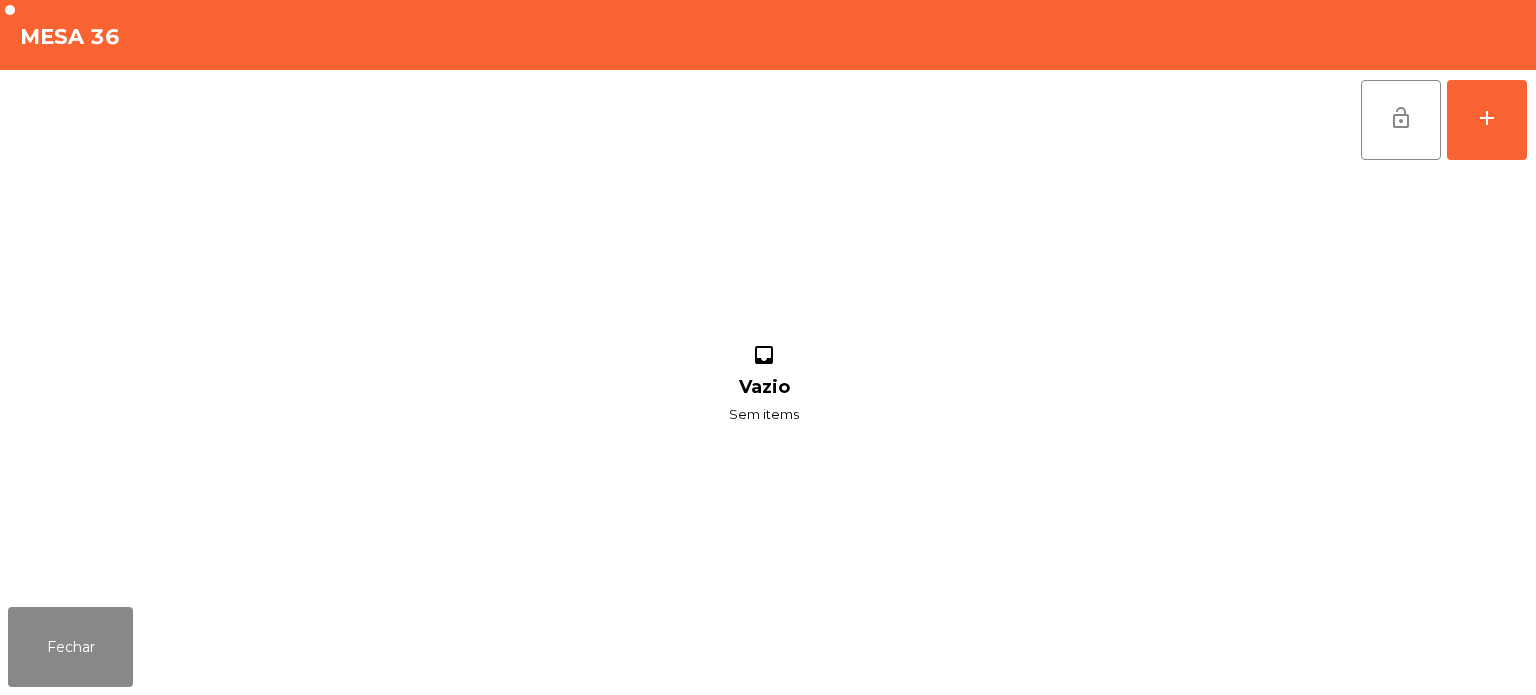 scroll, scrollTop: 0, scrollLeft: 0, axis: both 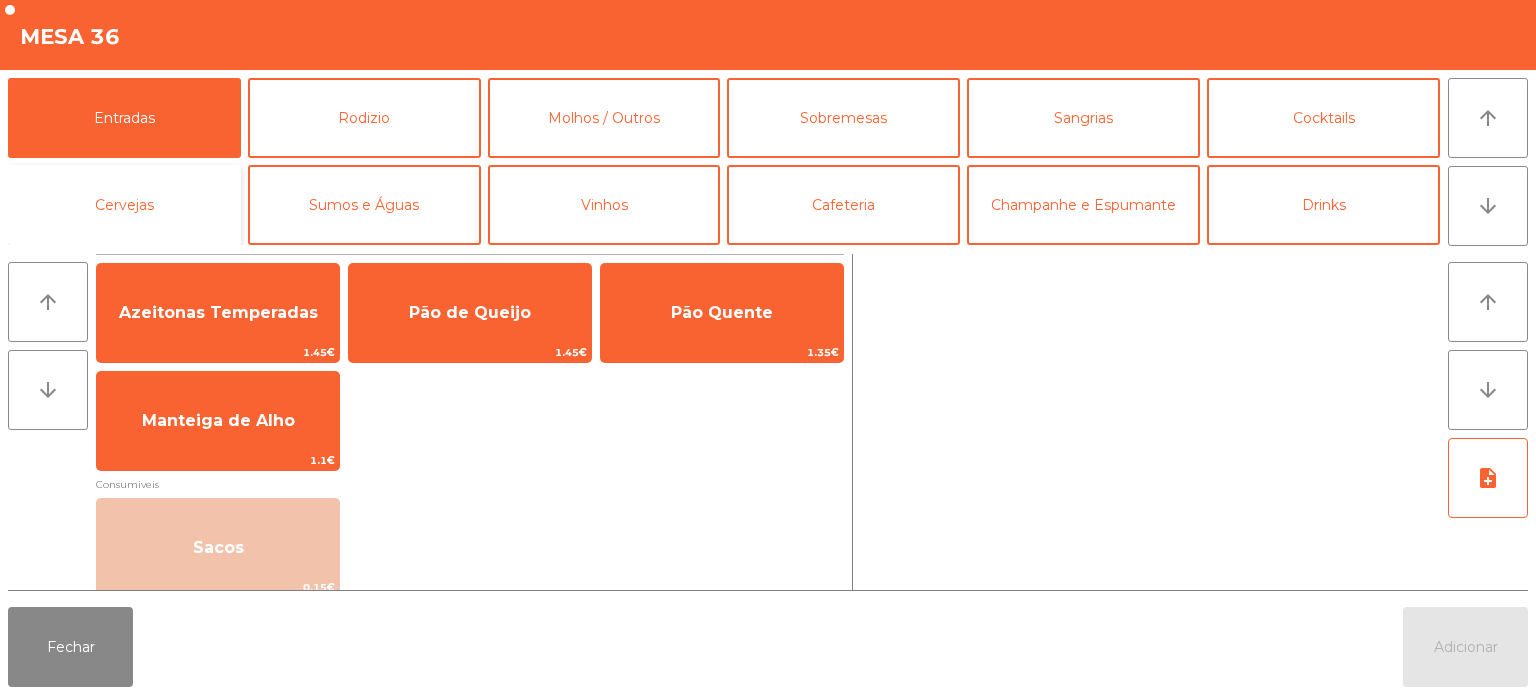 click on "Cervejas" 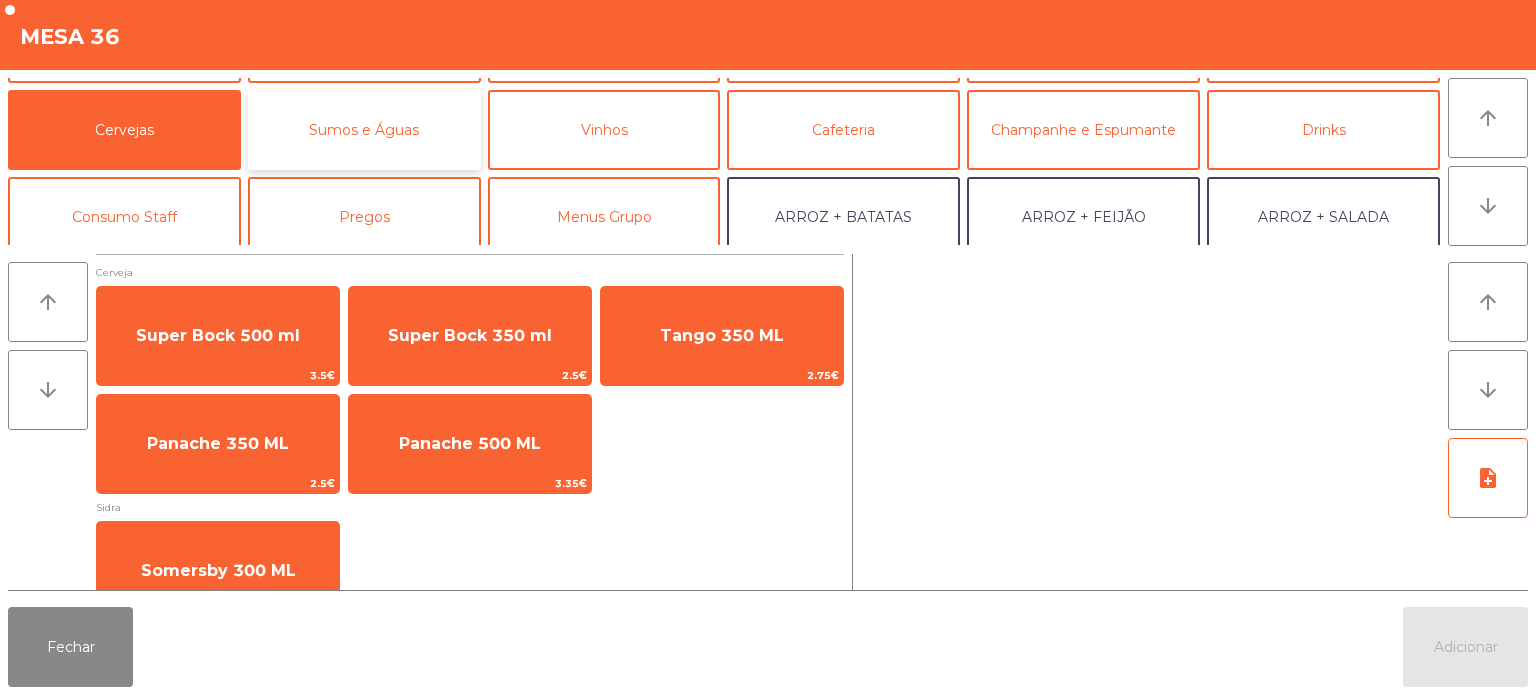 click on "Sumos e Águas" 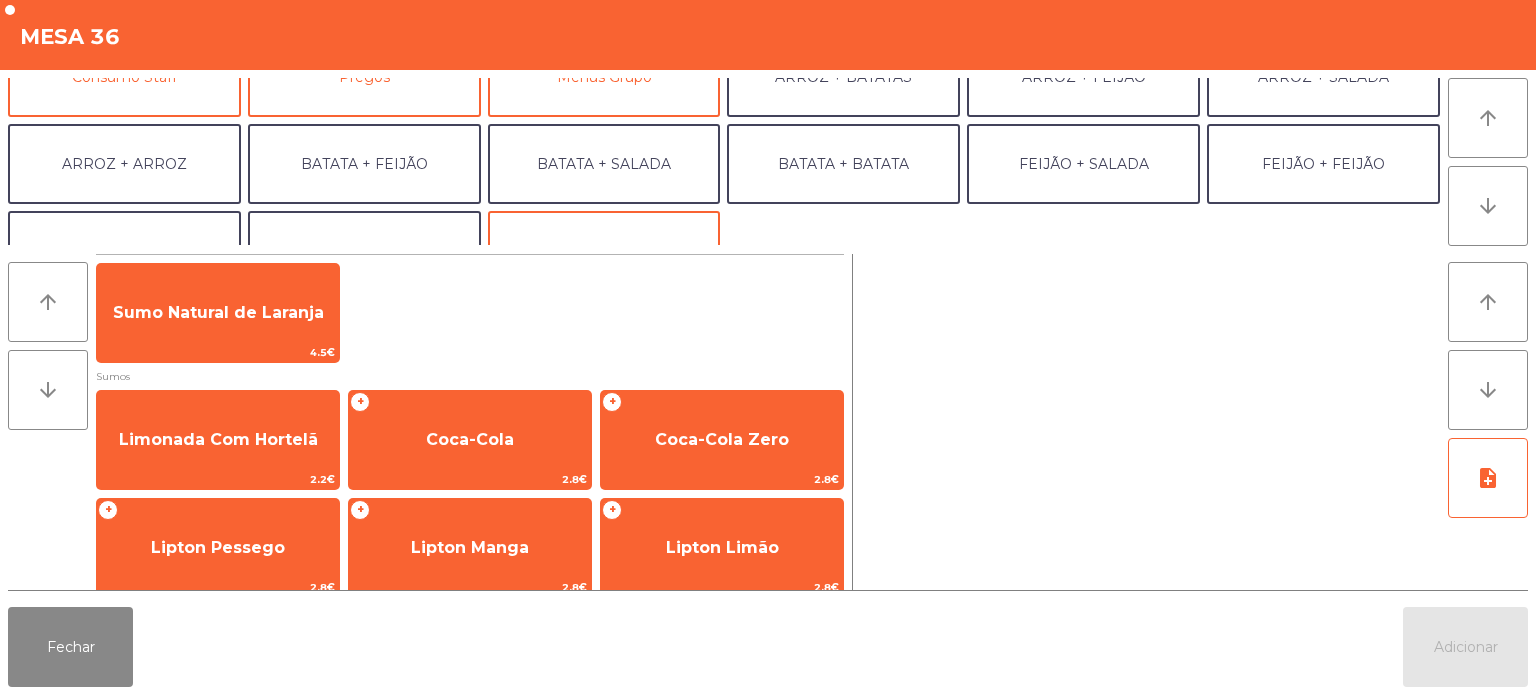 scroll, scrollTop: 216, scrollLeft: 0, axis: vertical 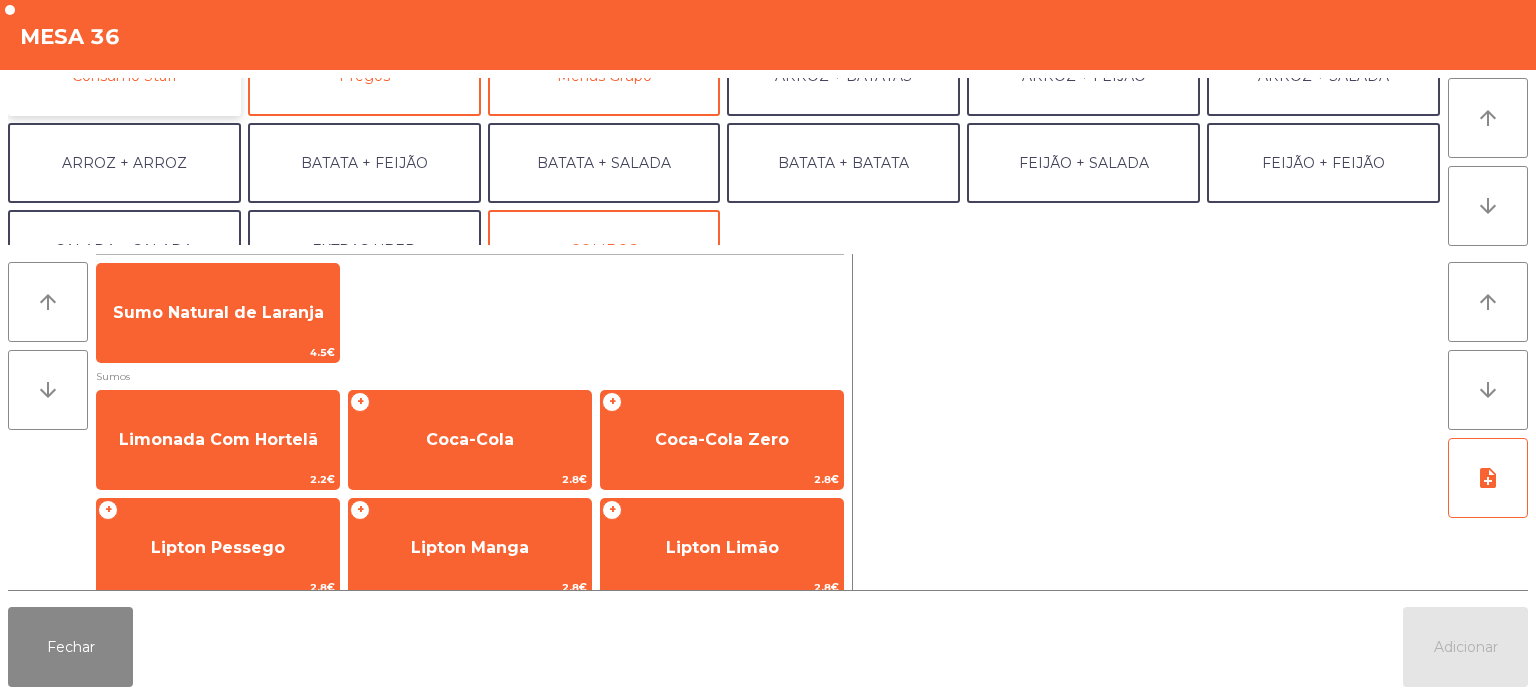 click on "Consumo Staff" 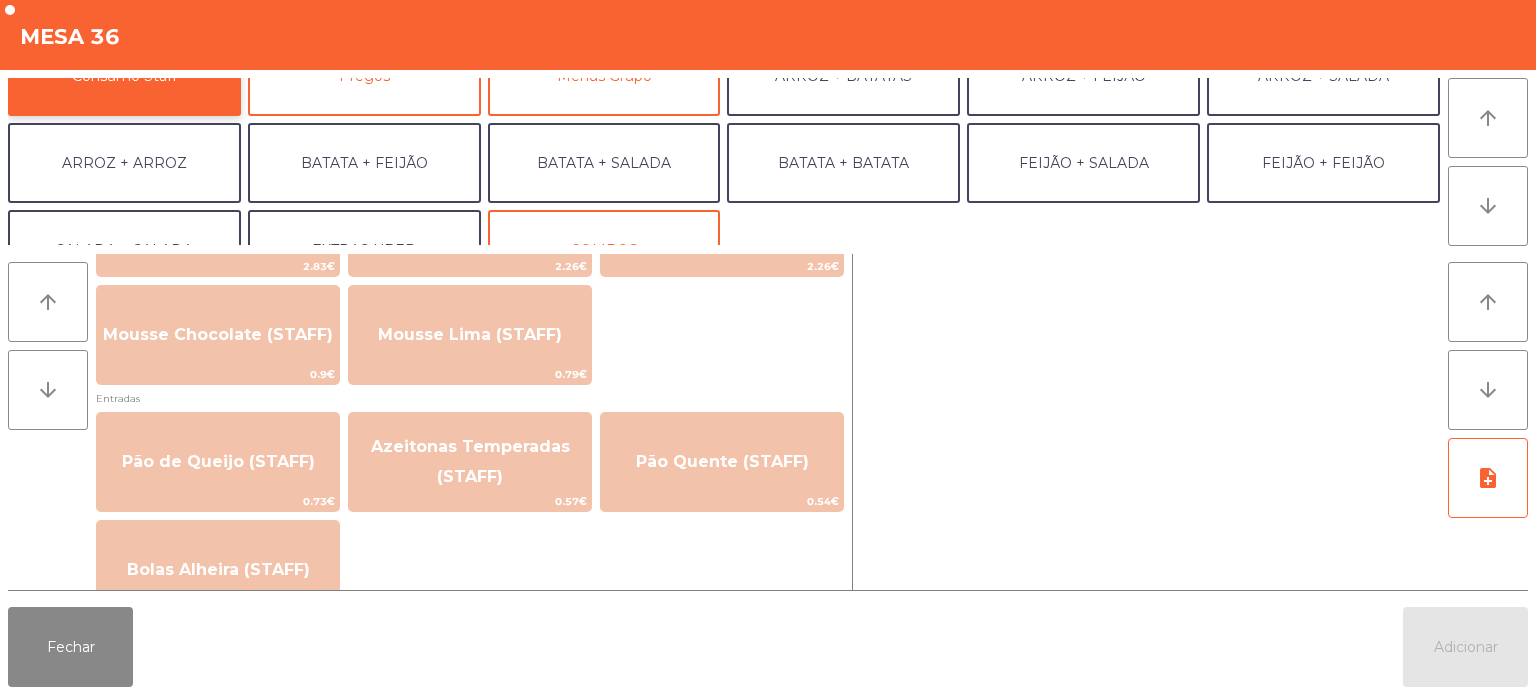 scroll, scrollTop: 1498, scrollLeft: 0, axis: vertical 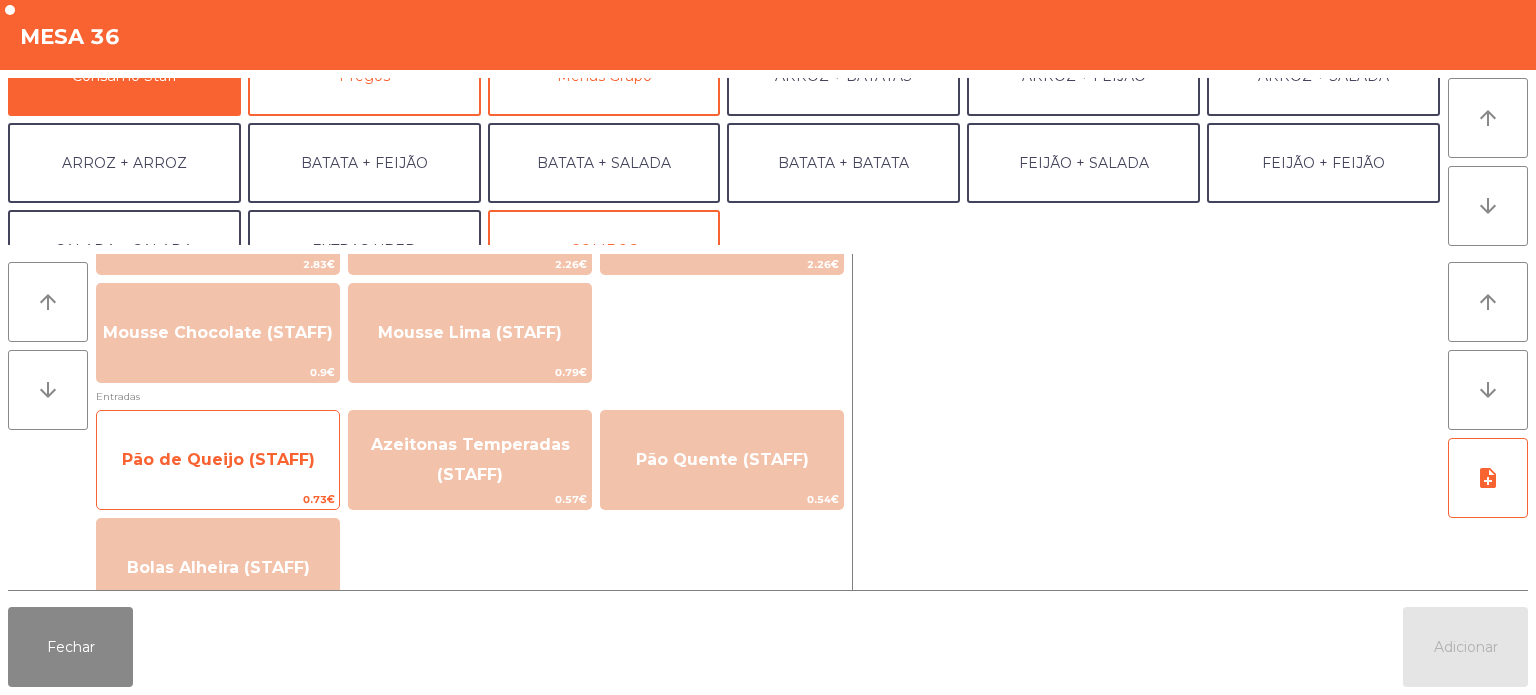 click on "Pão de Queijo (STAFF)" 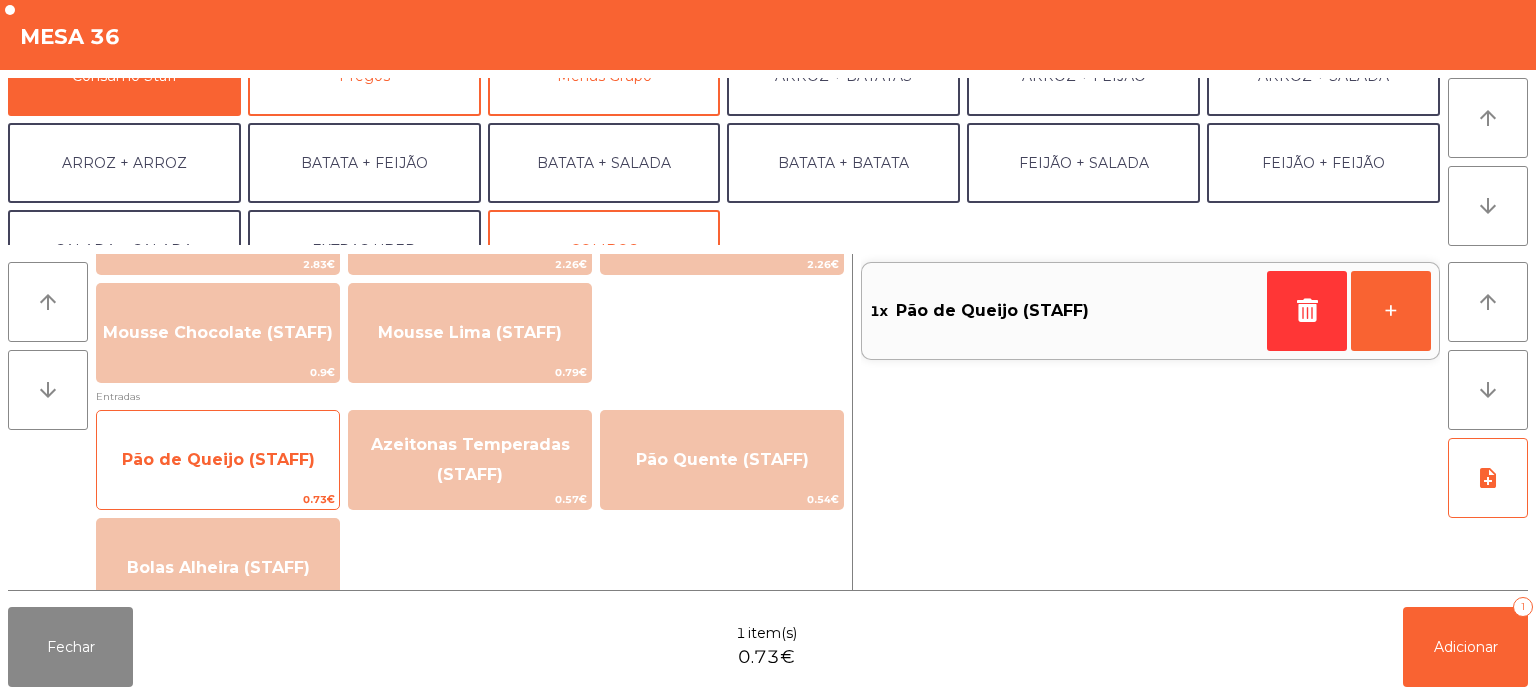 click on "Pão de Queijo (STAFF)" 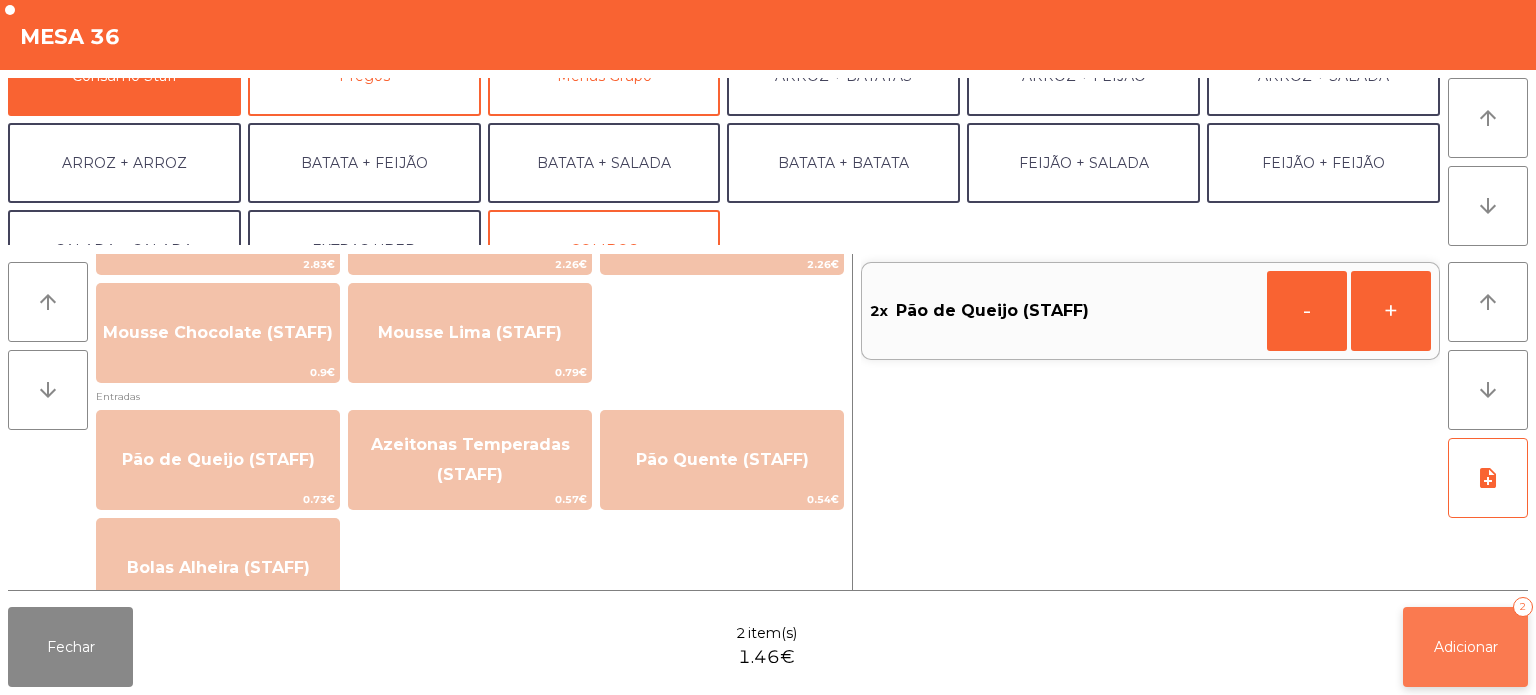 click on "Adicionar   2" 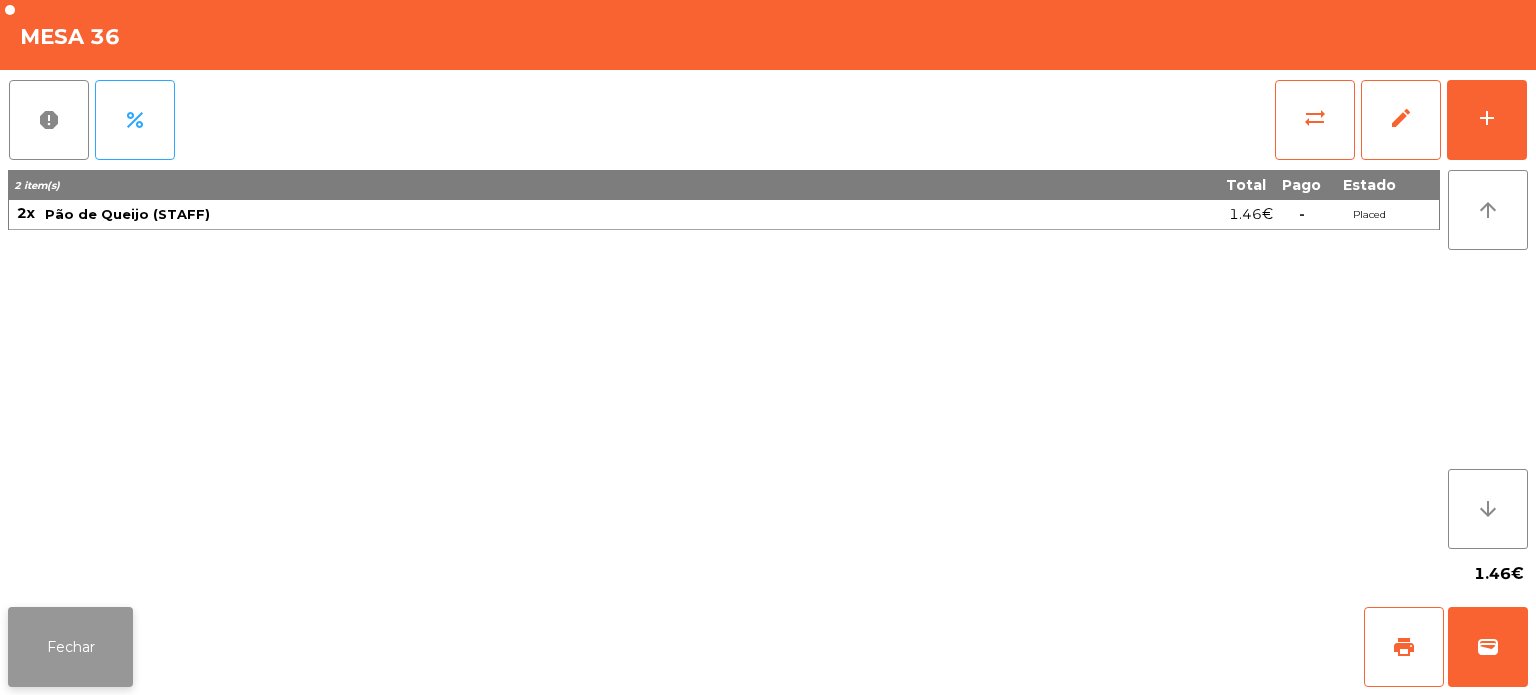 click on "Fechar" 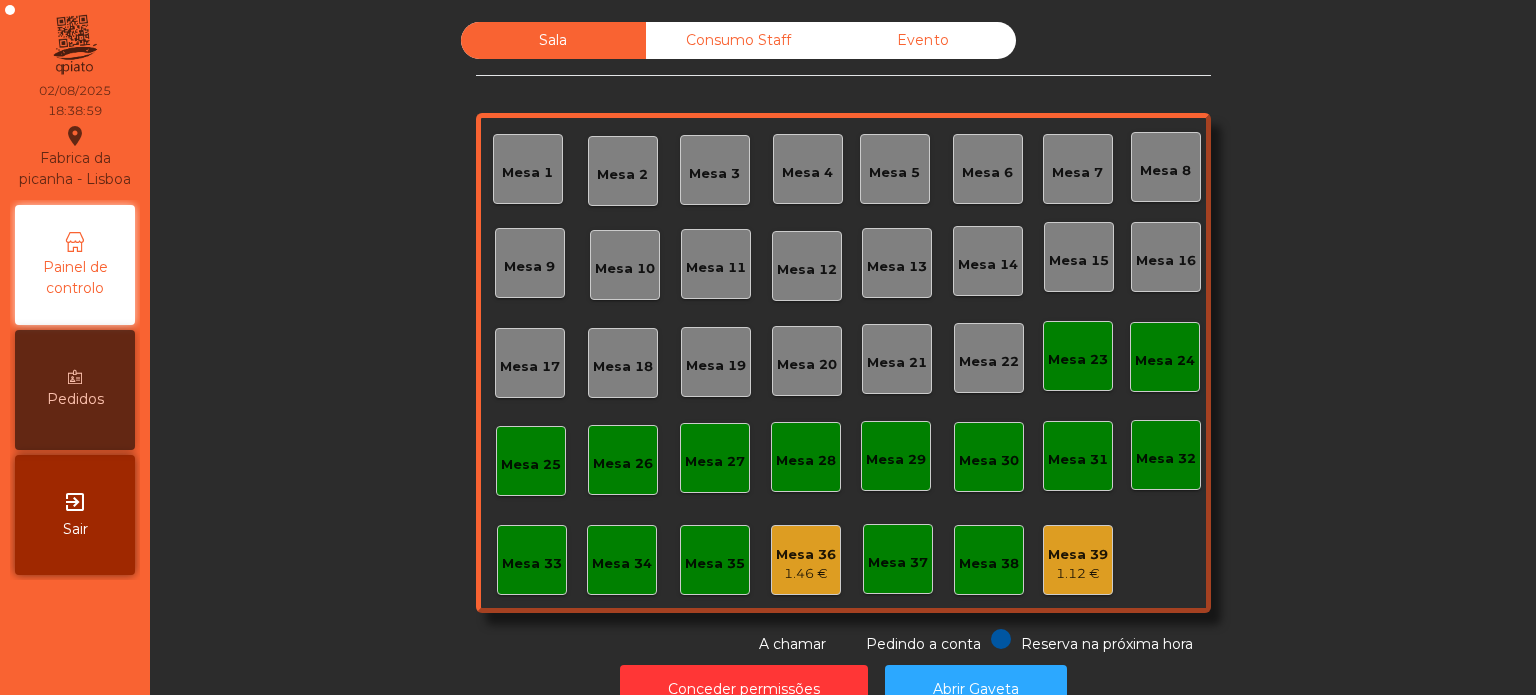 click on "Consumo Staff" 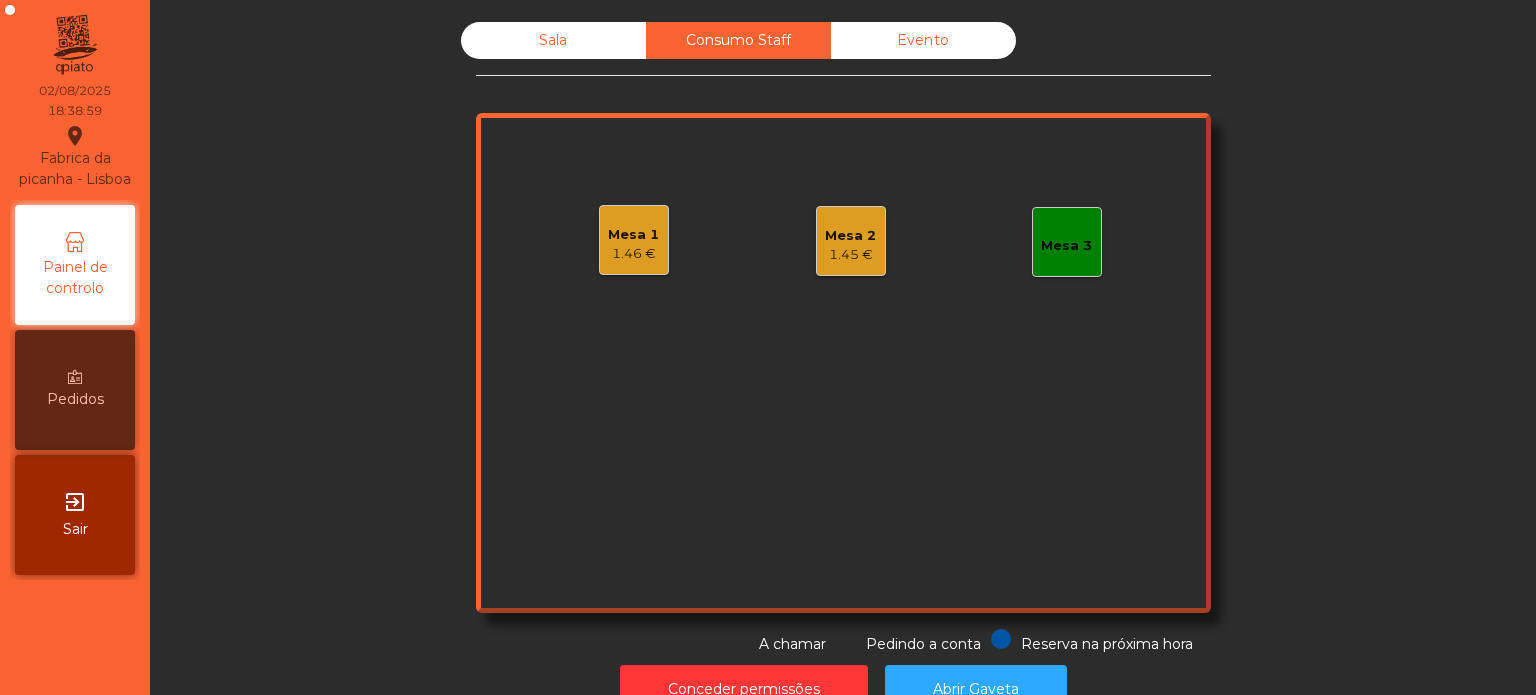 click on "Evento" 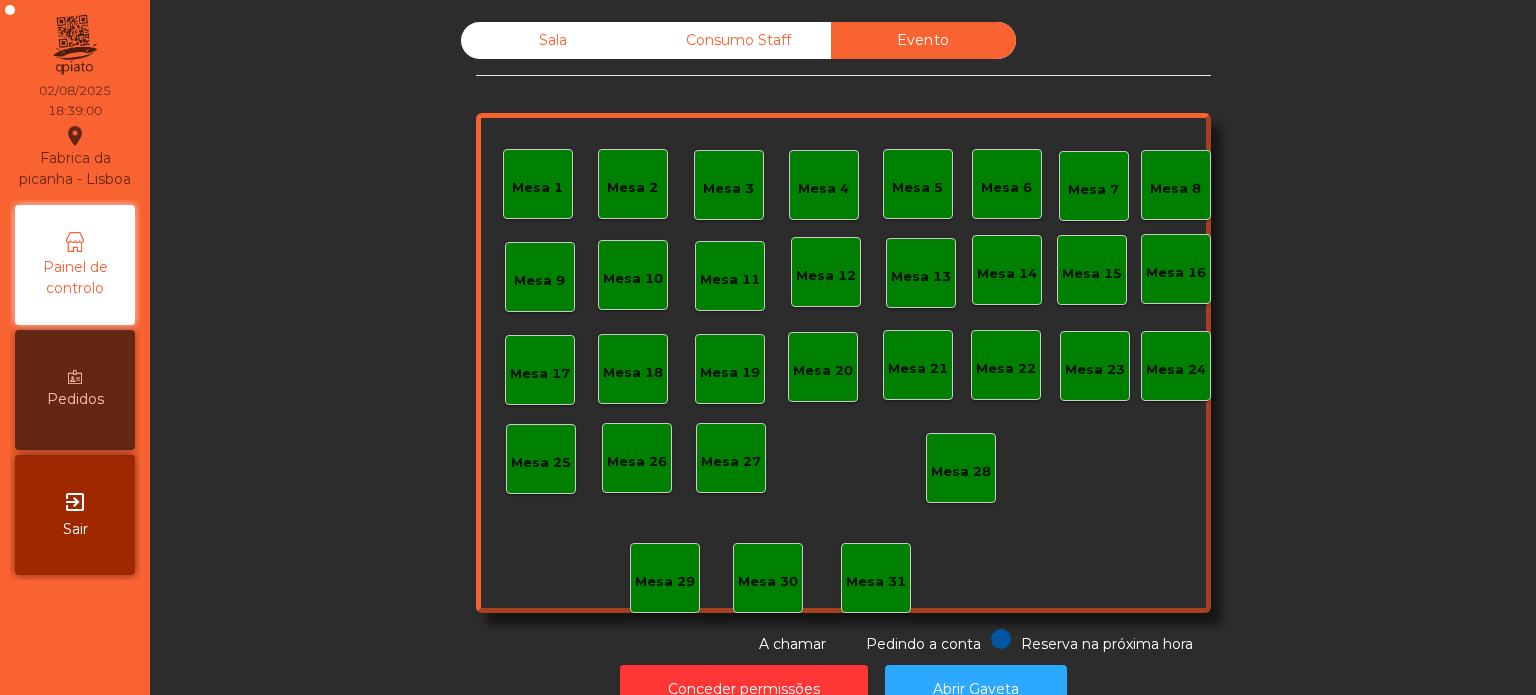 click on "Consumo Staff" 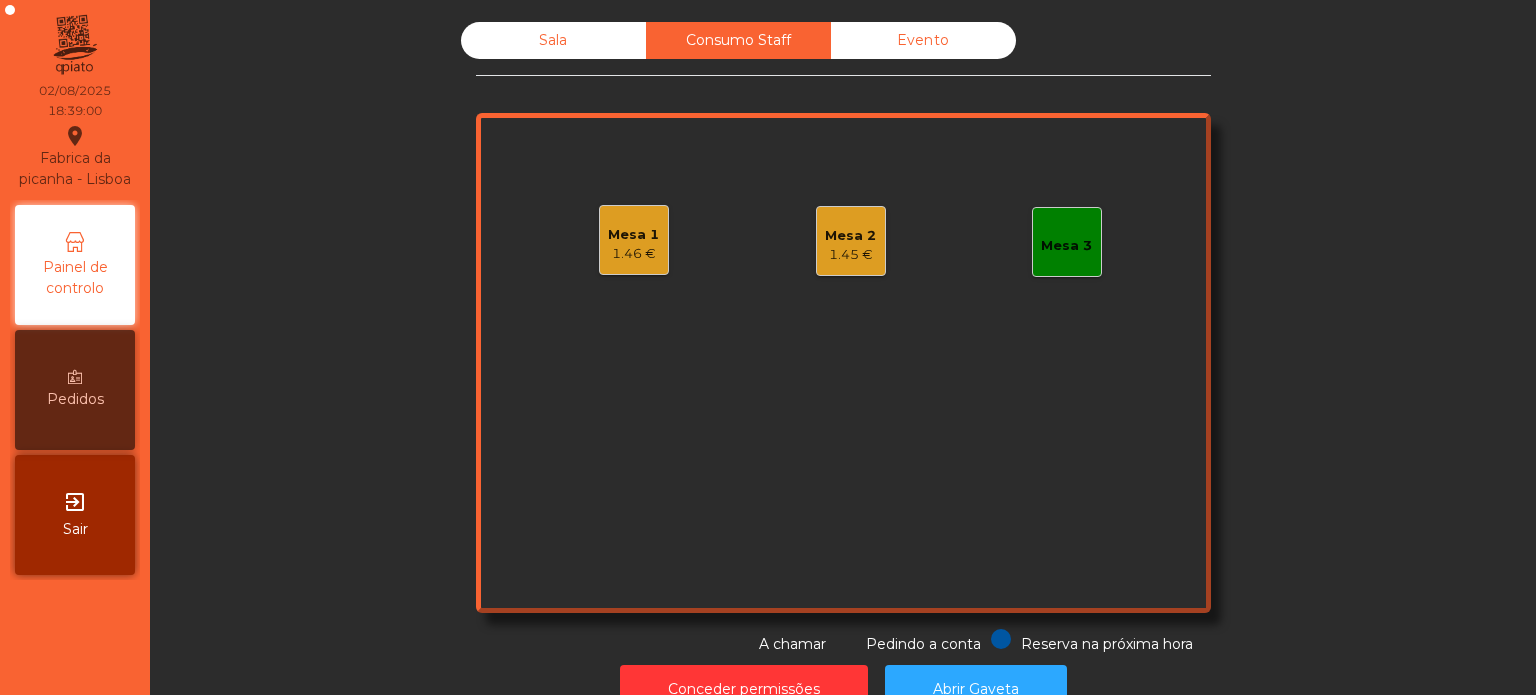 click on "Mesa 2   1.45 €" 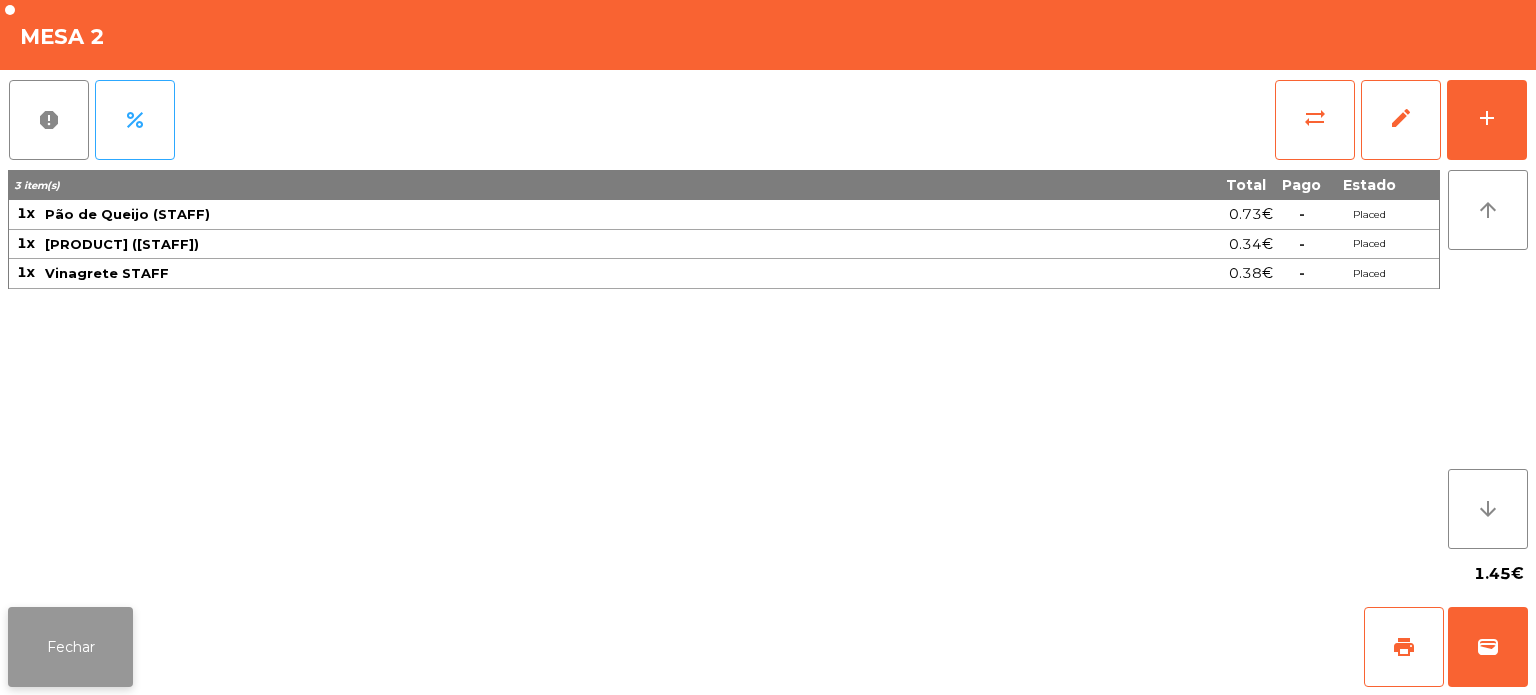 click on "Fechar" 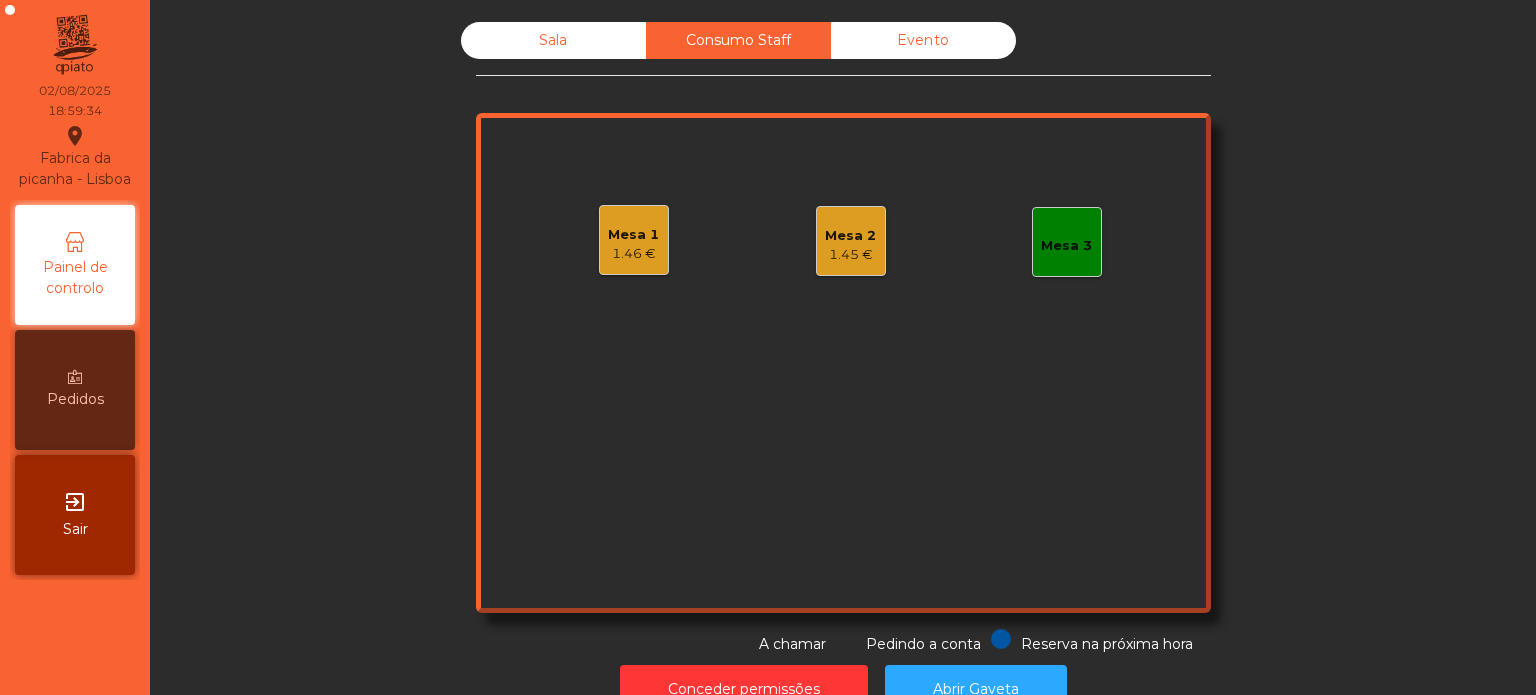 click on "Sala" 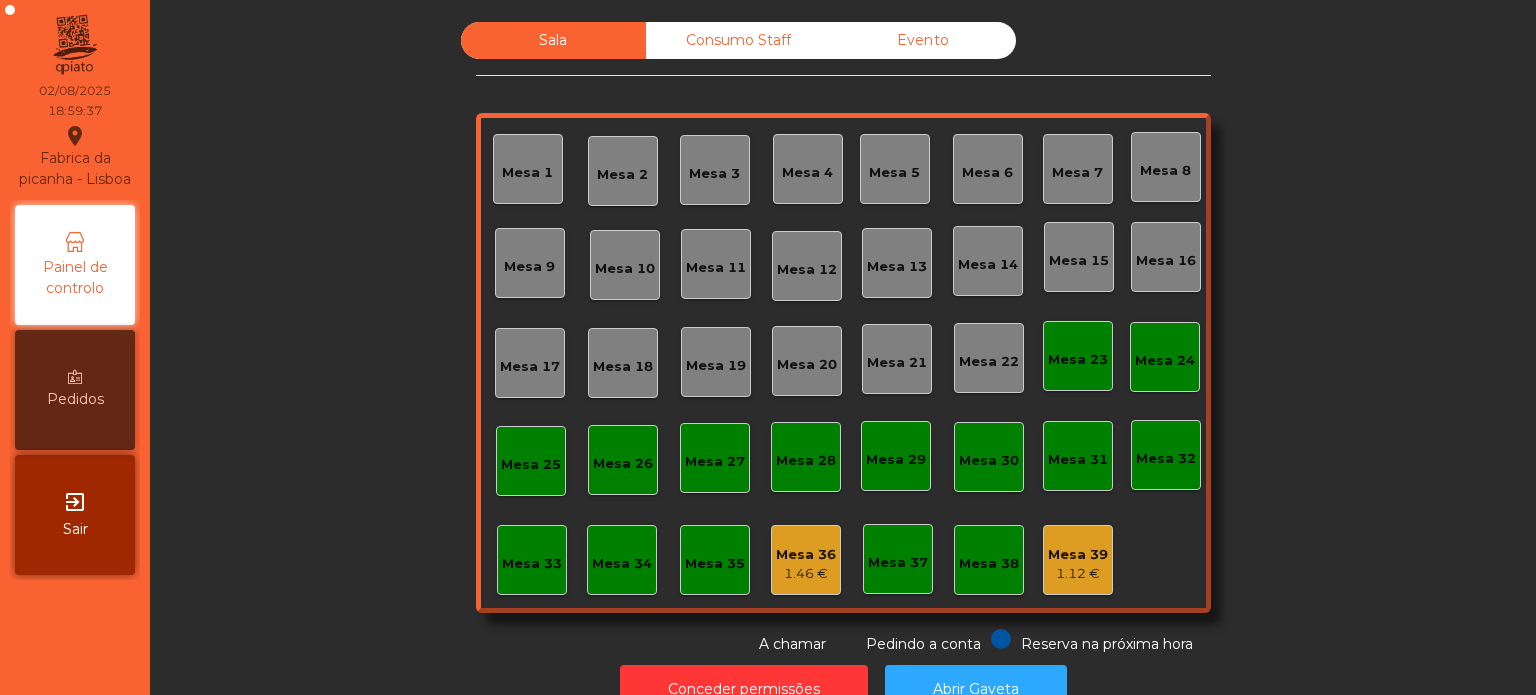 click on "1.12 €" 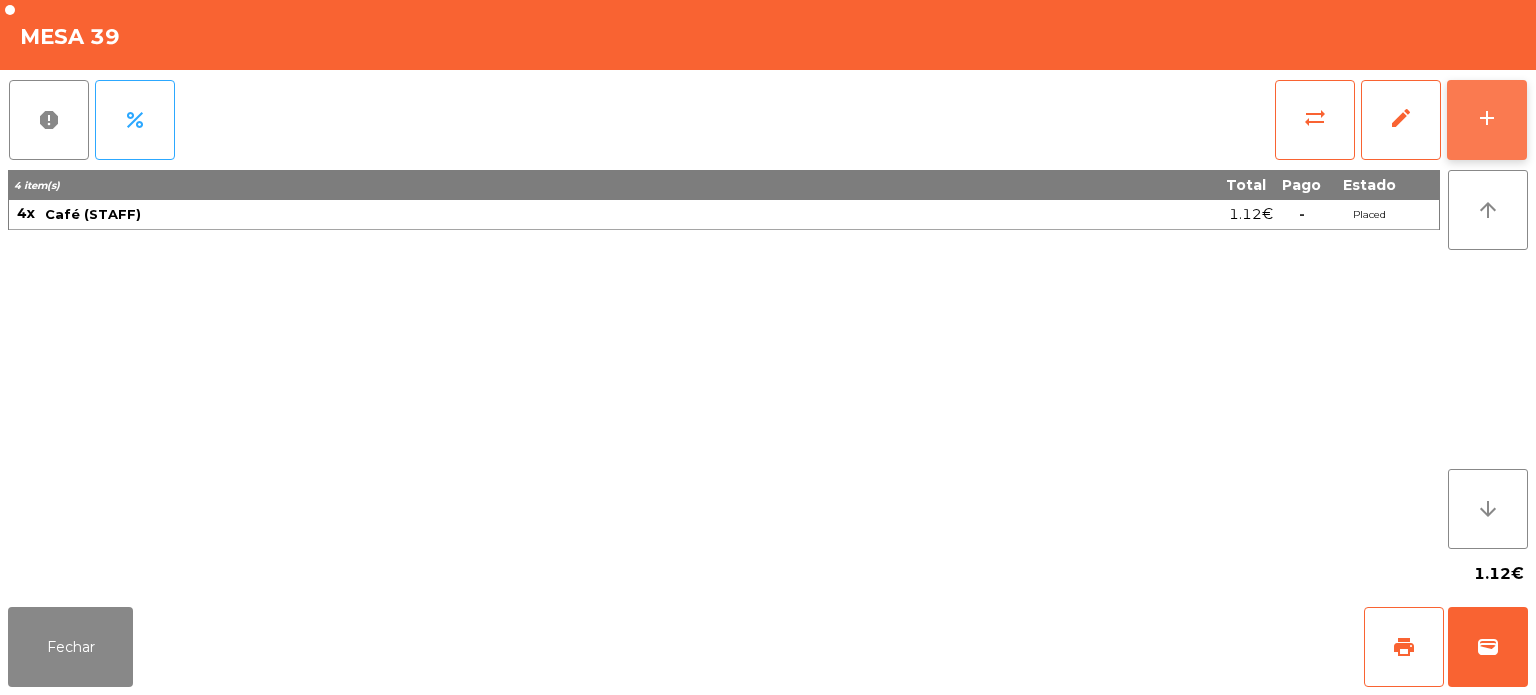 click on "add" 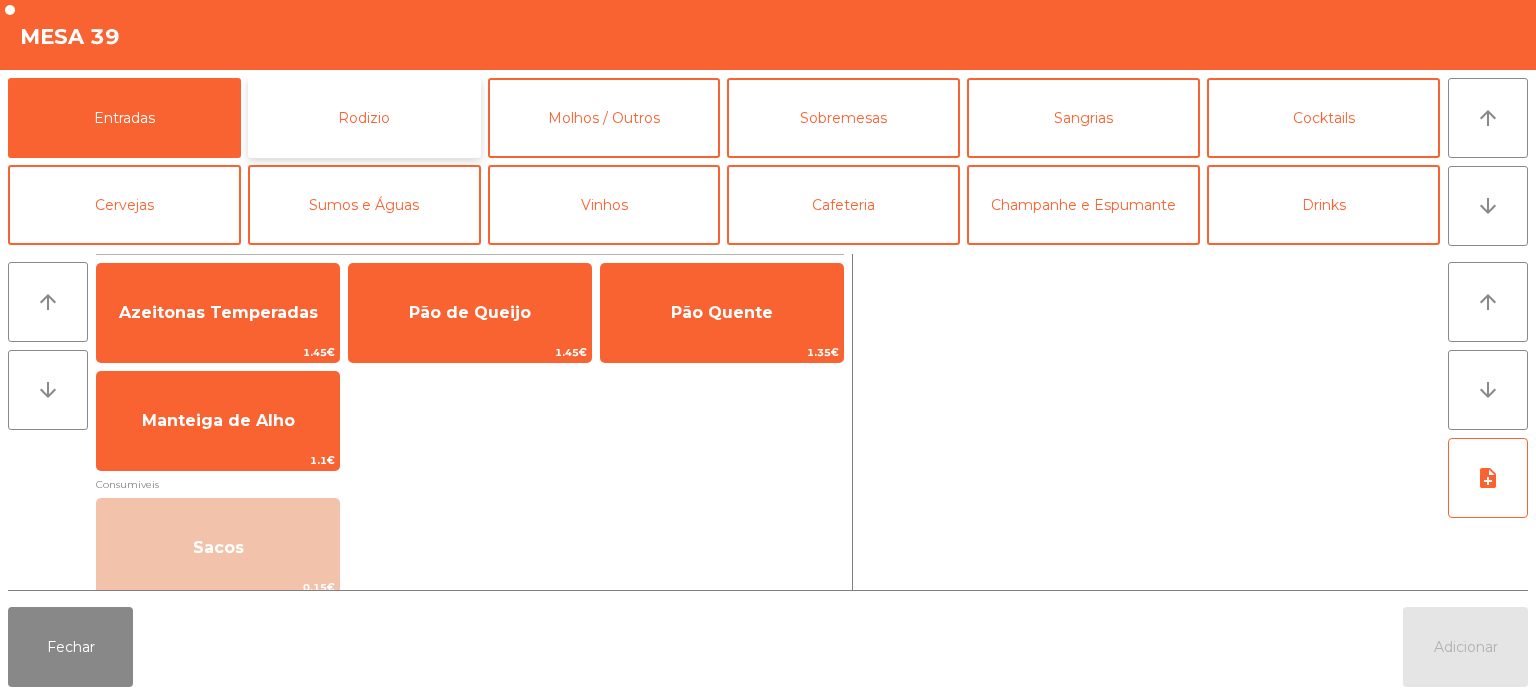 click on "Rodizio" 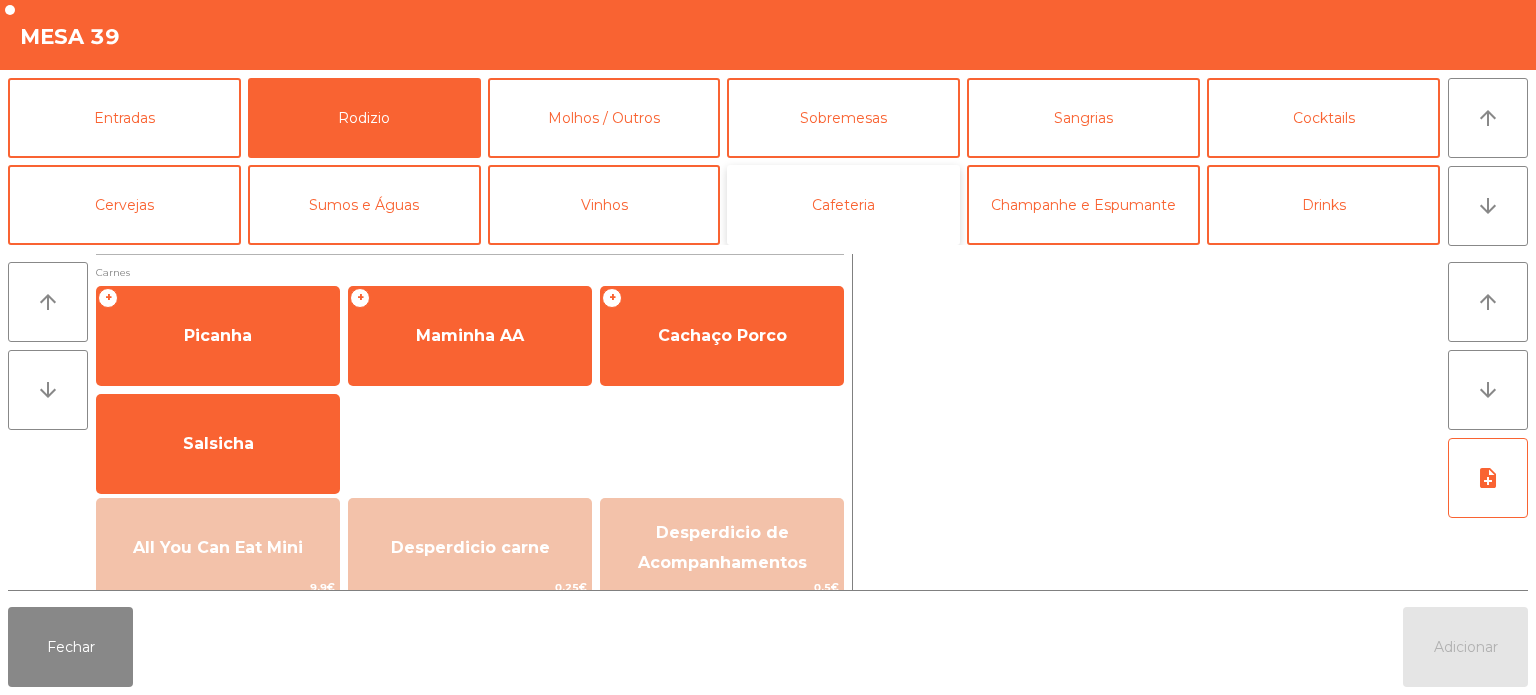click on "Cafeteria" 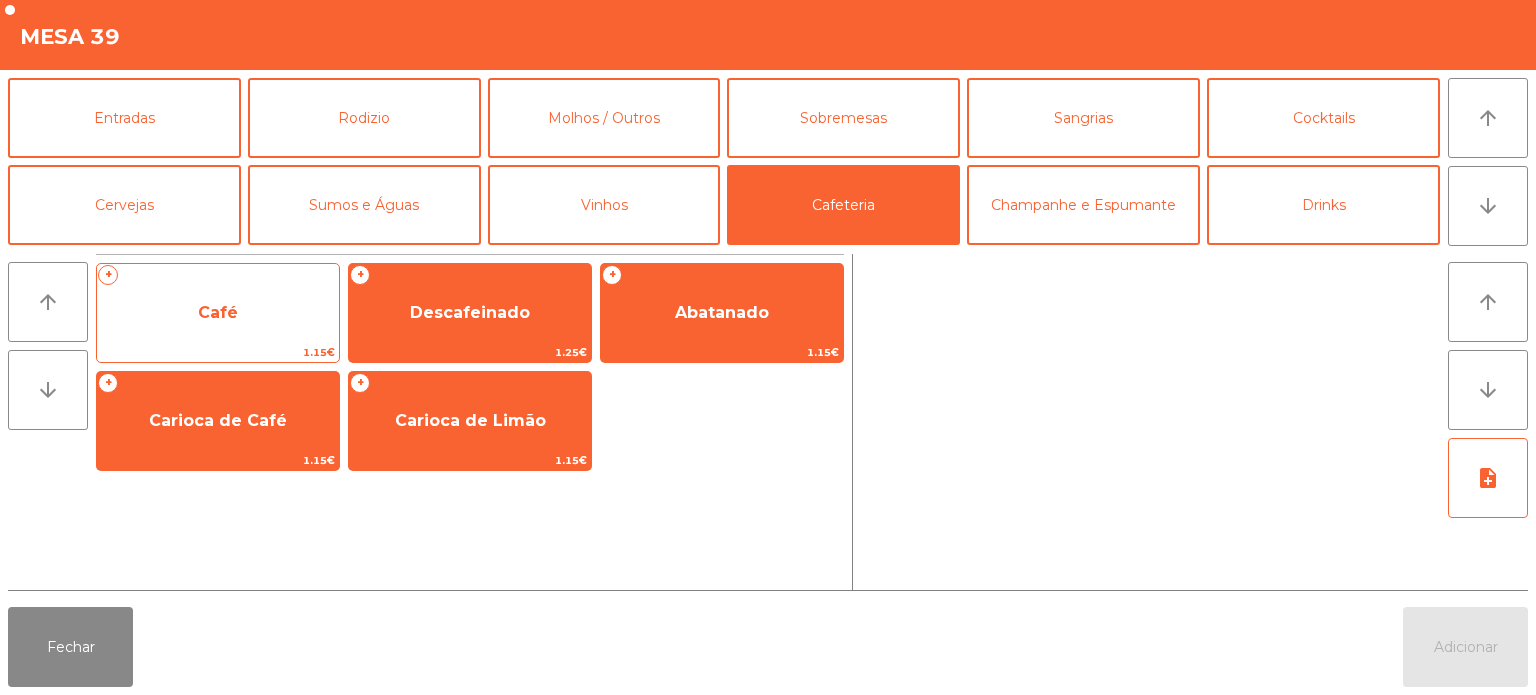 click on "Café" 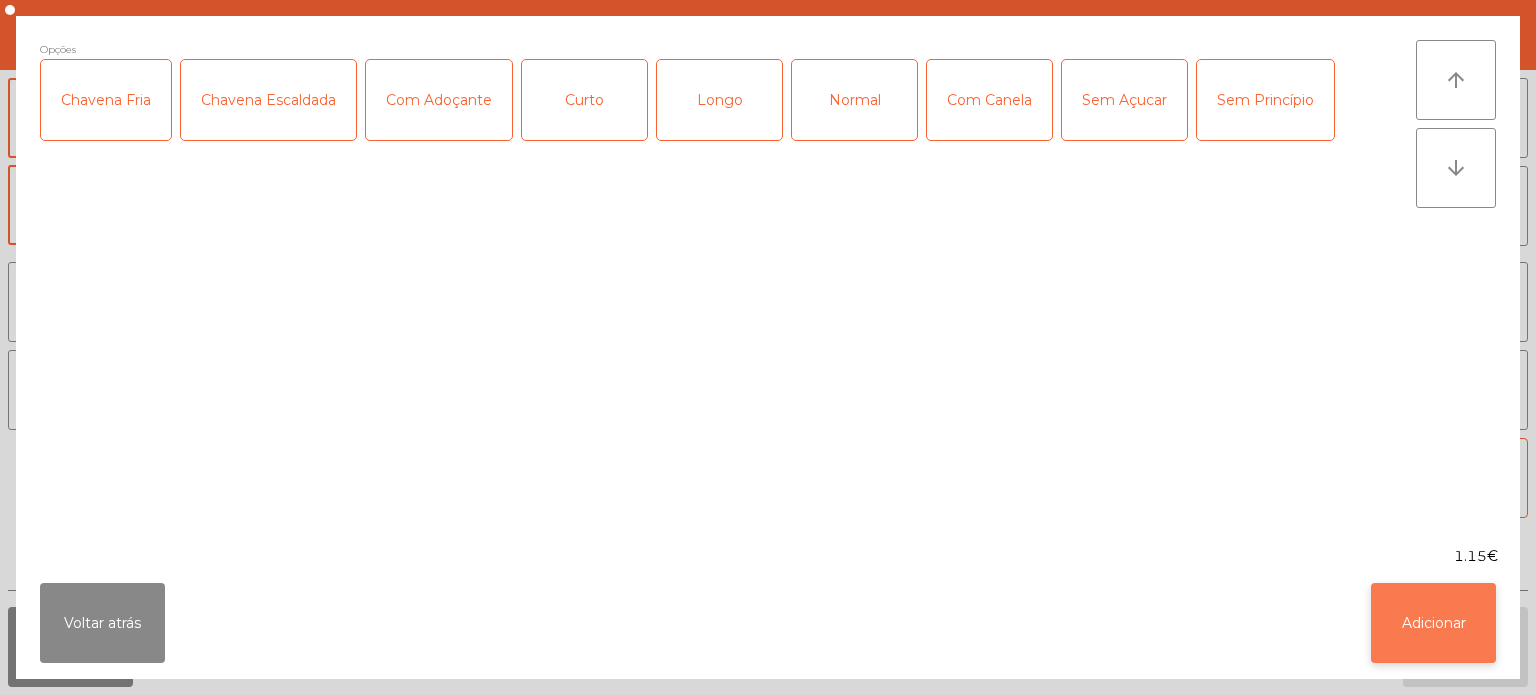 click on "Adicionar" 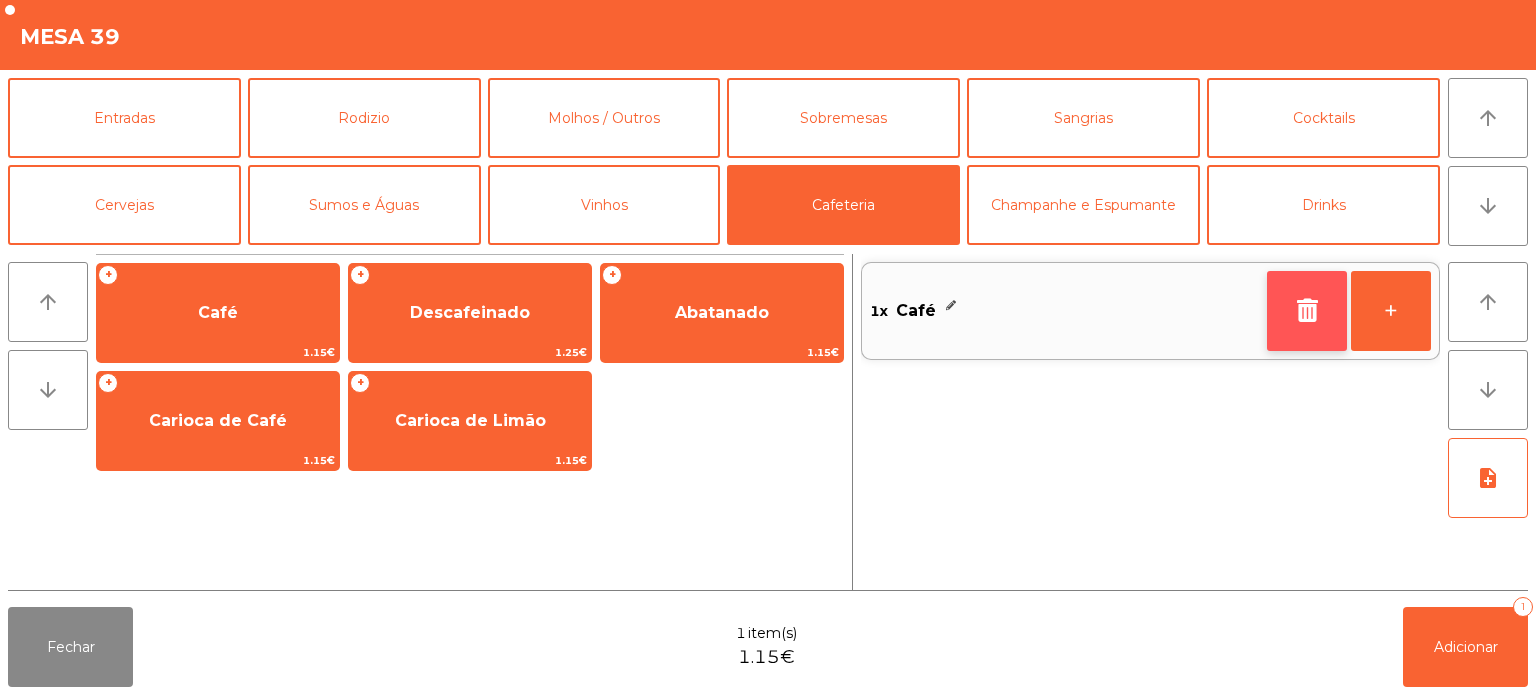 click 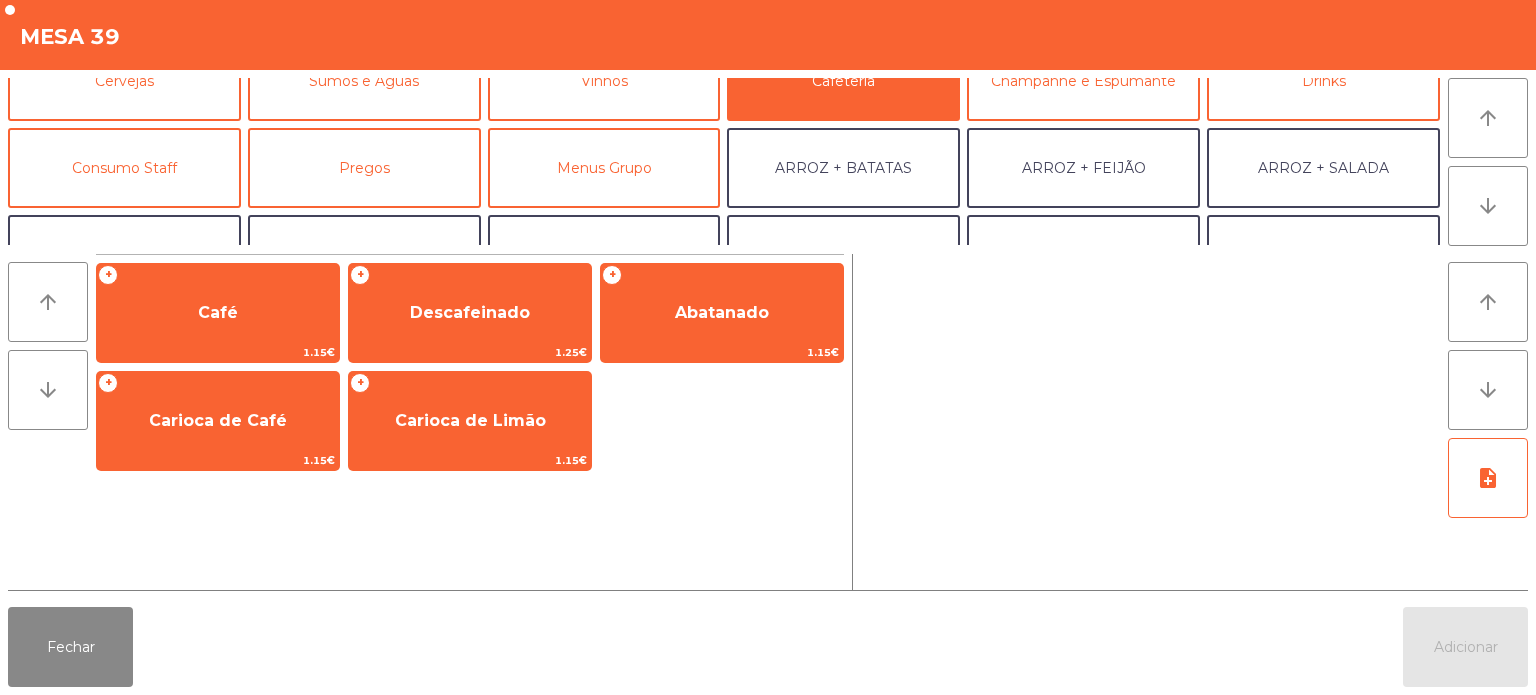 scroll, scrollTop: 152, scrollLeft: 0, axis: vertical 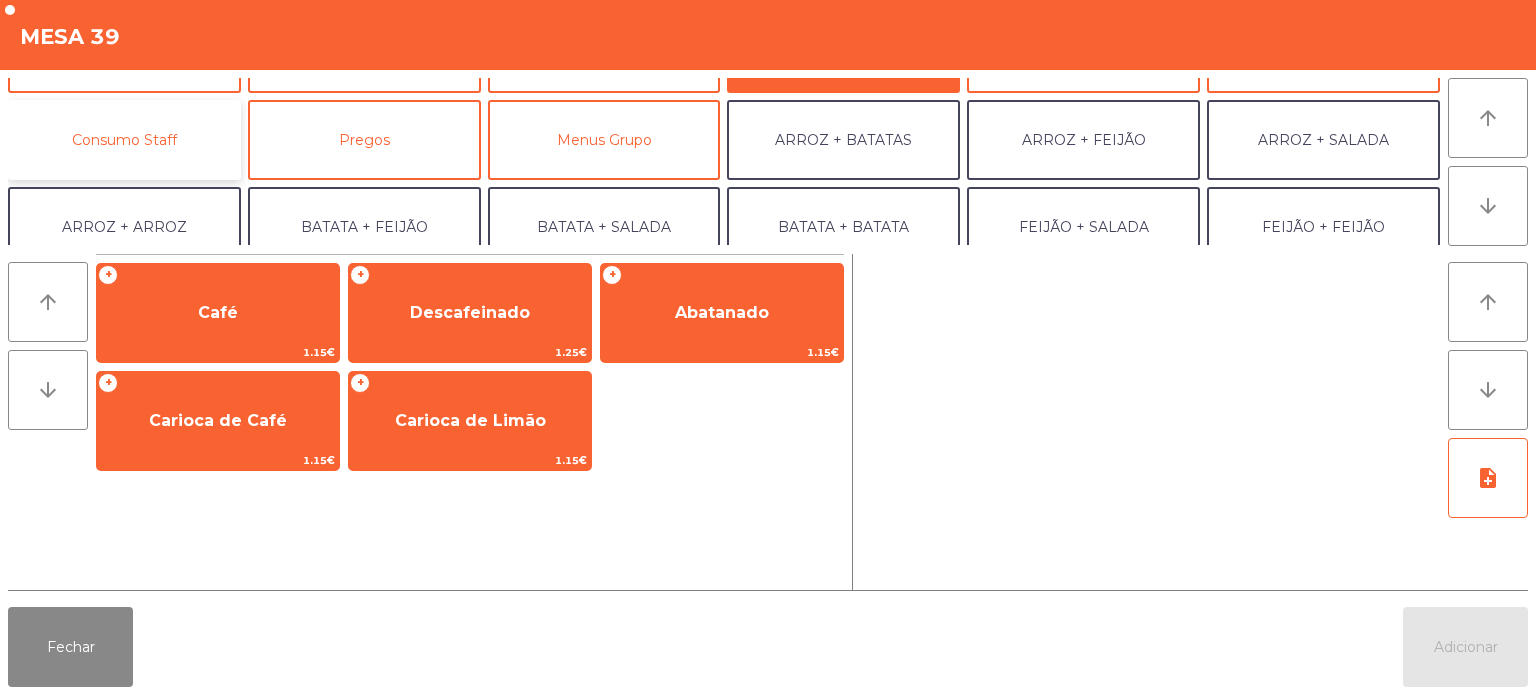 click on "Consumo Staff" 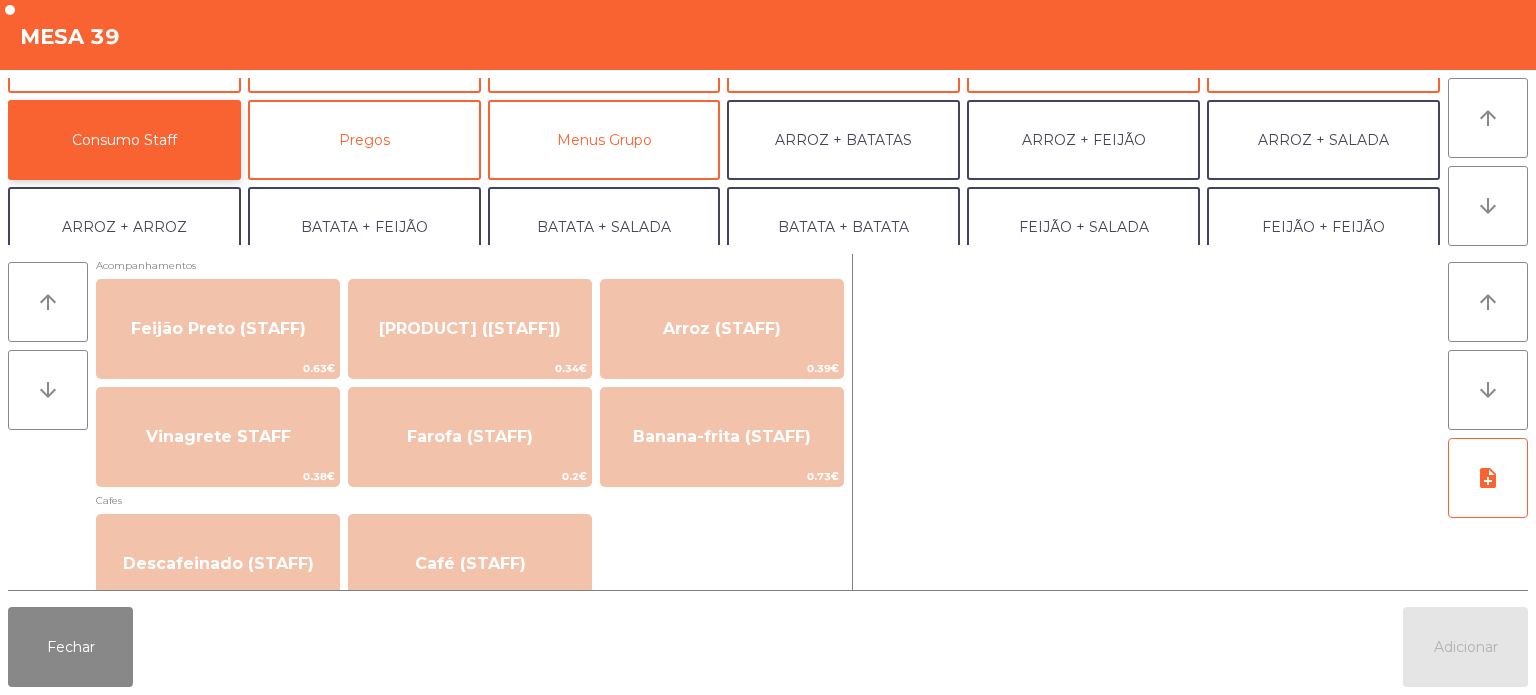 scroll, scrollTop: 931, scrollLeft: 0, axis: vertical 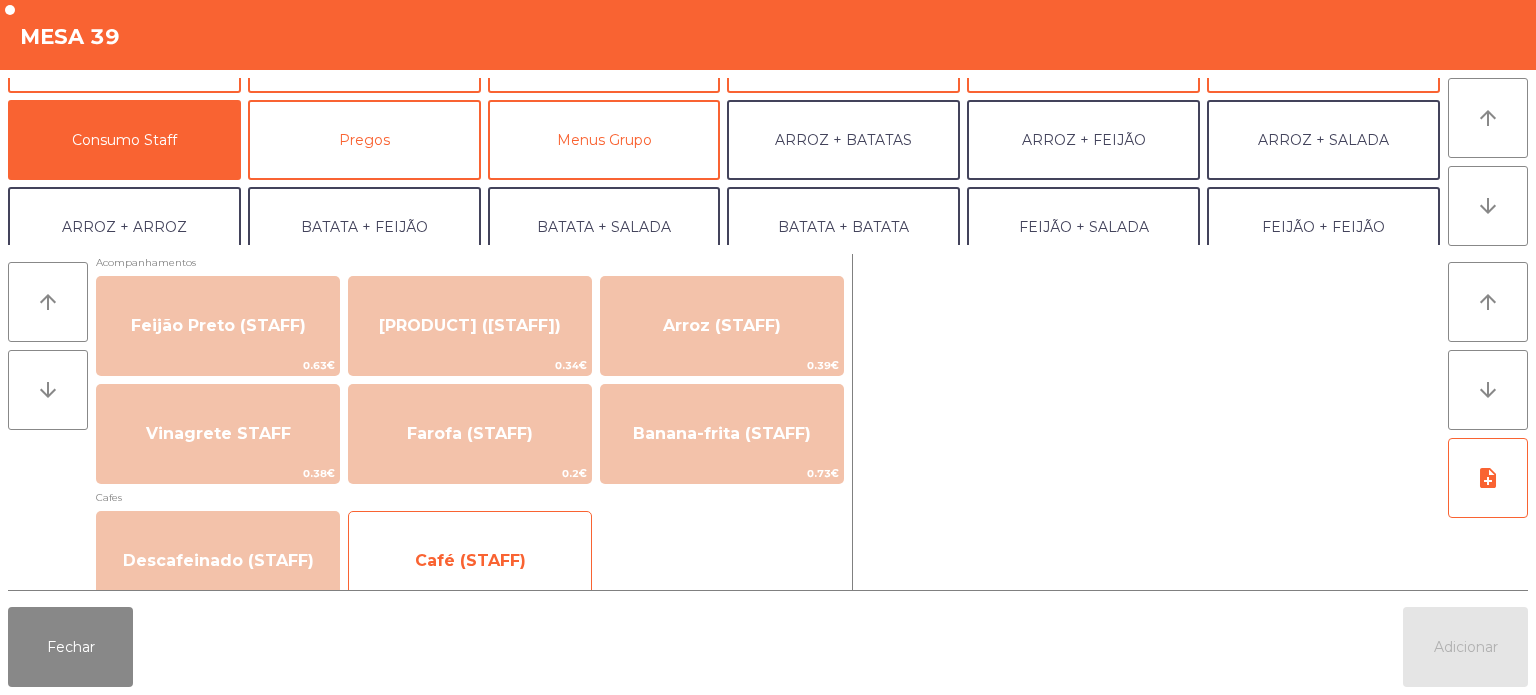 click on "Café (STAFF)" 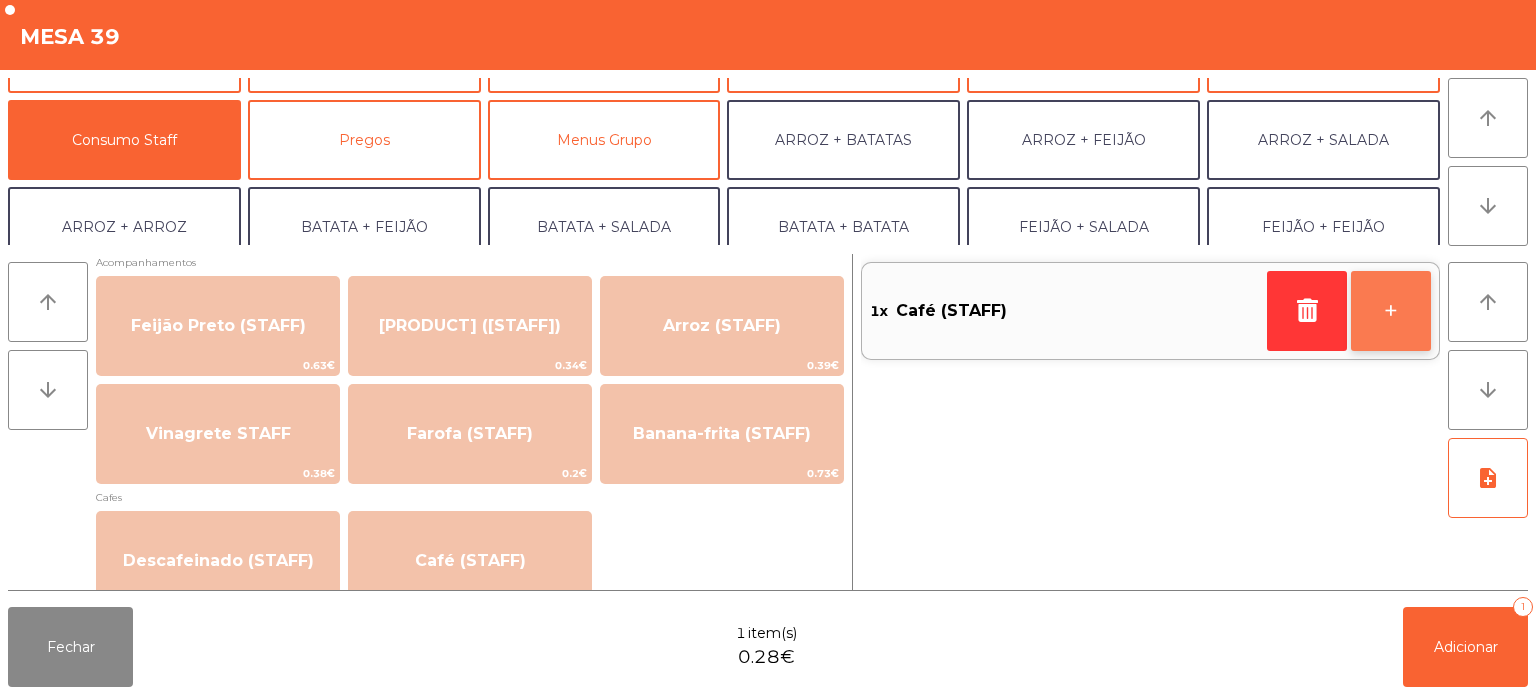 click on "+" 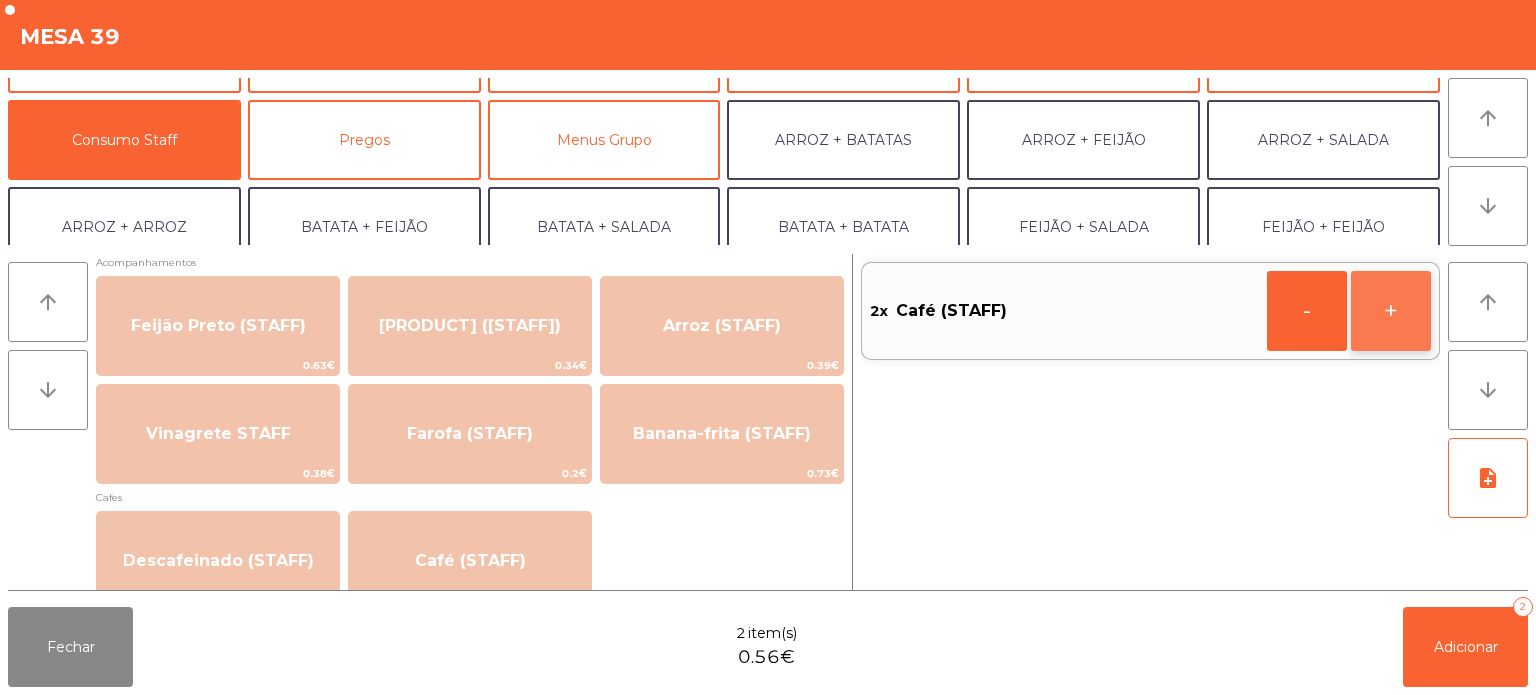 click on "+" 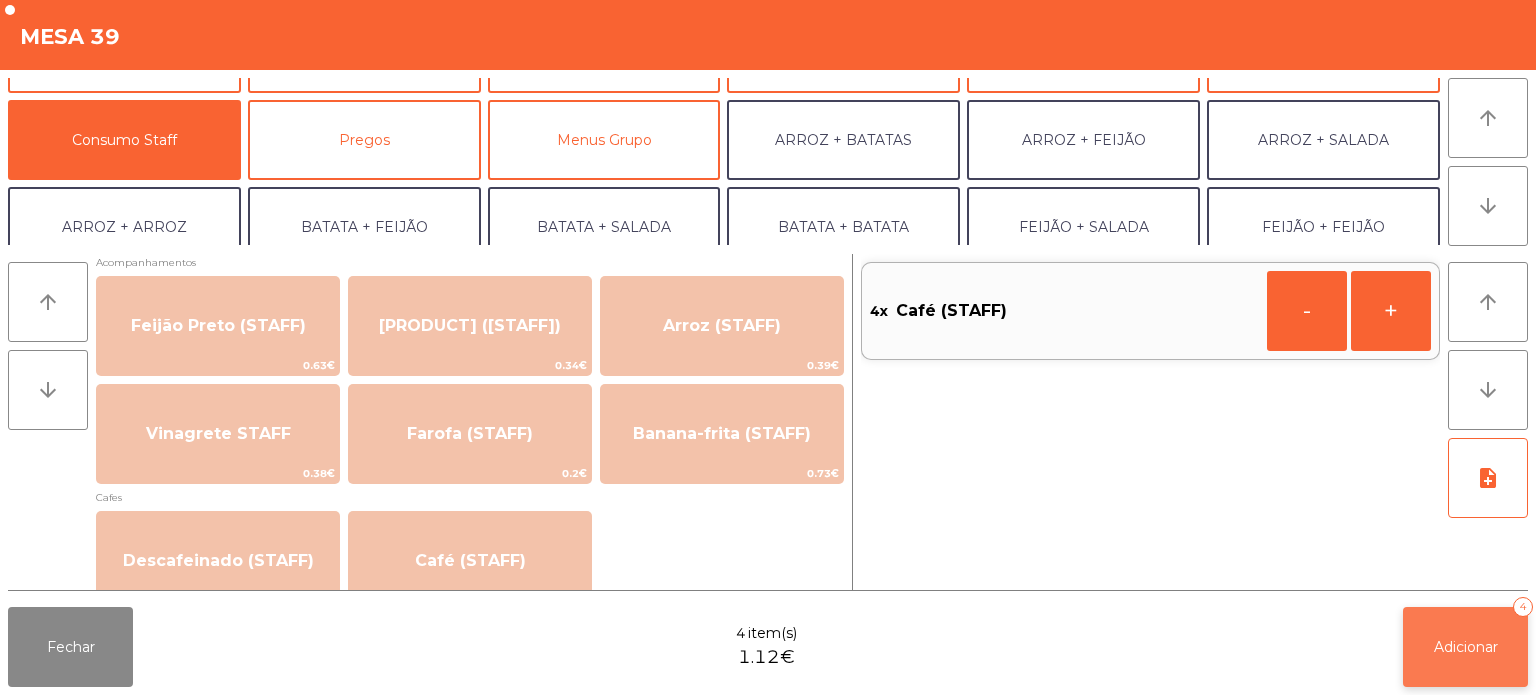 click on "Adicionar   4" 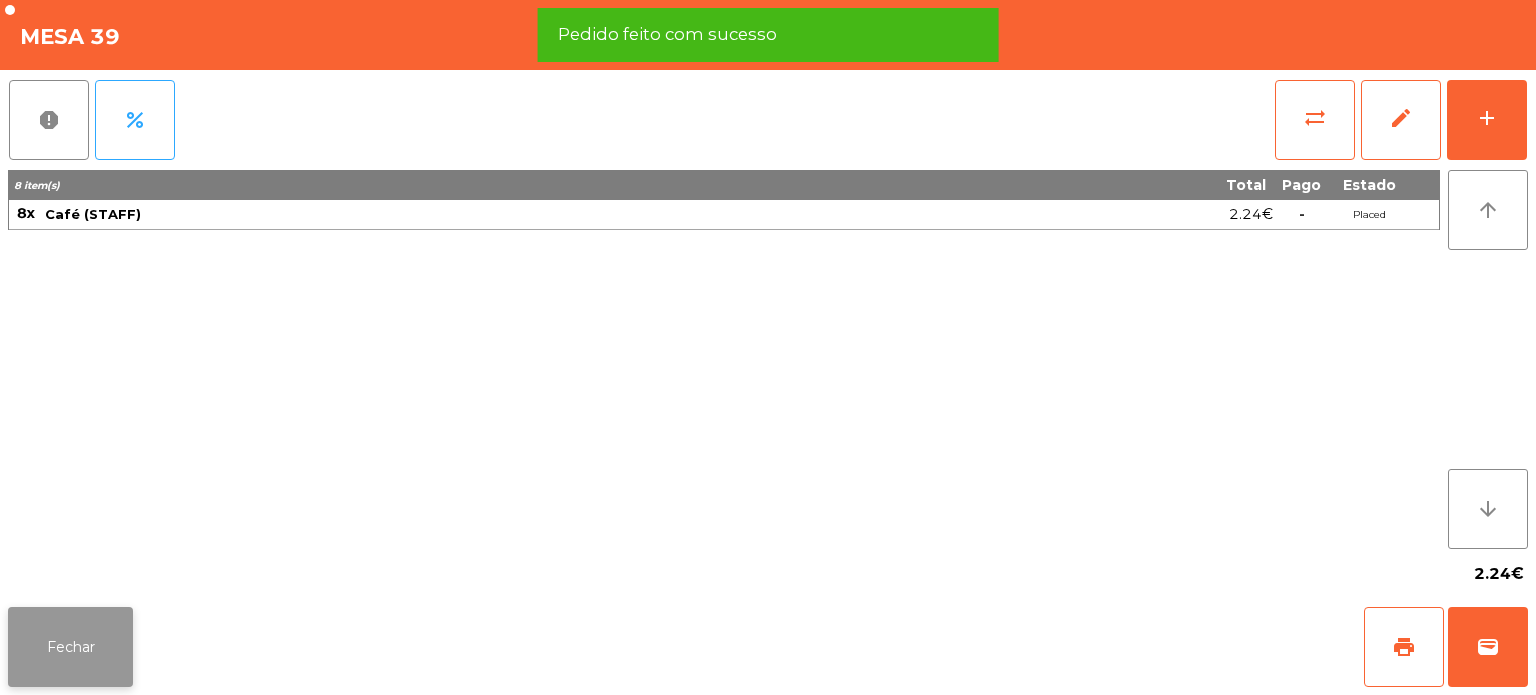 click on "Fechar" 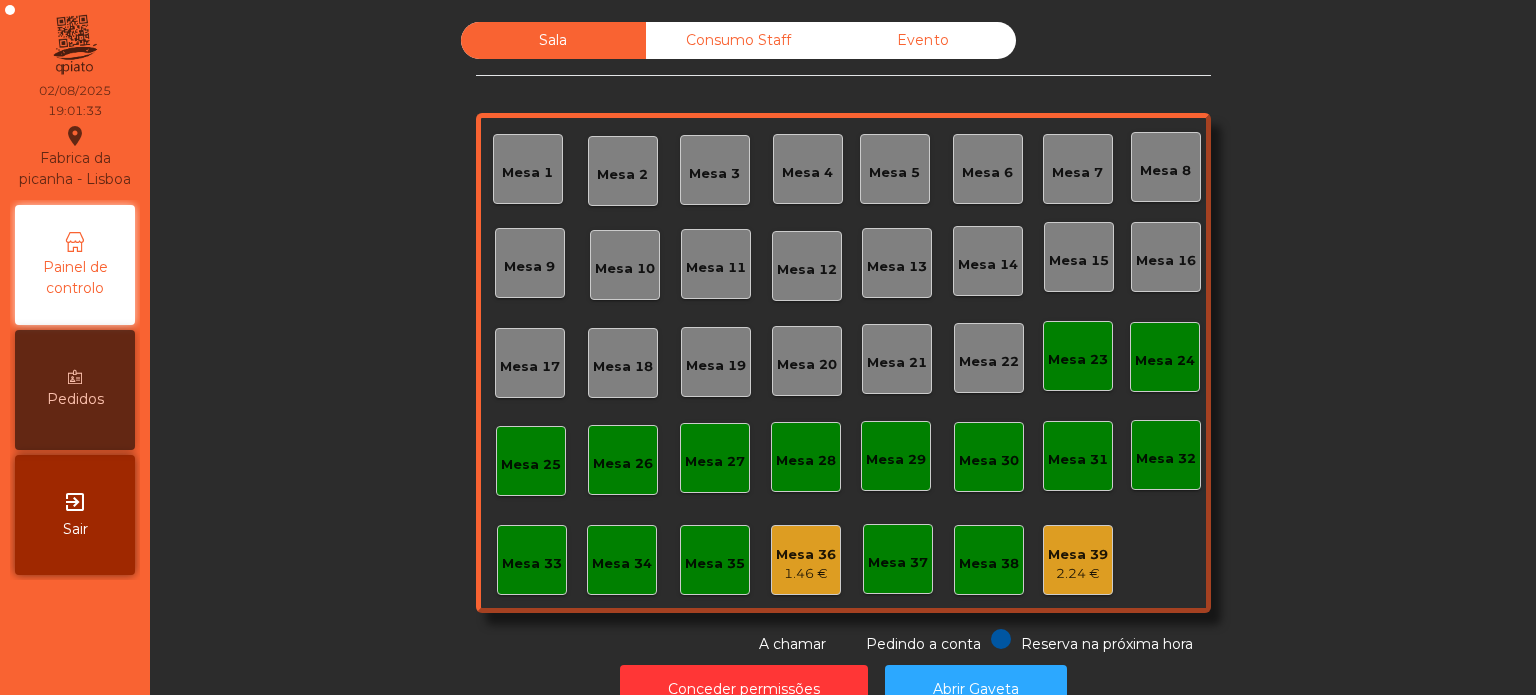 click on "Mesa 39   2.24 €" 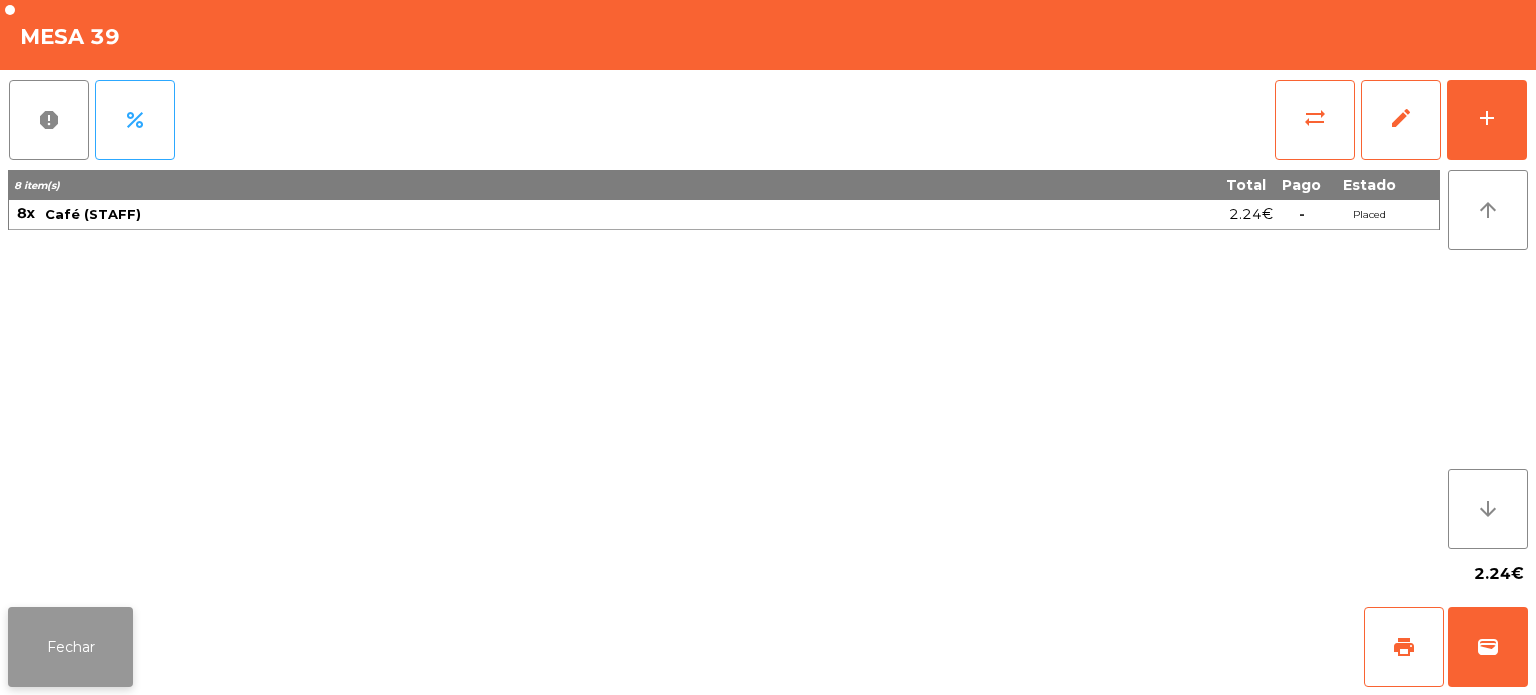click on "Fechar" 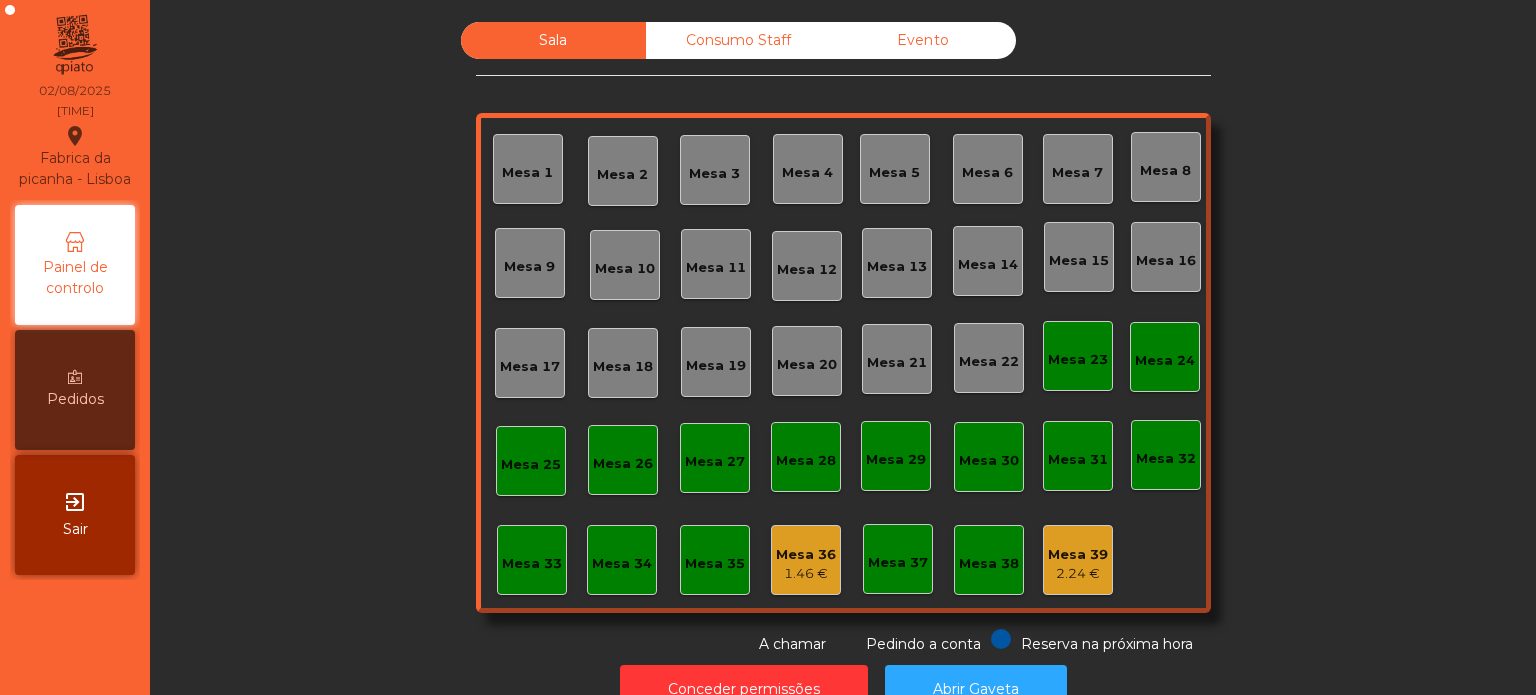 click on "1.46 €" 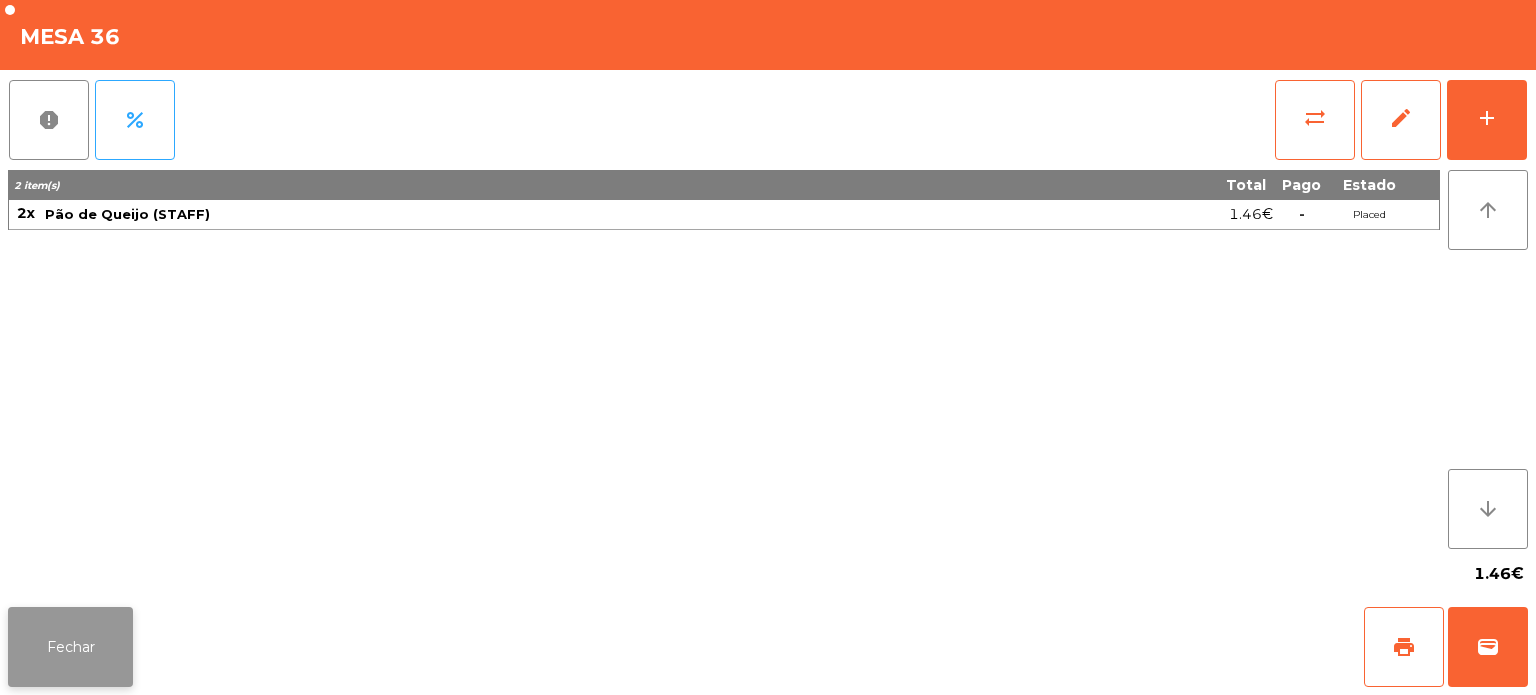click on "Fechar" 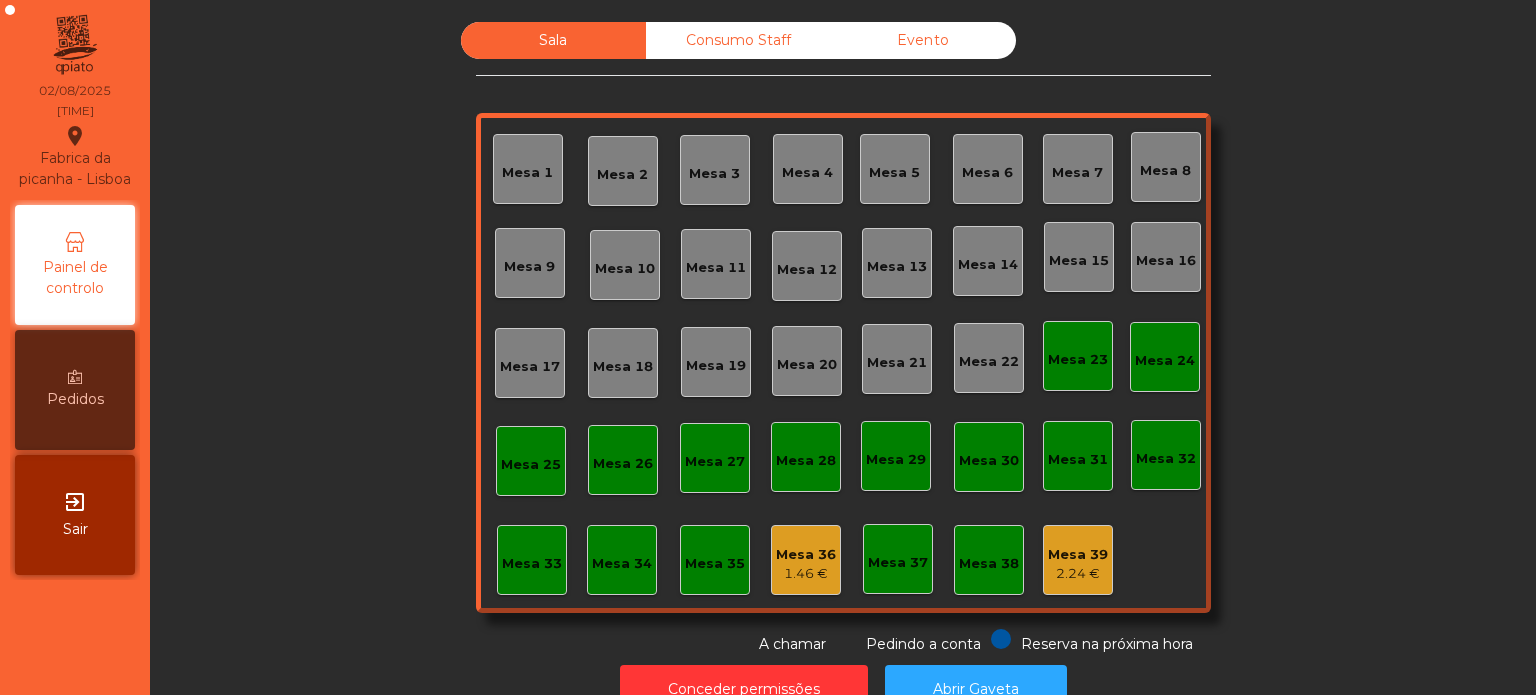 click on "Sala   Consumo Staff   Evento   Mesa 1   Mesa 2   Mesa 3   Mesa 4   Mesa 5   Mesa 6   Mesa 7   Mesa 8   Mesa 9   Mesa 10   Mesa 11   Mesa 12   Mesa 13   Mesa 14   Mesa 15   Mesa 16   Mesa 17   Mesa 18   Mesa 19   Mesa 20   Mesa 21   Mesa 22   Mesa 23   Mesa 24   Mesa 25   Mesa 26   Mesa 27   Mesa 28   Mesa 29   Mesa 30   Mesa 31   Mesa 32   Mesa 33   Mesa 34   Mesa 35   Mesa 36   1.46 €   Mesa 37   Mesa 38   Mesa 39   2.24 €  Reserva na próxima hora Pedindo a conta A chamar" 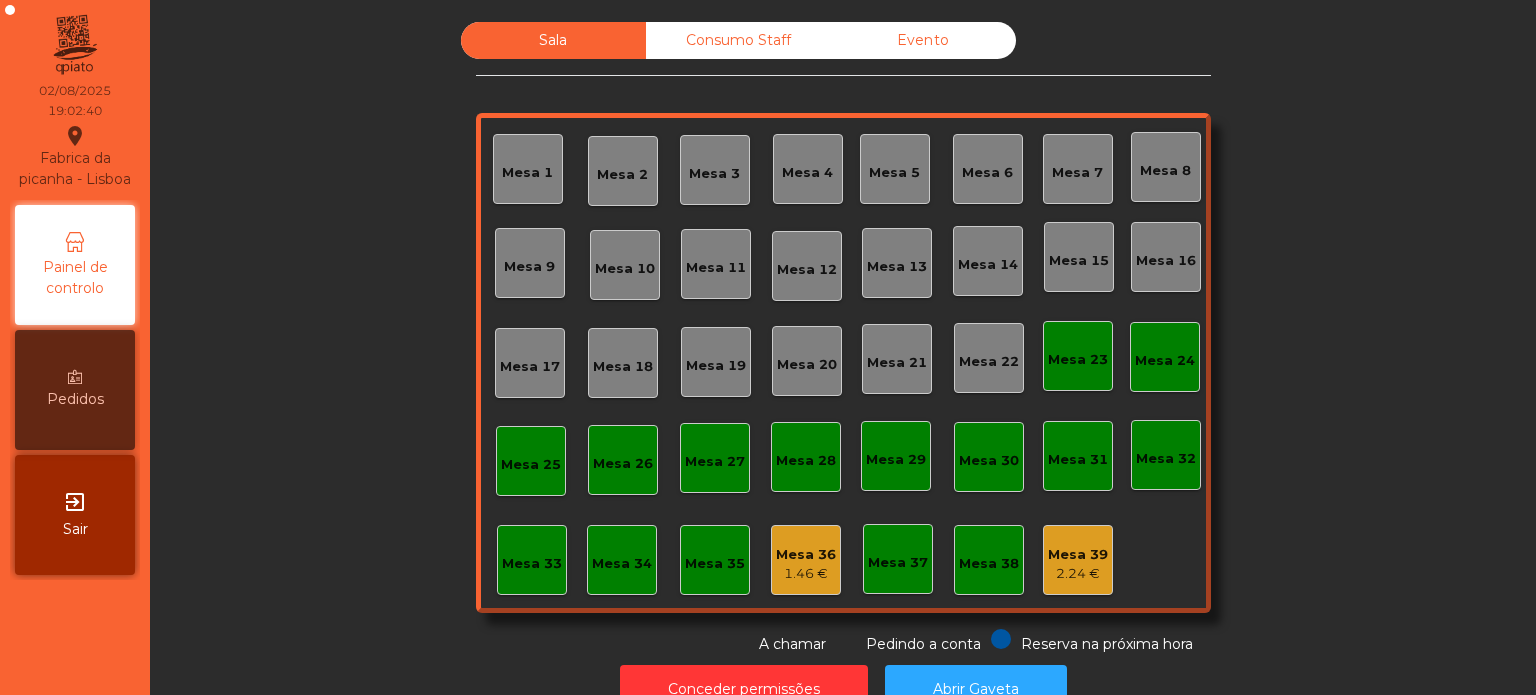 click on "Mesa 39   2.24 €" 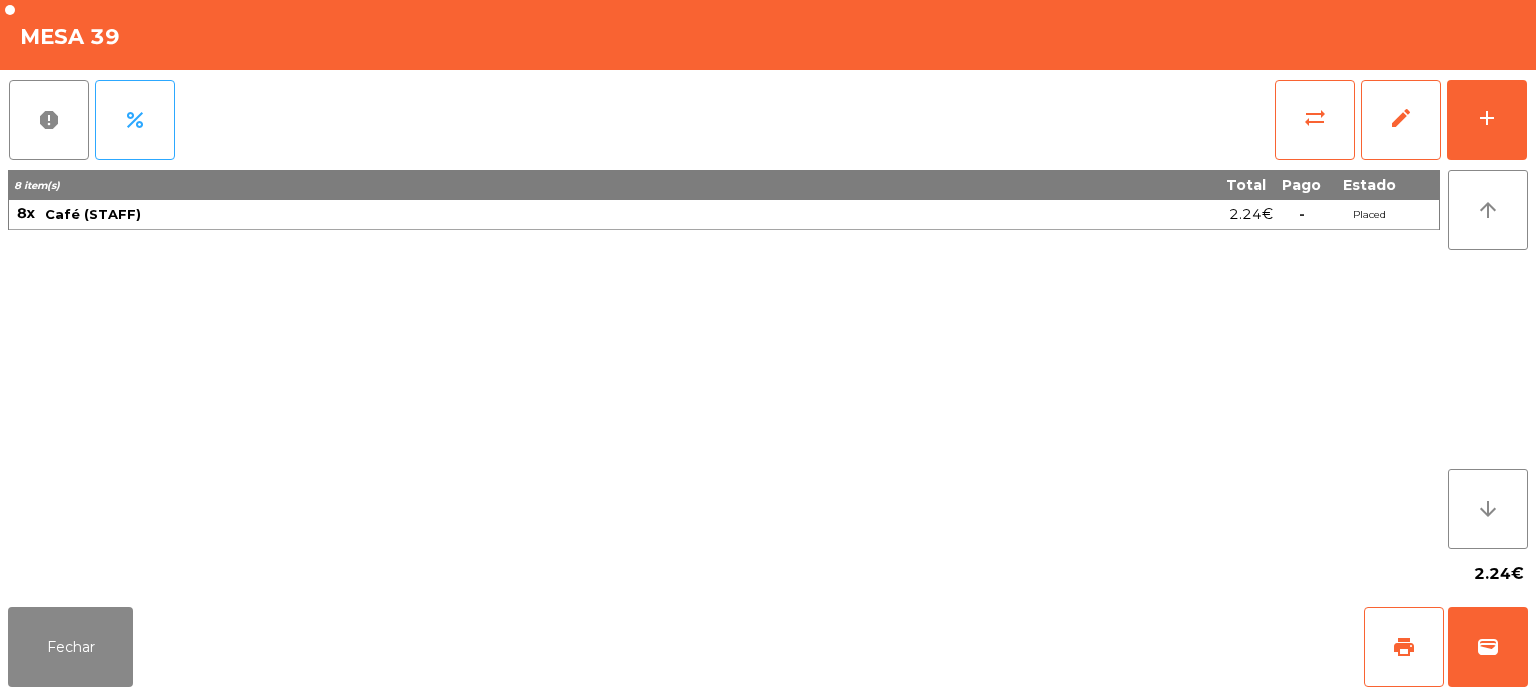 click on "report   percent   sync_alt   edit   add  8 item(s) Total Pago Estado 8x Café (STAFF) 2.24€  -  Placed arrow_upward arrow_downward  2.24€" 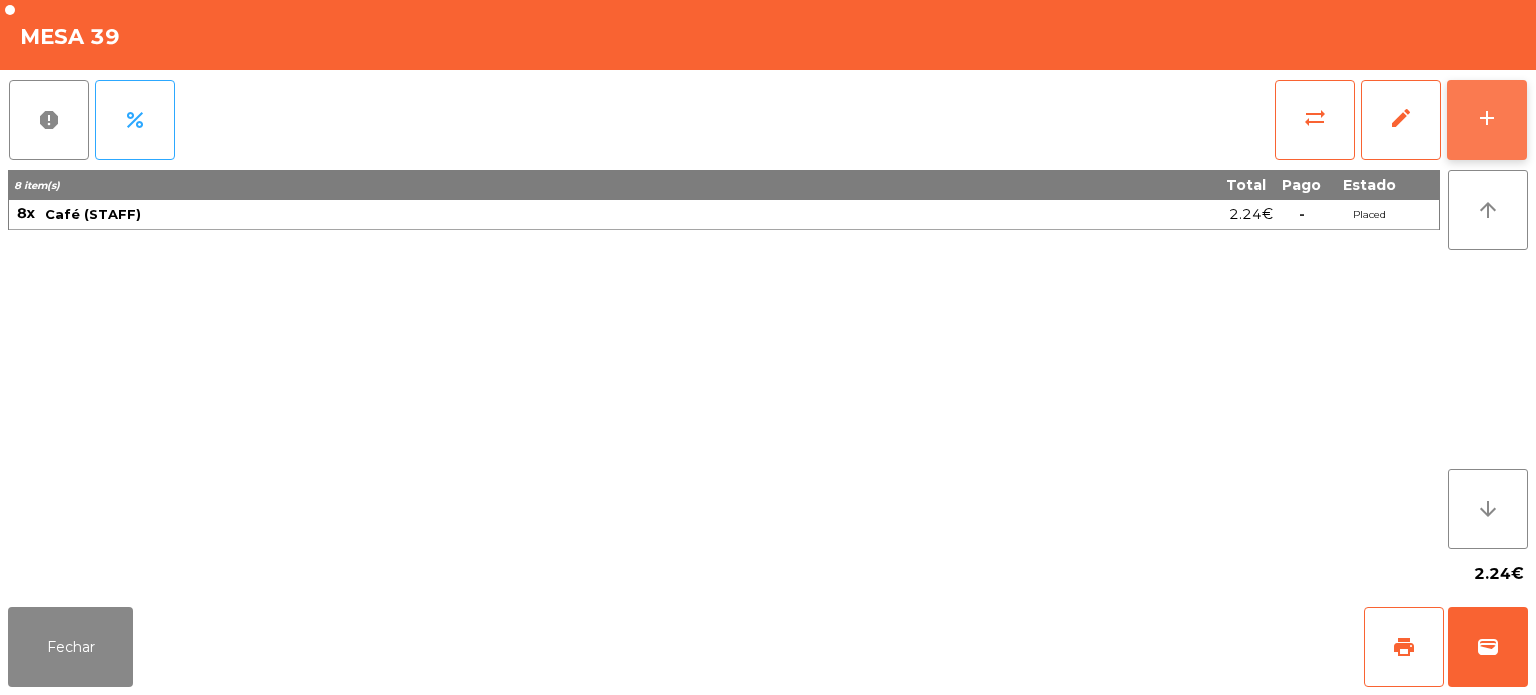 click on "add" 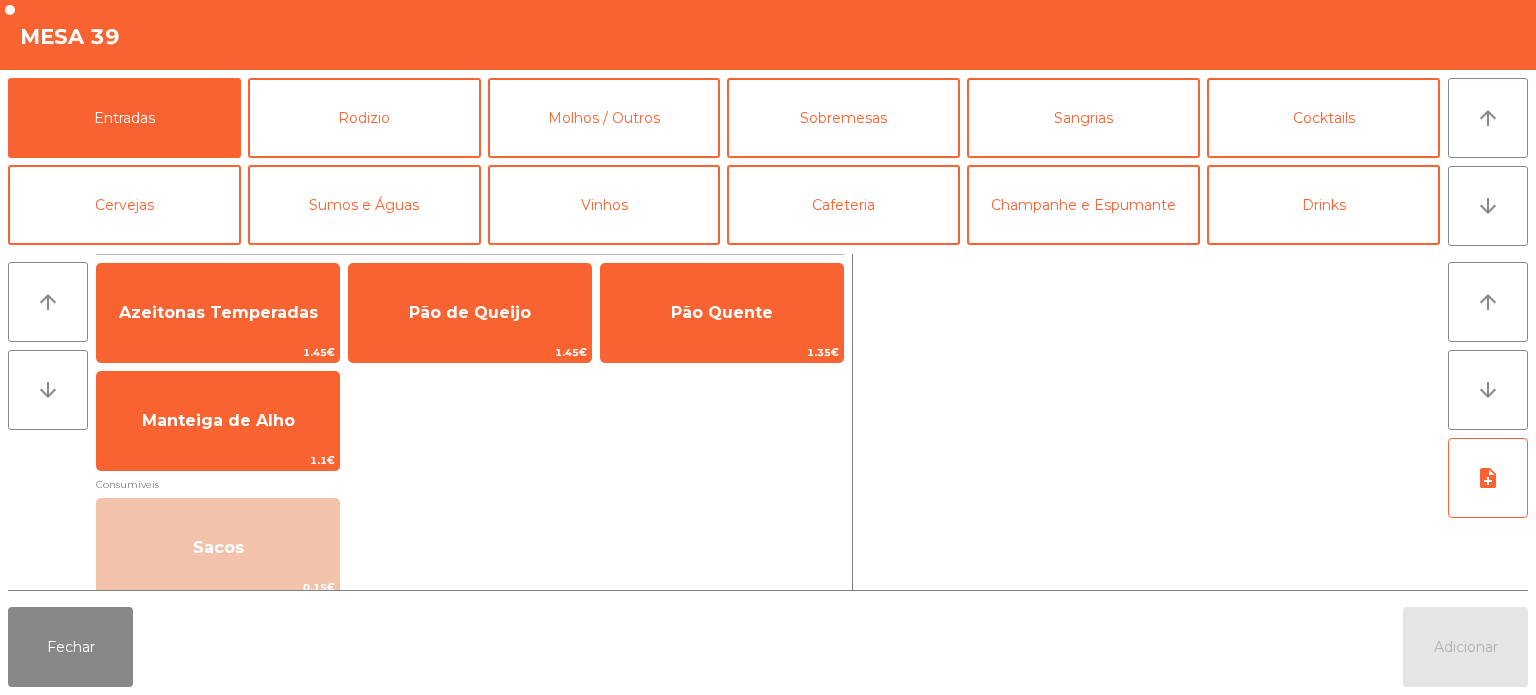 scroll, scrollTop: 93, scrollLeft: 0, axis: vertical 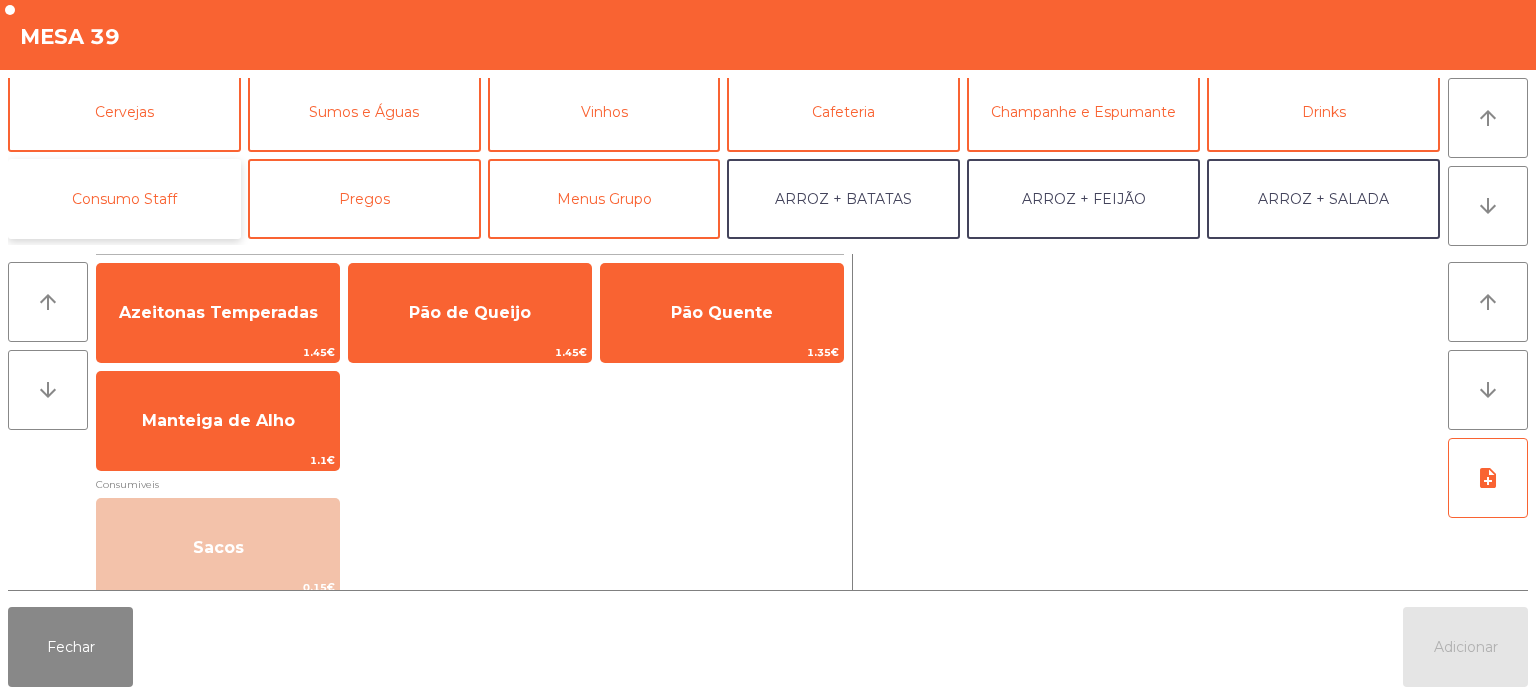 click on "Consumo Staff" 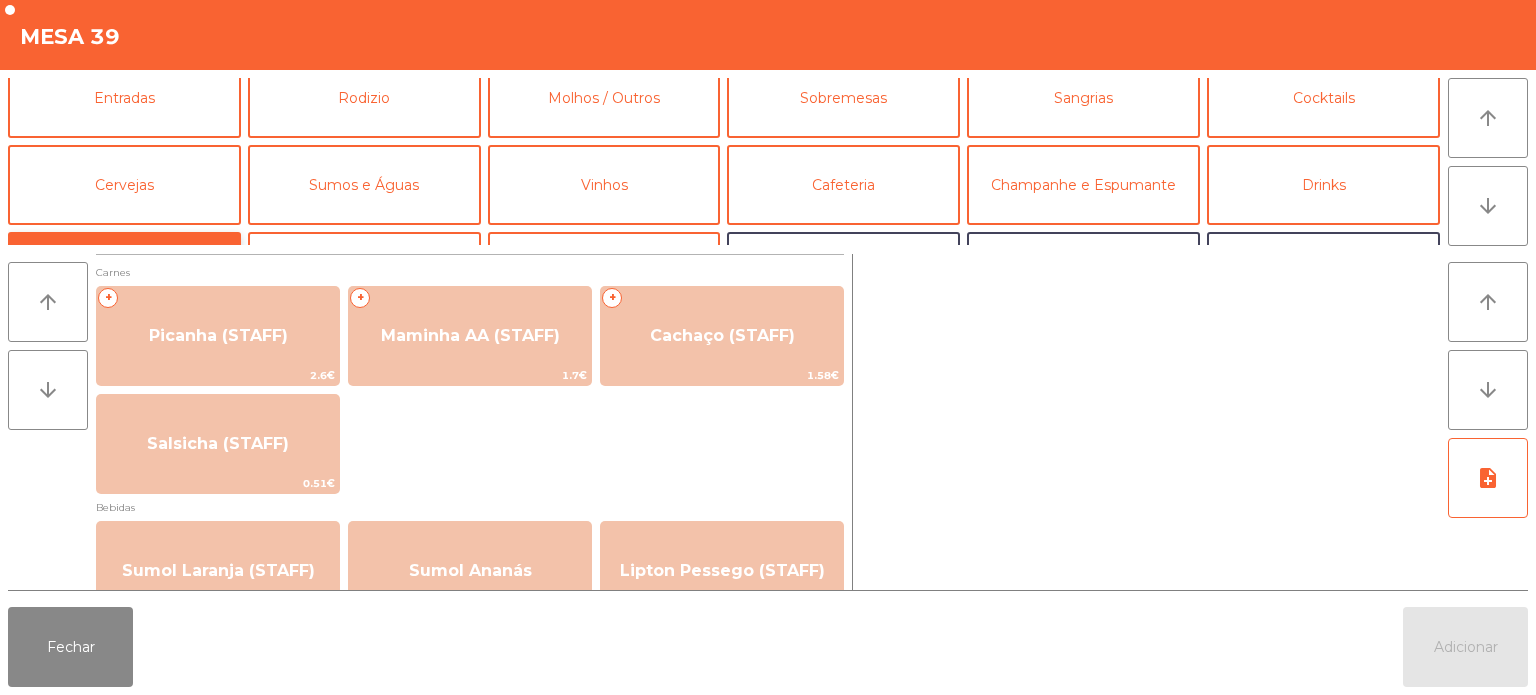 scroll, scrollTop: 0, scrollLeft: 0, axis: both 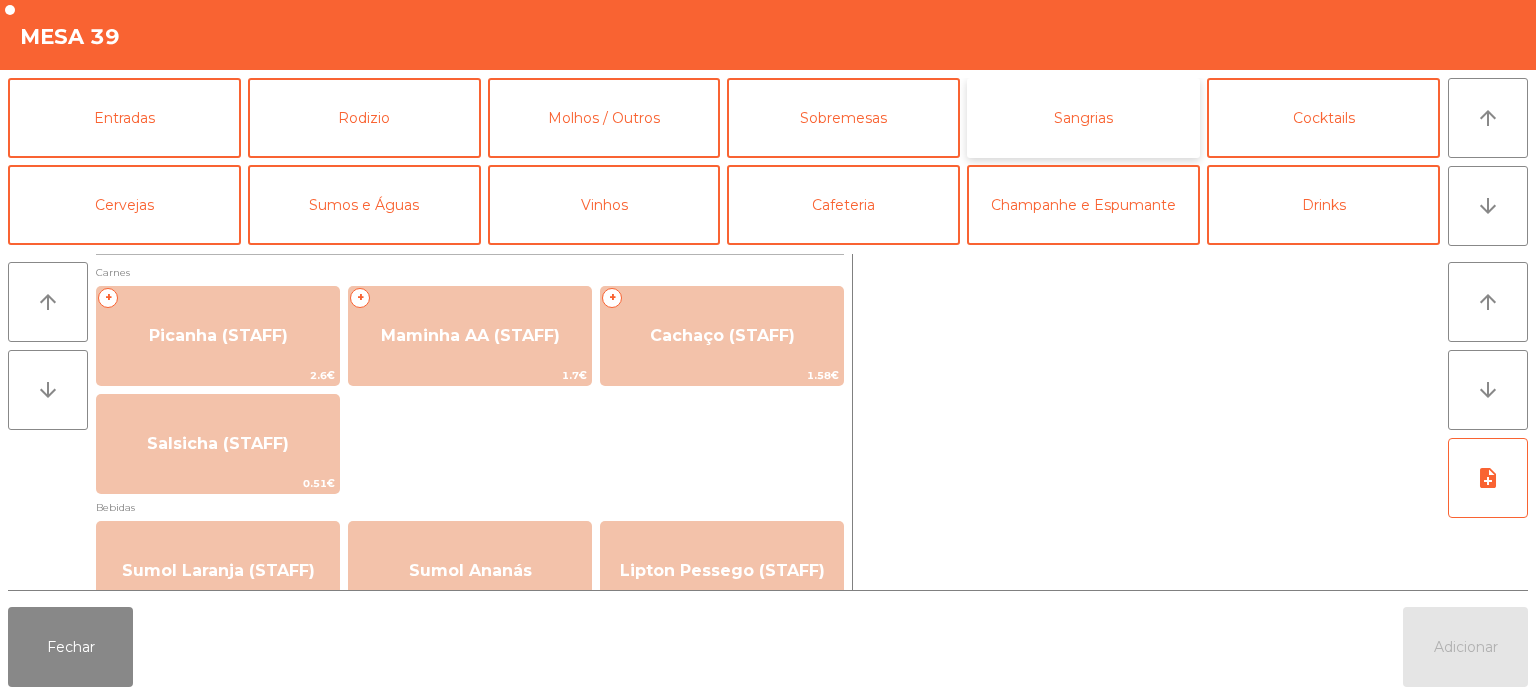 click on "Sangrias" 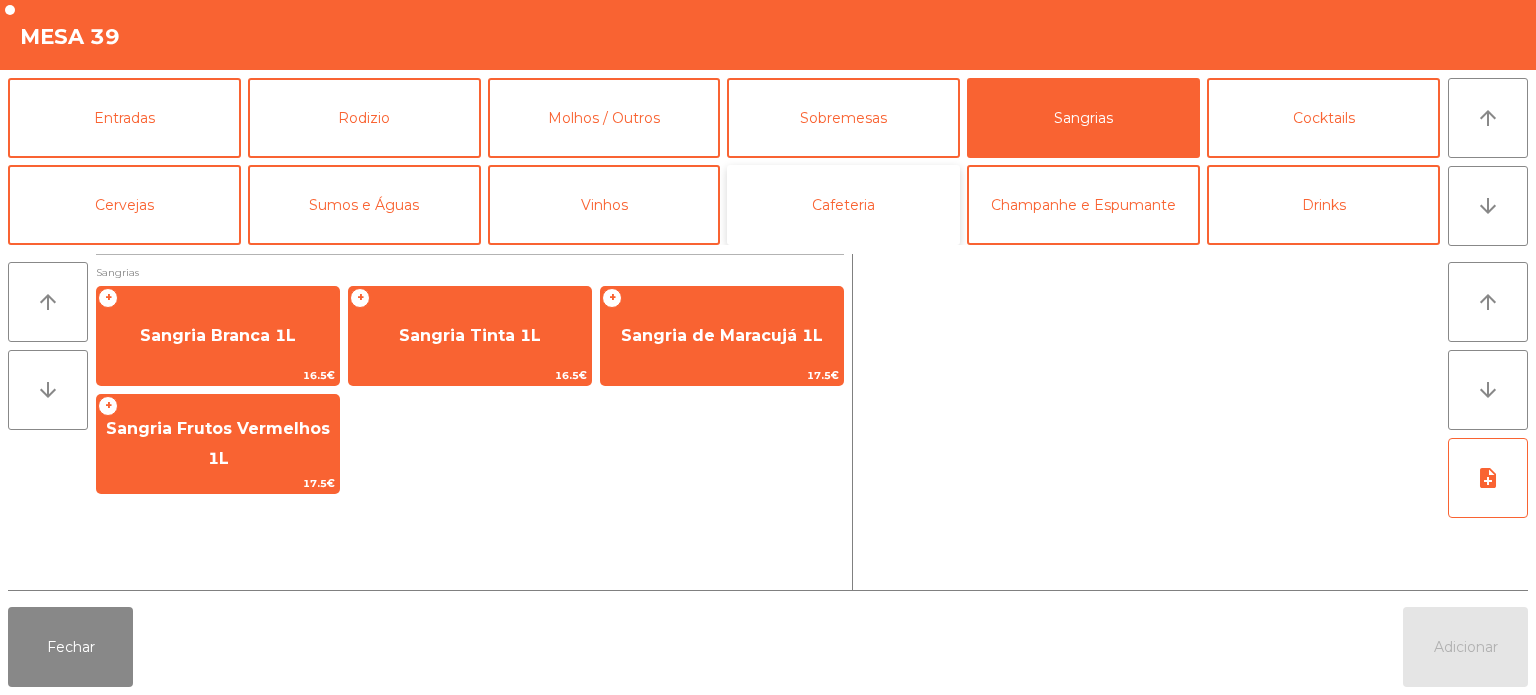 click on "Cafeteria" 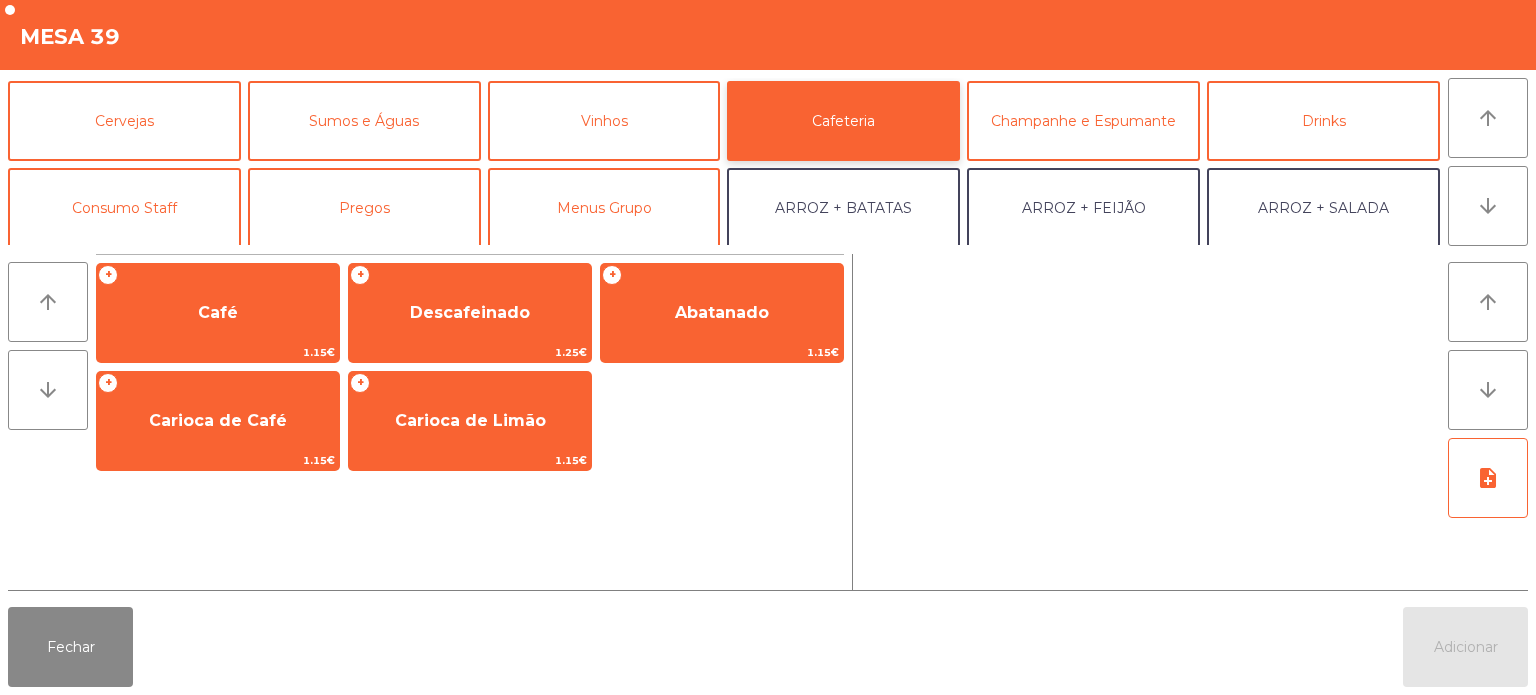 scroll, scrollTop: 99, scrollLeft: 0, axis: vertical 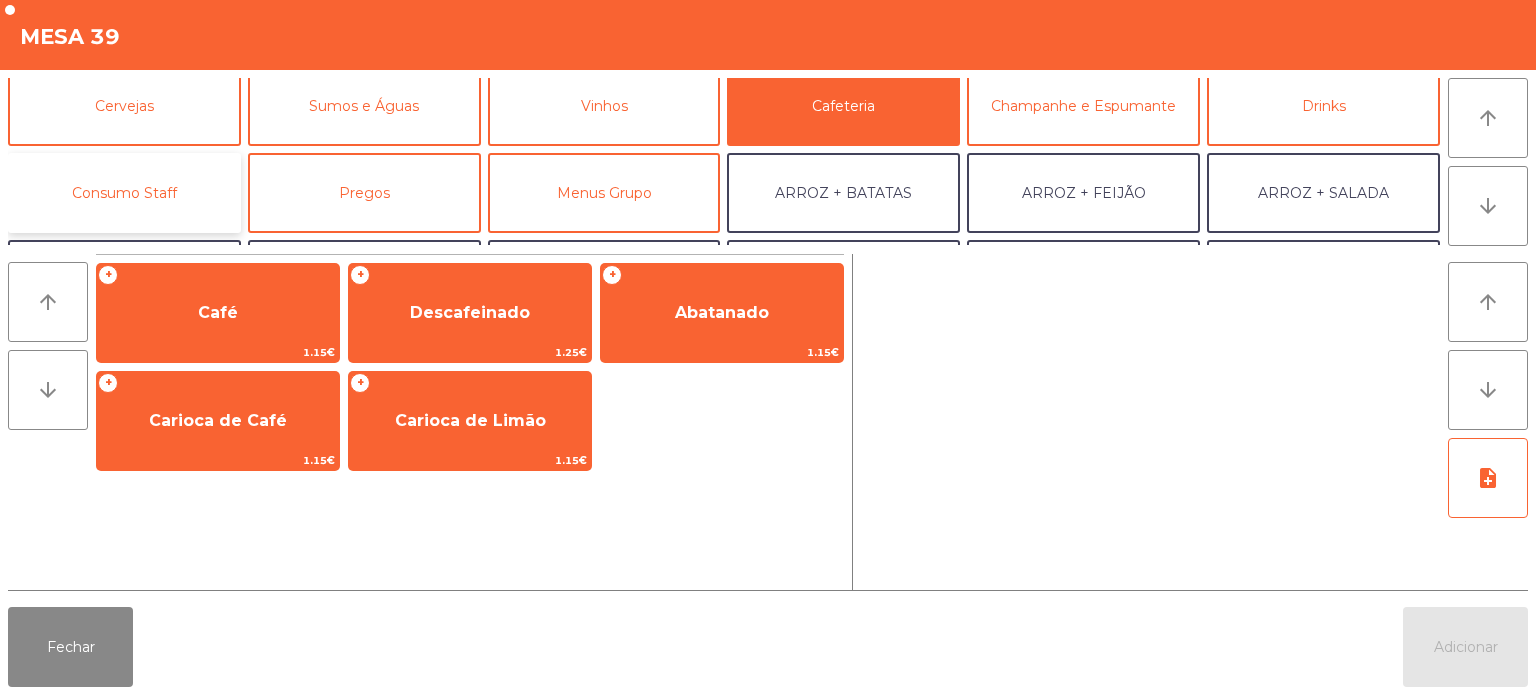 click on "Consumo Staff" 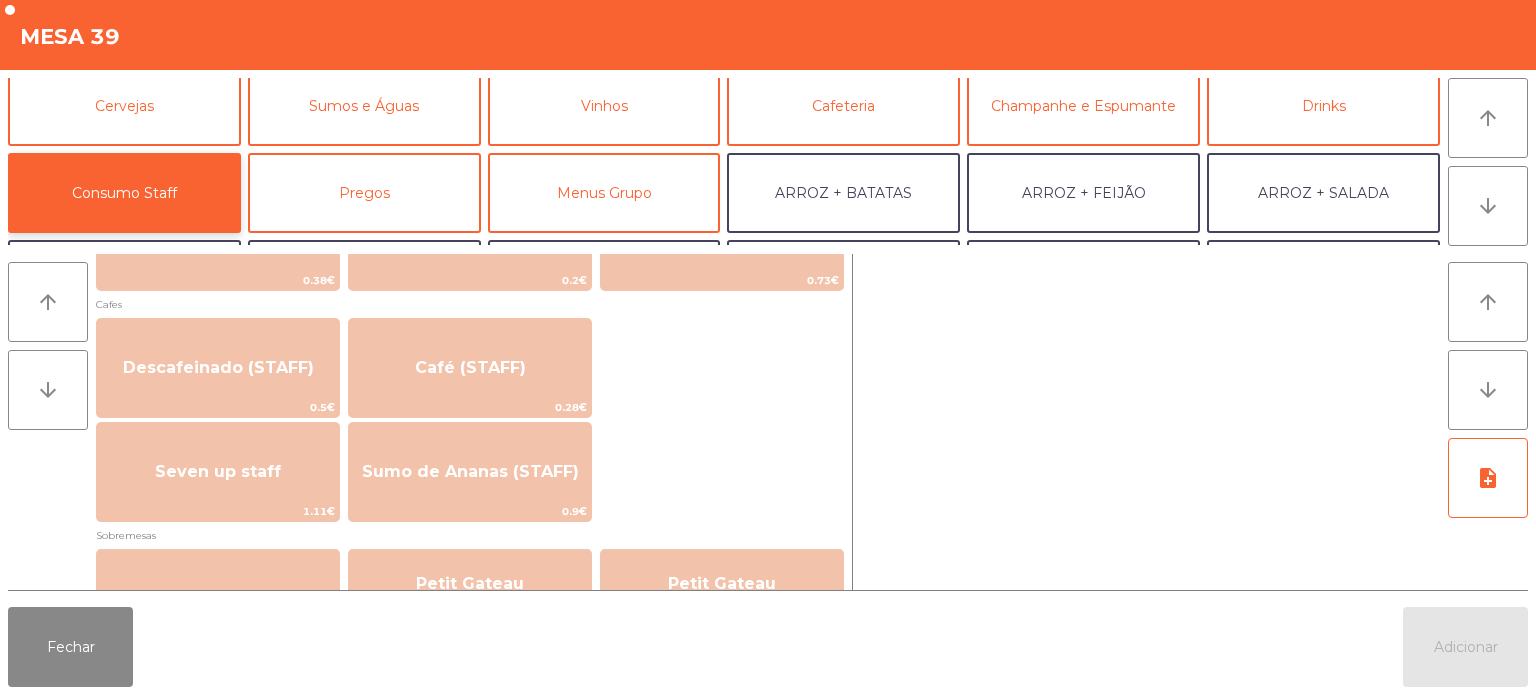 scroll, scrollTop: 1132, scrollLeft: 0, axis: vertical 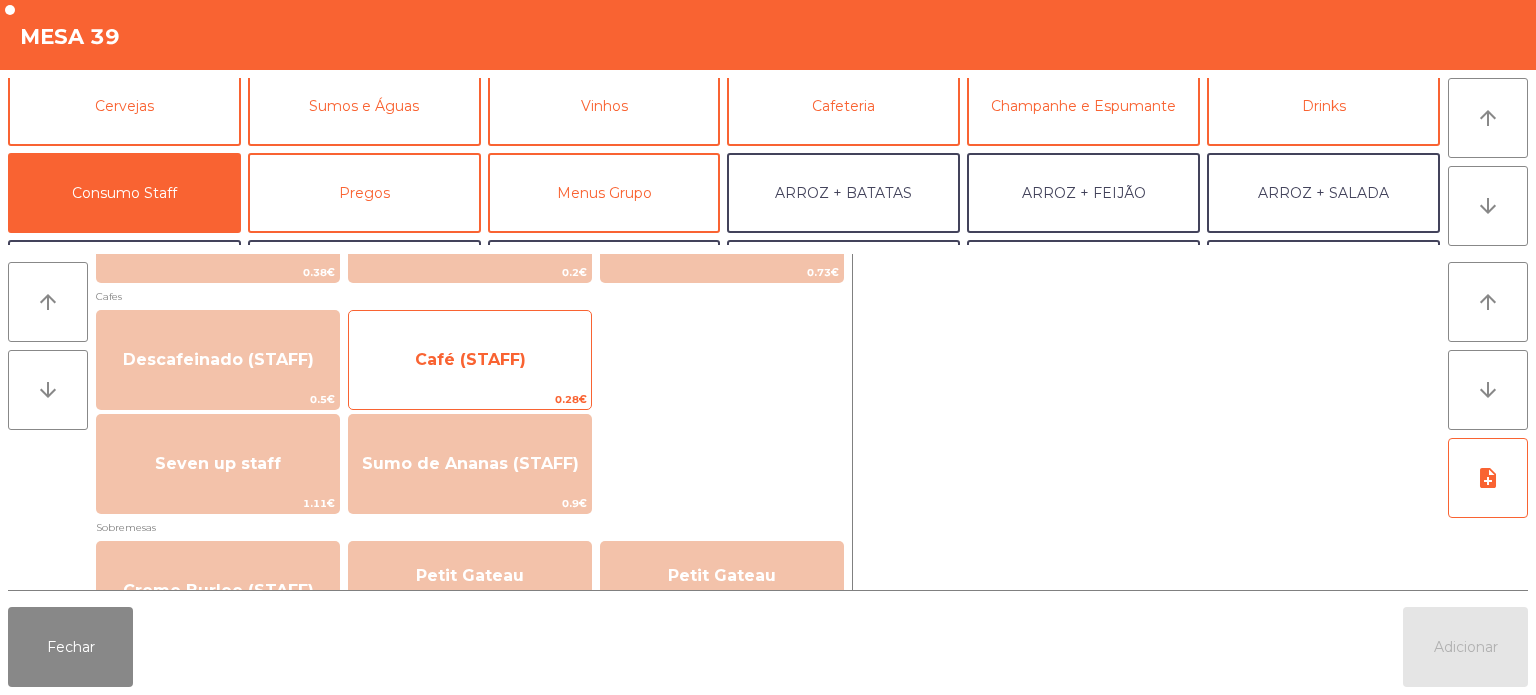 click on "Café (STAFF)" 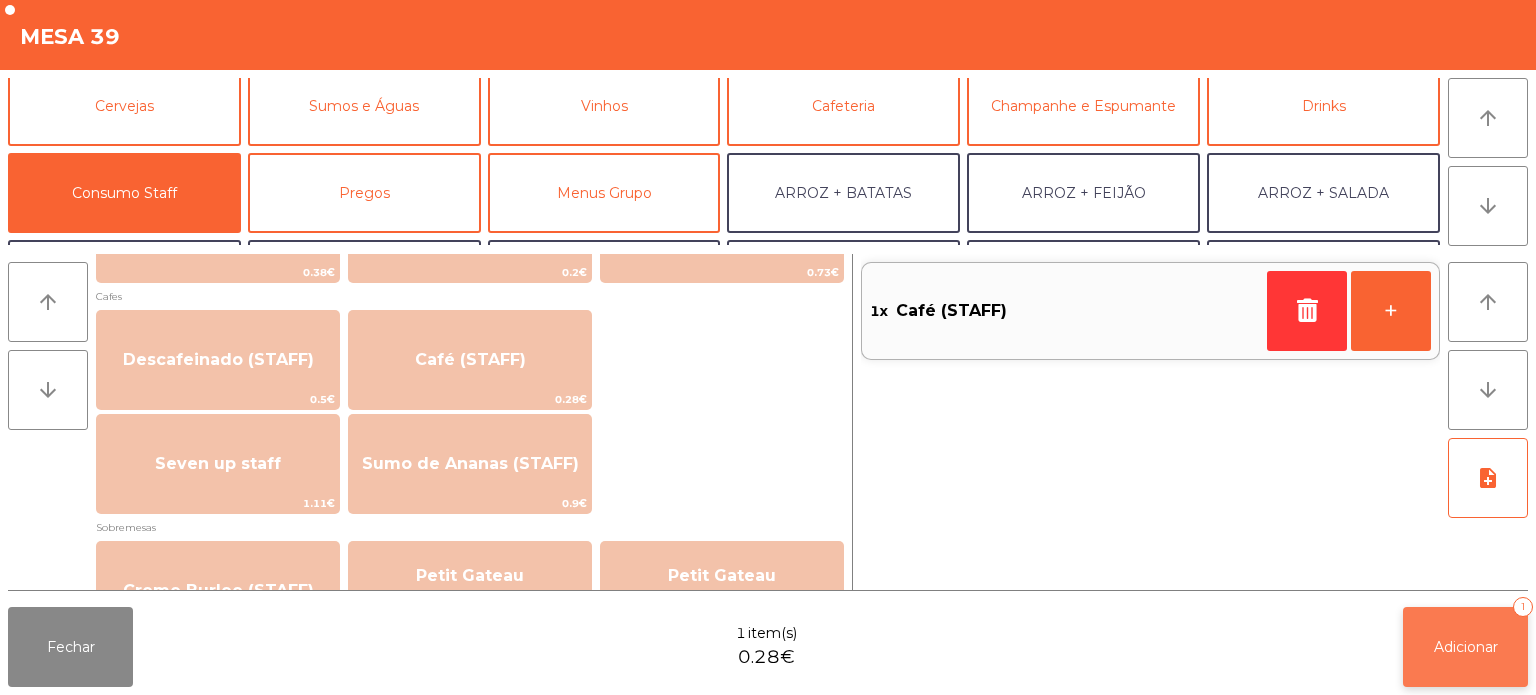 click on "Adicionar   1" 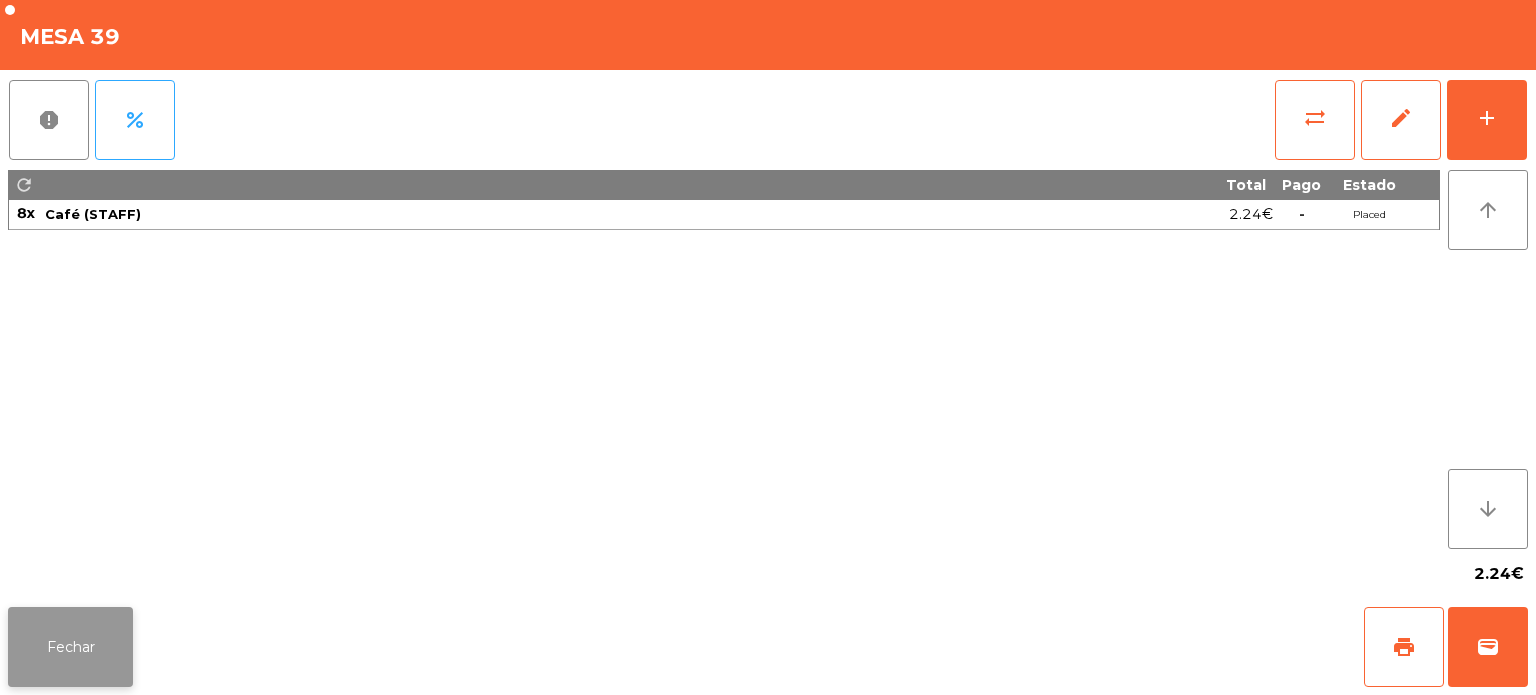 click on "Fechar" 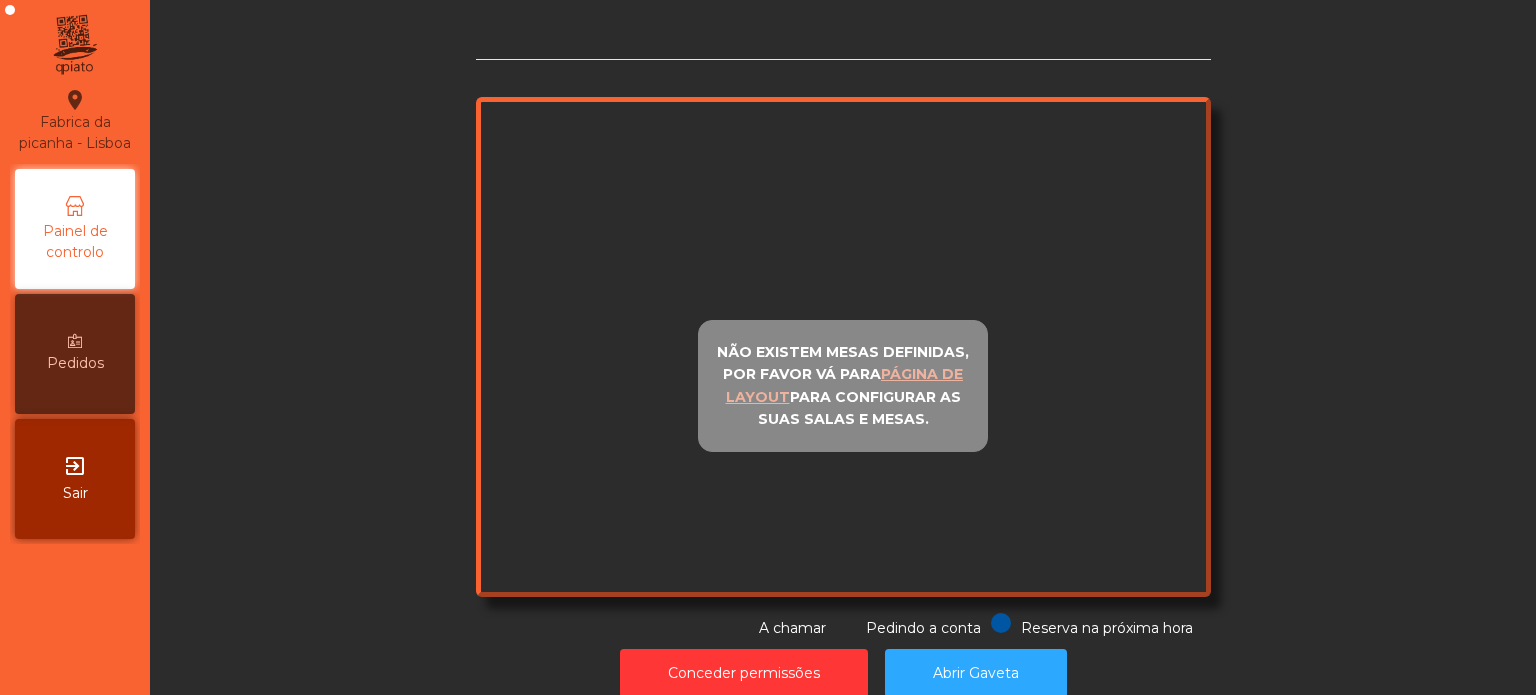 scroll, scrollTop: 0, scrollLeft: 0, axis: both 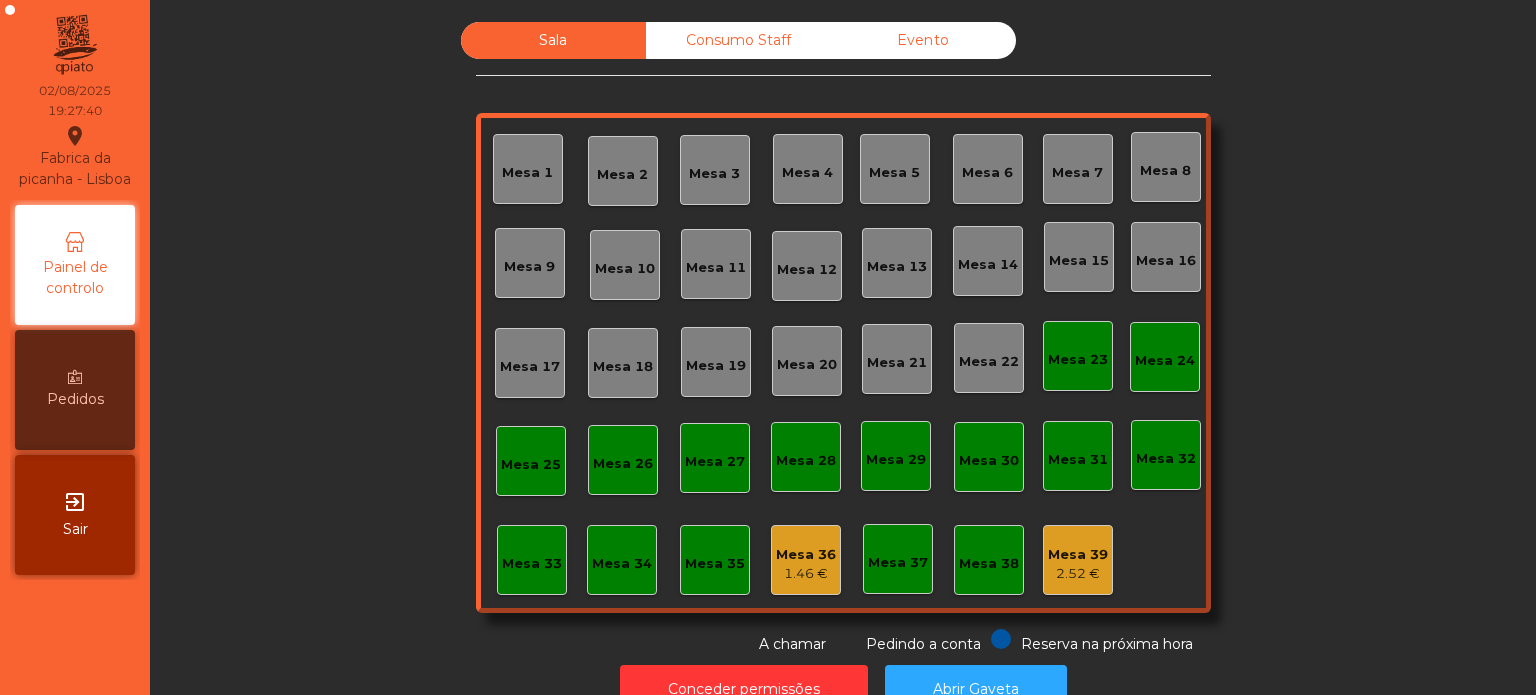 click on "Sala Consumo Staff Evento Mesa 1 Mesa 2 Mesa 3 Mesa 4 Mesa 5 Mesa 6 Mesa 7 Mesa 8 Mesa 9 Mesa 10 Mesa 11 Mesa 12 Mesa 13 Mesa 14 Mesa 15 Mesa 16 Mesa 17 Mesa 18 Mesa 19 Mesa 20 Mesa 21 Mesa 22 Mesa 23 Mesa 24 Mesa 25 Mesa 26 Mesa 27 Mesa 28 Mesa 29 Mesa 30 Mesa 31 Mesa 32 Mesa 33 Mesa 34 Mesa 35 Mesa 36 1.46 € Mesa 37 Mesa 38 Mesa 39 2.52 € Reserva na próxima hora Pedindo a conta A chamar" 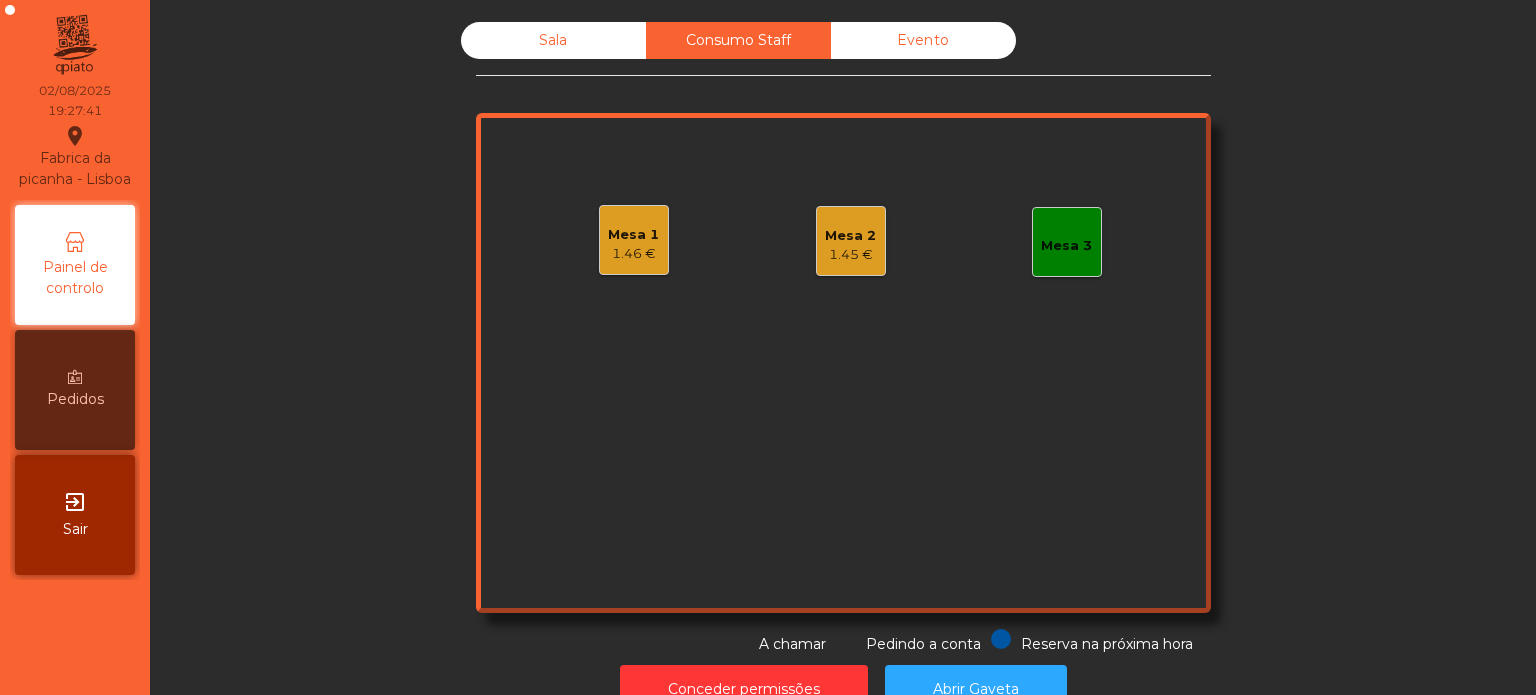 click on "1.46 €" 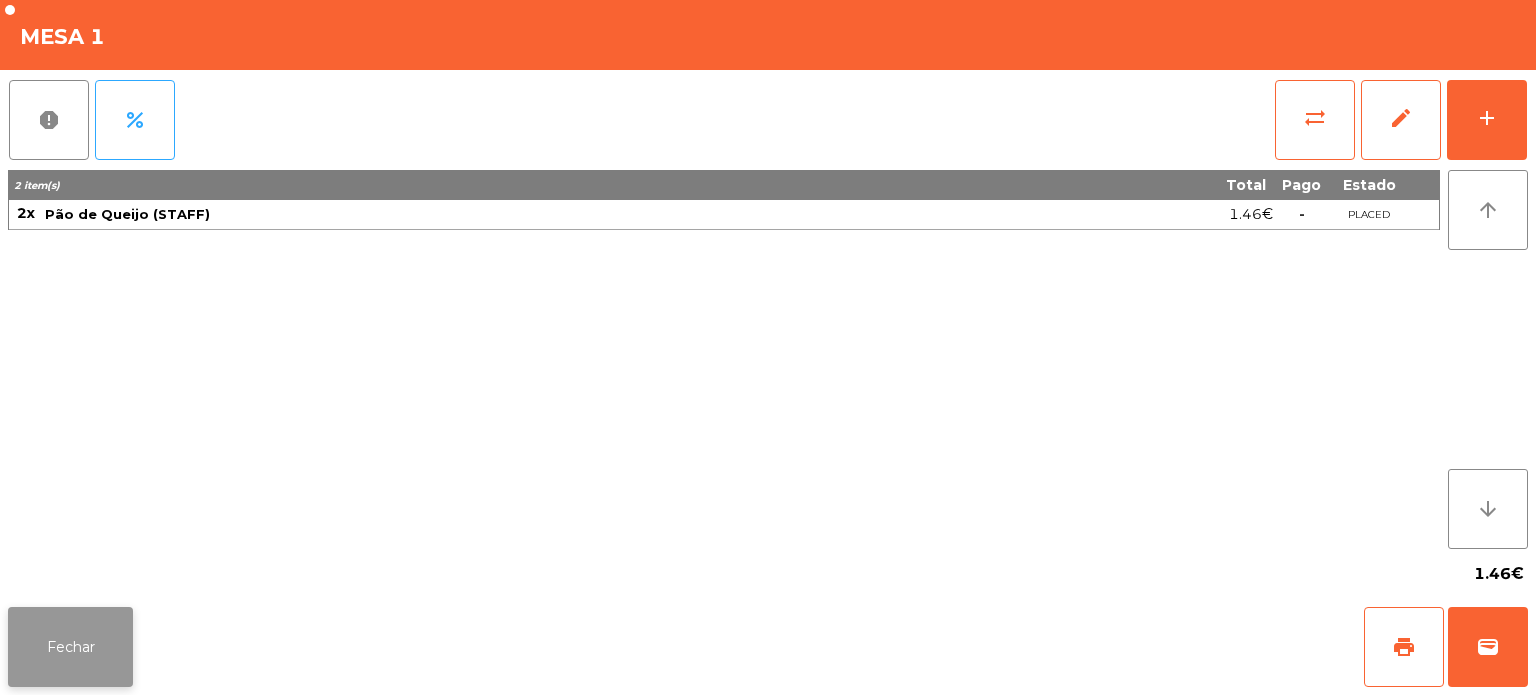 click on "Fechar" 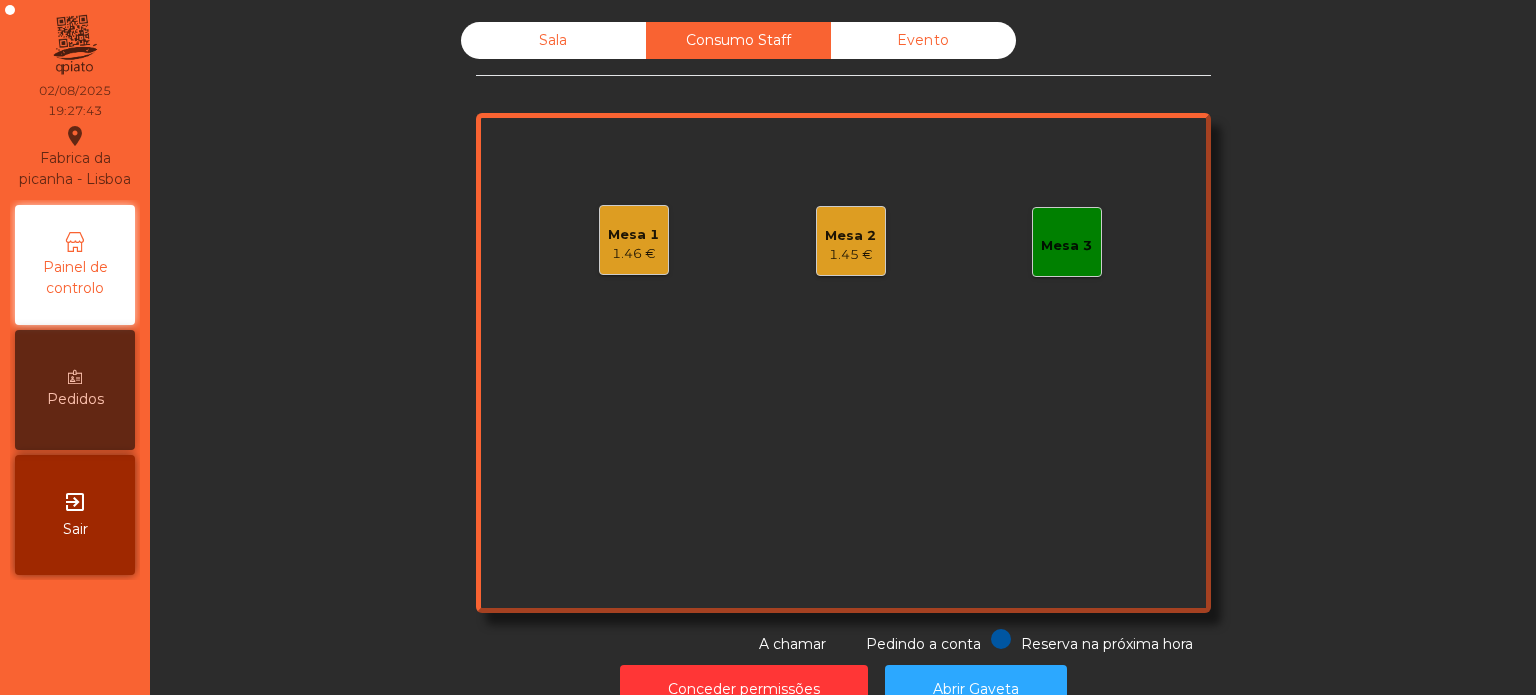 click on "Mesa 3" 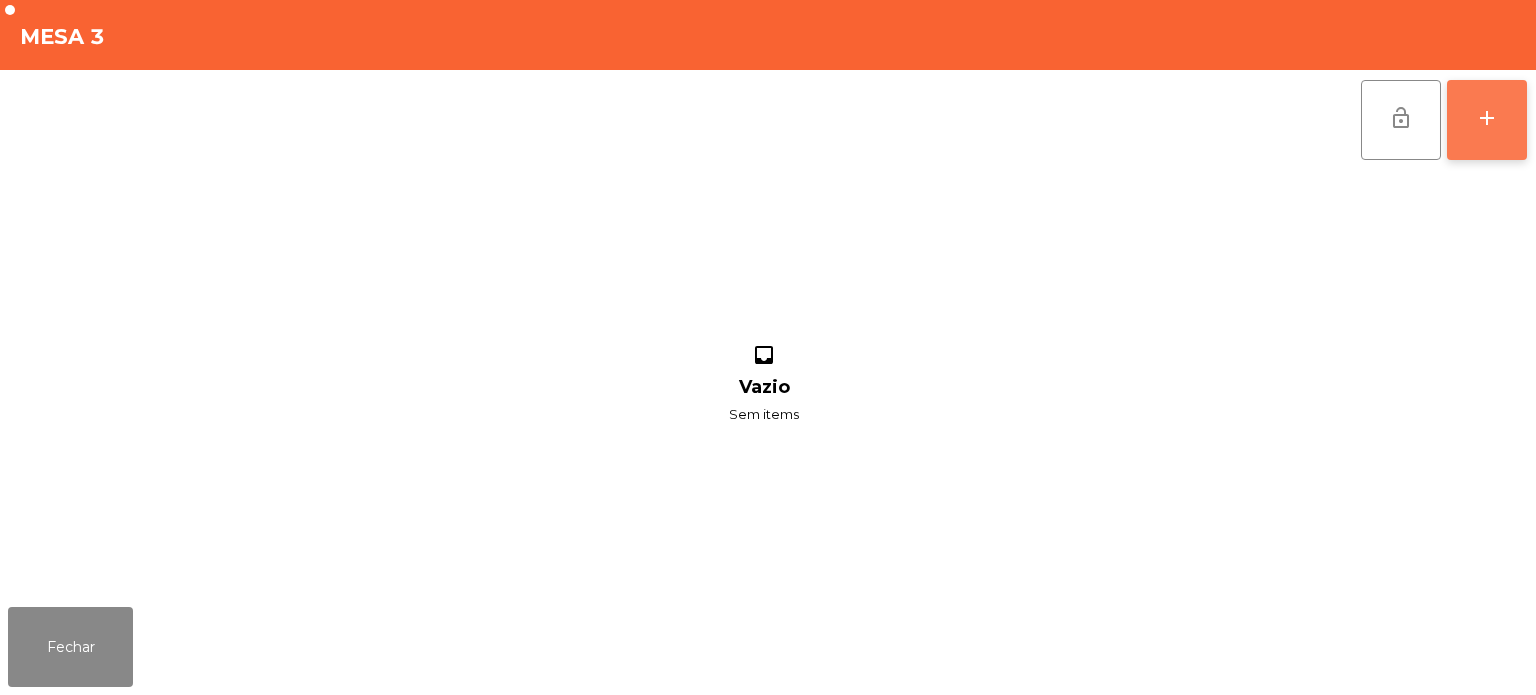 click on "add" 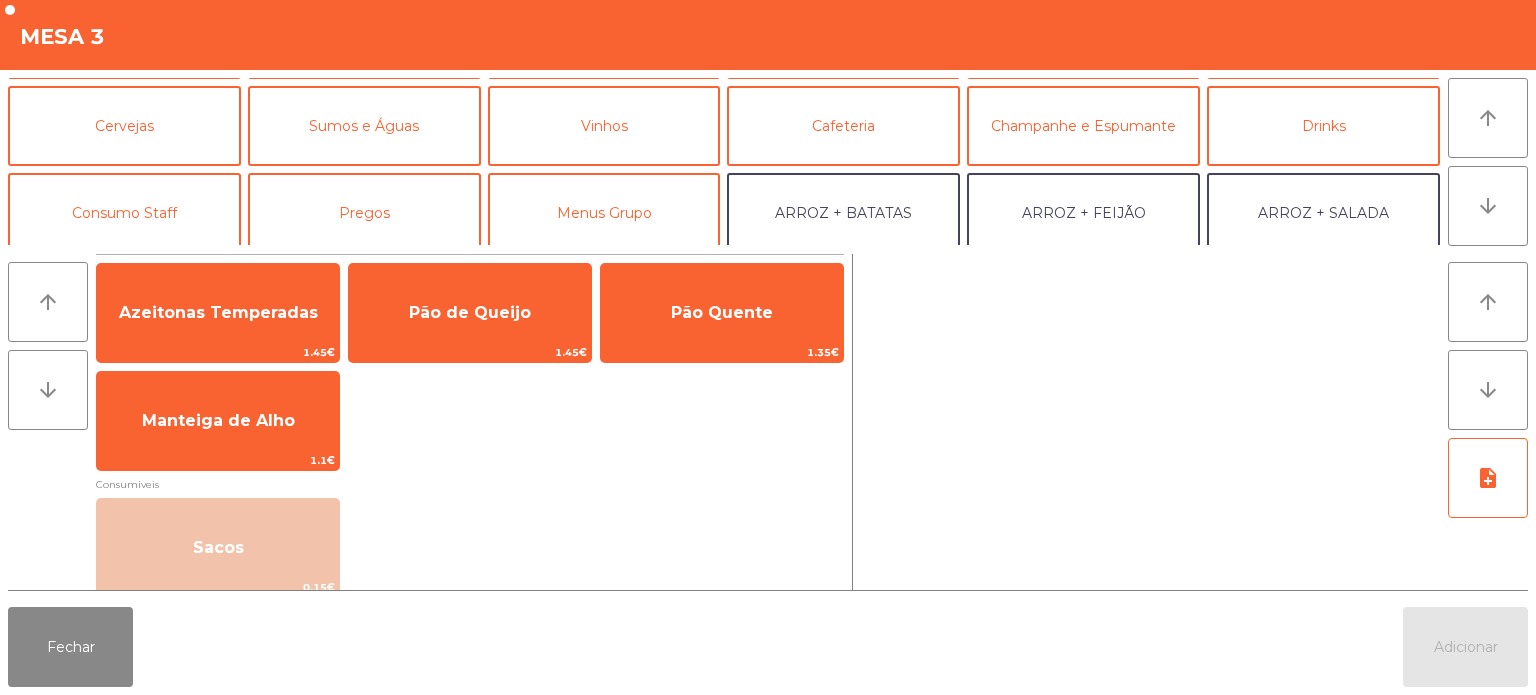scroll, scrollTop: 80, scrollLeft: 0, axis: vertical 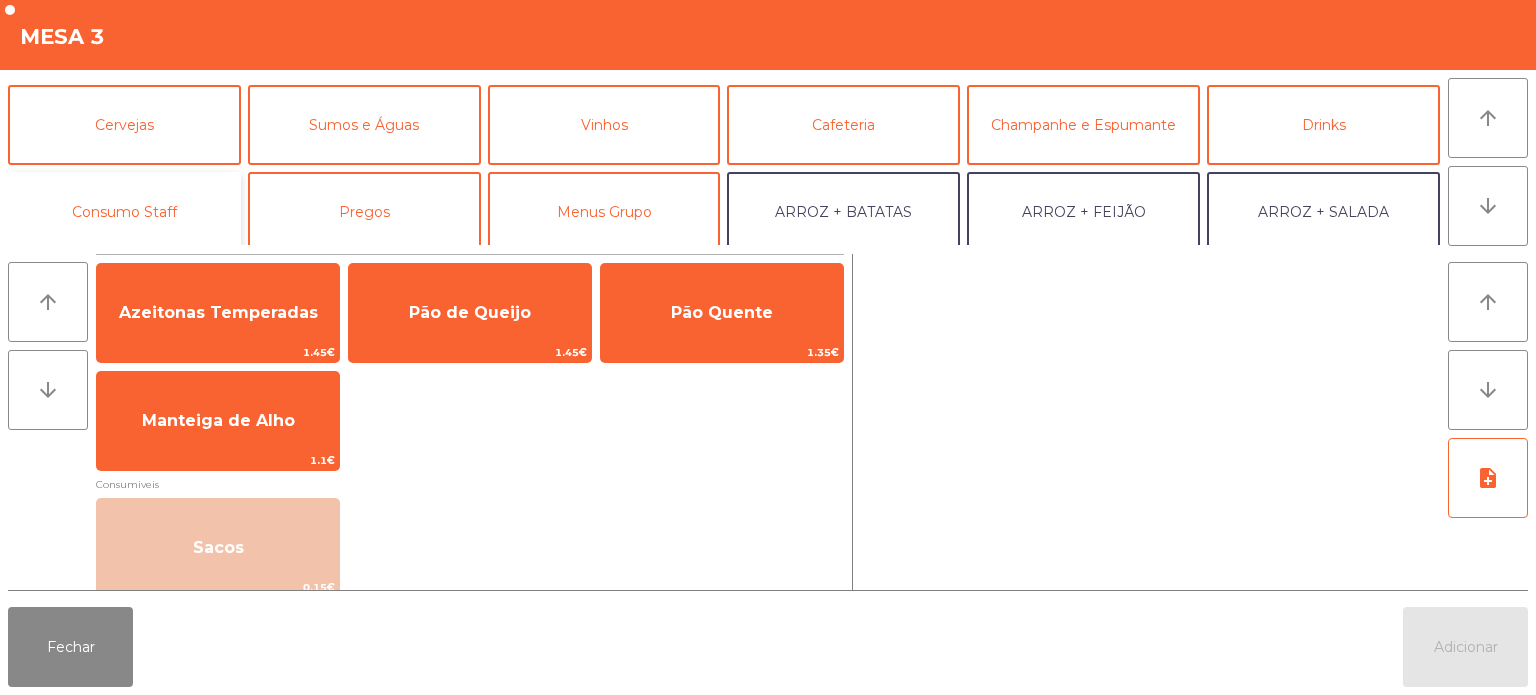 click on "Consumo Staff" 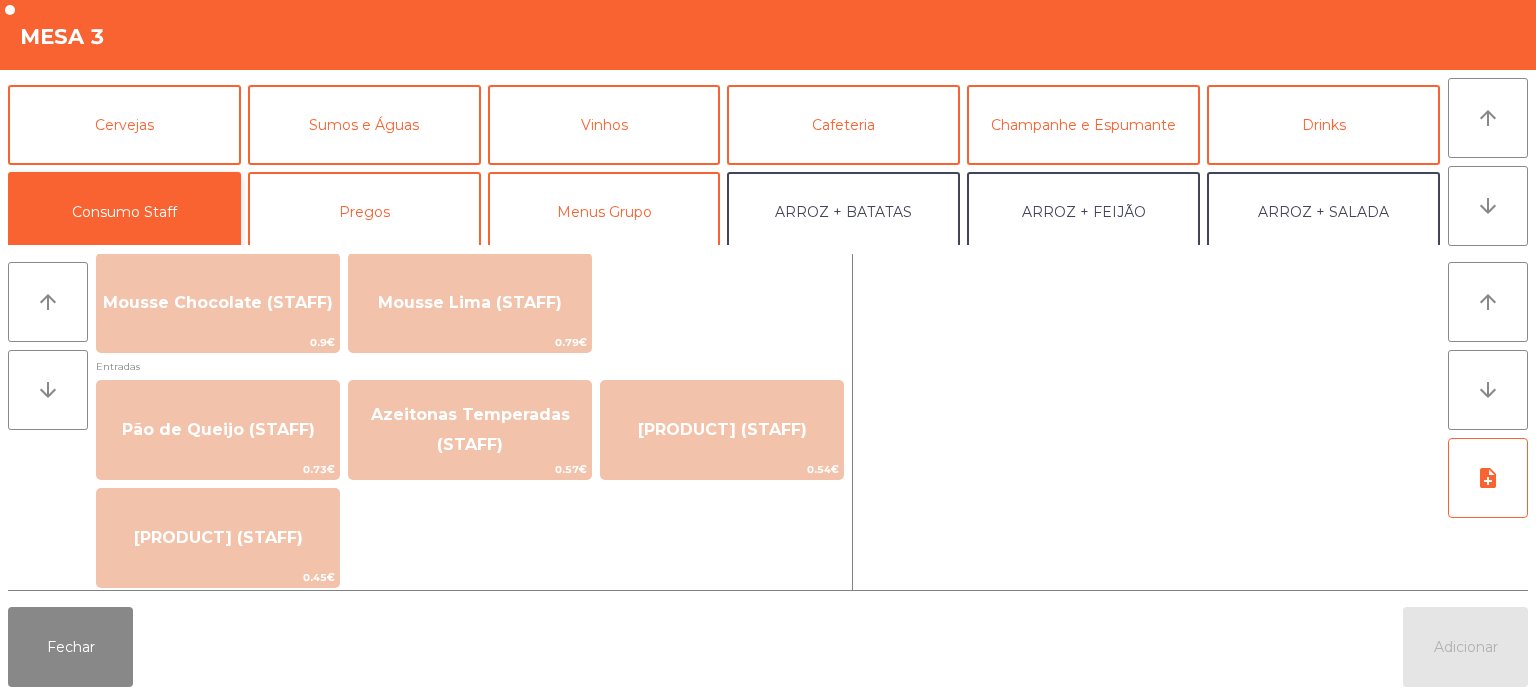 scroll, scrollTop: 1538, scrollLeft: 0, axis: vertical 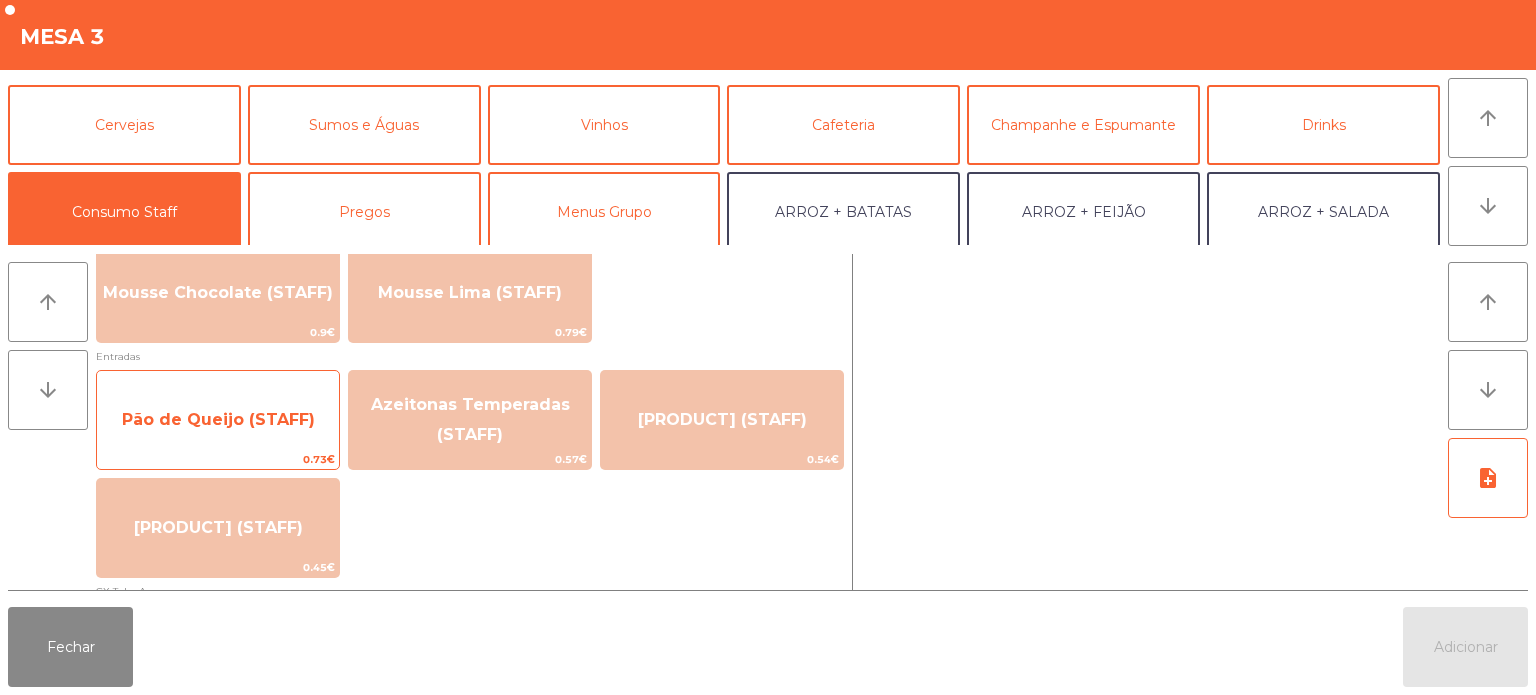 click on "Pão de Queijo (STAFF)" 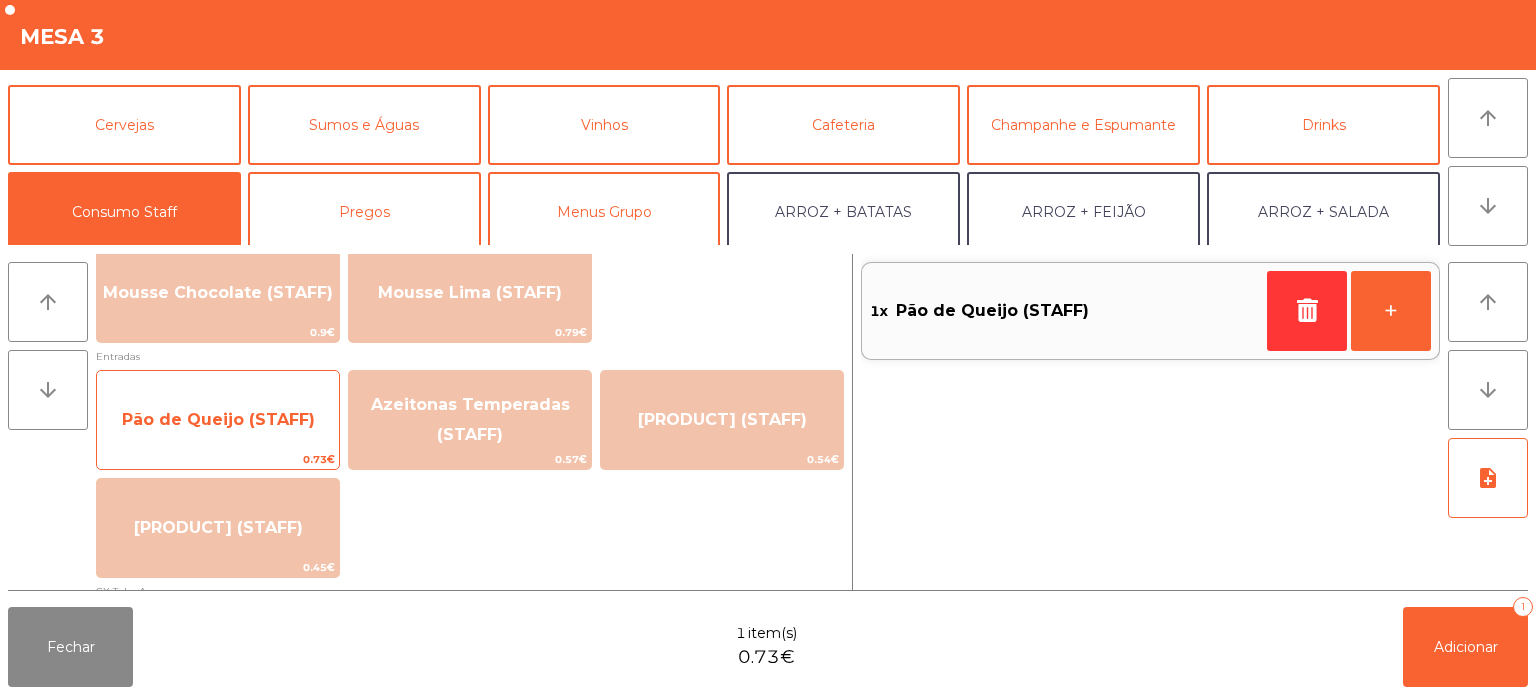 click on "Pão de Queijo (STAFF)" 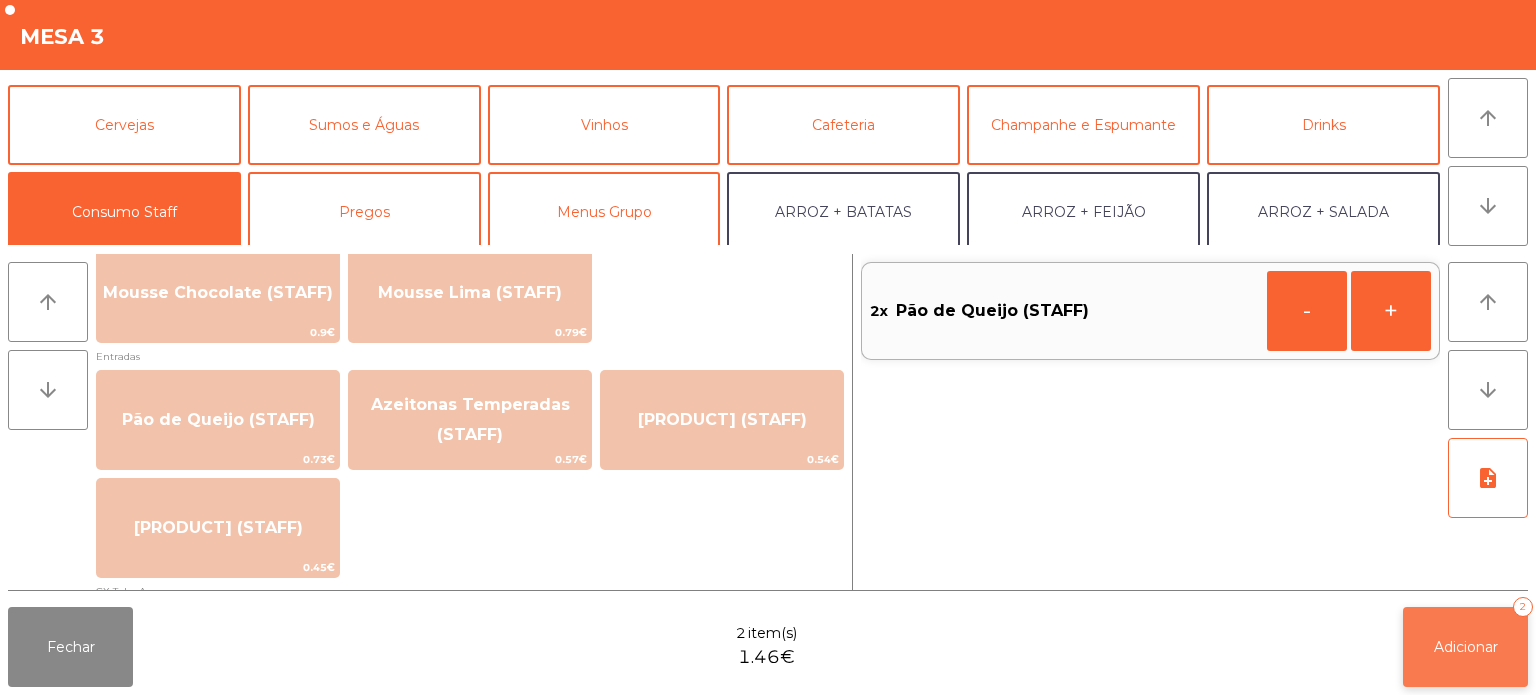 click on "Adicionar" 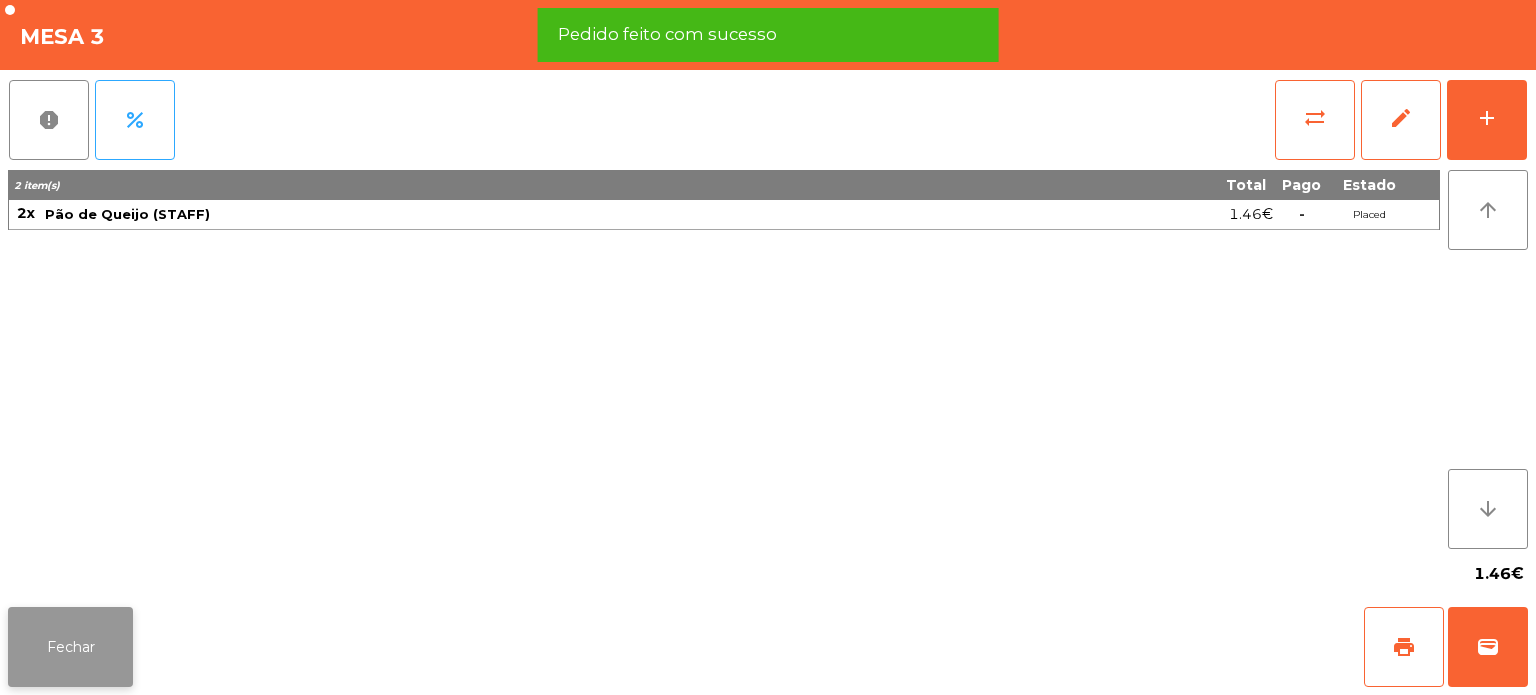 click on "Fechar" 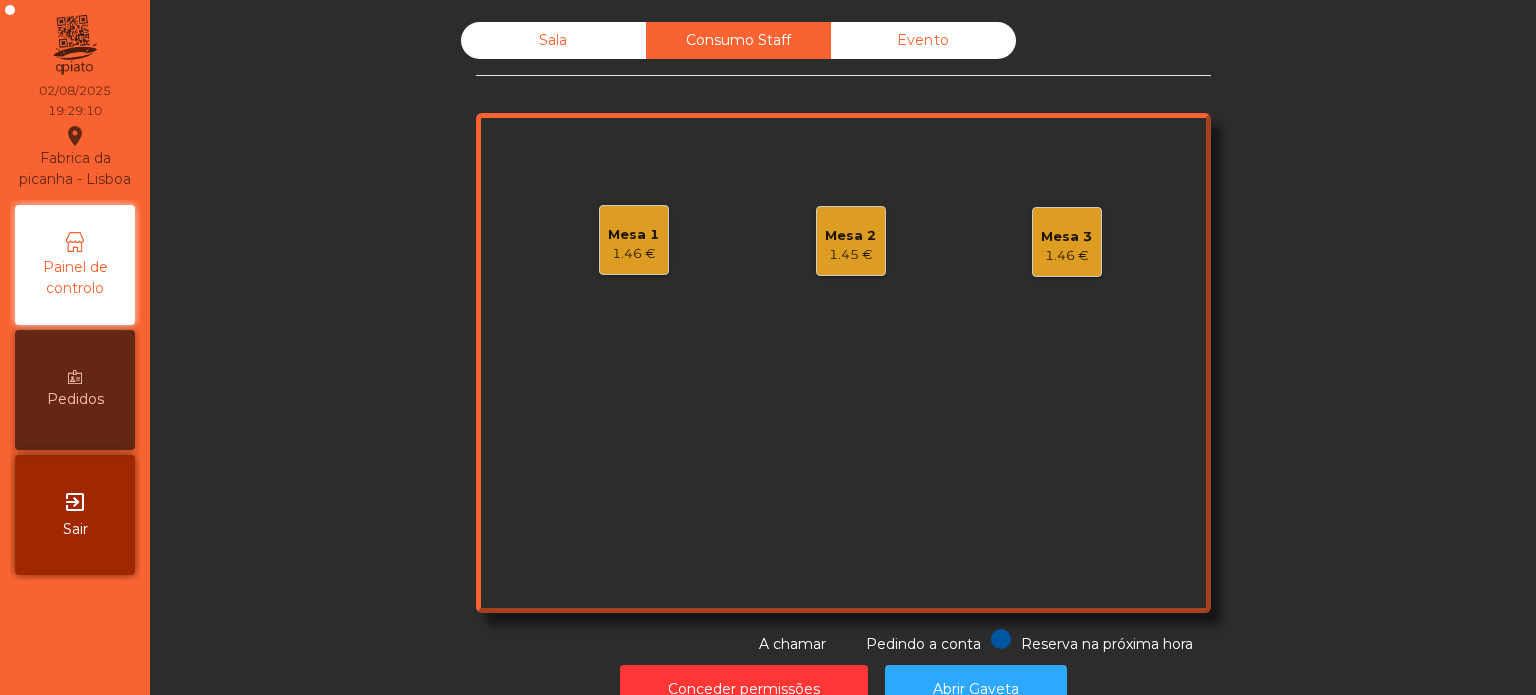 click on "Sala" 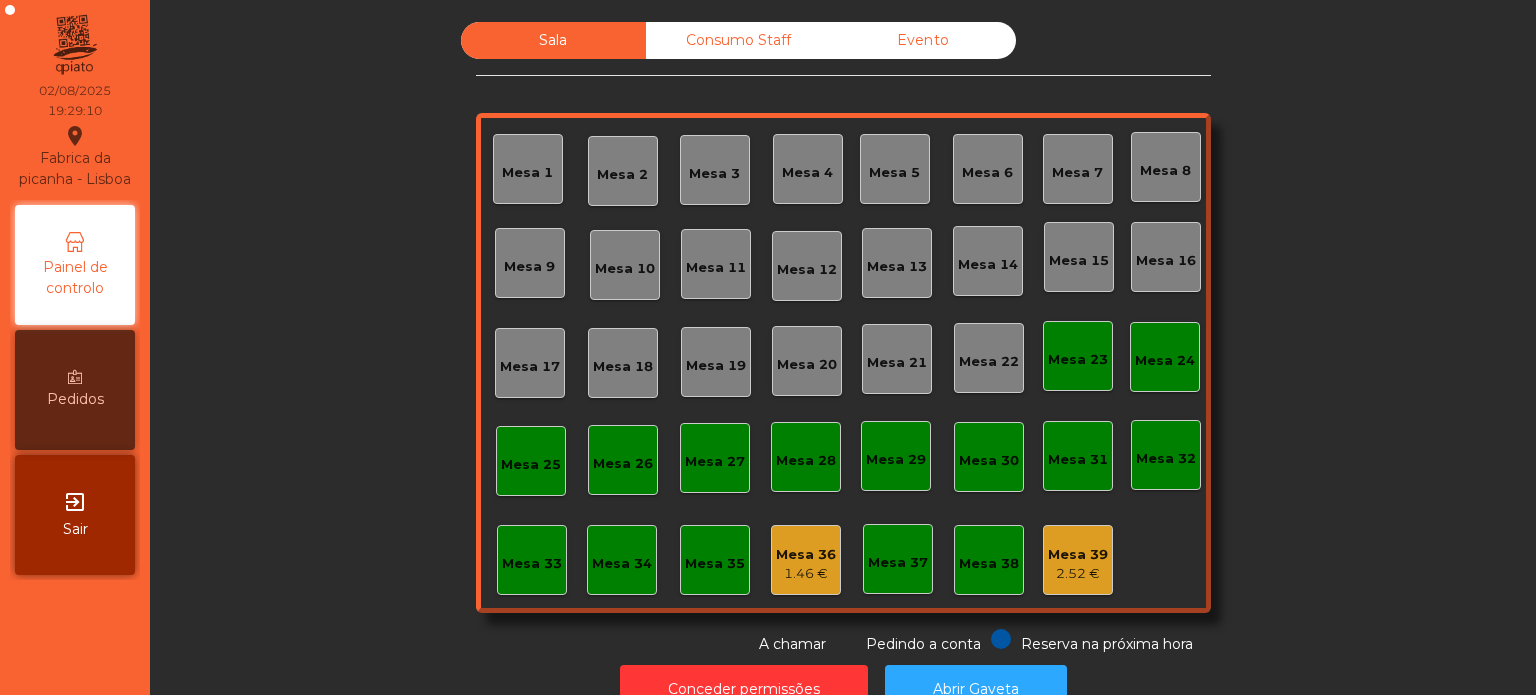 click on "Sala   Consumo Staff   Evento   Mesa 1   Mesa 2   Mesa 3   Mesa 4   Mesa 5   Mesa 6   Mesa 7   Mesa 8   Mesa 9   Mesa 10   Mesa 11   Mesa 12   Mesa 13   Mesa 14   Mesa 15   Mesa 16   Mesa 17   Mesa 18   Mesa 19   Mesa 20   Mesa 21   Mesa 22   Mesa 23   Mesa 24   Mesa 25   Mesa 26   Mesa 27   Mesa 28   Mesa 29   Mesa 30   Mesa 31   Mesa 32   Mesa 33   Mesa 34   Mesa 35   Mesa 36   1.46 €   Mesa 37   Mesa 38   Mesa 39   2.52 €  Reserva na próxima hora Pedindo a conta A chamar" 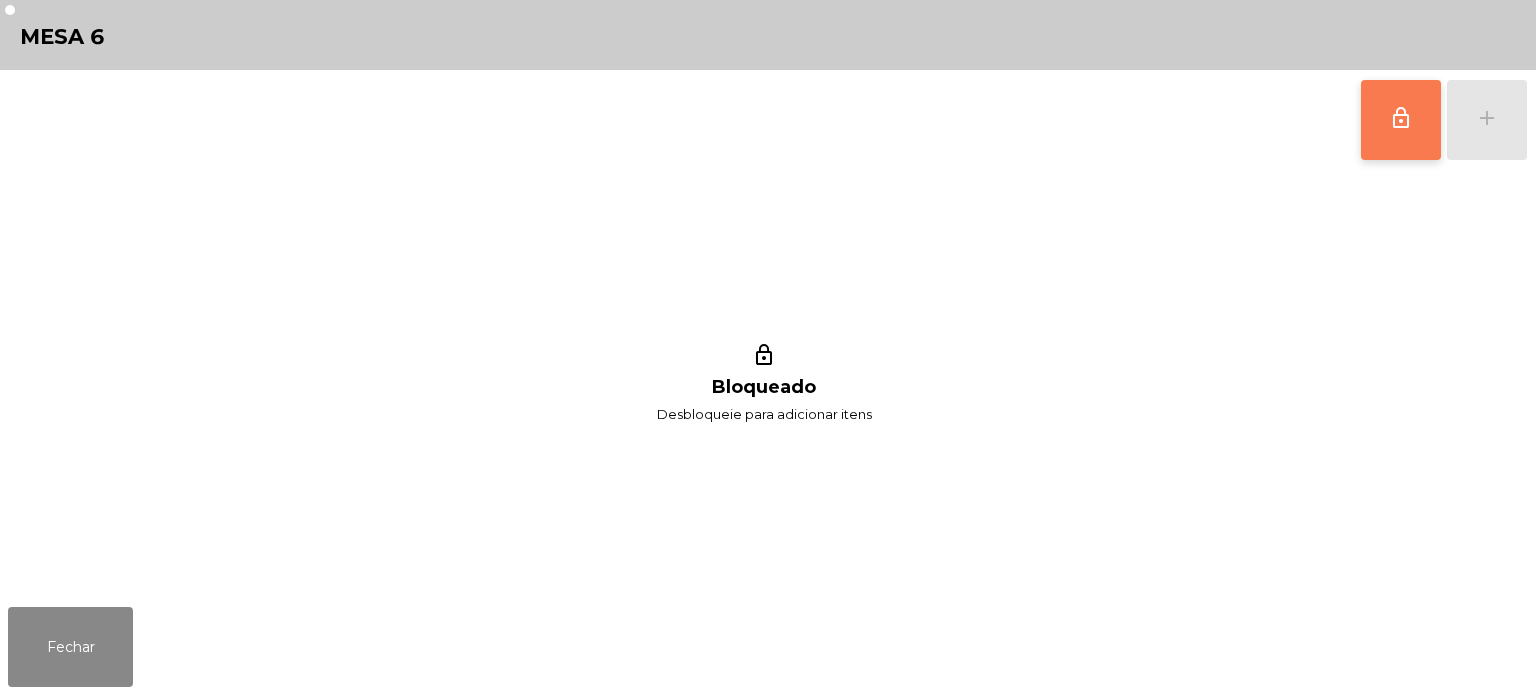 click on "lock_outline" 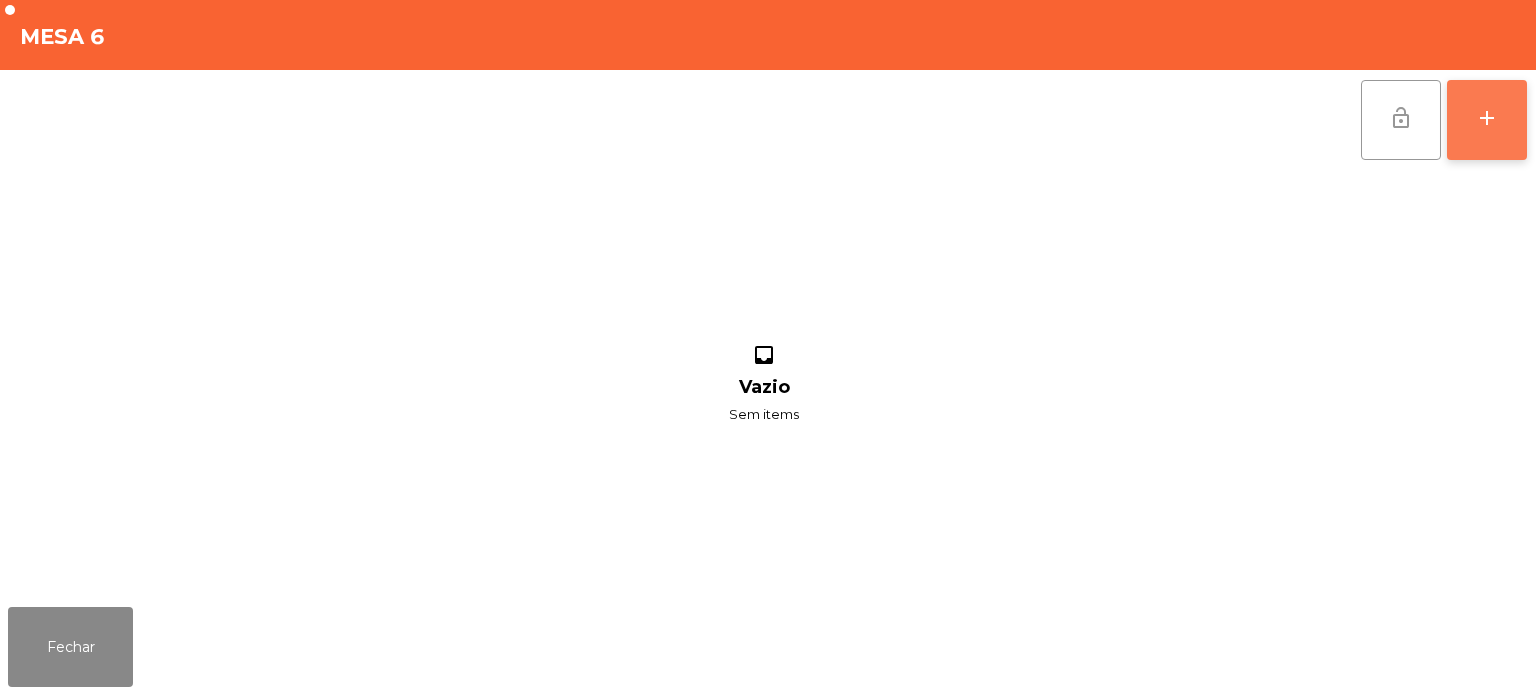 click on "add" 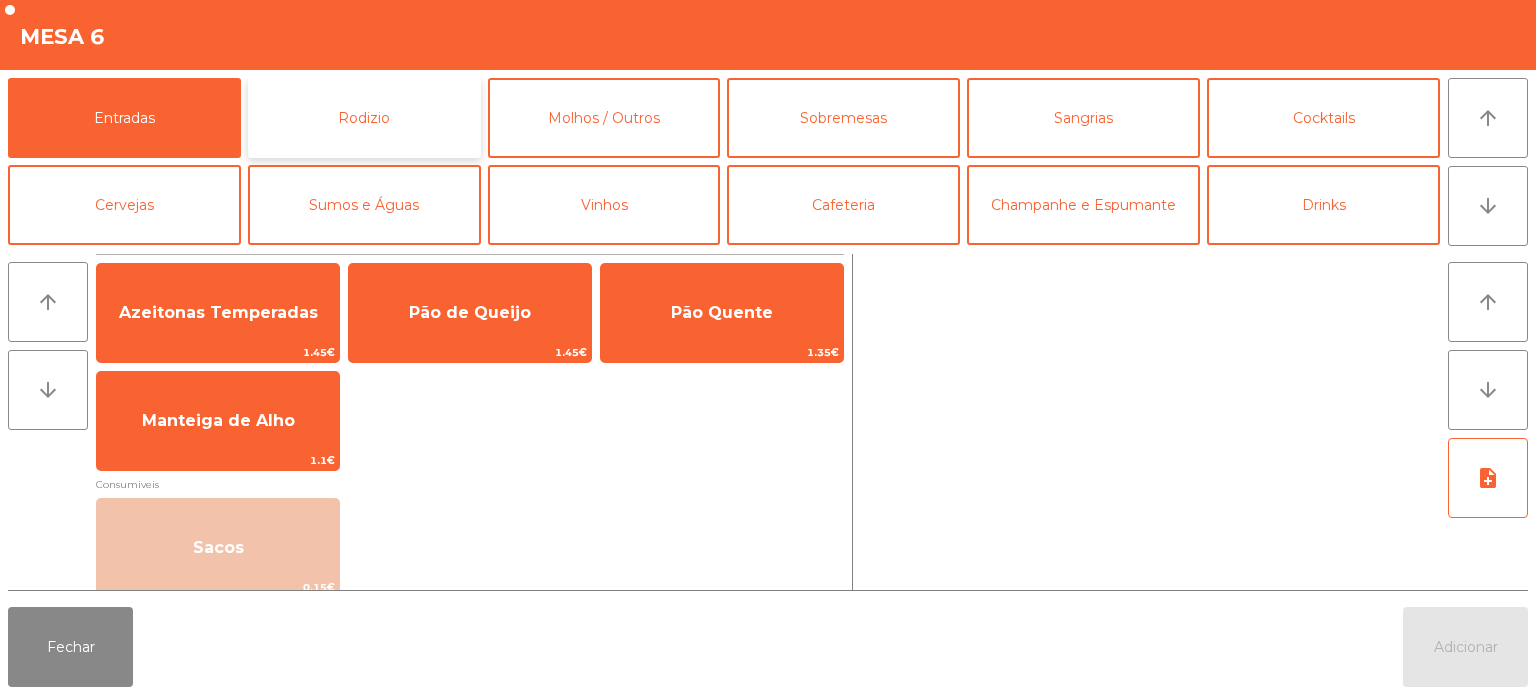 click on "Rodizio" 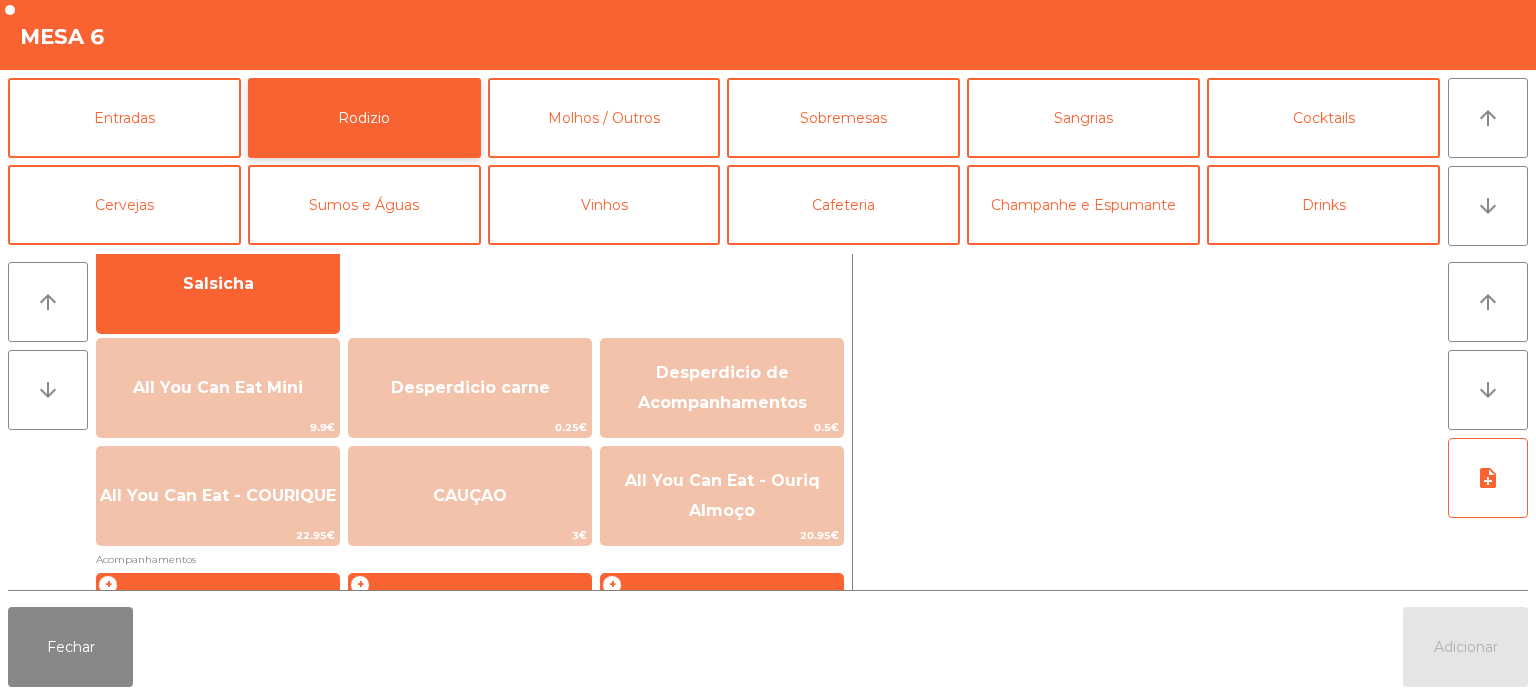 scroll, scrollTop: 172, scrollLeft: 0, axis: vertical 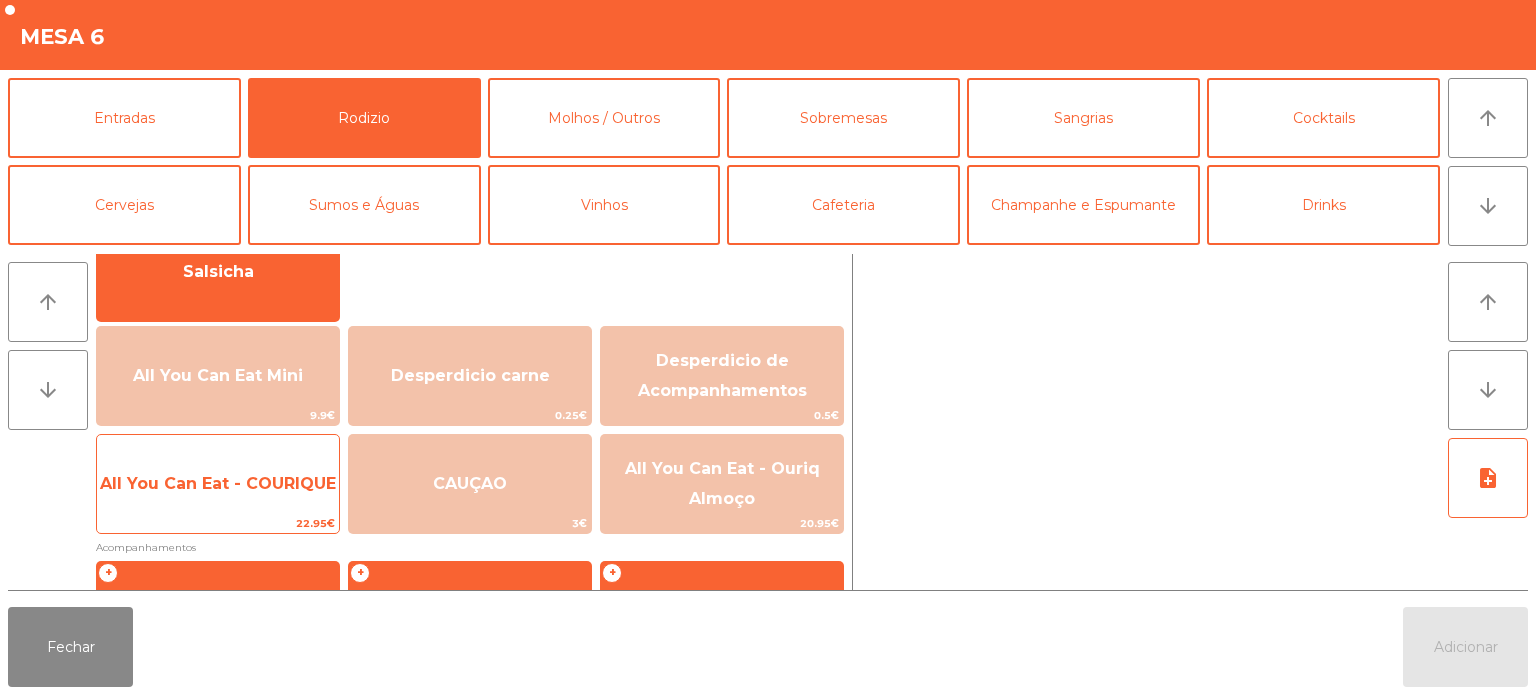 click on "All You Can Eat - COURIQUE" 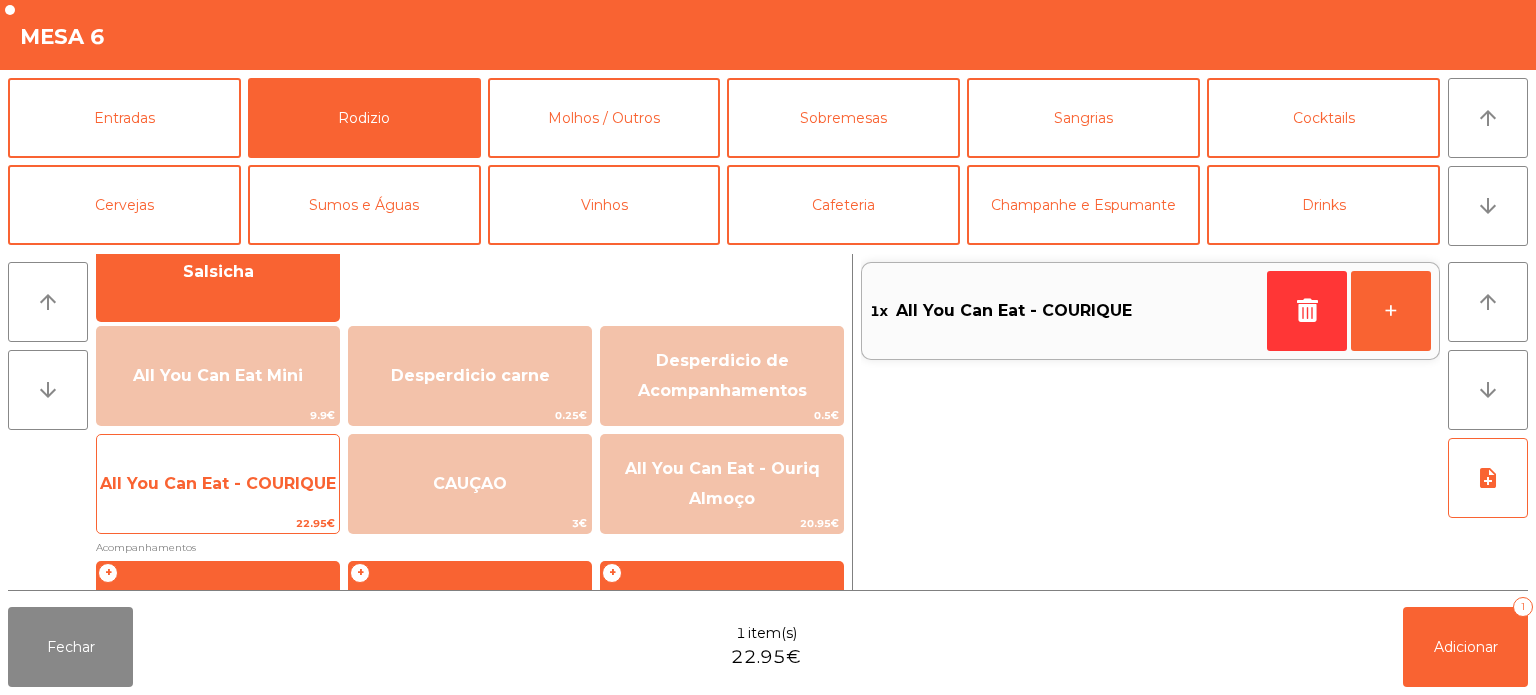 click on "All You Can Eat - COURIQUE" 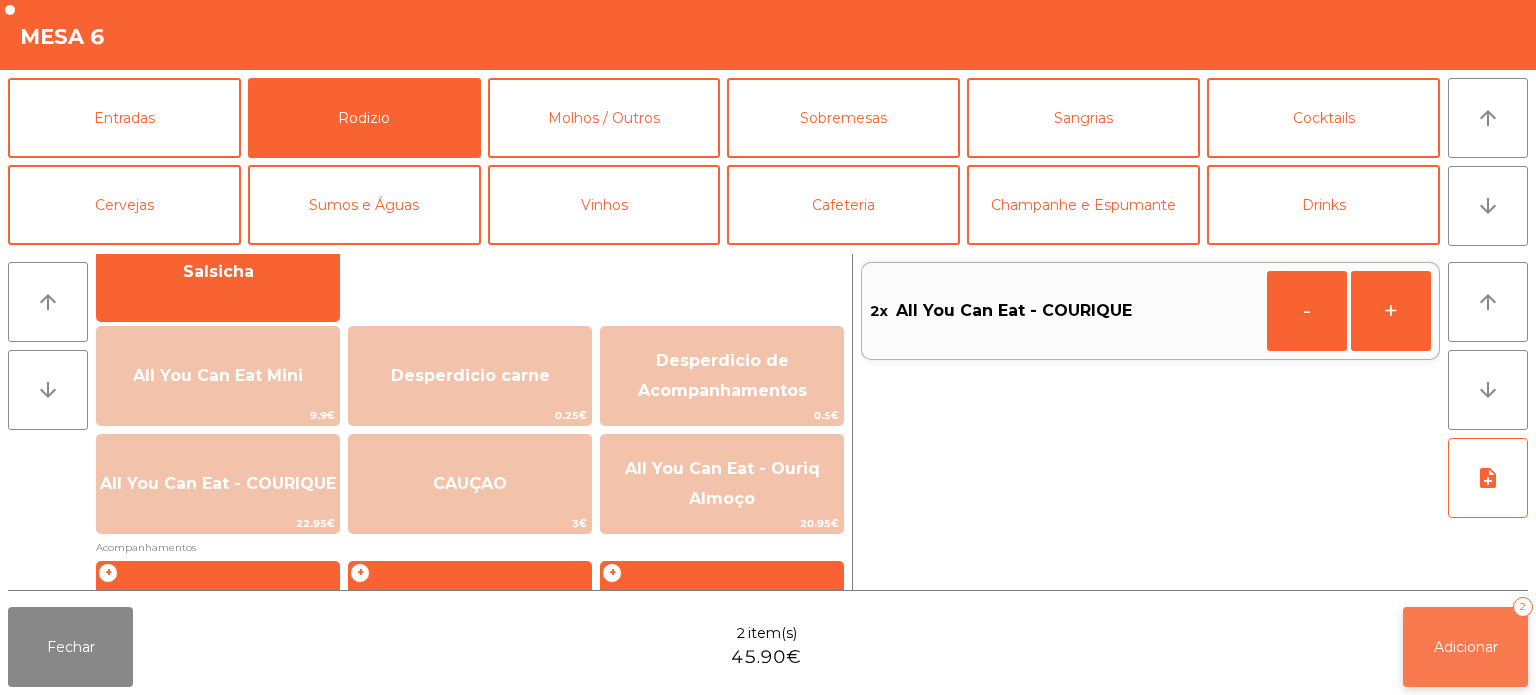 click on "Adicionar" 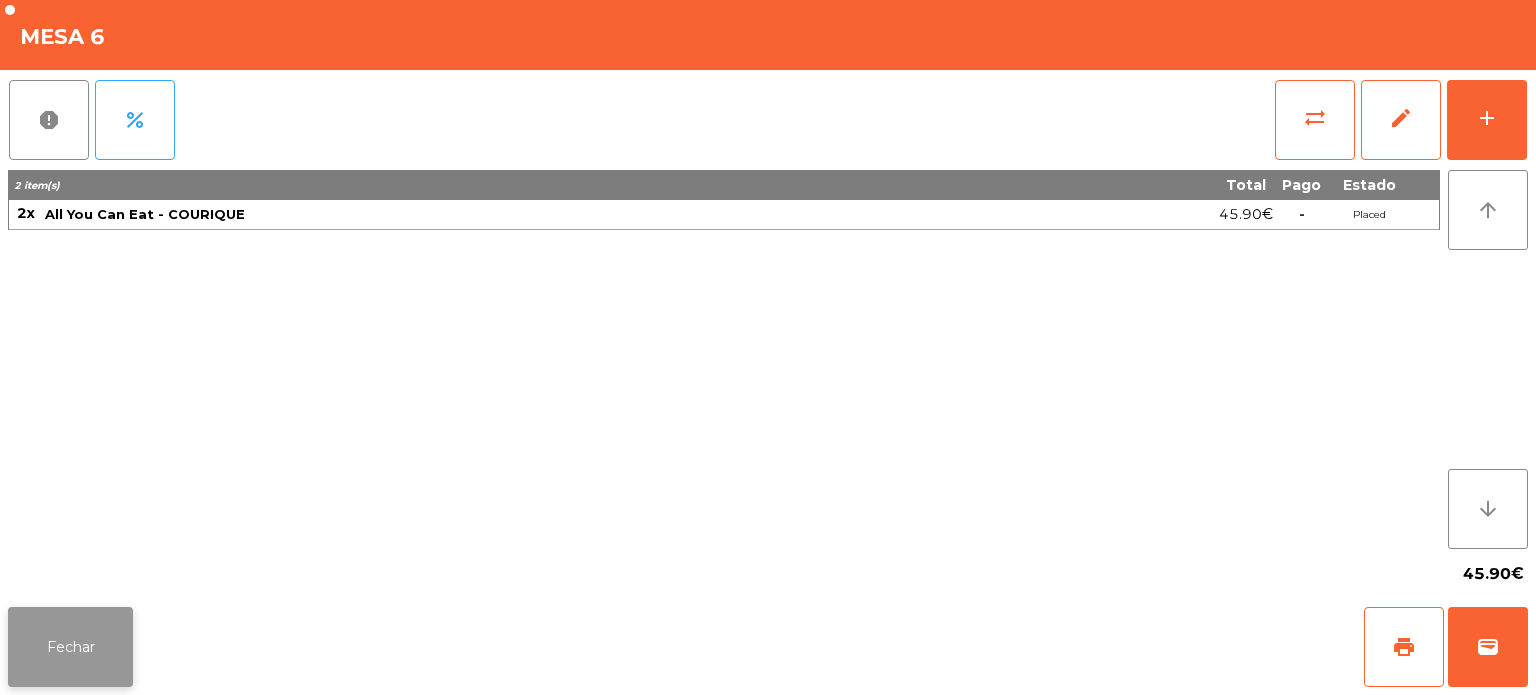 click on "Fechar" 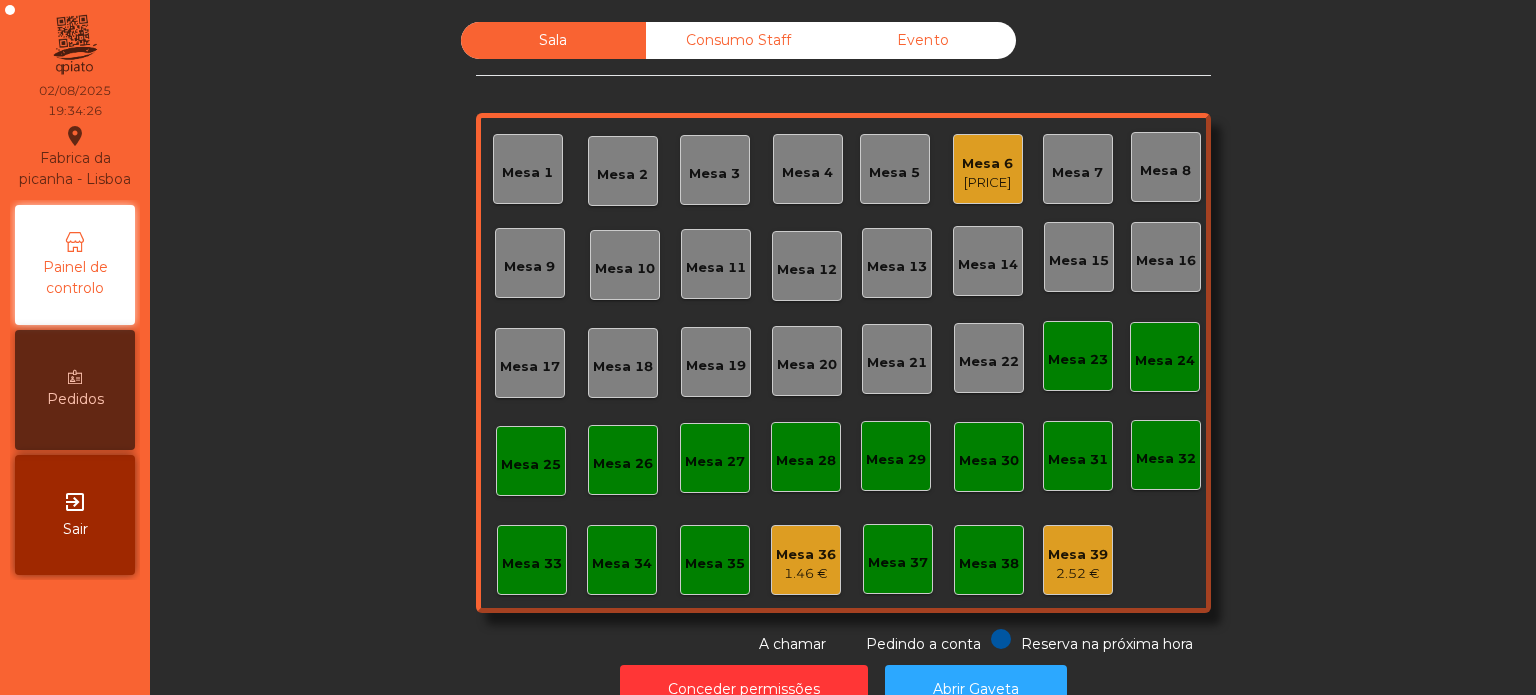 click on "Mesa 4" 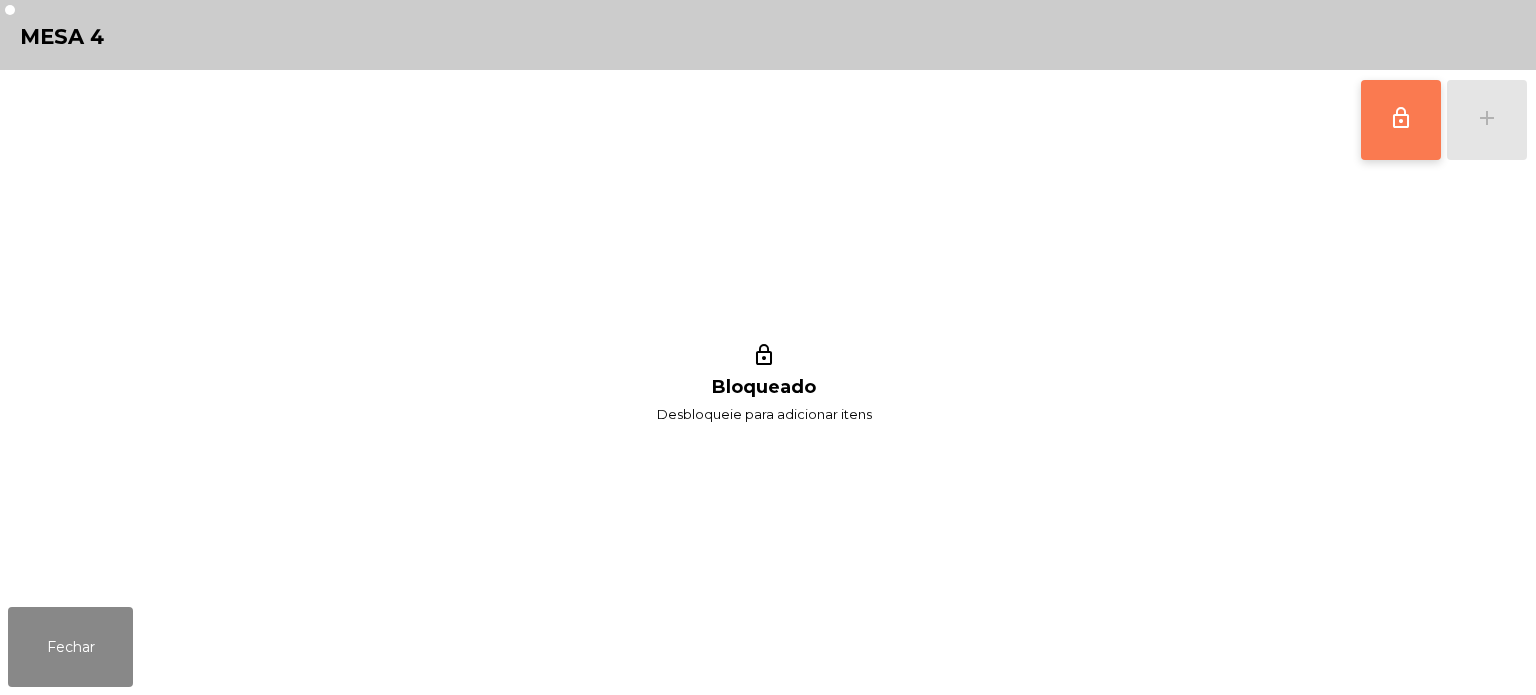 click on "lock_outline" 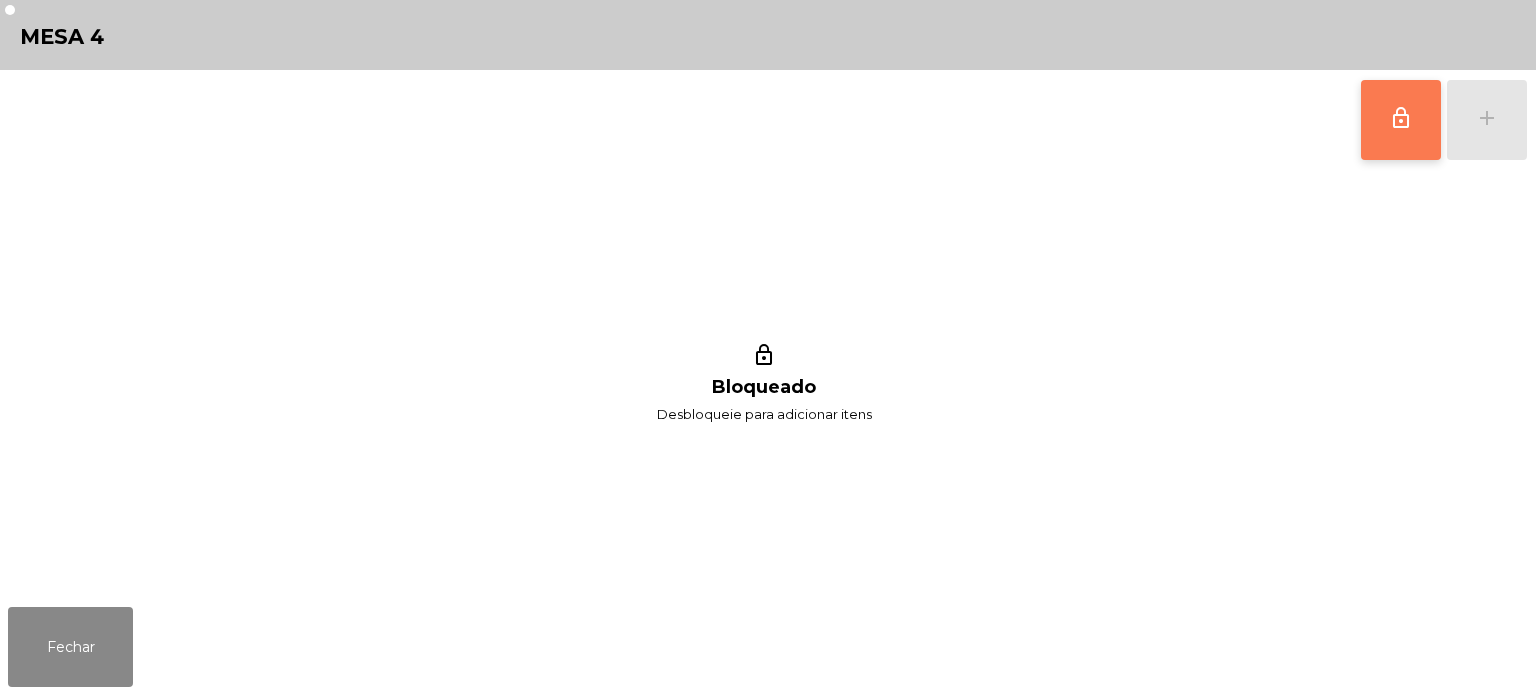 click on "lock_outline" 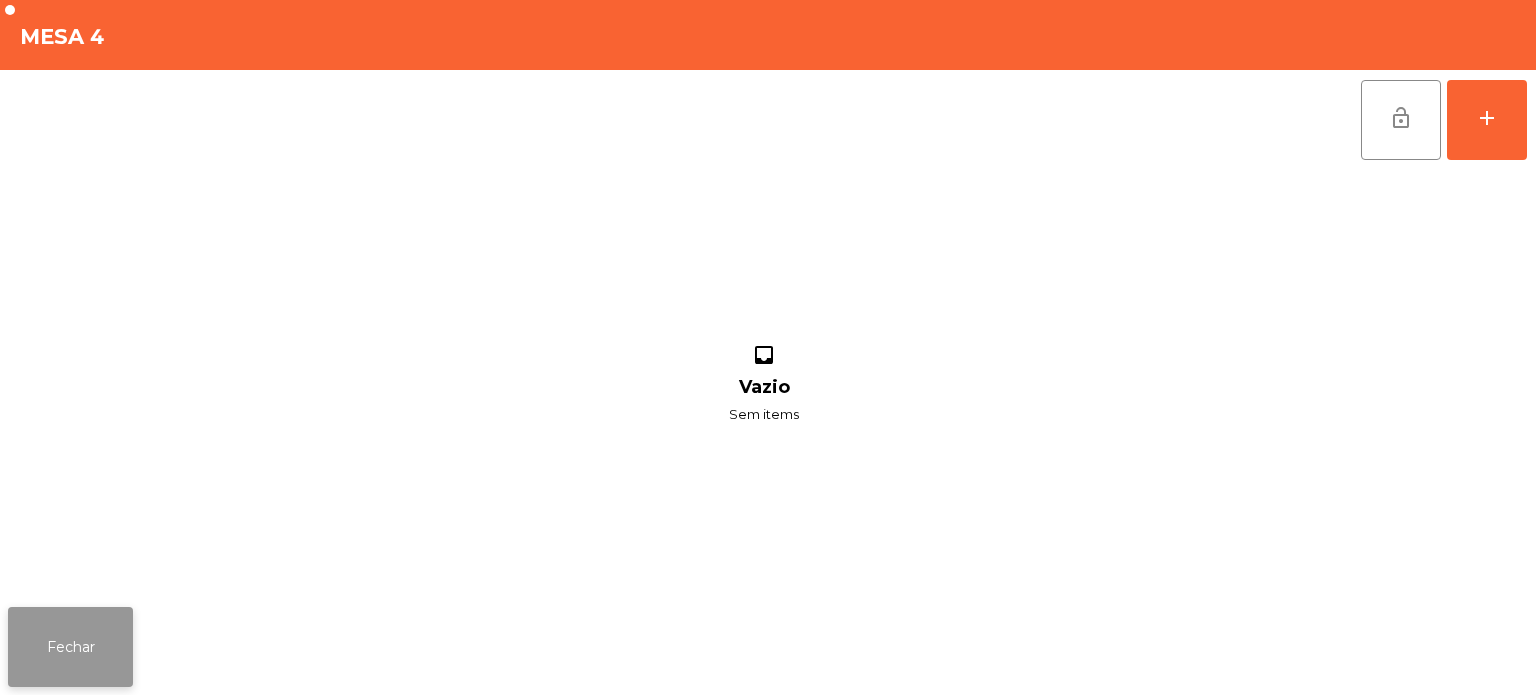 click on "Fechar" 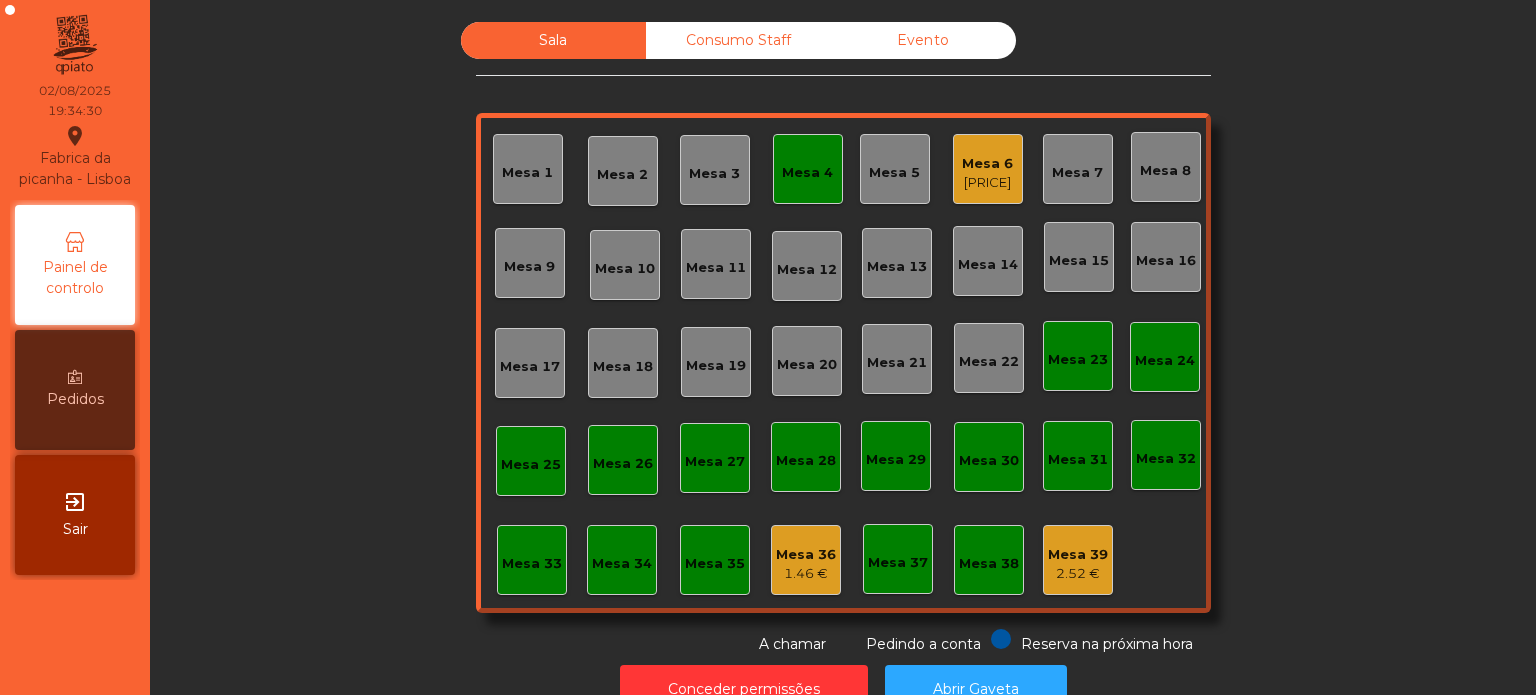 click on "Mesa 3" 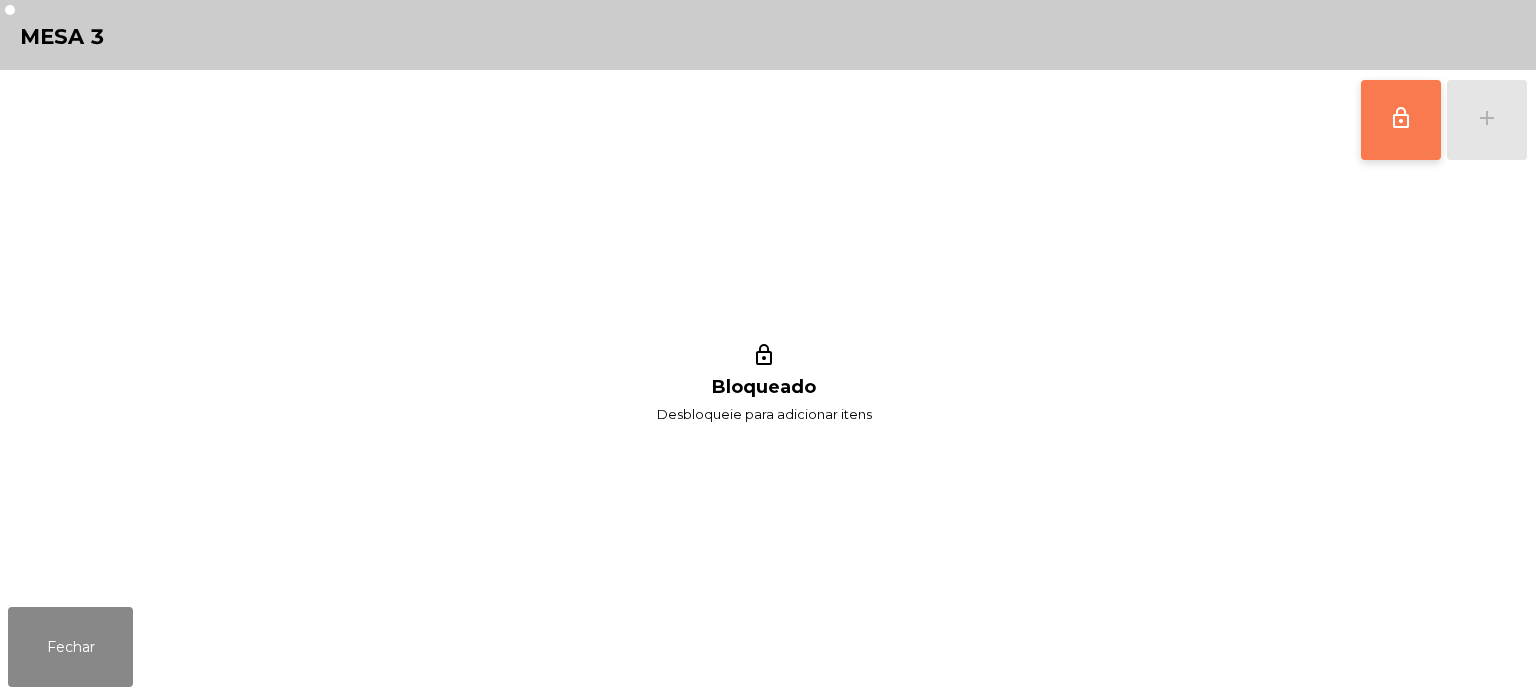 click on "lock_outline" 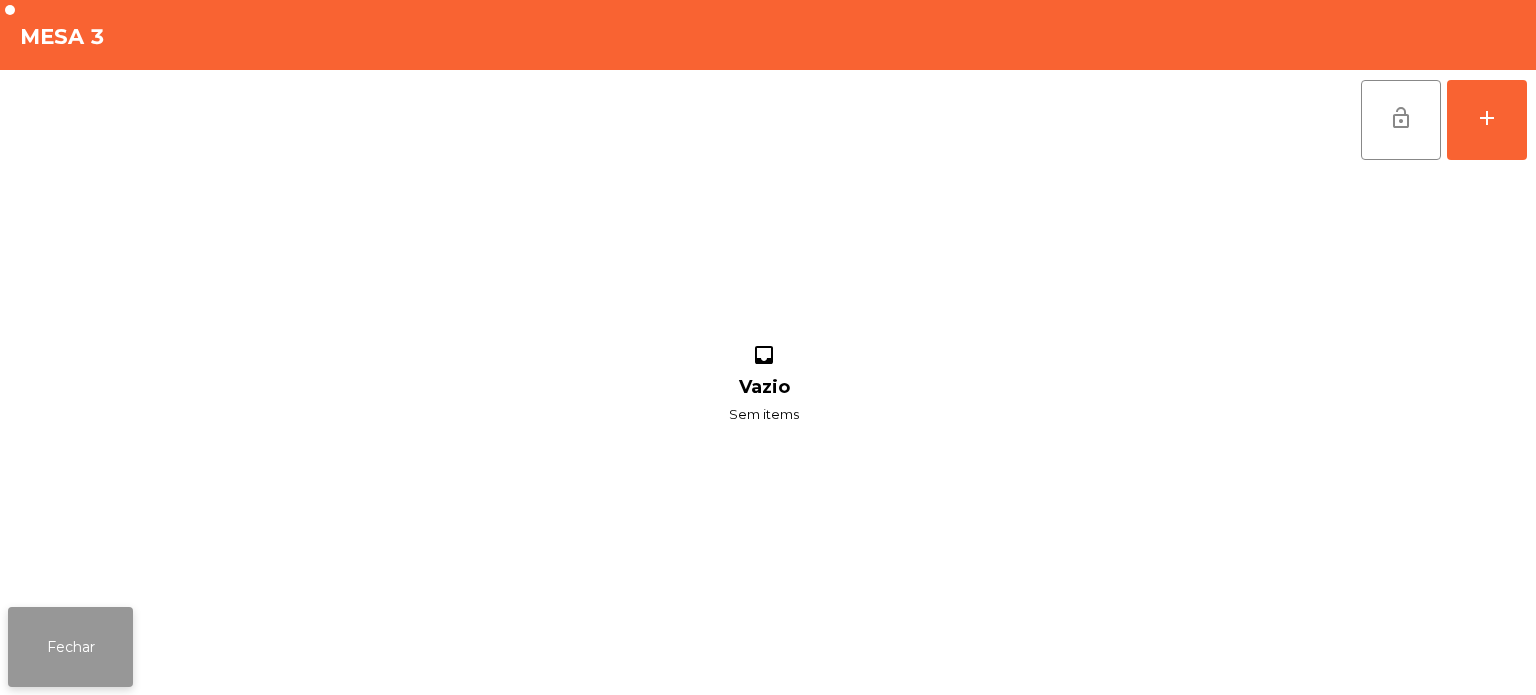 click on "Fechar" 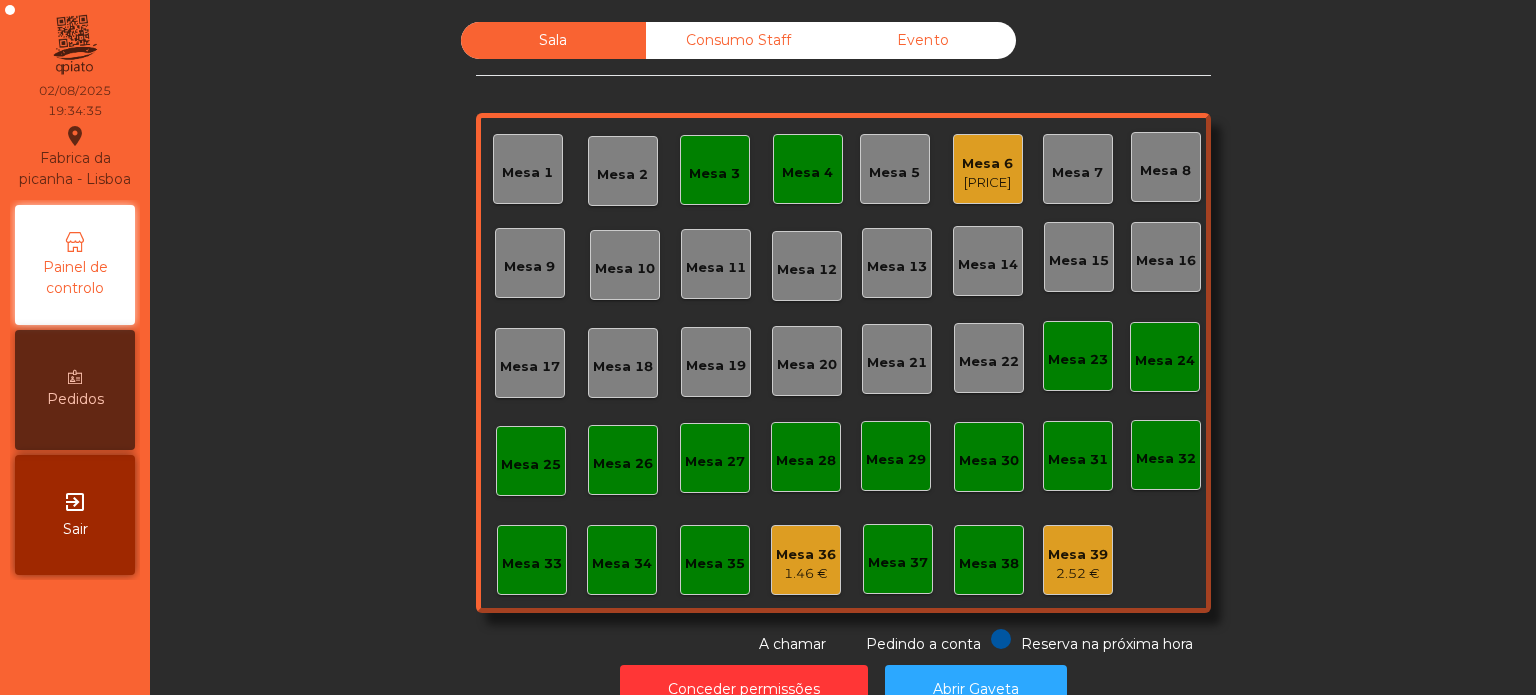 click on "Mesa 4" 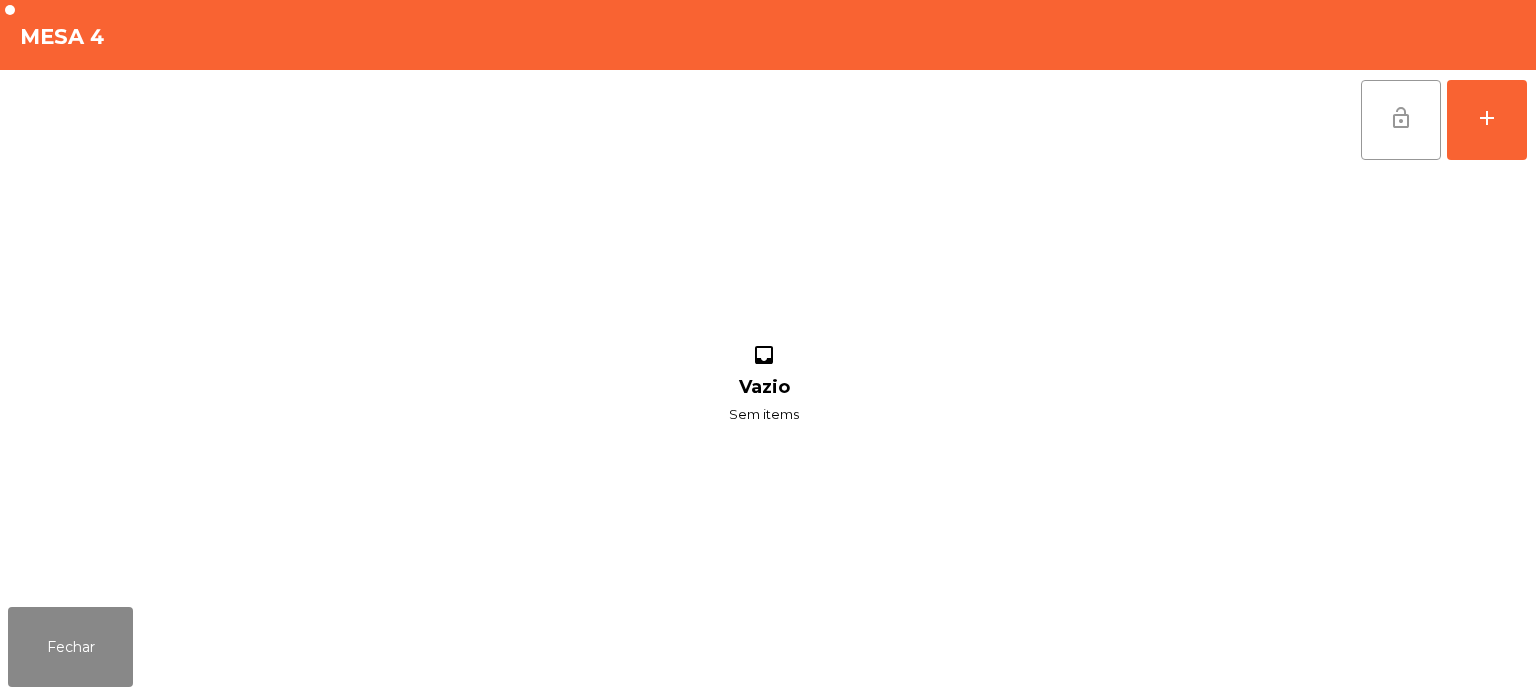 click on "lock_open" 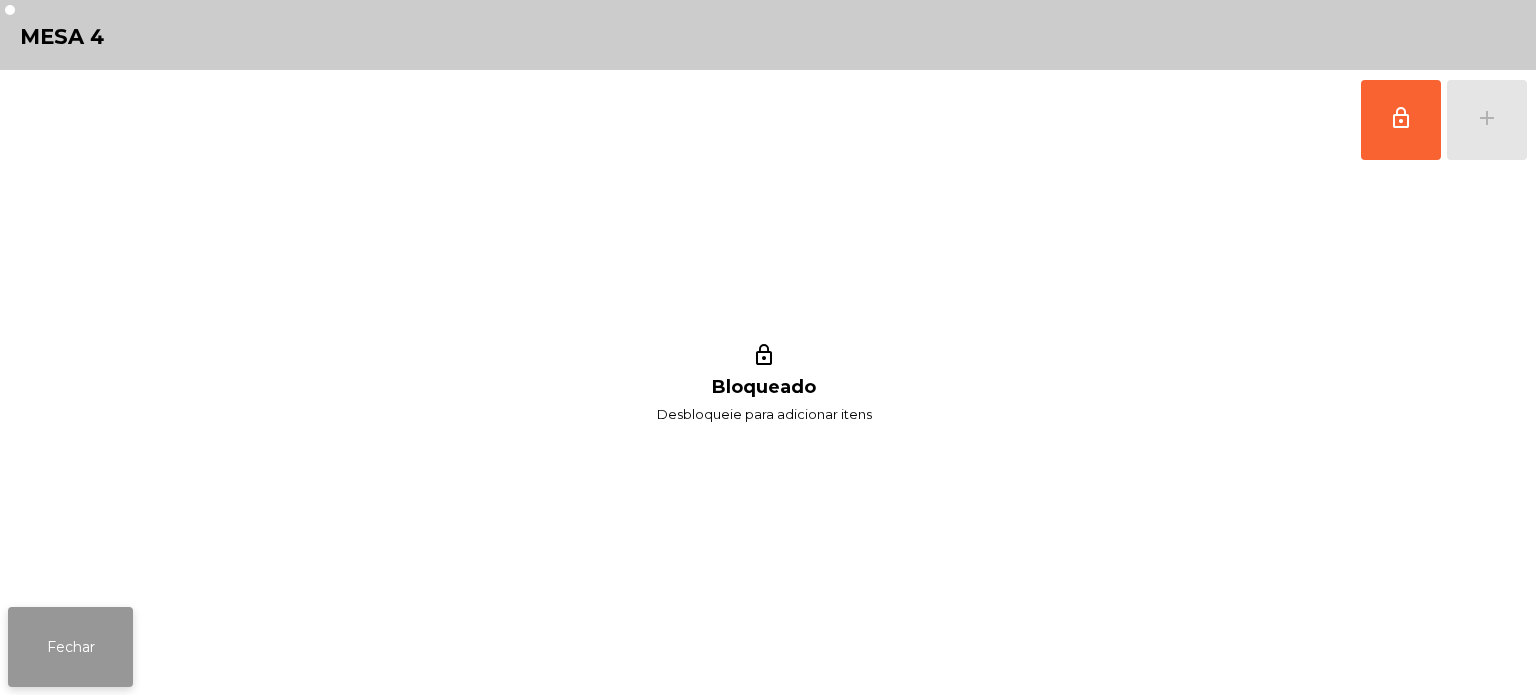 click on "Fechar" 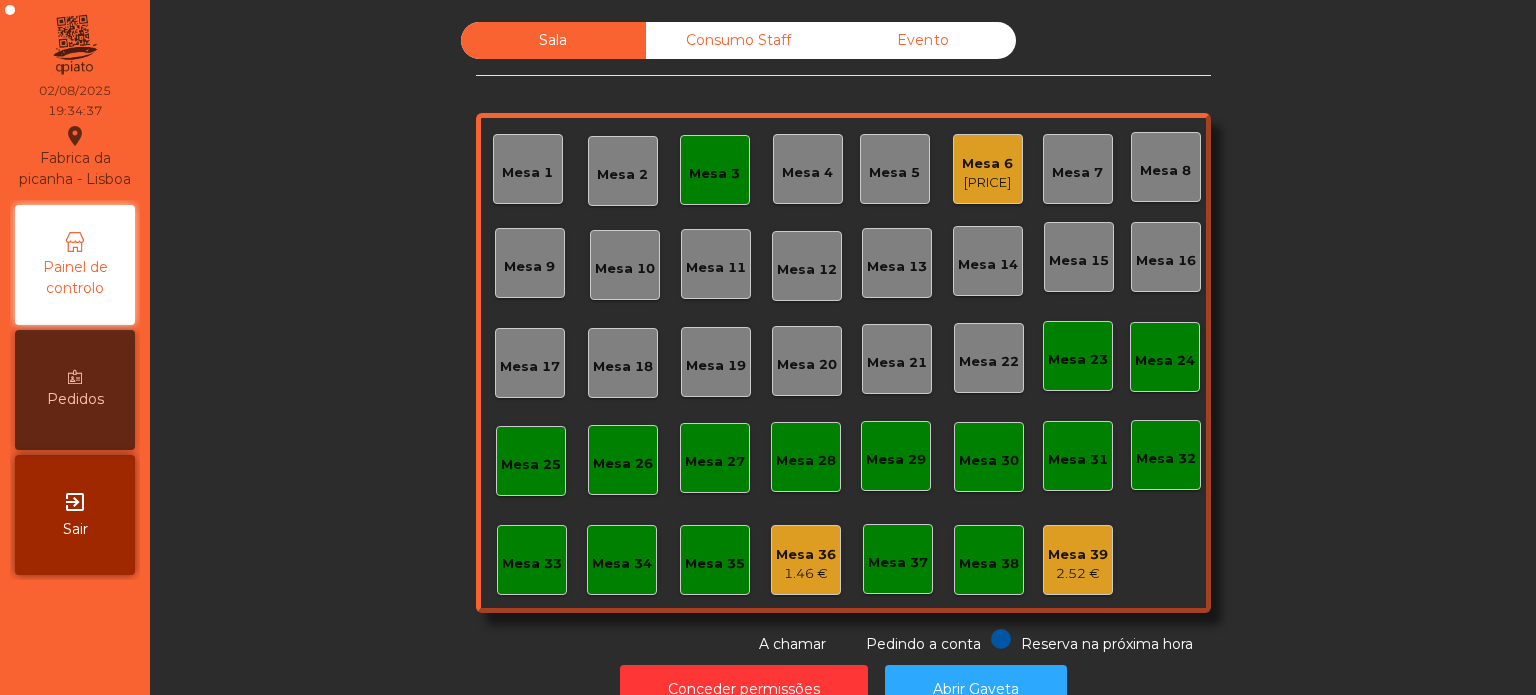 click on "Mesa 3" 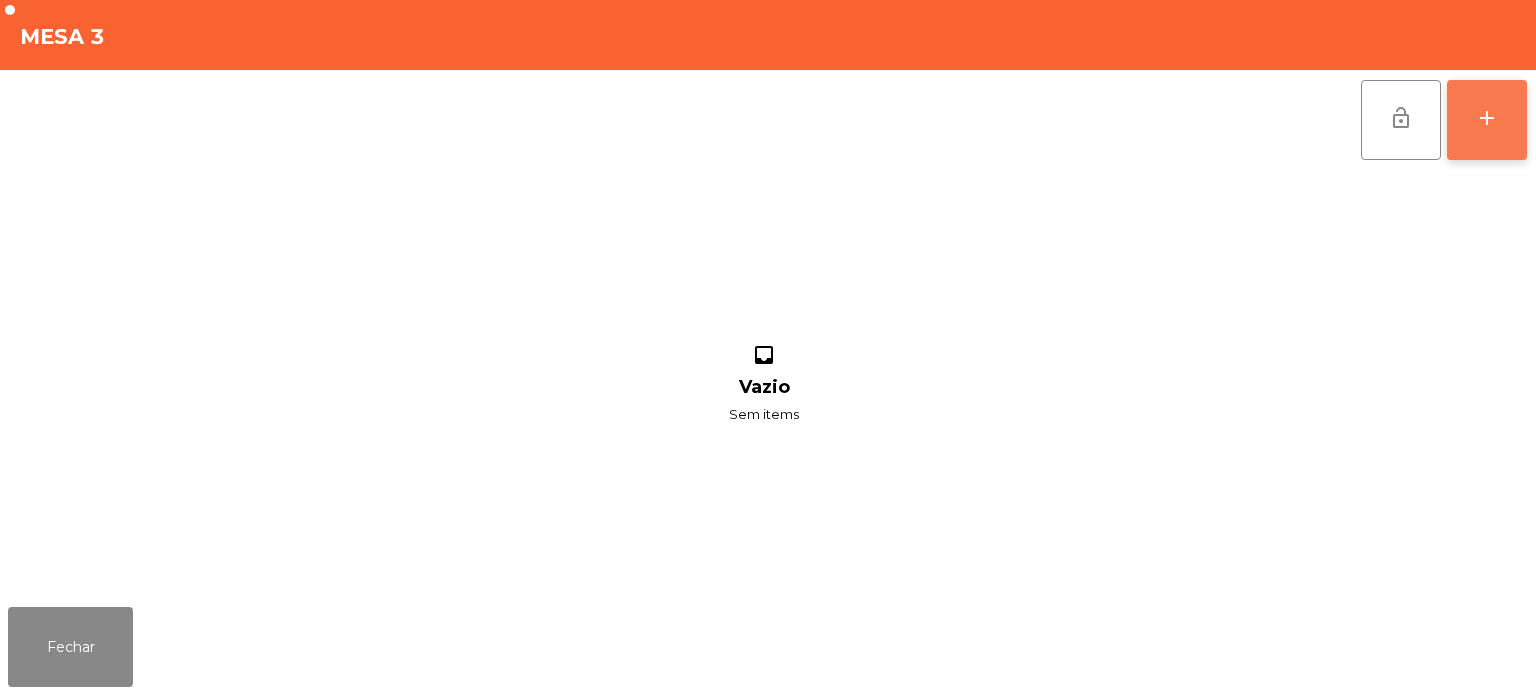 click on "add" 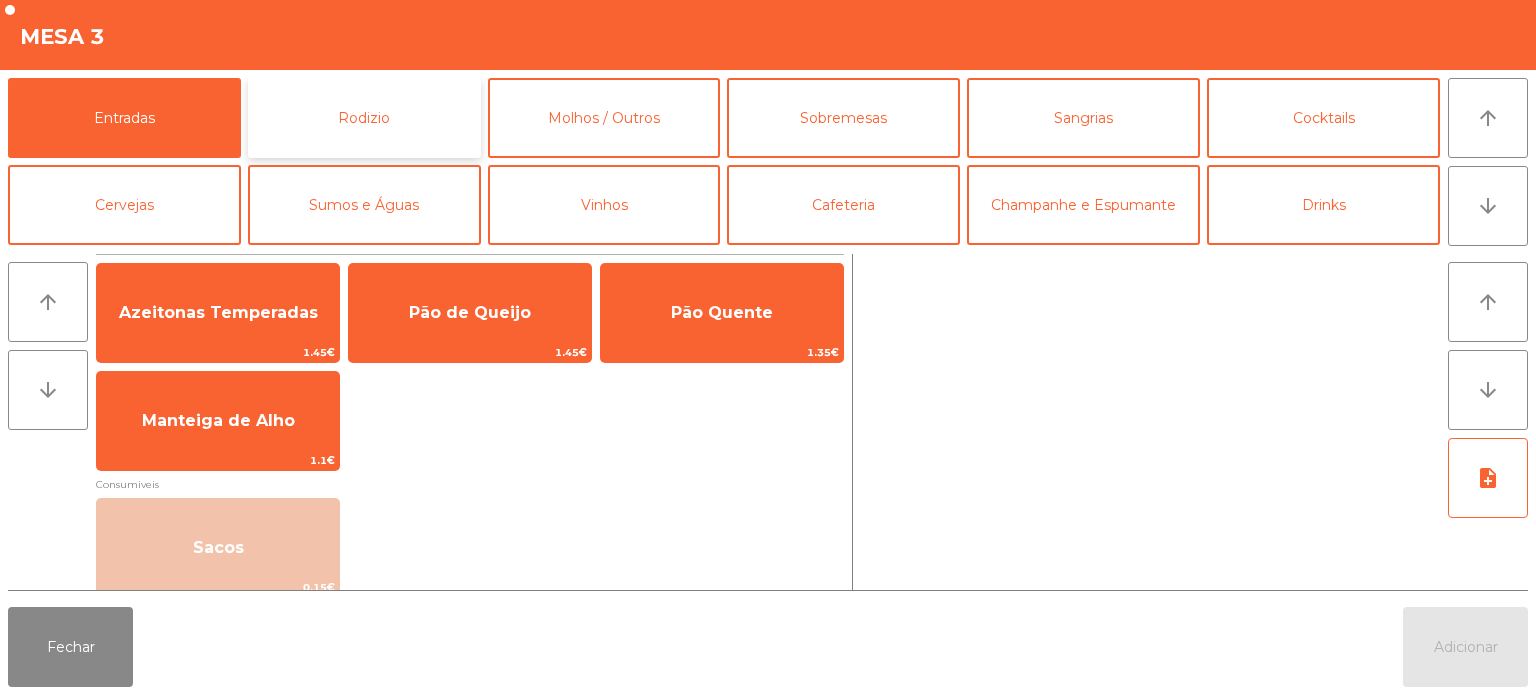 click on "Rodizio" 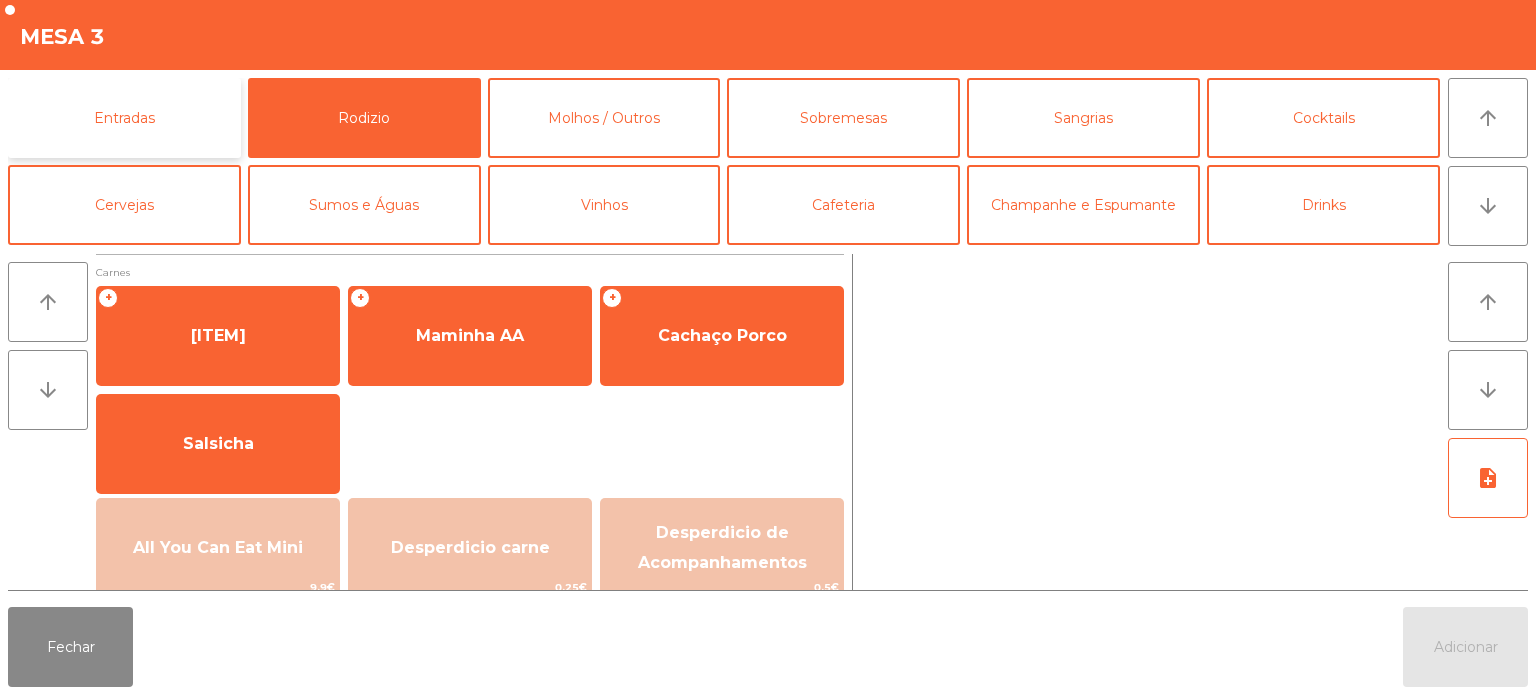 click on "Entradas" 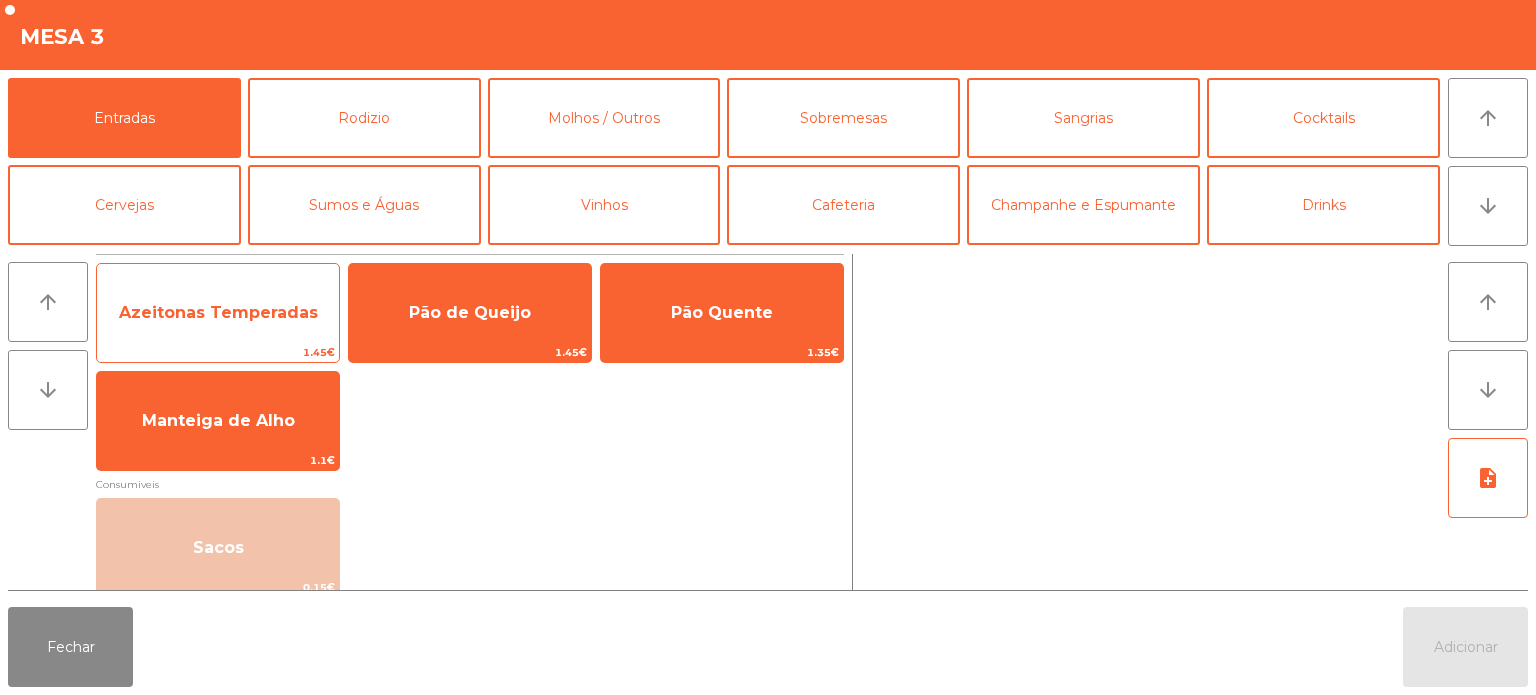 click on "Azeitonas Temperadas" 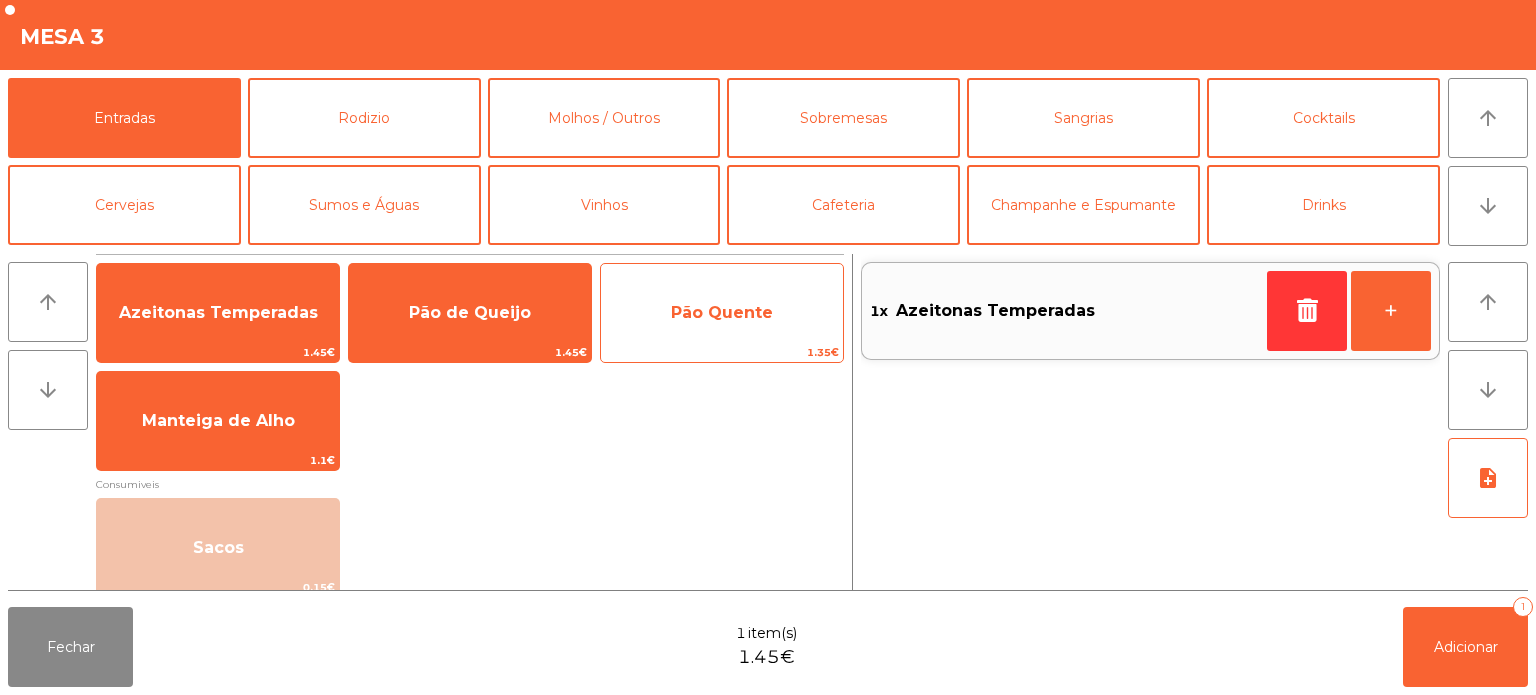 click on "Pão Quente" 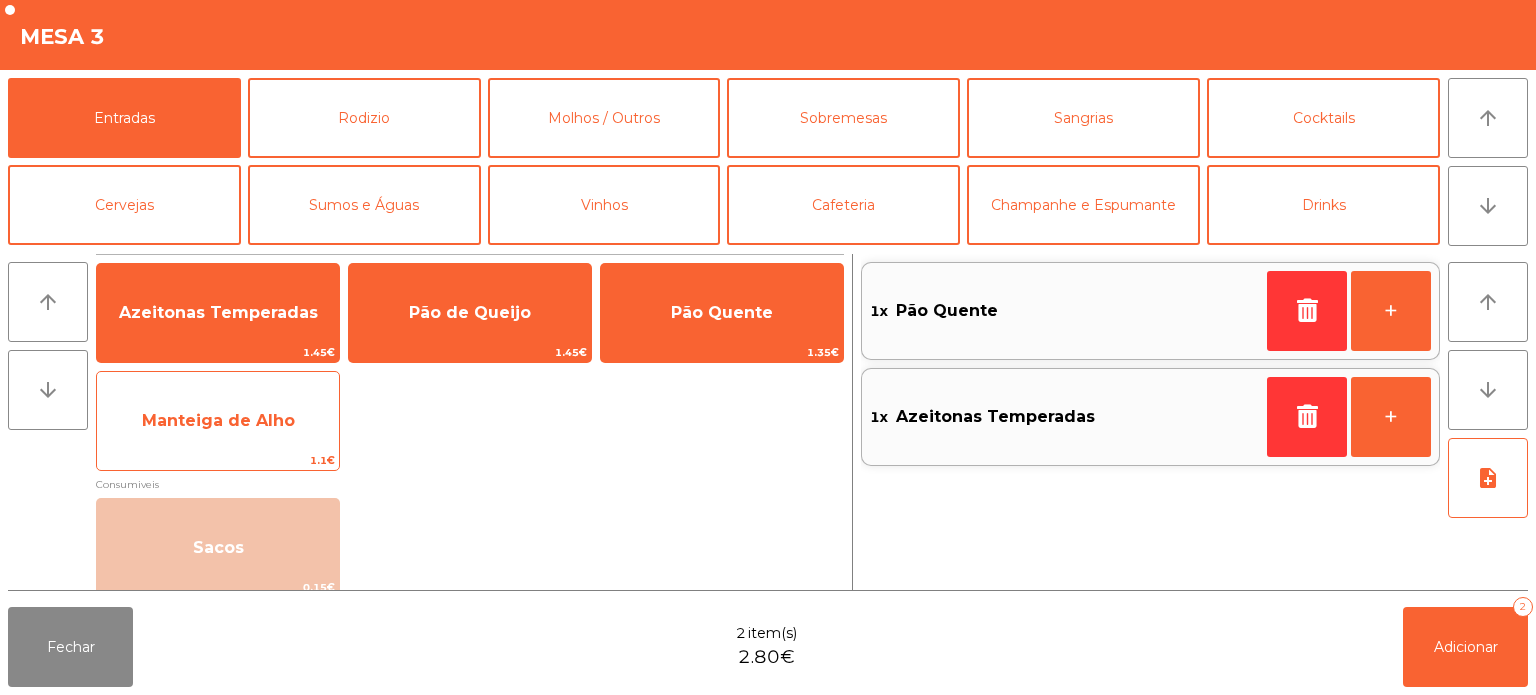 click on "1.1€" 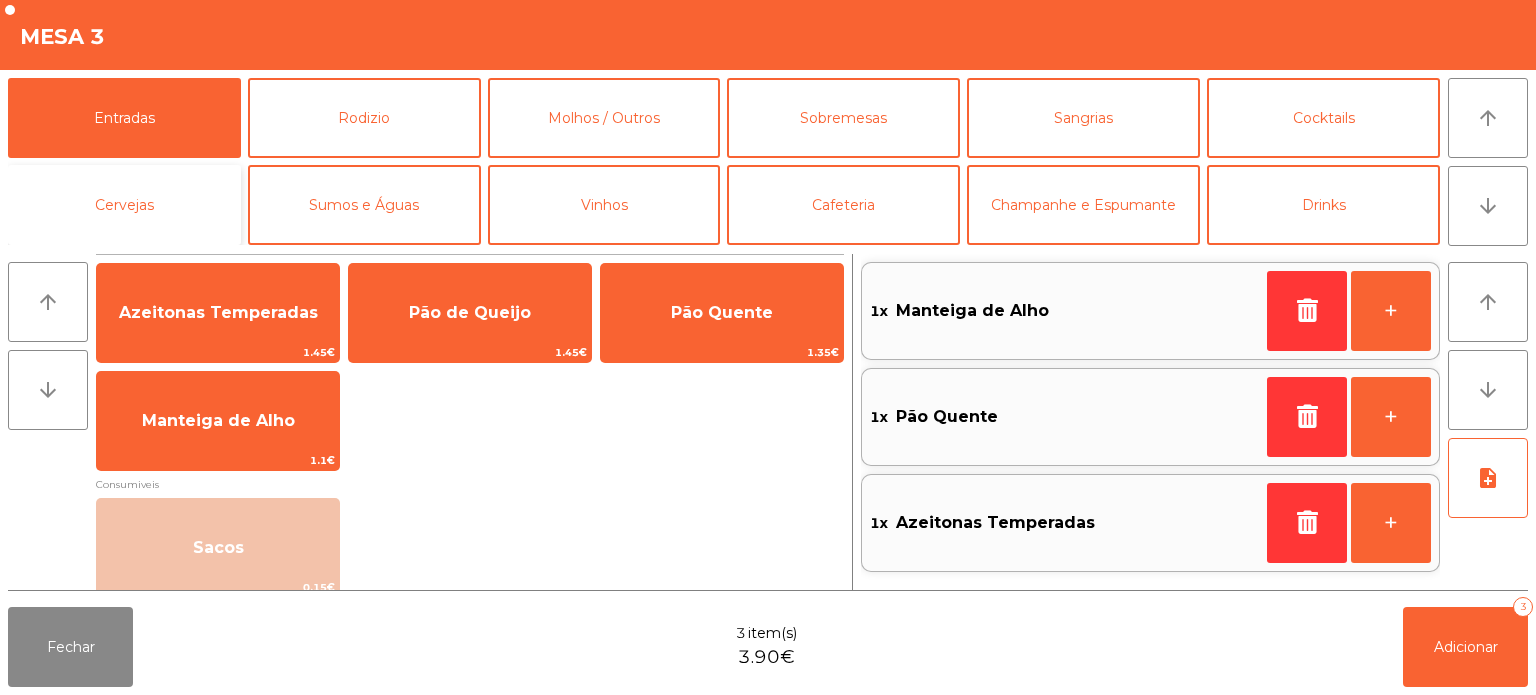 click on "Cervejas" 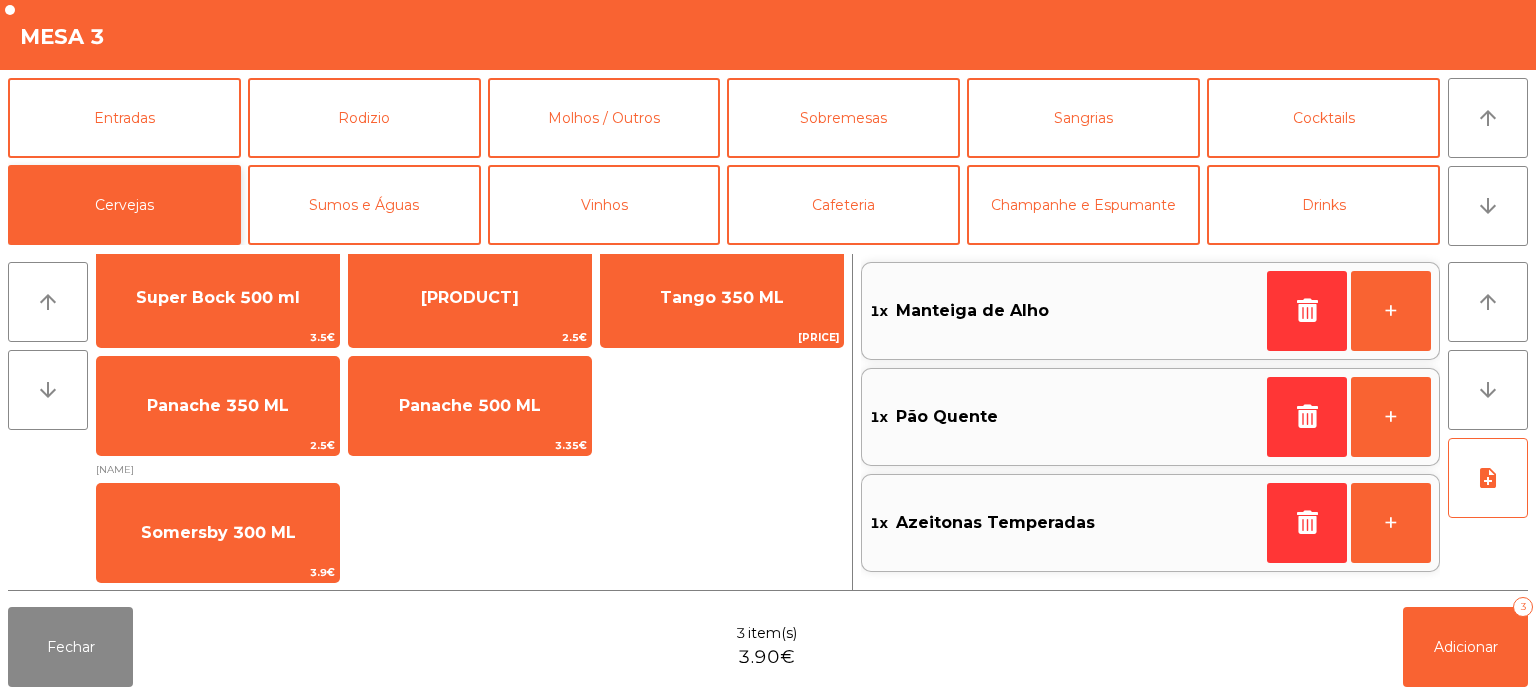 scroll, scrollTop: 37, scrollLeft: 0, axis: vertical 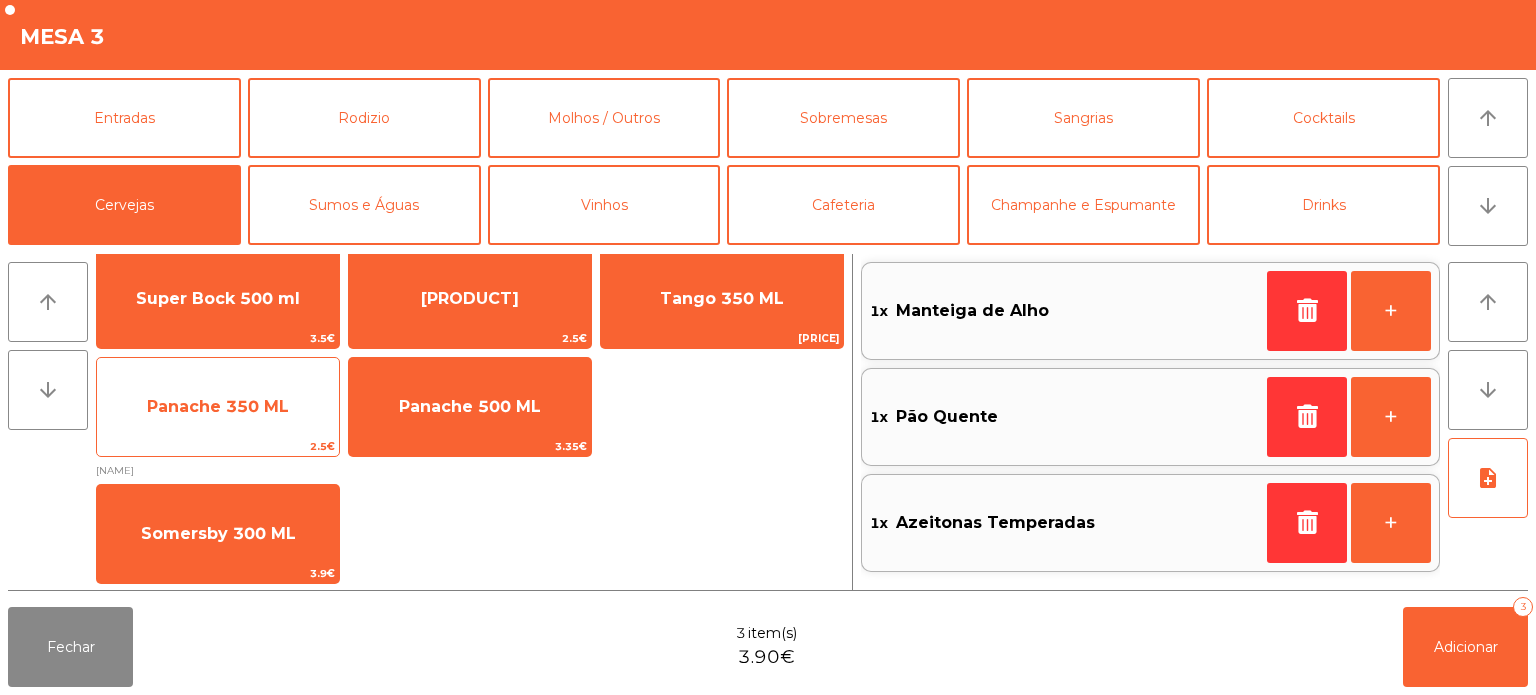 click on "Panache 350 ML" 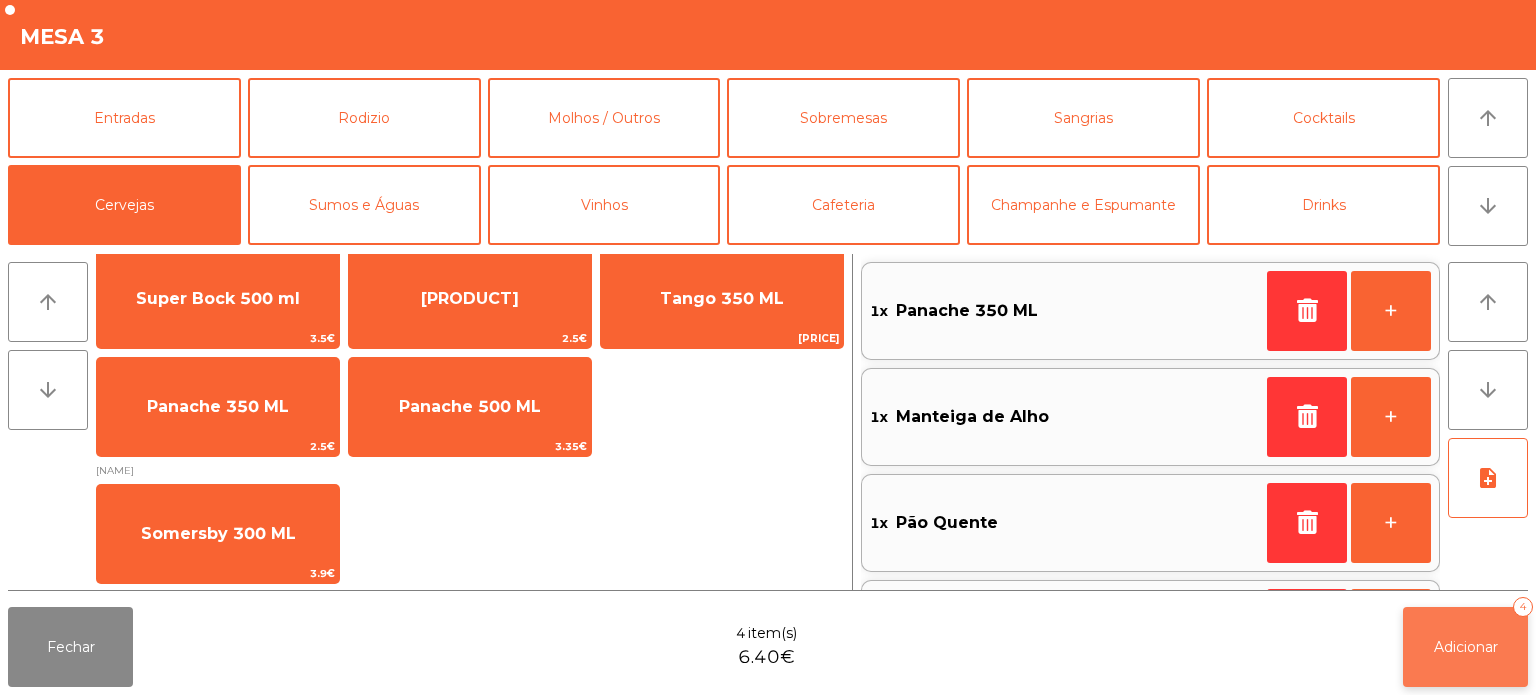 click on "Adicionar   4" 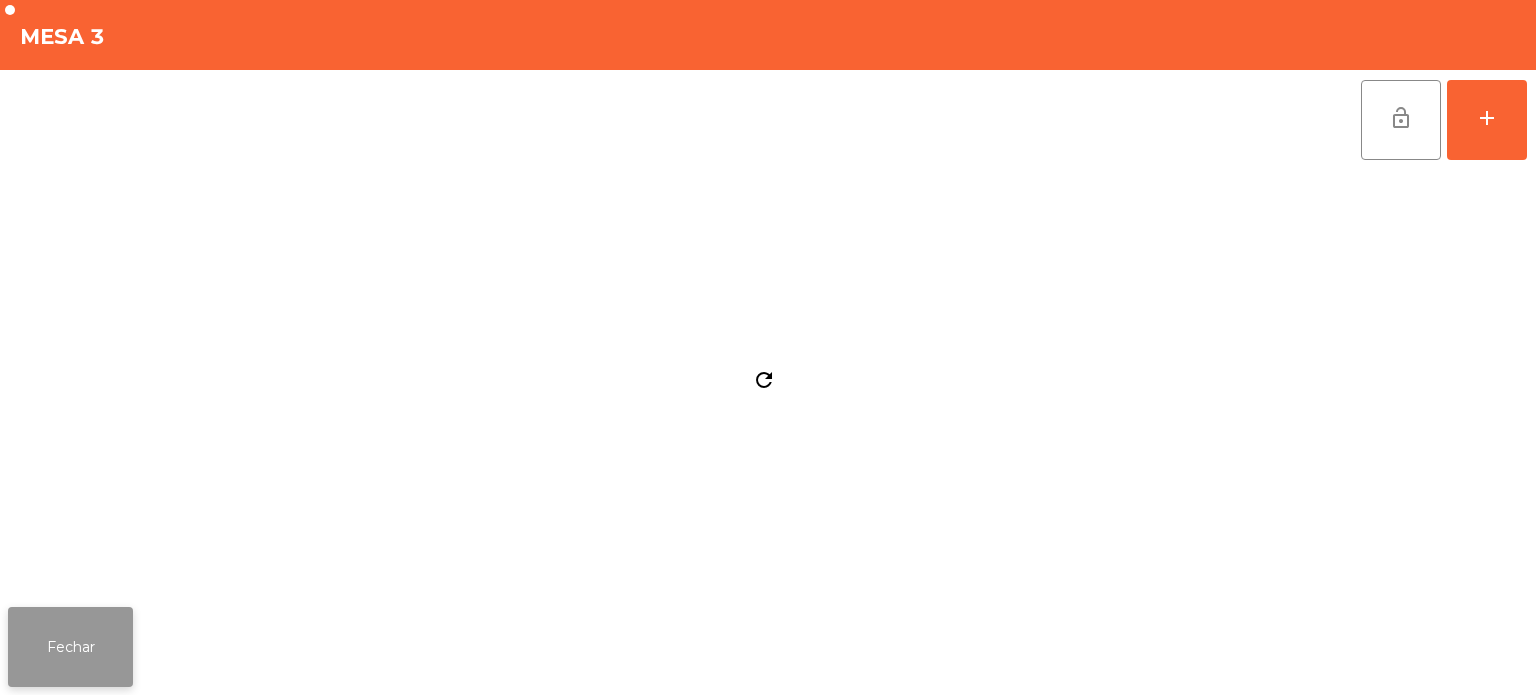 click on "Fechar" 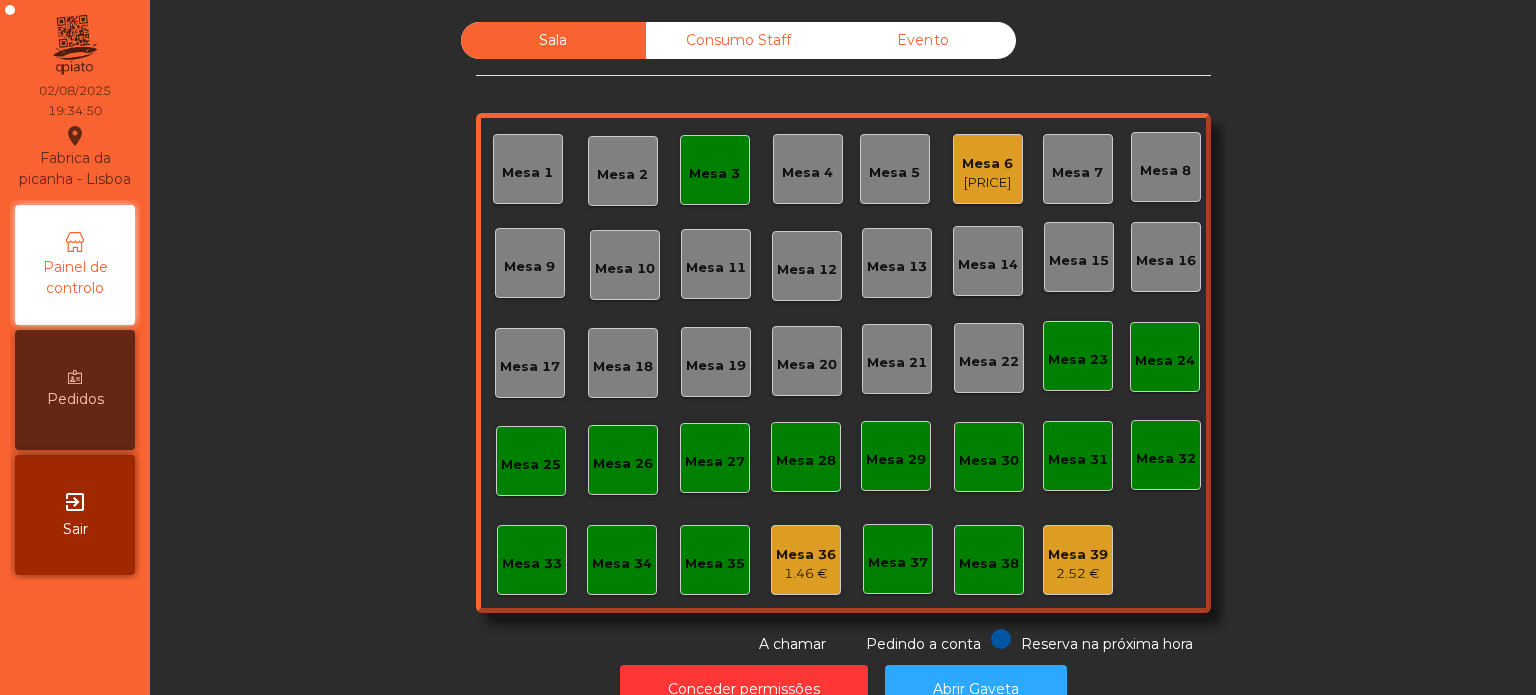 click on "Mesa 2" 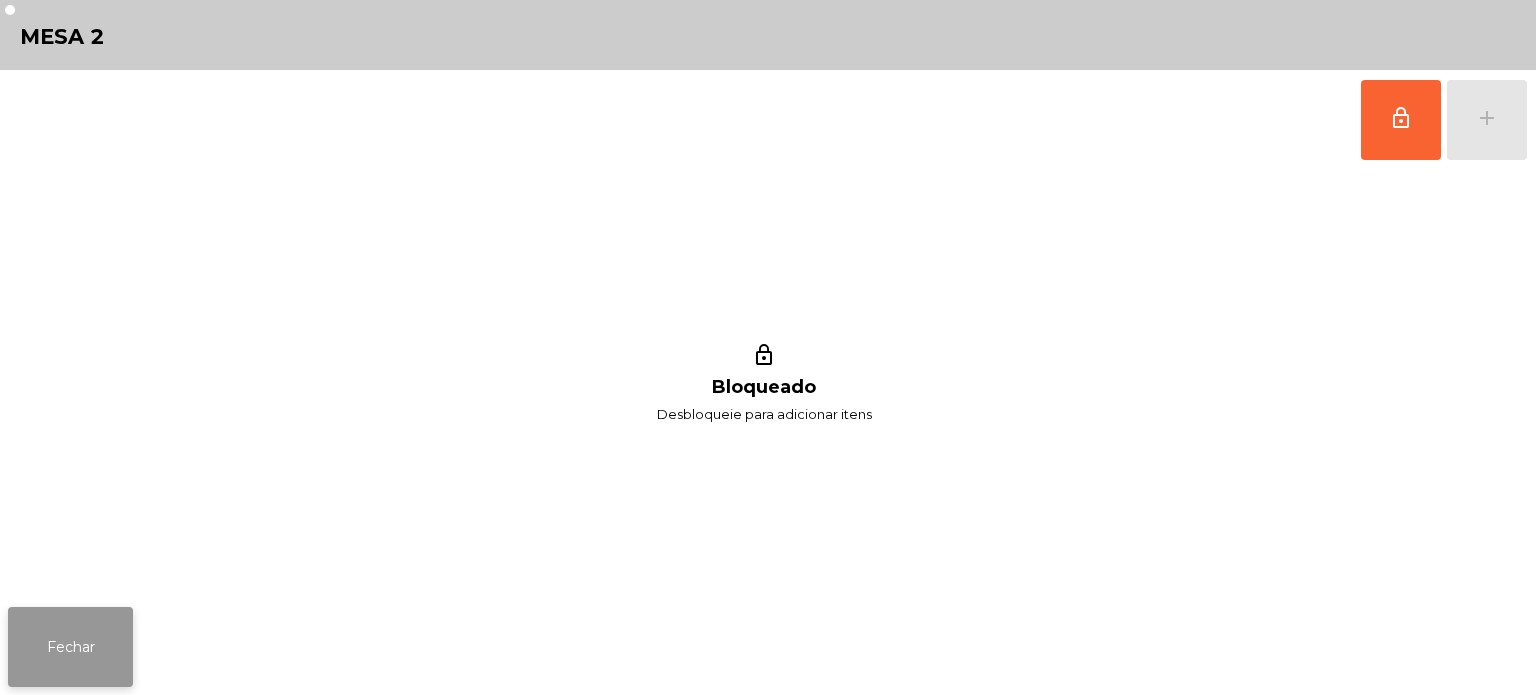 click on "Fechar" 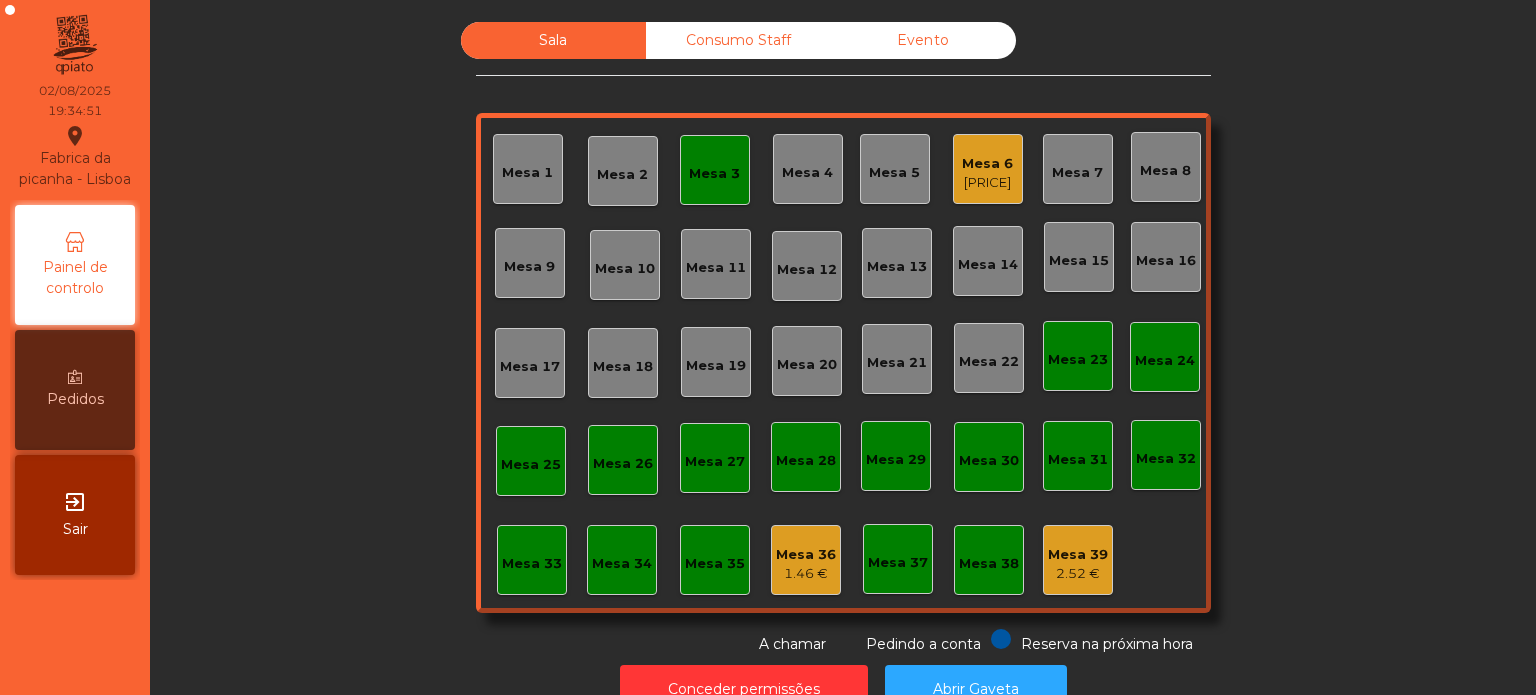 click on "51.6 €" 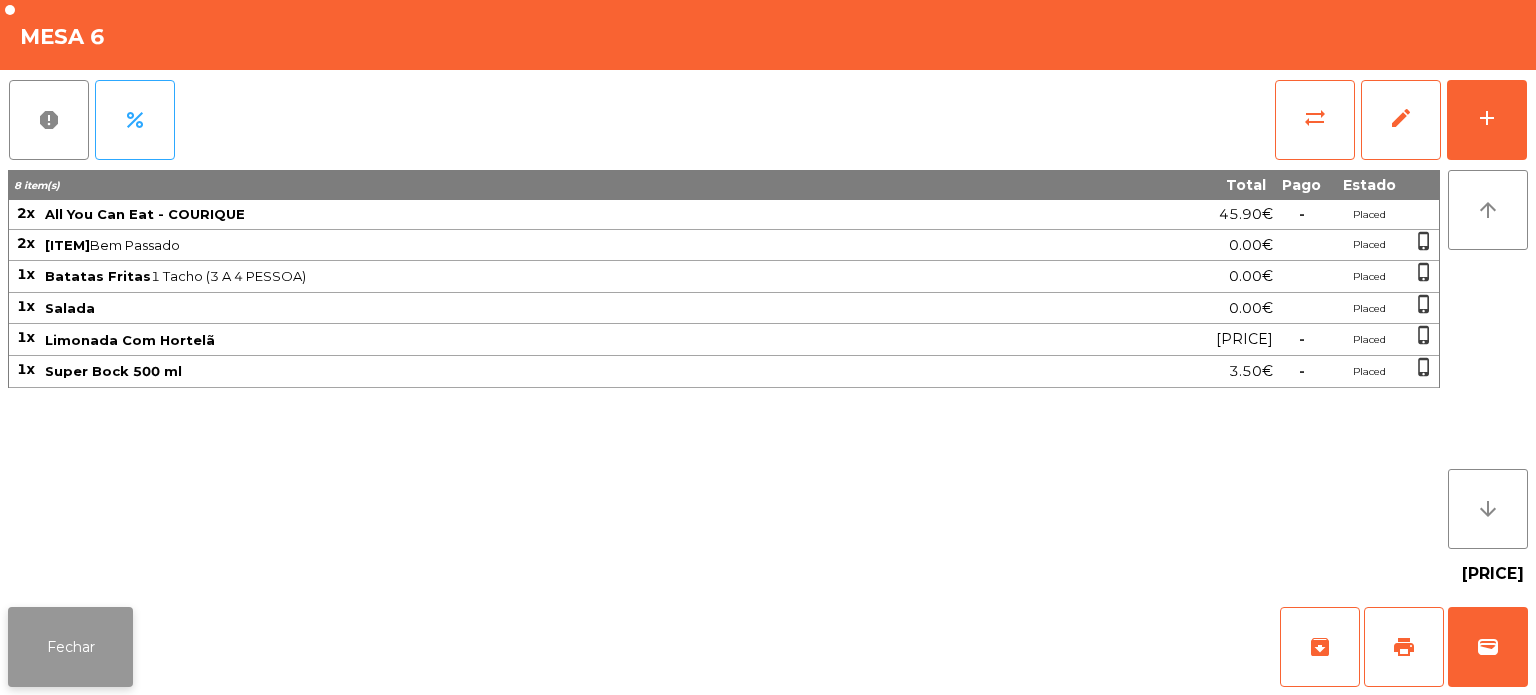 click on "Fechar" 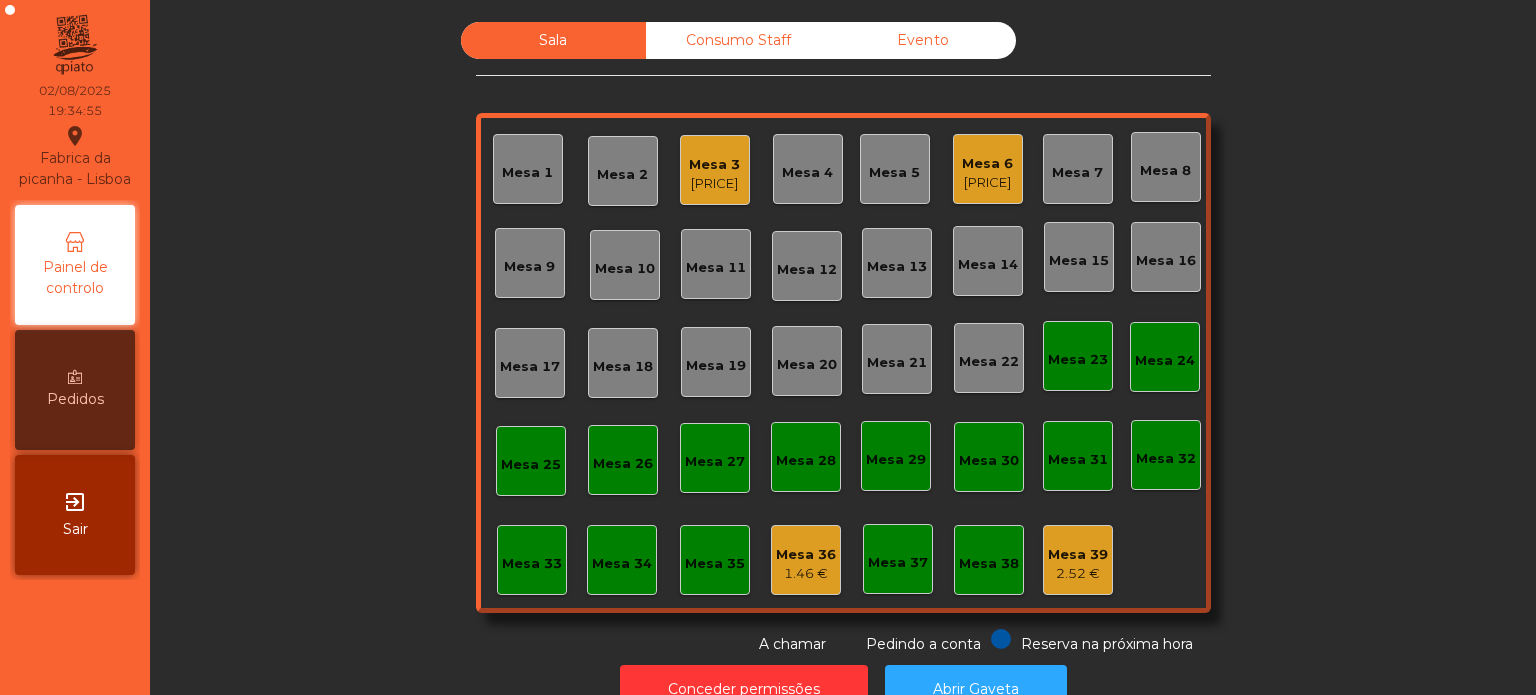 click on "Mesa 6" 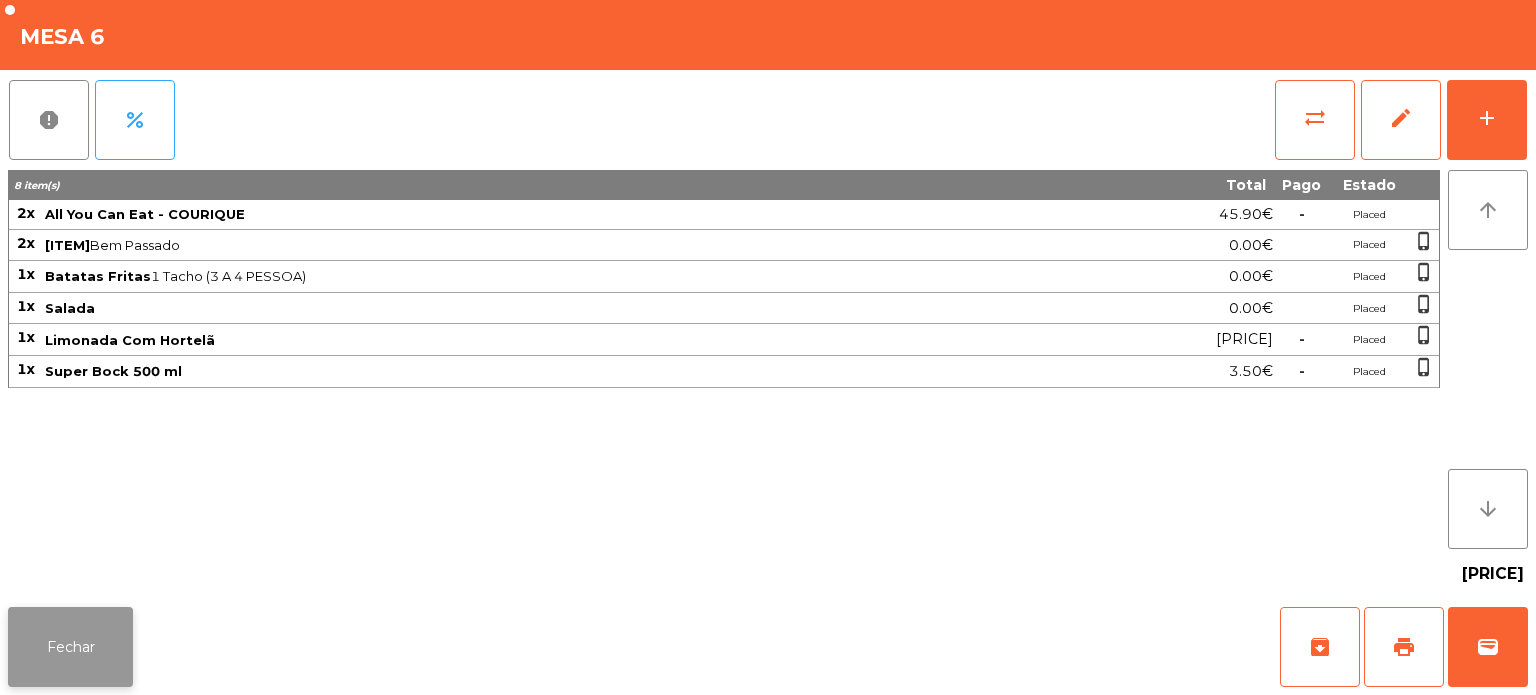 click on "Fechar" 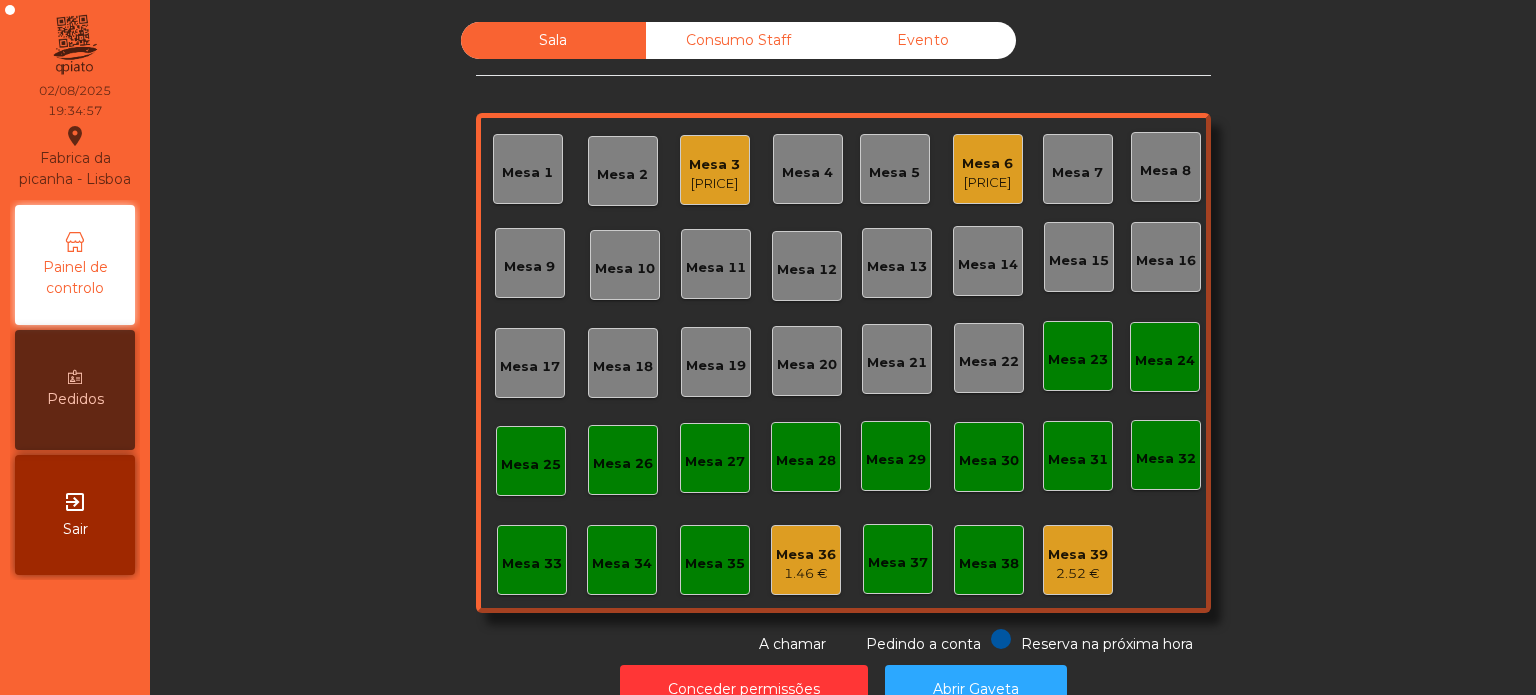 click on "Mesa 18" 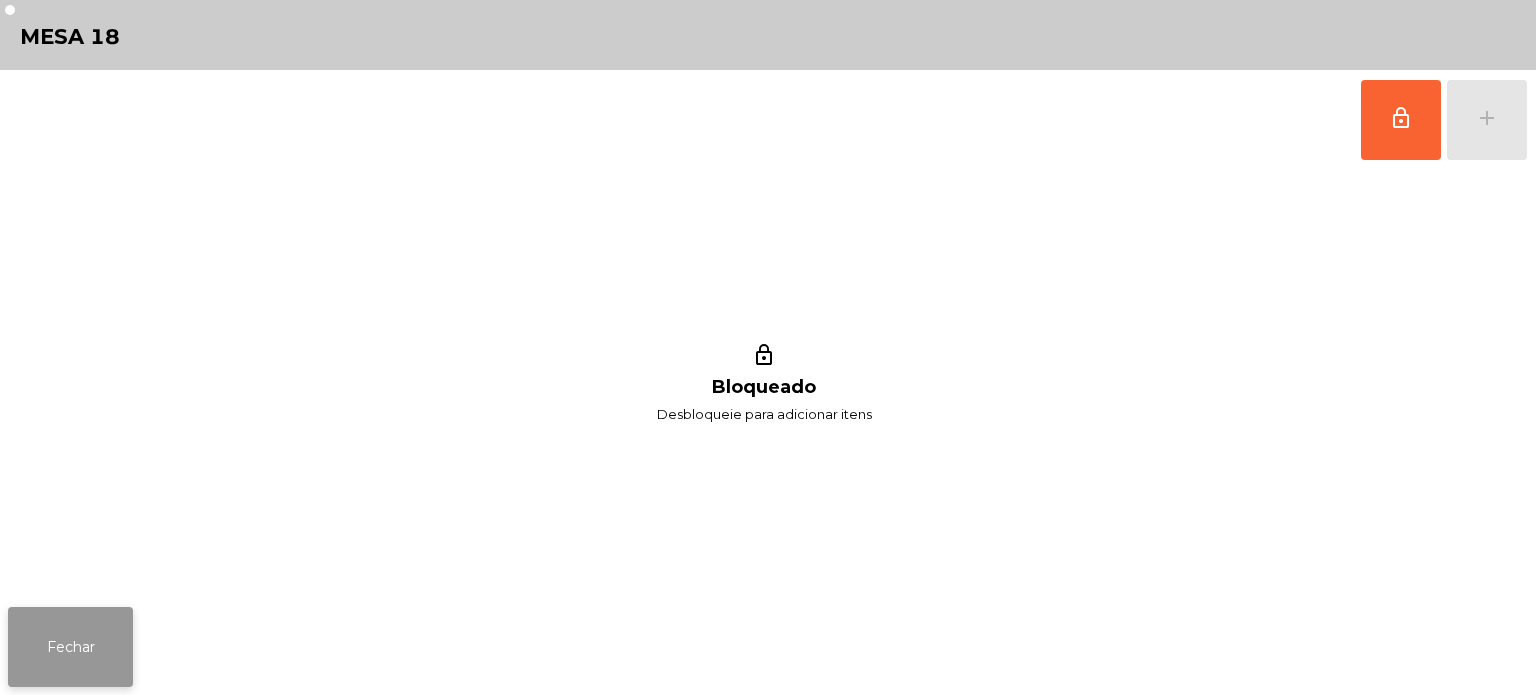 click on "Fechar" 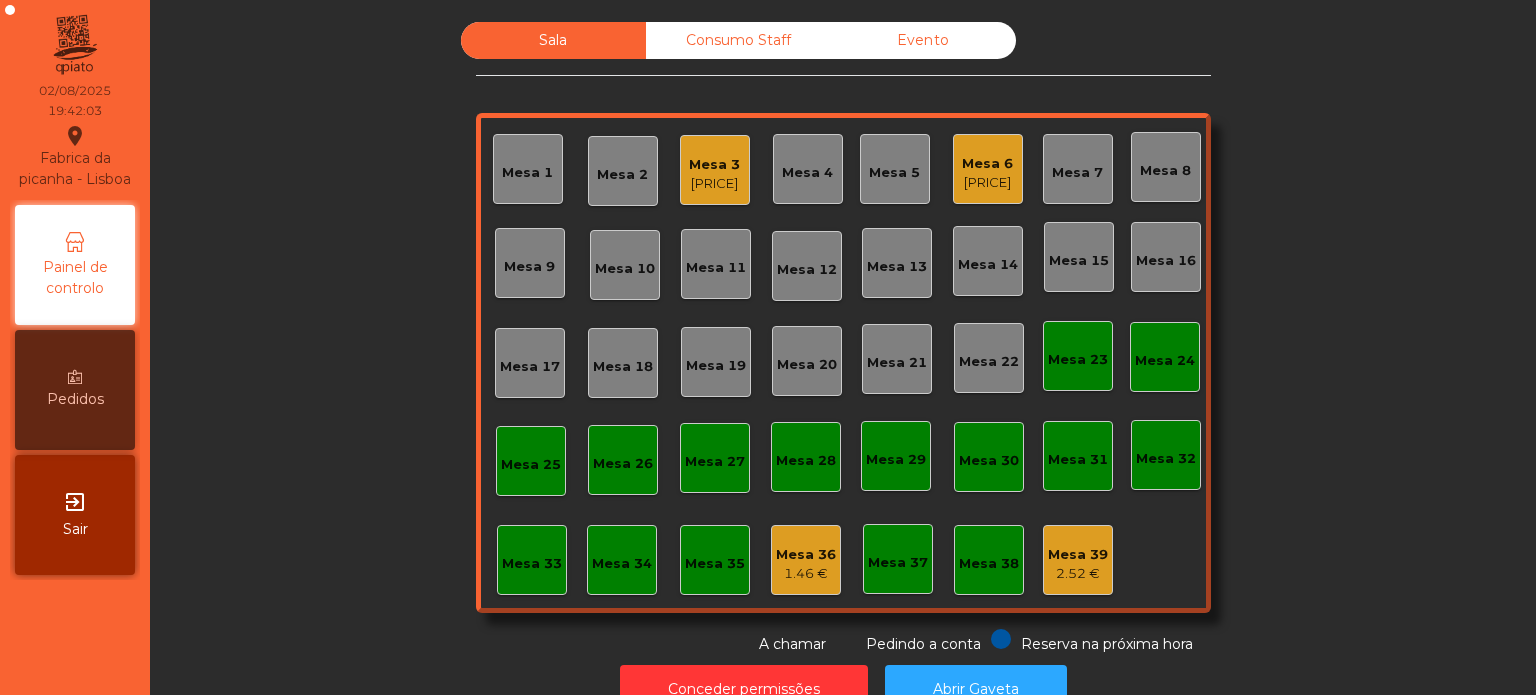 click on "6.4 €" 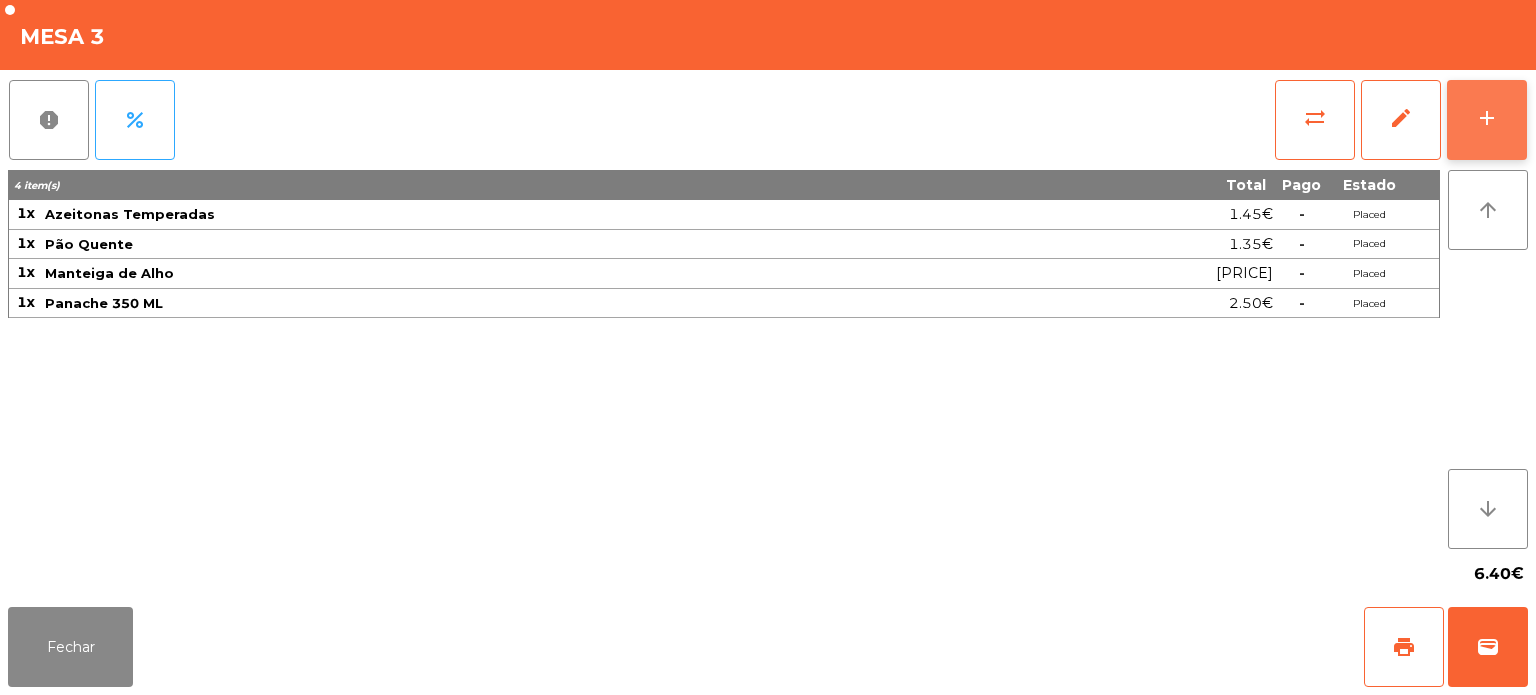 click on "add" 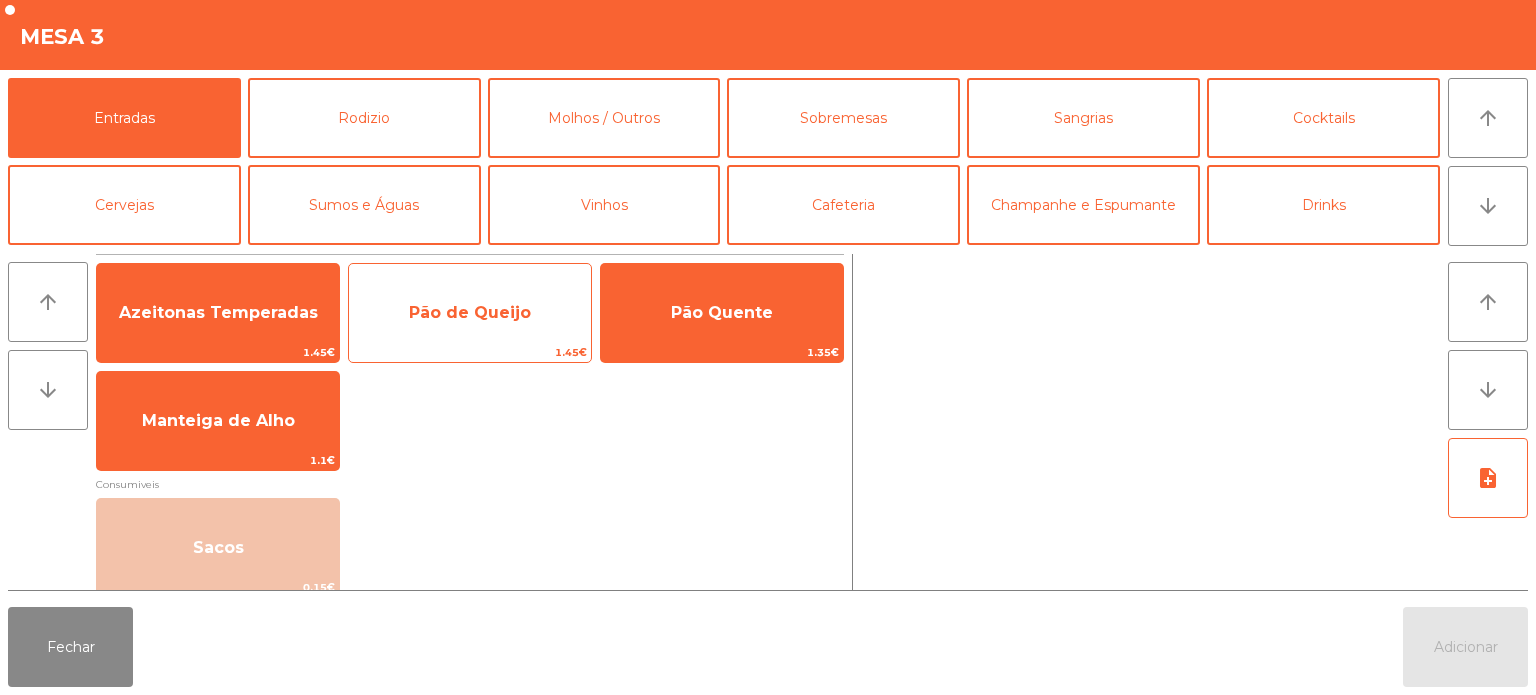 click on "Pão de Queijo" 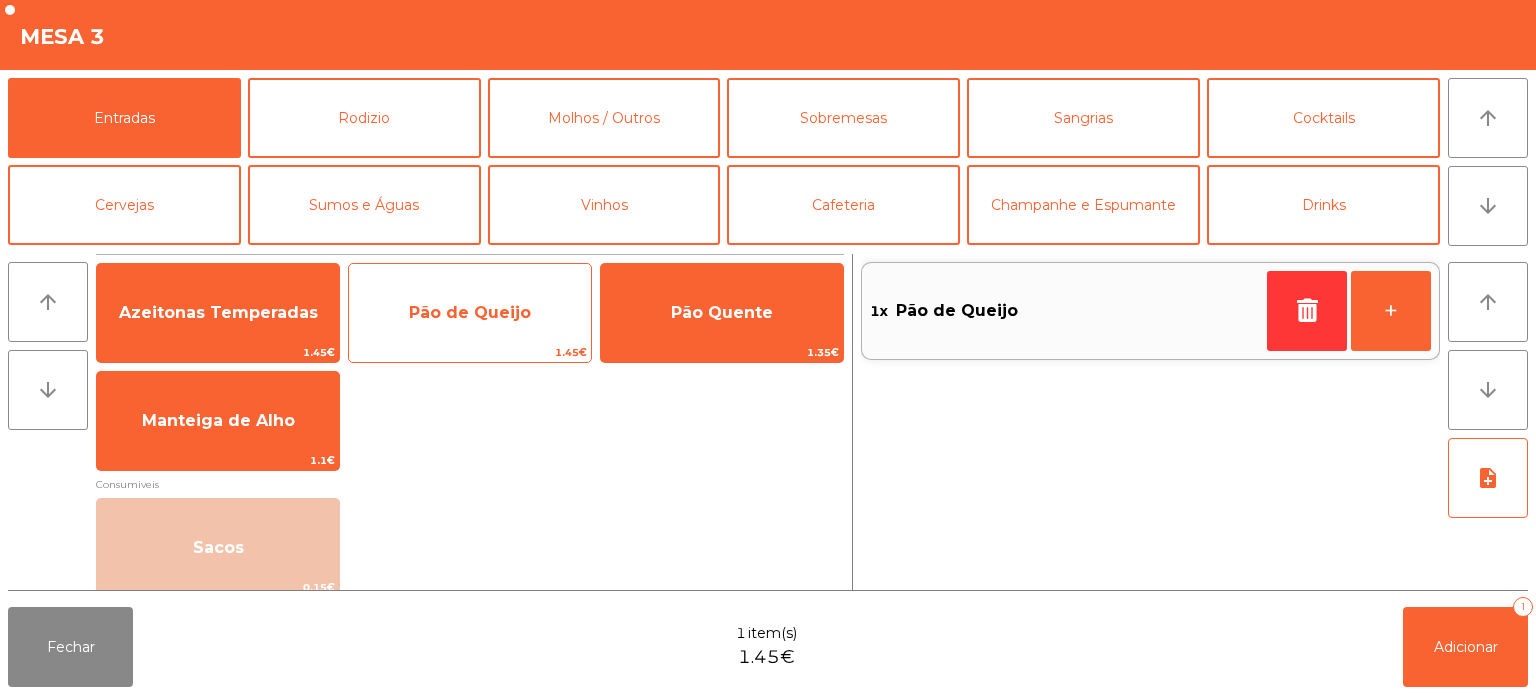 click on "Pão de Queijo" 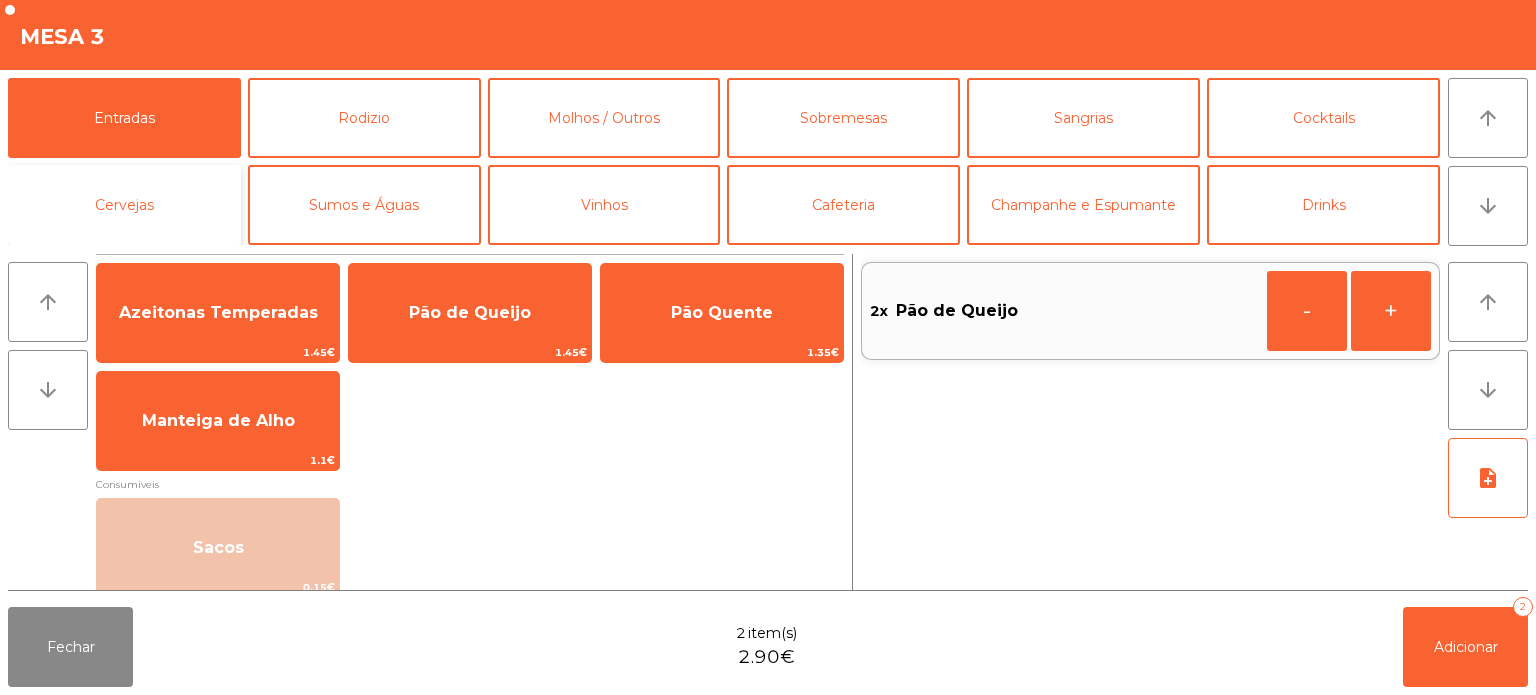 click on "Cervejas" 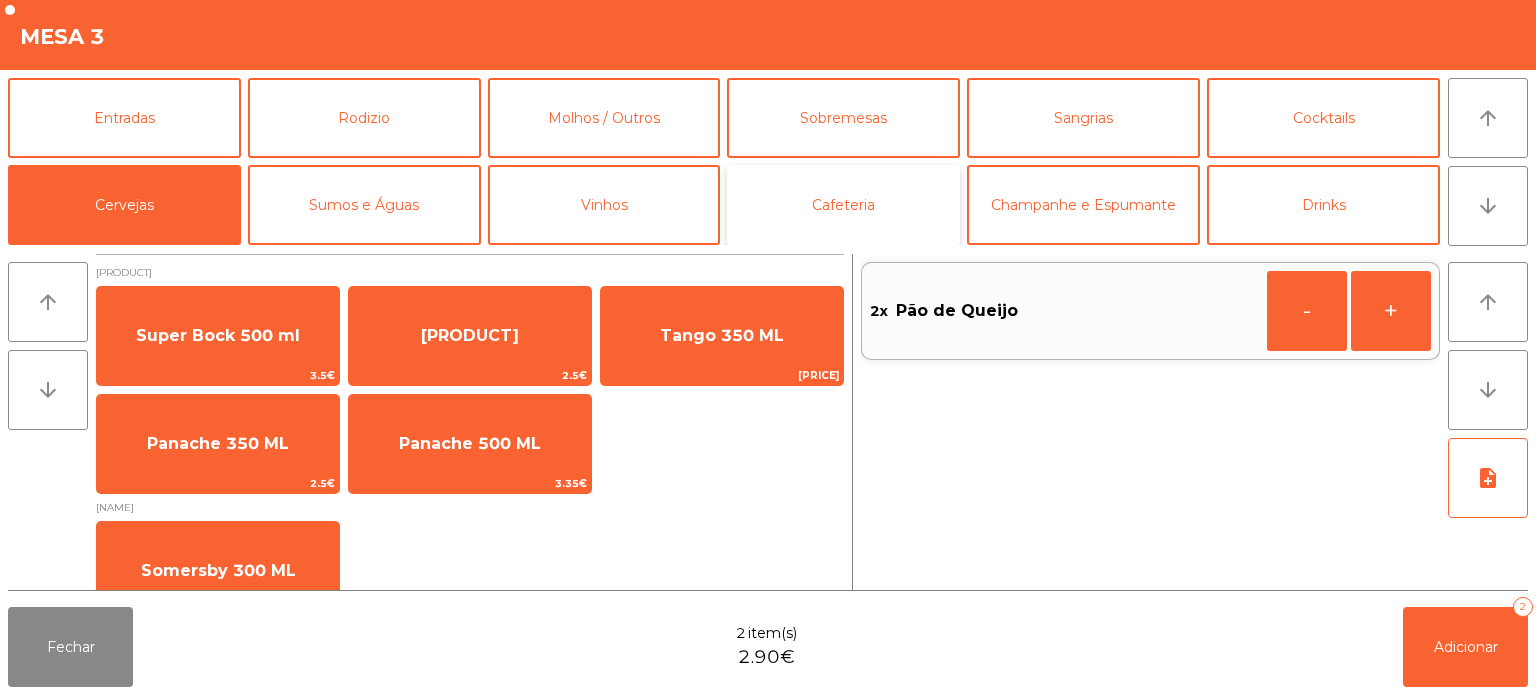 click on "Cafeteria" 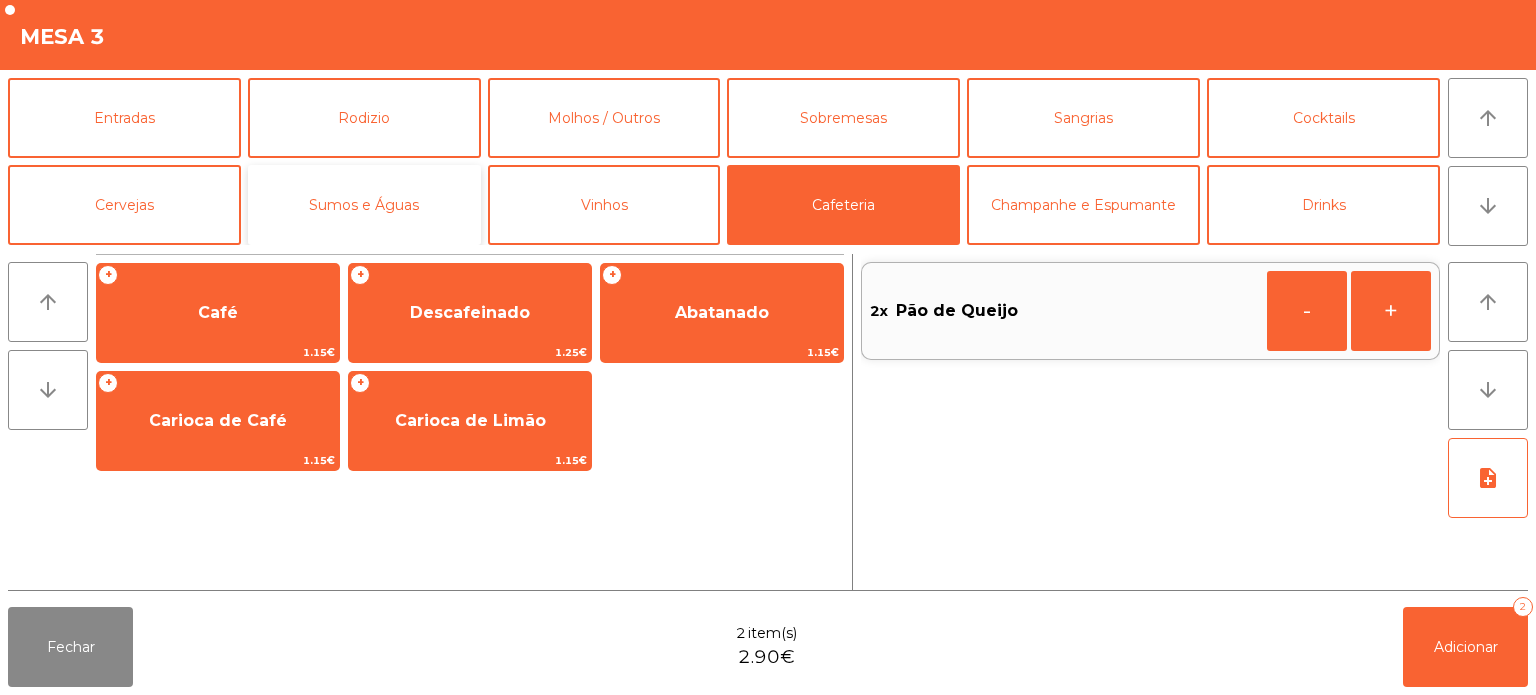 click on "Sumos e Águas" 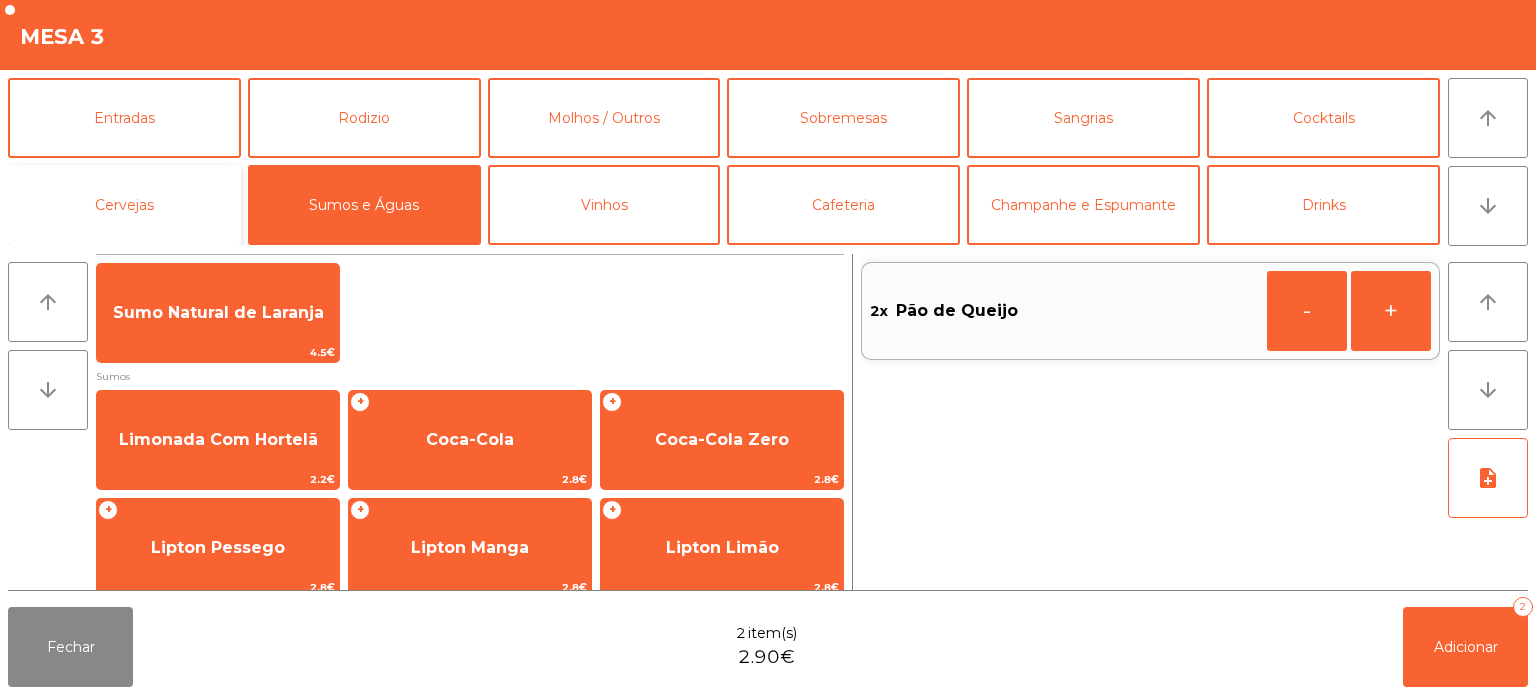 click on "Cervejas" 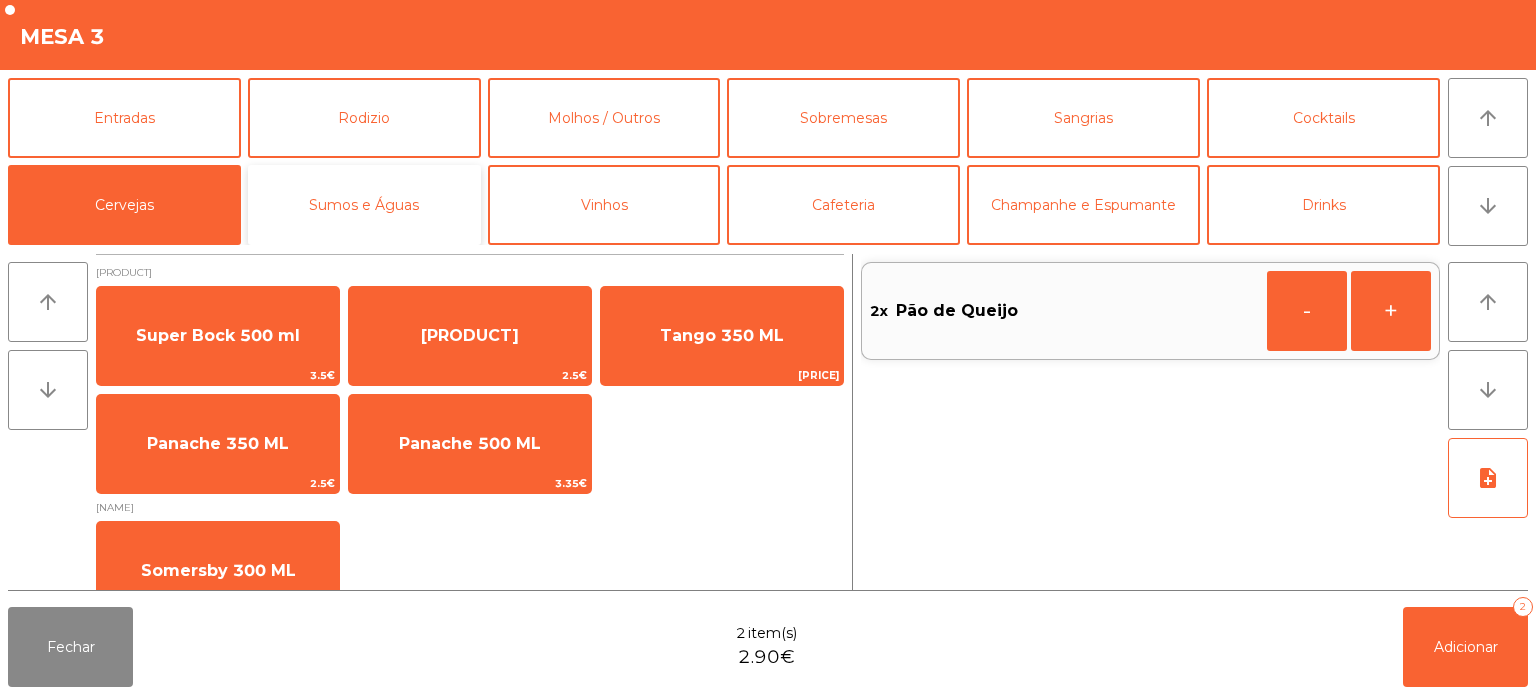 click on "Sumos e Águas" 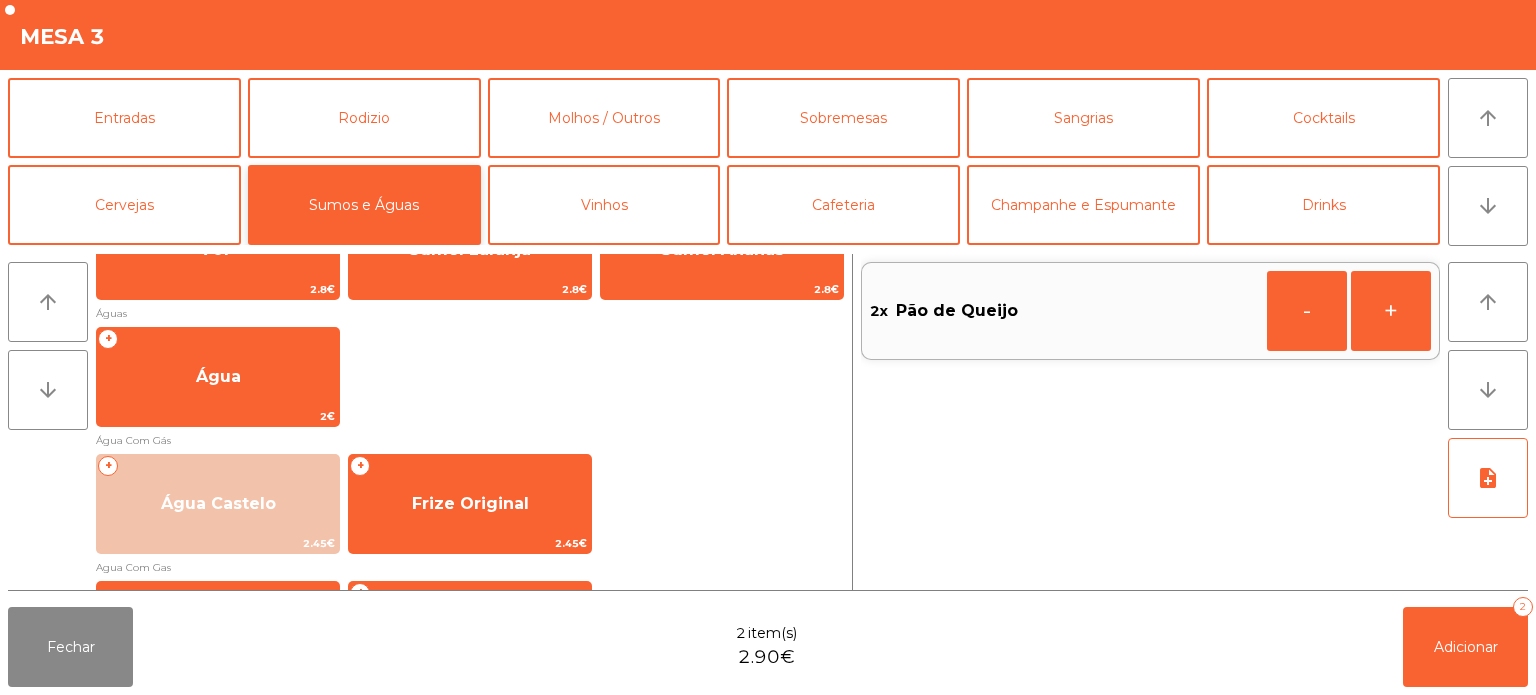 scroll, scrollTop: 399, scrollLeft: 0, axis: vertical 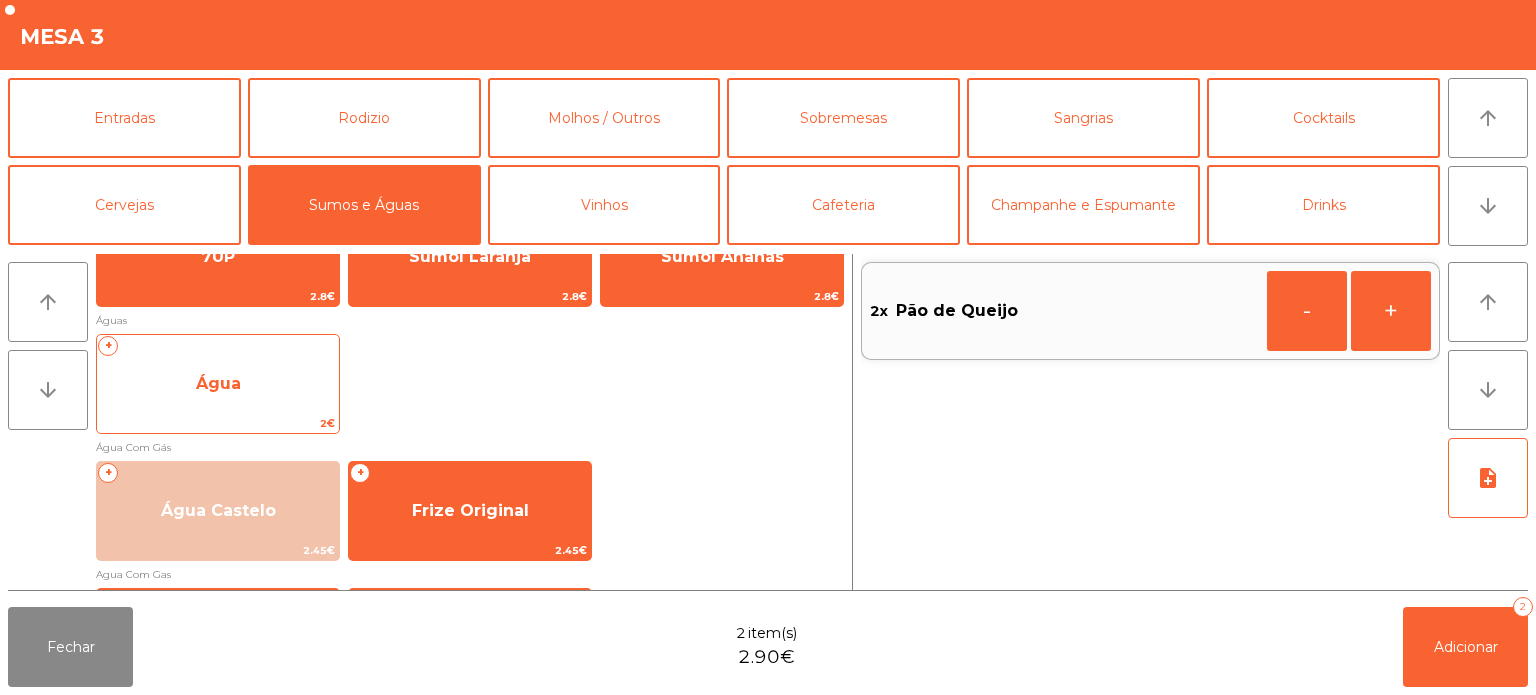 click on "Água" 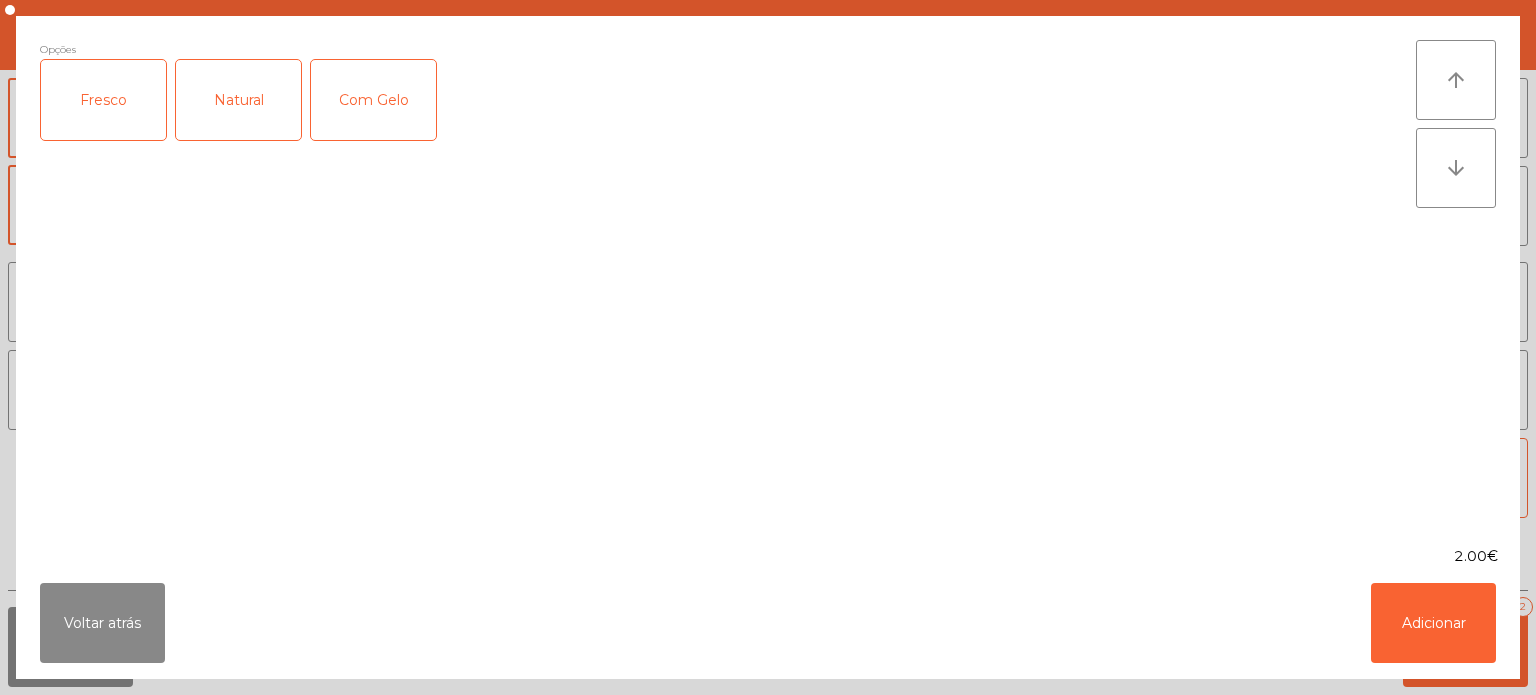 click on "Fresco" 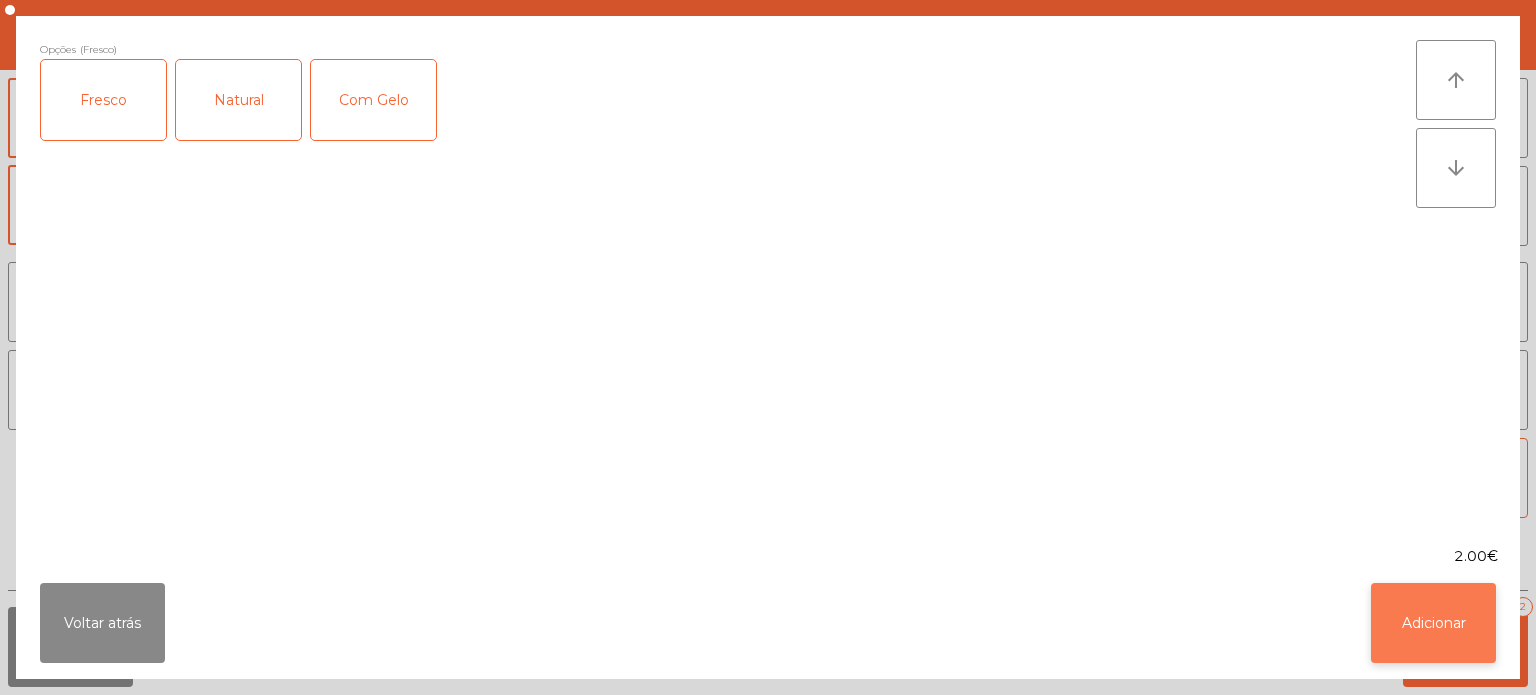 click on "Adicionar" 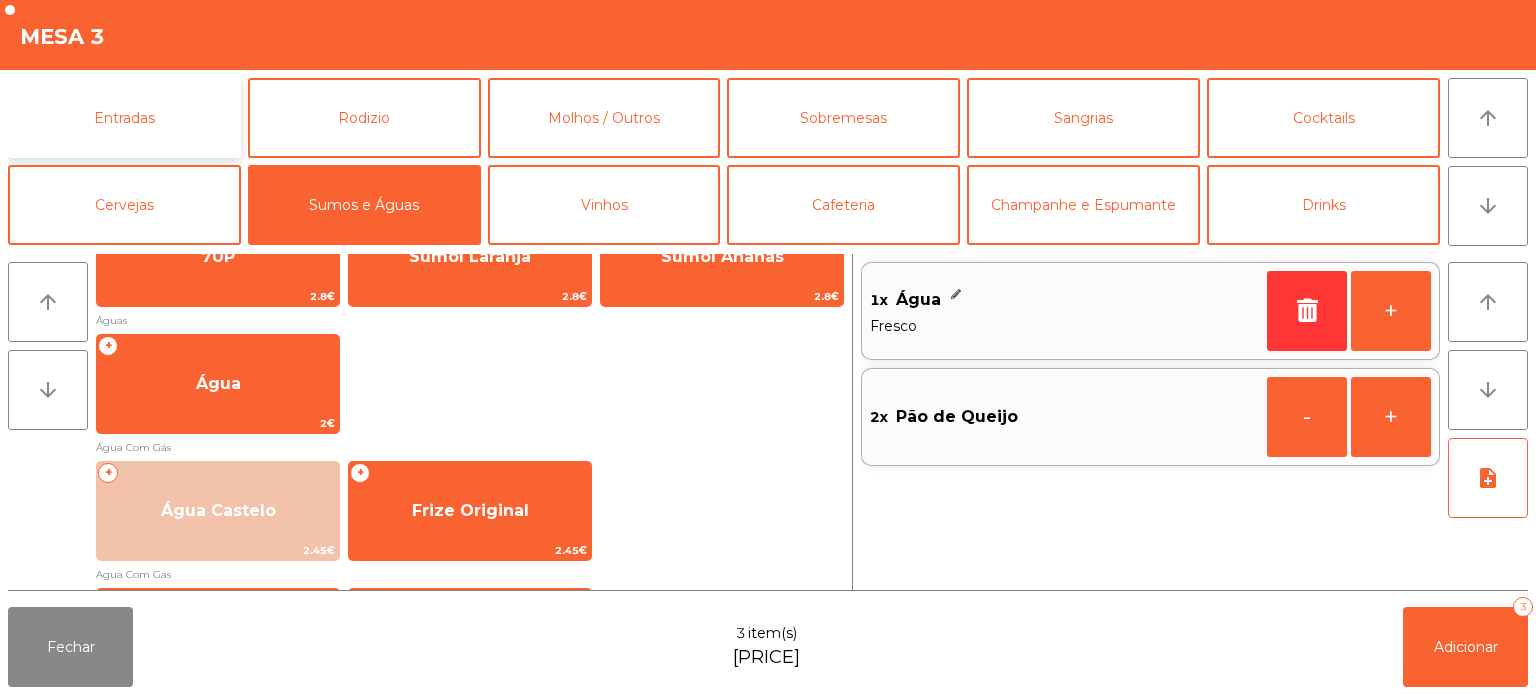 click on "Entradas" 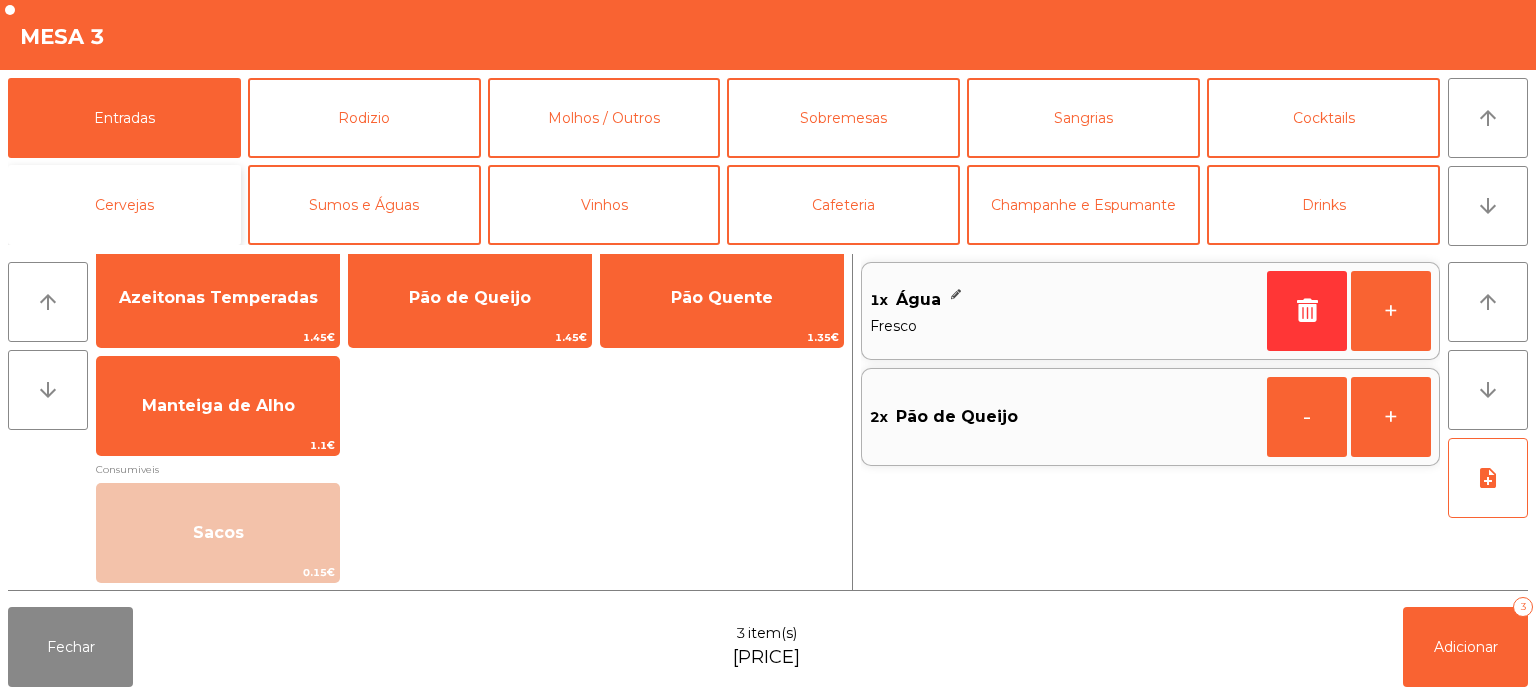 click on "Cervejas" 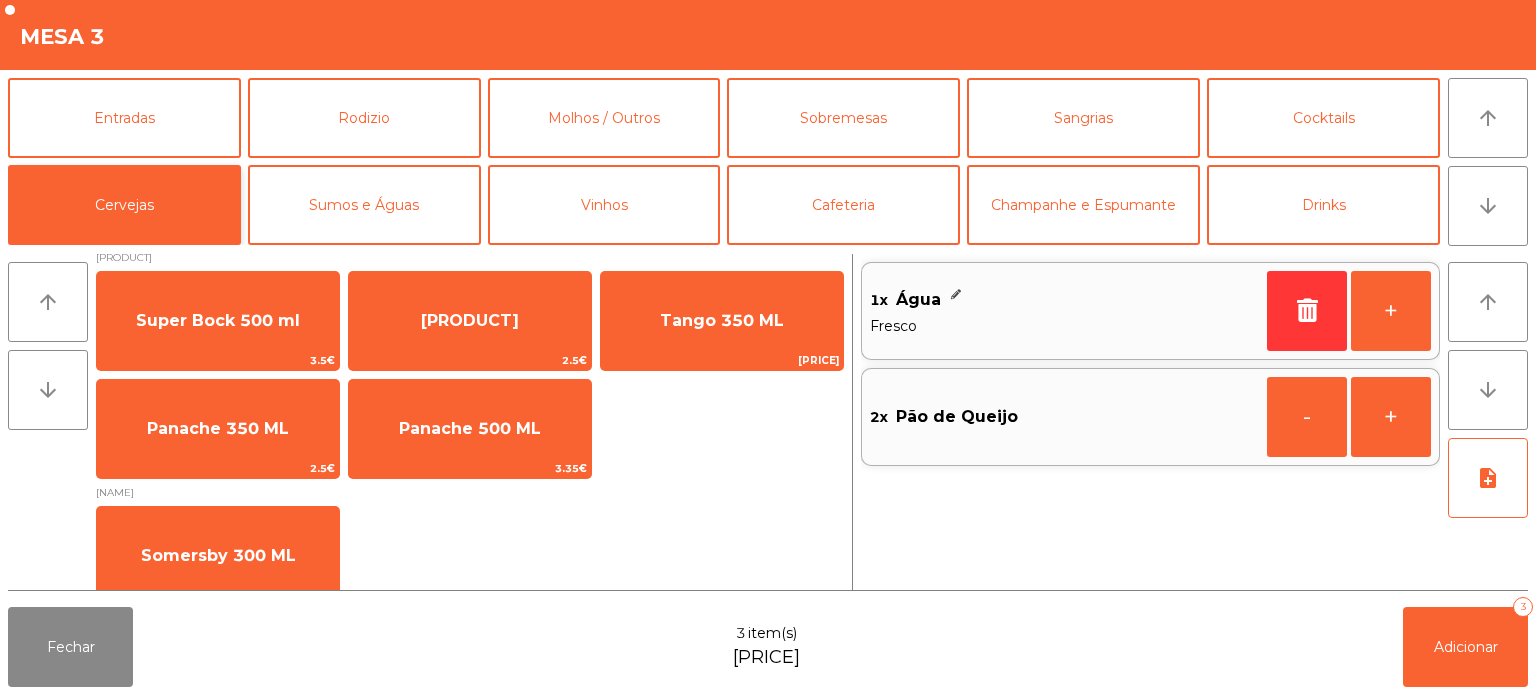 scroll, scrollTop: 38, scrollLeft: 0, axis: vertical 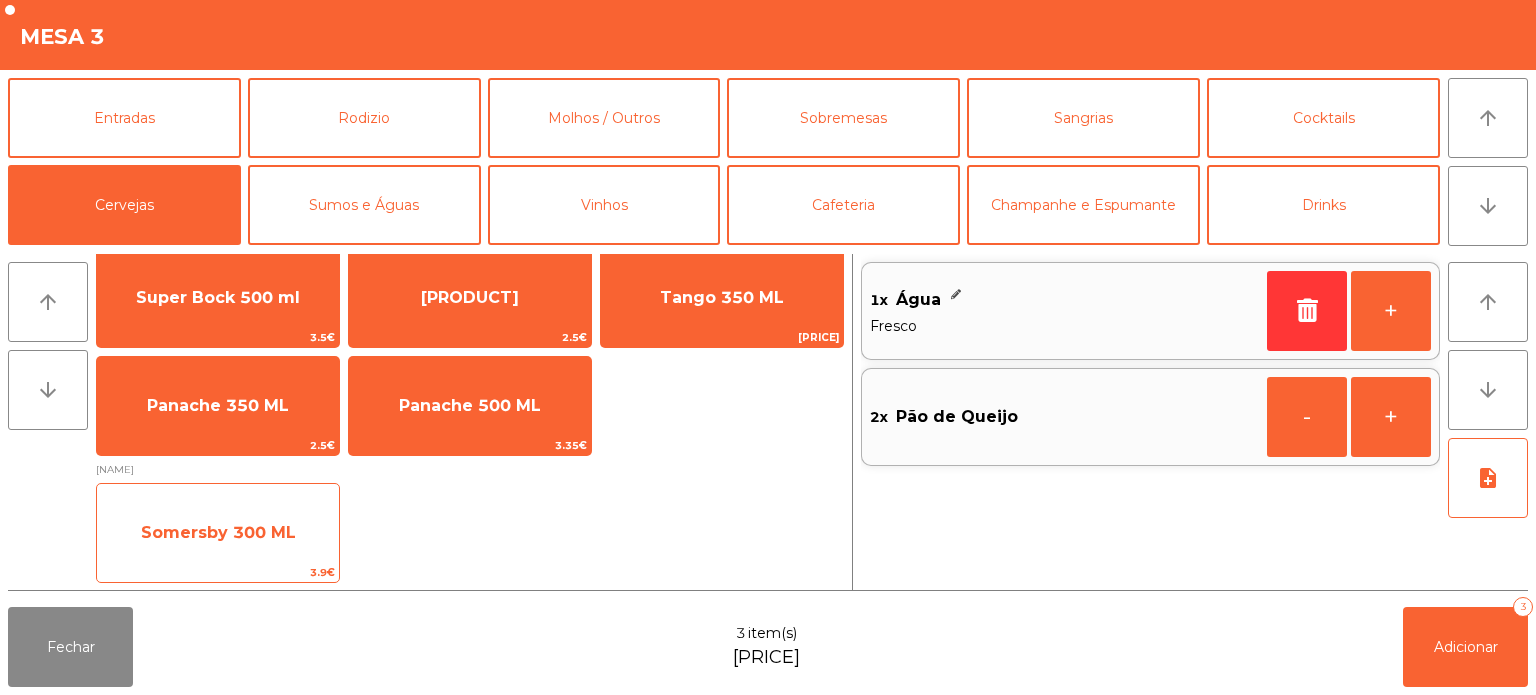 click on "Somersby 300 ML" 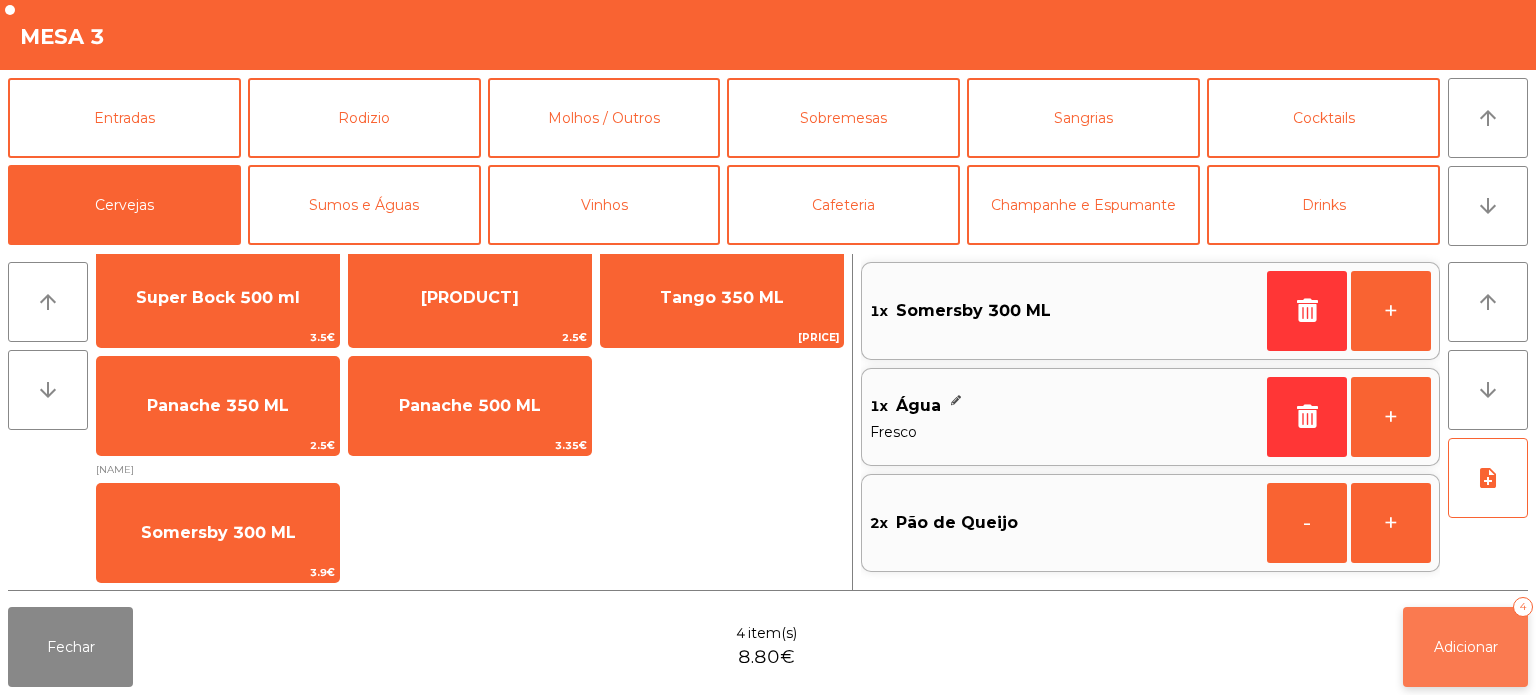 click on "Adicionar" 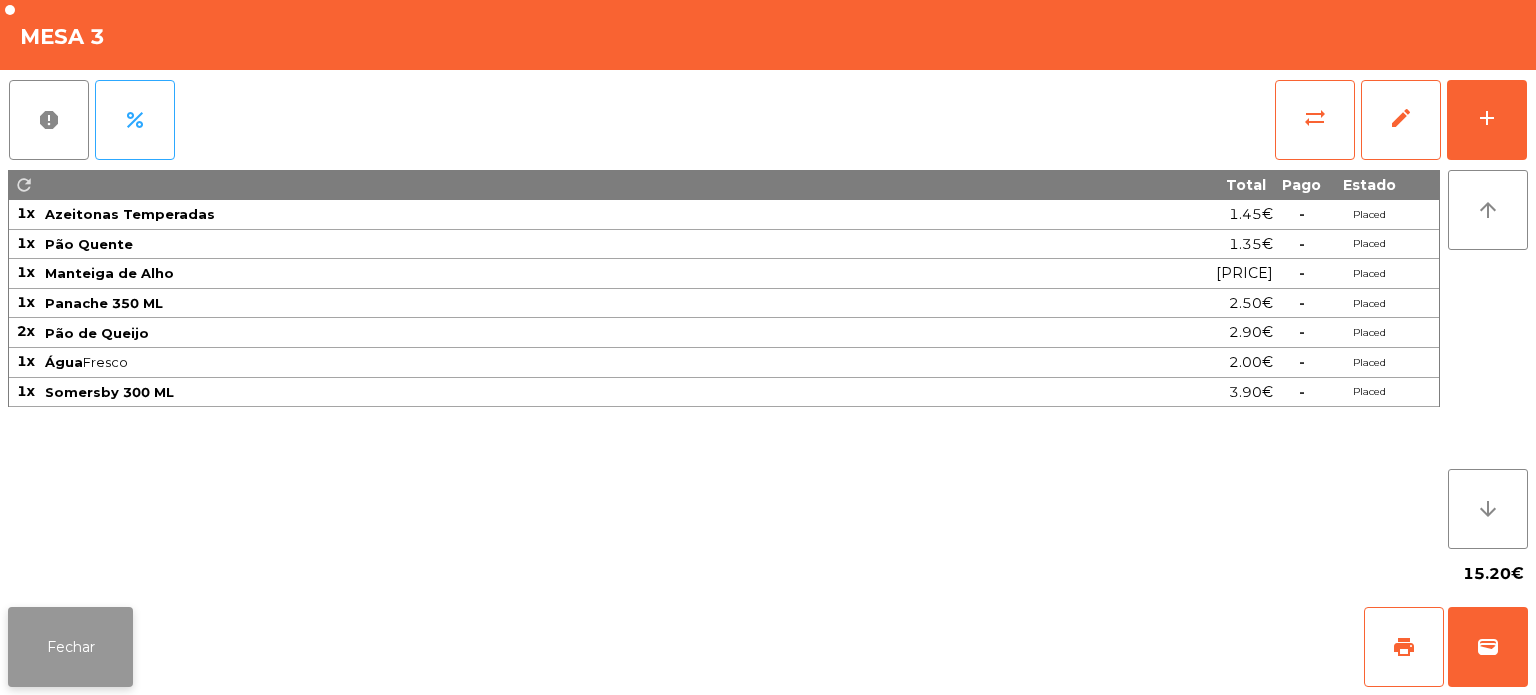 click on "Fechar" 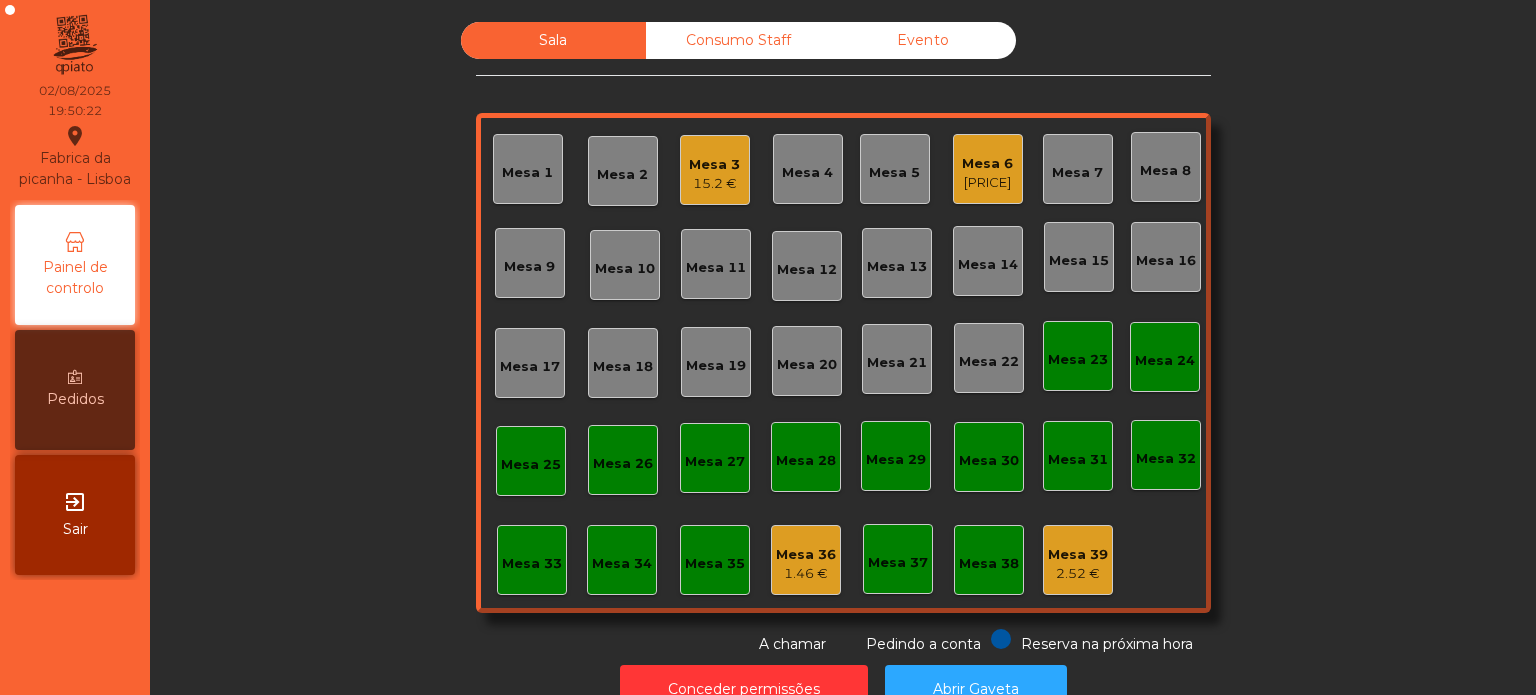 click on "Mesa 3   15.2 €" 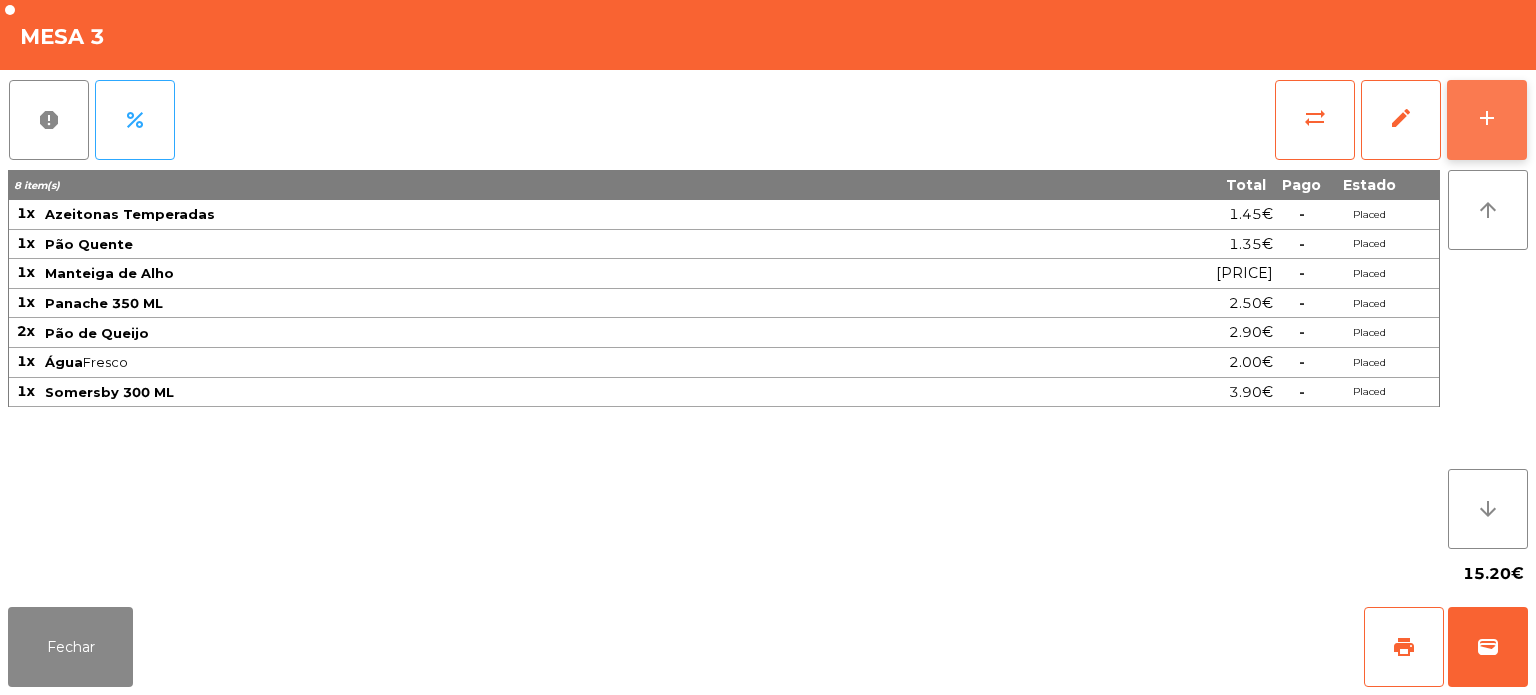 click on "add" 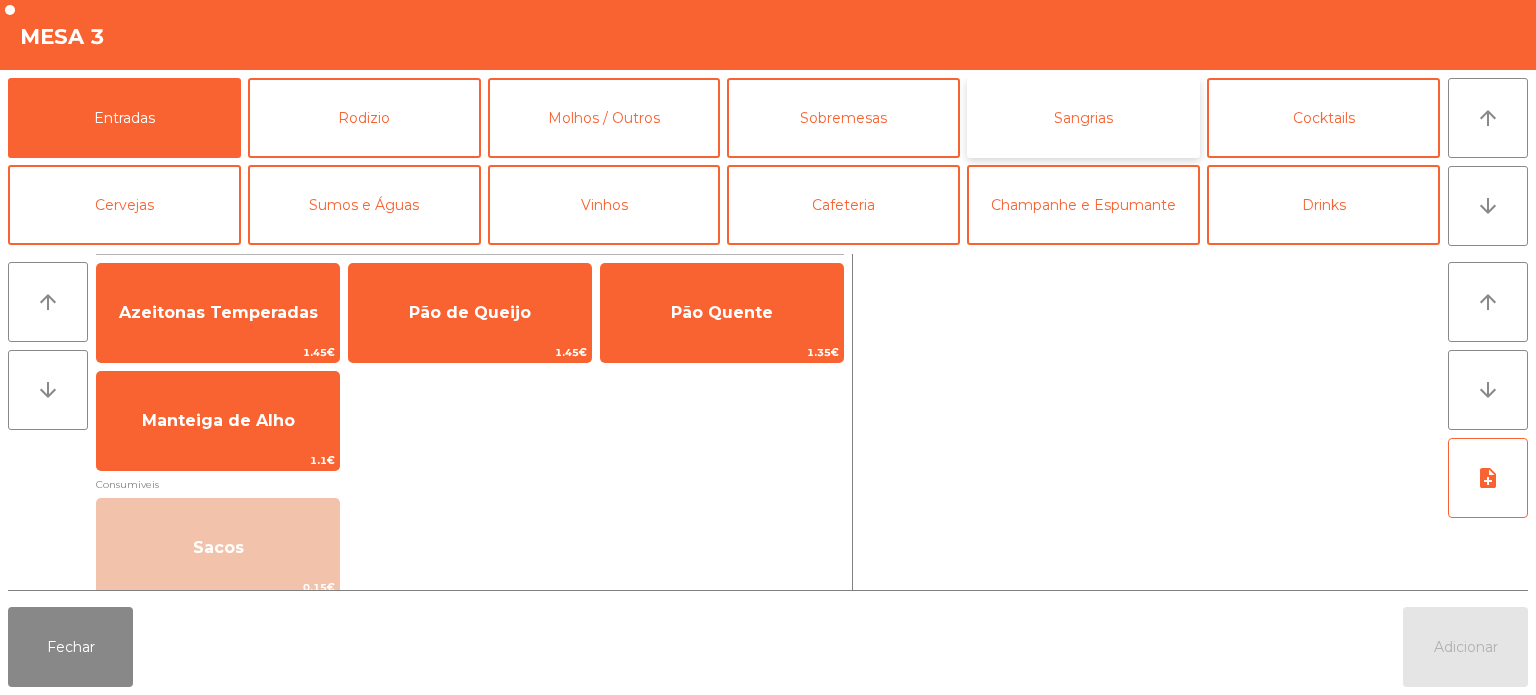 click on "Sangrias" 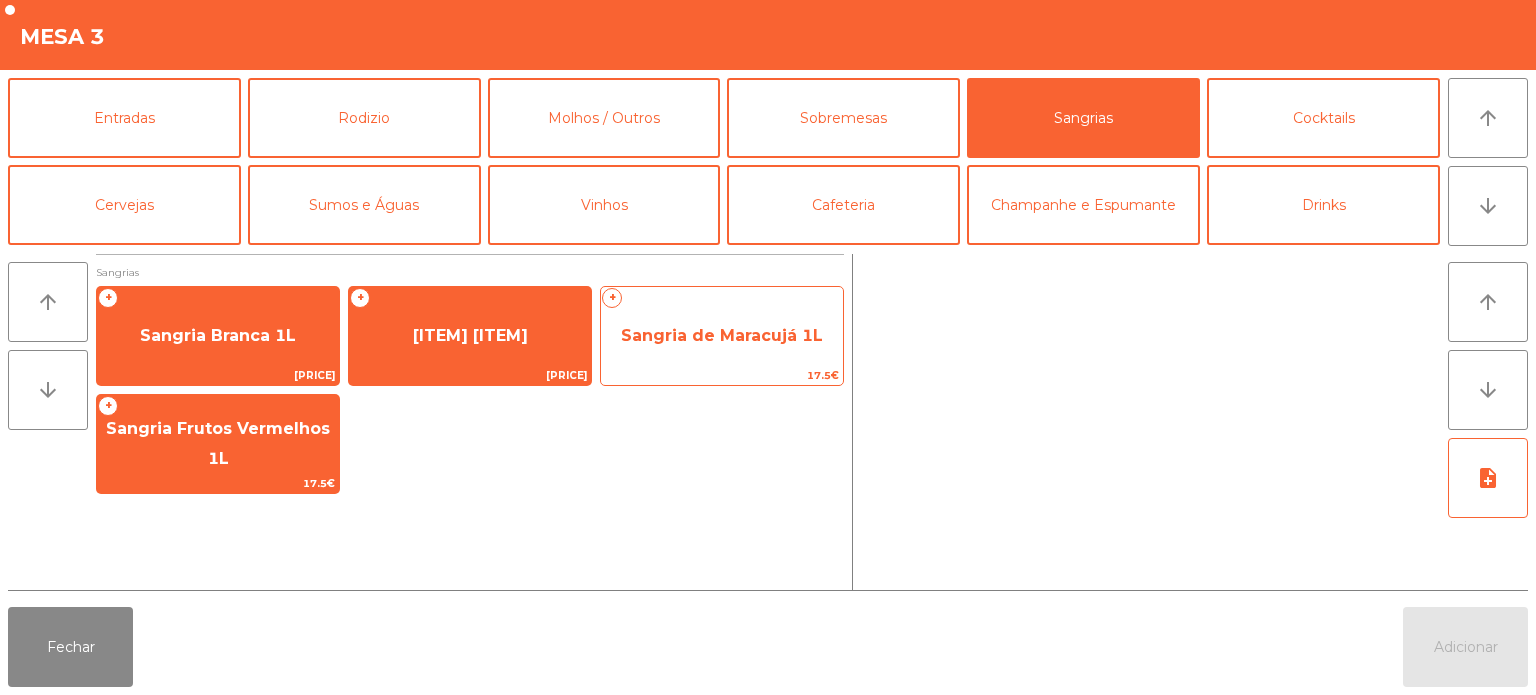 click on "Sangria de Maracujá 1L" 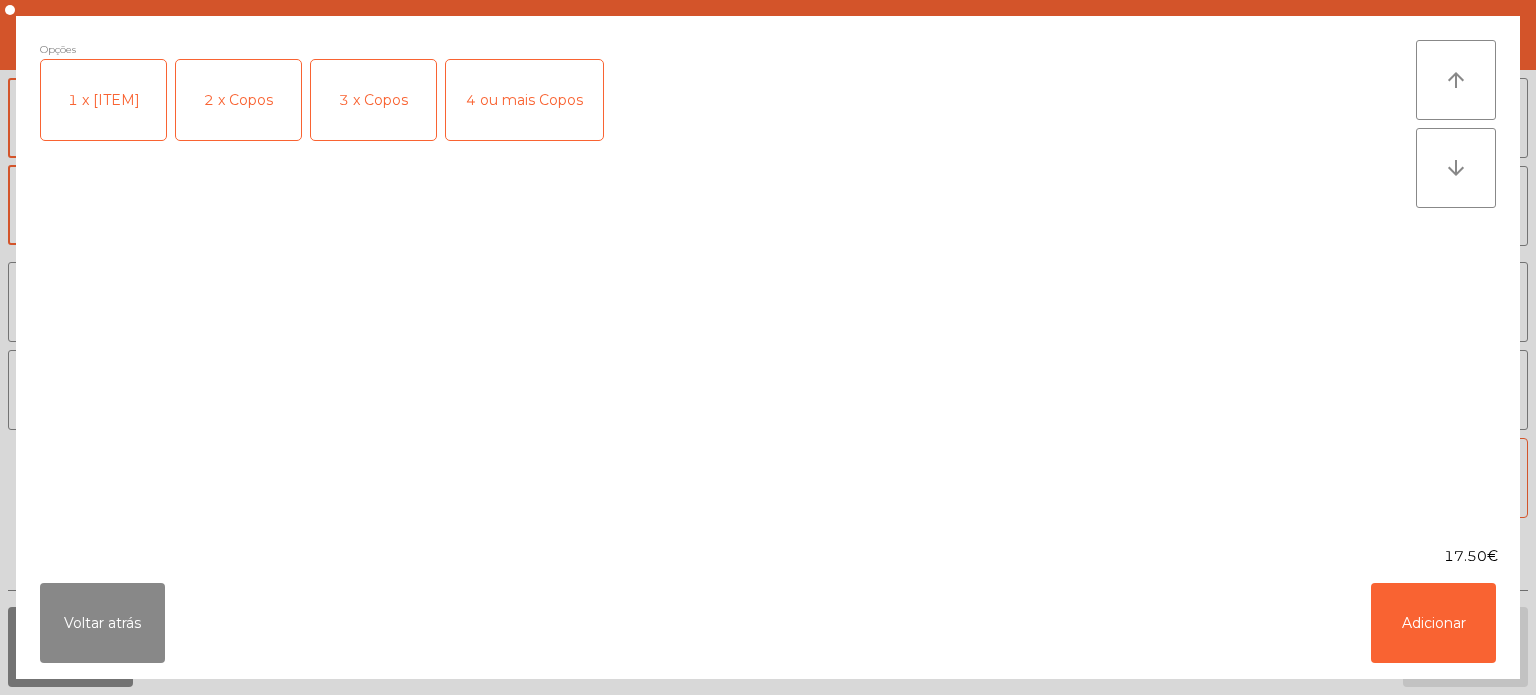 click on "4 ou mais Copos" 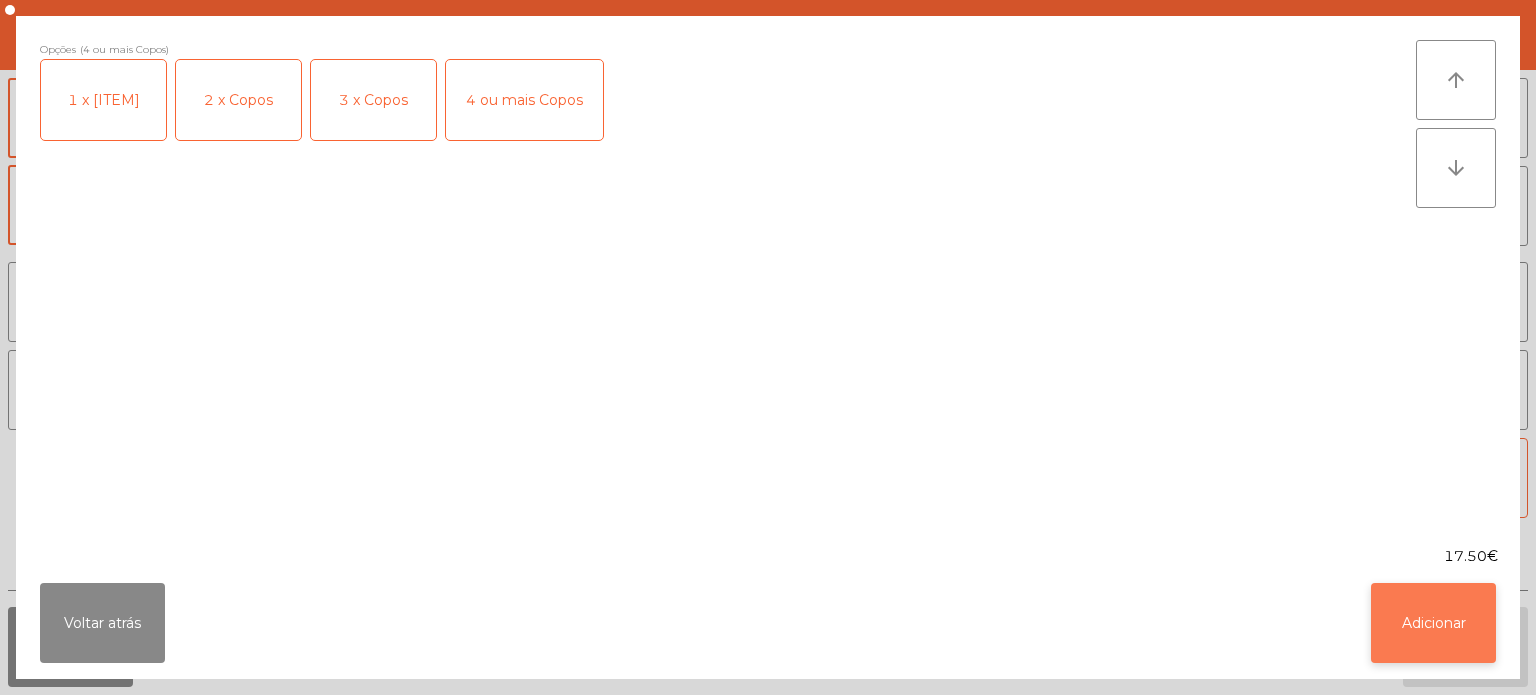 click on "Adicionar" 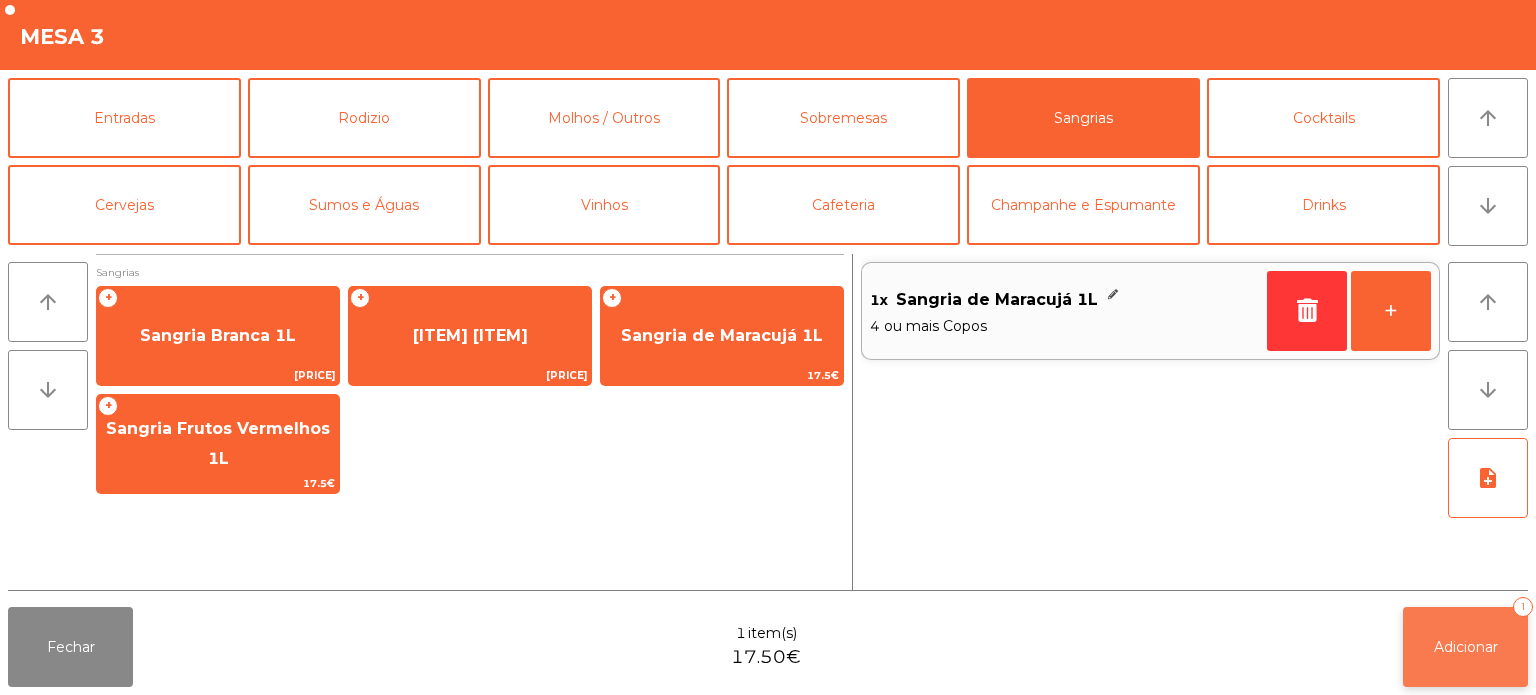 click on "Adicionar" 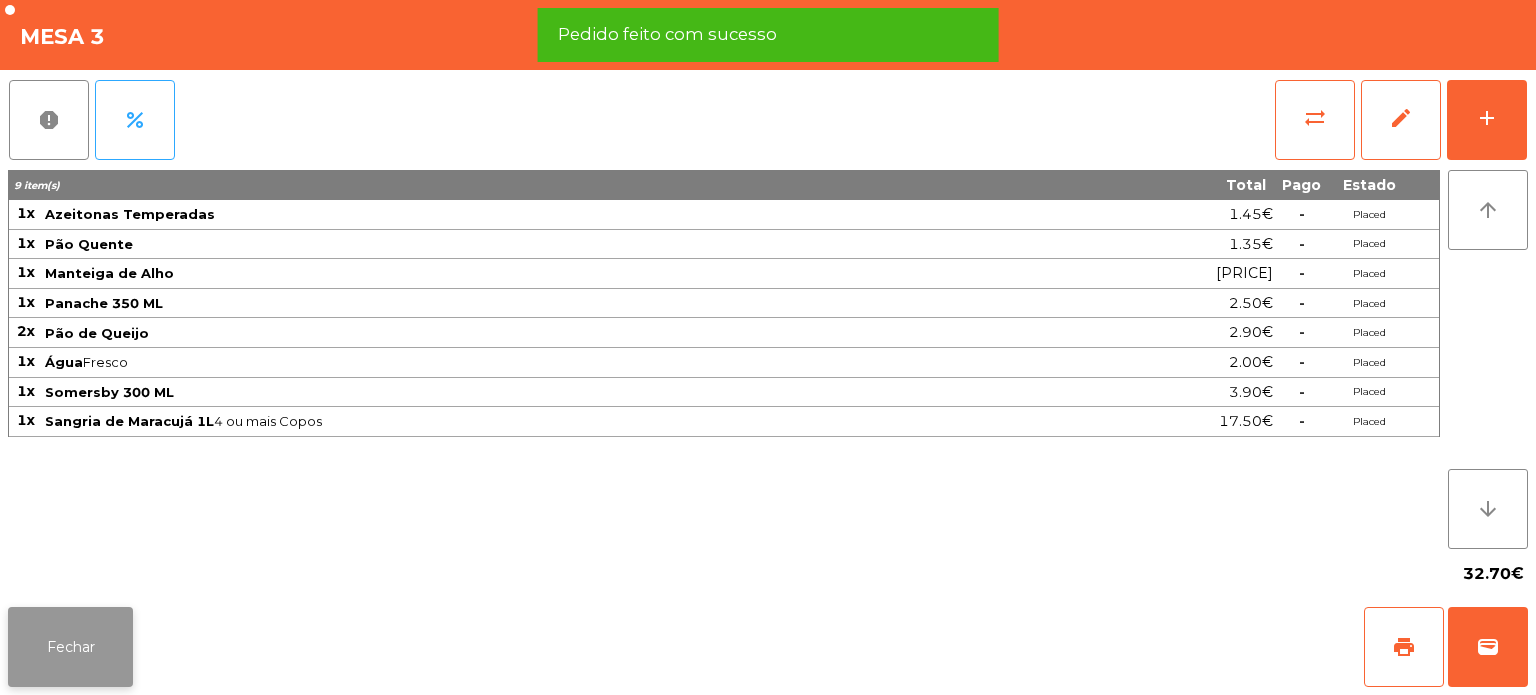 click on "Fechar" 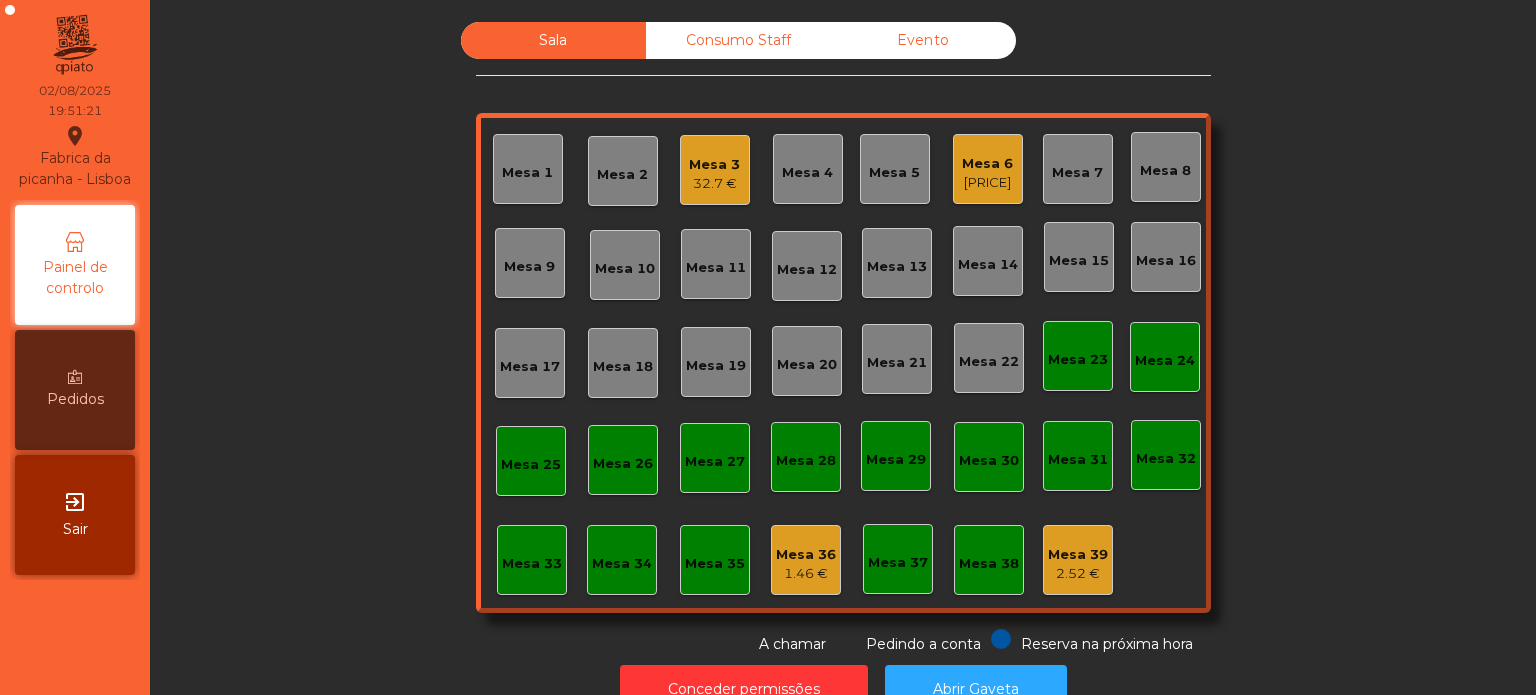 click on "Mesa 31" 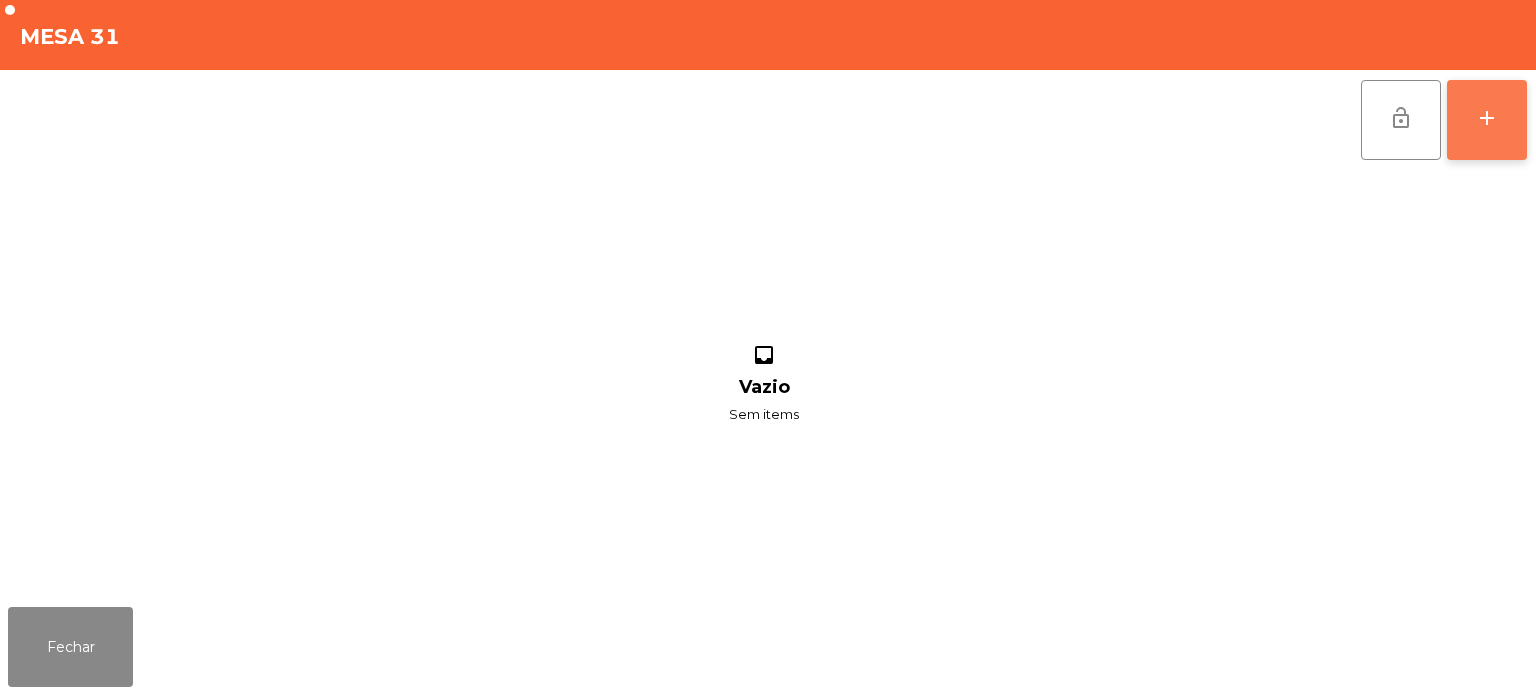 click on "add" 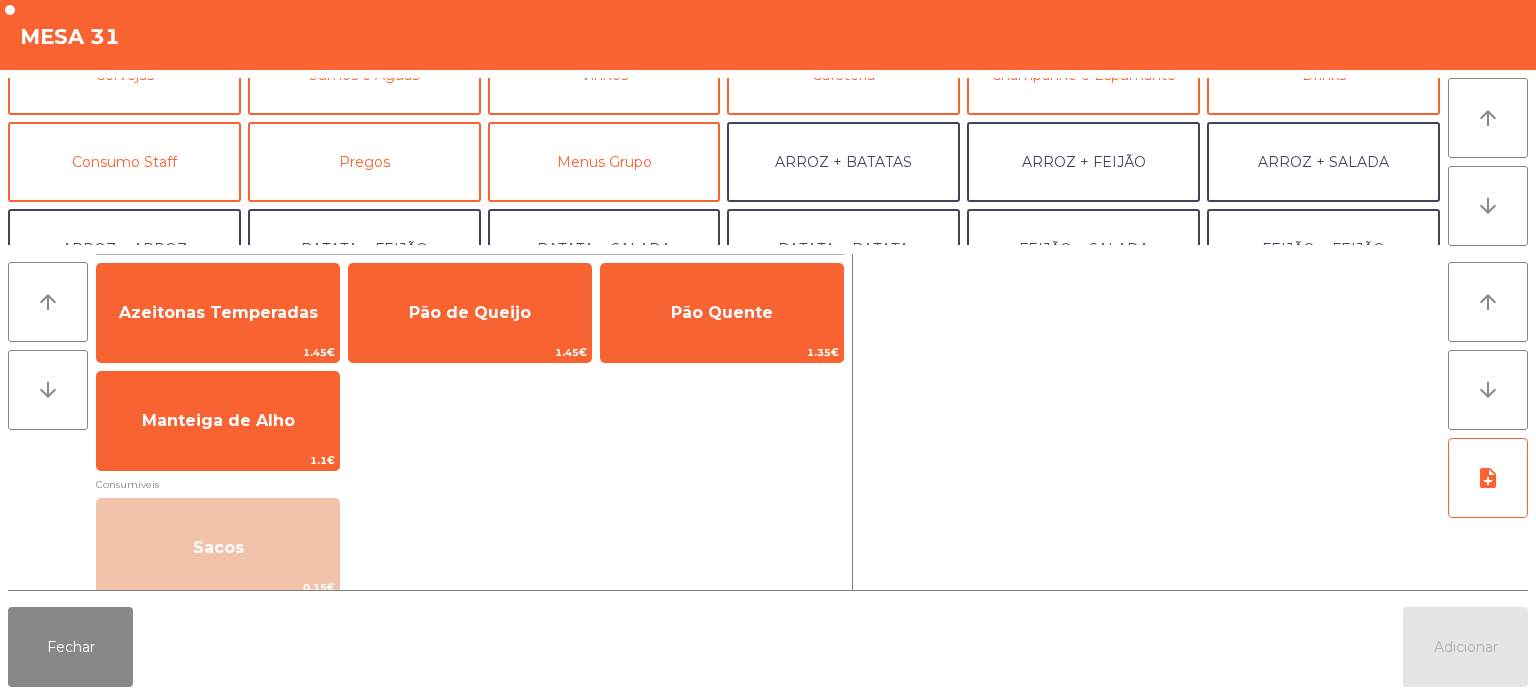 scroll, scrollTop: 194, scrollLeft: 0, axis: vertical 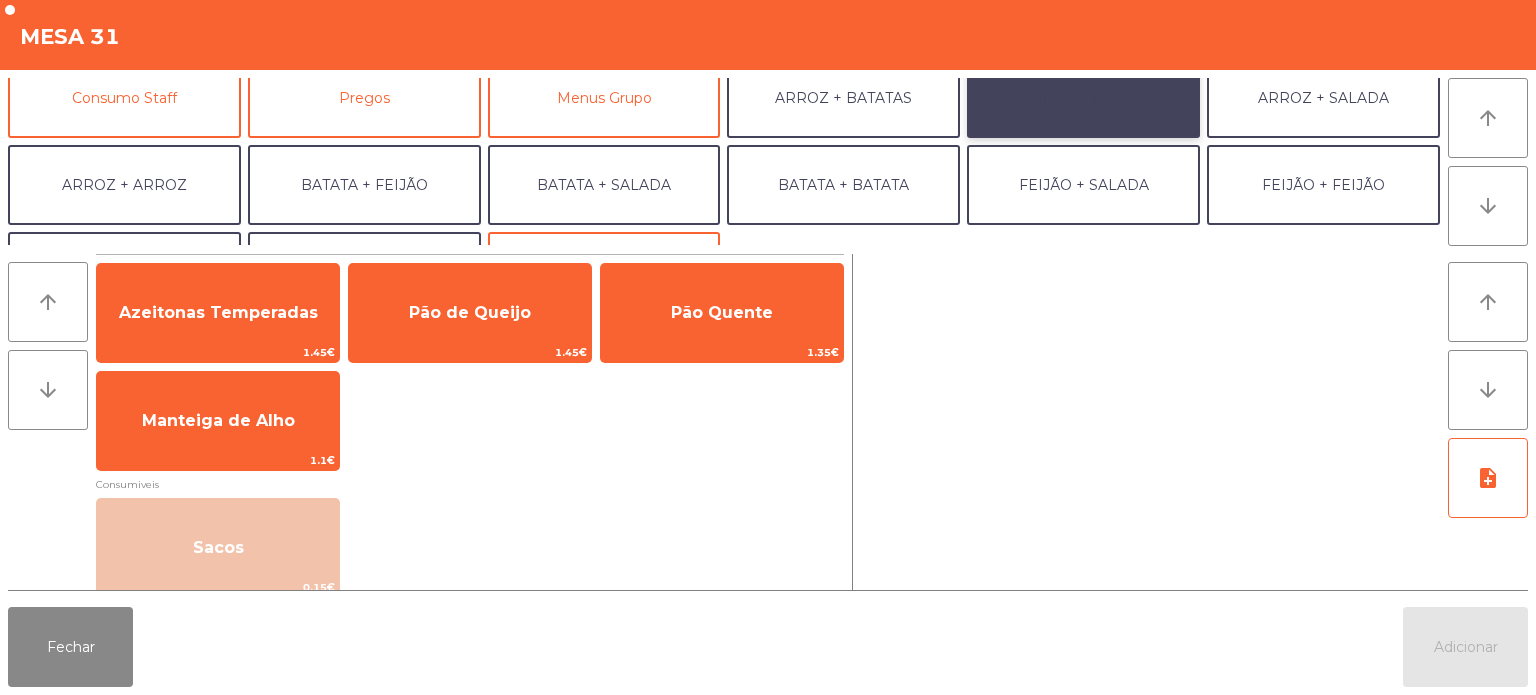 click on "ARROZ + FEIJÃO" 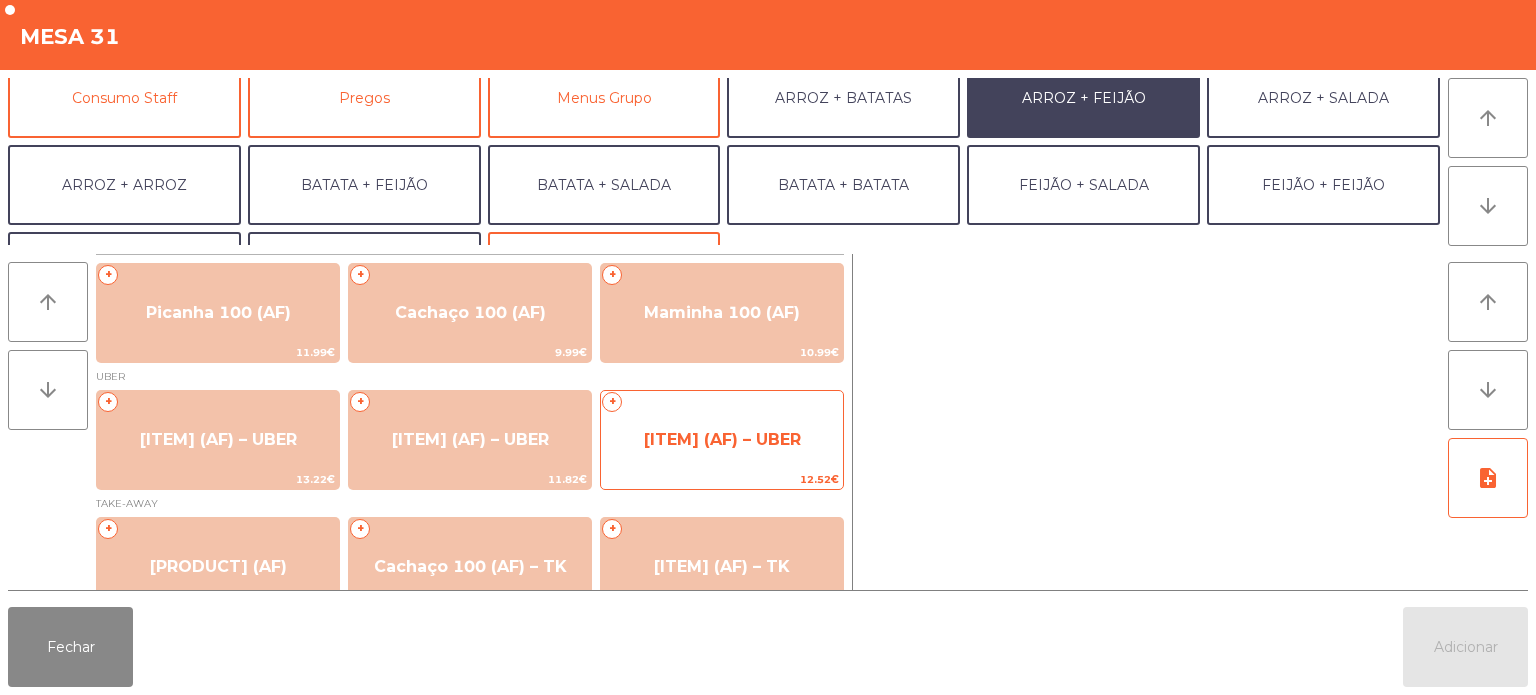 click on "Maminha 100 (AF) – UBER" 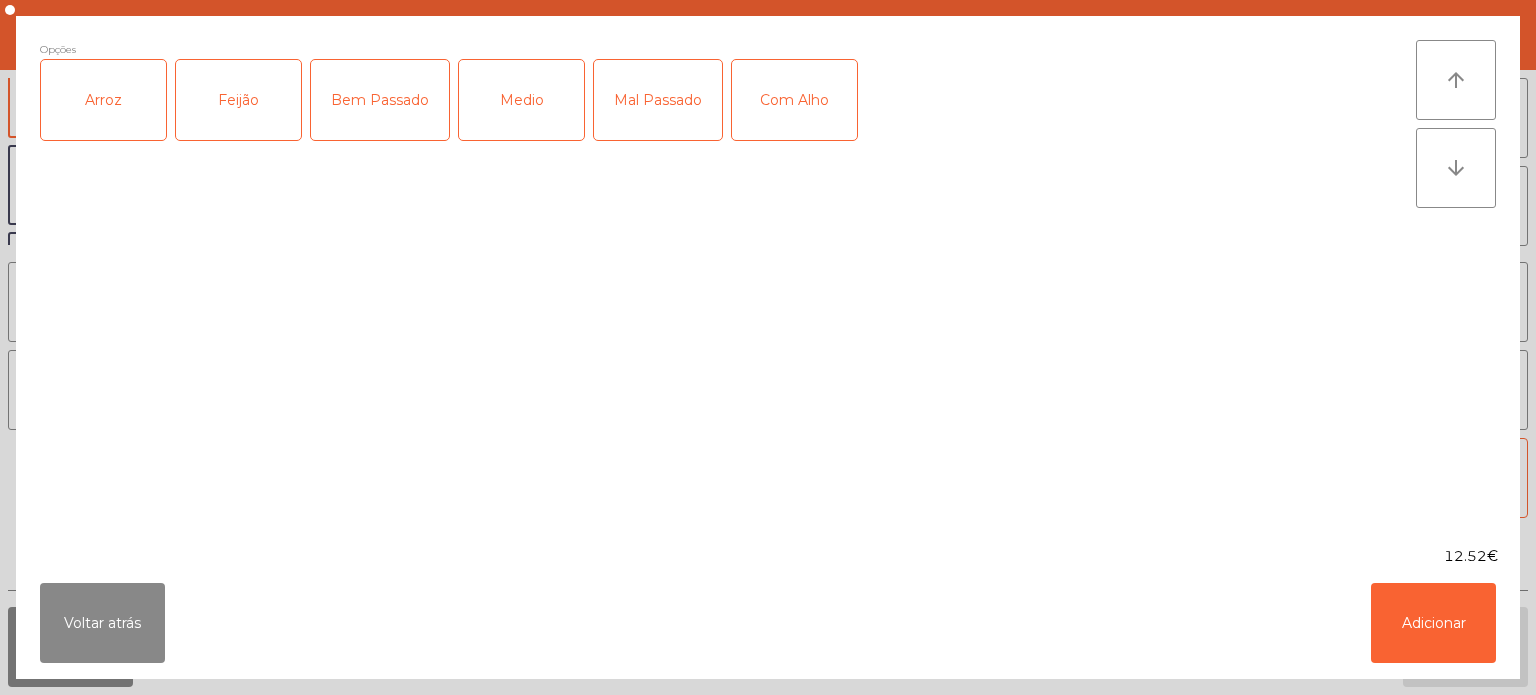 click on "Arroz" 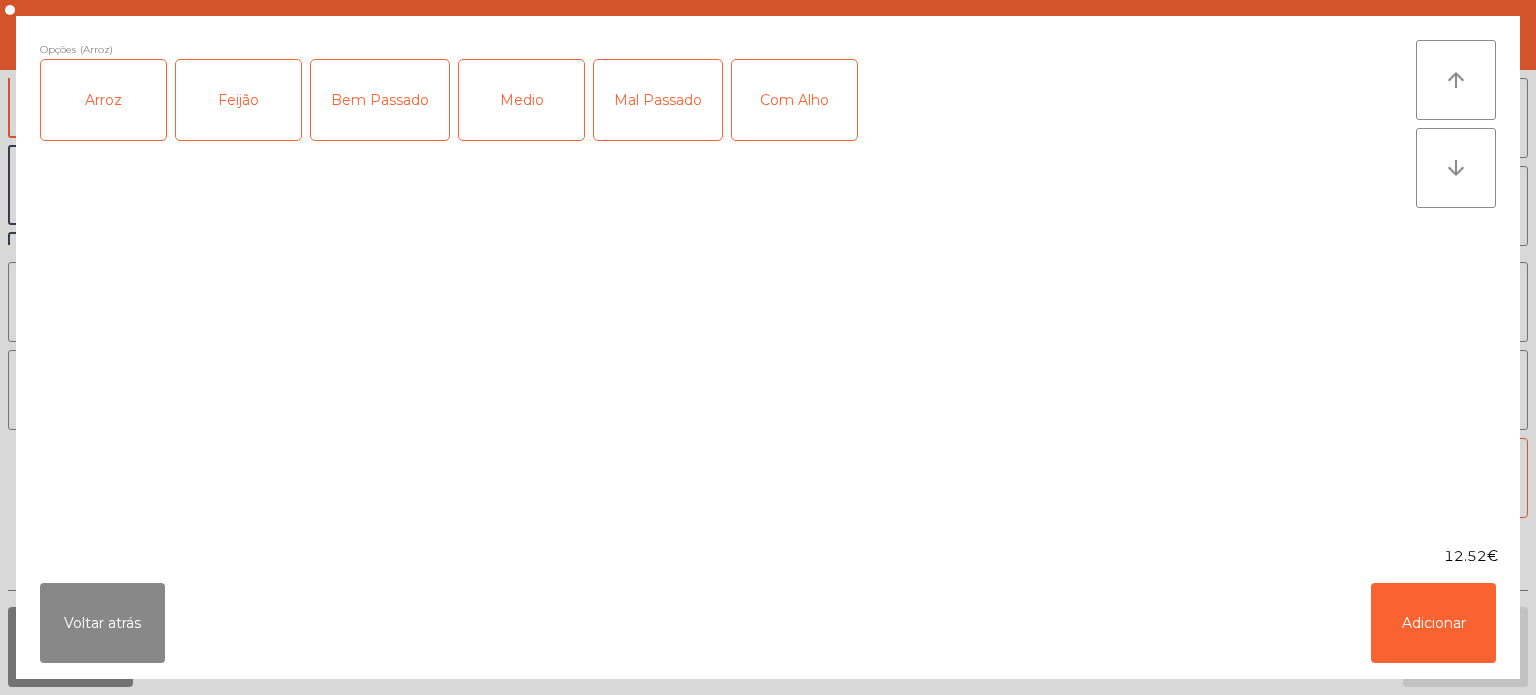 click on "Feijão" 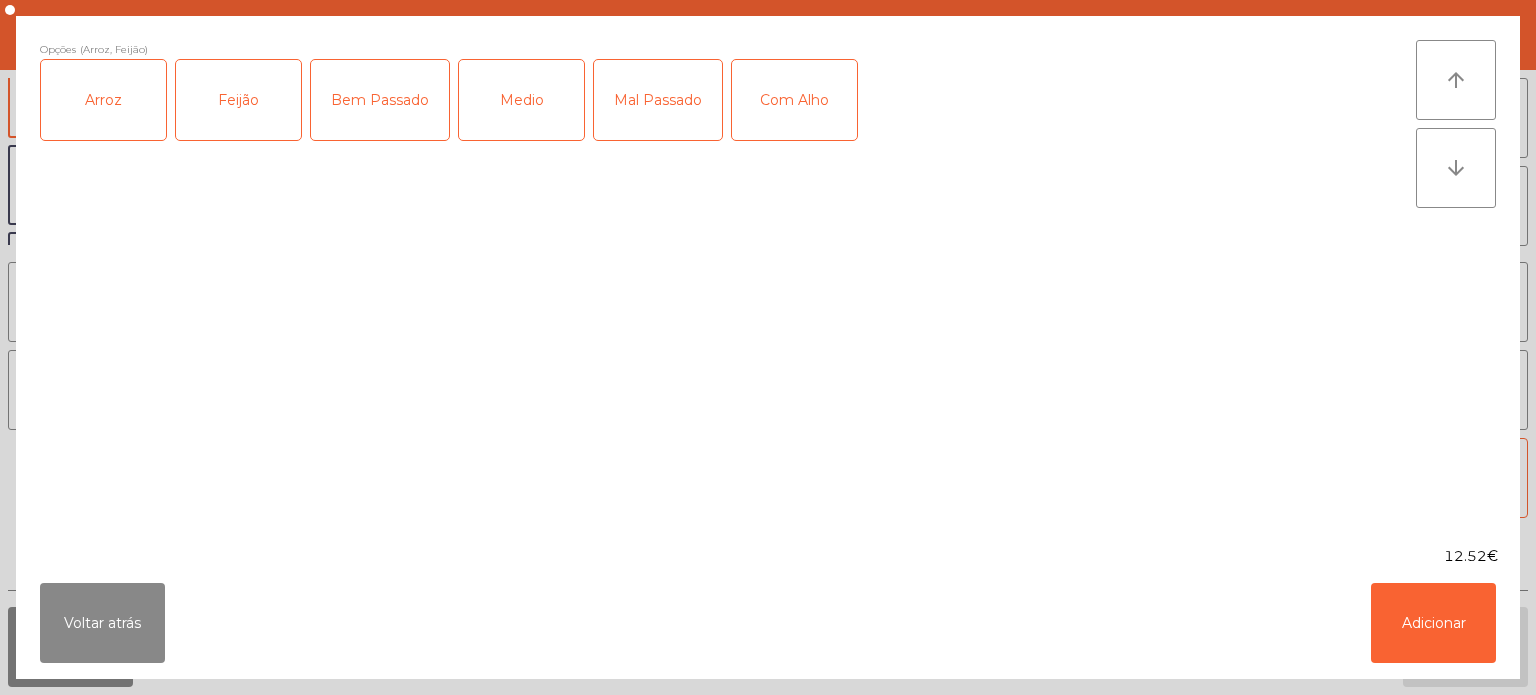 click on "Bem Passado" 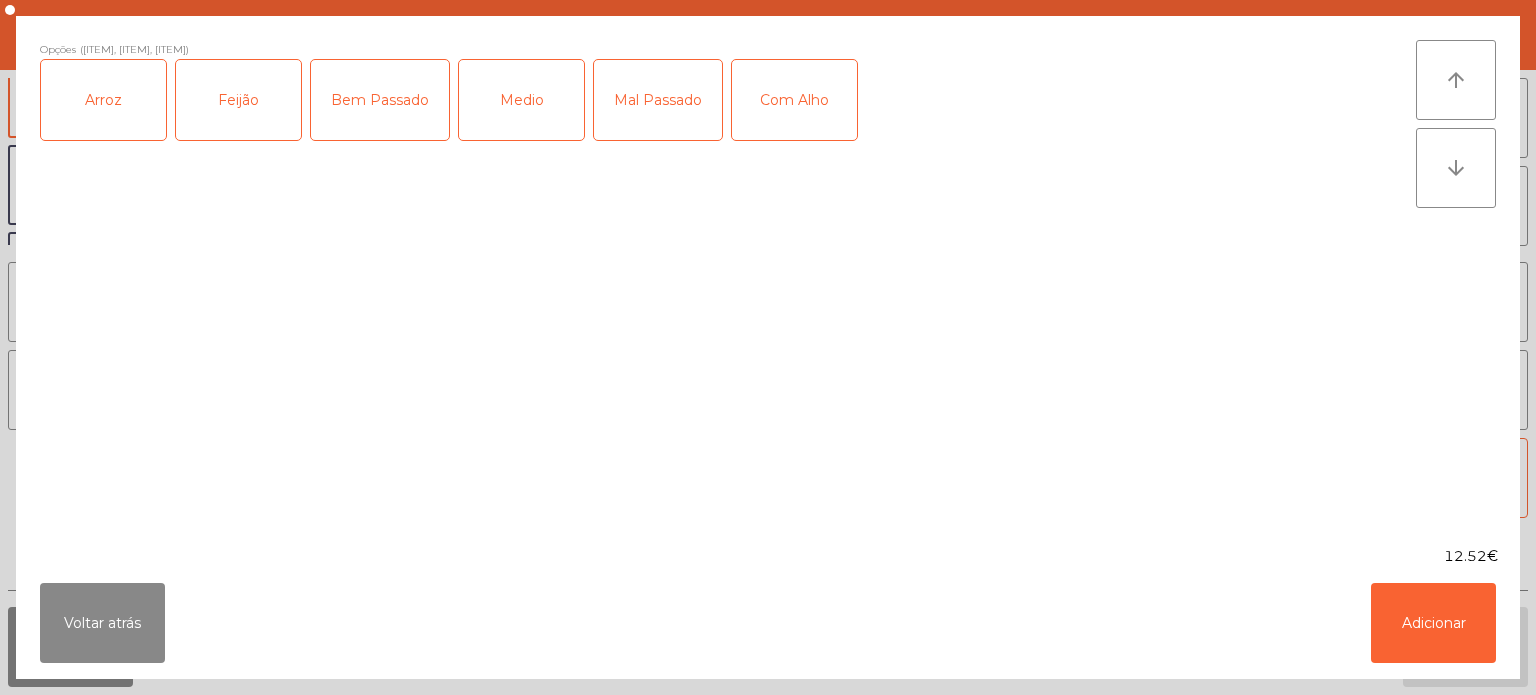 click on "Com Alho" 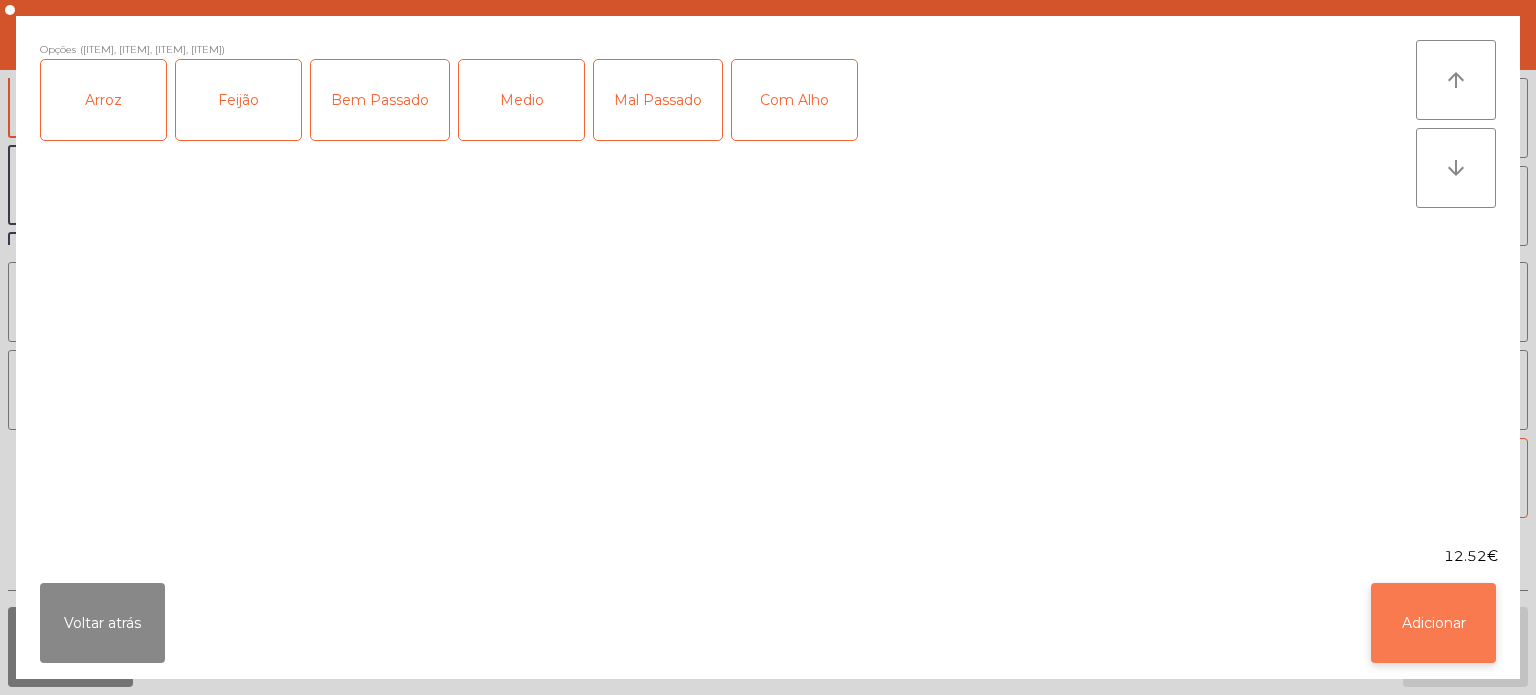 click on "Adicionar" 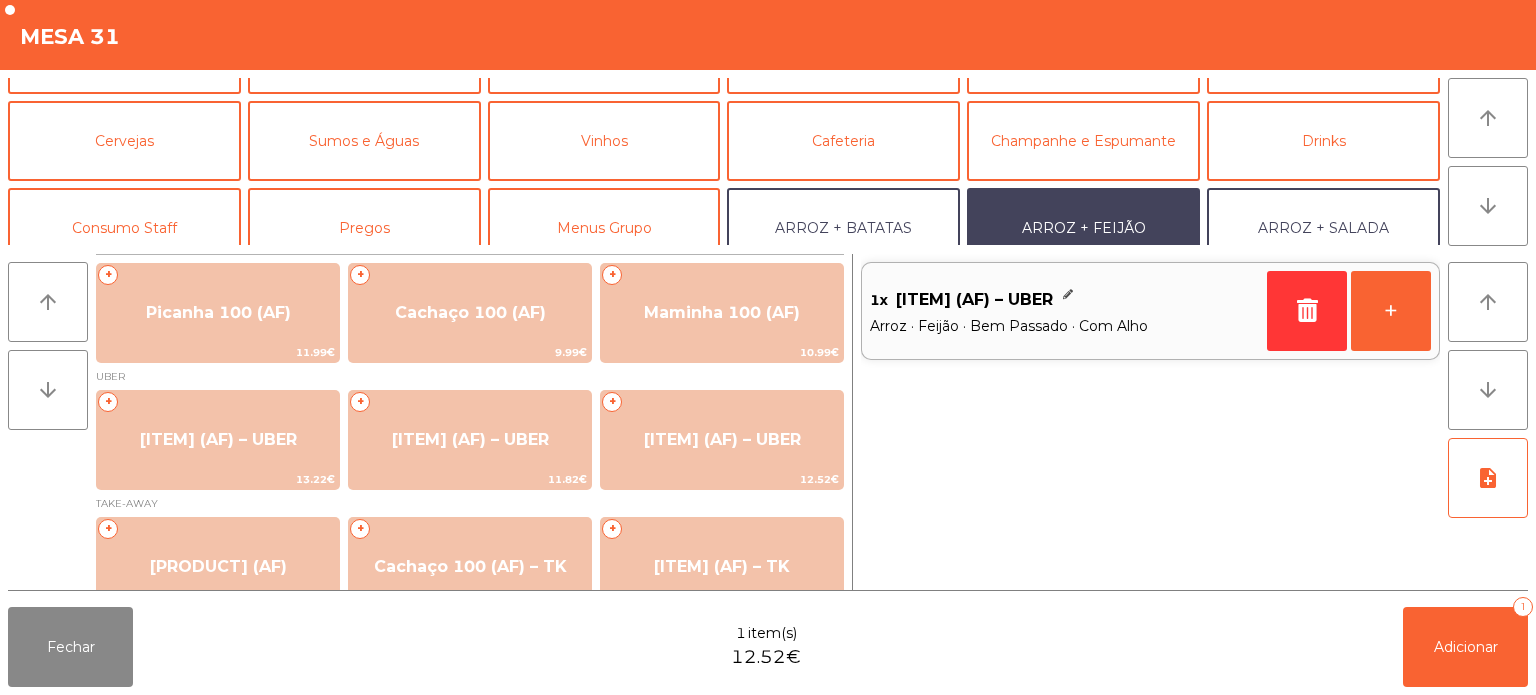 scroll, scrollTop: 0, scrollLeft: 0, axis: both 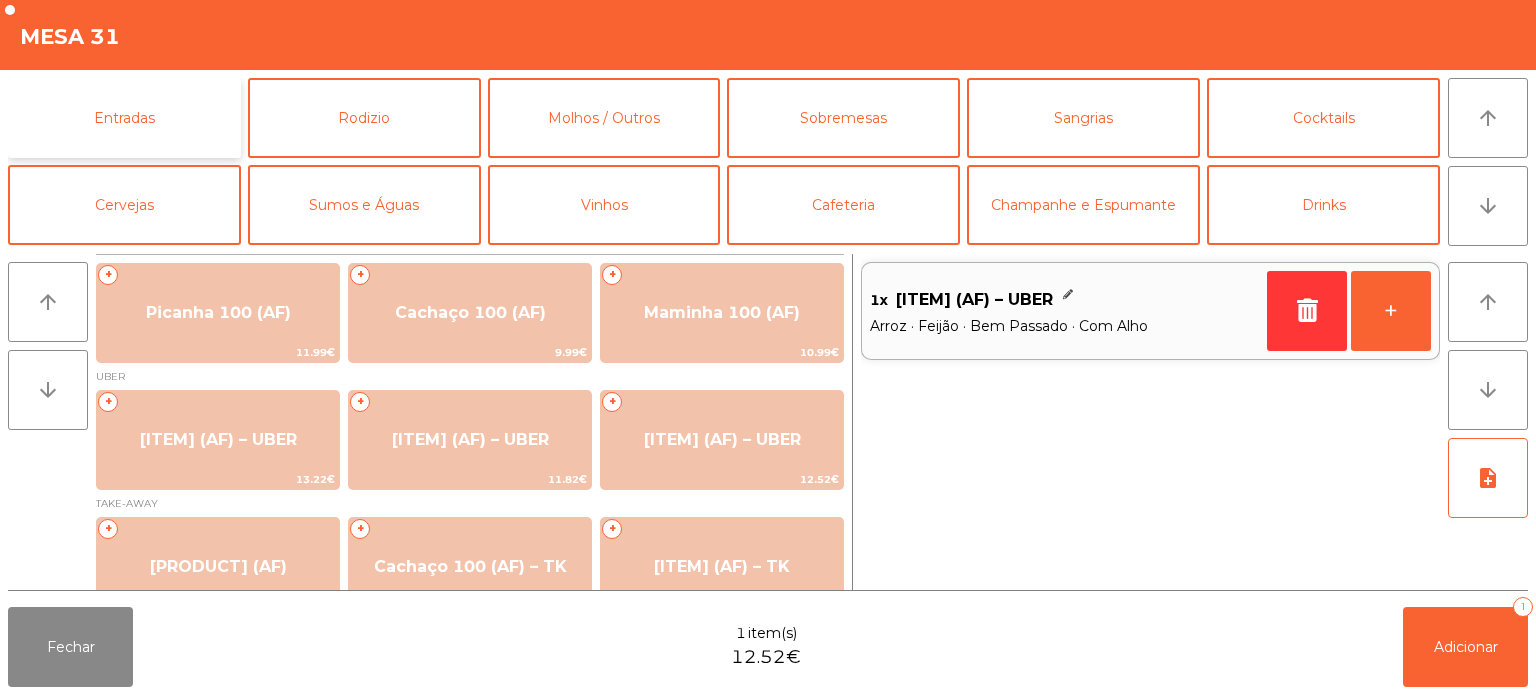 click on "Entradas" 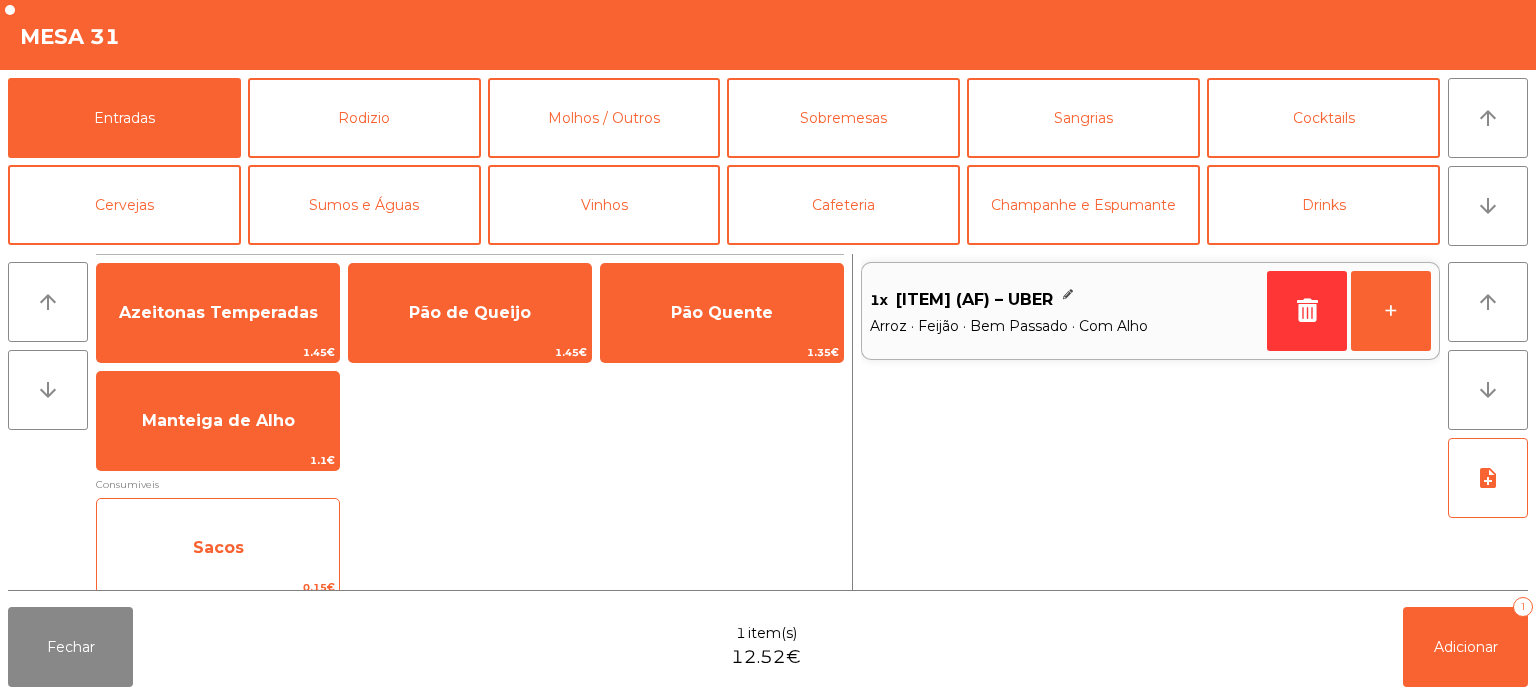 click on "Sacos" 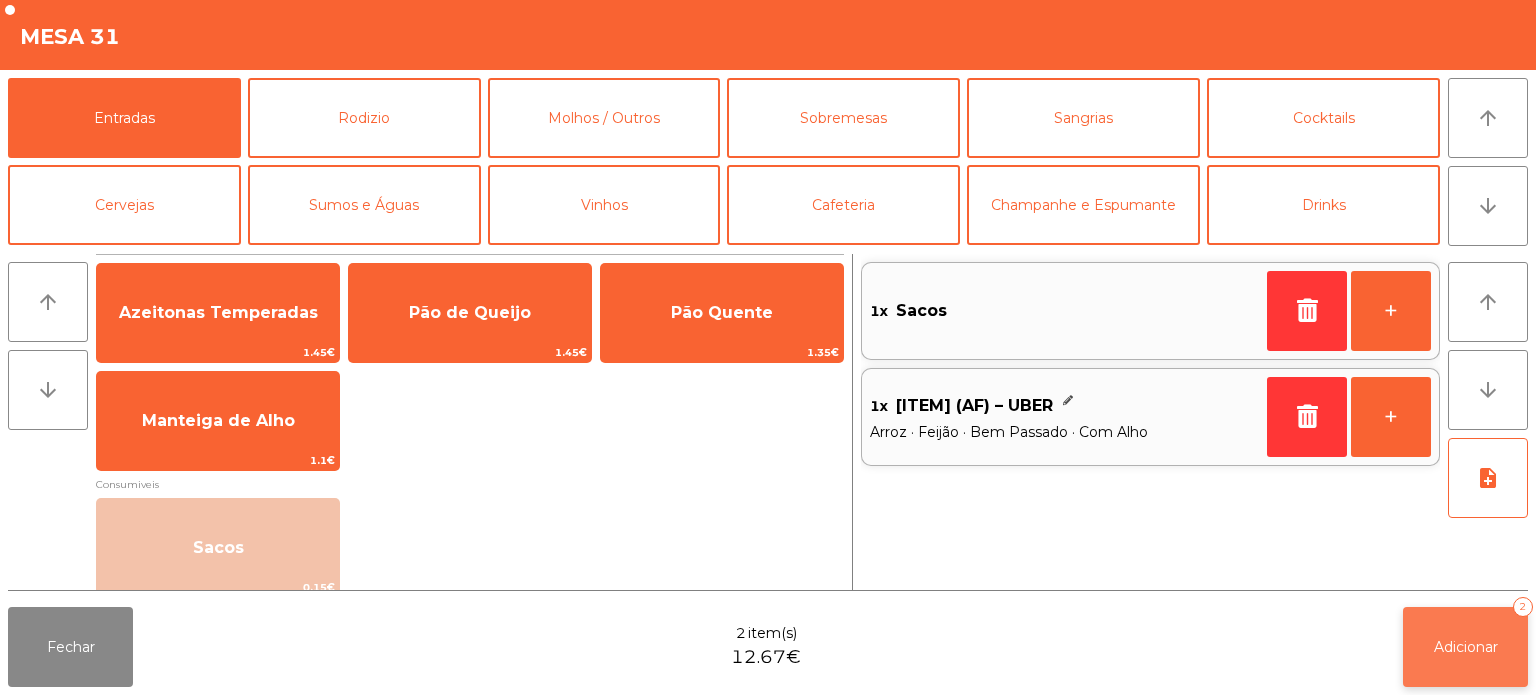 click on "Adicionar" 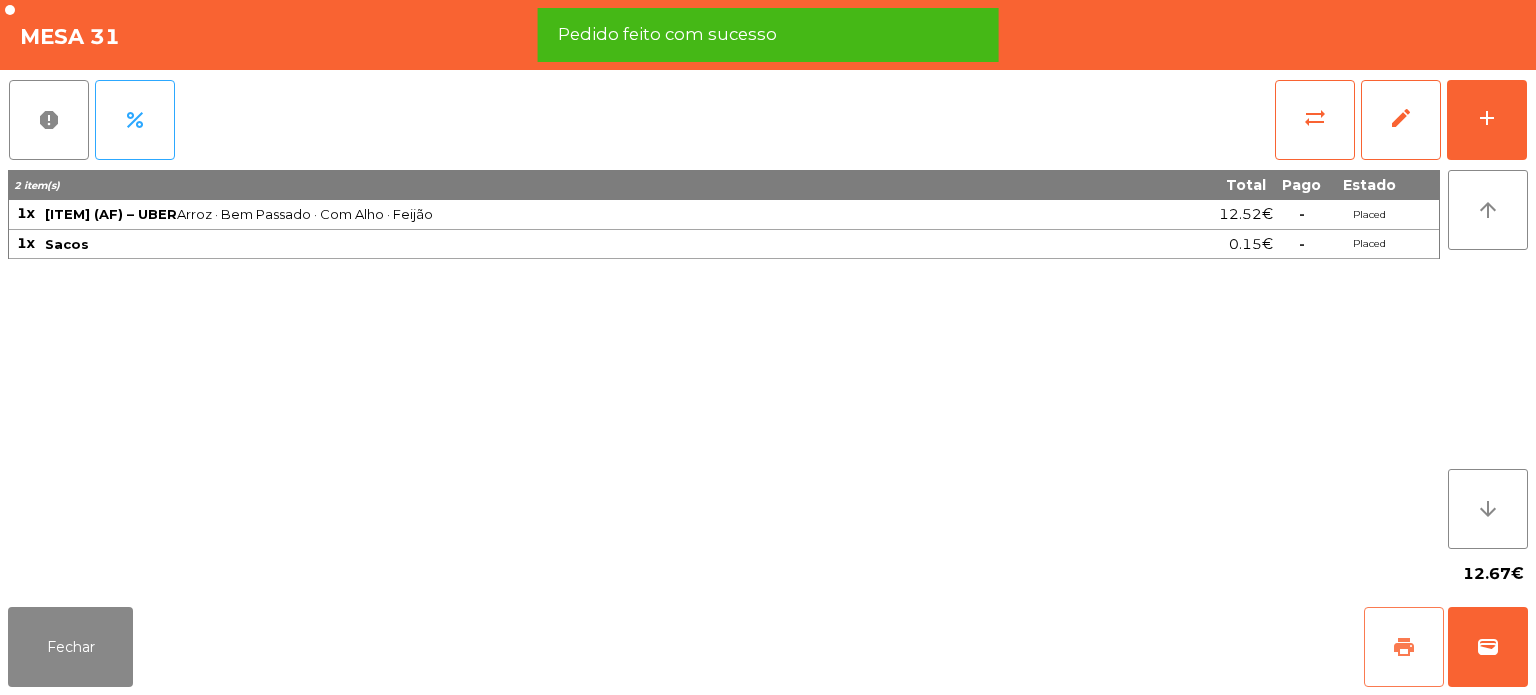 click on "print" 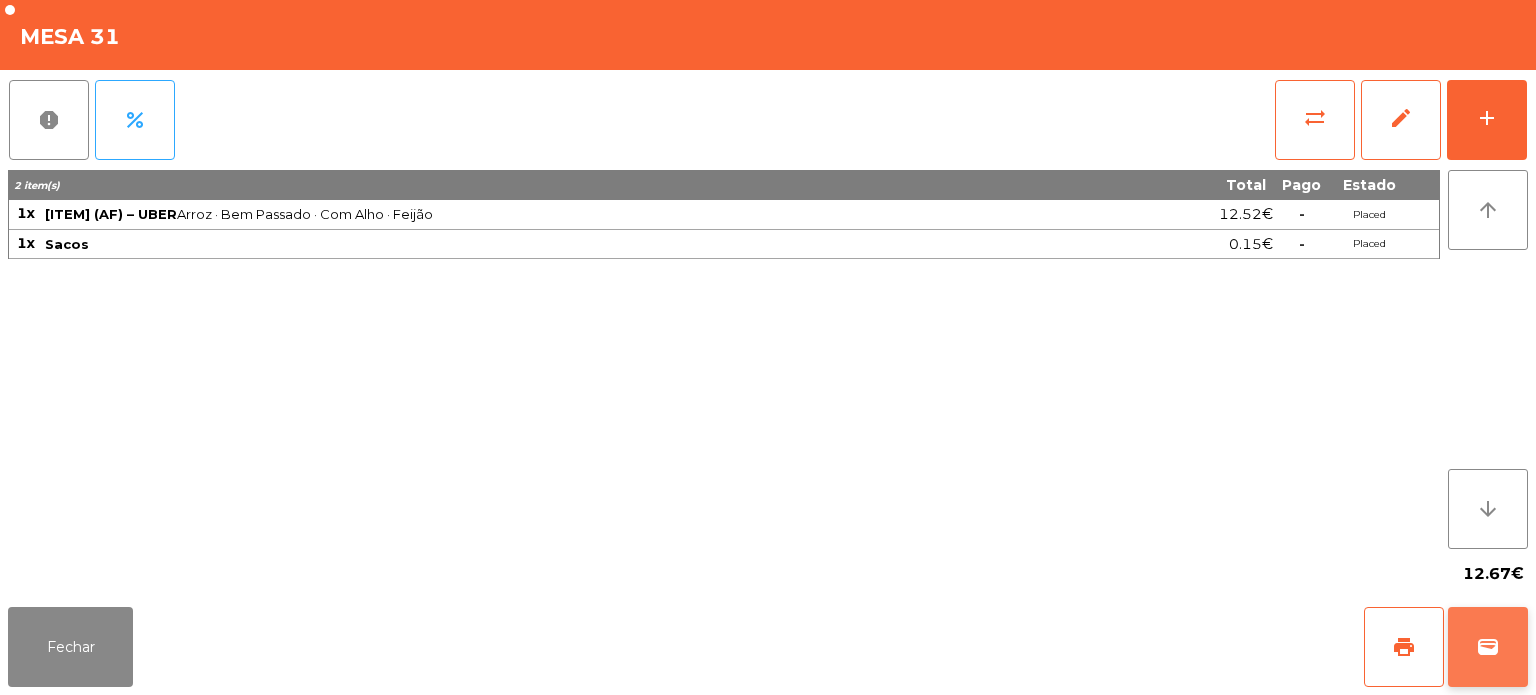 click on "wallet" 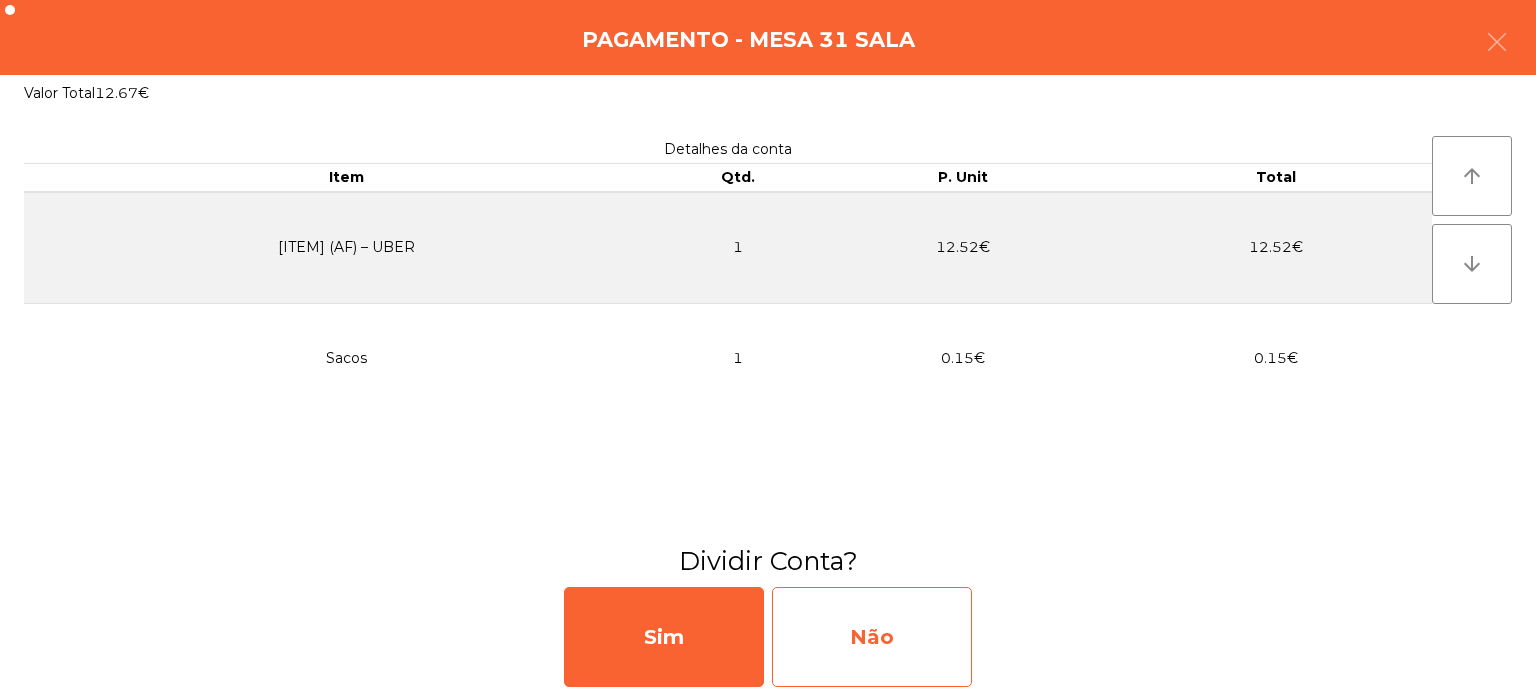 click on "Não" 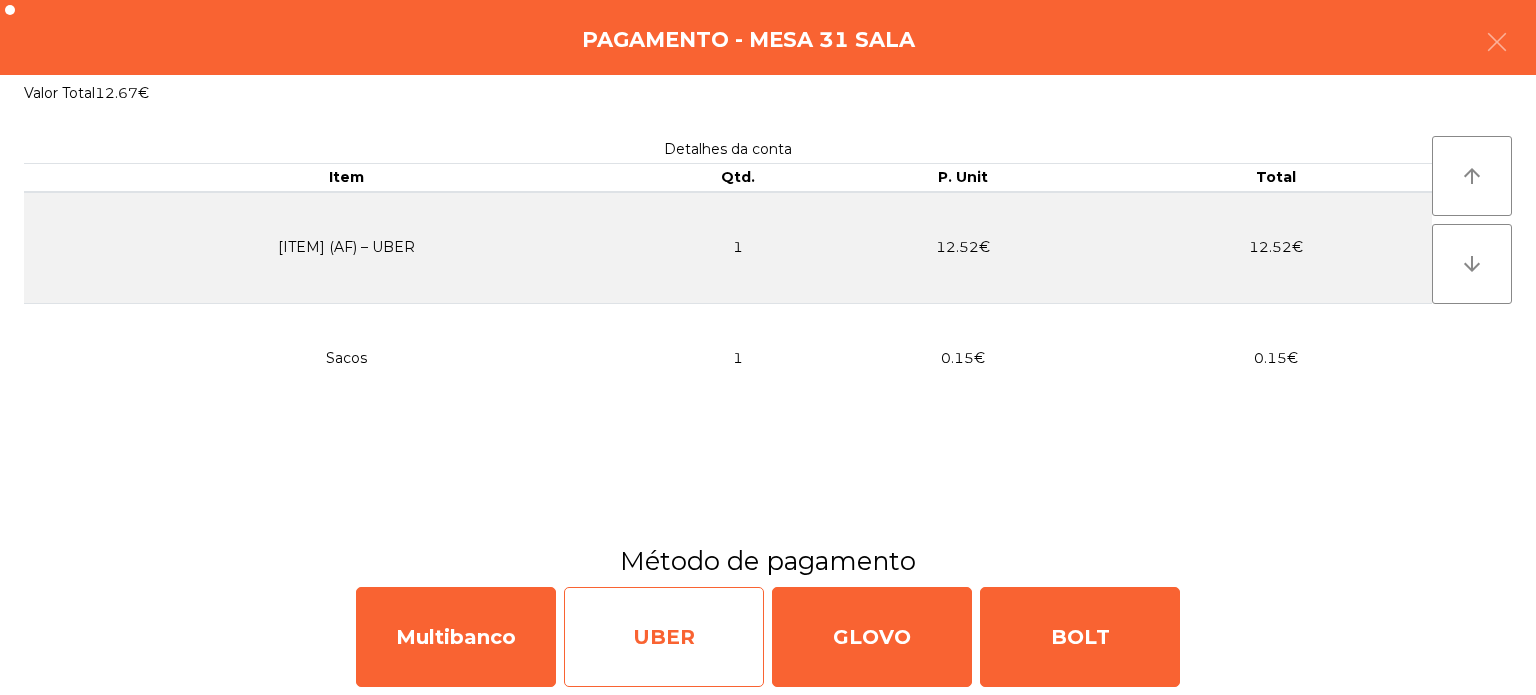 click on "UBER" 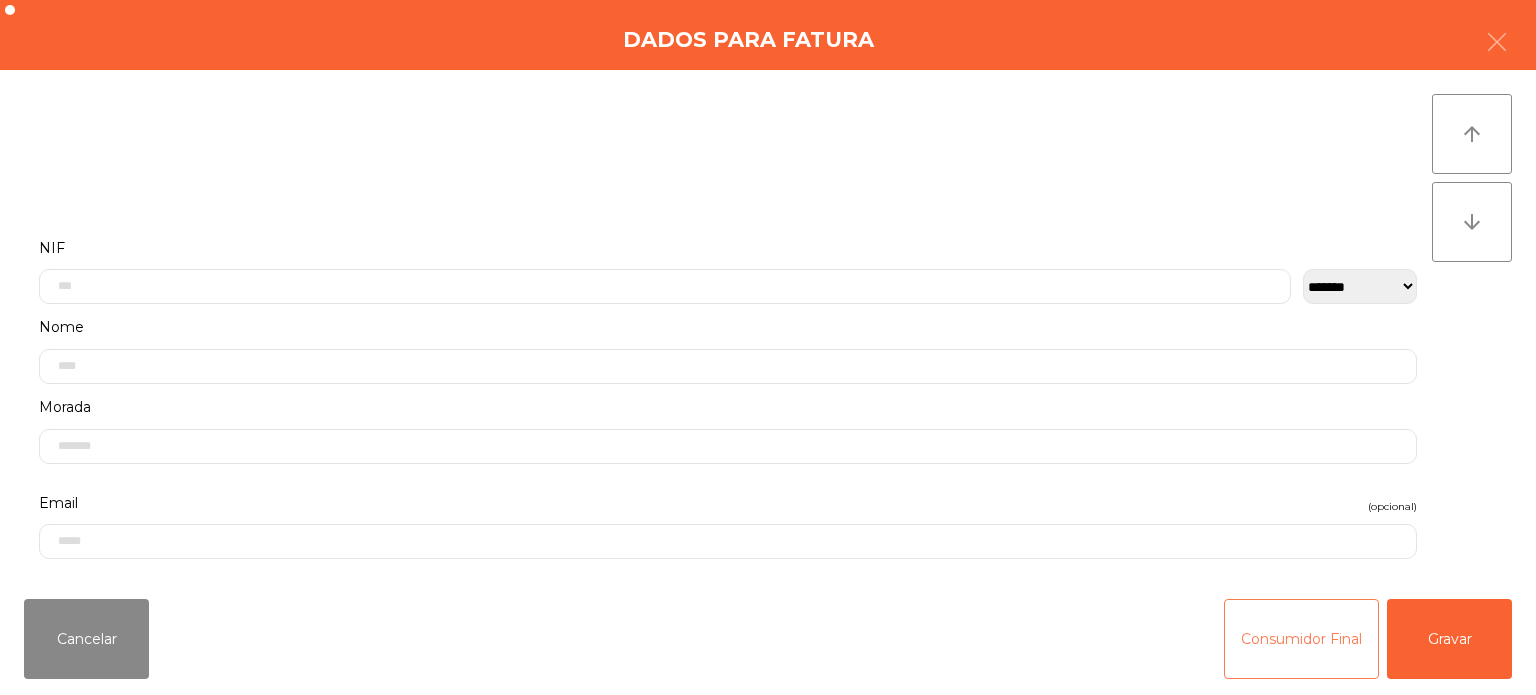 click on "Consumidor Final" 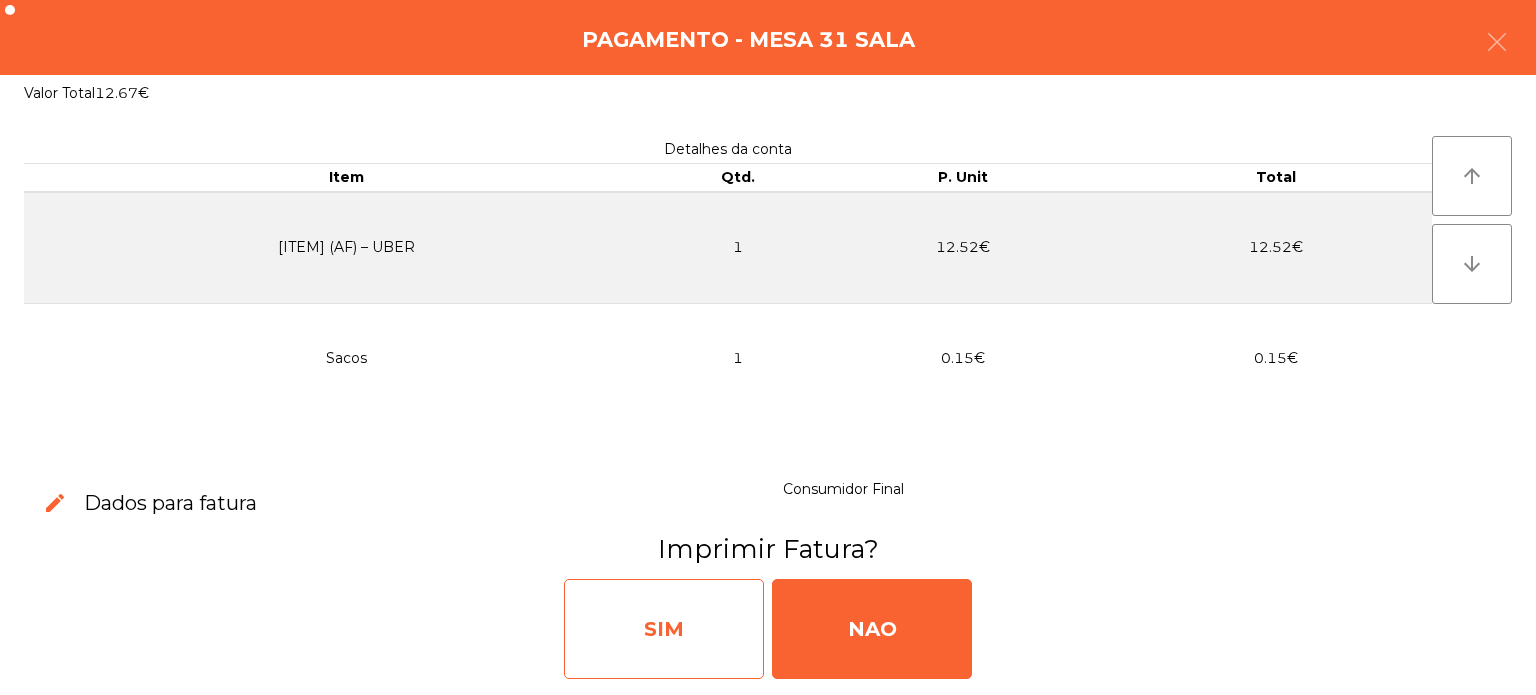 click on "SIM" 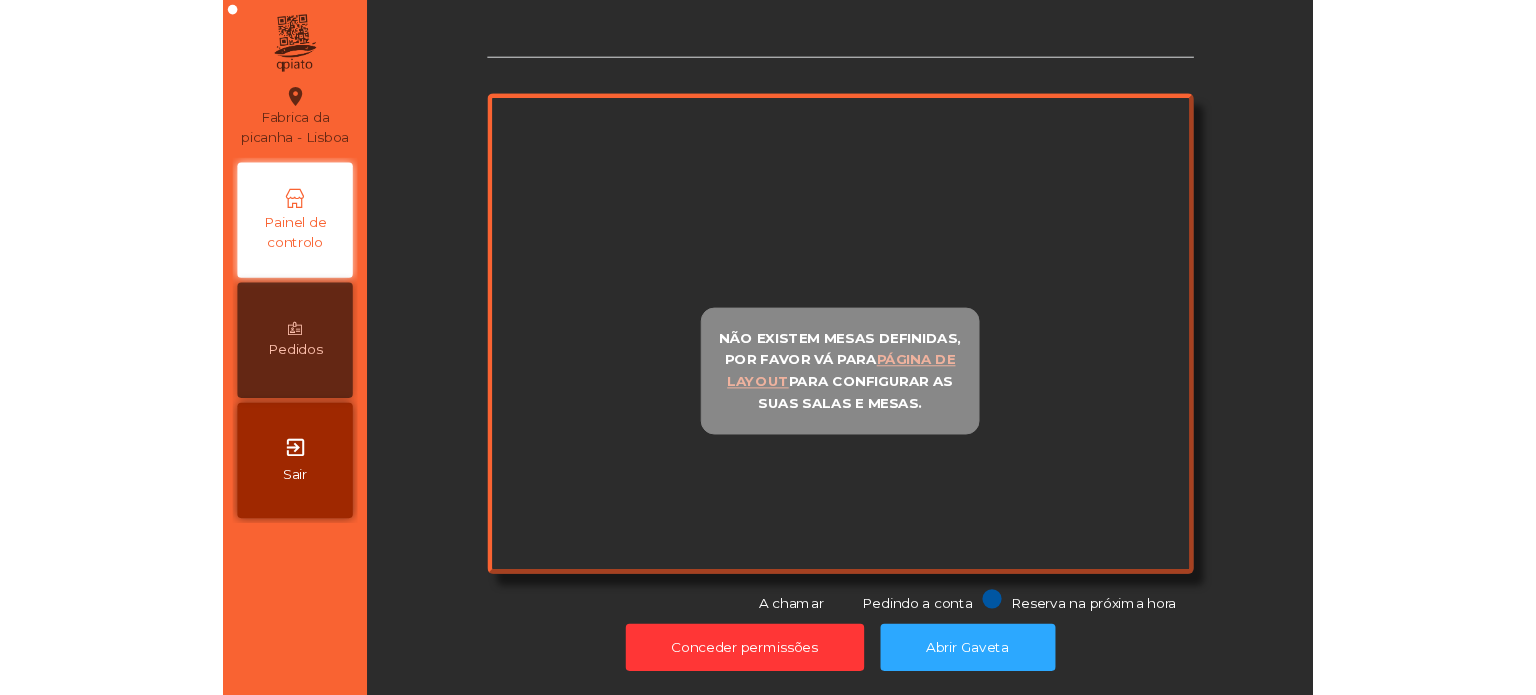 scroll, scrollTop: 0, scrollLeft: 0, axis: both 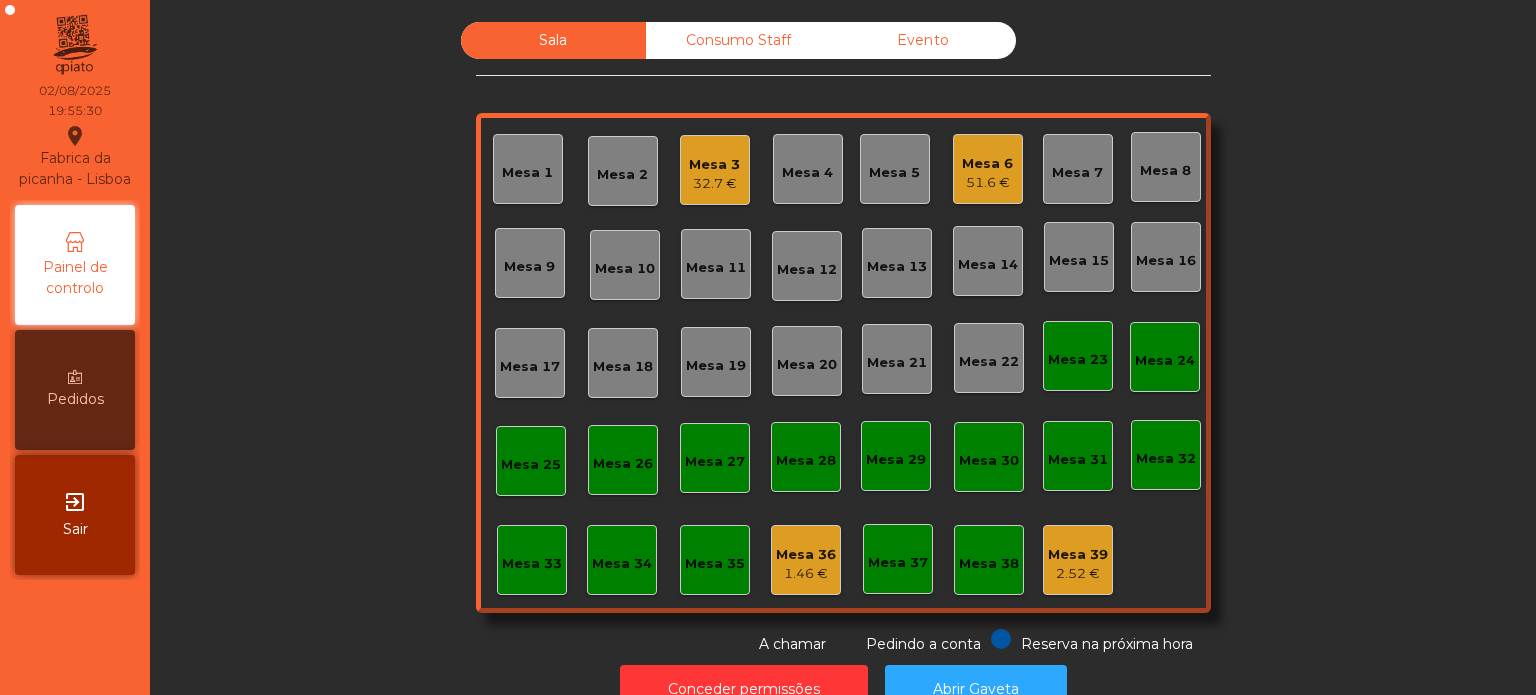 click on "Mesa 13" 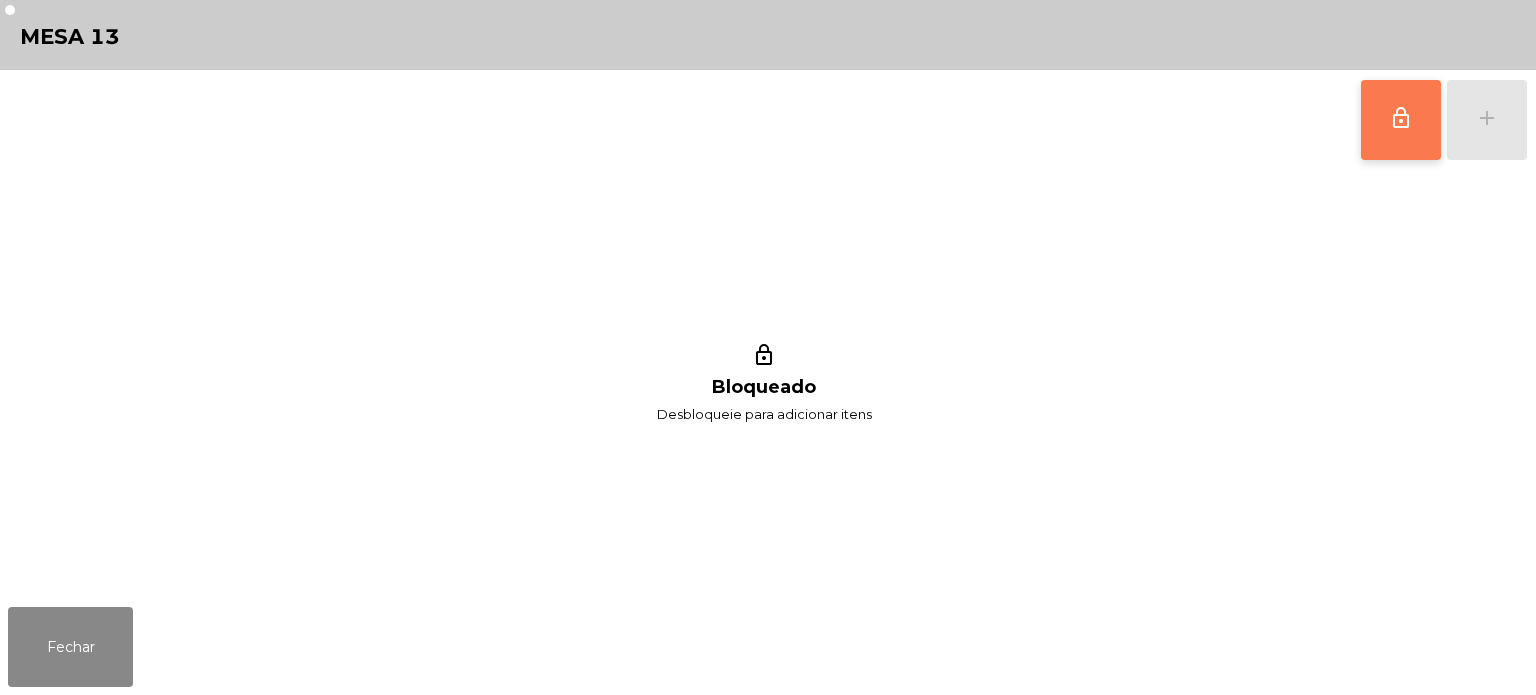 click on "lock_outline" 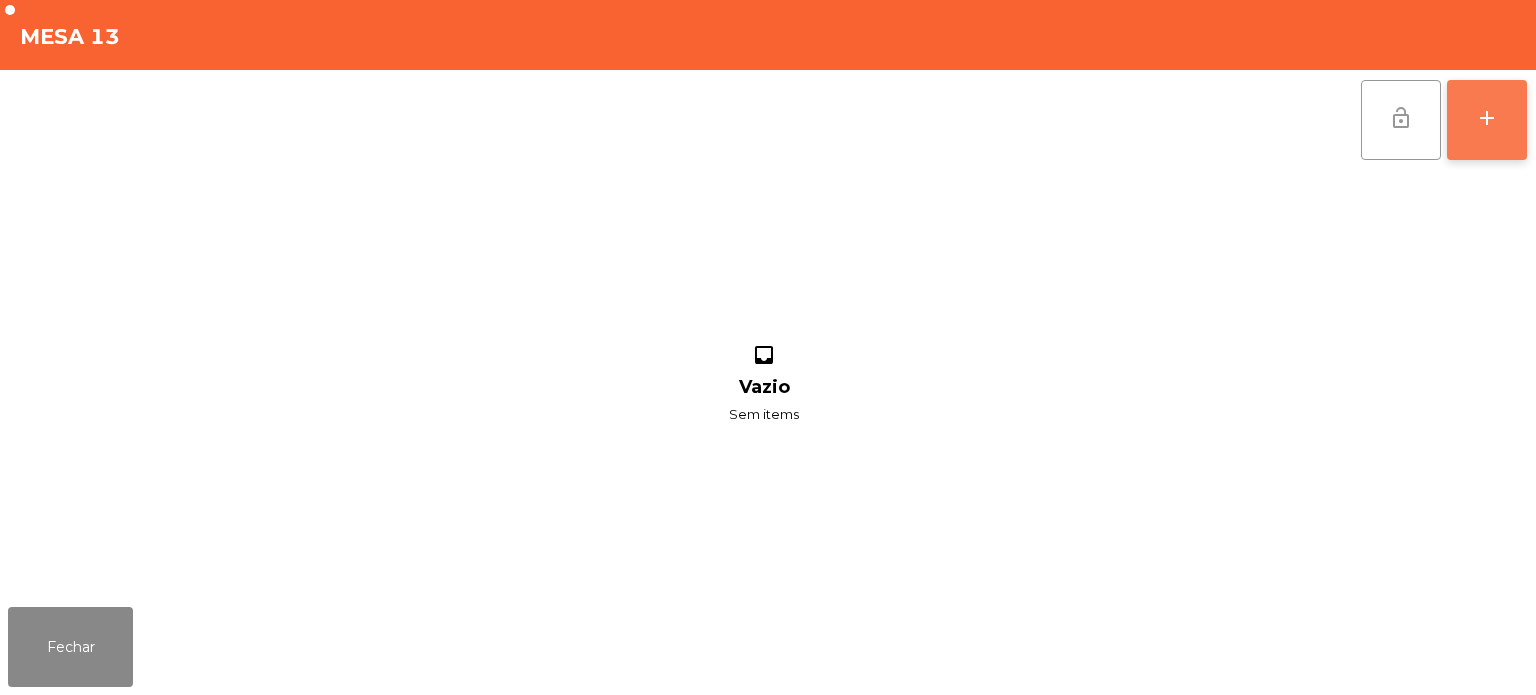 click on "add" 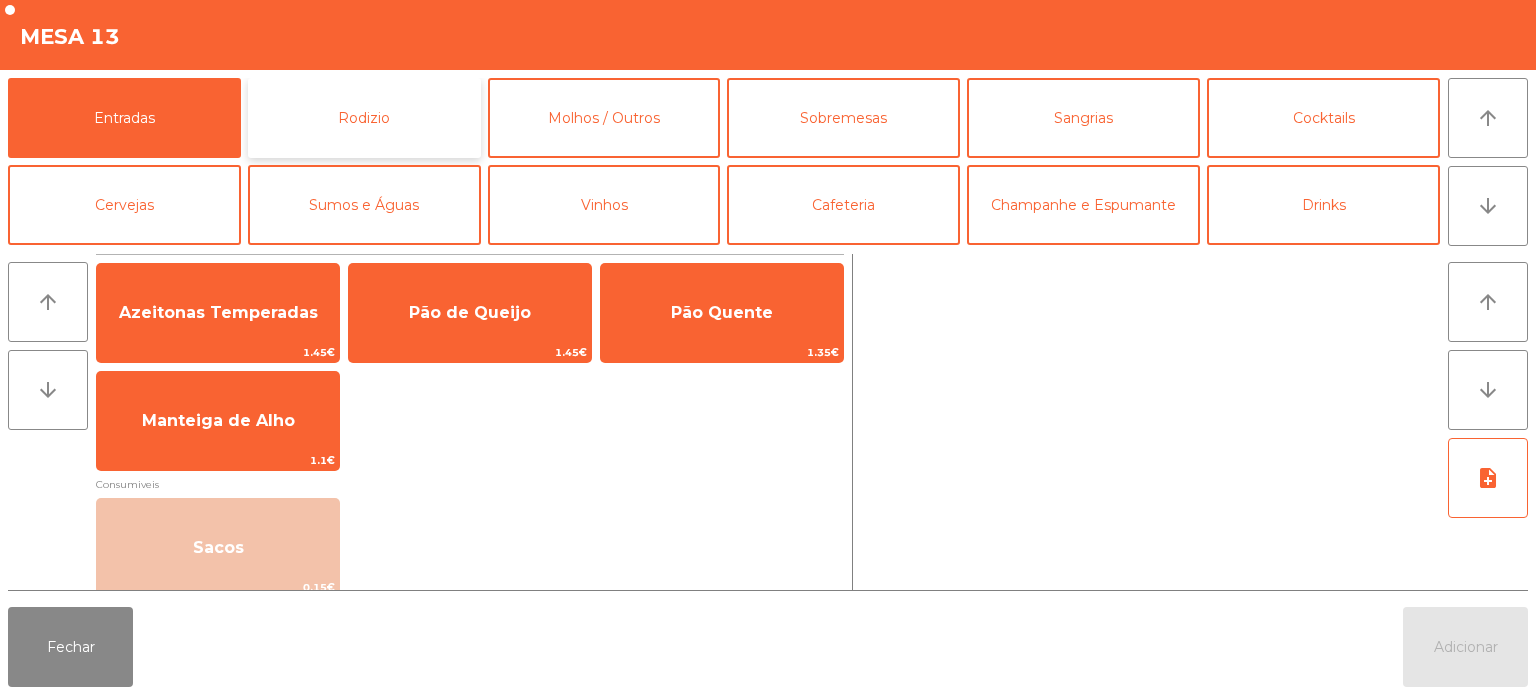 click on "Rodizio" 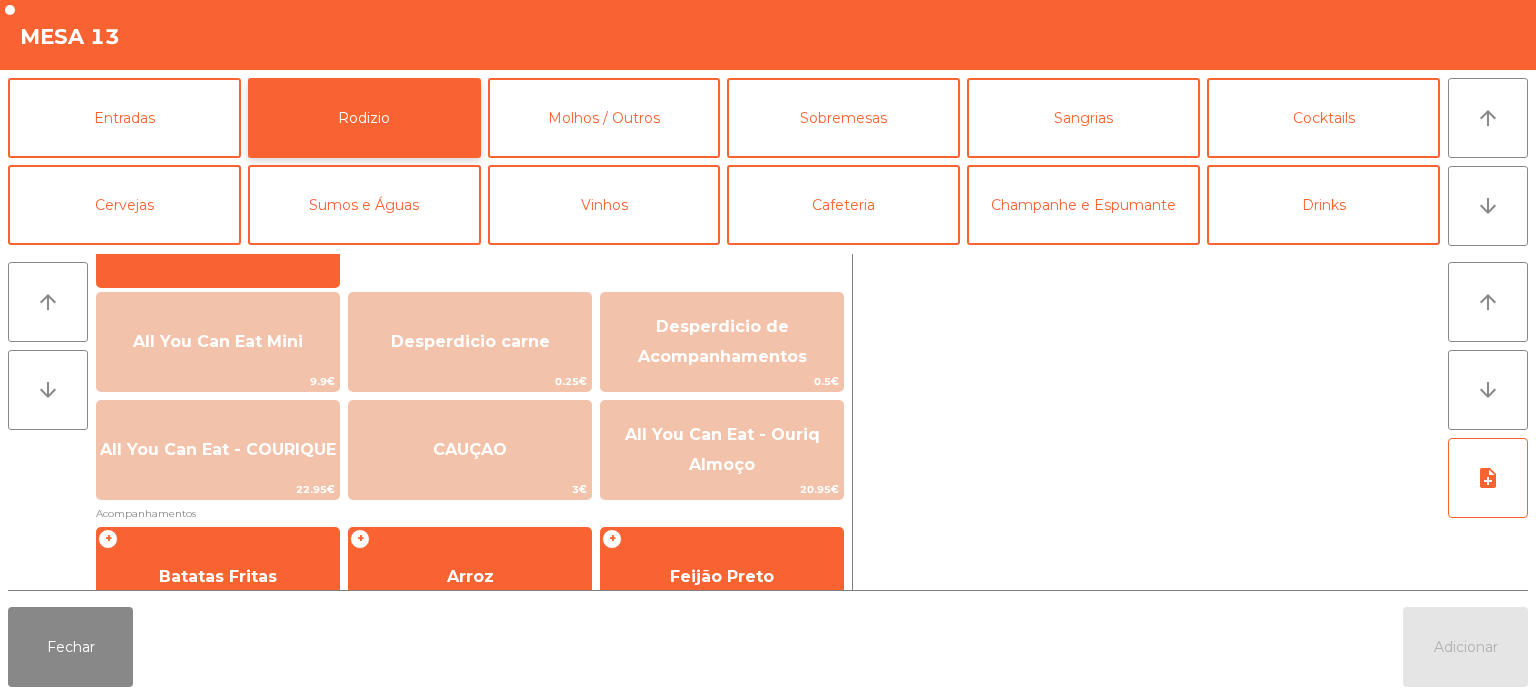 scroll, scrollTop: 223, scrollLeft: 0, axis: vertical 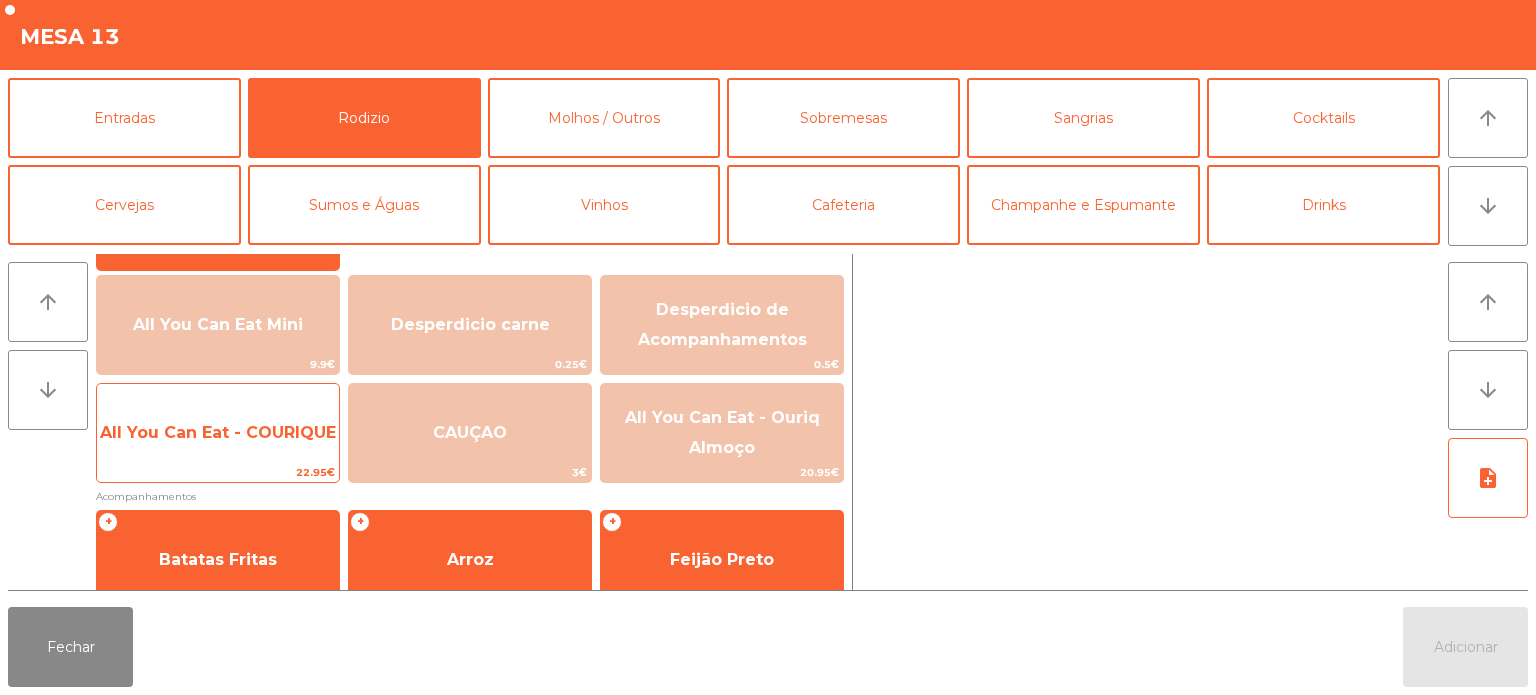 click on "22.95€" 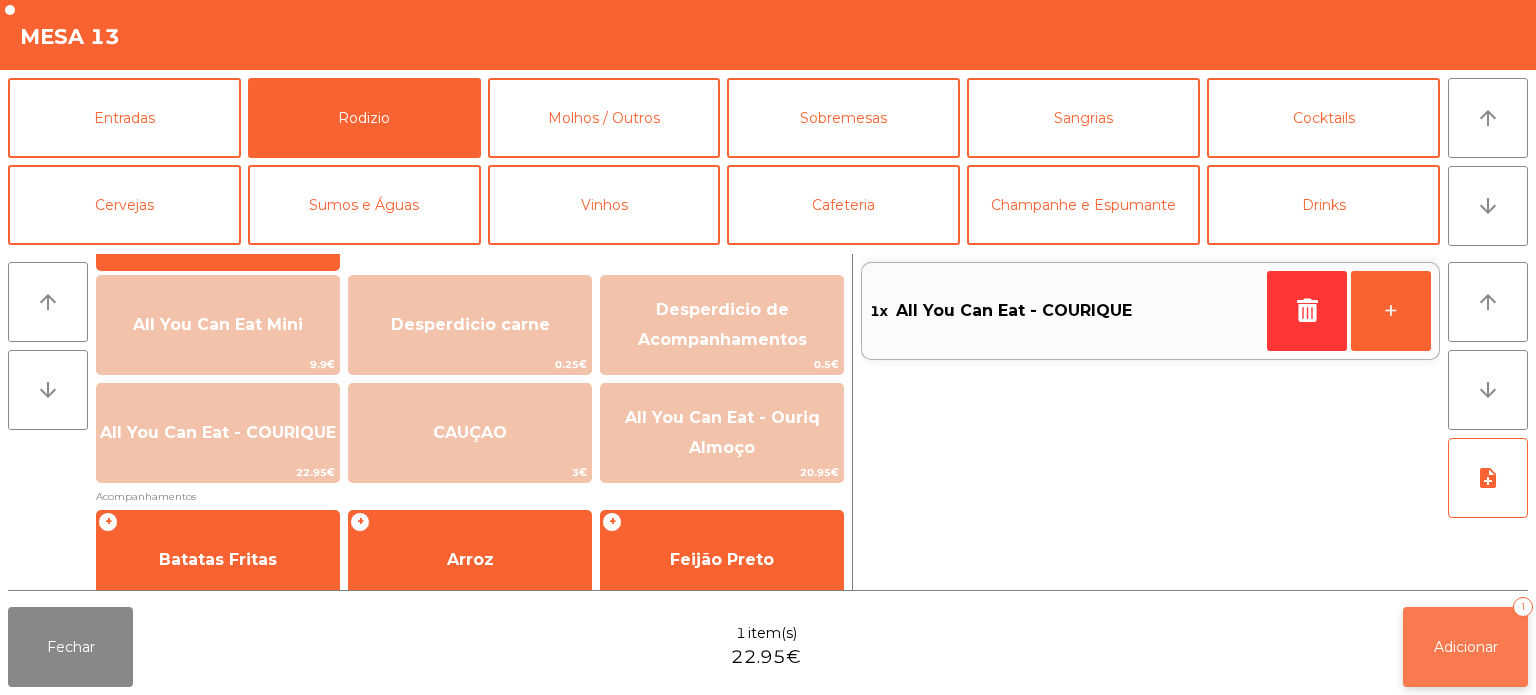click on "Adicionar   1" 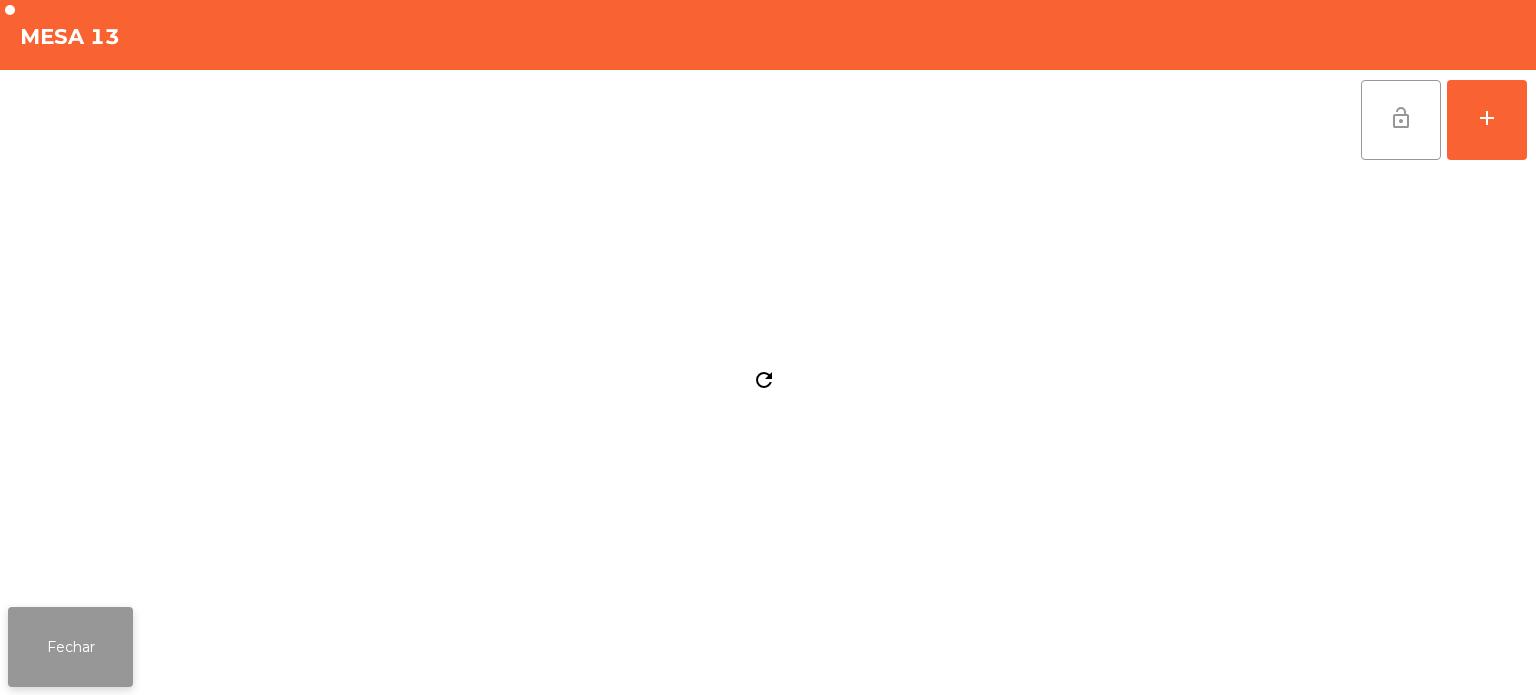 click on "Fechar" 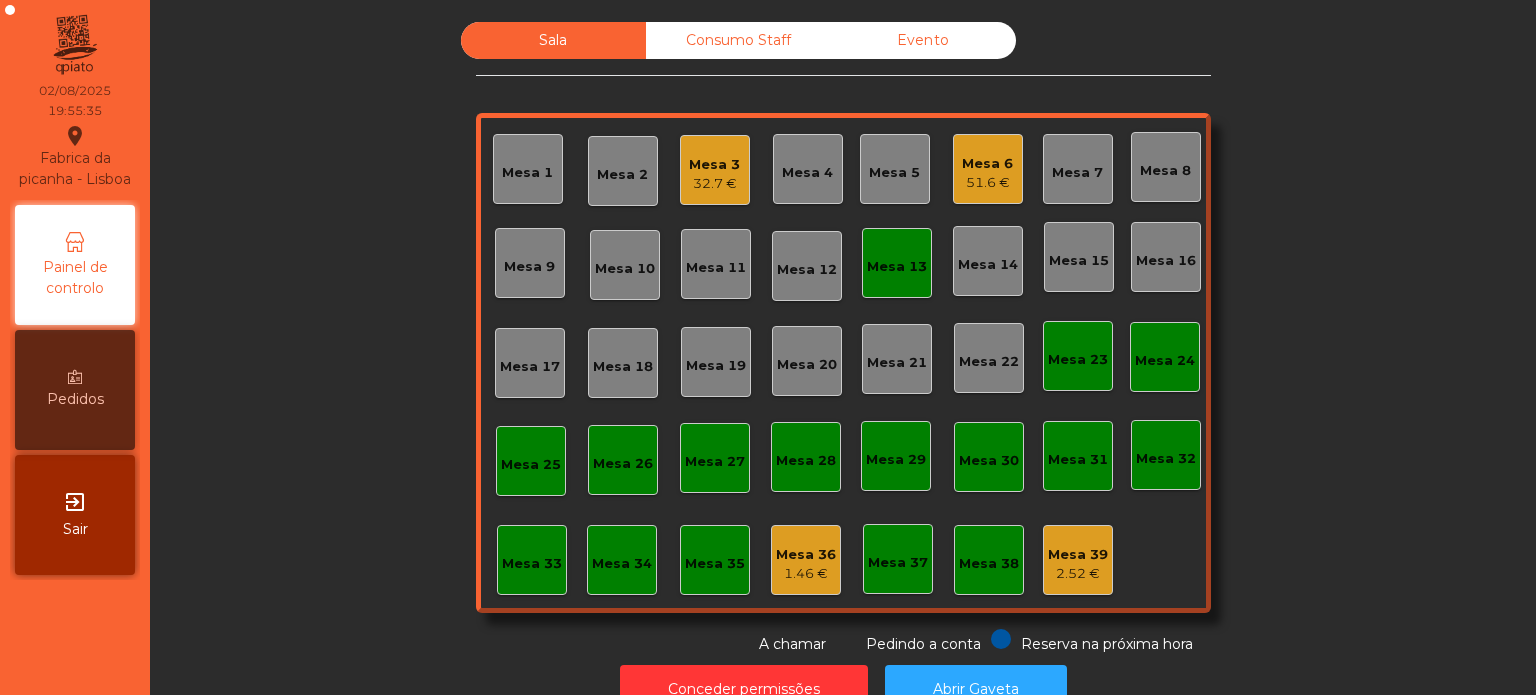 click on "Mesa 13" 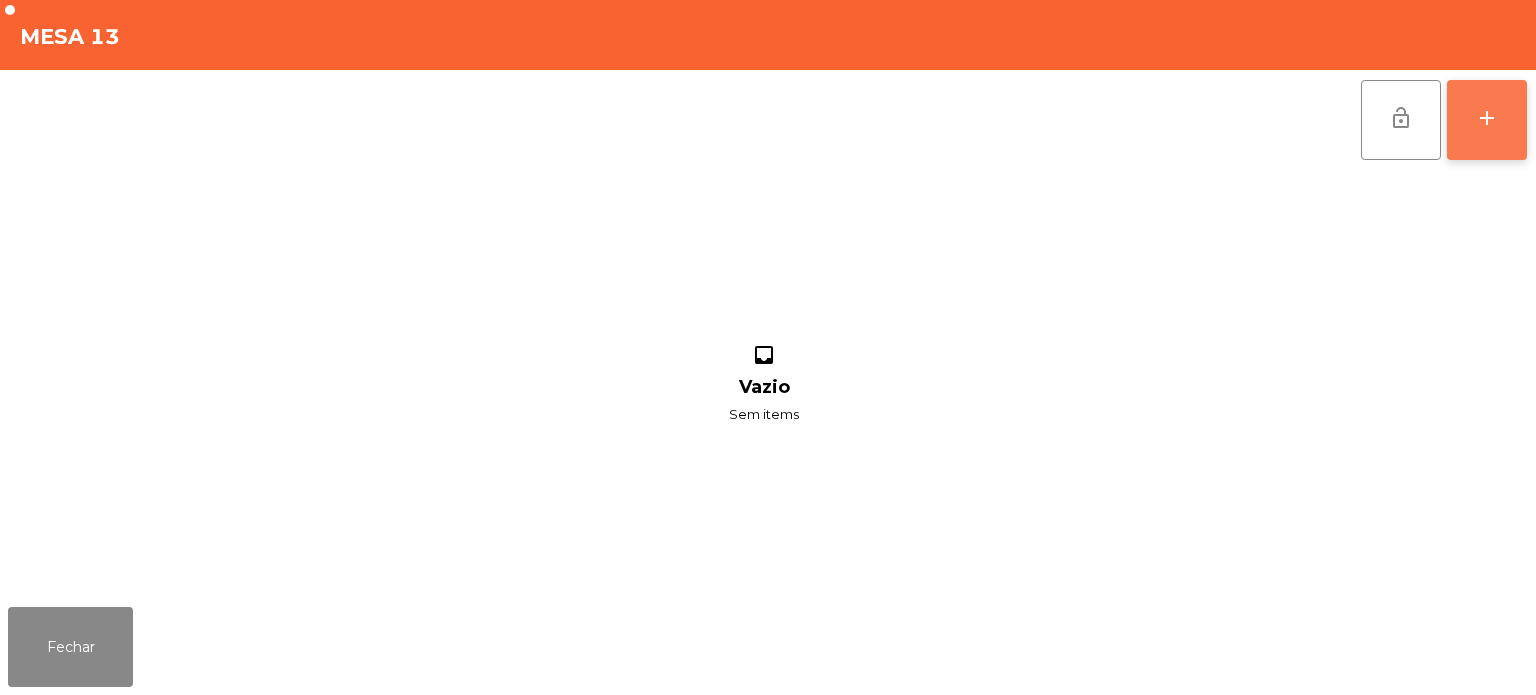 click on "add" 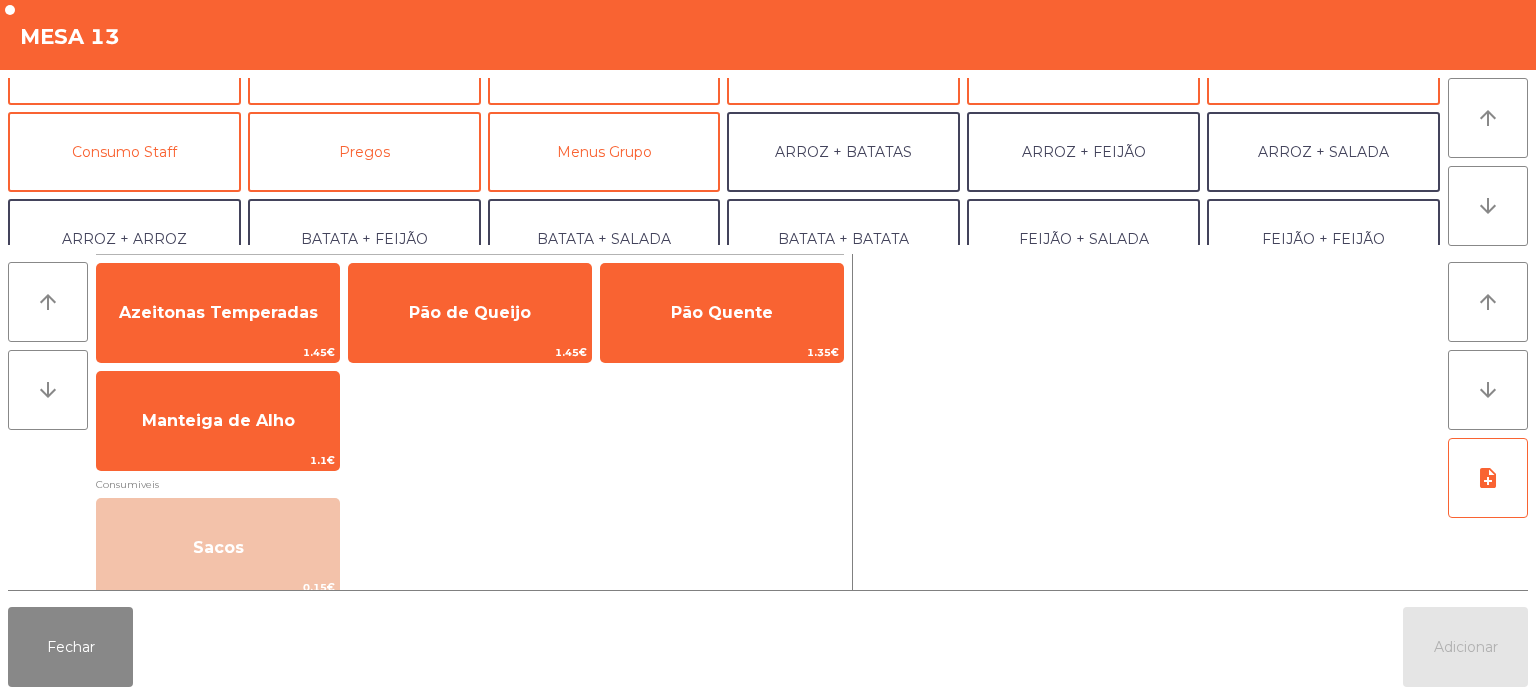 scroll, scrollTop: 139, scrollLeft: 0, axis: vertical 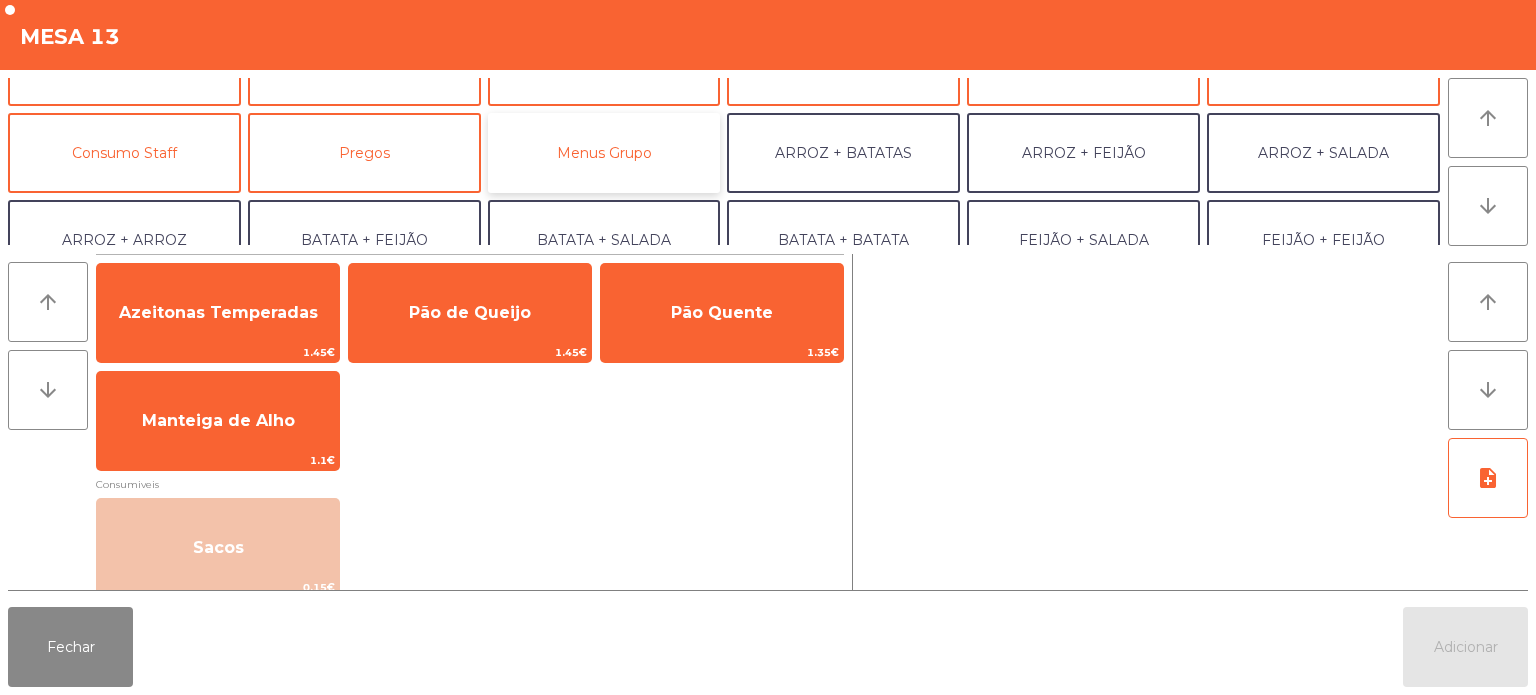 click on "Menus Grupo" 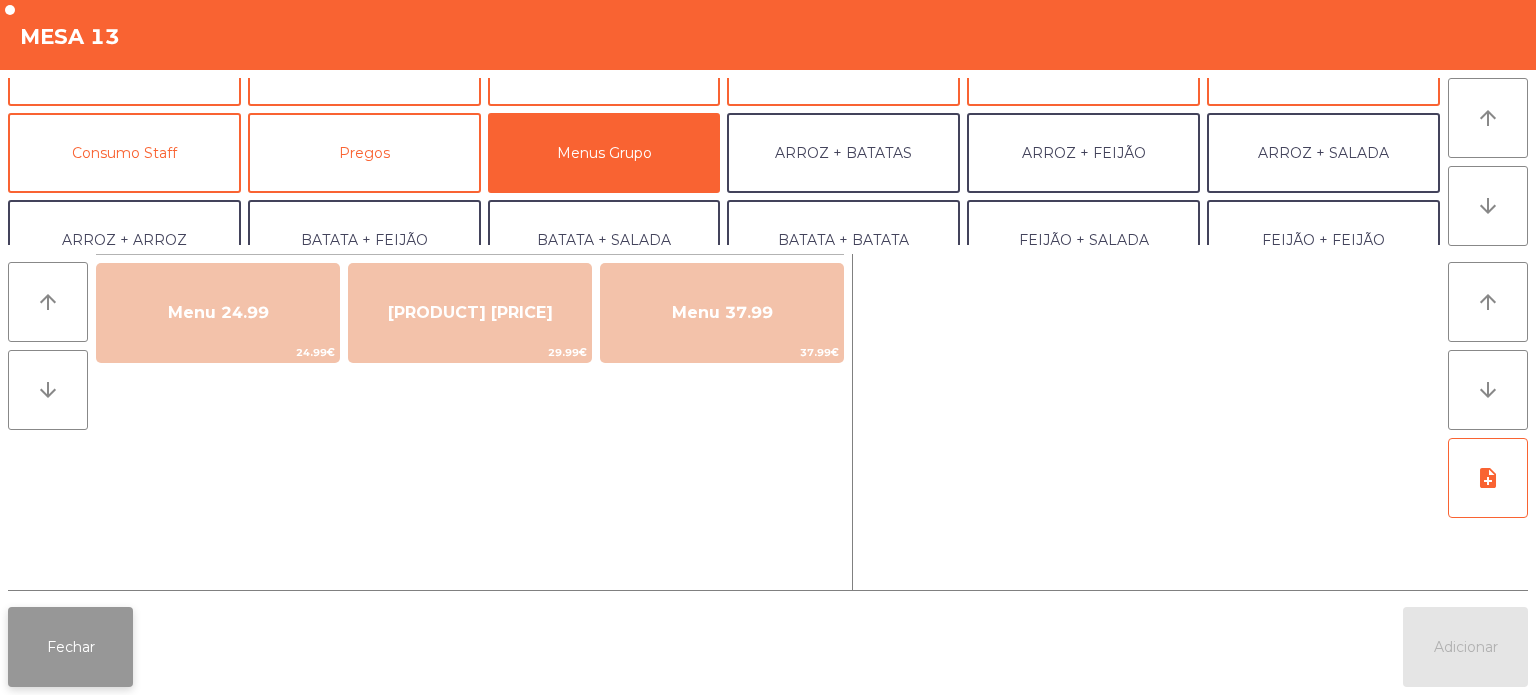 click on "Fechar" 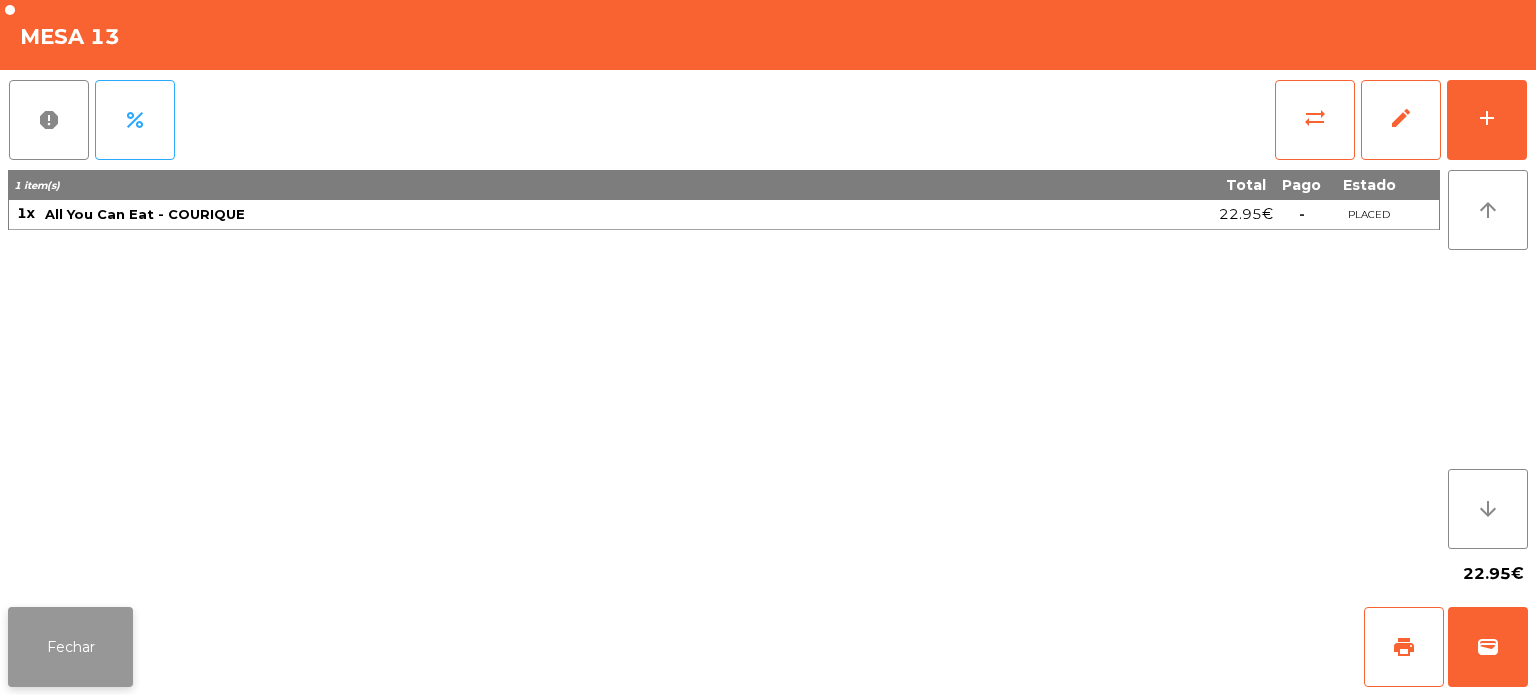 click on "Fechar" 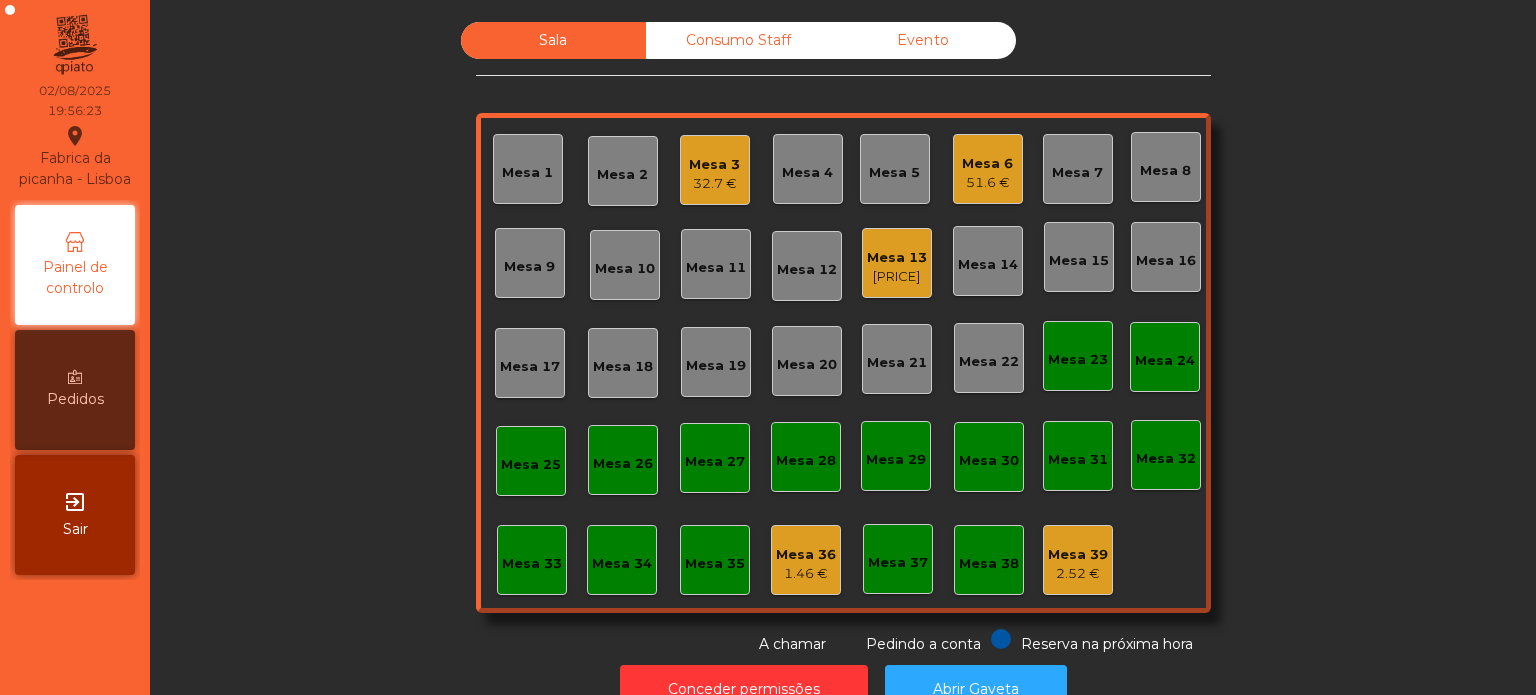click on "Mesa 33" 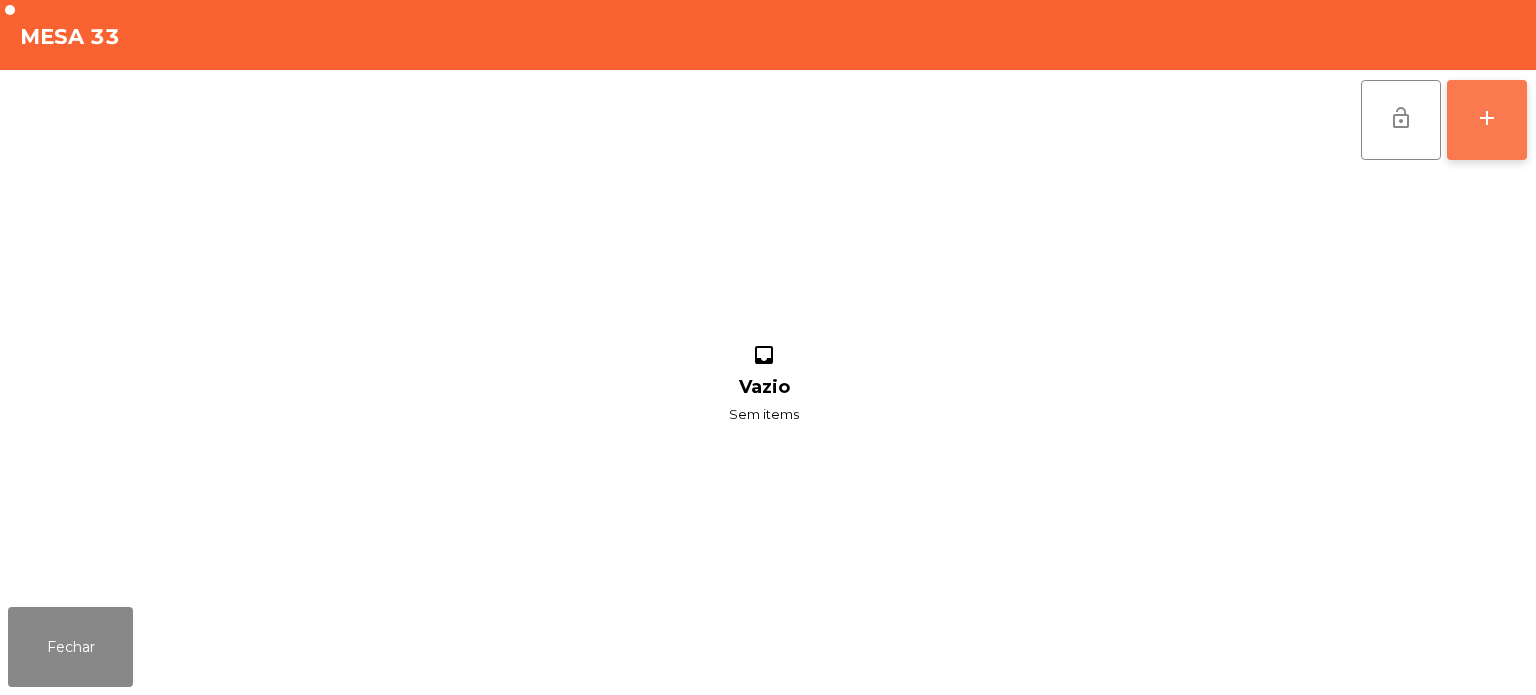 click on "add" 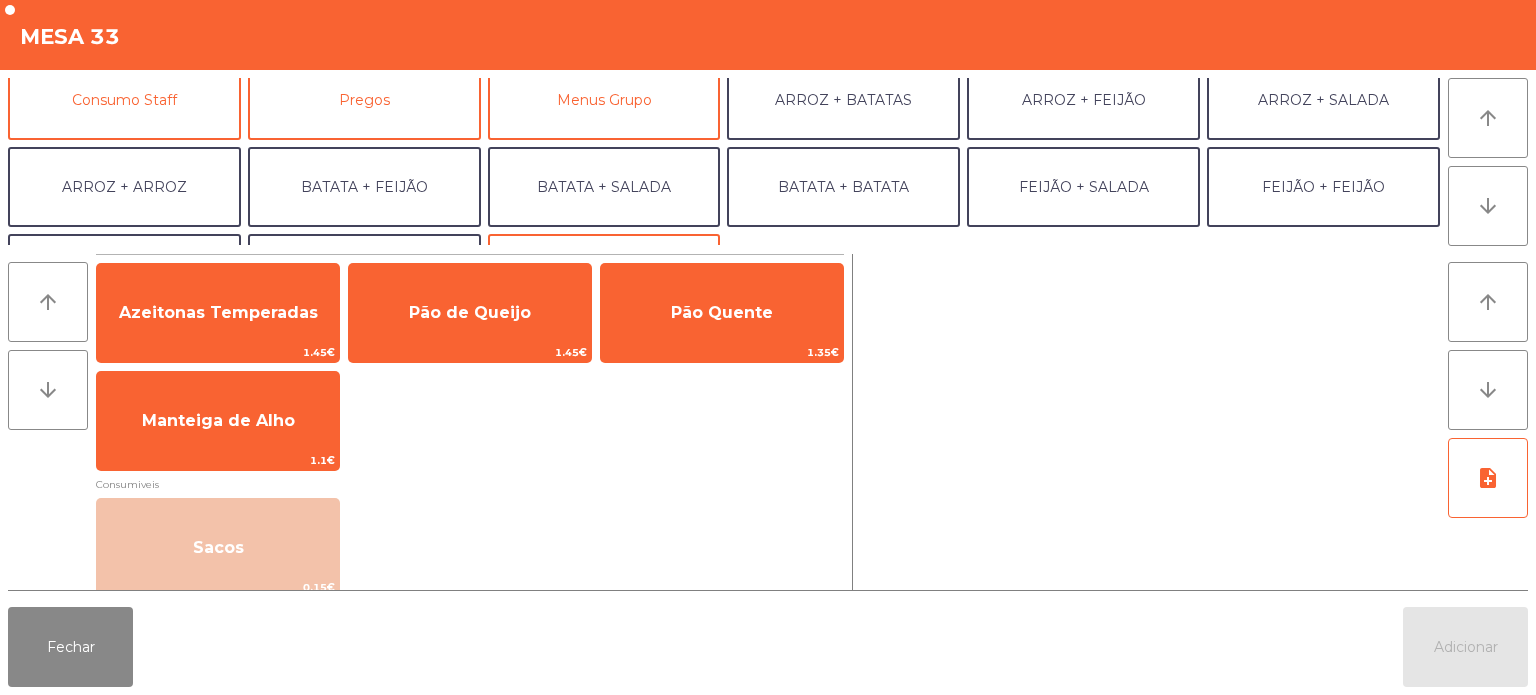 scroll, scrollTop: 260, scrollLeft: 0, axis: vertical 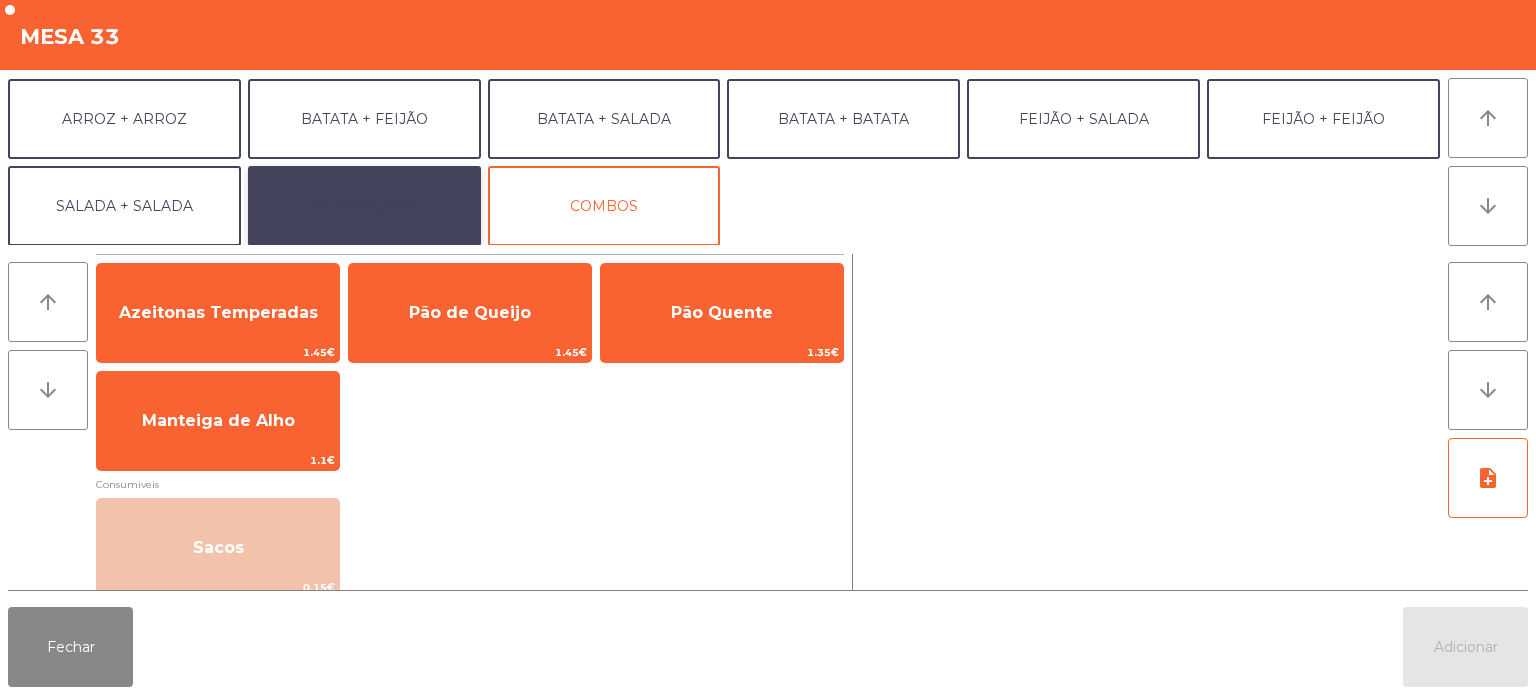click on "EXTRAS UBER" 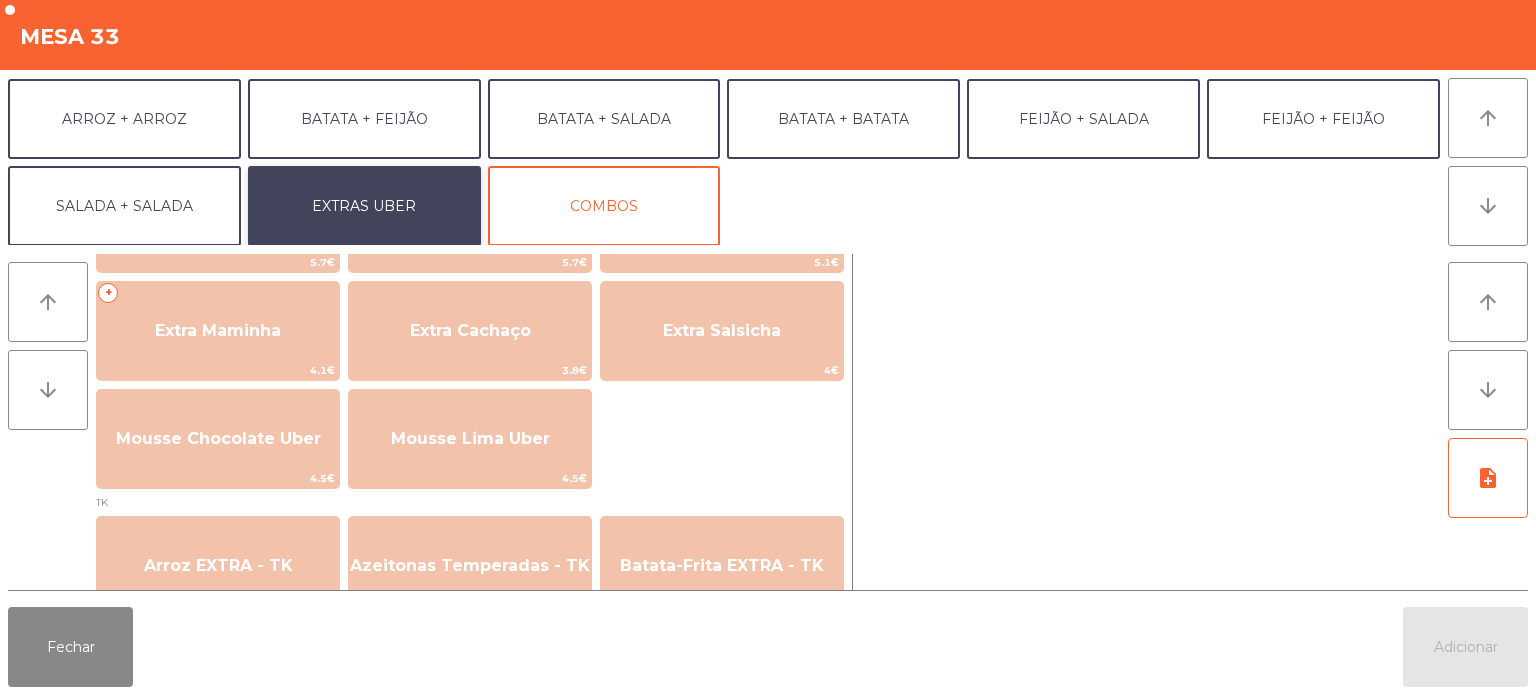 scroll, scrollTop: 549, scrollLeft: 0, axis: vertical 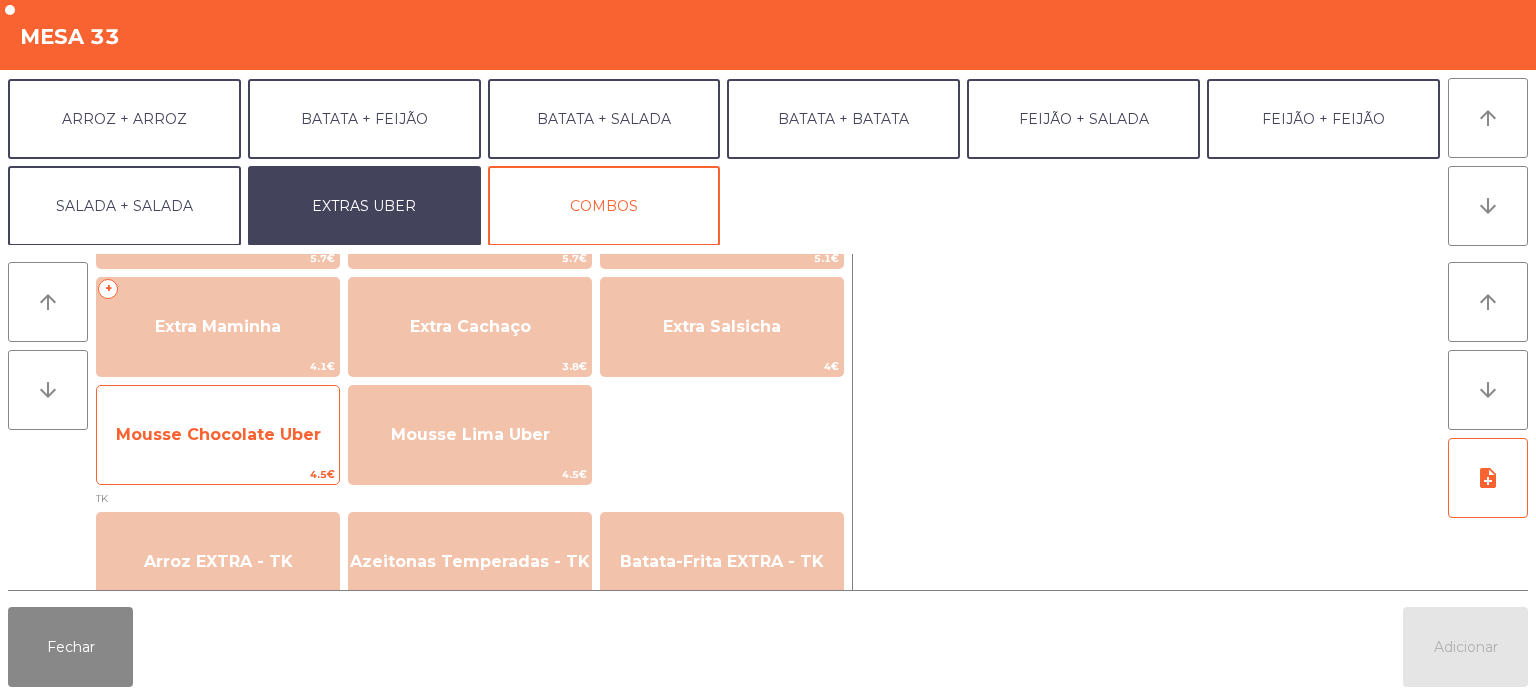 click on "Mousse Chocolate Uber" 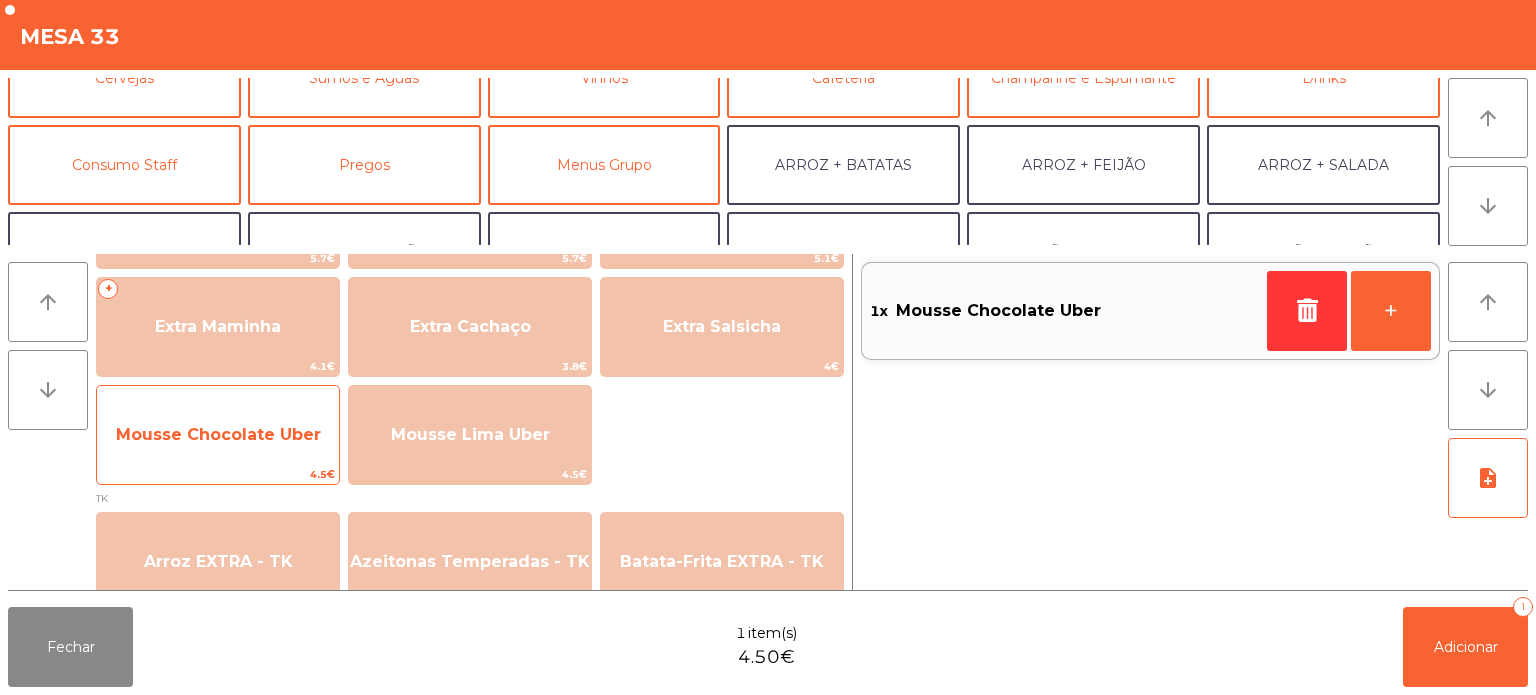 scroll, scrollTop: 137, scrollLeft: 0, axis: vertical 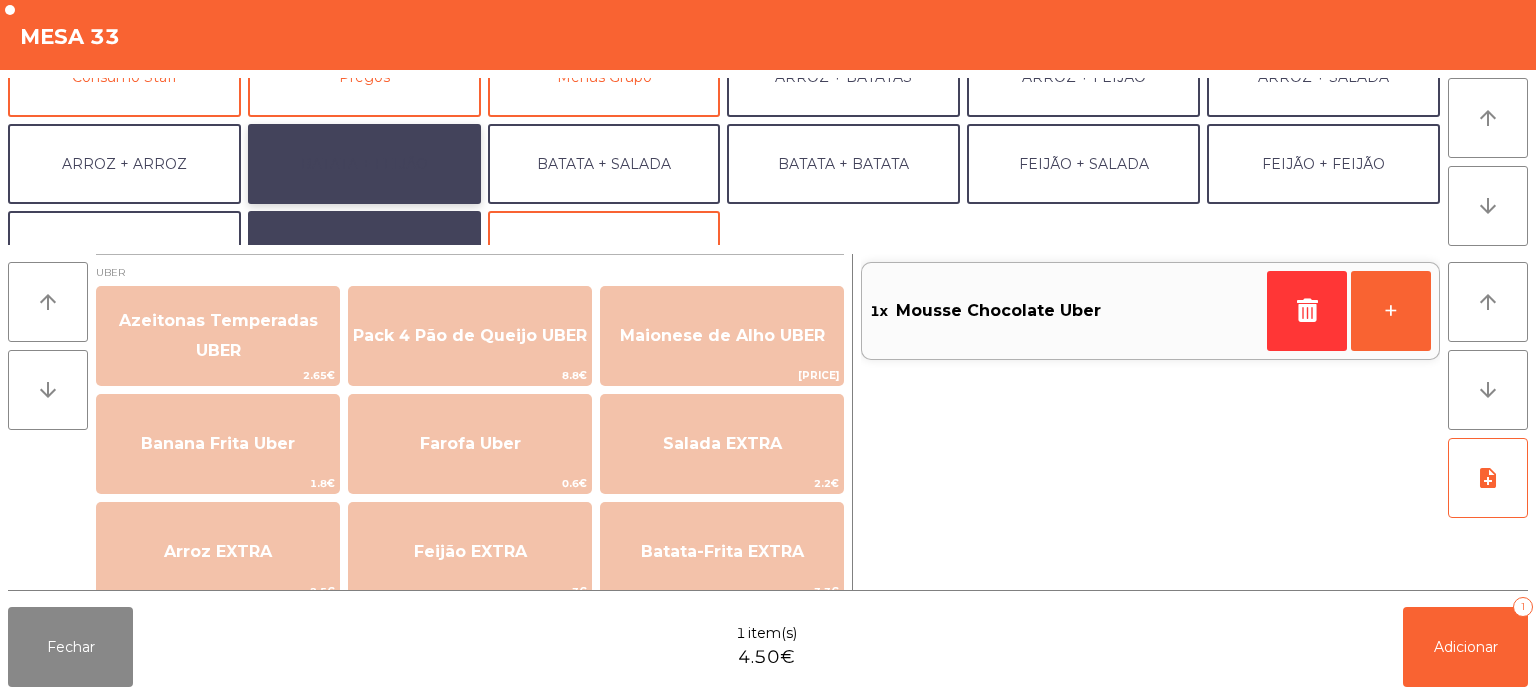 click on "BATATA + FEIJÃO" 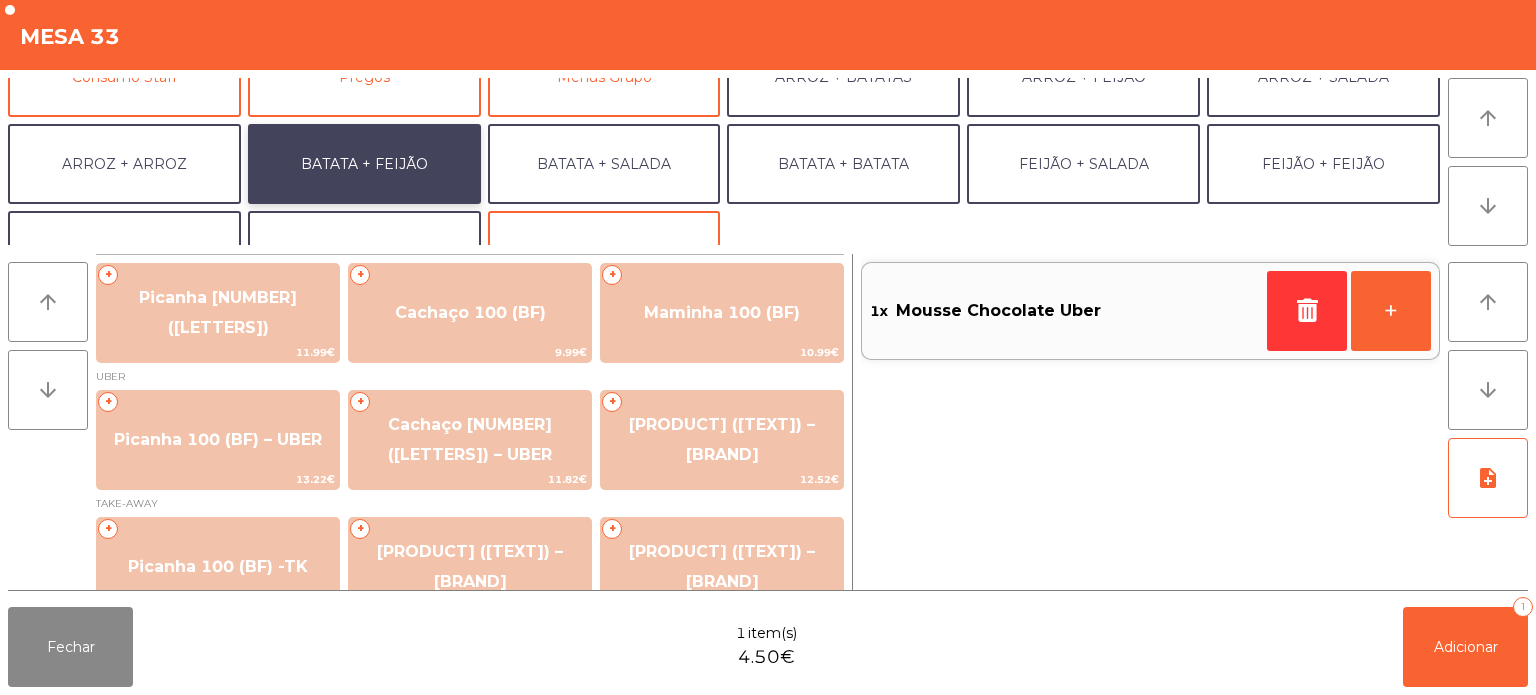 scroll, scrollTop: 34, scrollLeft: 0, axis: vertical 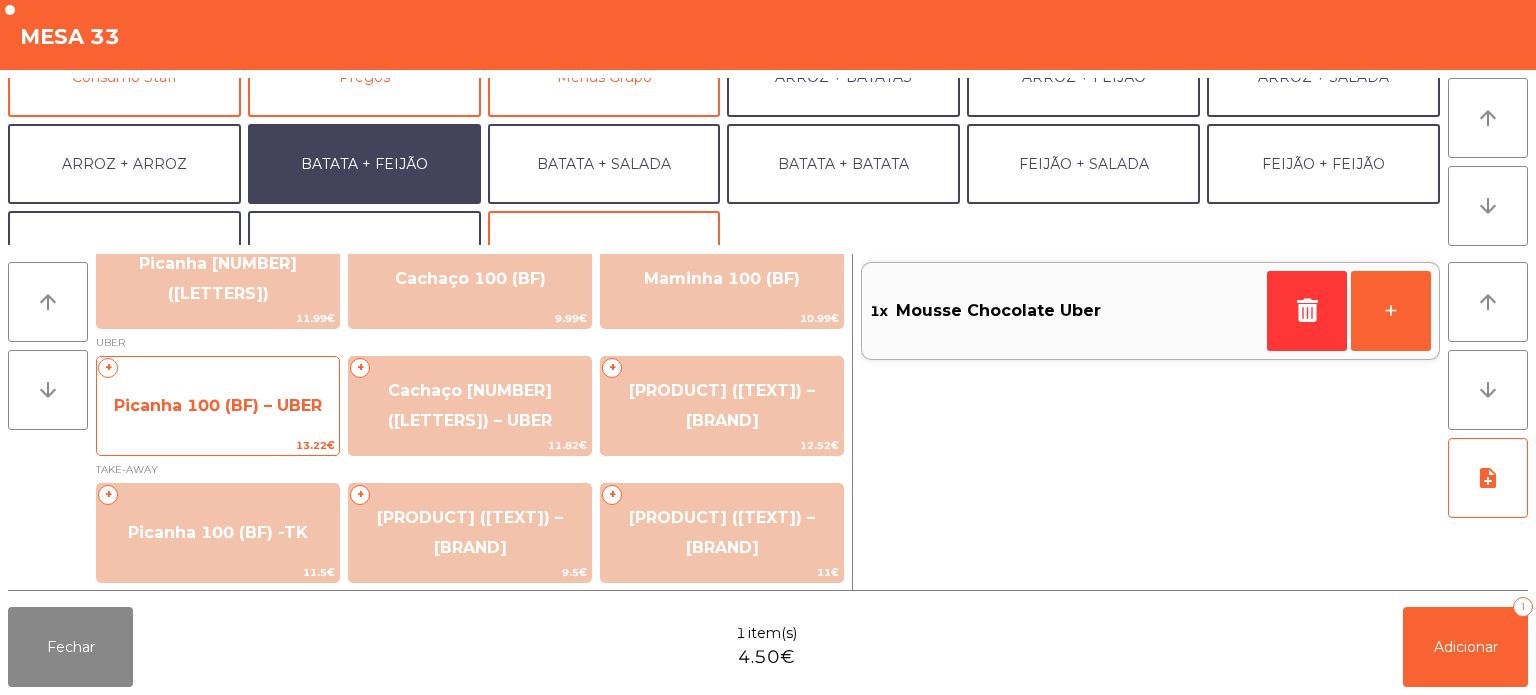 click on "+   Picanha 100 (BF) – UBER   13.22€" 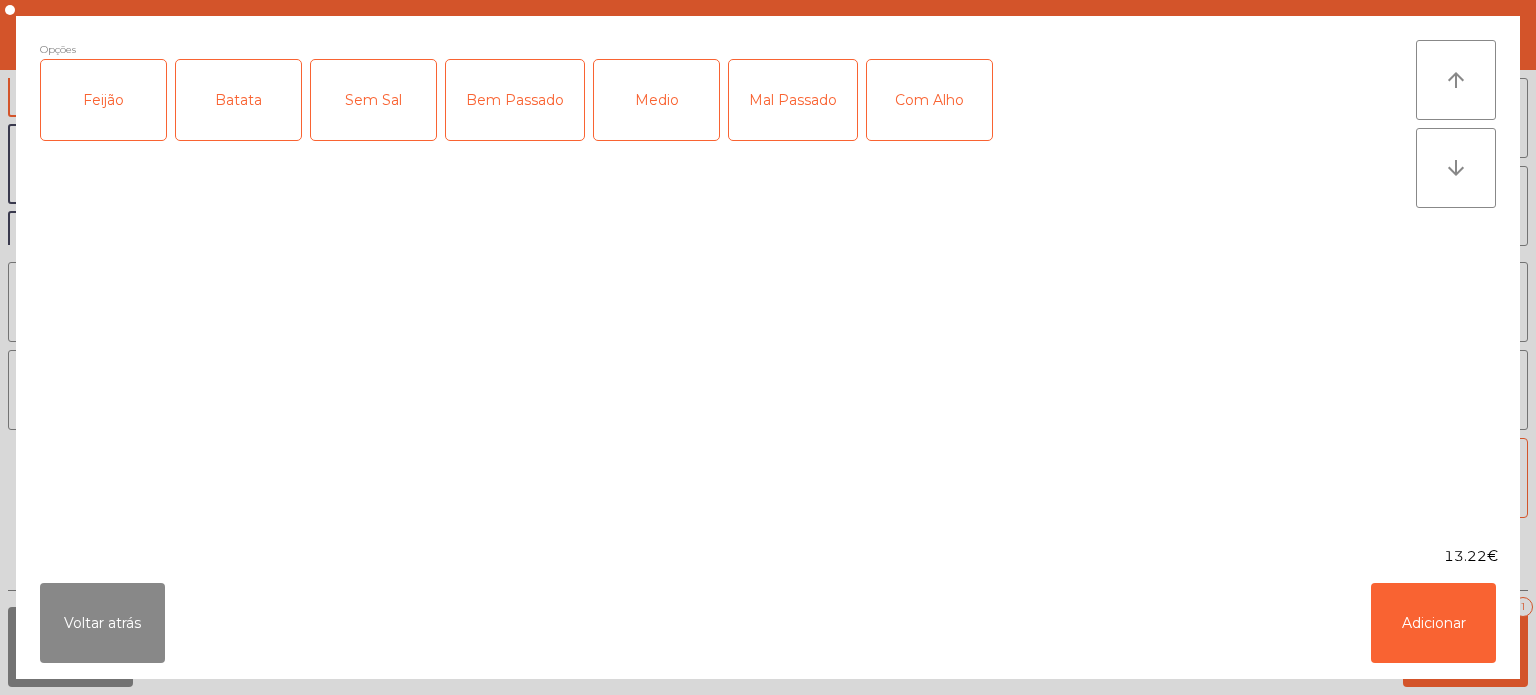 click on "Feijão" 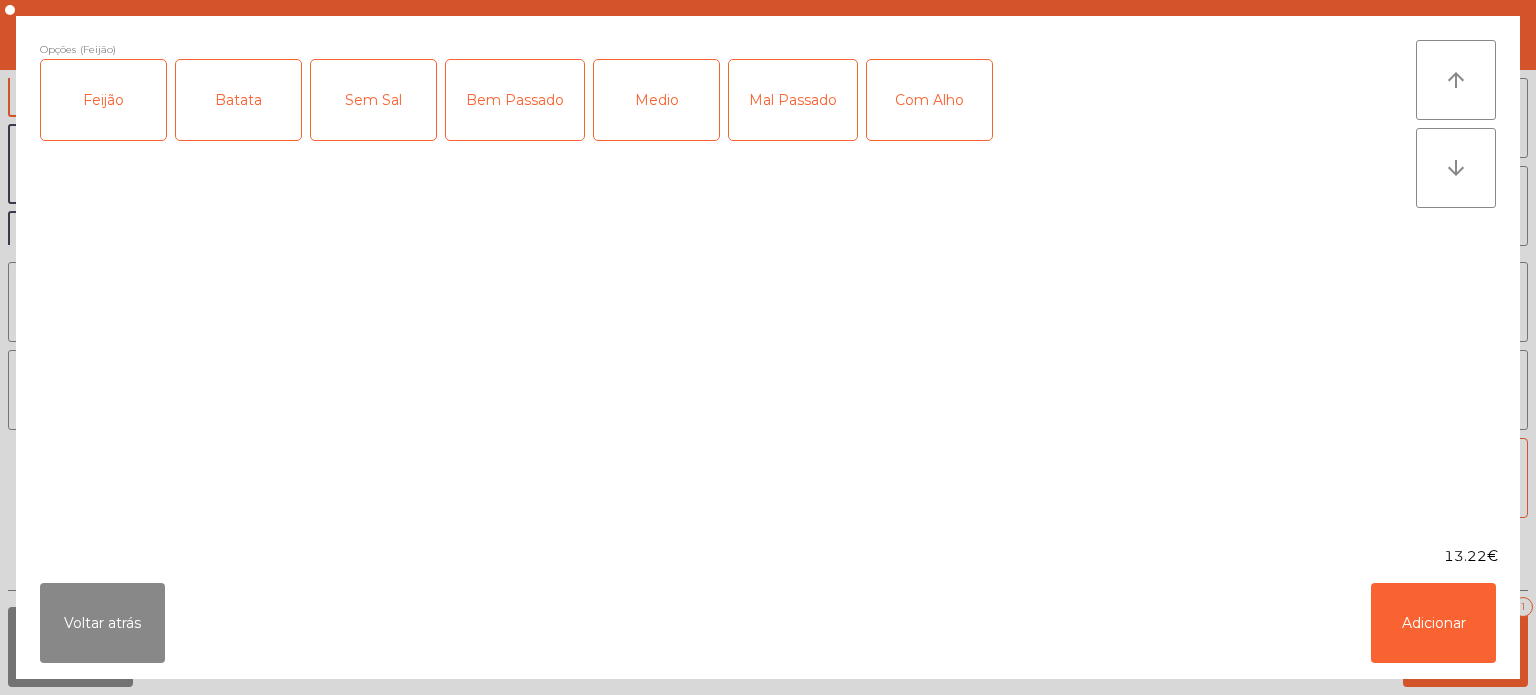 click on "[PRODUCT]" 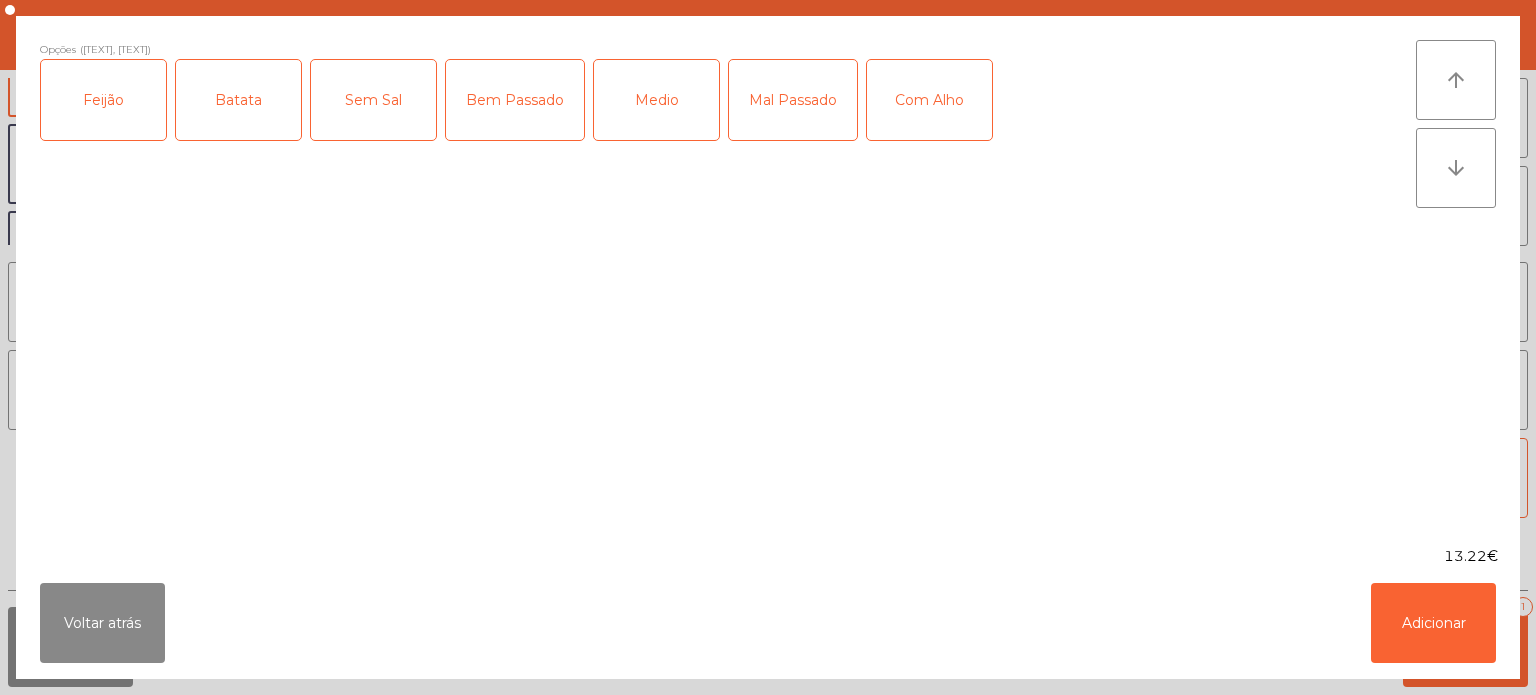 click on "Mal Passado" 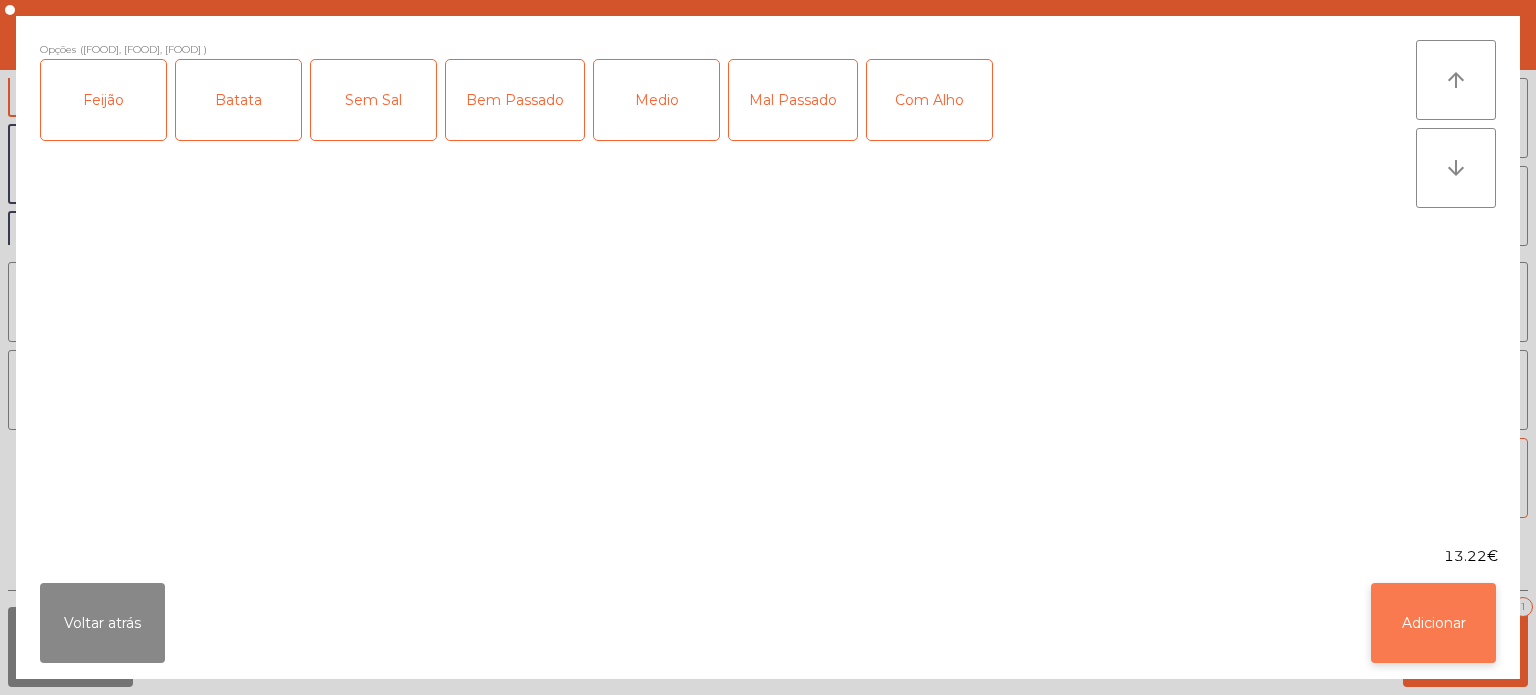click on "Adicionar" 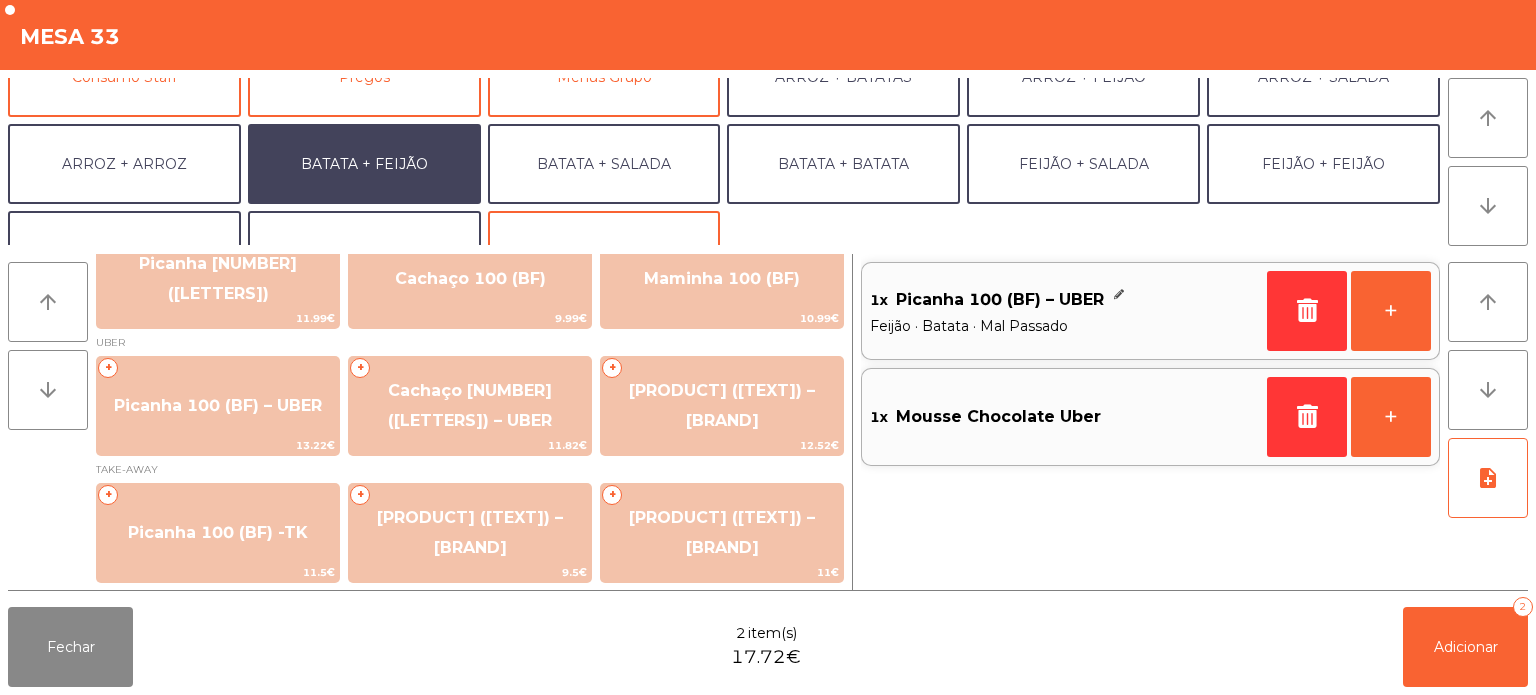 scroll, scrollTop: 260, scrollLeft: 0, axis: vertical 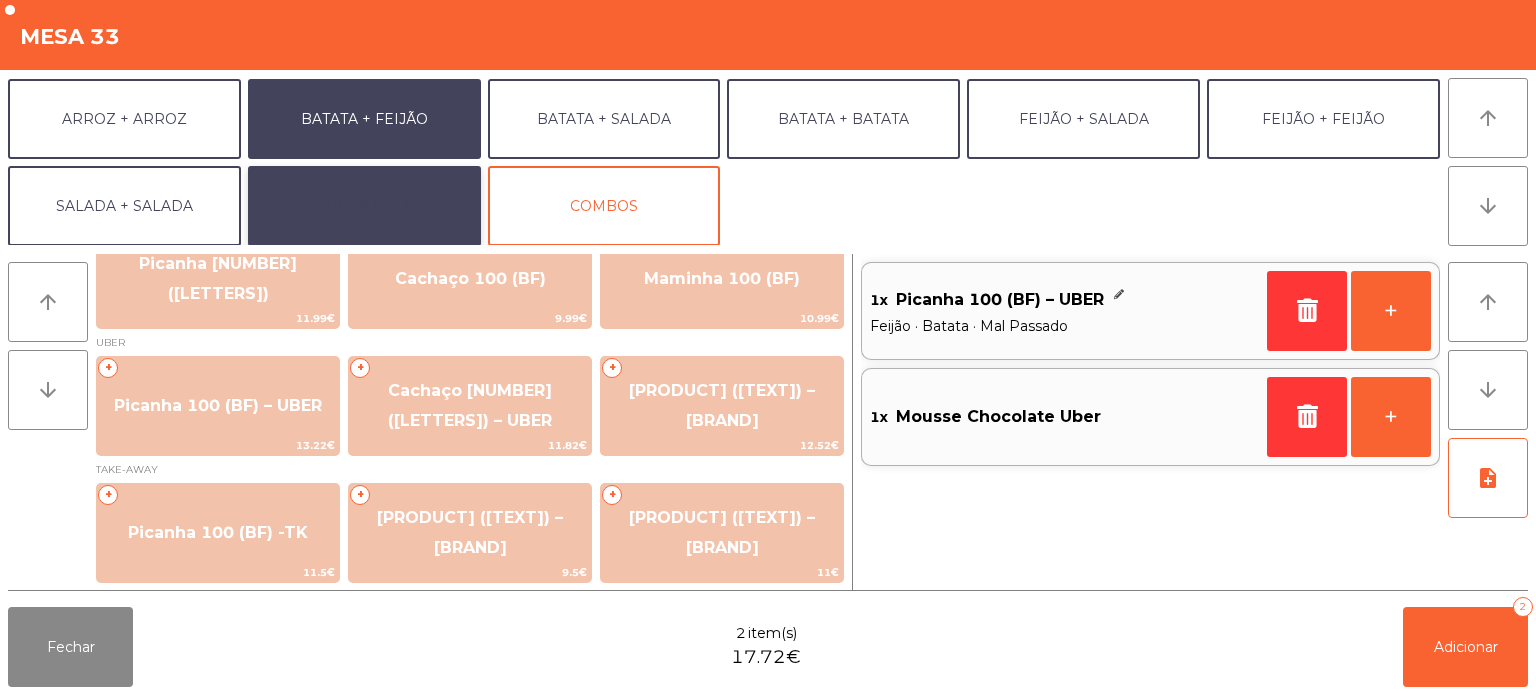 click on "EXTRAS UBER" 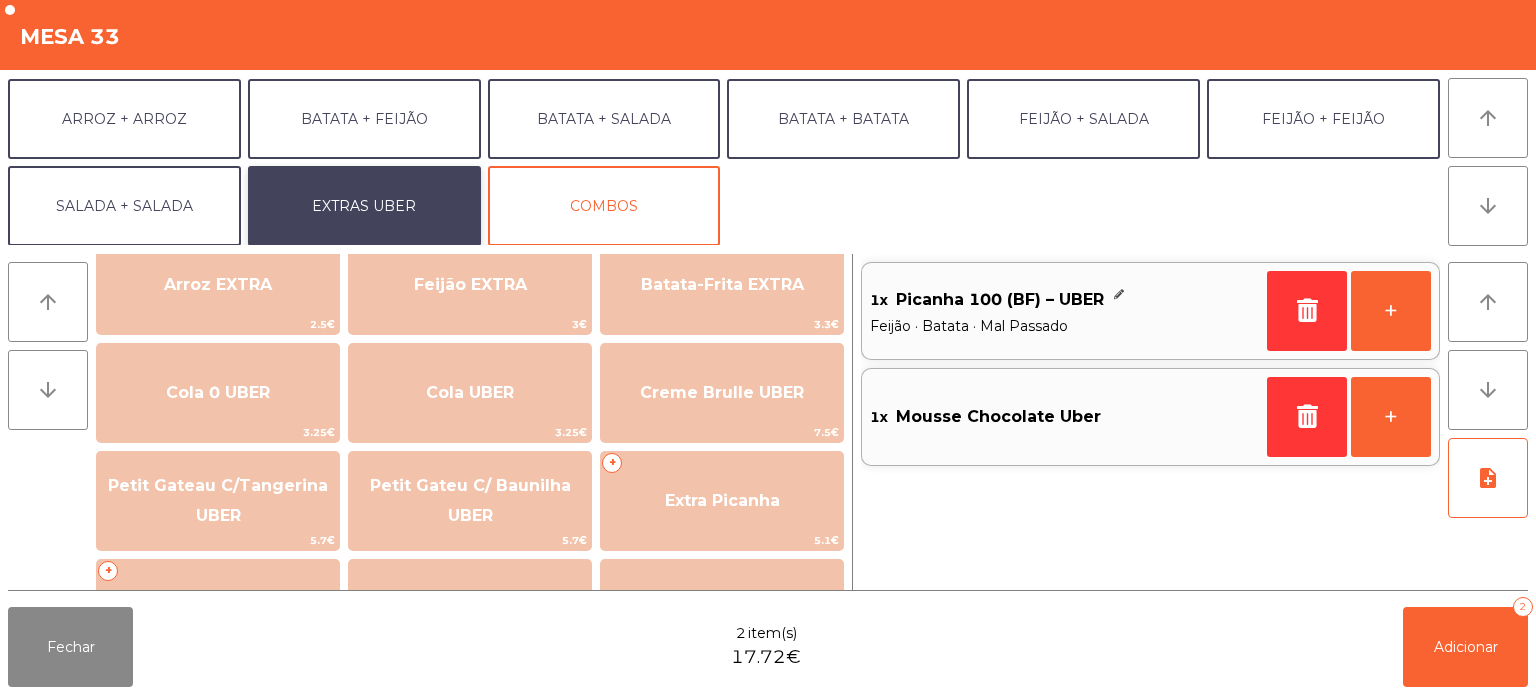 scroll, scrollTop: 0, scrollLeft: 0, axis: both 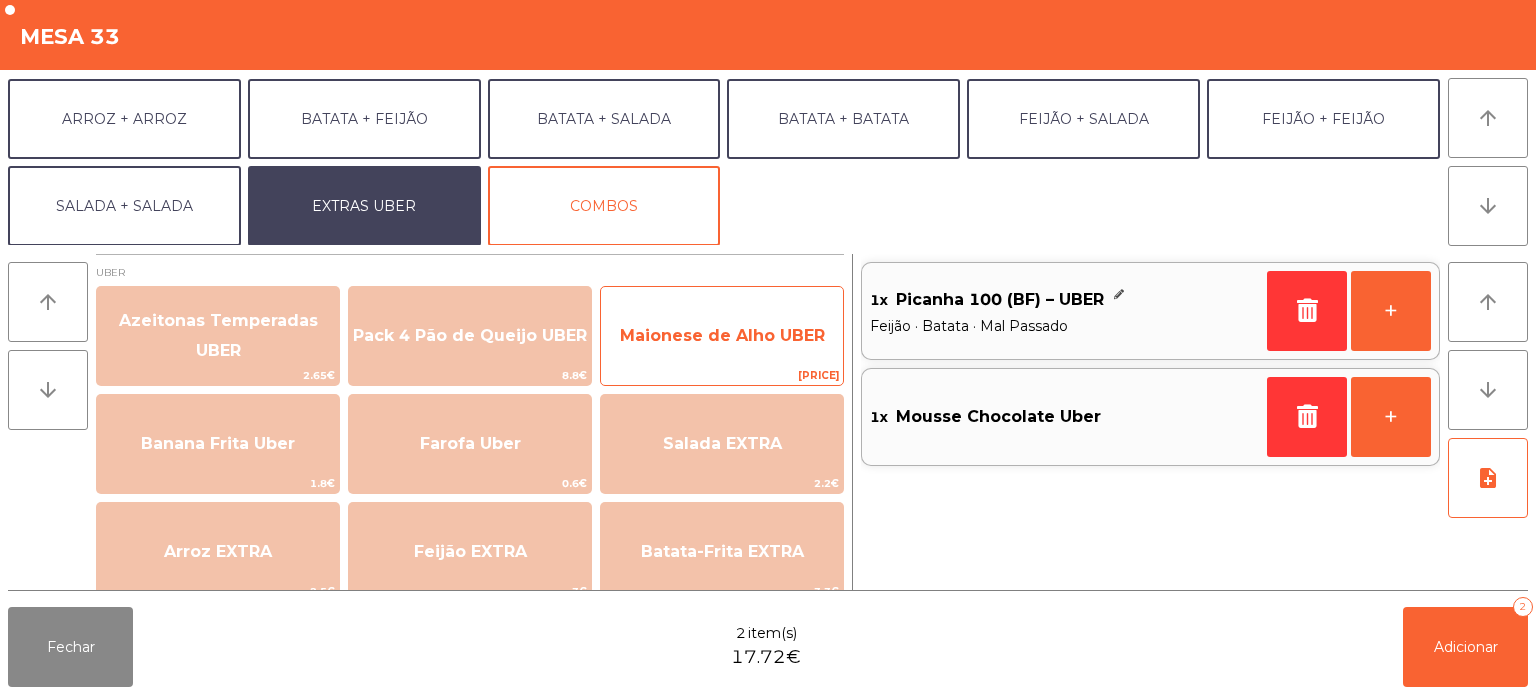 click on "Maionese de Alho UBER" 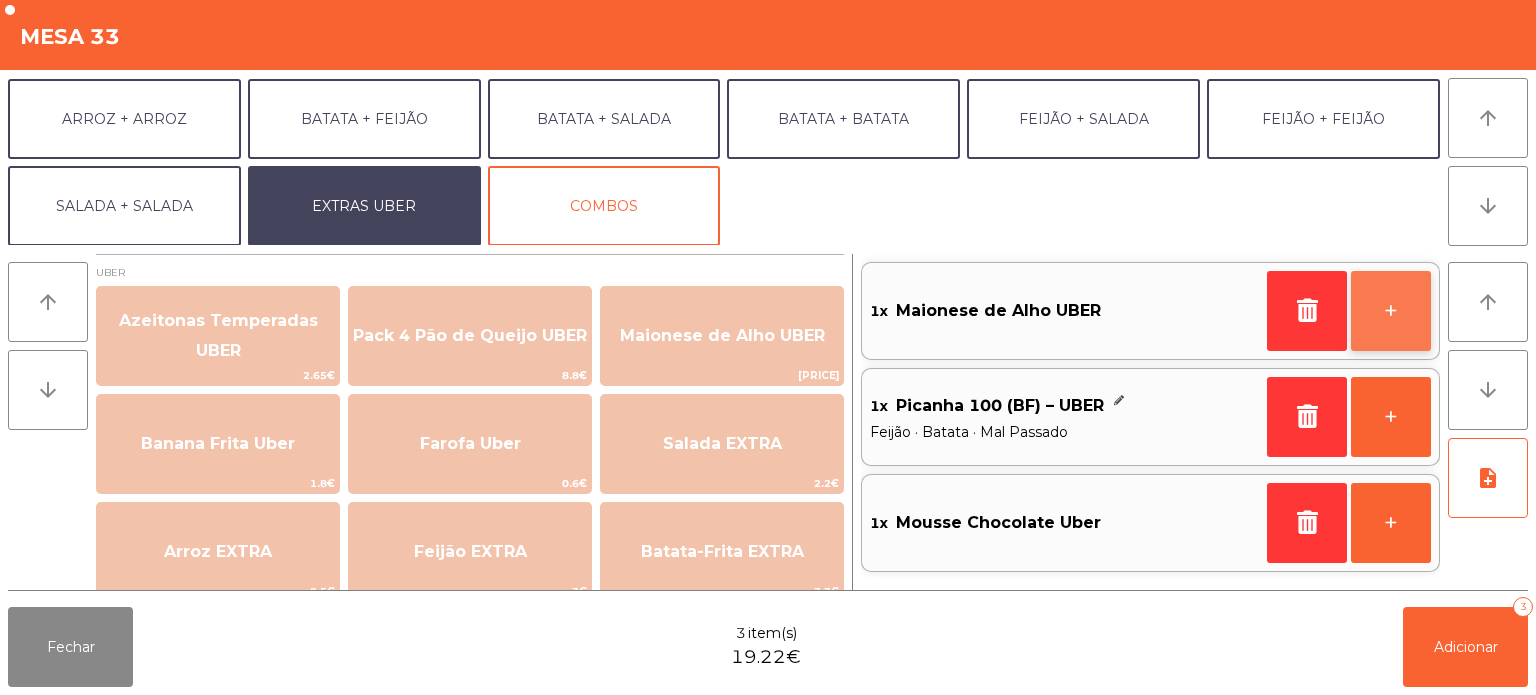 click on "+" 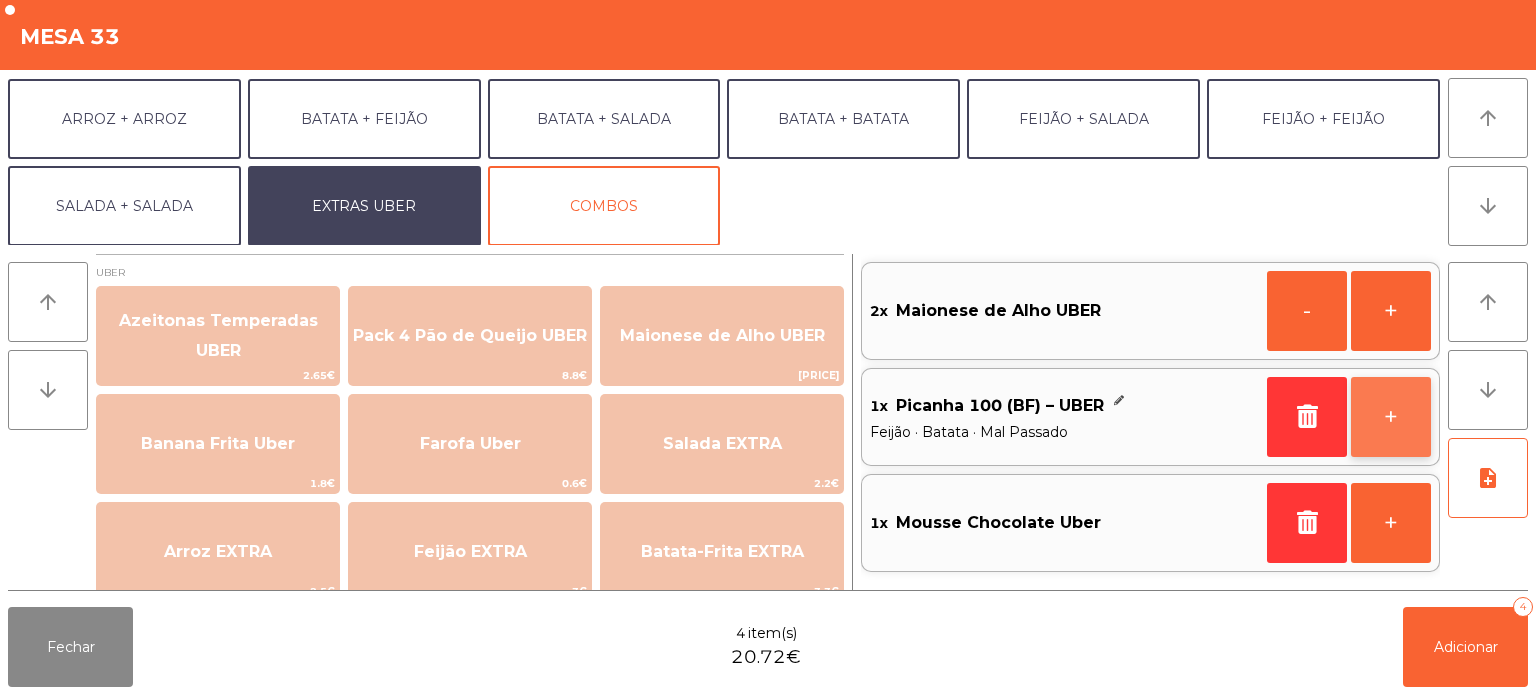 click on "+" 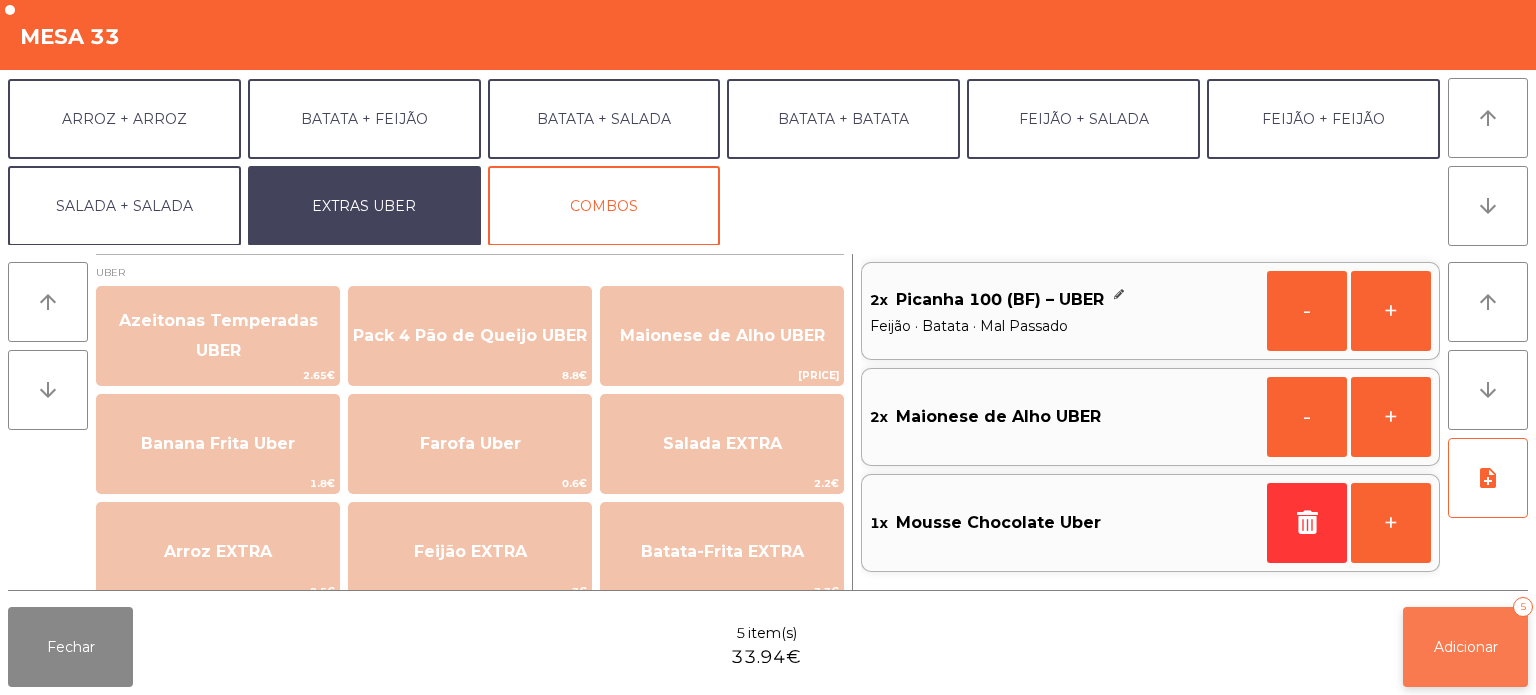click on "Adicionar   5" 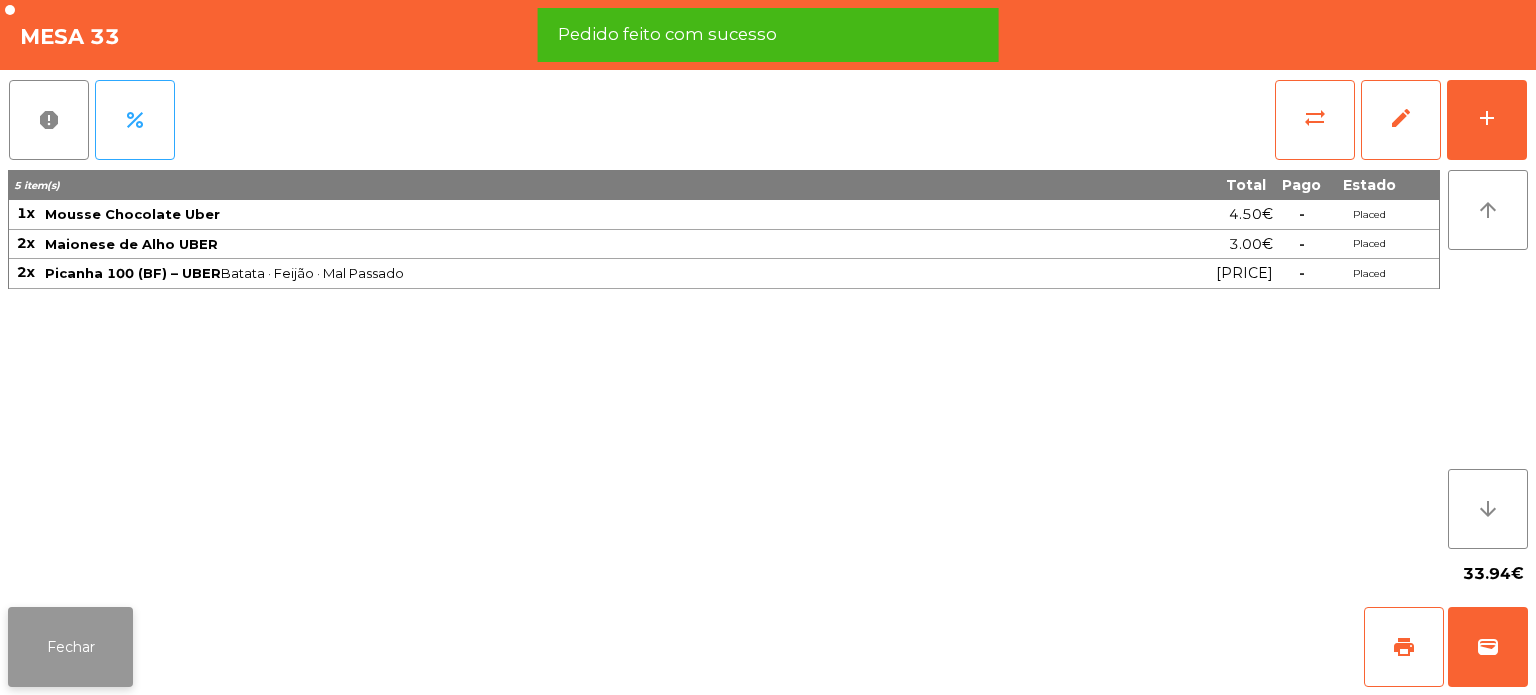 click on "Fechar" 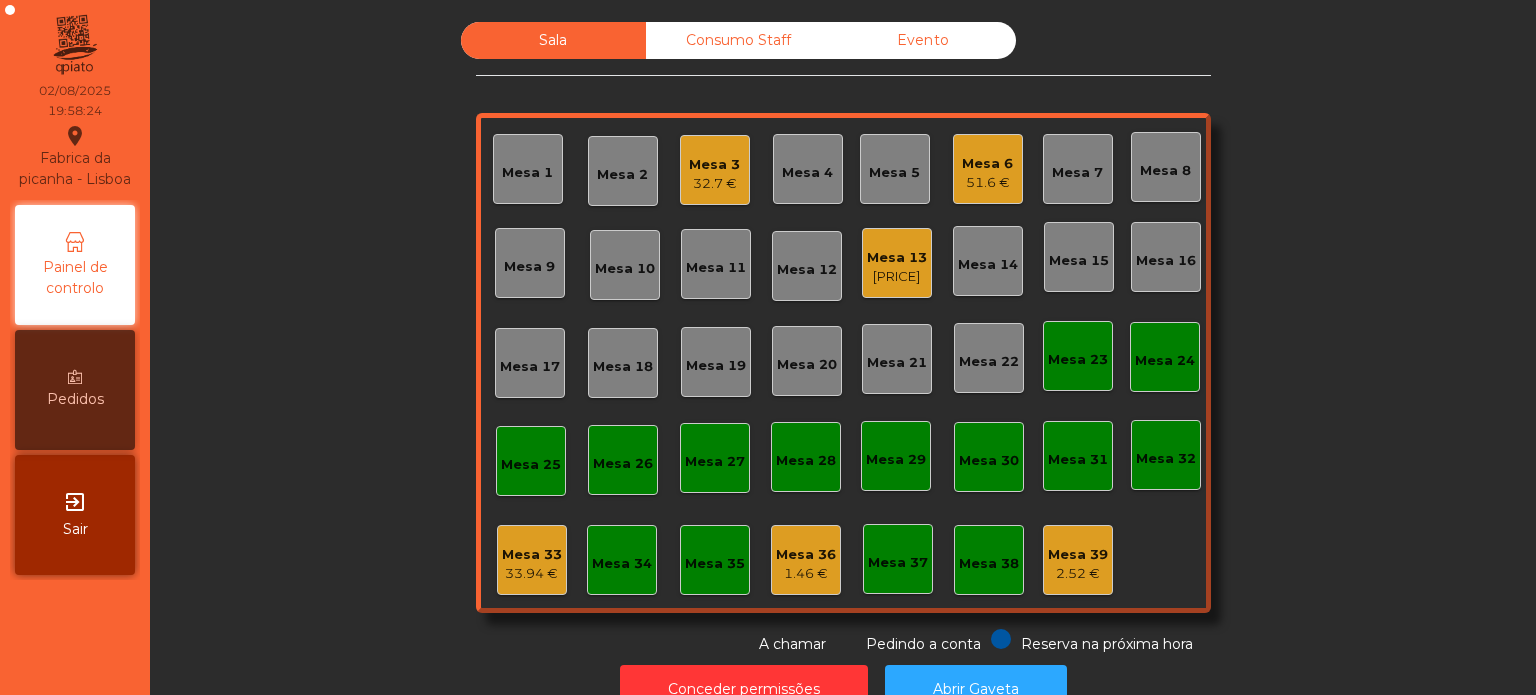 click on "Mesa 3" 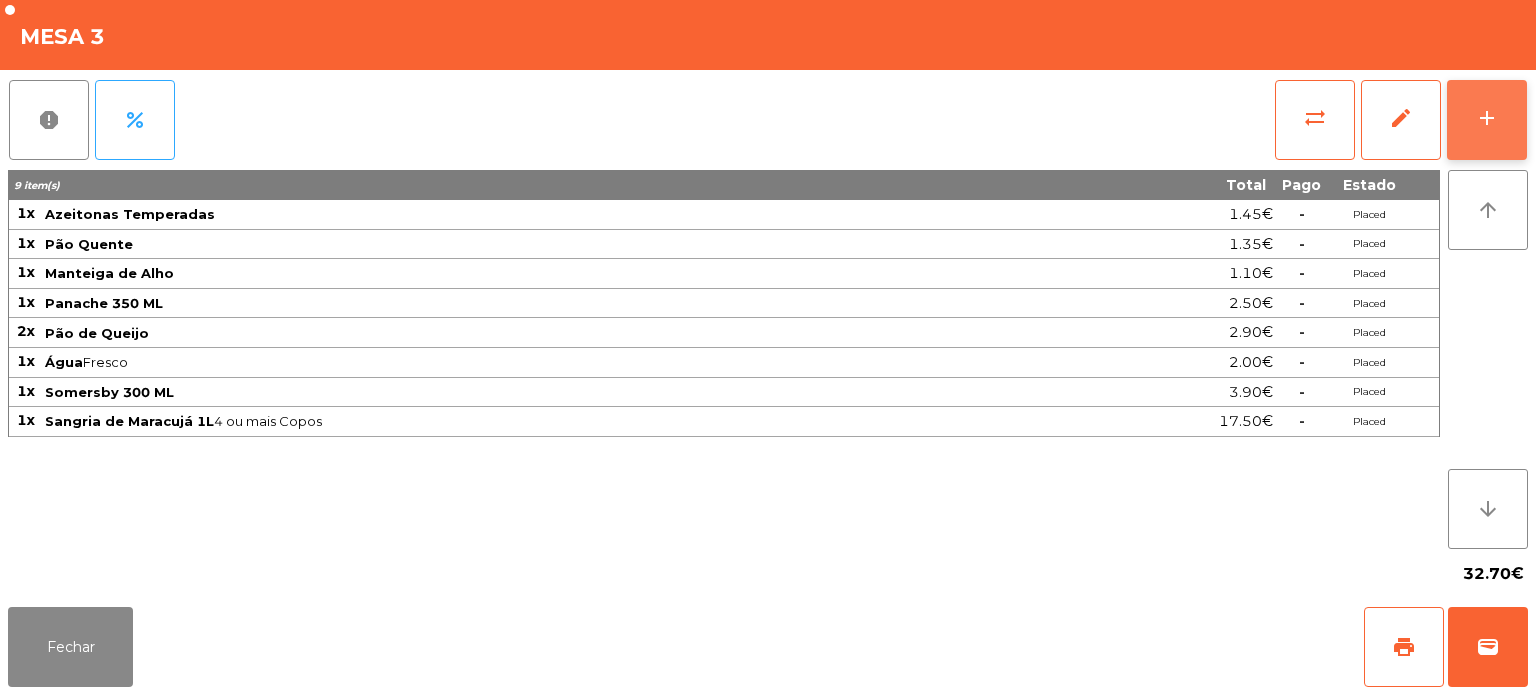 click on "add" 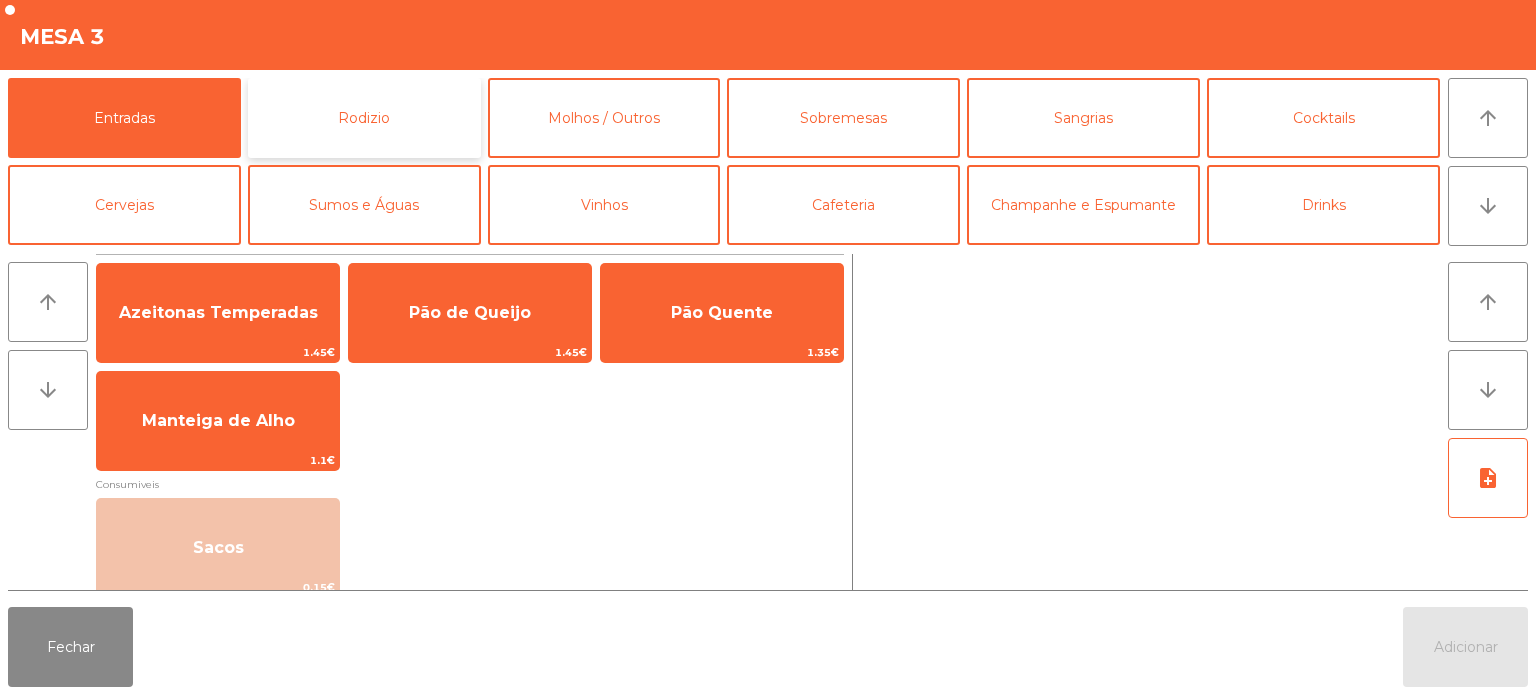 click on "Rodizio" 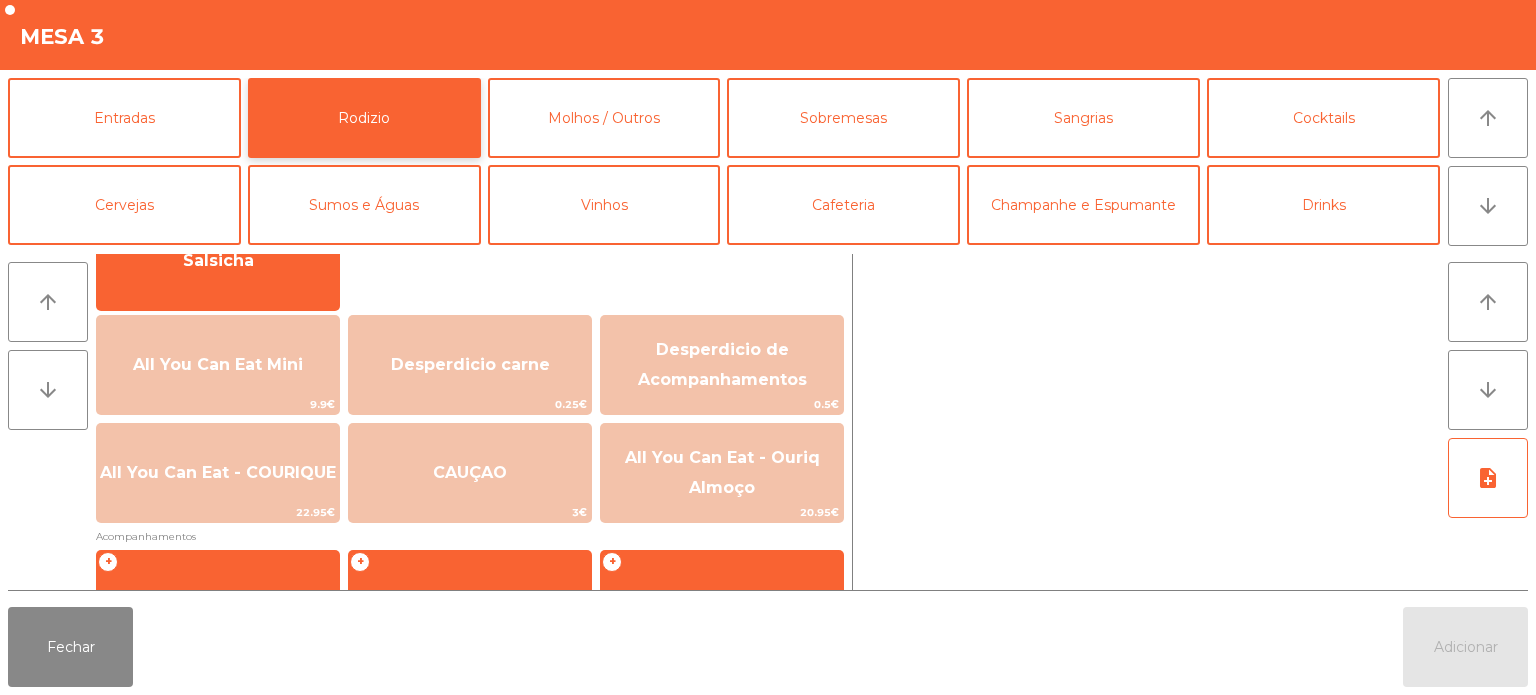 scroll, scrollTop: 184, scrollLeft: 0, axis: vertical 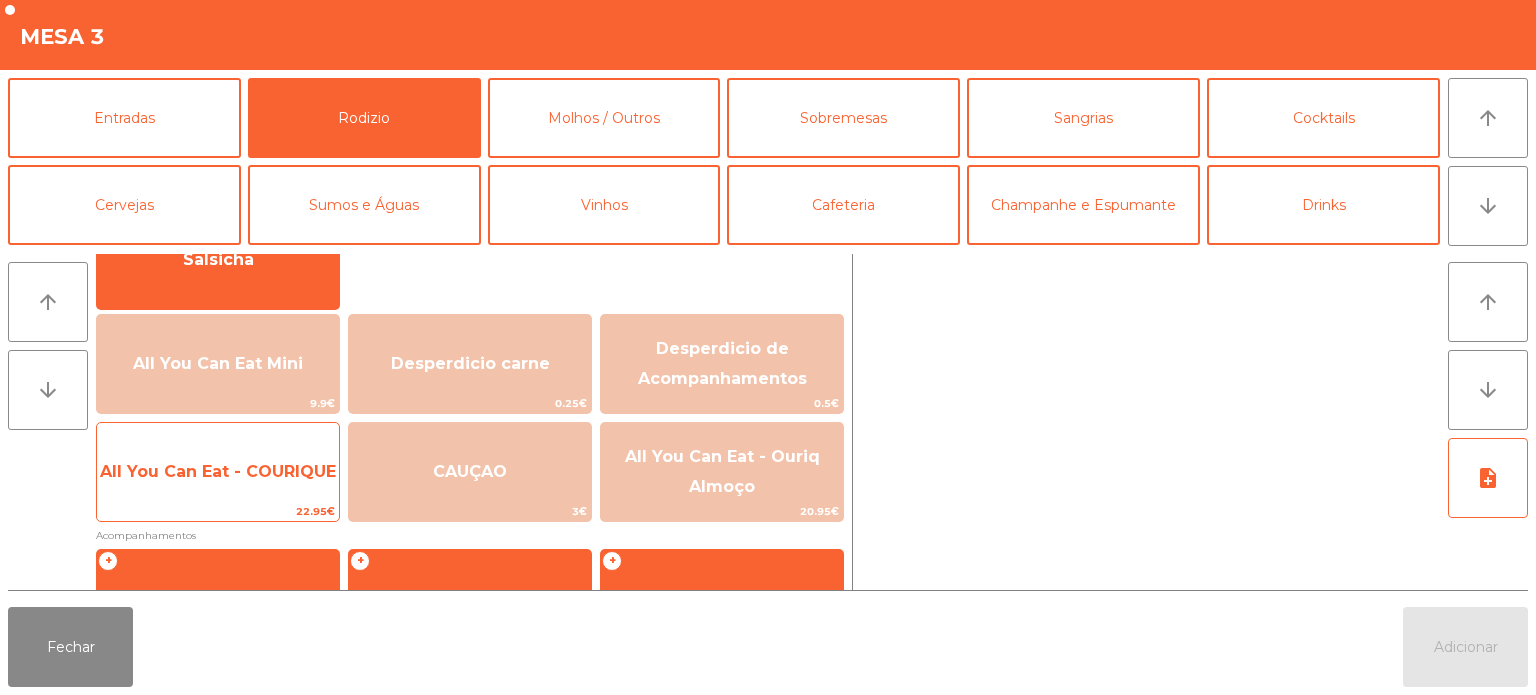click on "All You Can Eat - COURIQUE" 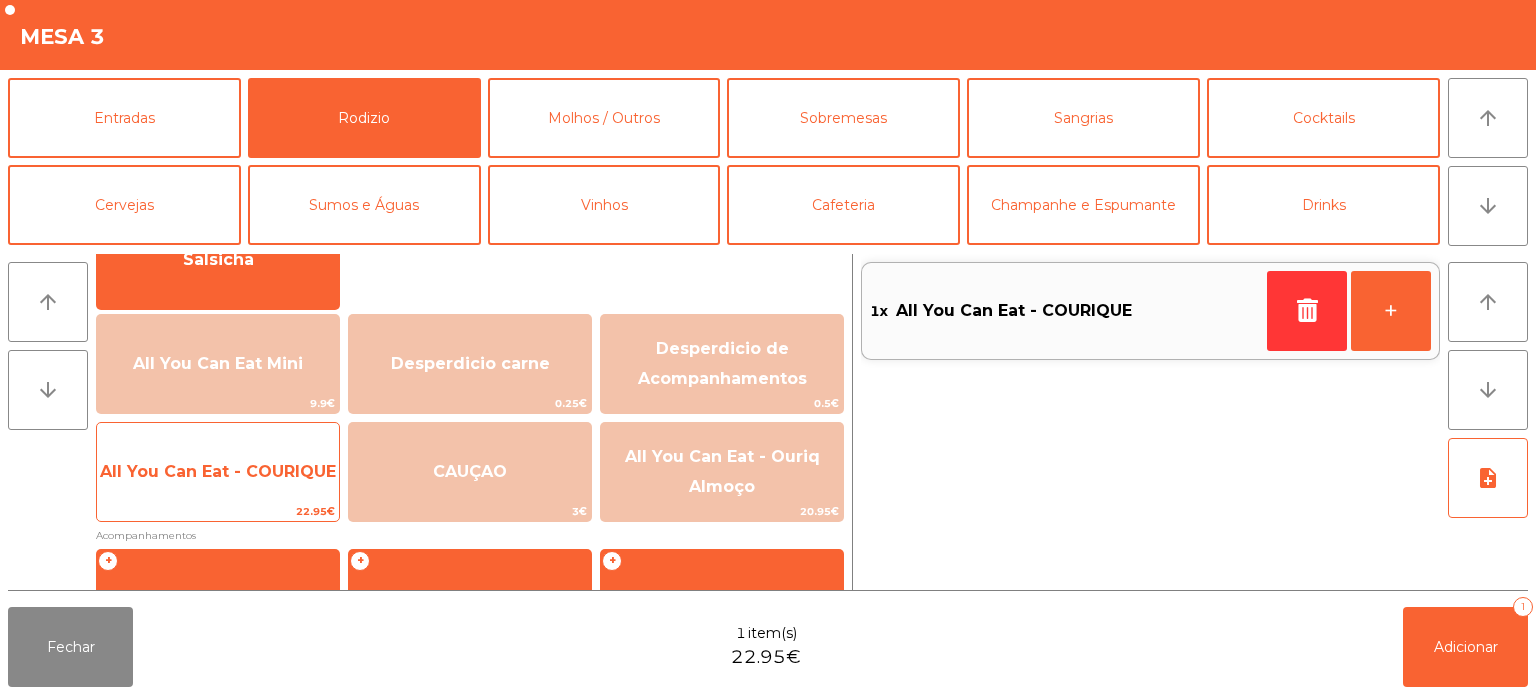 click on "All You Can Eat - COURIQUE" 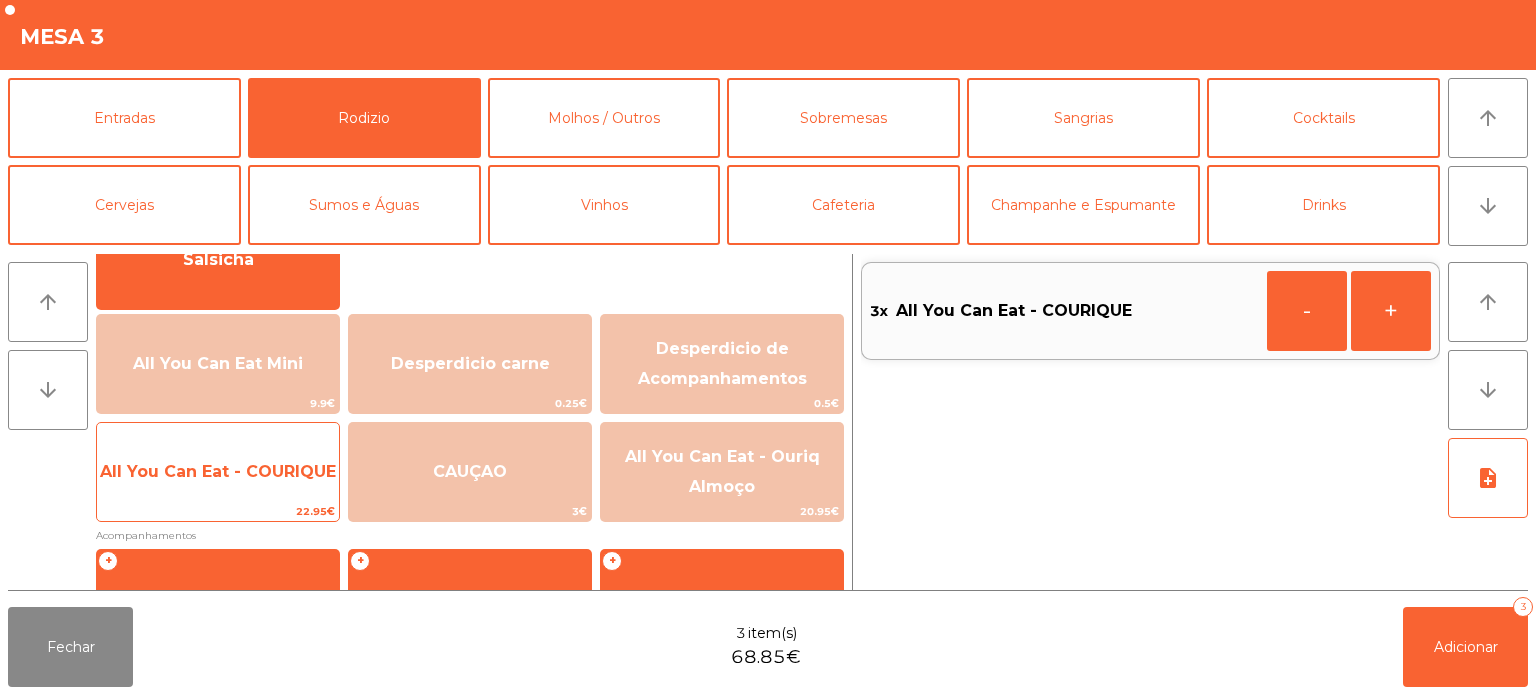 click on "All You Can Eat - COURIQUE" 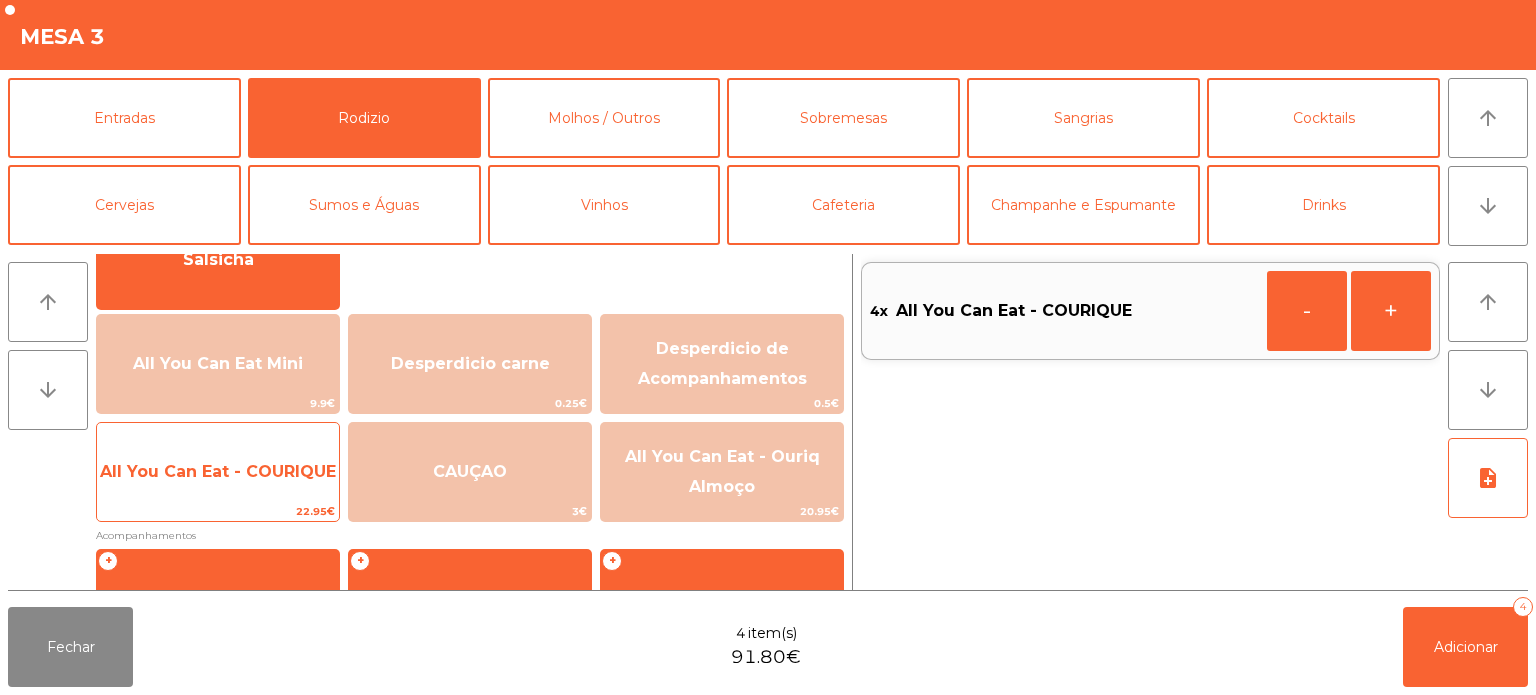 click on "All You Can Eat - COURIQUE" 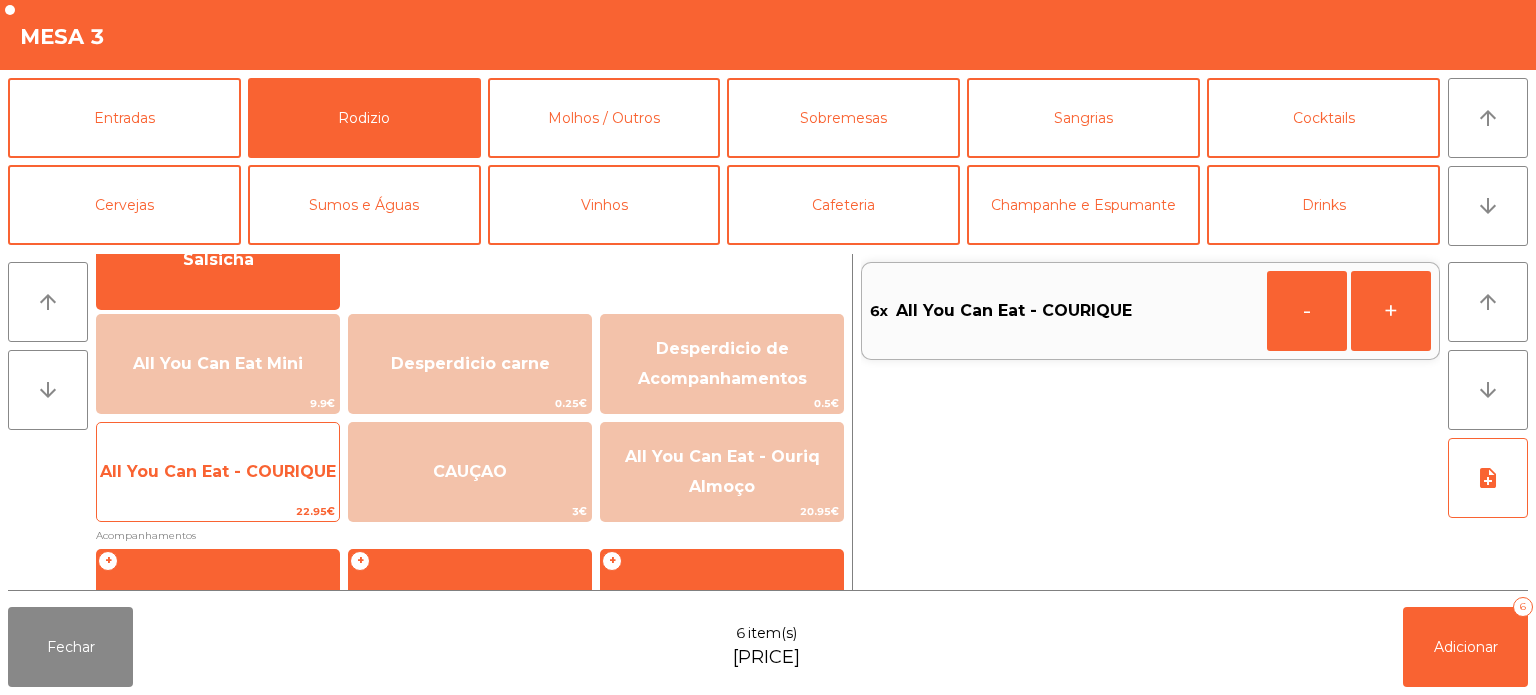 click on "All You Can Eat - COURIQUE" 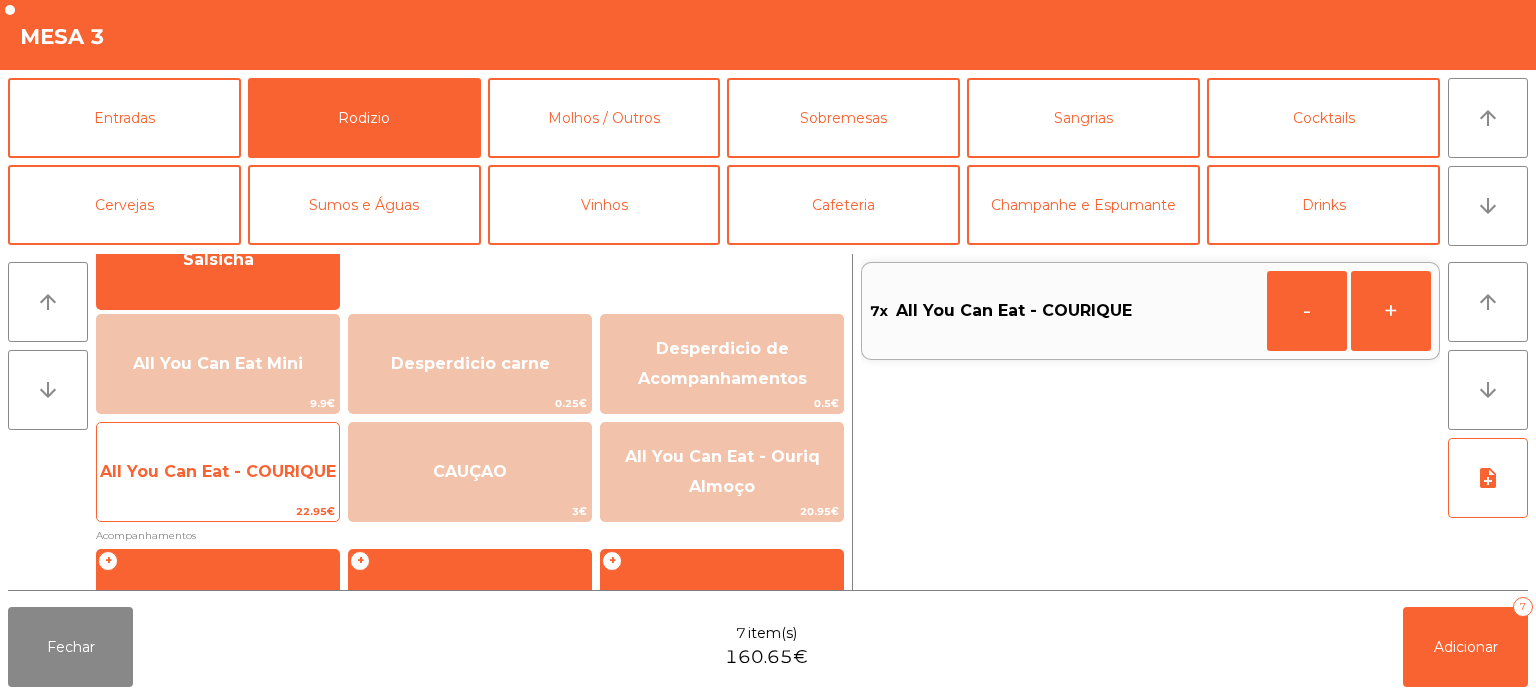 click on "All You Can Eat - COURIQUE" 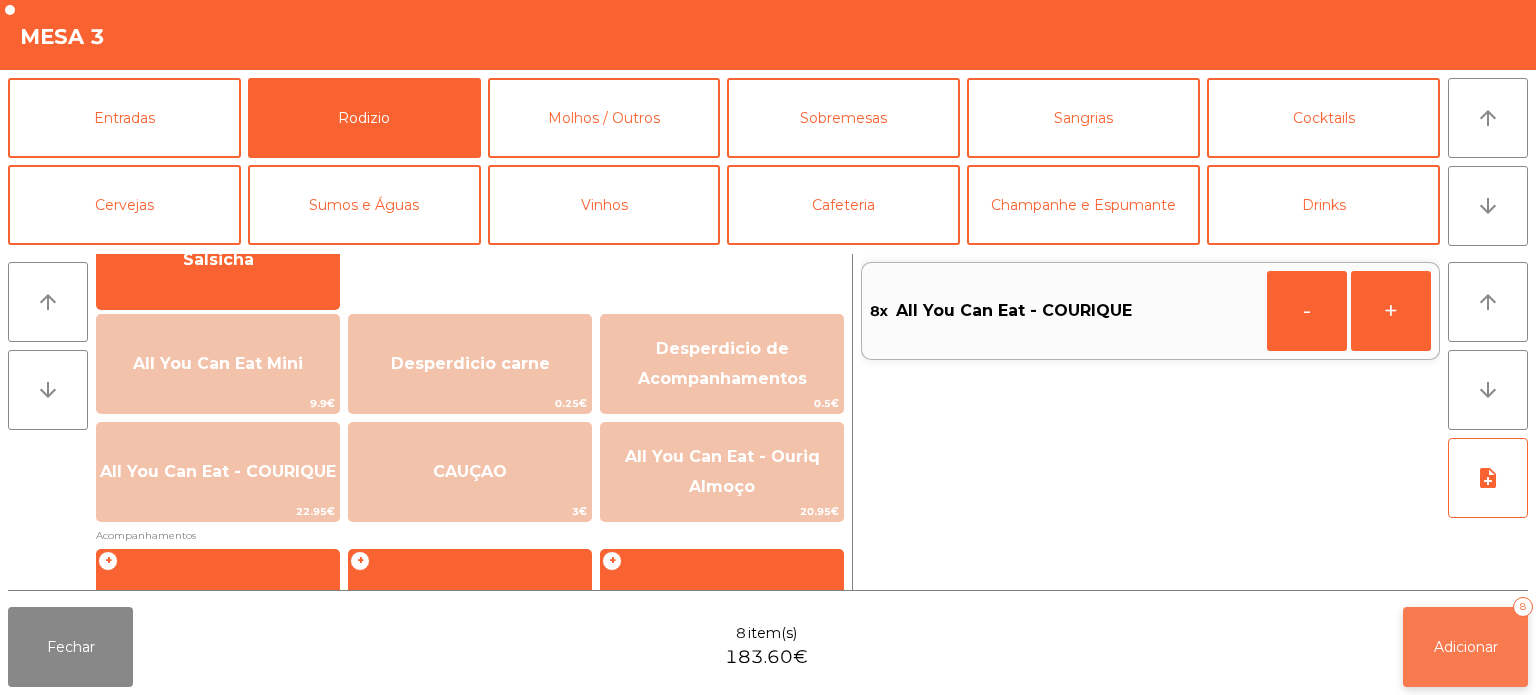 click on "Adicionar   8" 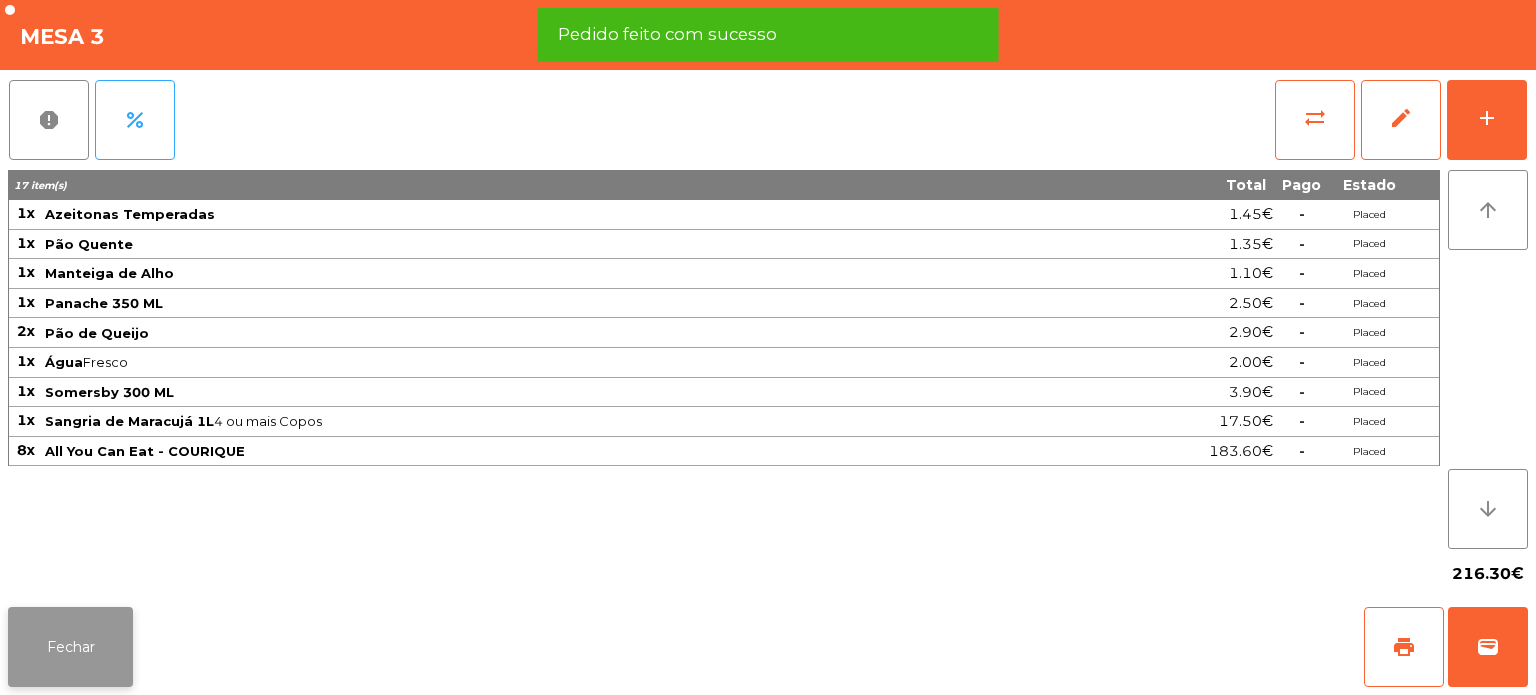 click on "Fechar" 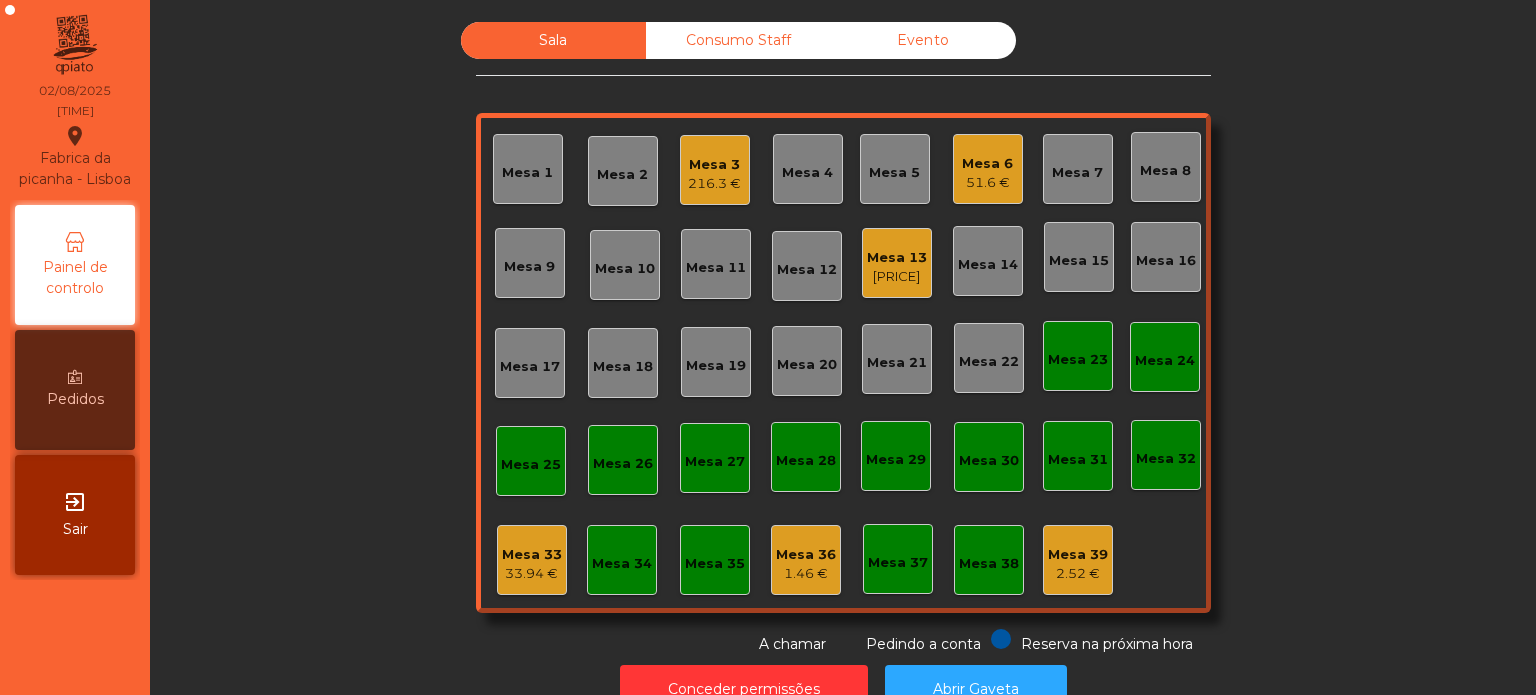 click on "Mesa 33" 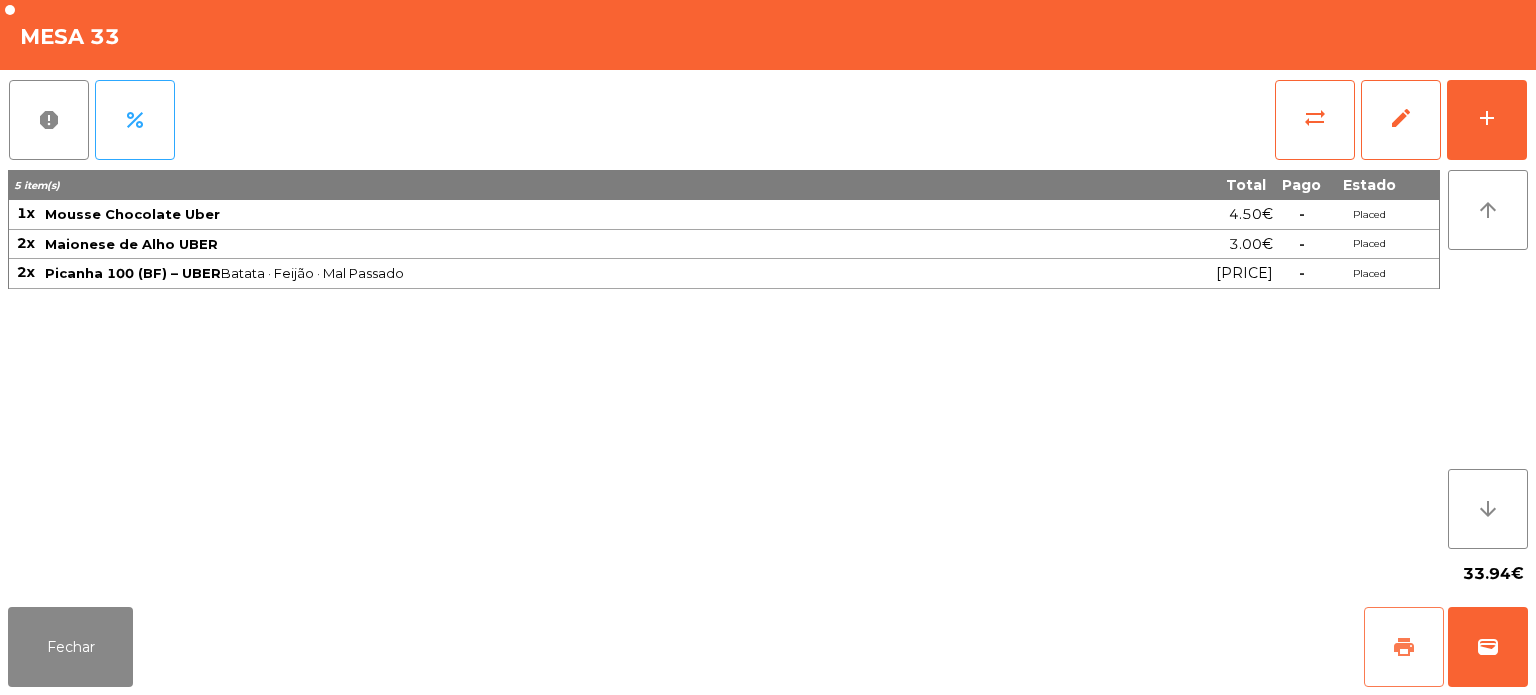 click on "print" 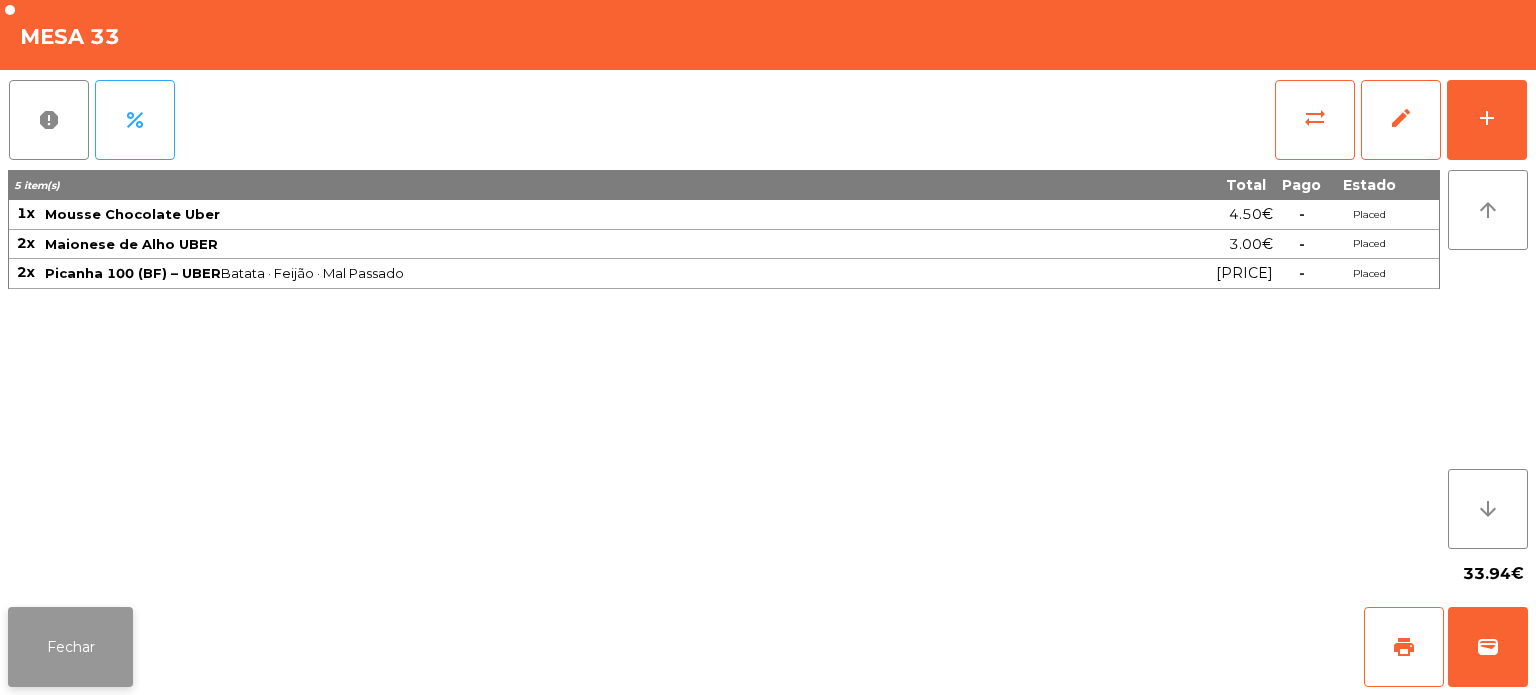 click on "Fechar" 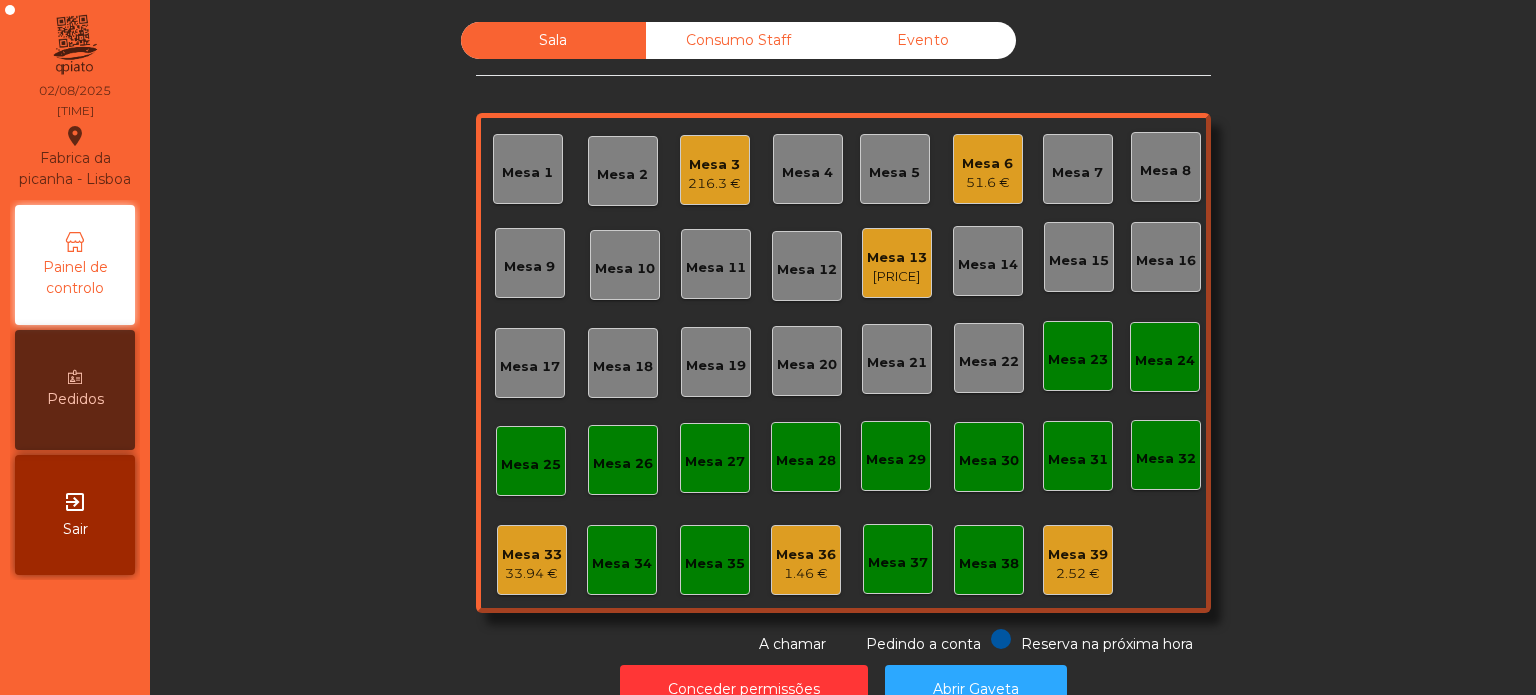 scroll, scrollTop: 55, scrollLeft: 0, axis: vertical 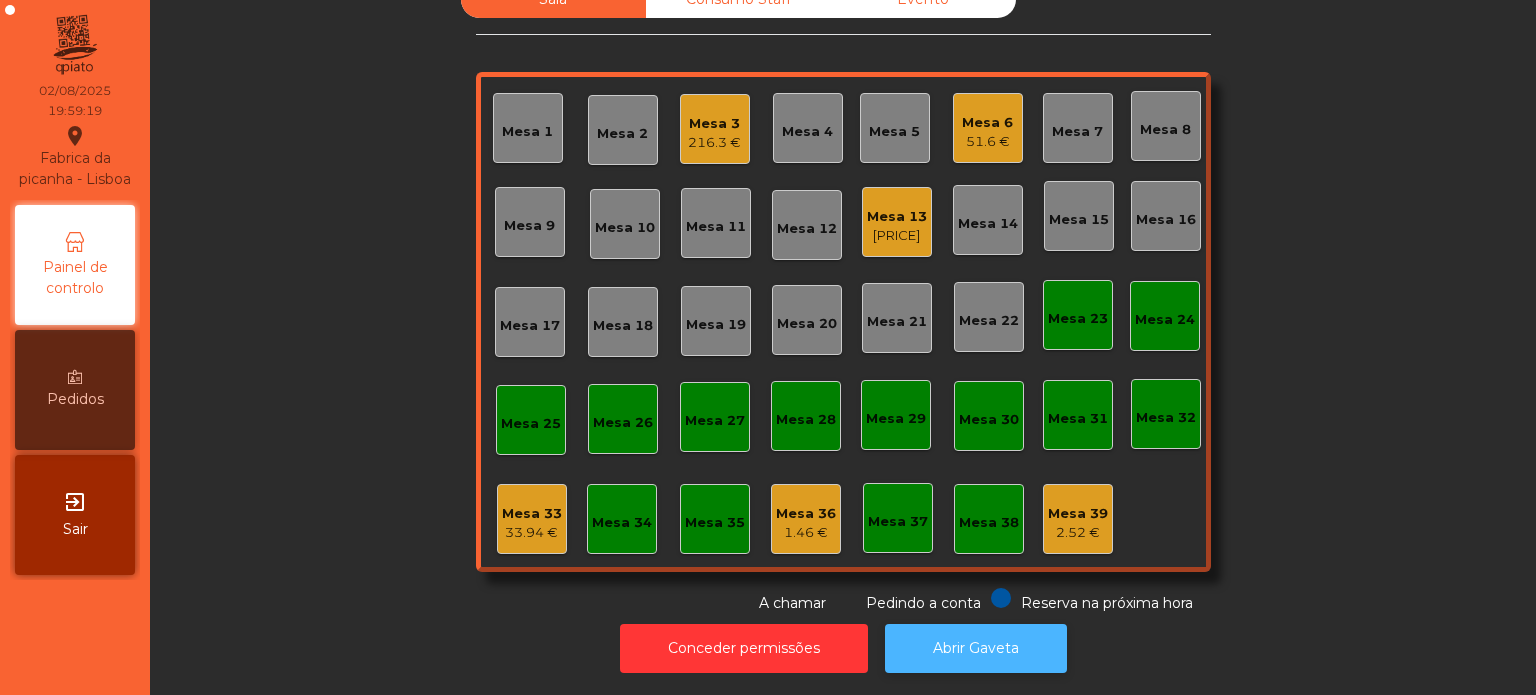 click on "Abrir Gaveta" 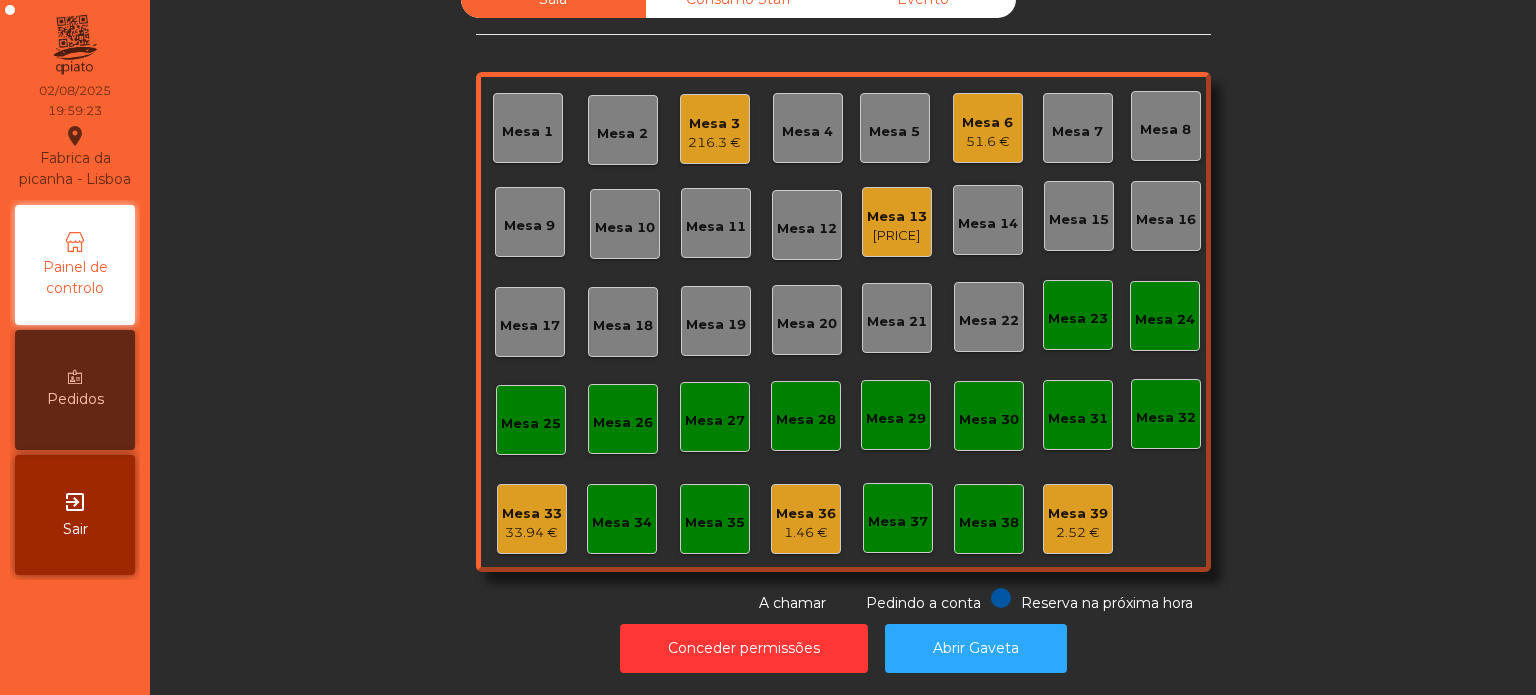 click on "Mesa 33" 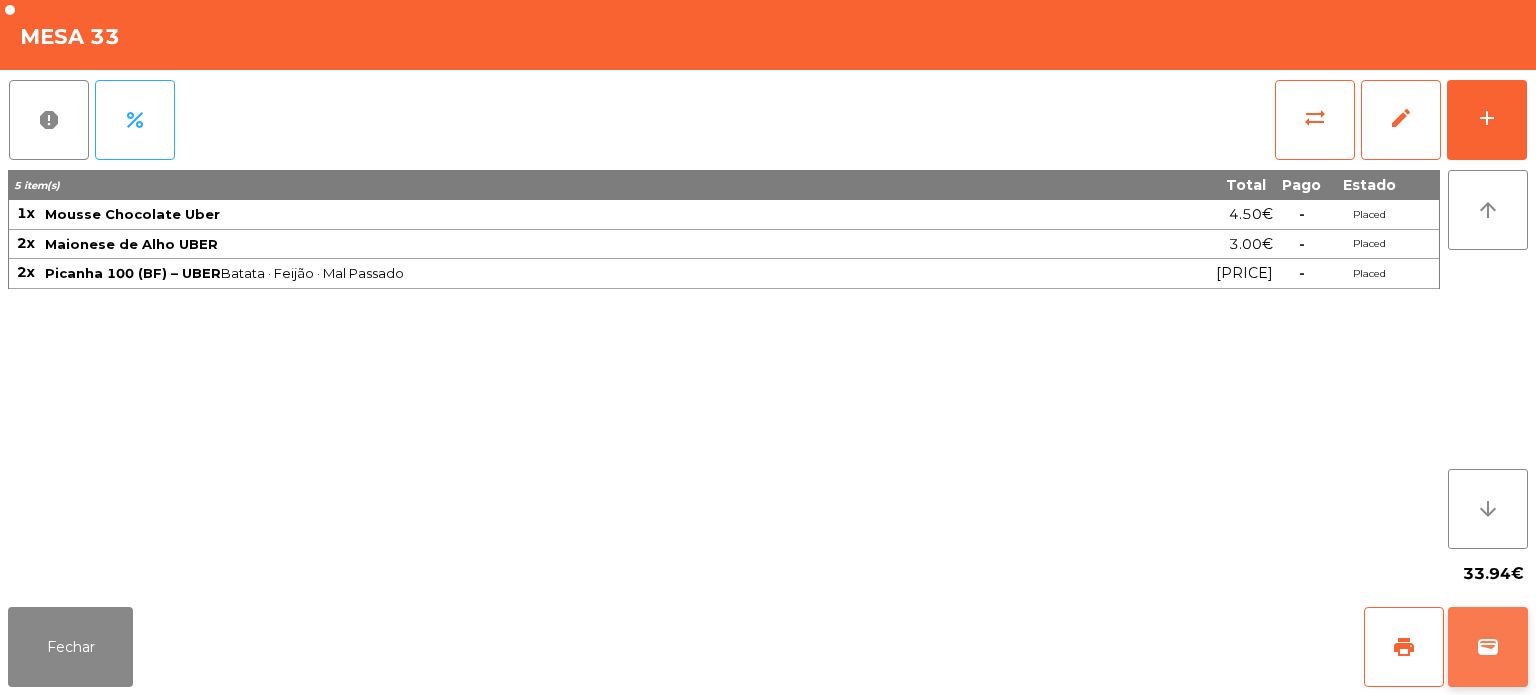 click on "wallet" 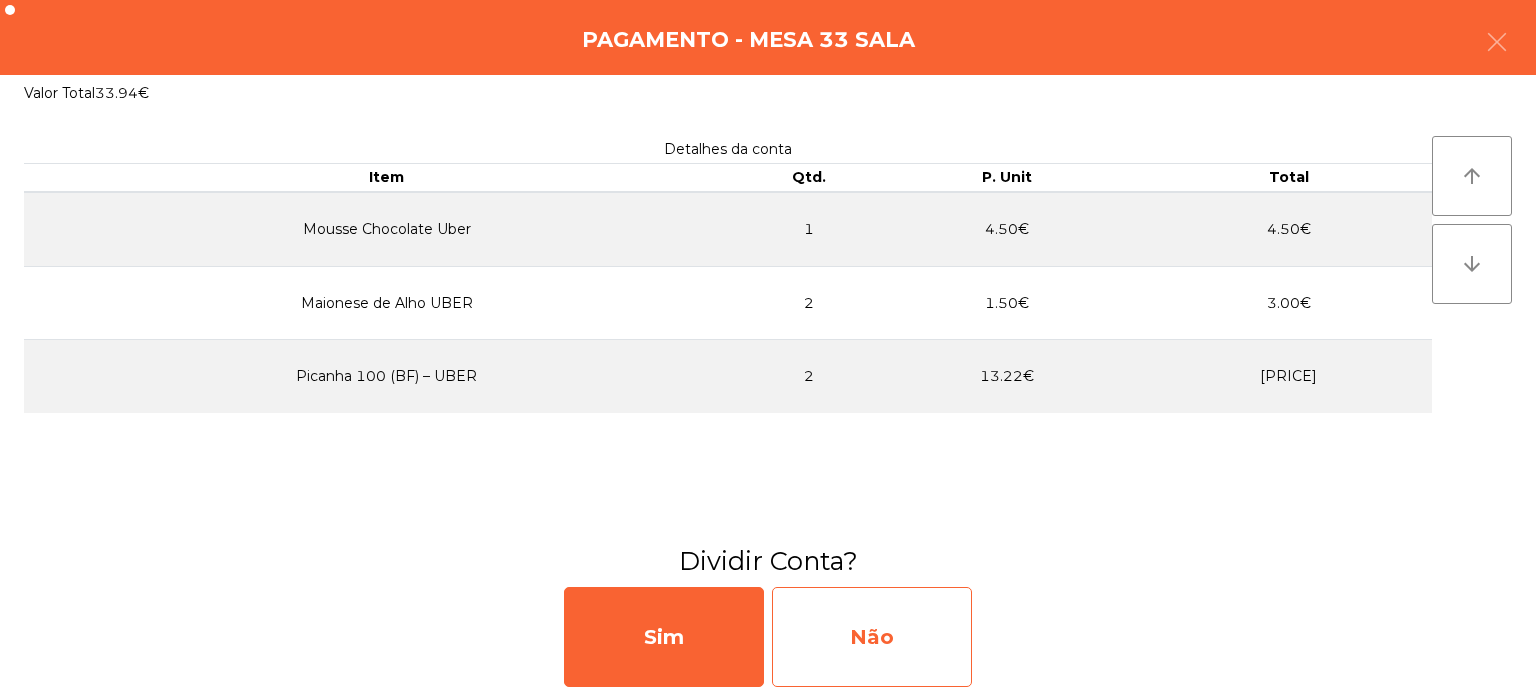 click on "Não" 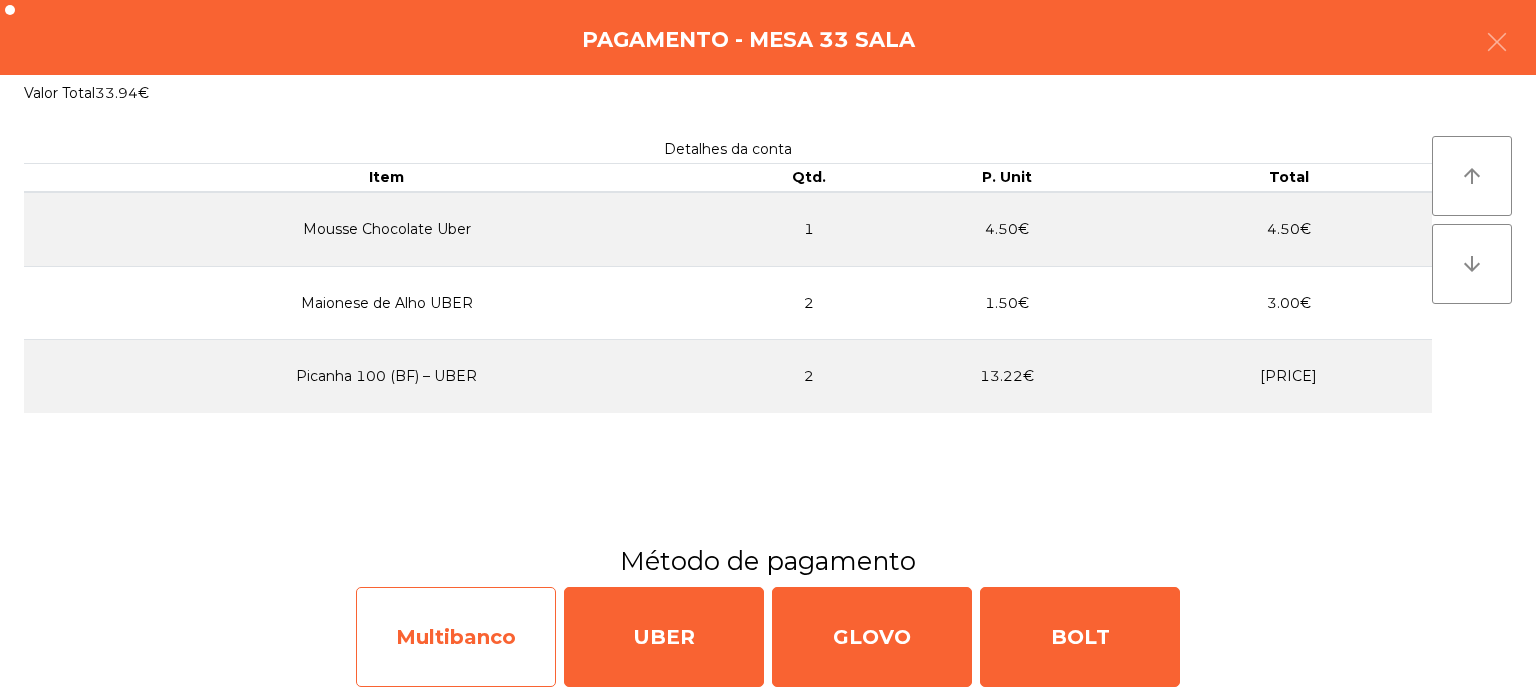 click on "Multibanco" 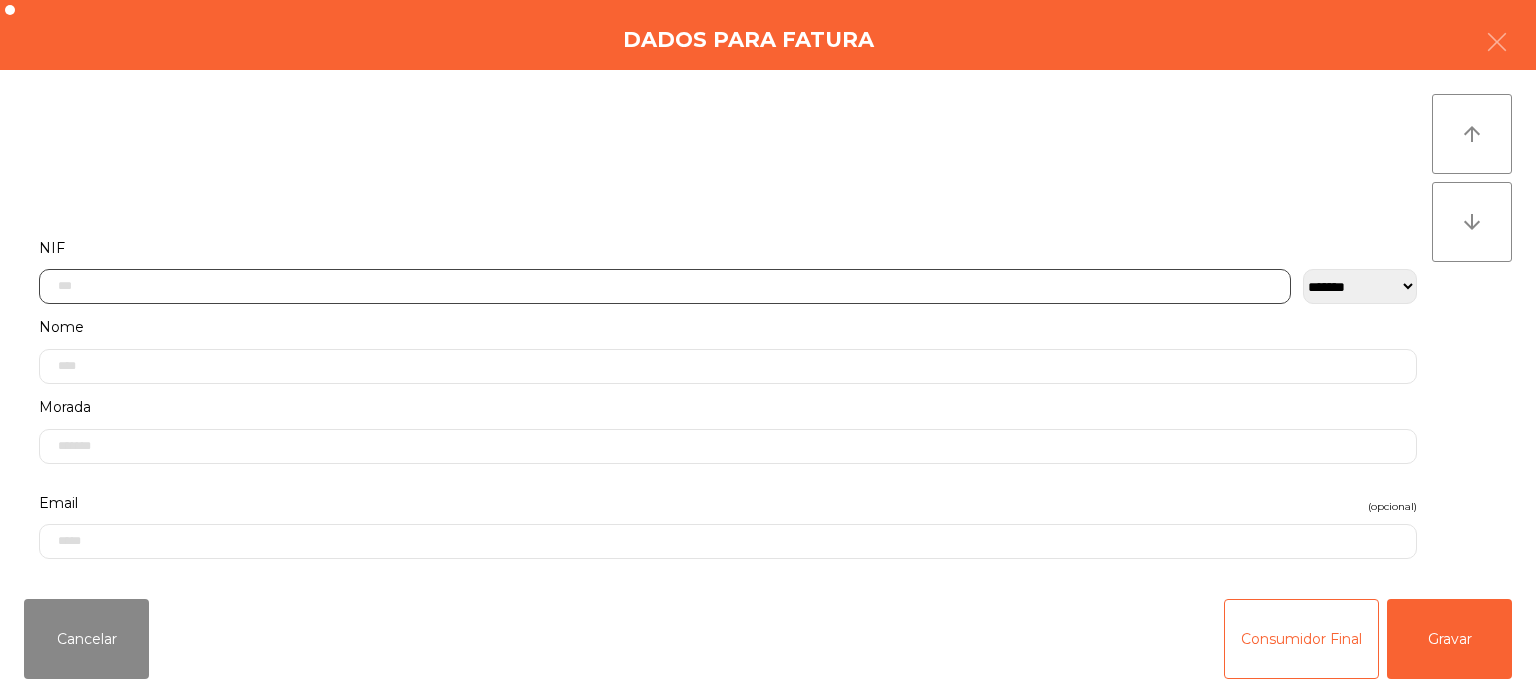click 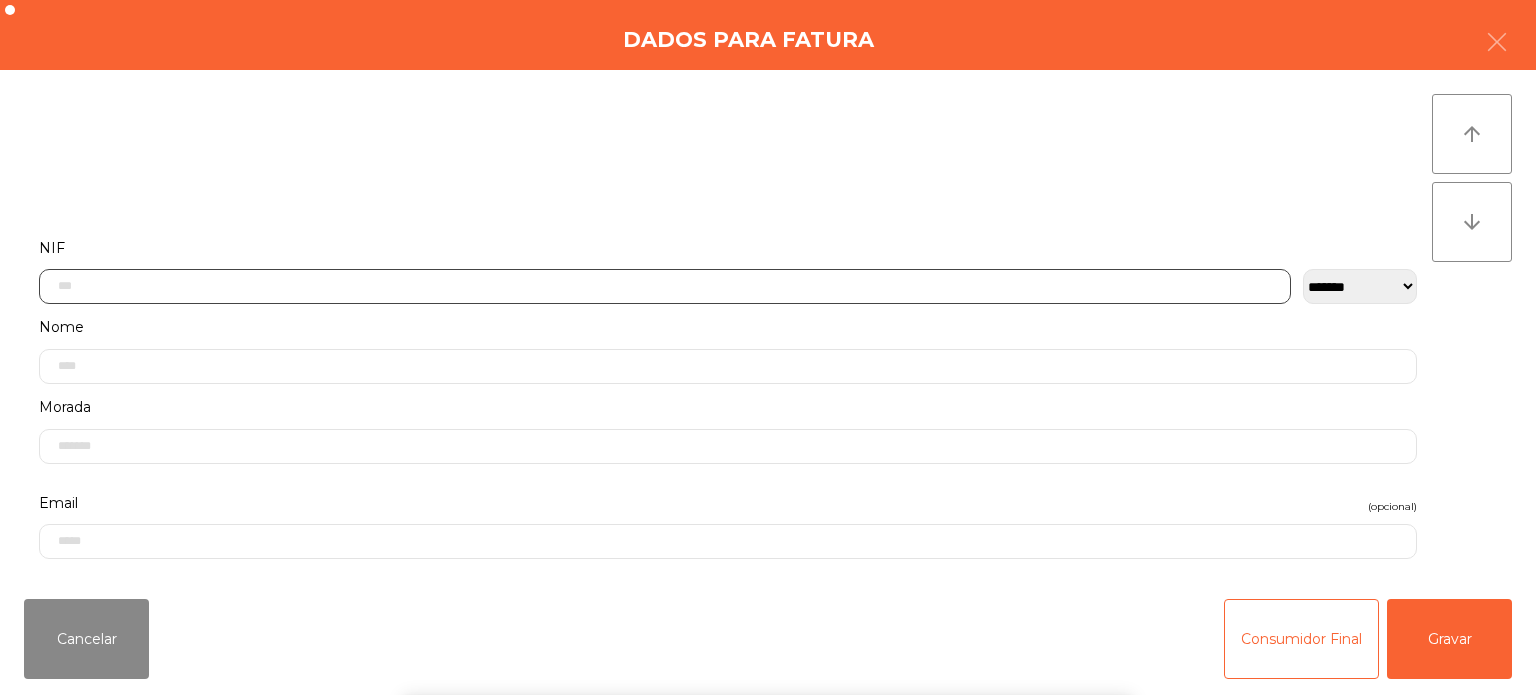 scroll, scrollTop: 139, scrollLeft: 0, axis: vertical 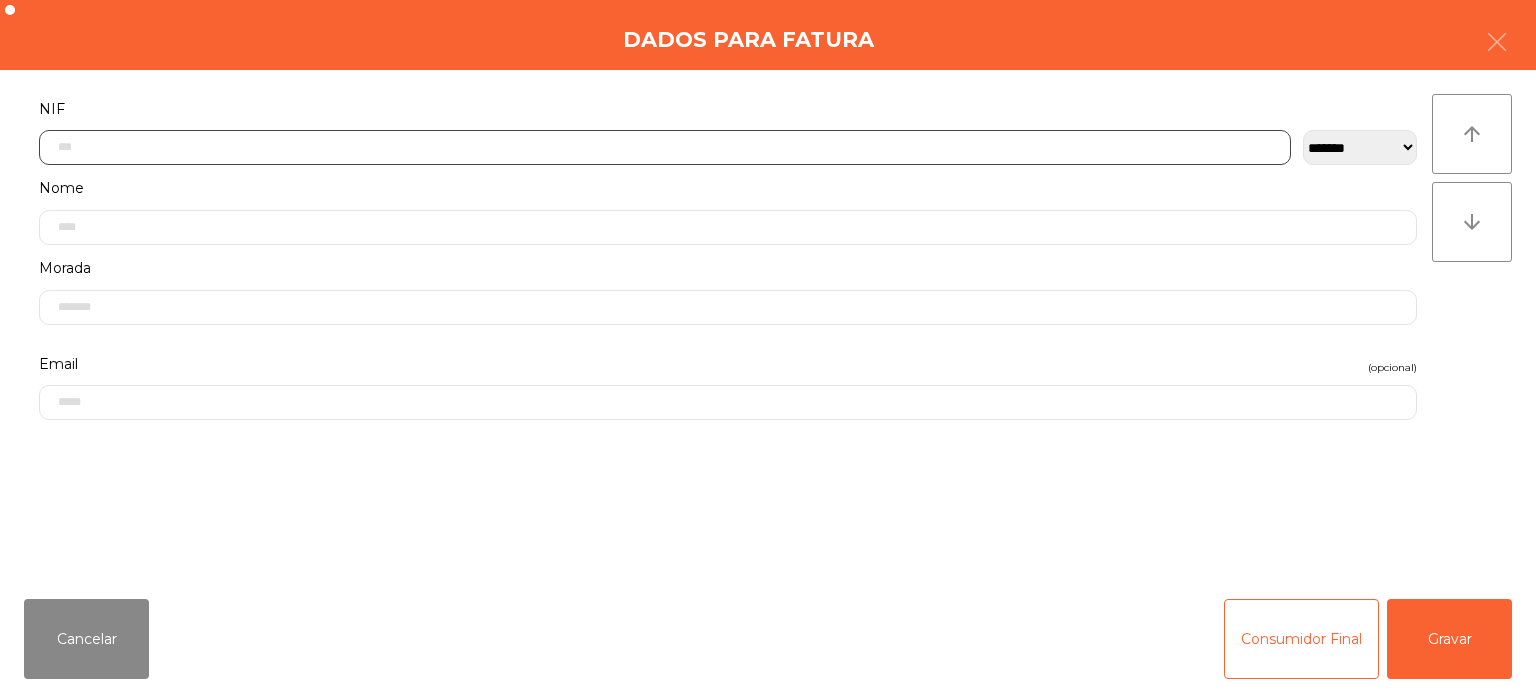 click 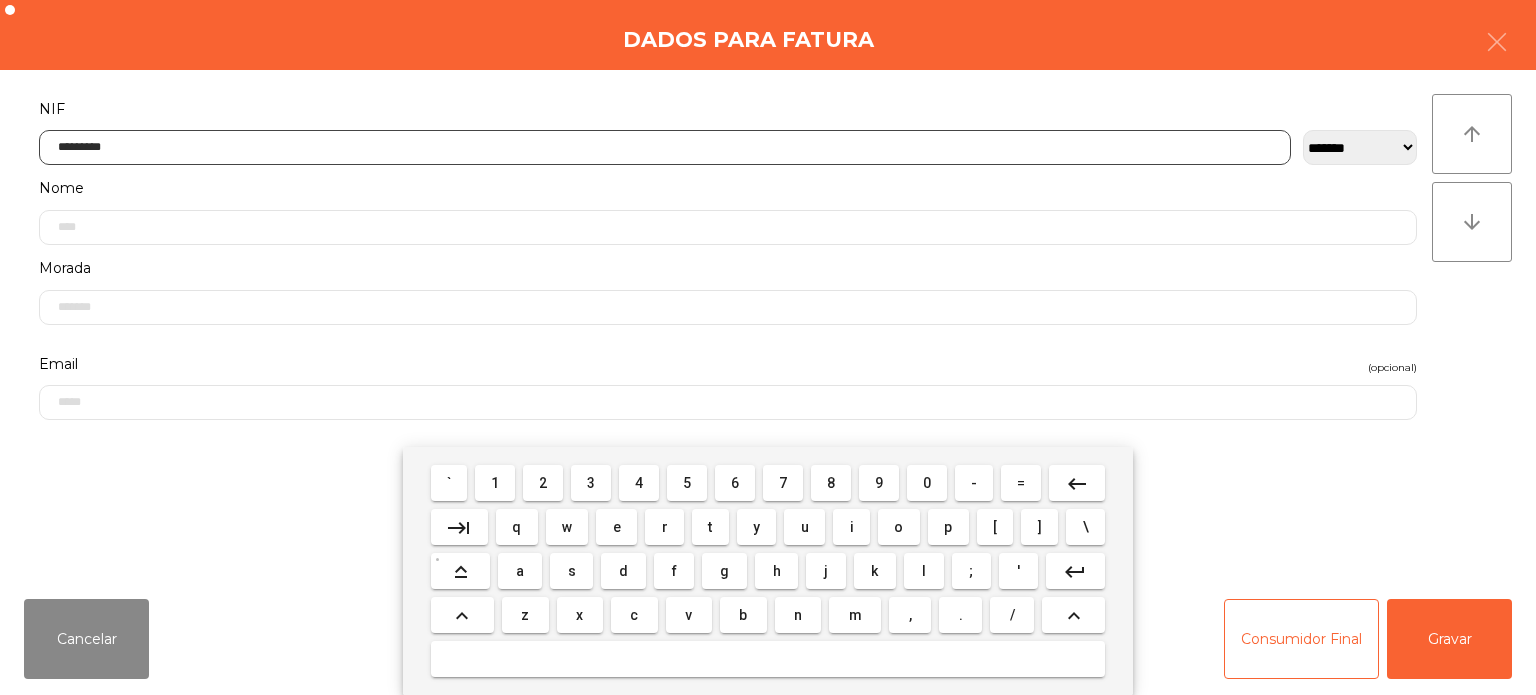 type on "*********" 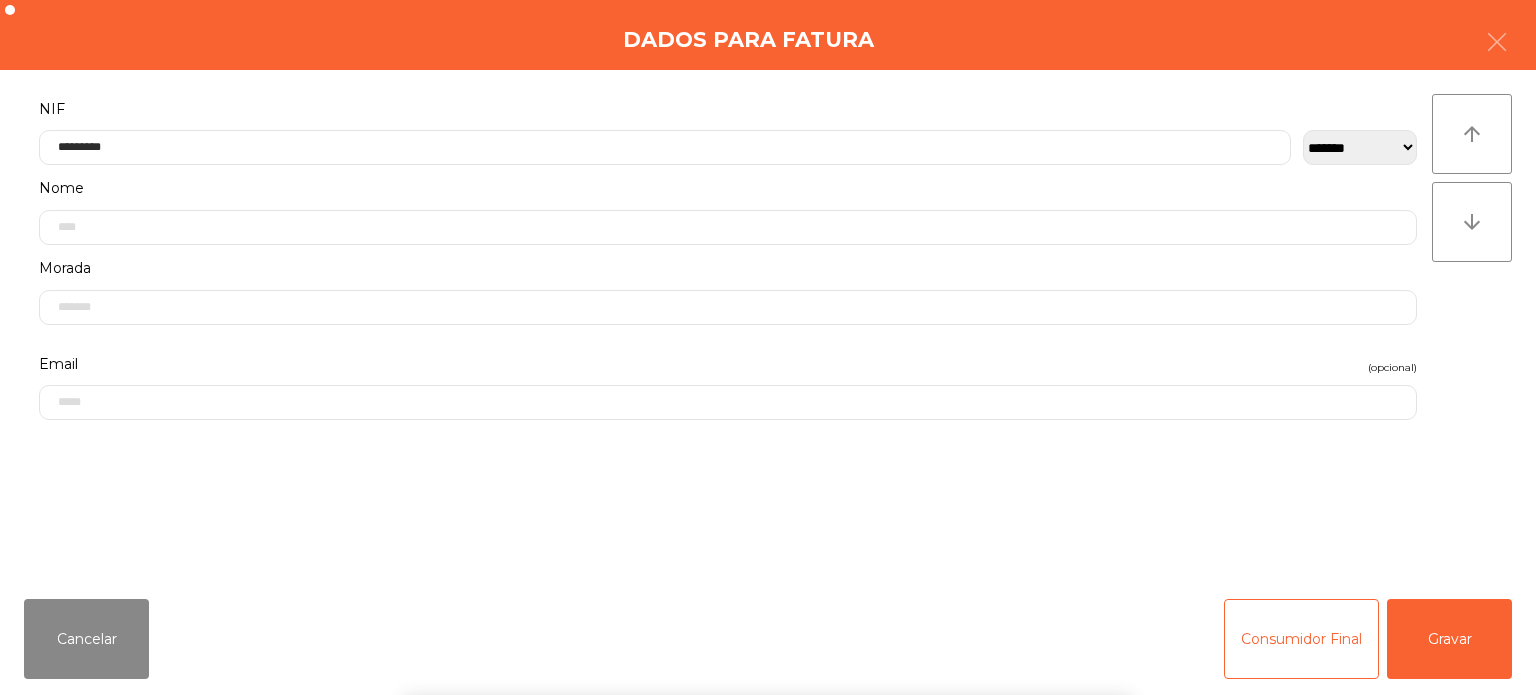 click on "**********" 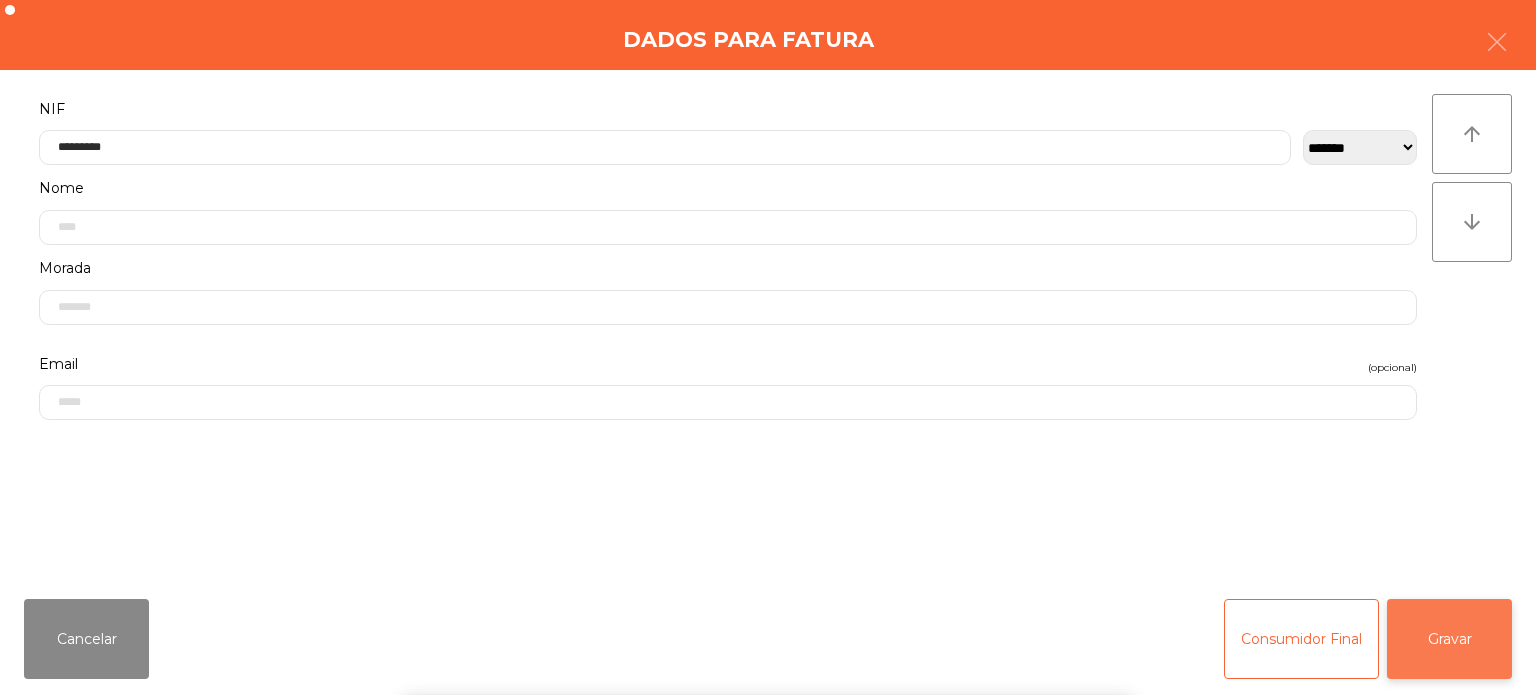 click on "Gravar" 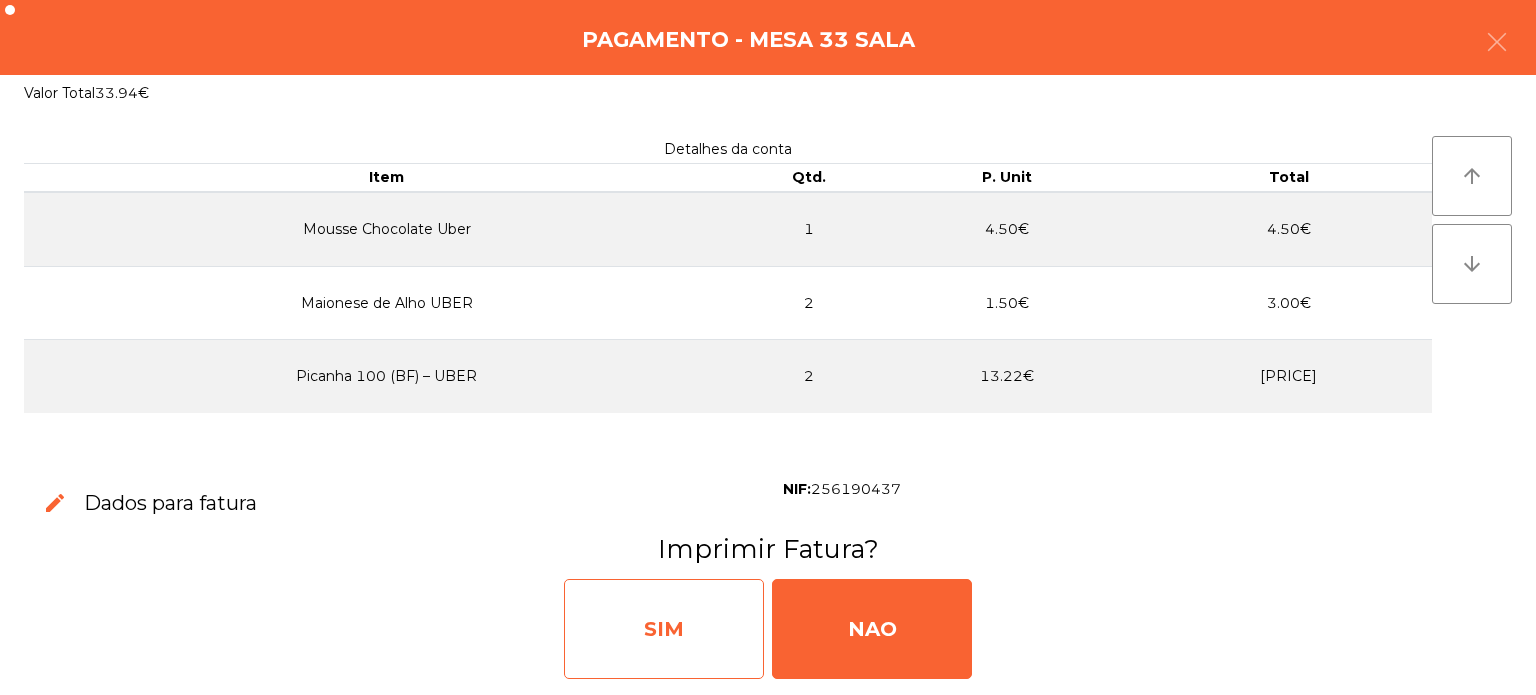 click on "SIM" 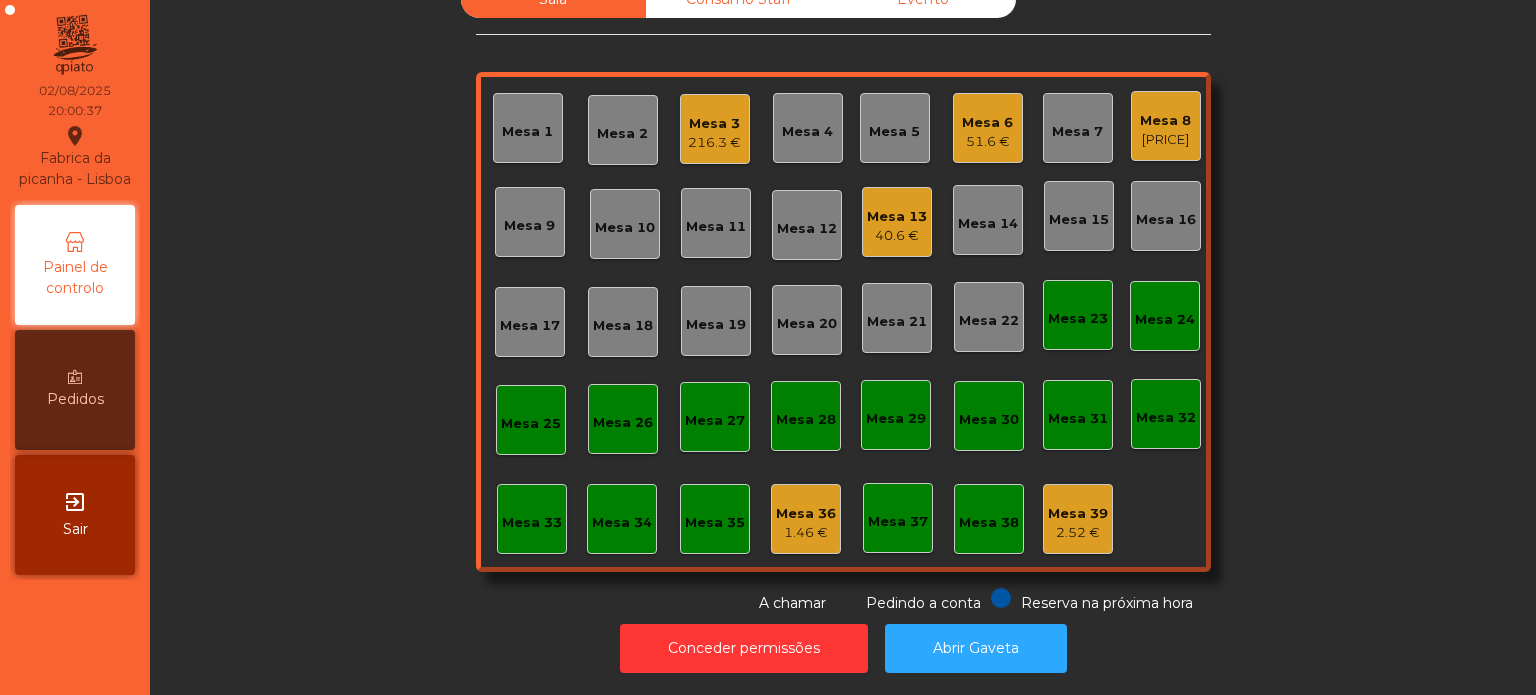 click on "Sala   Consumo Staff   Evento   Mesa 1   Mesa 2   Mesa 3   216.3 €   Mesa 4   Mesa 5   Mesa 6   51.6 €   Mesa 7   Mesa 8   45.9 €   Mesa 9   Mesa 10   Mesa 11   Mesa 12   Mesa 13   40.6 €   Mesa 14   Mesa 15   Mesa 16   Mesa 17   Mesa 18   Mesa 19   Mesa 20   Mesa 21   Mesa 22   Mesa 23   Mesa 24   Mesa 25   Mesa 26   Mesa 27   Mesa 28   Mesa 29   Mesa 30   Mesa 31   Mesa 32   Mesa 33   Mesa 34   Mesa 35   Mesa 36   1.46 €   Mesa 37   Mesa 38   Mesa 39   2.52 €  Reserva na próxima hora Pedindo a conta A chamar" 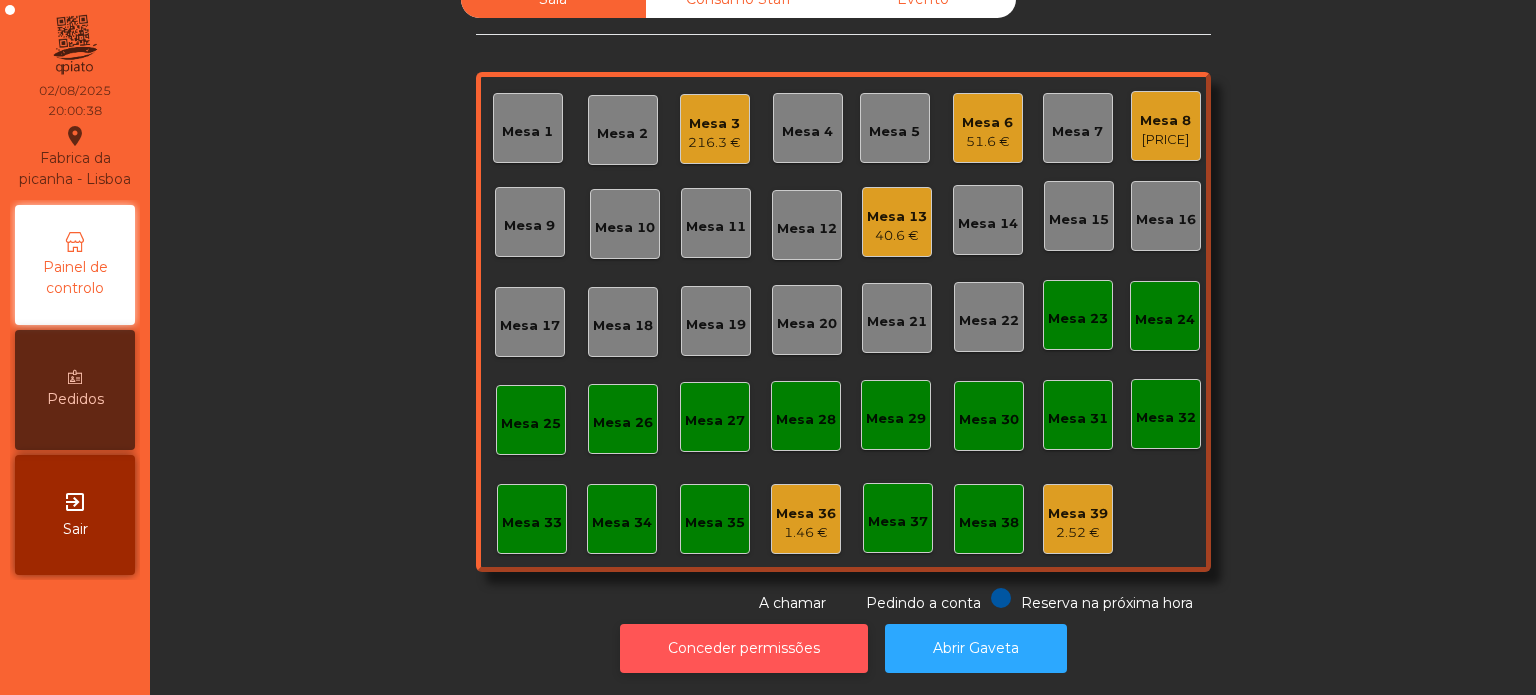 click on "Conceder permissões" 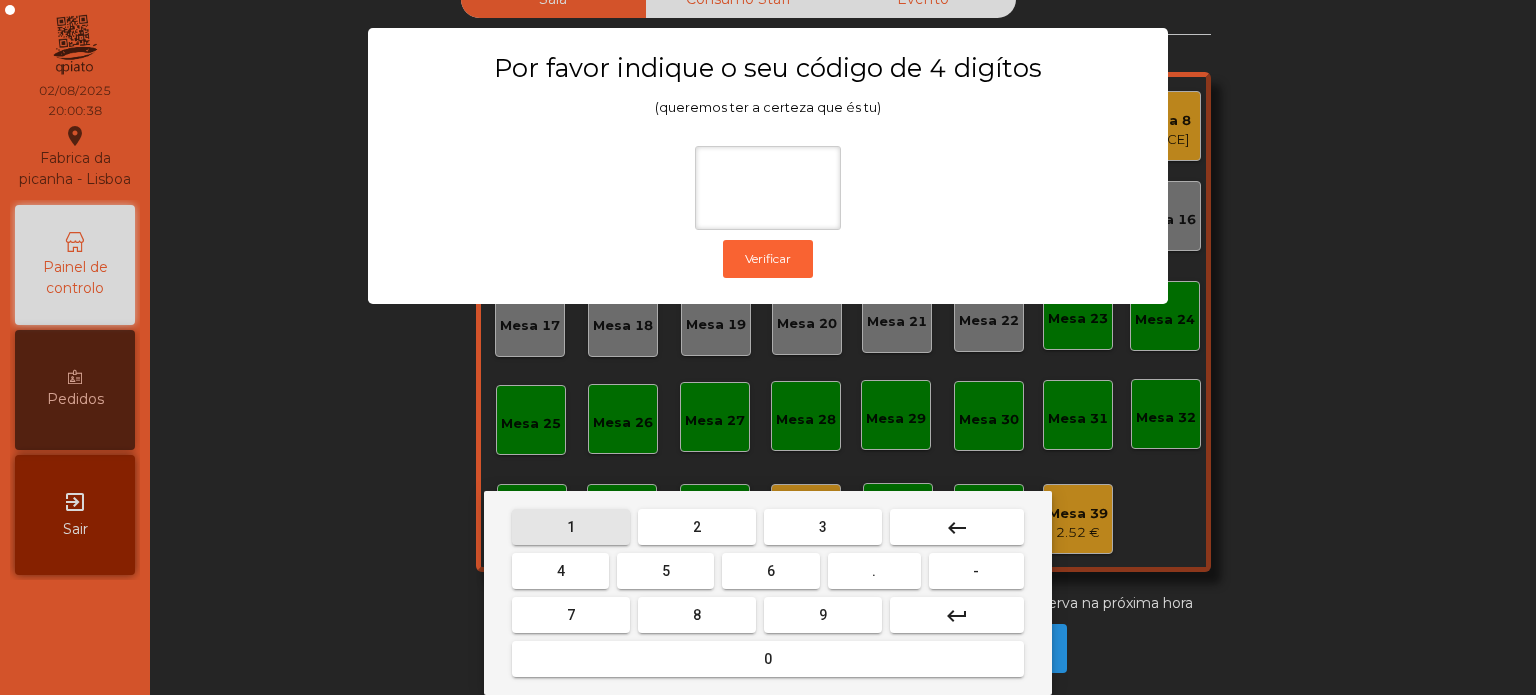 click on "1" at bounding box center (571, 527) 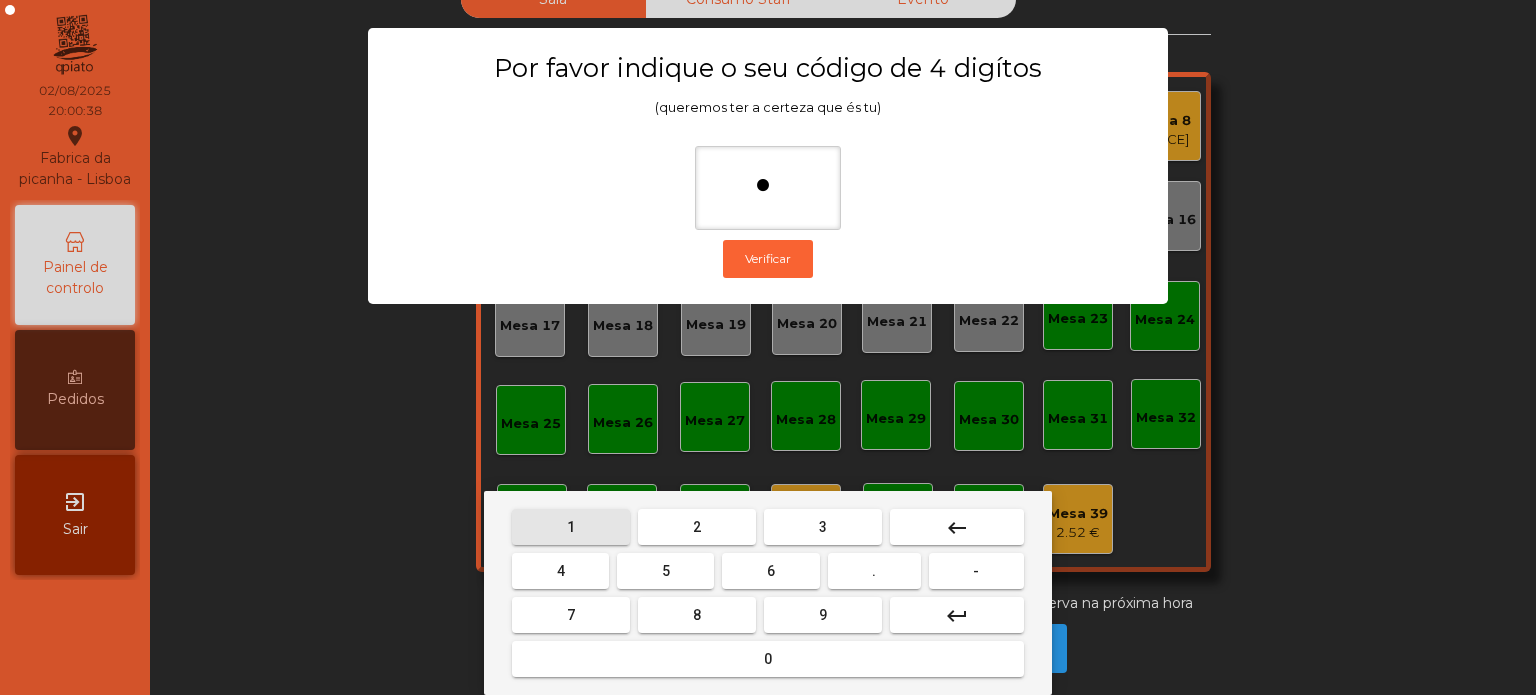 click on "3" at bounding box center (823, 527) 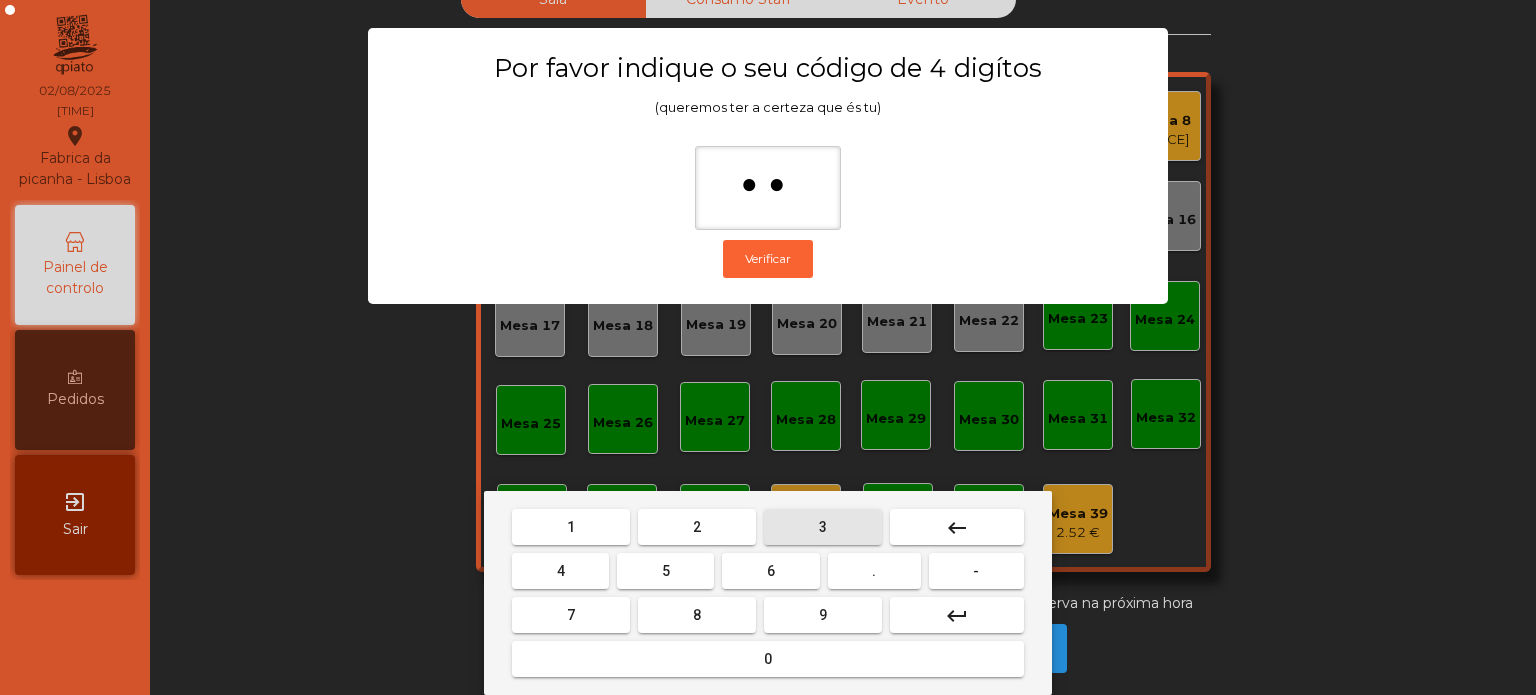 click on "5" at bounding box center (665, 571) 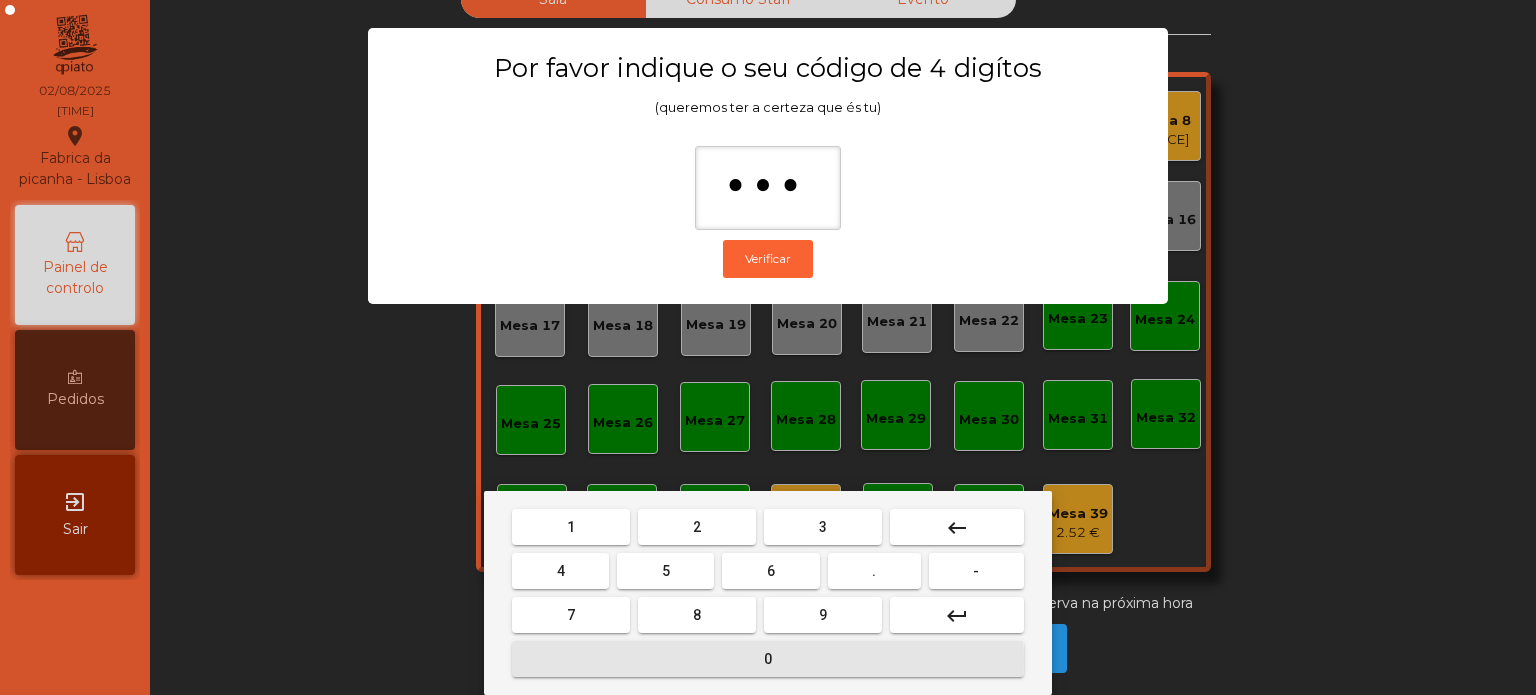 click on "0" at bounding box center (768, 659) 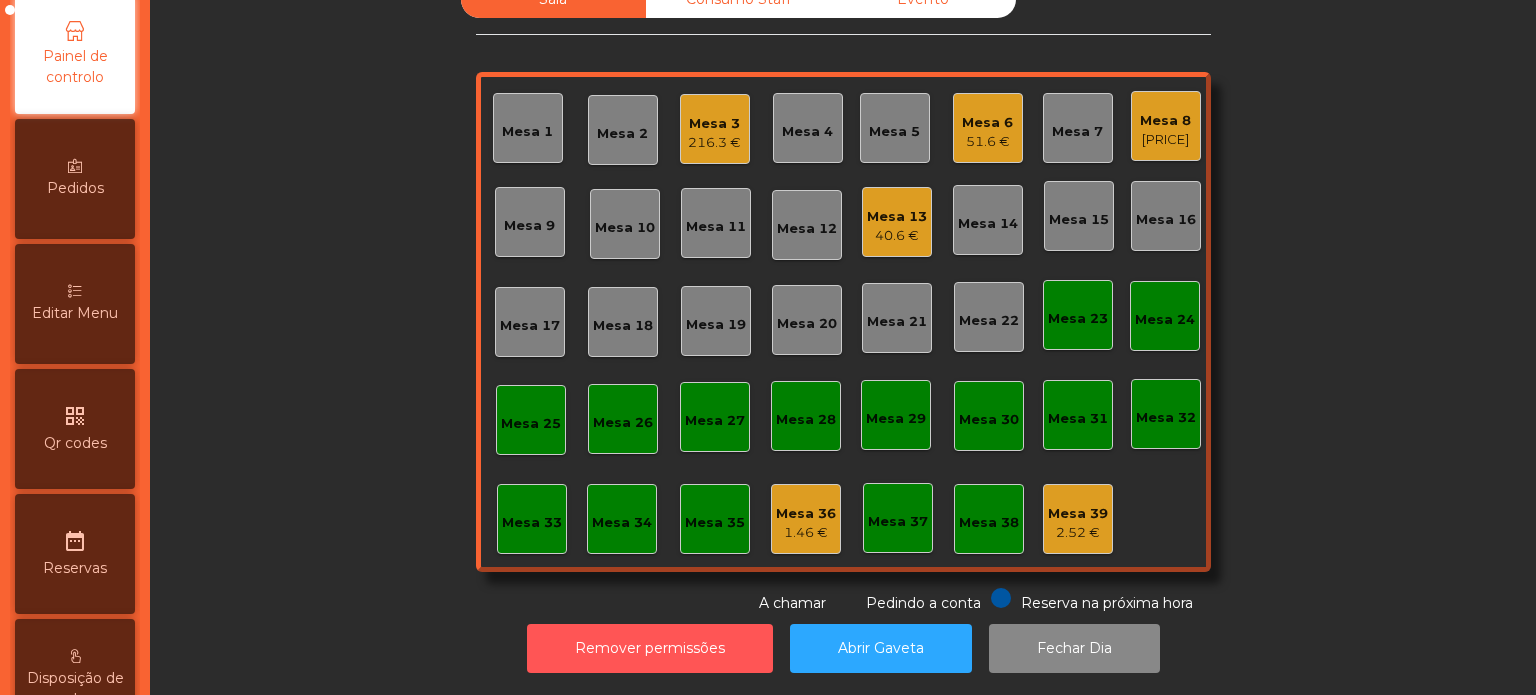 scroll, scrollTop: 204, scrollLeft: 0, axis: vertical 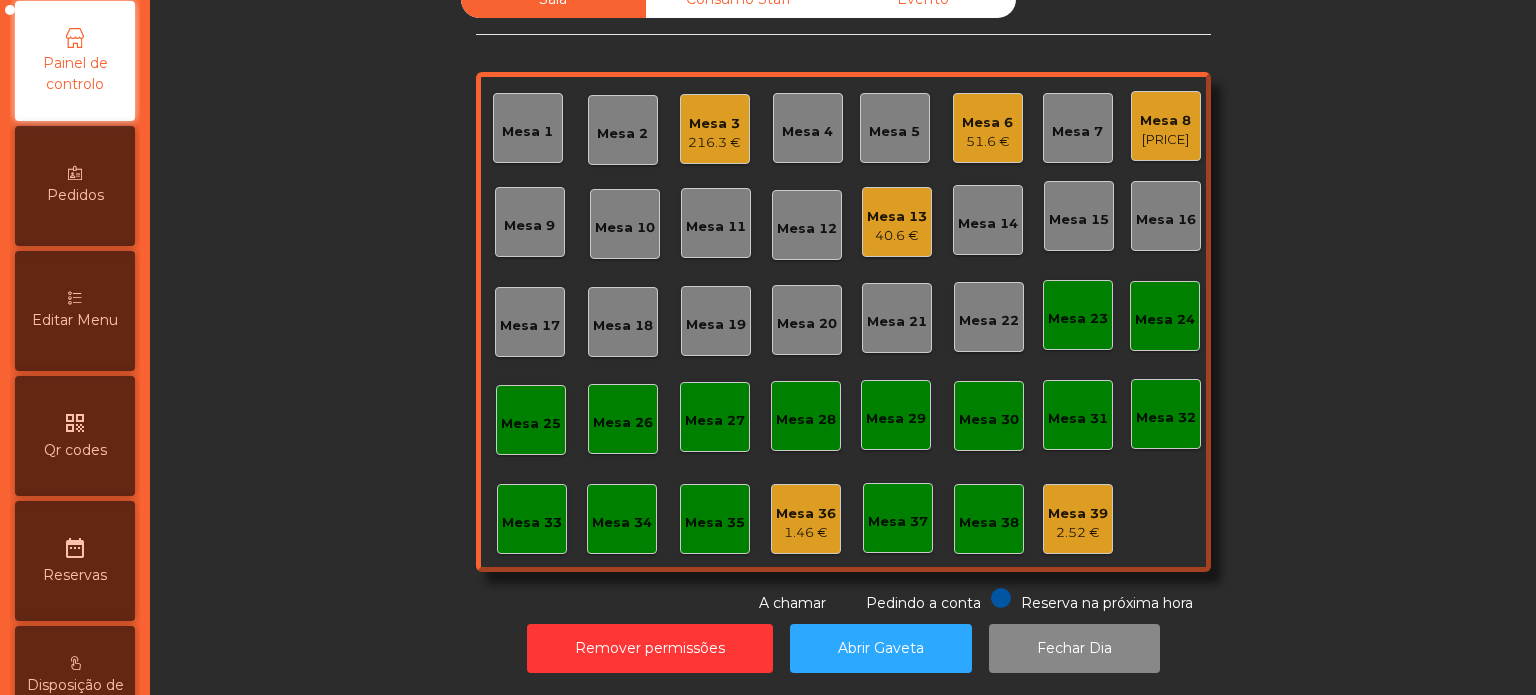 click on "Editar Menu" at bounding box center [75, 311] 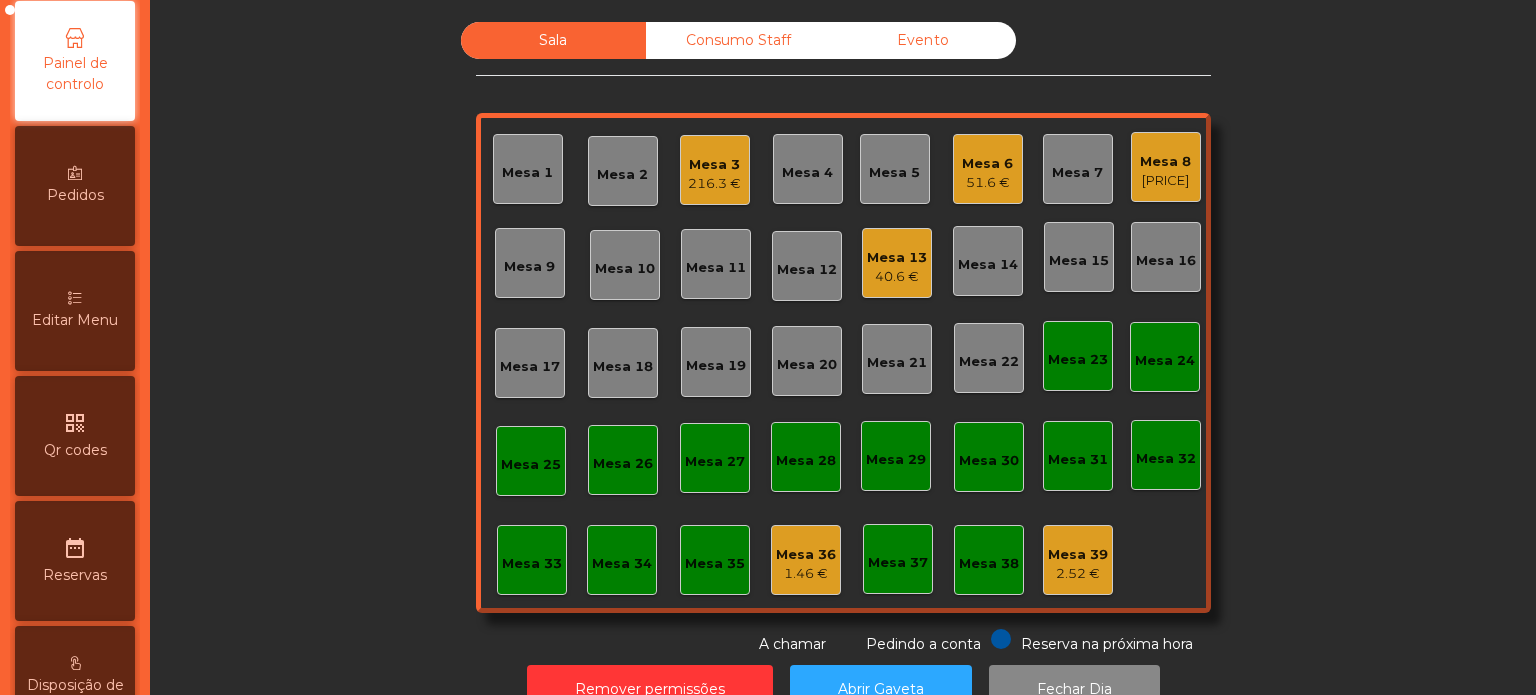 scroll, scrollTop: 188, scrollLeft: 0, axis: vertical 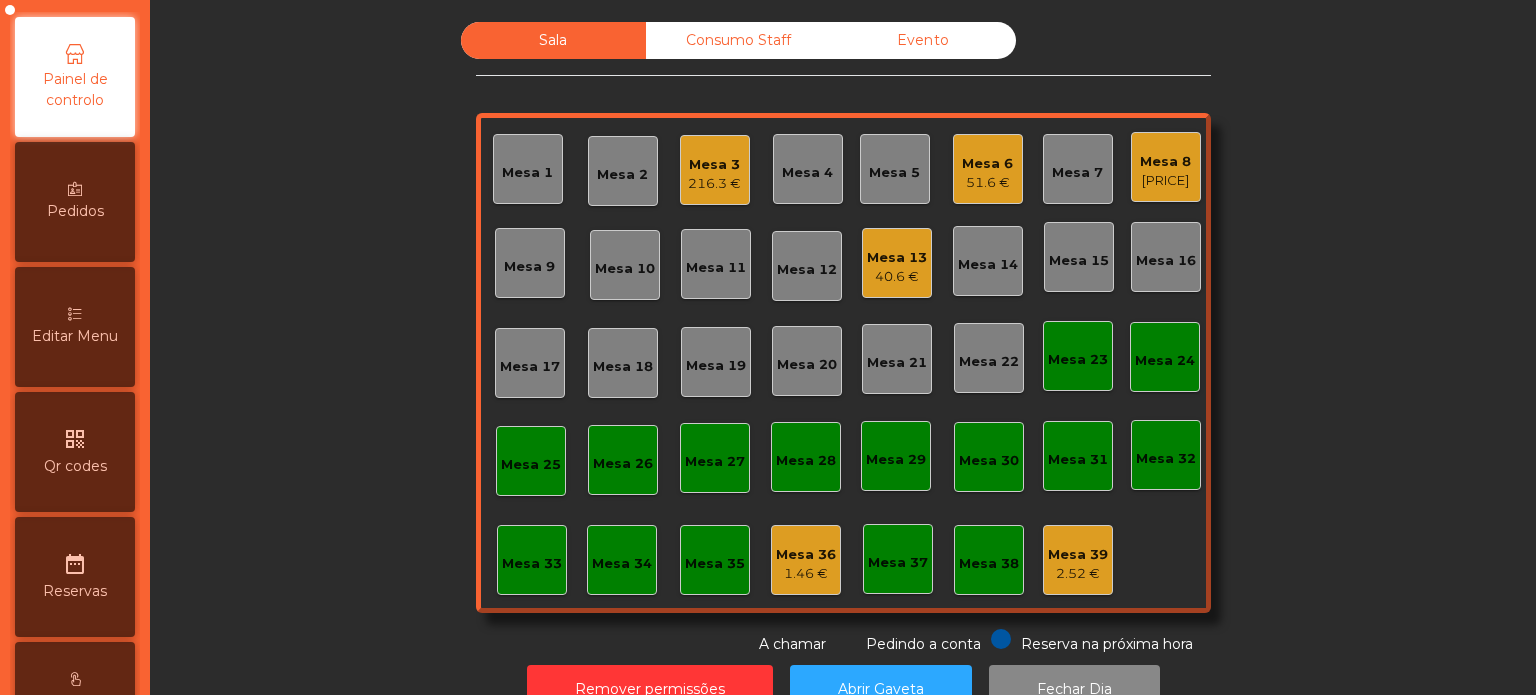 select on "*" 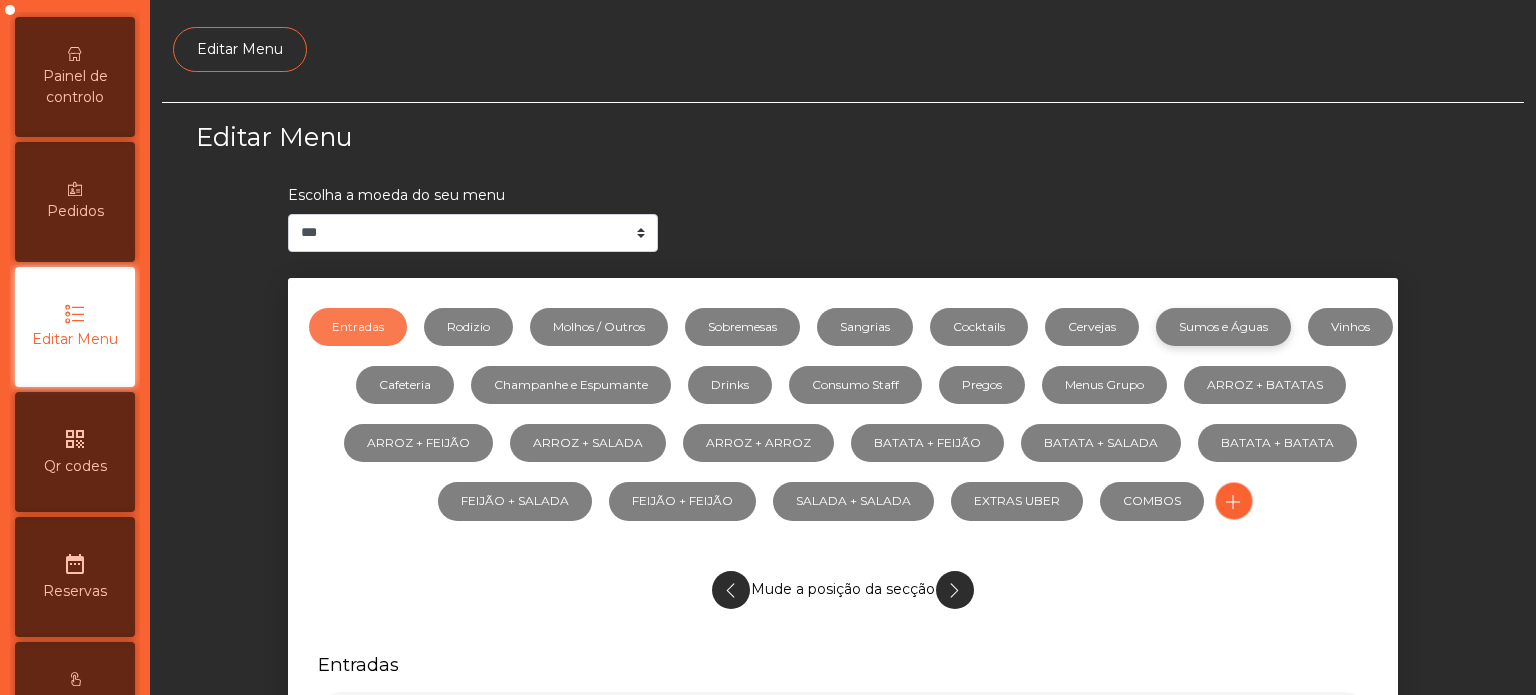 click on "Sumos e Águas" at bounding box center (1223, 327) 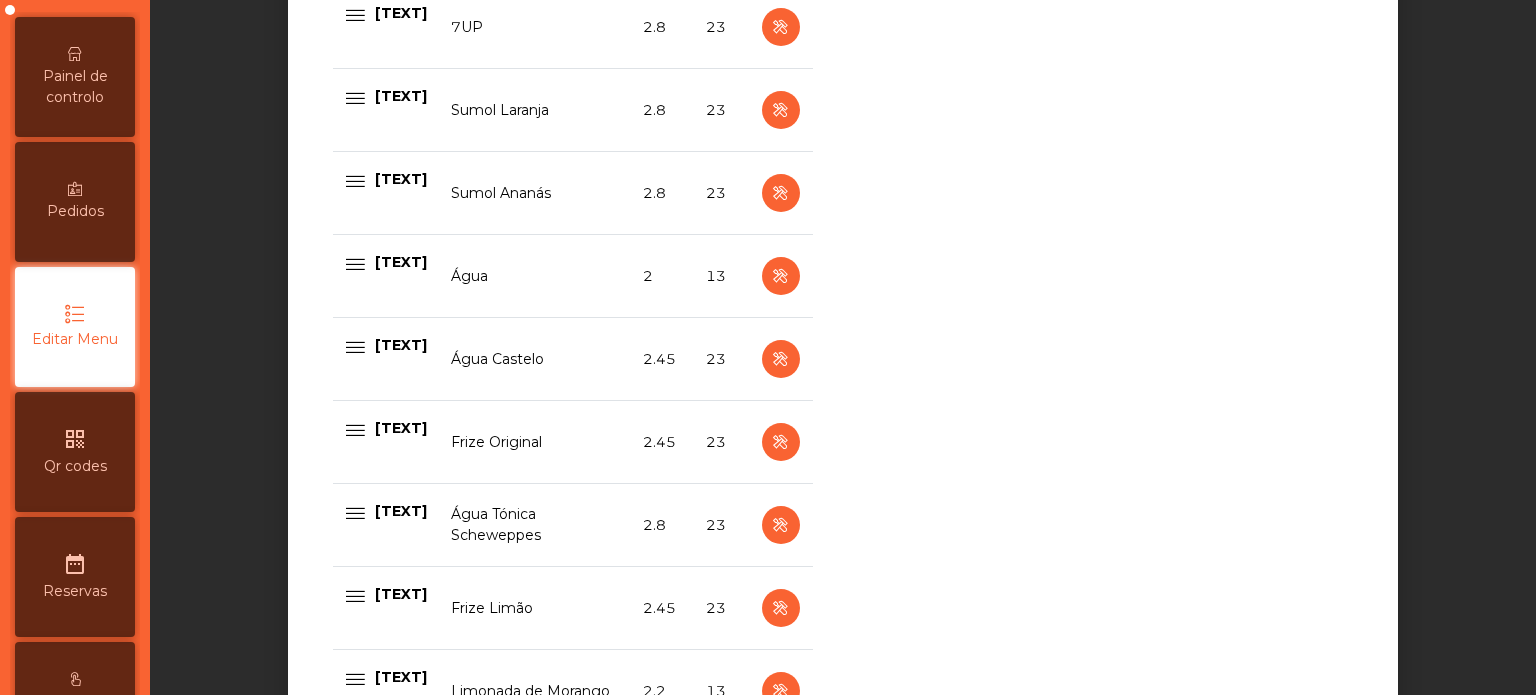scroll, scrollTop: 1504, scrollLeft: 0, axis: vertical 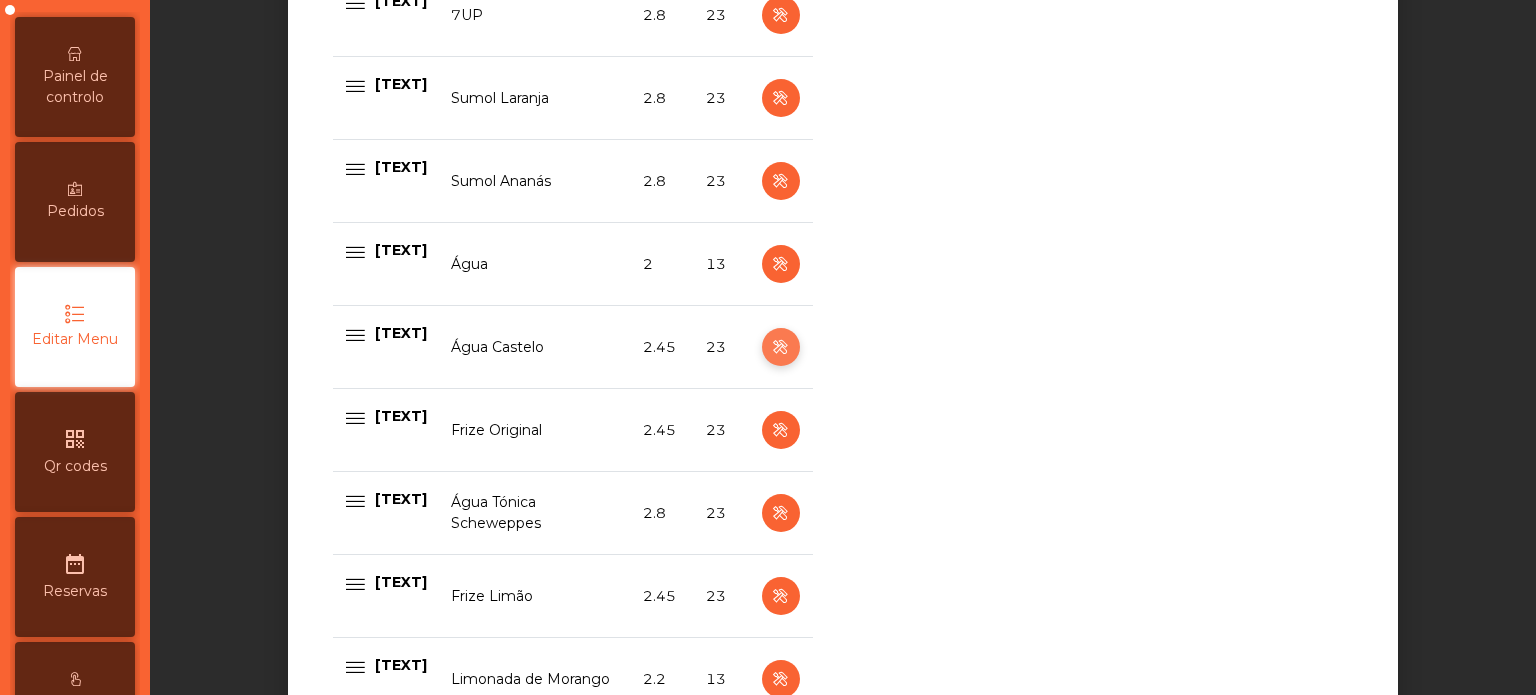 click at bounding box center [780, 347] 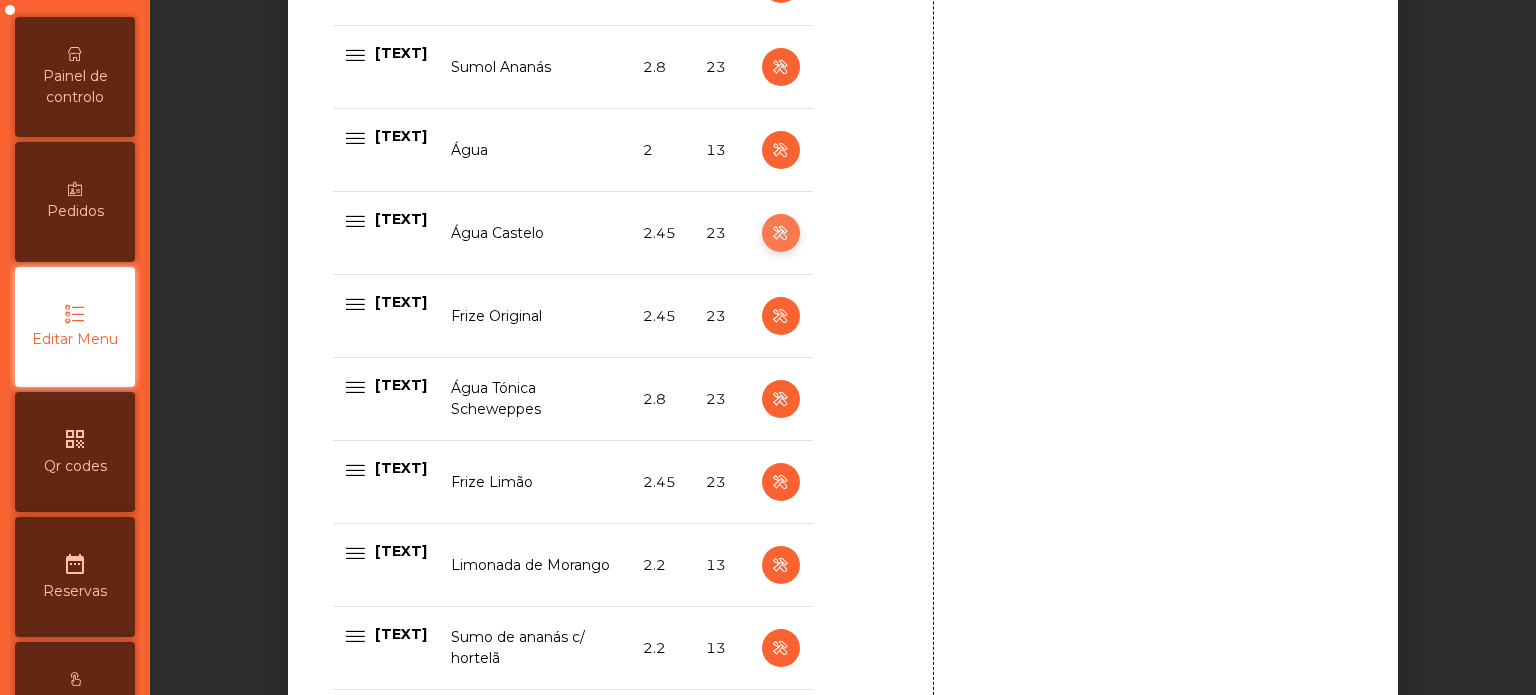 scroll, scrollTop: 2107, scrollLeft: 0, axis: vertical 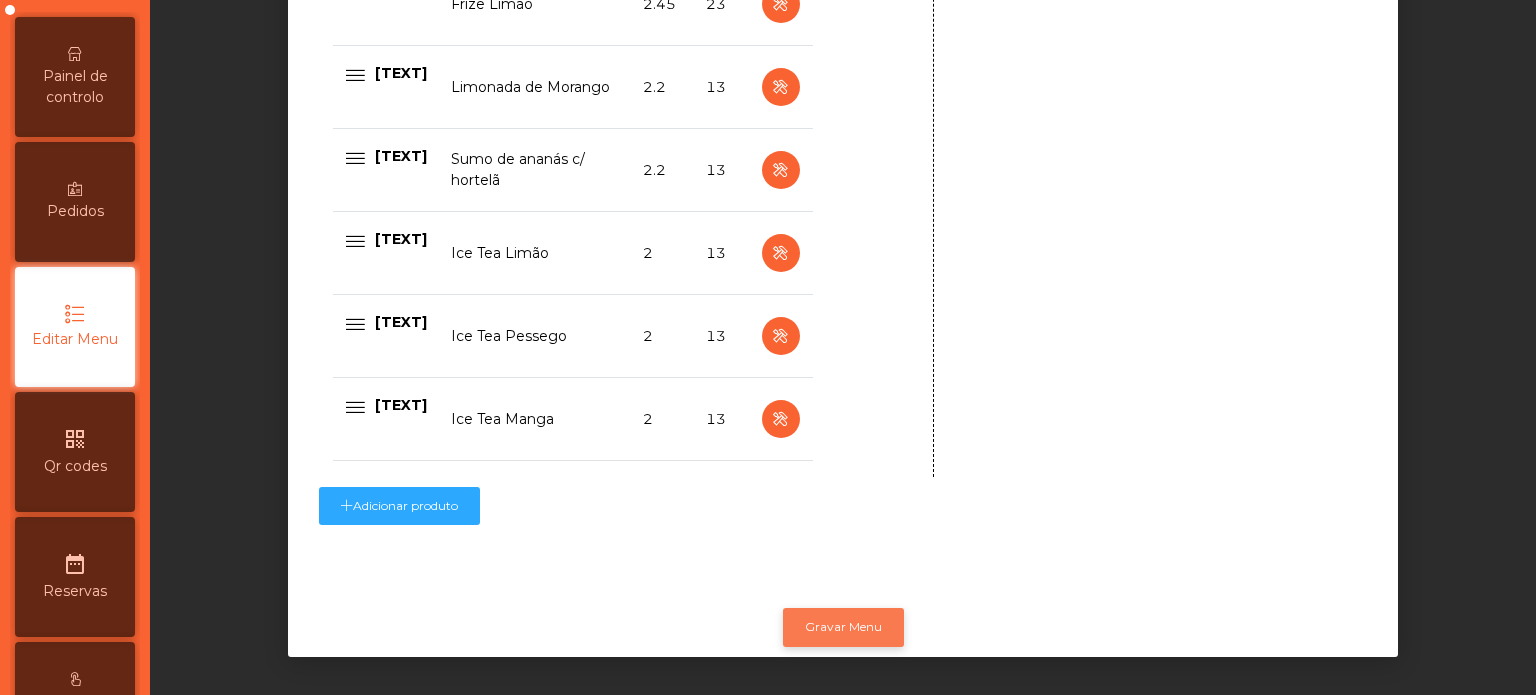 click on "Gravar Menu" at bounding box center [843, 627] 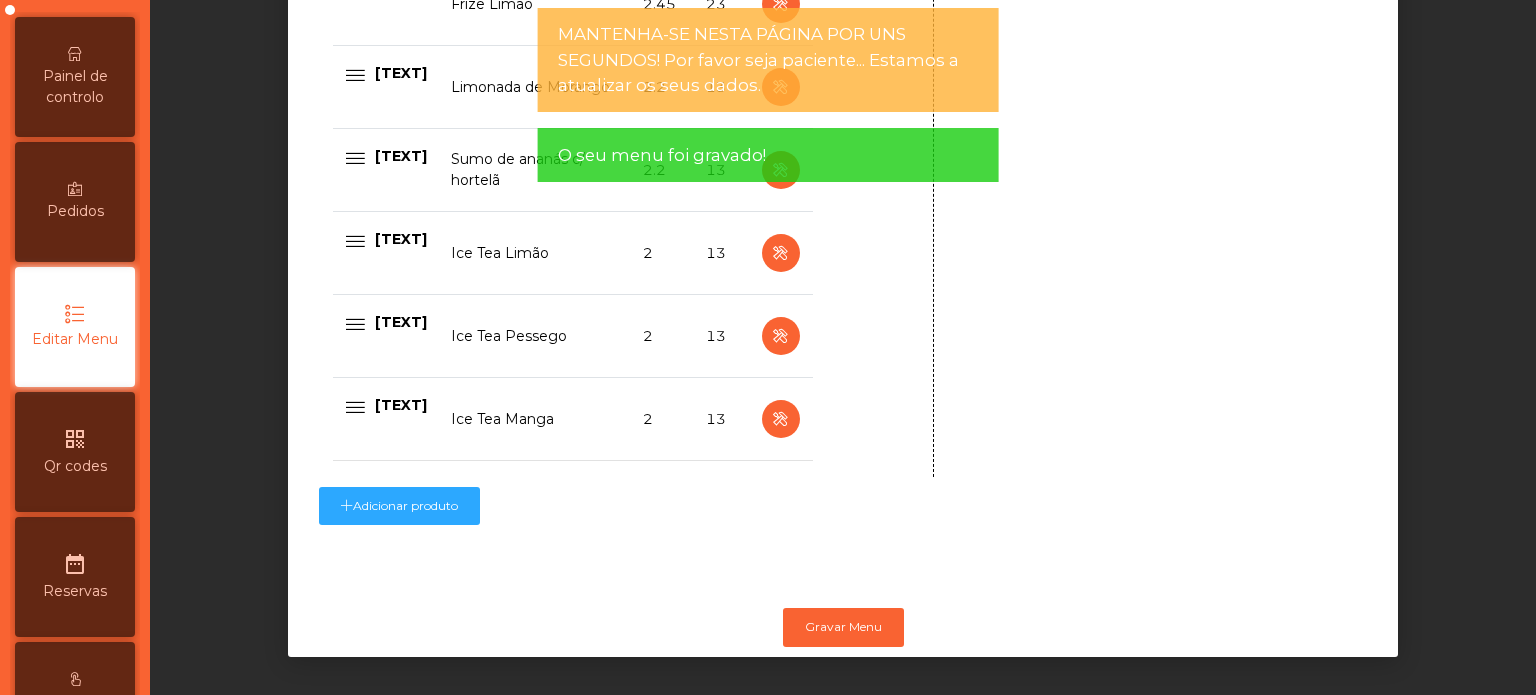 click on "Painel de controlo" at bounding box center [75, 77] 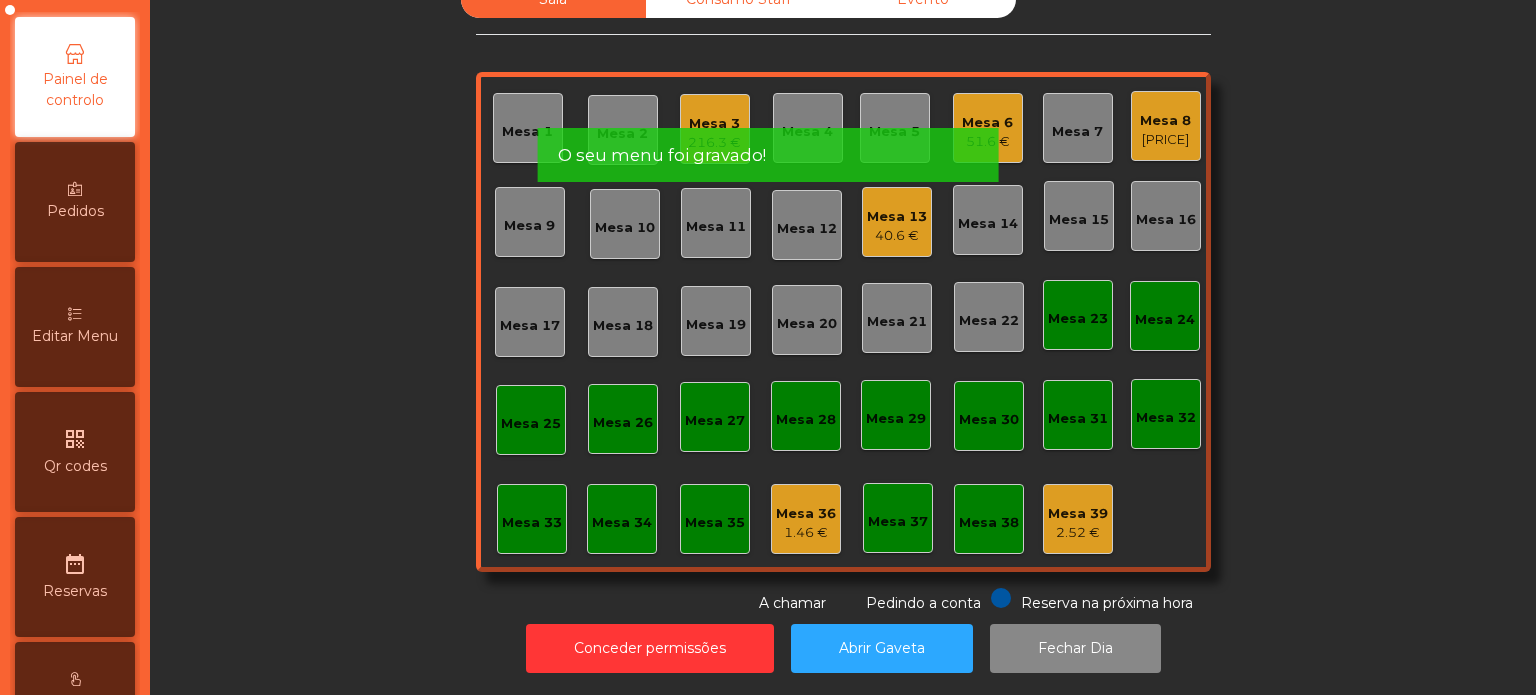 scroll, scrollTop: 55, scrollLeft: 0, axis: vertical 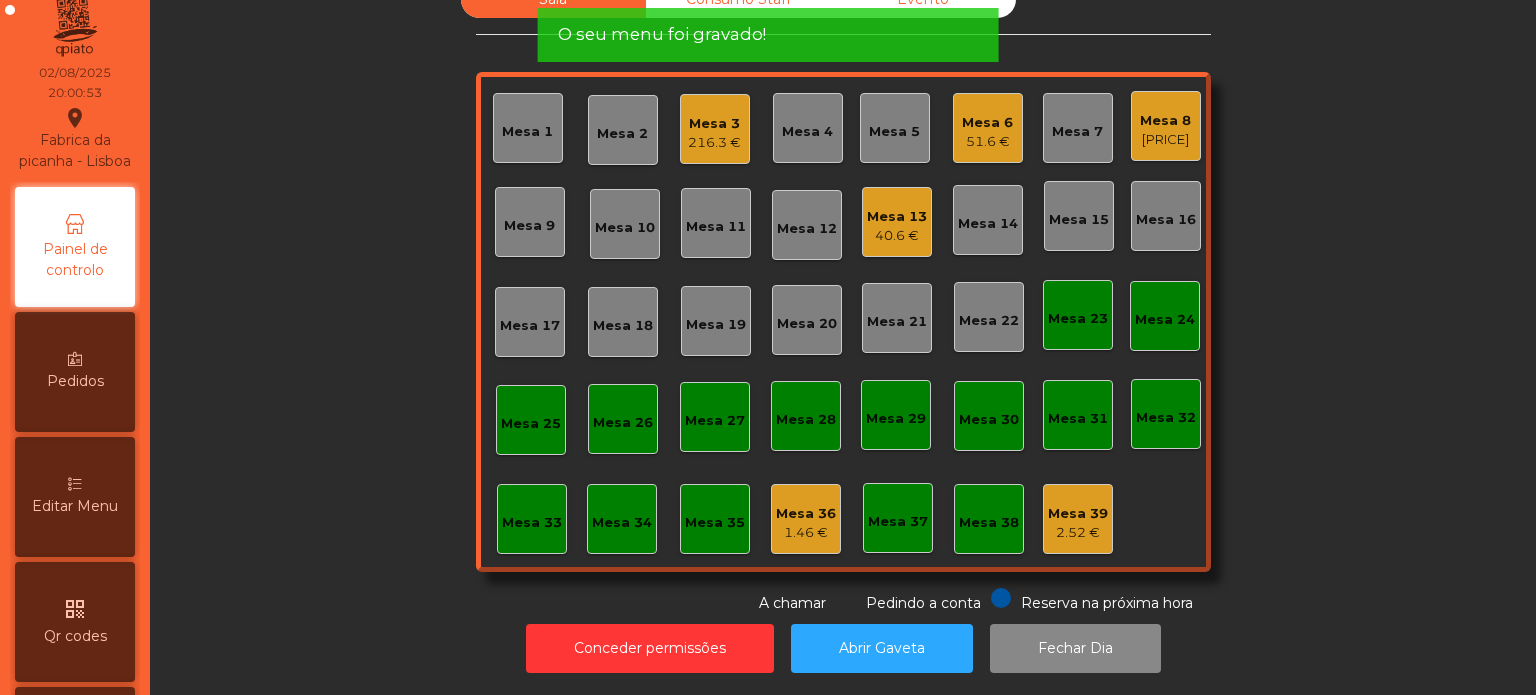 click on "location_on" 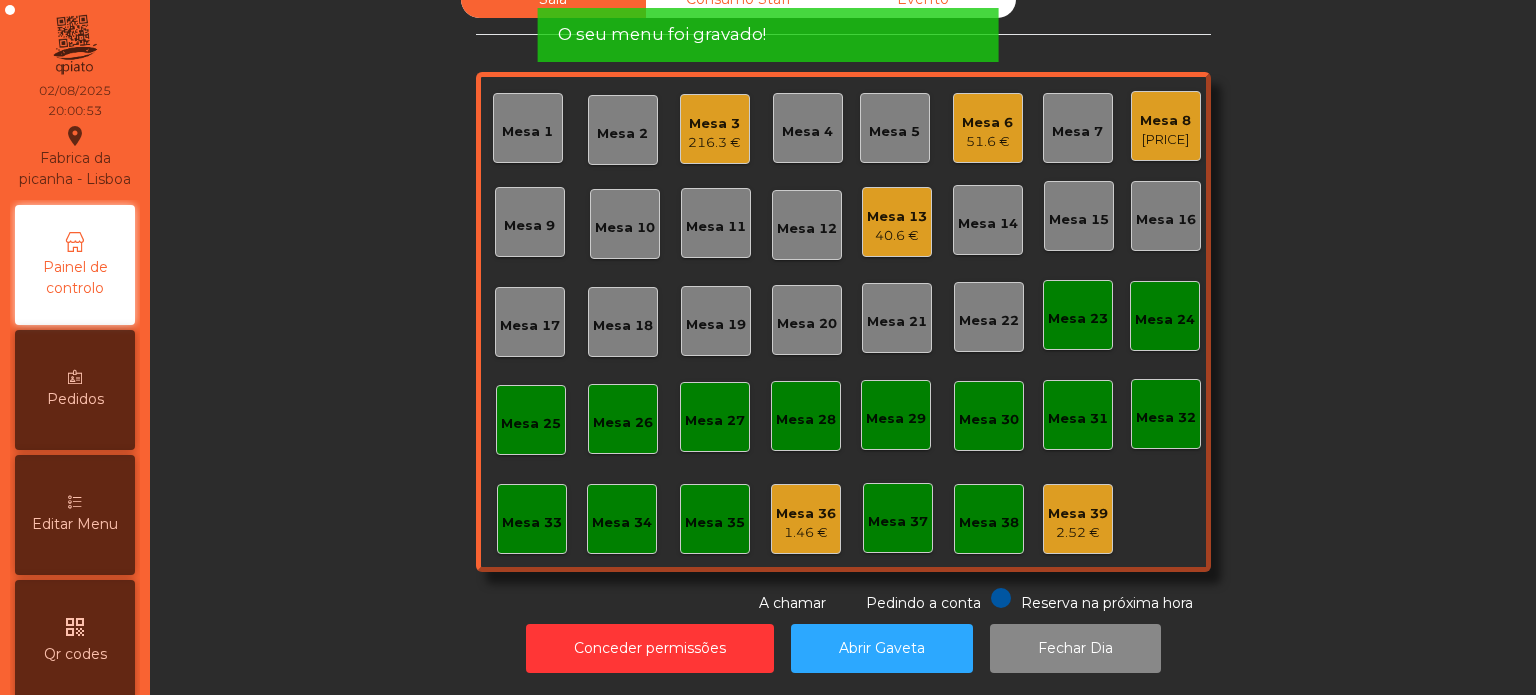 click on "Painel de controlo" at bounding box center (75, 265) 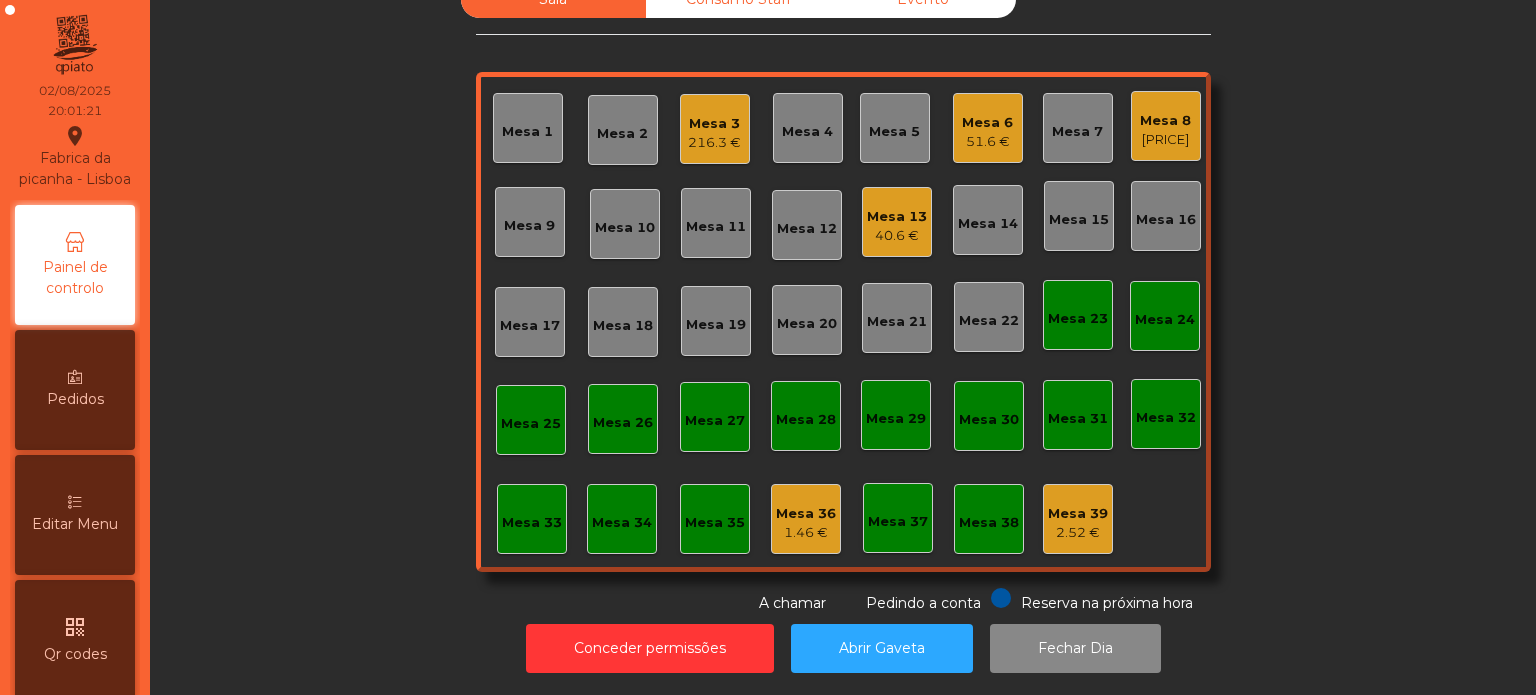 click on "Mesa 3   216.3 €" 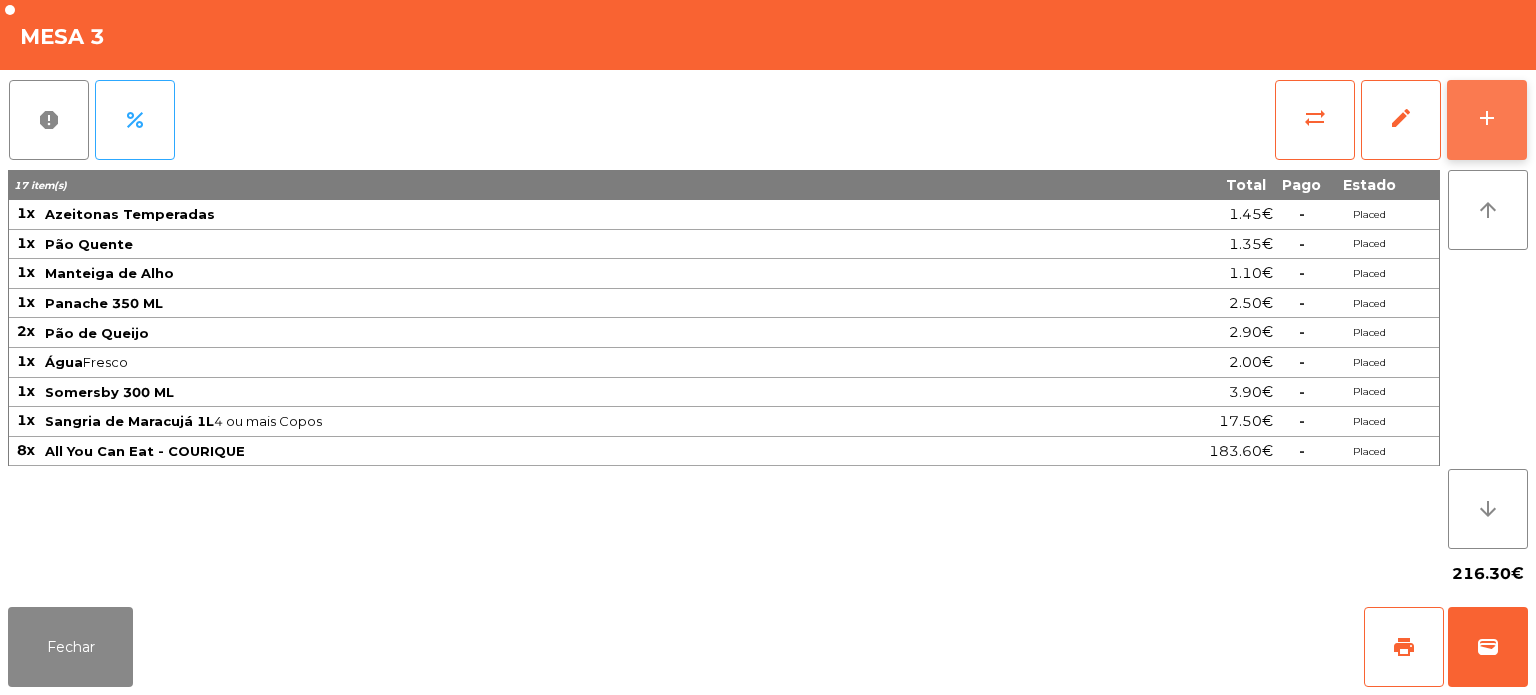click on "add" 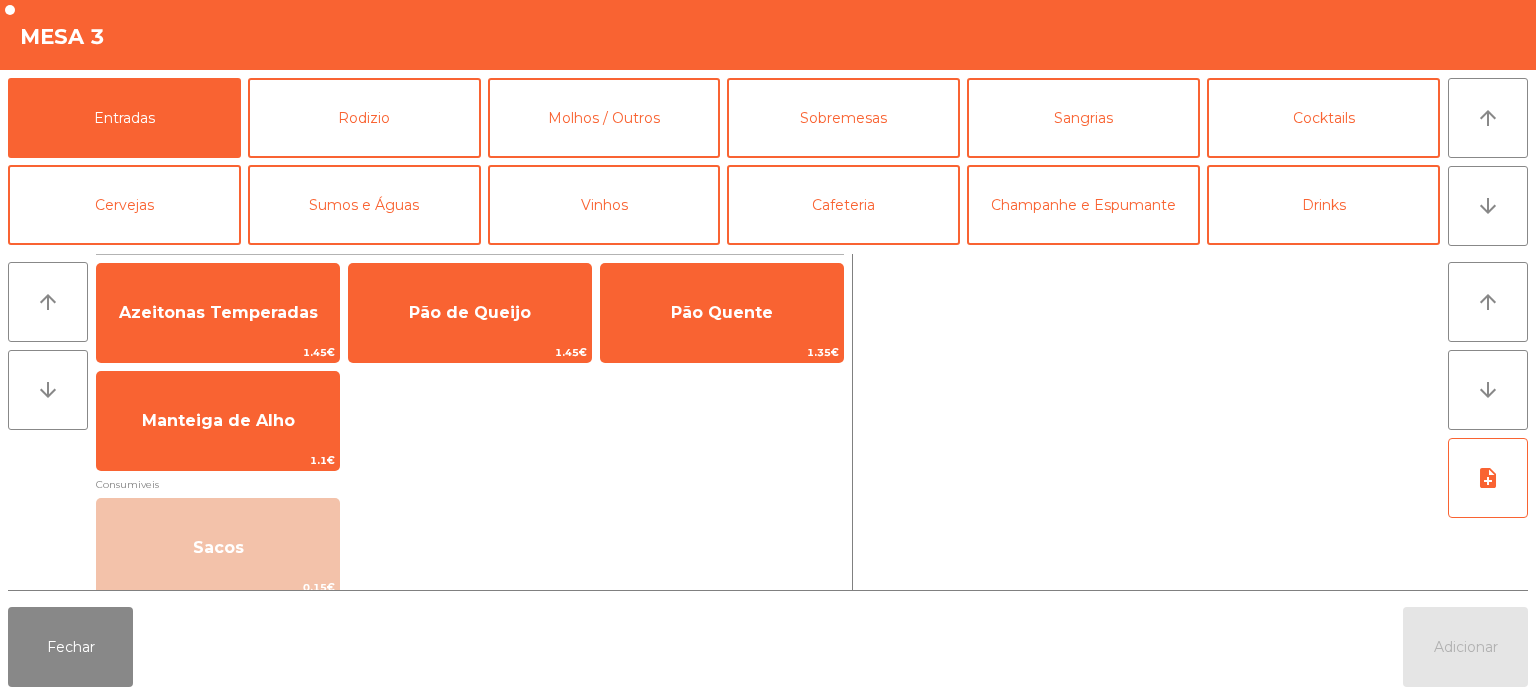 scroll, scrollTop: 54, scrollLeft: 0, axis: vertical 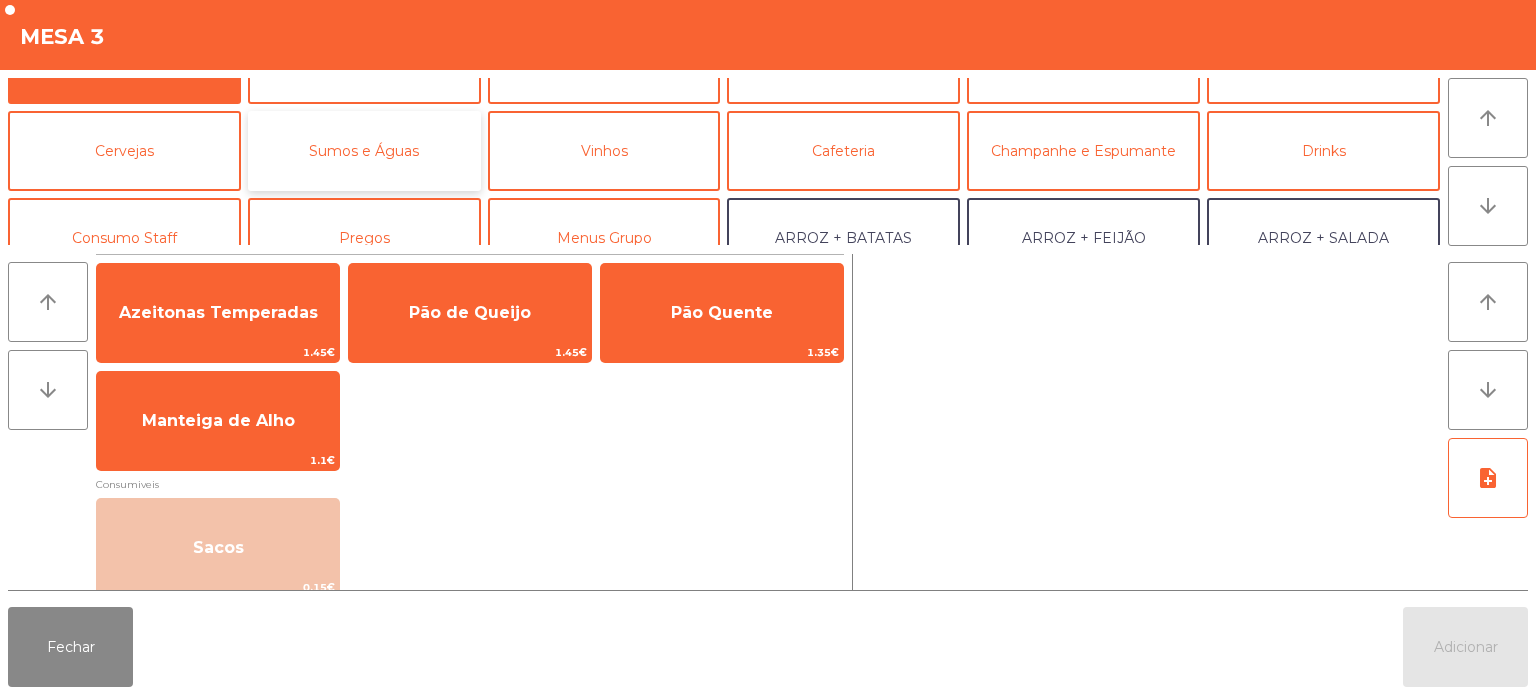 click on "Sumos e Águas" 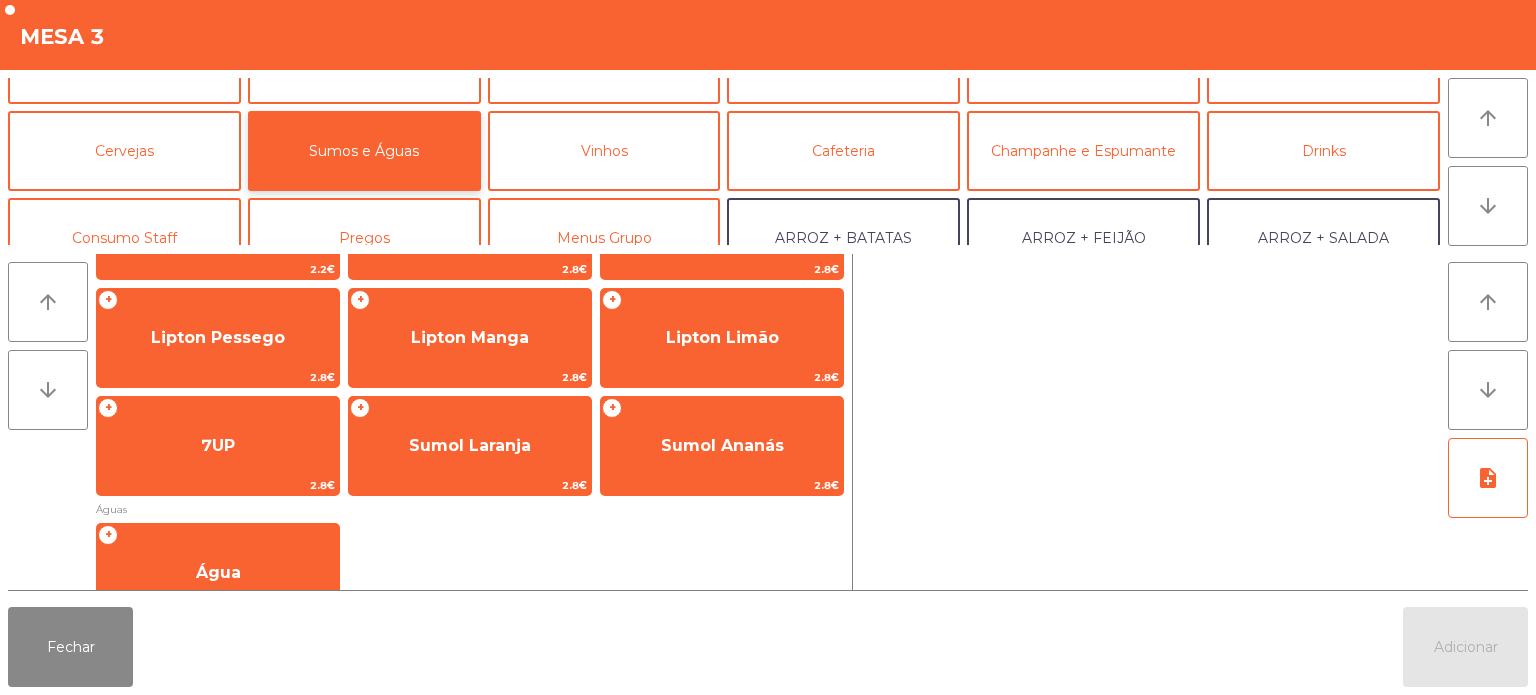 scroll, scrollTop: 268, scrollLeft: 0, axis: vertical 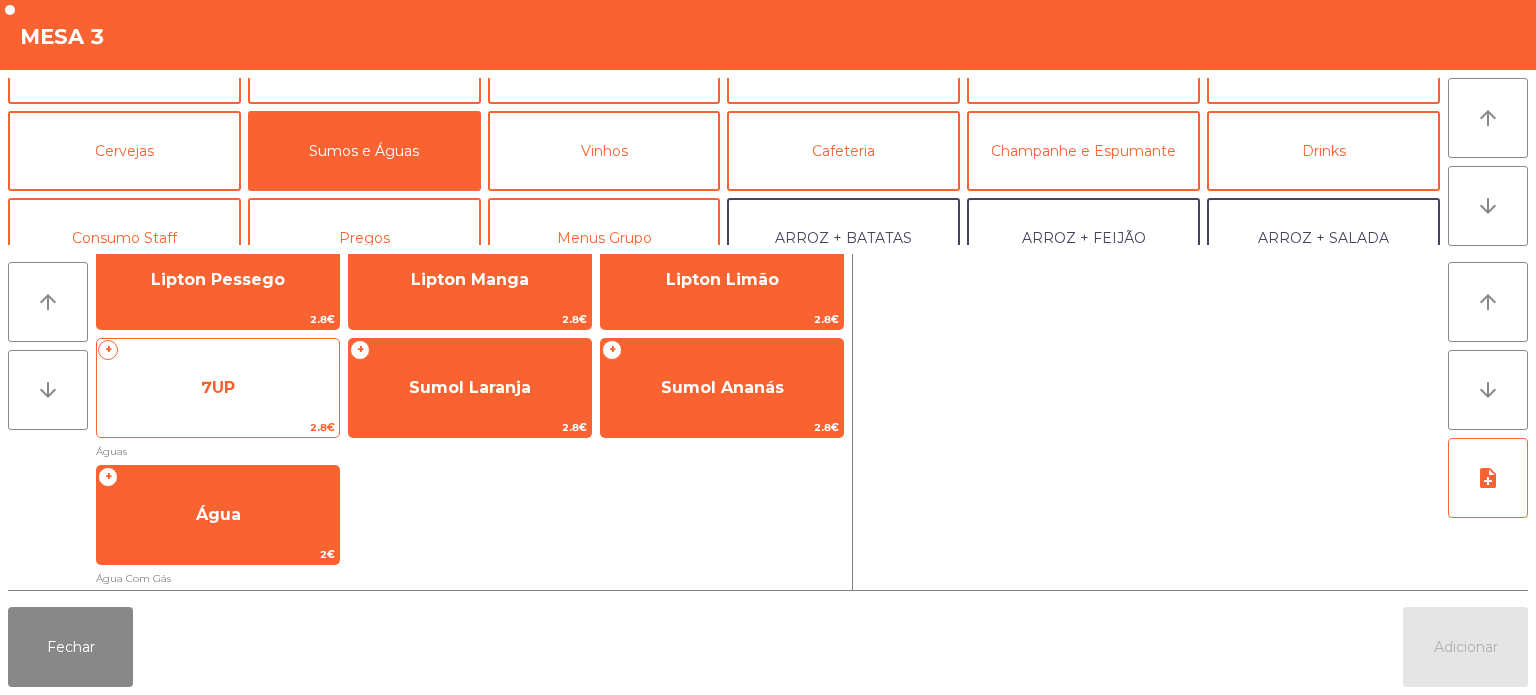 click on "7UP" 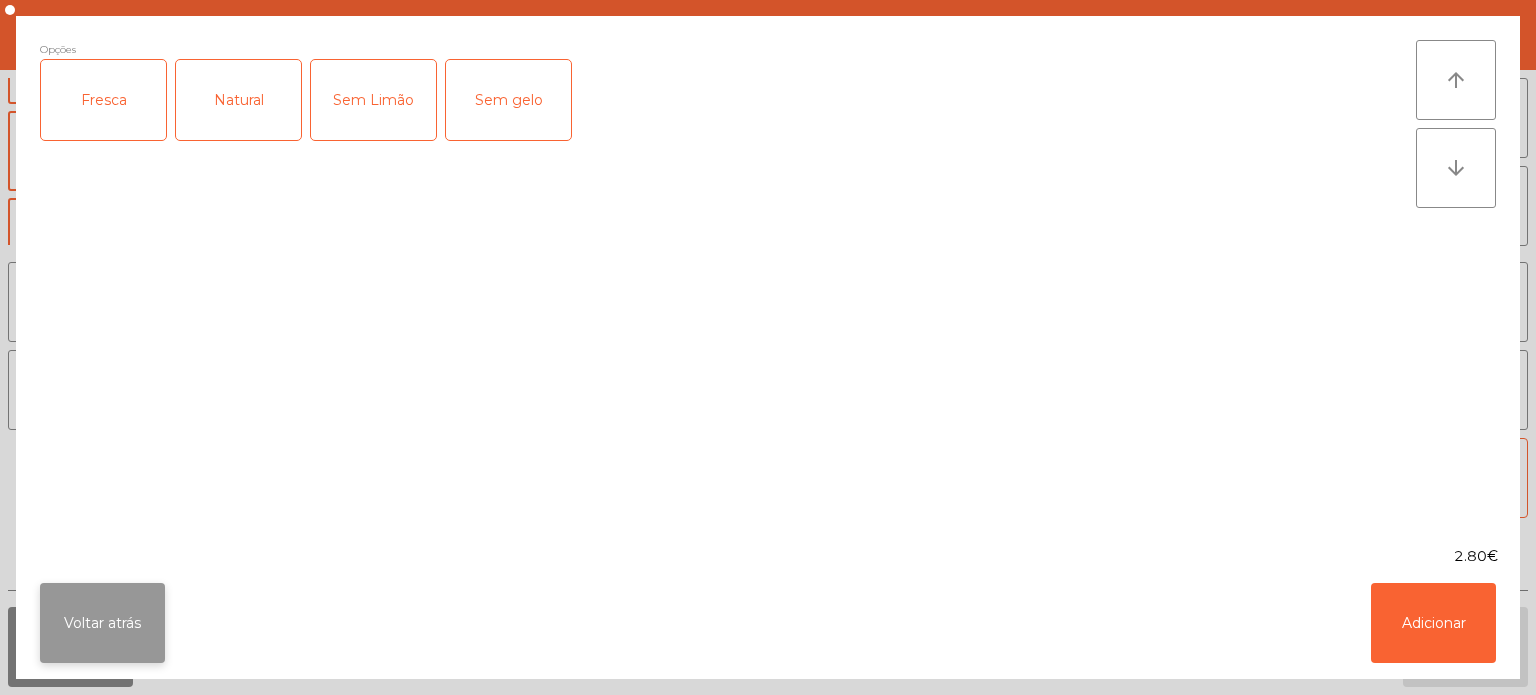 click on "Voltar atrás" 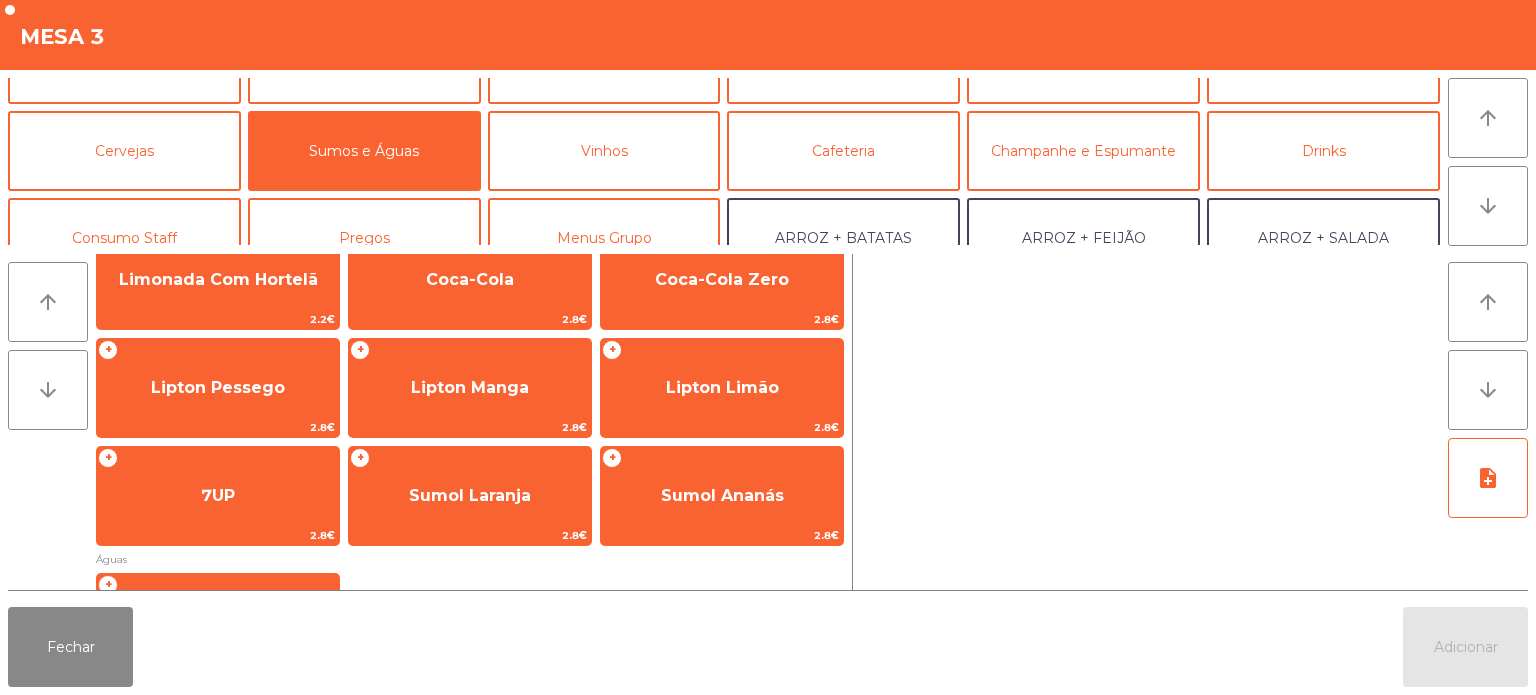 scroll, scrollTop: 156, scrollLeft: 0, axis: vertical 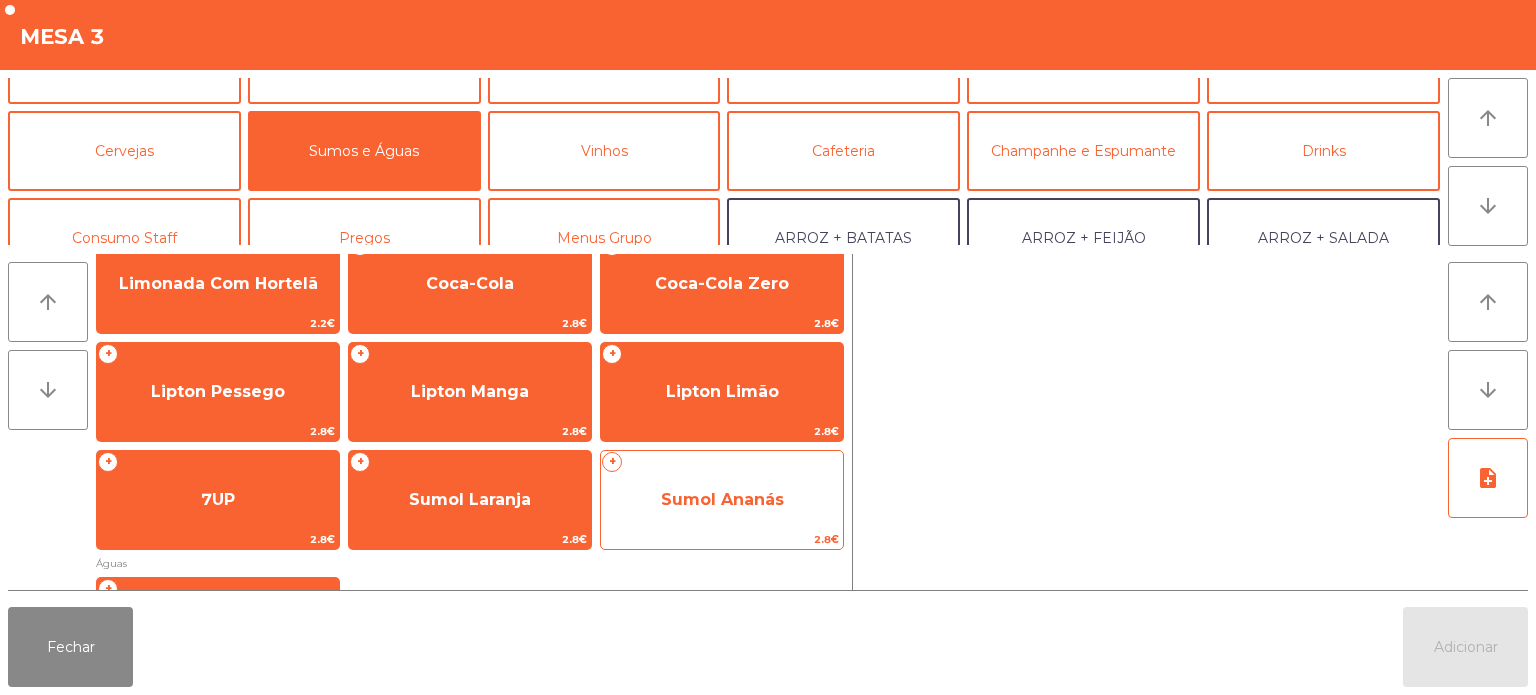 click on "2.8€" 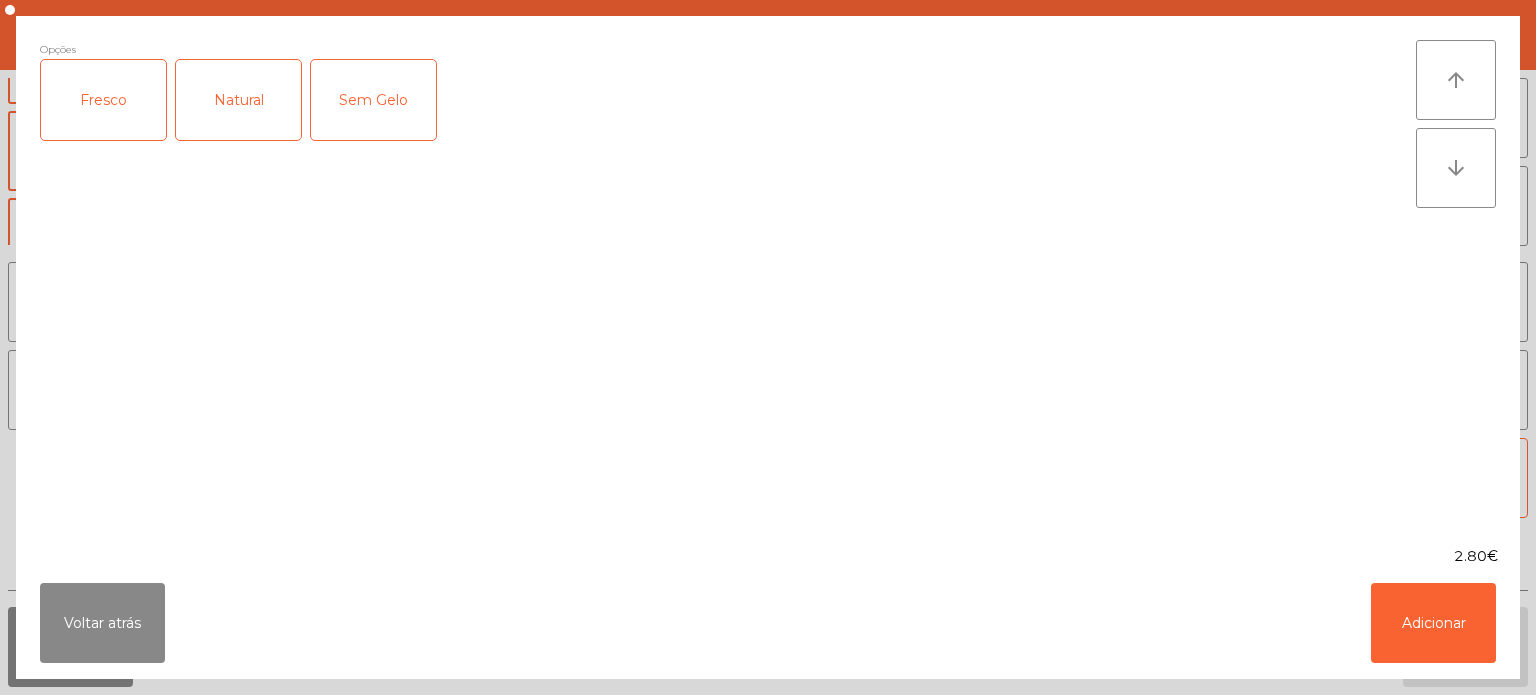 click on "Fresco" 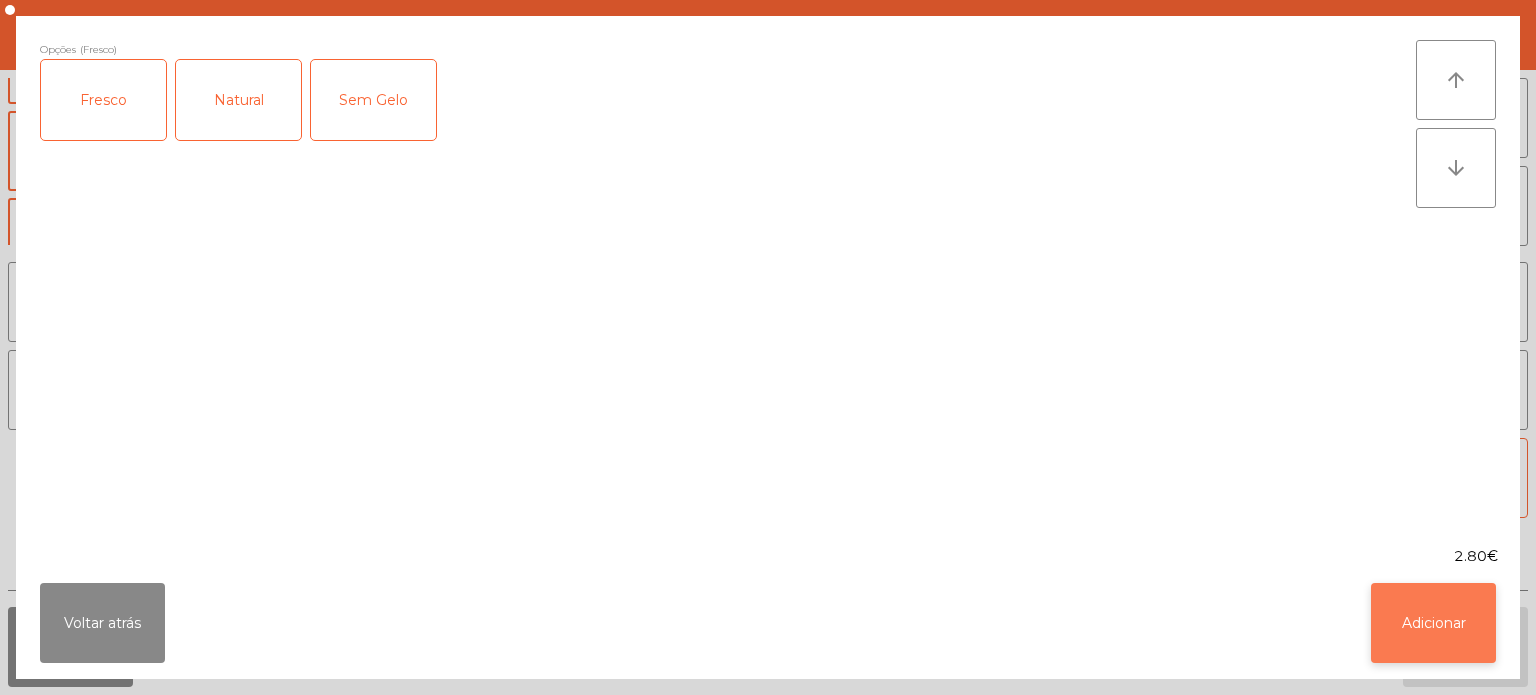 click on "Adicionar" 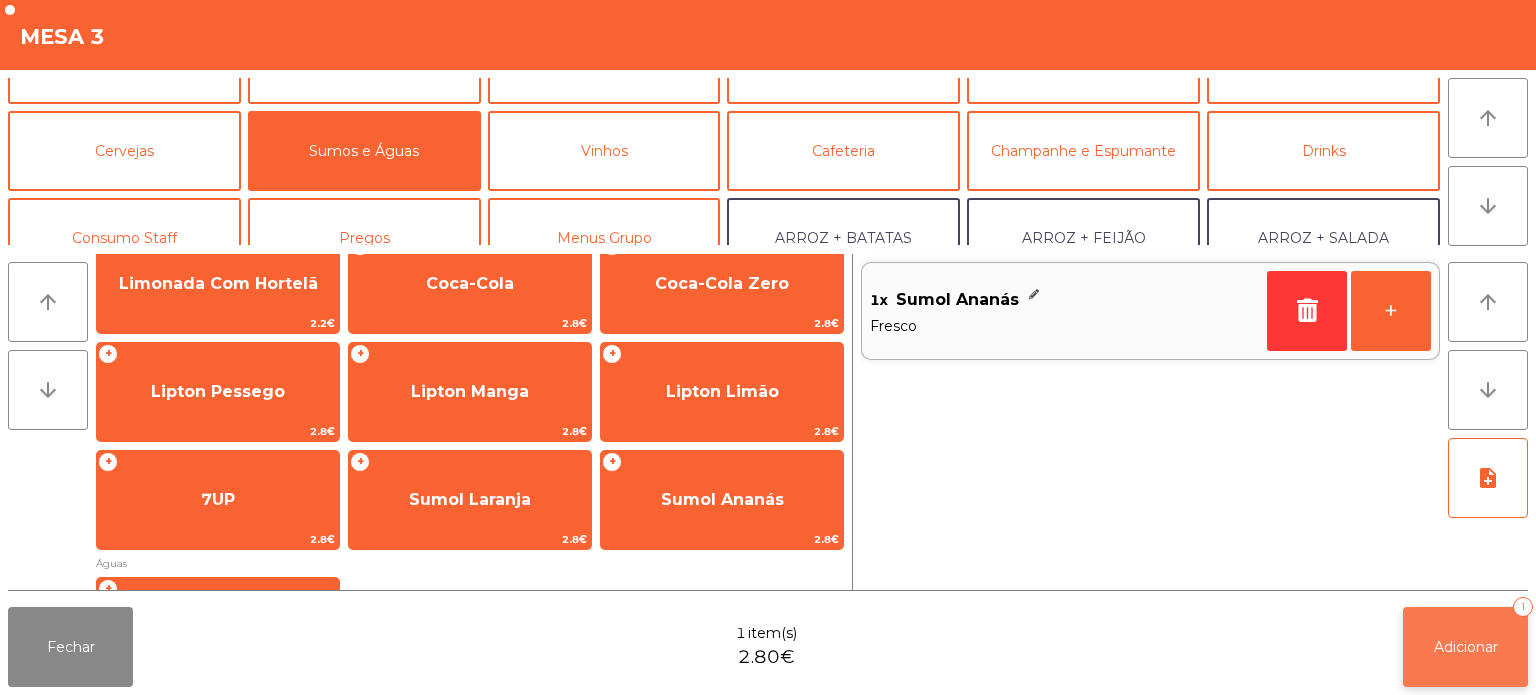 click on "Adicionar" 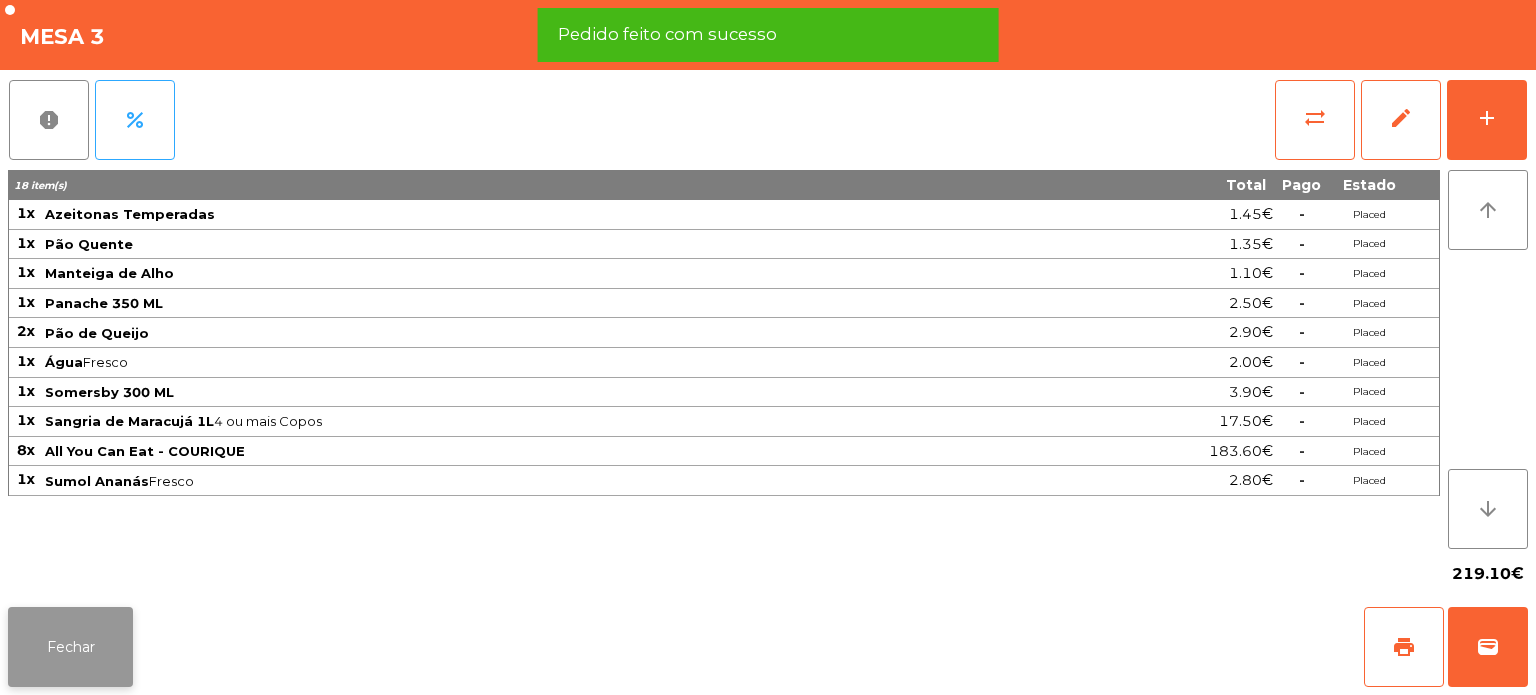 click on "Fechar" 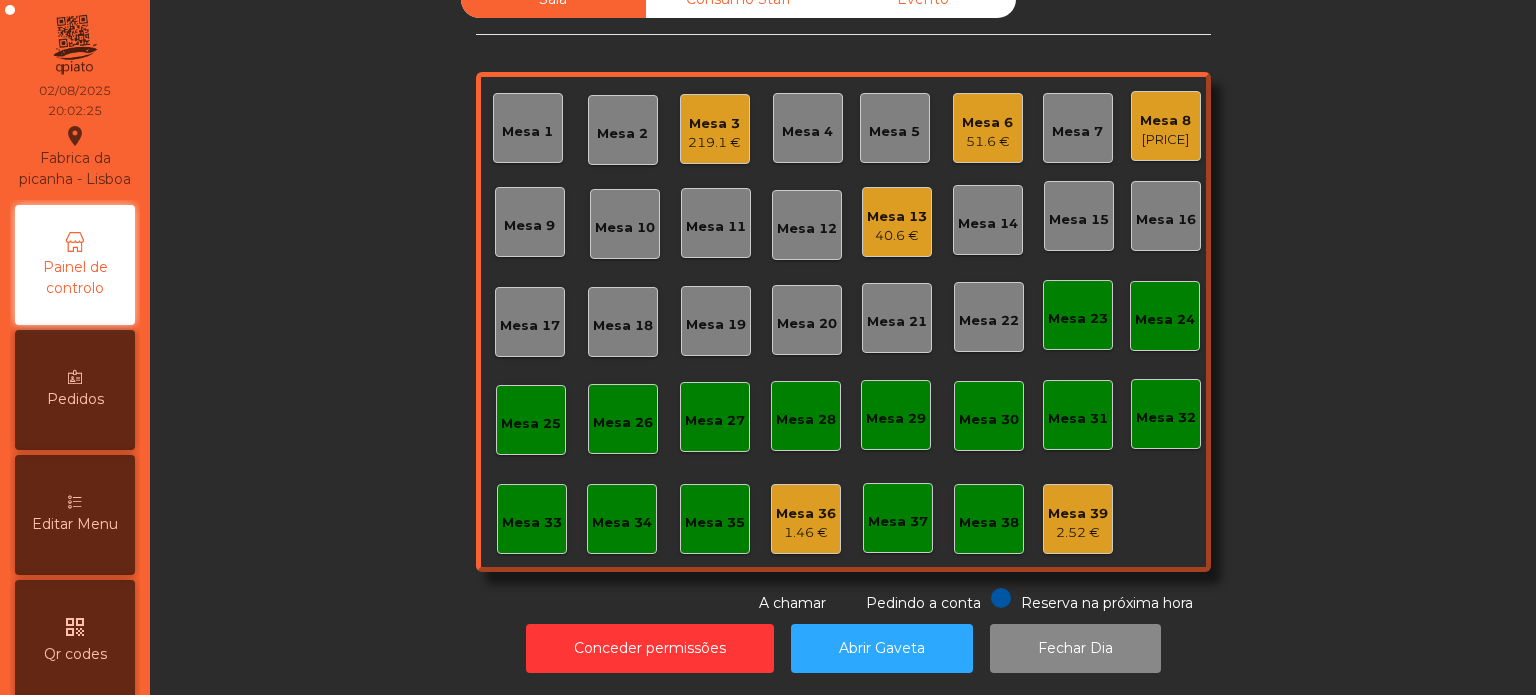 click on "Mesa 3" 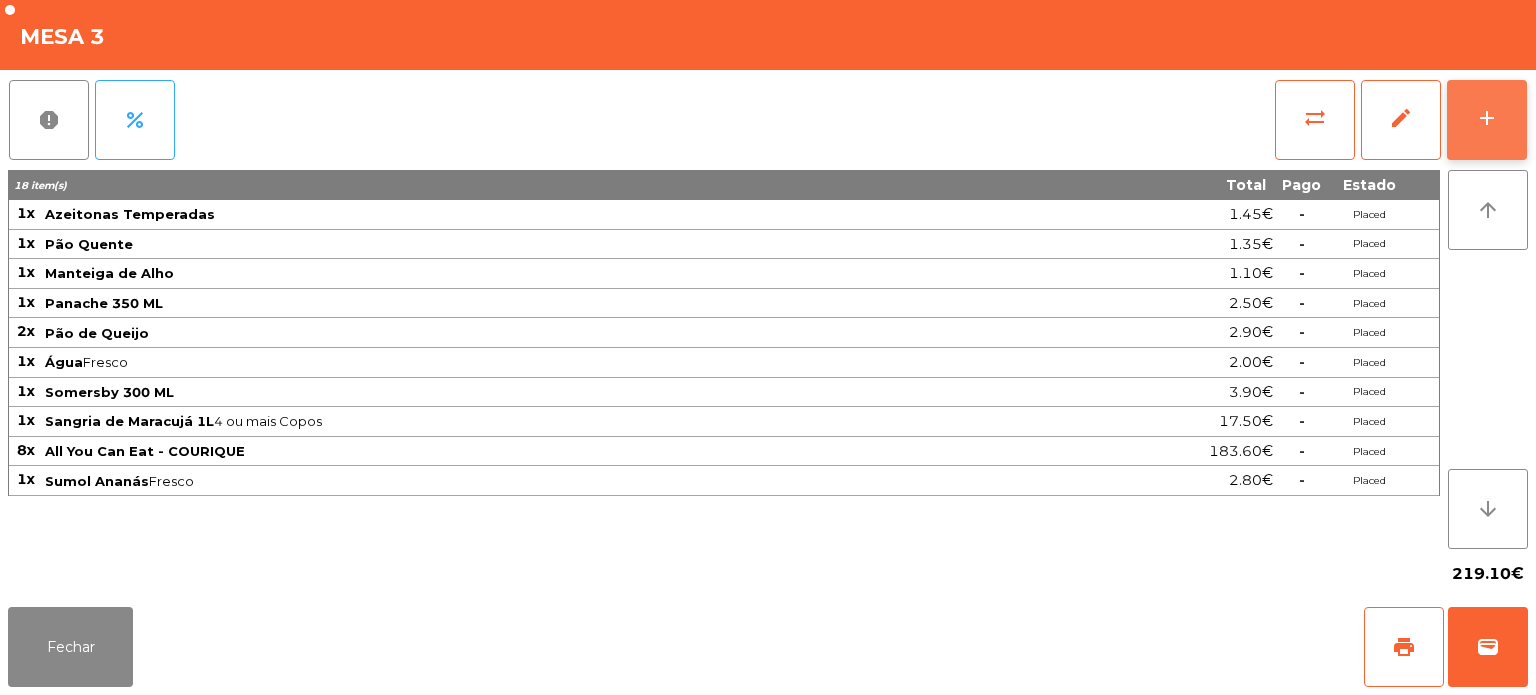 click on "add" 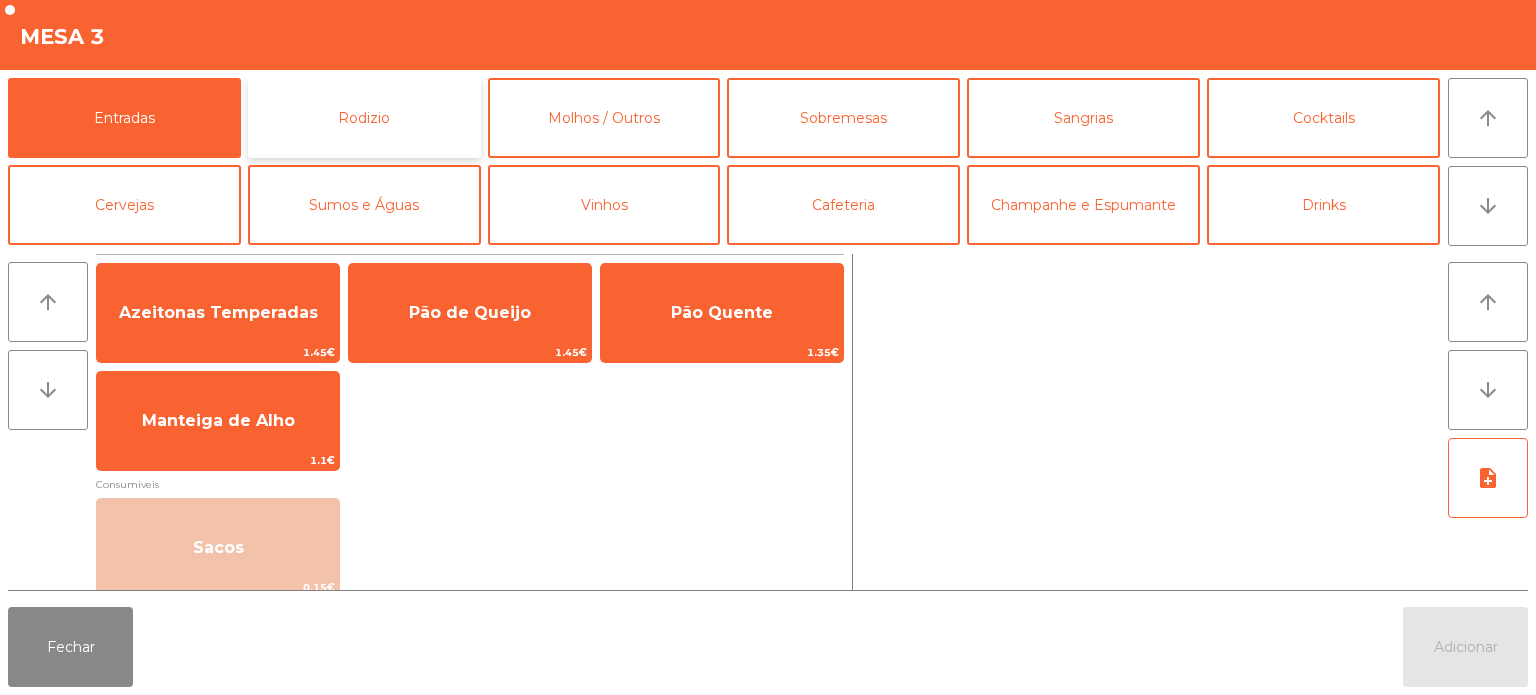 click on "Rodizio" 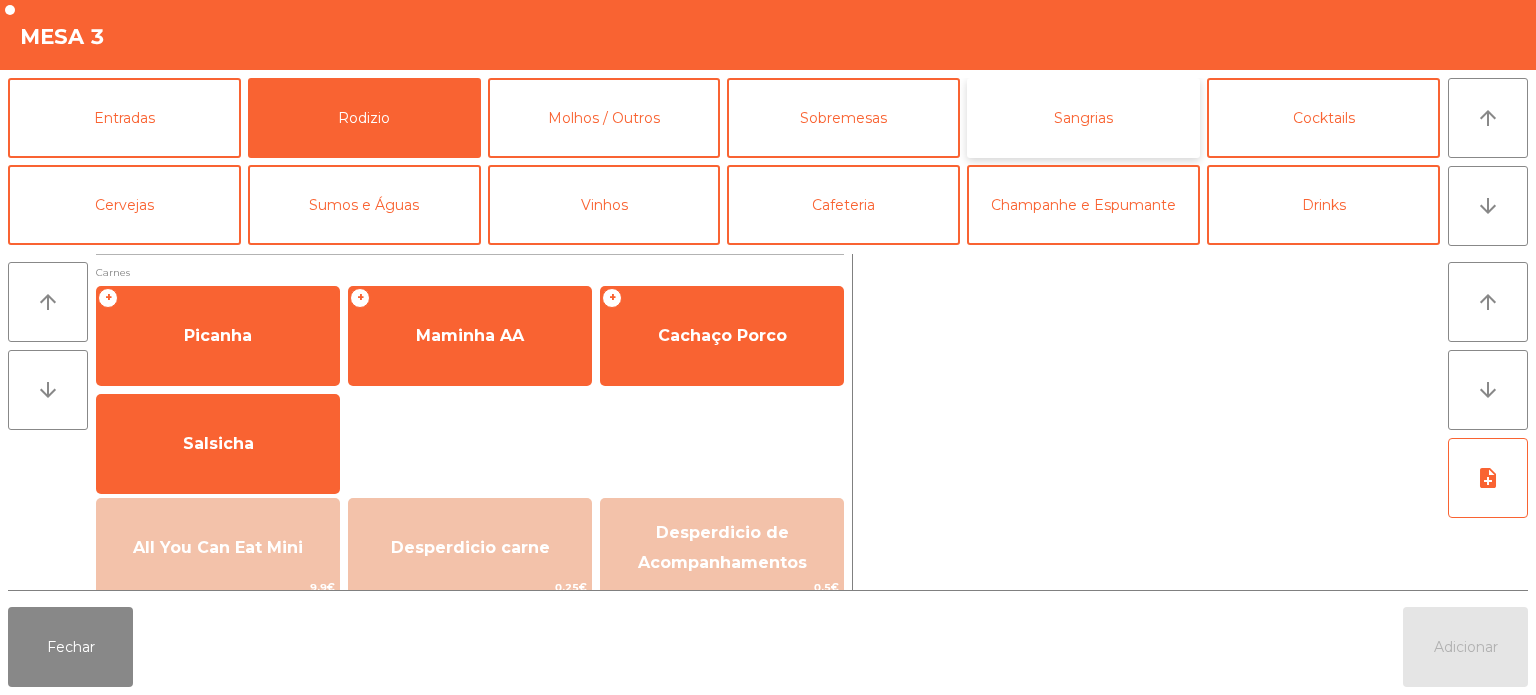 click on "Sangrias" 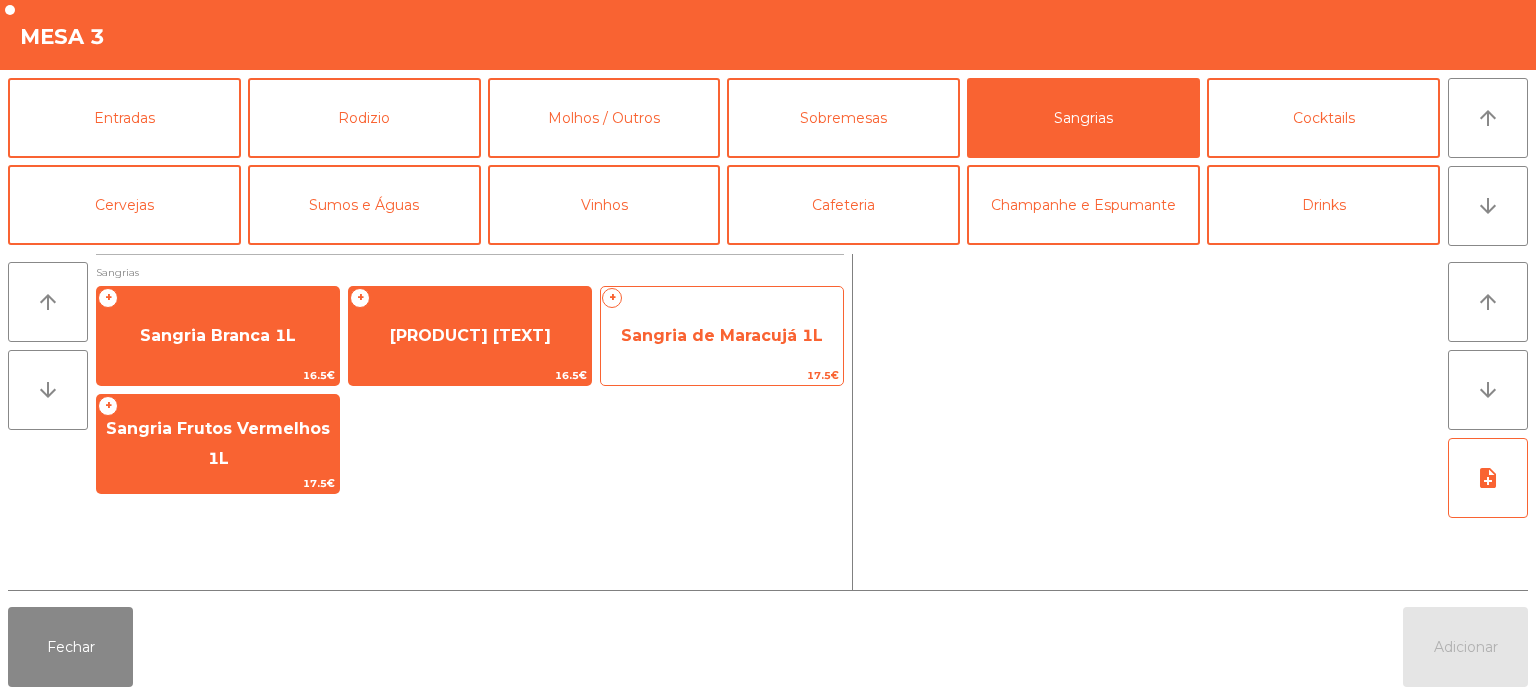 click on "Sangria de Maracujá 1L" 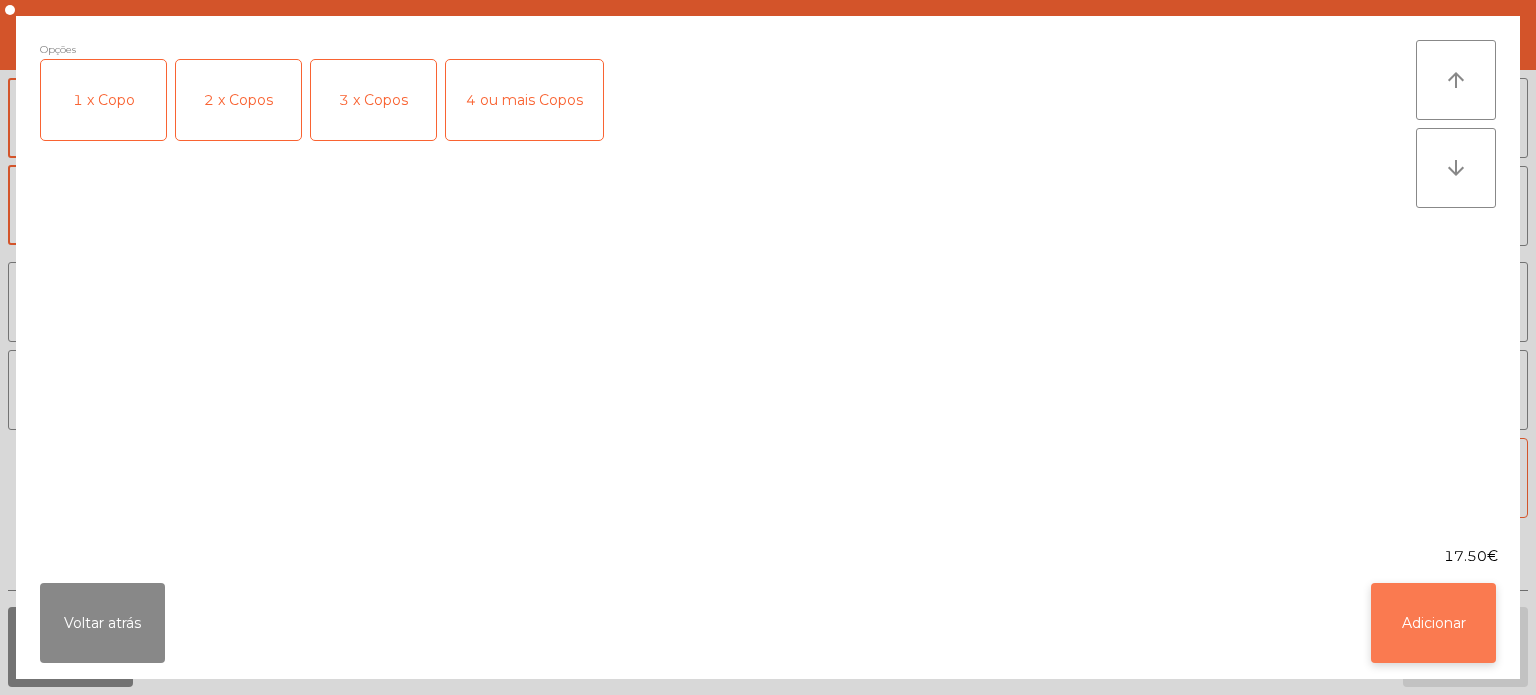 click on "Adicionar" 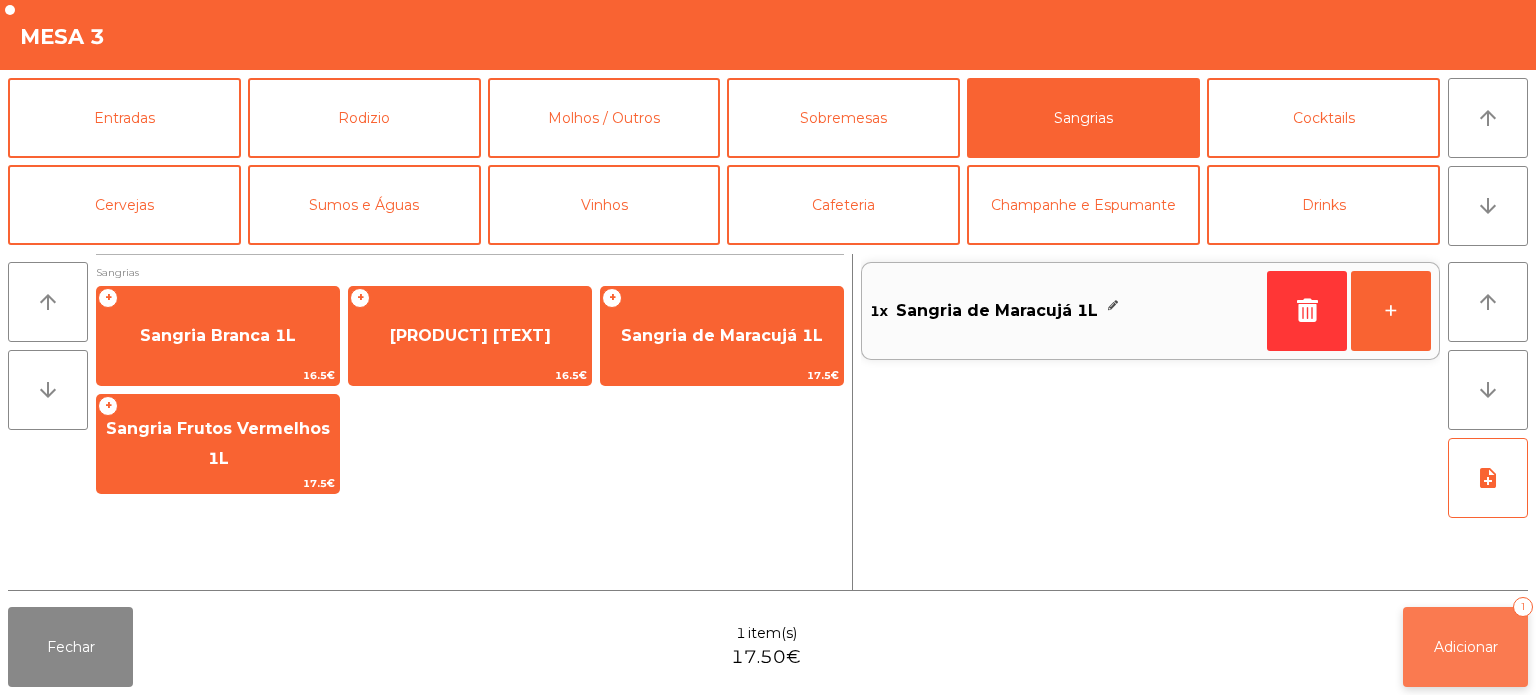 click on "Adicionar   1" 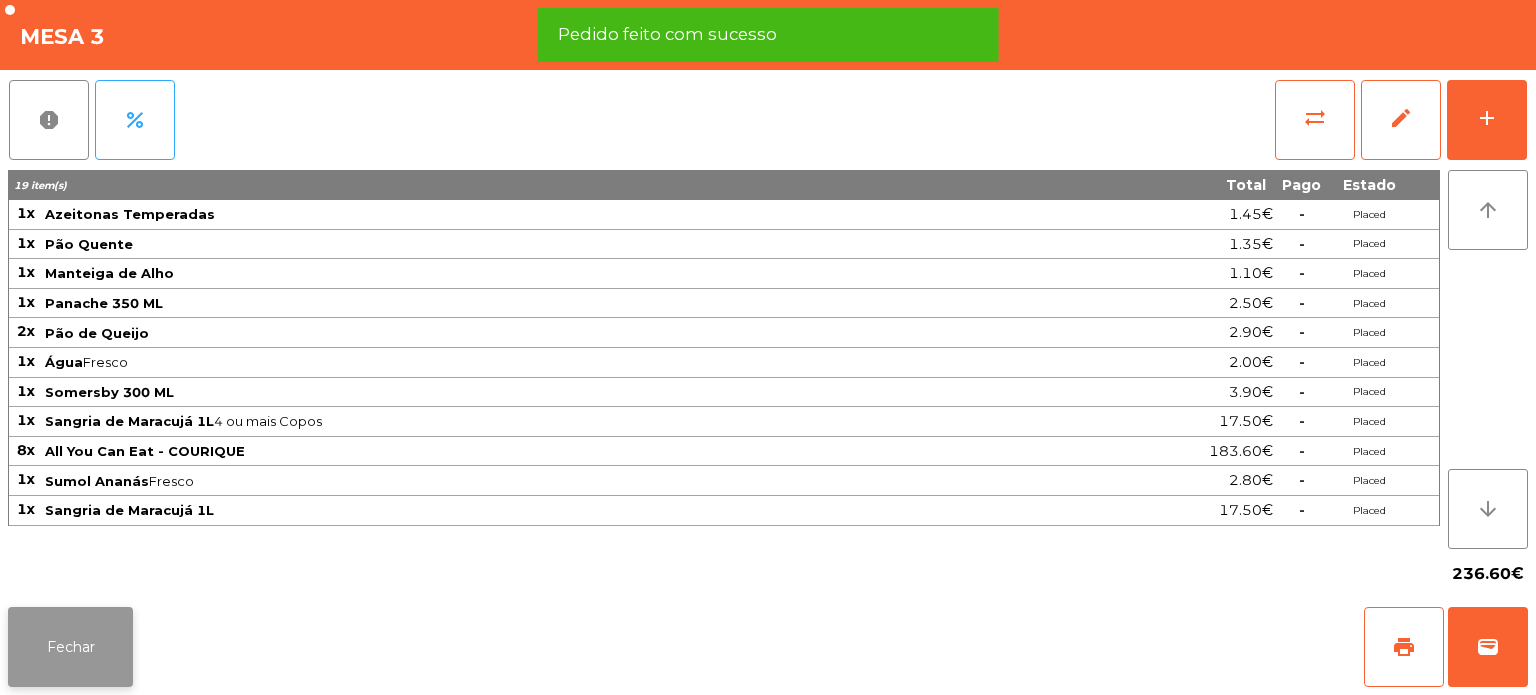 click on "Fechar" 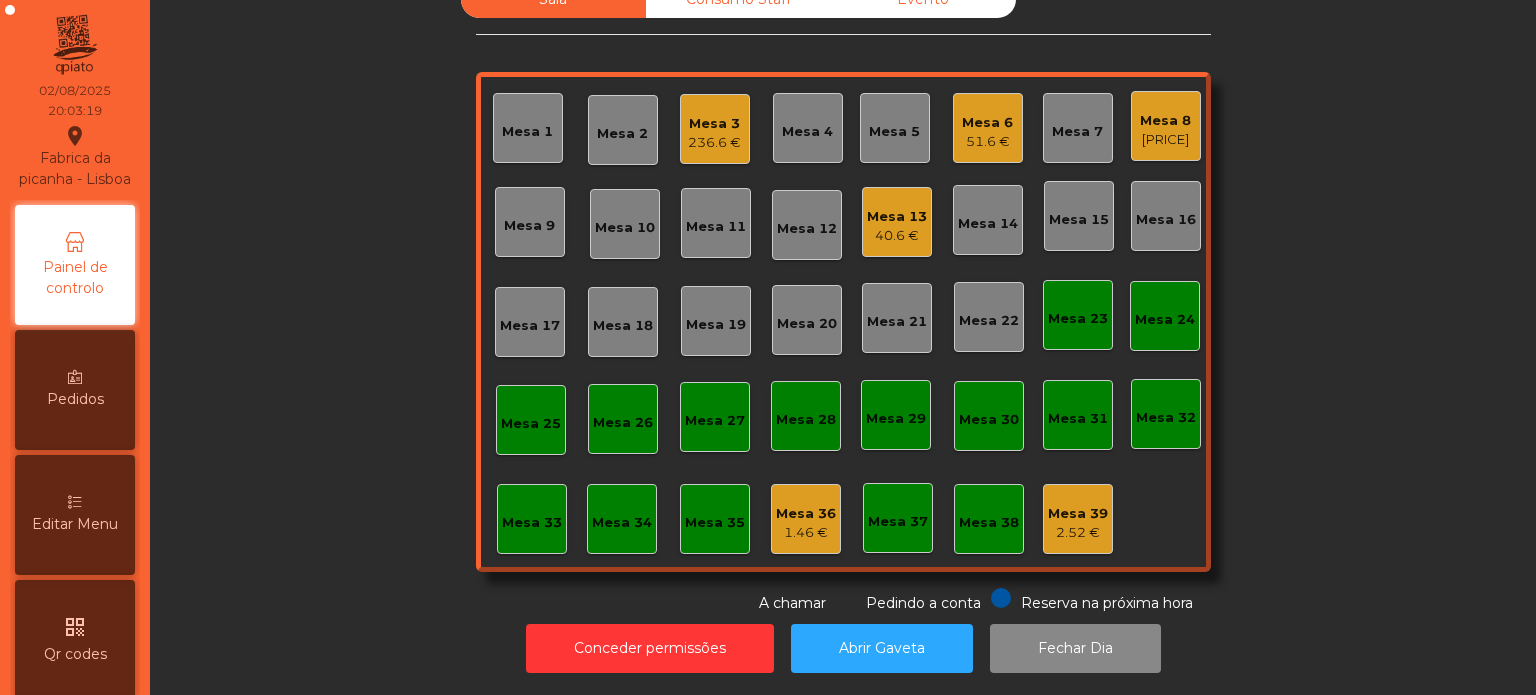 click on "Mesa 8" 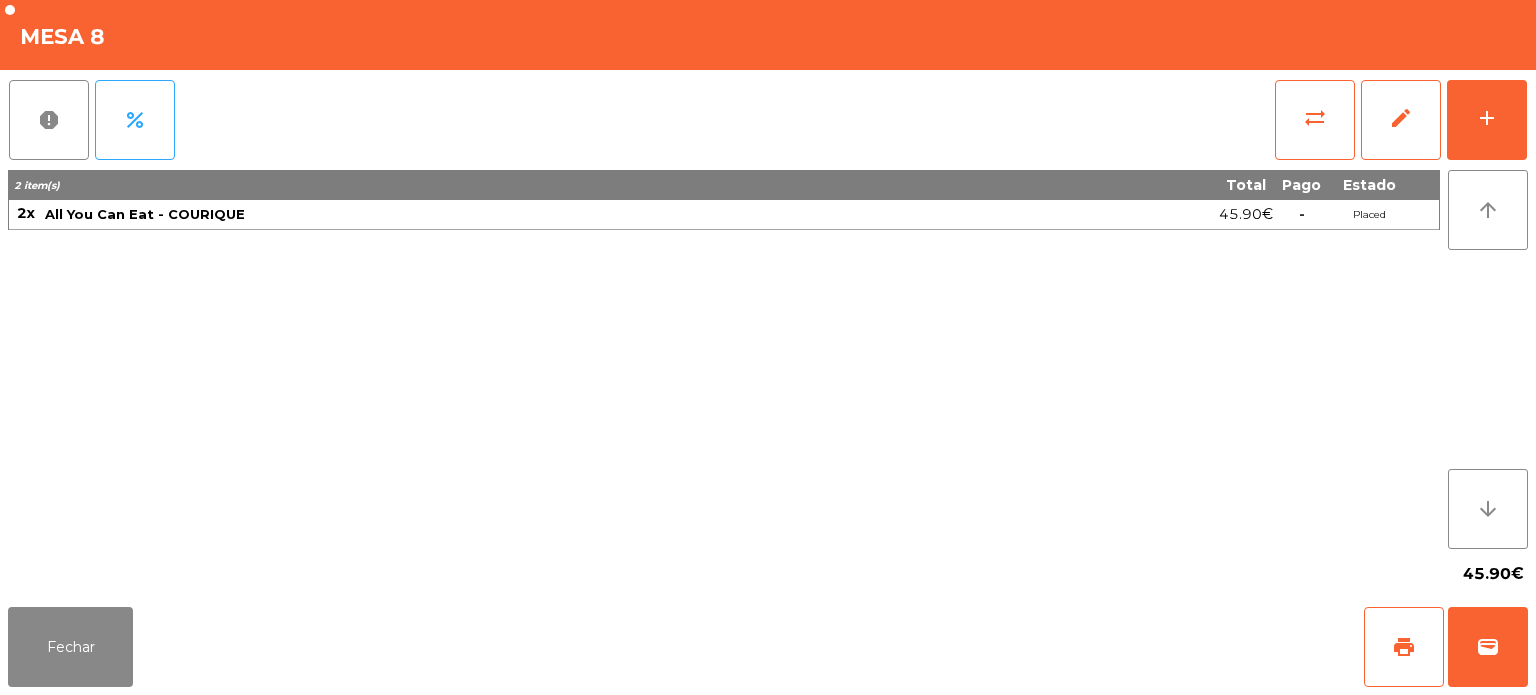 click on "Fechar   print   wallet" 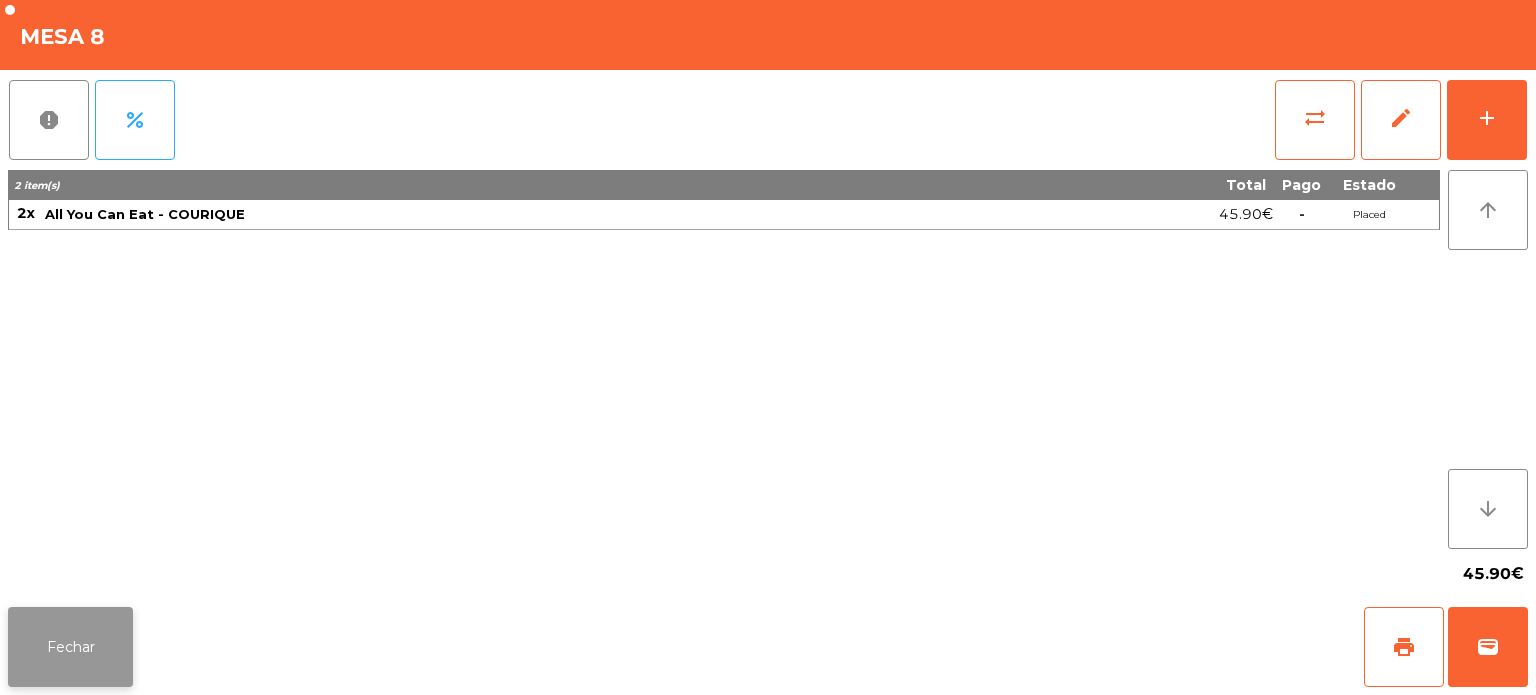 click on "Fechar" 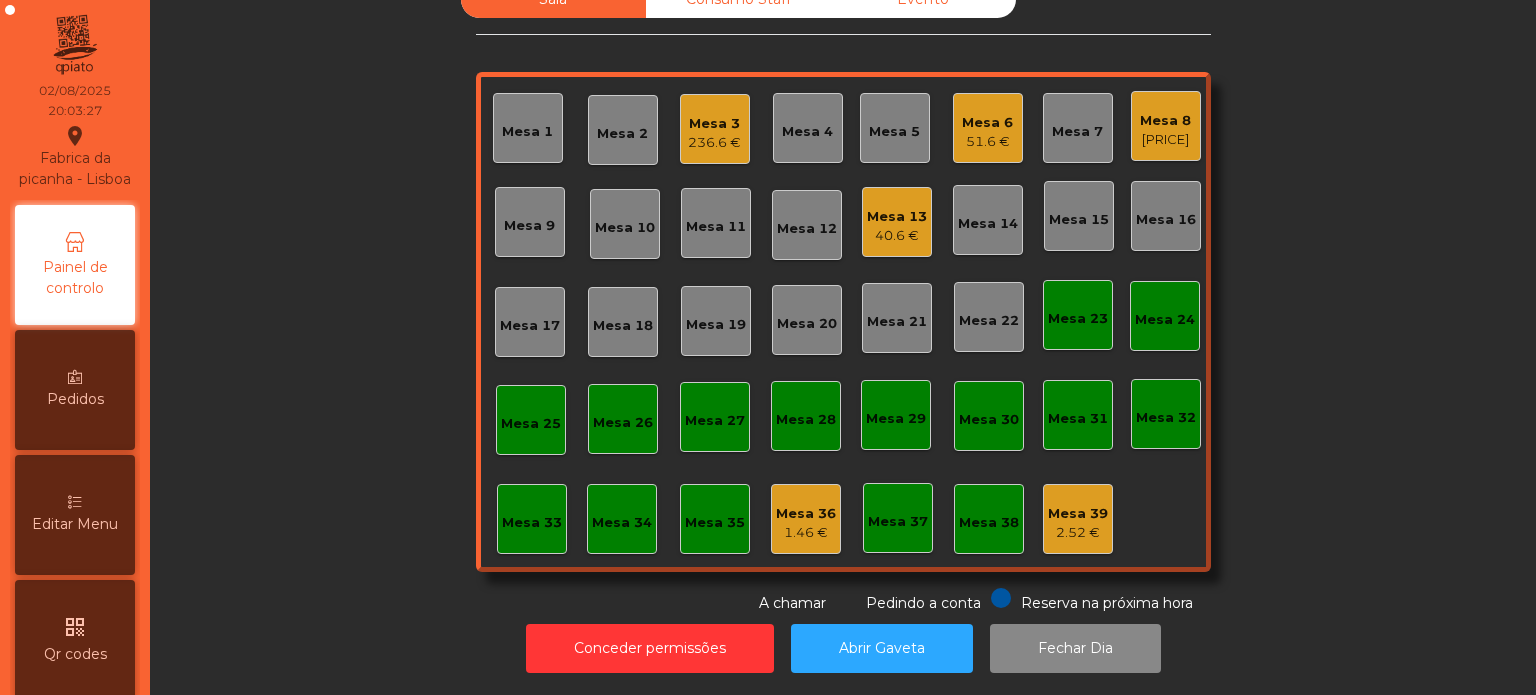 click on "Mesa 3   236.6 €" 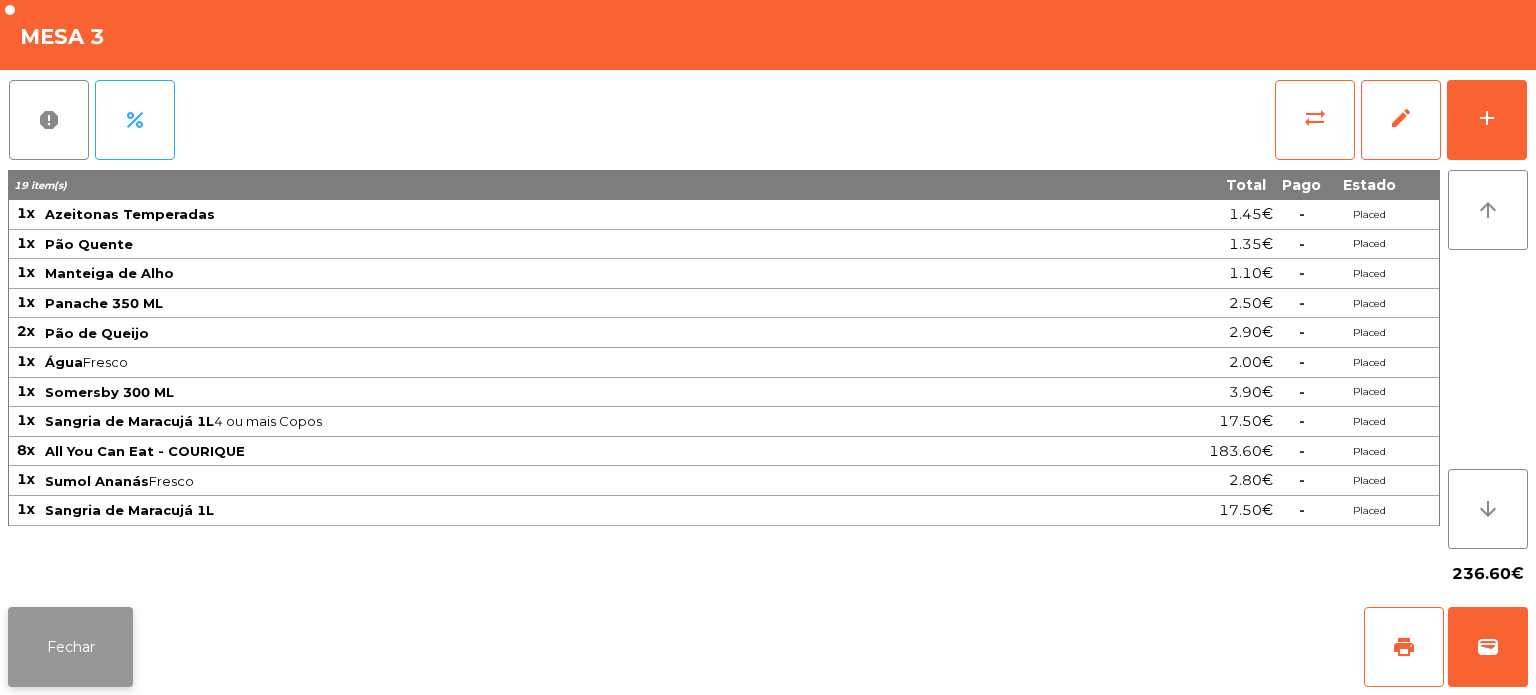 click on "Fechar" 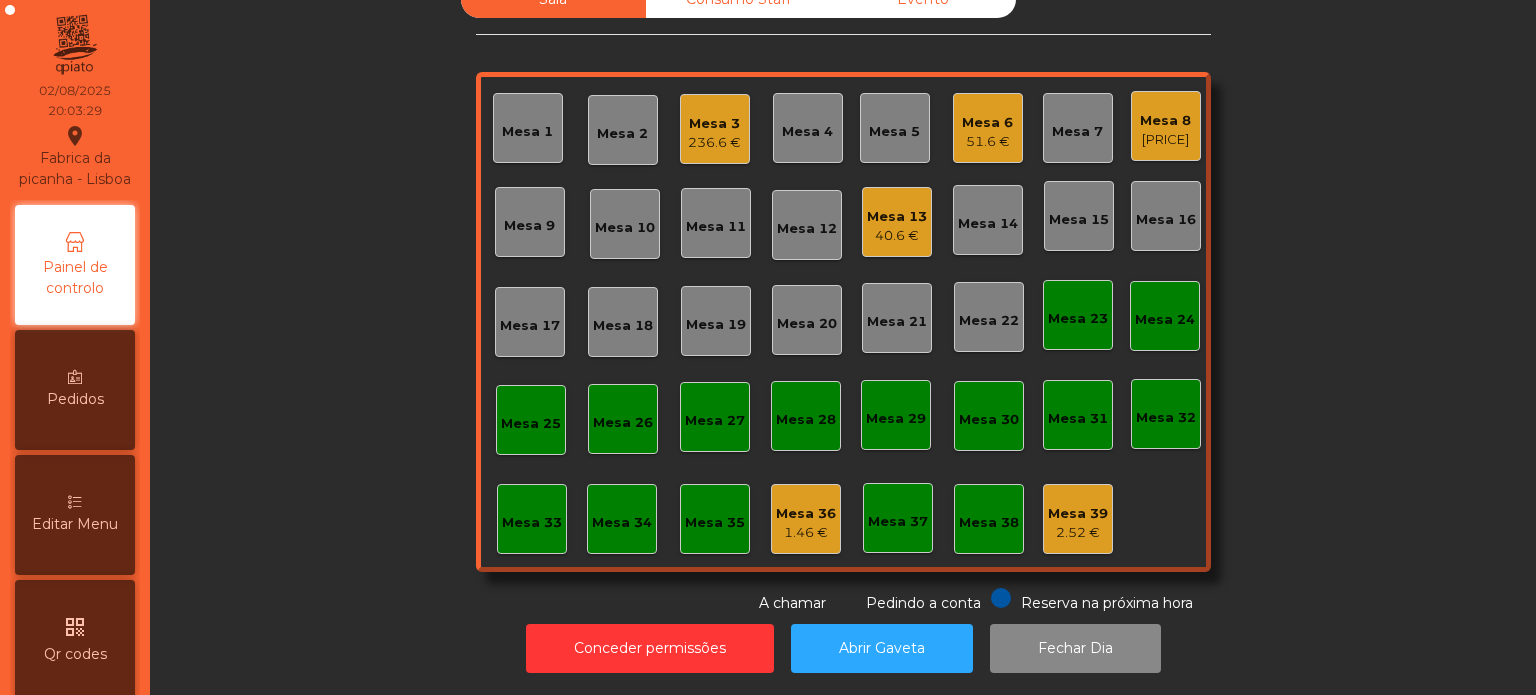 click on "45.9 €" 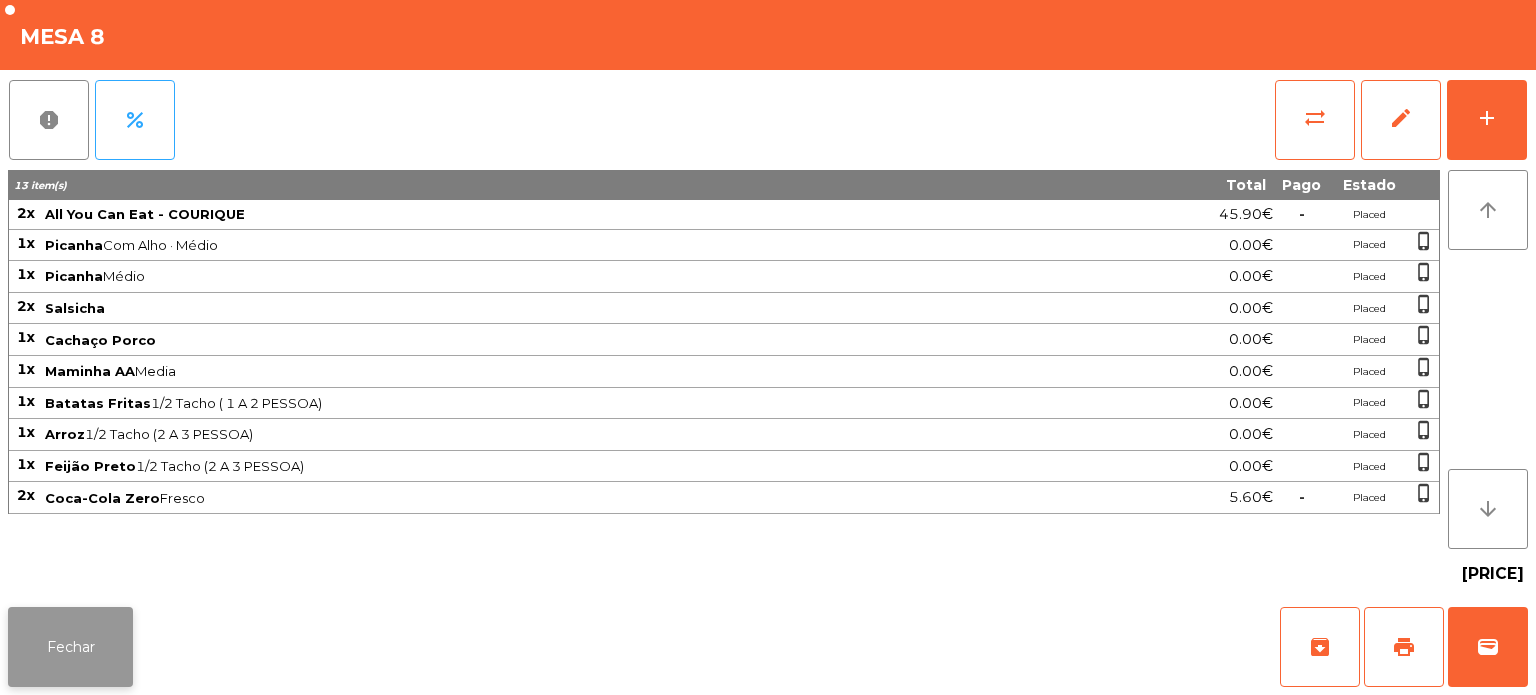 click on "Fechar" 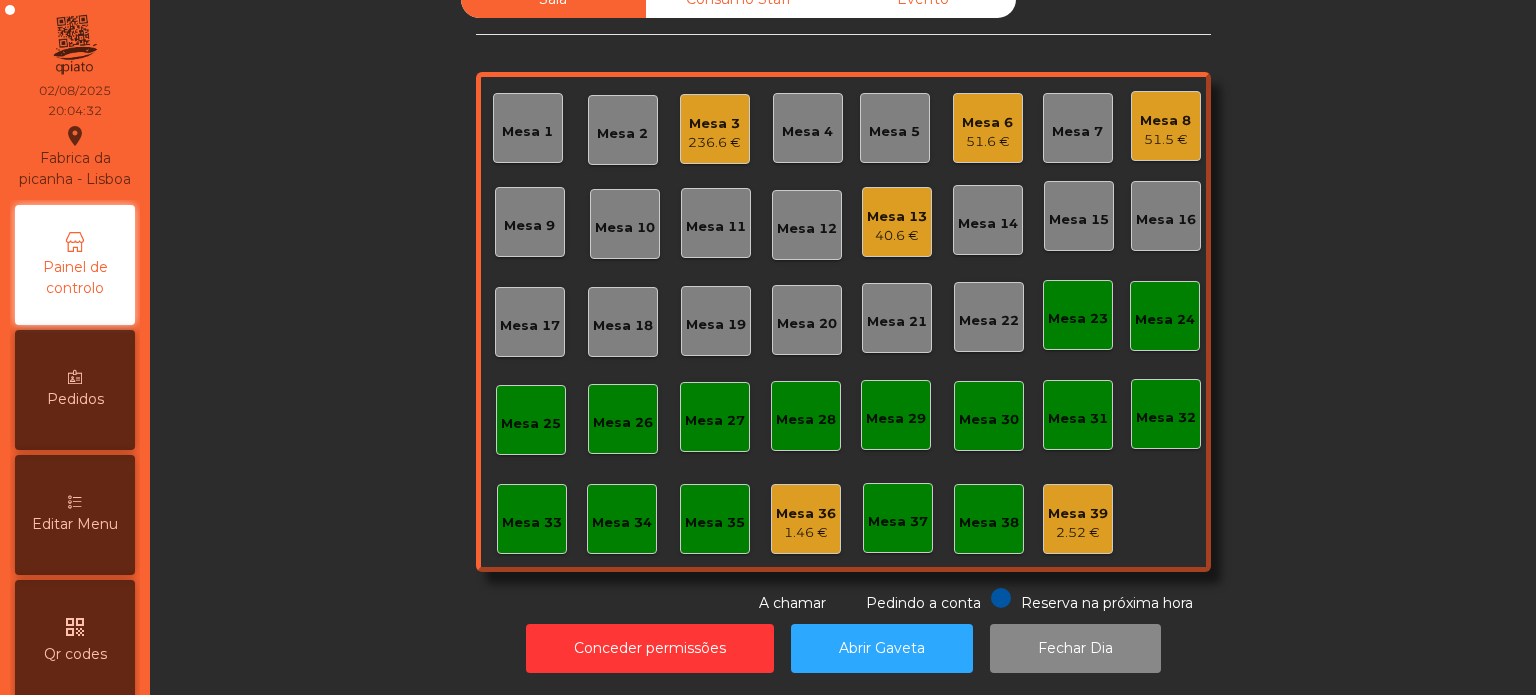 click on "Mesa 13   40.6 €" 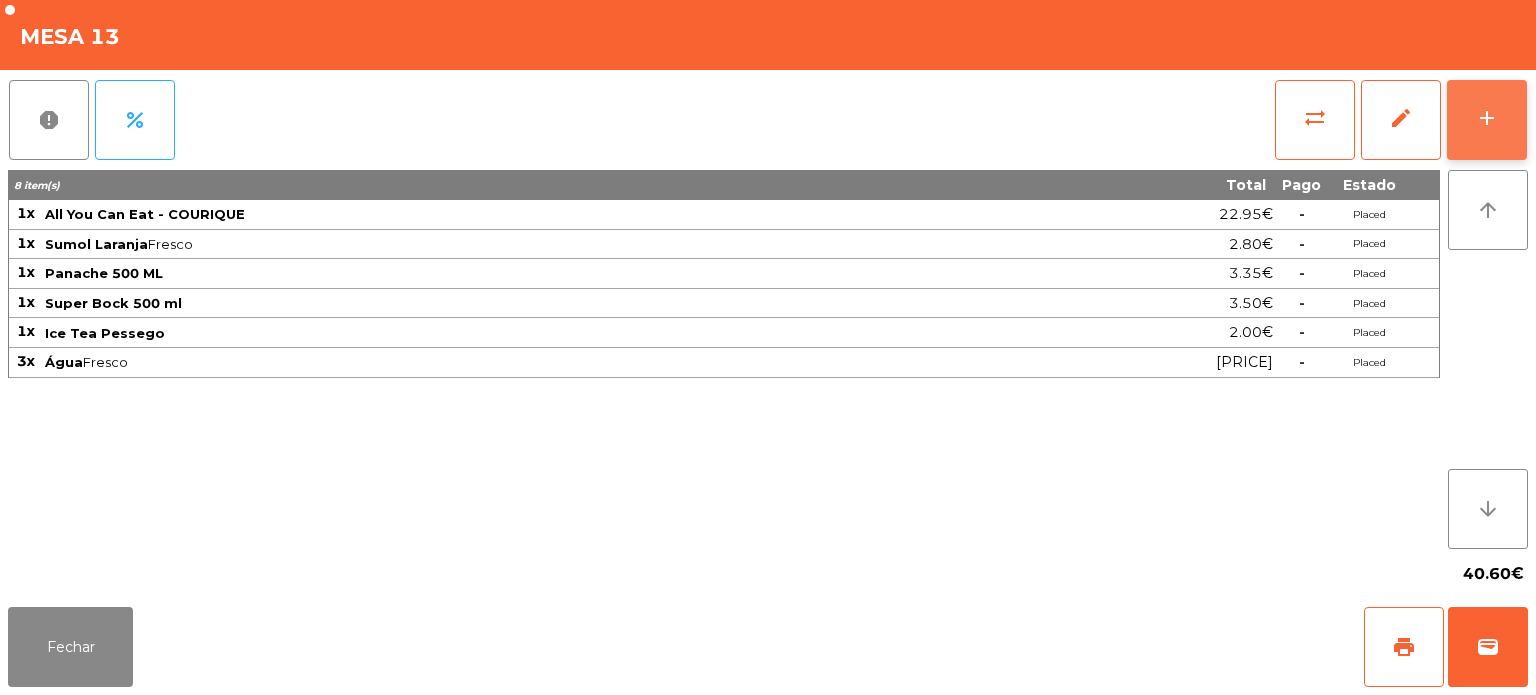 click on "add" 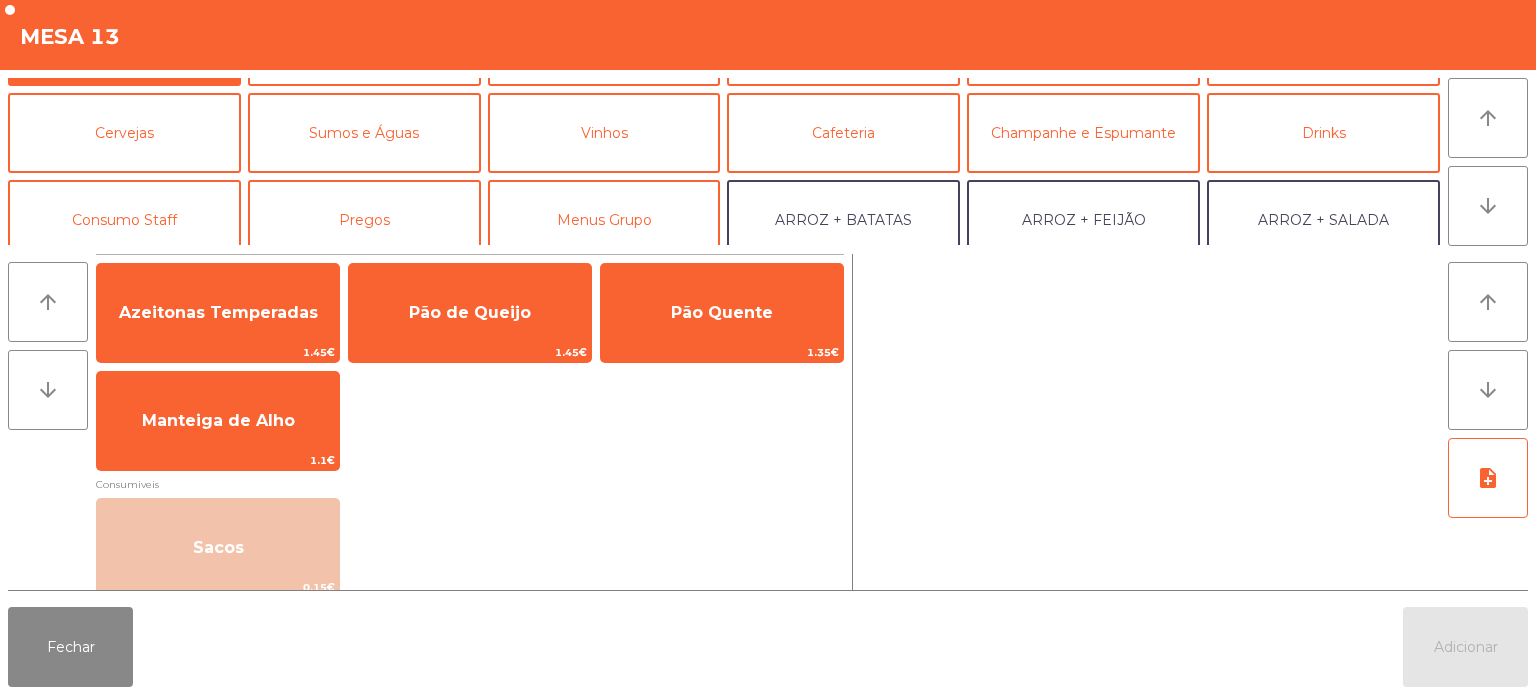 scroll, scrollTop: 70, scrollLeft: 0, axis: vertical 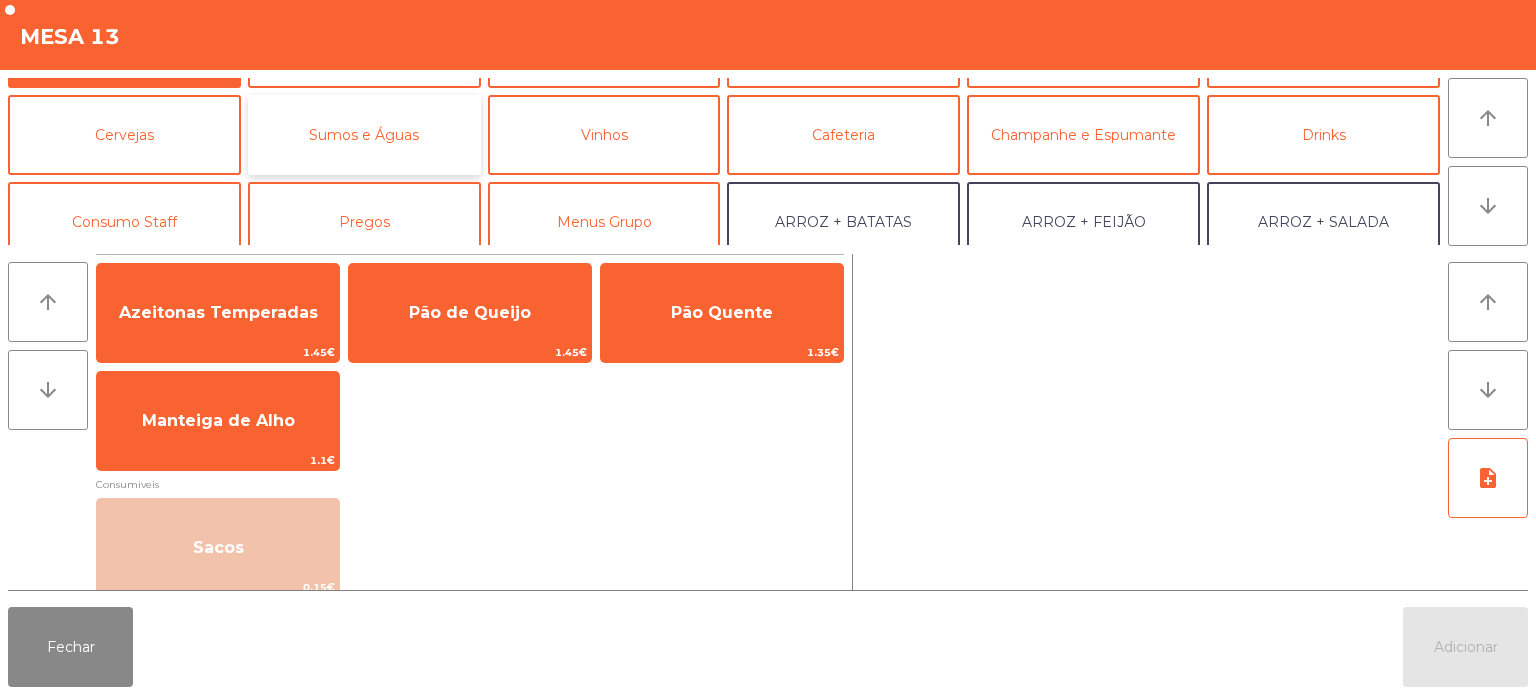 click on "Sumos e Águas" 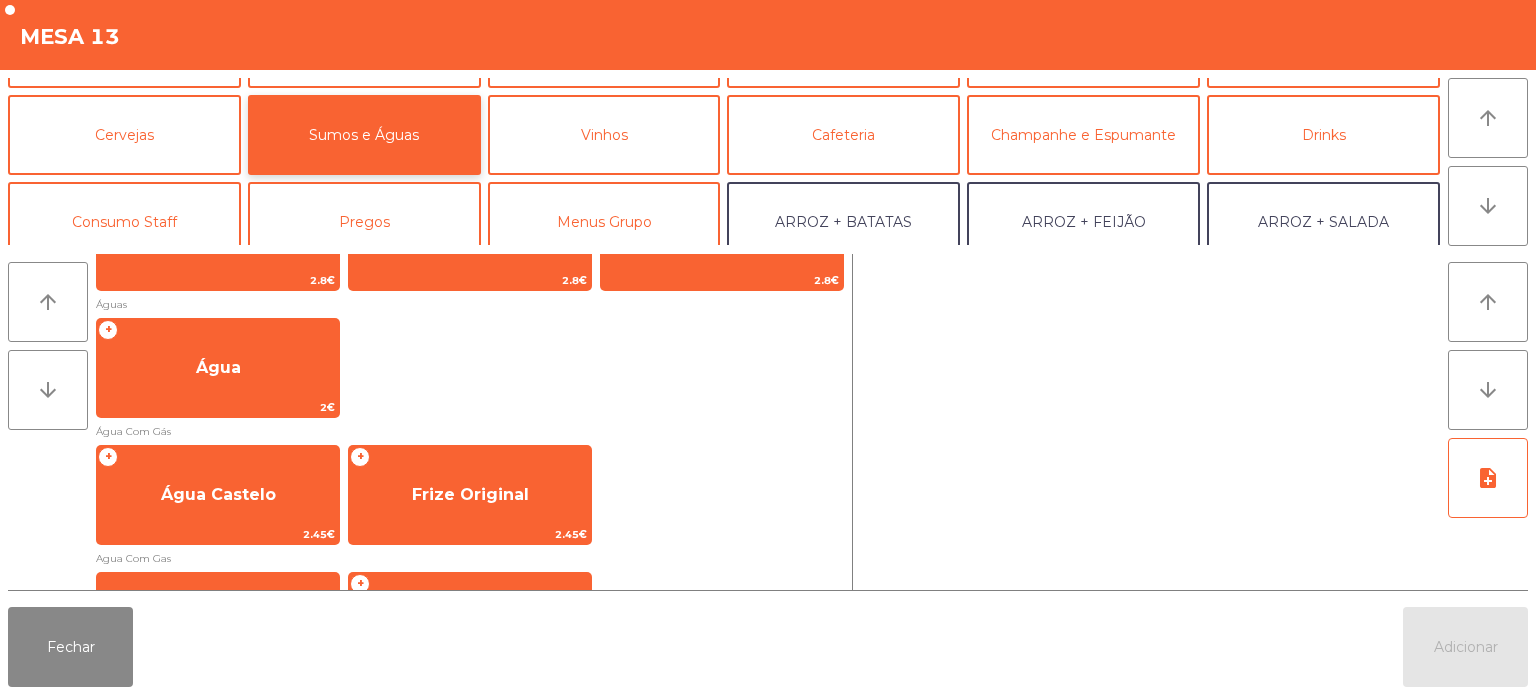scroll, scrollTop: 416, scrollLeft: 0, axis: vertical 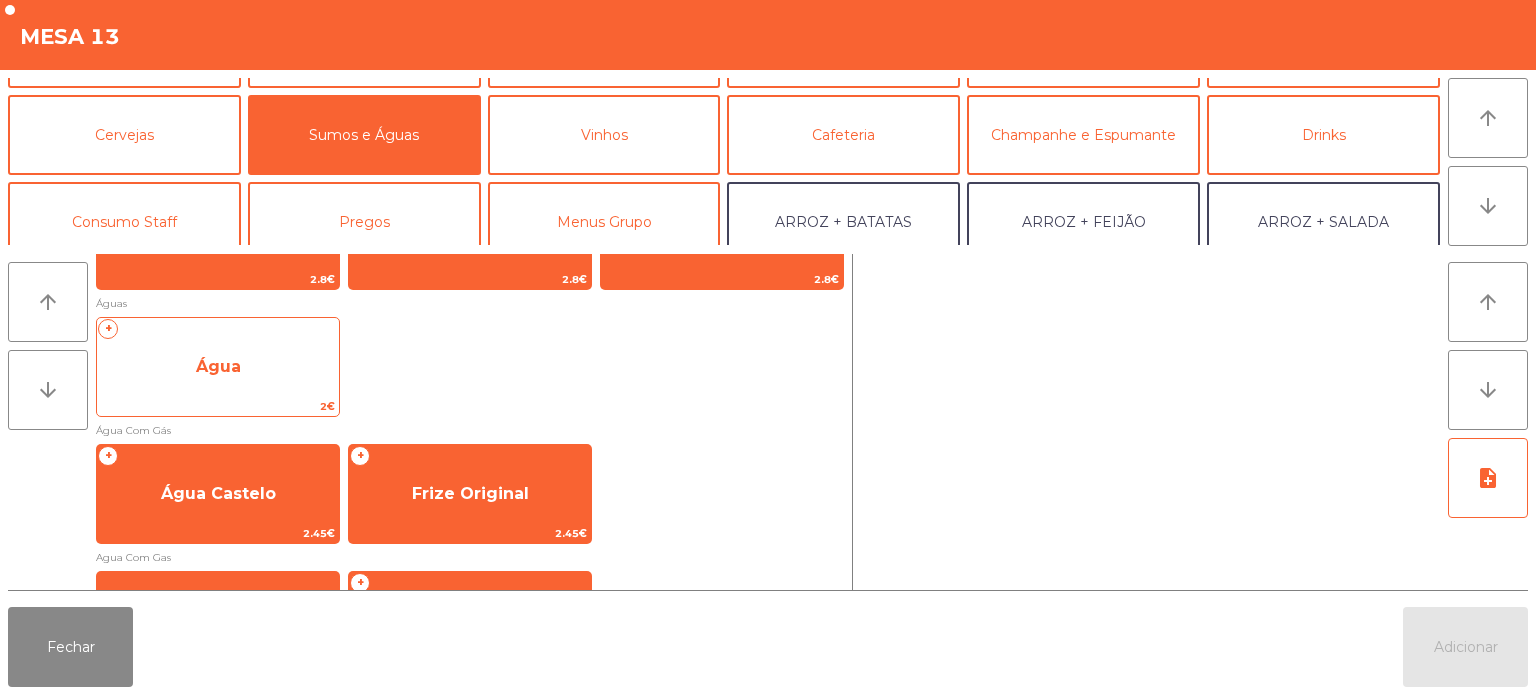 click on "2€" 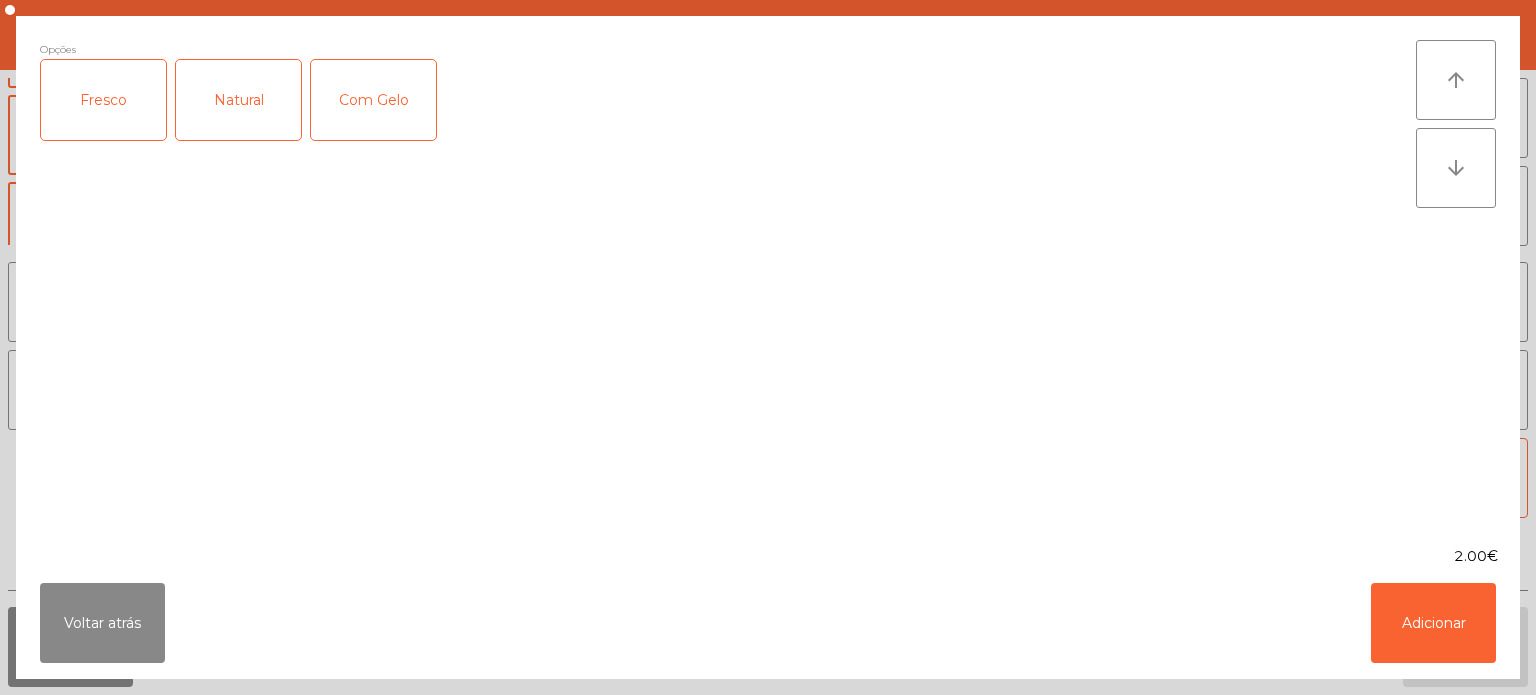 click on "Fresco" 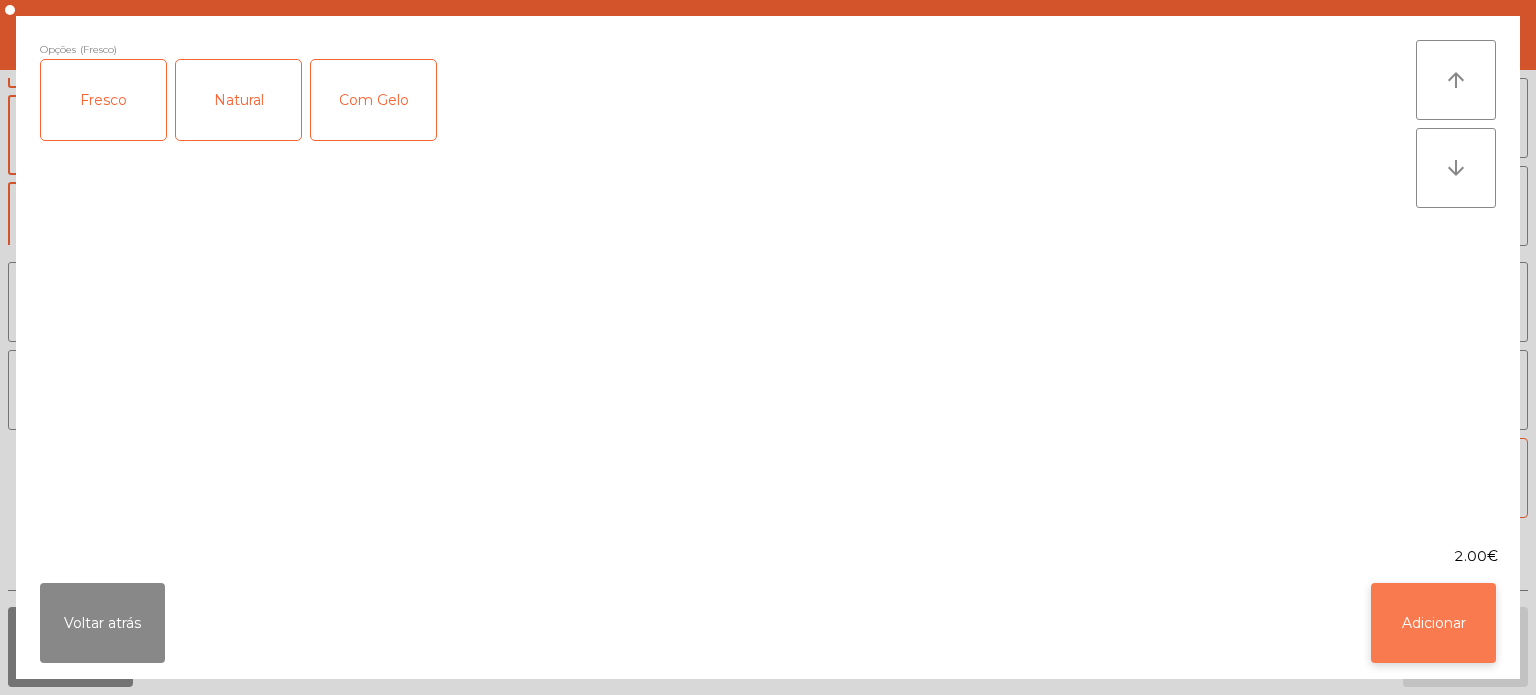 click on "Adicionar" 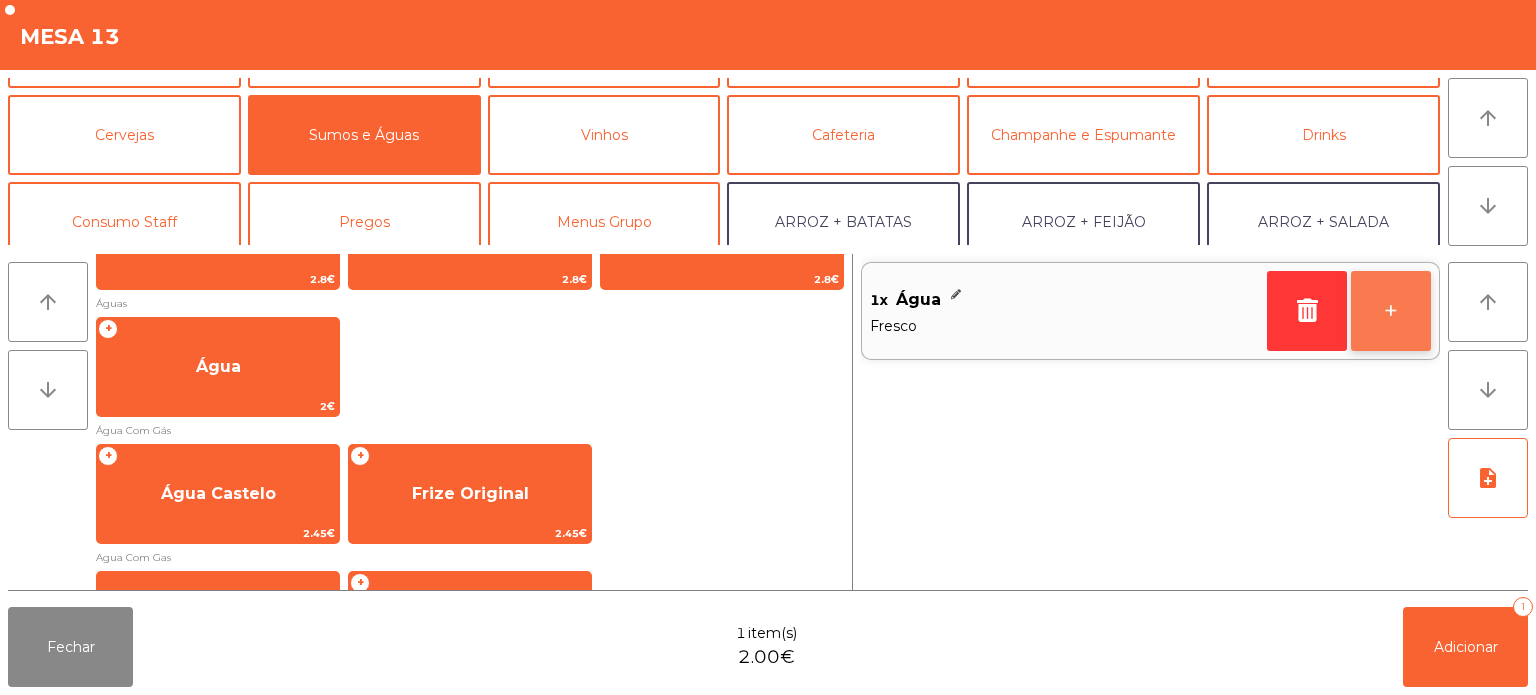 click on "+" 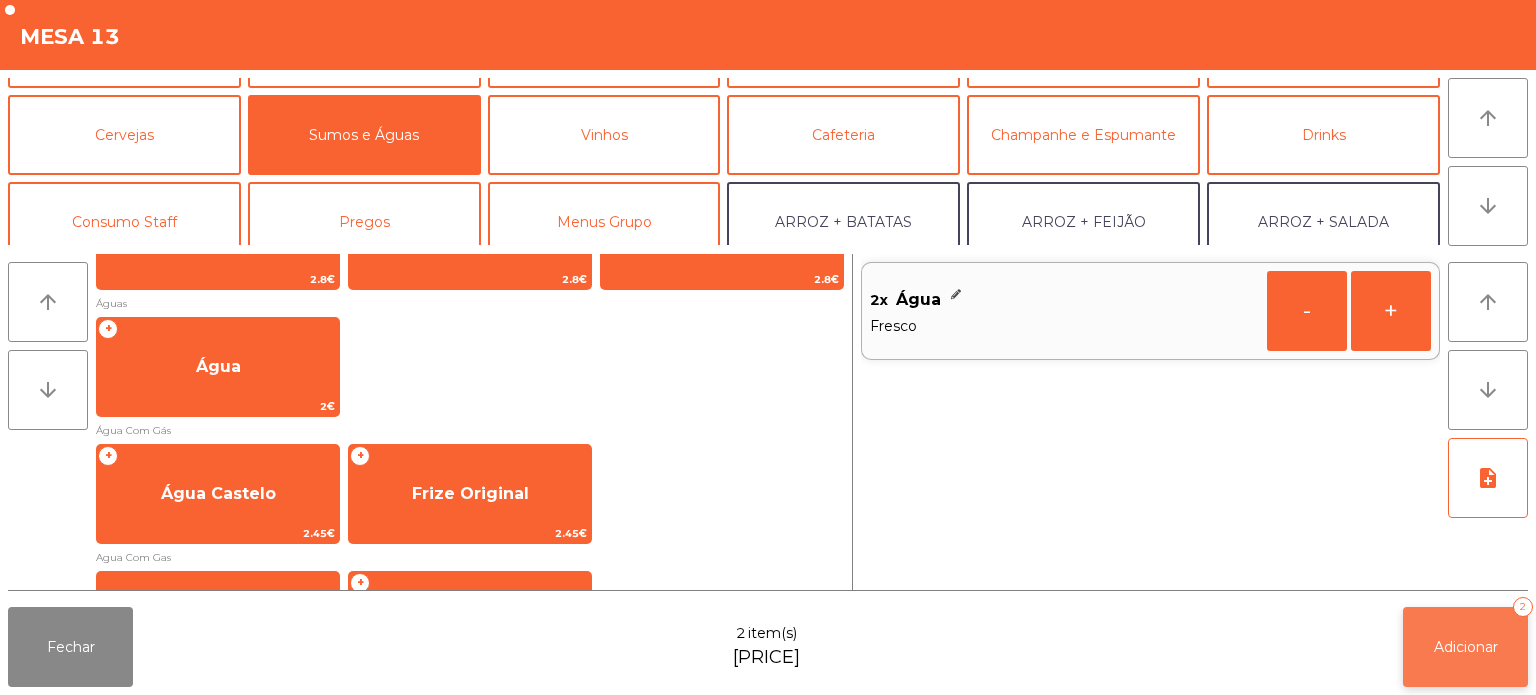 click on "Adicionar   2" 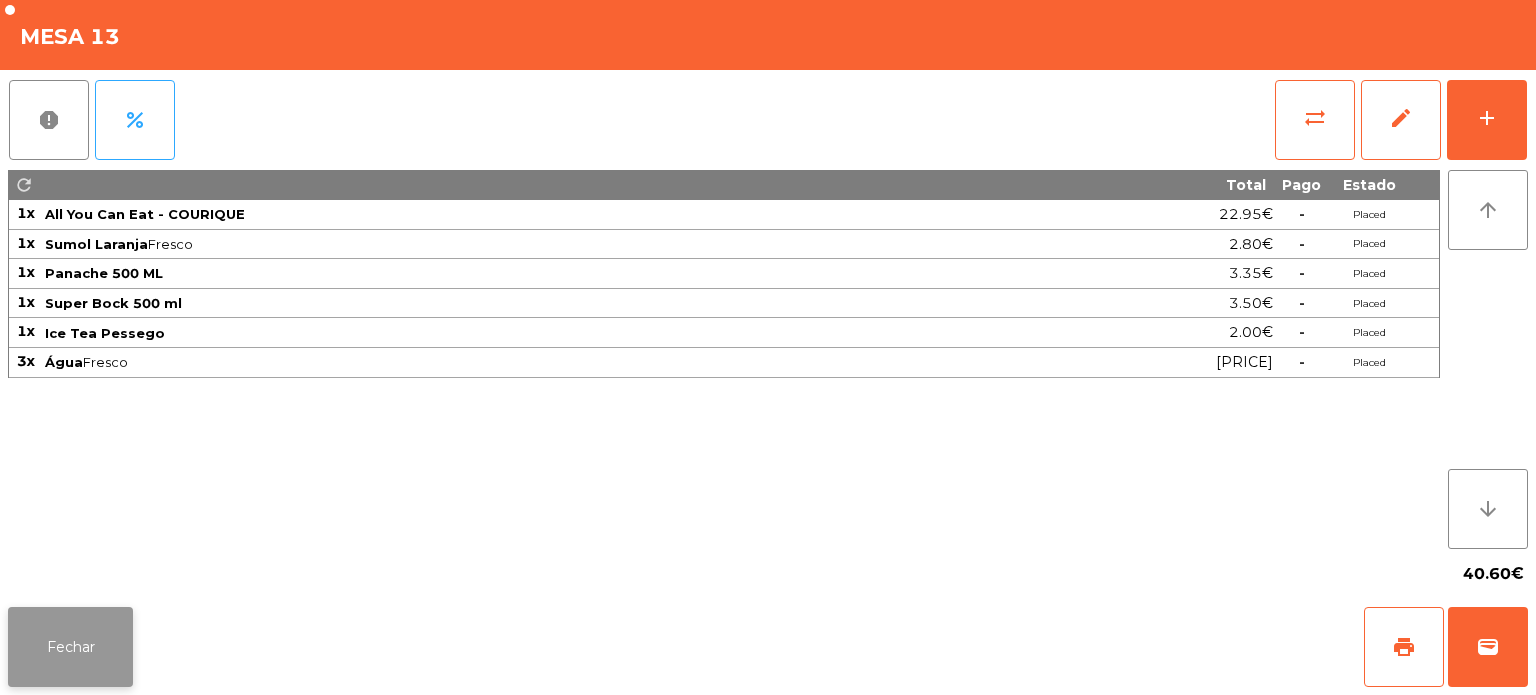 click on "Fechar" 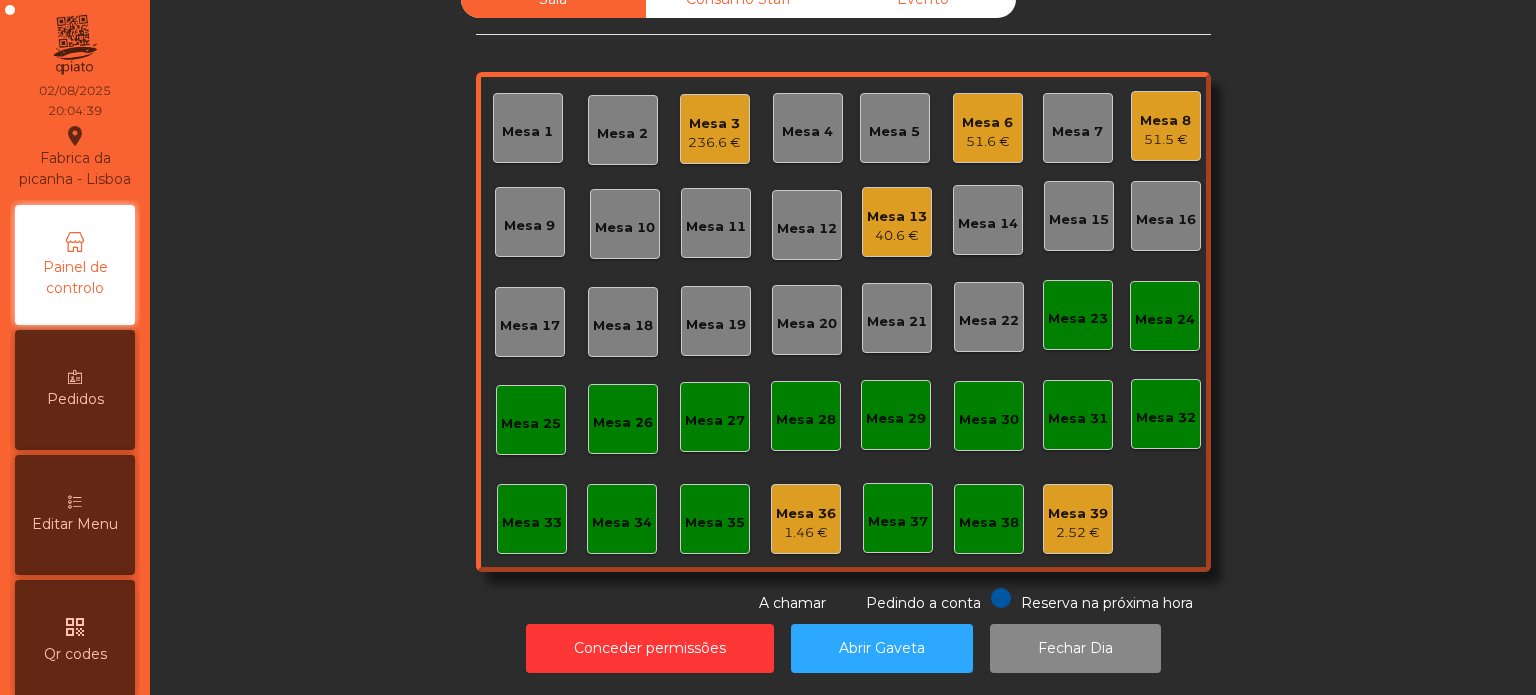 click on "Mesa 13   40.6 €" 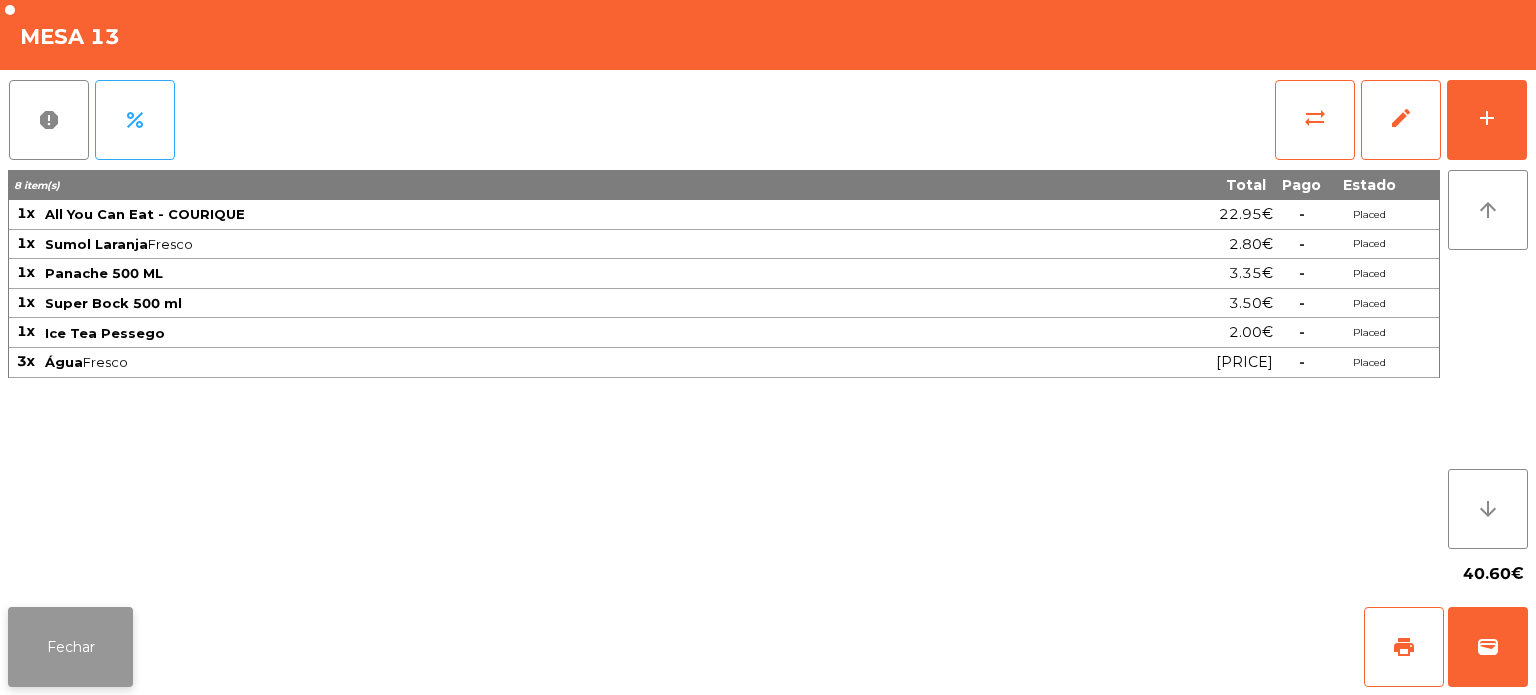 click on "Fechar" 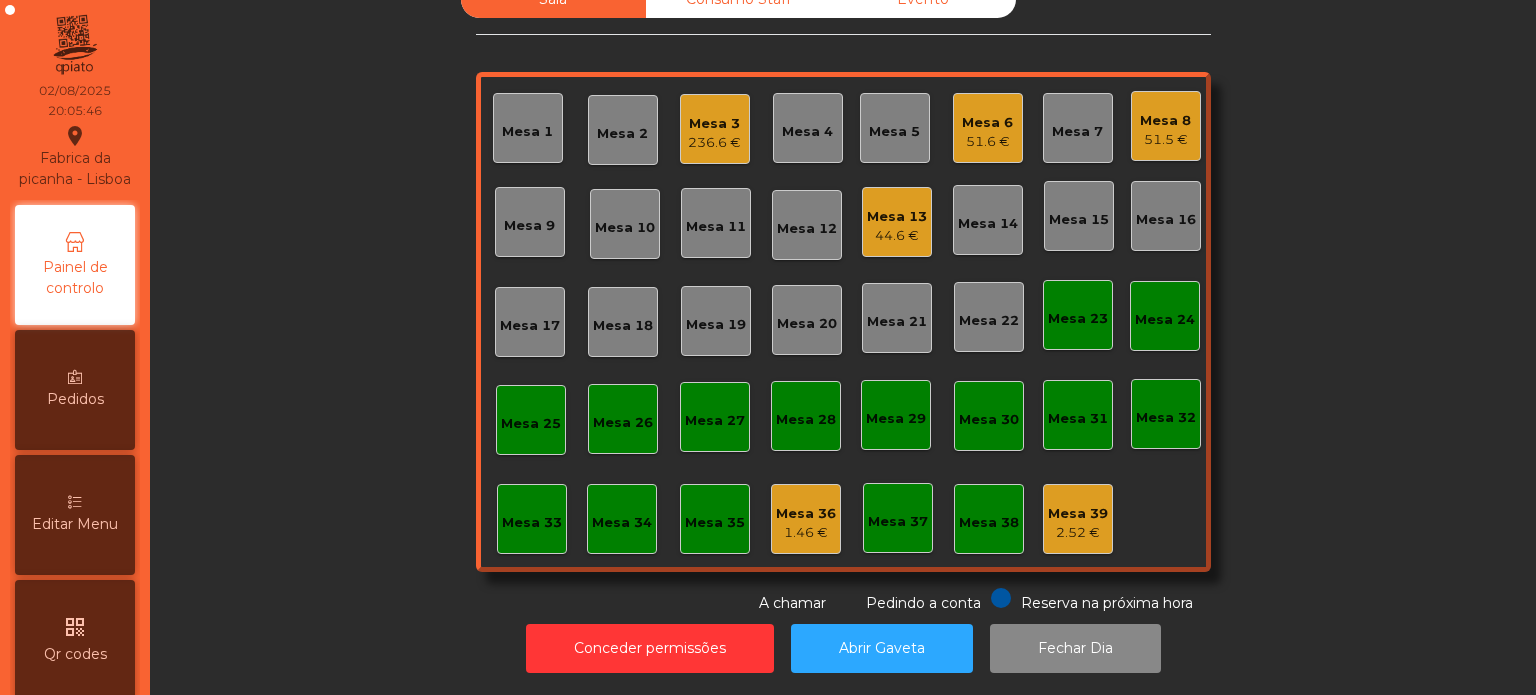 click on "Mesa 13   44.6 €" 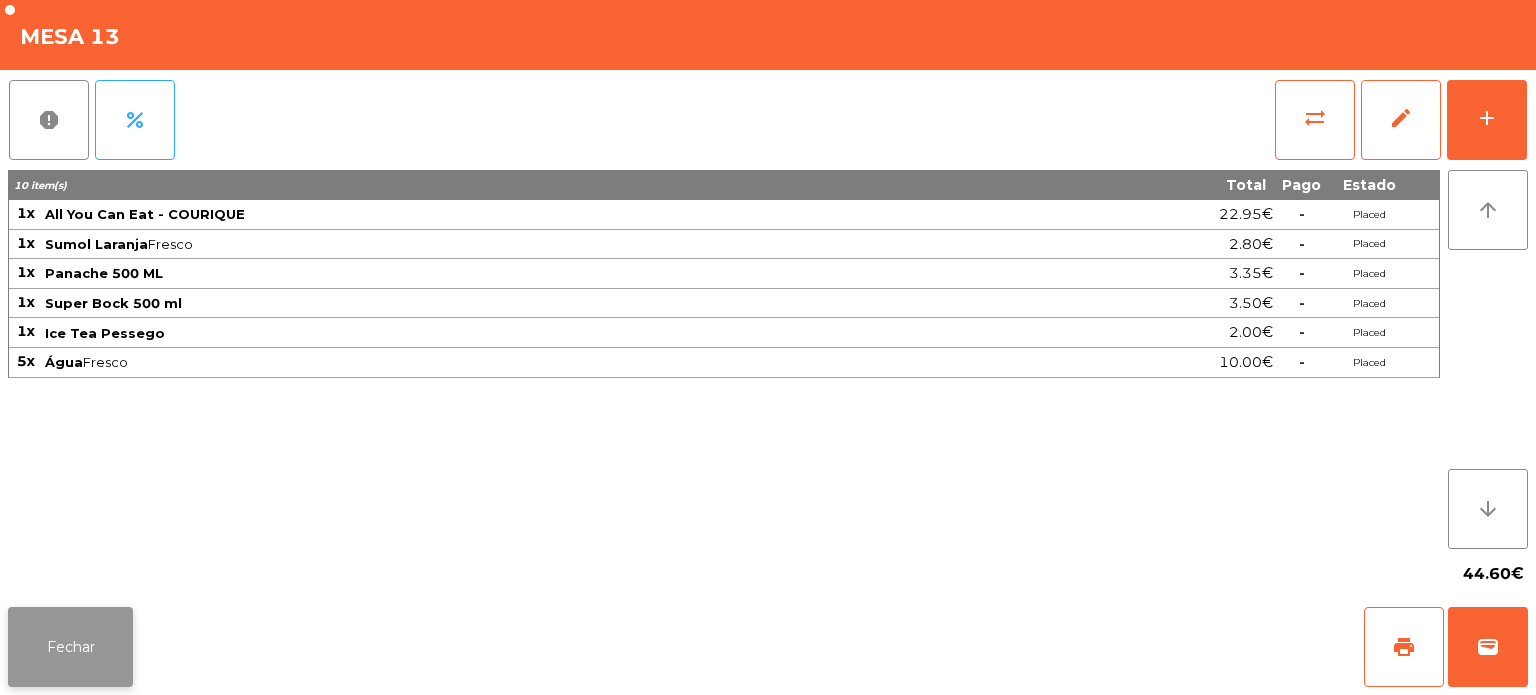 click on "Fechar" 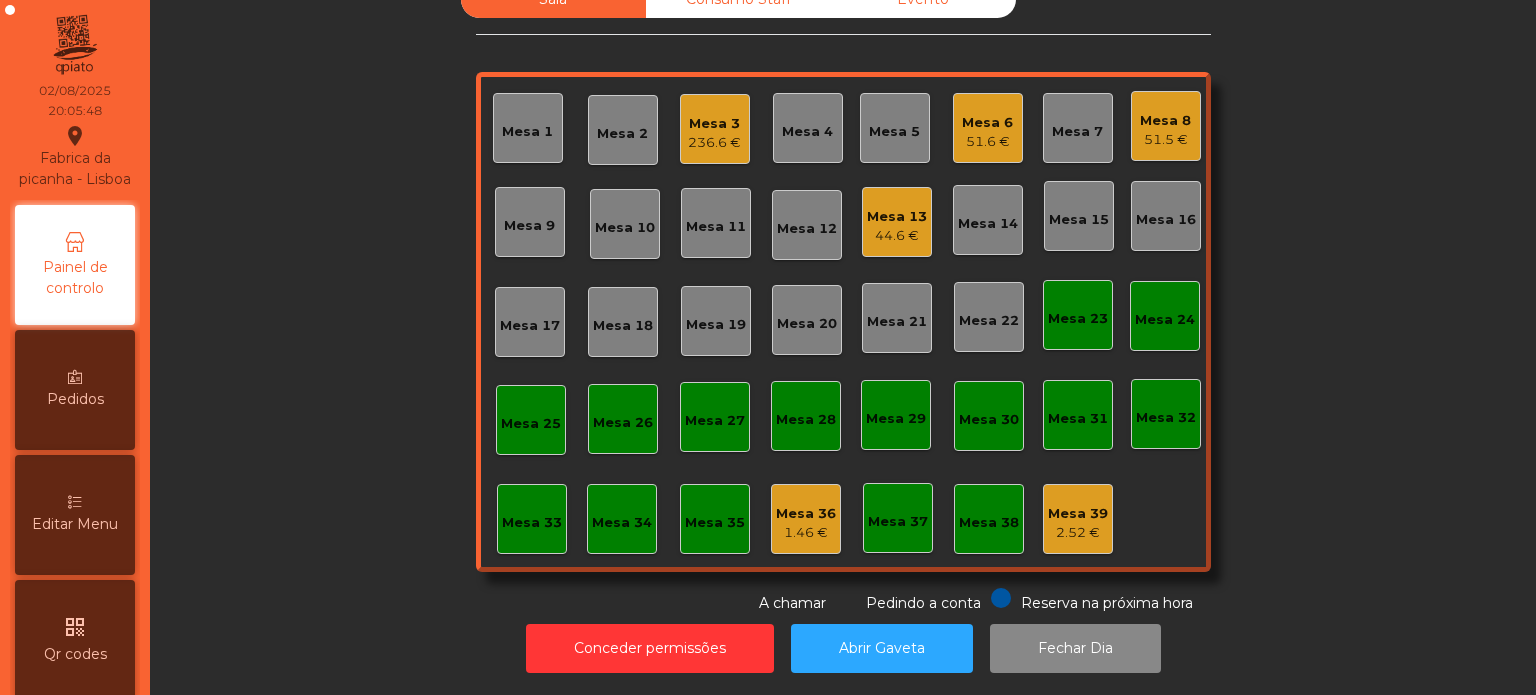 click on "Mesa 13" 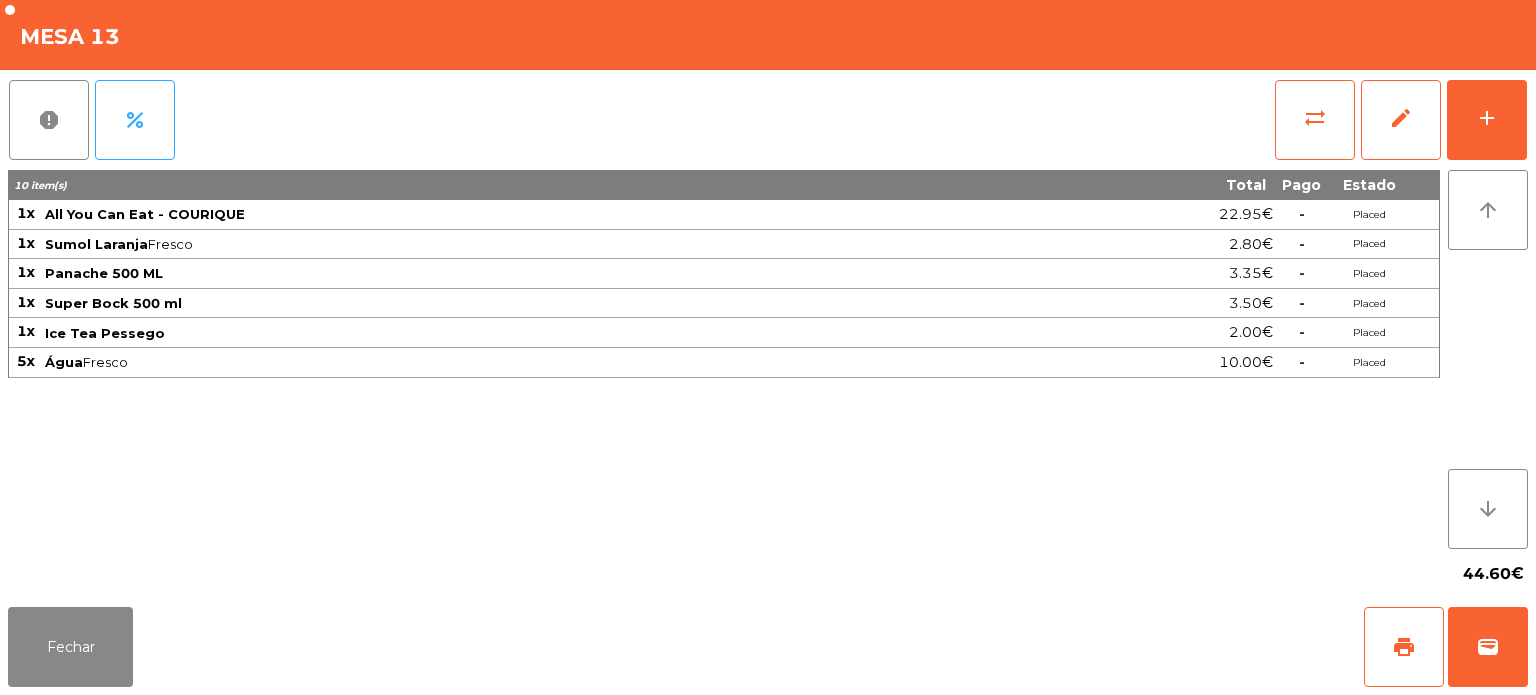 click on "sync_alt   edit   add" 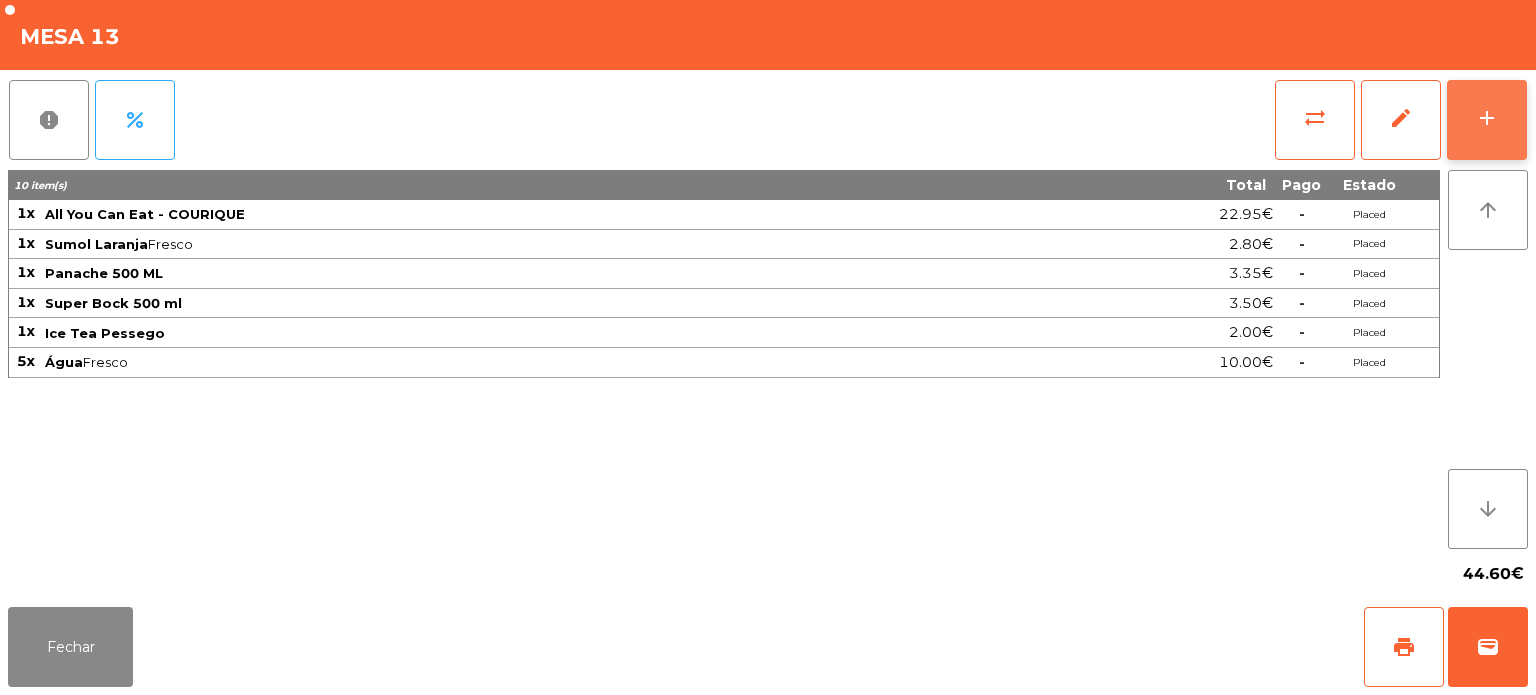 click on "add" 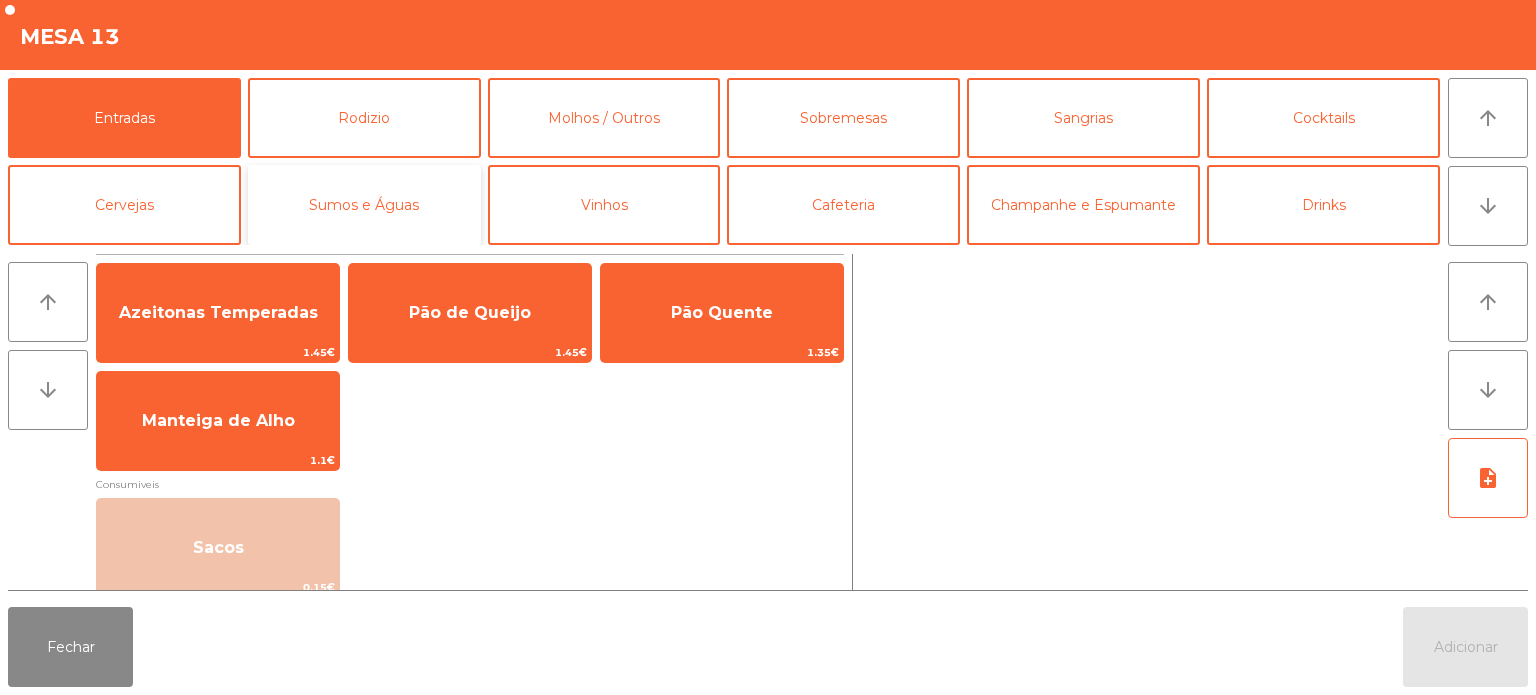 click on "Sumos e Águas" 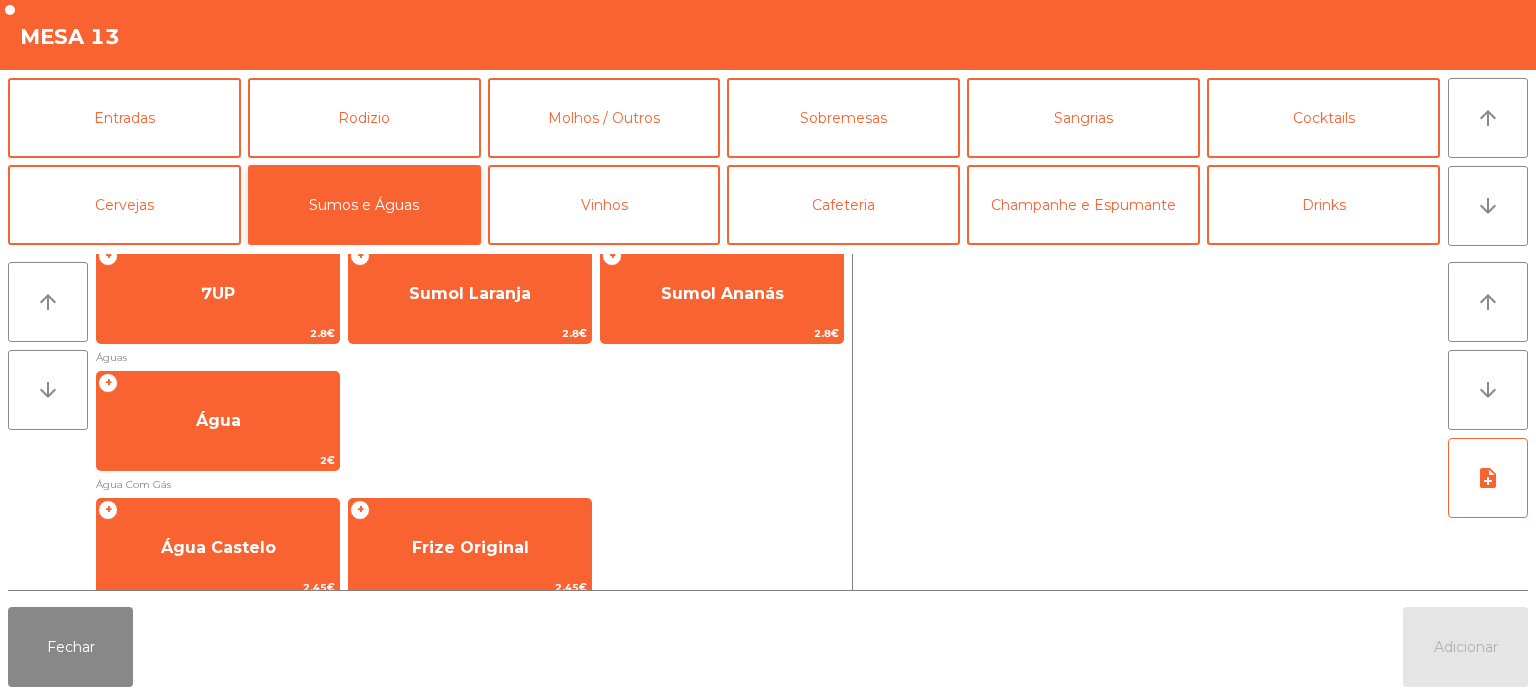 scroll, scrollTop: 359, scrollLeft: 0, axis: vertical 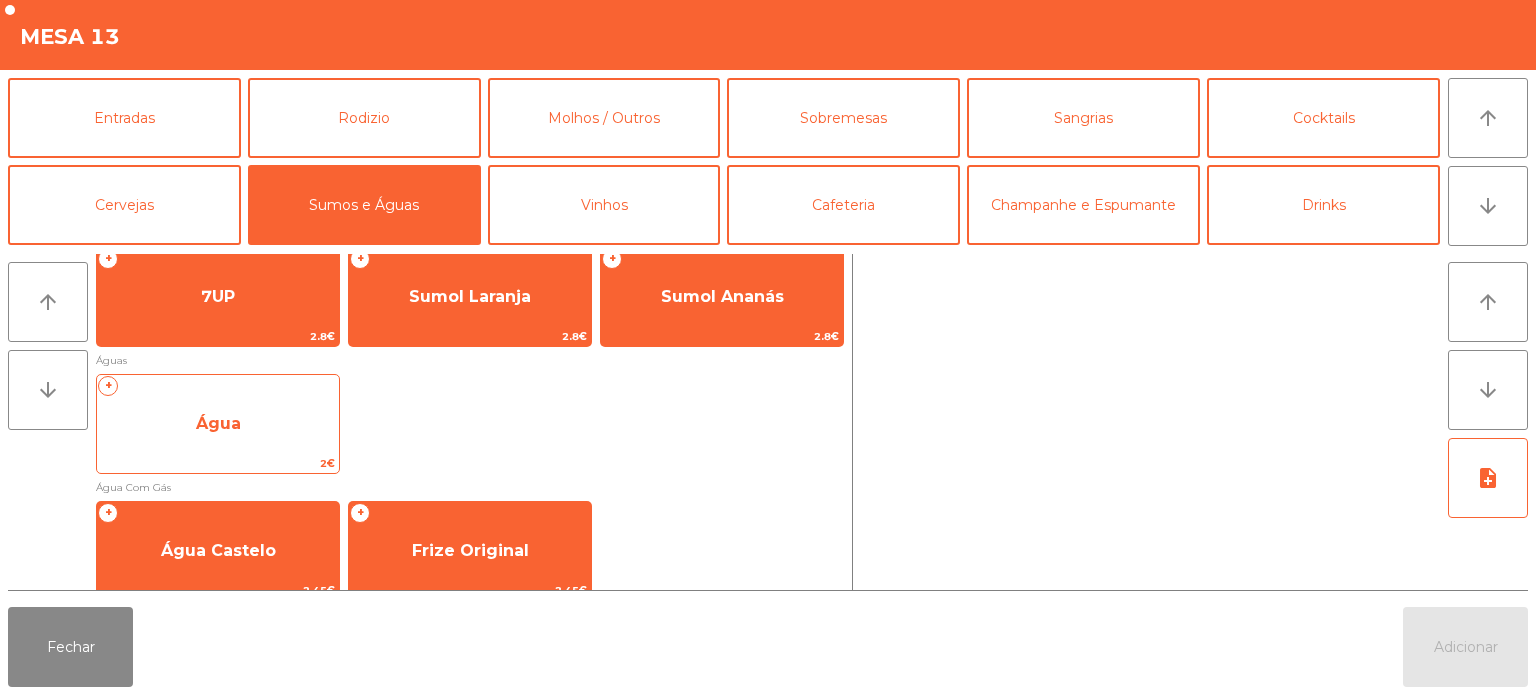 click on "Água" 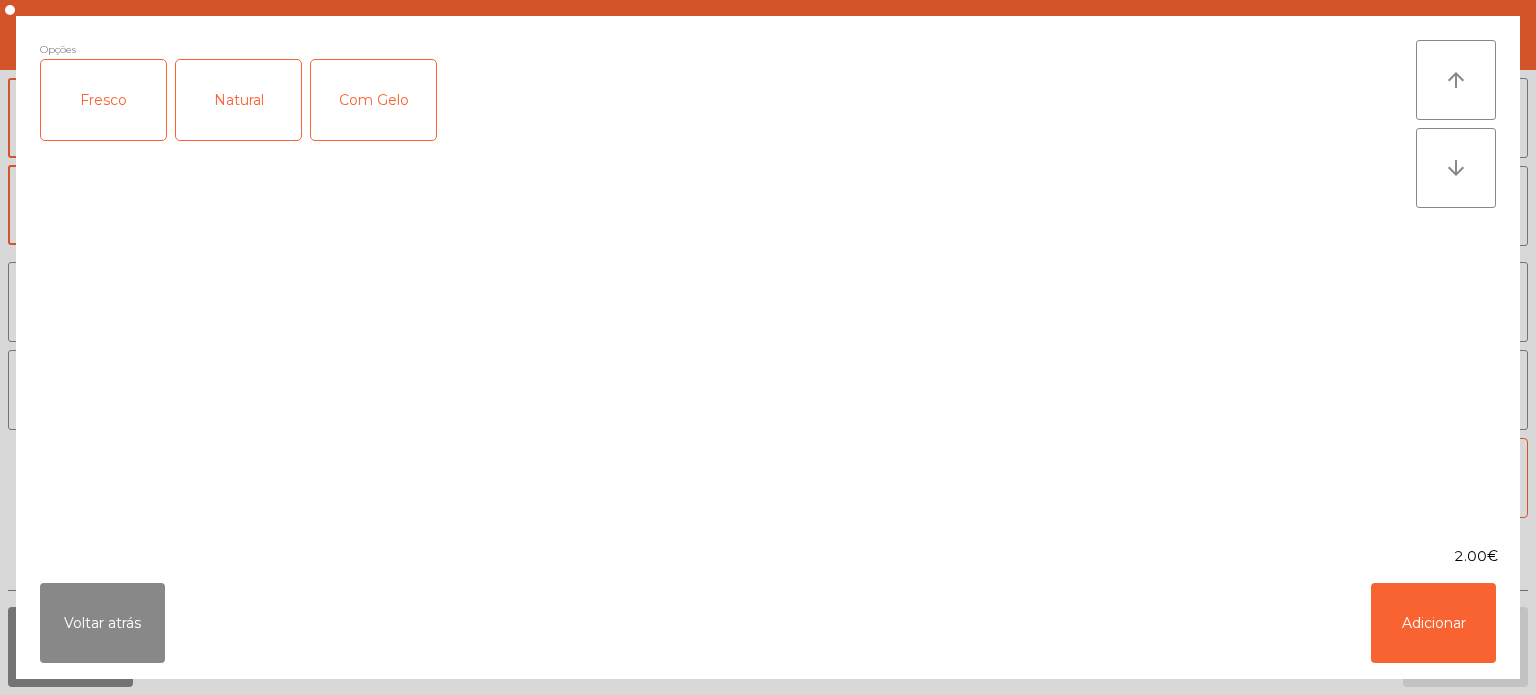 click on "Fresco" 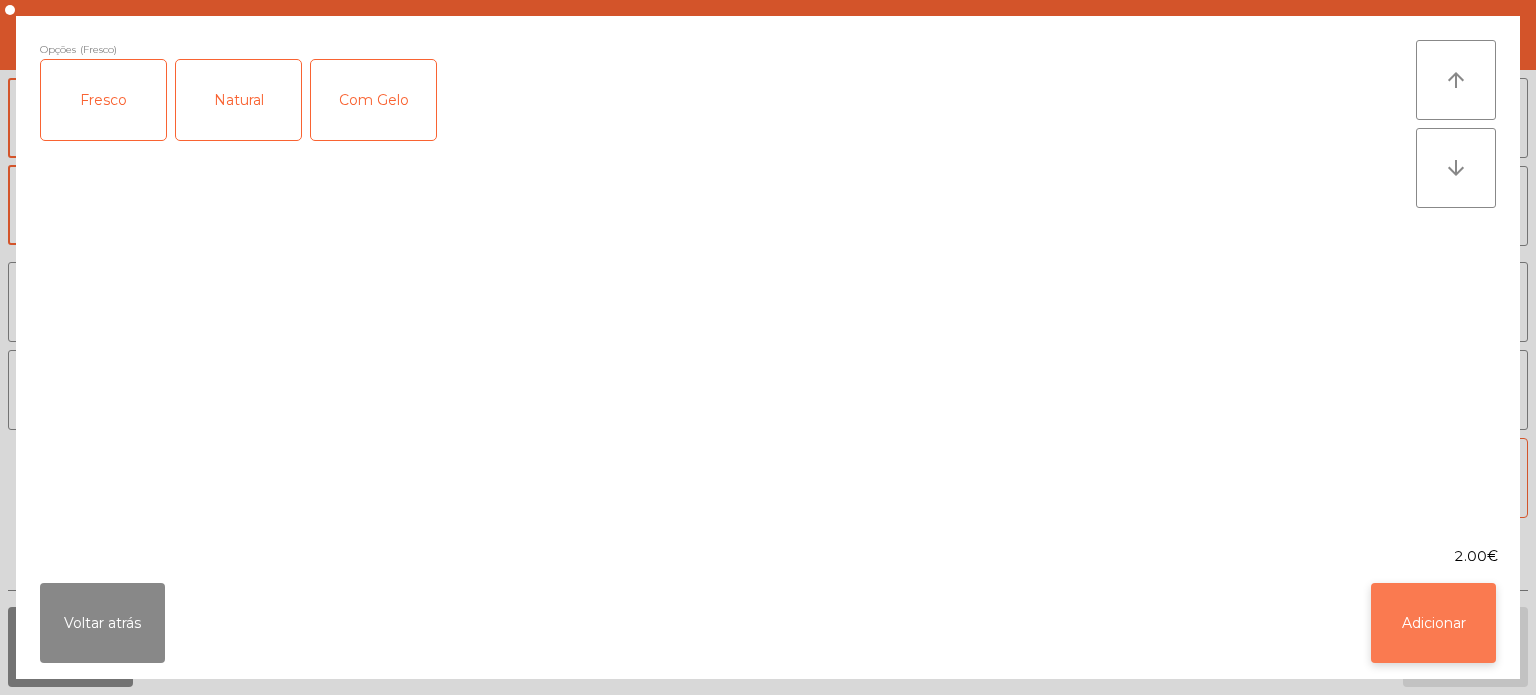 click on "Adicionar" 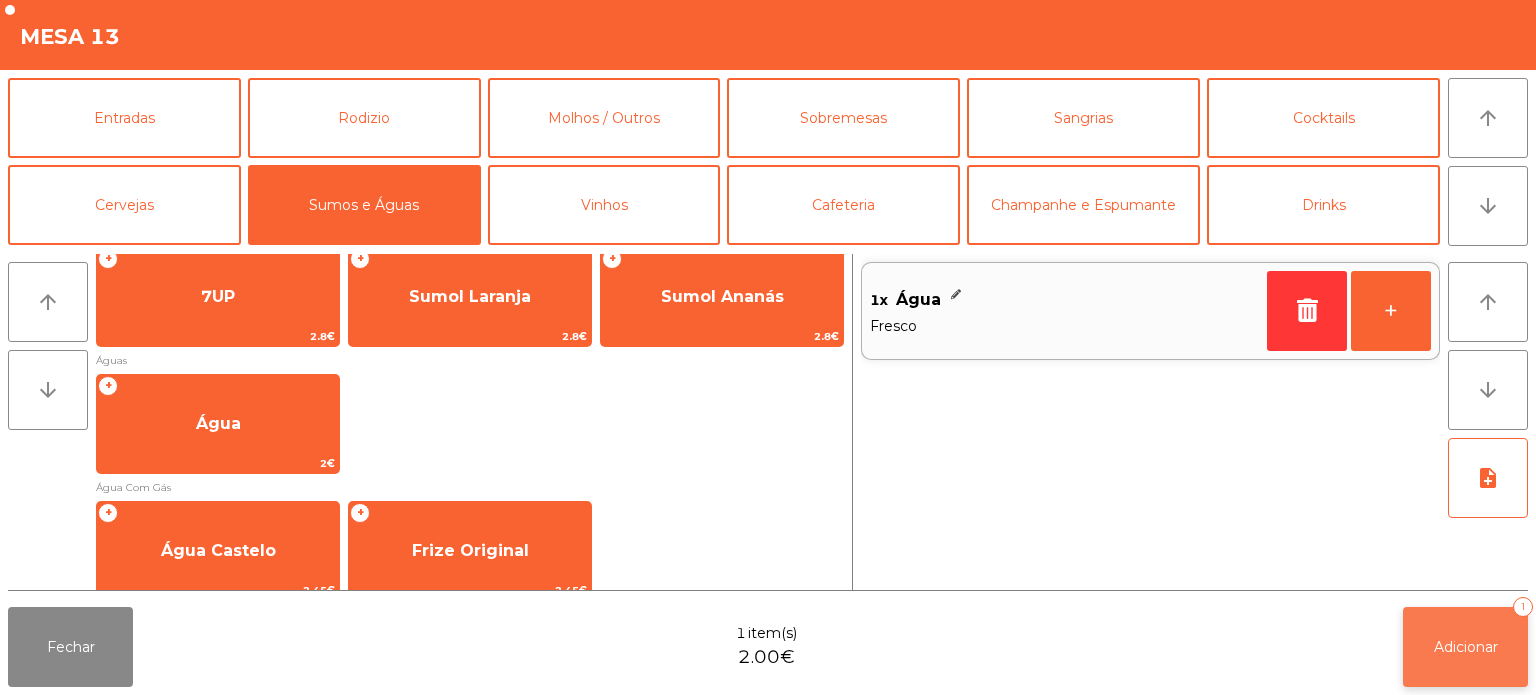 click on "Adicionar   1" 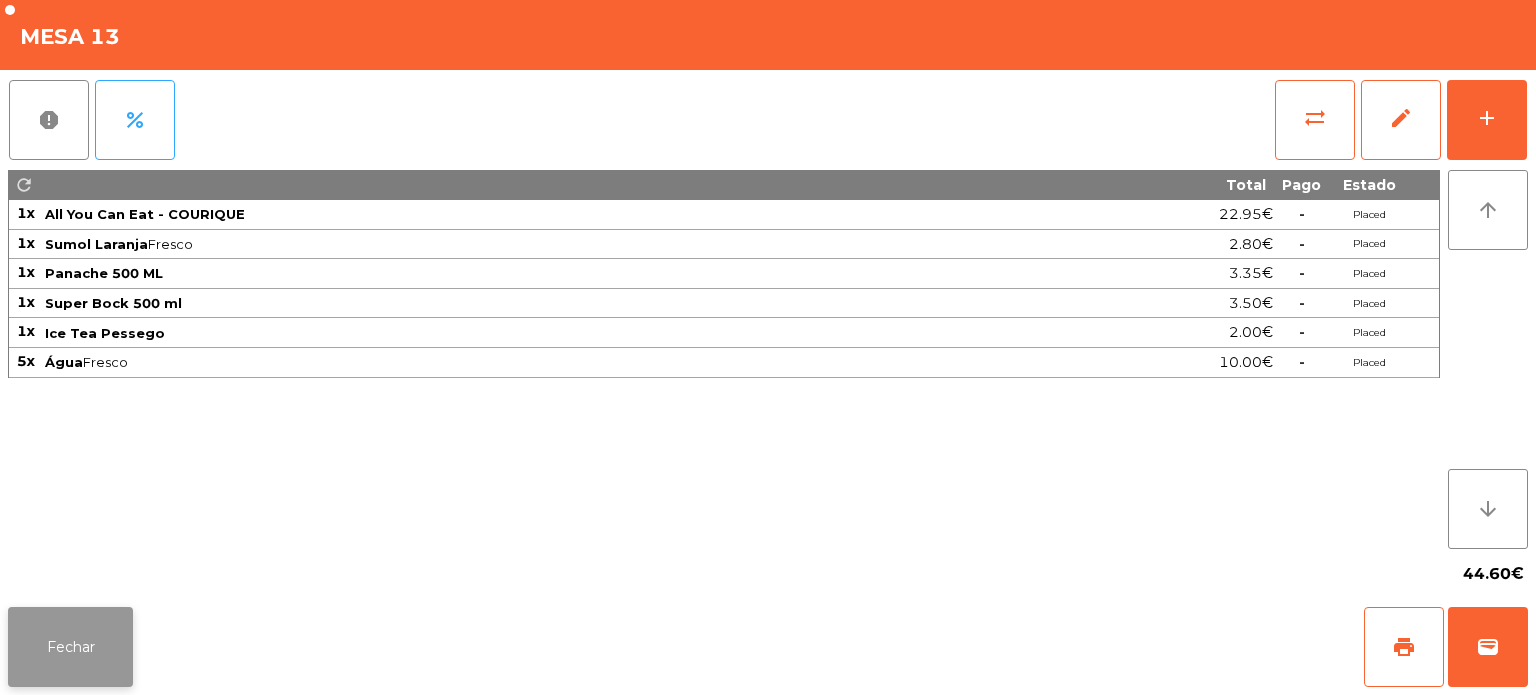 click on "Fechar" 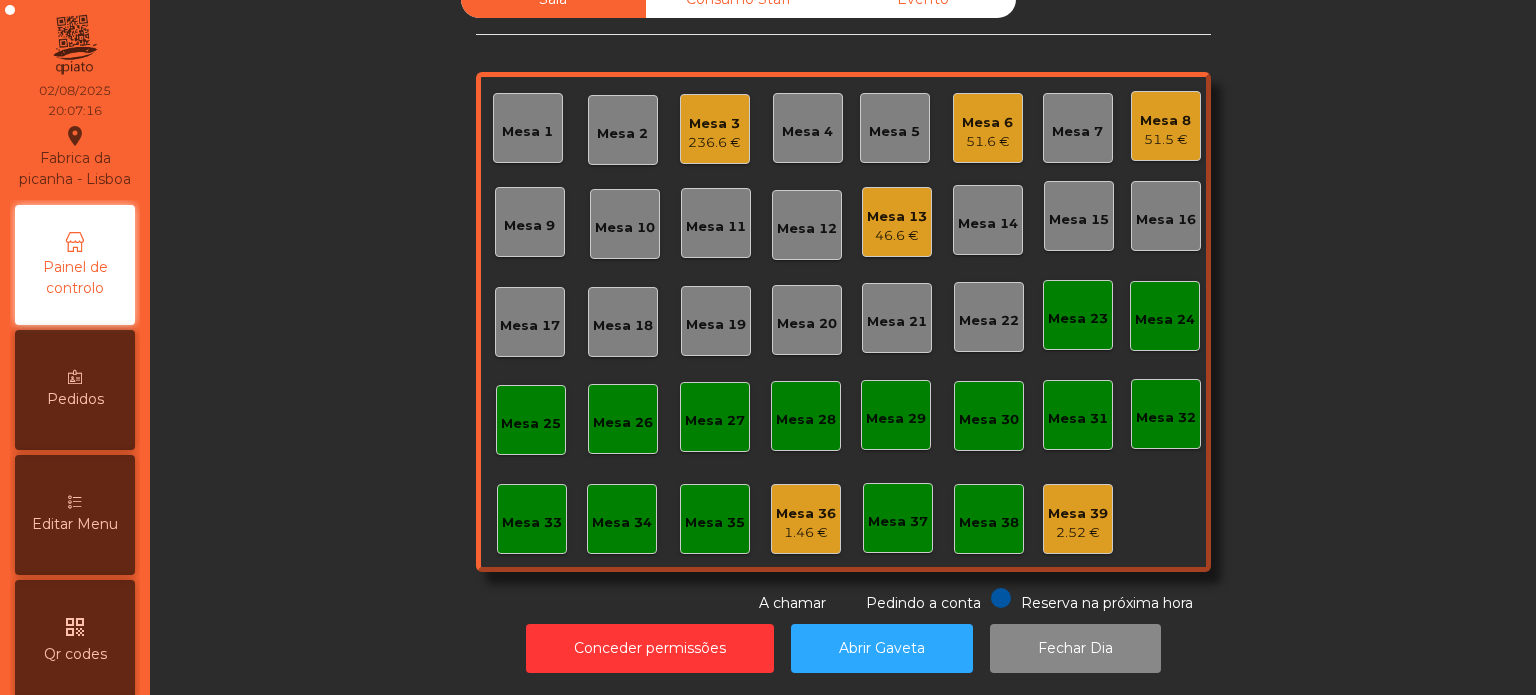 click on "Sala   Consumo Staff   Evento   Mesa 1   Mesa 2   Mesa 3   236.6 €   Mesa 4   Mesa 5   Mesa 6   51.6 €   Mesa 7   Mesa 8   51.5 €   Mesa 9   Mesa 10   Mesa 11   Mesa 12   Mesa 13   46.6 €   Mesa 14   Mesa 15   Mesa 16   Mesa 17   Mesa 18   Mesa 19   Mesa 20   Mesa 21   Mesa 22   Mesa 23   Mesa 24   Mesa 25   Mesa 26   Mesa 27   Mesa 28   Mesa 29   Mesa 30   Mesa 31   Mesa 32   Mesa 33   Mesa 34   Mesa 35   Mesa 36   1.46 €   Mesa 37   Mesa 38   Mesa 39   2.52 €  Reserva na próxima hora Pedindo a conta A chamar" 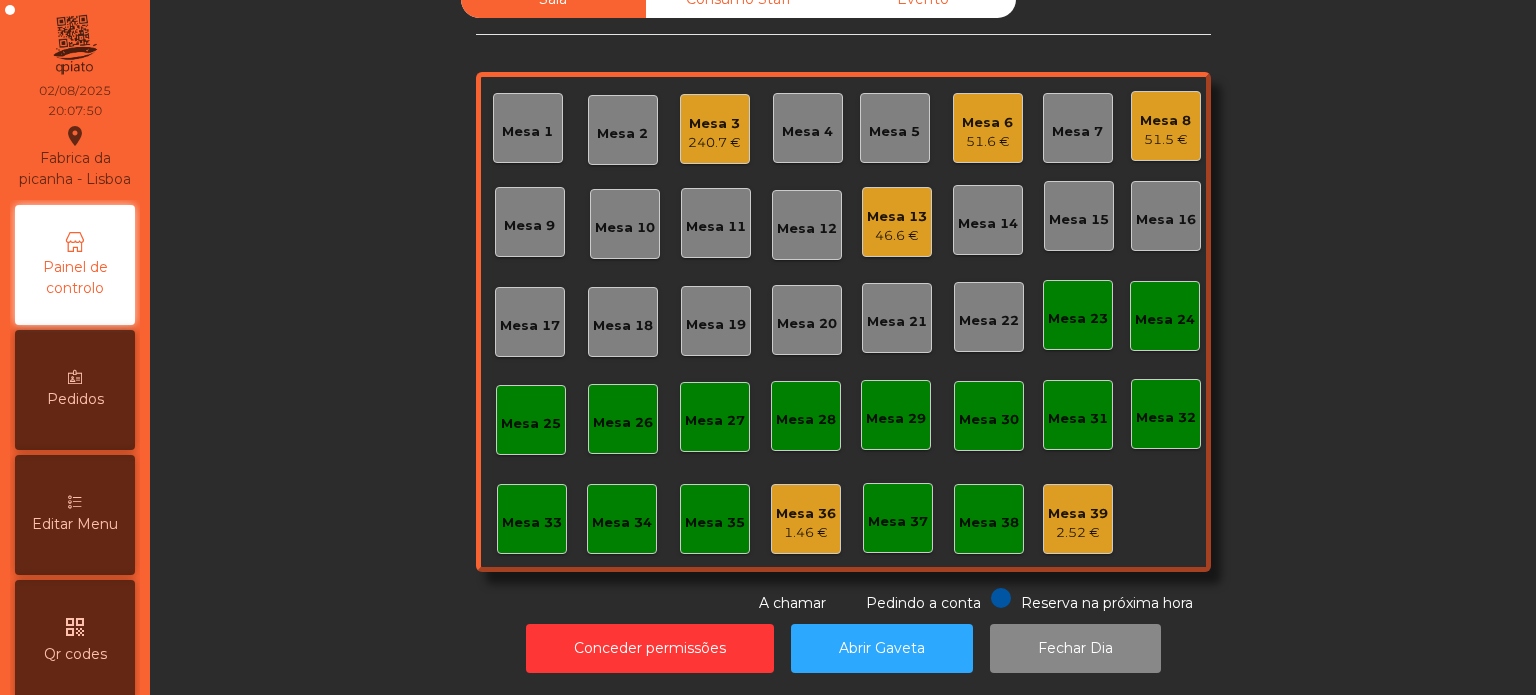 click on "Mesa 16" 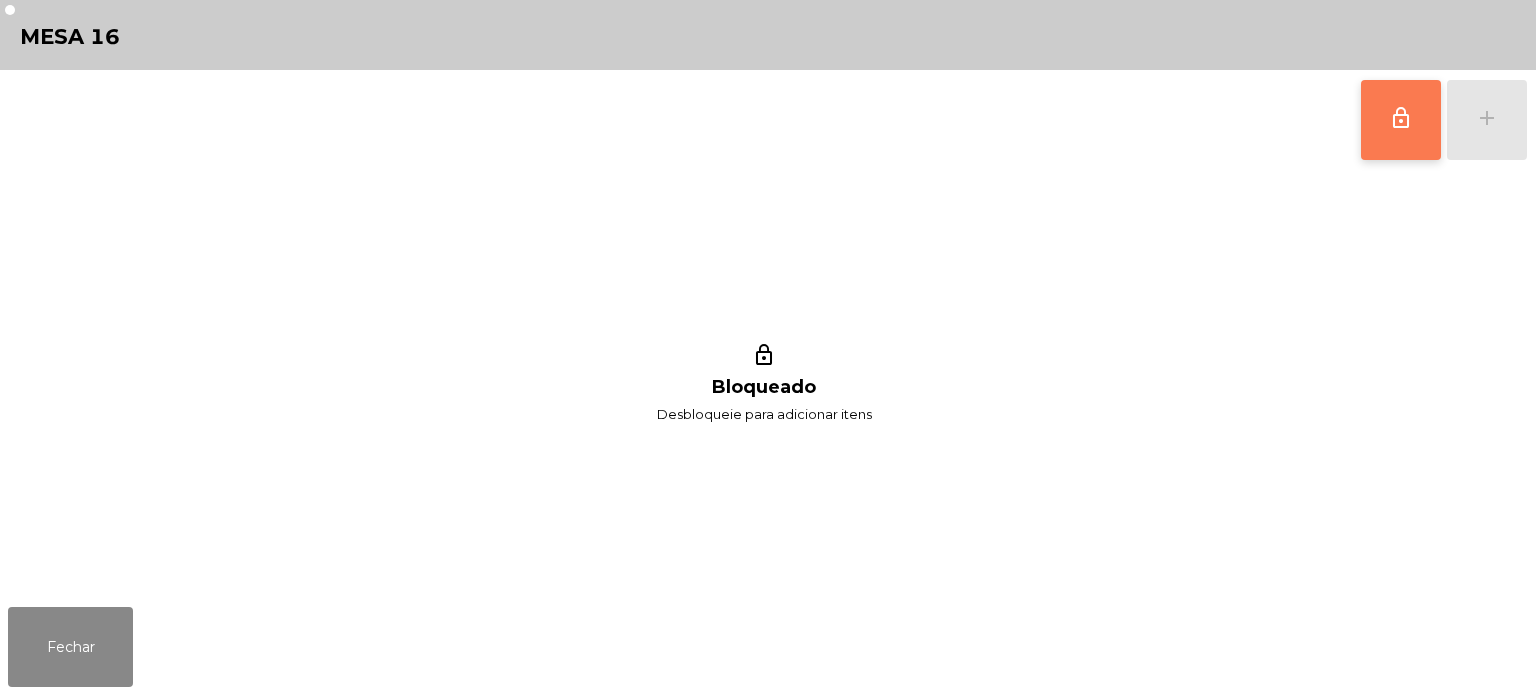 click on "lock_outline" 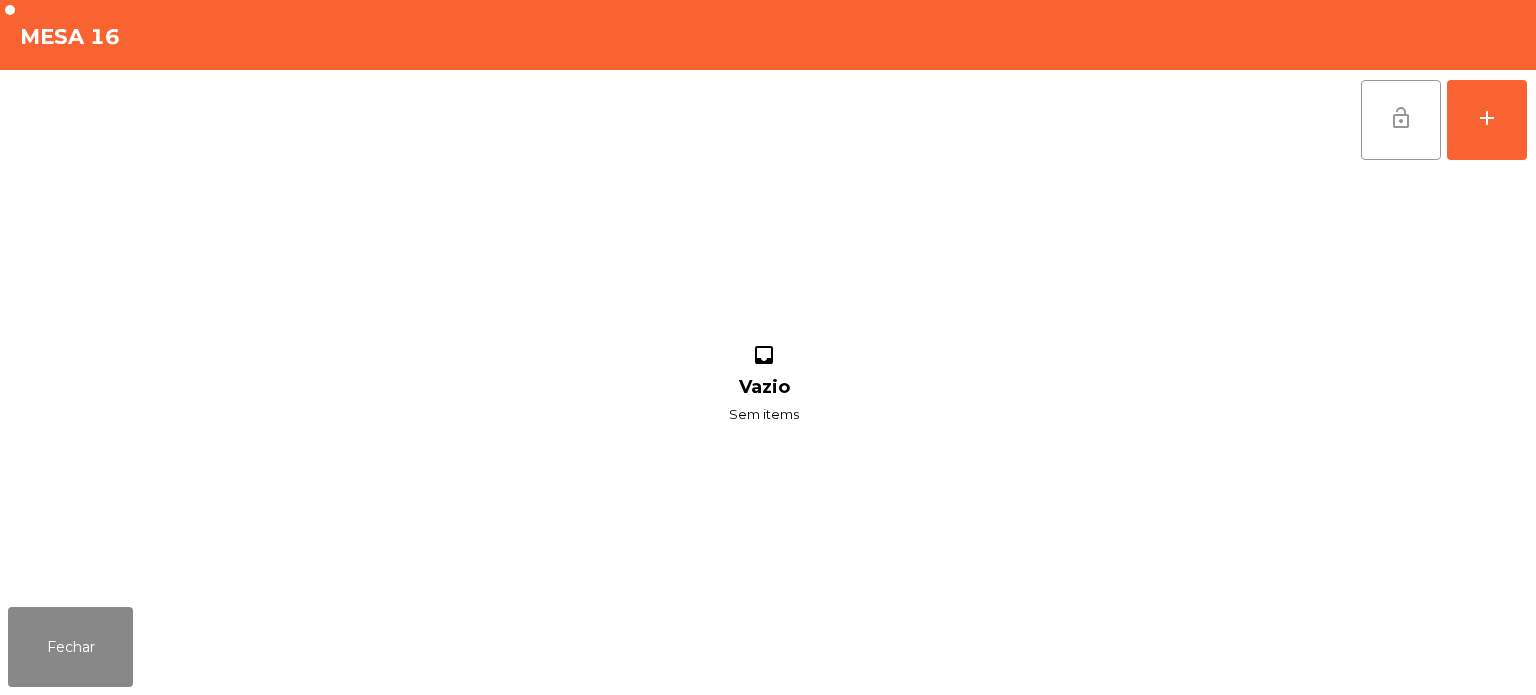 click on "lock_open" 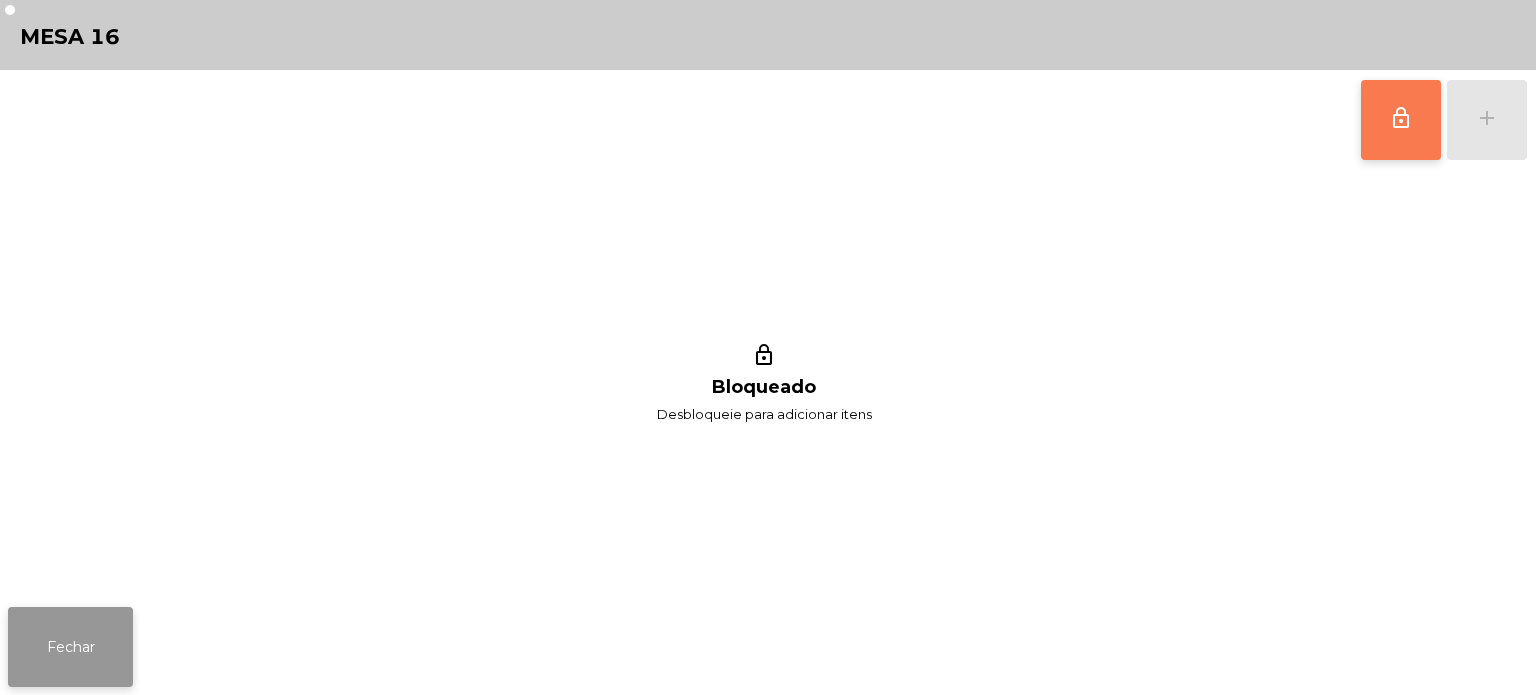 click on "Fechar" 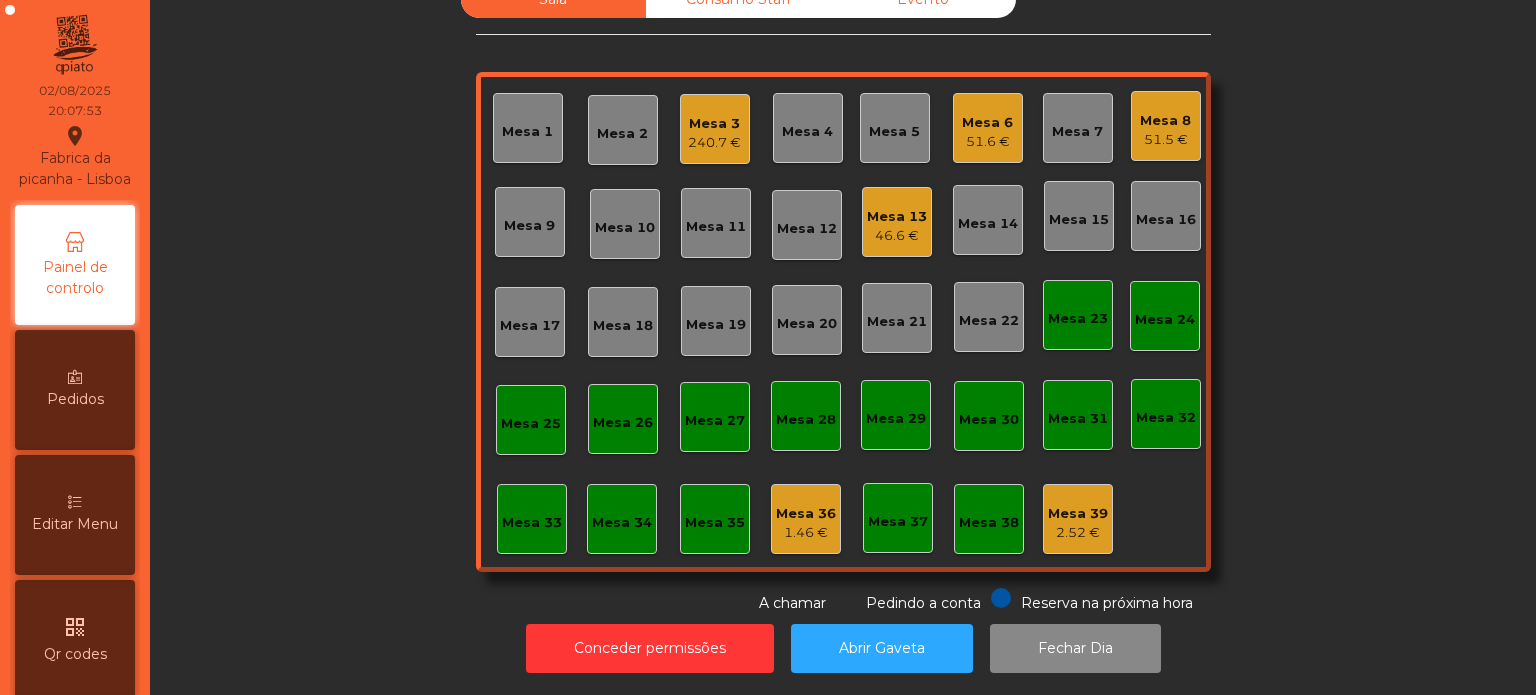 click on "Mesa 17" 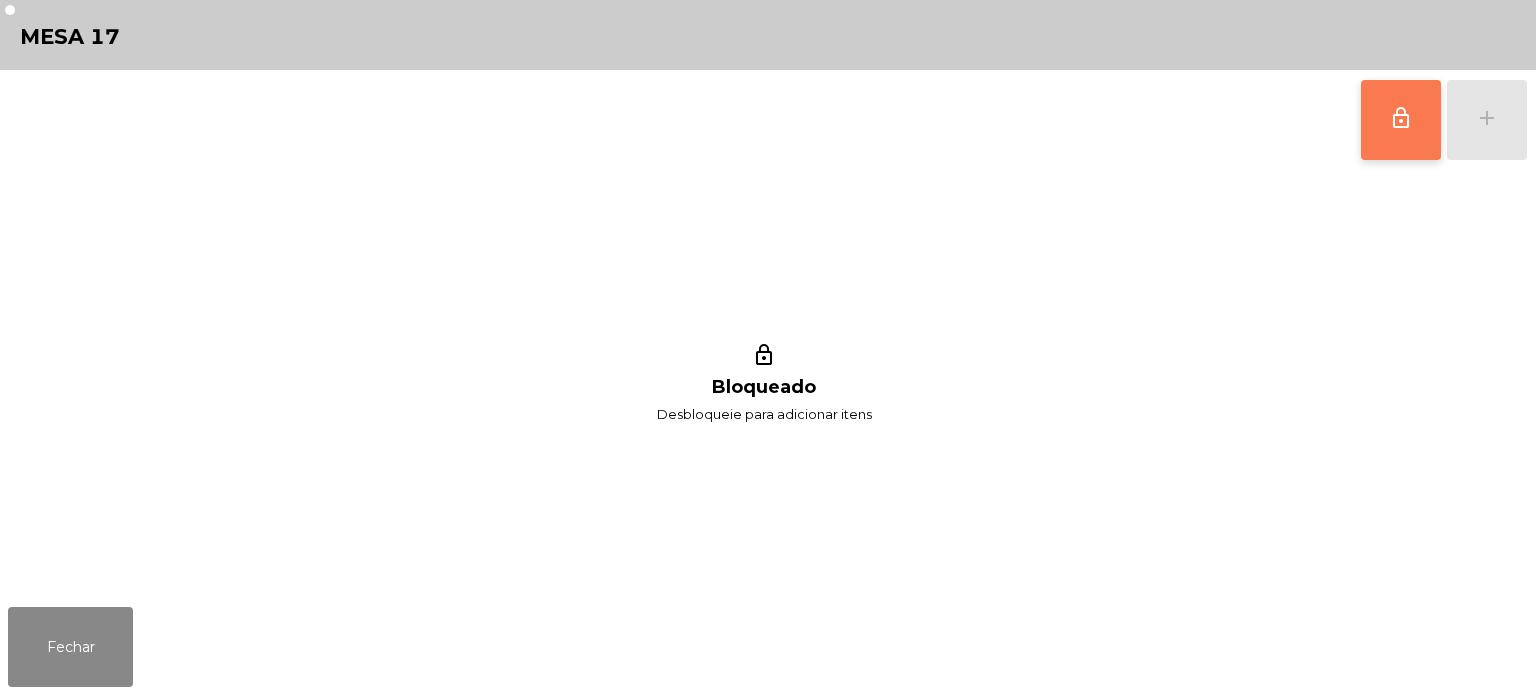 click on "lock_outline" 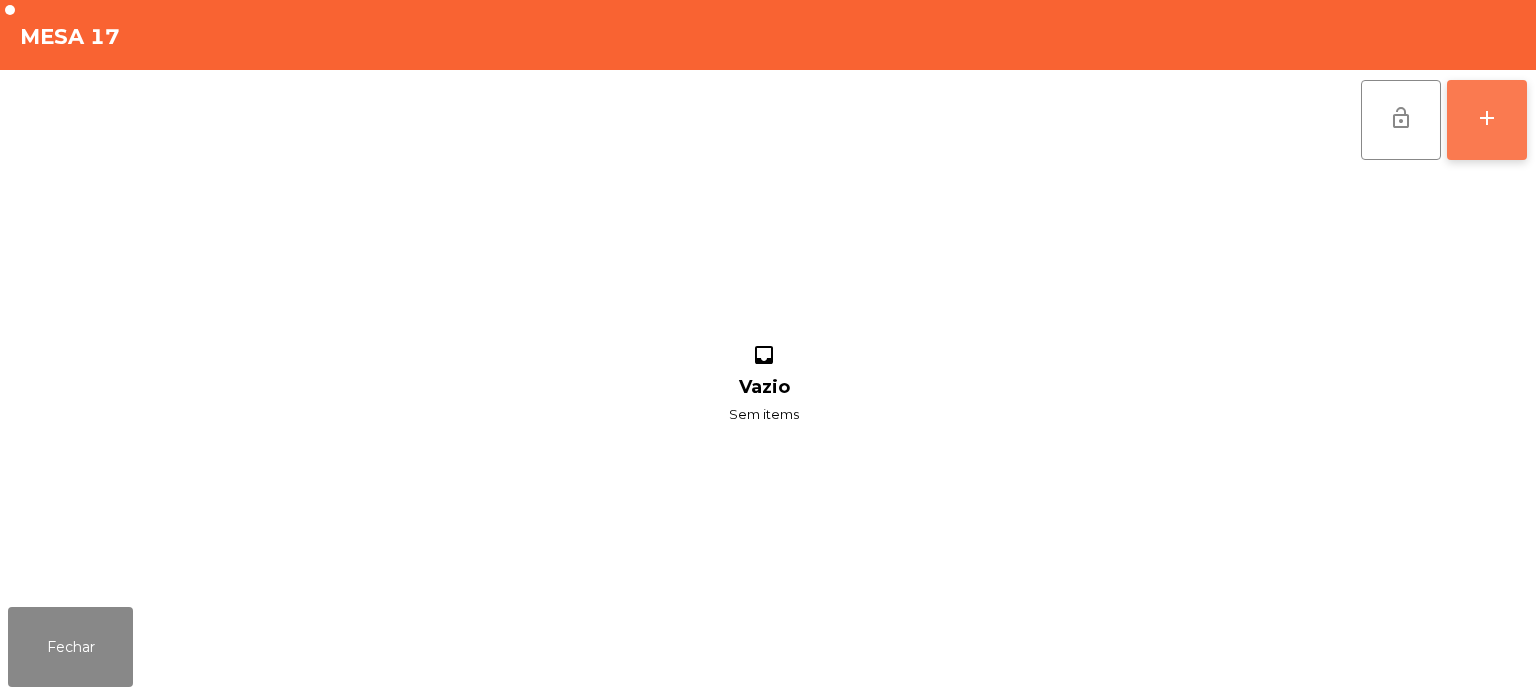 click on "add" 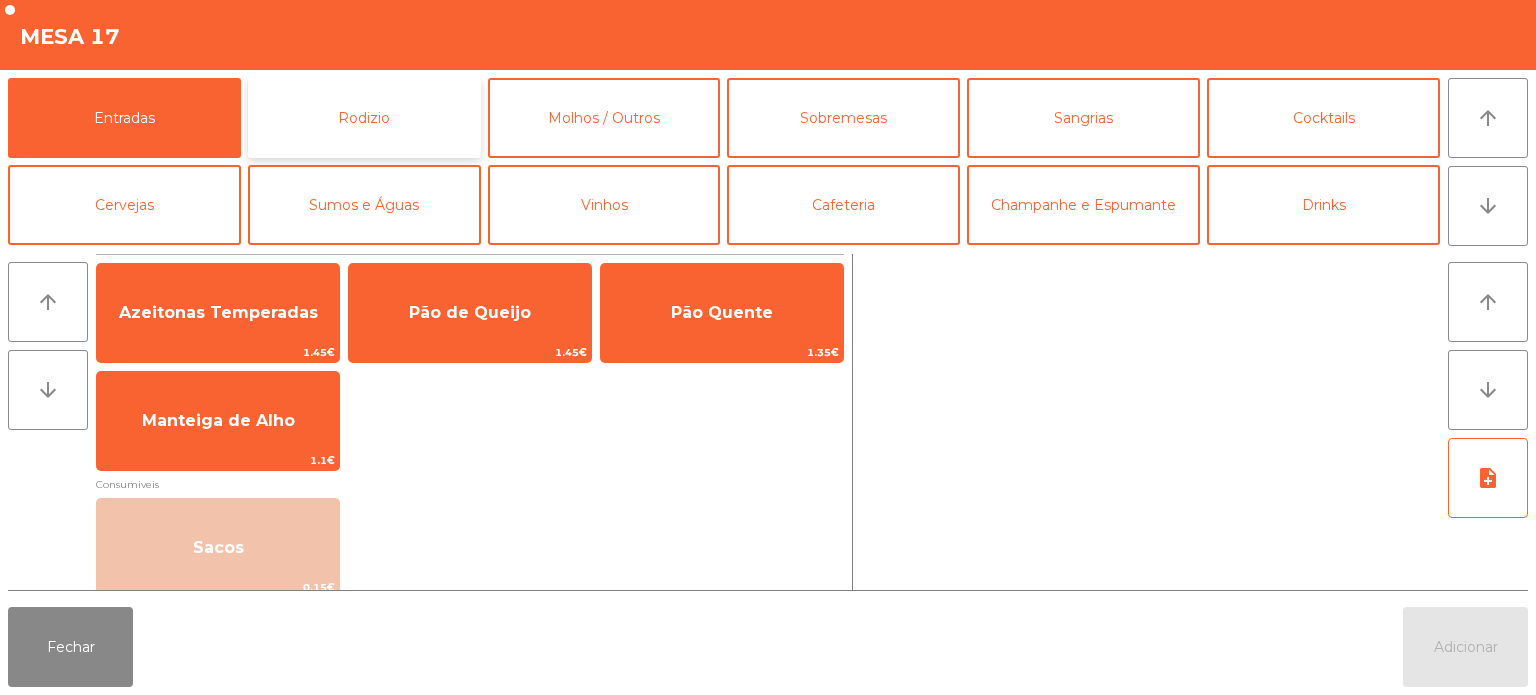 click on "Rodizio" 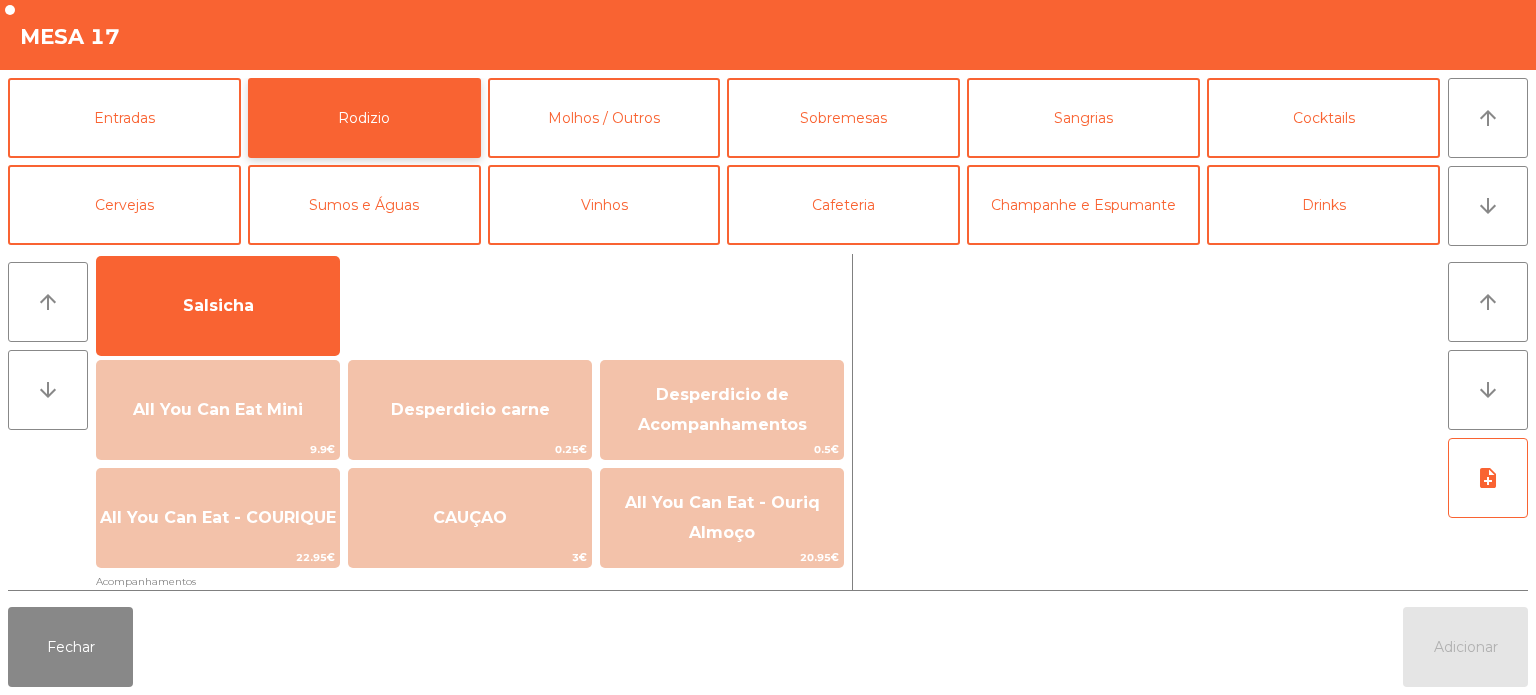 scroll, scrollTop: 143, scrollLeft: 0, axis: vertical 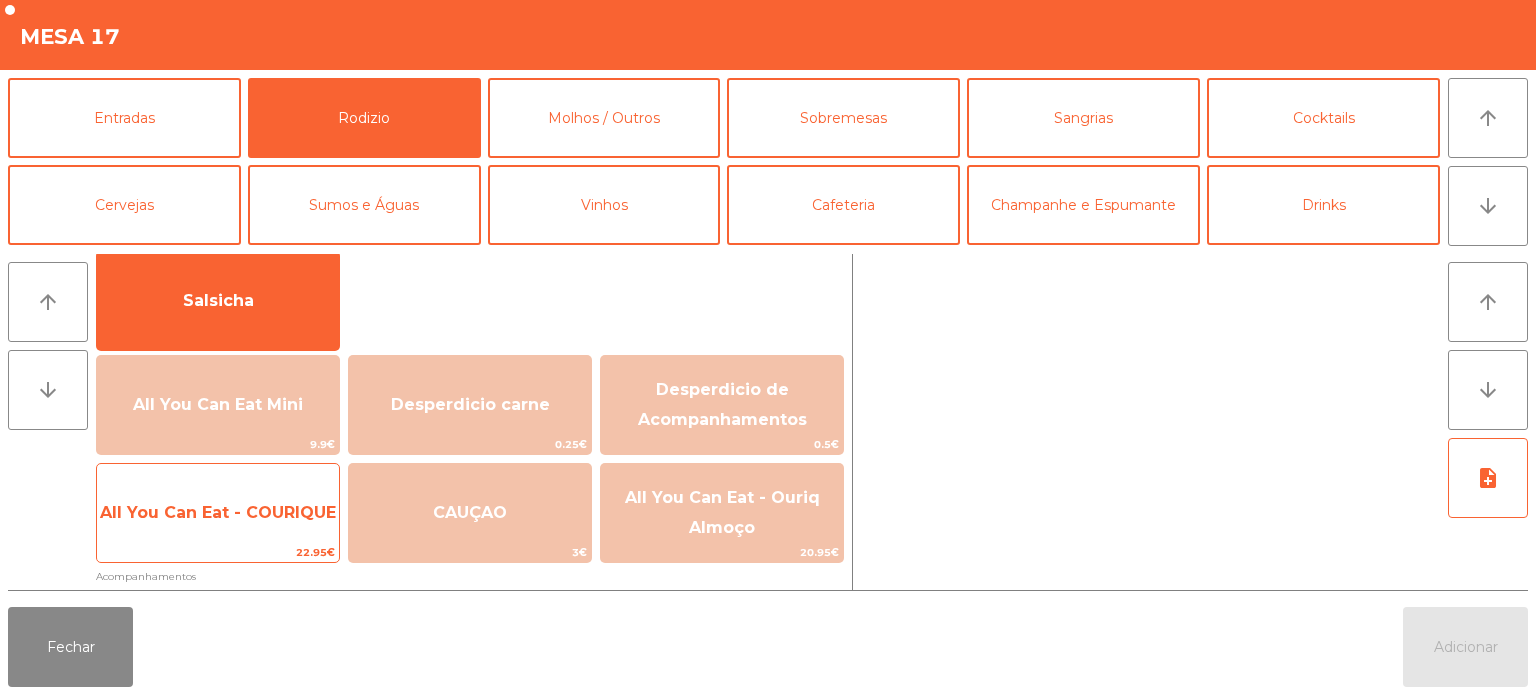 click on "All You Can Eat - COURIQUE" 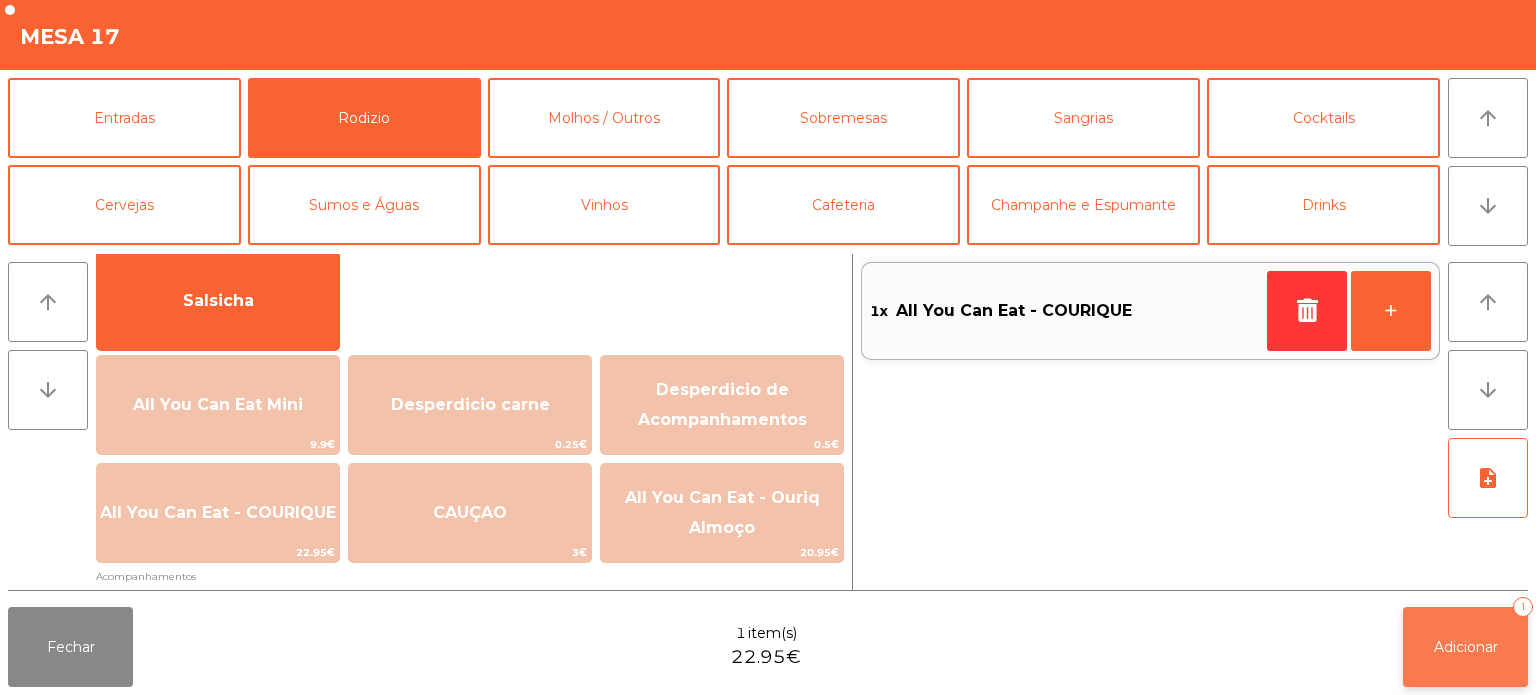 click on "Adicionar   1" 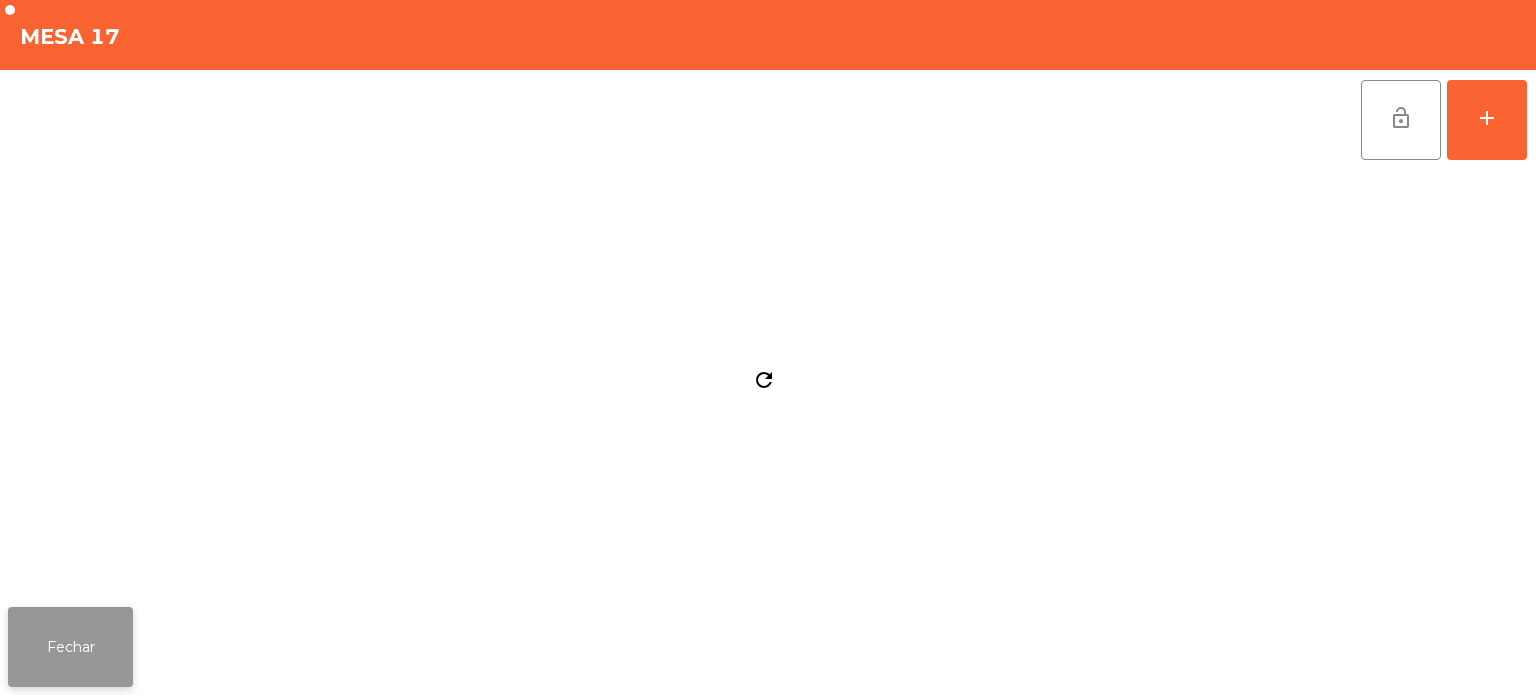 click on "Fechar" 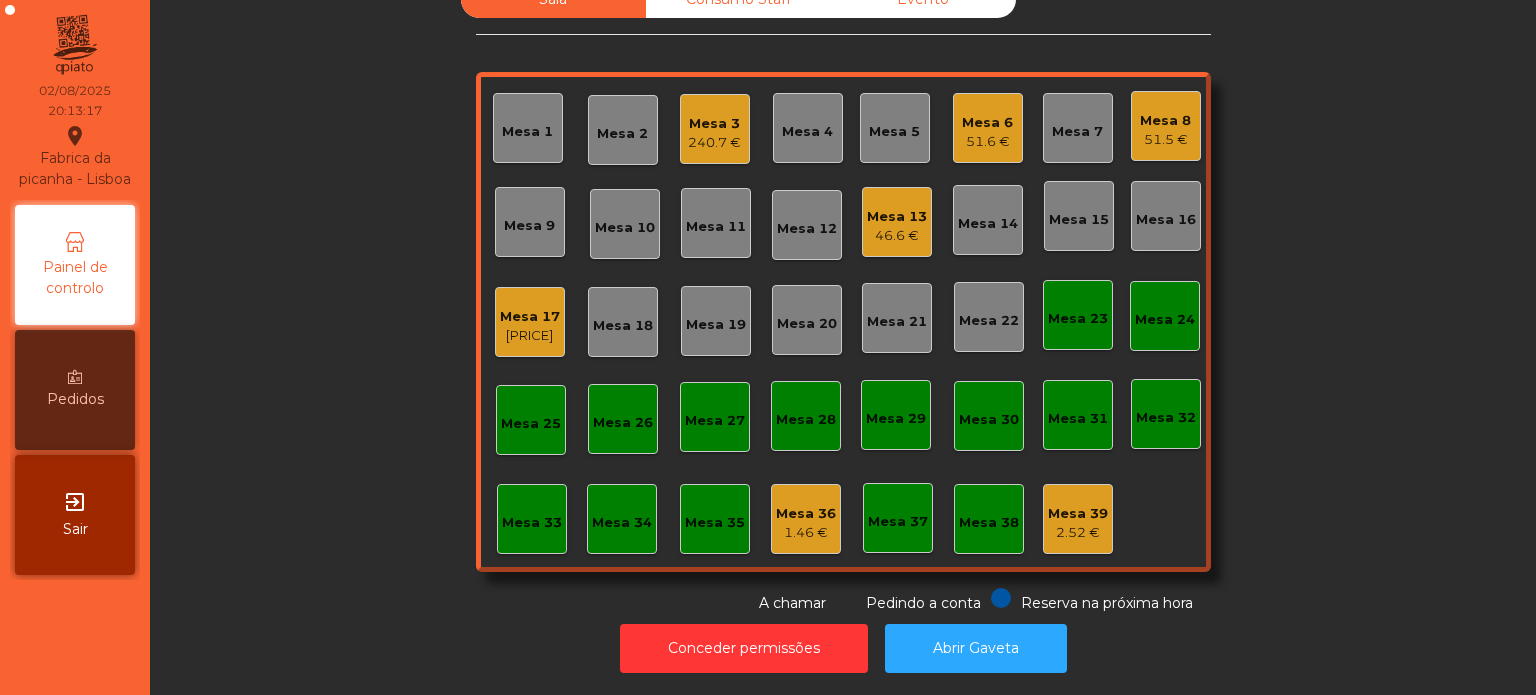 click on "Mesa 33" 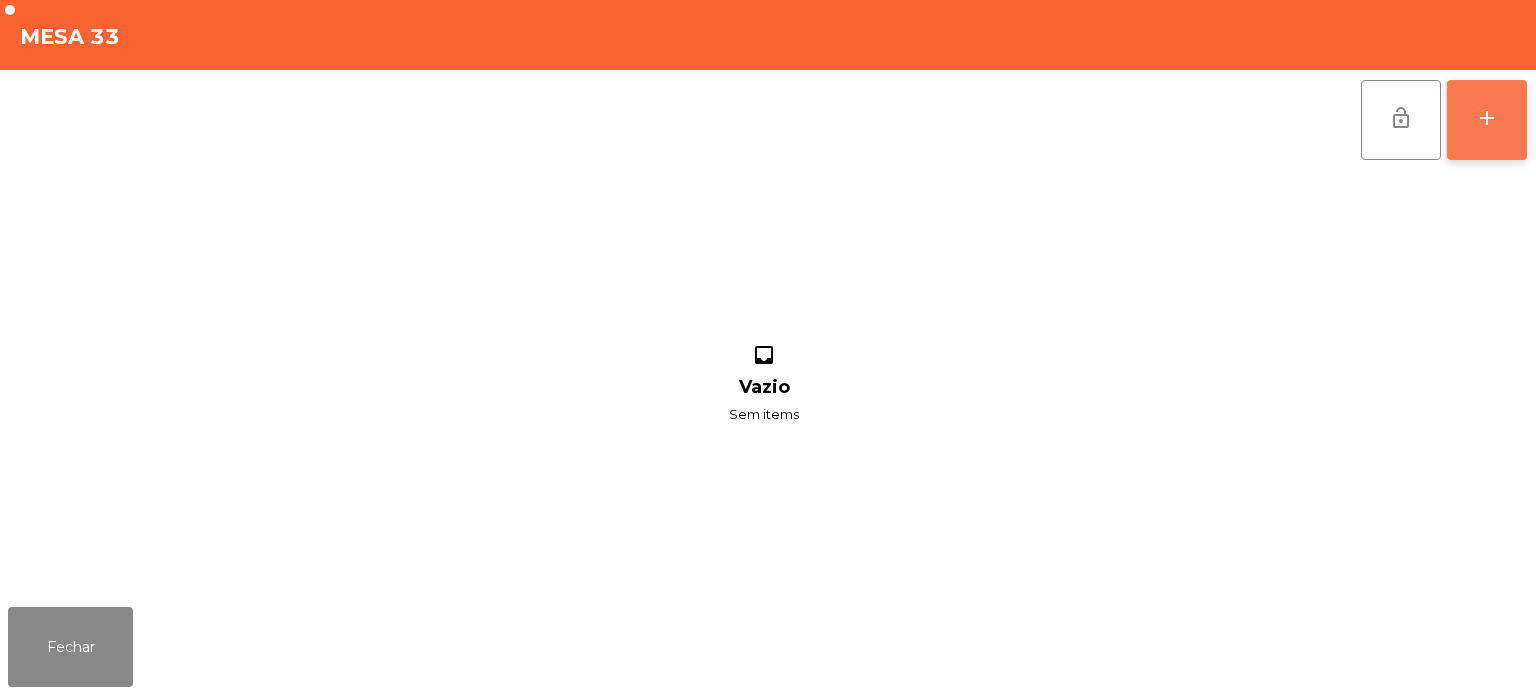 click on "add" 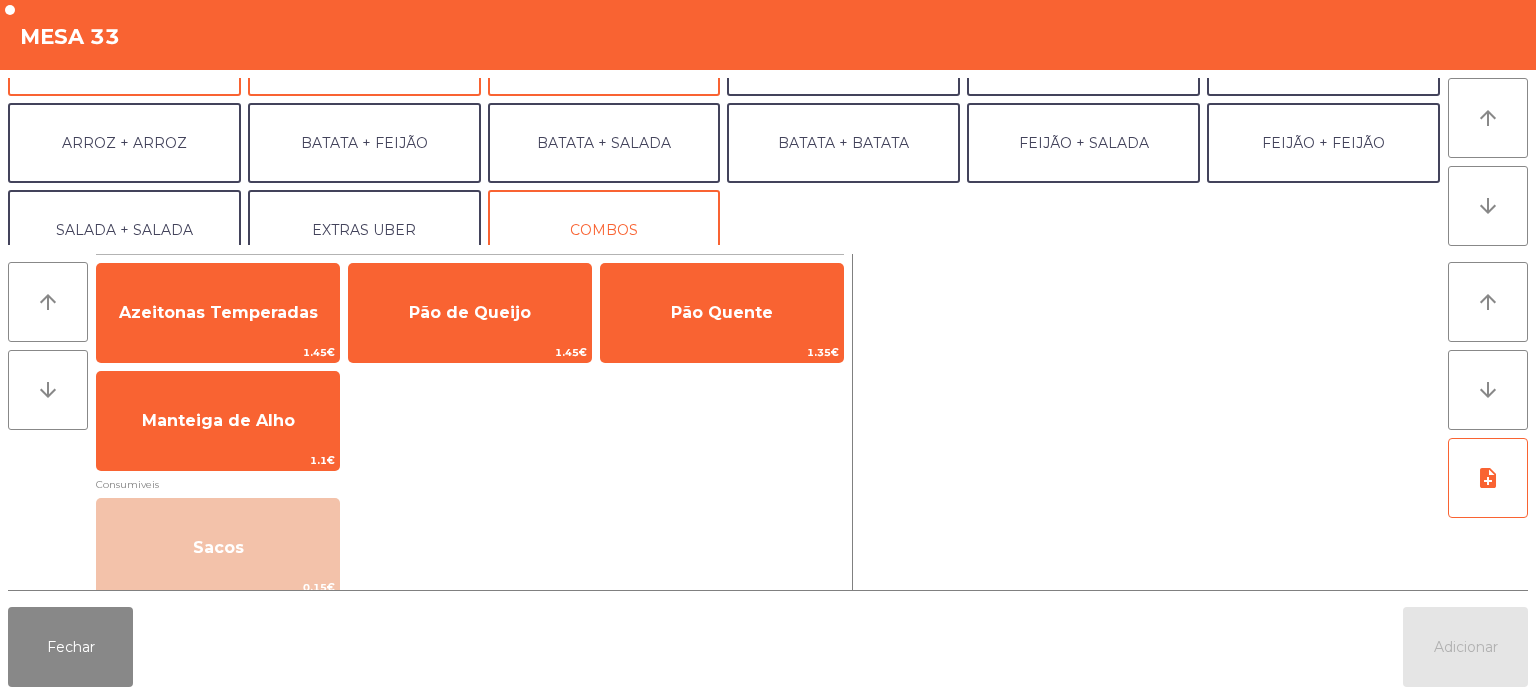 scroll, scrollTop: 260, scrollLeft: 0, axis: vertical 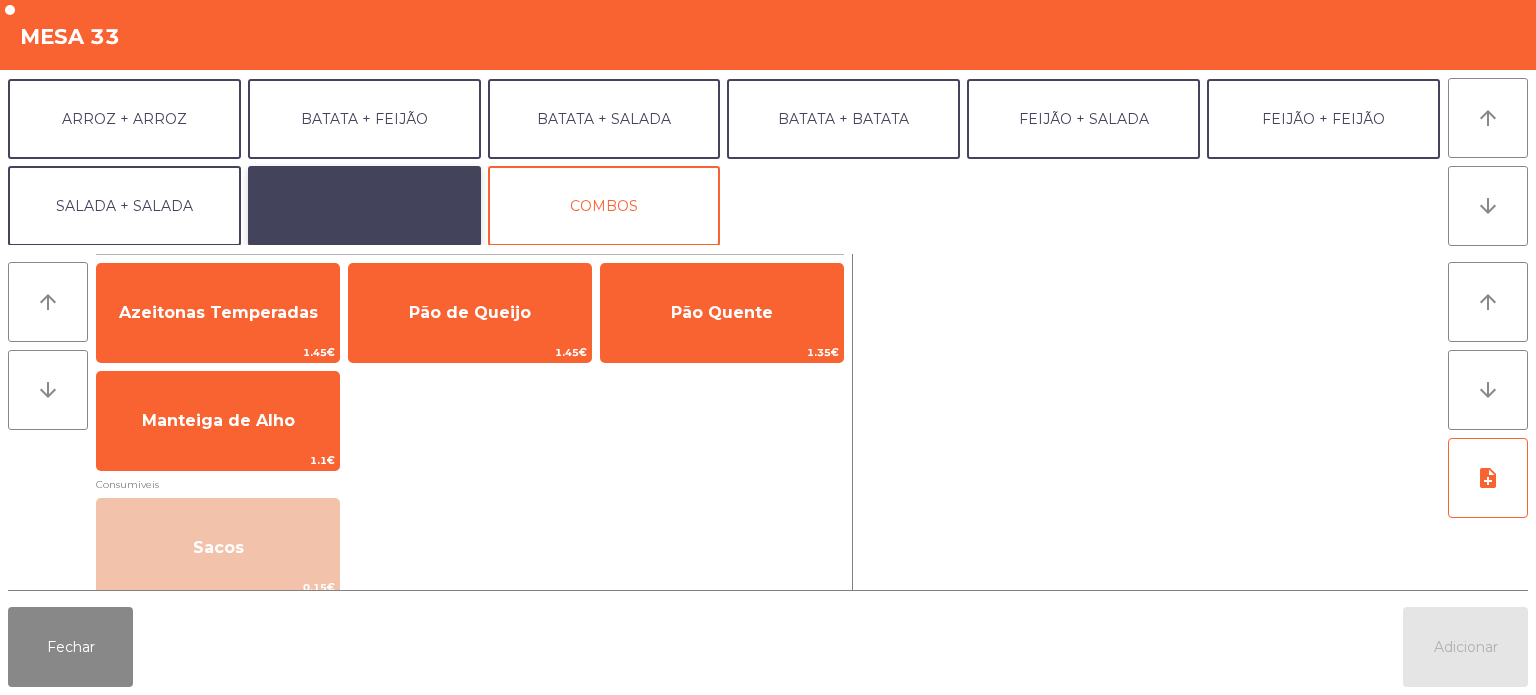 click on "EXTRAS UBER" 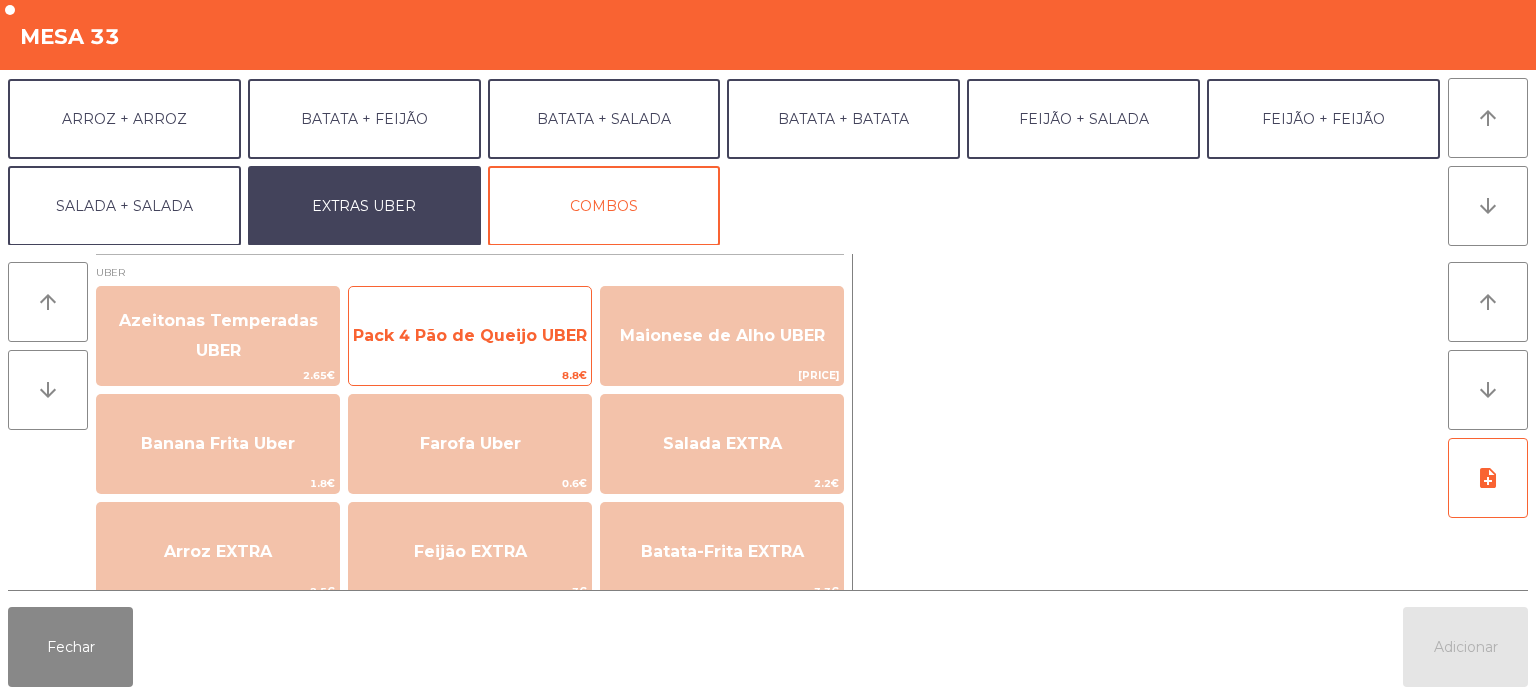 click on "Pack 4 Pão de Queijo  UBER" 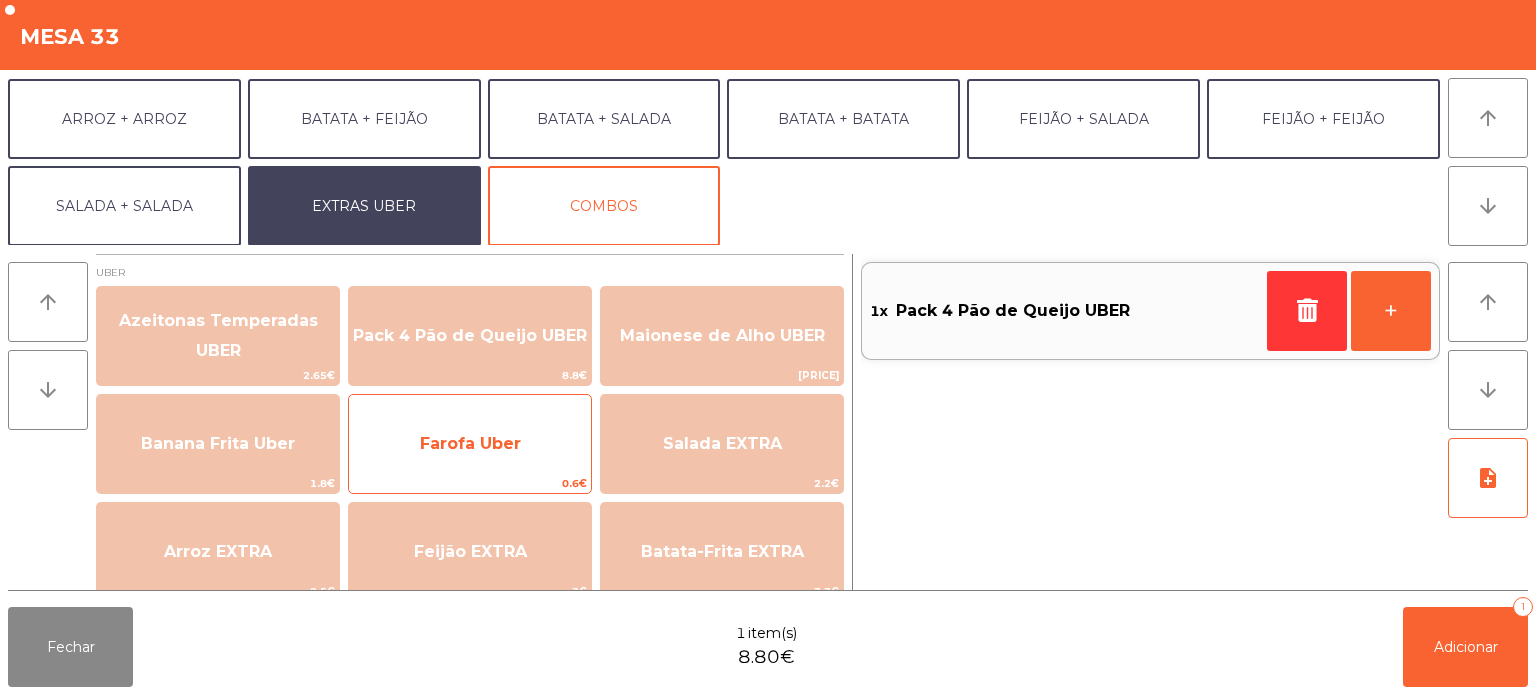 click on "Farofa Uber" 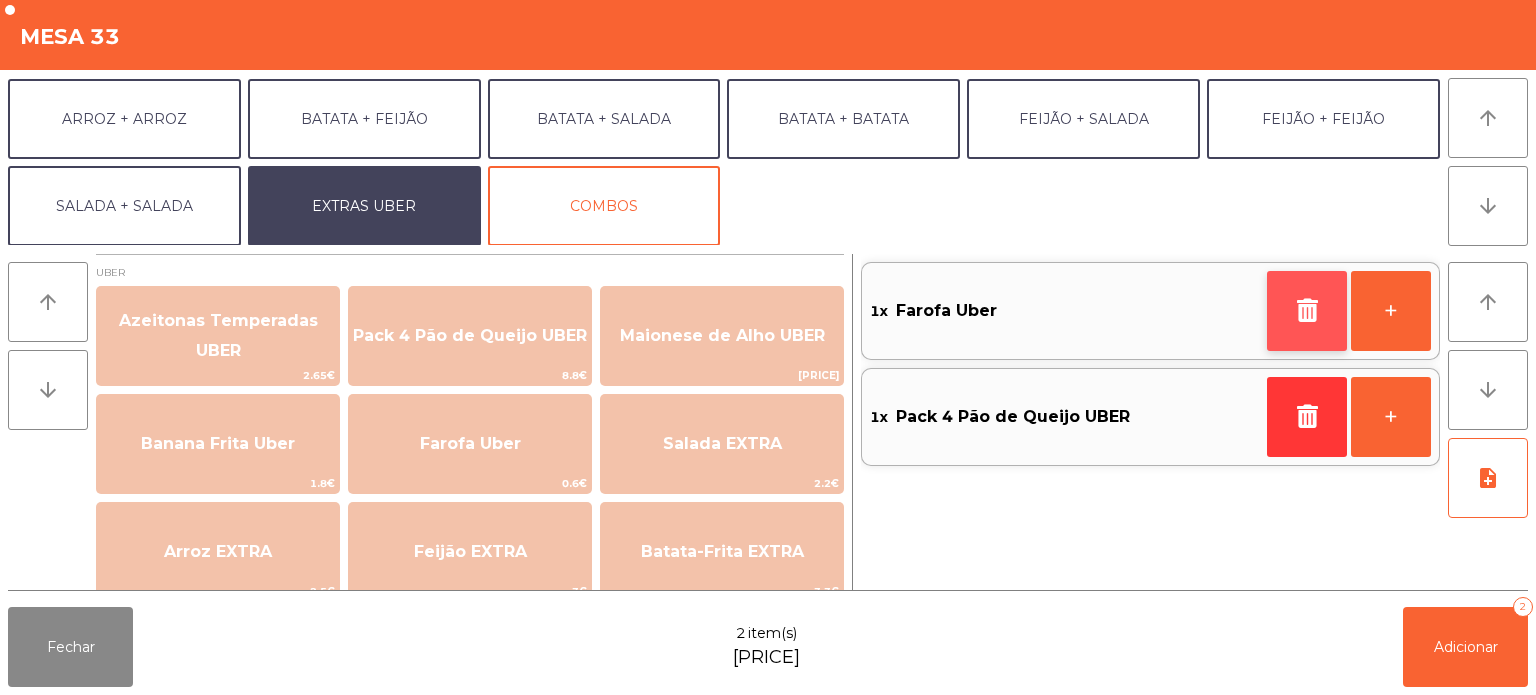 click 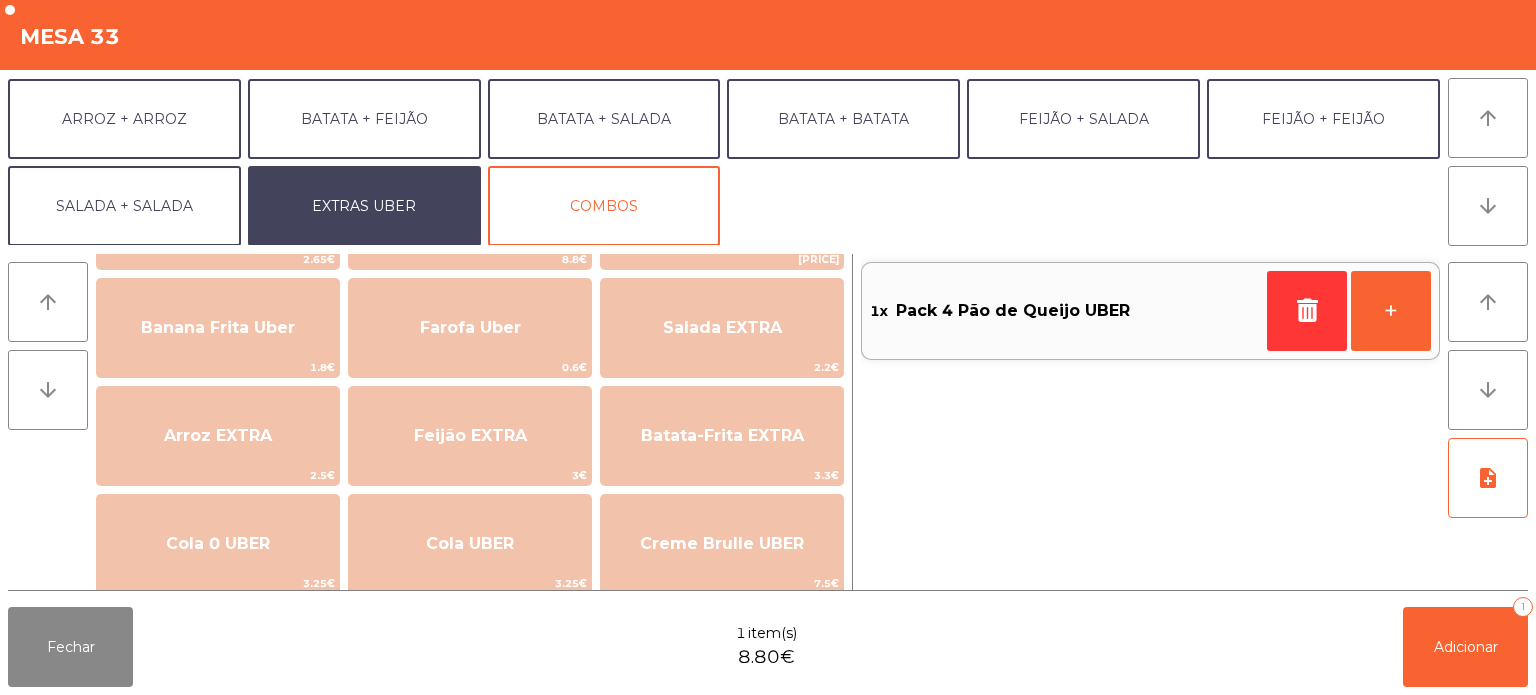 scroll, scrollTop: 0, scrollLeft: 0, axis: both 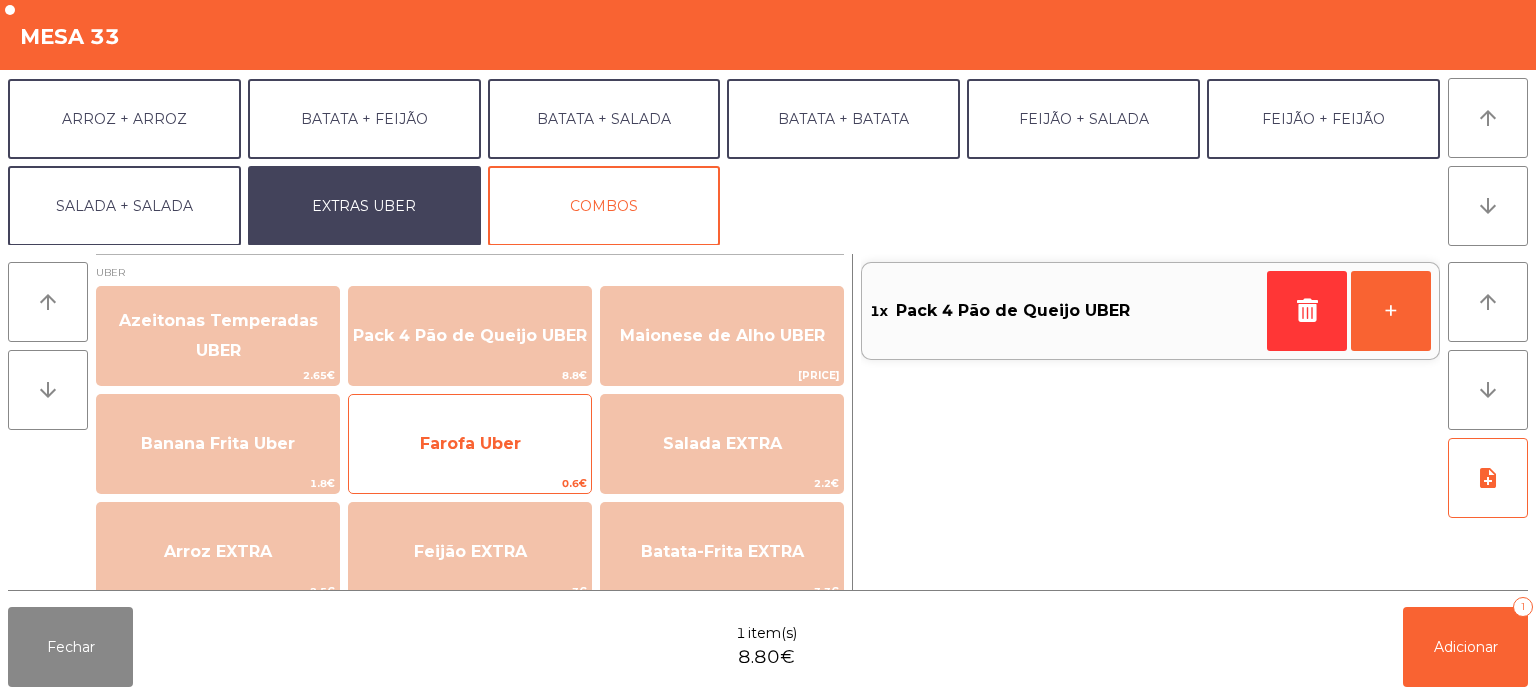 click on "Farofa Uber" 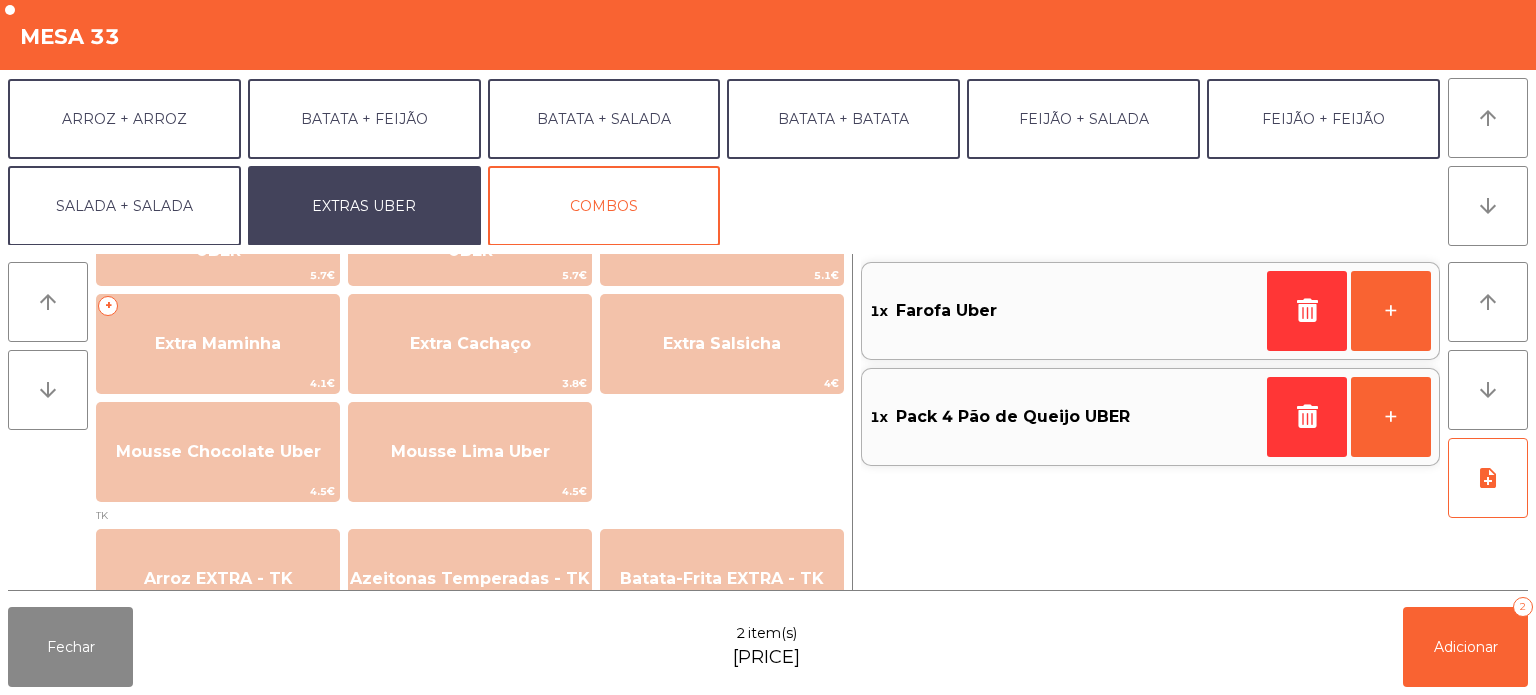 scroll, scrollTop: 0, scrollLeft: 0, axis: both 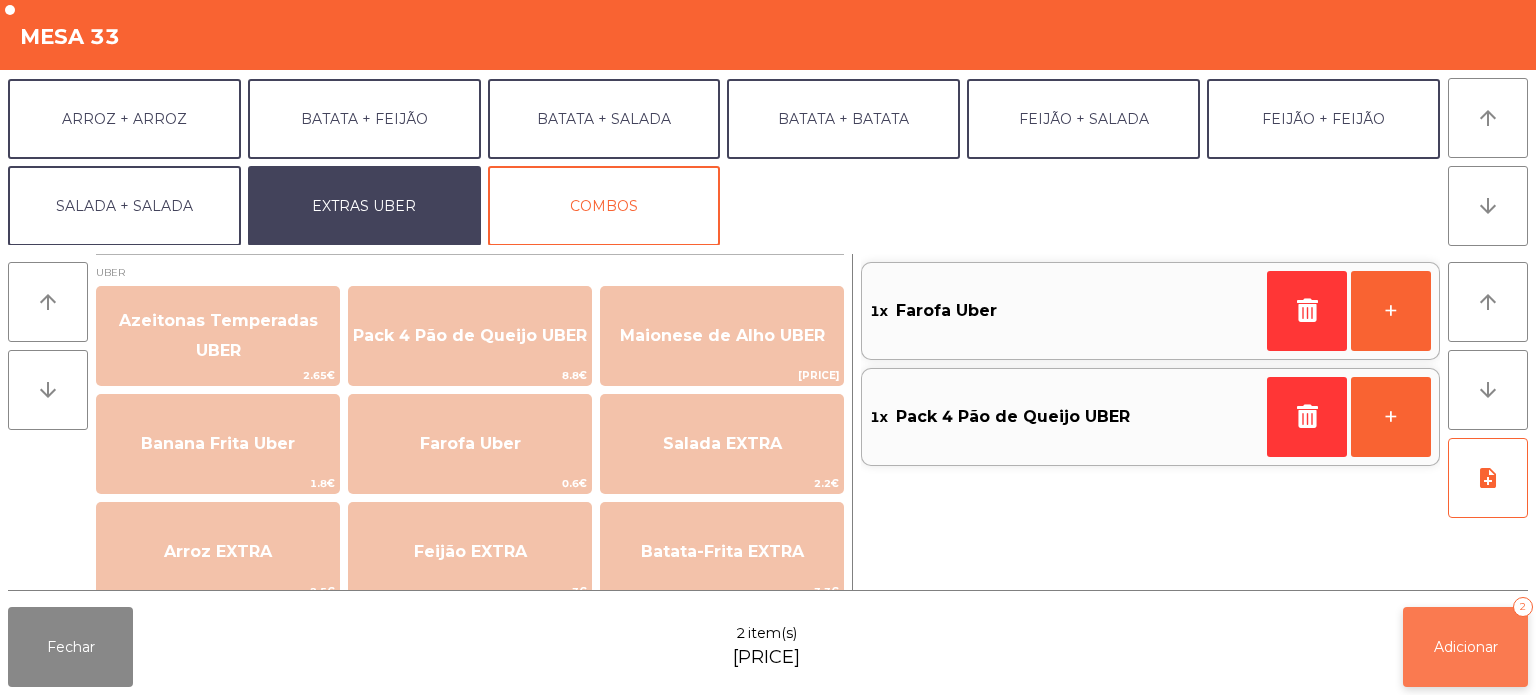 click on "Adicionar   2" 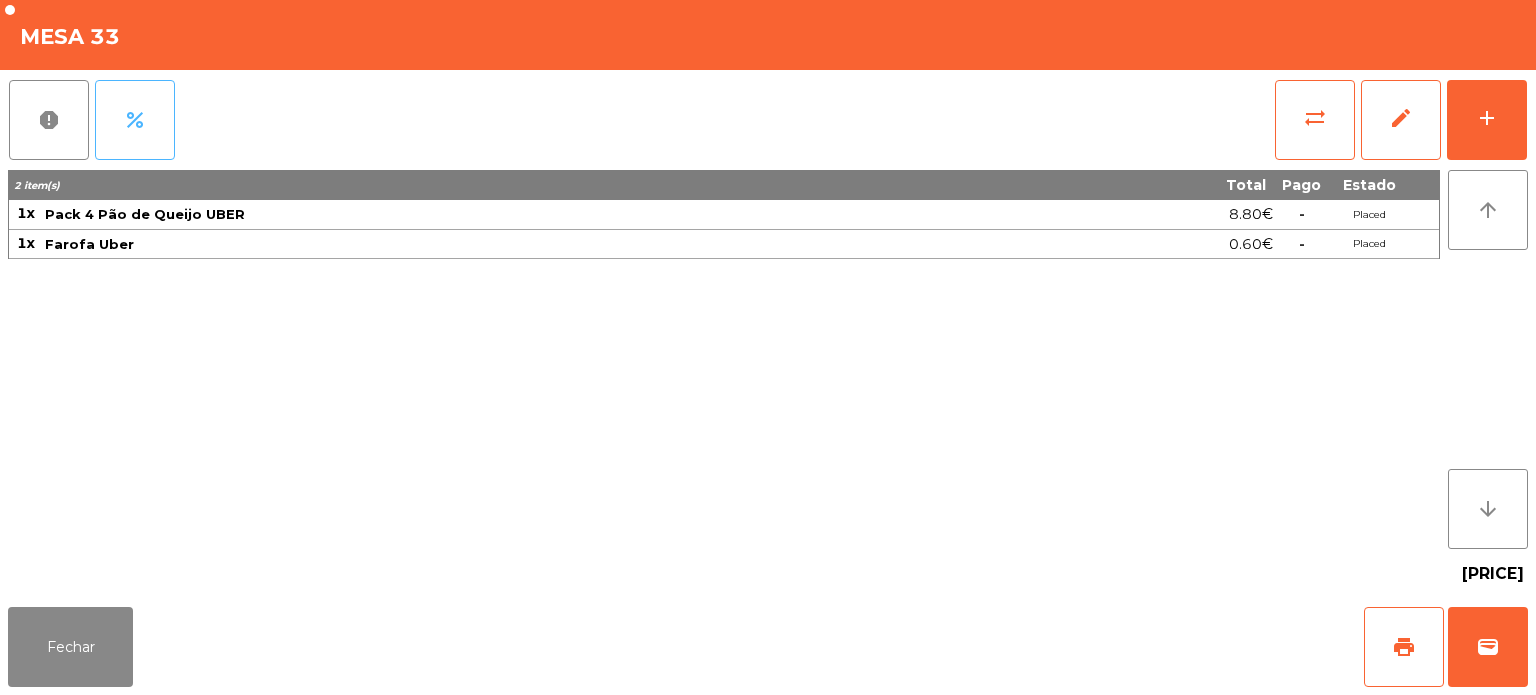 click on "percent" 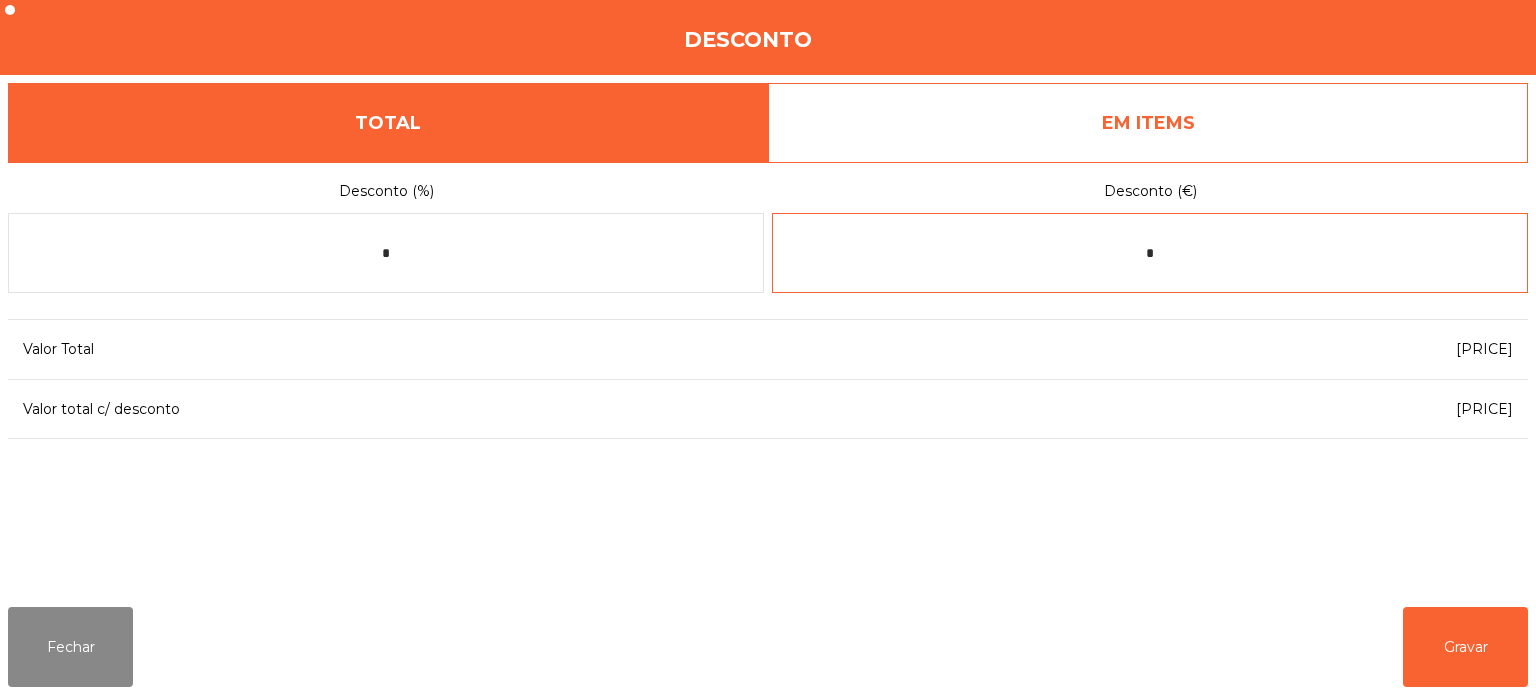 click on "*" at bounding box center [1150, 253] 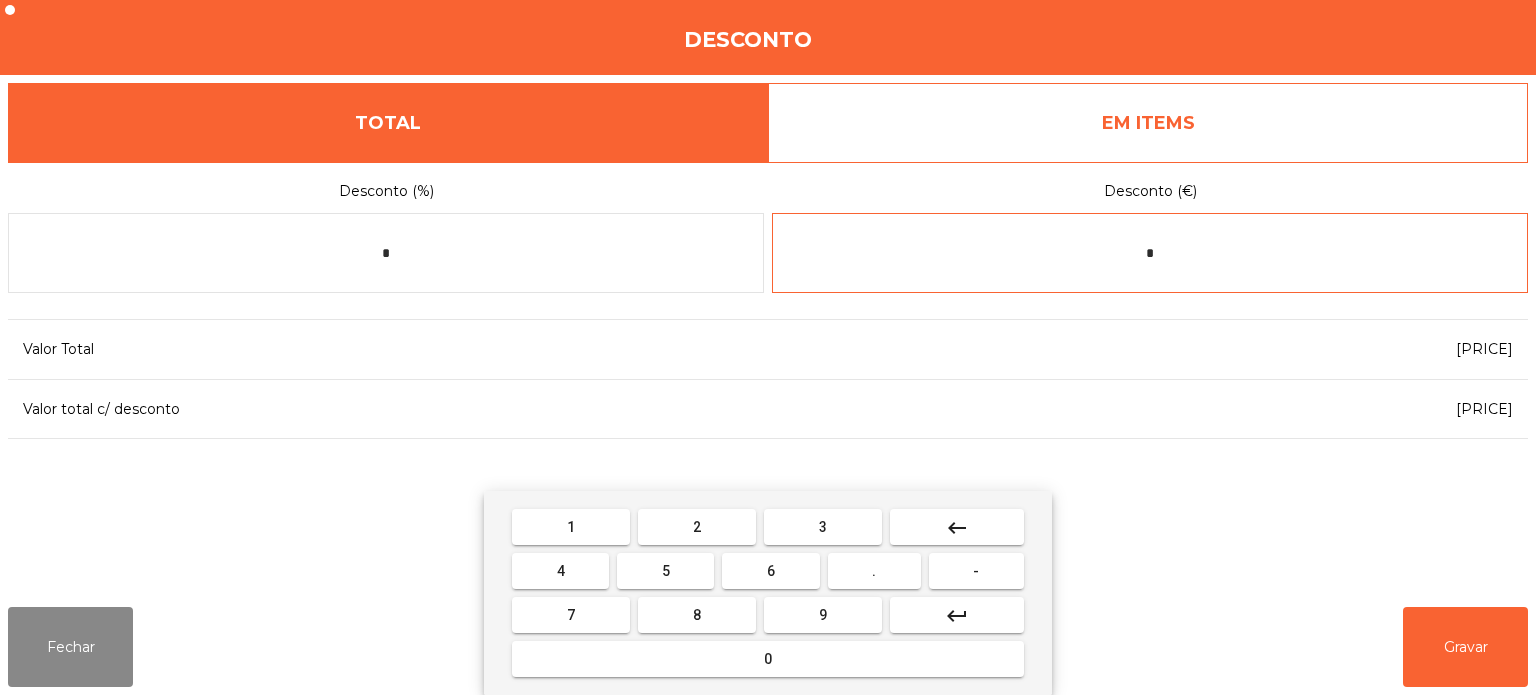 click on "keyboard_backspace" at bounding box center (957, 528) 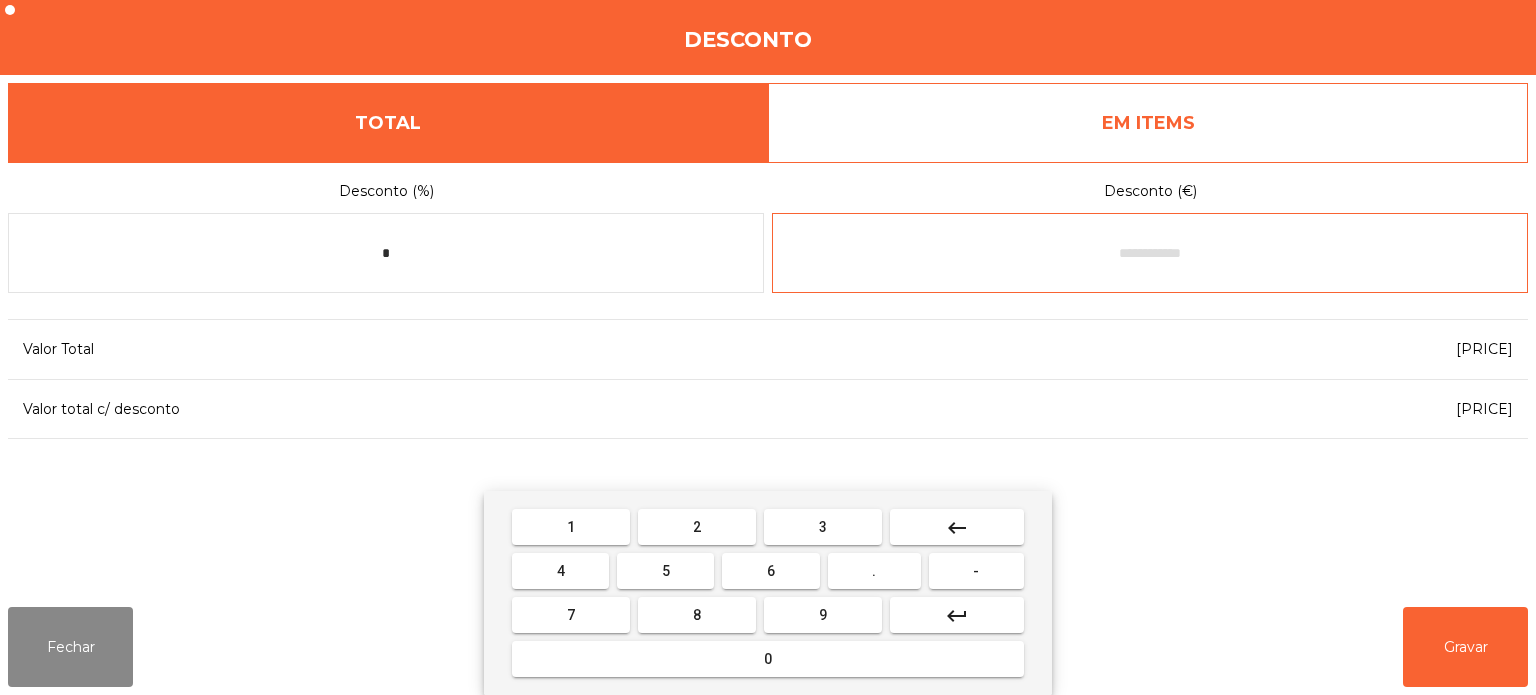 click on "-" at bounding box center [976, 571] 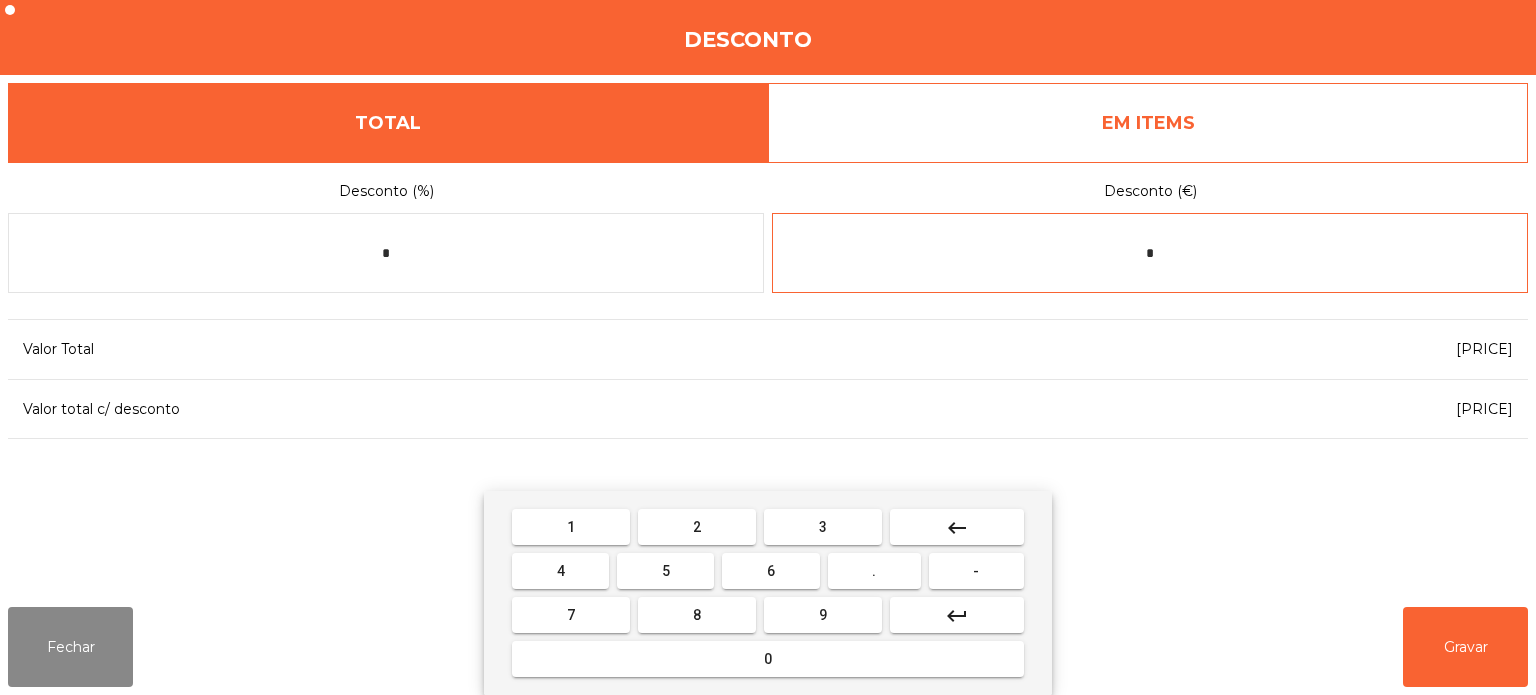 click on "0" at bounding box center [768, 659] 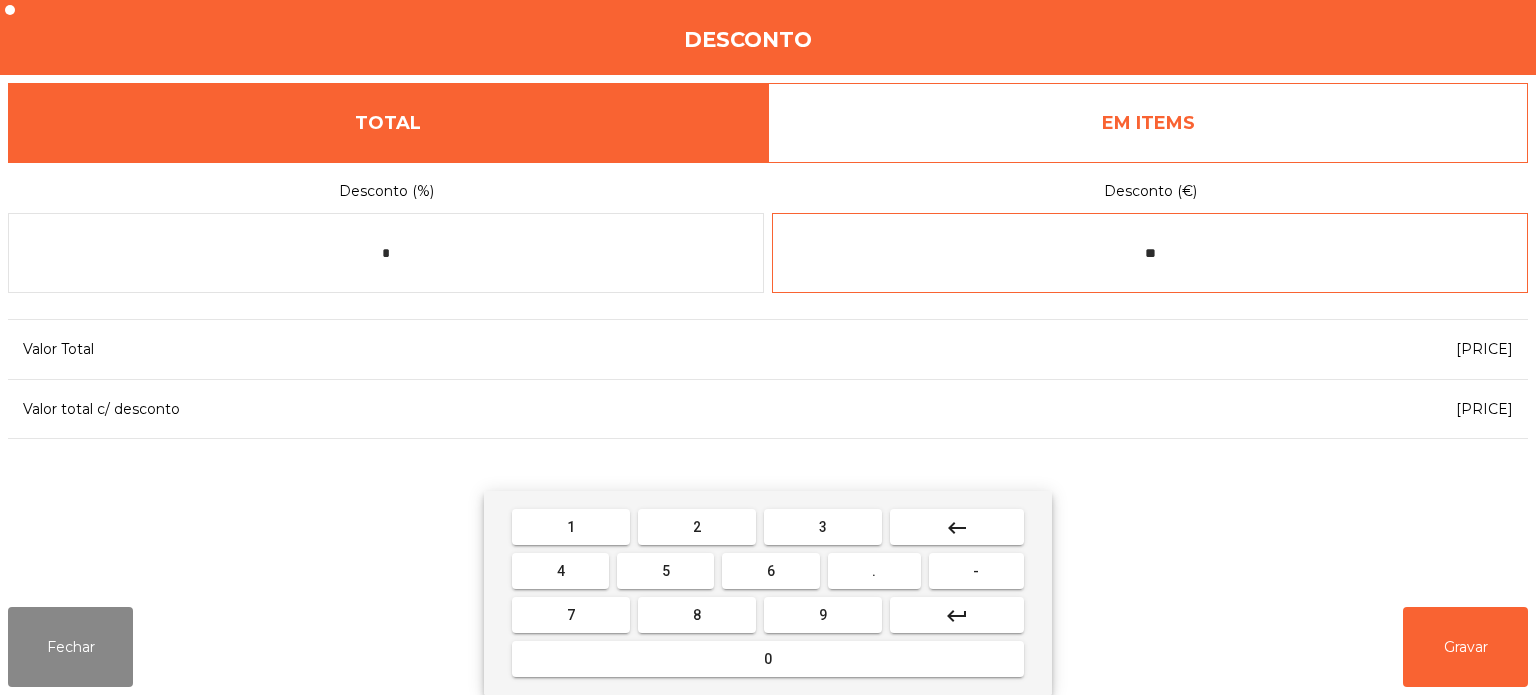 click on "." at bounding box center [874, 571] 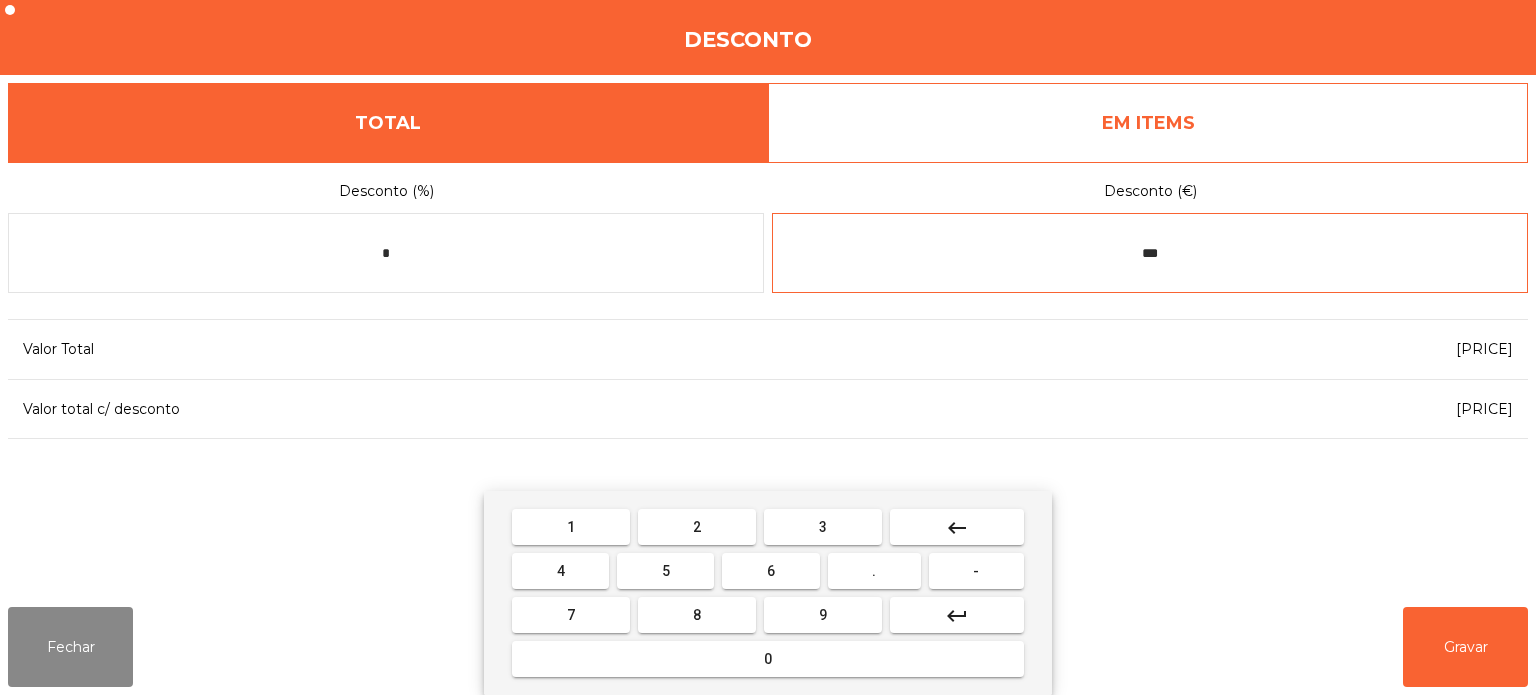click on "1" at bounding box center (571, 527) 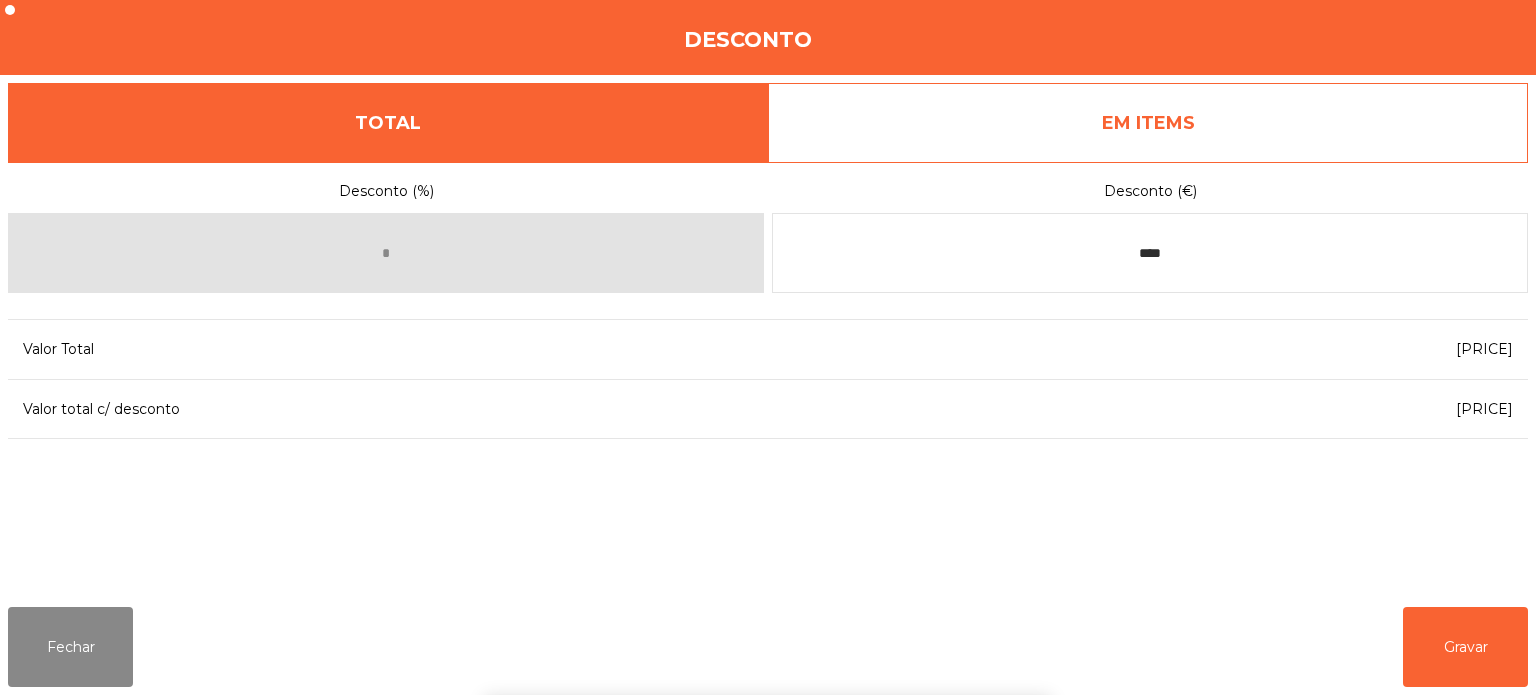click on "1 2 3 keyboard_backspace 4 5 6 . - 7 8 9 keyboard_return 0" at bounding box center (768, 593) 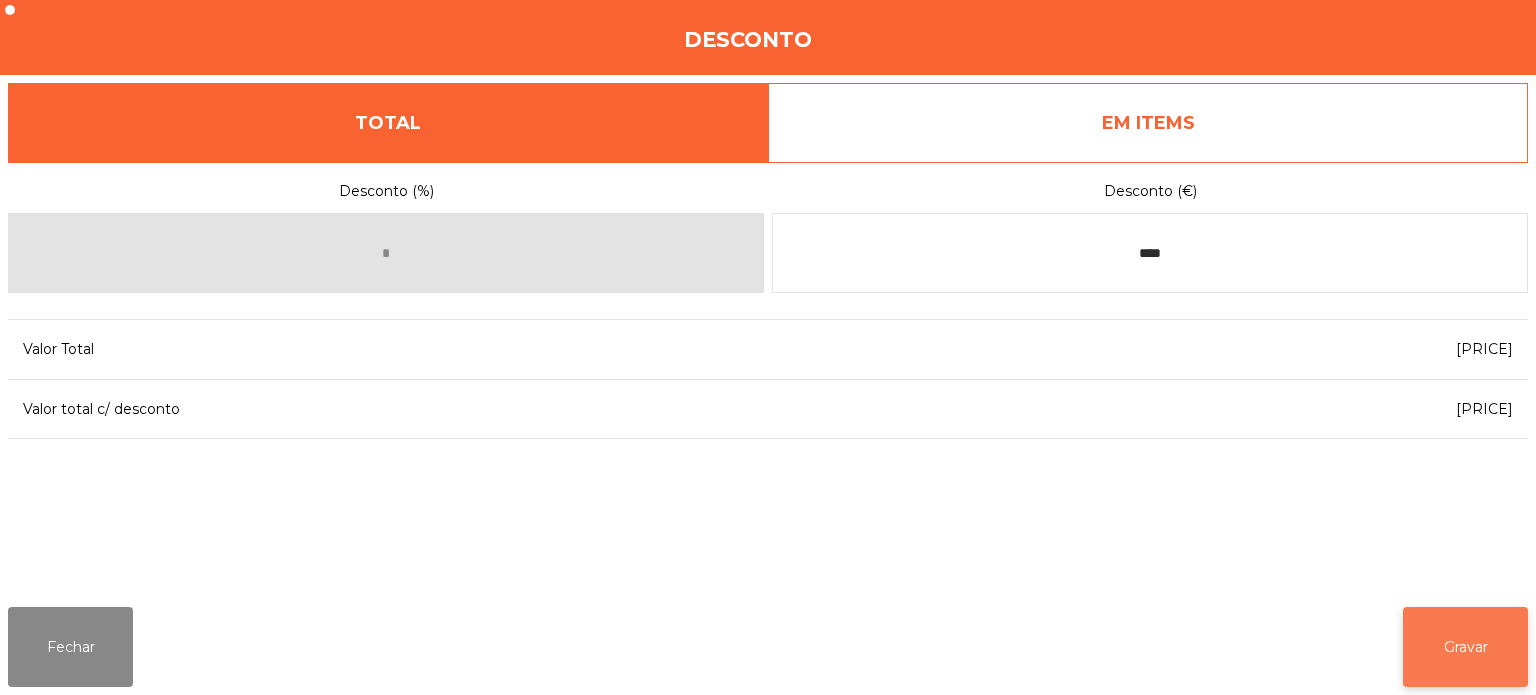 click on "Gravar" 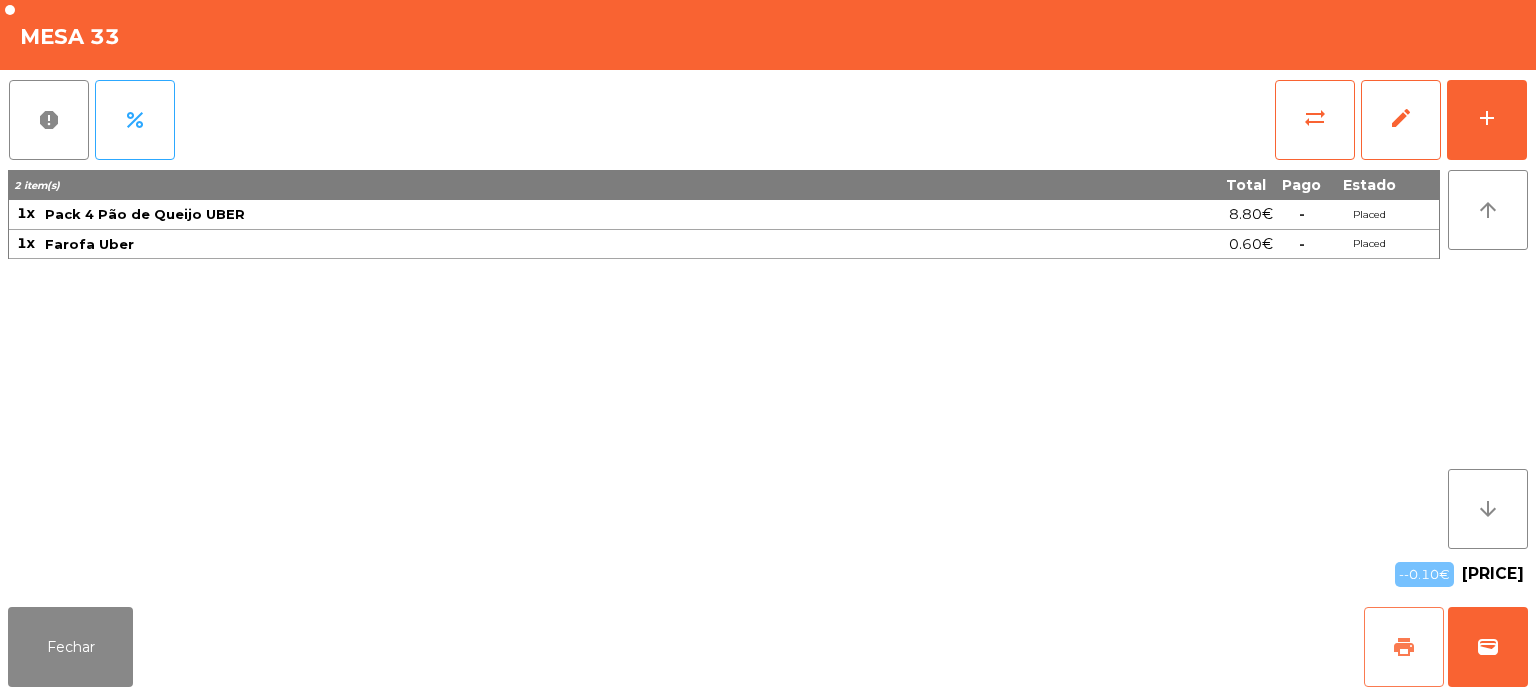 click on "print" 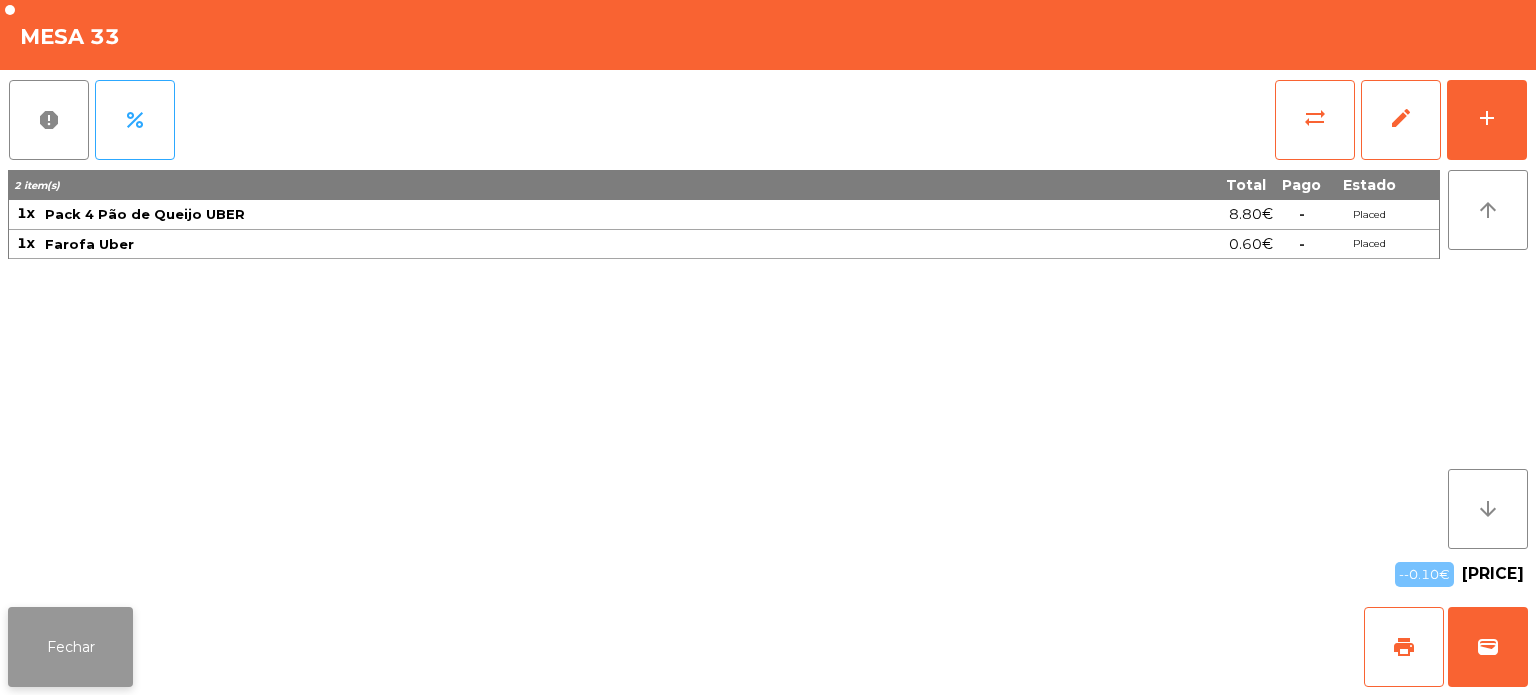 click on "Fechar" 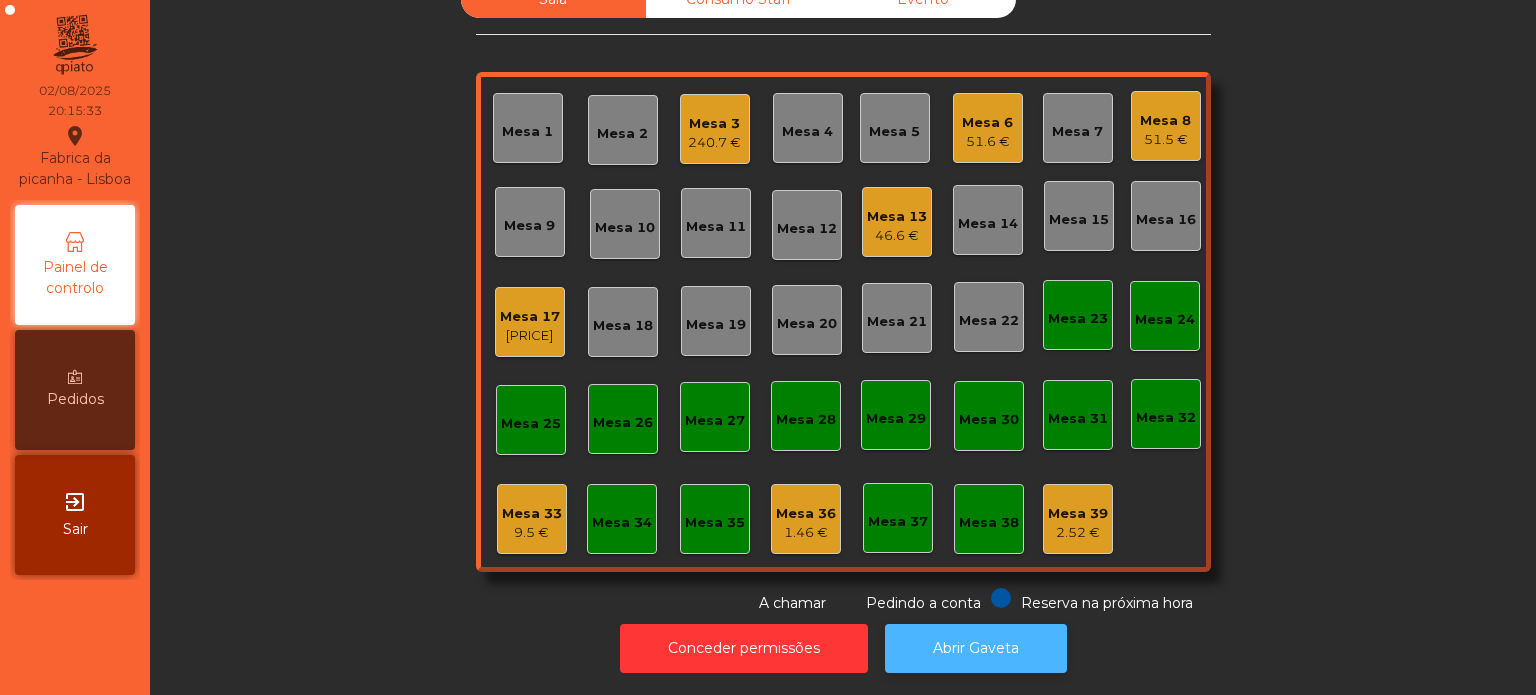 click on "Abrir Gaveta" 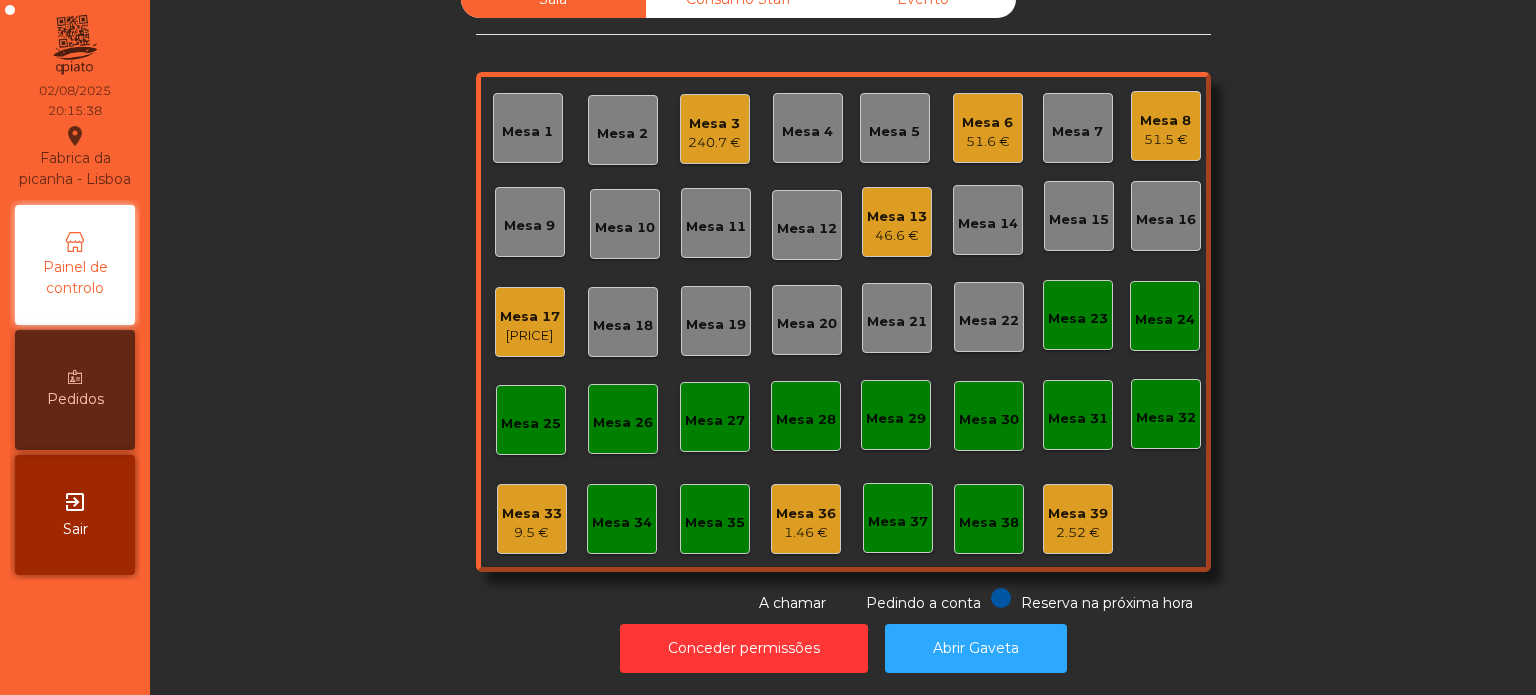 click on "Mesa 33   9.5 €" 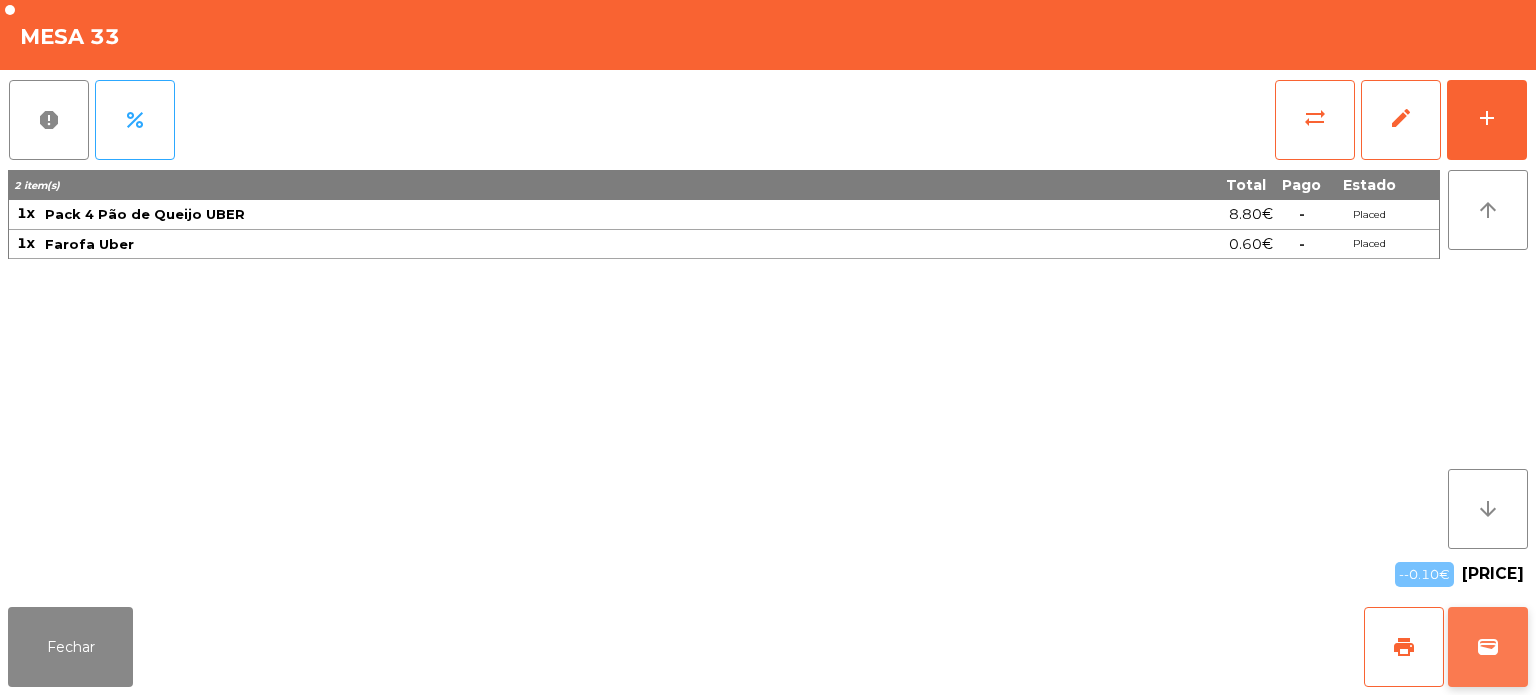 click on "wallet" 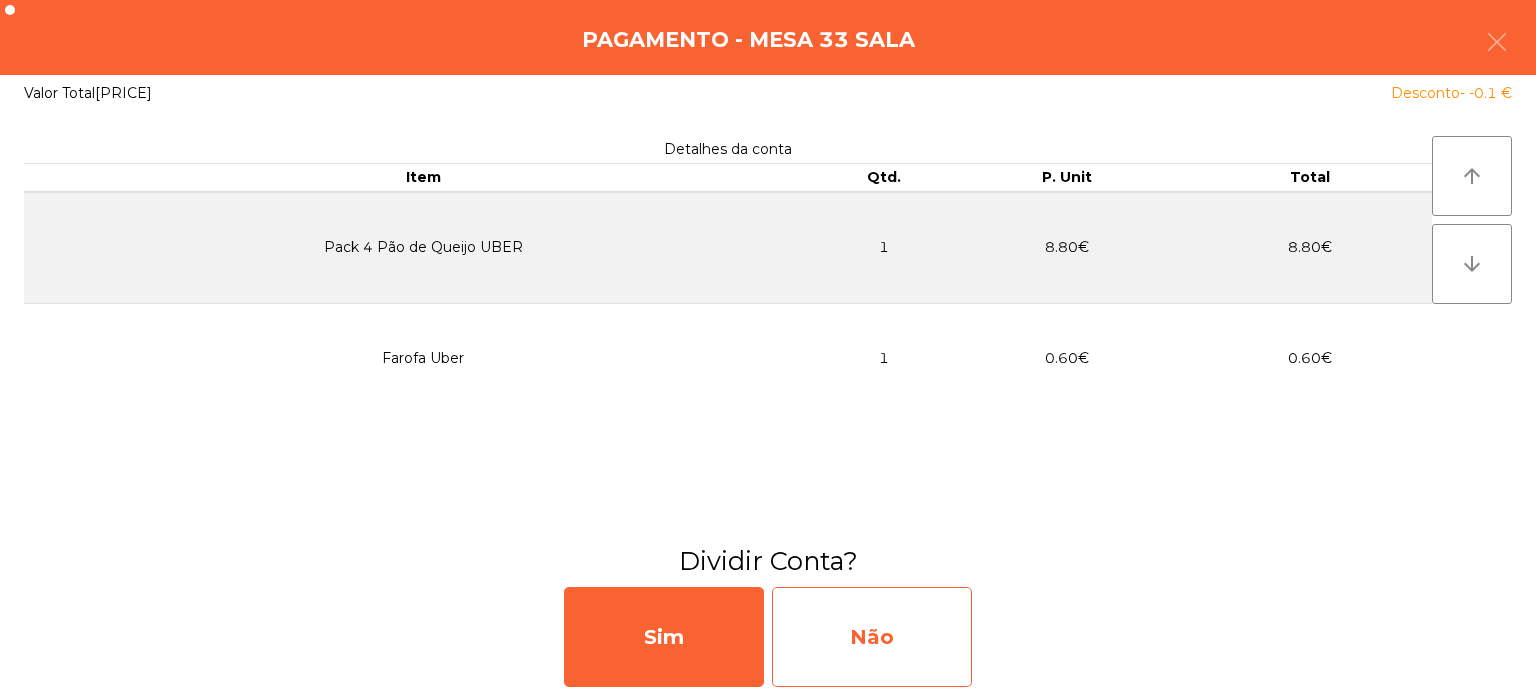 click on "Não" 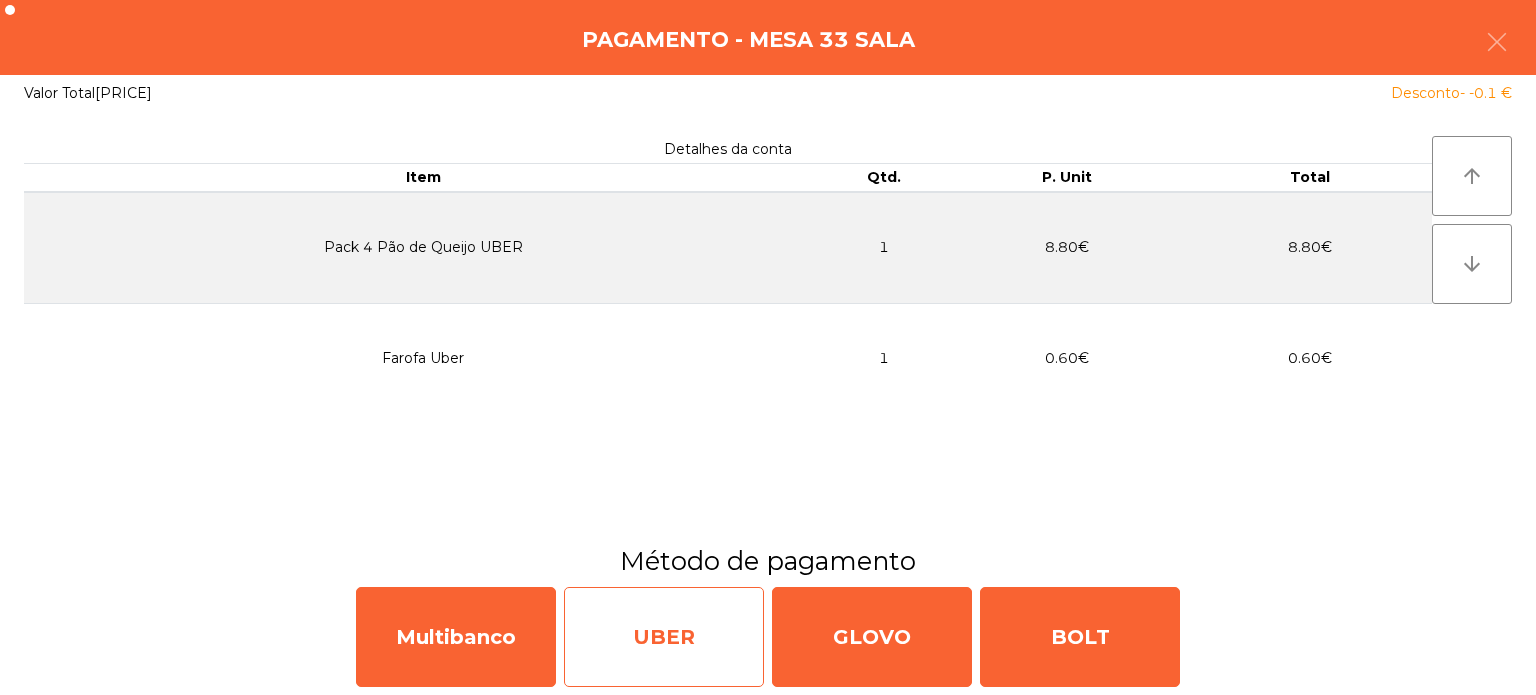 click on "UBER" 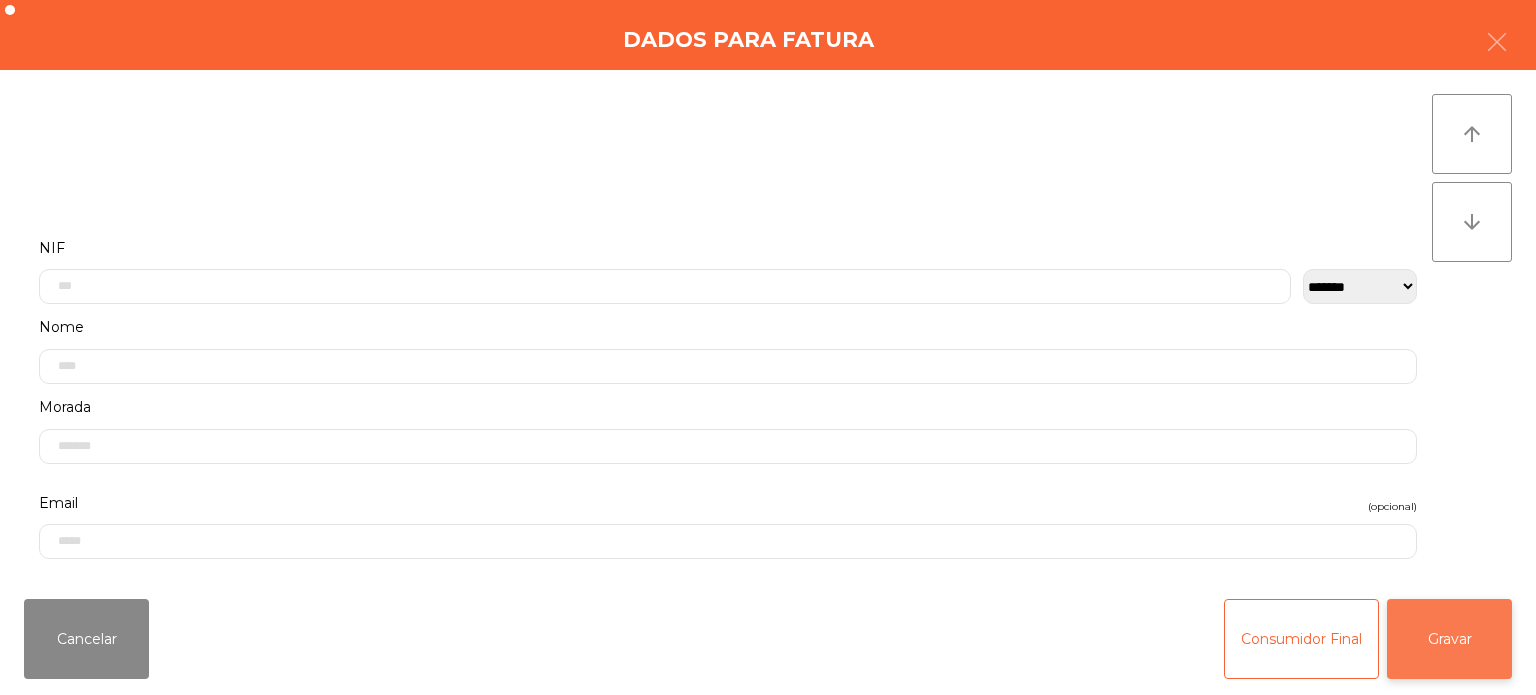 click on "Gravar" 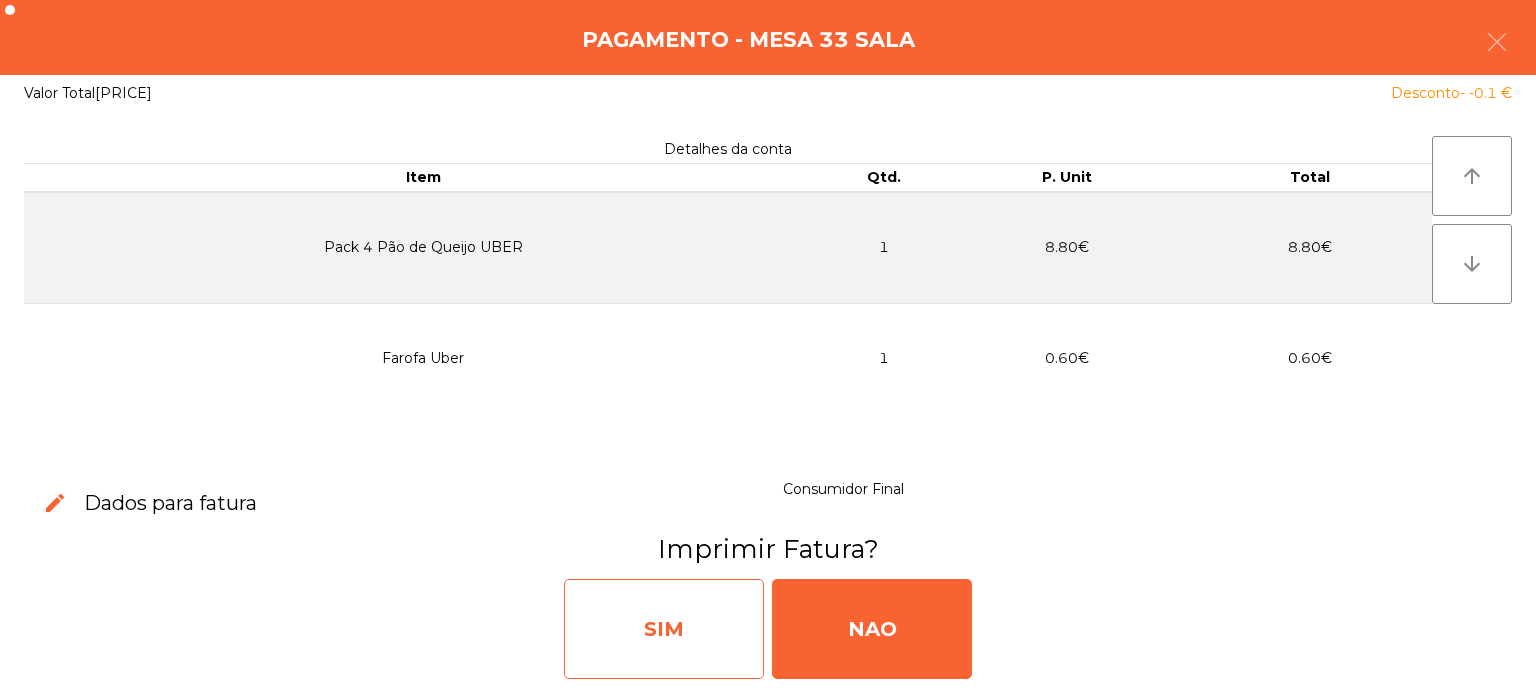 click on "SIM" 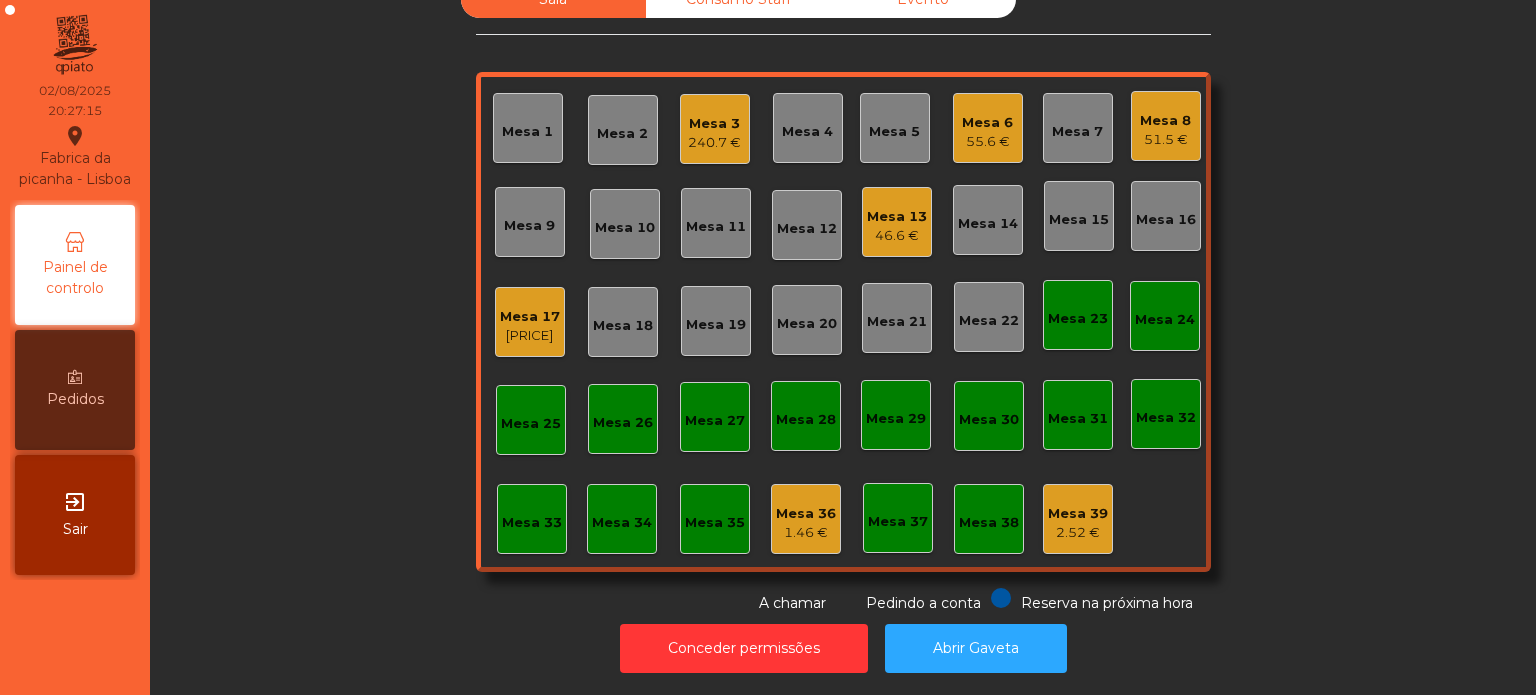 click on "Mesa 6   55.6 €" 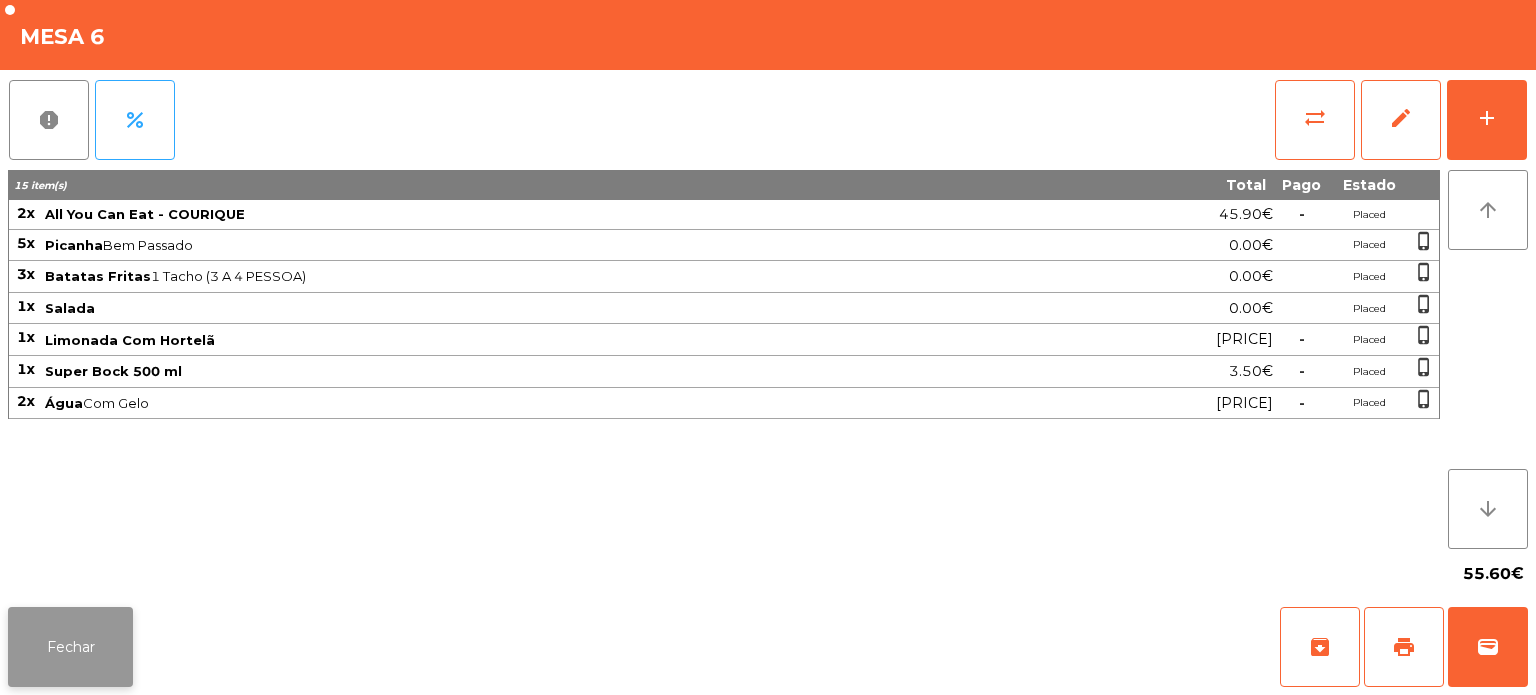 click on "Fechar" 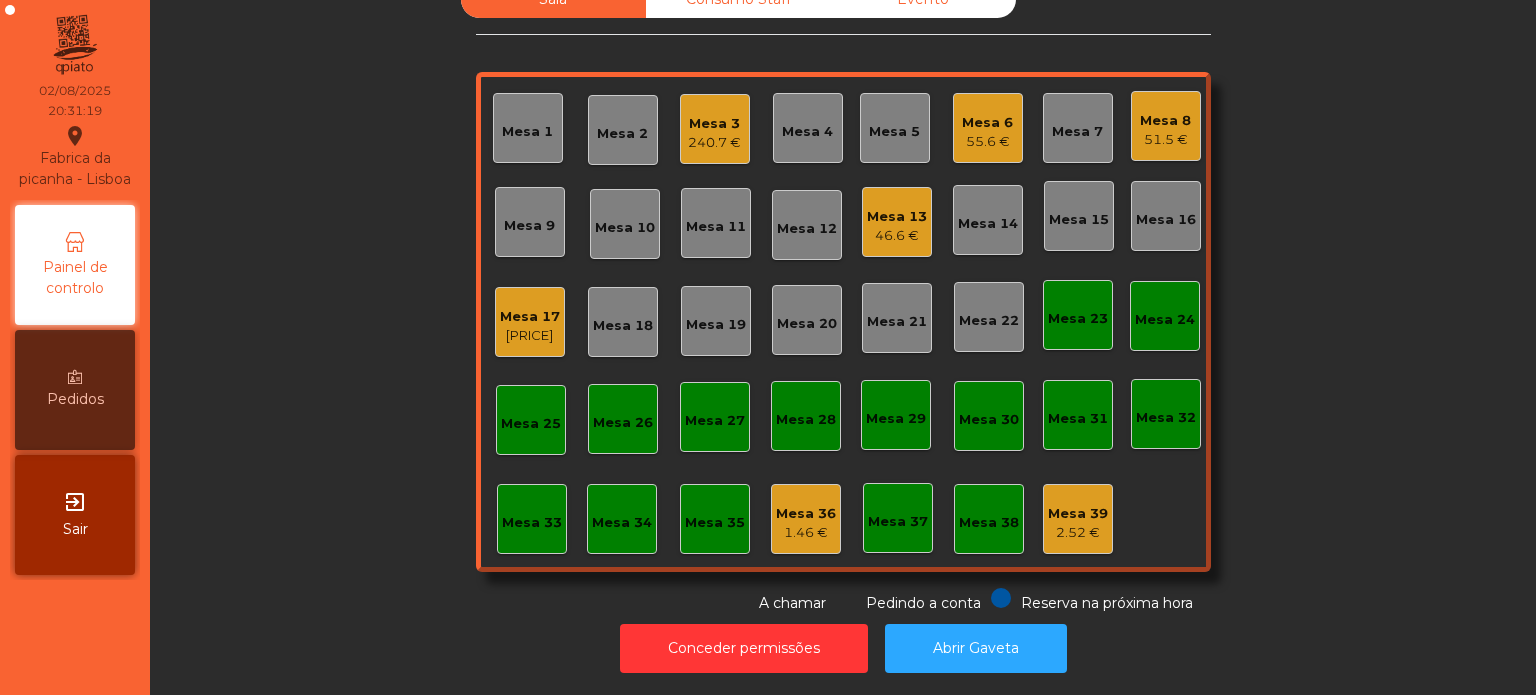 click on "Mesa 39" 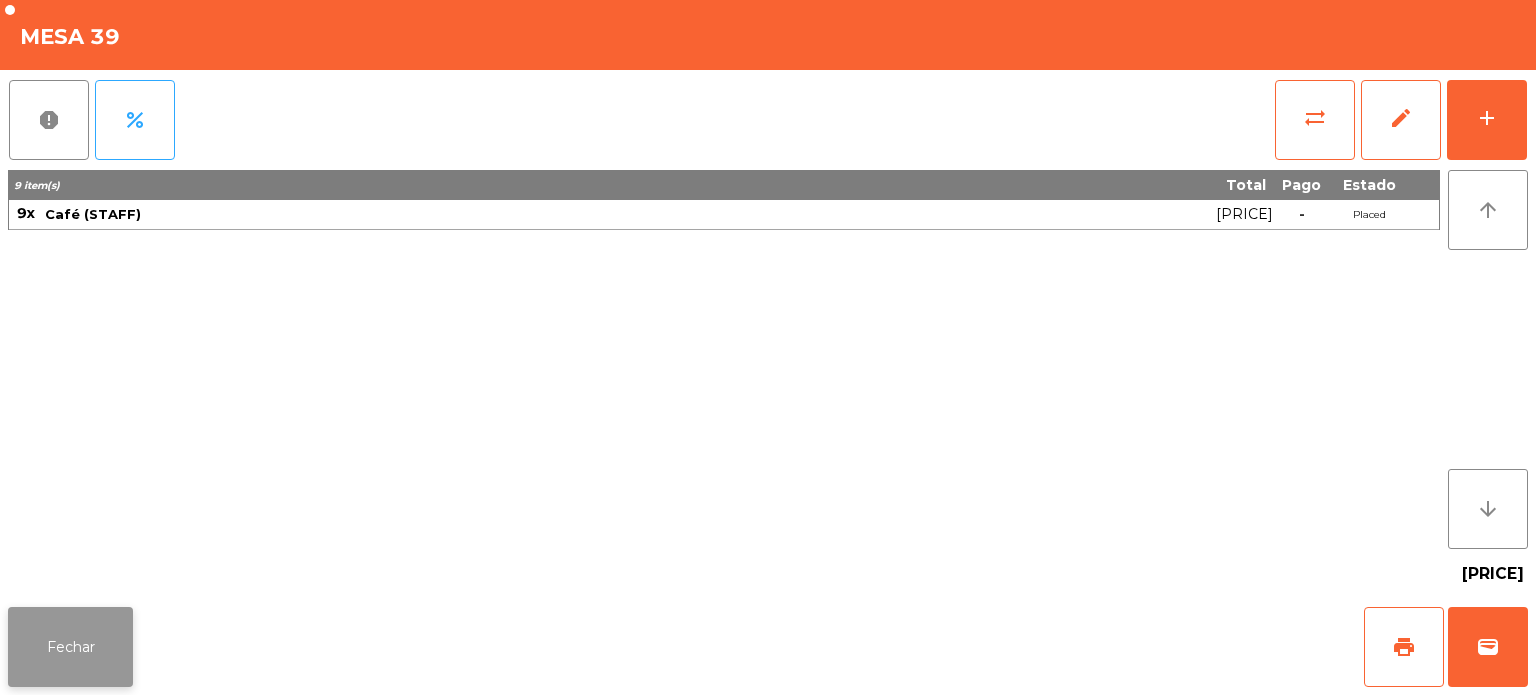 click on "Fechar" 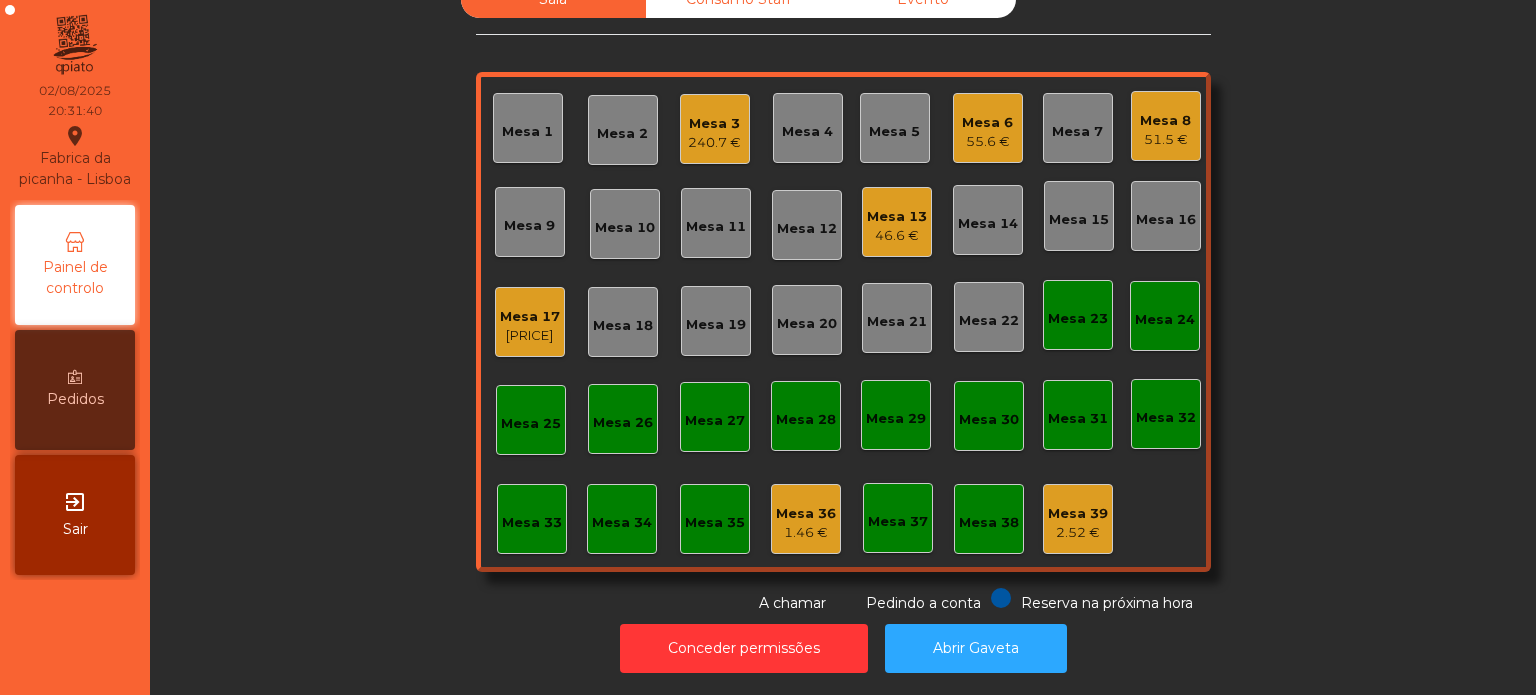 click on "Mesa 6" 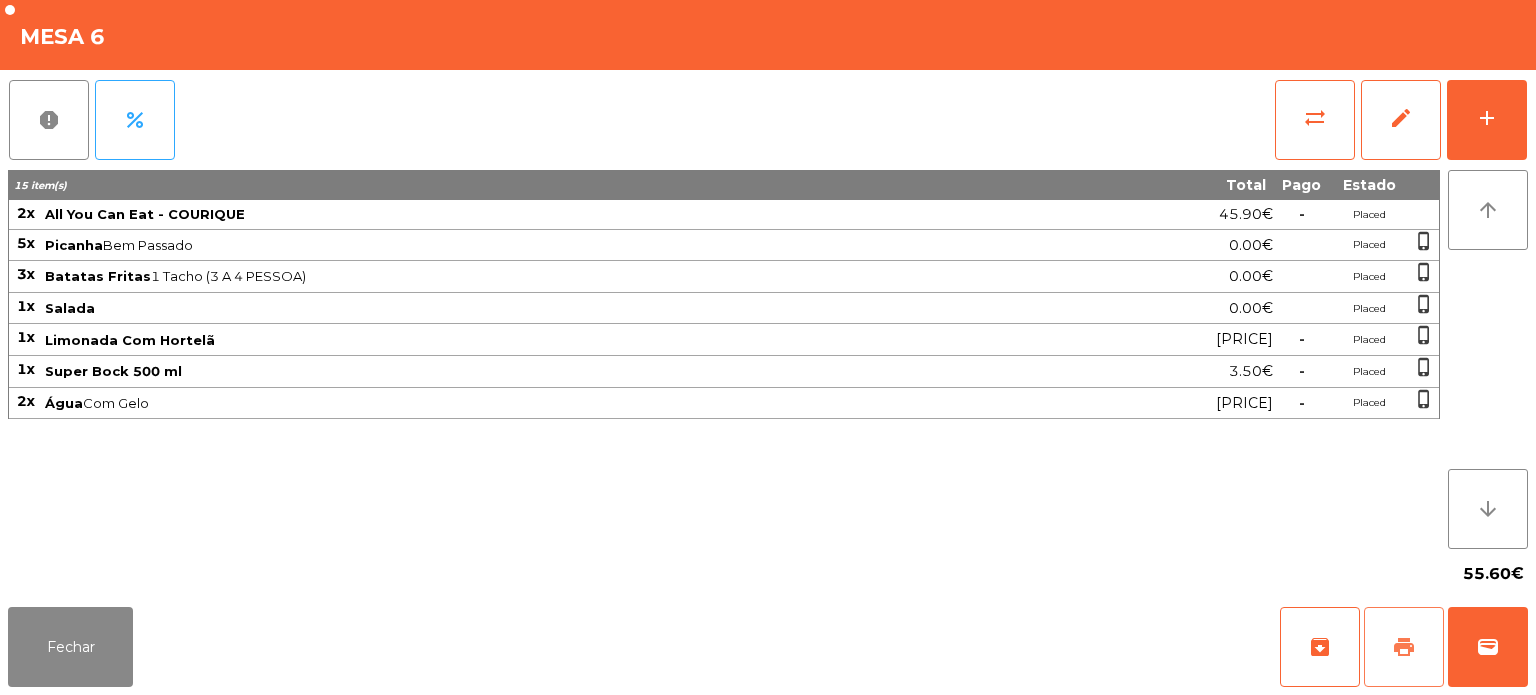 click on "print" 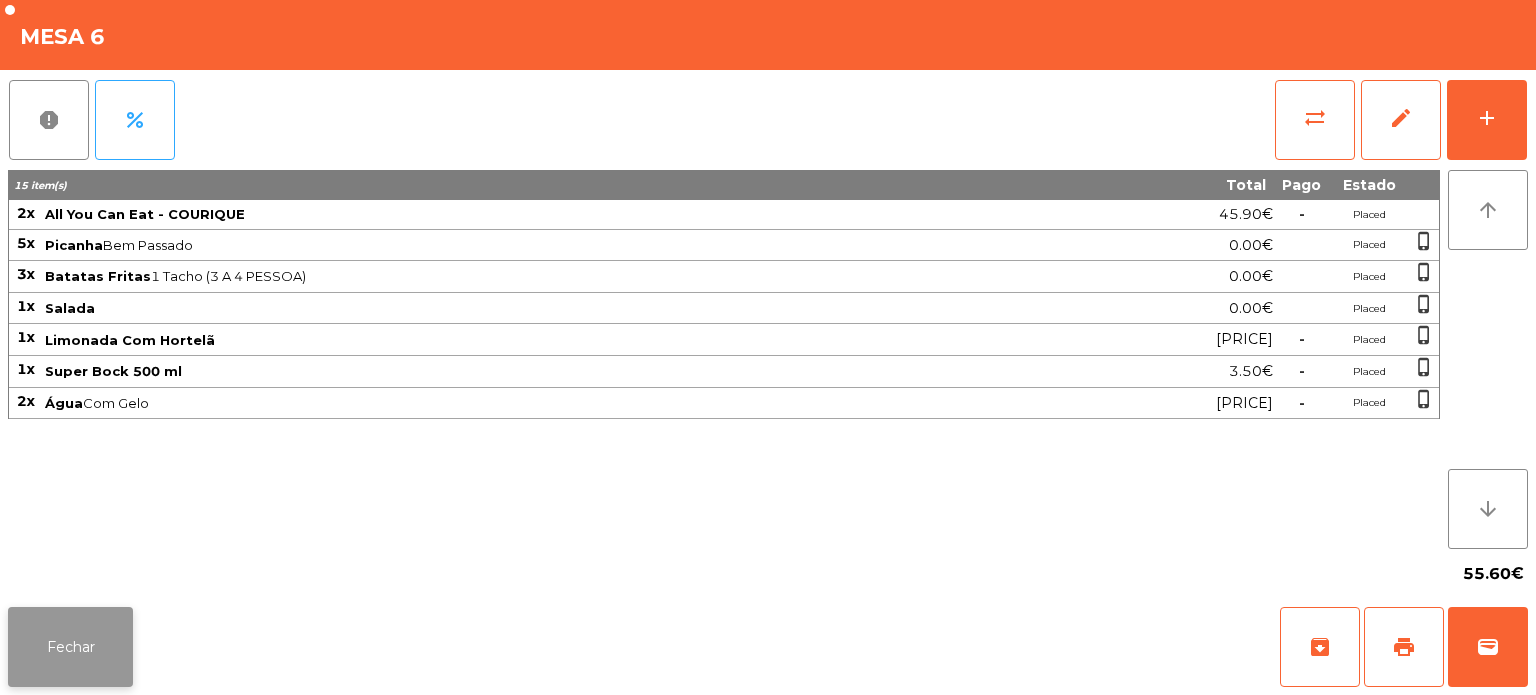click on "Fechar" 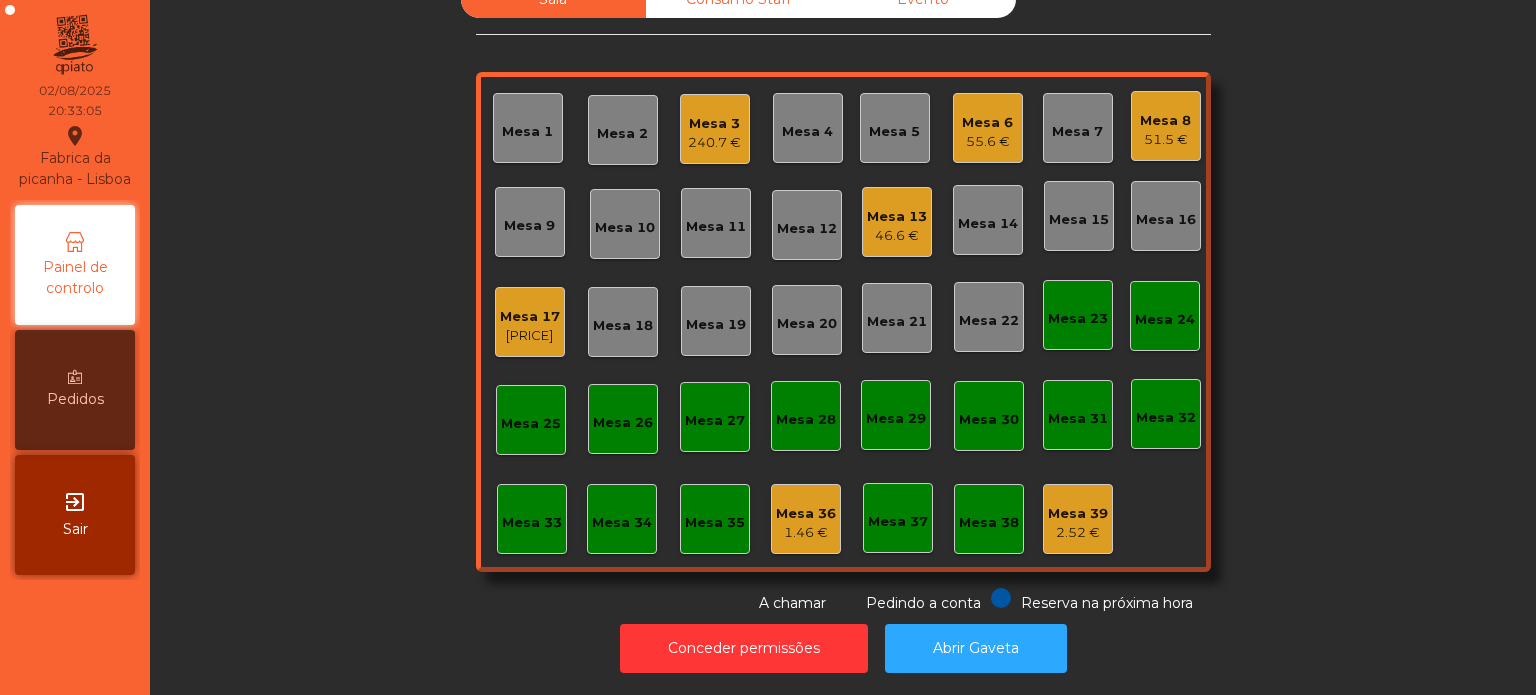 click on "Mesa 13   46.6 €" 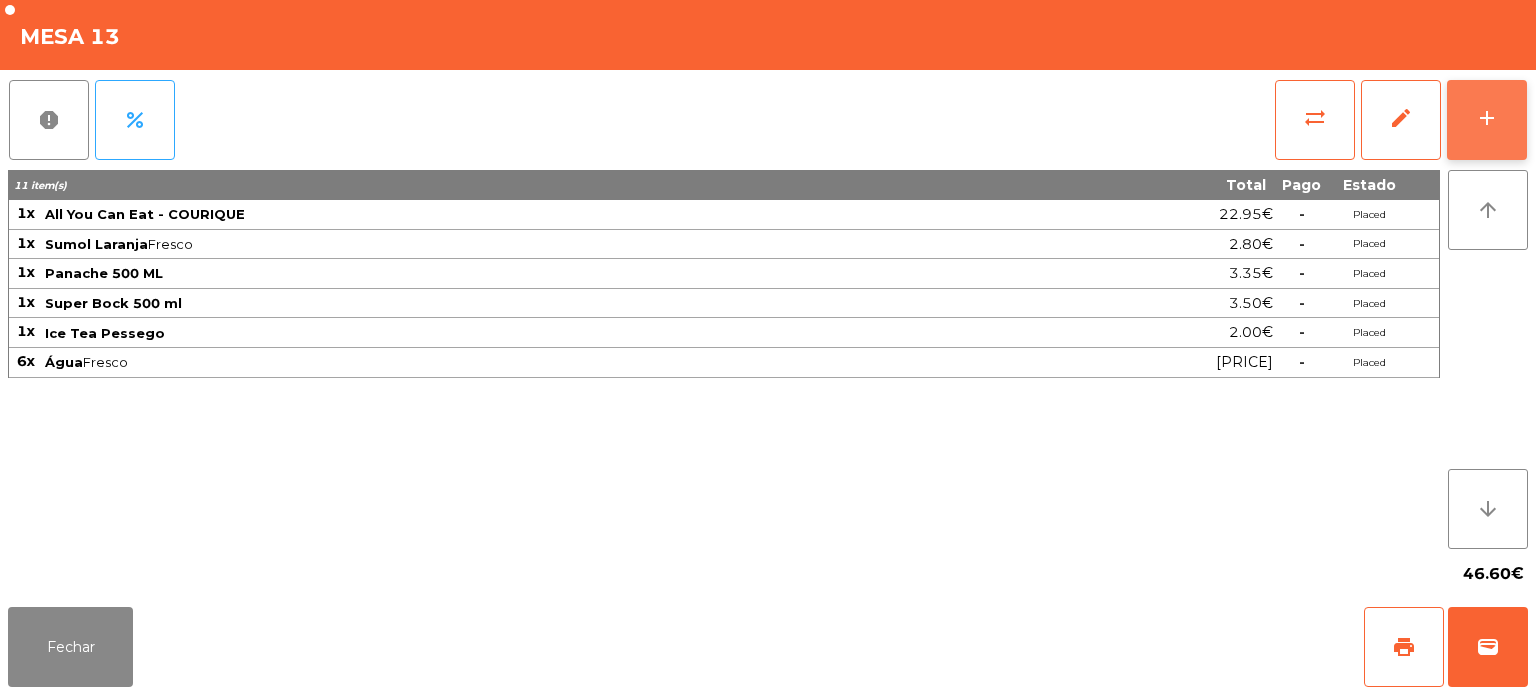 click on "add" 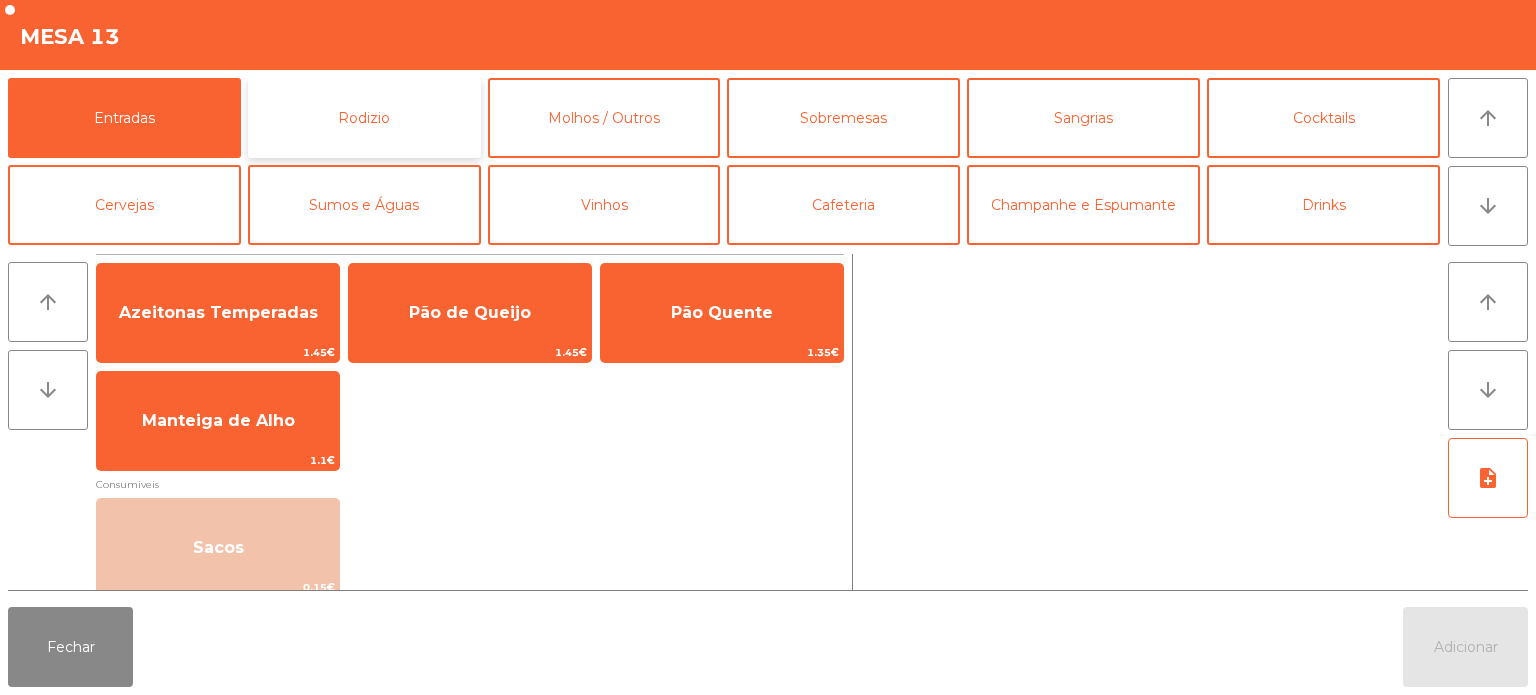 click on "Rodizio" 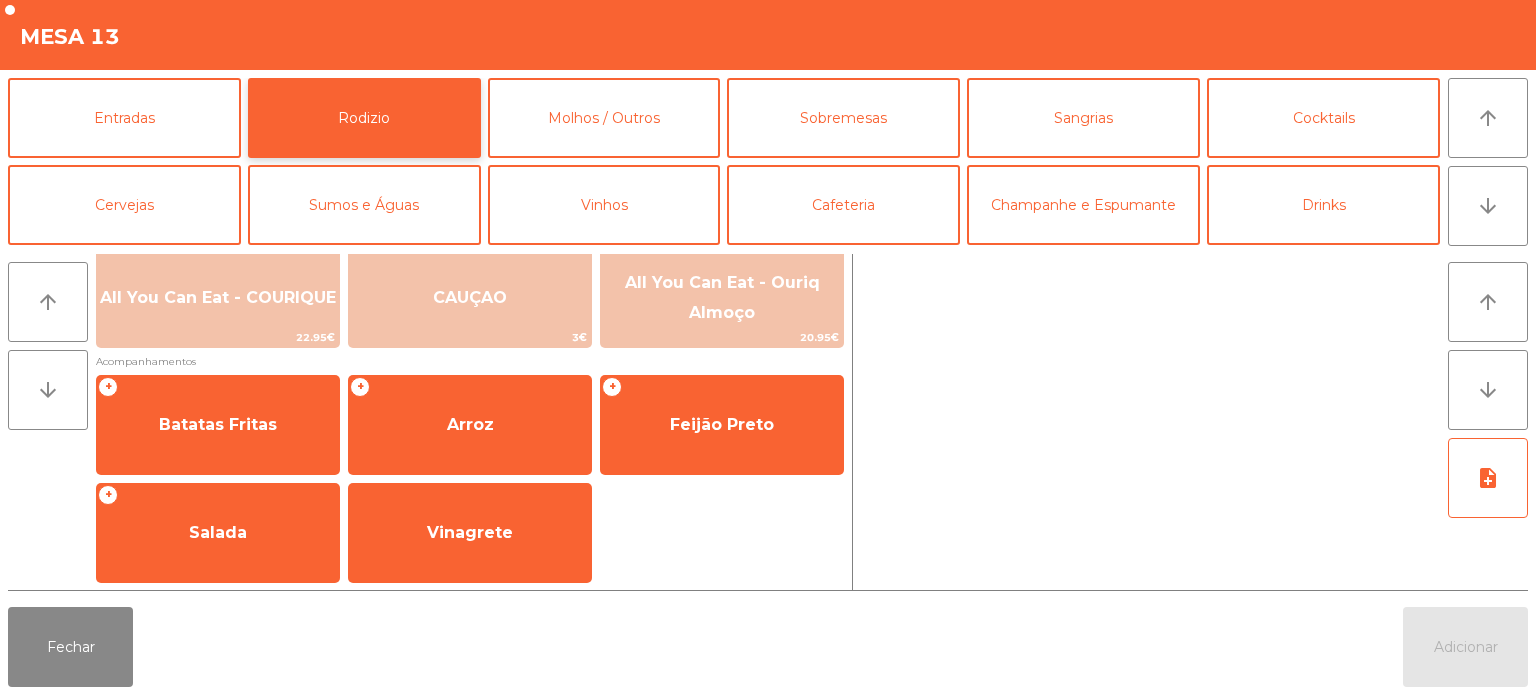 scroll, scrollTop: 357, scrollLeft: 0, axis: vertical 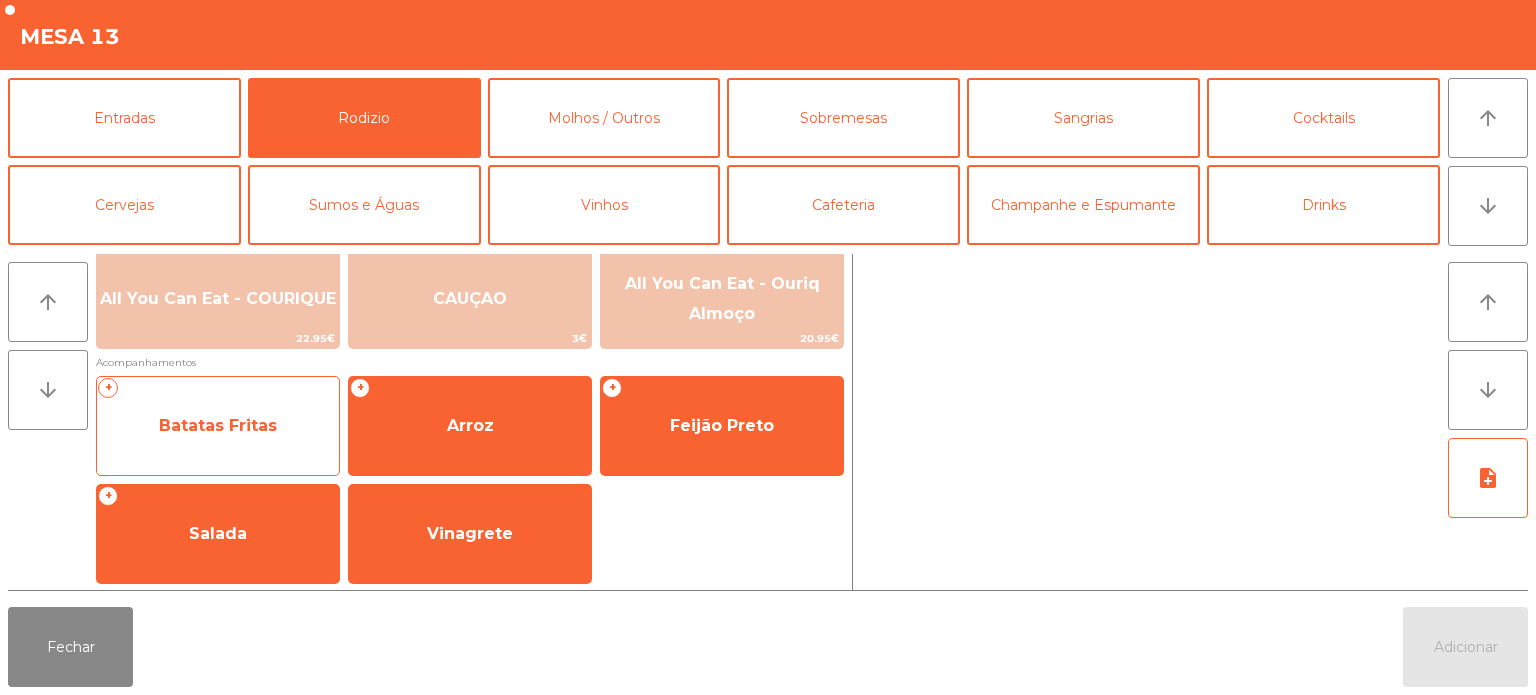 click on "Batatas Fritas" 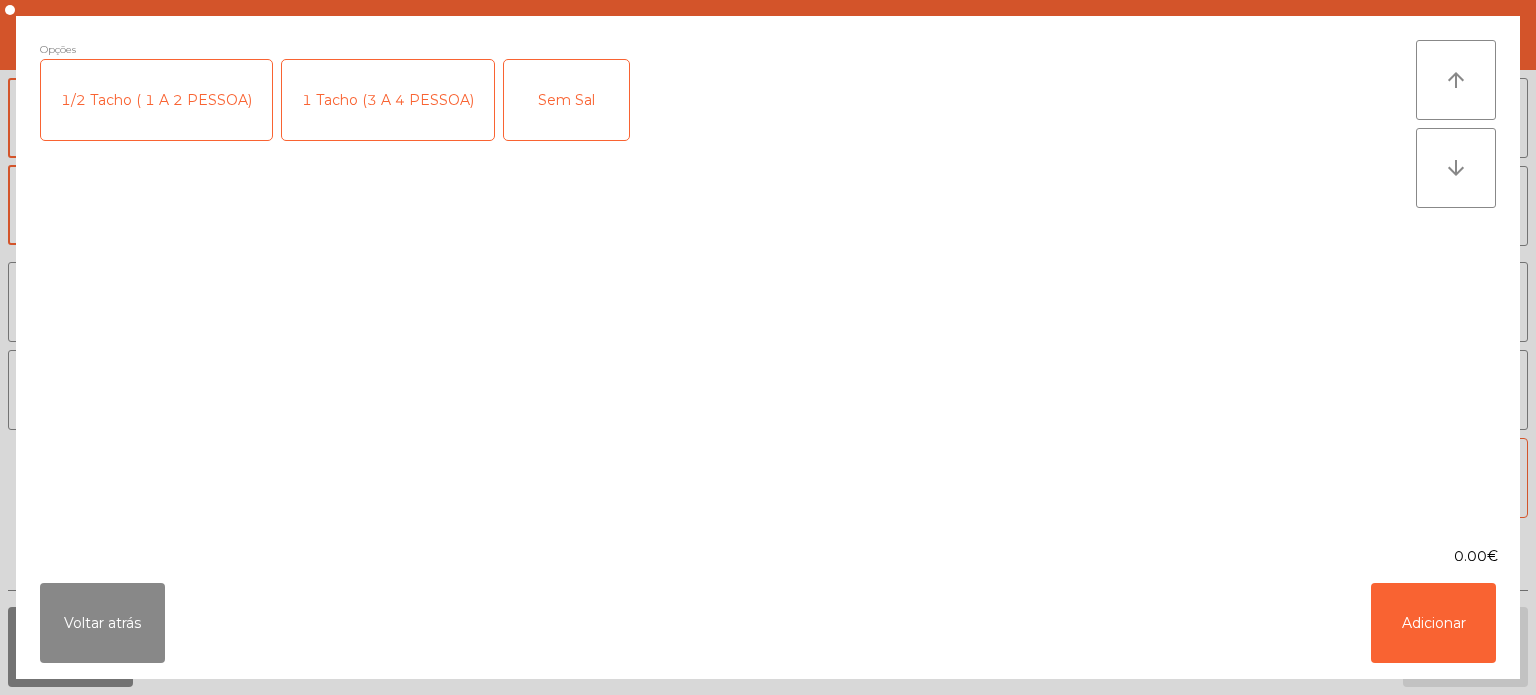 click on "1/2 Tacho ( 1 A 2 PESSOA)" 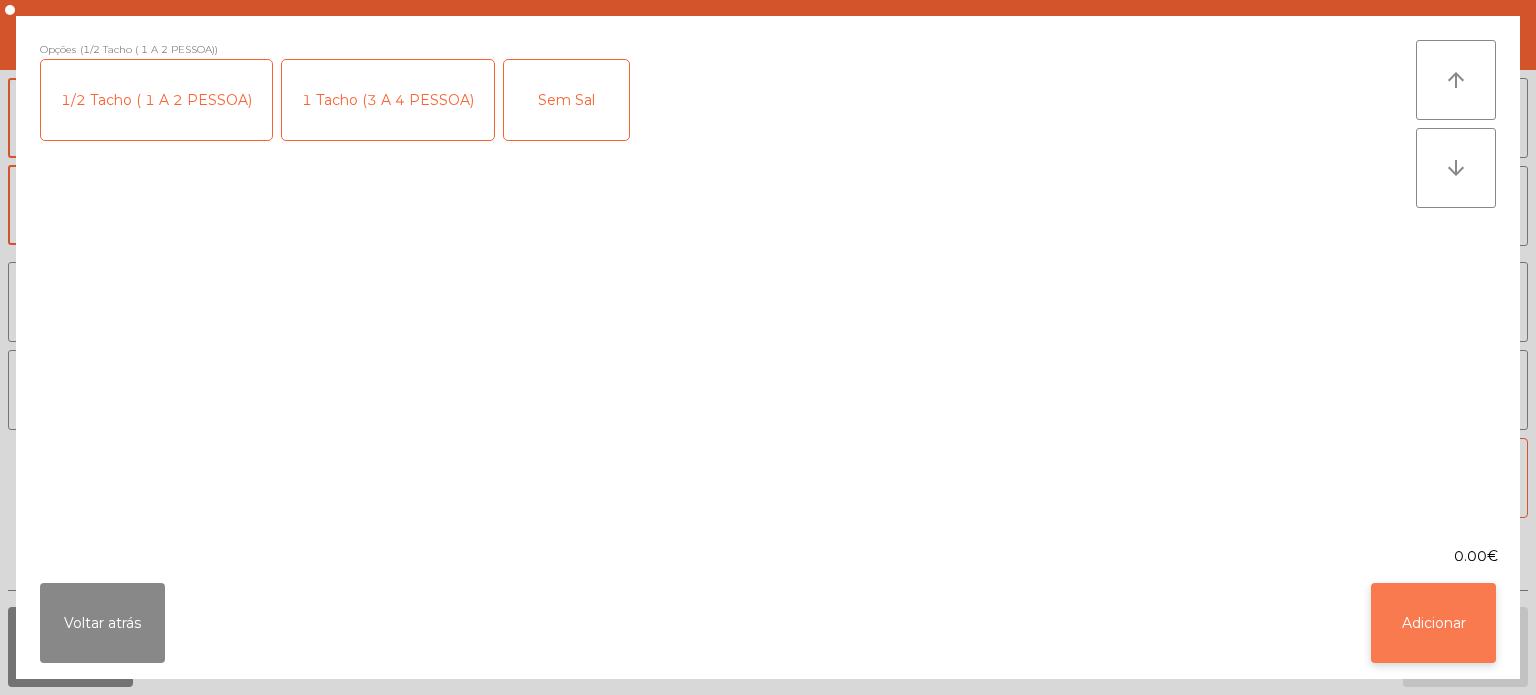 click on "Adicionar" 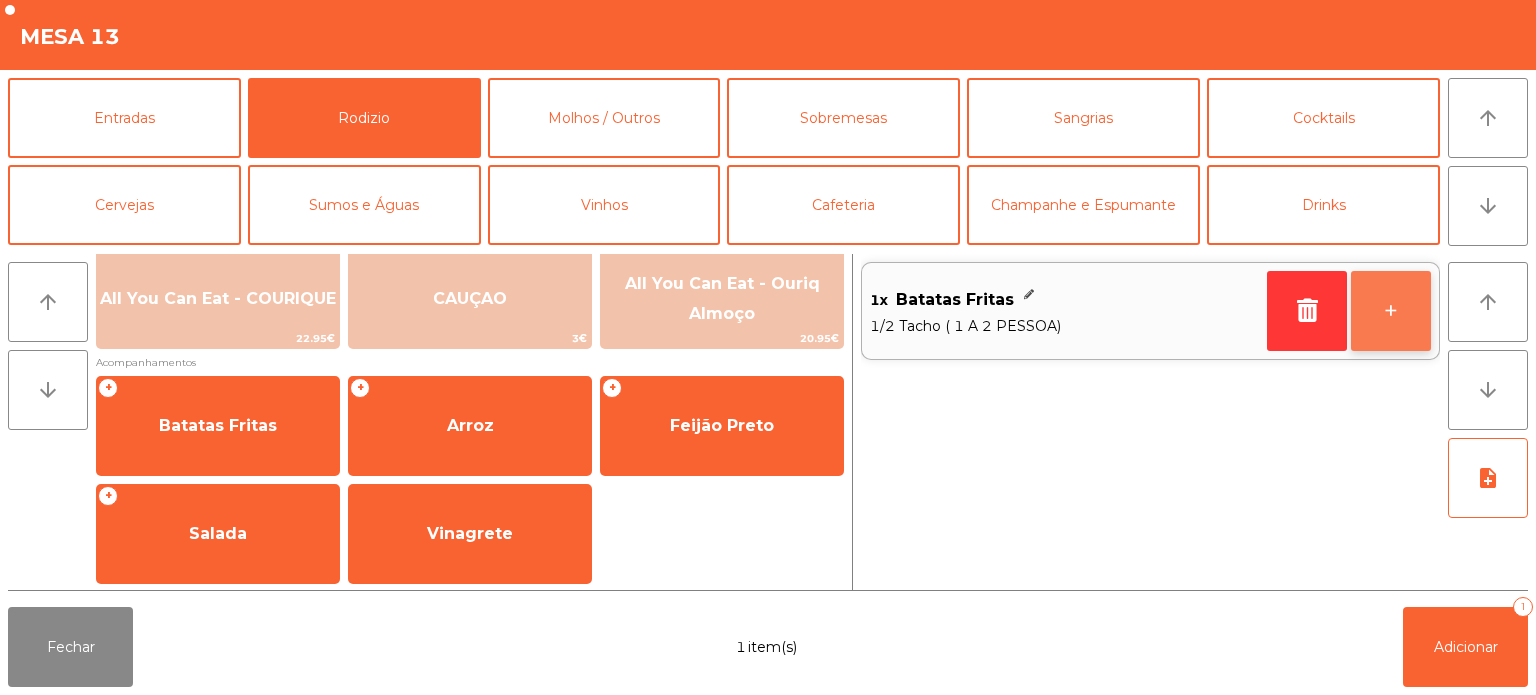 click on "+" 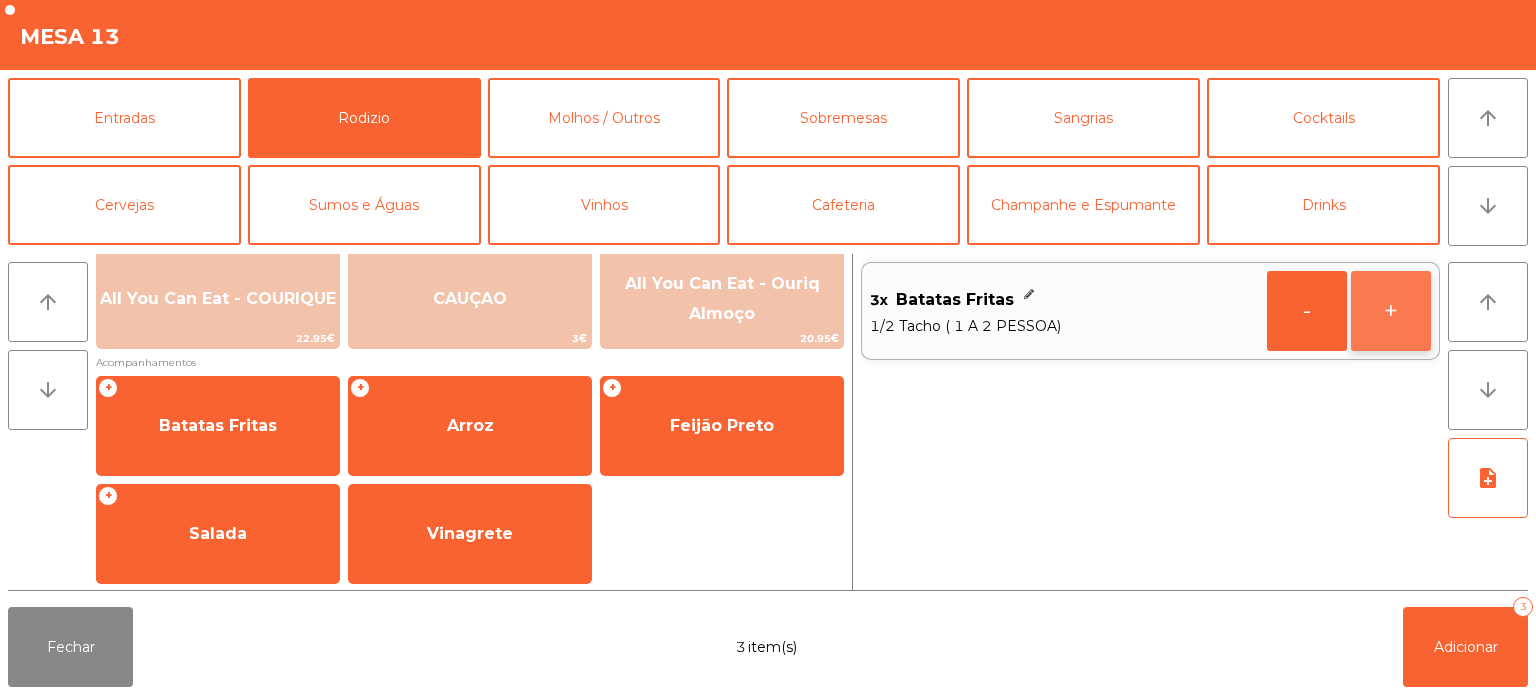 click on "+" 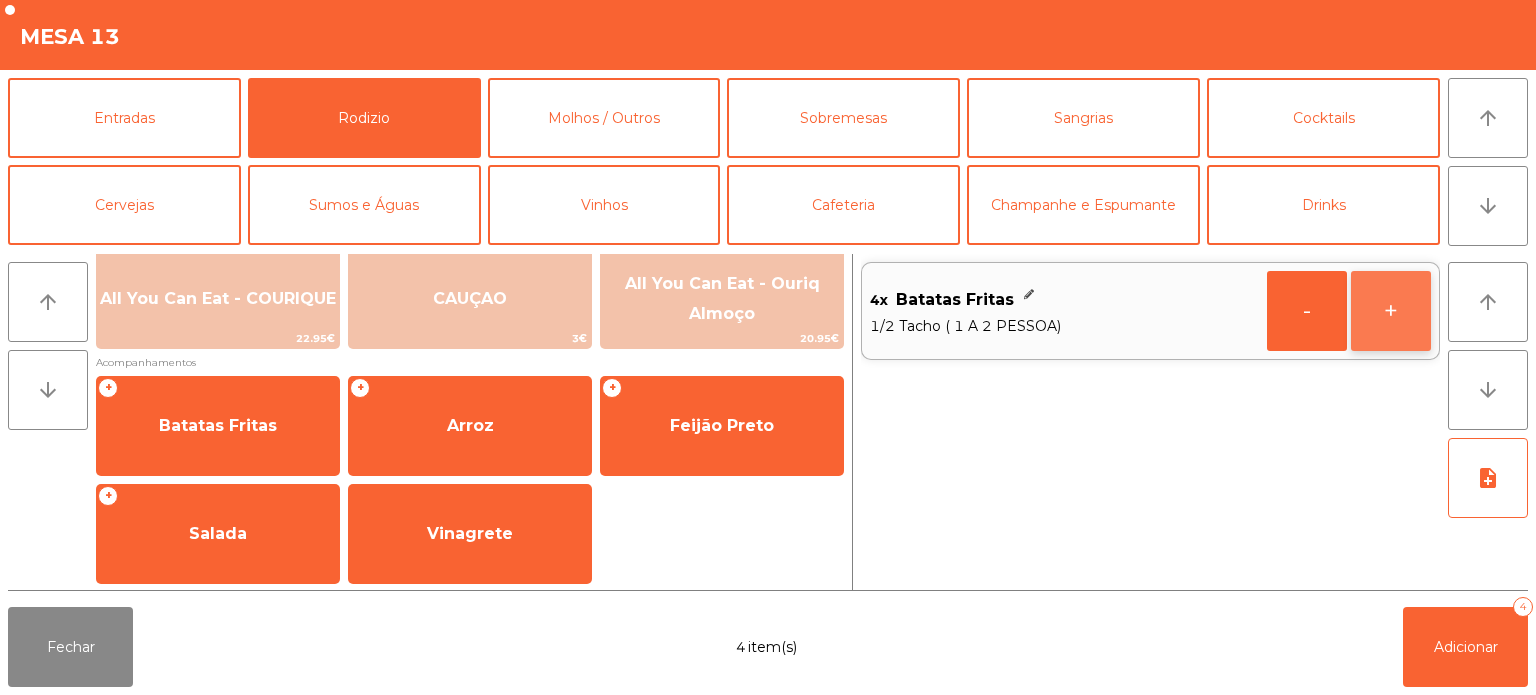 click on "+" 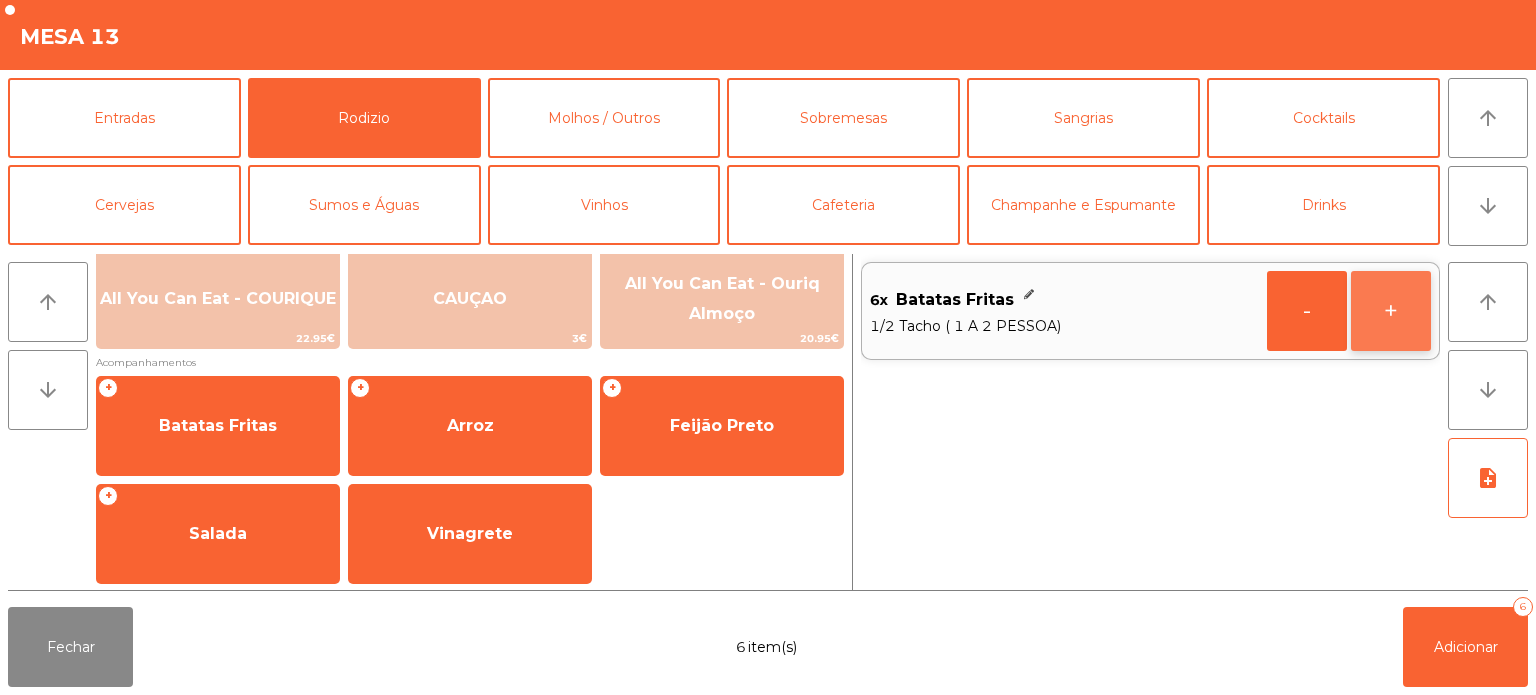 click on "+" 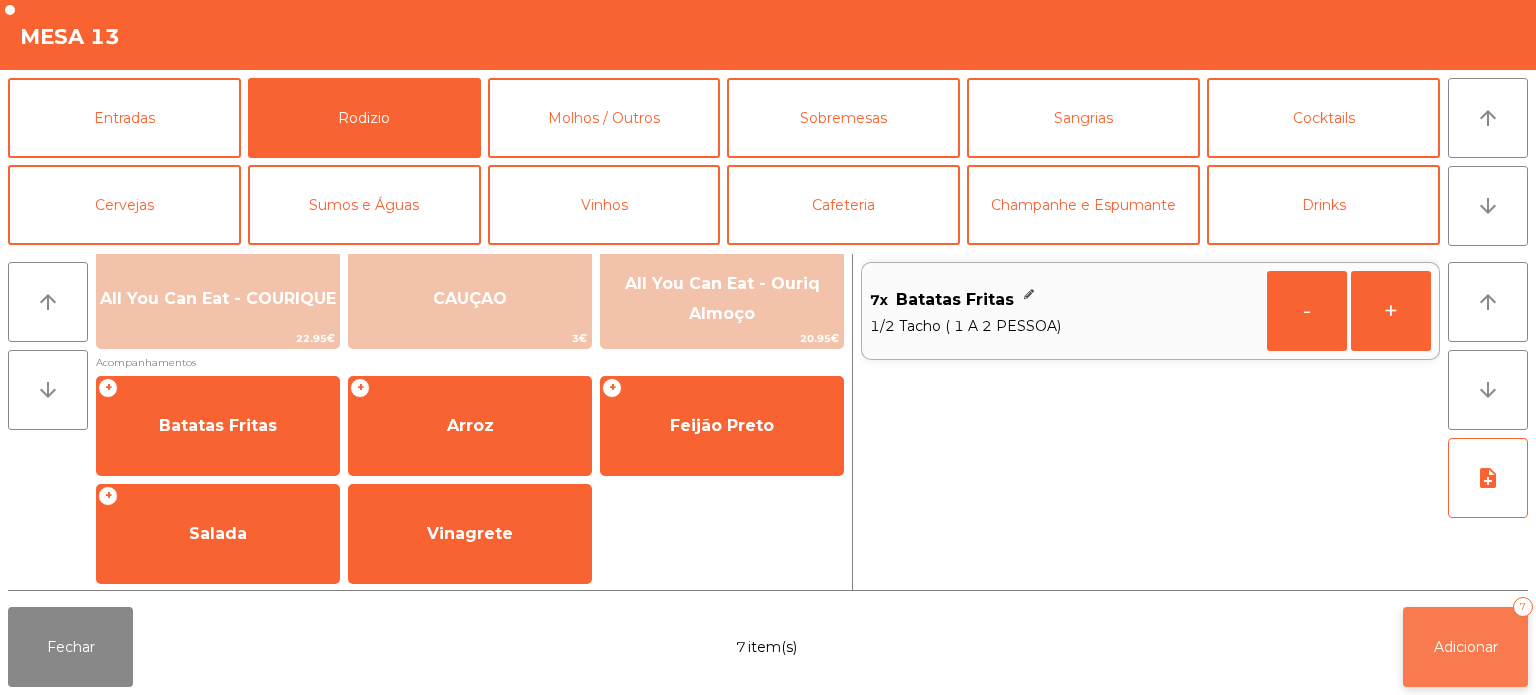 click on "Adicionar" 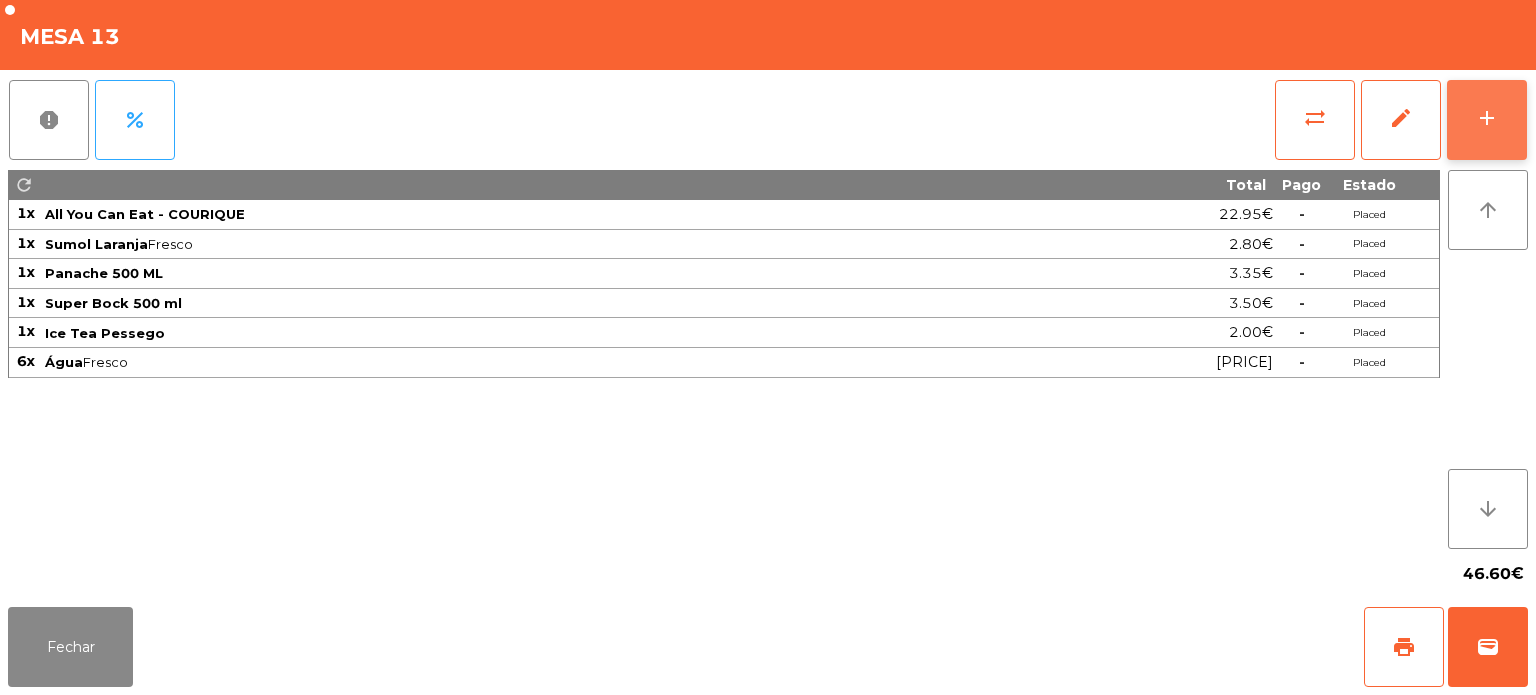 click on "add" 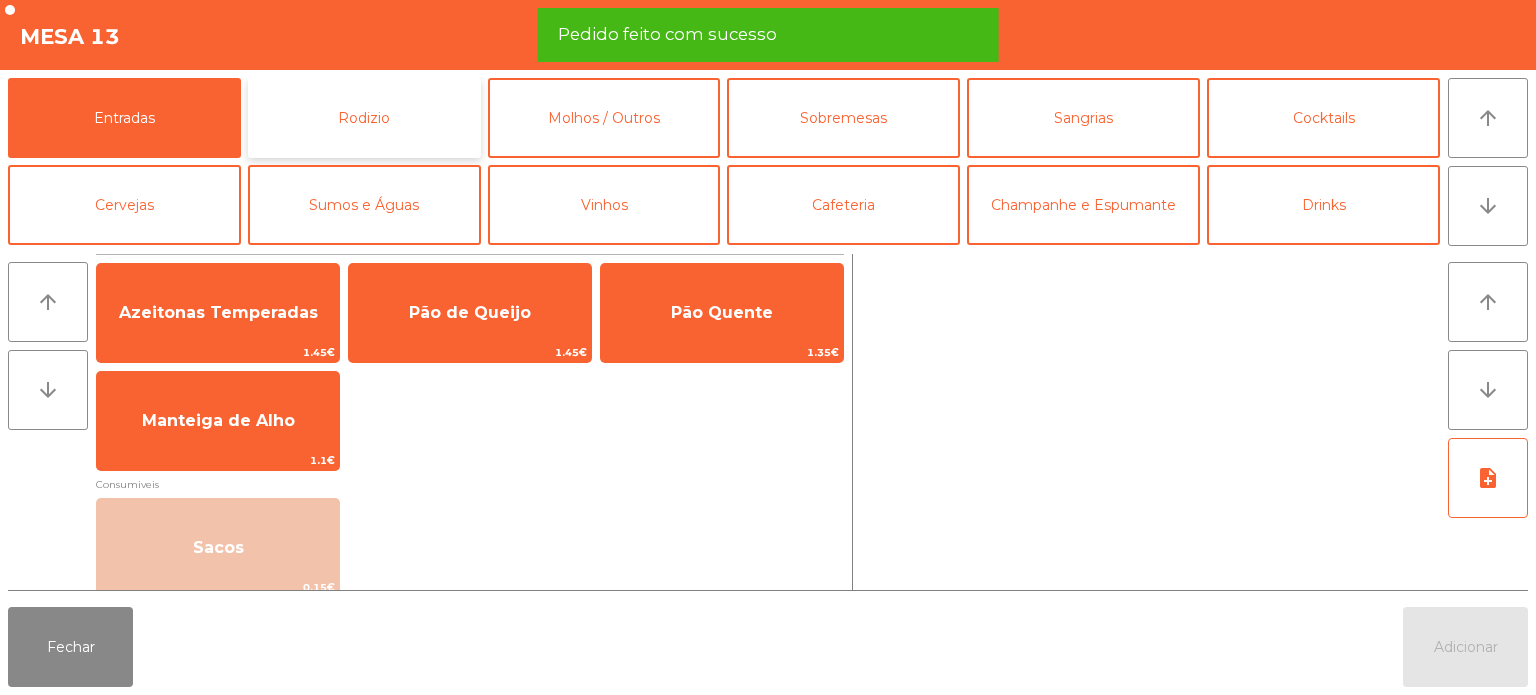 click on "Rodizio" 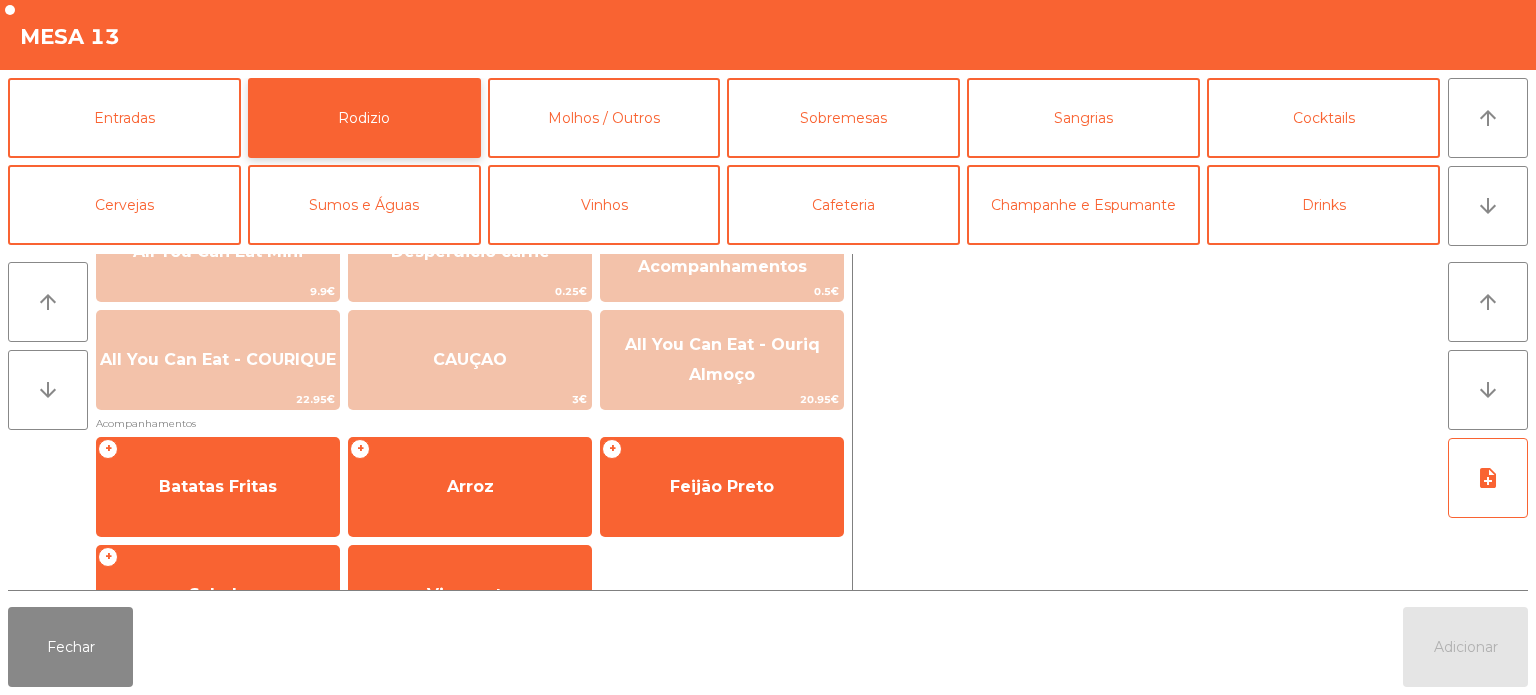 scroll, scrollTop: 358, scrollLeft: 0, axis: vertical 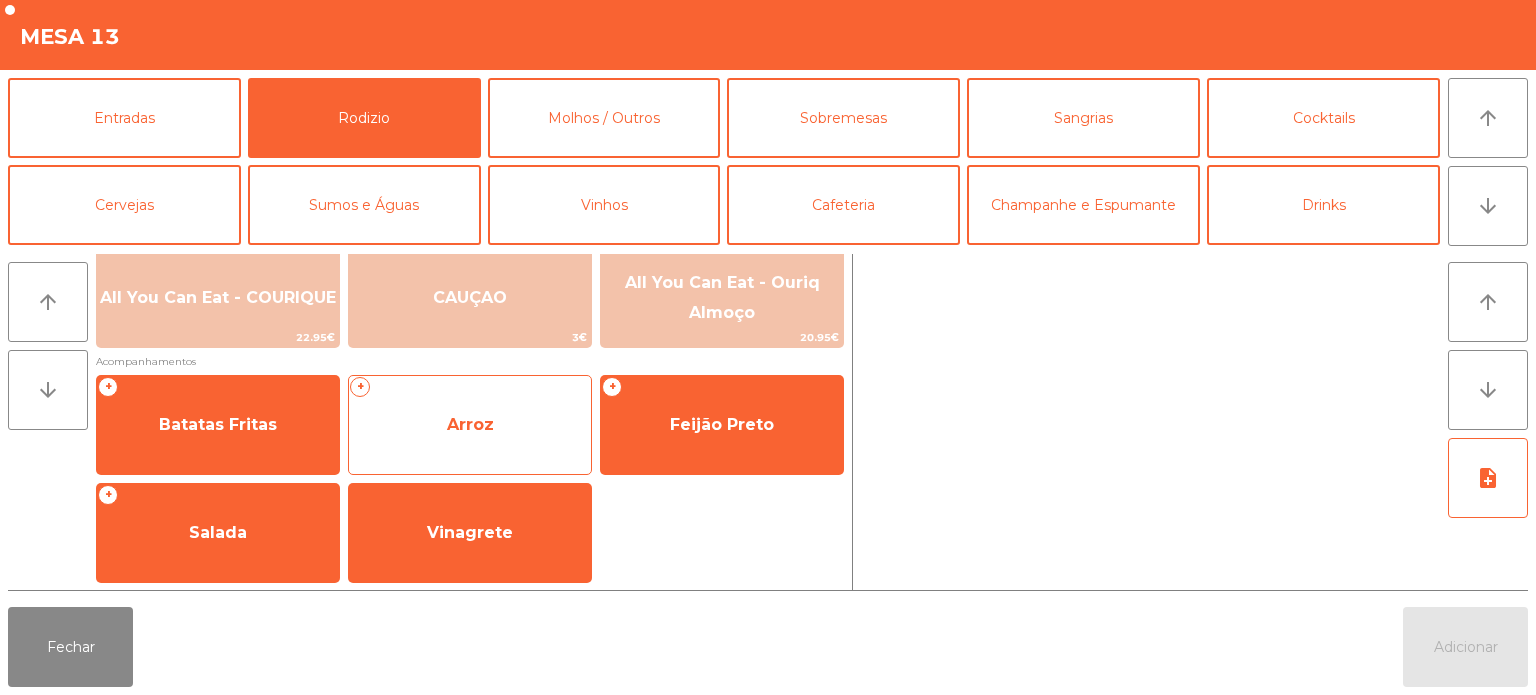 click on "Arroz" 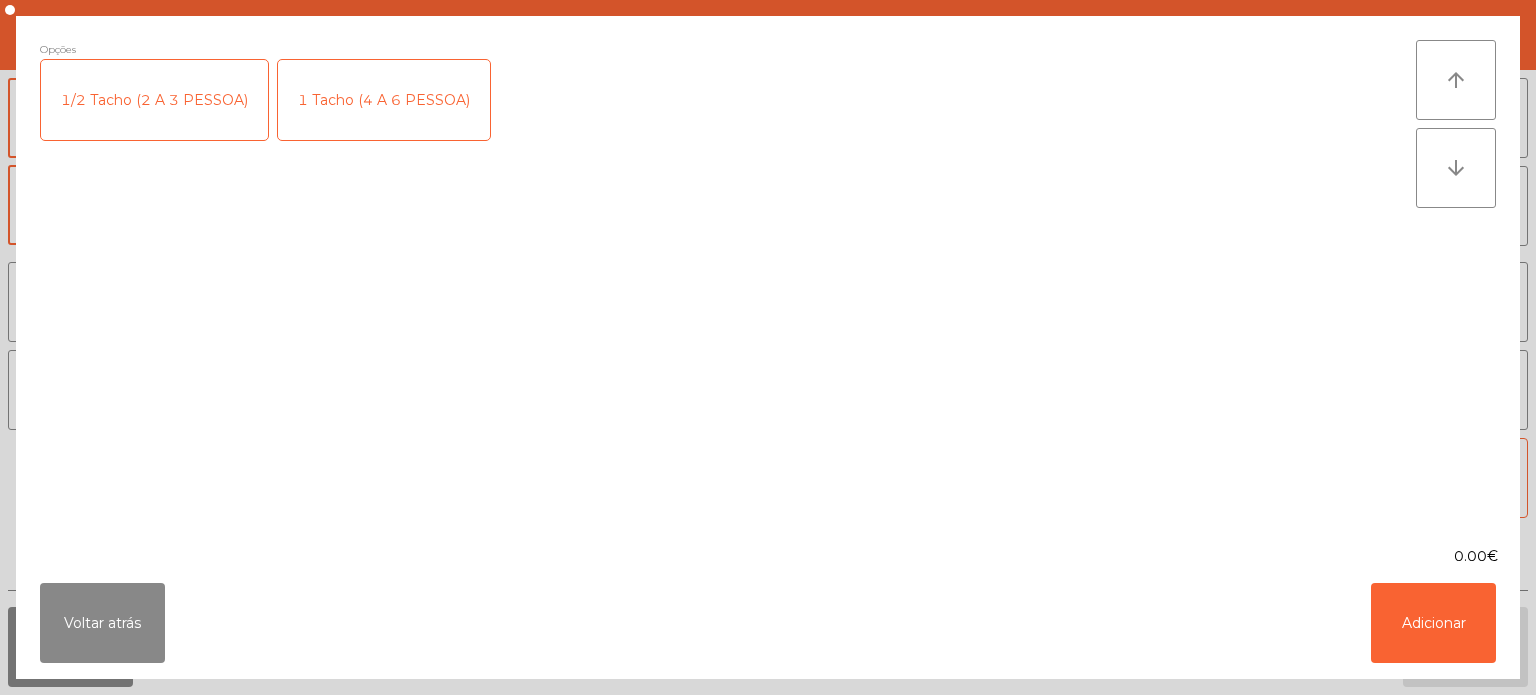 click on "1/2 Tacho (2 A 3 PESSOA)" 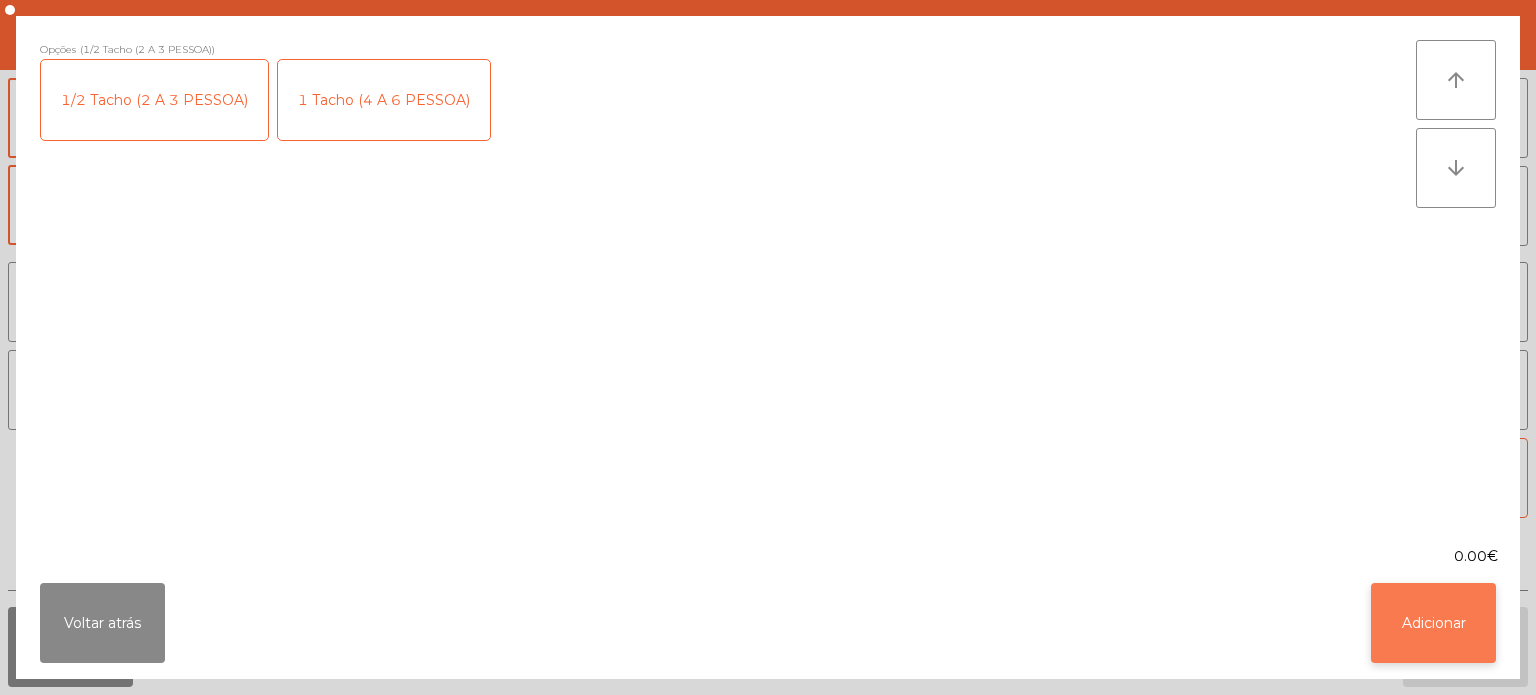 click on "Adicionar" 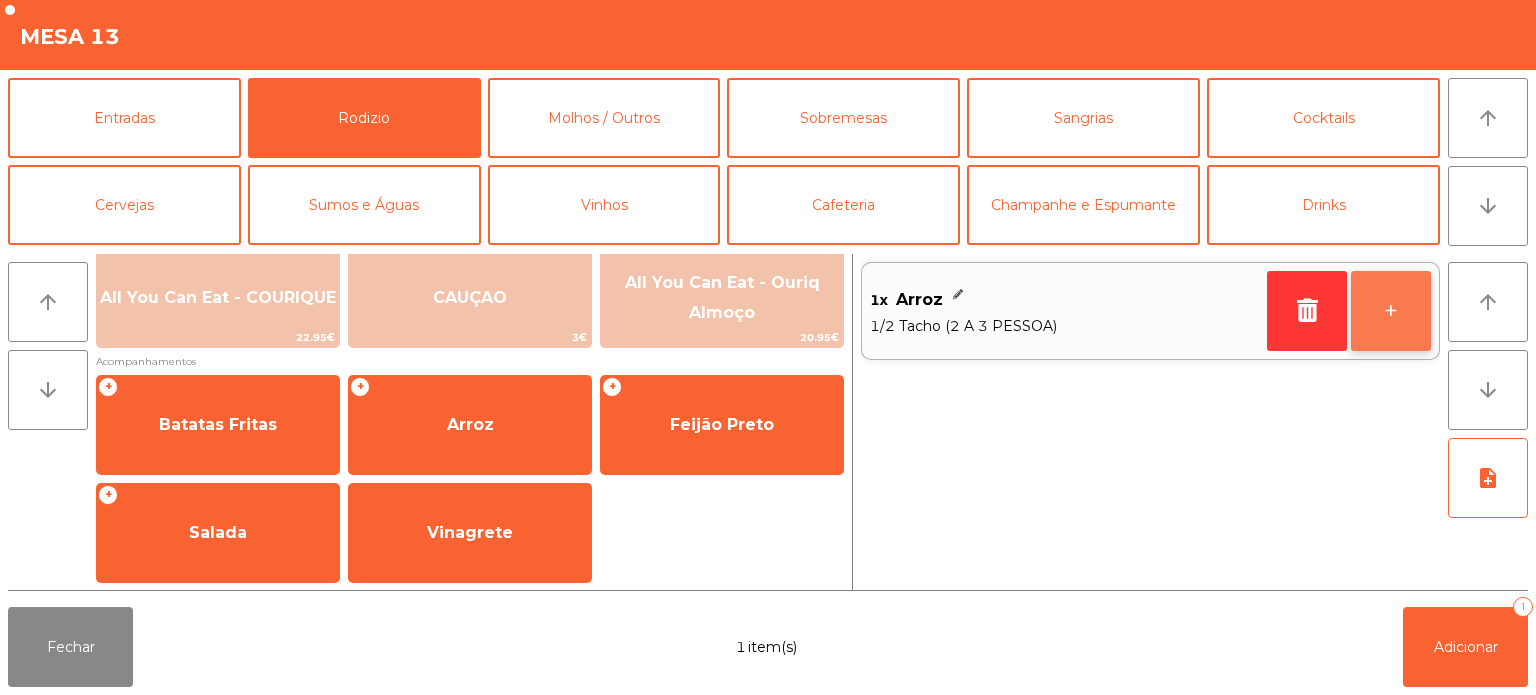 click on "+" 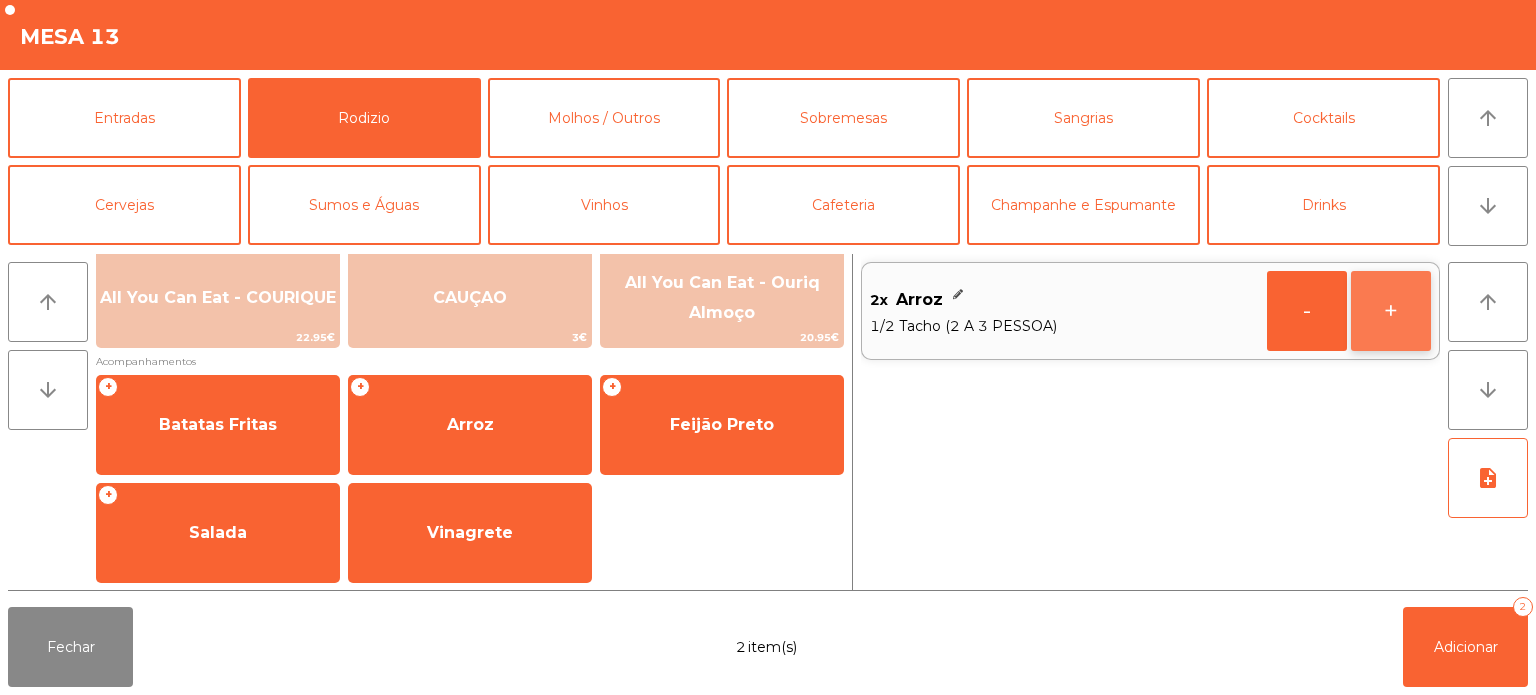 click on "+" 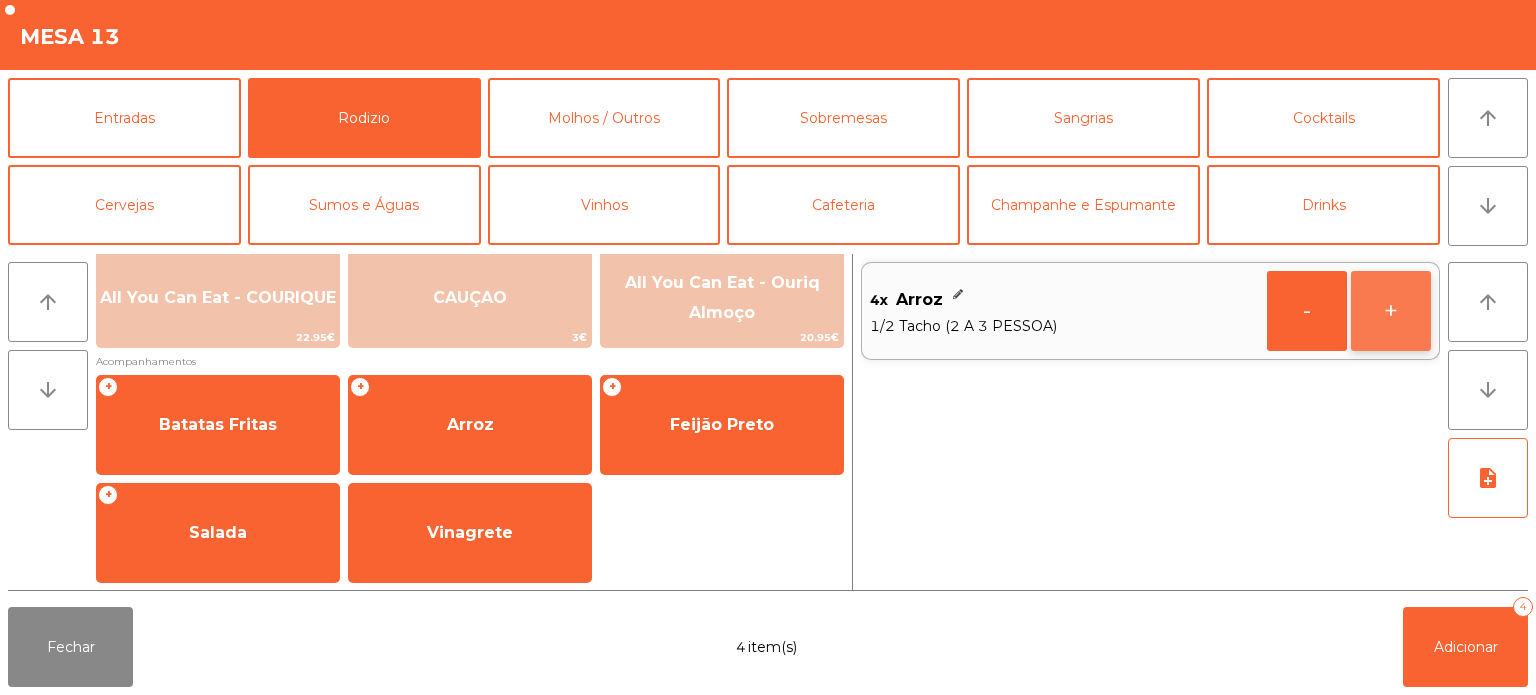 click on "+" 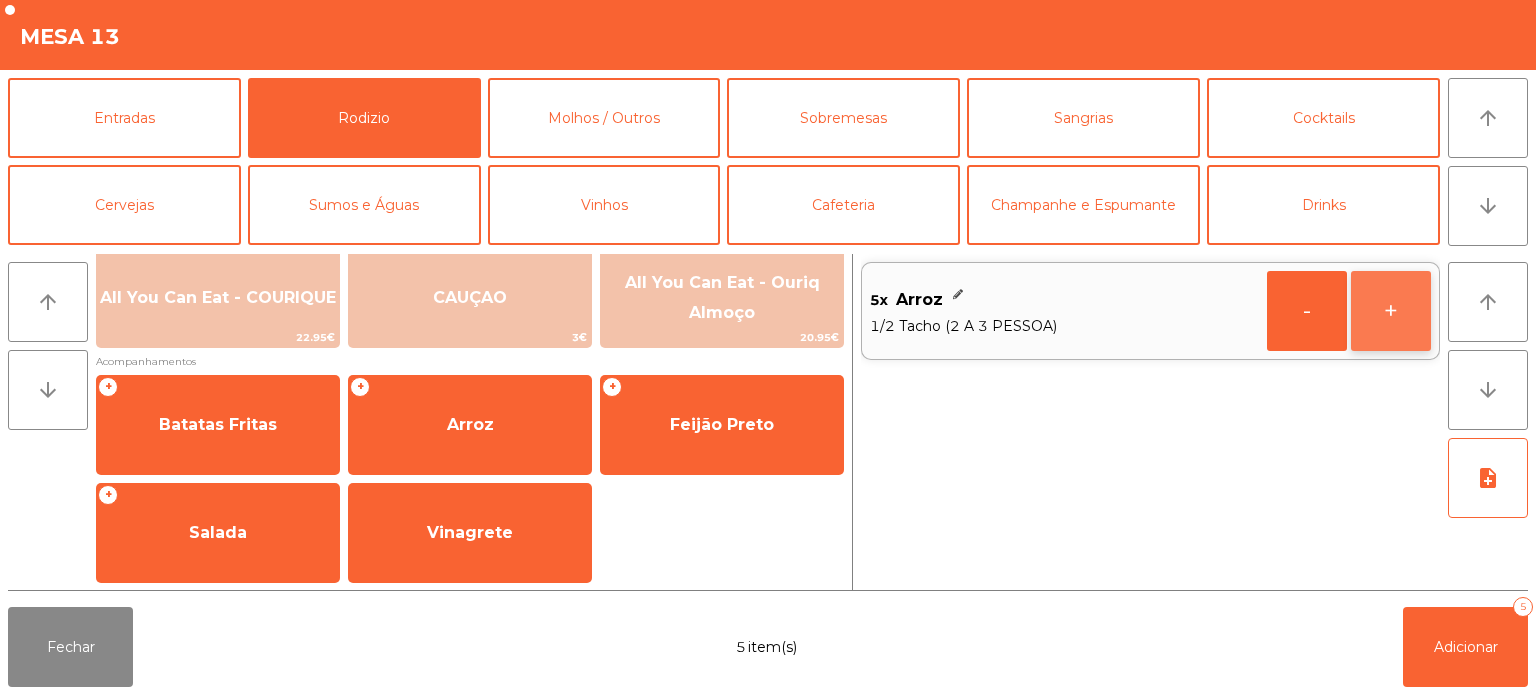 click on "+" 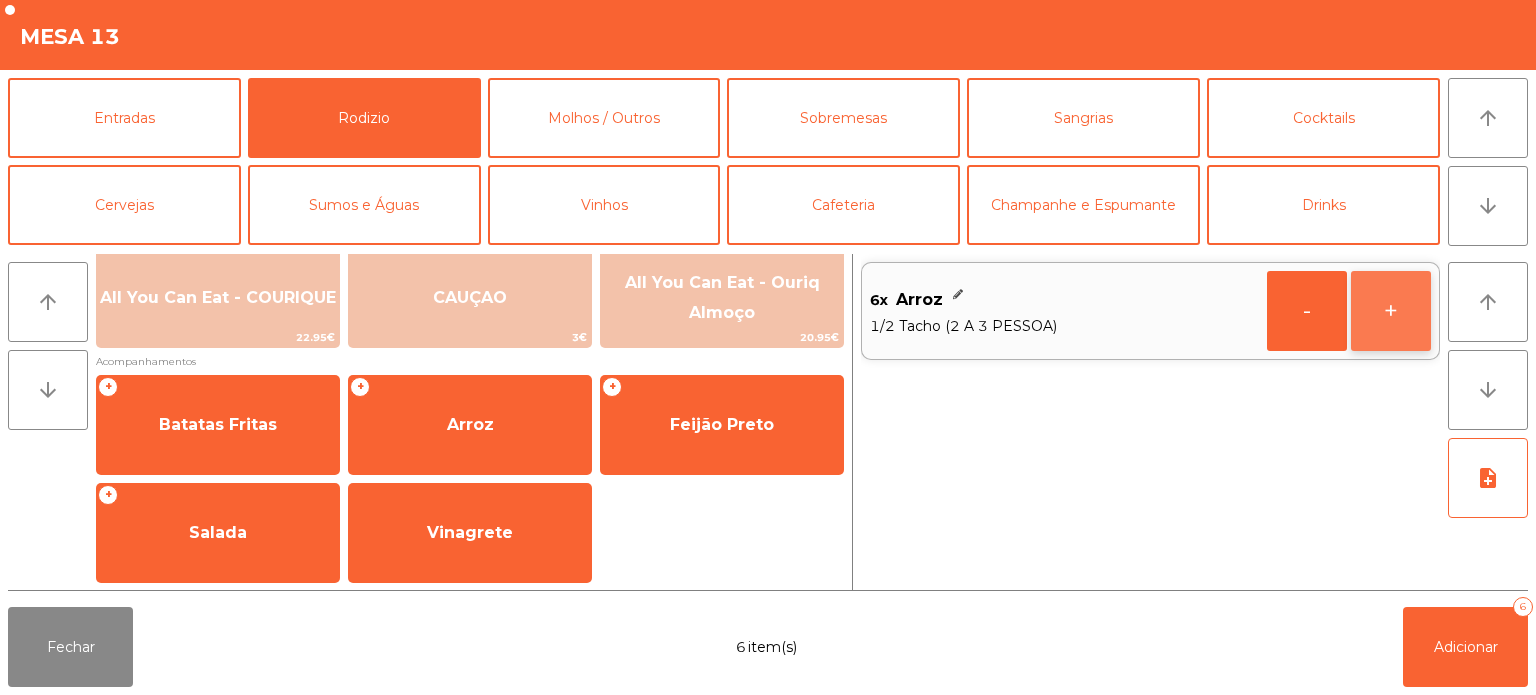 click on "+" 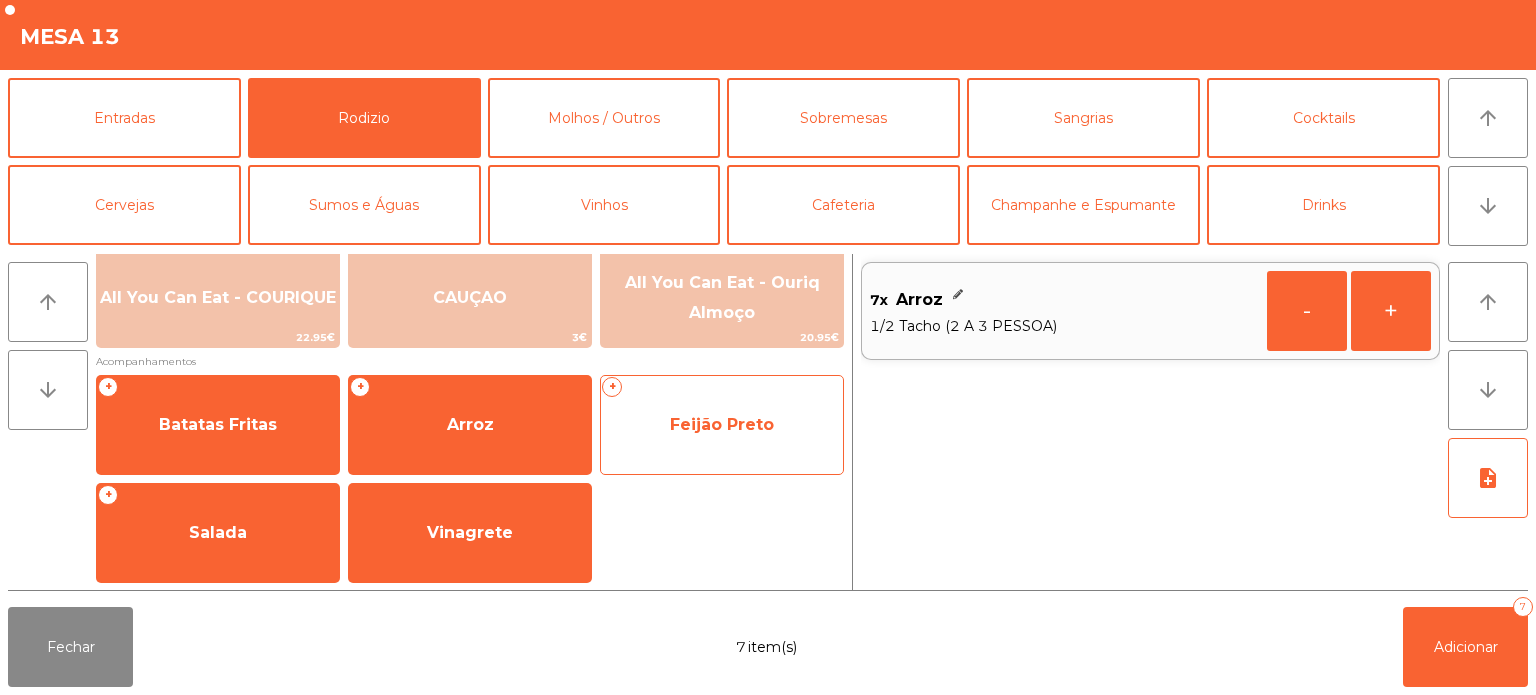 click on "Feijão Preto" 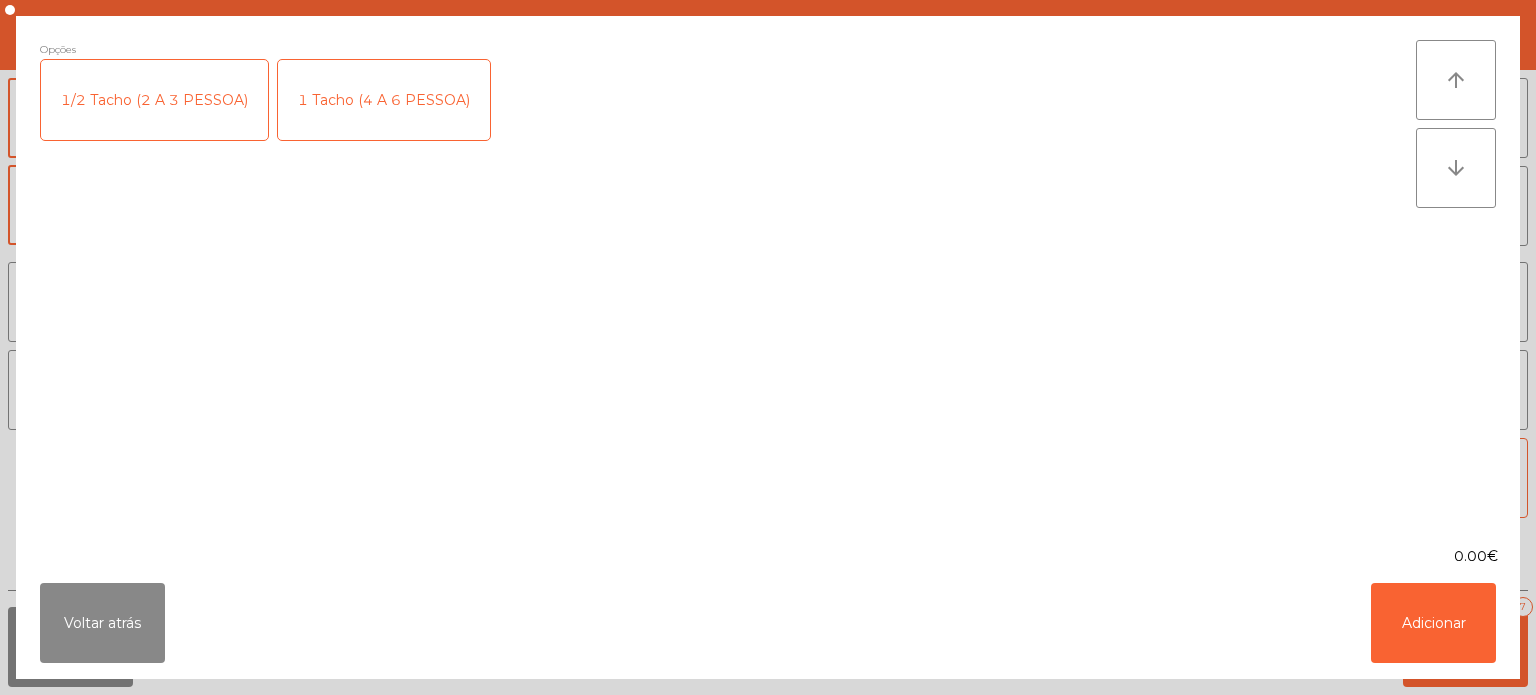 click on "1/2 Tacho (2 A 3 PESSOA)" 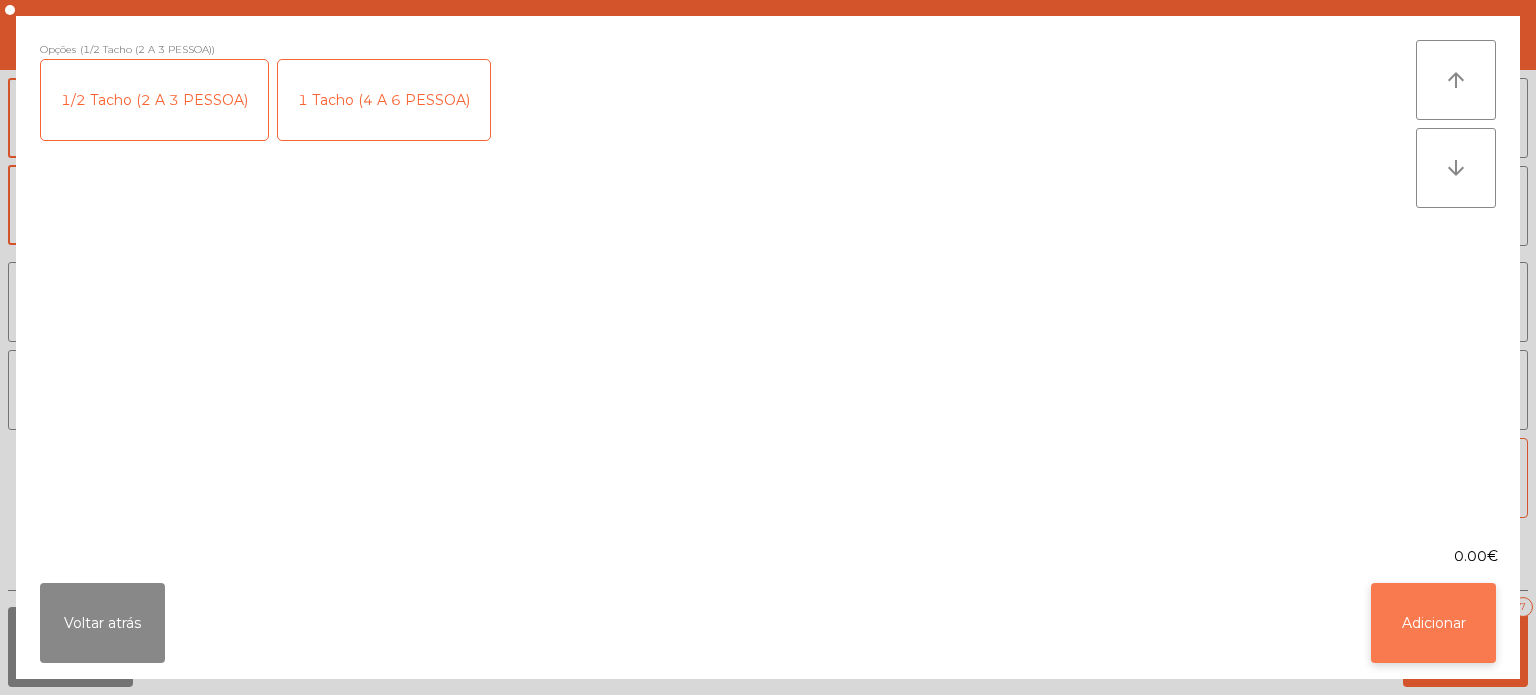 click on "Adicionar" 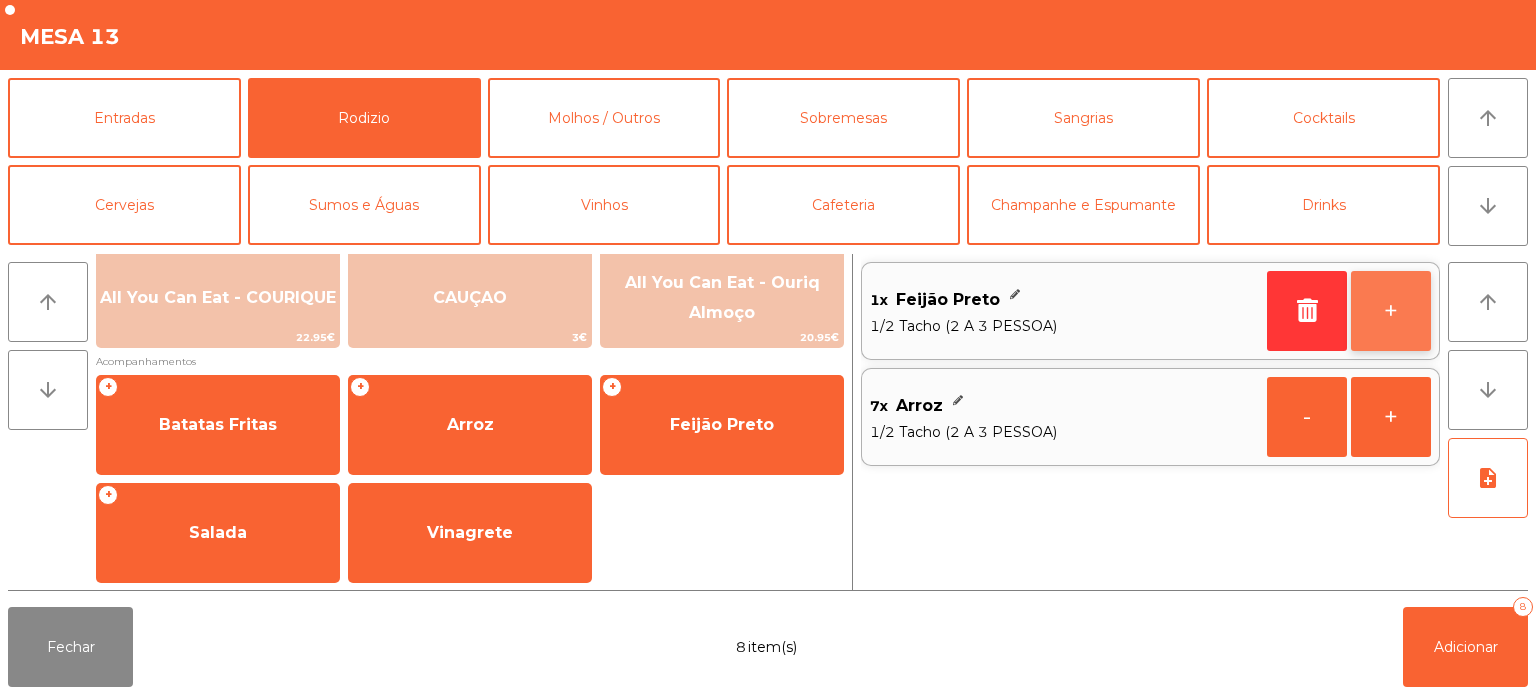 click on "+" 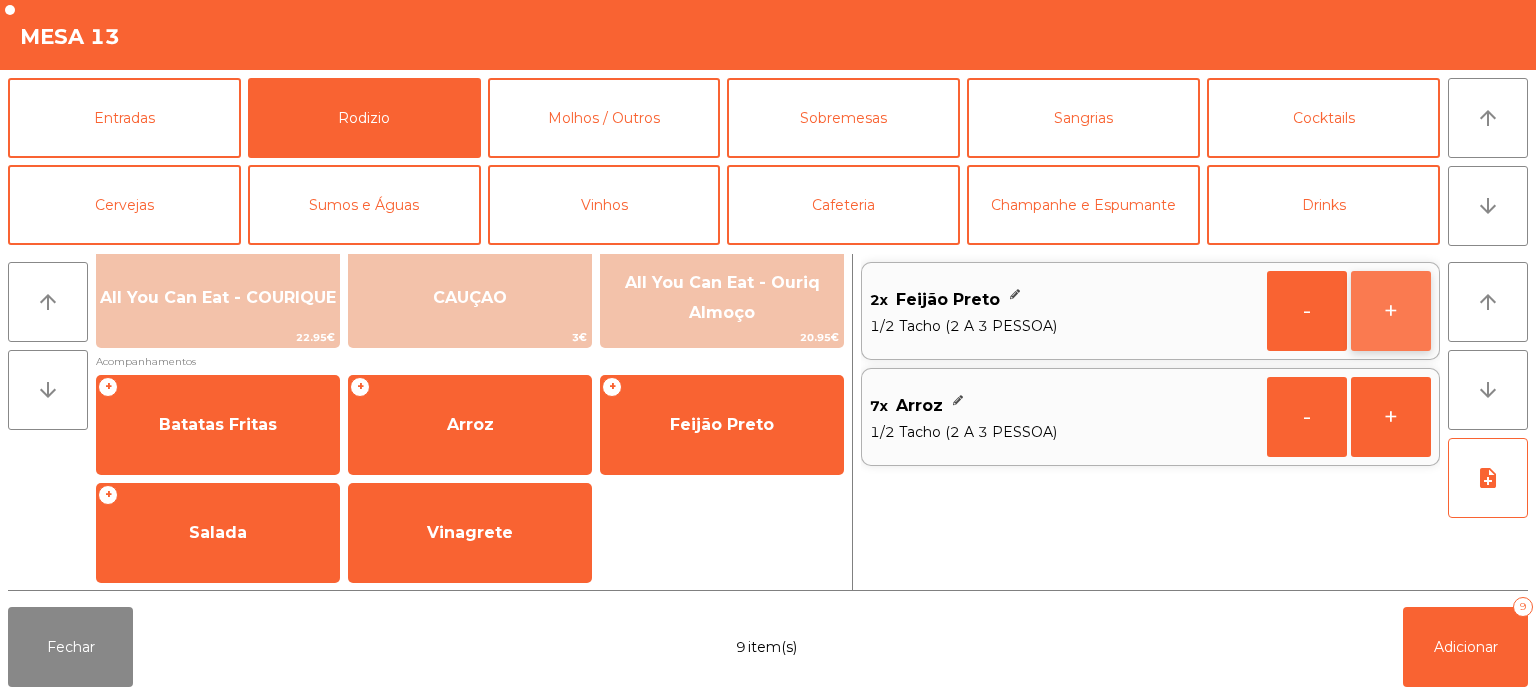 click on "+" 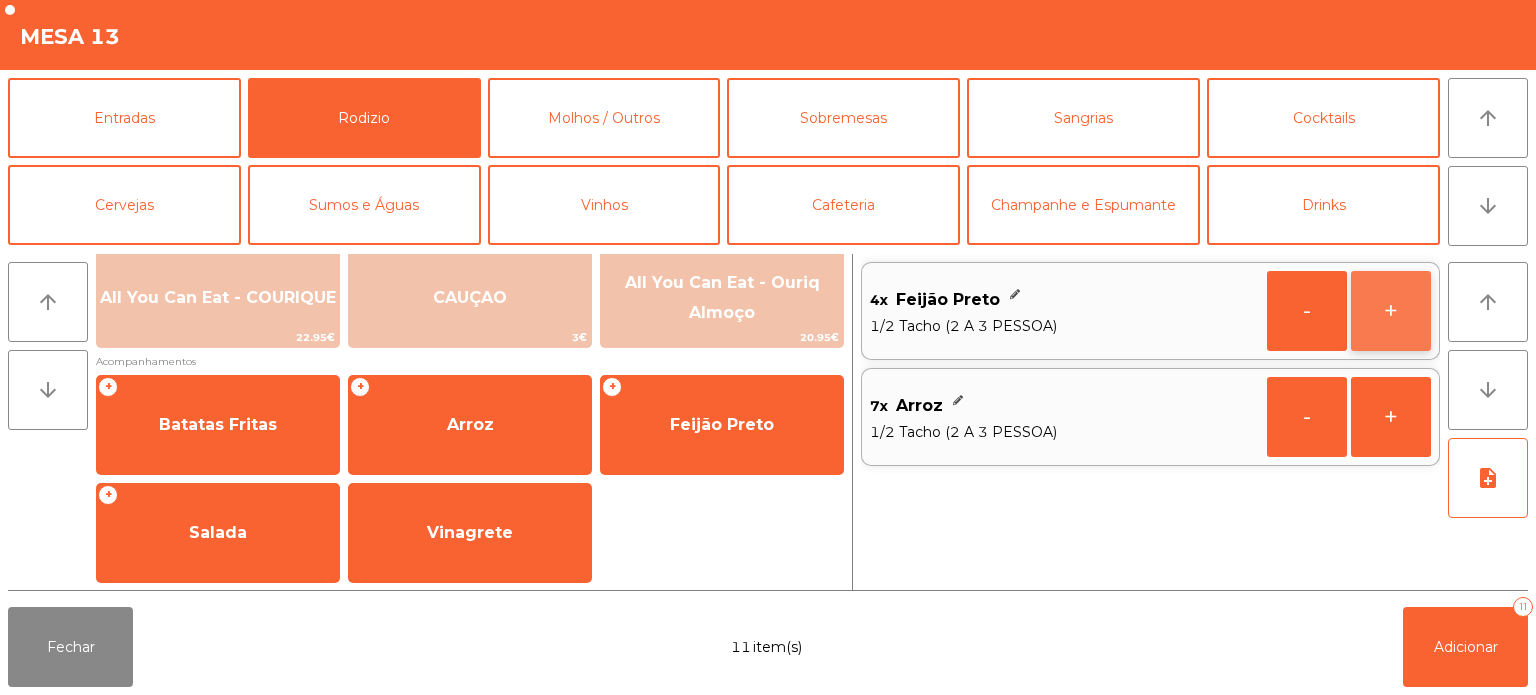 click on "+" 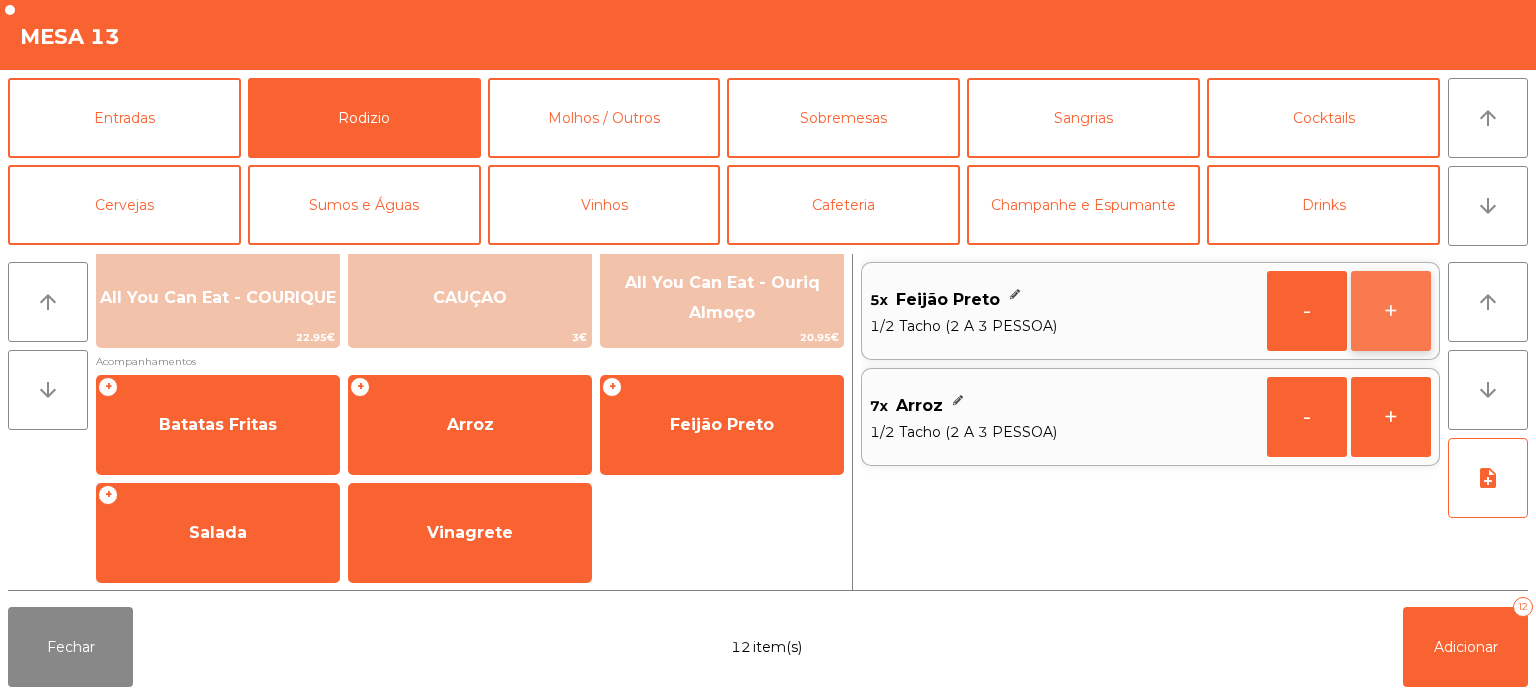 click on "+" 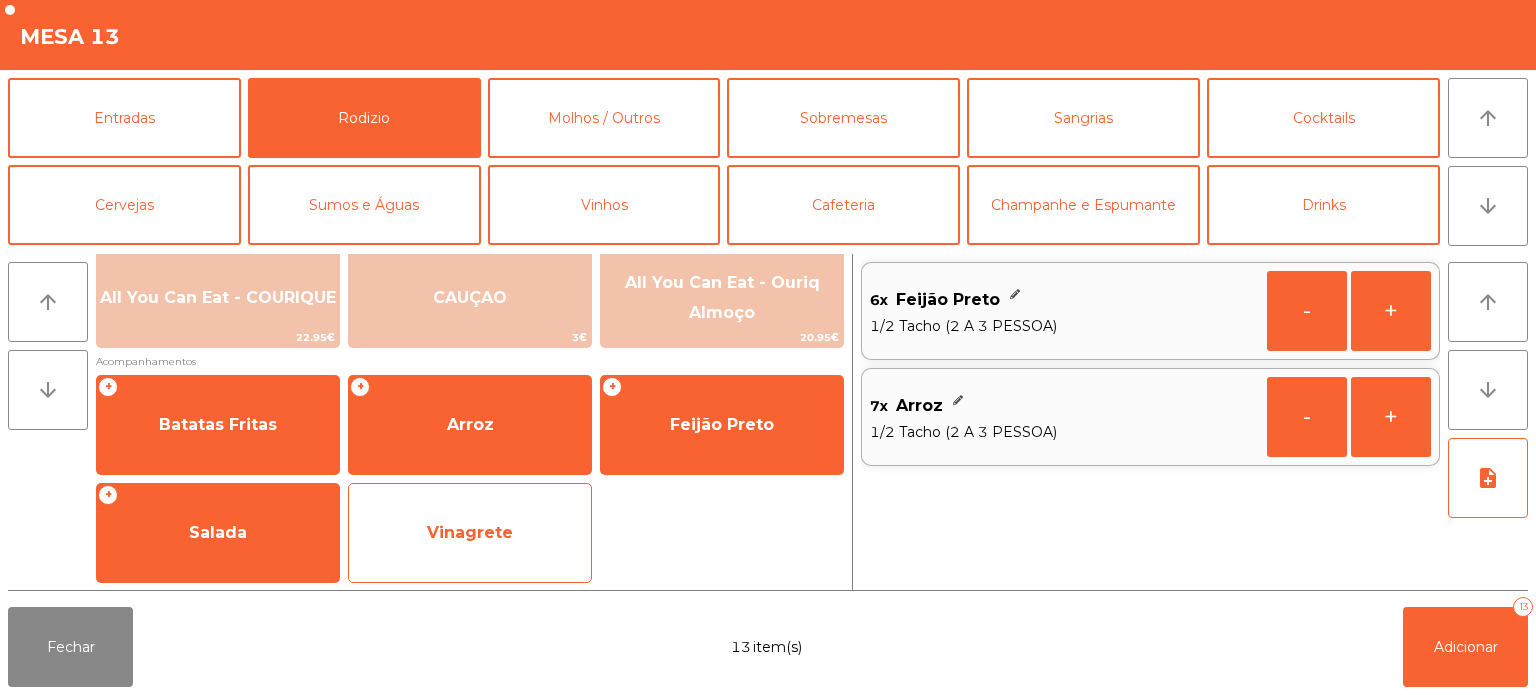 click on "Vinagrete" 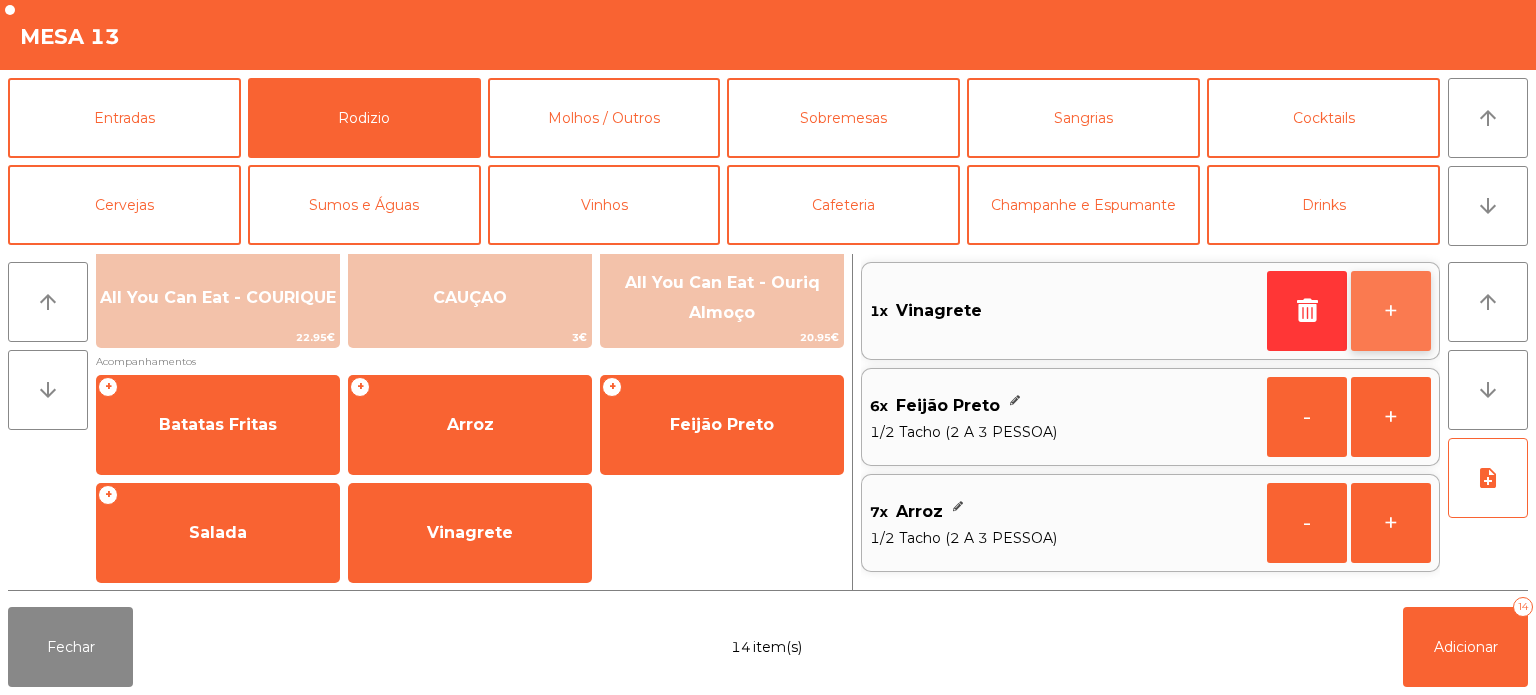 click on "+" 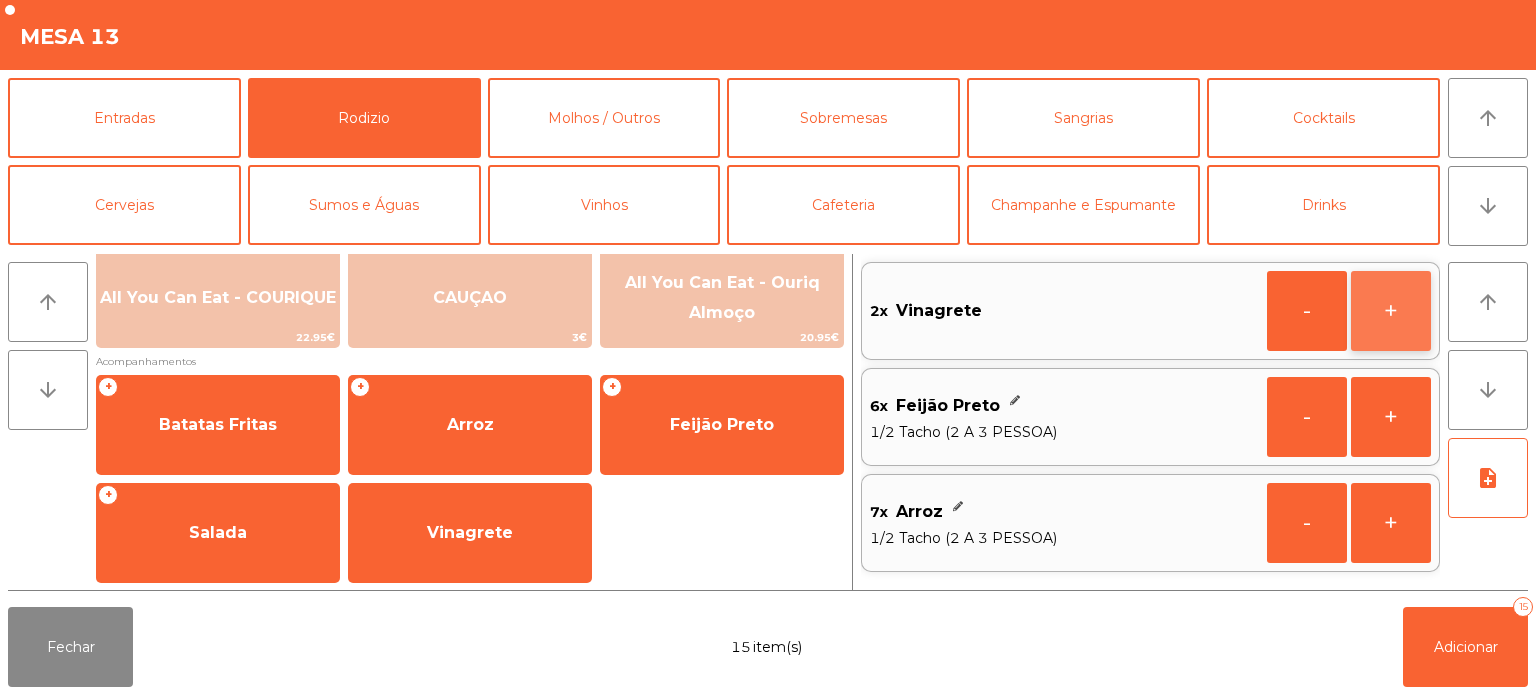 click on "+" 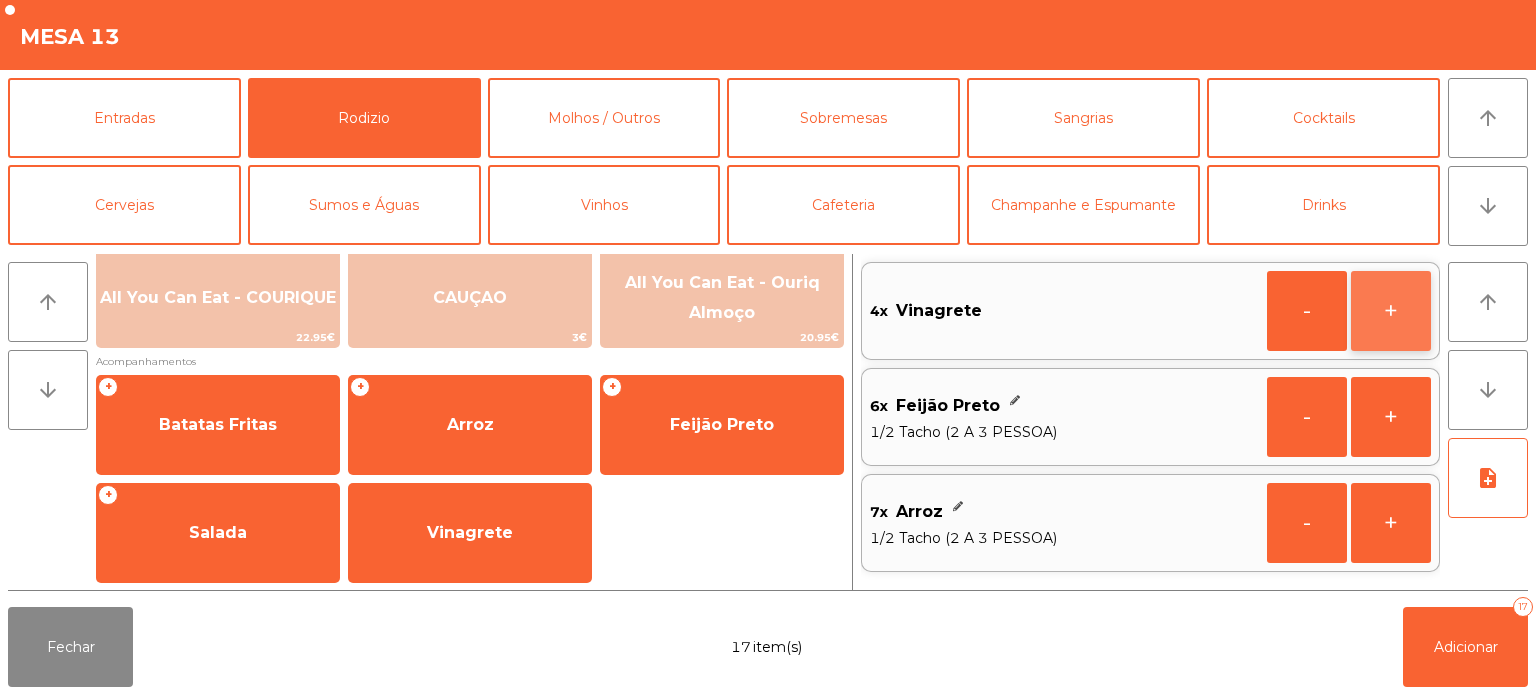 click on "+" 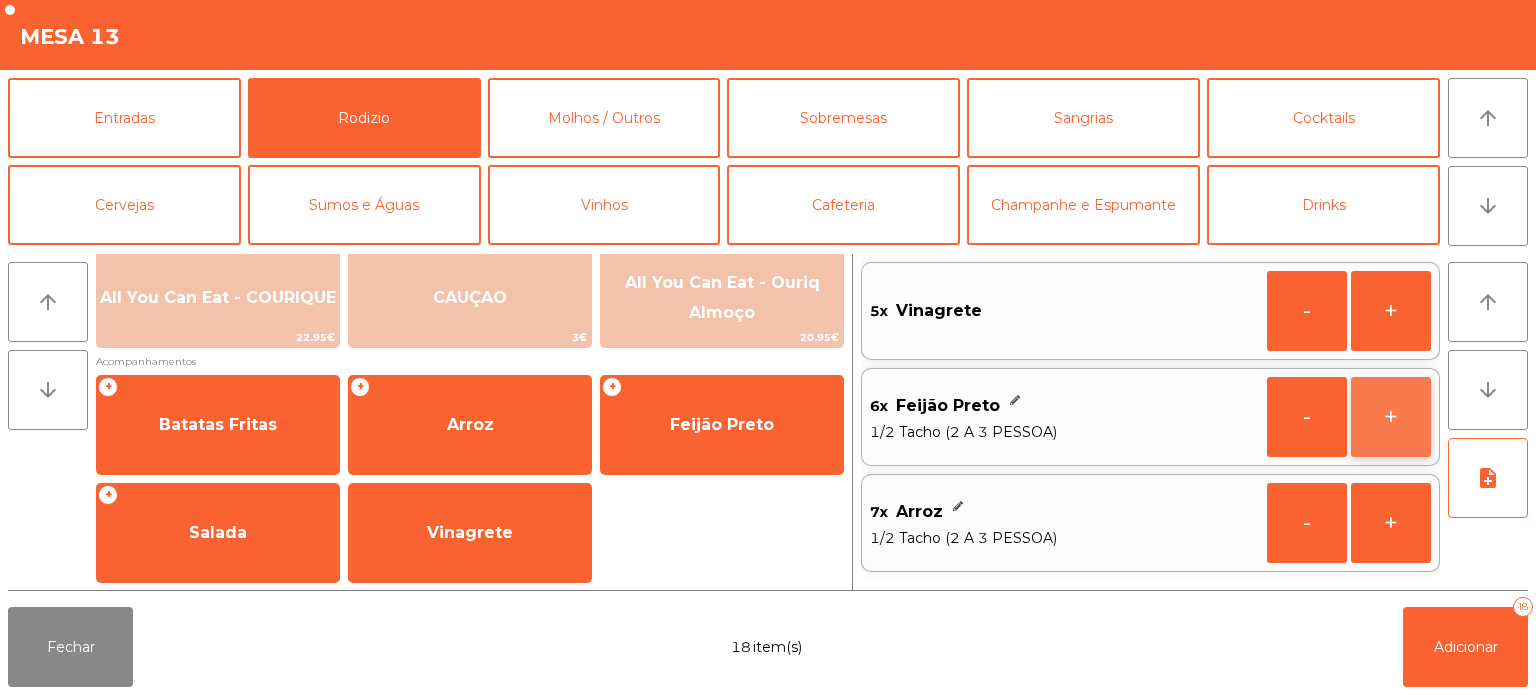 click on "+" 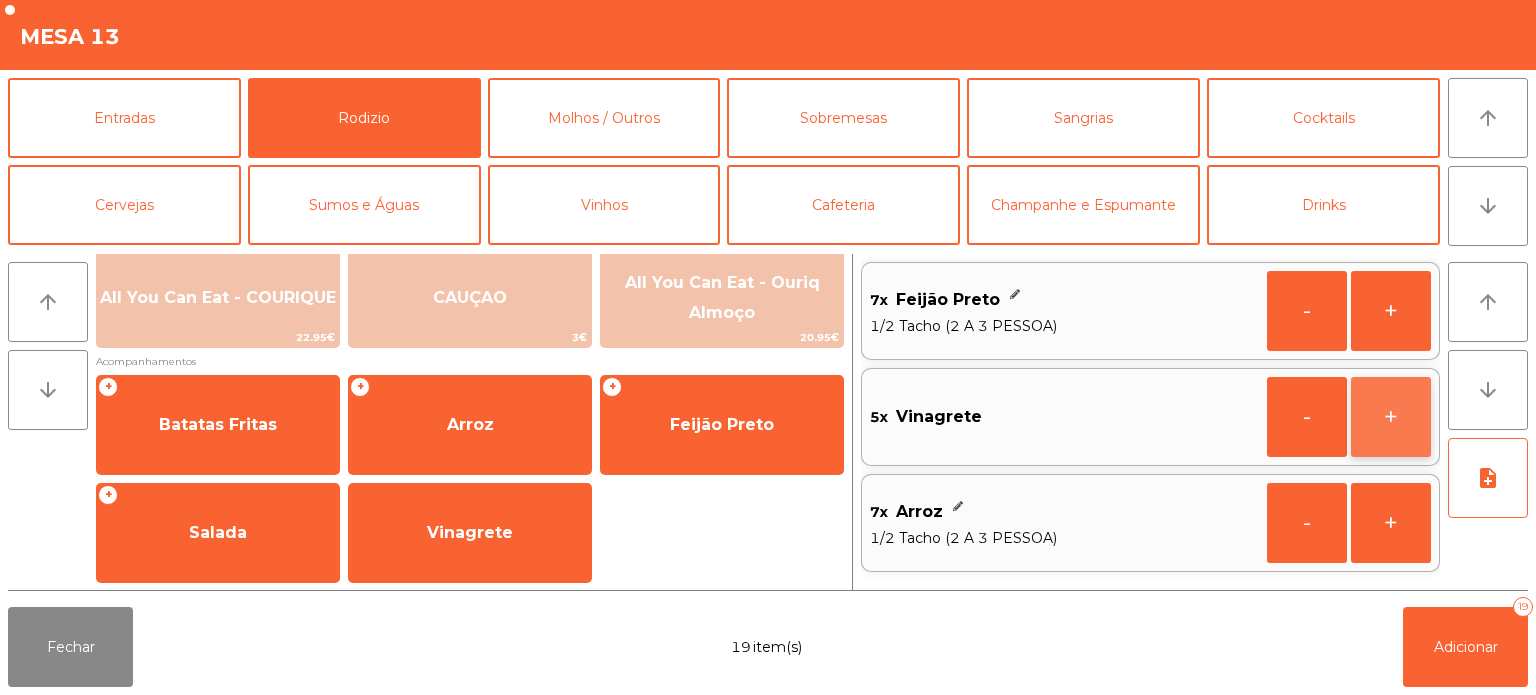 click on "+" 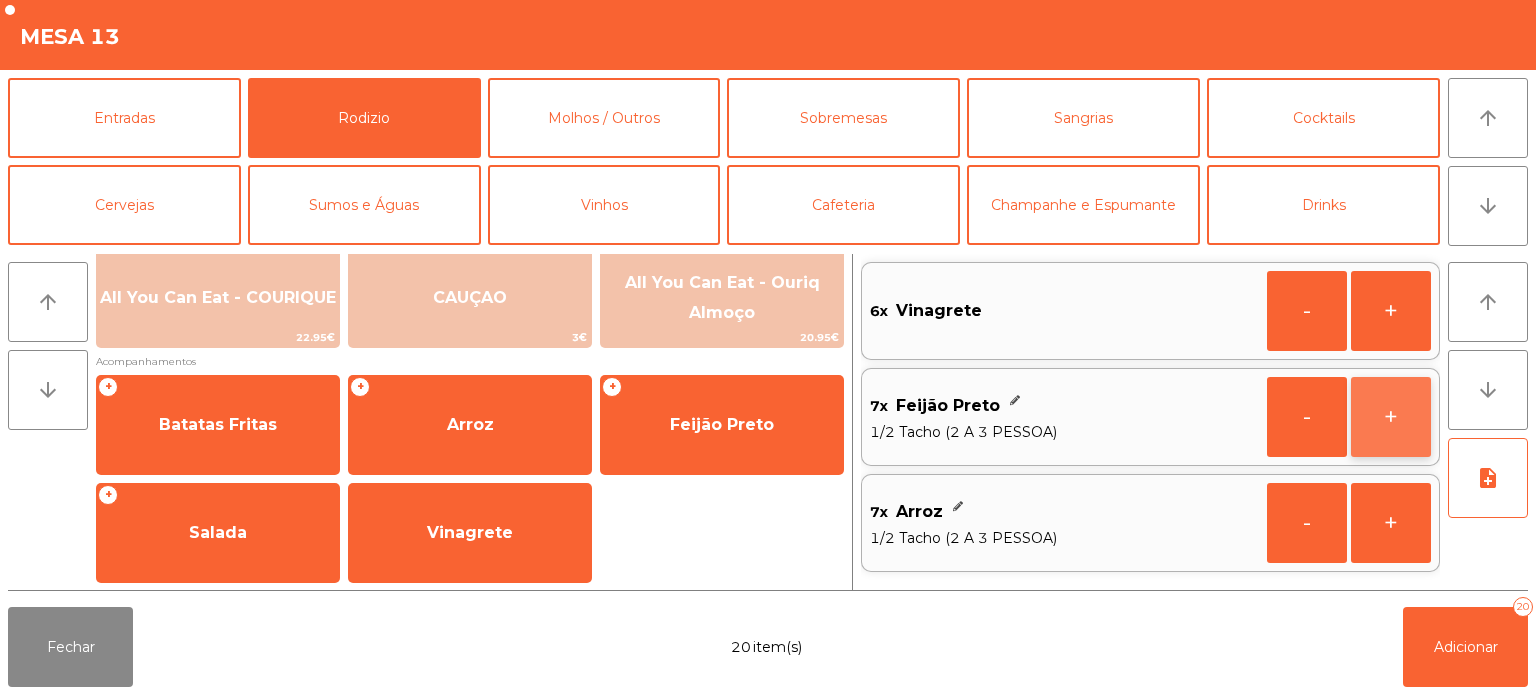 click on "+" 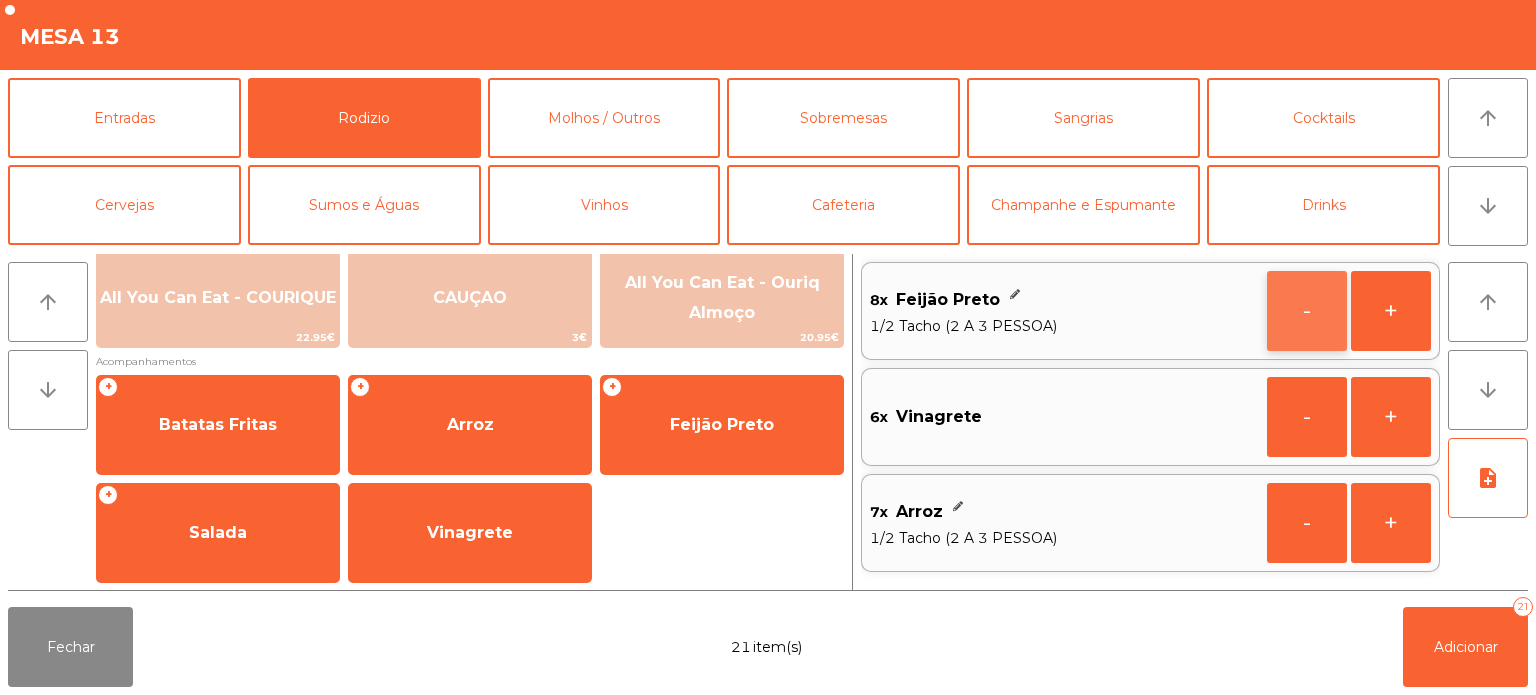 click on "-" 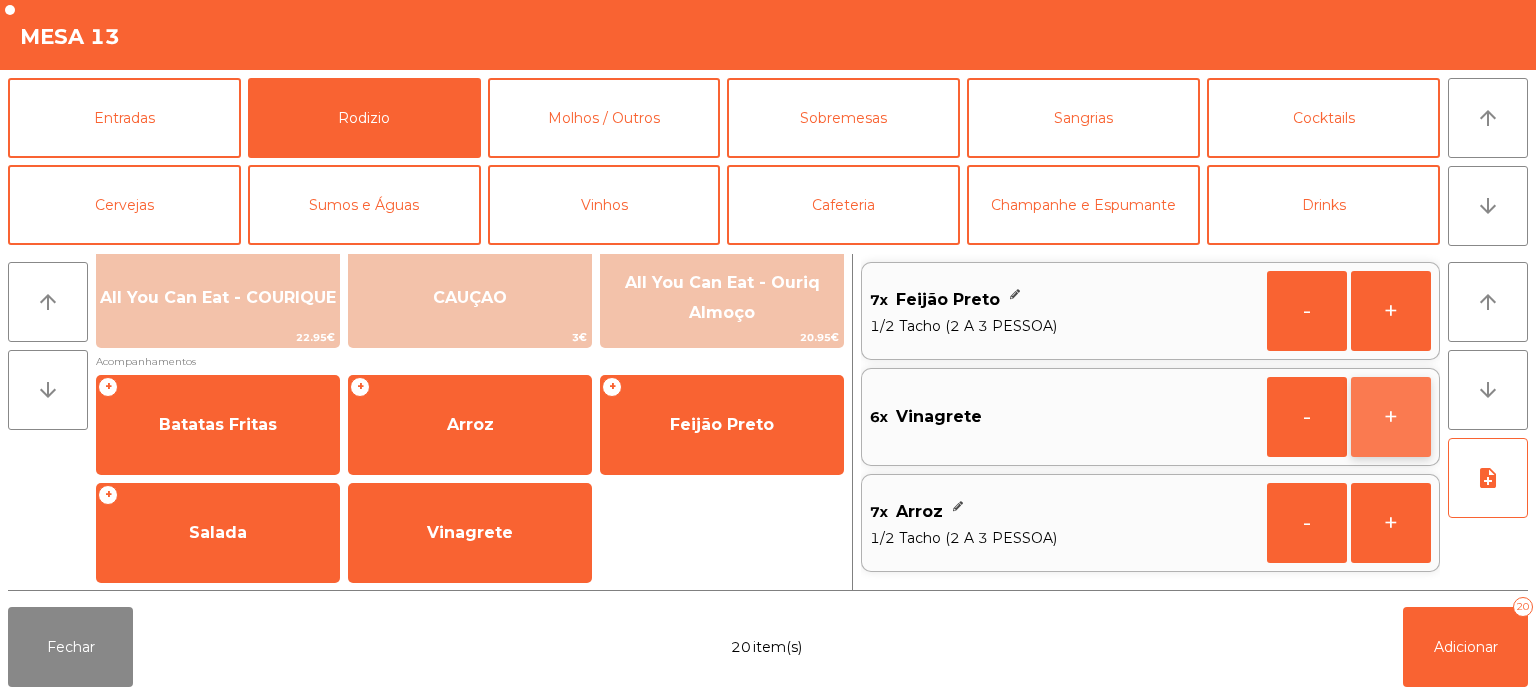 click on "+" 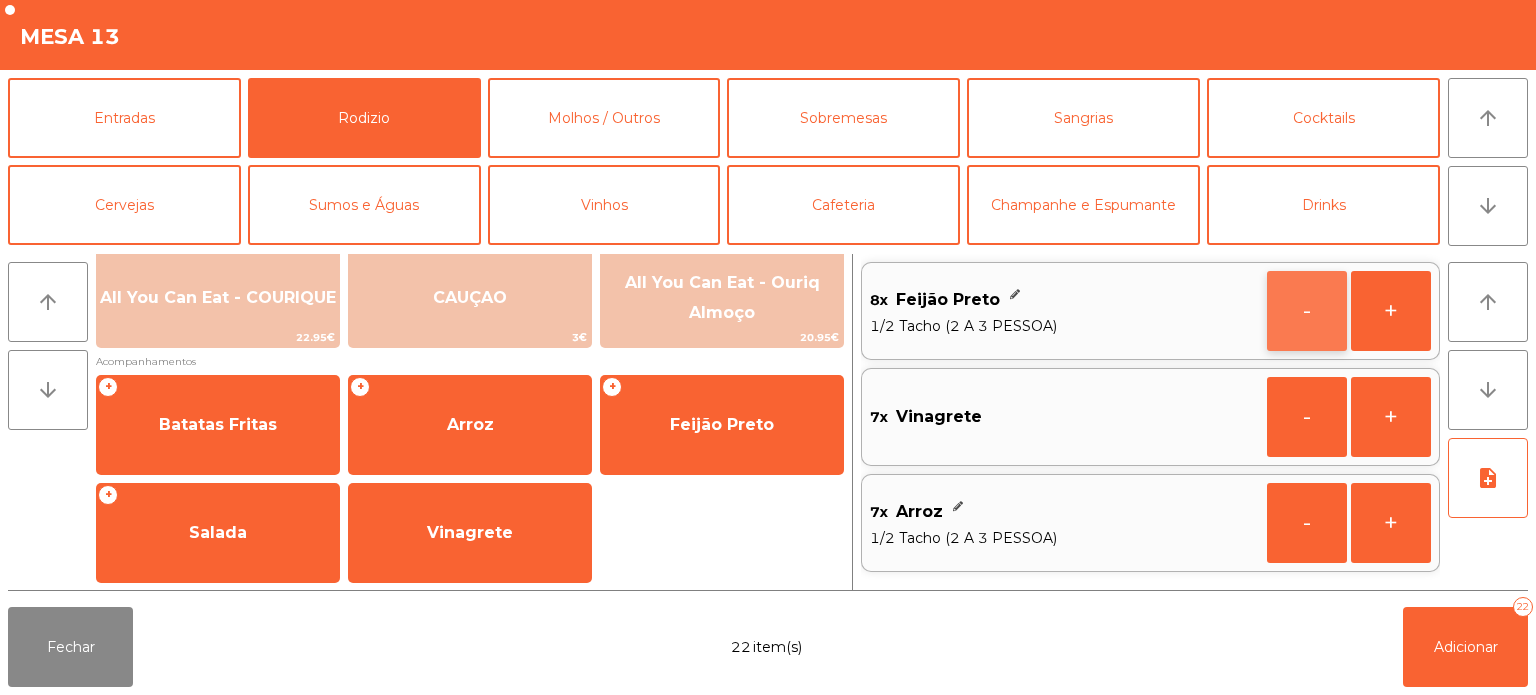 click on "-" 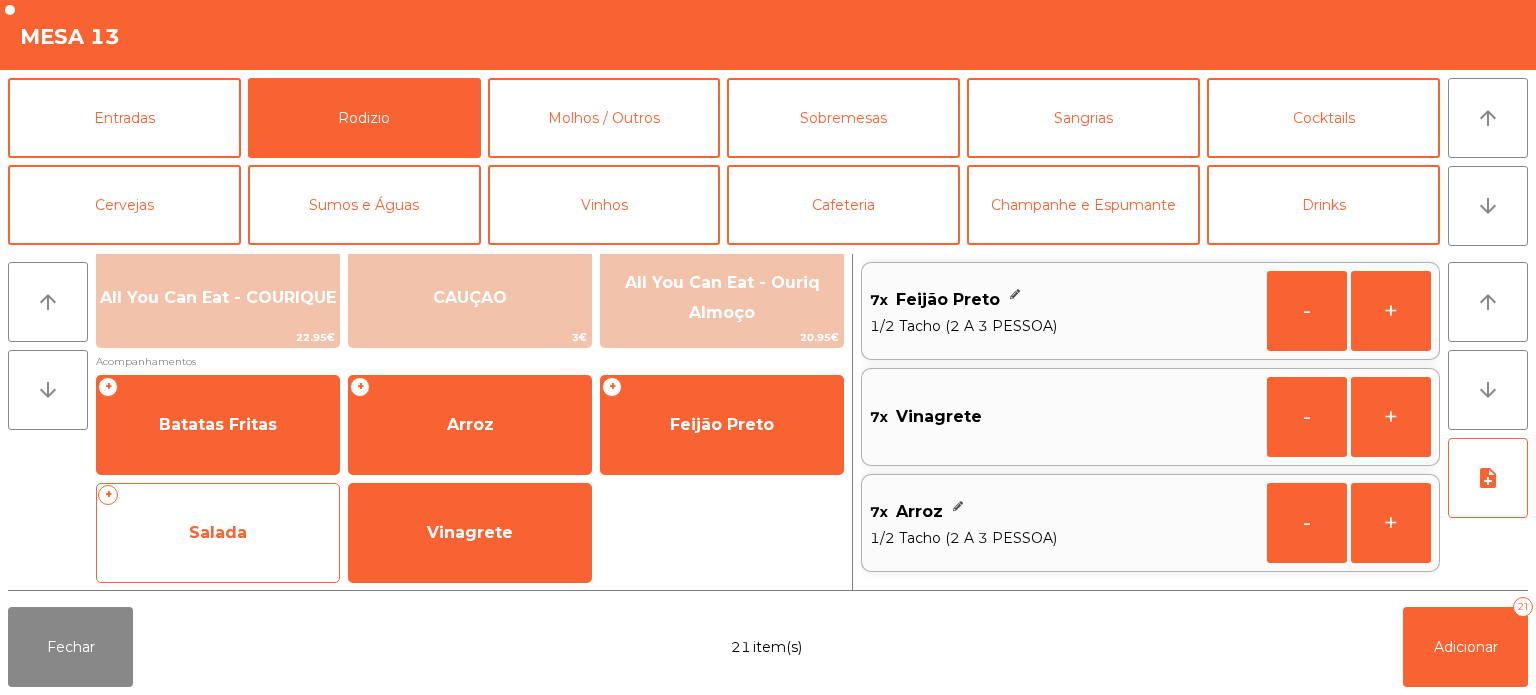 click on "Salada" 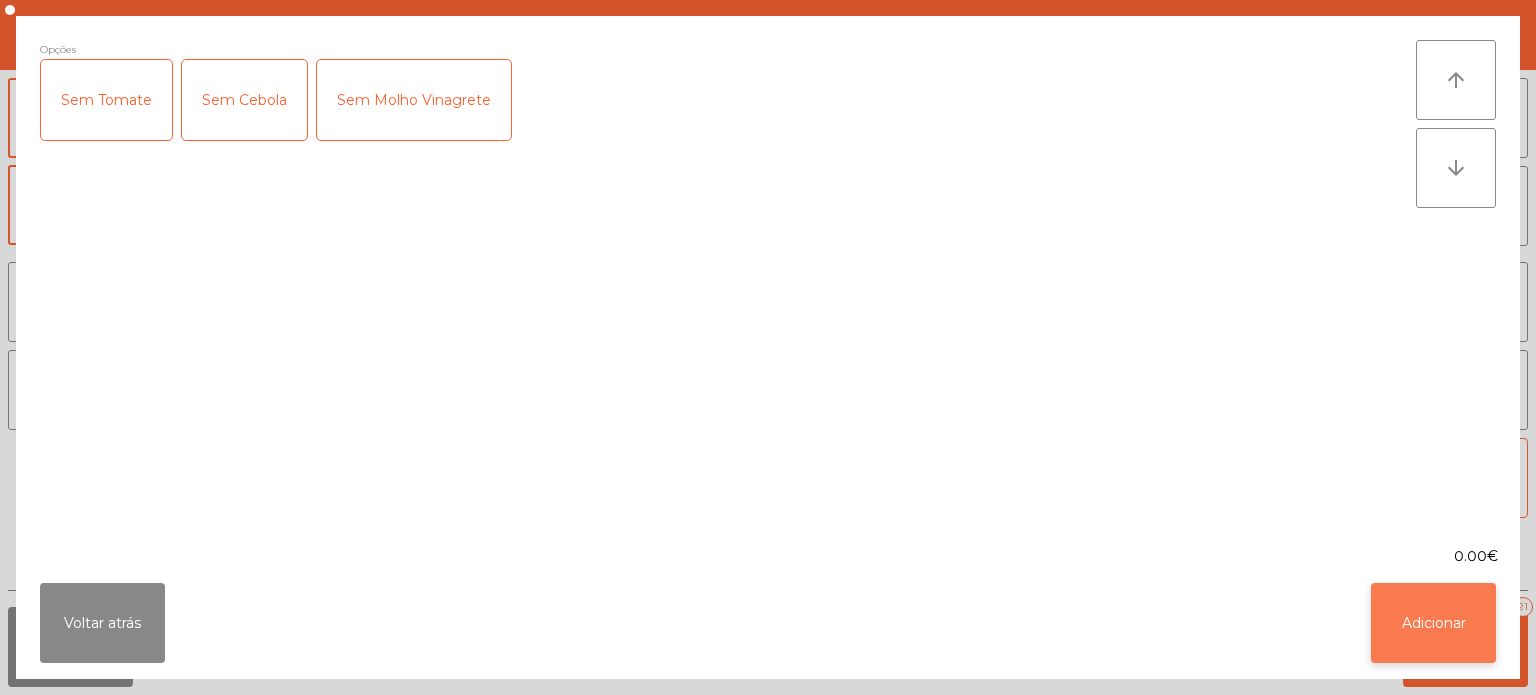 click on "Adicionar" 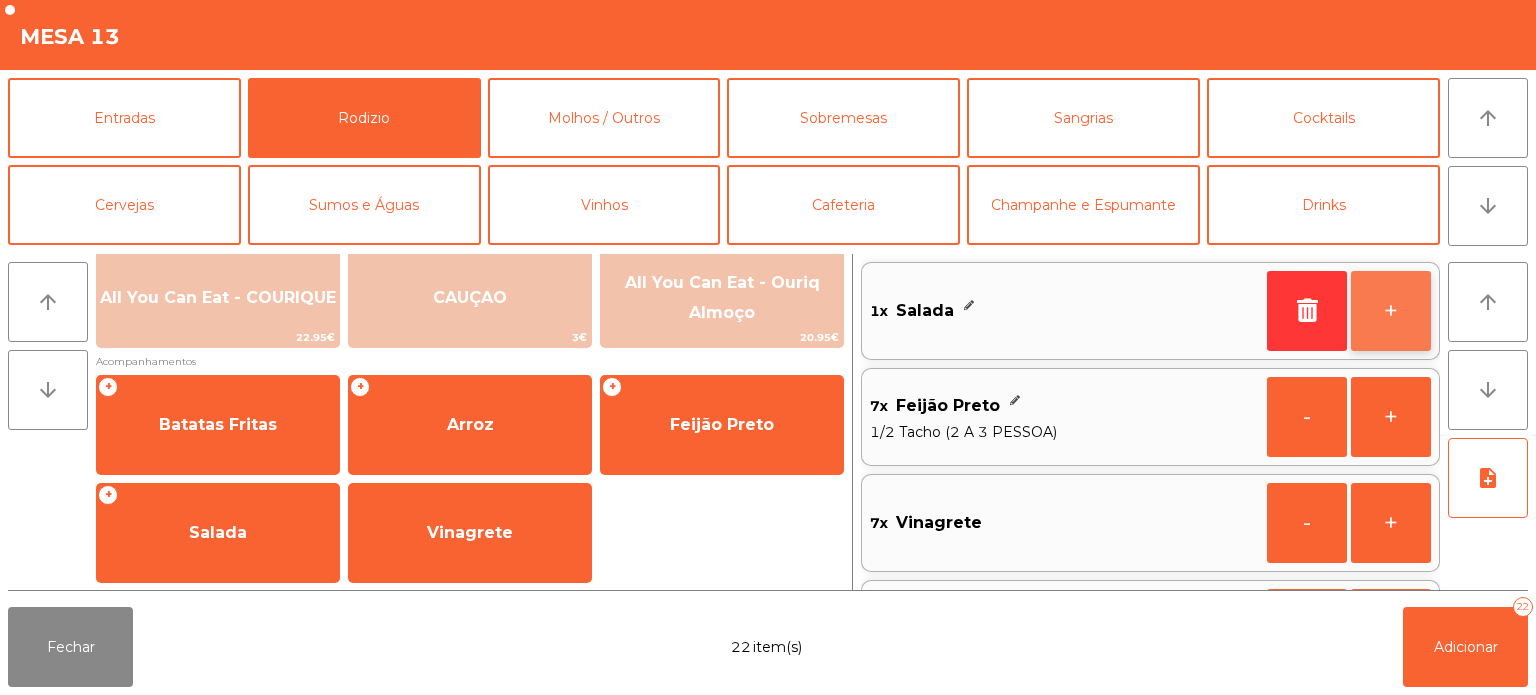 click on "+" 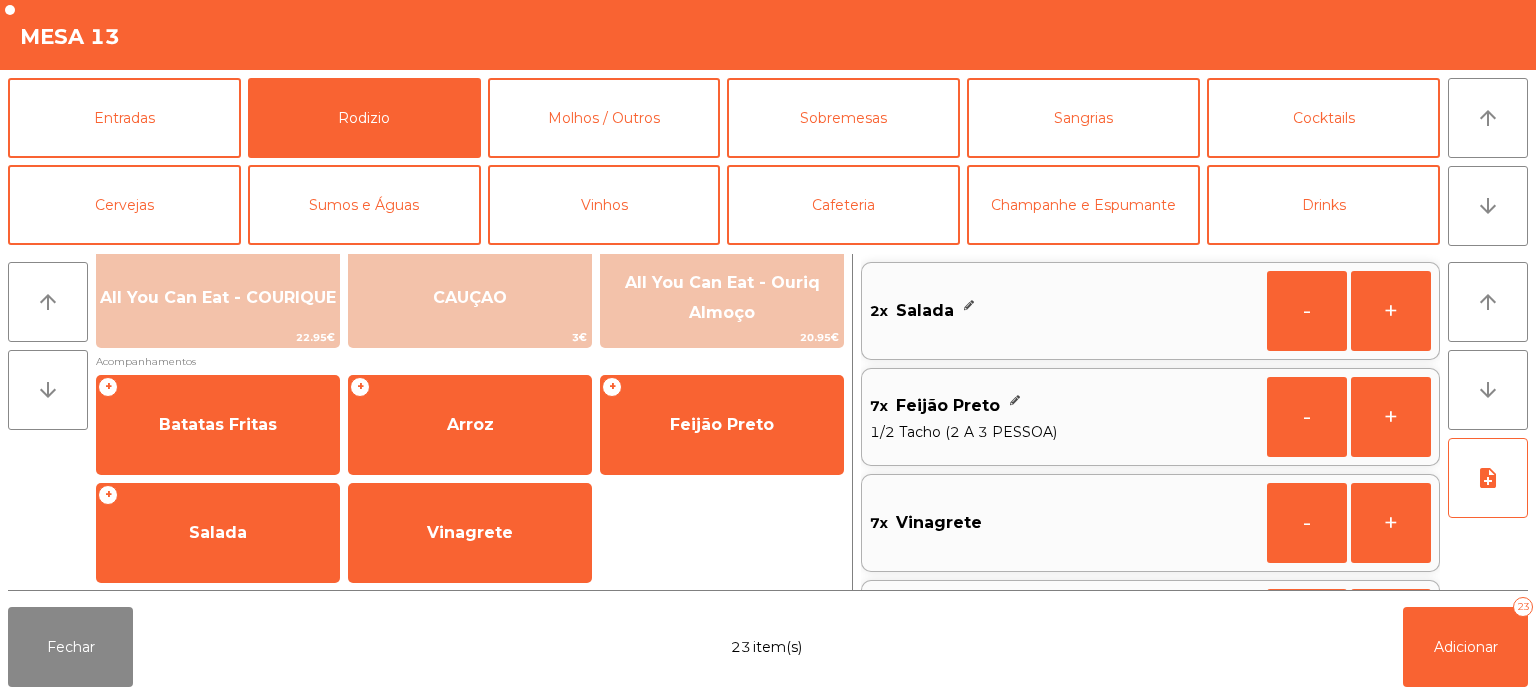 scroll, scrollTop: 8, scrollLeft: 0, axis: vertical 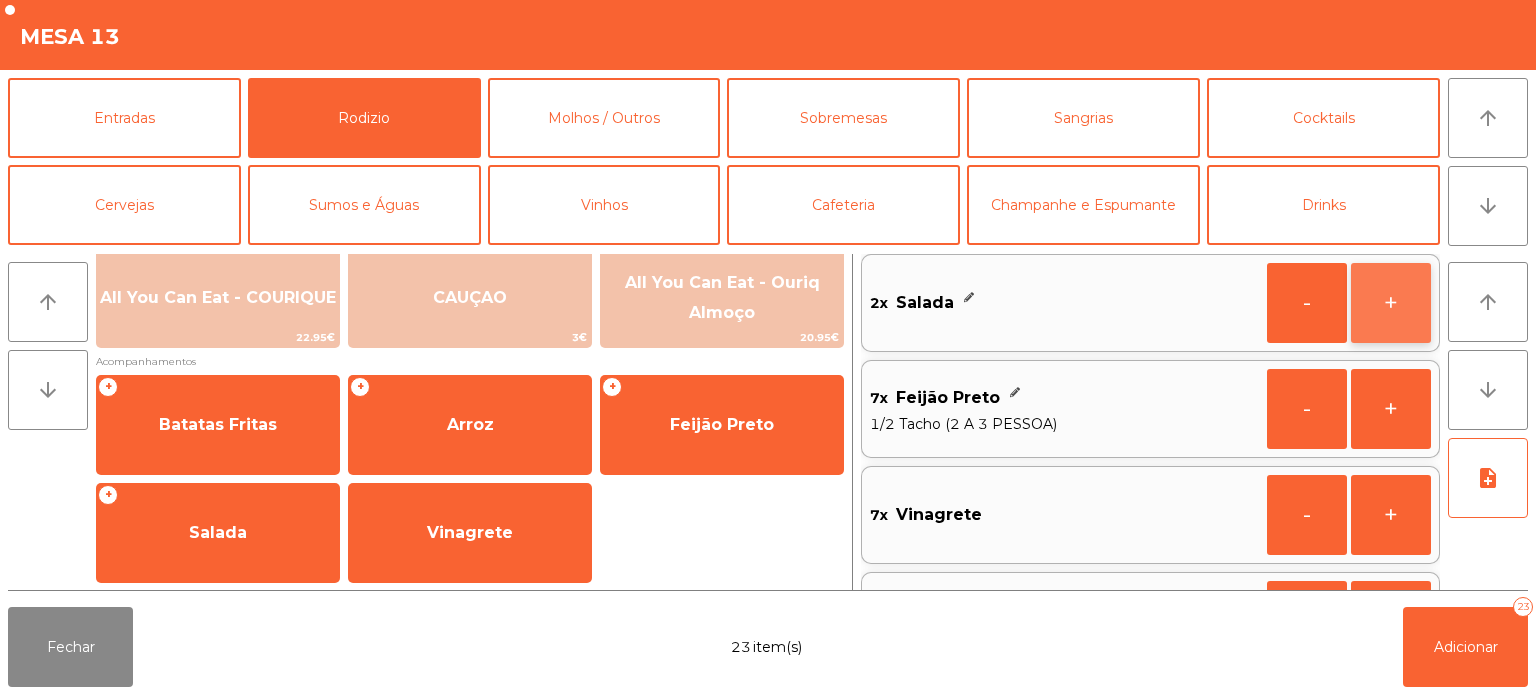 click on "+" 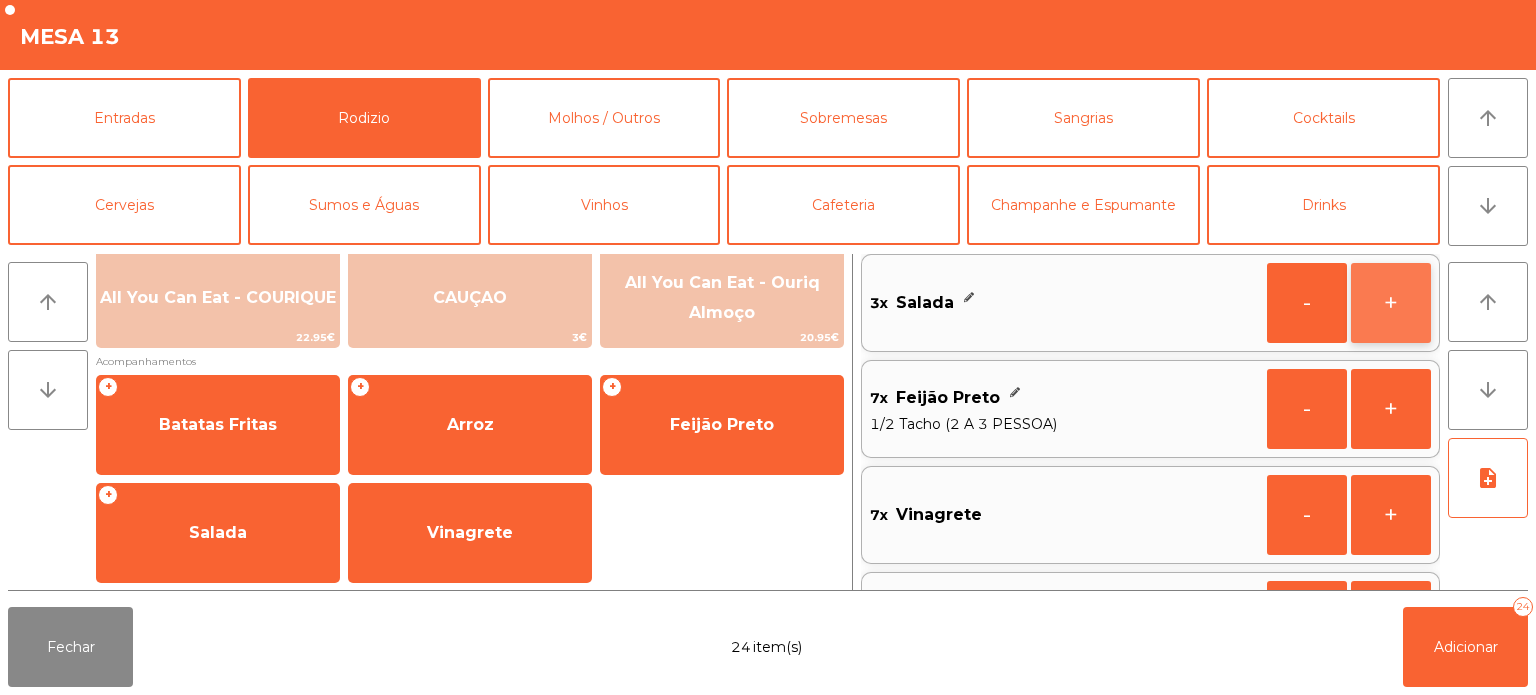 click on "+" 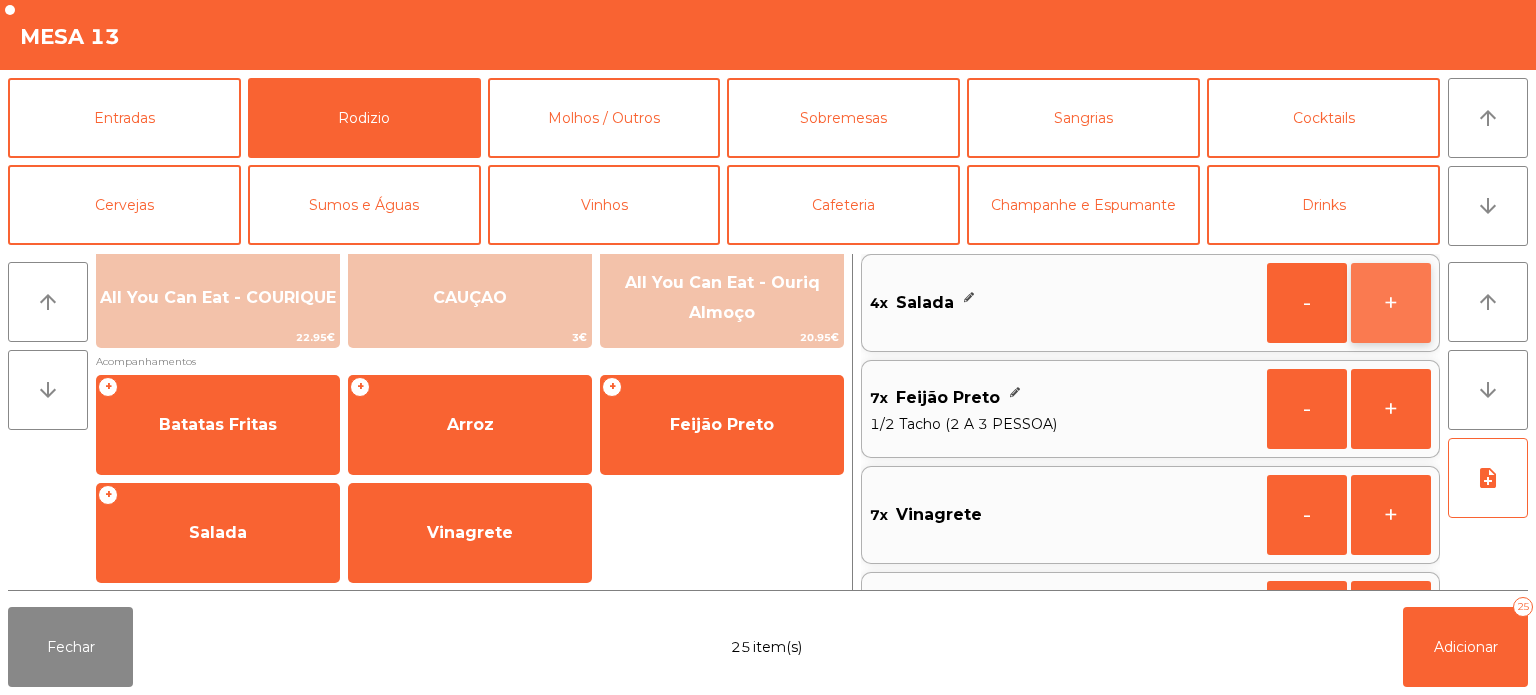 click on "+" 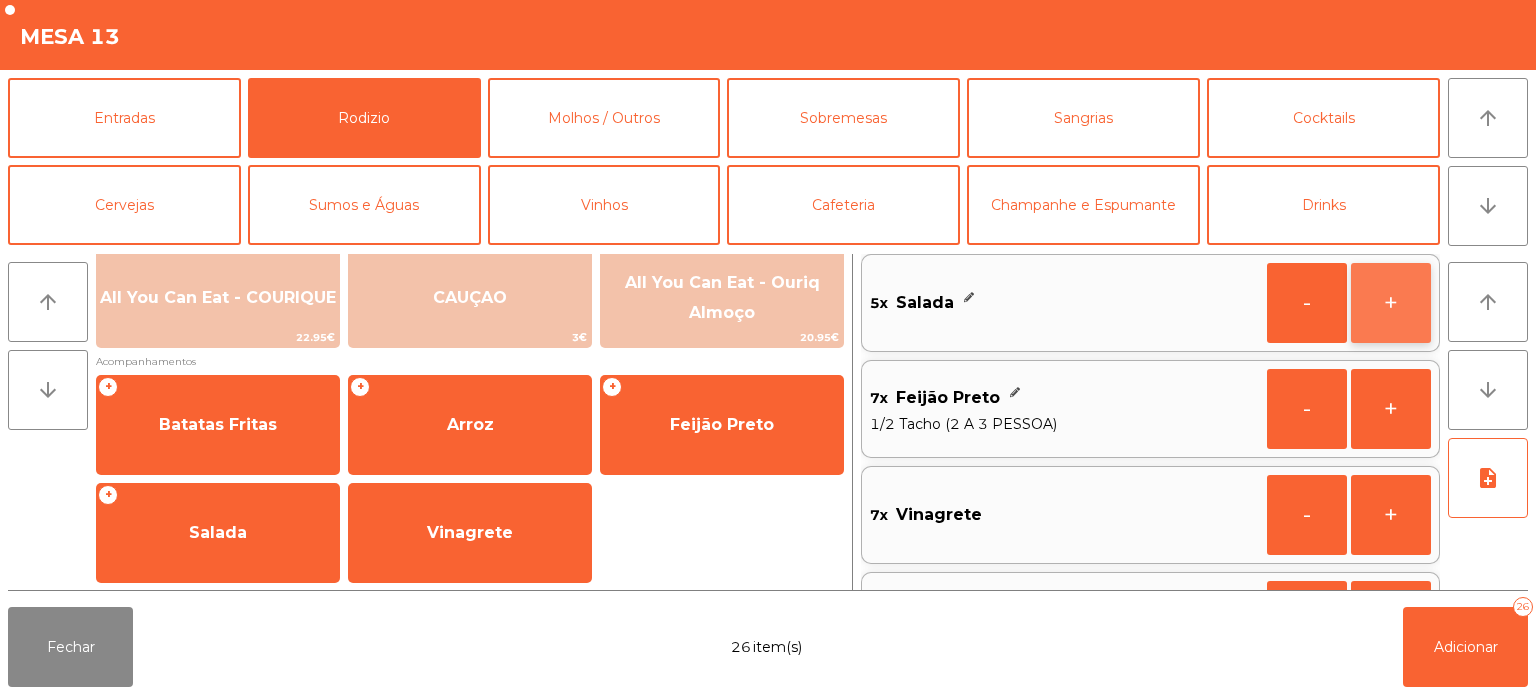 click on "+" 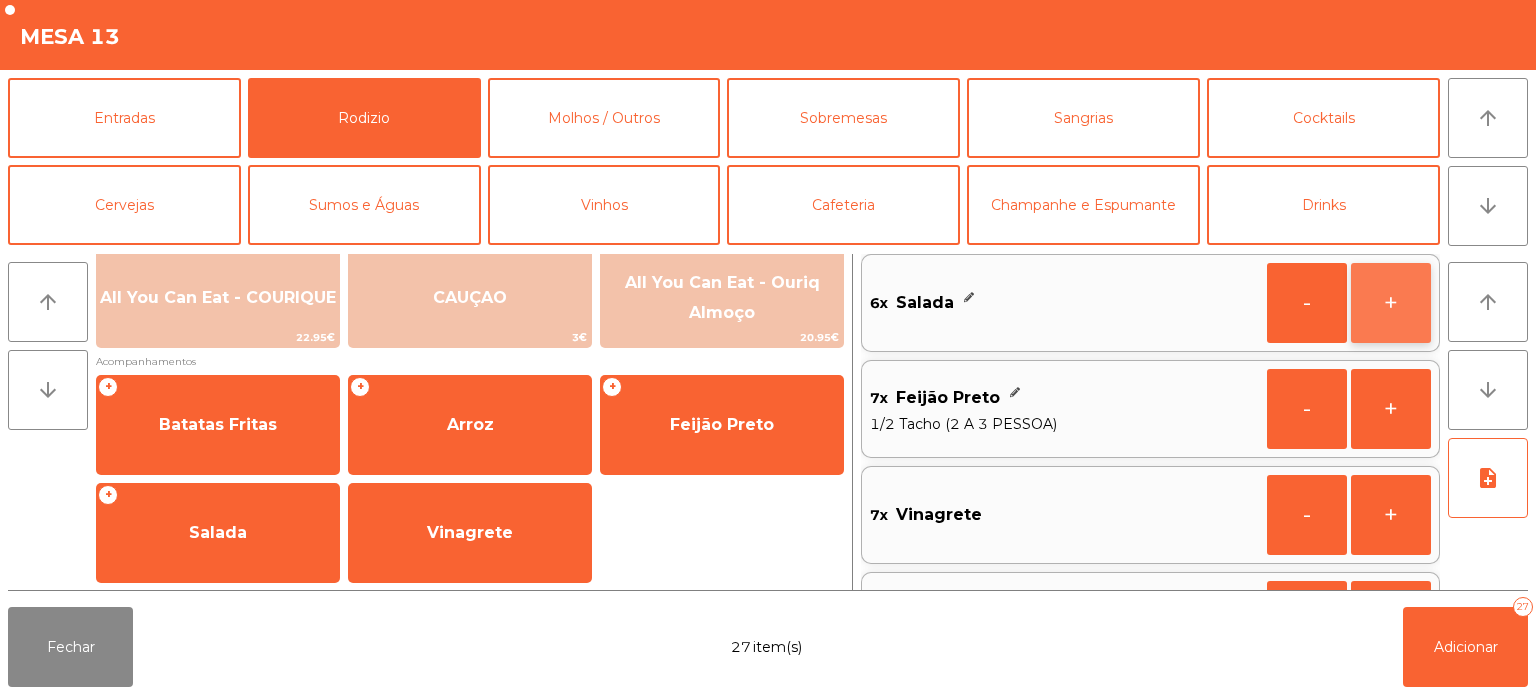 click on "+" 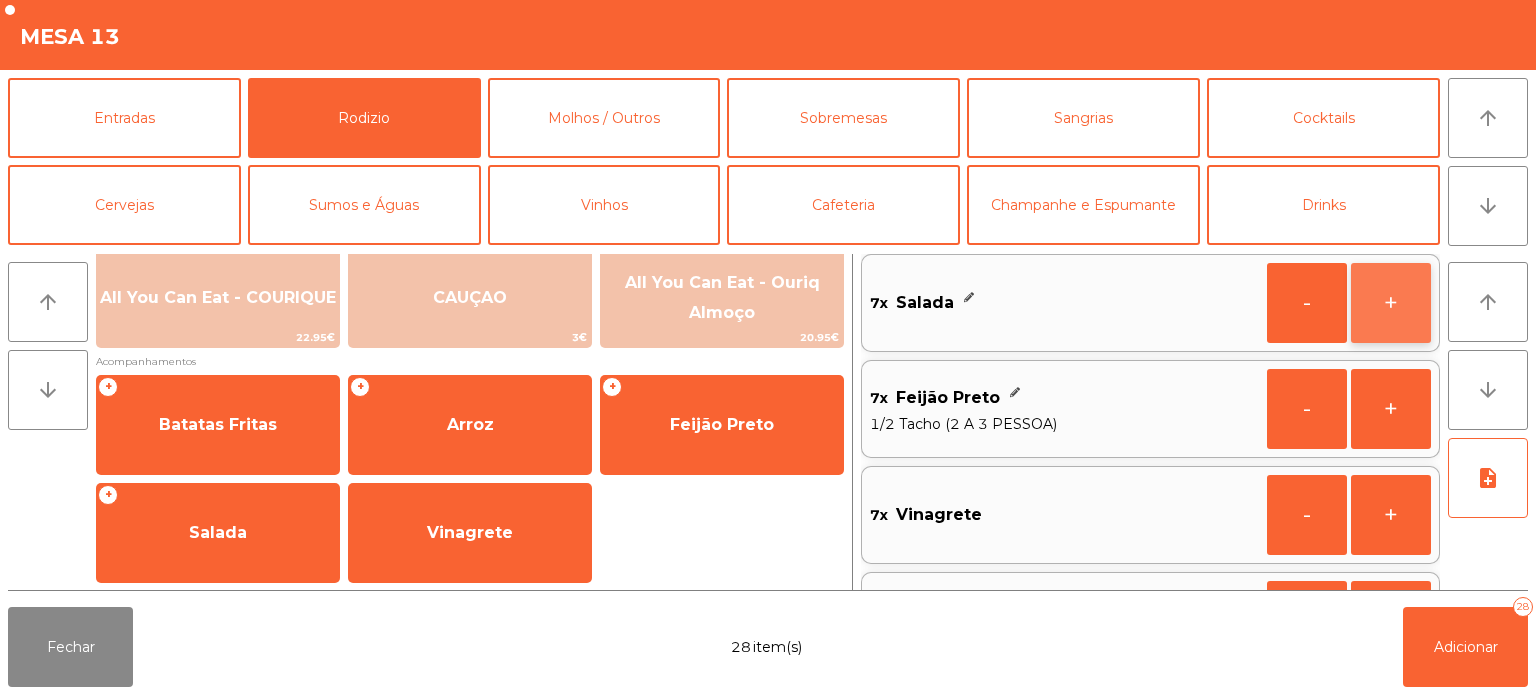 click on "+" 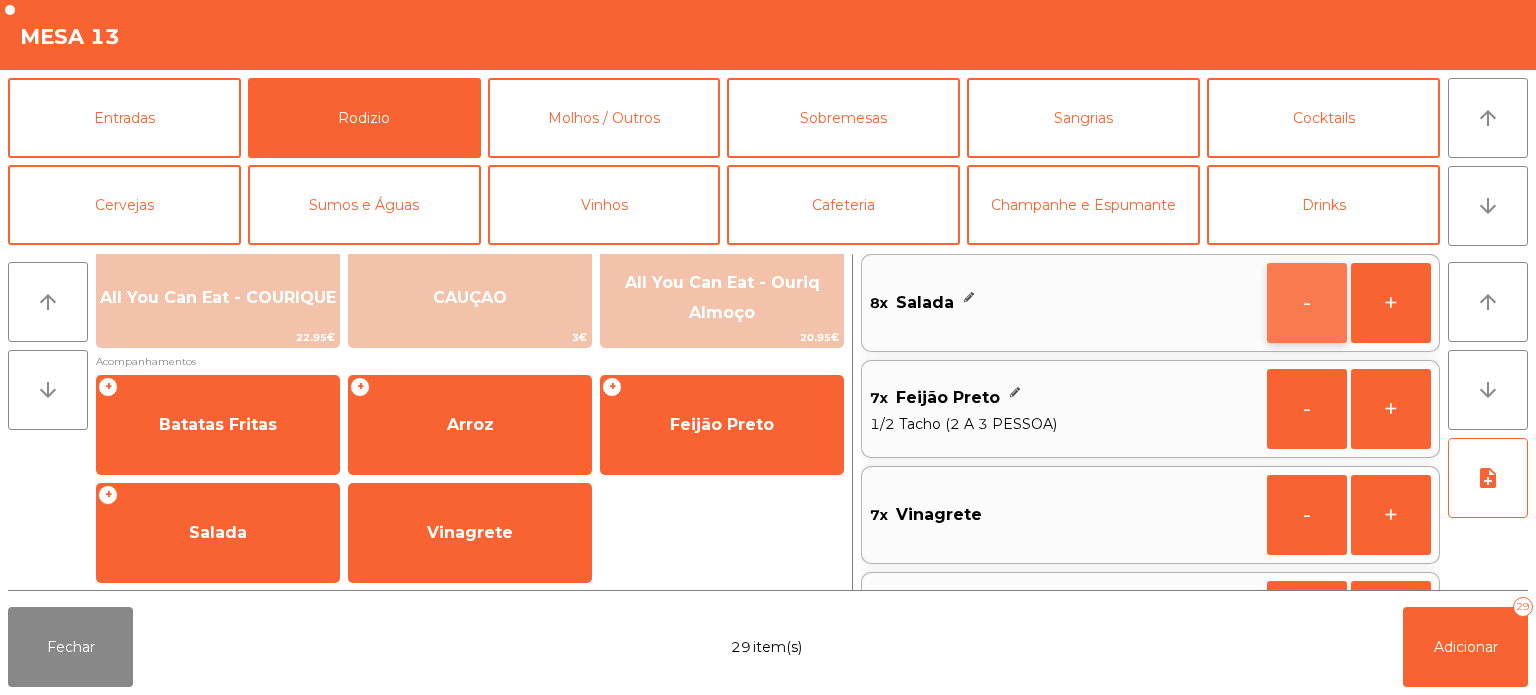 click on "-" 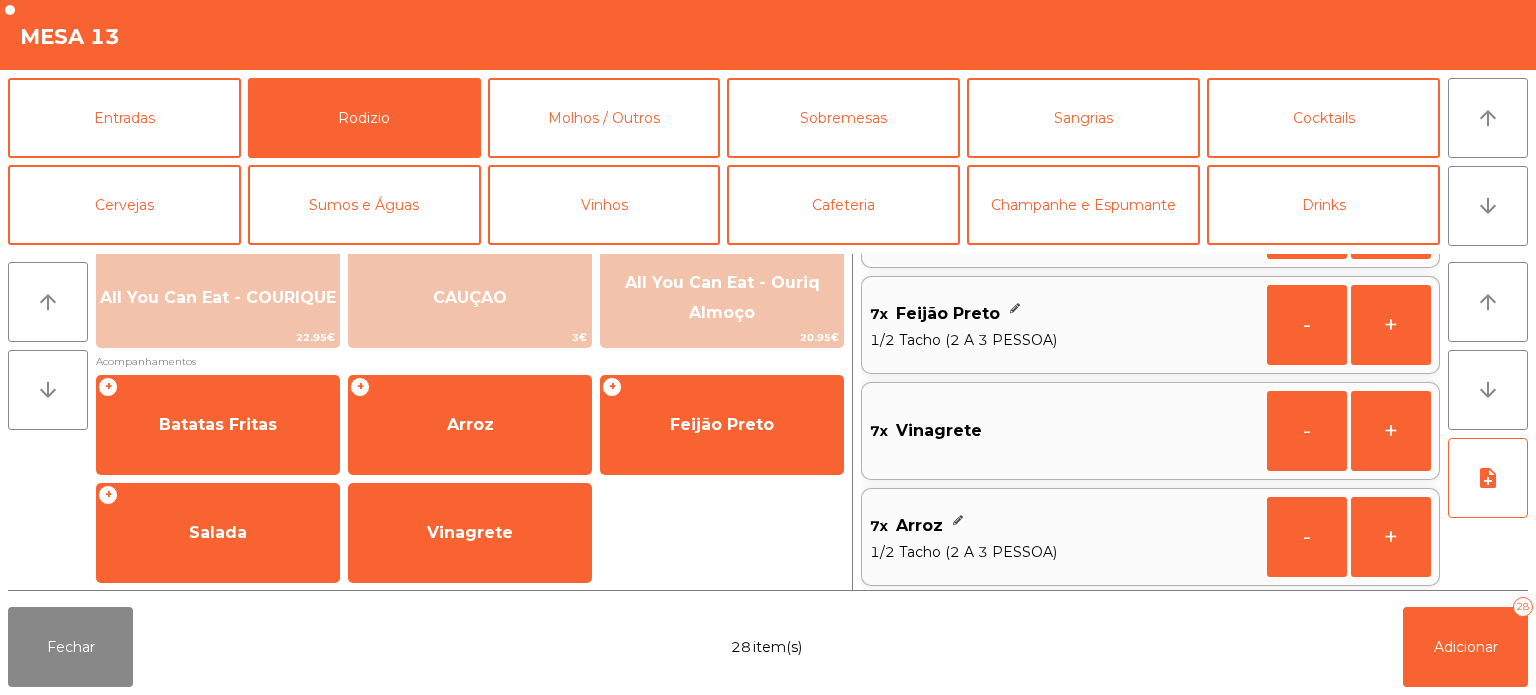 scroll, scrollTop: 0, scrollLeft: 0, axis: both 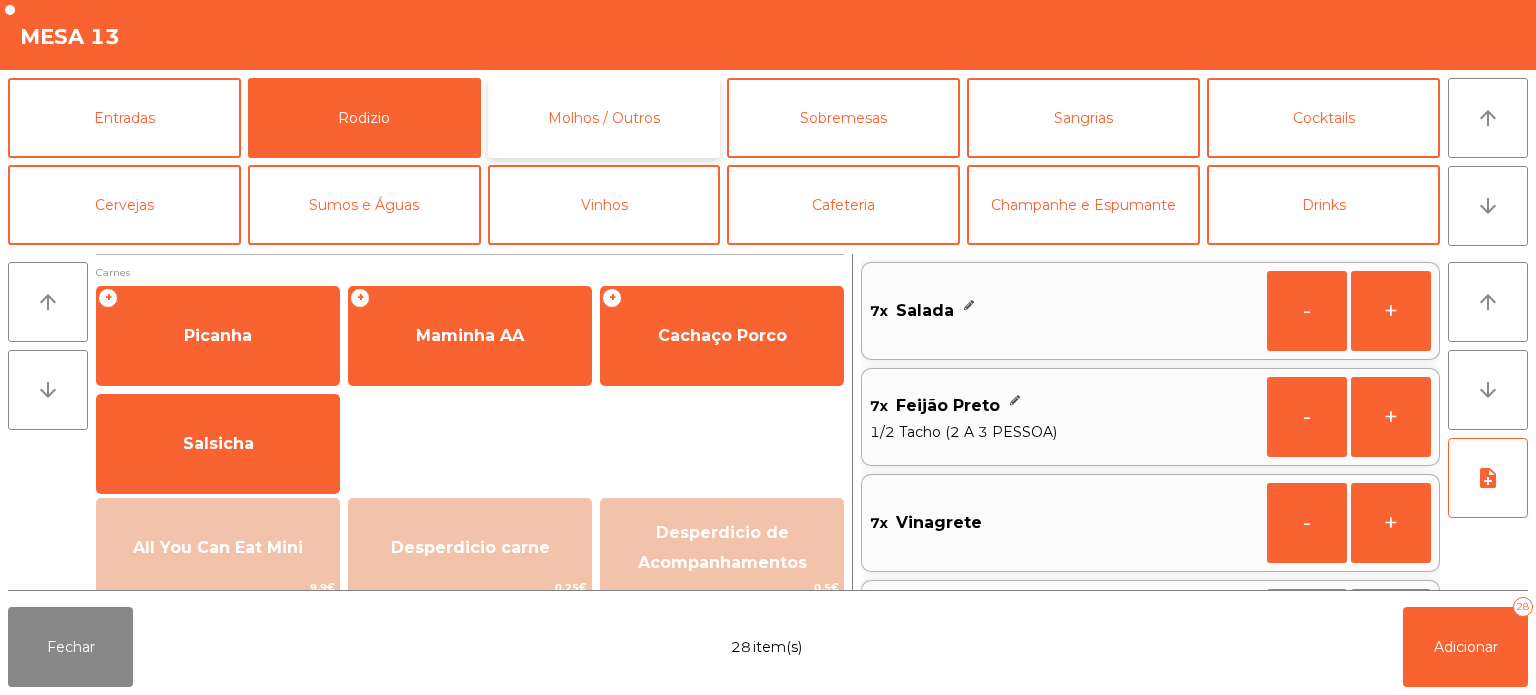click on "Molhos / Outros" 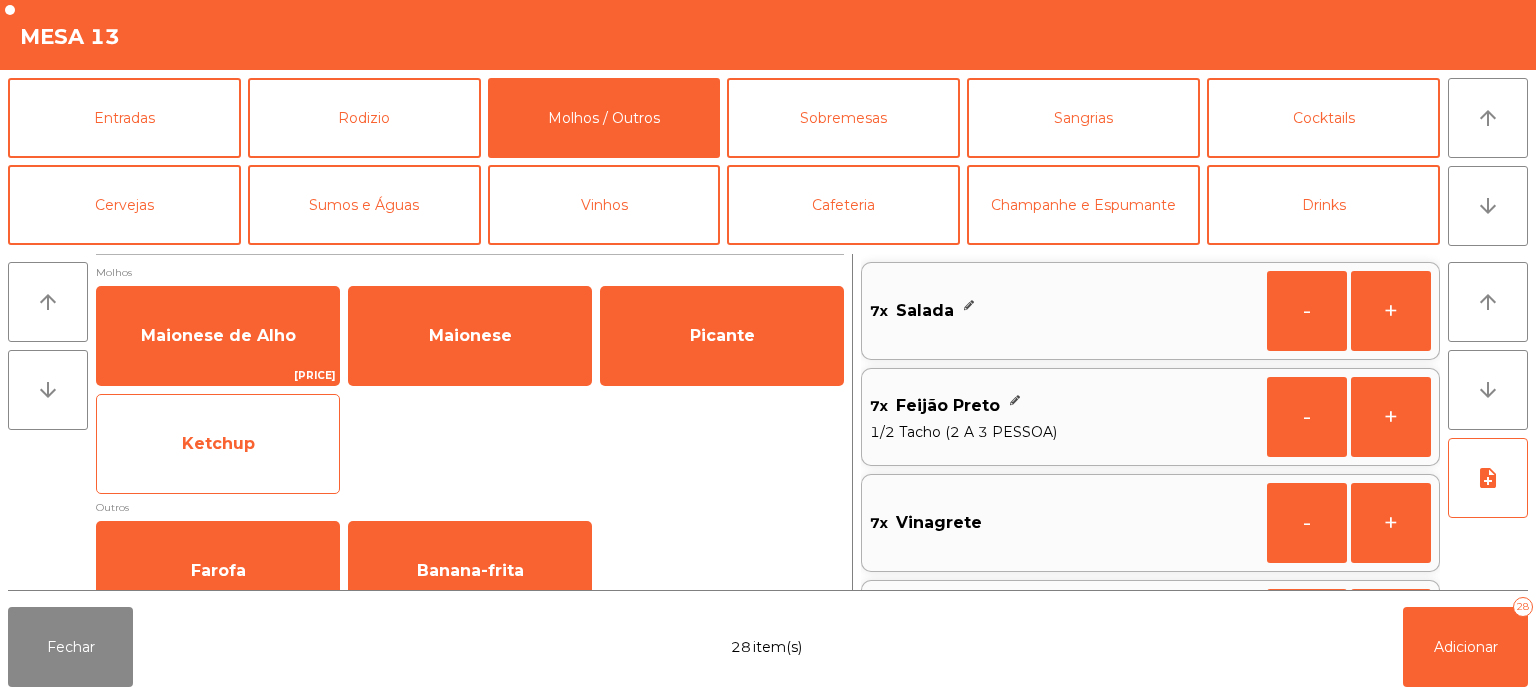 click on "Ketchup" 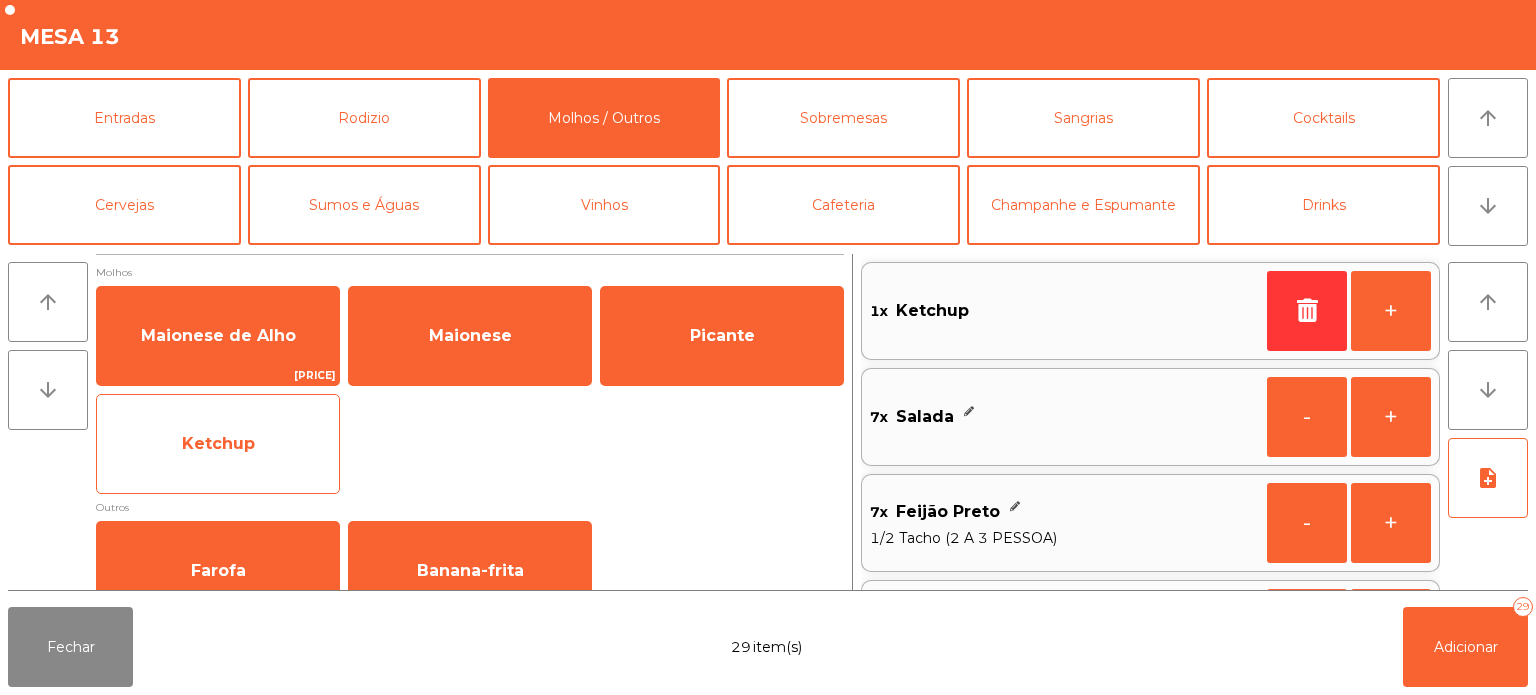 scroll, scrollTop: 8, scrollLeft: 0, axis: vertical 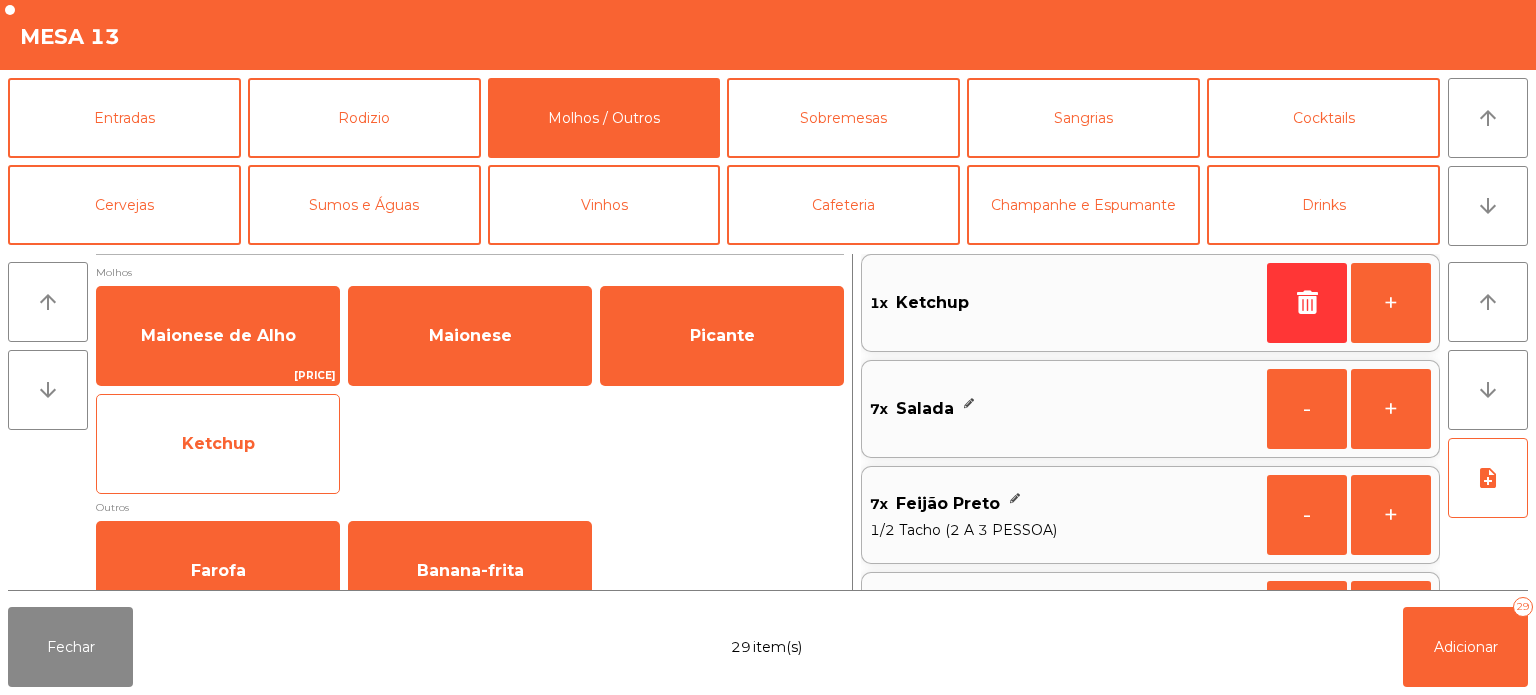 click on "Ketchup" 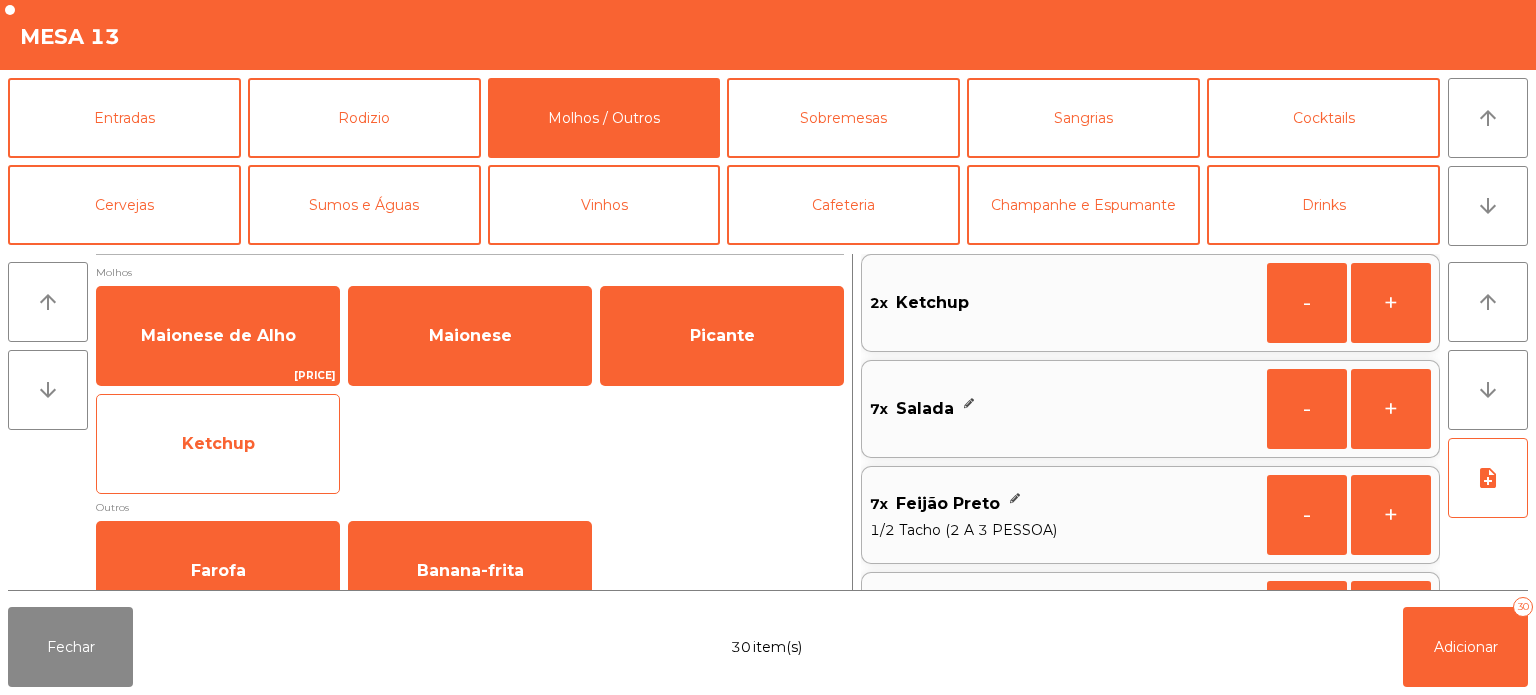 click on "Ketchup" 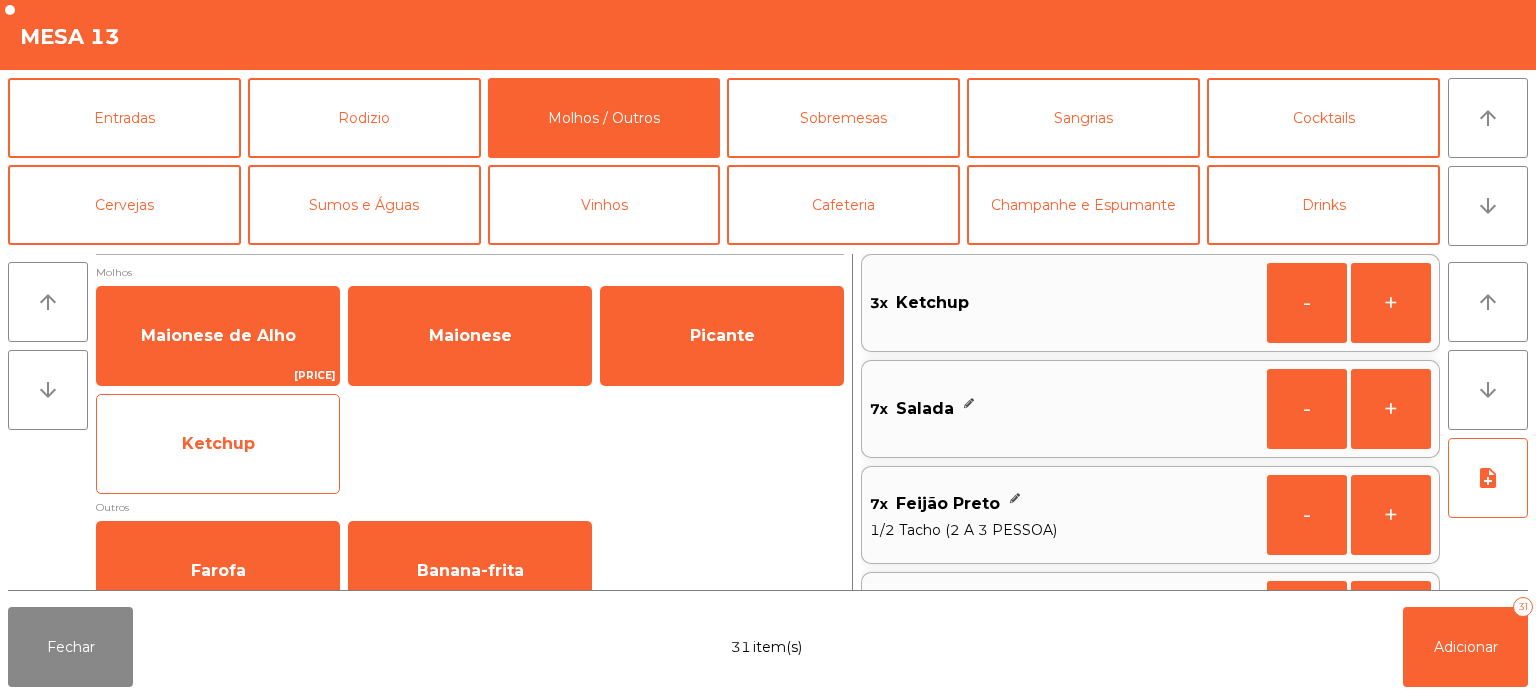 click on "Ketchup" 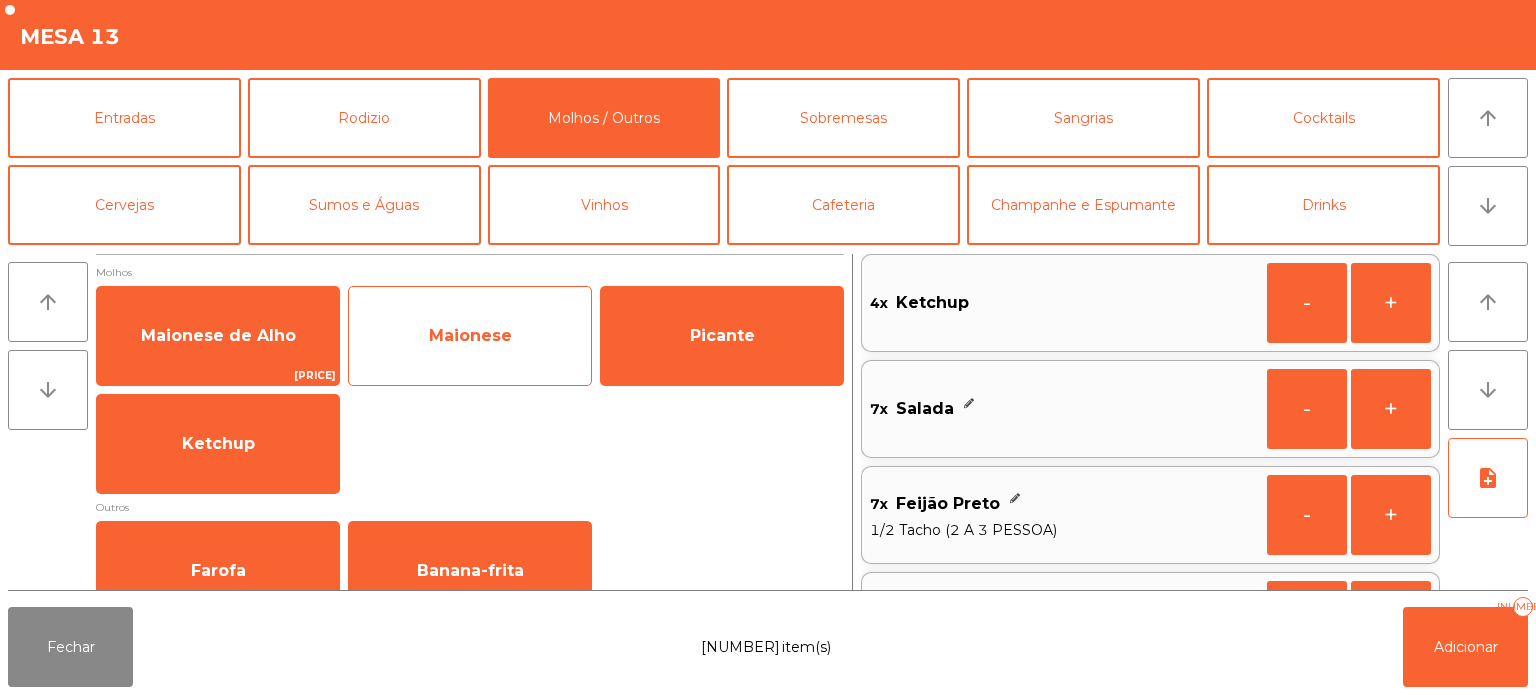 click on "Maionese" 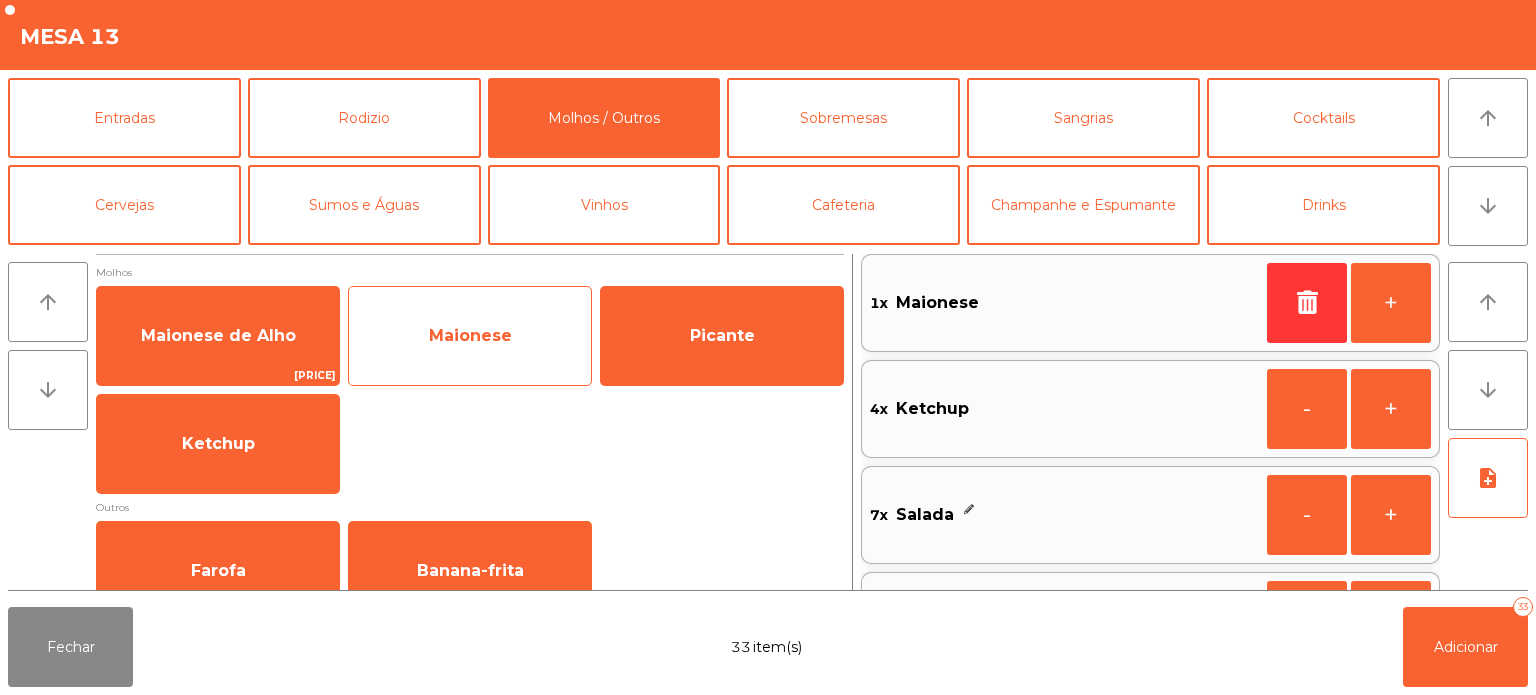 click on "Maionese" 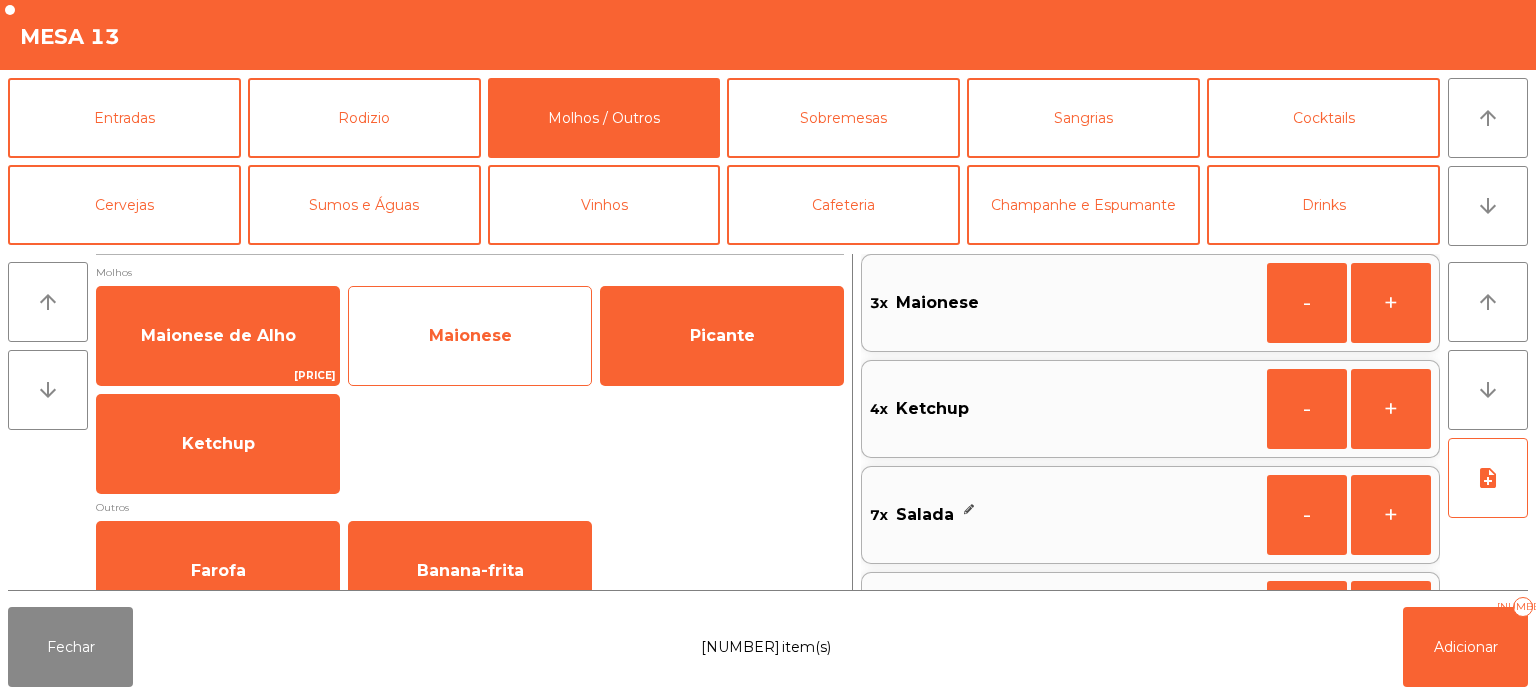 click on "Maionese" 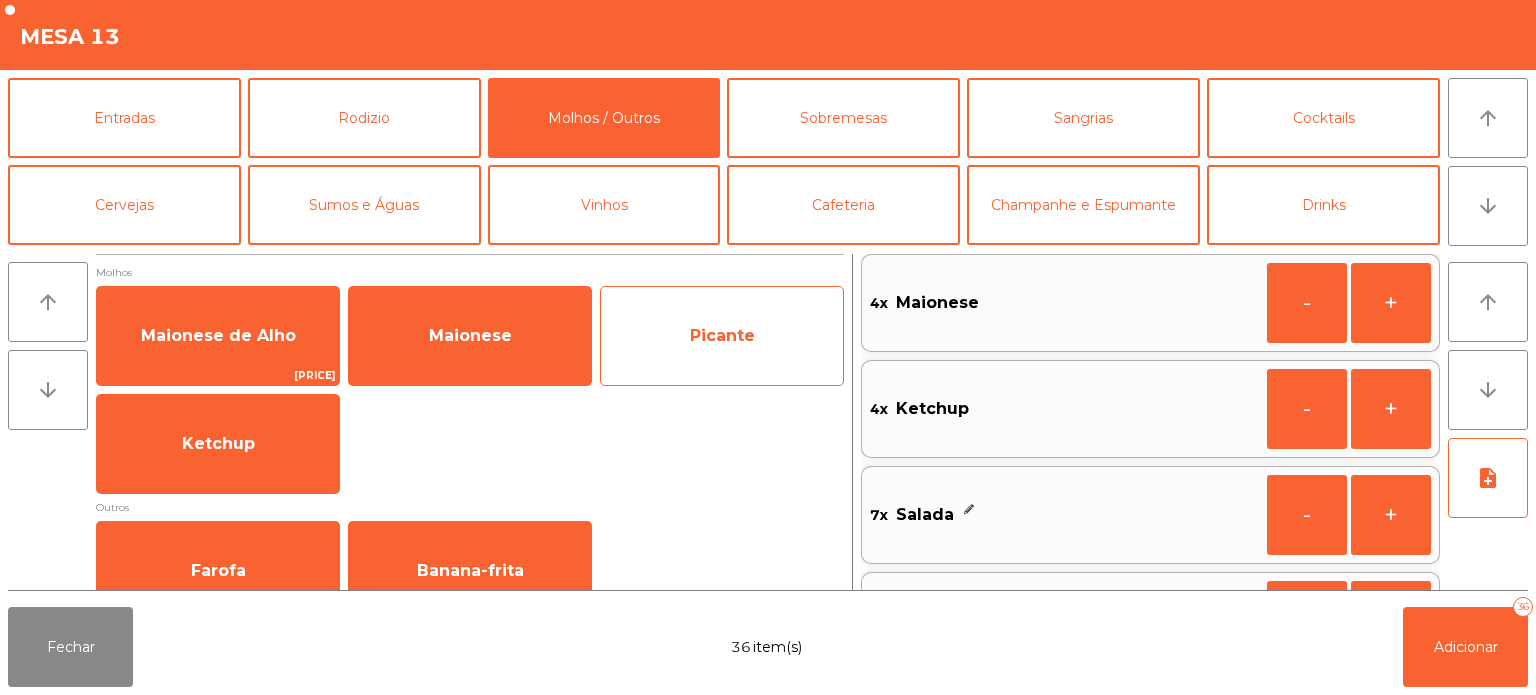 click on "Picante" 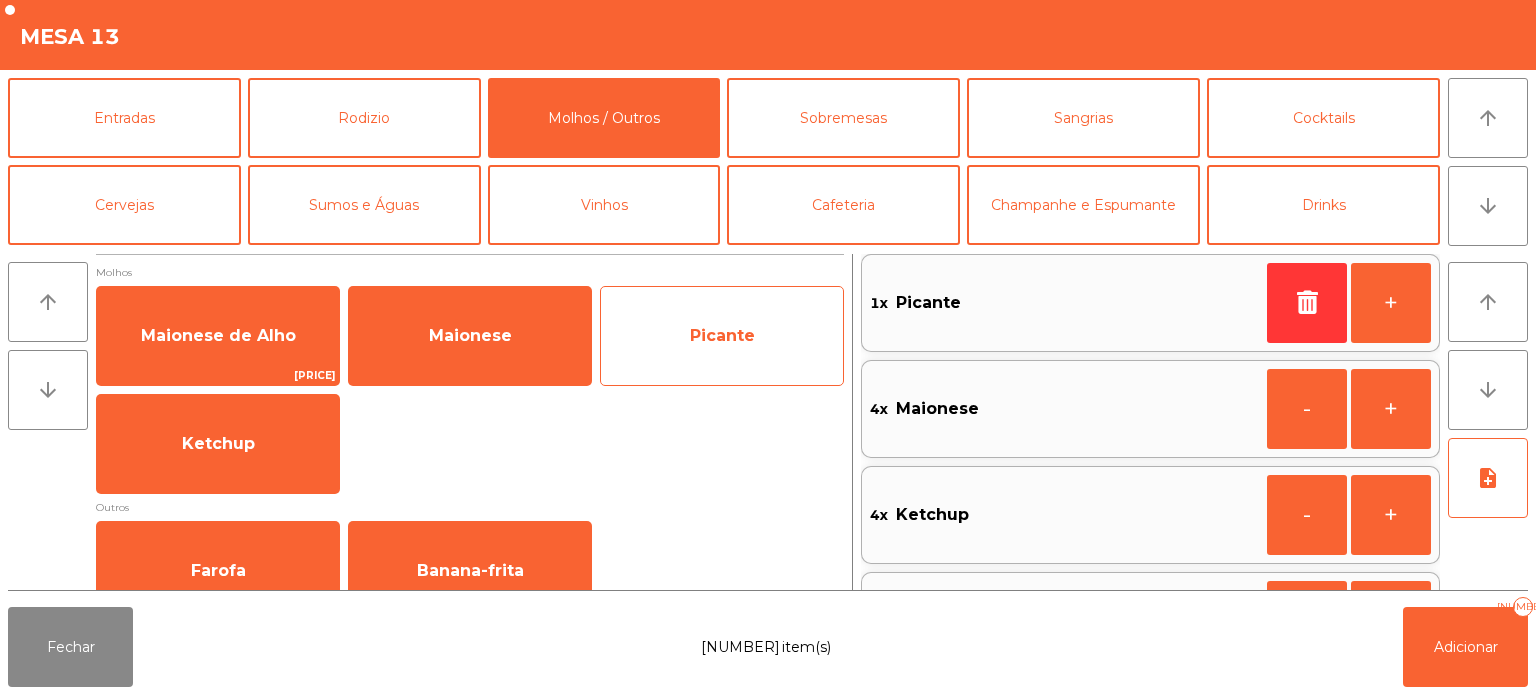 click on "Picante" 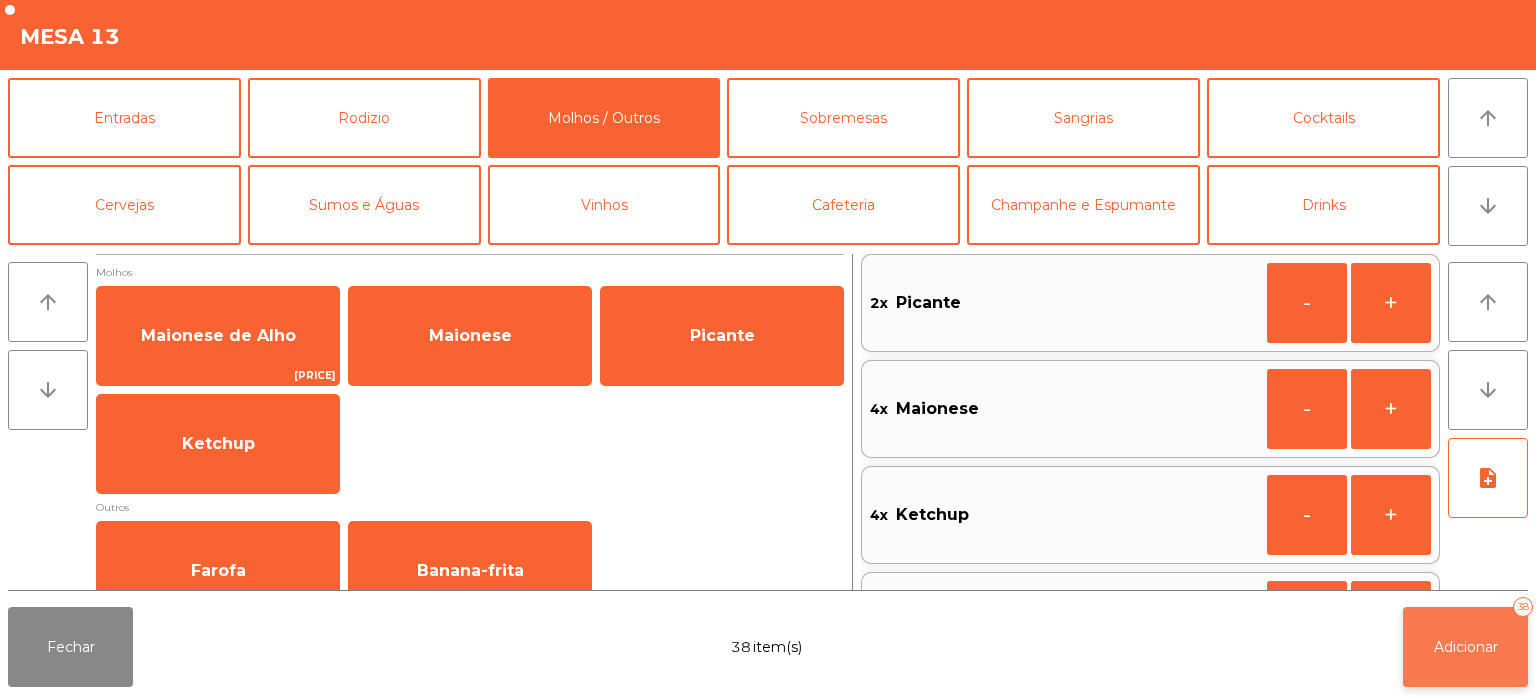 click on "Adicionar   38" 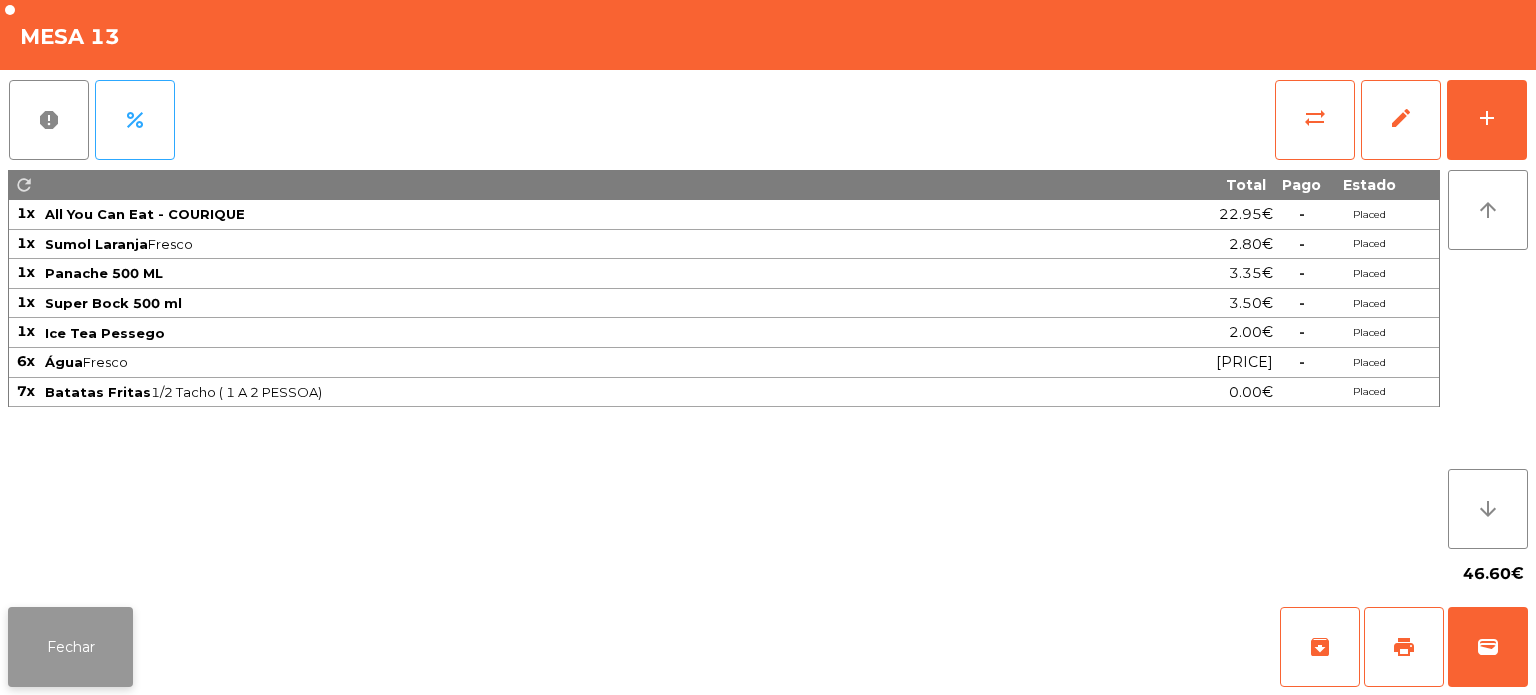 click on "Fechar" 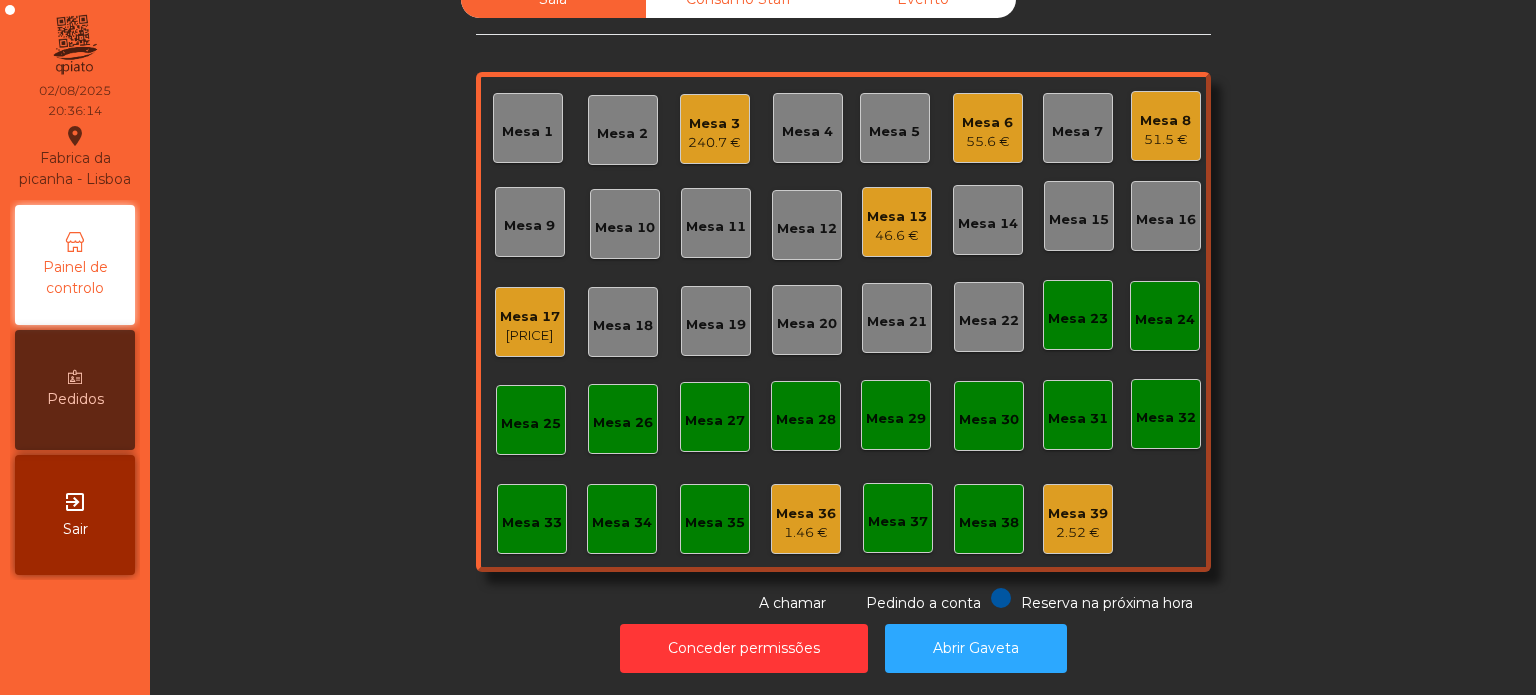click on "46.6 €" 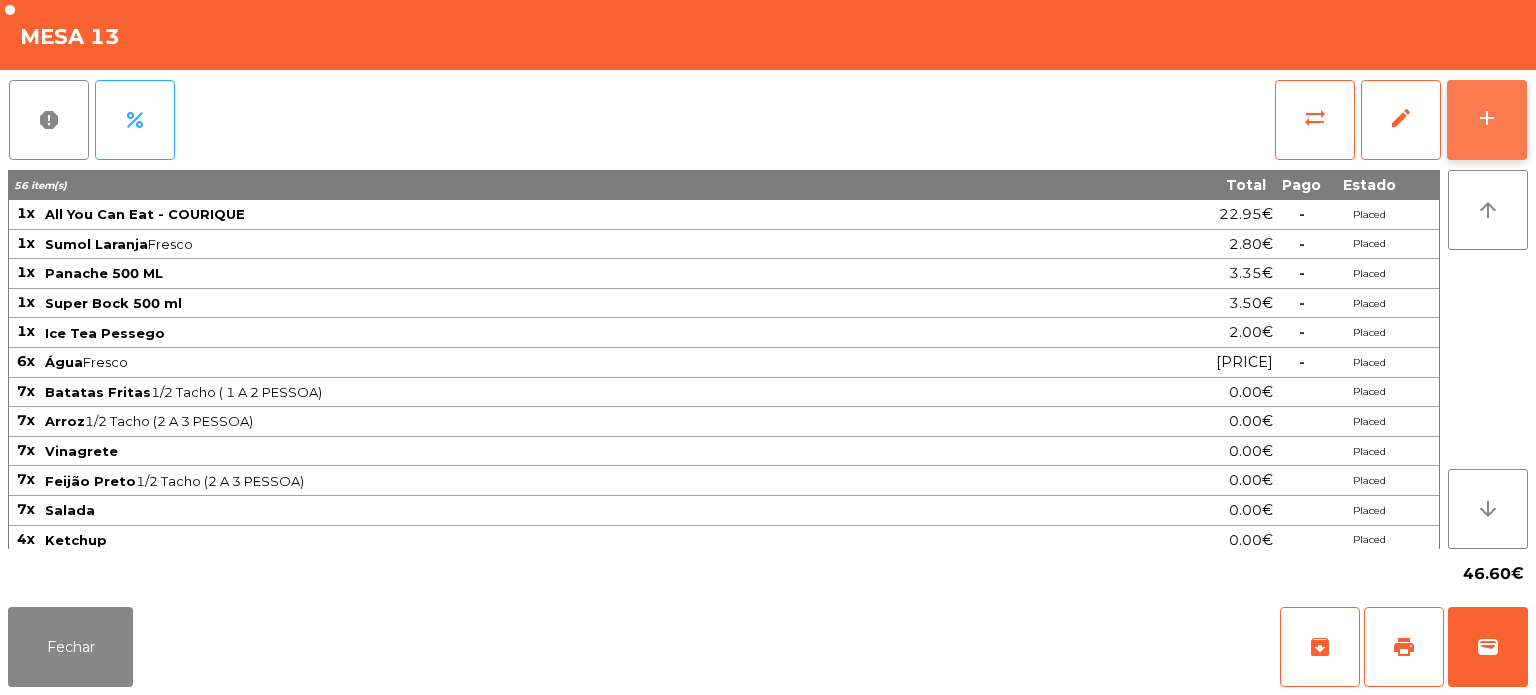 click on "add" 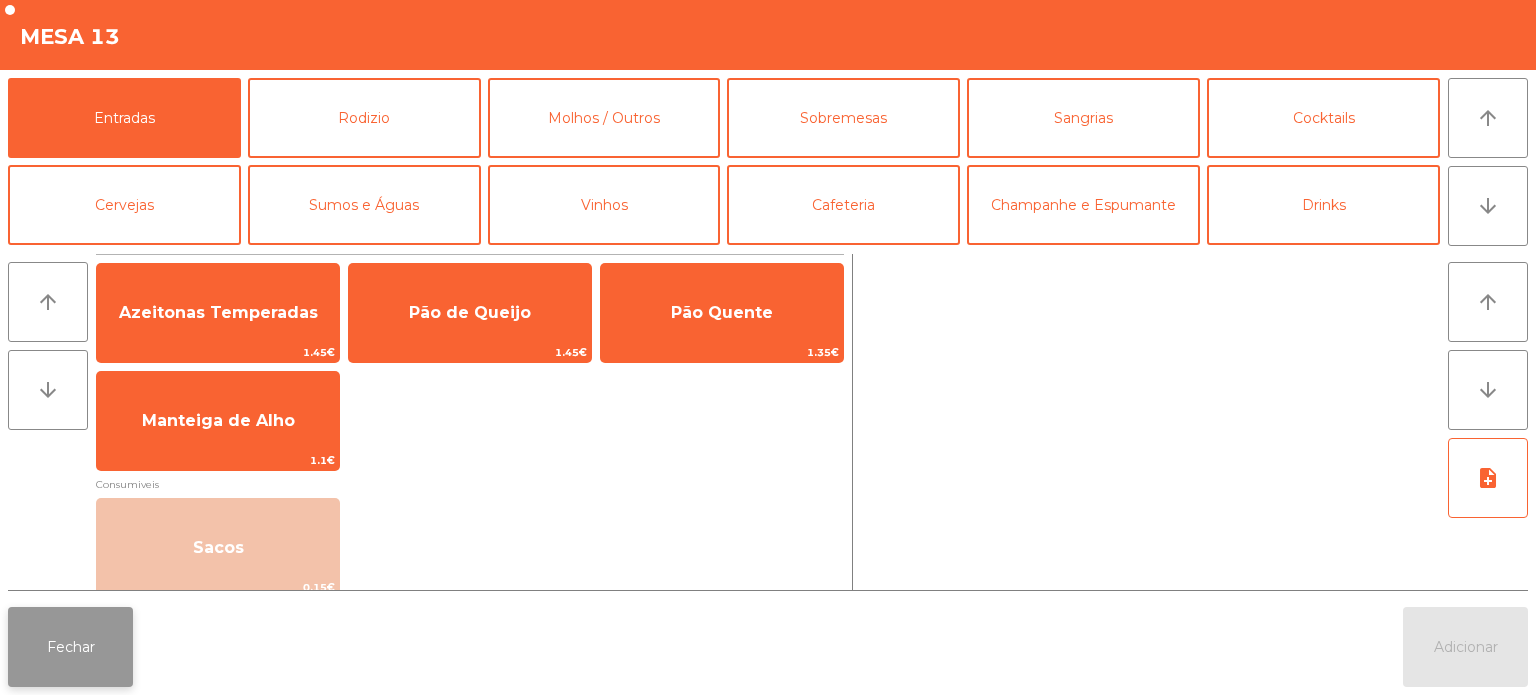click on "Fechar" 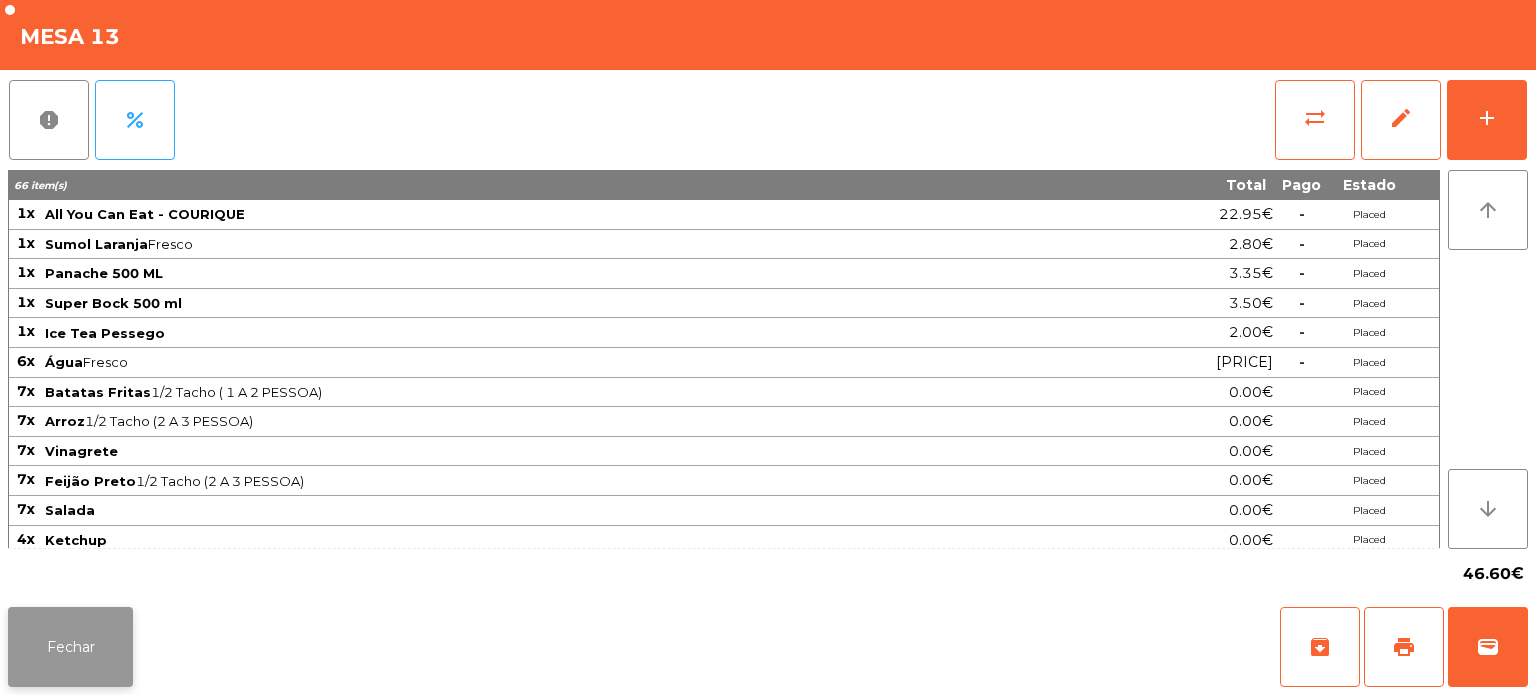 click on "Fechar" 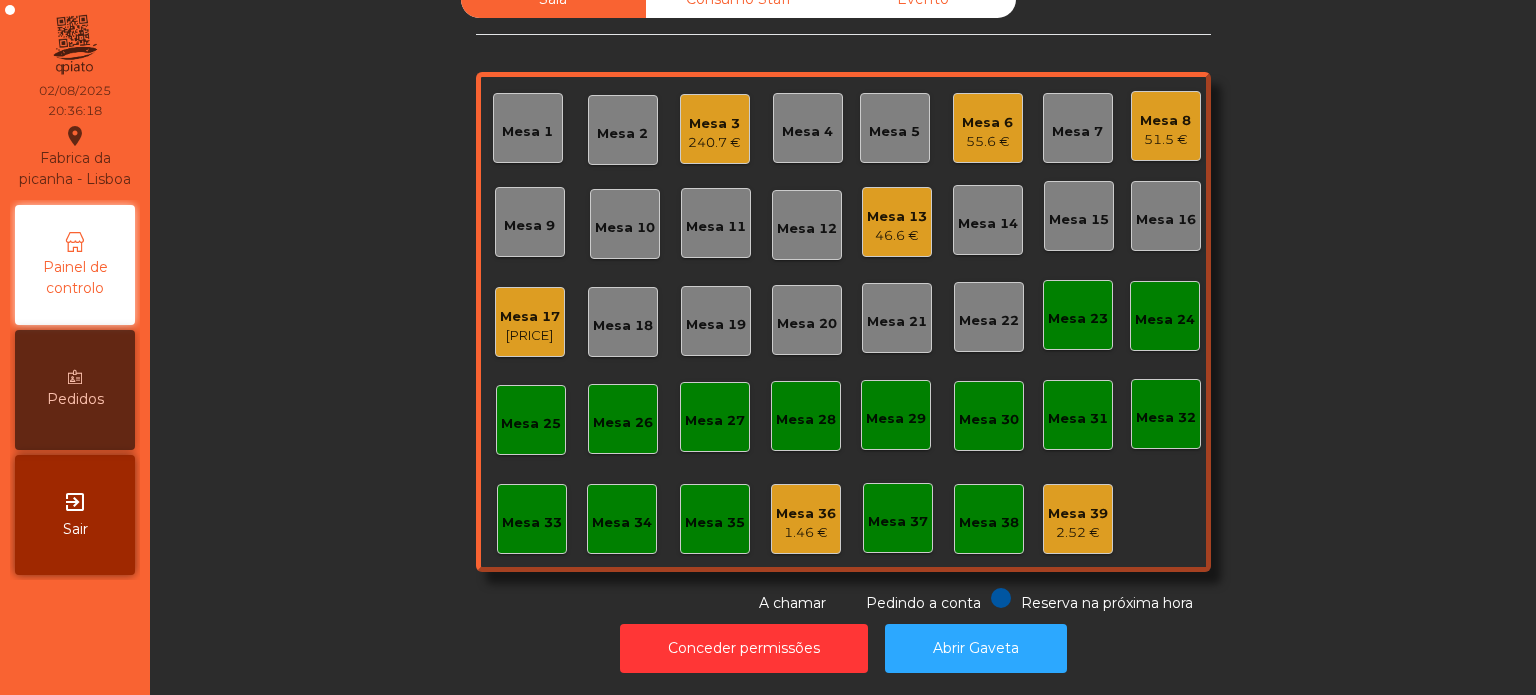 click on "Mesa 13   46.6 €" 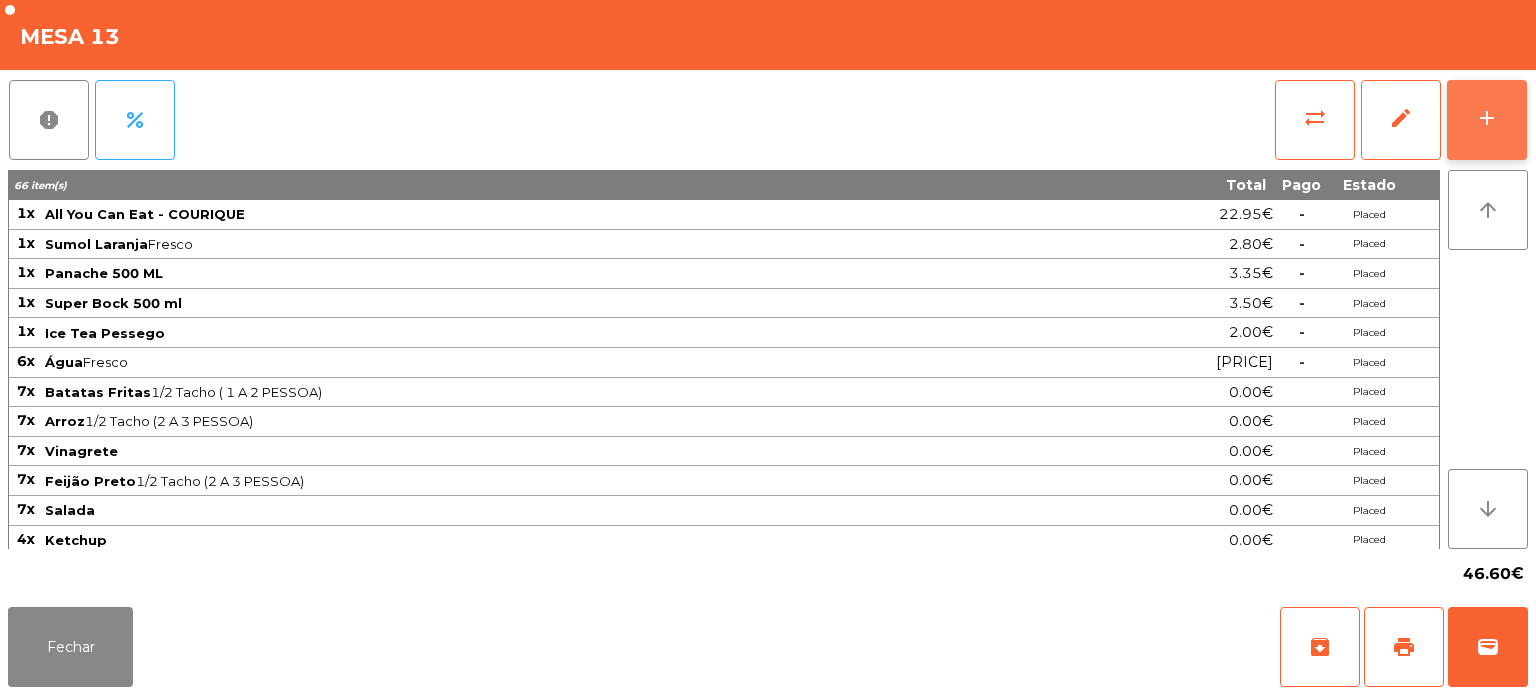 click on "add" 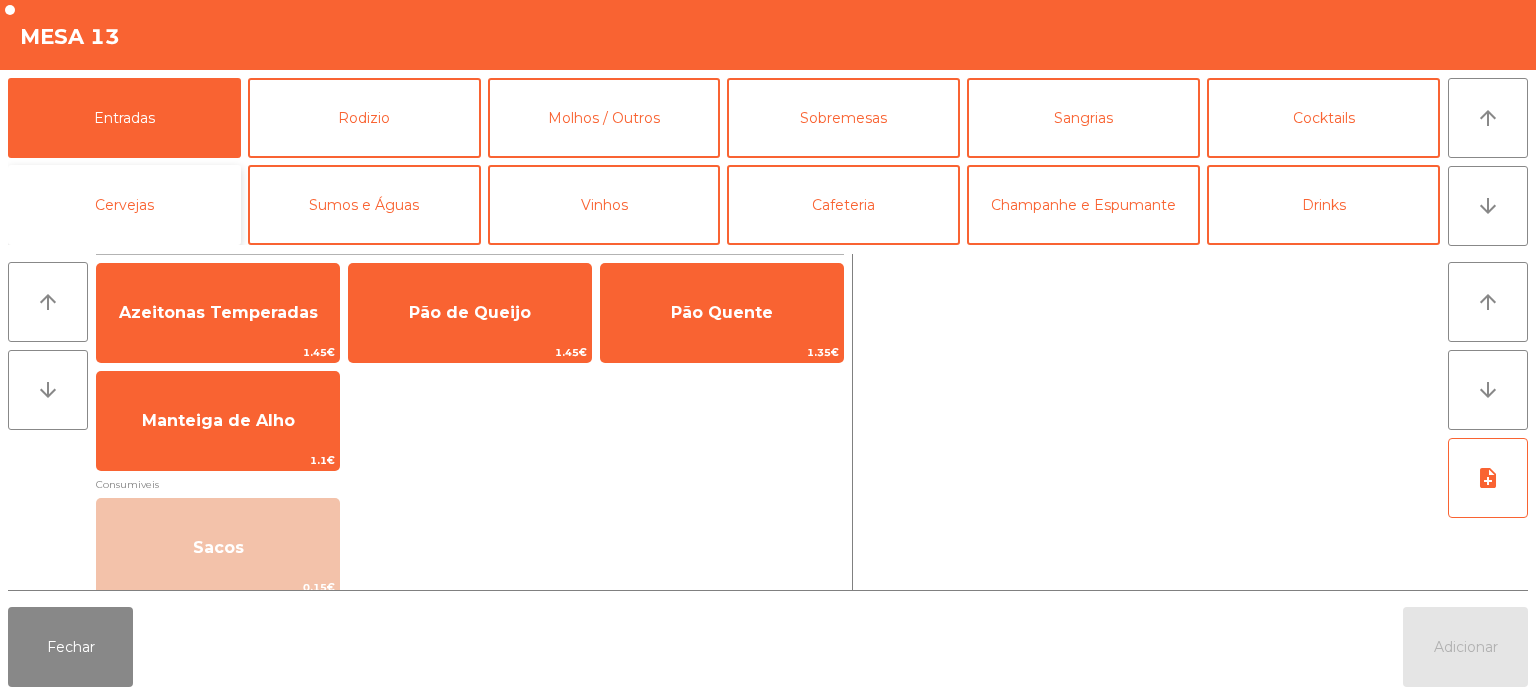 click on "Cervejas" 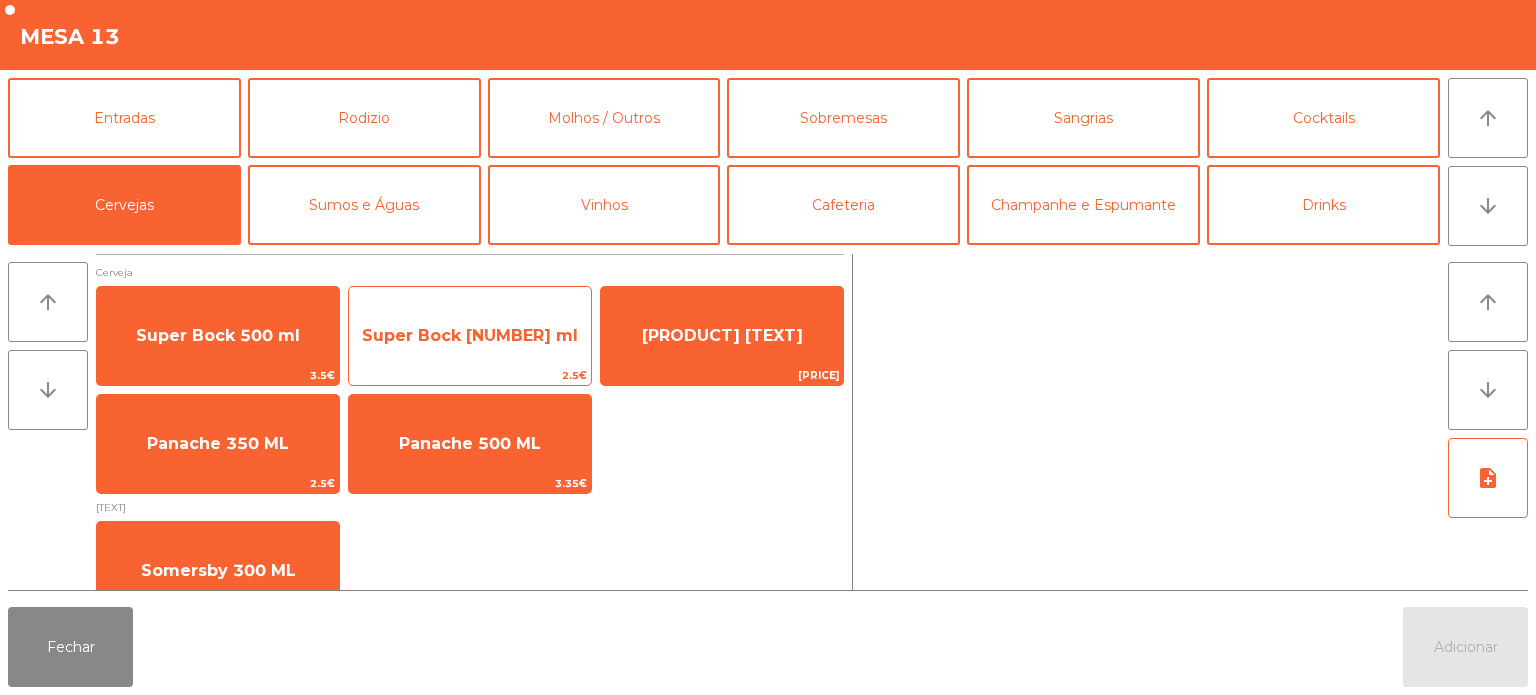 click on "Super Bock 350 ml" 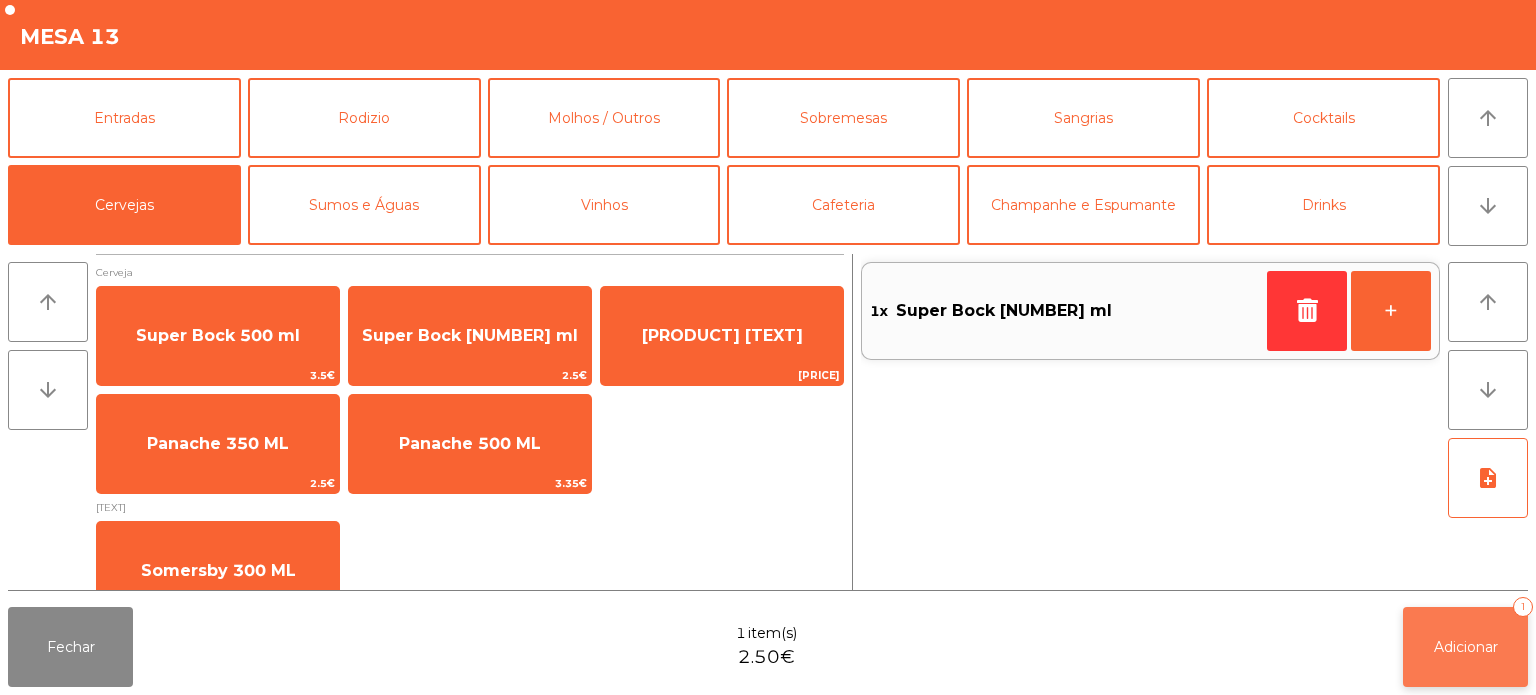 click on "Adicionar   1" 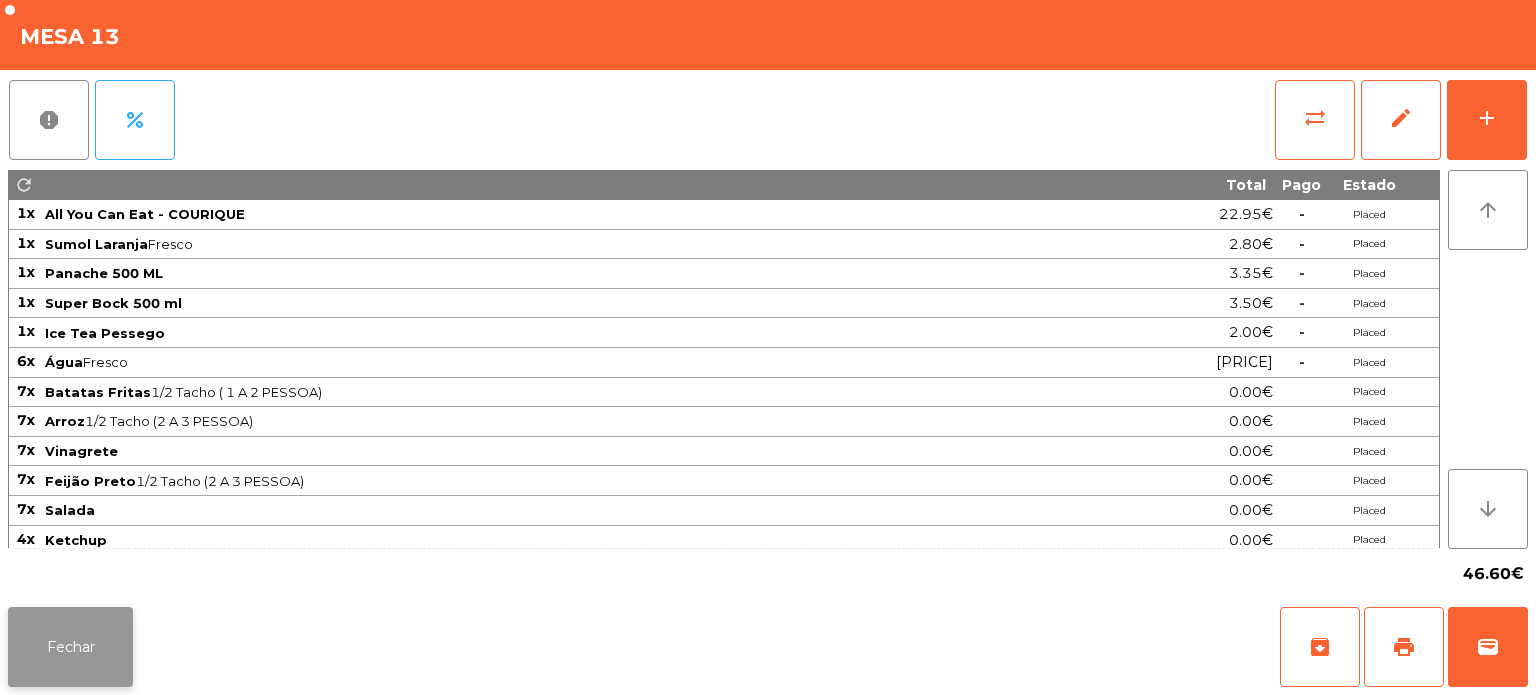 click on "Fechar" 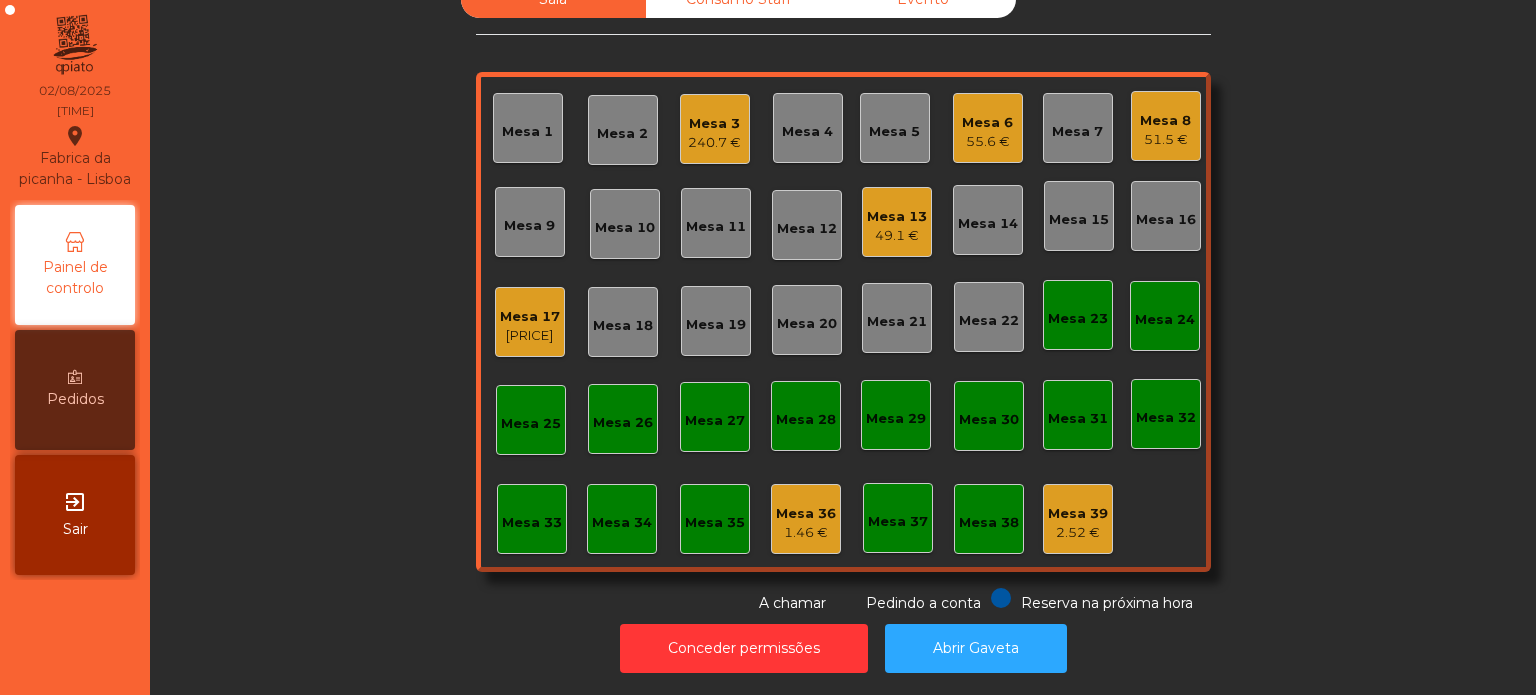 click on "49.1 €" 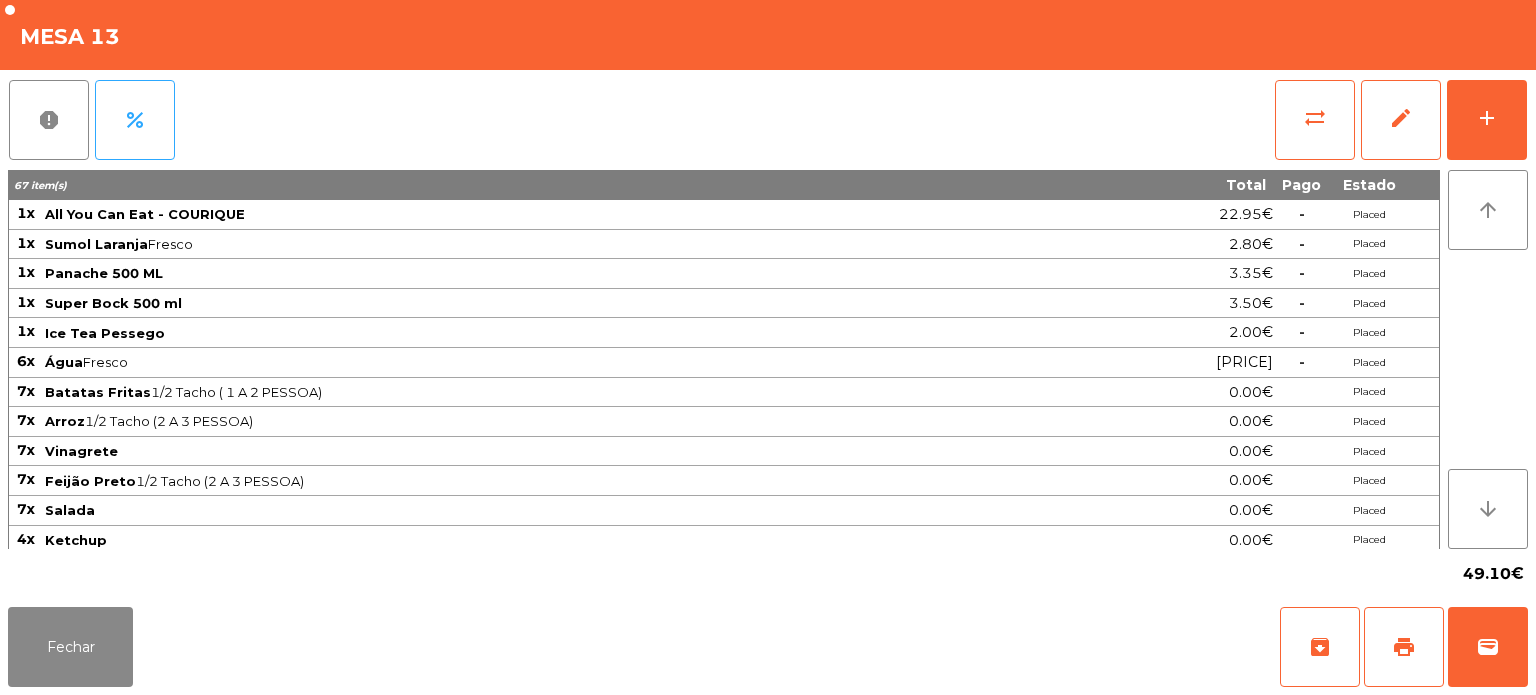 scroll, scrollTop: 184, scrollLeft: 0, axis: vertical 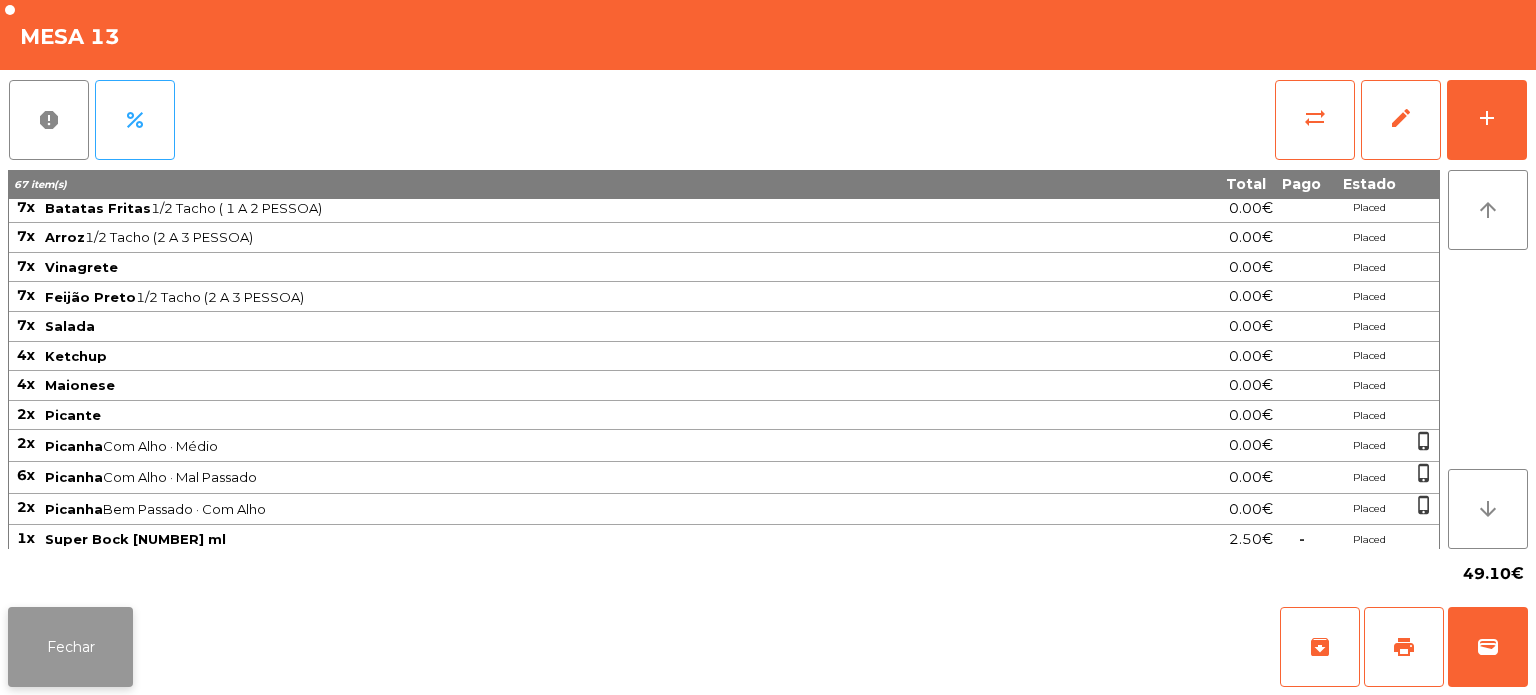 click on "Fechar" 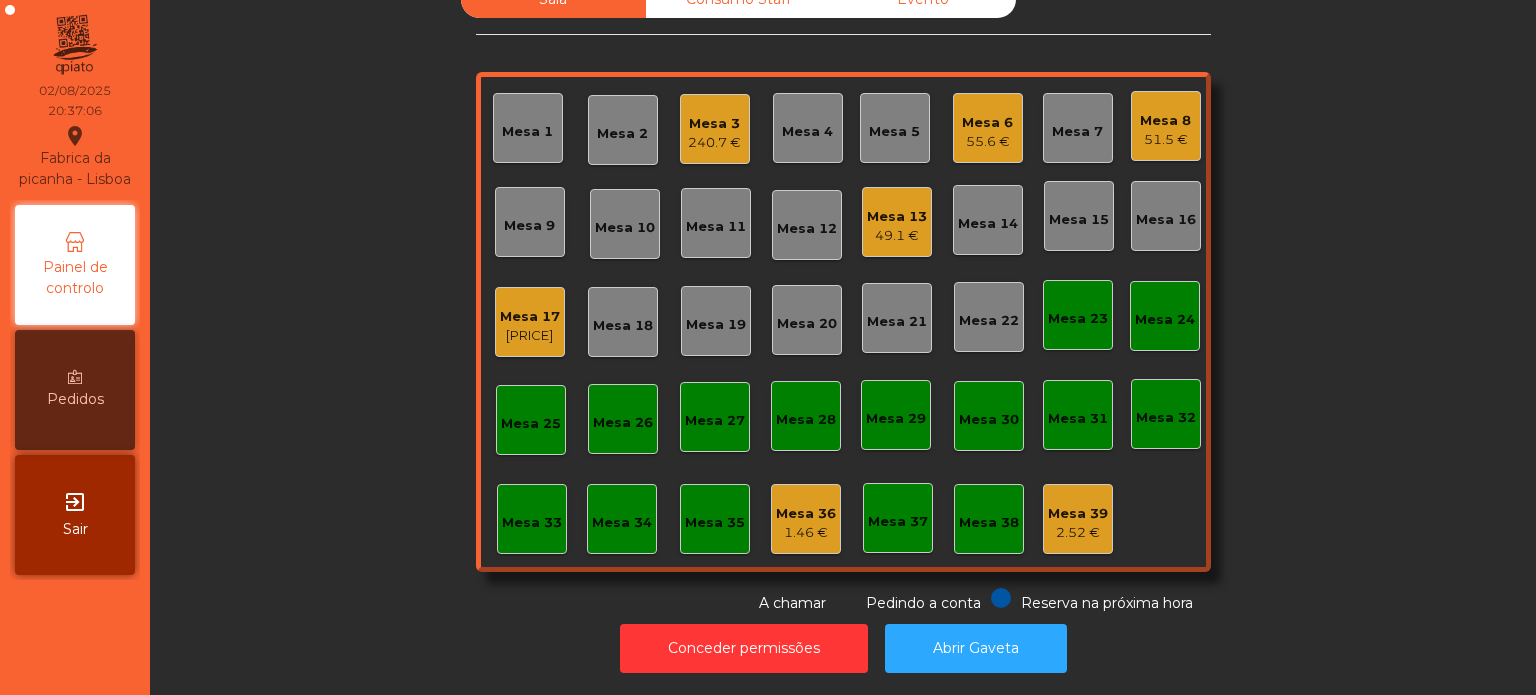 click on "240.7 €" 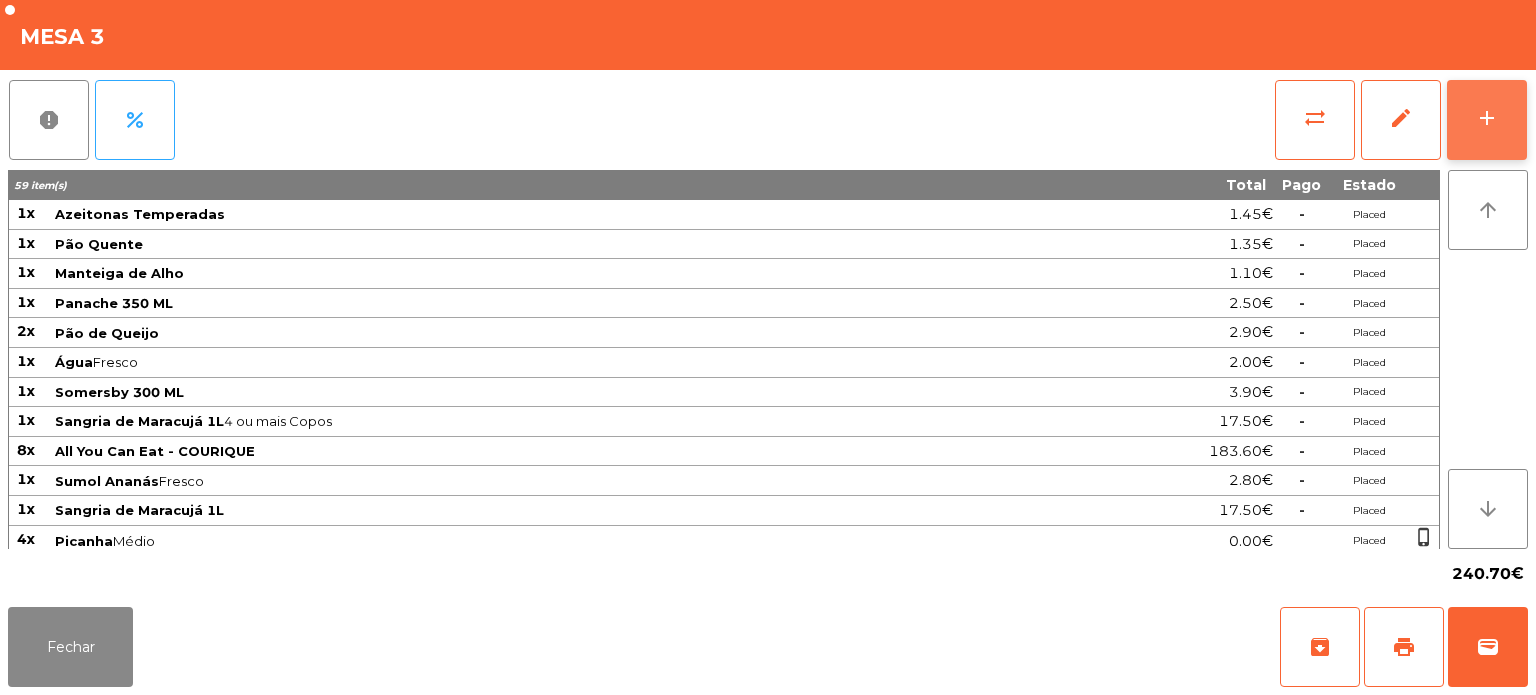 click on "add" 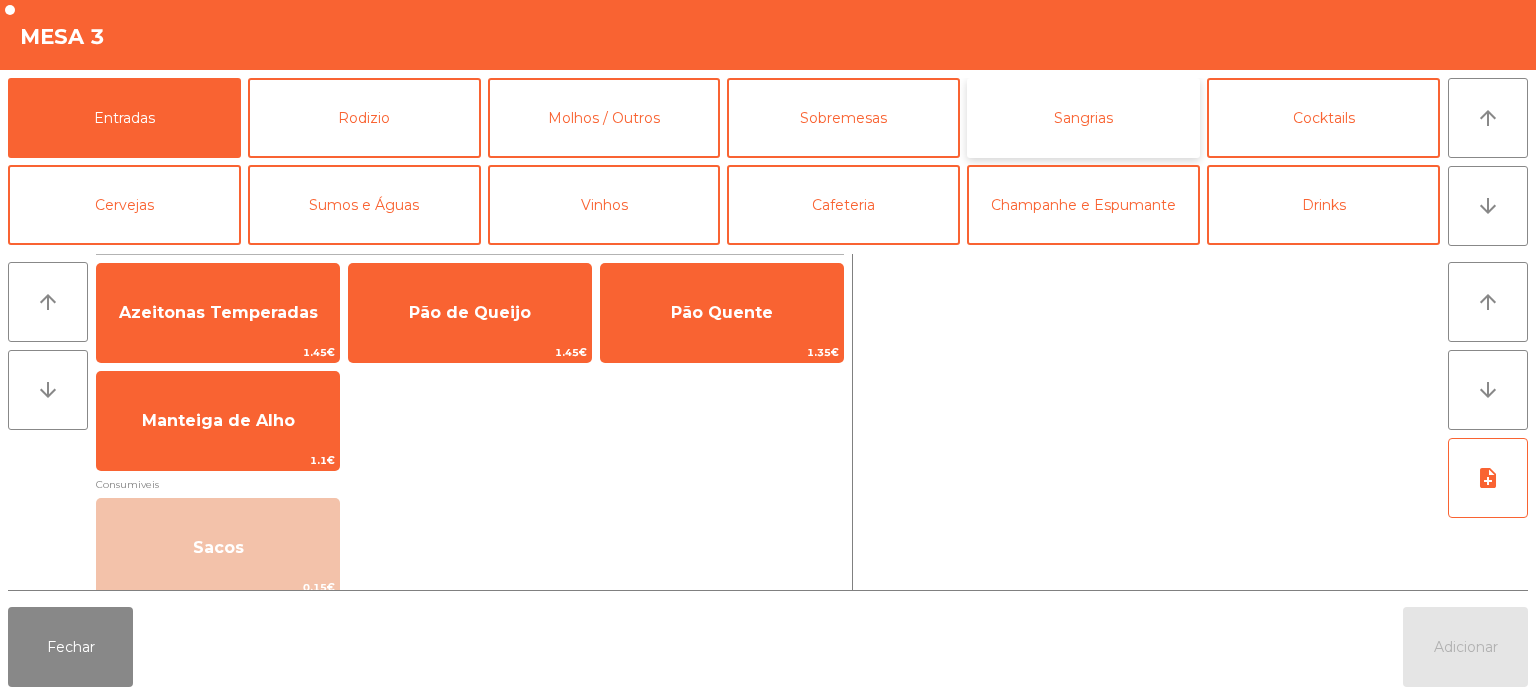 click on "Sangrias" 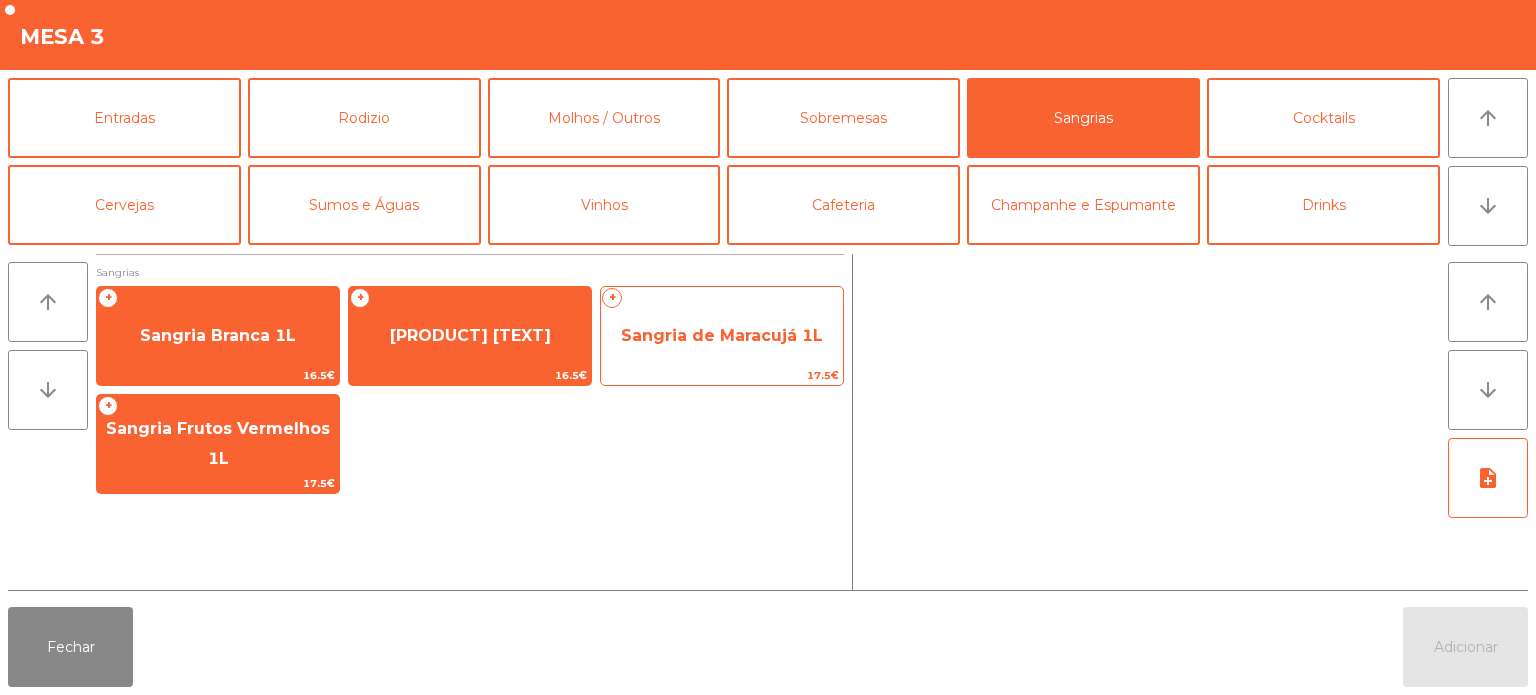 click on "+   Sangria de Maracujá 1L   17.5€" 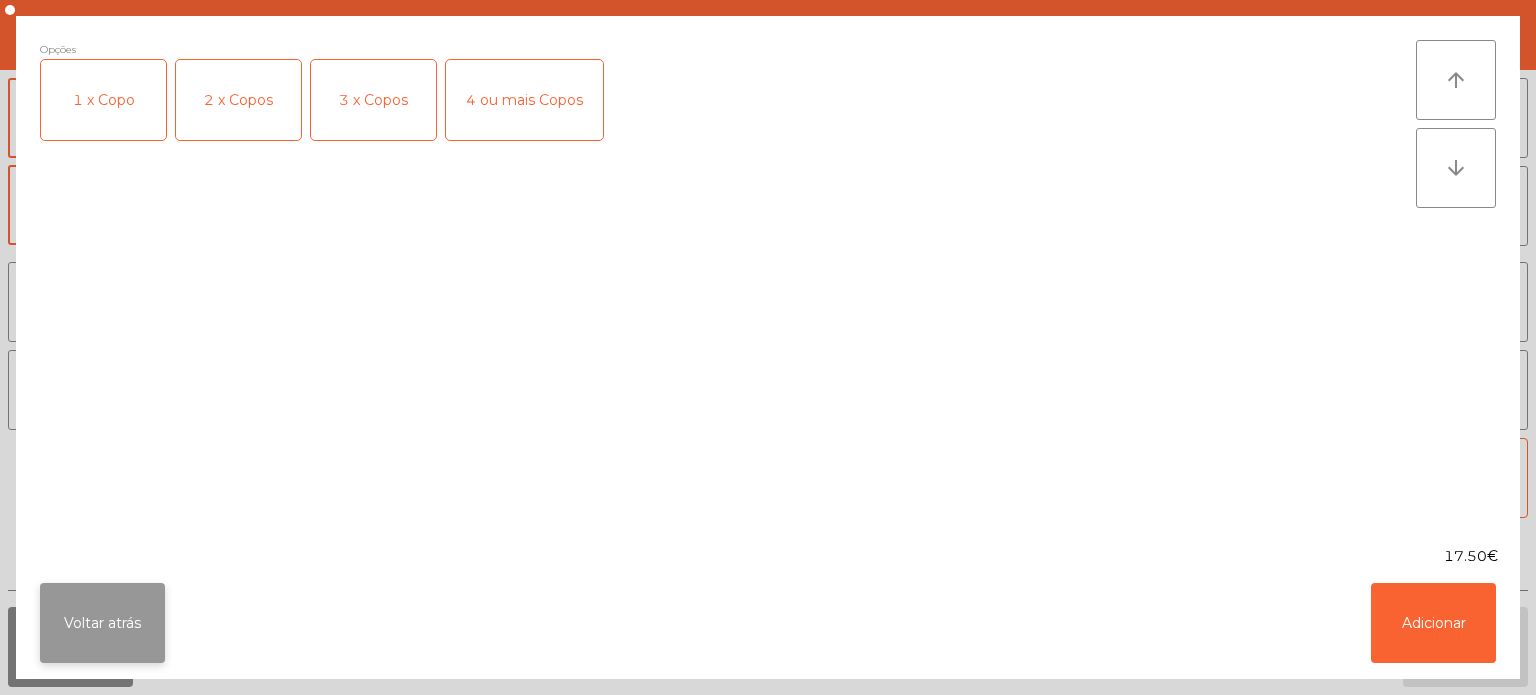 click on "Voltar atrás" 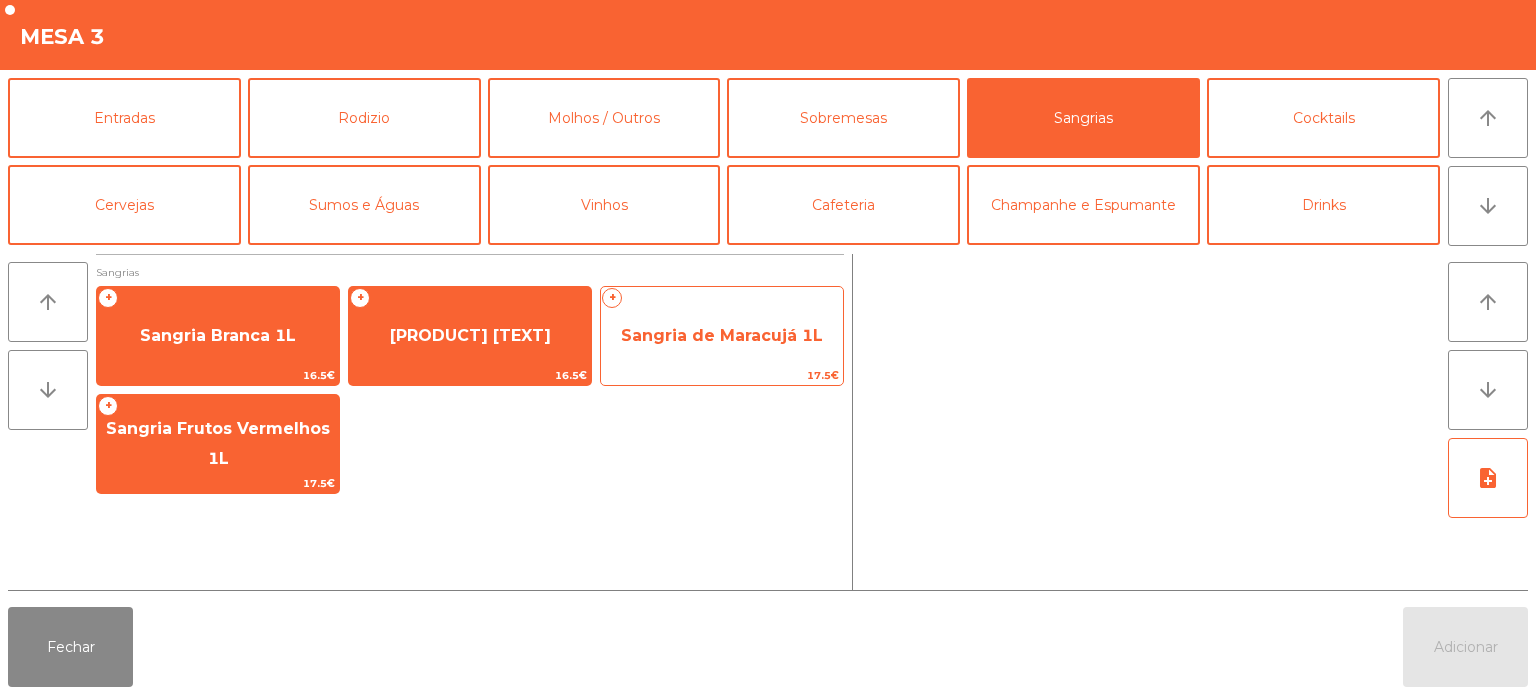 click on "Sangria de Maracujá 1L" 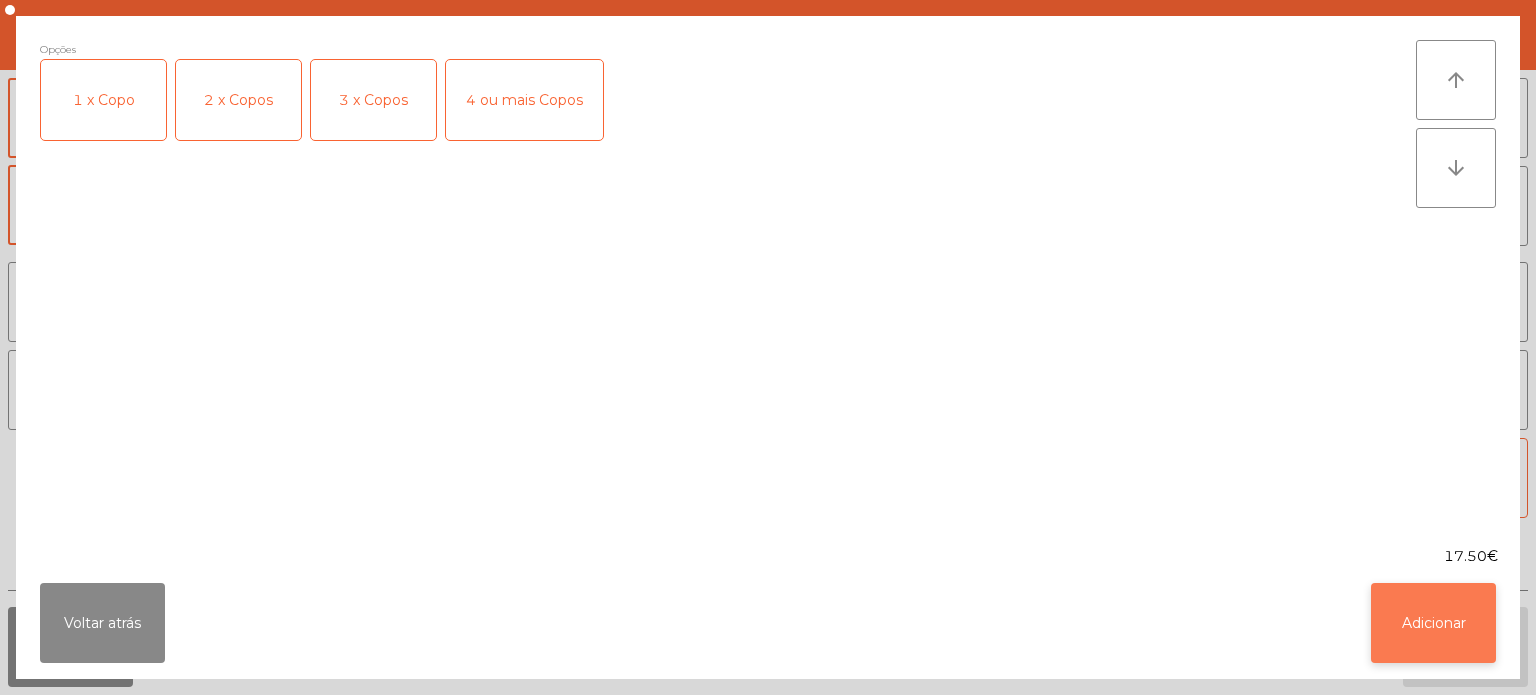 click on "Adicionar" 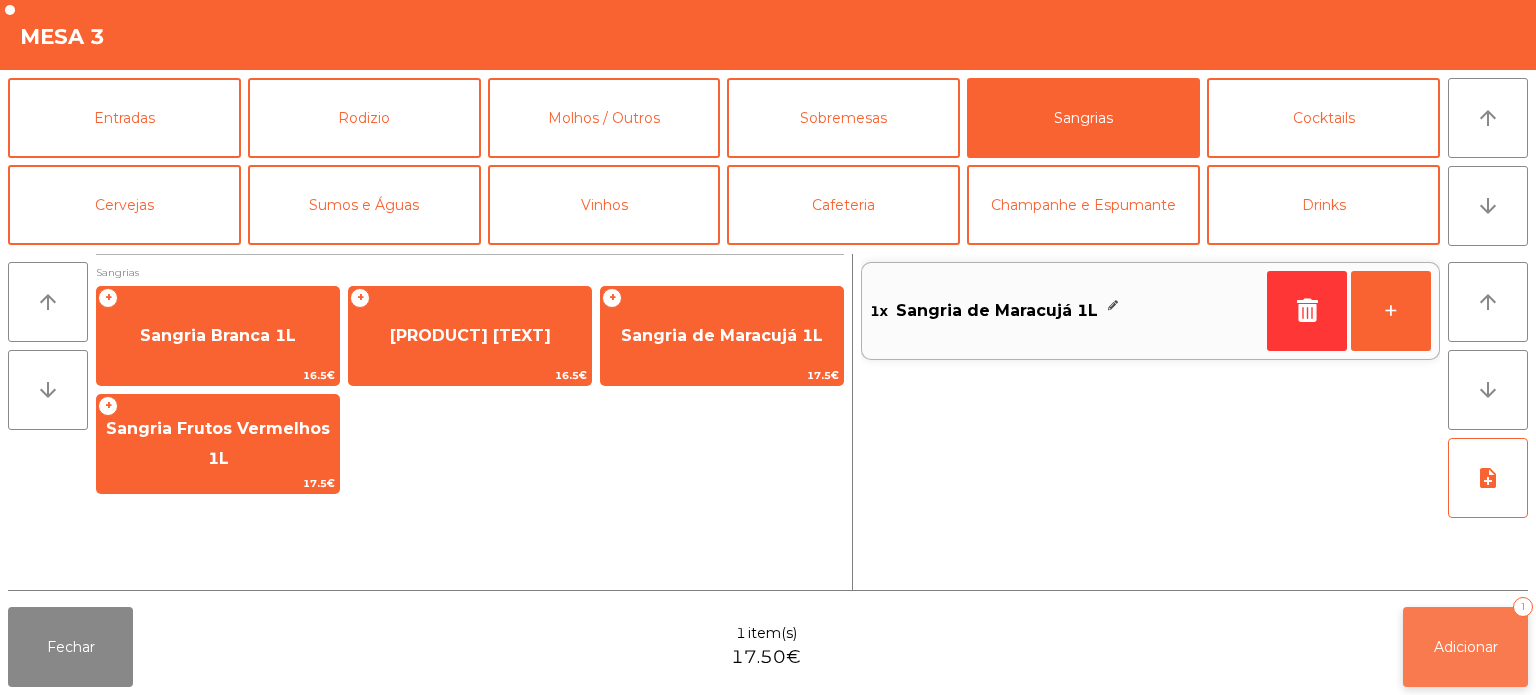 click on "Adicionar   1" 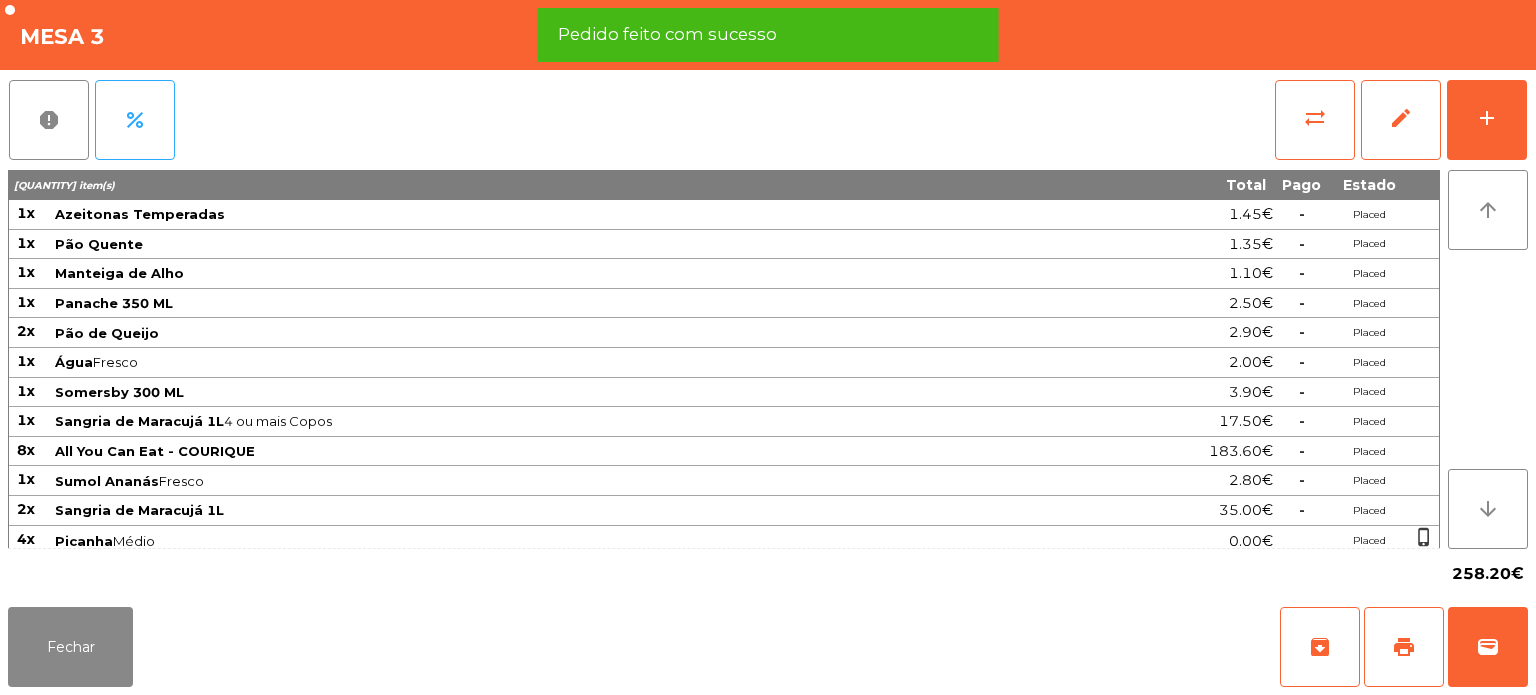 click on "Fechar   archive   print   wallet" 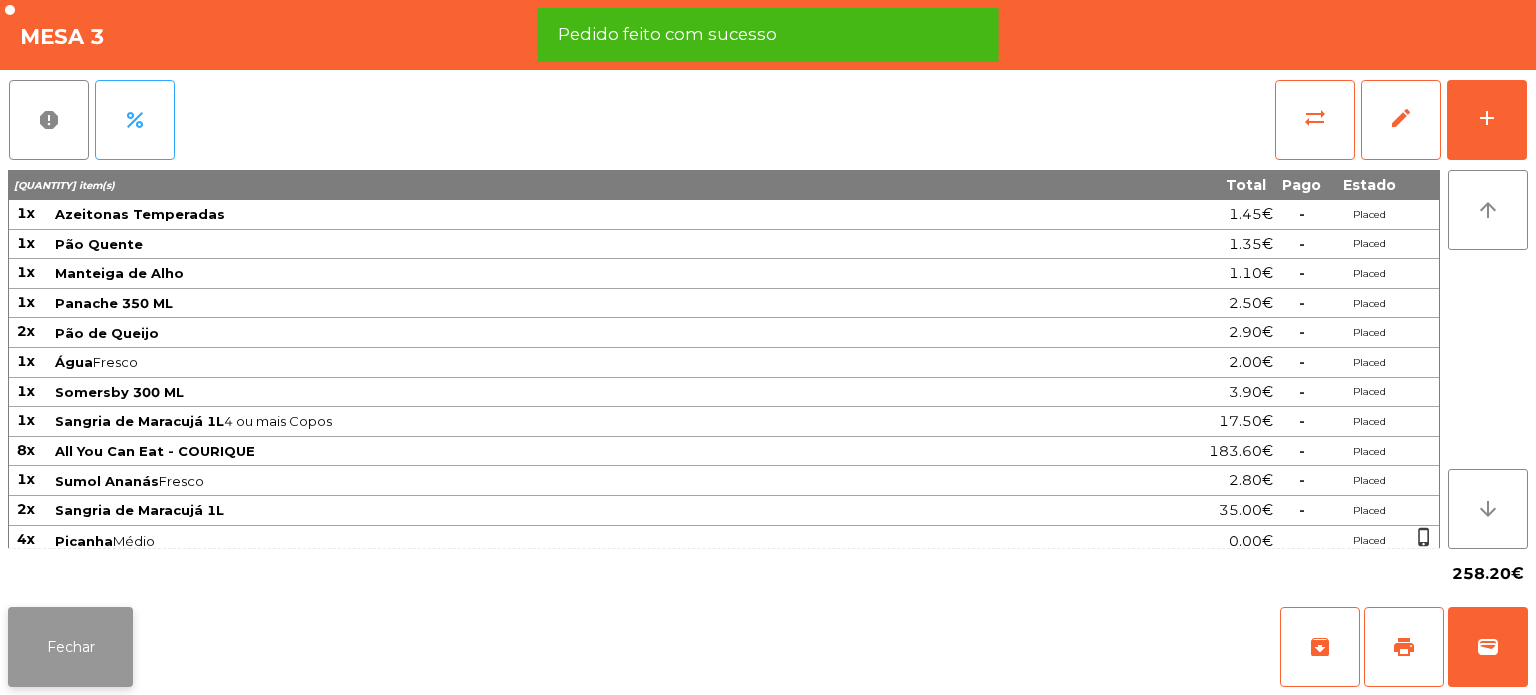 click on "Fechar" 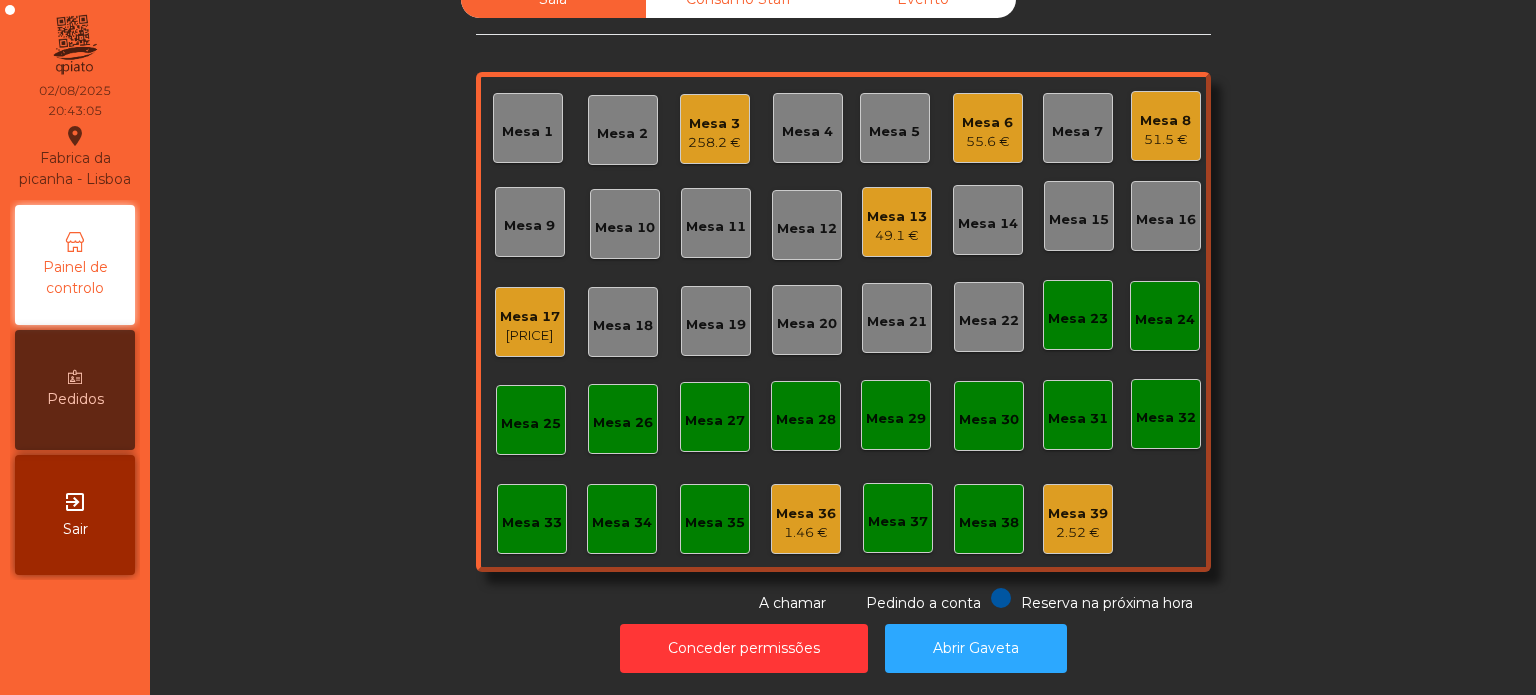click on "Mesa 13   49.1 €" 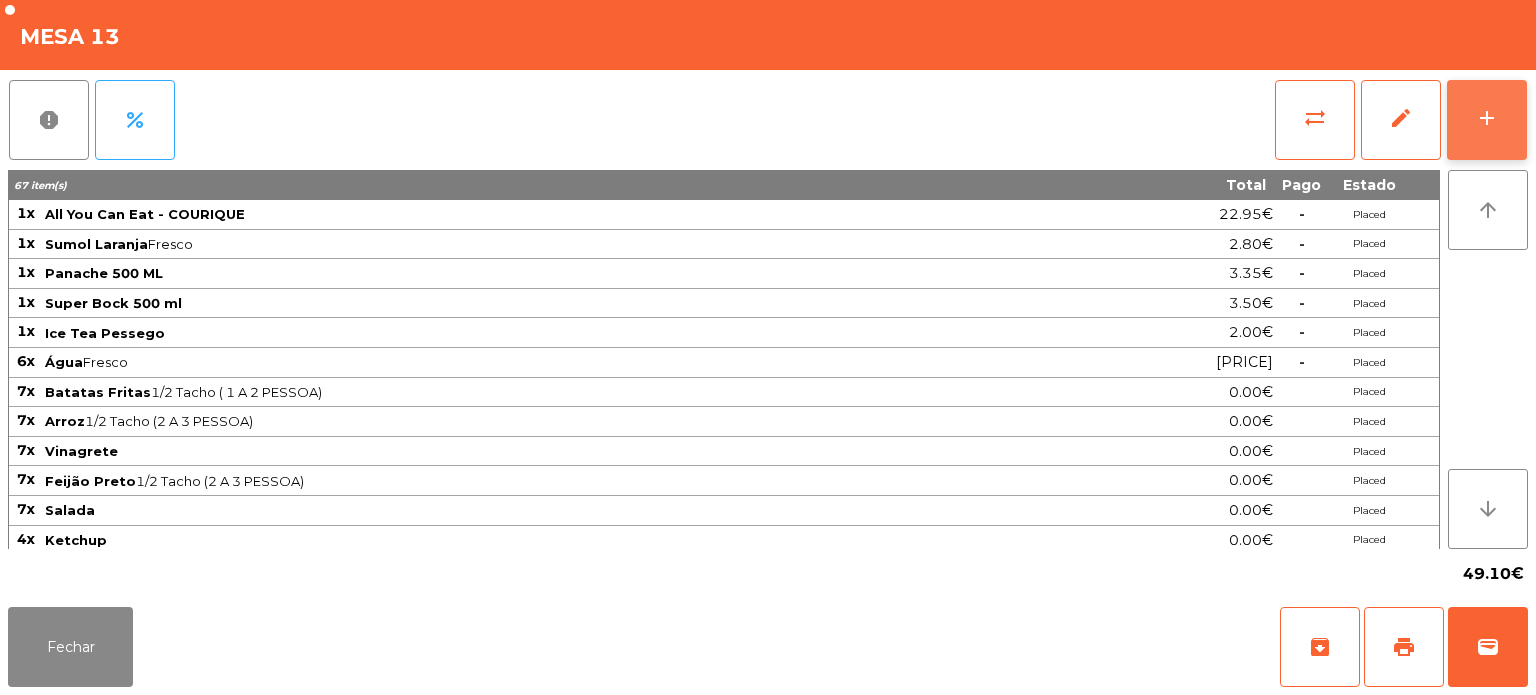 click on "add" 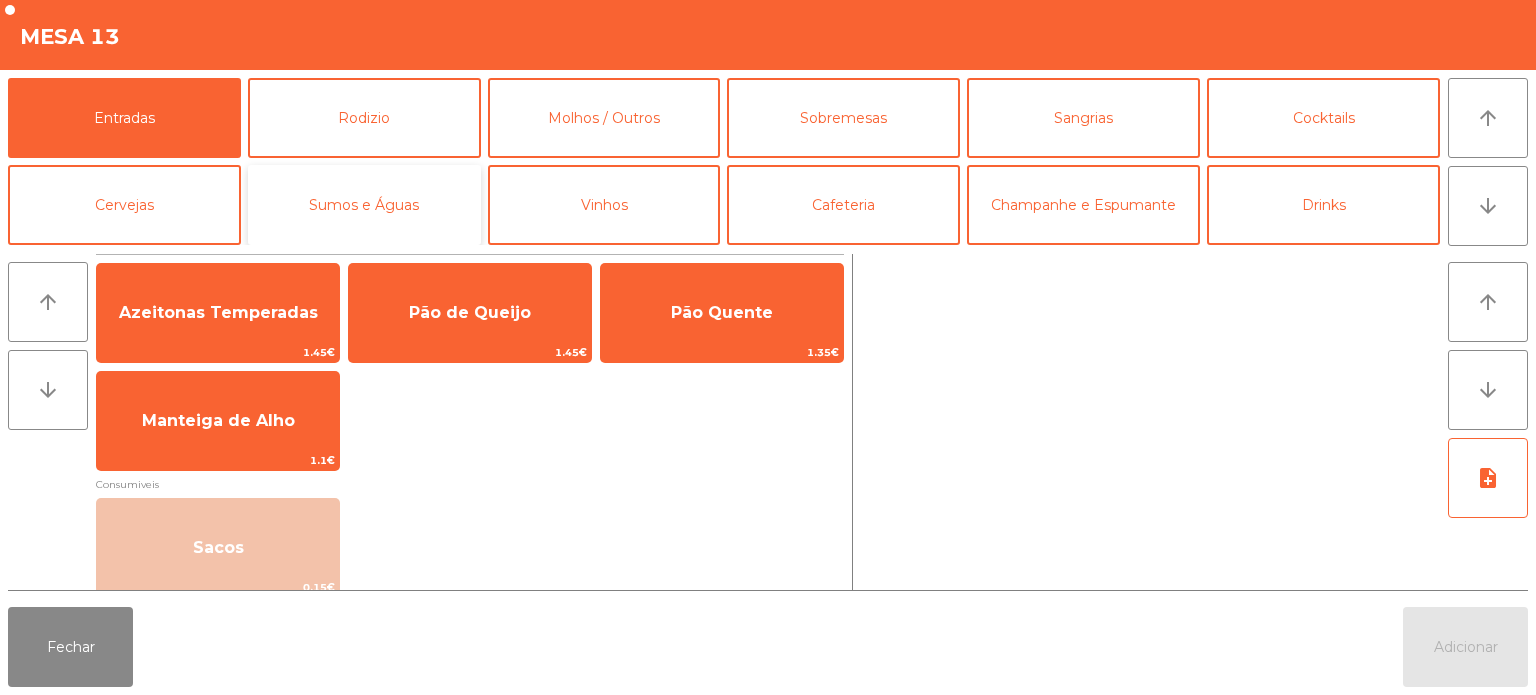 click on "Sumos e Águas" 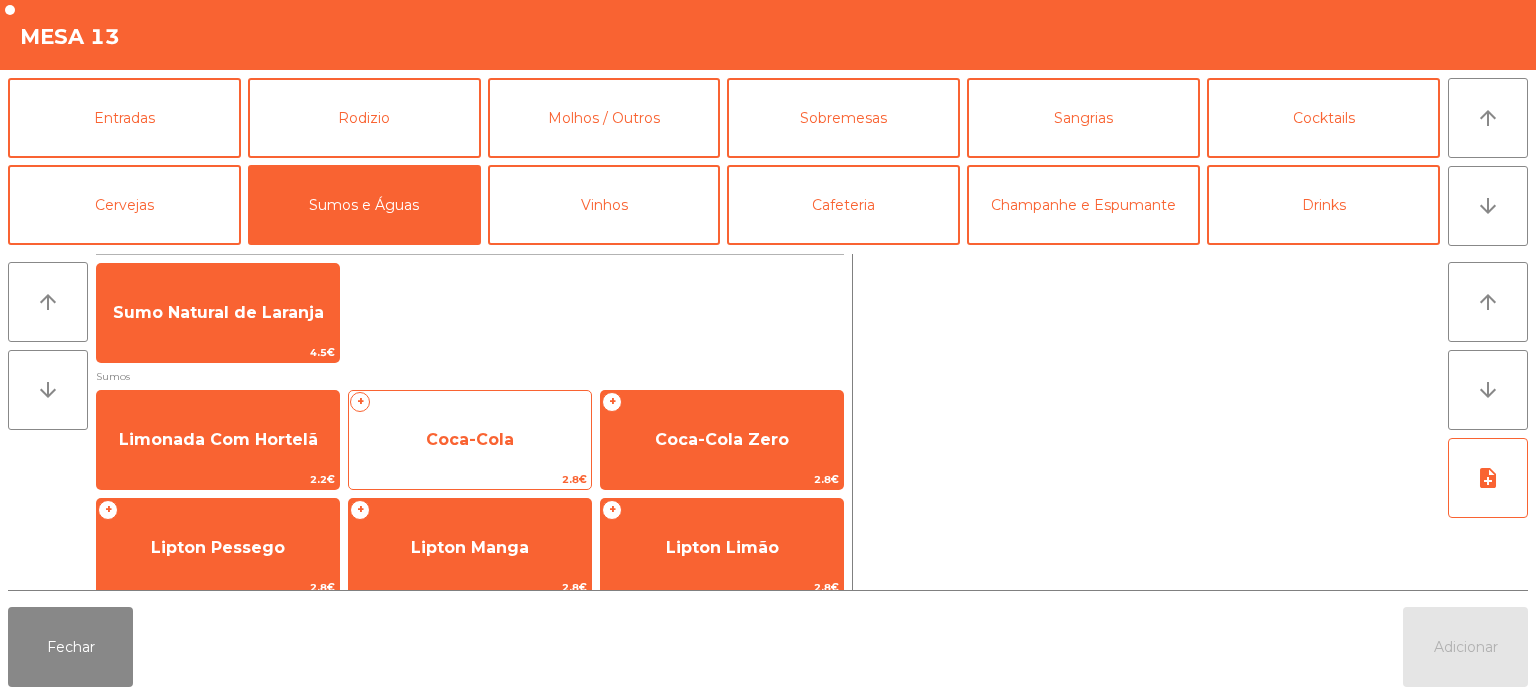 click on "2.8€" 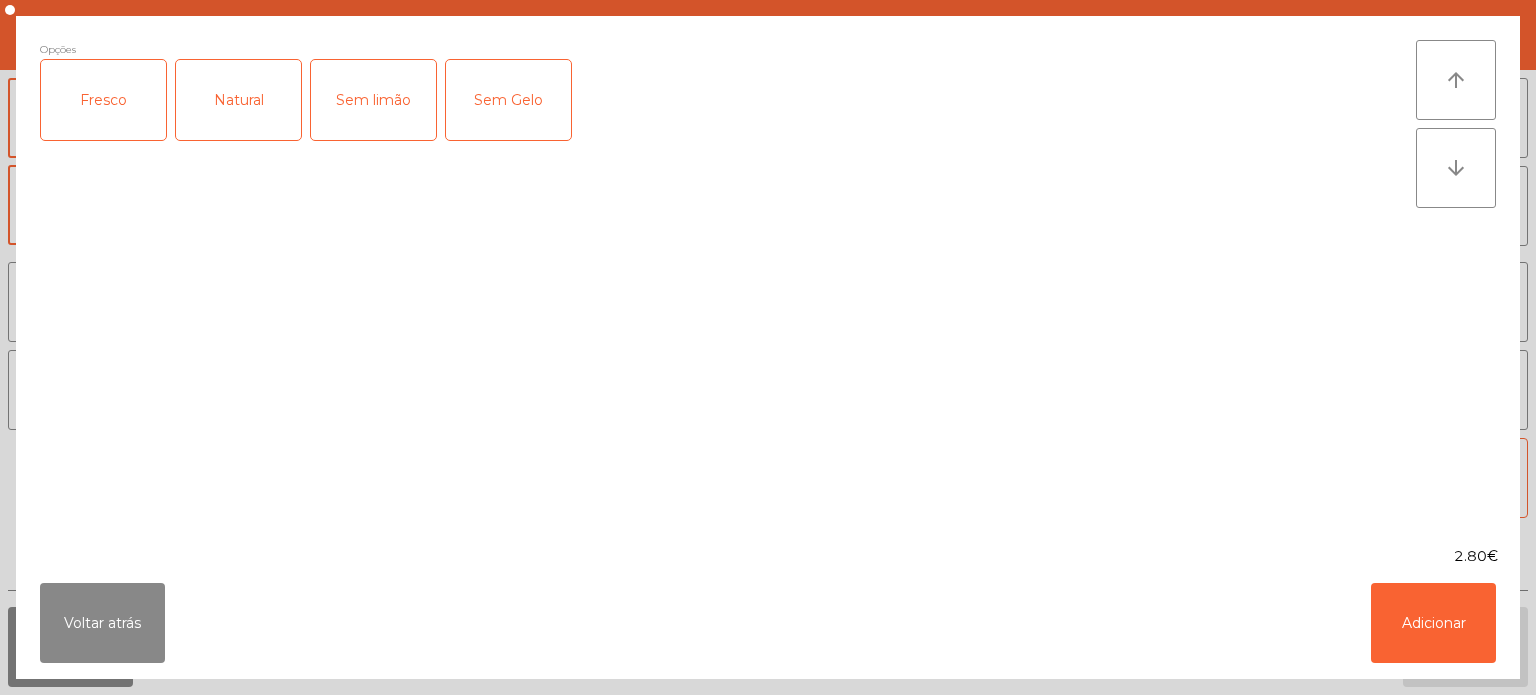 click on "Fresco" 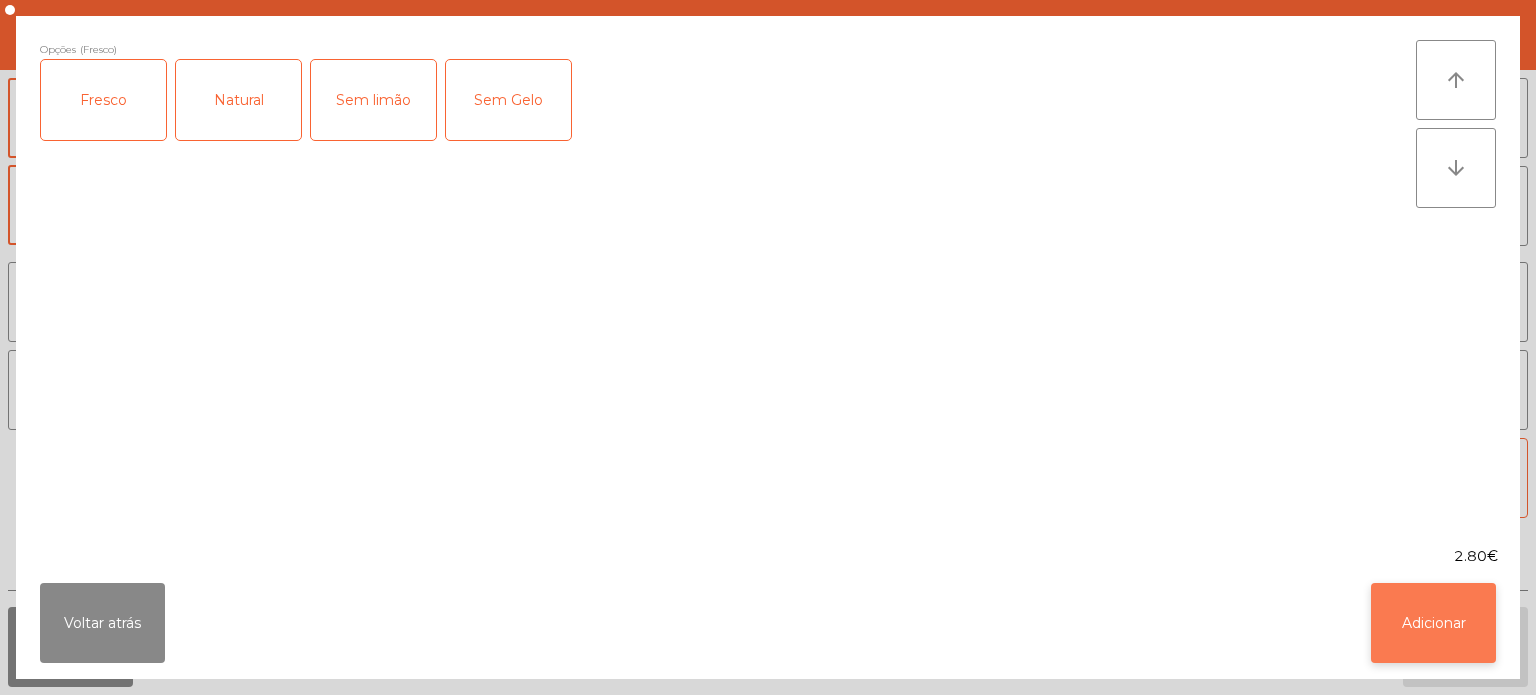 click on "Adicionar" 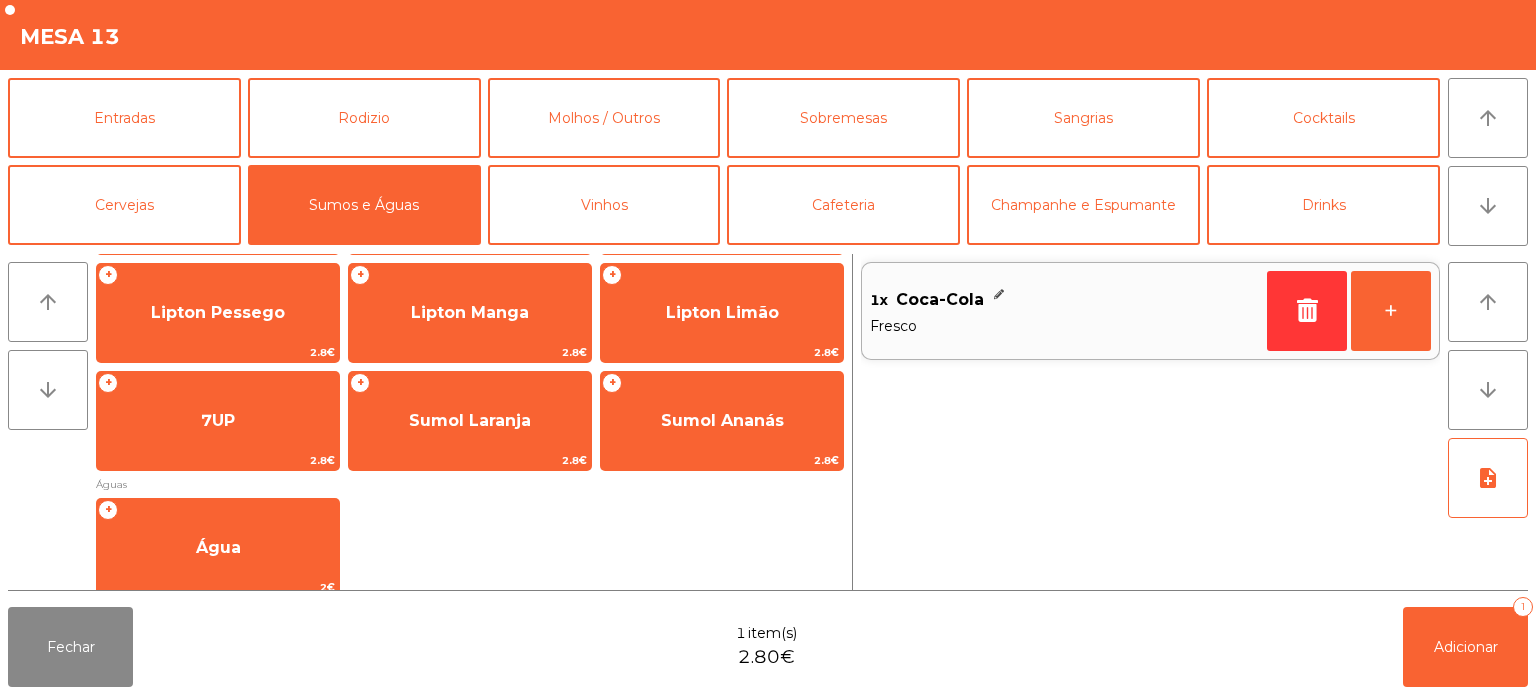 scroll, scrollTop: 262, scrollLeft: 0, axis: vertical 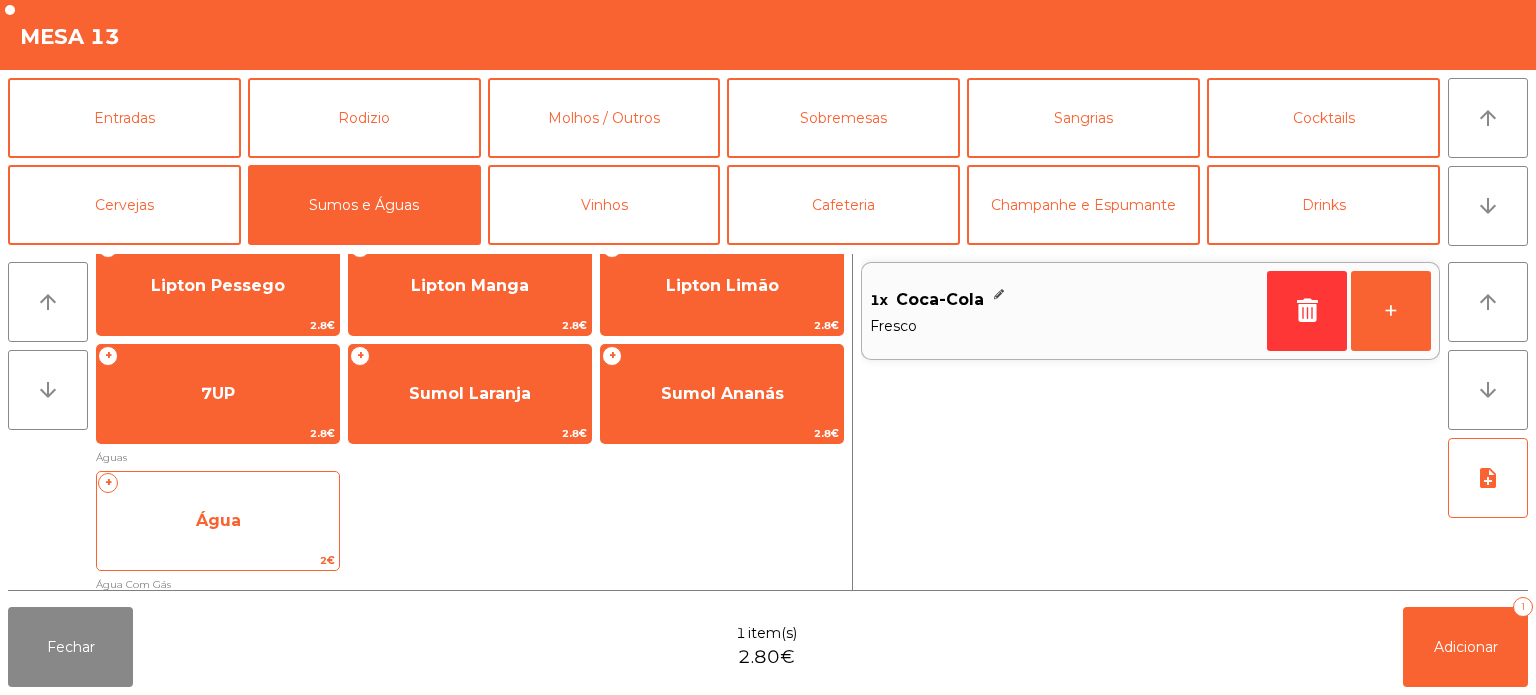 click on "Água" 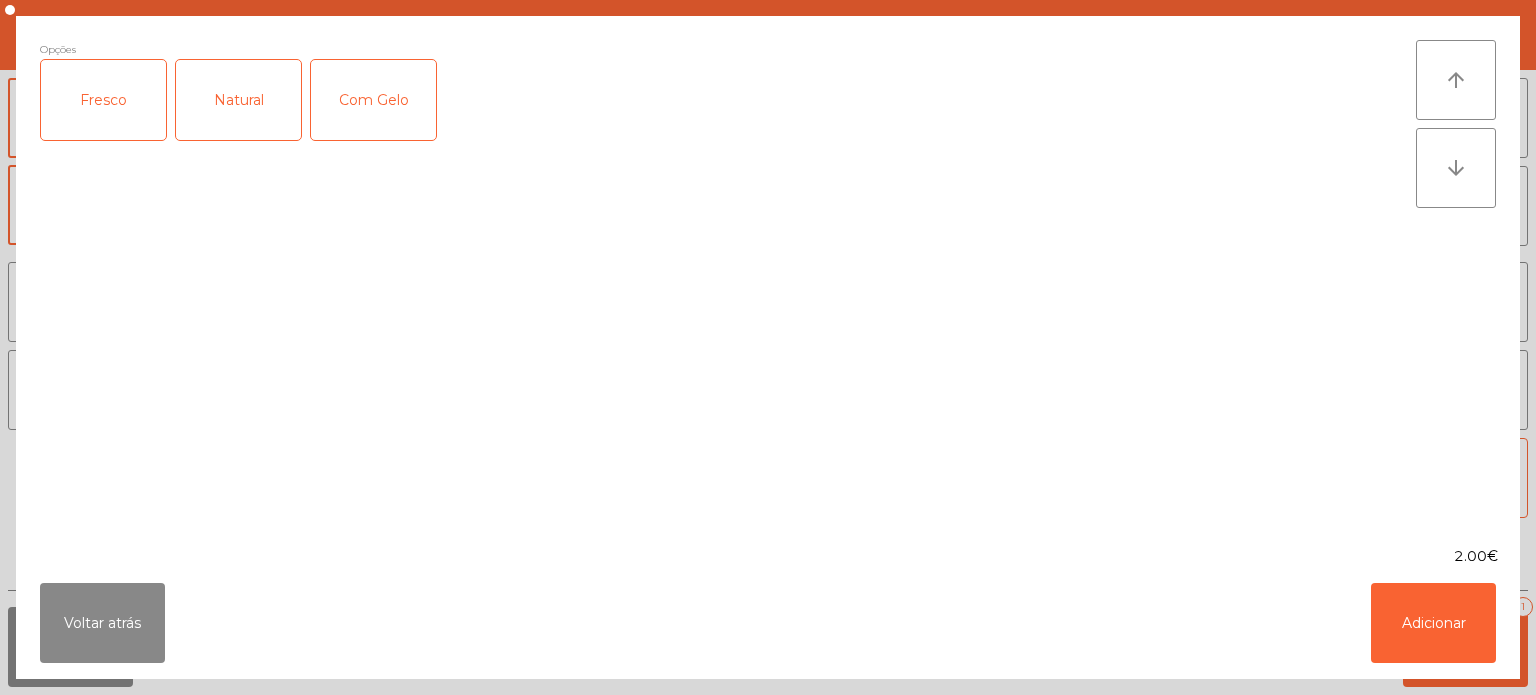 click on "Fresco" 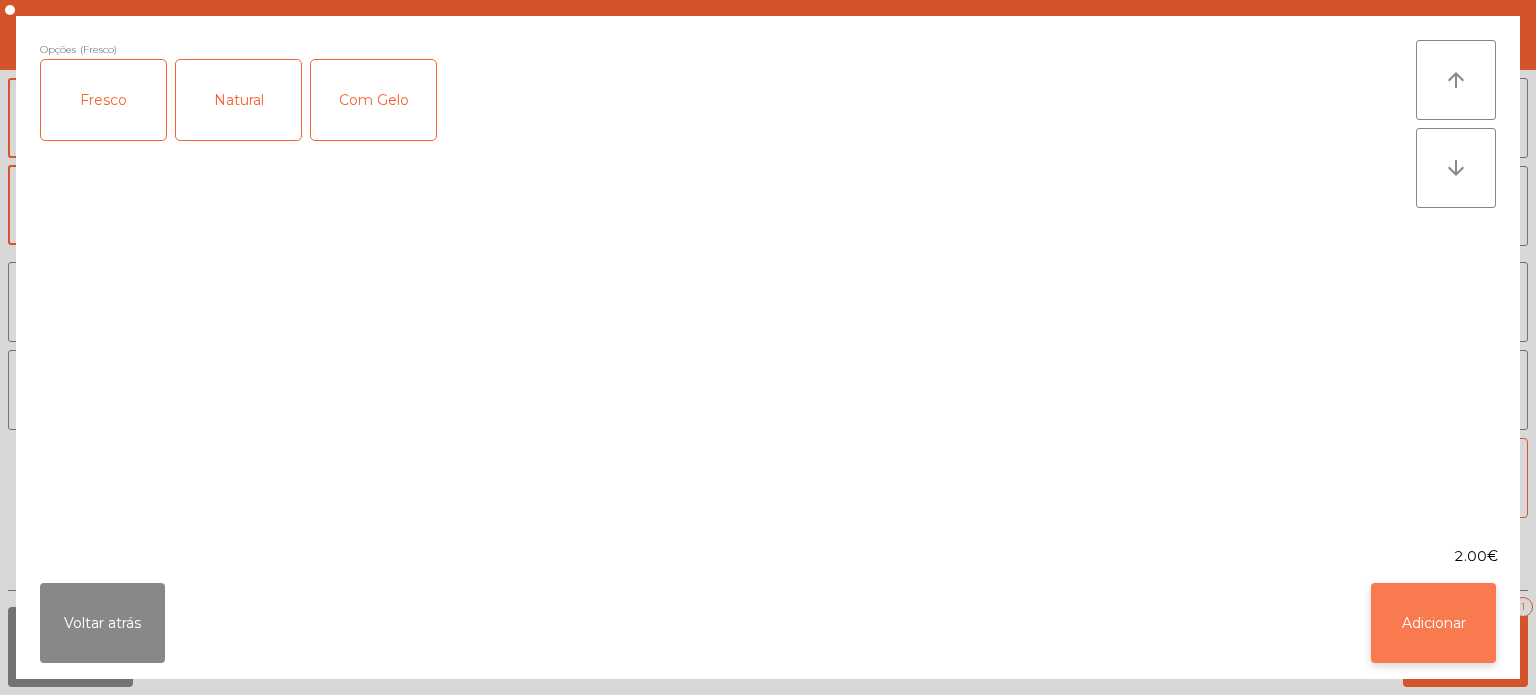 click on "Adicionar" 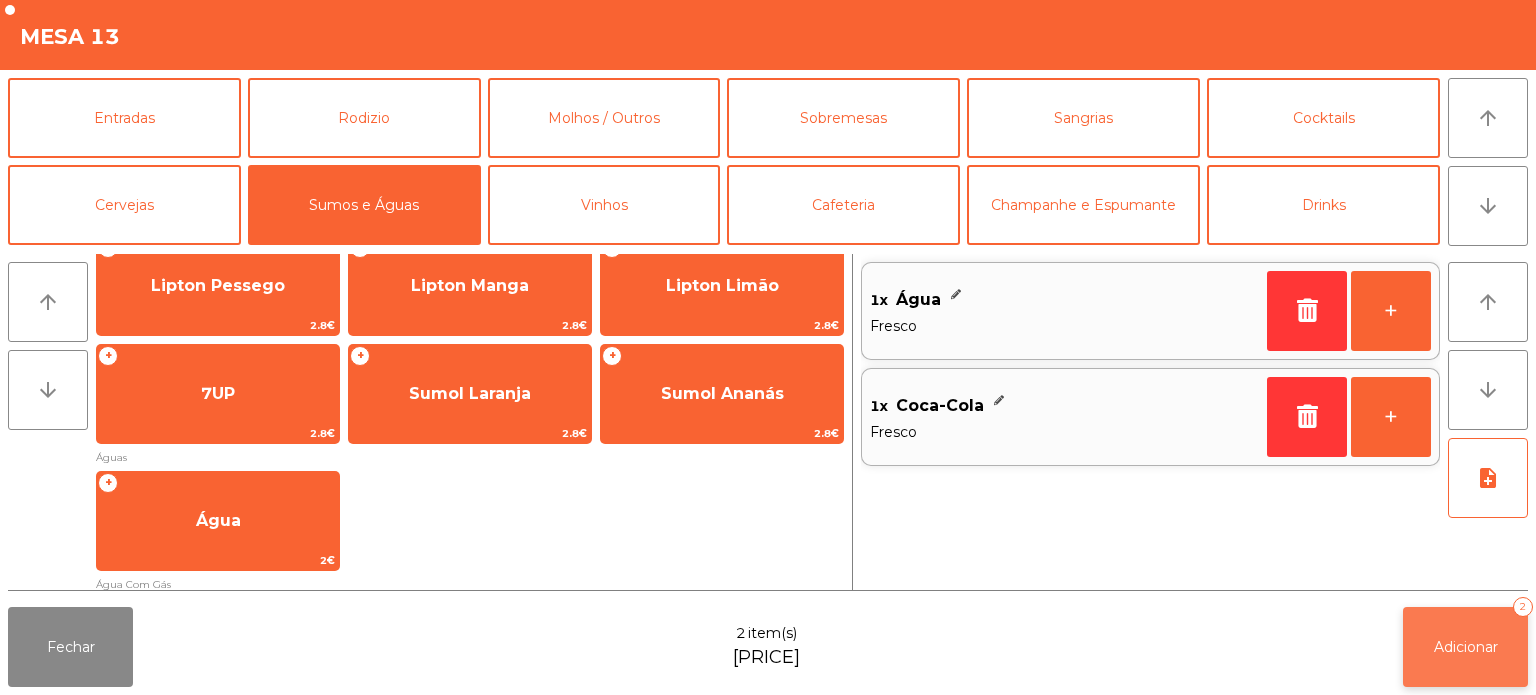 click on "Adicionar" 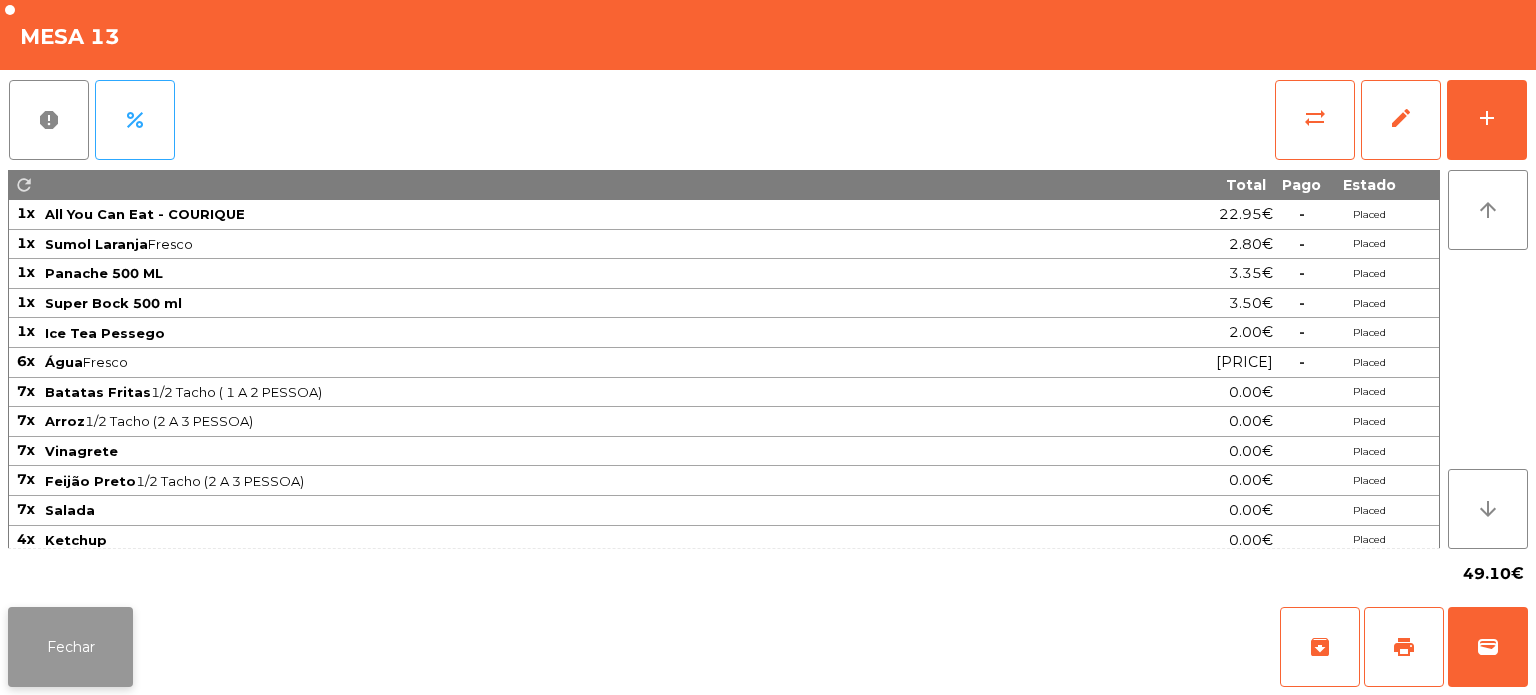 click on "Fechar" 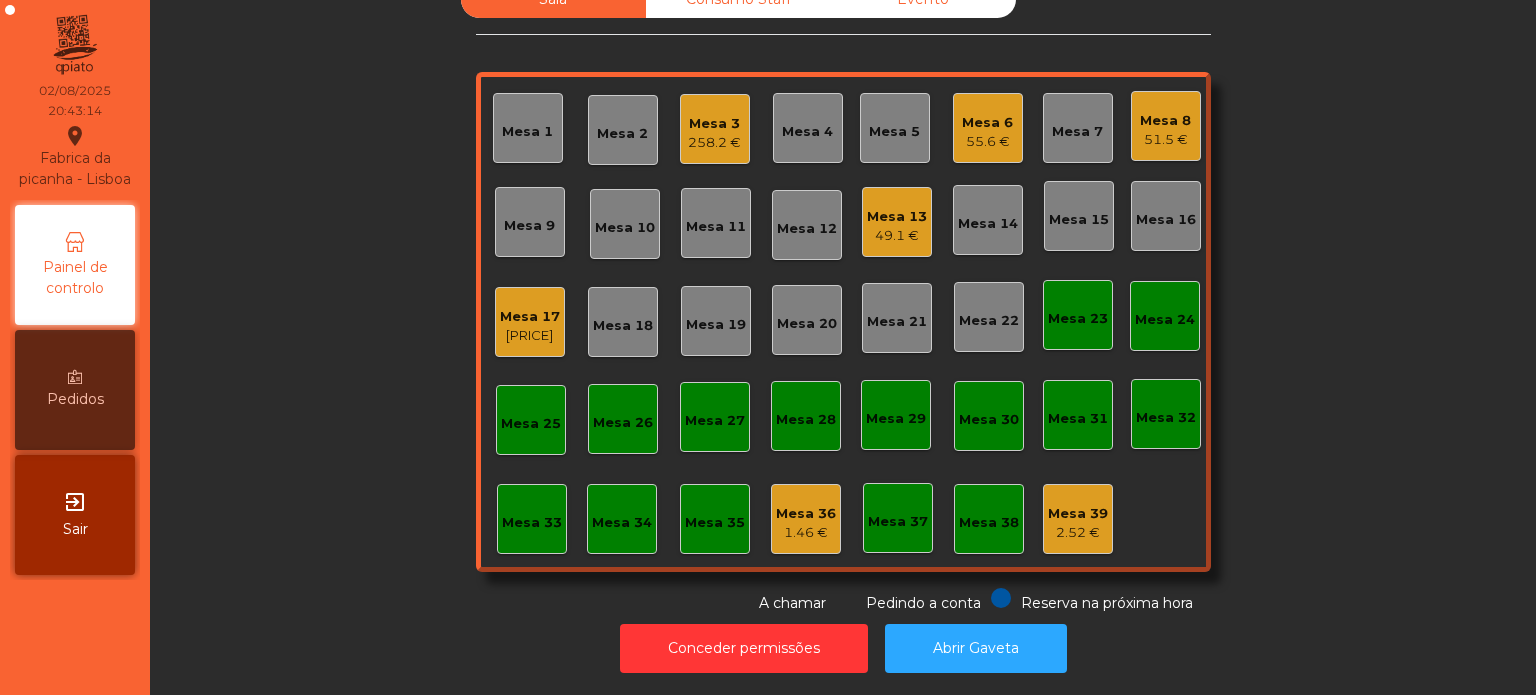 click on "49.1 €" 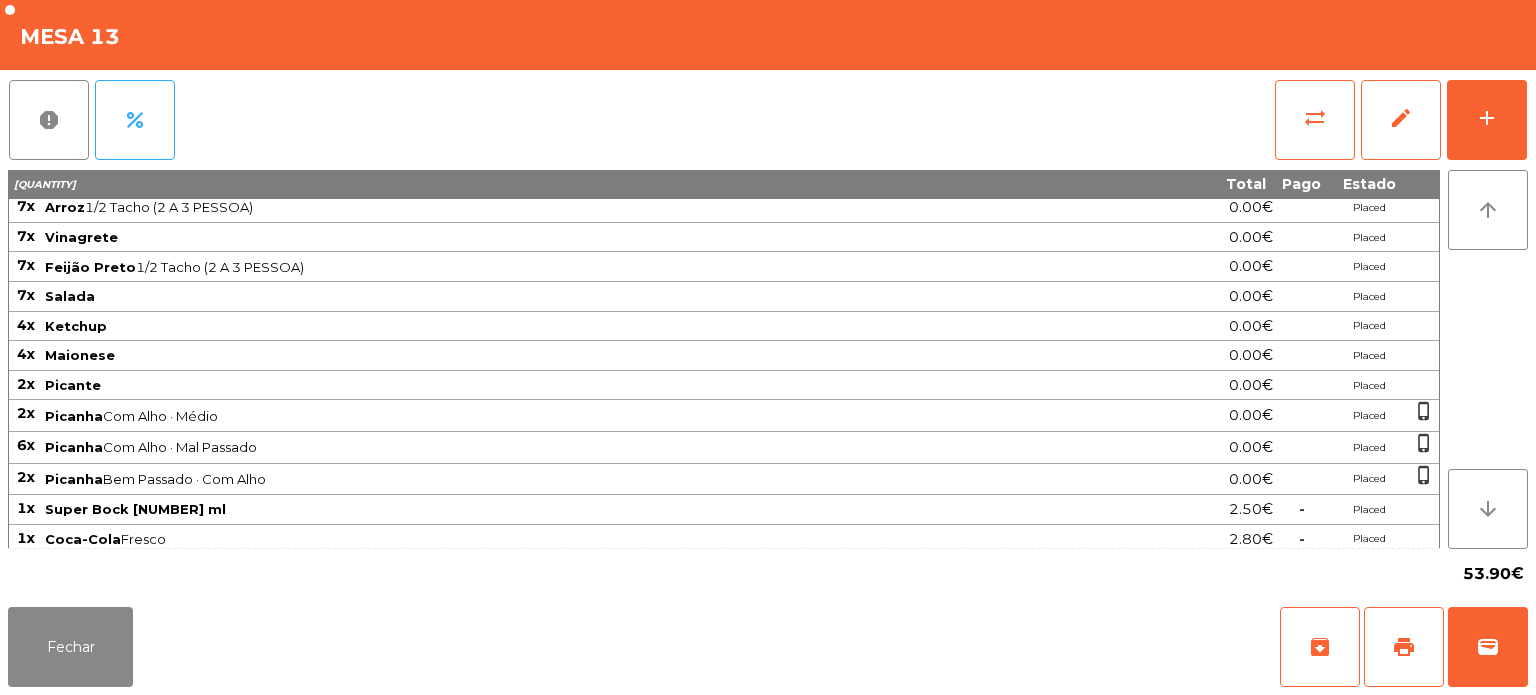 scroll, scrollTop: 0, scrollLeft: 0, axis: both 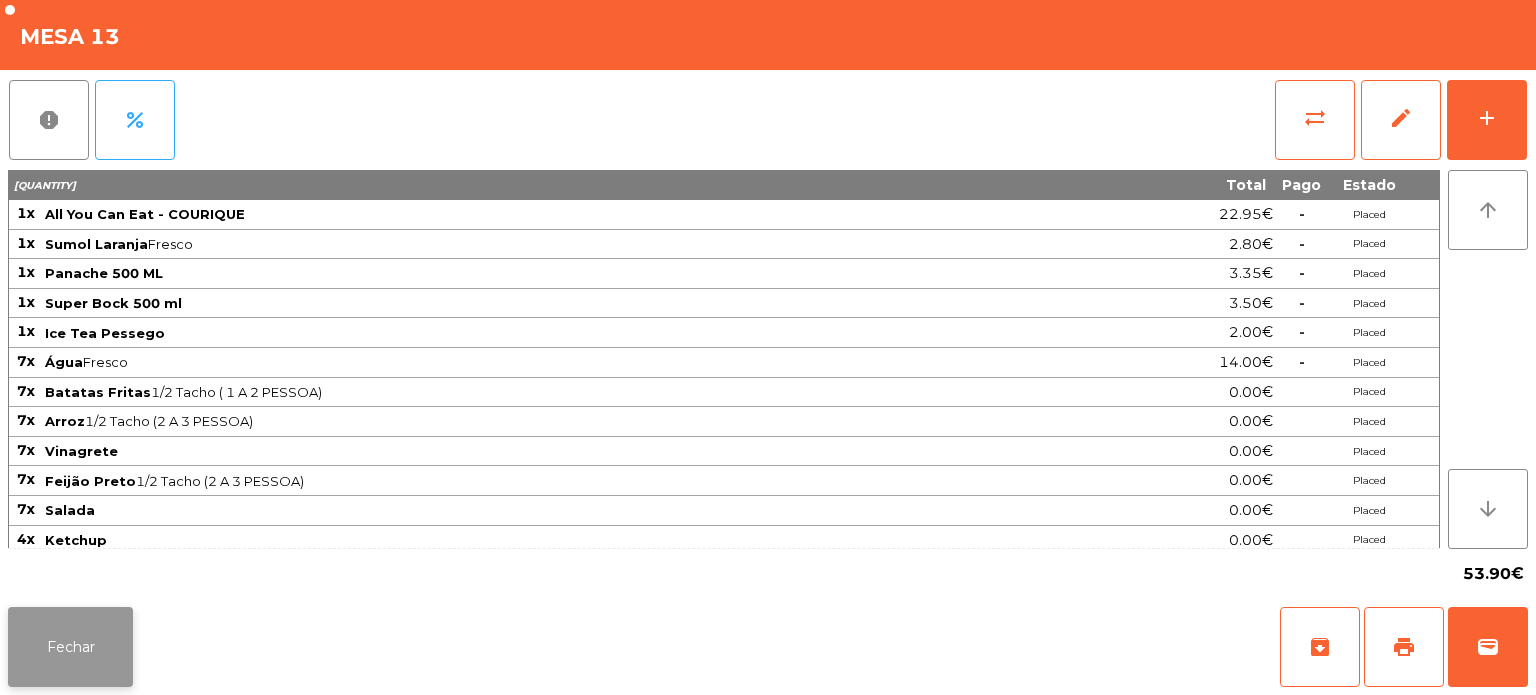 click on "Fechar" 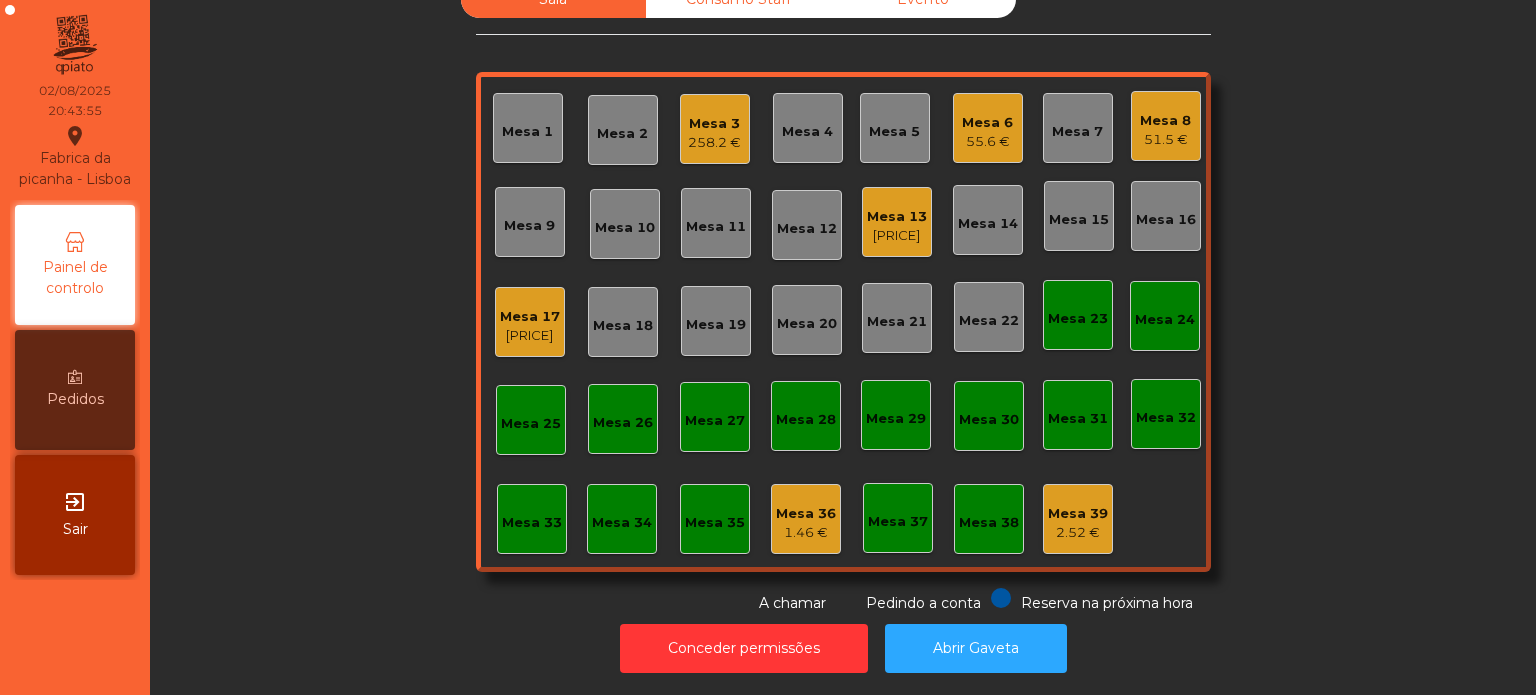 click on "Mesa 3" 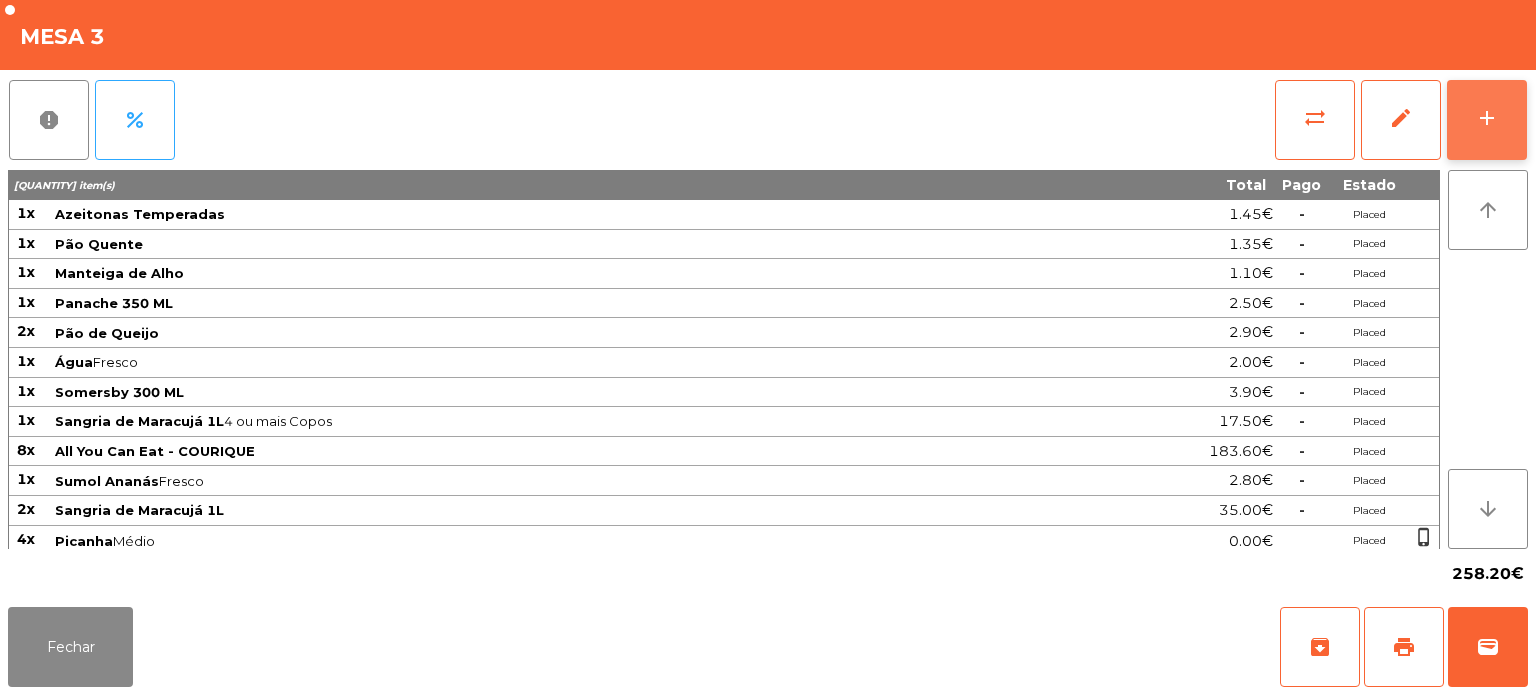 click on "add" 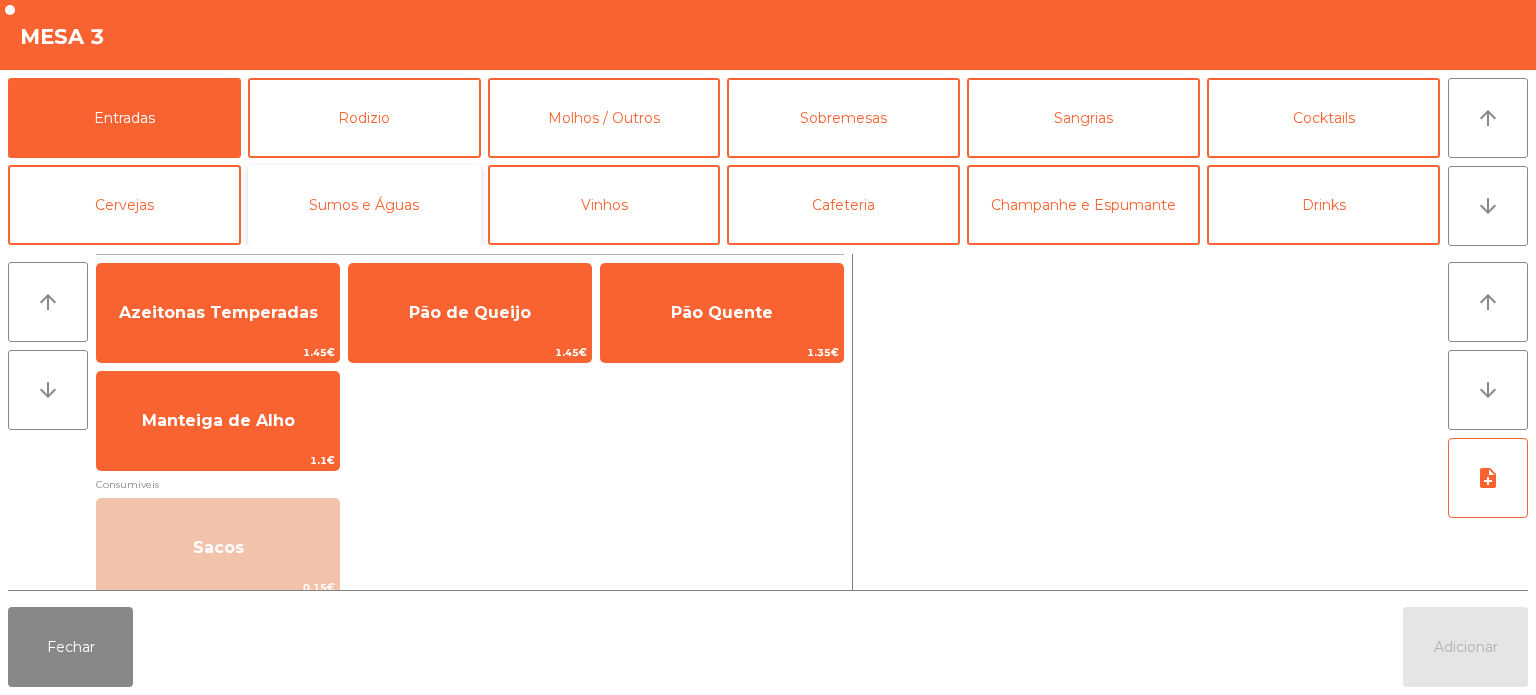 click on "Sumos e Águas" 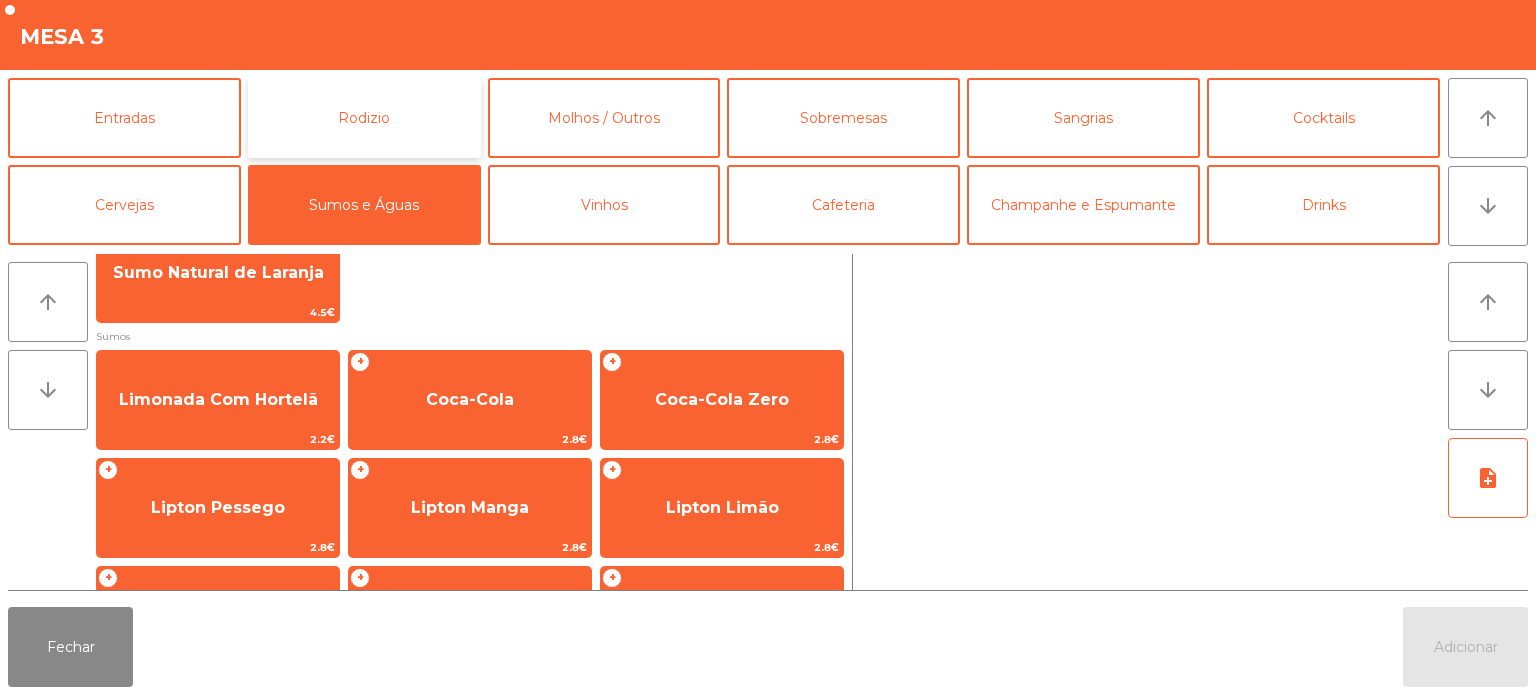 click on "Rodizio" 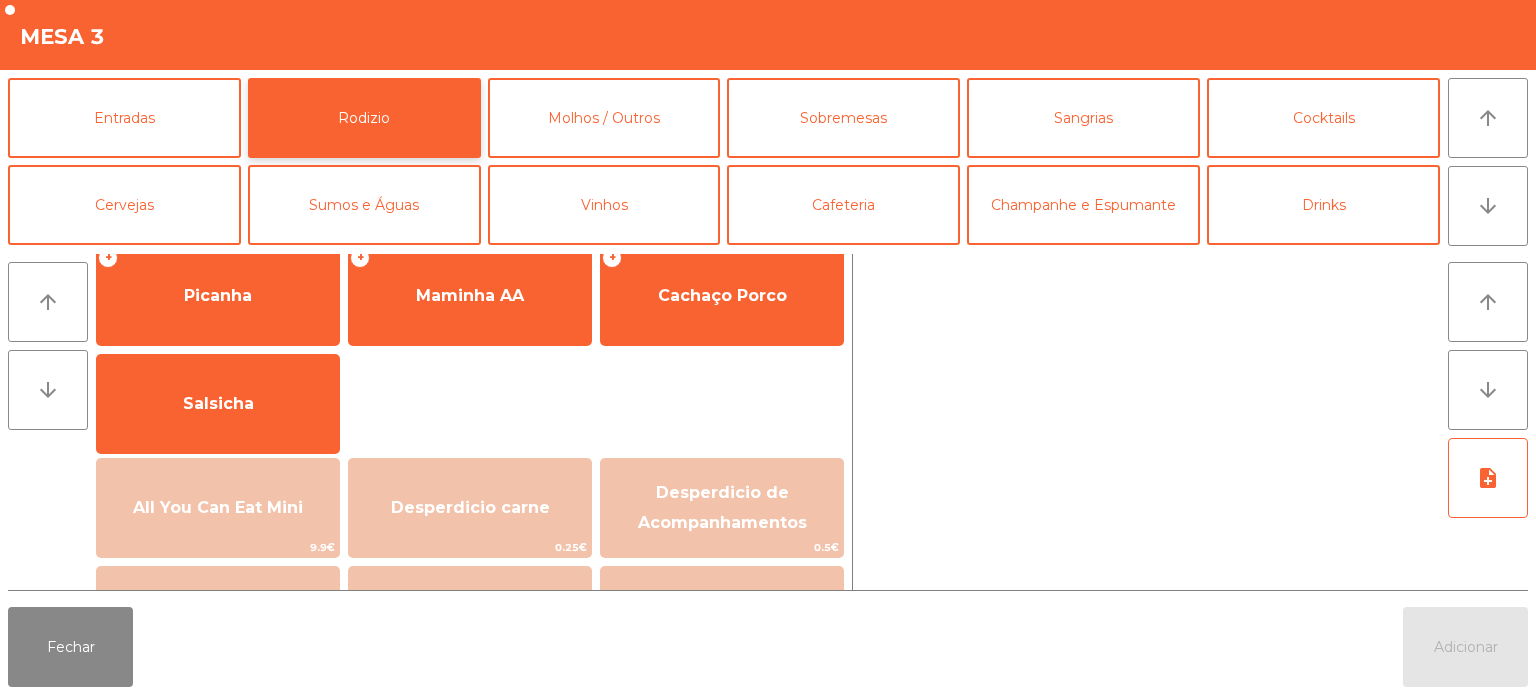 scroll, scrollTop: 276, scrollLeft: 0, axis: vertical 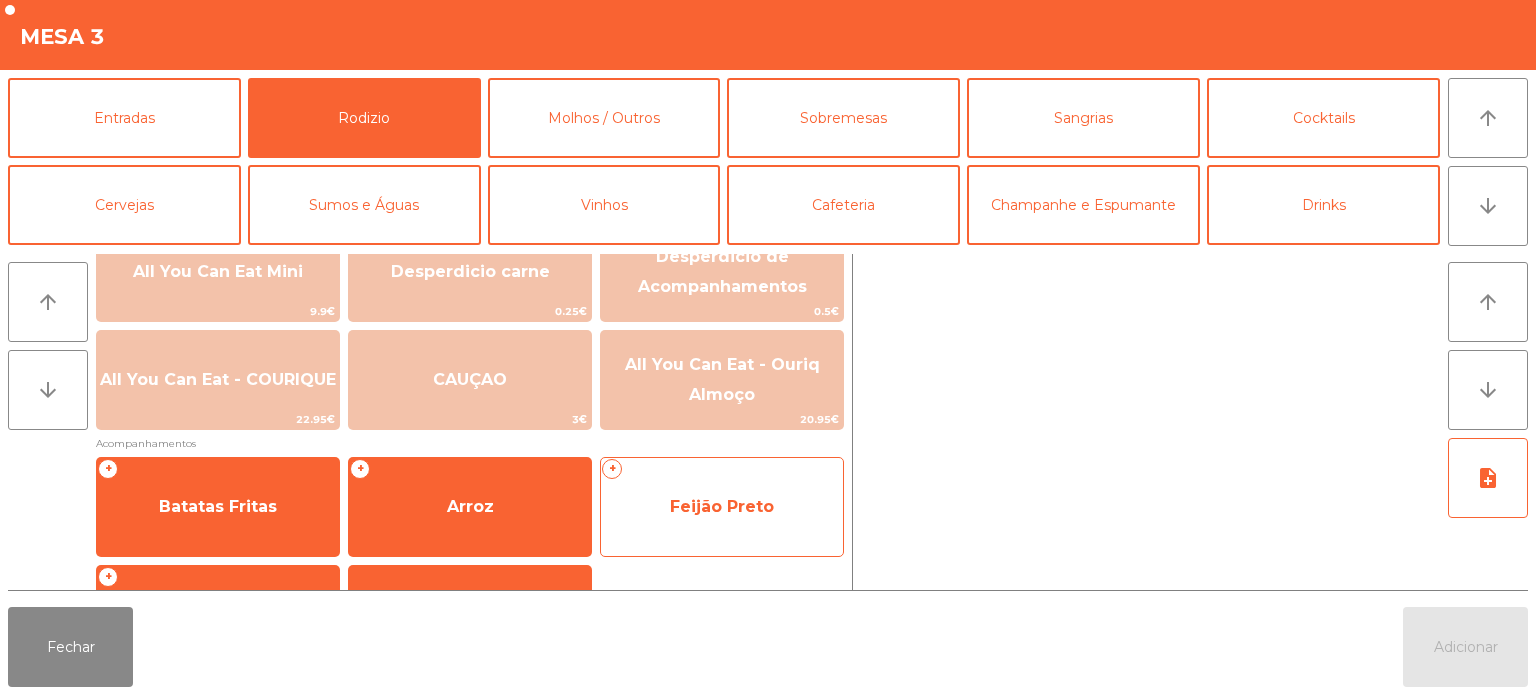 click on "Feijão Preto" 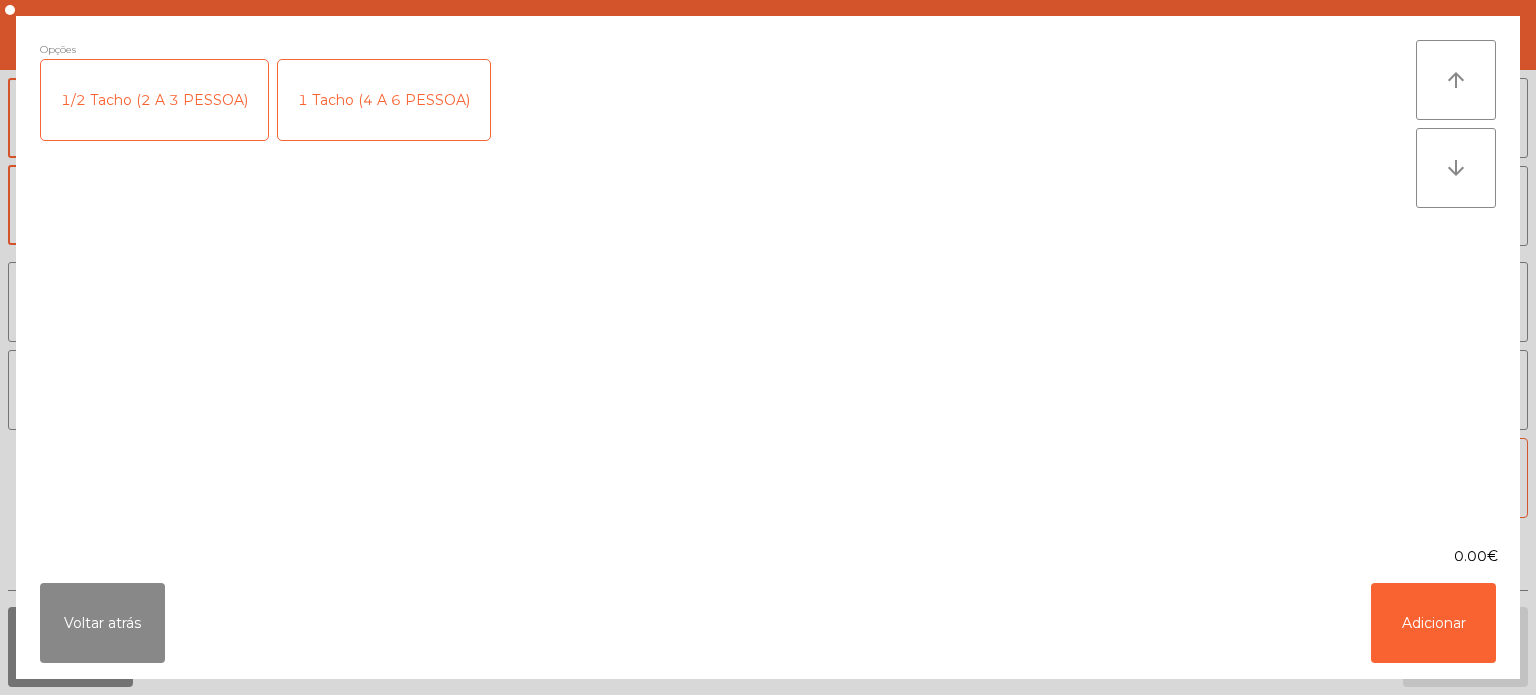 click on "1/2 Tacho (2 A 3 PESSOA)" 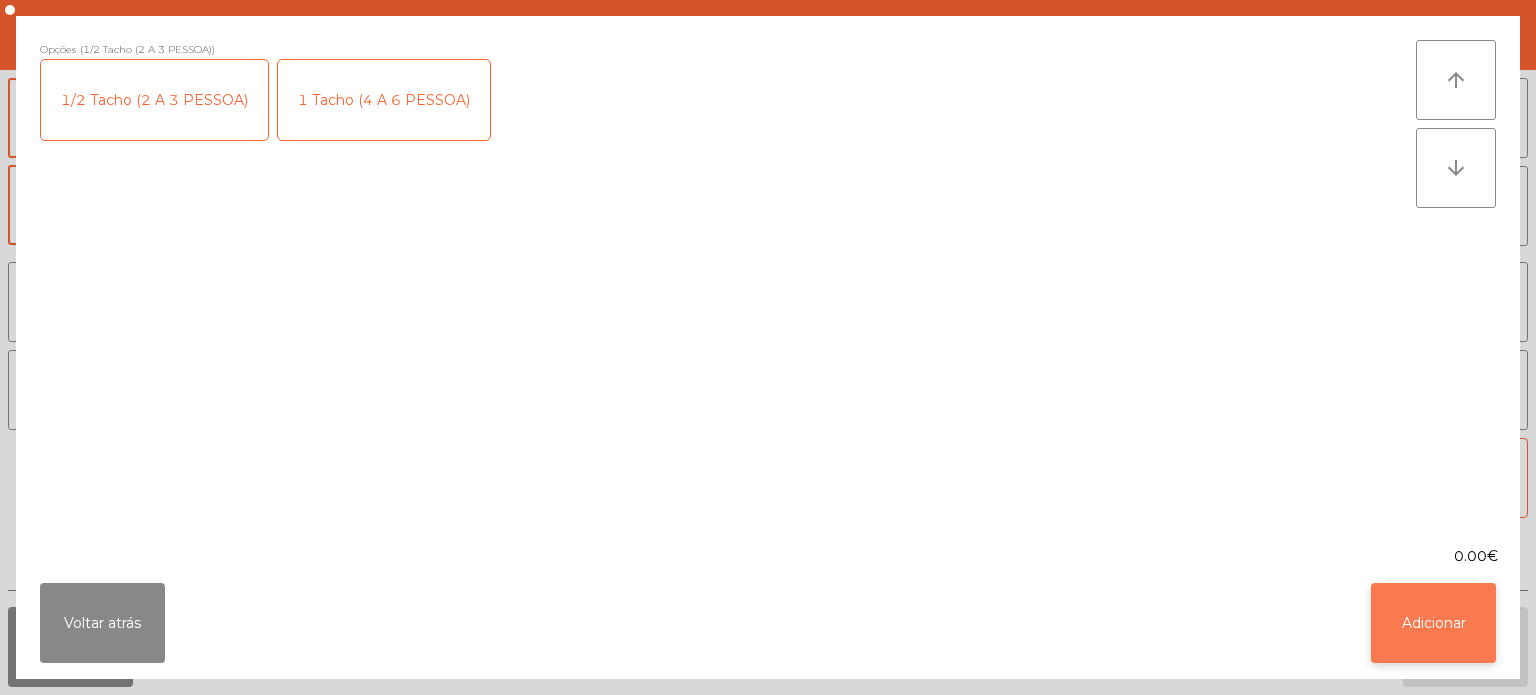 click on "Adicionar" 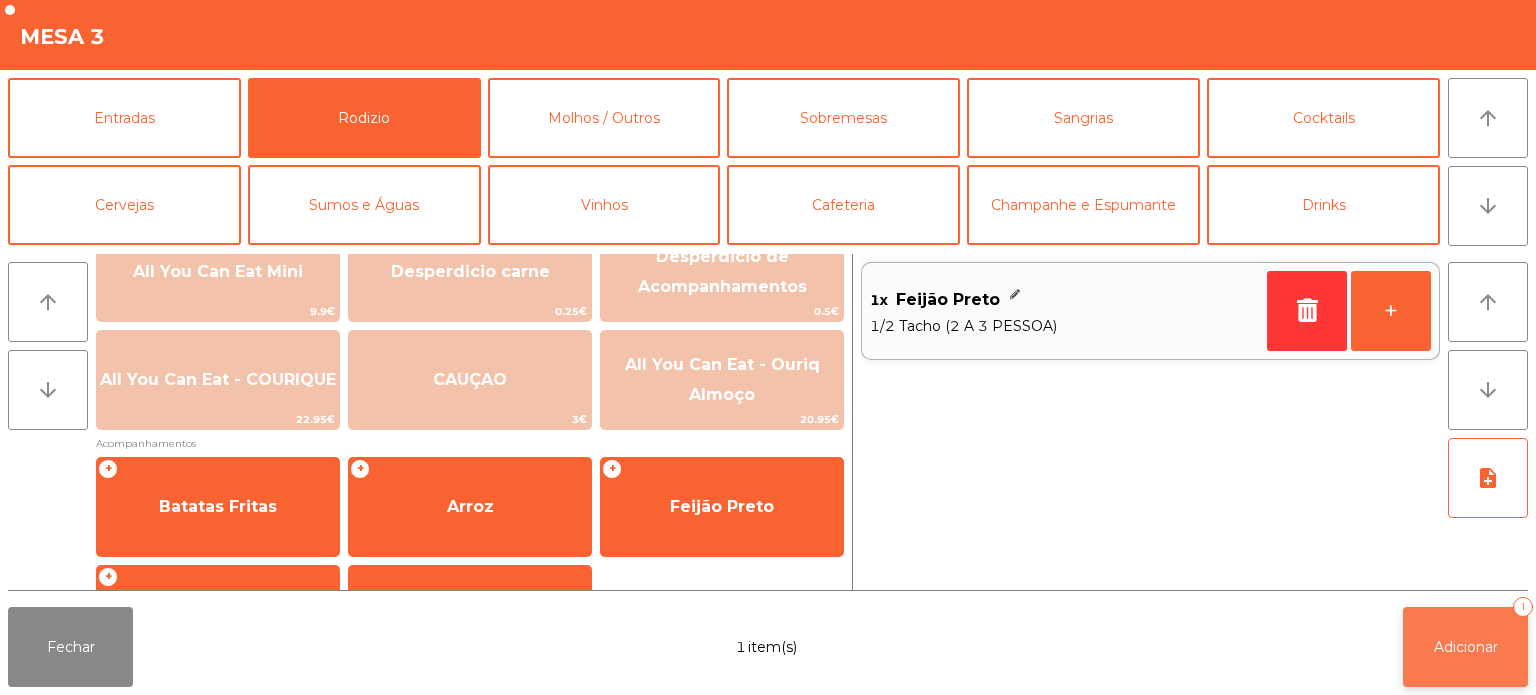 click on "Adicionar   1" 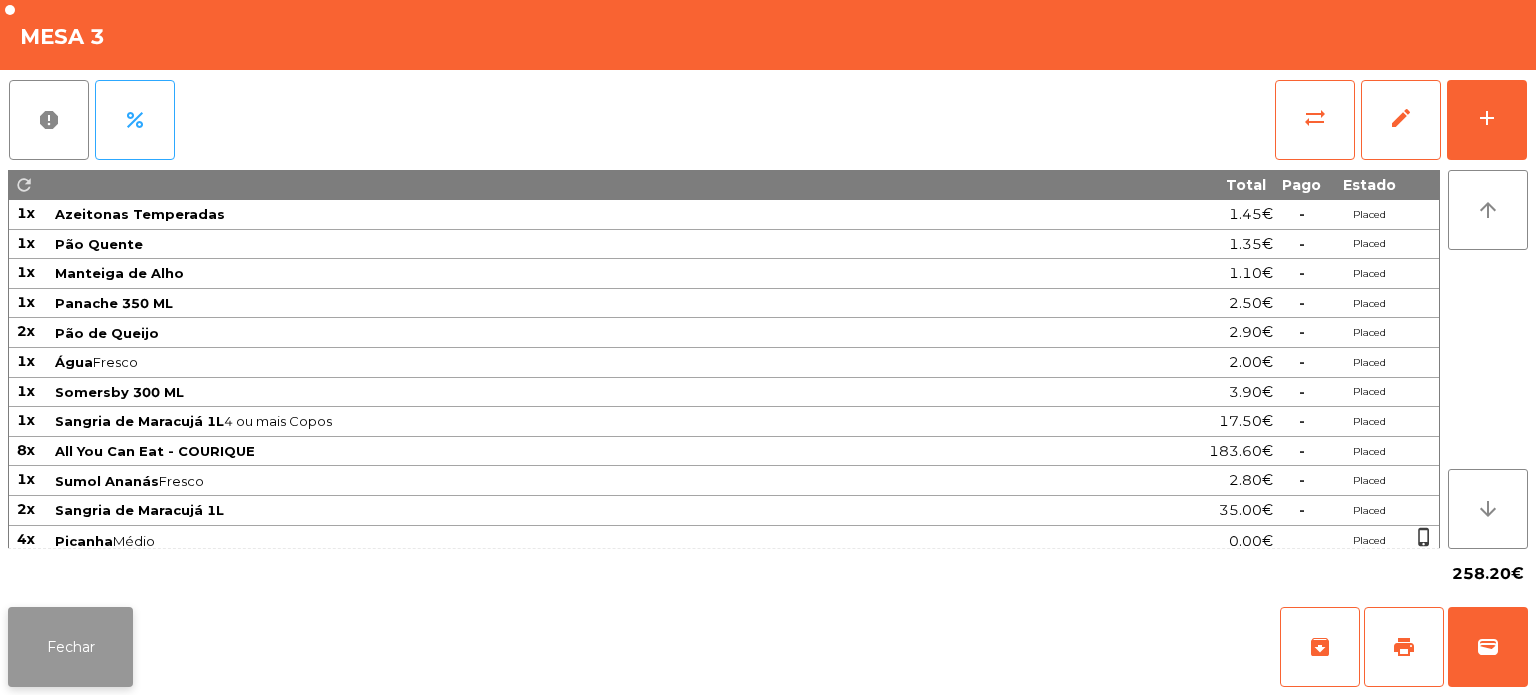 click on "Fechar" 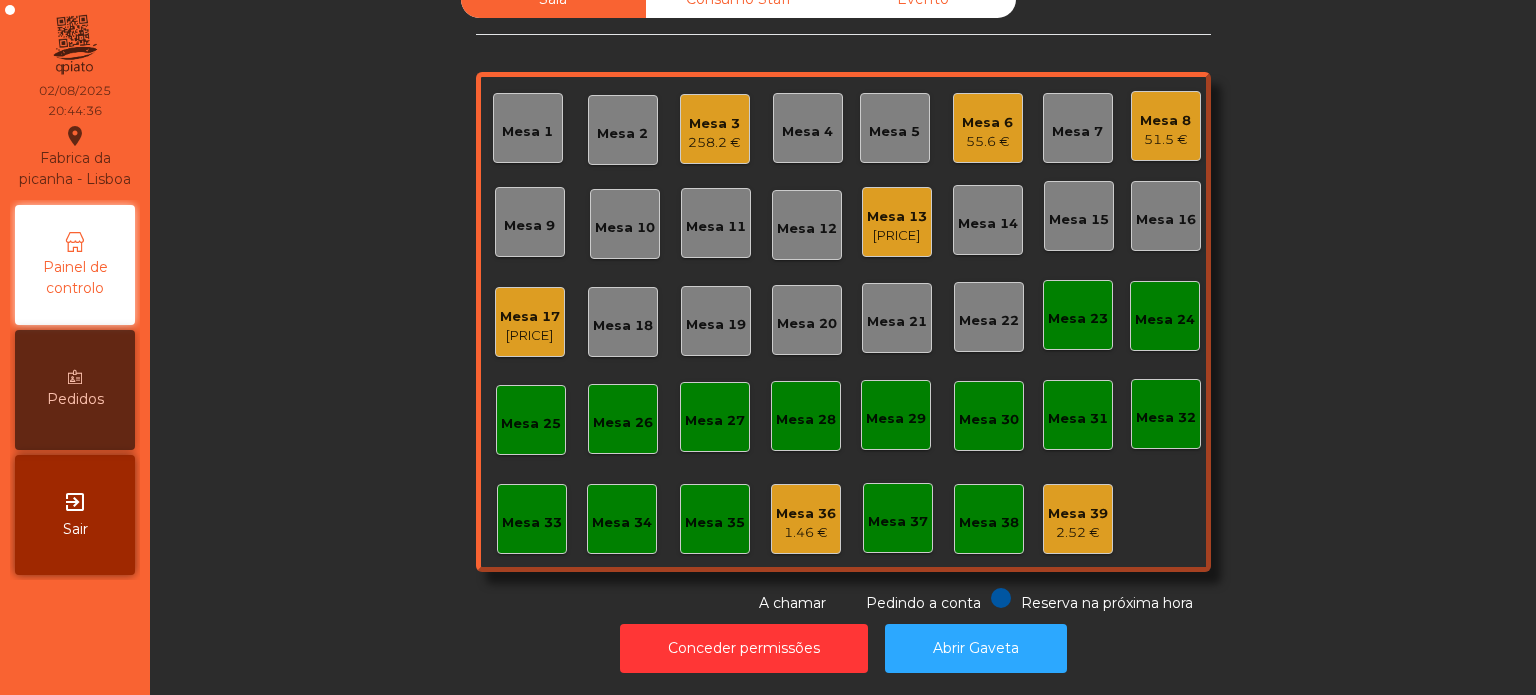 click on "Mesa 13" 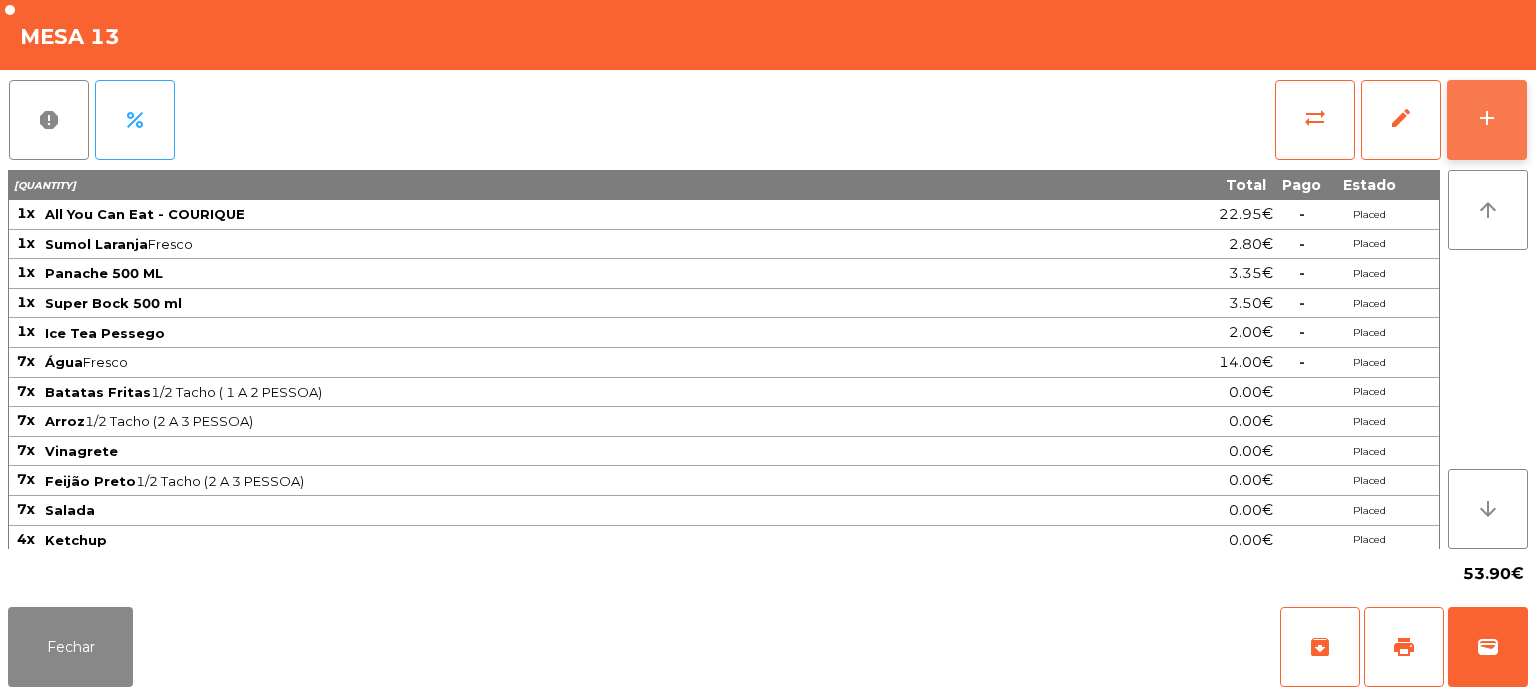 click on "add" 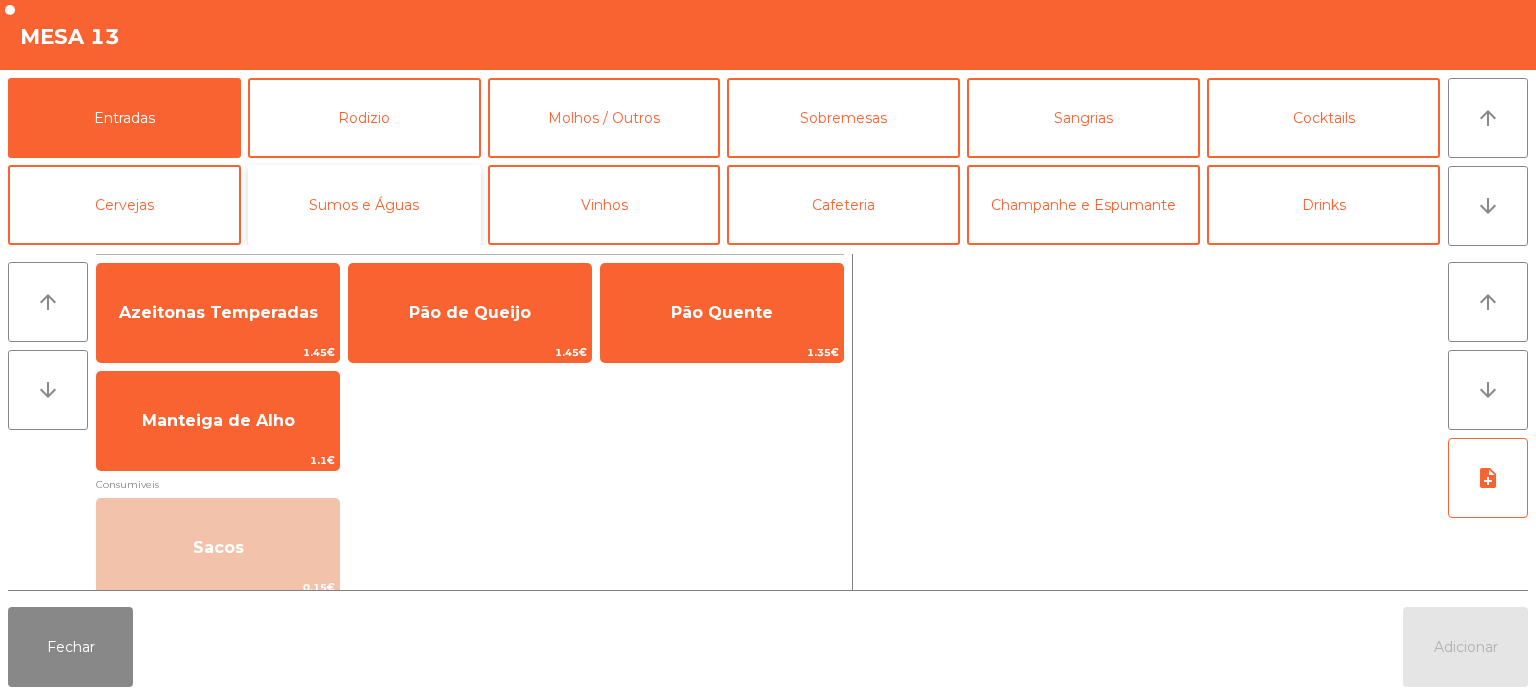 click on "Sumos e Águas" 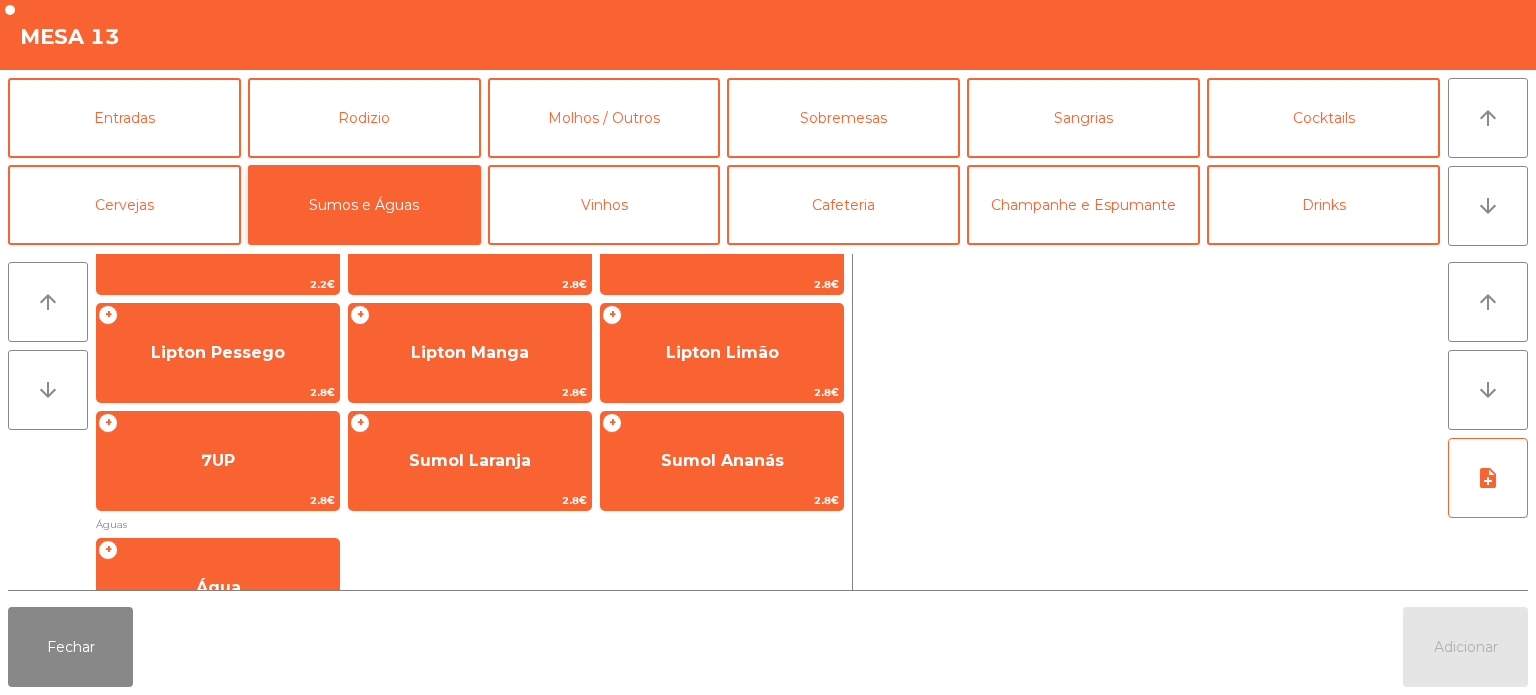 scroll, scrollTop: 0, scrollLeft: 0, axis: both 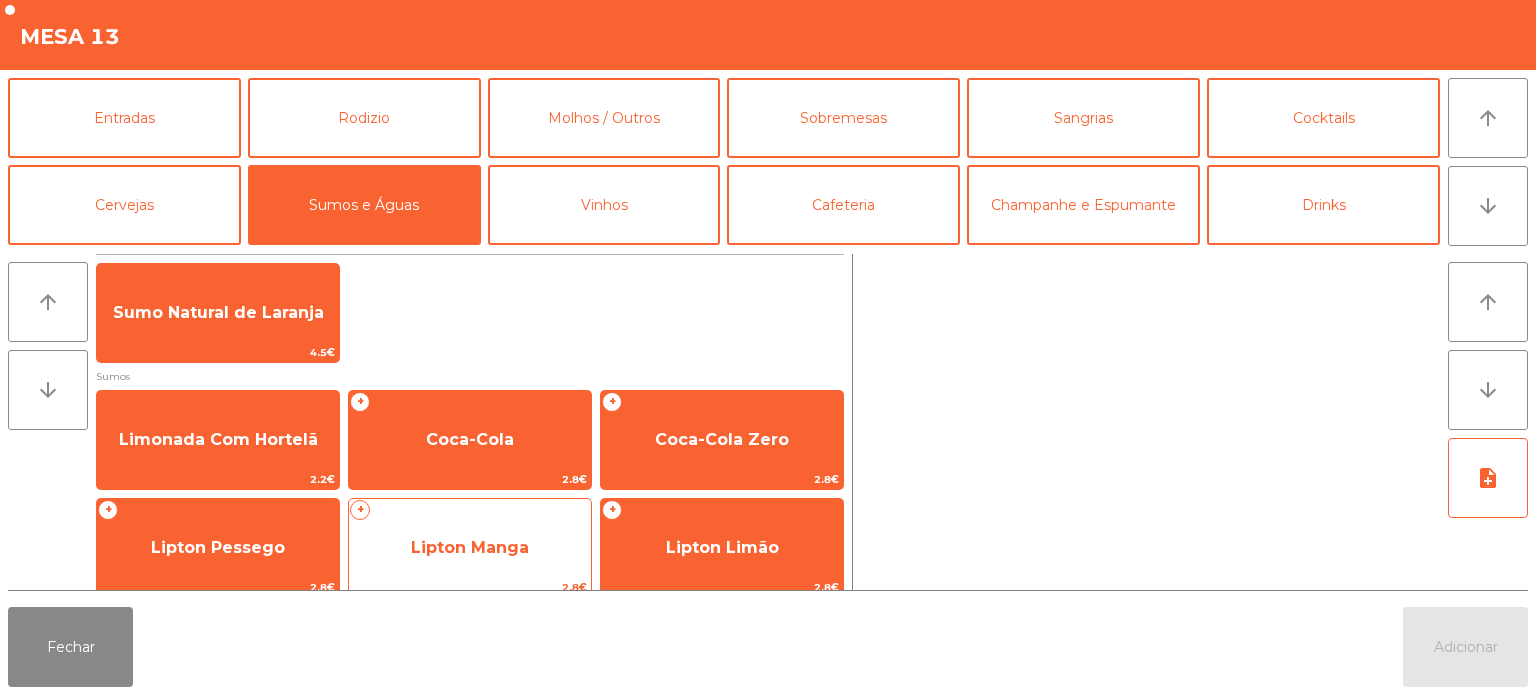 click on "Lipton Manga" 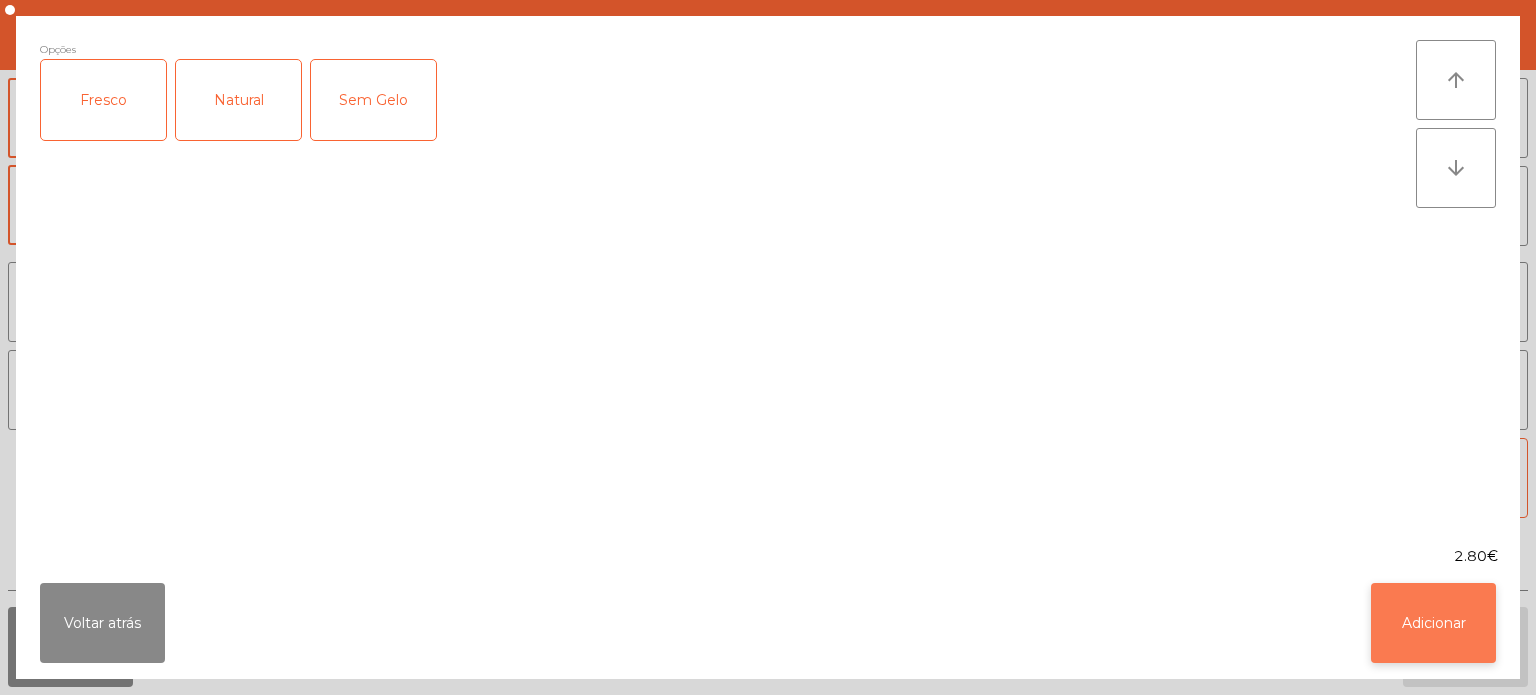 click on "Adicionar" 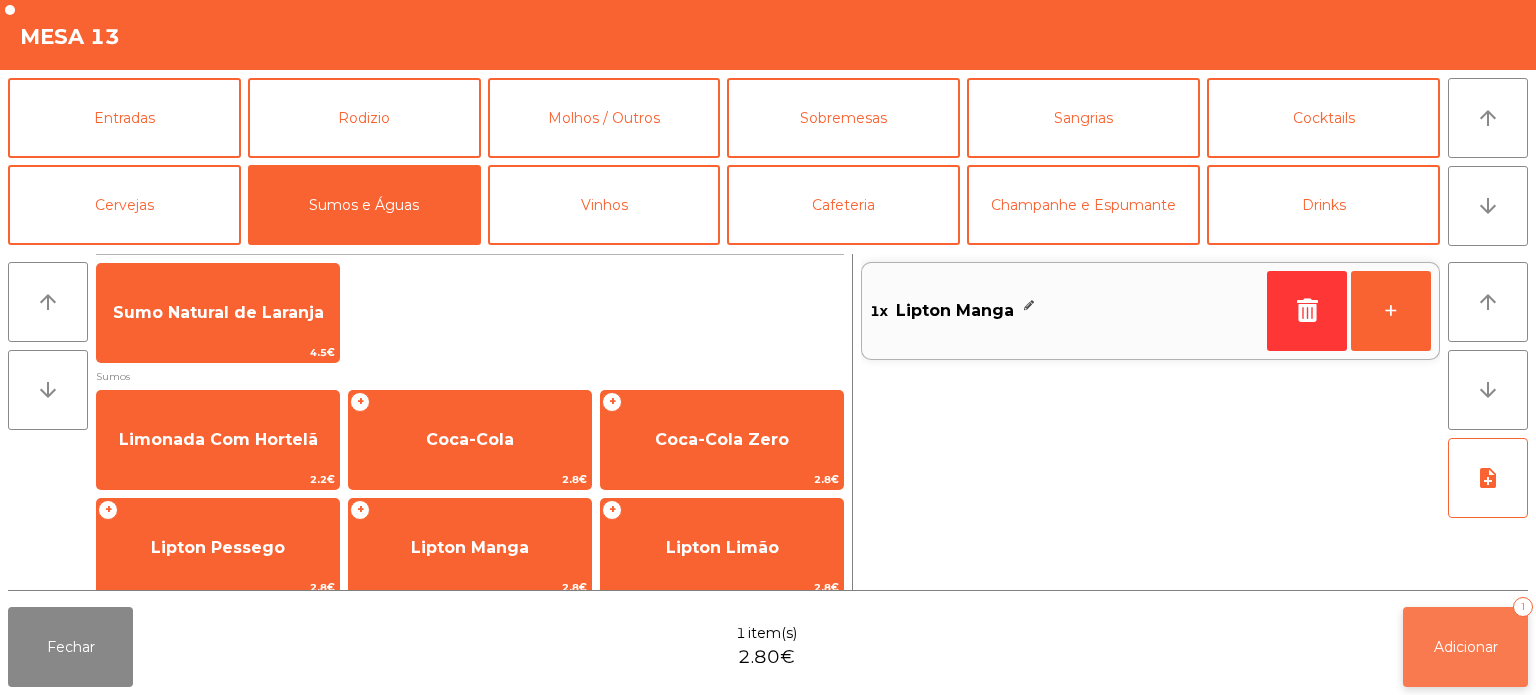 click on "Adicionar   1" 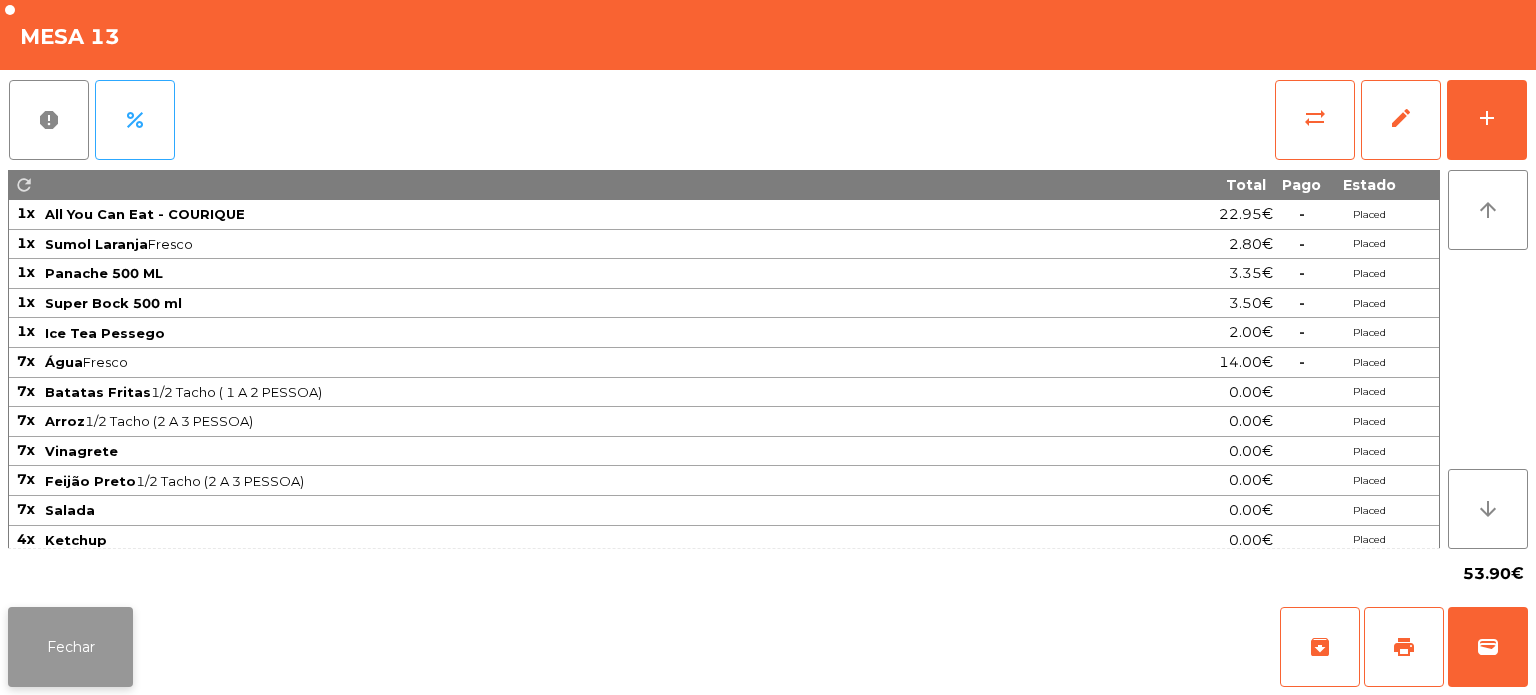 click on "Fechar" 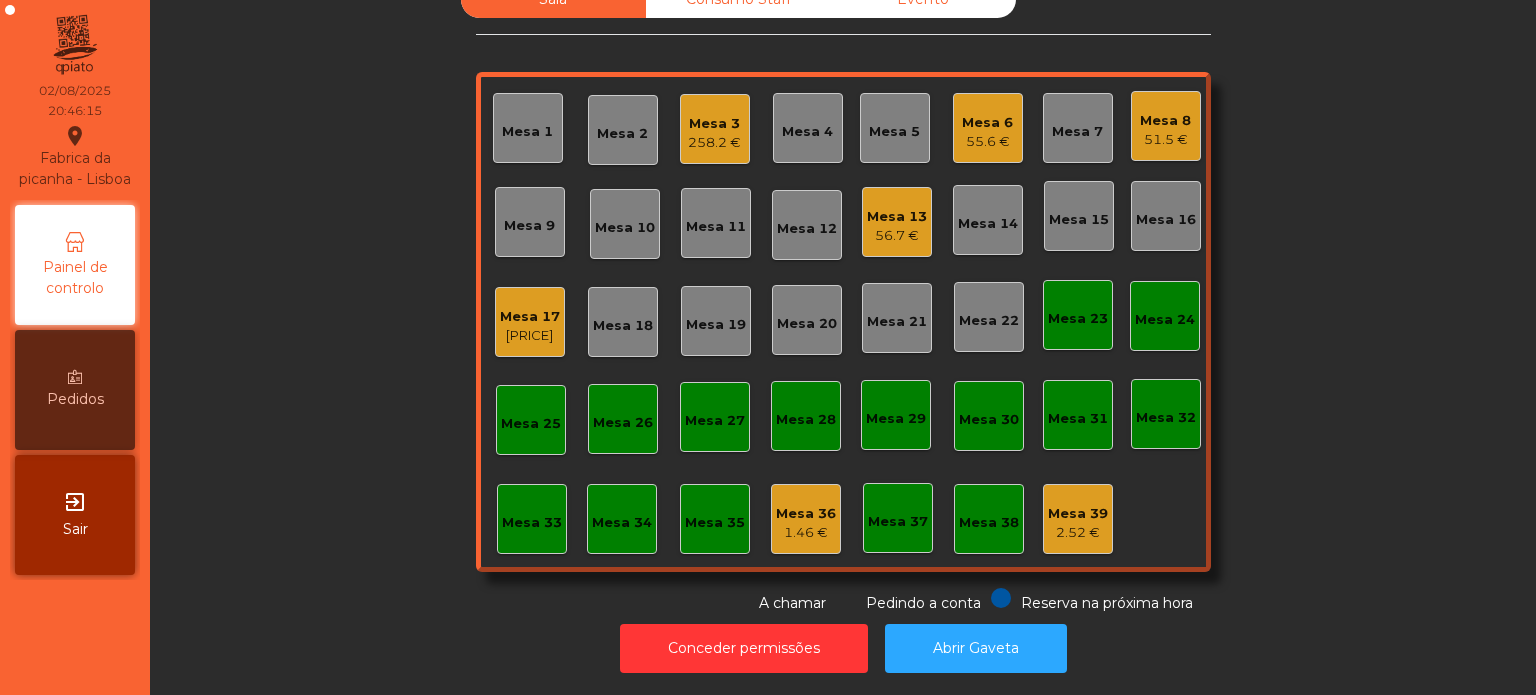 click on "Mesa 33" 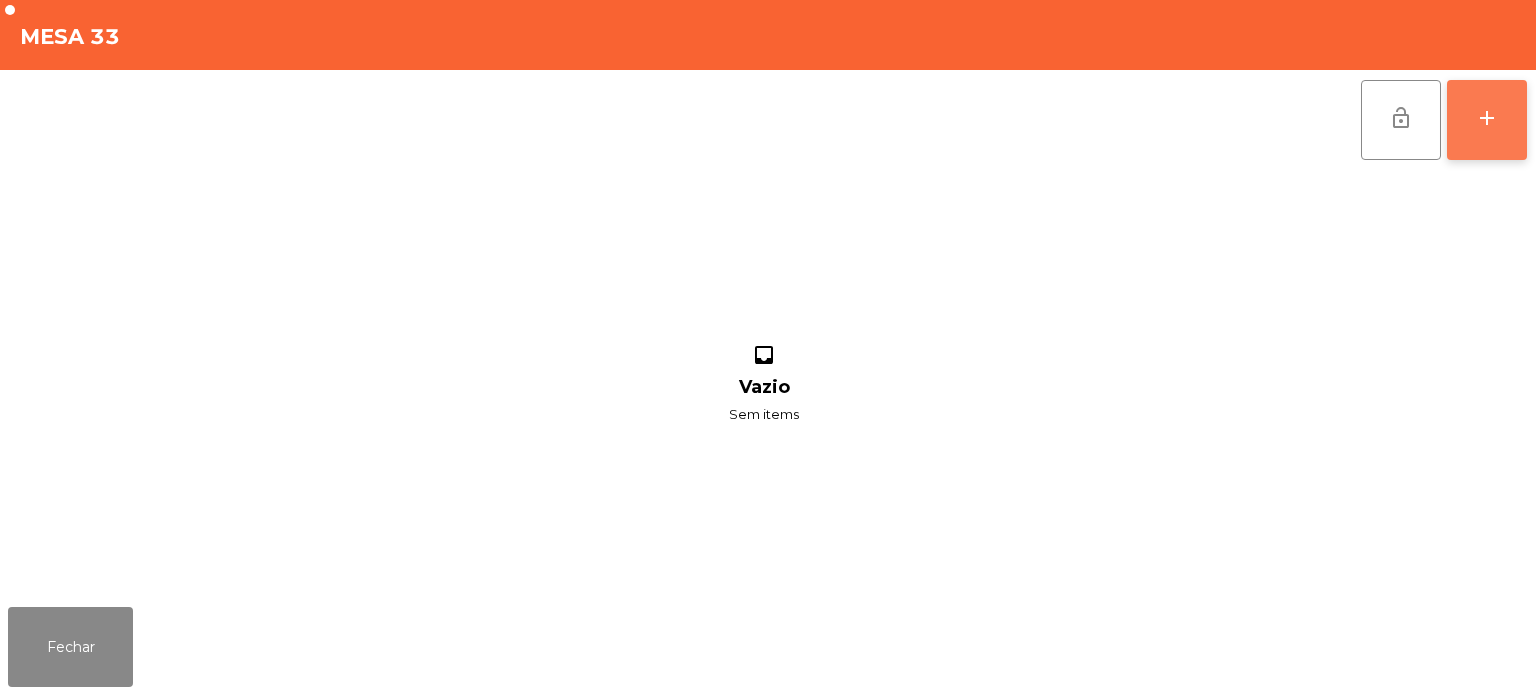 click on "add" 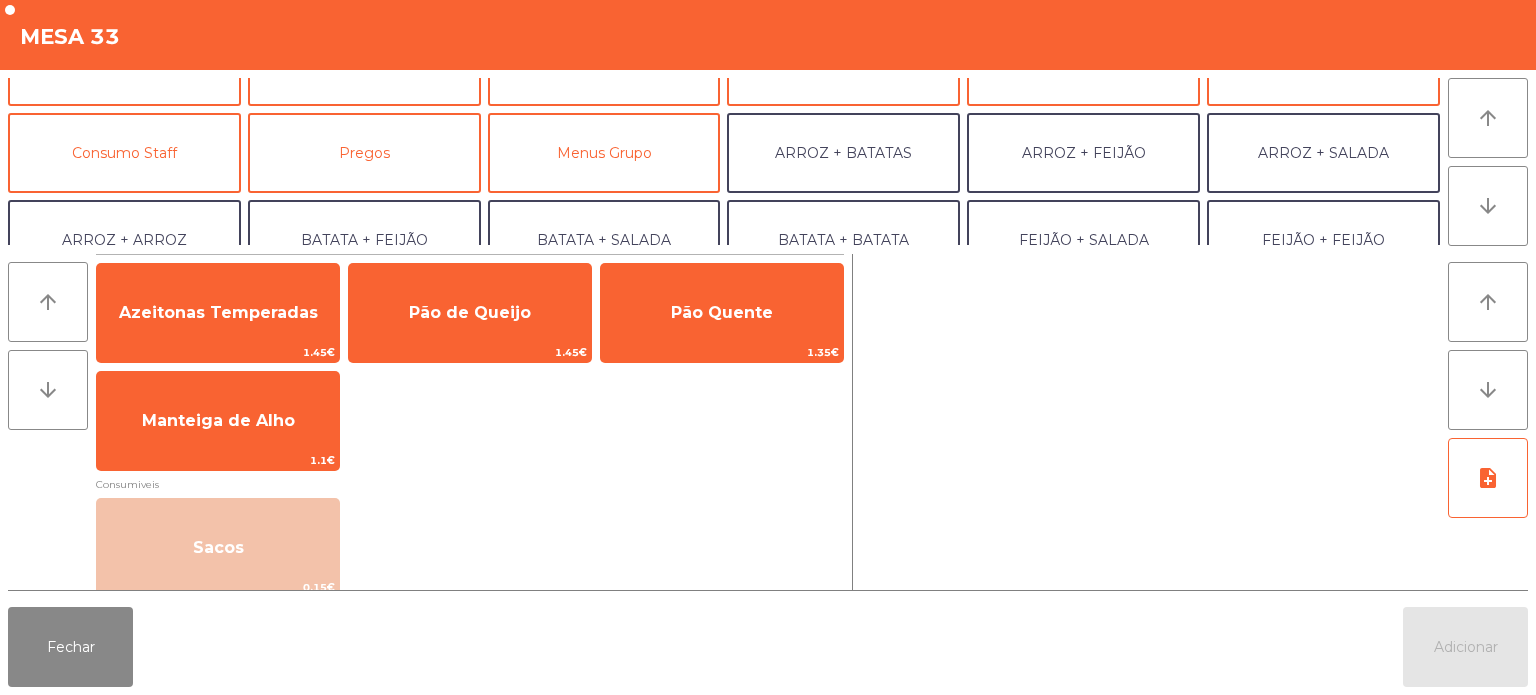 scroll, scrollTop: 144, scrollLeft: 0, axis: vertical 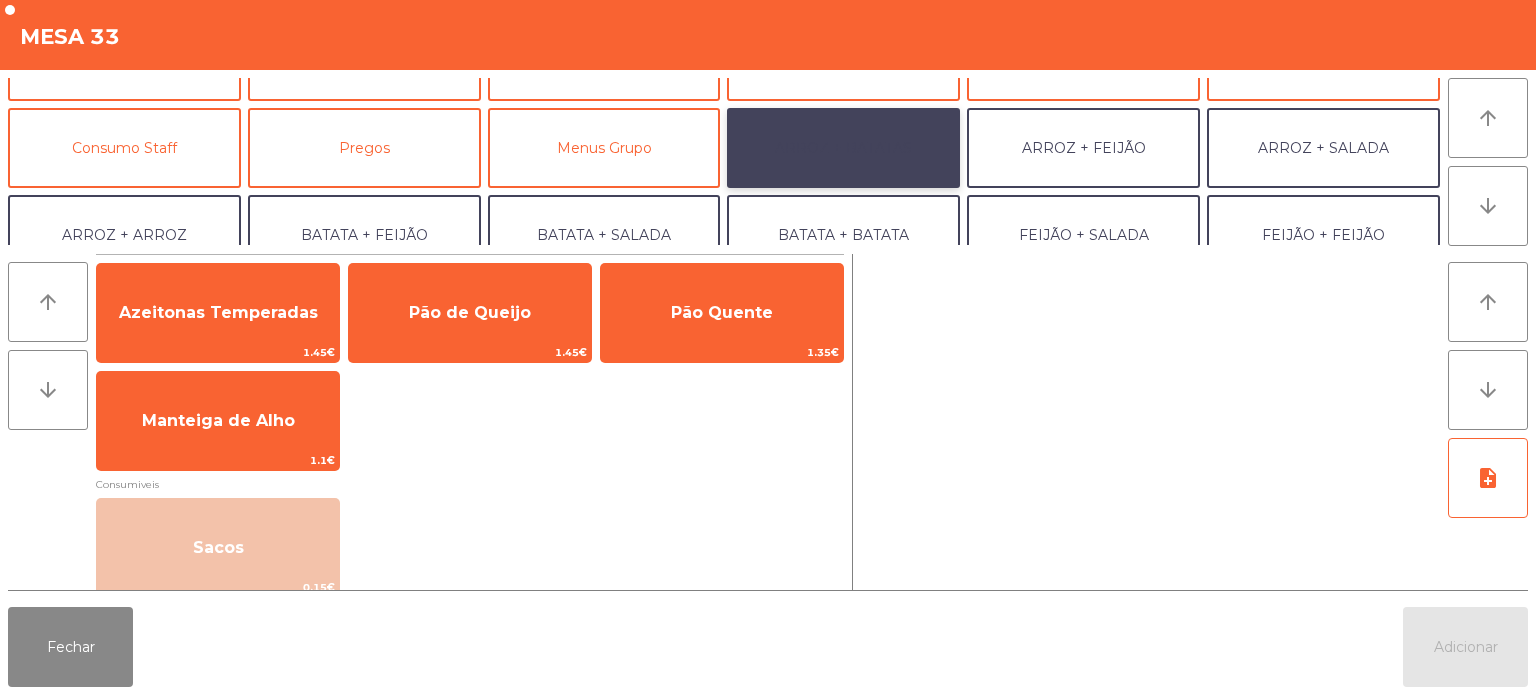 click on "ARROZ + BATATAS" 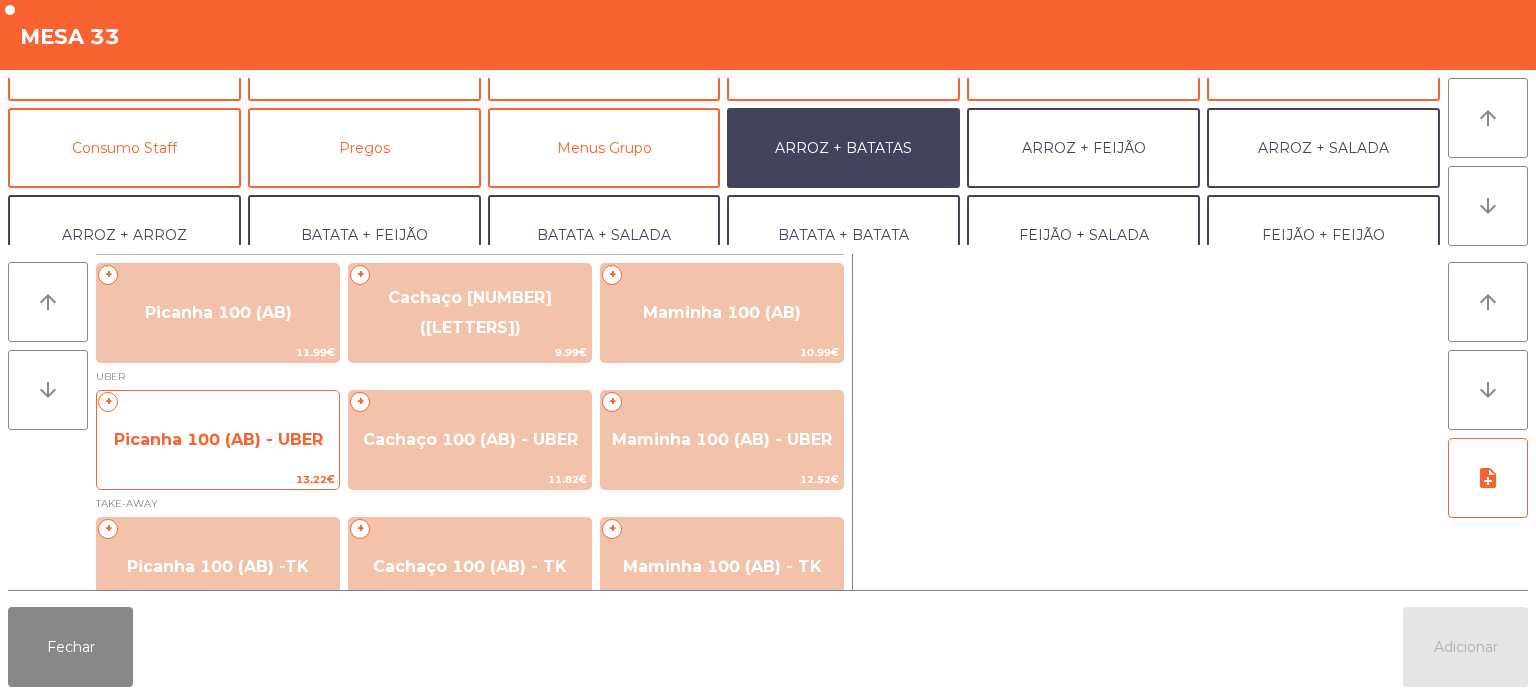 click on "Picanha 100 (AB) - UBER" 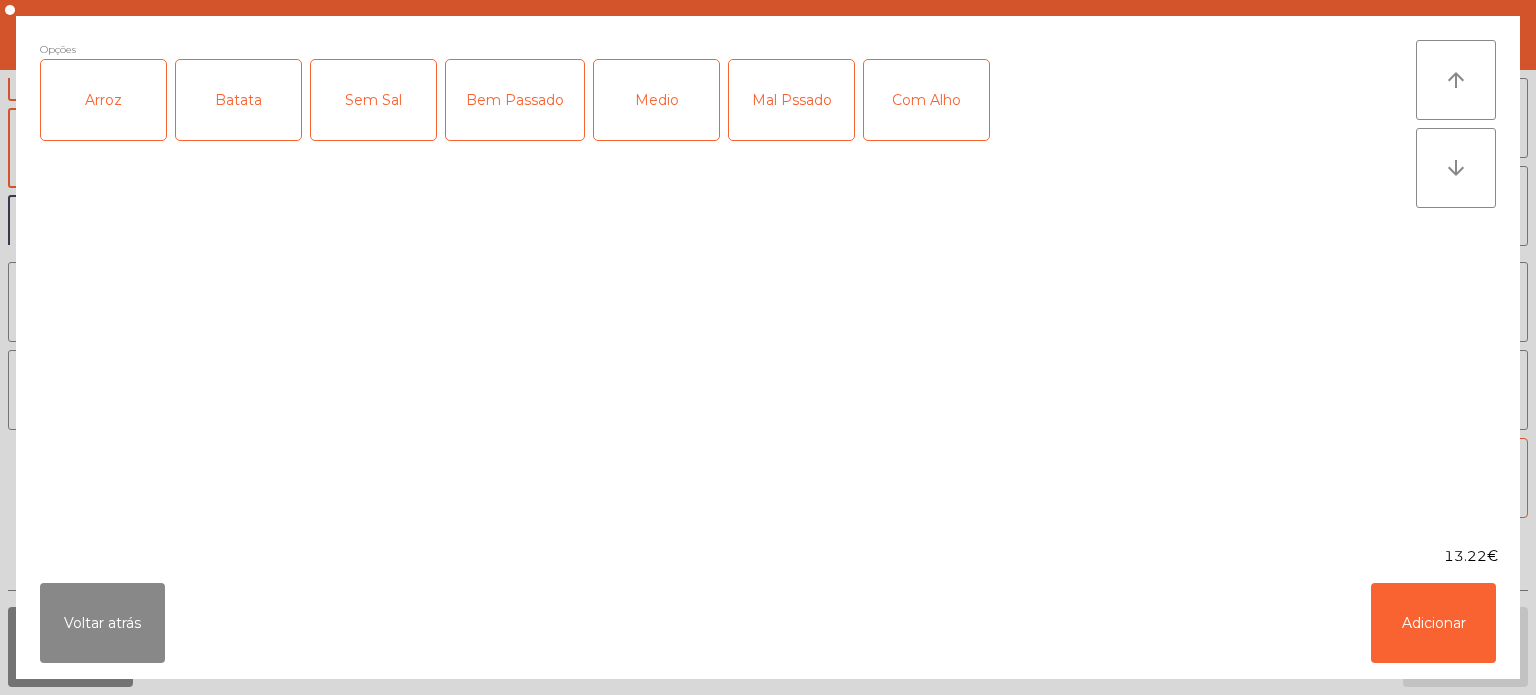 click on "Arroz" 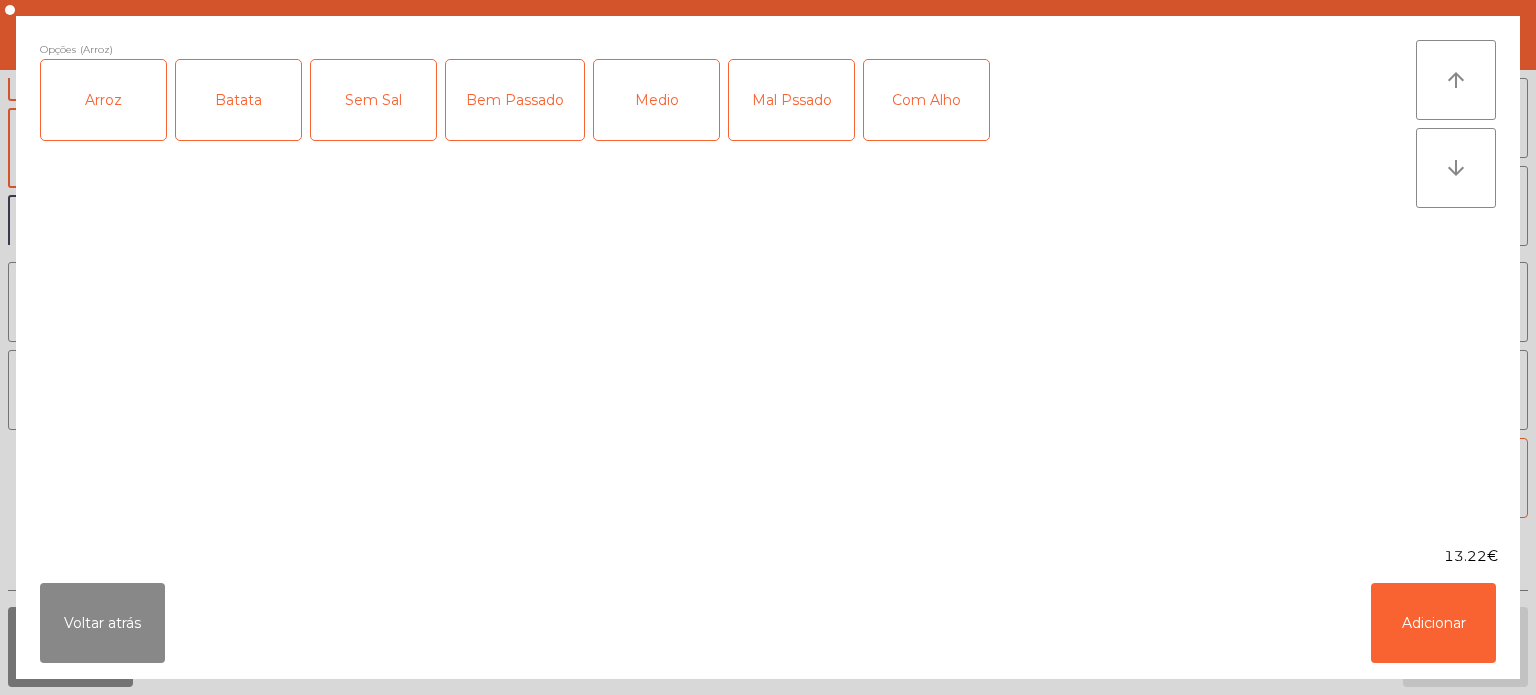 click on "Batata" 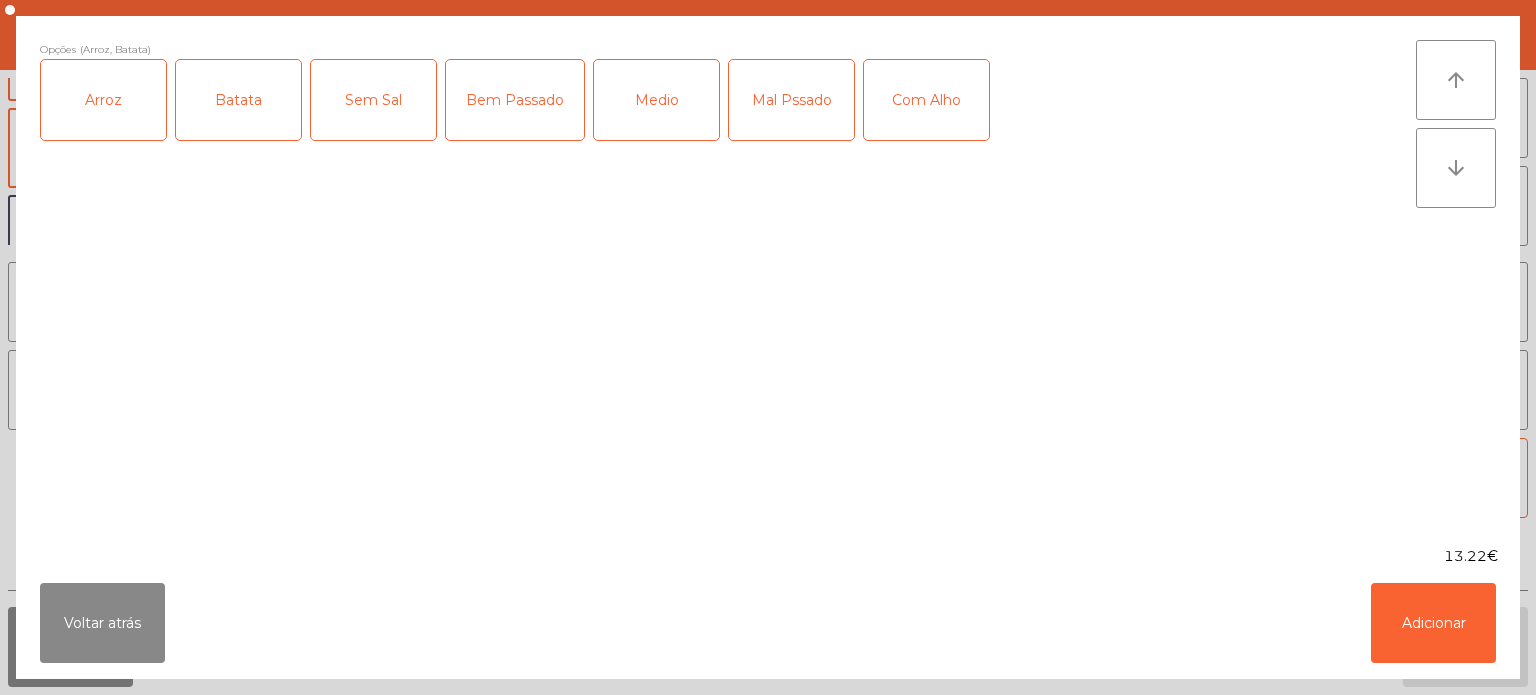 click on "Medio" 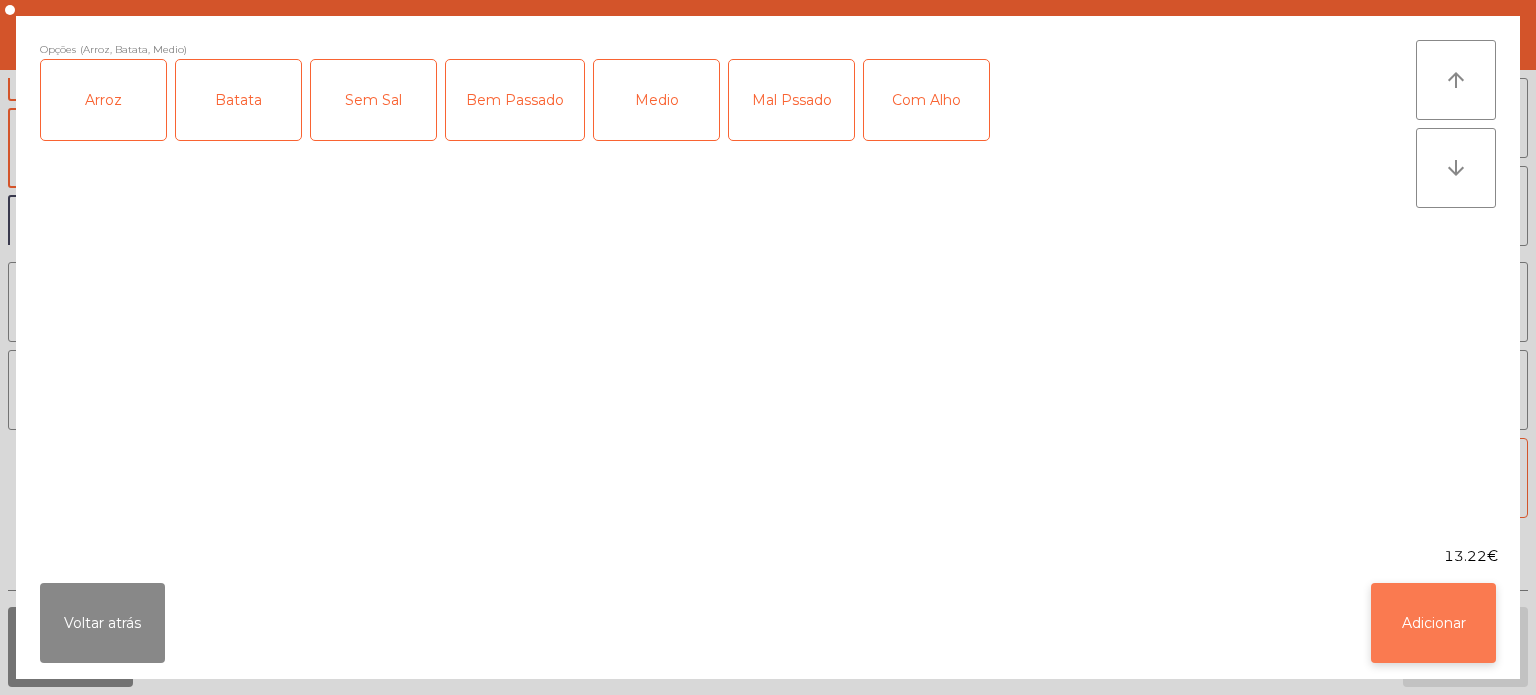 click on "Adicionar" 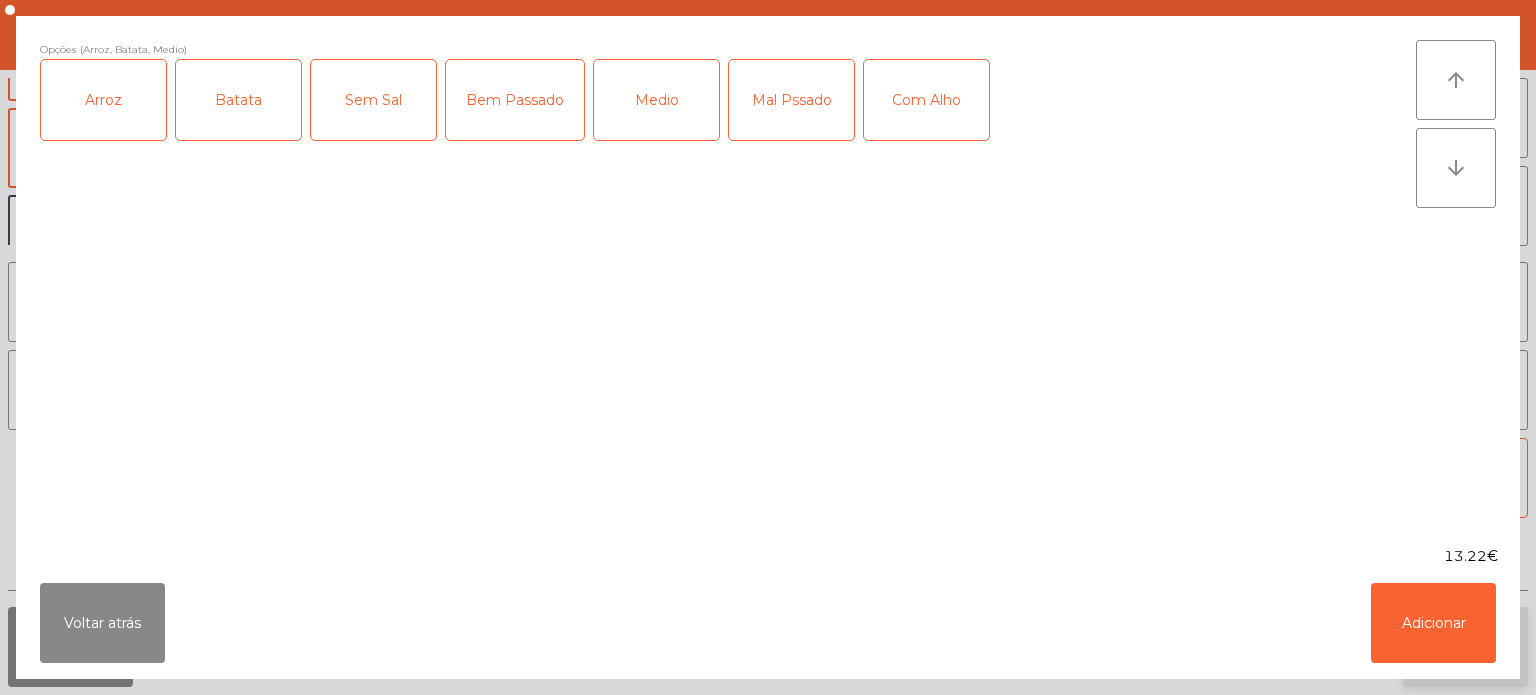 click on "Adicionar" 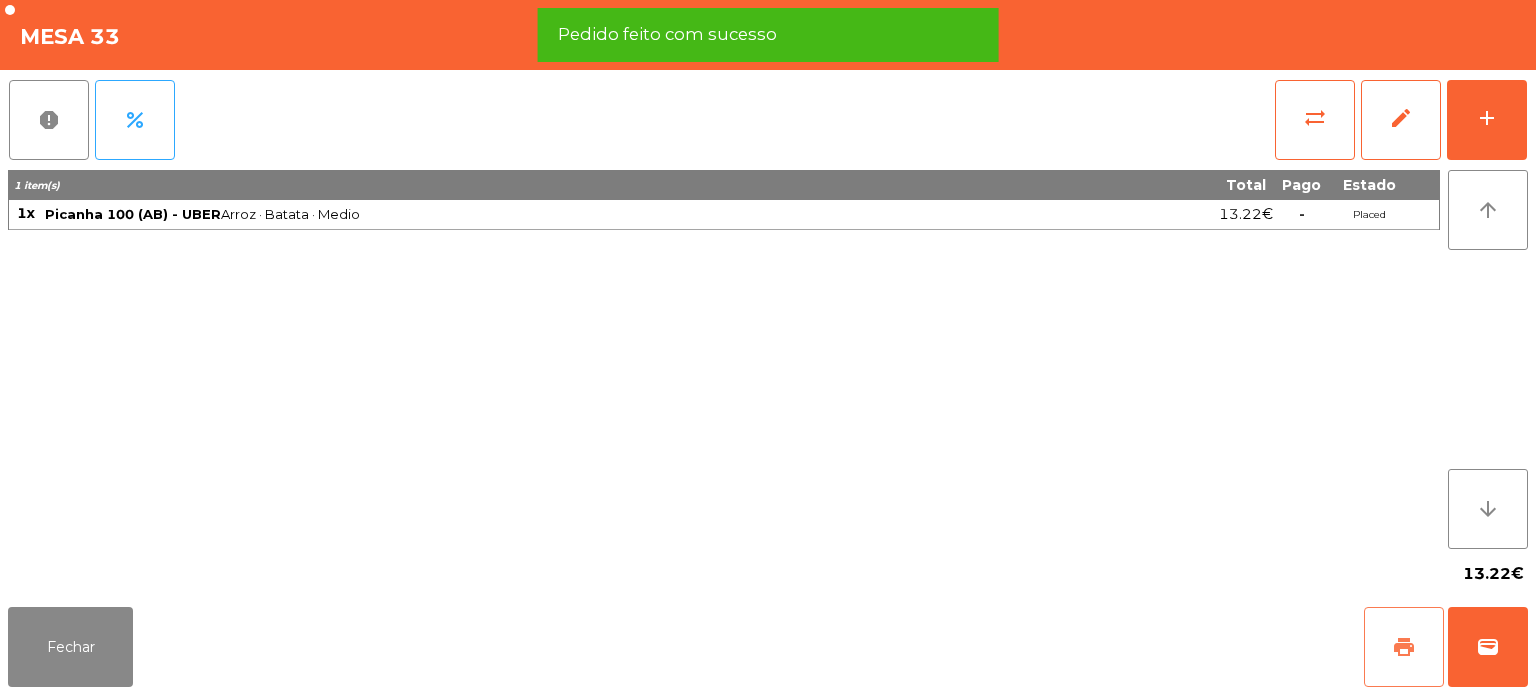 click on "print" 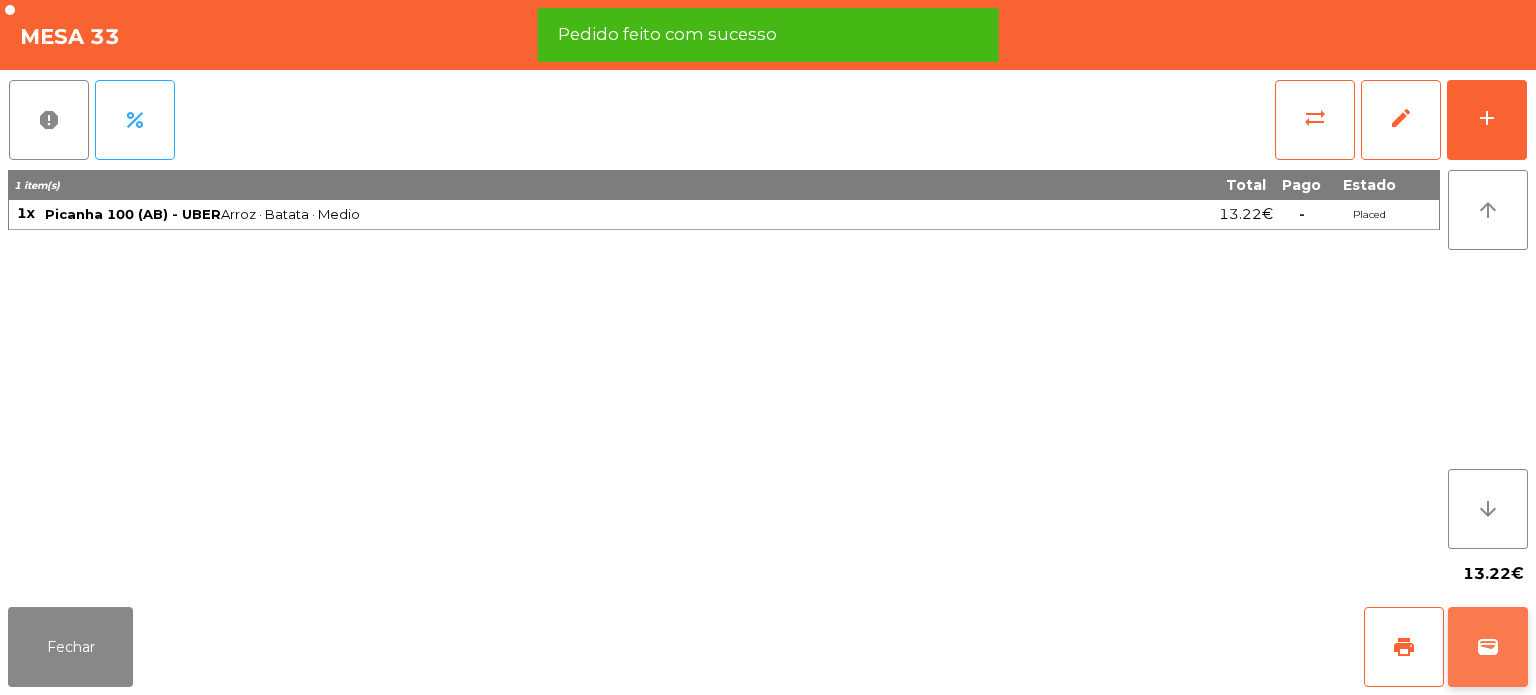 click on "wallet" 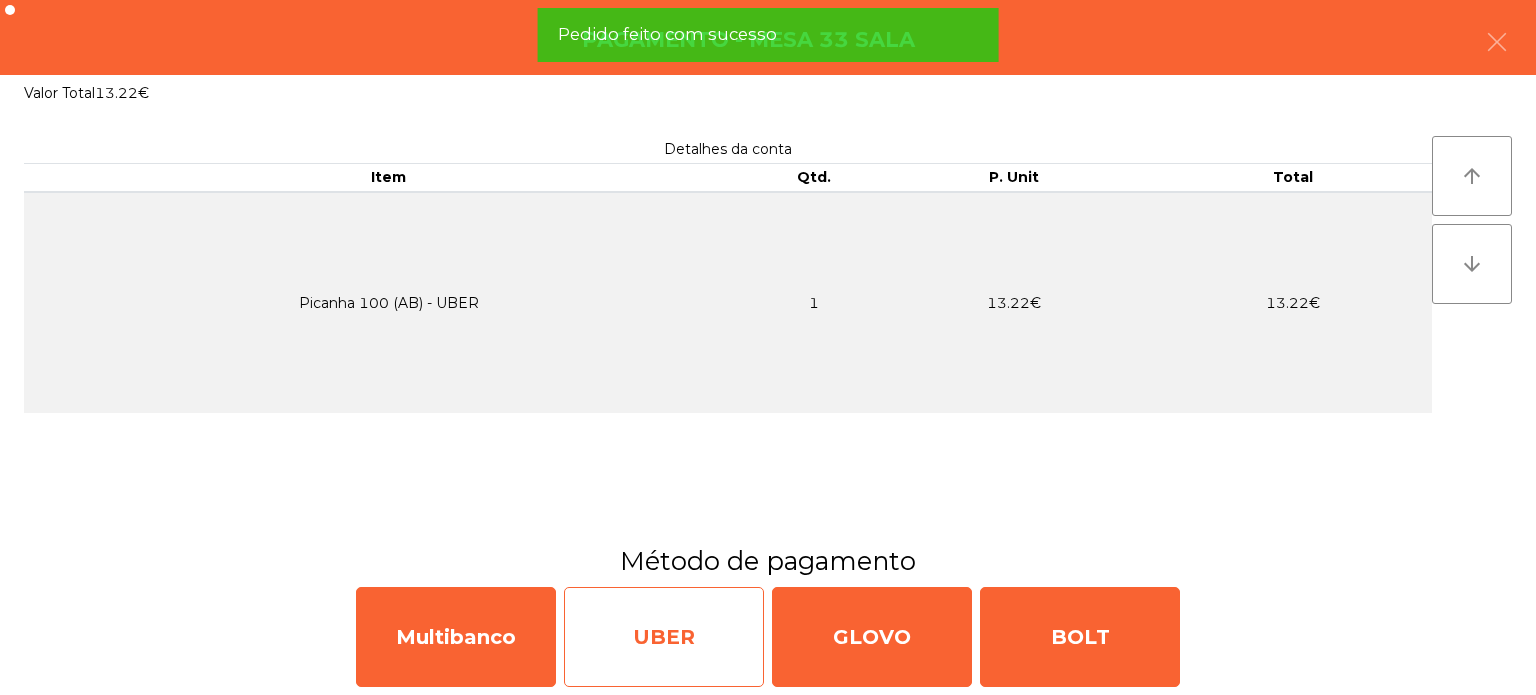 click on "UBER" 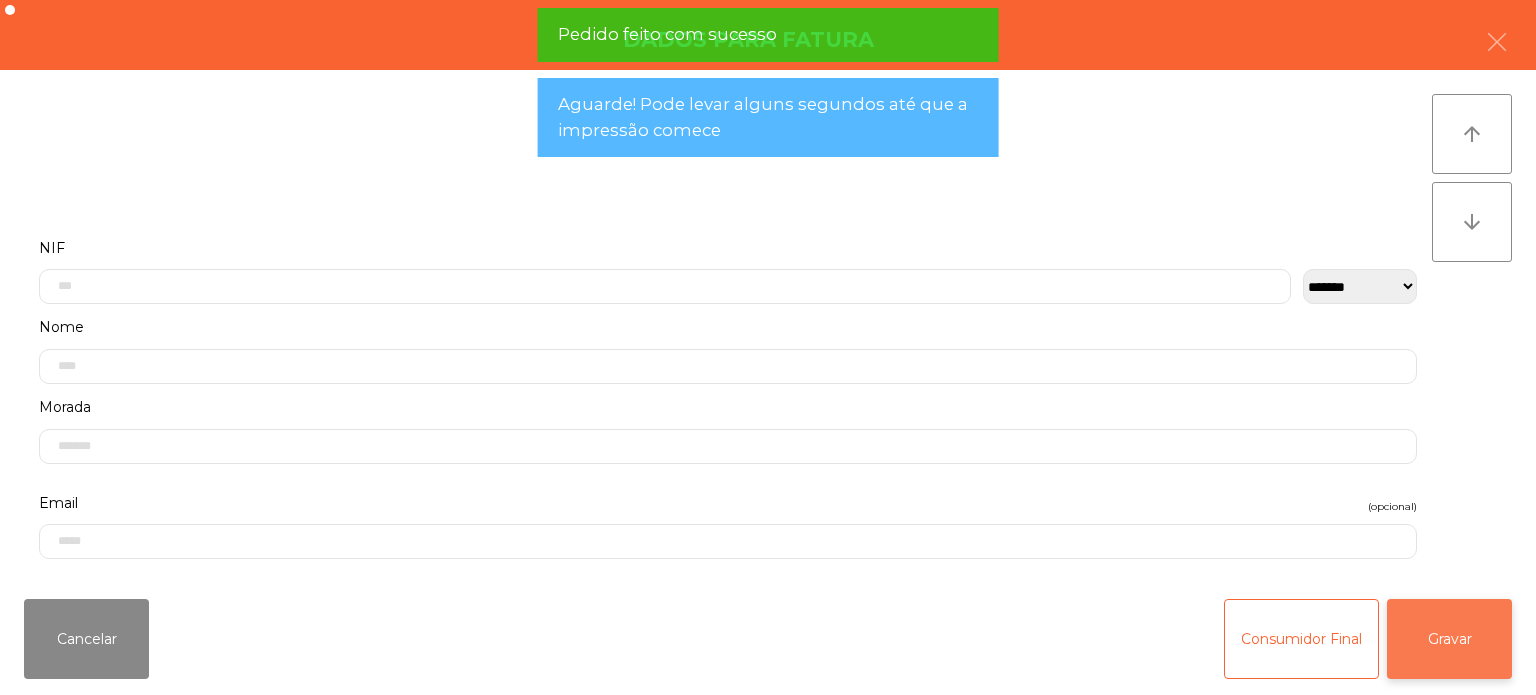 click on "Gravar" 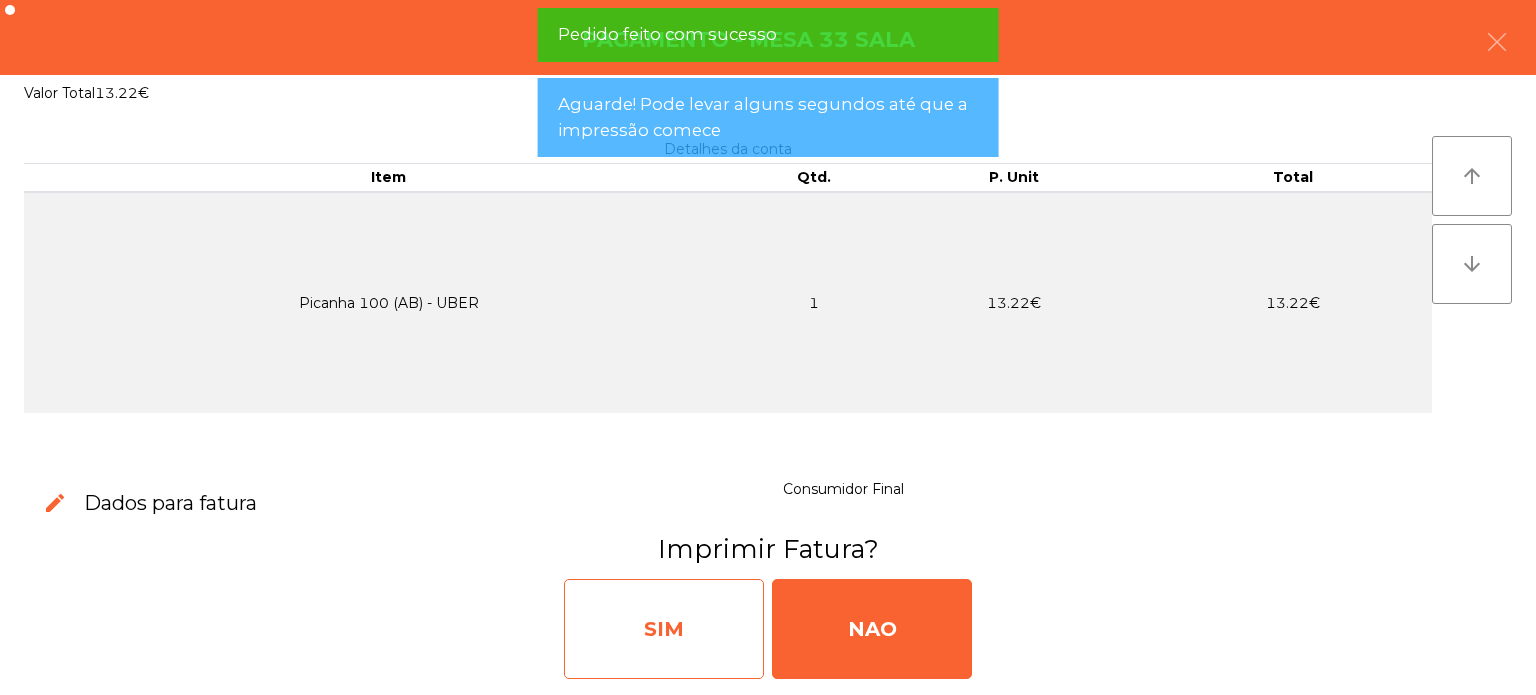 click on "SIM" 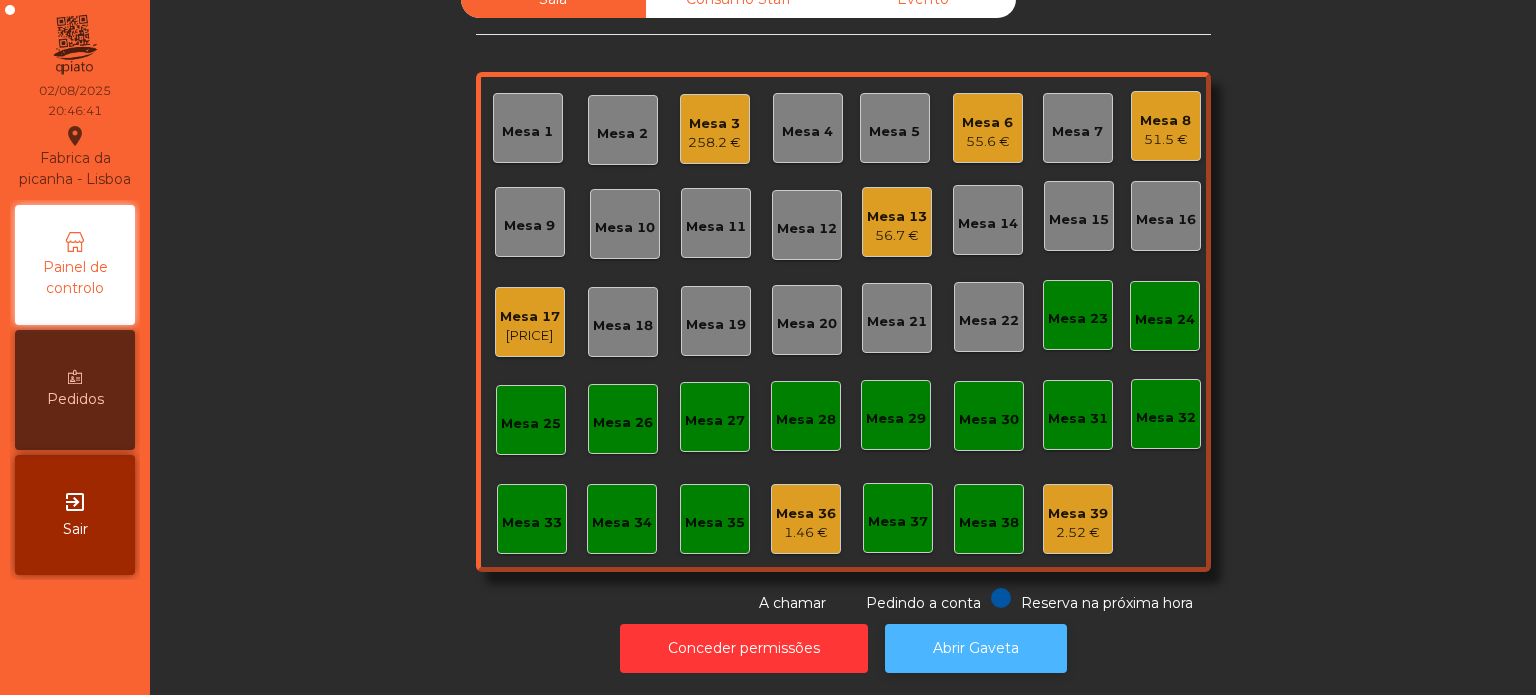 click on "Abrir Gaveta" 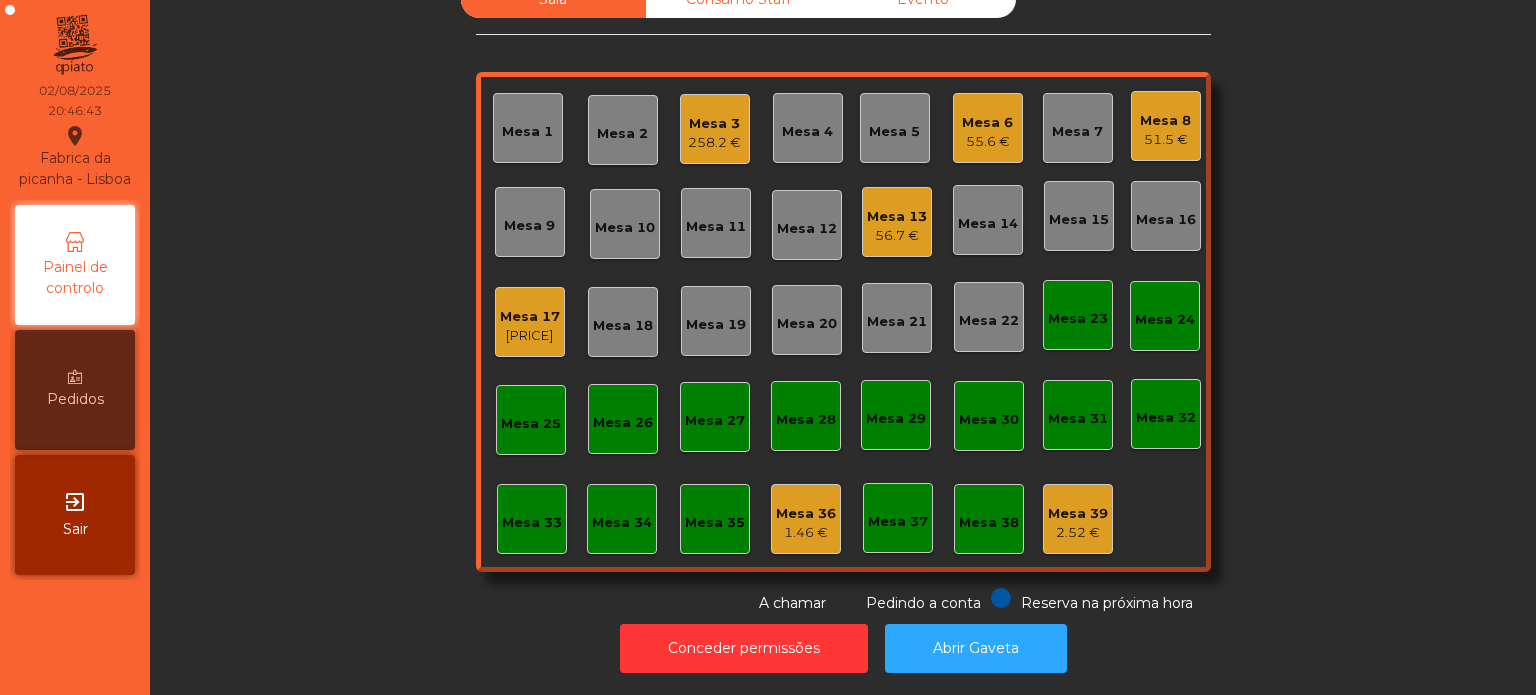 click on "258.2 €" 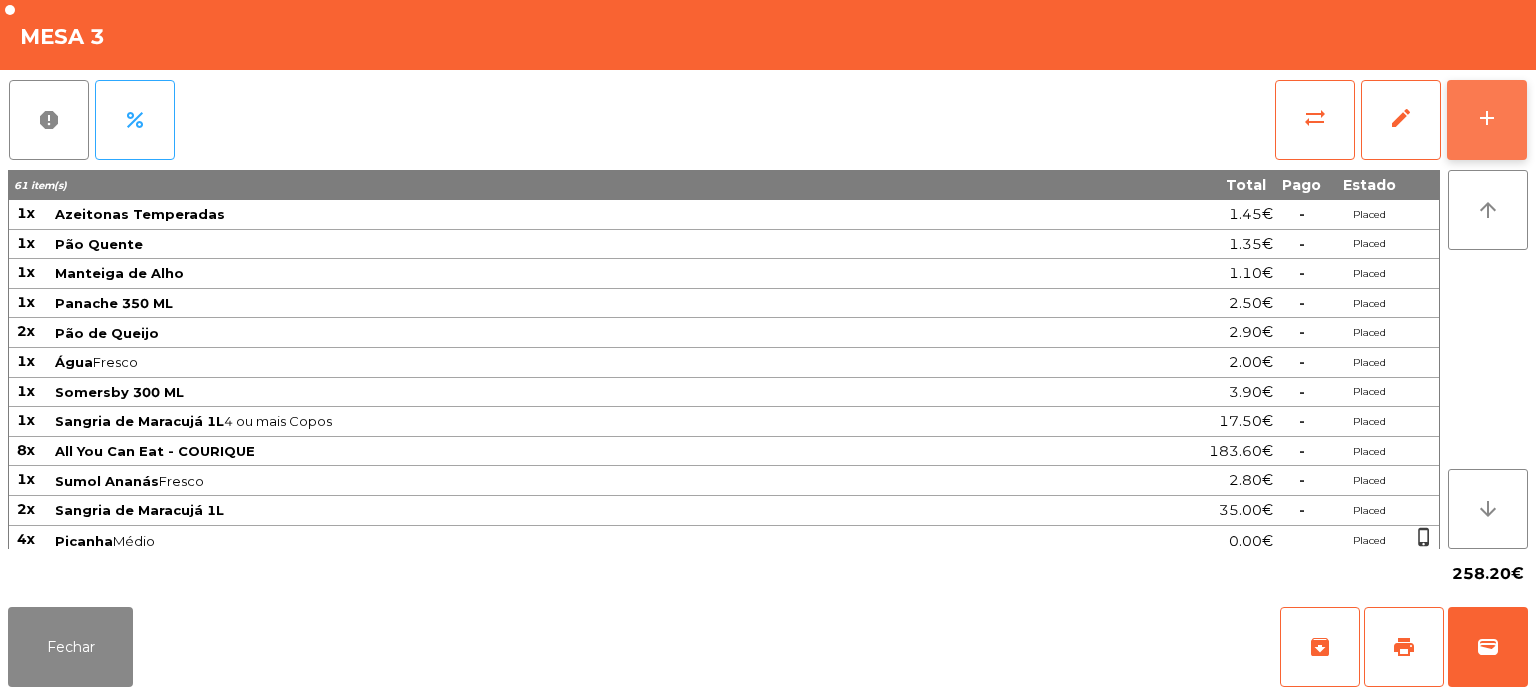 click on "add" 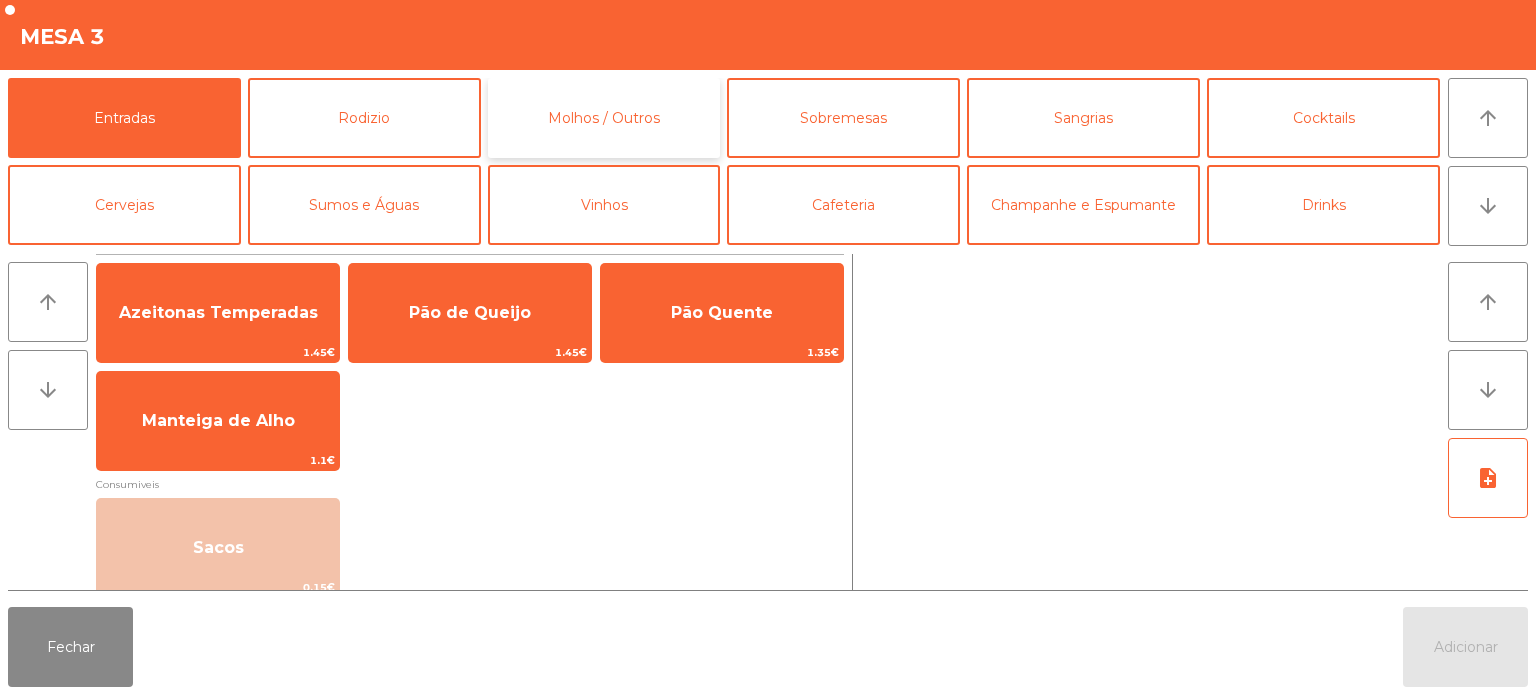 click on "Molhos / Outros" 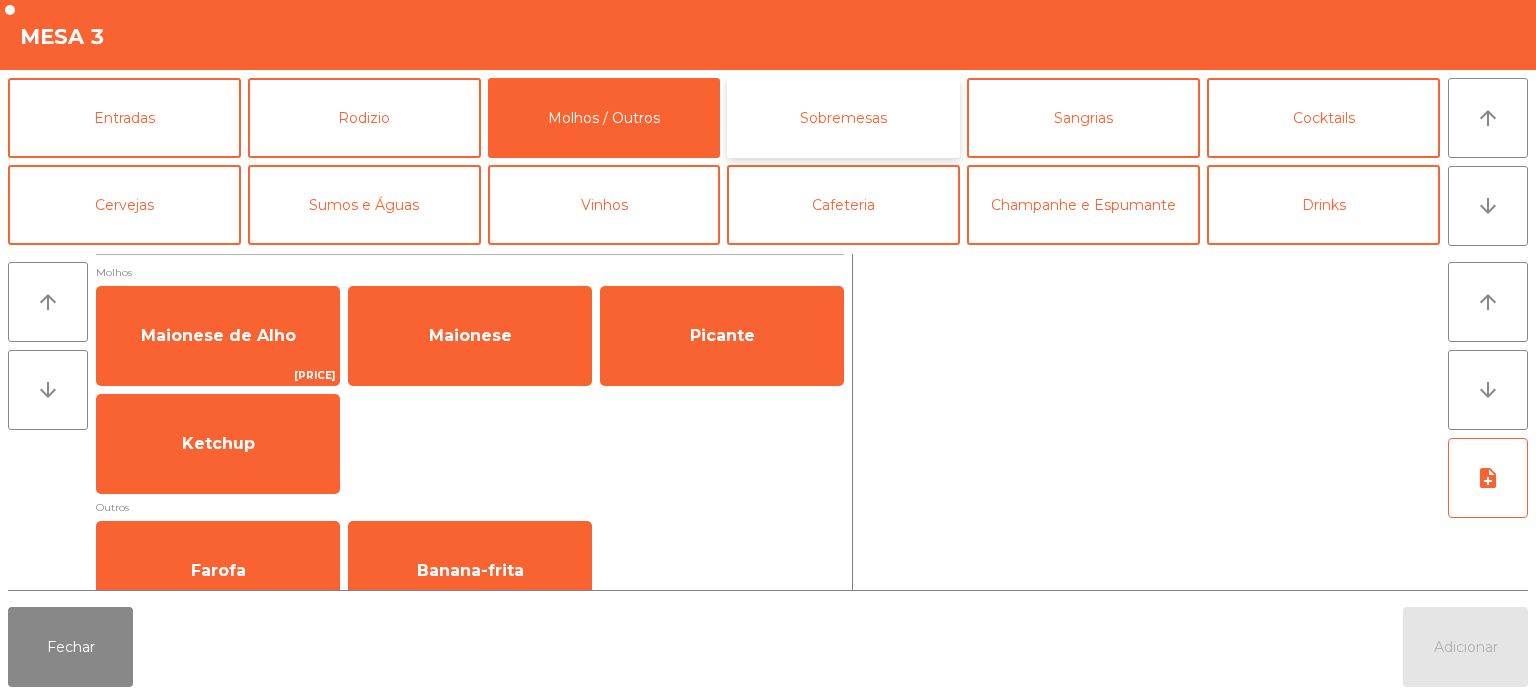 click on "Sobremesas" 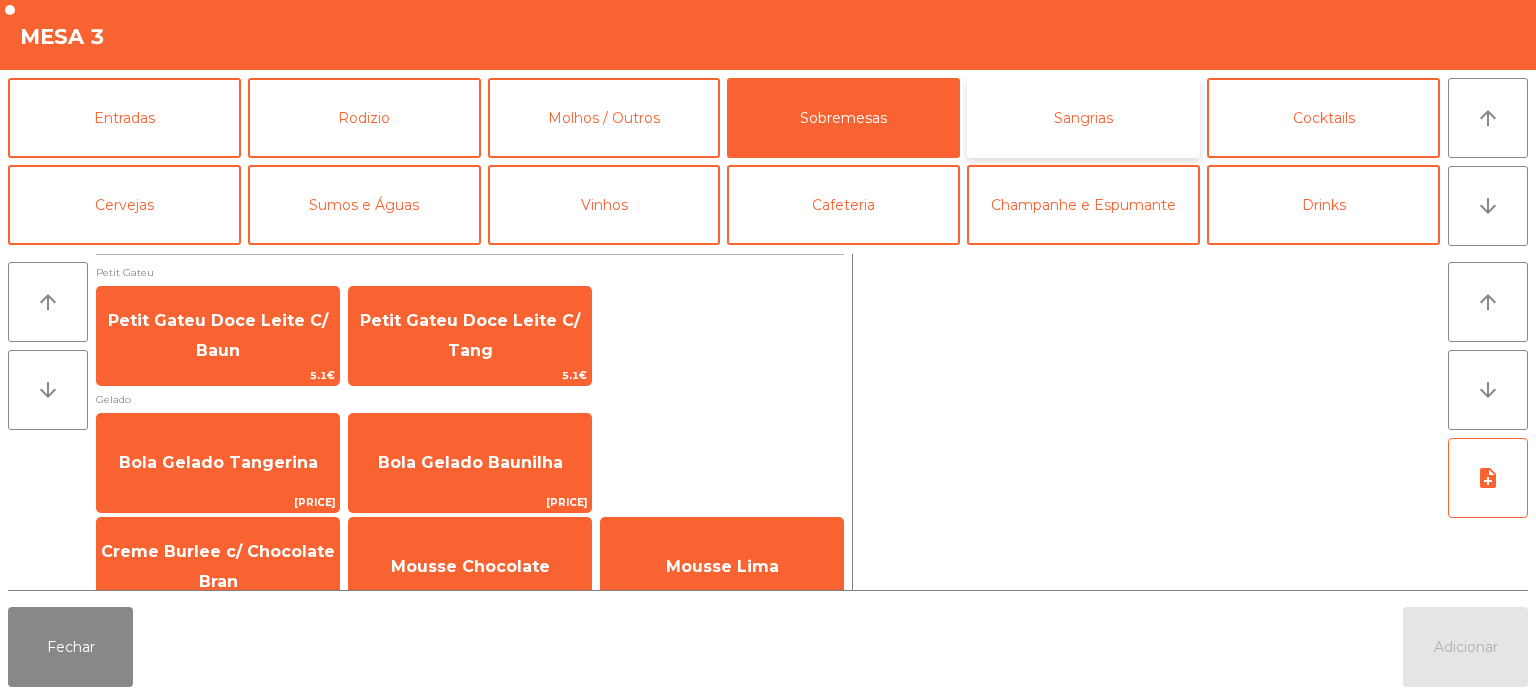 click on "Sangrias" 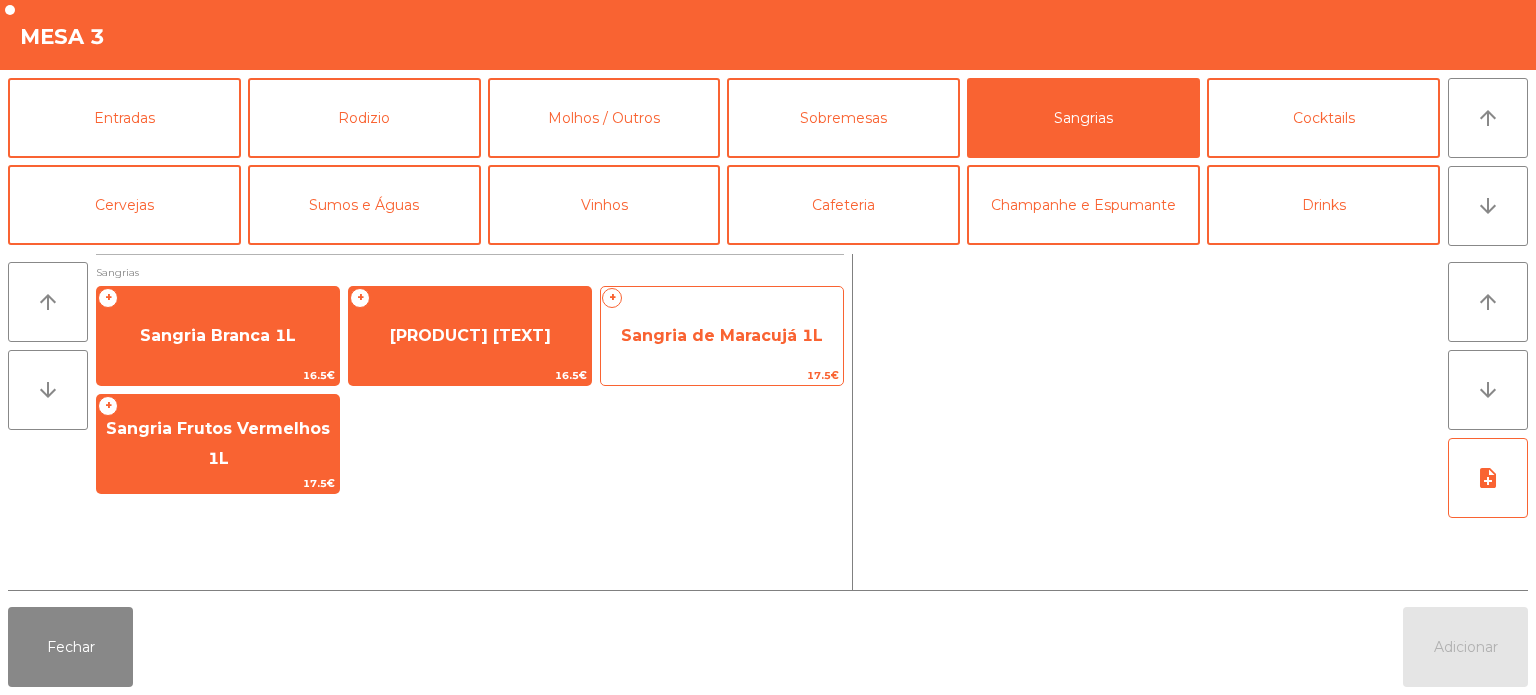 click on "Sangria de Maracujá 1L" 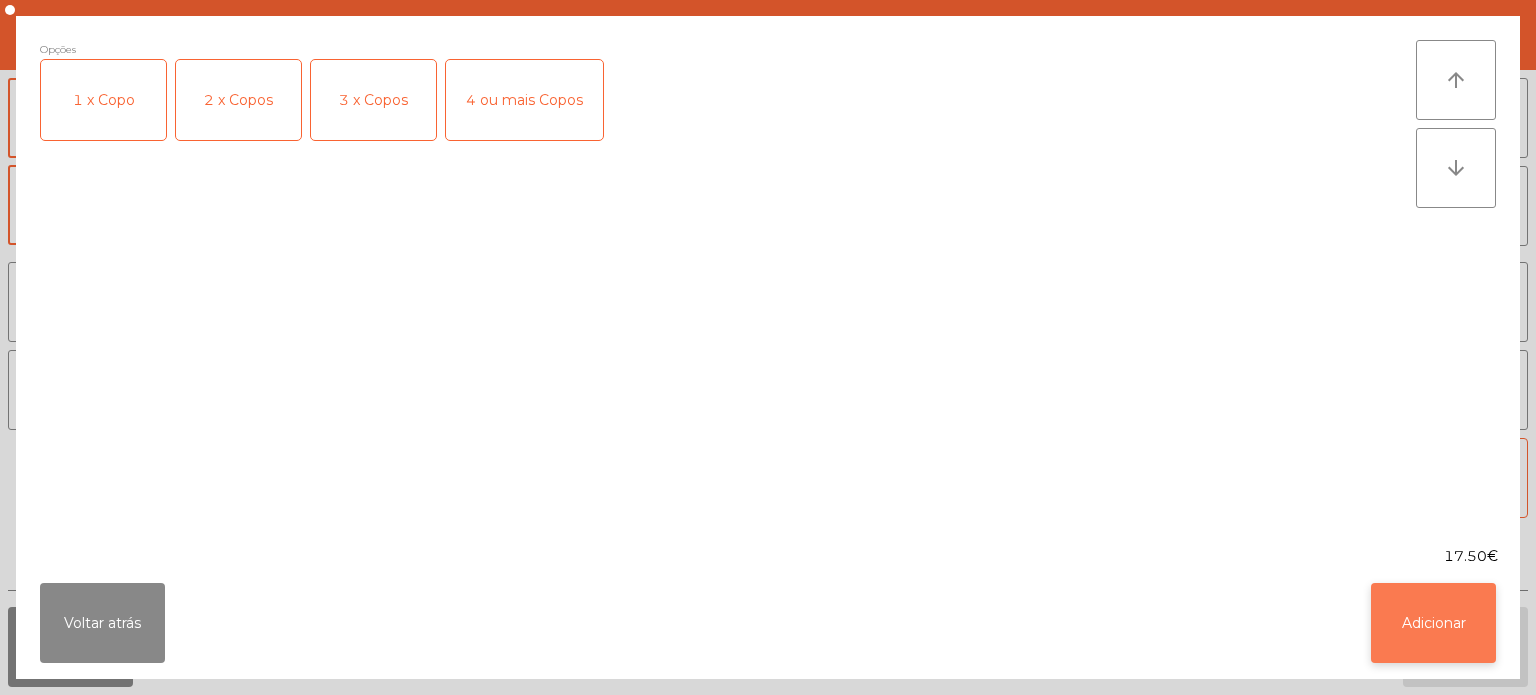 click on "Adicionar" 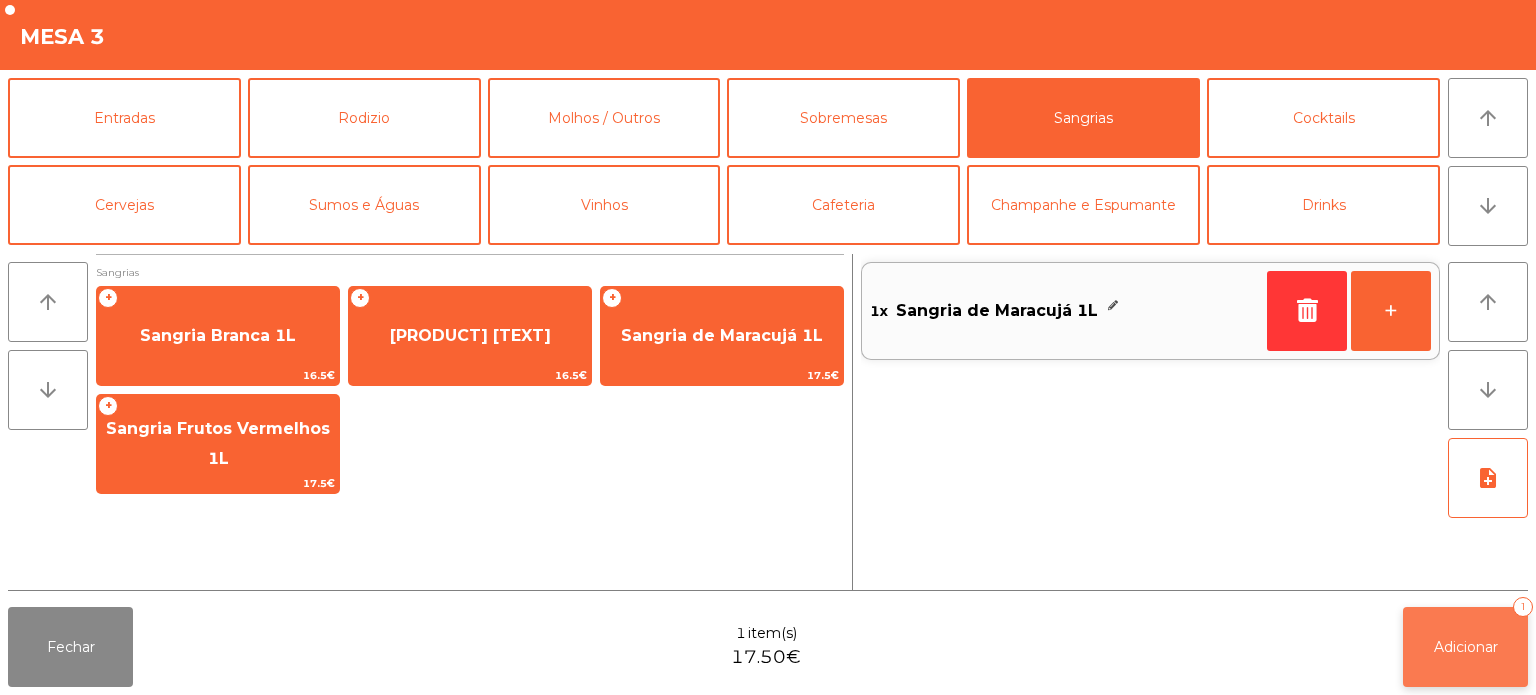 click on "Adicionar   1" 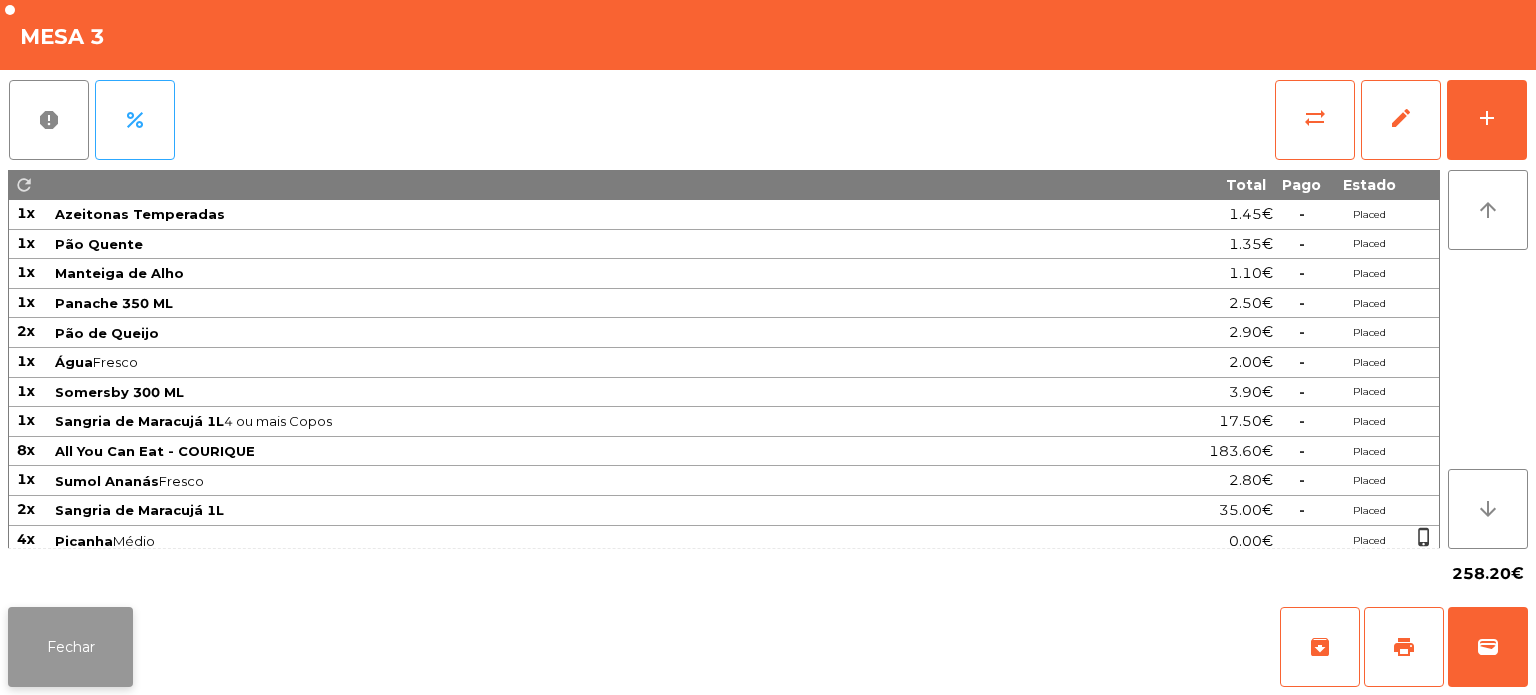 click on "Fechar" 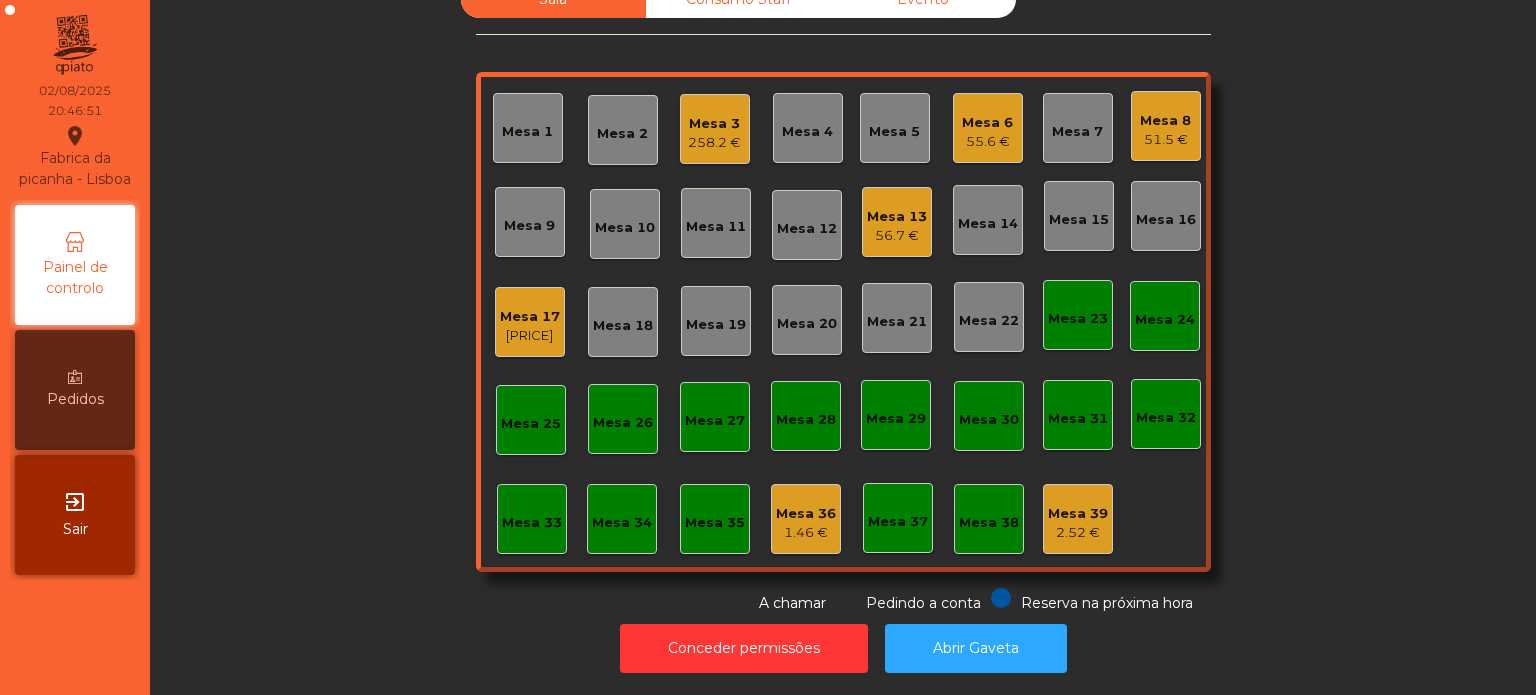 click on "Mesa 10" 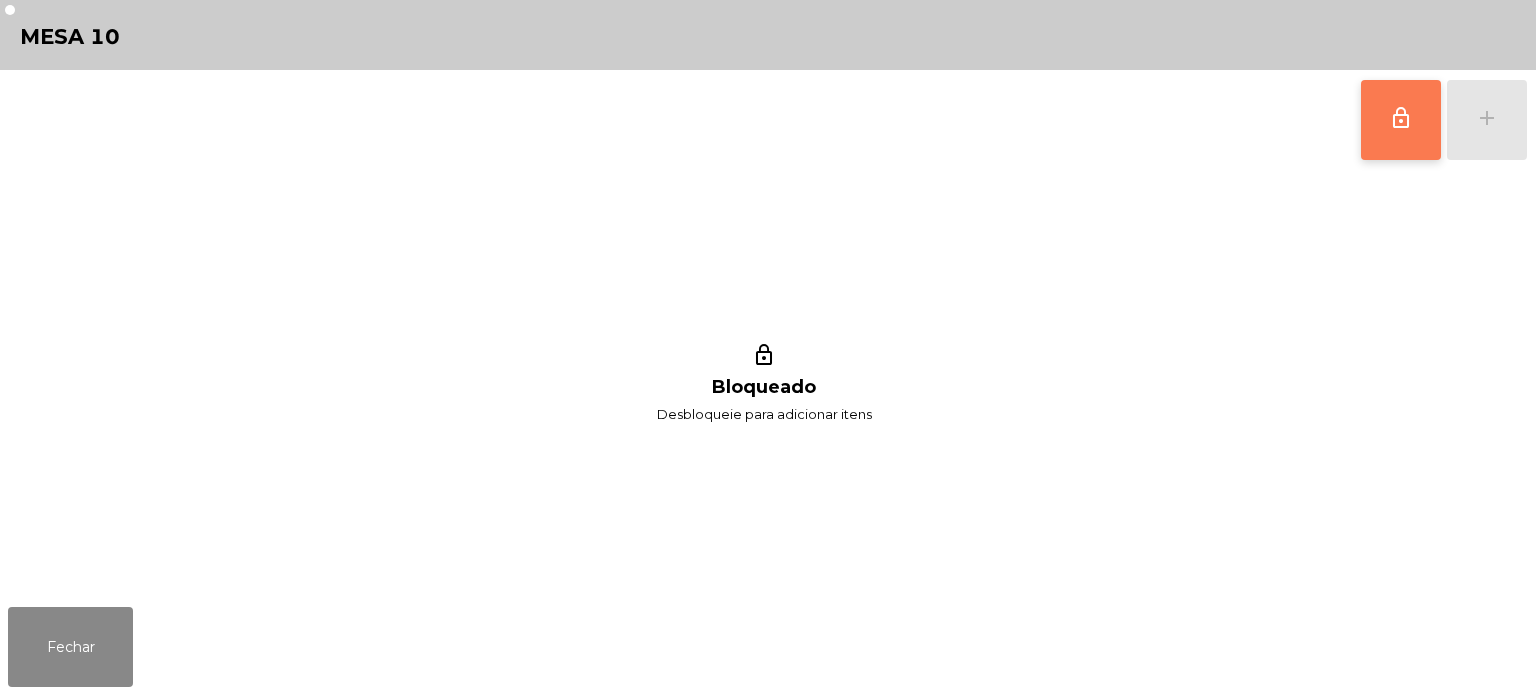 click on "lock_outline" 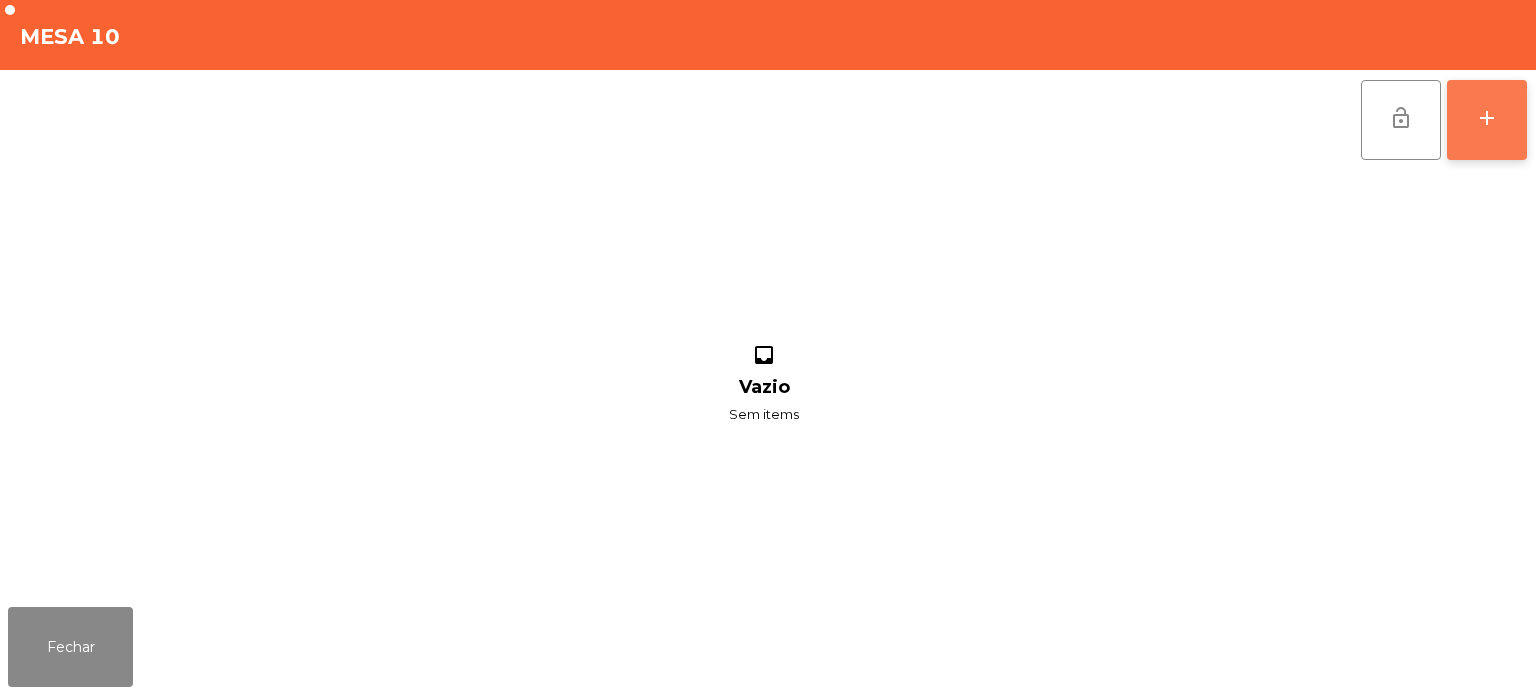 click on "add" 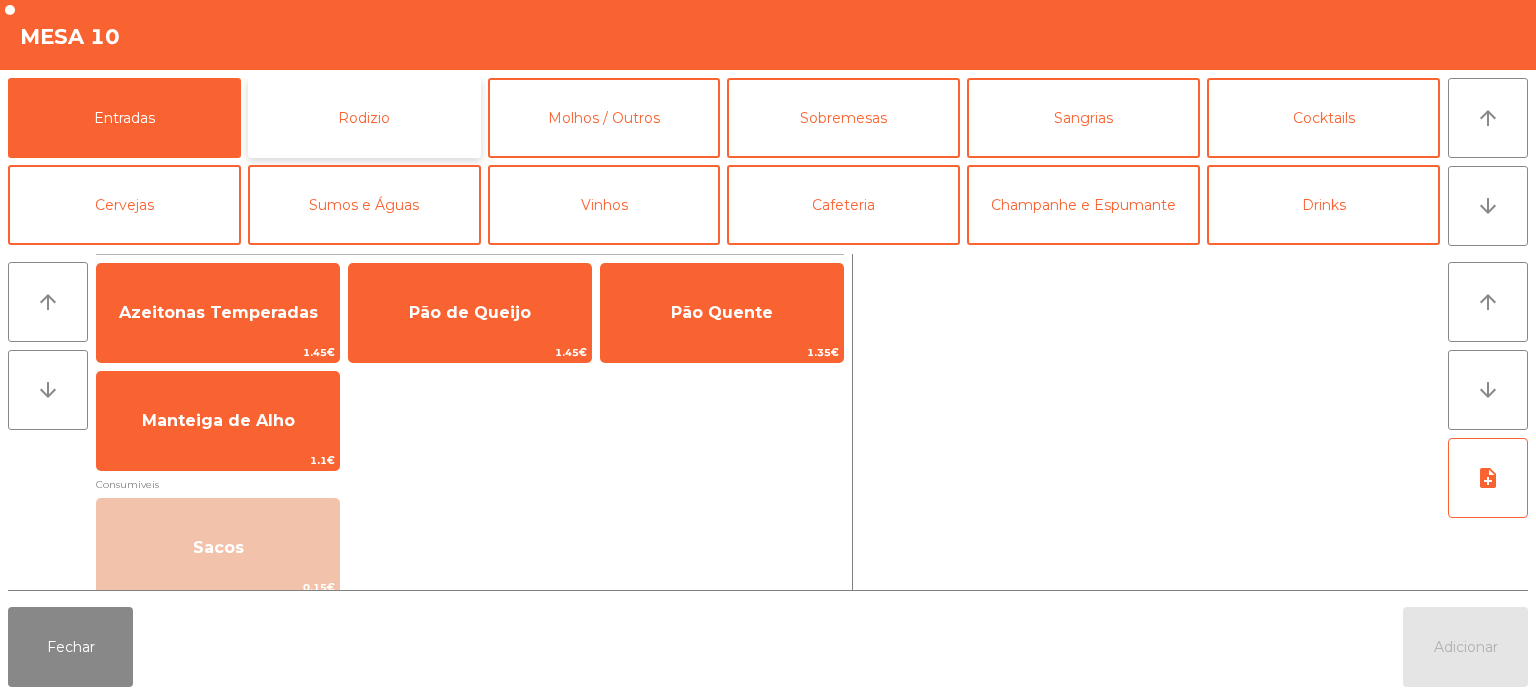 click on "Rodizio" 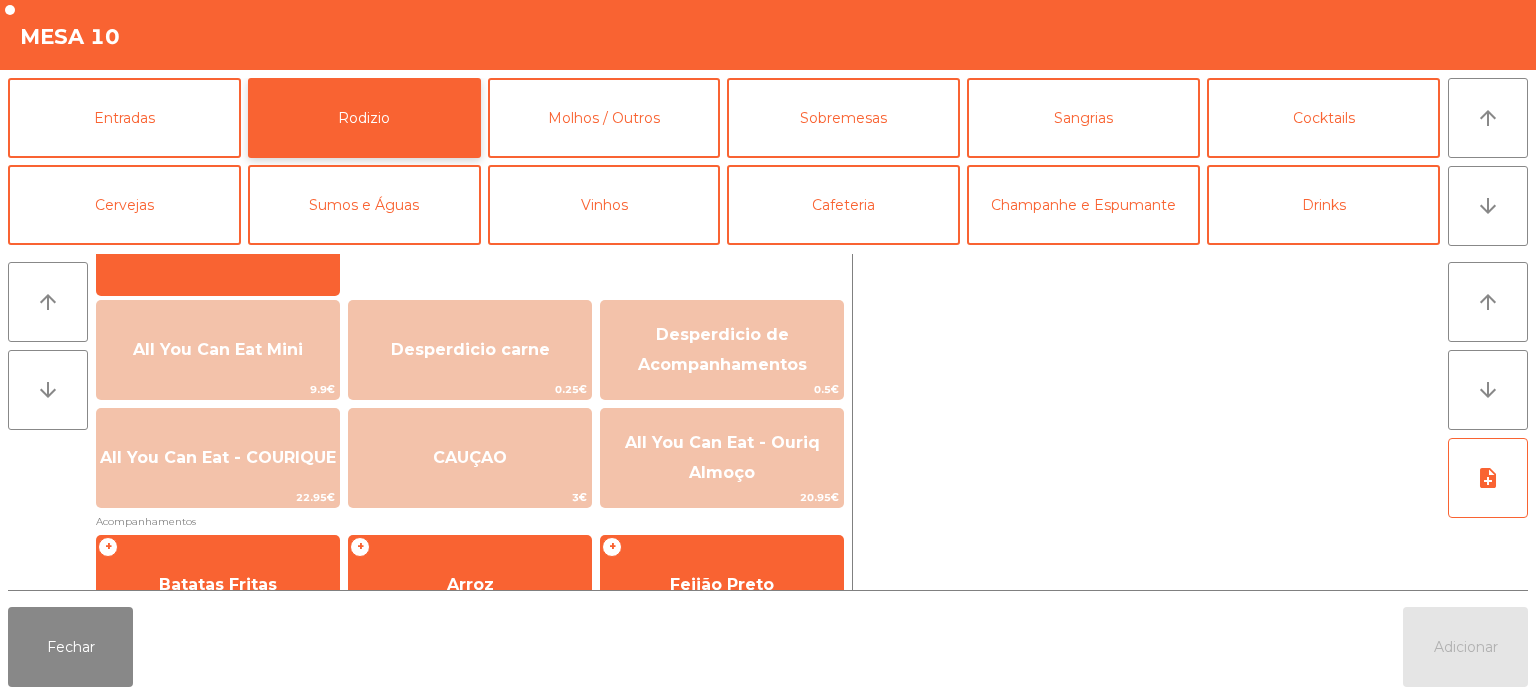 scroll, scrollTop: 198, scrollLeft: 0, axis: vertical 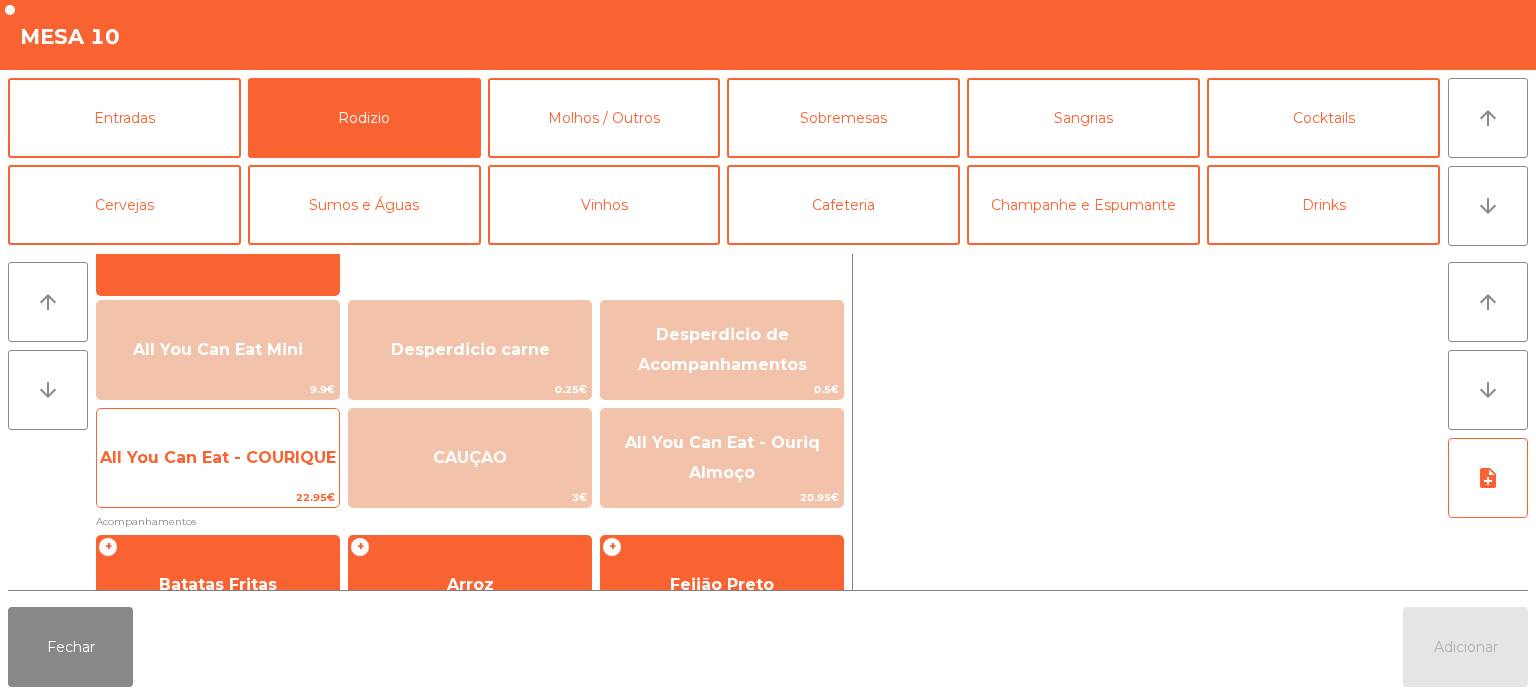 click on "All You Can Eat - COURIQUE" 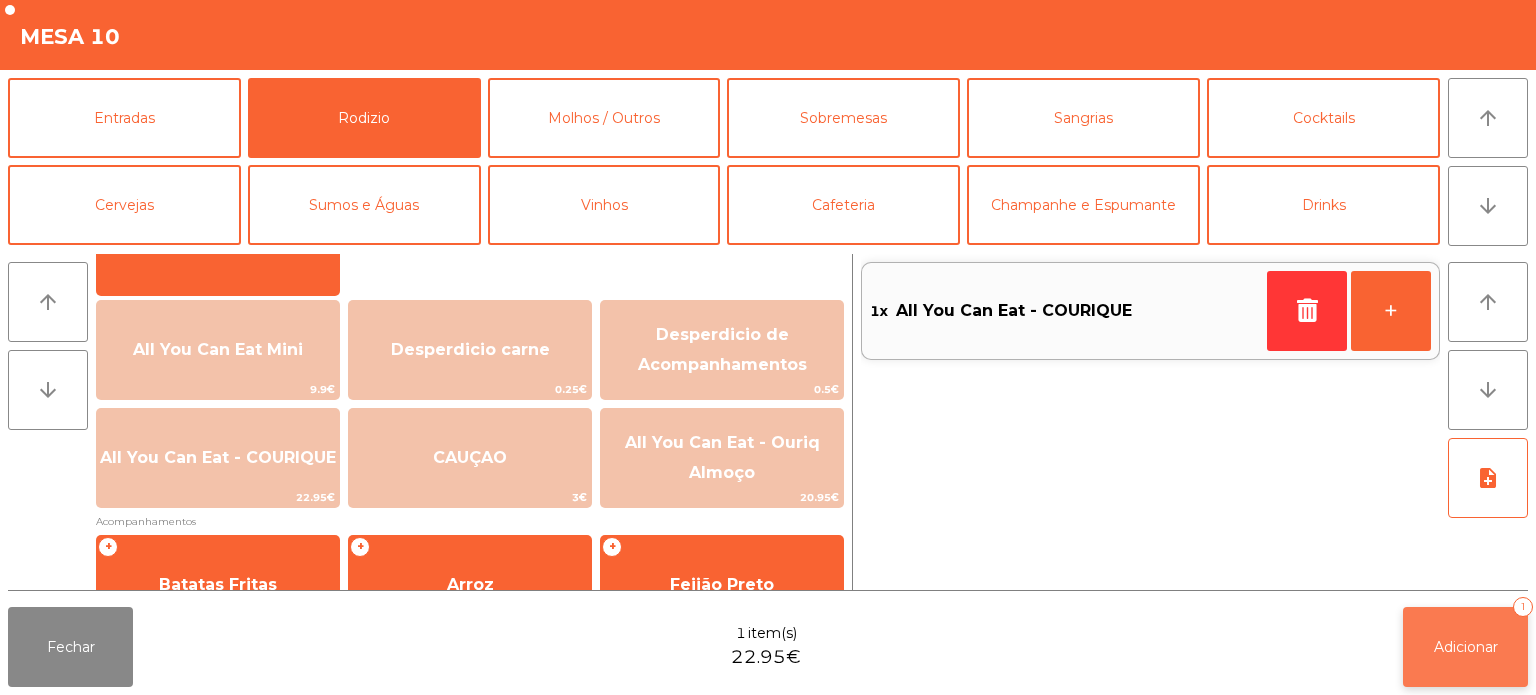 click on "Adicionar   1" 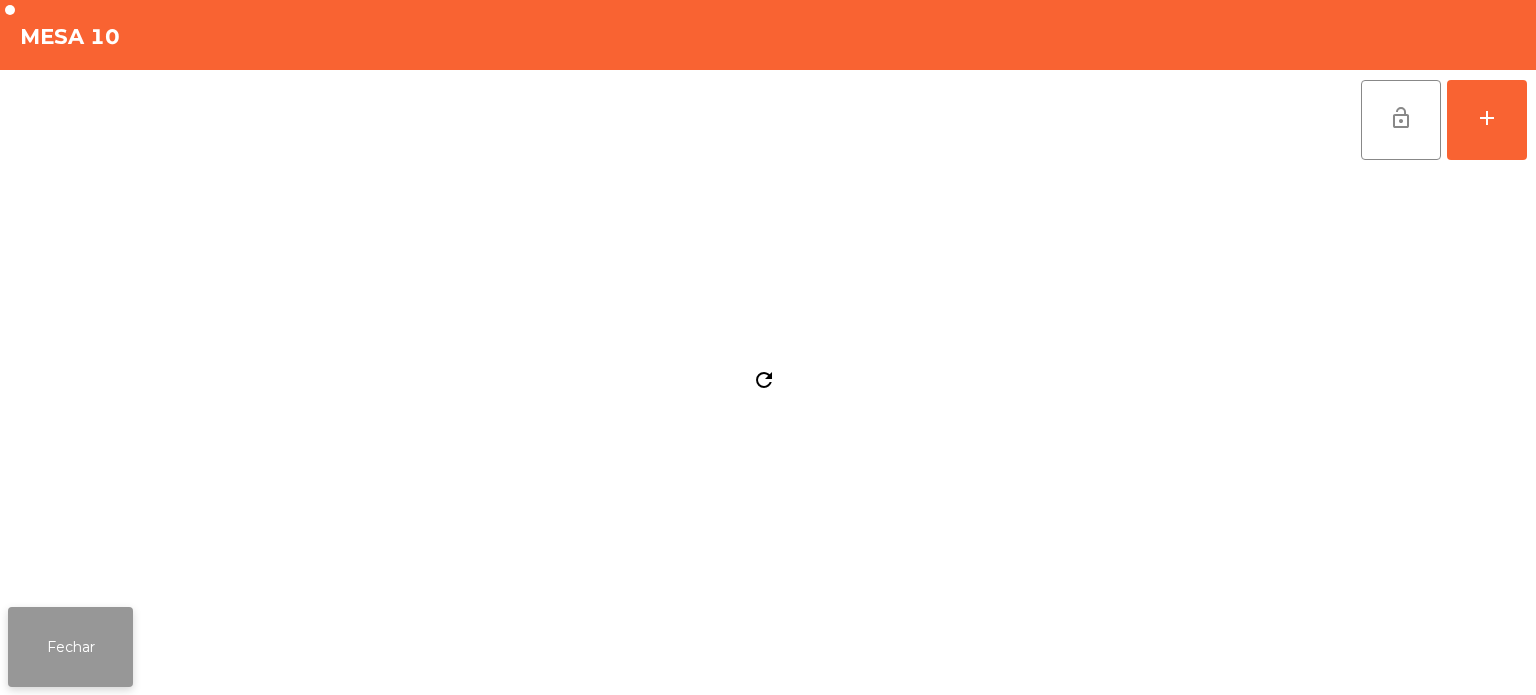 click on "Fechar" 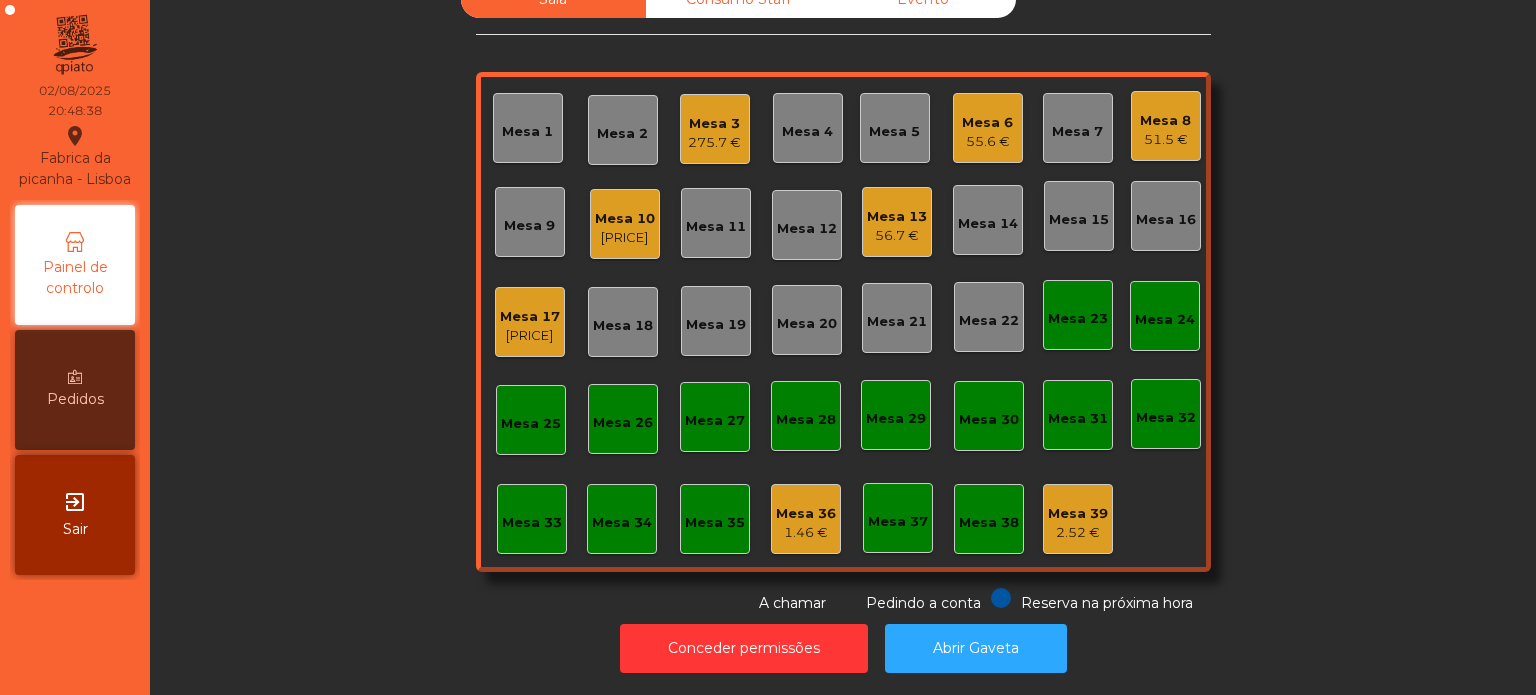 click on "Mesa 3" 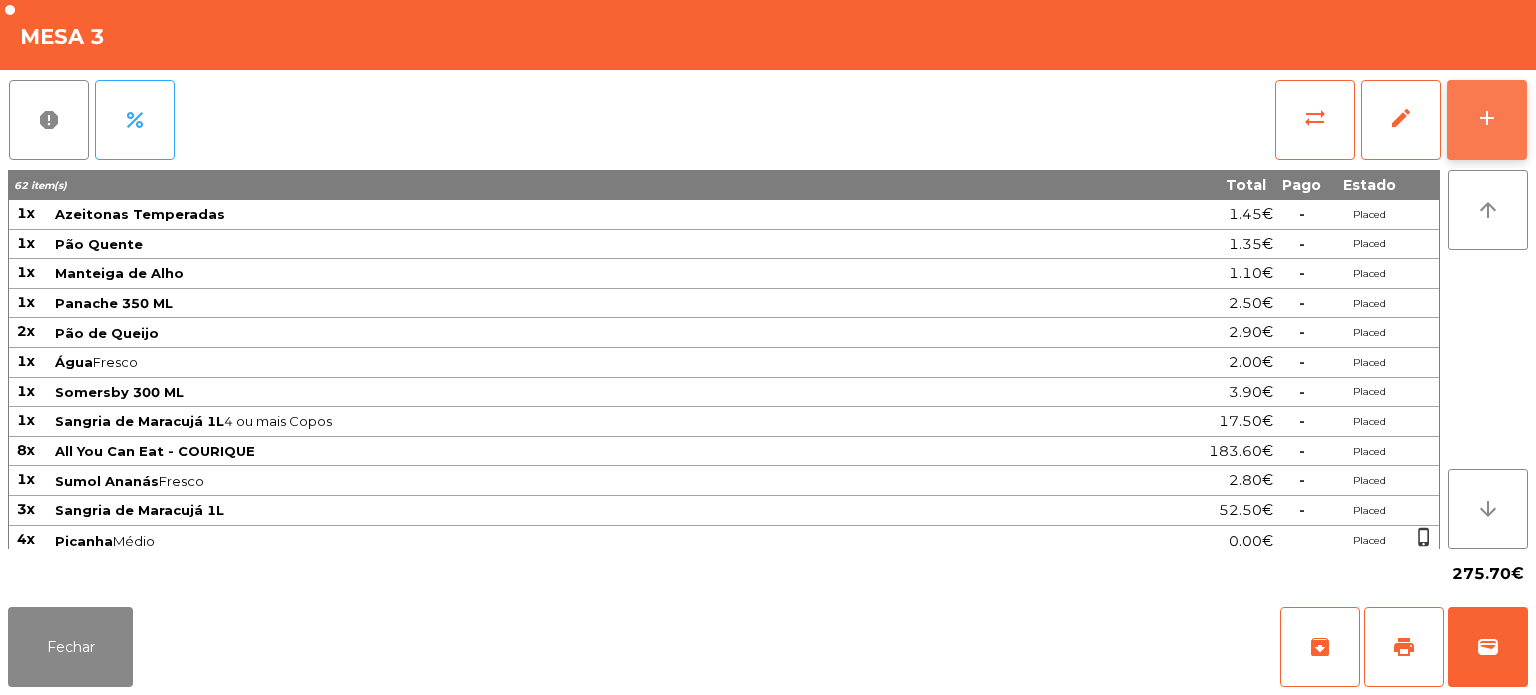 click on "add" 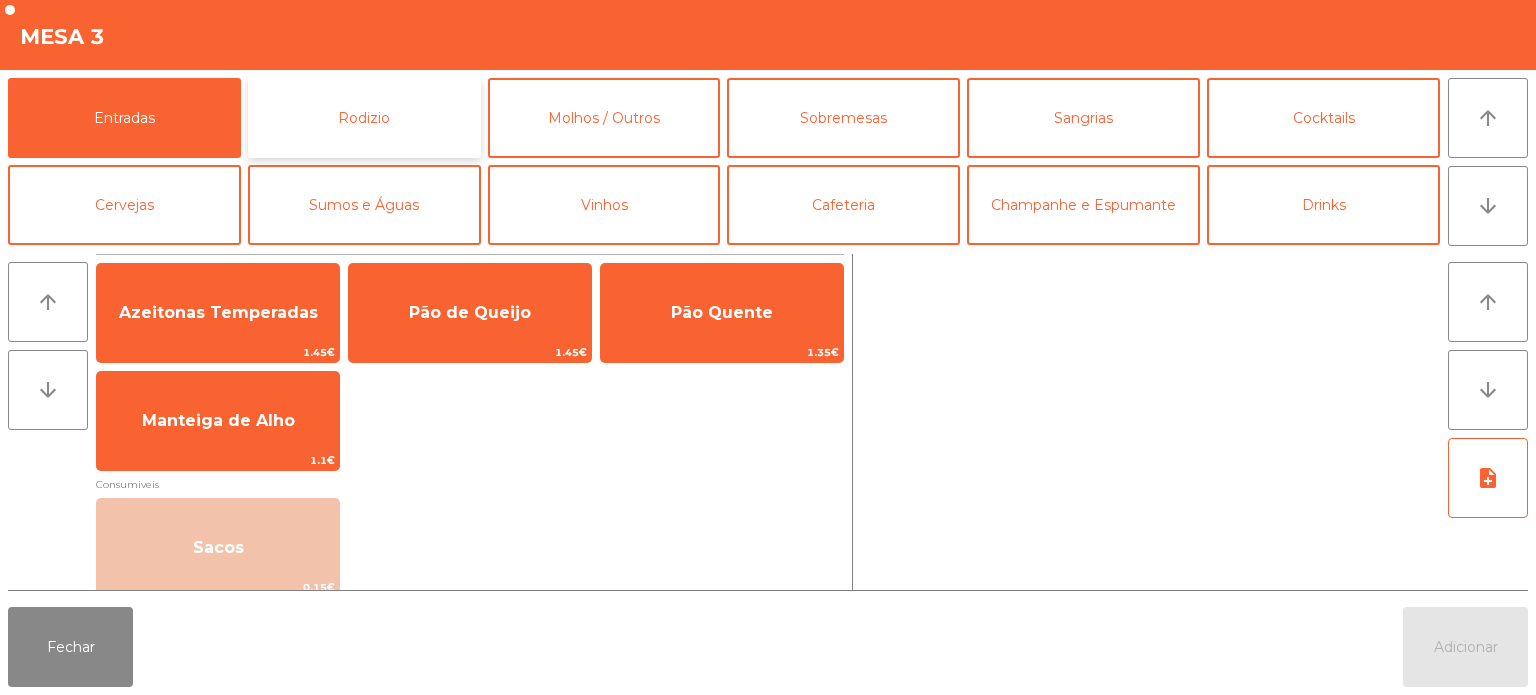 click on "Rodizio" 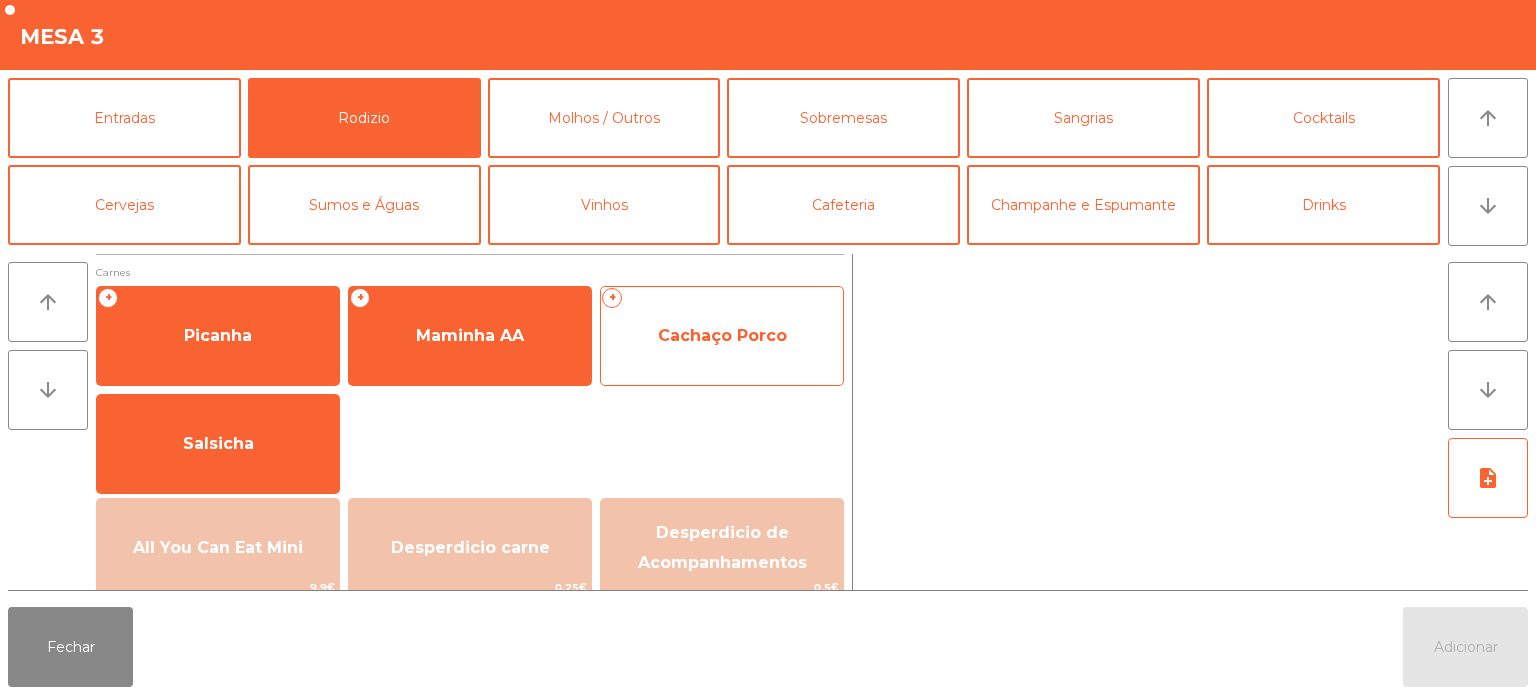click on "Cachaço Porco" 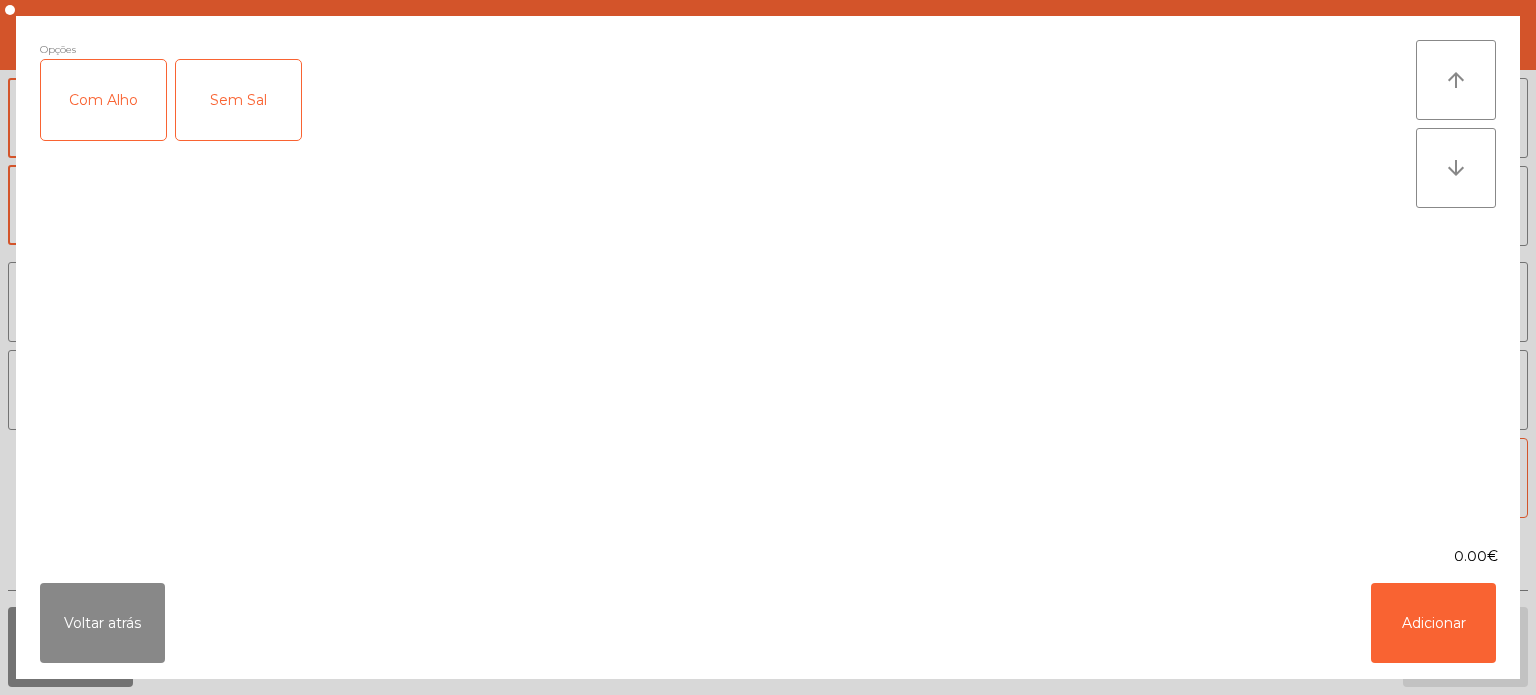 click on "Com Alho" 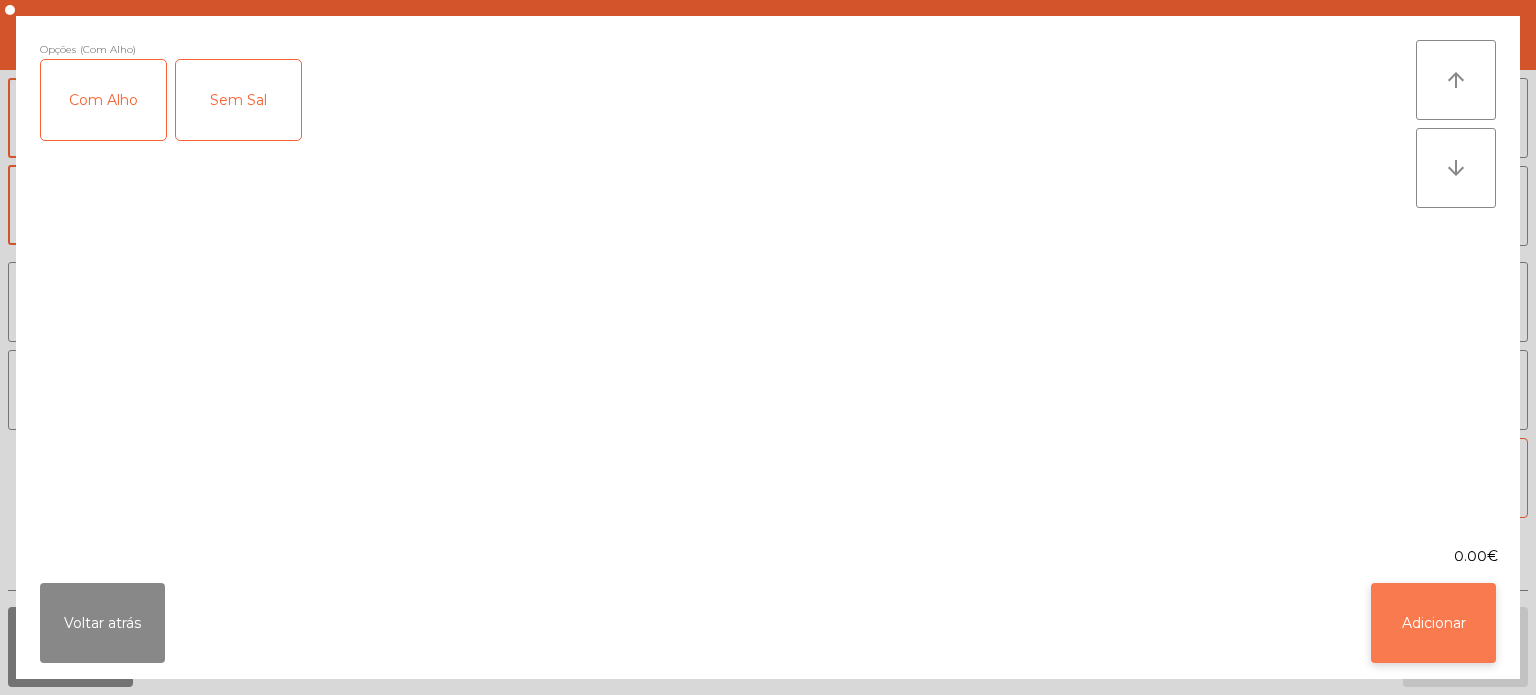 click on "Adicionar" 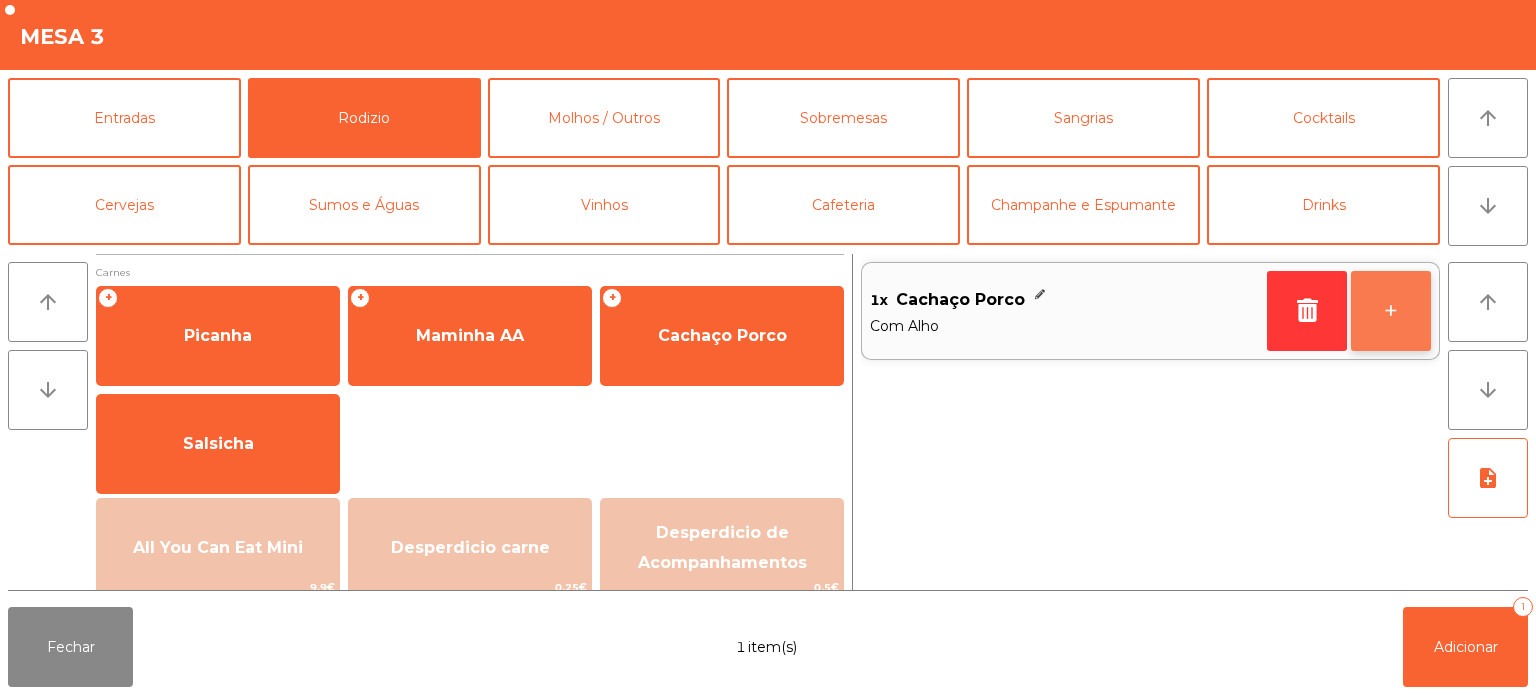 click on "+" 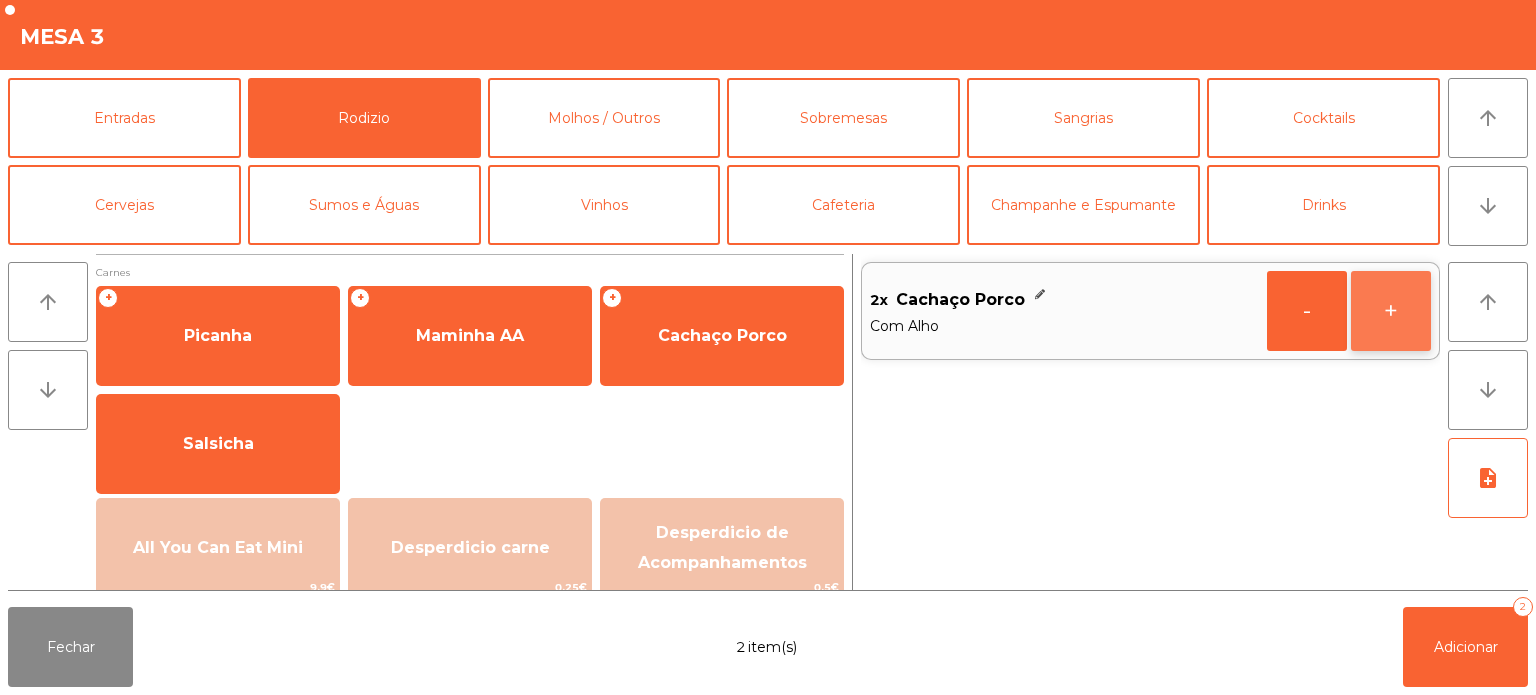 click on "+" 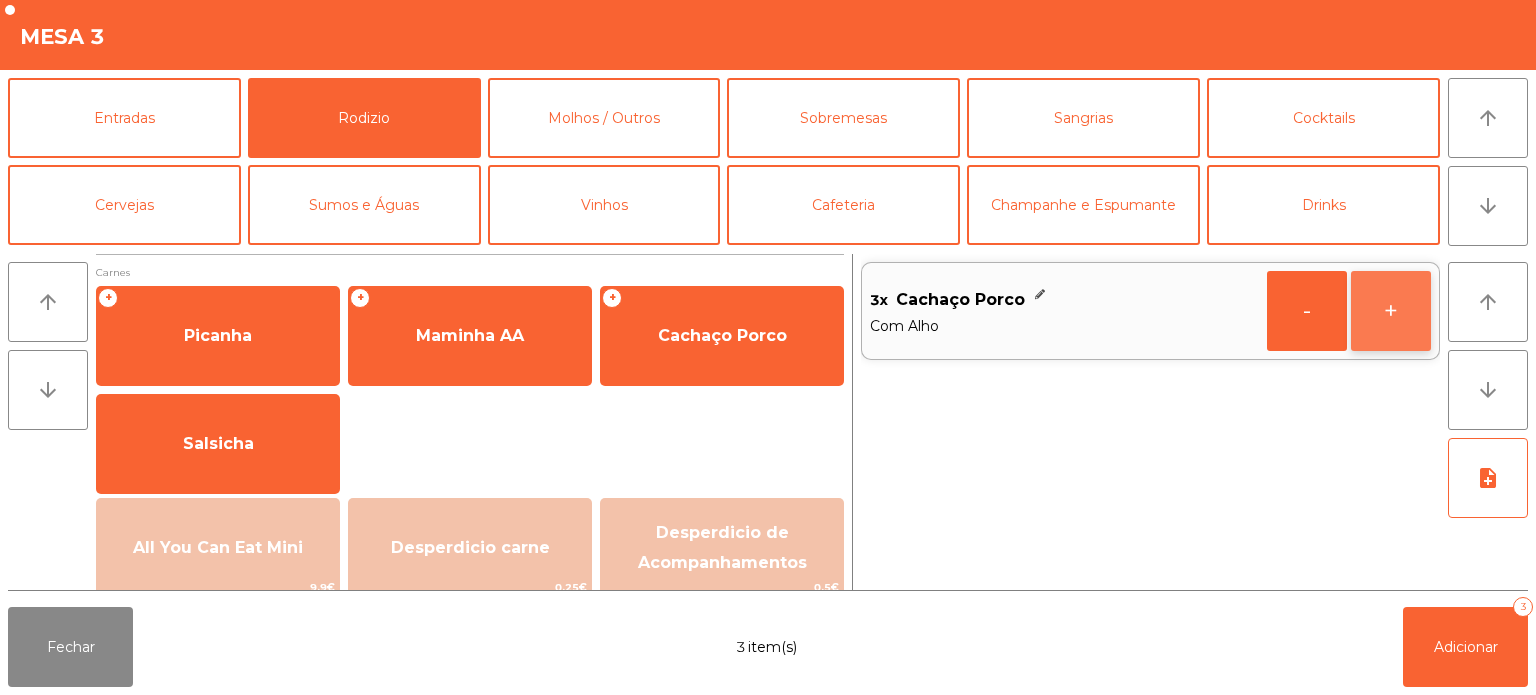 click on "+" 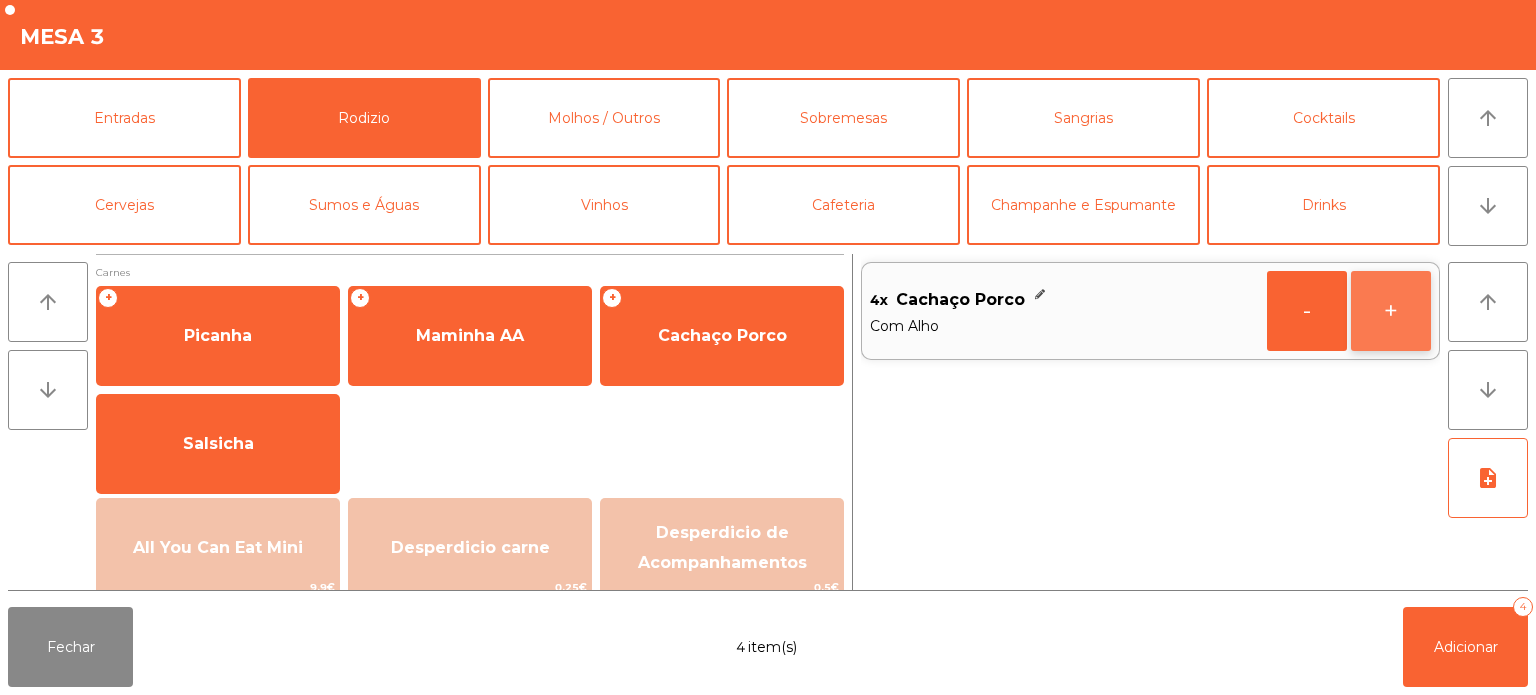 click on "+" 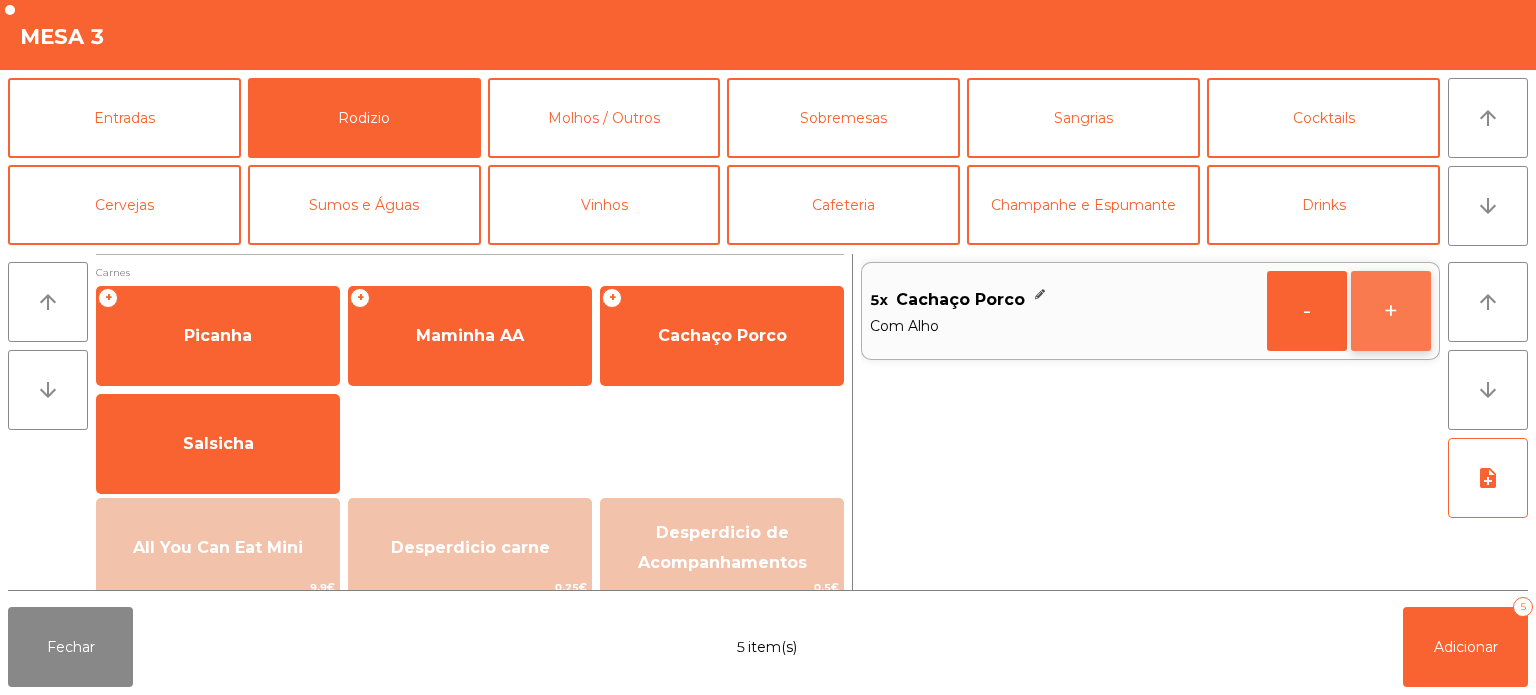 click on "+" 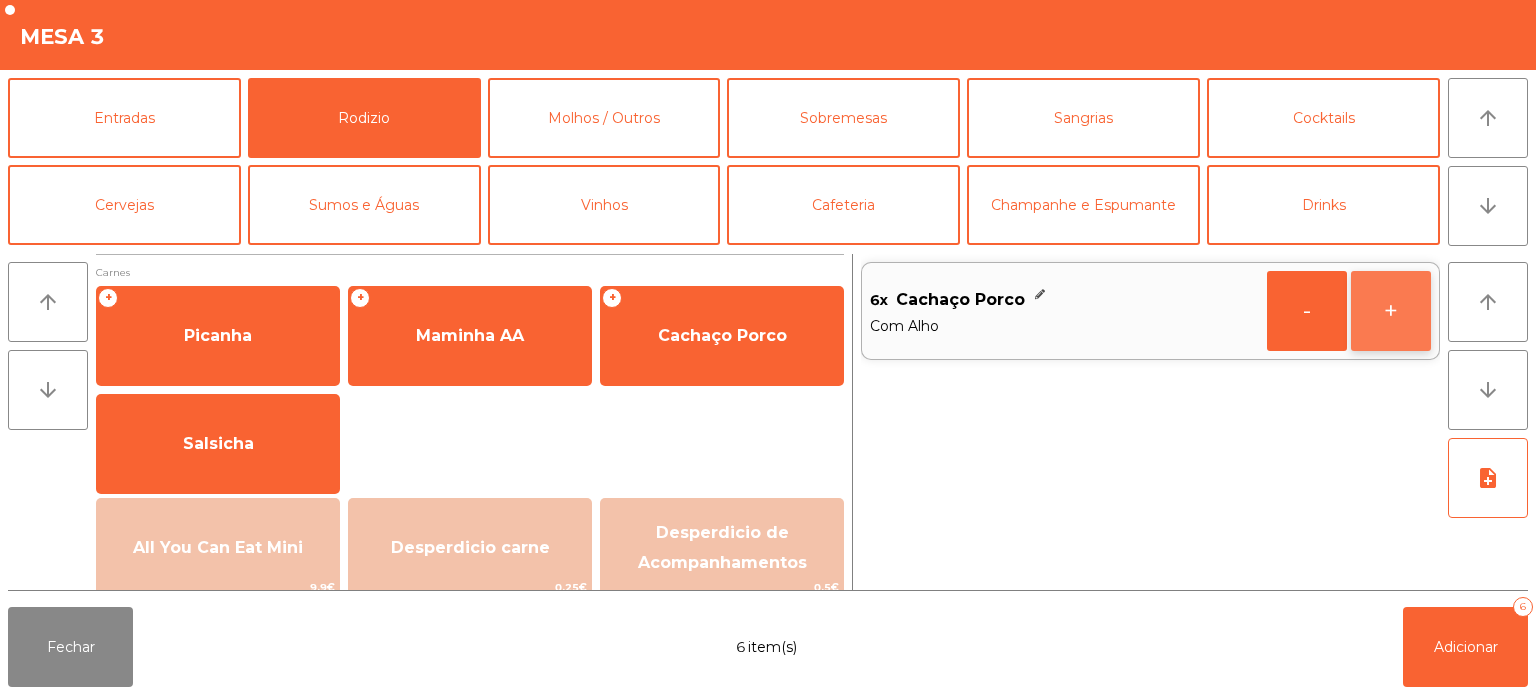 click on "+" 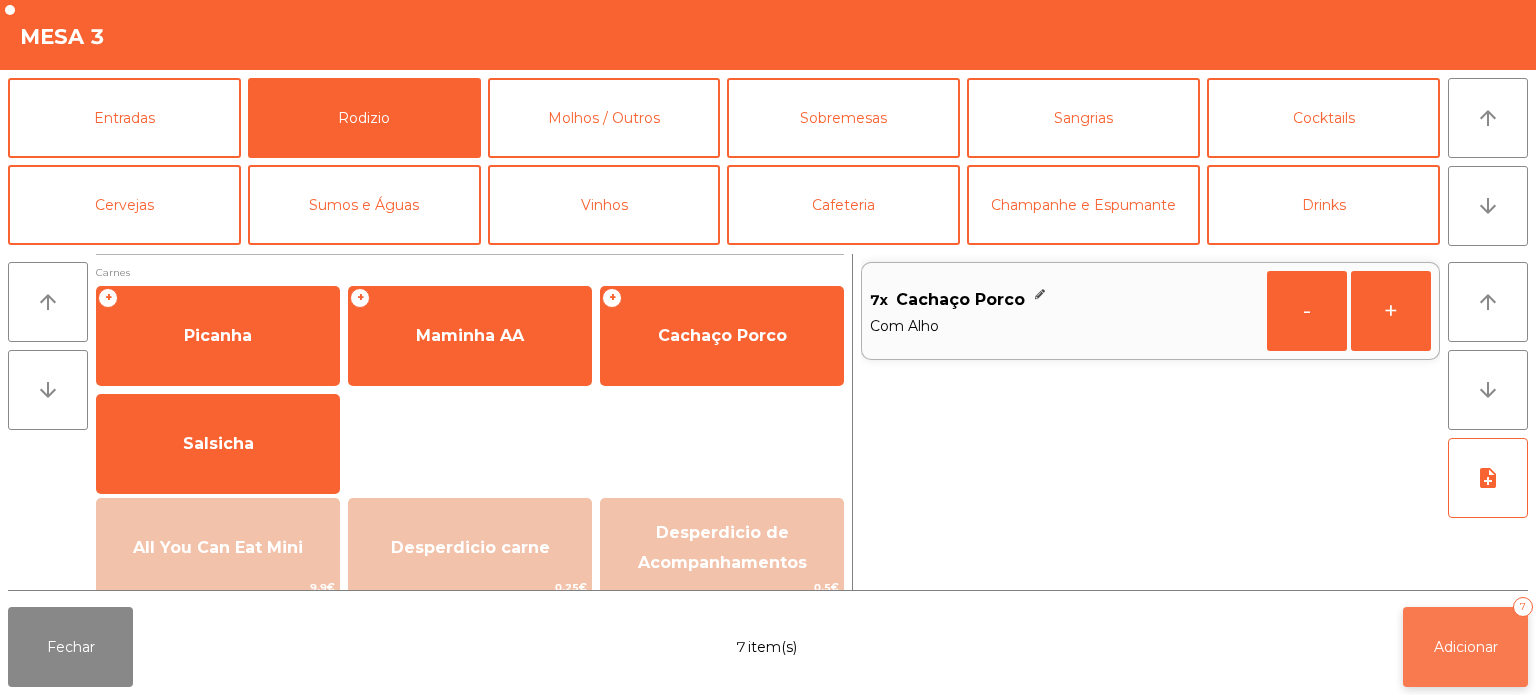 click on "Adicionar" 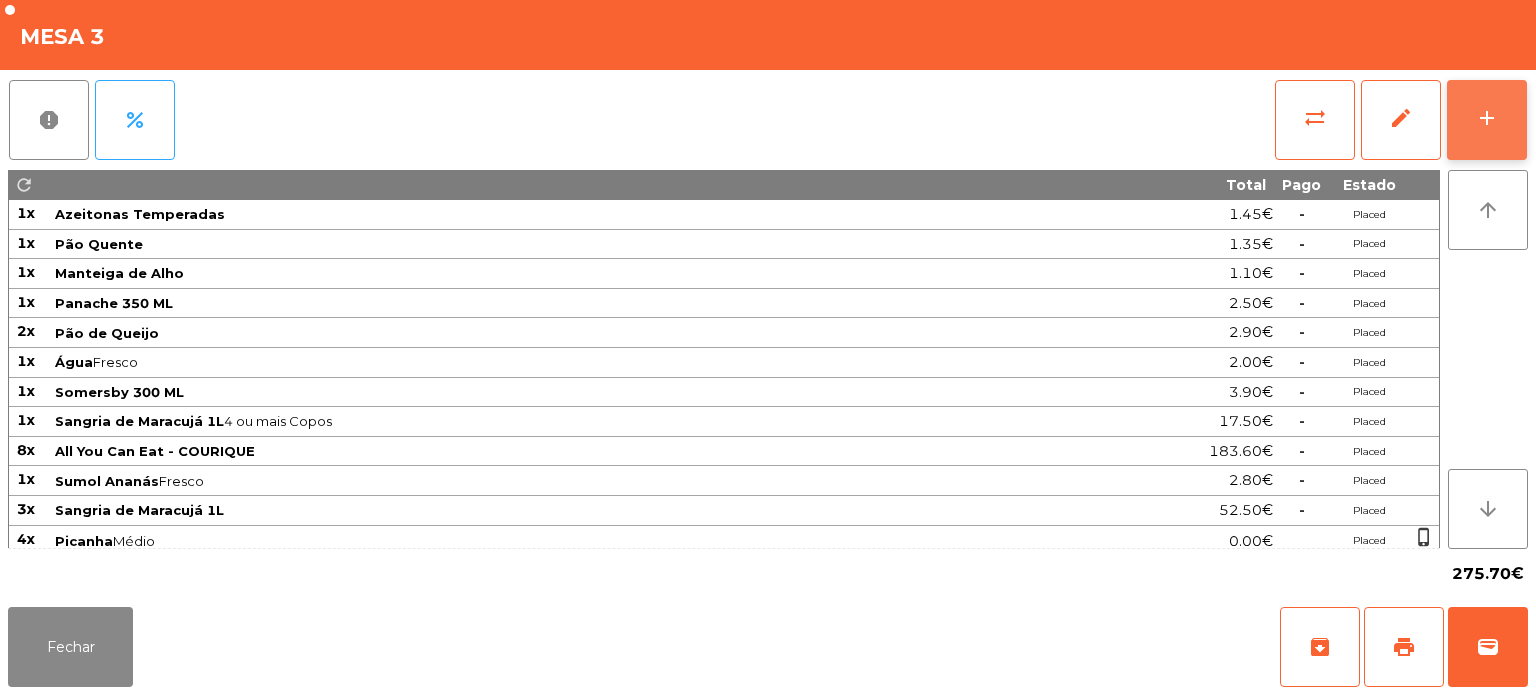 click on "add" 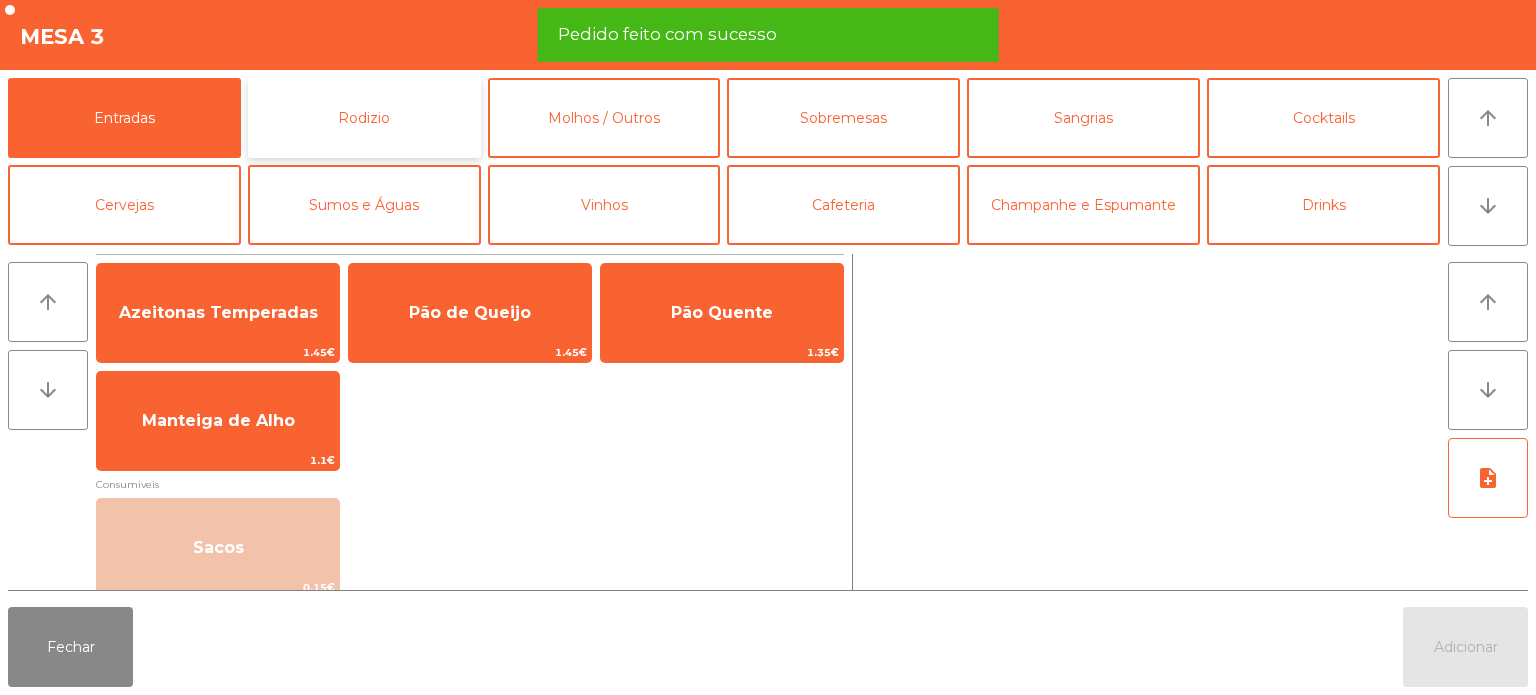 click on "Rodizio" 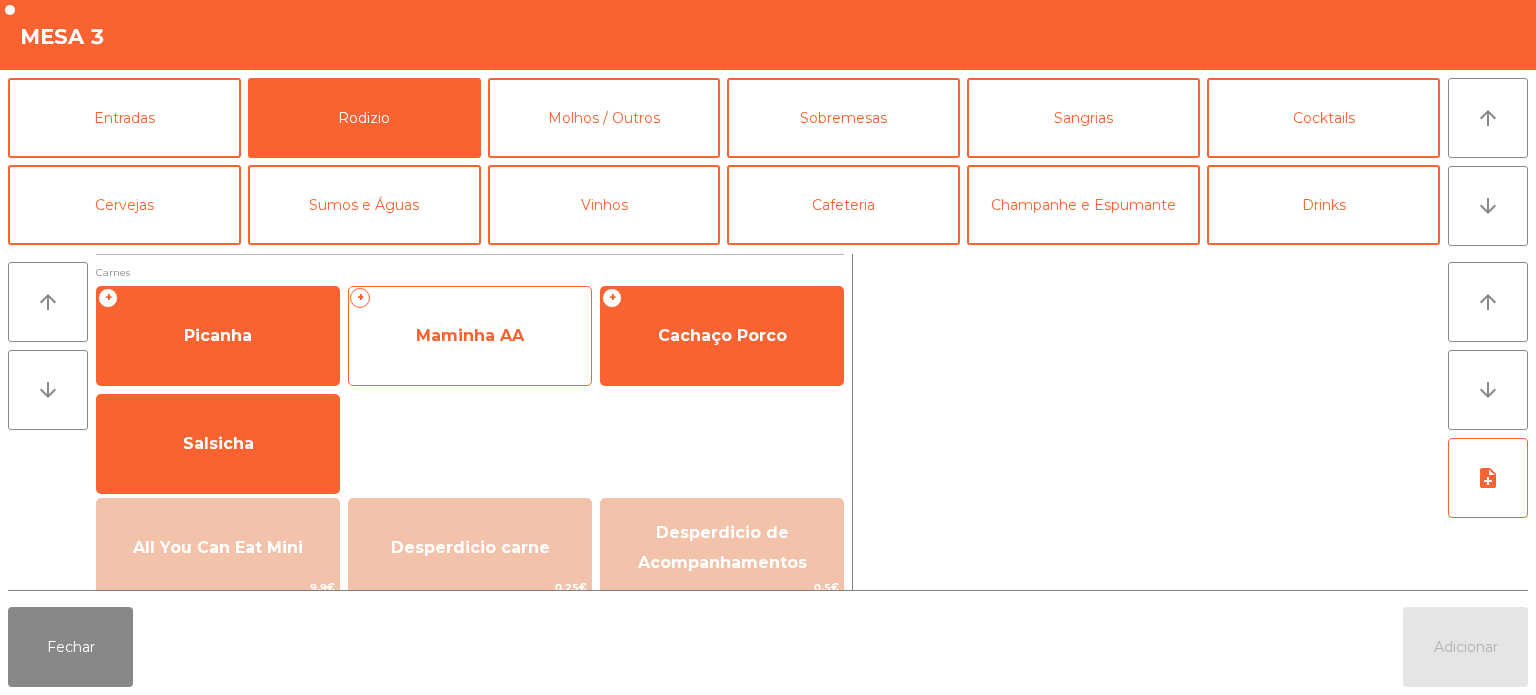 click on "Maminha AA" 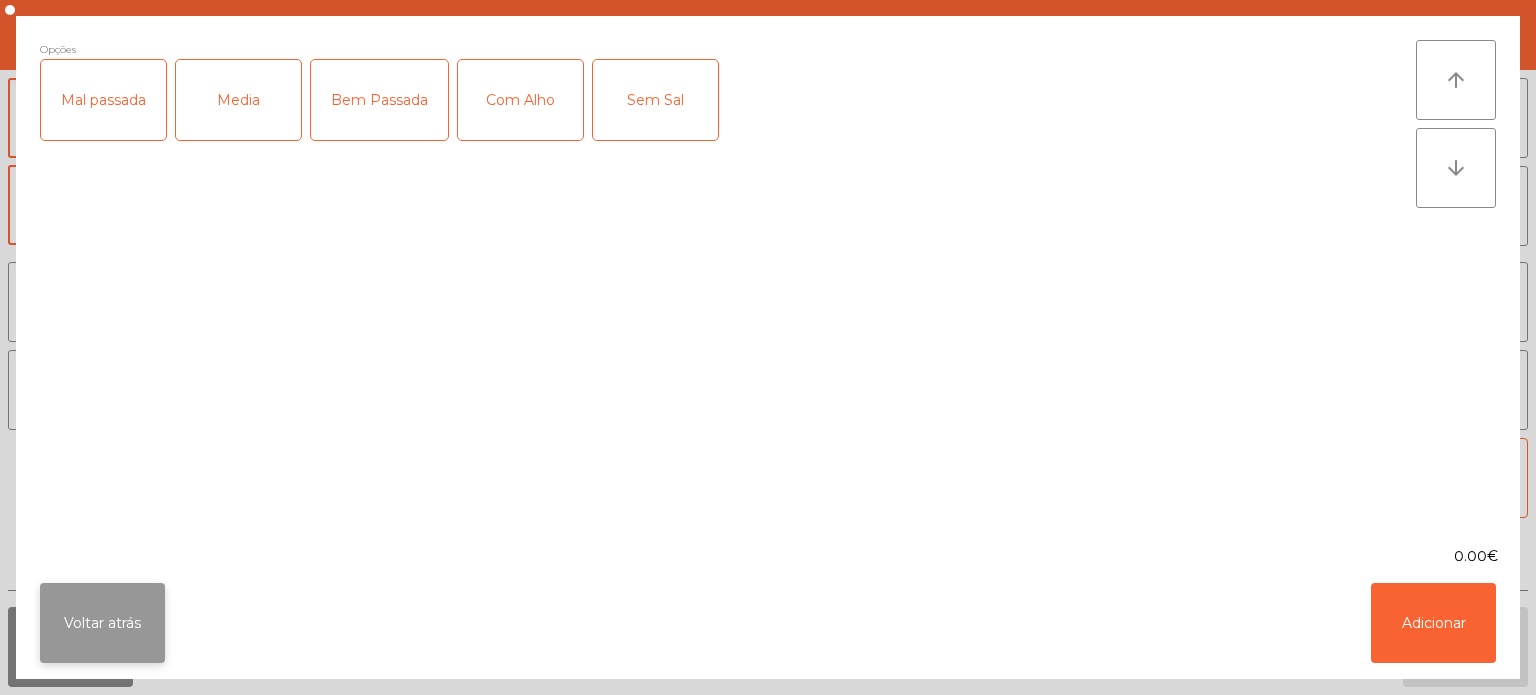 click on "Voltar atrás" 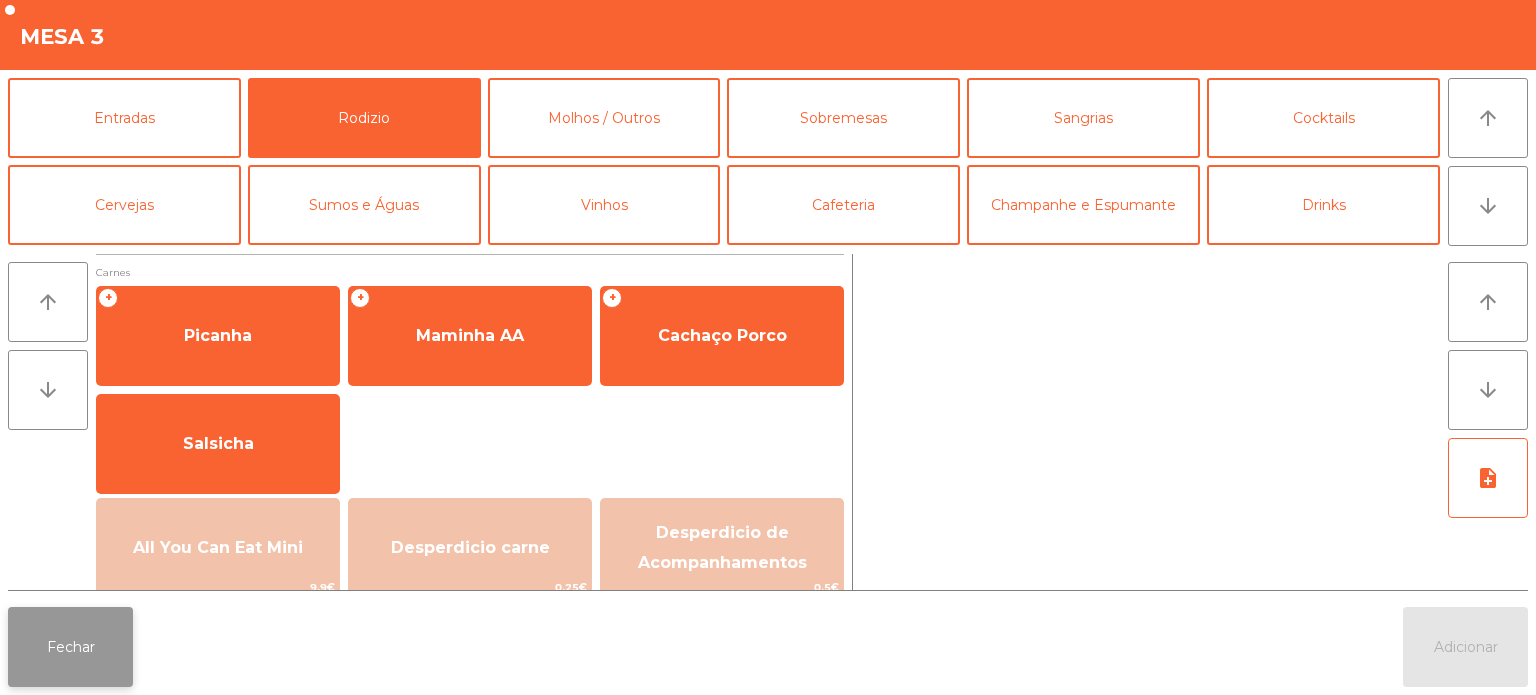click on "Fechar" 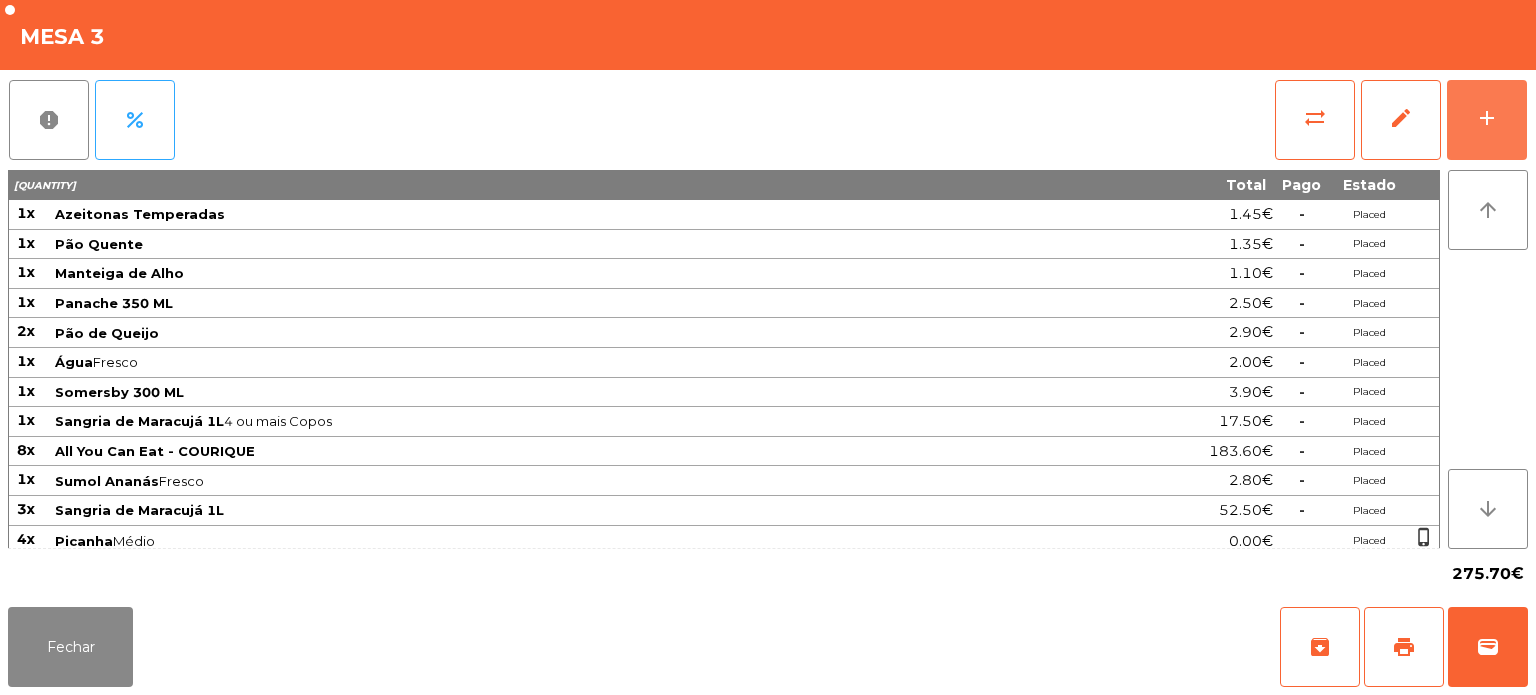scroll, scrollTop: 0, scrollLeft: 0, axis: both 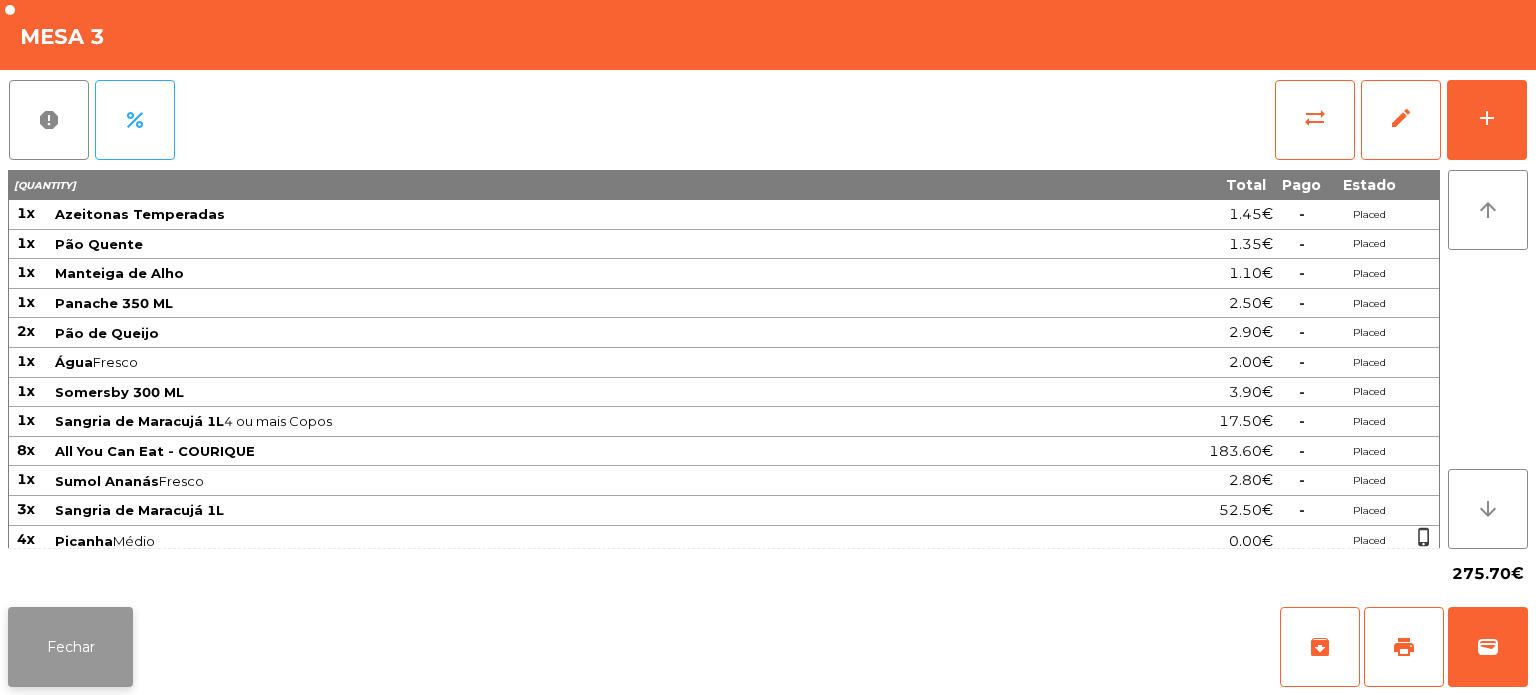 click on "Fechar" 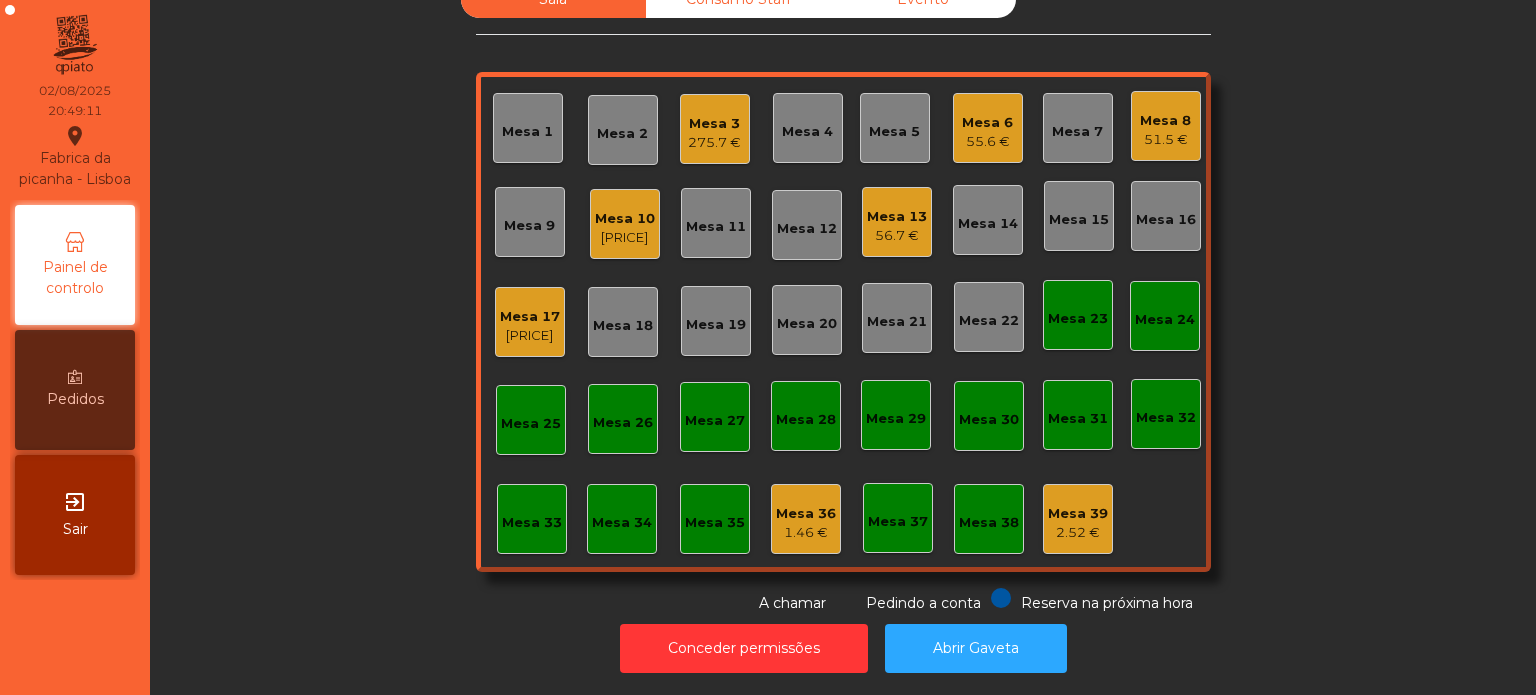 click on "Mesa 3" 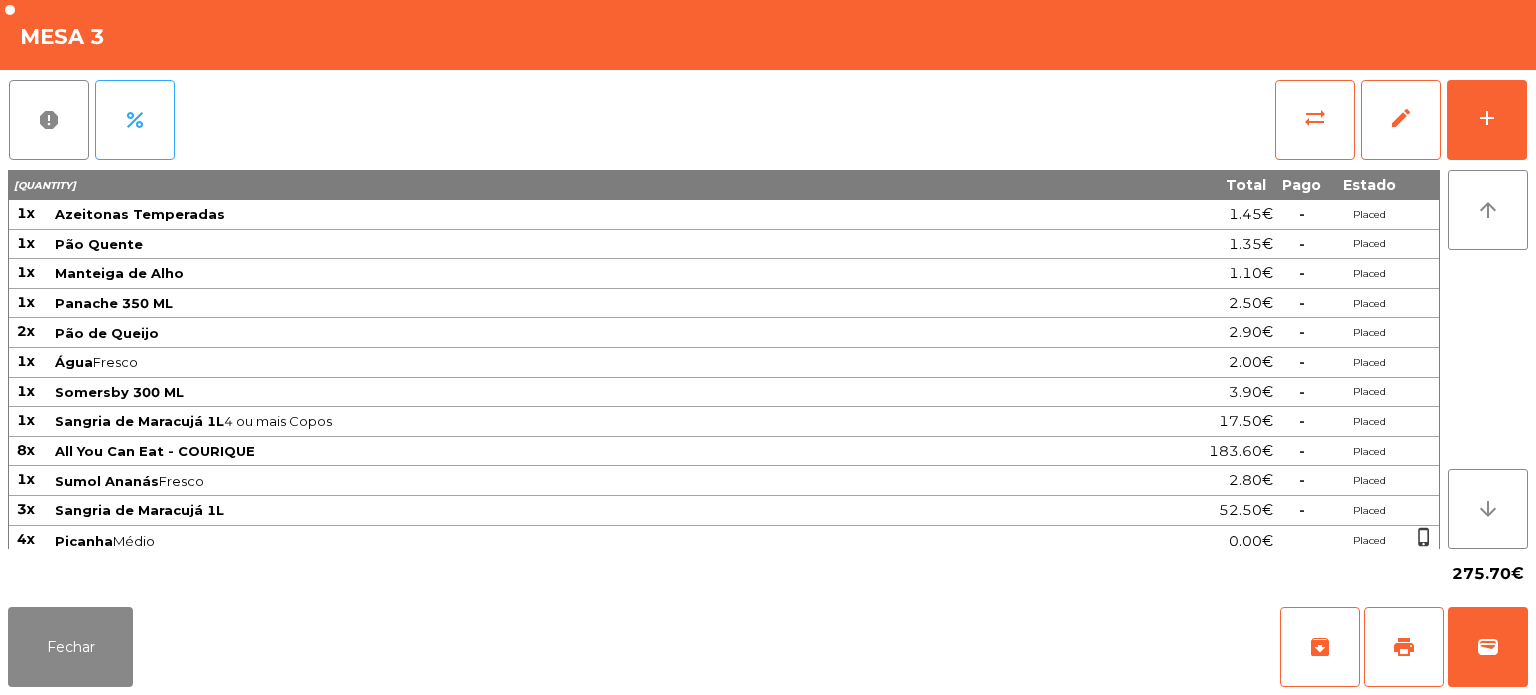 scroll, scrollTop: 404, scrollLeft: 0, axis: vertical 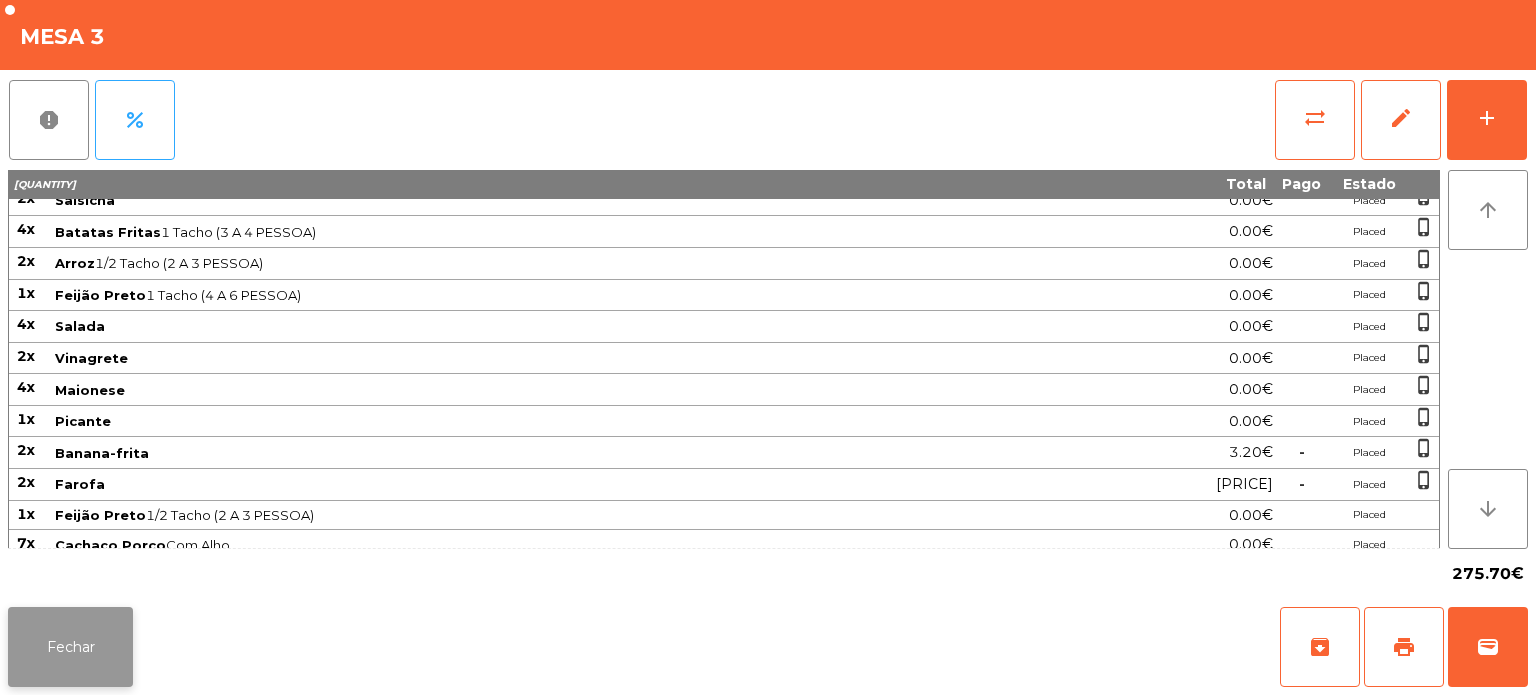 click on "Fechar" 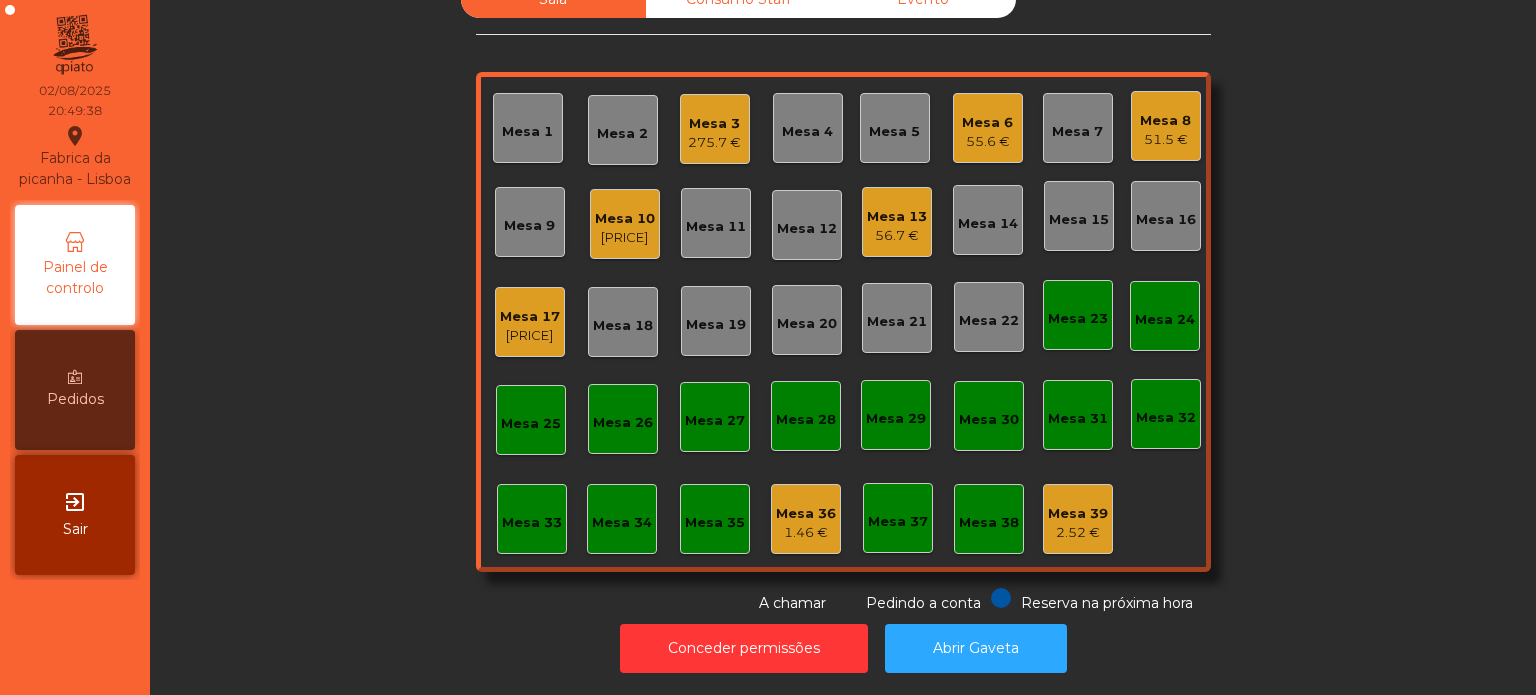 click on "Mesa 13   56.7 €" 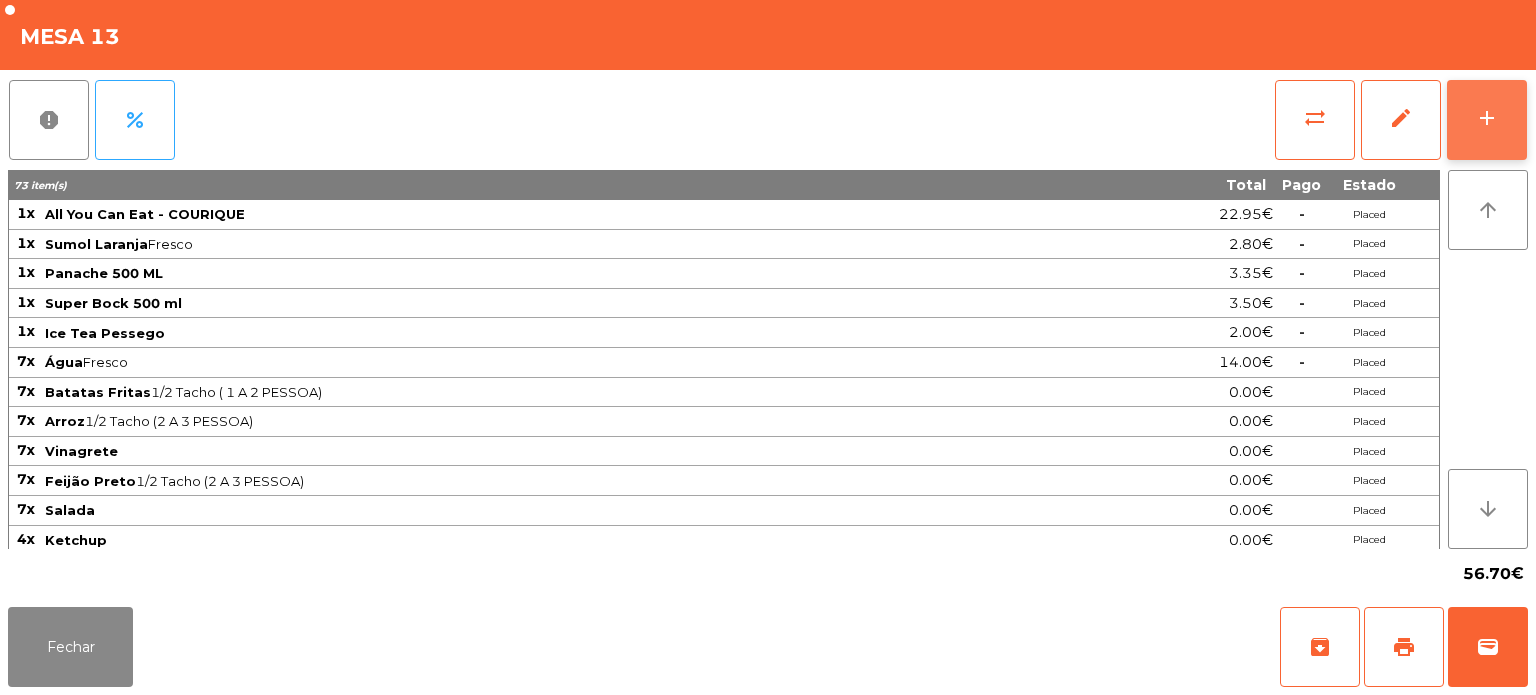 click on "add" 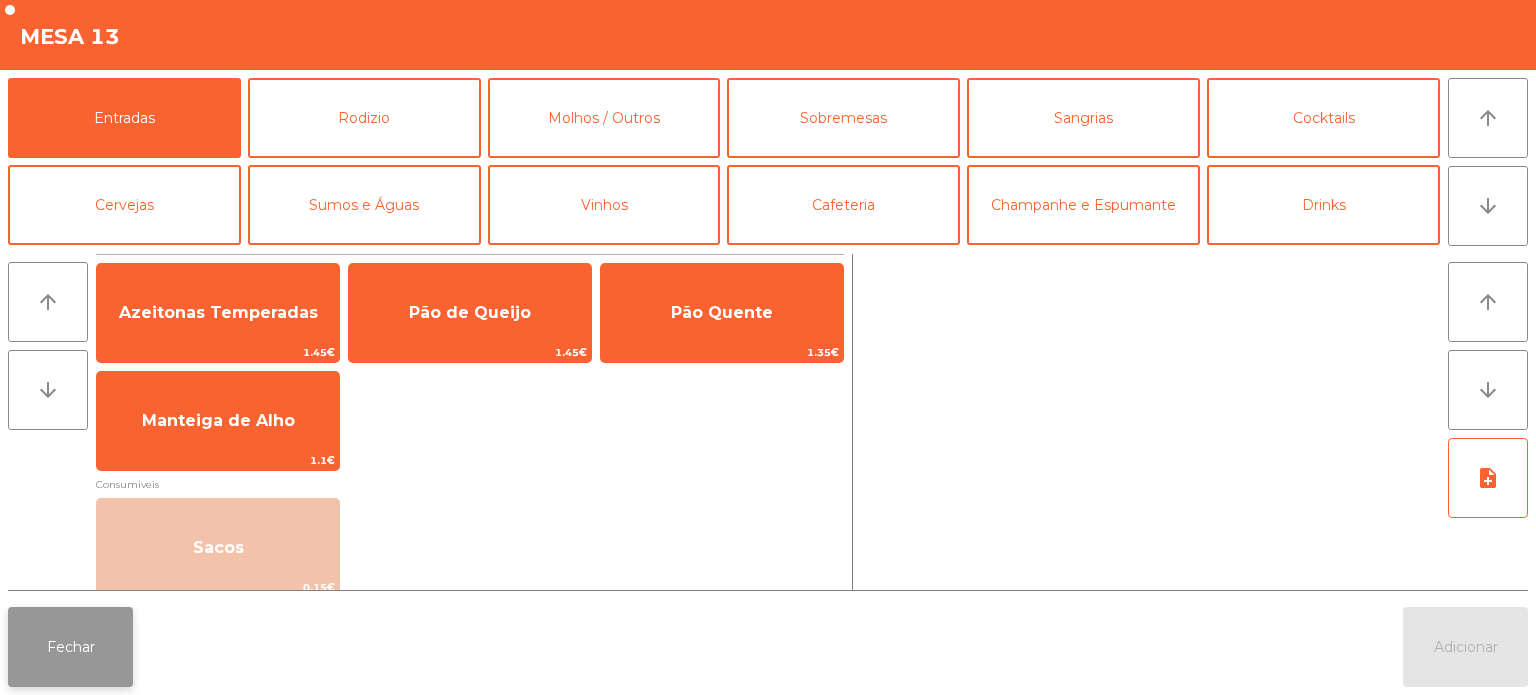 click on "Fechar" 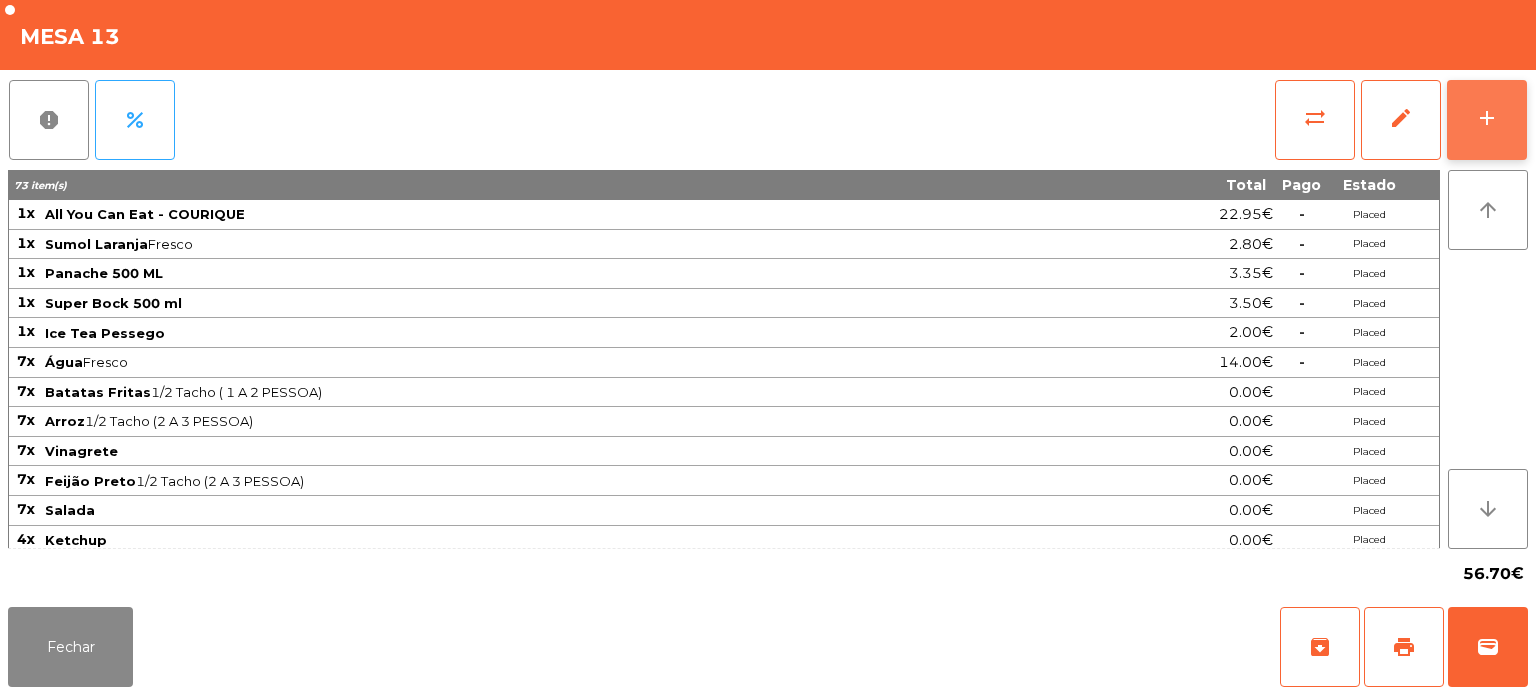 click on "add" 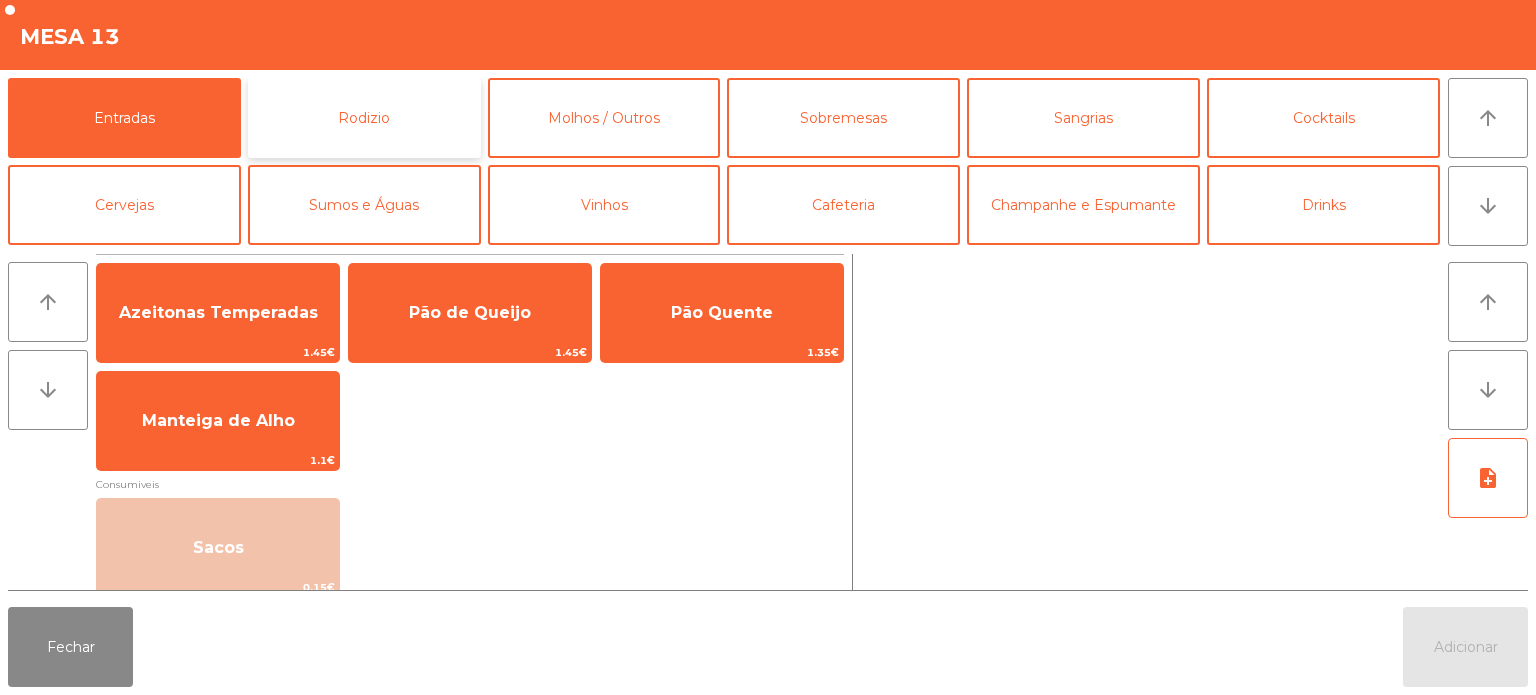 click on "Rodizio" 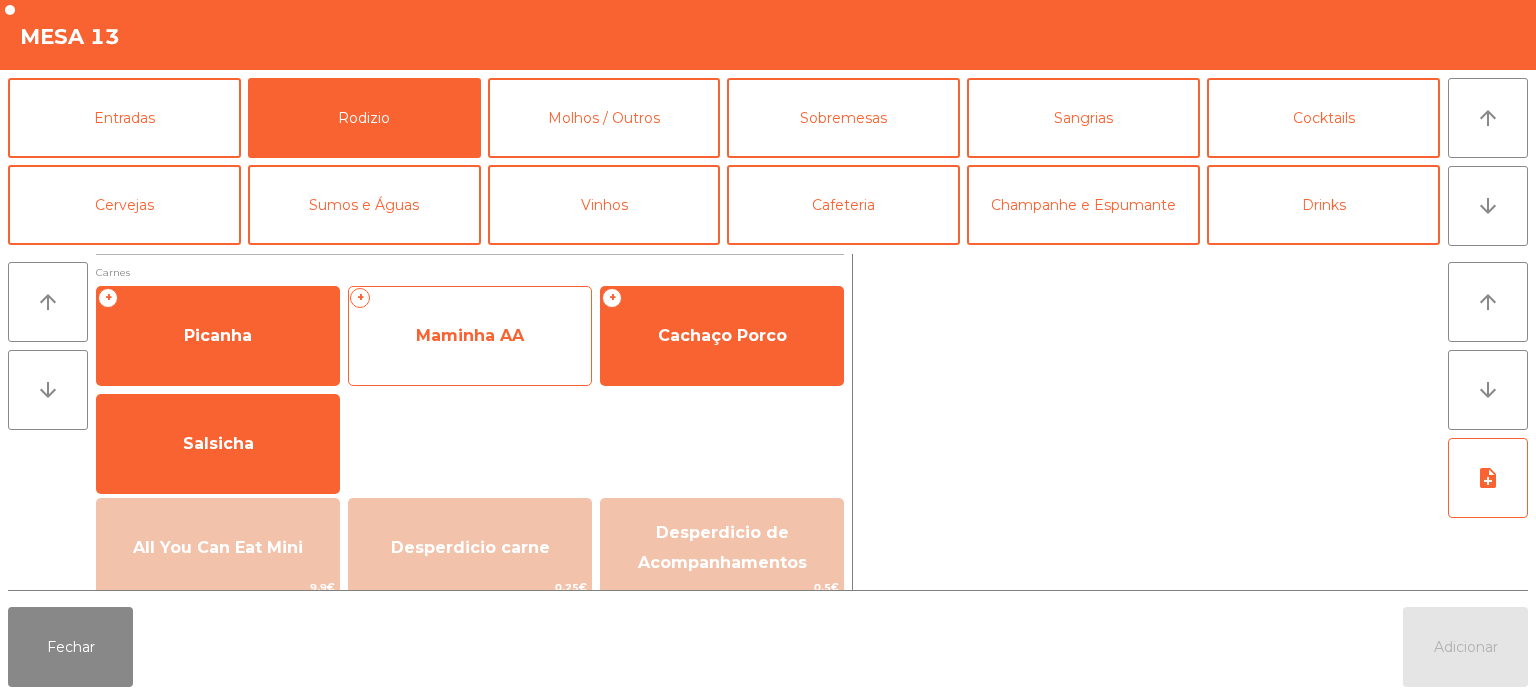 click on "Maminha AA" 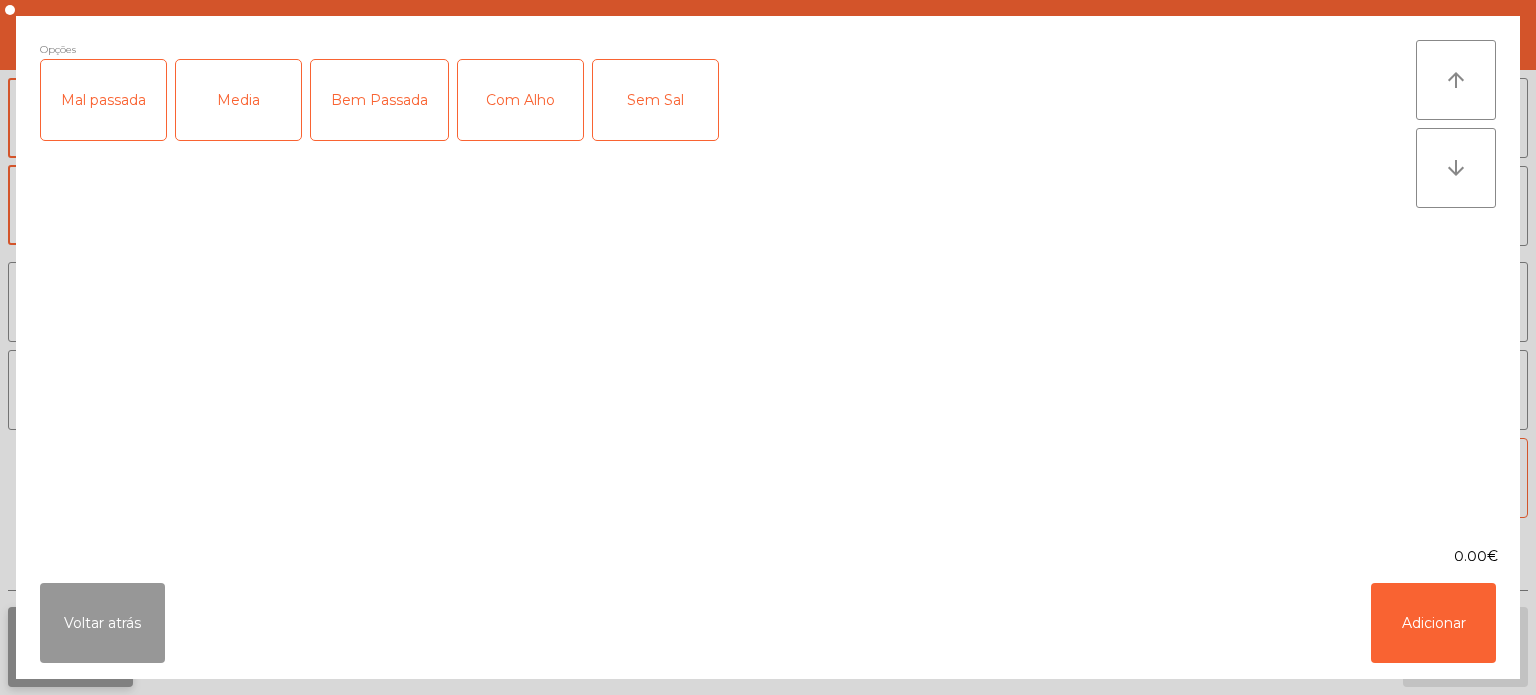 click on "Voltar atrás" 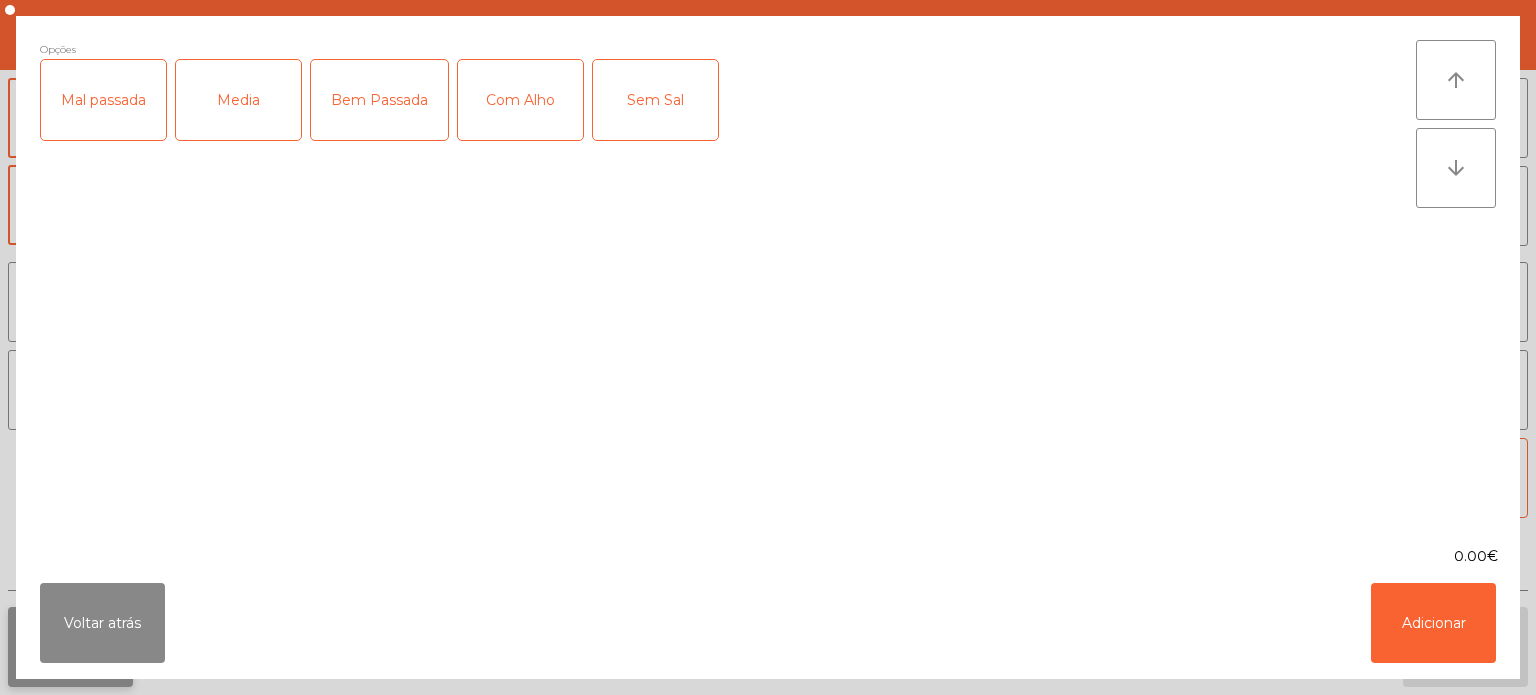 click on "Fechar" 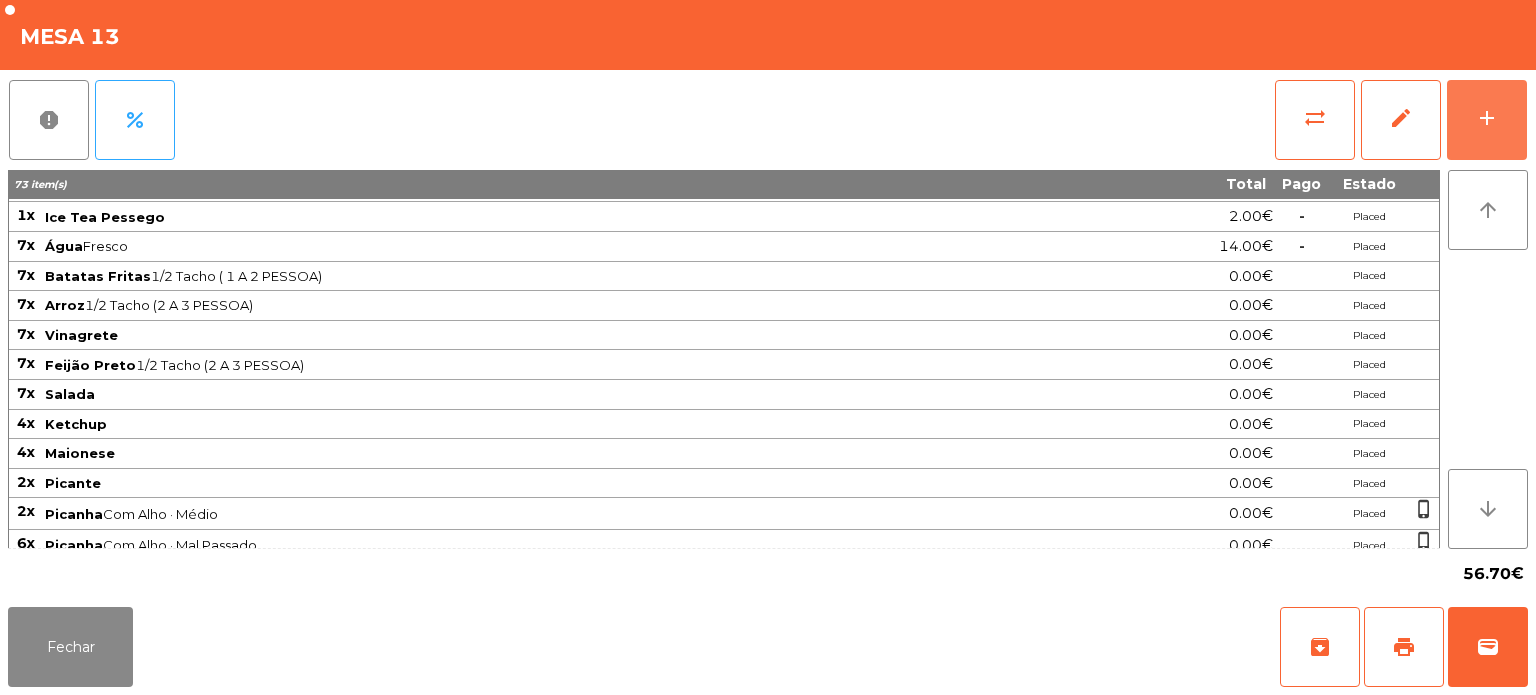 scroll, scrollTop: 244, scrollLeft: 0, axis: vertical 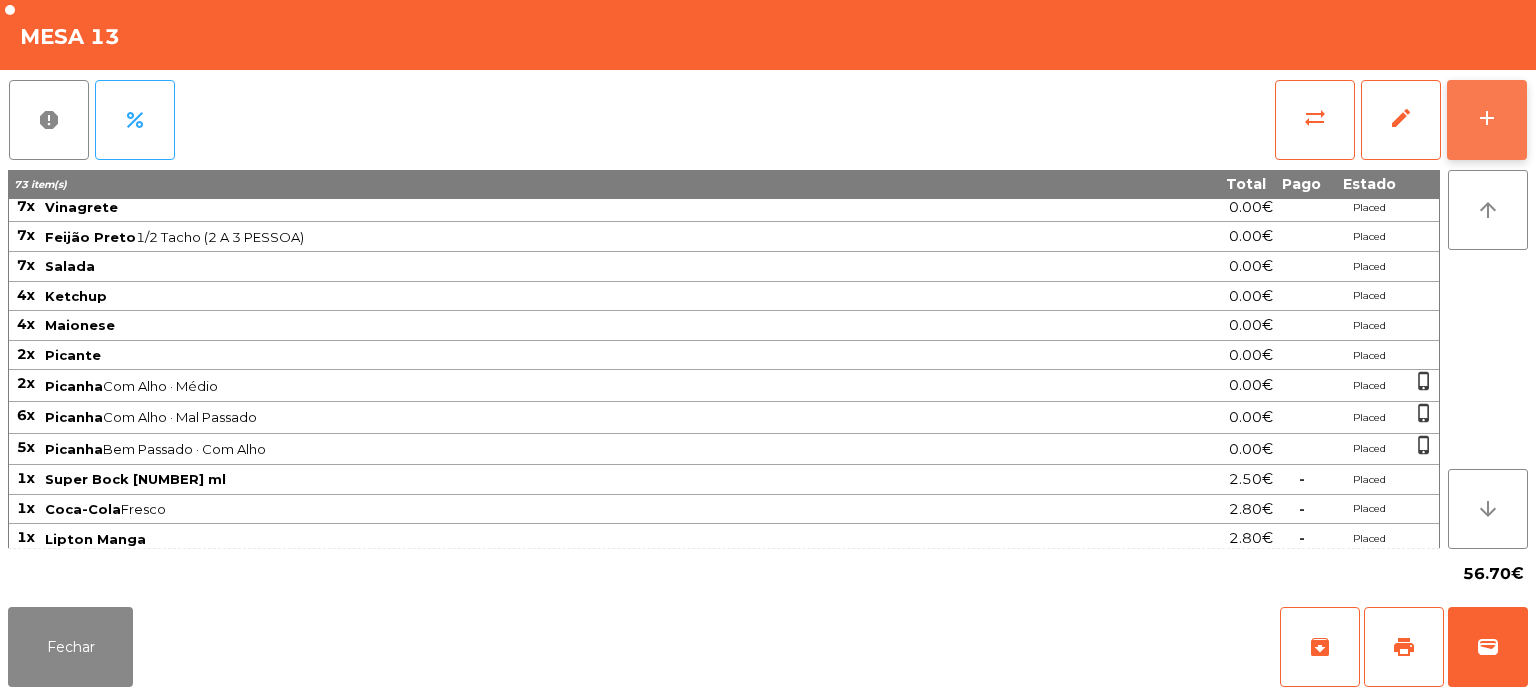 click on "add" 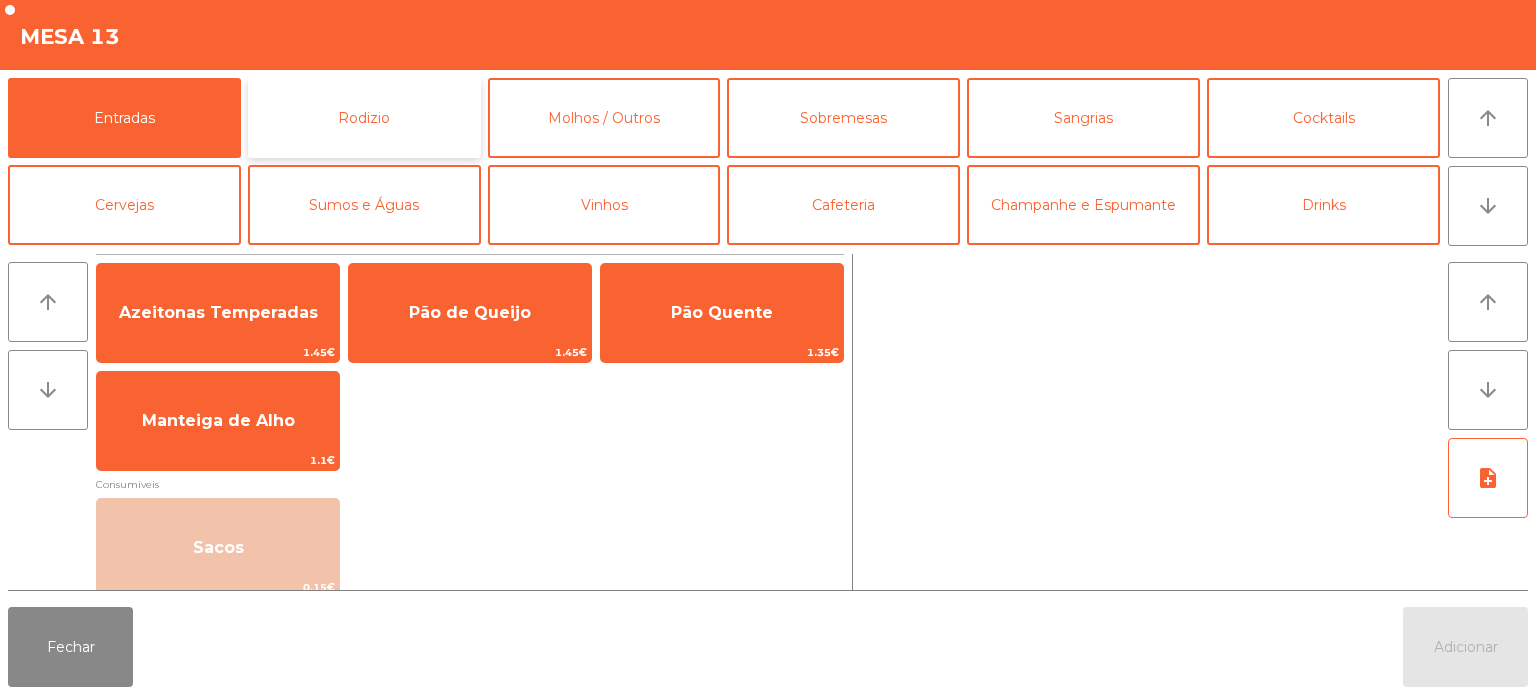 click on "Rodizio" 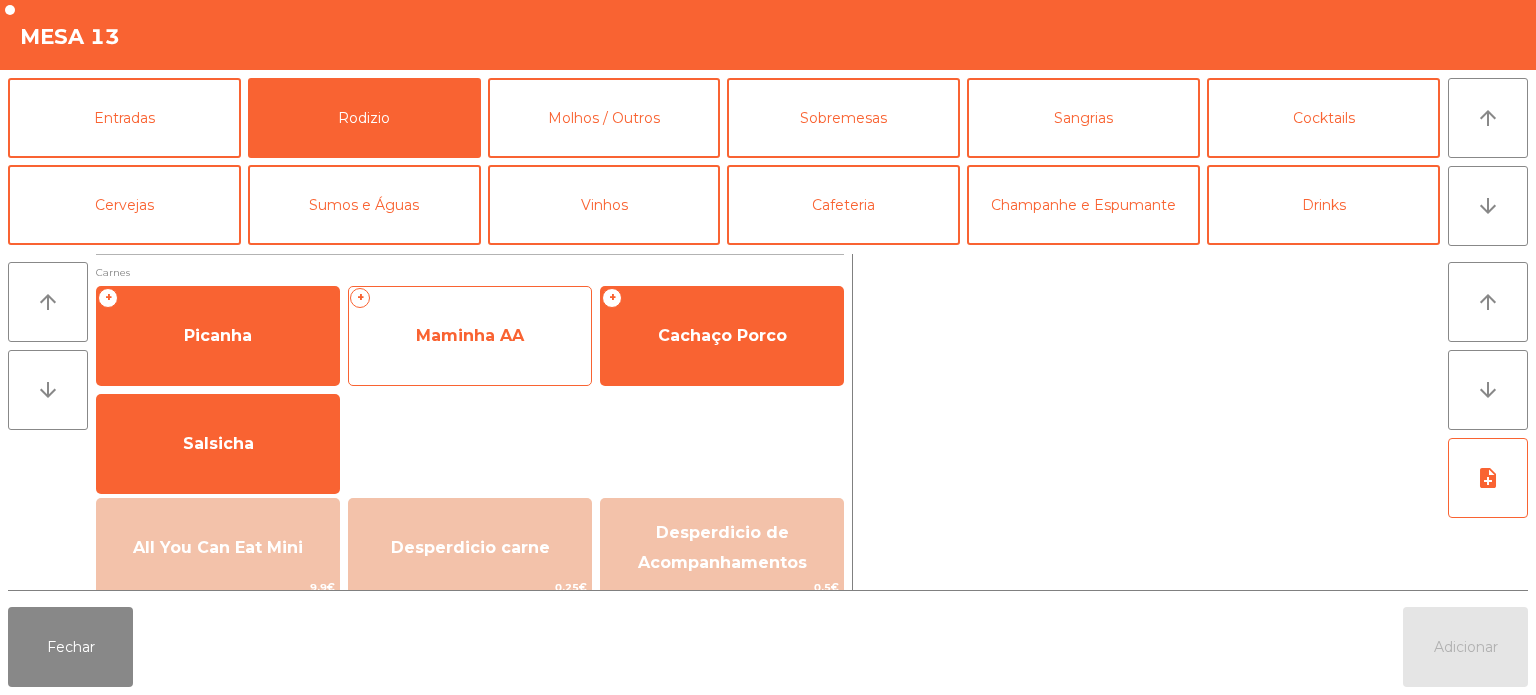 click on "Maminha AA" 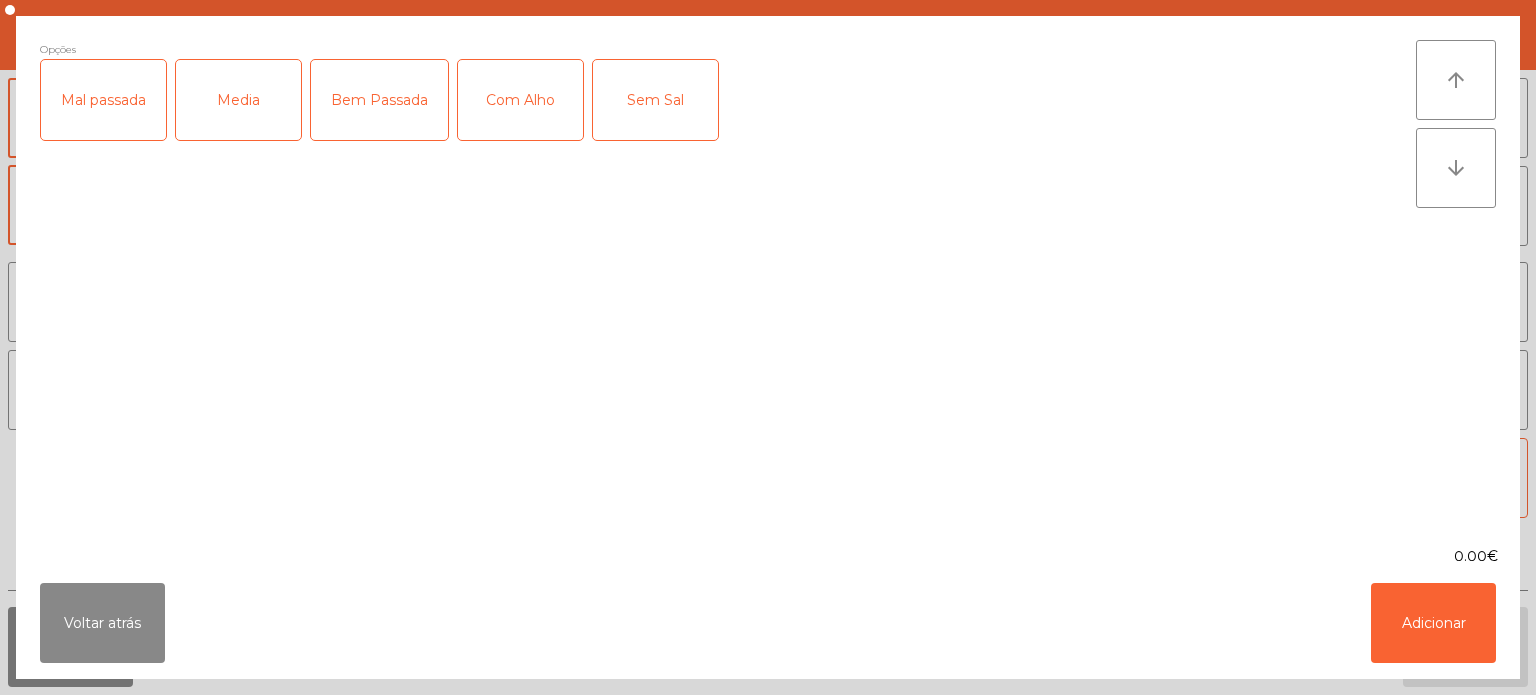click on "Media" 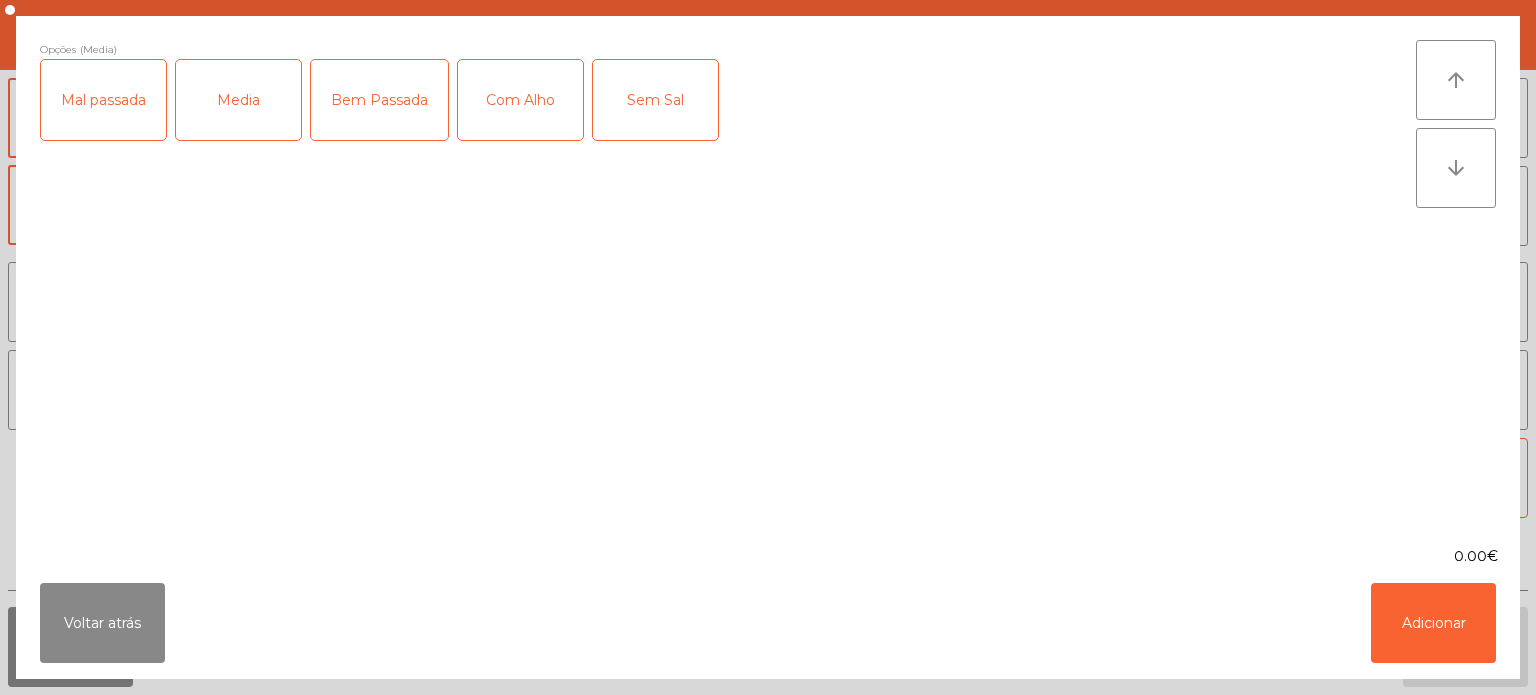 click on "Com Alho" 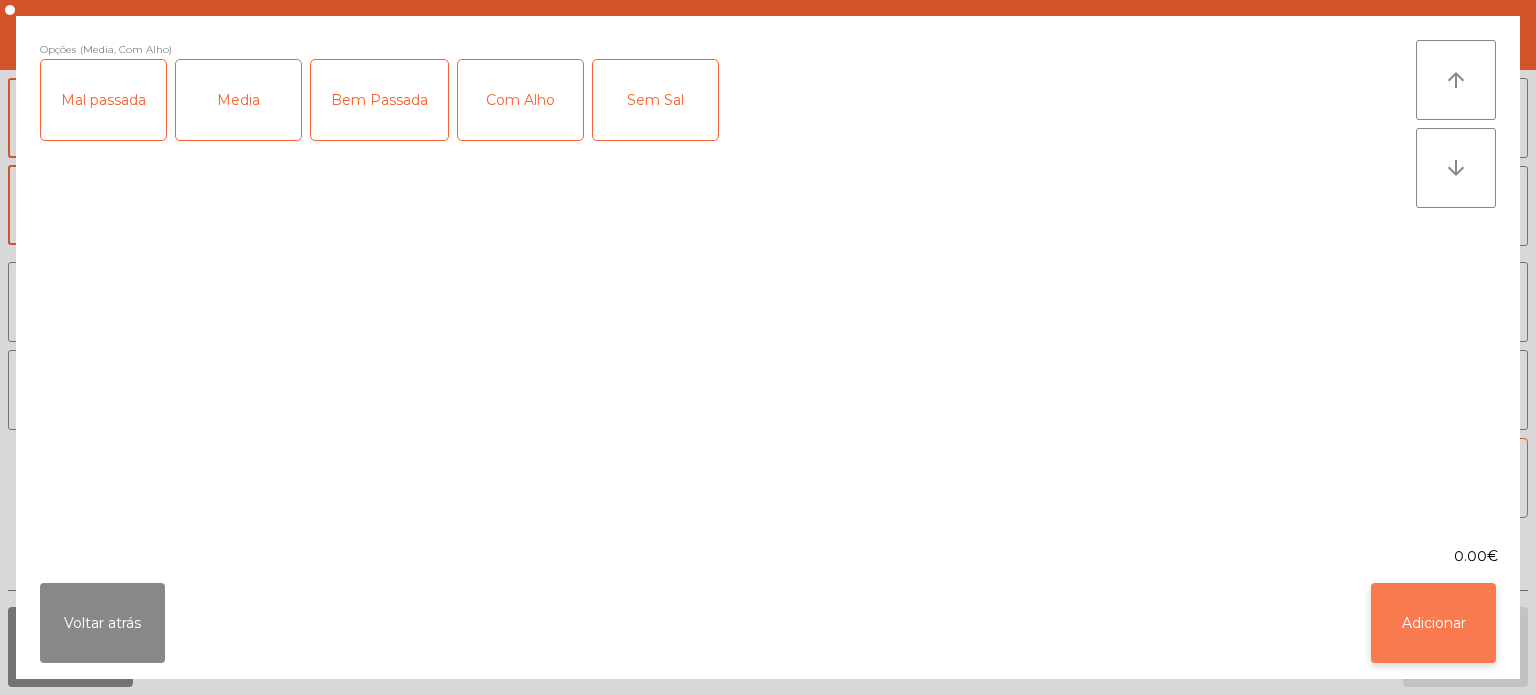 click on "Adicionar" 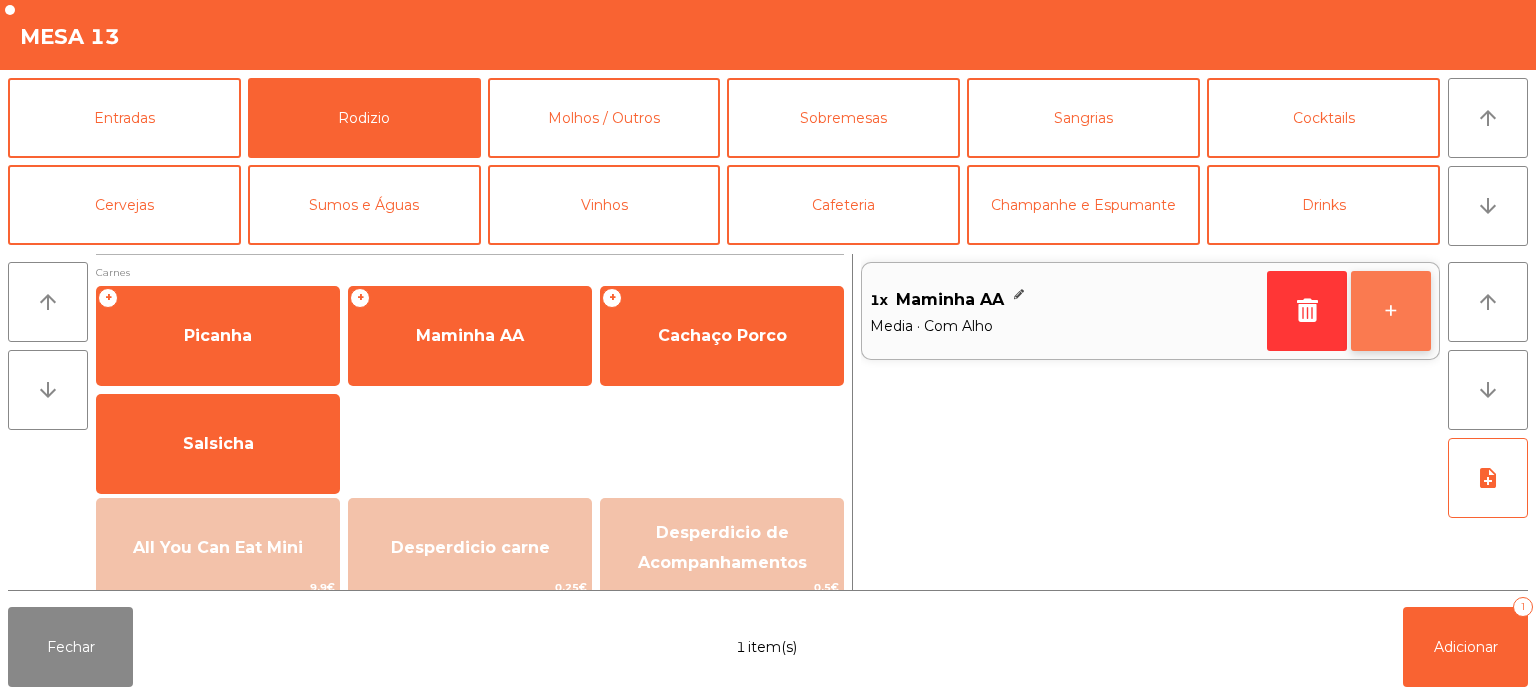 click on "+" 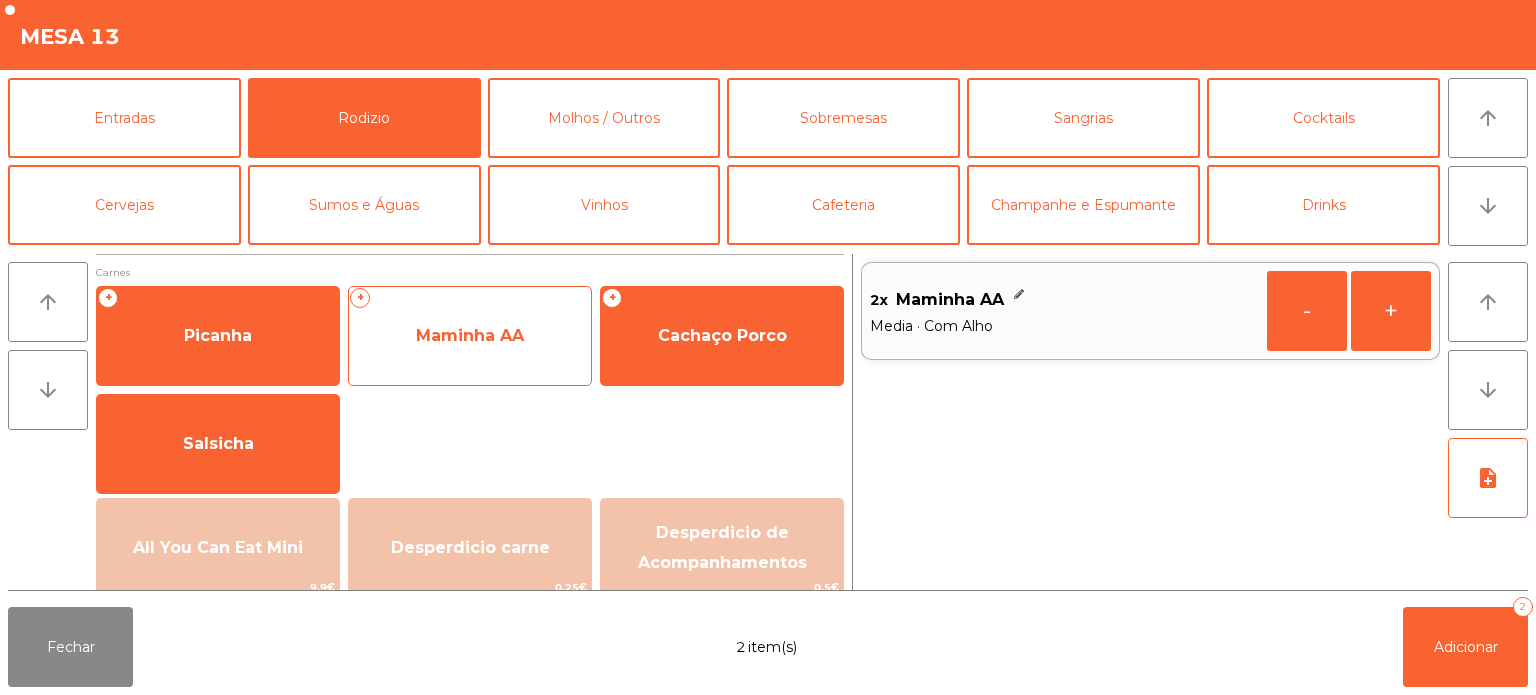 click on "Maminha AA" 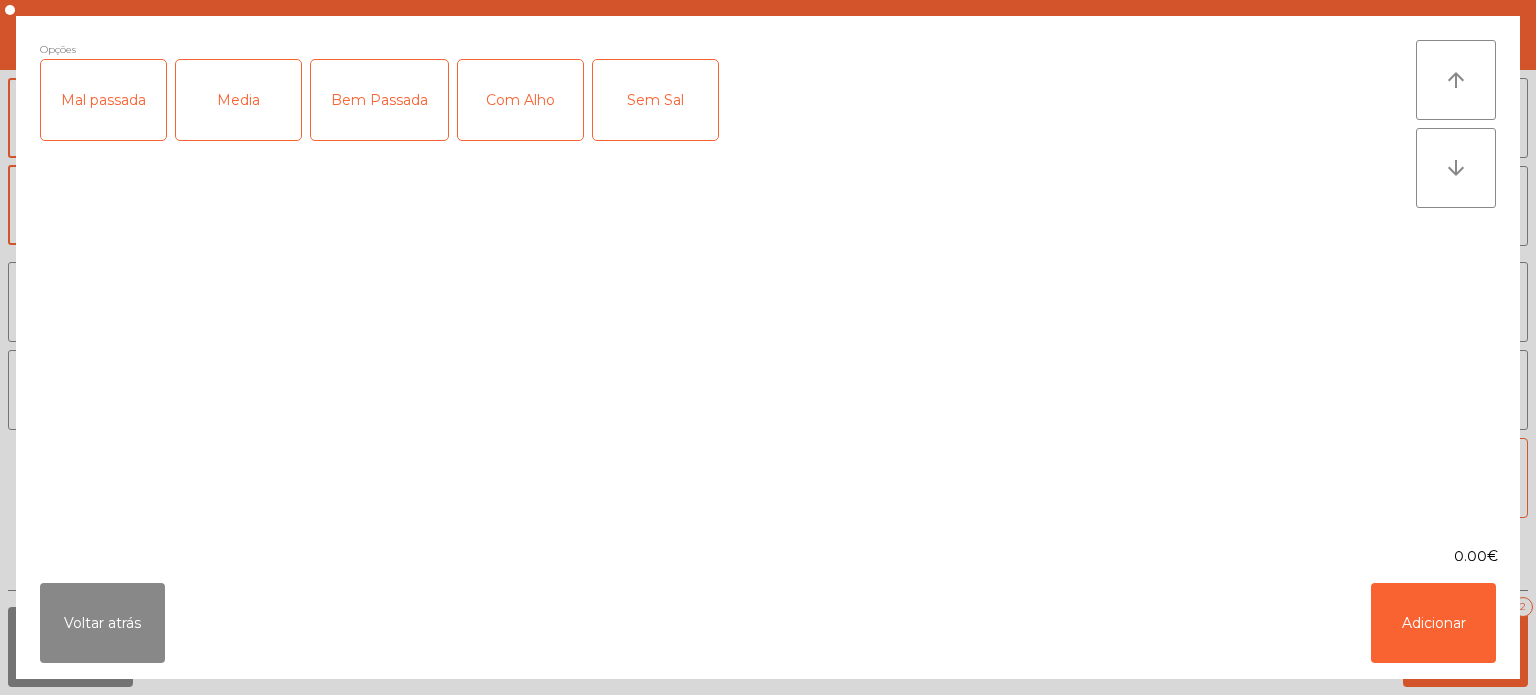 click on "Mal passada" 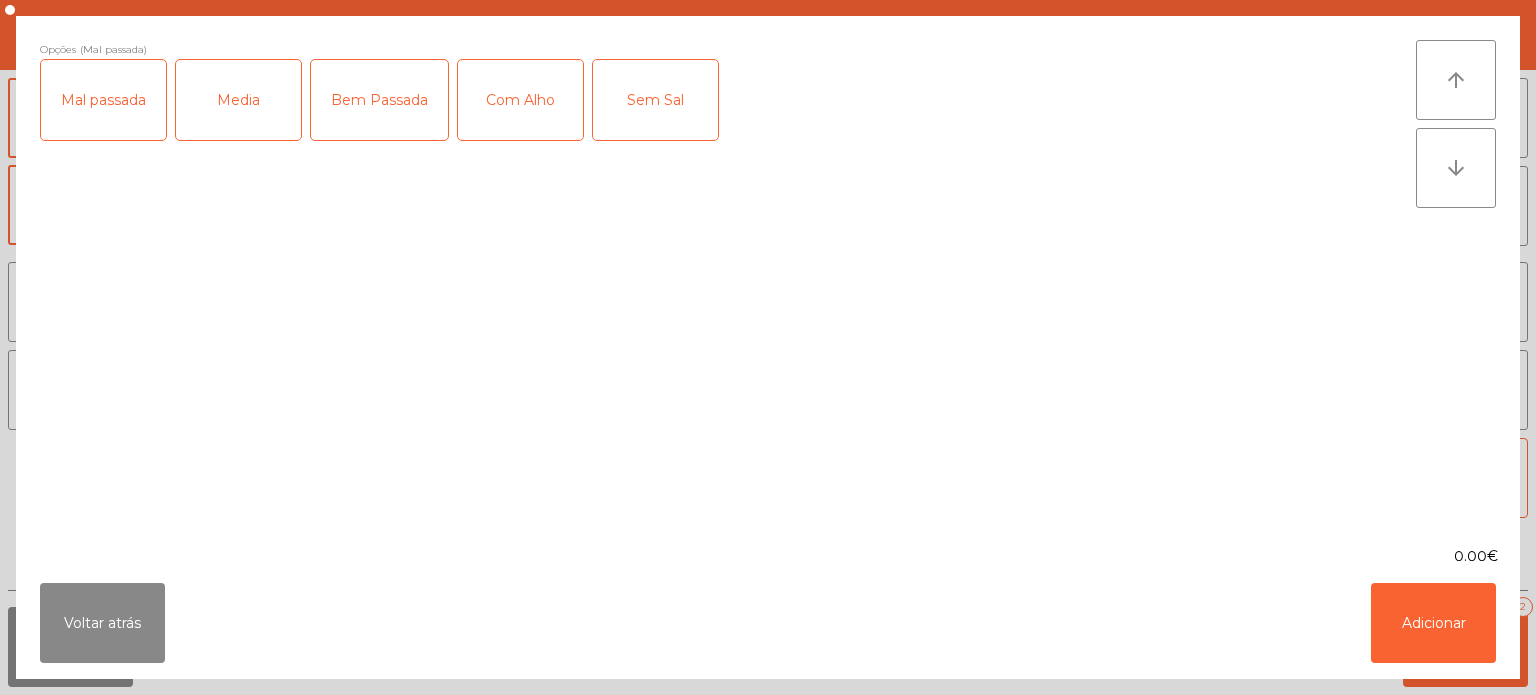 click on "Com Alho" 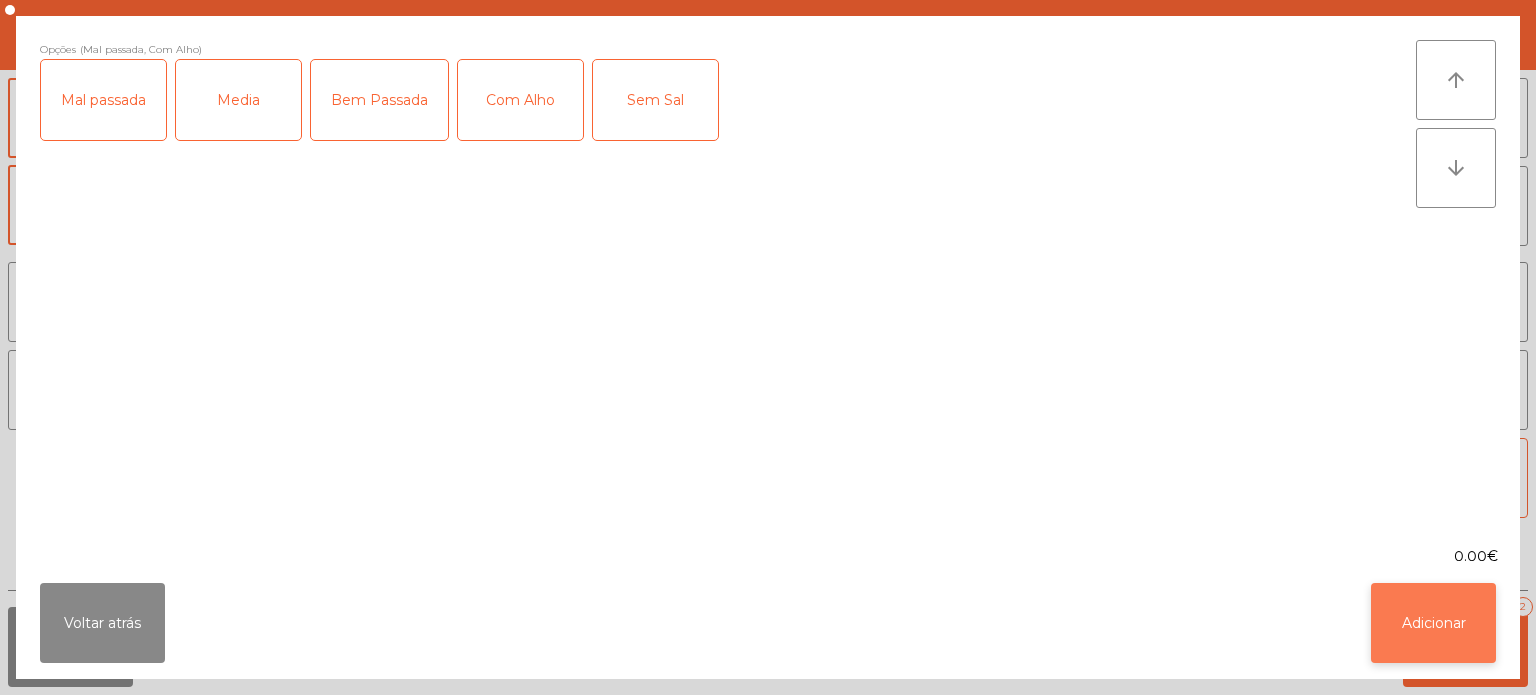 click on "Adicionar" 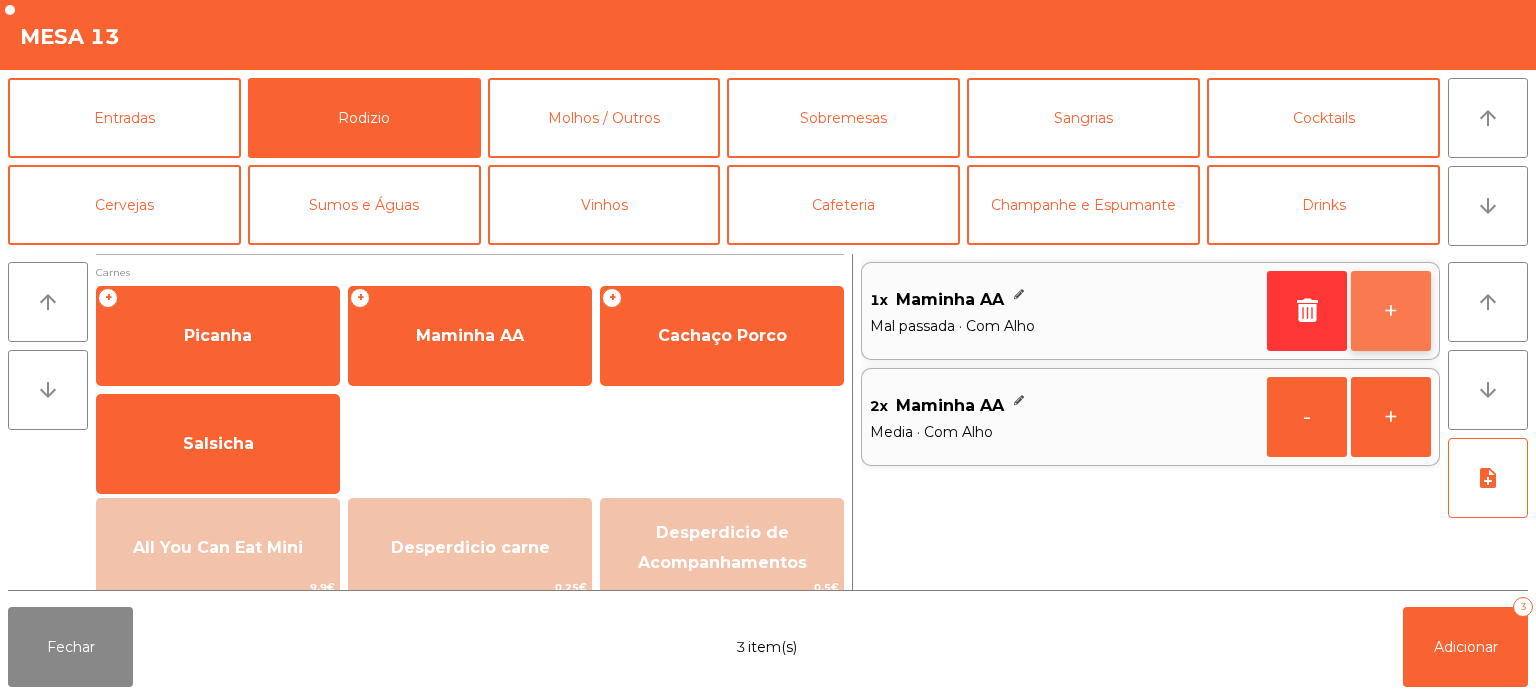 click on "+" 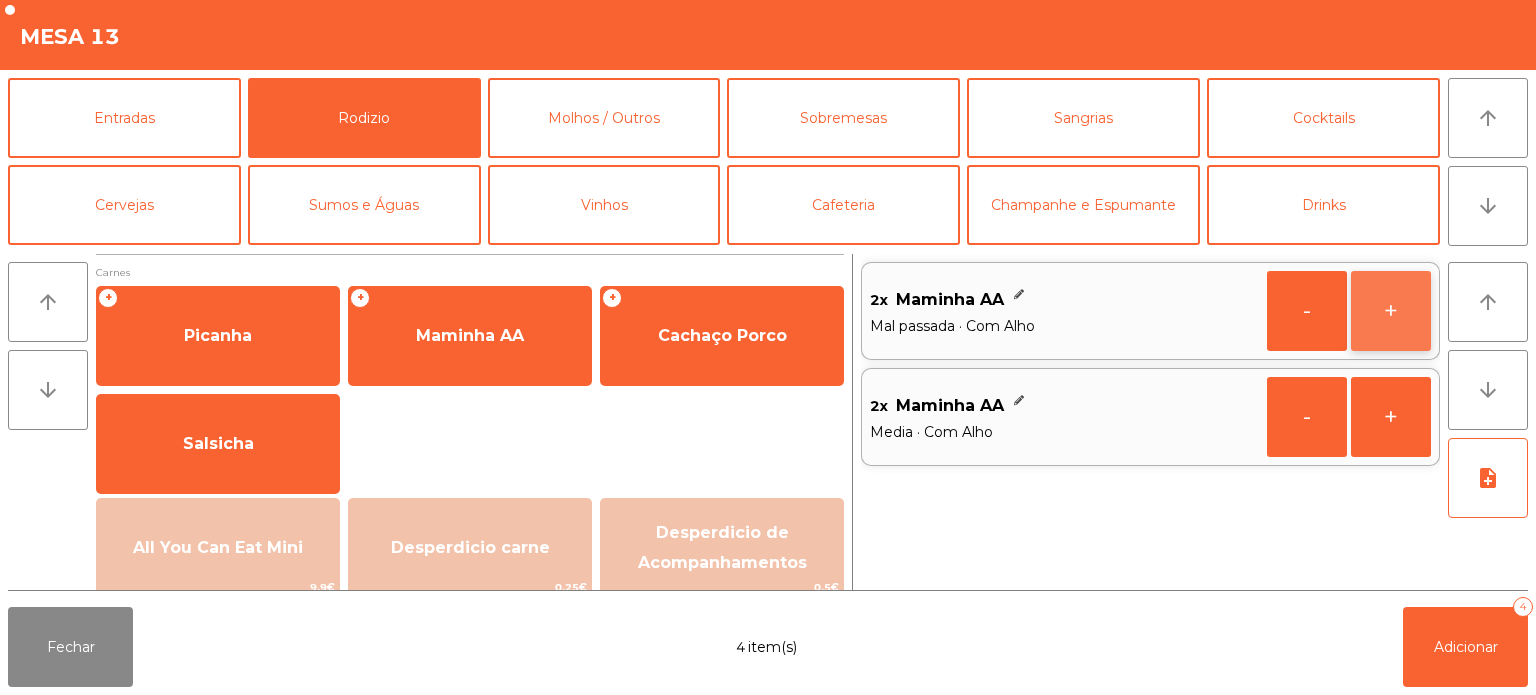 click on "+" 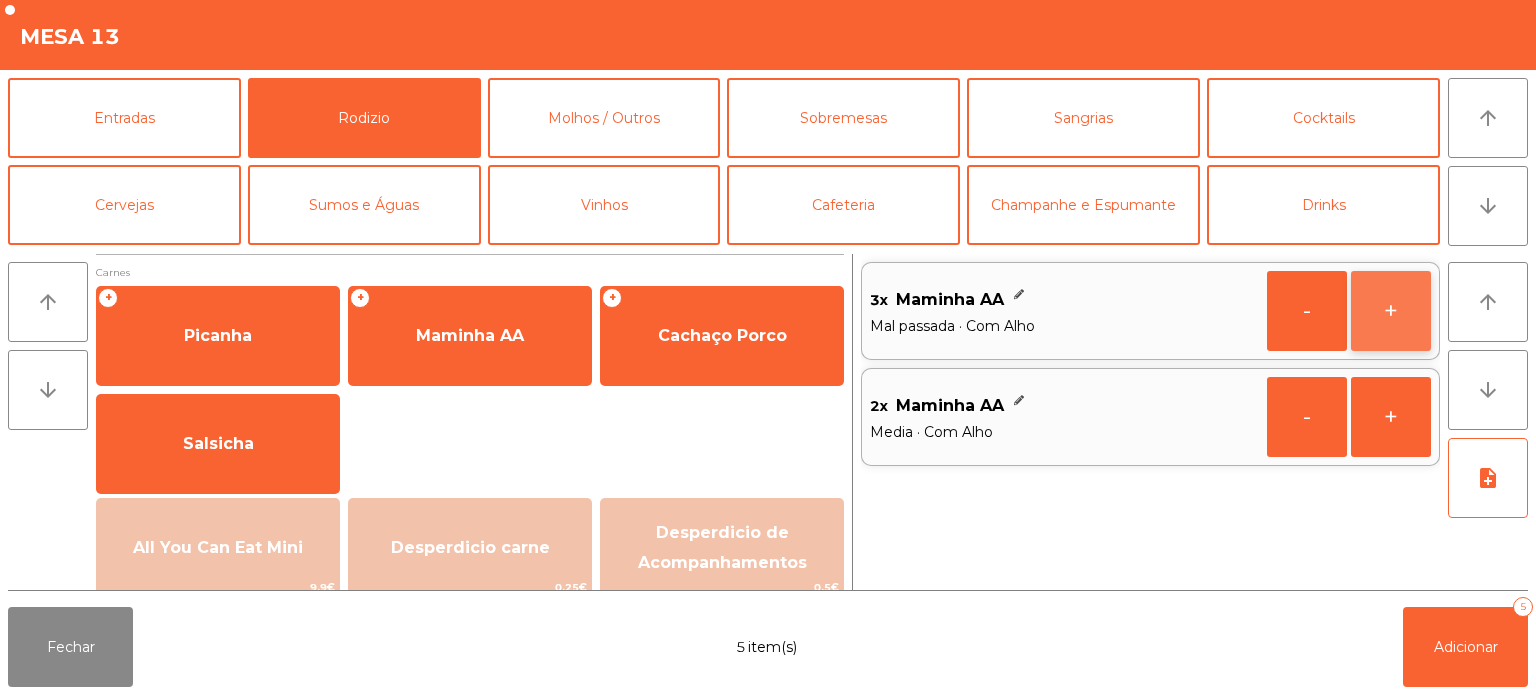 click on "+" 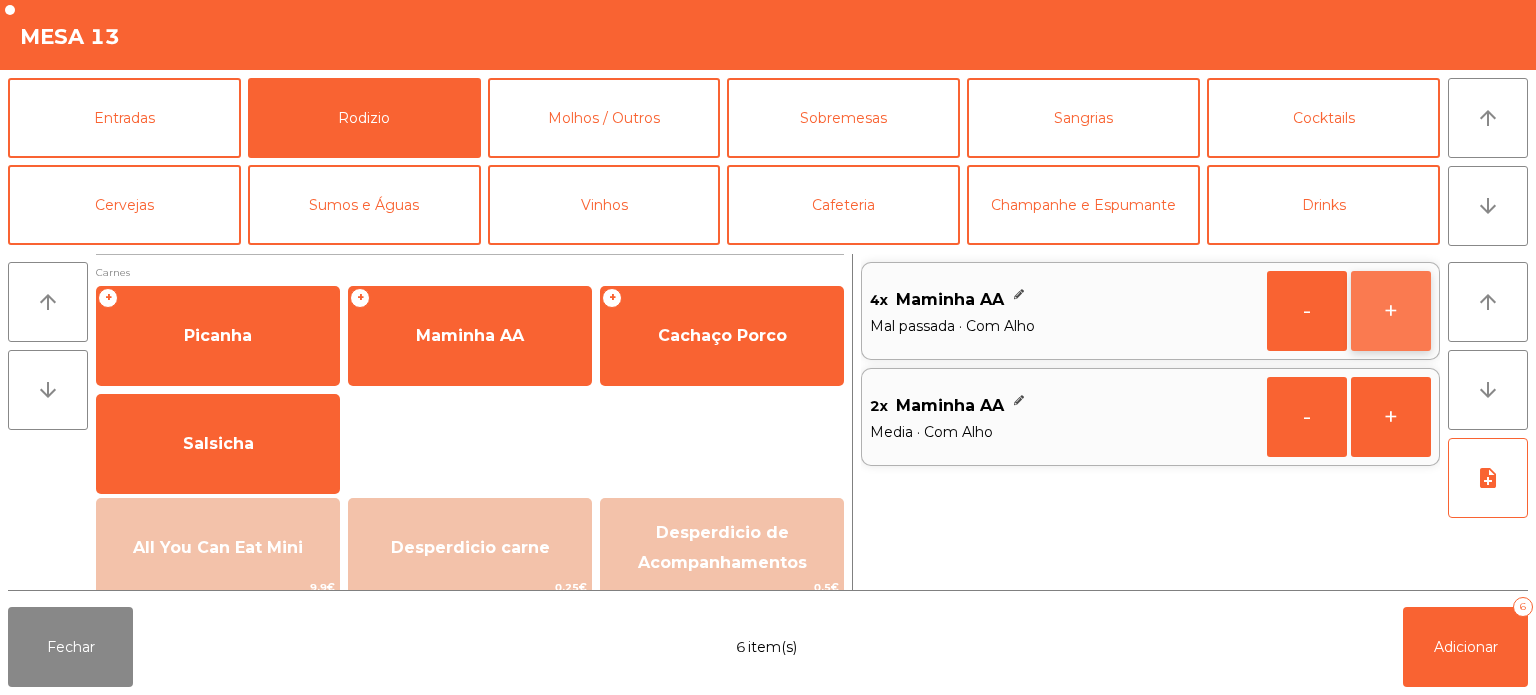 click on "+" 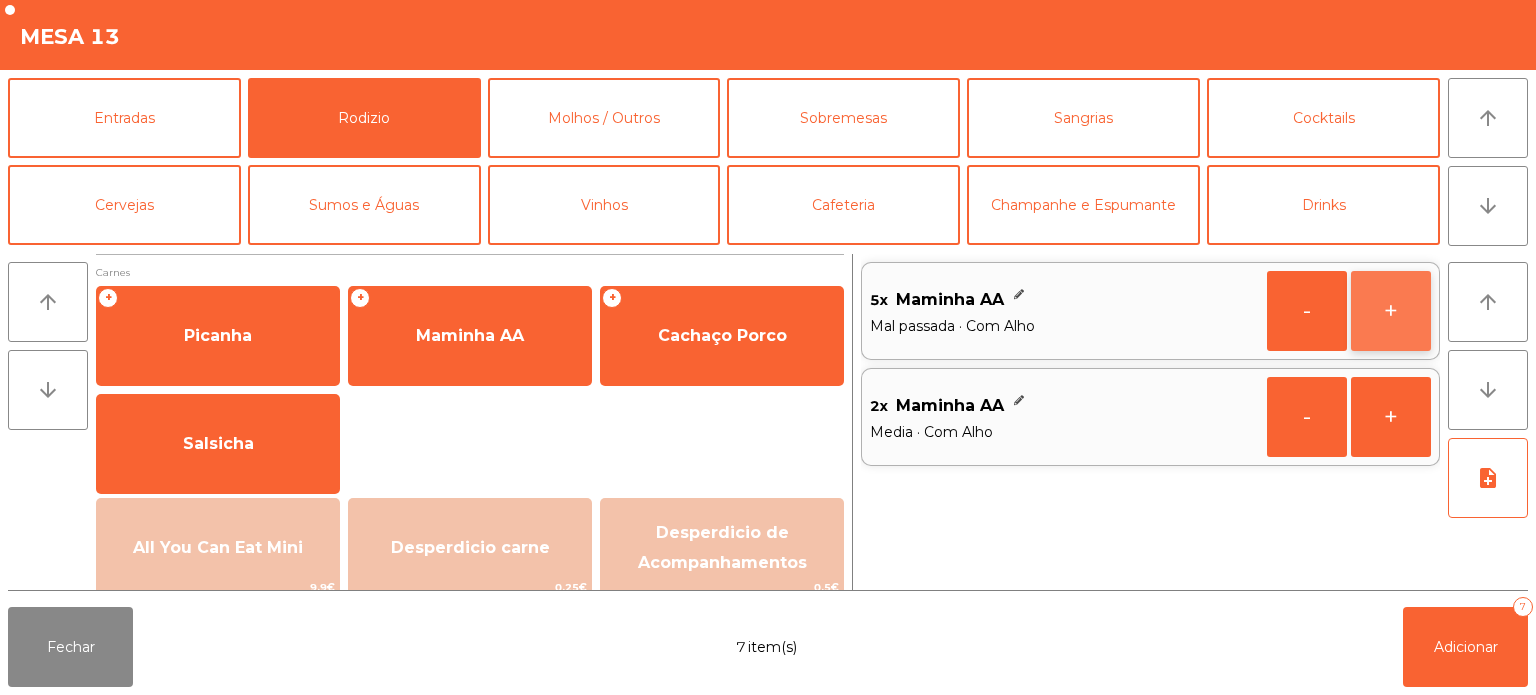 click on "+" 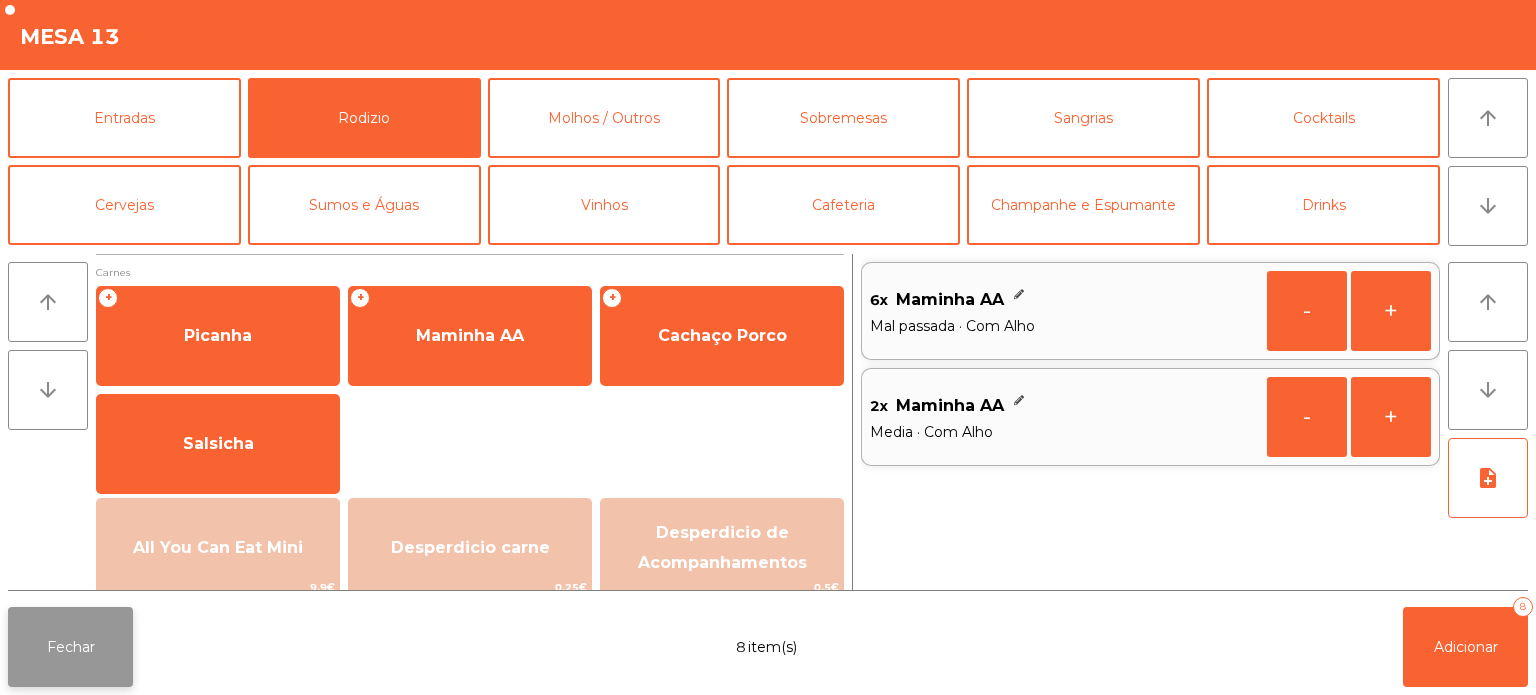 click on "Fechar" 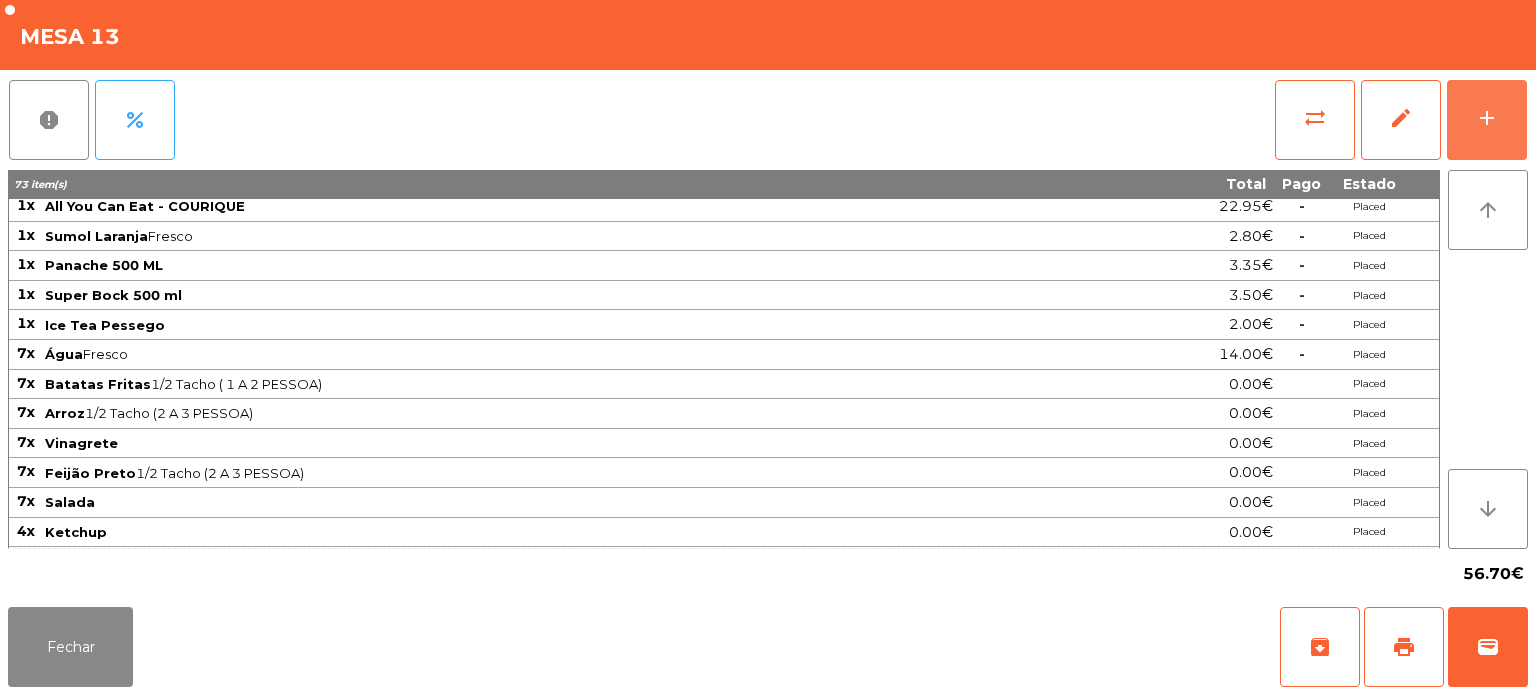 scroll, scrollTop: 0, scrollLeft: 0, axis: both 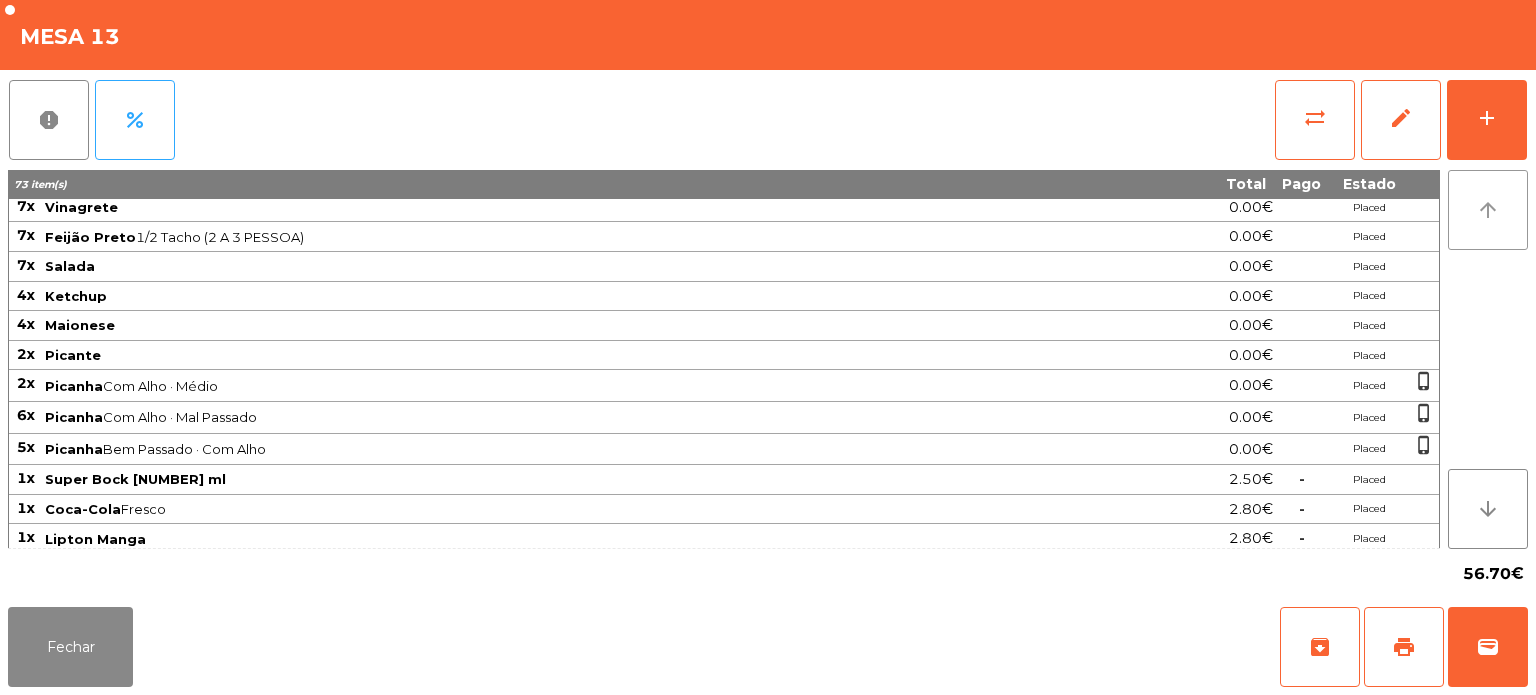 click on "arrow_upward" 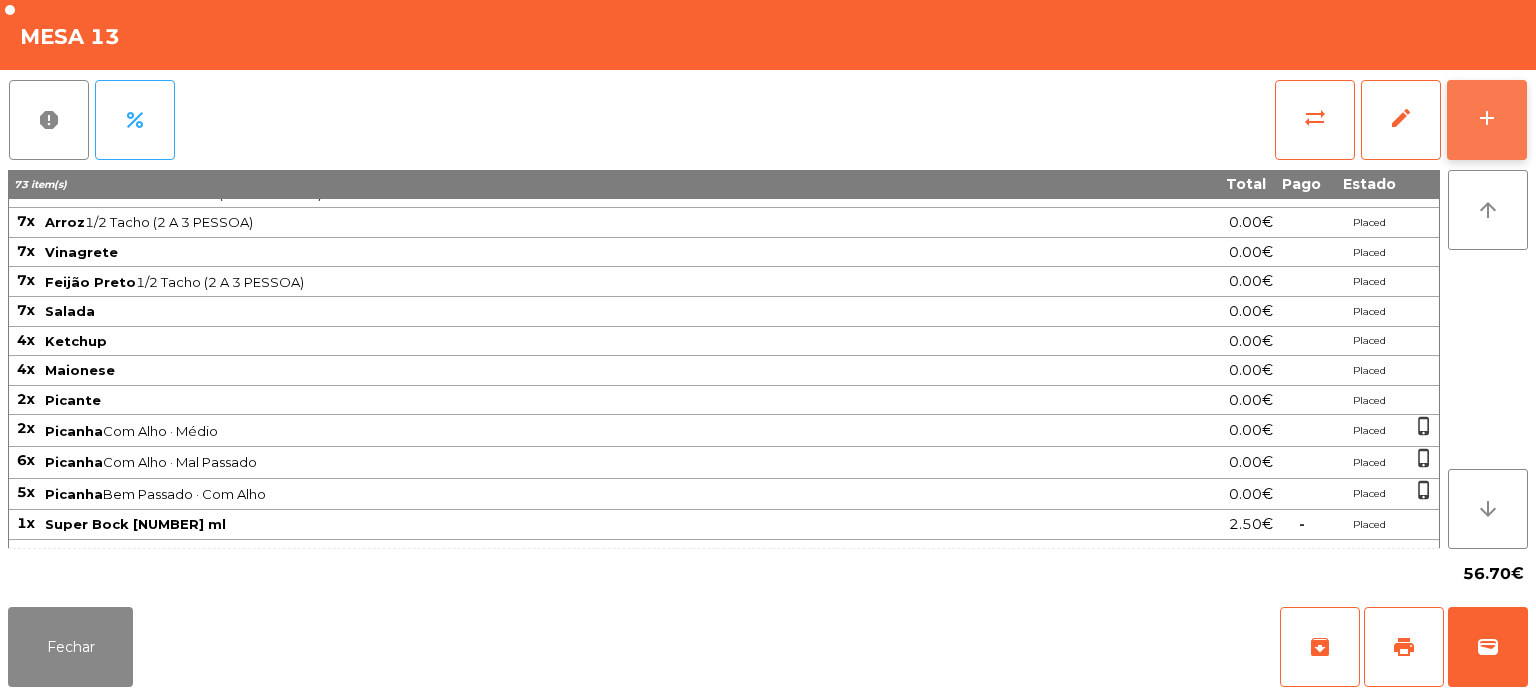 click on "add" 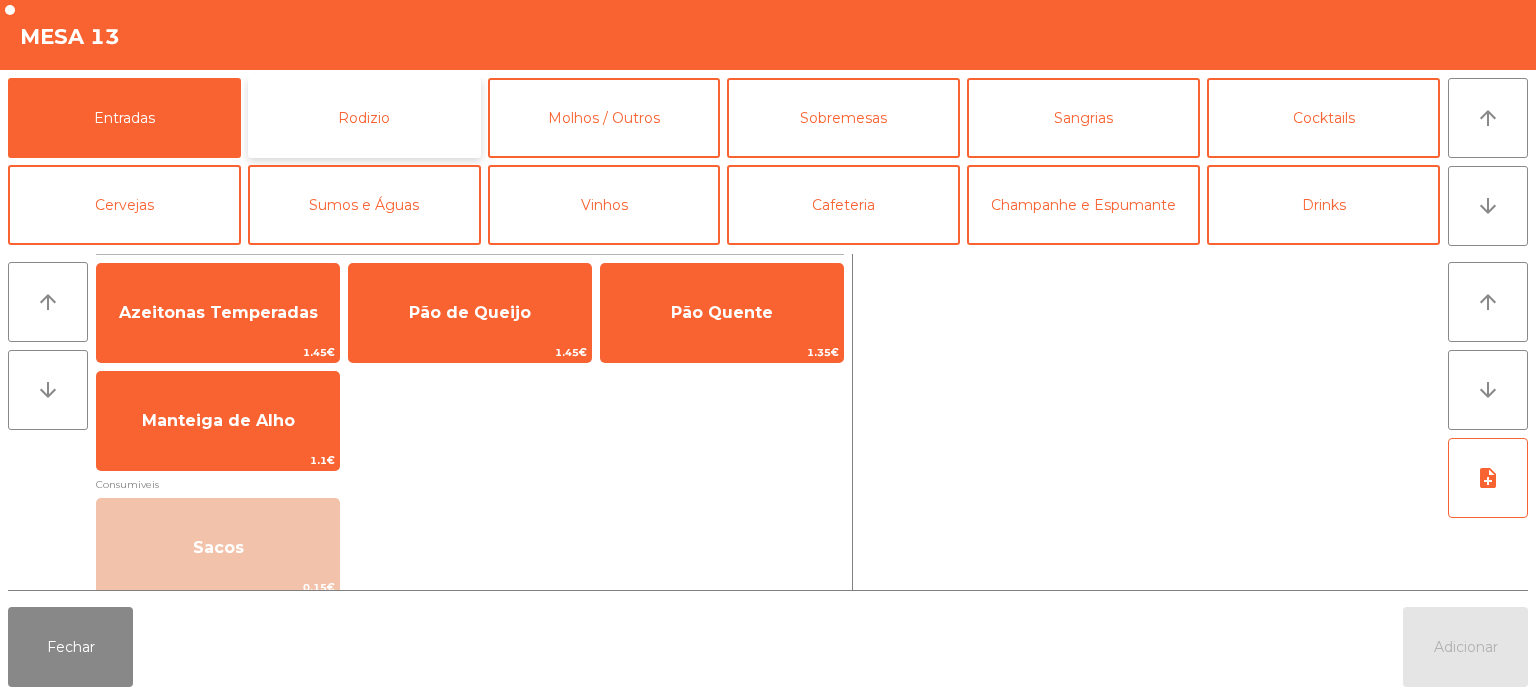 click on "Rodizio" 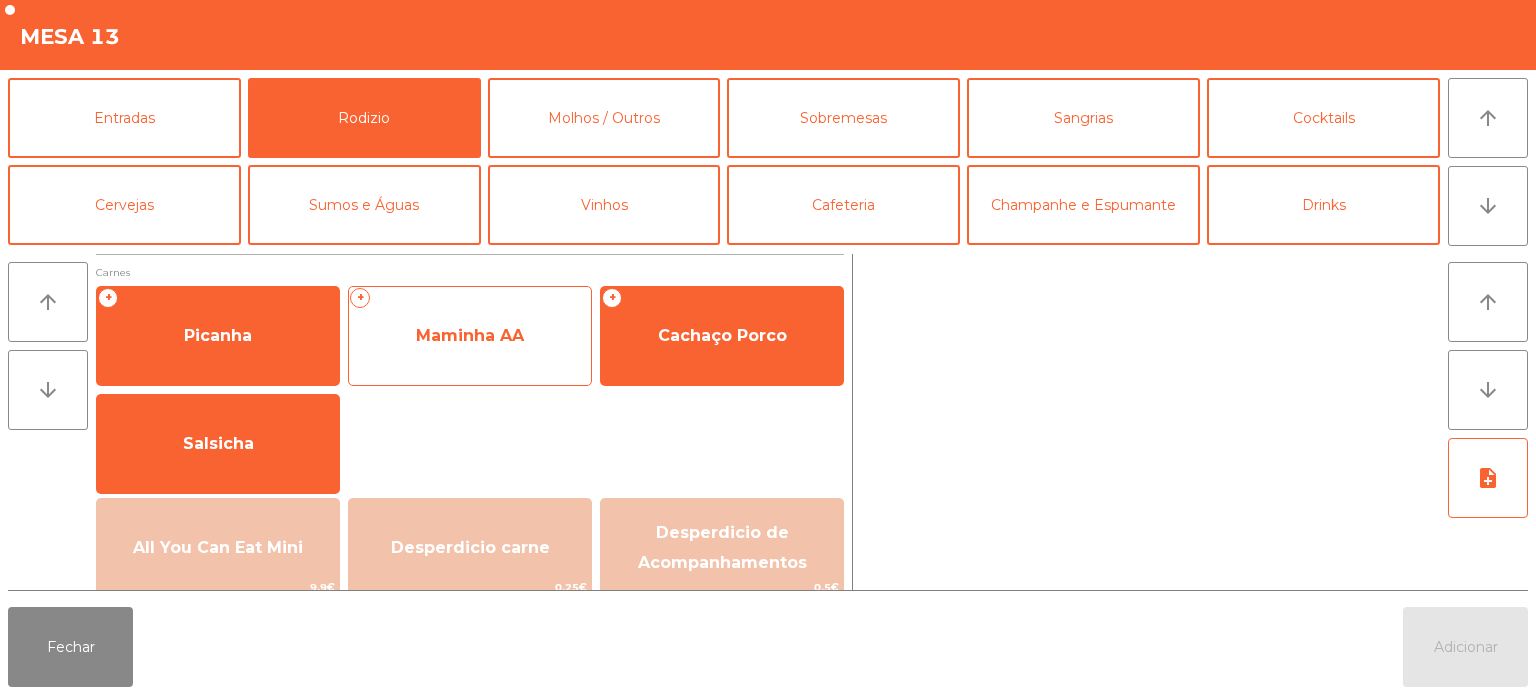 click on "Maminha AA" 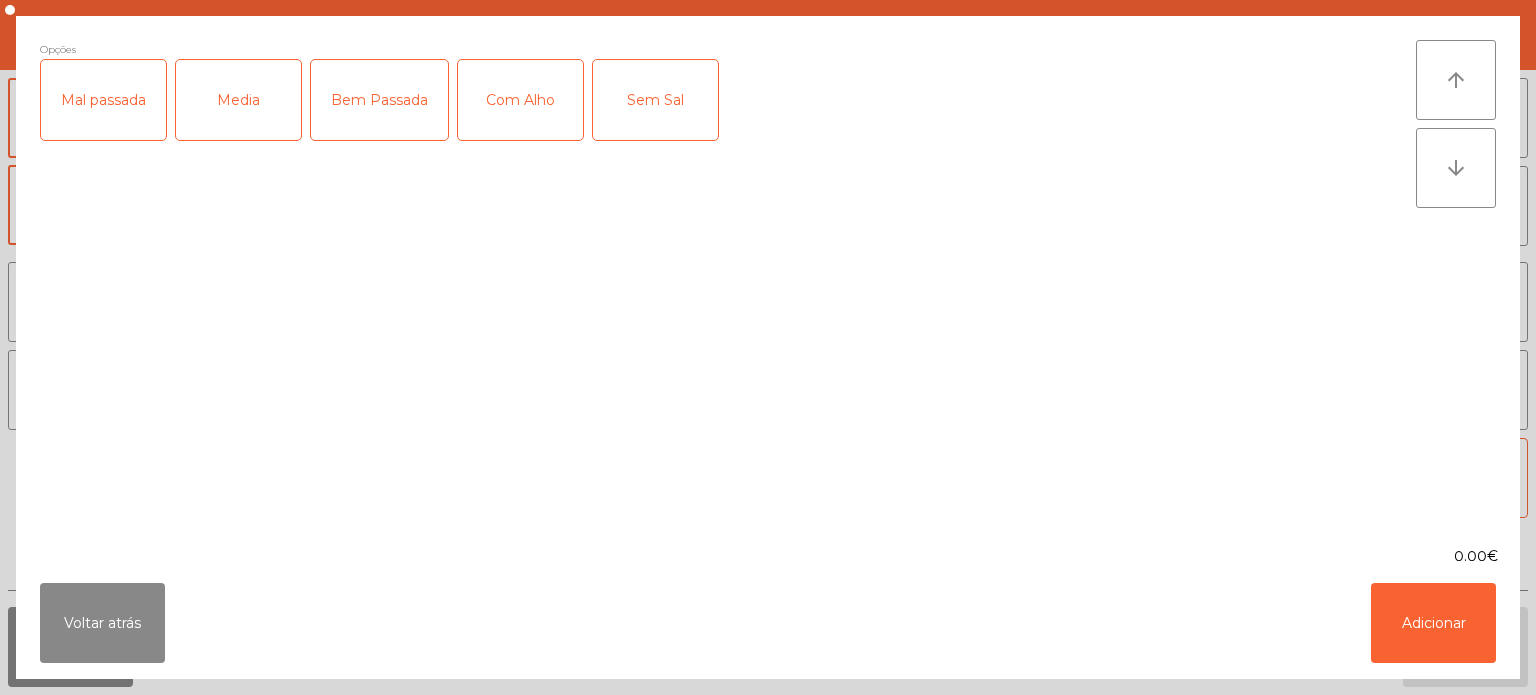 click on "Mal passada" 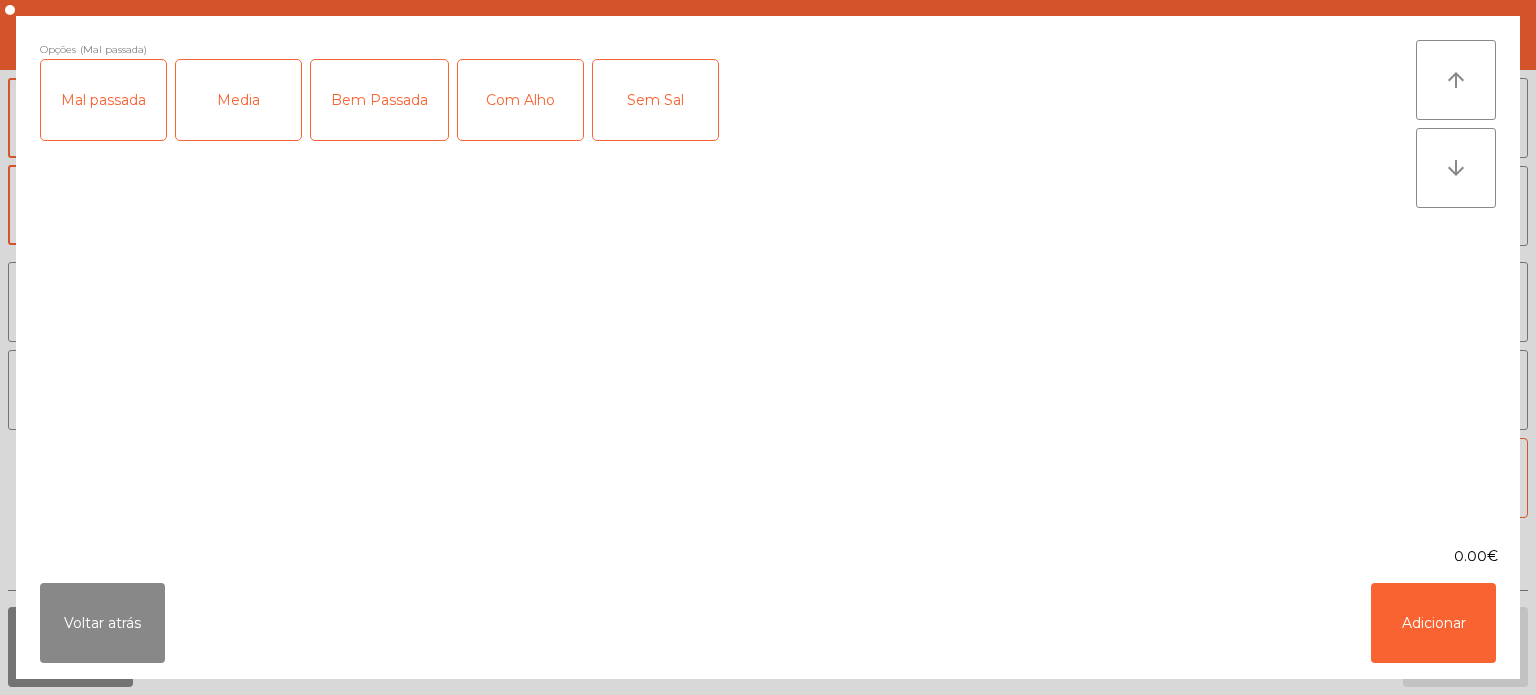 click on "Com Alho" 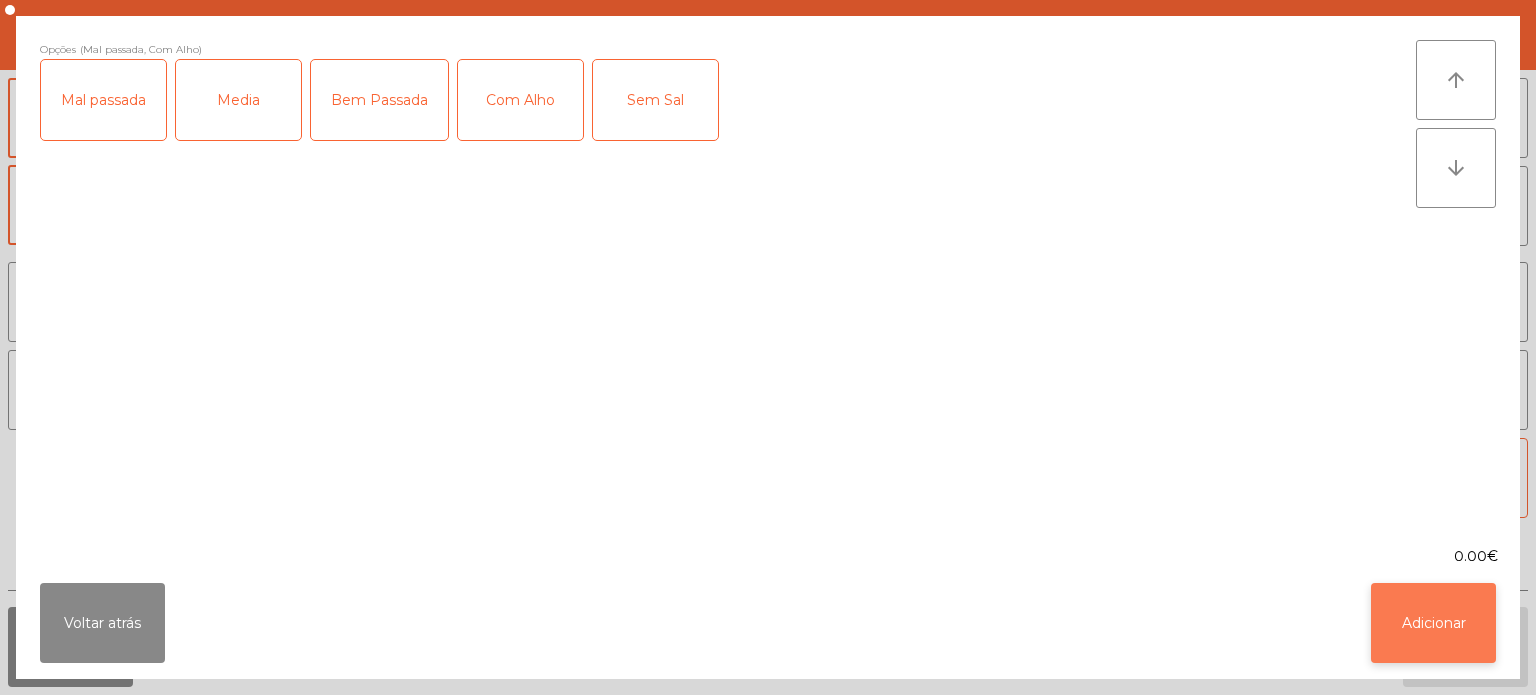 click on "Adicionar" 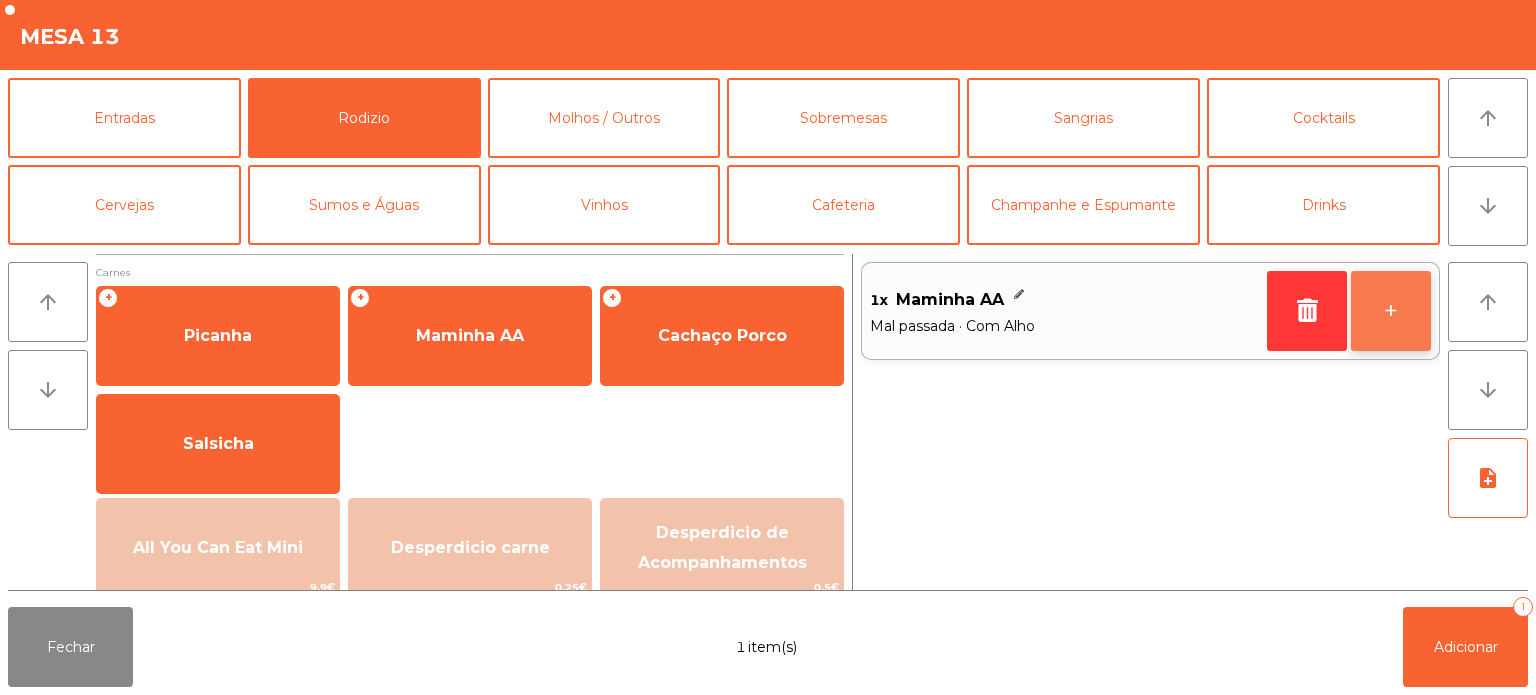 click on "+" 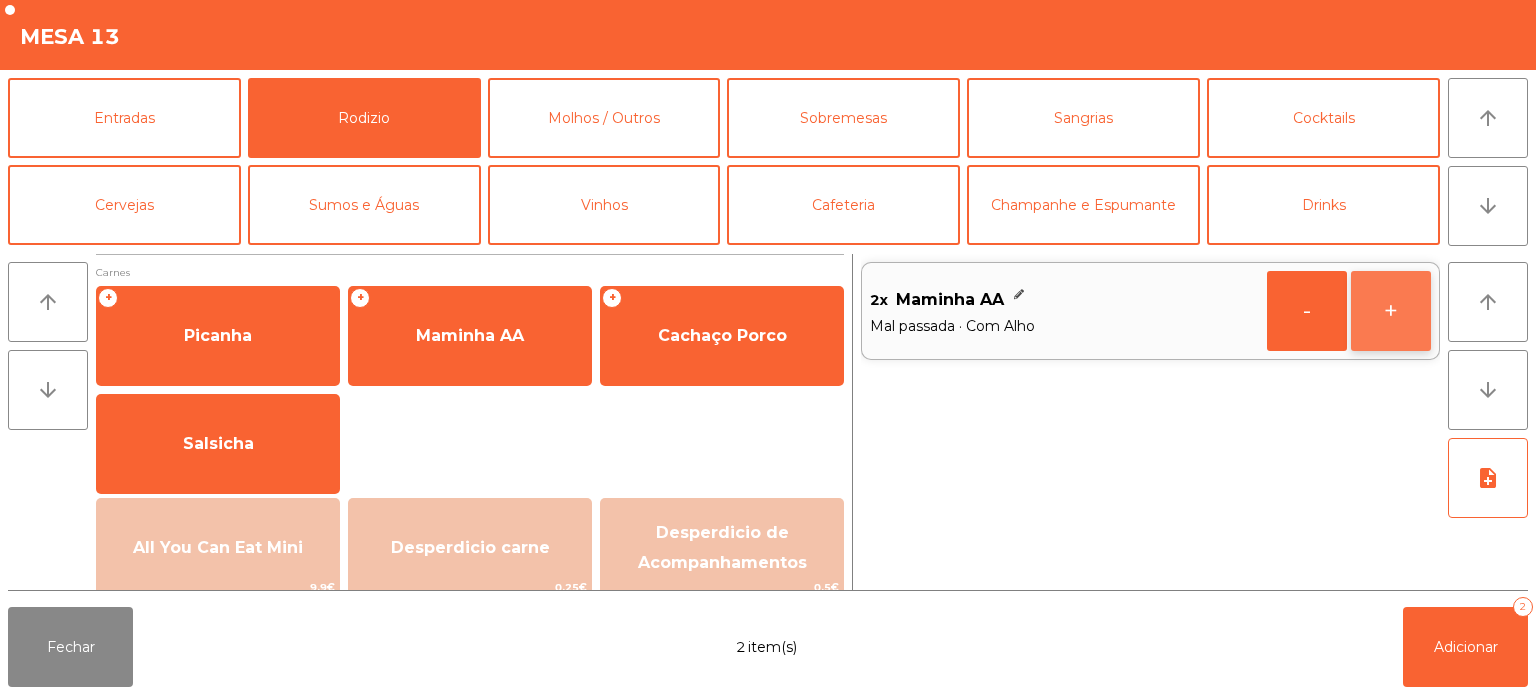 click on "+" 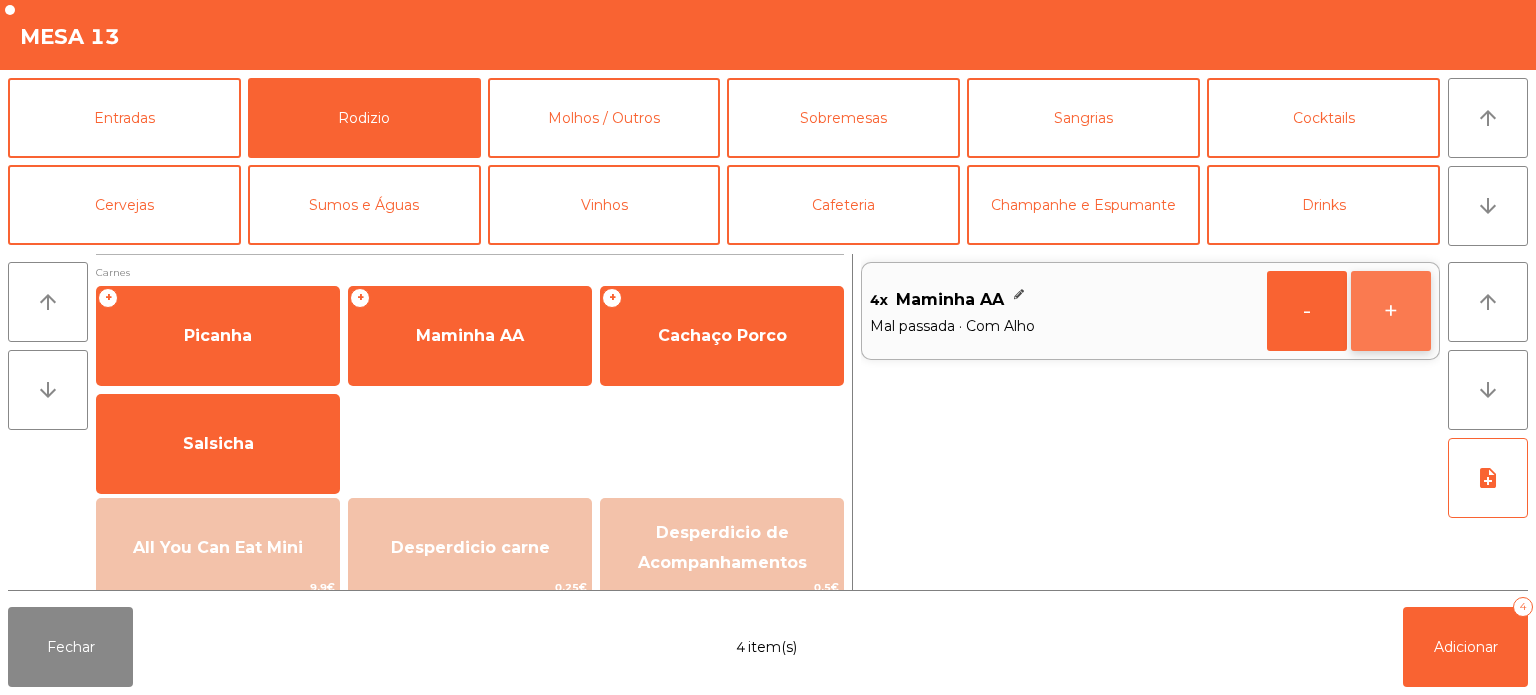 click on "+" 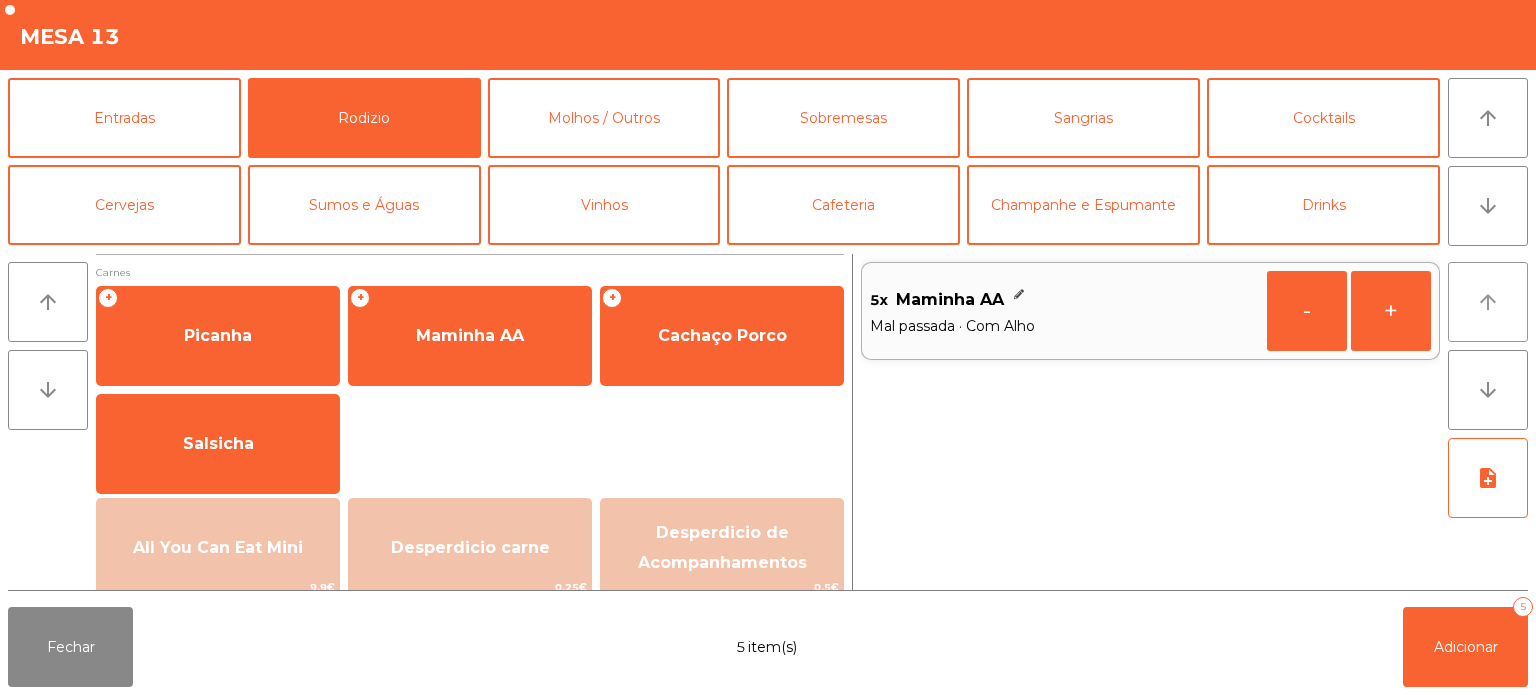 click on "arrow_upward" 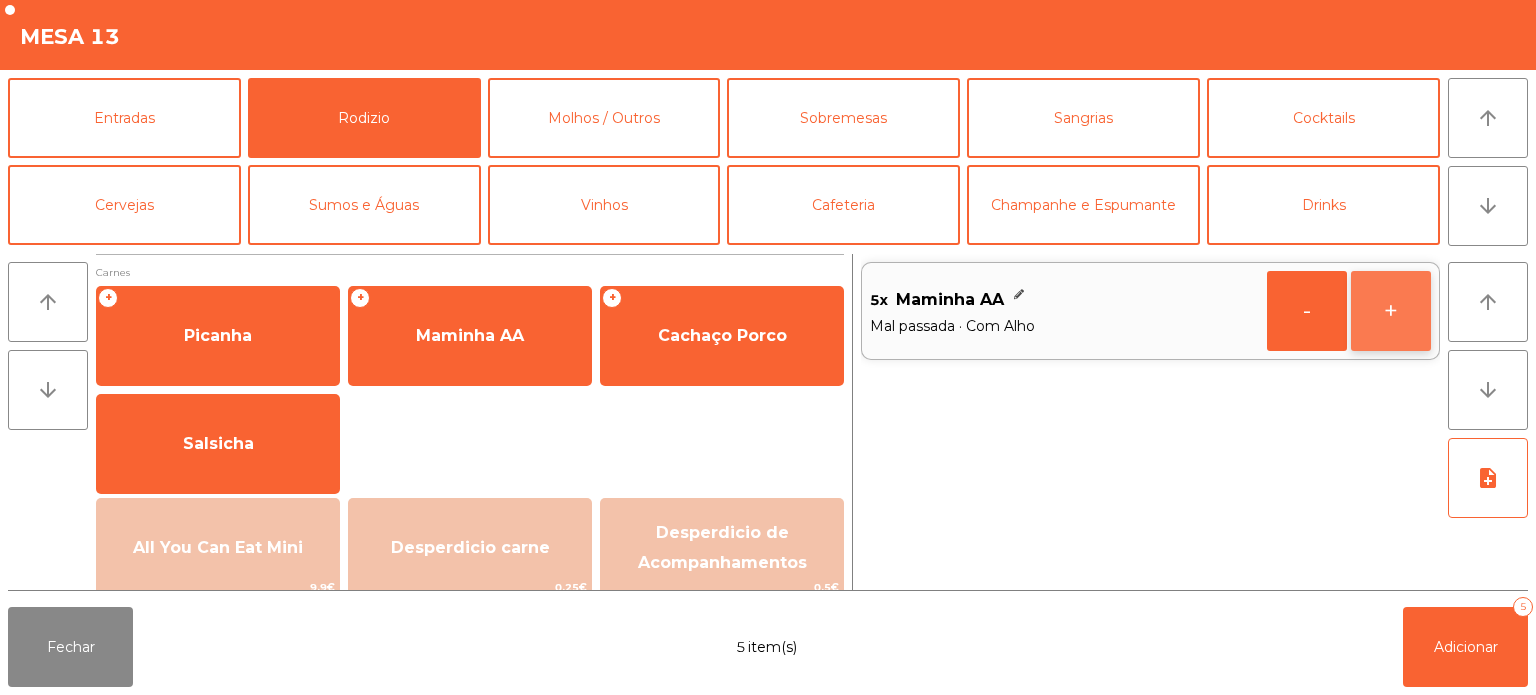 click on "+" 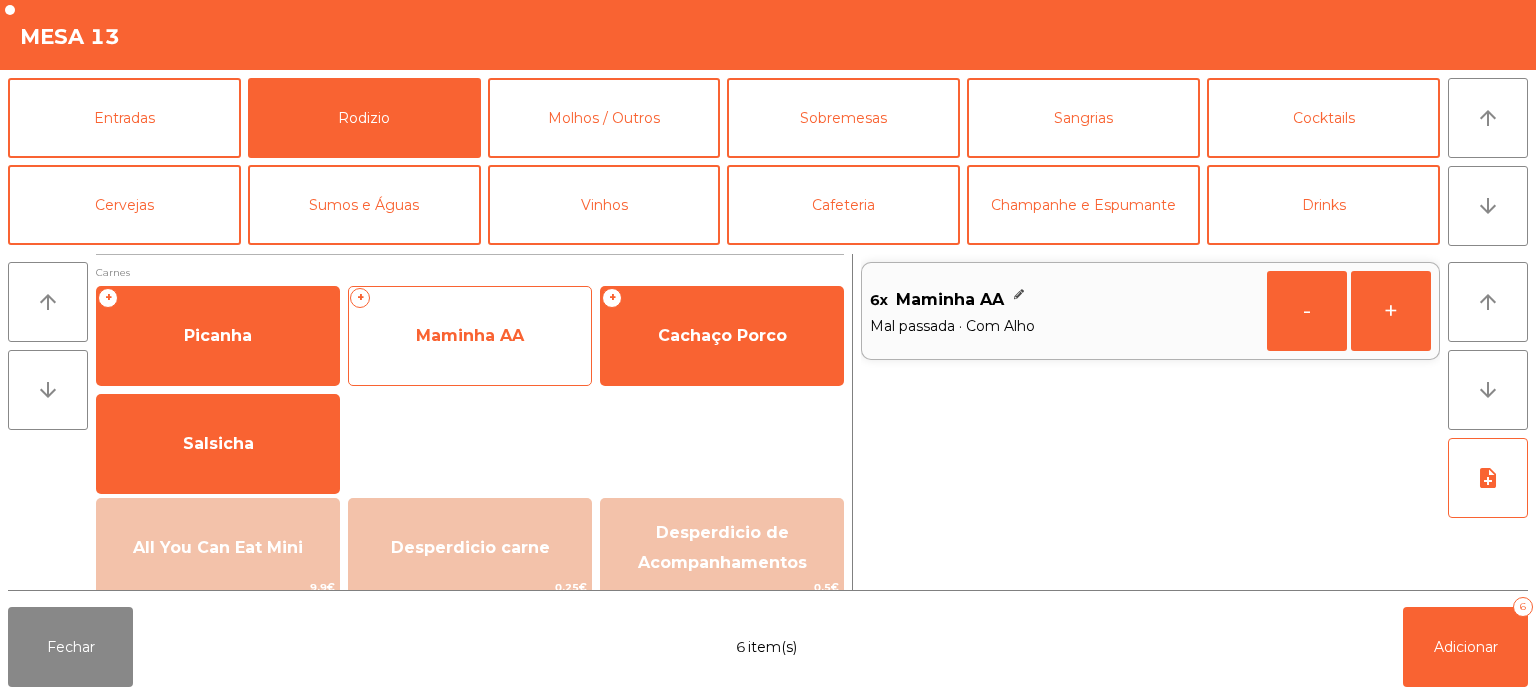click on "Maminha AA" 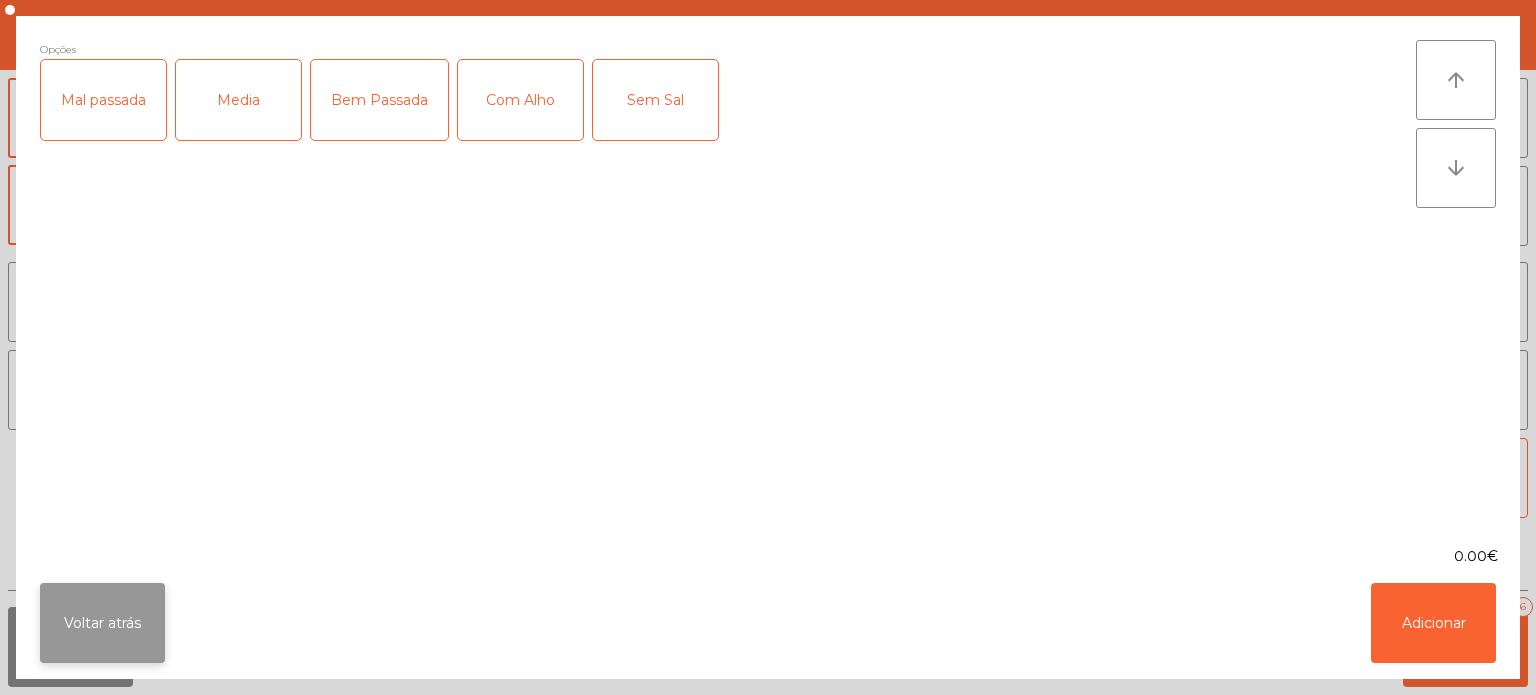 click on "Voltar atrás" 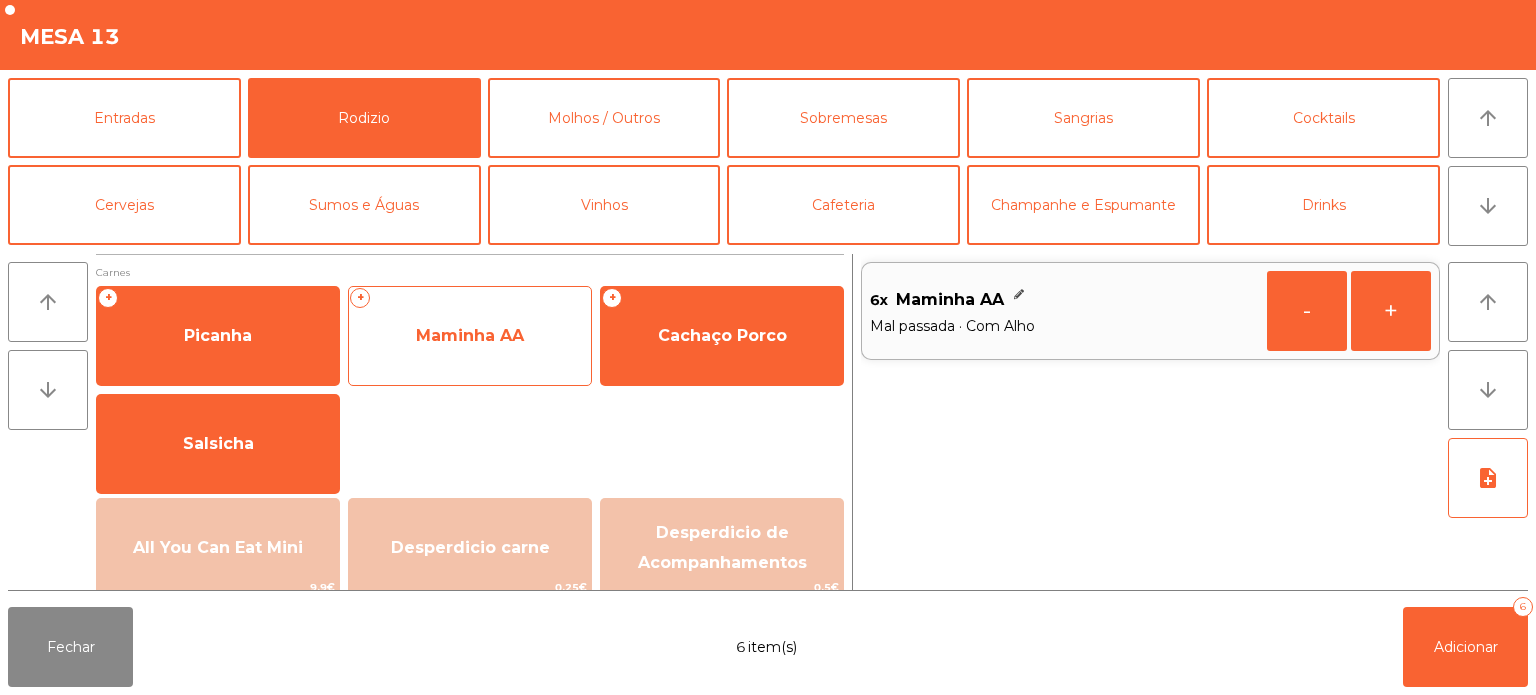 click on "Maminha AA" 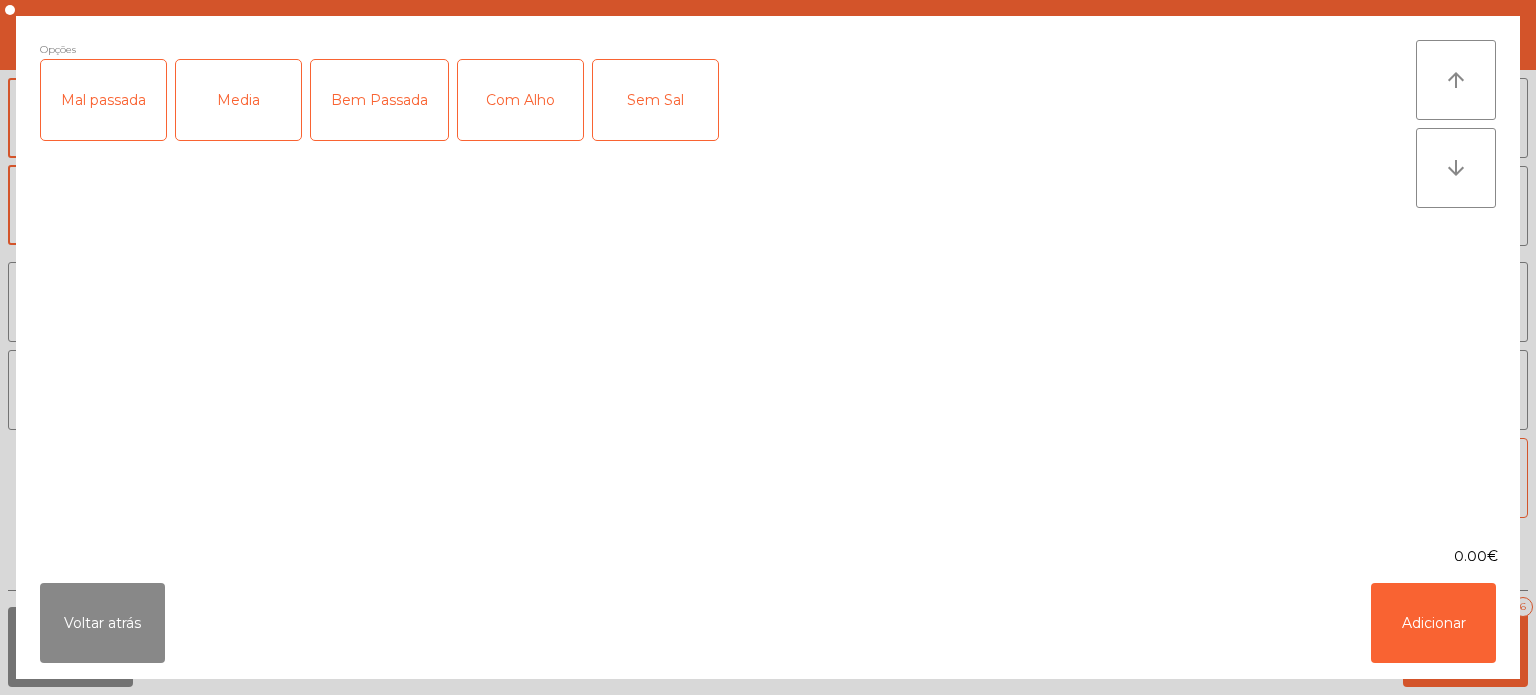 click on "Bem Passada" 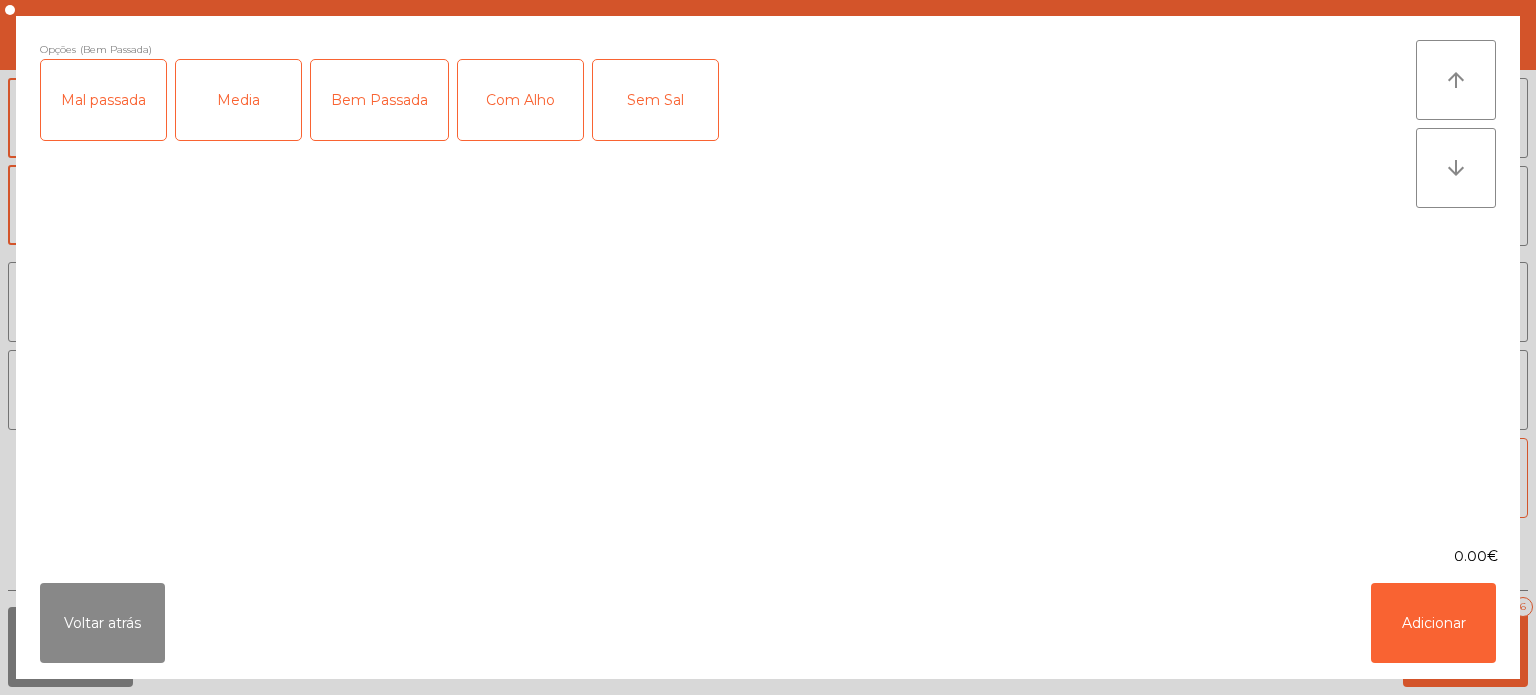 click on "Com Alho" 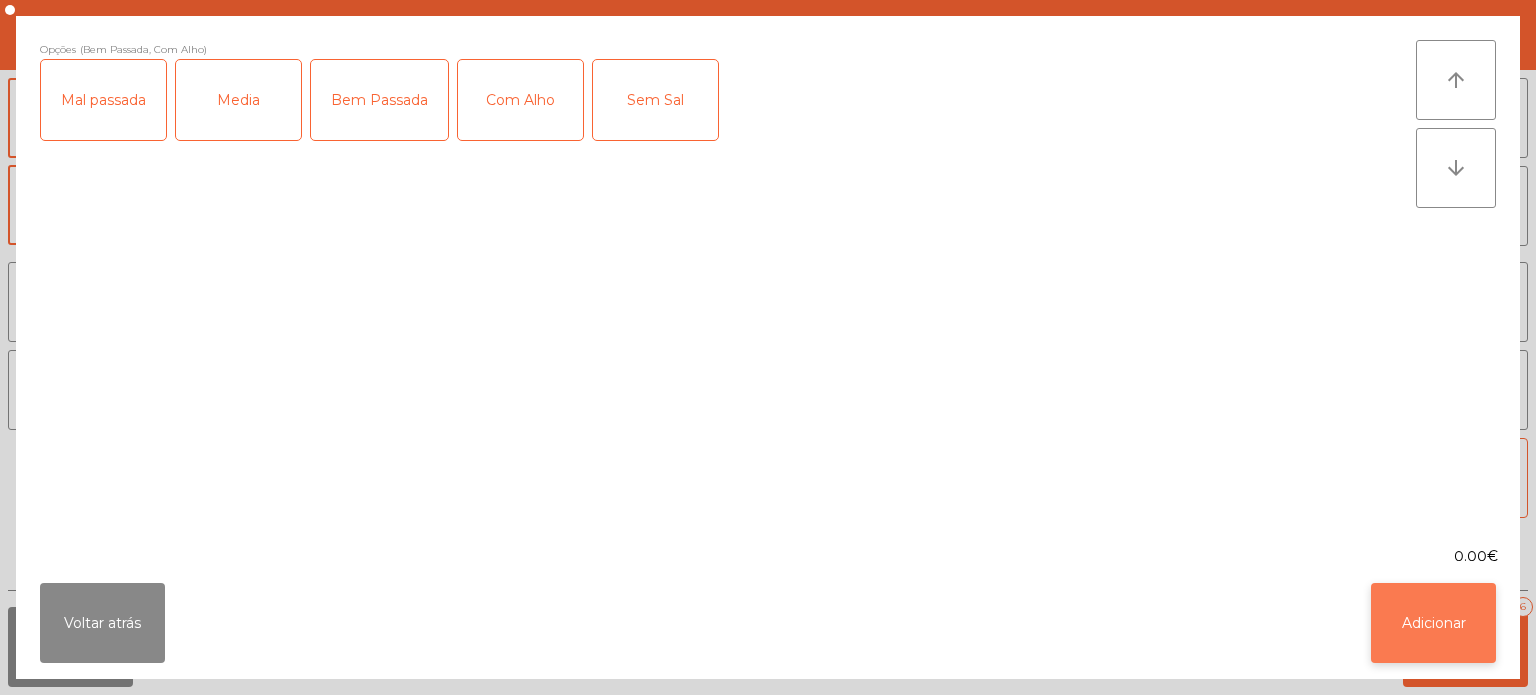 click on "Adicionar" 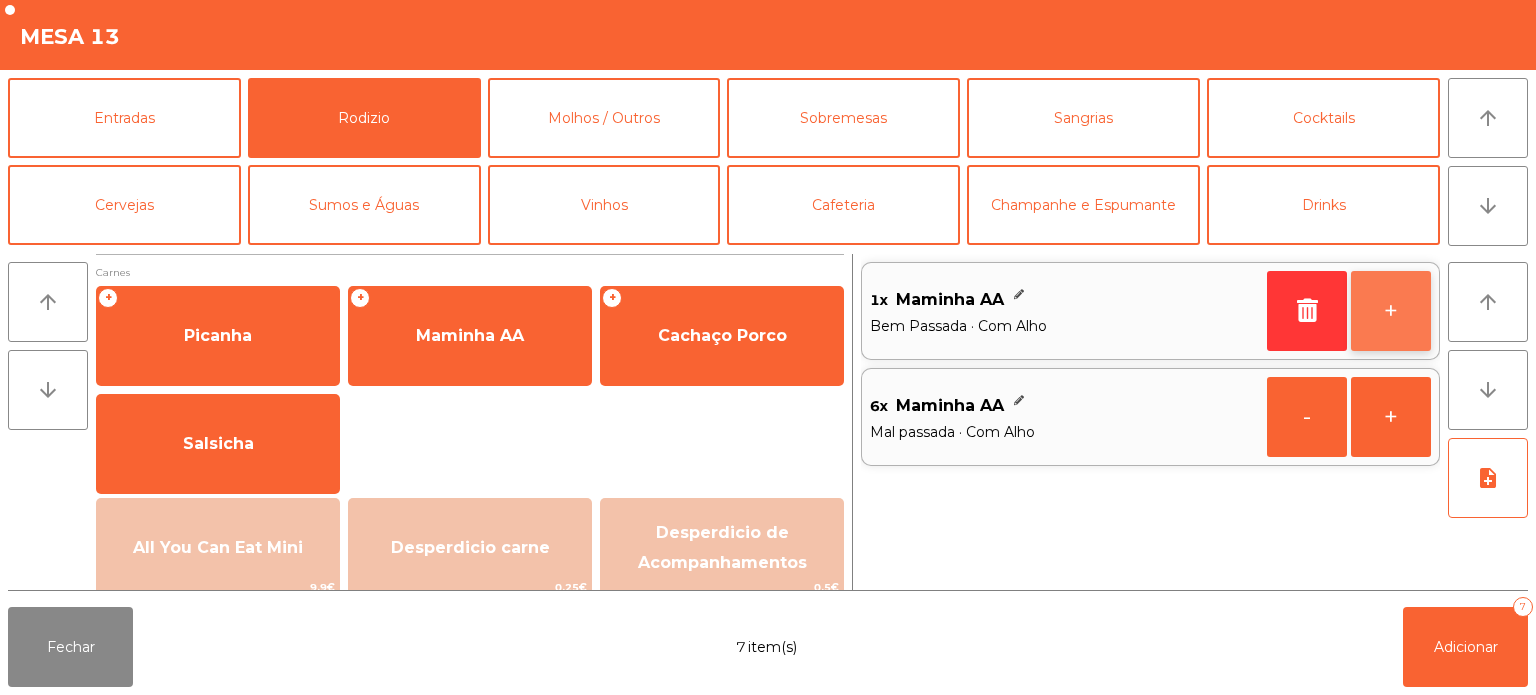 click on "+" 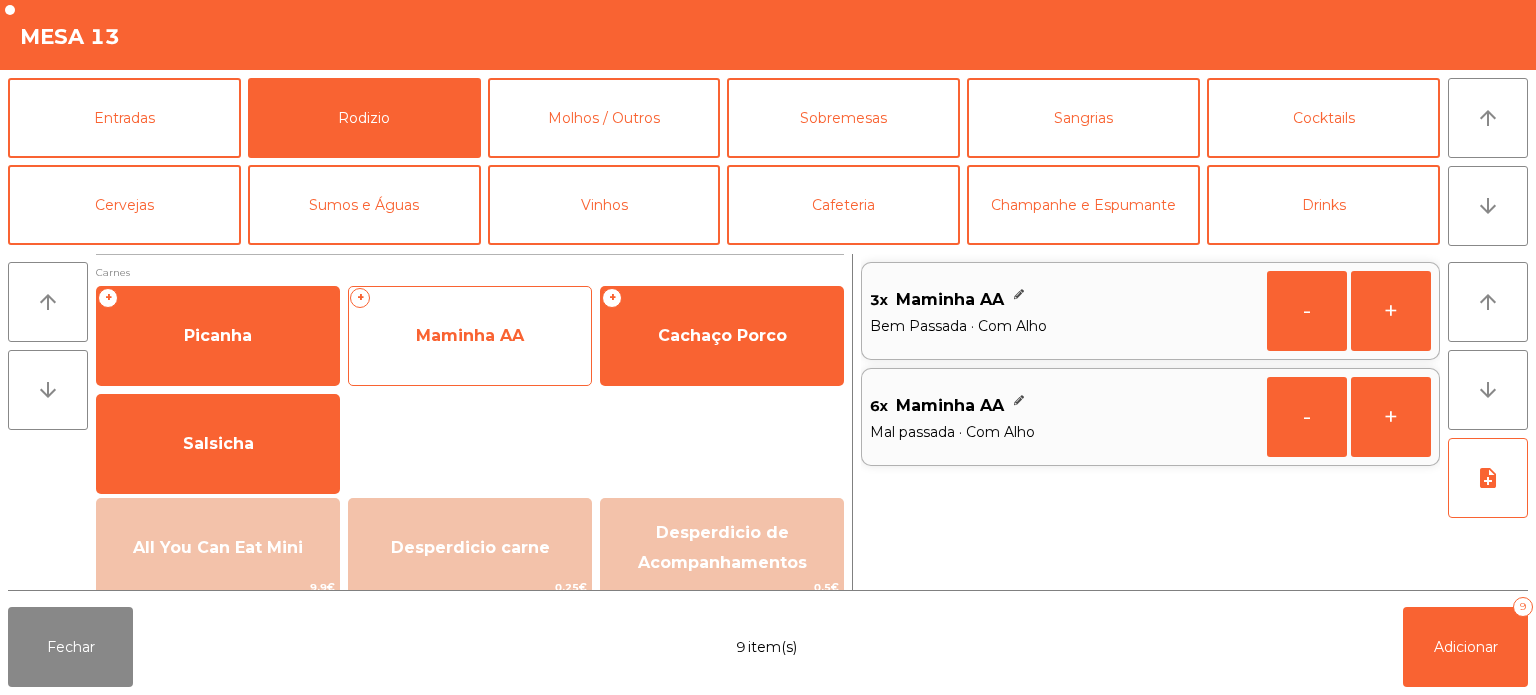 click on "Maminha AA" 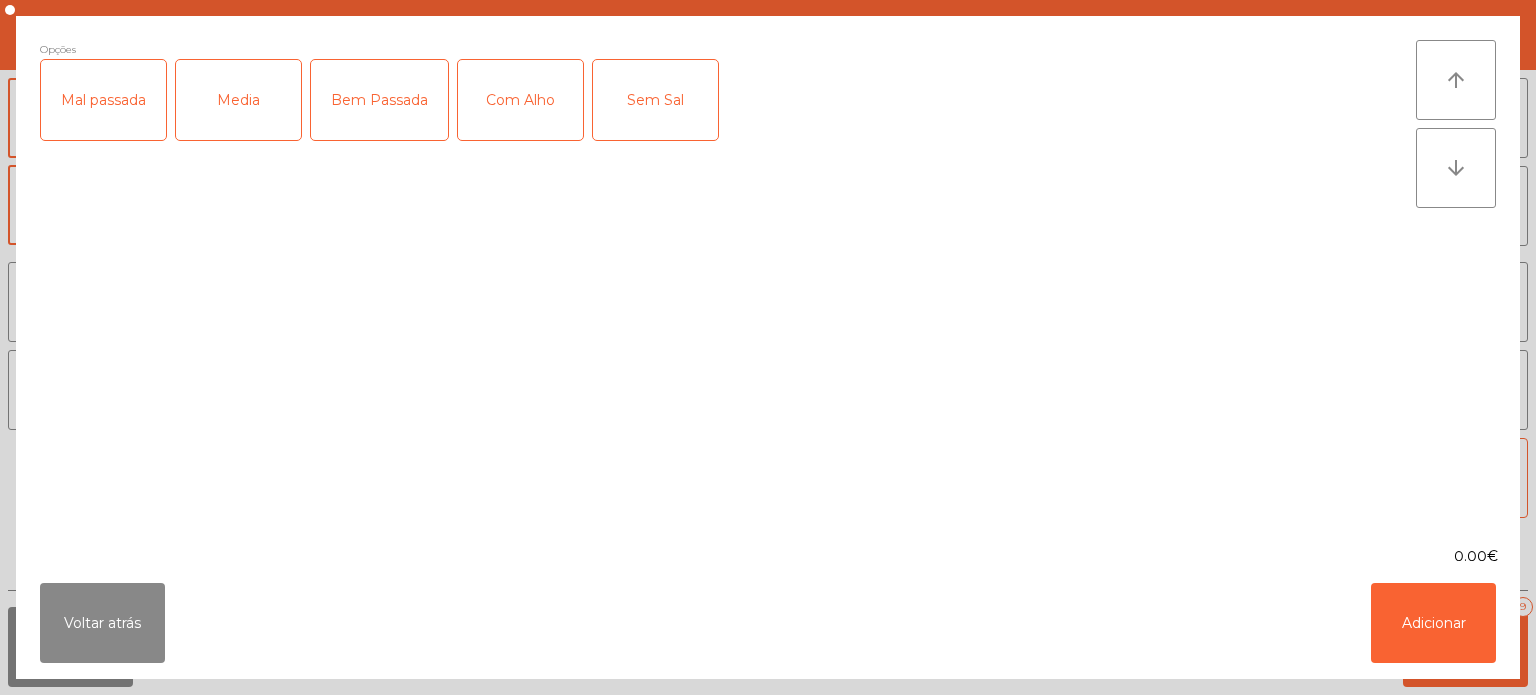 click on "Media" 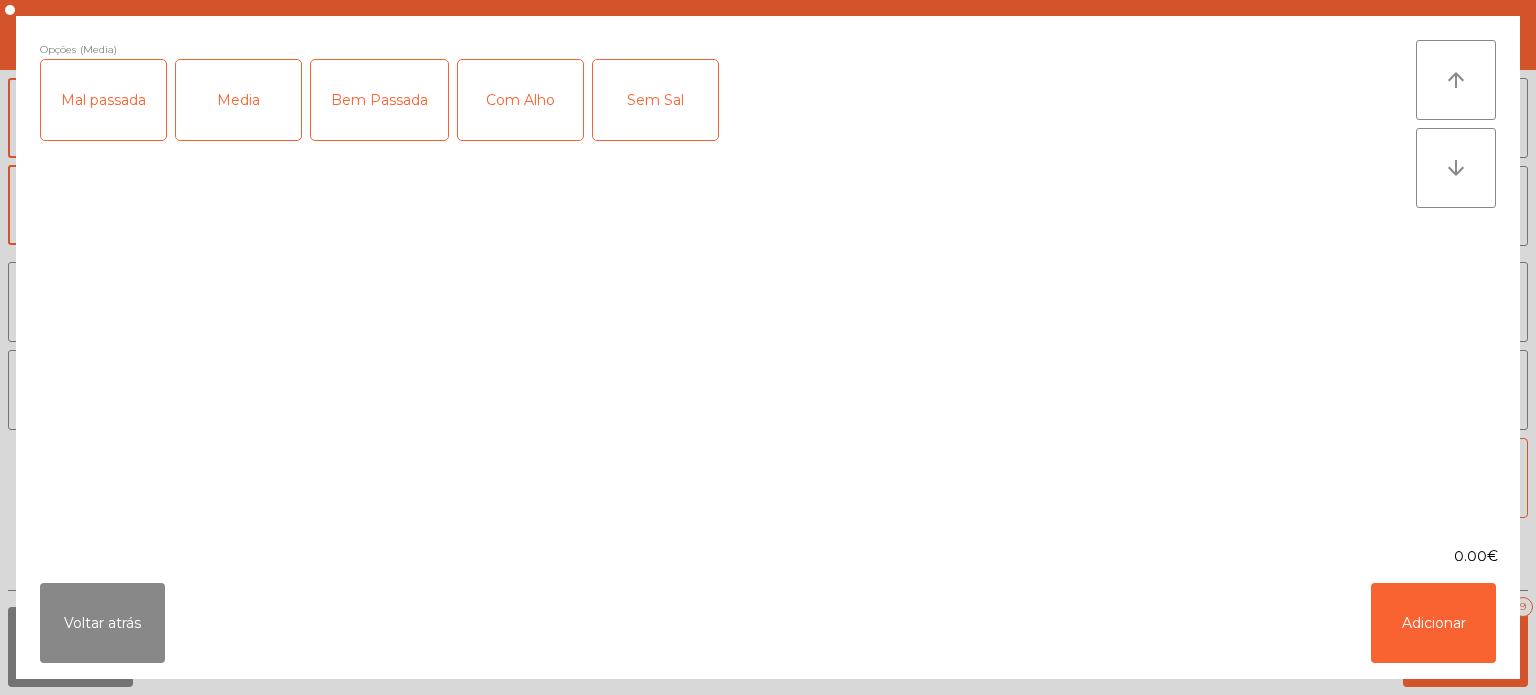 click on "Com Alho" 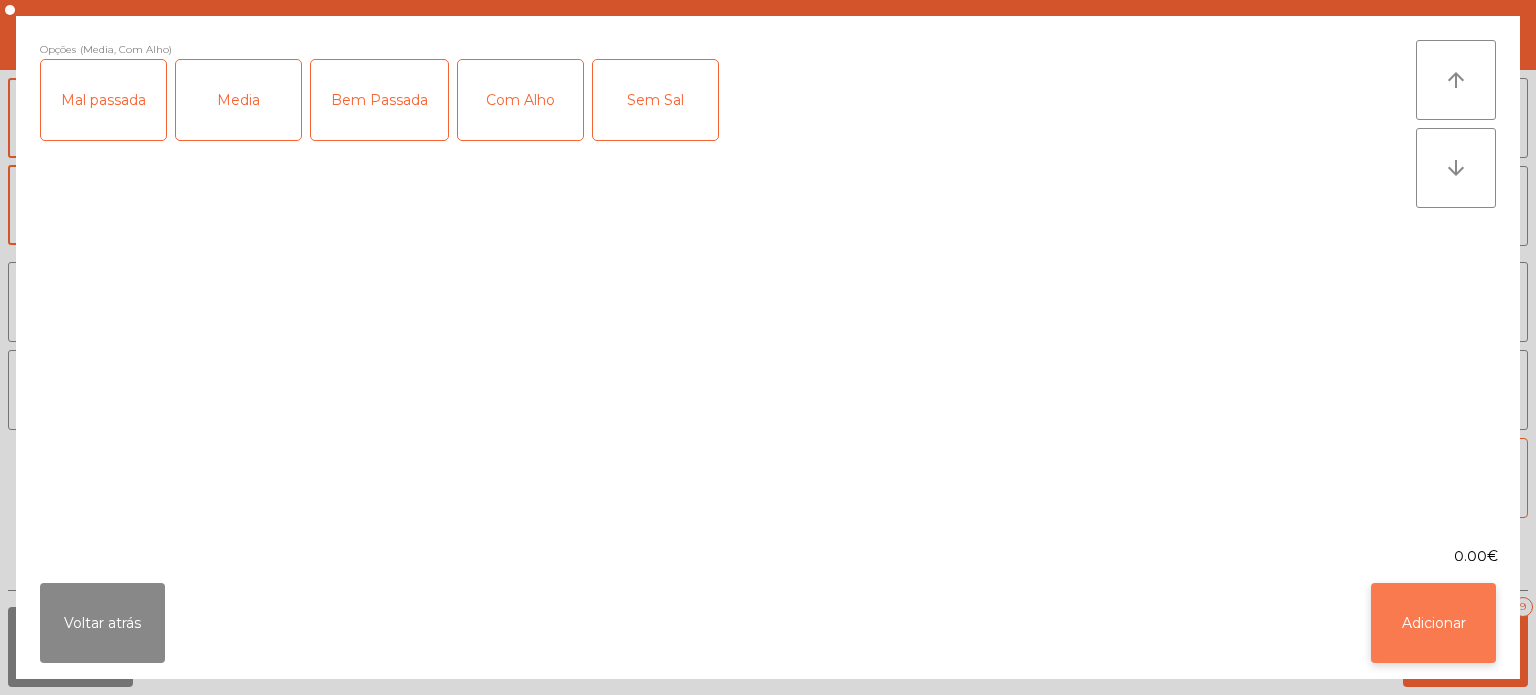 click on "Adicionar" 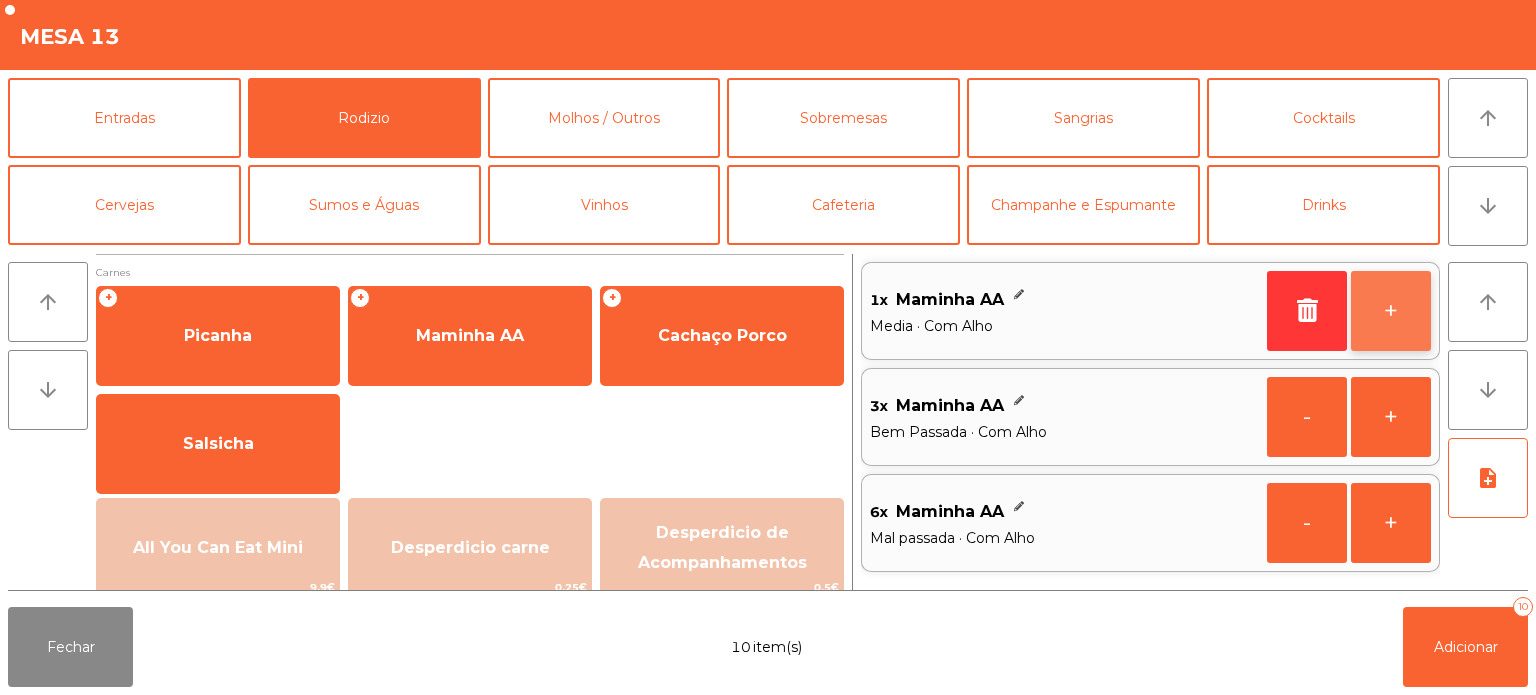 click on "+" 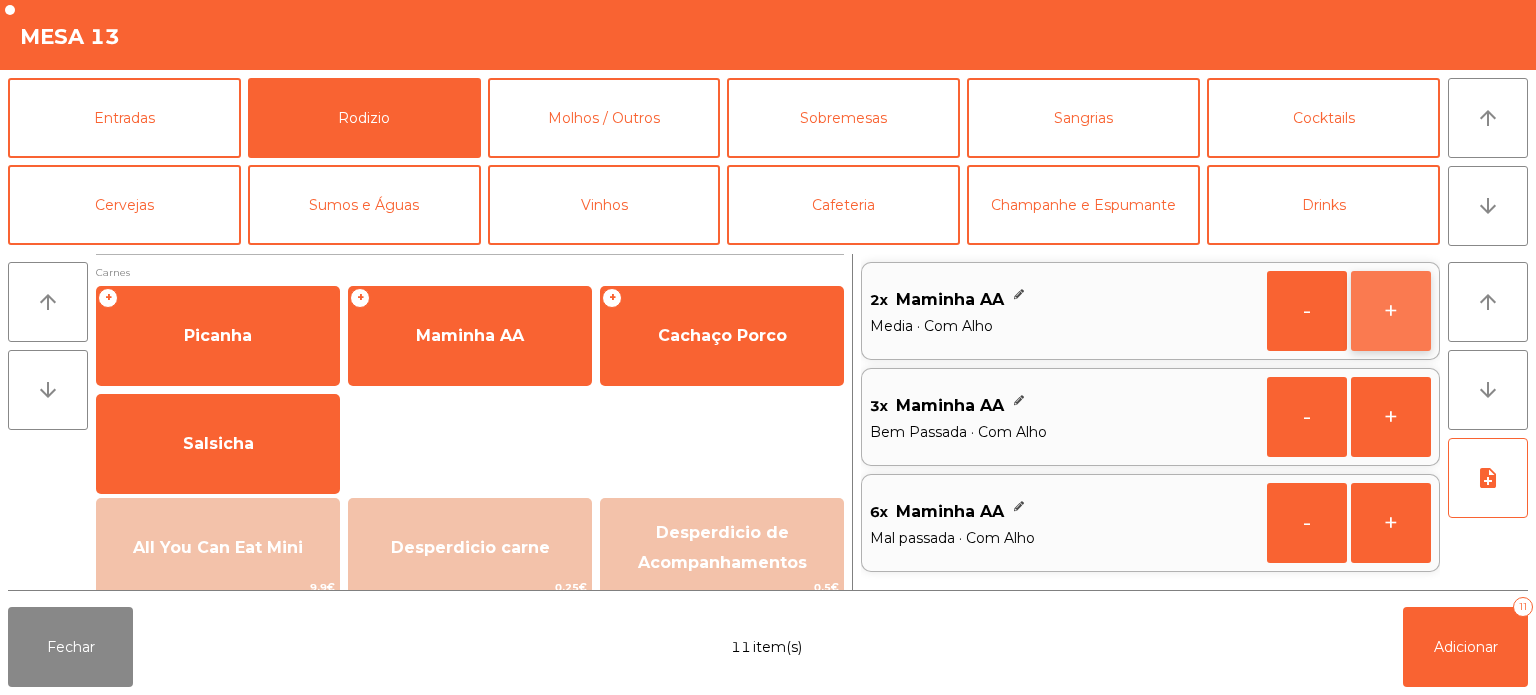 click on "+" 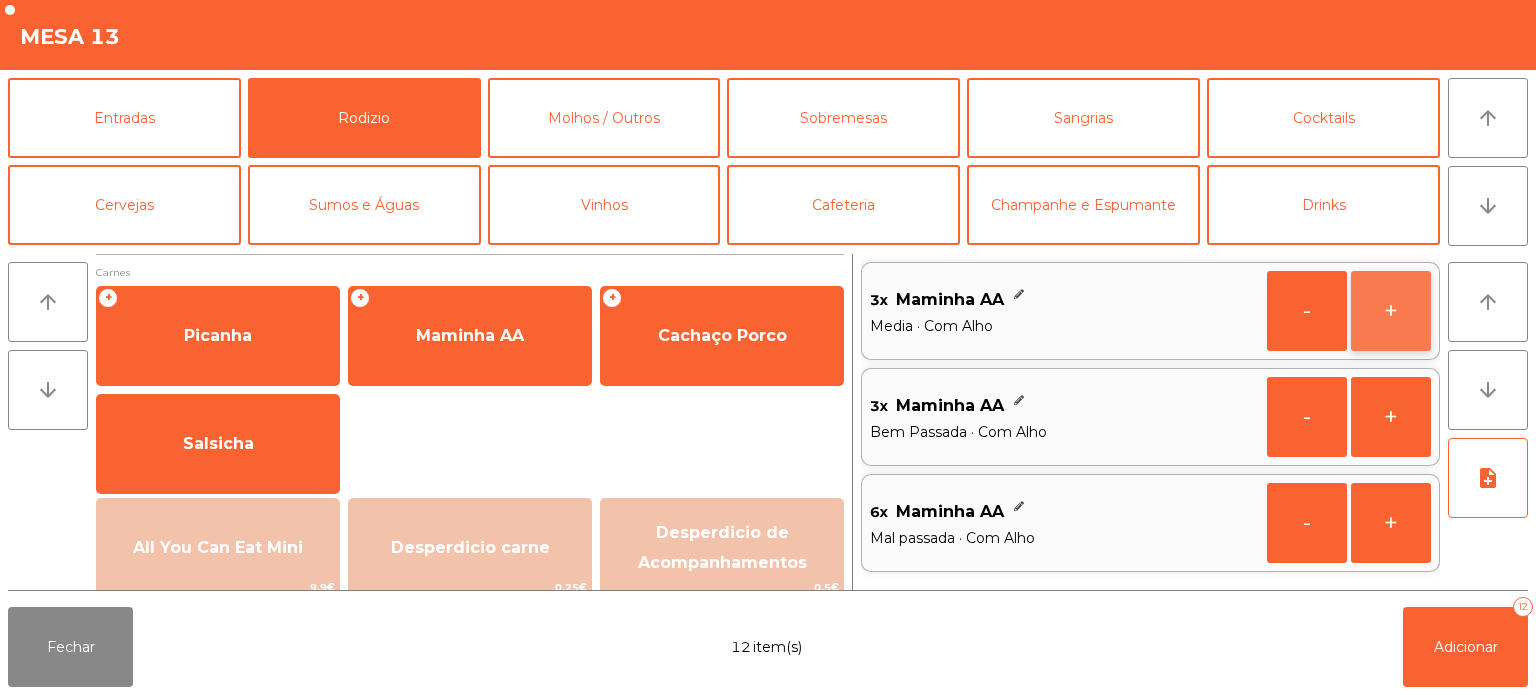 click on "+" 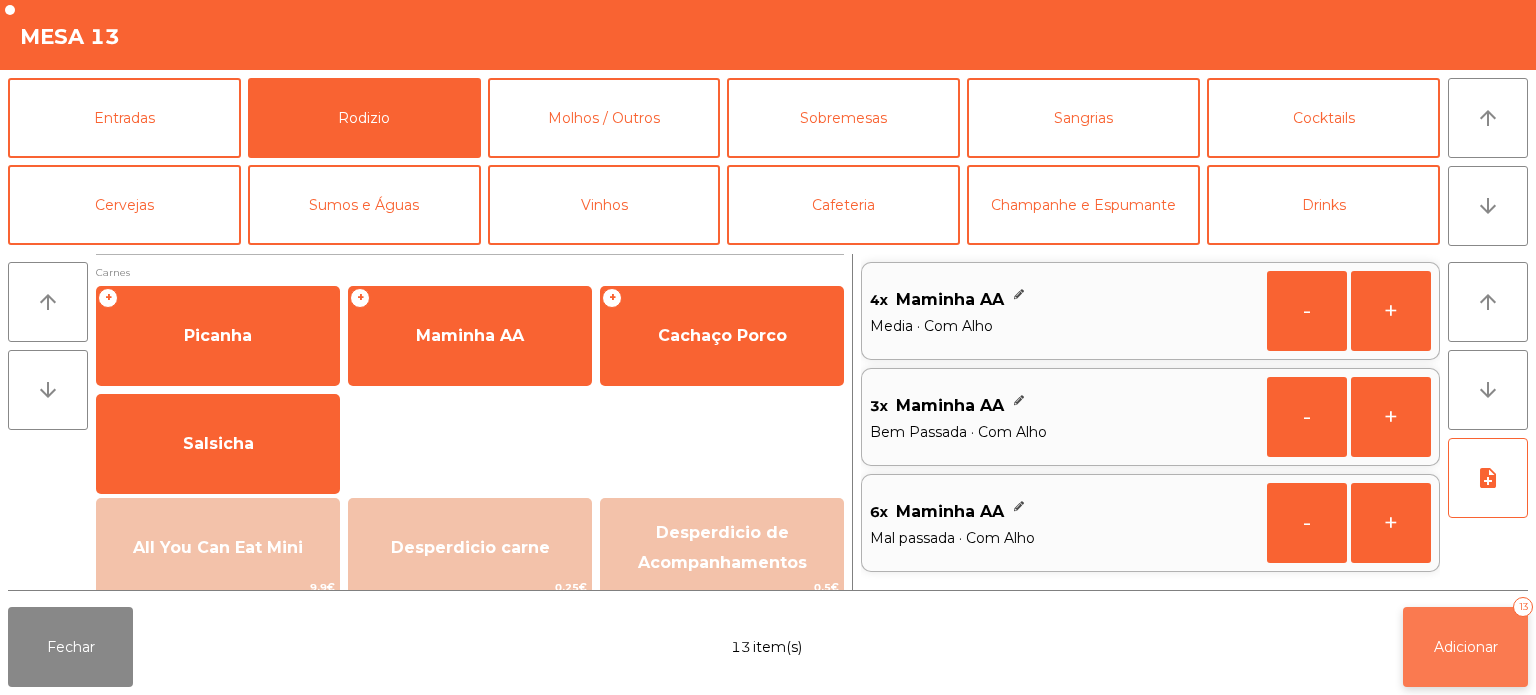 click on "Adicionar" 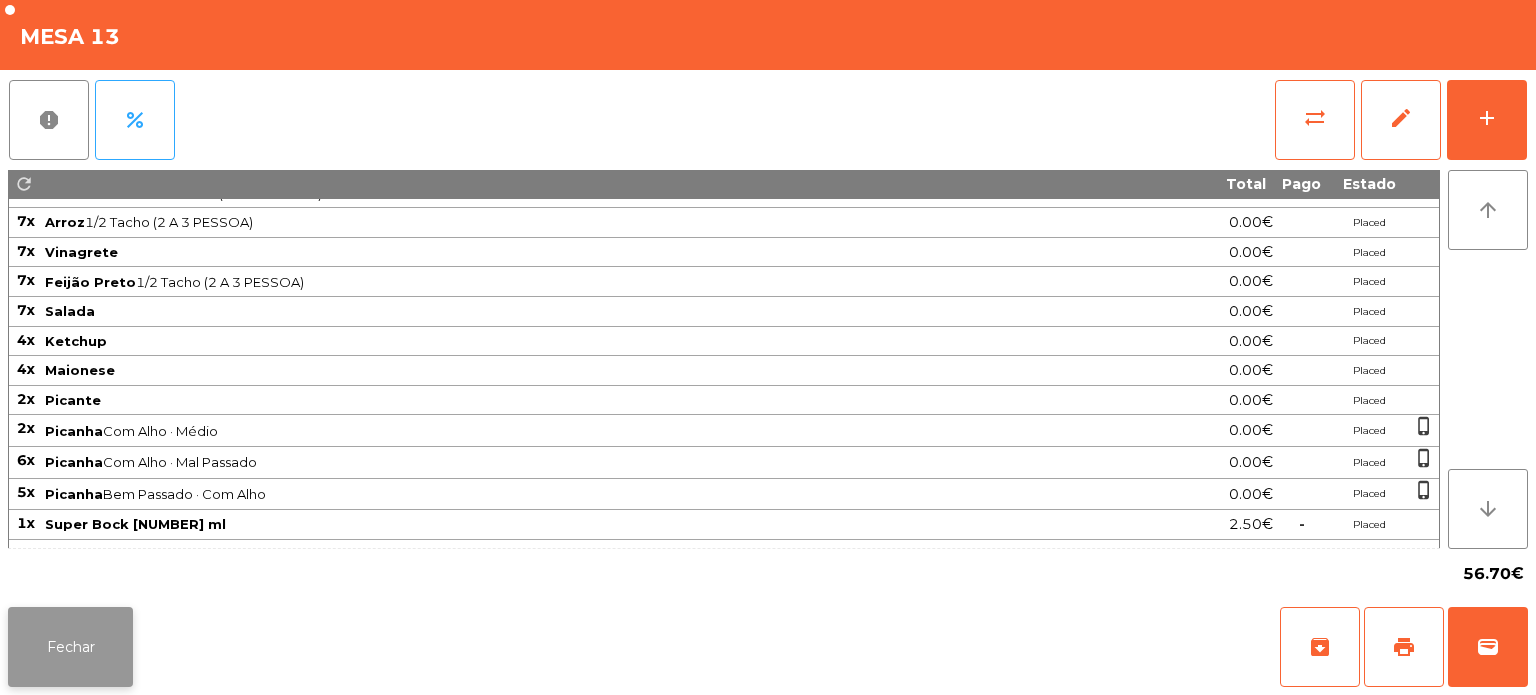 click on "Fechar" 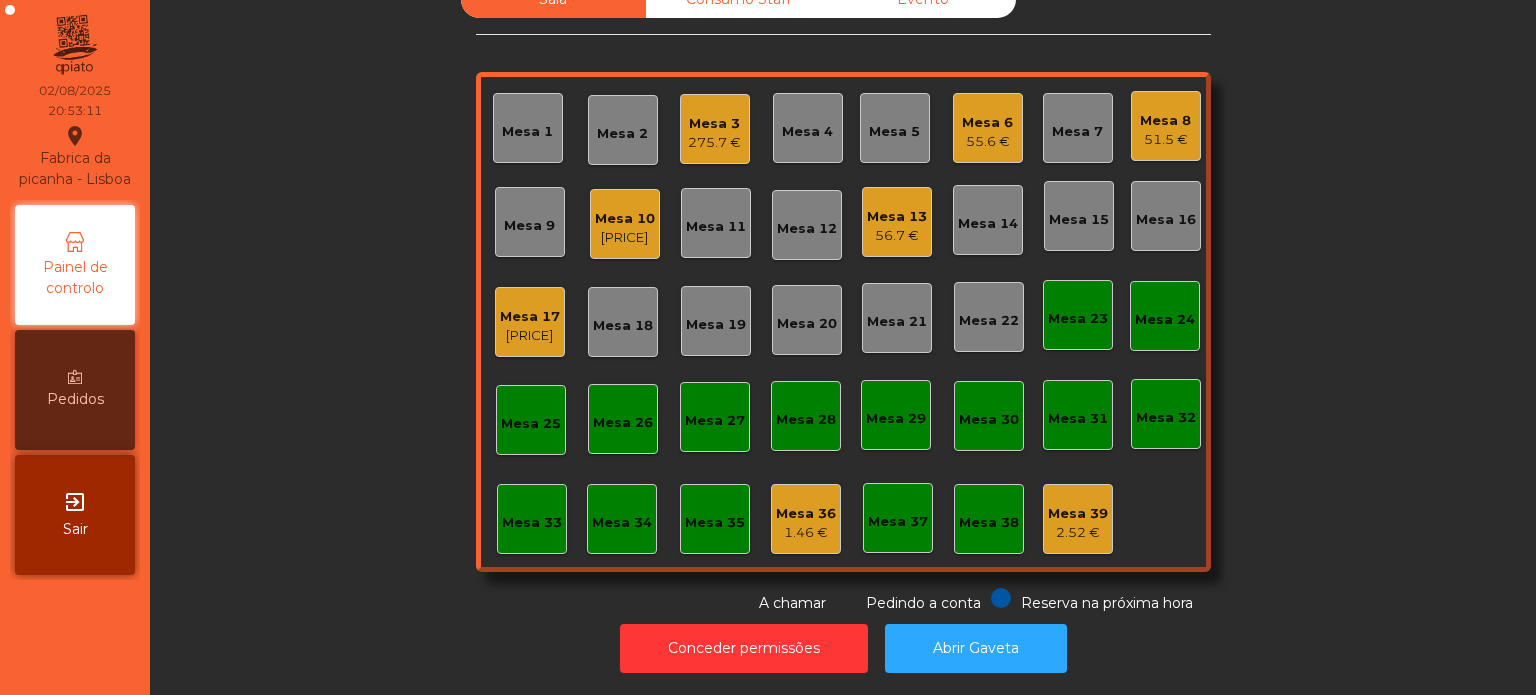 click on "Mesa 8   51.5 €" 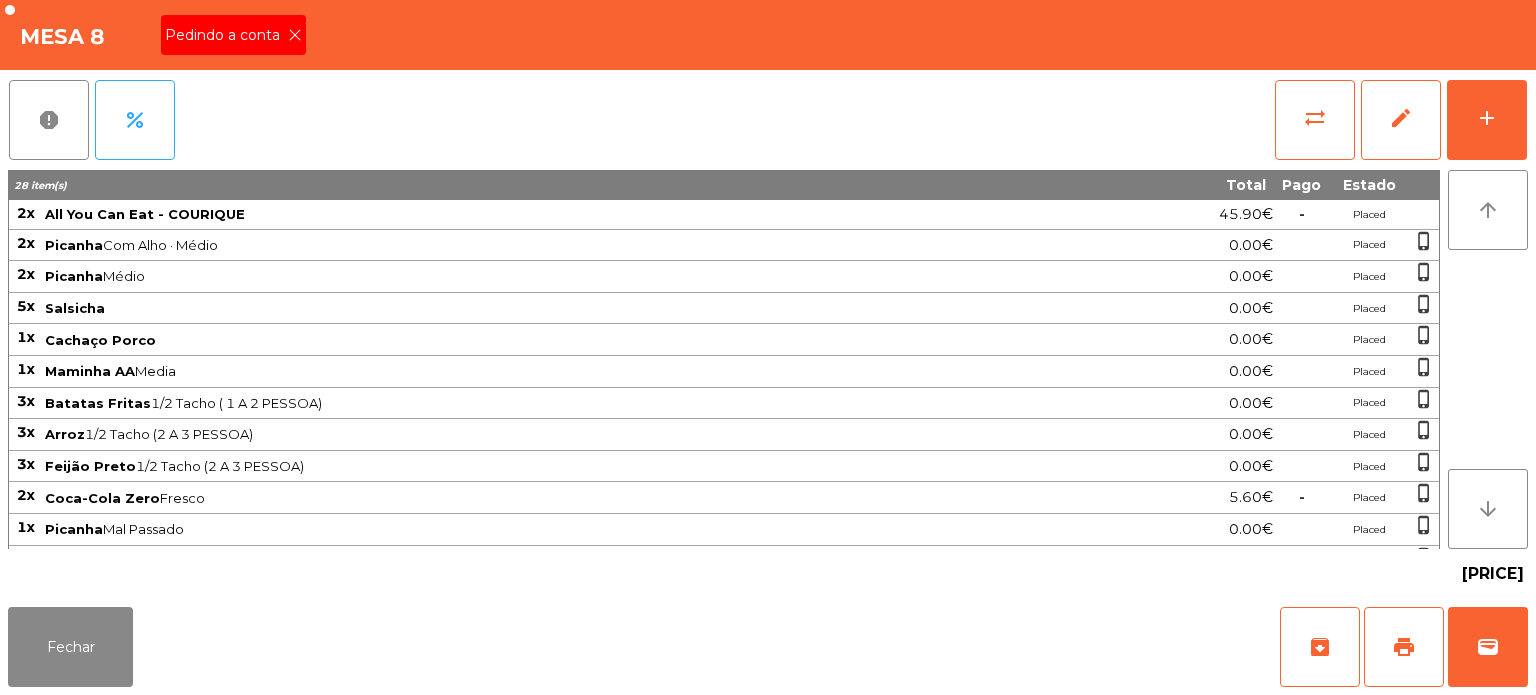 click on "Pedindo a conta" 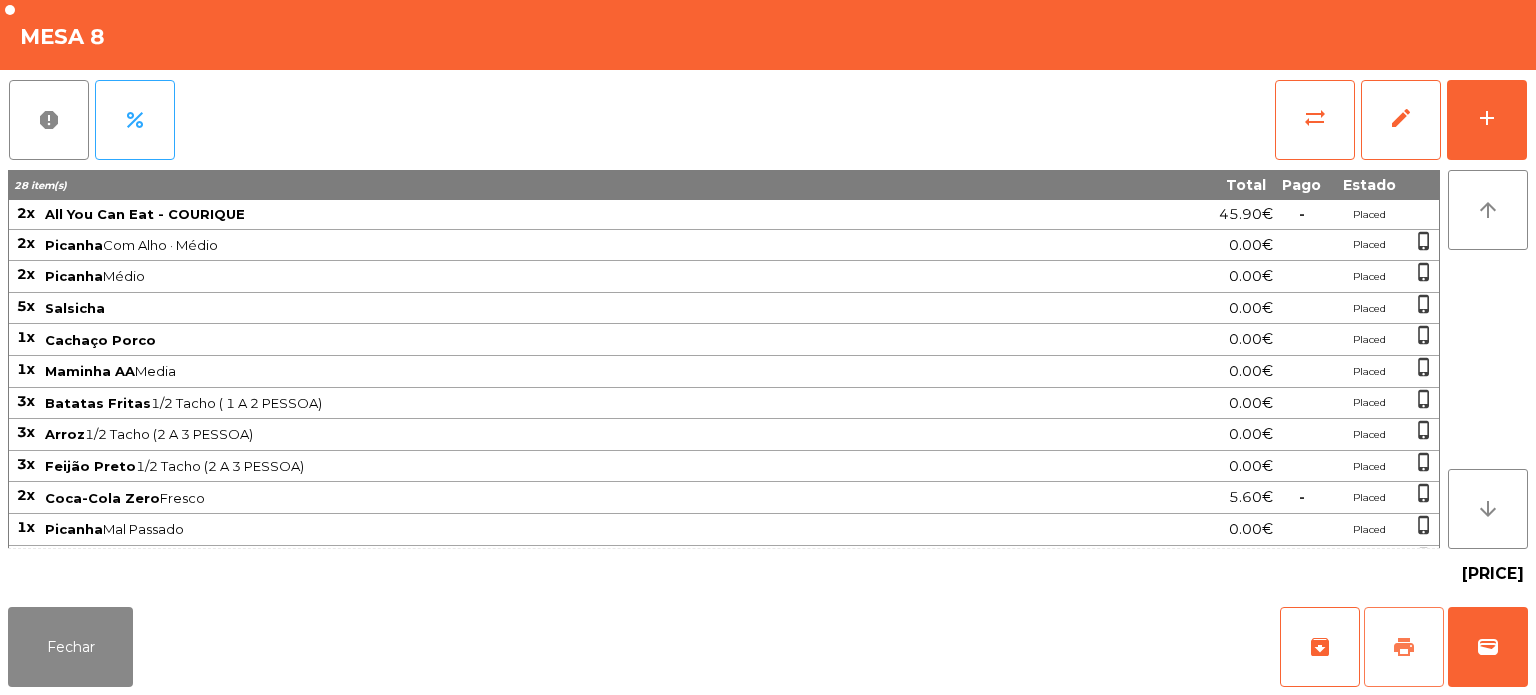 click on "print" 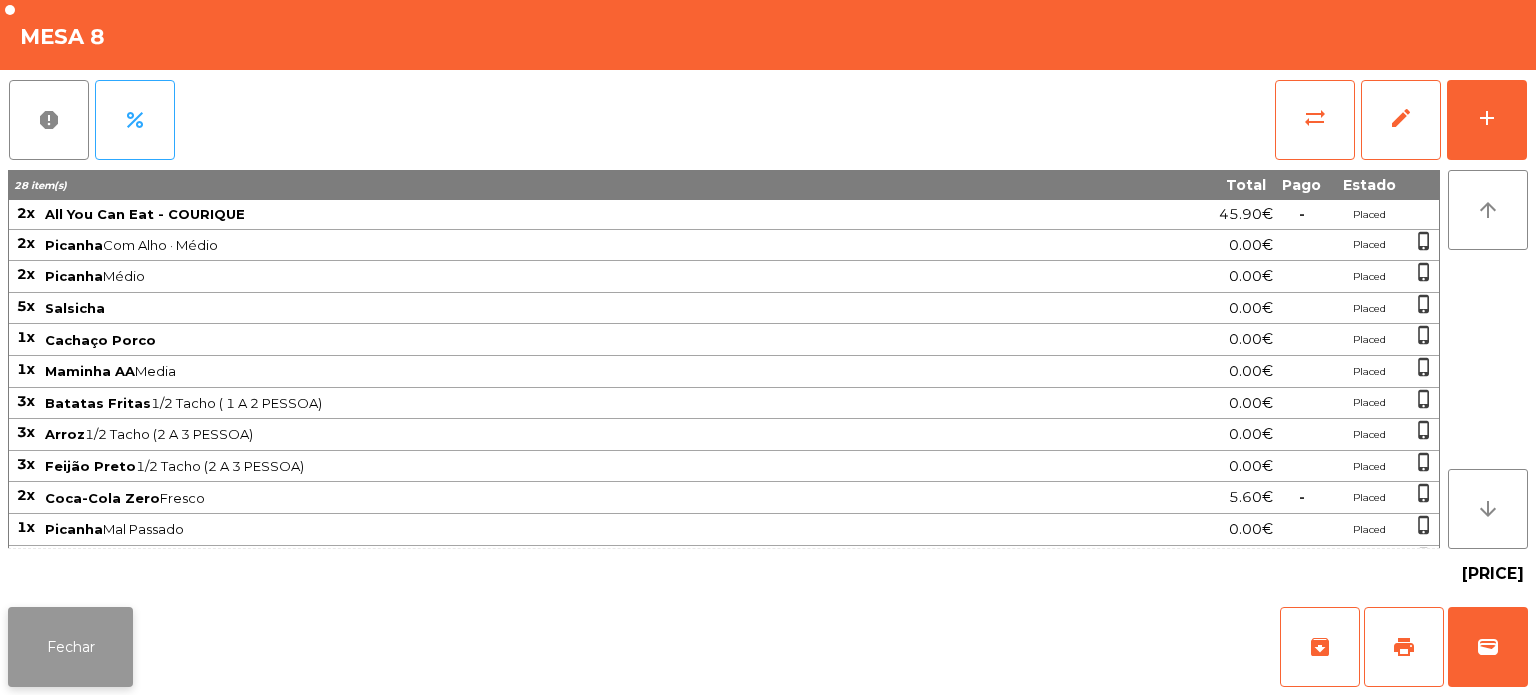 click on "Fechar" 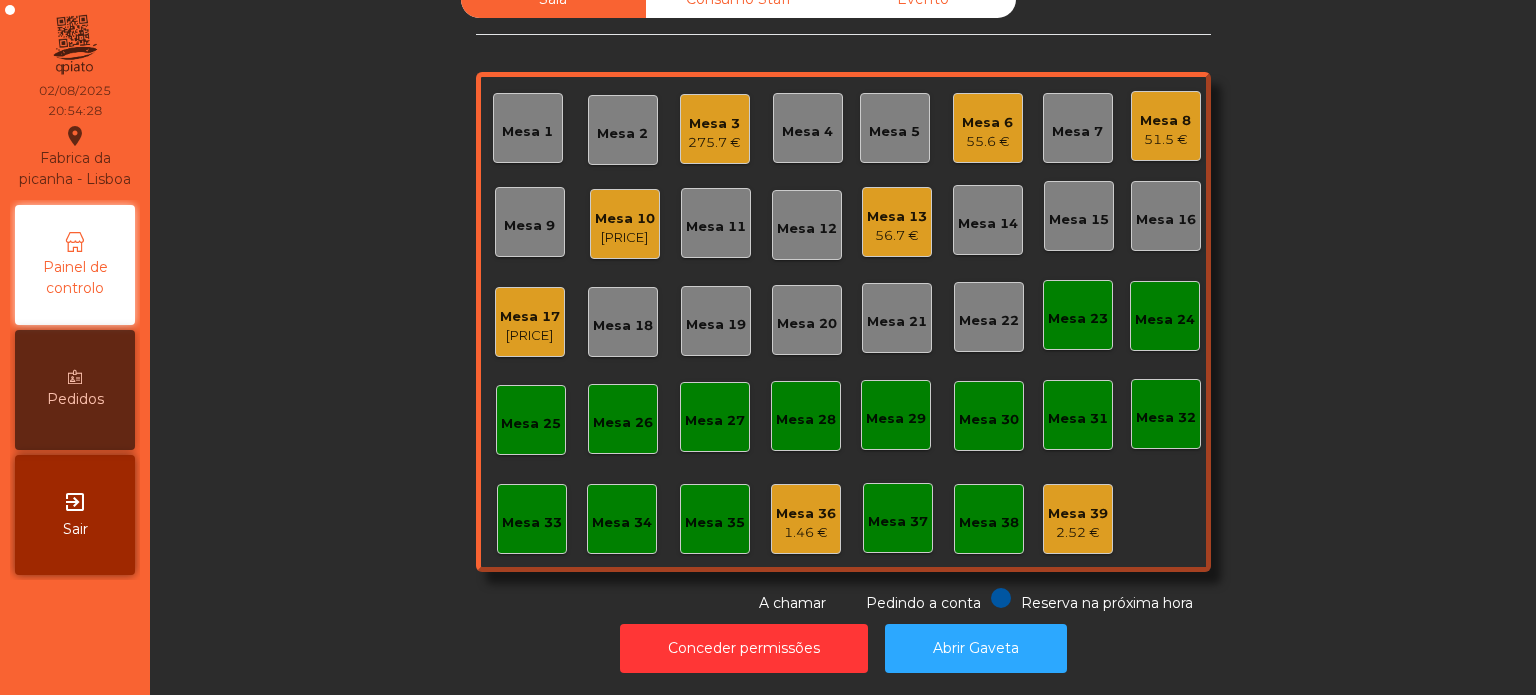 click on "56.7 €" 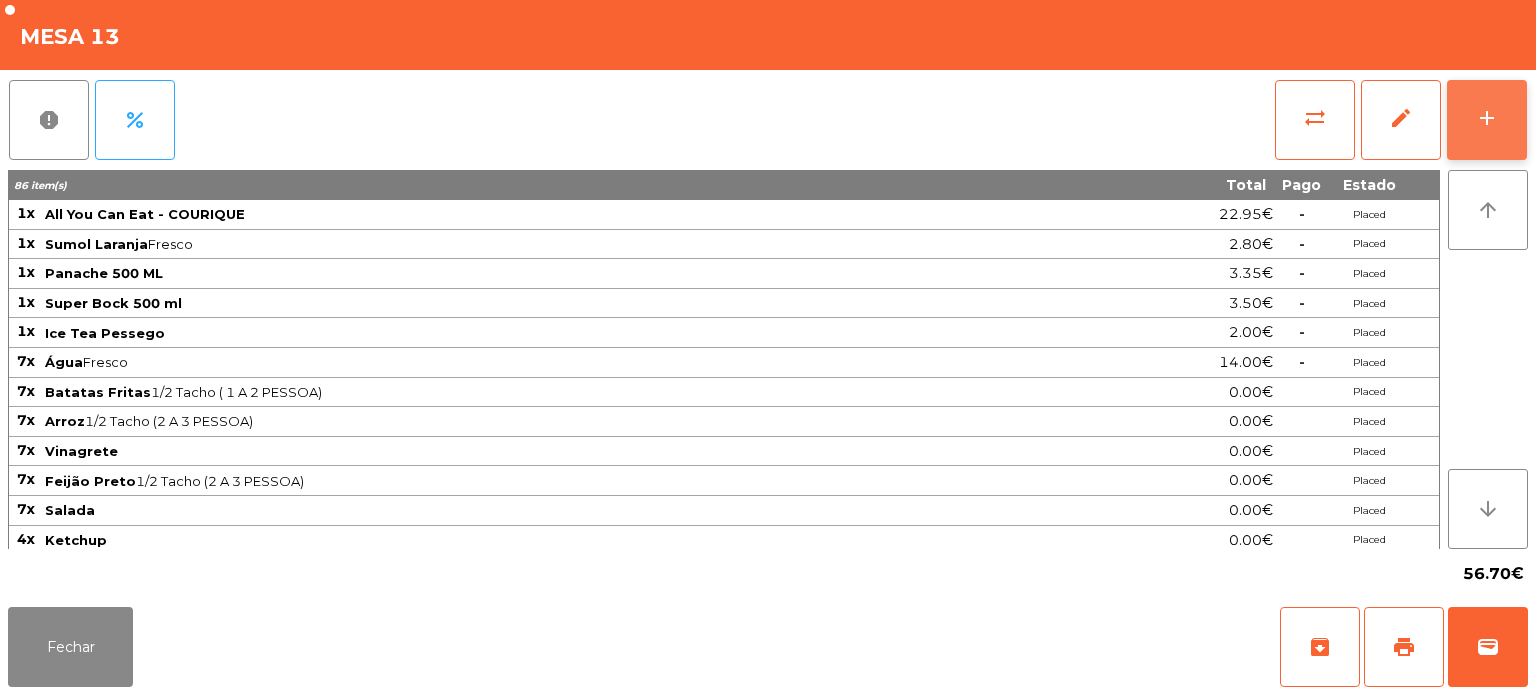 click on "add" 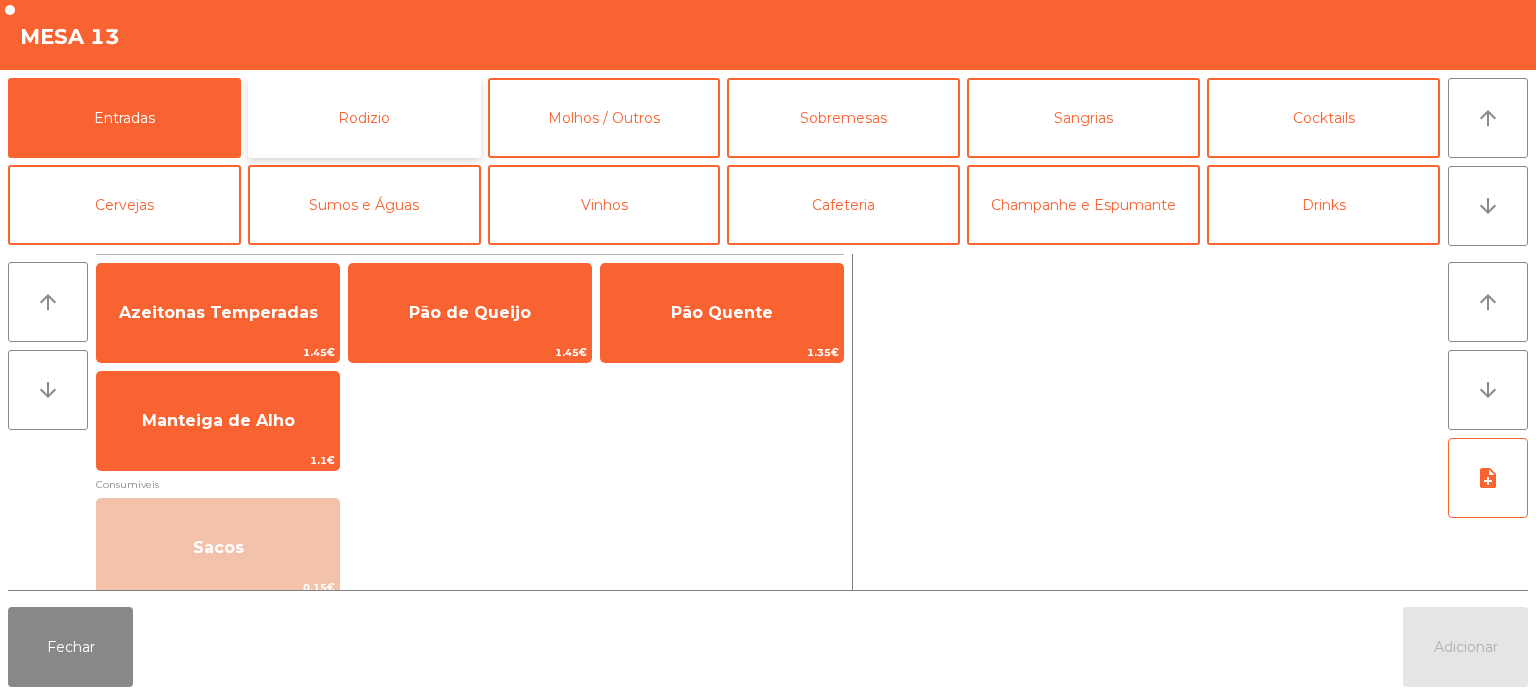 click on "Rodizio" 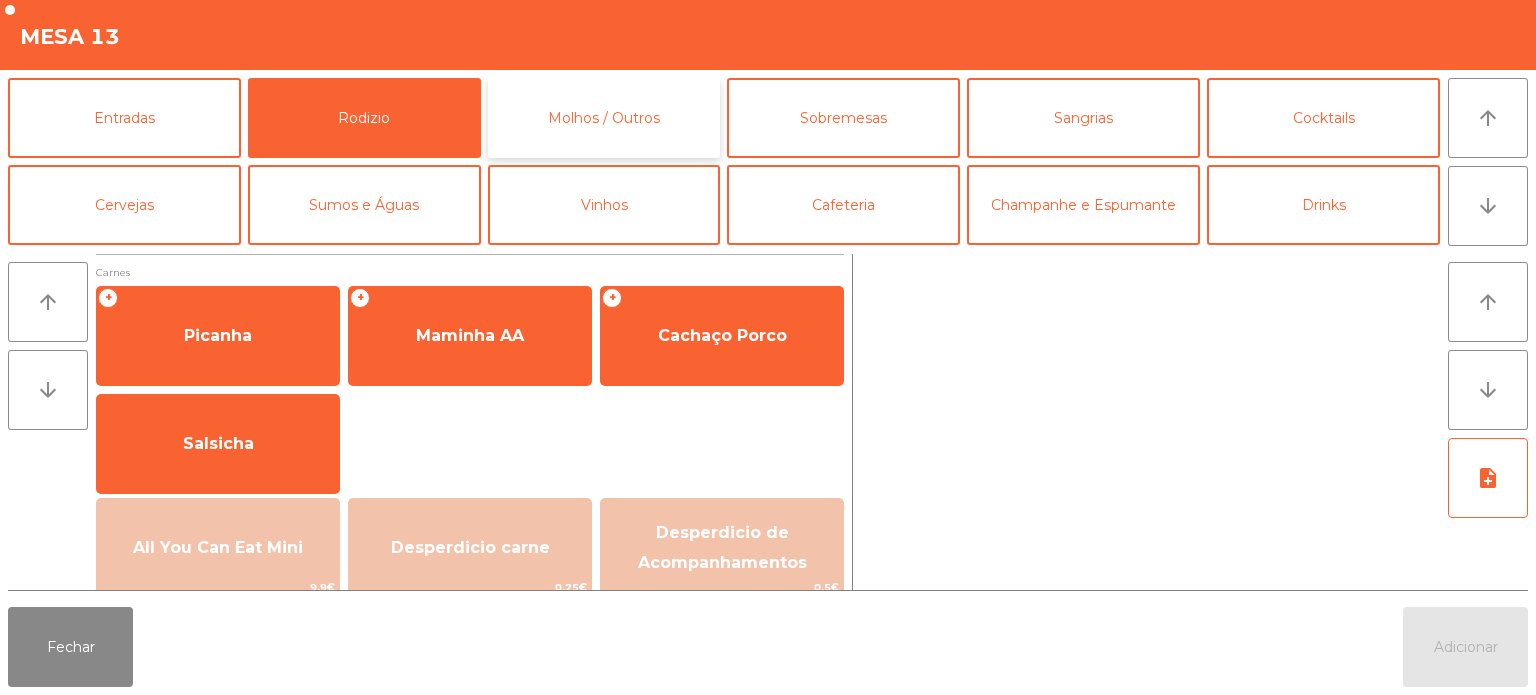 click on "Molhos / Outros" 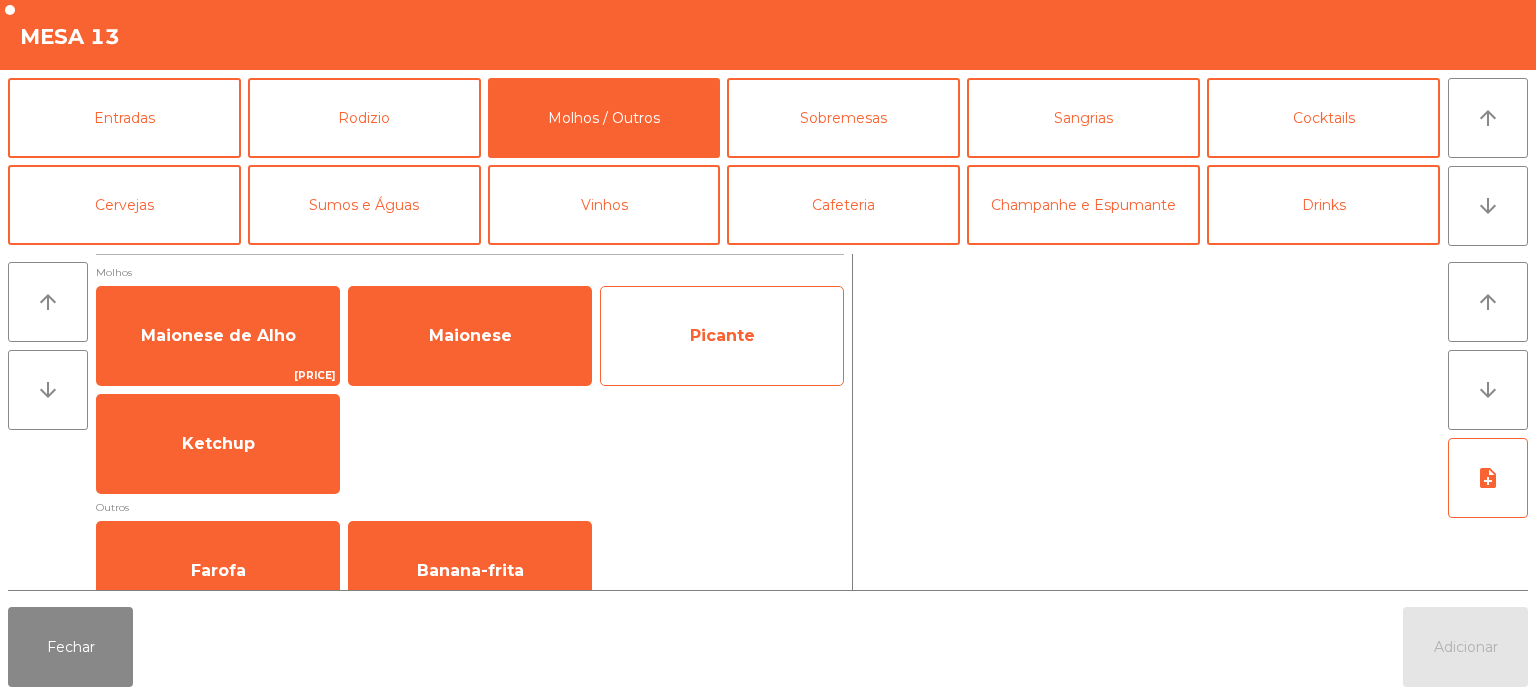 click on "Picante" 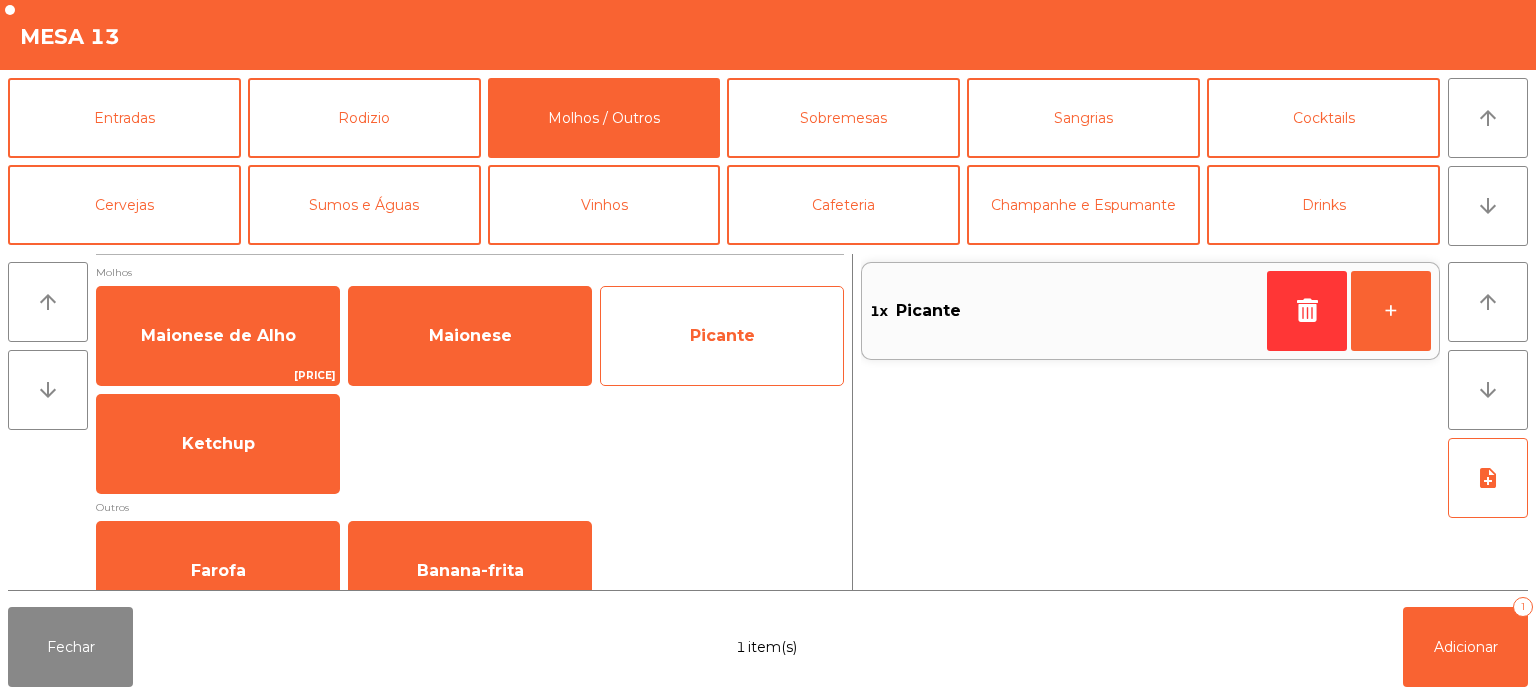 click on "Picante" 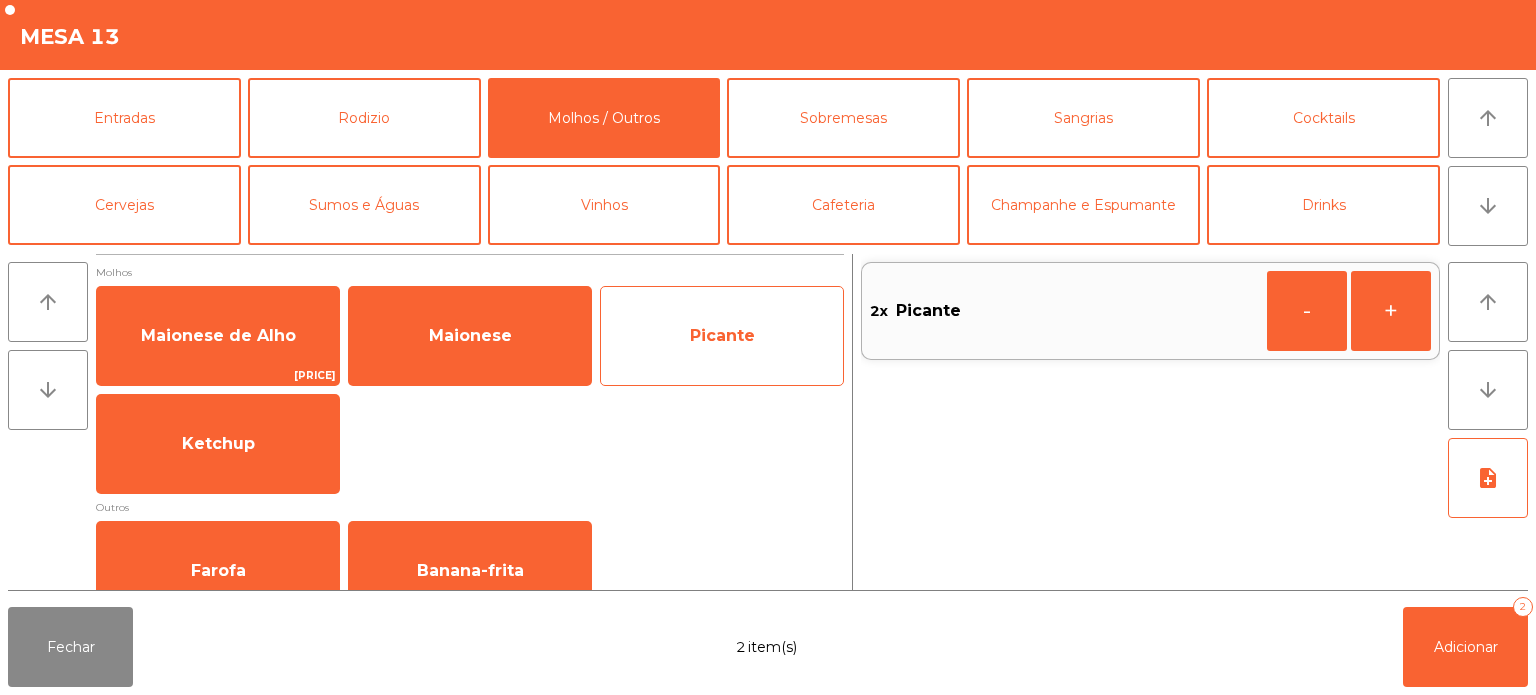 click on "Picante" 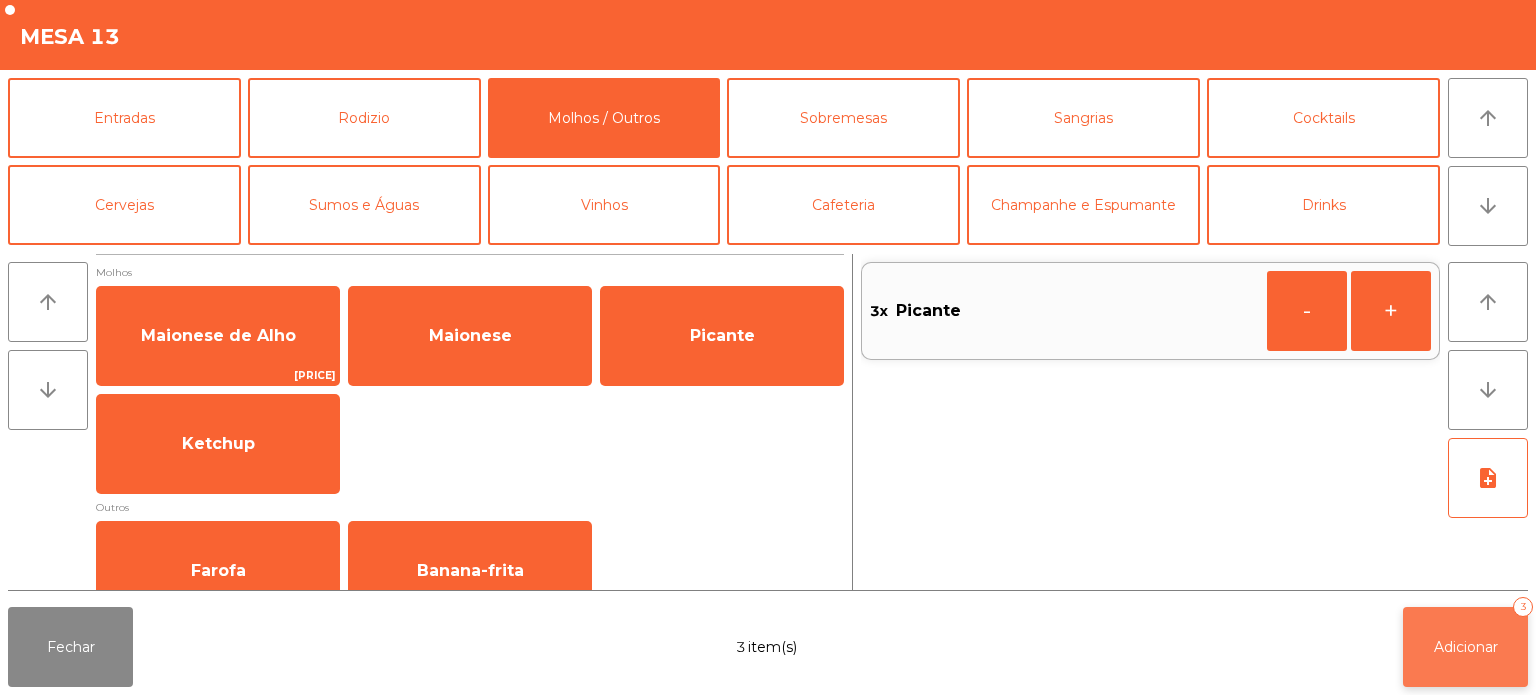 click on "Adicionar   3" 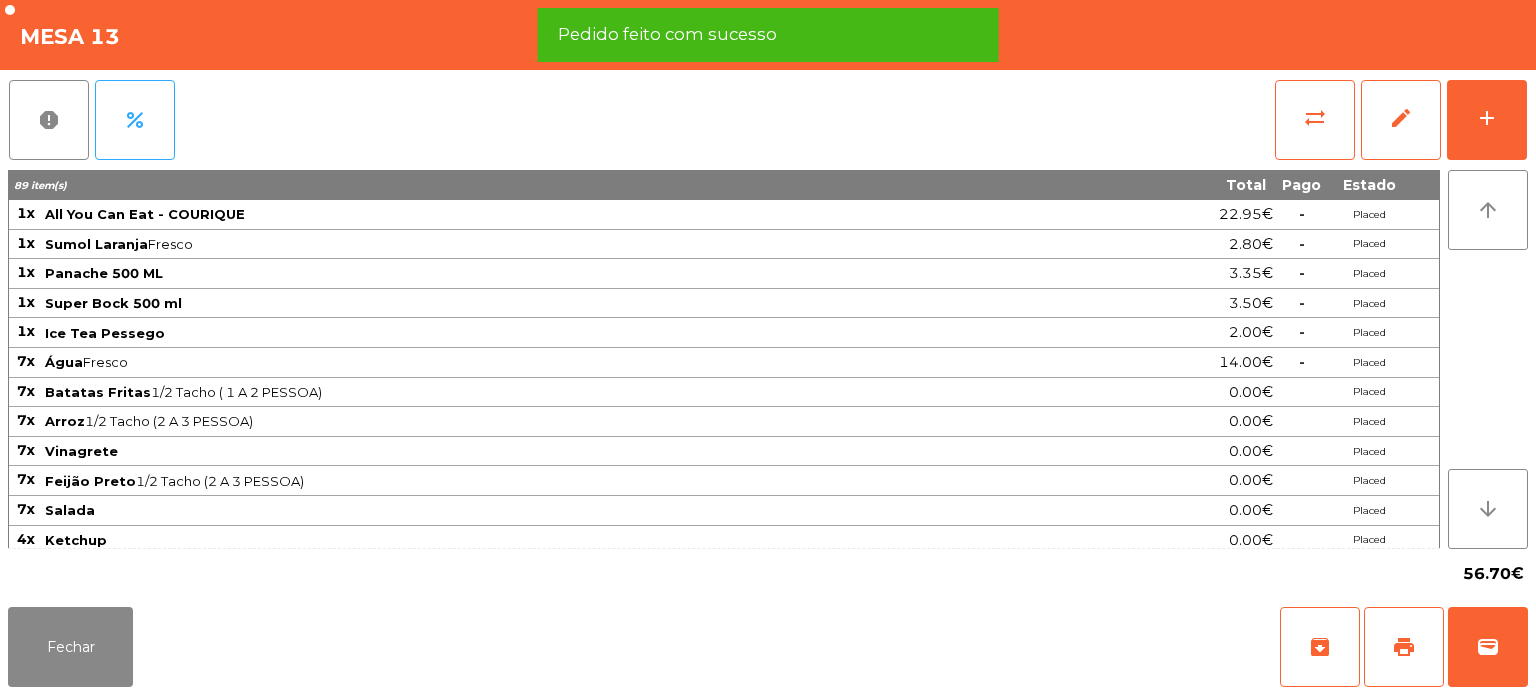 click on "56.70€" 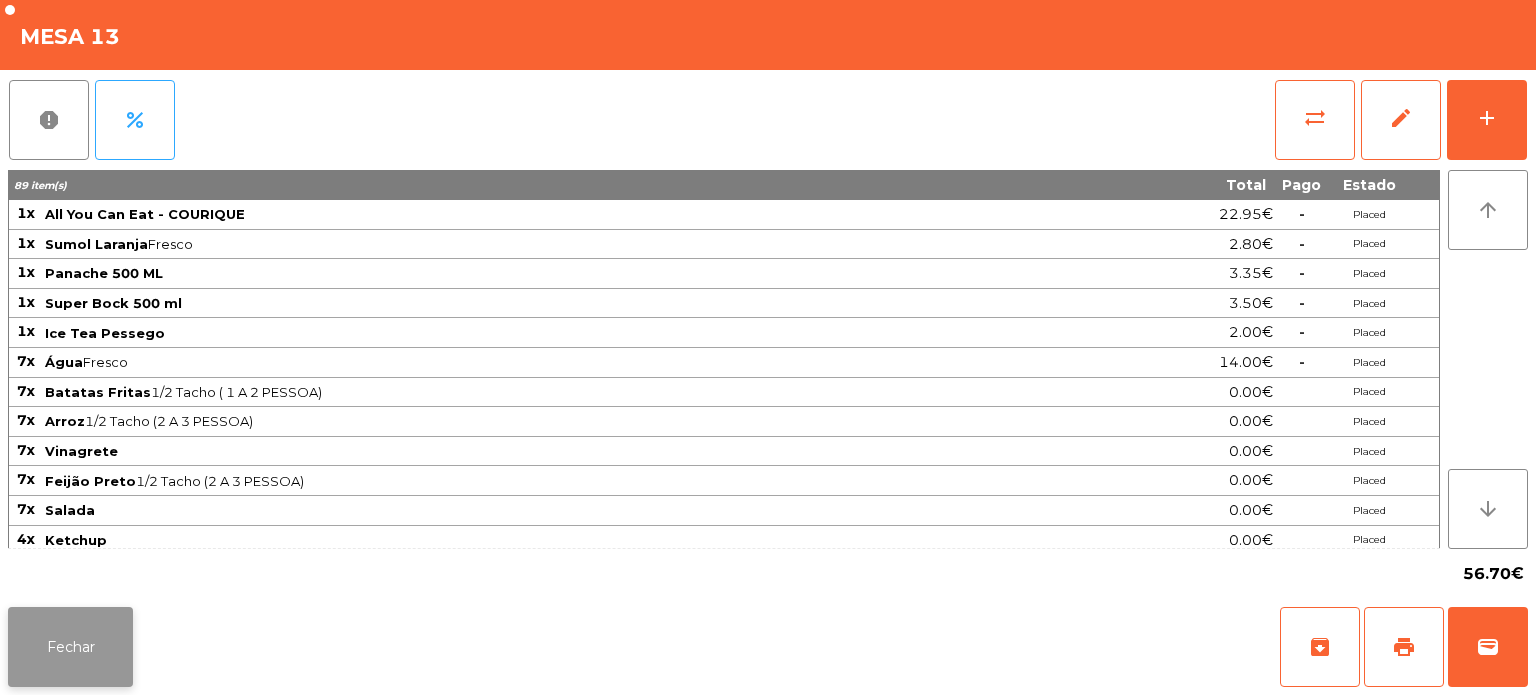 click on "Fechar" 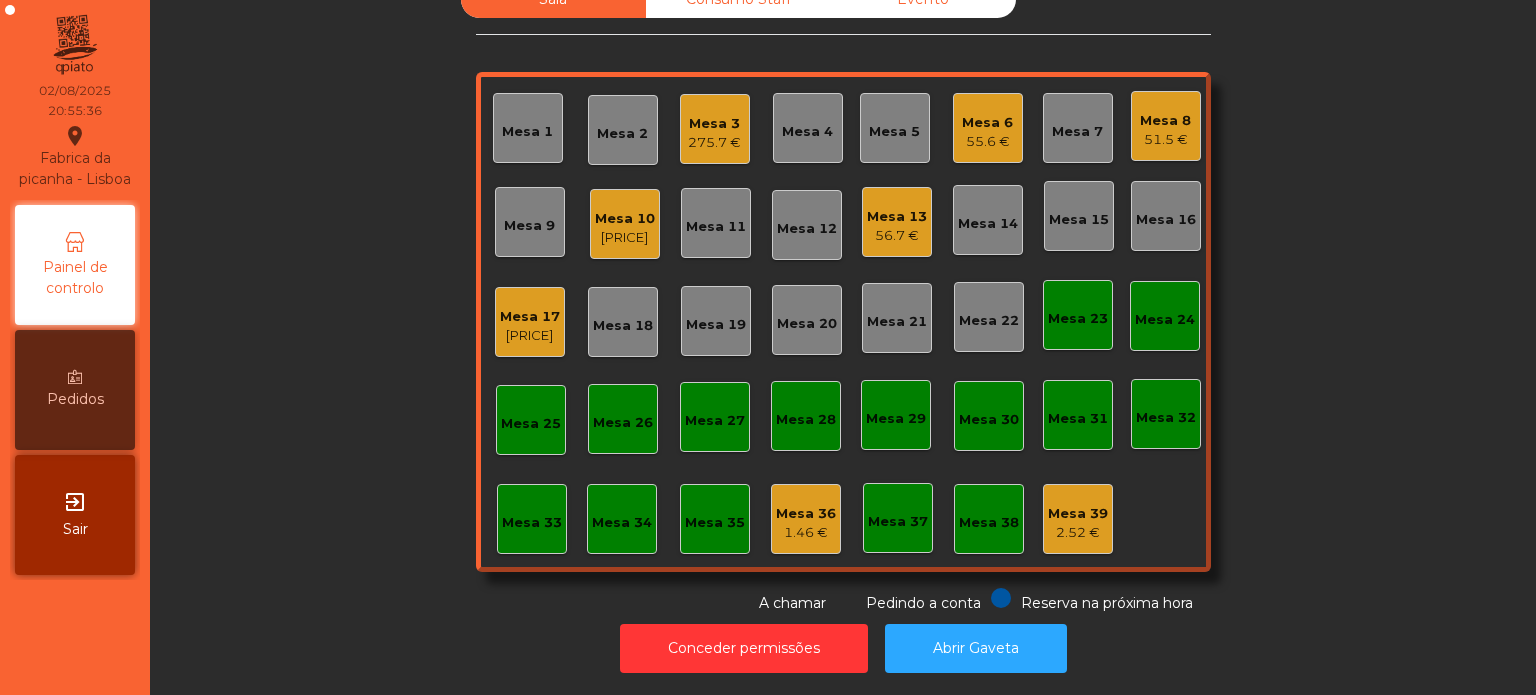 click on "Mesa 10" 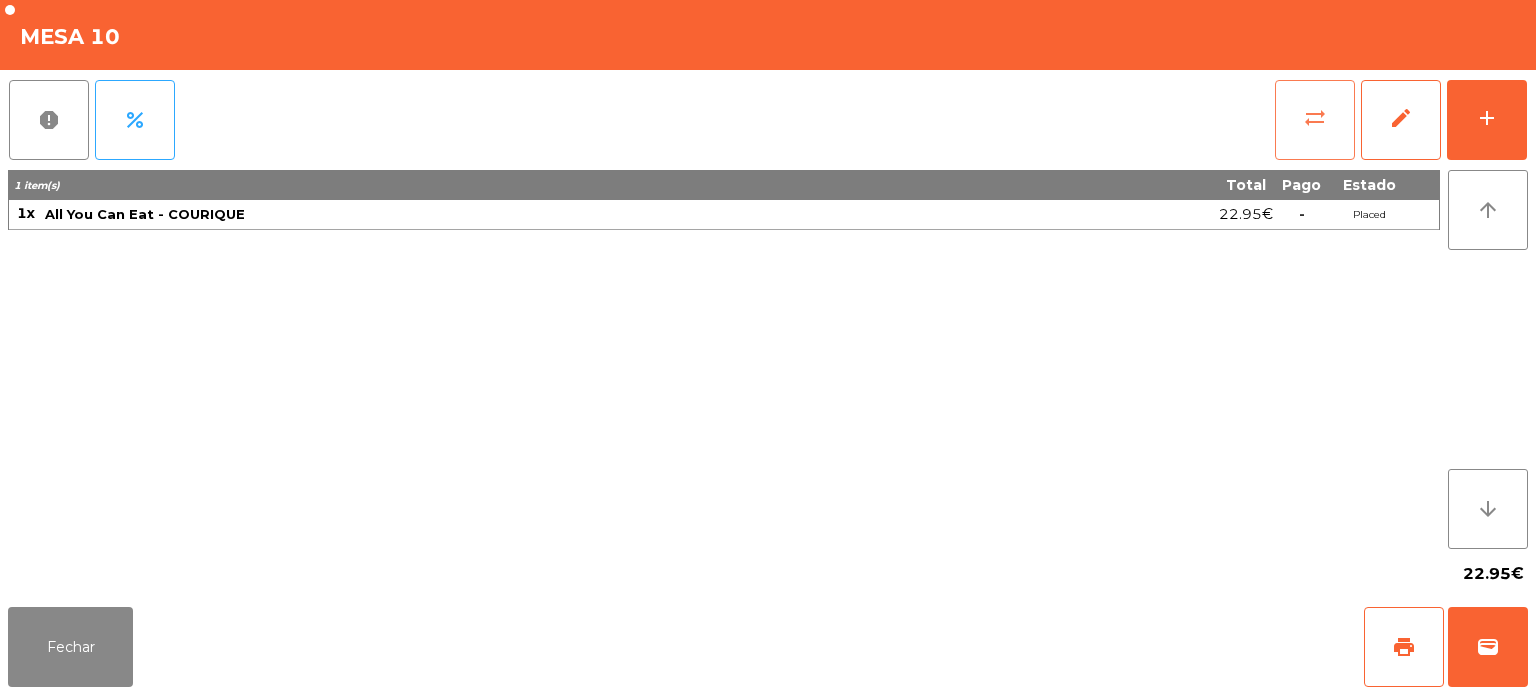 click on "sync_alt" 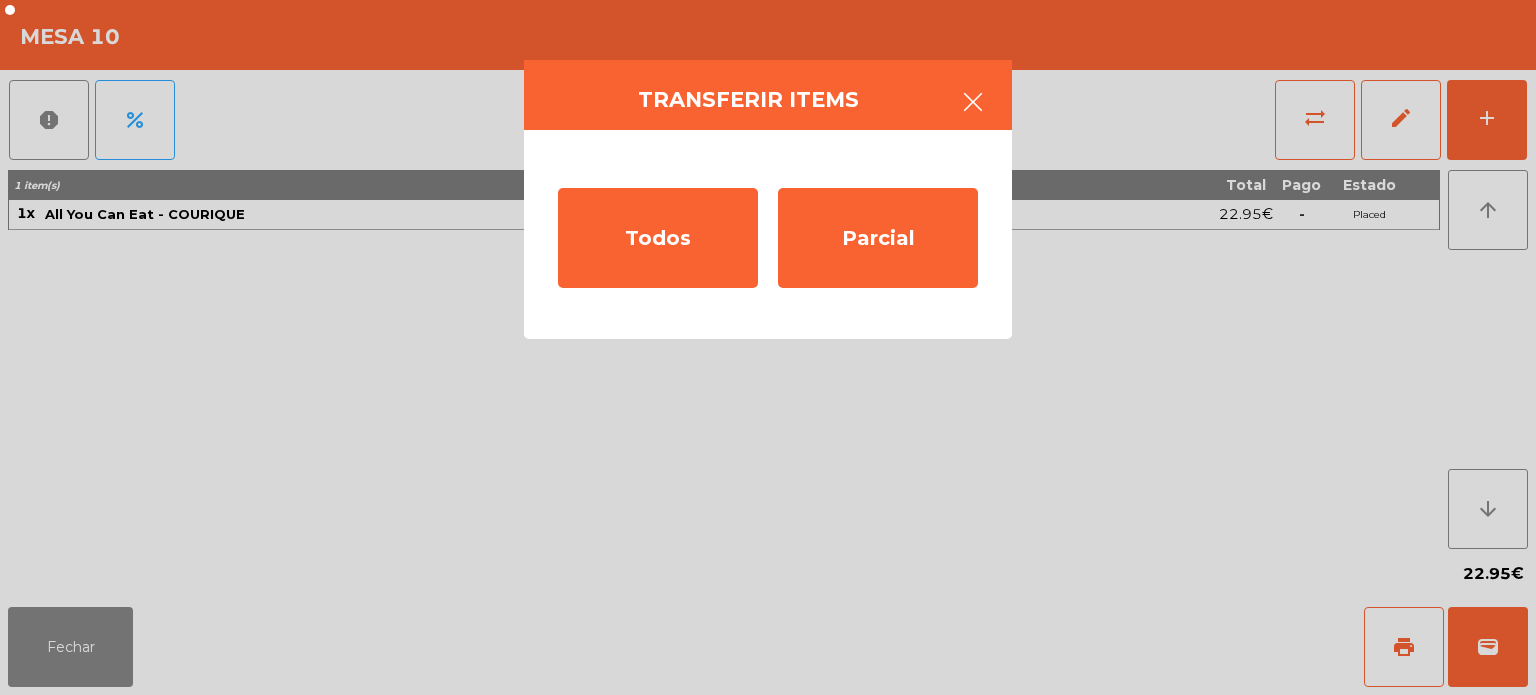 click 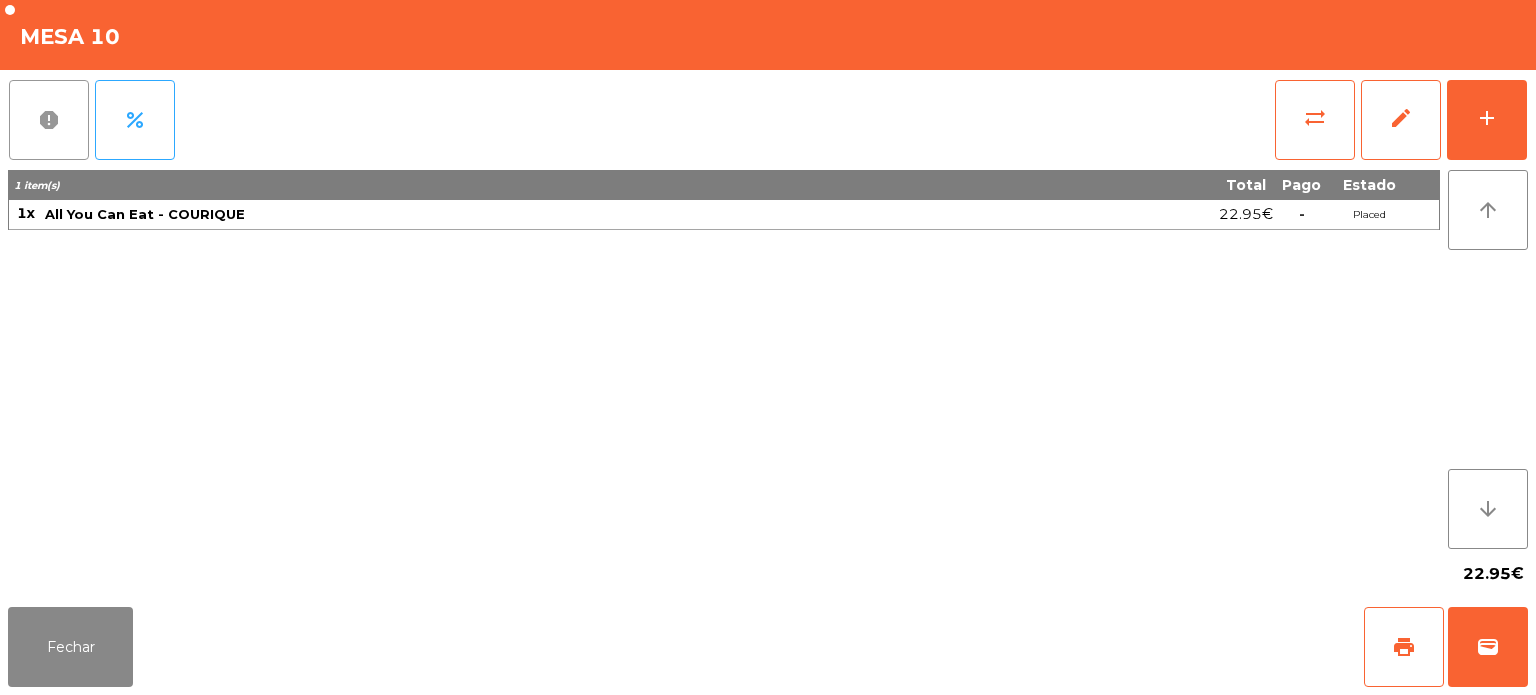 click on "report" 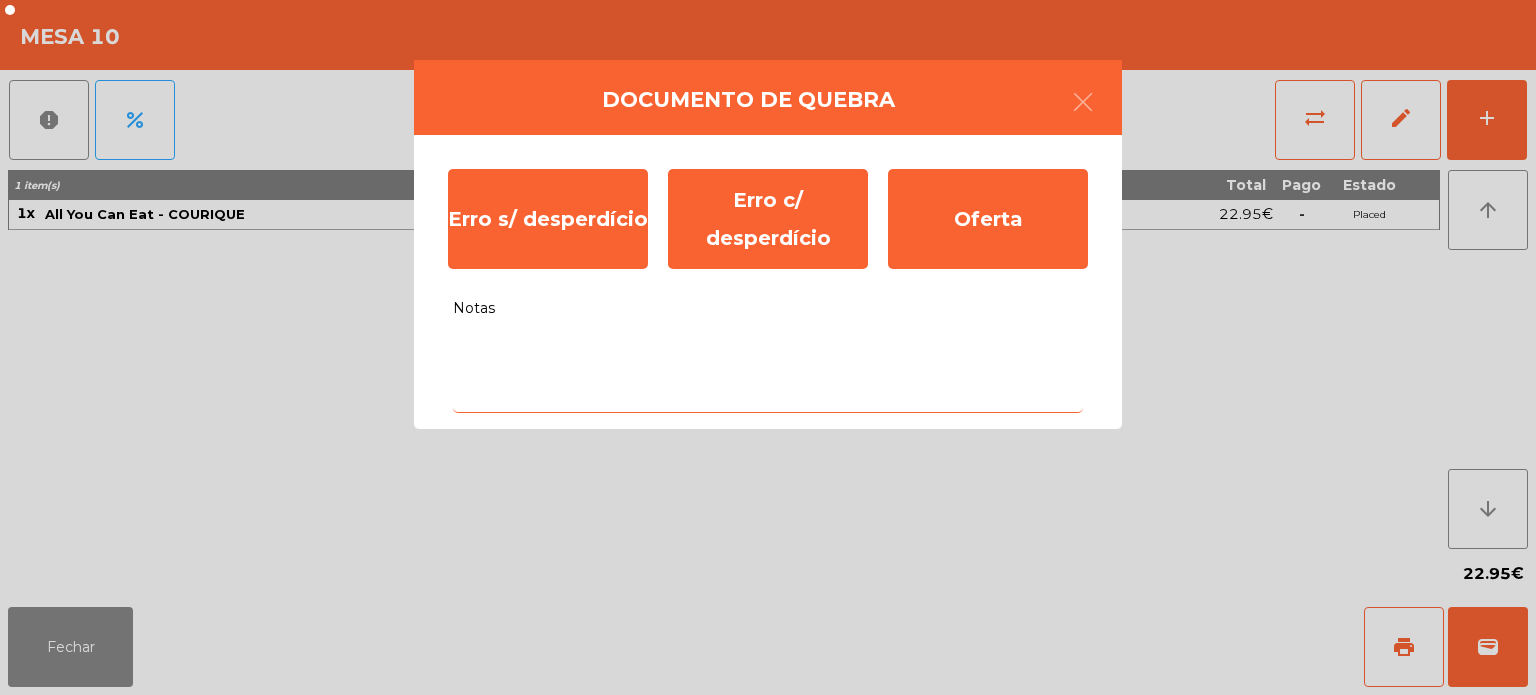click on "Notas" at bounding box center [768, 371] 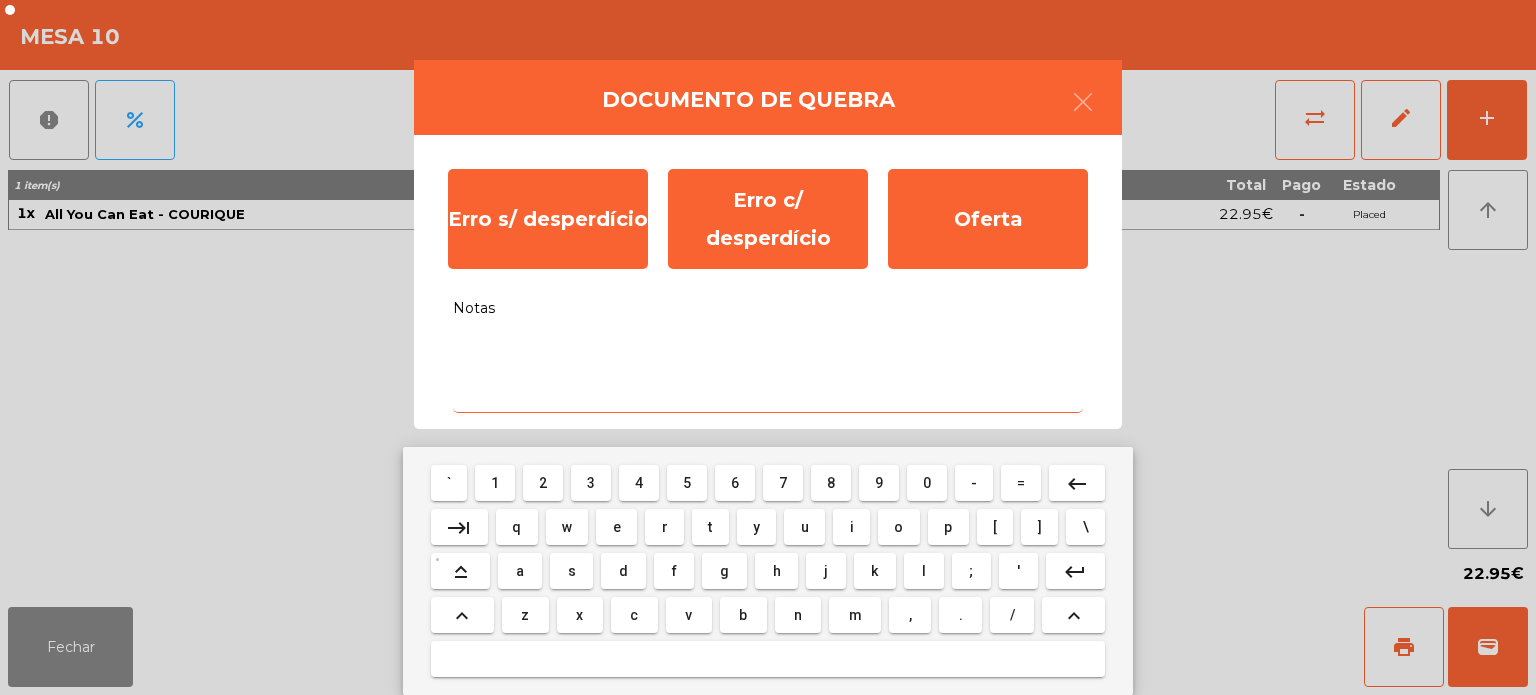 click on "c" at bounding box center (634, 615) 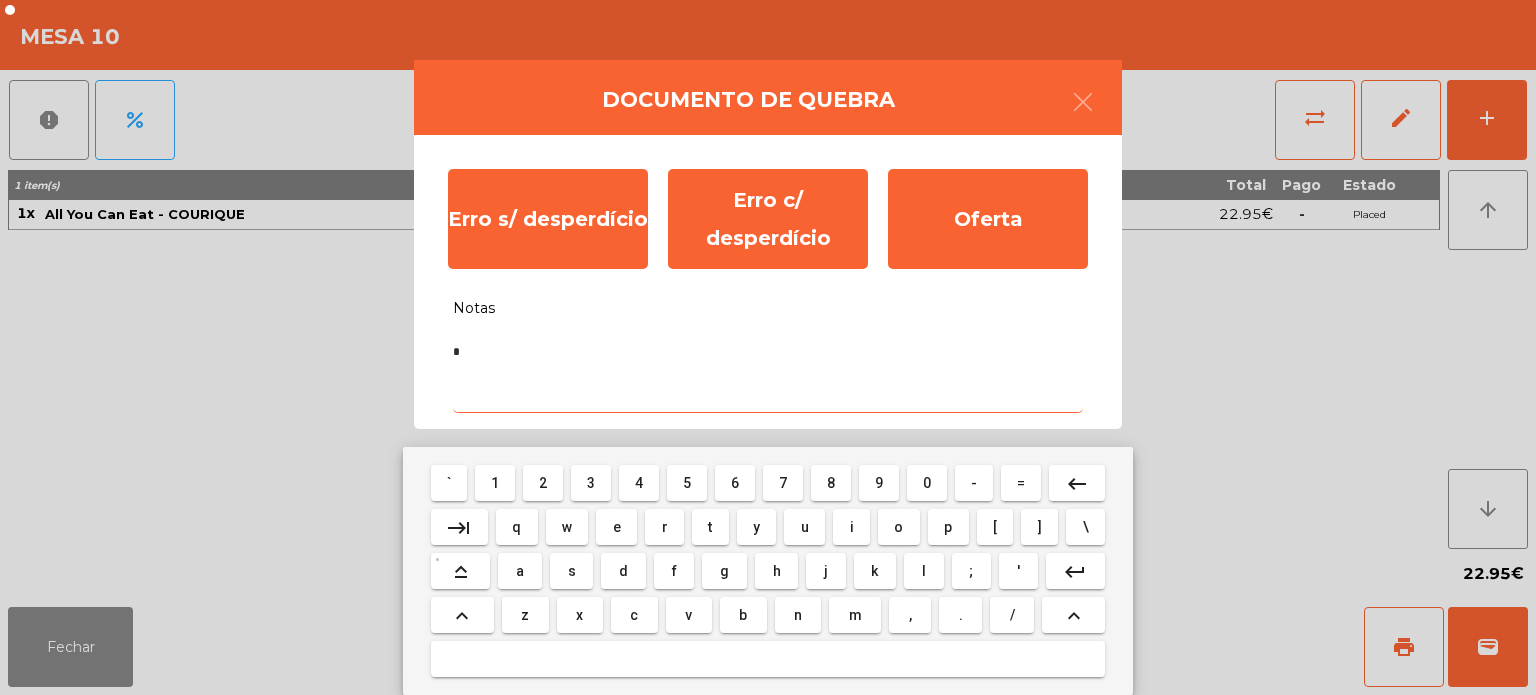 click on "x" at bounding box center [580, 615] 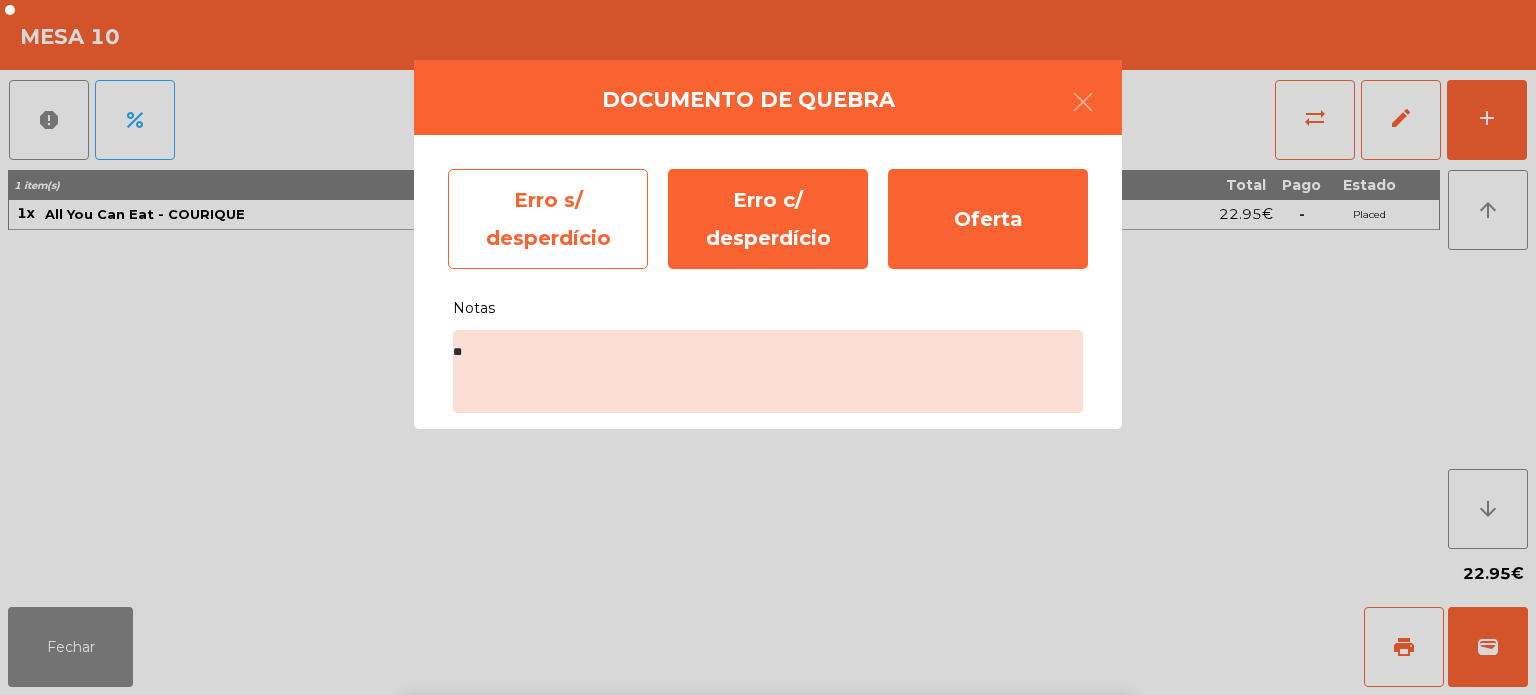 click on "Erro s/ desperdício" 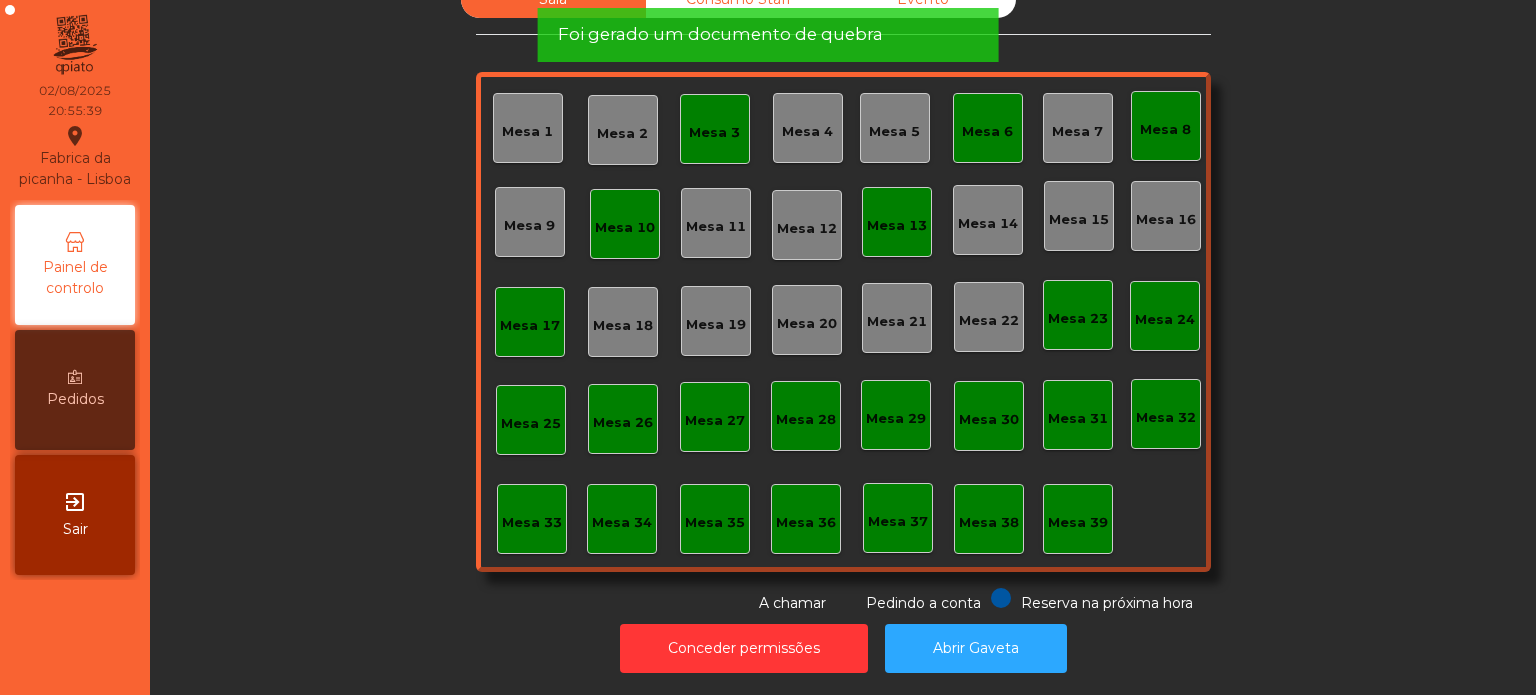 click on "Mesa 10" 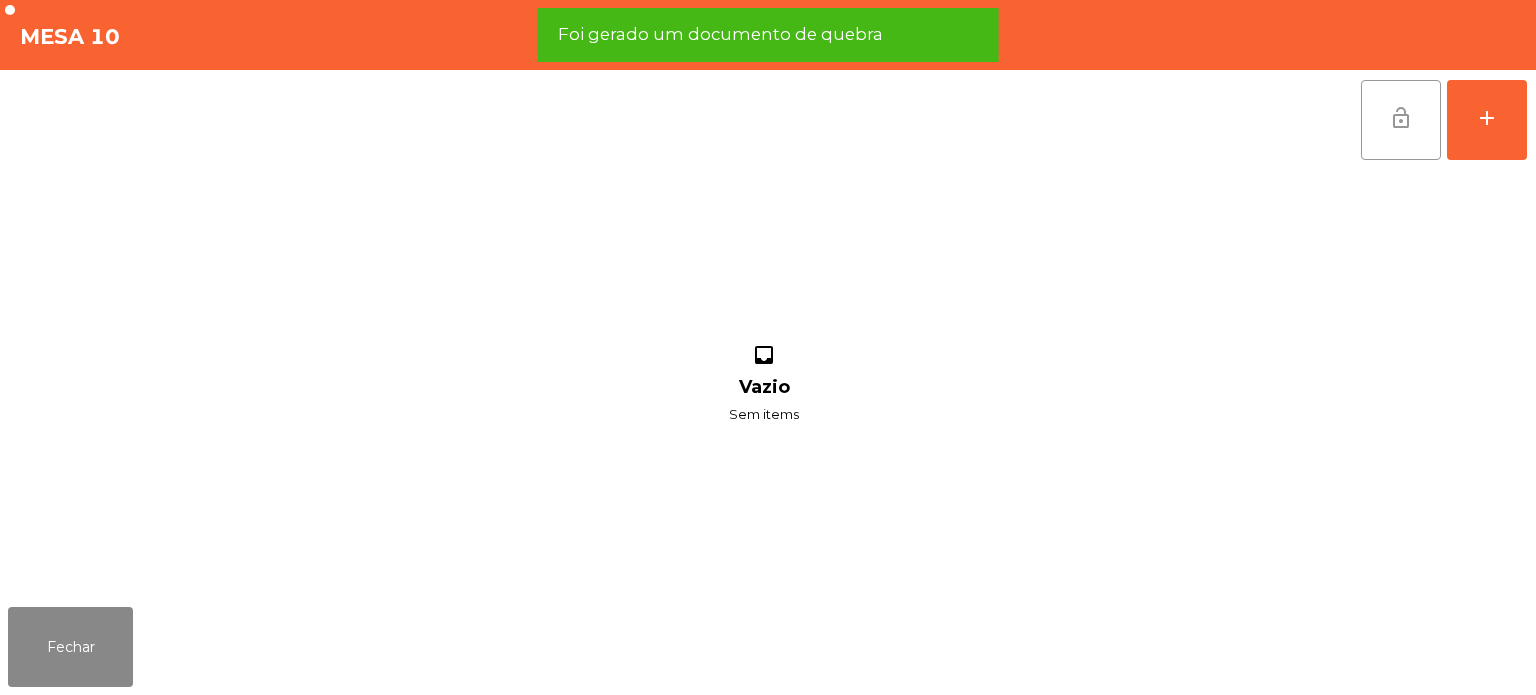 click on "lock_open" 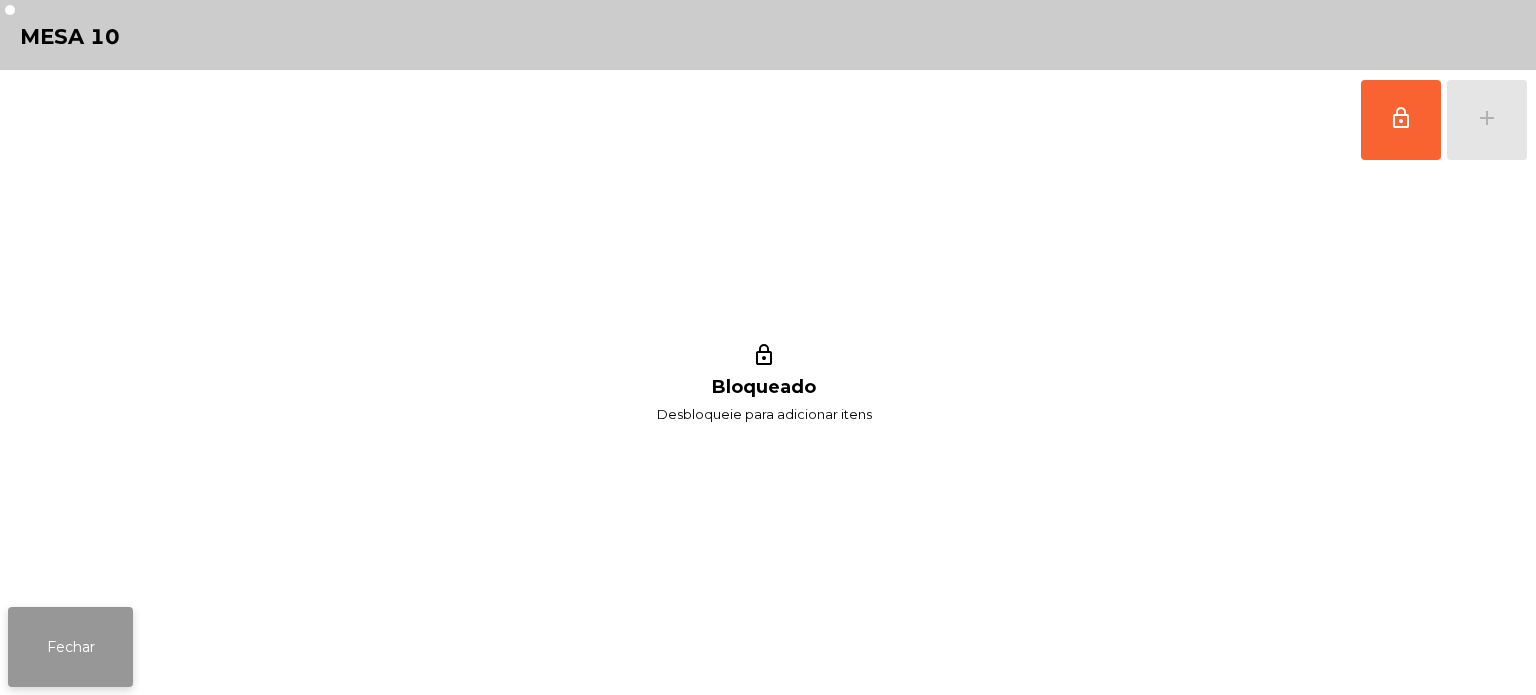 click on "Fechar" 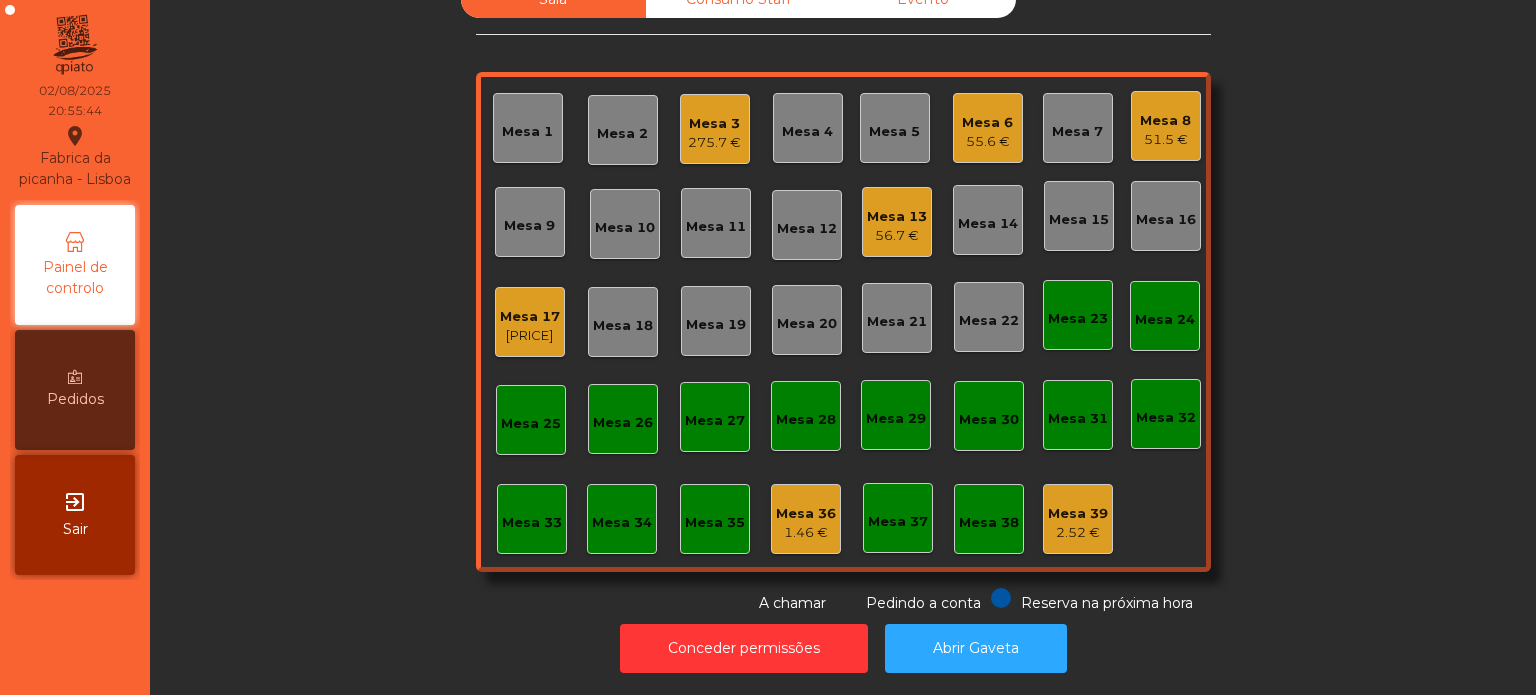 click on "Mesa 8   51.5 €" 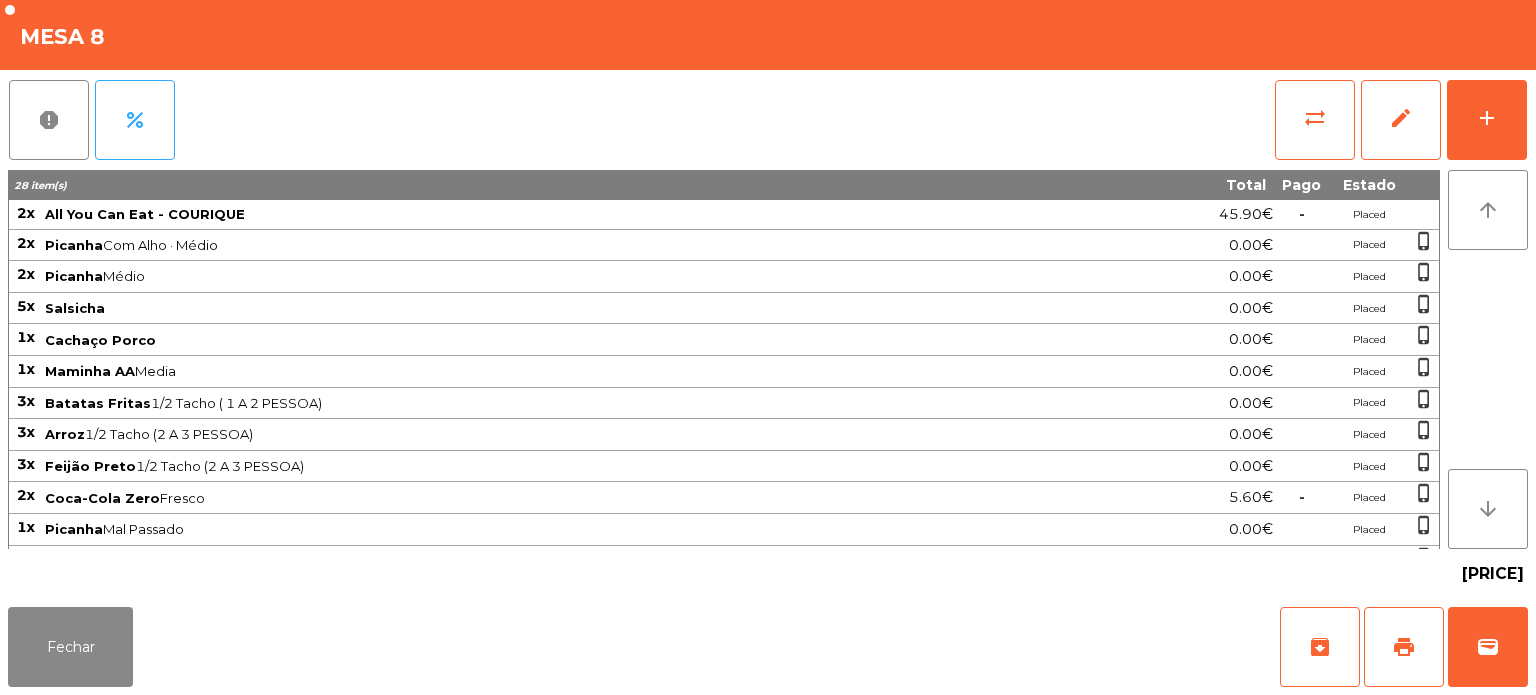 click on "Fechar   archive   print   wallet" 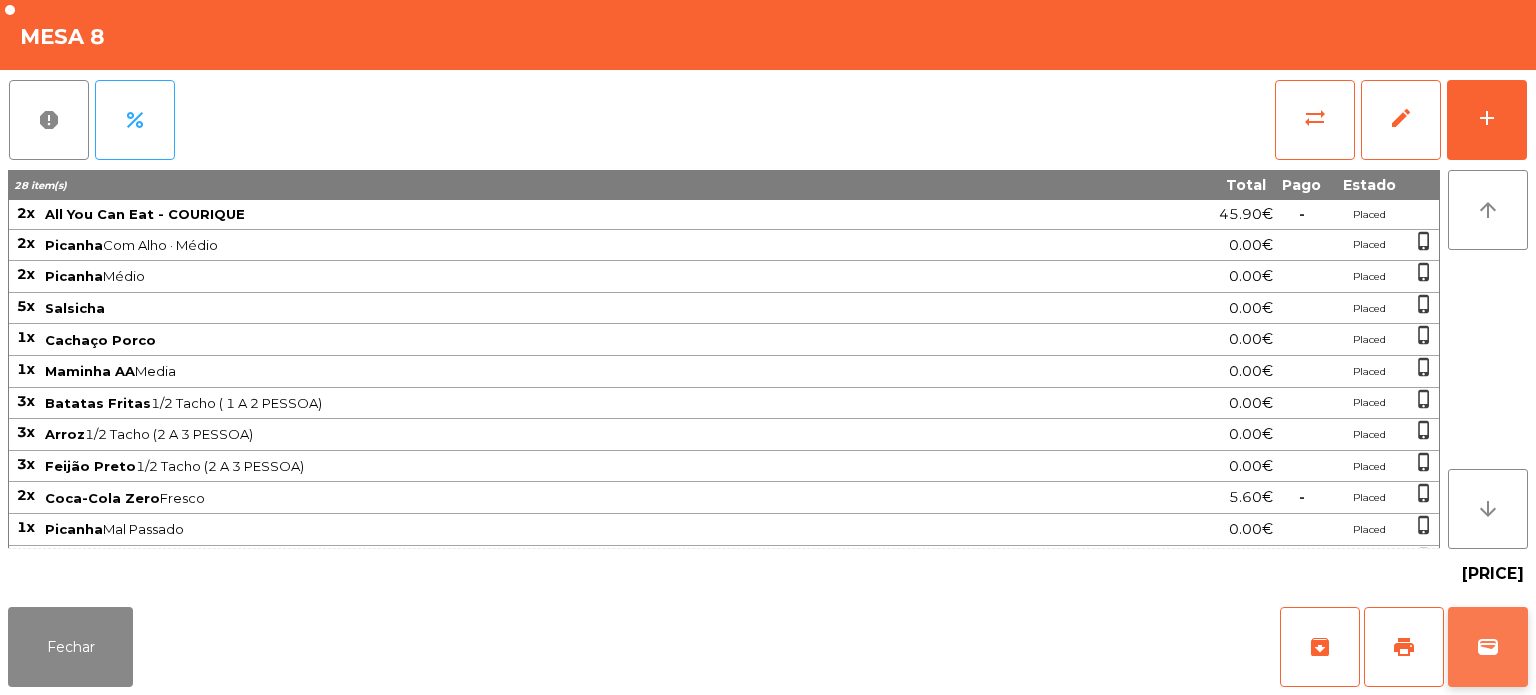 click on "wallet" 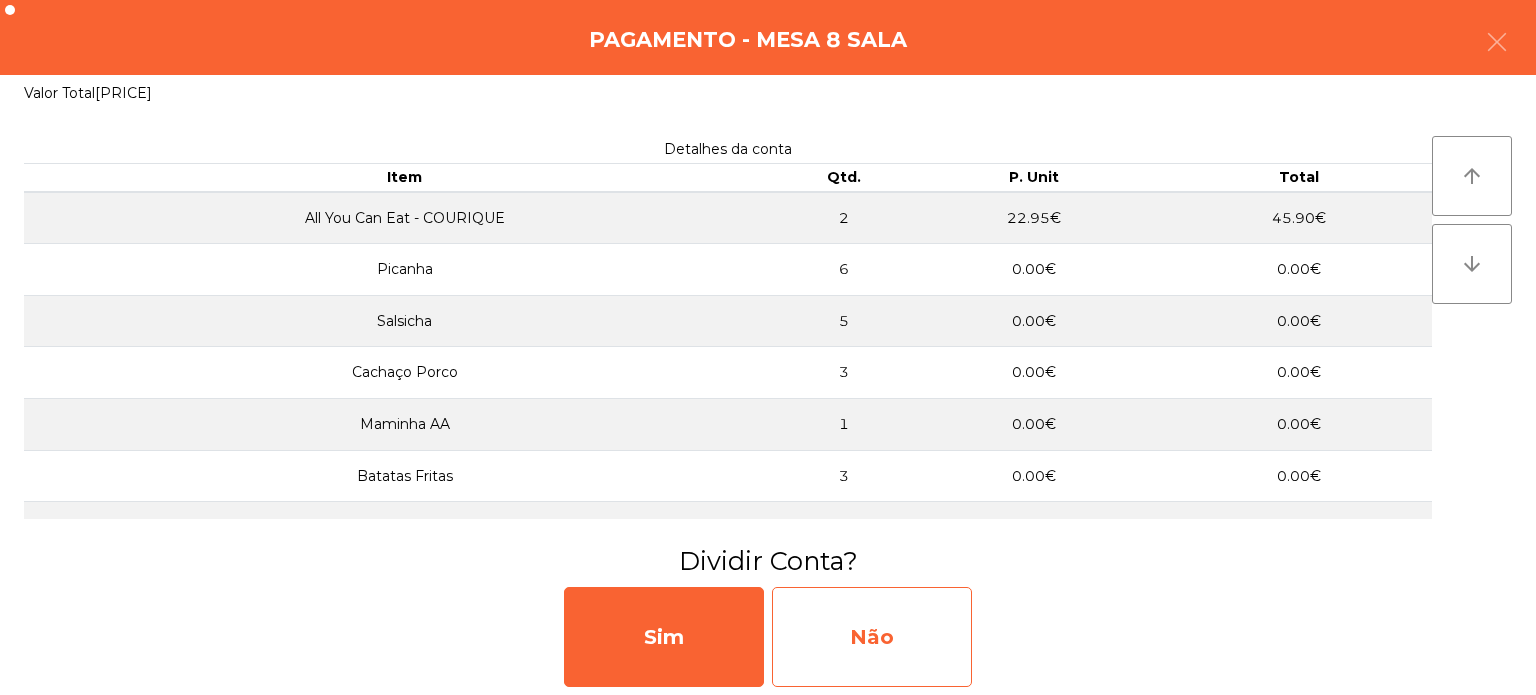 click on "Não" 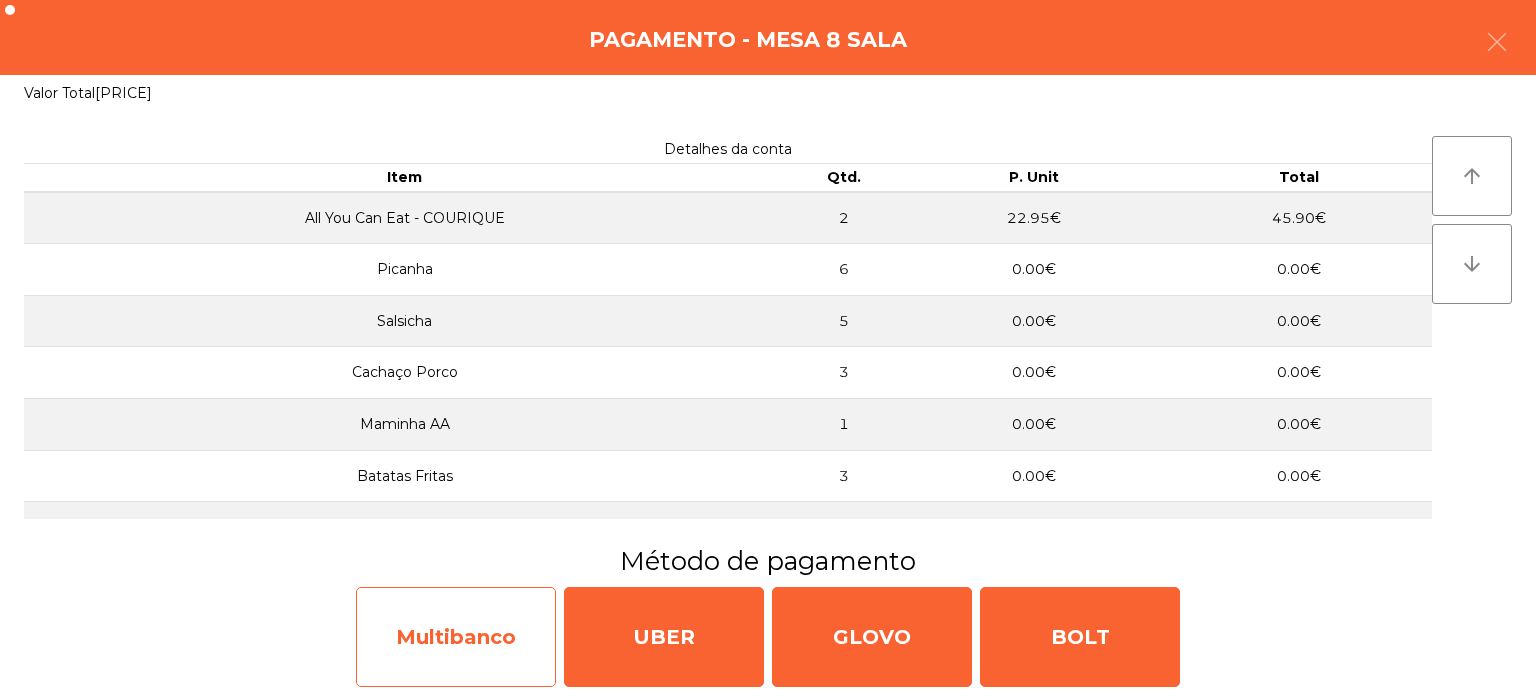 click on "Multibanco" 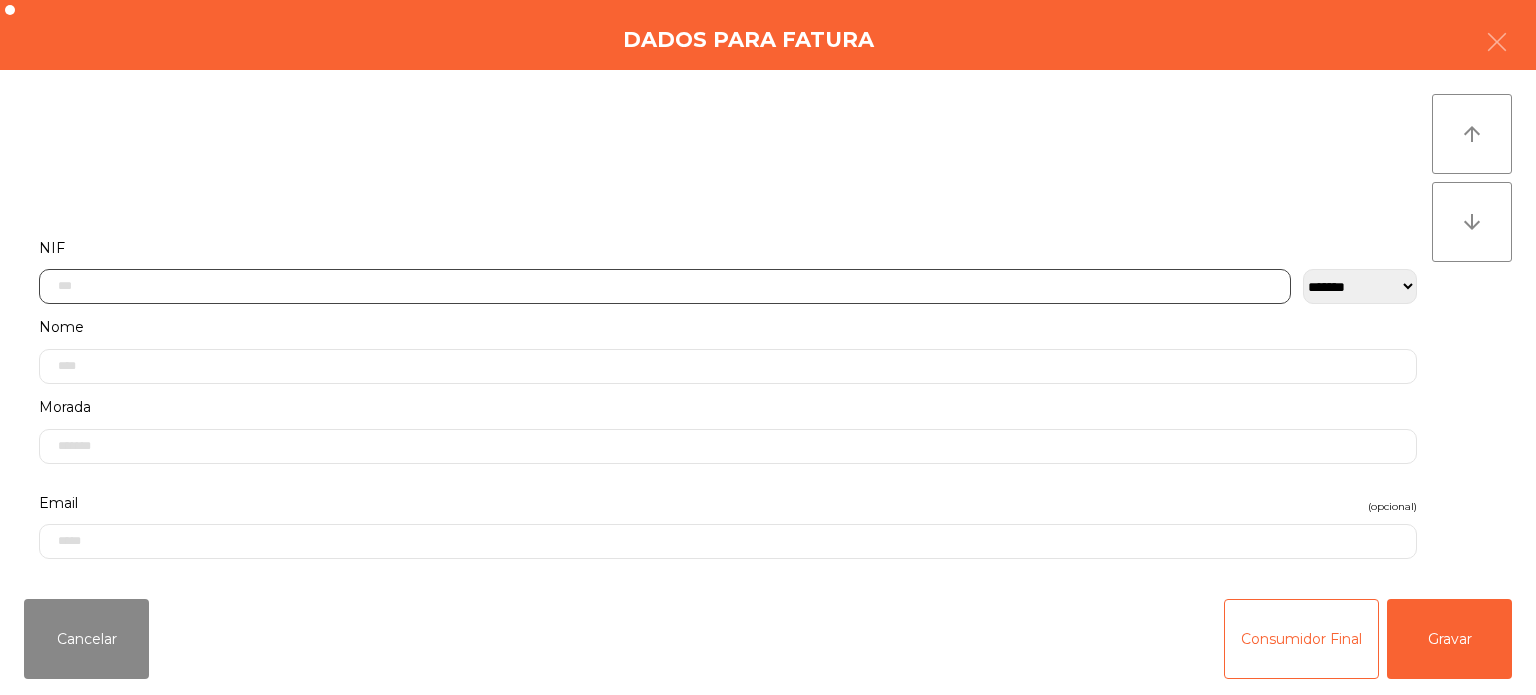 click 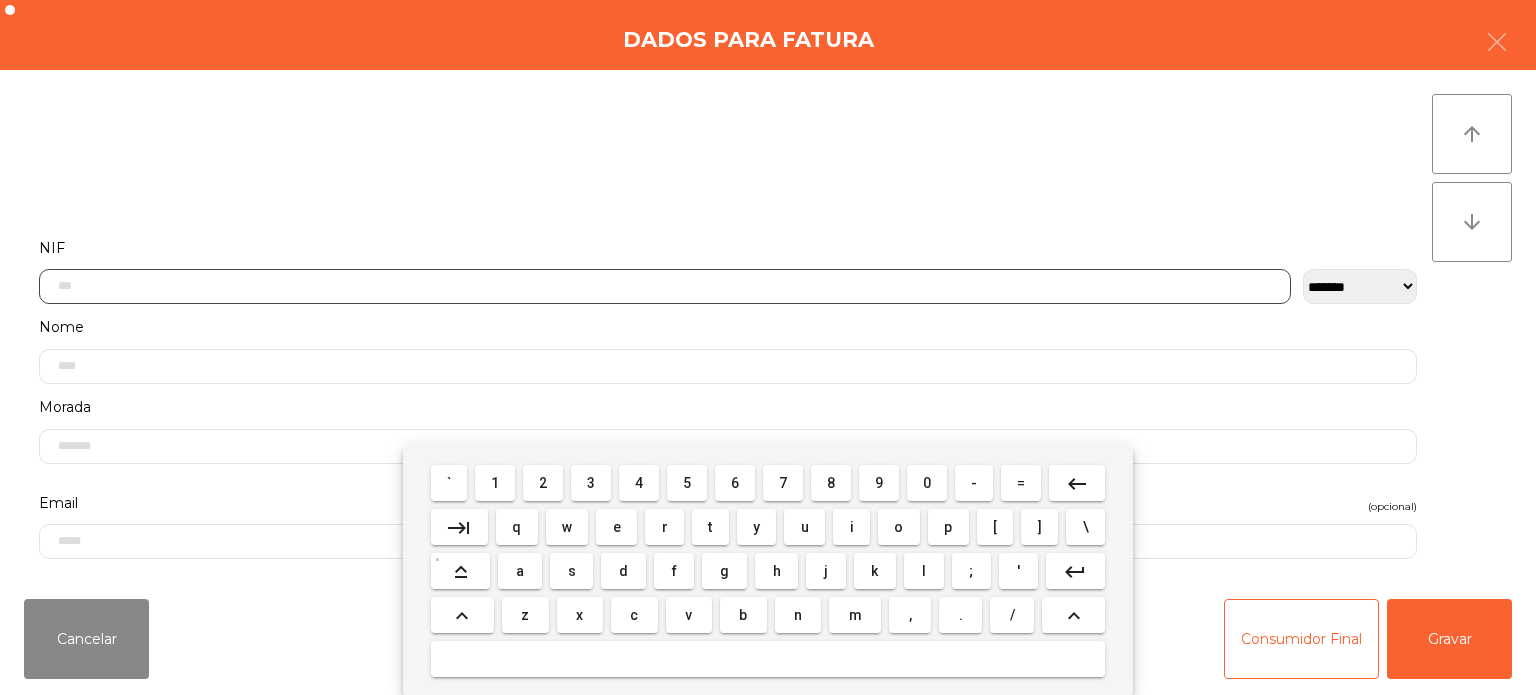 scroll, scrollTop: 139, scrollLeft: 0, axis: vertical 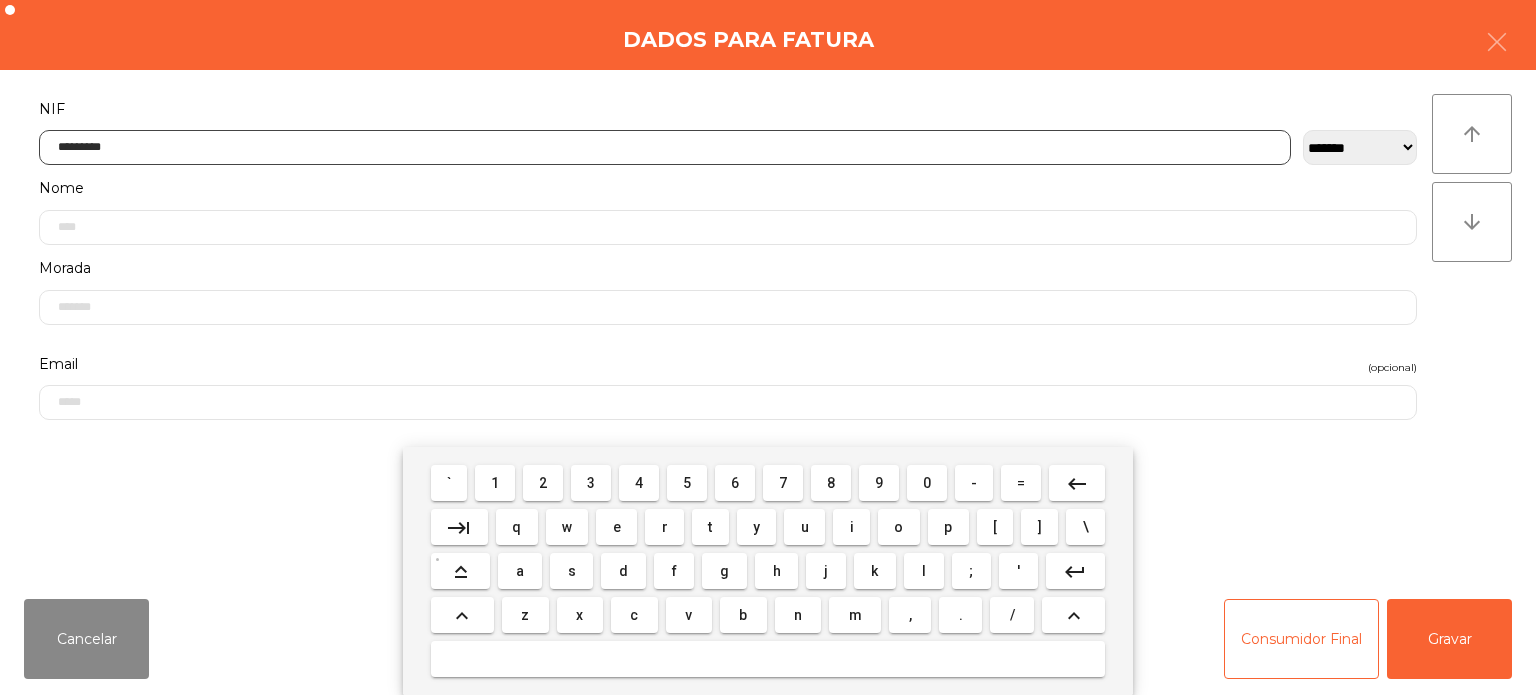 type on "*********" 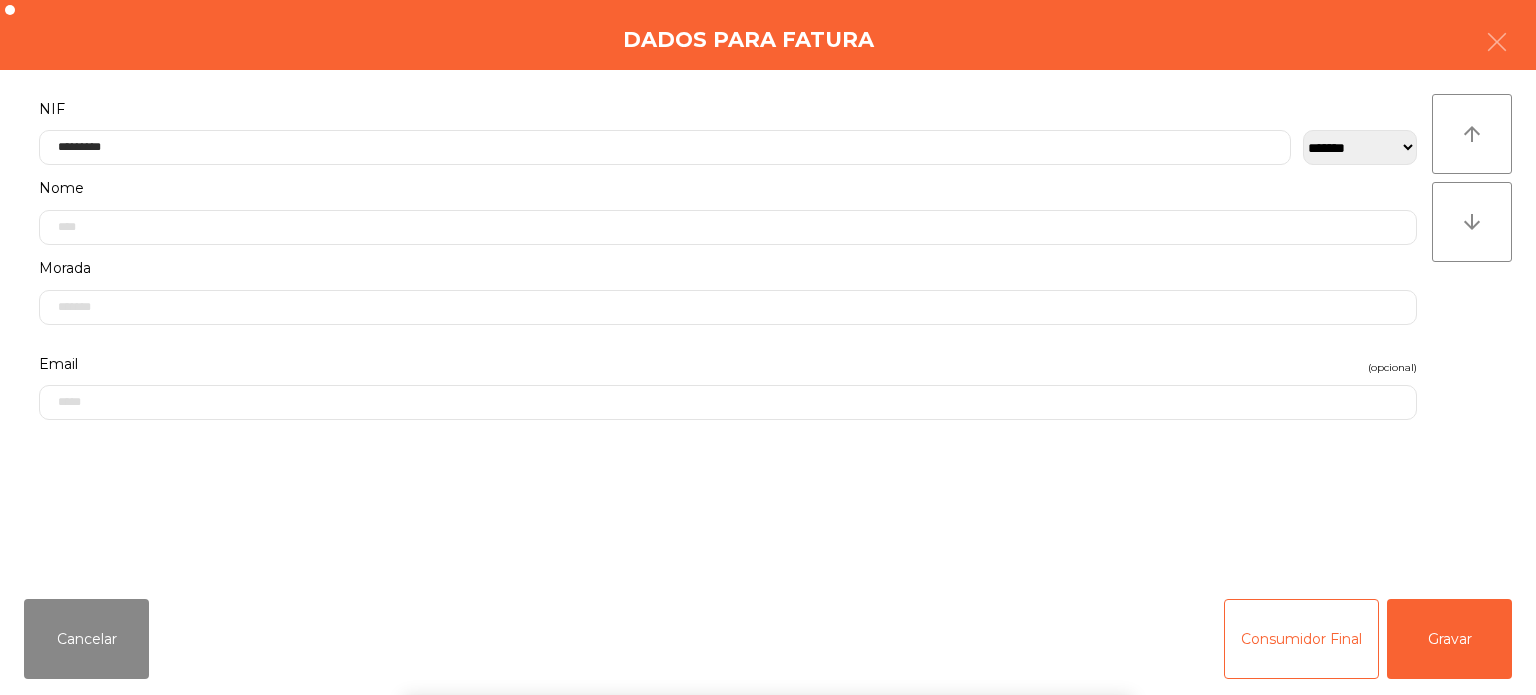 click on "` 1 2 3 4 5 6 7 8 9 0 - = keyboard_backspace keyboard_tab q w e r t y u i o p [ ] \ keyboard_capslock a s d f g h j k l ; ' keyboard_return keyboard_arrow_up z x c v b n m , . / keyboard_arrow_up" at bounding box center (768, 571) 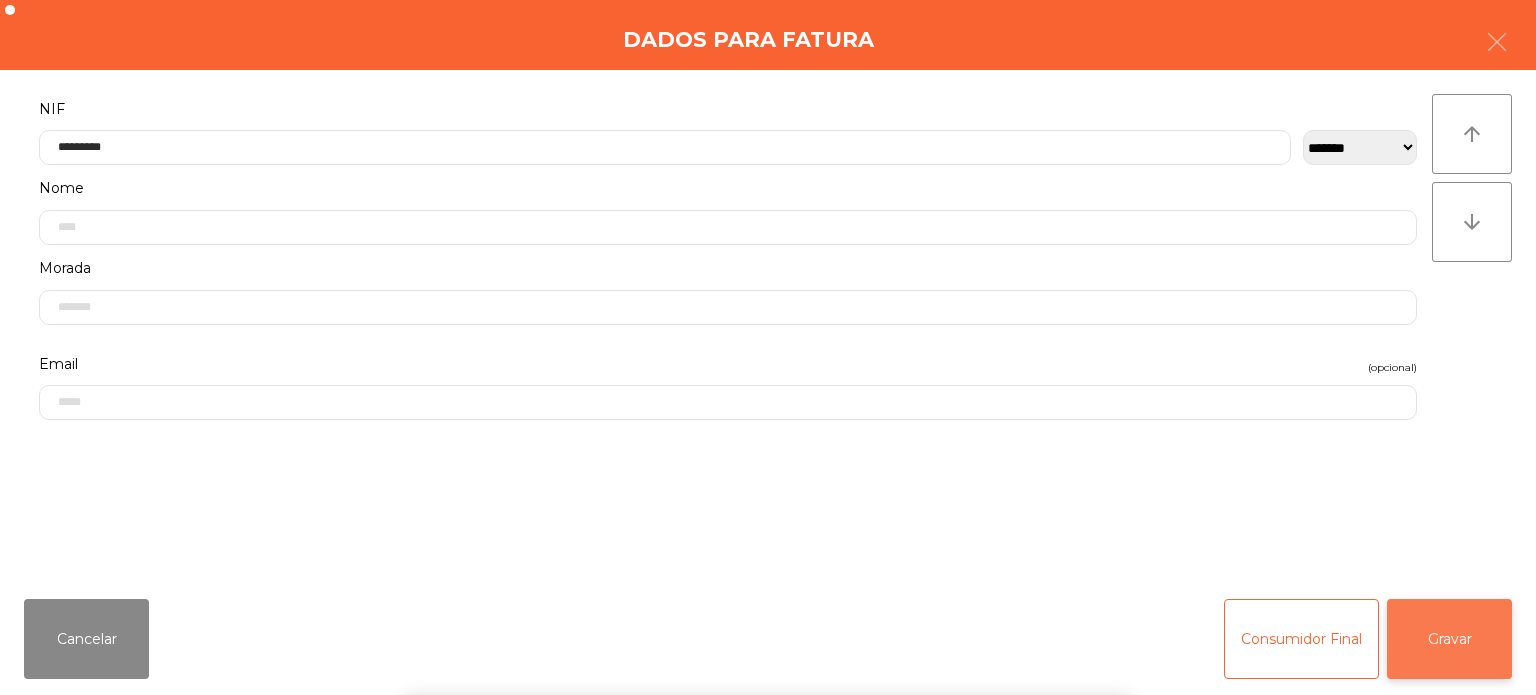 click on "Gravar" 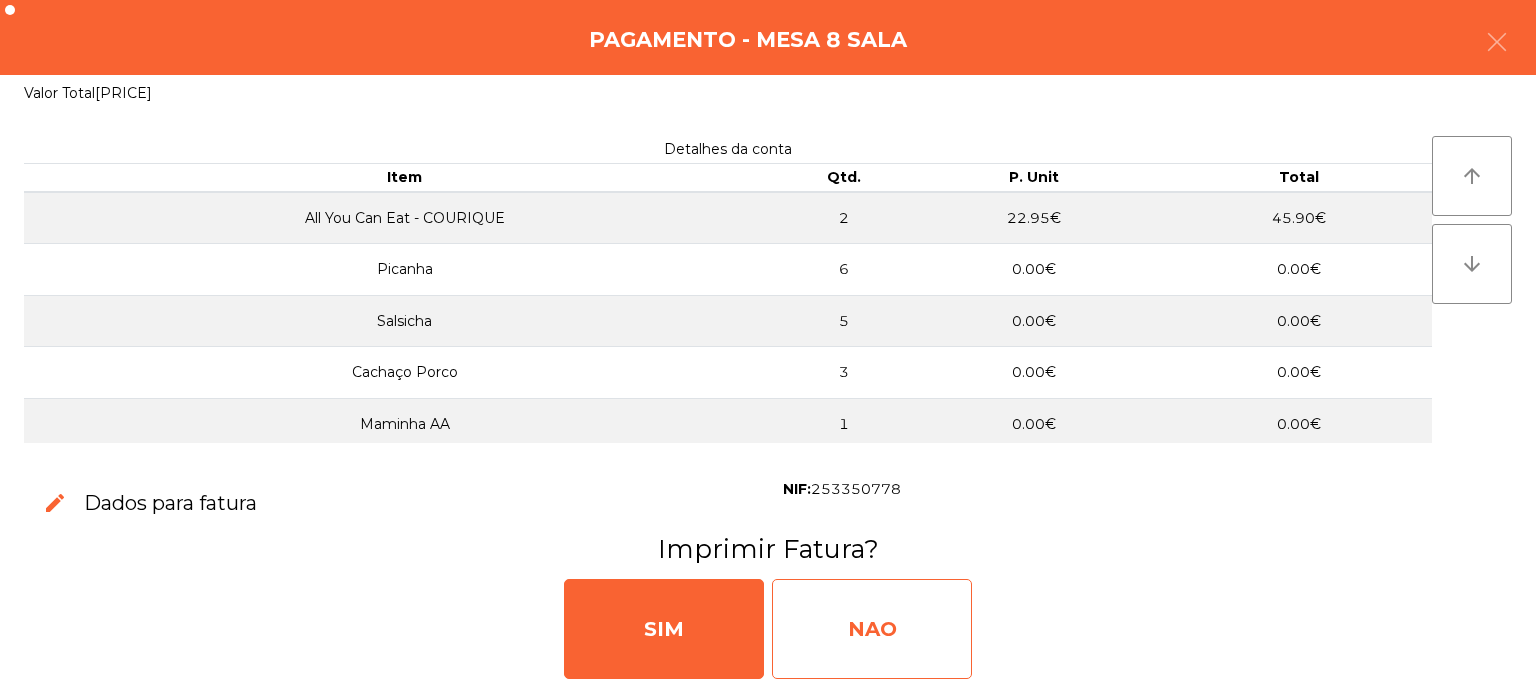click on "NAO" 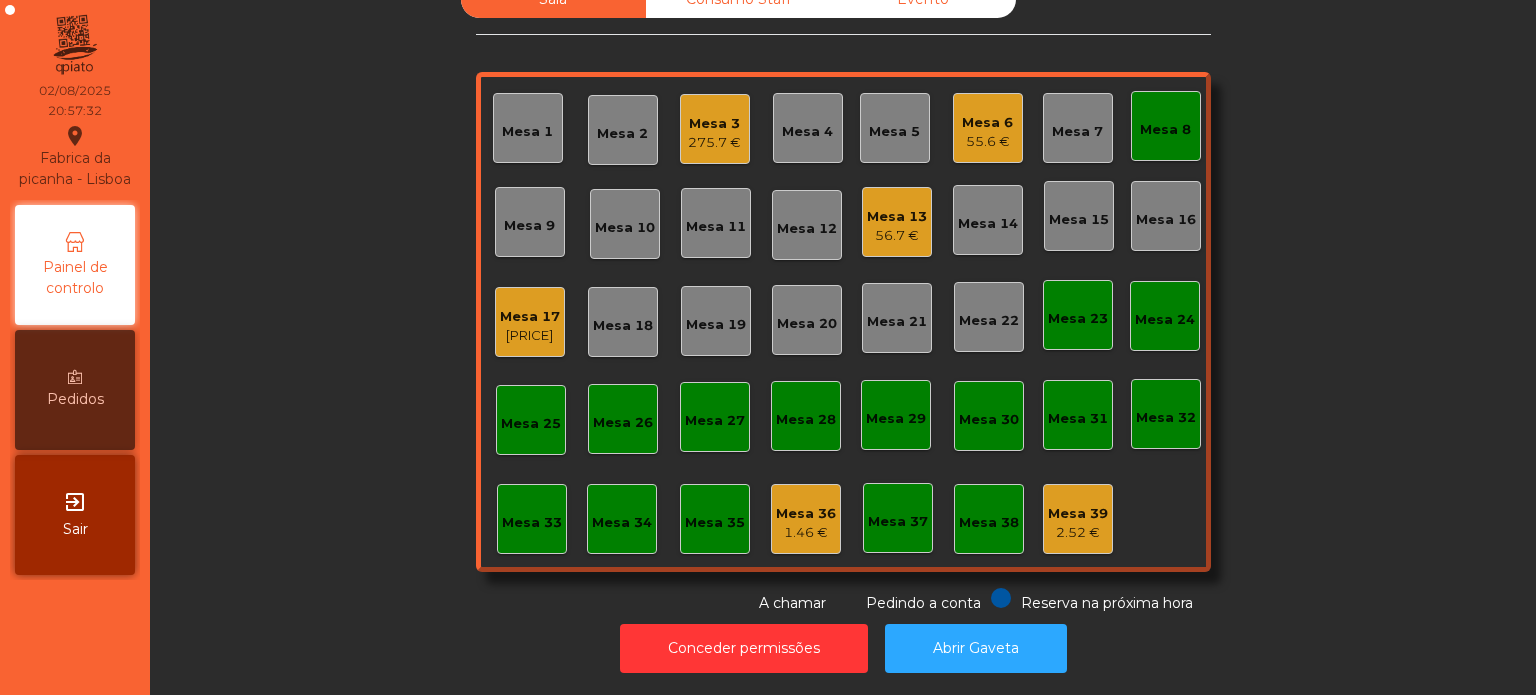 click on "Mesa 13   56.7 €" 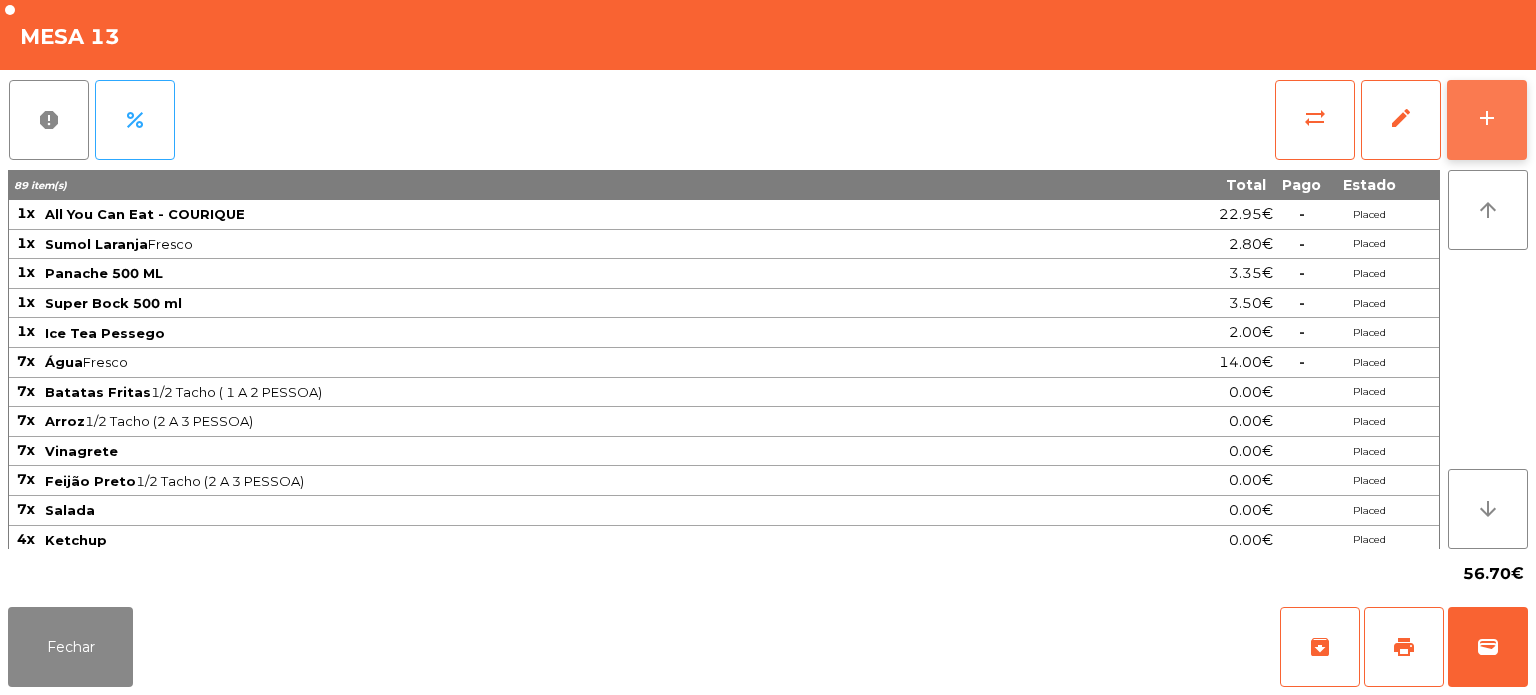 click on "add" 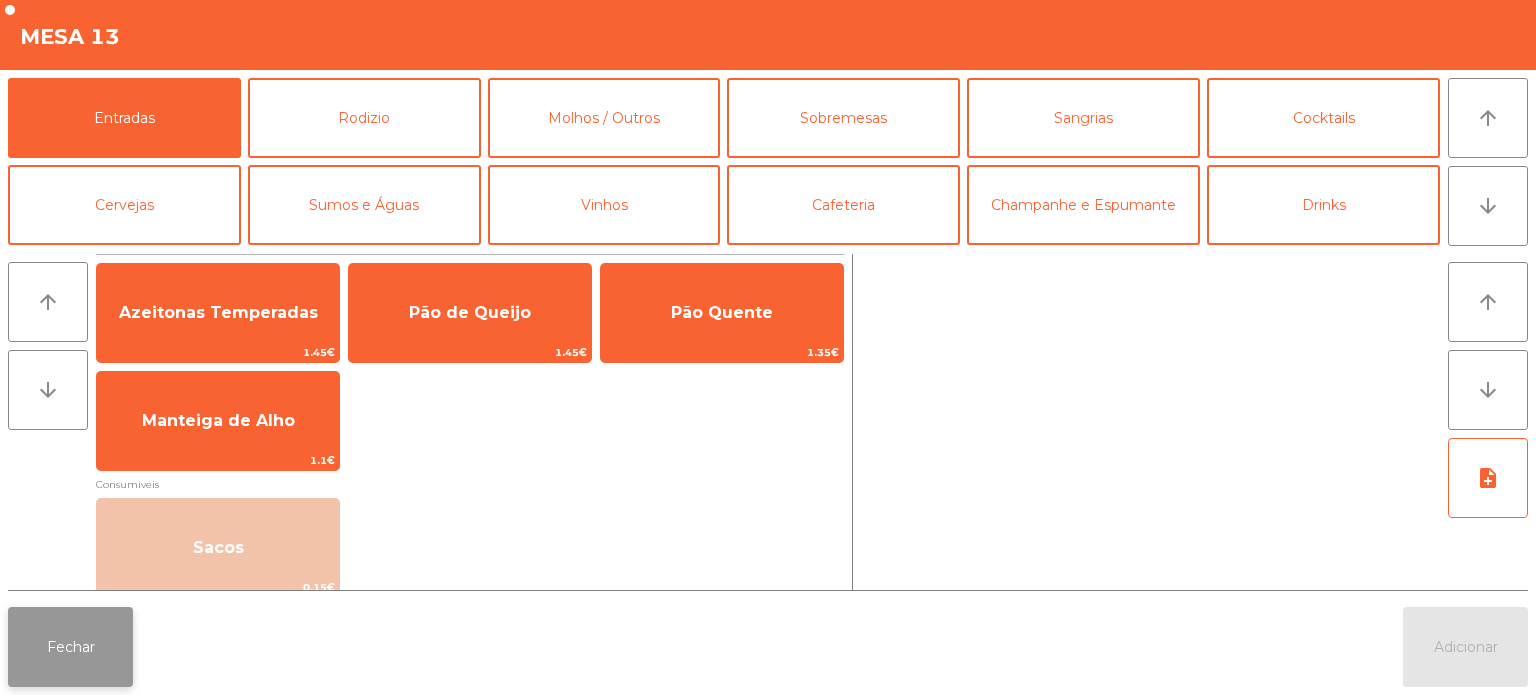 click on "Fechar" 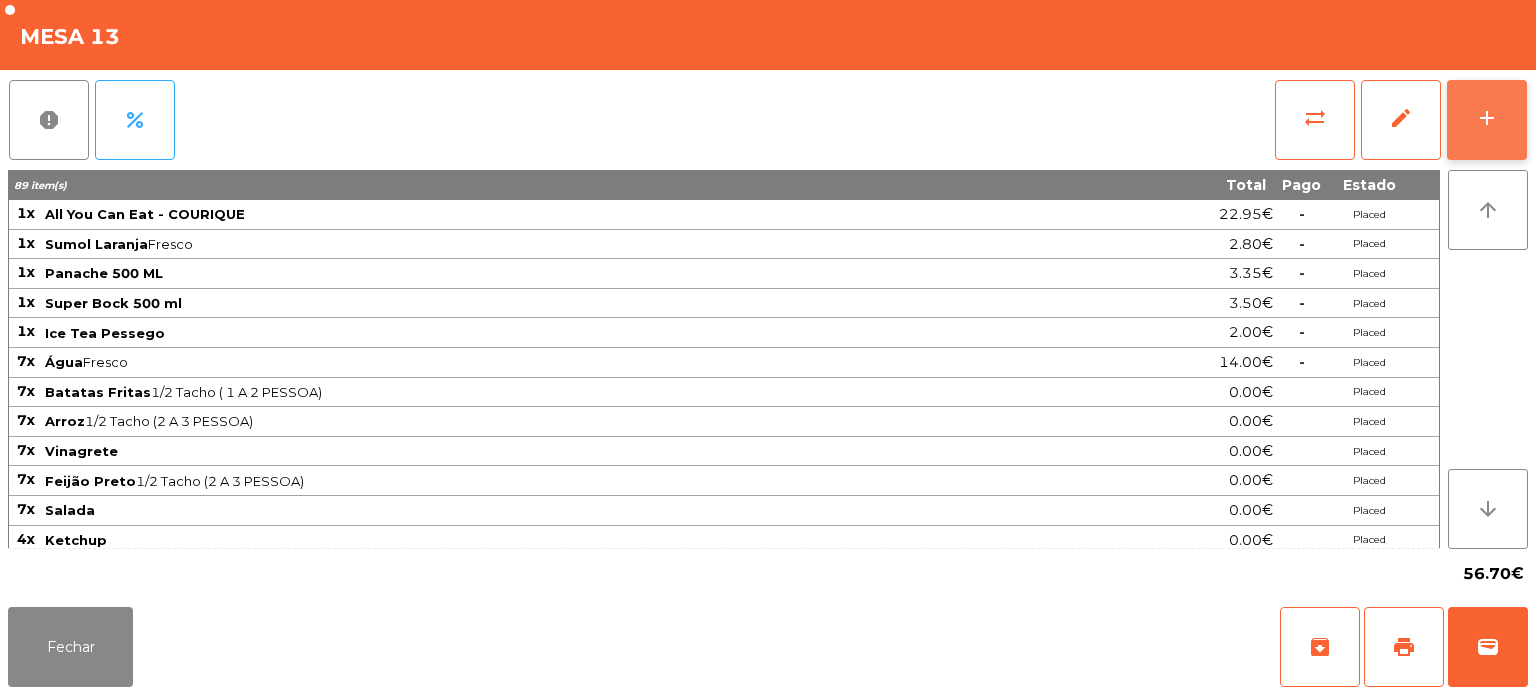 click on "add" 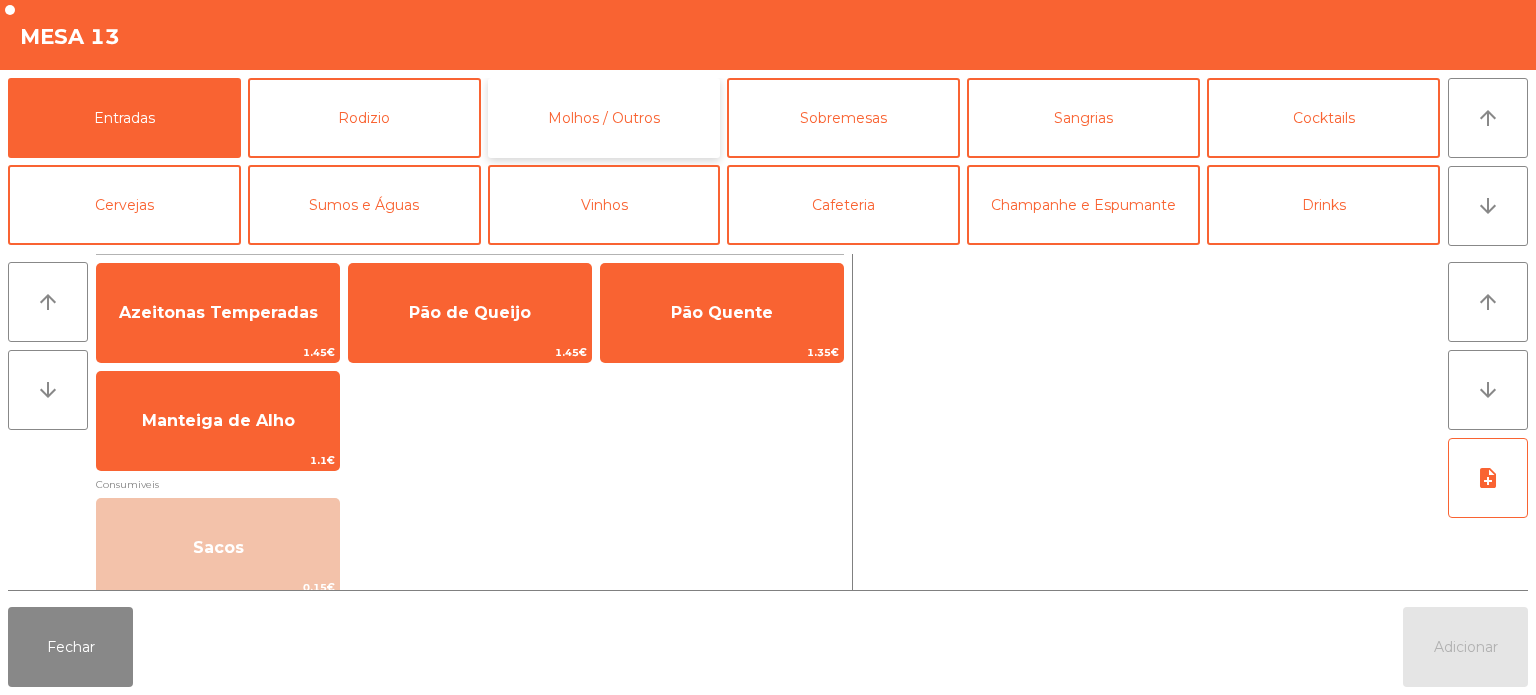 click on "Molhos / Outros" 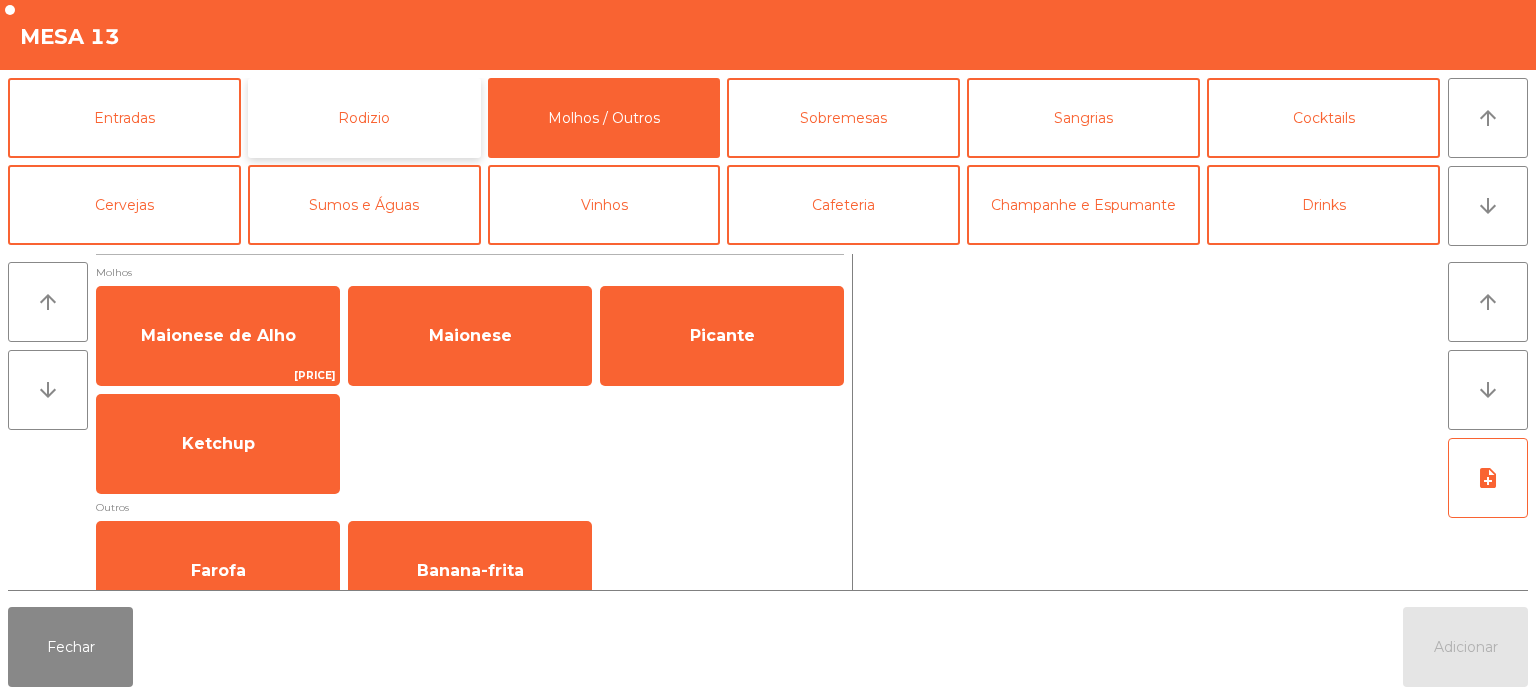 click on "Rodizio" 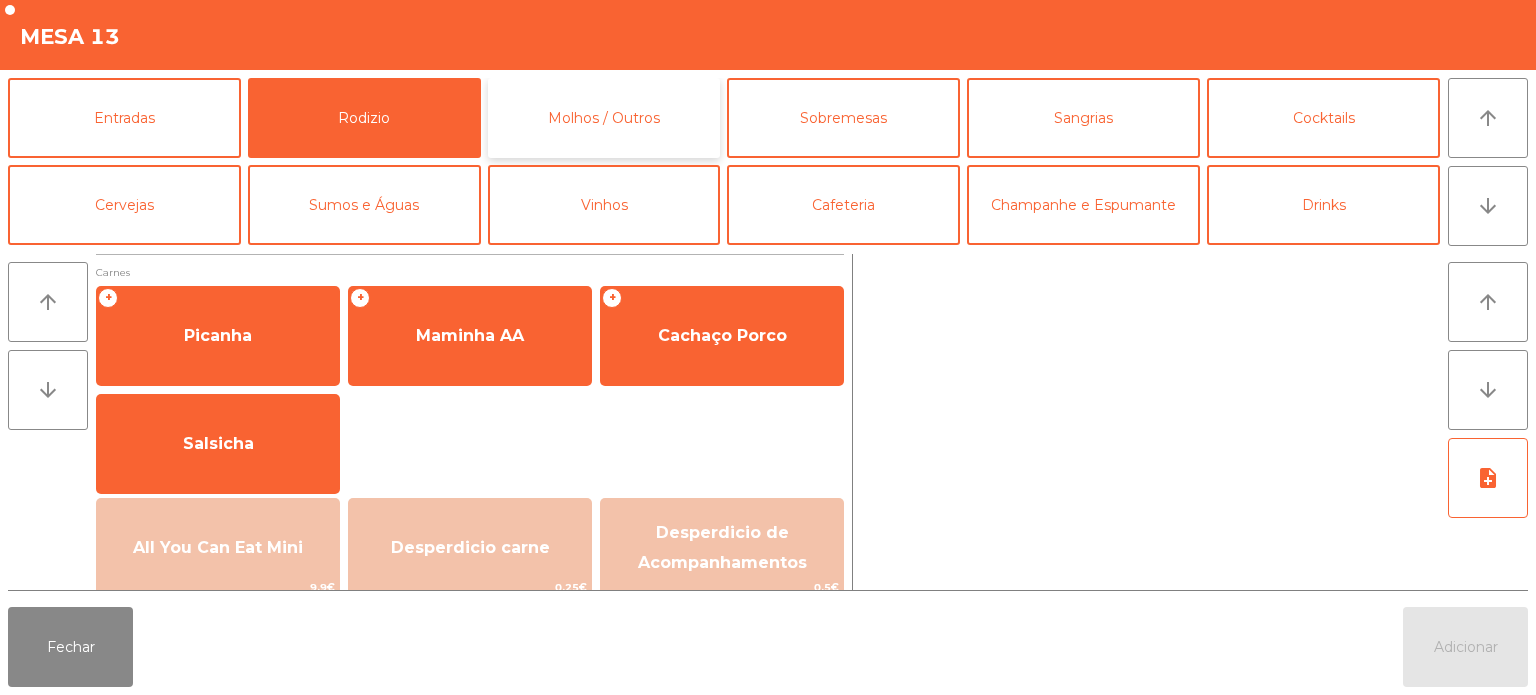 click on "Molhos / Outros" 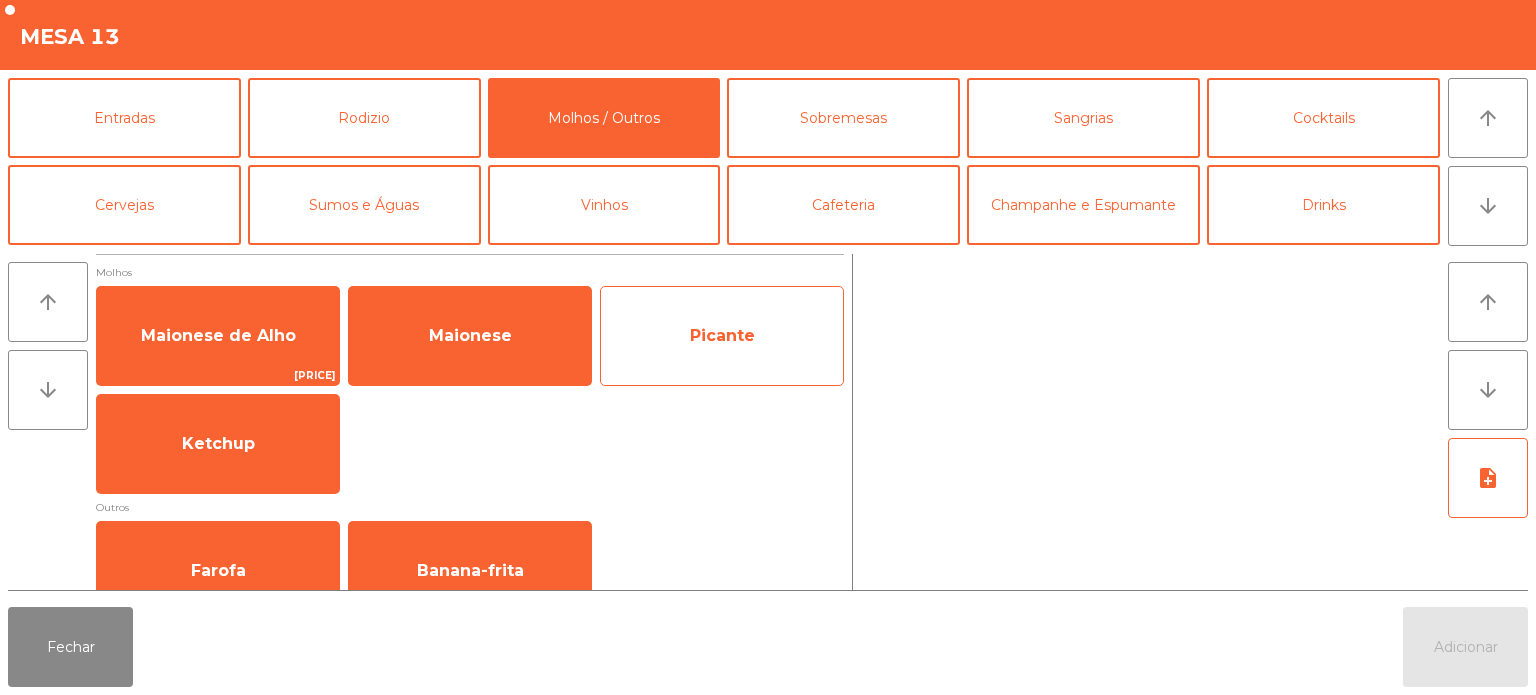 click on "Picante" 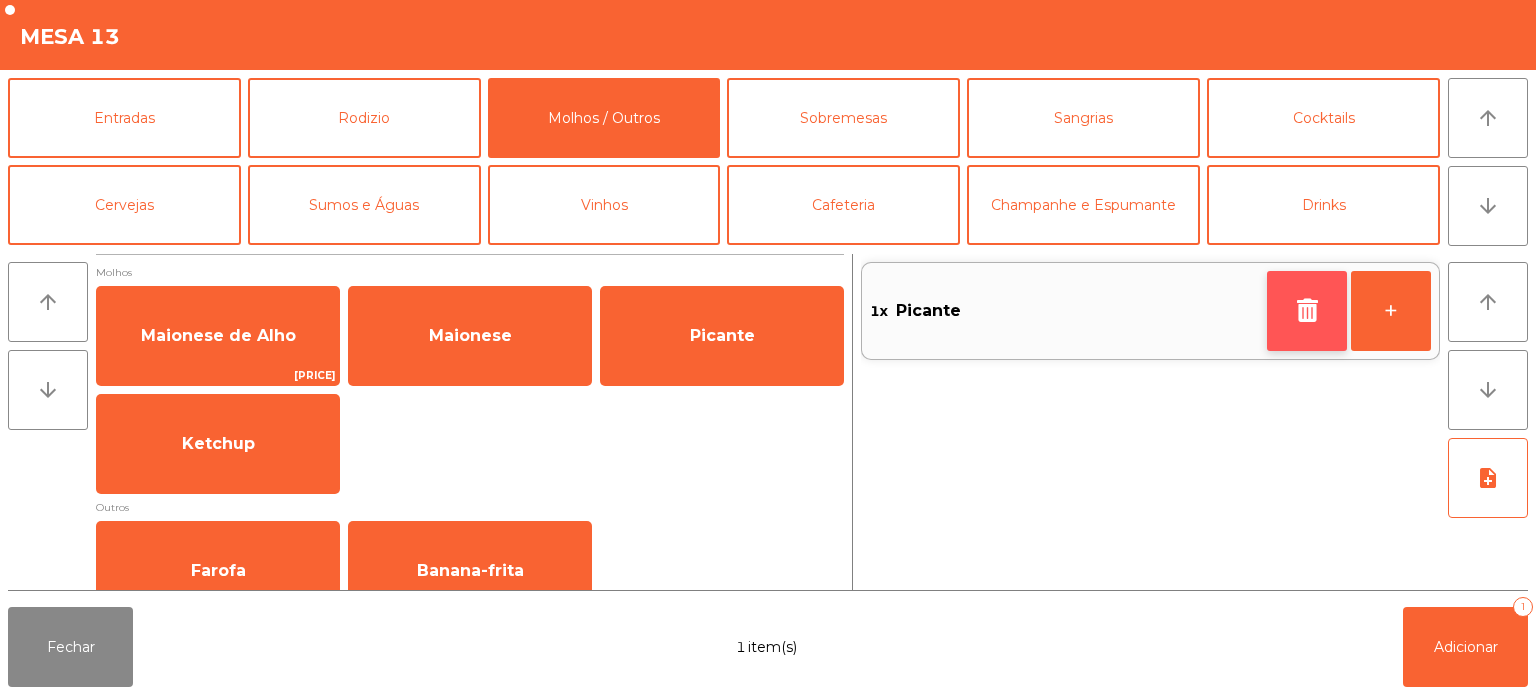 click 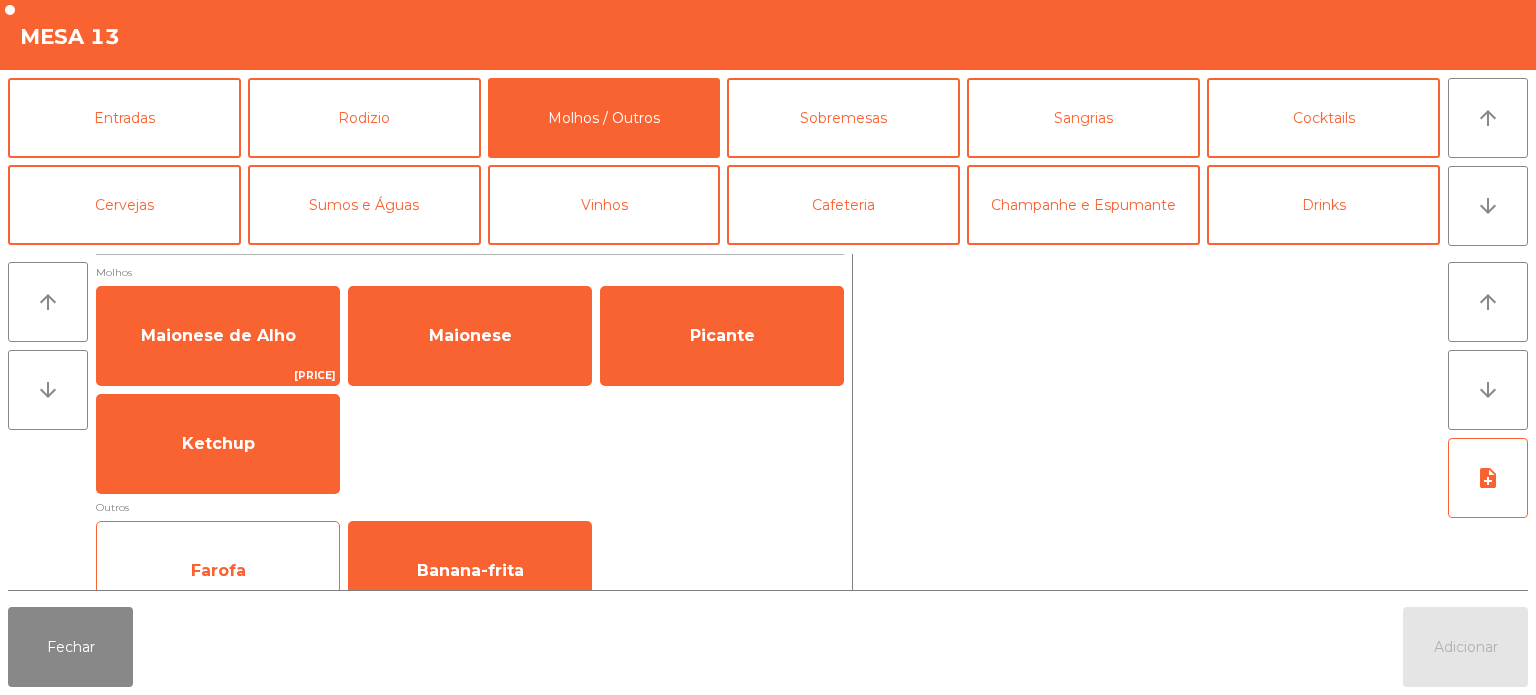 click on "Farofa" 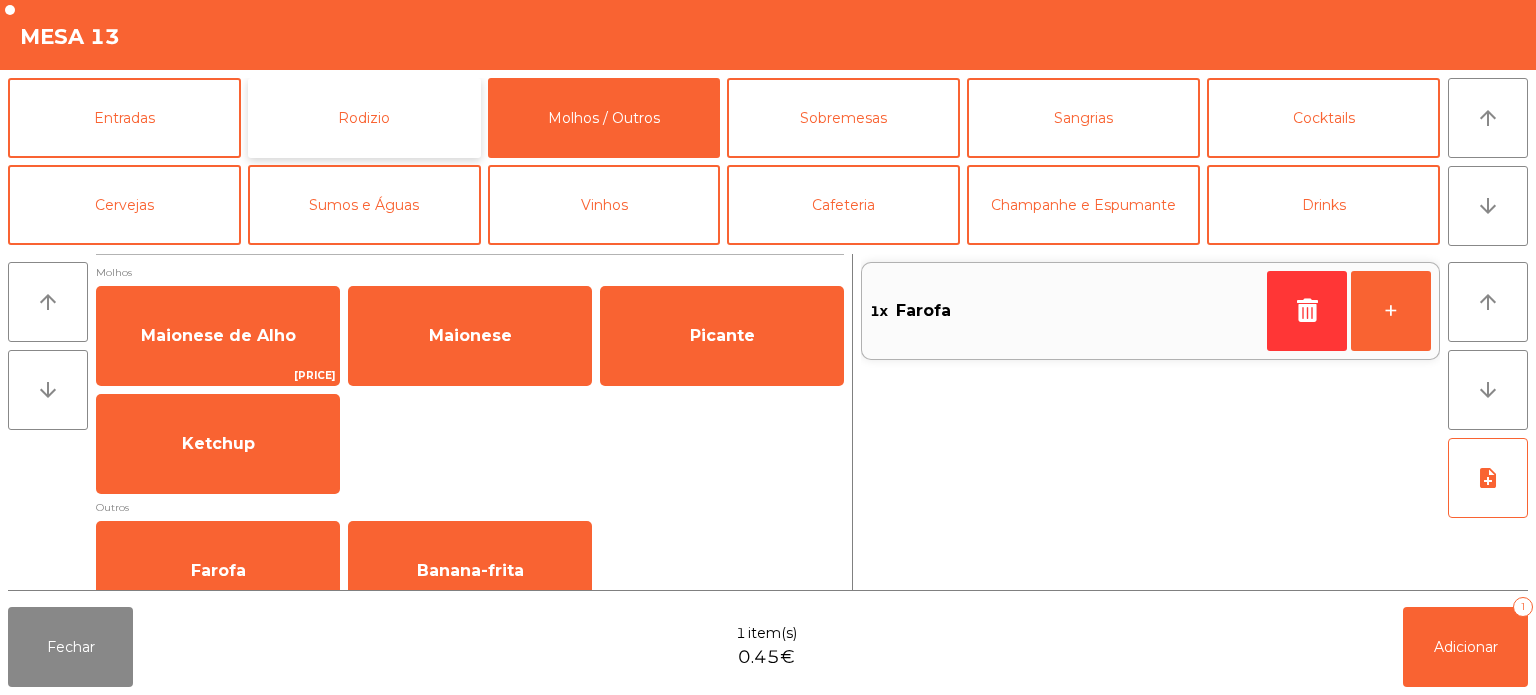click on "Rodizio" 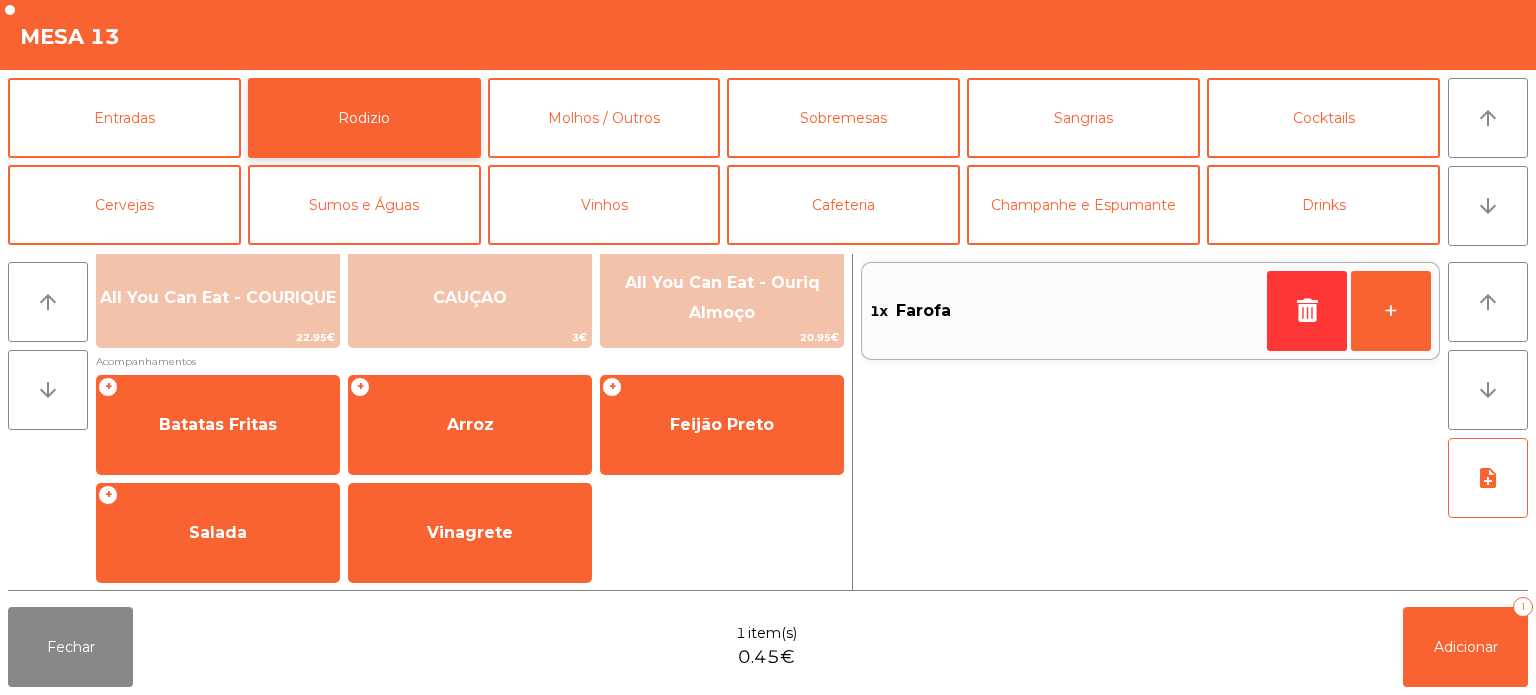 scroll, scrollTop: 354, scrollLeft: 0, axis: vertical 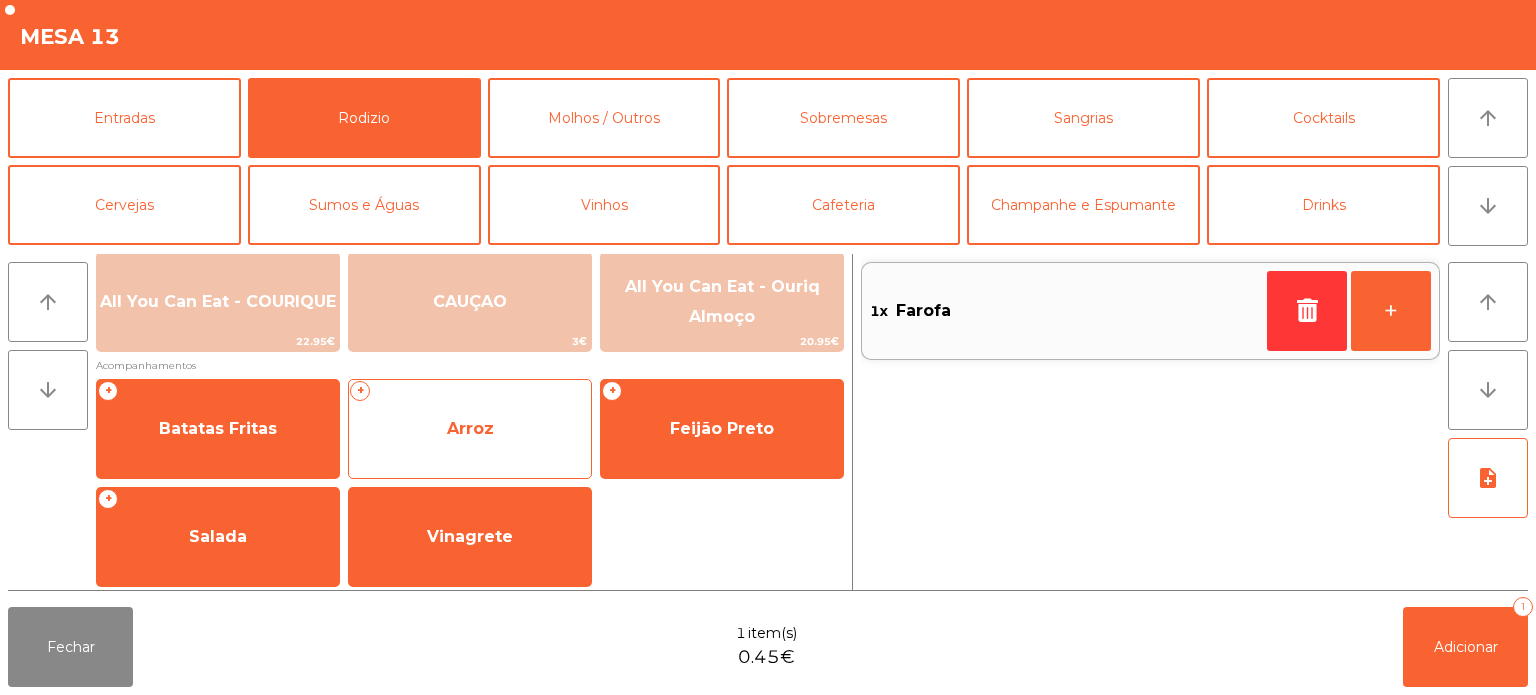 click on "Arroz" 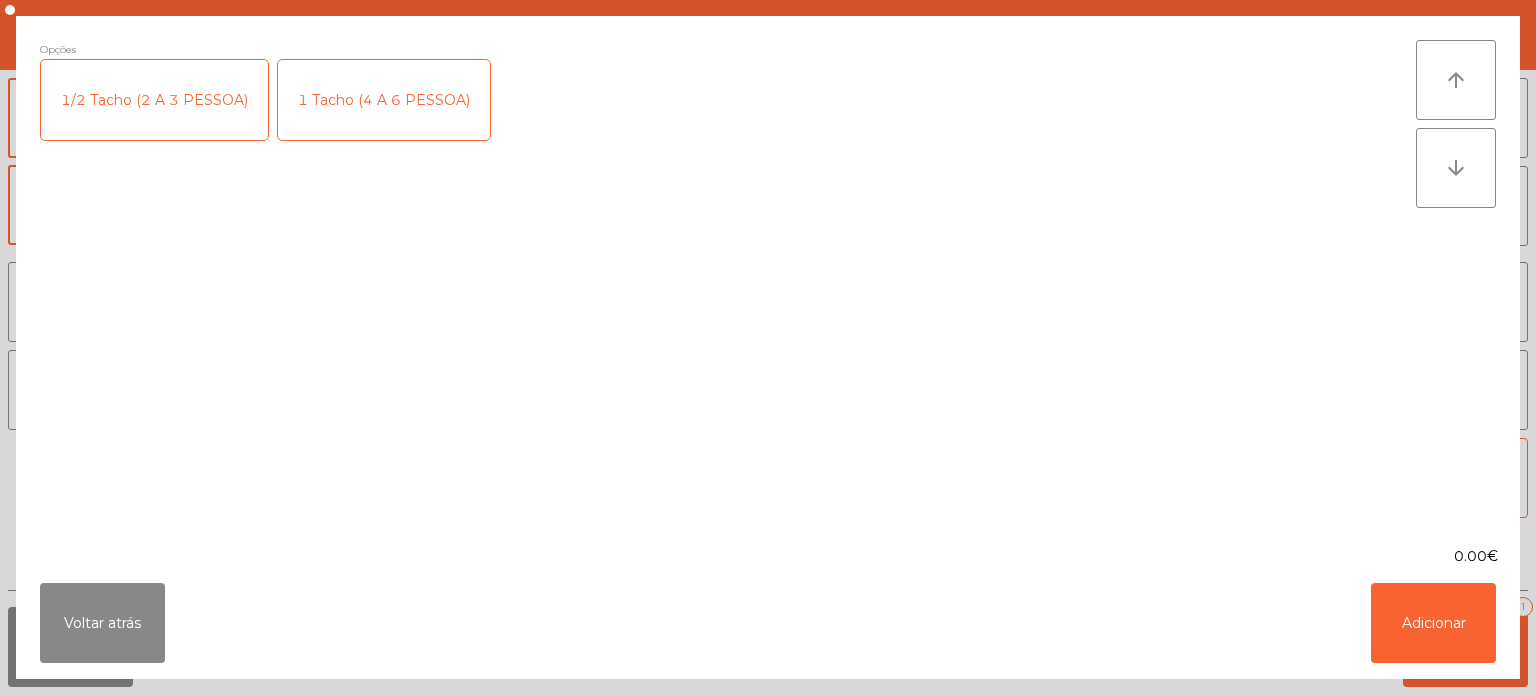 click on "1/2 Tacho (2 A 3 PESSOA)" 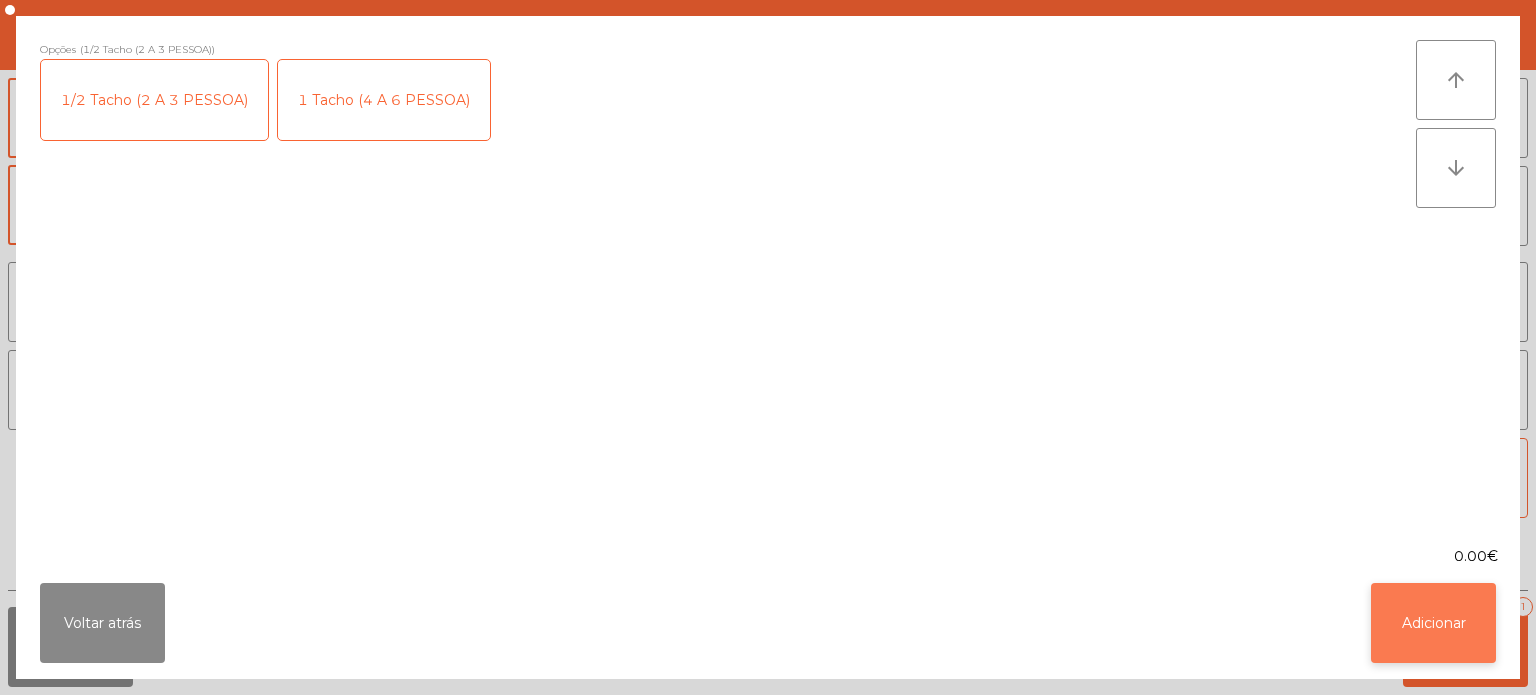 click on "Adicionar" 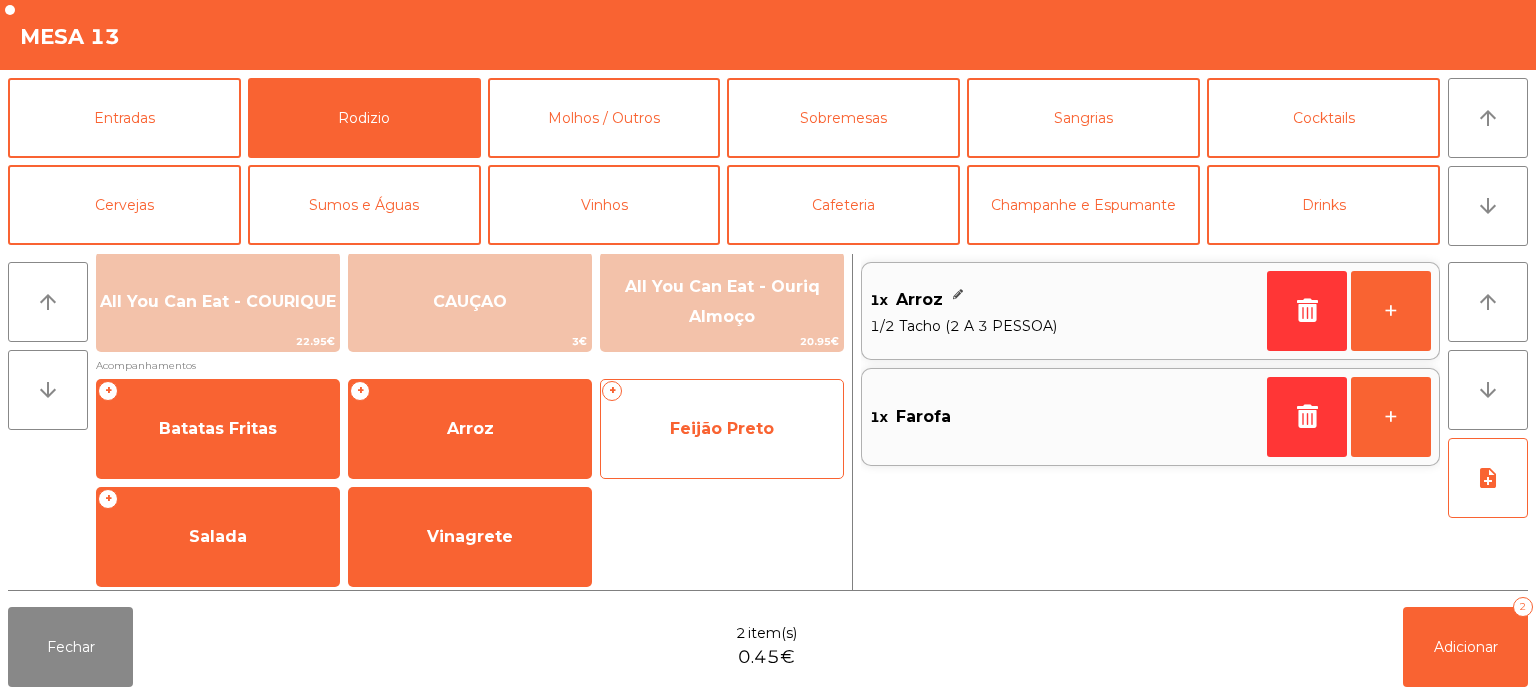 click on "Feijão Preto" 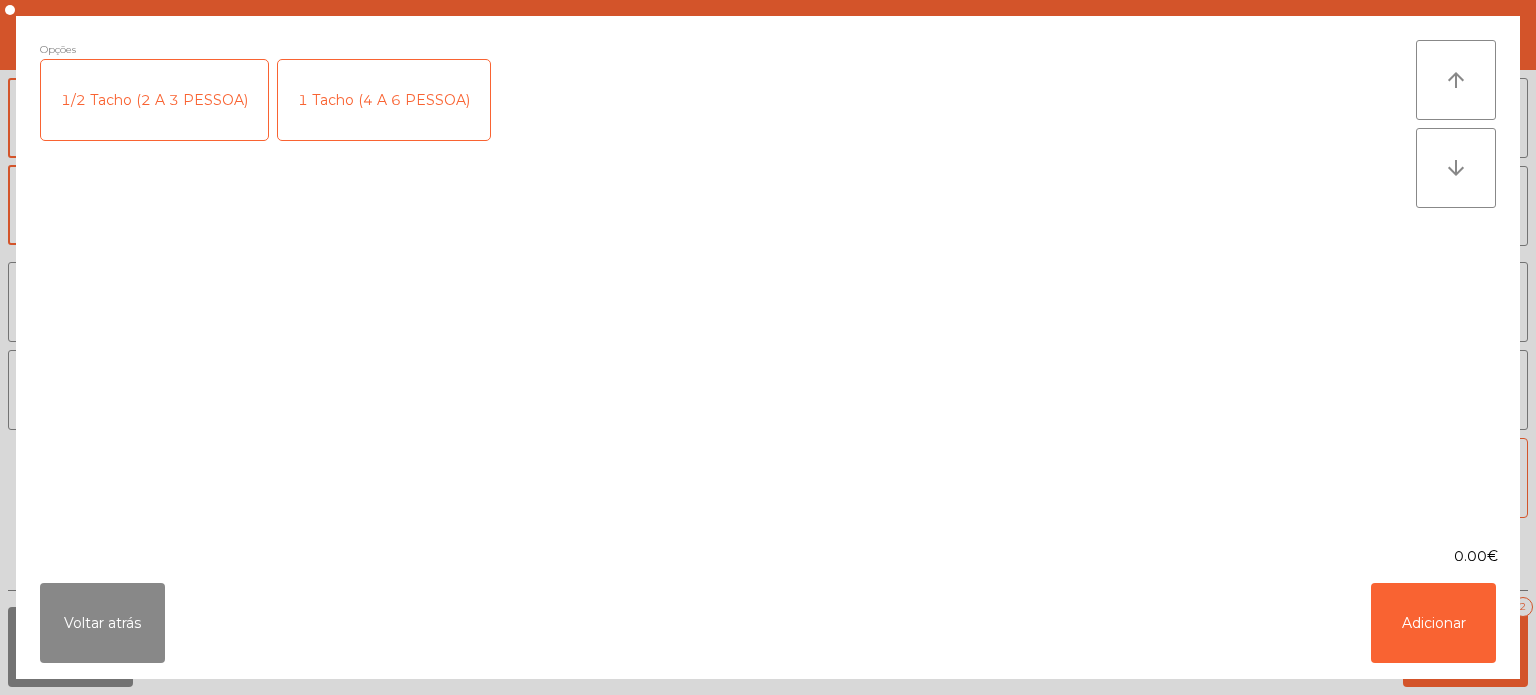 click on "1/2 Tacho (2 A 3 PESSOA)" 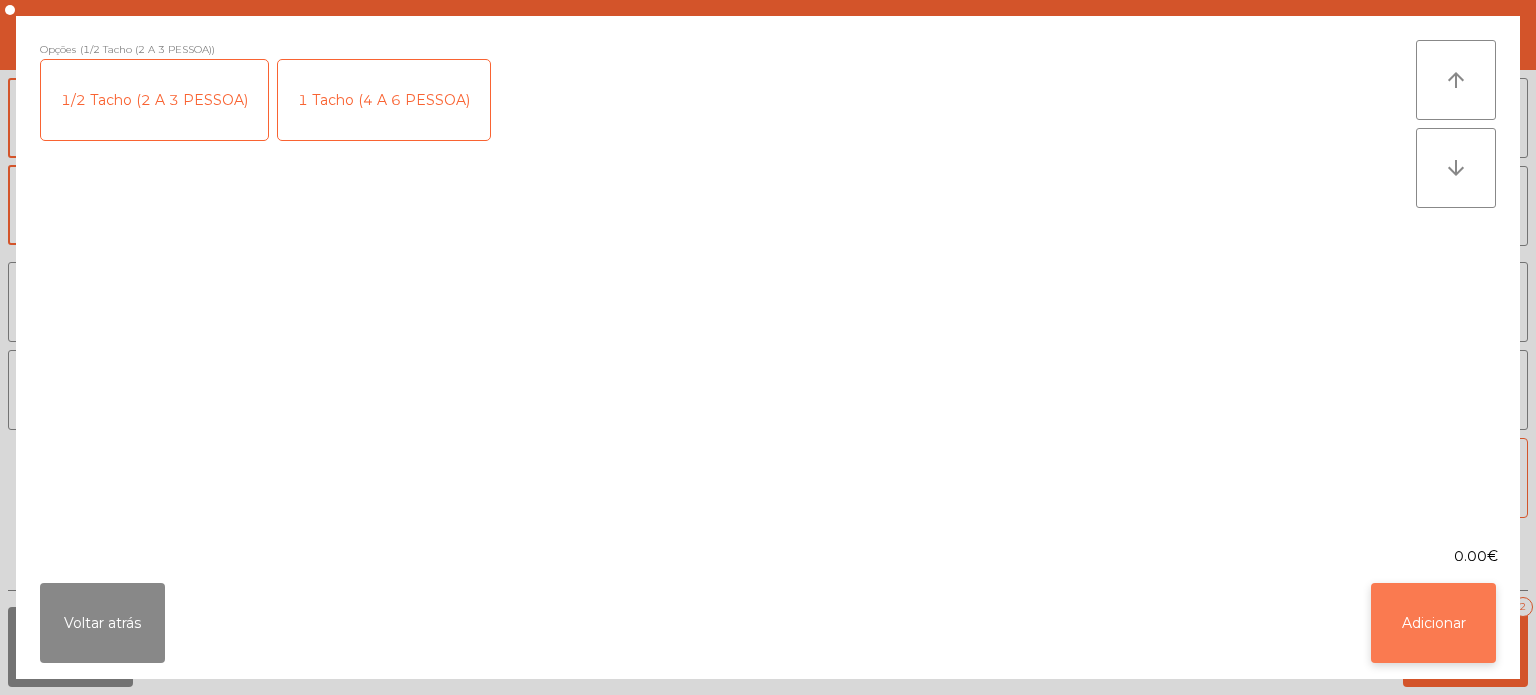 click on "Adicionar" 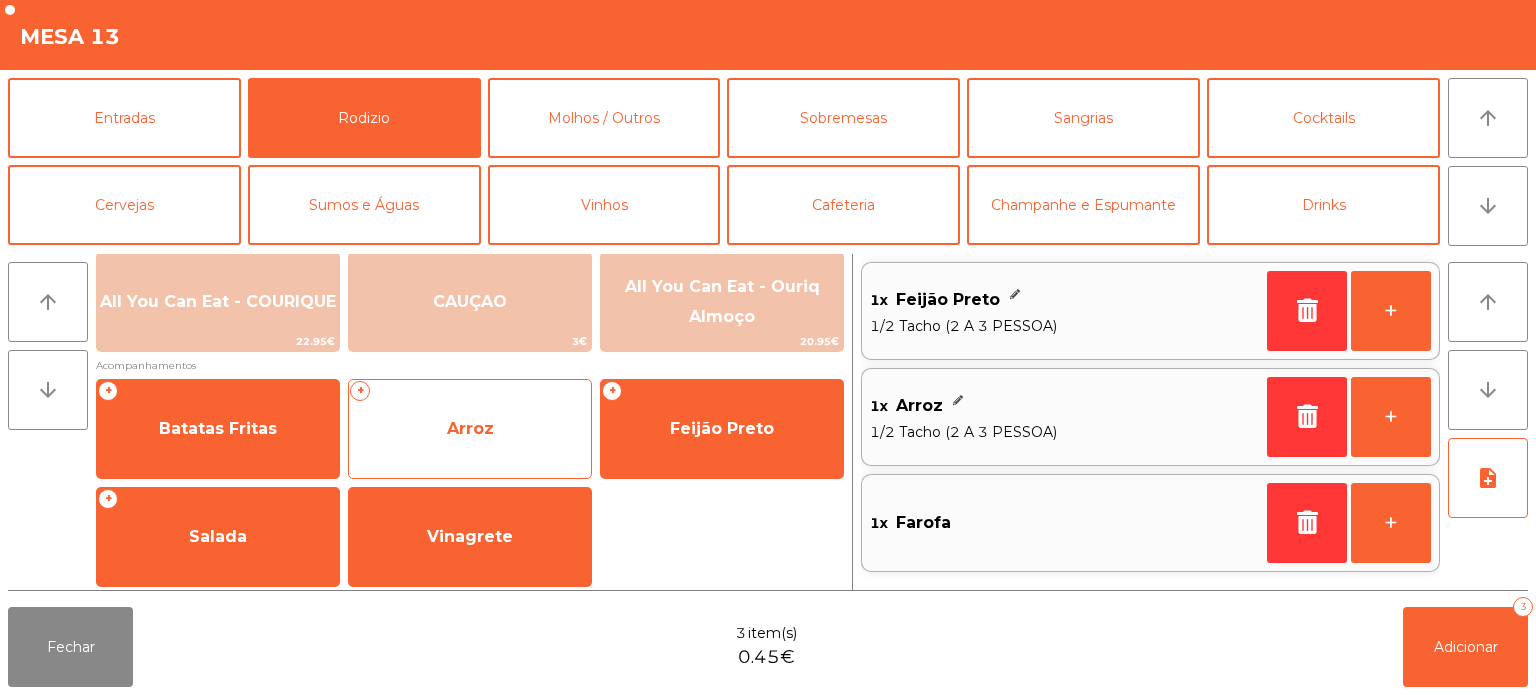 click on "Arroz" 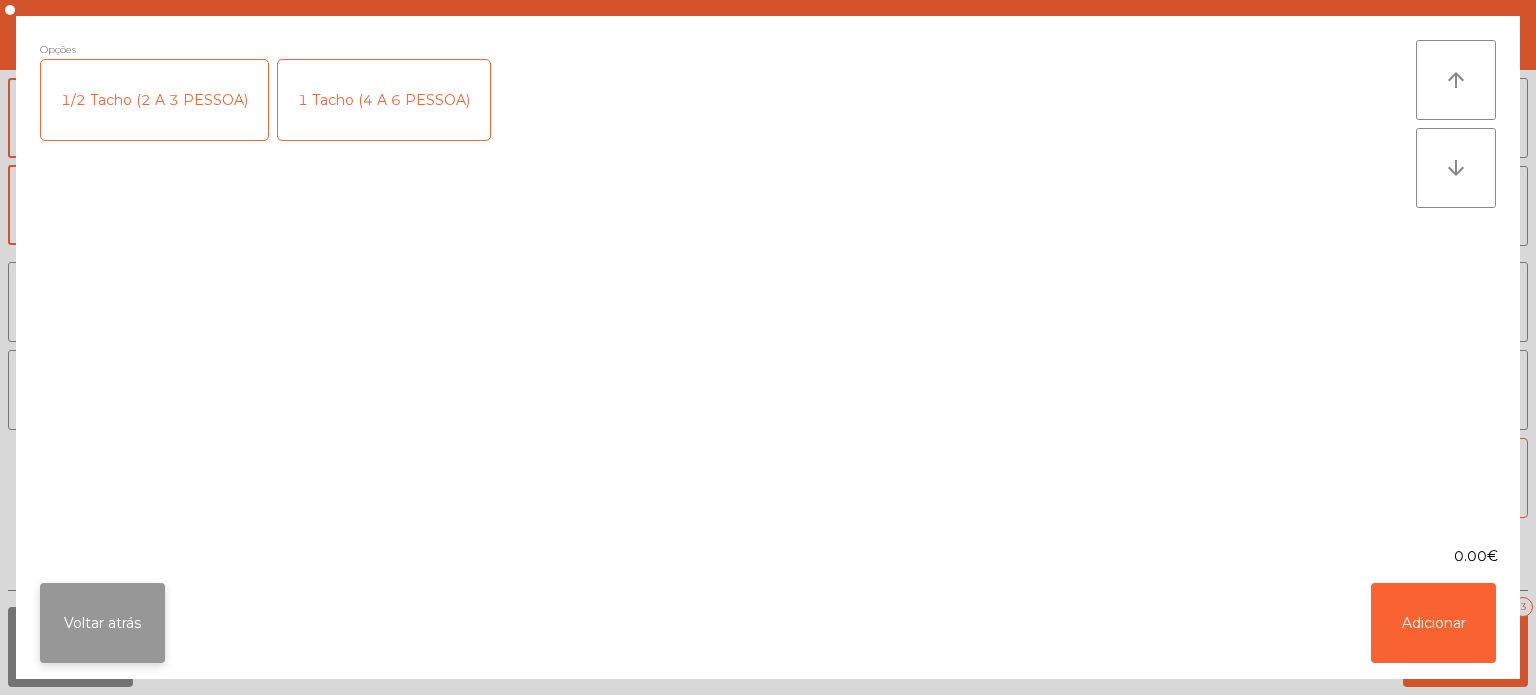 click on "Voltar atrás" 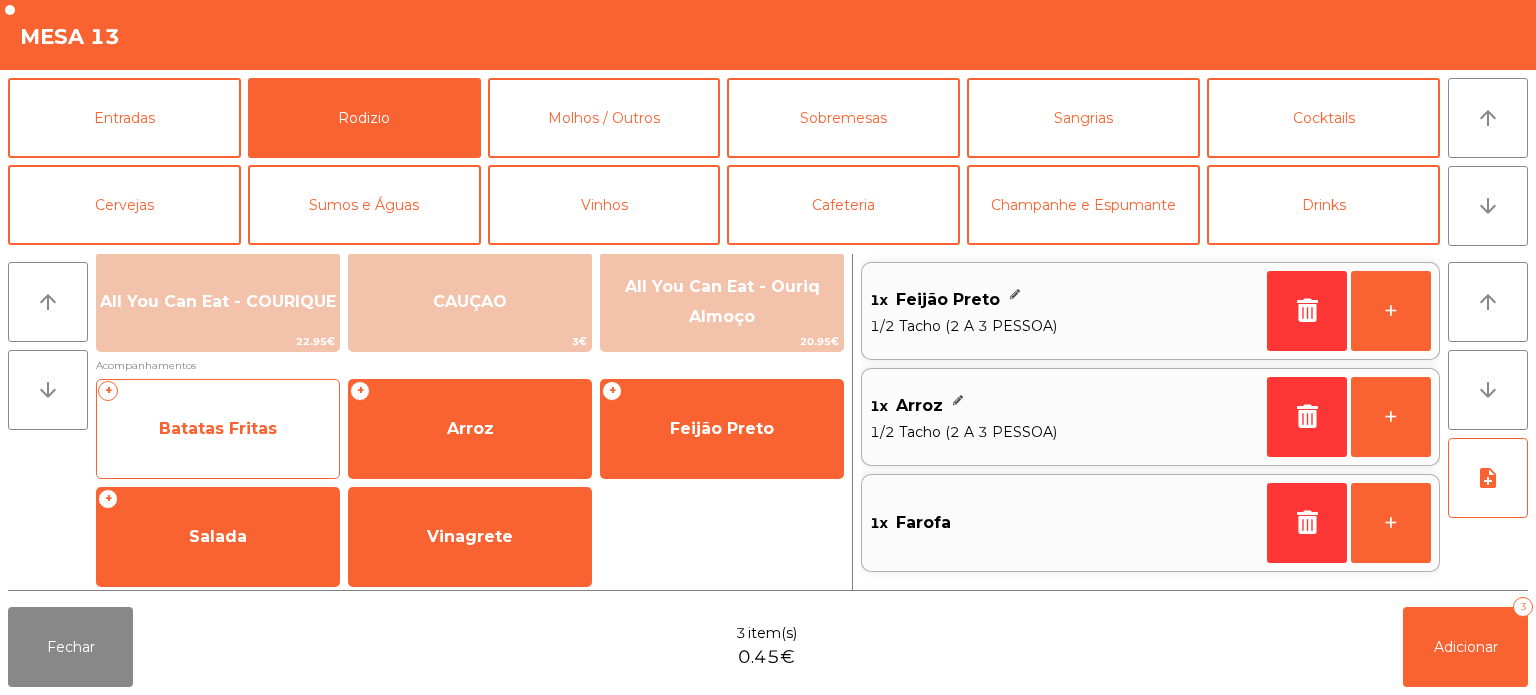 click on "Batatas Fritas" 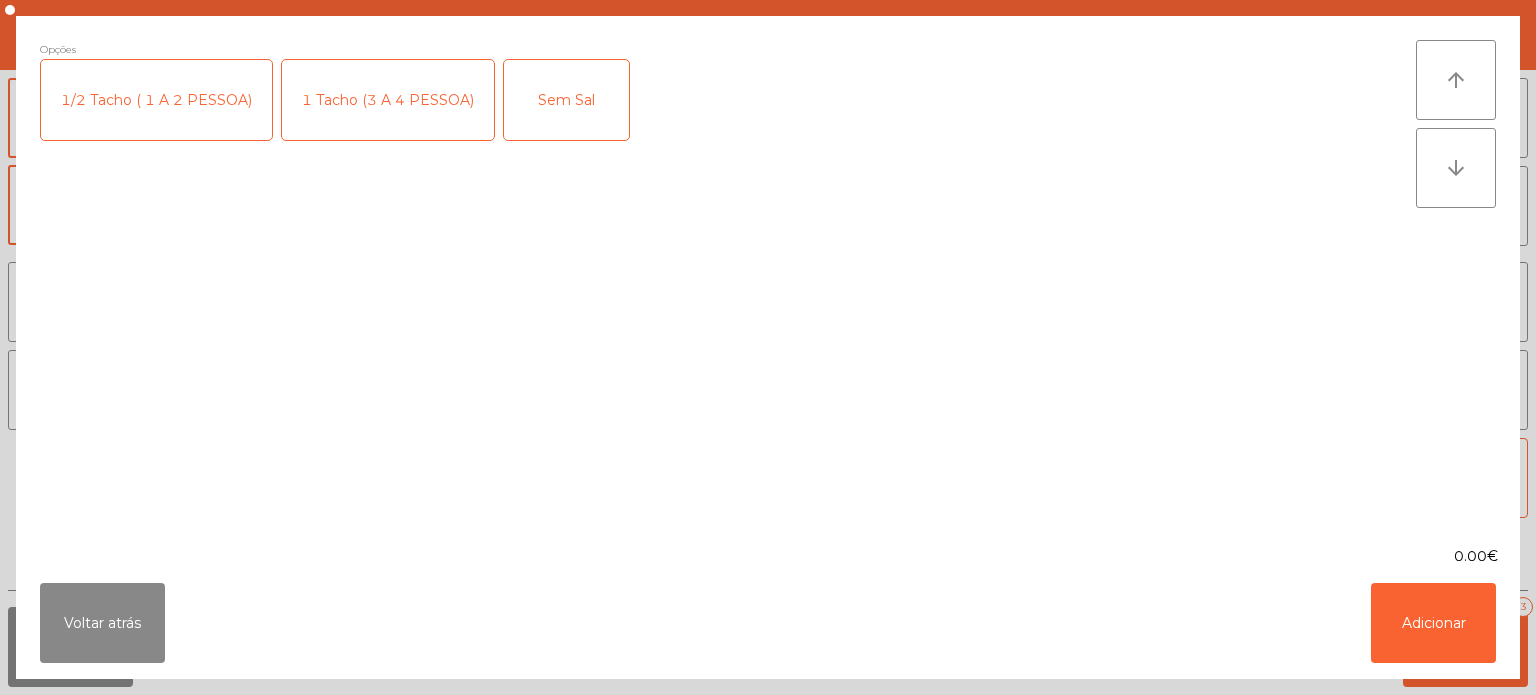 click on "1 Tacho (3 A 4 PESSOA)" 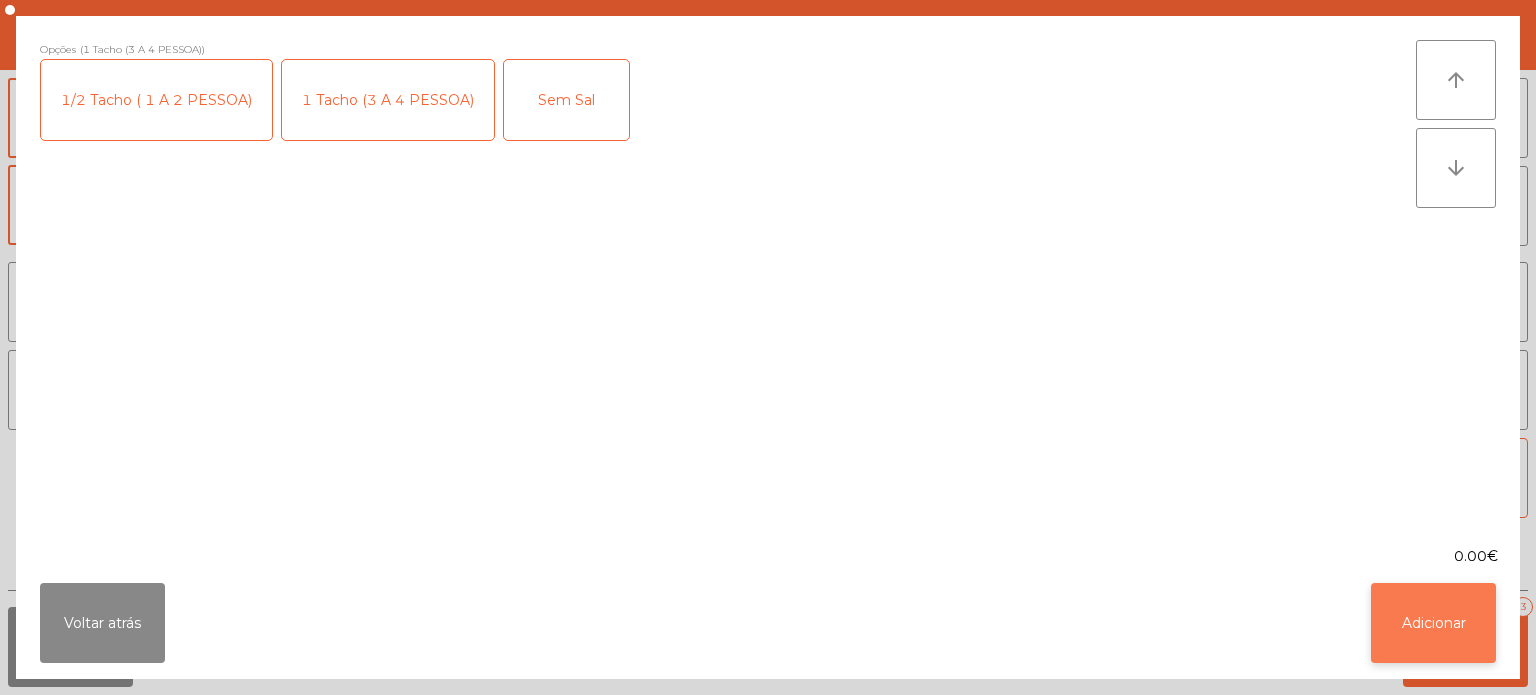 click on "Adicionar" 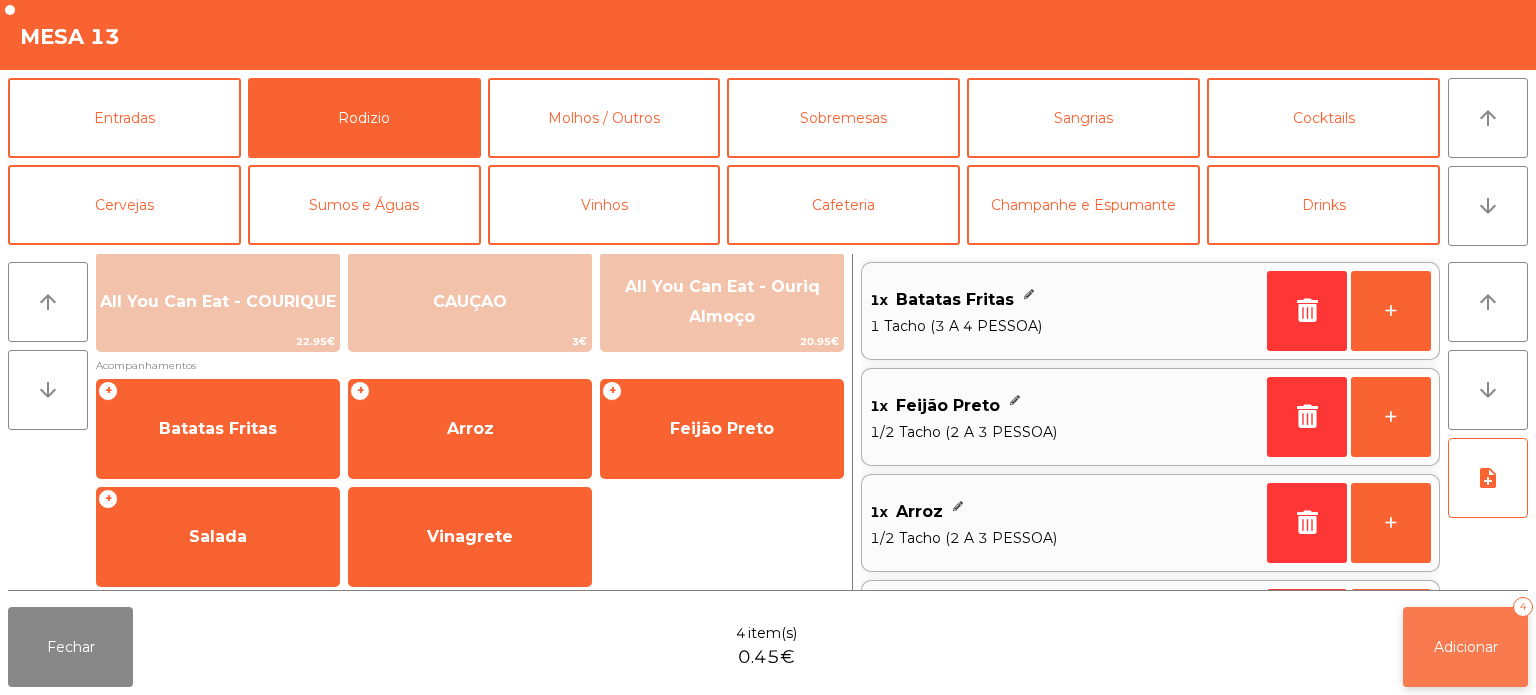 click on "Adicionar   4" 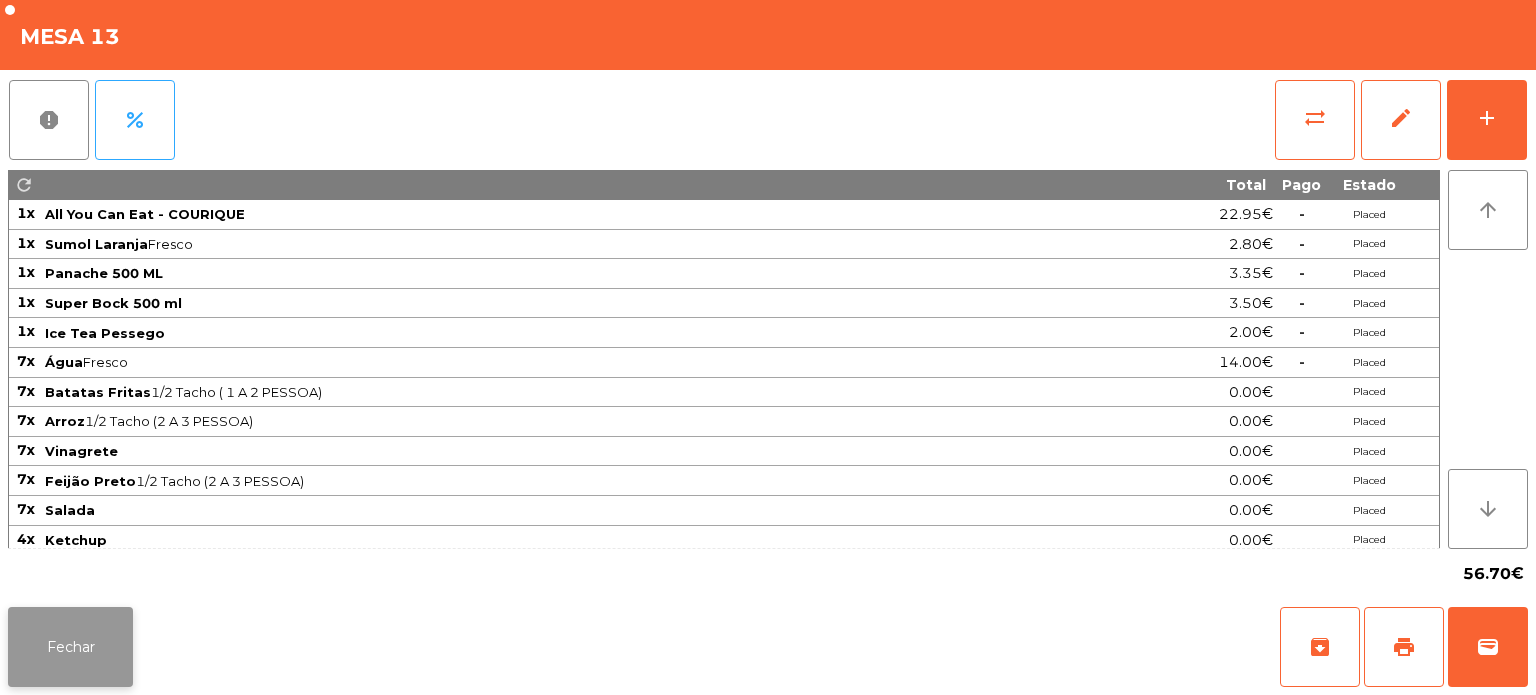 click on "Fechar" 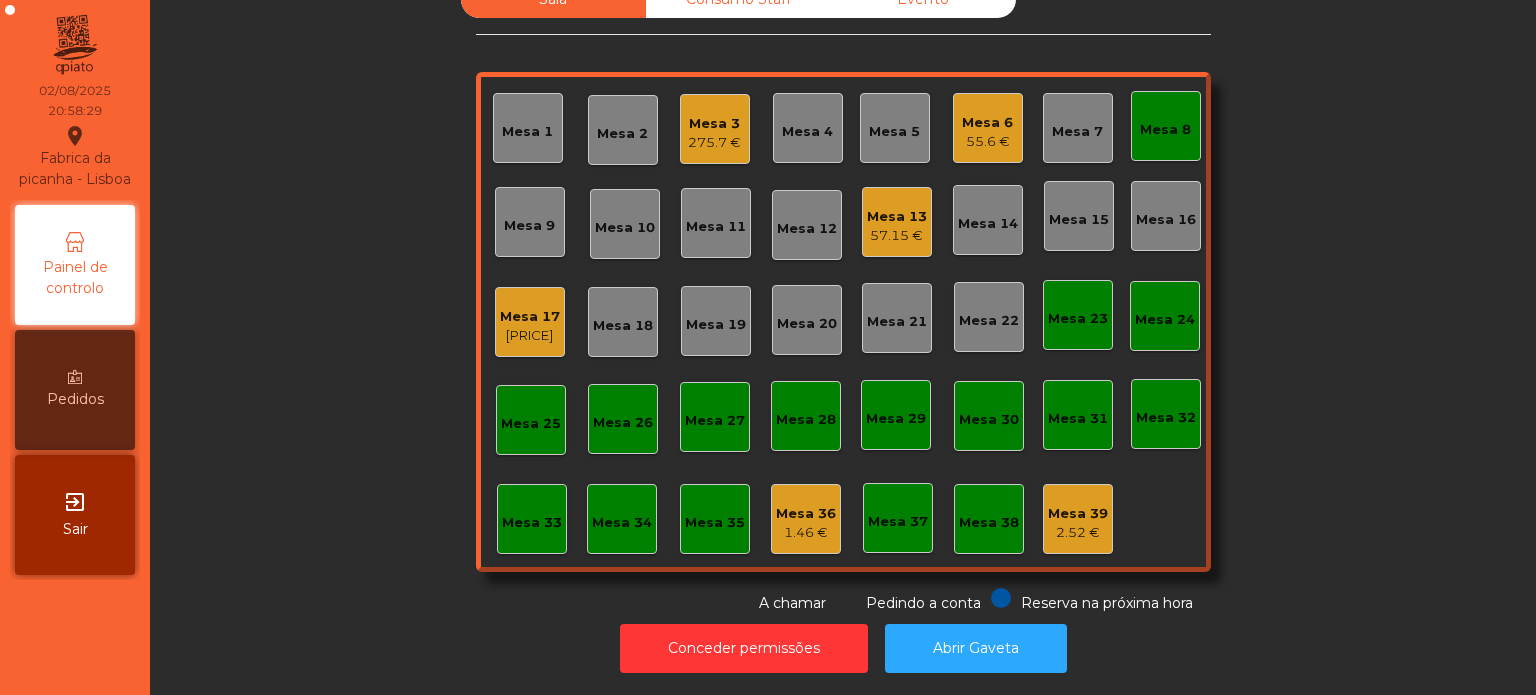 click on "275.7 €" 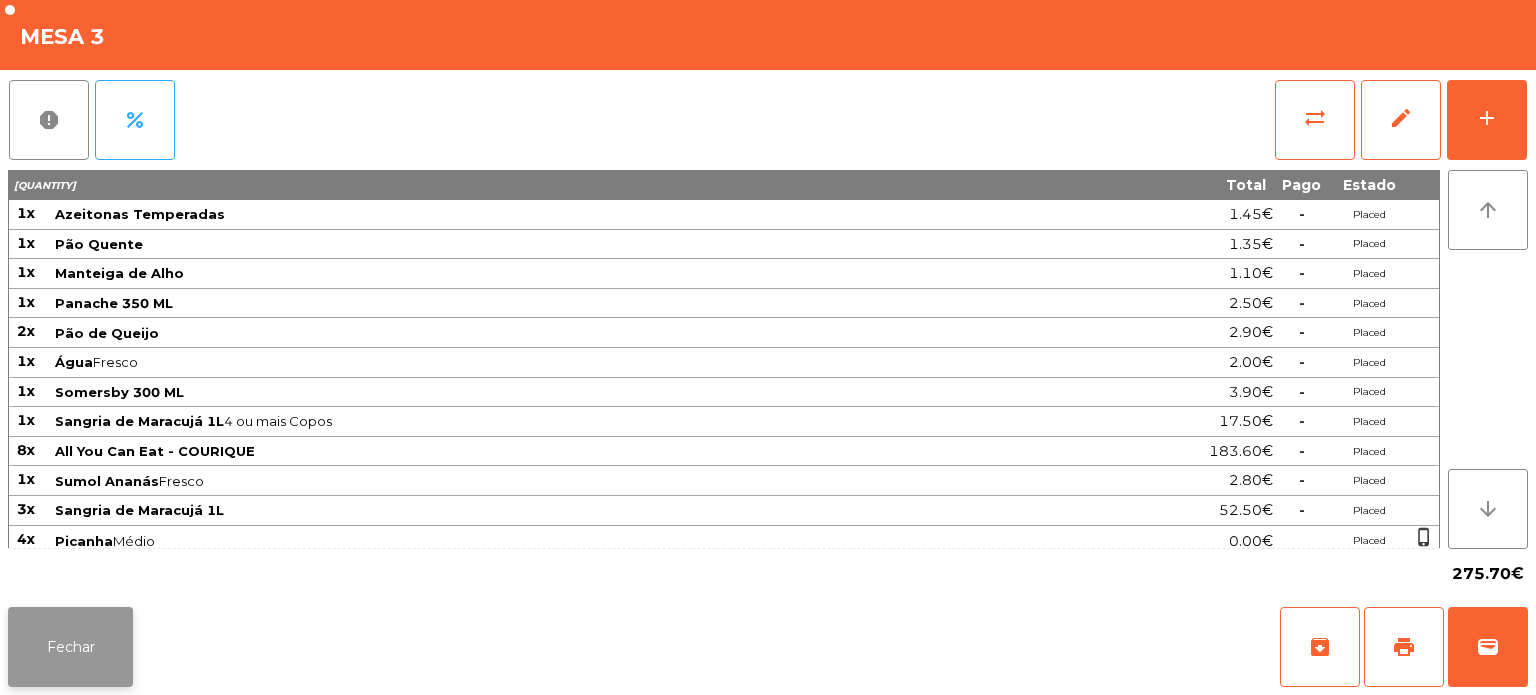 click on "Fechar" 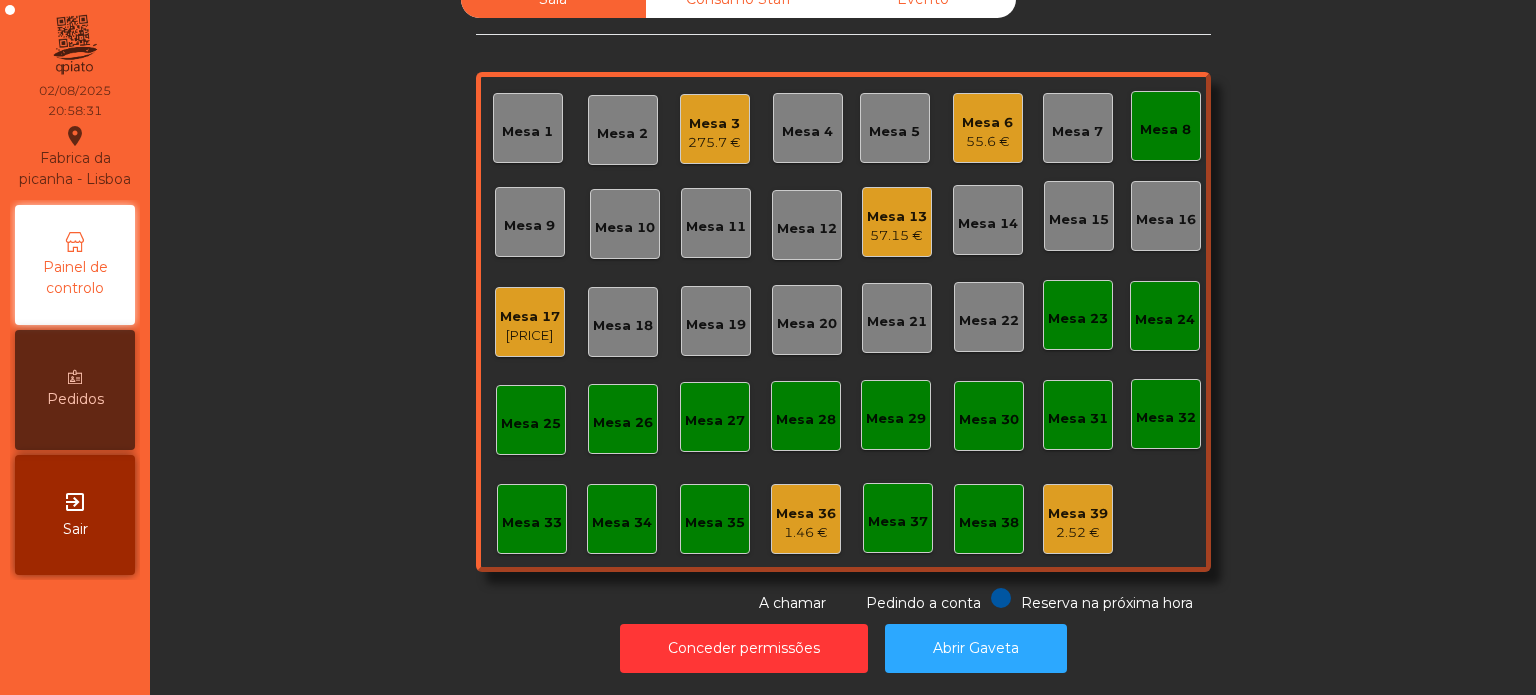 click on "57.15 €" 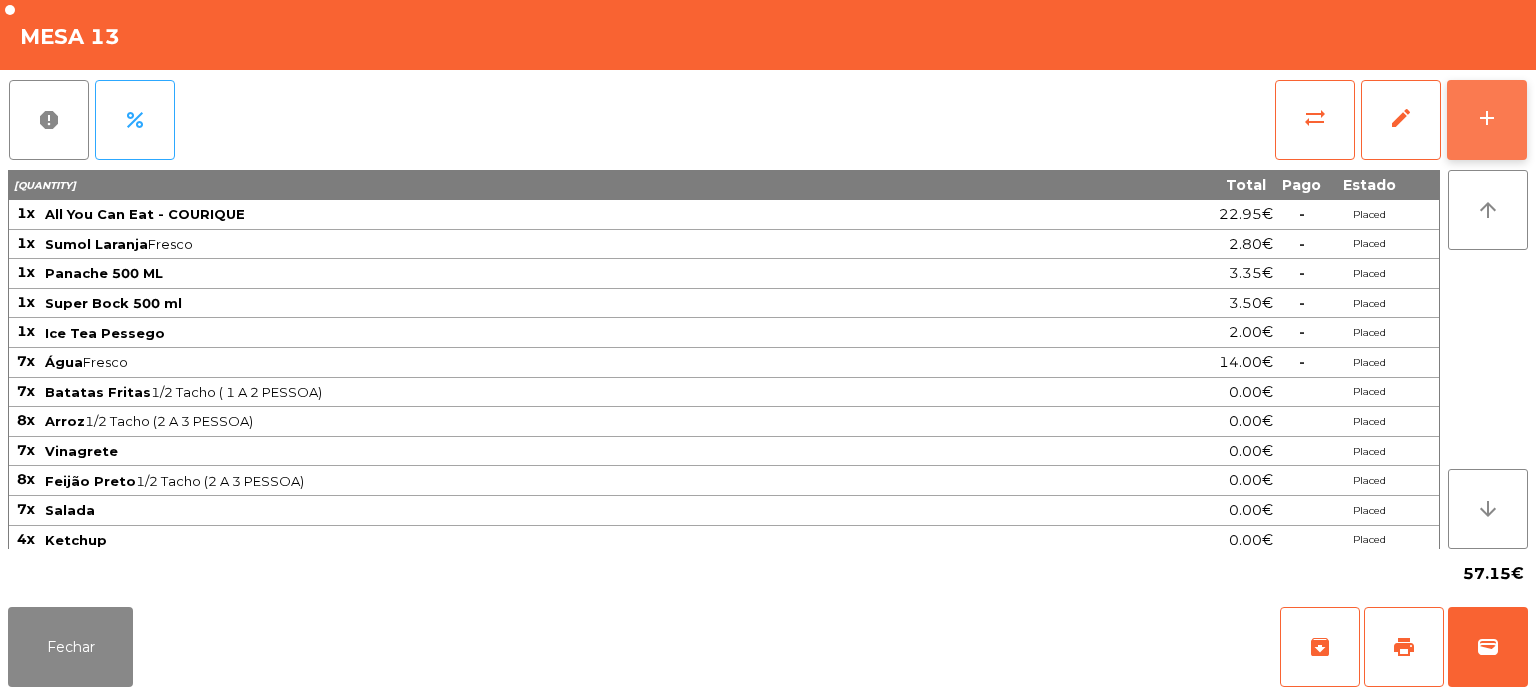 click on "add" 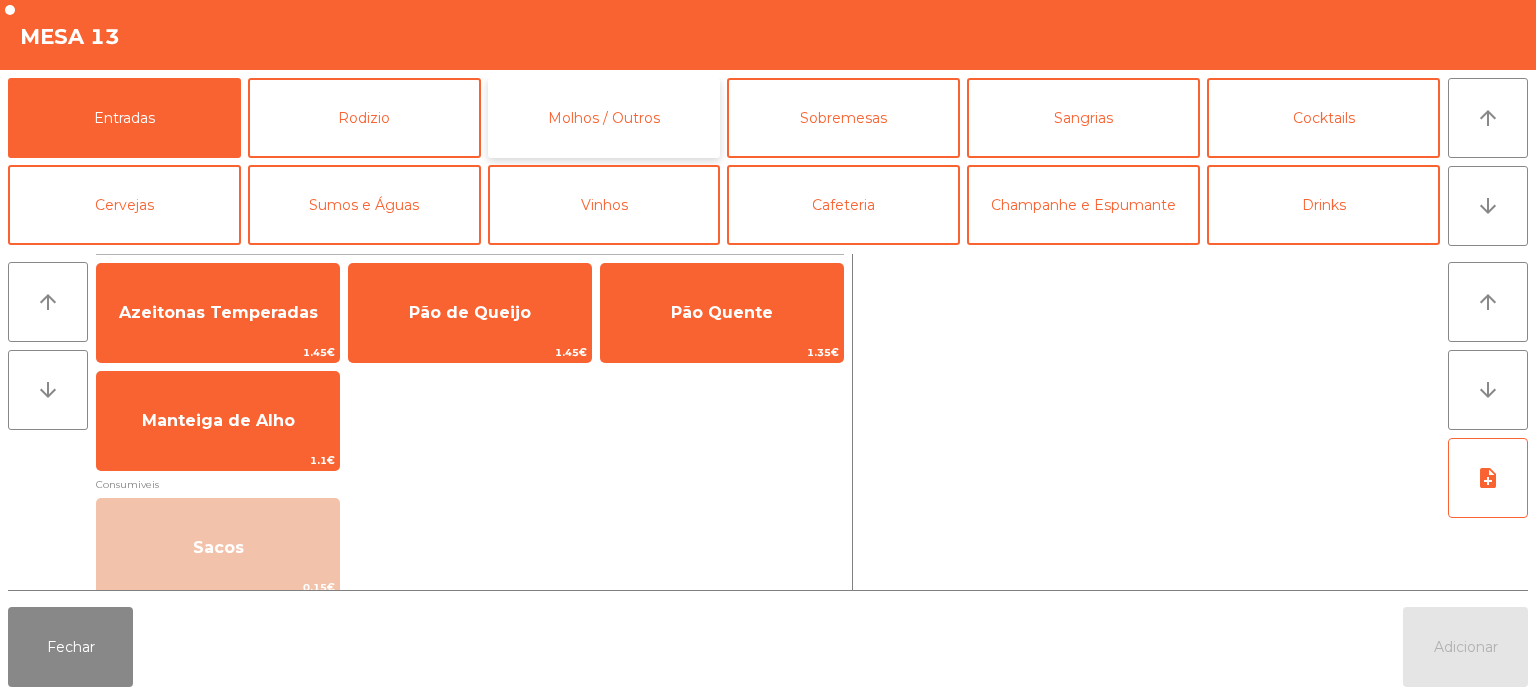 click on "Molhos / Outros" 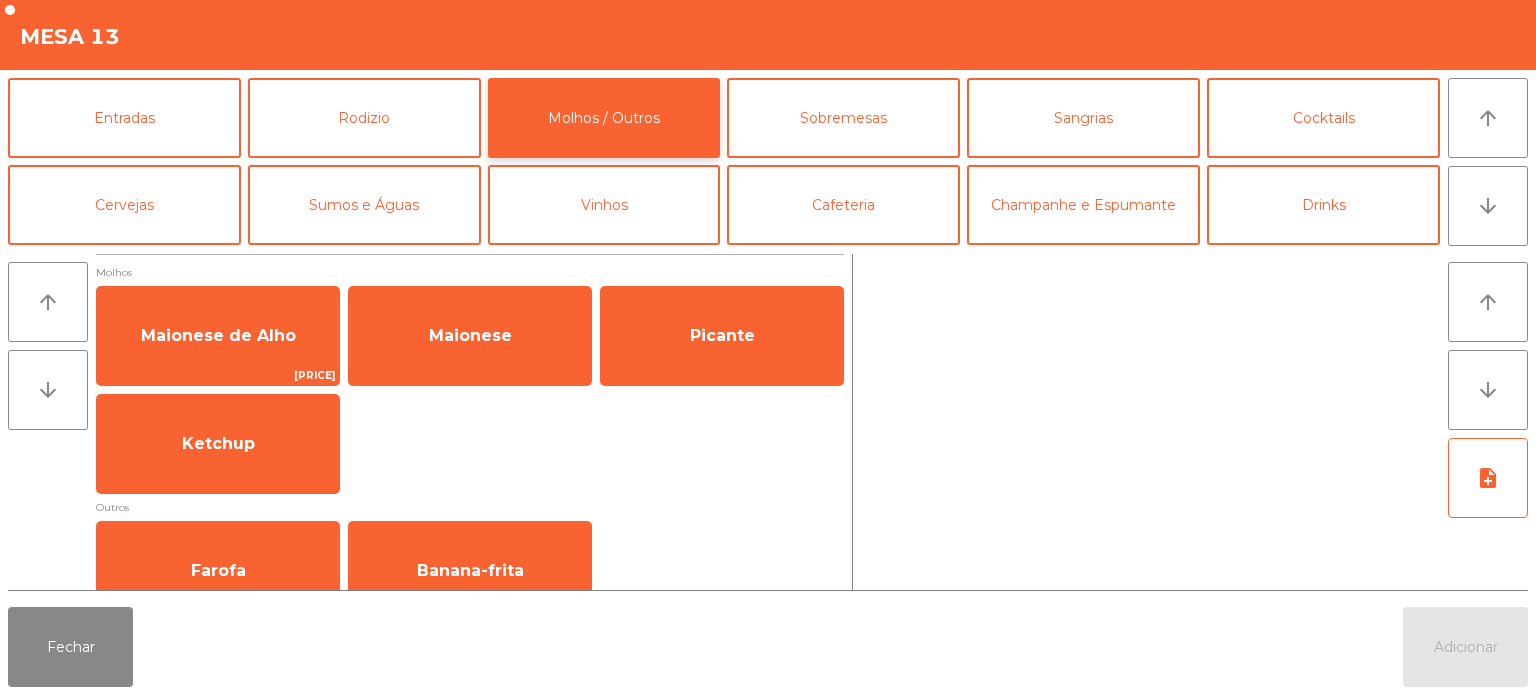 scroll, scrollTop: 38, scrollLeft: 0, axis: vertical 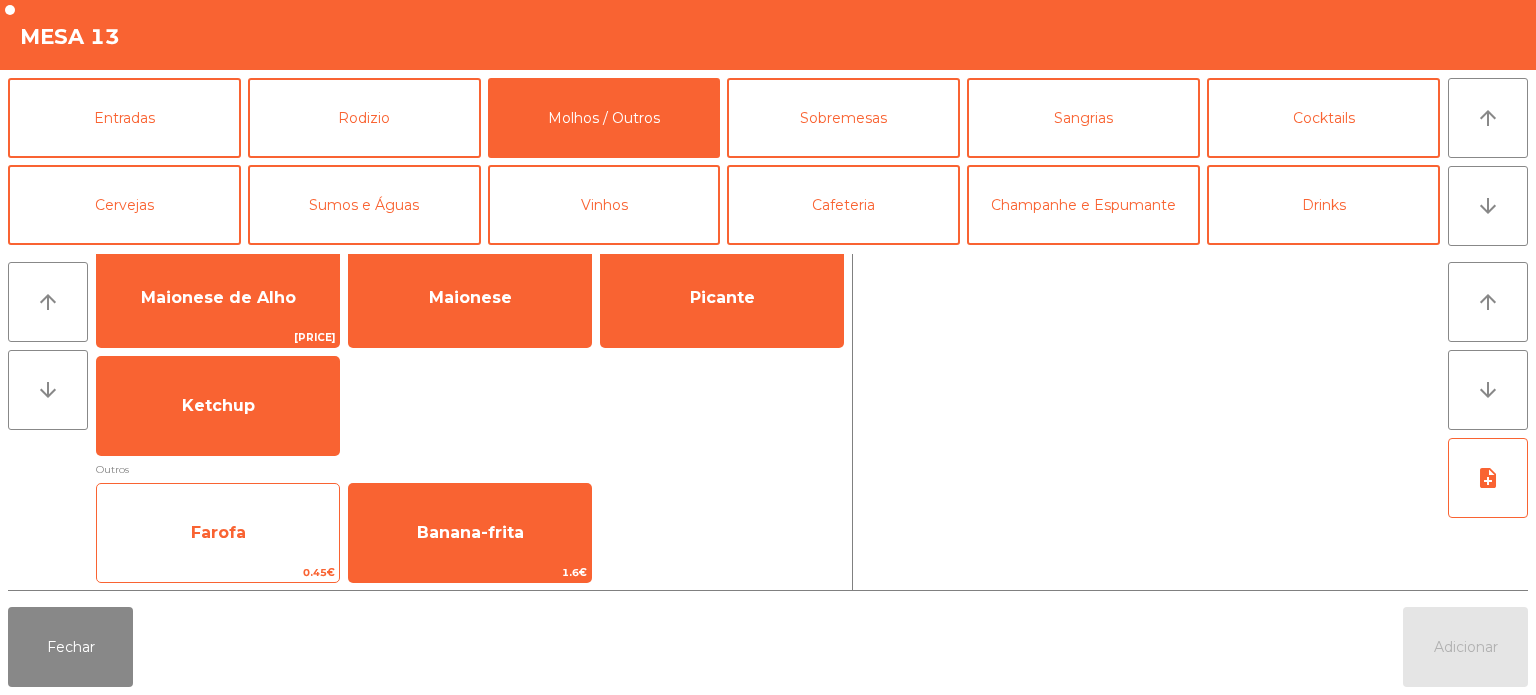 click on "0.45€" 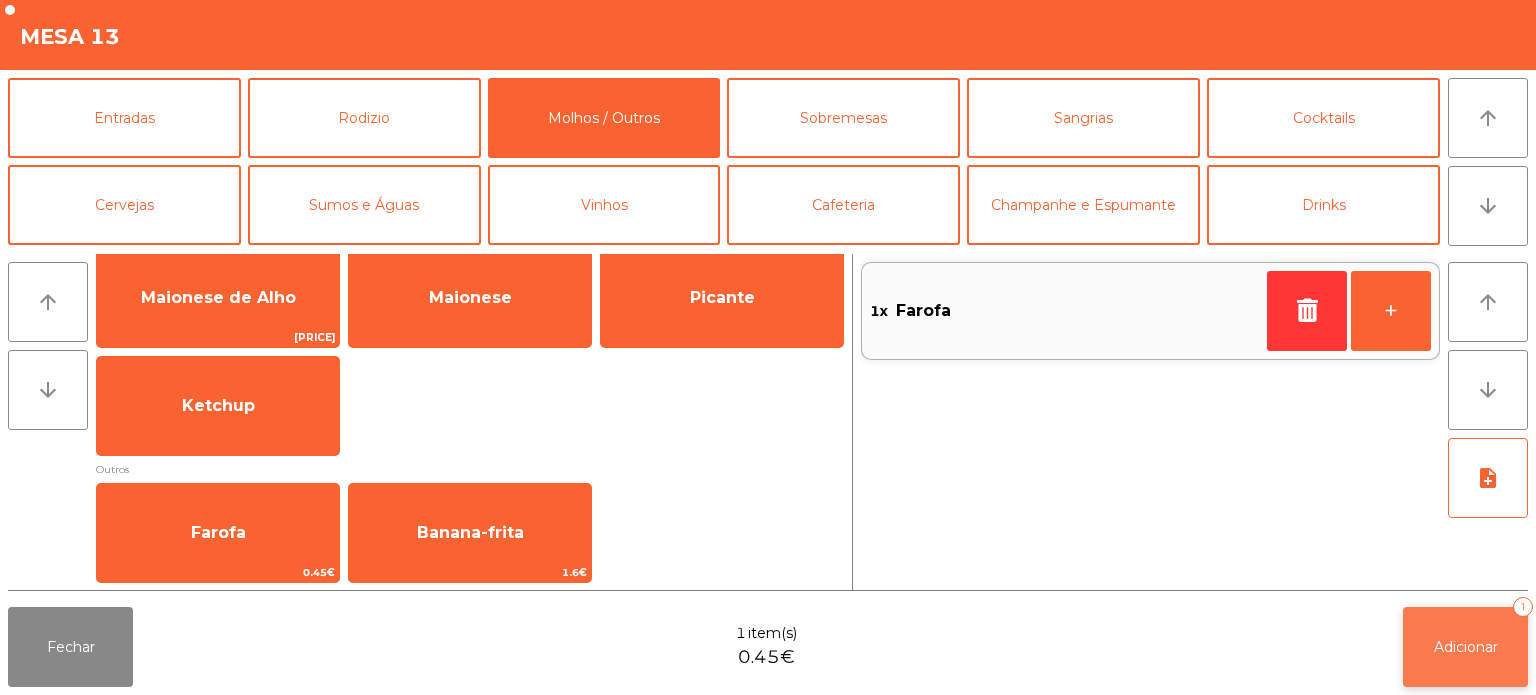 click on "Adicionar   1" 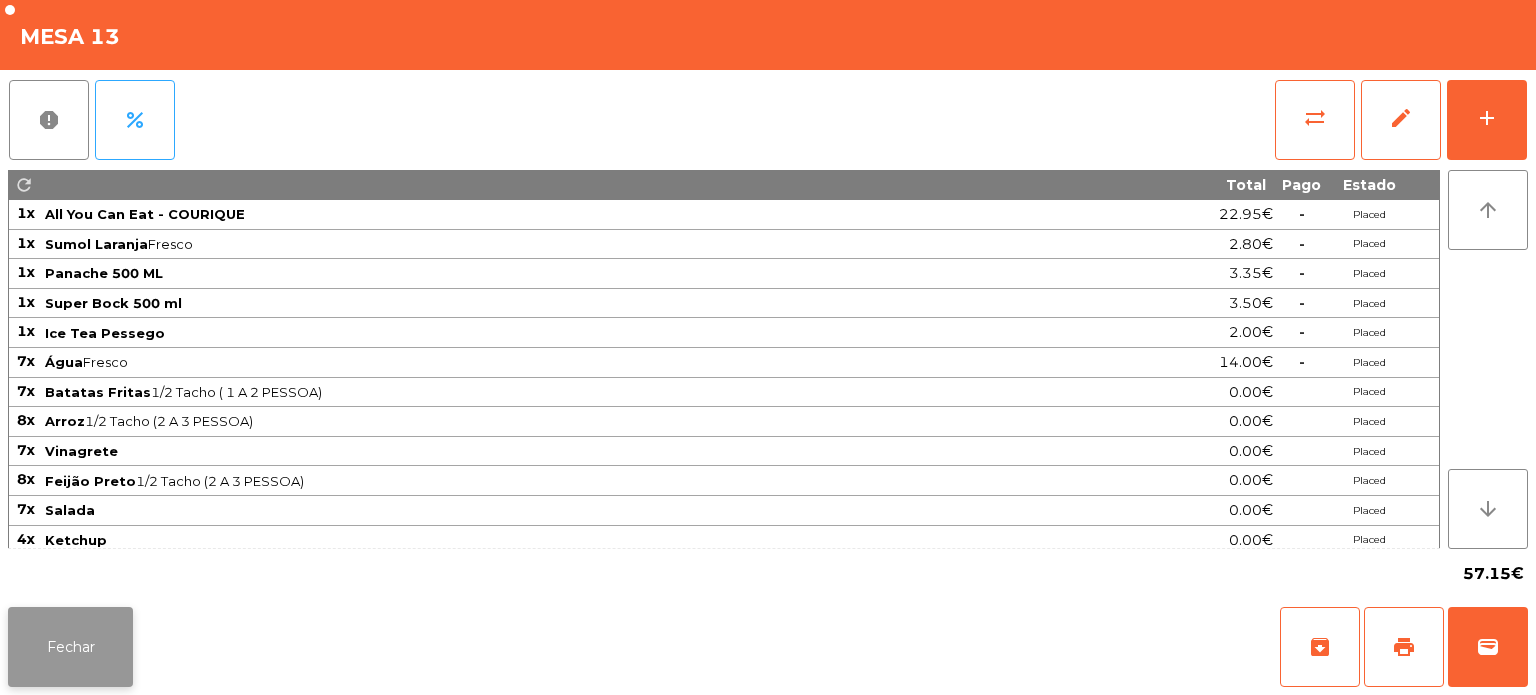 click on "Fechar" 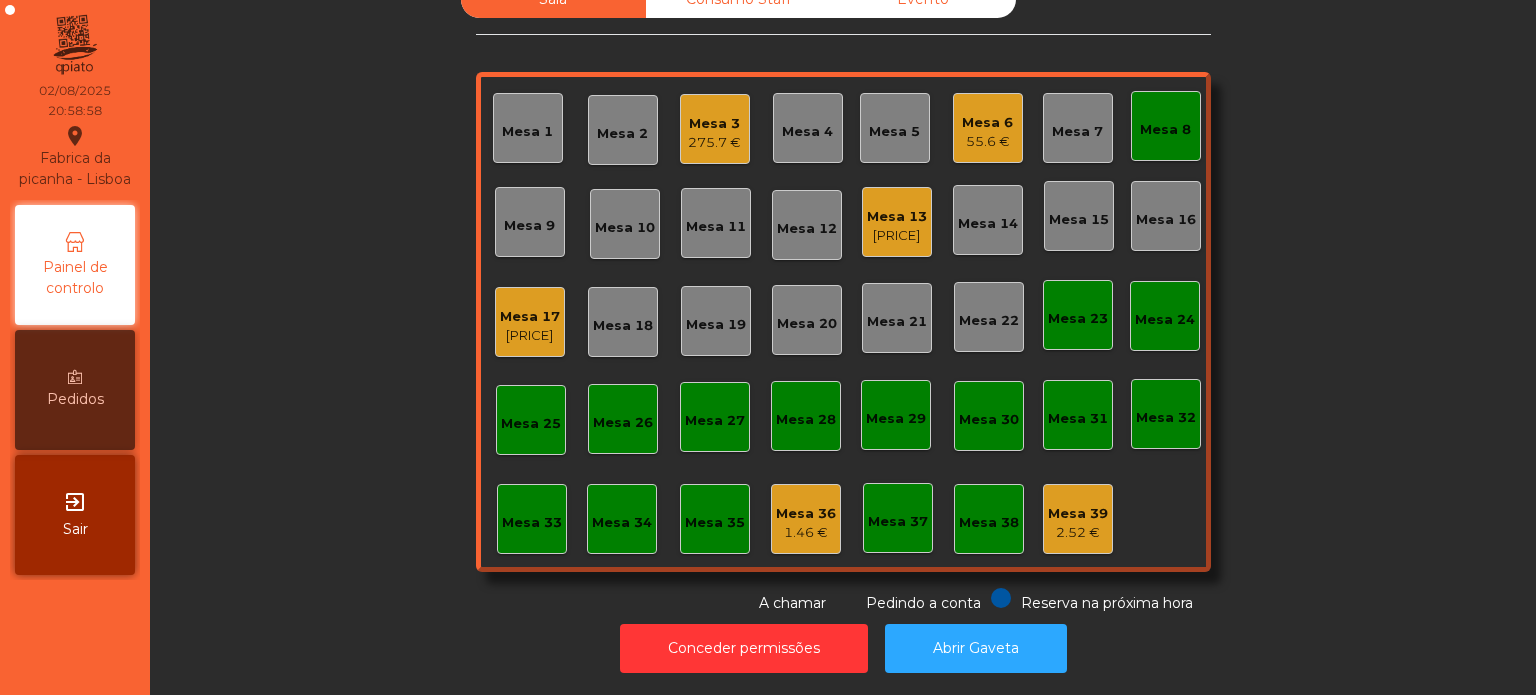 click on "Mesa 7" 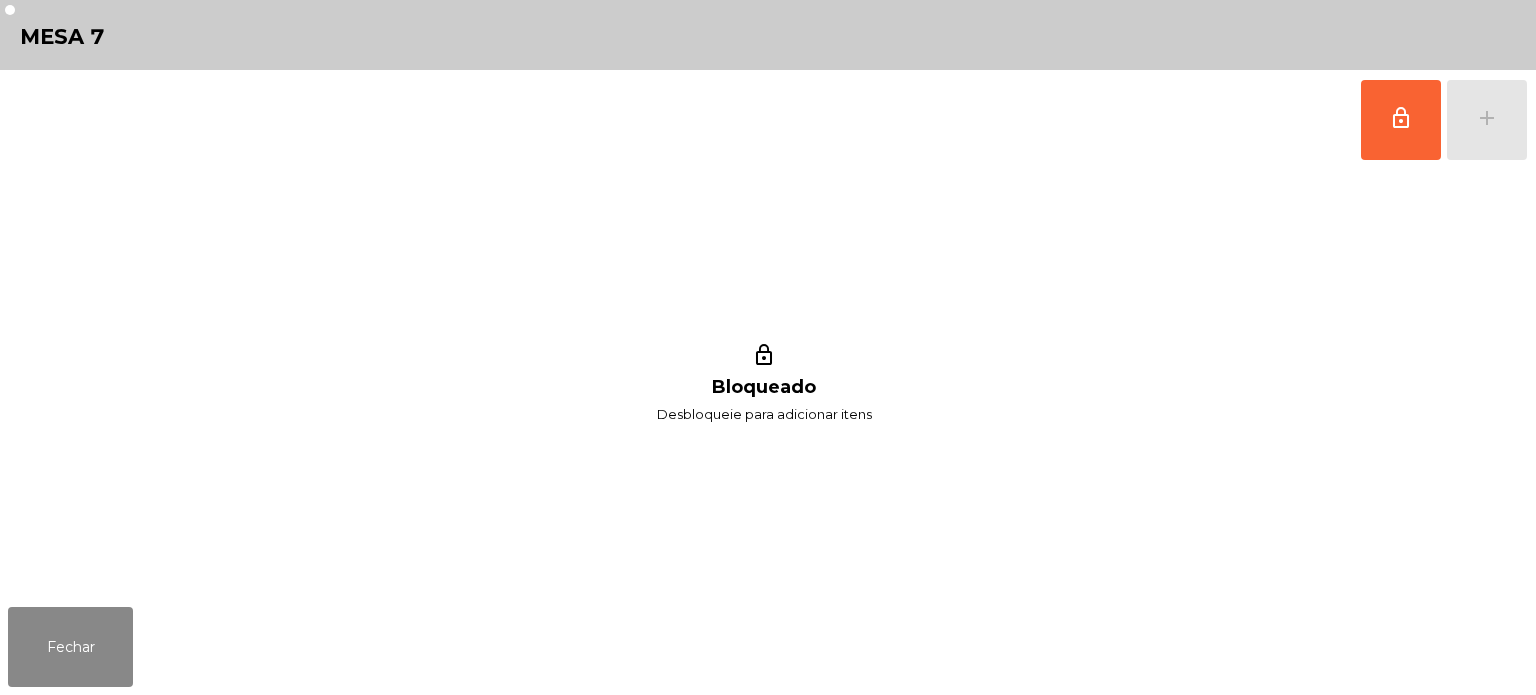 click on "lock_outline   add" 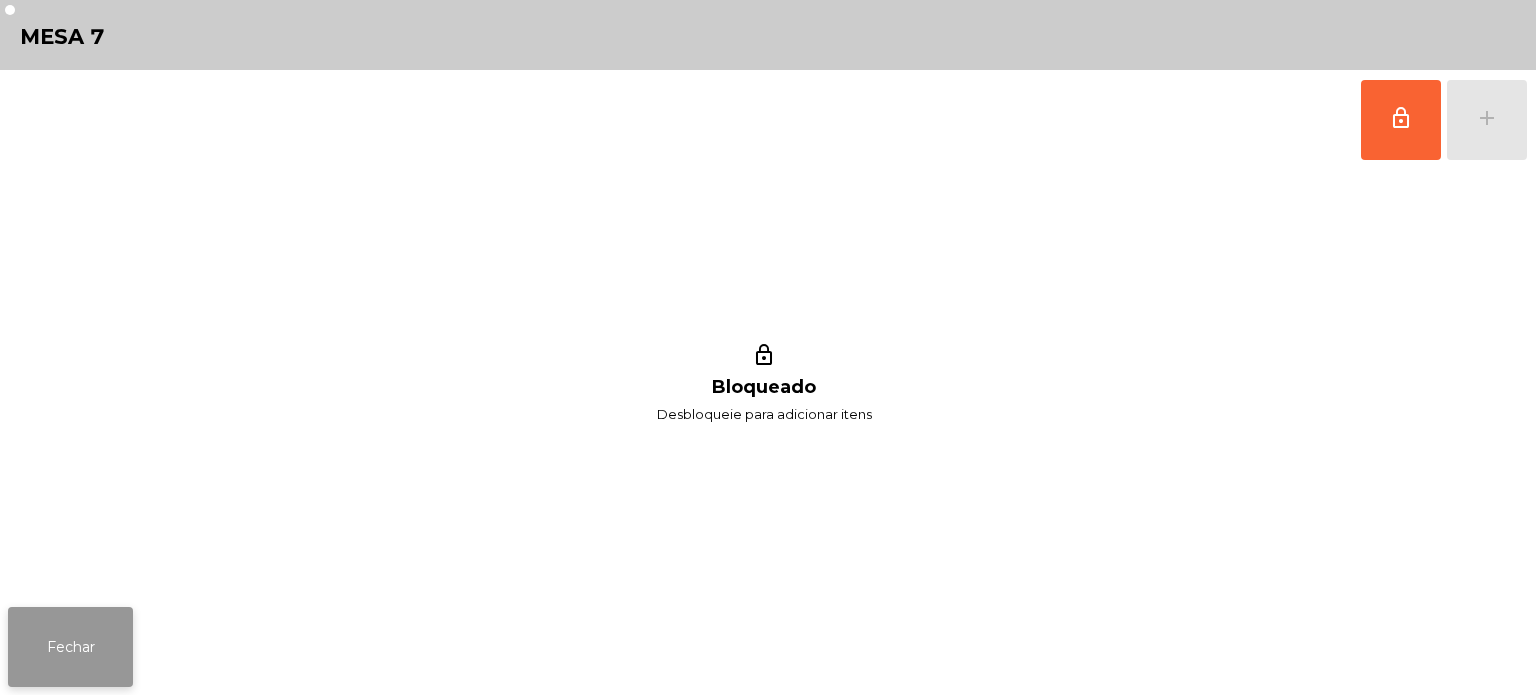 click on "Fechar" 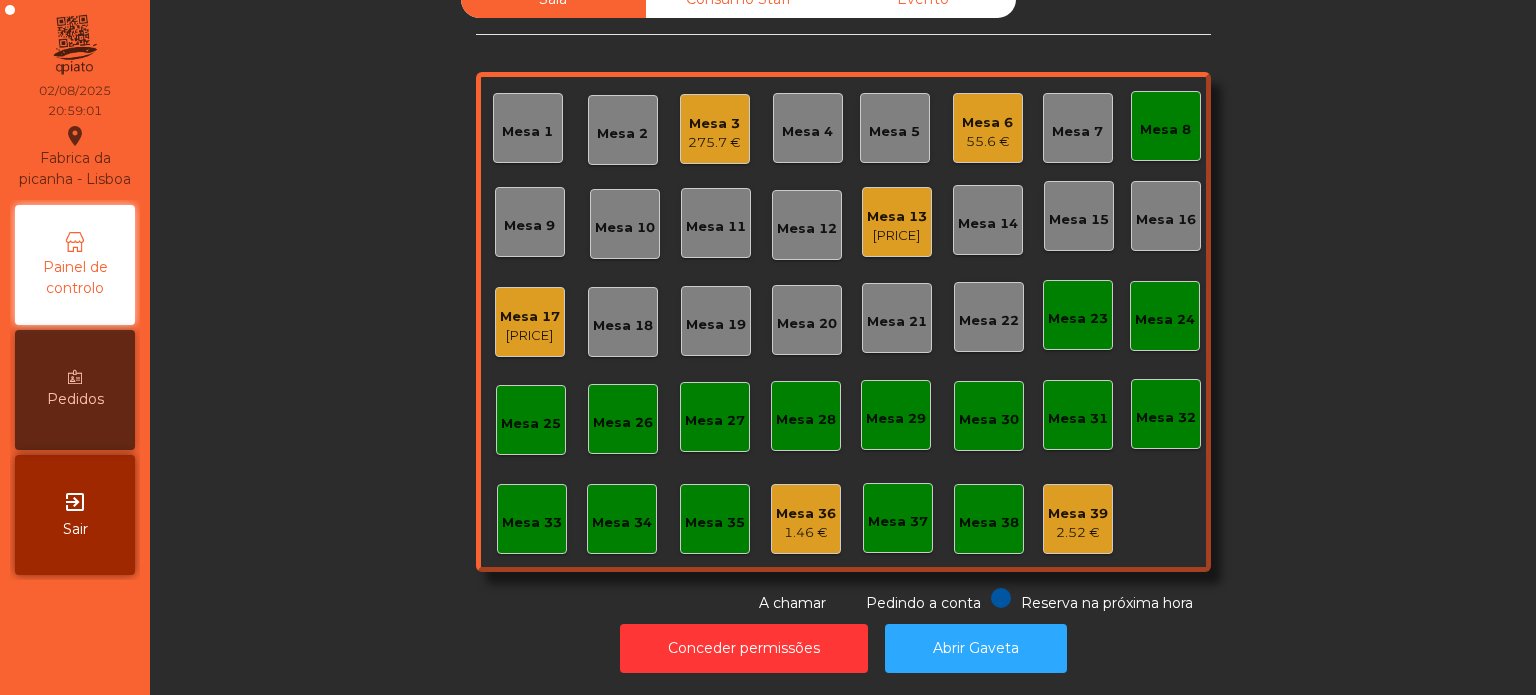 click on "Mesa 8" 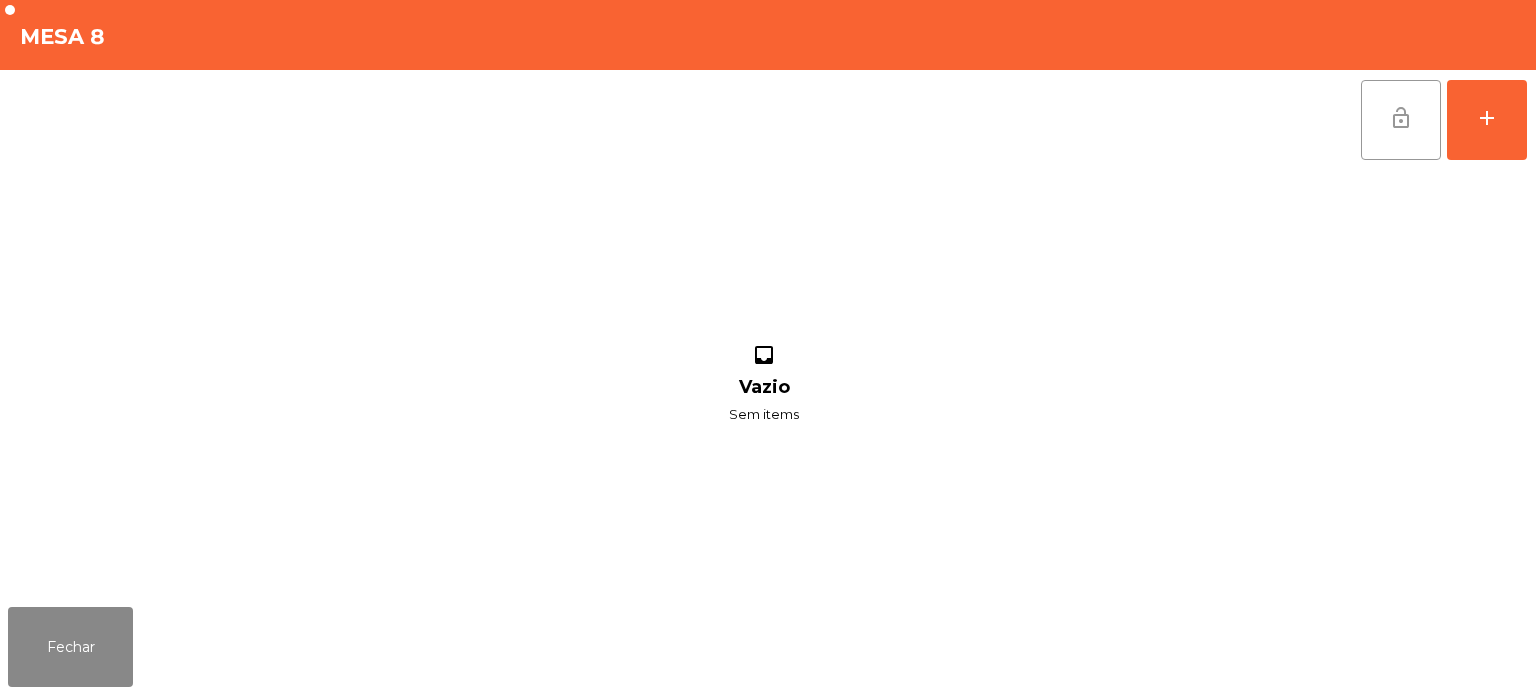 click on "lock_open" 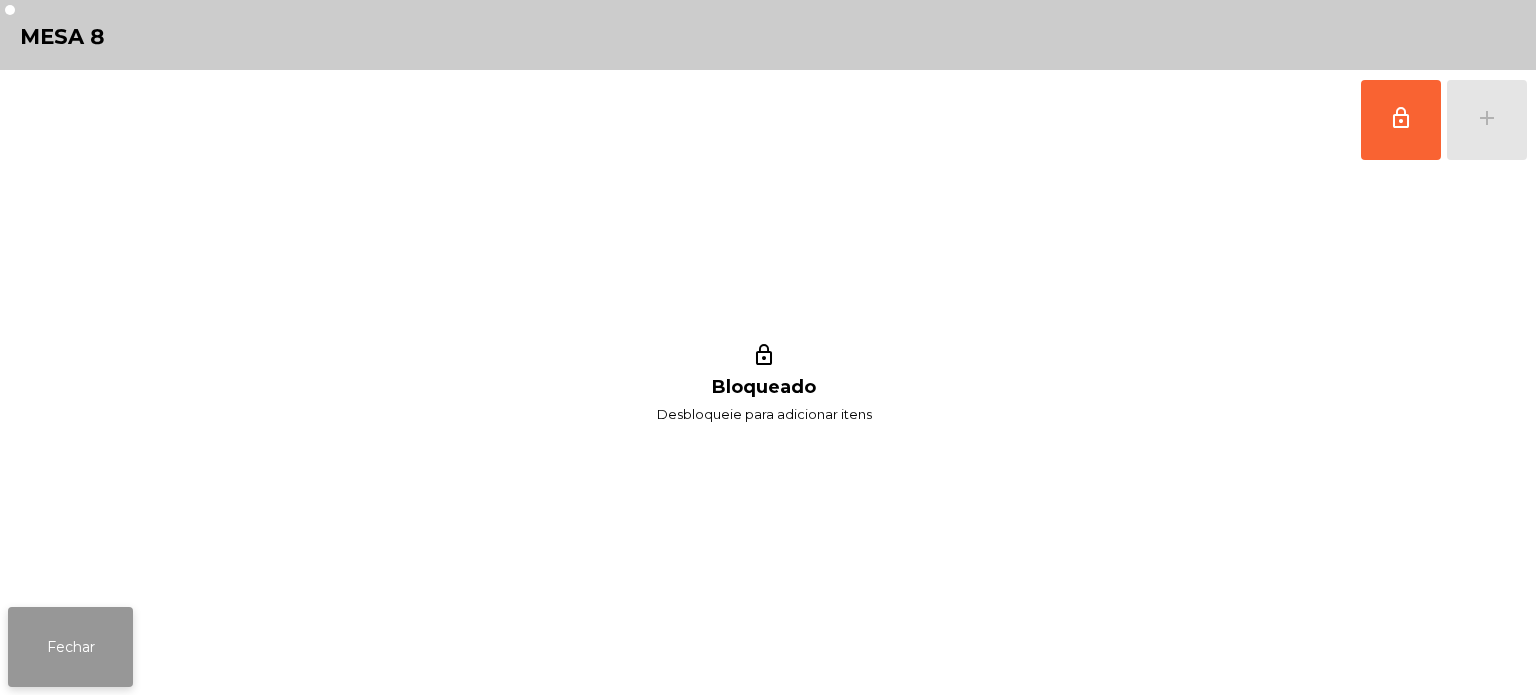click on "Fechar" 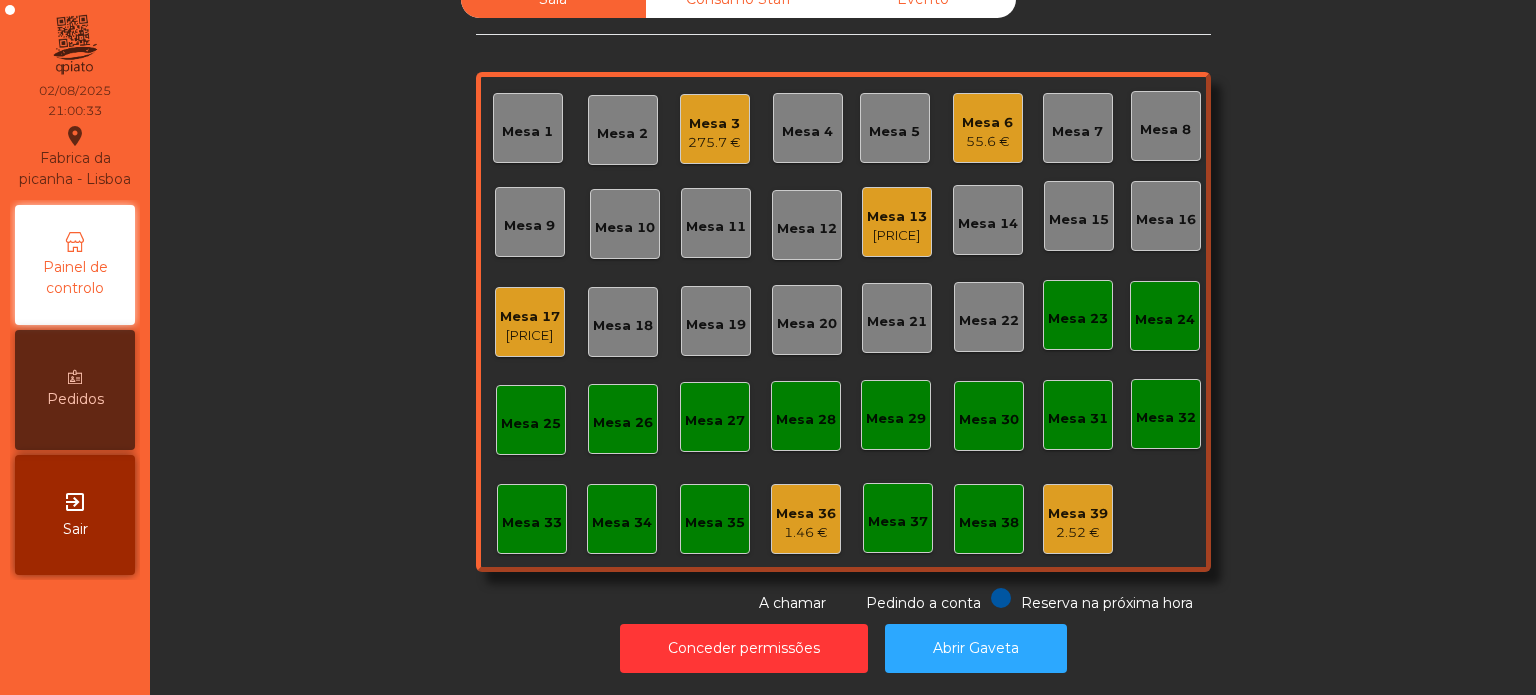 click on "Mesa 13   57.6 €" 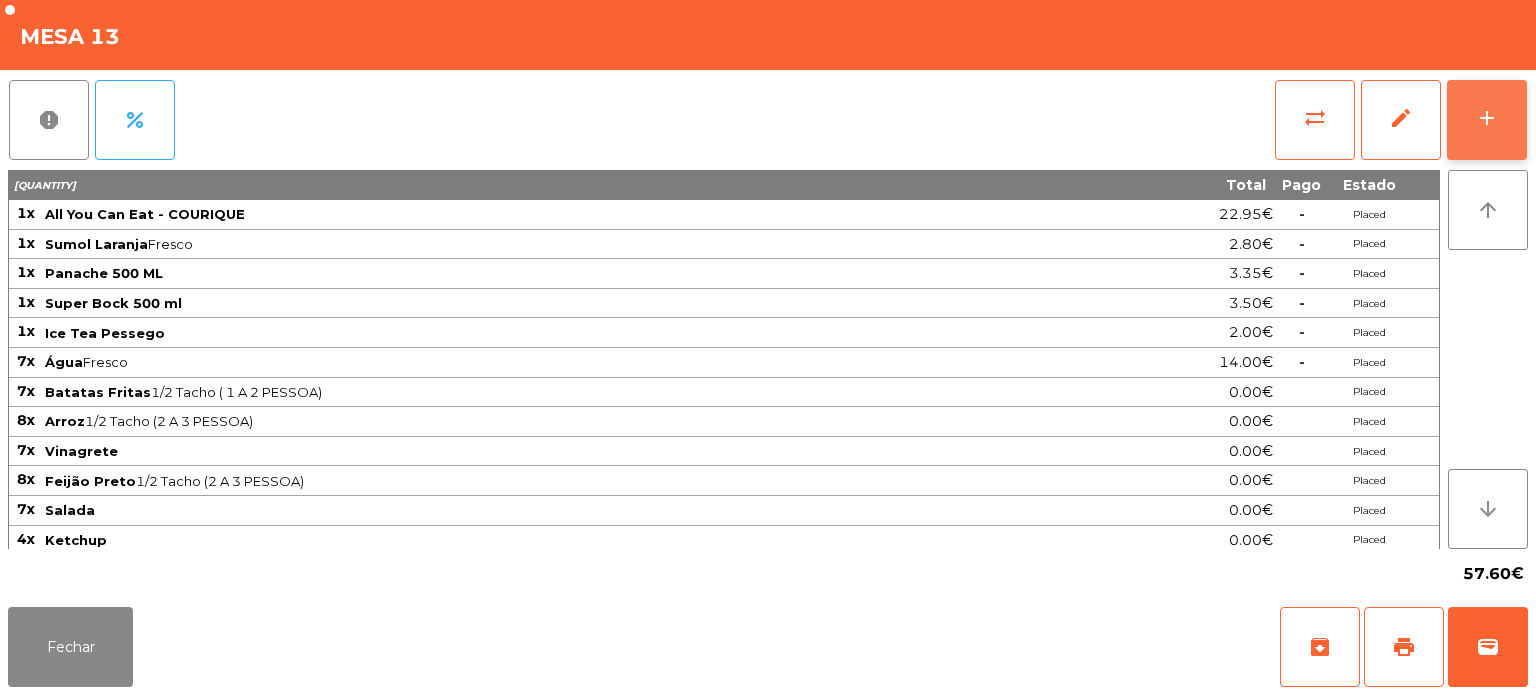 click on "add" 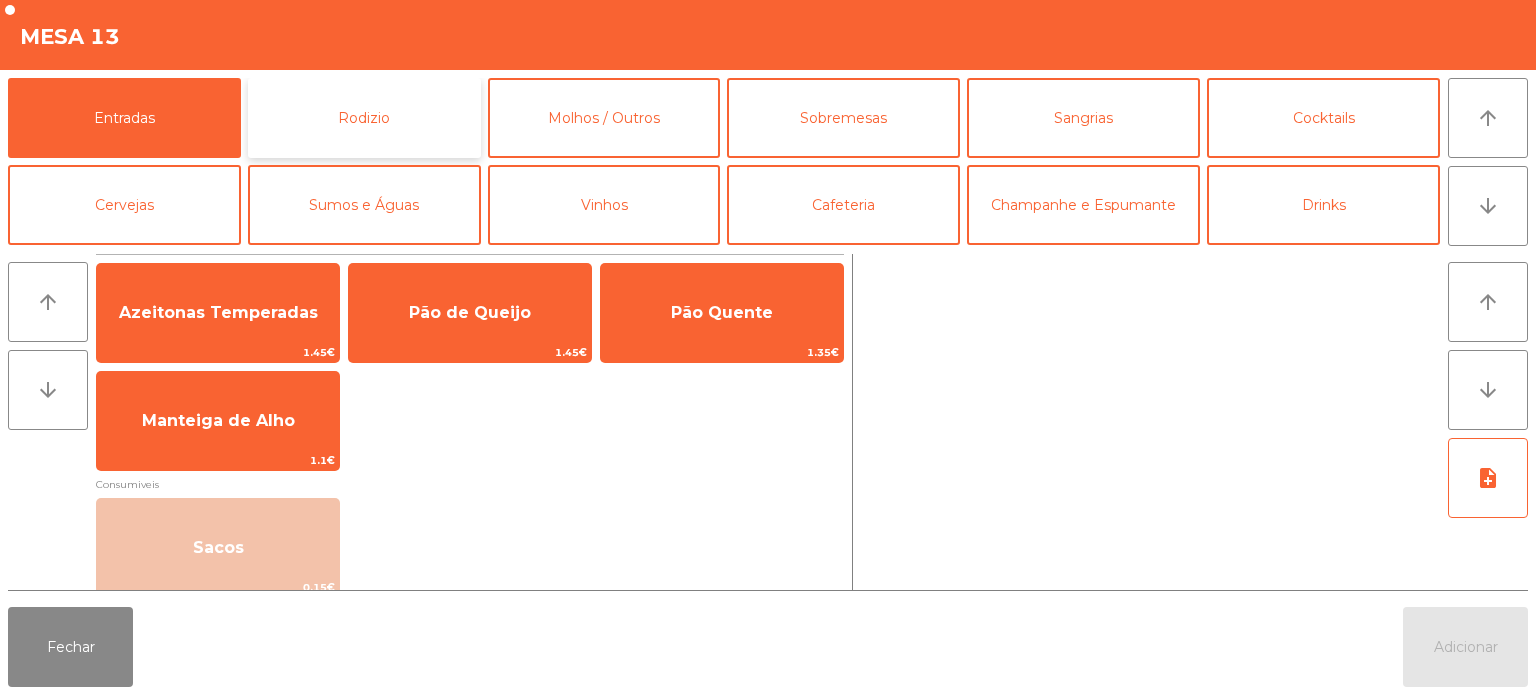 click on "Rodizio" 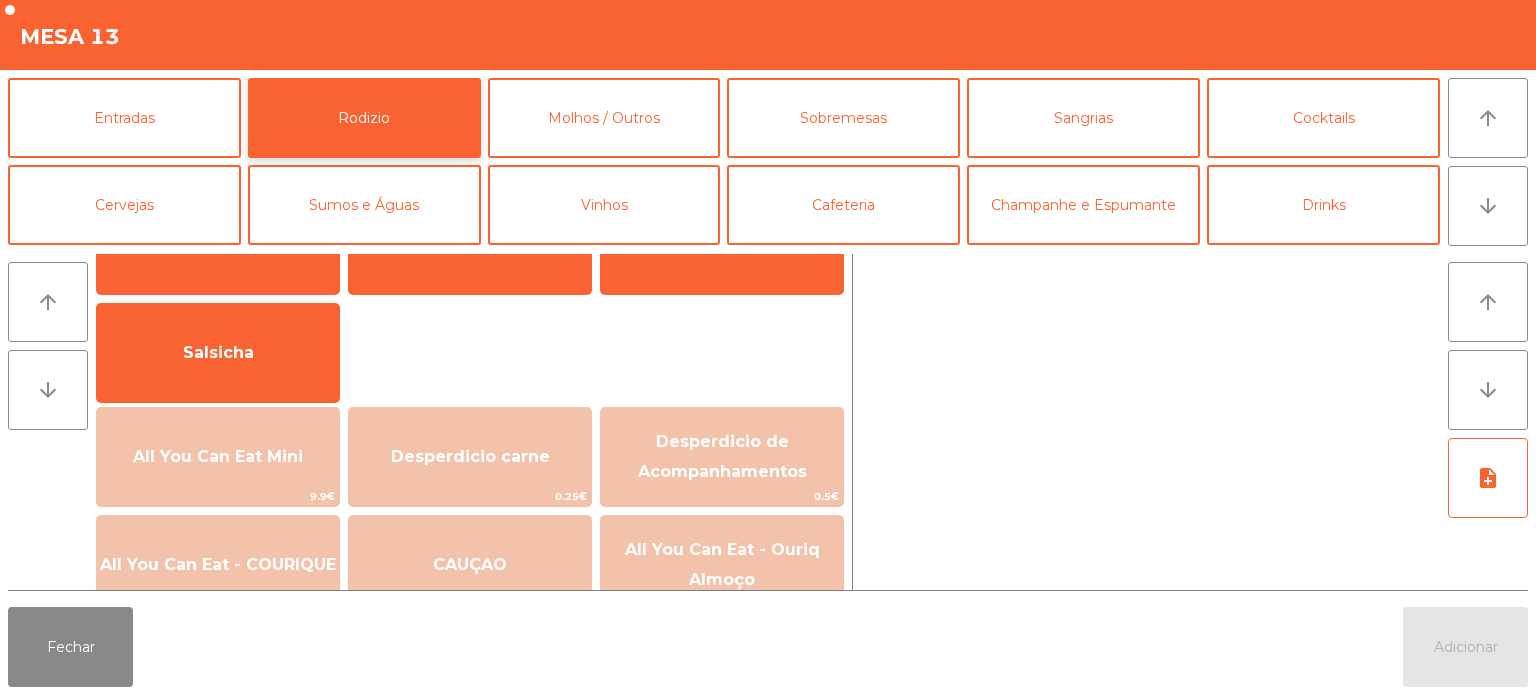 scroll, scrollTop: 87, scrollLeft: 0, axis: vertical 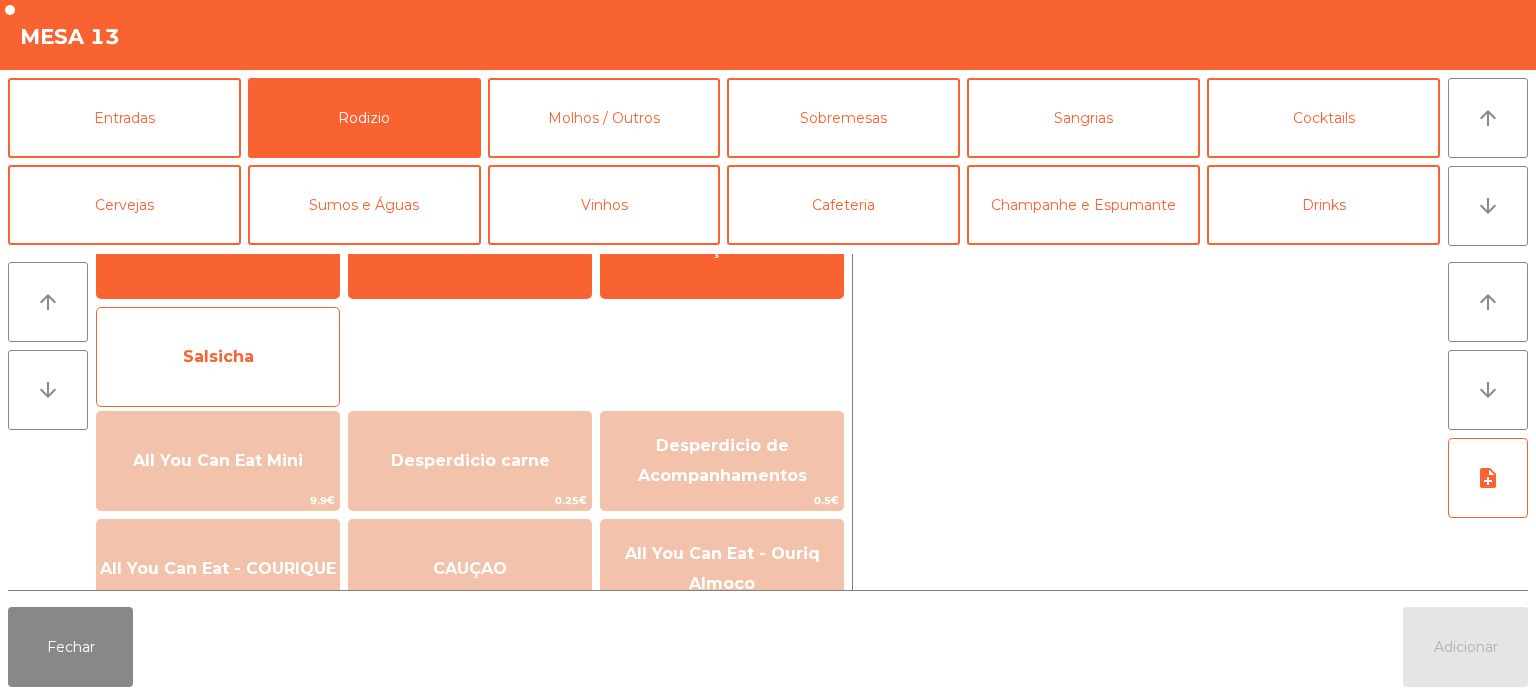 click on "Salsicha" 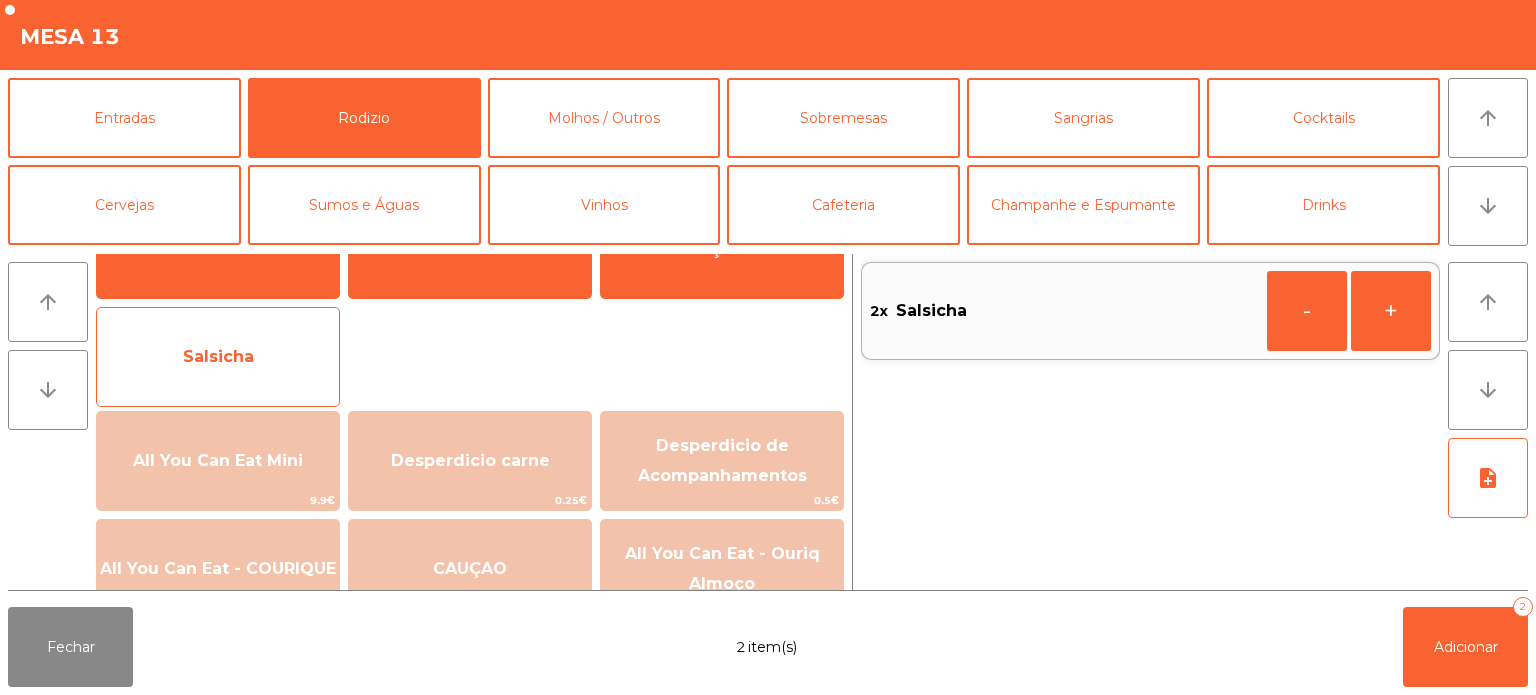 click on "Salsicha" 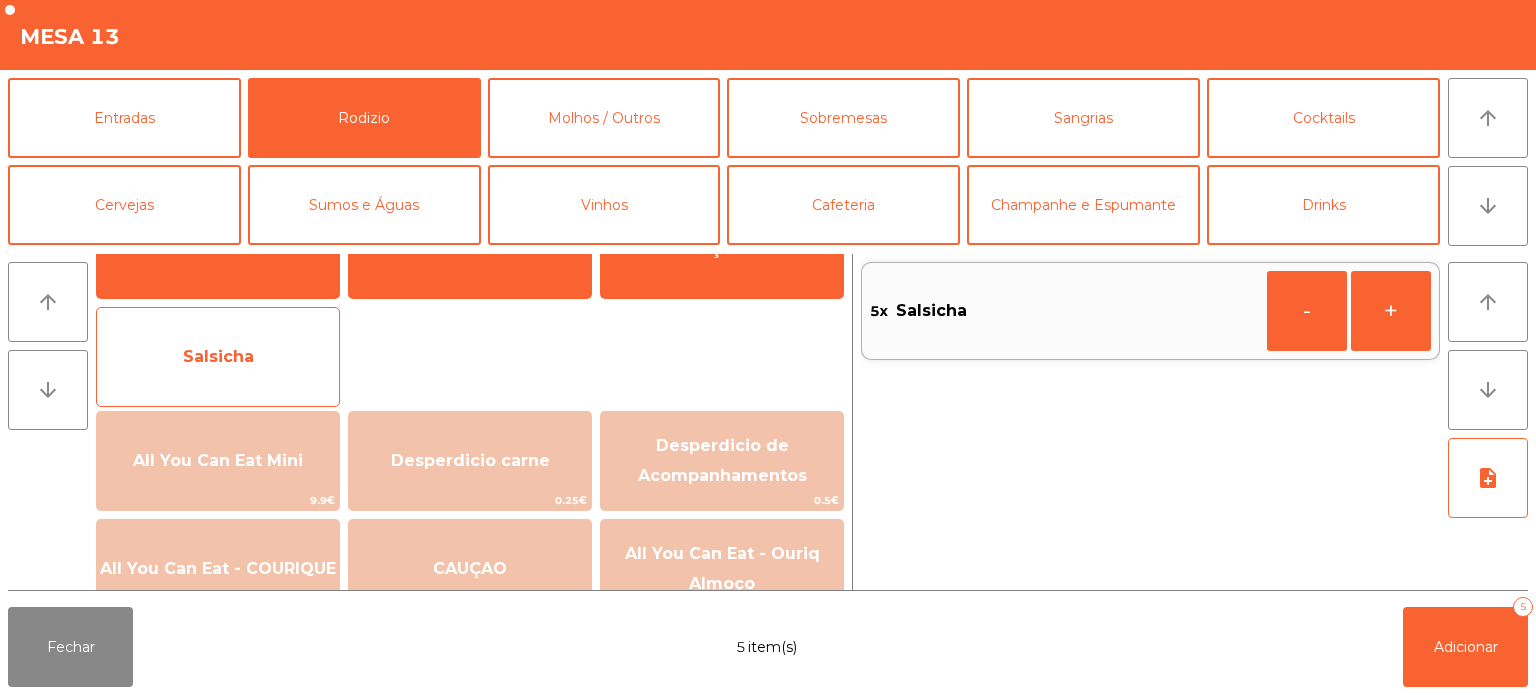 click on "Salsicha" 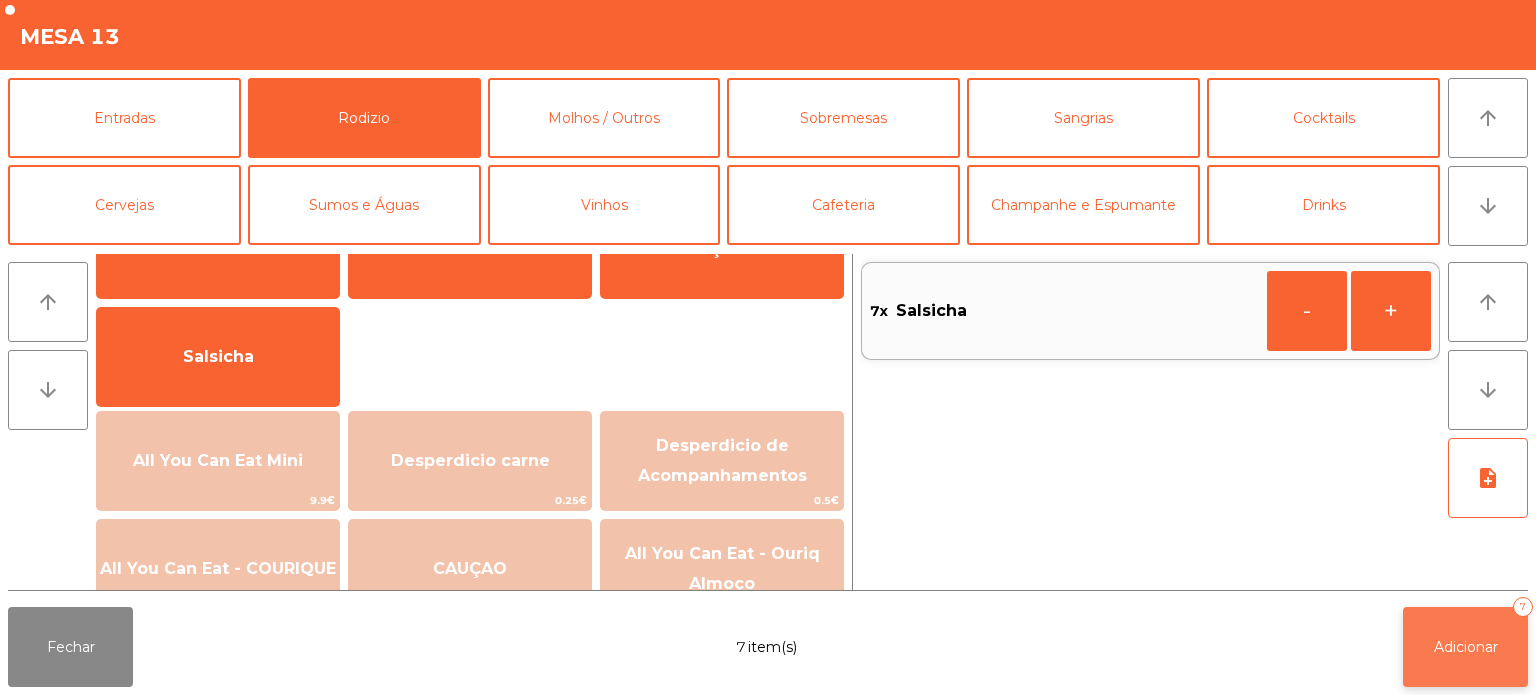 click on "Adicionar" 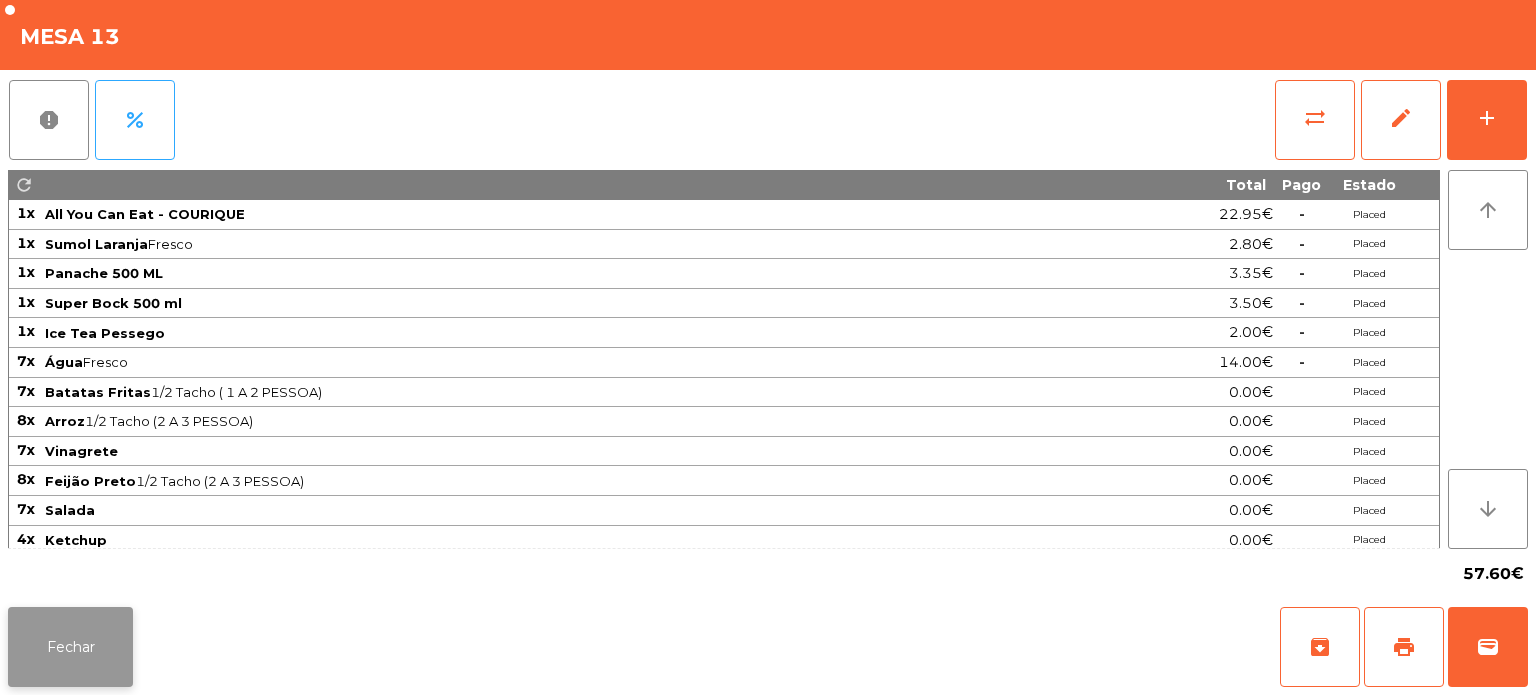 click on "Fechar" 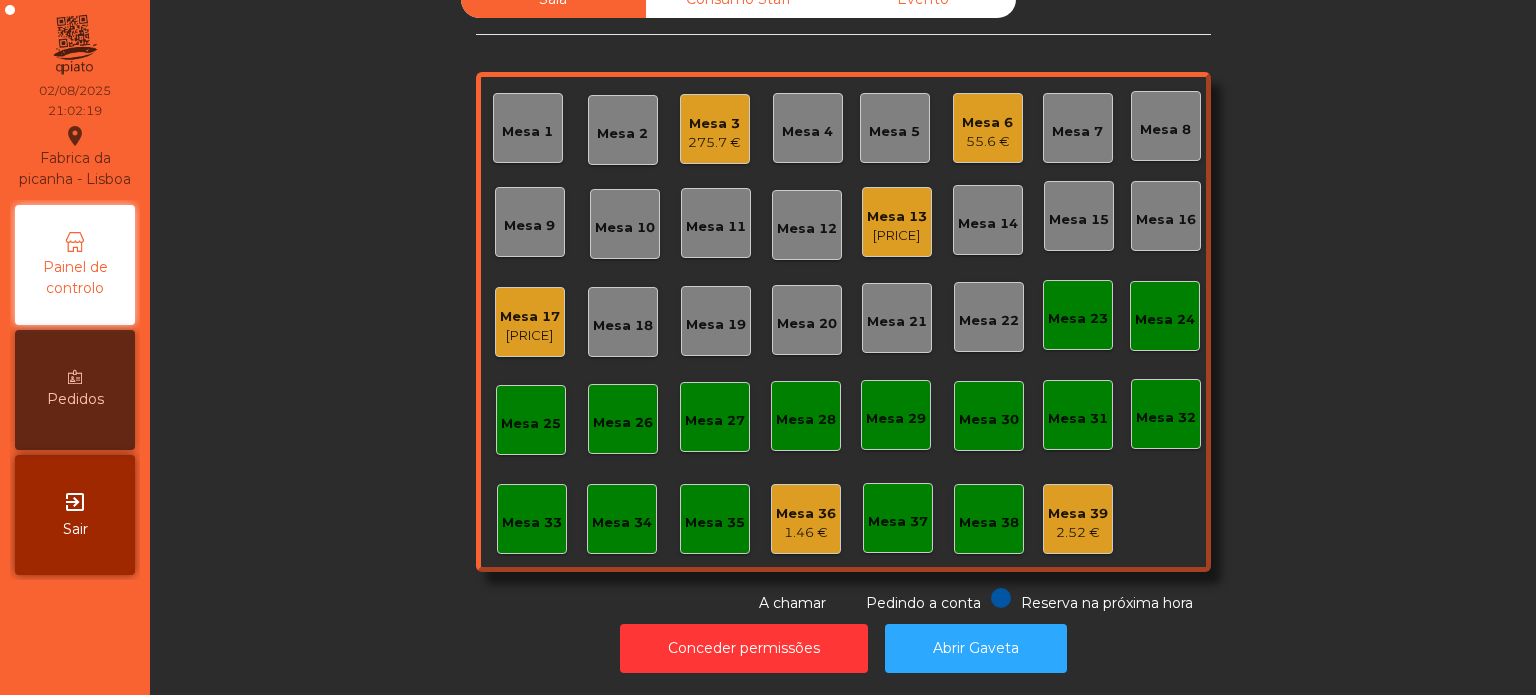 click on "55.6 €" 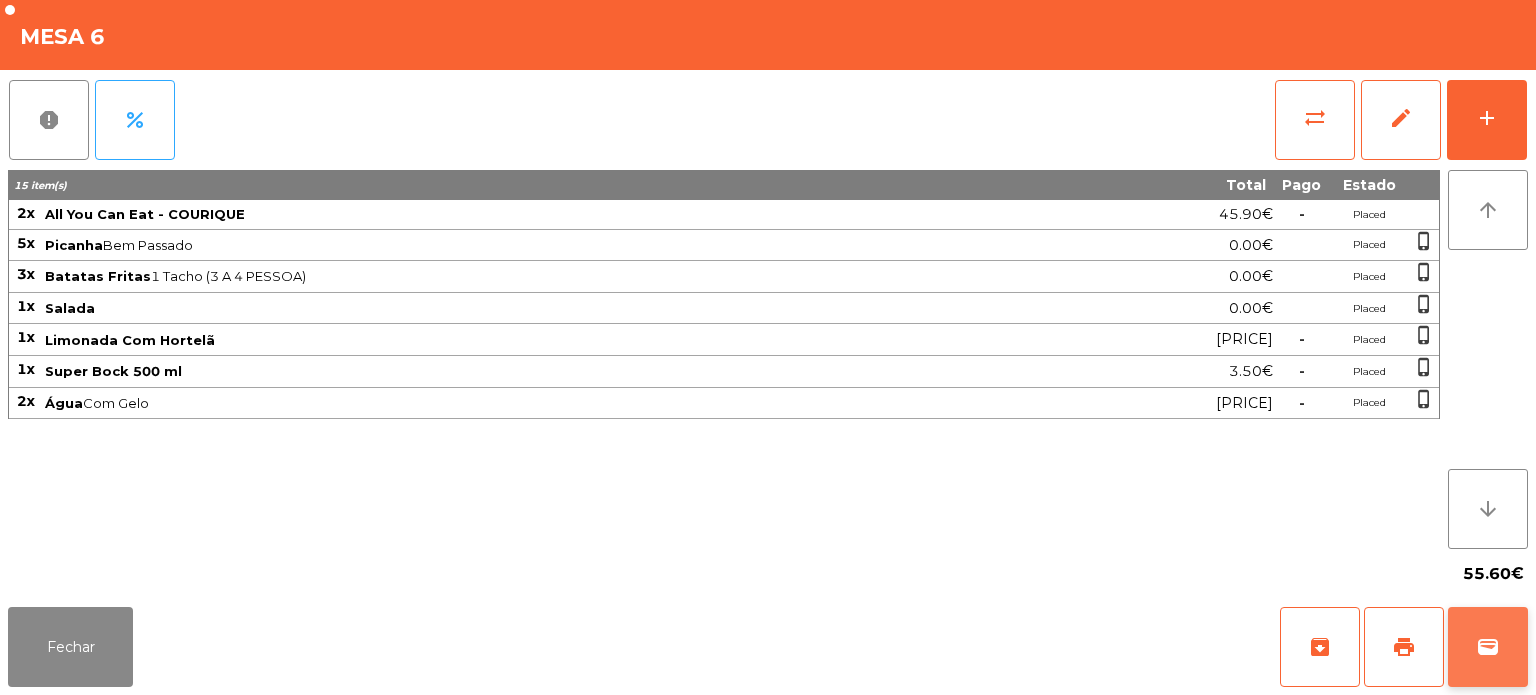 click on "wallet" 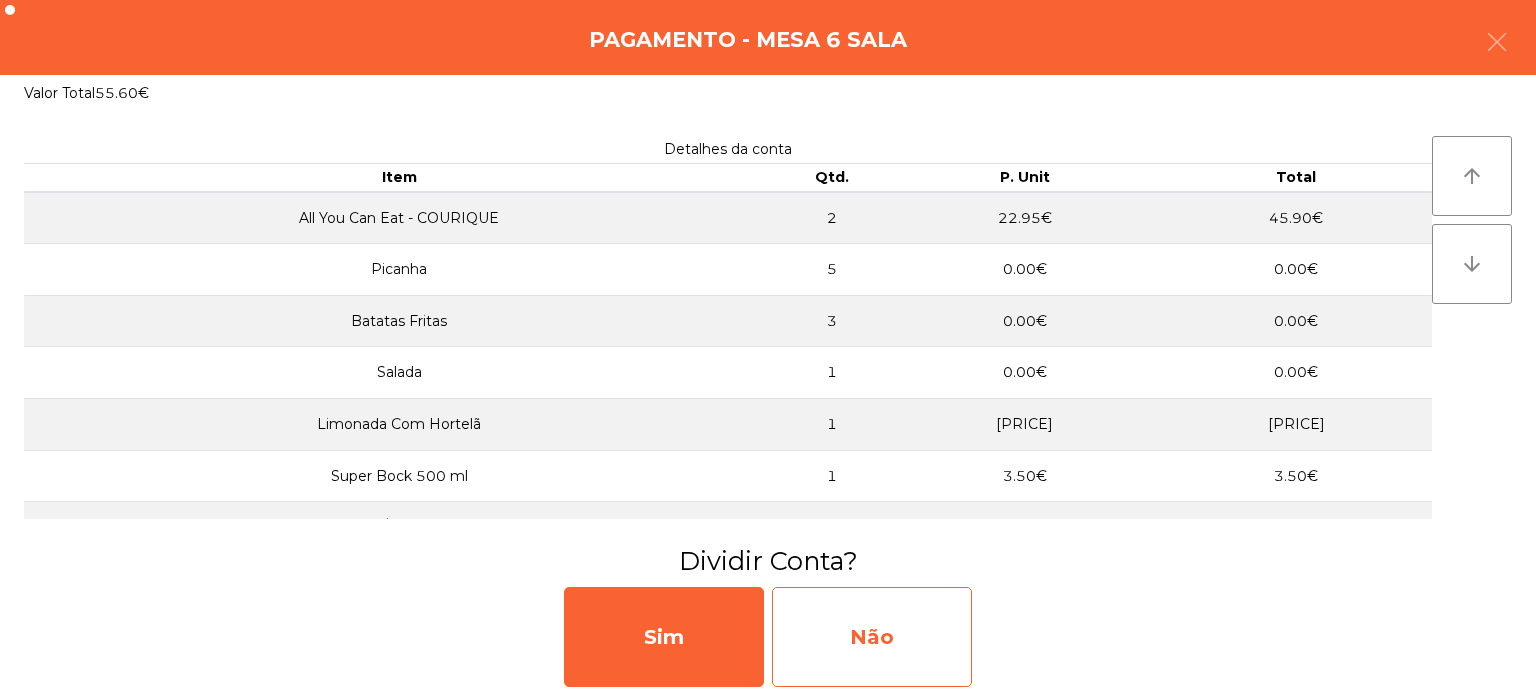 click on "Não" 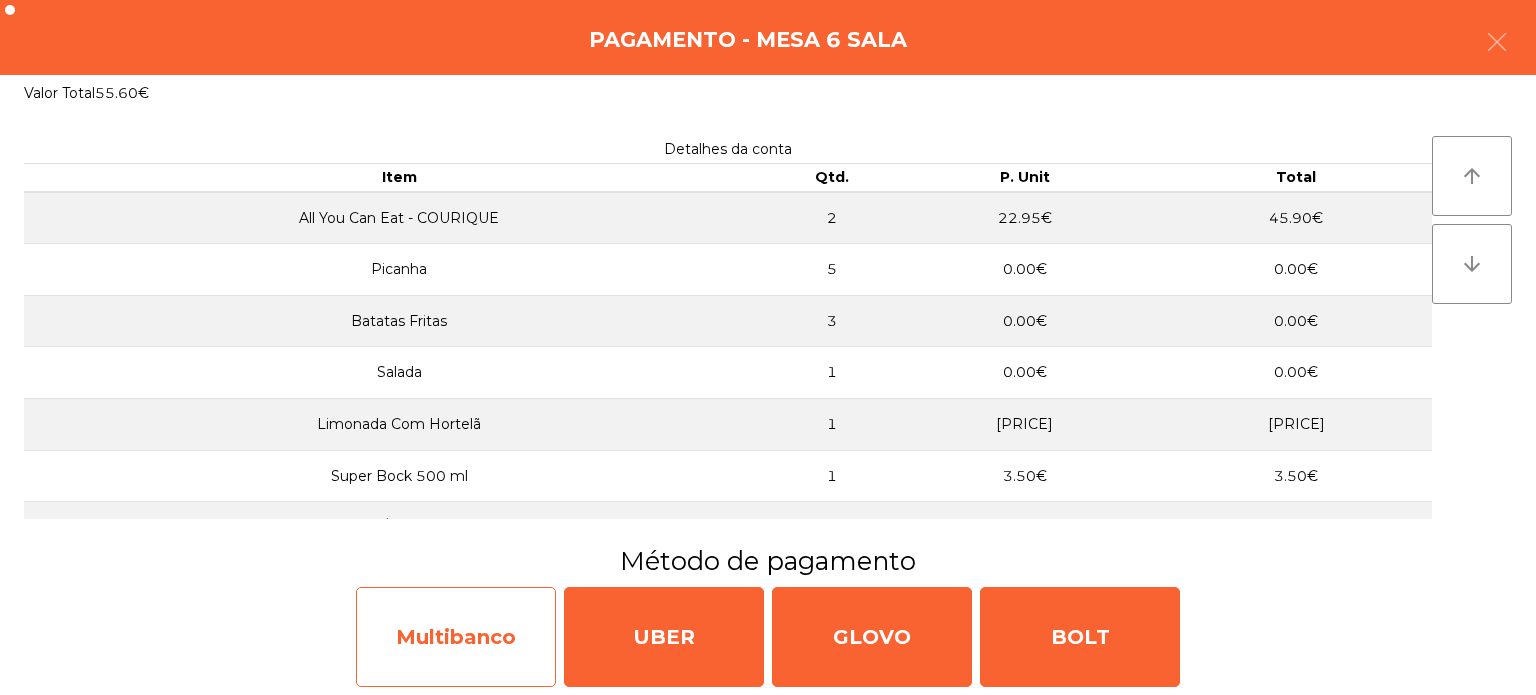 click on "Multibanco" 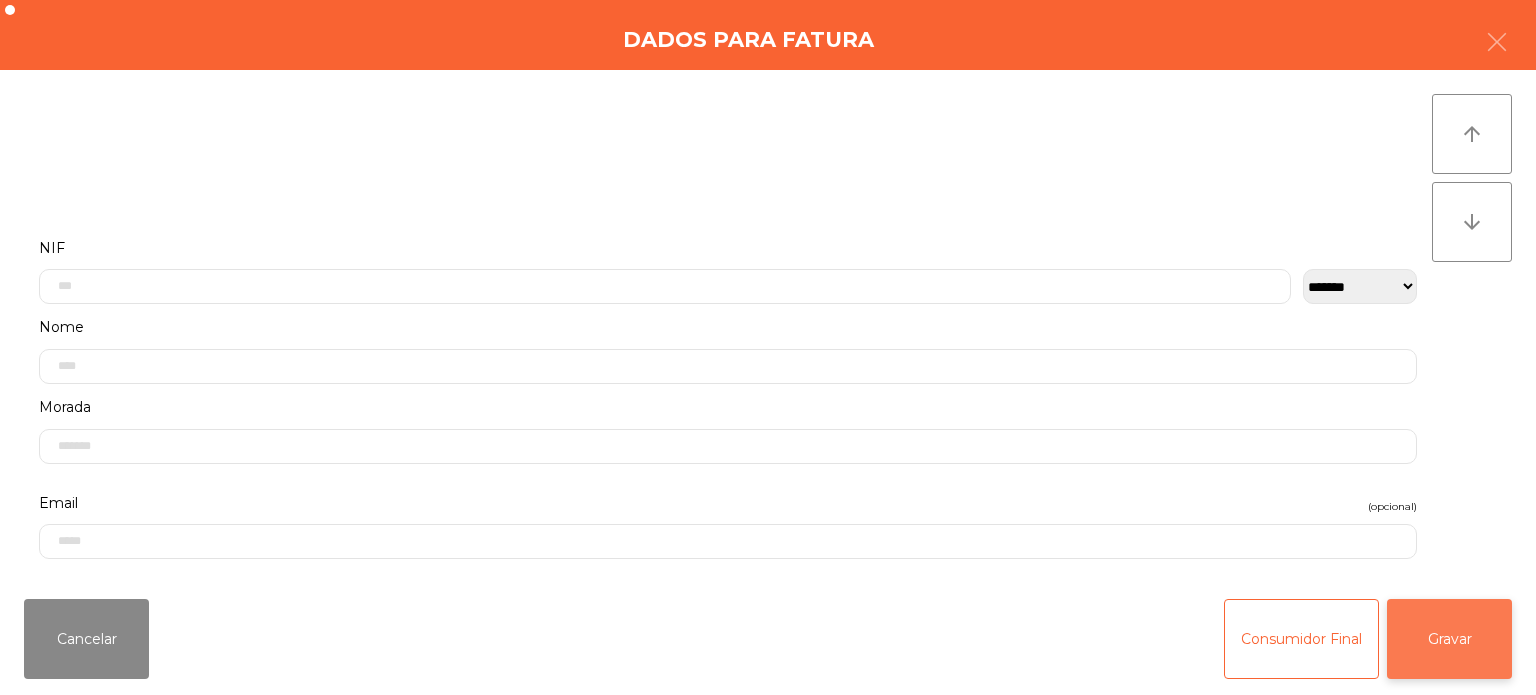 click on "Gravar" 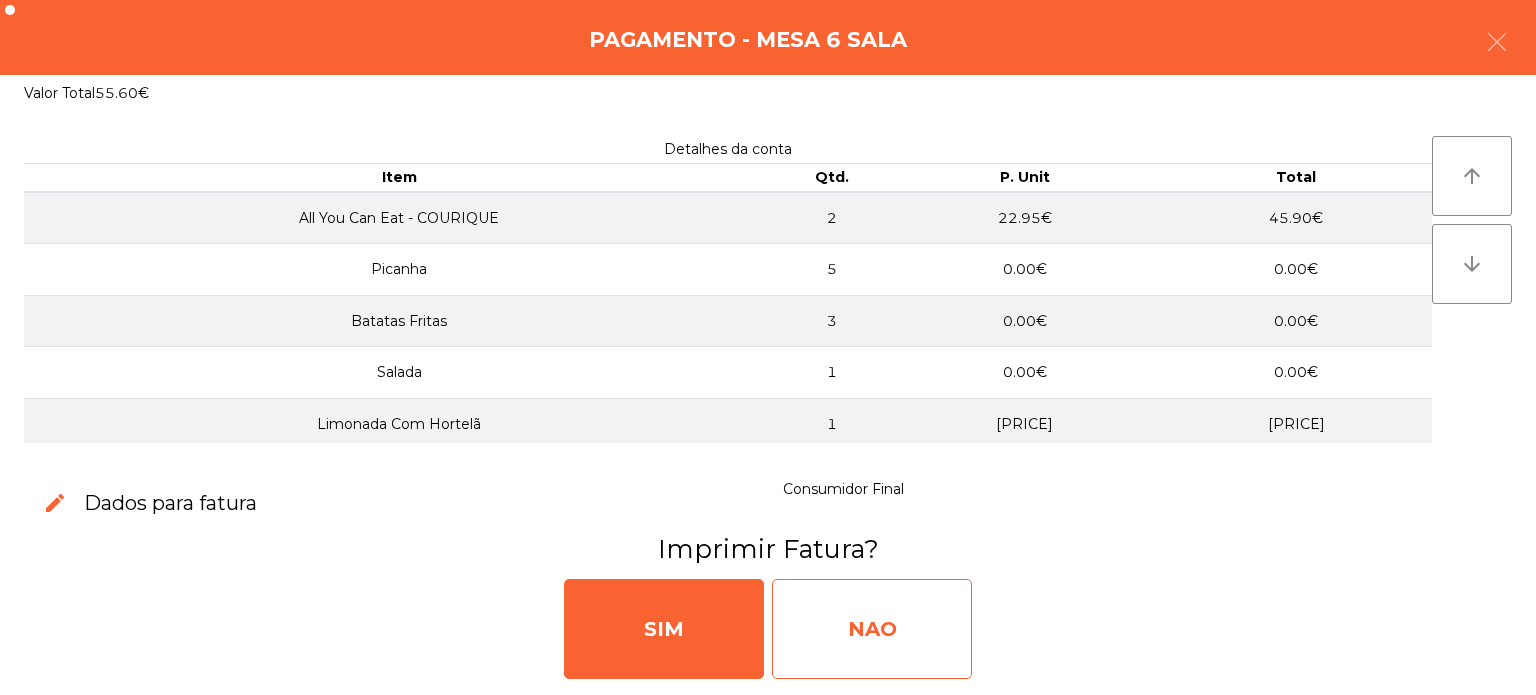 click on "NAO" 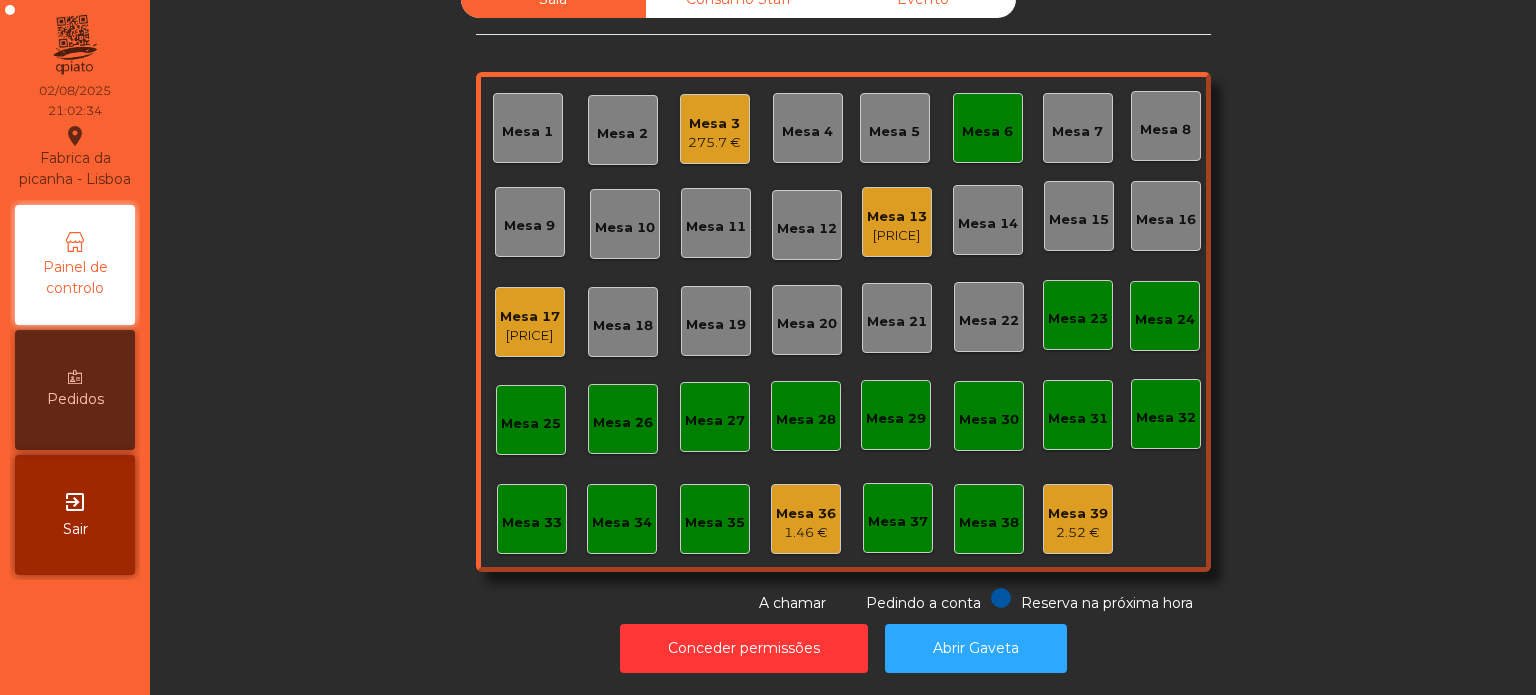 click on "Mesa 6" 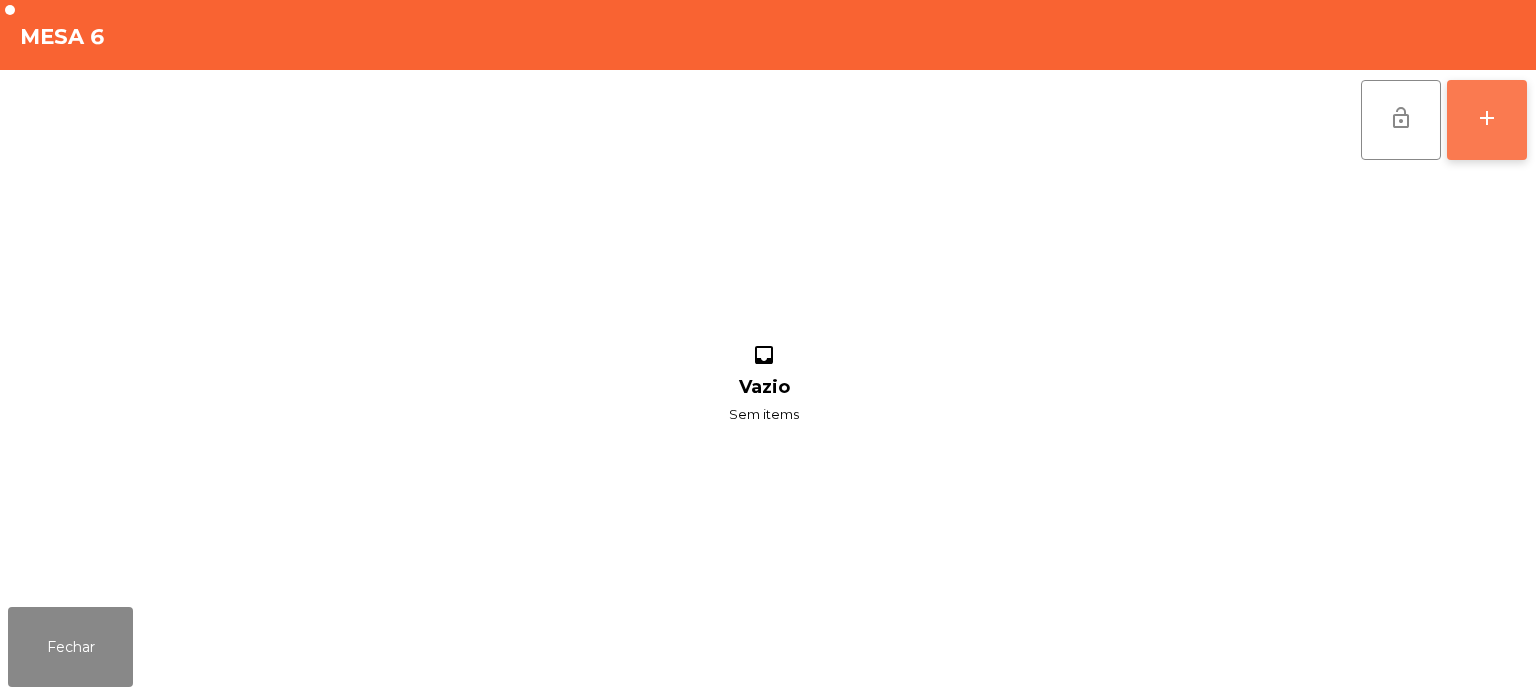 click on "add" 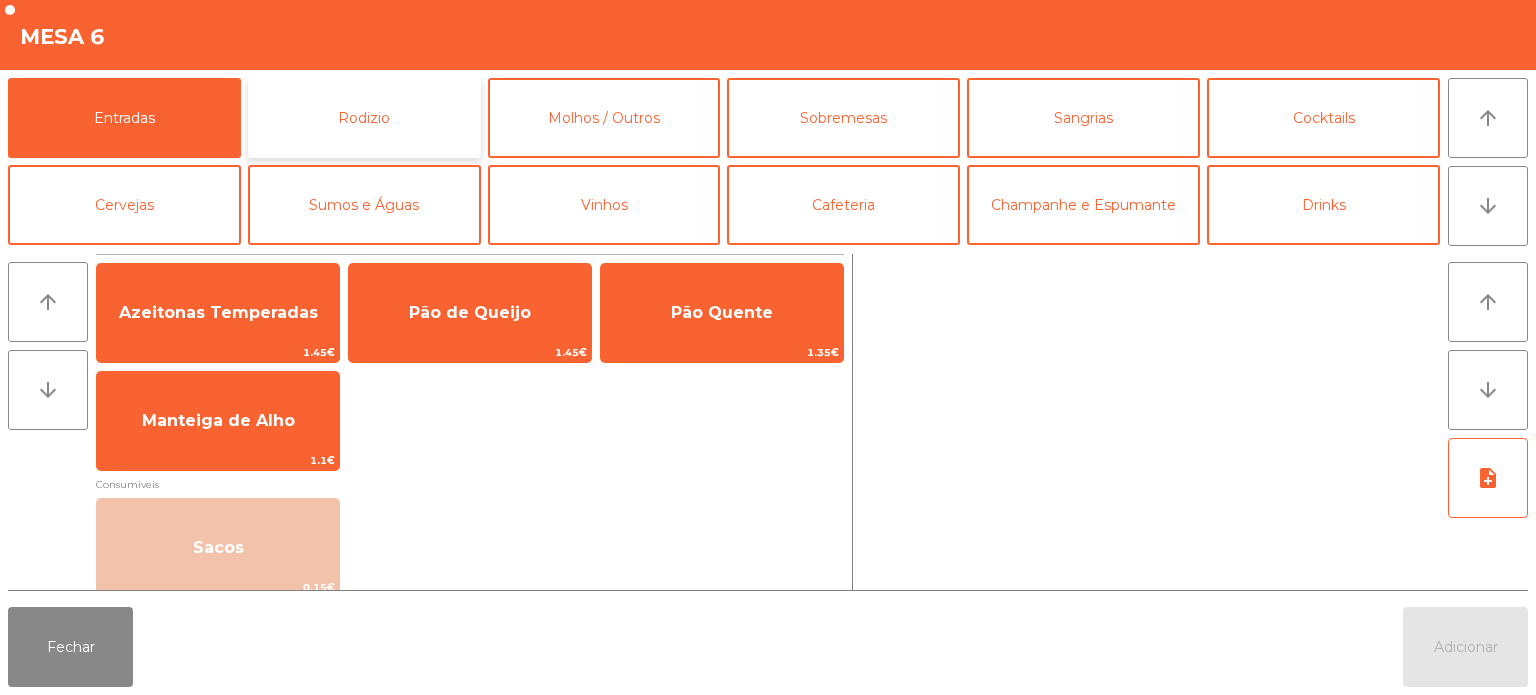 click on "Rodizio" 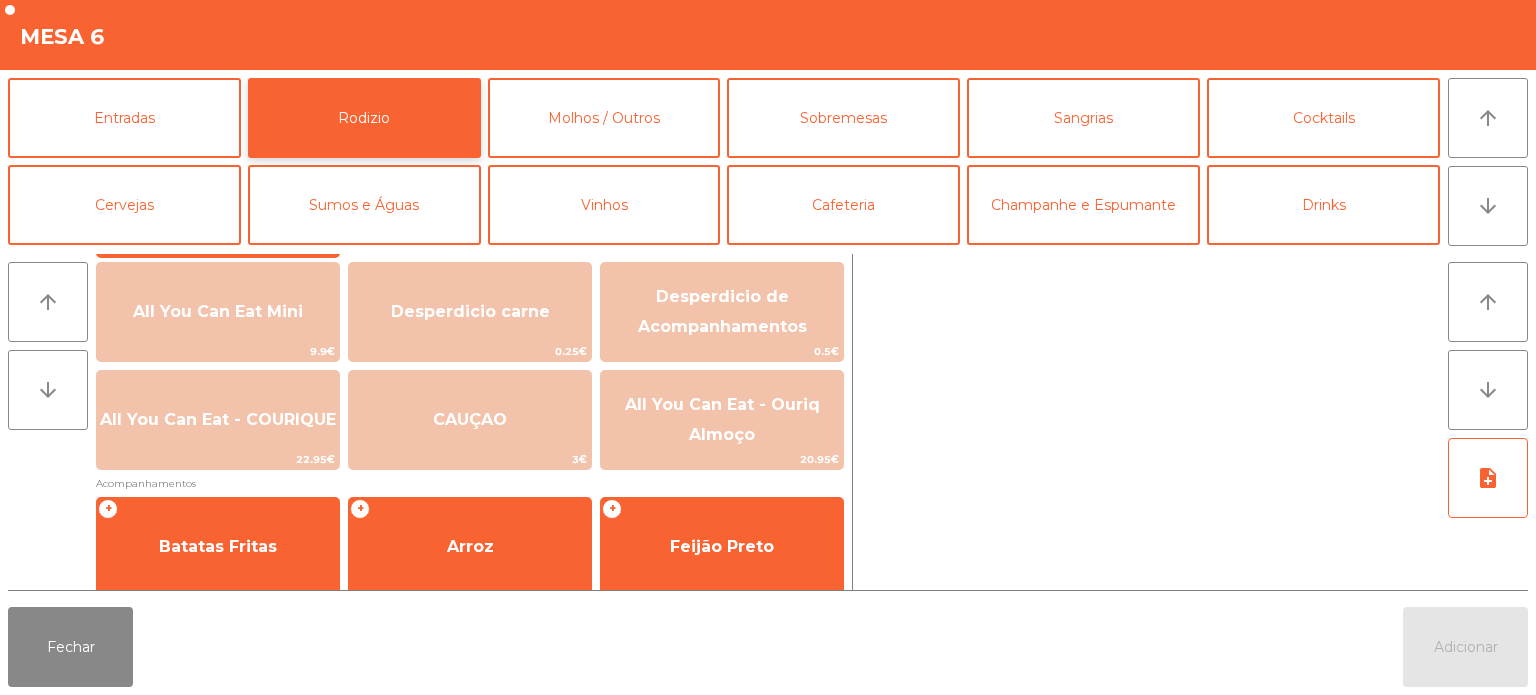 scroll, scrollTop: 249, scrollLeft: 0, axis: vertical 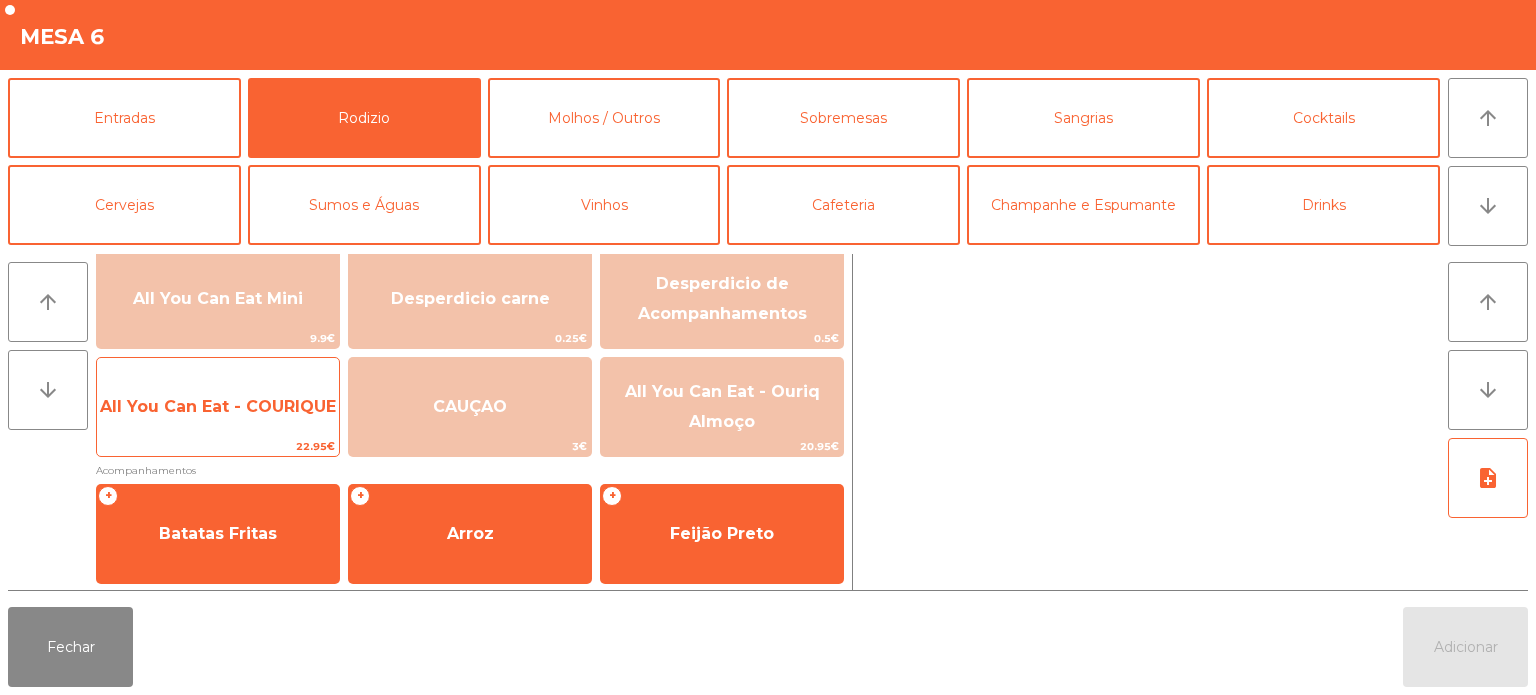 click on "All You Can Eat - COURIQUE" 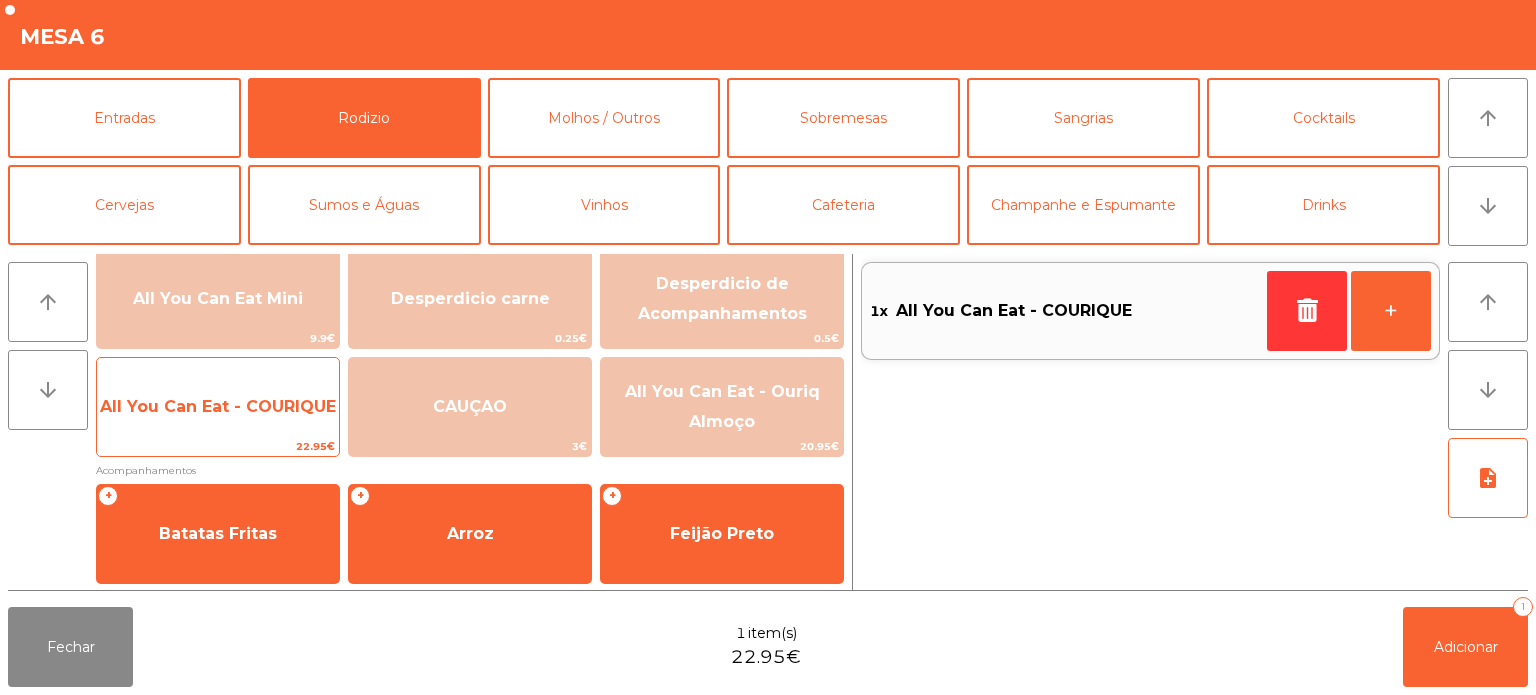 click on "All You Can Eat - COURIQUE" 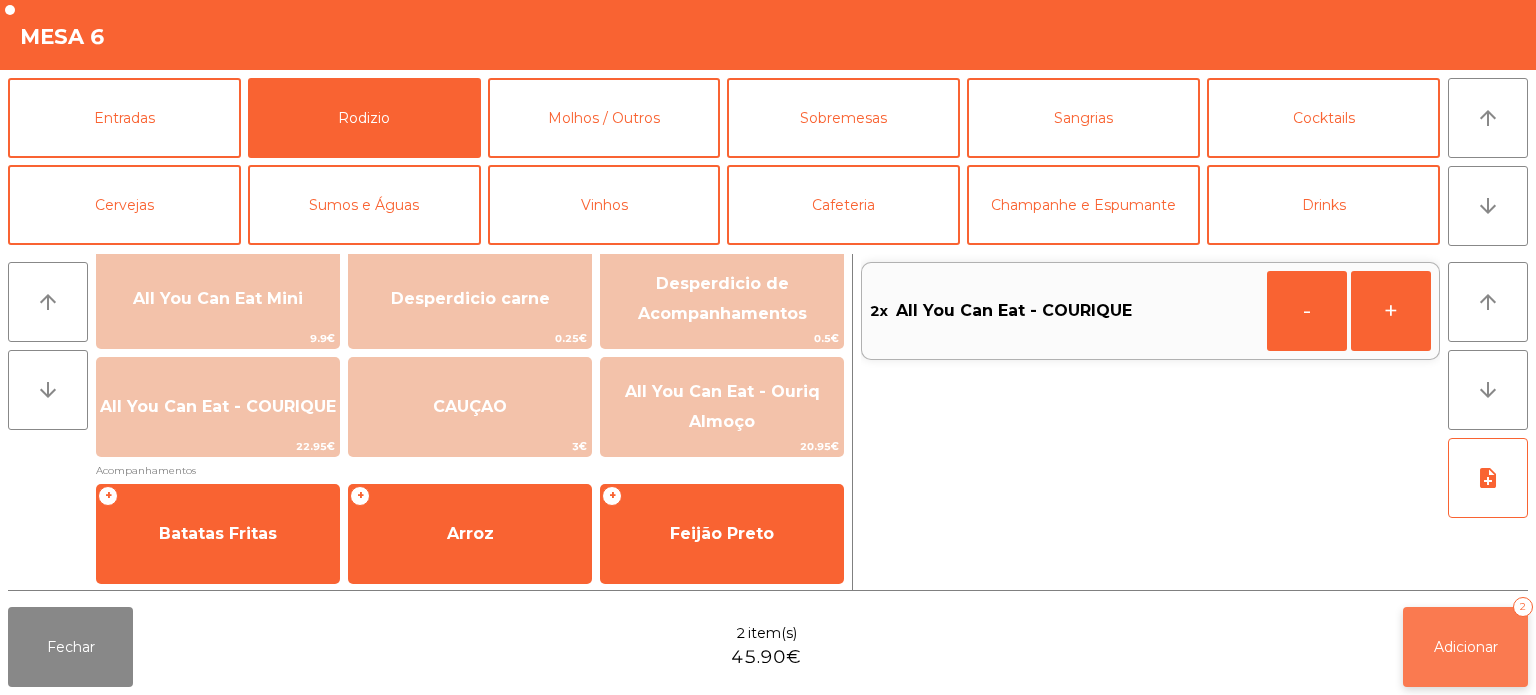 click on "Adicionar   2" 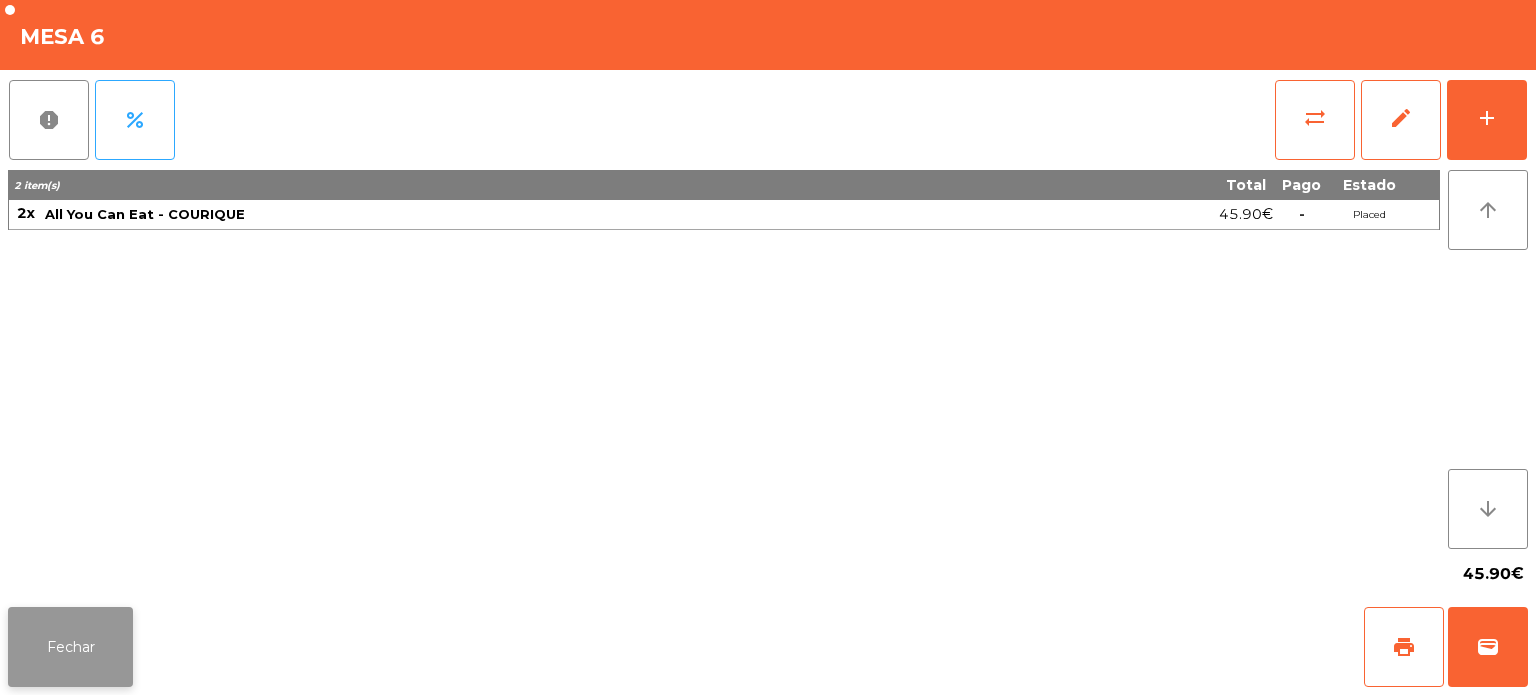 click on "Fechar" 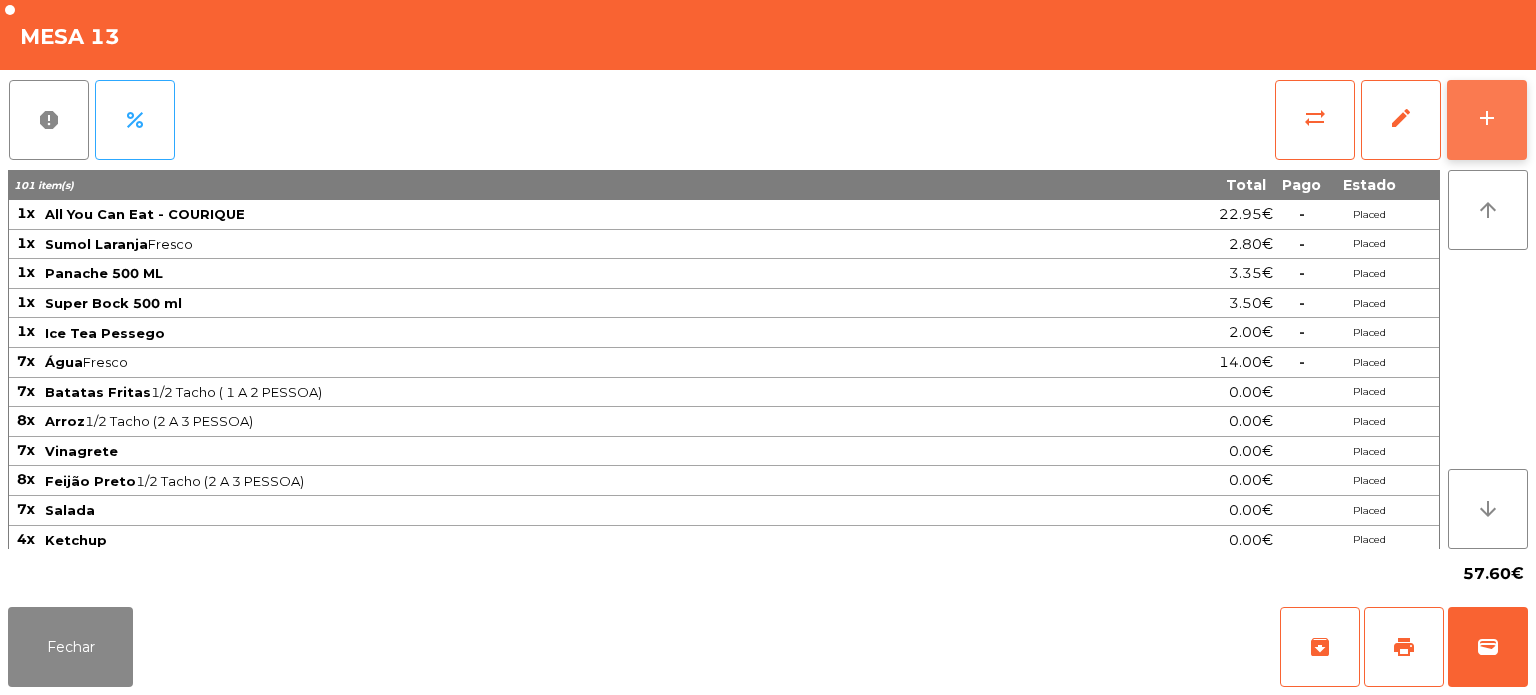 click on "add" 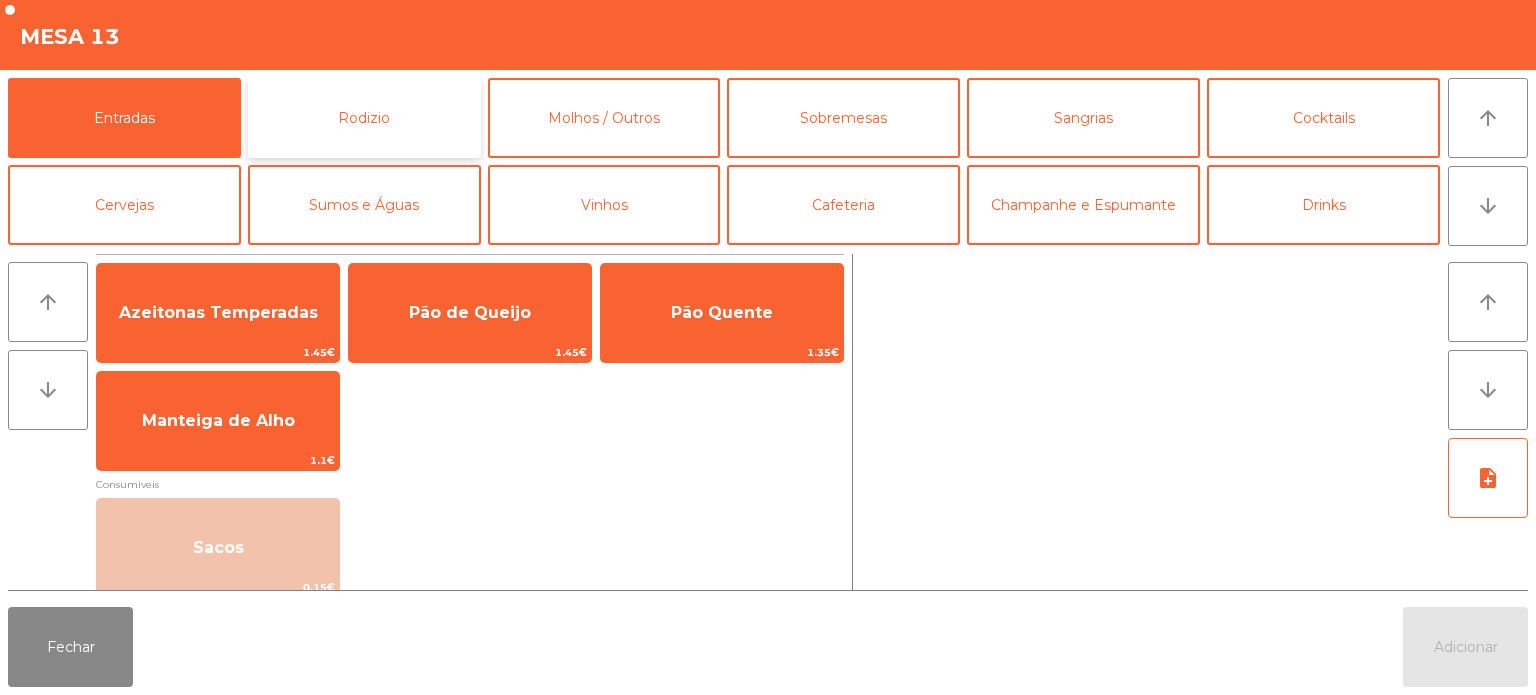 click on "Rodizio" 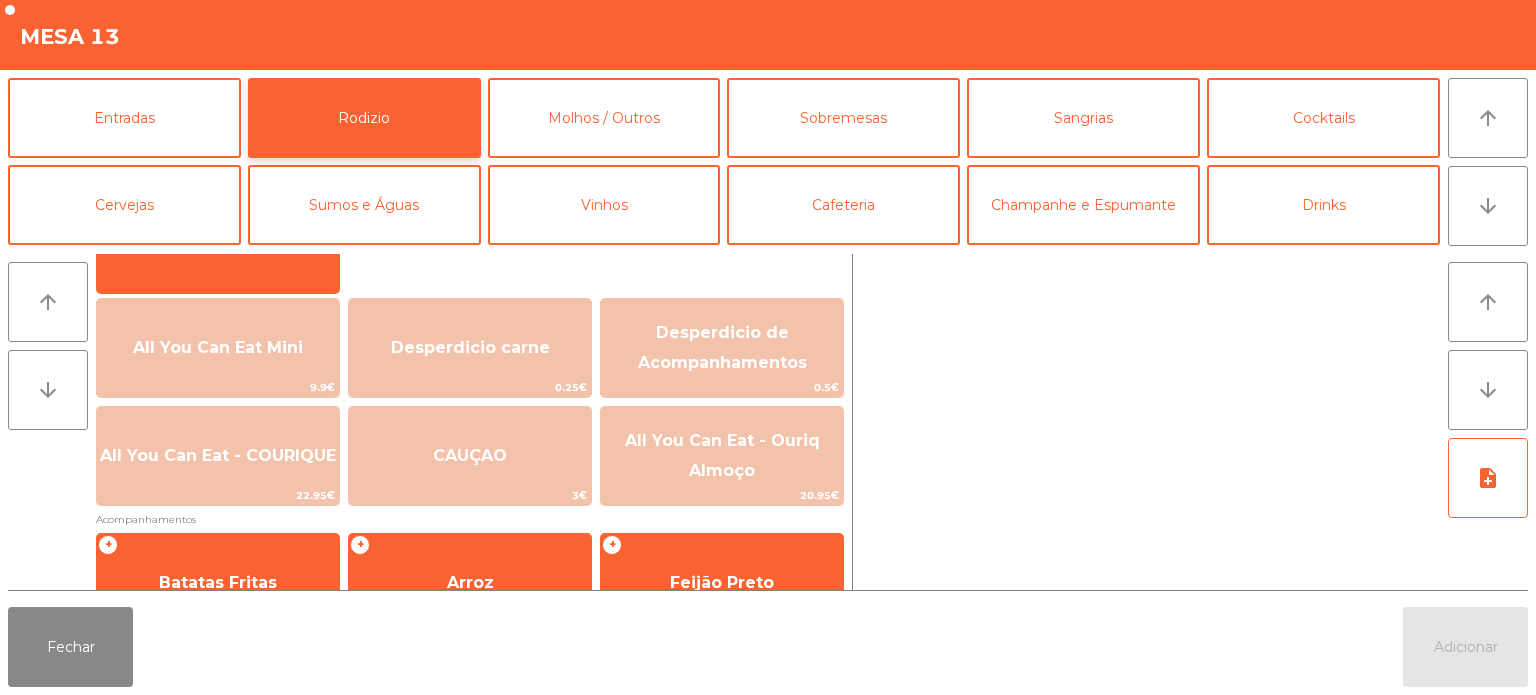 scroll, scrollTop: 212, scrollLeft: 0, axis: vertical 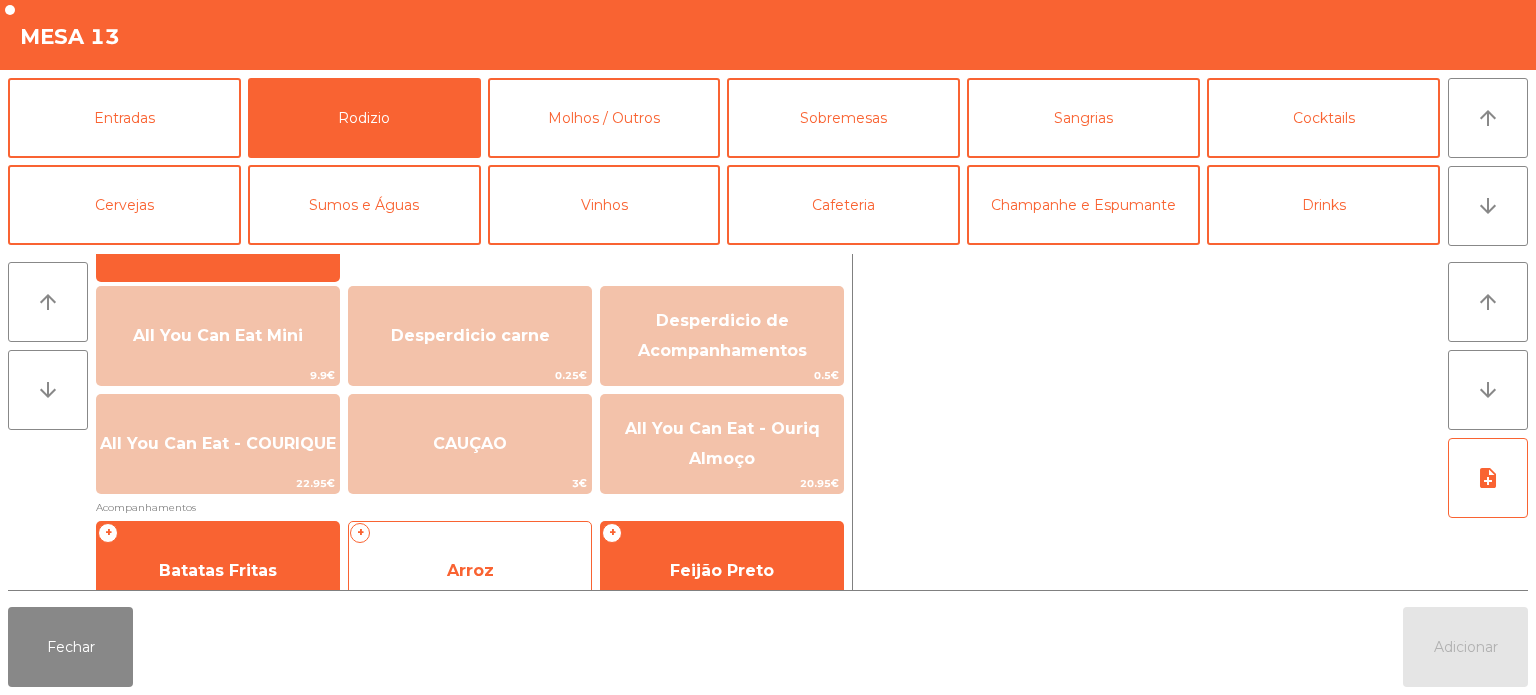 click on "Arroz" 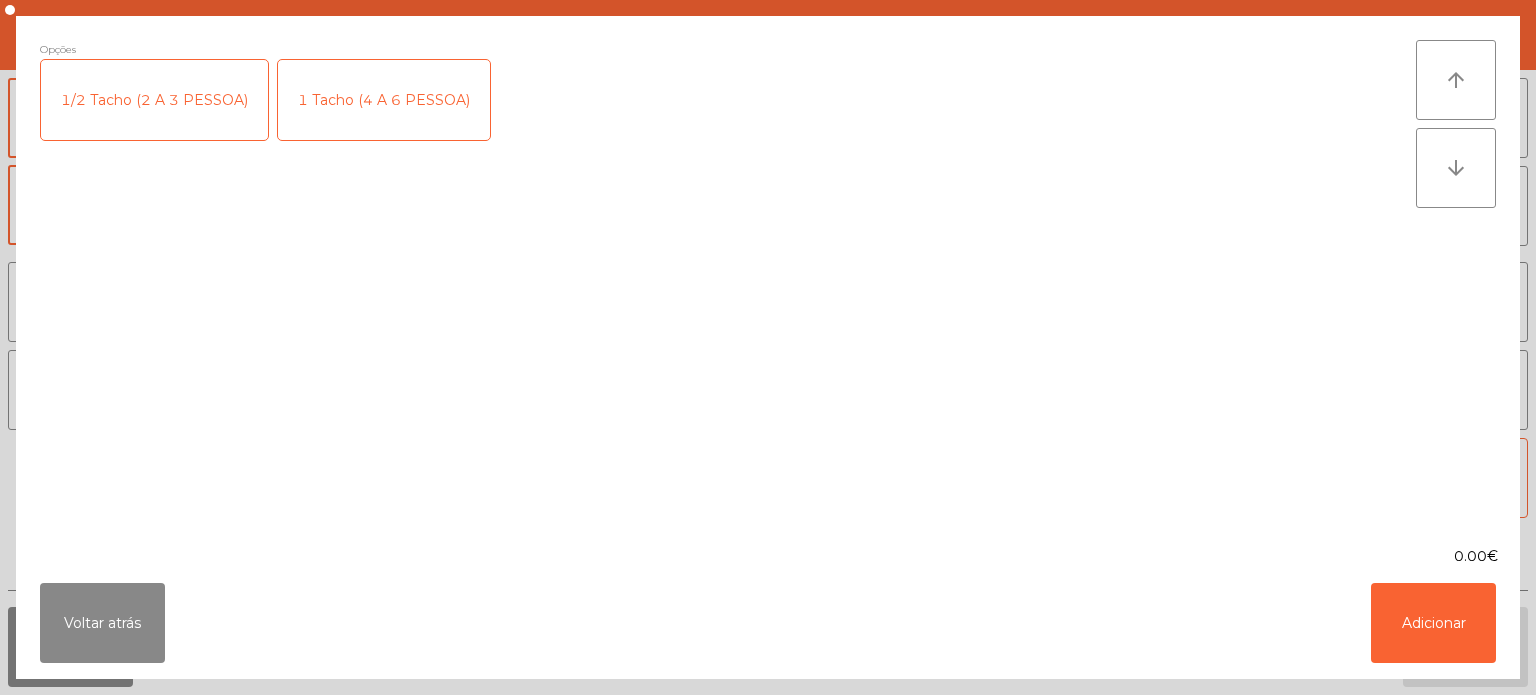 click on "1/2 Tacho (2 A 3 PESSOA)" 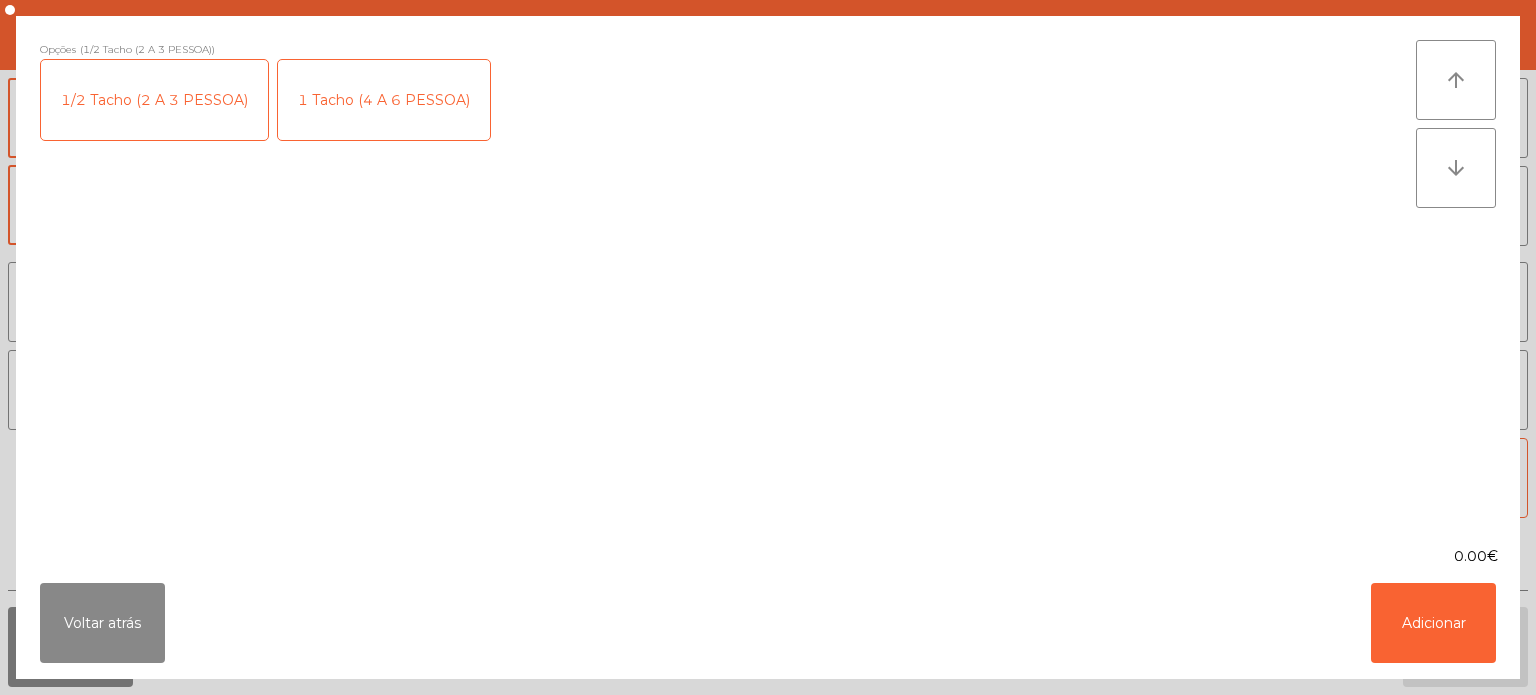 click on "1 Tacho (4 A 6 PESSOA)" 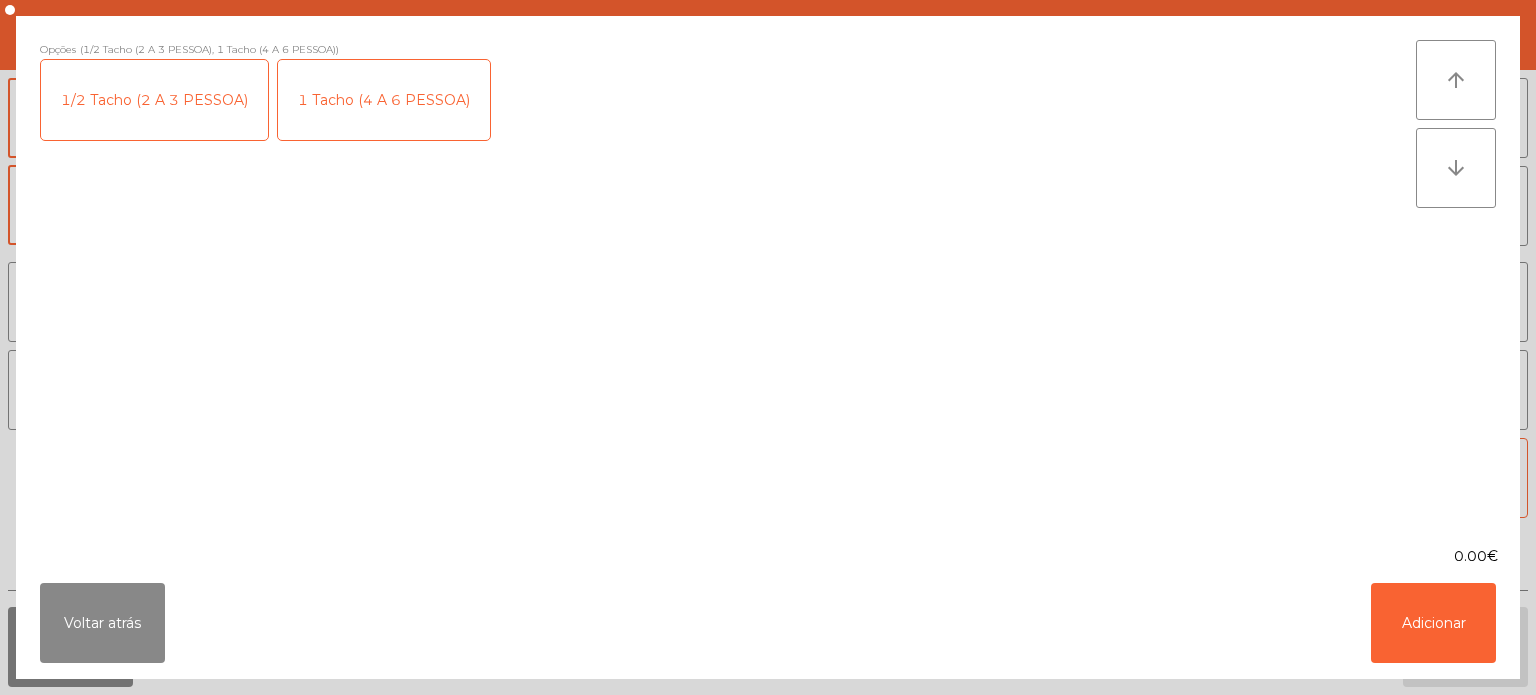 click on "1/2 Tacho (2 A 3 PESSOA)" 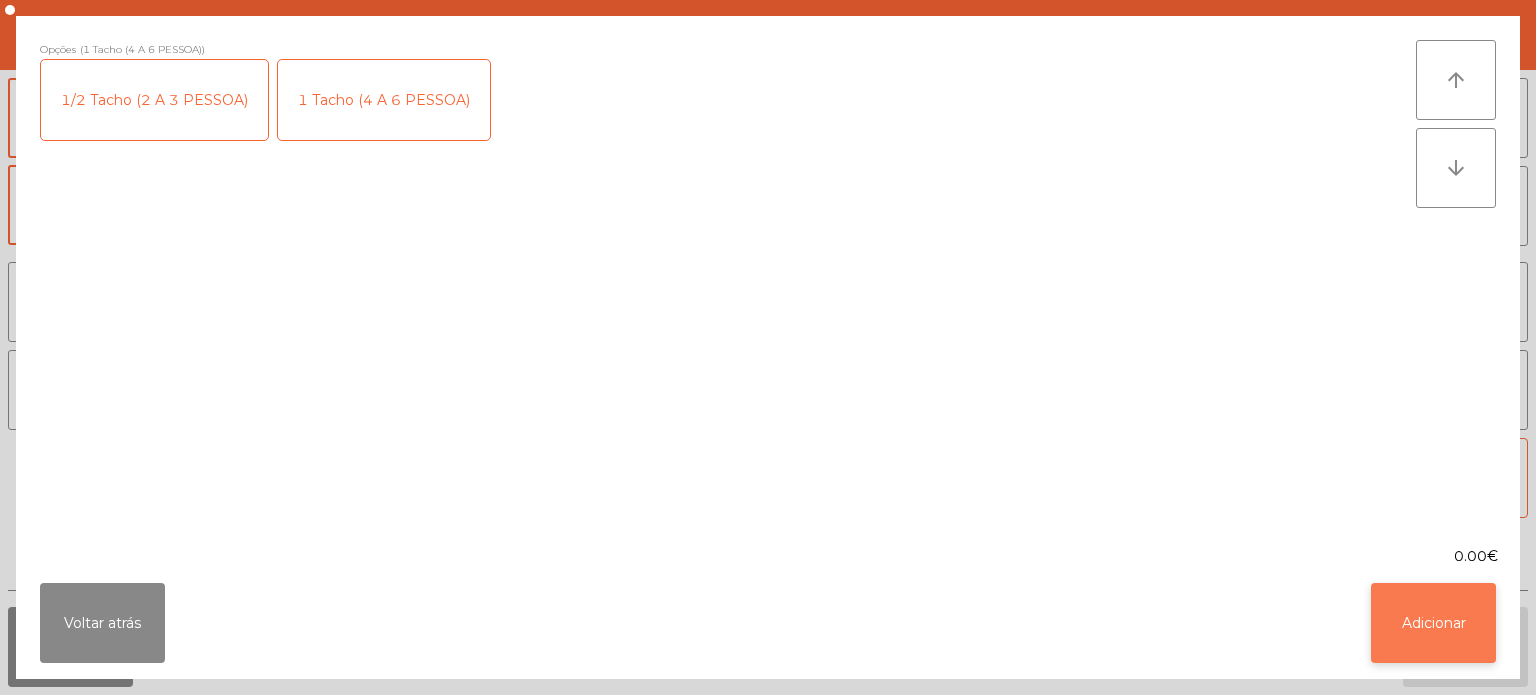 click on "Adicionar" 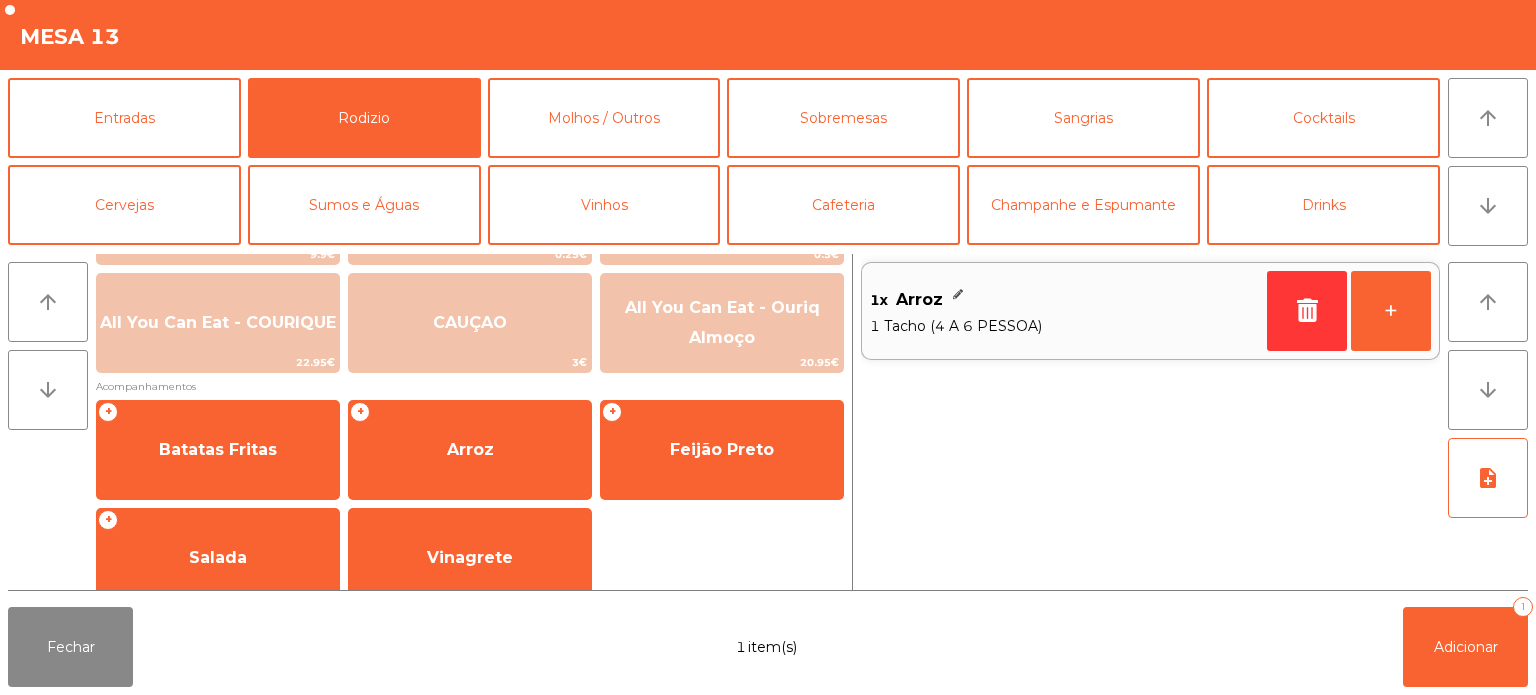 scroll, scrollTop: 336, scrollLeft: 0, axis: vertical 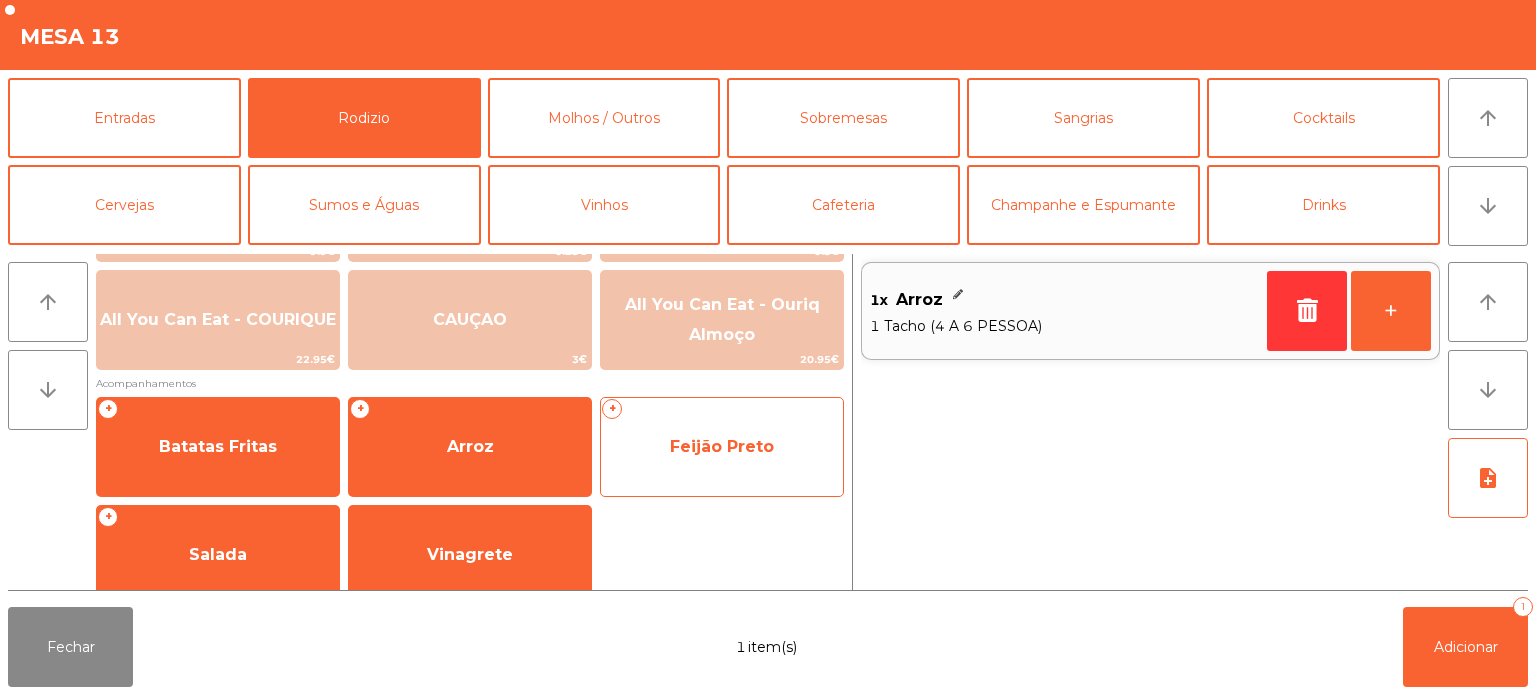 click on "Feijão Preto" 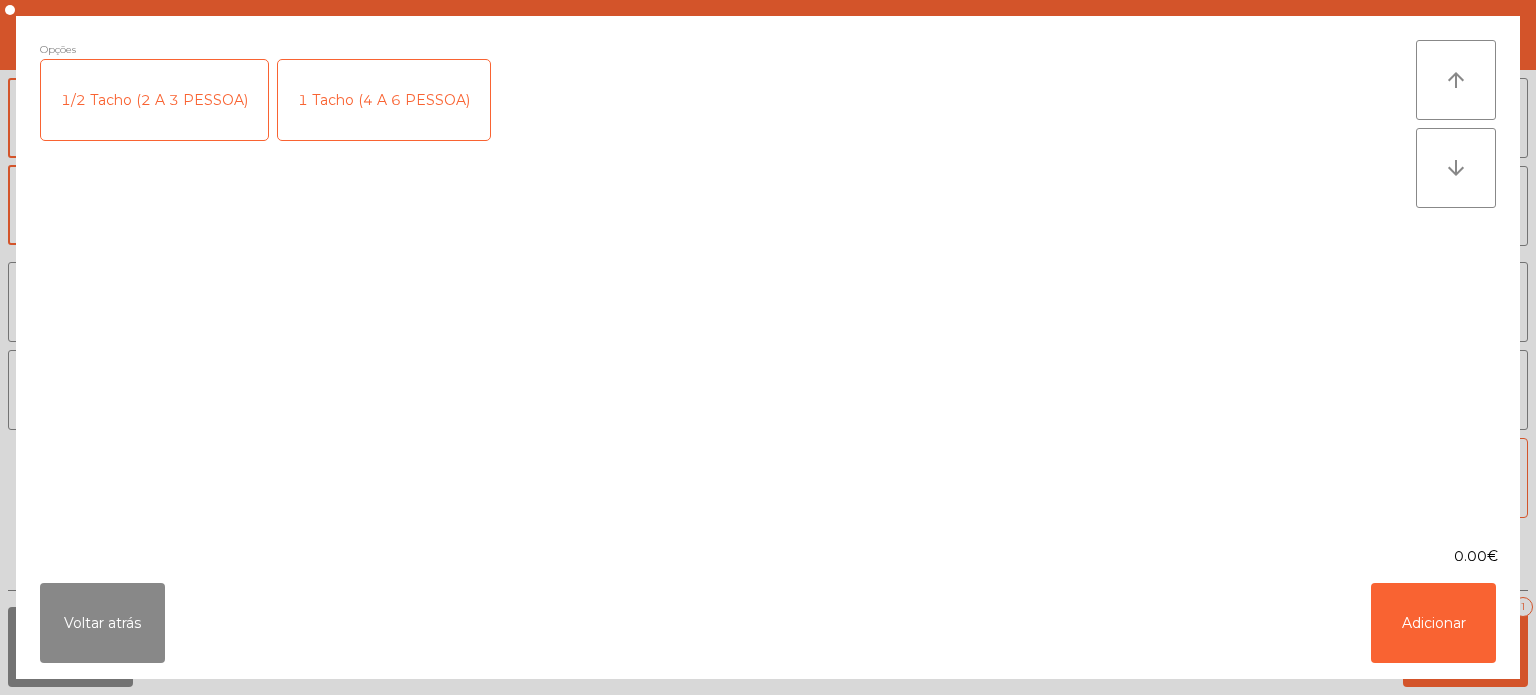 click on "1/2 Tacho (2 A 3 PESSOA)" 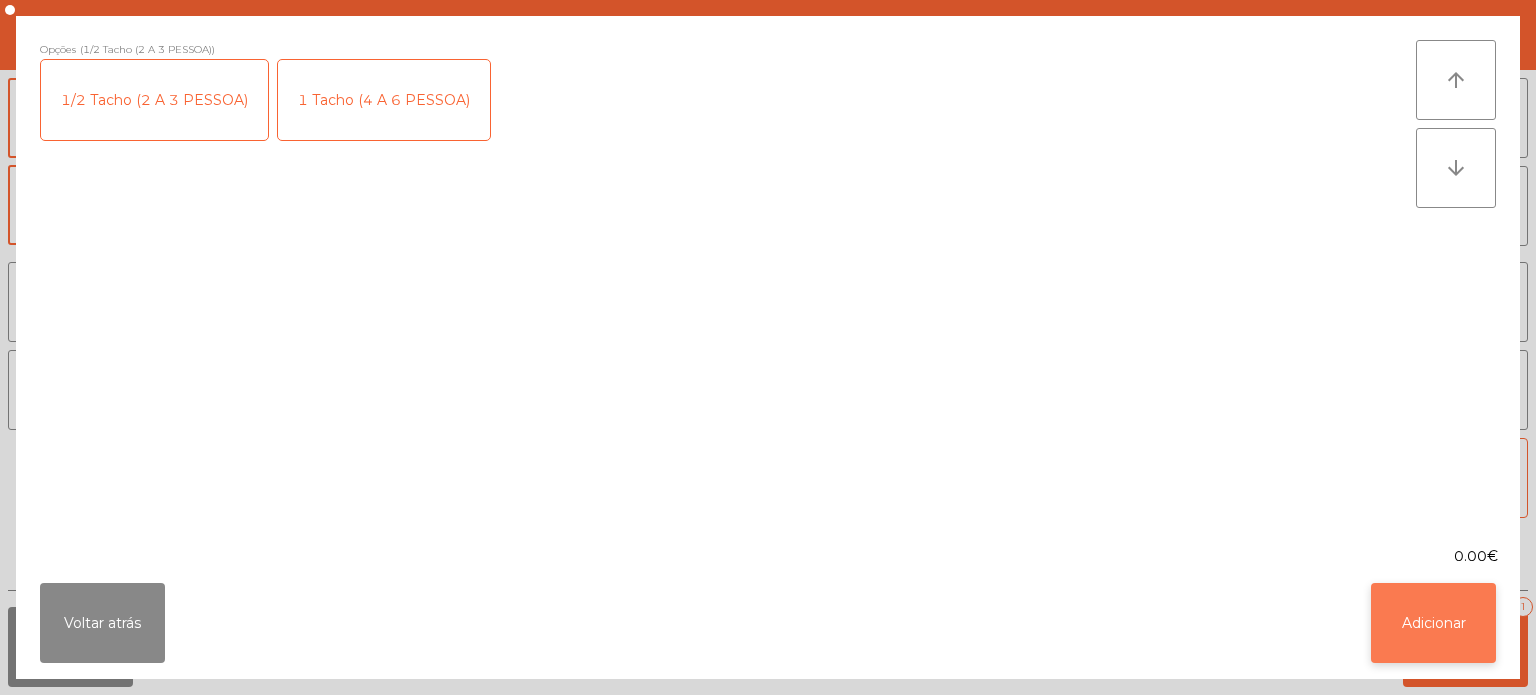 click on "Adicionar" 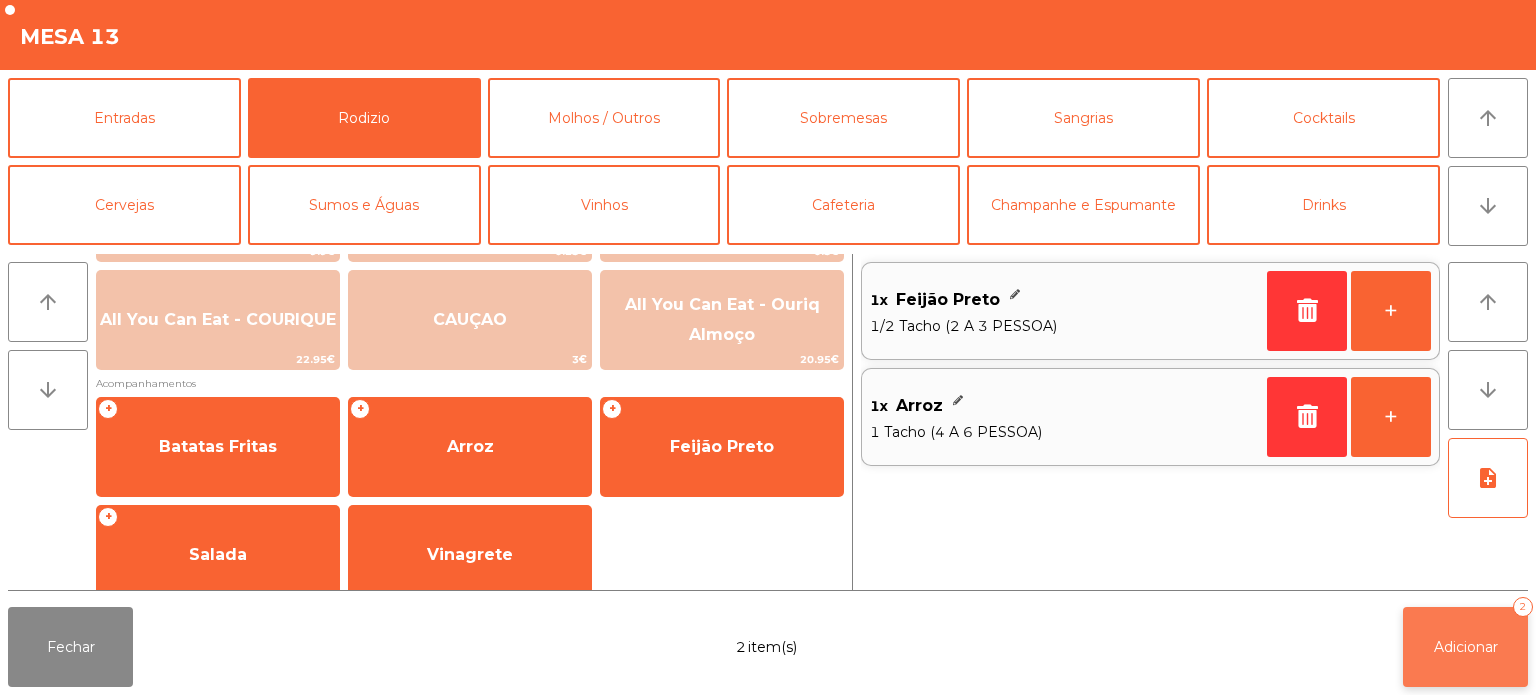 click on "Adicionar" 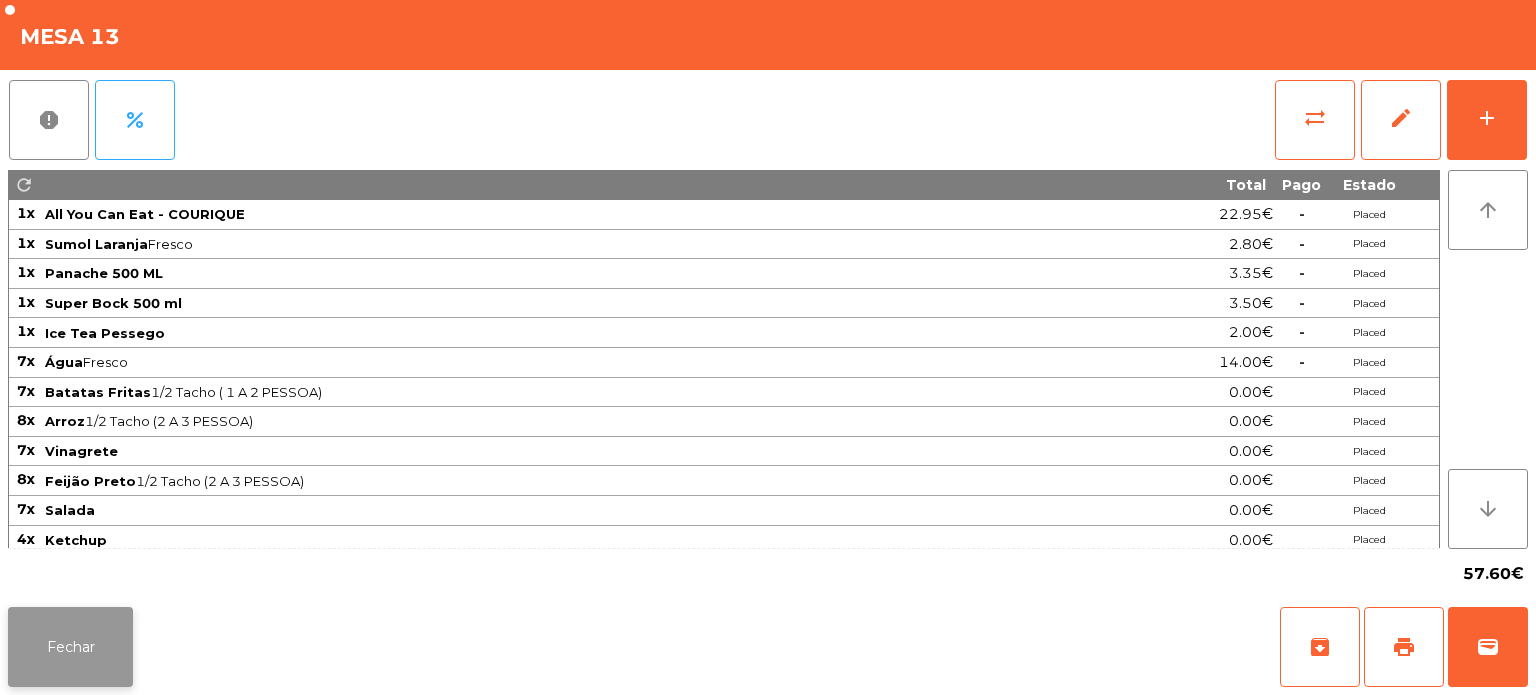 click on "Fechar" 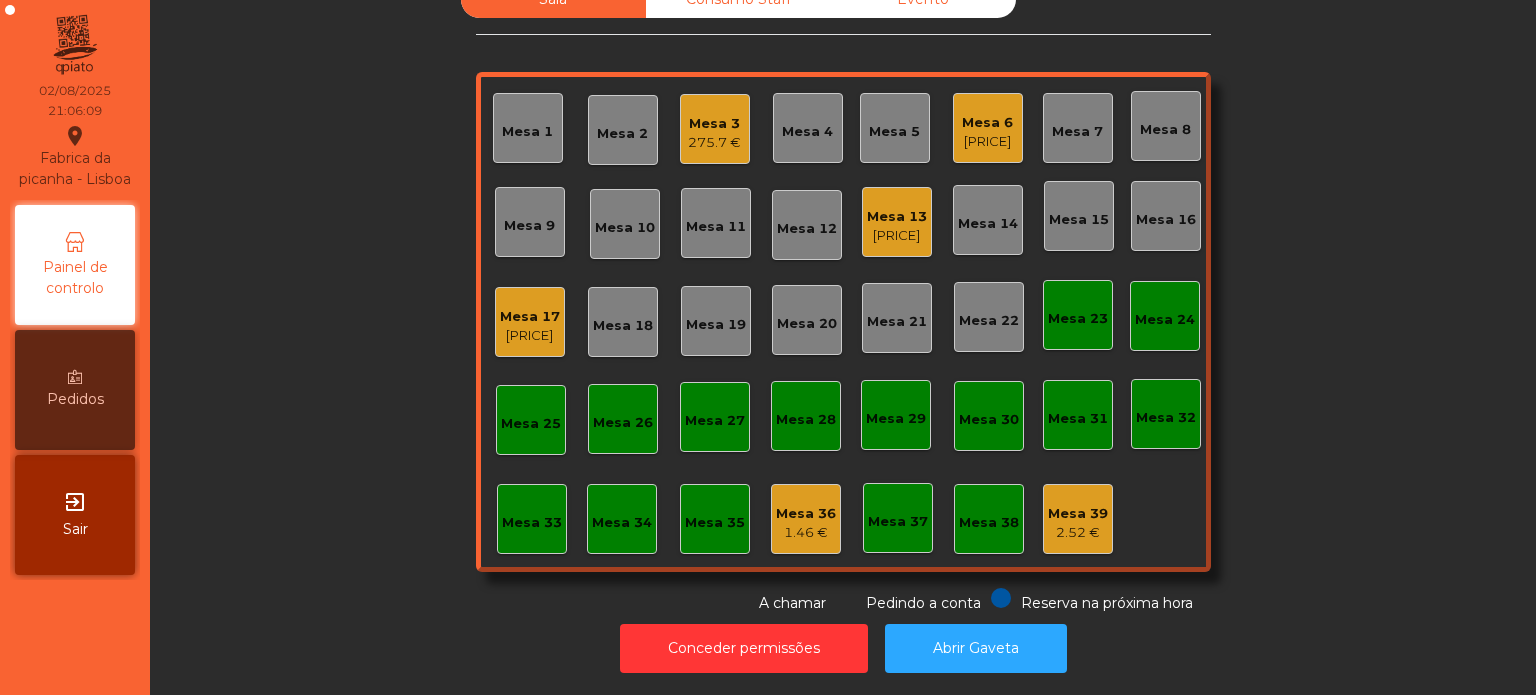 click on "57.6 €" 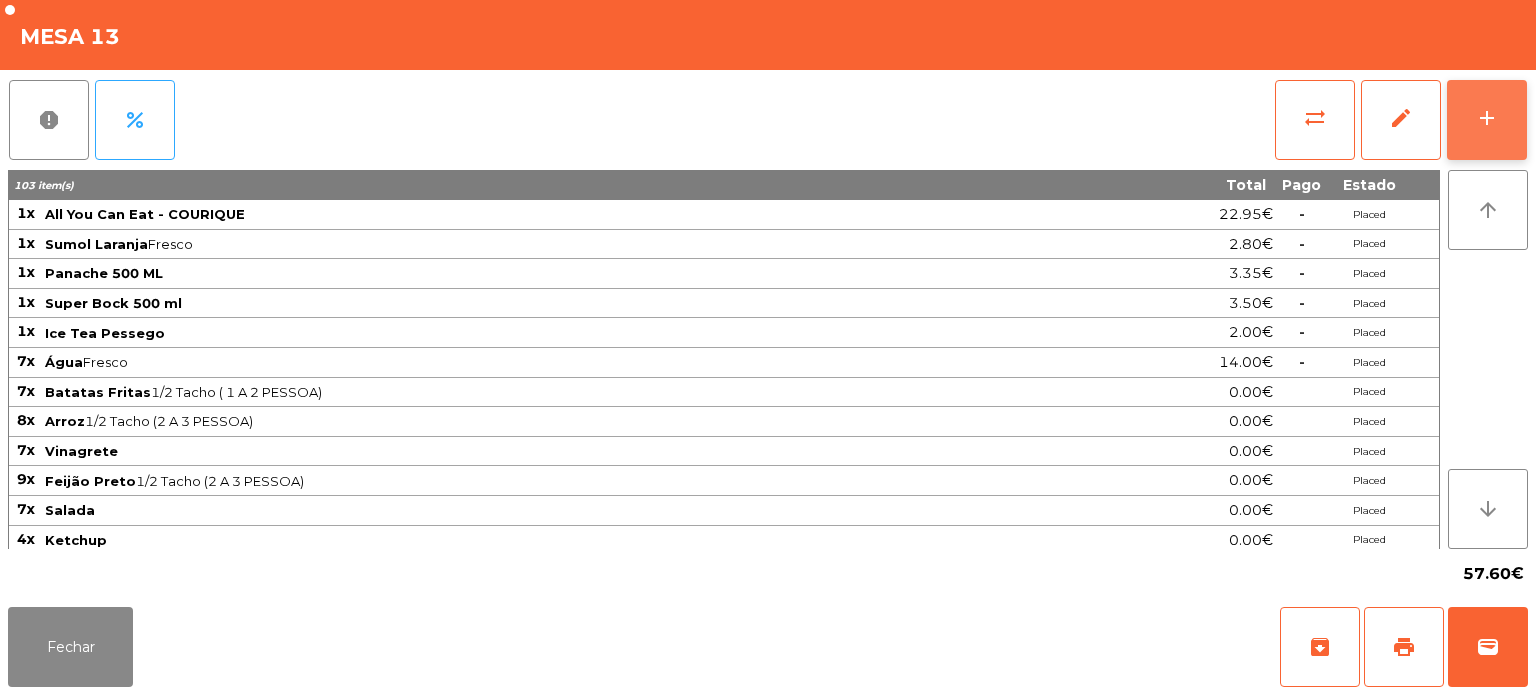 click on "add" 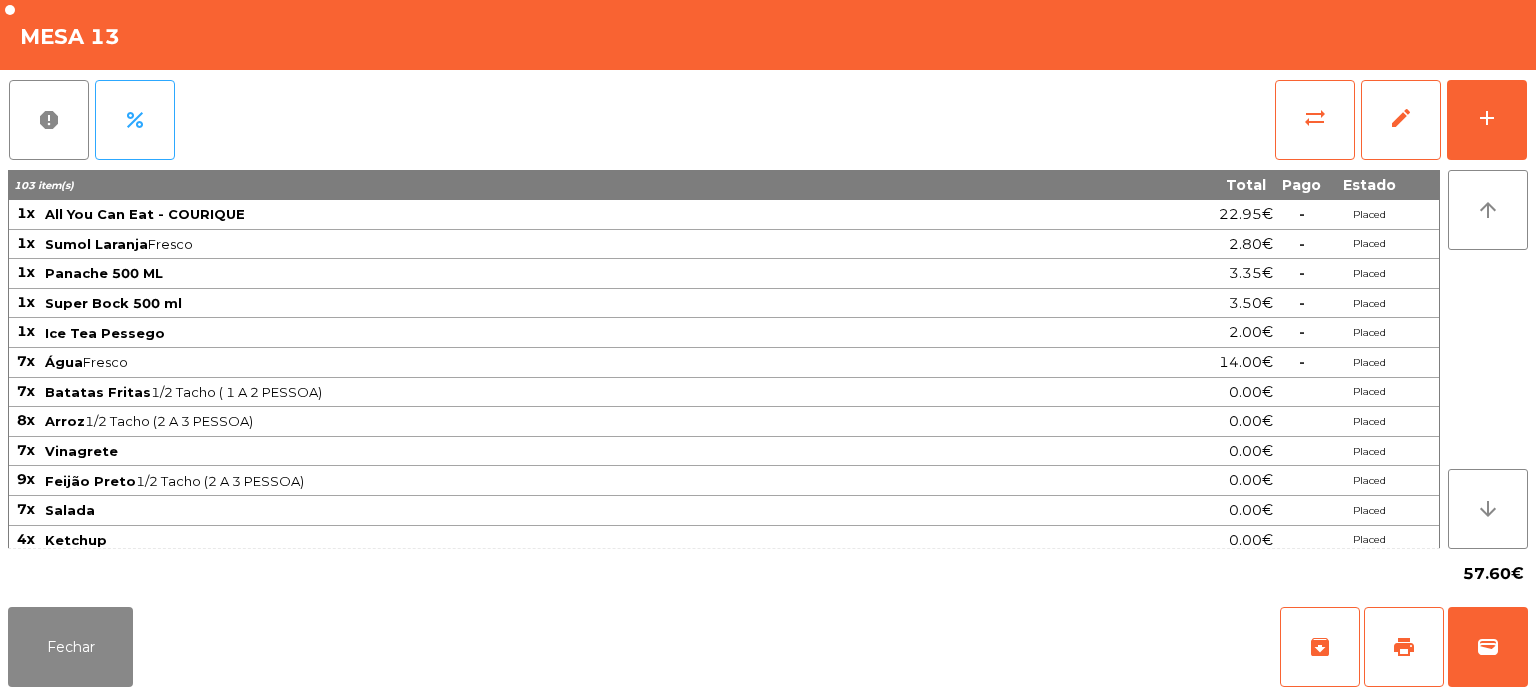click on "report   percent   sync_alt   edit   add" 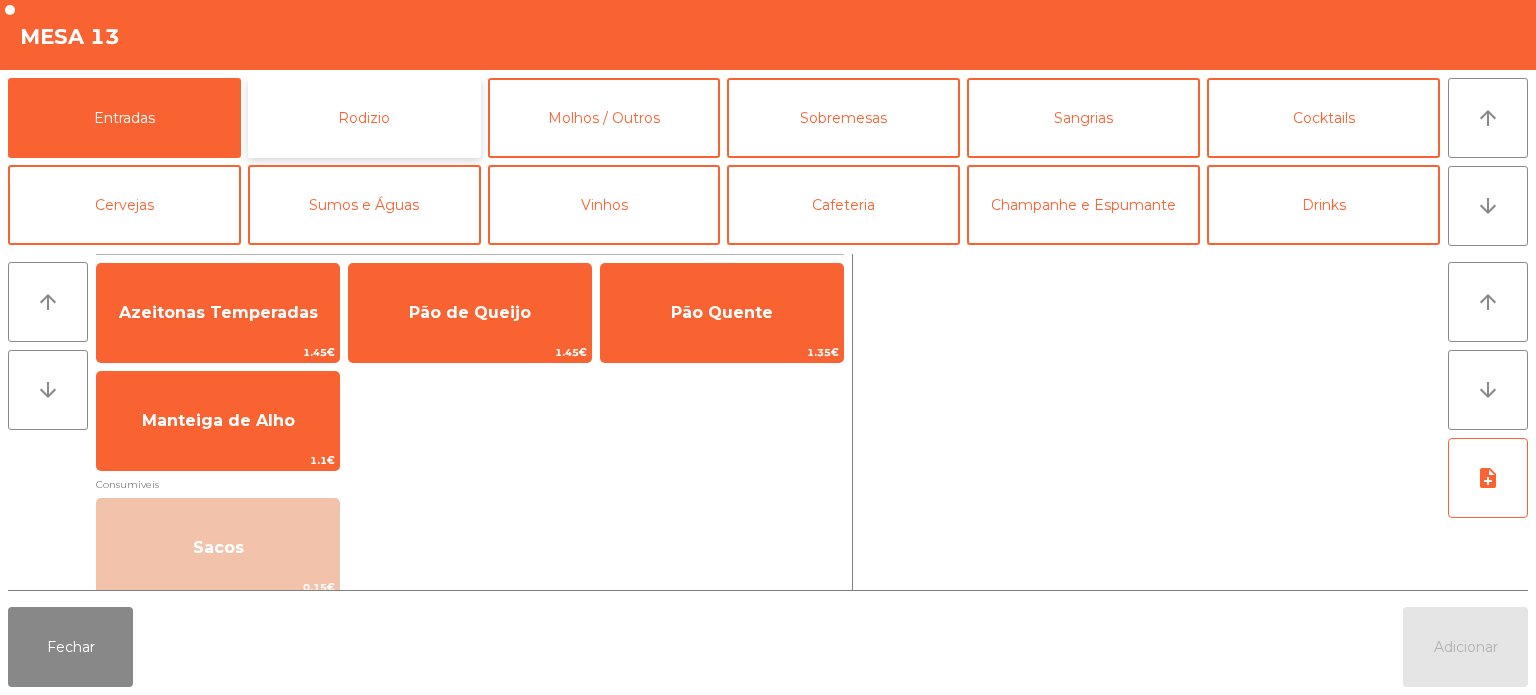 click on "Rodizio" 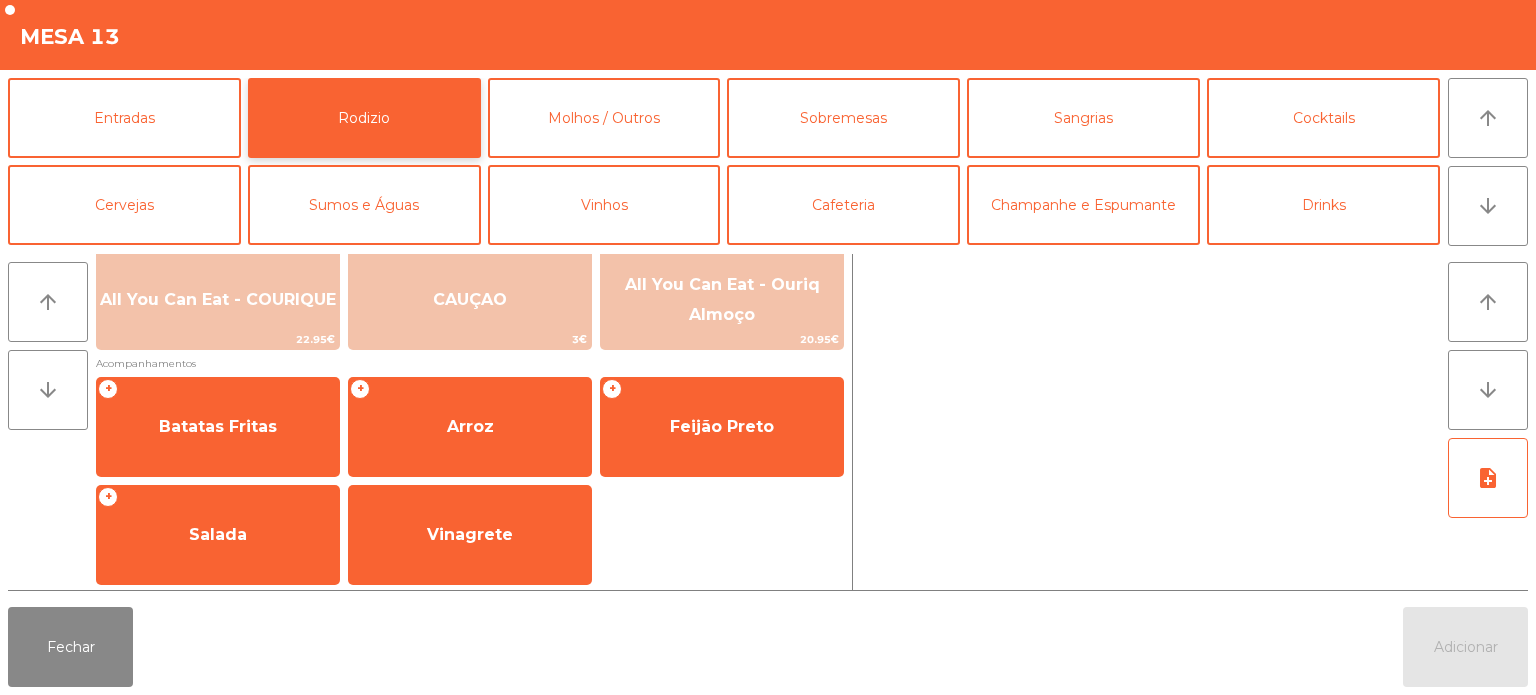 scroll, scrollTop: 358, scrollLeft: 0, axis: vertical 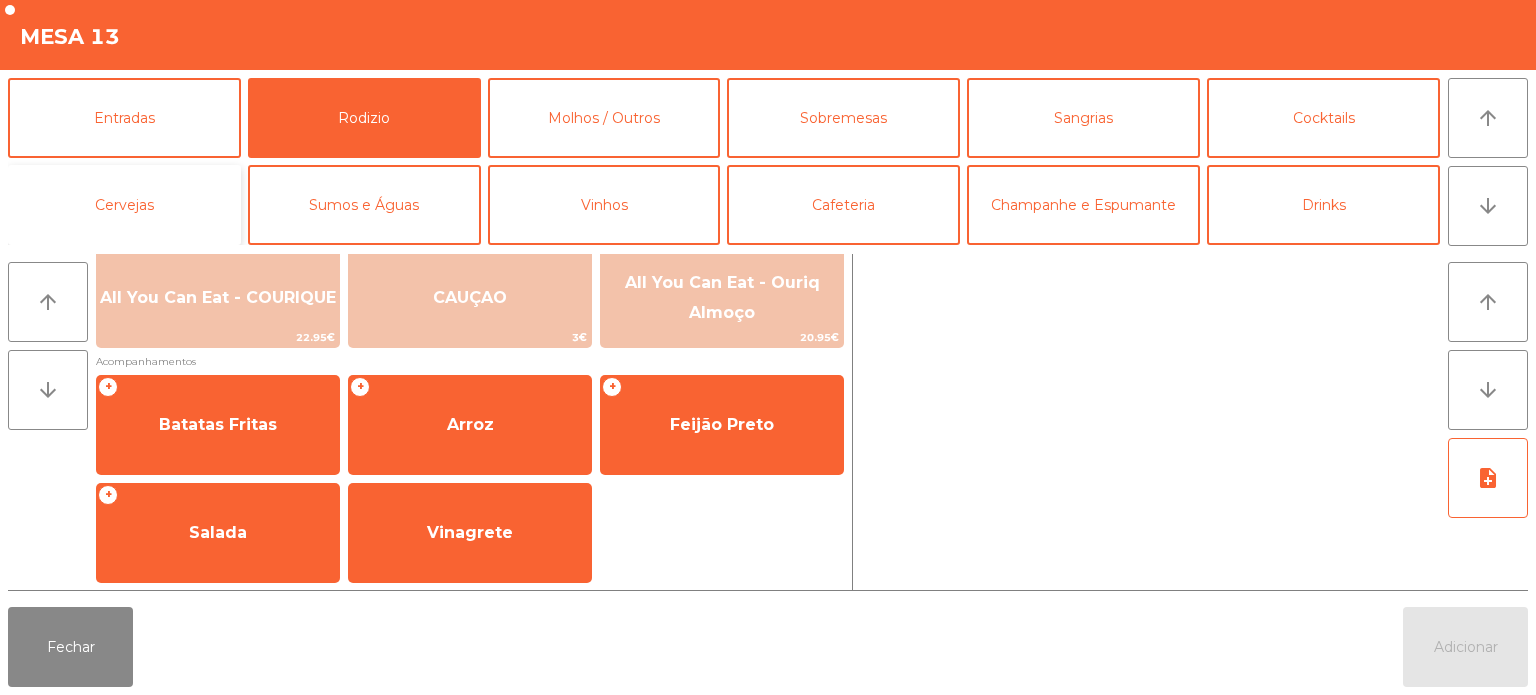 click on "Cervejas" 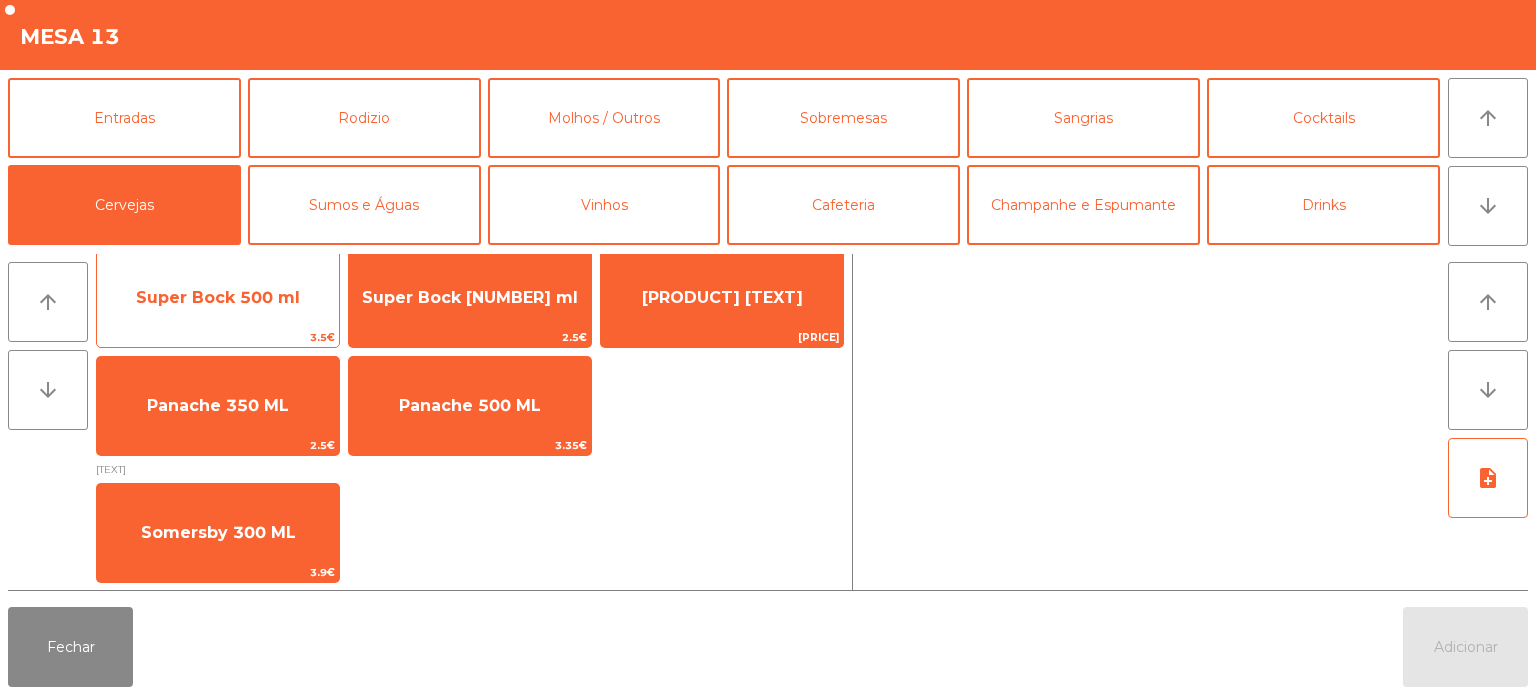 click on "Super Bock 500 ml" 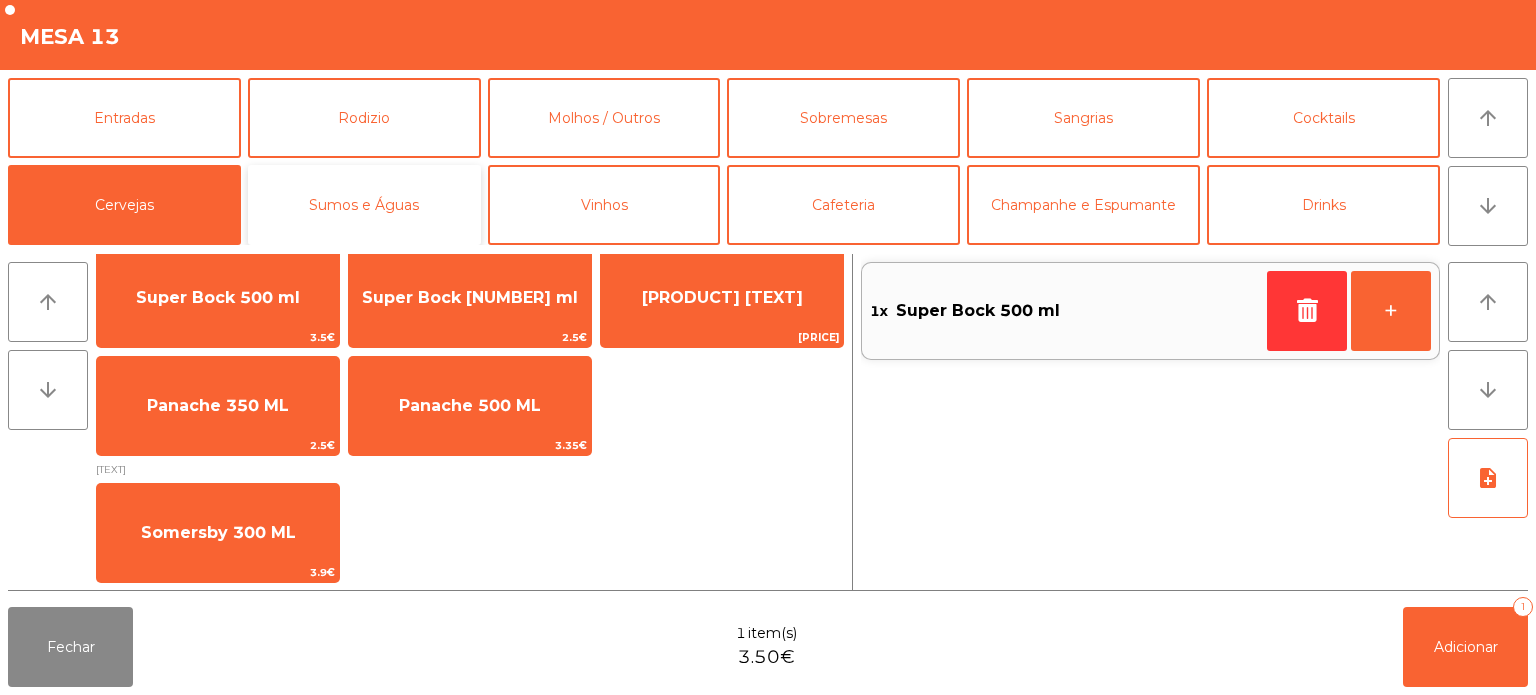 click on "Sumos e Águas" 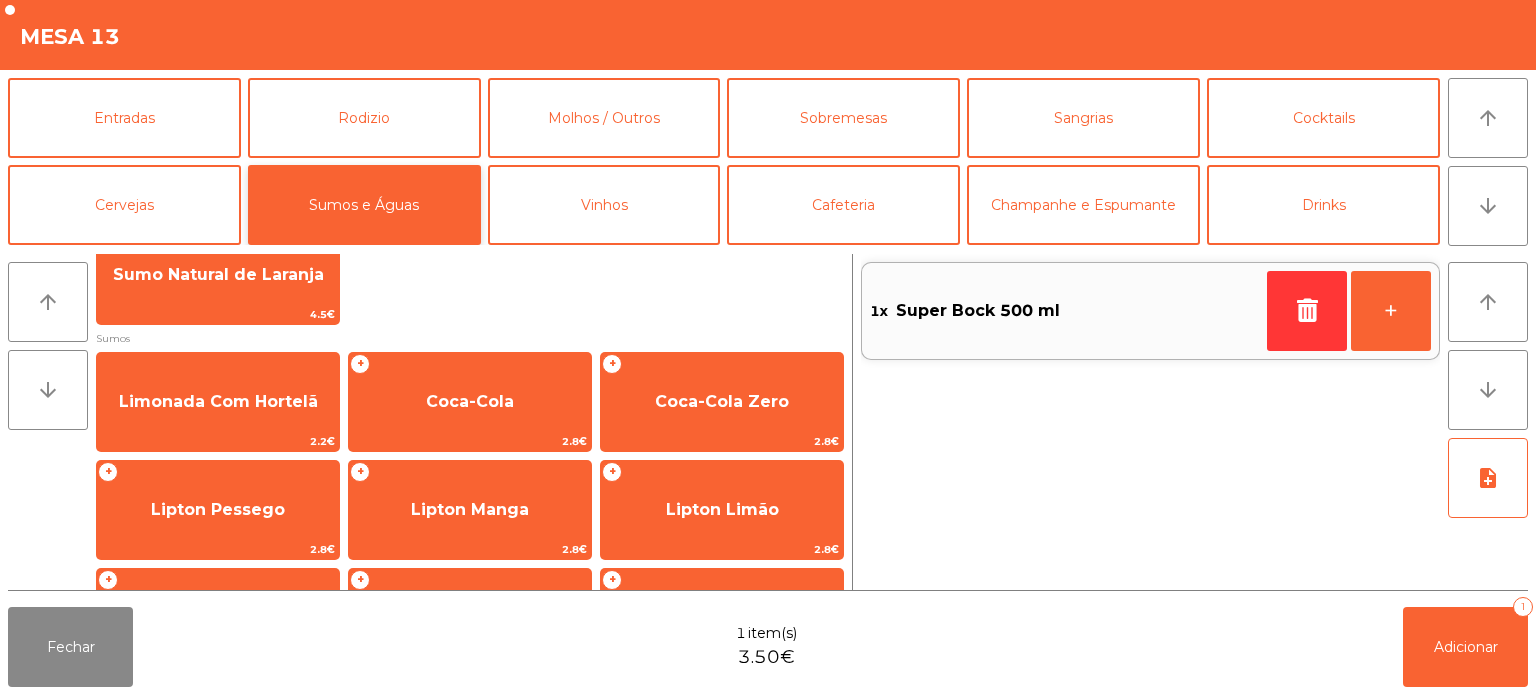 scroll, scrollTop: 358, scrollLeft: 0, axis: vertical 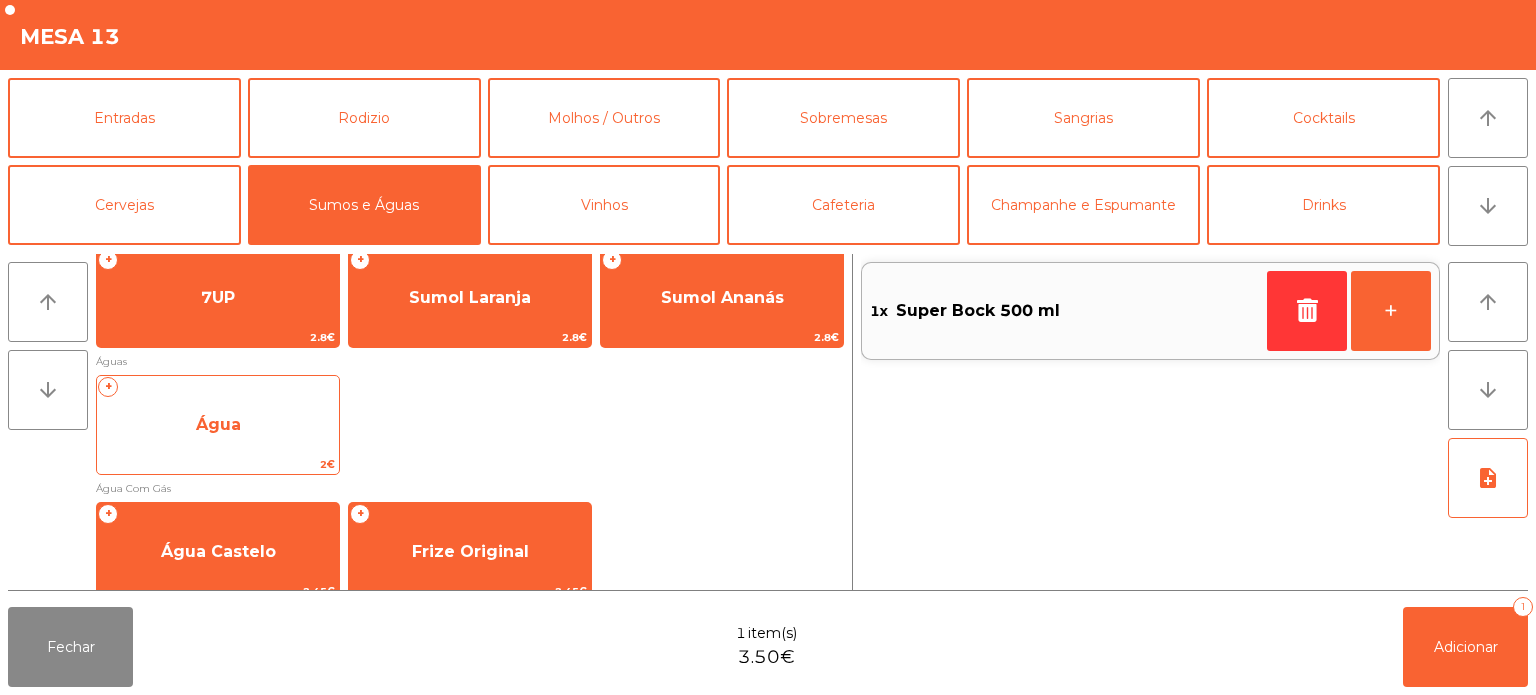 click on "Água" 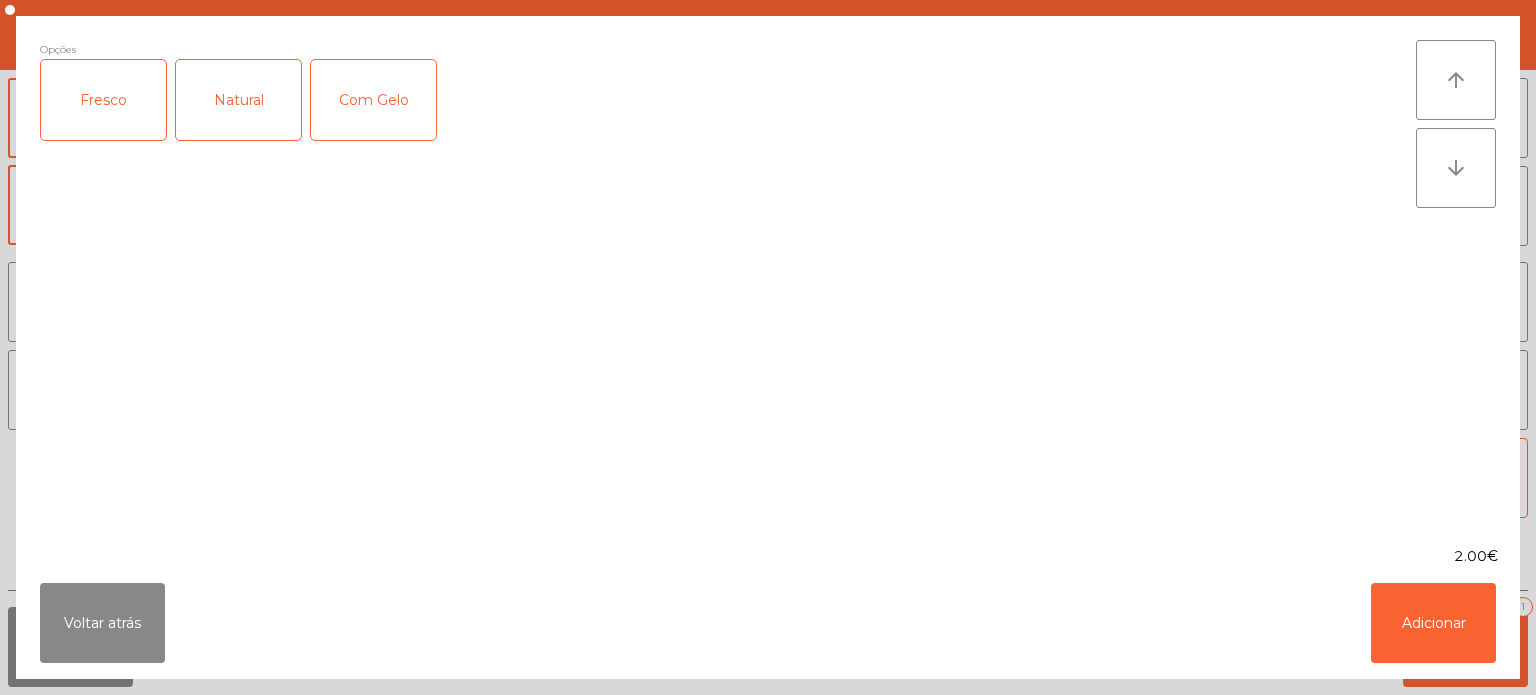 click on "Fresco" 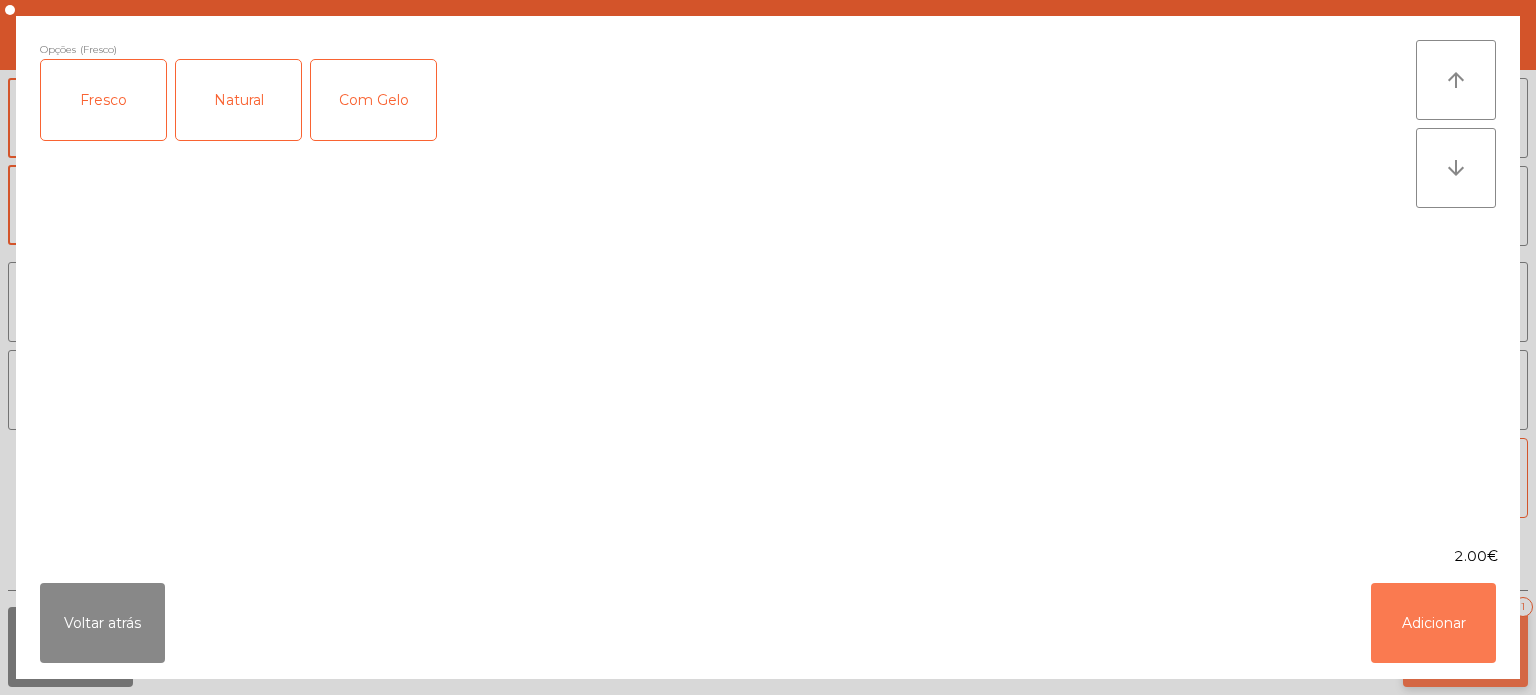 click on "Adicionar" 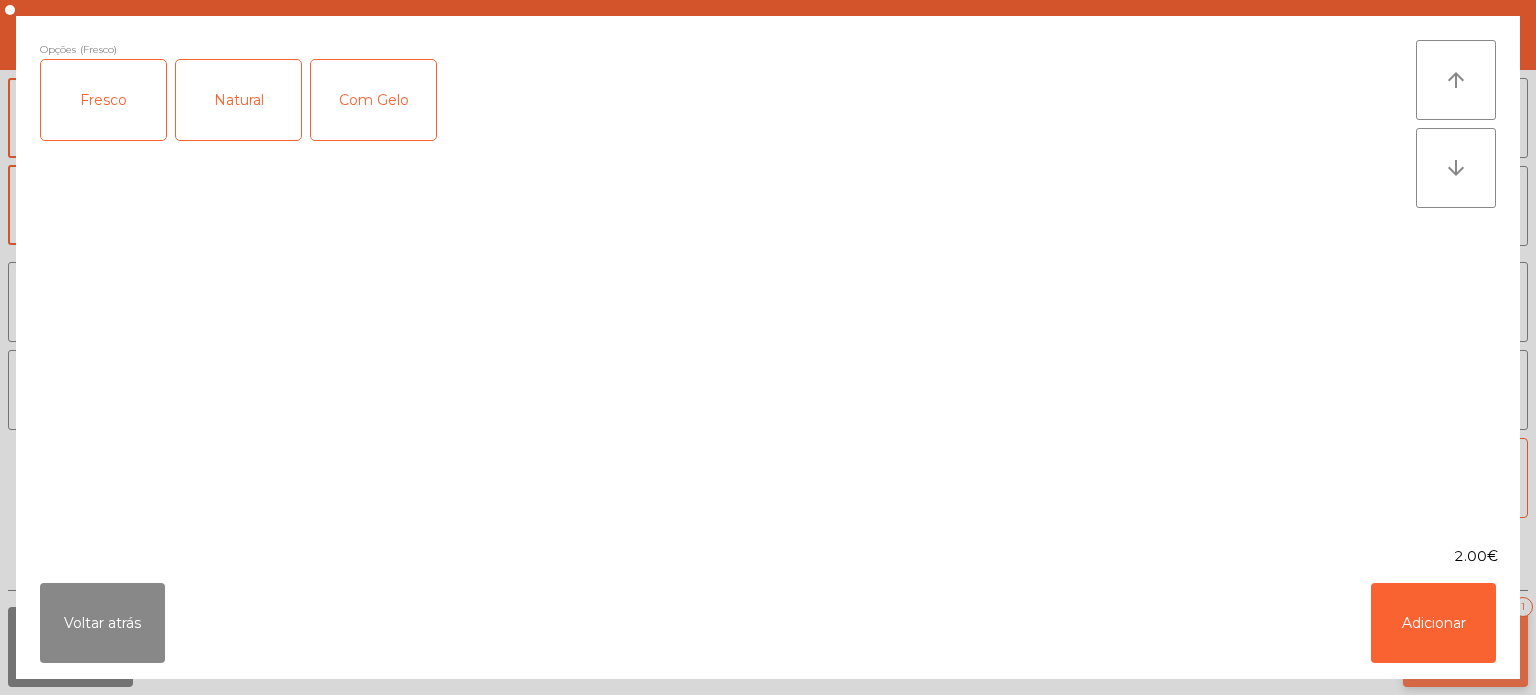click on "Adicionar   1" 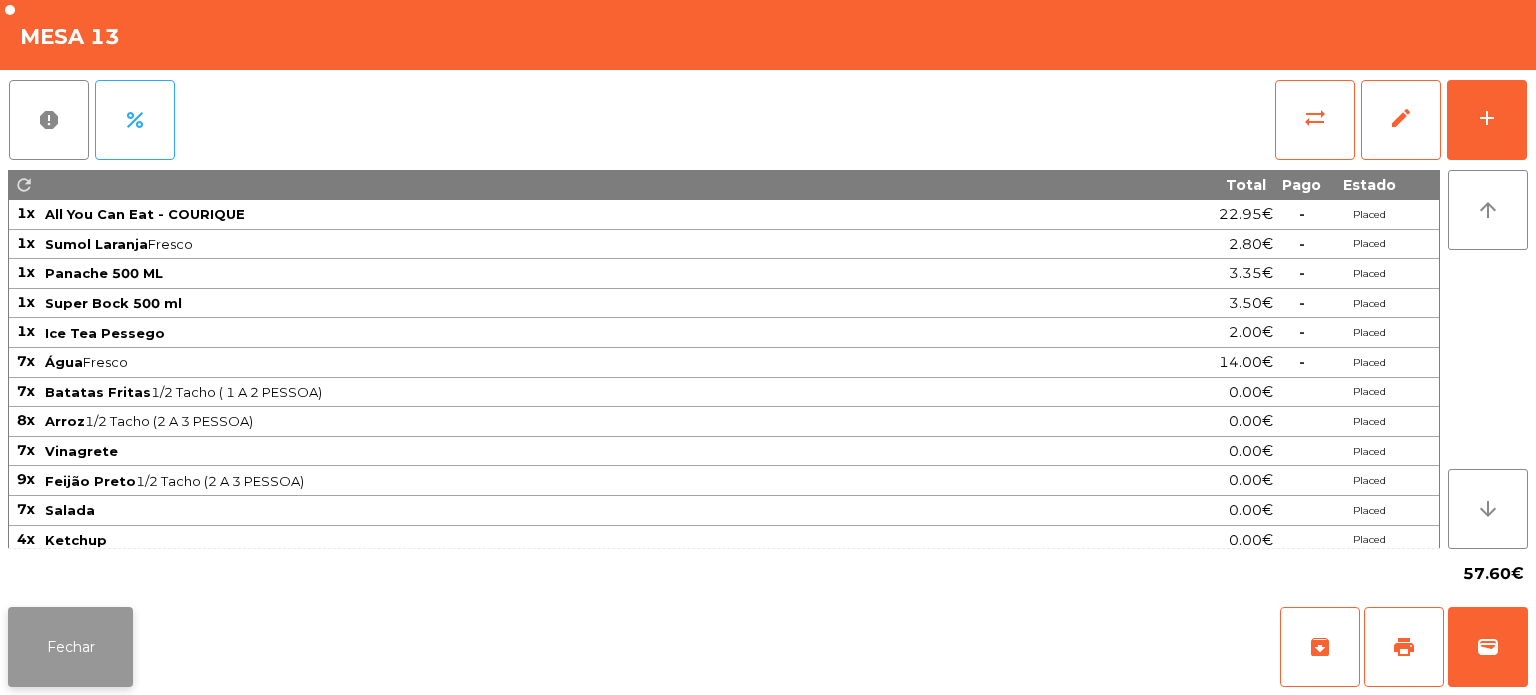click on "Fechar" 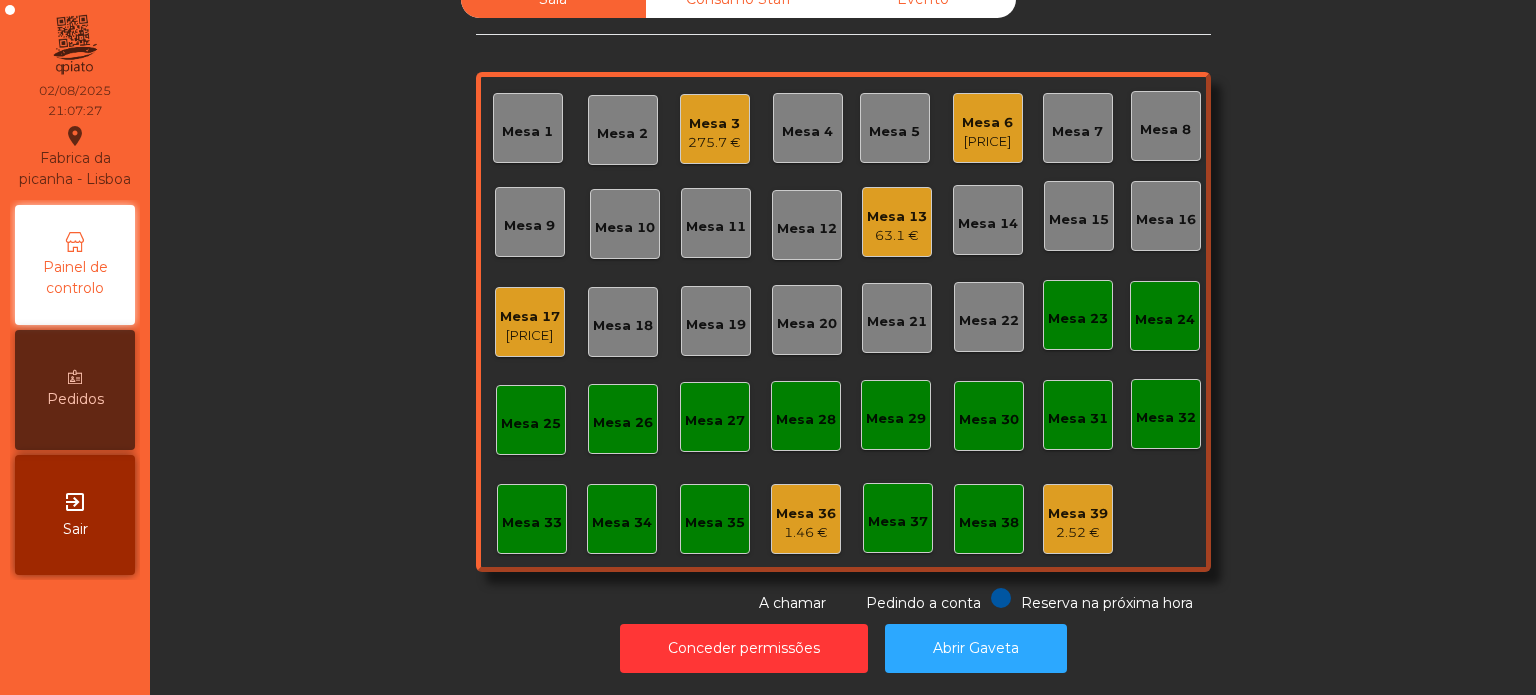 click on "63.1 €" 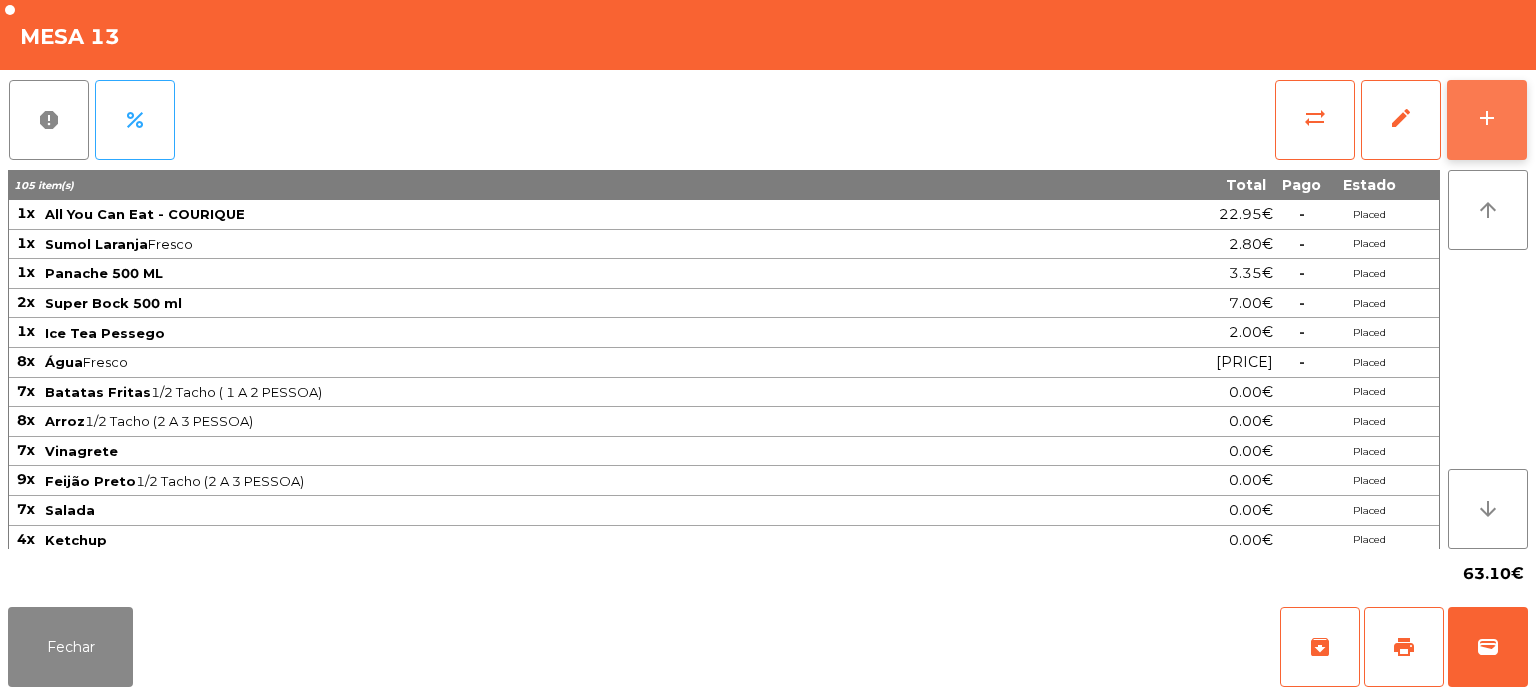 click on "add" 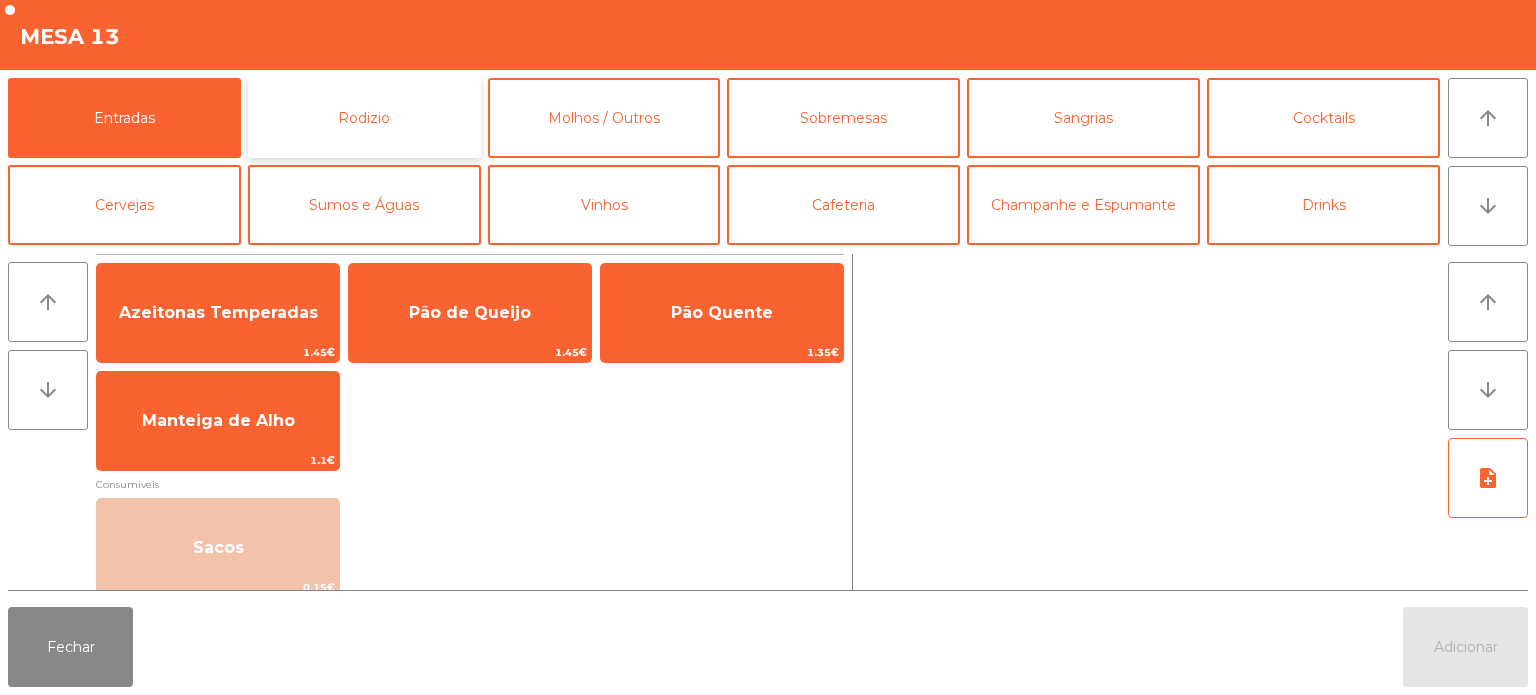 click on "Rodizio" 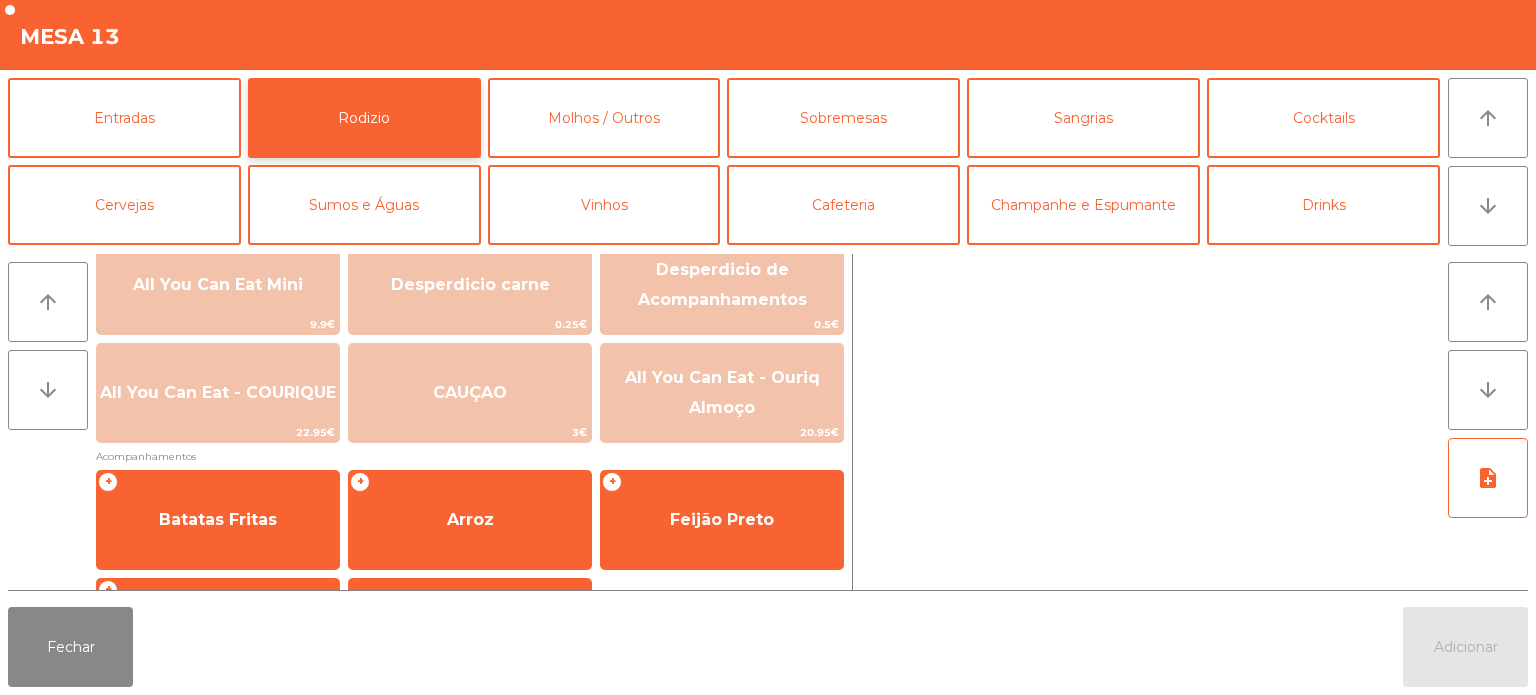 scroll, scrollTop: 358, scrollLeft: 0, axis: vertical 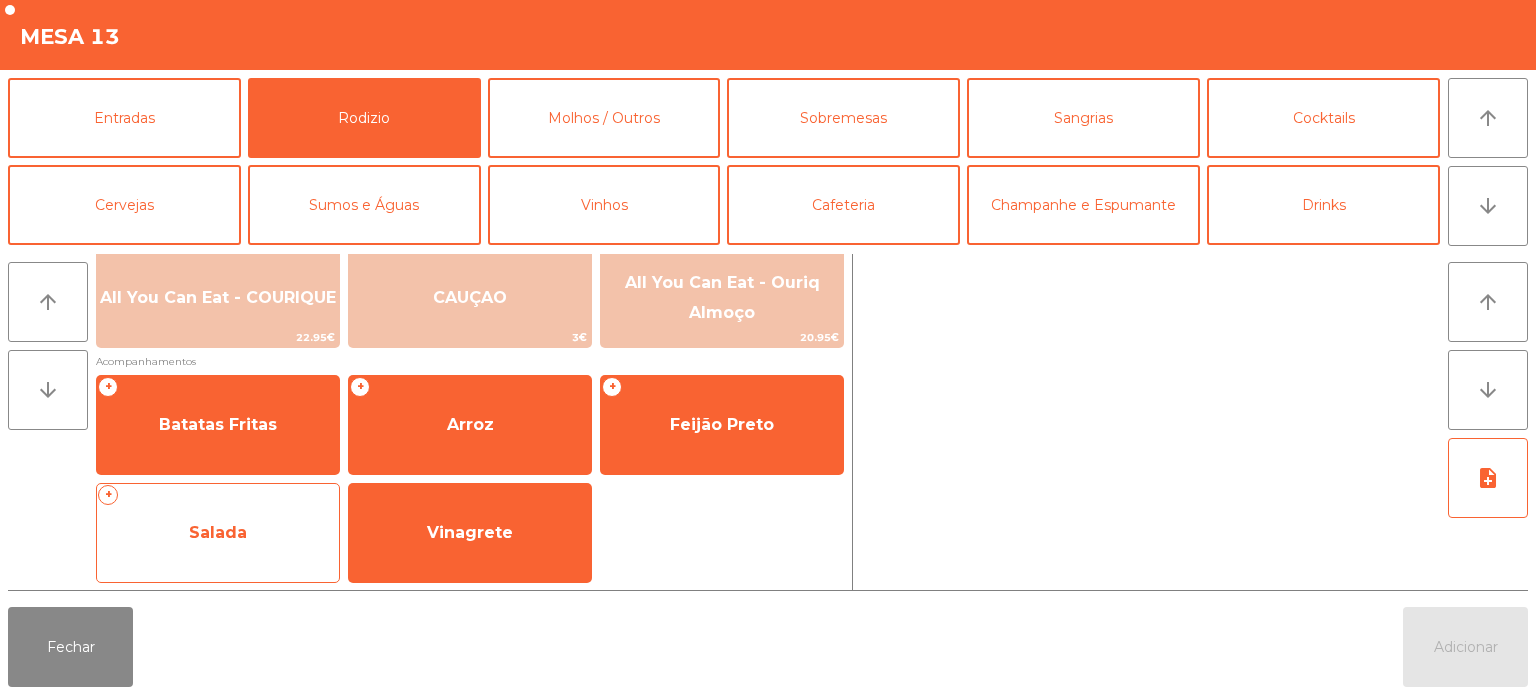 click on "Salada" 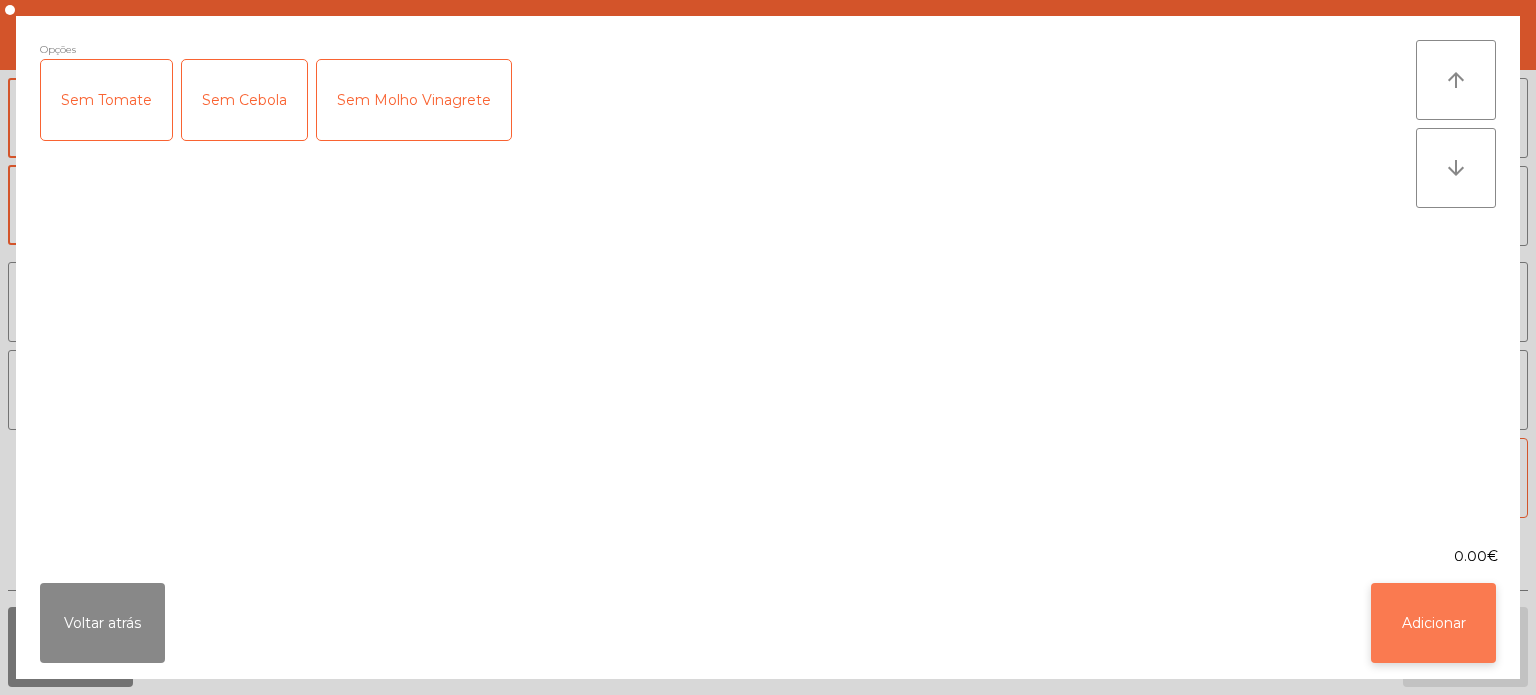 click on "Adicionar" 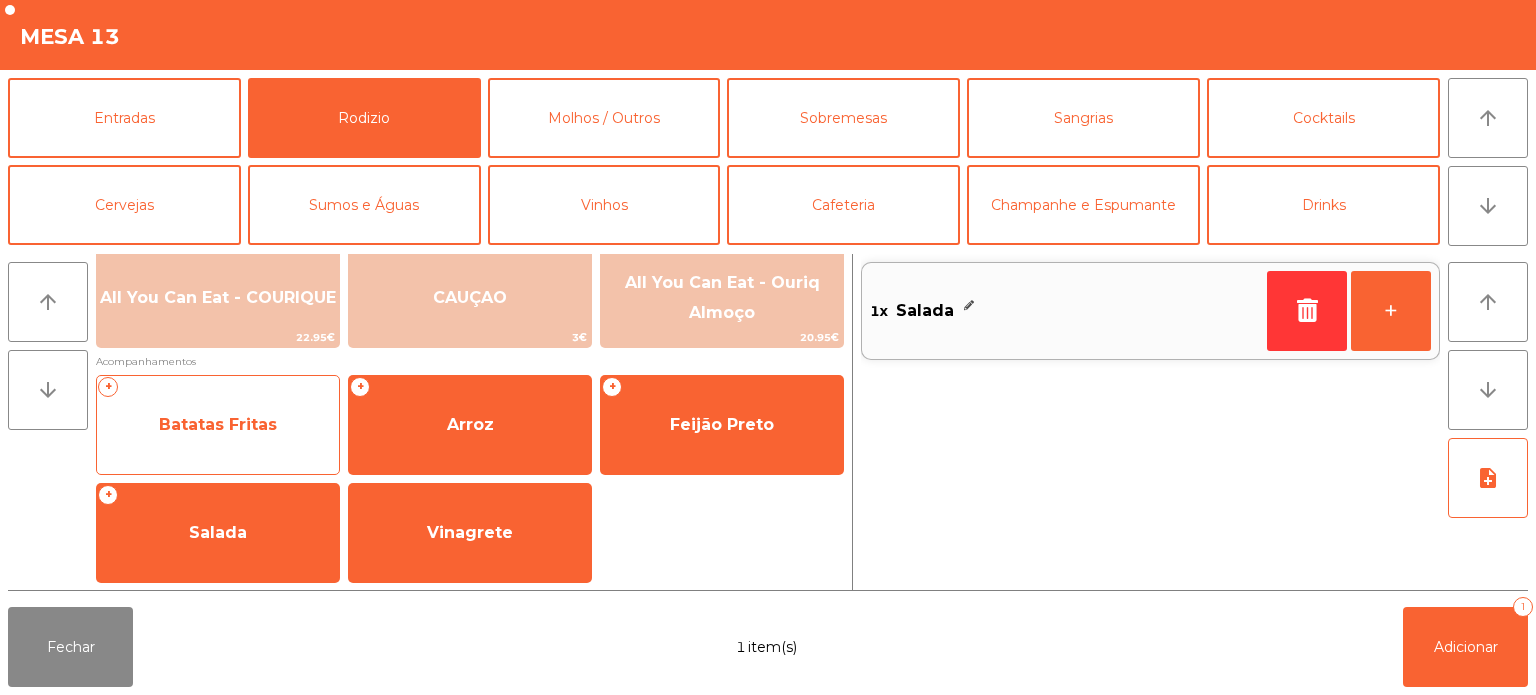 click on "Batatas Fritas" 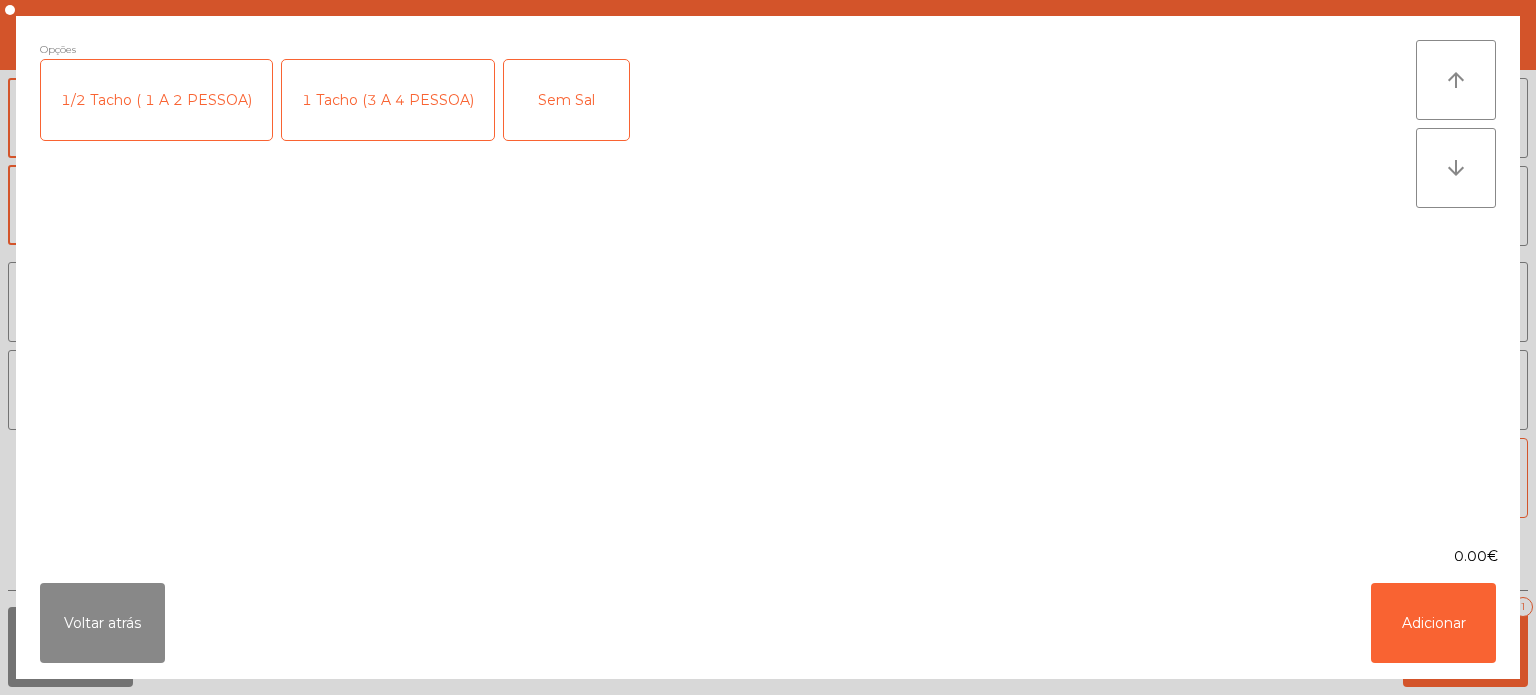 click on "1/2 Tacho ( 1 A 2 PESSOA)" 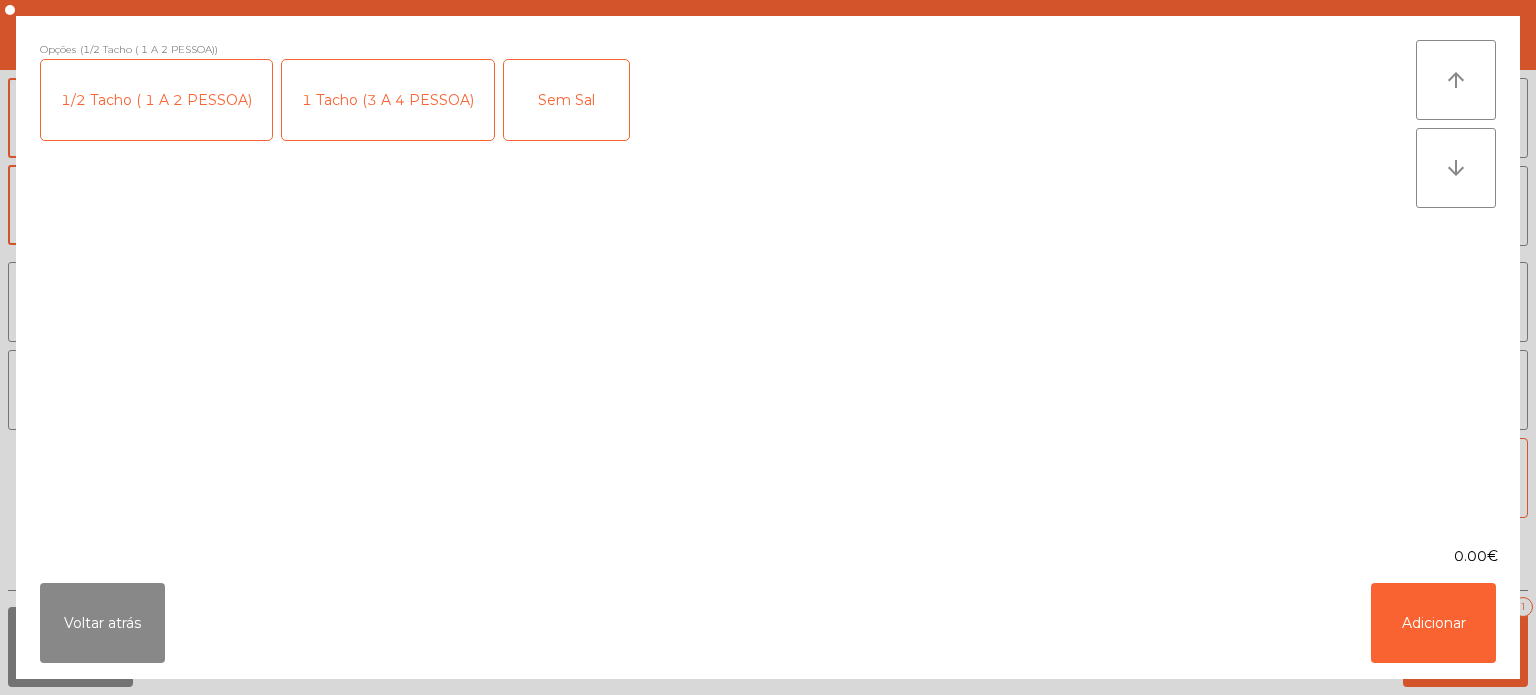click on "1/2 Tacho ( 1 A 2 PESSOA)" 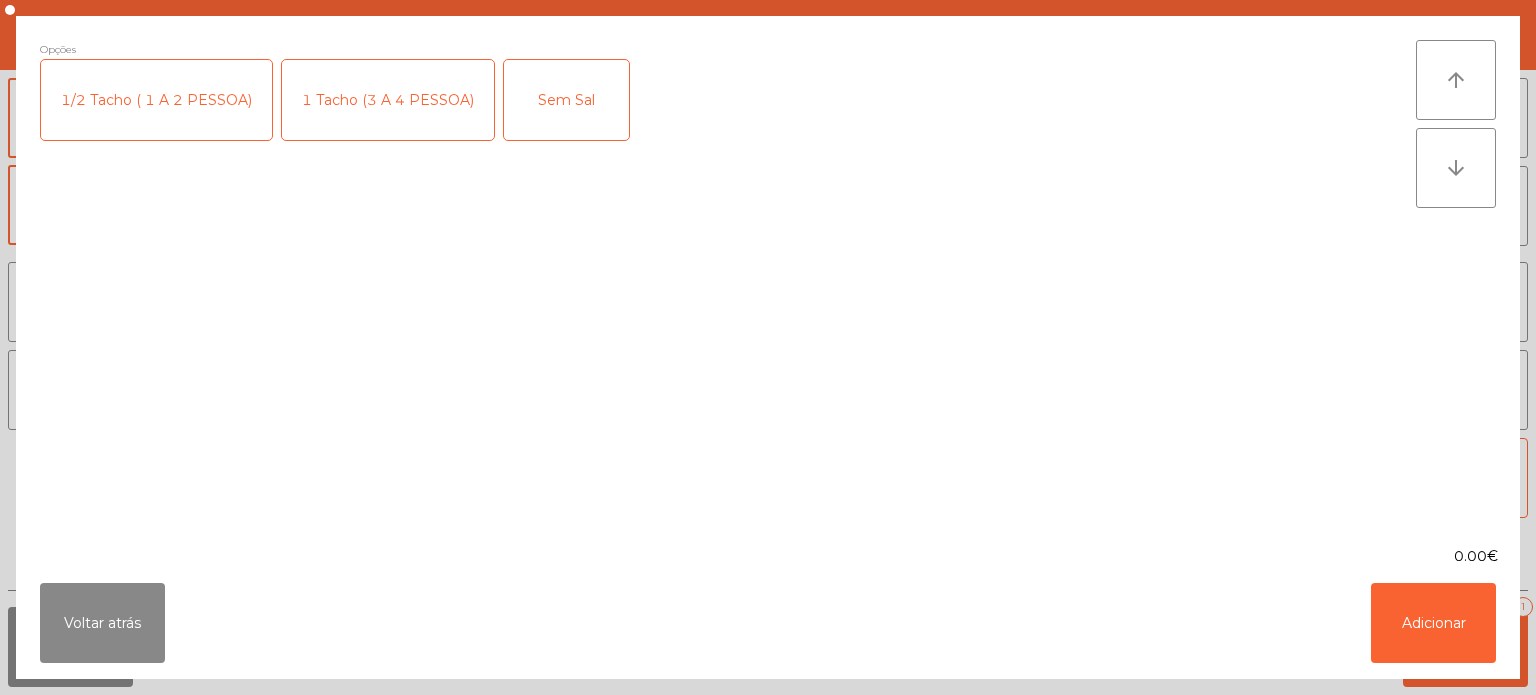 click on "1 Tacho (3 A 4 PESSOA)" 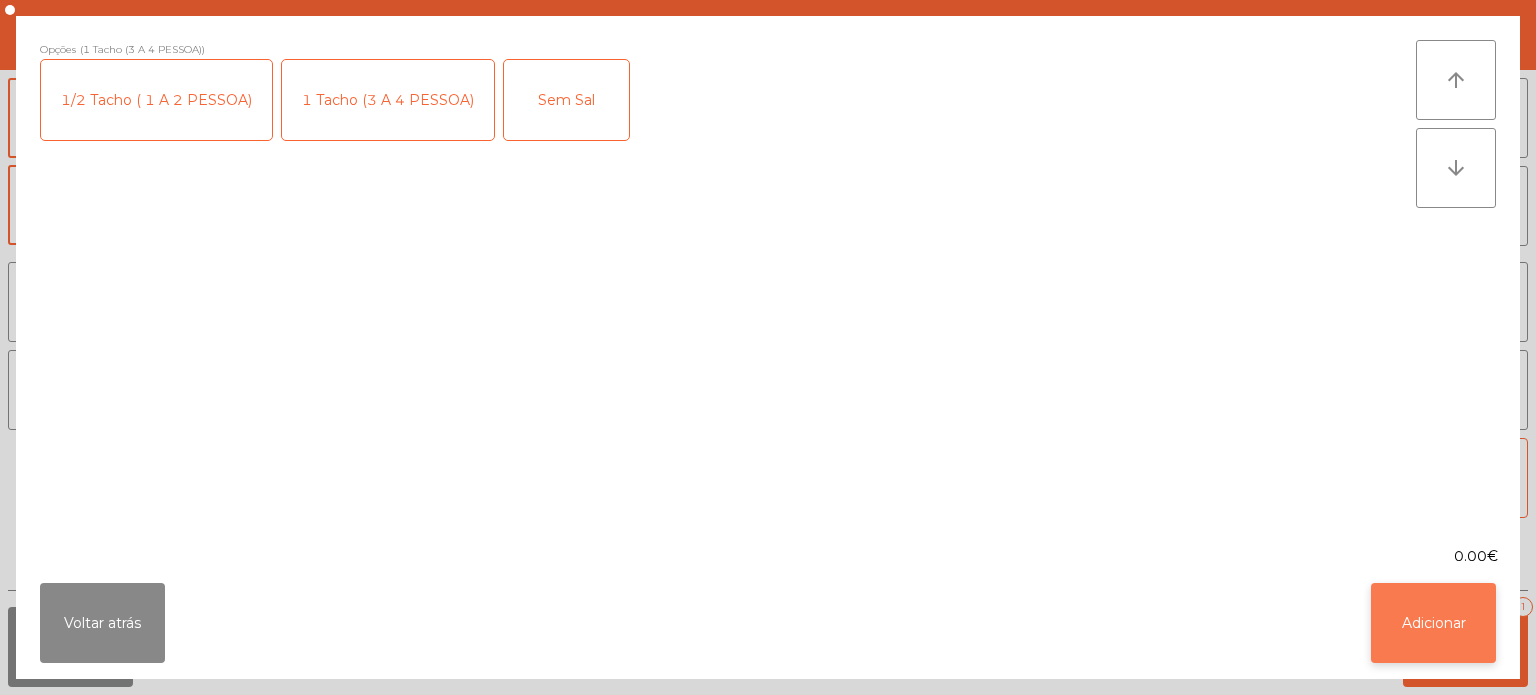 click on "Adicionar" 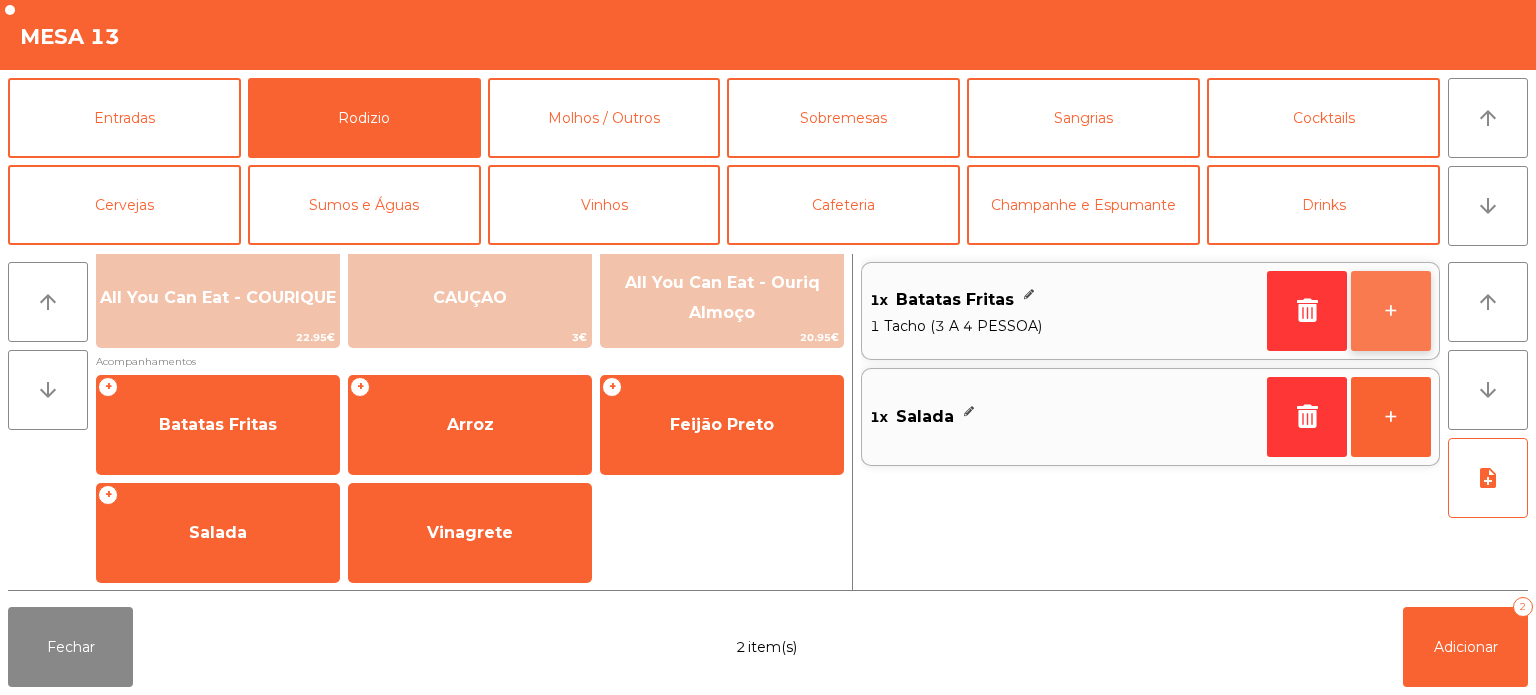 click on "+" 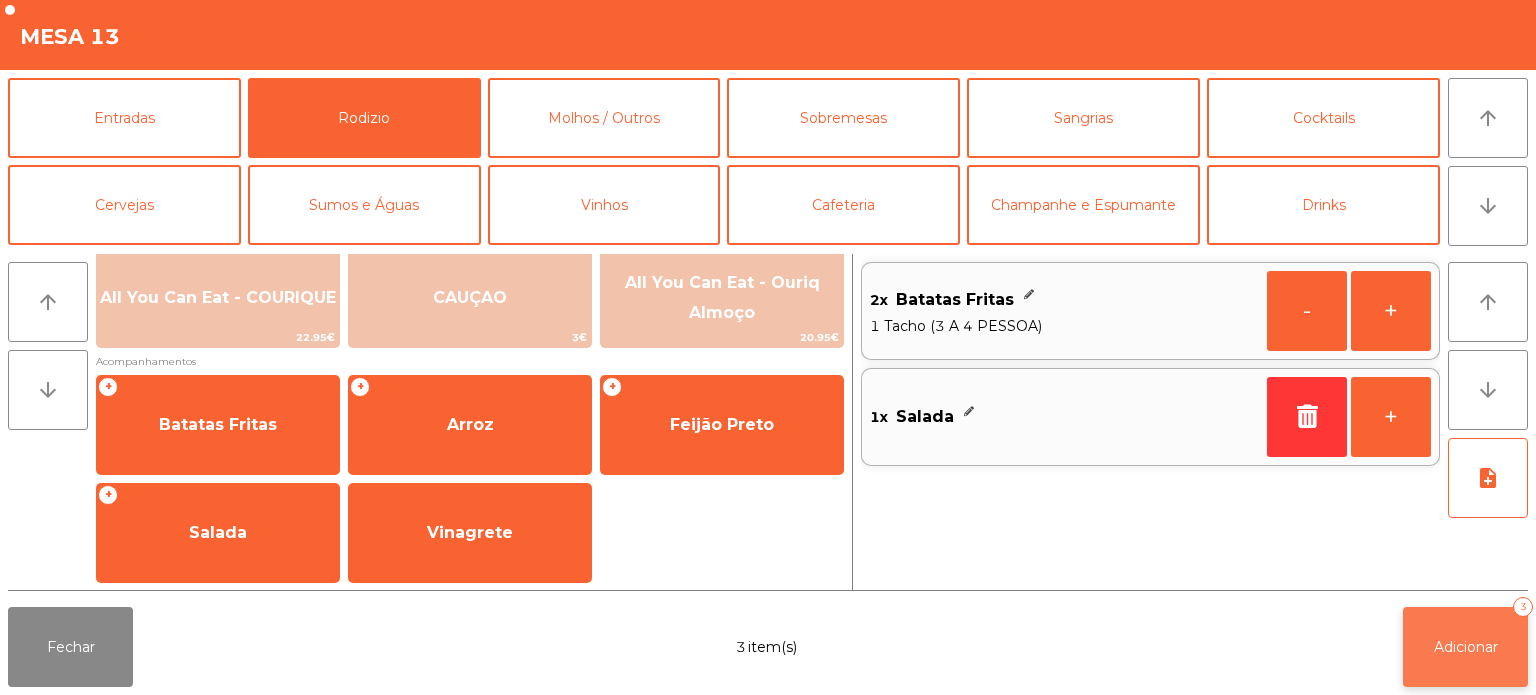 click on "Adicionar   3" 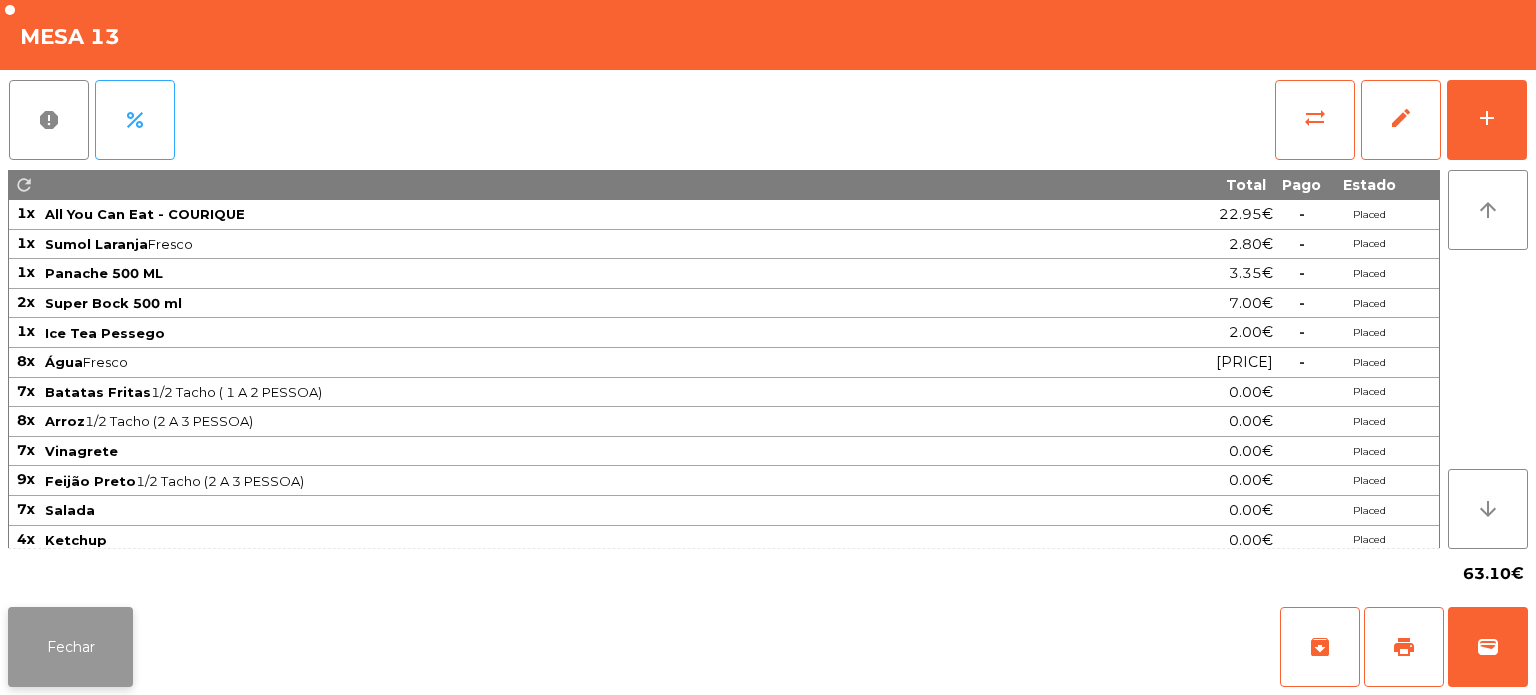 click on "Fechar" 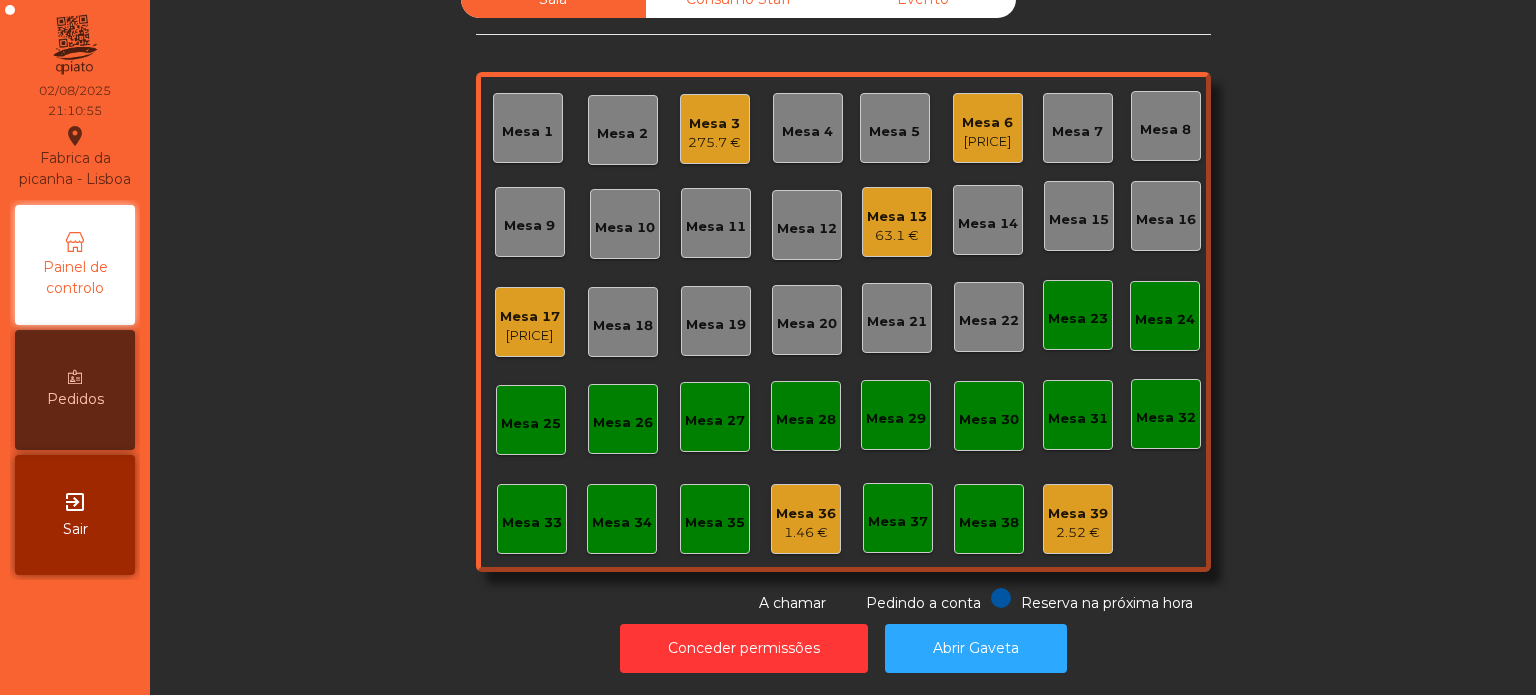 click on "275.7 €" 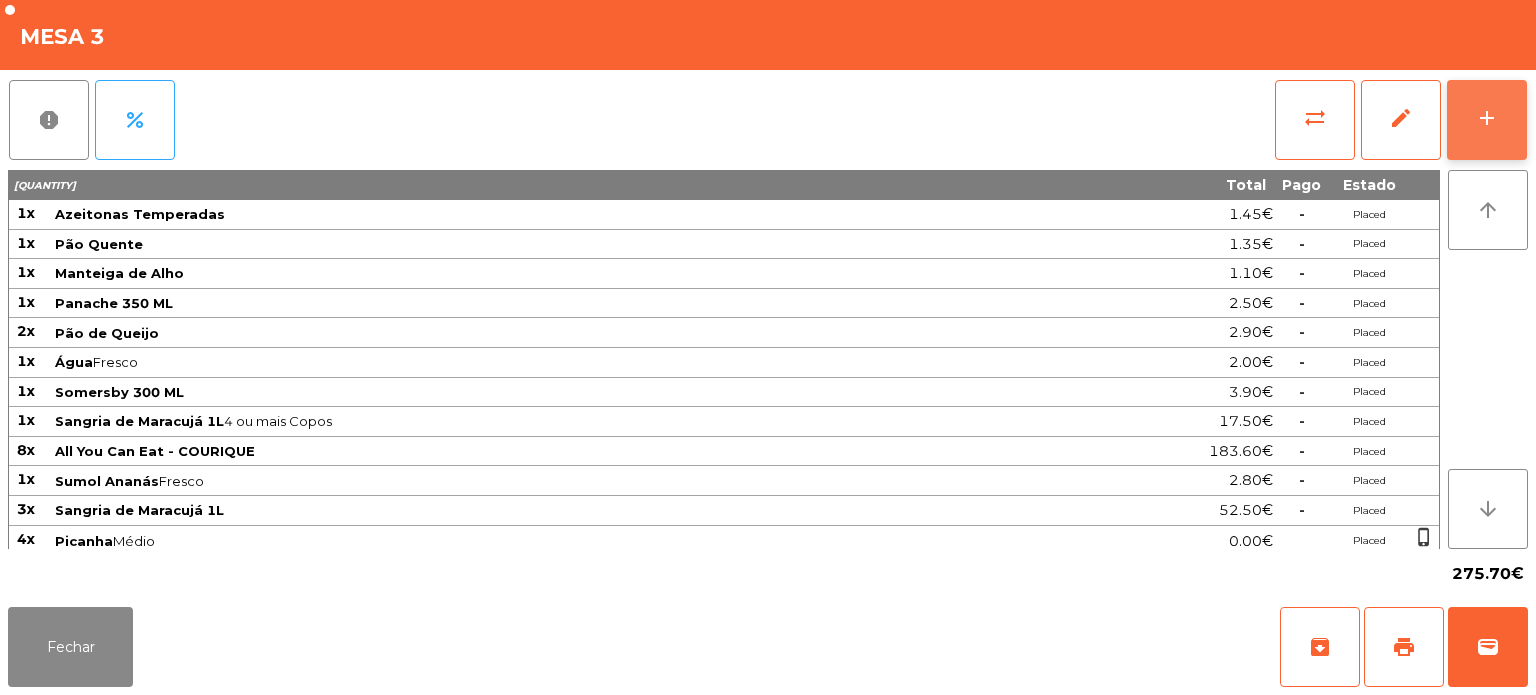 click on "add" 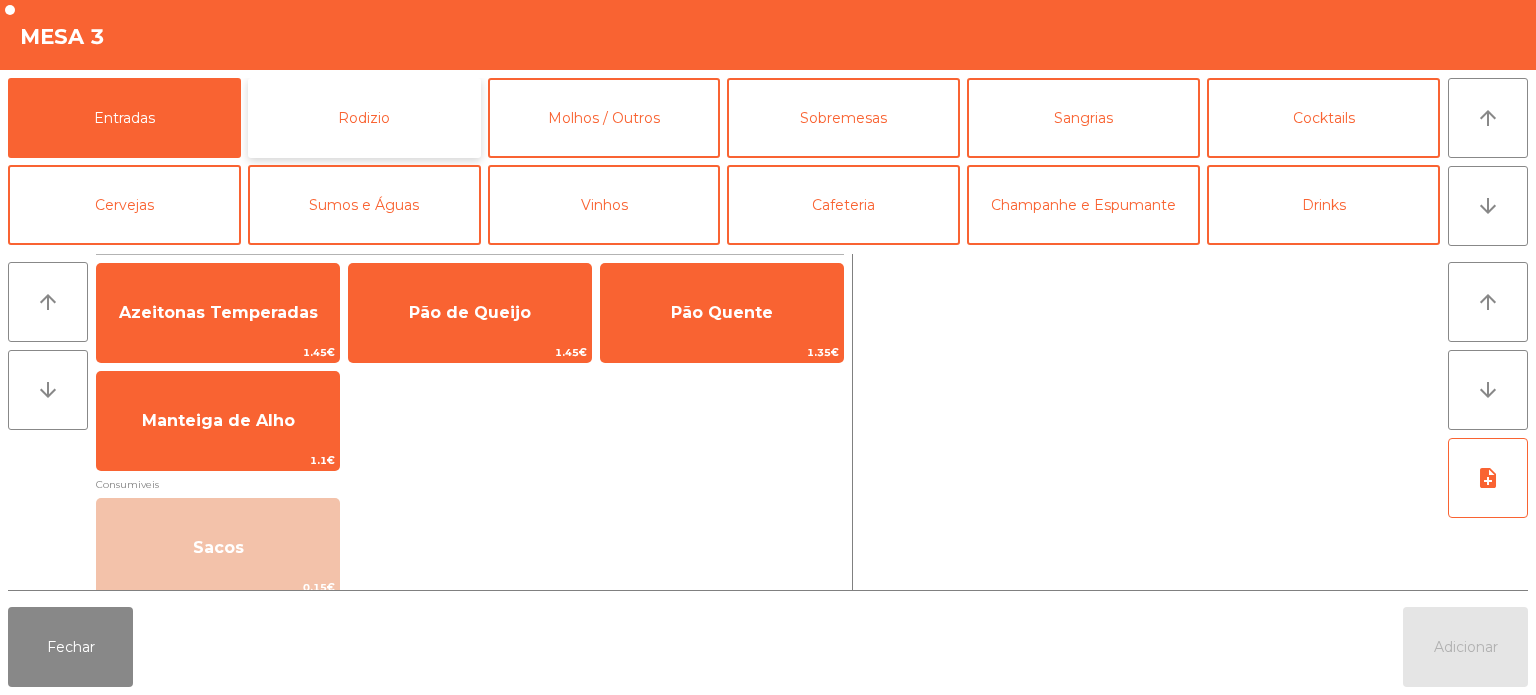 click on "Rodizio" 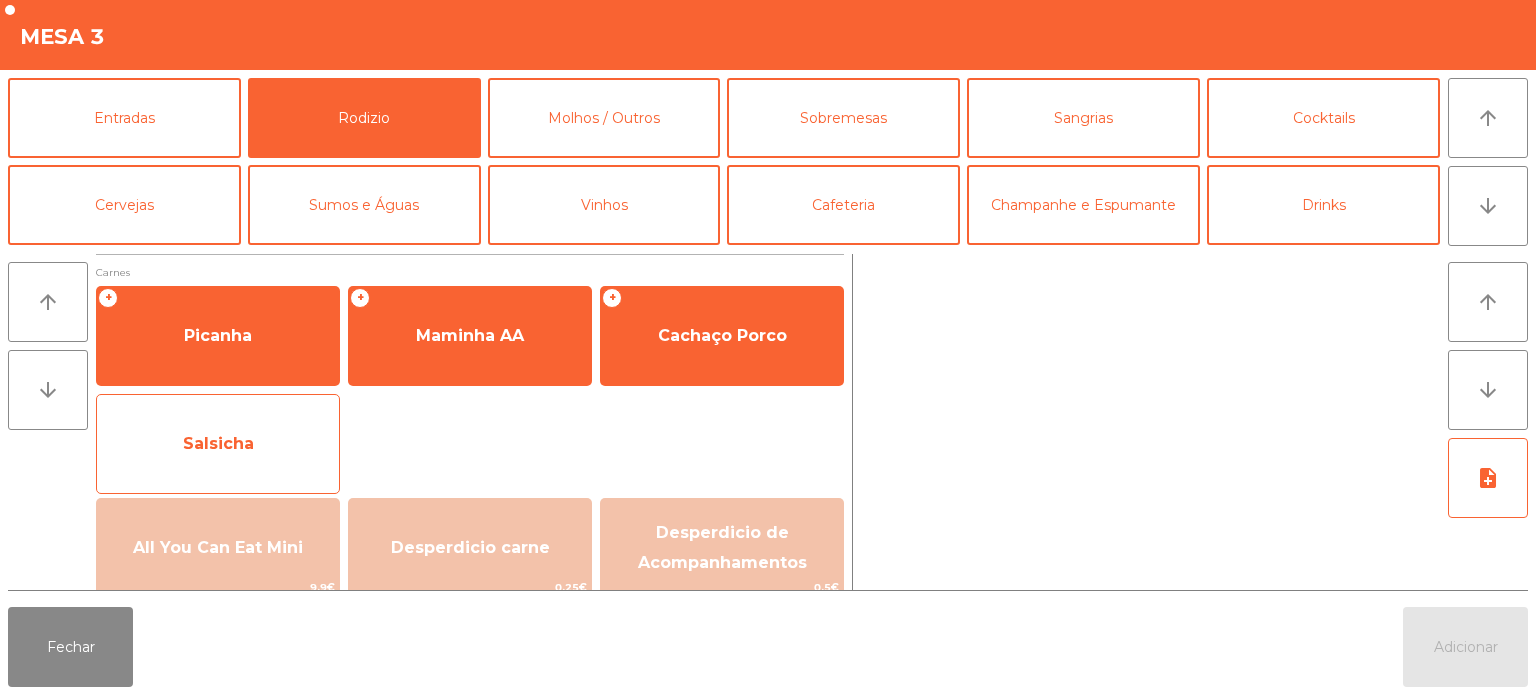 click on "Salsicha" 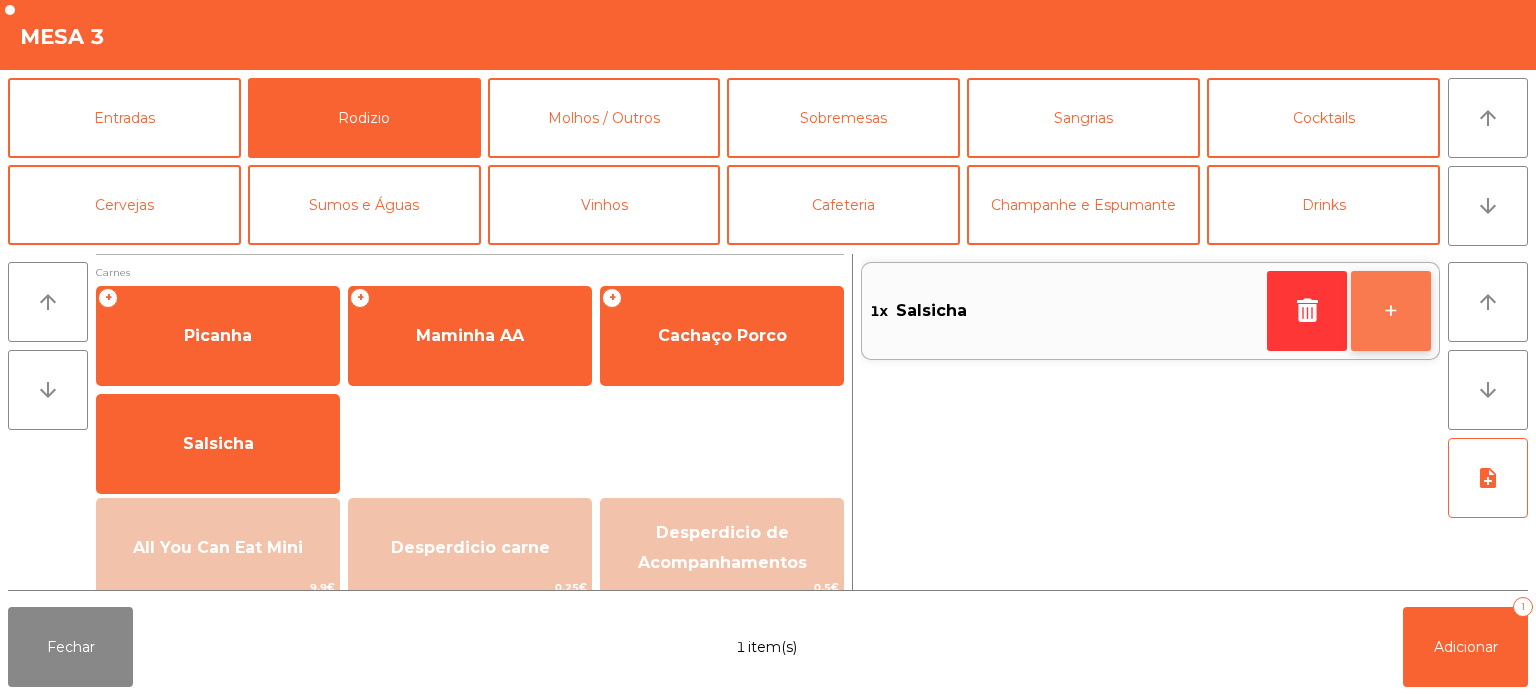 click on "+" 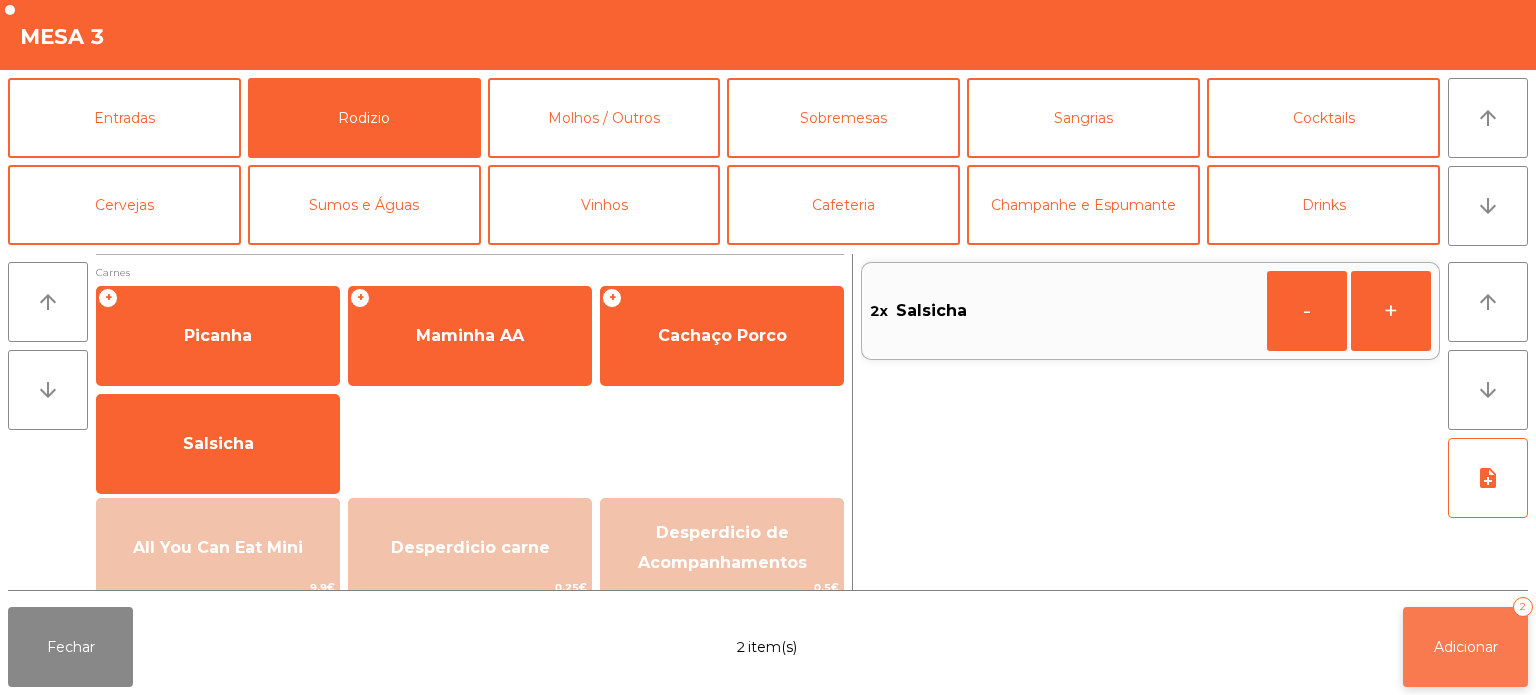 click on "Adicionar" 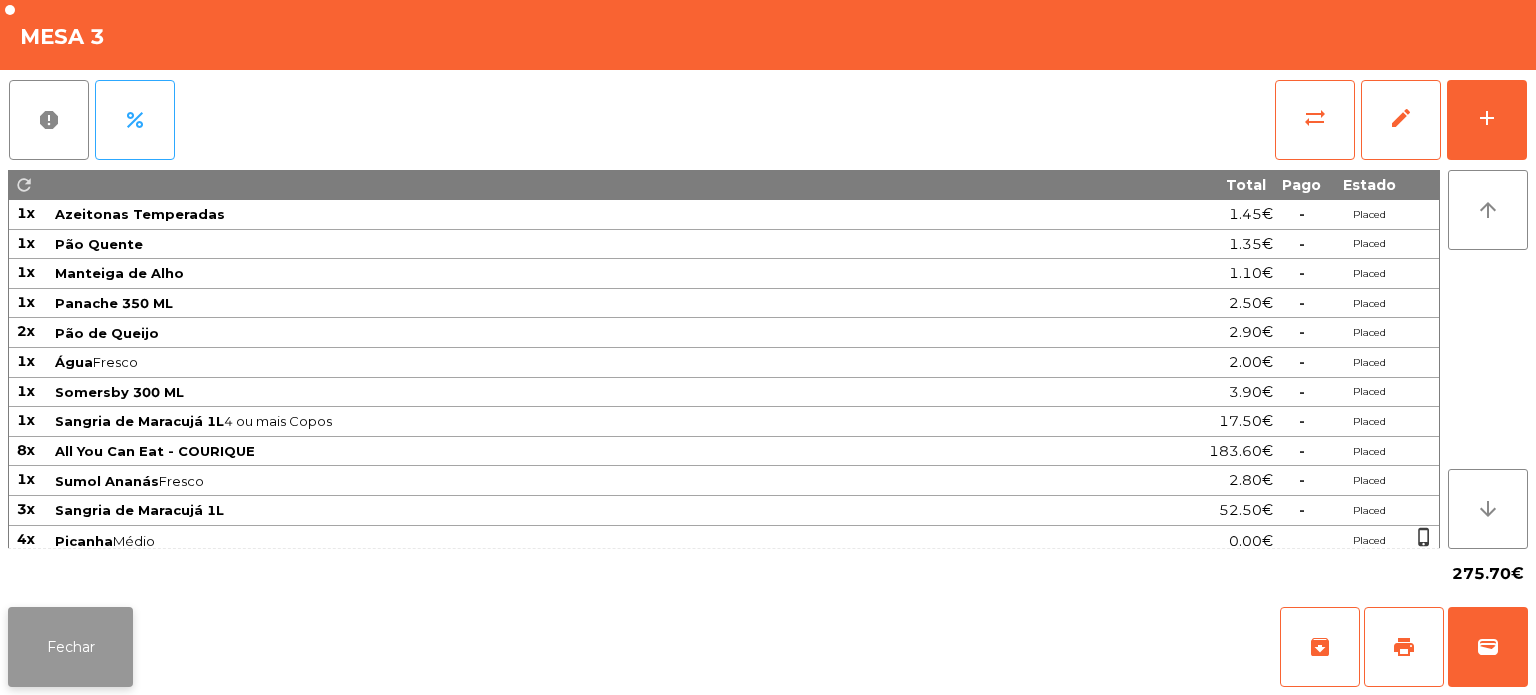 click on "Fechar" 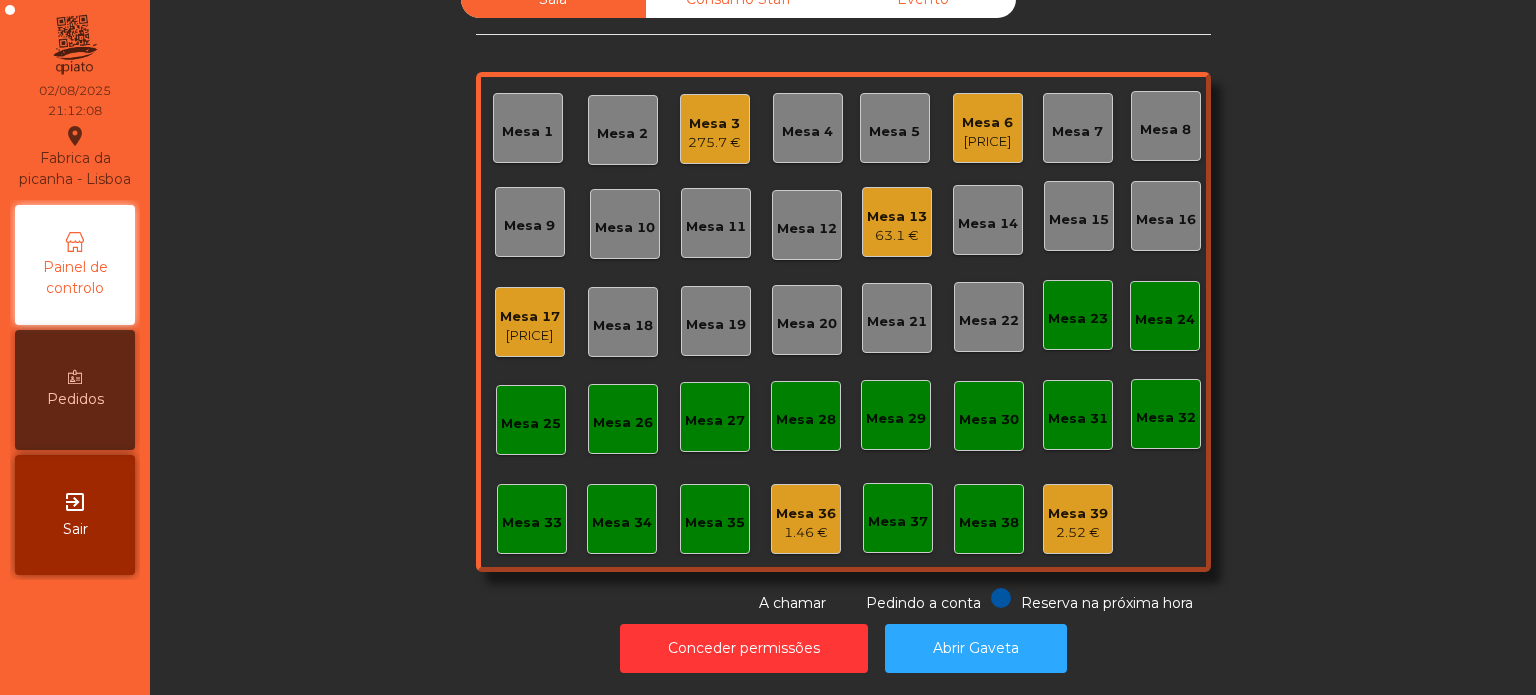 click on "Mesa 13   63.1 €" 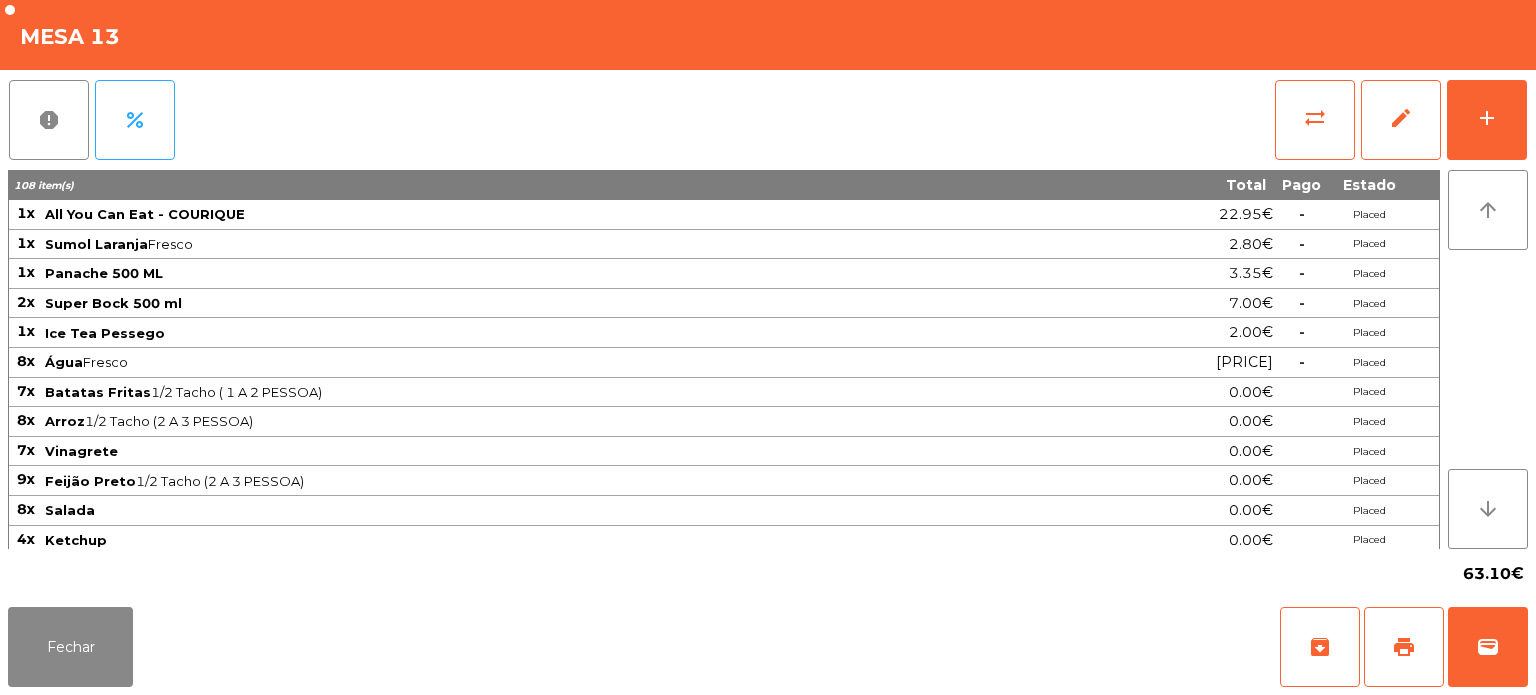 click on "report   percent   sync_alt   edit   add  108 item(s) Total Pago Estado 1x All You Can Eat - COURIQUE 22.95€  -  Placed 1x Sumol Laranja  Fresco  2.80€  -  Placed 1x Panache 500 ML 3.35€  -  Placed 2x Super Bock 500 ml 7.00€  -  Placed 1x Ice Tea Pessego 2.00€  -  Placed 8x Água  Fresco  16.00€  -  Placed 7x Batatas Fritas  1/2 Tacho ( 1 A 2 PESSOA)  0.00€ Placed 8x Arroz  1/2 Tacho (2 A 3 PESSOA)  0.00€ Placed 7x Vinagrete 0.00€ Placed 9x Feijão Preto  1/2 Tacho (2 A 3 PESSOA)  0.00€ Placed 8x Salada 0.00€ Placed 4x Ketchup 0.00€ Placed 4x Maionese 0.00€ Placed 5x Picante 0.00€ Placed 2x Picanha  Com Alho · Médio  0.00€ Placed  phone_iphone  6x Picanha  Com Alho · Mal Passado  0.00€ Placed  phone_iphone  5x Picanha  Bem Passado · Com Alho  0.00€ Placed  phone_iphone  1x Super Bock 350 ml 2.50€  -  Placed 1x Coca-Cola  Fresco  2.80€  -  Placed 1x Lipton Manga 2.80€  -  Placed 6x Maminha AA  Com Alho · Mal passada  0.00€ Placed 3x Maminha AA 0.00€ Placed 4x" 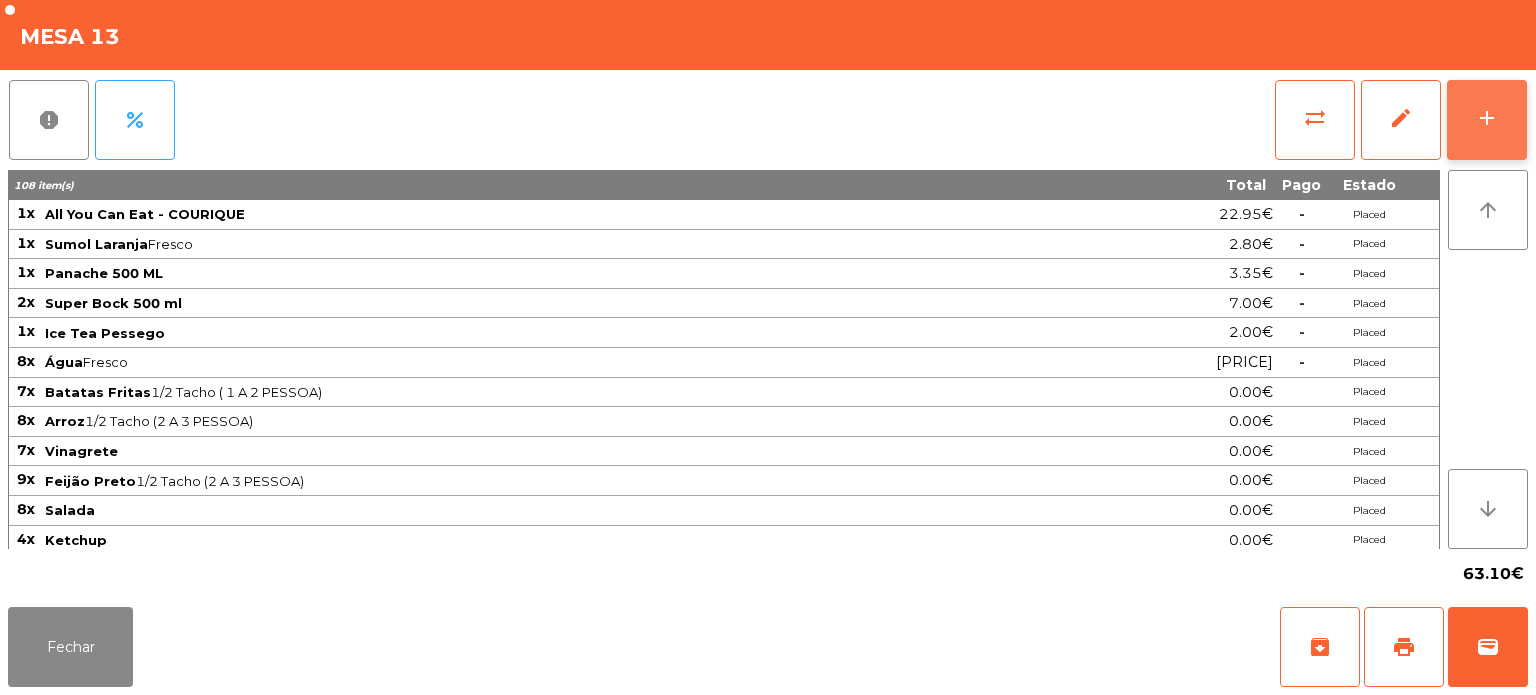 click on "add" 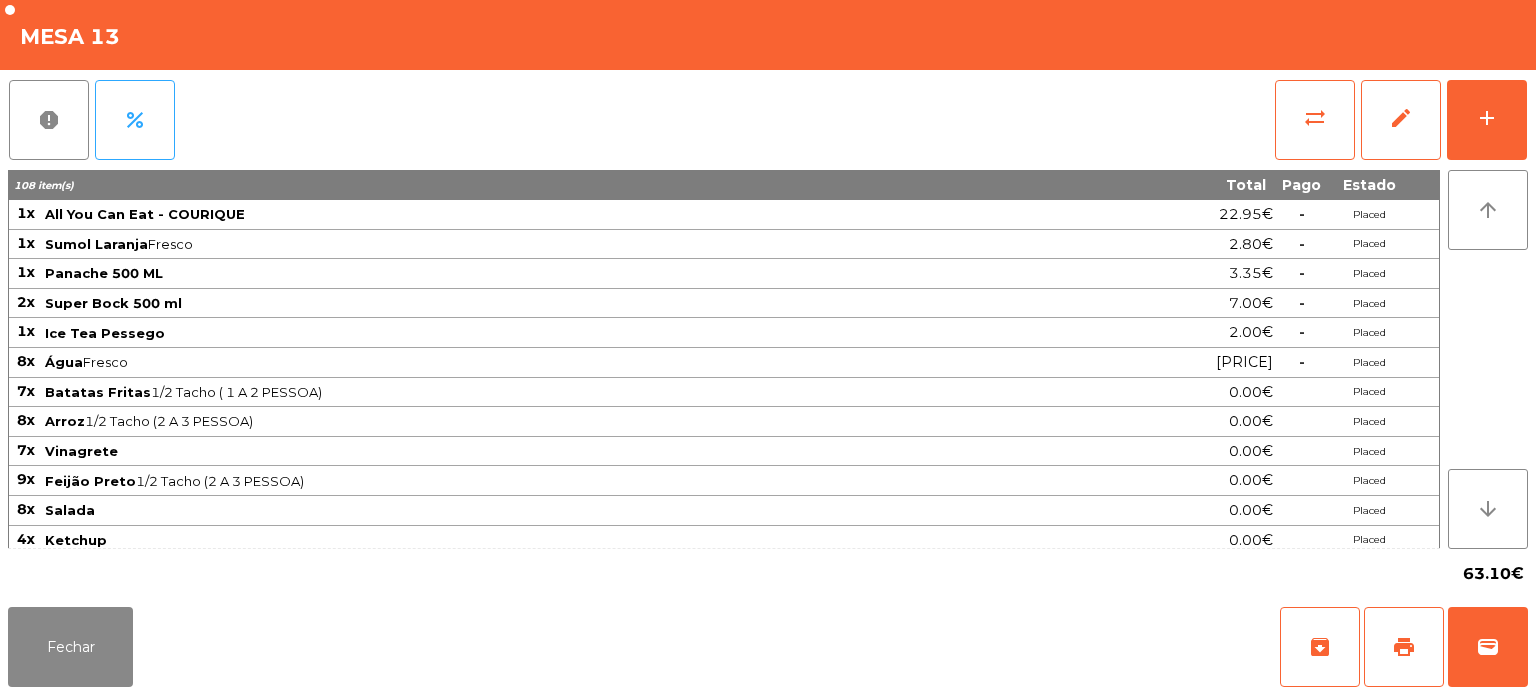 click on "report   percent   sync_alt   edit   add" 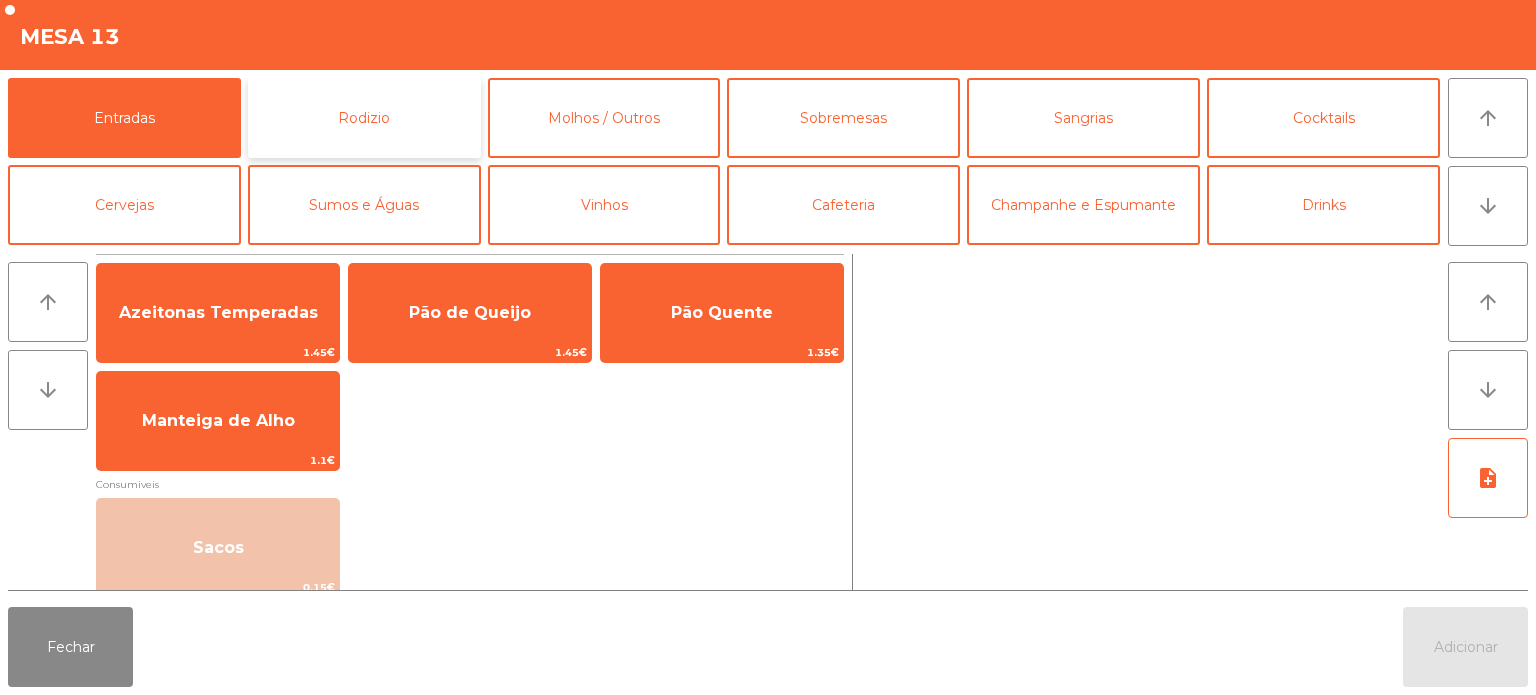 click on "Rodizio" 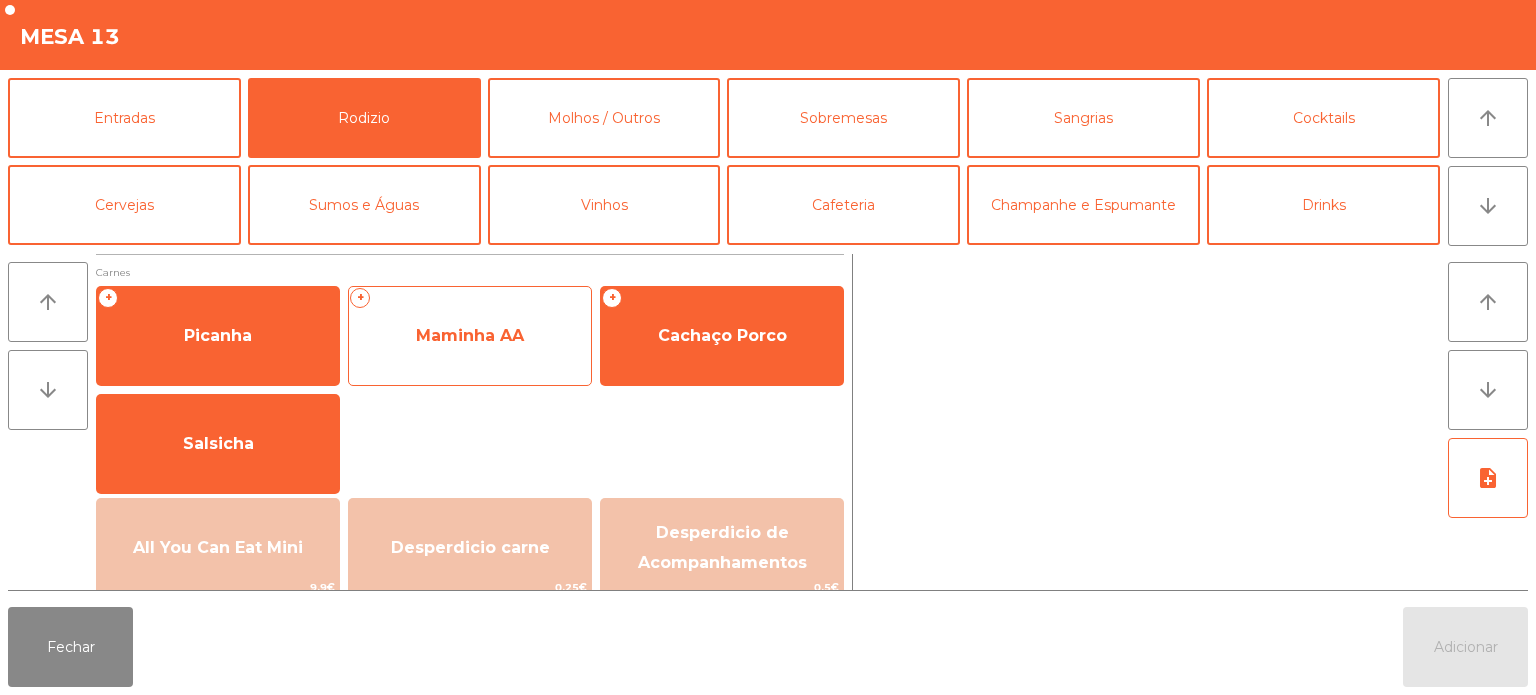 click on "Maminha AA" 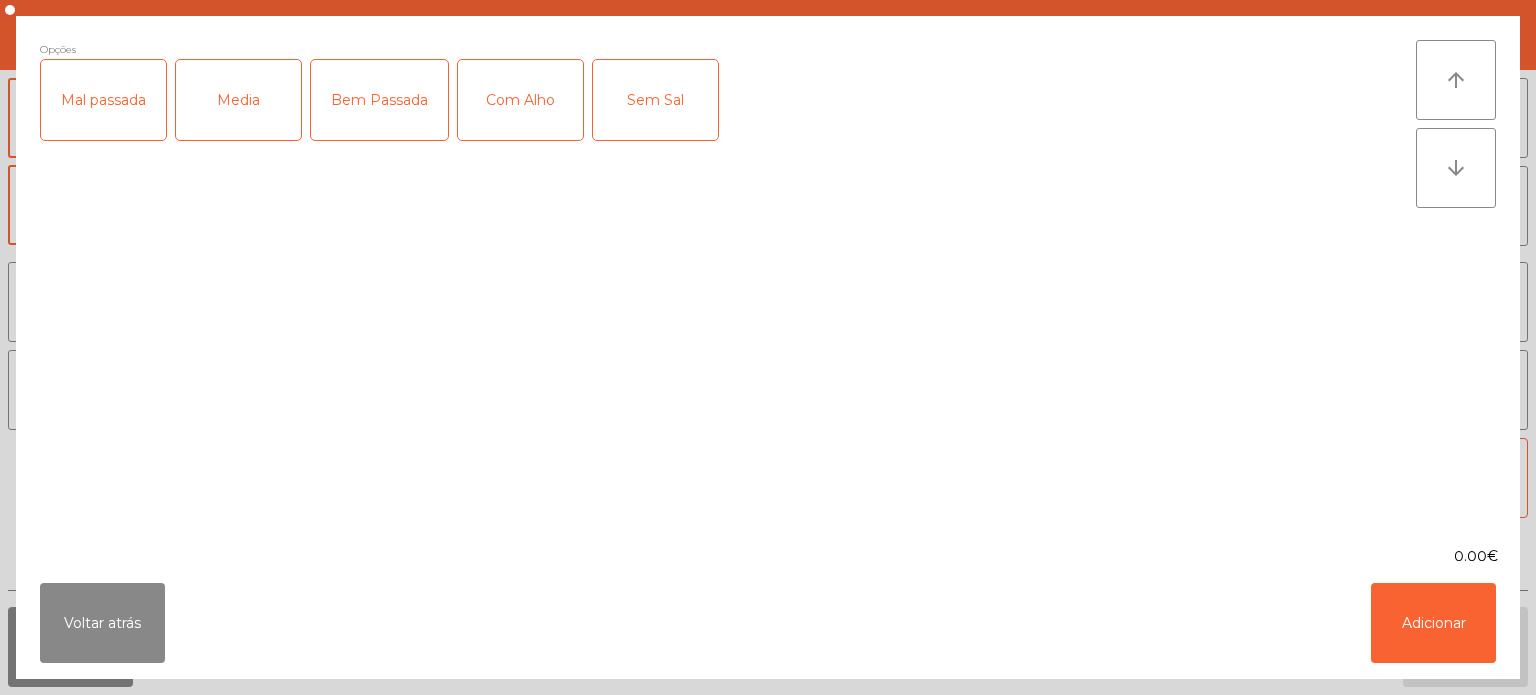 click on "Bem Passada" 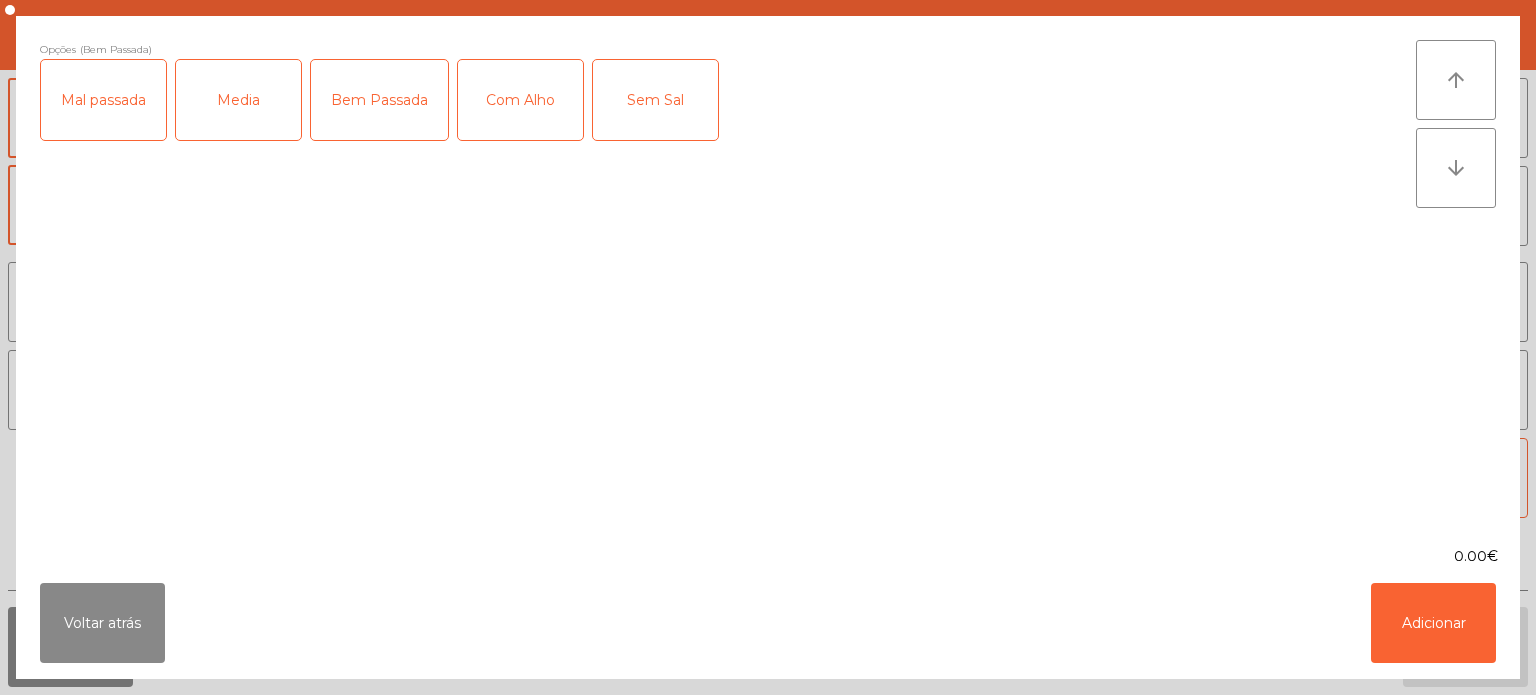 click on "Com Alho" 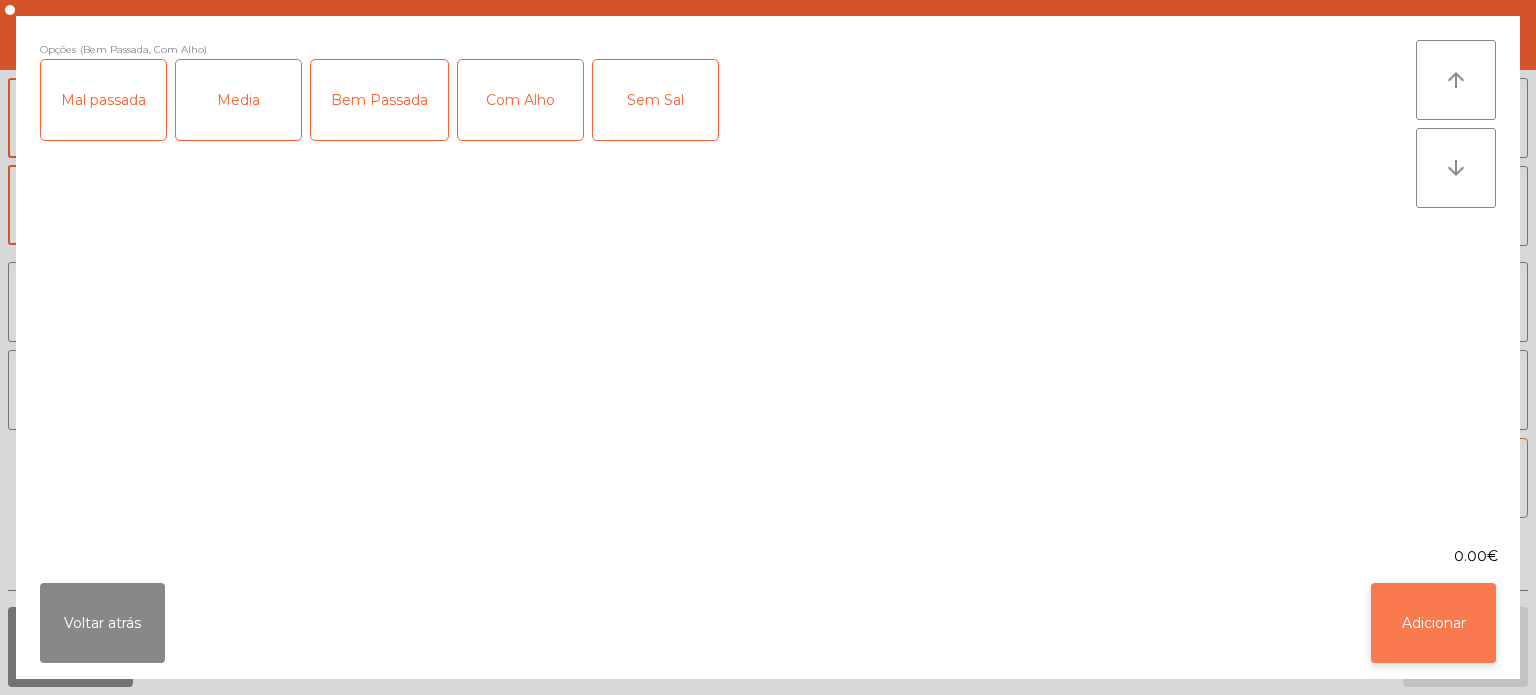 click on "Adicionar" 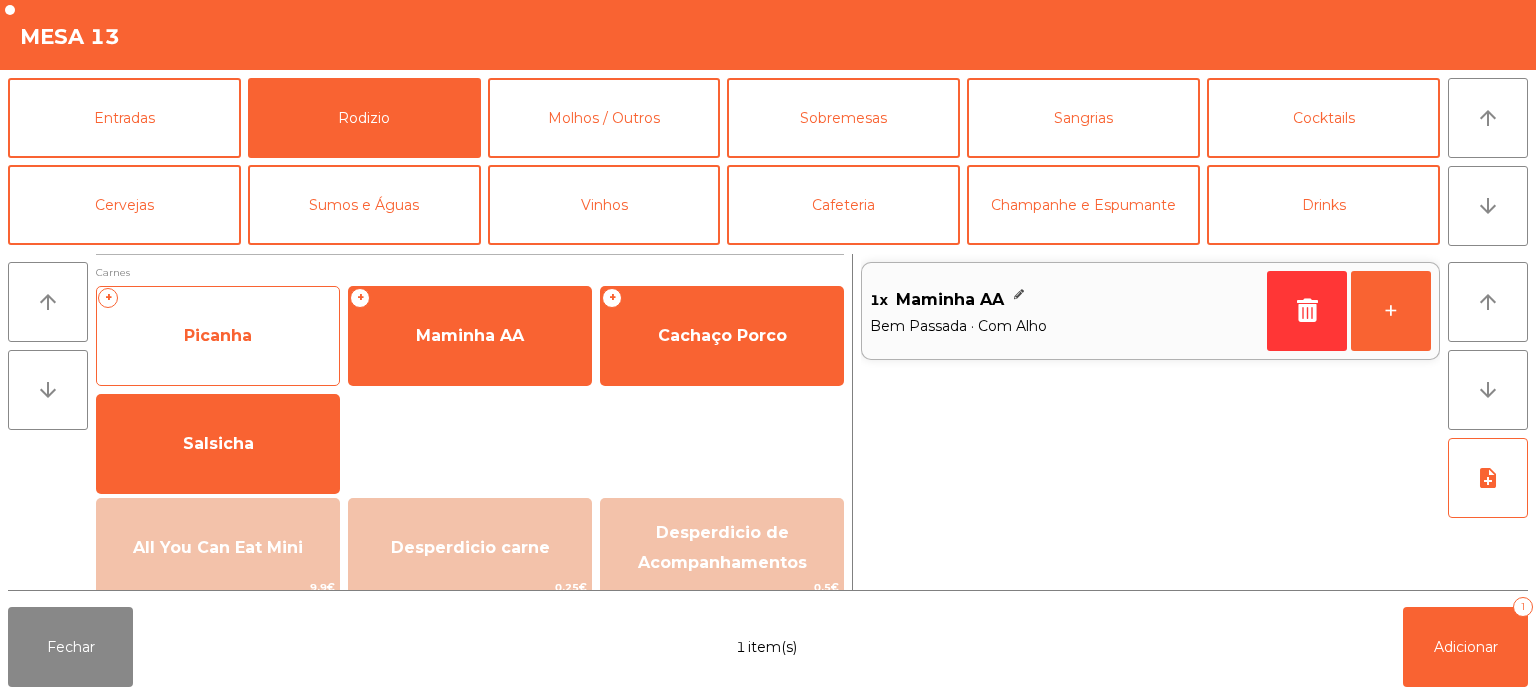 click on "Picanha" 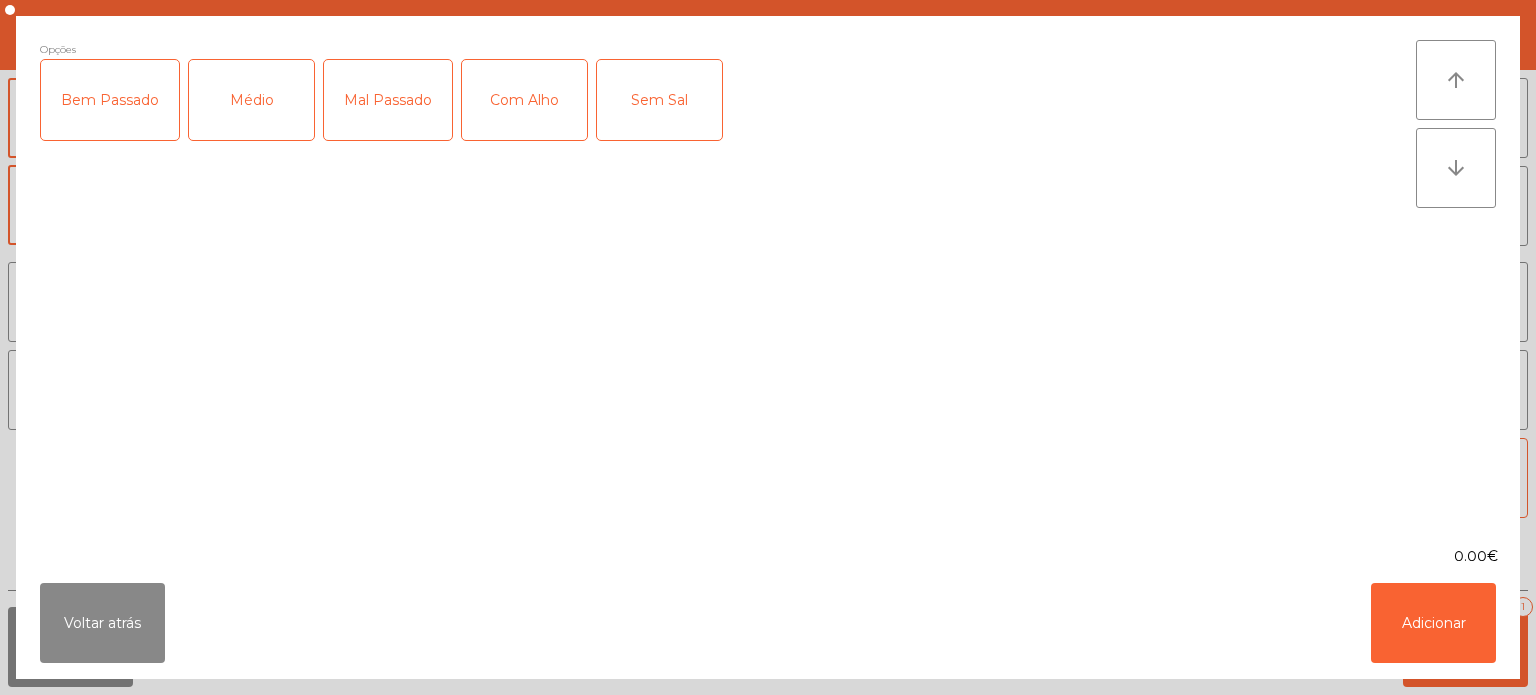 click on "Bem Passado" 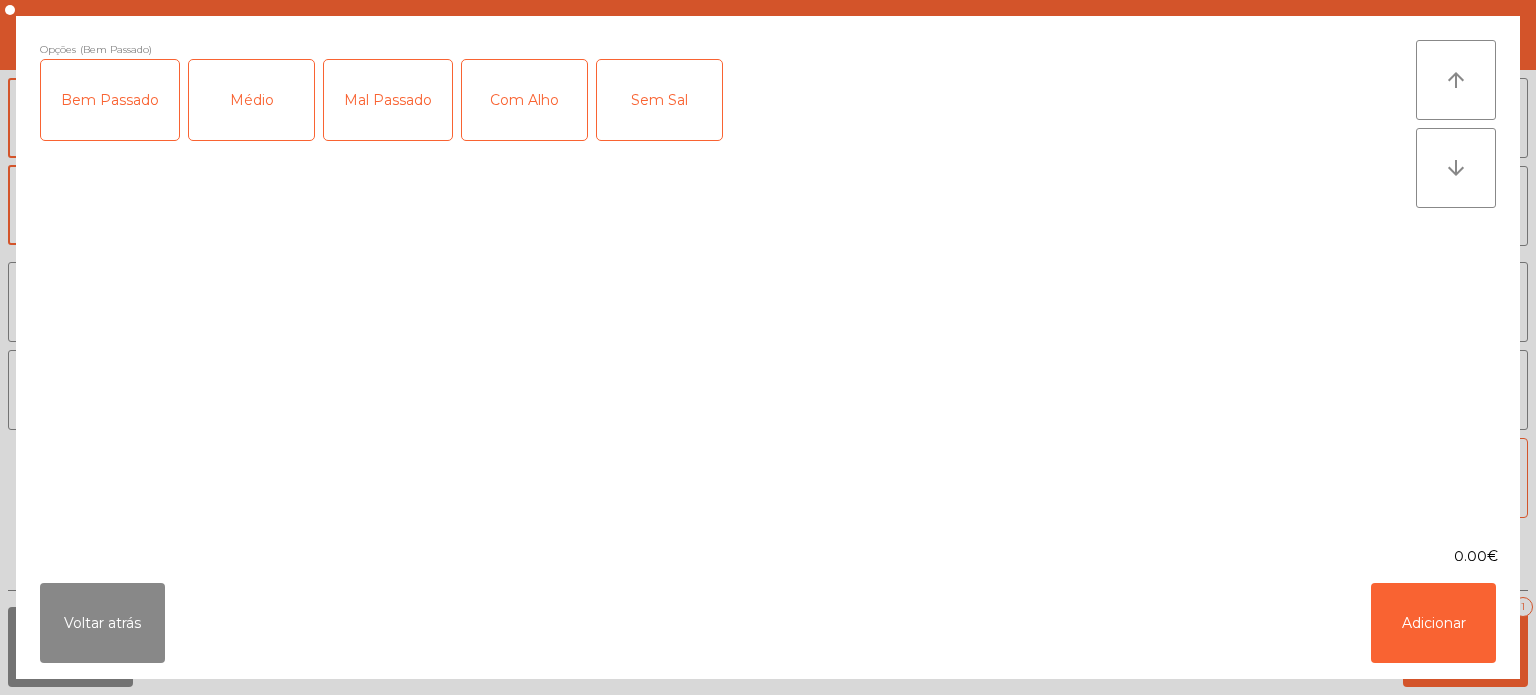 click on "Com Alho" 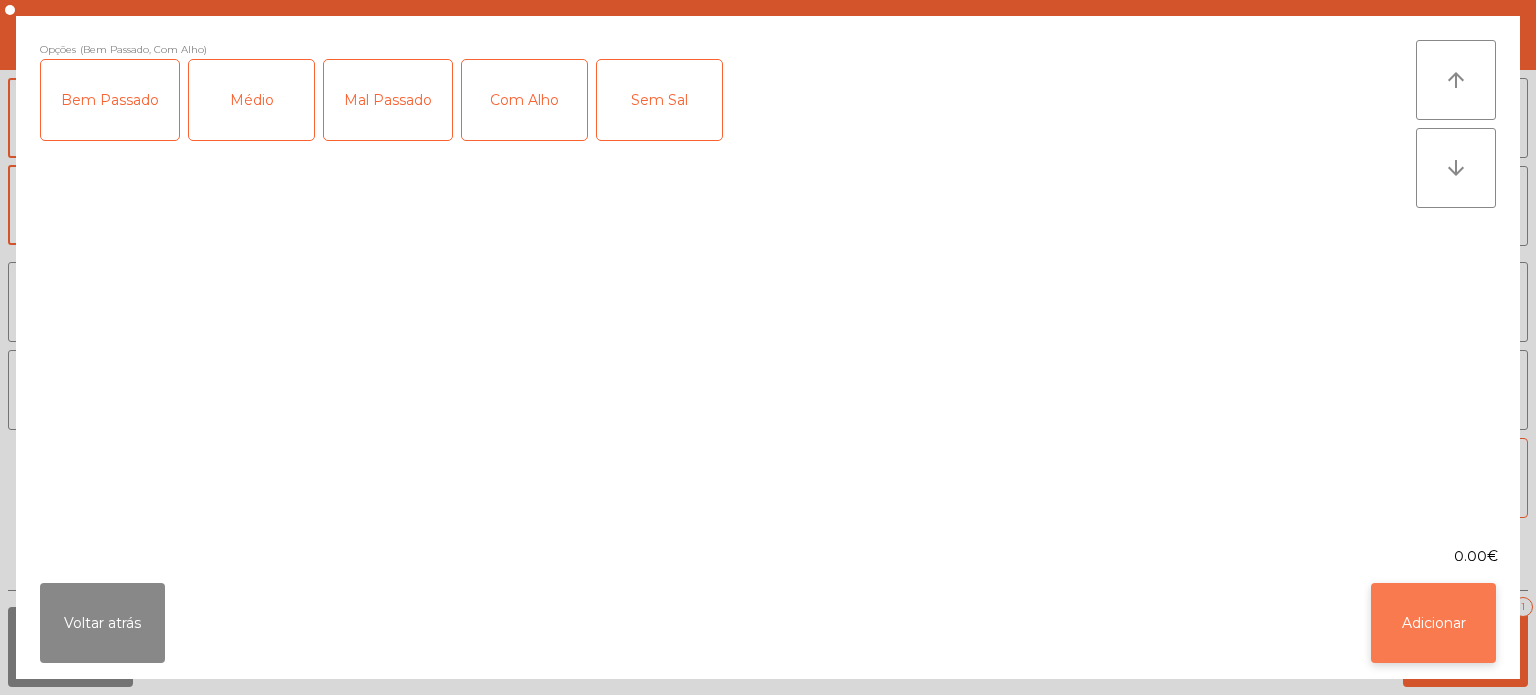 click on "Adicionar" 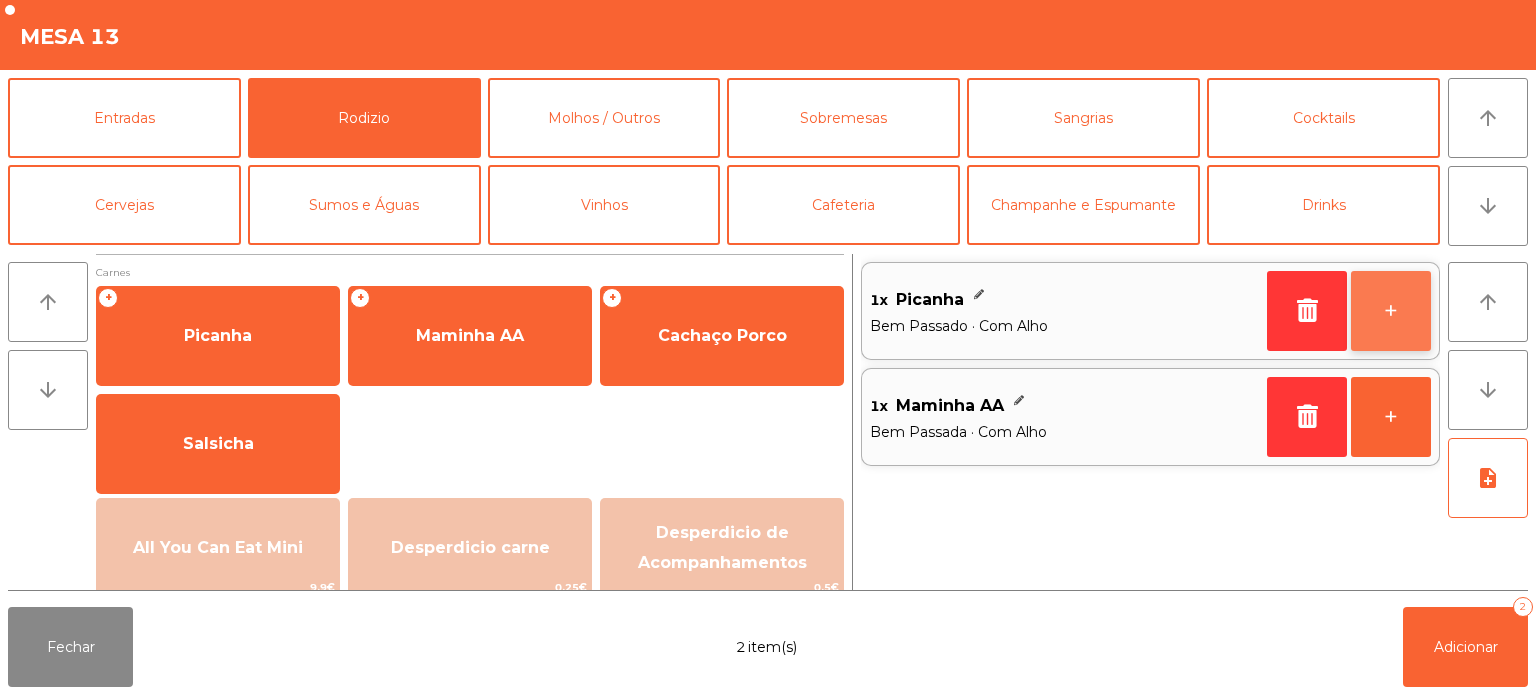 click on "+" 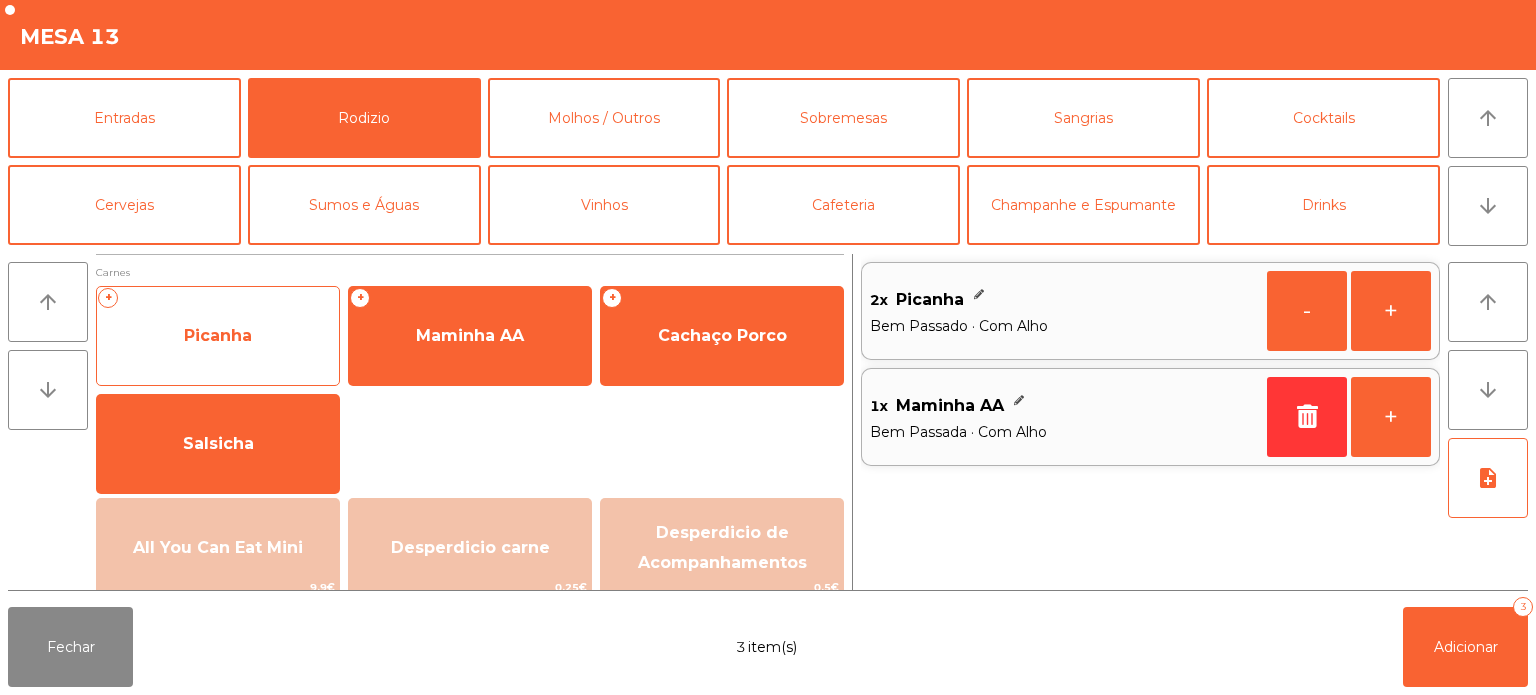 click on "Picanha" 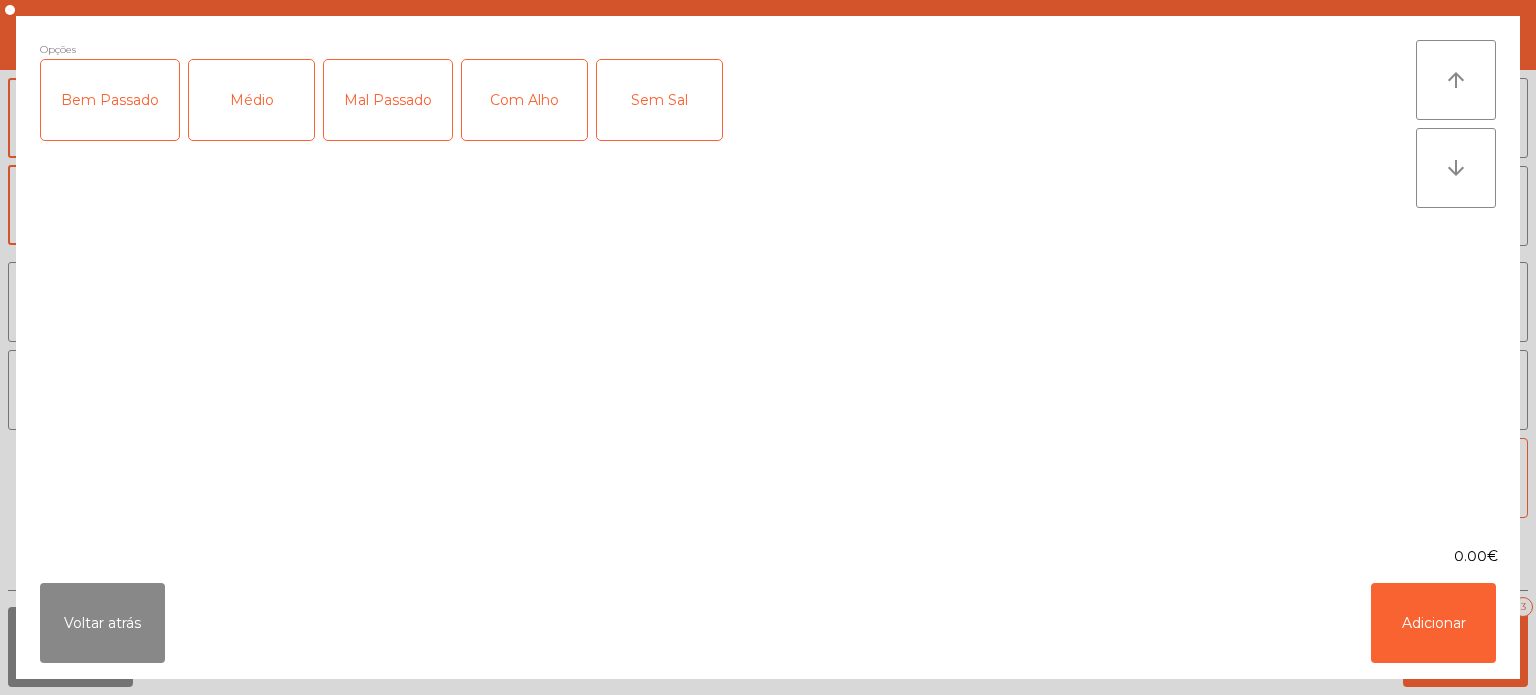click on "Mal Passado" 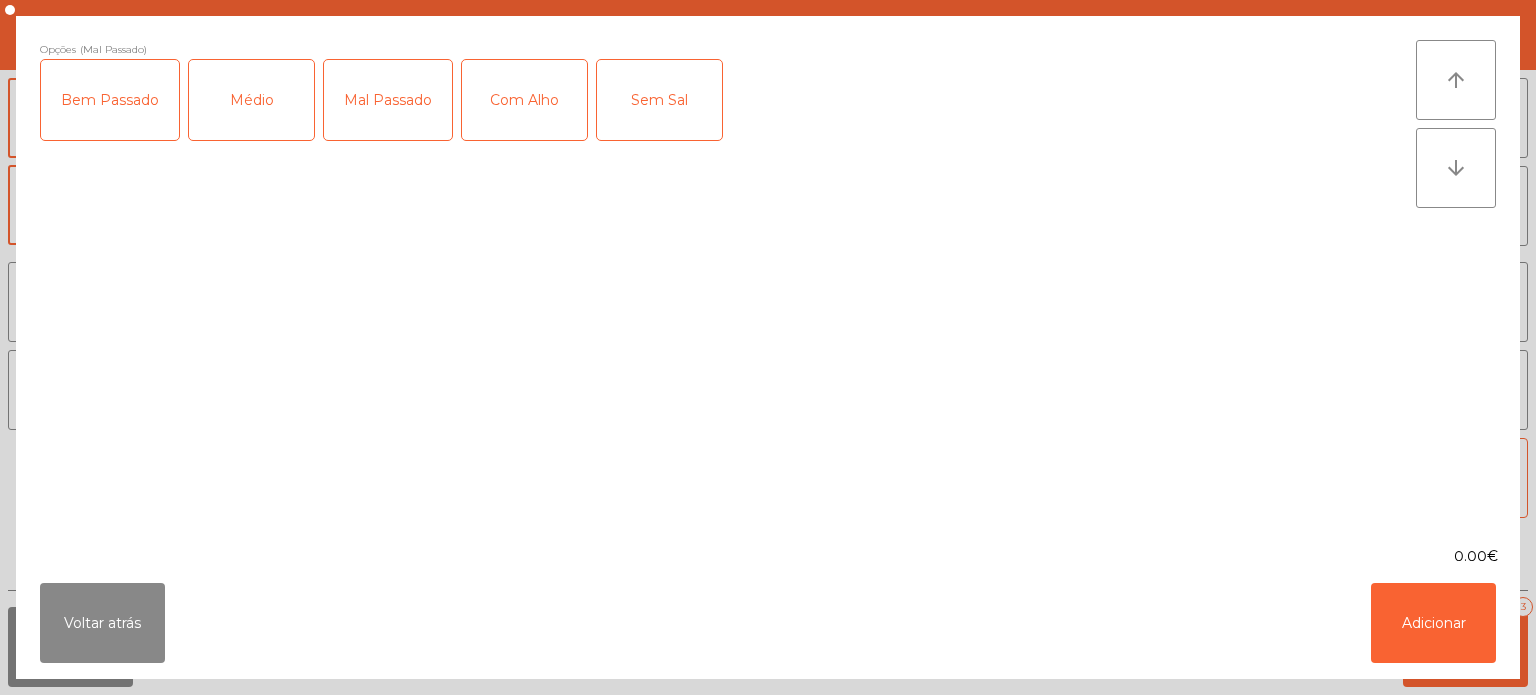 click on "Com Alho" 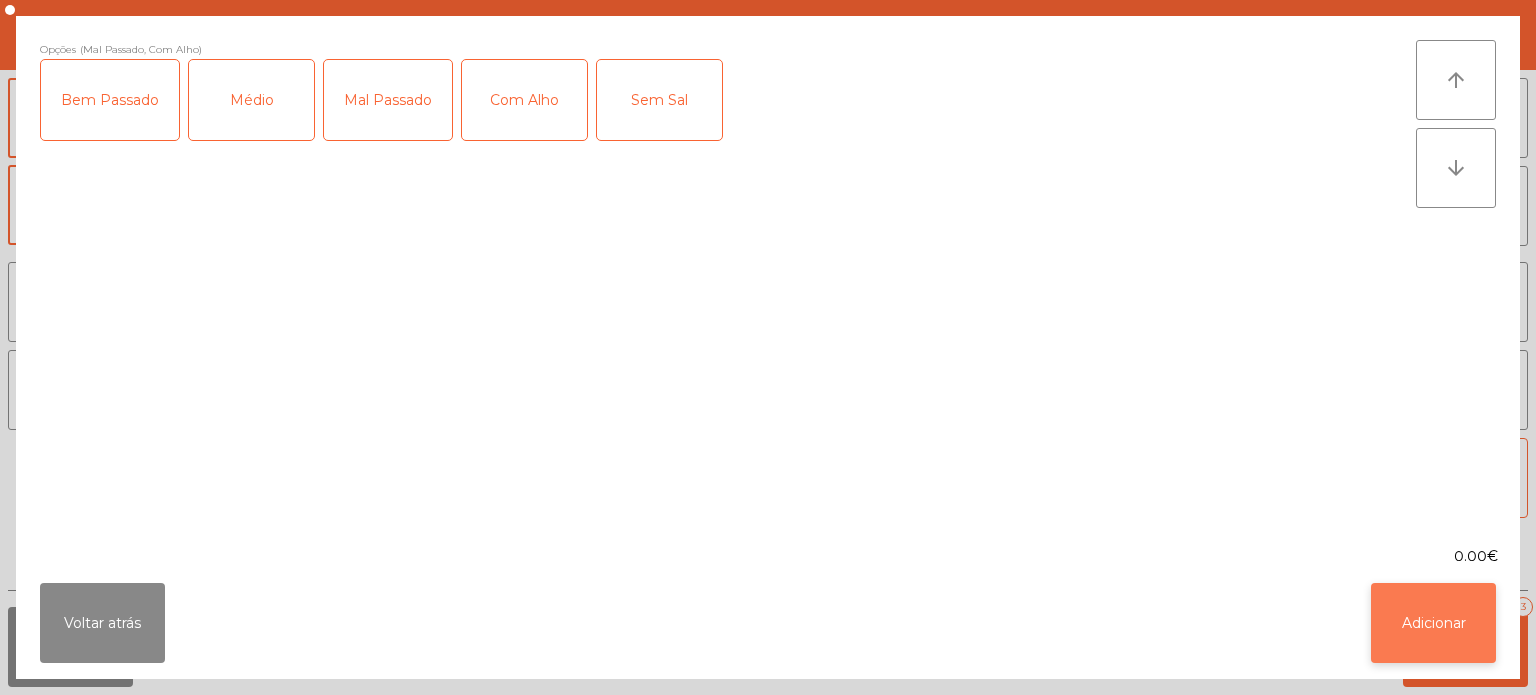 click on "Adicionar" 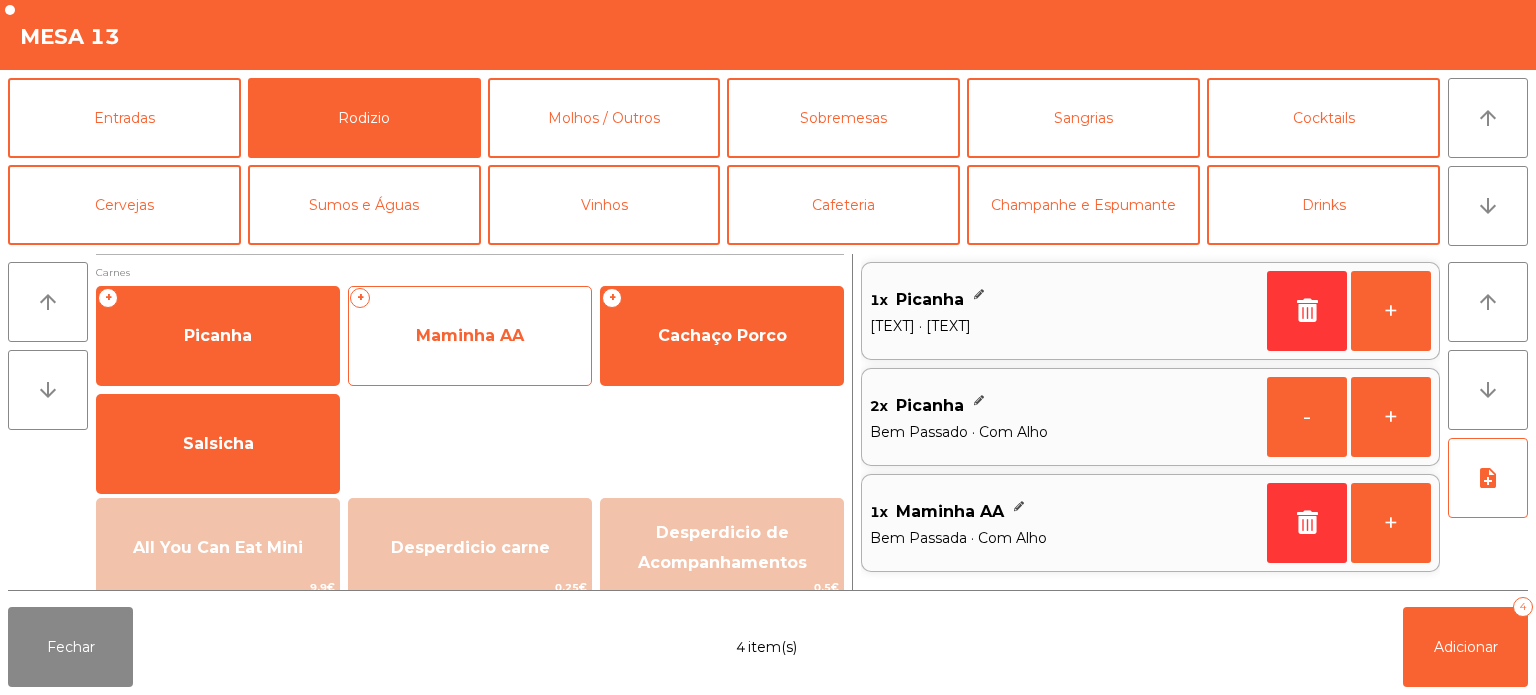 click on "Maminha AA" 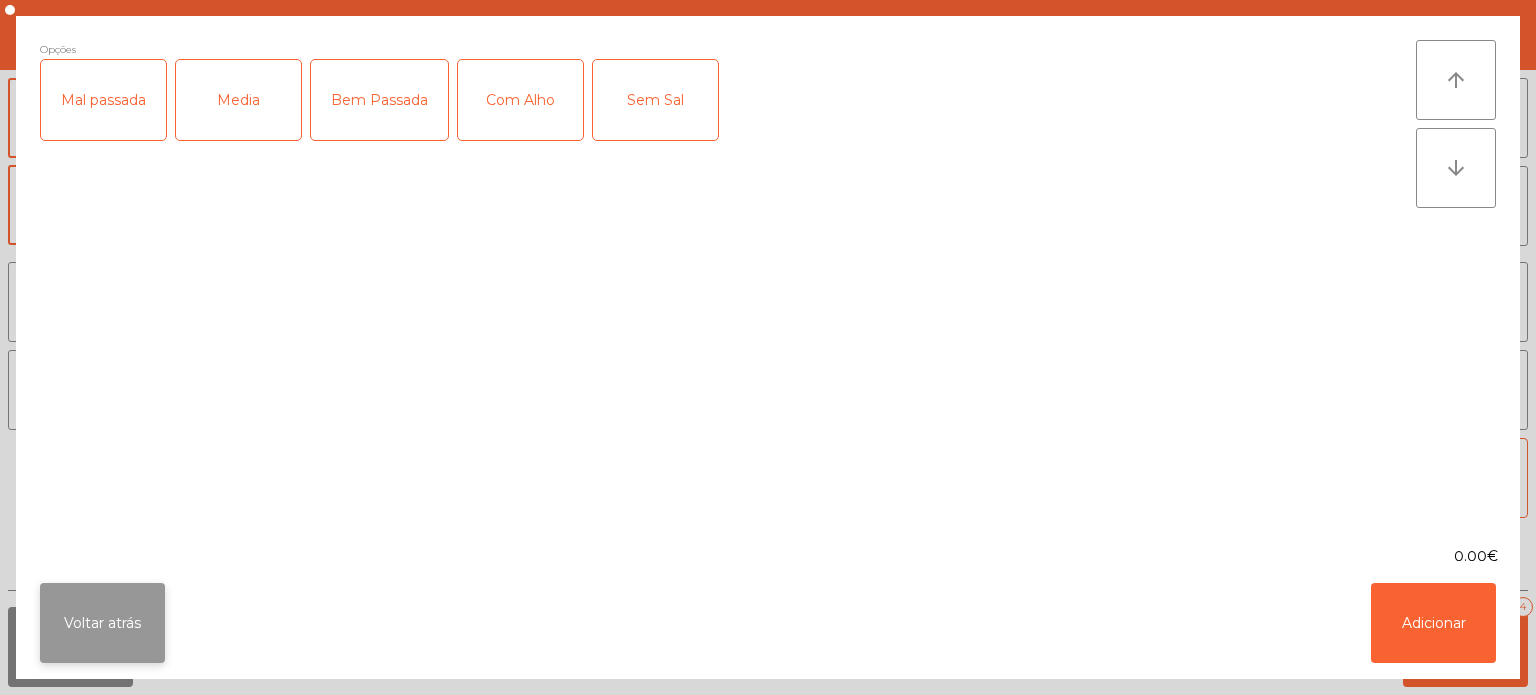 click on "Voltar atrás" 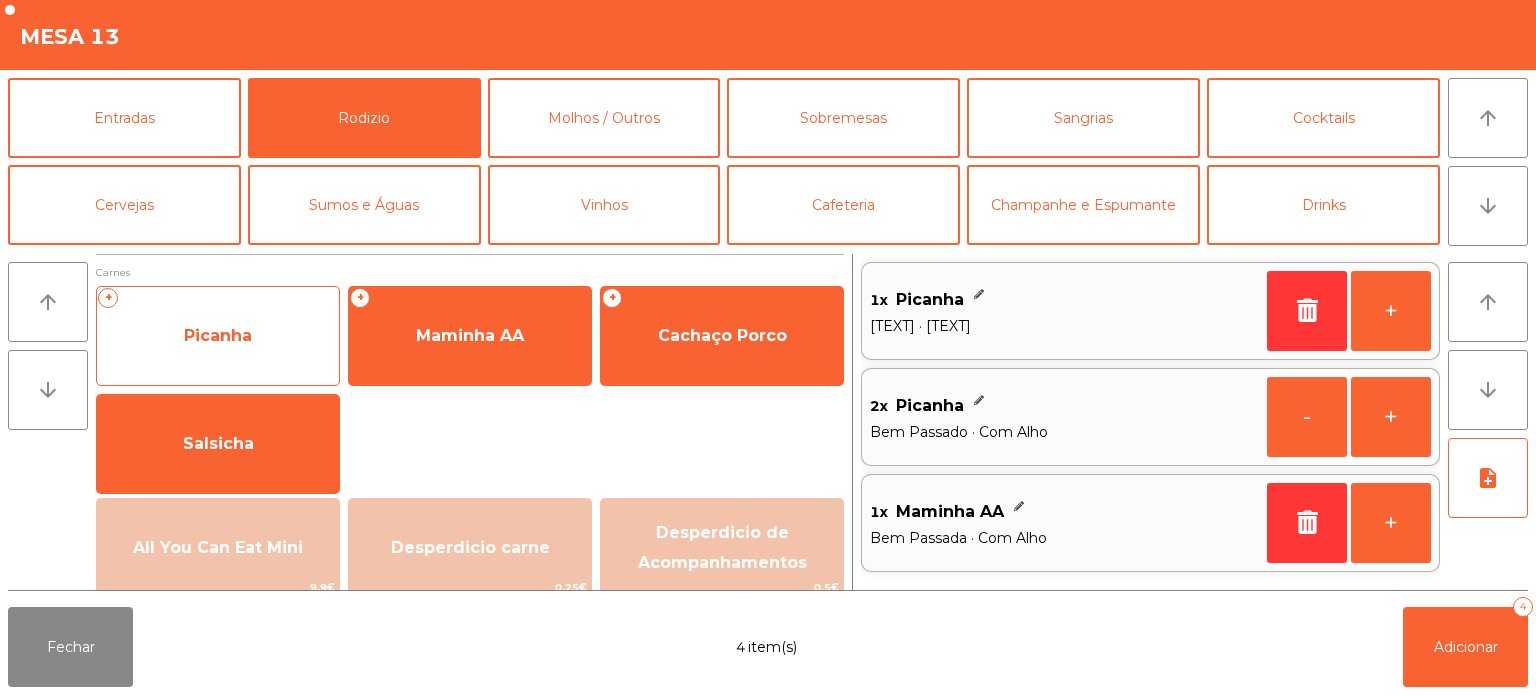 click on "+   Picanha" 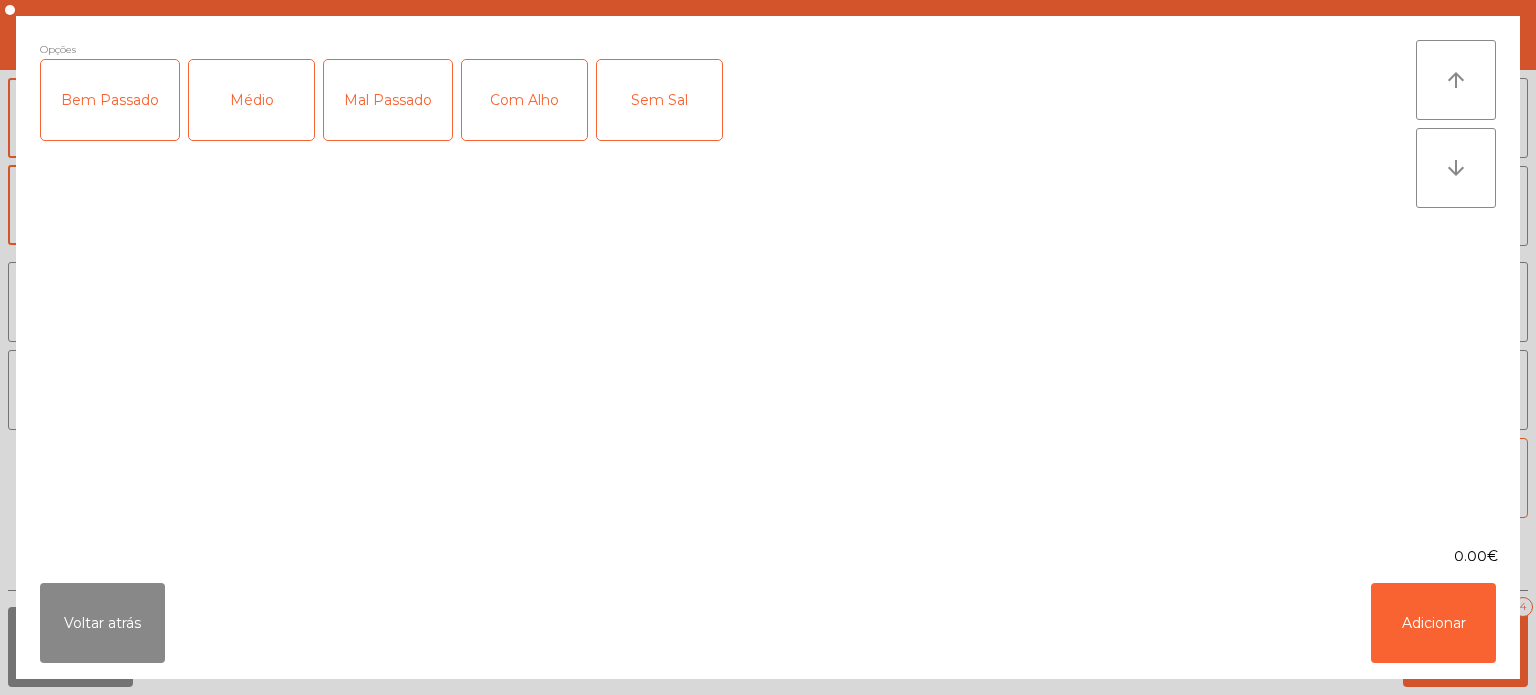 click on "Médio" 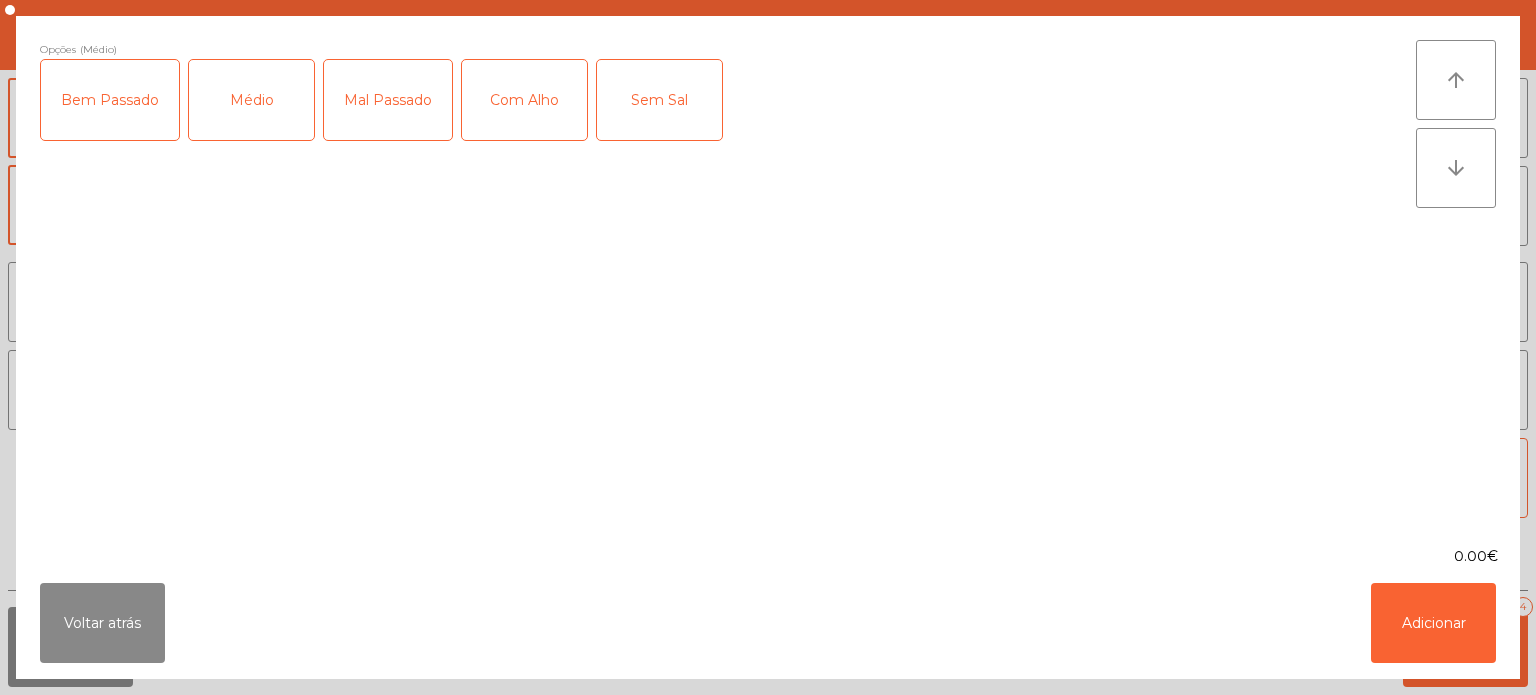 click on "Com Alho" 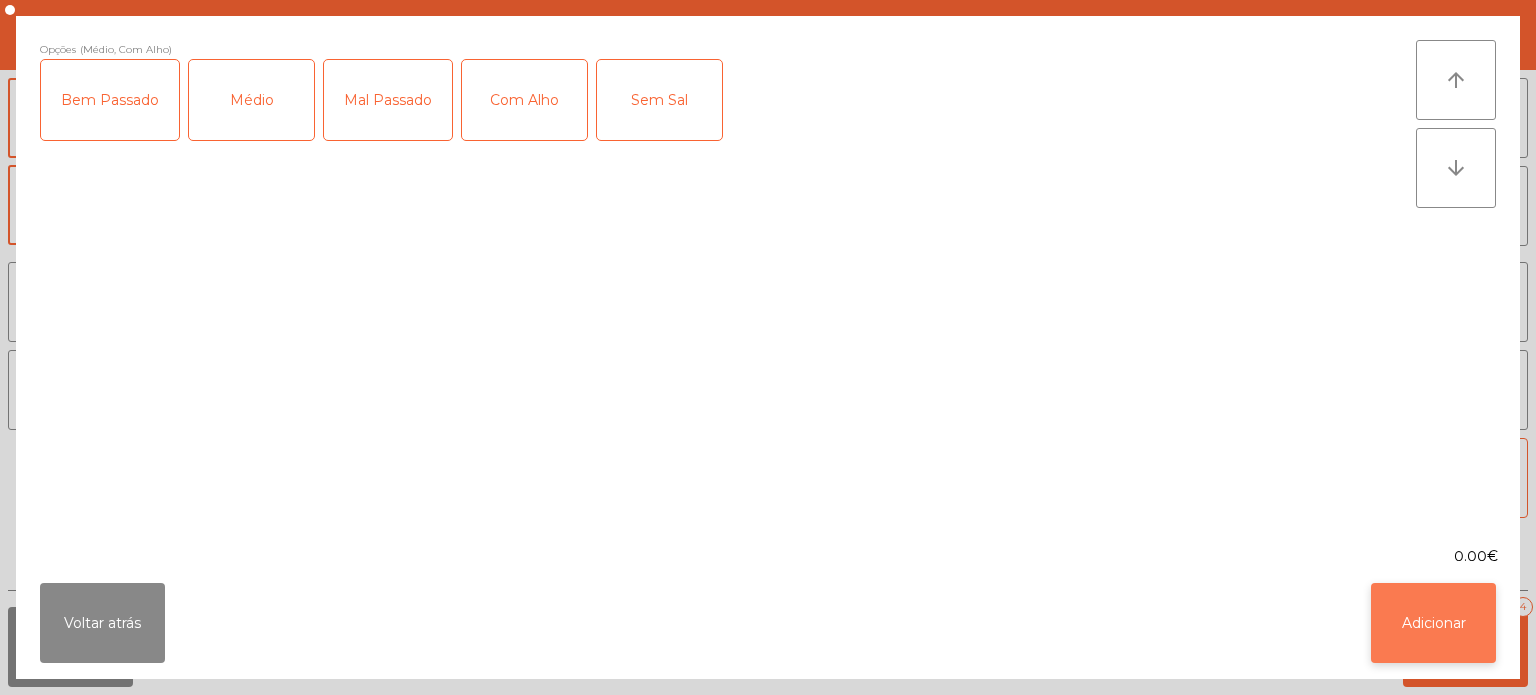 click on "Adicionar" 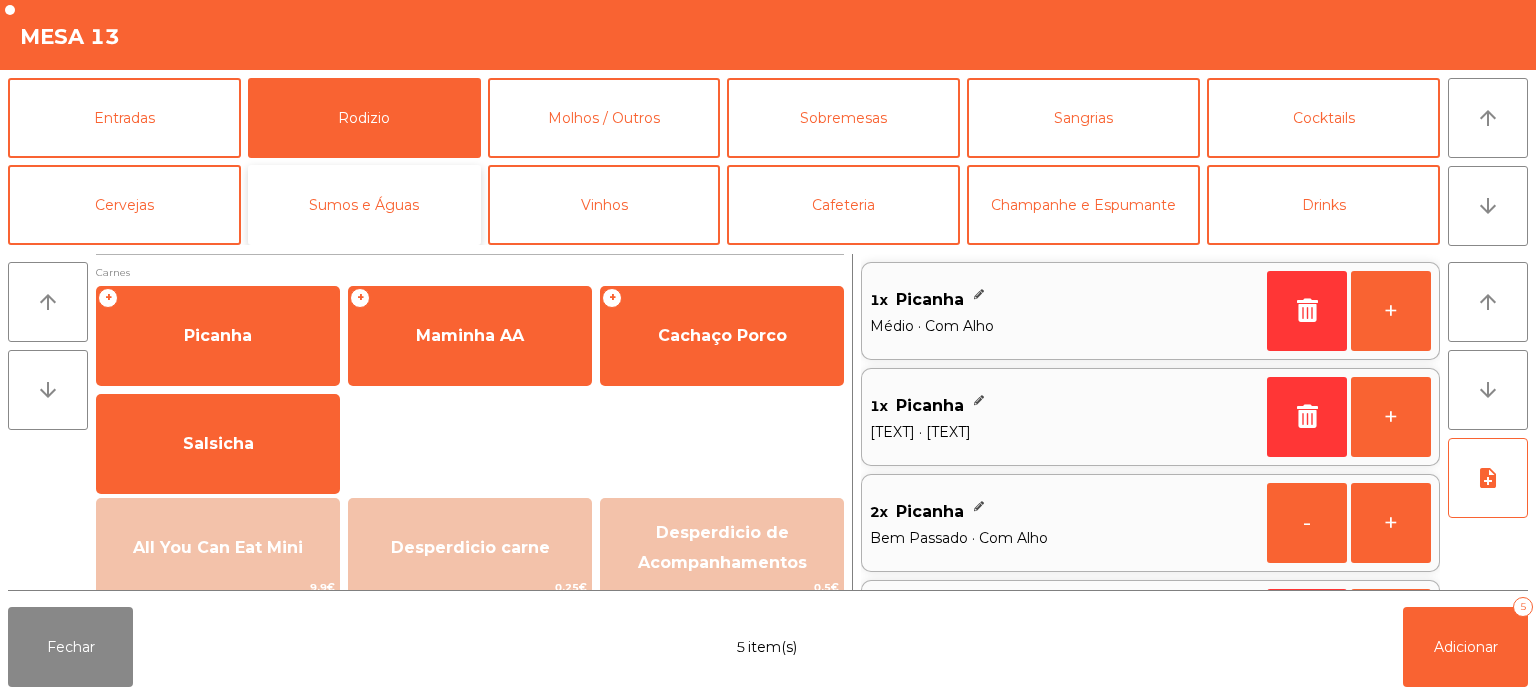 click on "Sumos e Águas" 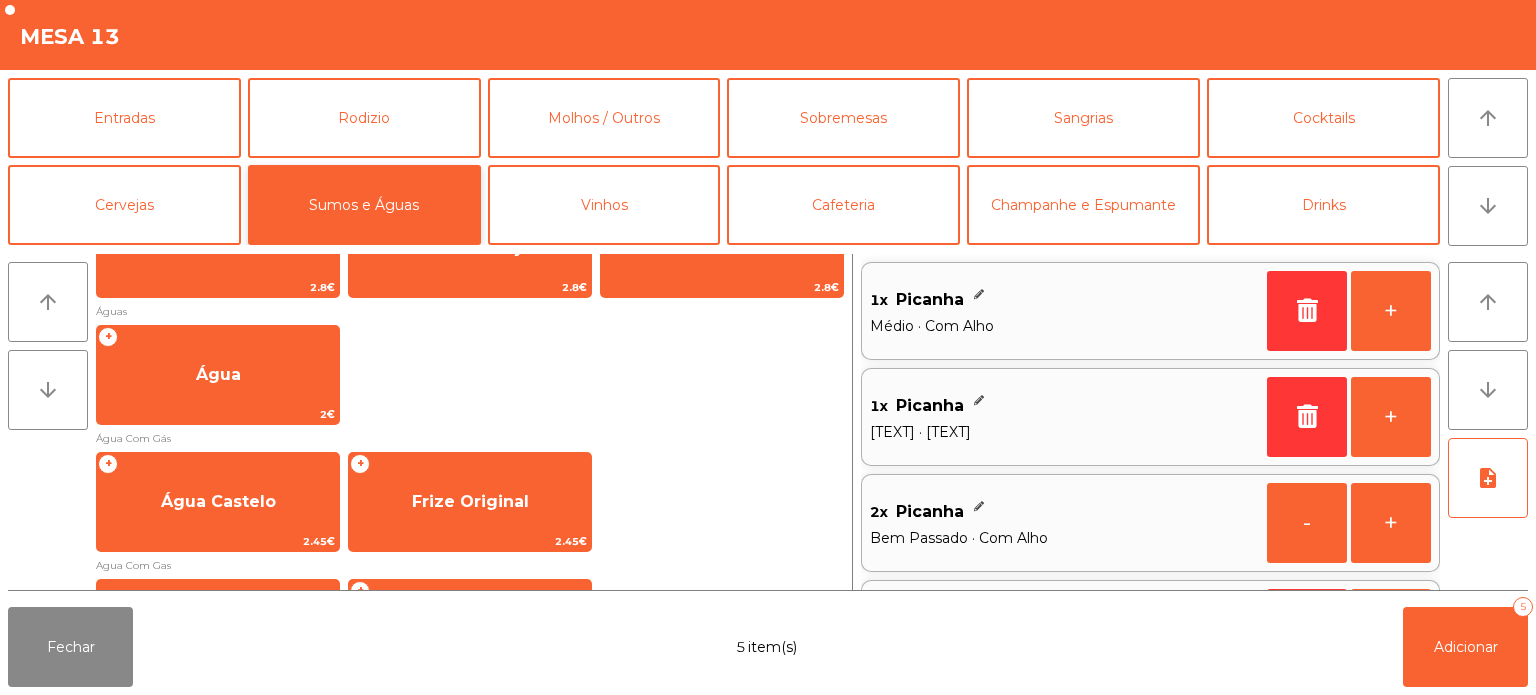 scroll, scrollTop: 405, scrollLeft: 0, axis: vertical 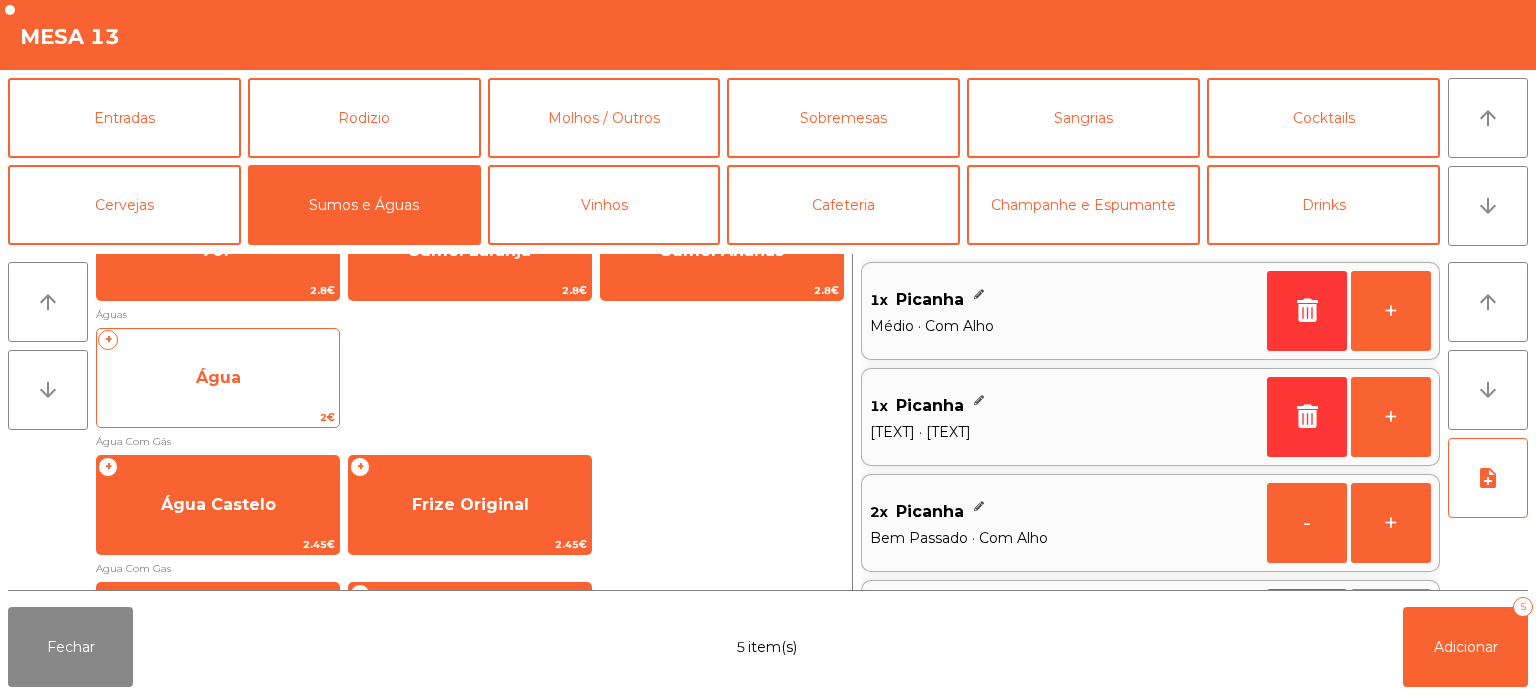 click on "Água" 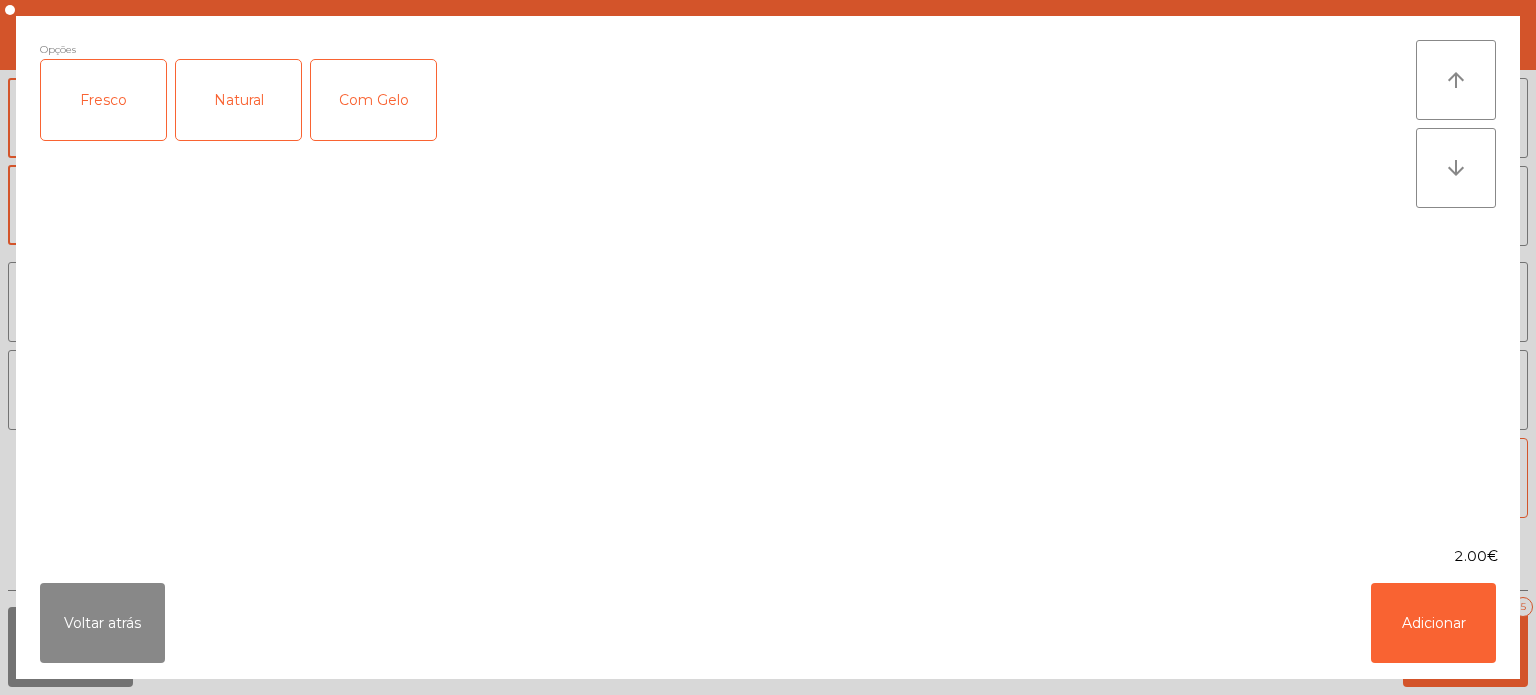 click on "Fresco" 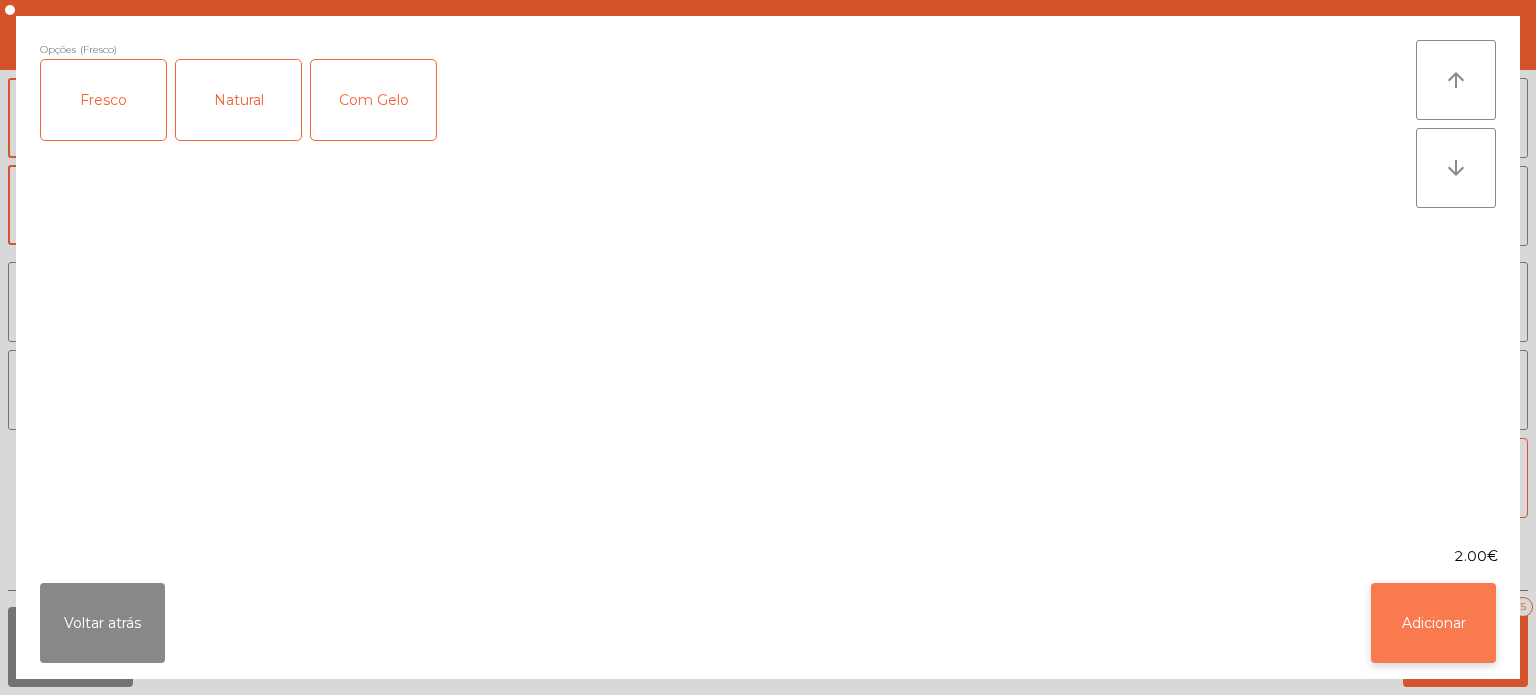 click on "Adicionar" 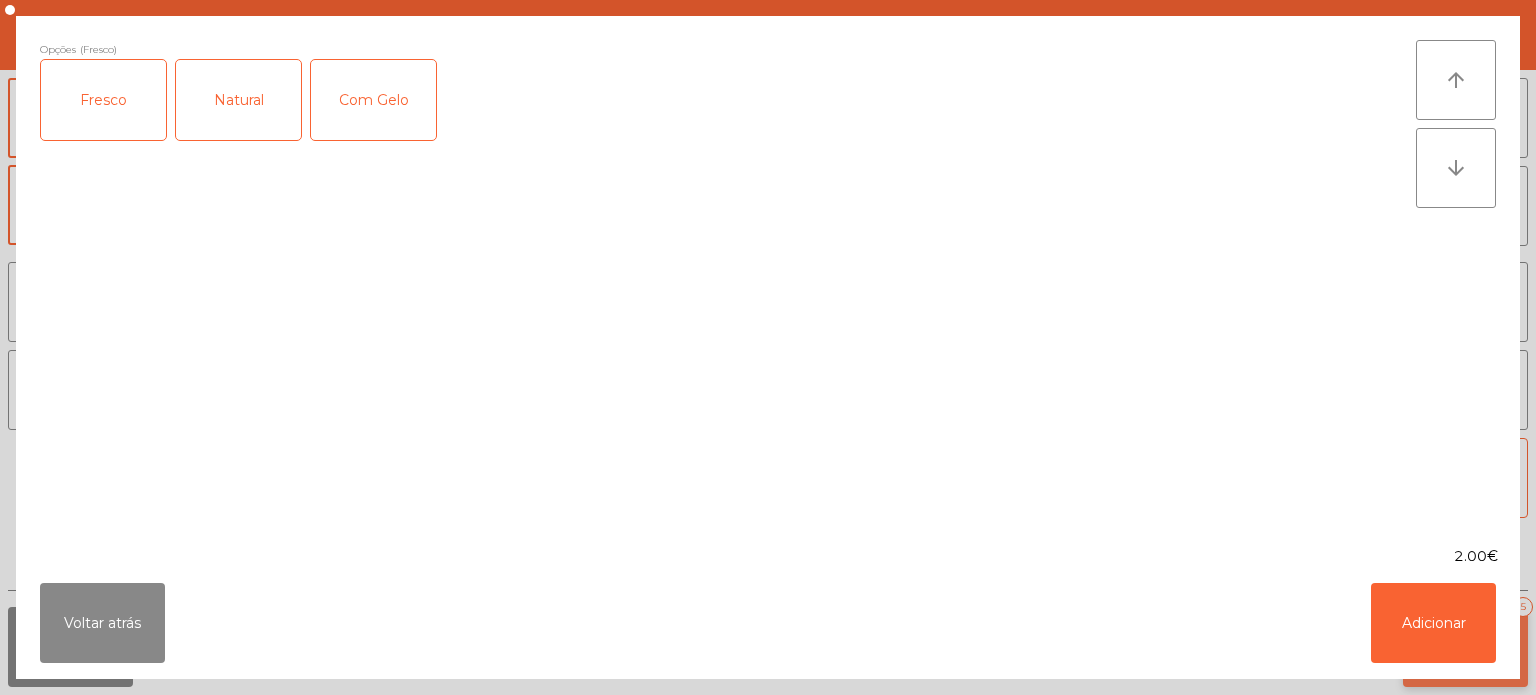 click on "Adicionar   5" 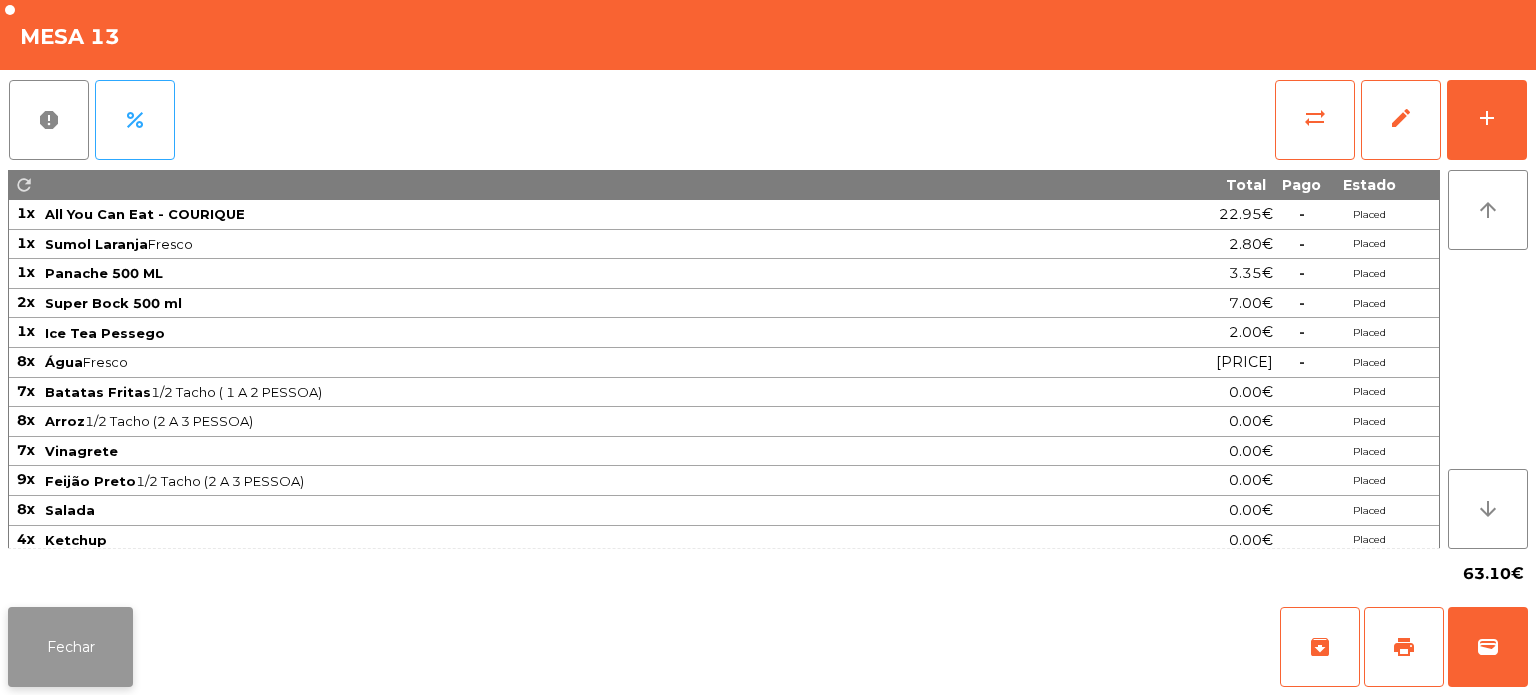 click on "Fechar" 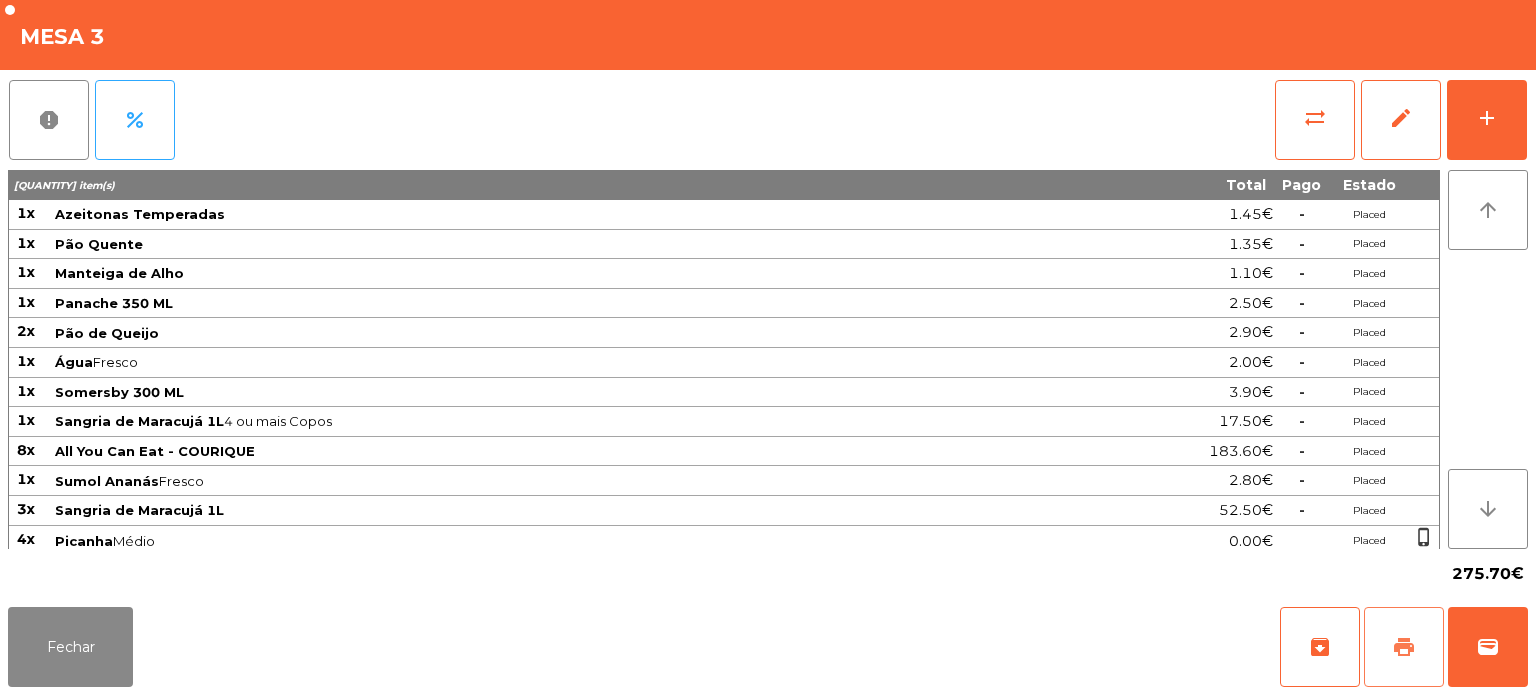 click on "print" 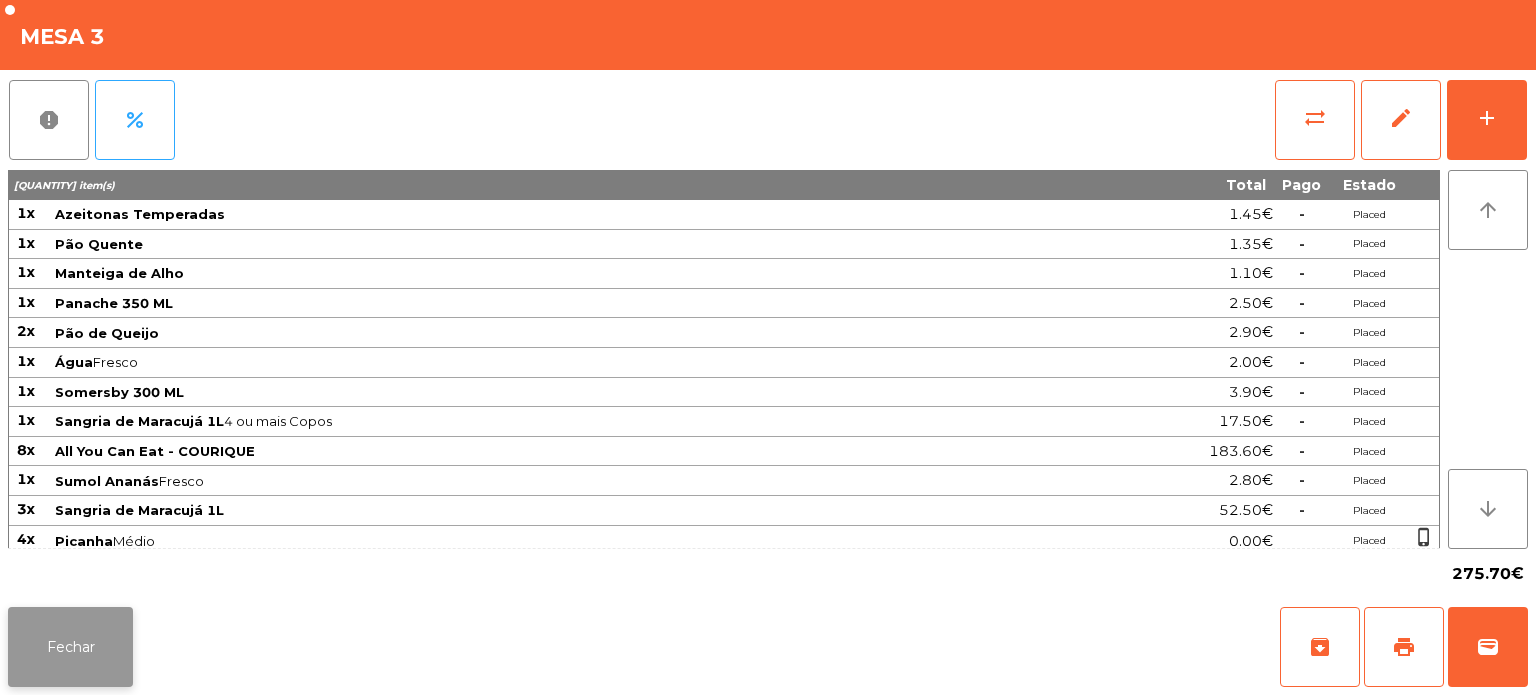 click on "Fechar" 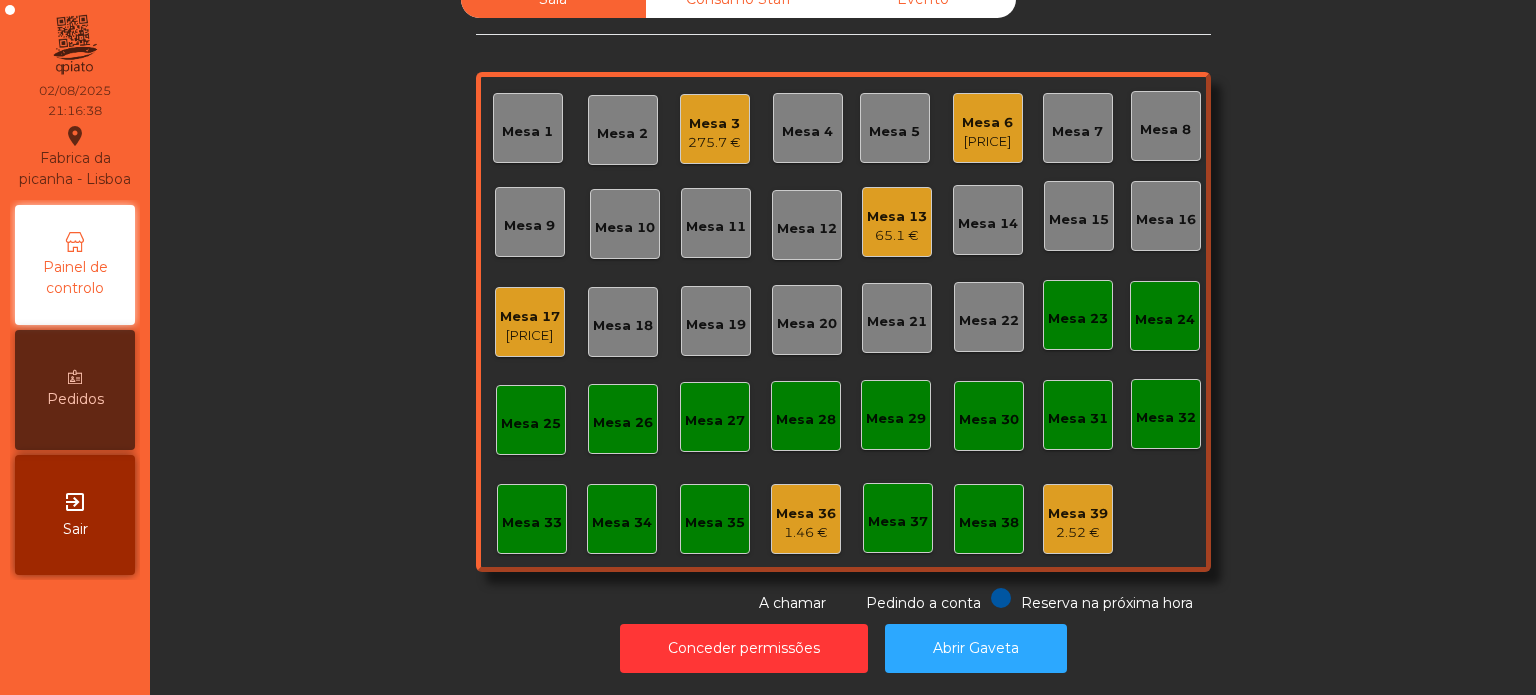 click on "Mesa 3   275.7 €" 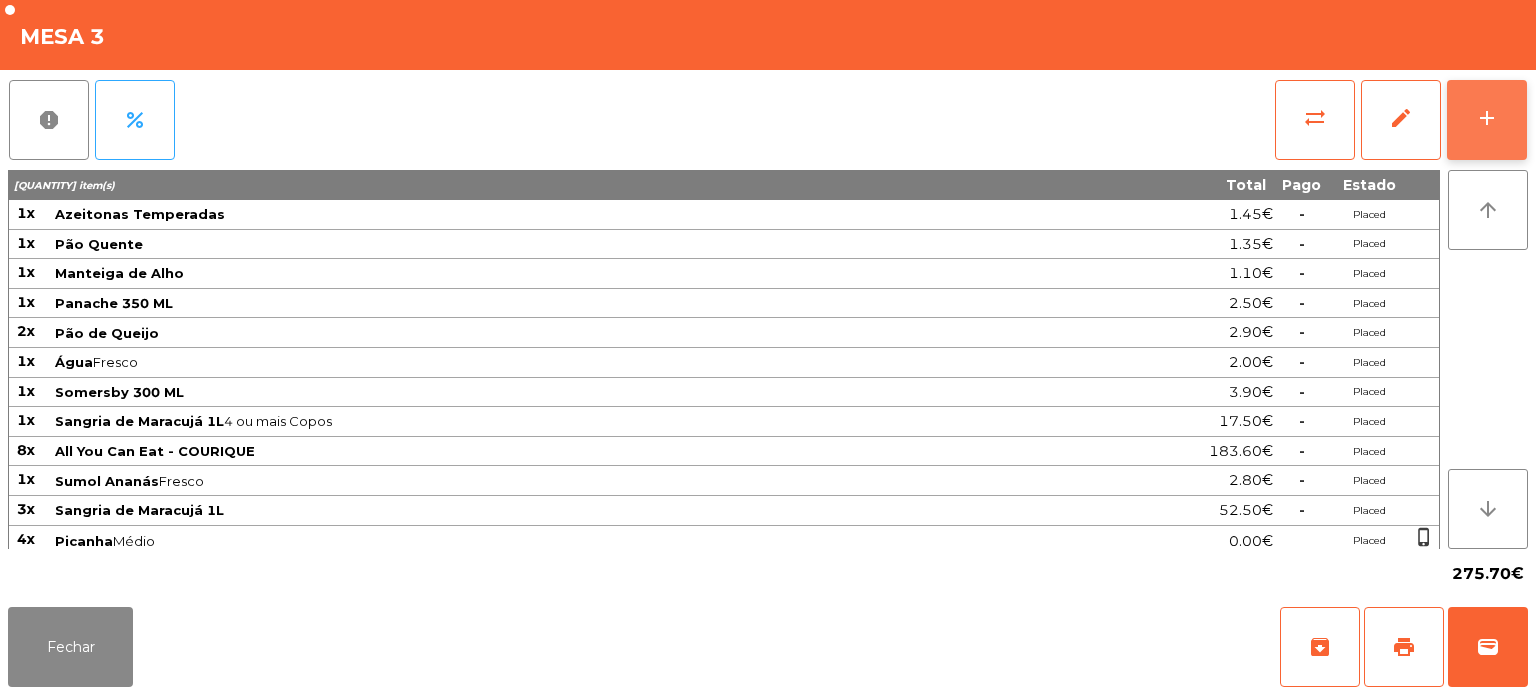 click on "add" 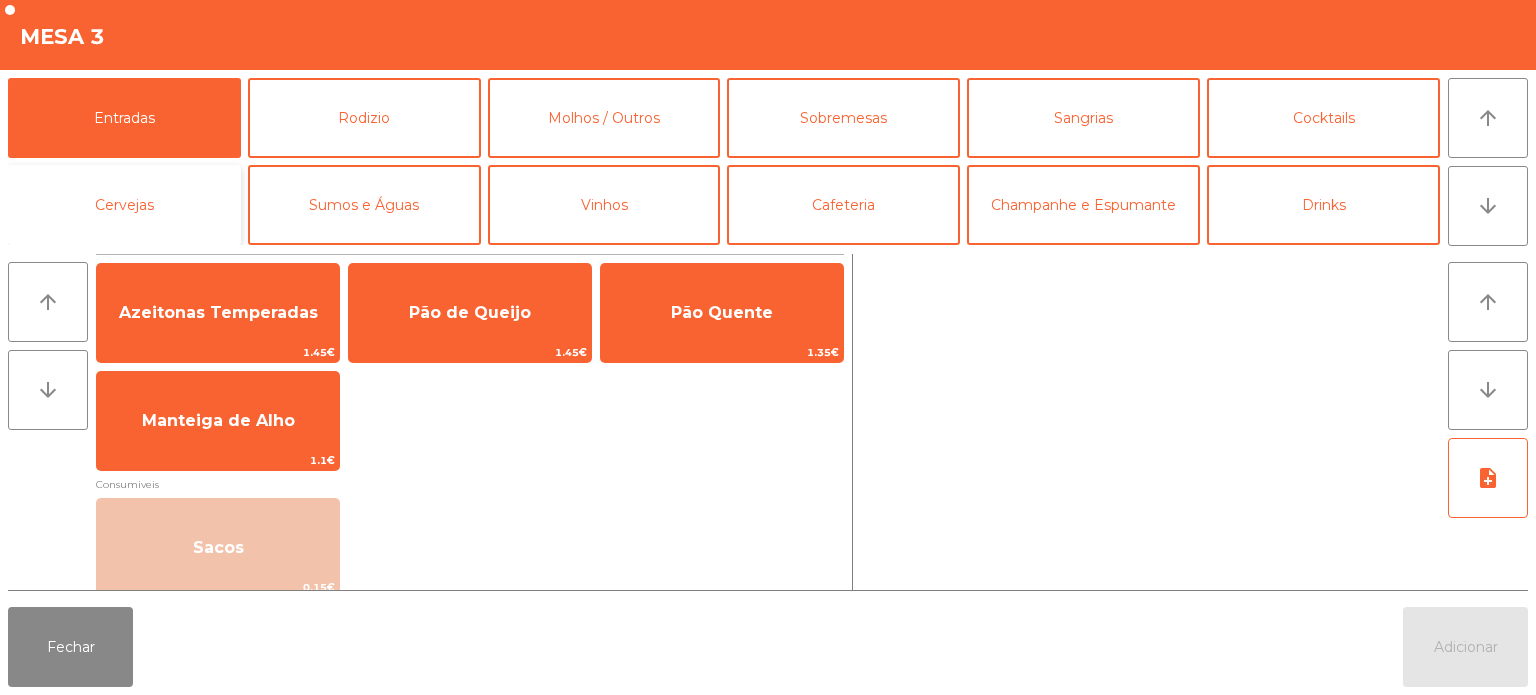 click on "Cervejas" 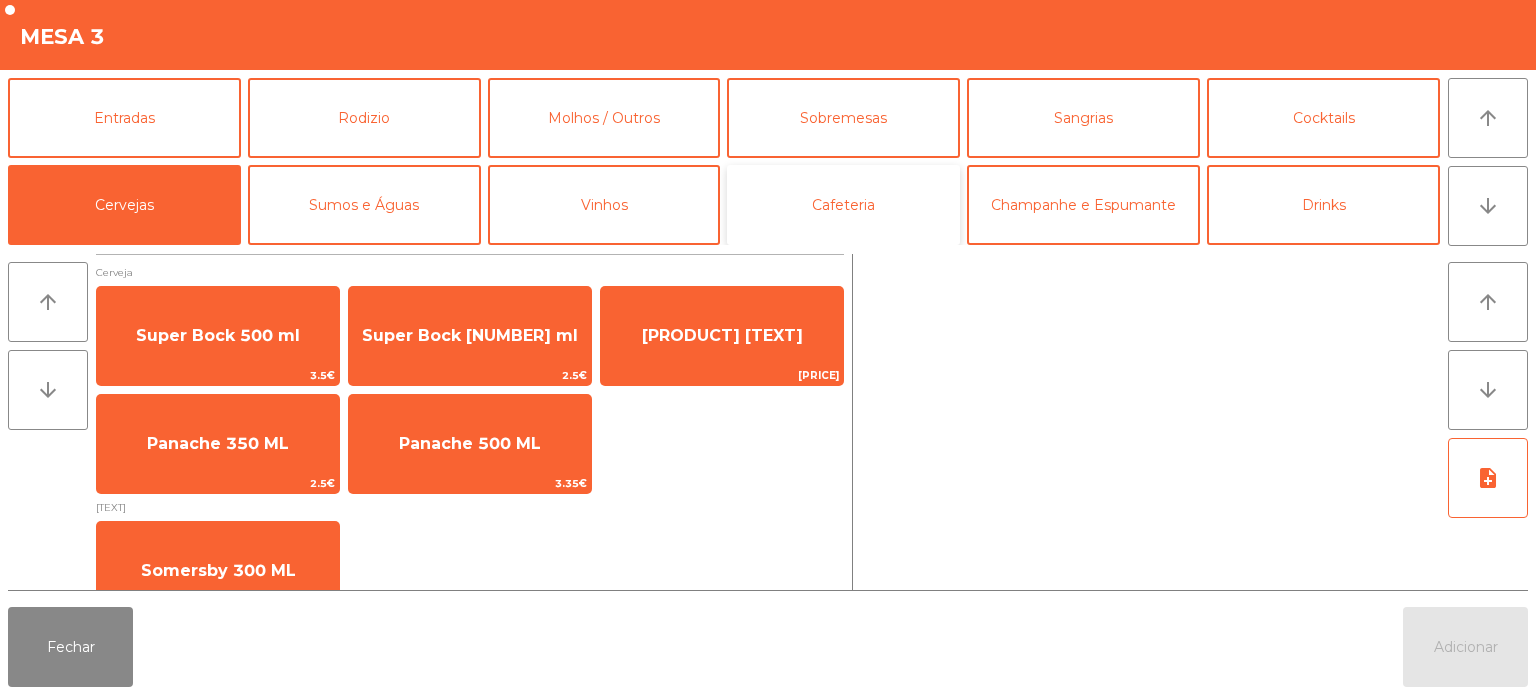 click on "Cafeteria" 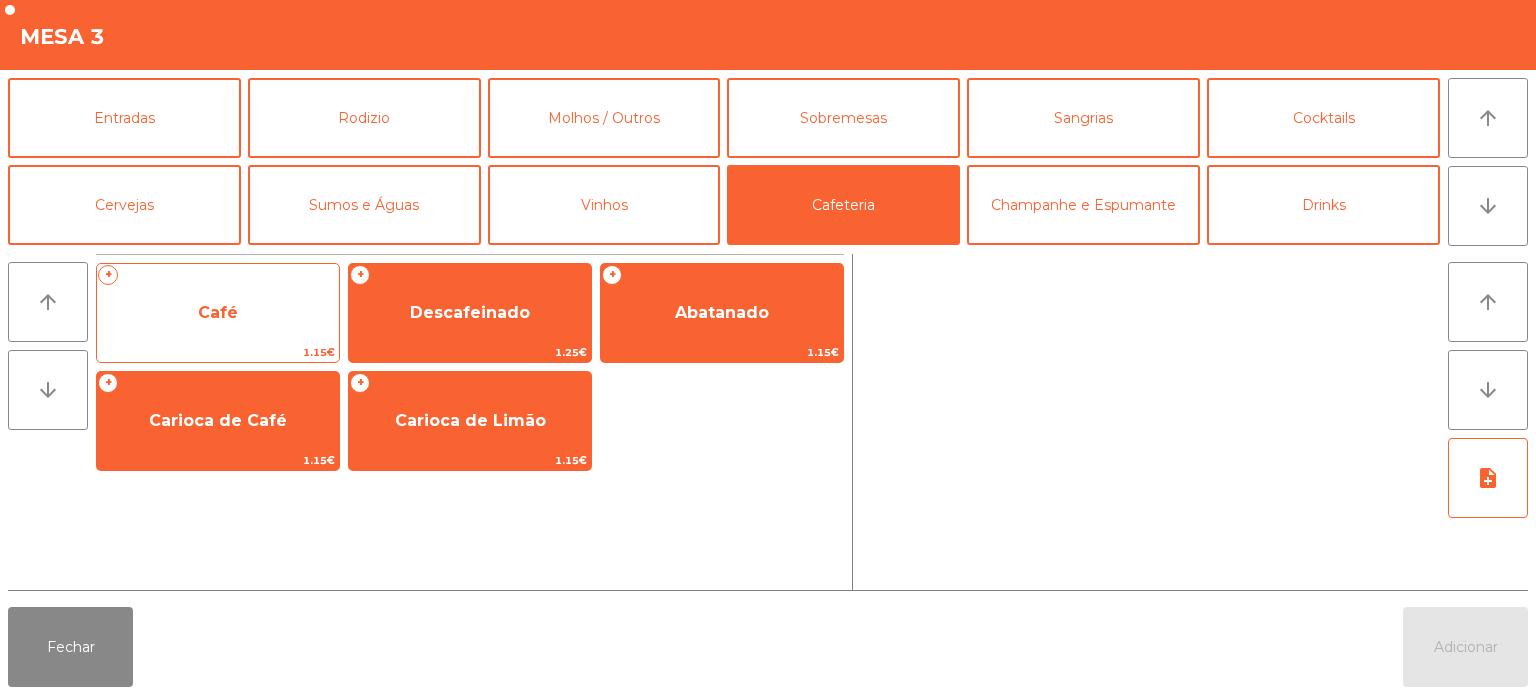 click on "+   Café   1.15€" 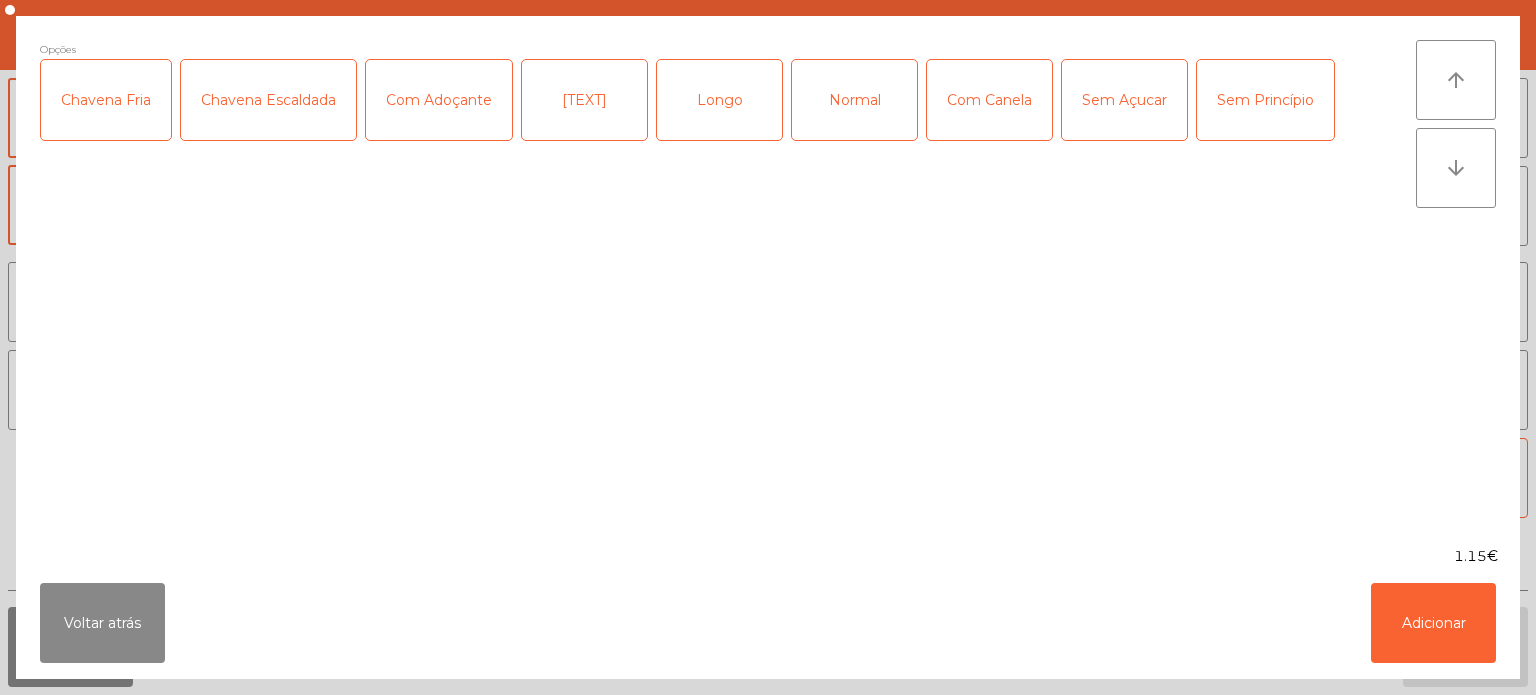 click on "Normal" 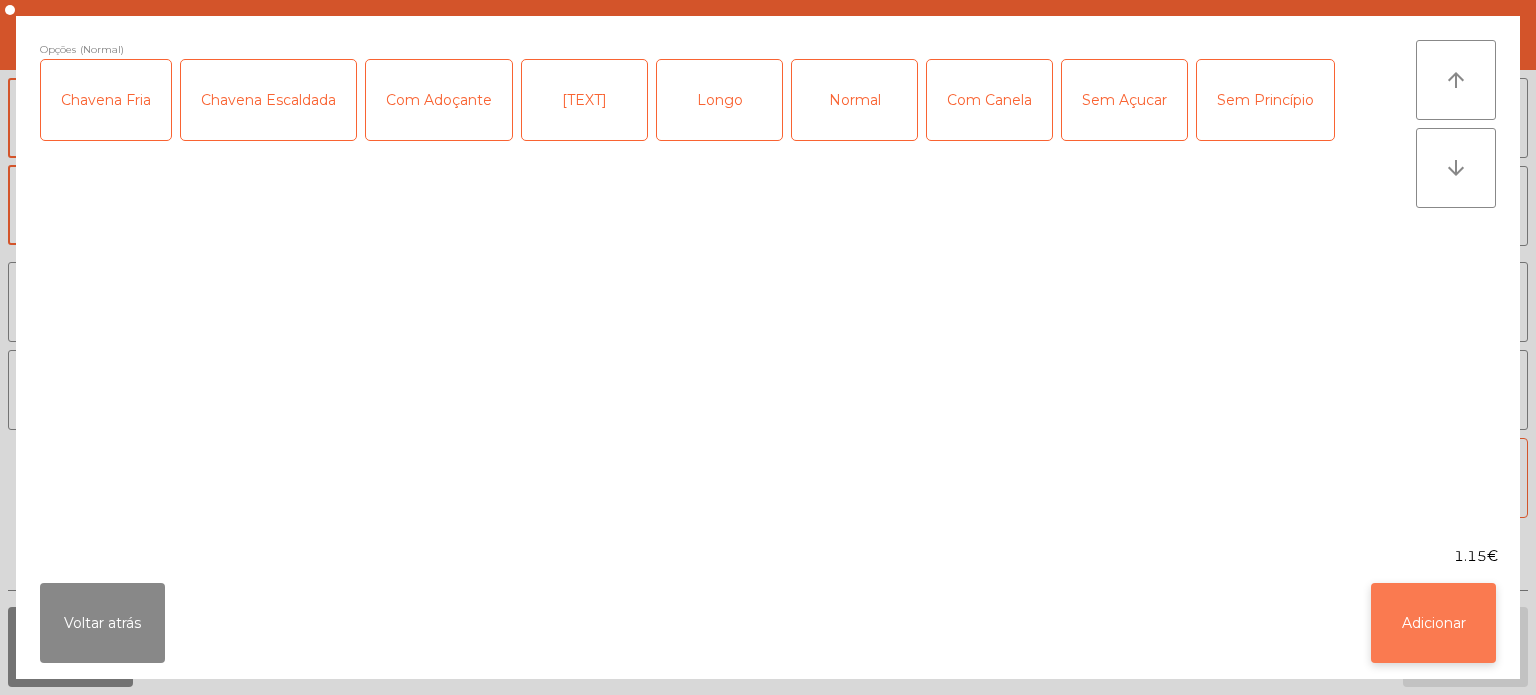 click on "Adicionar" 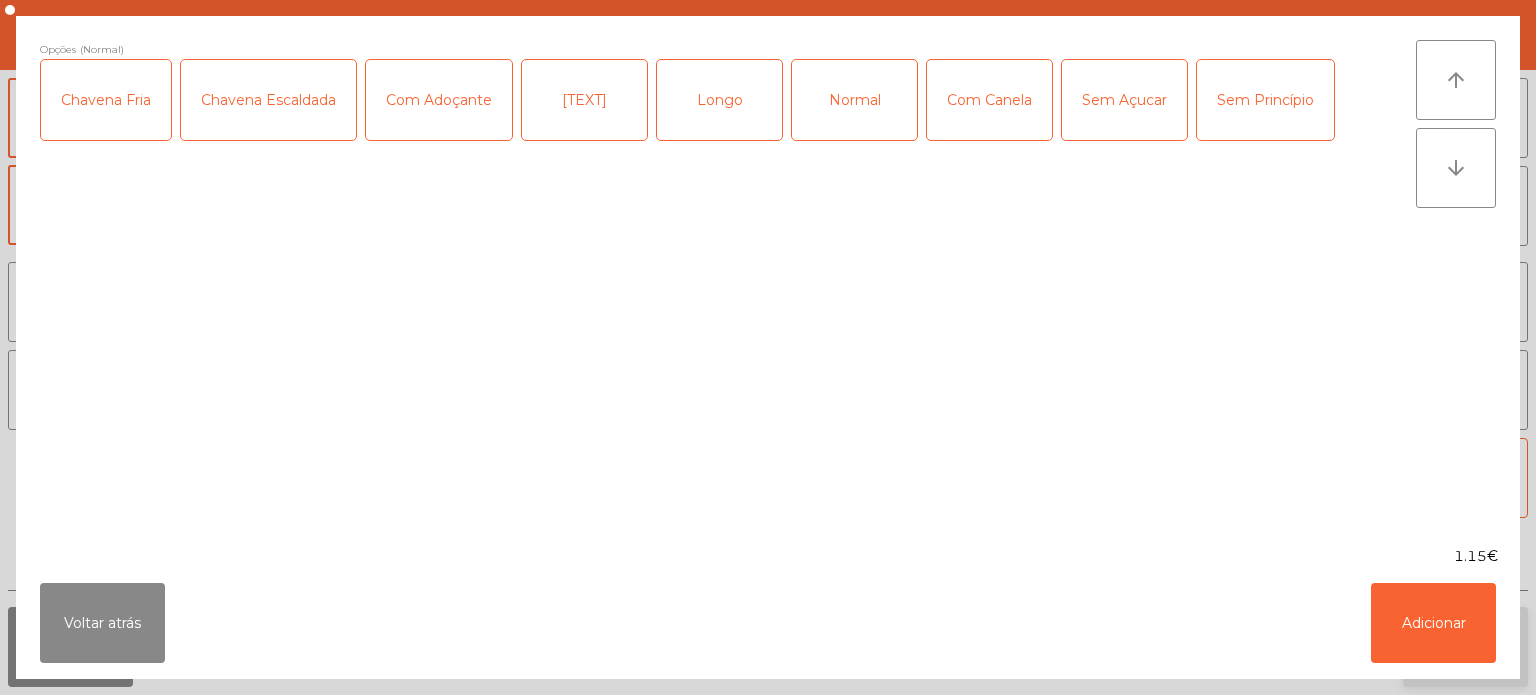 click on "Adicionar" 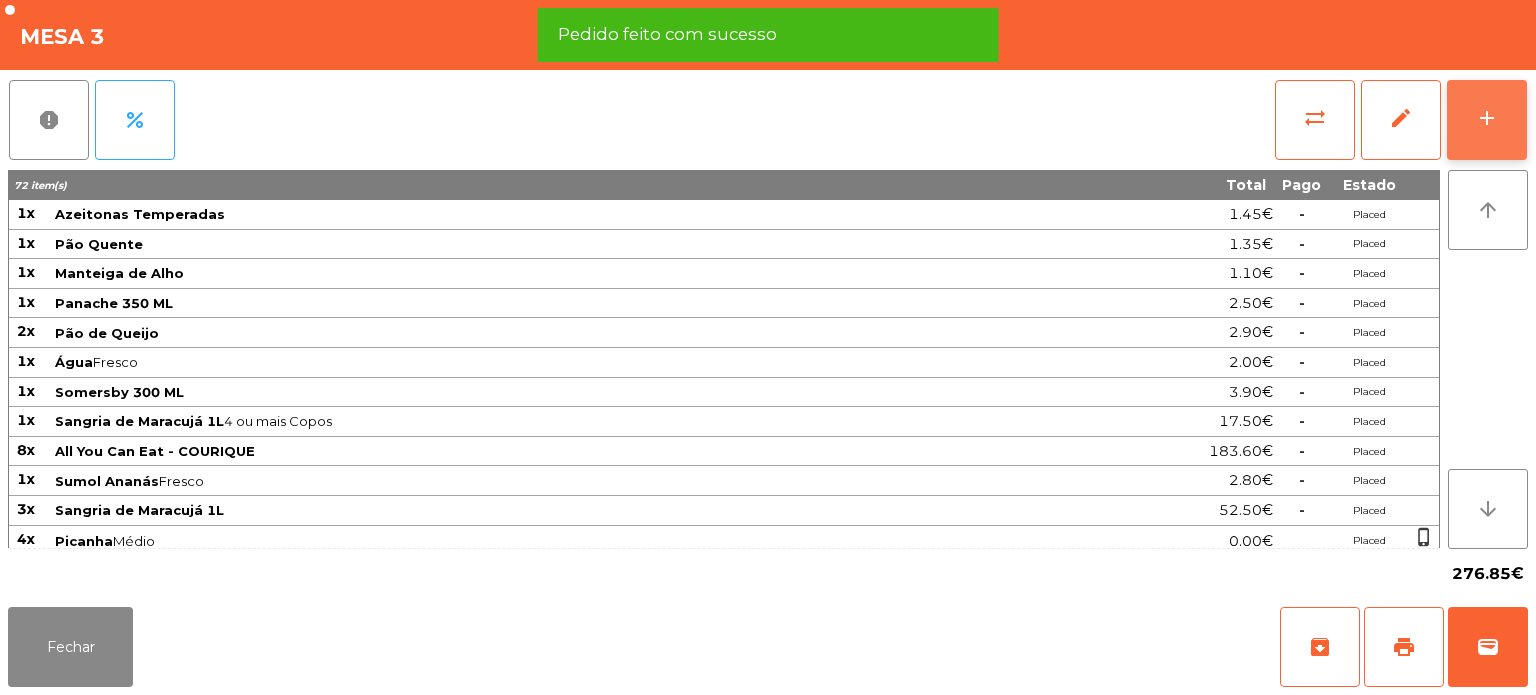 click on "add" 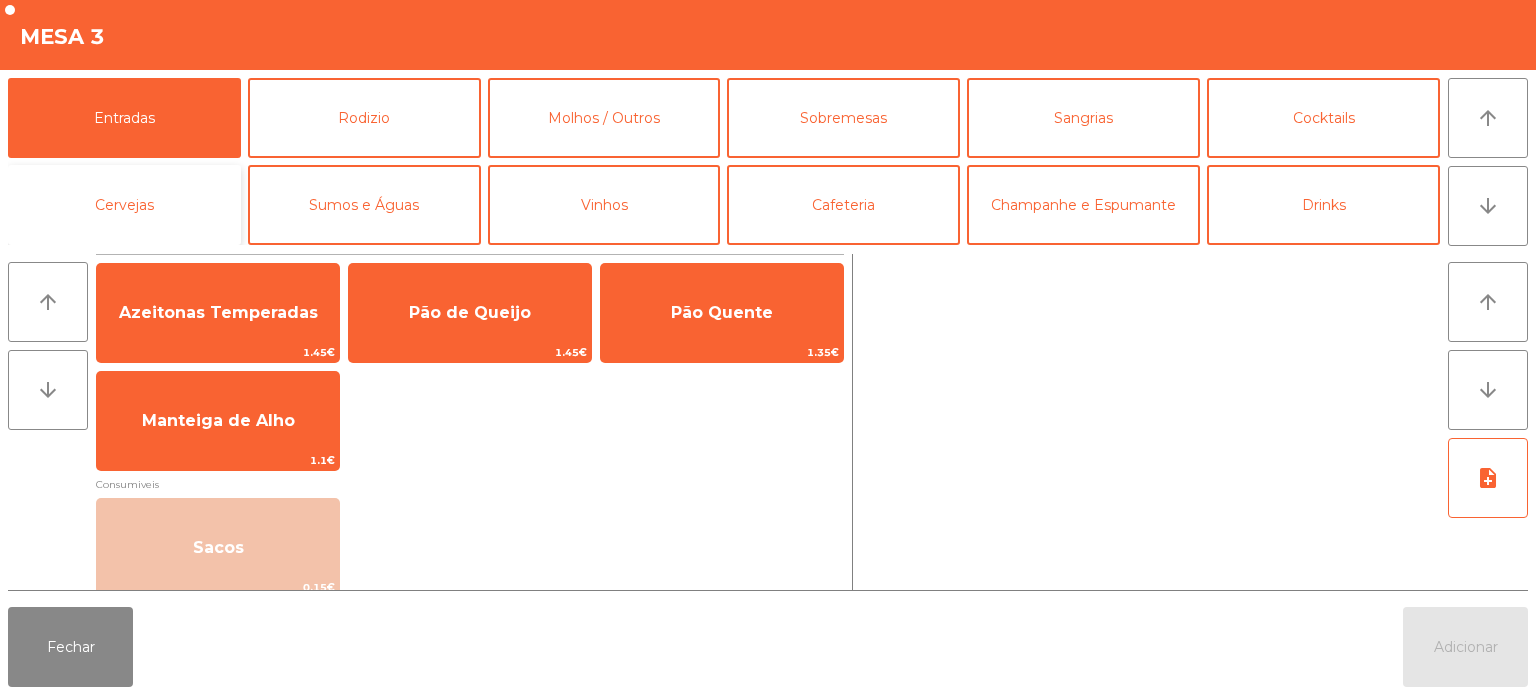 click on "Cervejas" 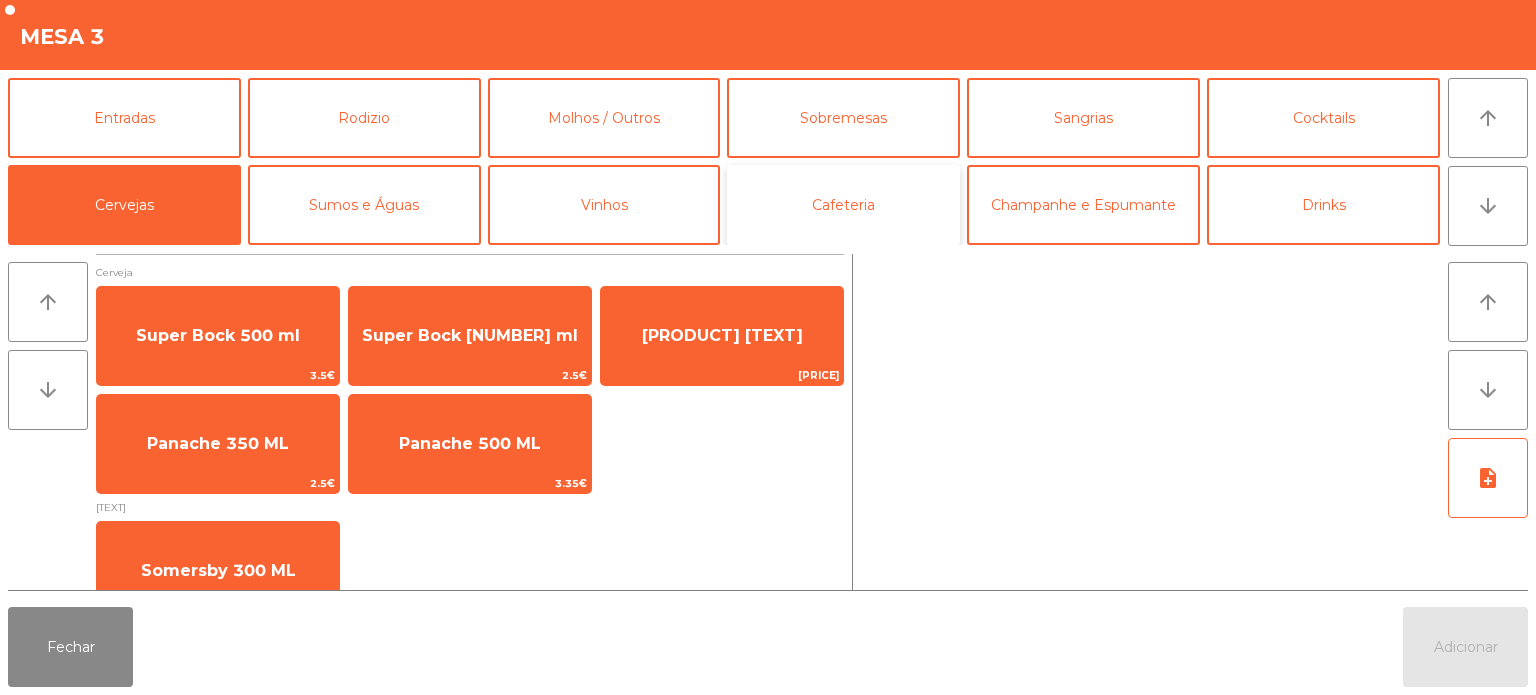 click on "Cafeteria" 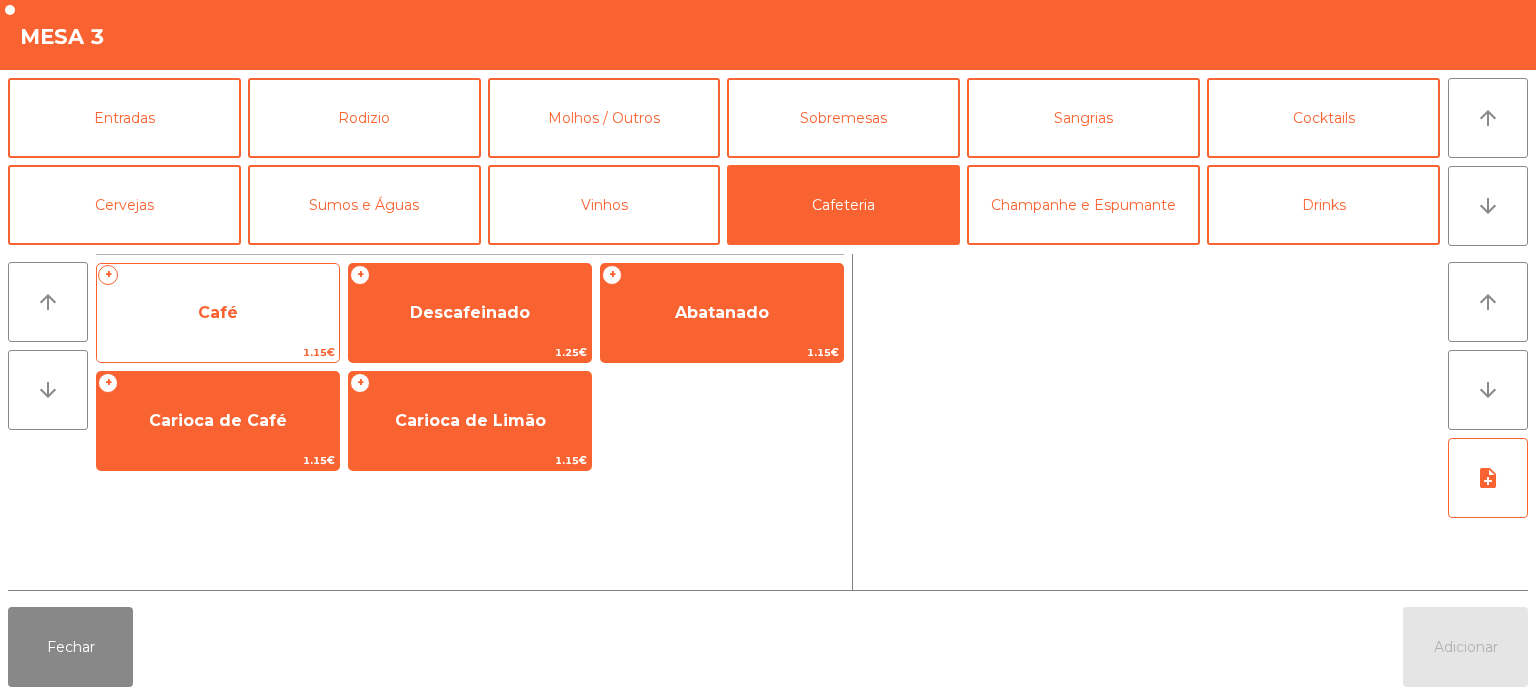 click on "Café" 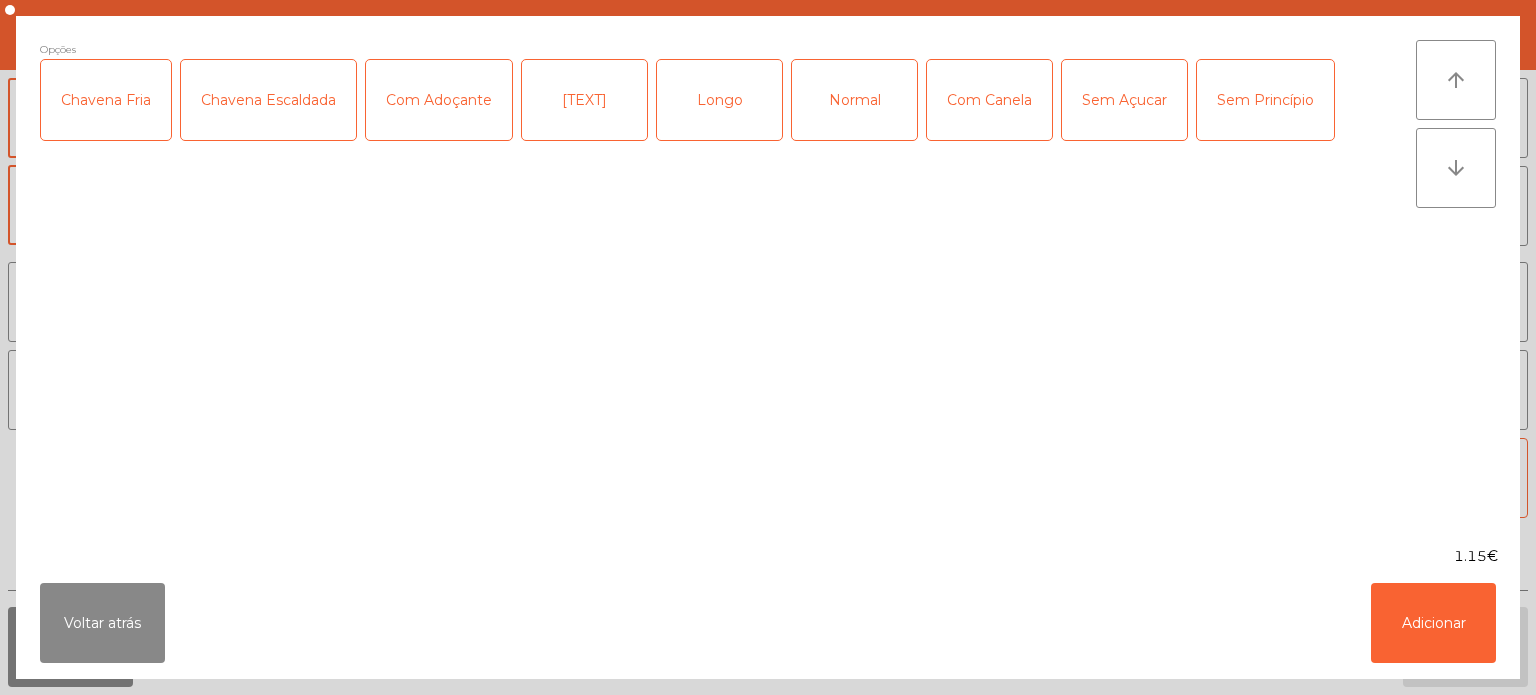 click on "Normal" 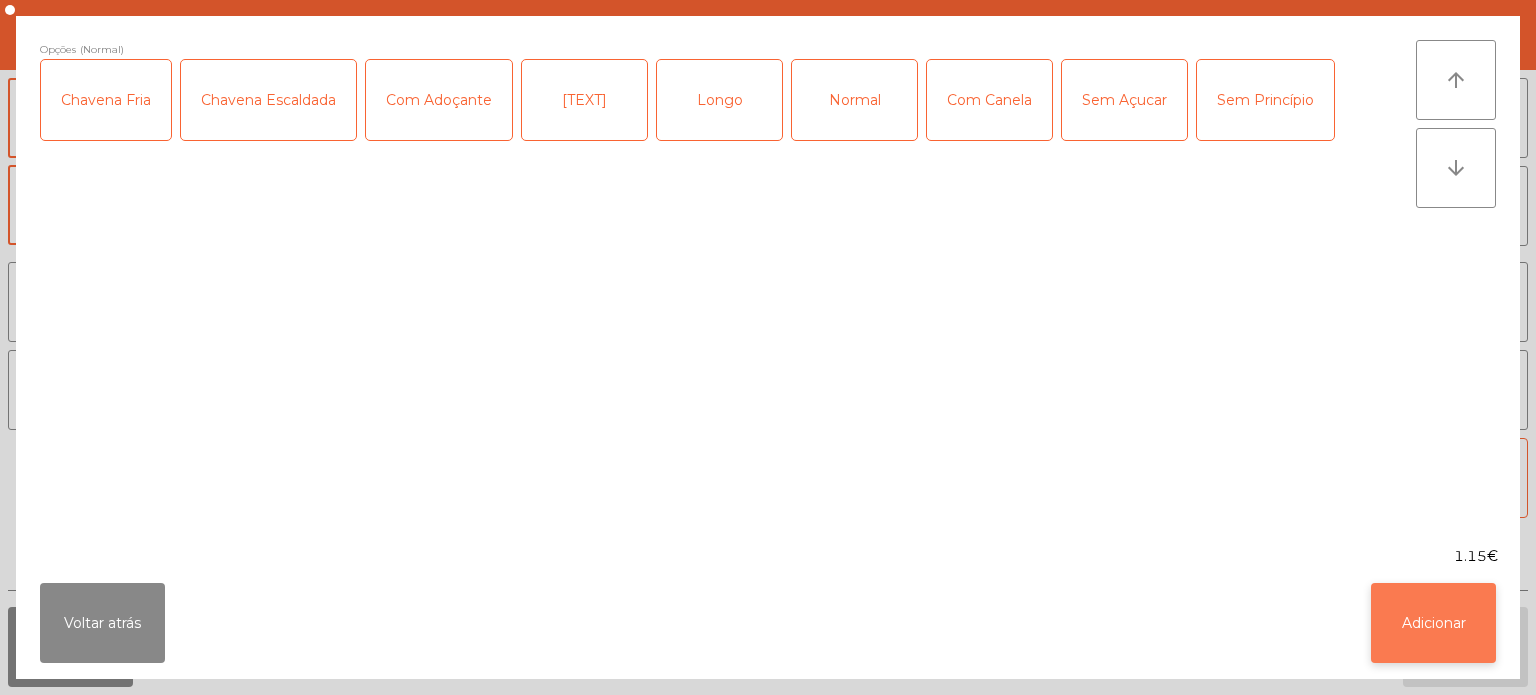 click on "Adicionar" 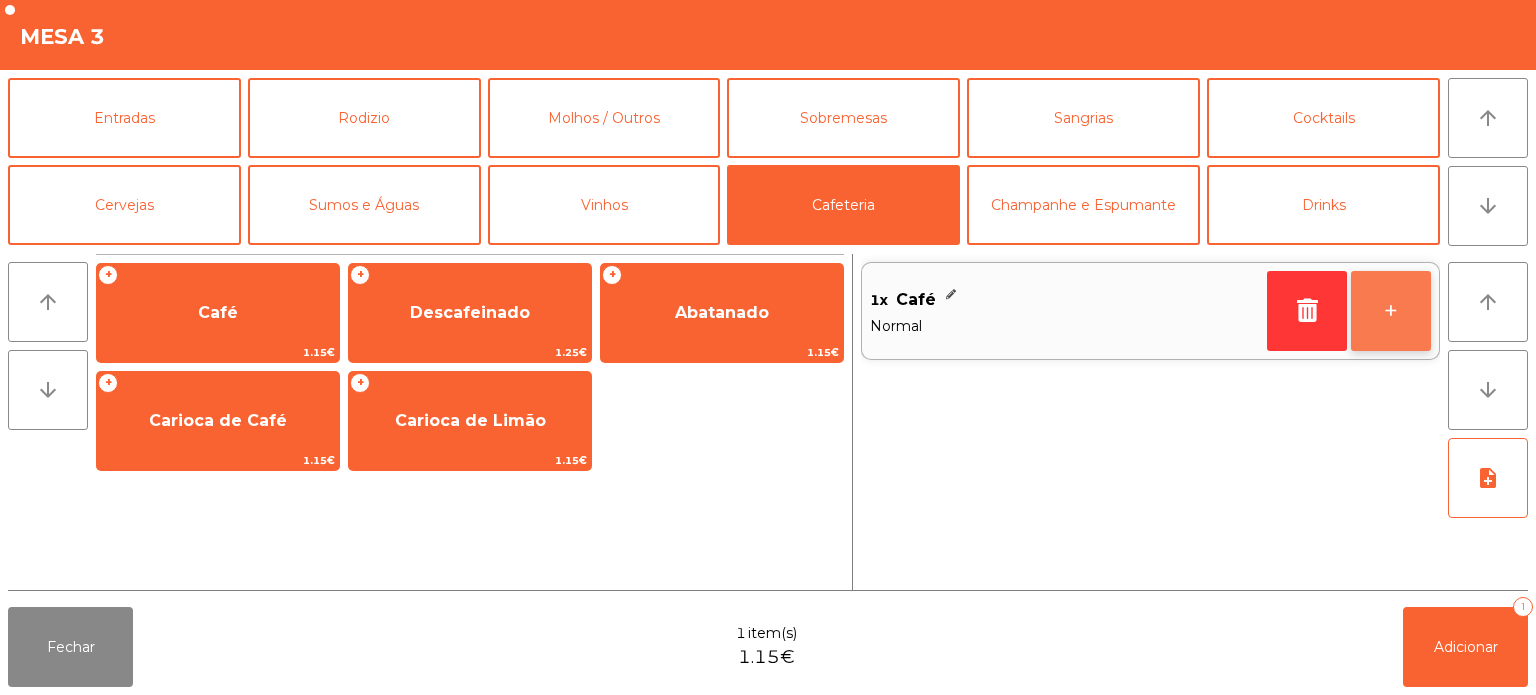 click on "+" 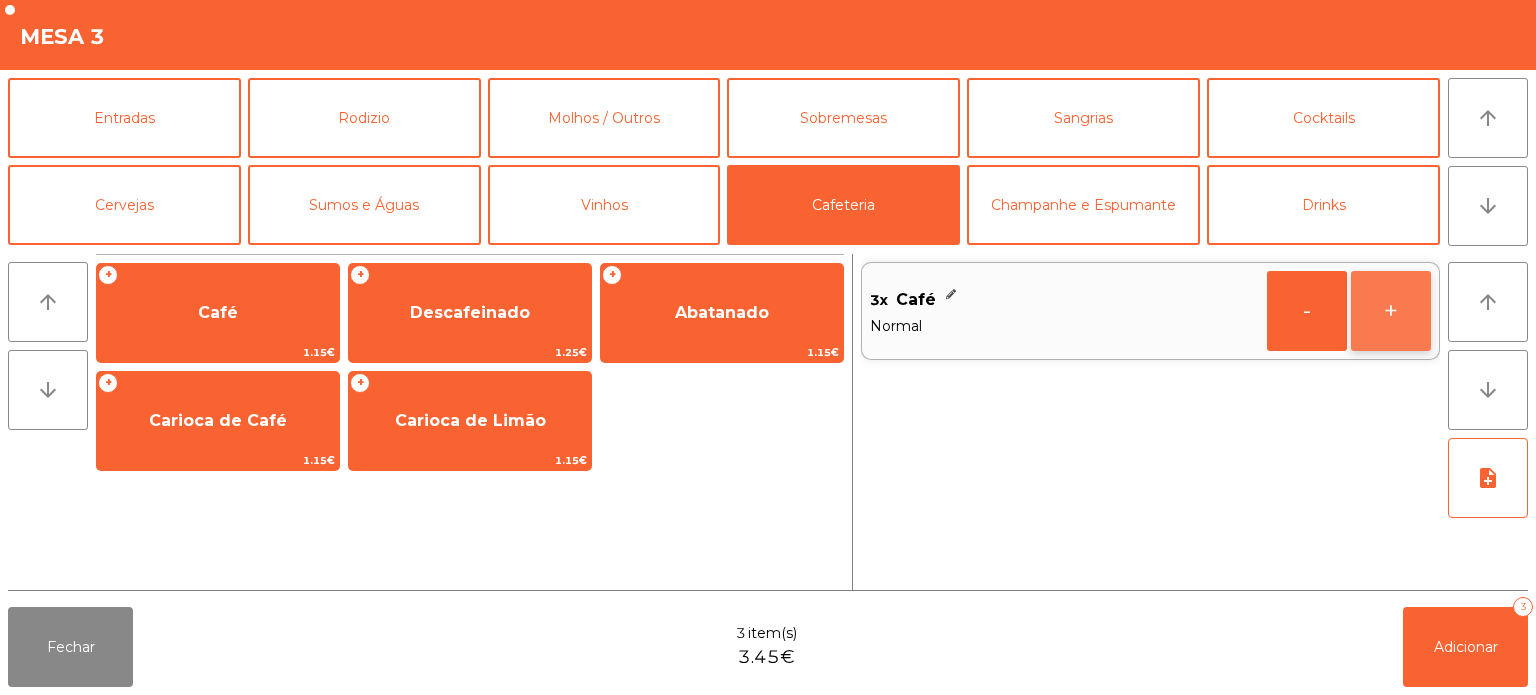 click on "+" 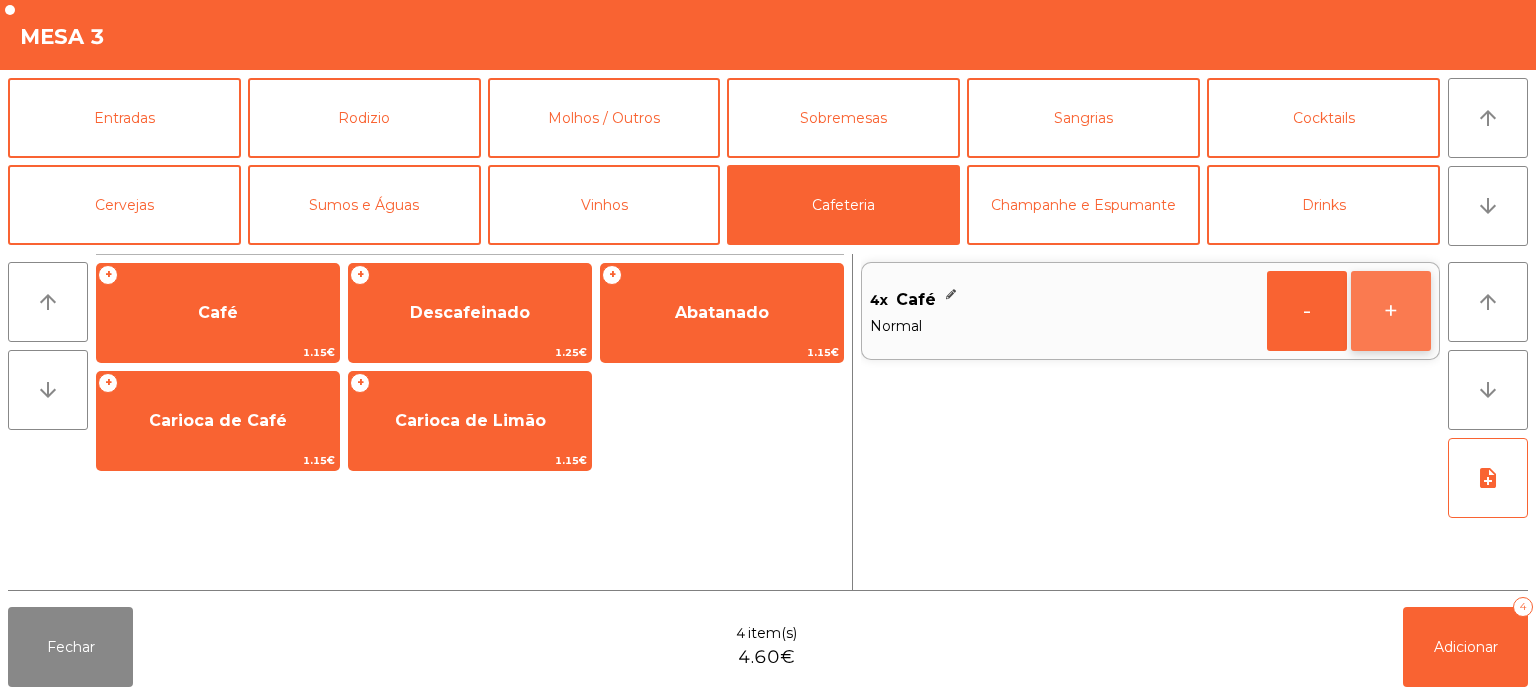 click on "+" 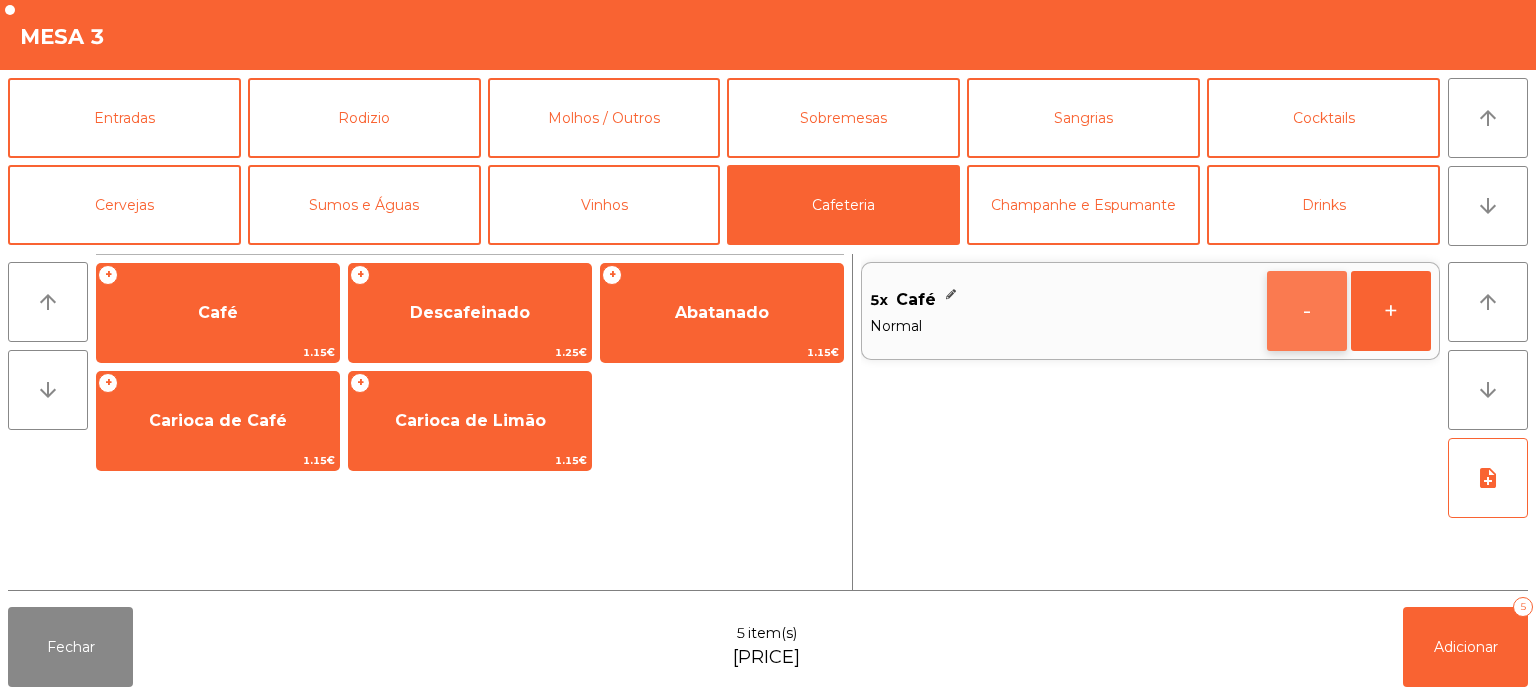 click on "-" 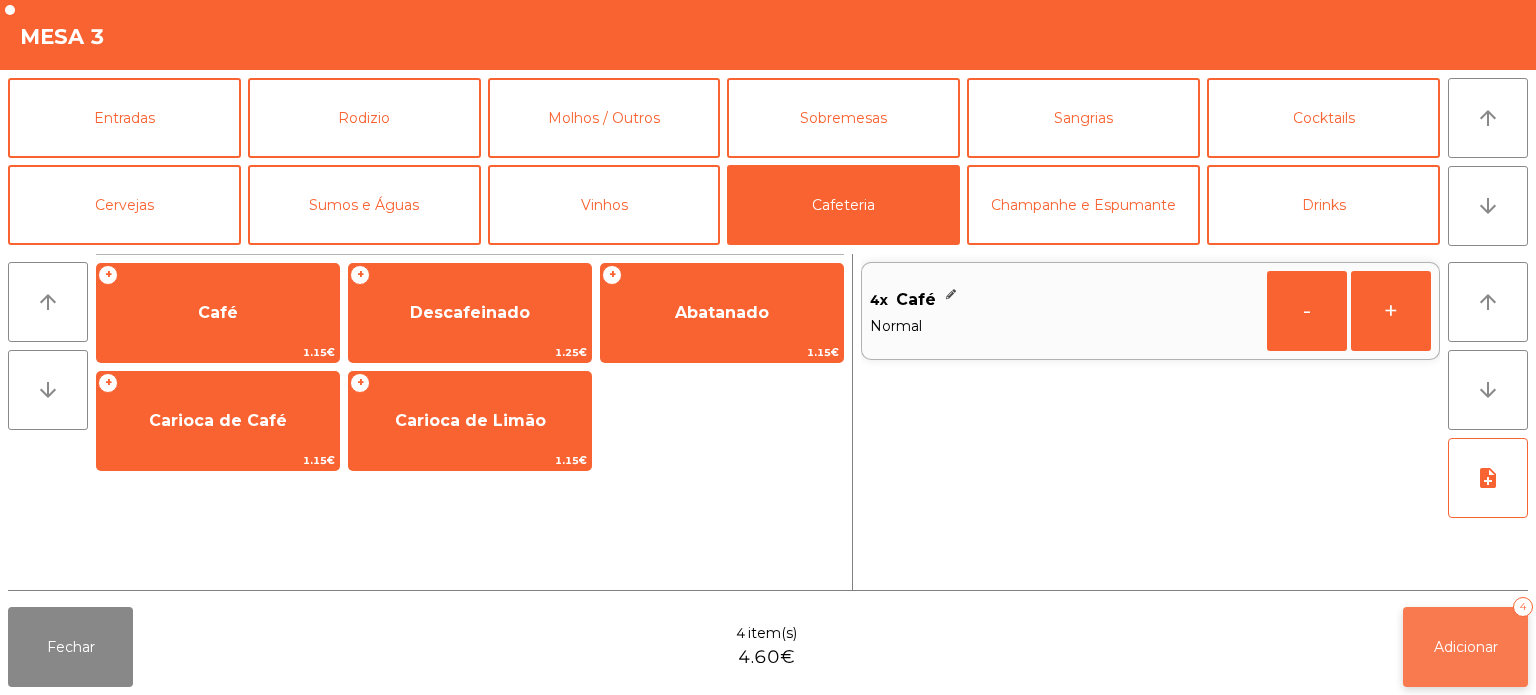 click on "Adicionar" 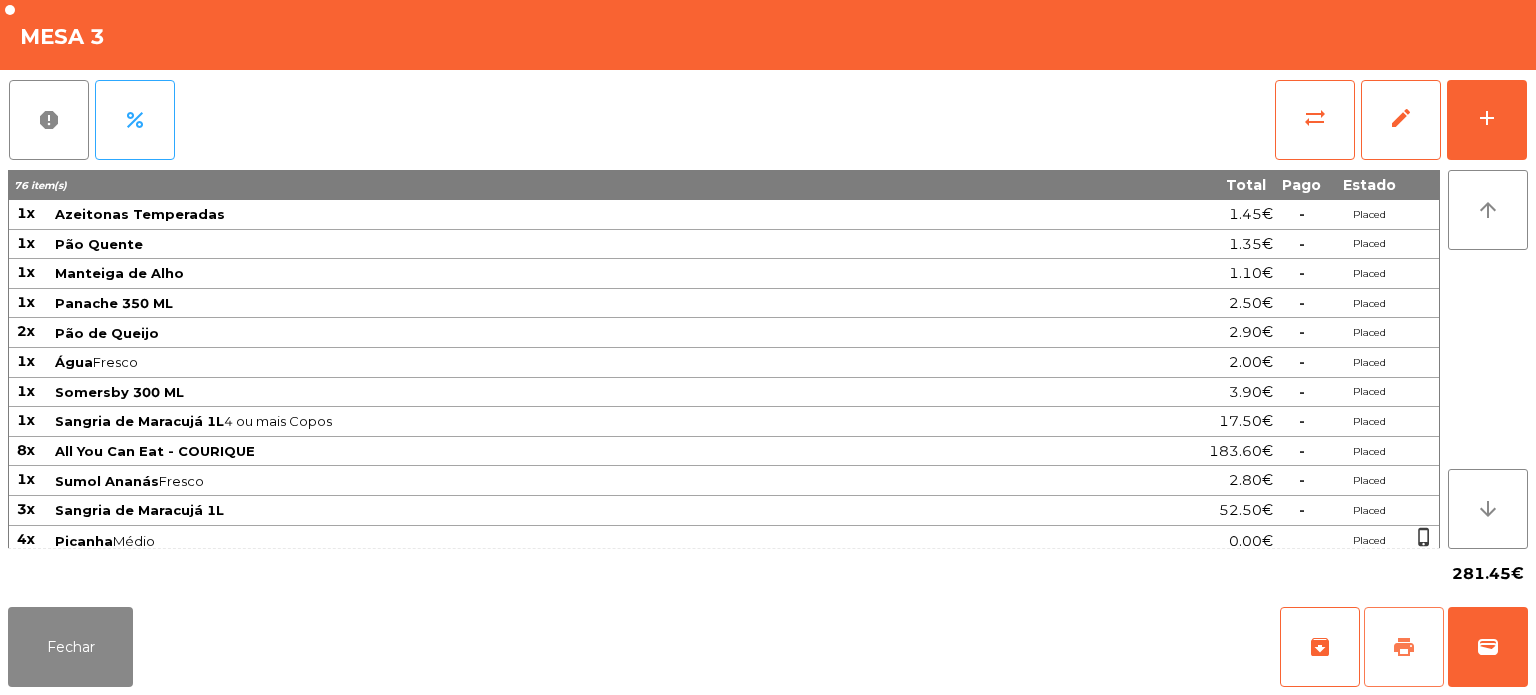 click on "print" 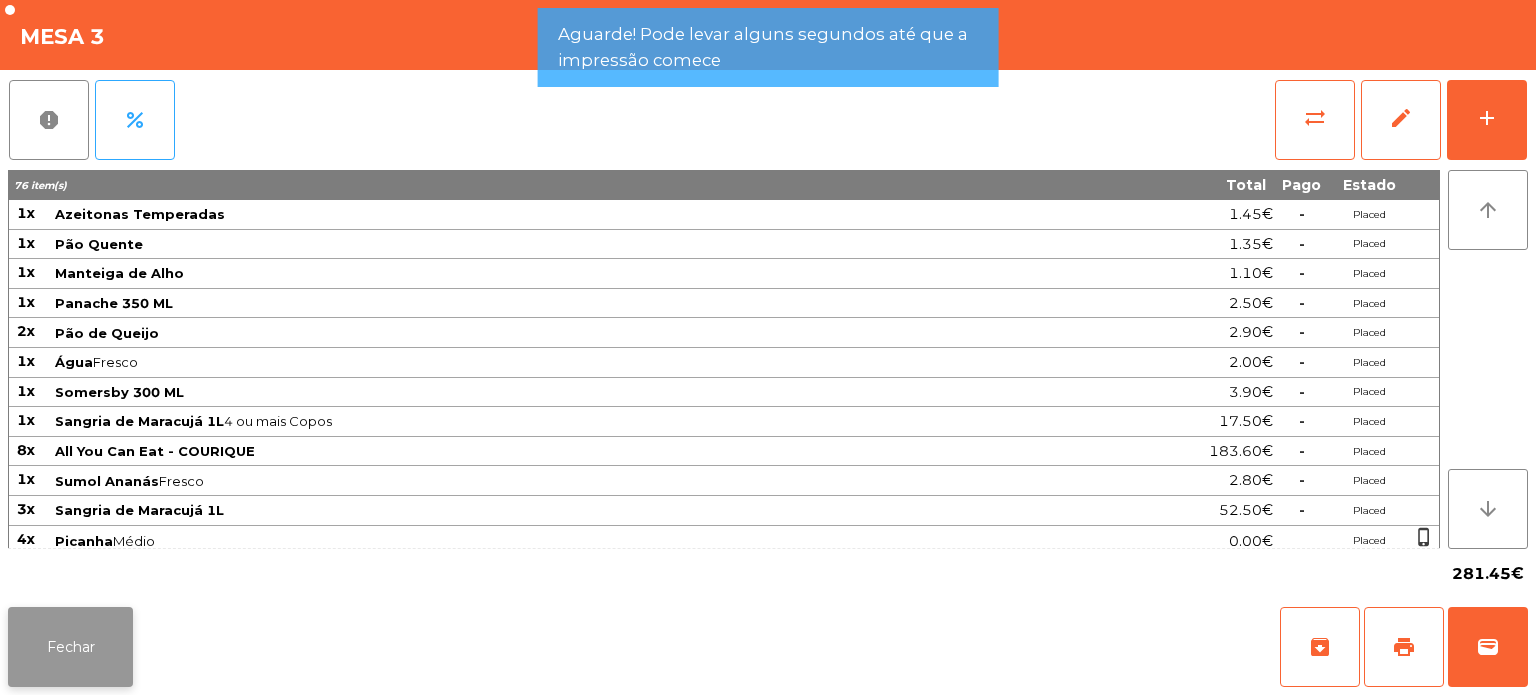 click on "Fechar" 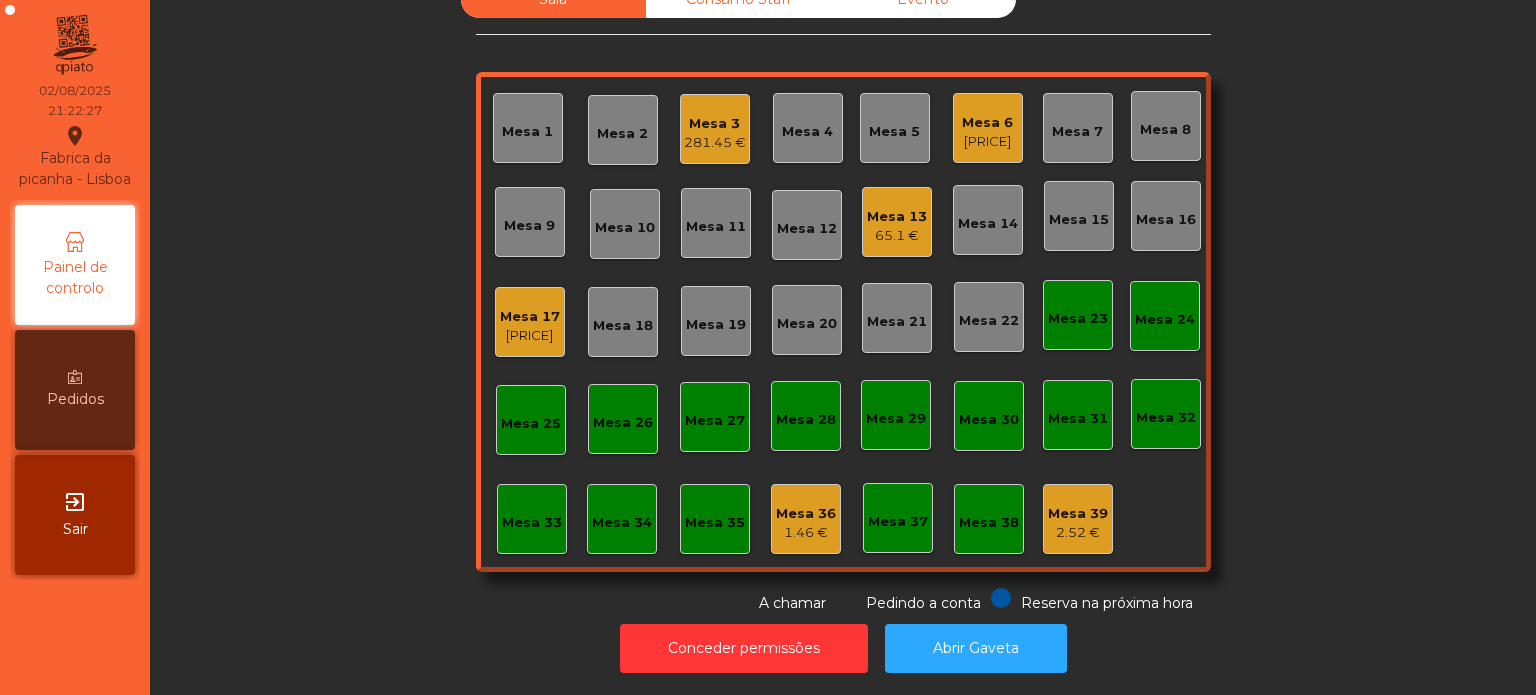 click on "Sala   Consumo Staff   Evento   Mesa 1   Mesa 2   Mesa 3   281.45 €   Mesa 4   Mesa 5   Mesa 6   59.75 €   Mesa 7   Mesa 8   Mesa 9   Mesa 10   Mesa 11   Mesa 12   Mesa 13   65.1 €   Mesa 14   Mesa 15   Mesa 16   Mesa 17   22.95 €   Mesa 18   Mesa 19   Mesa 20   Mesa 21   Mesa 22   Mesa 23   Mesa 24   Mesa 25   Mesa 26   Mesa 27   Mesa 28   Mesa 29   Mesa 30   Mesa 31   Mesa 32   Mesa 33   Mesa 34   Mesa 35   Mesa 36   1.46 €   Mesa 37   Mesa 38   Mesa 39   2.52 €  Reserva na próxima hora Pedindo a conta A chamar" 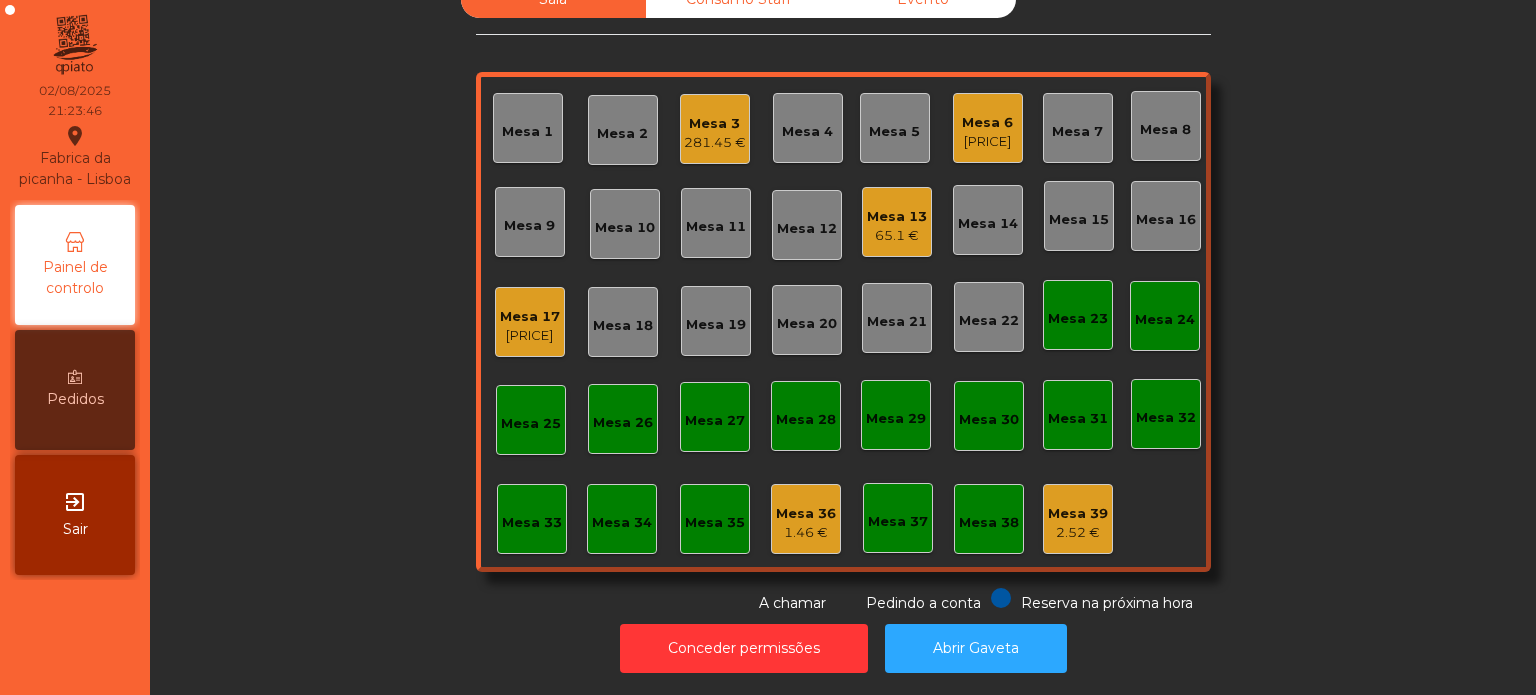 click on "Mesa 13   65.1 €" 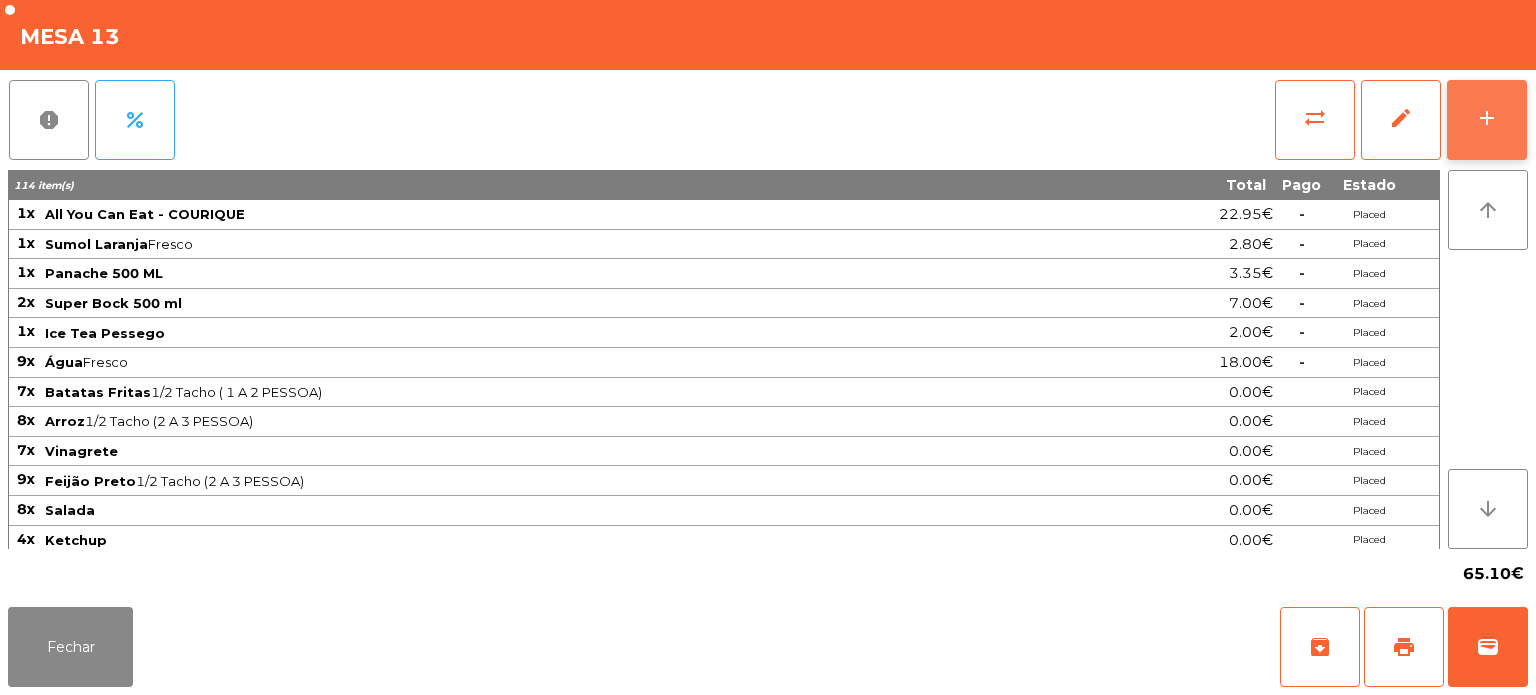 click on "add" 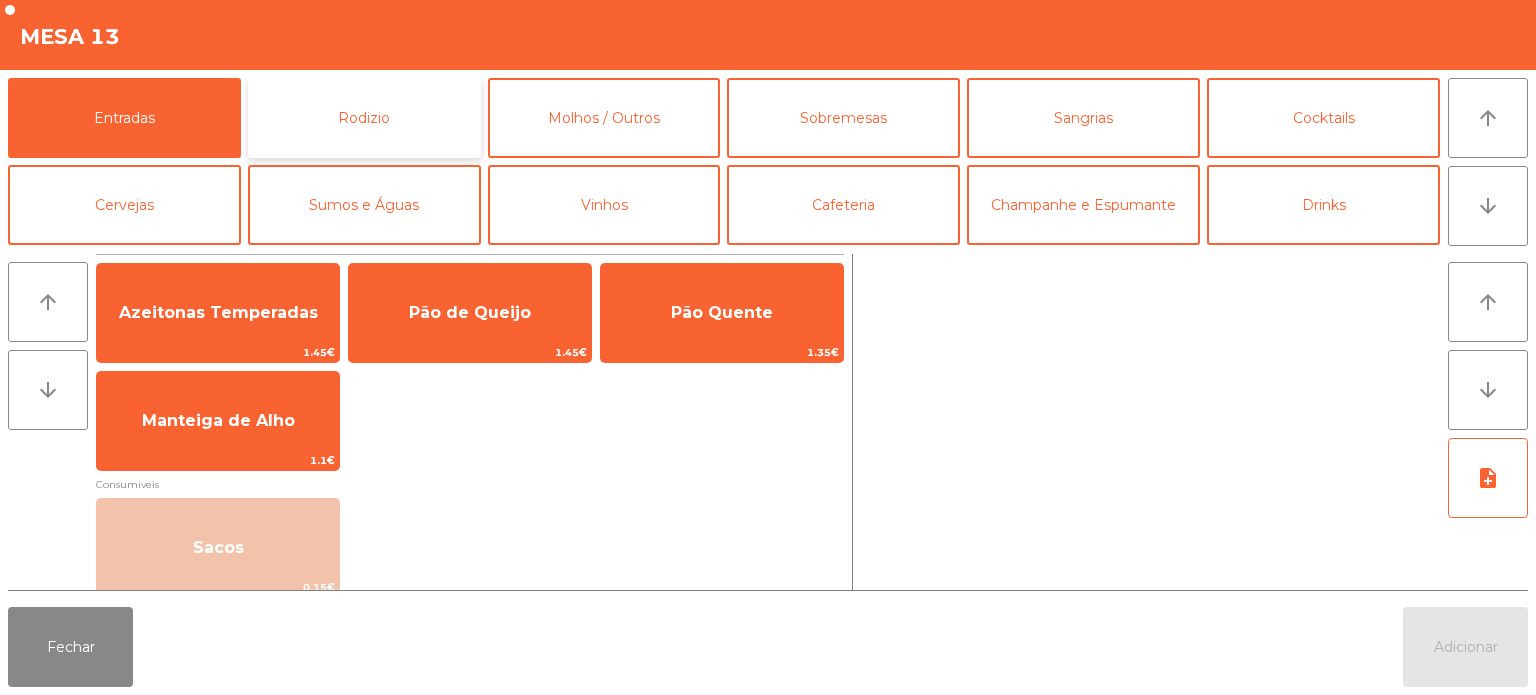 click on "Rodizio" 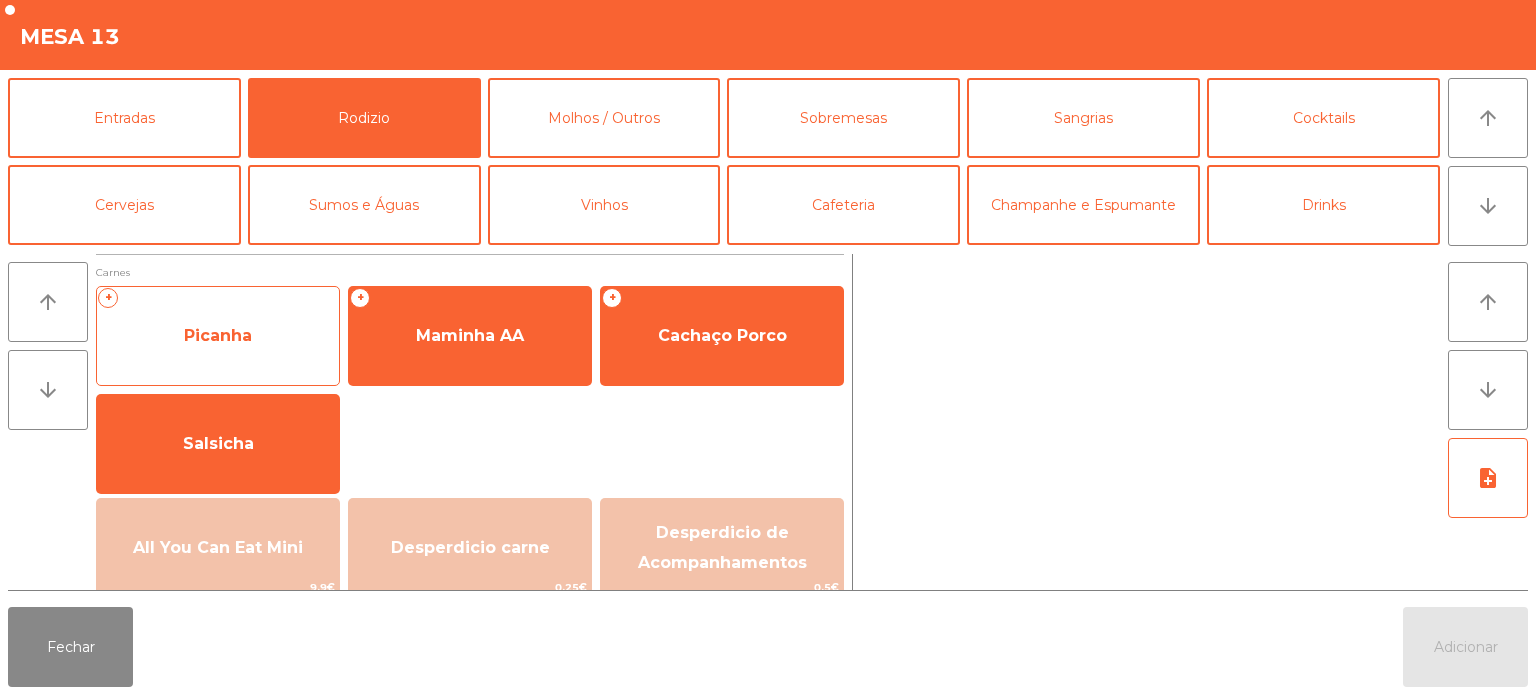 click on "Picanha" 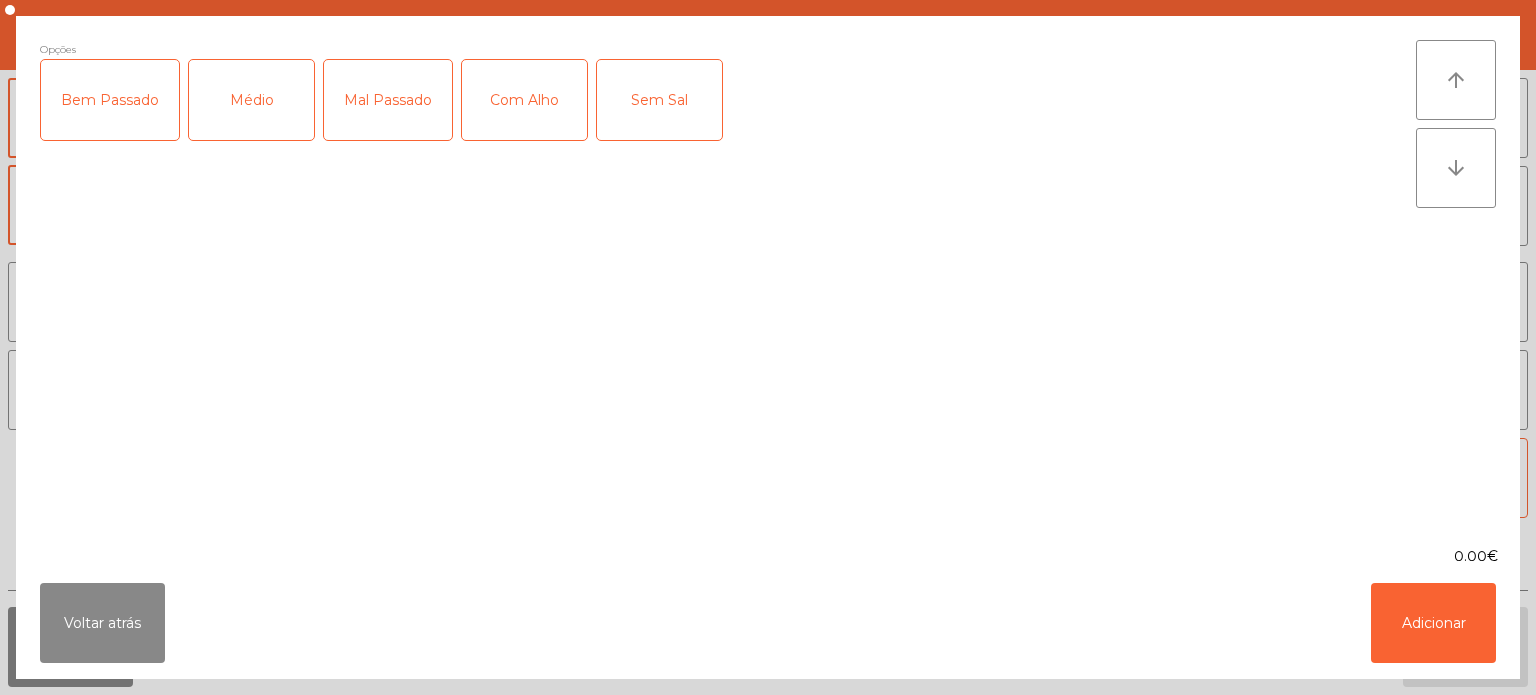 click on "Médio" 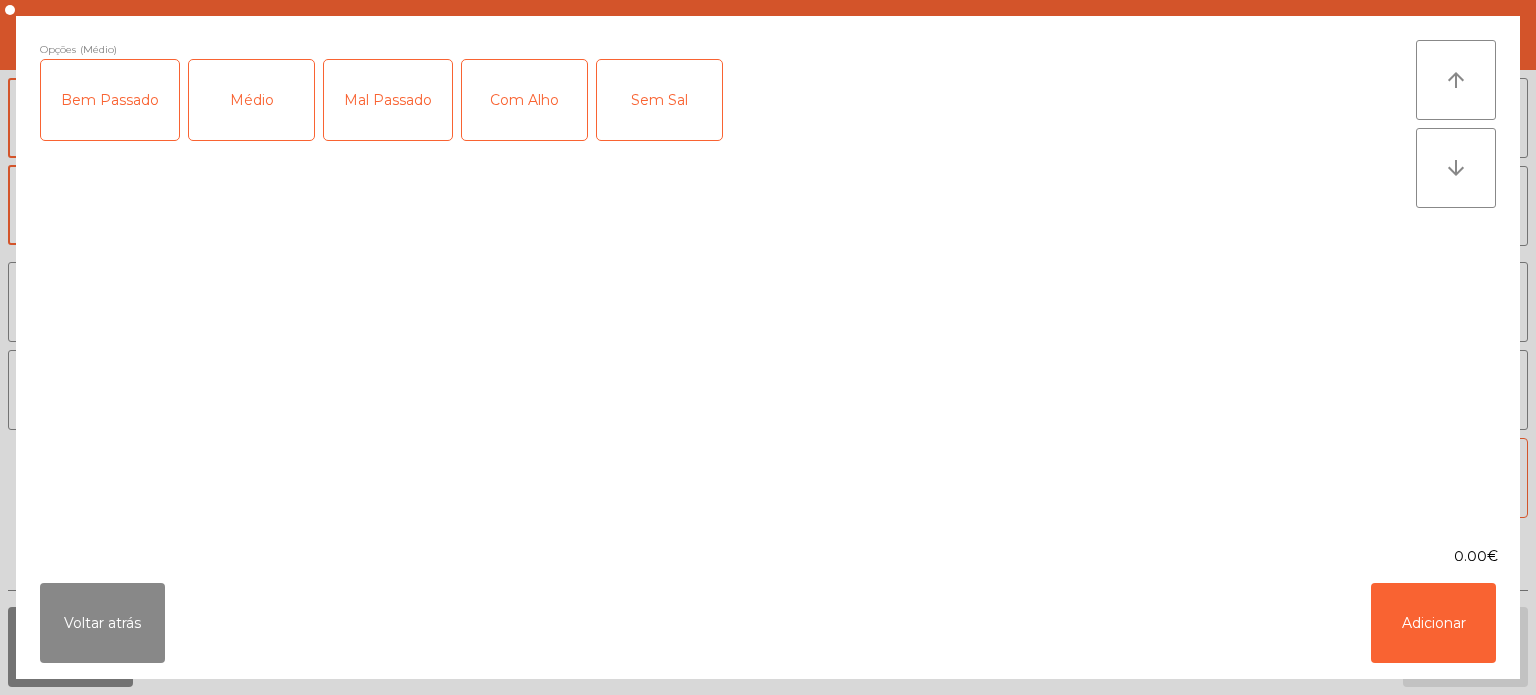 click on "Mal Passado" 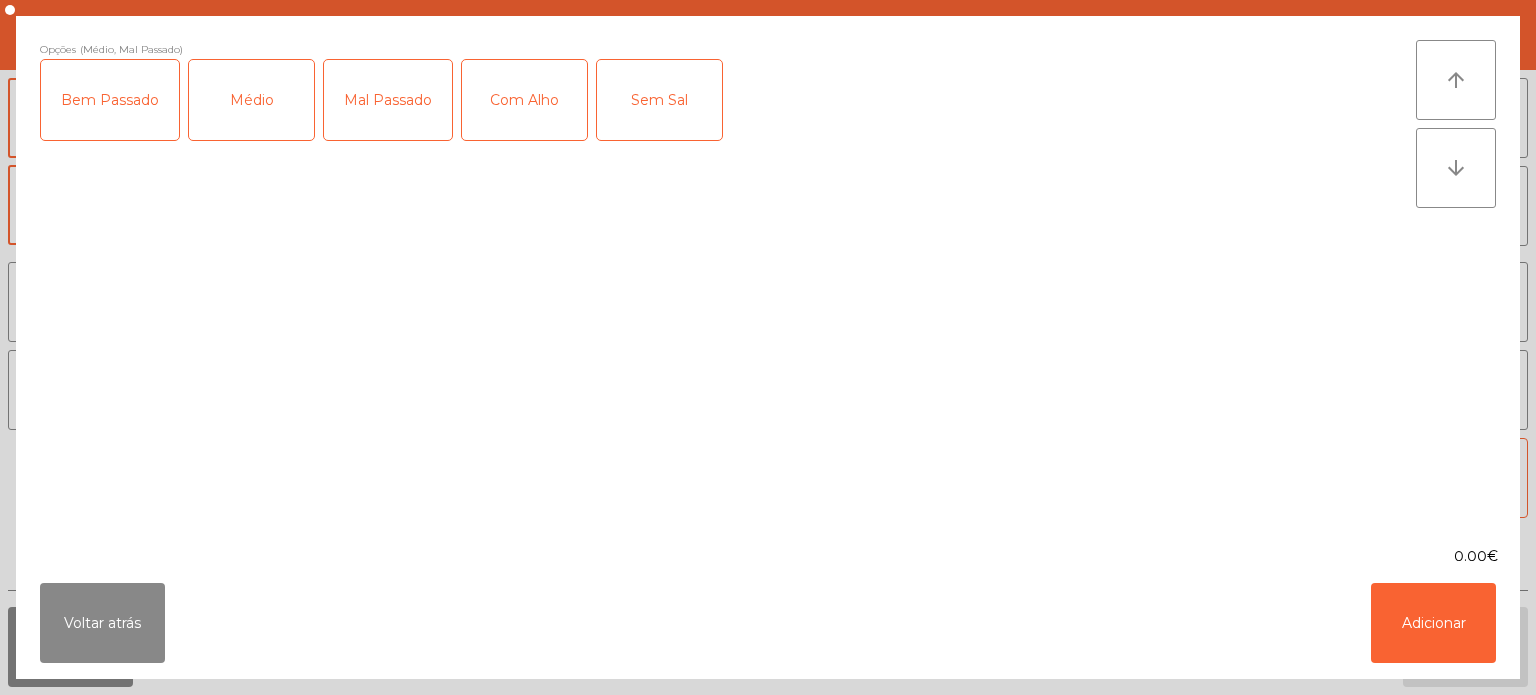 click on "Com Alho" 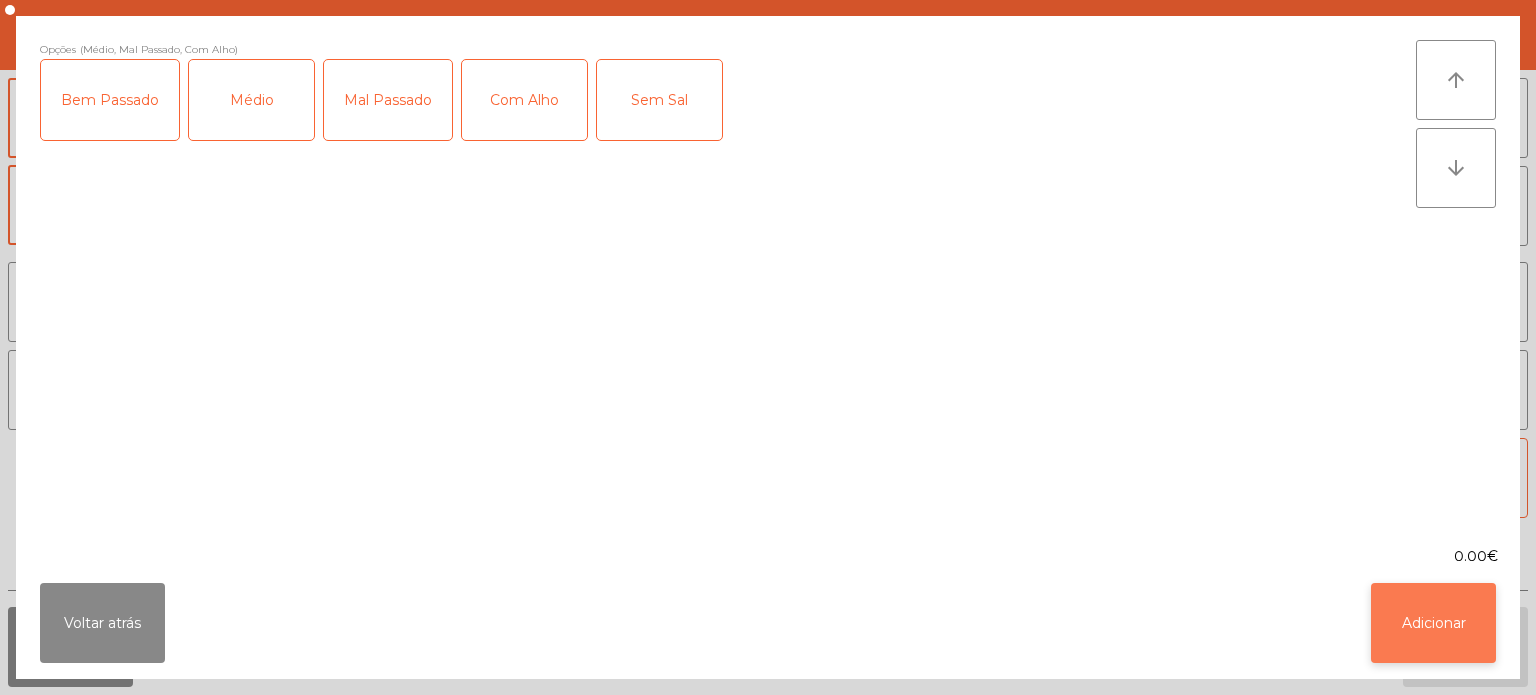click on "Adicionar" 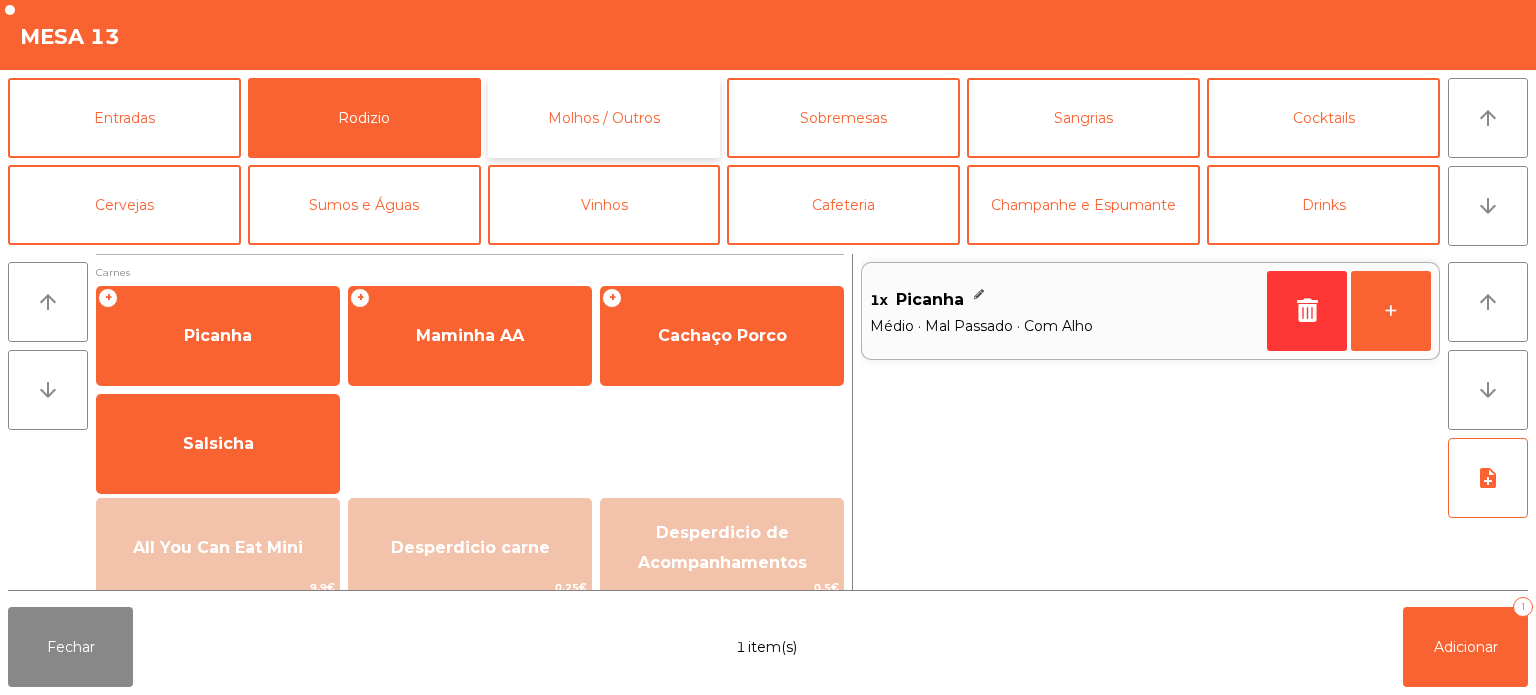 click on "Molhos / Outros" 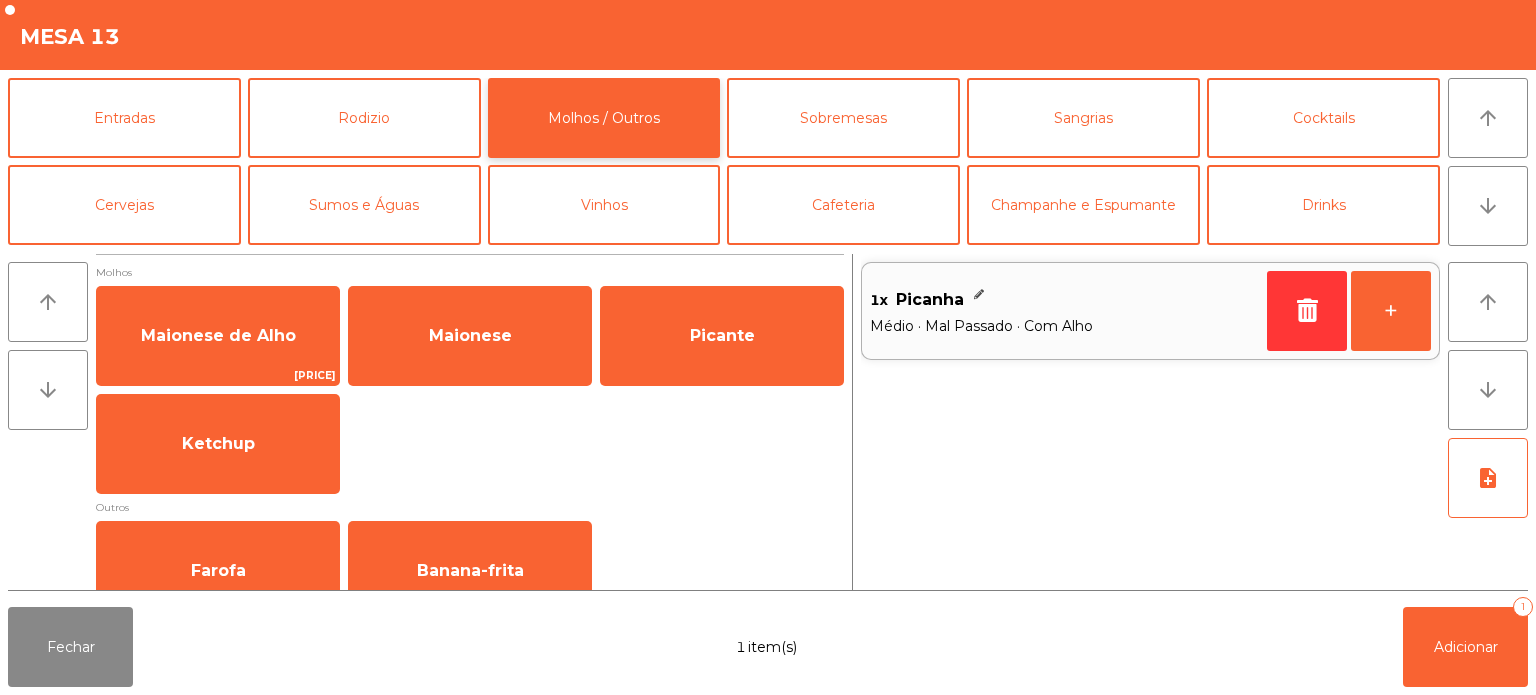 scroll, scrollTop: 38, scrollLeft: 0, axis: vertical 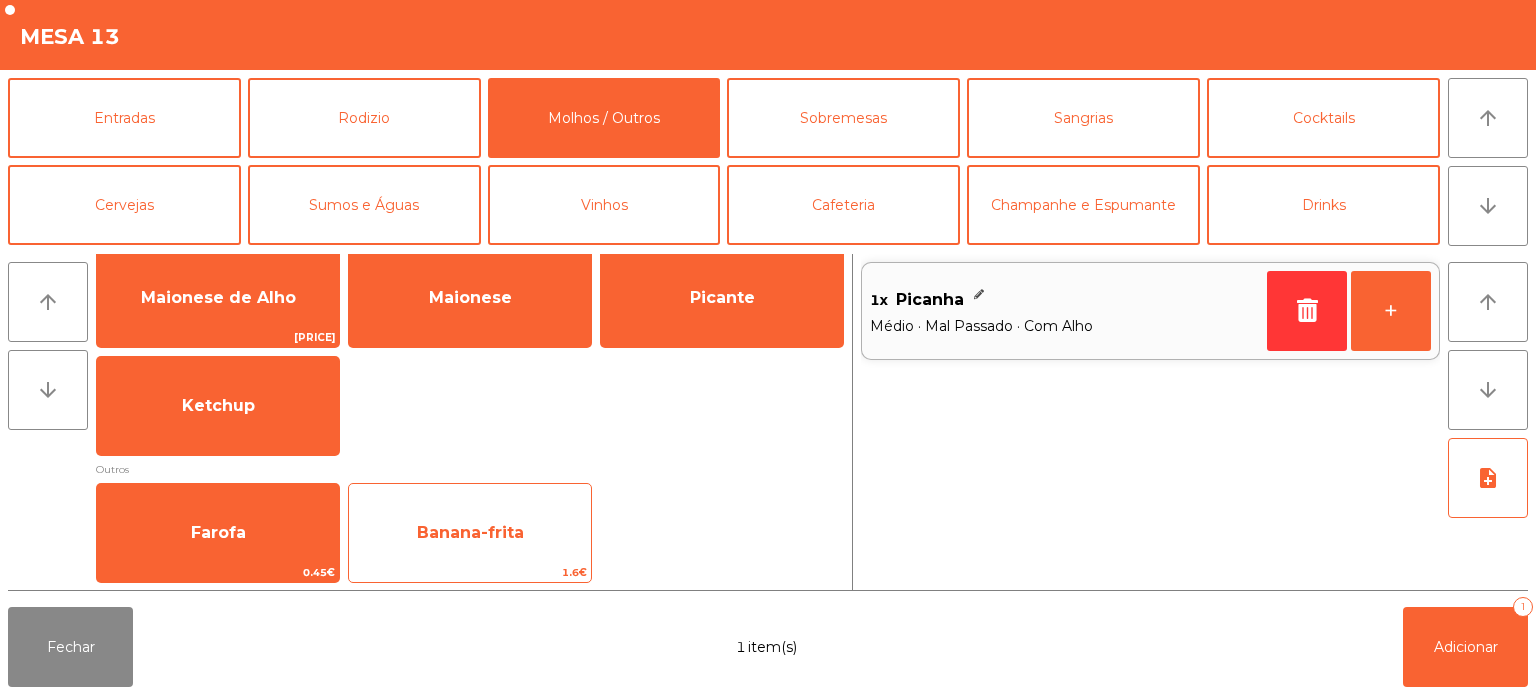 click on "Banana-frita" 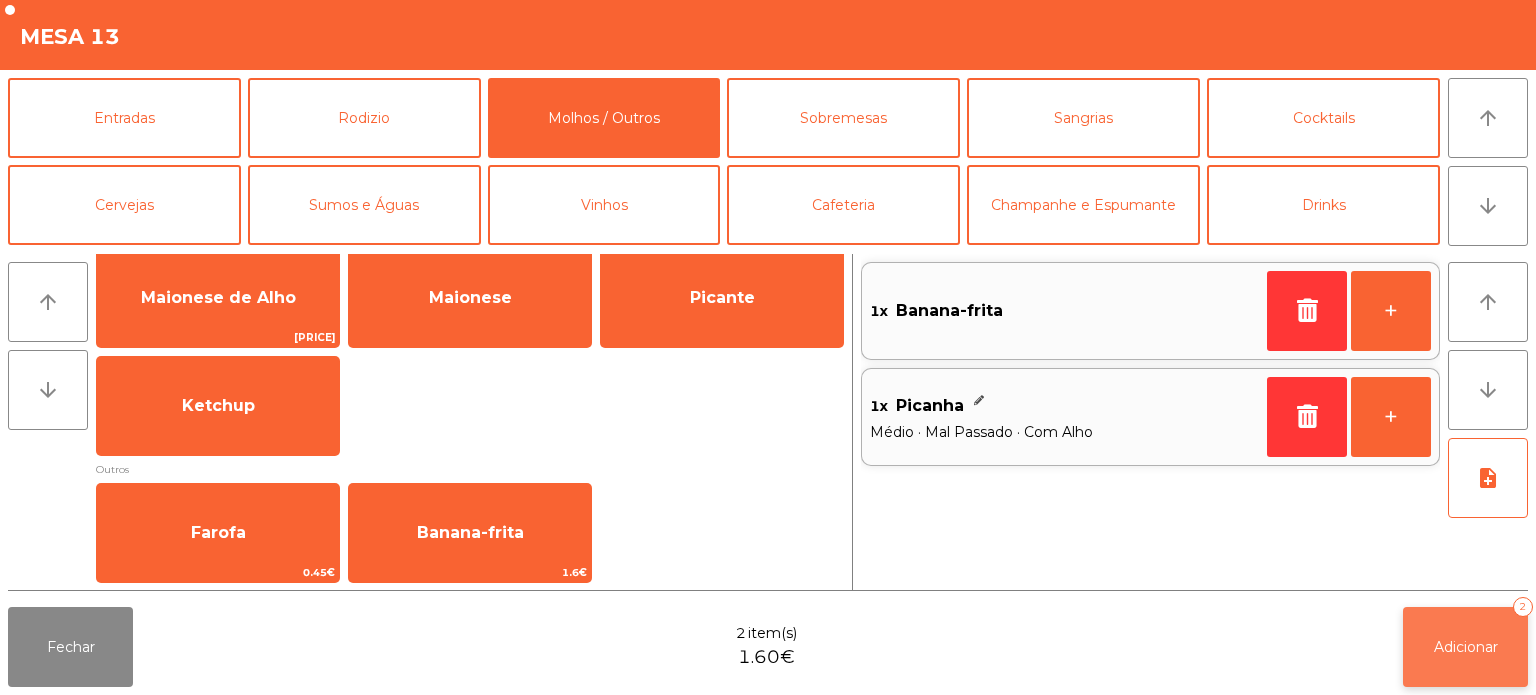 click on "Adicionar   2" 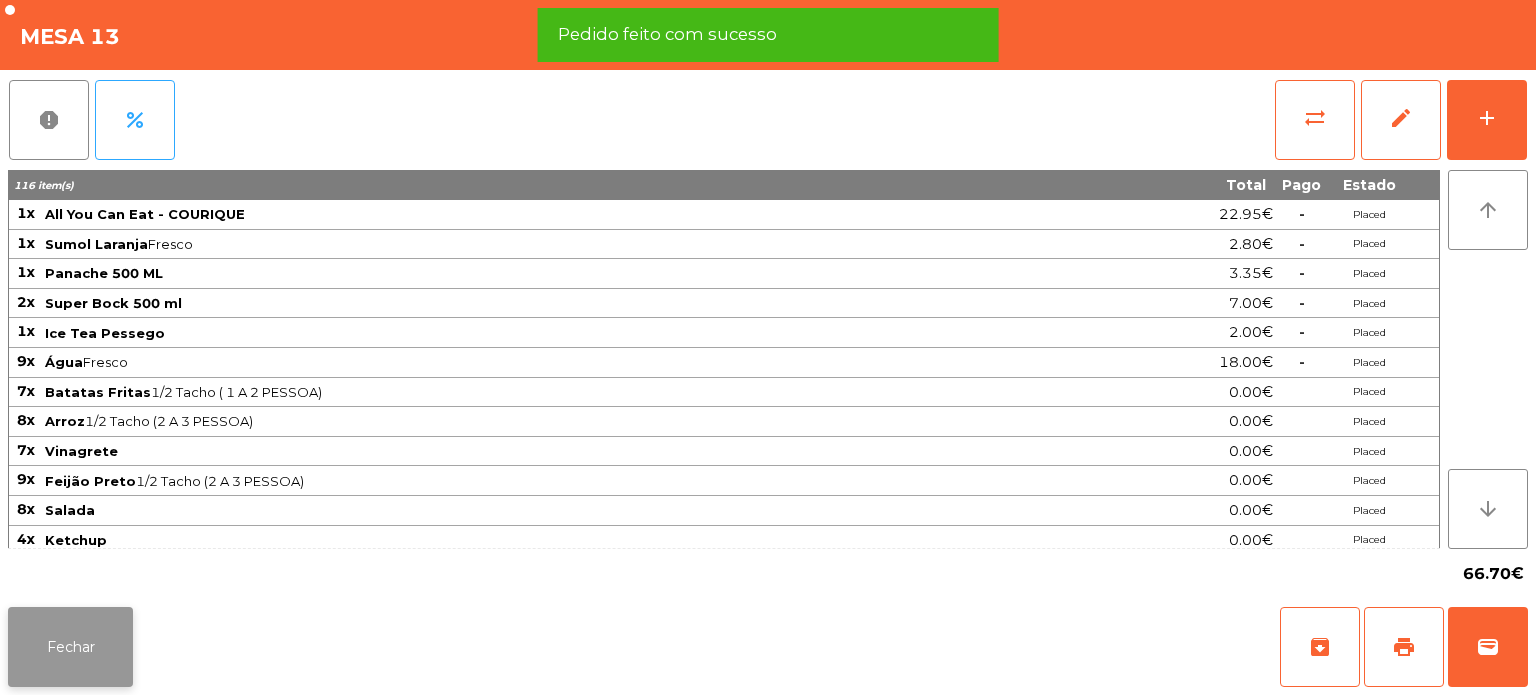 click on "Fechar" 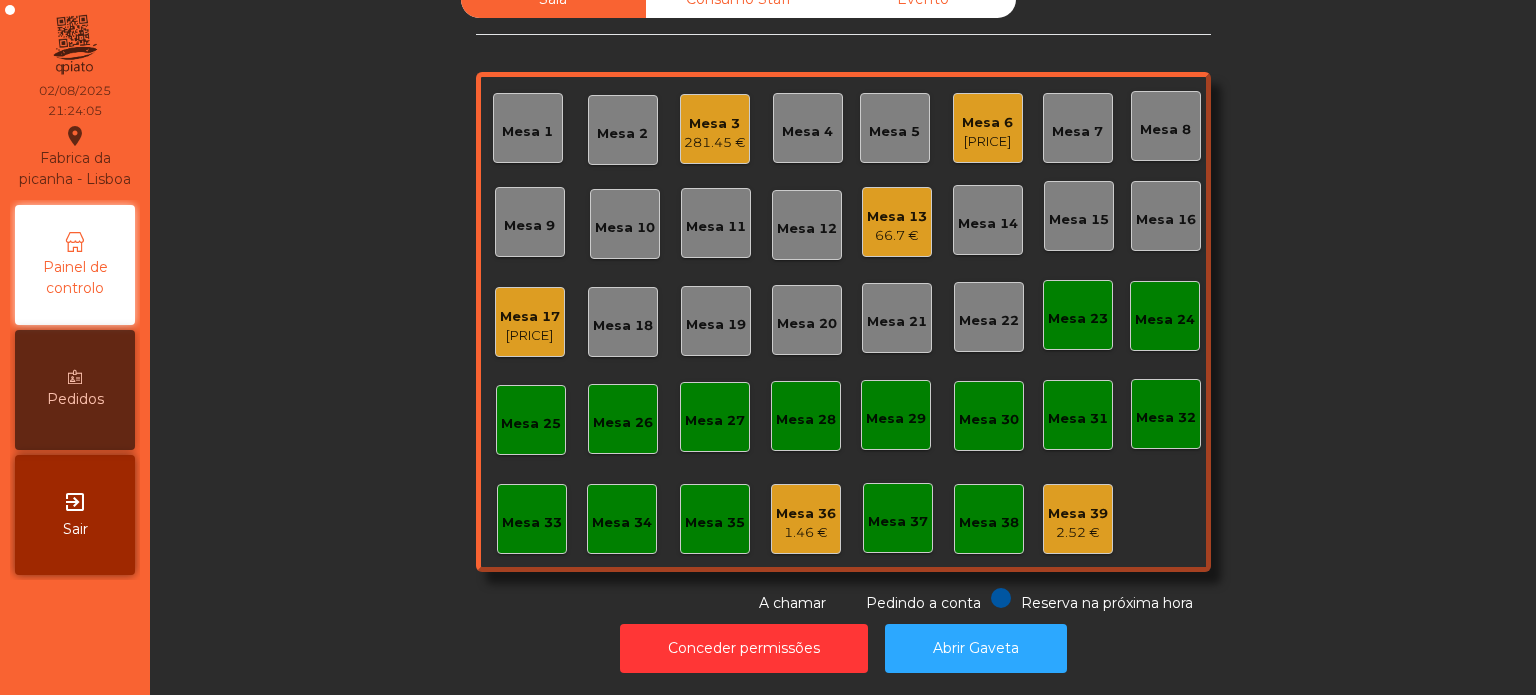 click on "281.45 €" 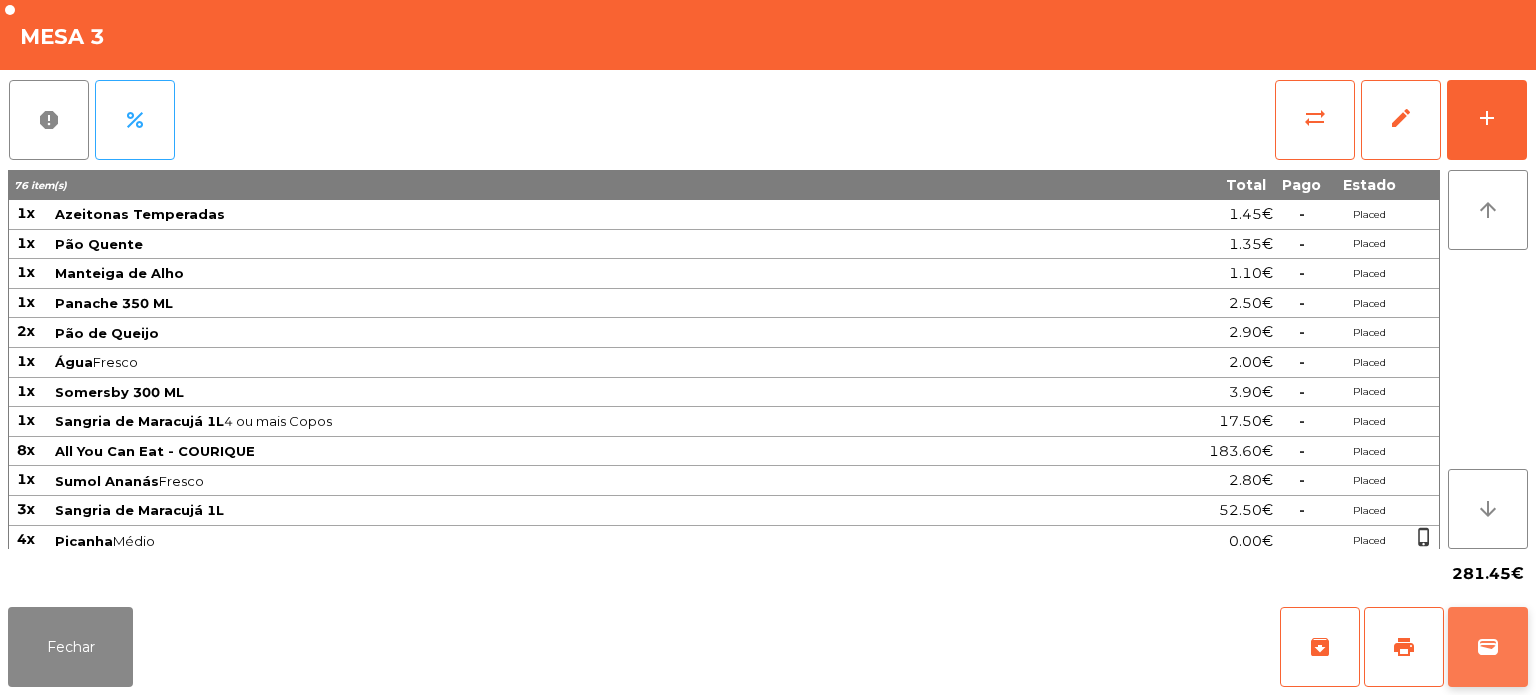 click on "wallet" 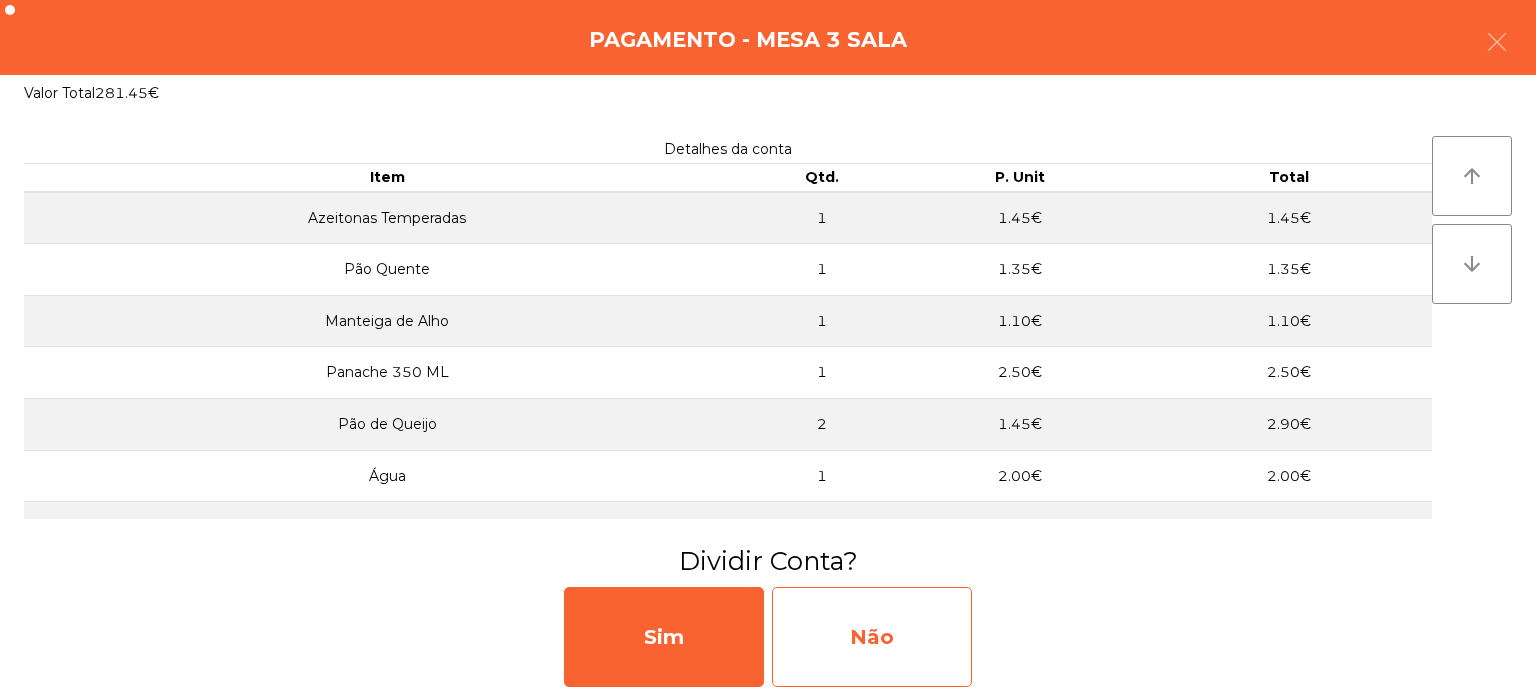 click on "Não" 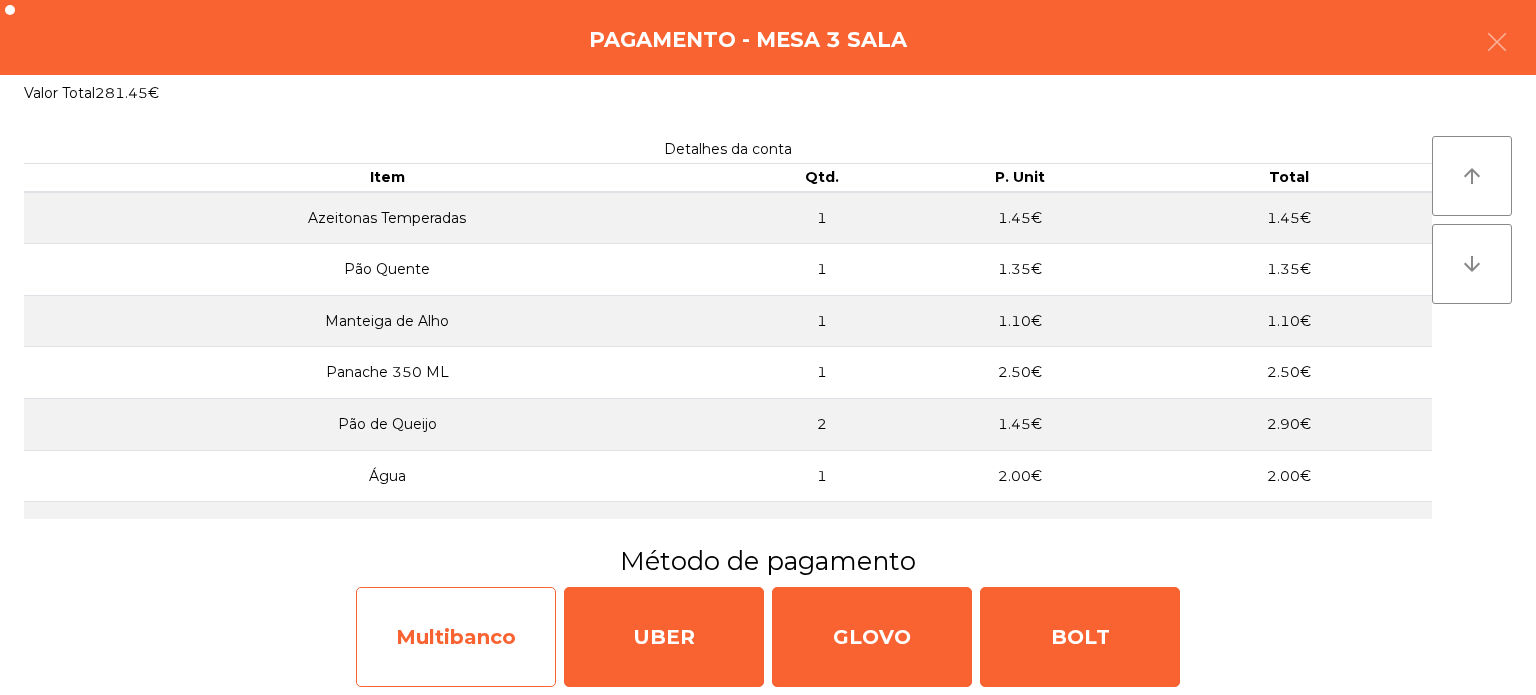 click on "Multibanco" 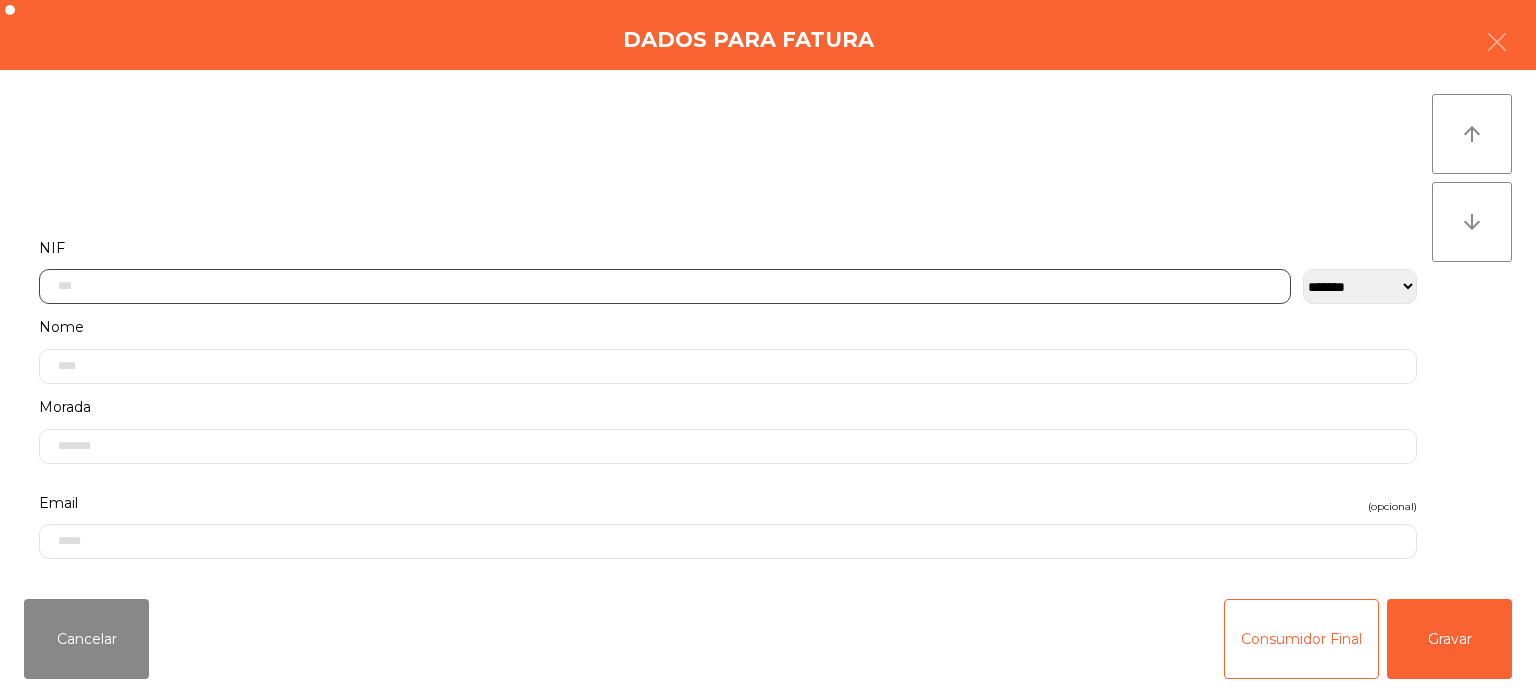 click 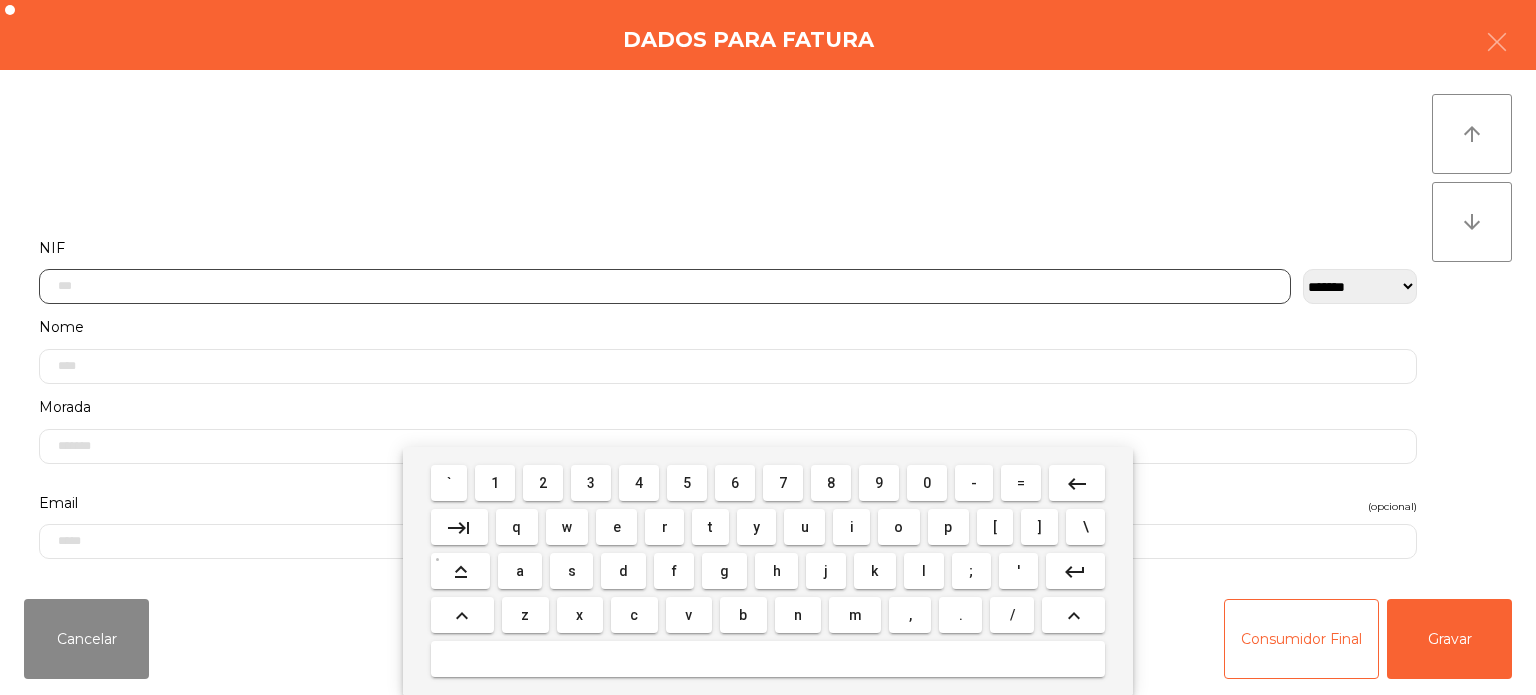 scroll, scrollTop: 139, scrollLeft: 0, axis: vertical 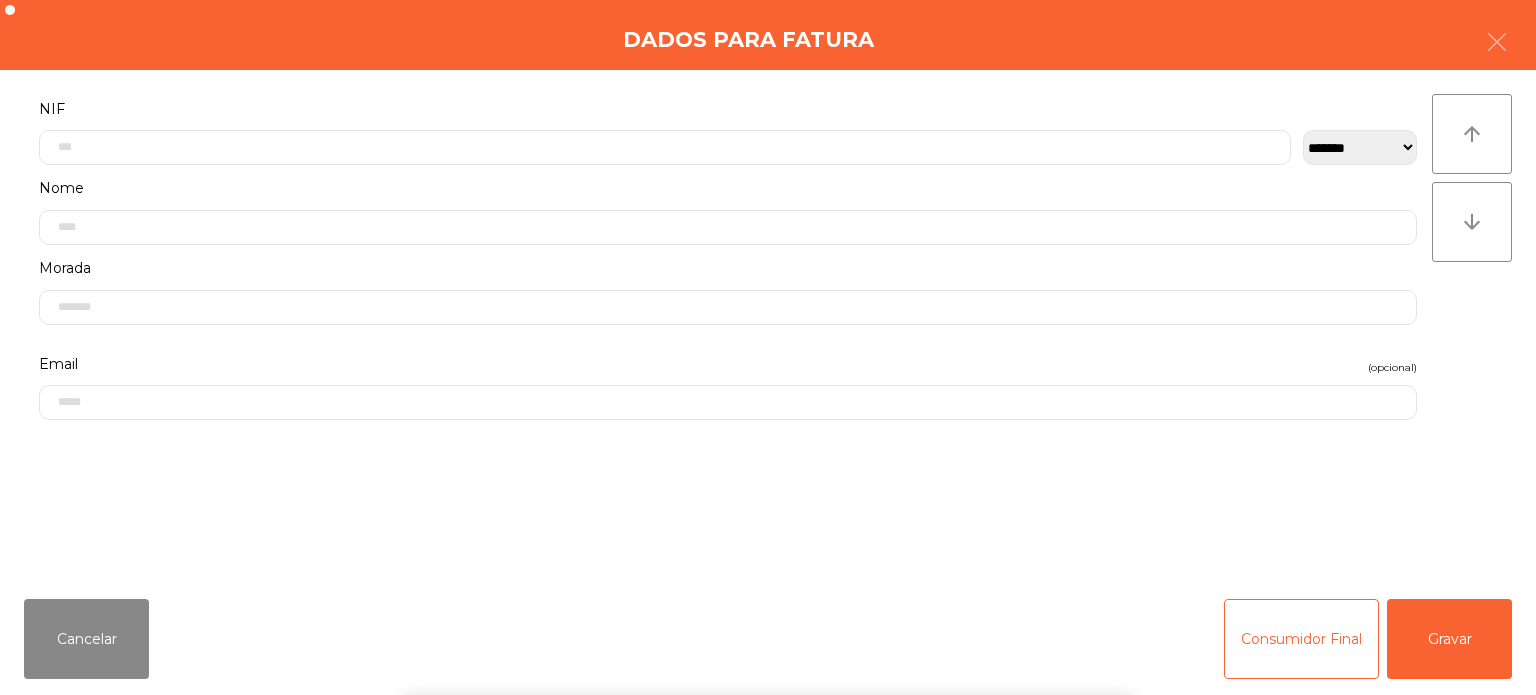 click on "` 1 2 3 4 5 6 7 8 9 0 - = keyboard_backspace keyboard_tab q w e r t y u i o p [ ] \ keyboard_capslock a s d f g h j k l ; ' keyboard_return keyboard_arrow_up z x c v b n m , . / keyboard_arrow_up" at bounding box center (768, 571) 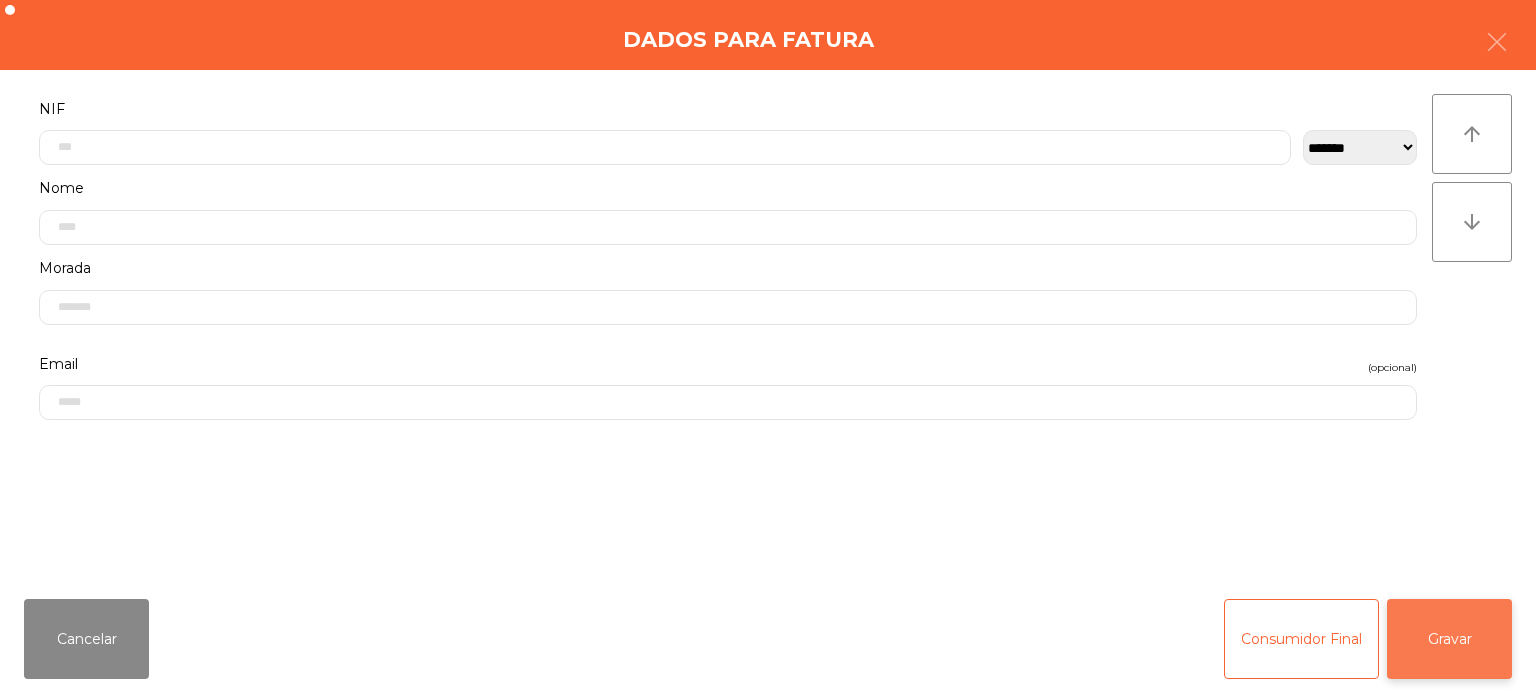 click on "Gravar" 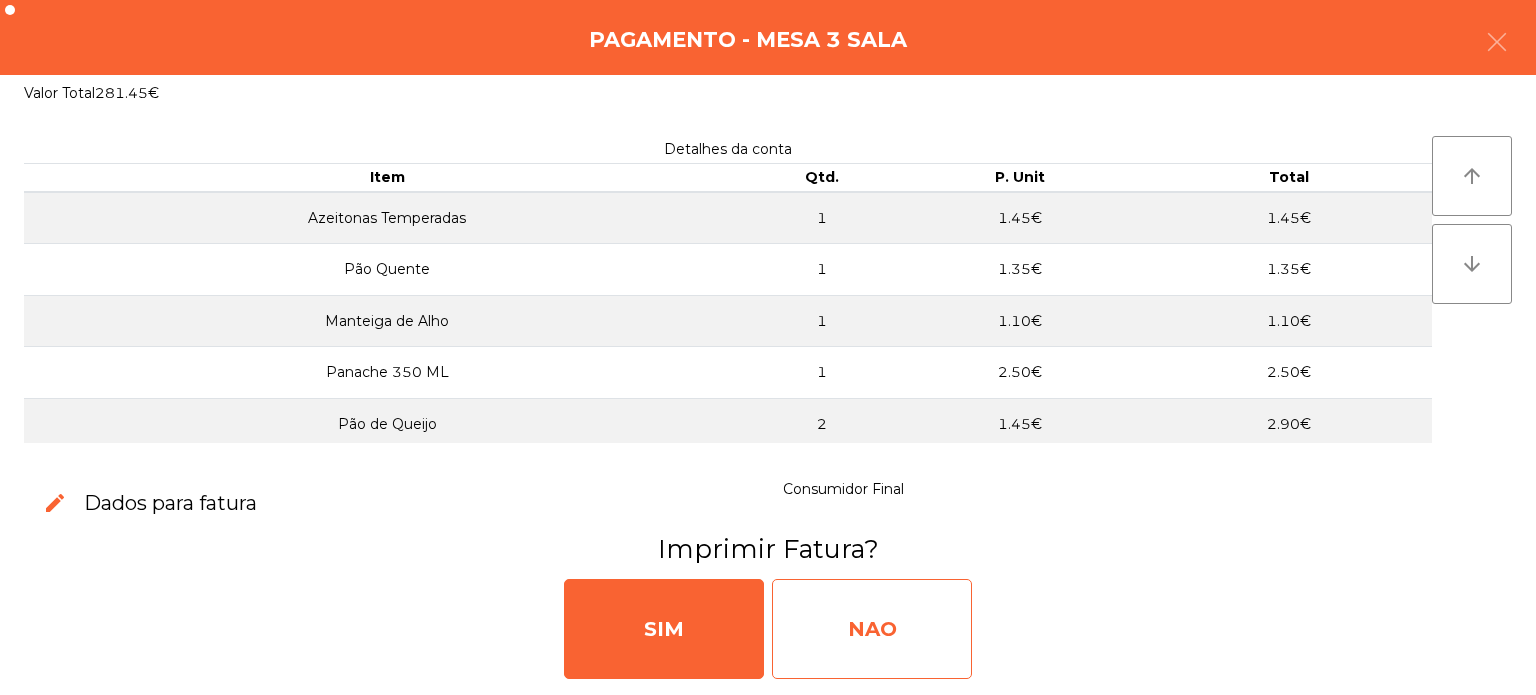 click on "NAO" 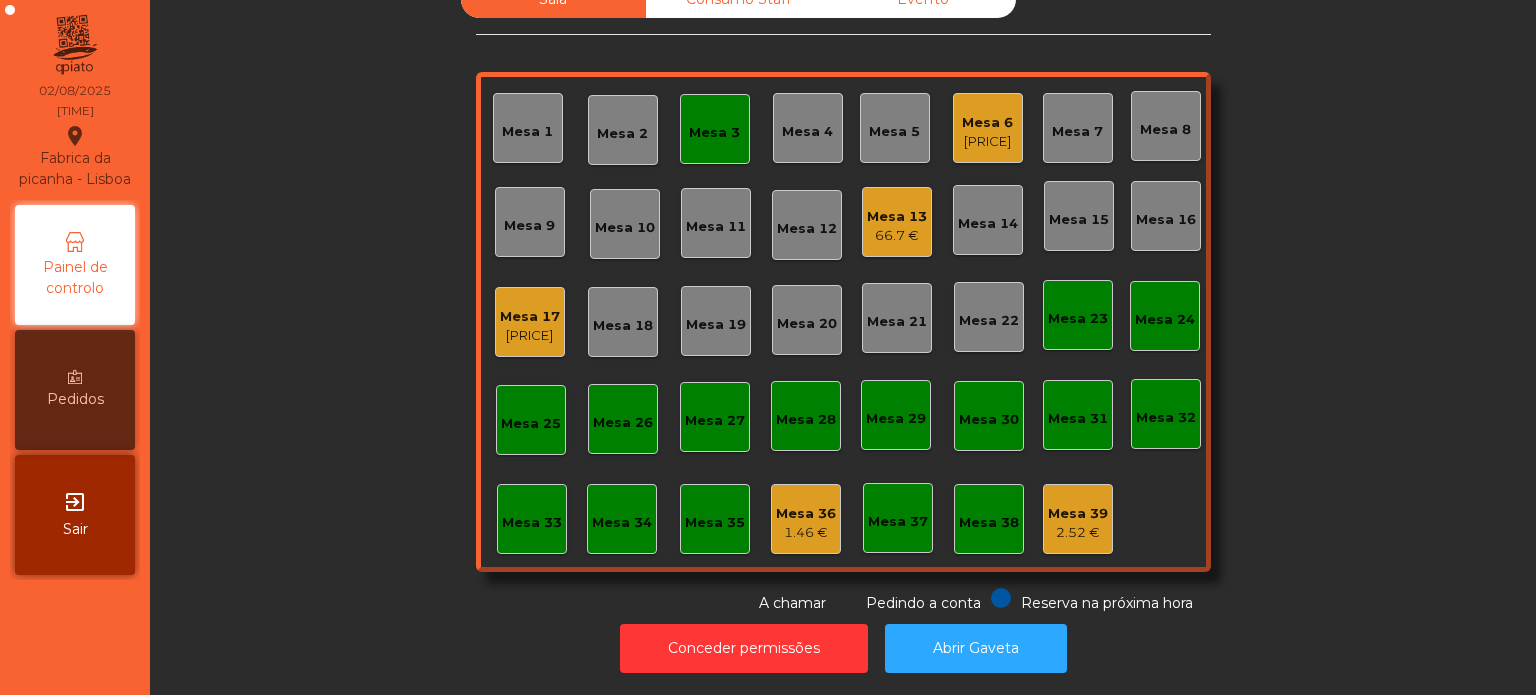click on "Mesa 3" 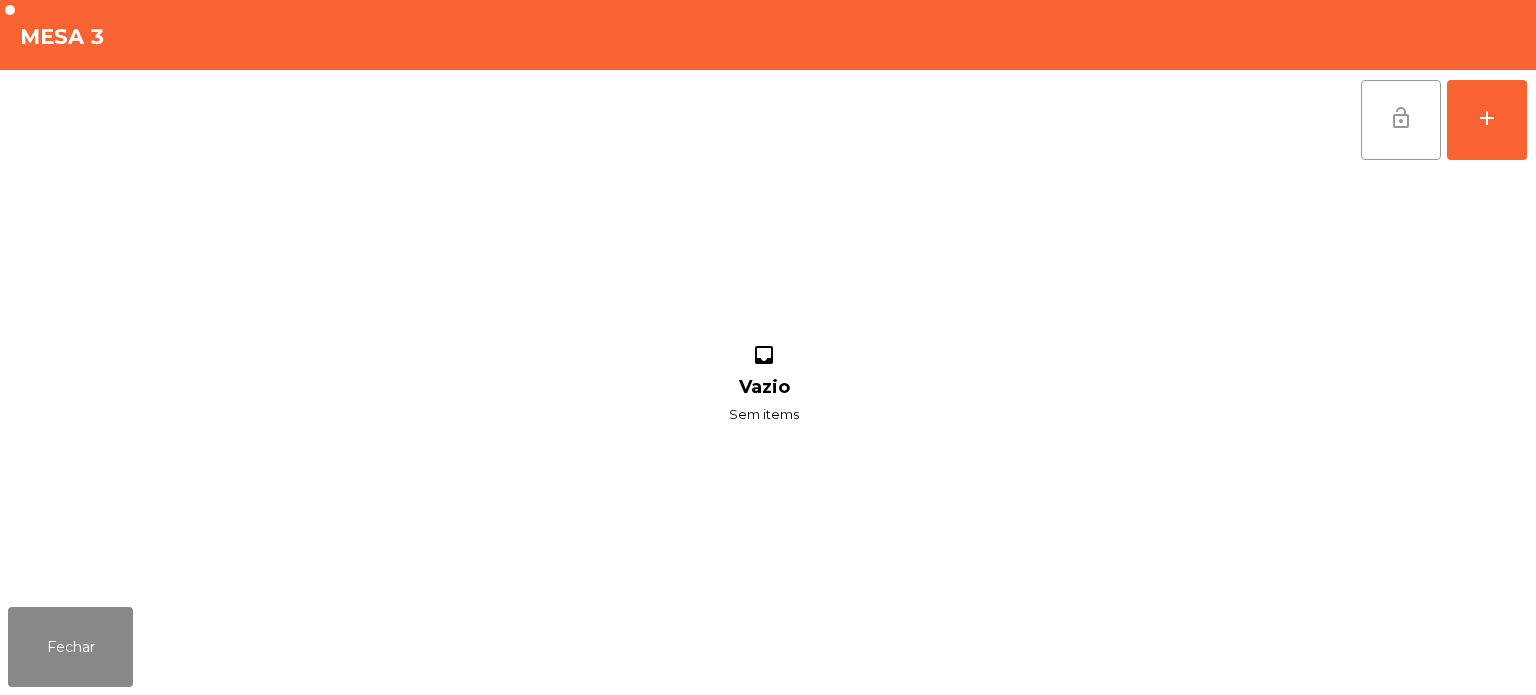 click on "lock_open" 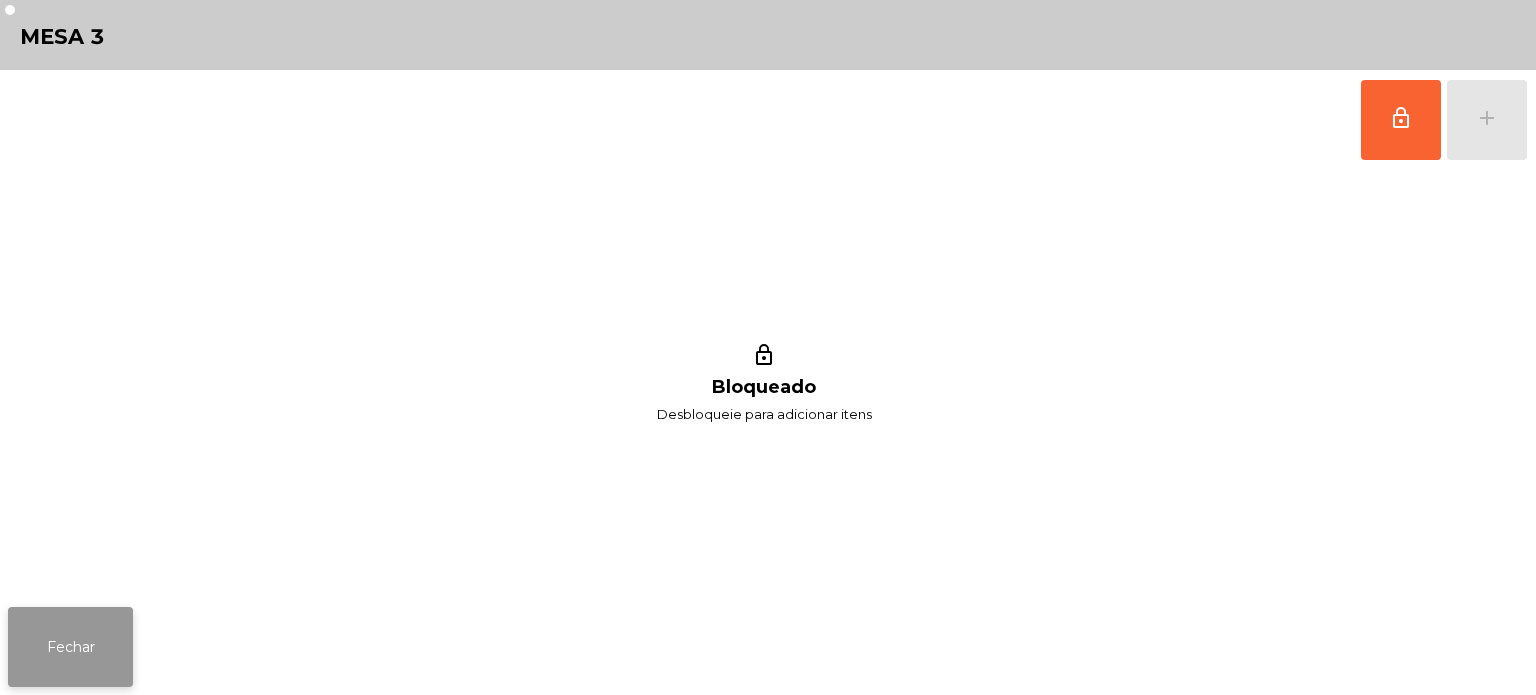 click on "Fechar" 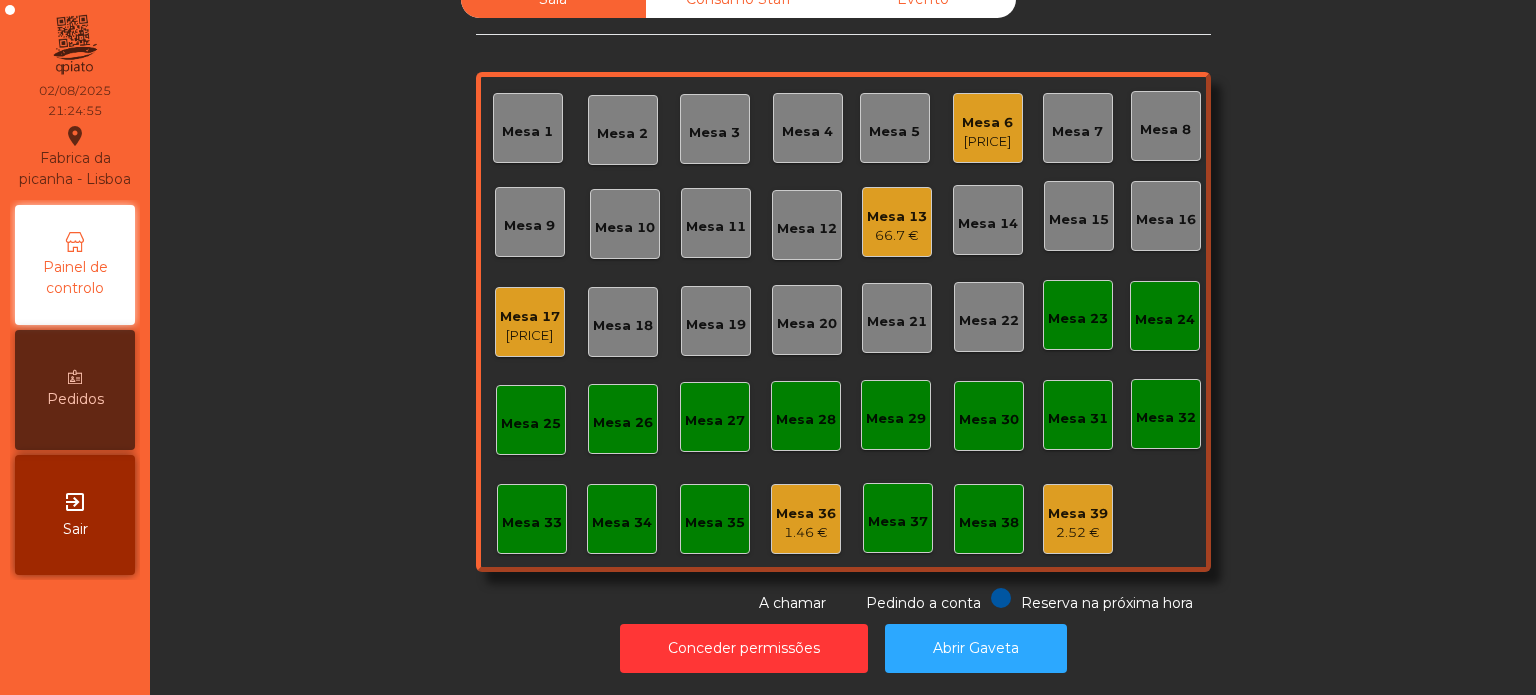click on "Mesa 13   66.7 €" 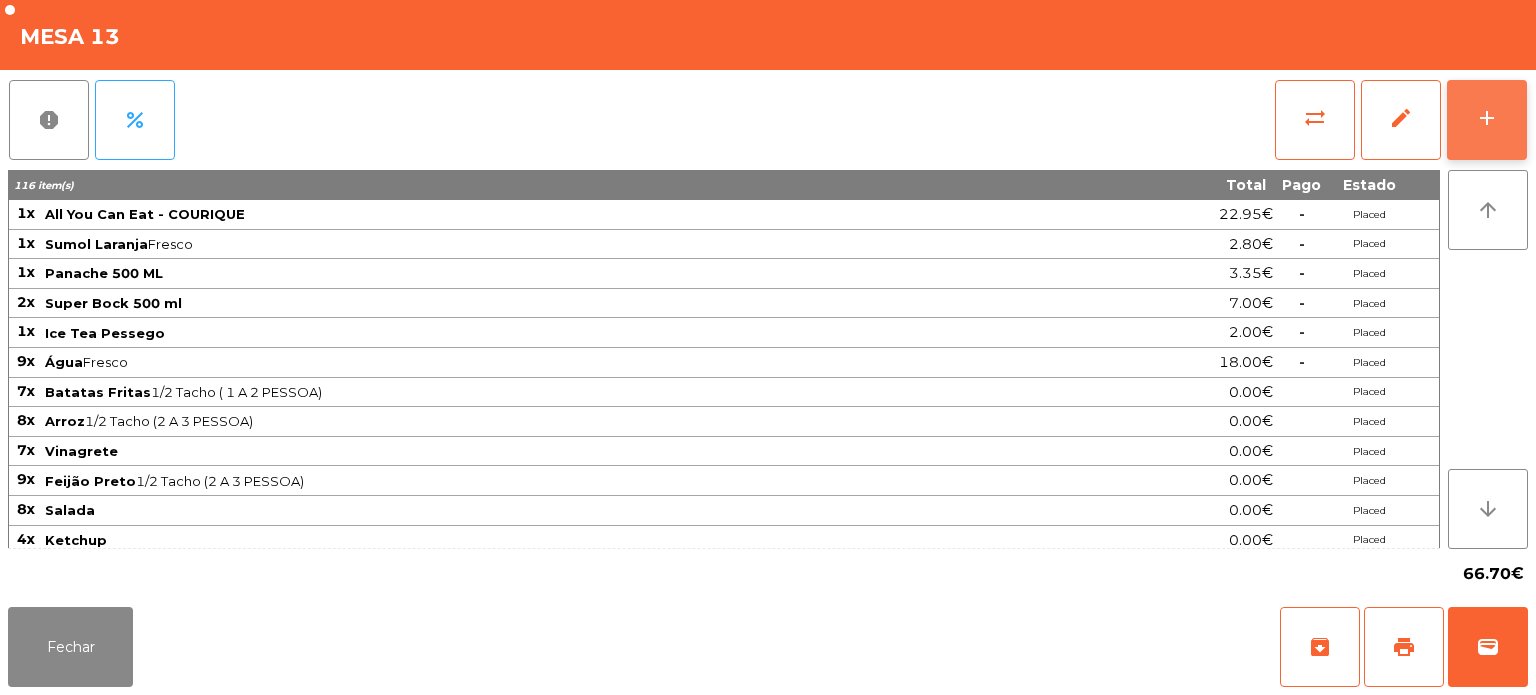 click on "add" 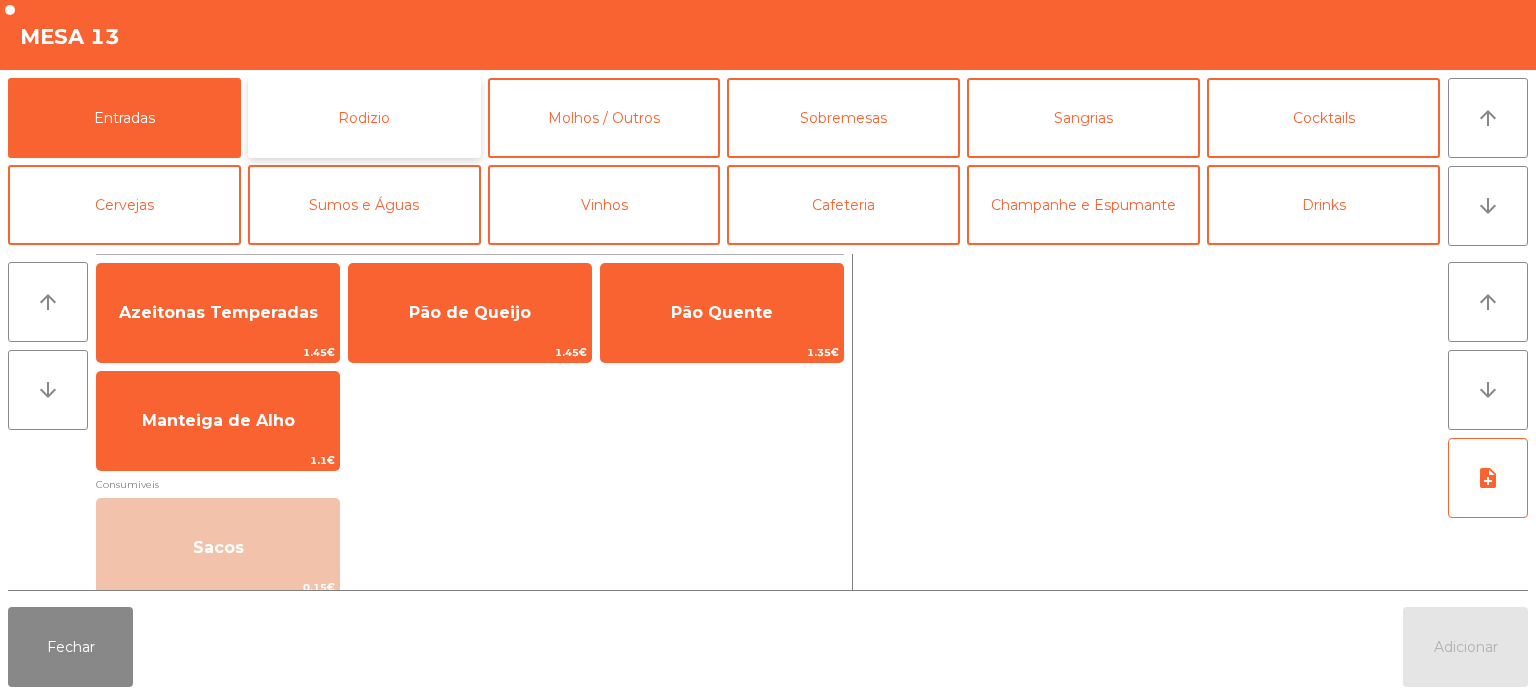 click on "Rodizio" 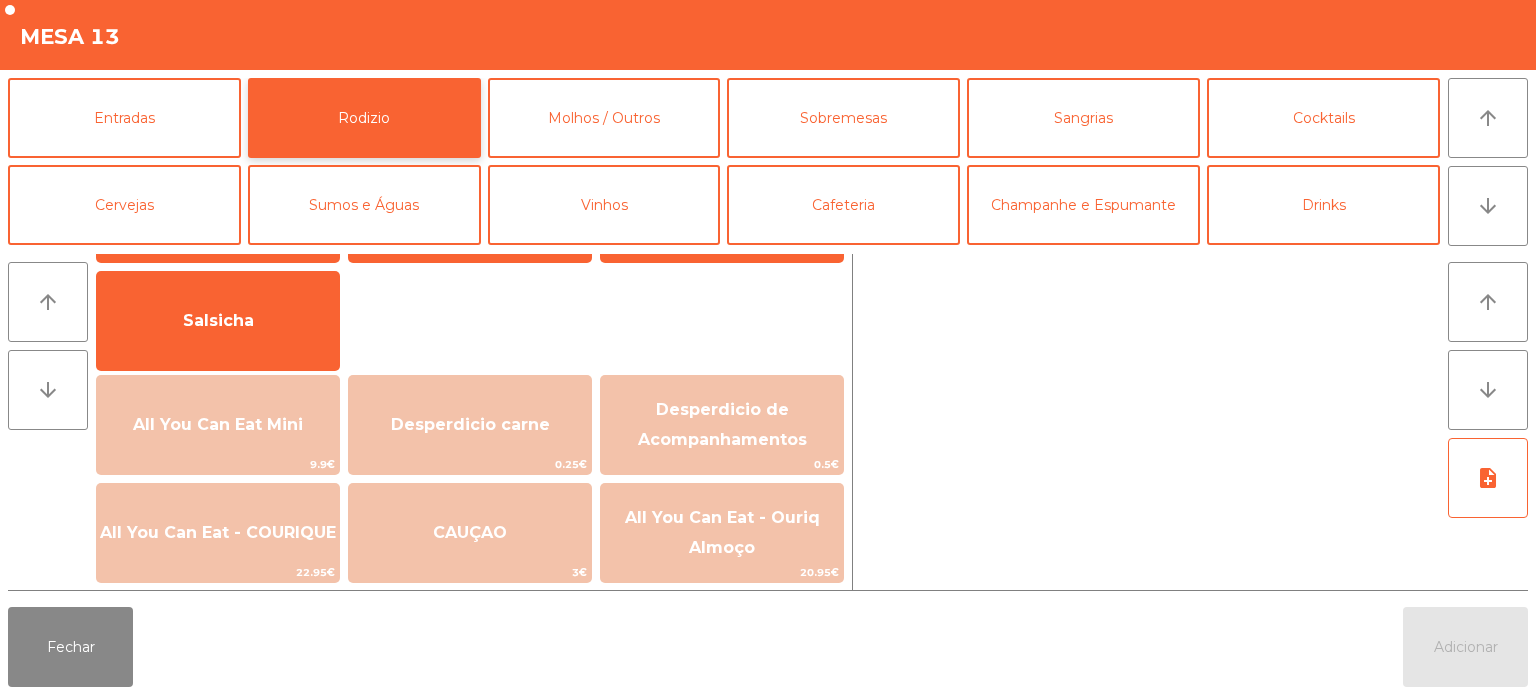scroll, scrollTop: 135, scrollLeft: 0, axis: vertical 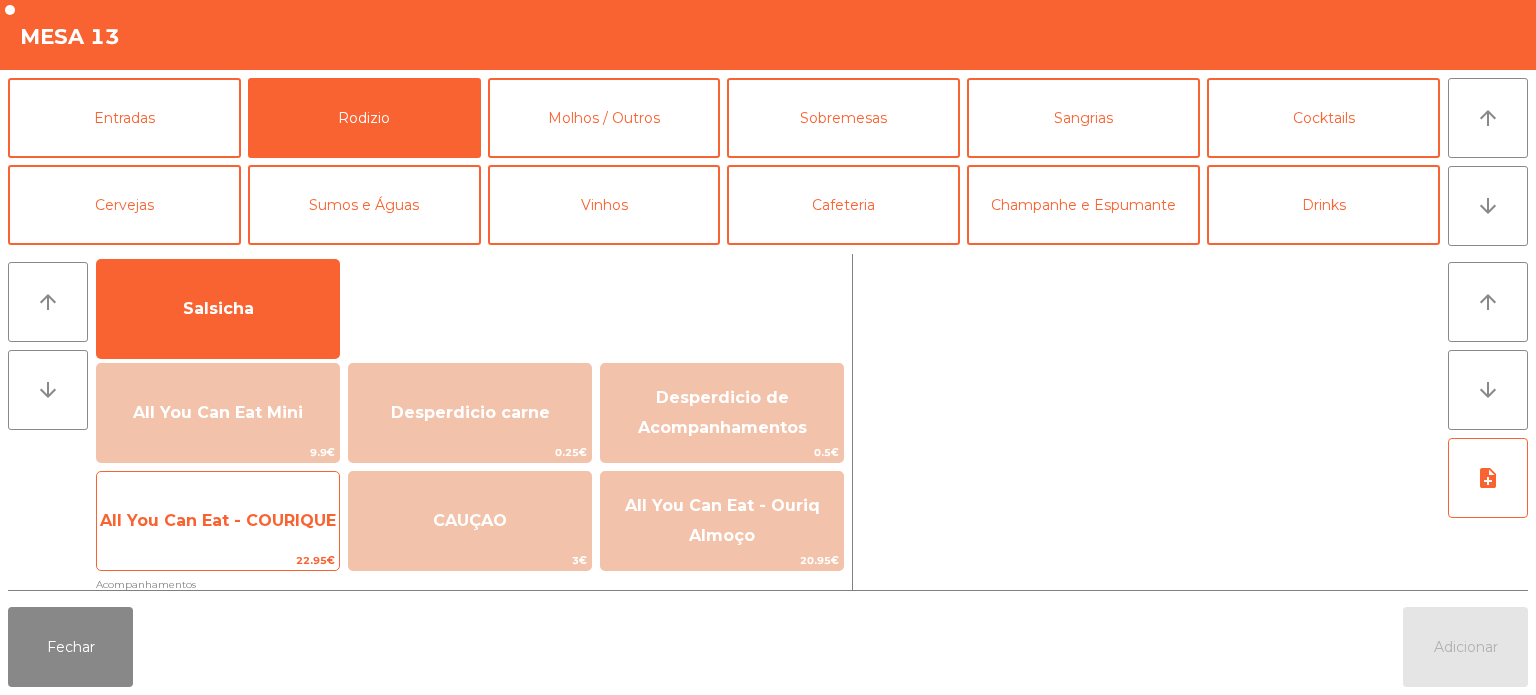 click on "All You Can Eat - COURIQUE" 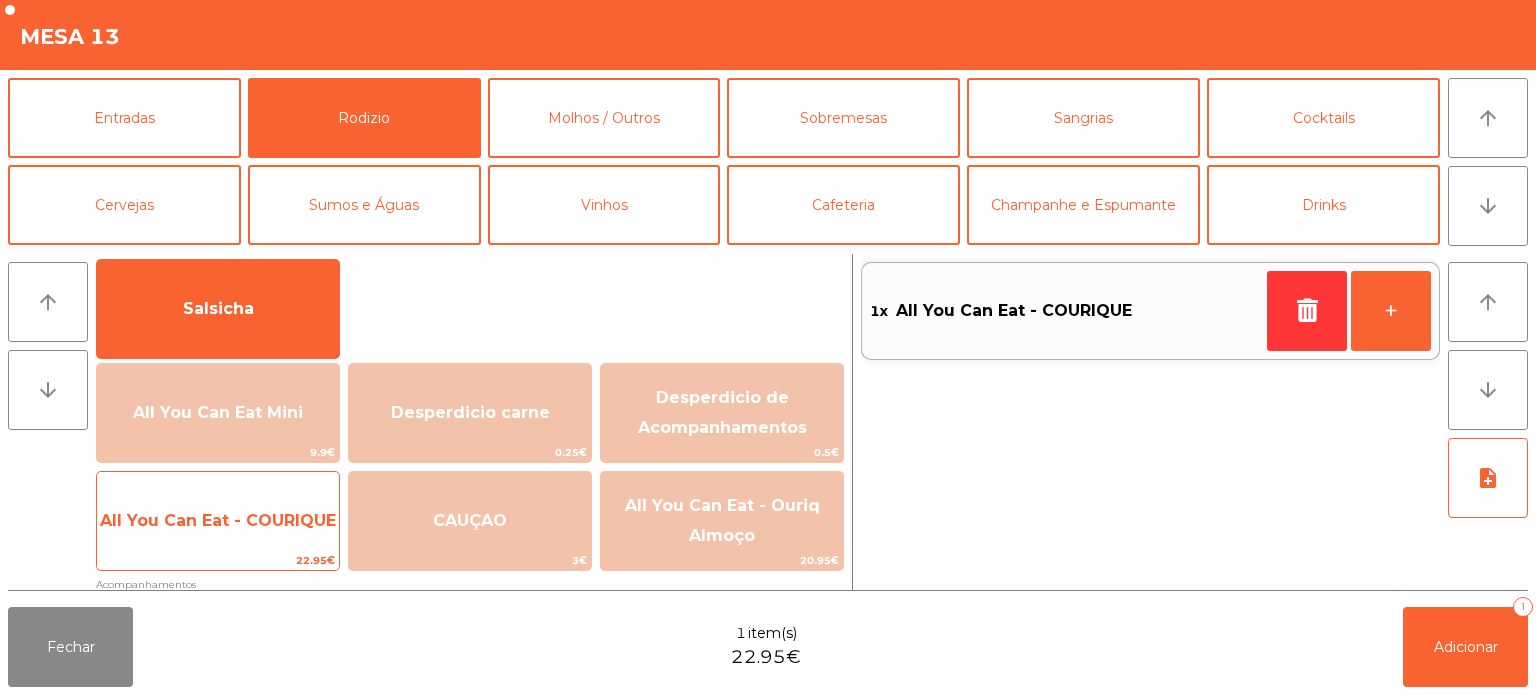 click on "All You Can Eat - COURIQUE" 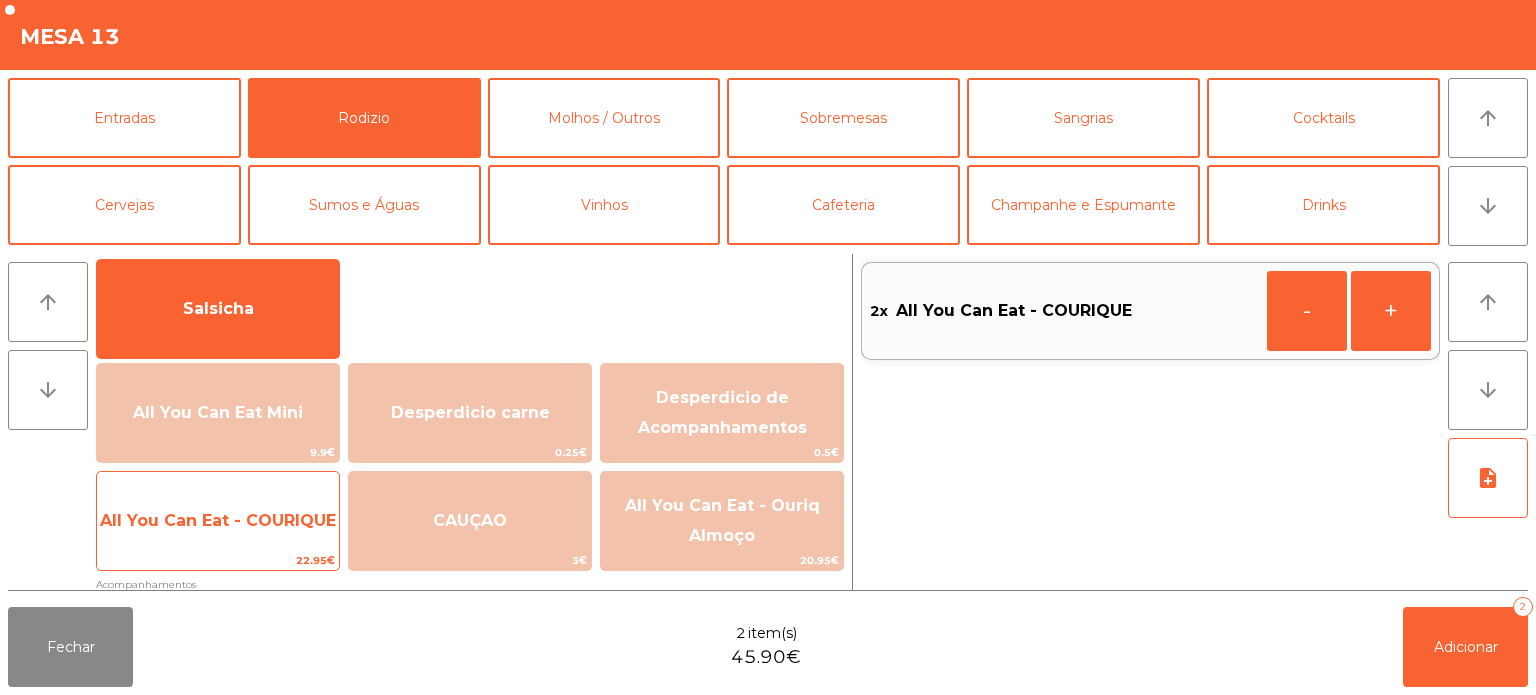 click on "All You Can Eat - COURIQUE" 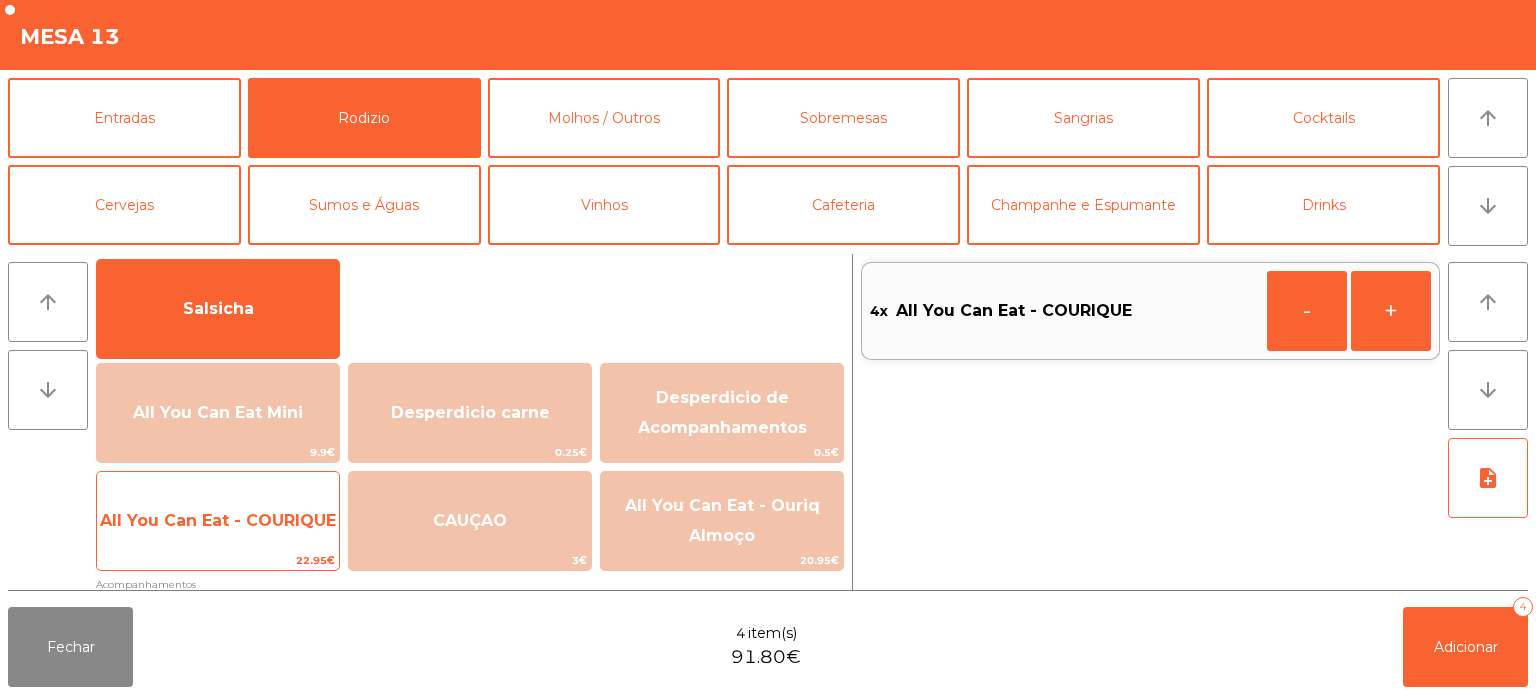 click on "All You Can Eat - COURIQUE" 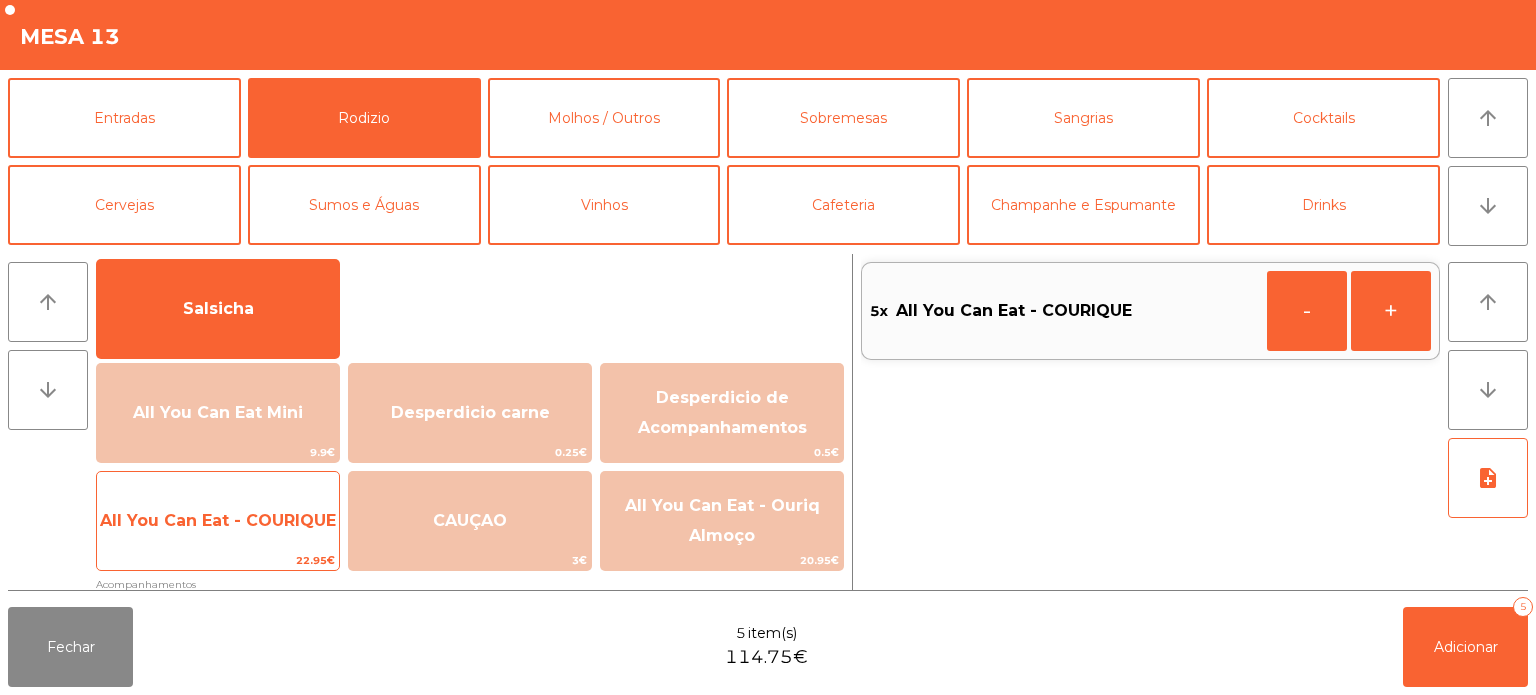 click on "All You Can Eat - COURIQUE" 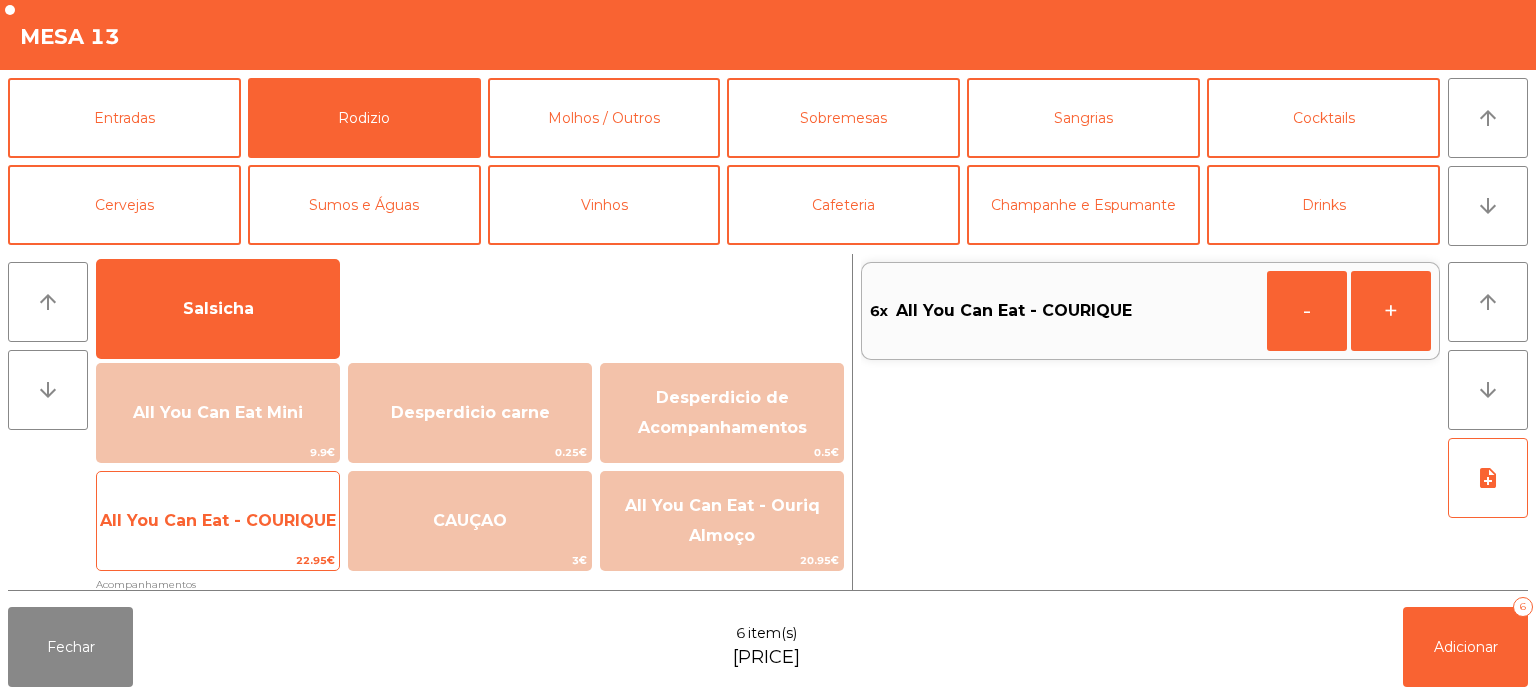 click on "All You Can Eat - COURIQUE" 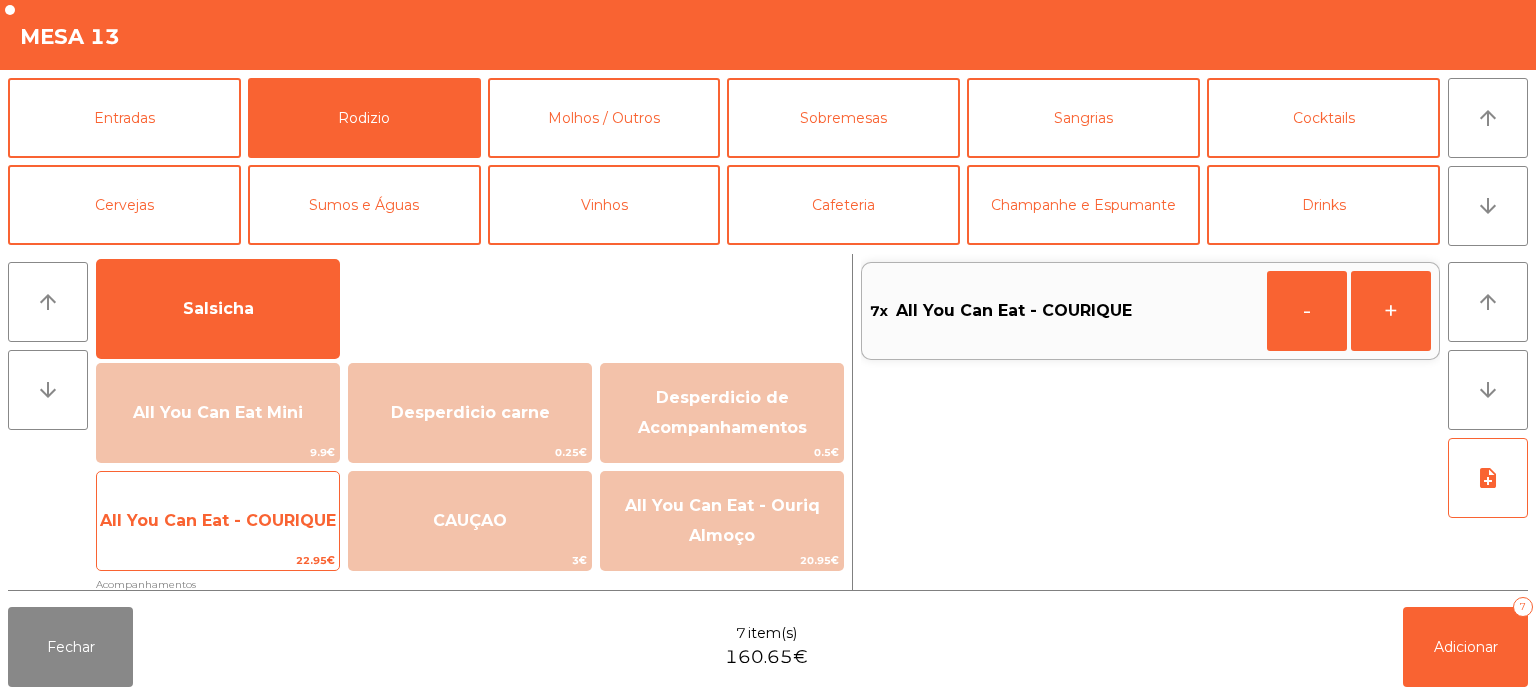 click on "All You Can Eat - COURIQUE" 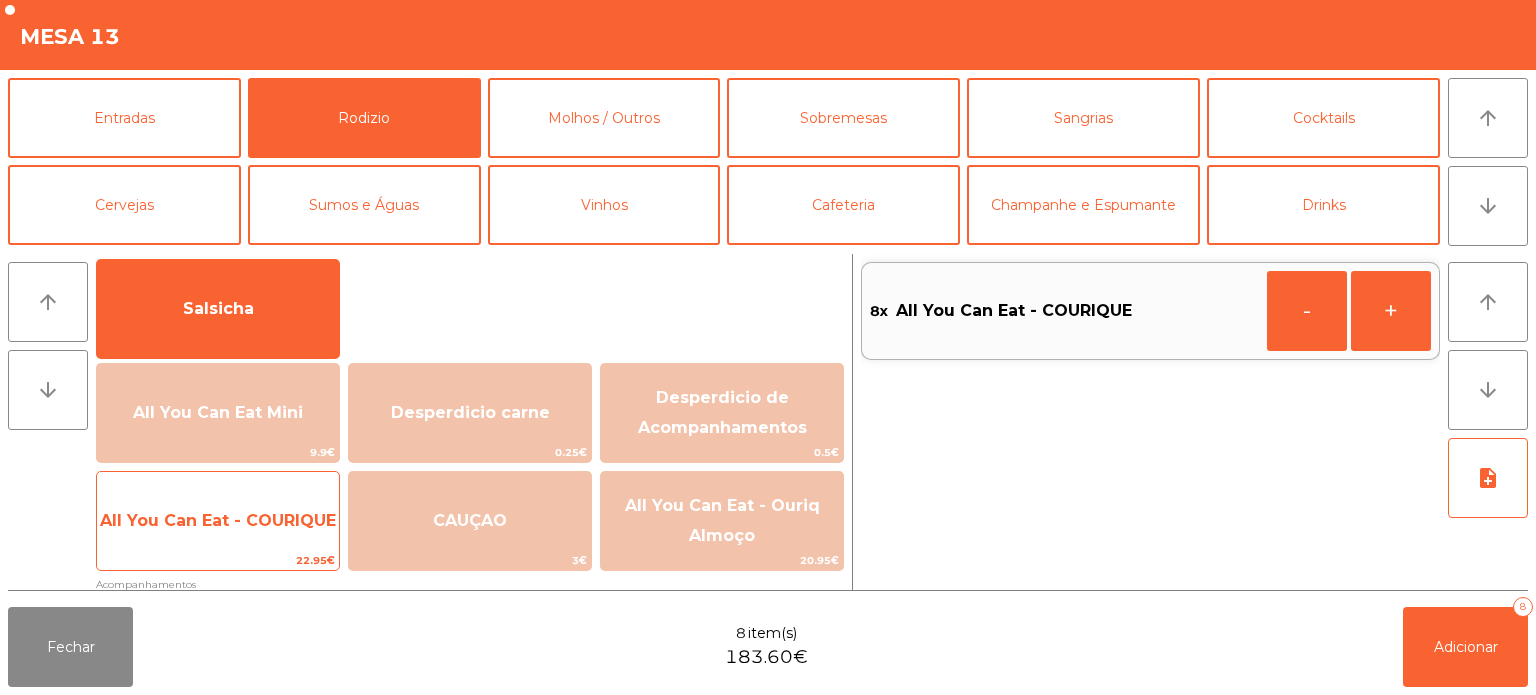 click on "22.95€" 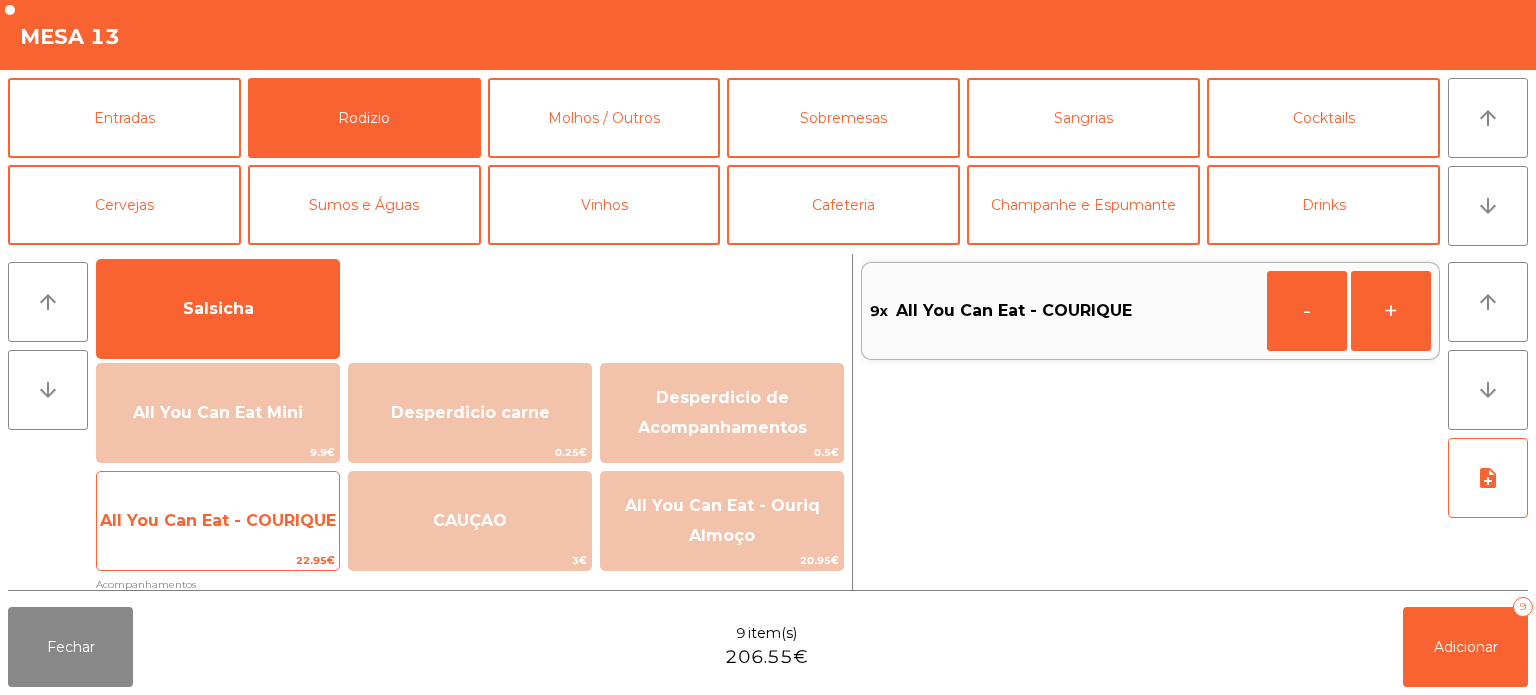 click on "All You Can Eat - COURIQUE" 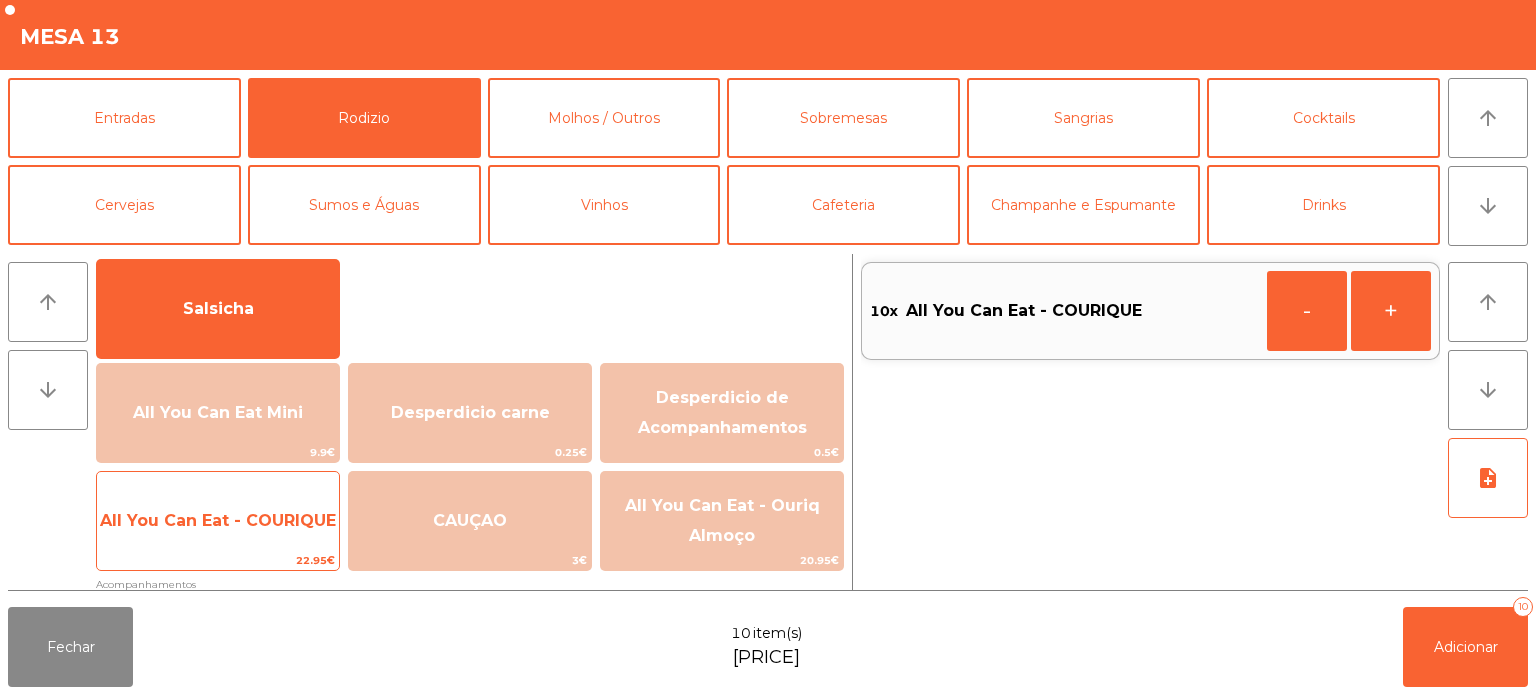 click on "22.95€" 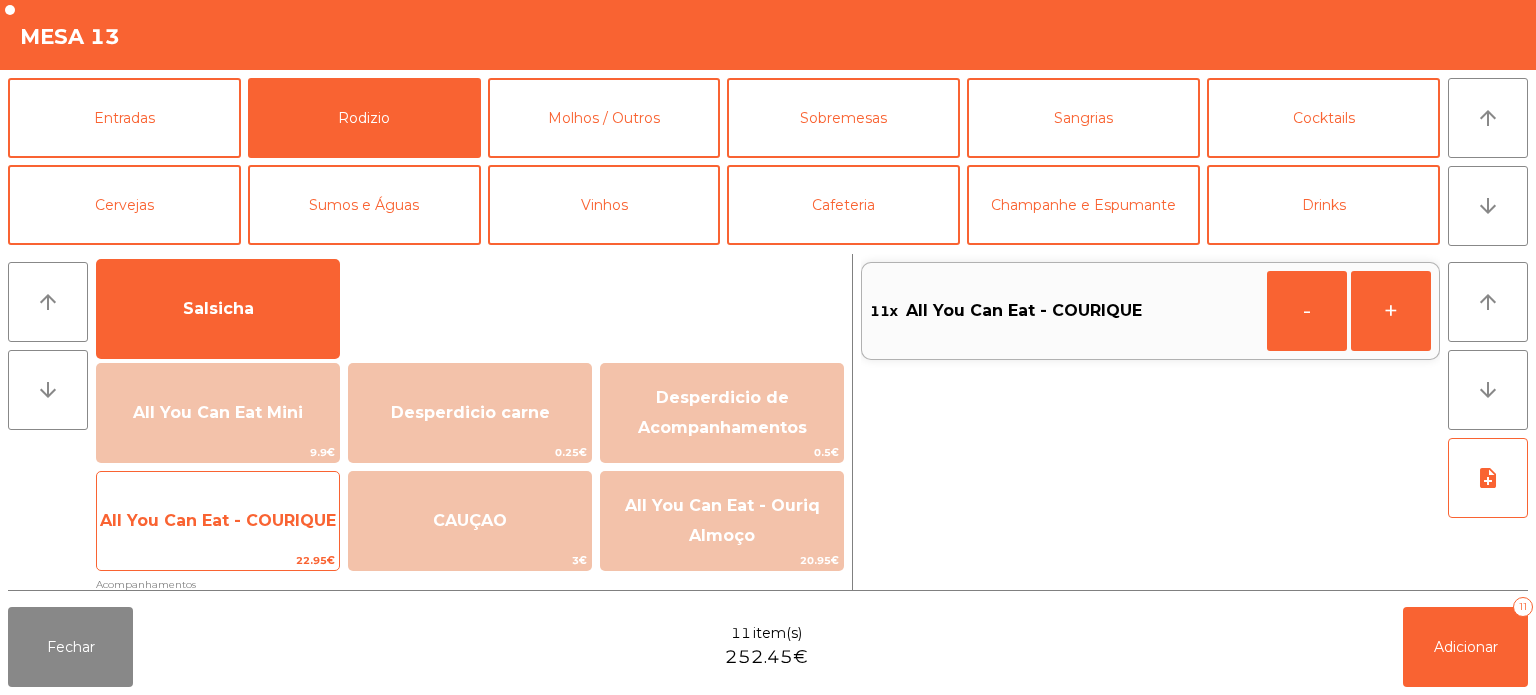 click on "All You Can Eat - COURIQUE" 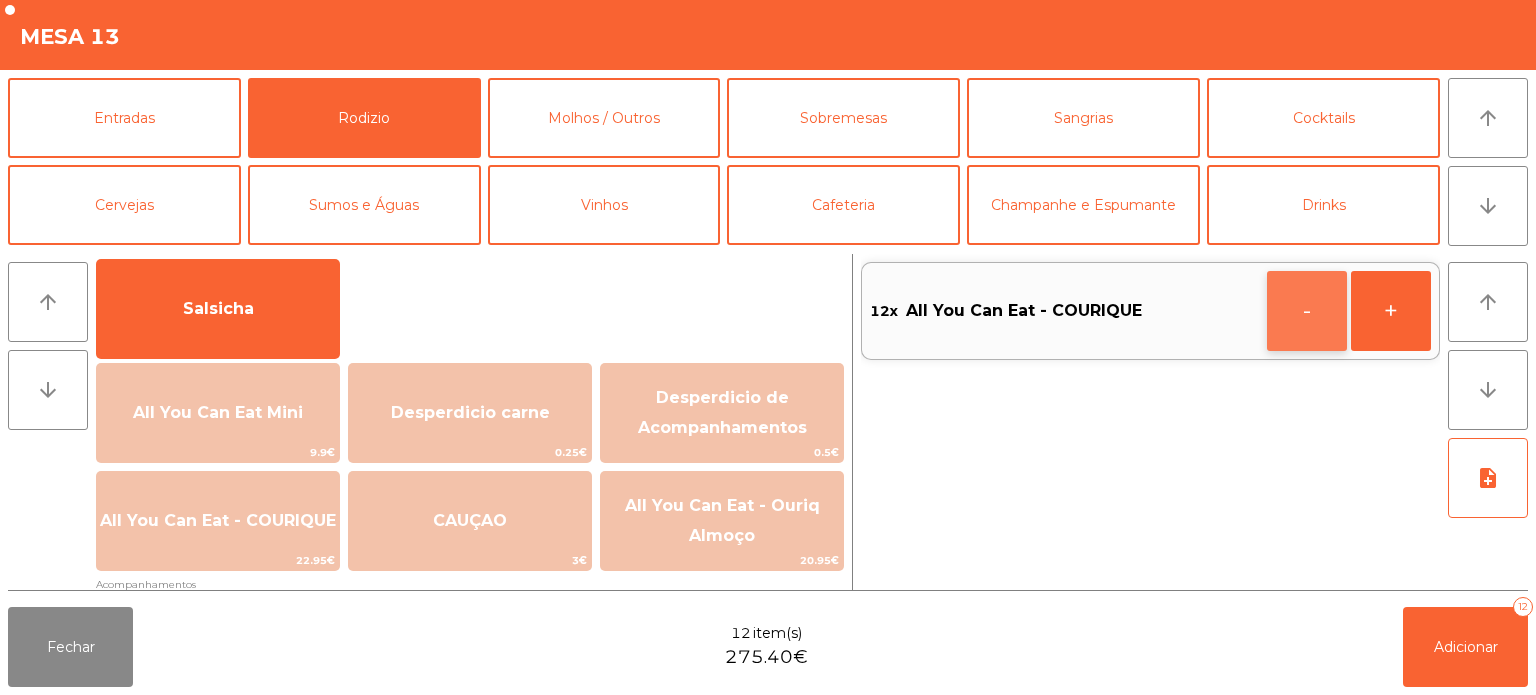 click on "-" 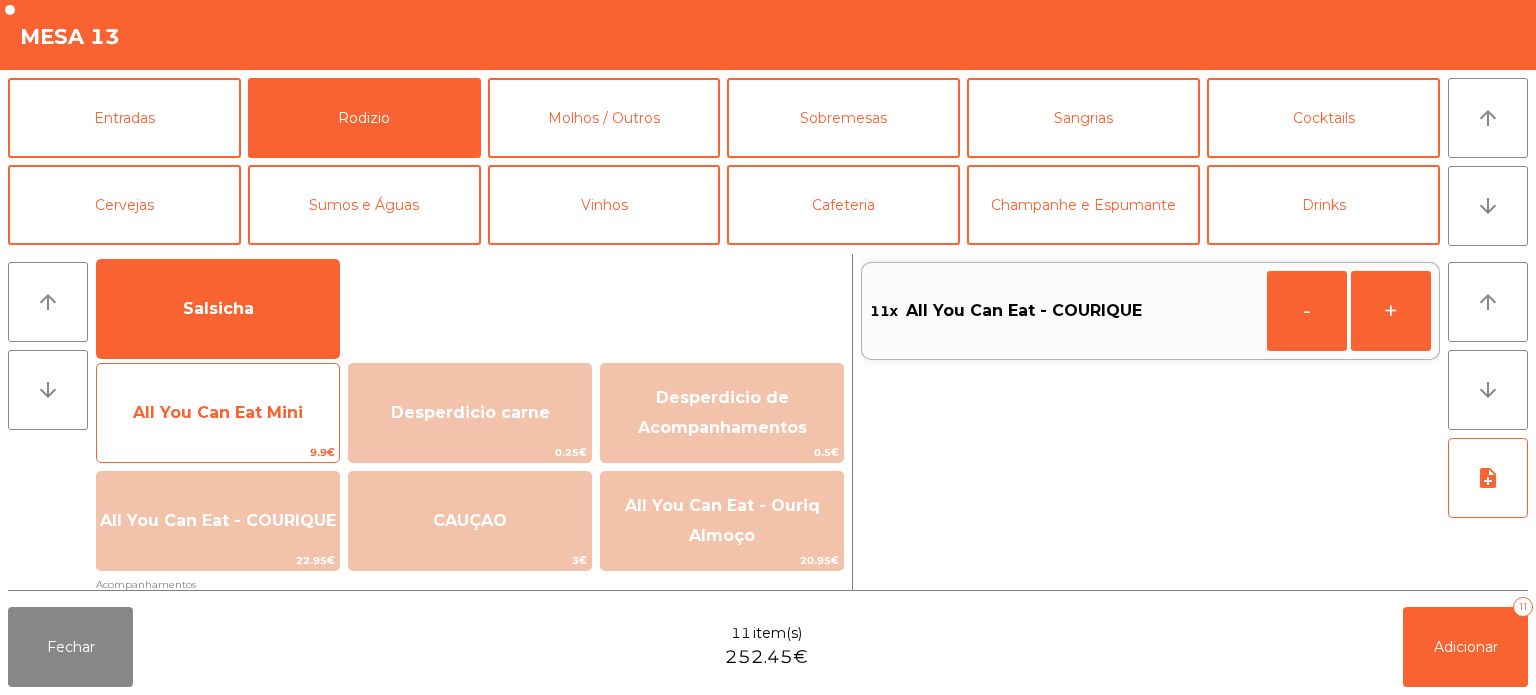 click on "All You Can Eat Mini" 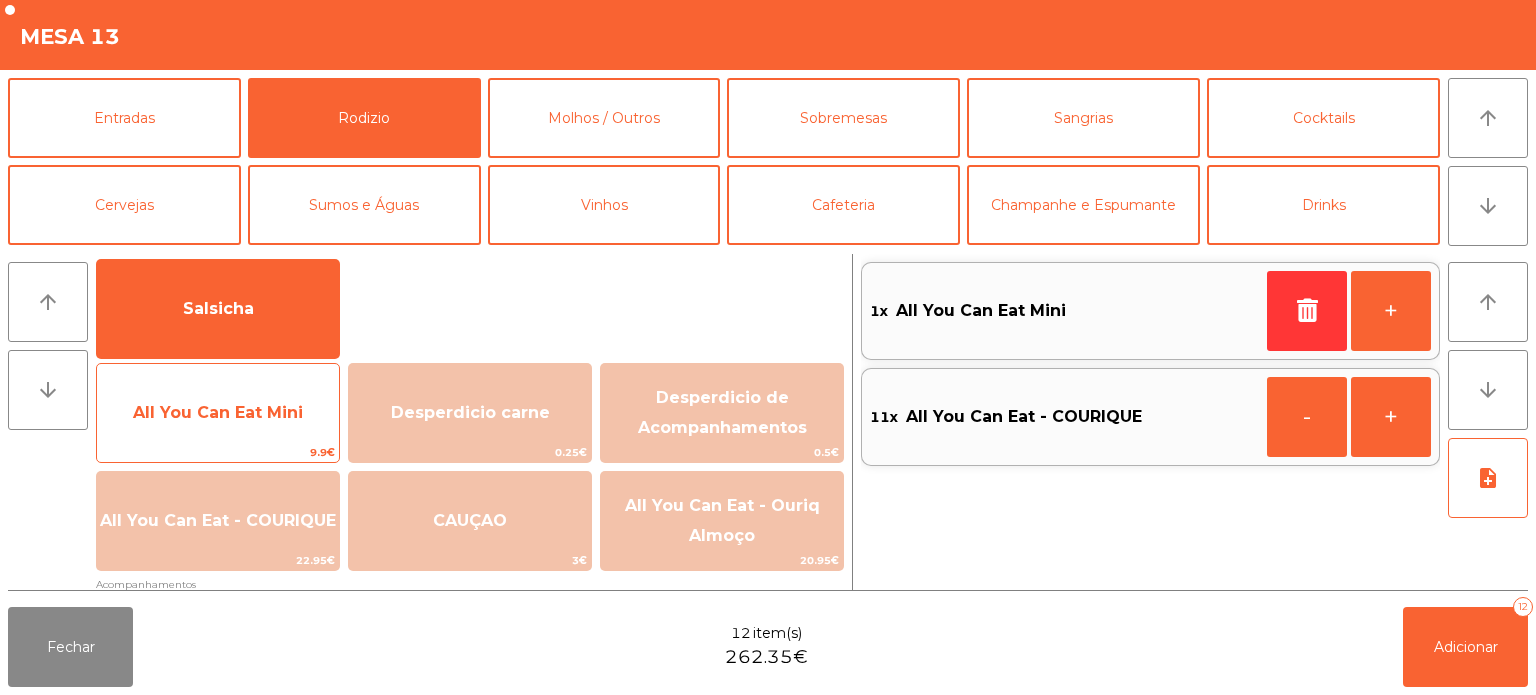 click on "All You Can Eat Mini" 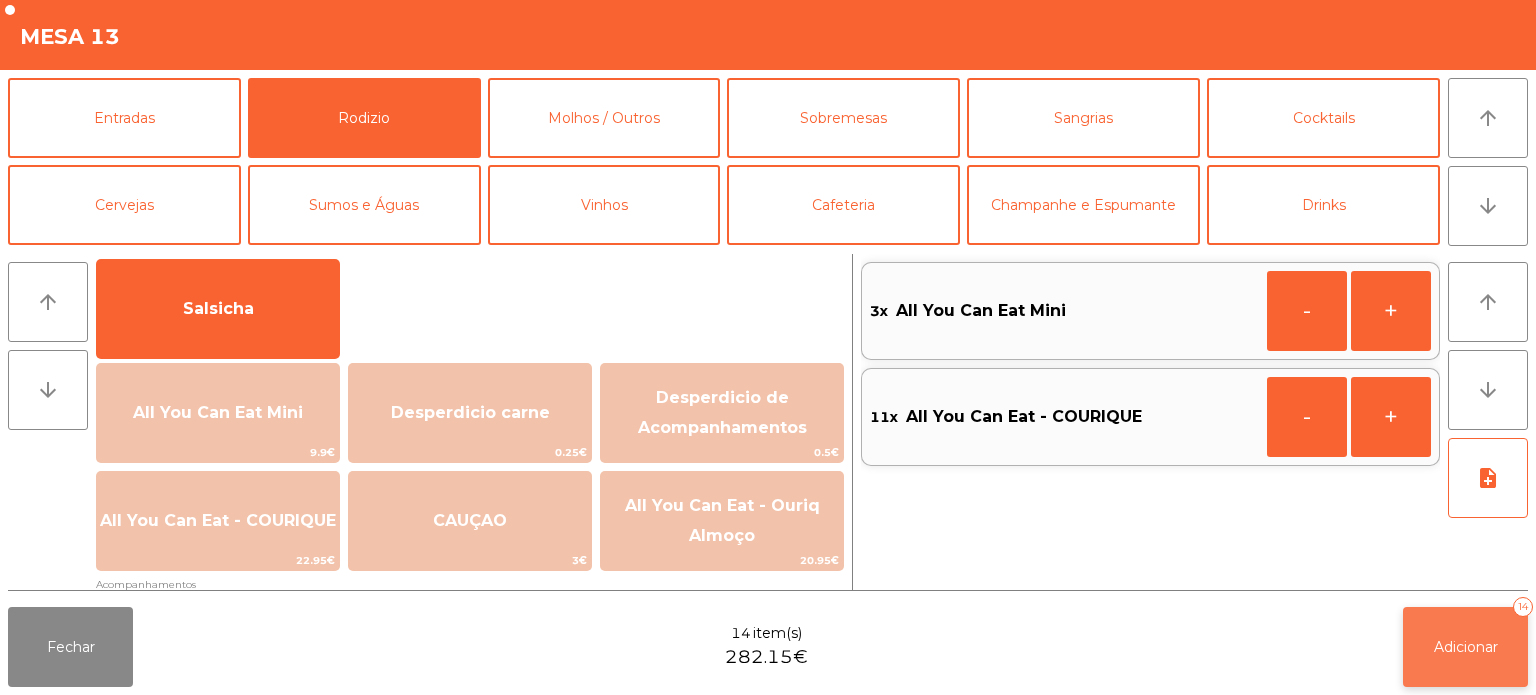 click on "Adicionar   14" 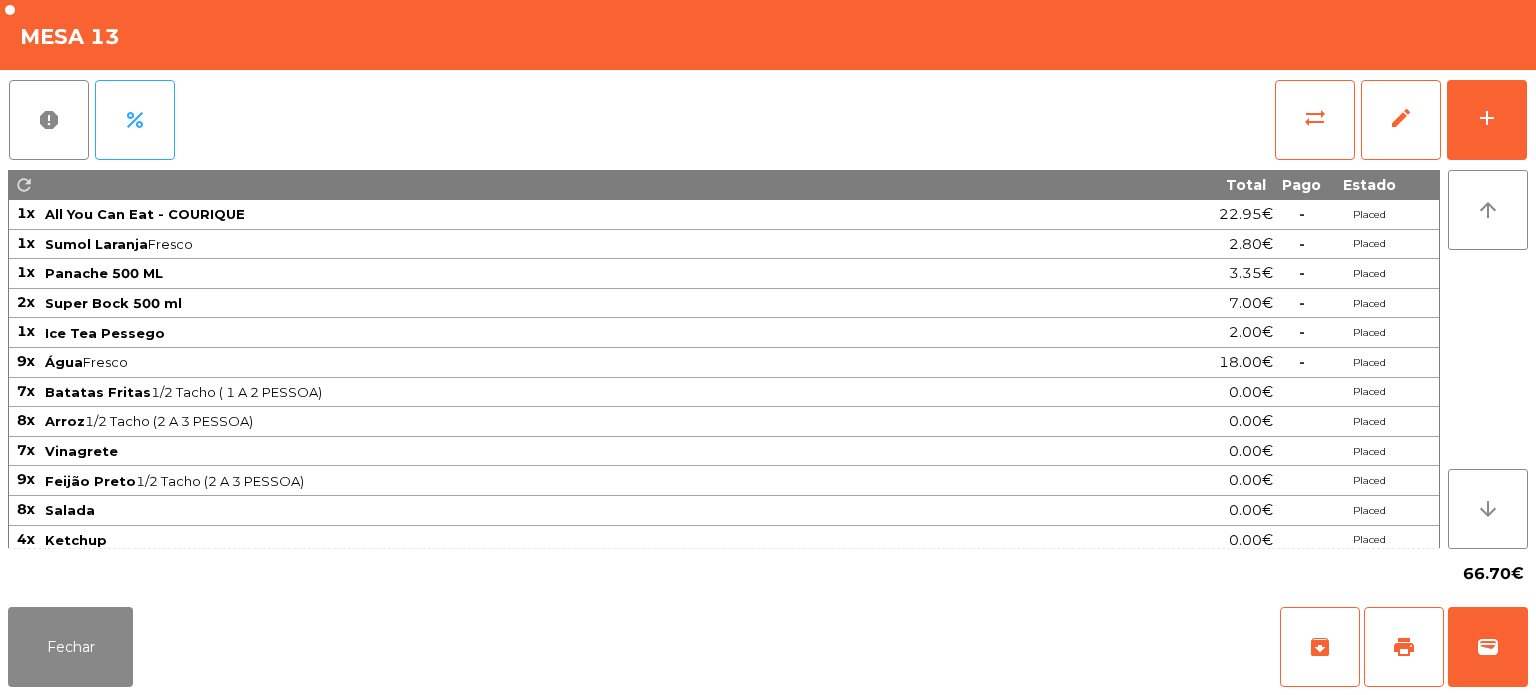 click on "Fechar   archive   print   wallet" 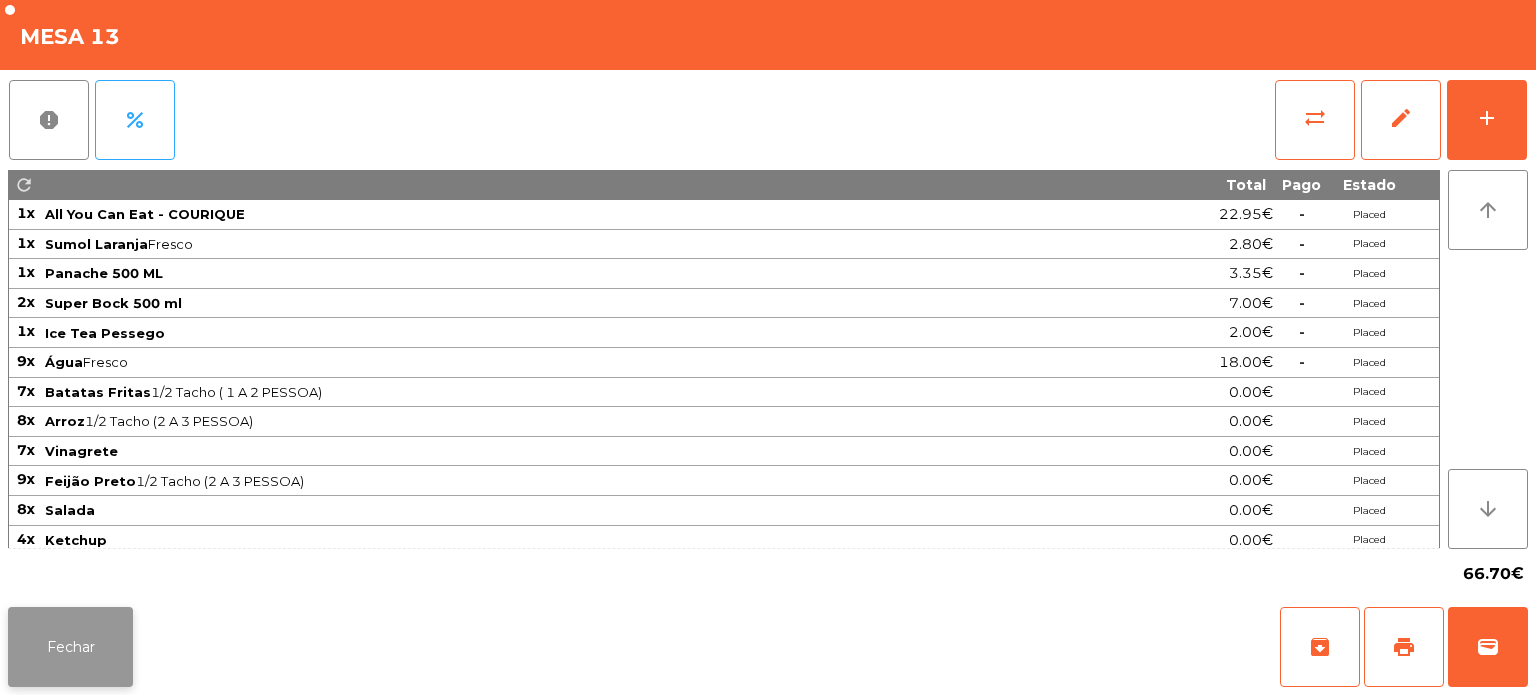 click on "Fechar" 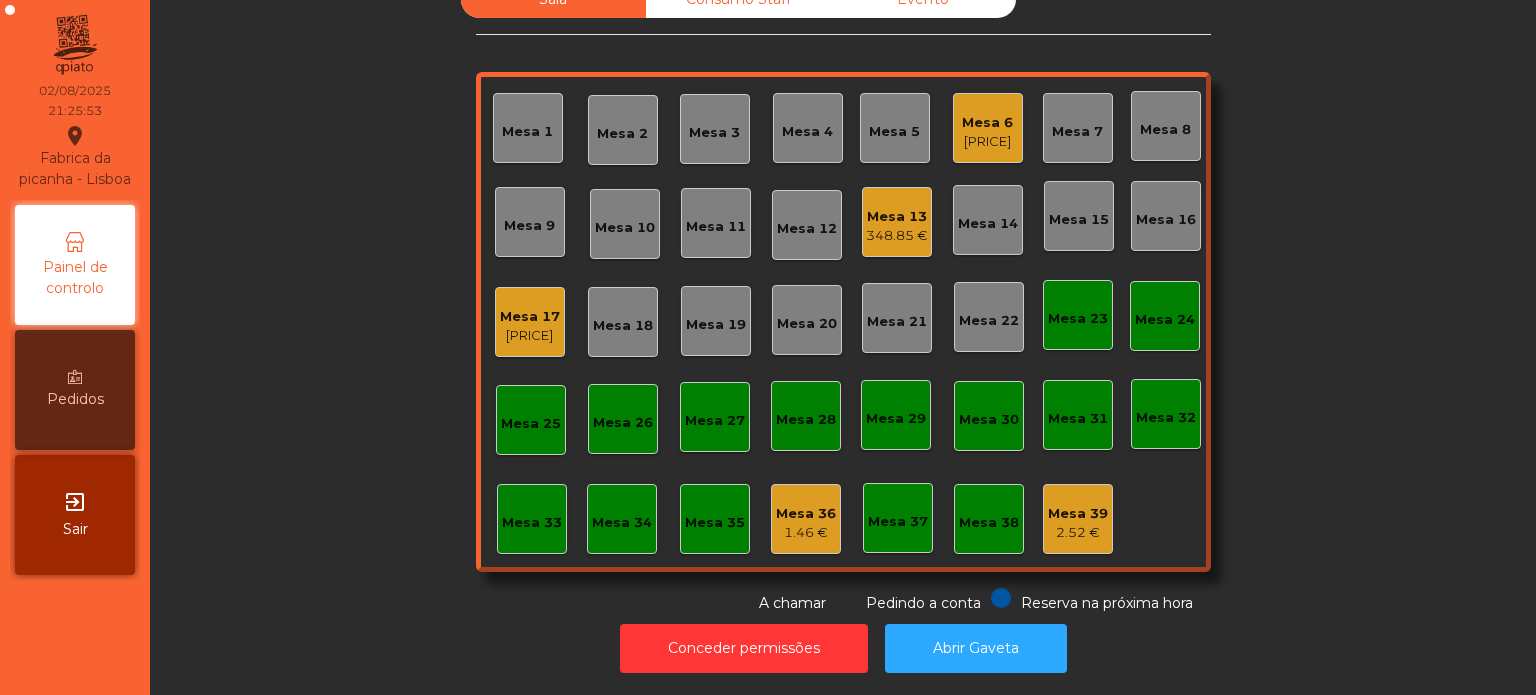 click on "348.85 €" 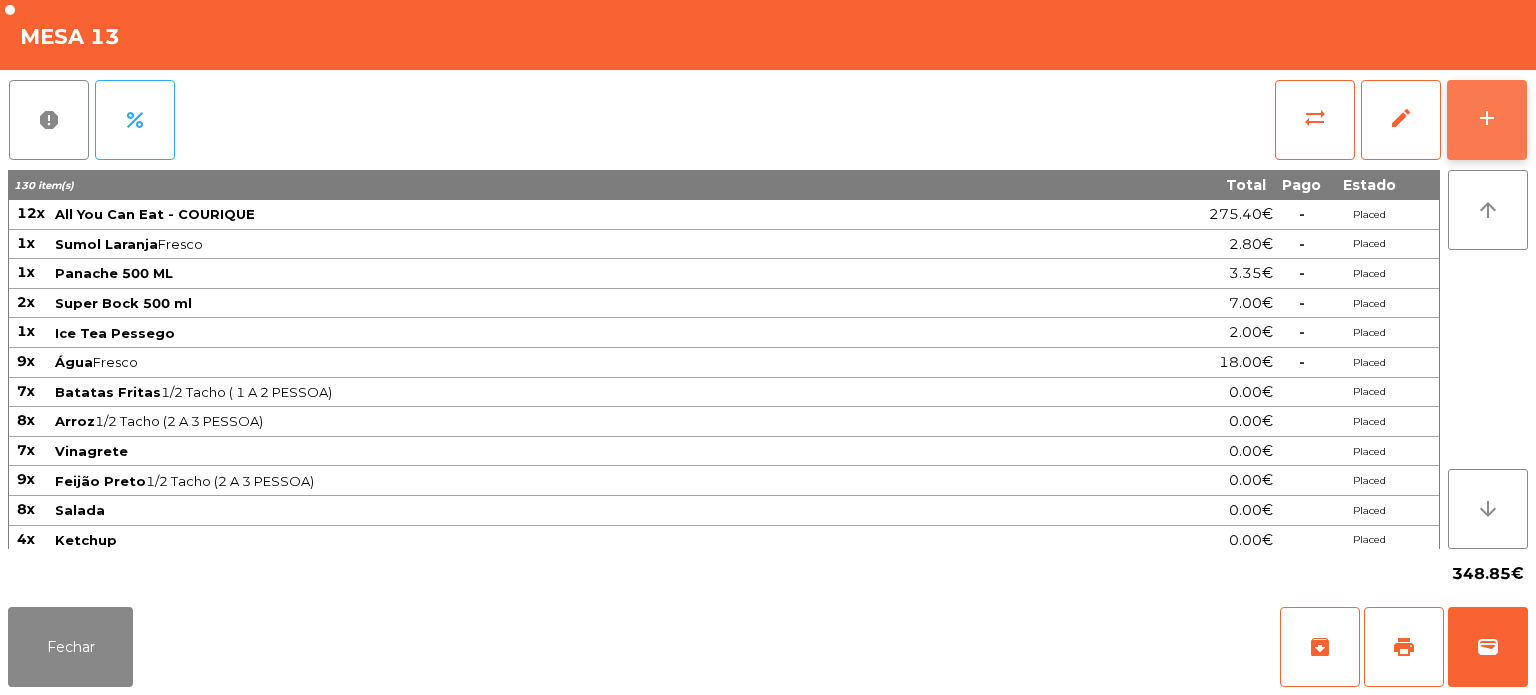 click on "add" 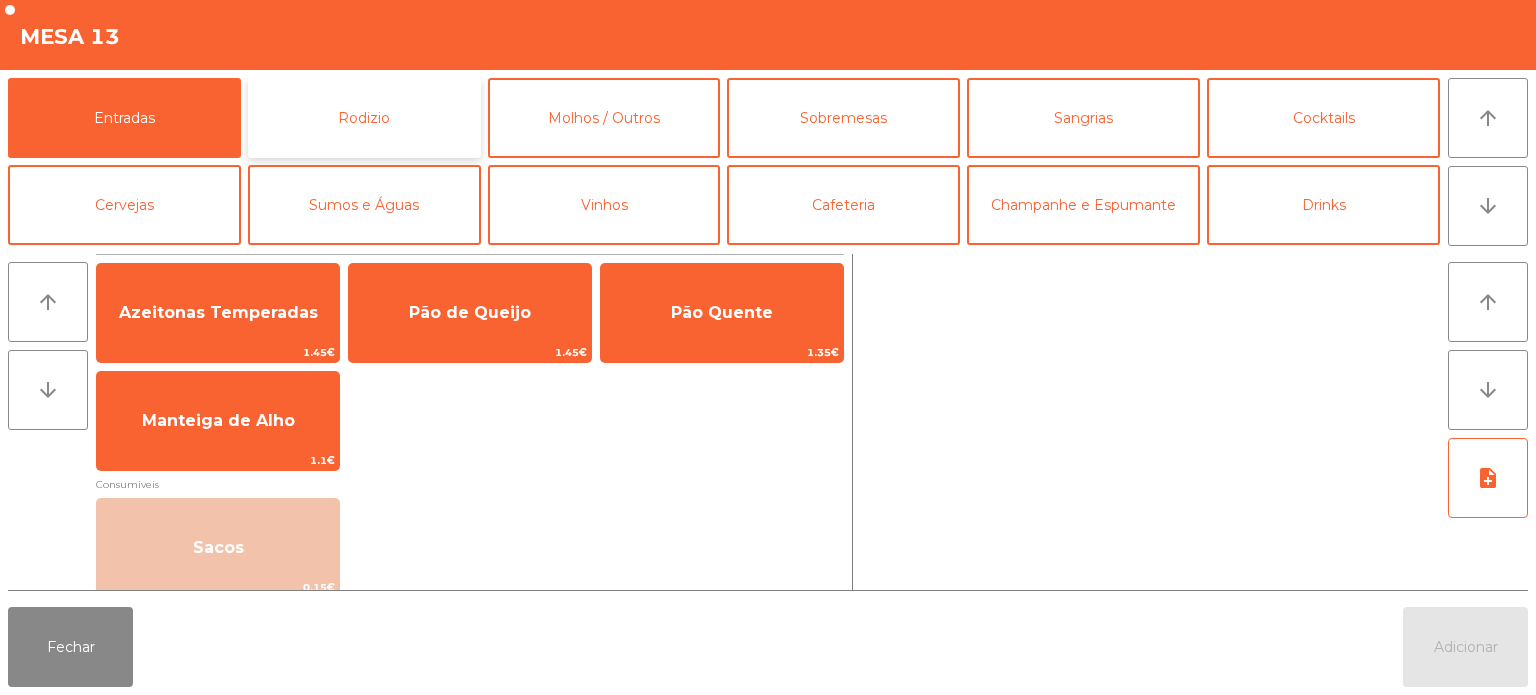 click on "Rodizio" 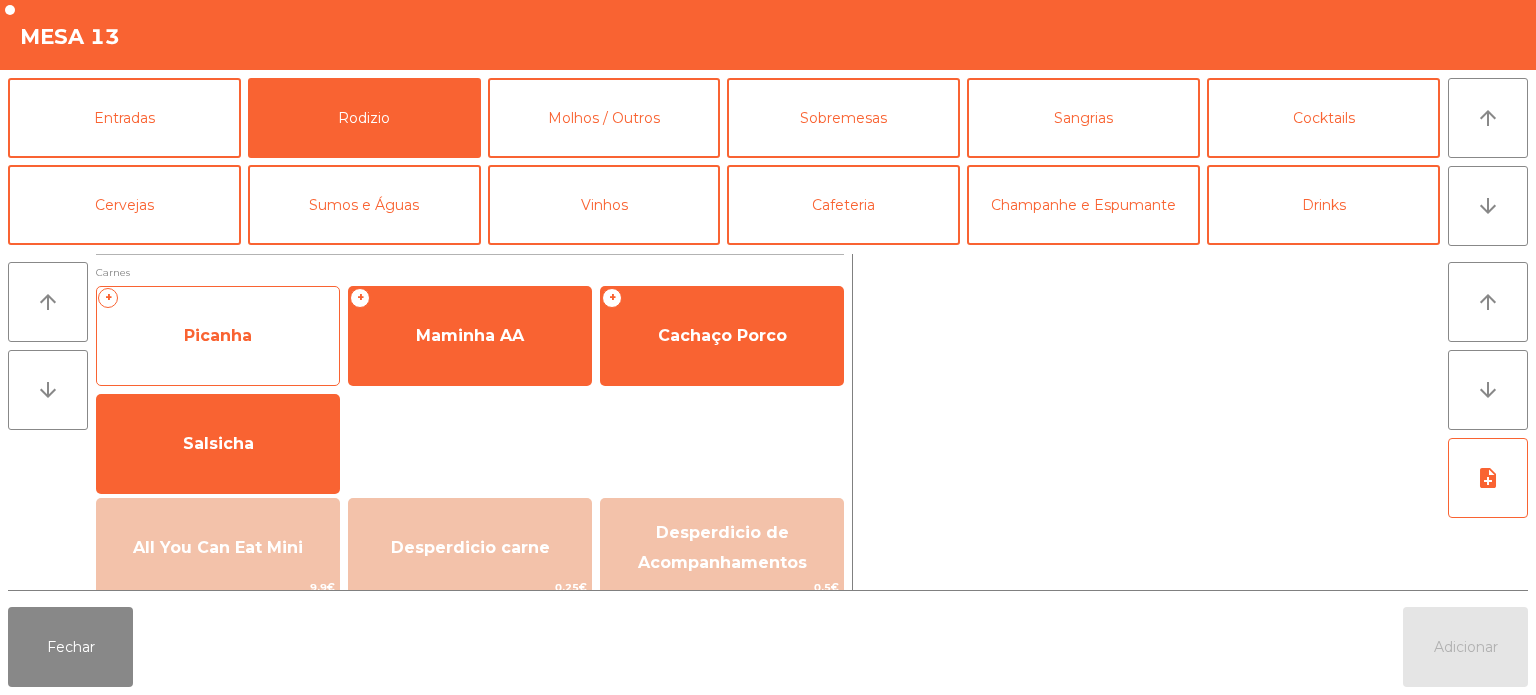 click on "Picanha" 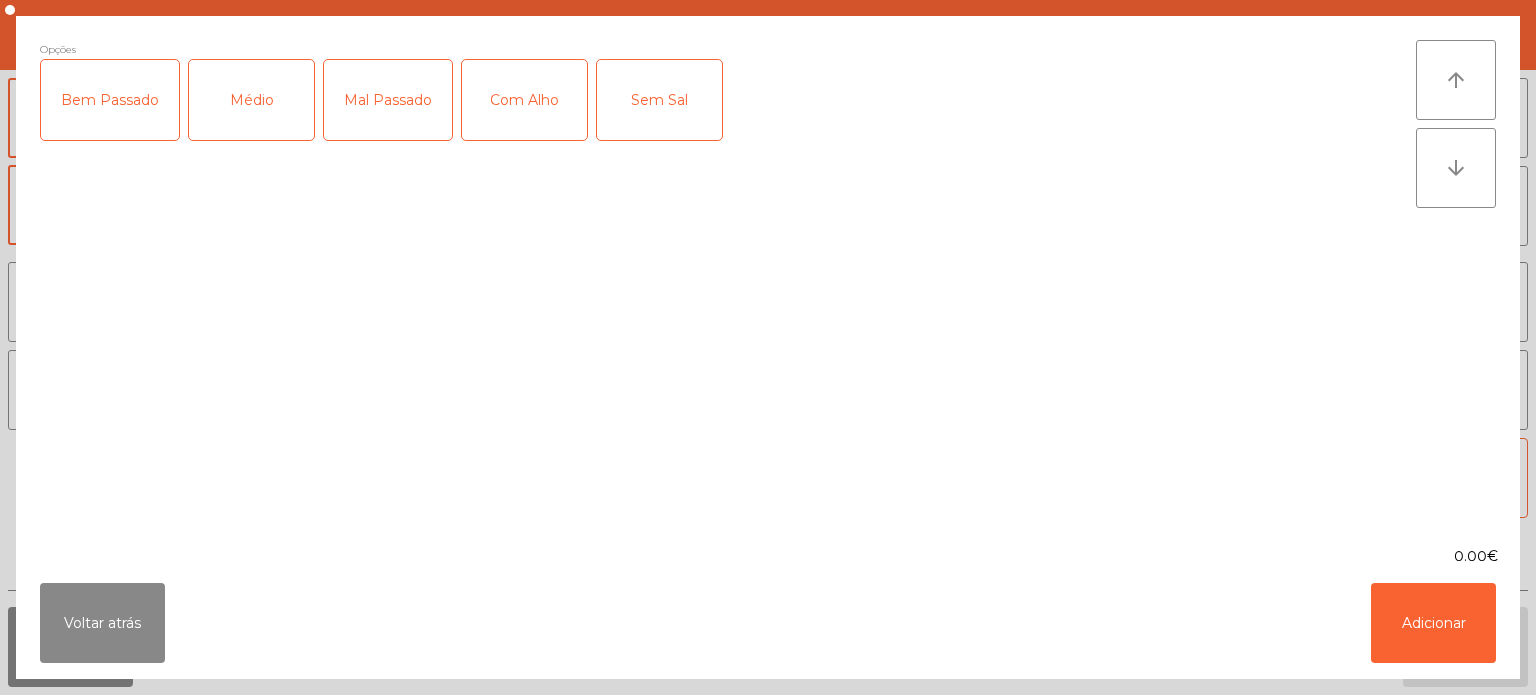 click on "Médio" 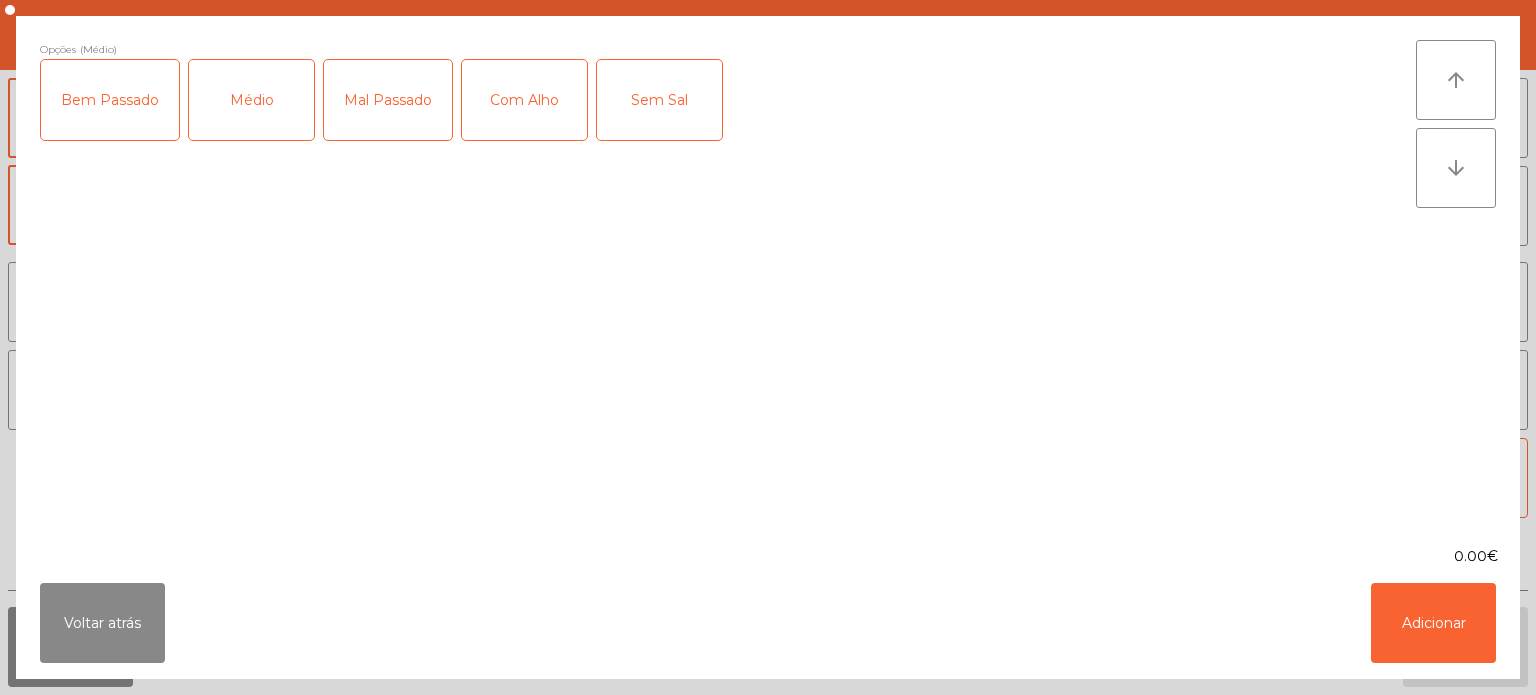 click on "Mal Passado" 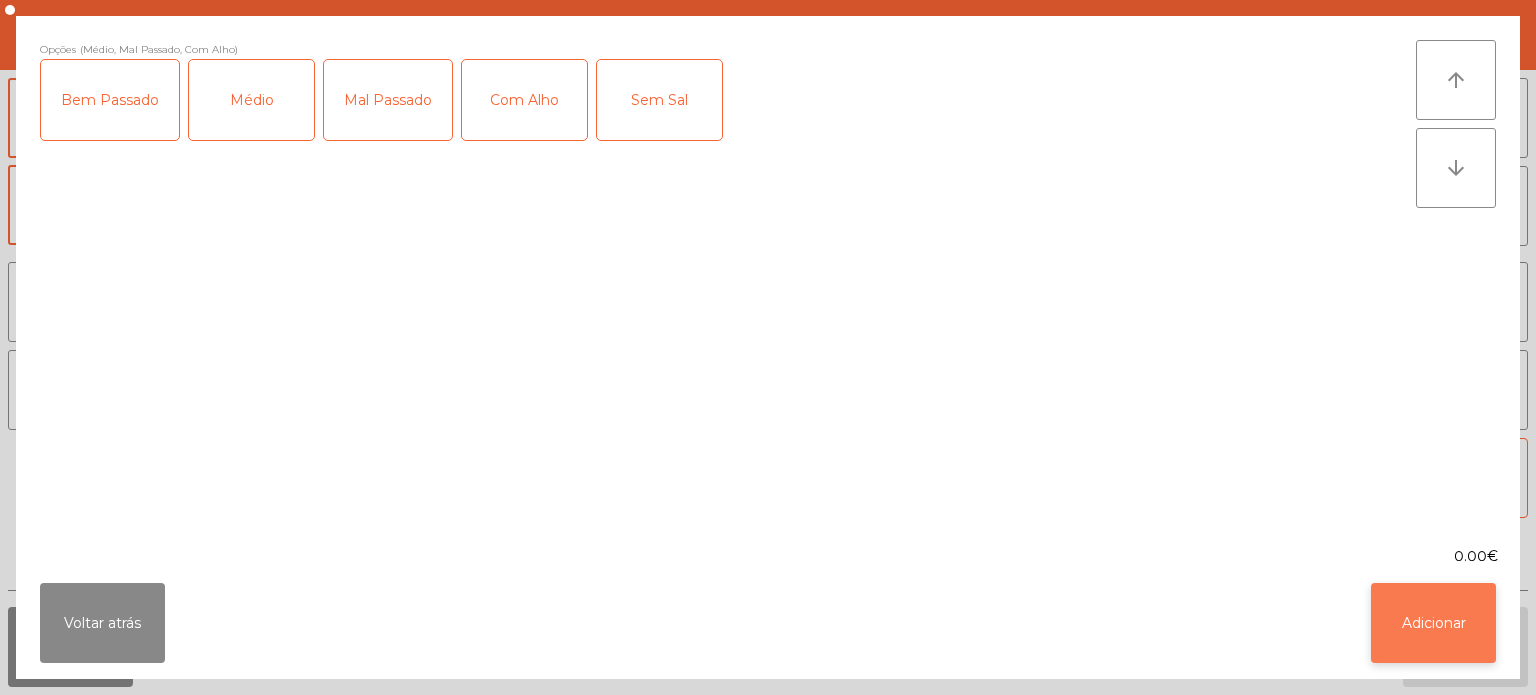 click on "Adicionar" 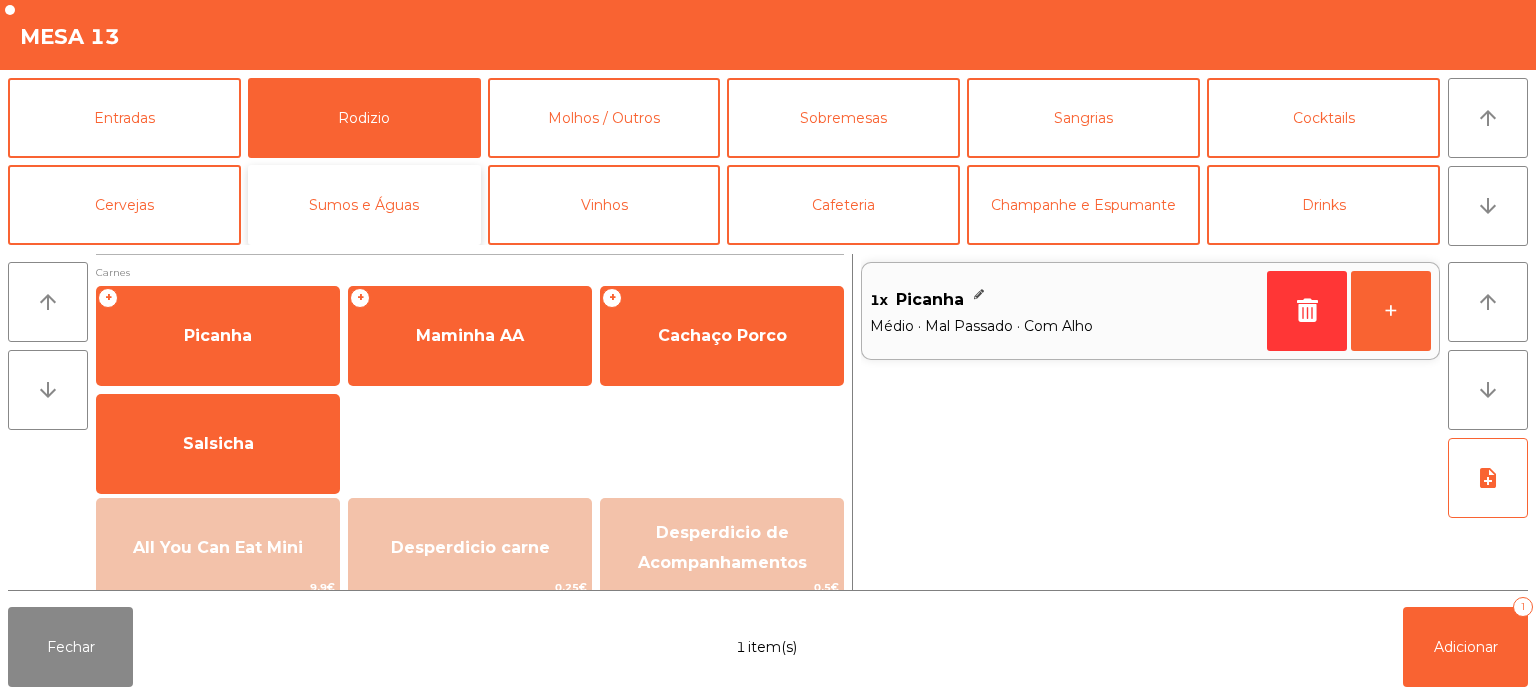 click on "Sumos e Águas" 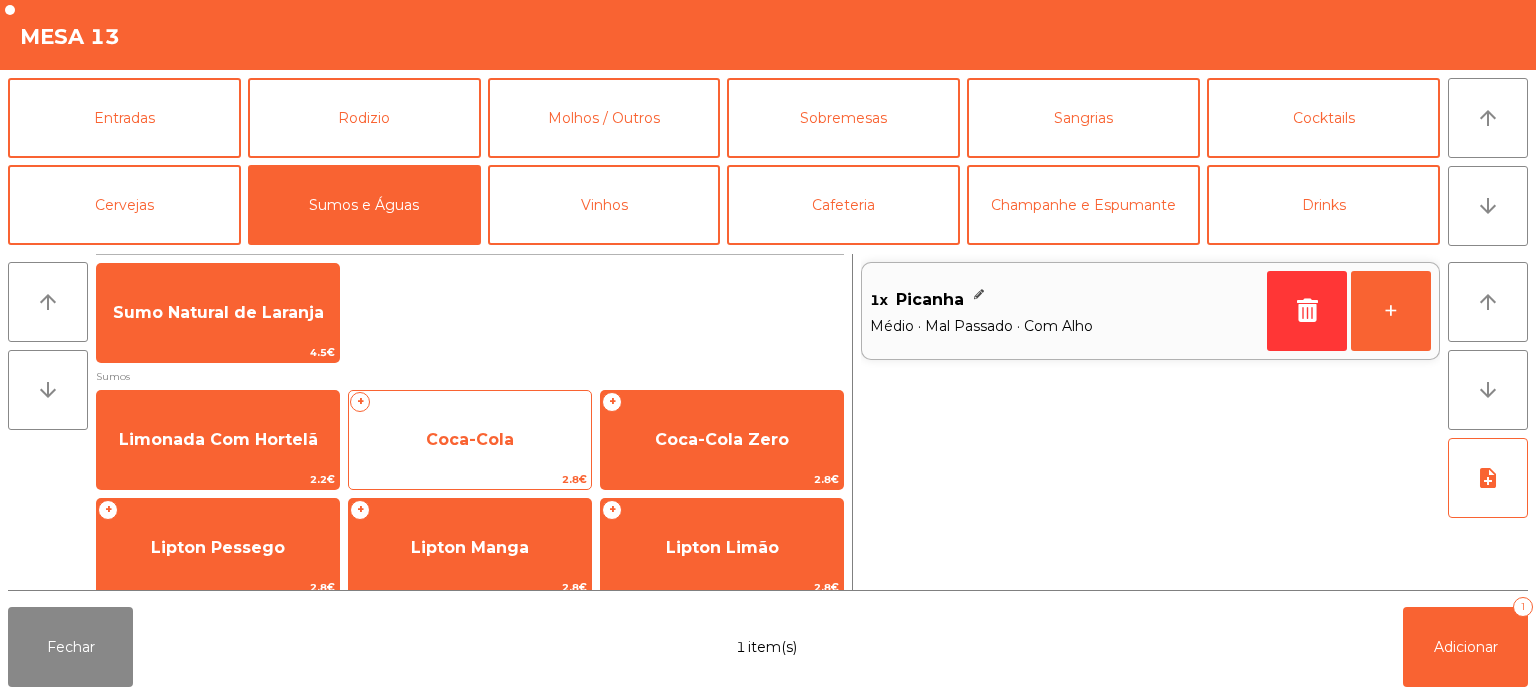 click on "Coca-Cola" 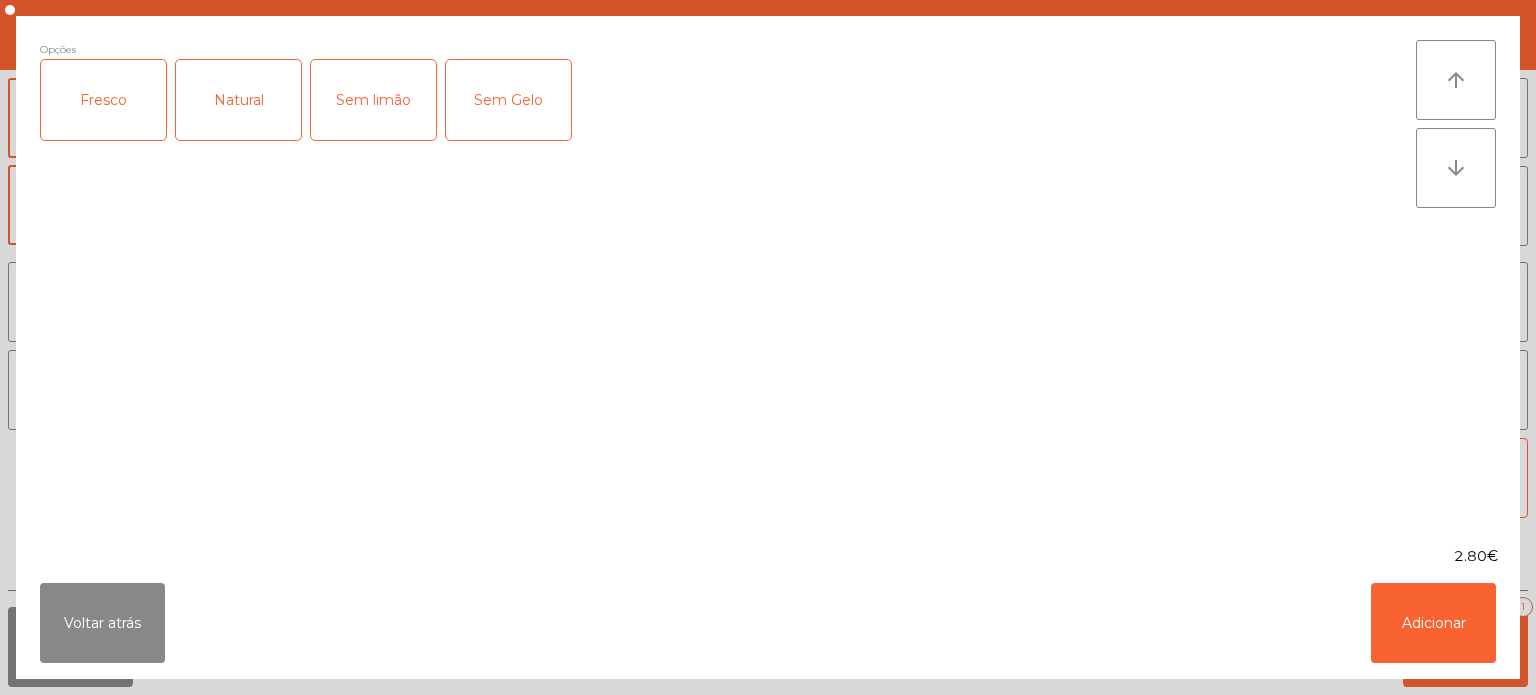 click on "Fresco" 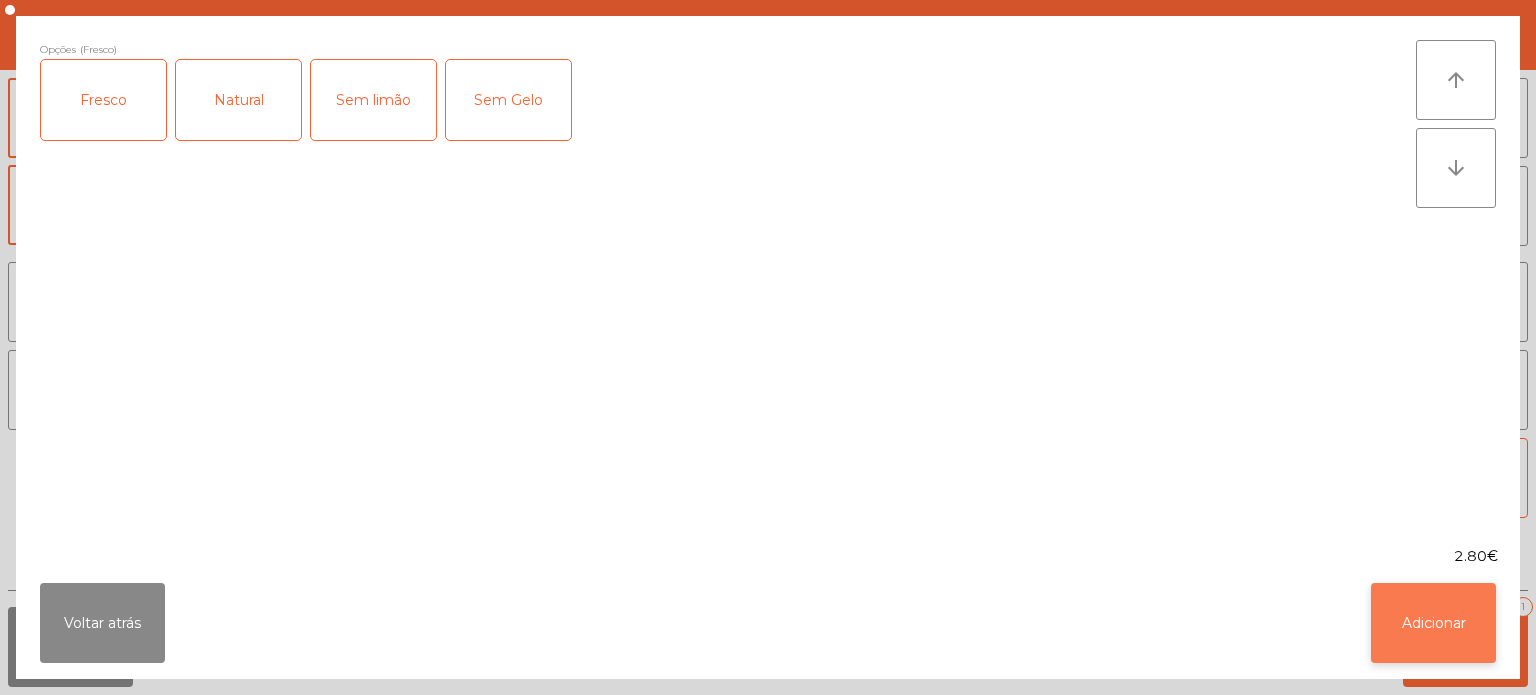 click on "Adicionar" 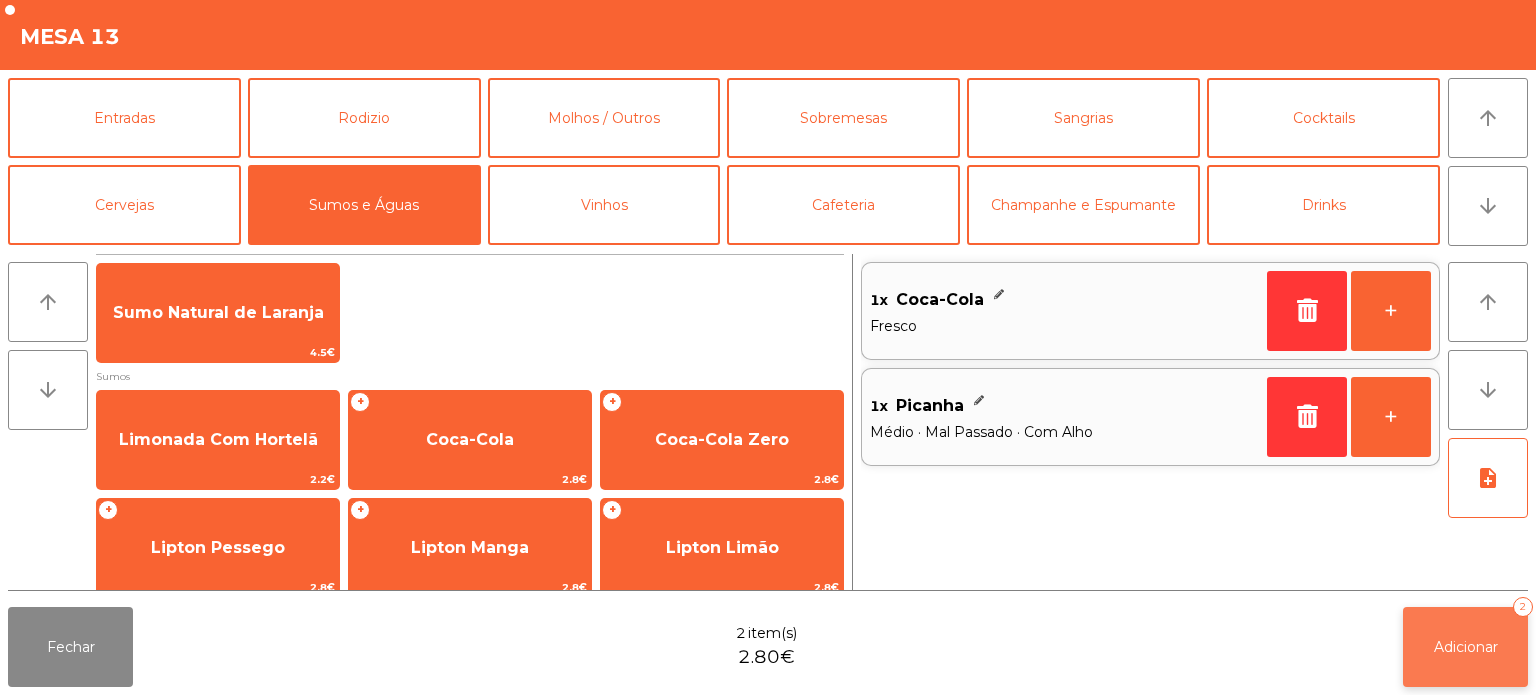 click on "Adicionar   2" 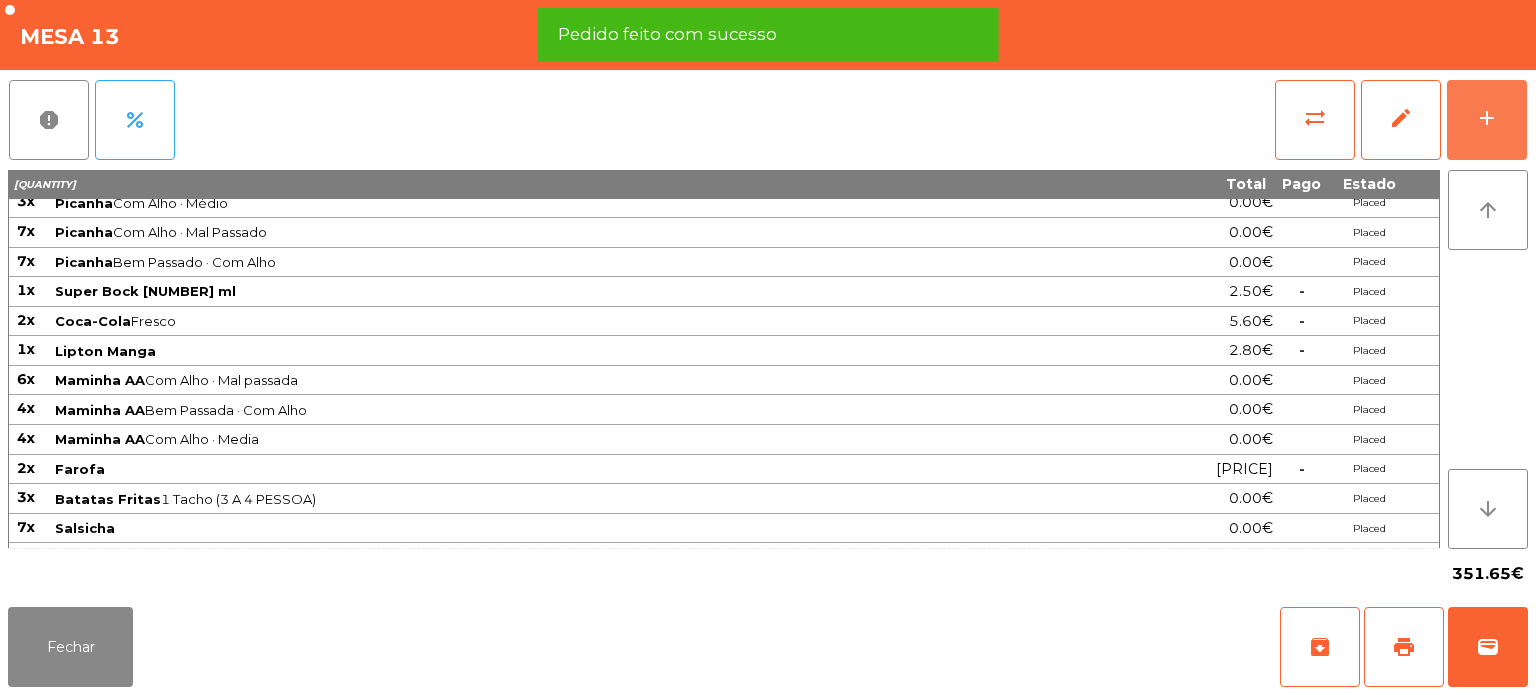 scroll, scrollTop: 533, scrollLeft: 0, axis: vertical 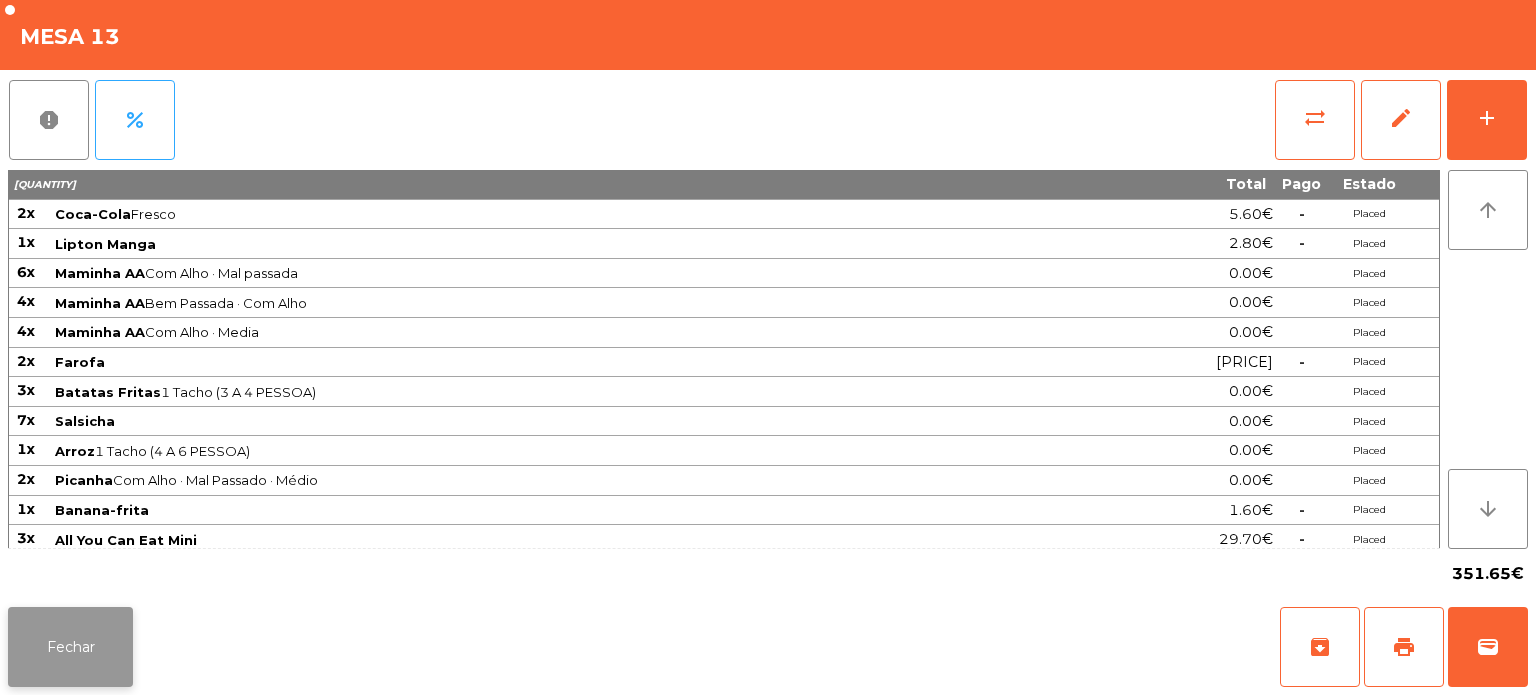 click on "Fechar" 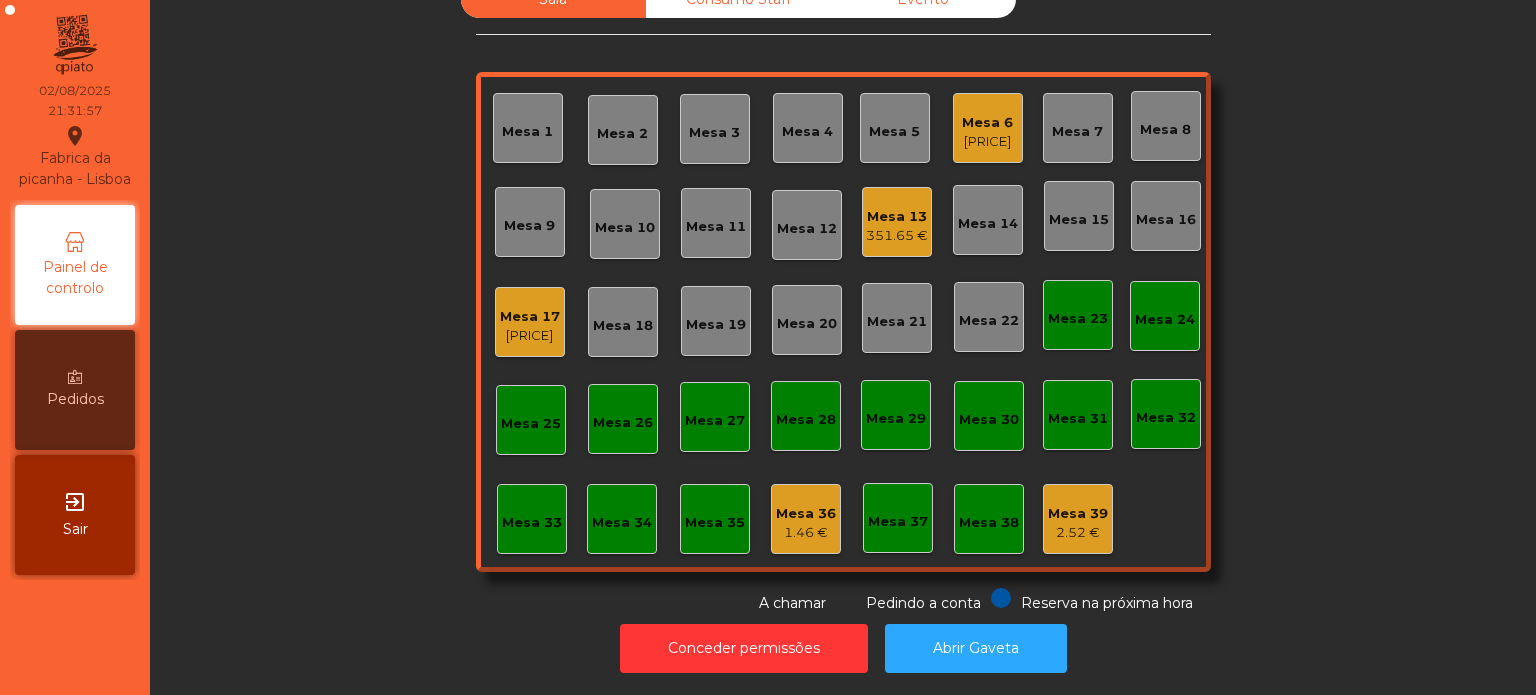 click on "Mesa 13" 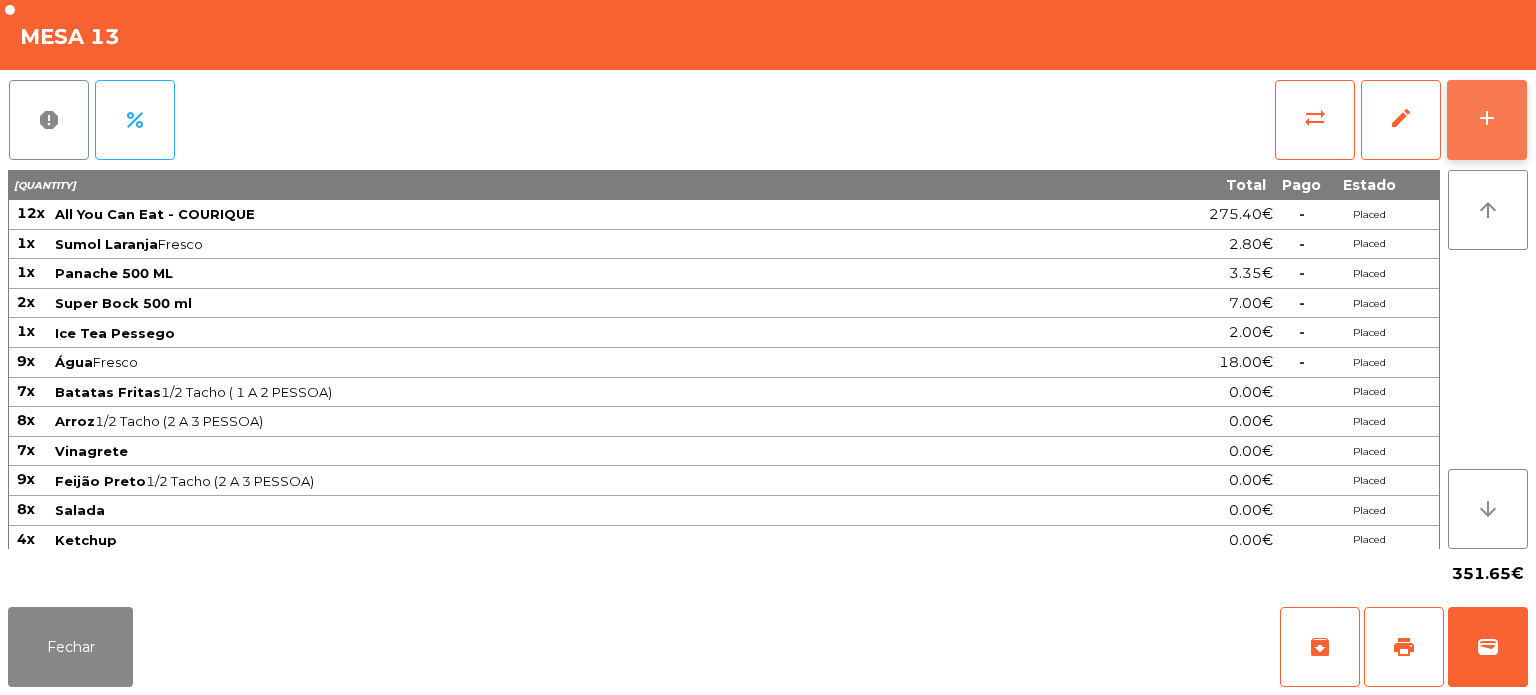 click on "add" 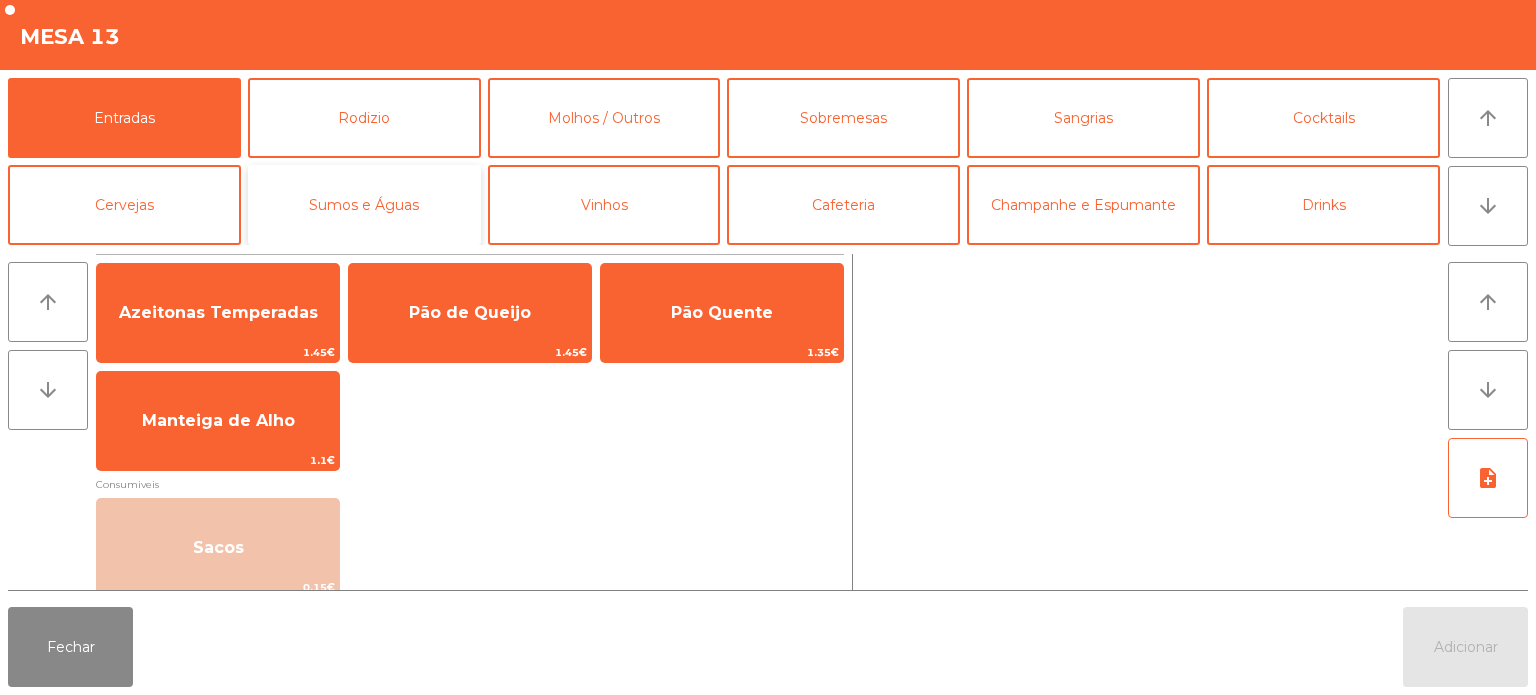 click on "Sumos e Águas" 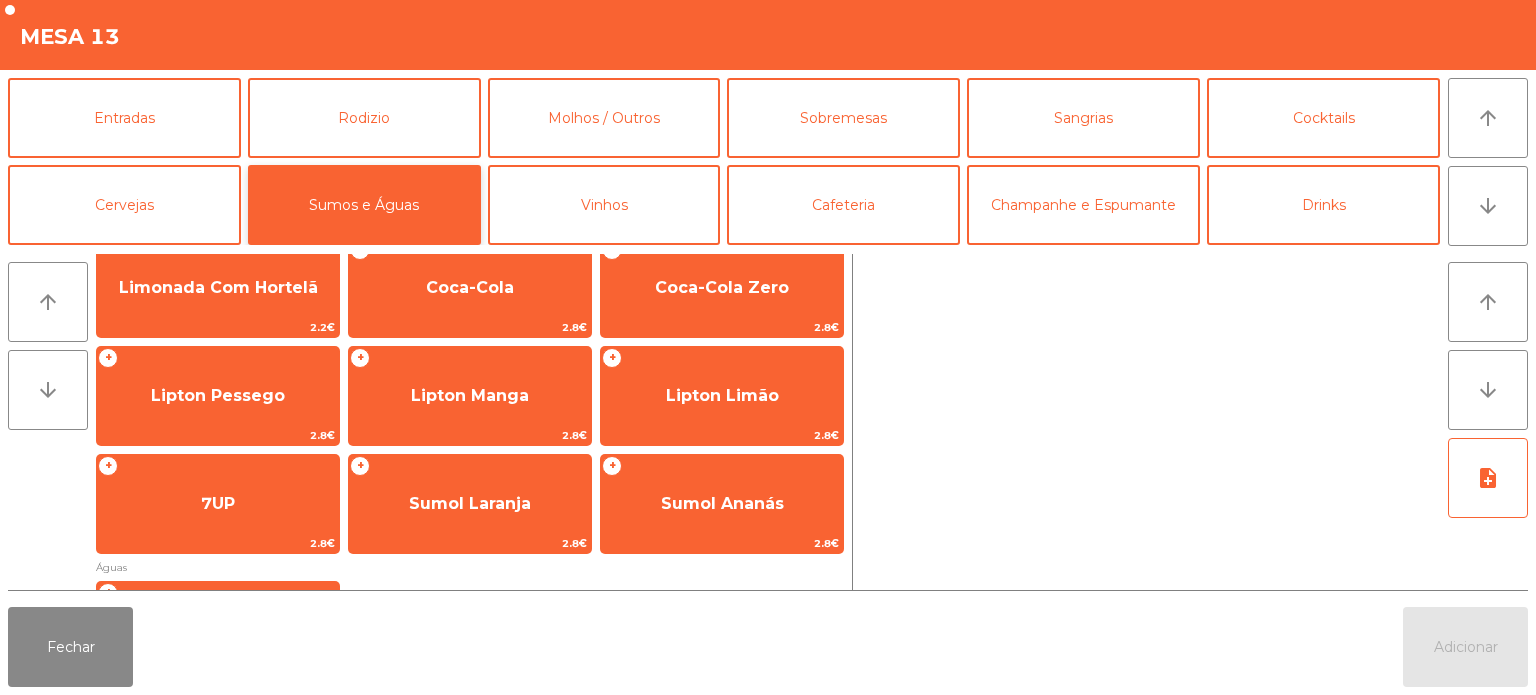scroll, scrollTop: 151, scrollLeft: 0, axis: vertical 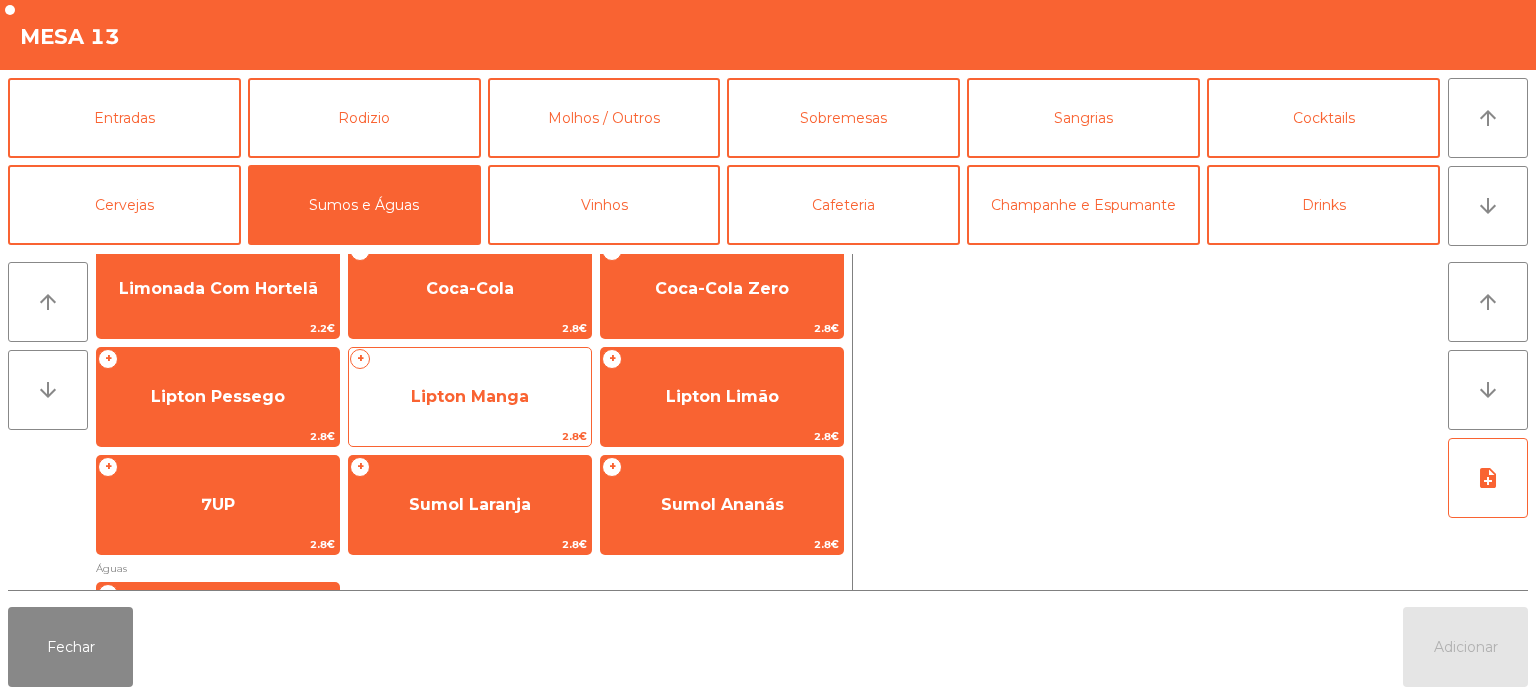 click on "Lipton Manga" 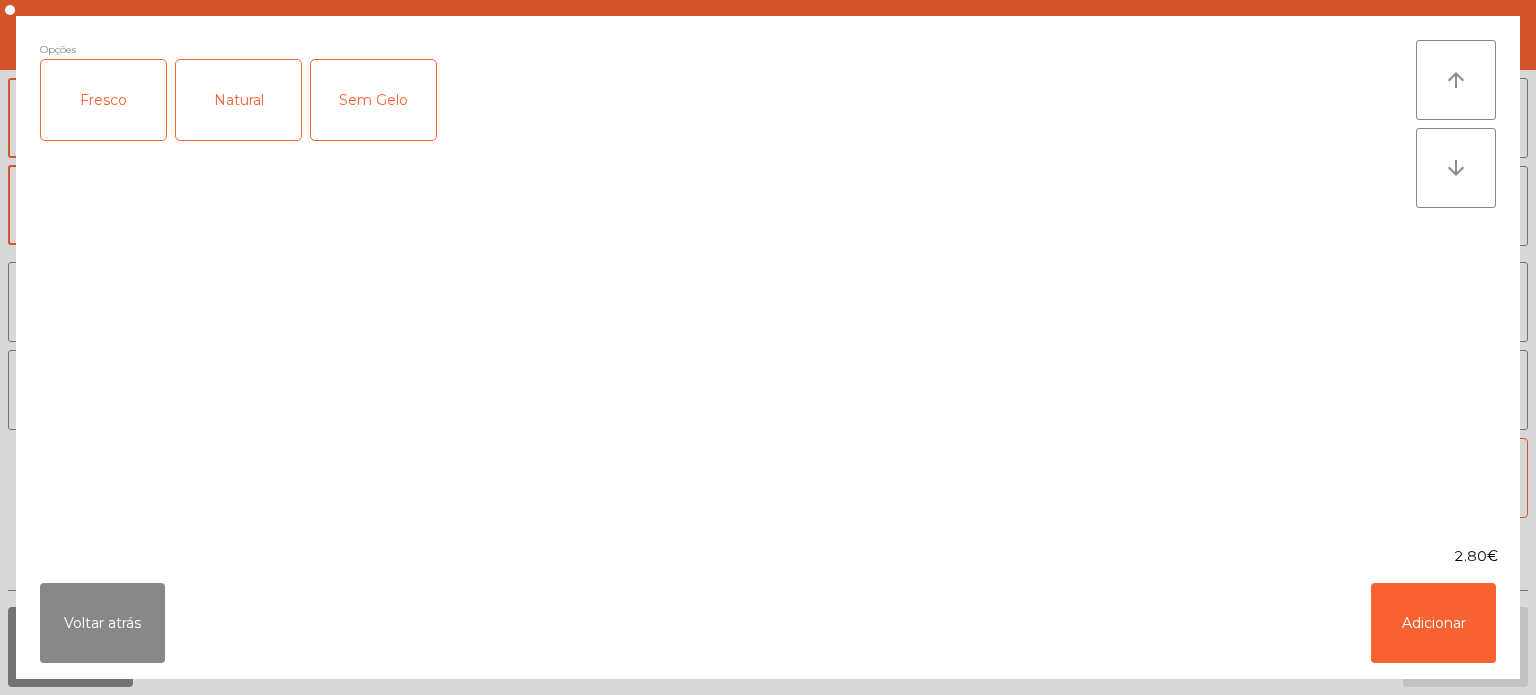 click on "Fresco" 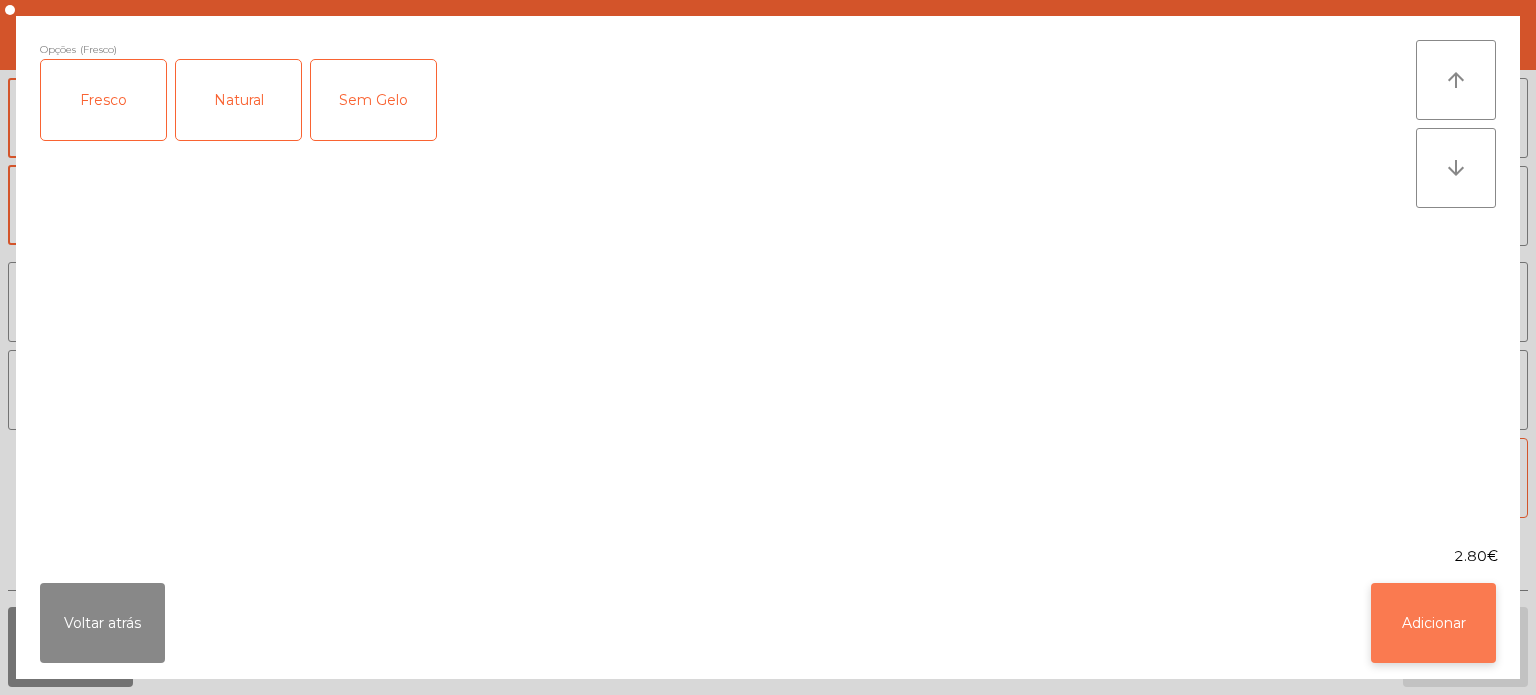 click on "Adicionar" 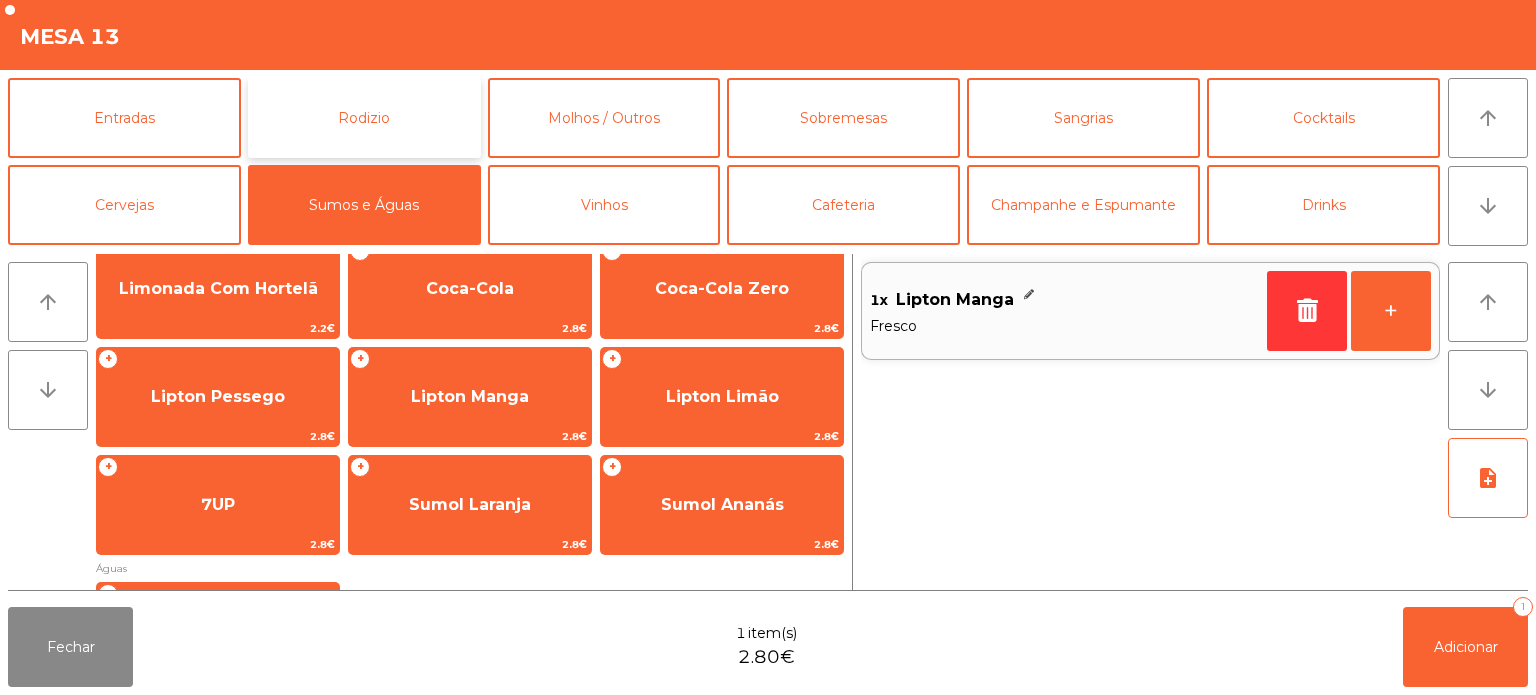 click on "Rodizio" 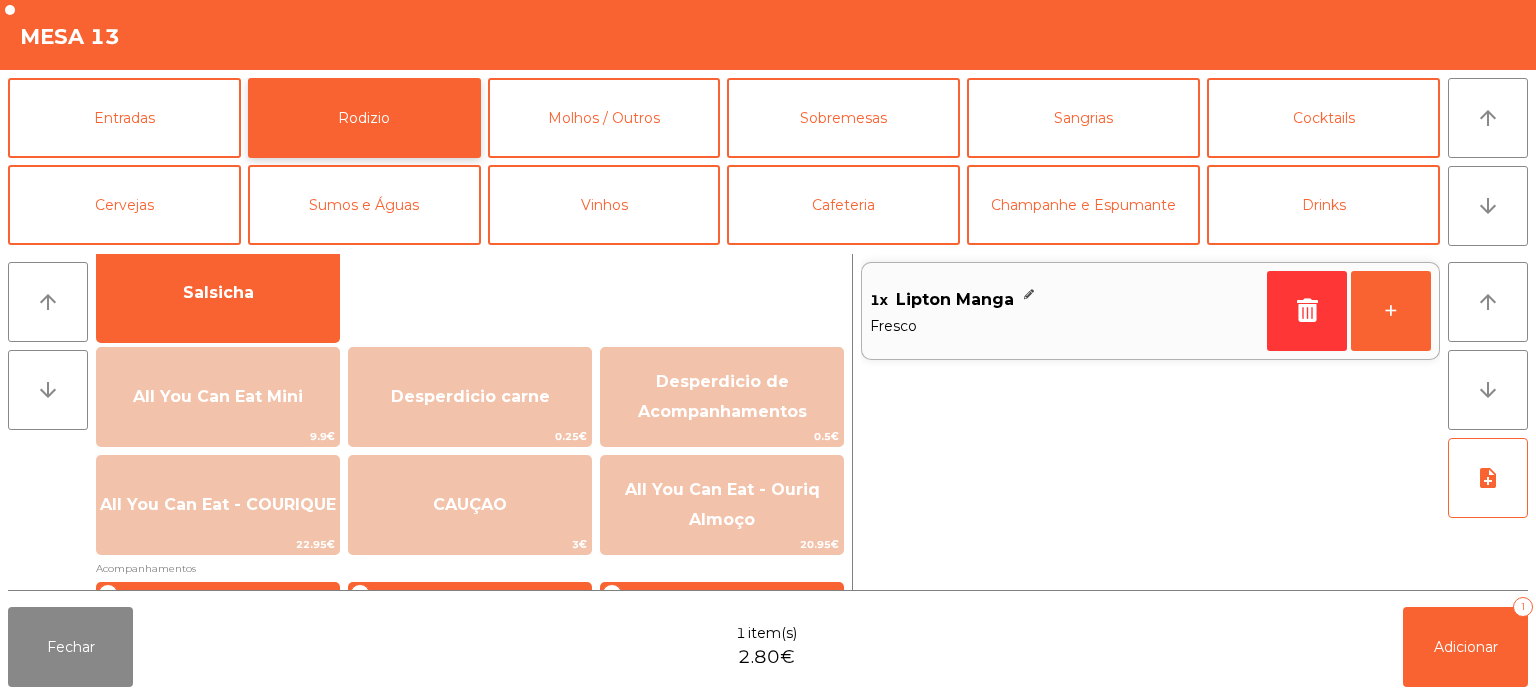 scroll, scrollTop: 0, scrollLeft: 0, axis: both 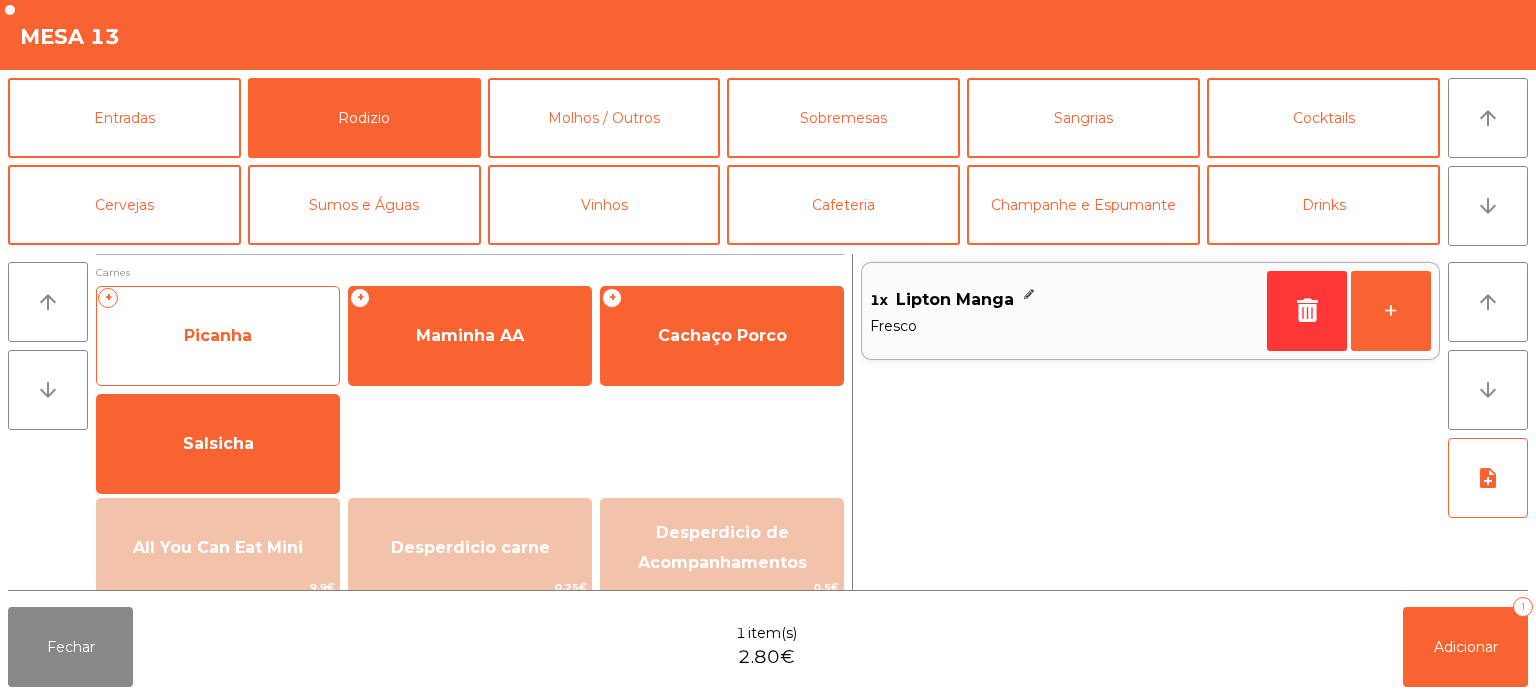 click on "Picanha" 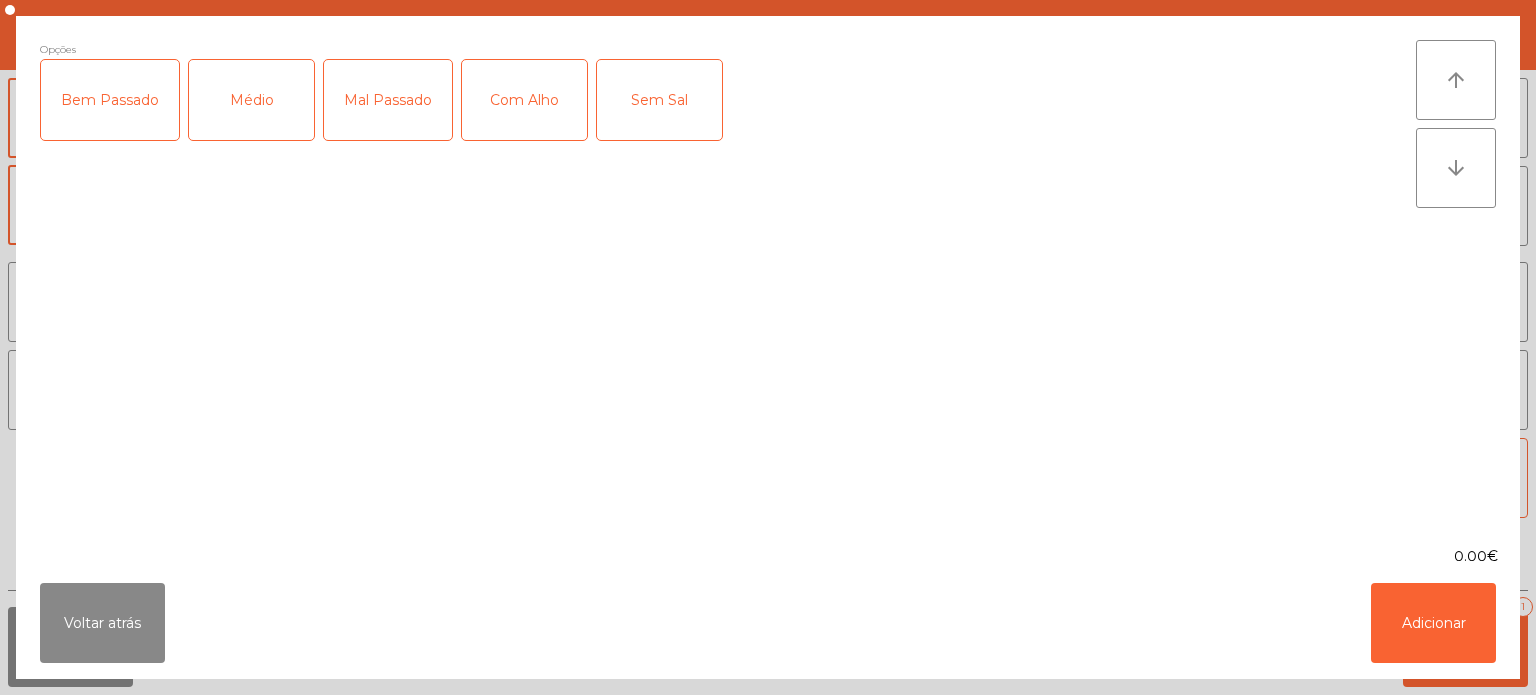 click on "Mal Passado" 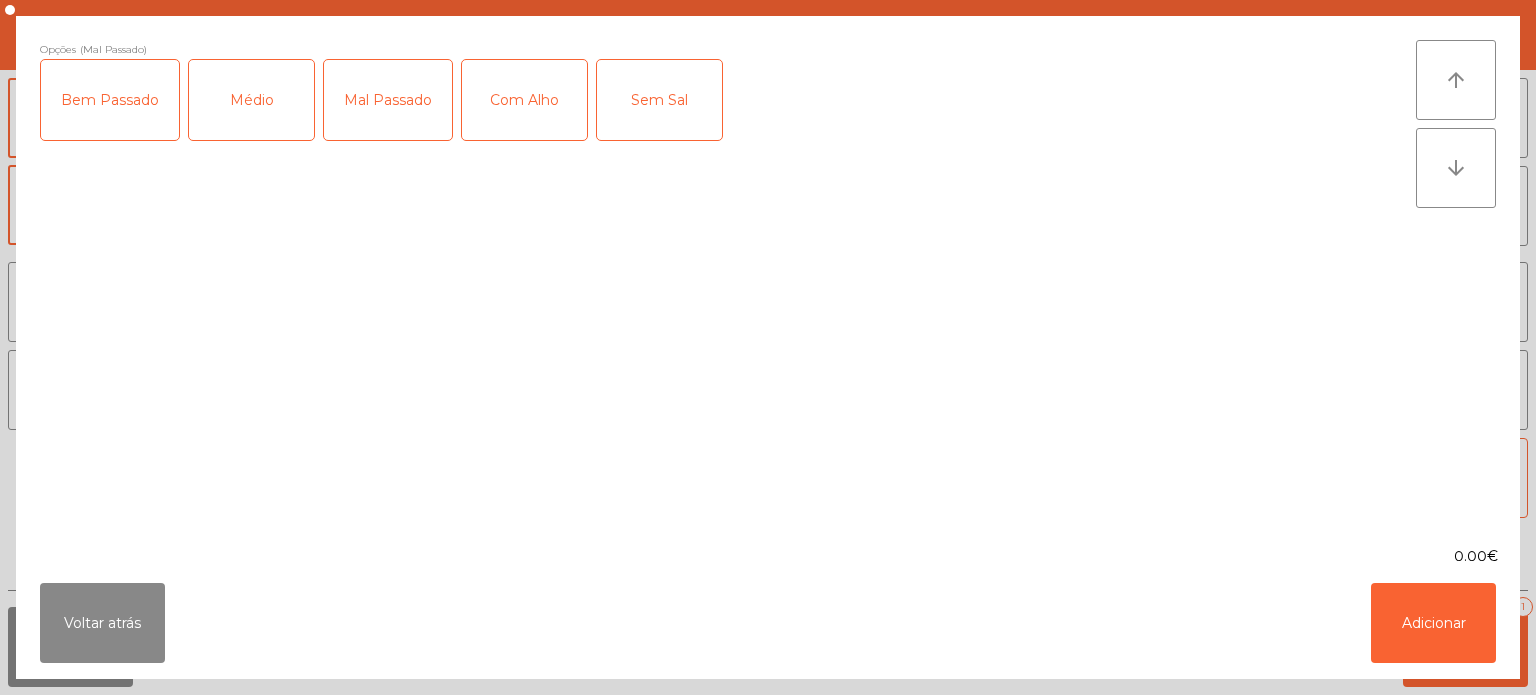 click on "Mal Passado" 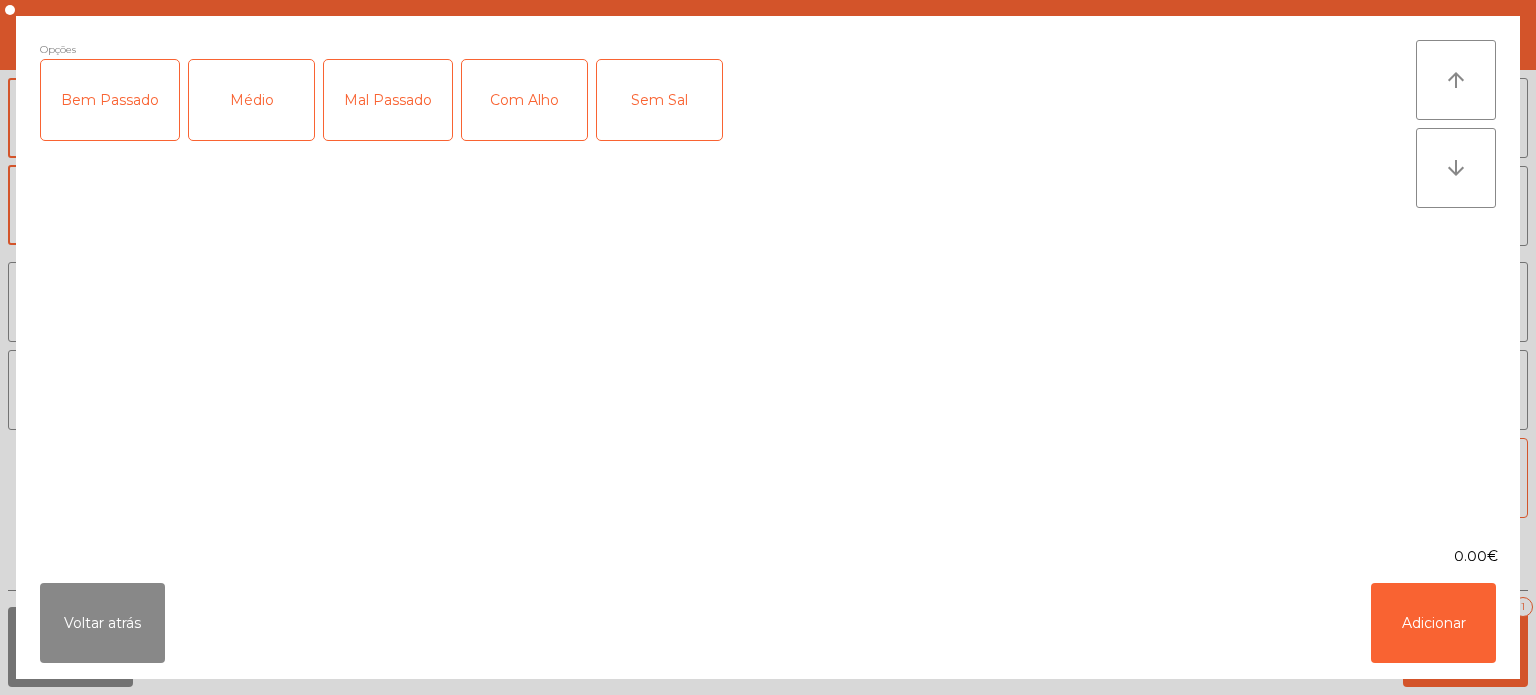click on "Bem Passado" 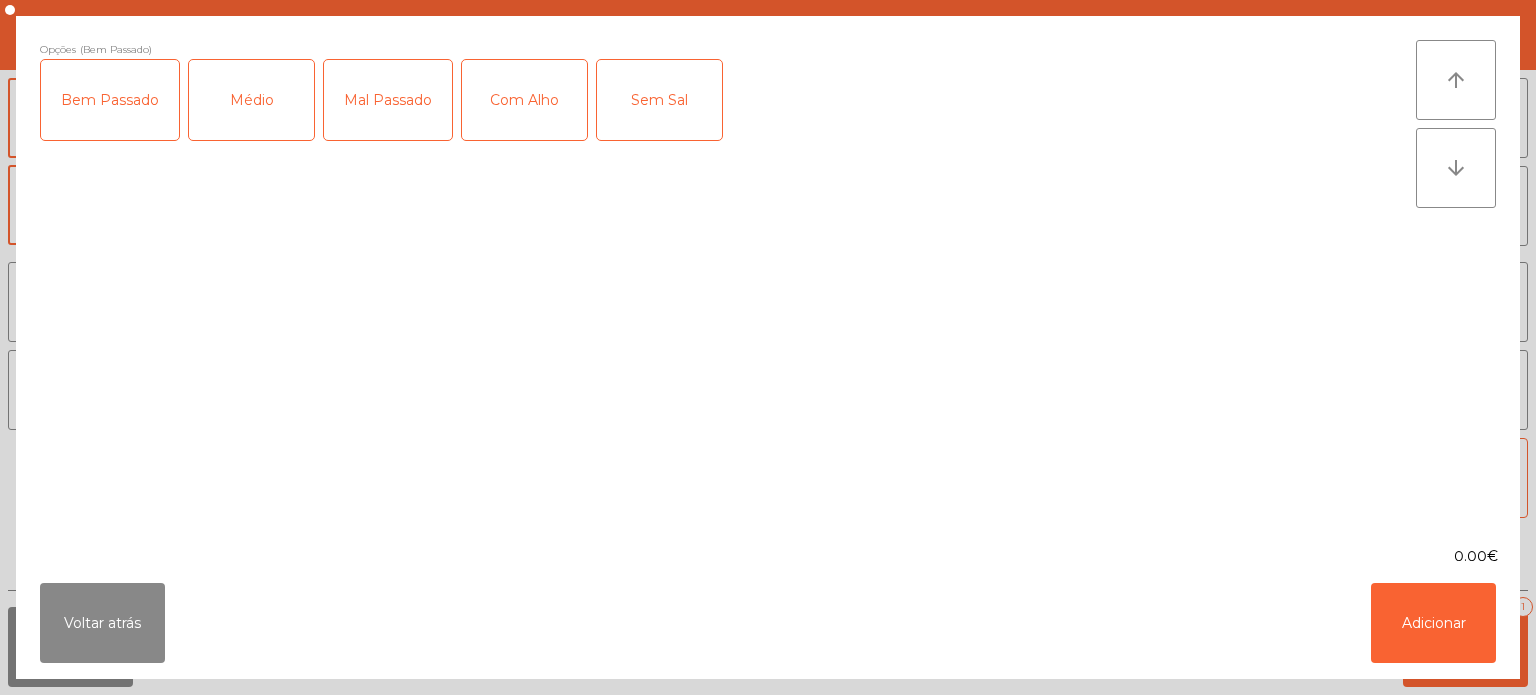 click on "Com Alho" 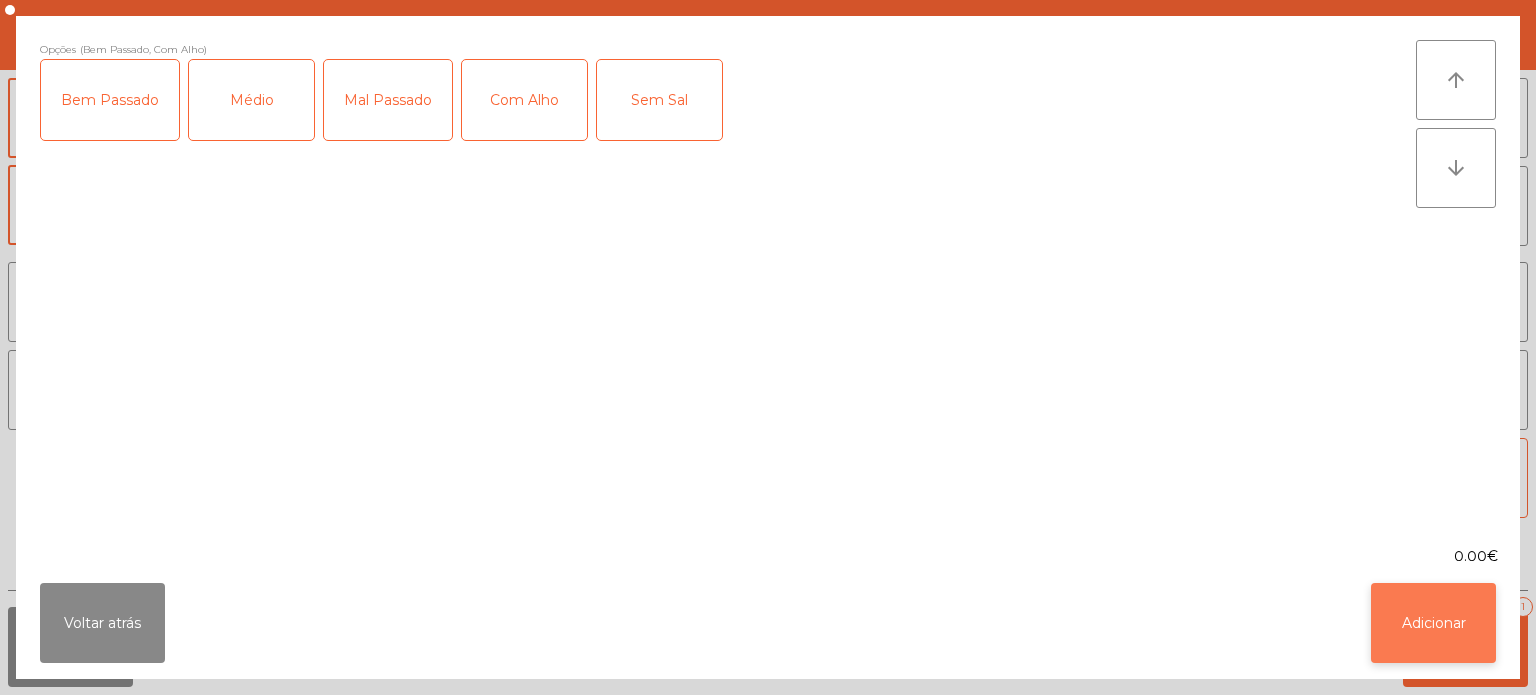 click on "Adicionar" 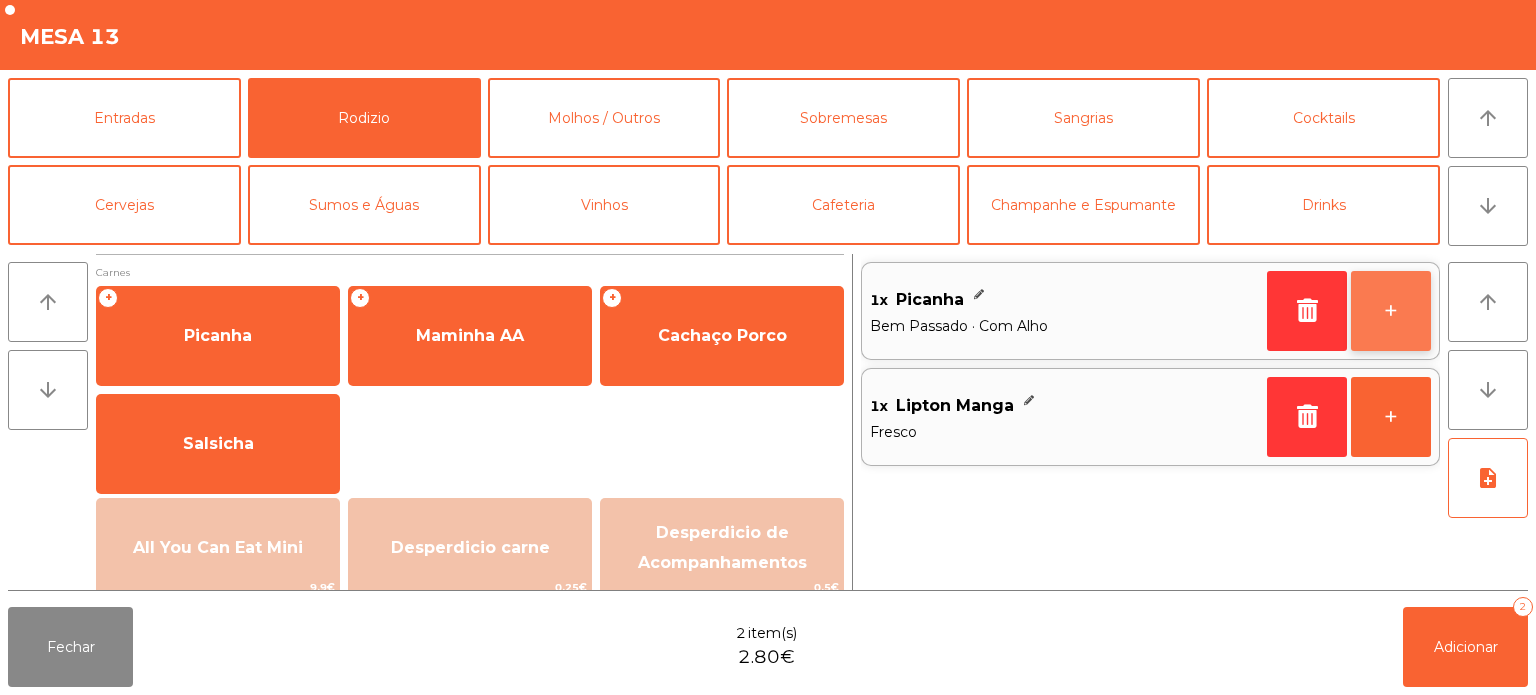 click on "+" 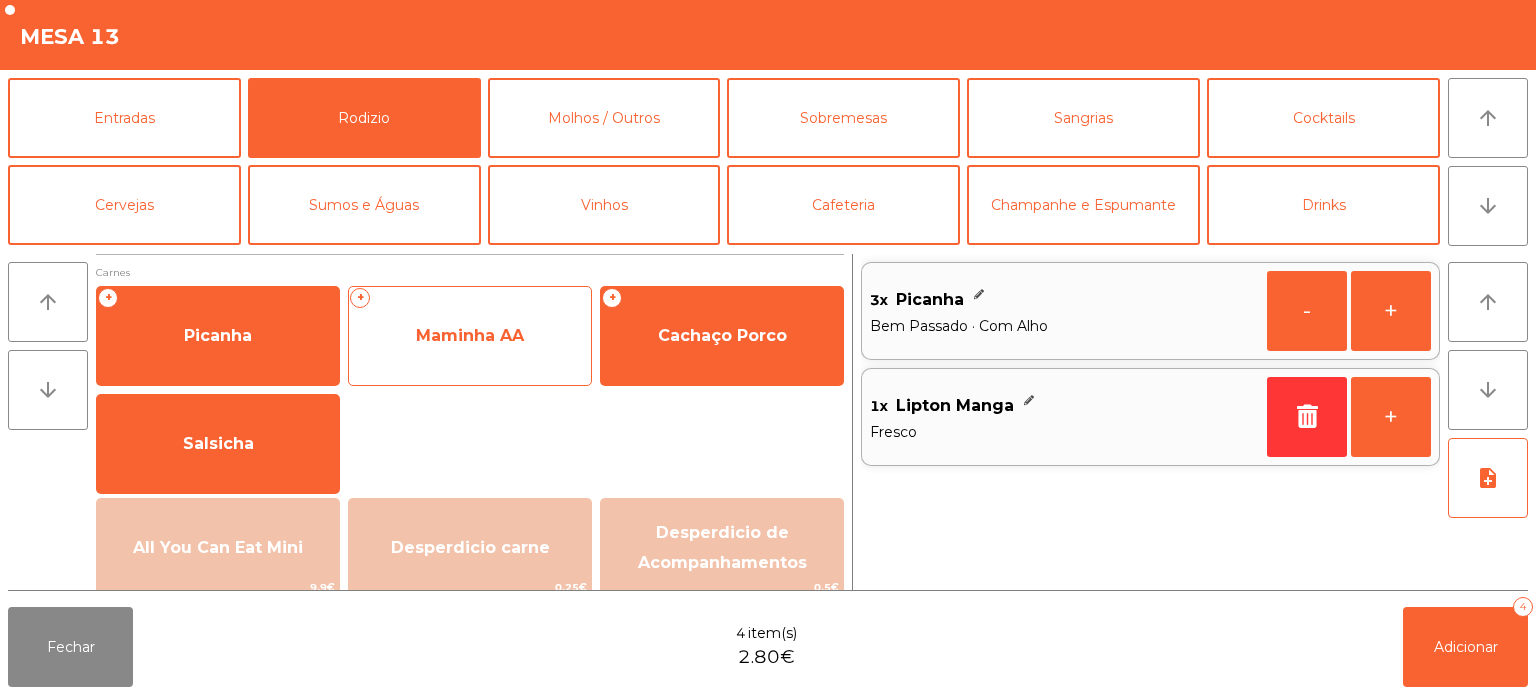 click on "Maminha AA" 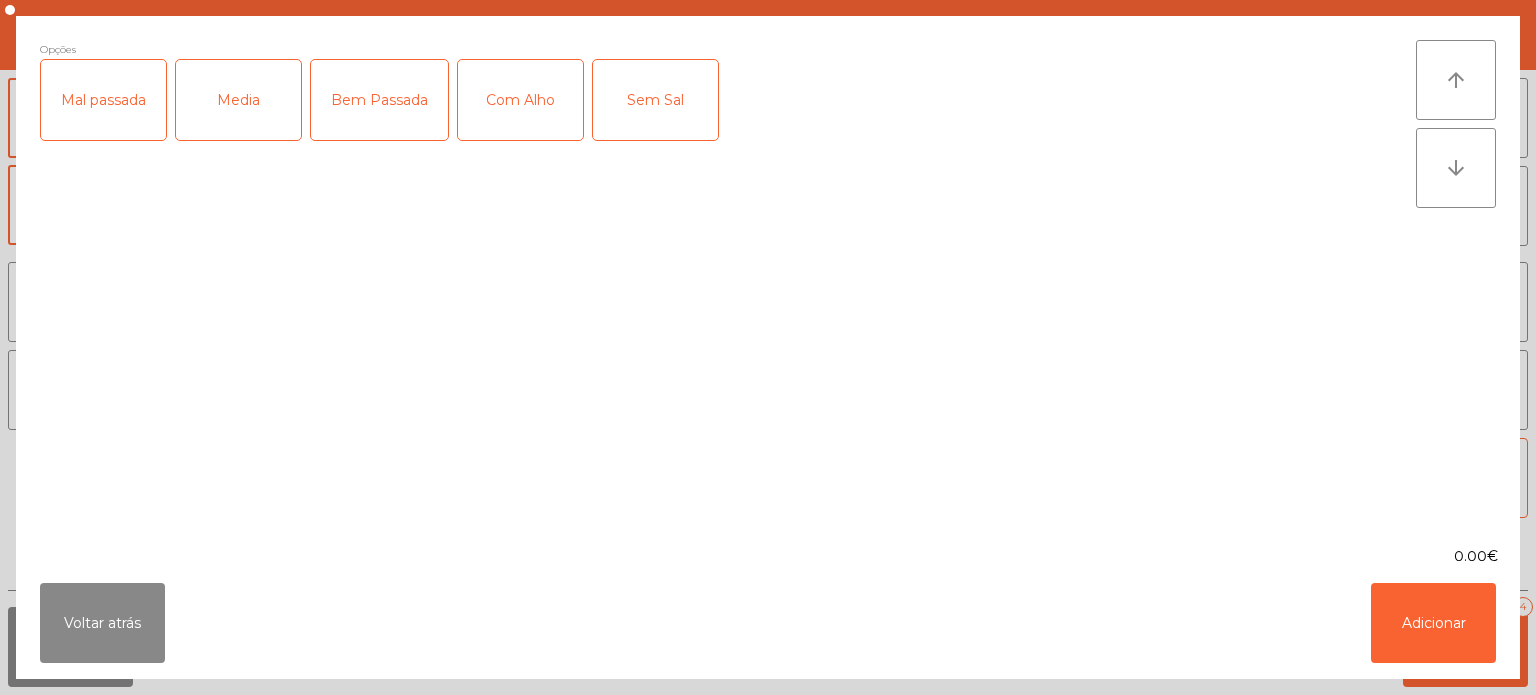 click on "Media" 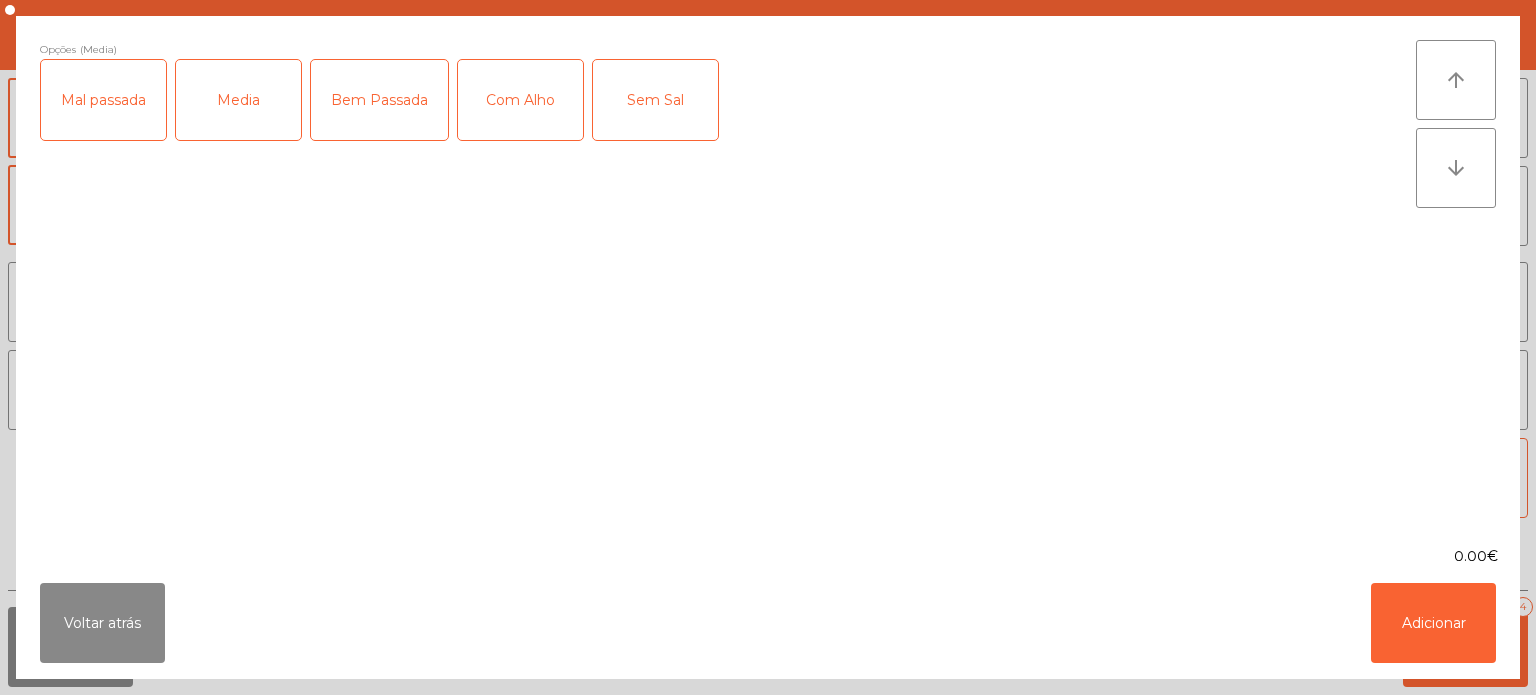 click on "Com Alho" 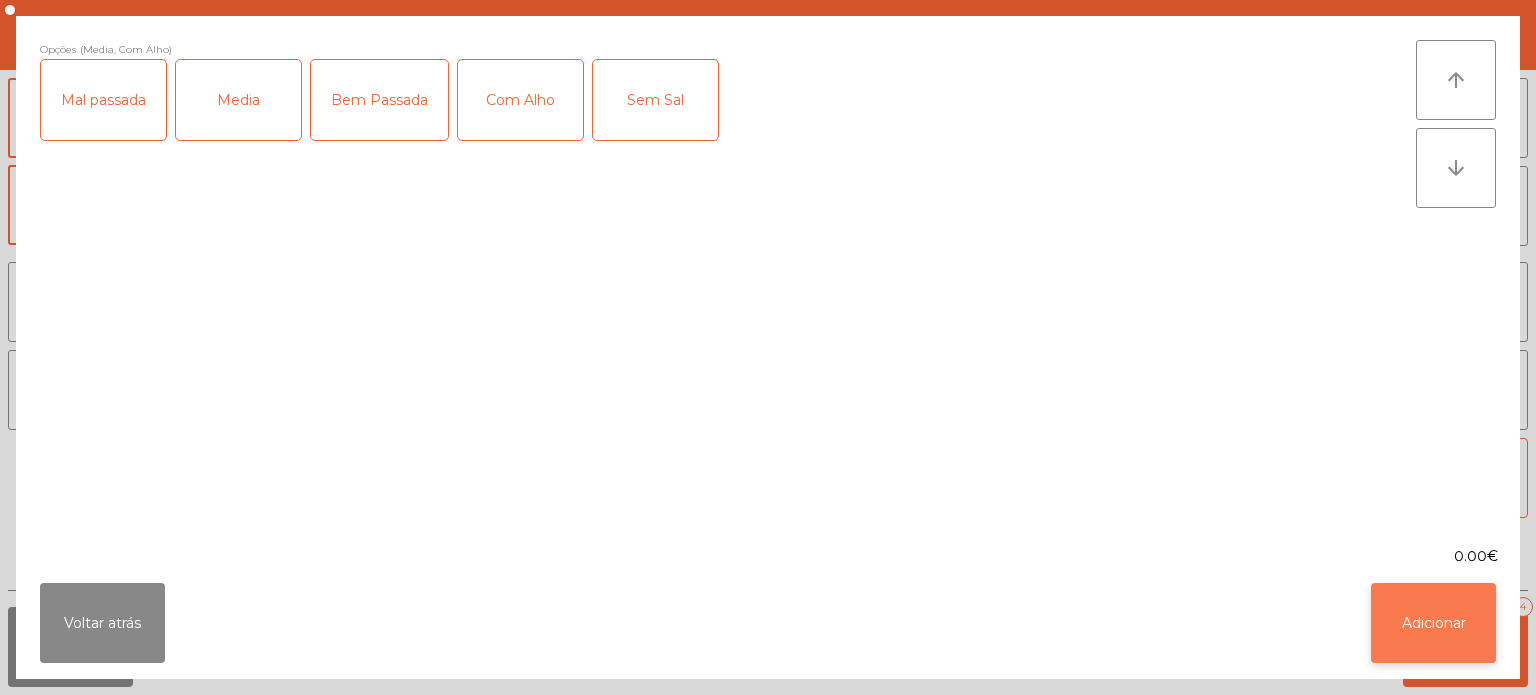 click on "Adicionar" 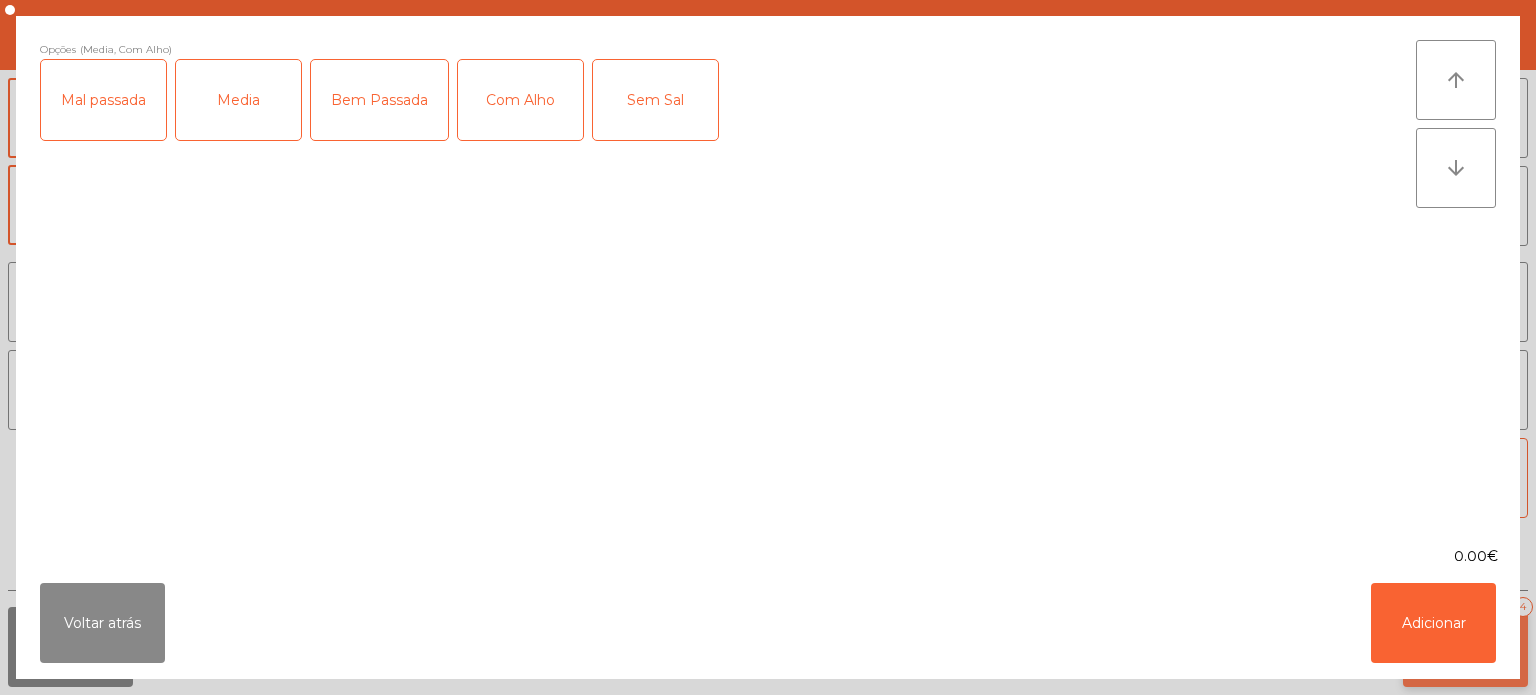 click on "Adicionar" 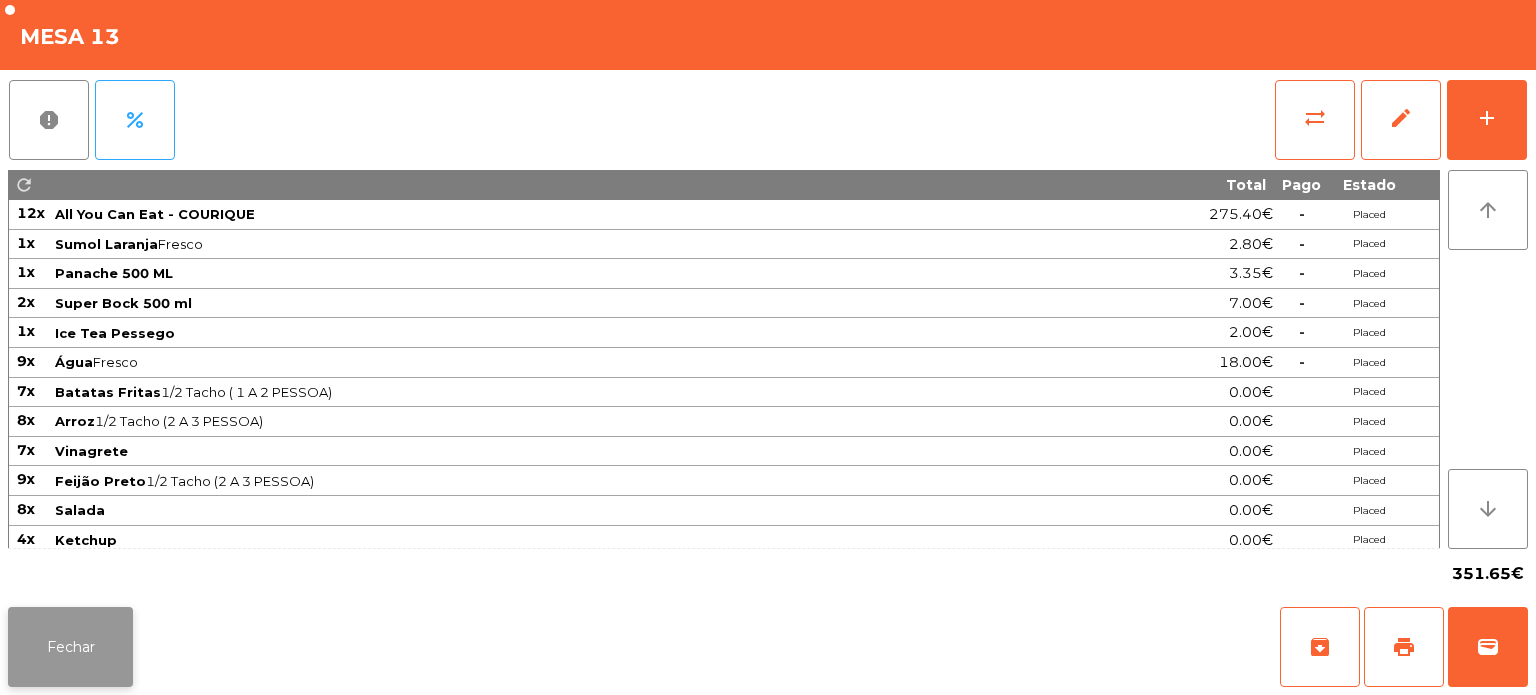 click on "Fechar" 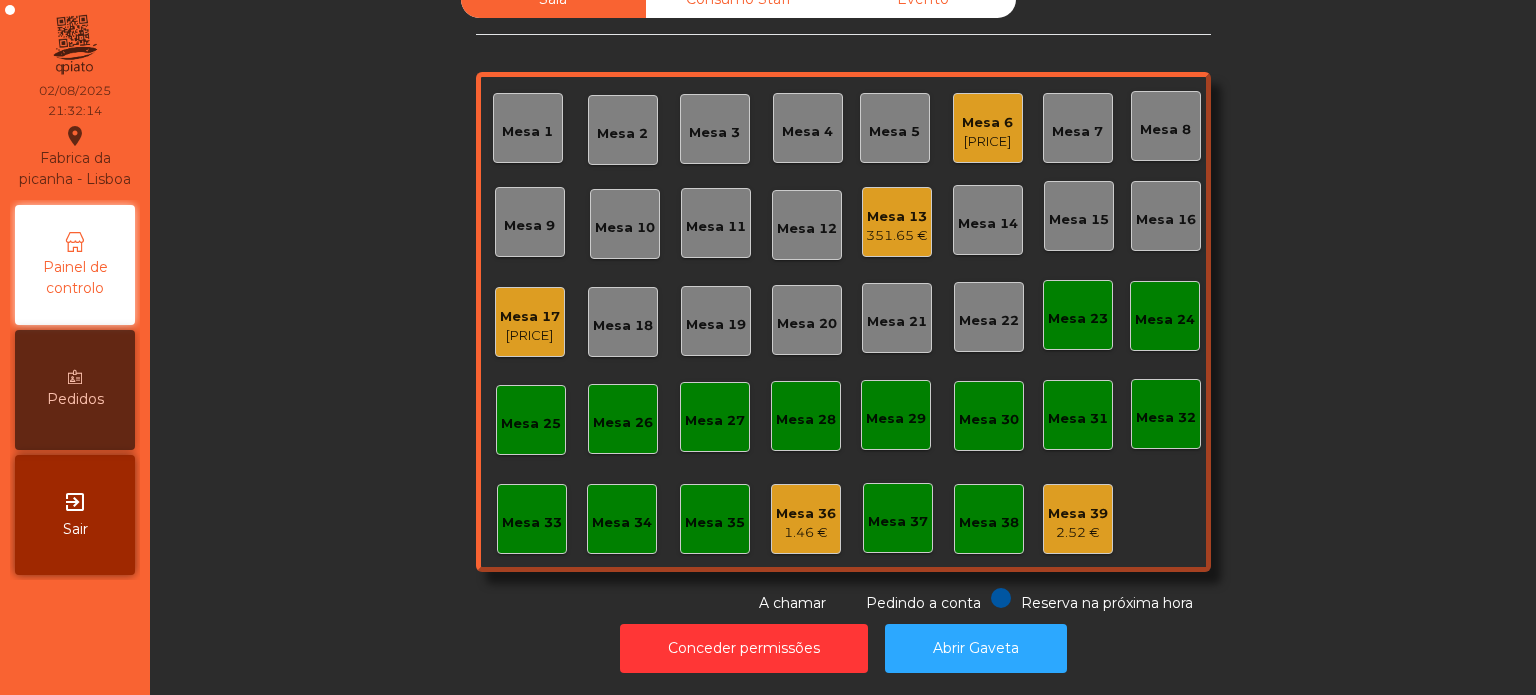 click on "Mesa 13" 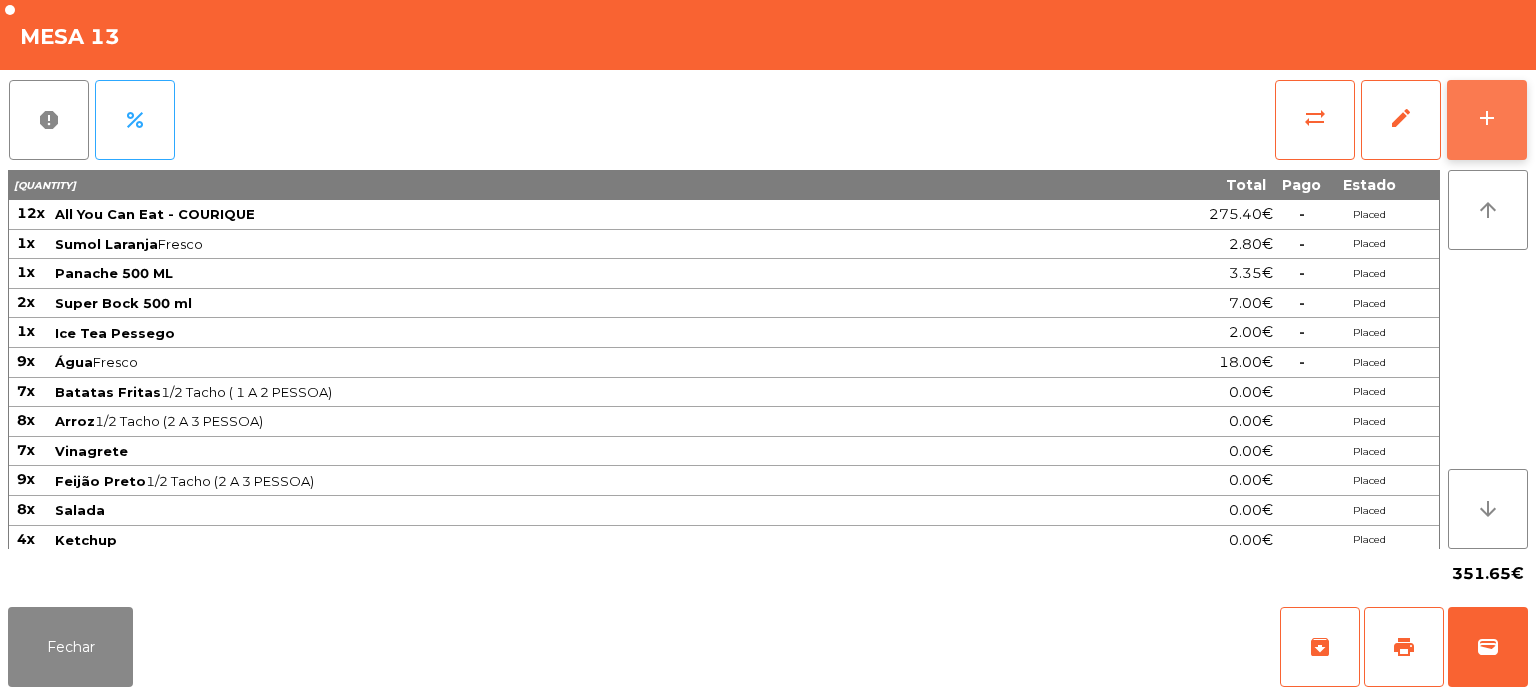 click on "add" 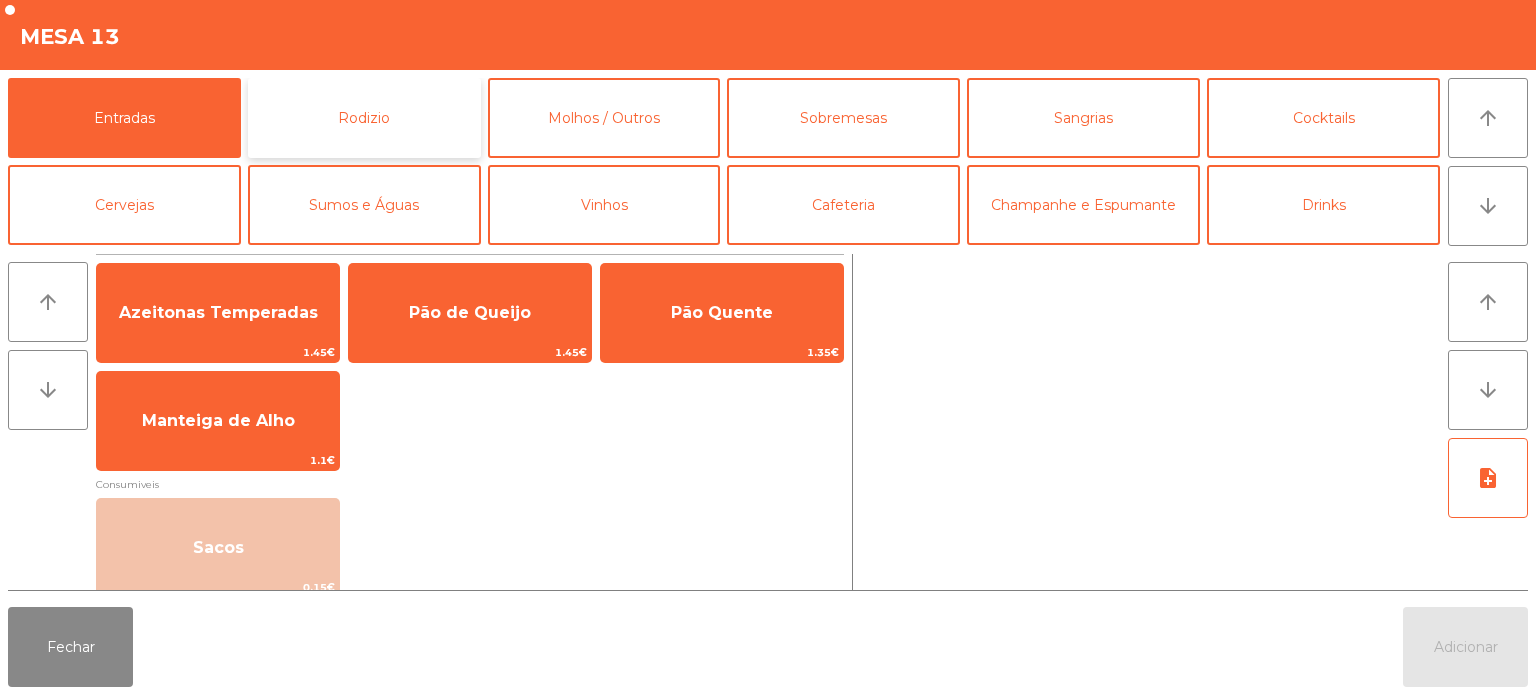 click on "Rodizio" 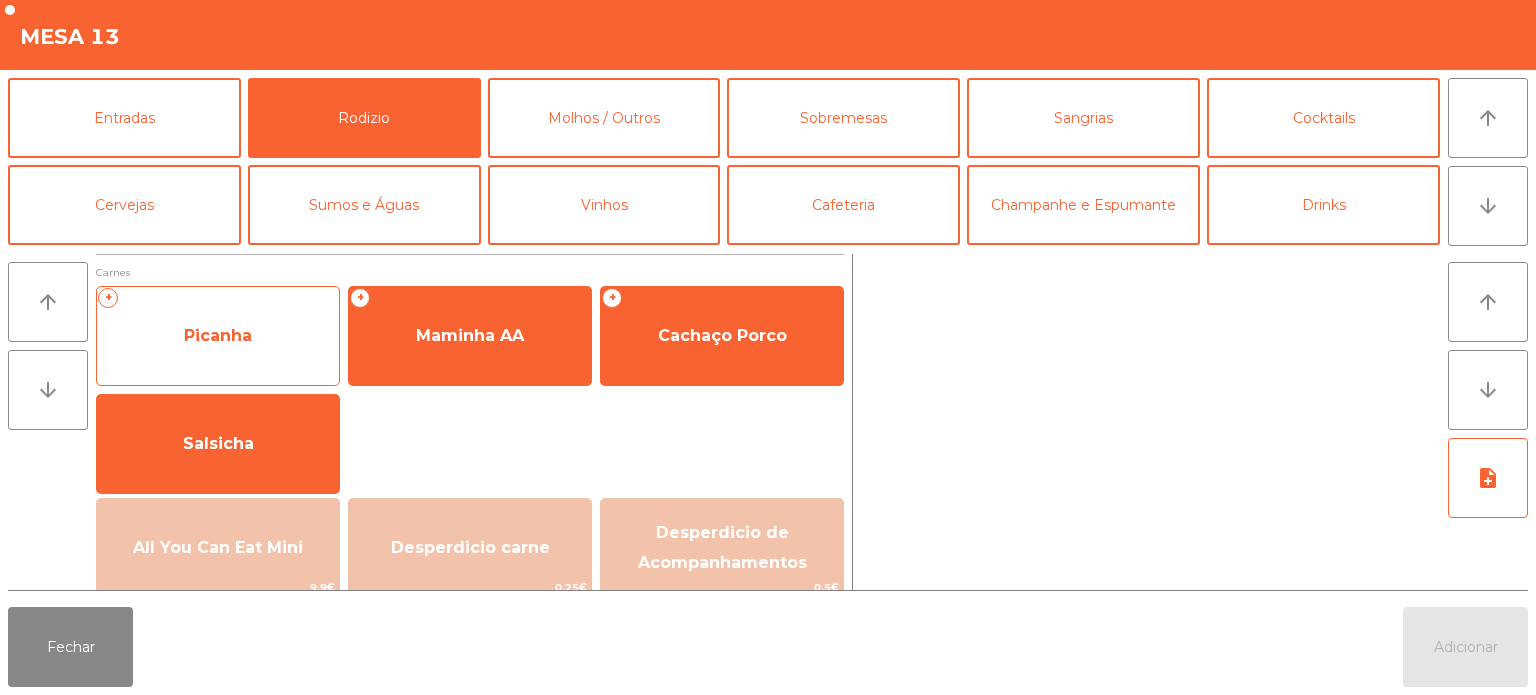 click on "Picanha" 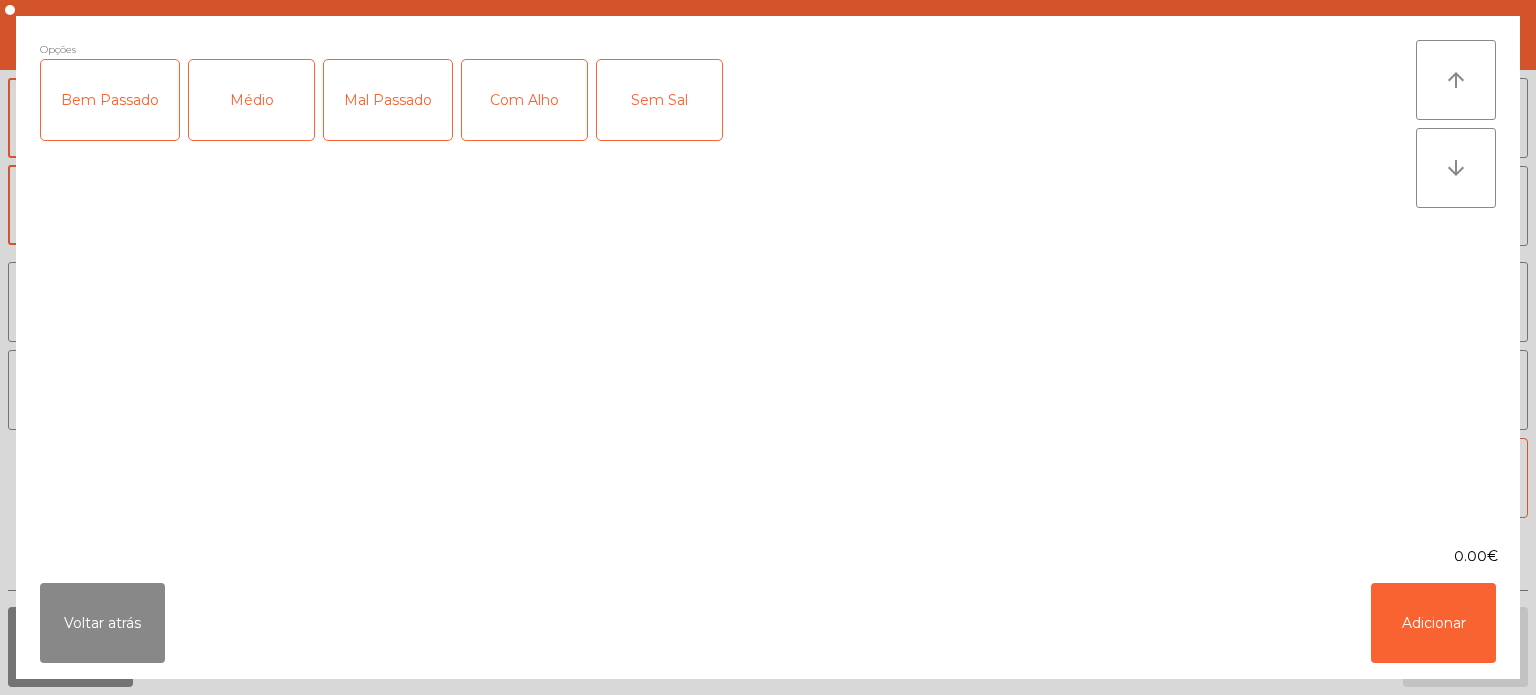 click on "Mal Passado" 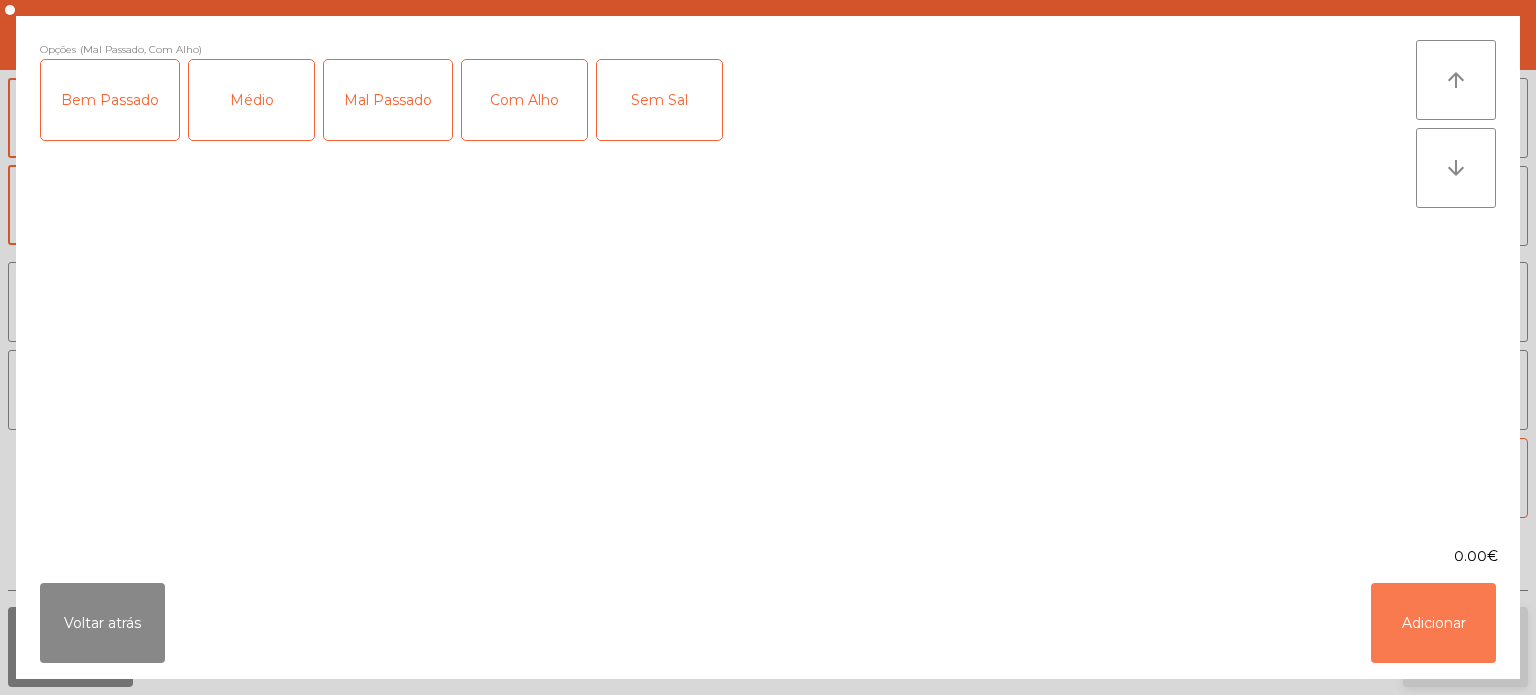 click on "Adicionar" 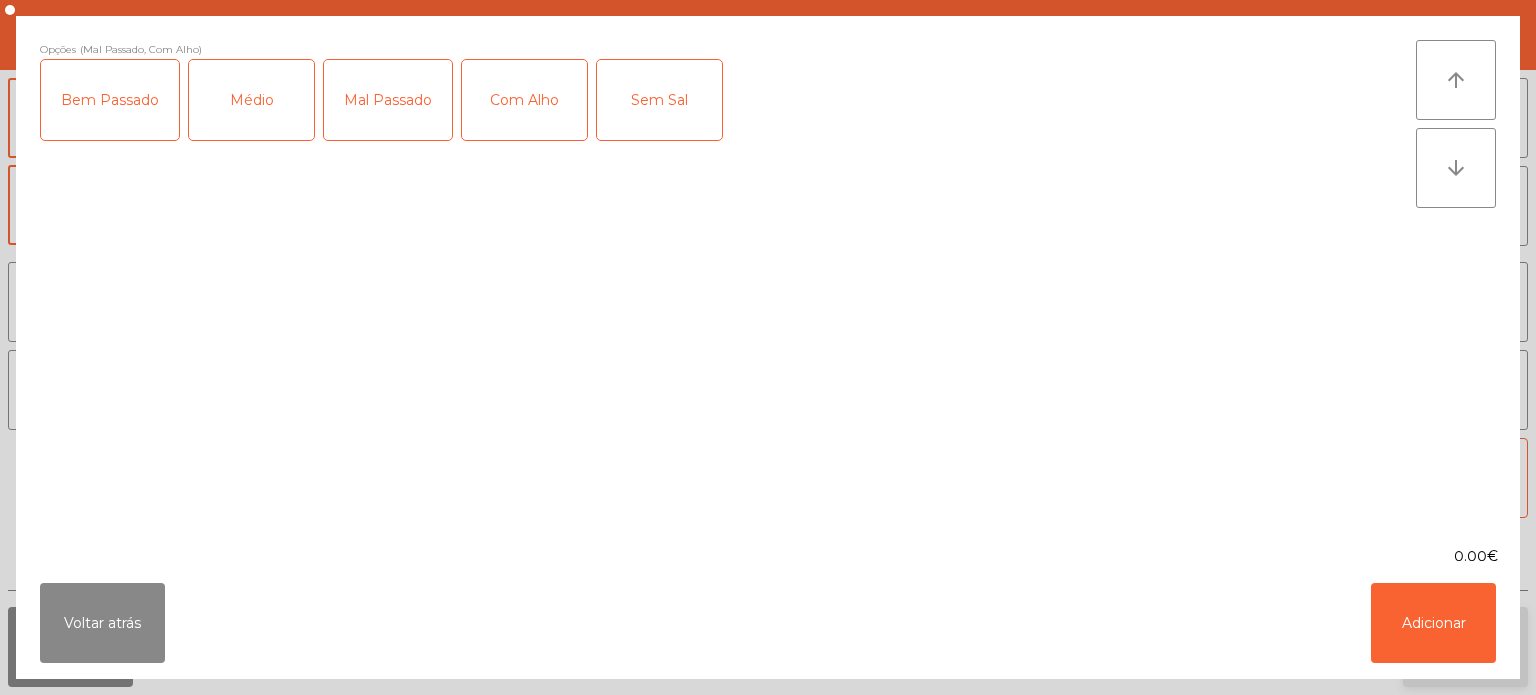 click on "Adicionar" 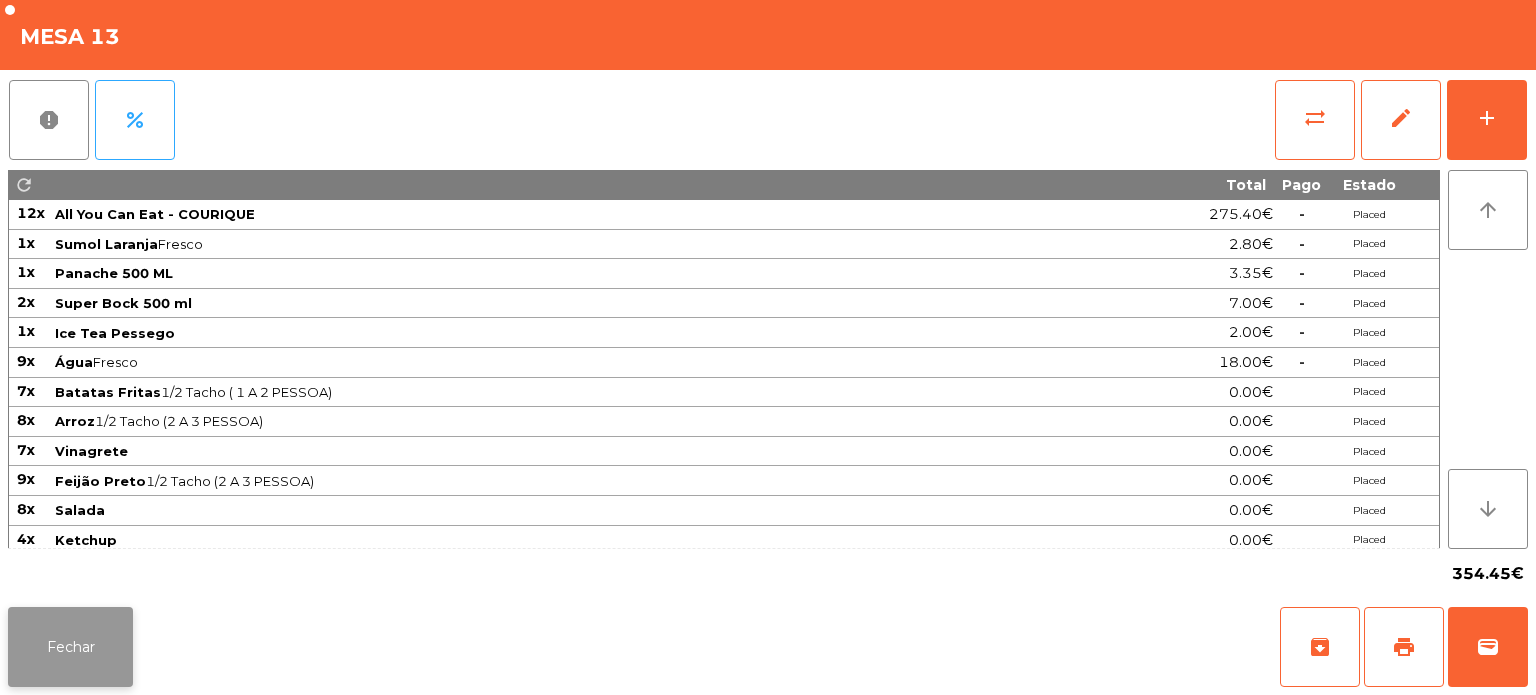 click on "Fechar" 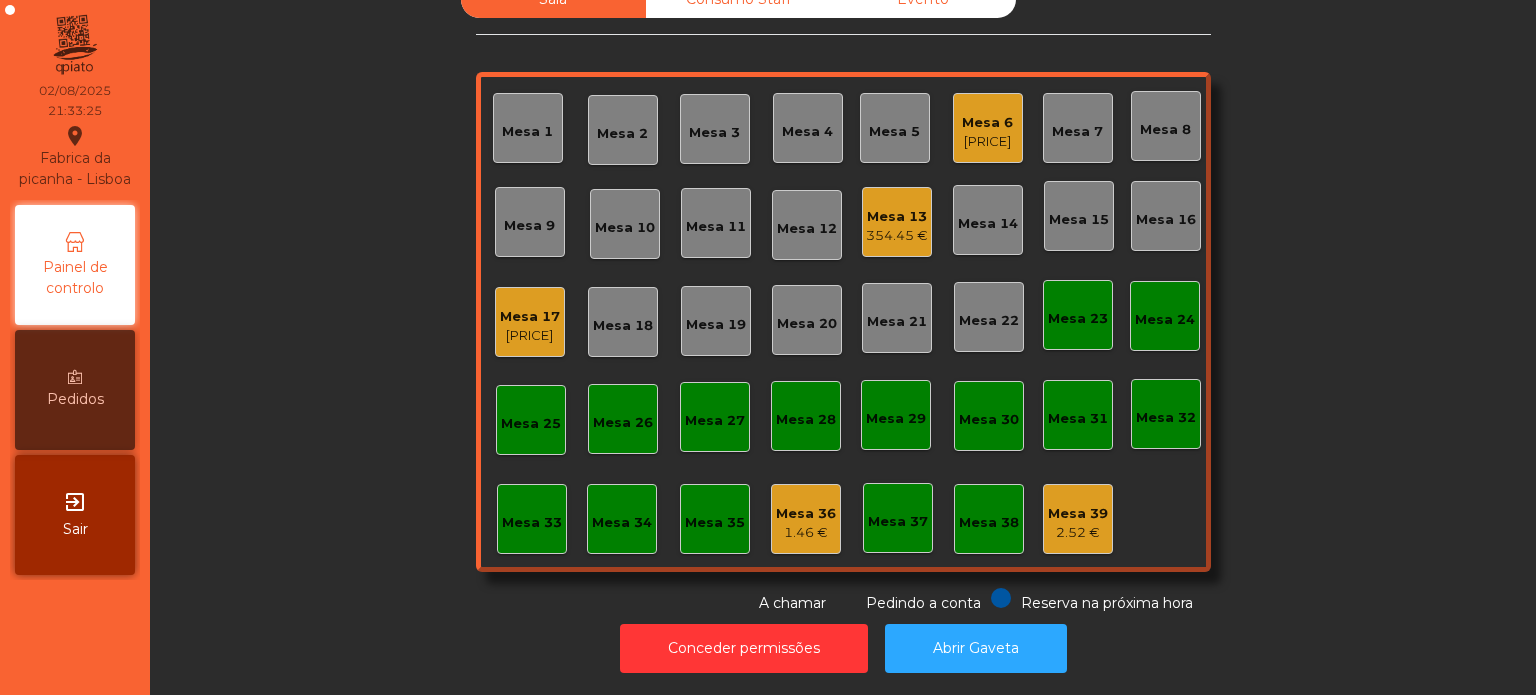 click on "Mesa 13   354.45 €" 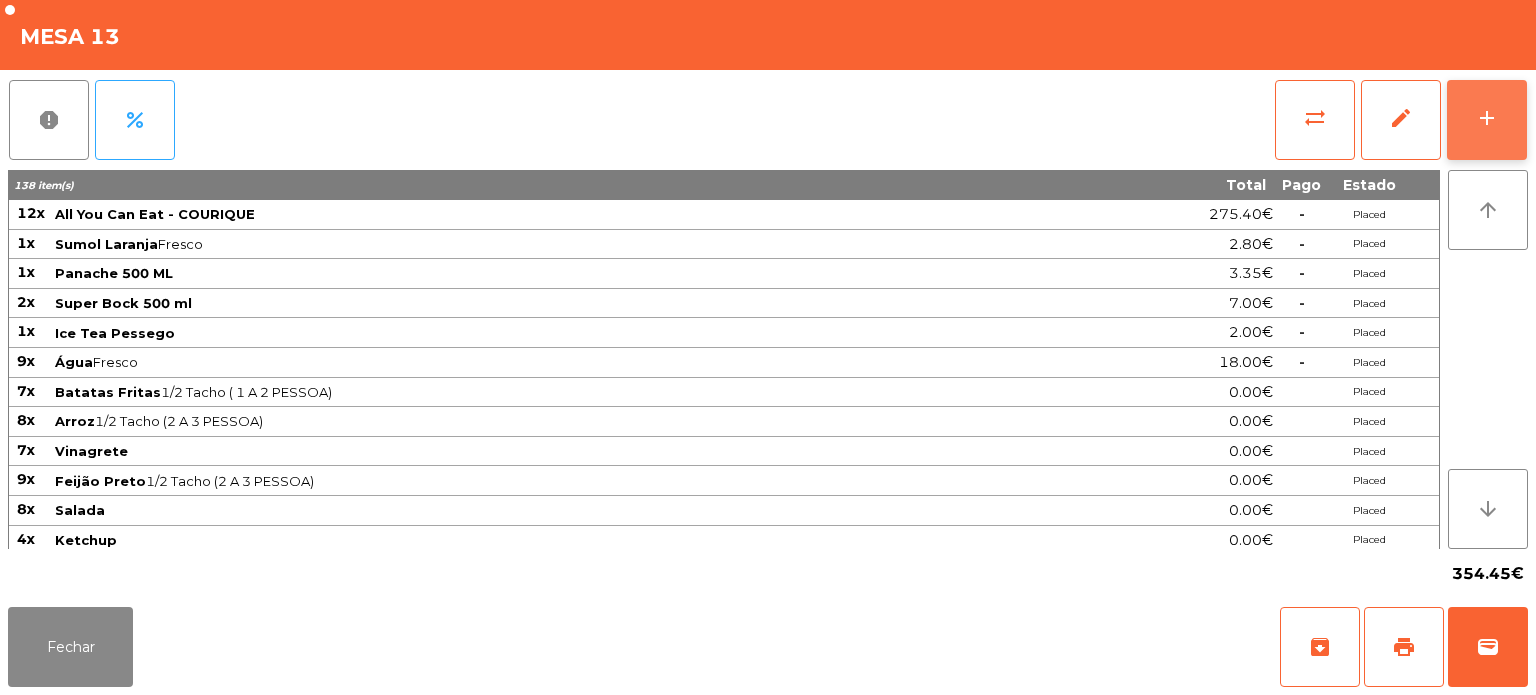 click on "add" 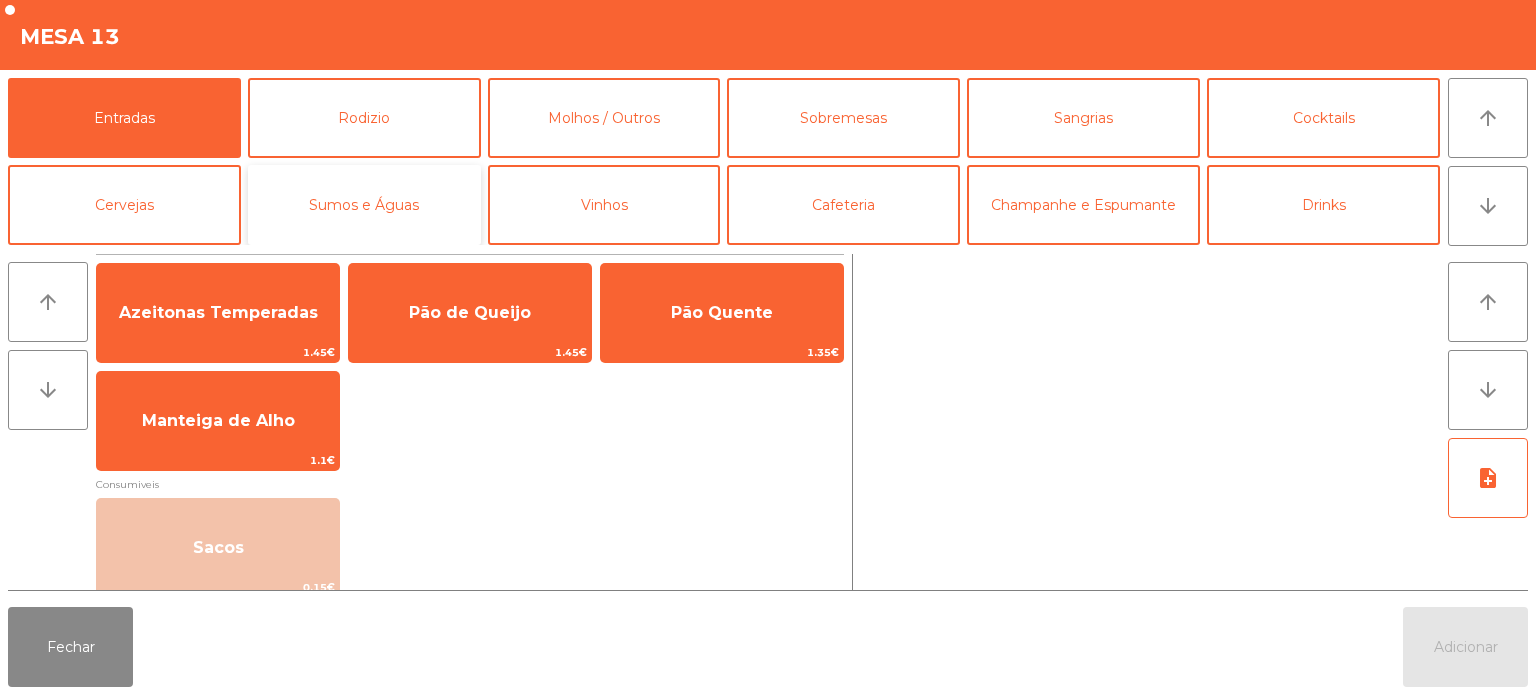 click on "Sumos e Águas" 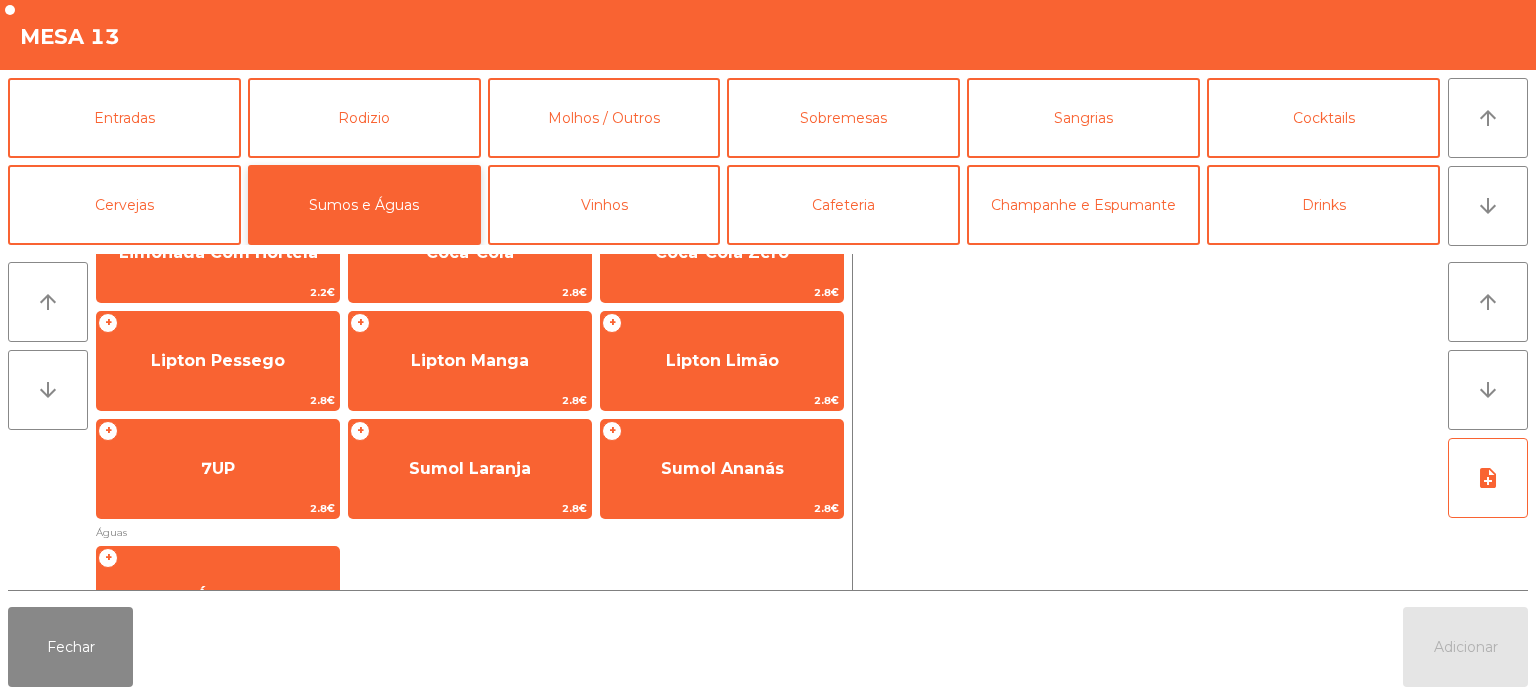 scroll, scrollTop: 272, scrollLeft: 0, axis: vertical 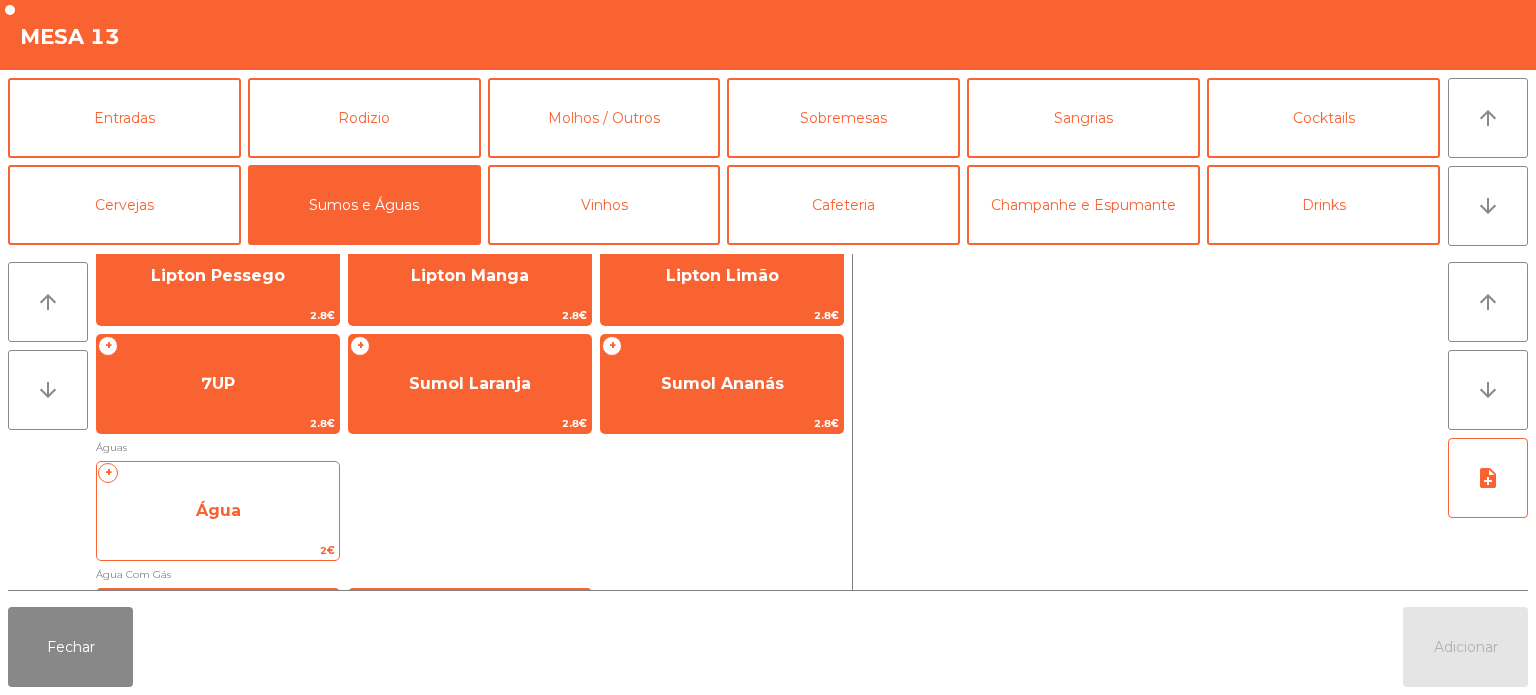 click on "Água" 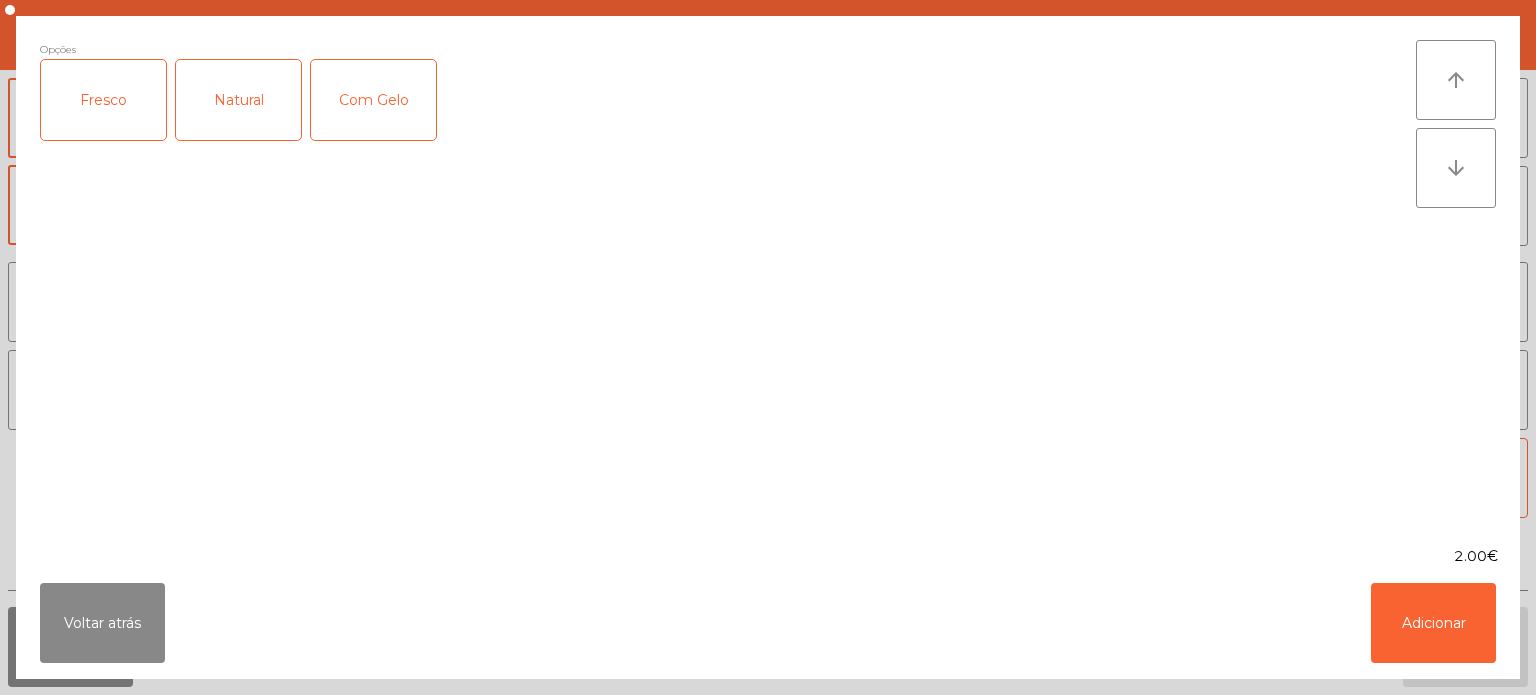 click on "Fresco" 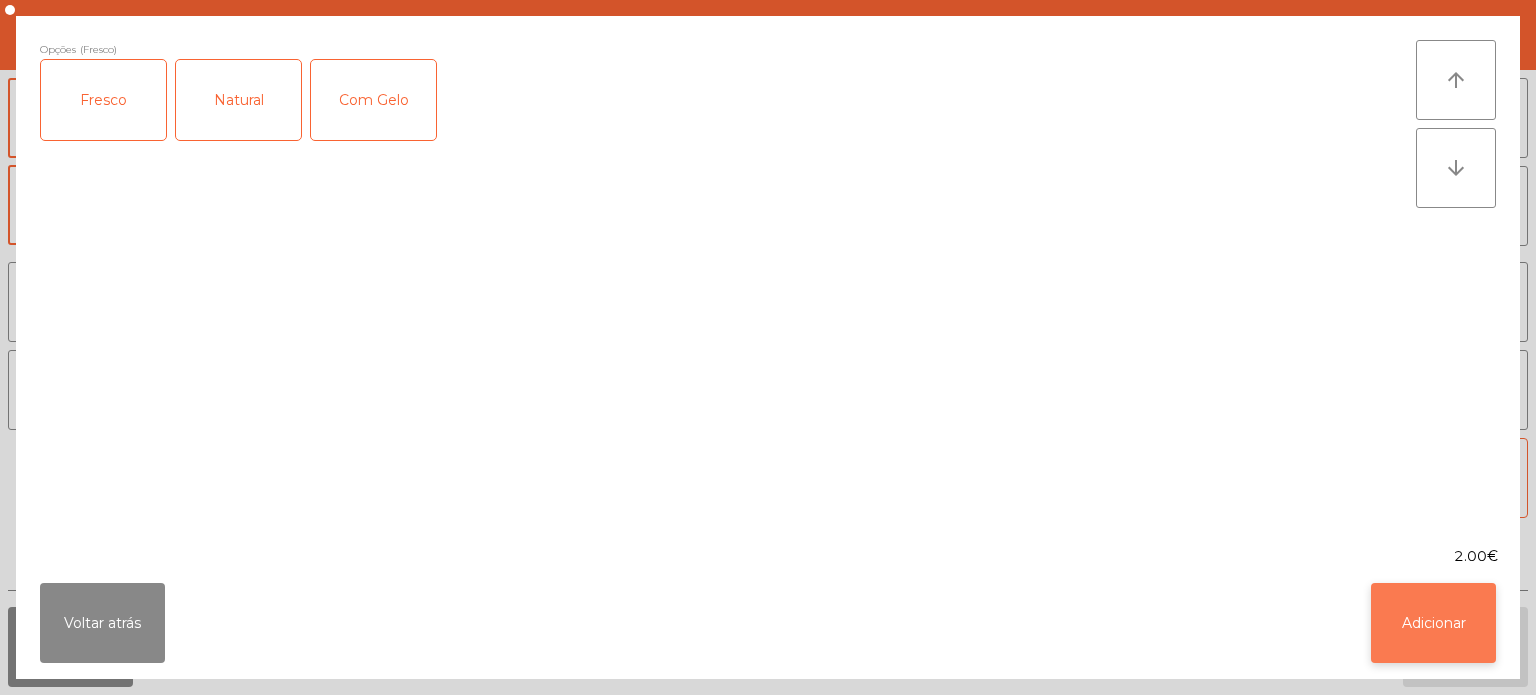 click on "Adicionar" 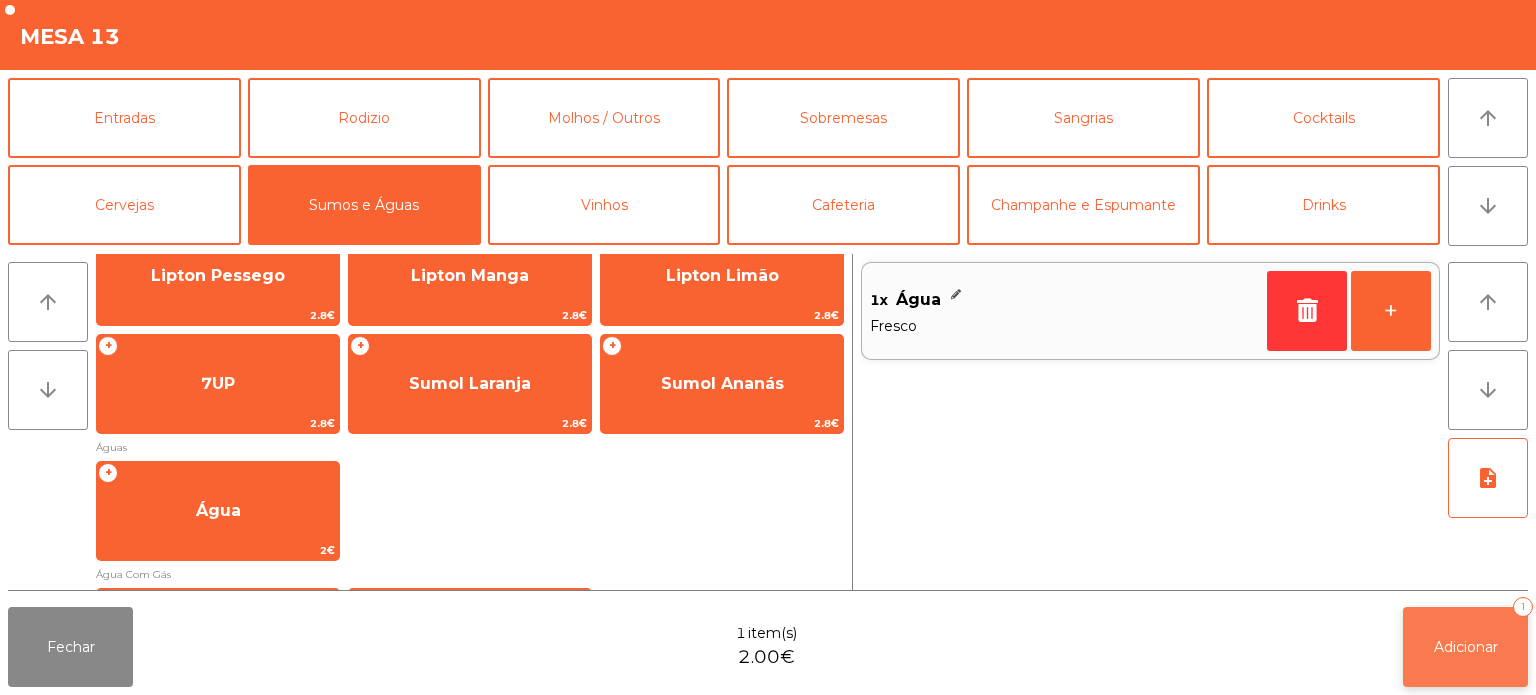 click on "Adicionar" 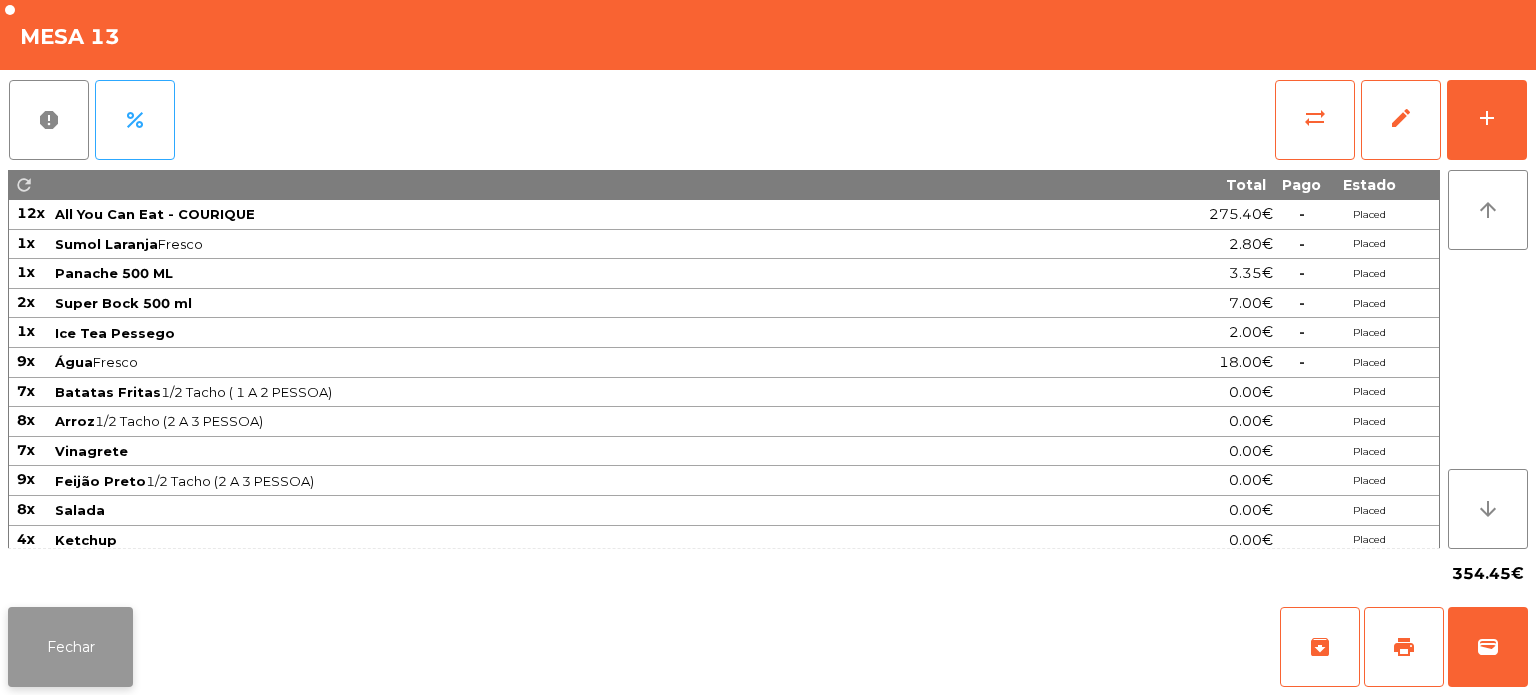 click on "Fechar" 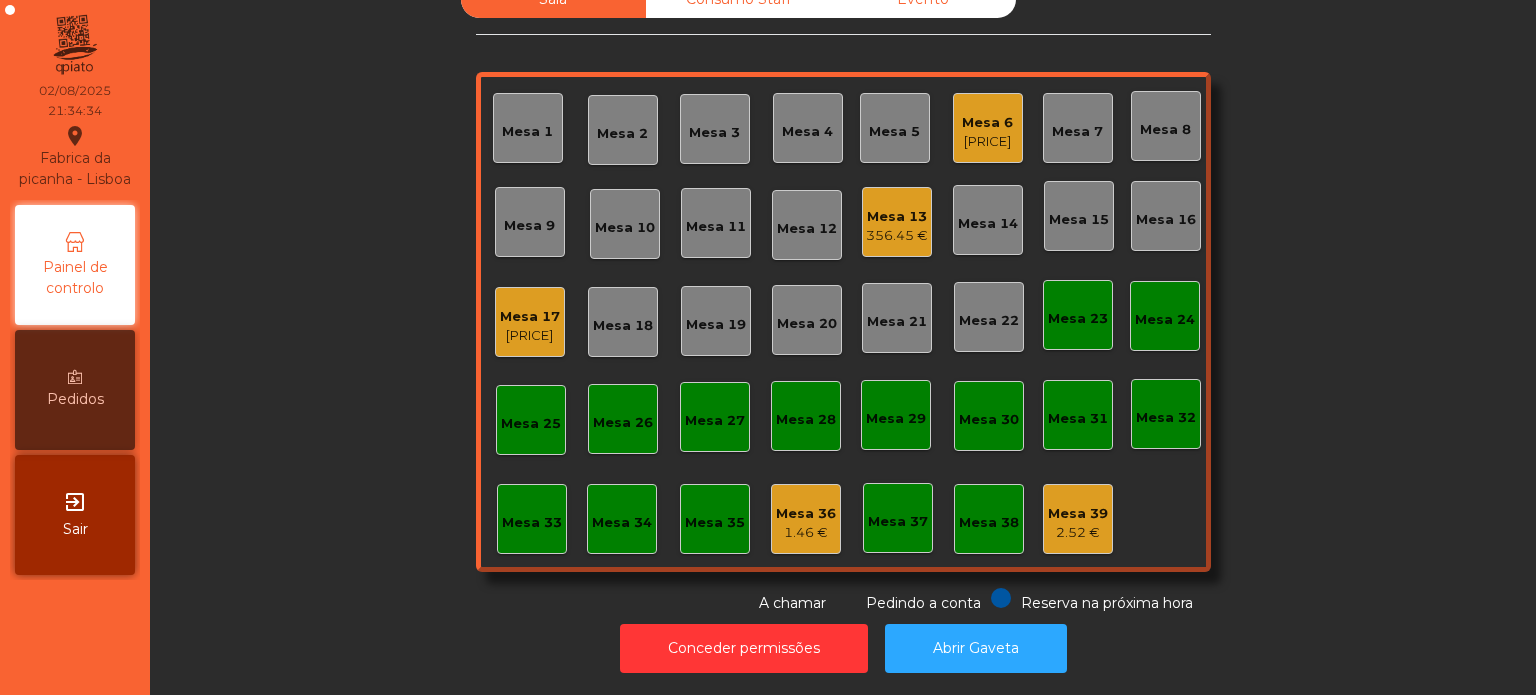 click on "Mesa 17   22.95 €" 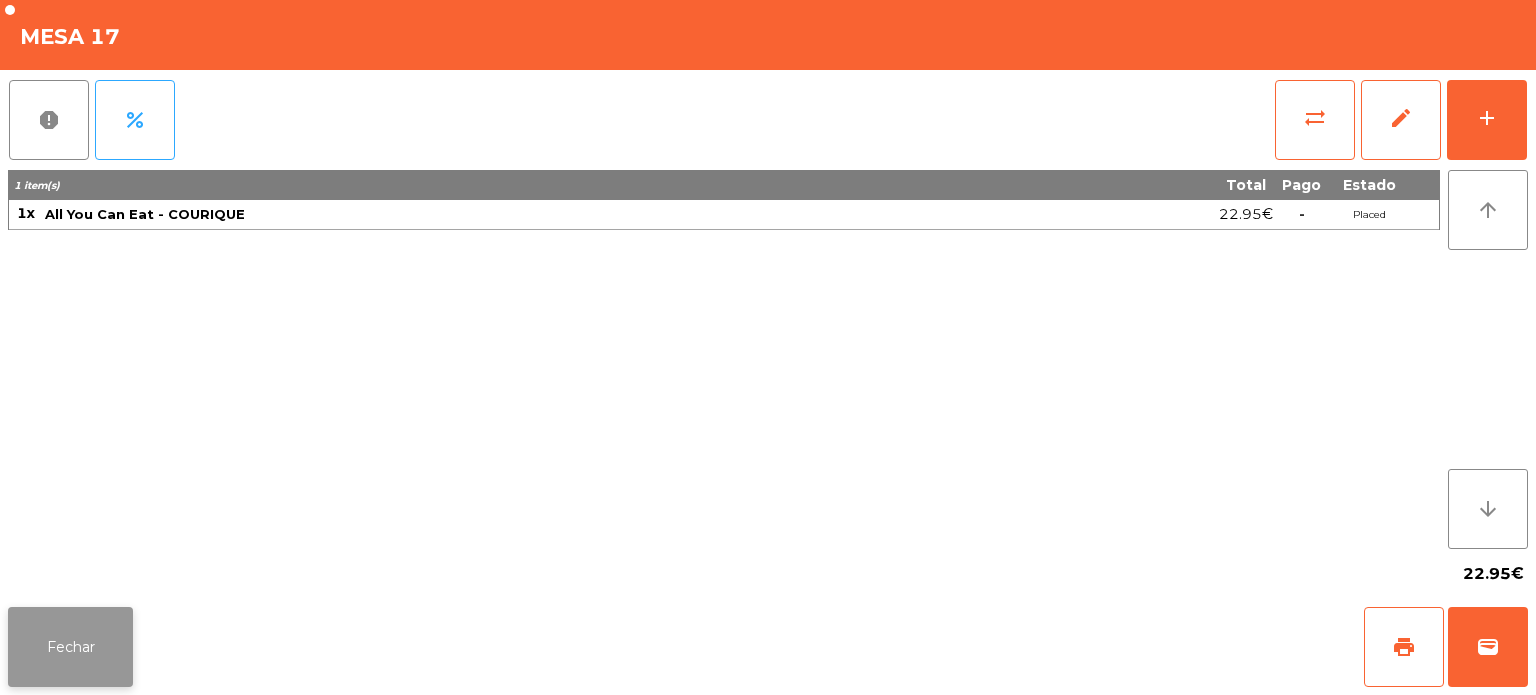 click on "Fechar" 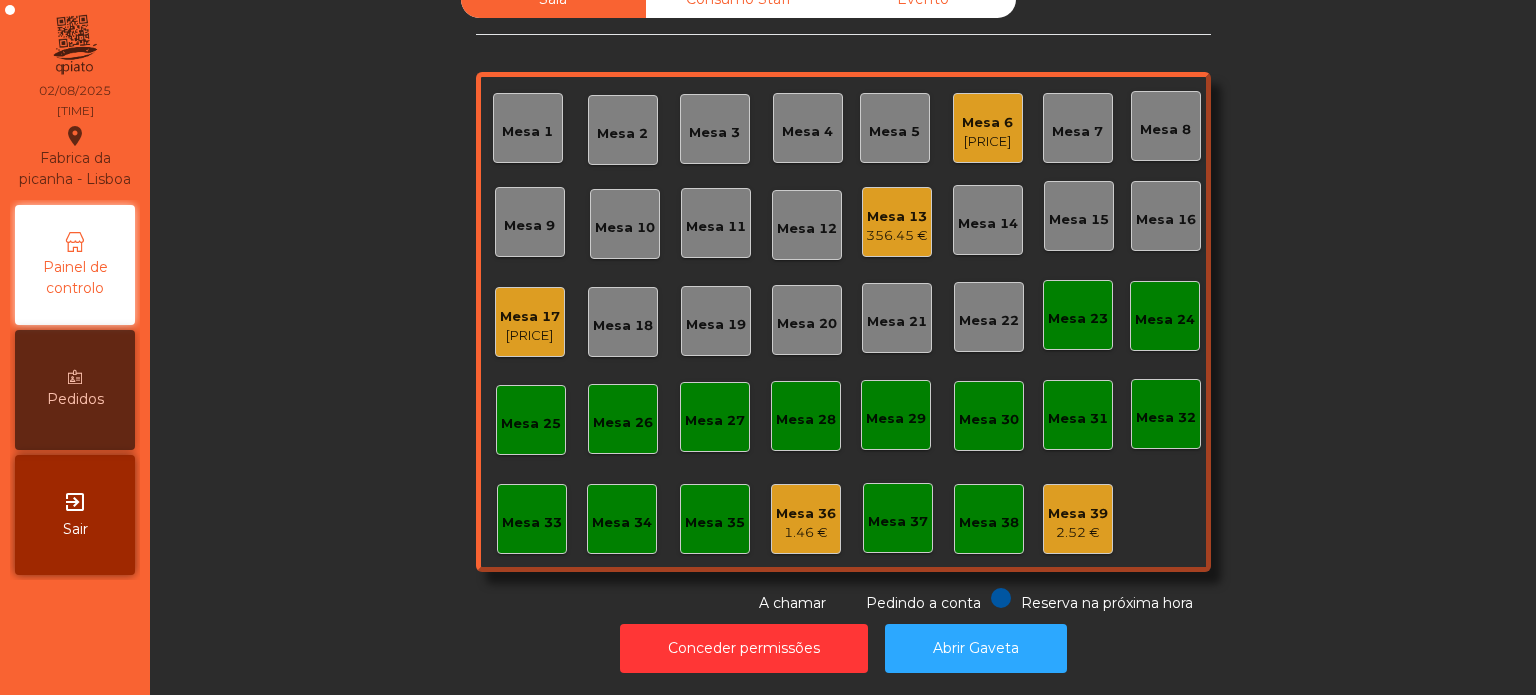 click on "22.95 €" 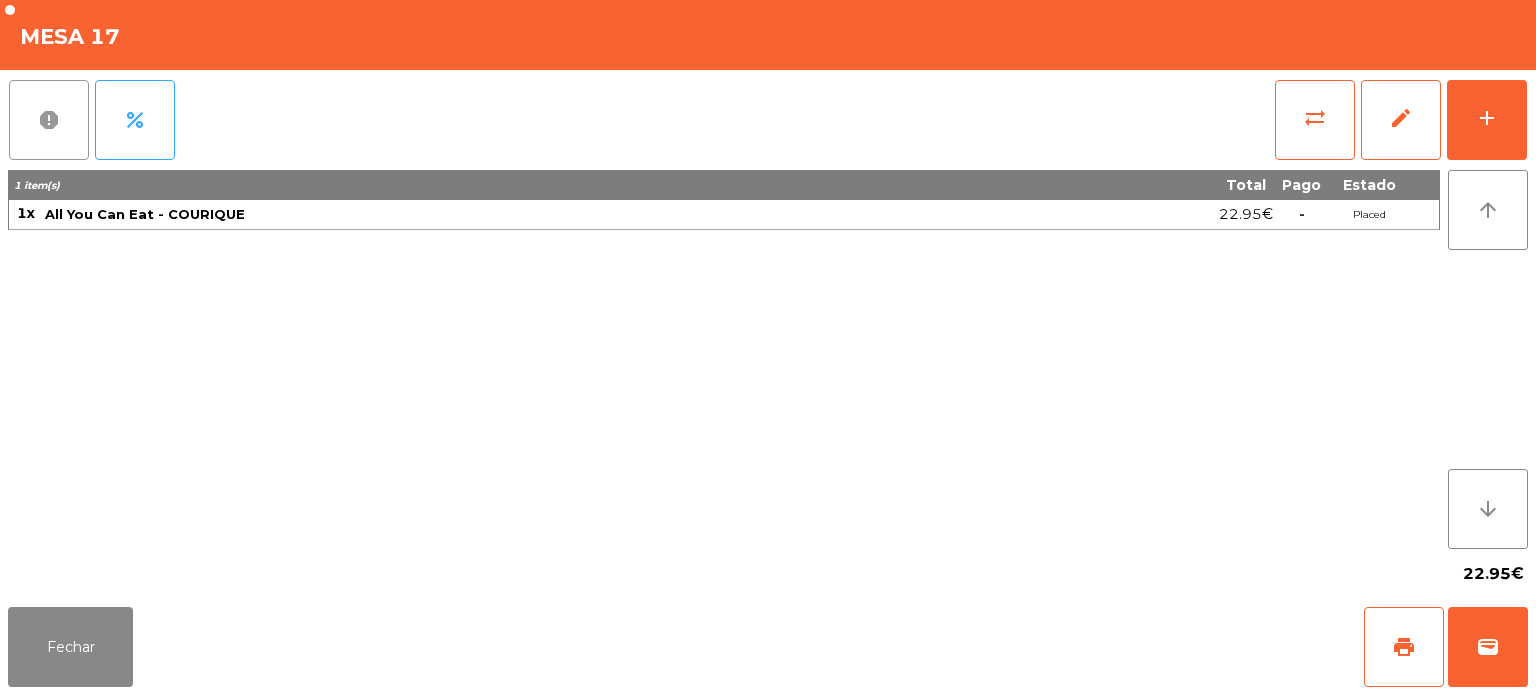 click on "report" 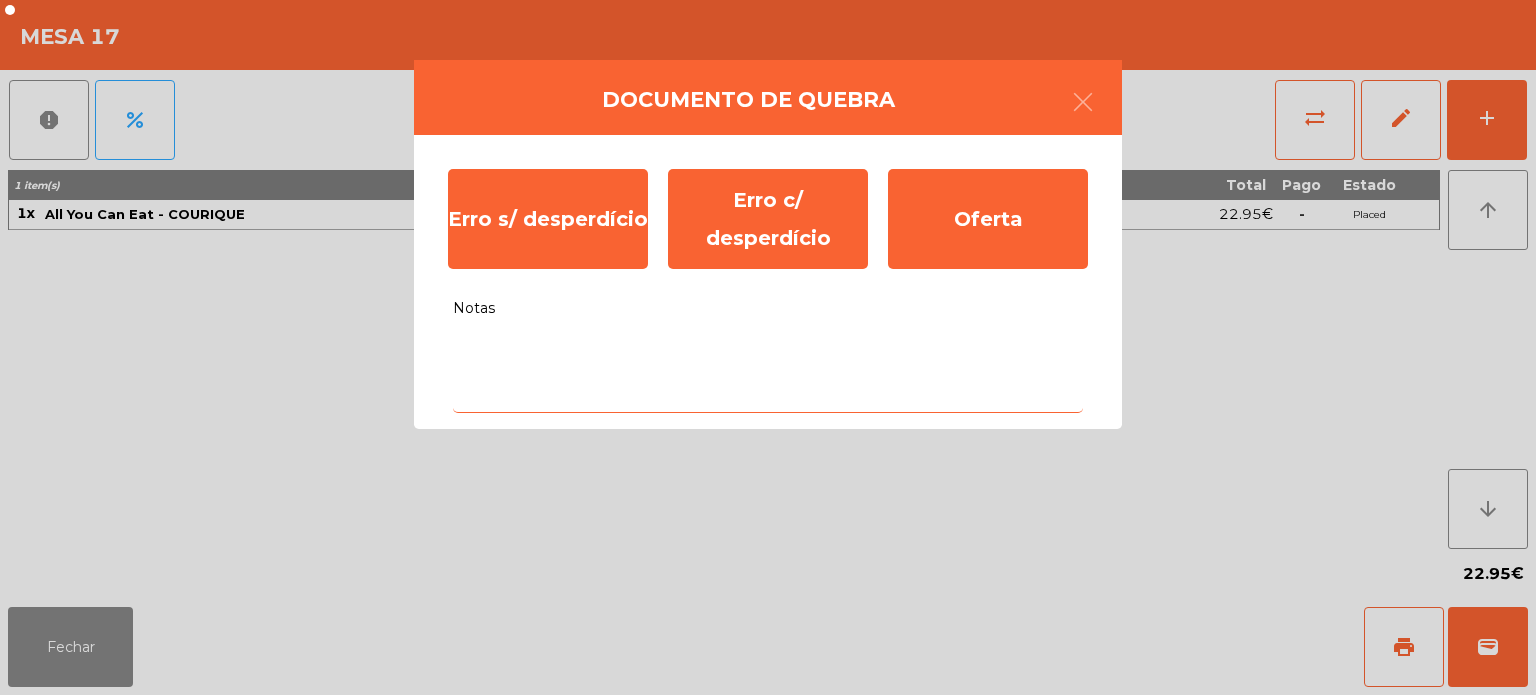 click on "Notas" at bounding box center (768, 371) 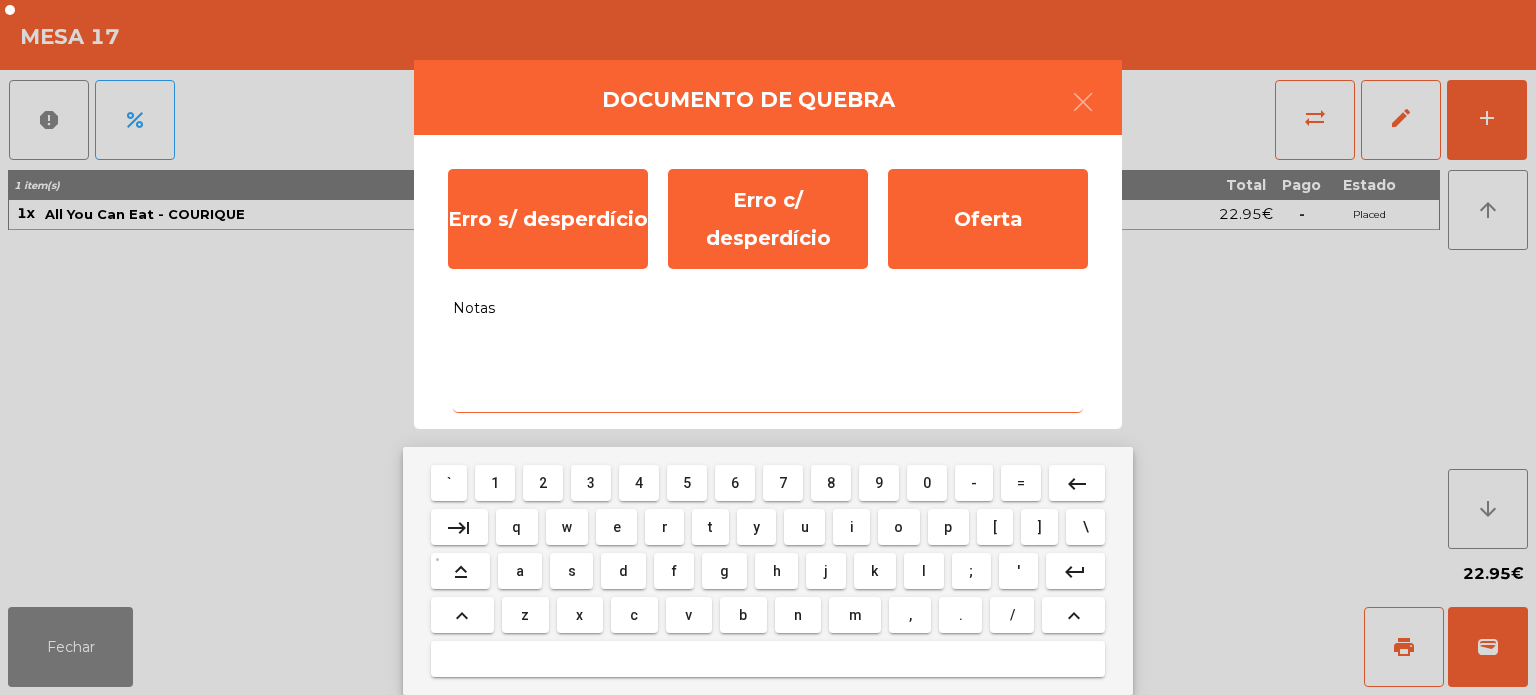 click on "q" at bounding box center (517, 527) 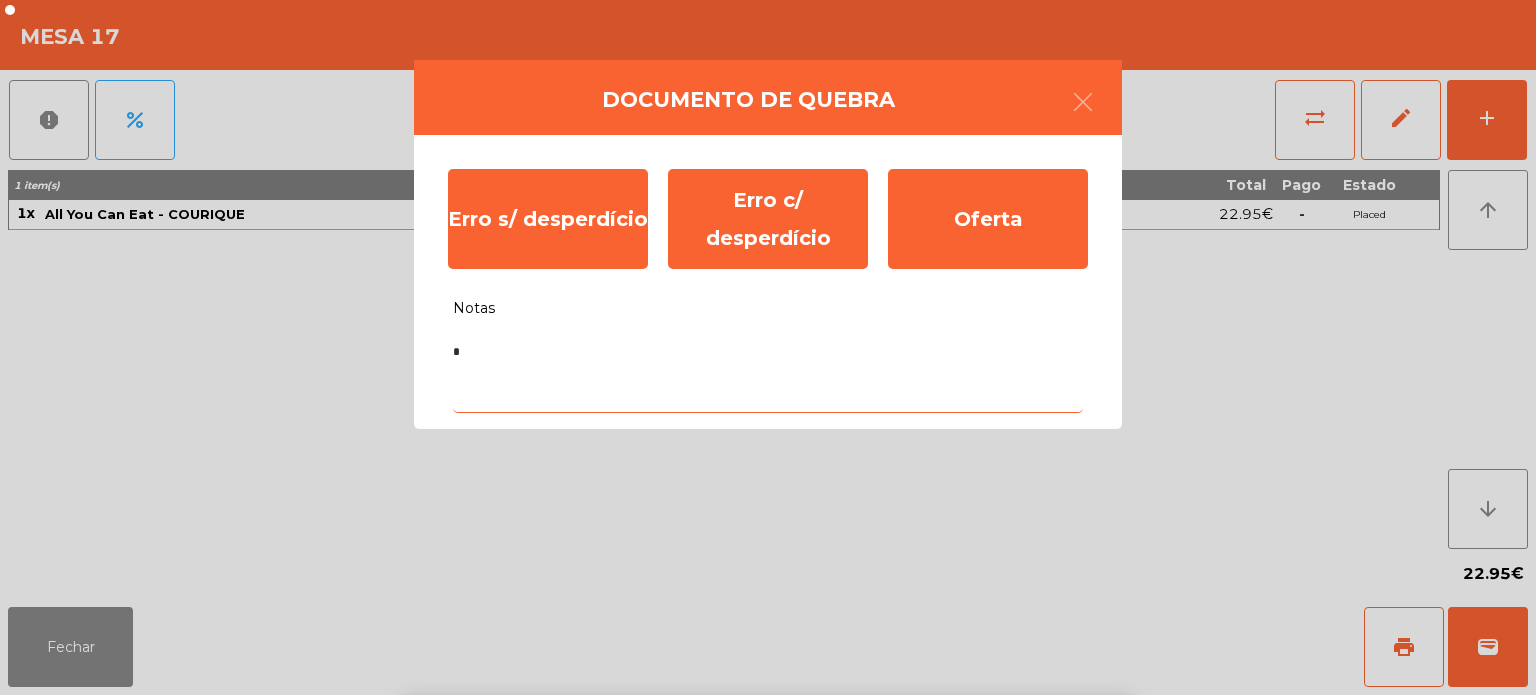 click on "a" at bounding box center (519, 819) 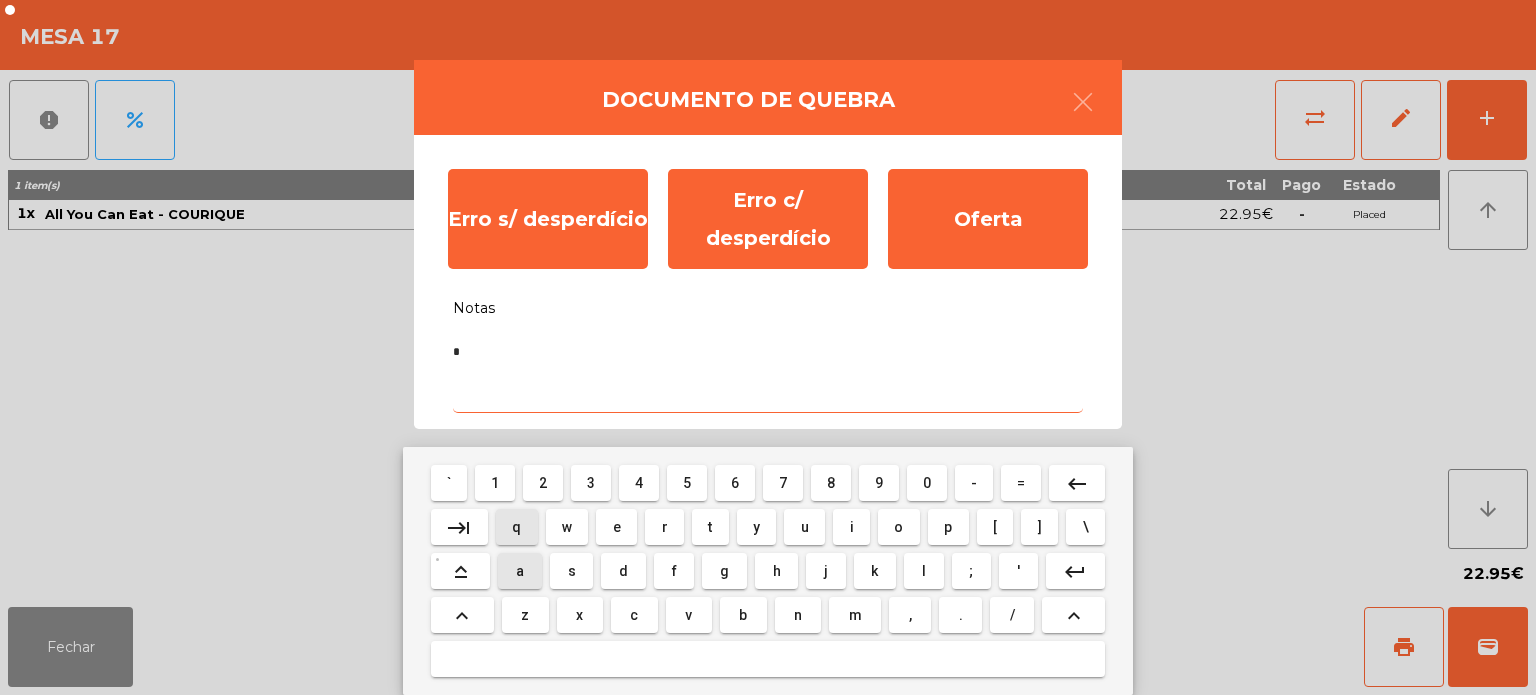 type on "**" 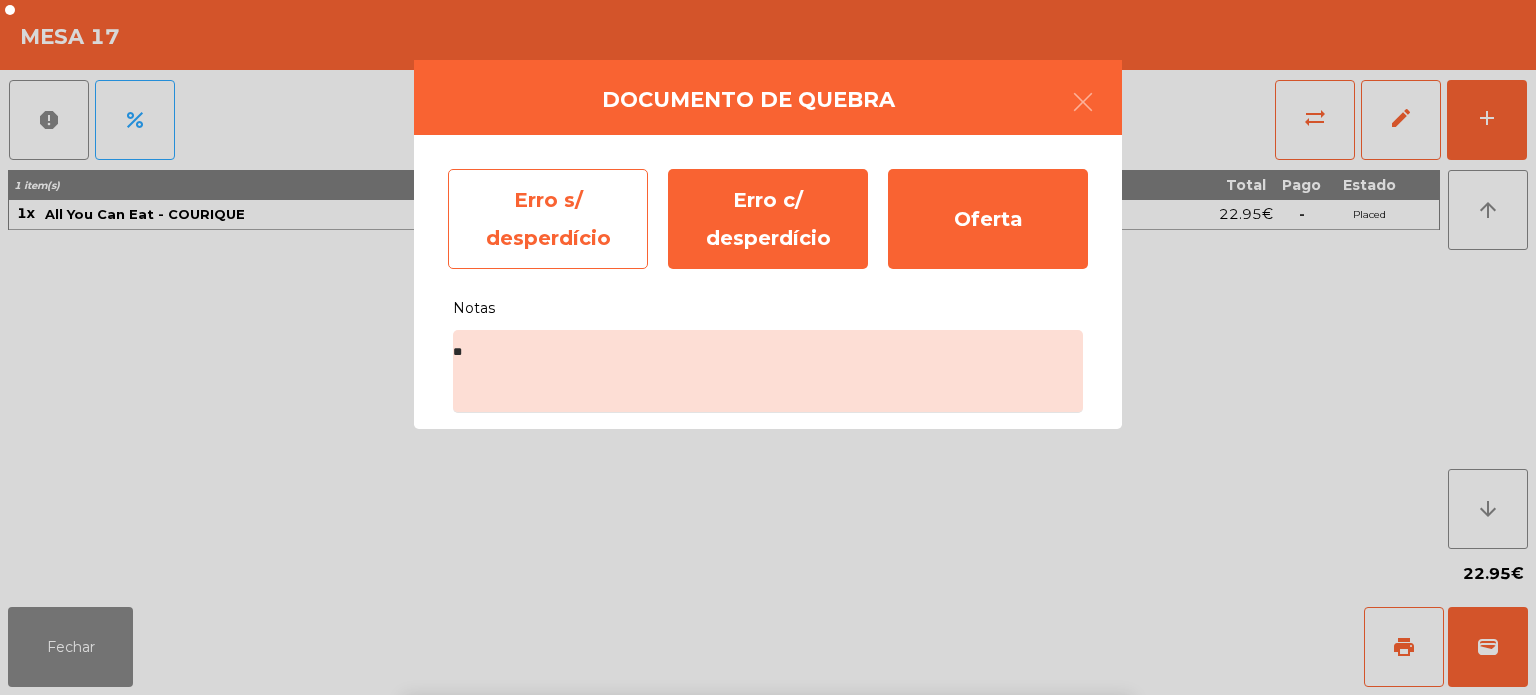 click on "Erro s/ desperdício" 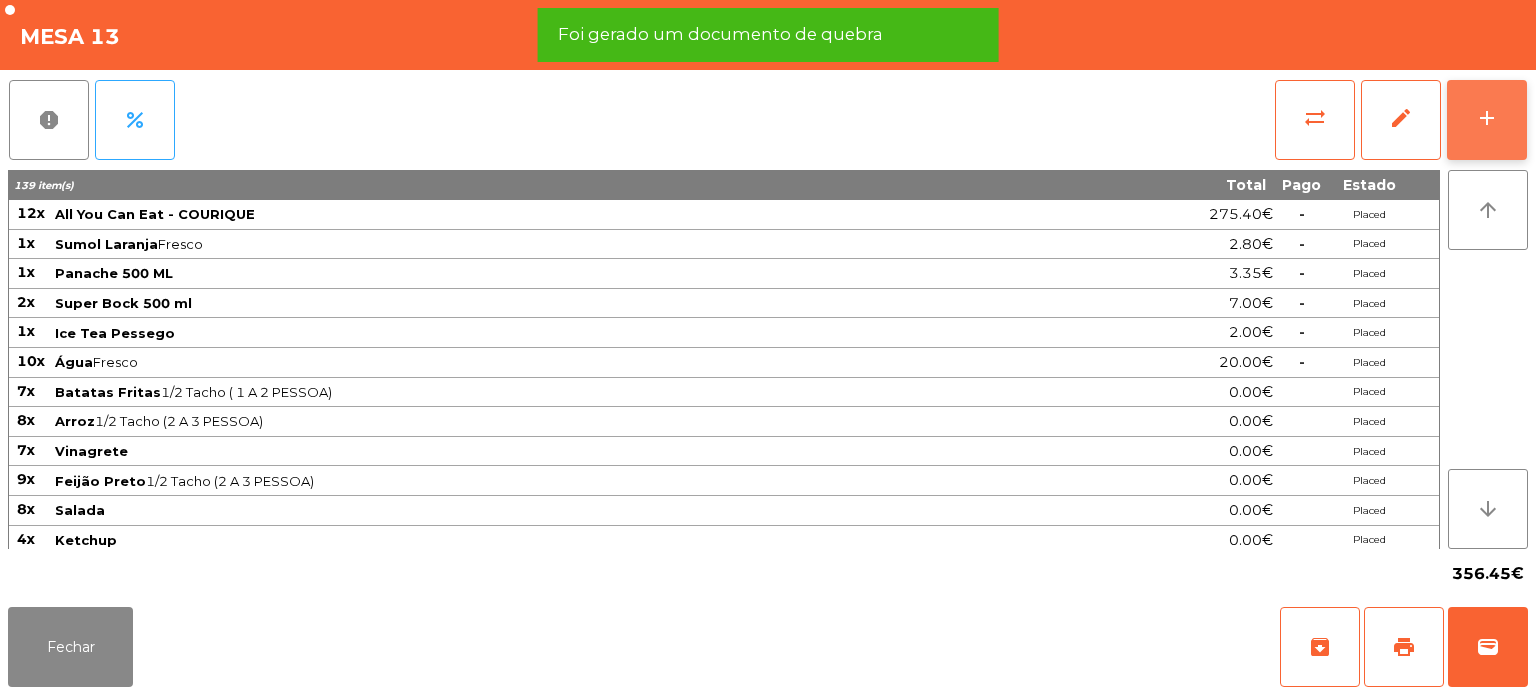 click on "add" 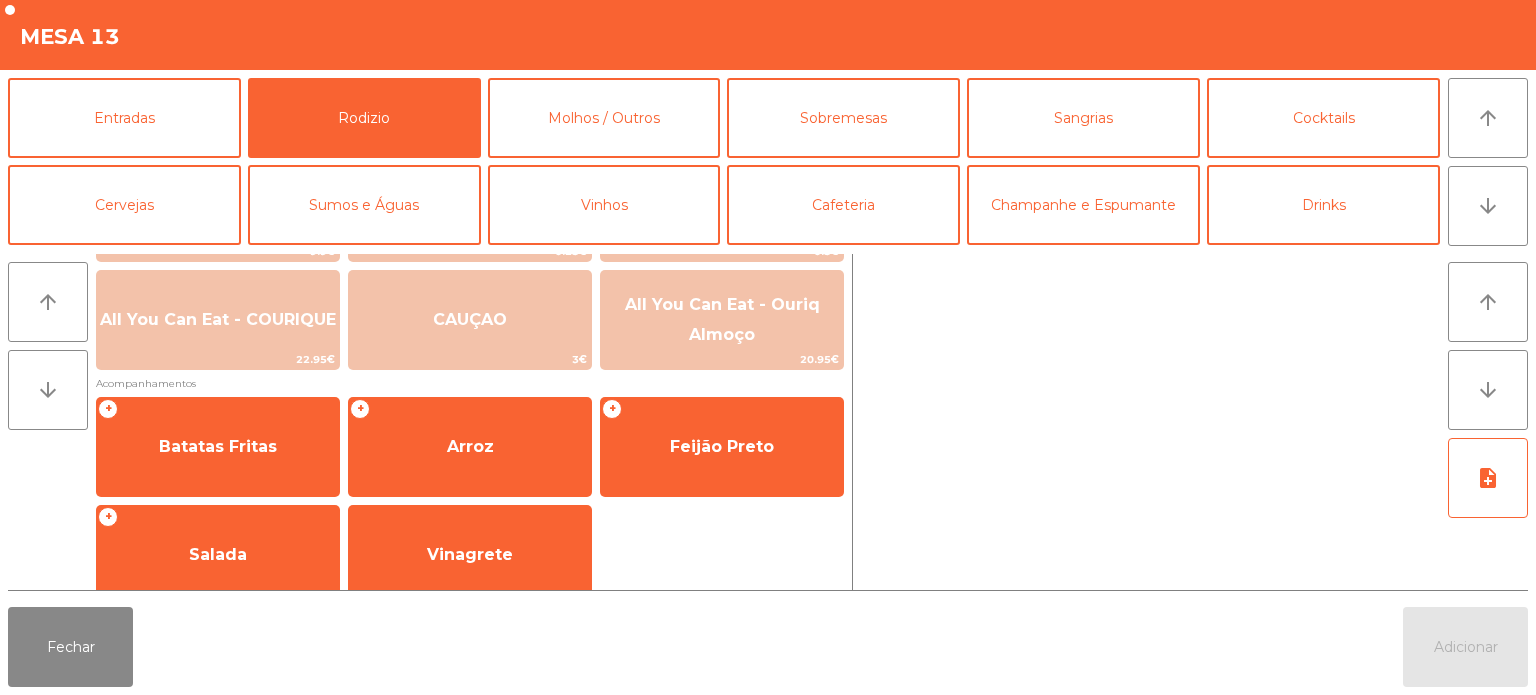 scroll, scrollTop: 347, scrollLeft: 0, axis: vertical 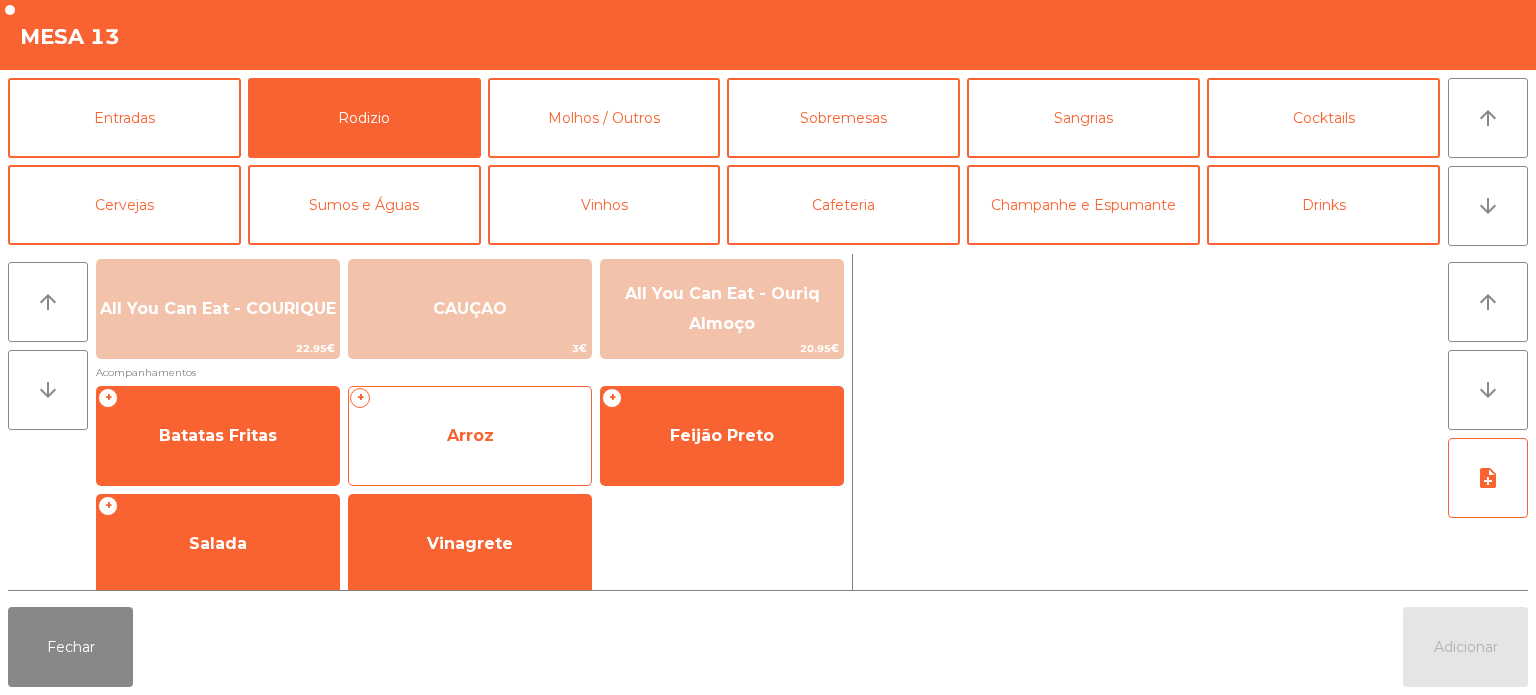 click on "Arroz" 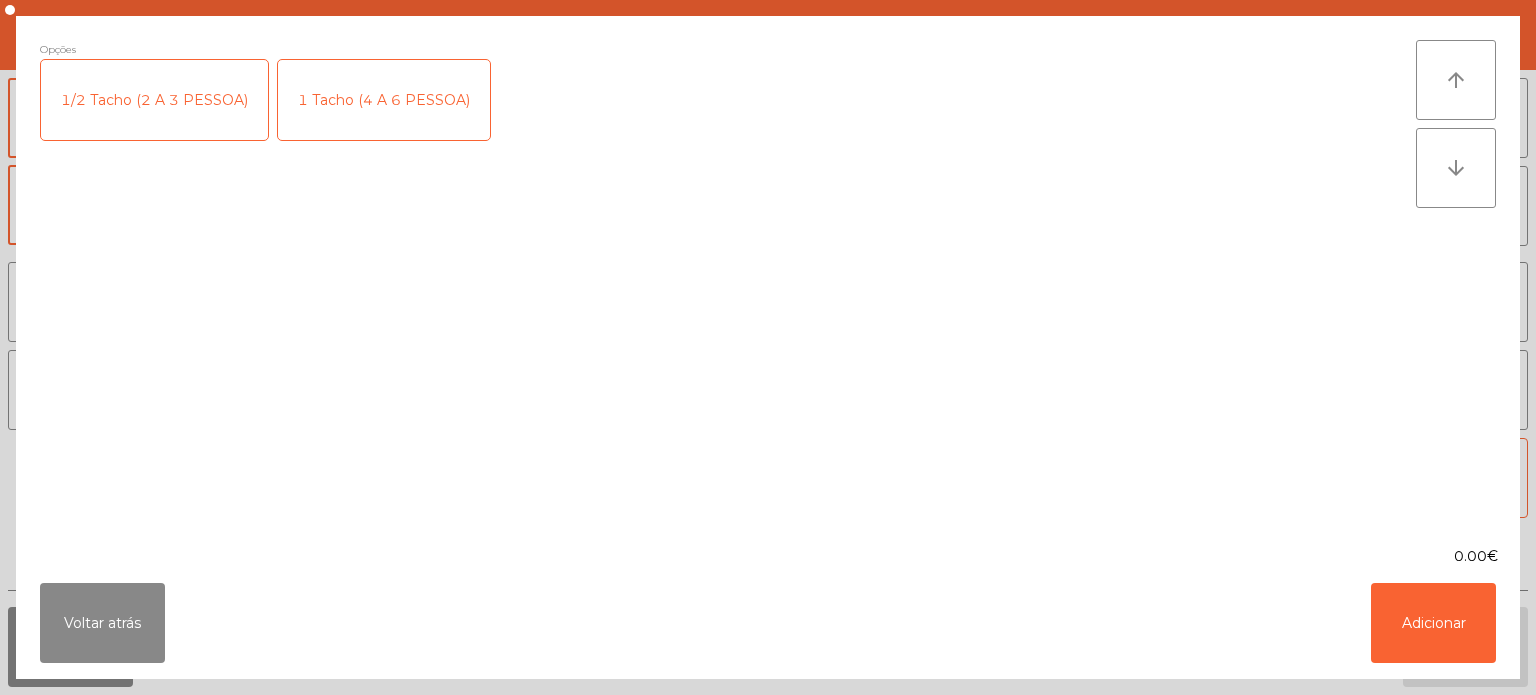 click on "1 Tacho (4 A 6 PESSOA)" 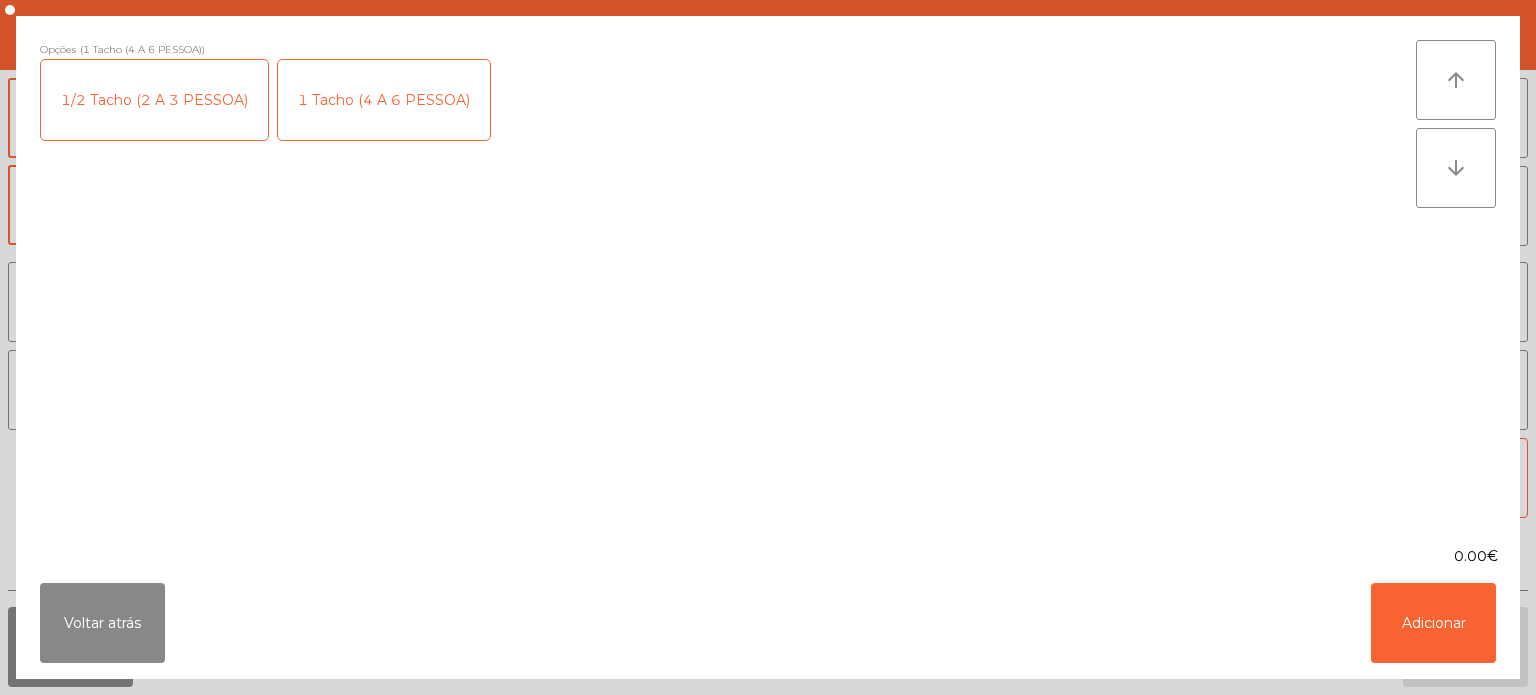 click on "1 Tacho (4 A 6 PESSOA)" 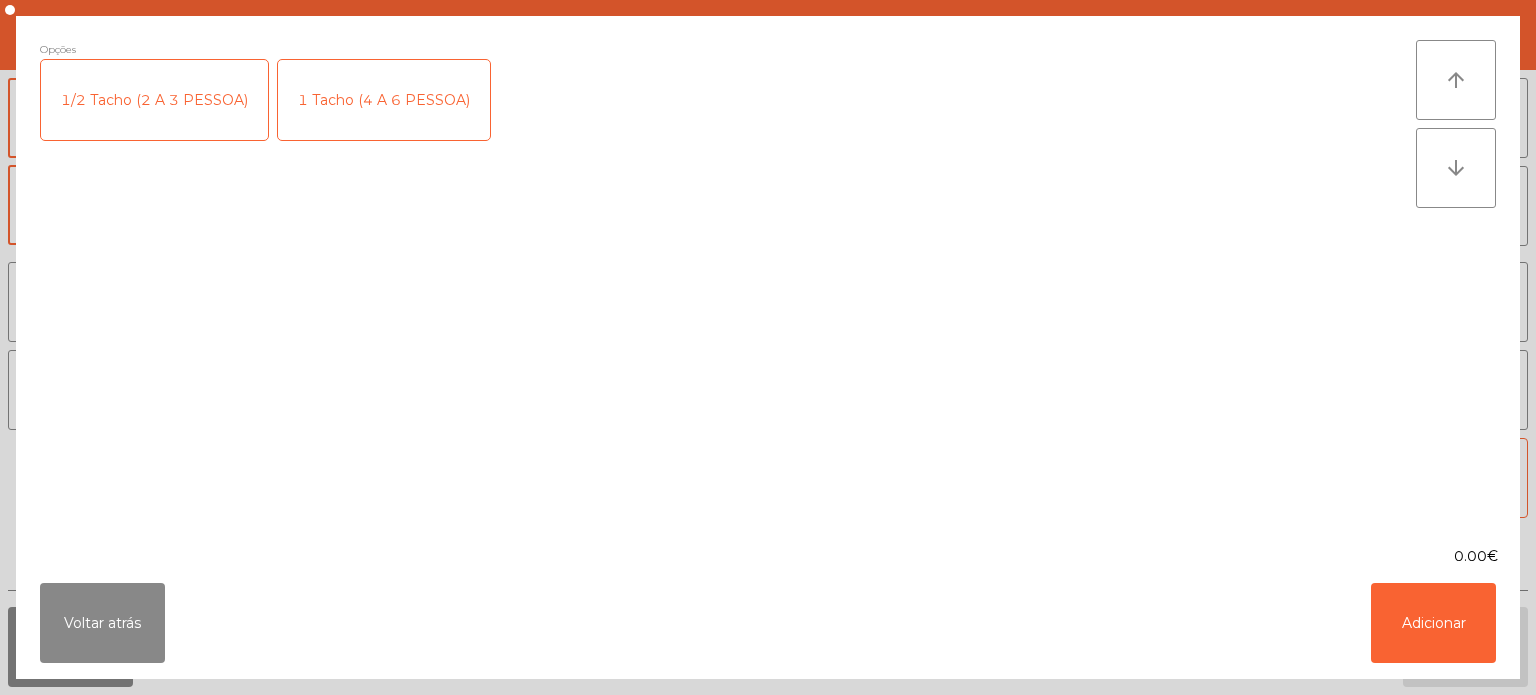 click on "1/2 Tacho (2 A 3 PESSOA)" 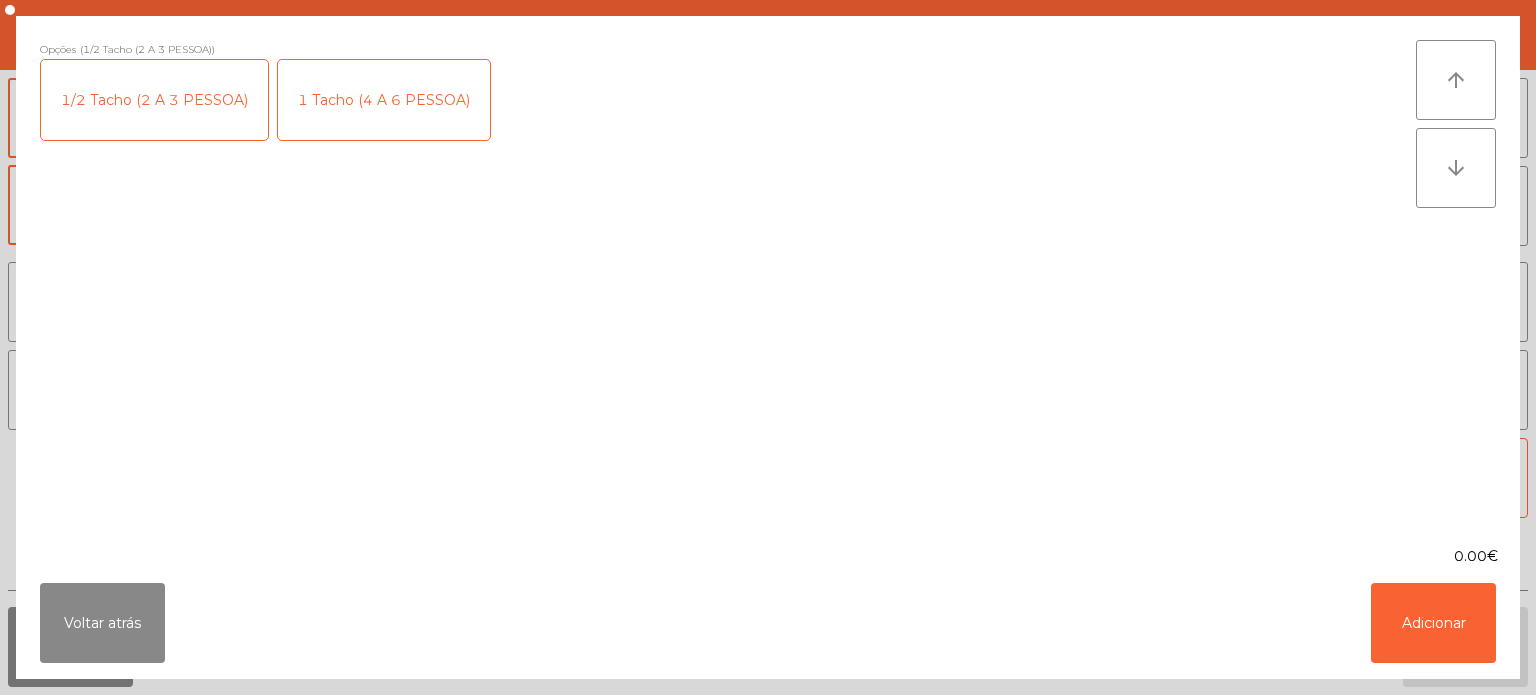 click on "Voltar atrás   Adicionar" 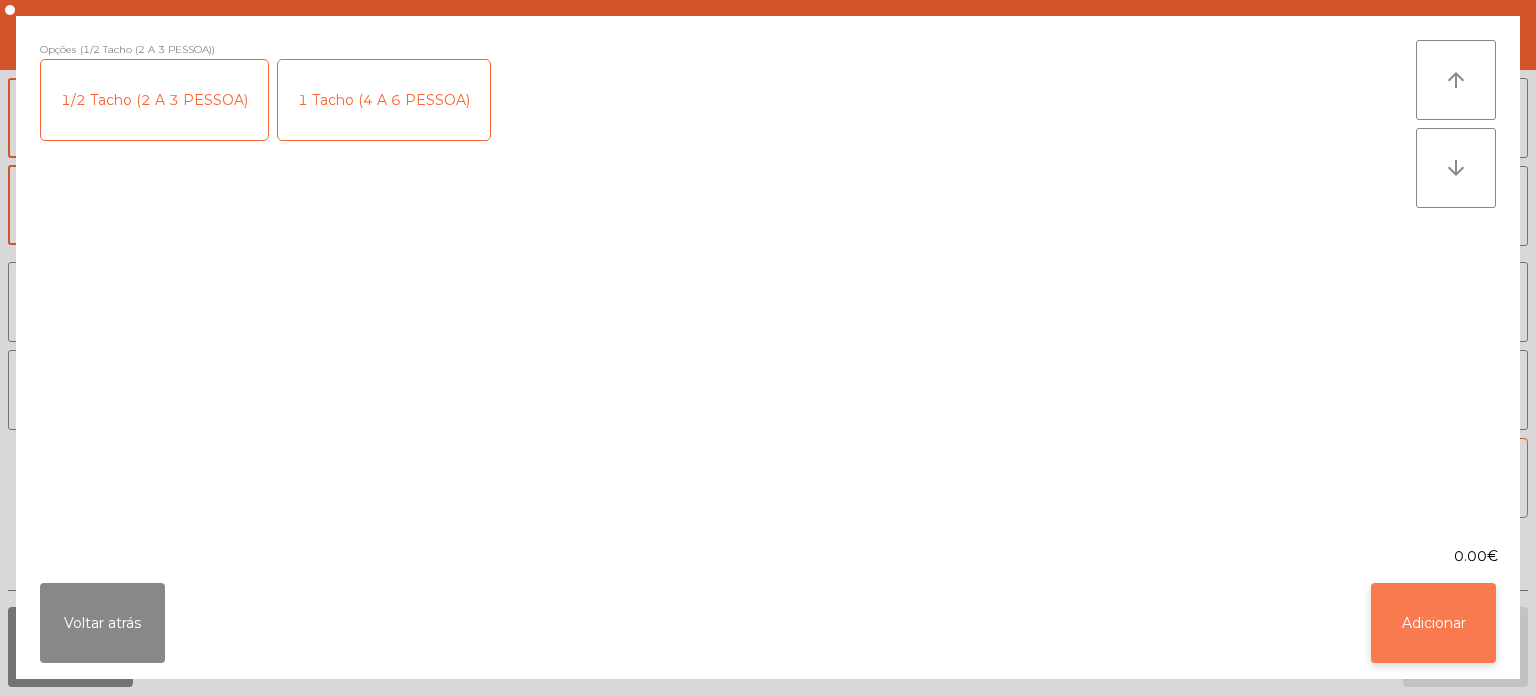 click on "Adicionar" 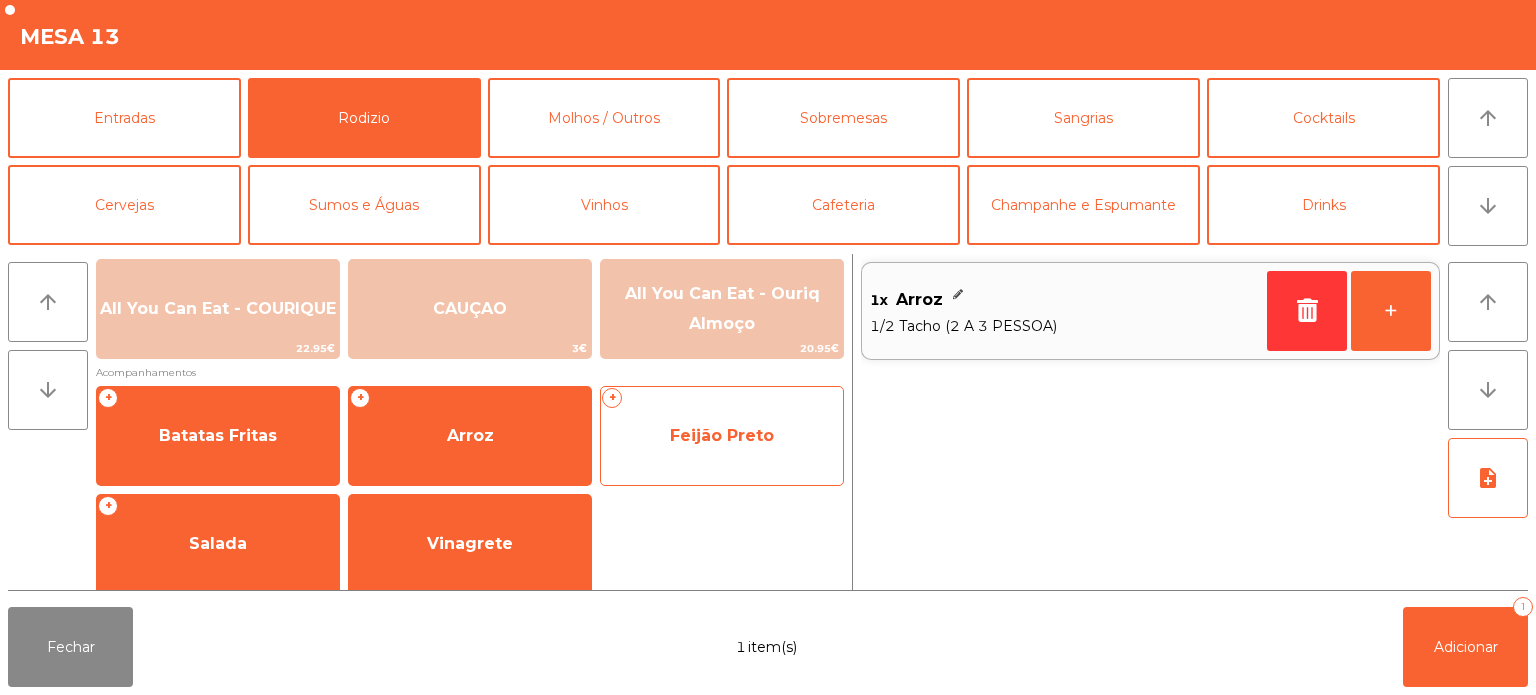 click on "Feijão Preto" 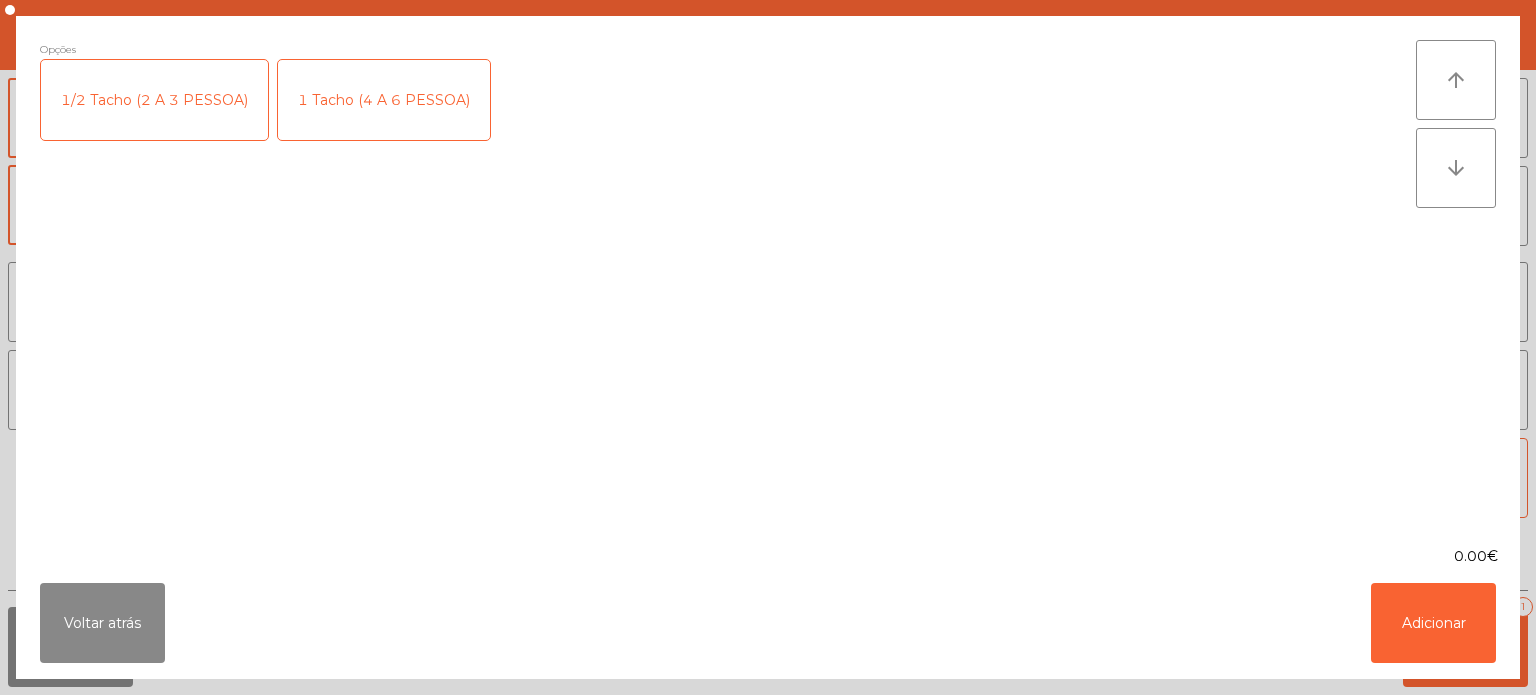 click on "Opções  1/2 Tacho (2 A 3 PESSOA)   1 Tacho (4 A 6 PESSOA)" 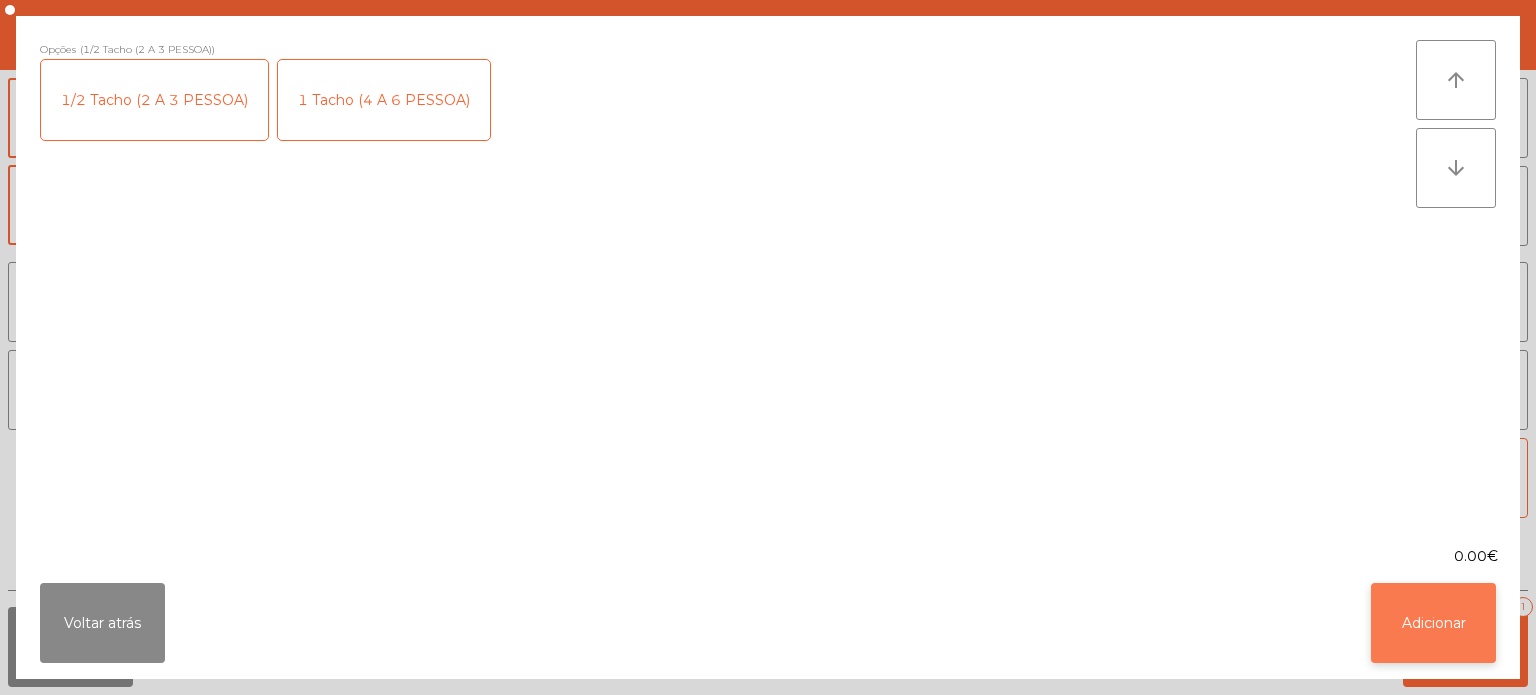 click on "Adicionar" 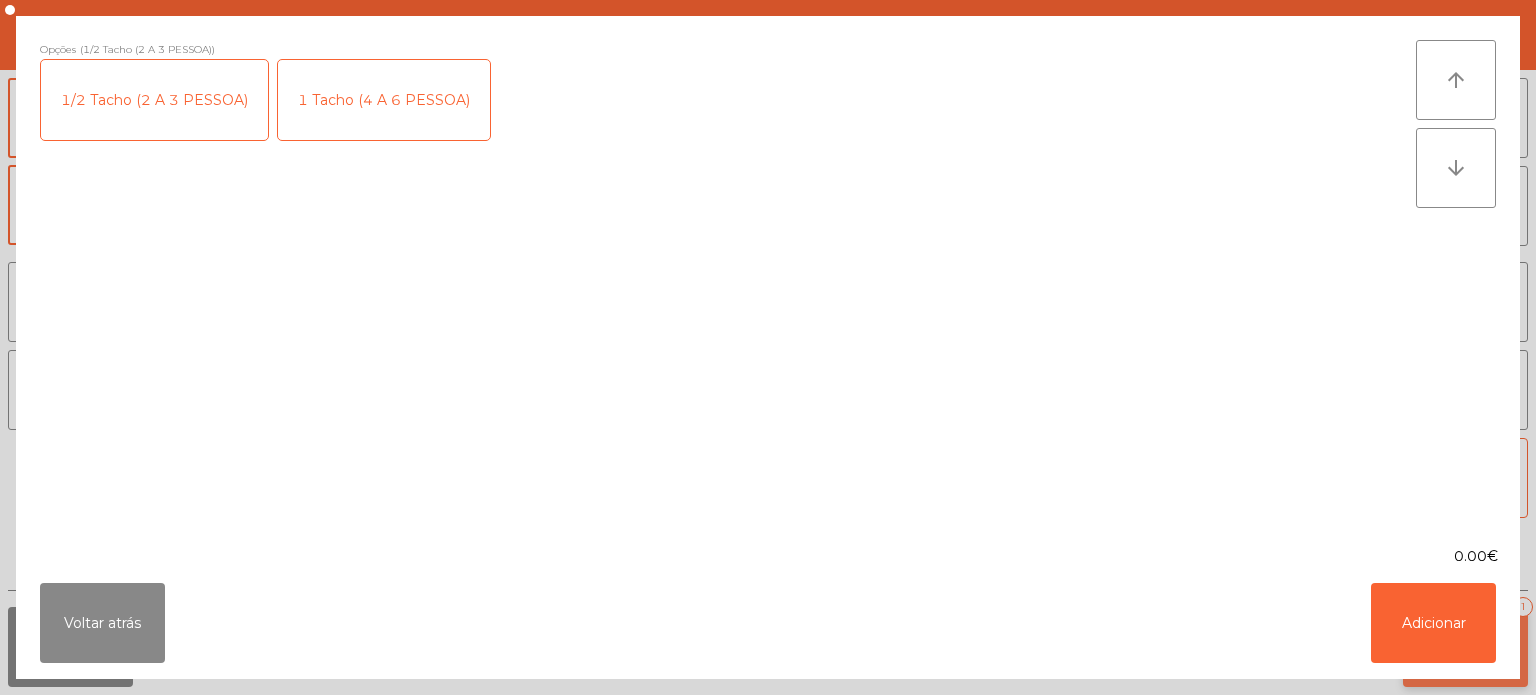click on "Adicionar   1" 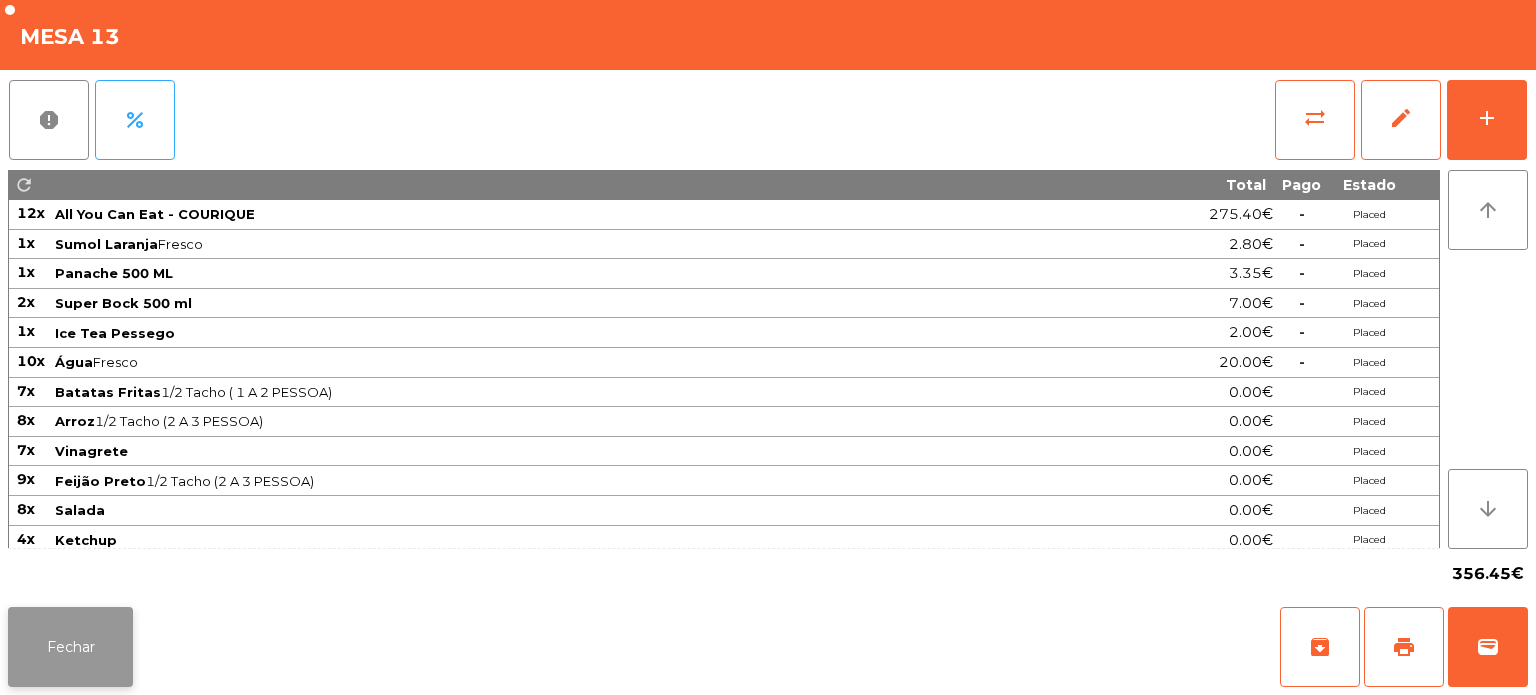 click on "Fechar" 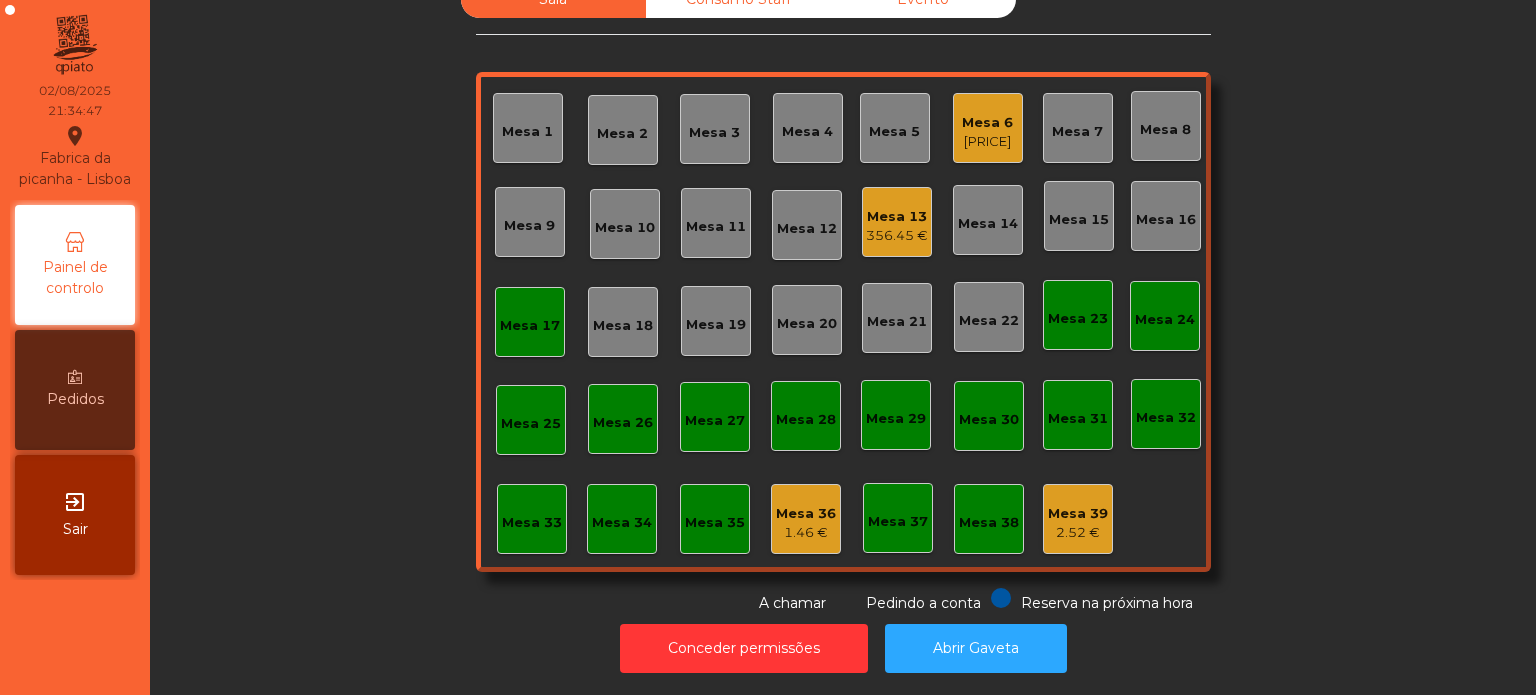 click on "Mesa 17" 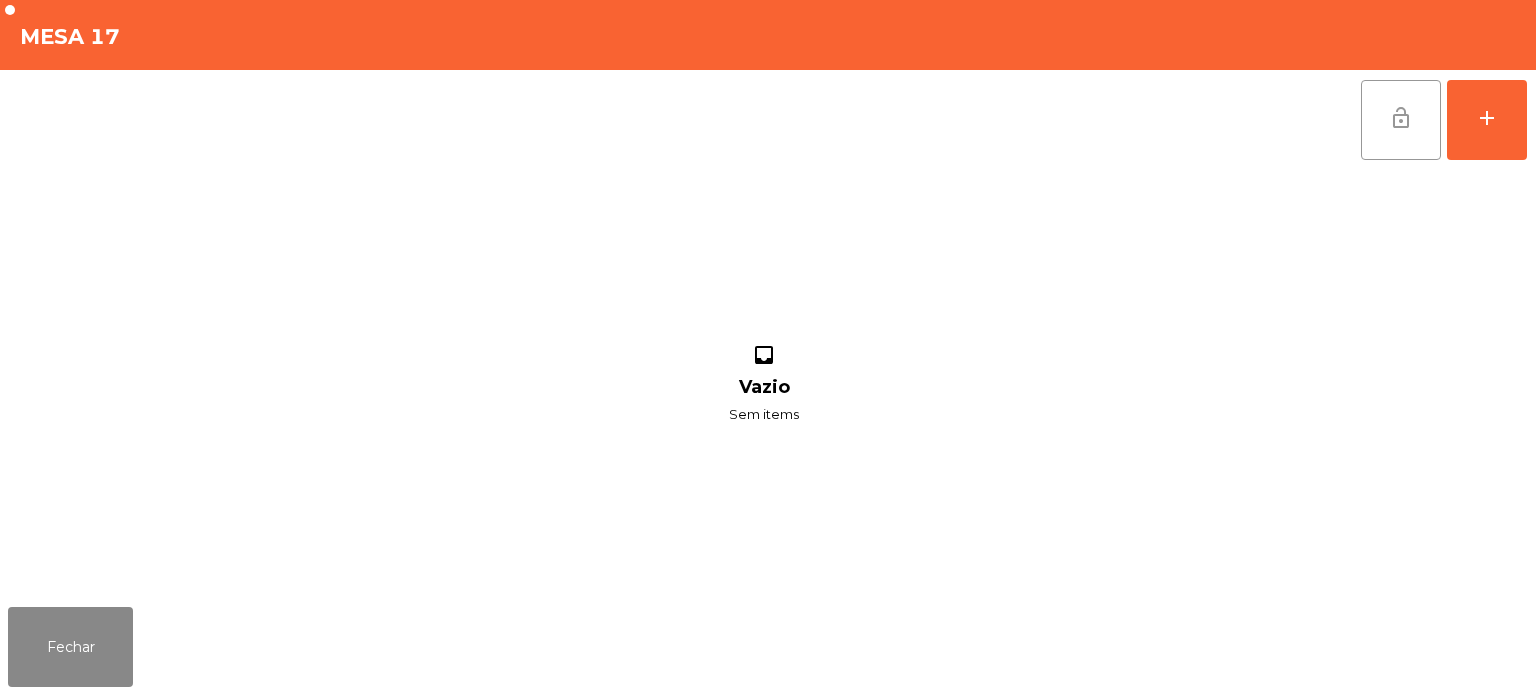click on "lock_open" 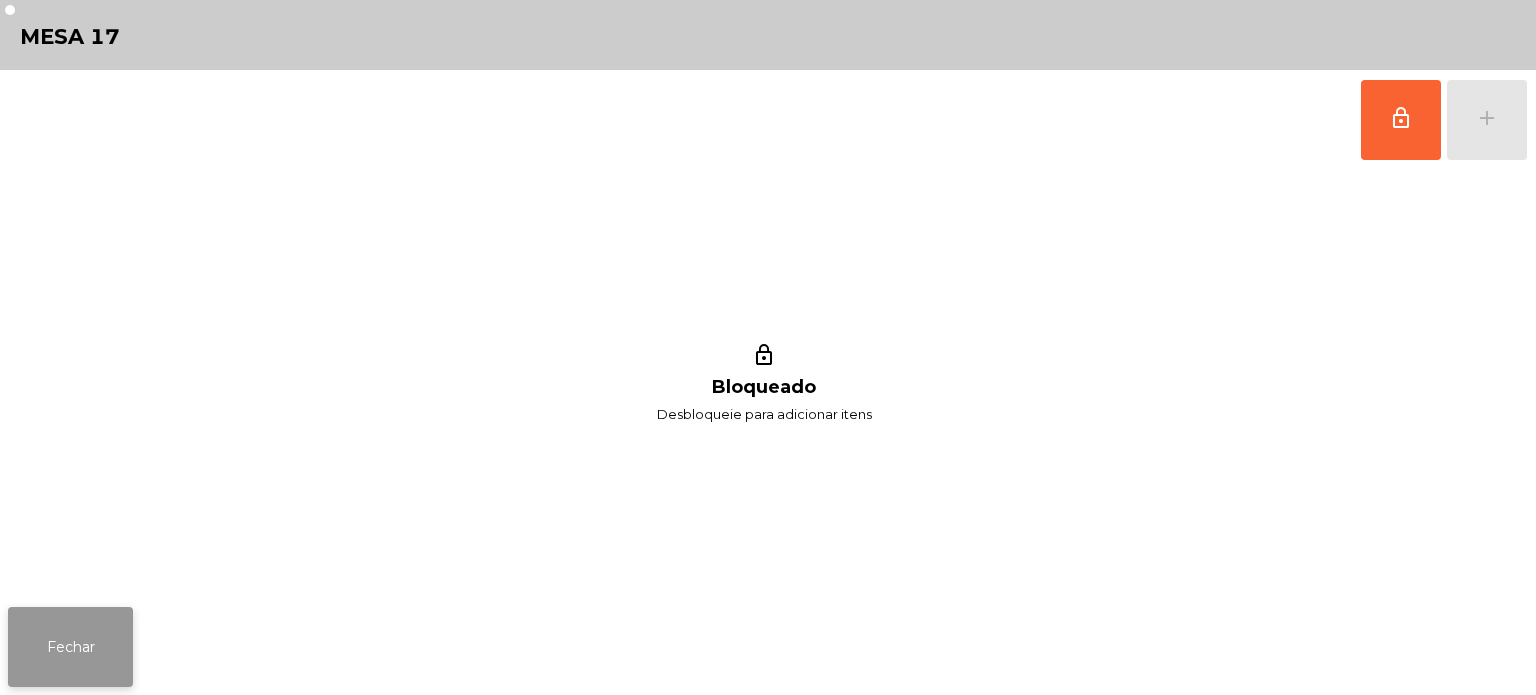 click on "Fechar" 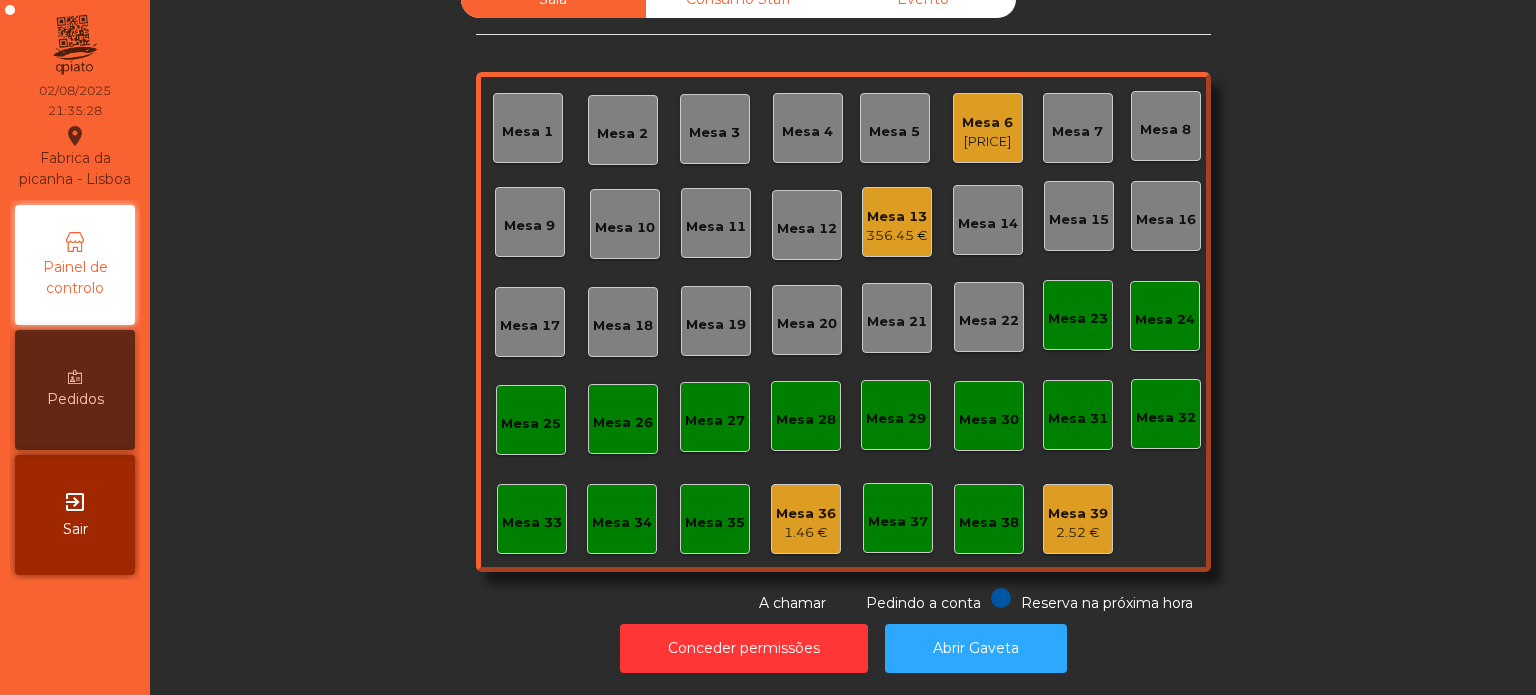click on "Mesa 13   356.45 €" 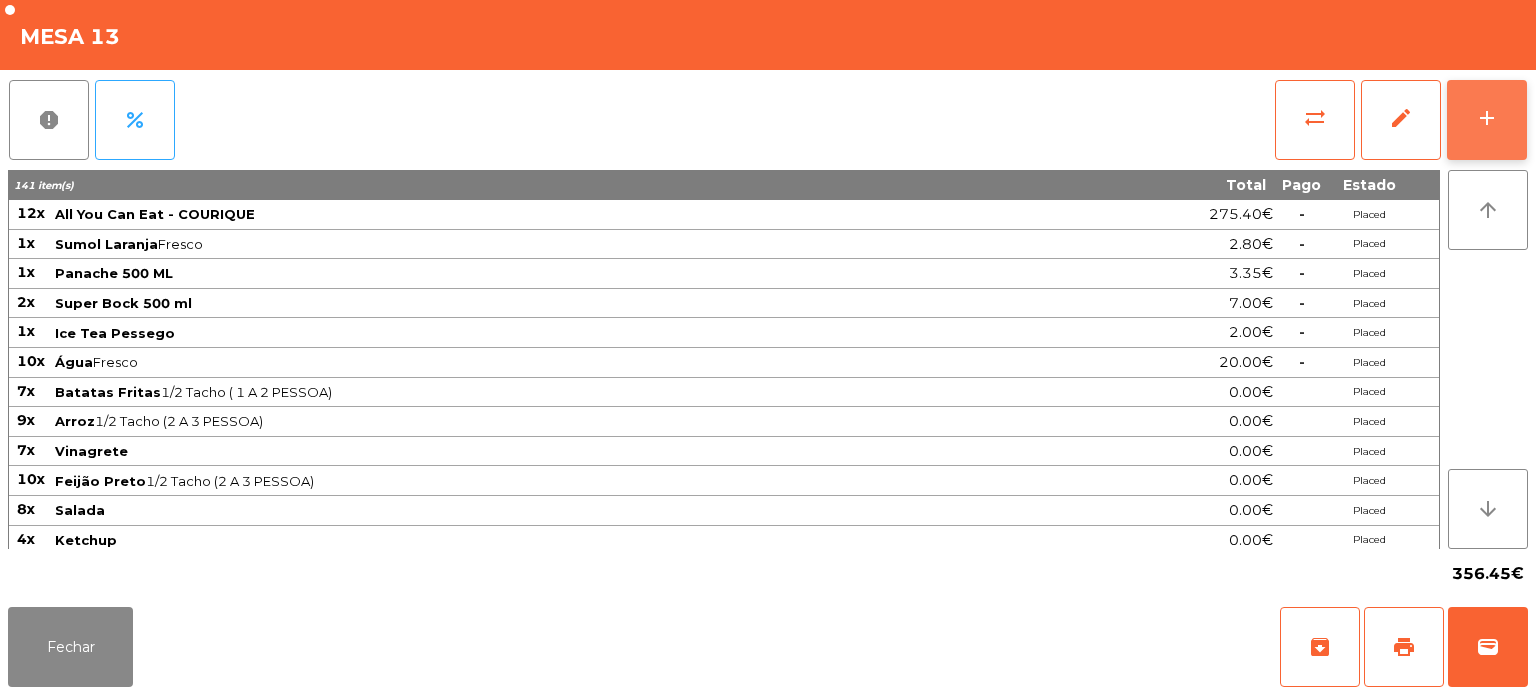 click on "add" 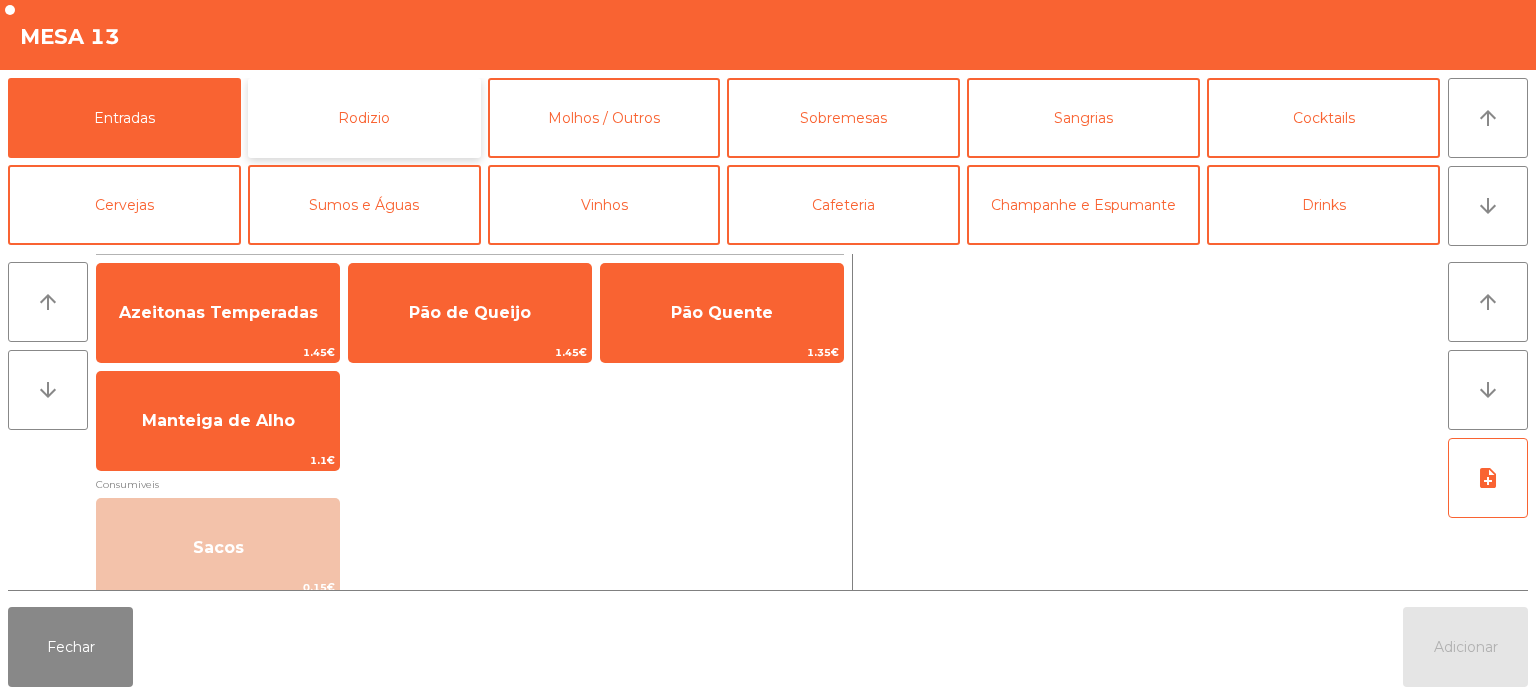 click on "Rodizio" 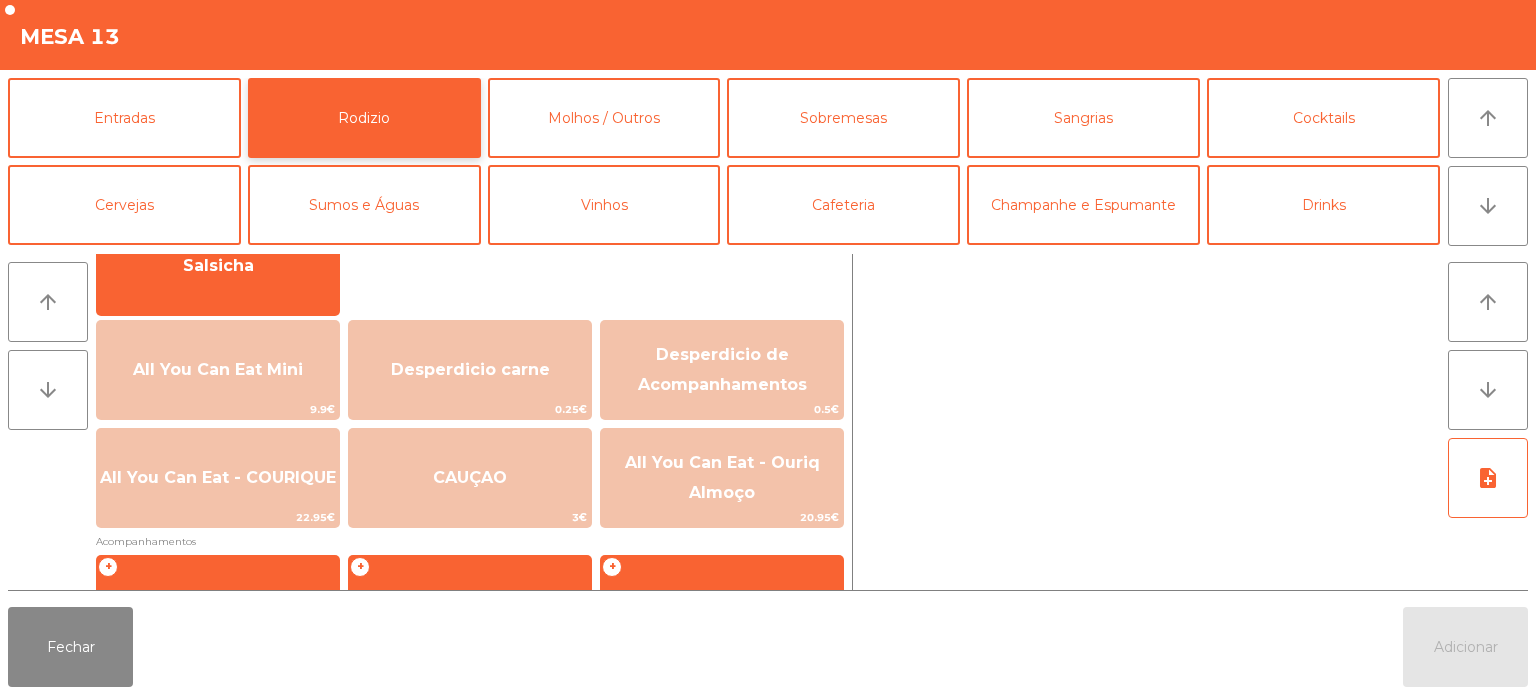 scroll, scrollTop: 158, scrollLeft: 0, axis: vertical 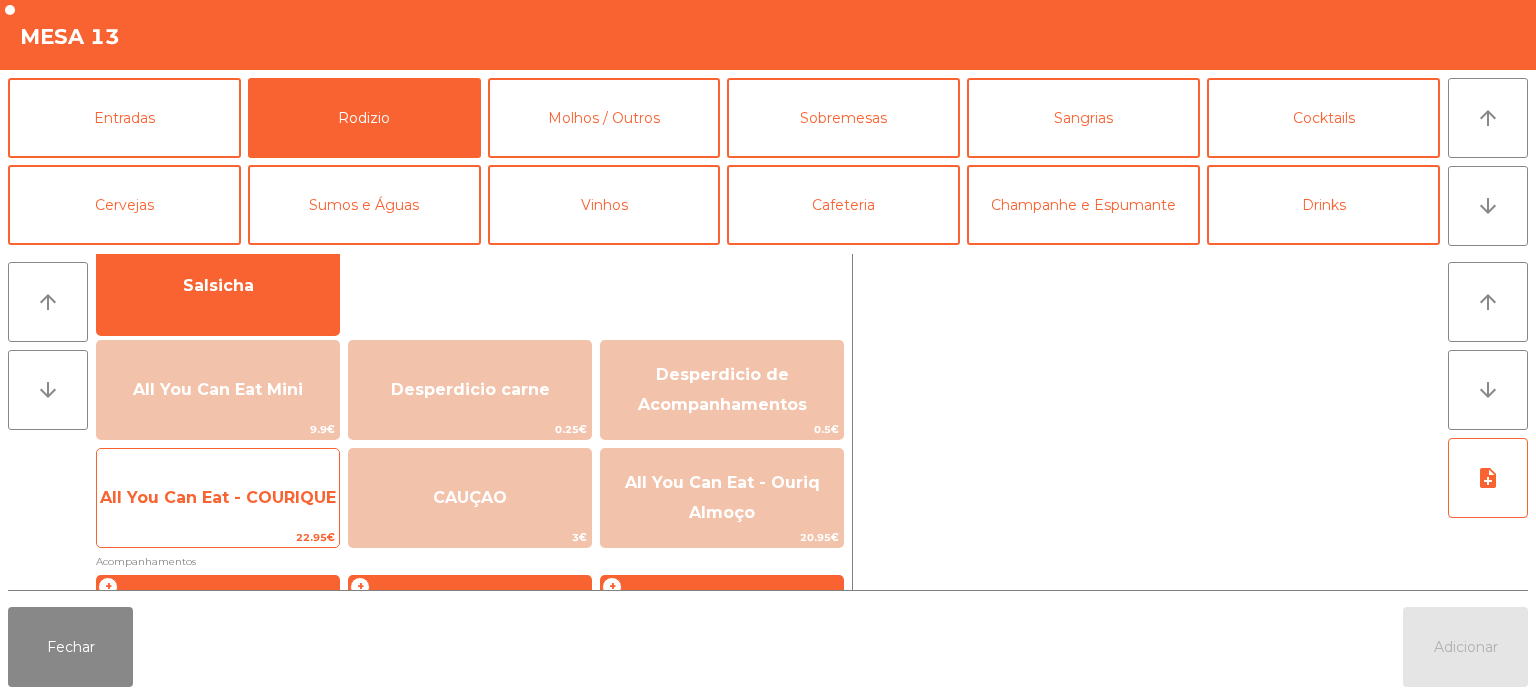 click on "All You Can Eat - COURIQUE" 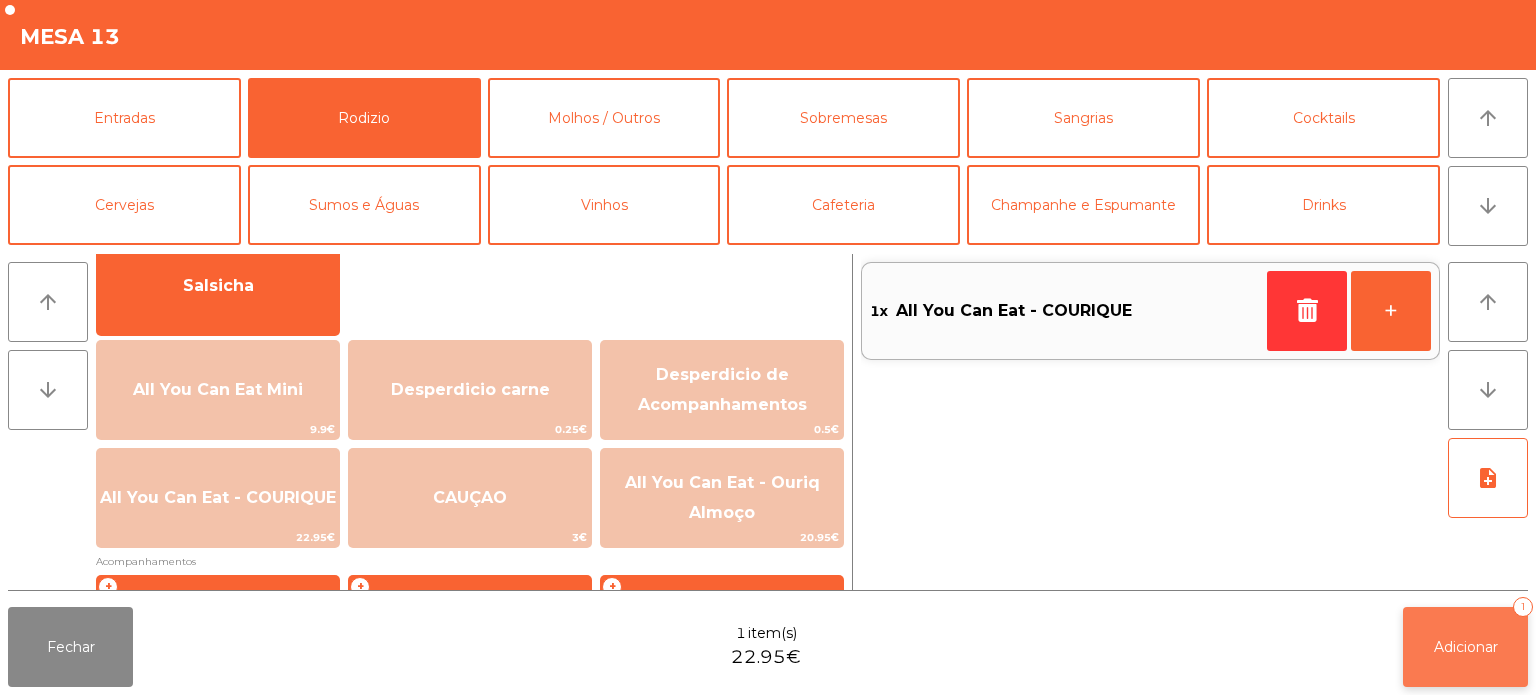 click on "Adicionar   1" 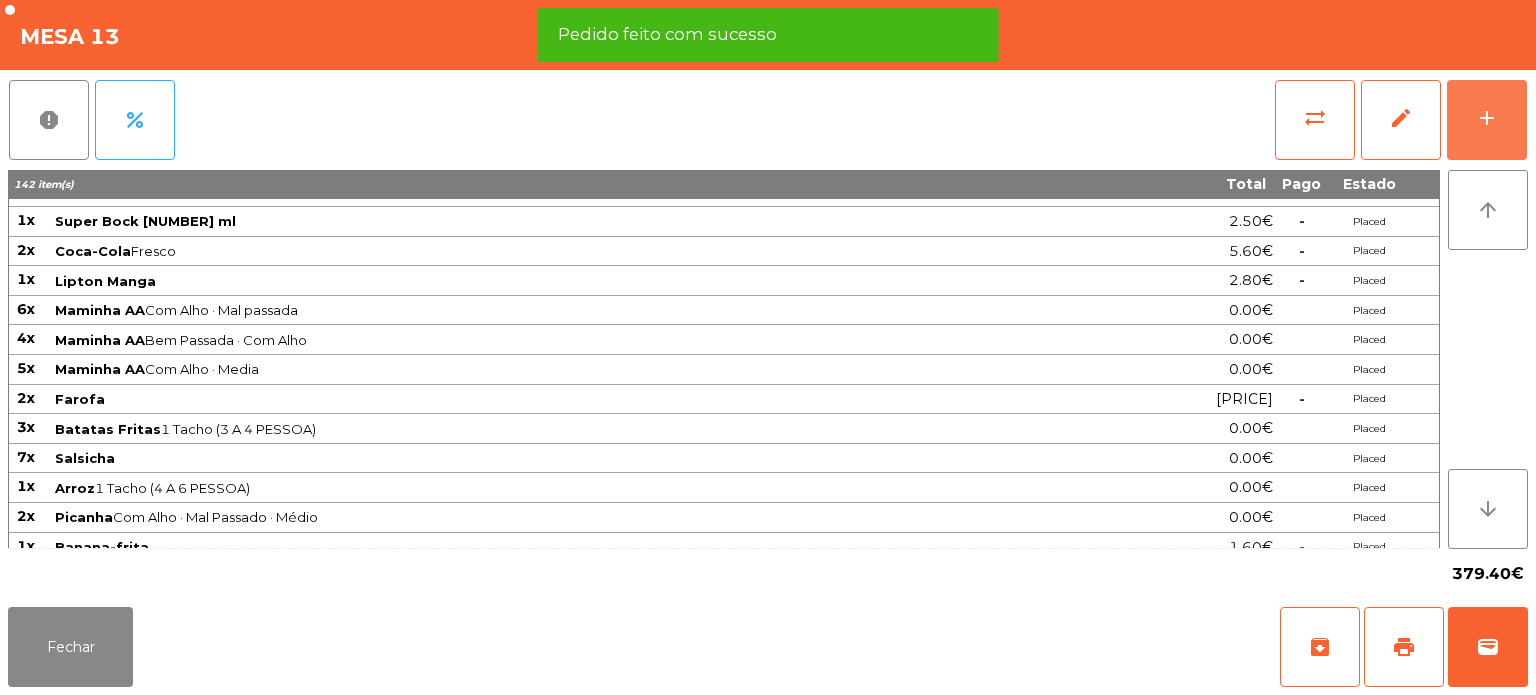 scroll, scrollTop: 562, scrollLeft: 0, axis: vertical 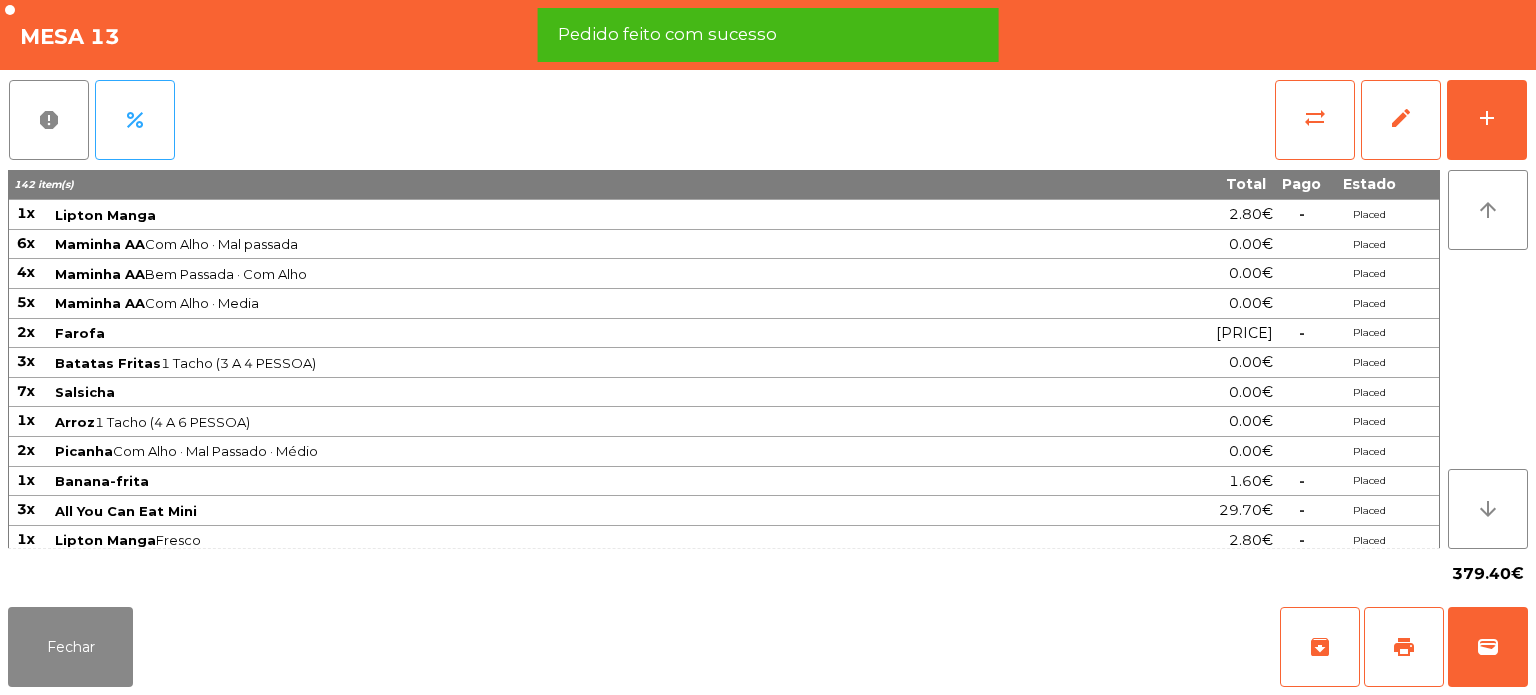 click on "Pago" 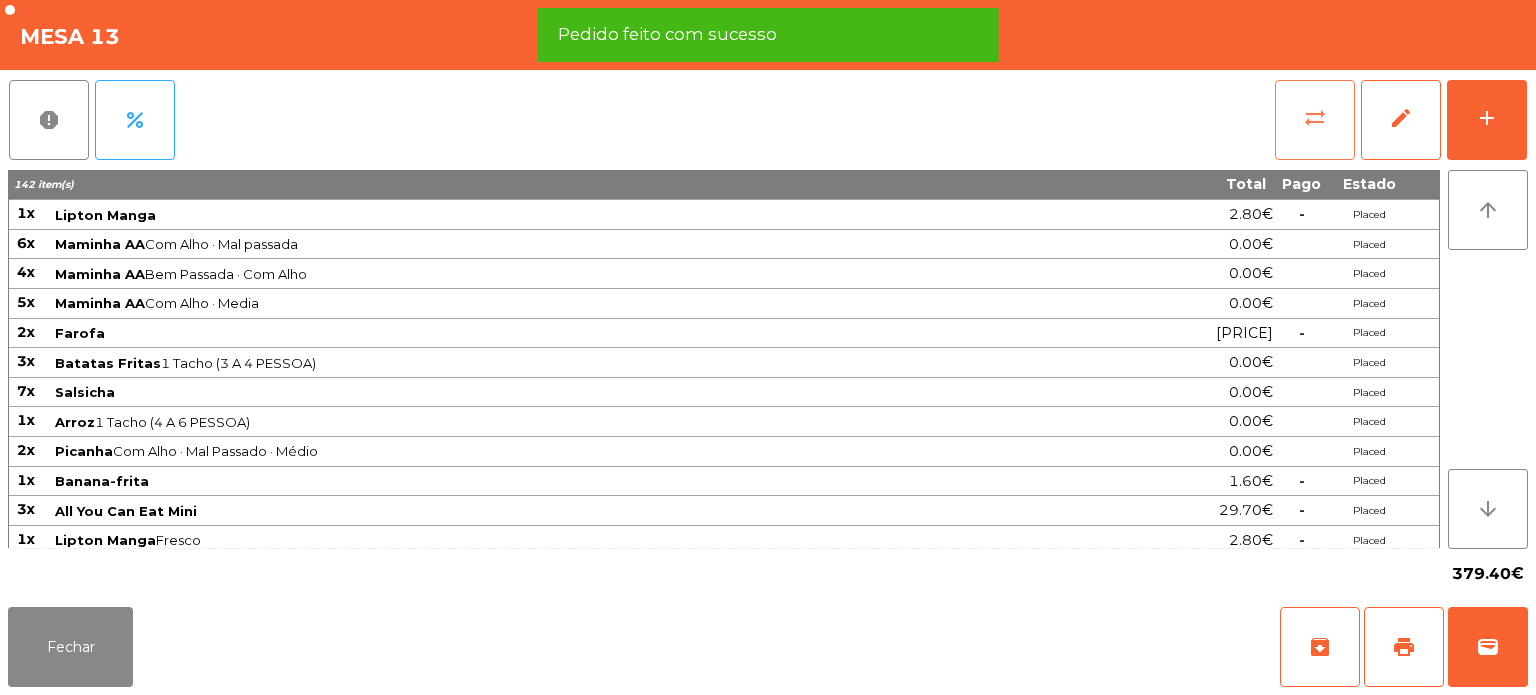 click on "sync_alt" 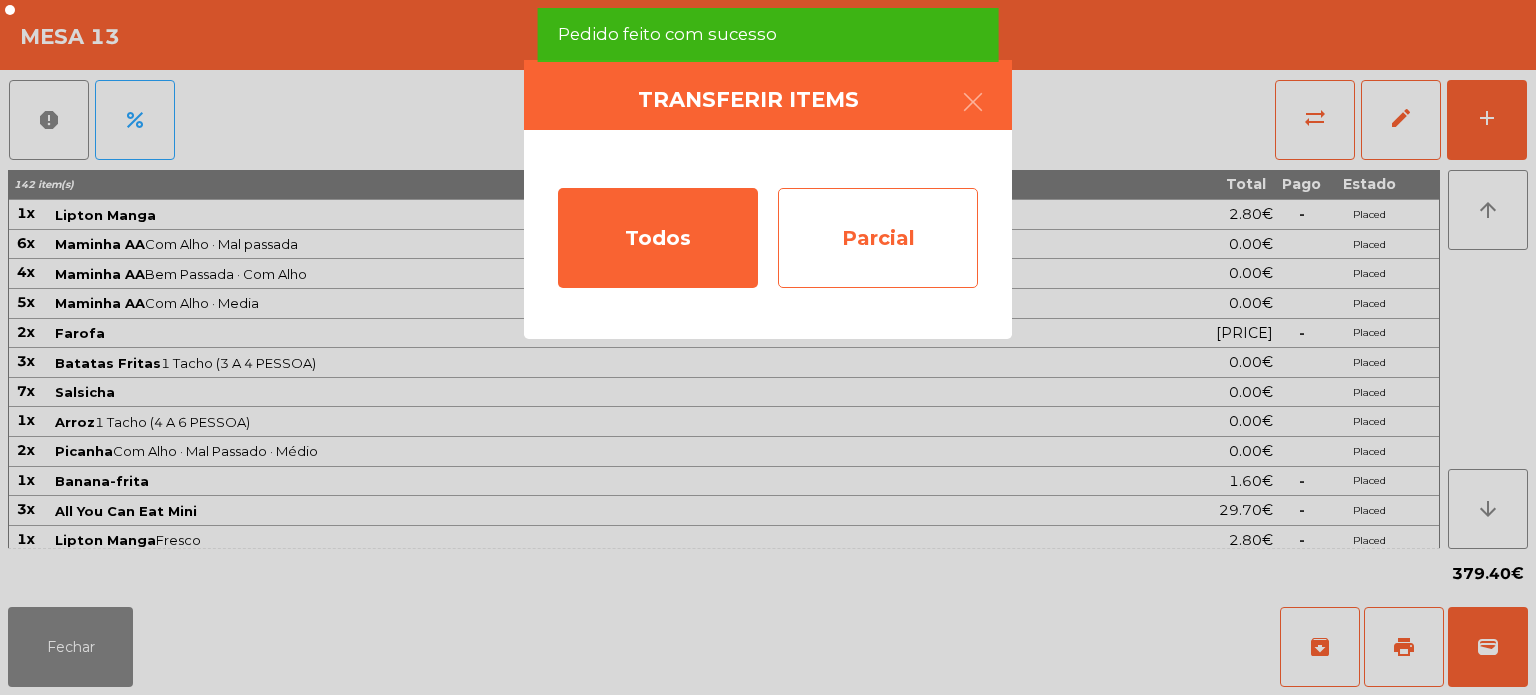 click on "Parcial" 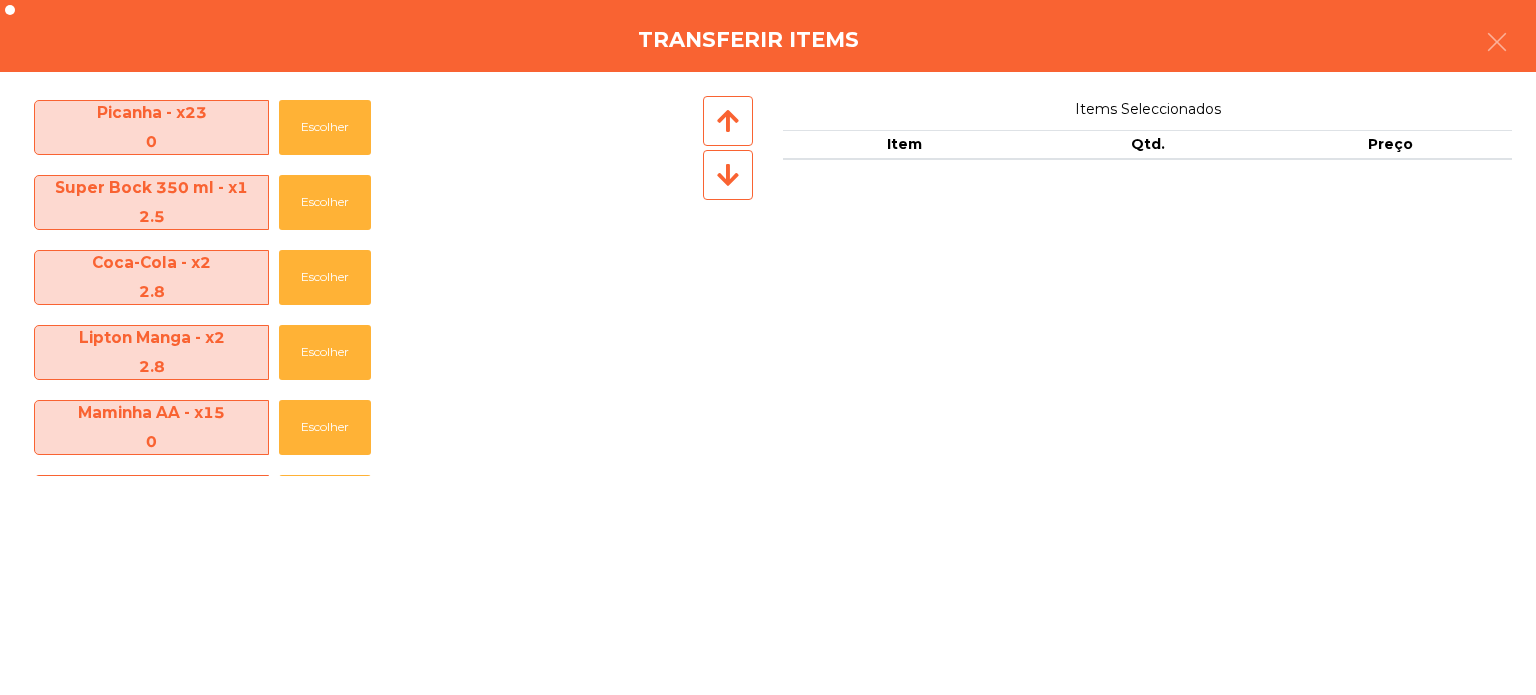 scroll, scrollTop: 1344, scrollLeft: 0, axis: vertical 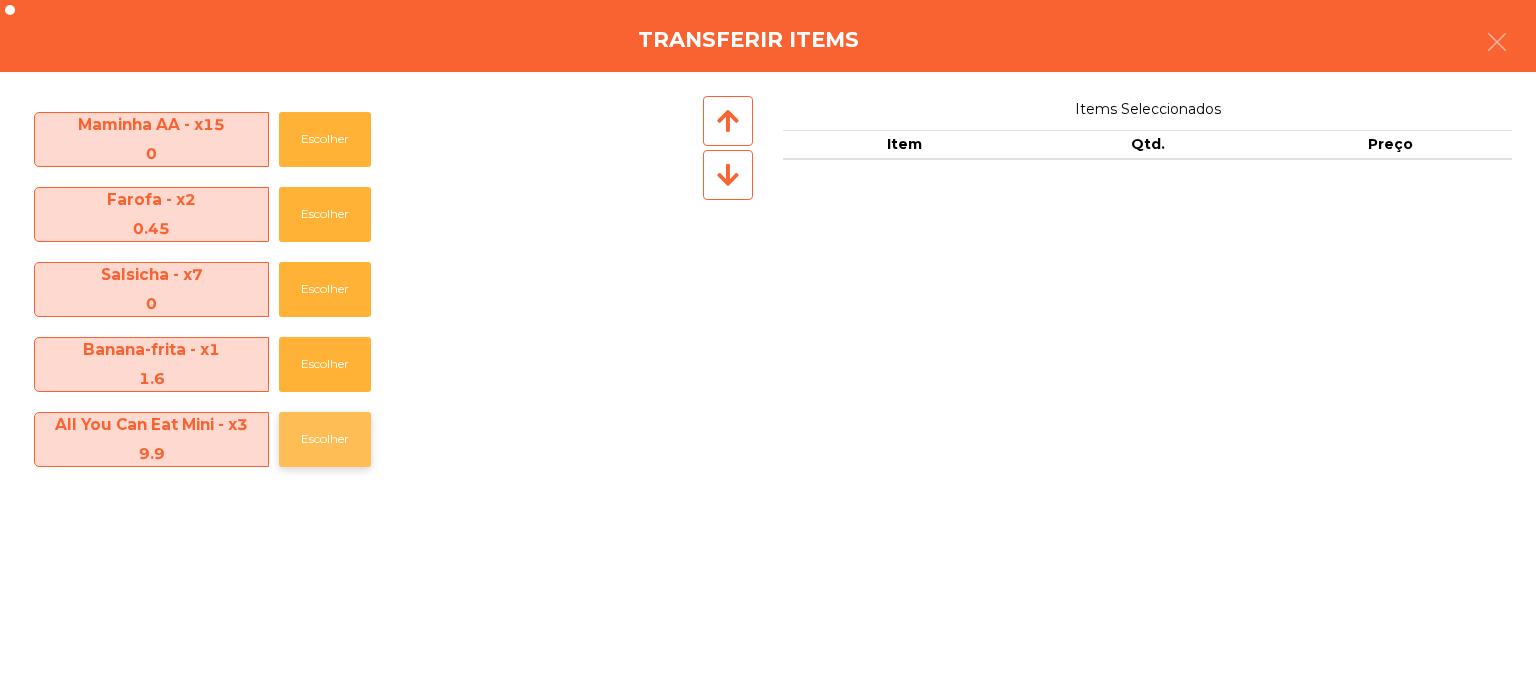 click on "Escolher" 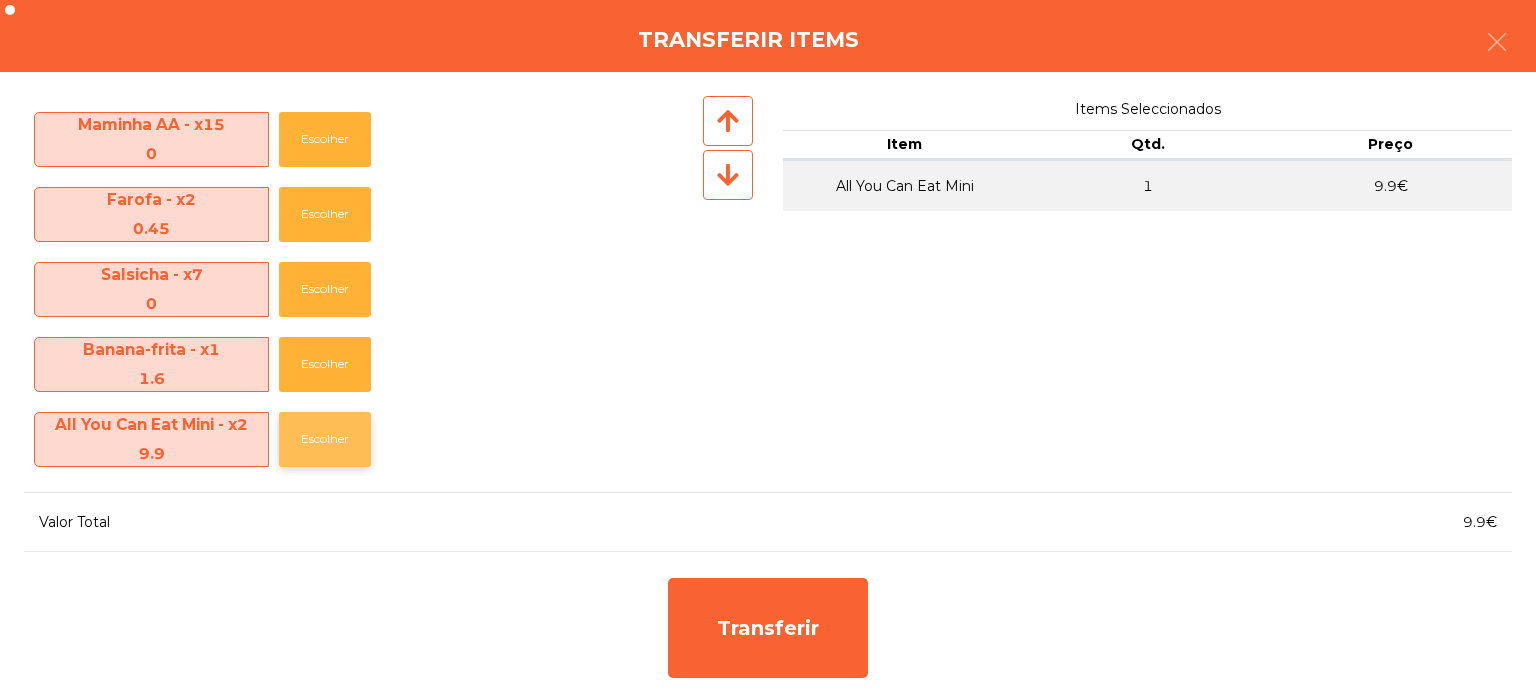 click on "Escolher" 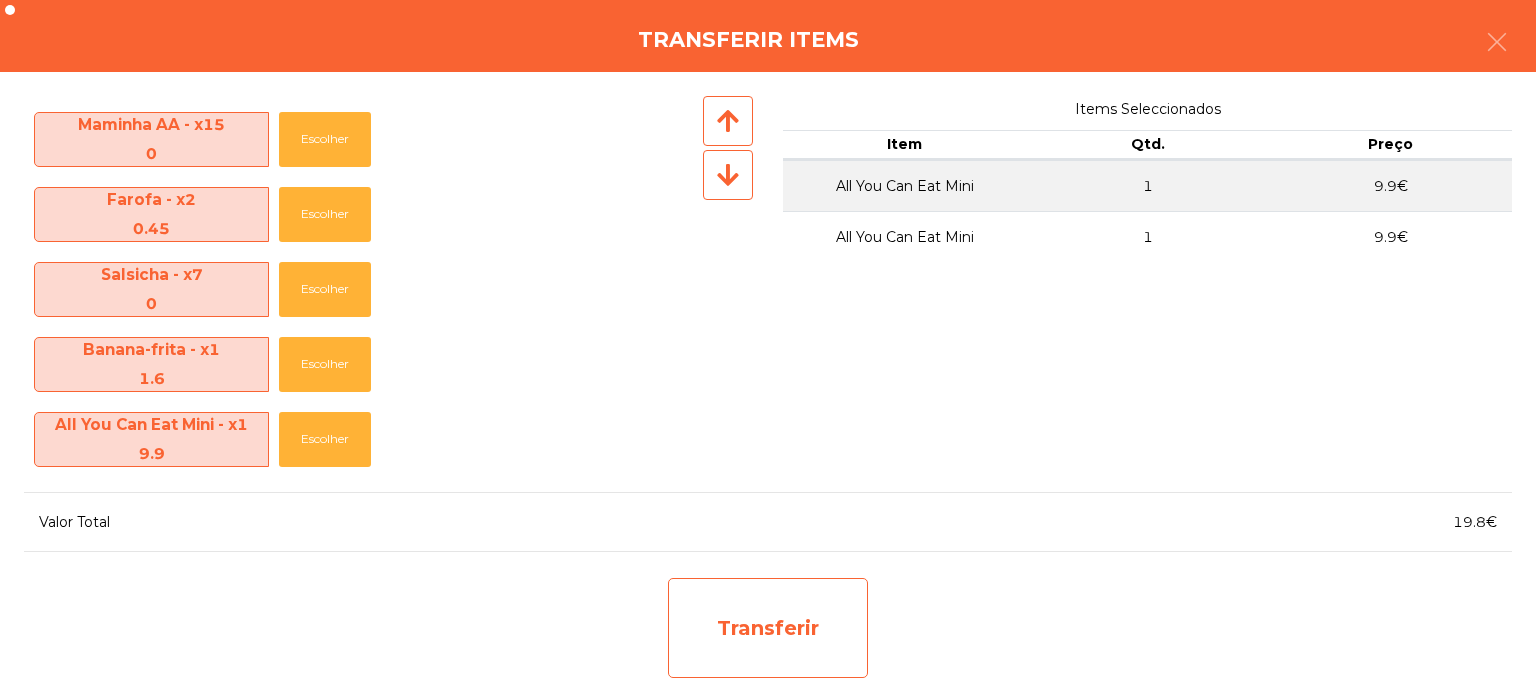 click on "Transferir" 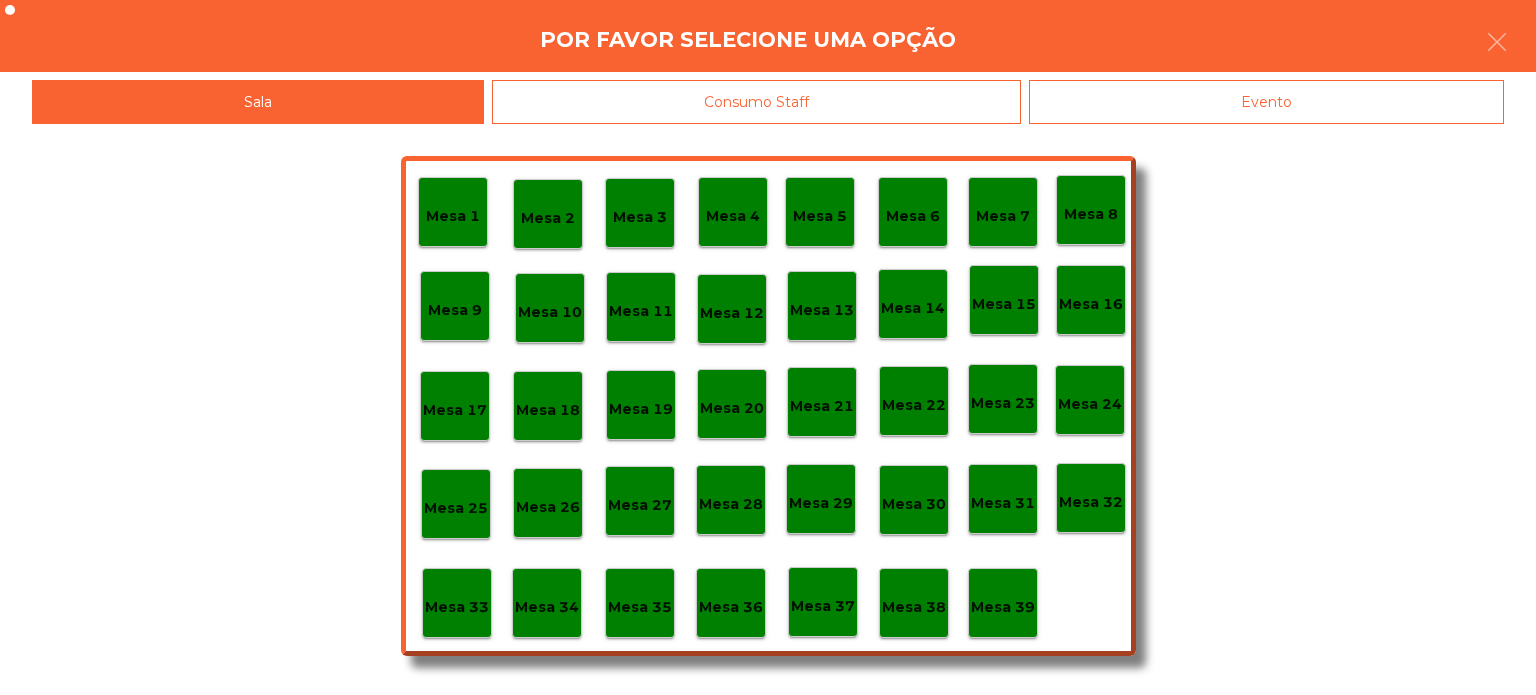 click on "Mesa 37" 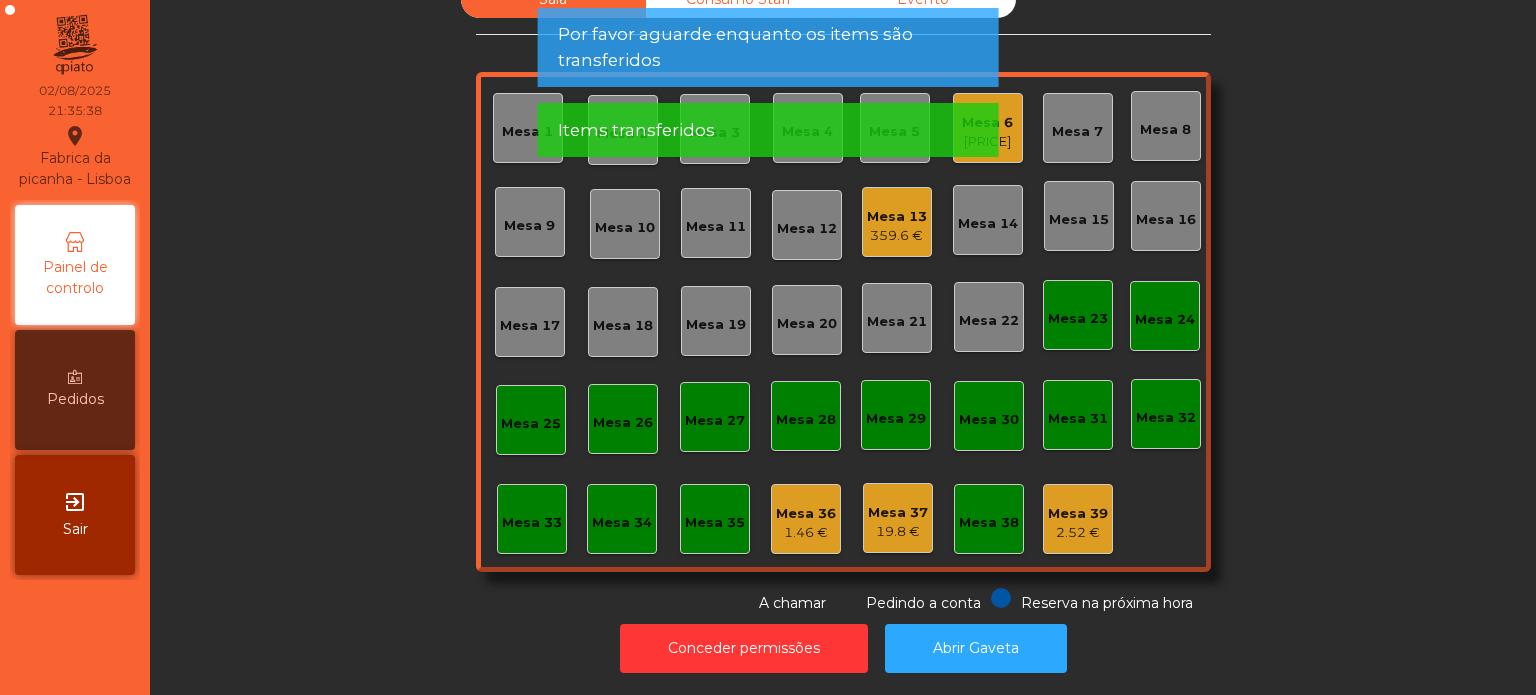 click on "359.6 €" 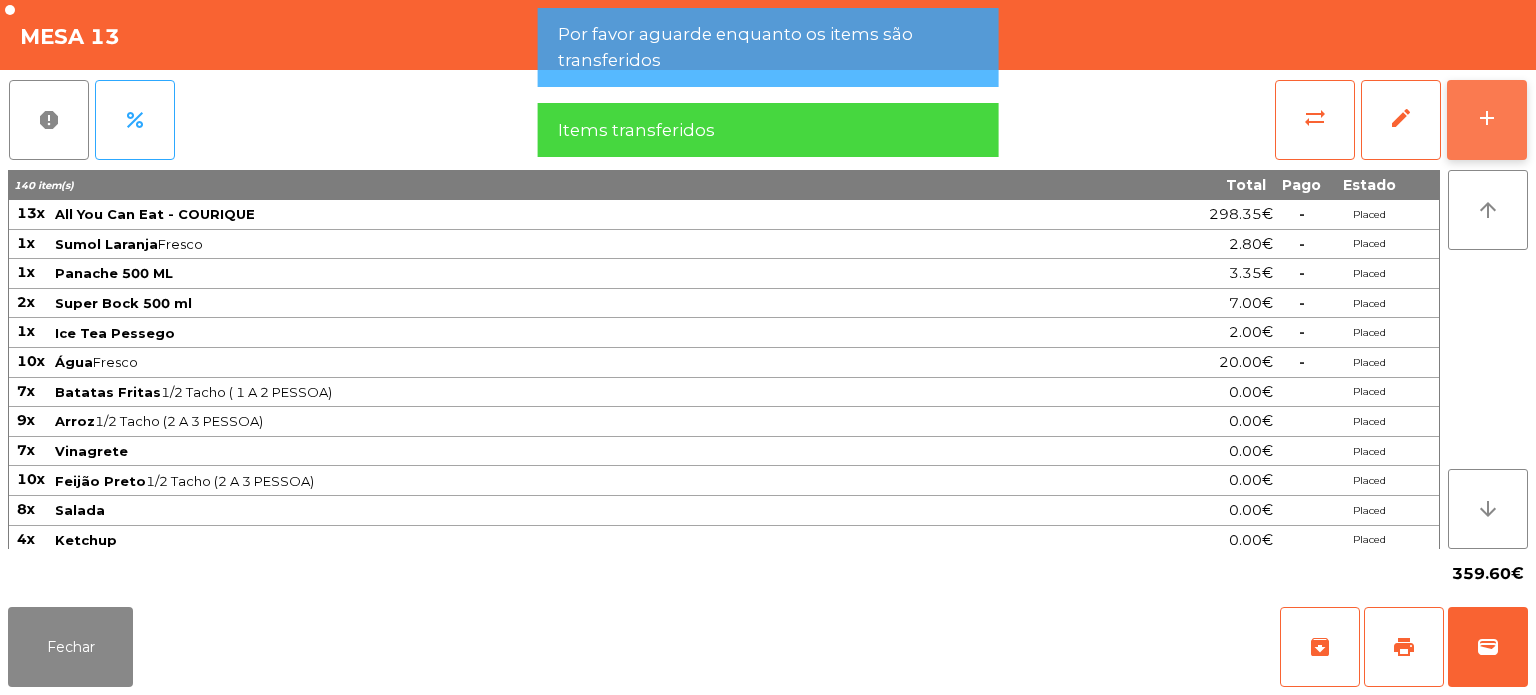 click on "add" 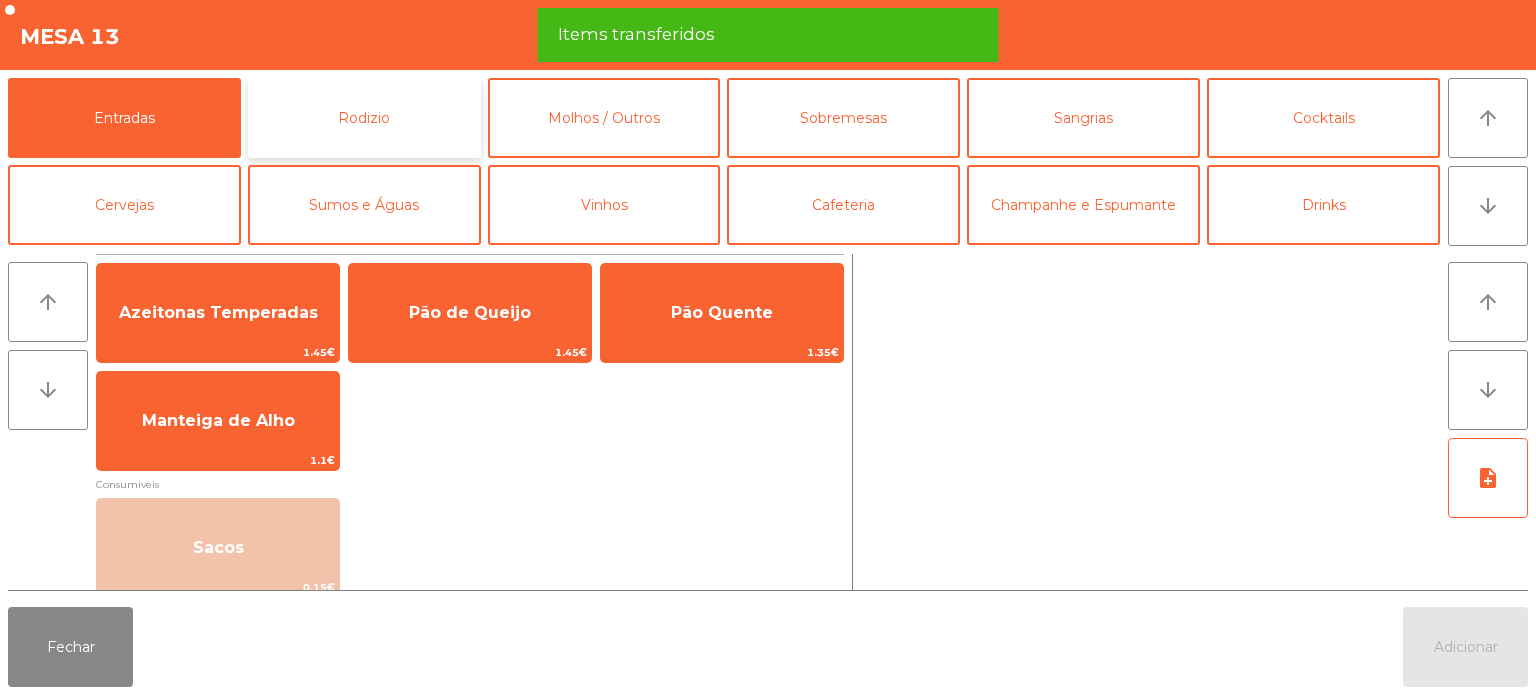 click on "Rodizio" 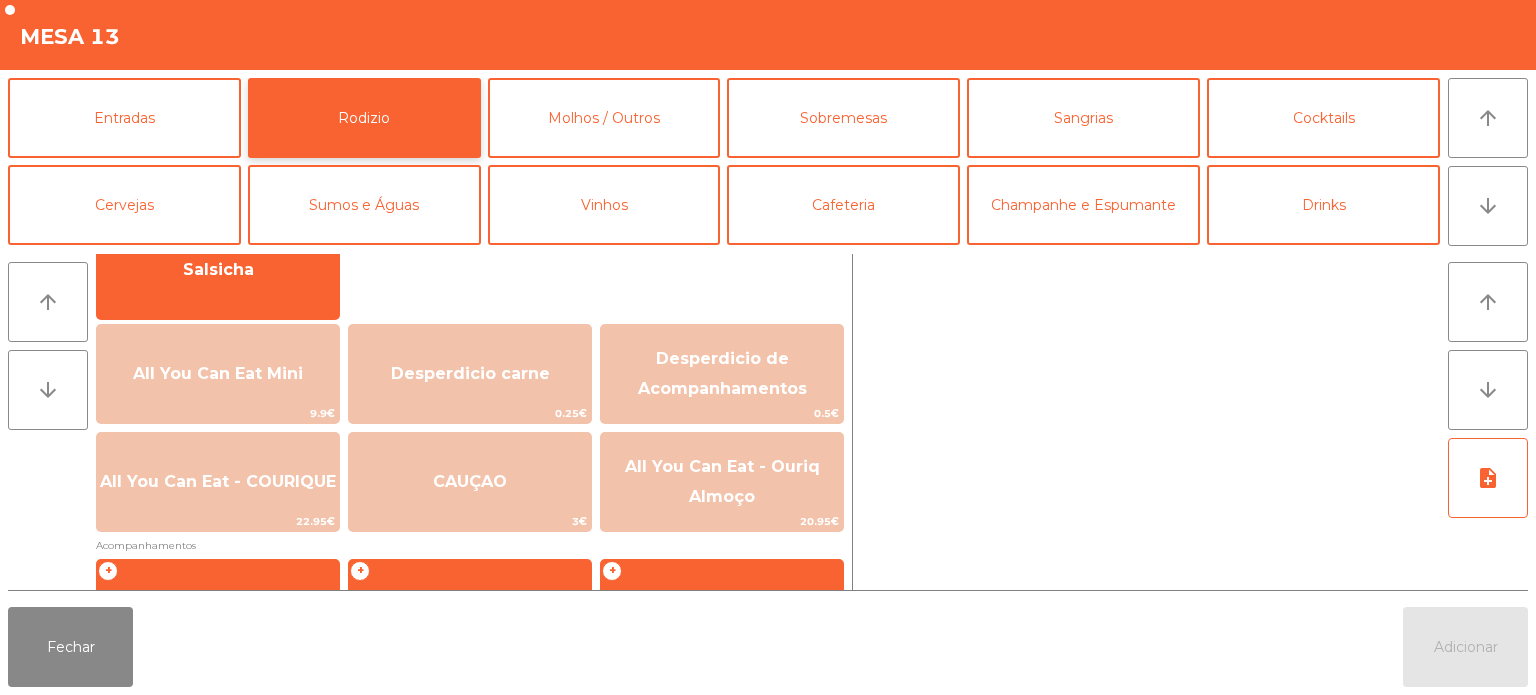 scroll, scrollTop: 212, scrollLeft: 0, axis: vertical 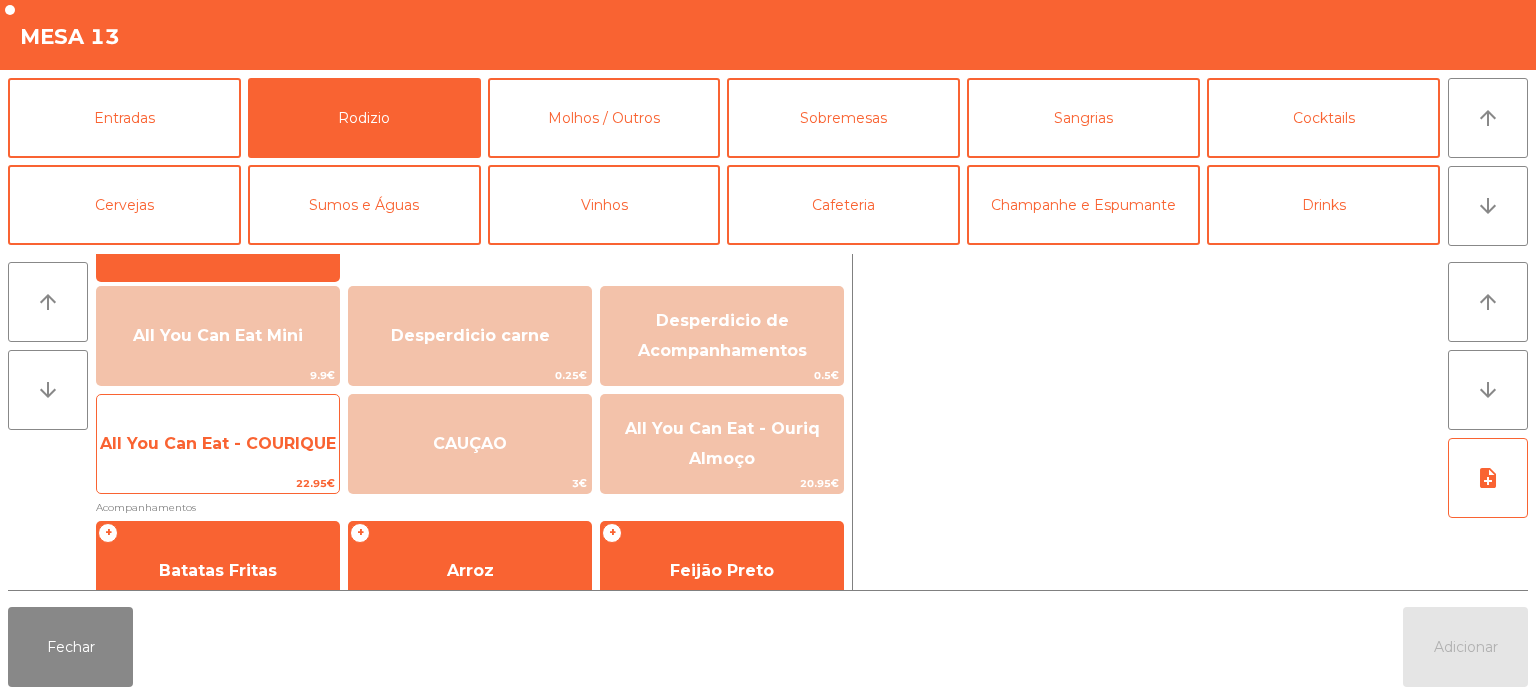 click on "All You Can Eat - COURIQUE" 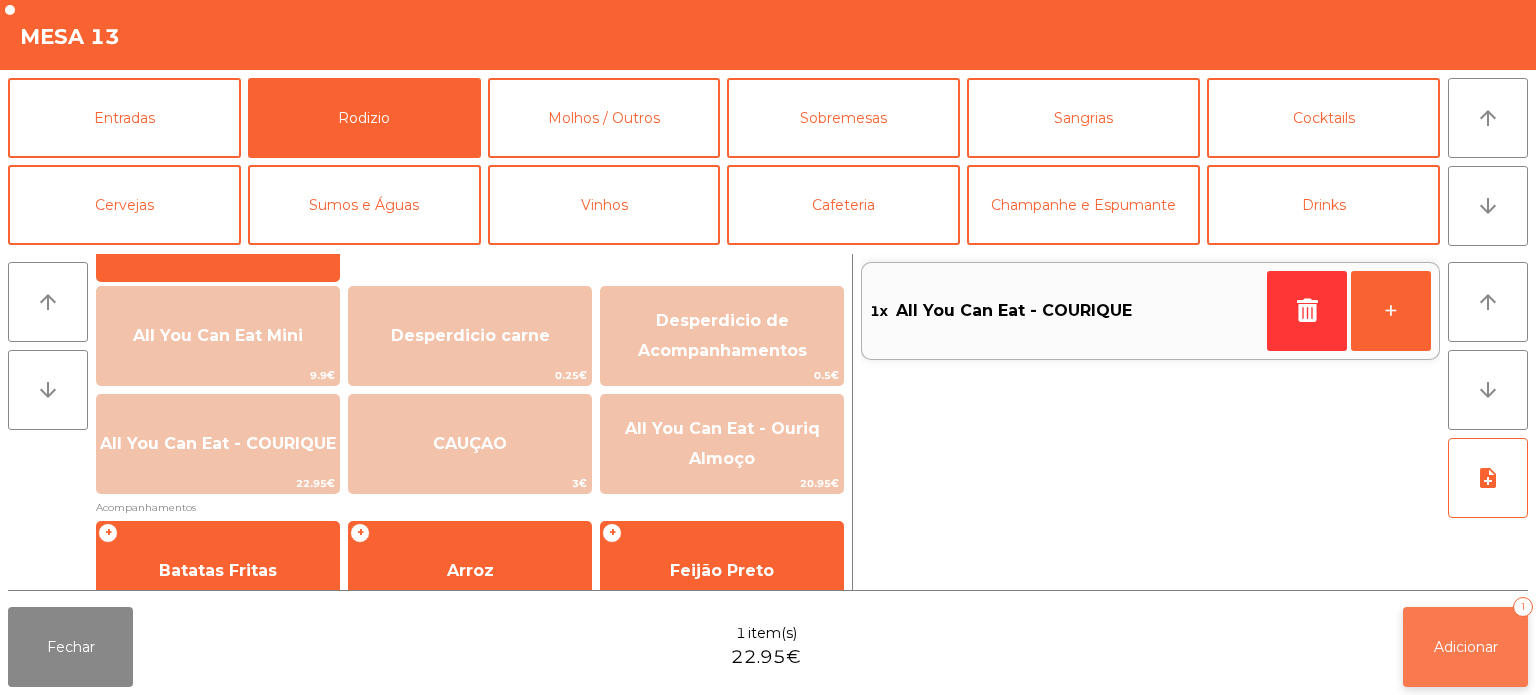 click on "Adicionar" 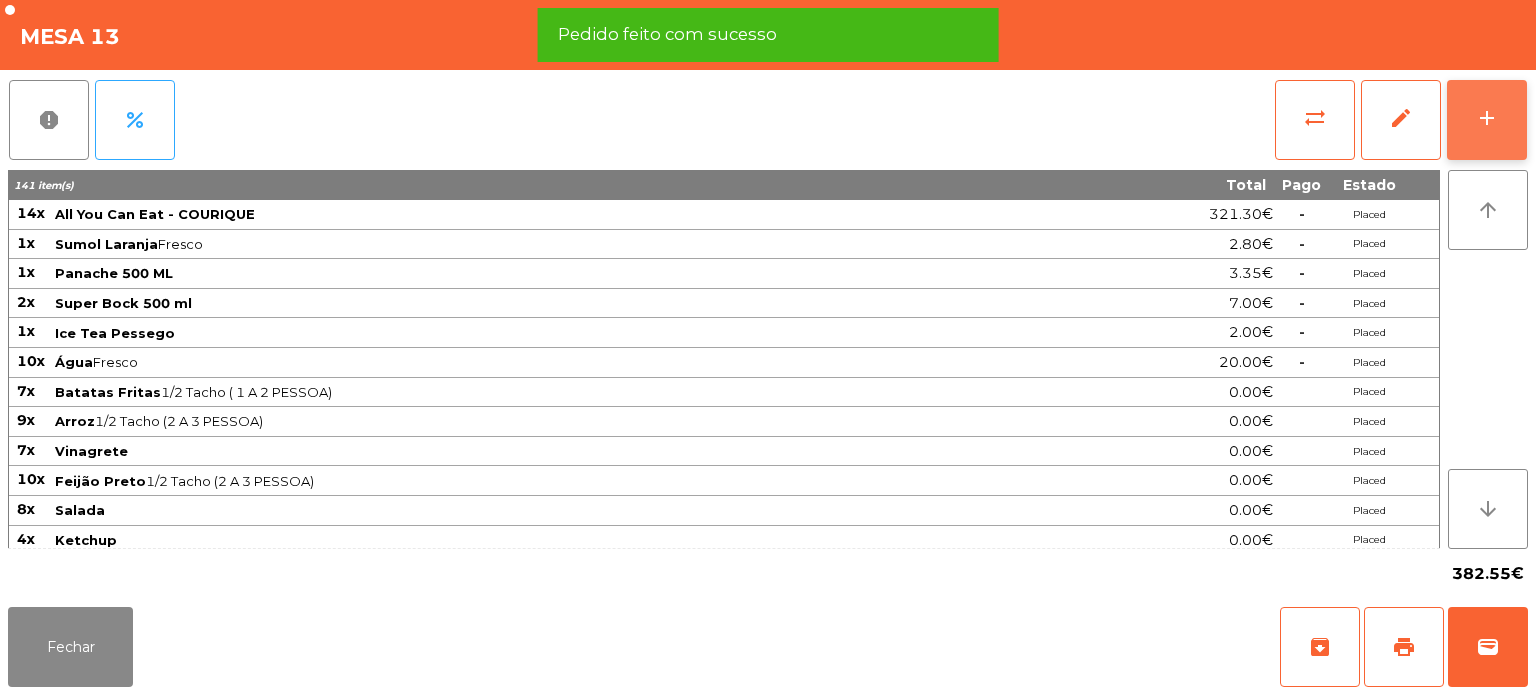 click on "add" 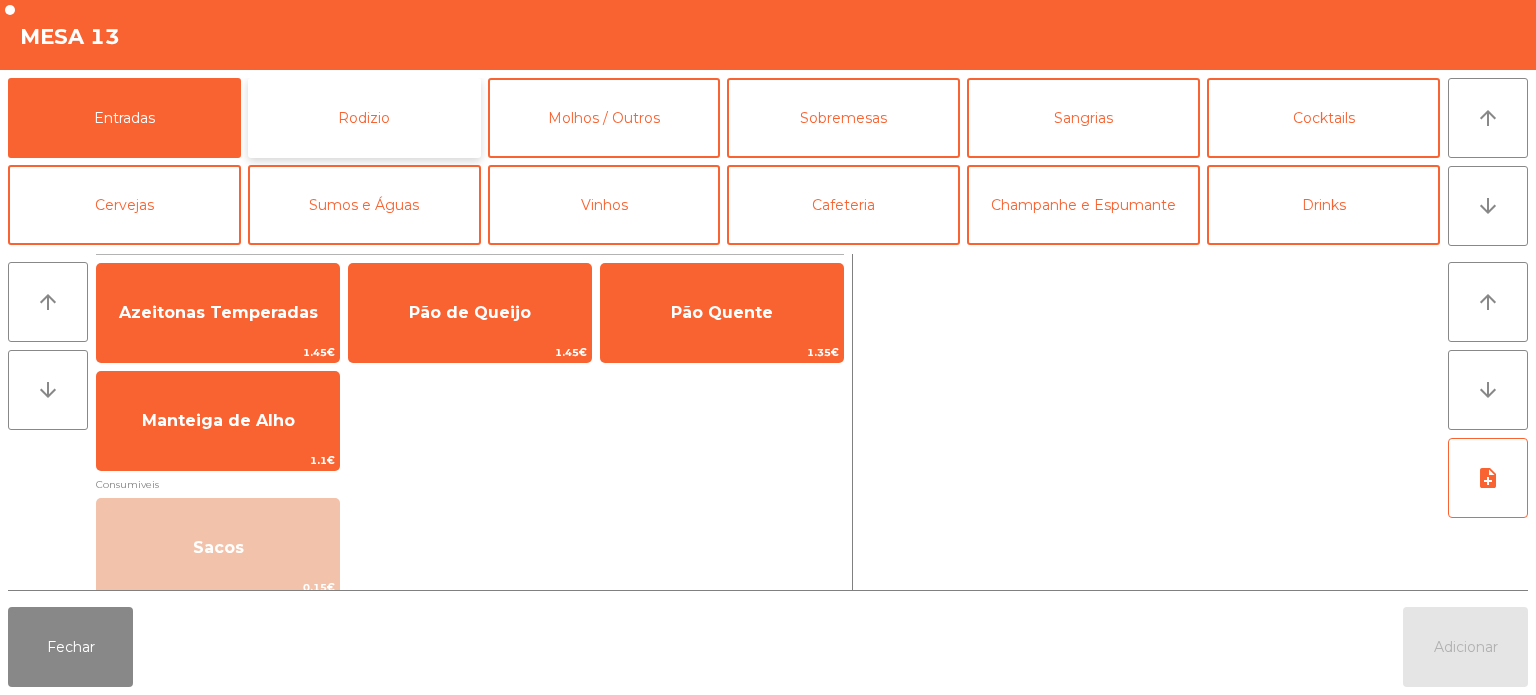 click on "Rodizio" 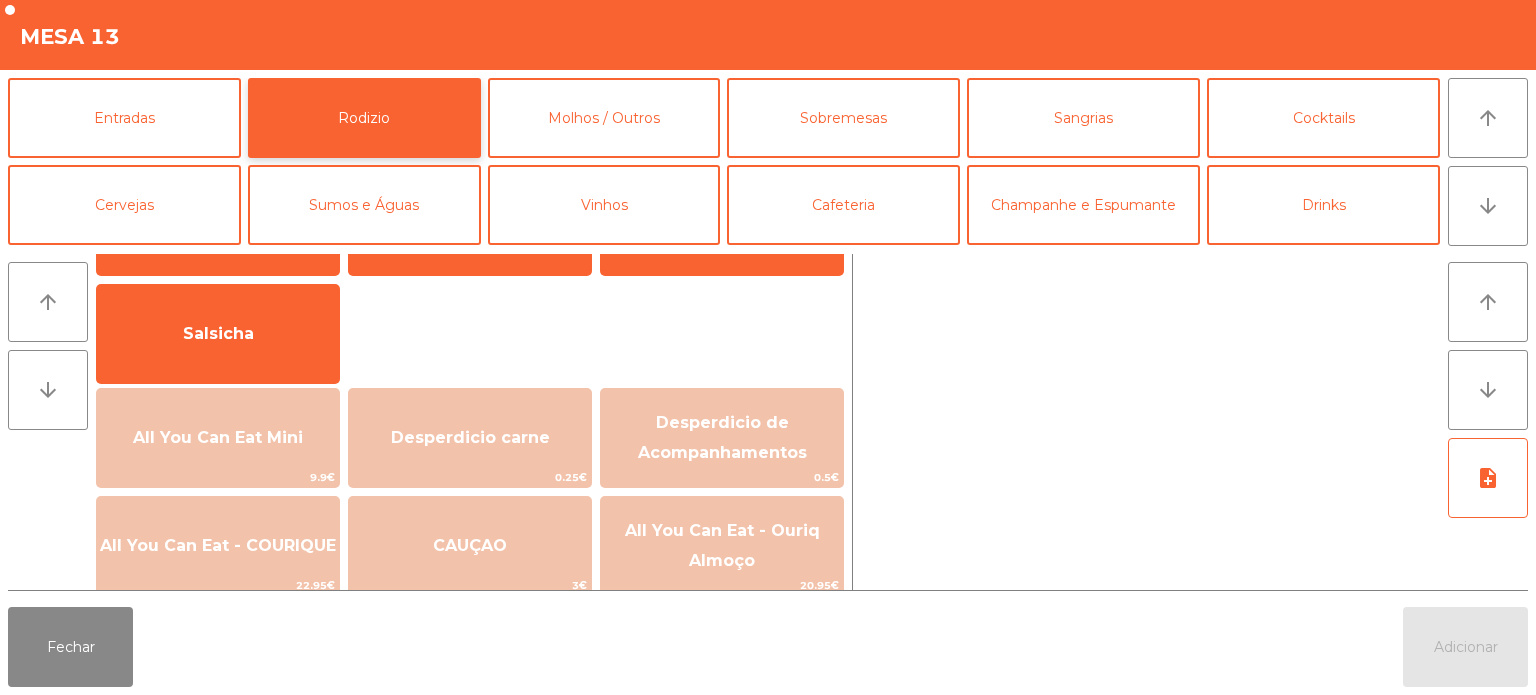scroll, scrollTop: 104, scrollLeft: 0, axis: vertical 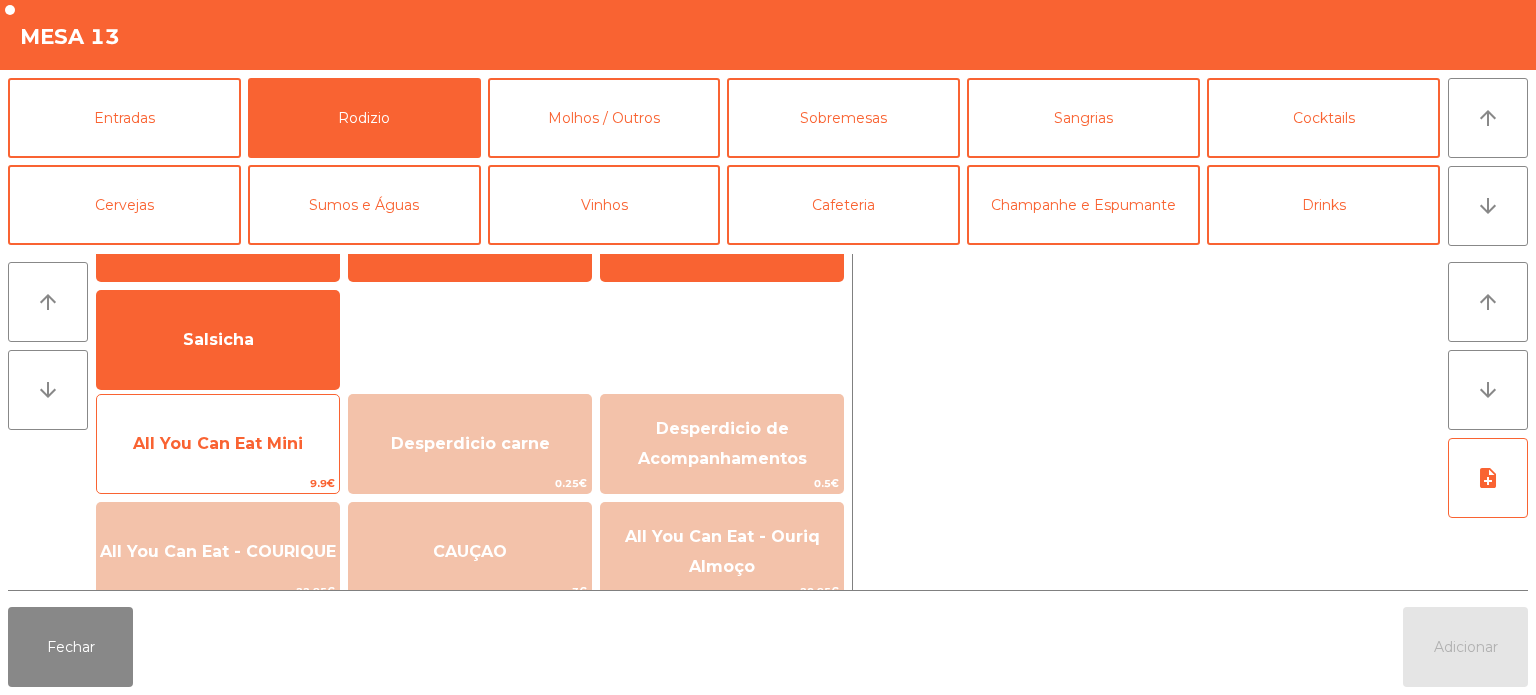 click on "9.9€" 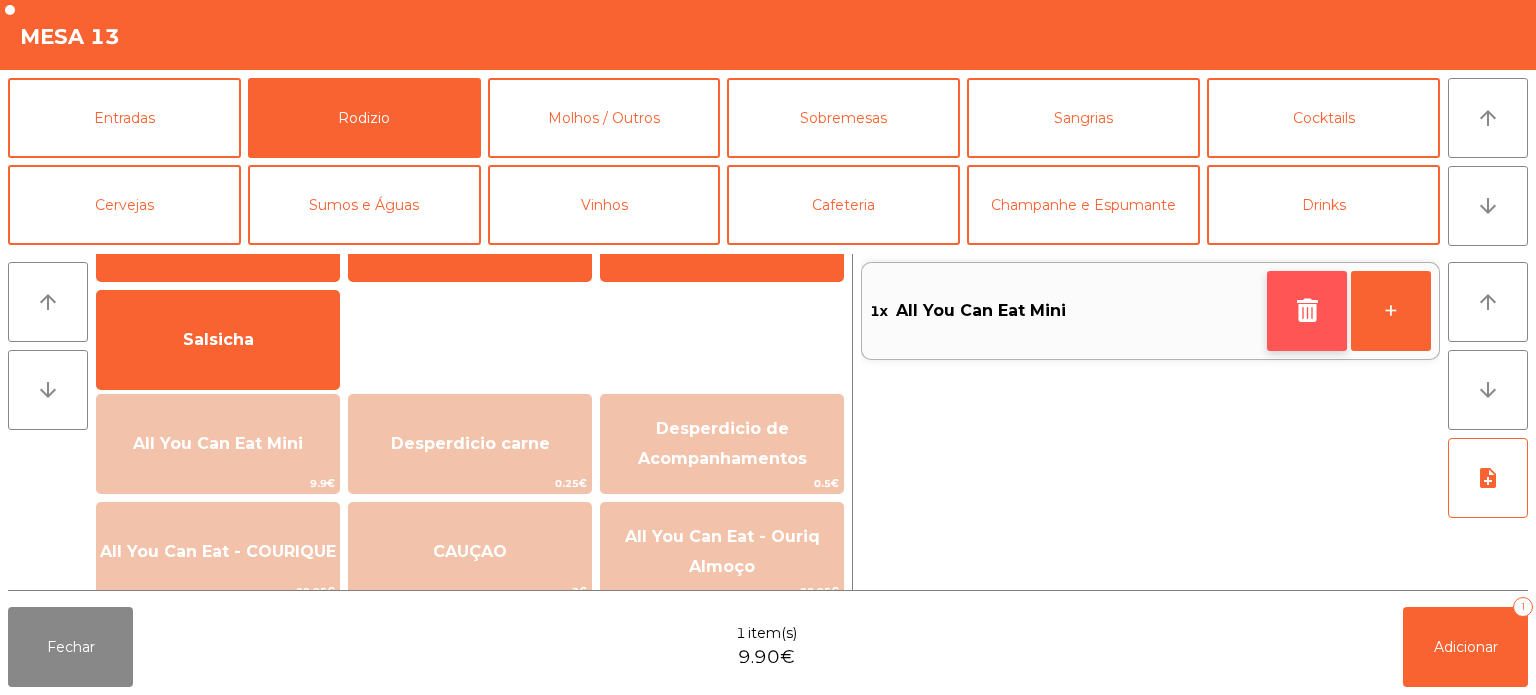 click 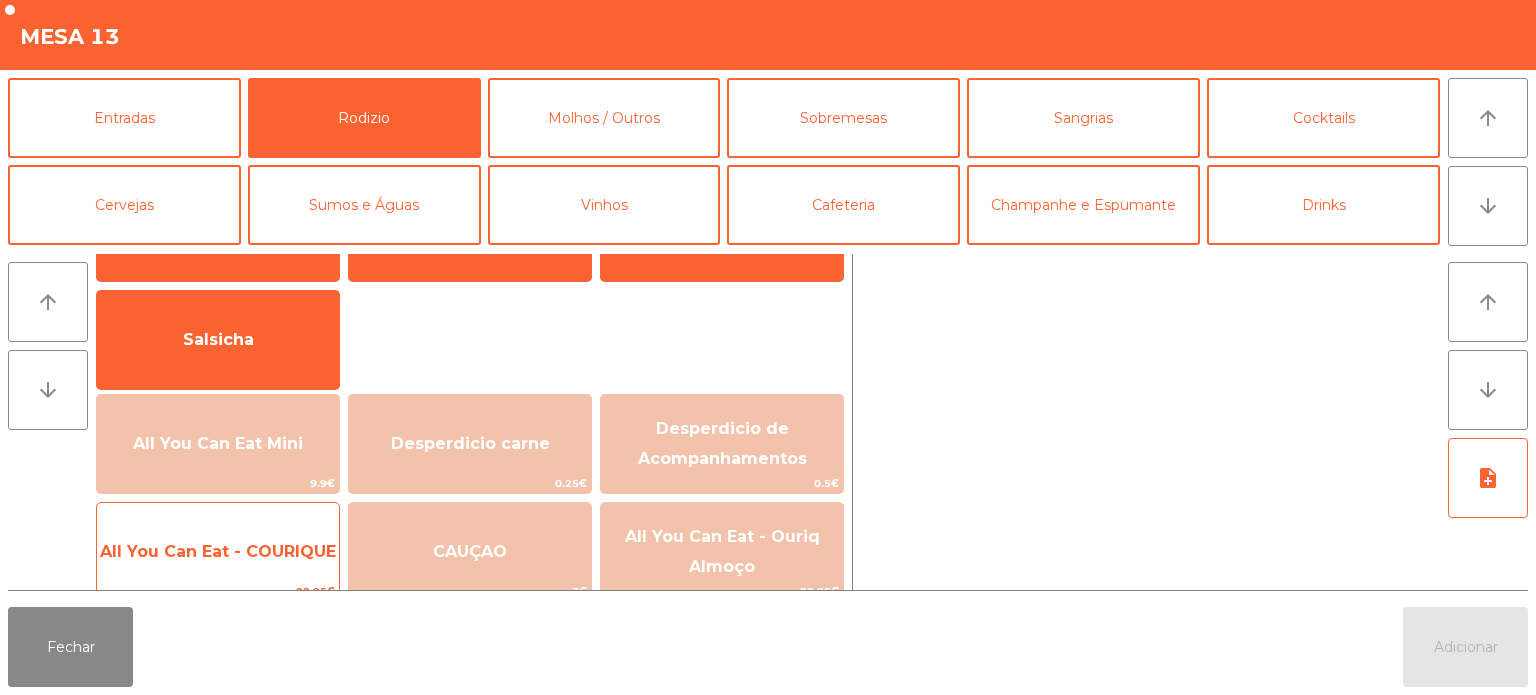 click on "All You Can Eat - COURIQUE" 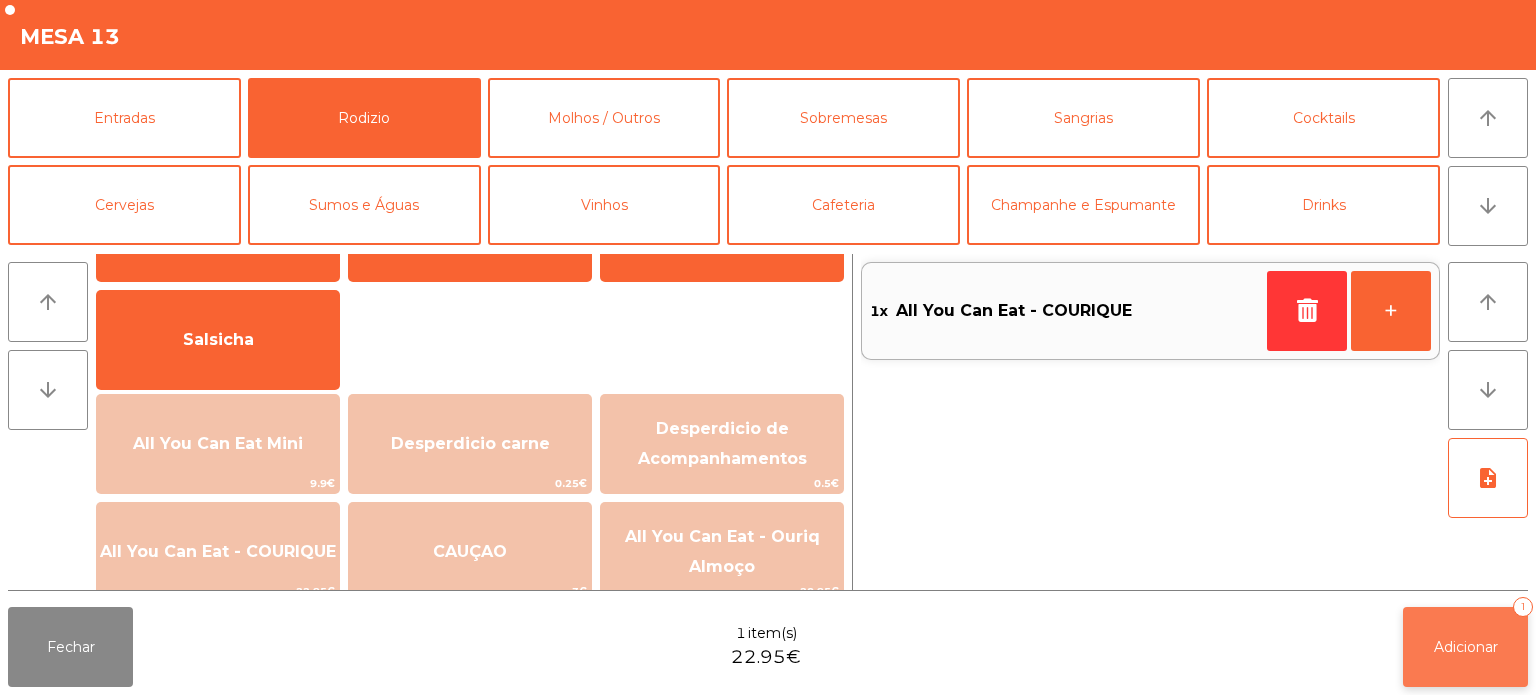 click on "Adicionar   1" 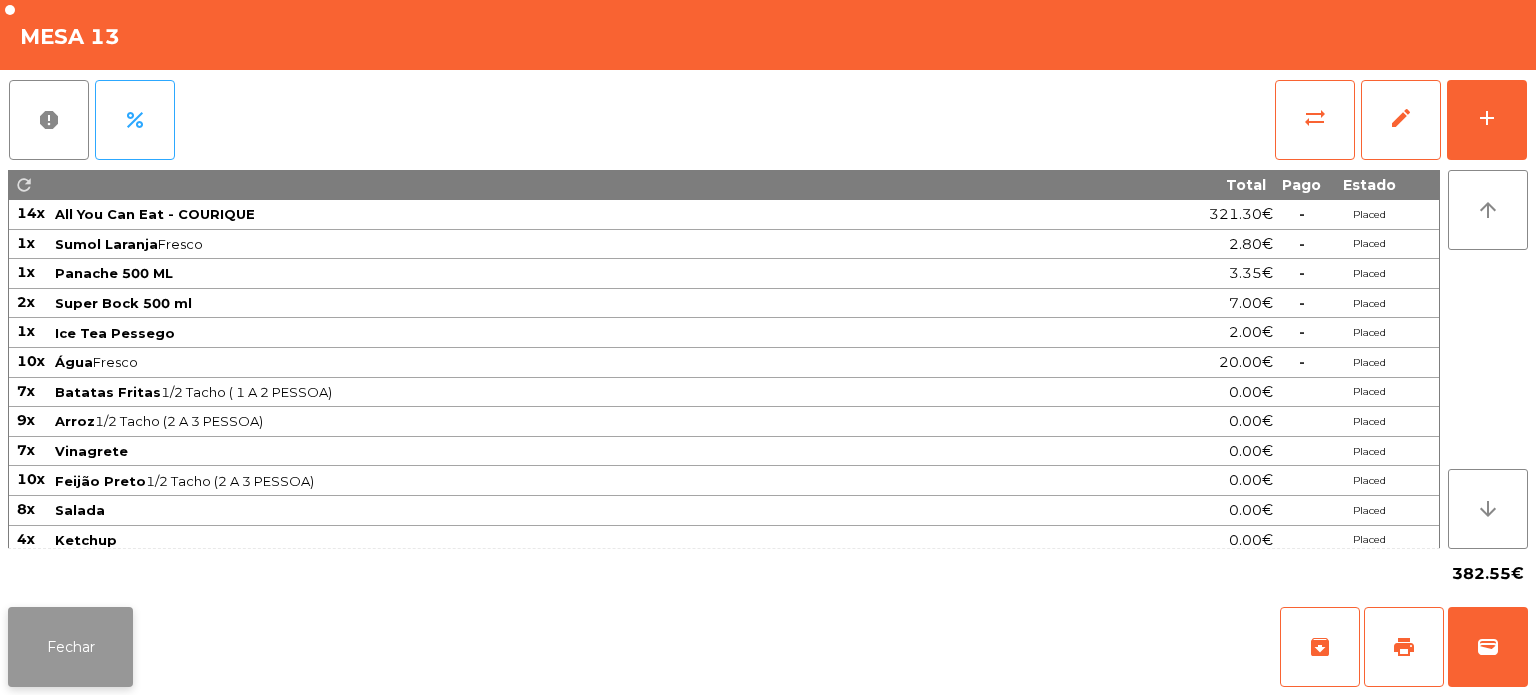 click on "Fechar" 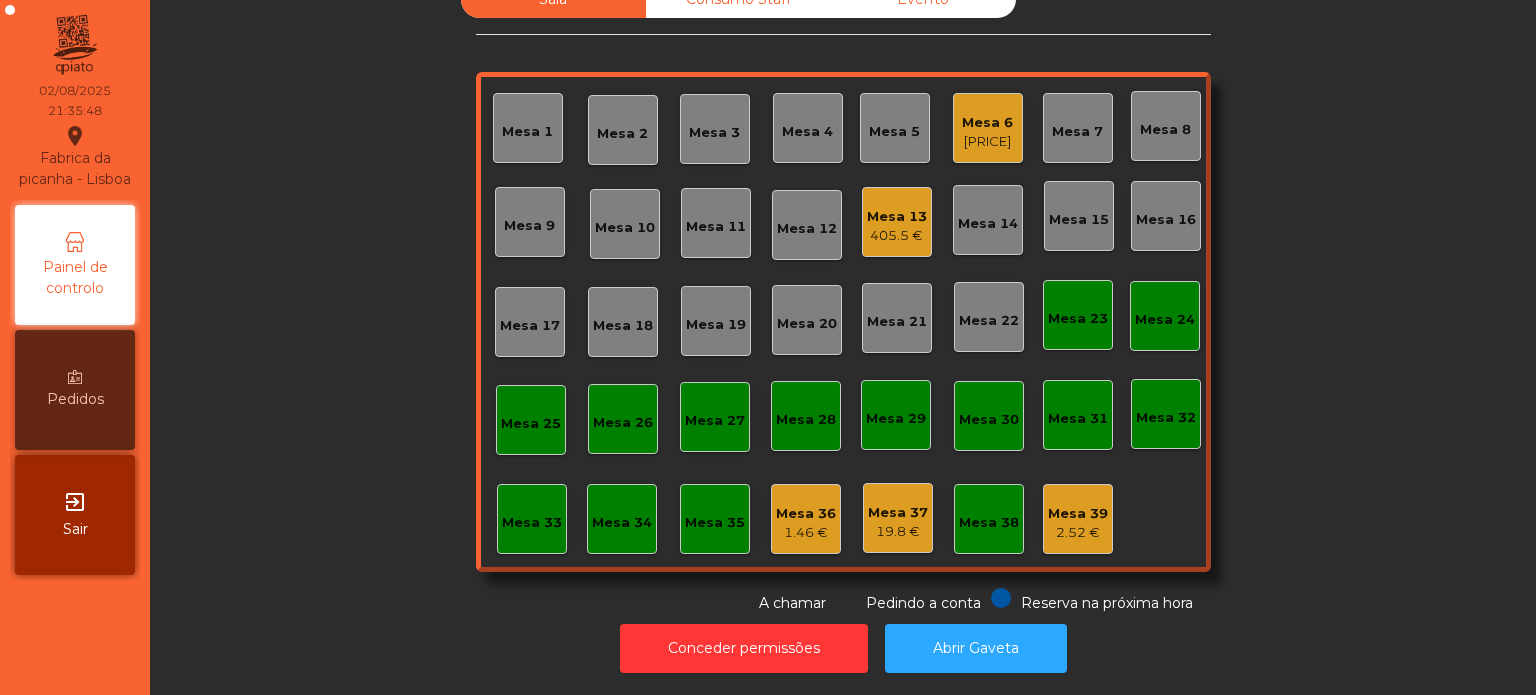 click on "Mesa 13   405.5 €" 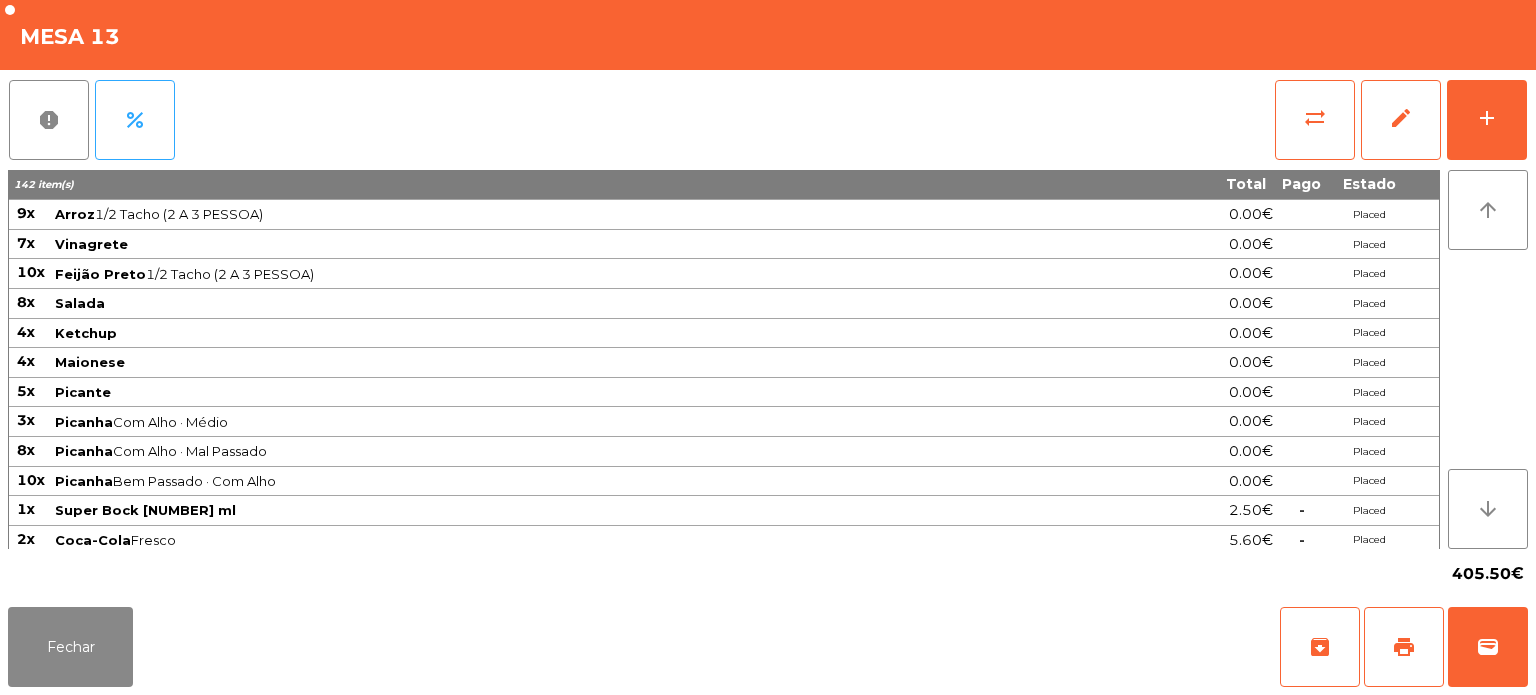 scroll, scrollTop: 0, scrollLeft: 0, axis: both 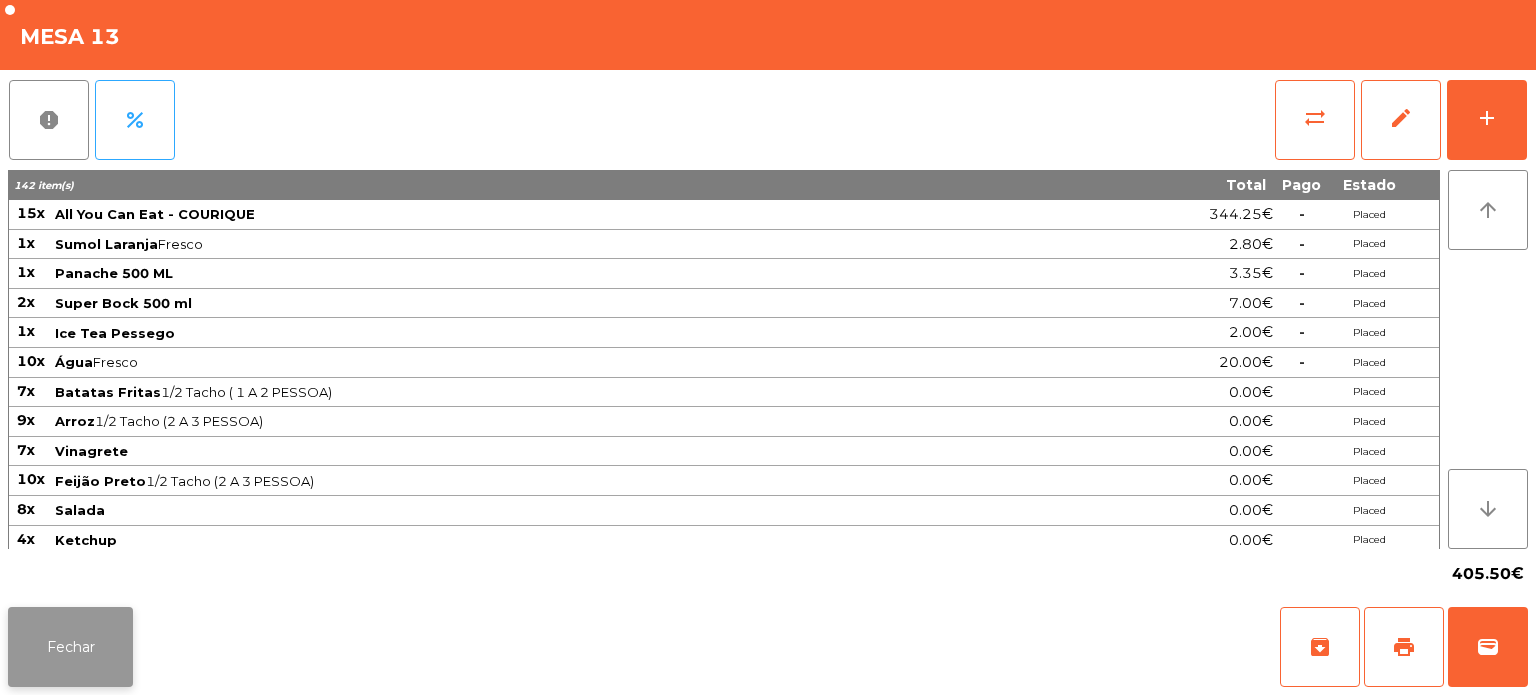 click on "Fechar" 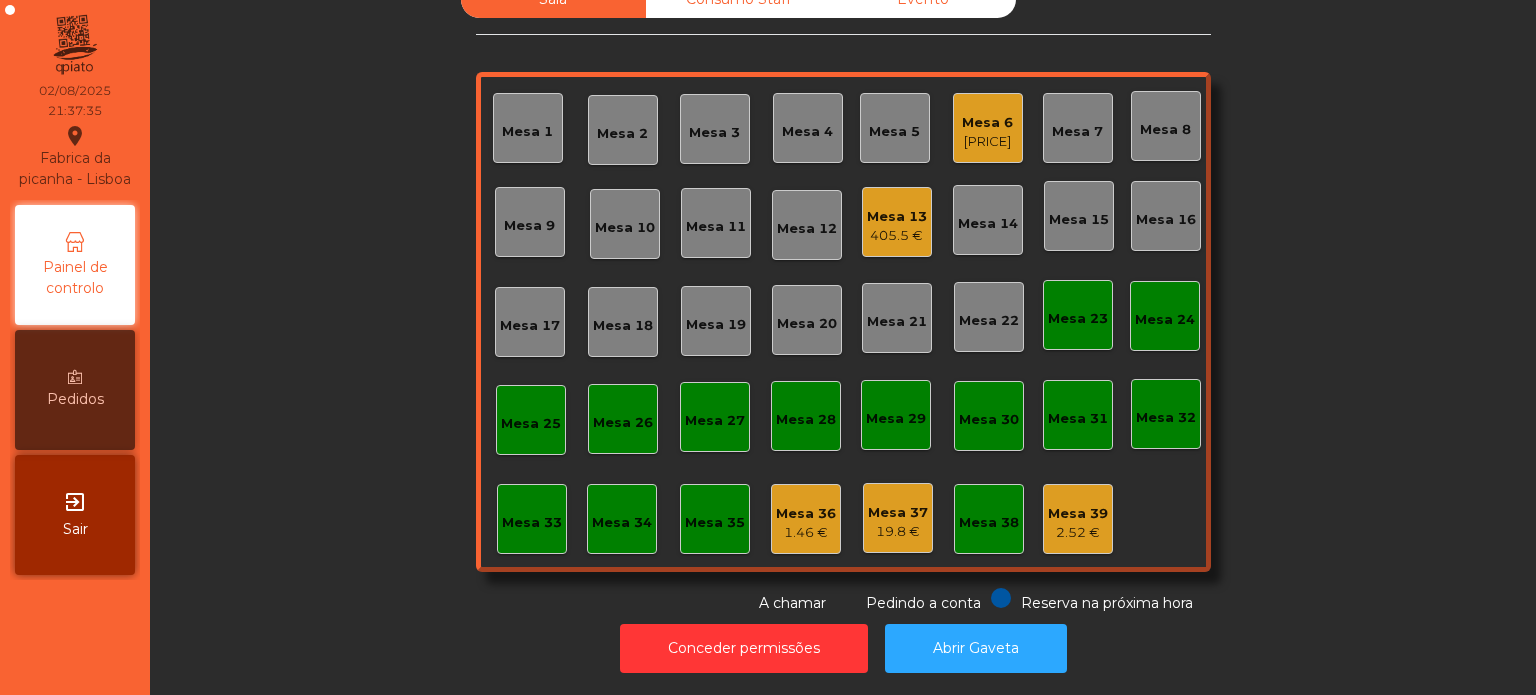 click on "59.75 €" 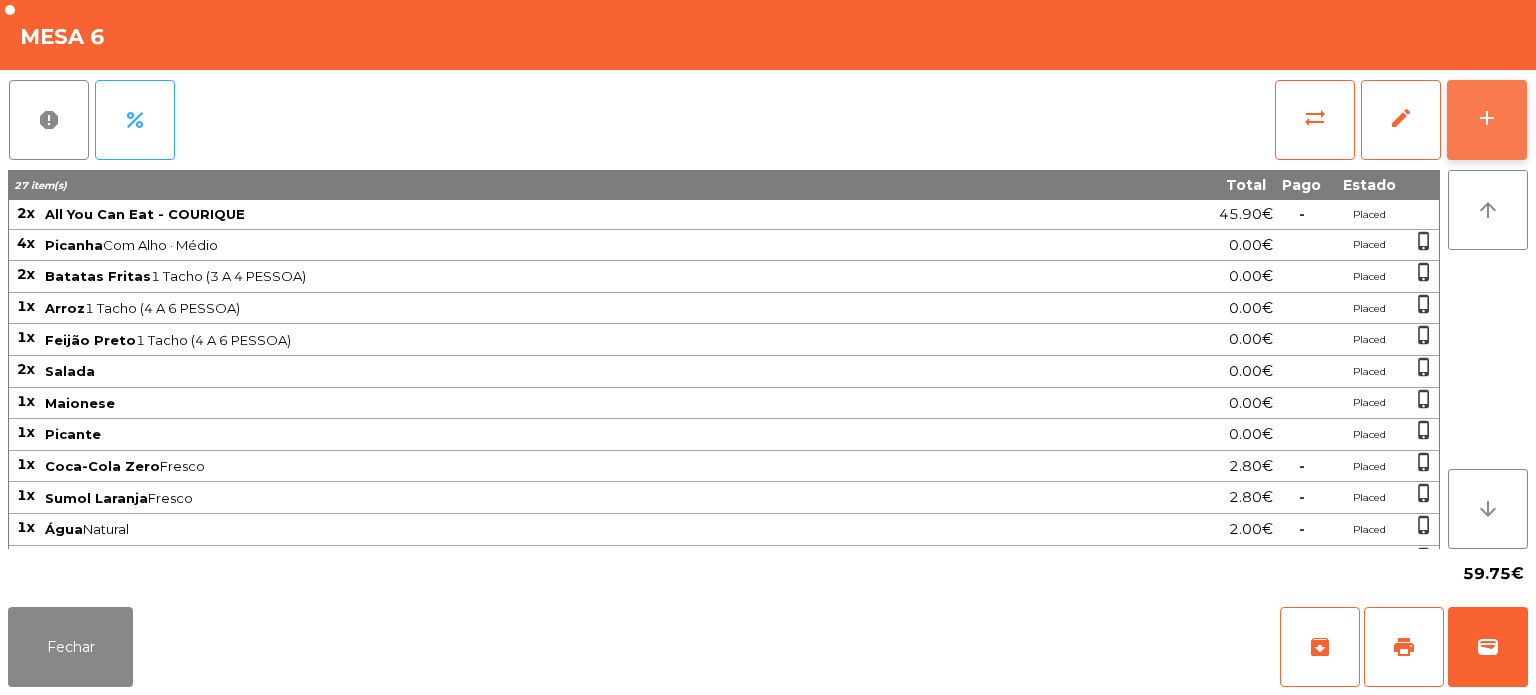 click on "add" 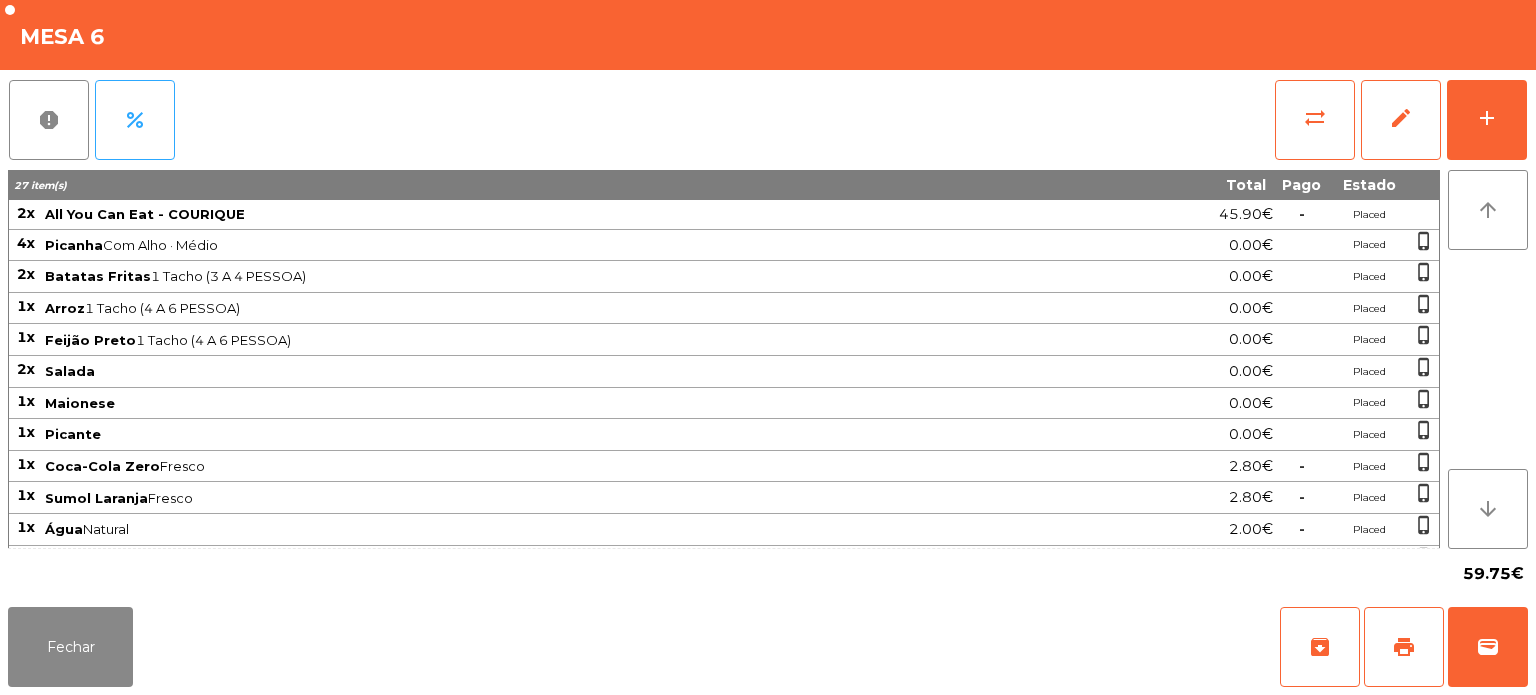 click on "report   percent   sync_alt   edit   add" 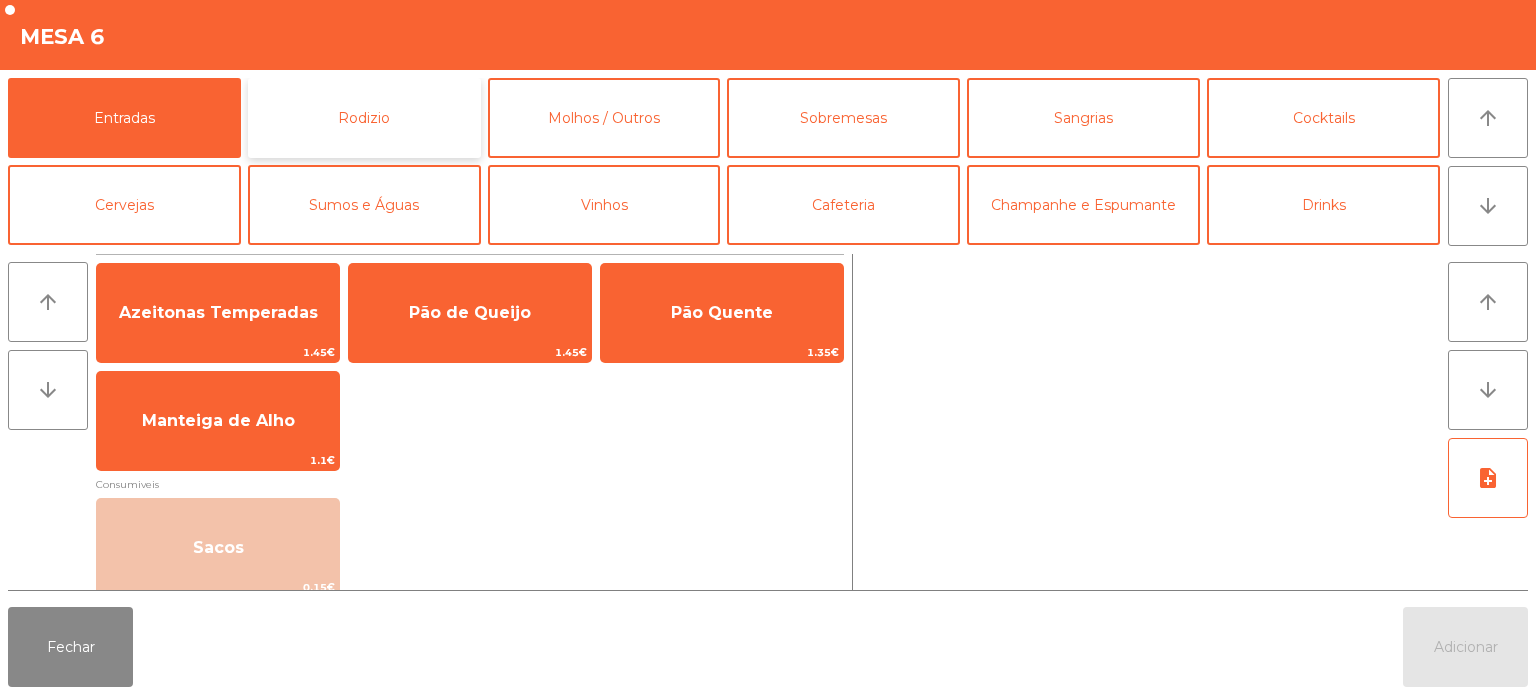 click on "Rodizio" 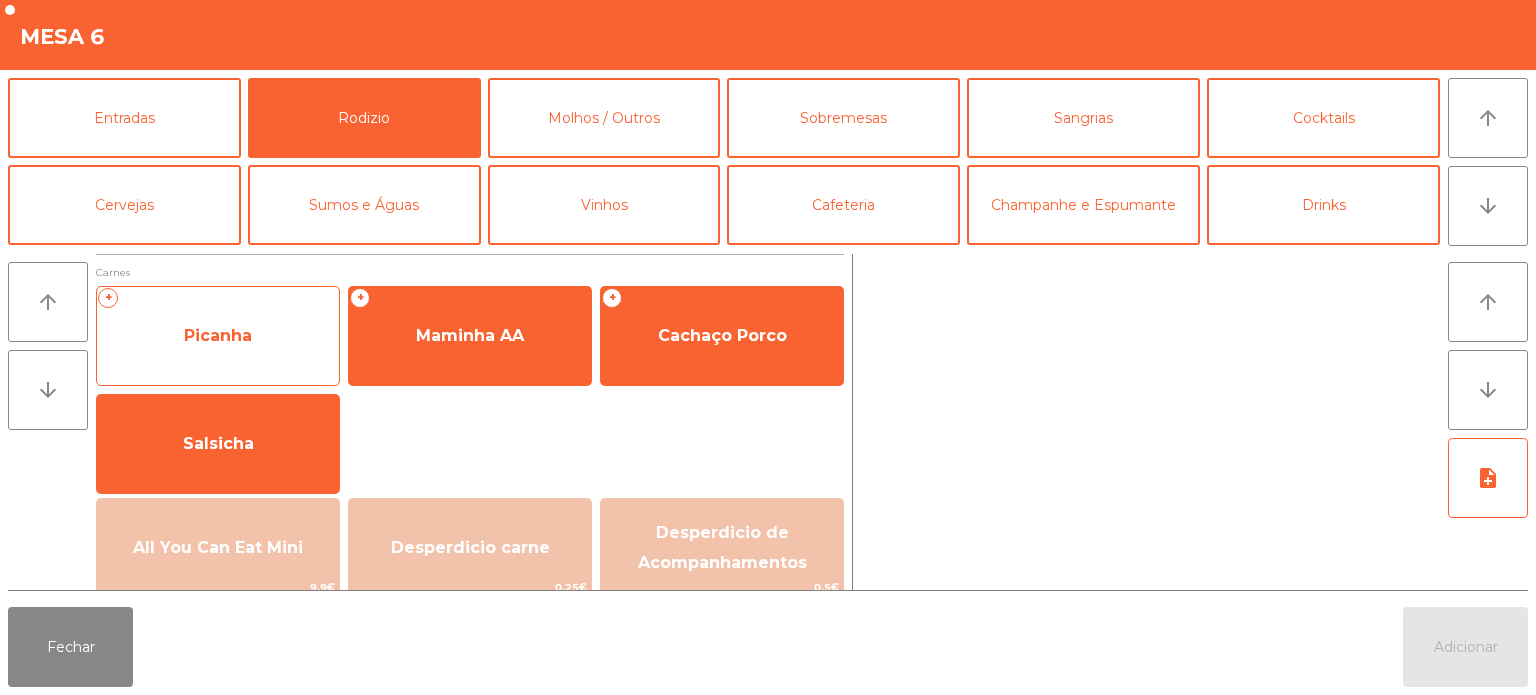click on "Picanha" 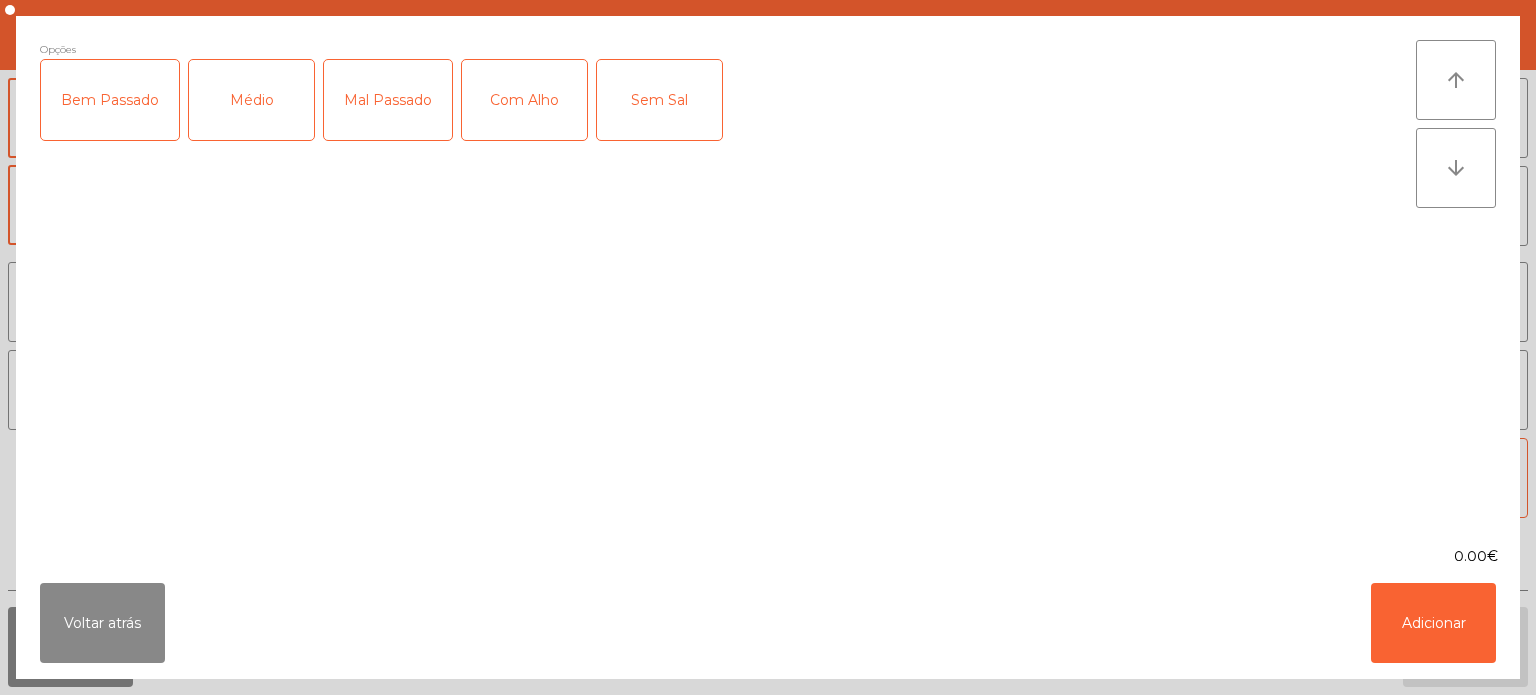 click on "Mal Passado" 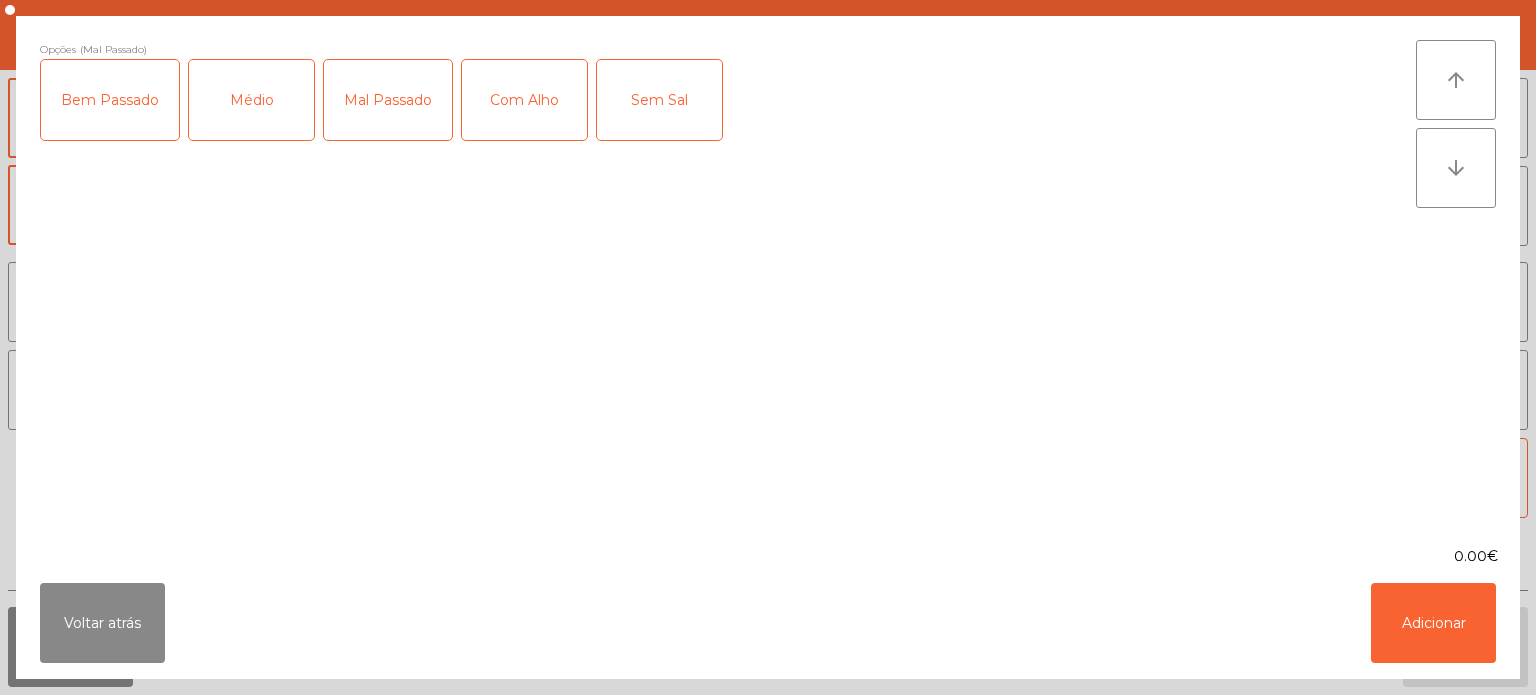 click on "Com Alho" 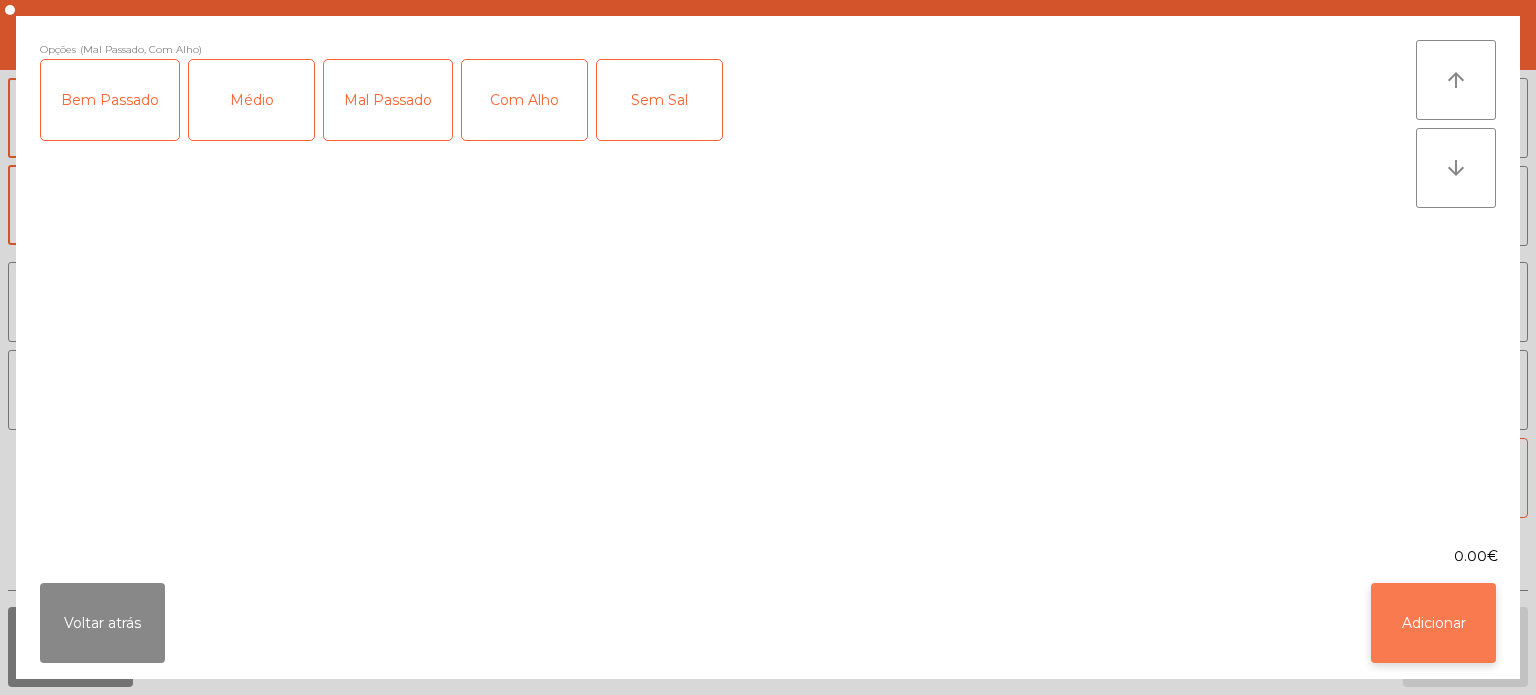 click on "Adicionar" 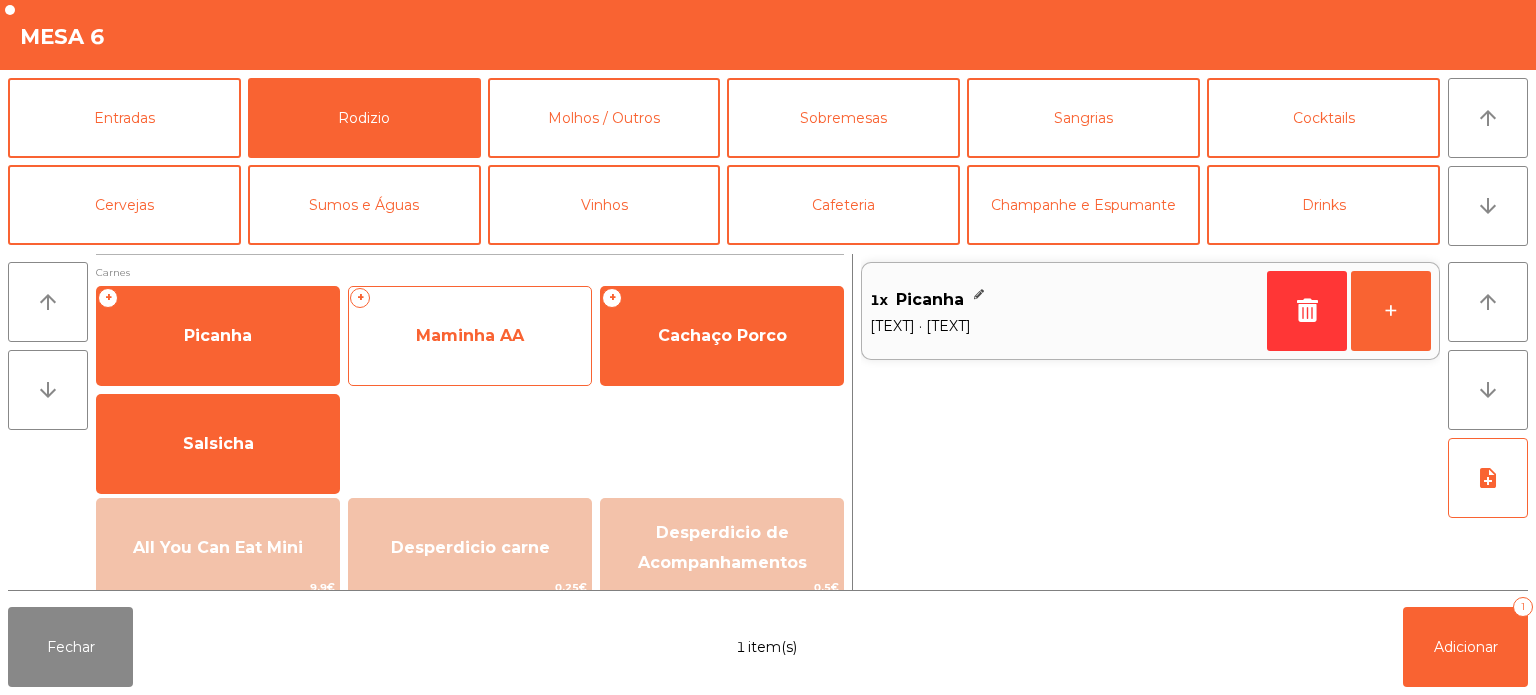 click on "Maminha AA" 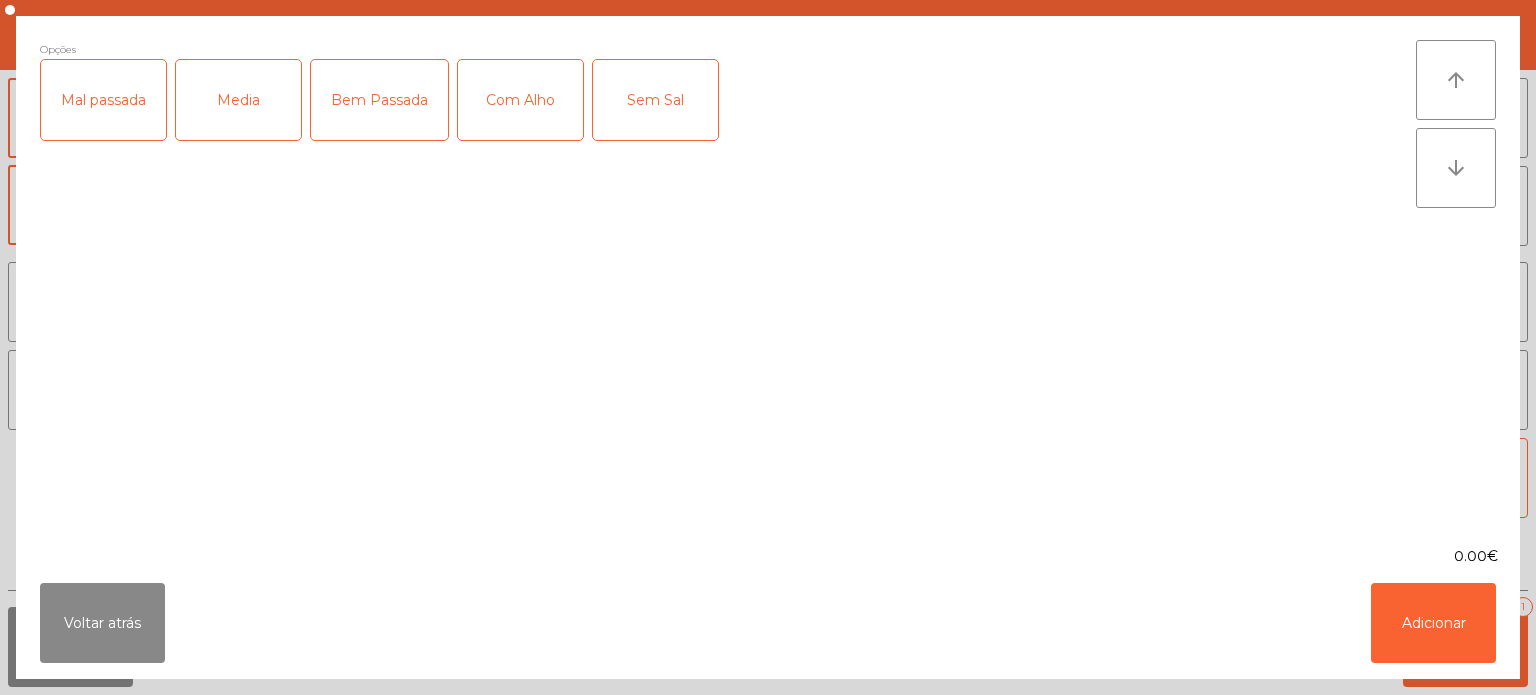 click on "Mal passada" 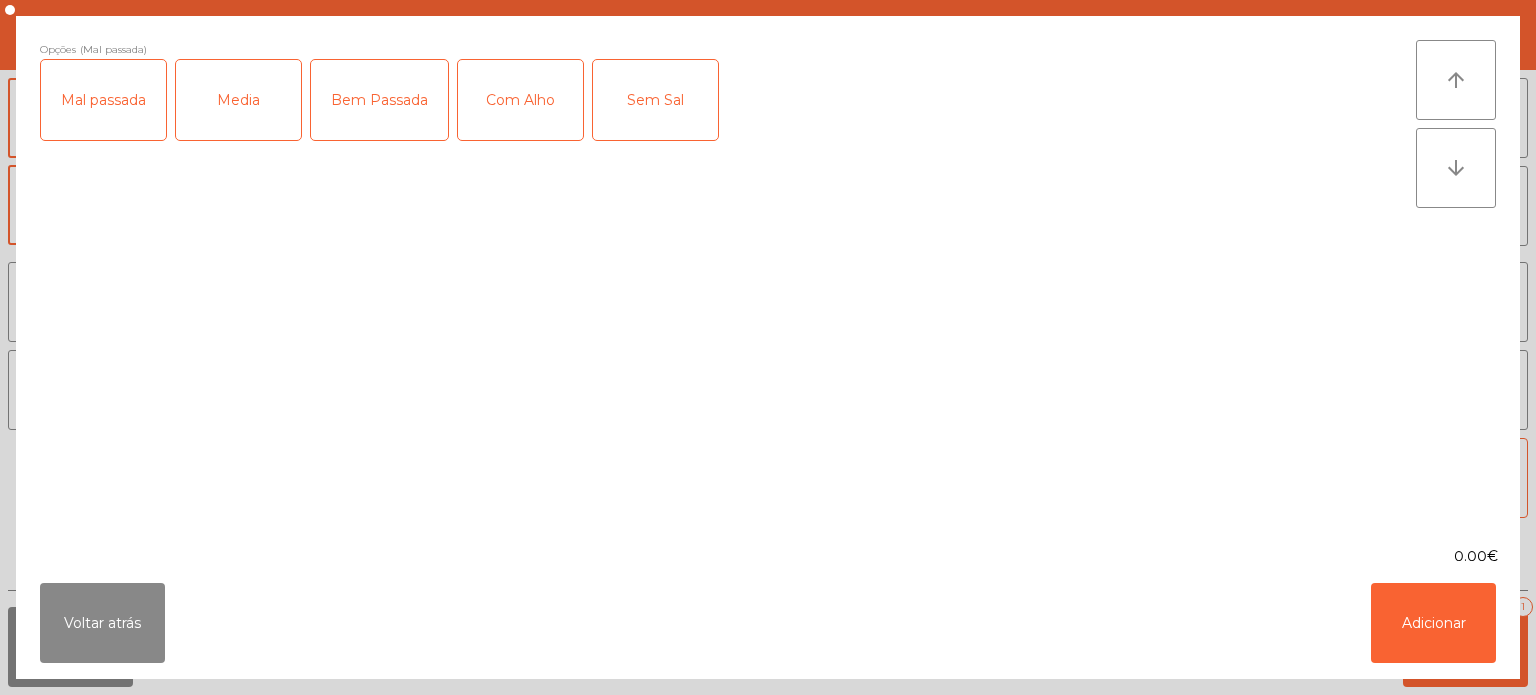 click on "Com Alho" 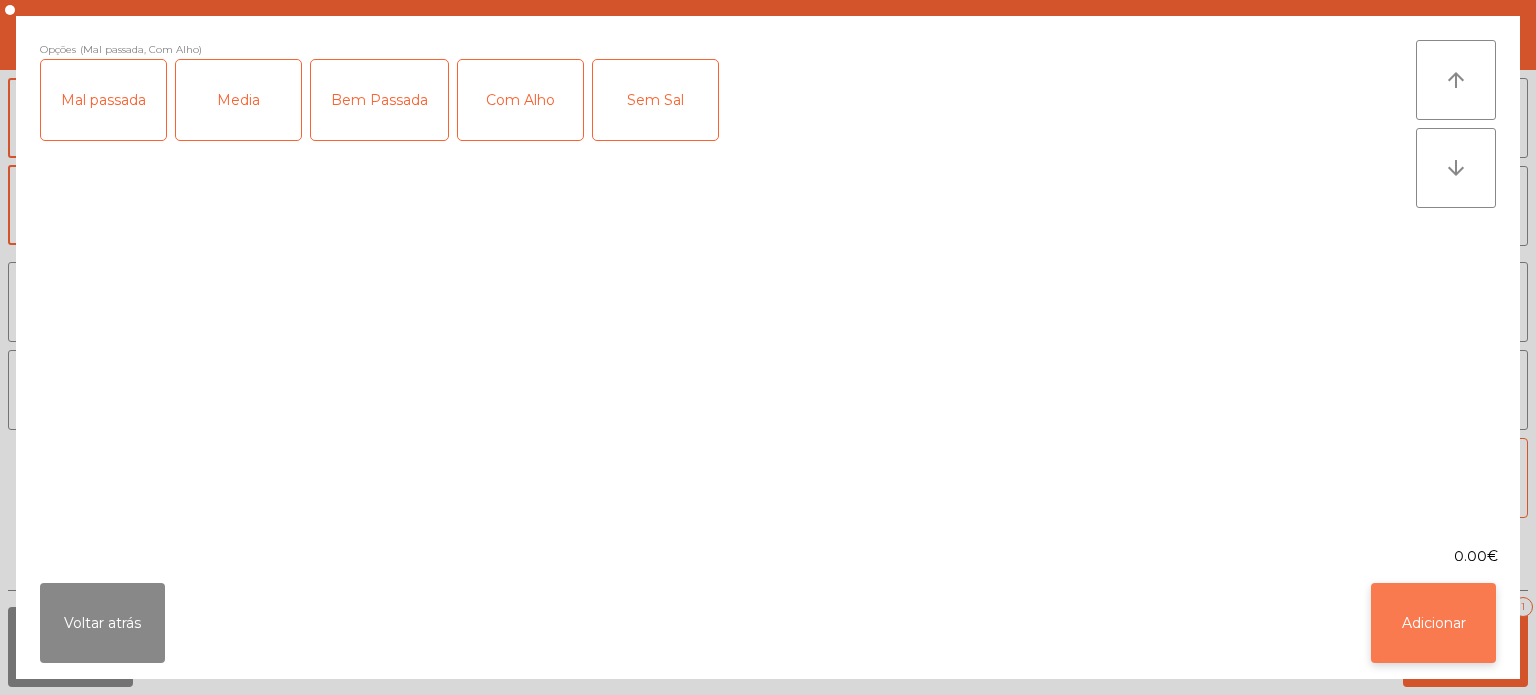 click on "Adicionar" 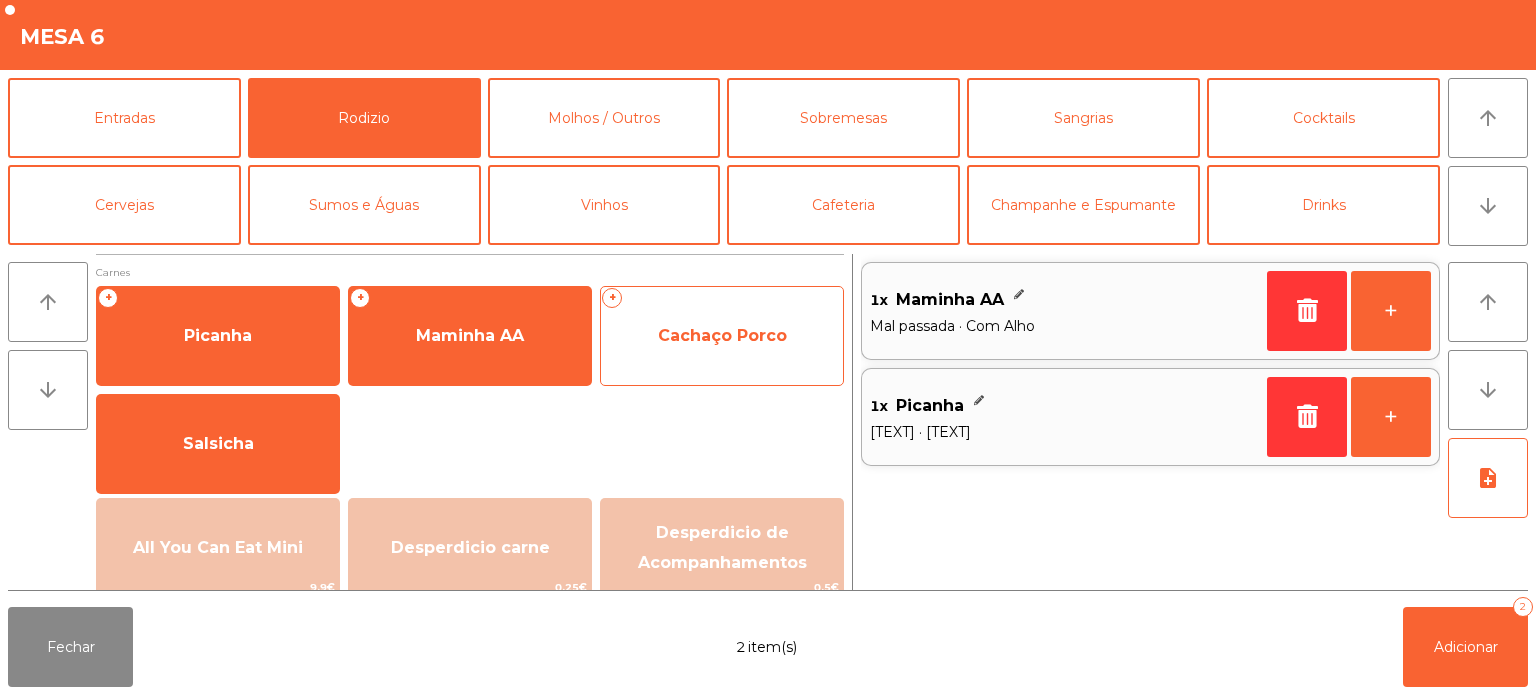 click on "Cachaço Porco" 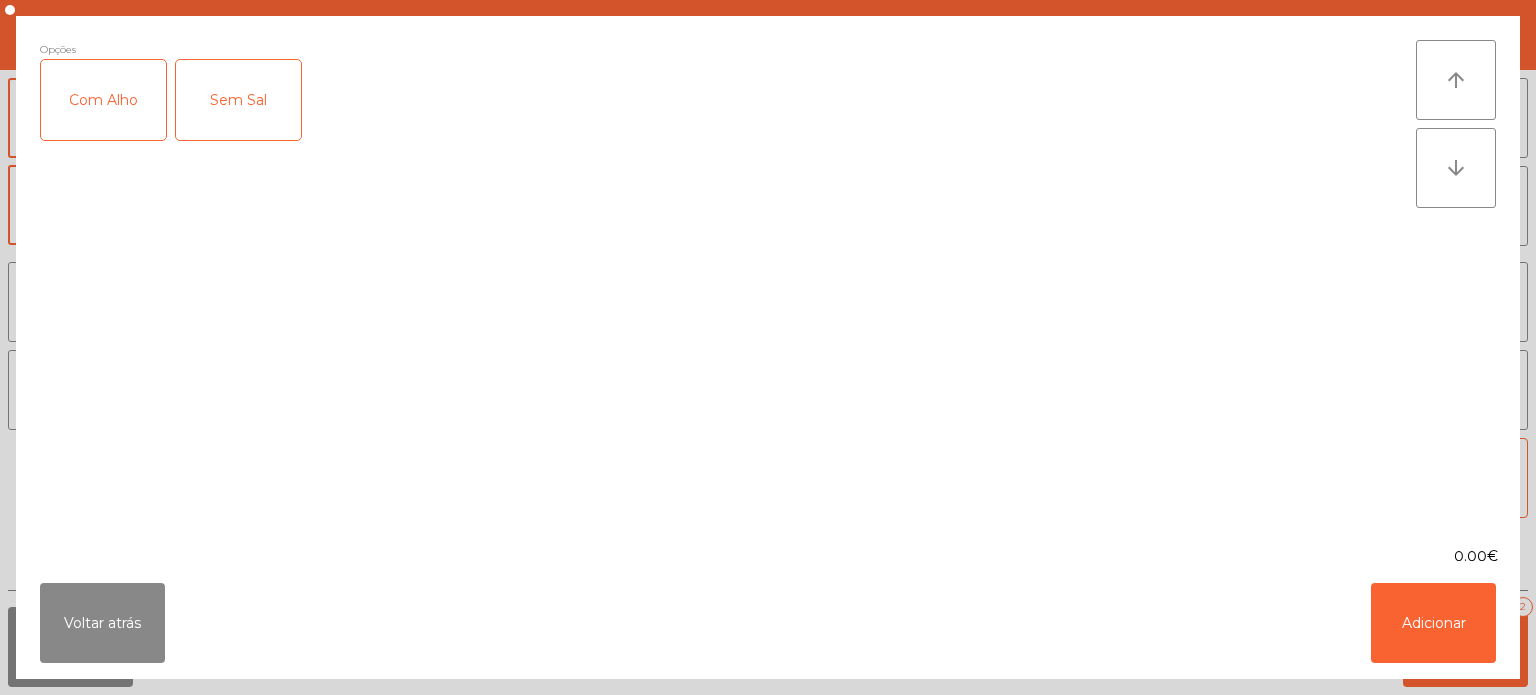 click on "Com Alho" 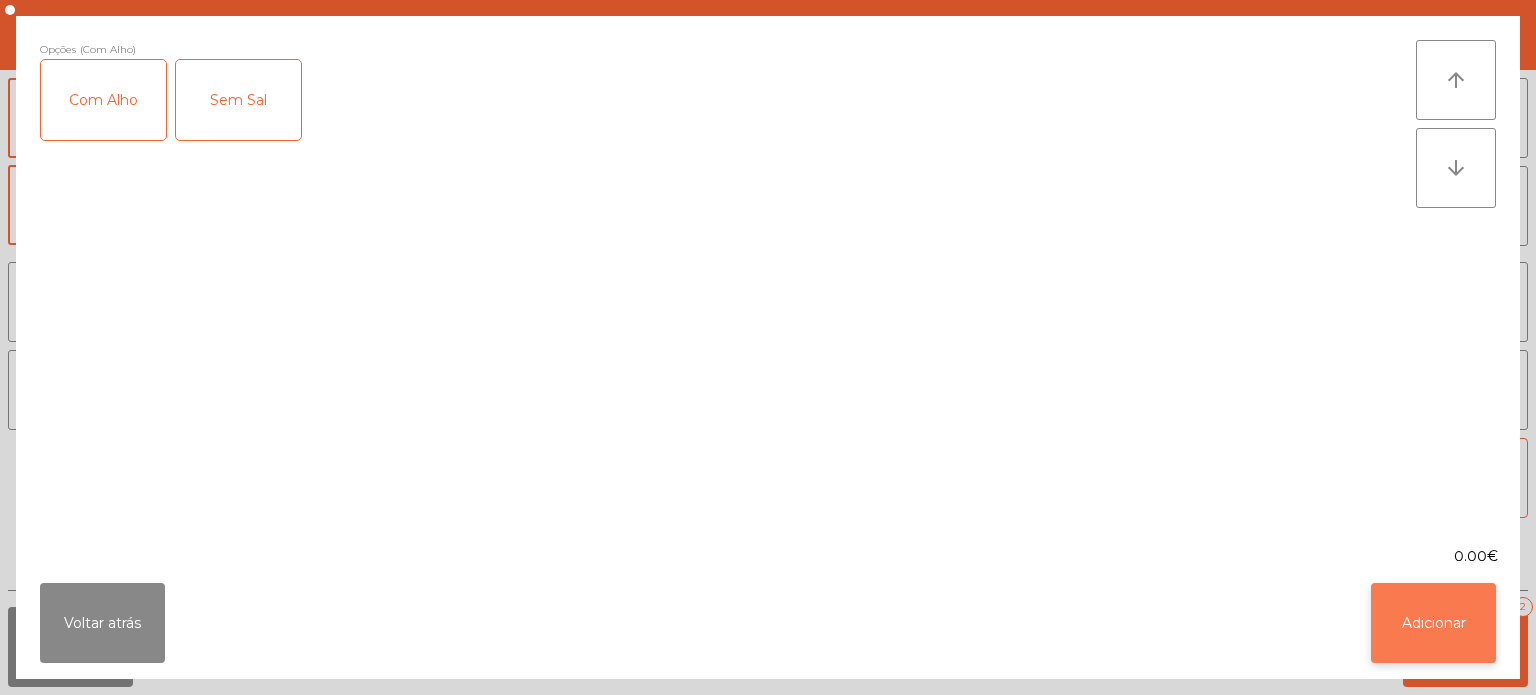 click on "Adicionar" 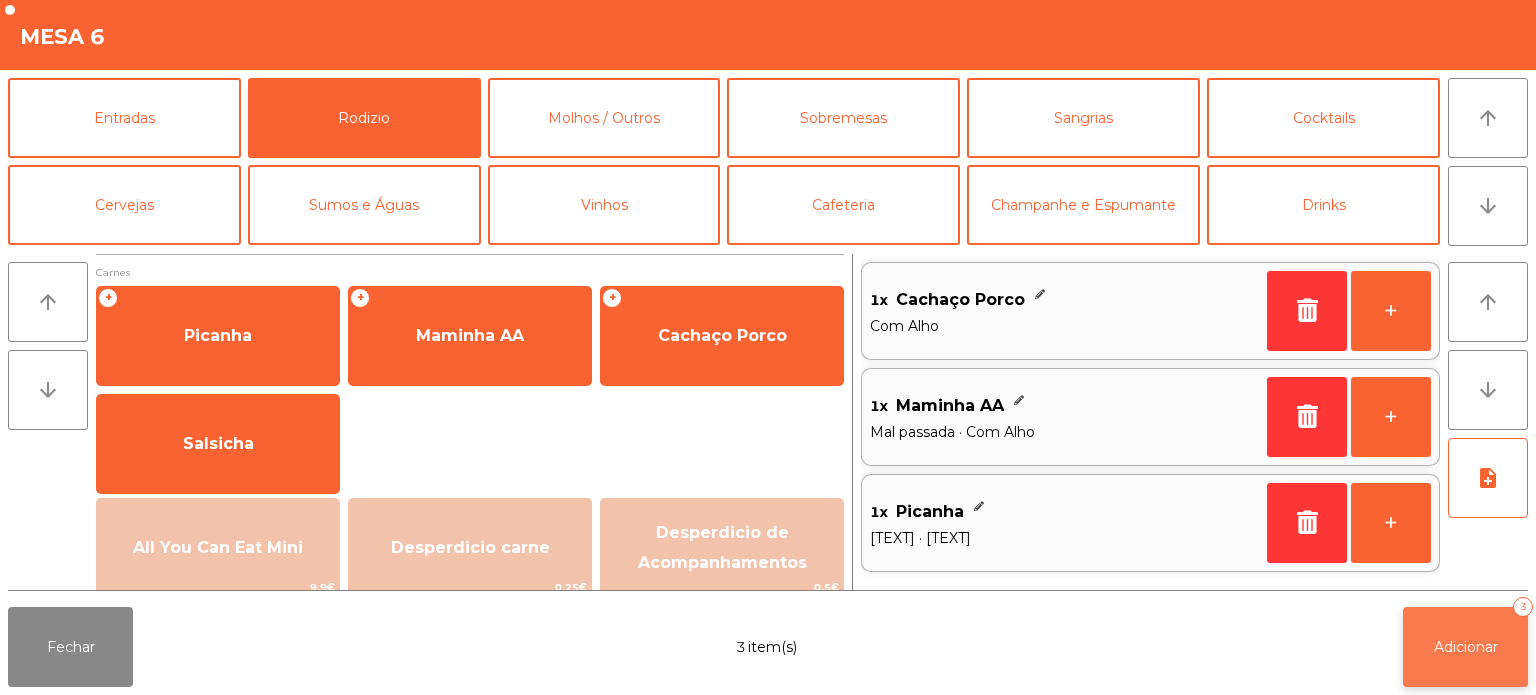 click on "Adicionar" 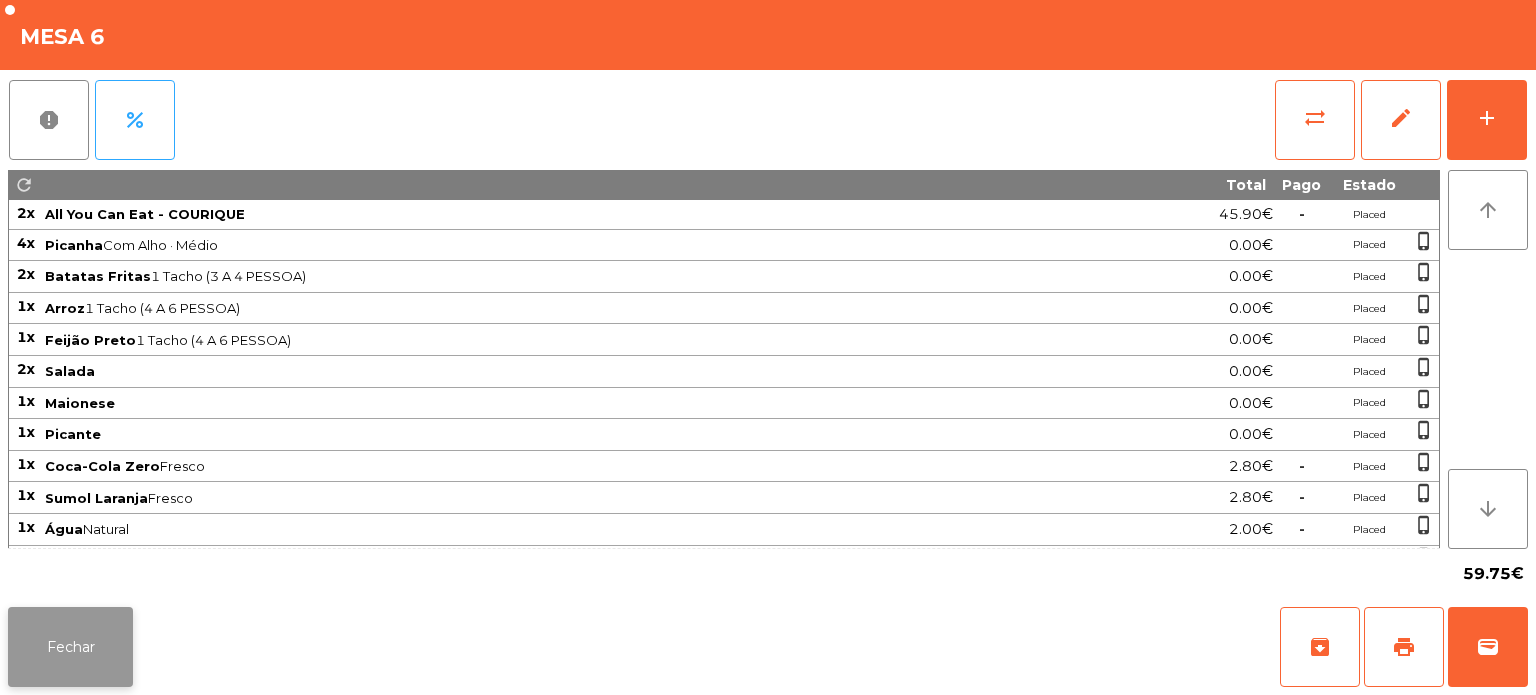click on "Fechar" 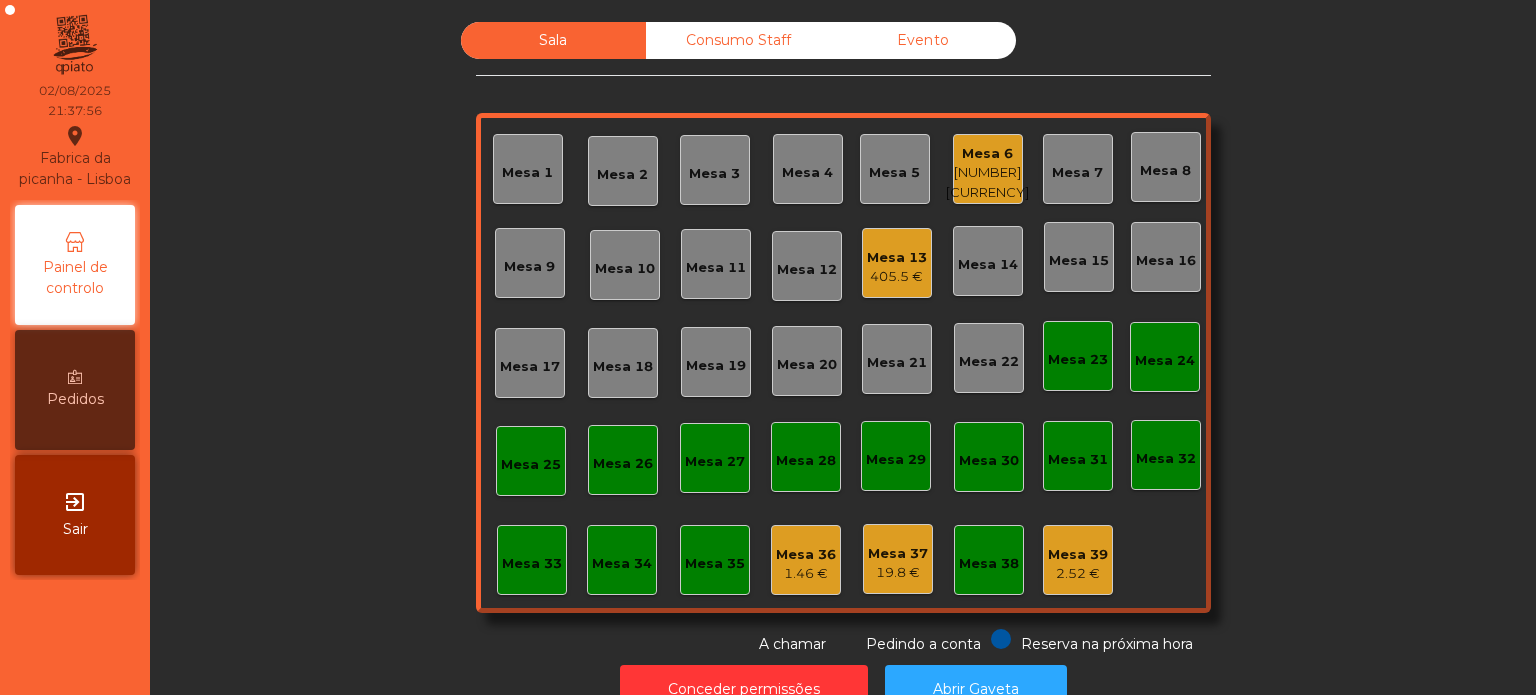 scroll, scrollTop: 0, scrollLeft: 0, axis: both 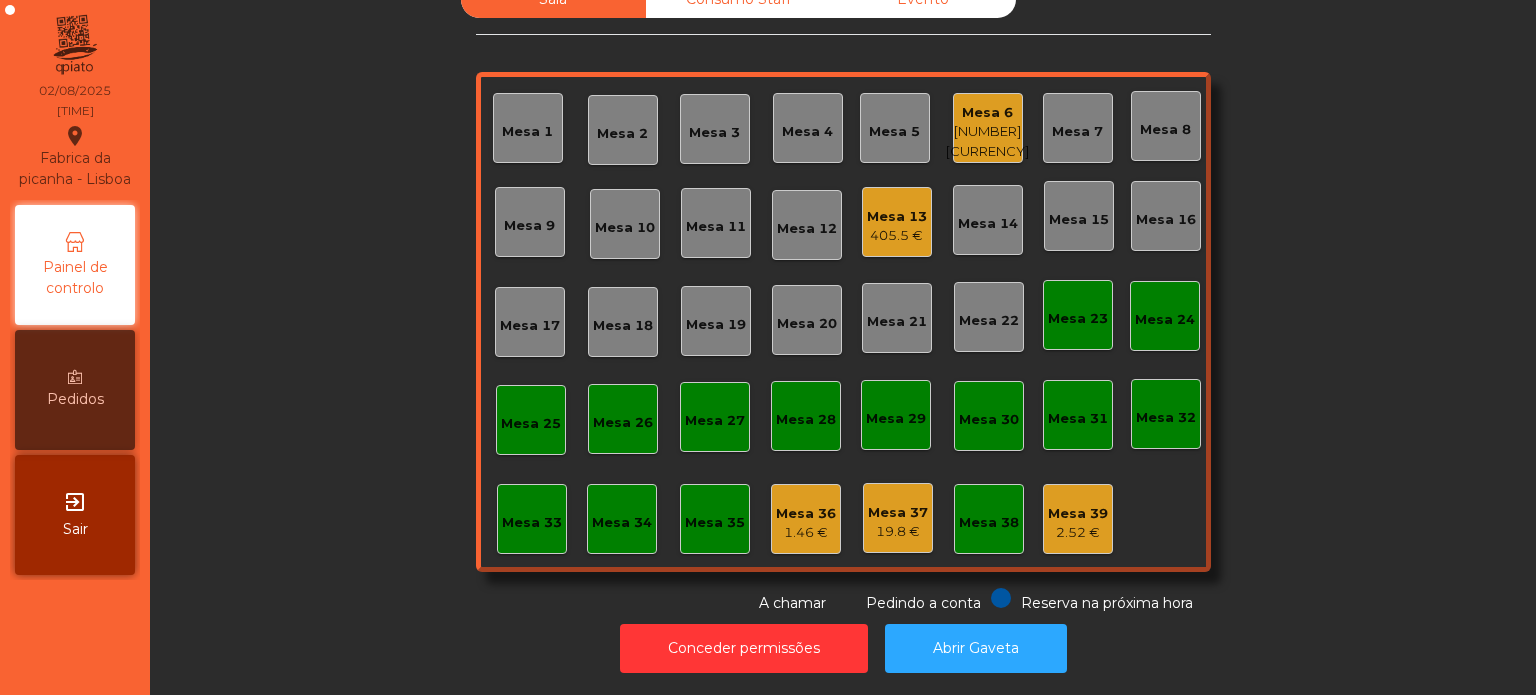 click on "[NUMBER] [CURRENCY]" 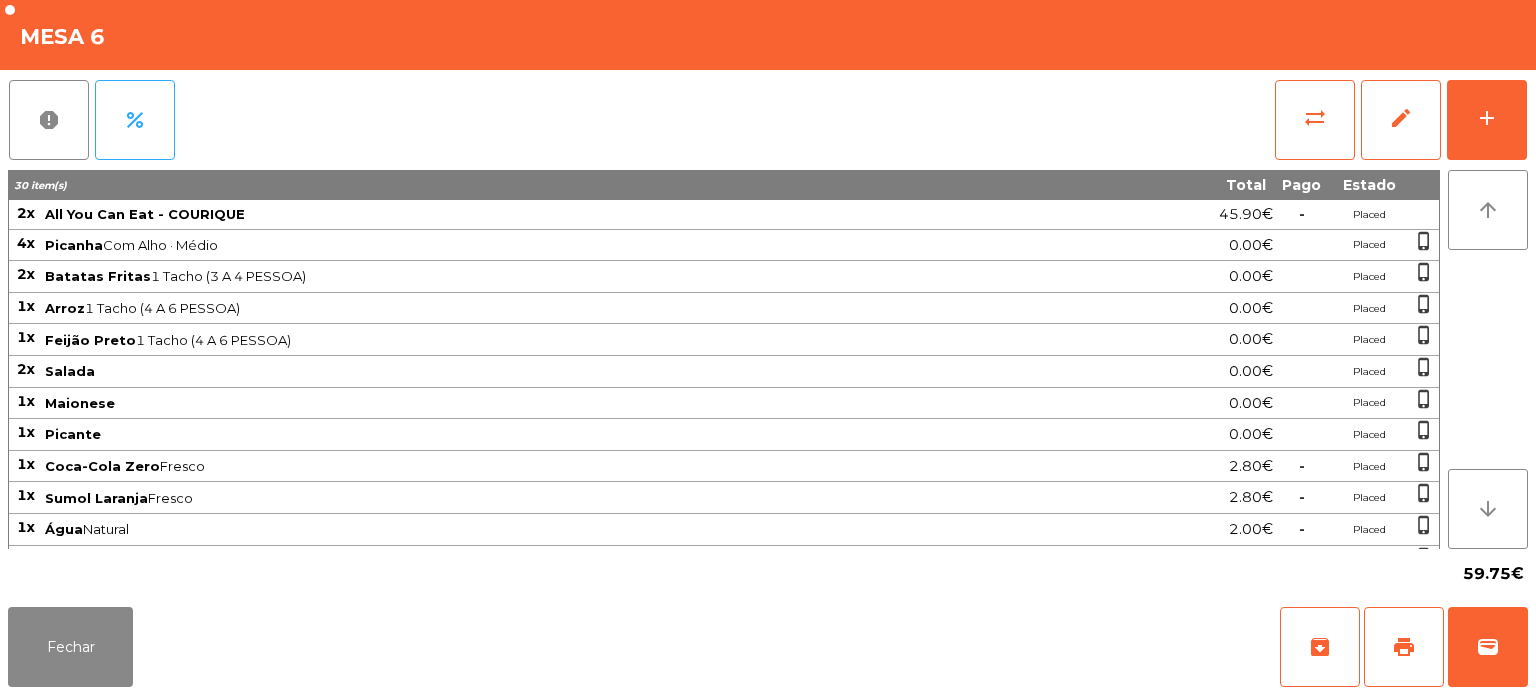 click on "report   percent   sync_alt   edit   add  30 item(s) Total Pago Estado 2x All You Can Eat - COURIQUE 45.90€  -  Placed 4x Picanha  Com Alho · Médio  0.00€ Placed  phone_iphone  2x Batatas Fritas  1 Tacho (3 A 4 PESSOA)  0.00€ Placed  phone_iphone  1x Arroz  1 Tacho (4 A 6 PESSOA)  0.00€ Placed  phone_iphone  1x Feijão Preto  1 Tacho (4 A 6 PESSOA)  0.00€ Placed  phone_iphone  2x Salada 0.00€ Placed  phone_iphone  1x Maionese 0.00€ Placed  phone_iphone  1x Picante 0.00€ Placed  phone_iphone  1x Coca-Cola Zero  Fresco  2.80€  -  Placed  phone_iphone  1x Sumol Laranja  Fresco  2.80€  -  Placed  phone_iphone  1x Água  Natural  2.00€  -  Placed  phone_iphone  1x Panache 500 ML 3.35€  -  Placed  phone_iphone  2x Pão de Queijo 2.90€  -  Placed  phone_iphone  3x Salsicha 0.00€ Placed  phone_iphone  2x Maminha AA  Mal passada  0.00€ Placed  phone_iphone  2x Cachaço Porco  Com Alho  0.00€ Placed 1x Picanha  Com Alho  0.00€ Placed  phone_iphone  1x Picanha 0.00€ Placed 1x" 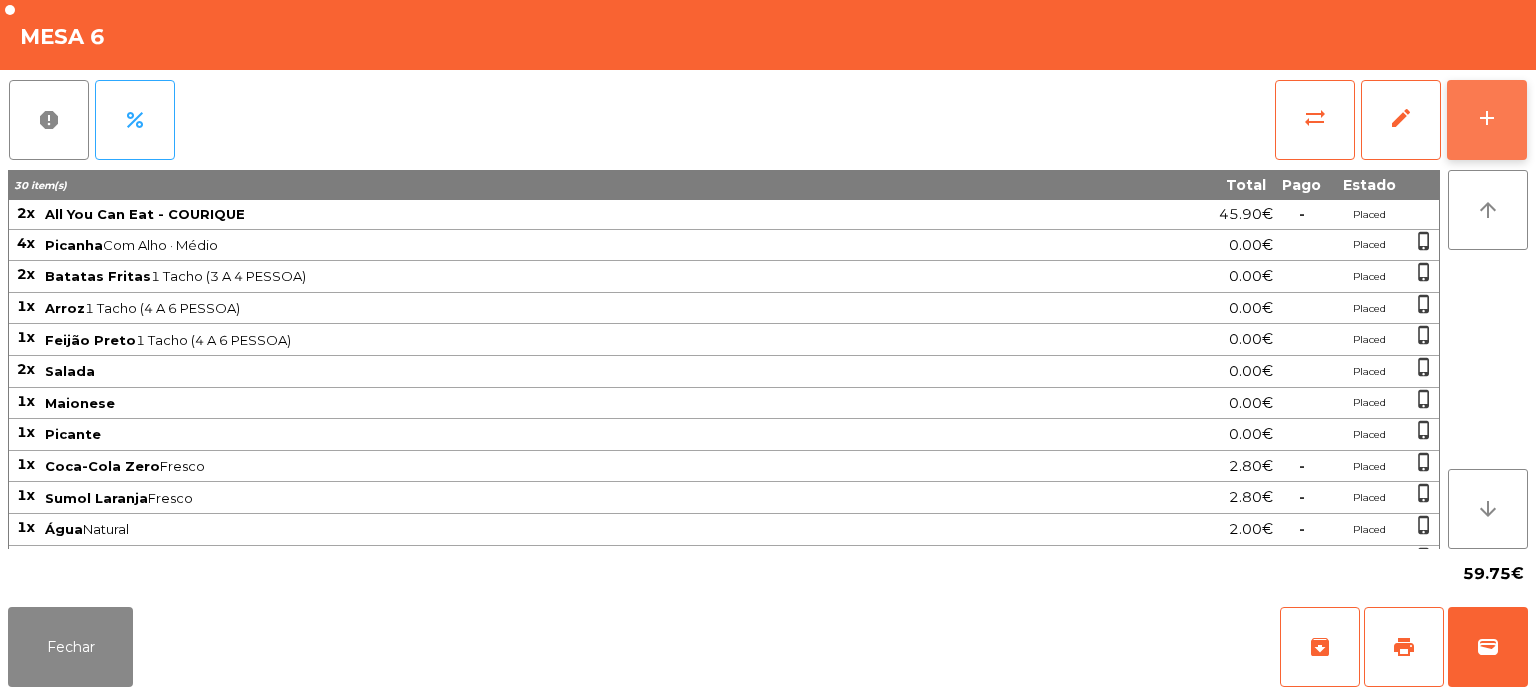 click on "add" 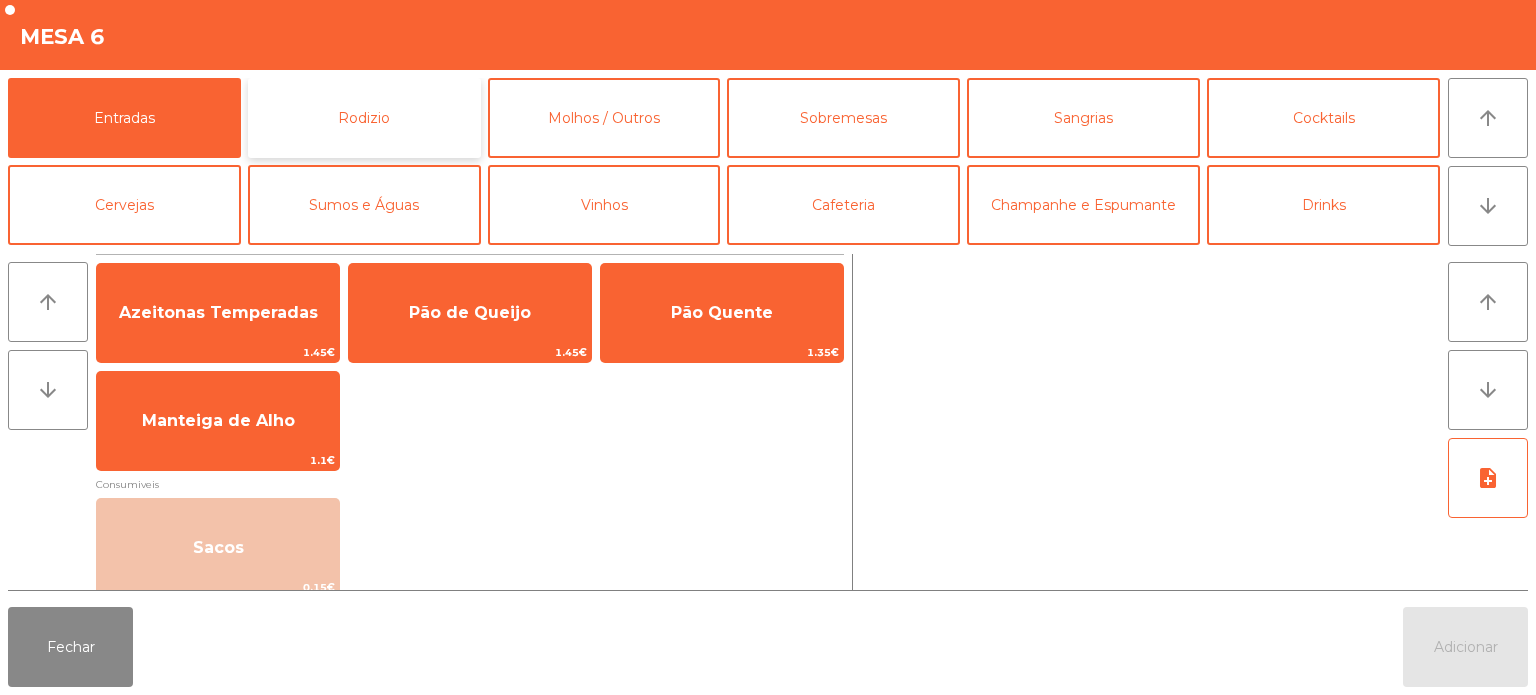 click on "Rodizio" 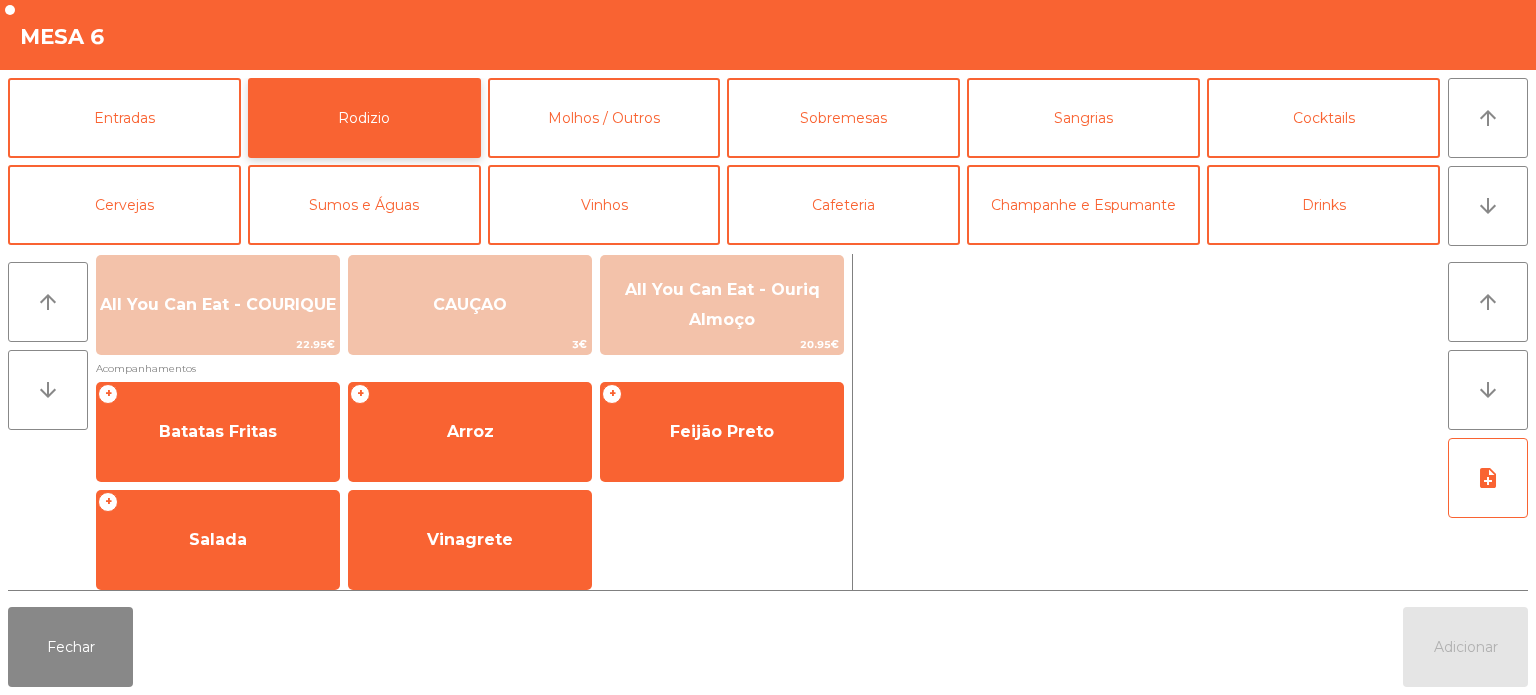 scroll, scrollTop: 358, scrollLeft: 0, axis: vertical 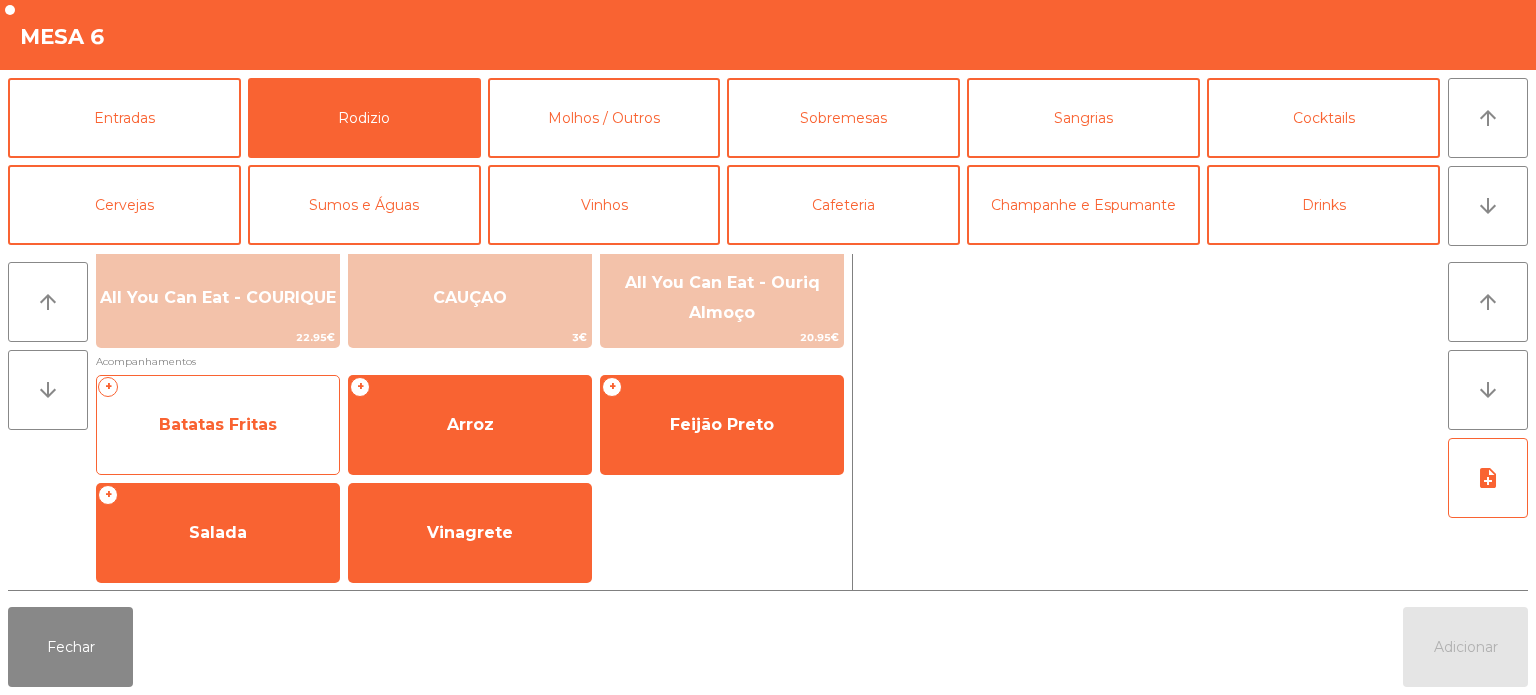 click on "+   Batatas Fritas" 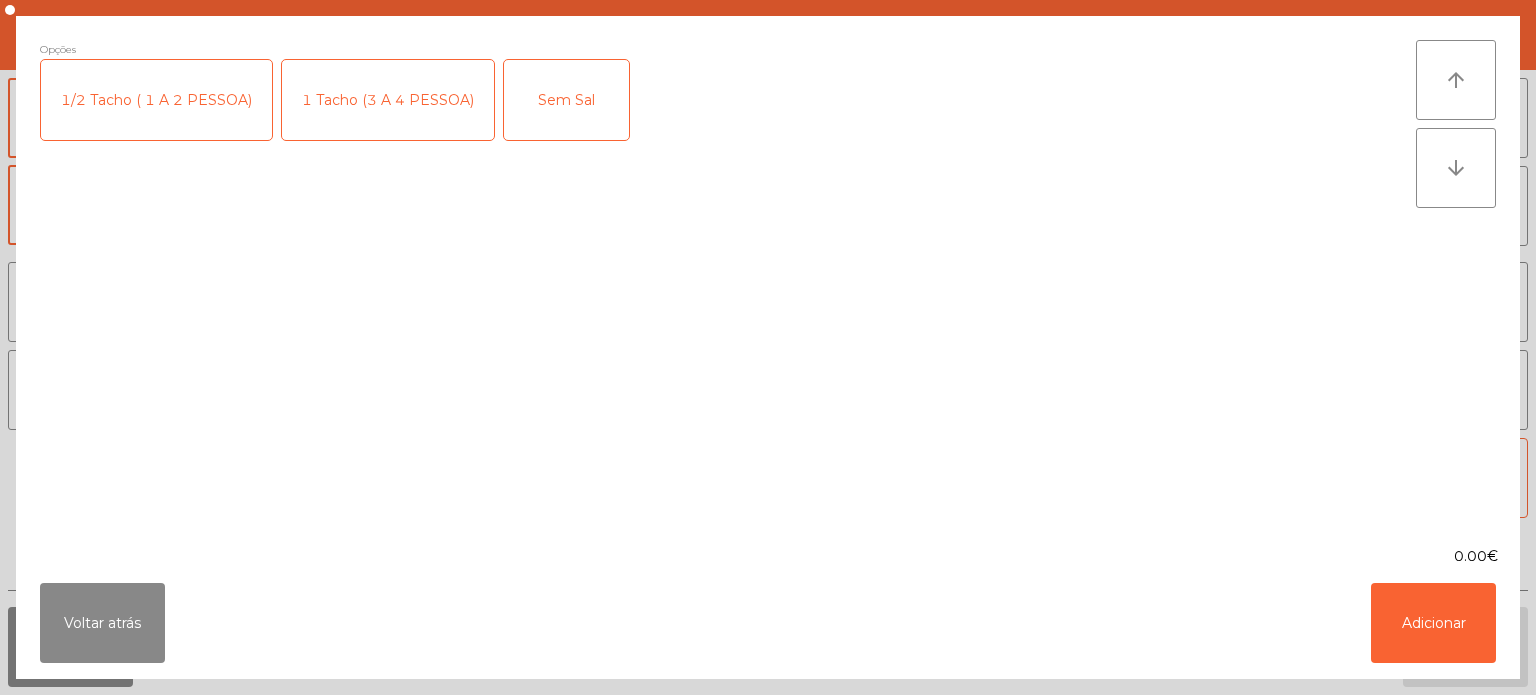 click on "1 Tacho (3 A 4 PESSOA)" 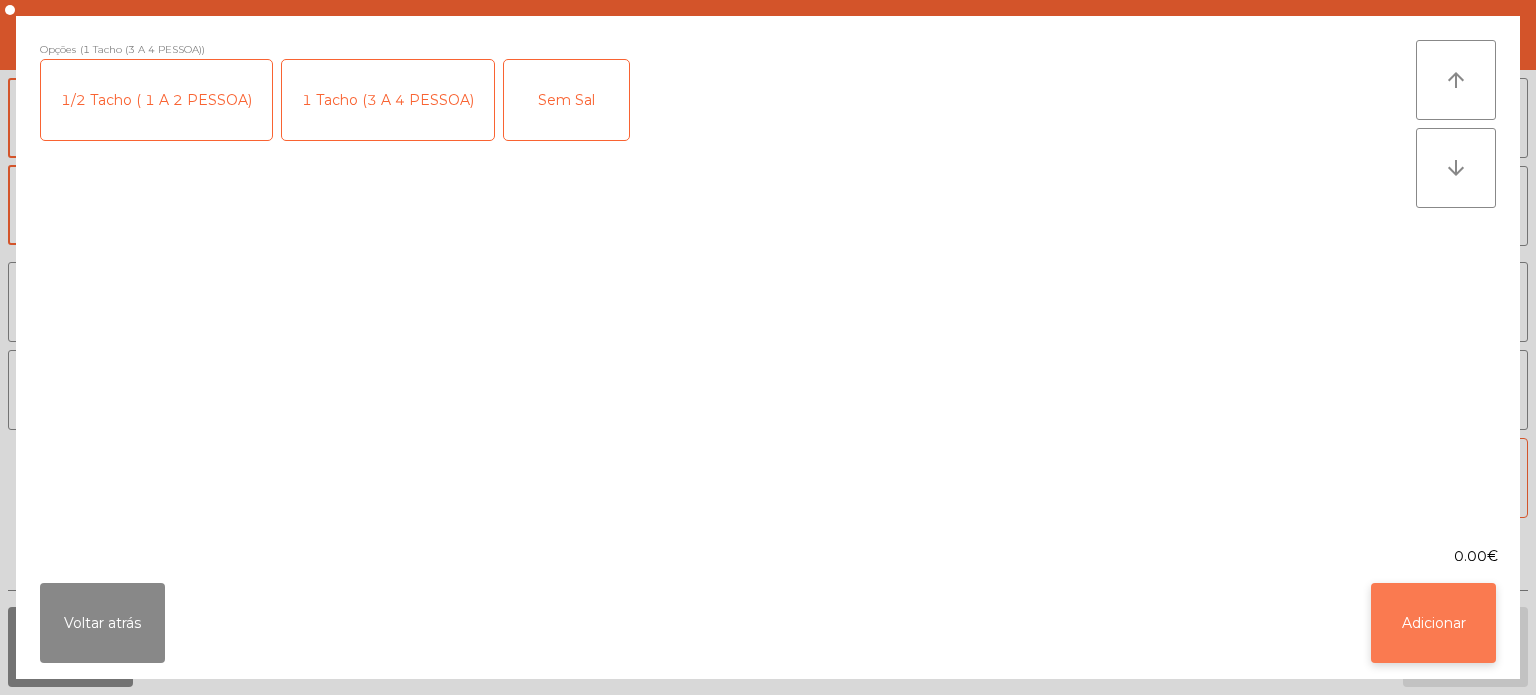 click on "Adicionar" 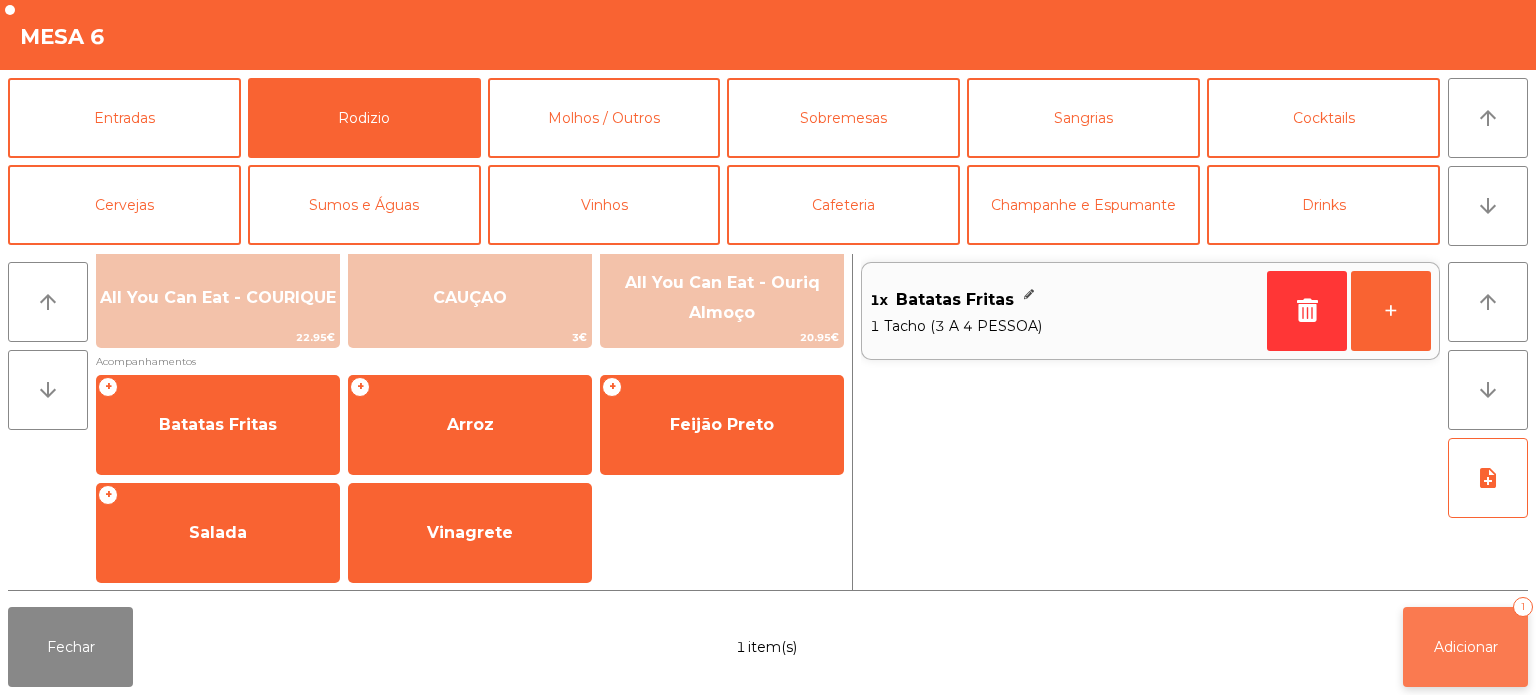 click on "Adicionar" 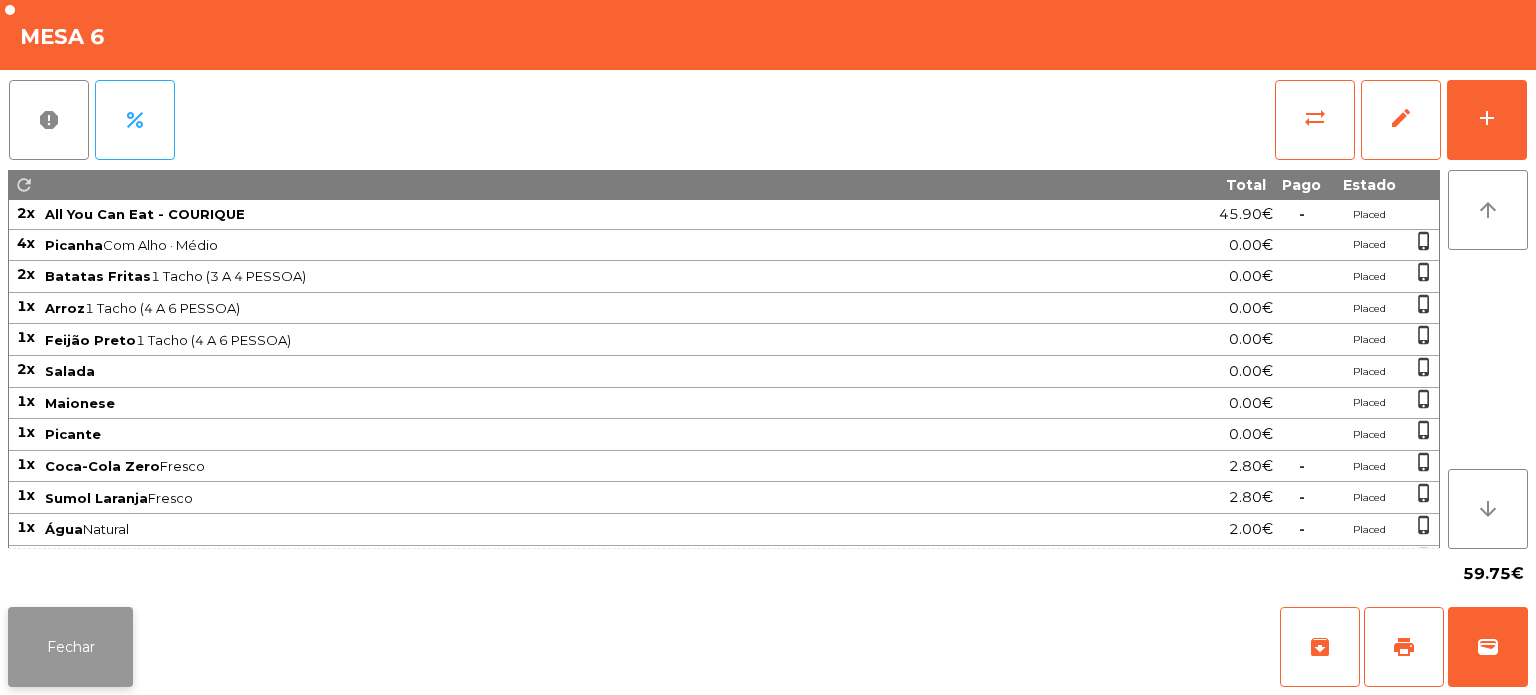 click on "Fechar" 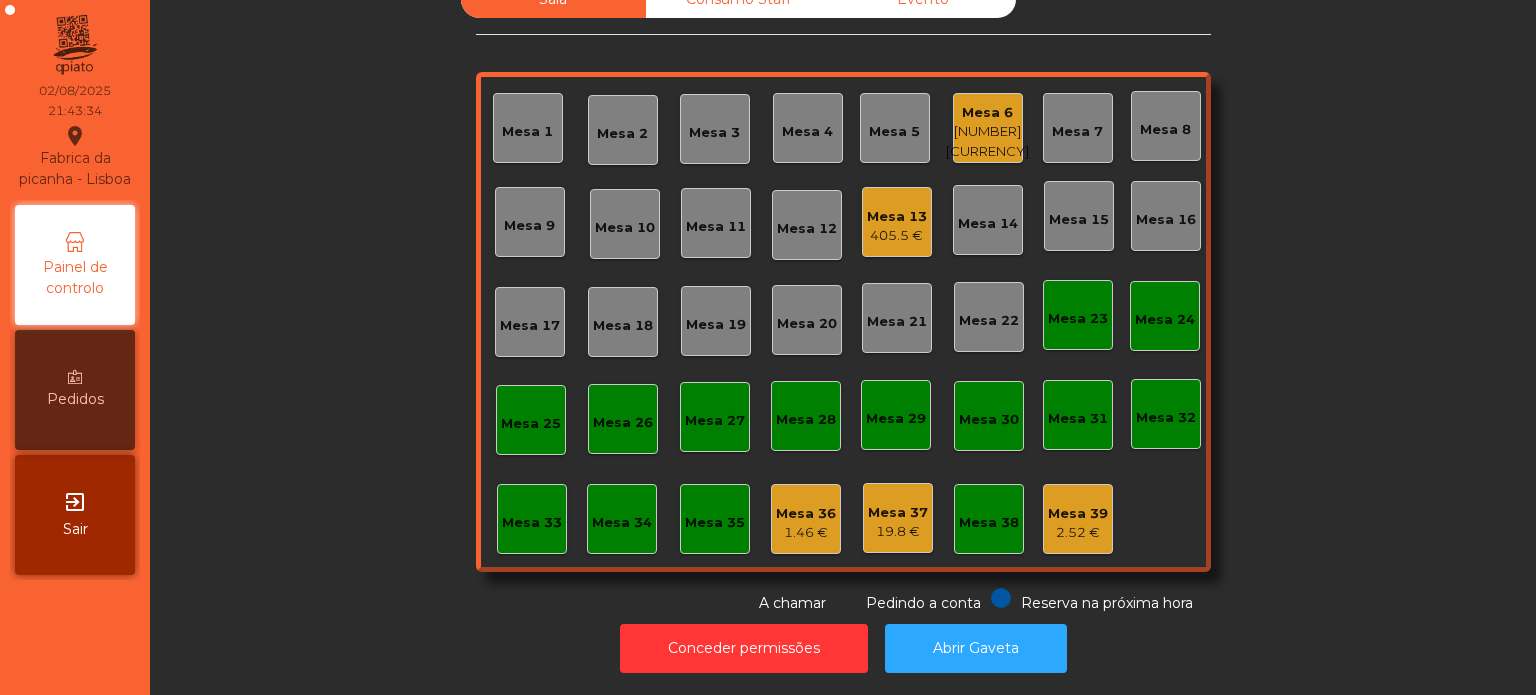 click on "Mesa 37   19.8 €" 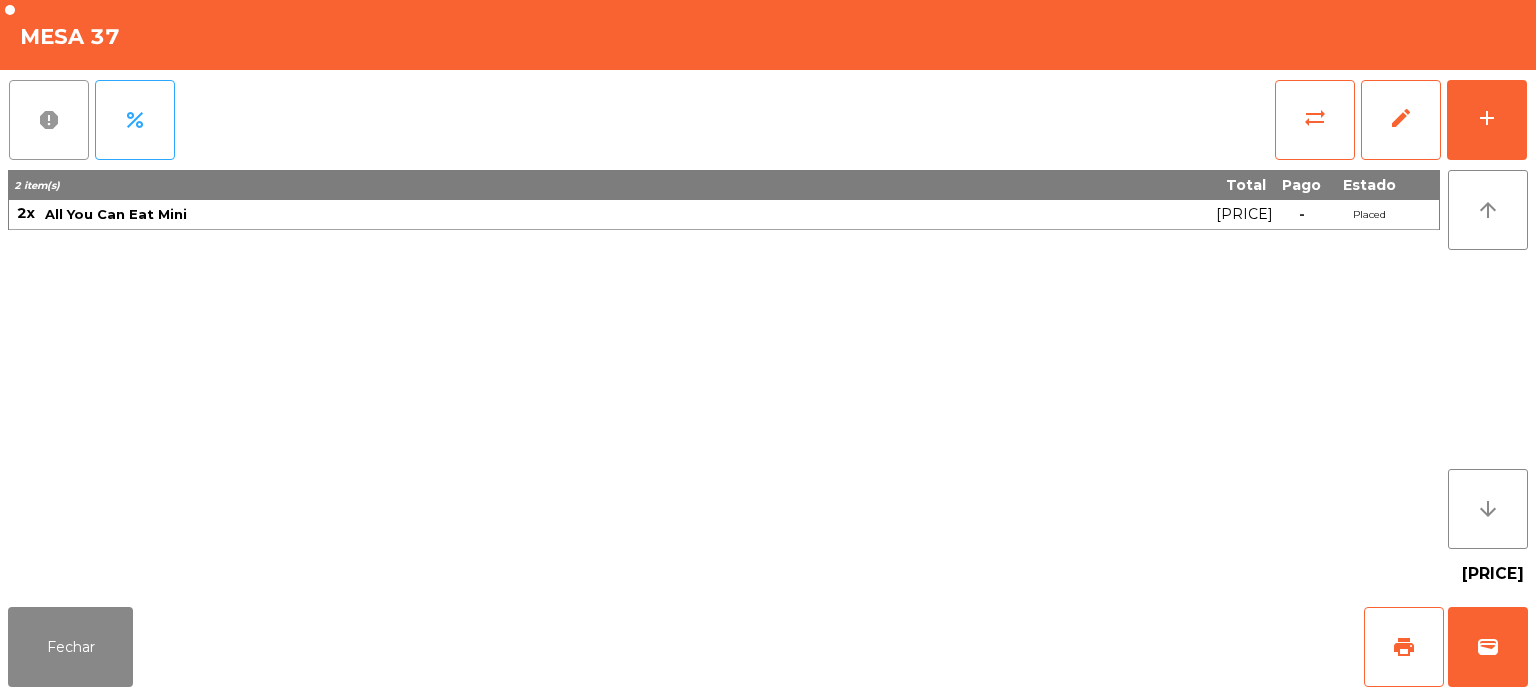 click on "report" 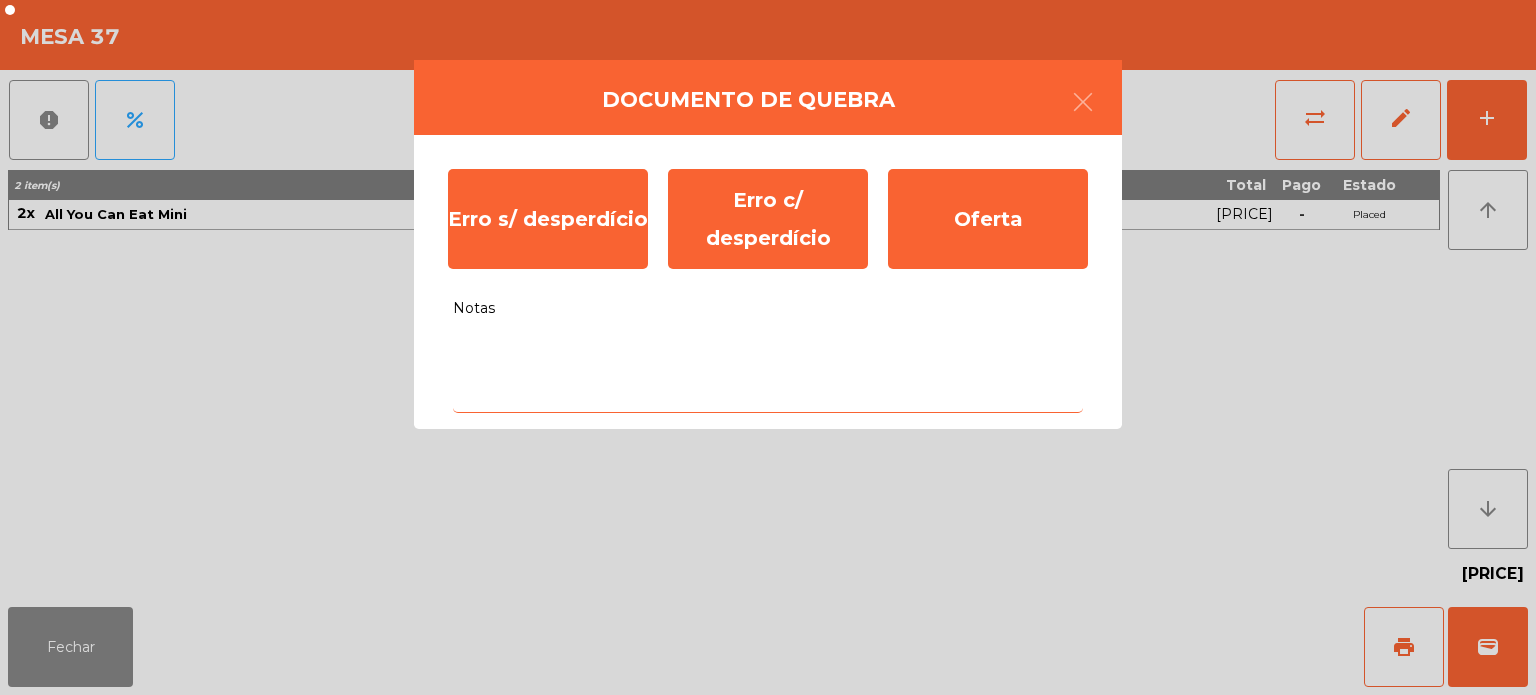 click on "Notas" at bounding box center [768, 371] 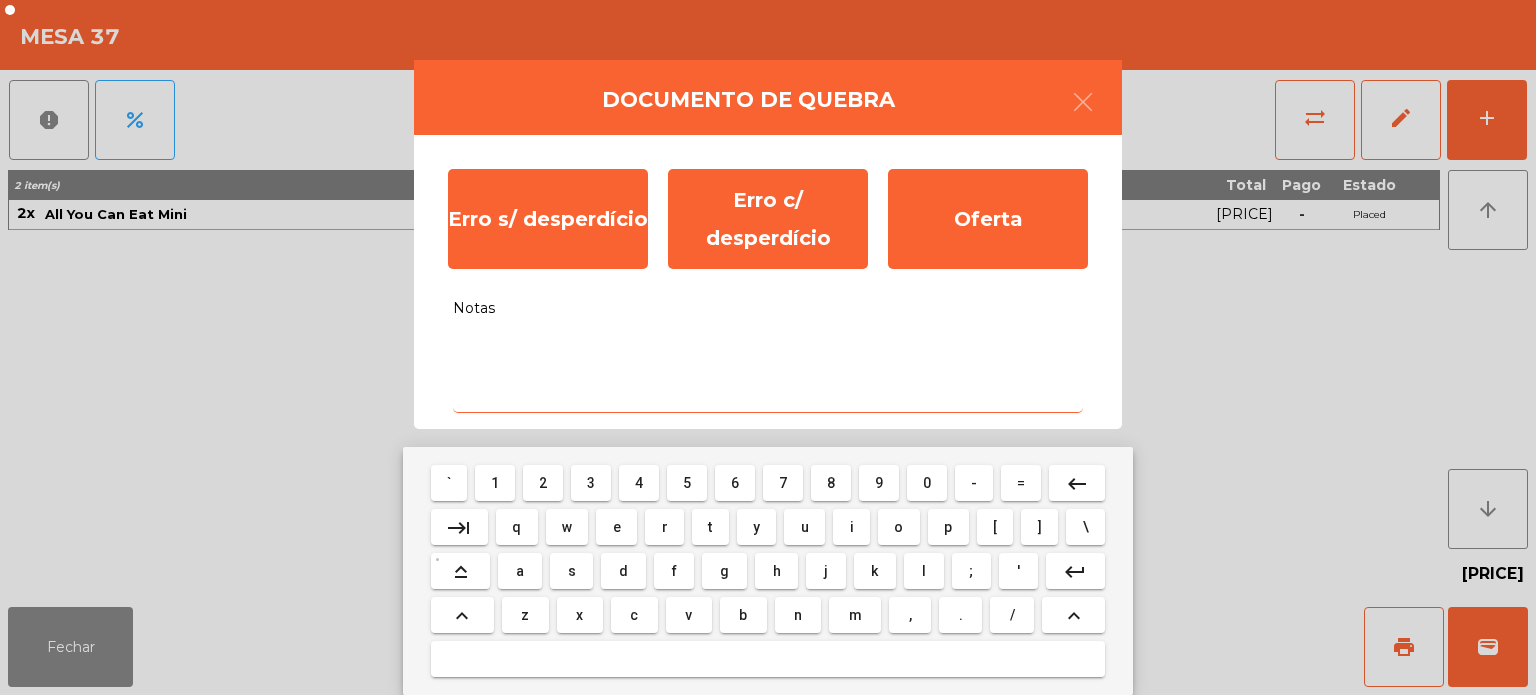 click on "c" at bounding box center [634, 615] 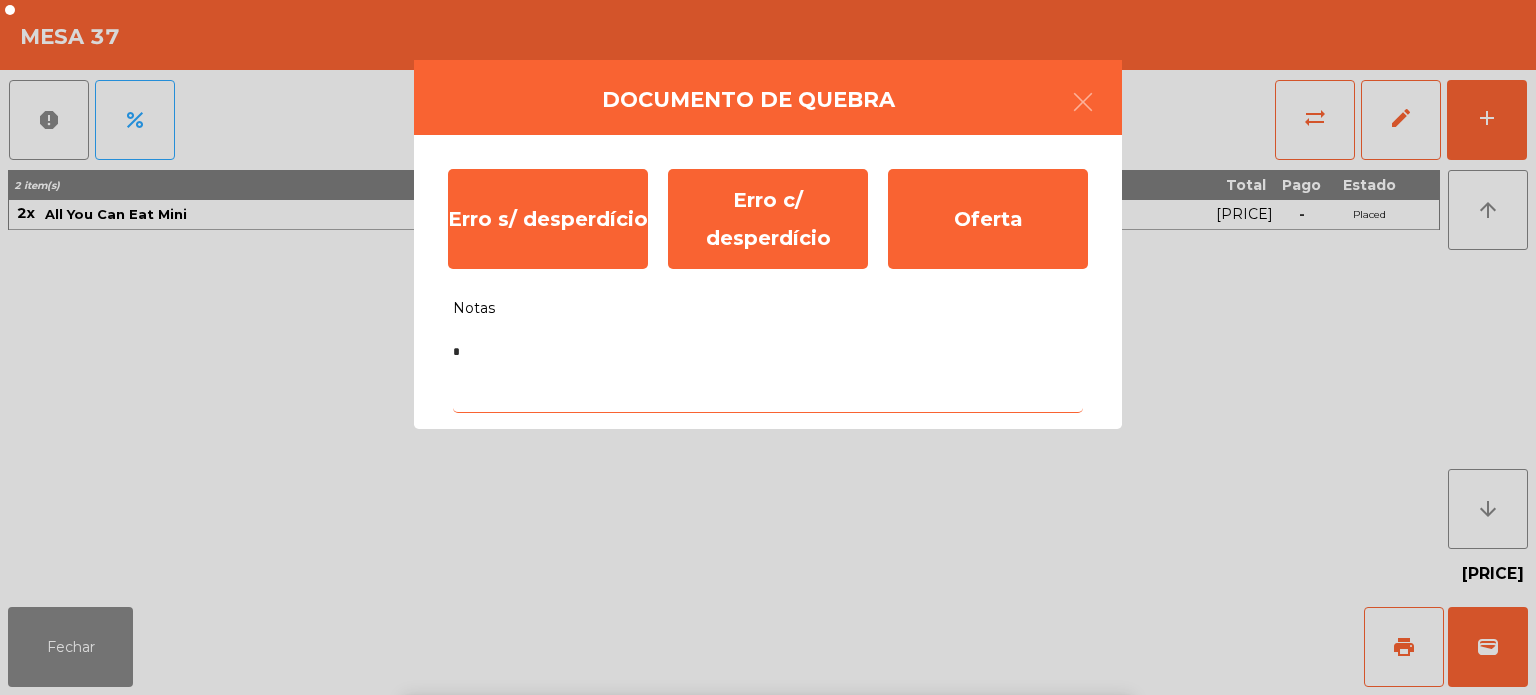 click on "c" at bounding box center (634, 863) 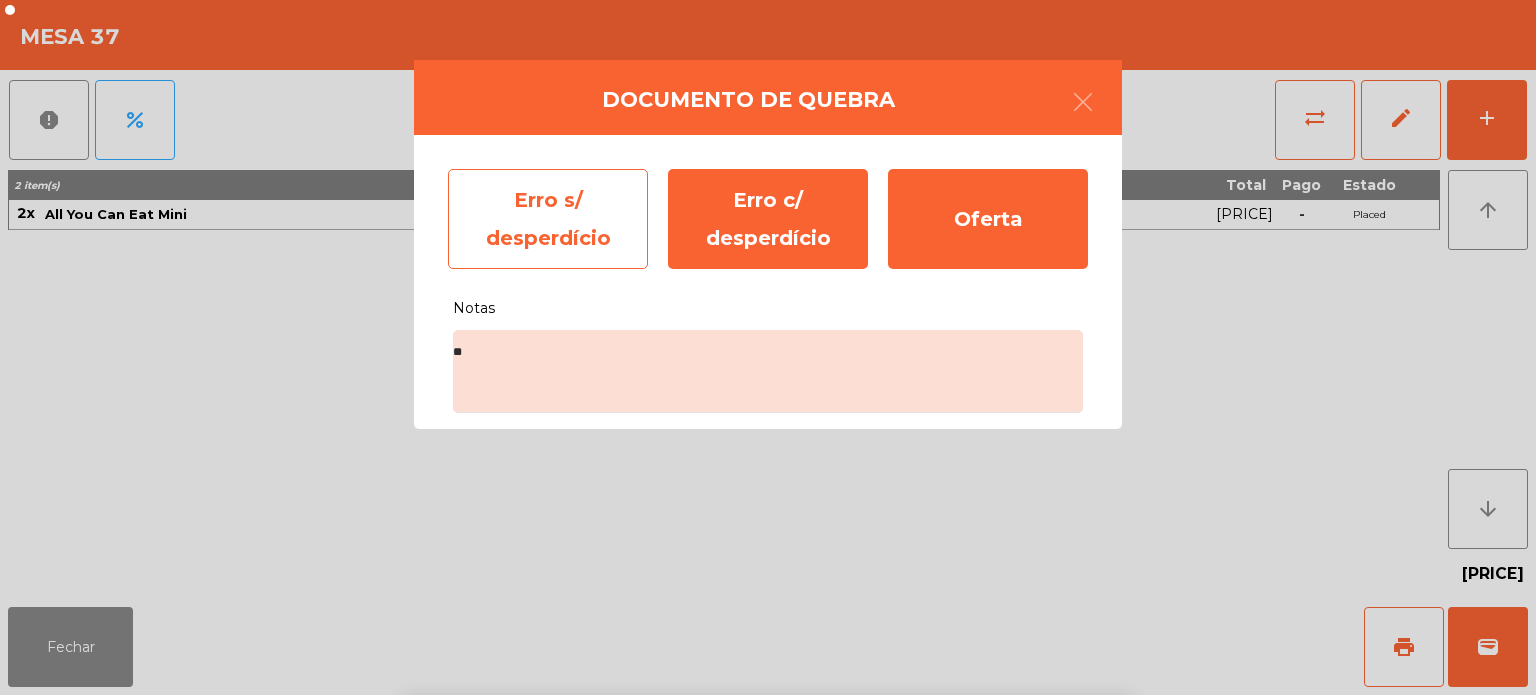 click on "Erro s/ desperdício" 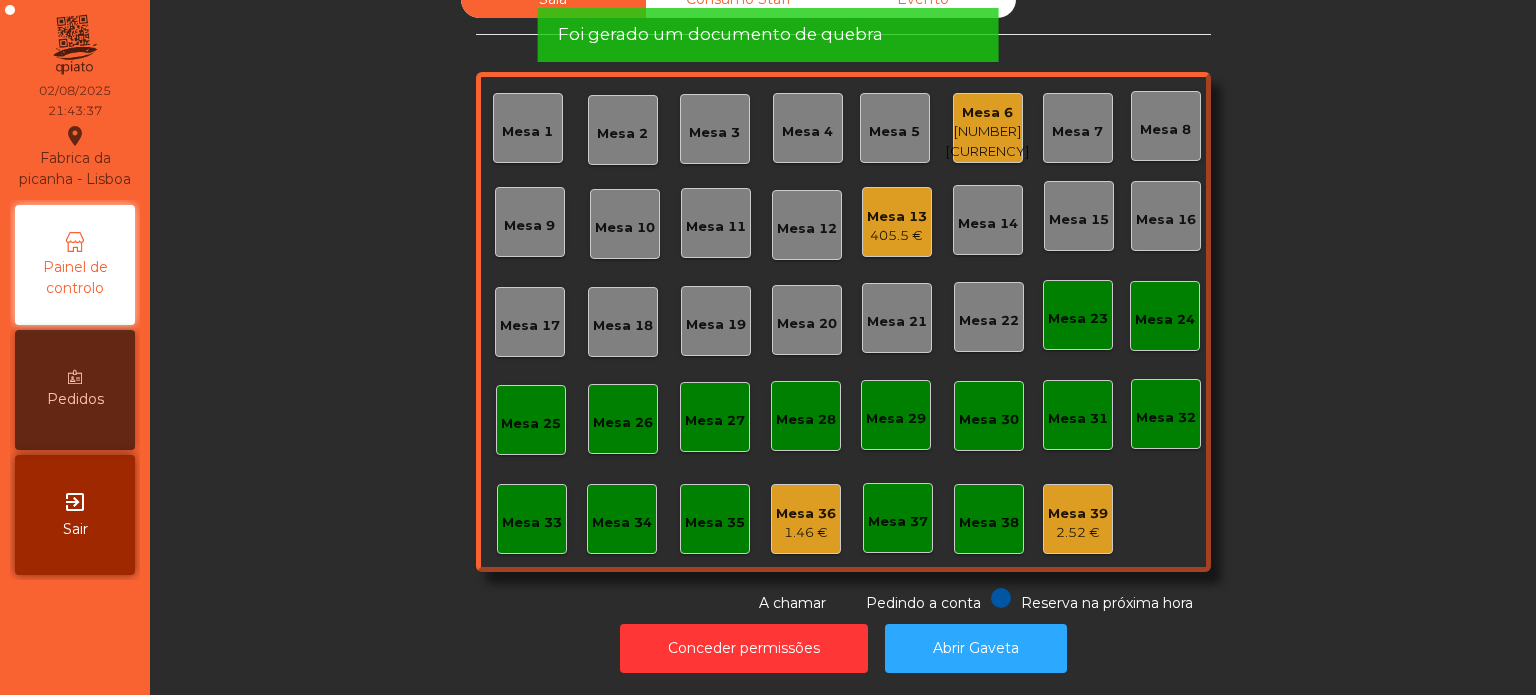click on "Mesa 4" 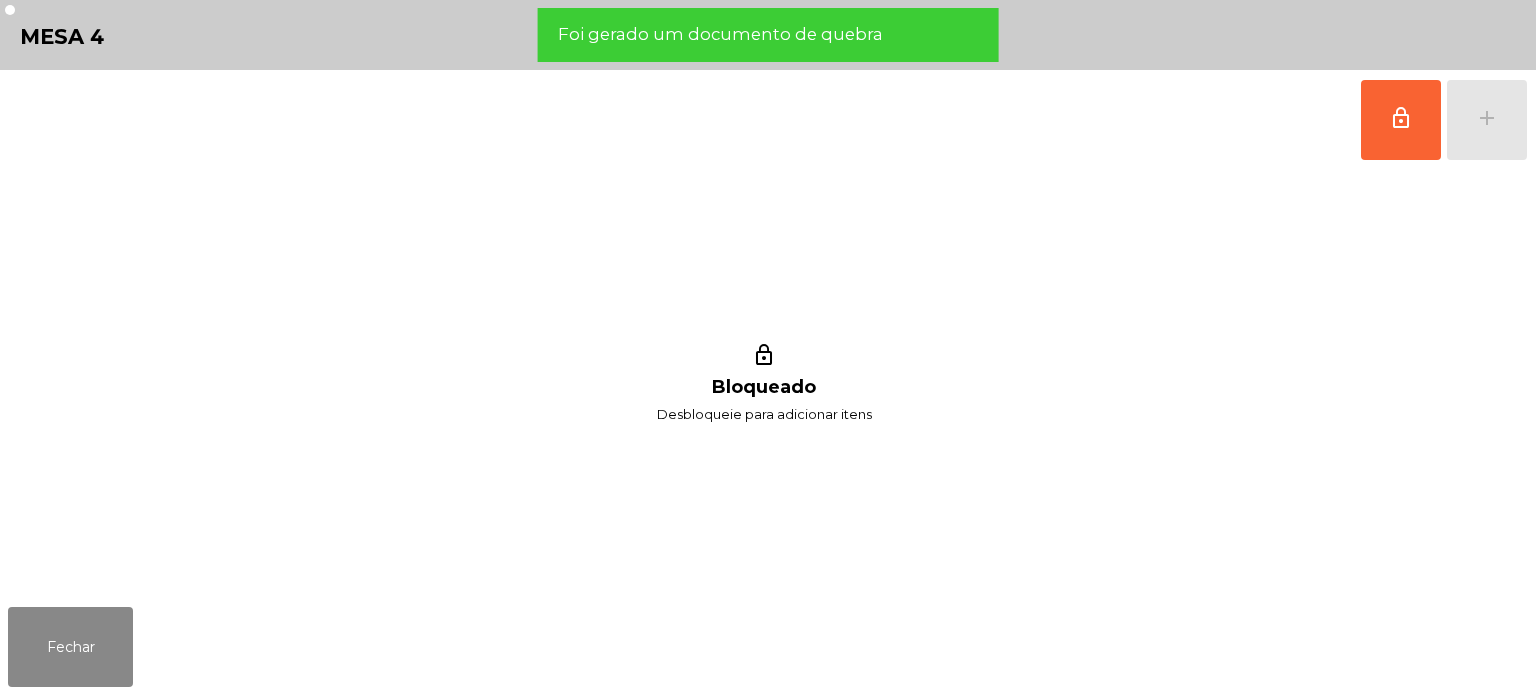 click on "Foi gerado um documento de quebra" 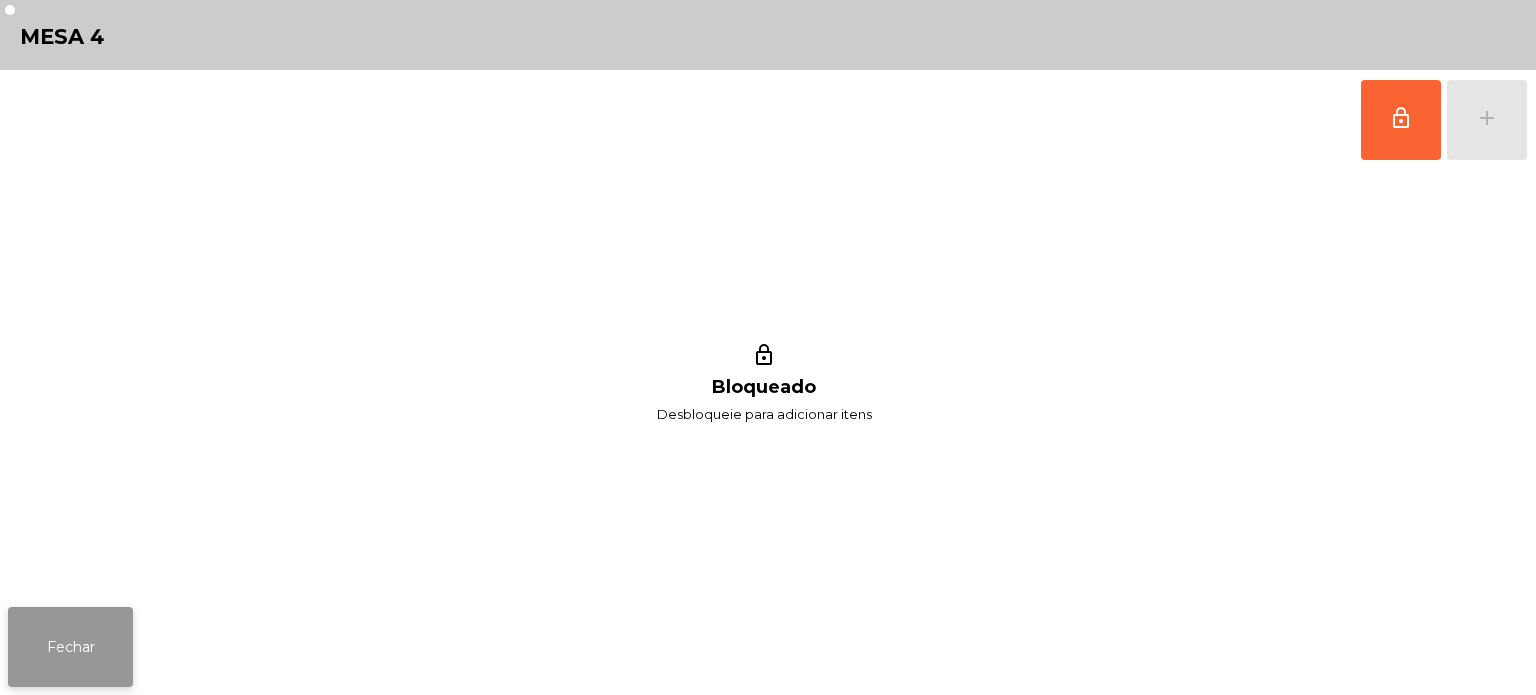 click on "Fechar" 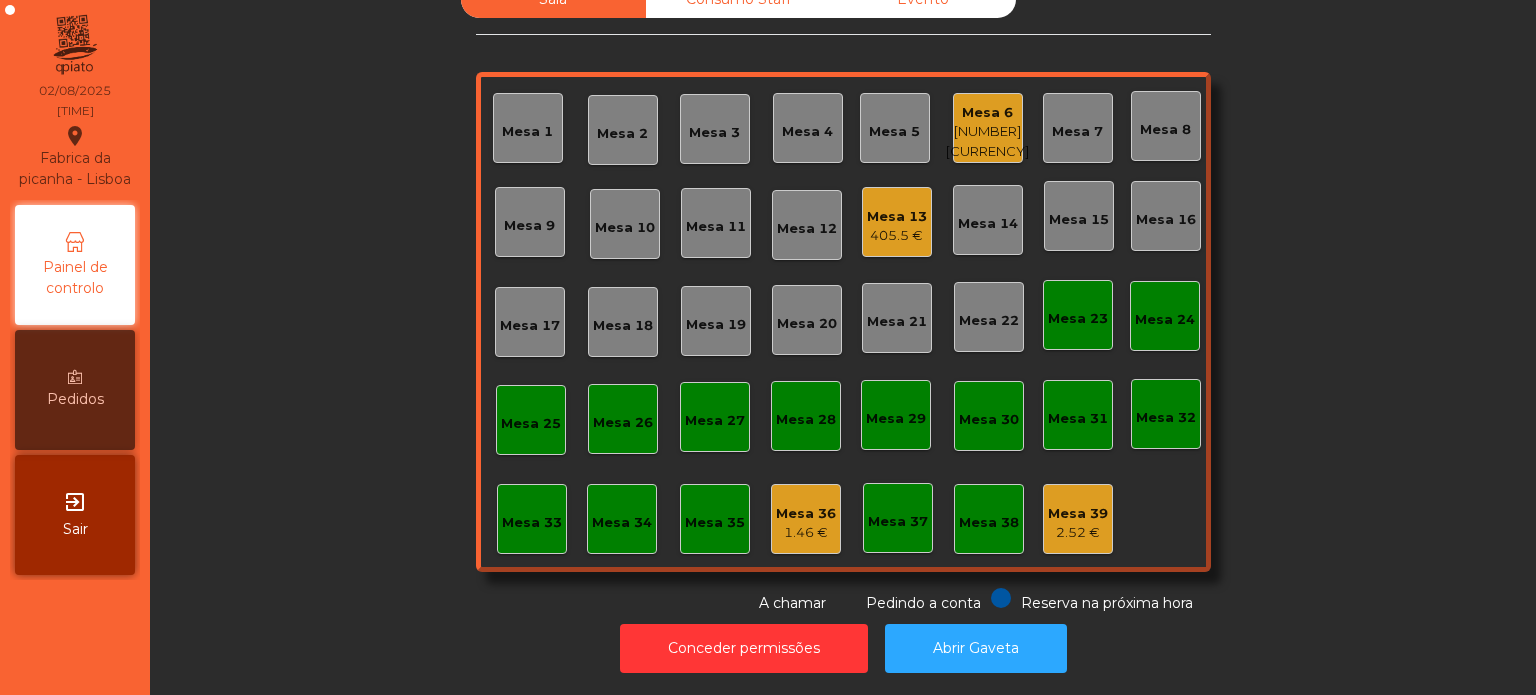 scroll, scrollTop: 0, scrollLeft: 0, axis: both 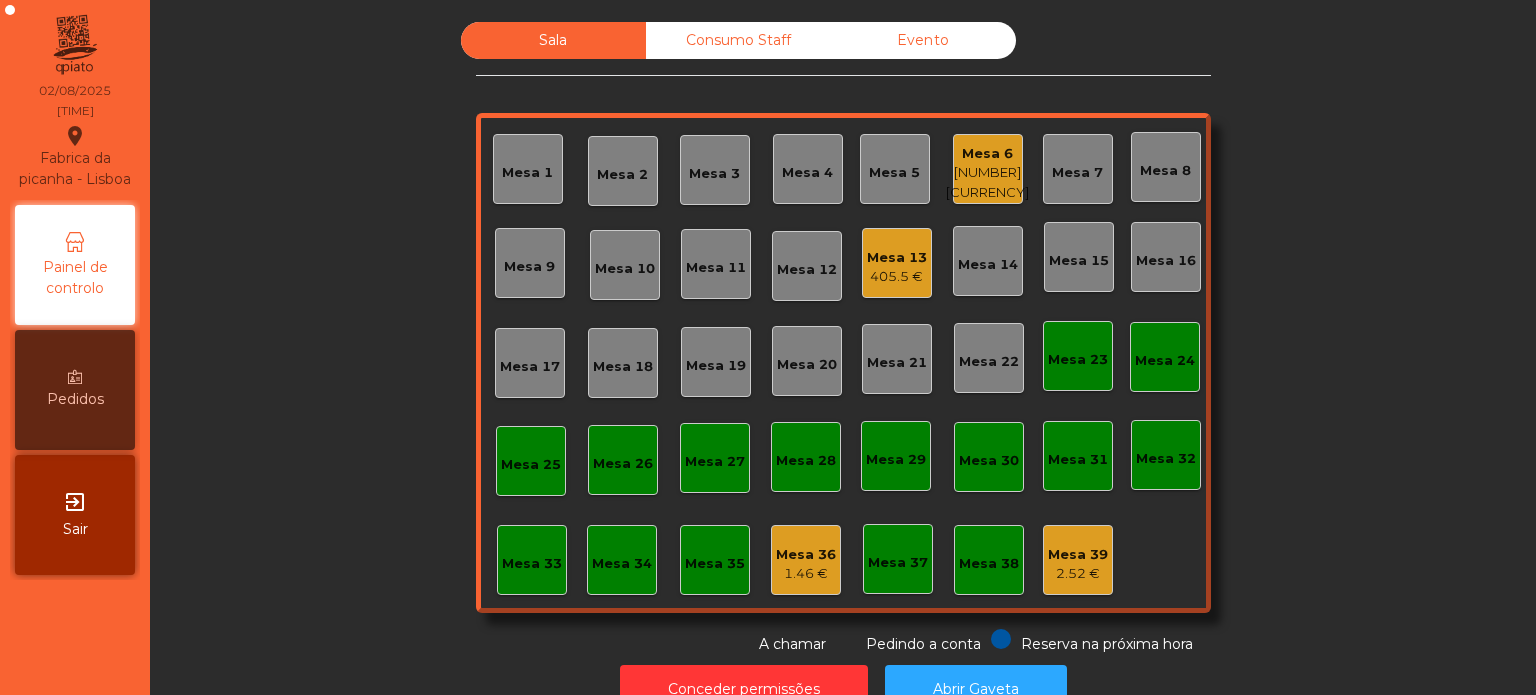 click on "Consumo Staff" 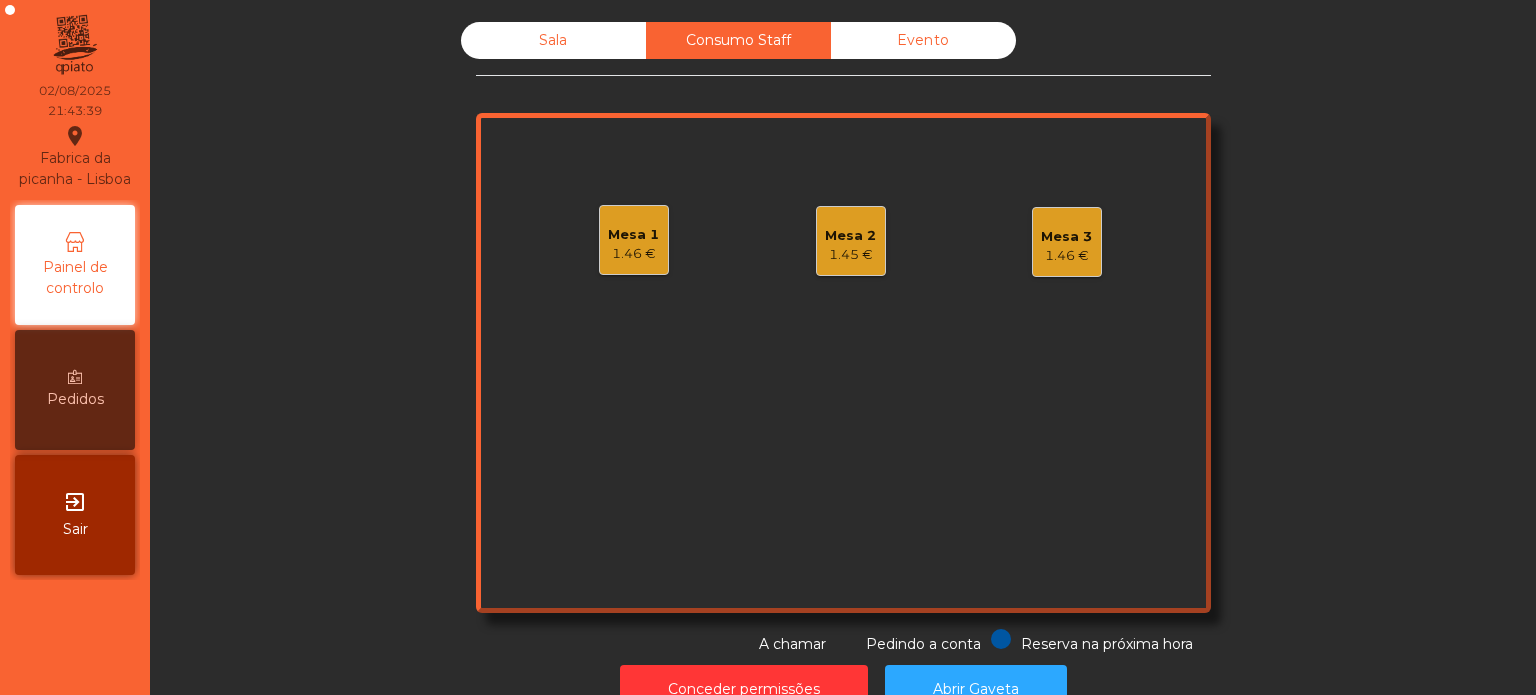 click on "Mesa 1   1.46 €" 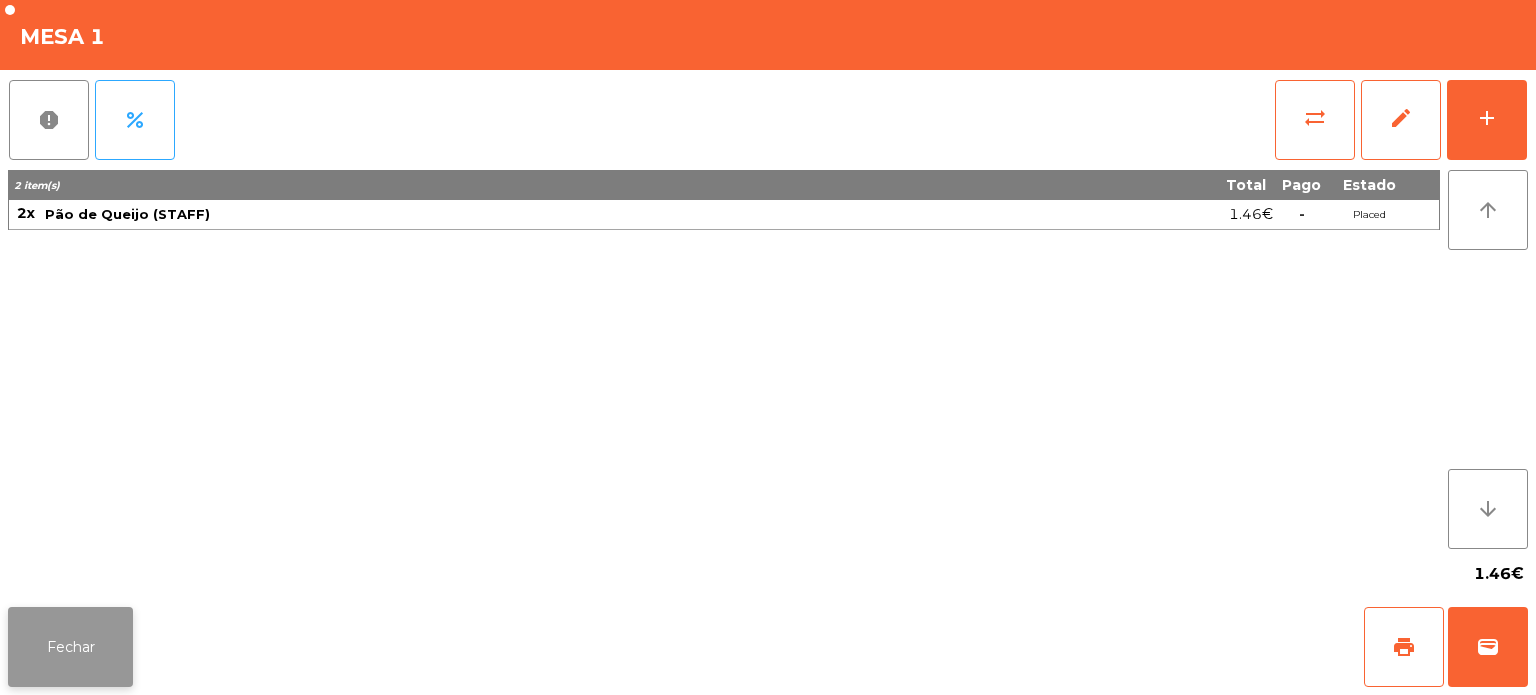 click on "Fechar" 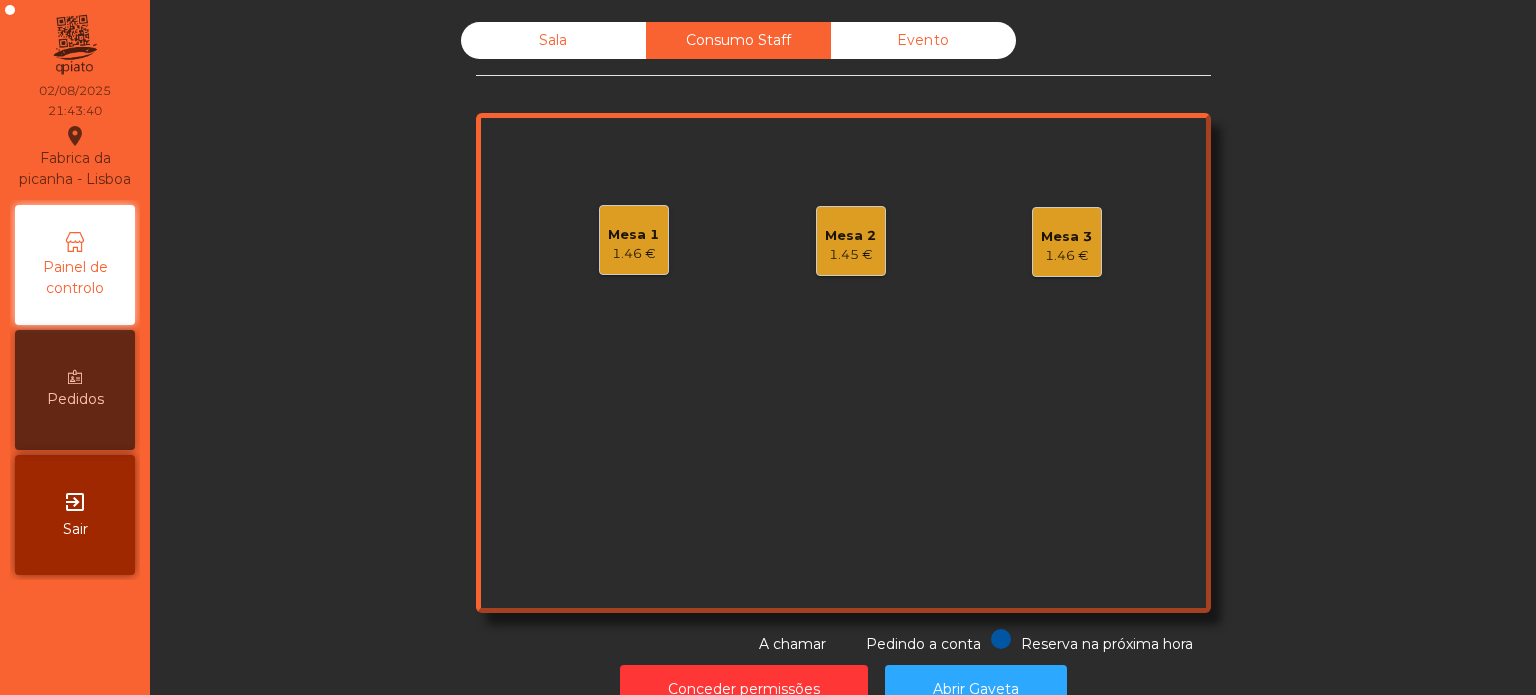 click on "Mesa 2" 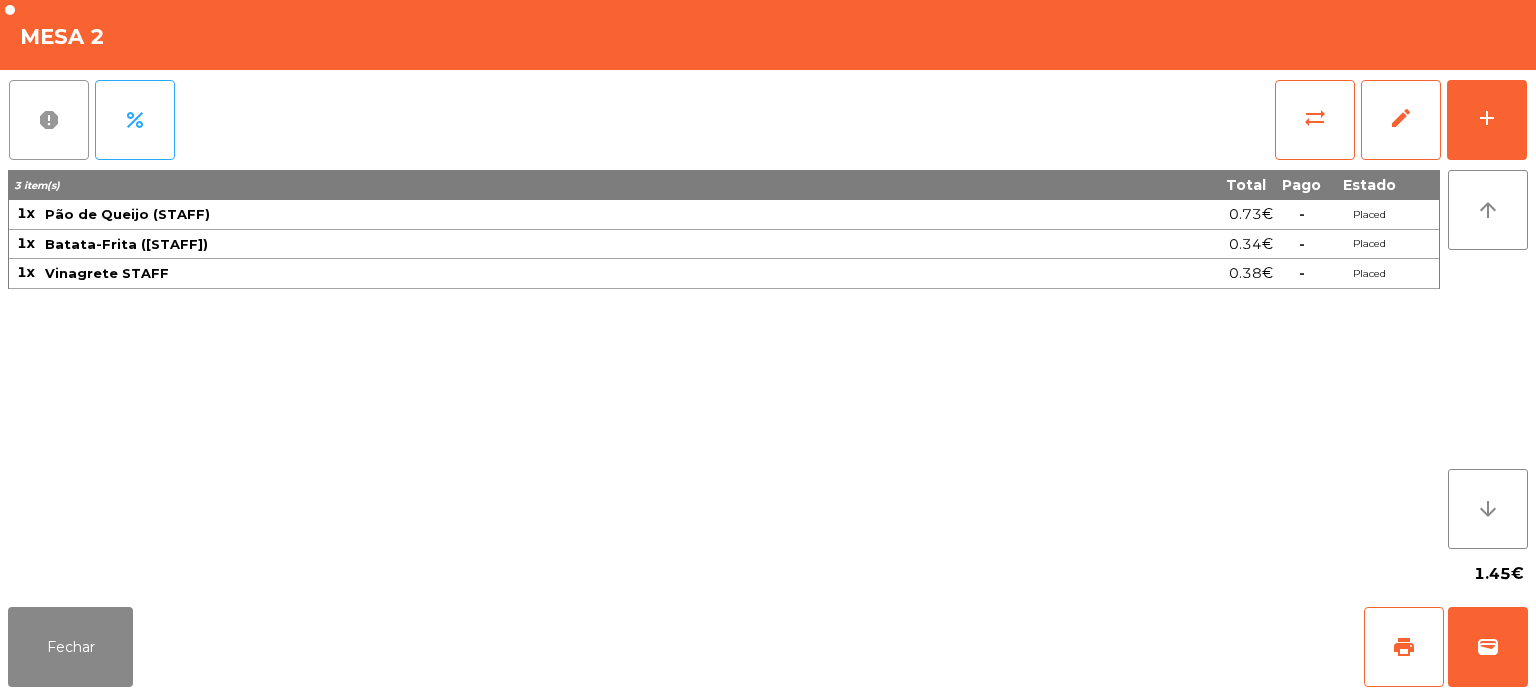 click on "report" 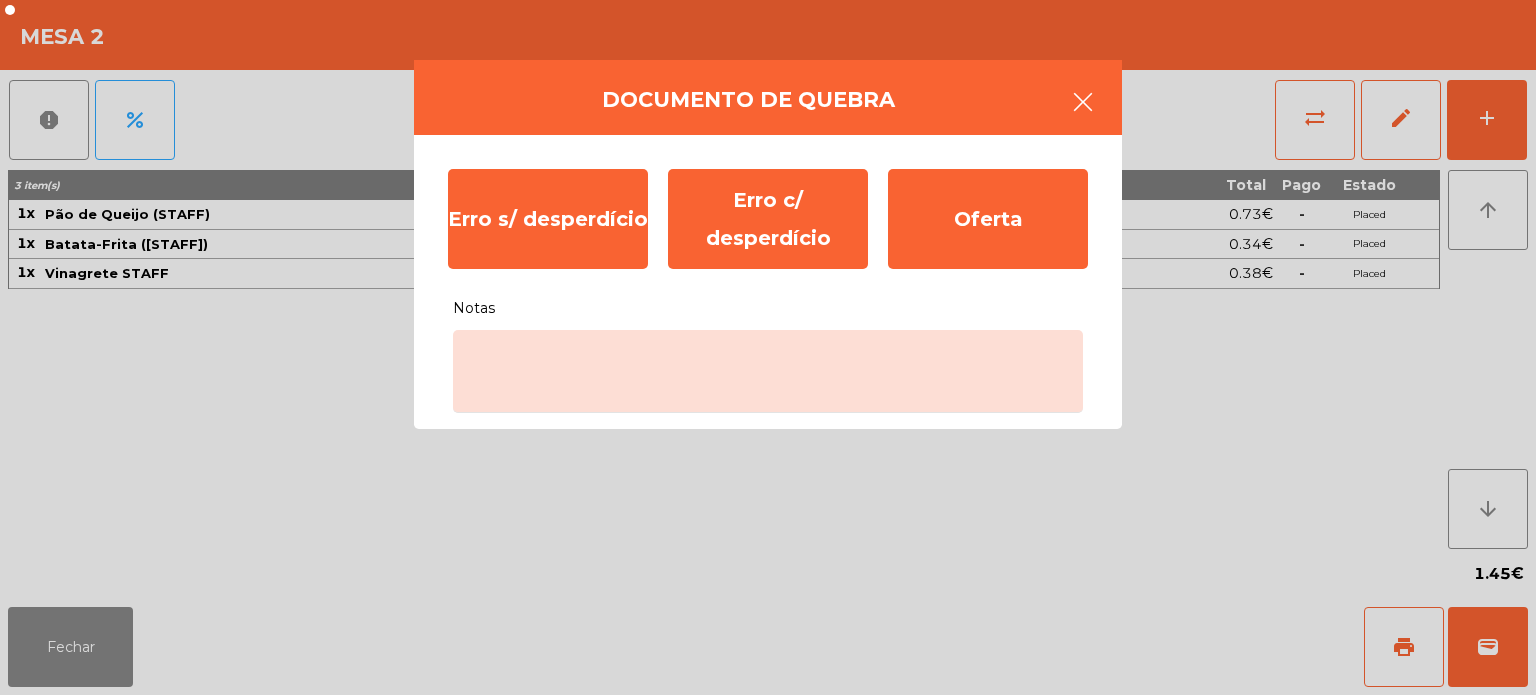 click 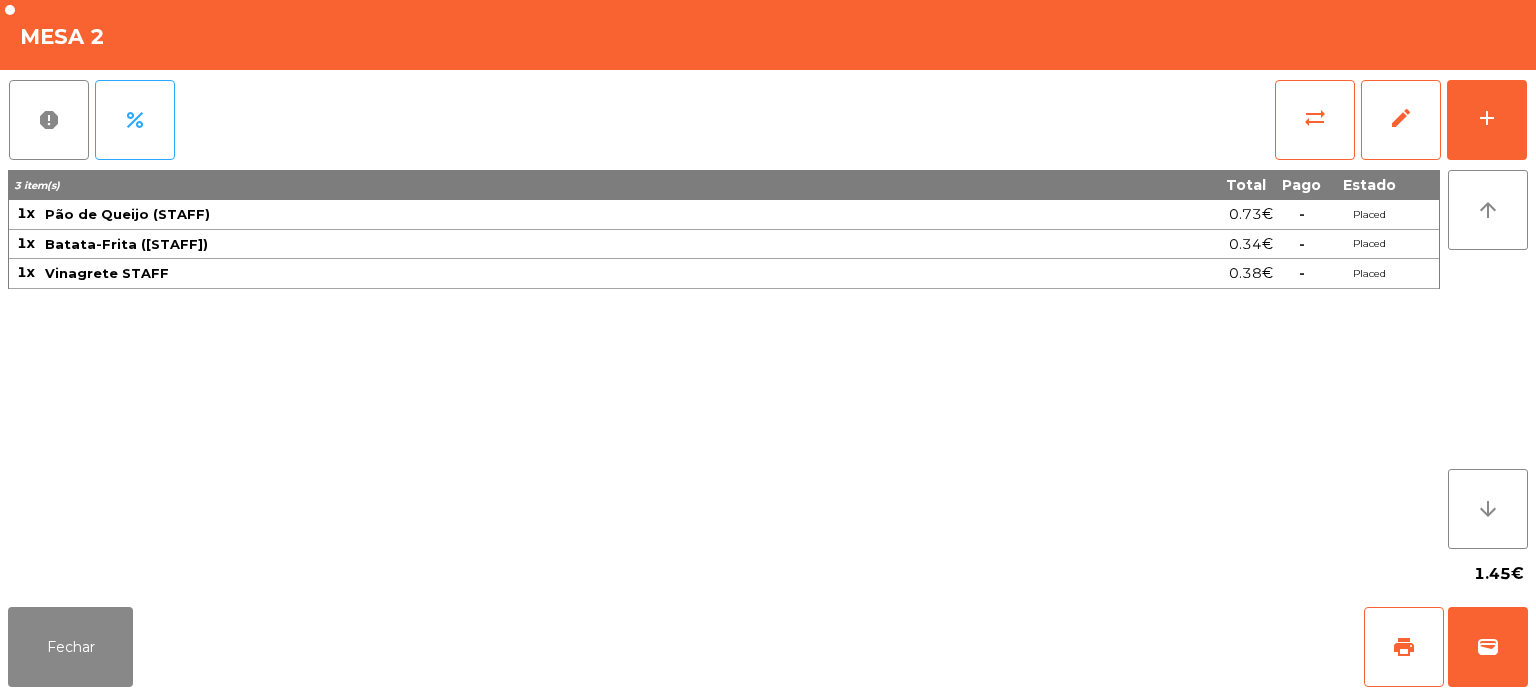 click on "1.45€" 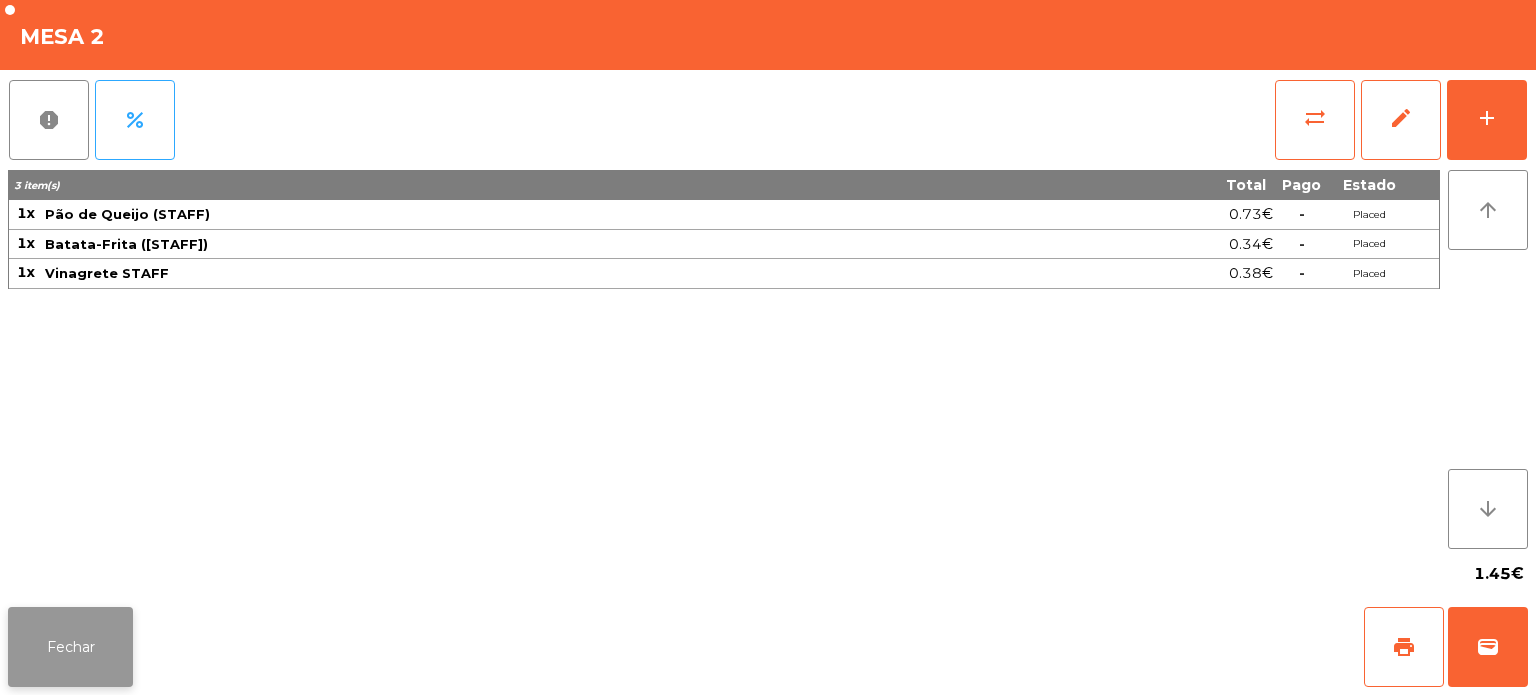 click on "Fechar" 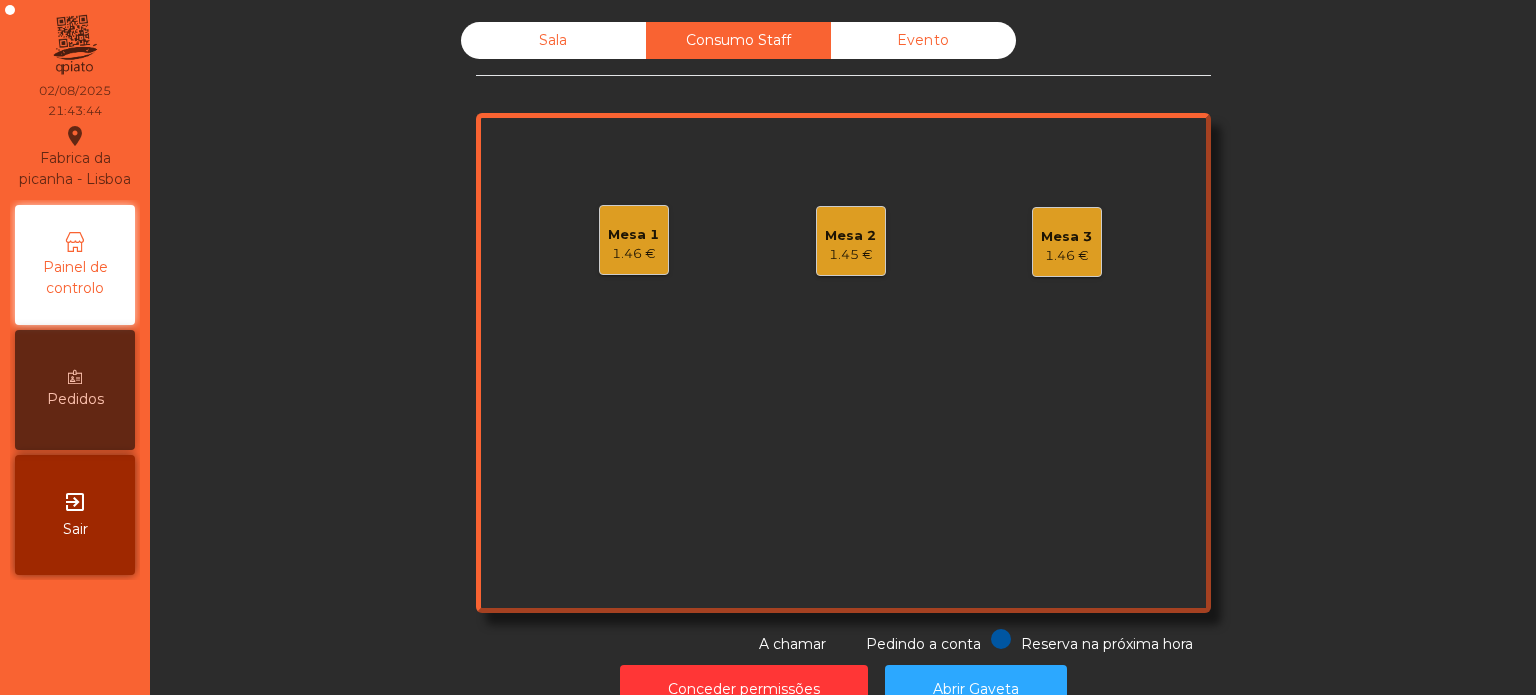 click on "Mesa 3" 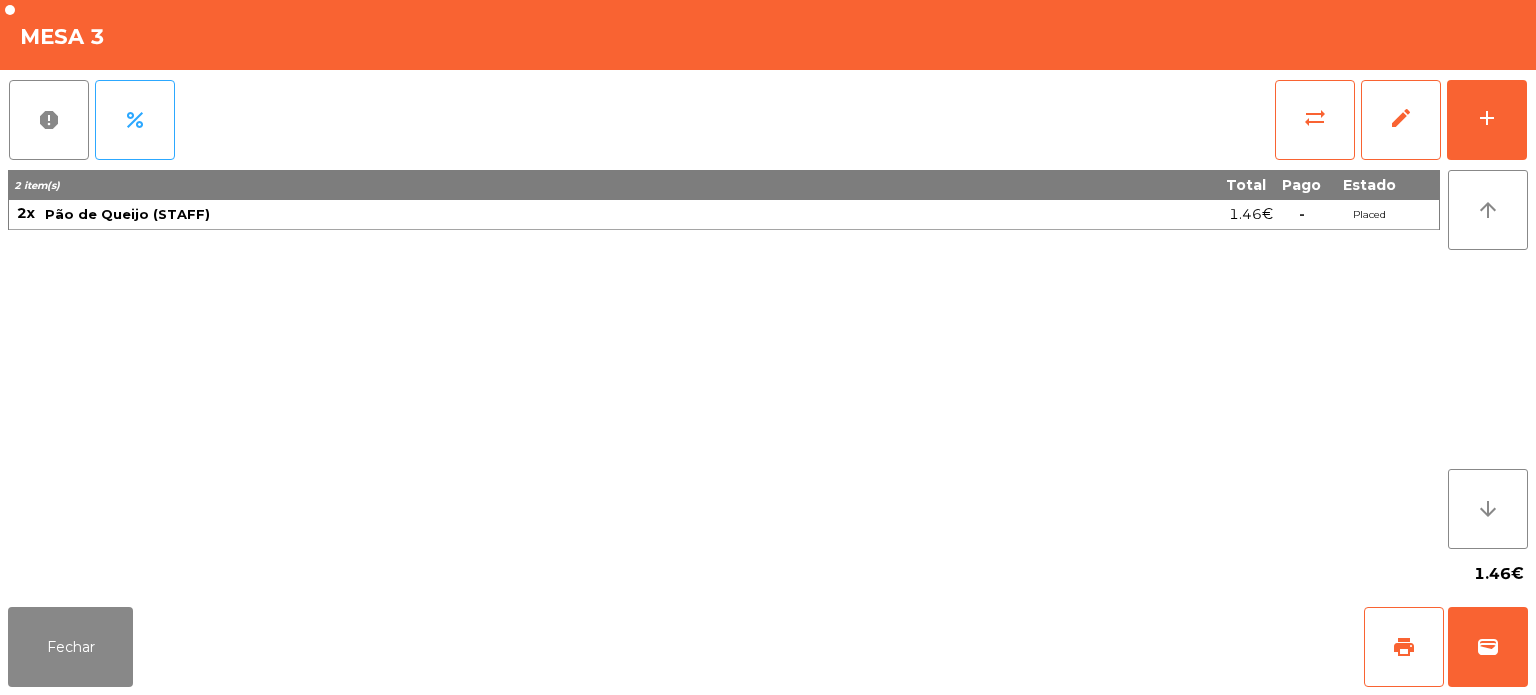 click on "1.46€" 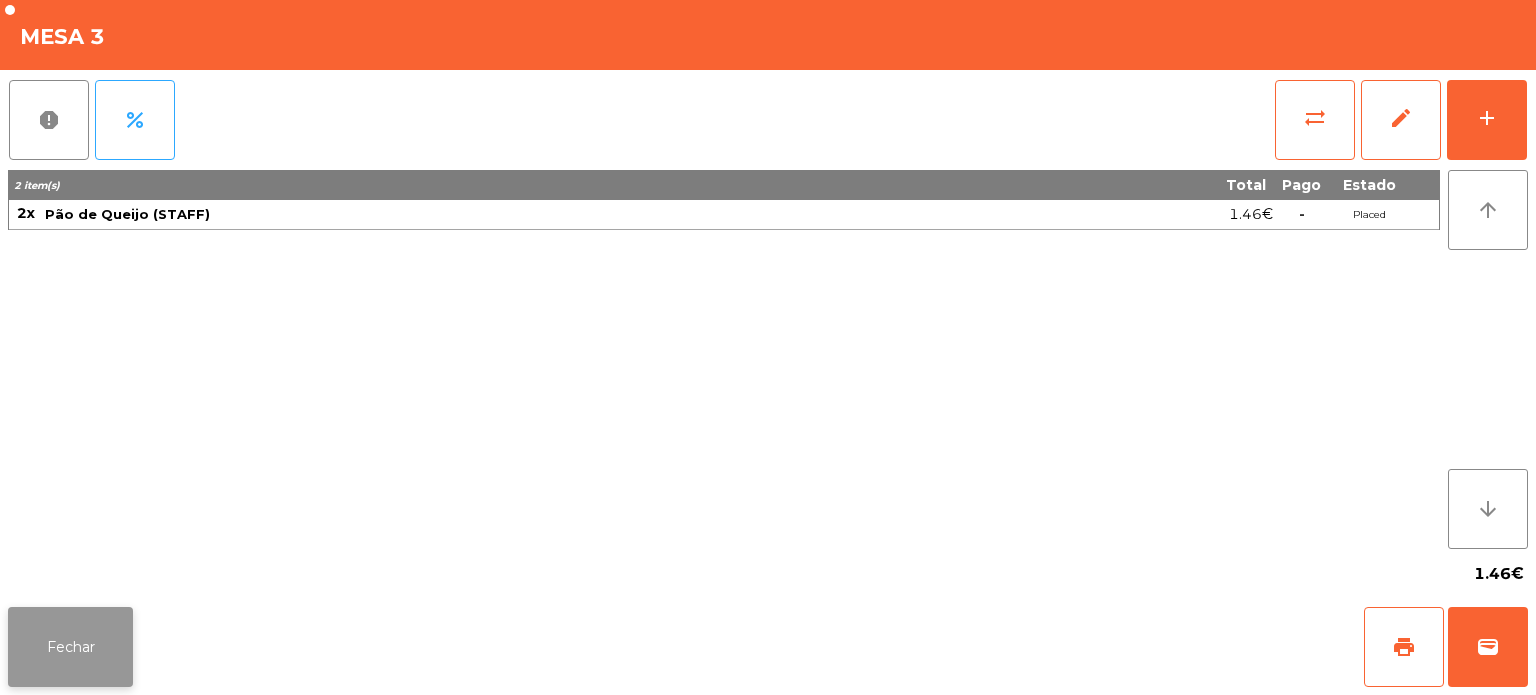 click on "Fechar" 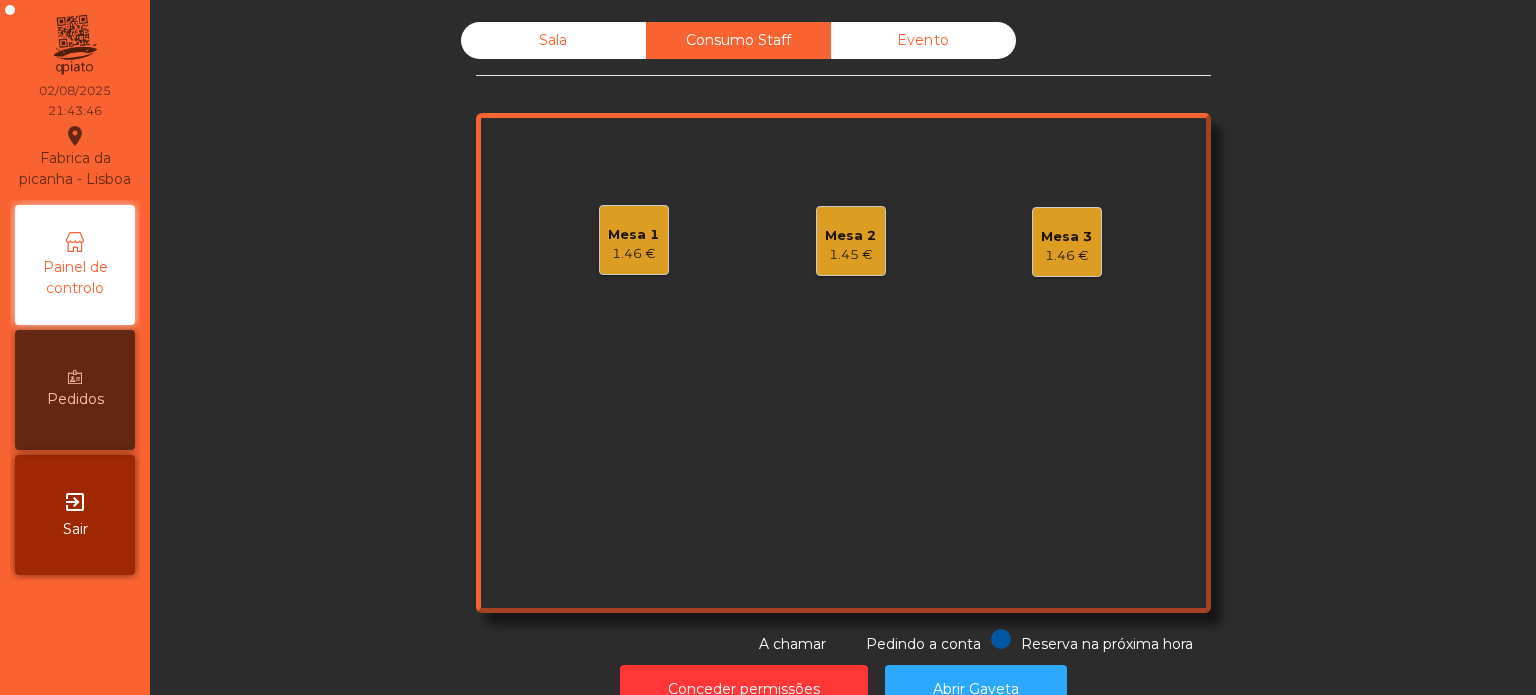 click on "Sala" 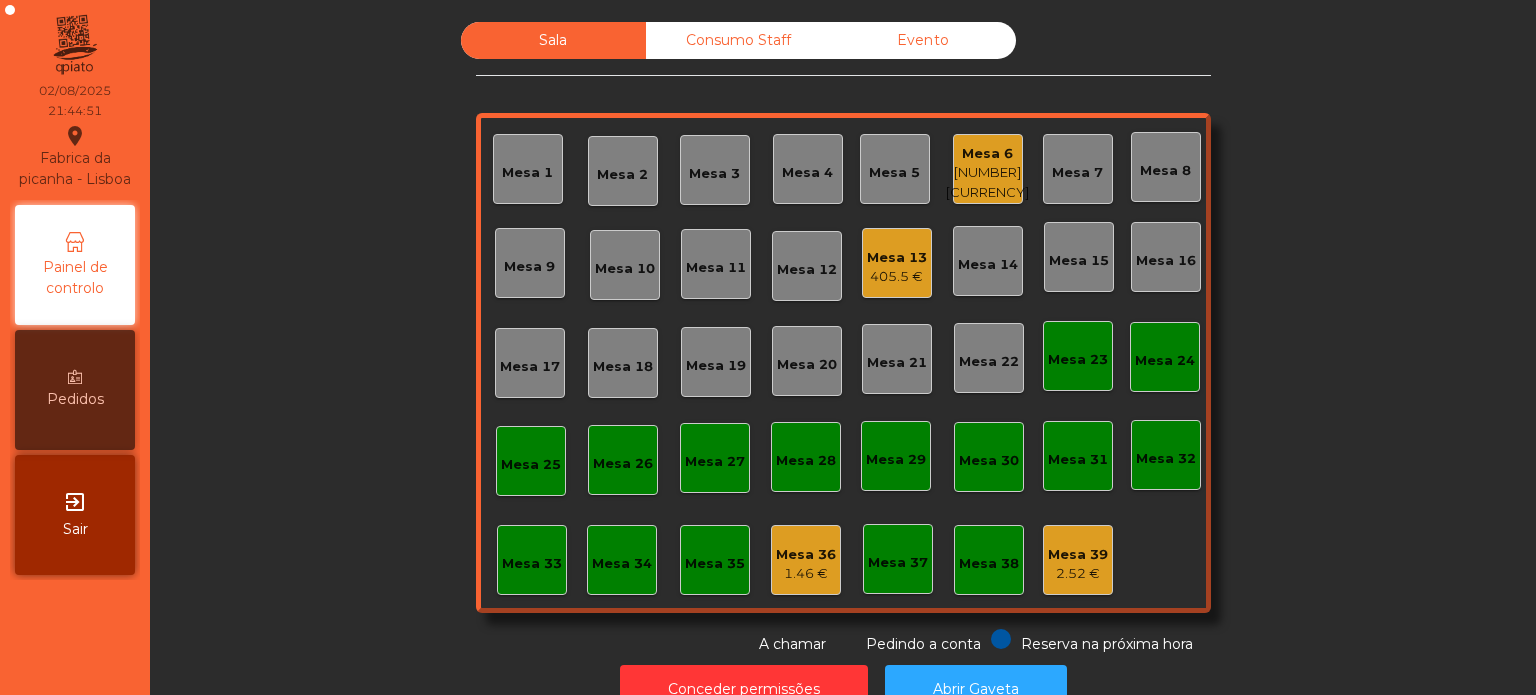 click on "Mesa [NUMBER]   [PRICE] €" 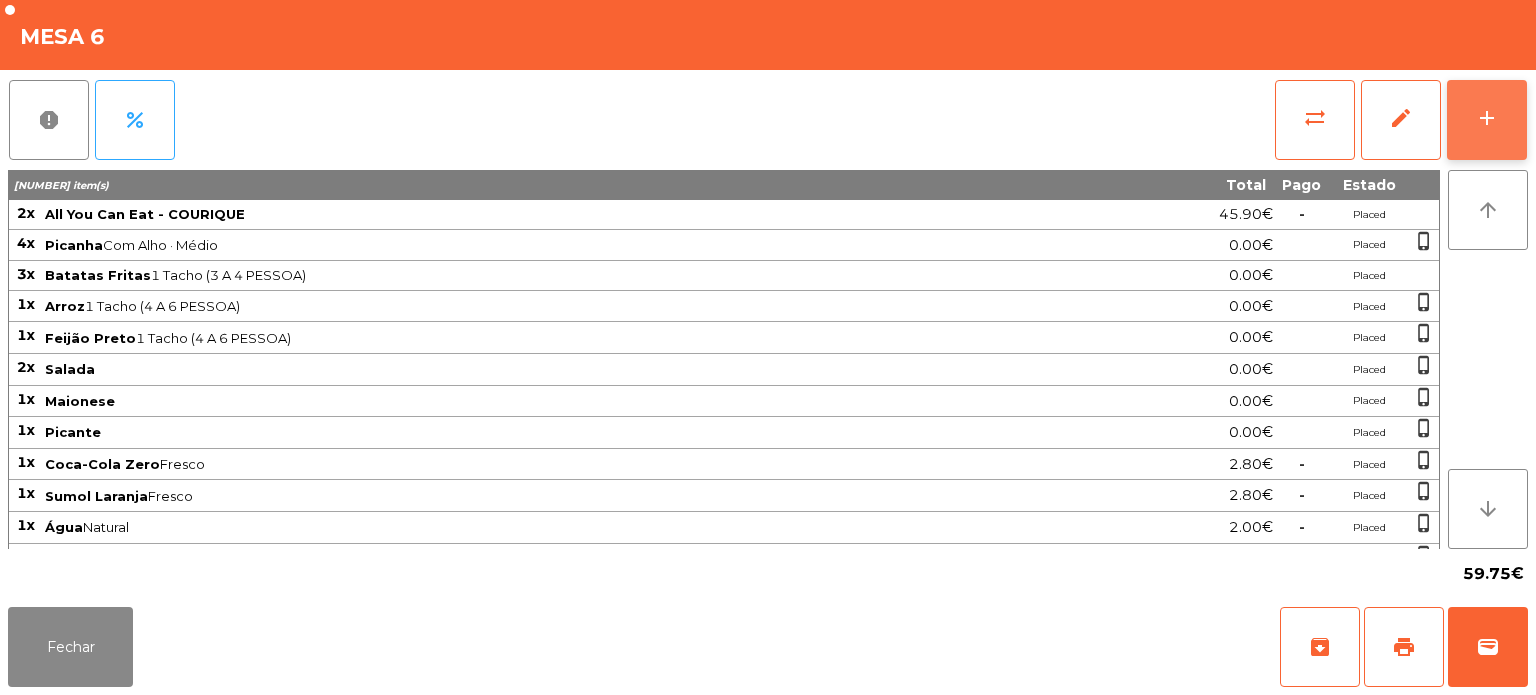 click on "add" 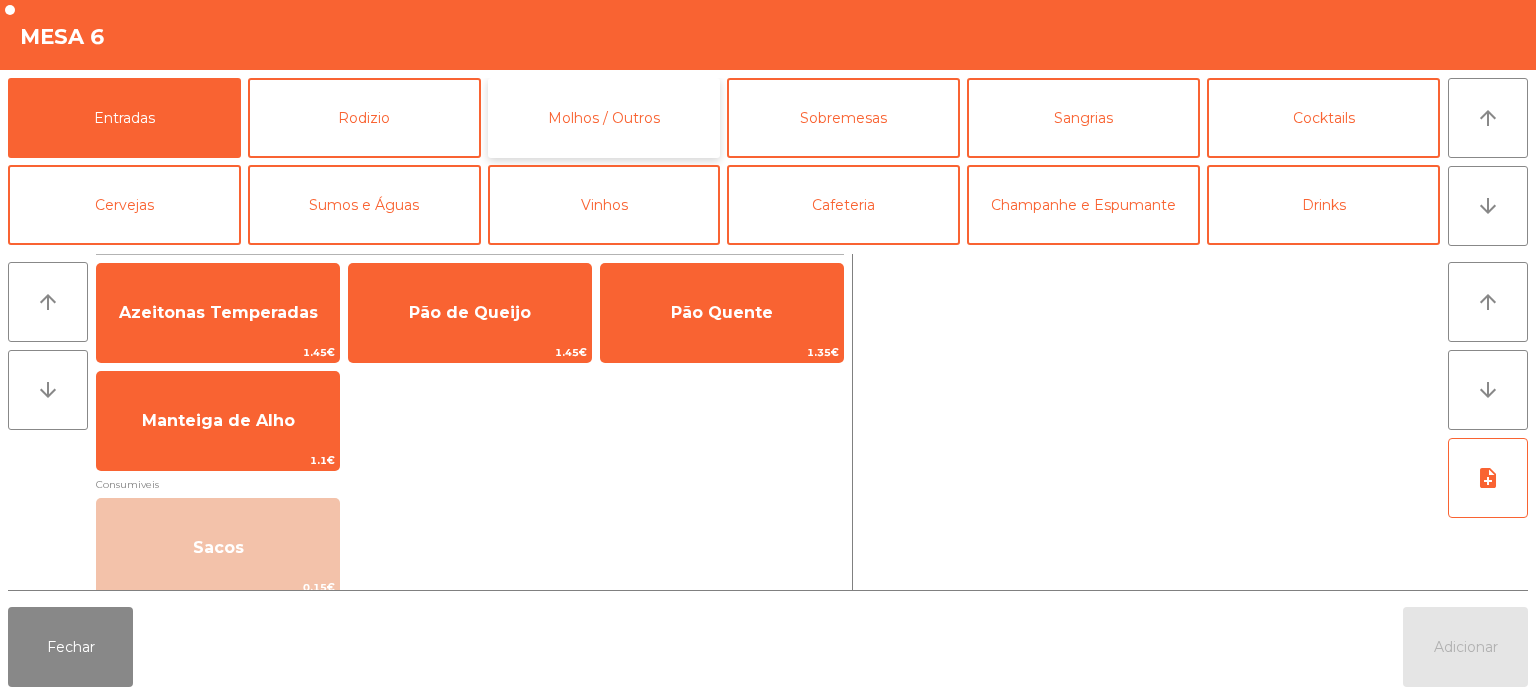 click on "Molhos / Outros" 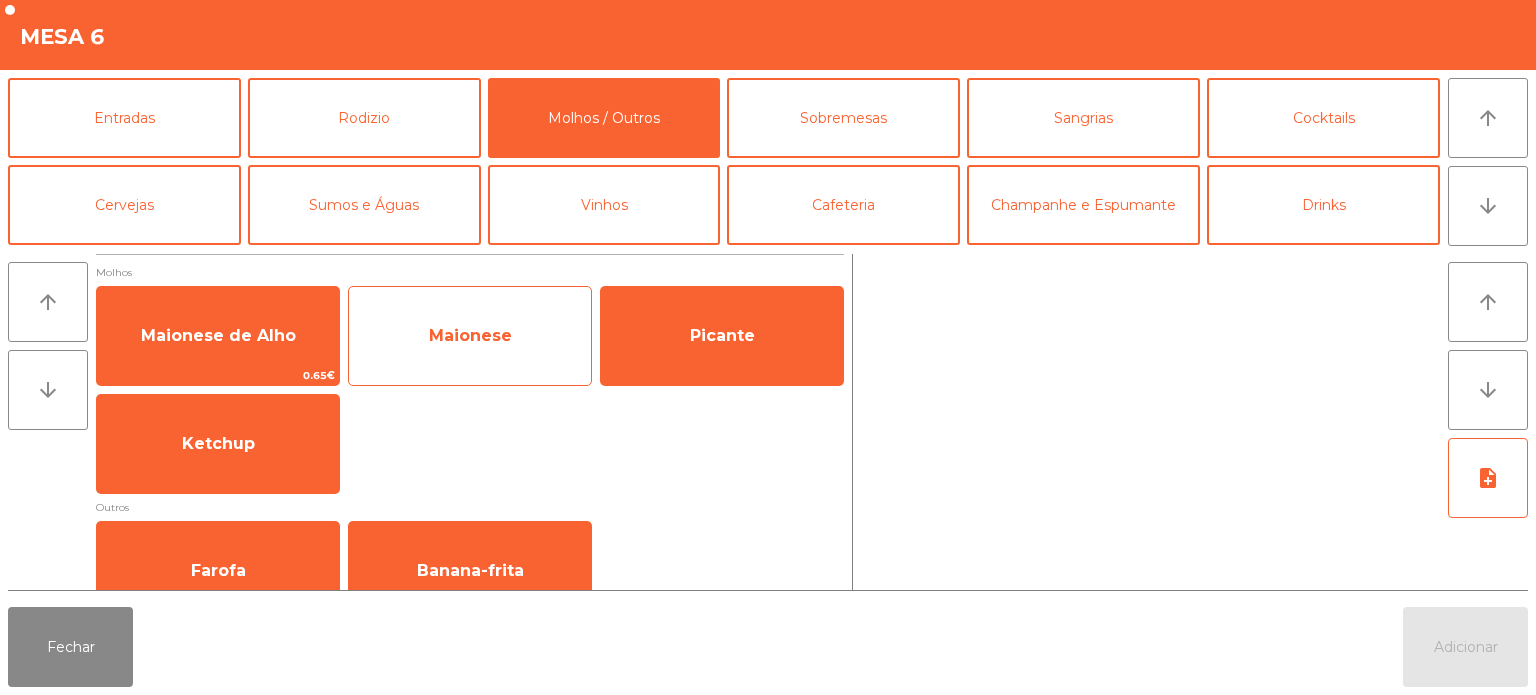 click on "Maionese" 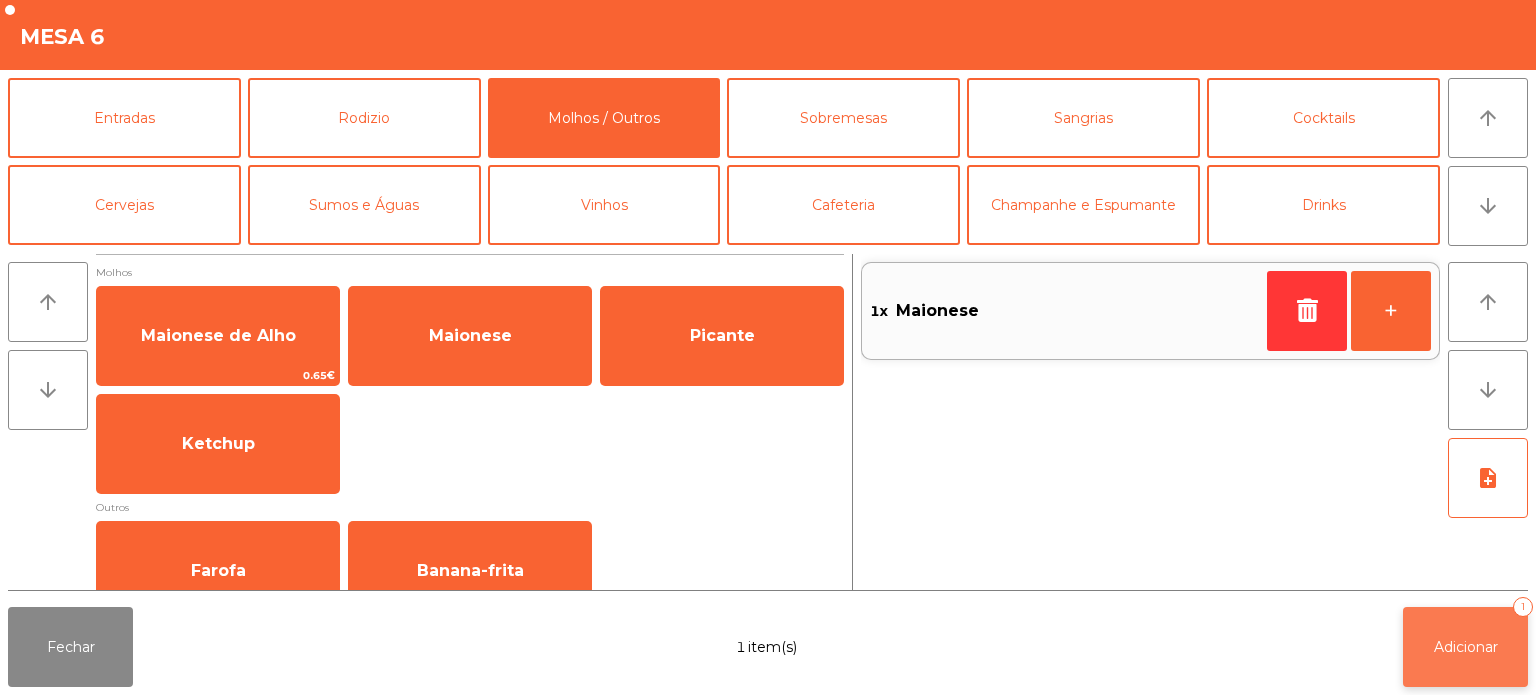 click on "Adicionar   1" 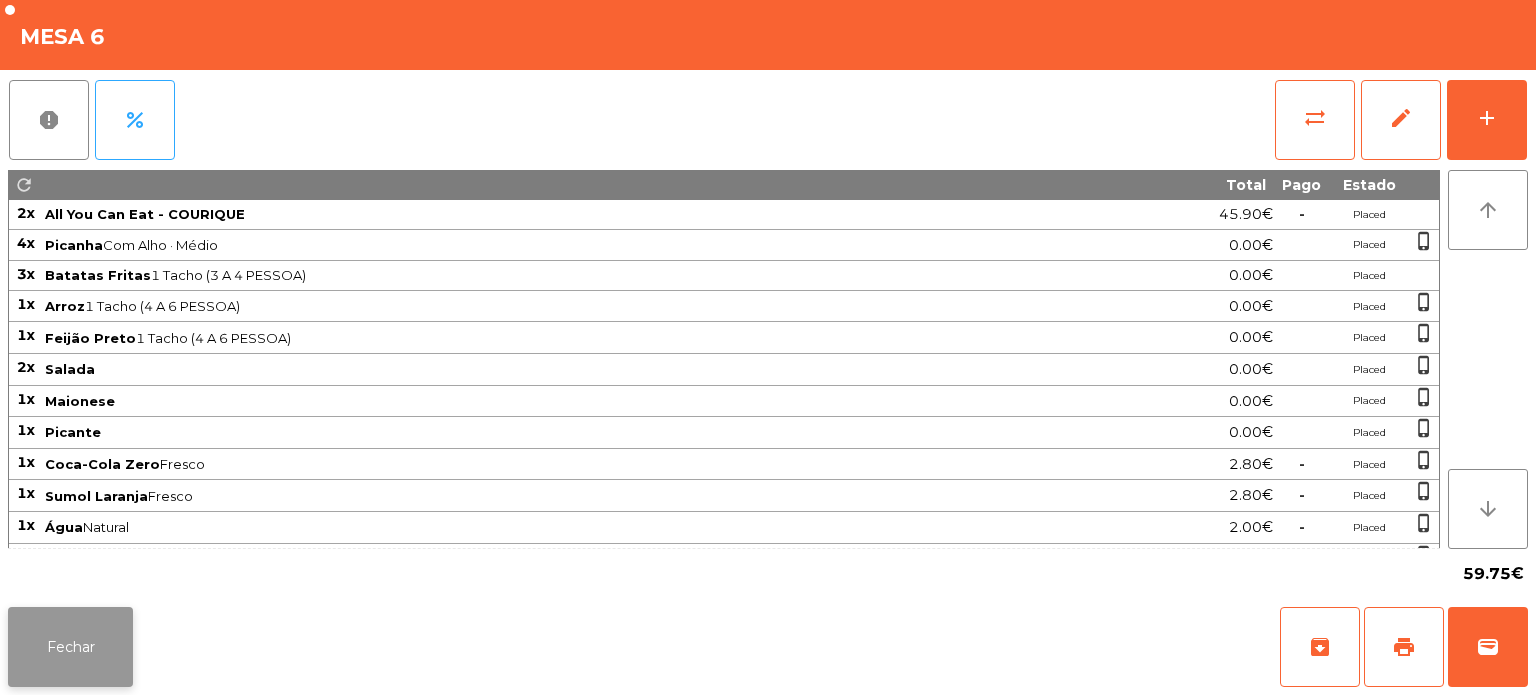 click on "Fechar" 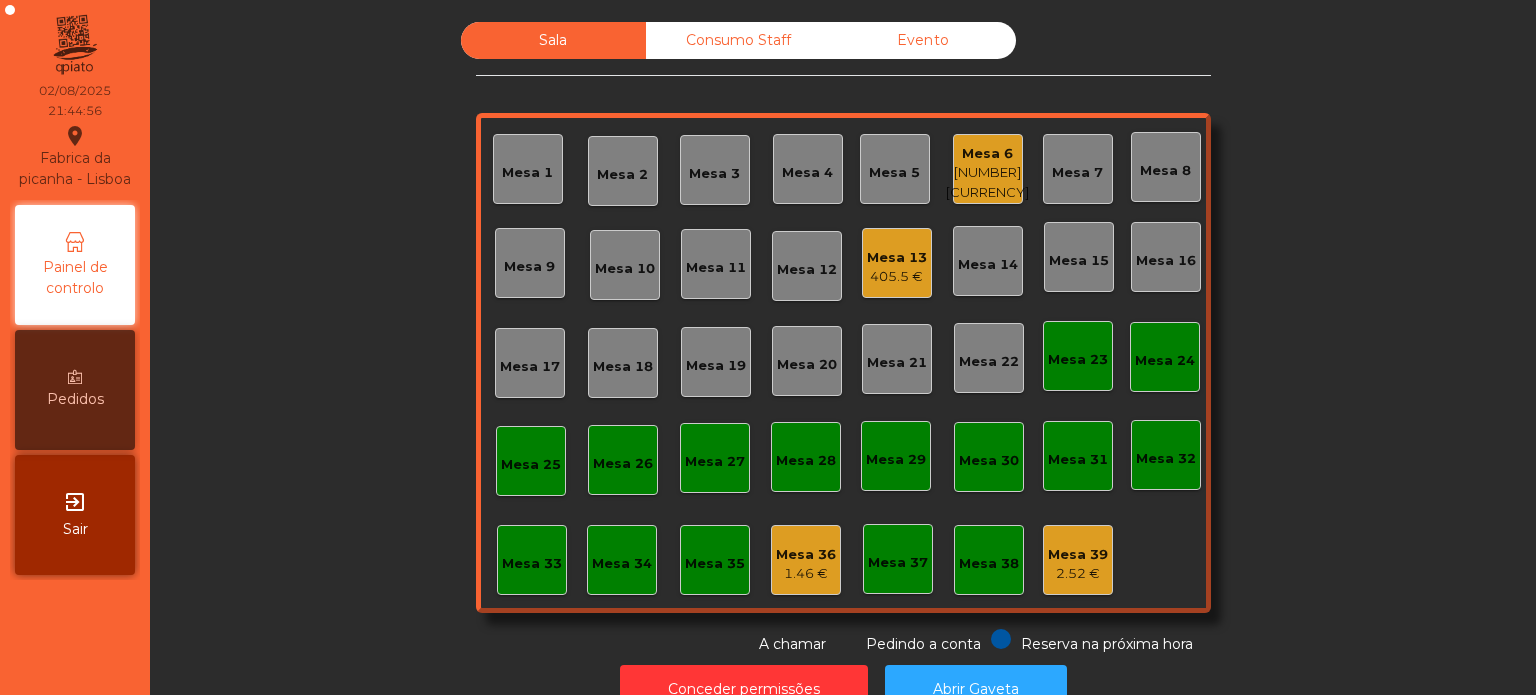 click on "Mesa 32" 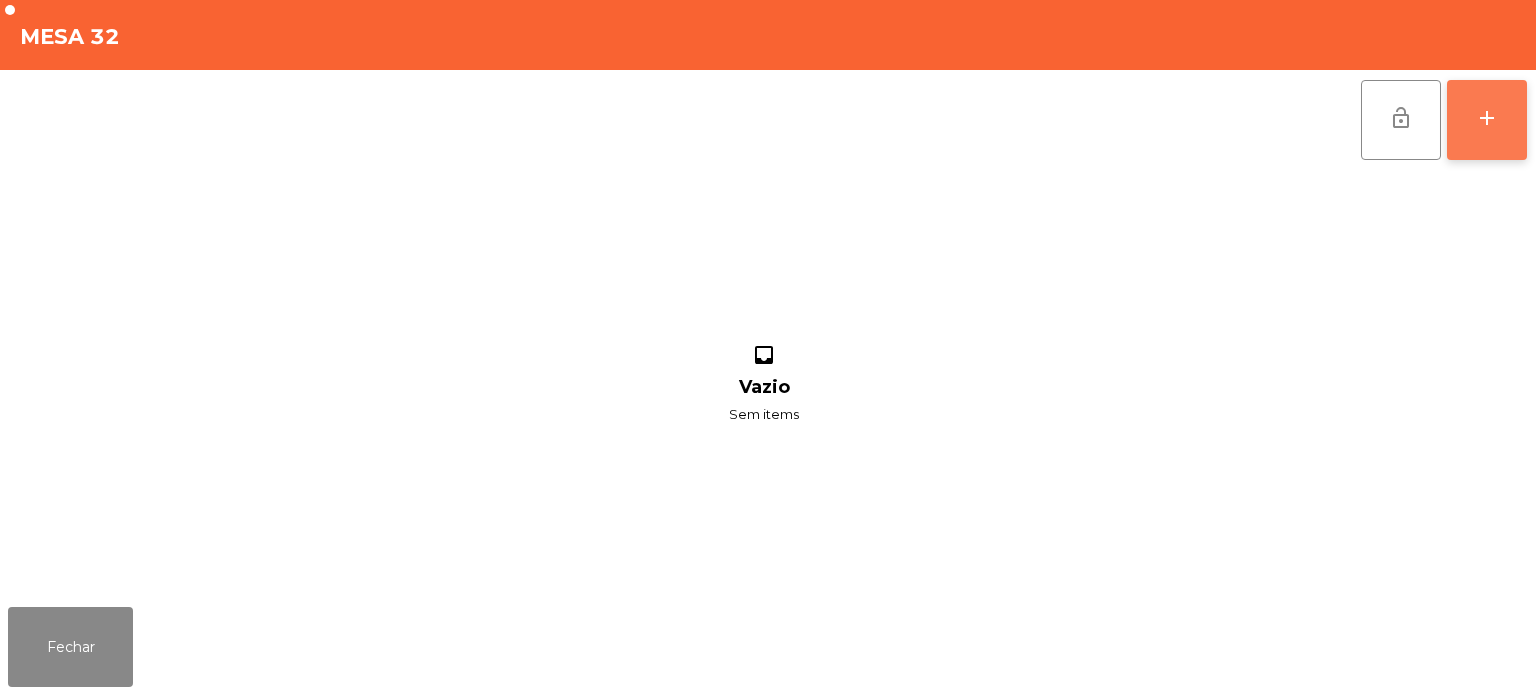 click on "add" 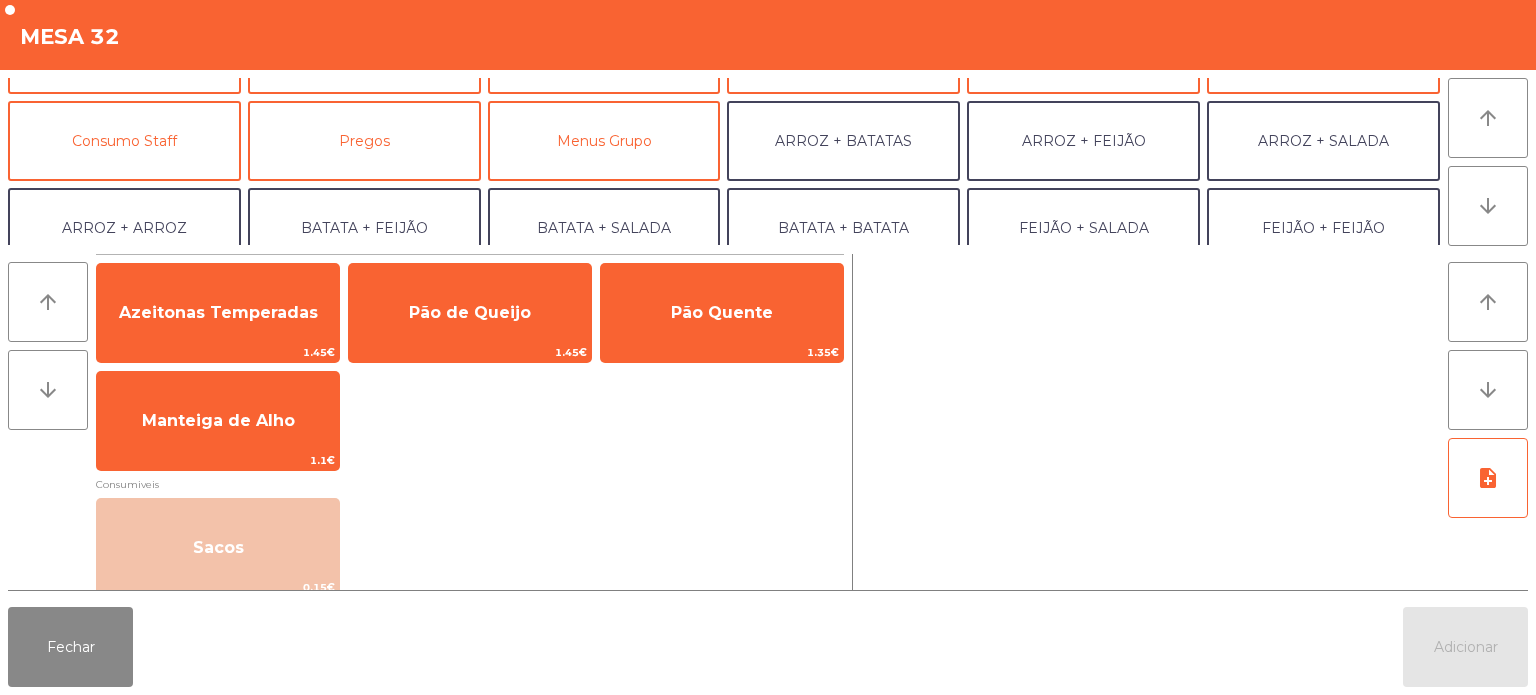scroll, scrollTop: 160, scrollLeft: 0, axis: vertical 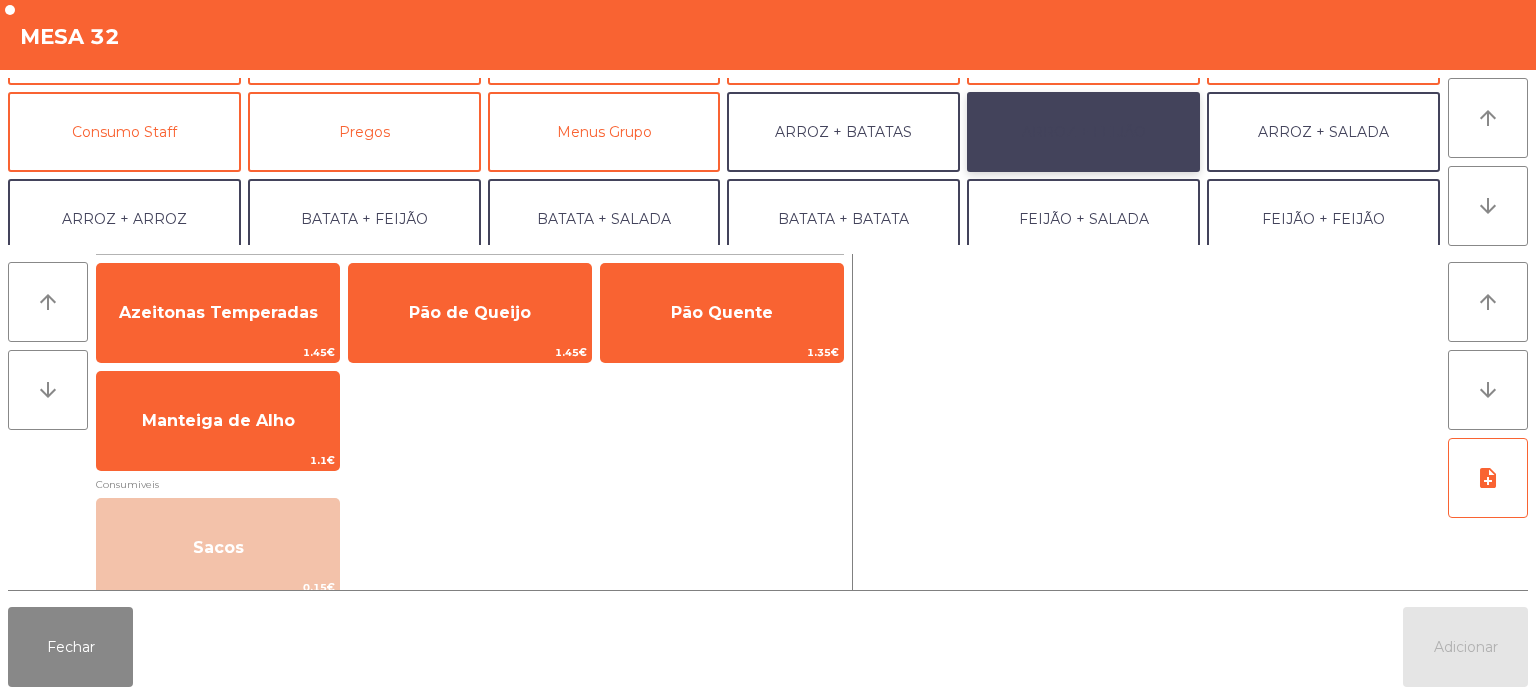 click on "ARROZ + FEIJÃO" 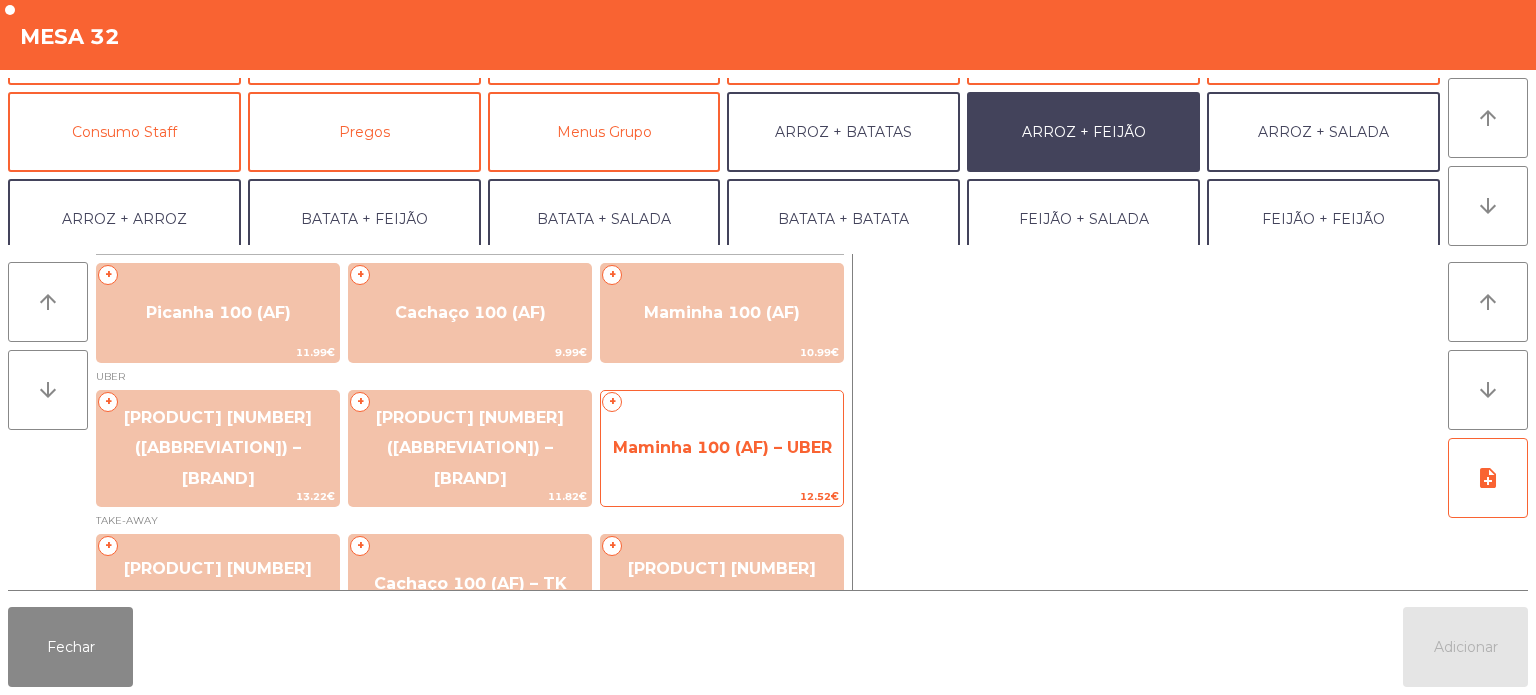 click on "Maminha 100 (AF) – UBER" 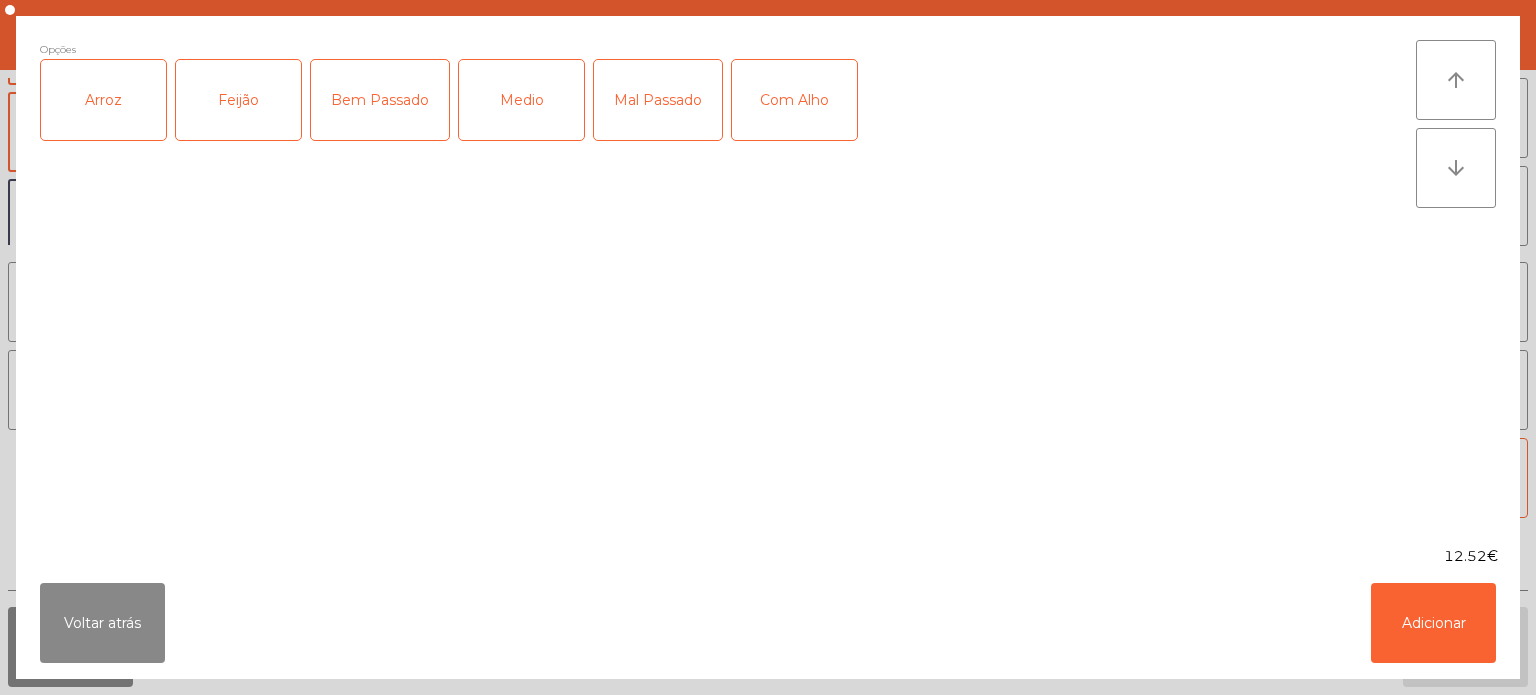 click on "Arroz" 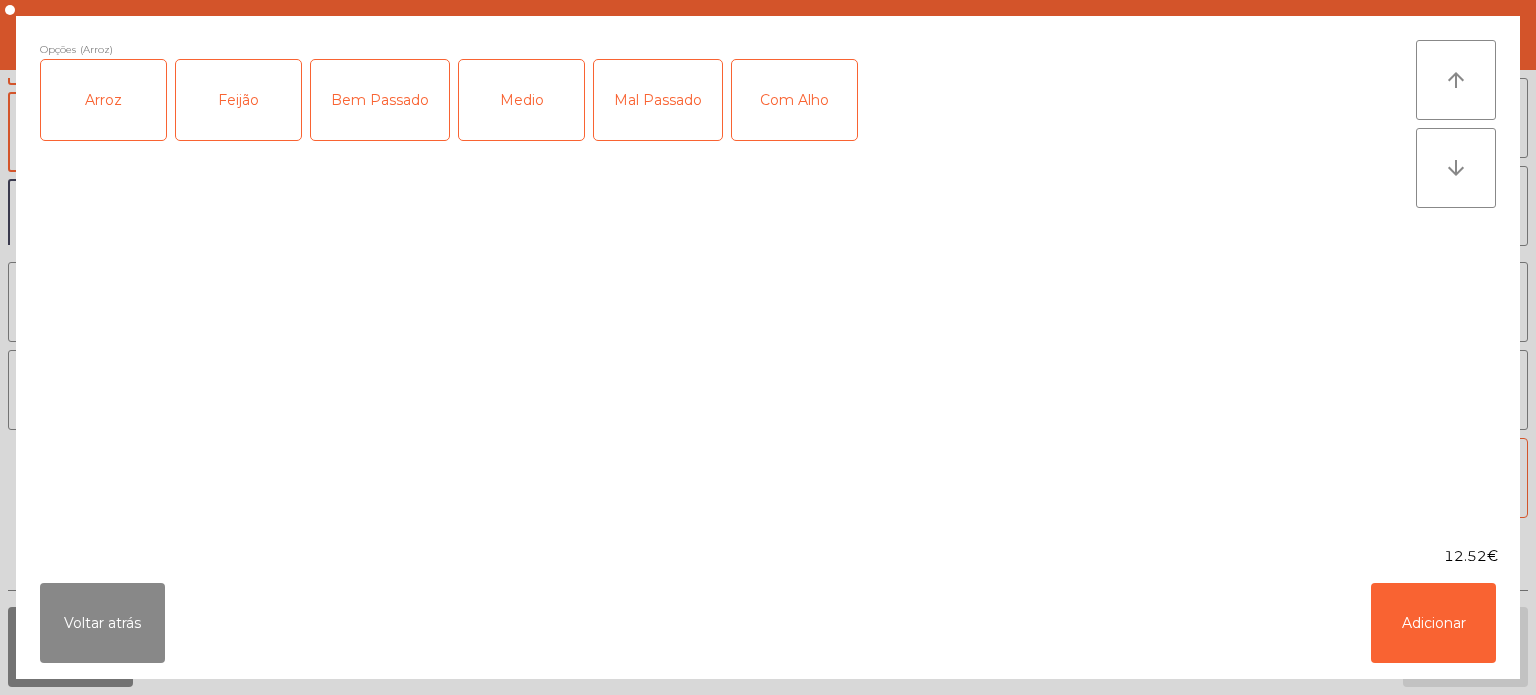 click on "Feijão" 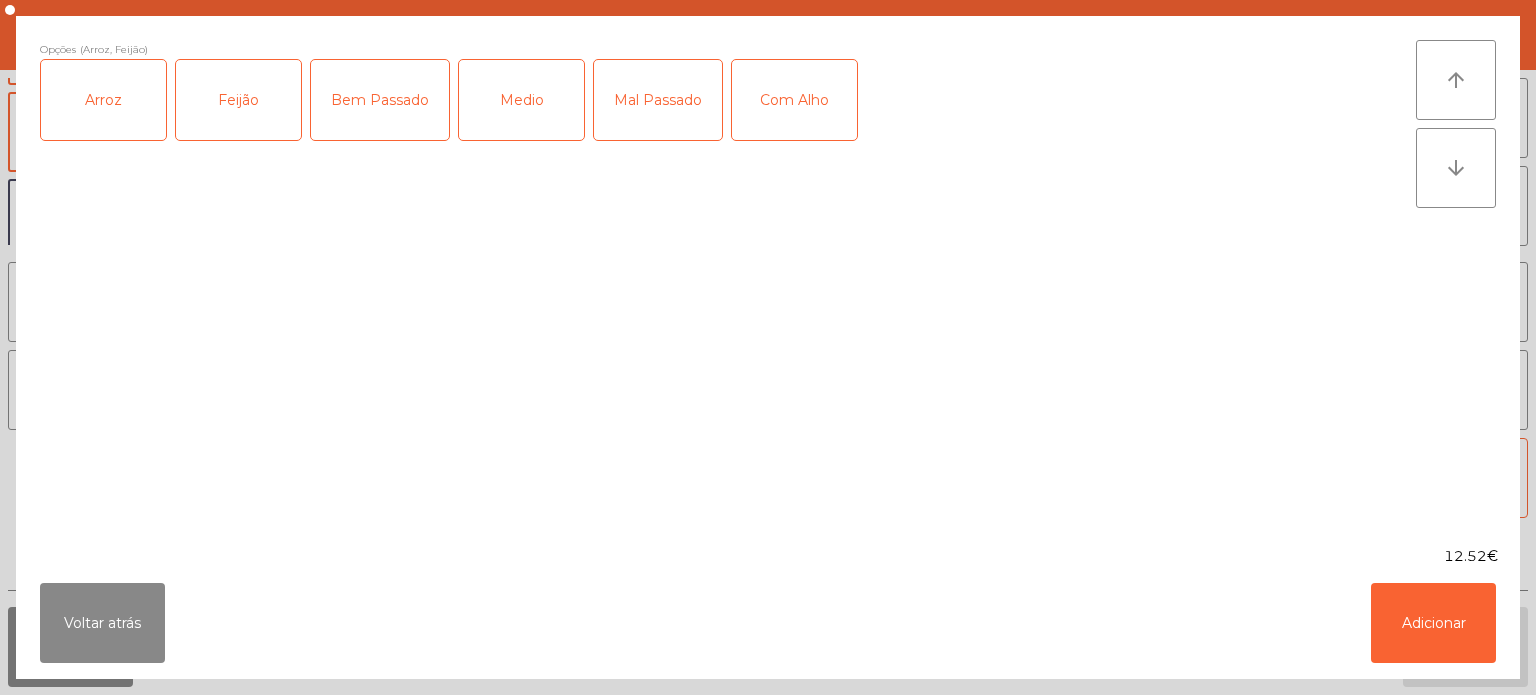 click on "Bem Passado" 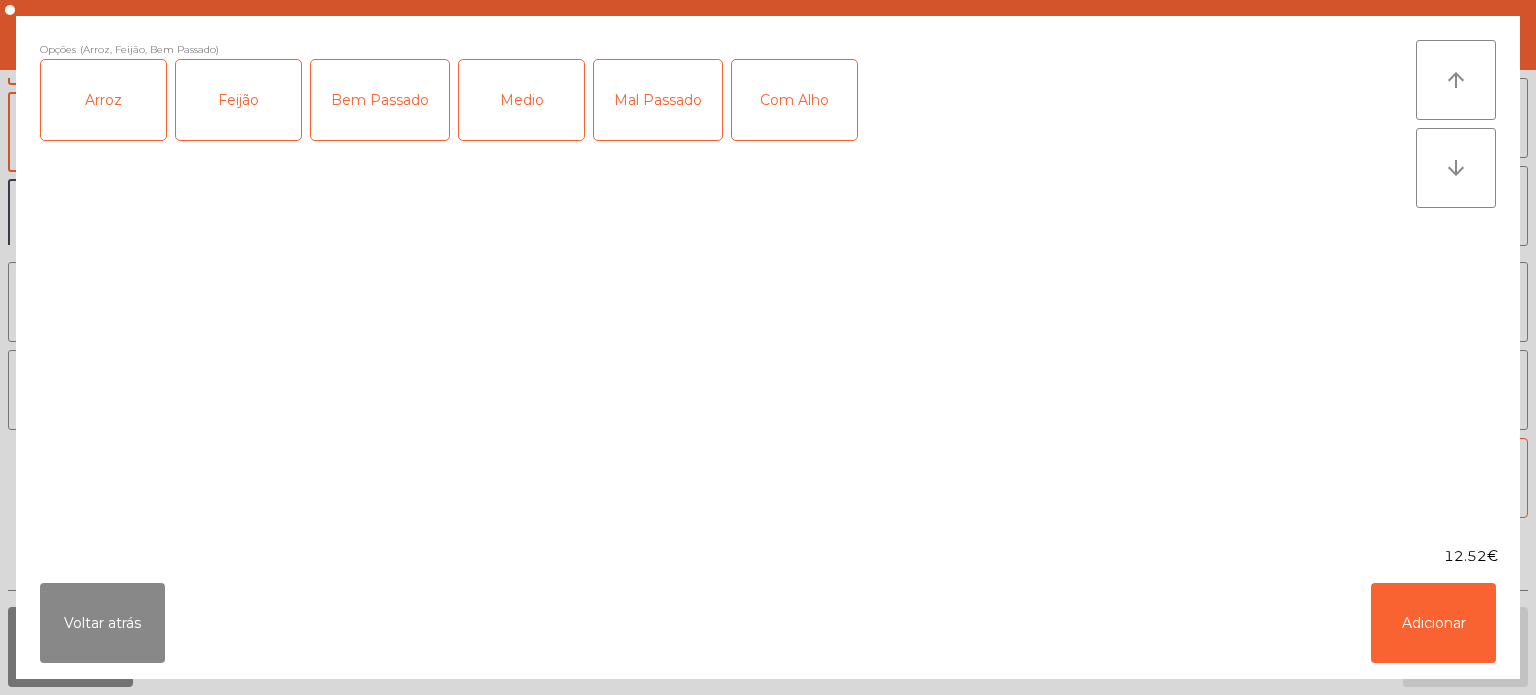 click on "Mal Passado" 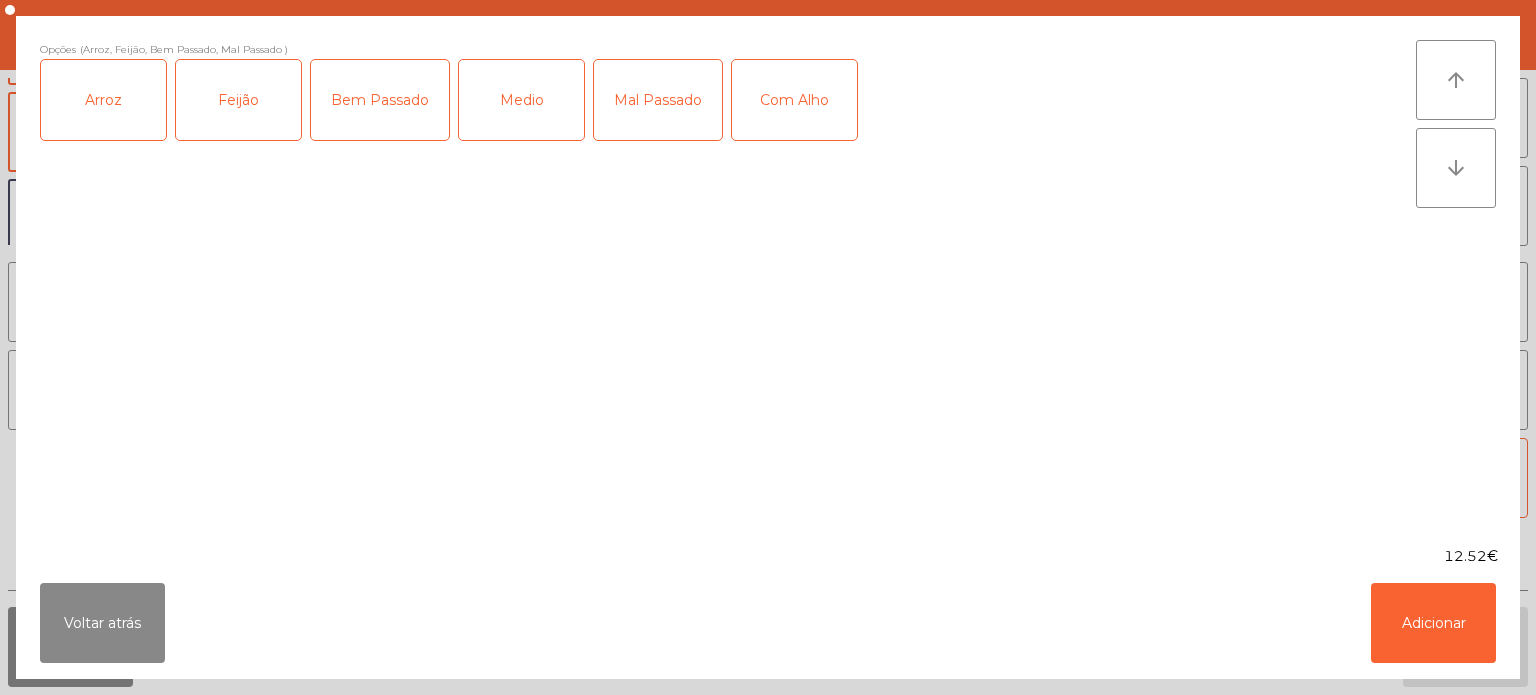 click on "Com Alho" 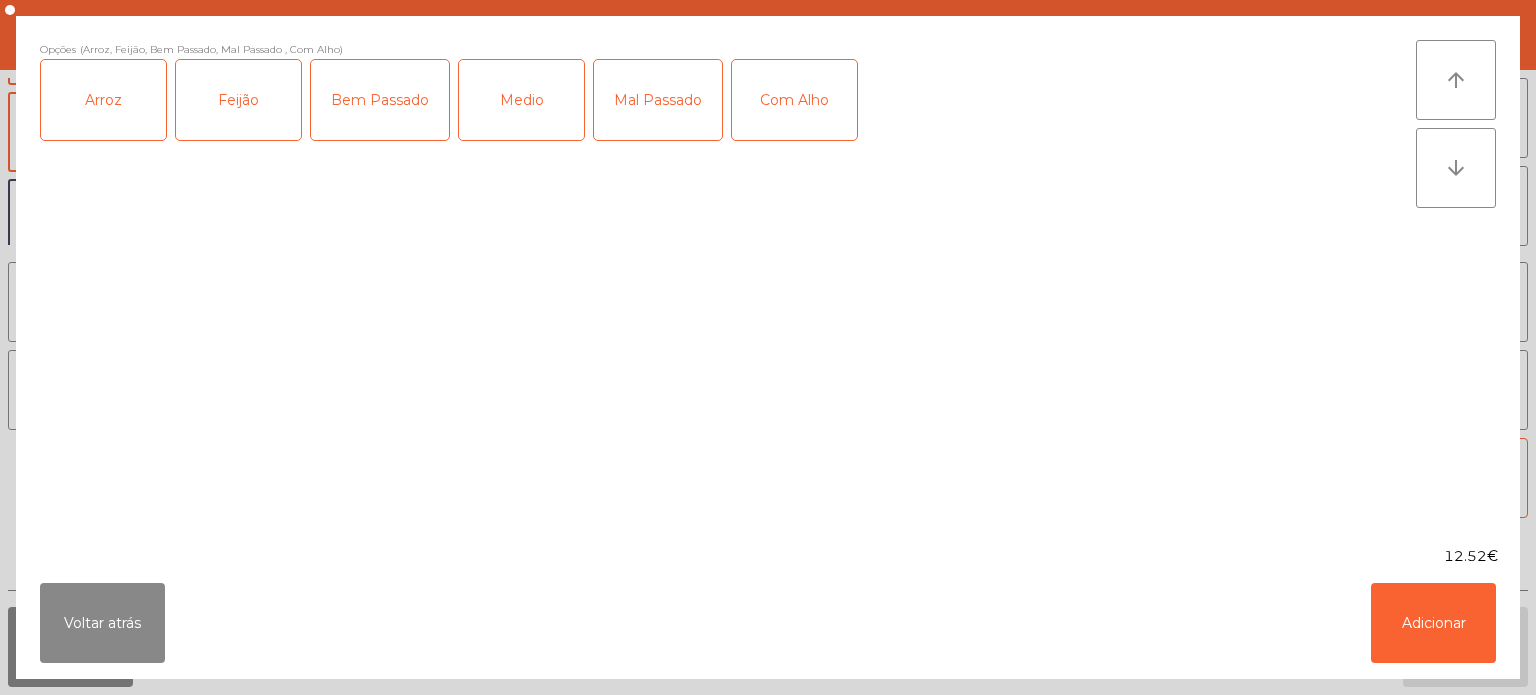 click on "Mal Passado" 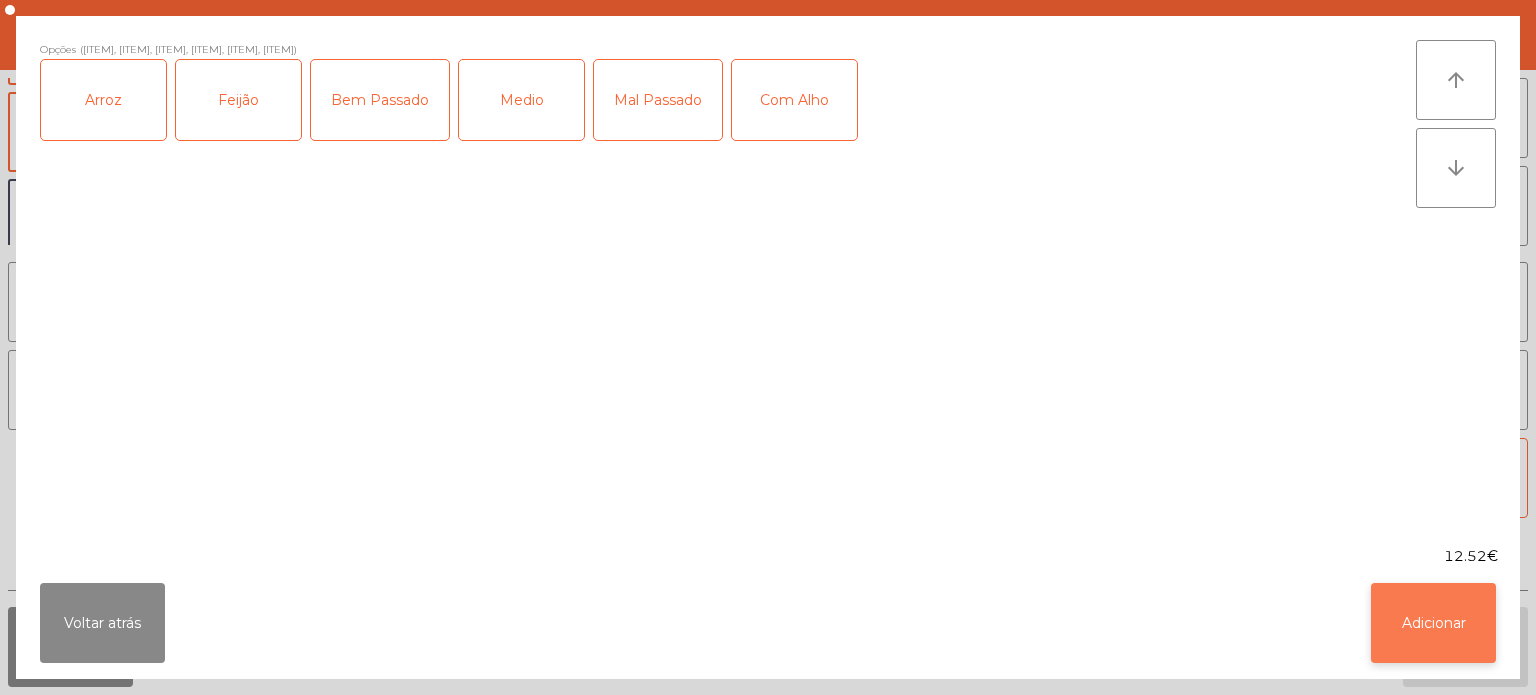 click on "Adicionar" 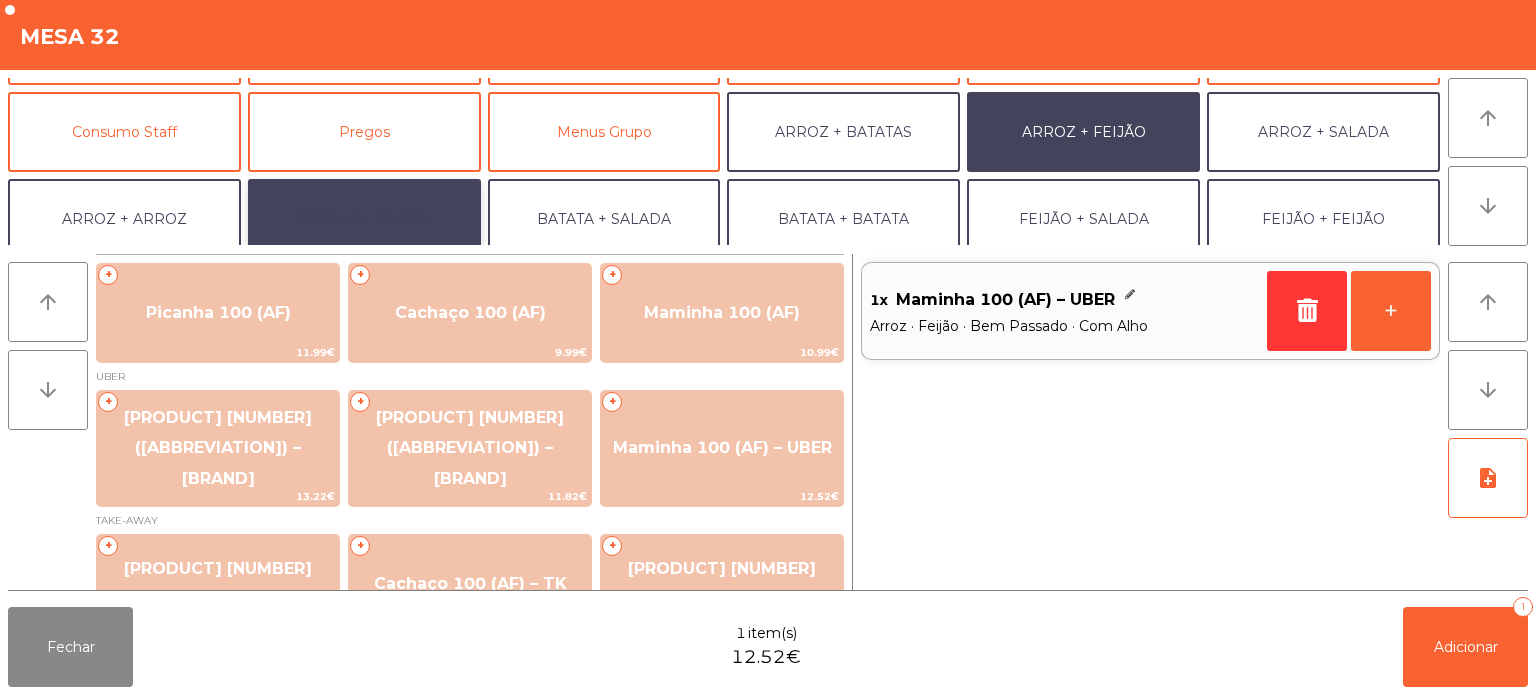 click on "BATATA + FEIJÃO" 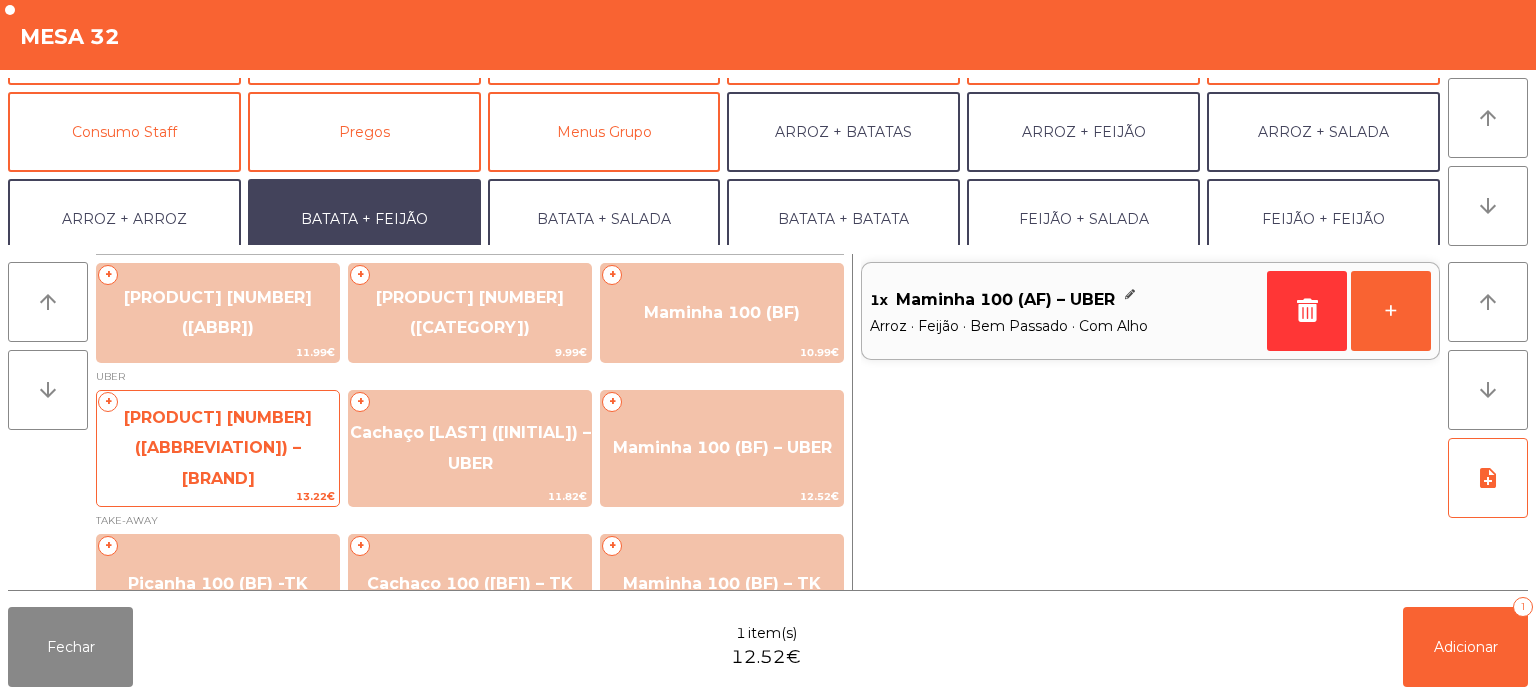 click on "[PRODUCT] [NUMBER] ([ABBREVIATION]) – [BRAND]" 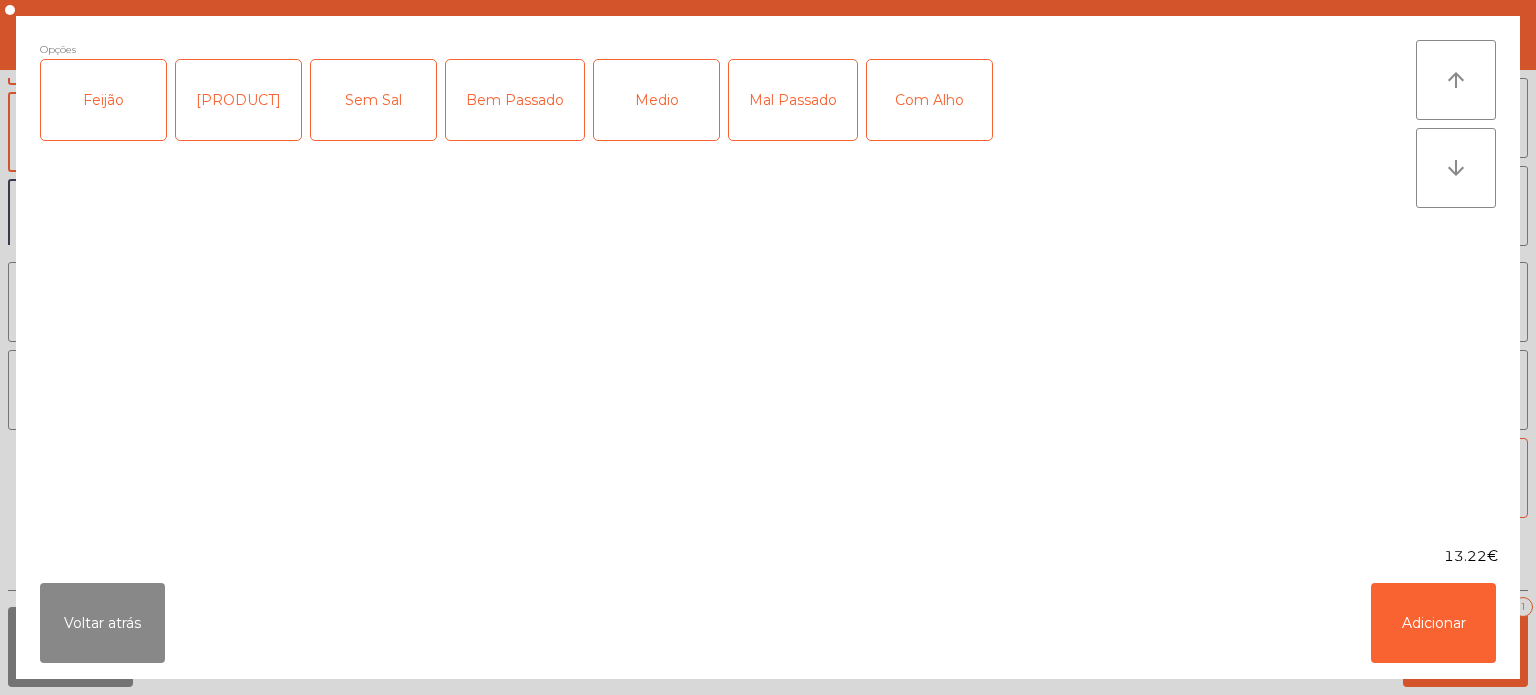 click on "Feijão" 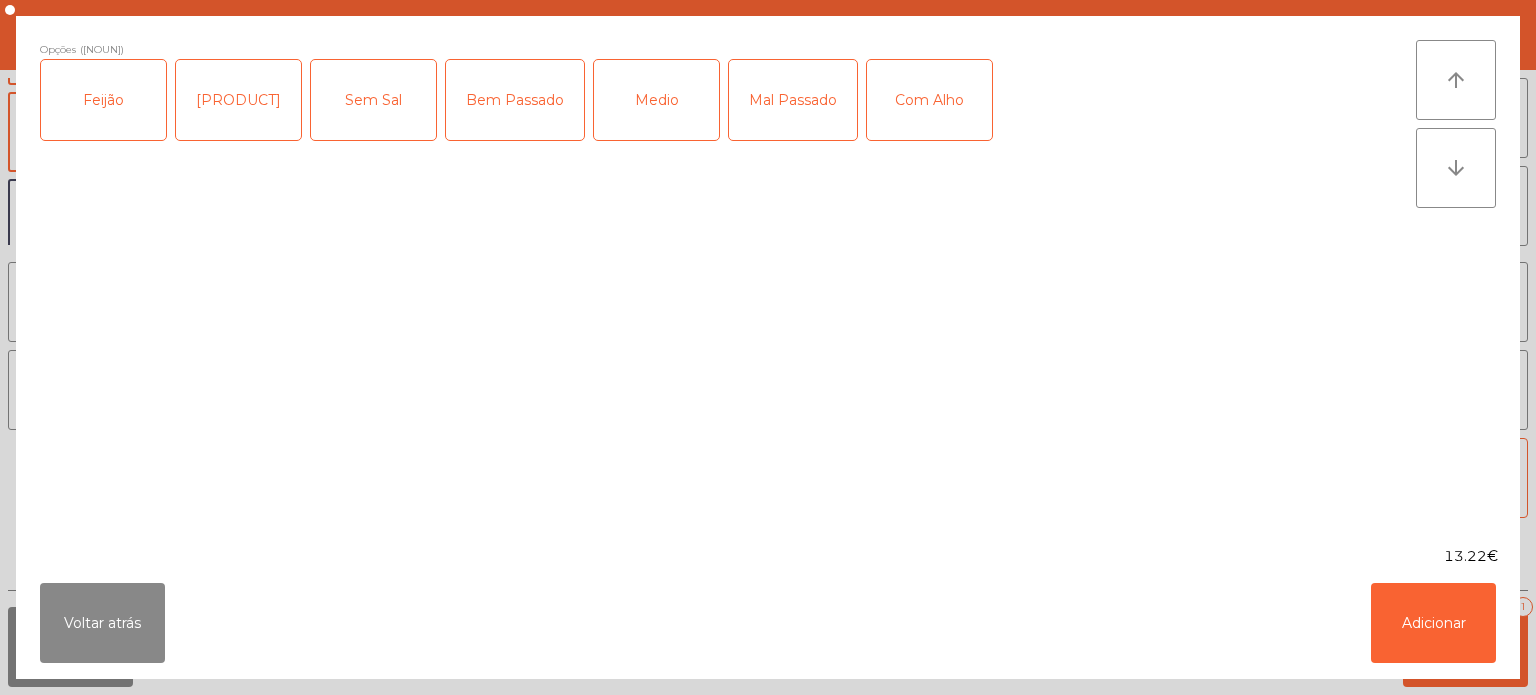 click on "[PRODUCT]" 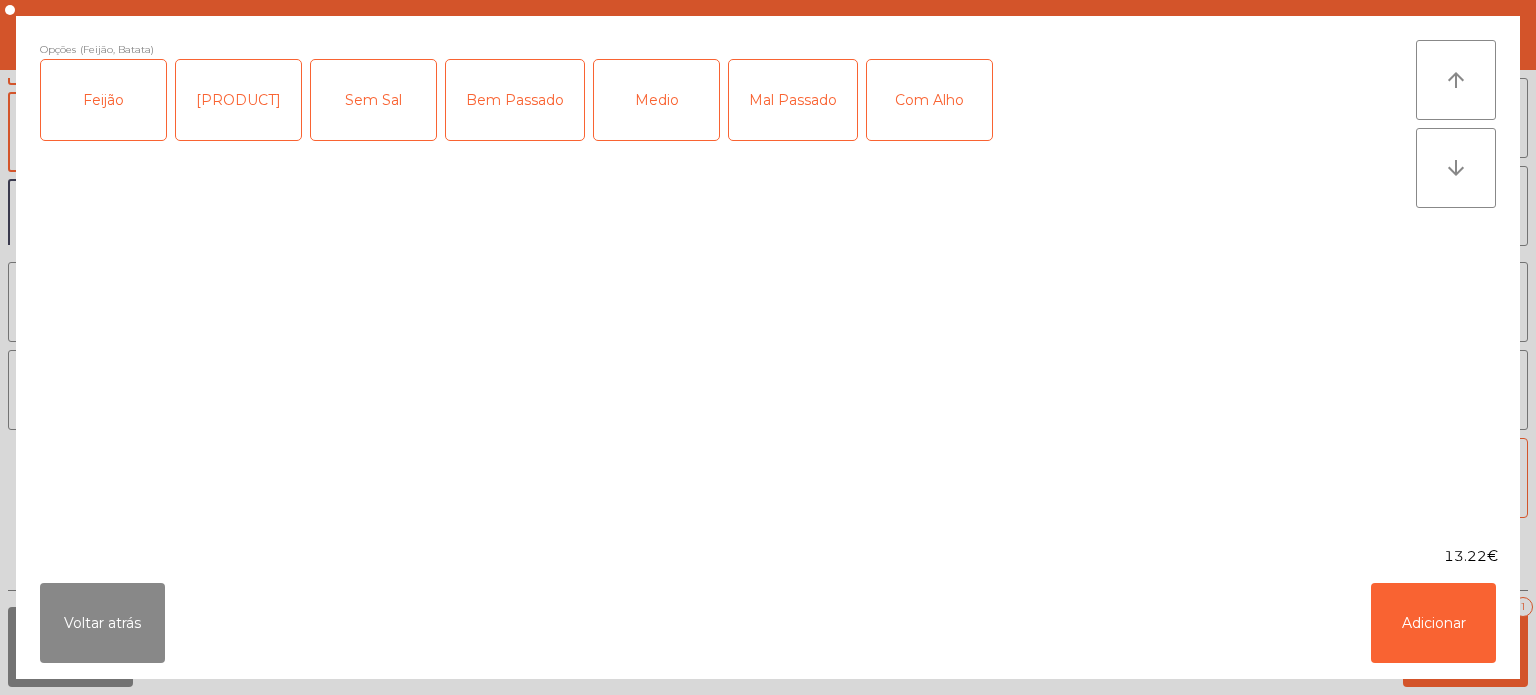click on "Bem Passado" 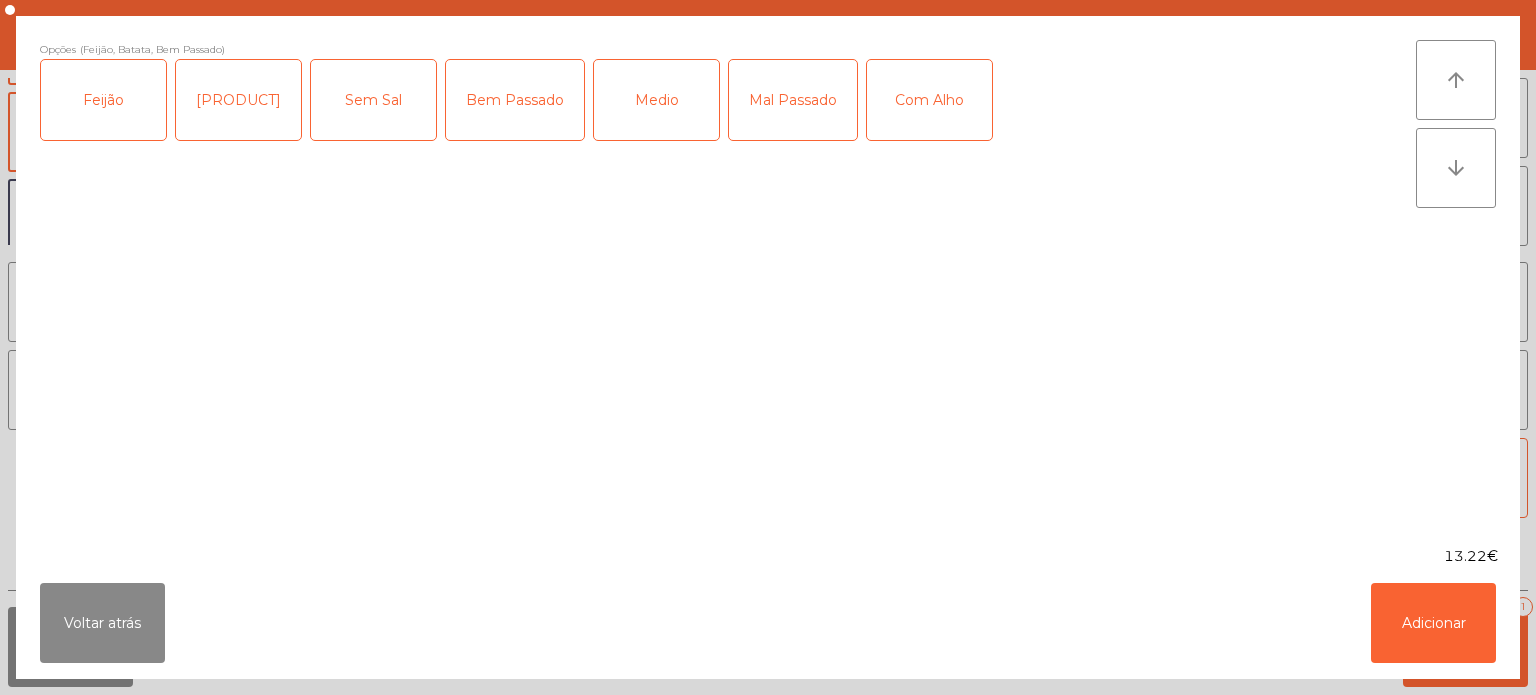 click on "Com Alho" 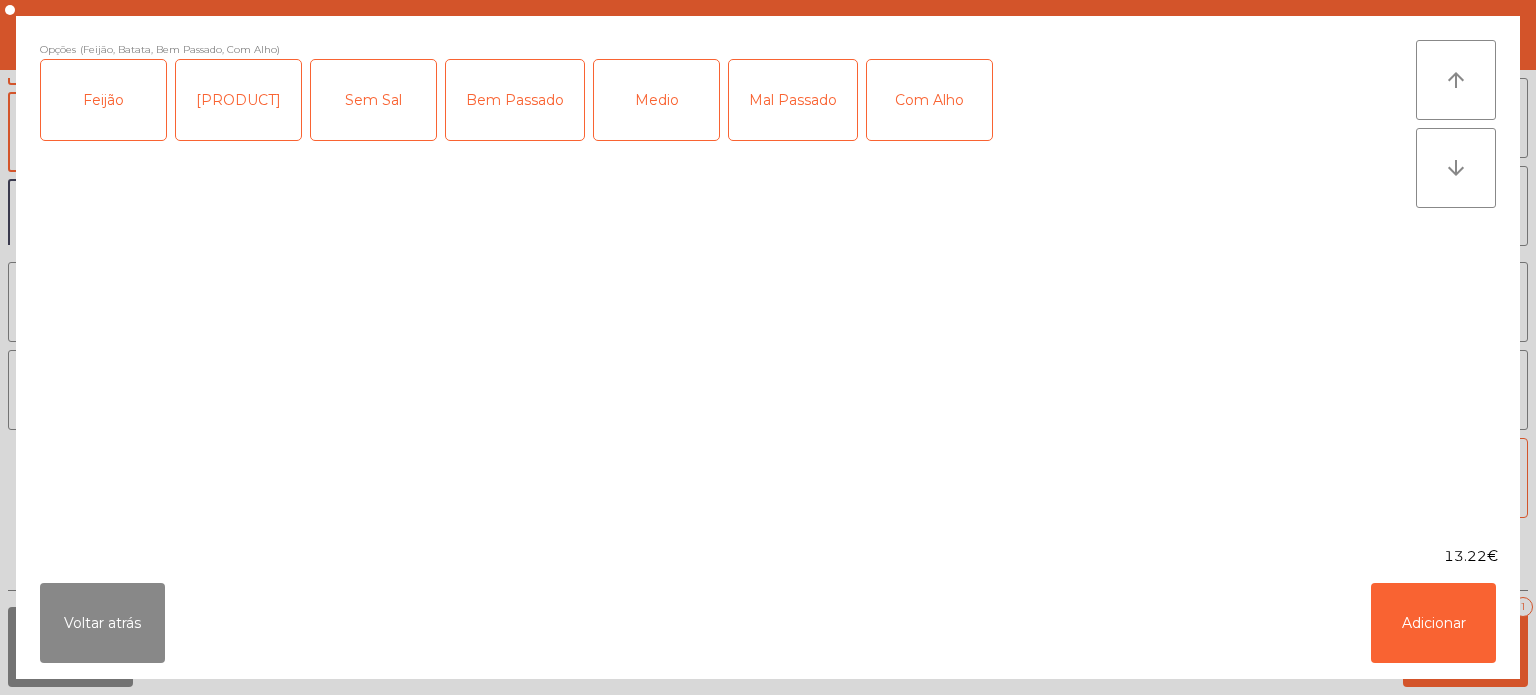 click on "Opções ([PRODUCT], [PRODUCT], Bem Passado, Com Alho) [PRODUCT] [PRODUCT] Sem Sal Bem Passado Medio Mal Passado Com Alho arrow_upward arrow_downward 13.22€
Voltar atrás Adicionar" 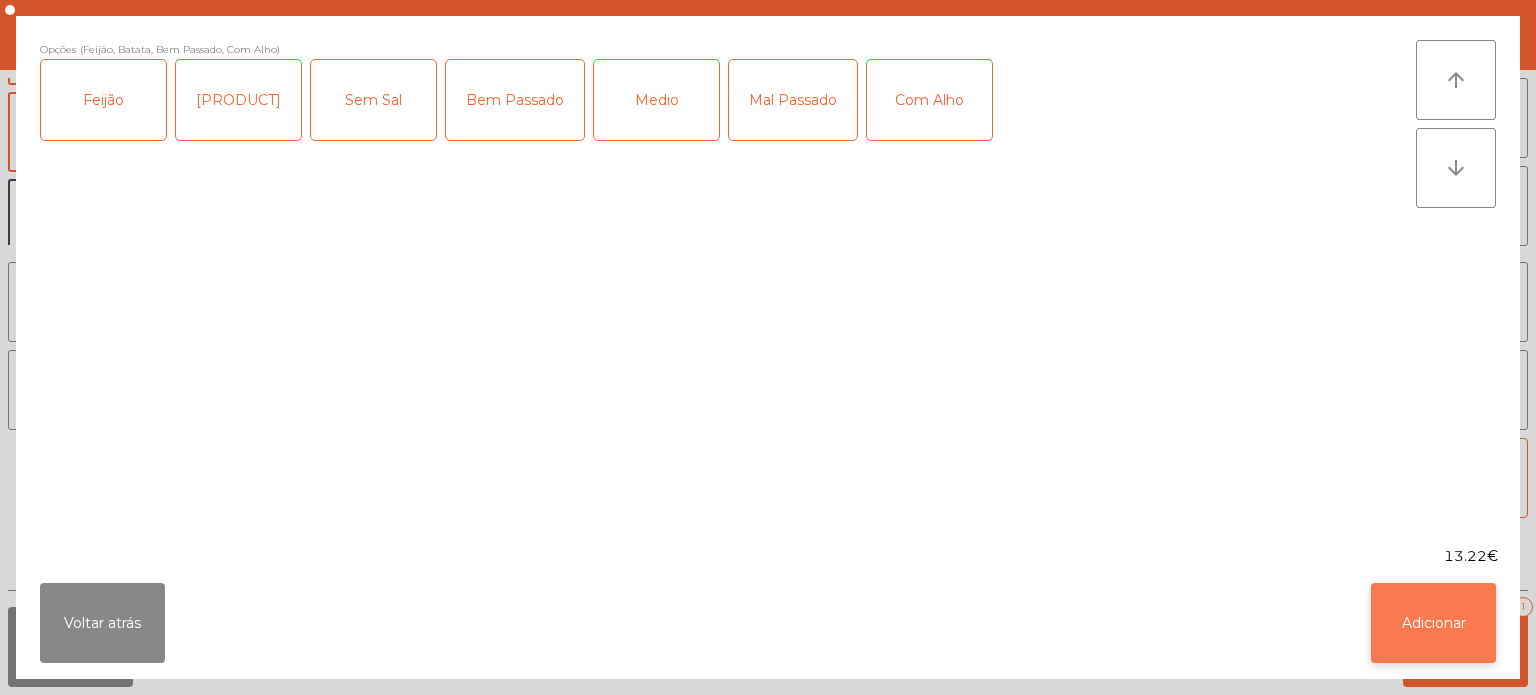 click on "Adicionar" 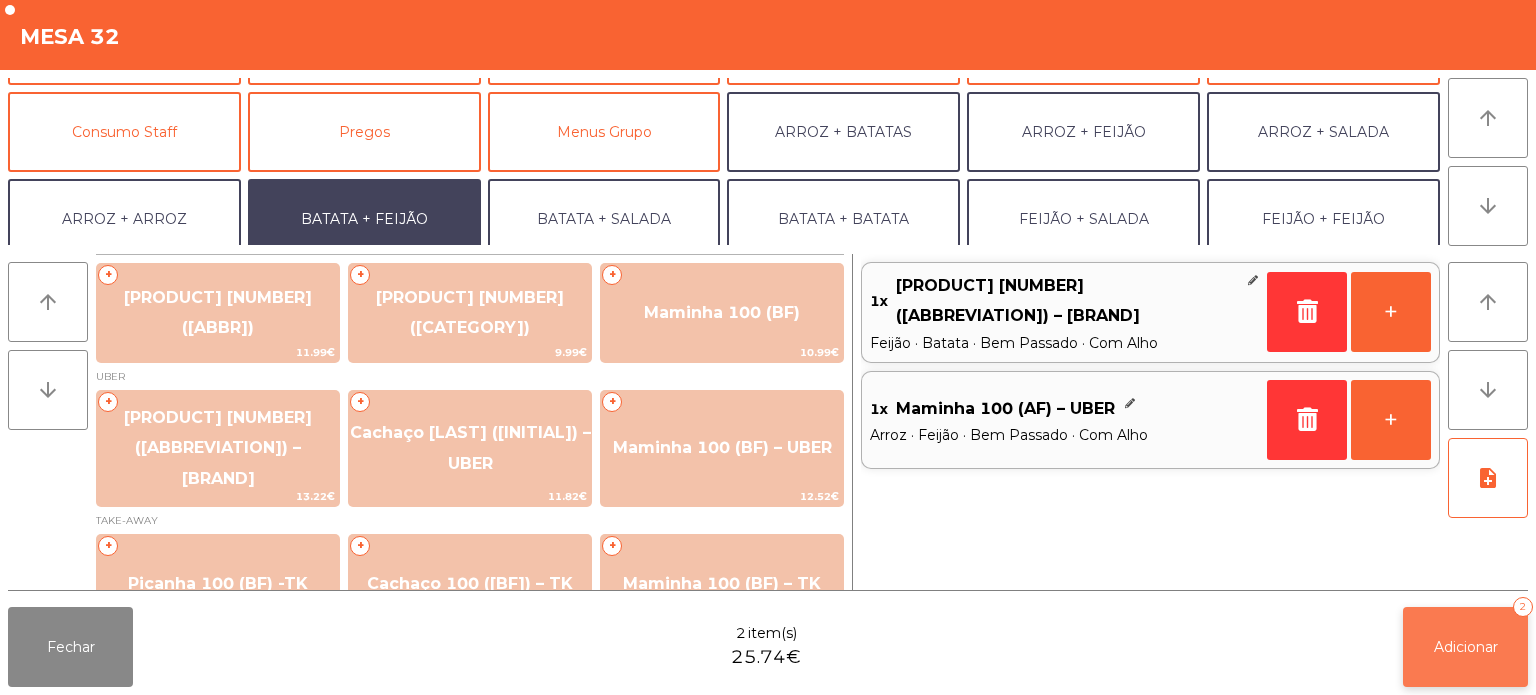 click on "Adicionar   2" 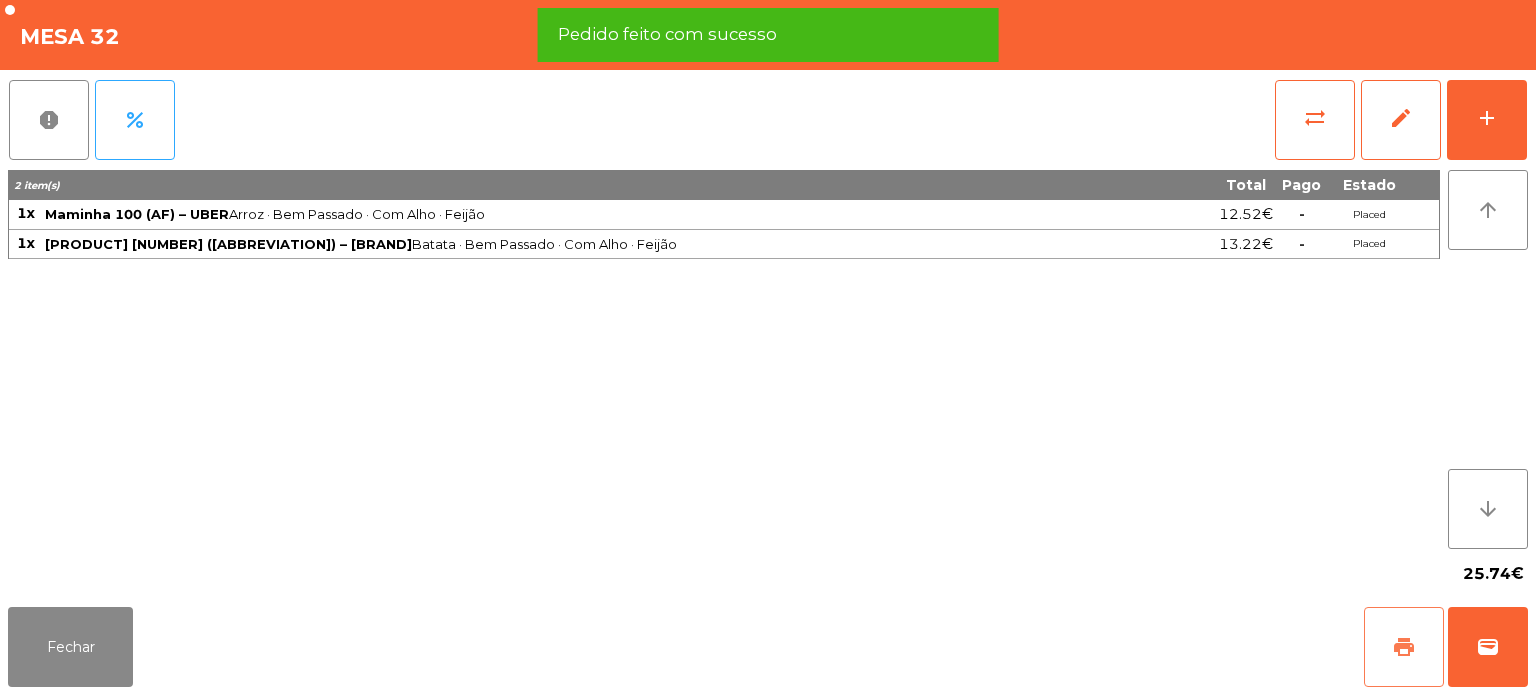 click on "print" 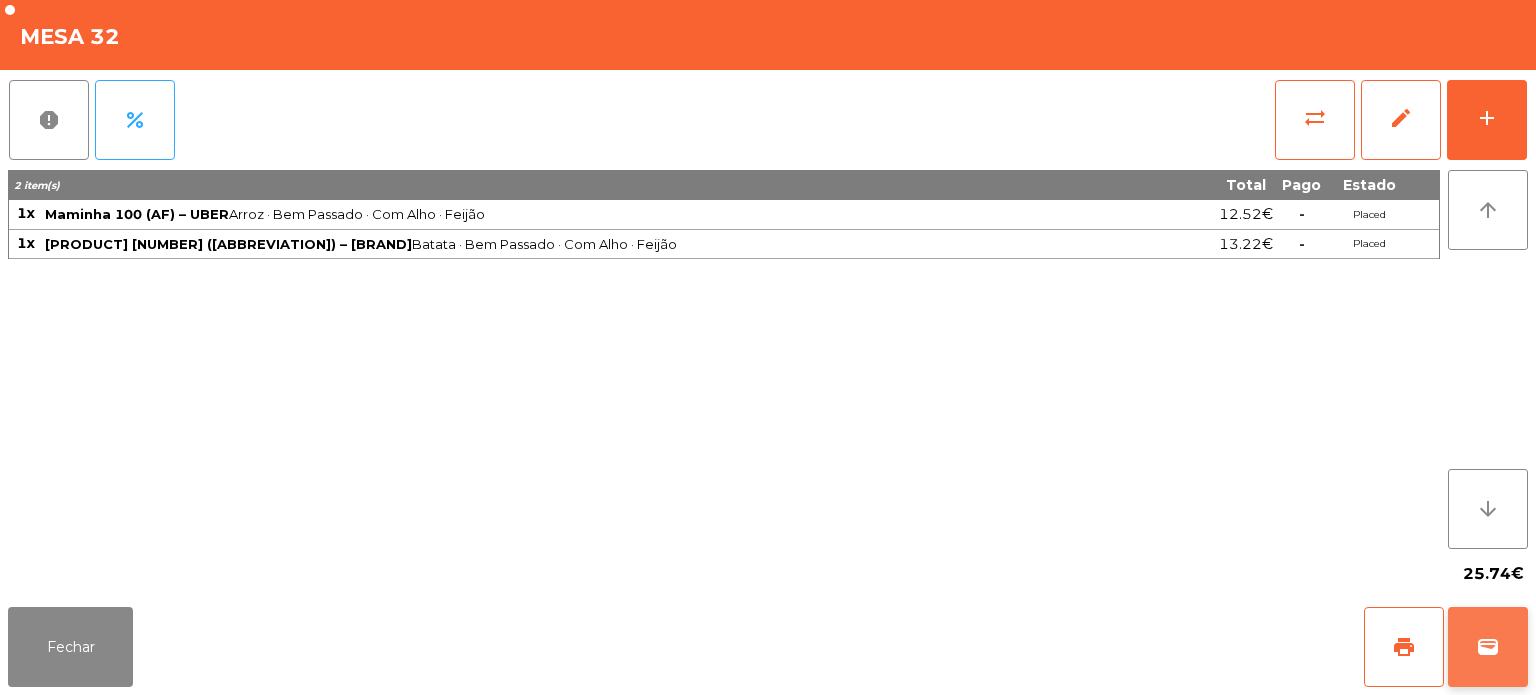 click on "wallet" 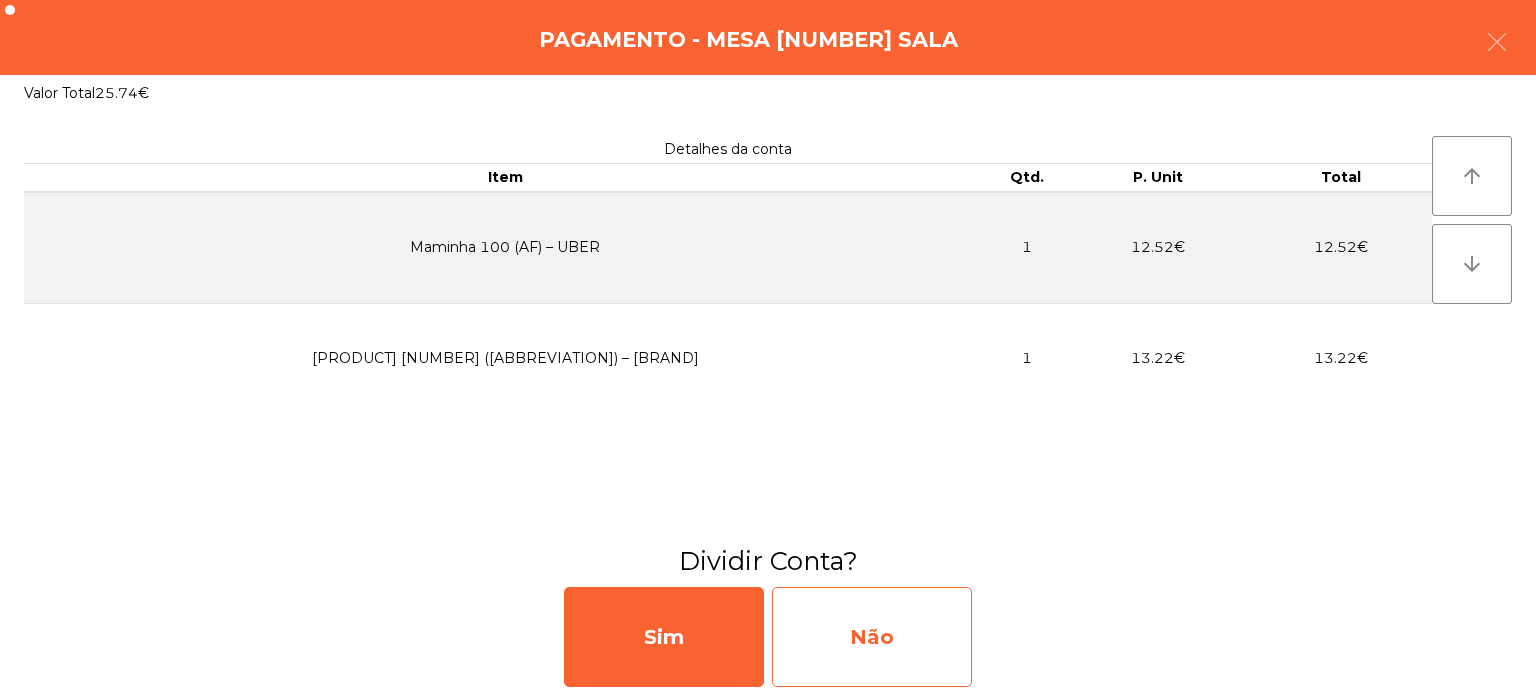 click on "Não" 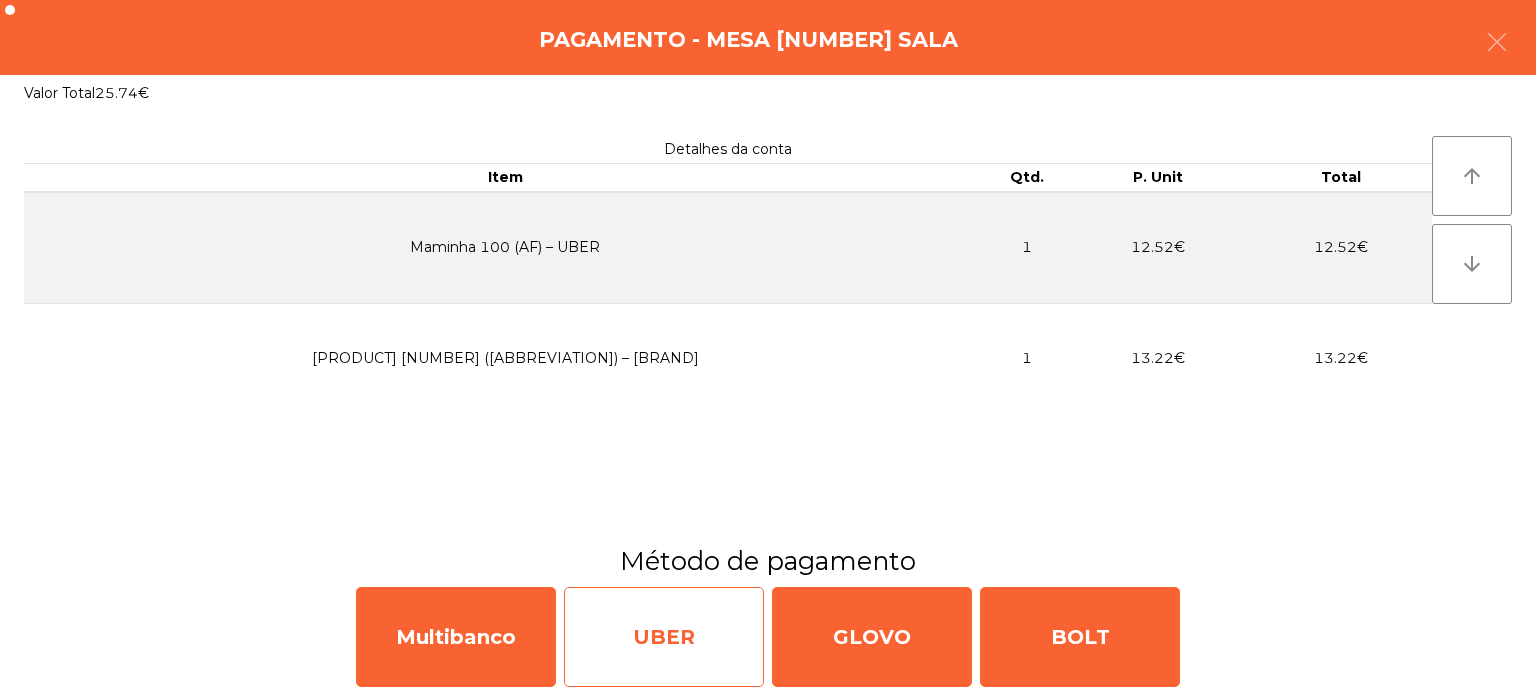 click on "UBER" 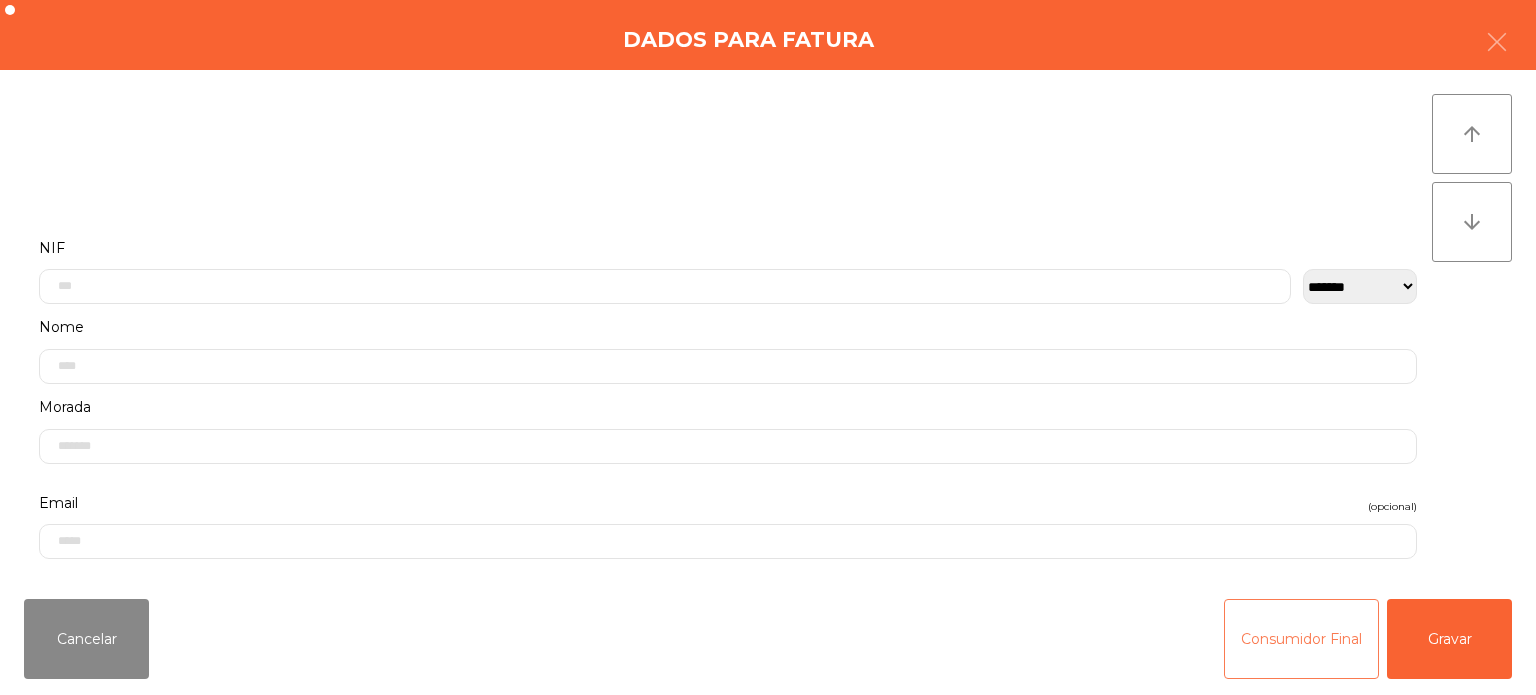 click on "Consumidor Final" 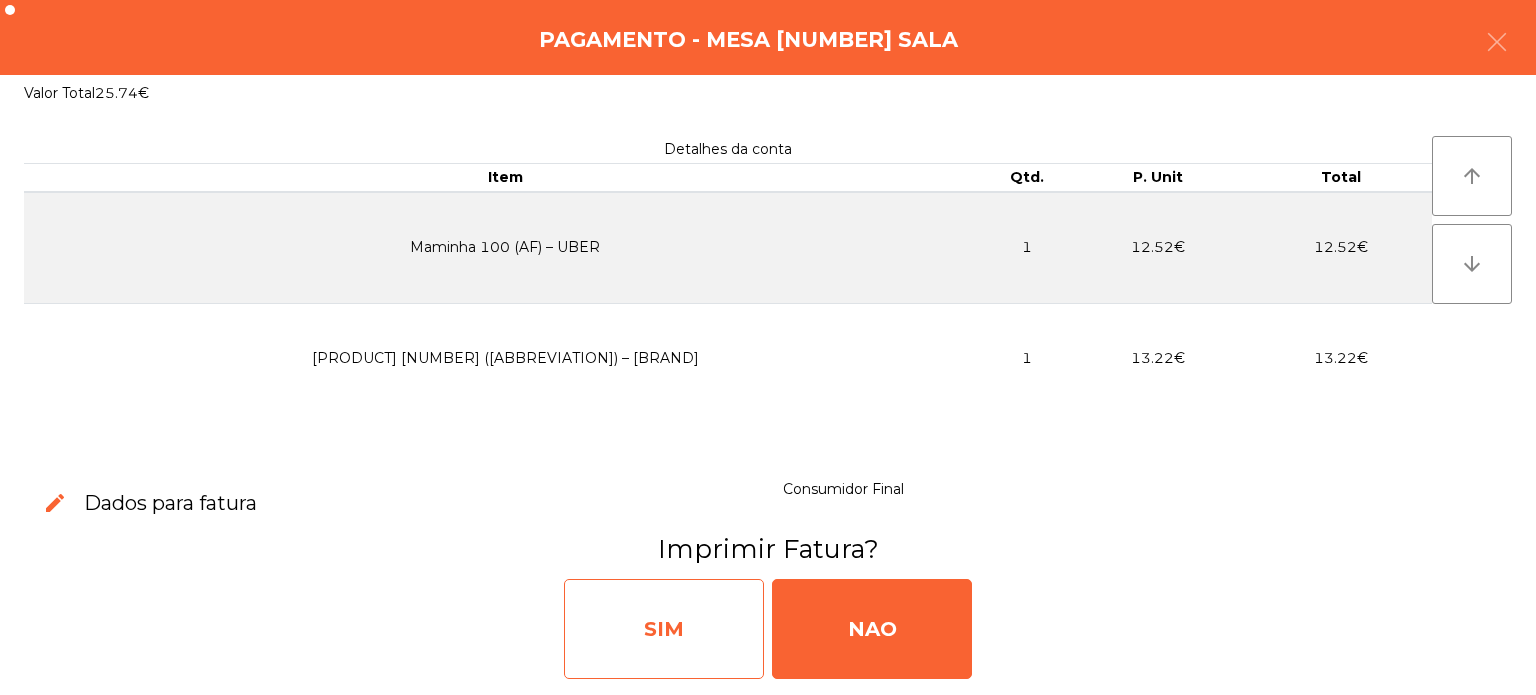 click on "SIM" 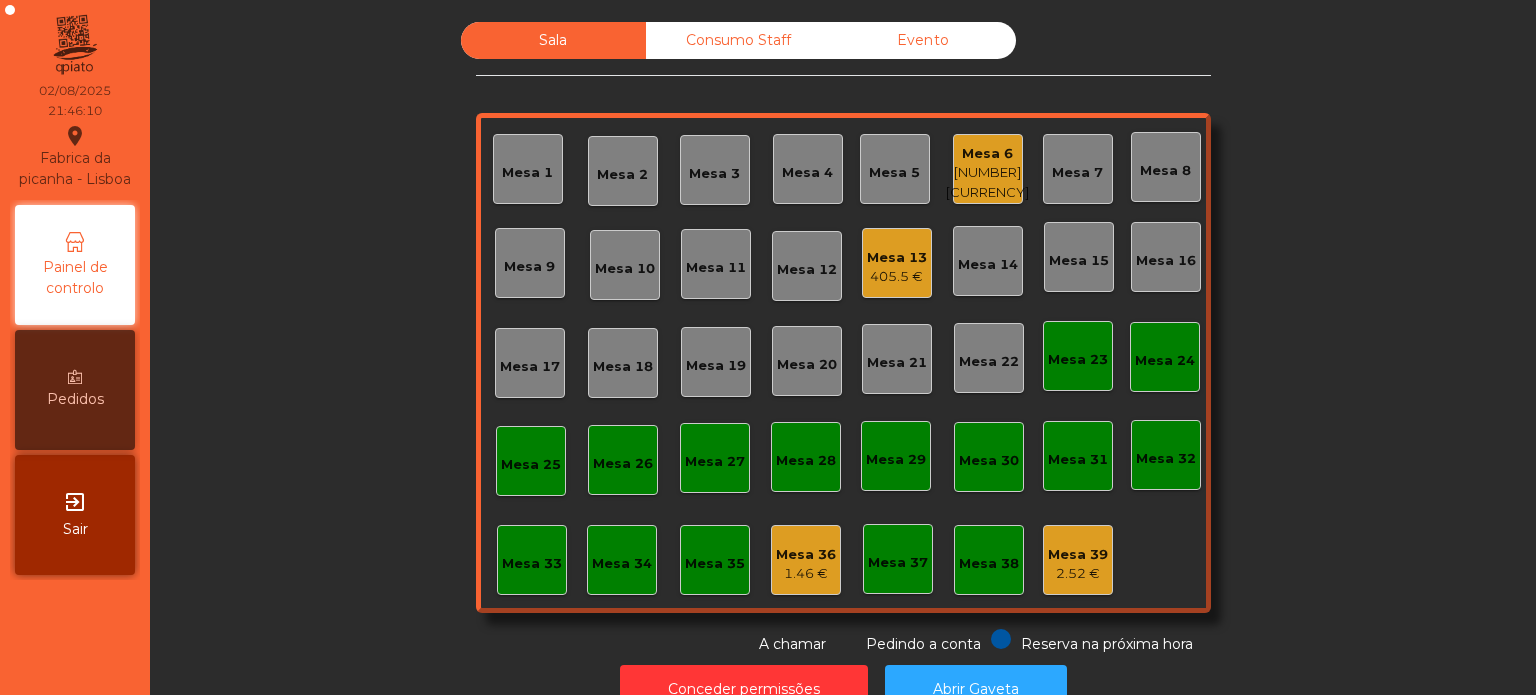 click on "Mesa 8" 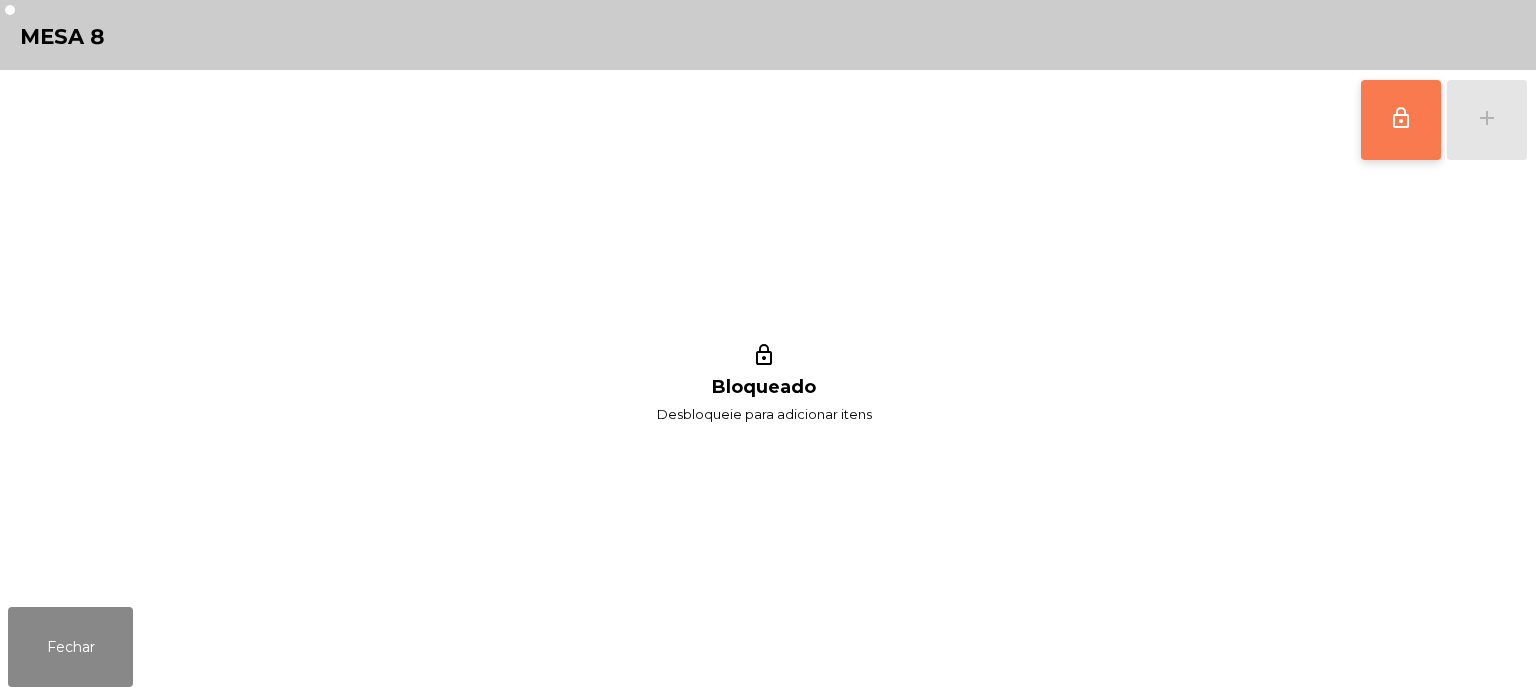click on "lock_outline" 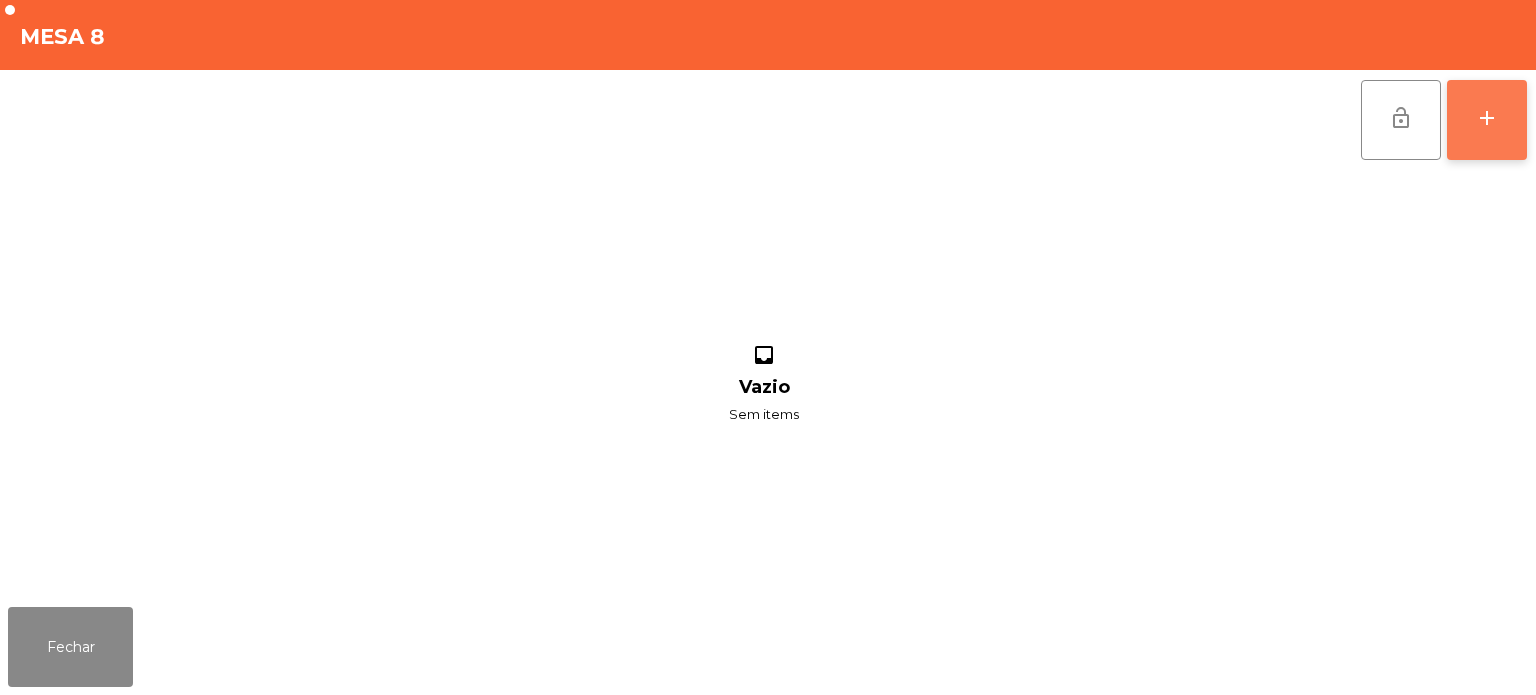 click on "add" 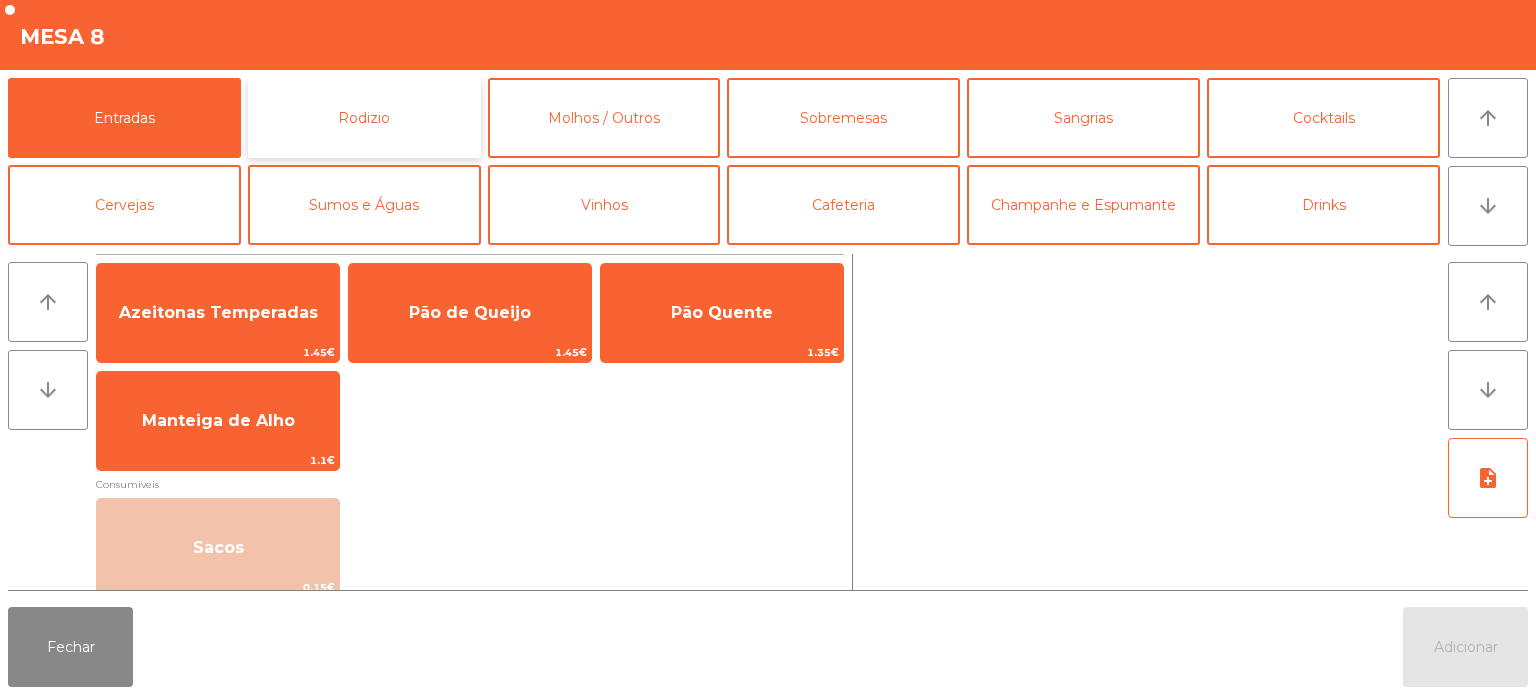click on "Rodizio" 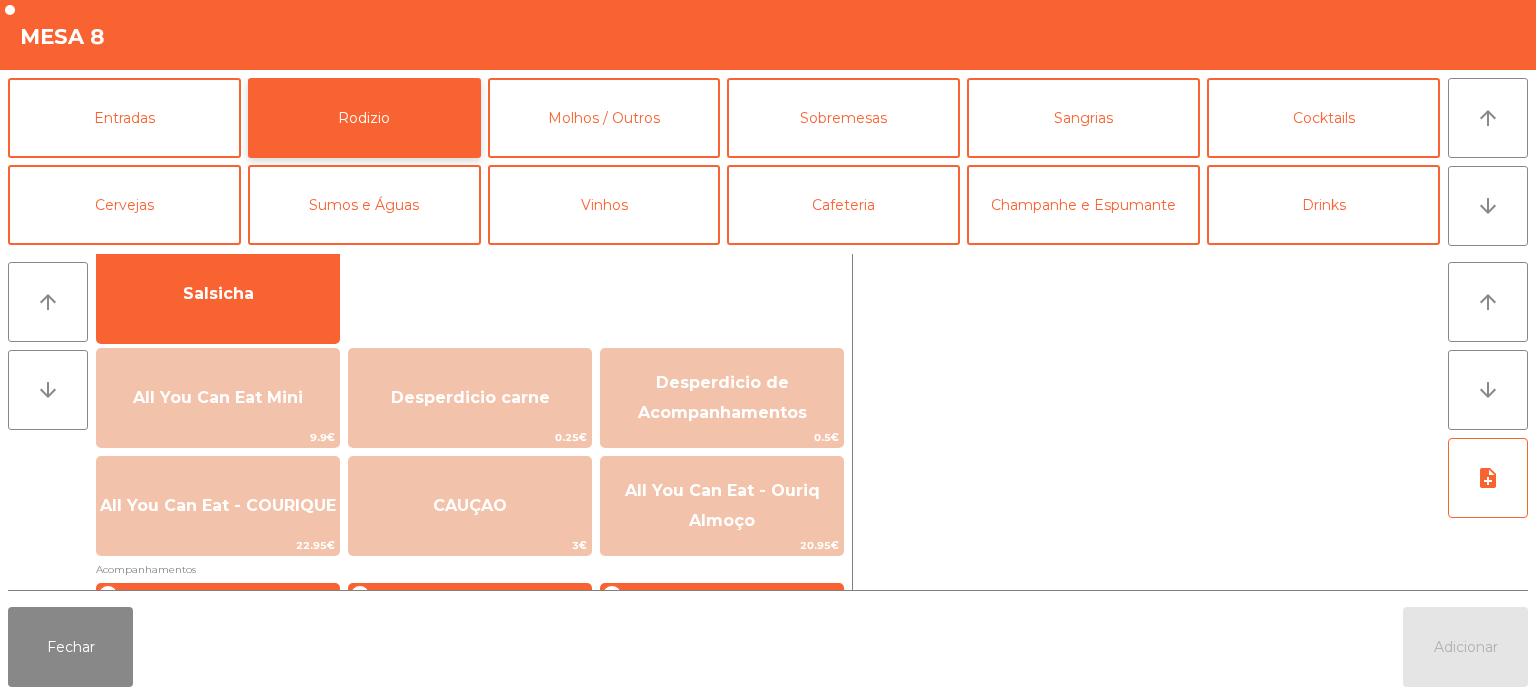 scroll, scrollTop: 164, scrollLeft: 0, axis: vertical 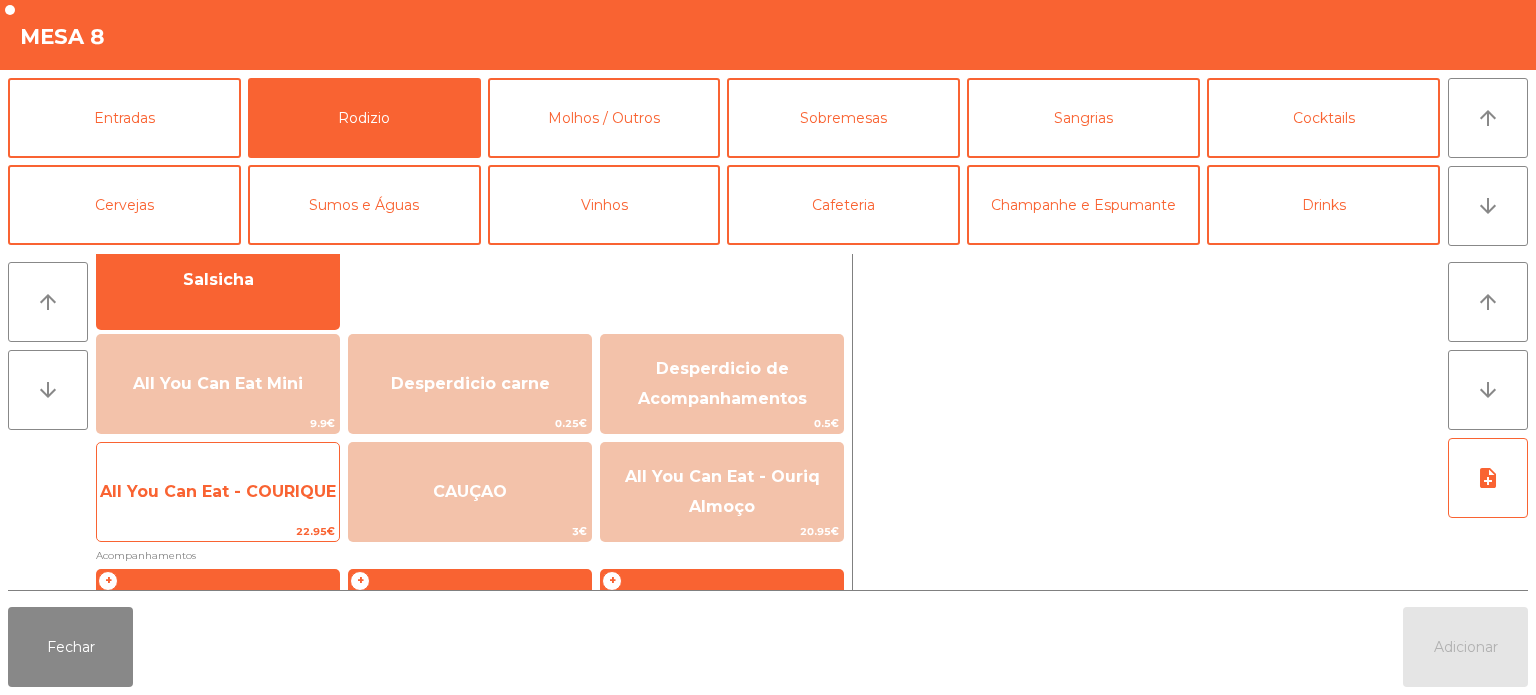 click on "All You Can Eat - COURIQUE" 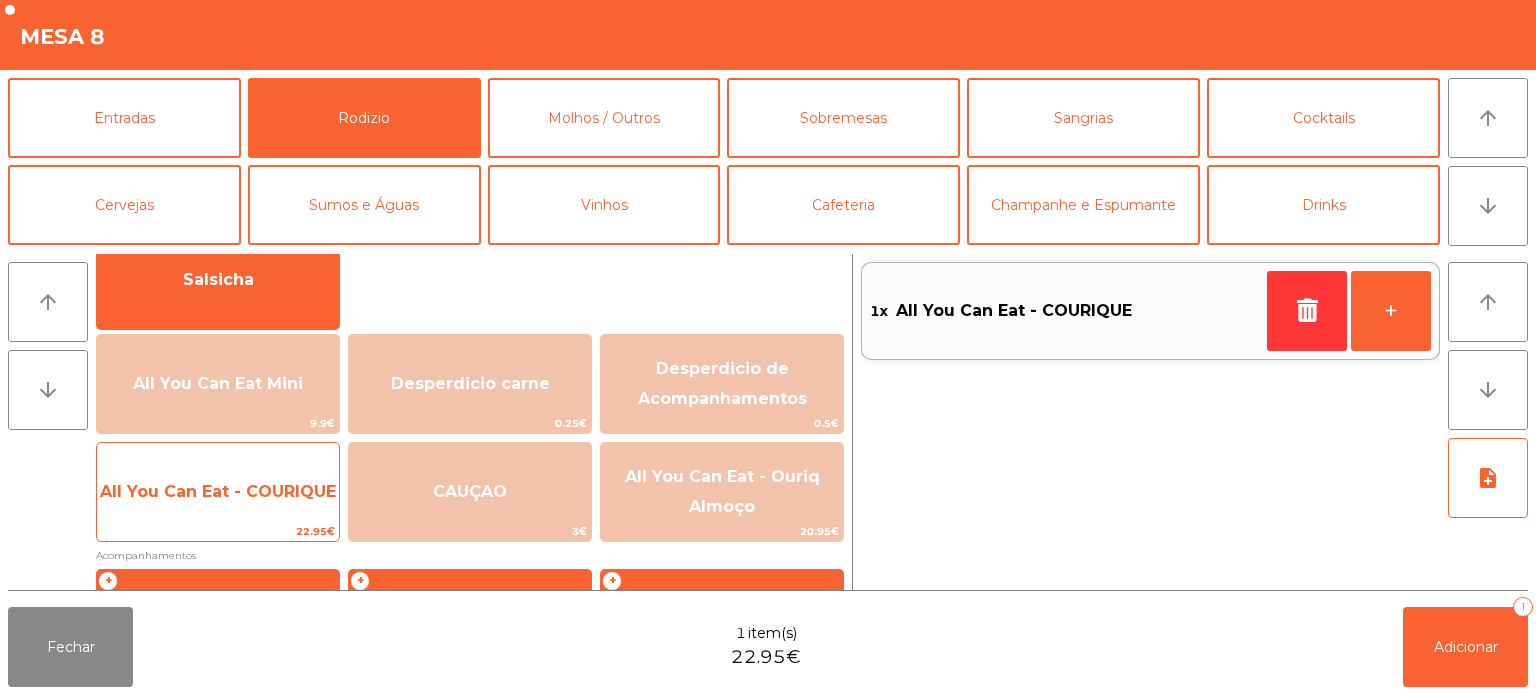 click on "22.95€" 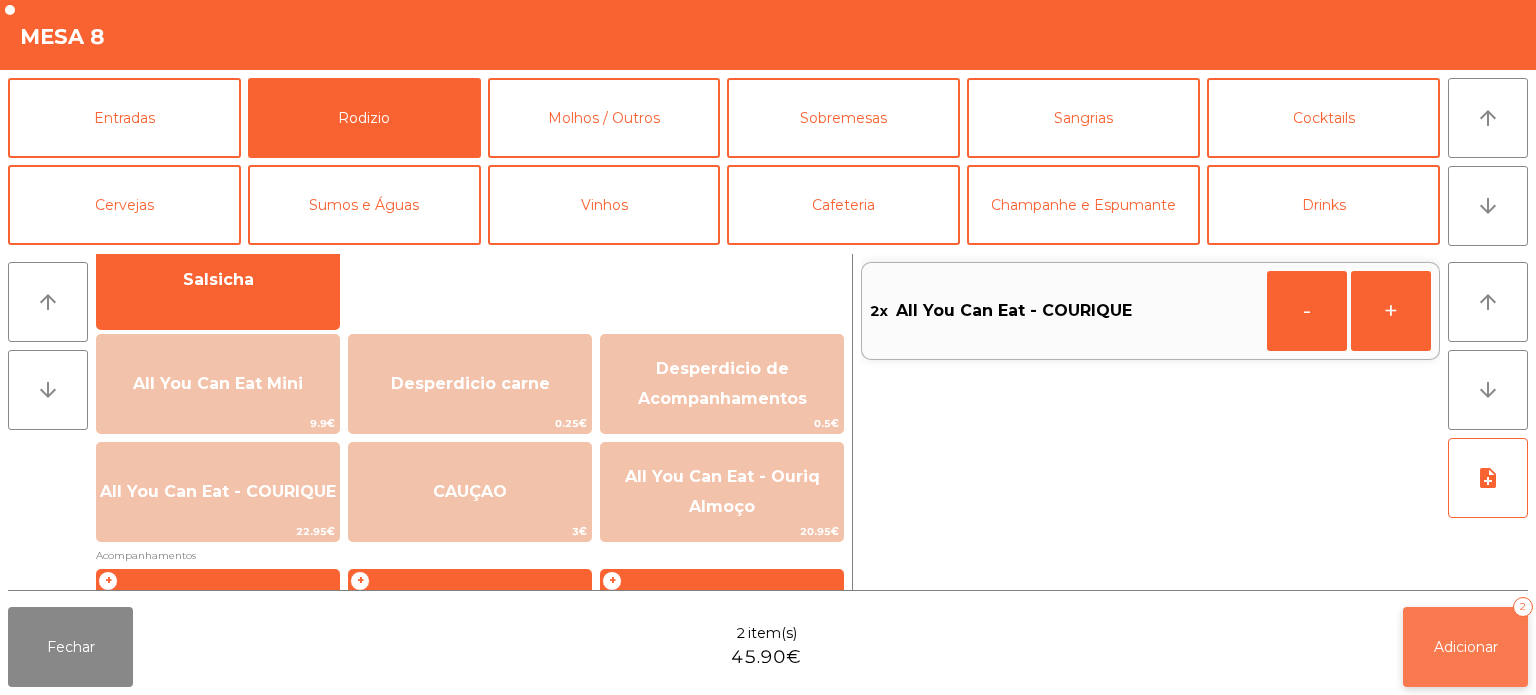 click on "Adicionar   2" 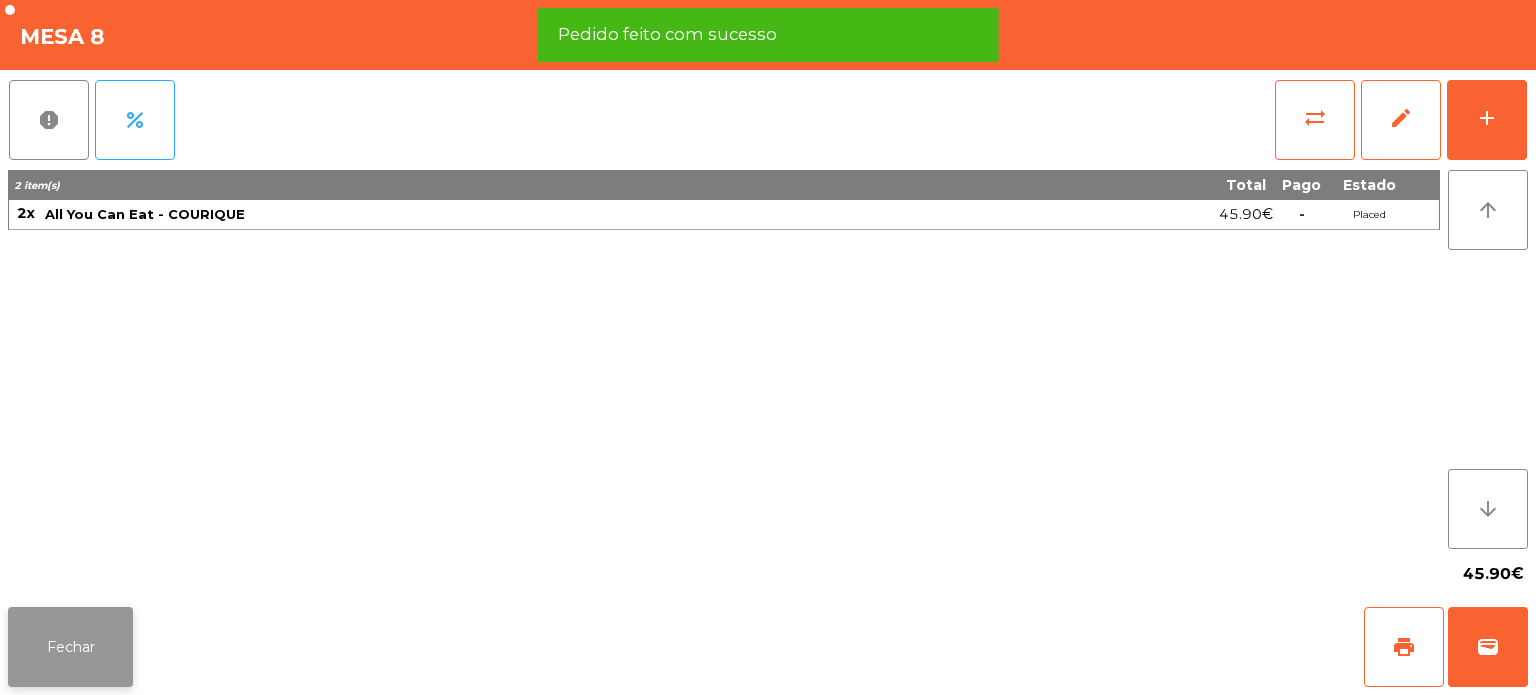 click on "Fechar" 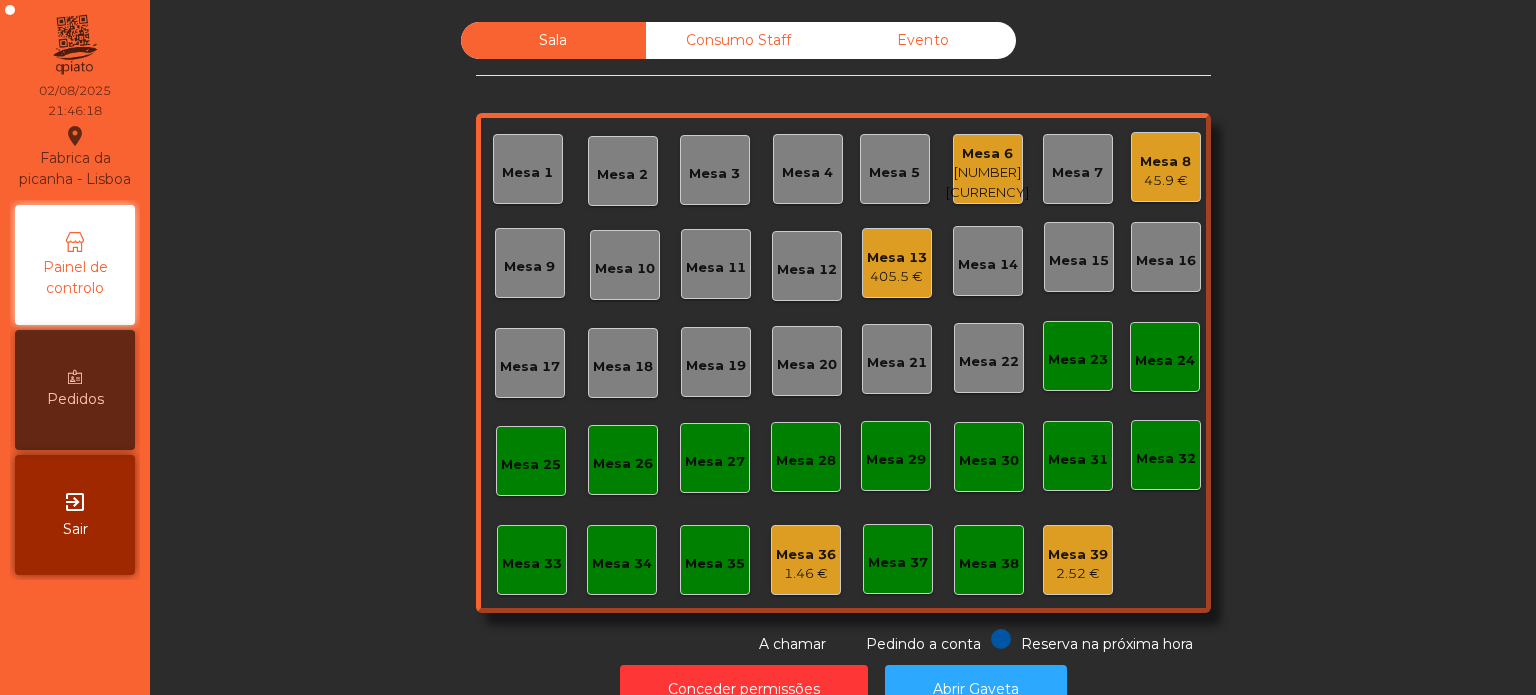 click on "Consumo Staff" 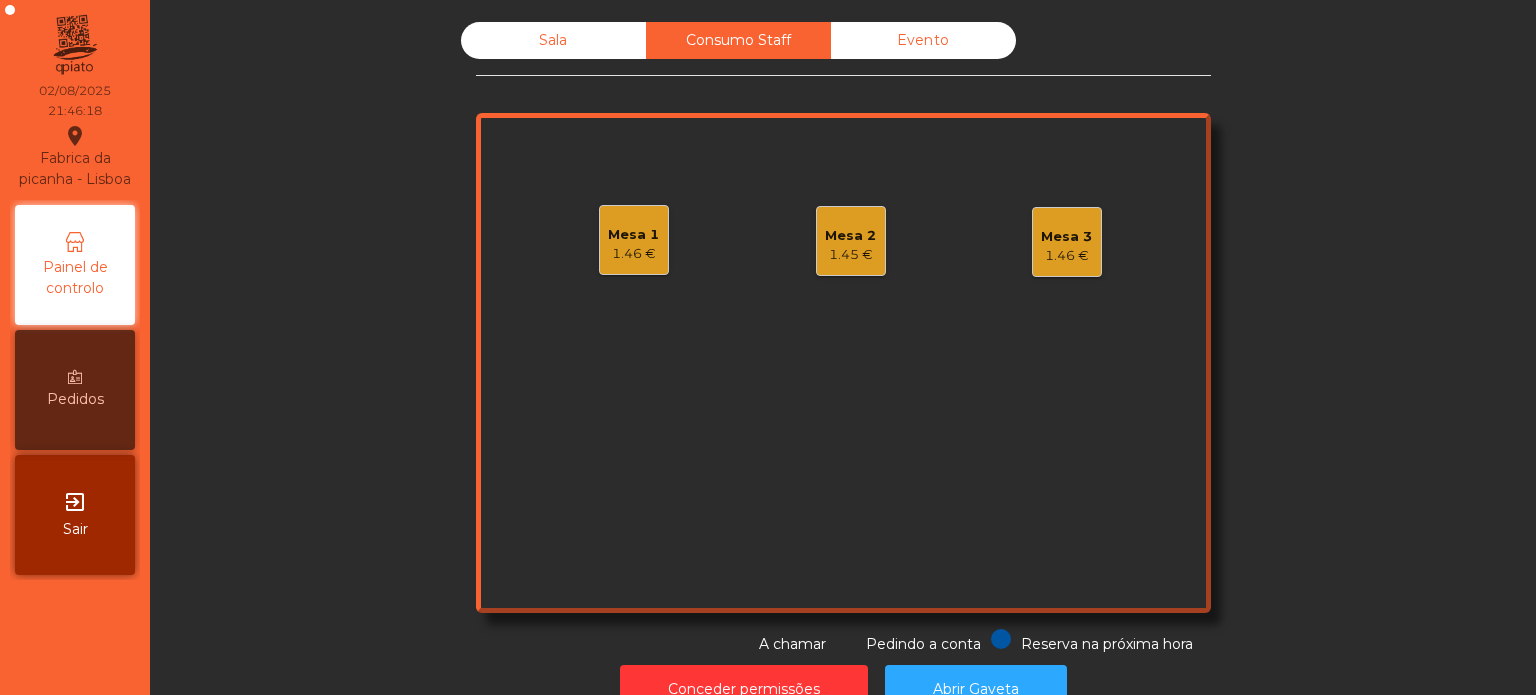 click on "Sala" 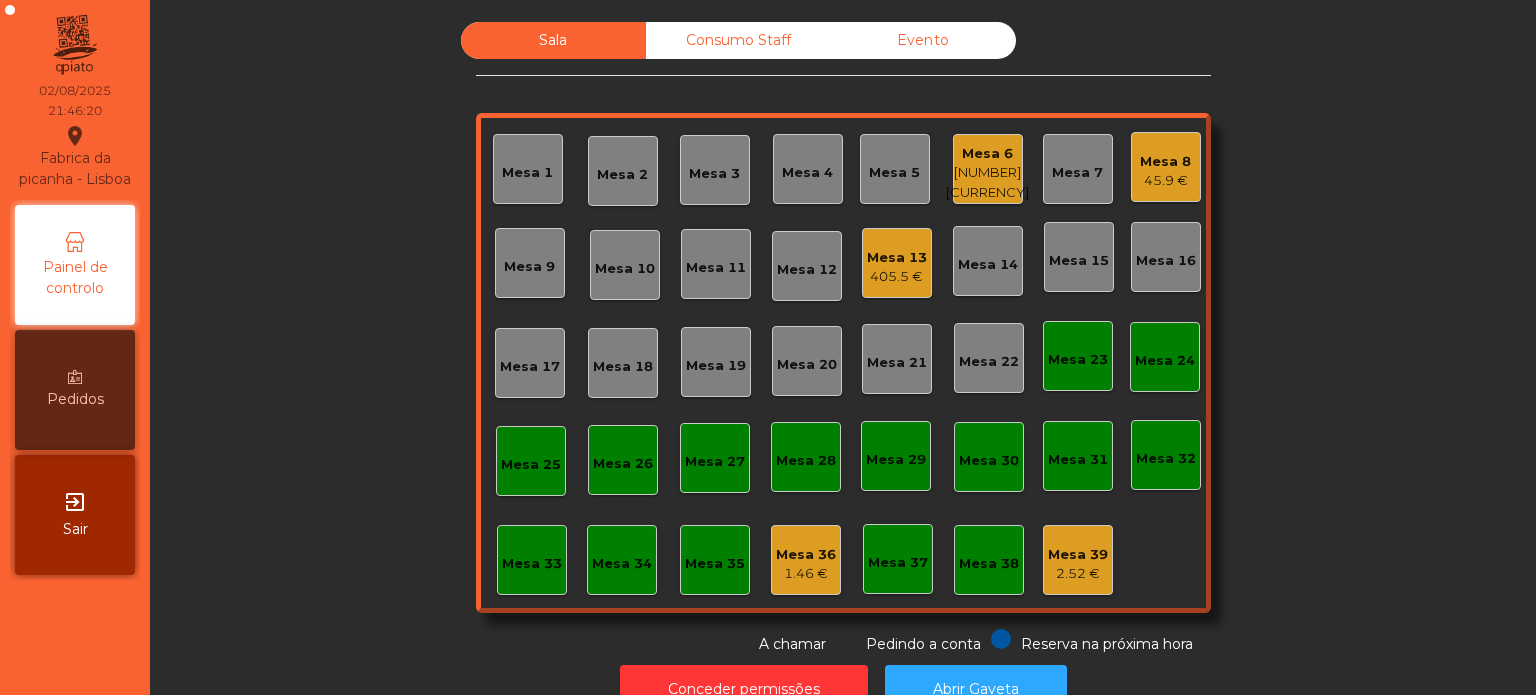 click on "Evento" 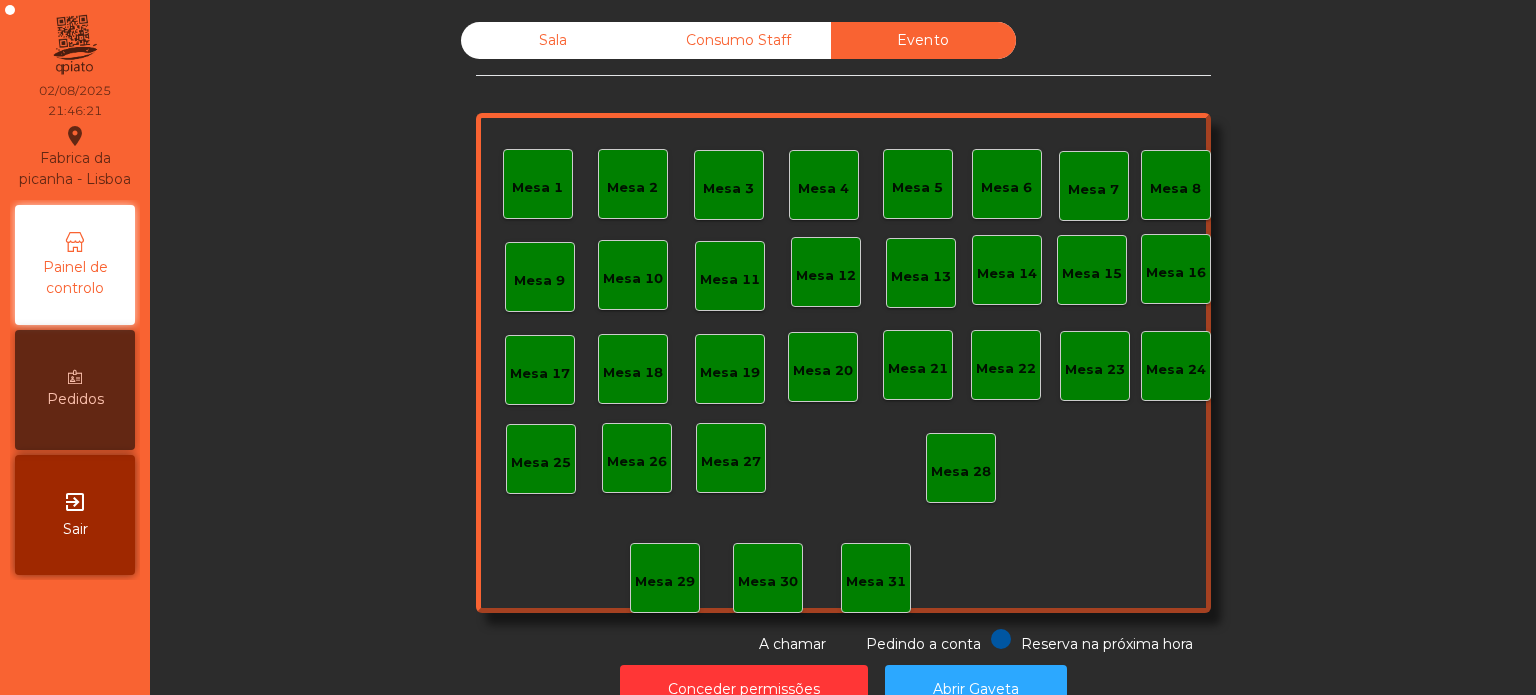 click on "Sala" 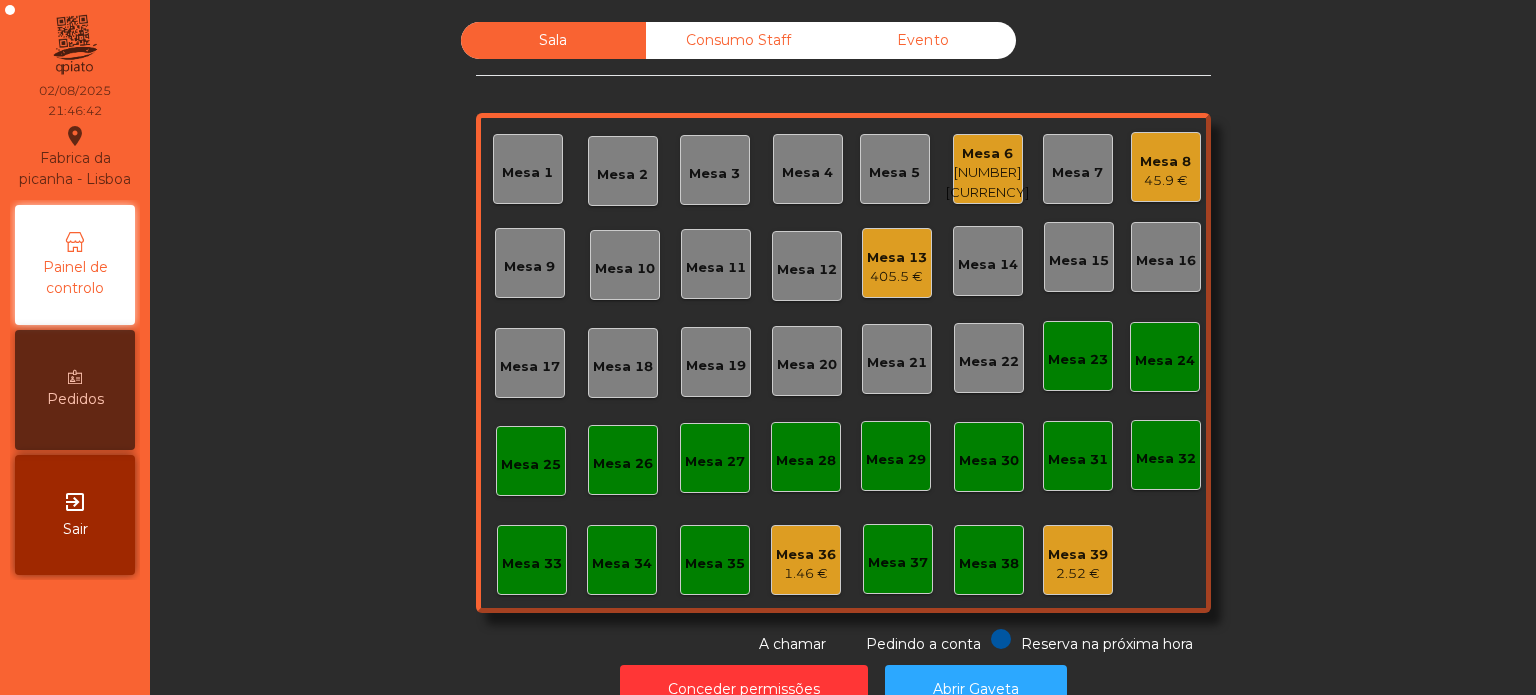 scroll, scrollTop: 55, scrollLeft: 0, axis: vertical 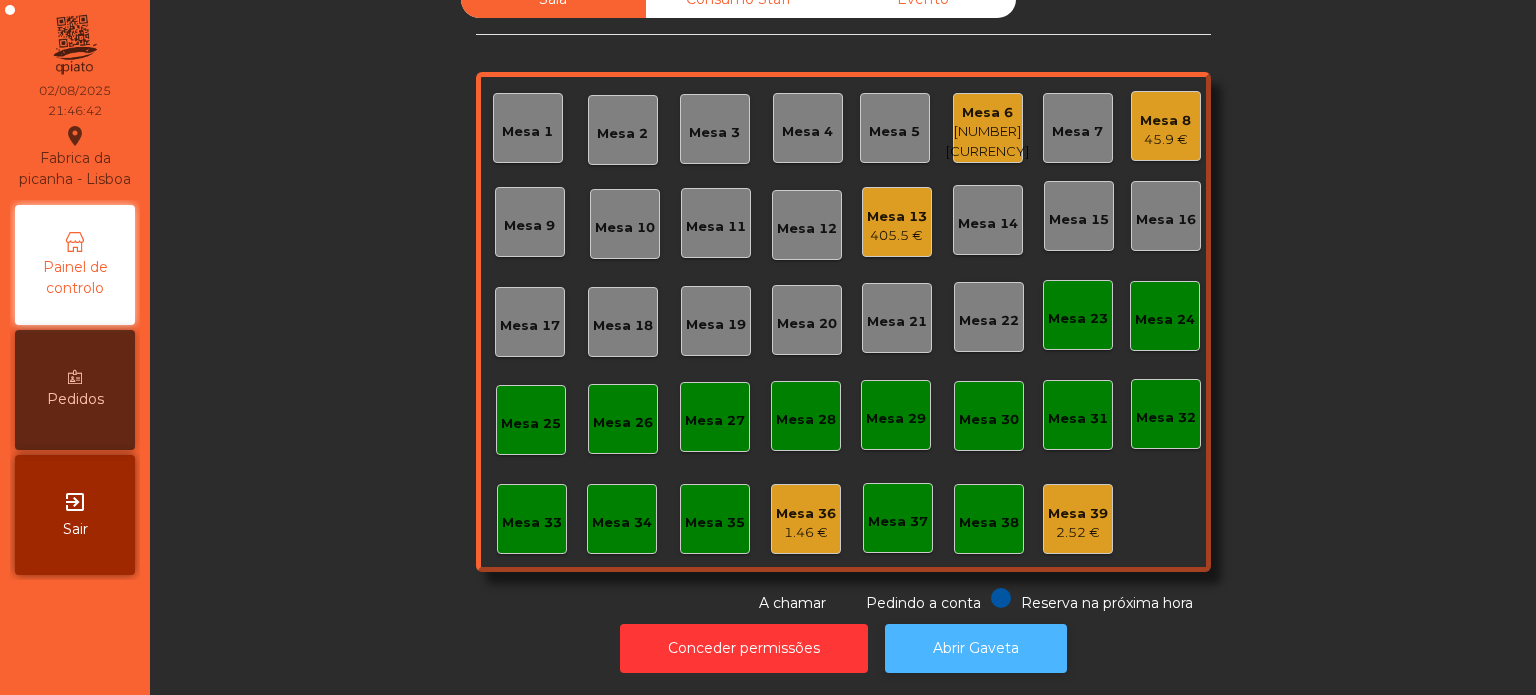 click on "Abrir Gaveta" 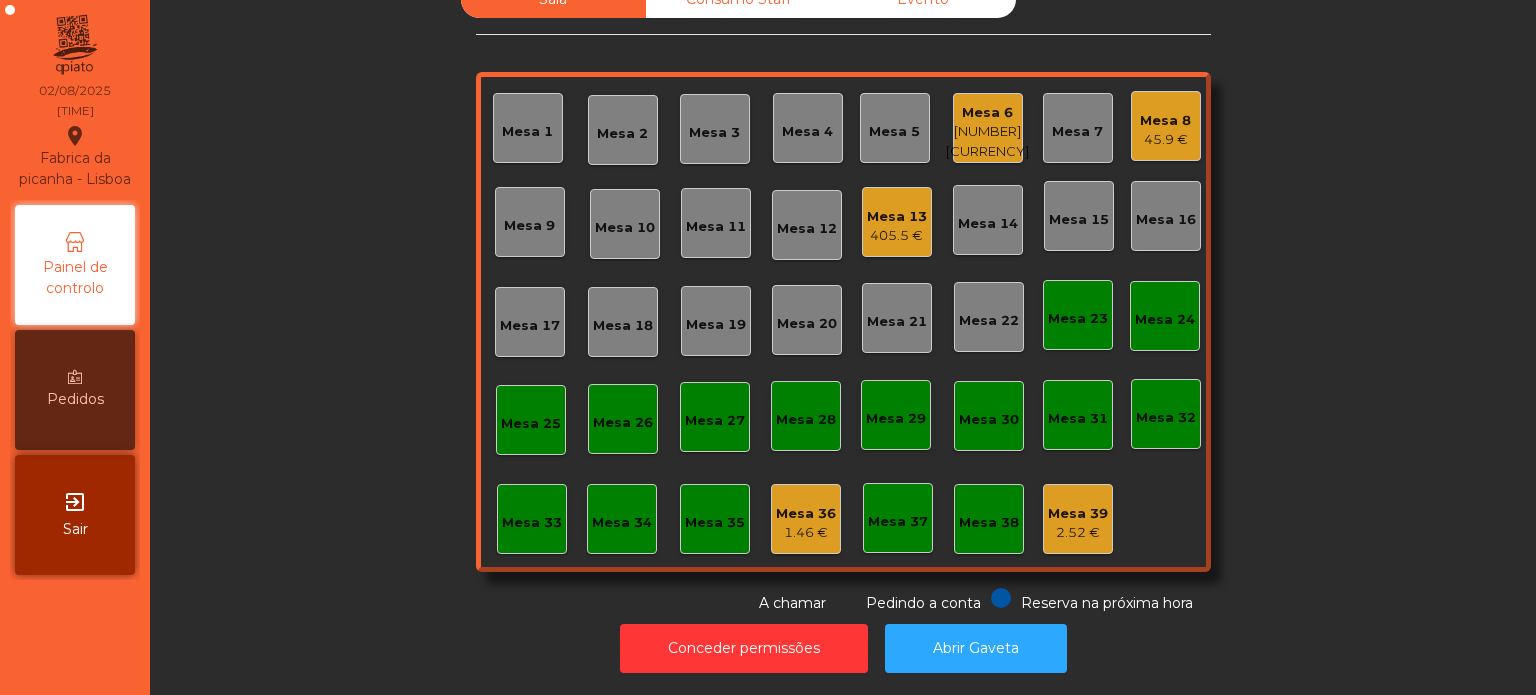click on "Mesa 9" 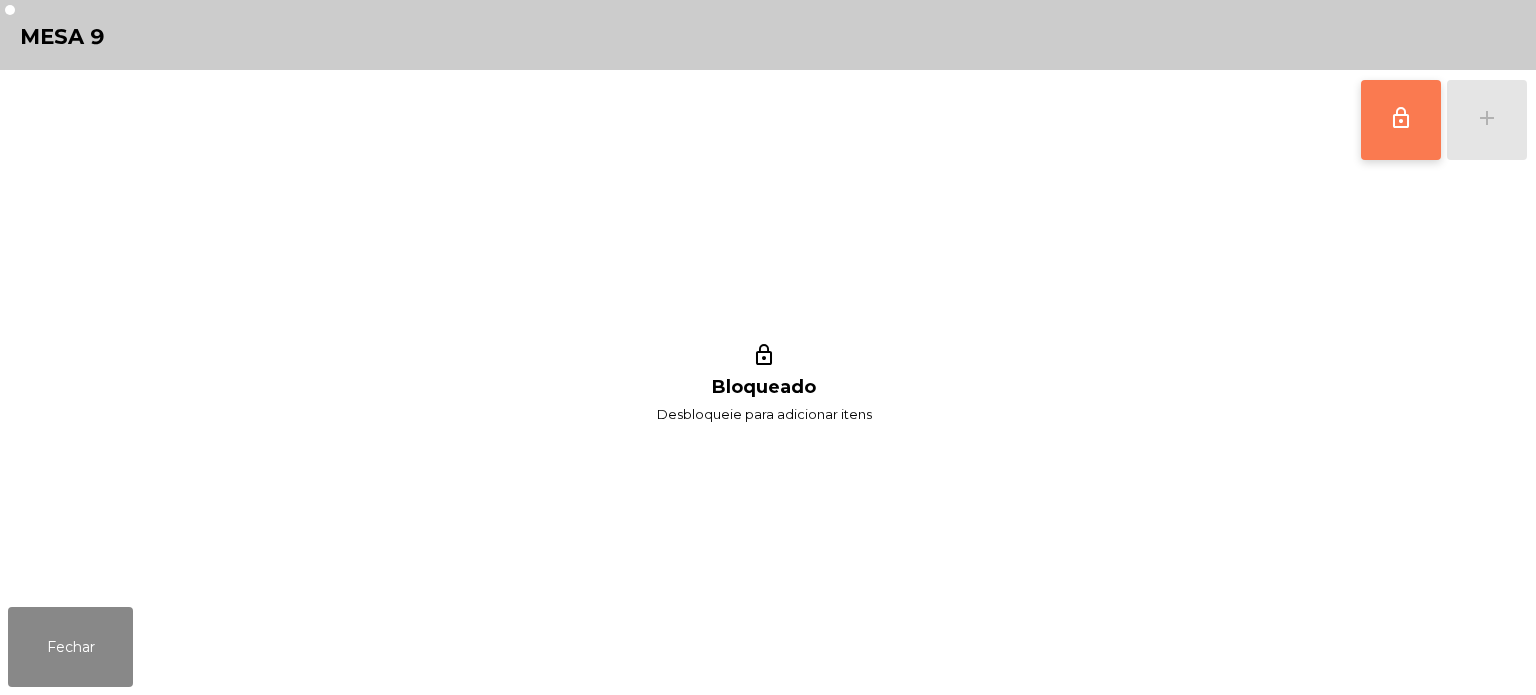 click on "lock_outline" 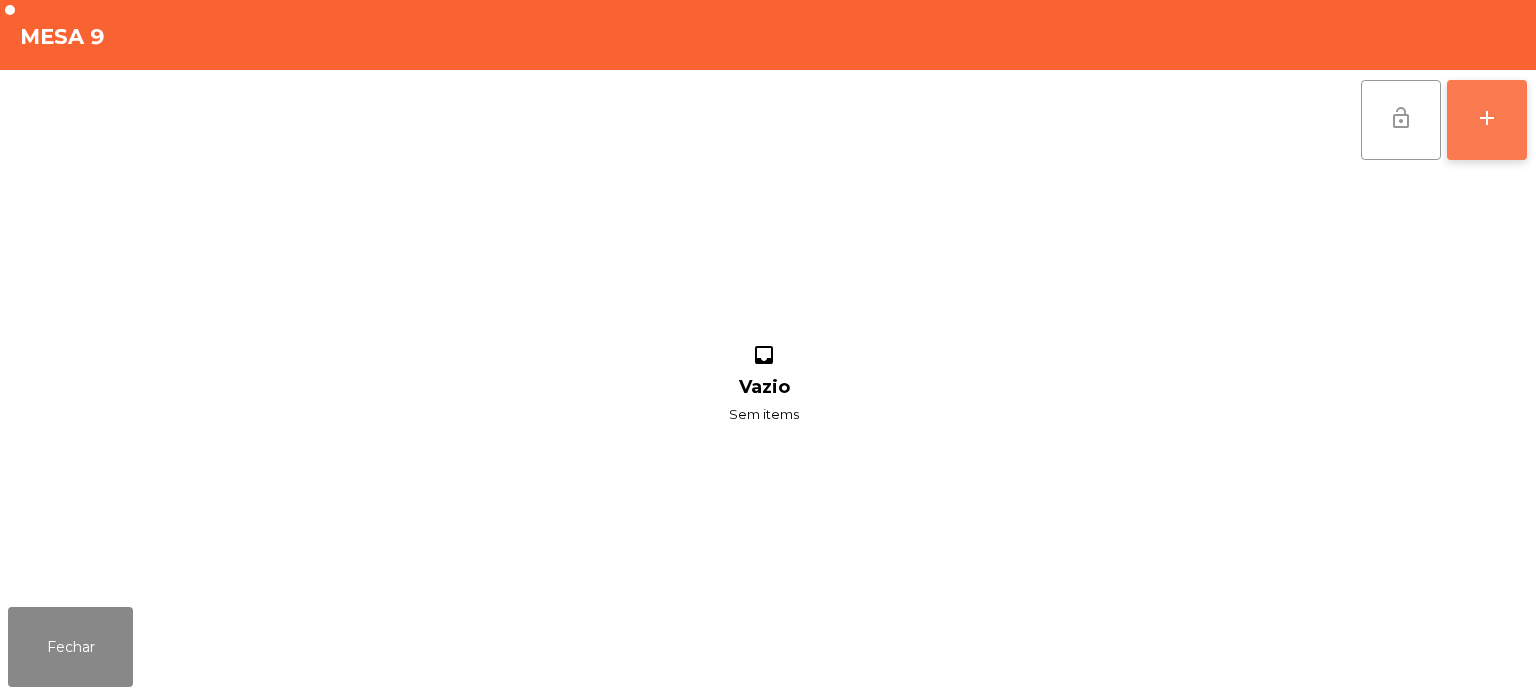 click on "add" 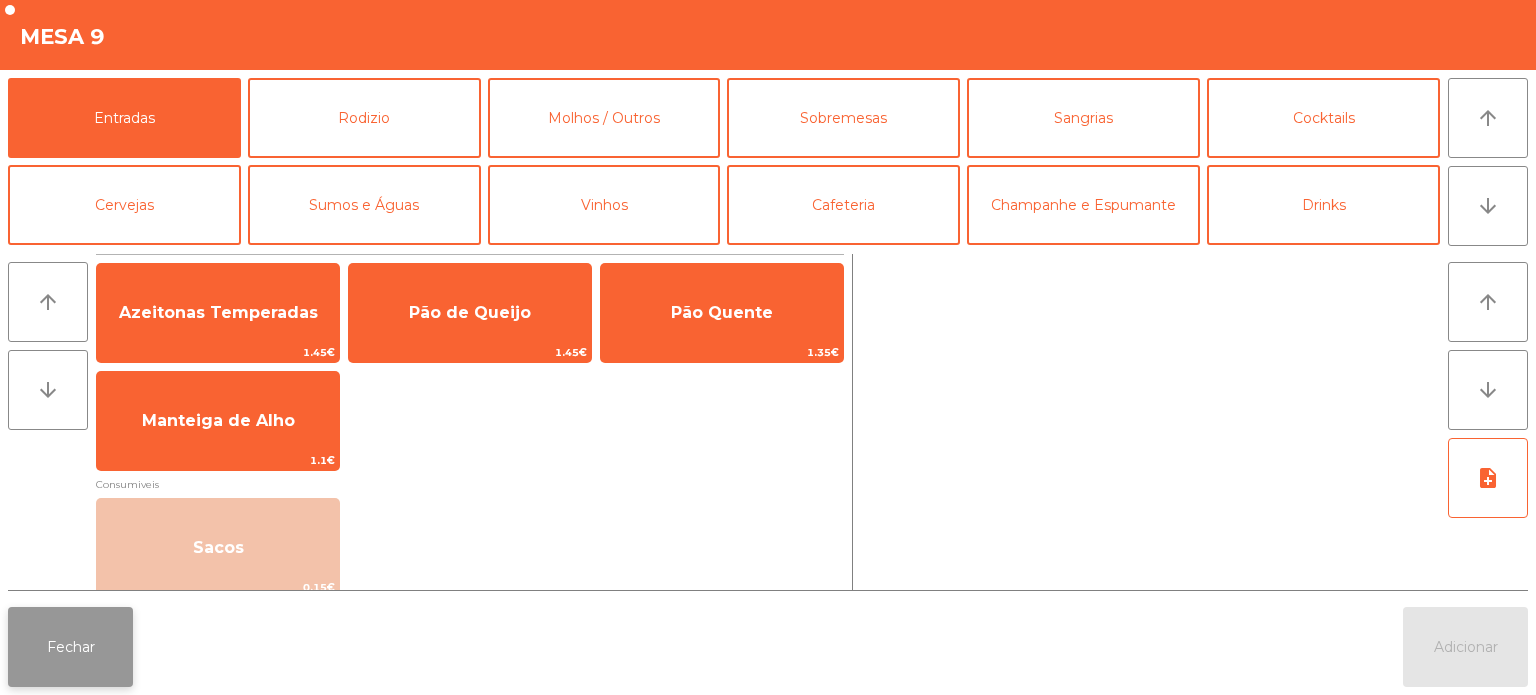 click on "Fechar" 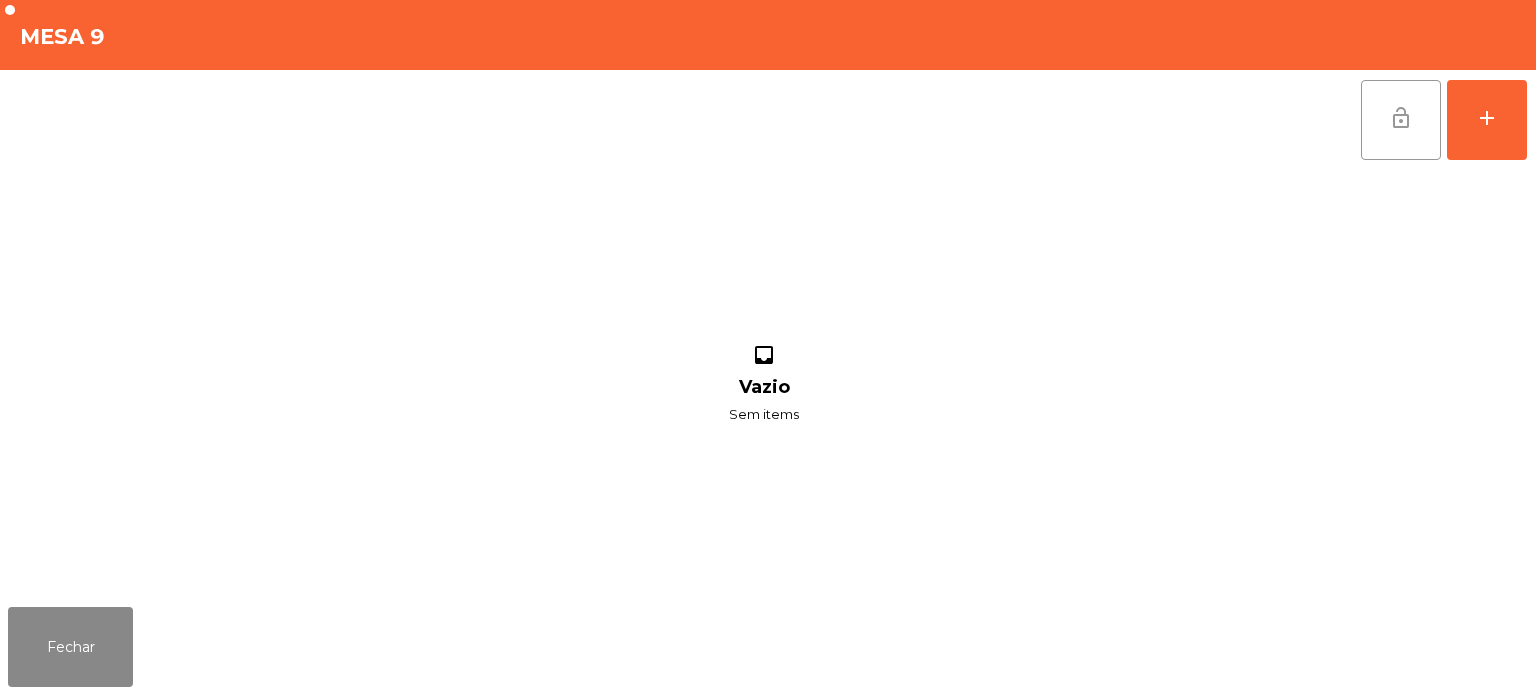 click on "inbox Vazio Sem items" 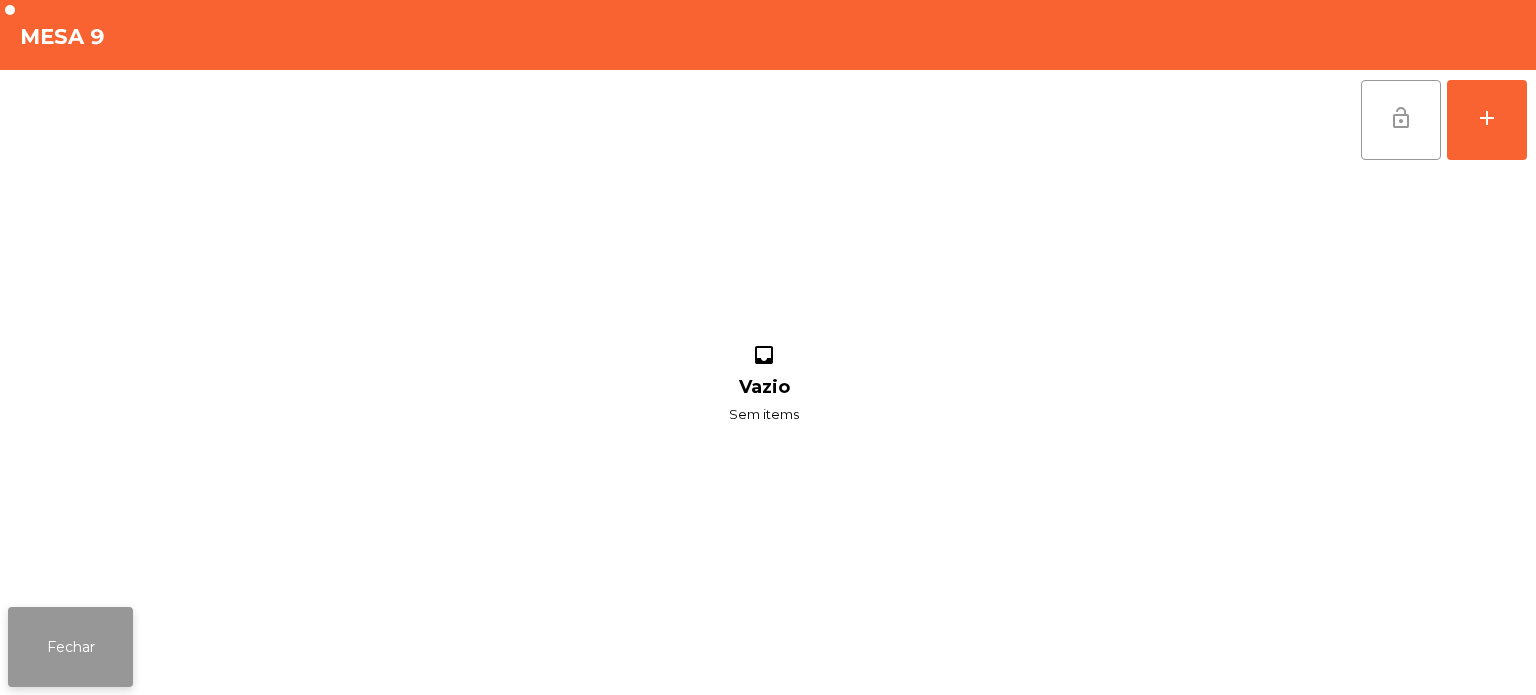 click on "Fechar" 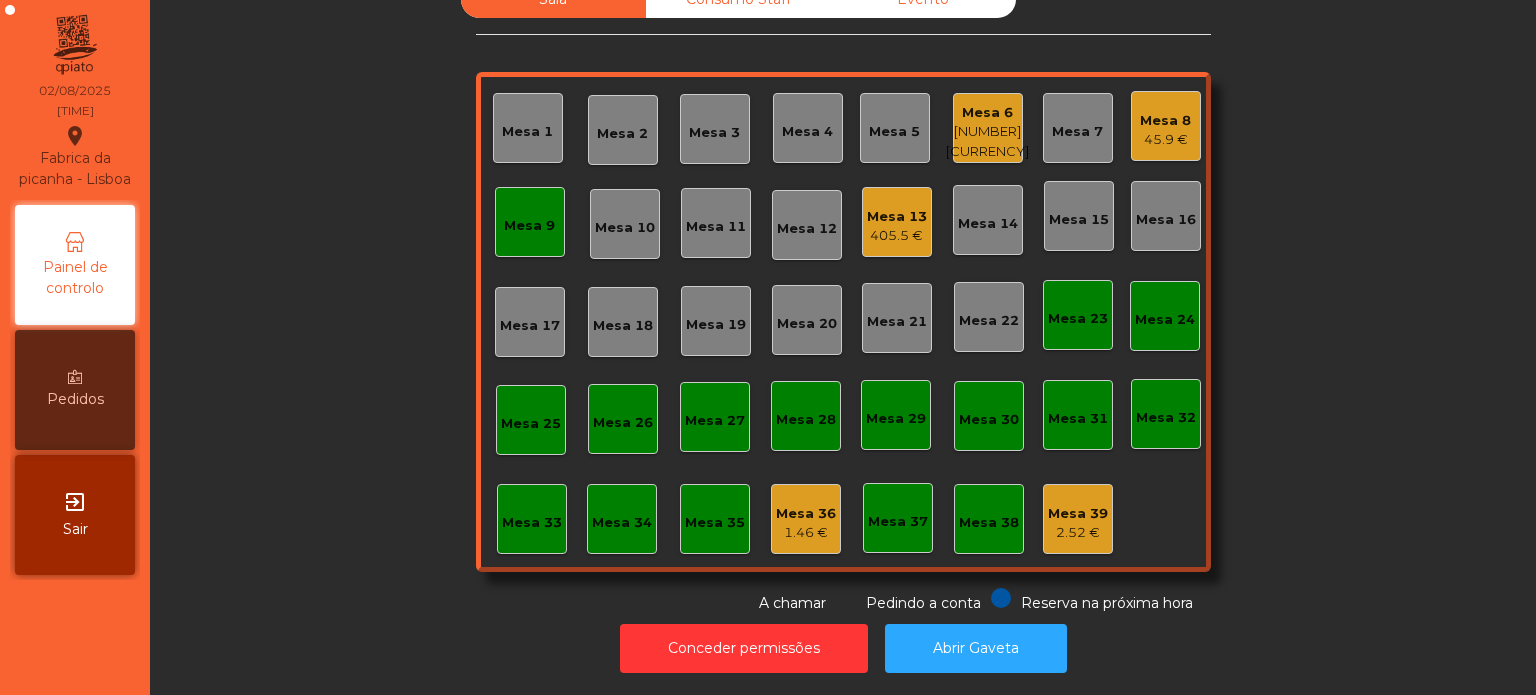 click on "Mesa 8   45.9 €" 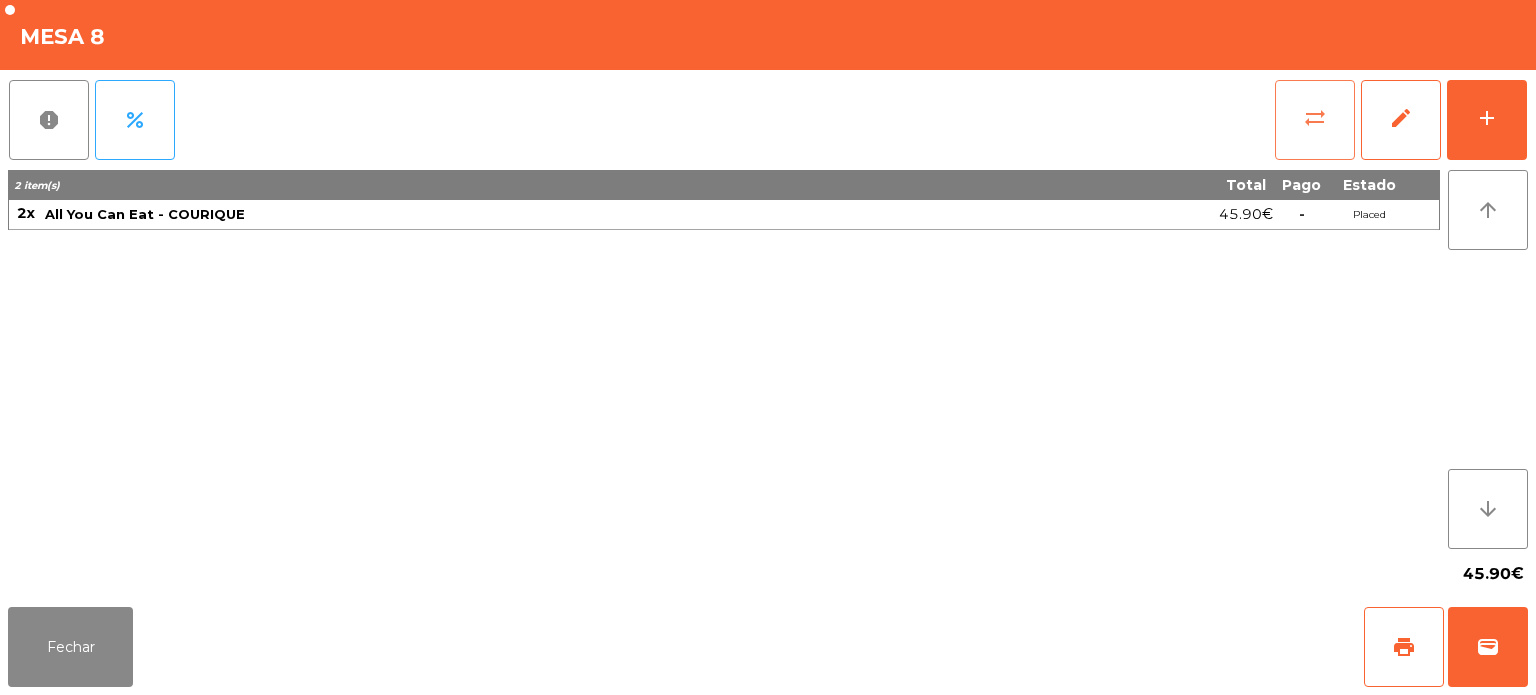 click on "sync_alt" 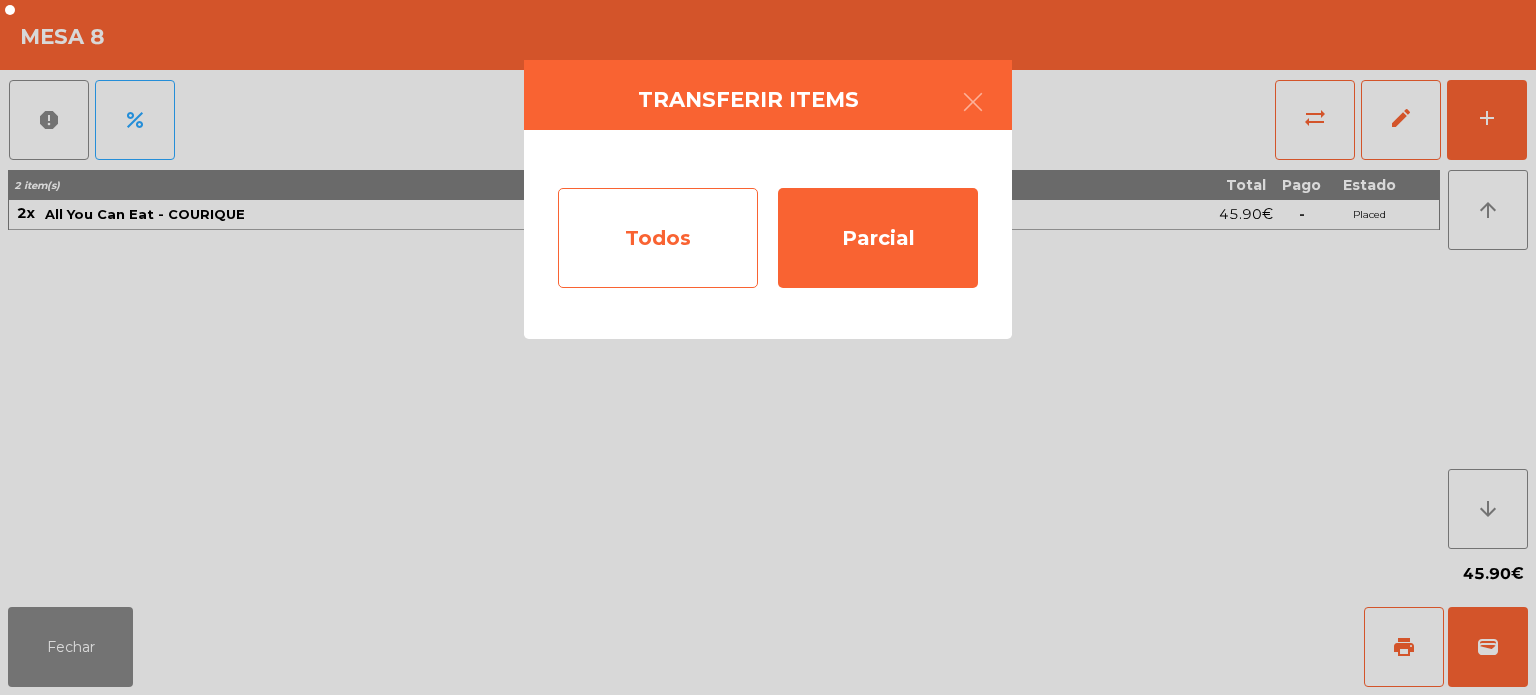 click on "Todos" 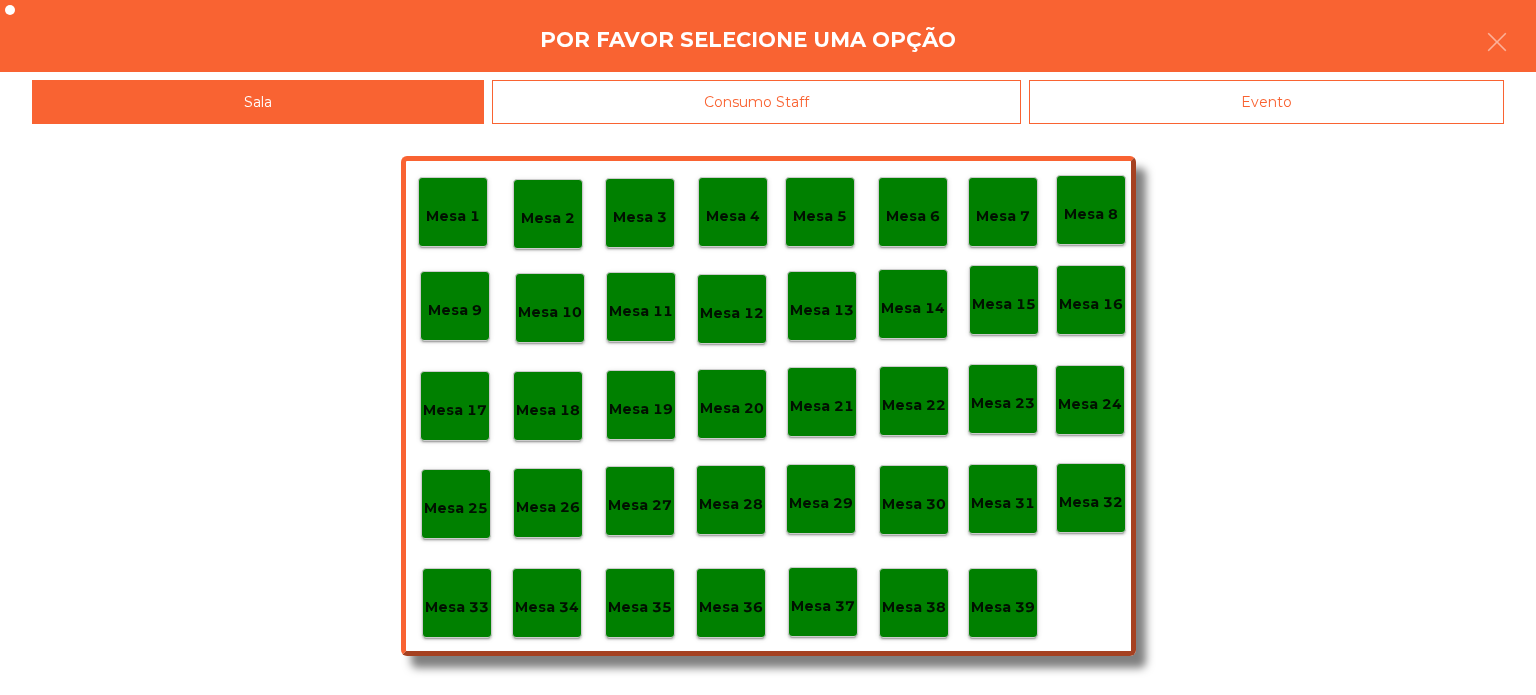 click on "Mesa 9" 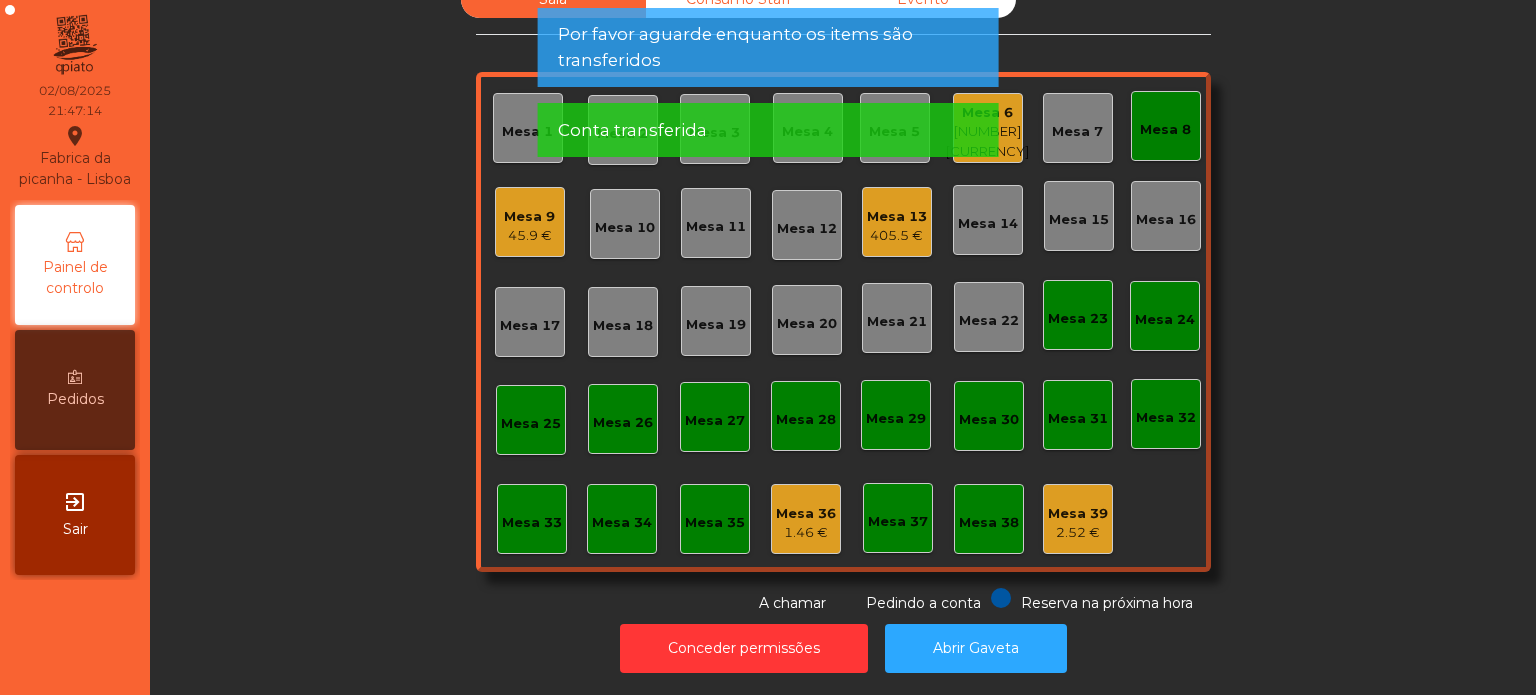 click on "Mesa 8" 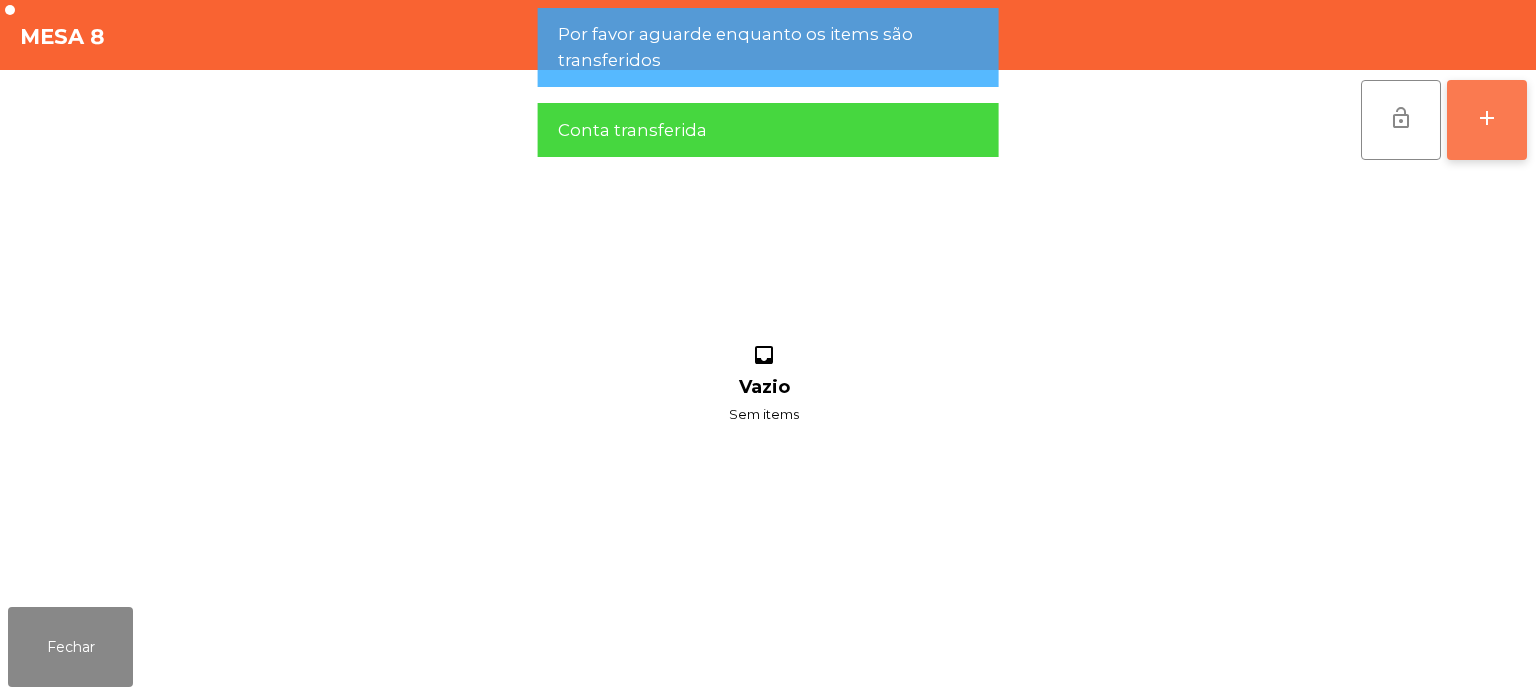 click on "add" 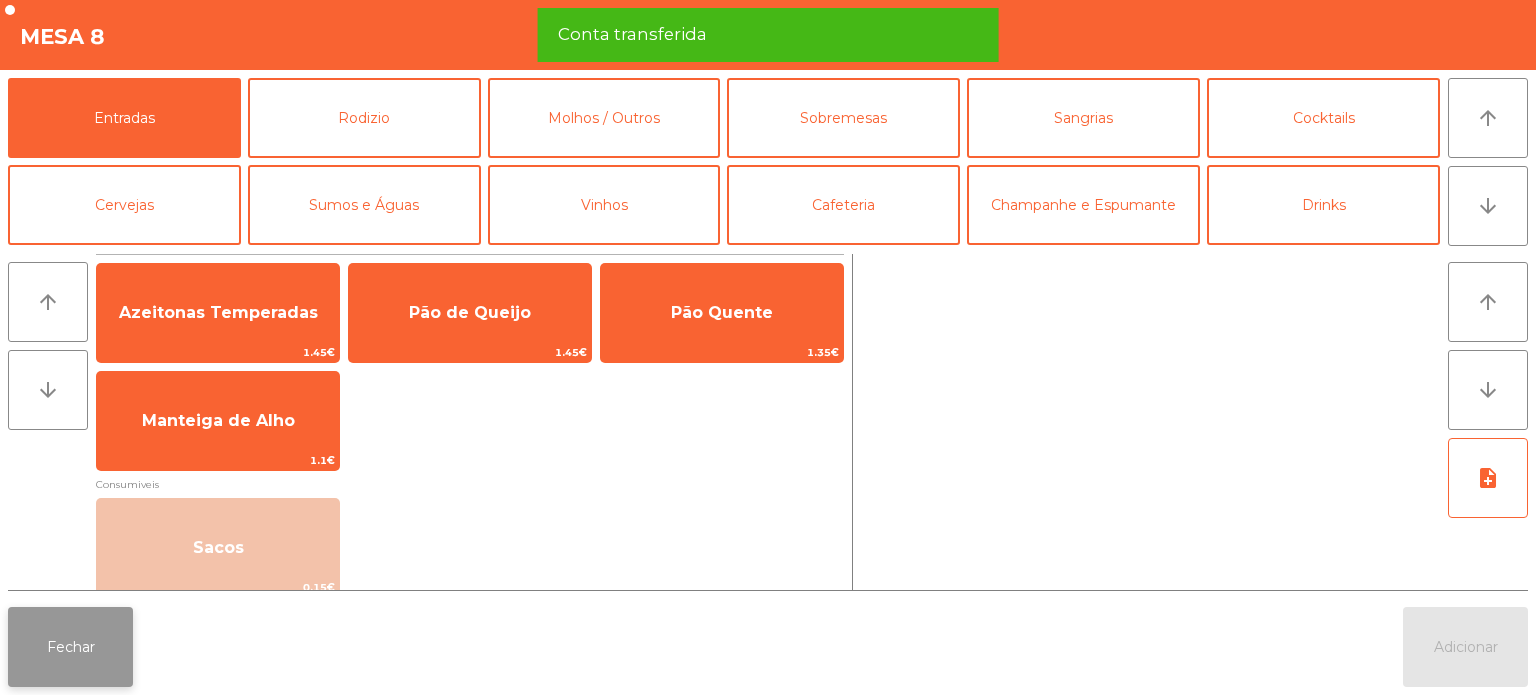 click on "Fechar" 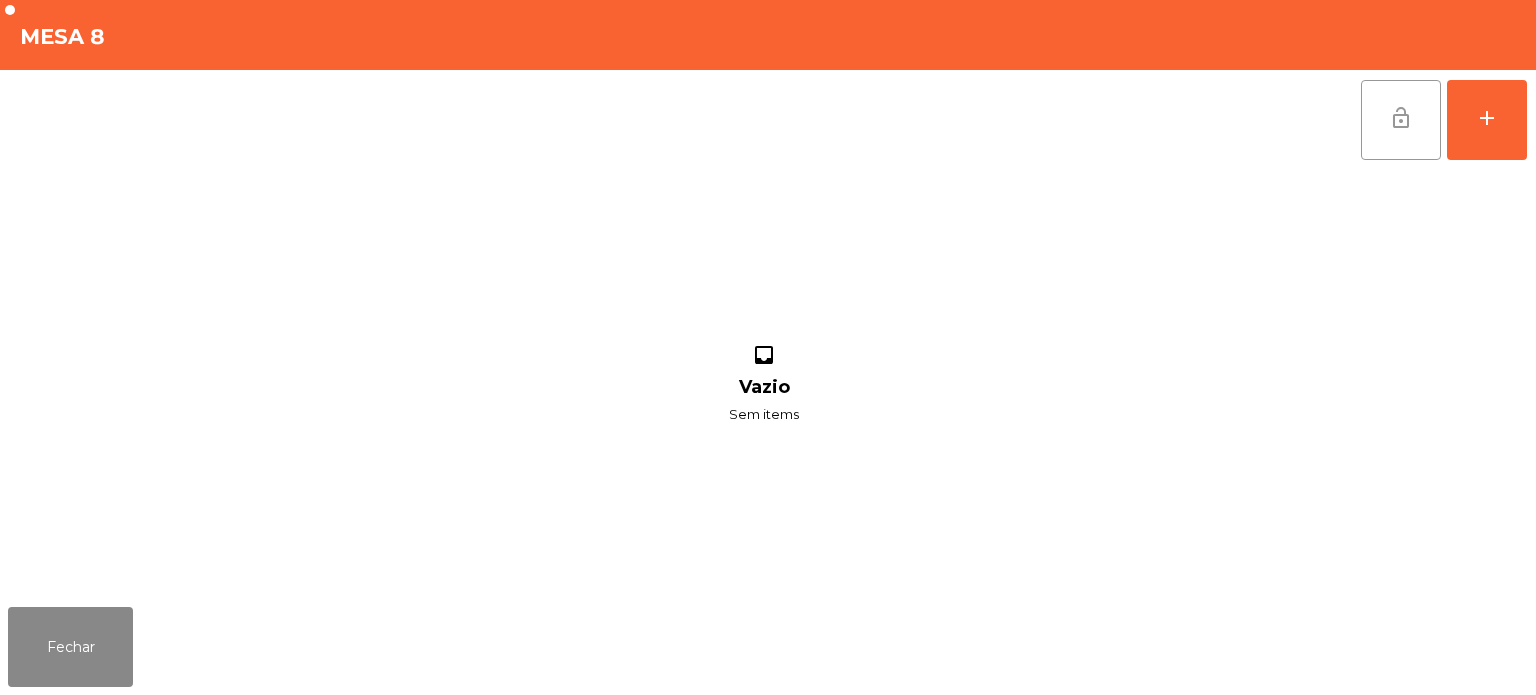 click on "lock_open" 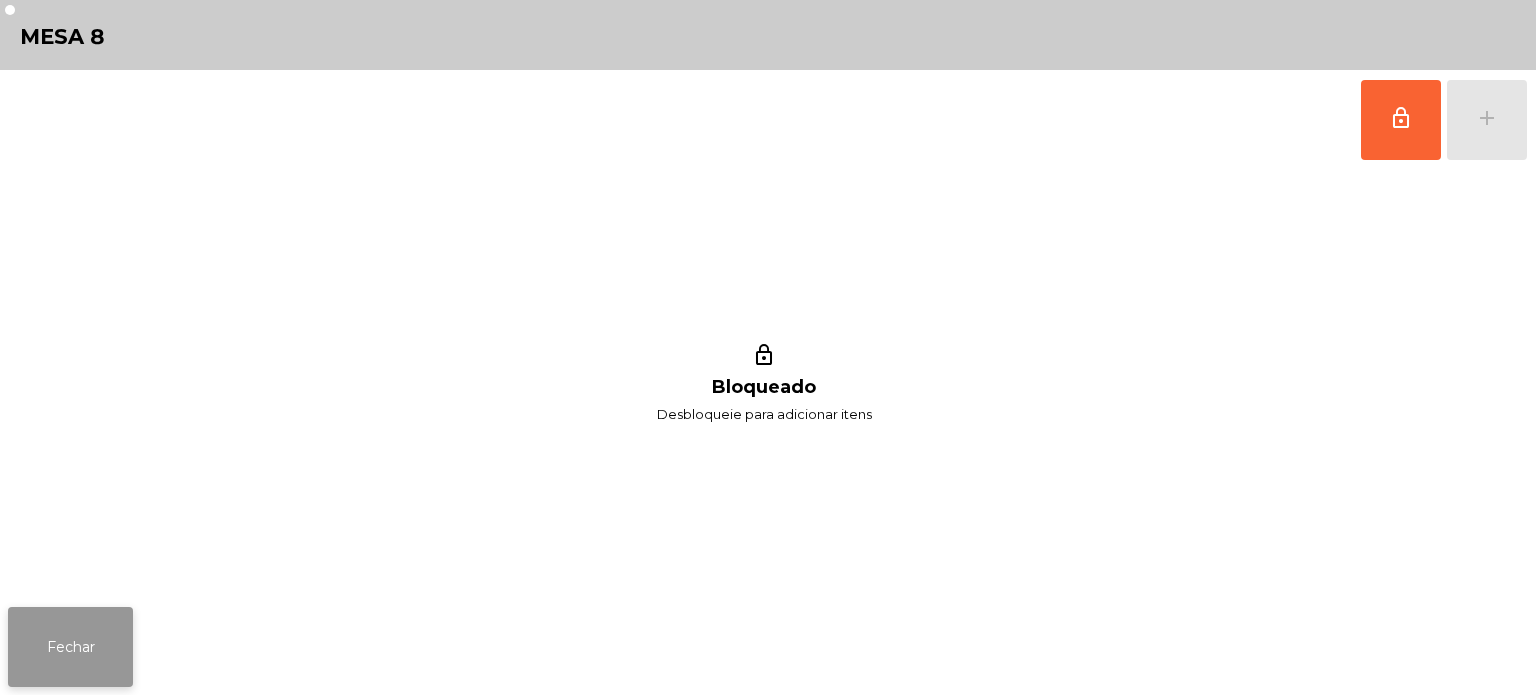click on "Fechar" 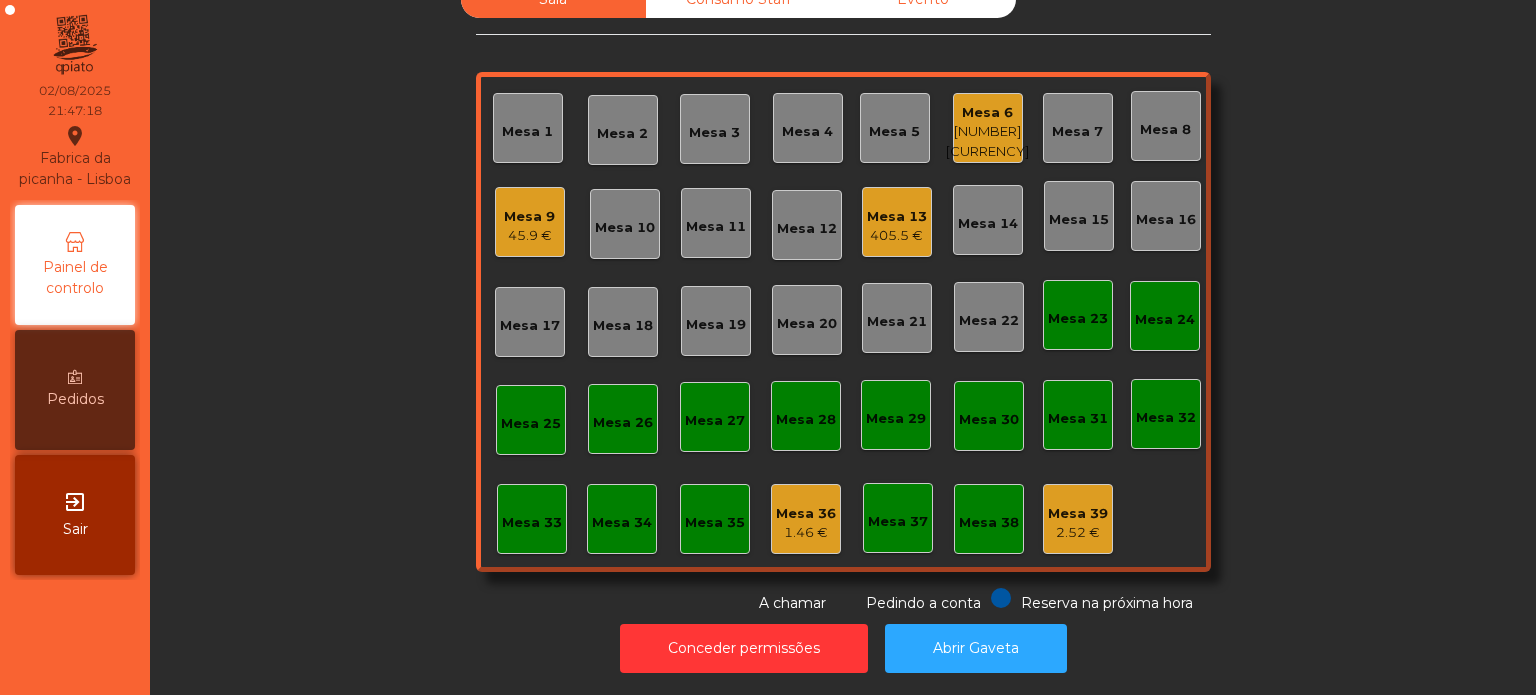 click on "Sala   Consumo Staff   Evento   Mesa 1   Mesa 2   Mesa 3   Mesa 4   Mesa 5   Mesa 6   59.75 €   Mesa 7   Mesa 8   Mesa 9   45.9 €   Mesa 10   Mesa 11   Mesa 12   Mesa 13   405.5 €   Mesa 14   Mesa 15   Mesa 16   Mesa 17   Mesa 18   Mesa 19   Mesa 20   Mesa 21   Mesa 22   Mesa 23   Mesa 24   Mesa 25   Mesa 26   Mesa 27   Mesa 28   Mesa 29   Mesa 30   Mesa 31   Mesa 32   Mesa 33   Mesa 34   Mesa 35   Mesa 36   1.46 €   Mesa 37   Mesa 38   Mesa 39   2.52 €  Reserva na próxima hora Pedindo a conta A chamar" 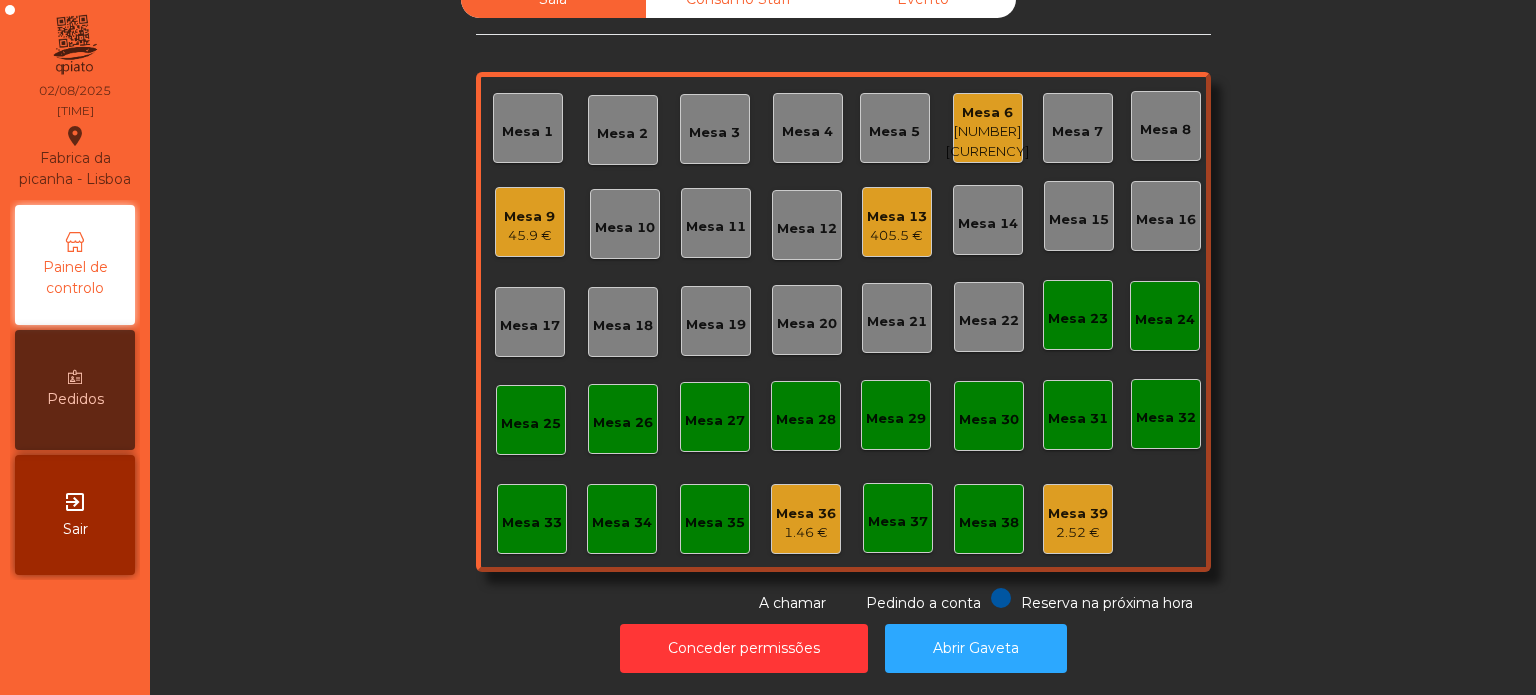 scroll, scrollTop: 0, scrollLeft: 0, axis: both 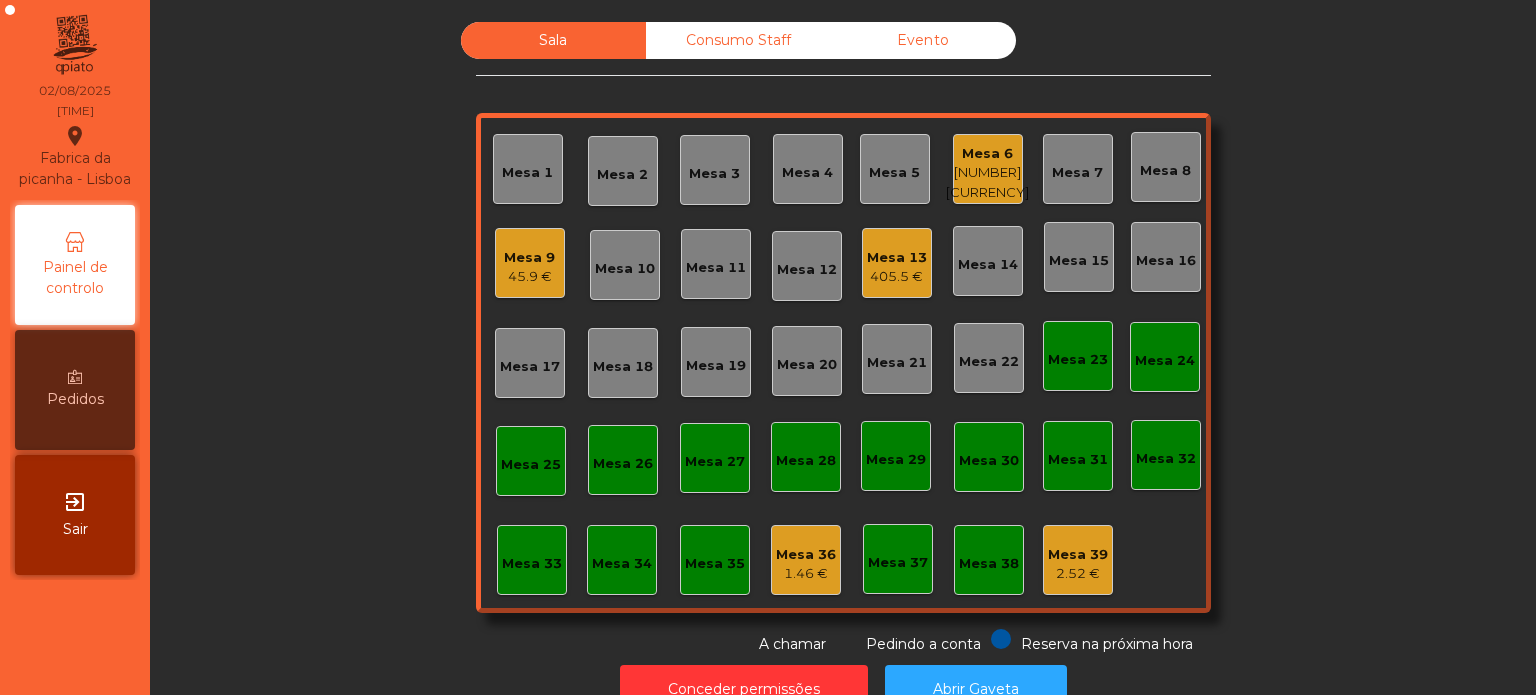 click on "Consumo Staff" 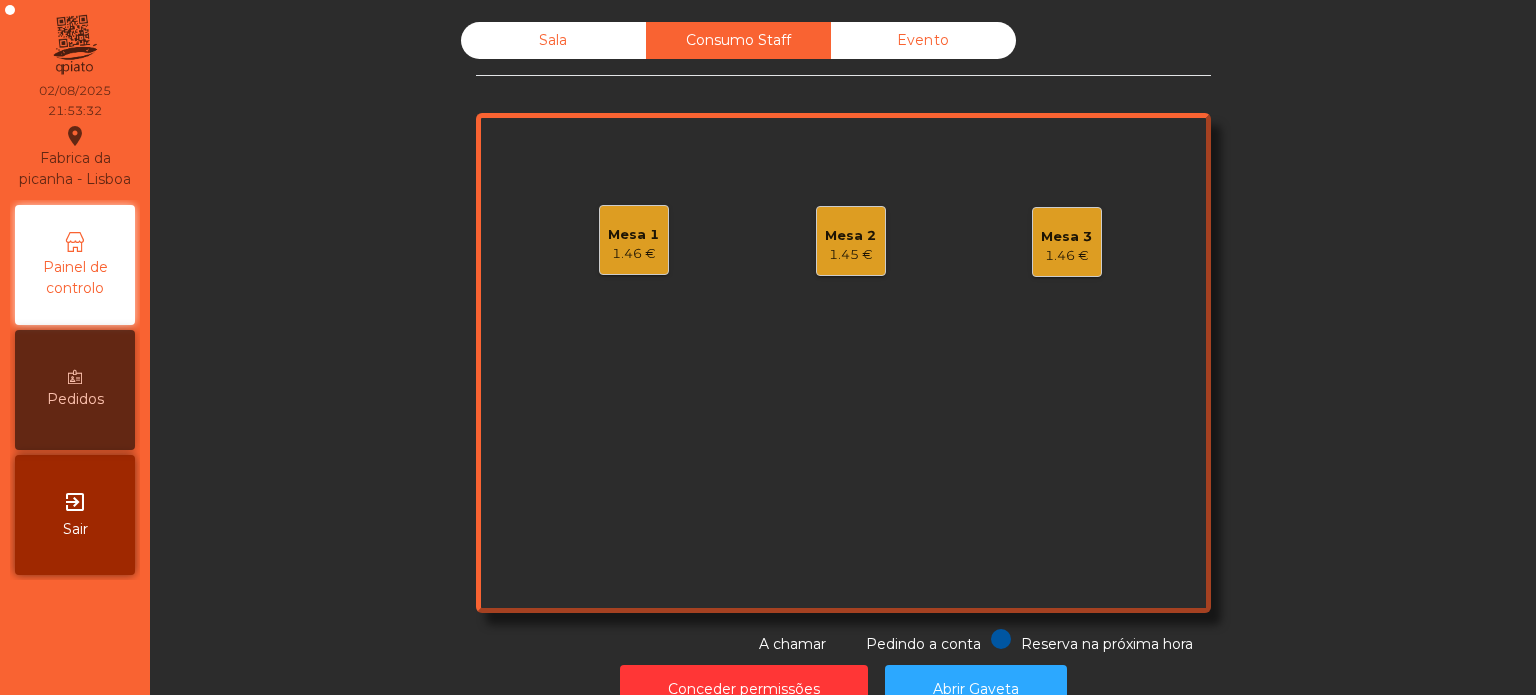 click on "Sala" 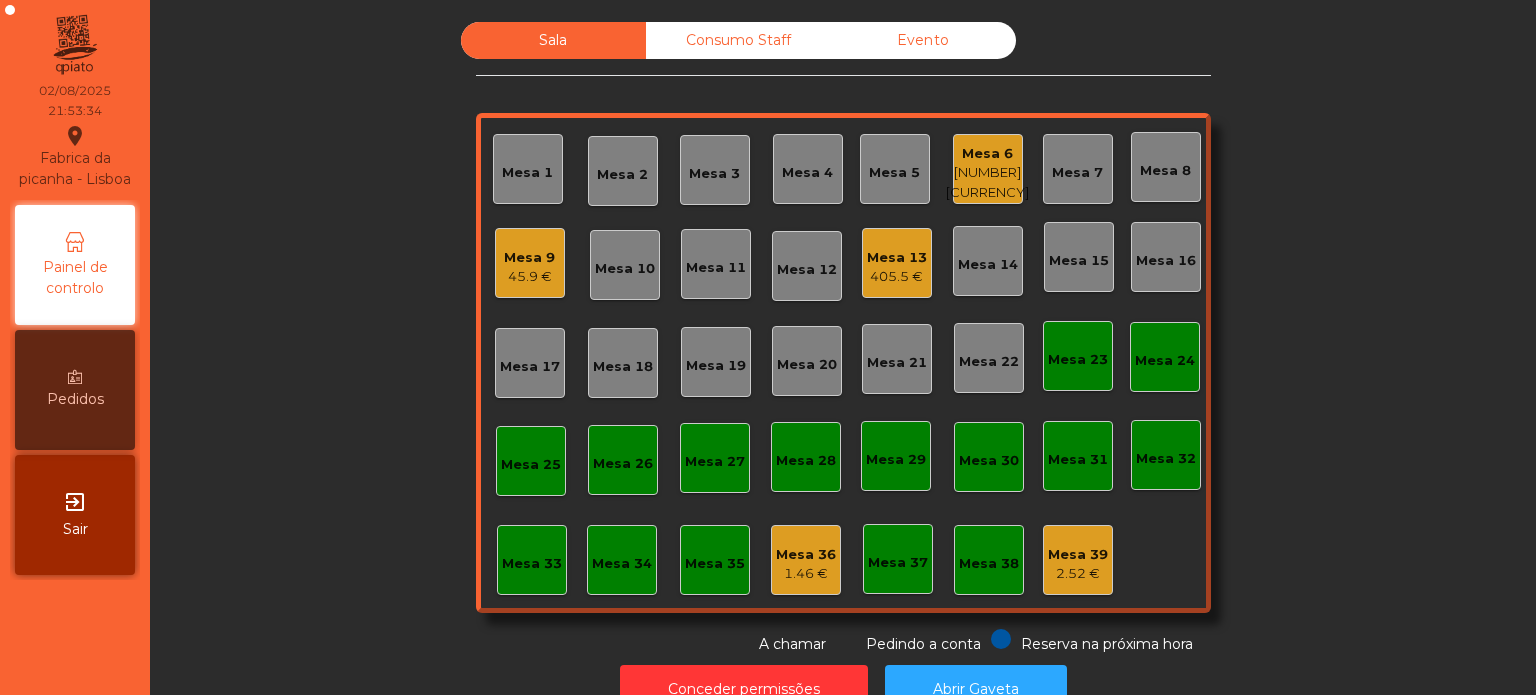 click on "Mesa 14" 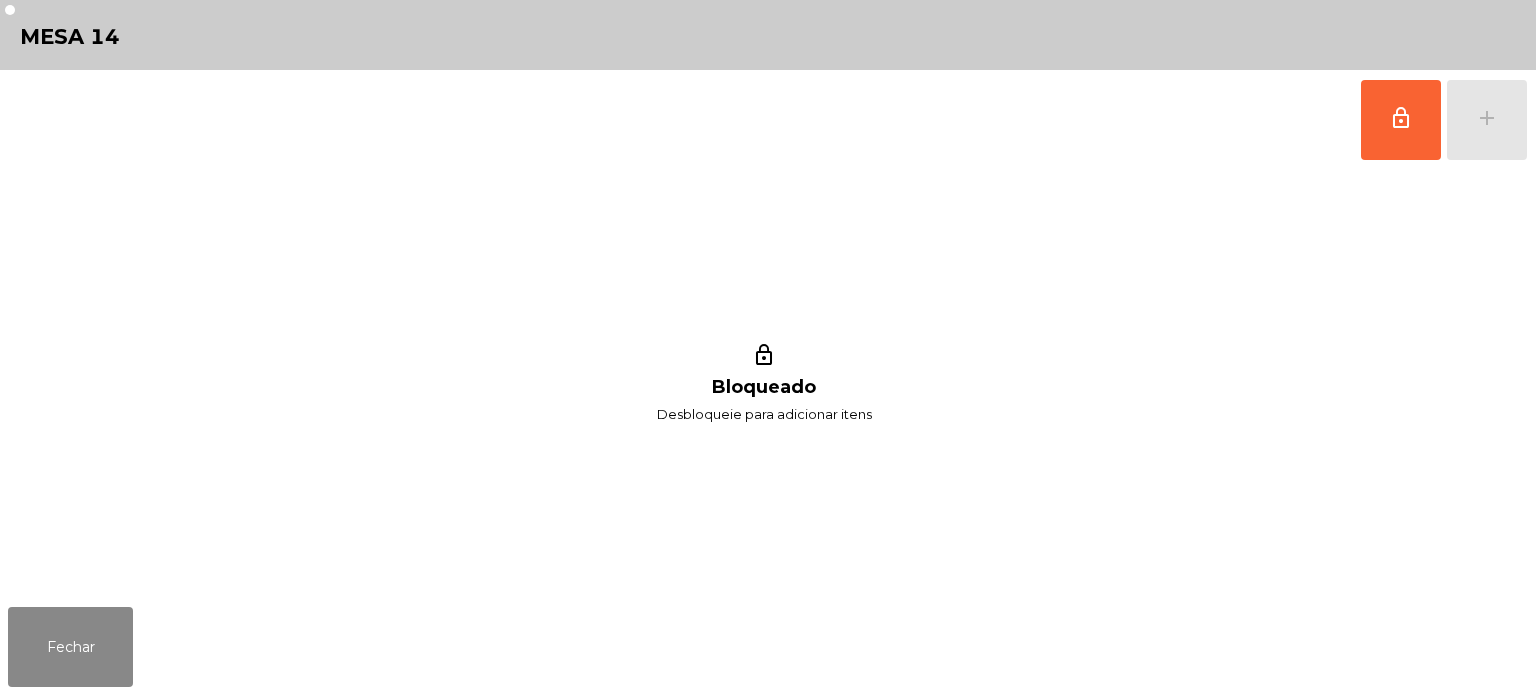 click on "lock_outline Bloqueado Desbloqueie para adicionar itens" 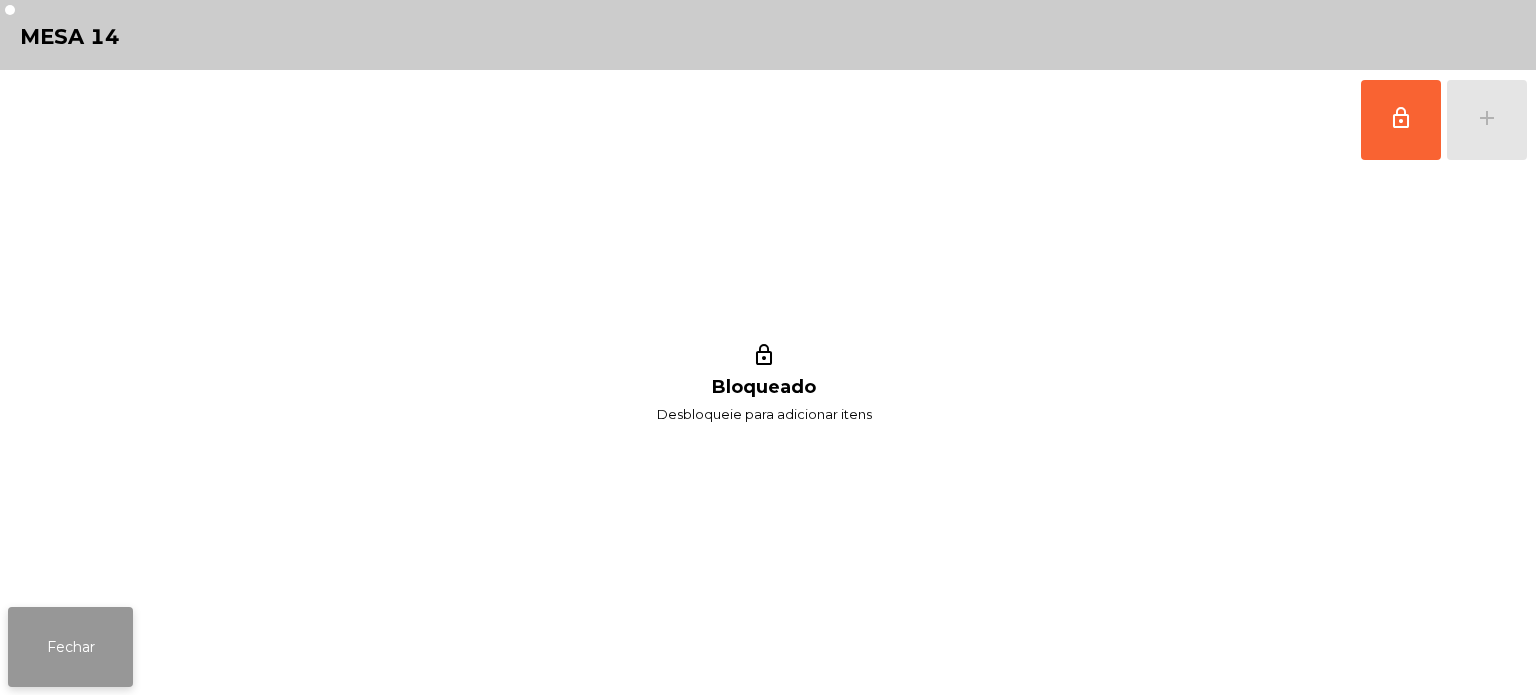 click on "Fechar" 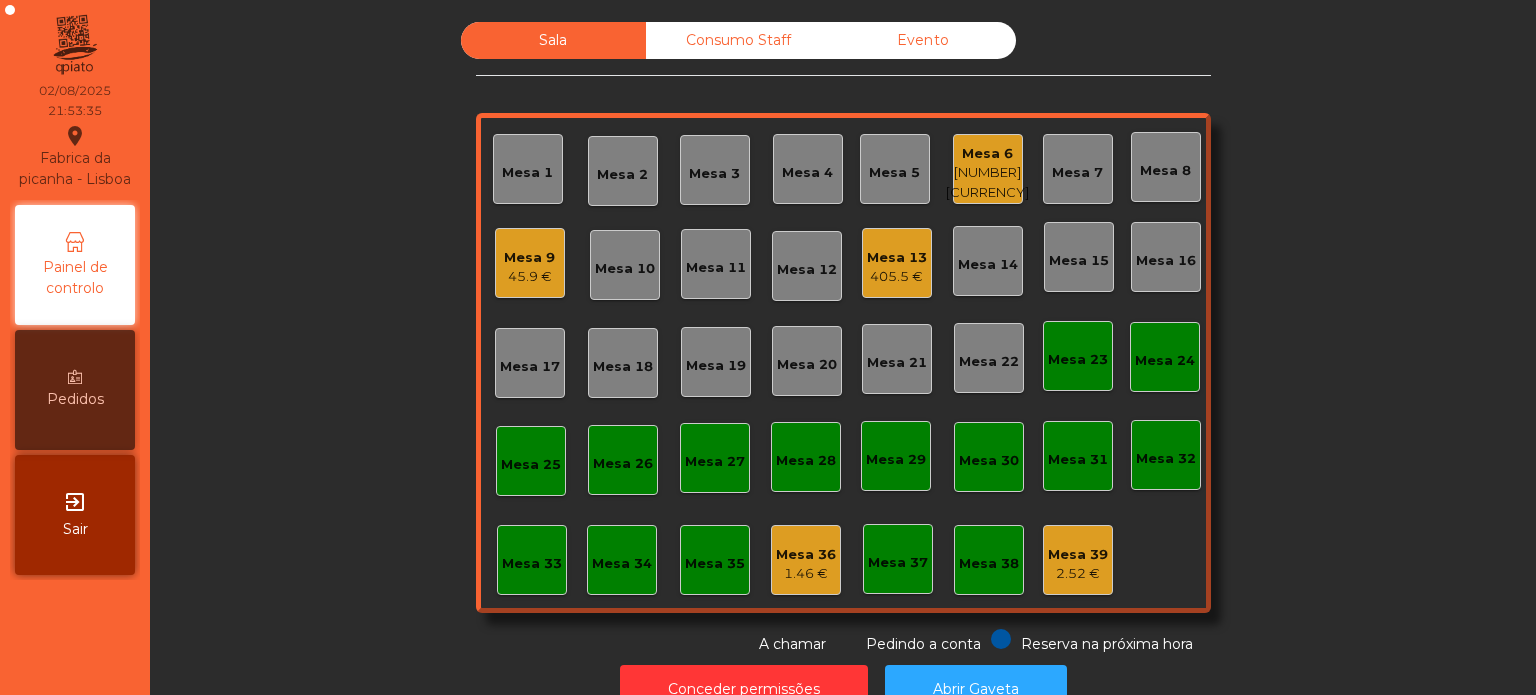 click on "405.5 €" 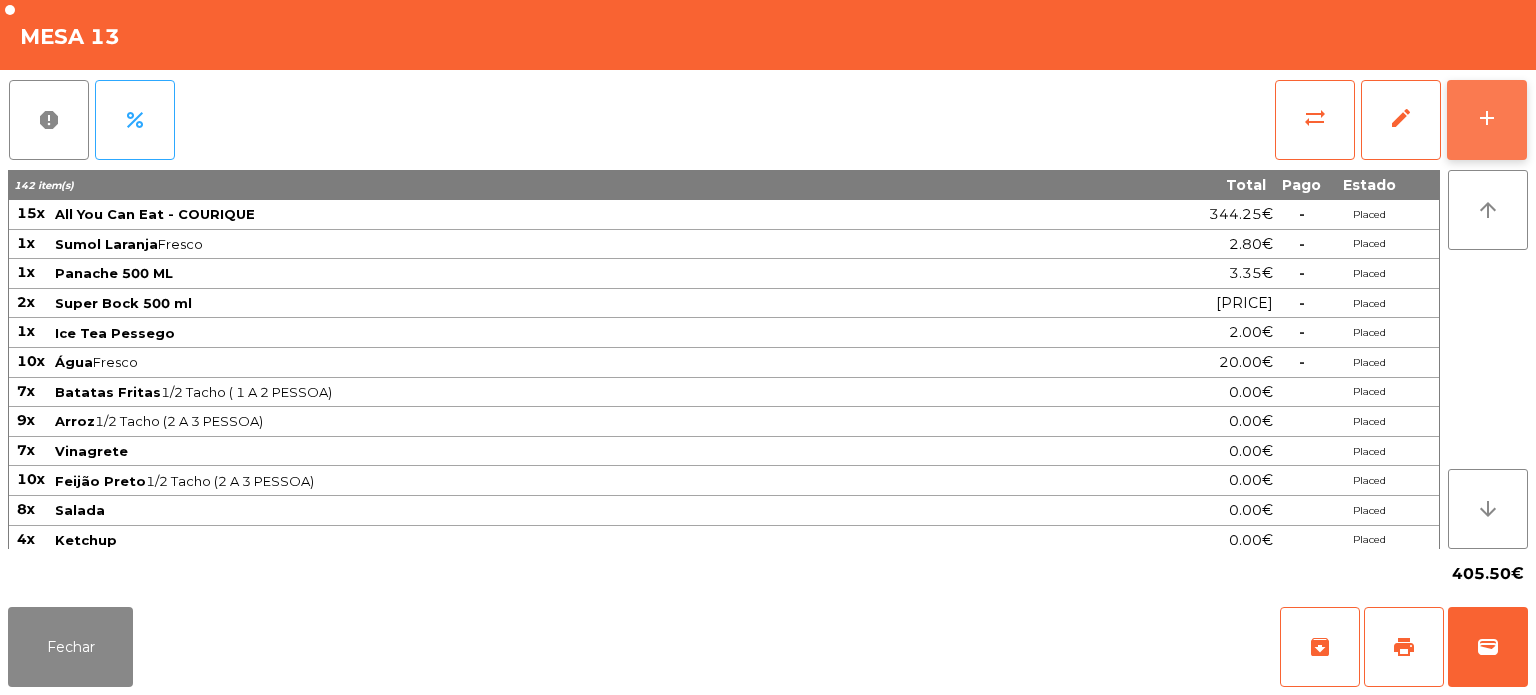 click on "add" 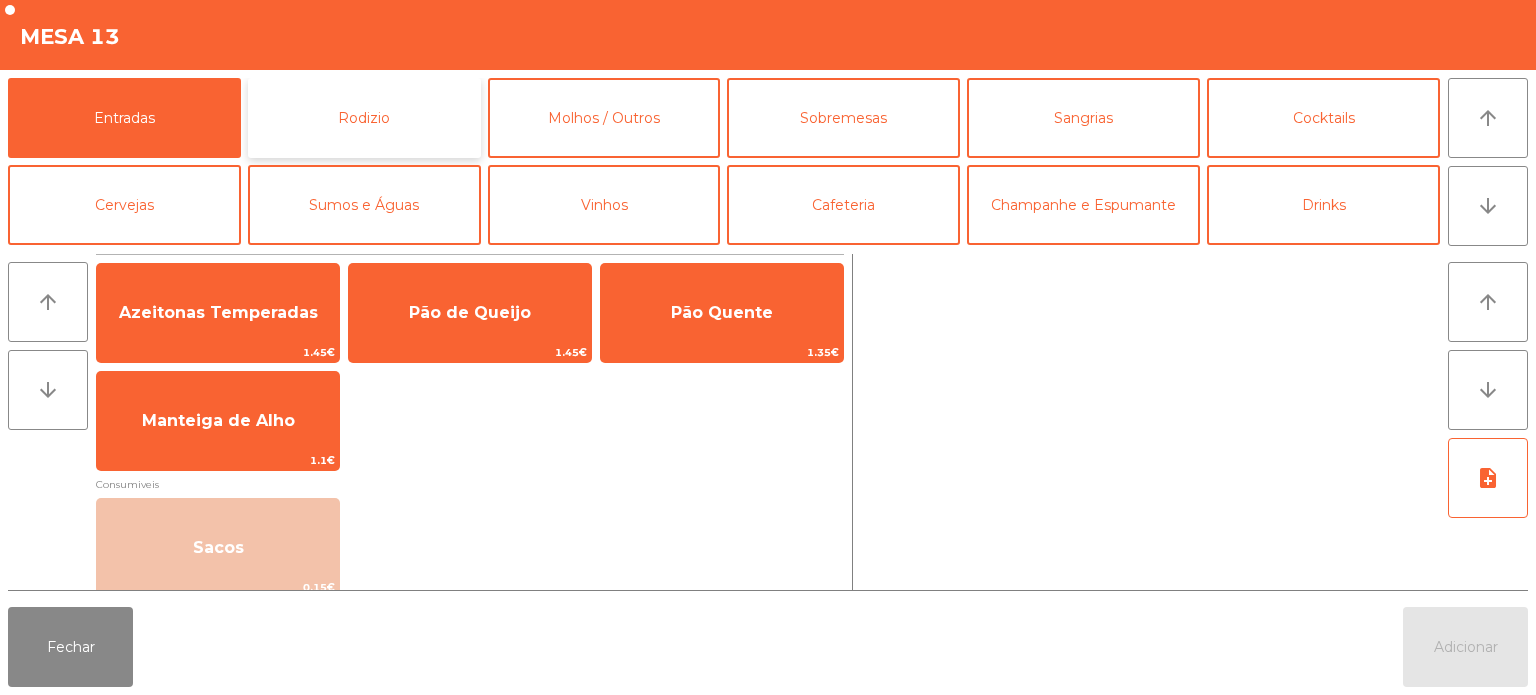 click on "Rodizio" 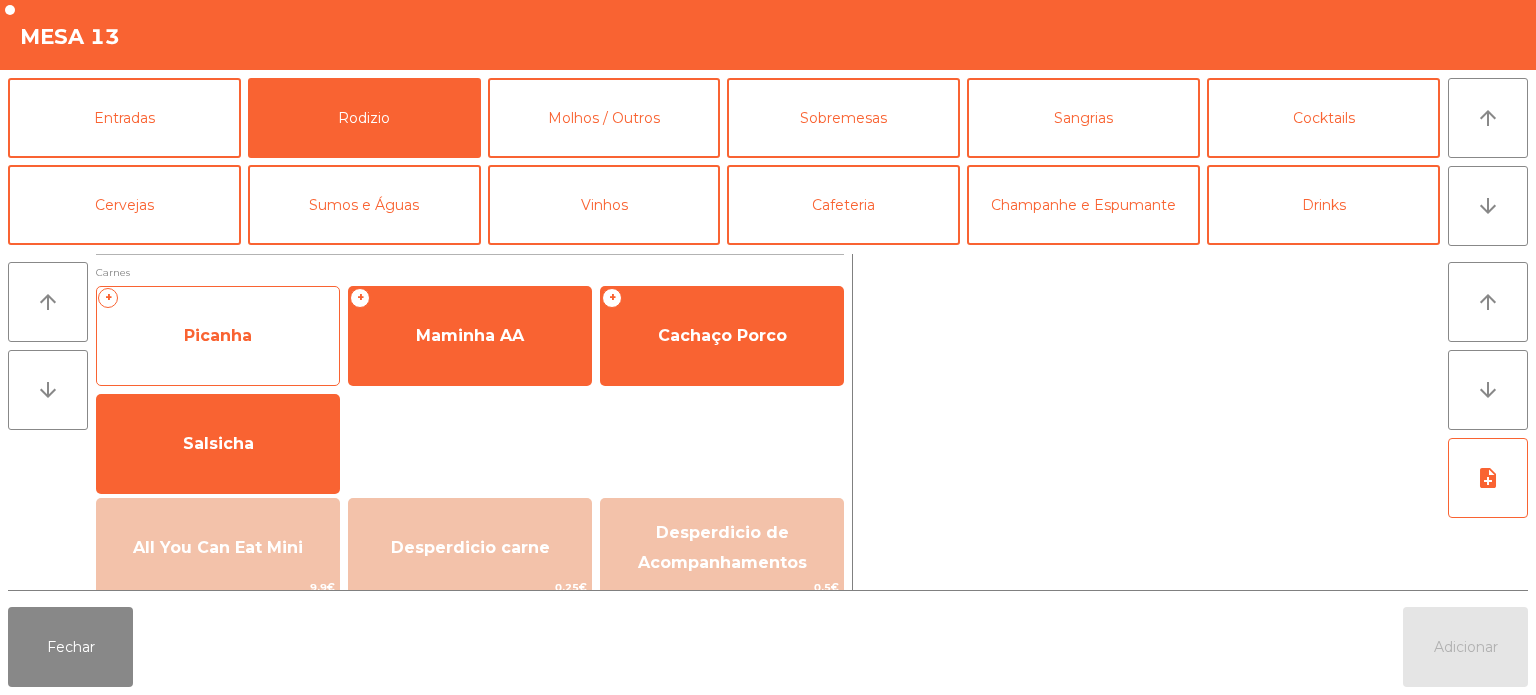 click on "Picanha" 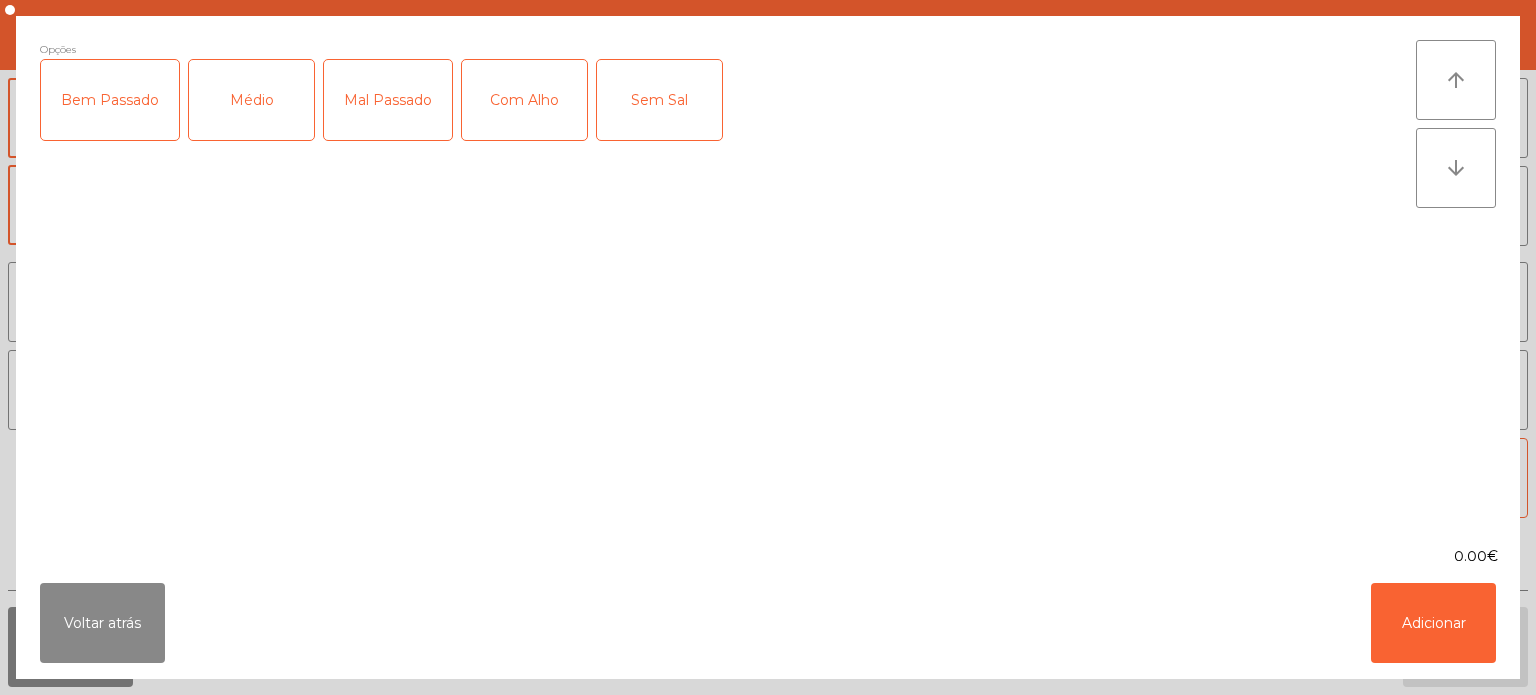 click on "Médio" 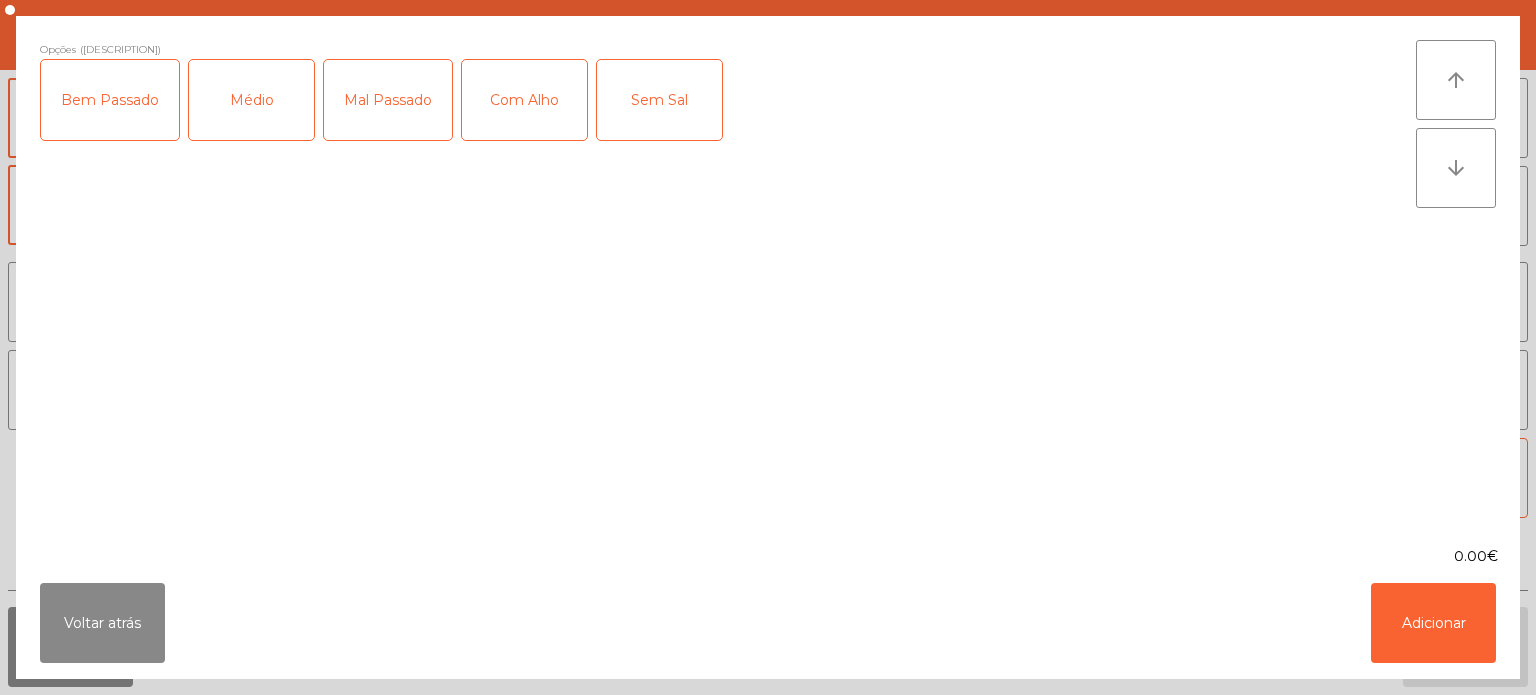 click on "Com Alho" 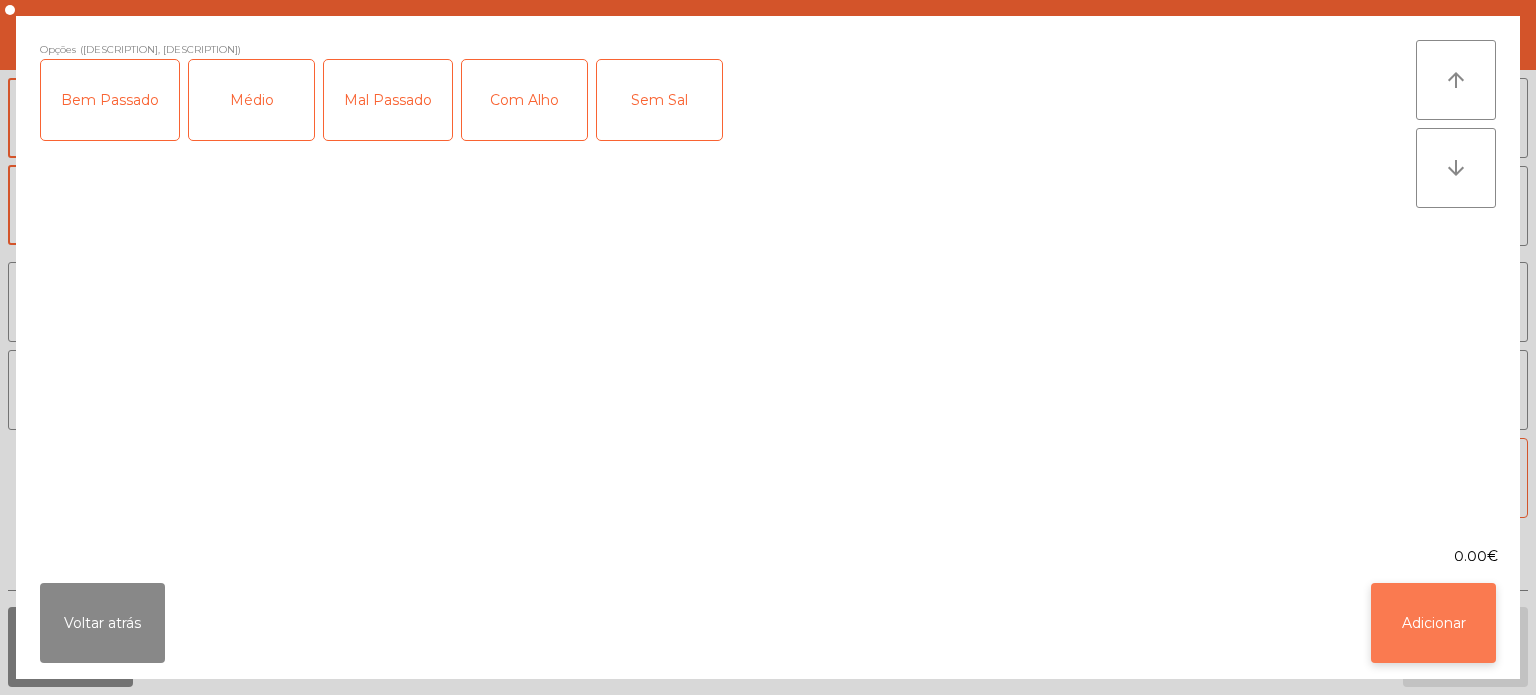 click on "Adicionar" 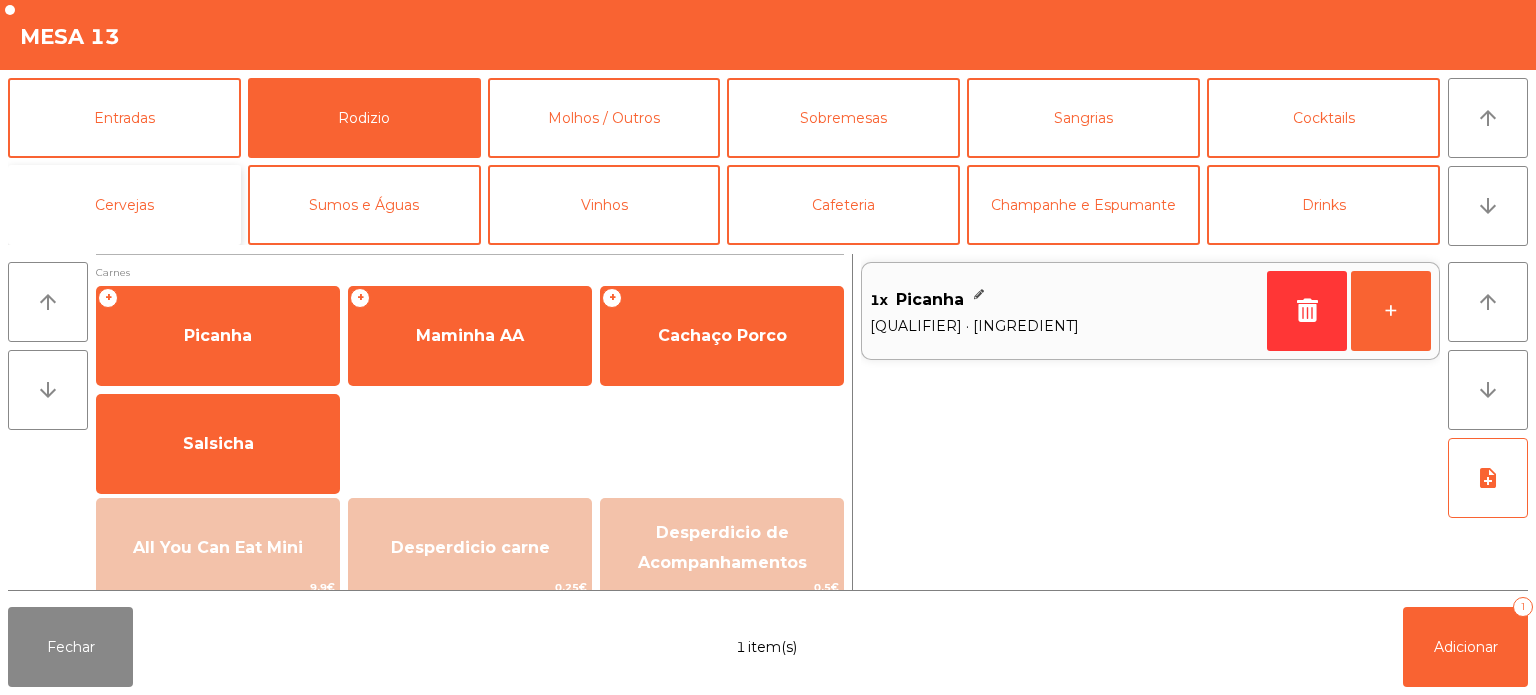 click on "Cervejas" 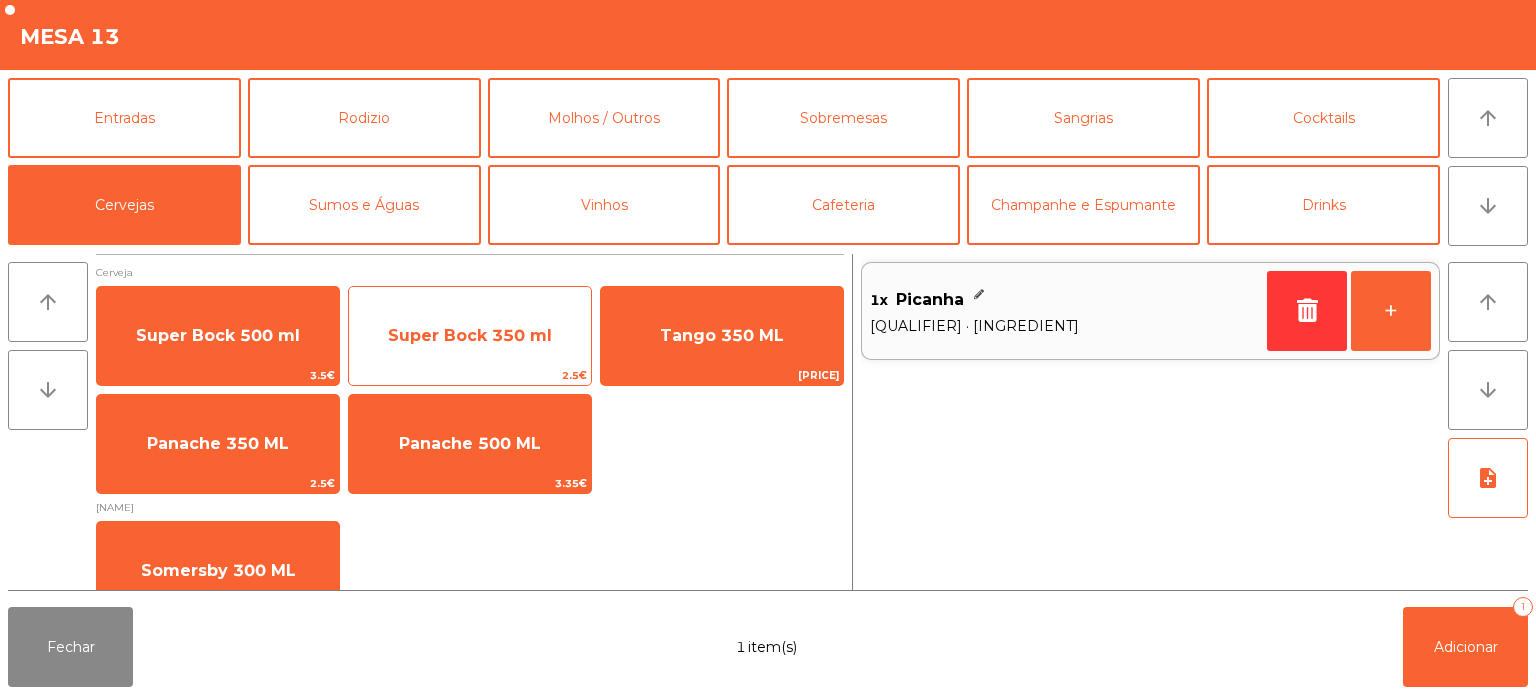 click on "Super Bock 350 ml" 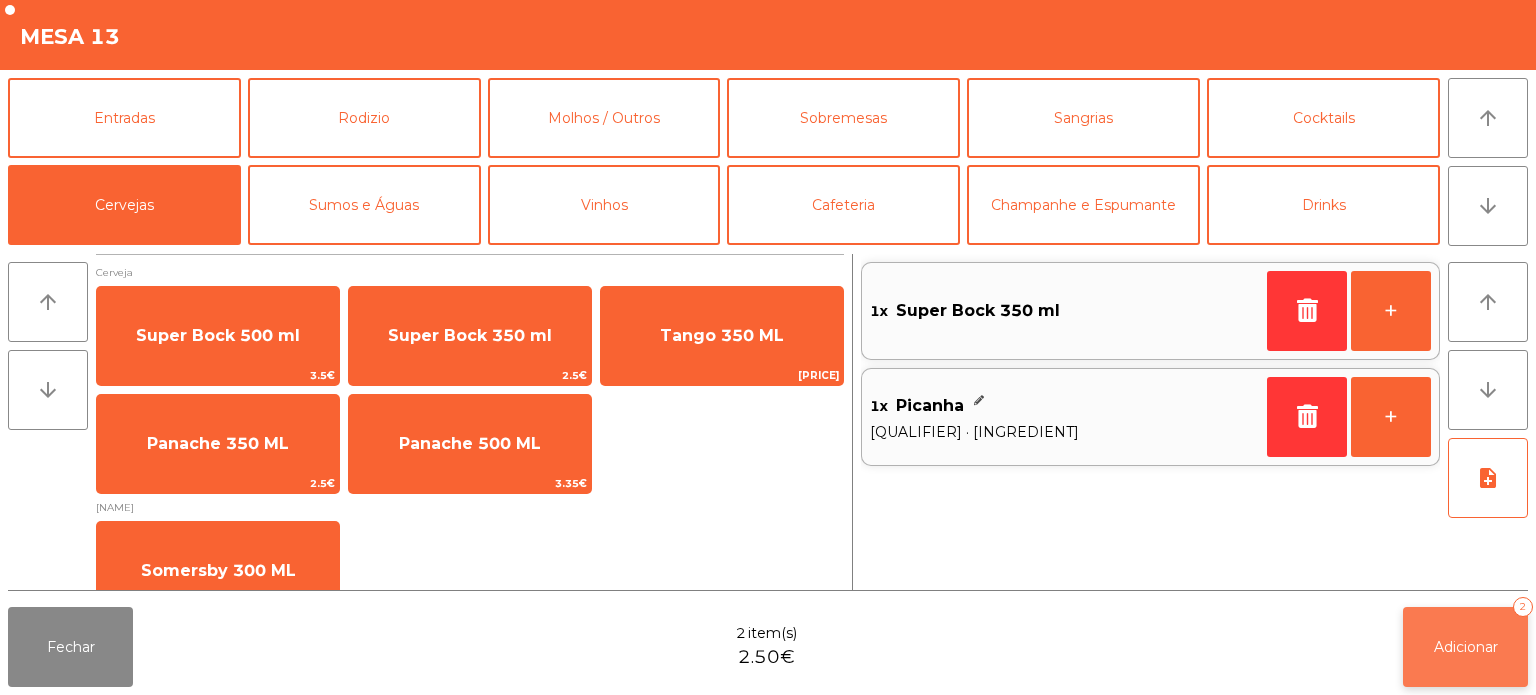 click on "Adicionar" 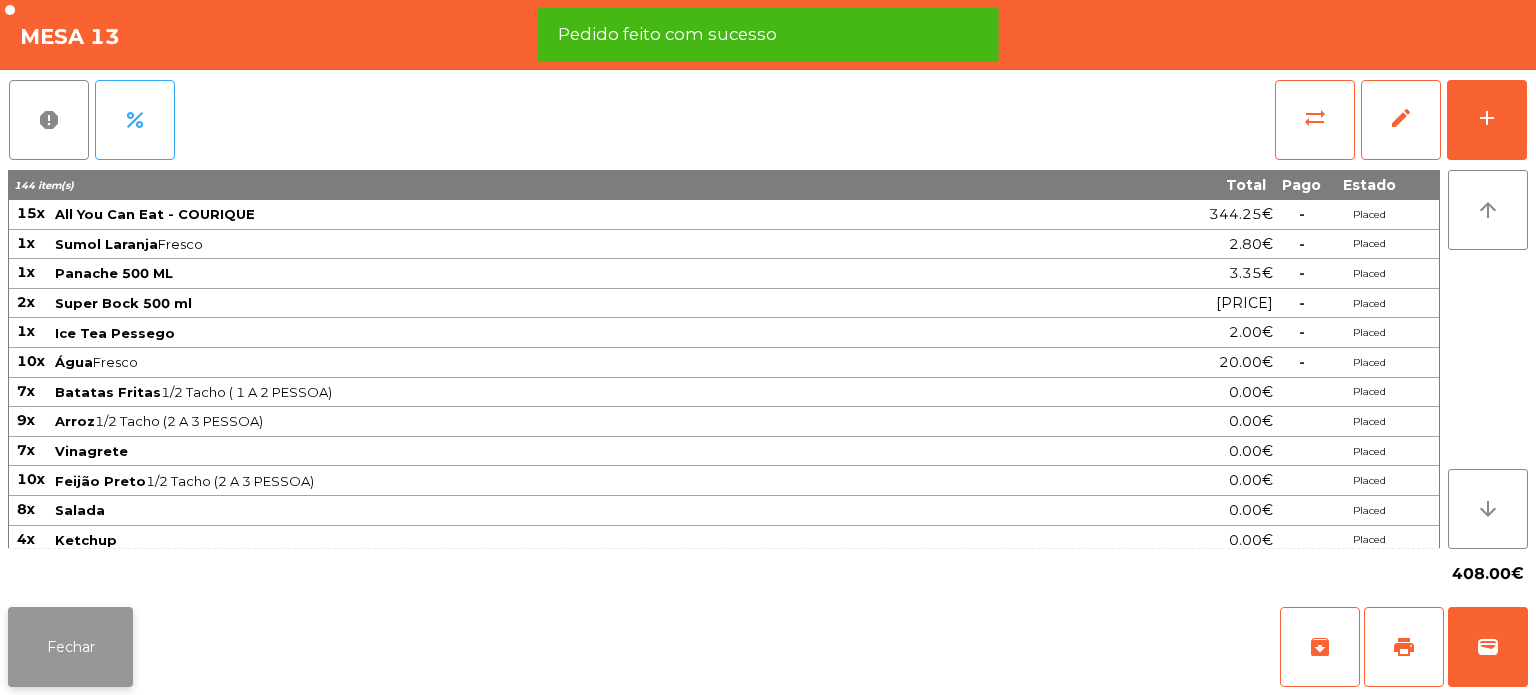 click on "Fechar" 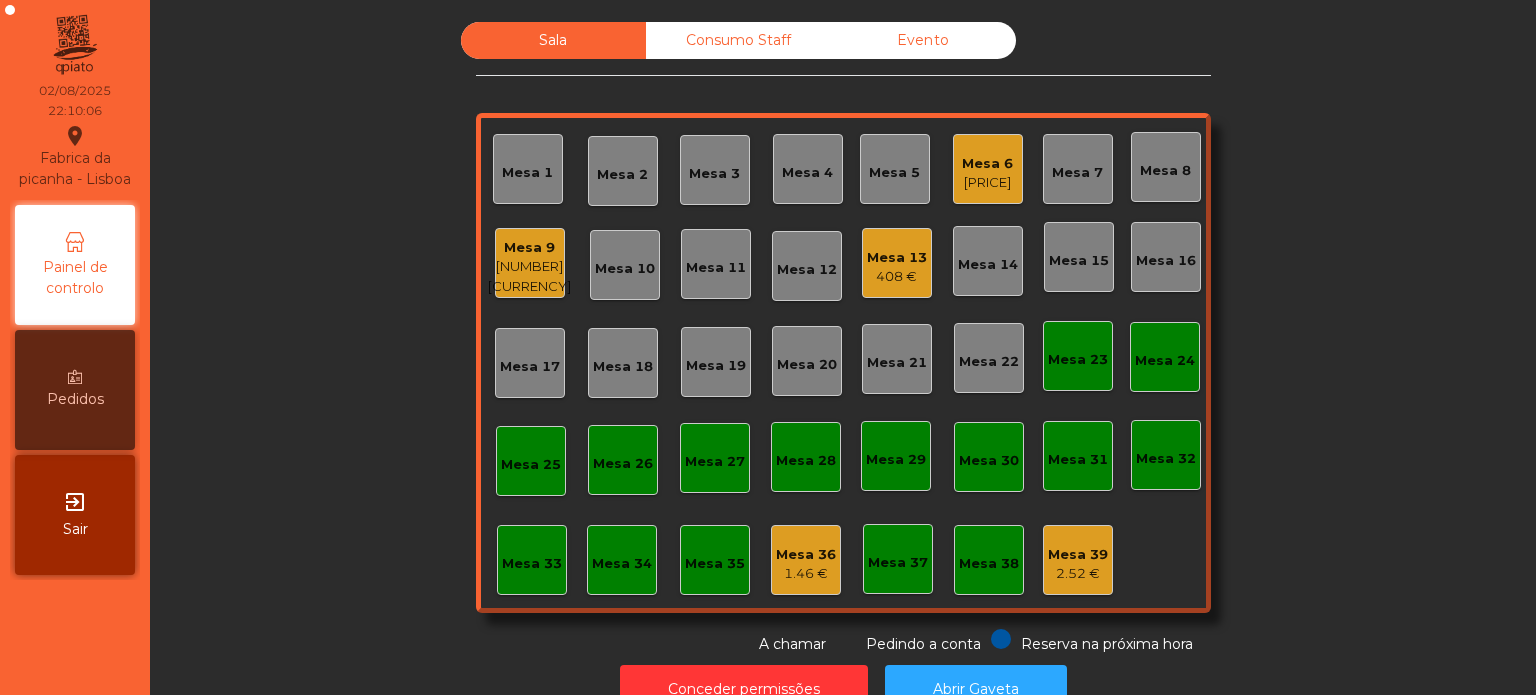 click on "Mesa [NUMBER] [NUMBER] [CURRENCY]" 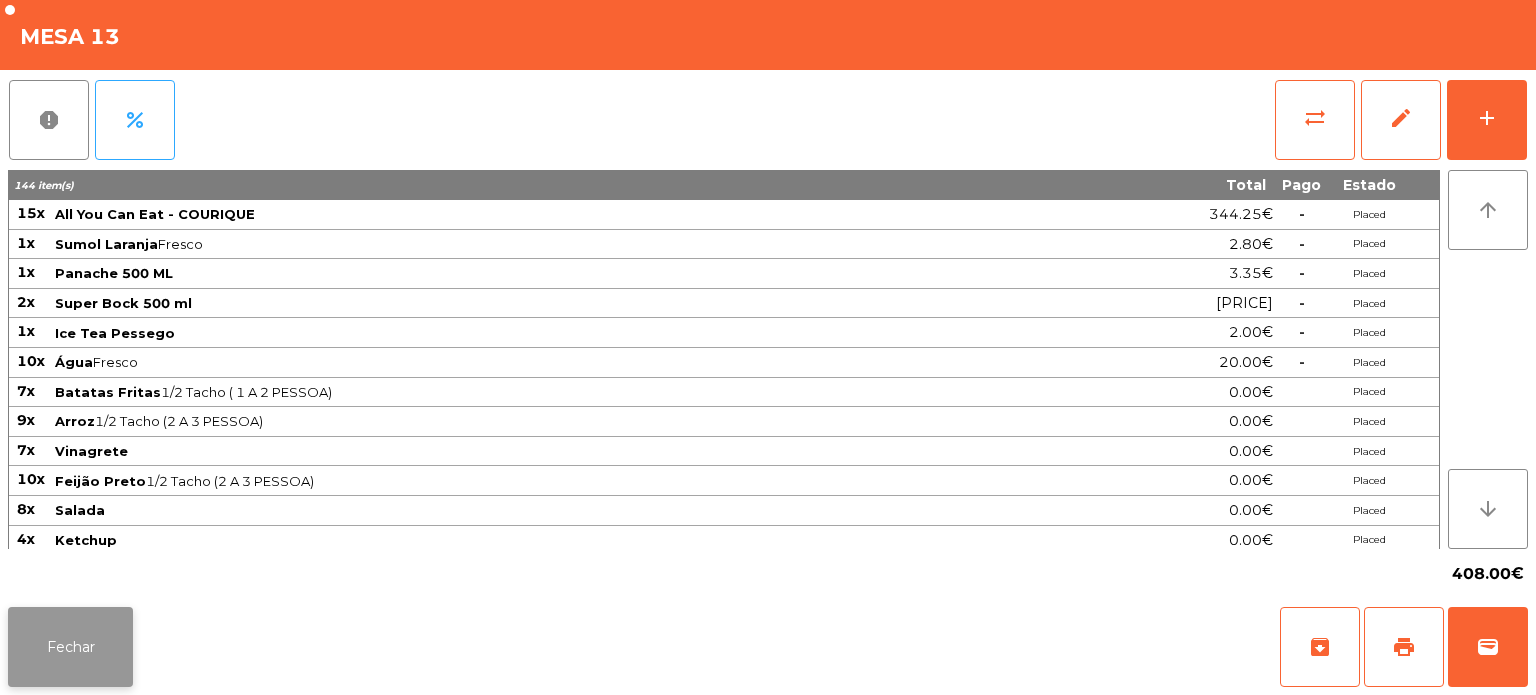 click on "Fechar" 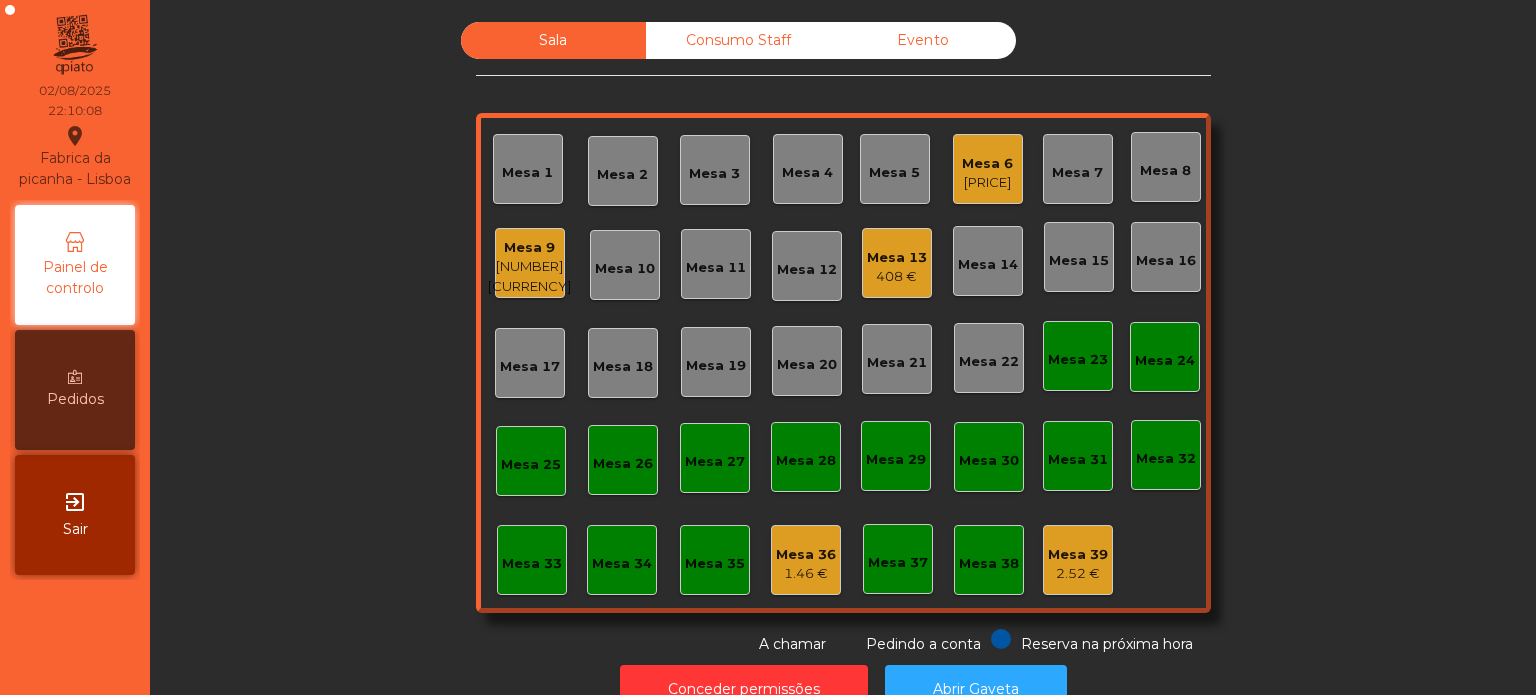 click on "Mesa 9 59.75 €" 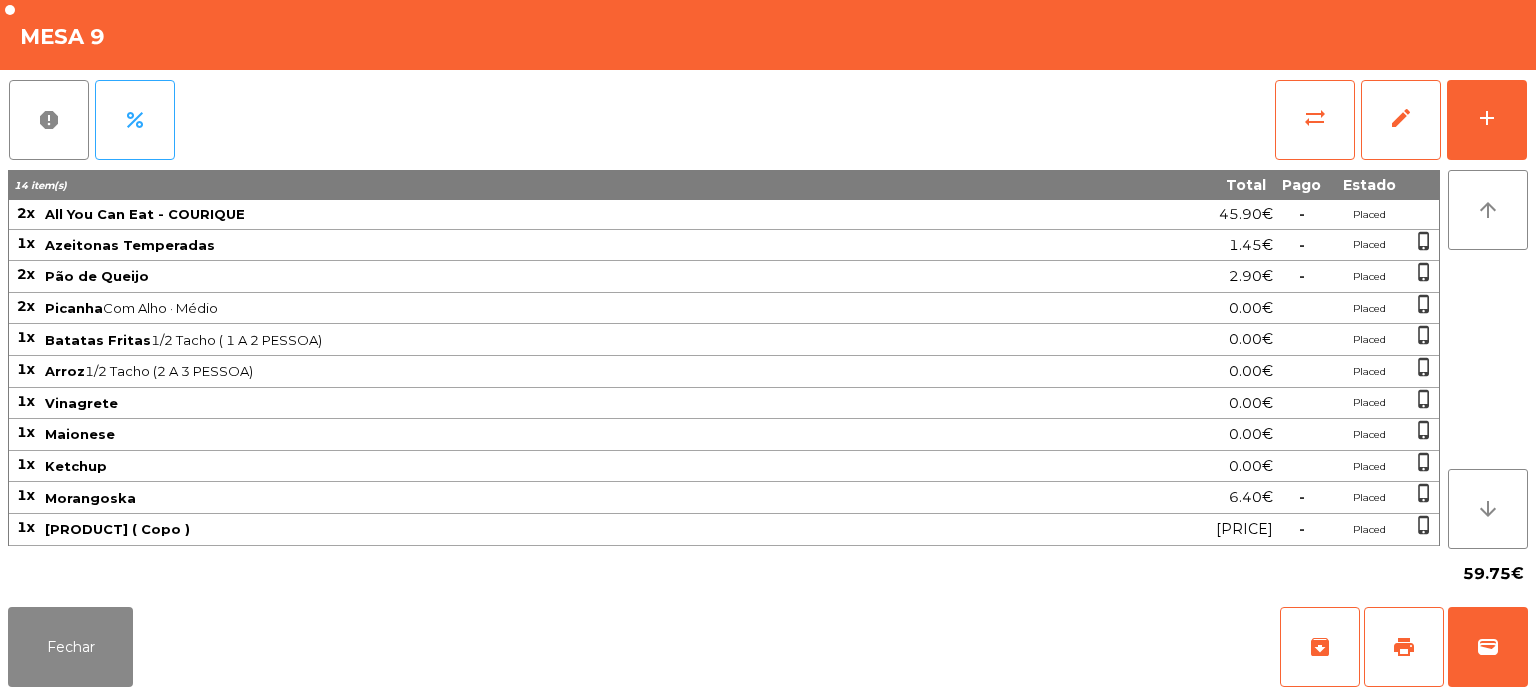 click on "Fechar   archive   print   wallet" 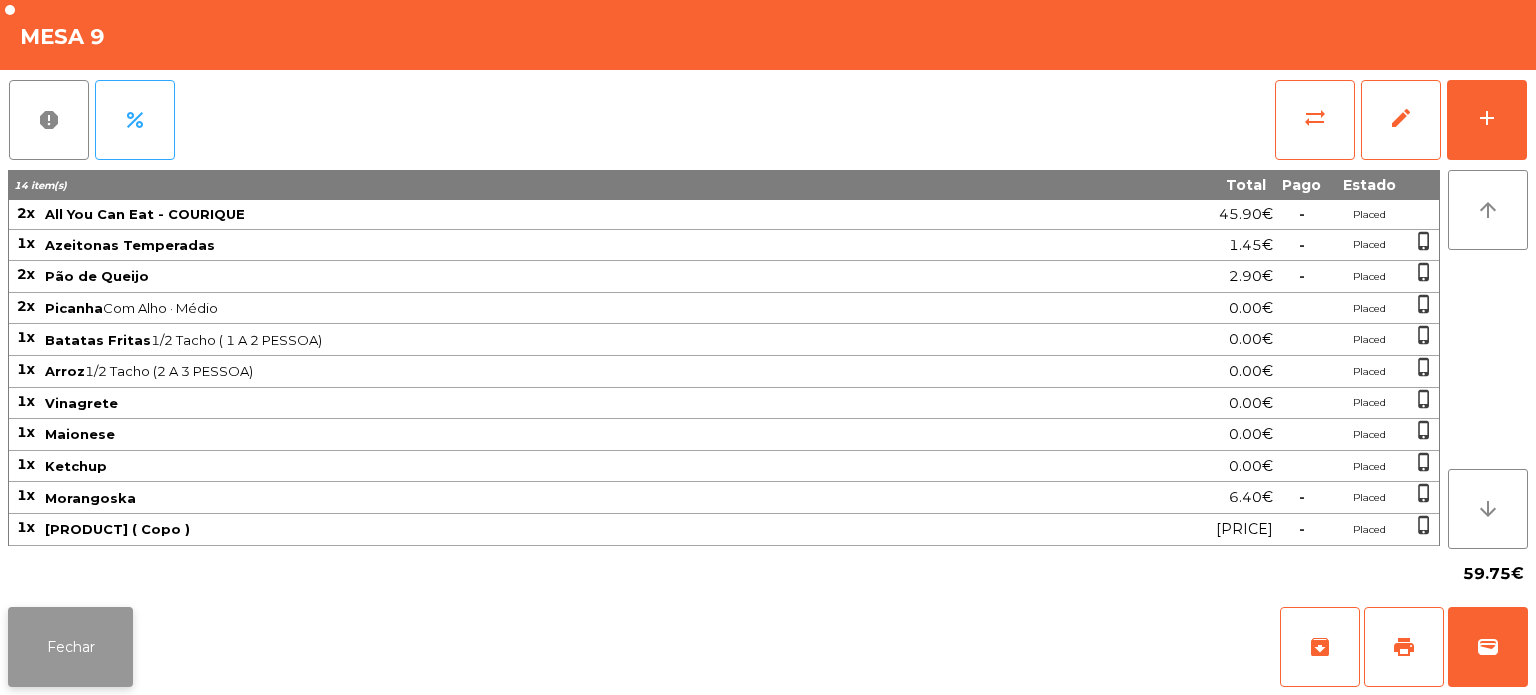 click on "Fechar" 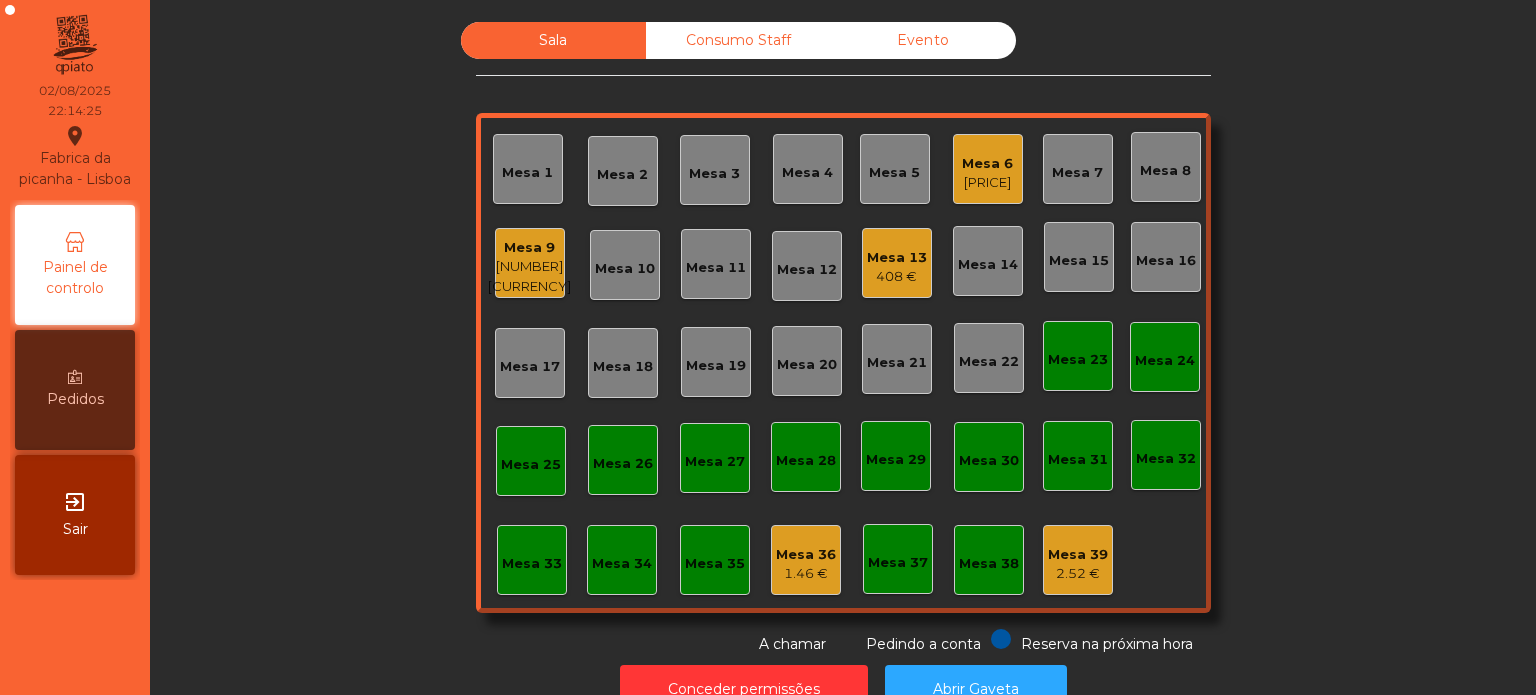 click on "Mesa 33" 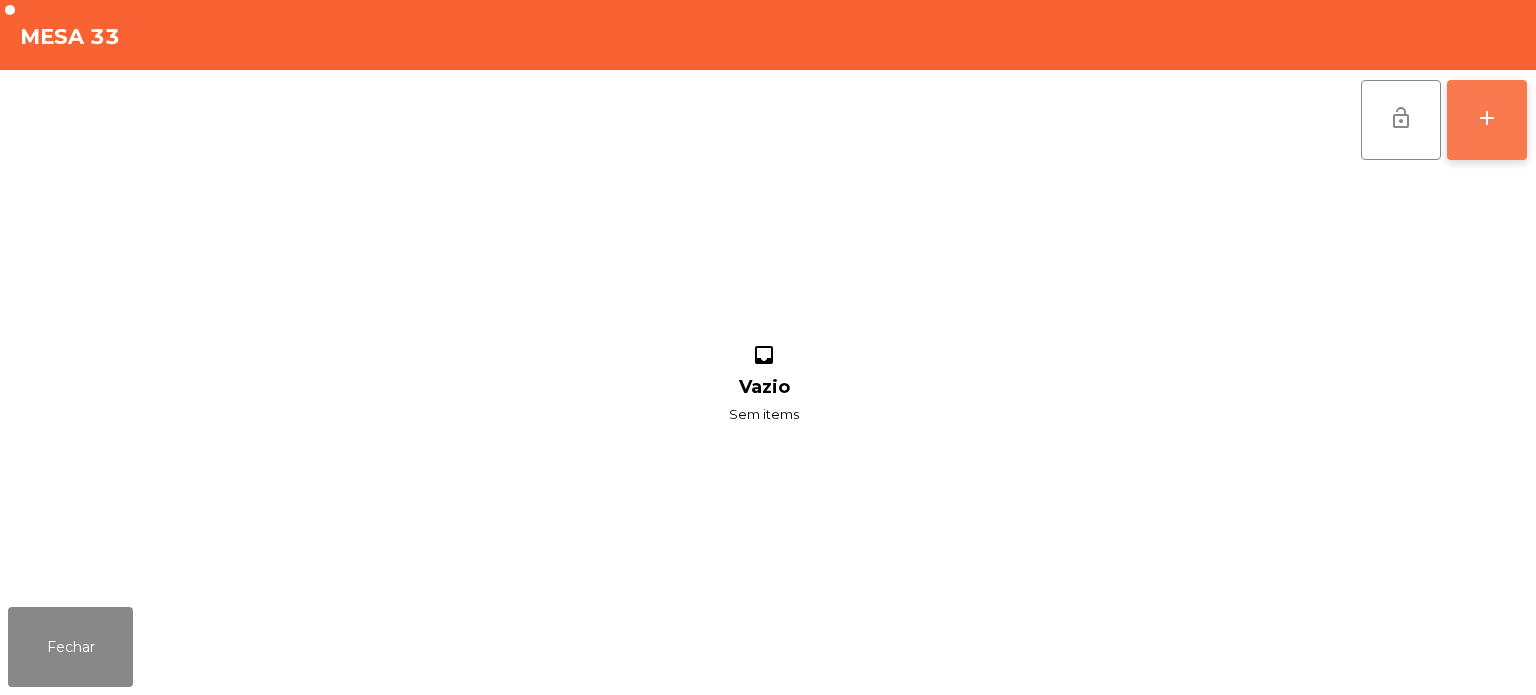 click on "add" 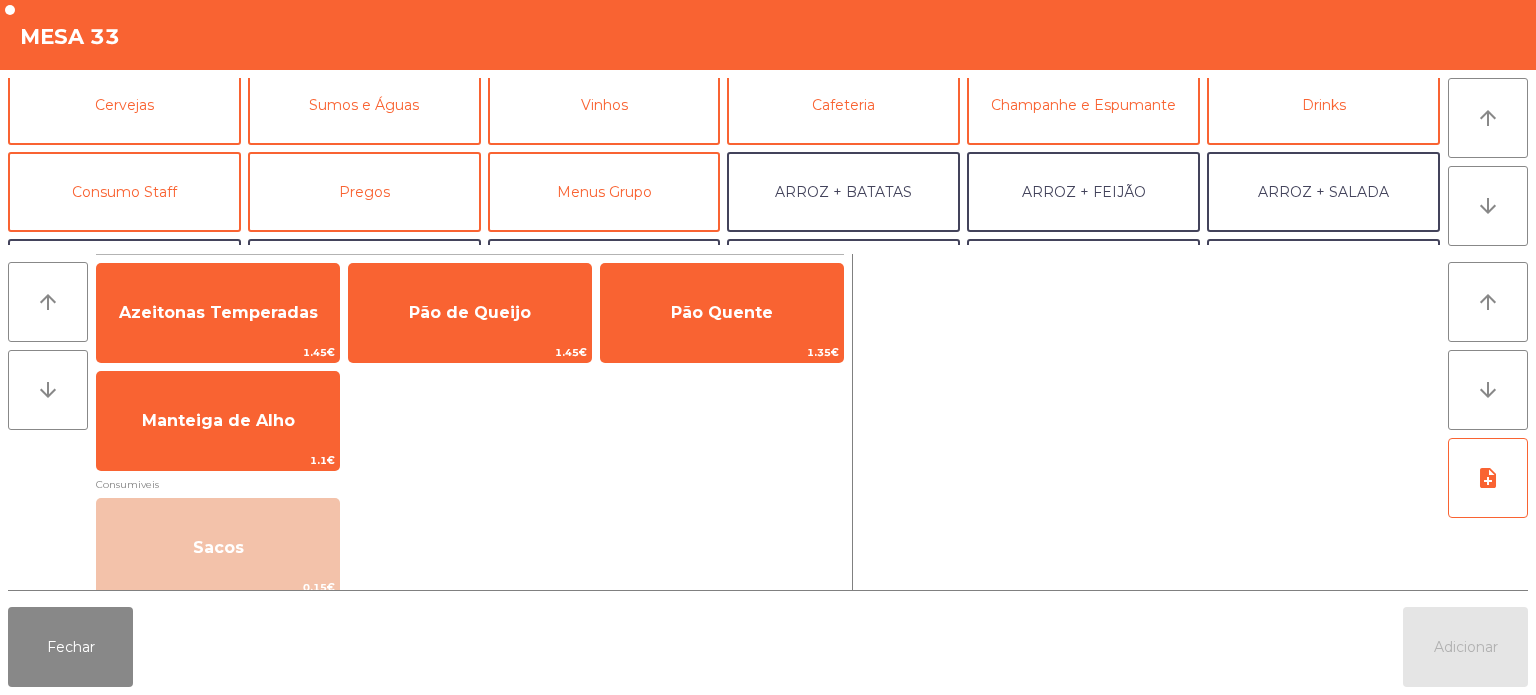 scroll, scrollTop: 102, scrollLeft: 0, axis: vertical 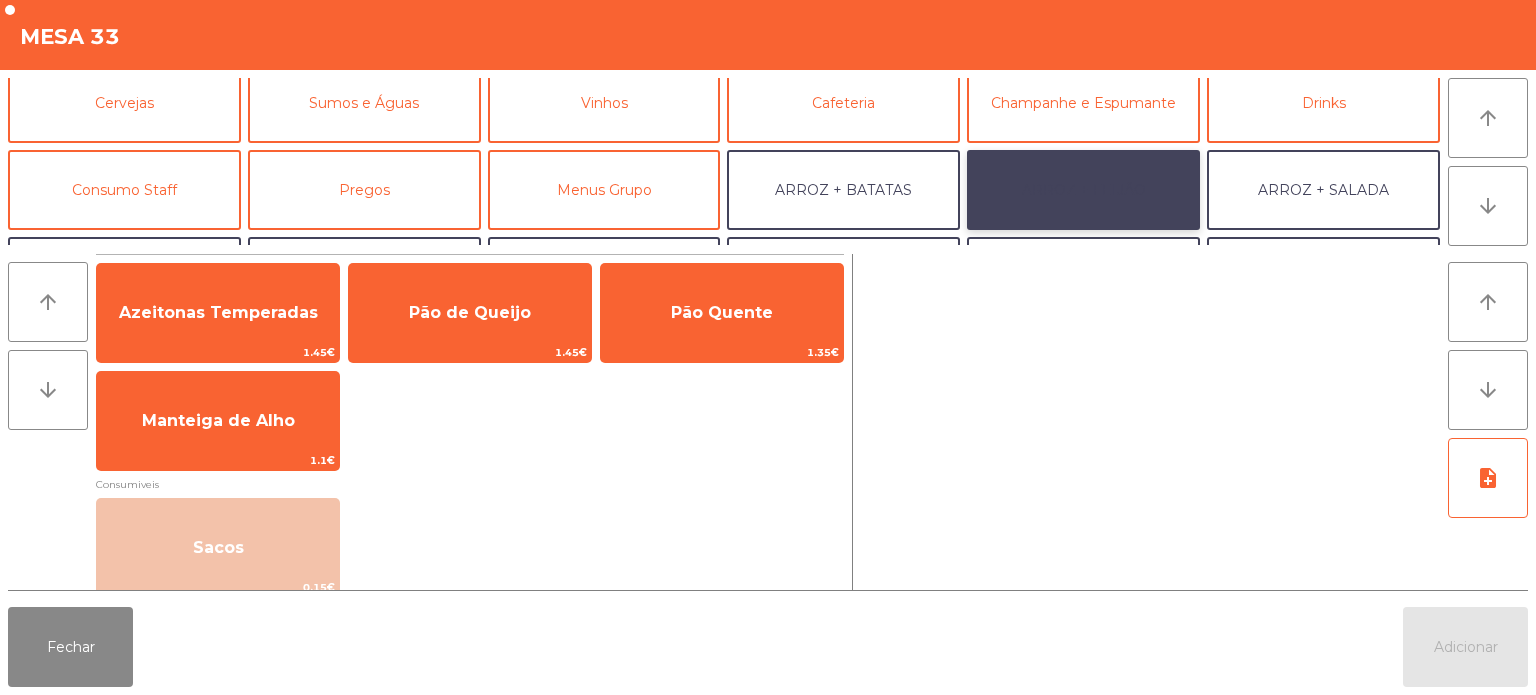 click on "ARROZ + FEIJÃO" 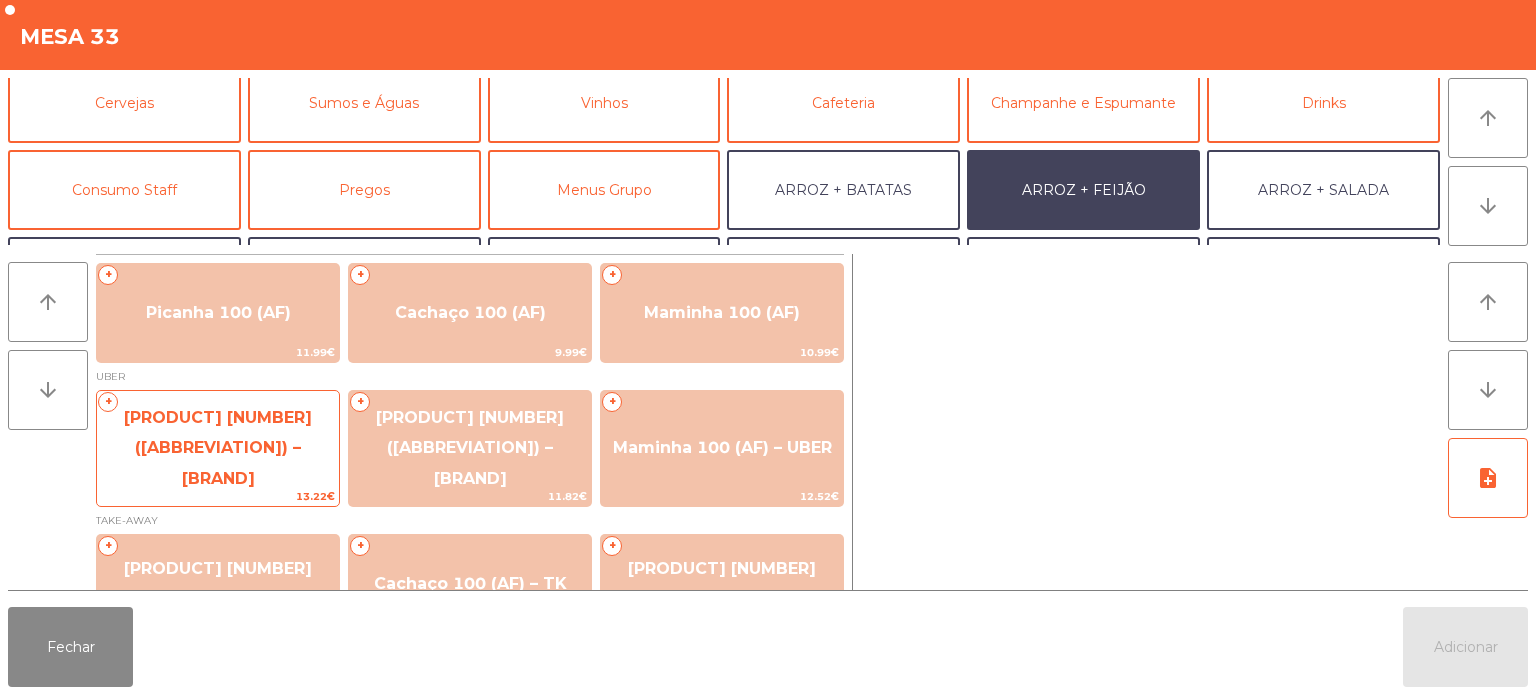 click on "[PRODUCT] [NUMBER] ([ABBREVIATION]) – [BRAND]" 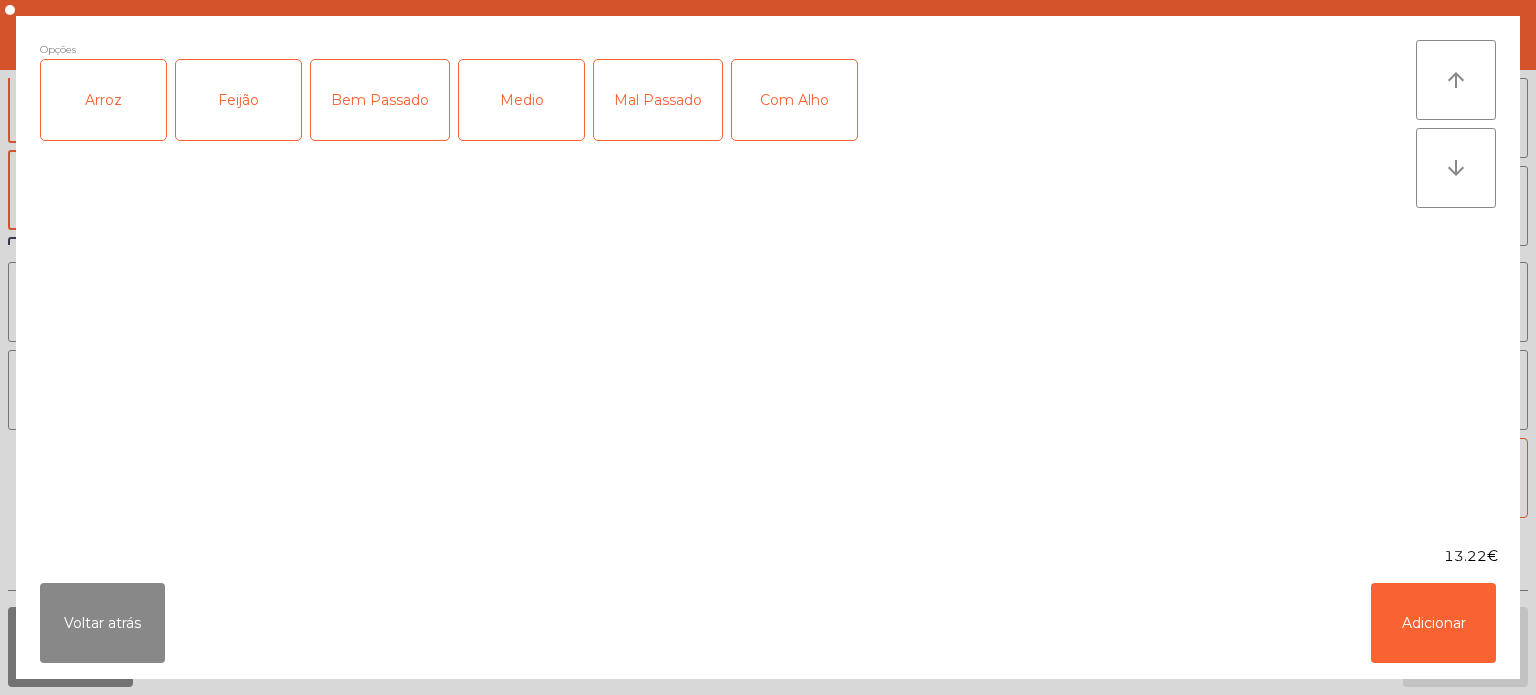 click on "Arroz" 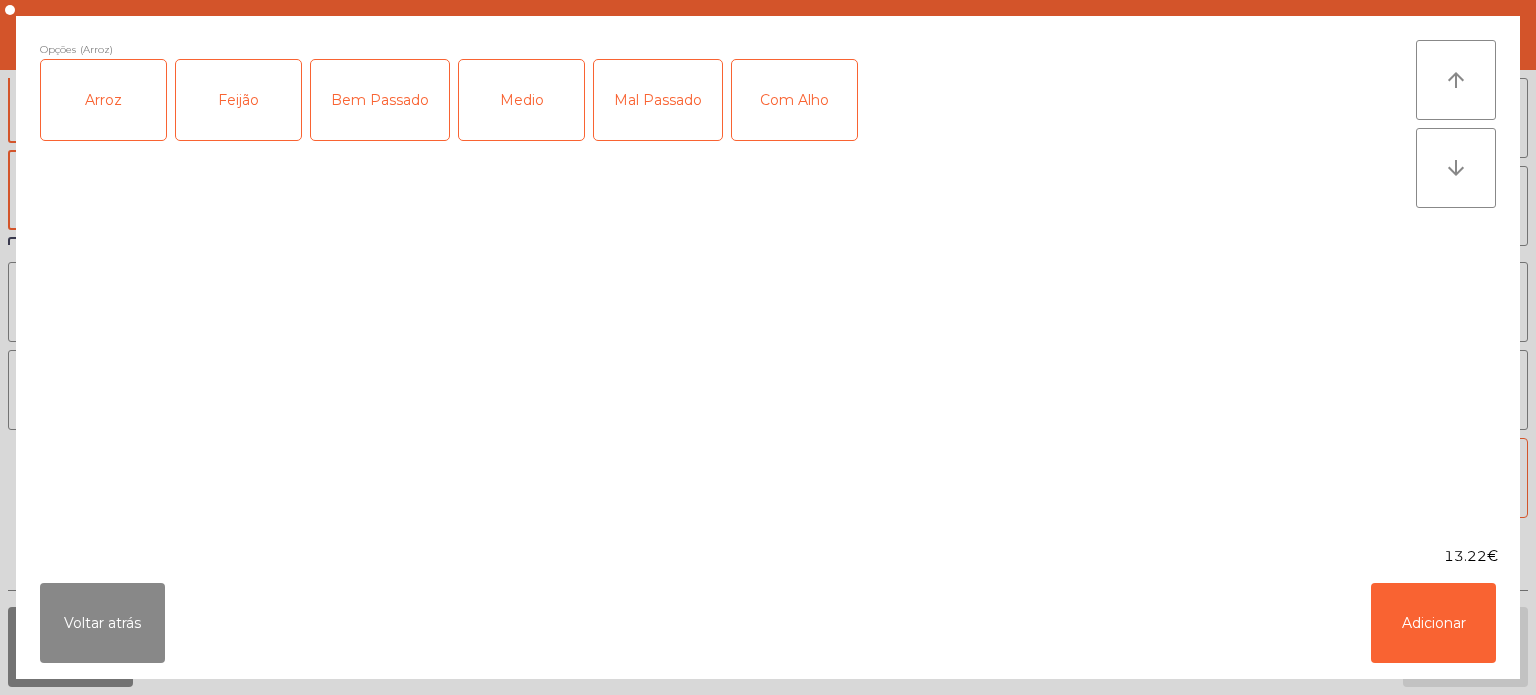 click on "Feijão" 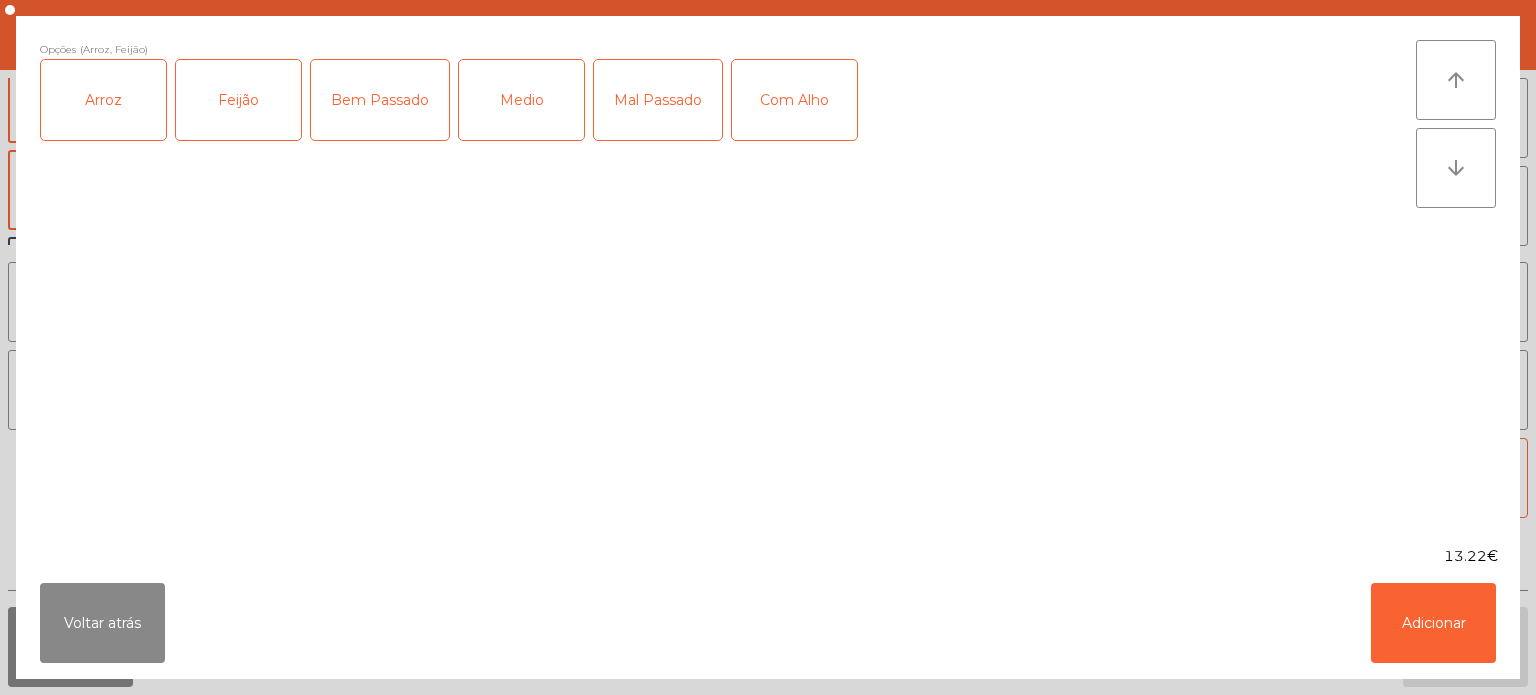 click on "Medio" 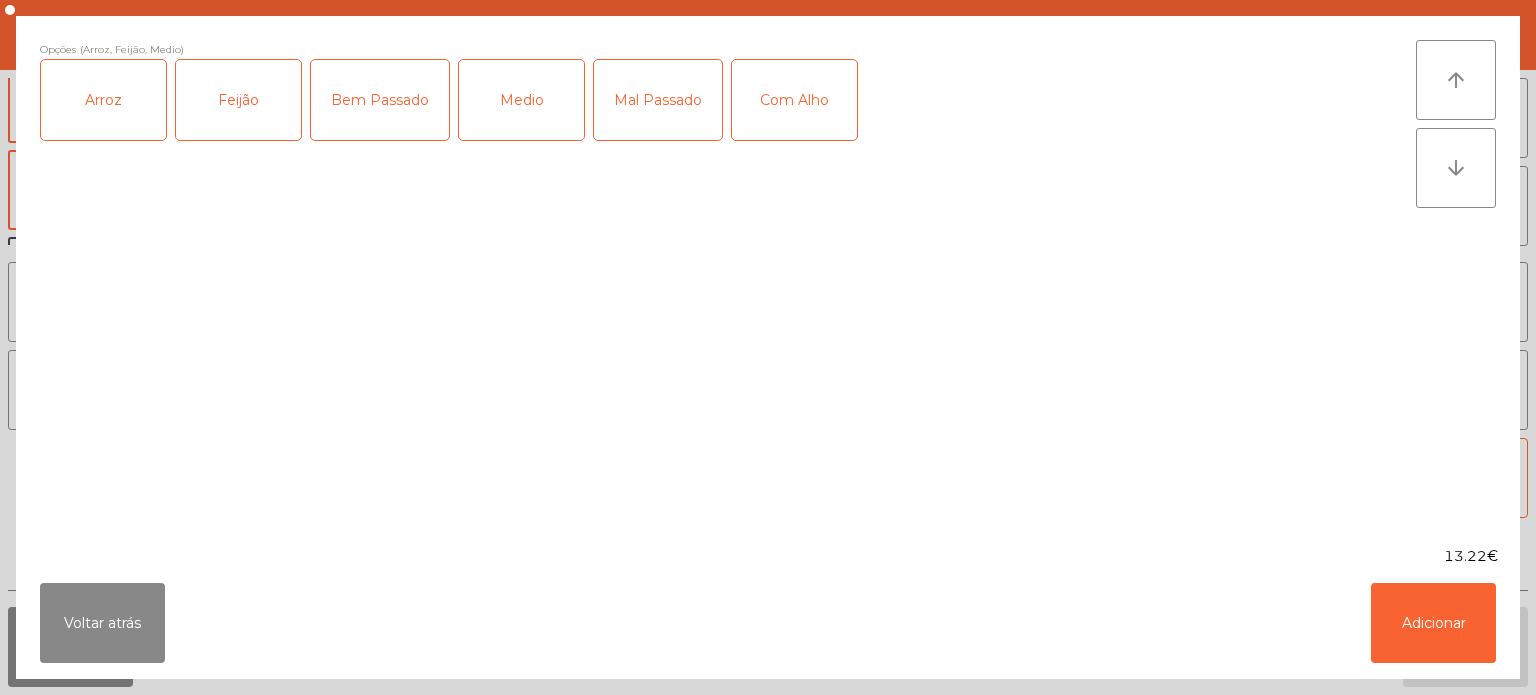 click on "Com Alho" 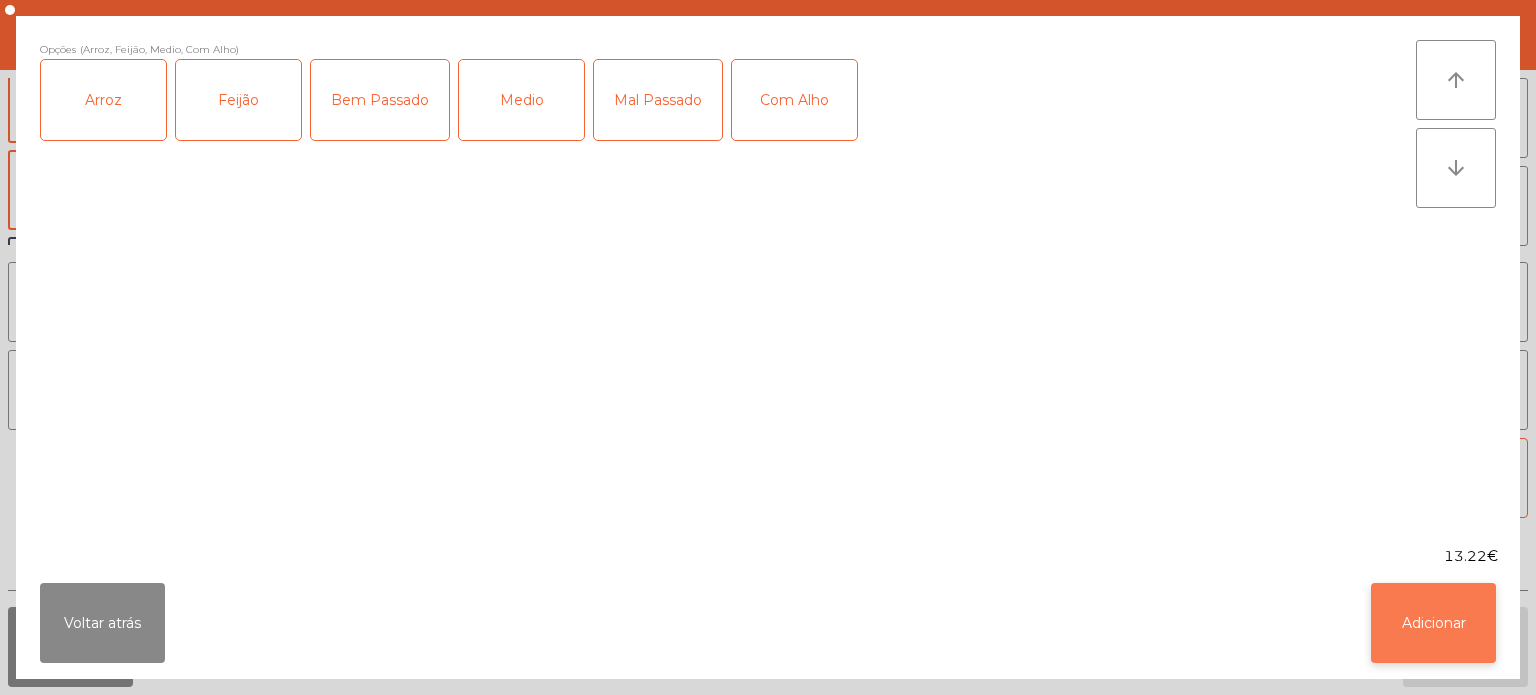 click on "Adicionar" 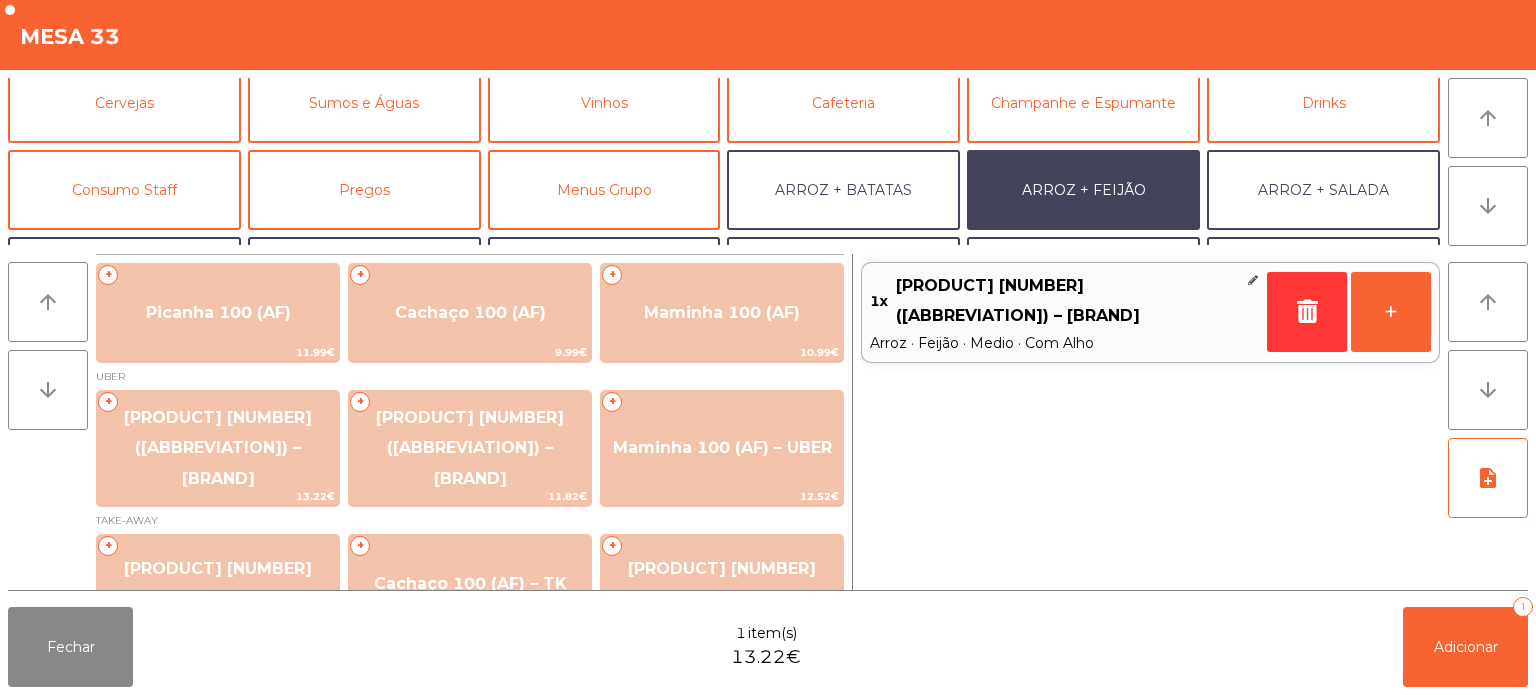 scroll, scrollTop: 260, scrollLeft: 0, axis: vertical 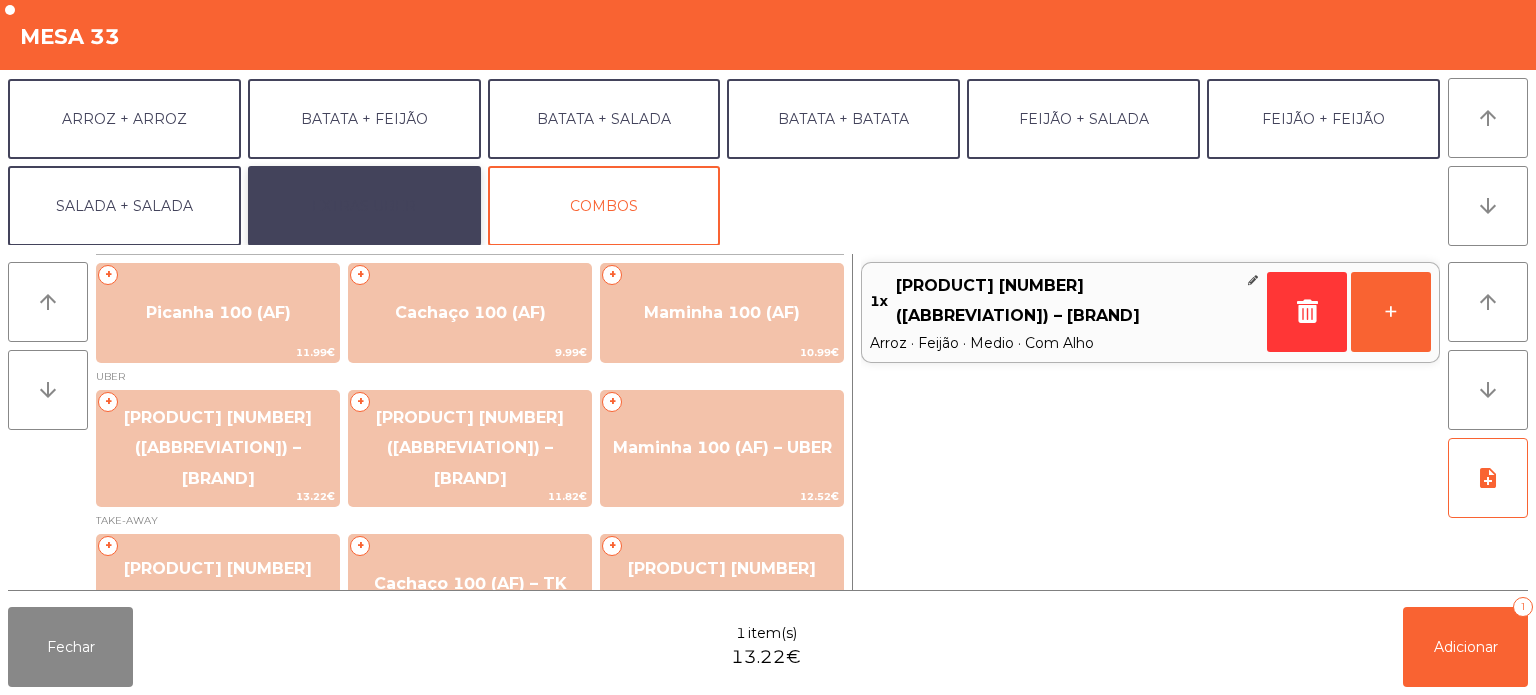 click on "EXTRAS UBER" 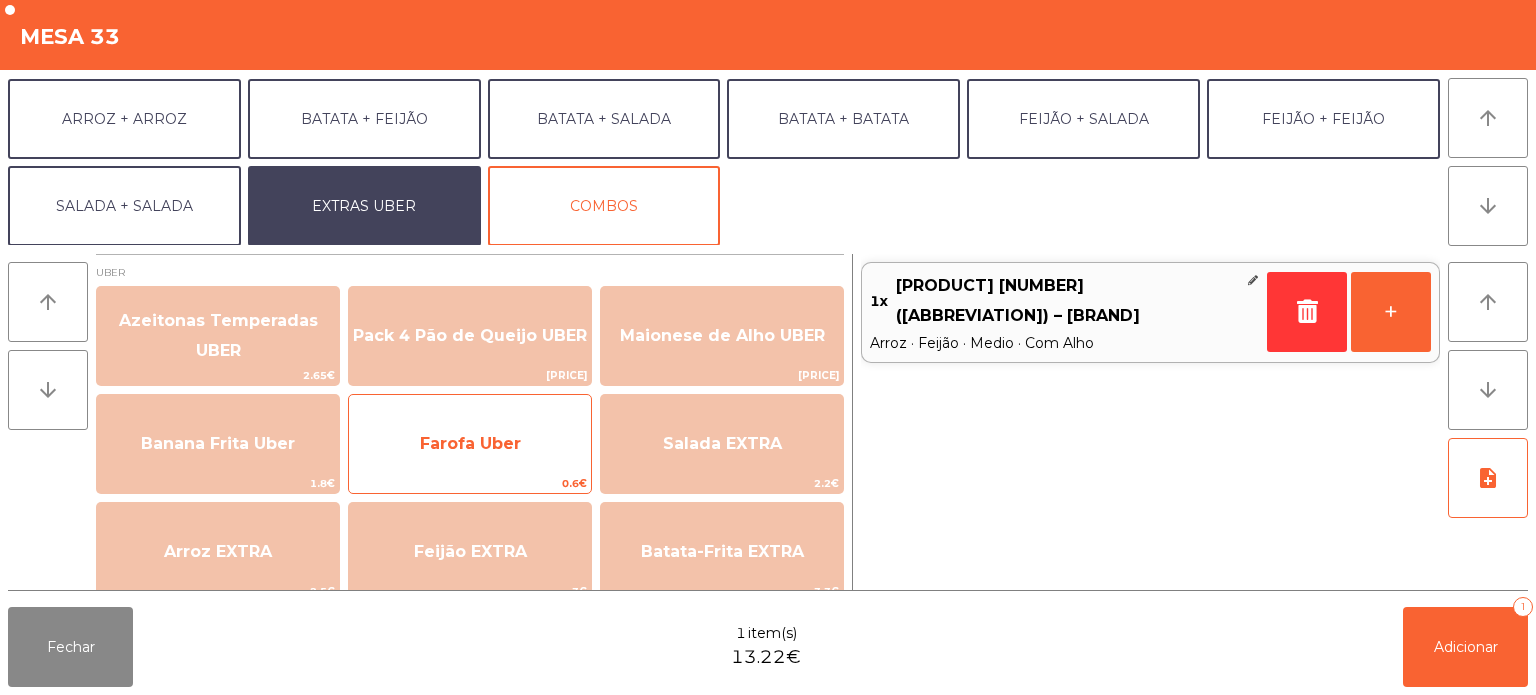 click on "Farofa Uber" 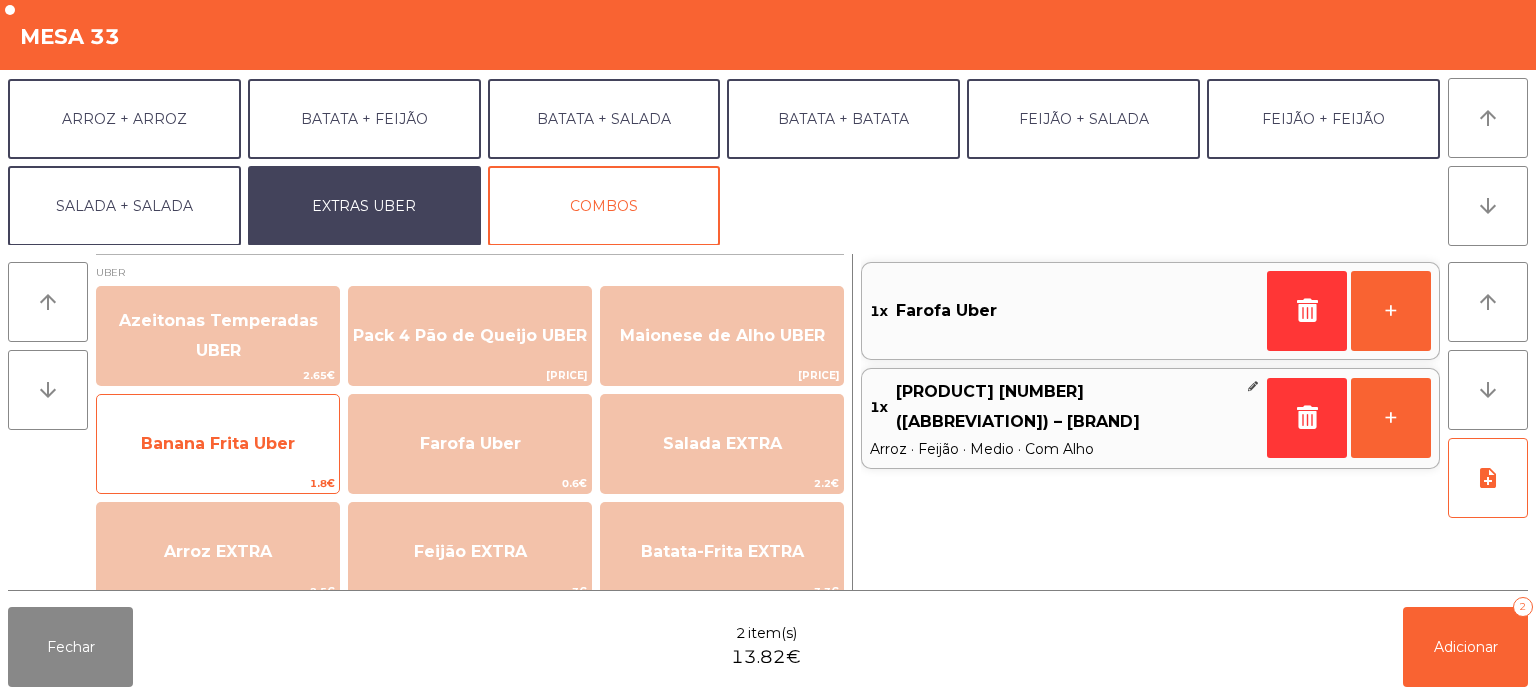 click on "Banana Frita Uber" 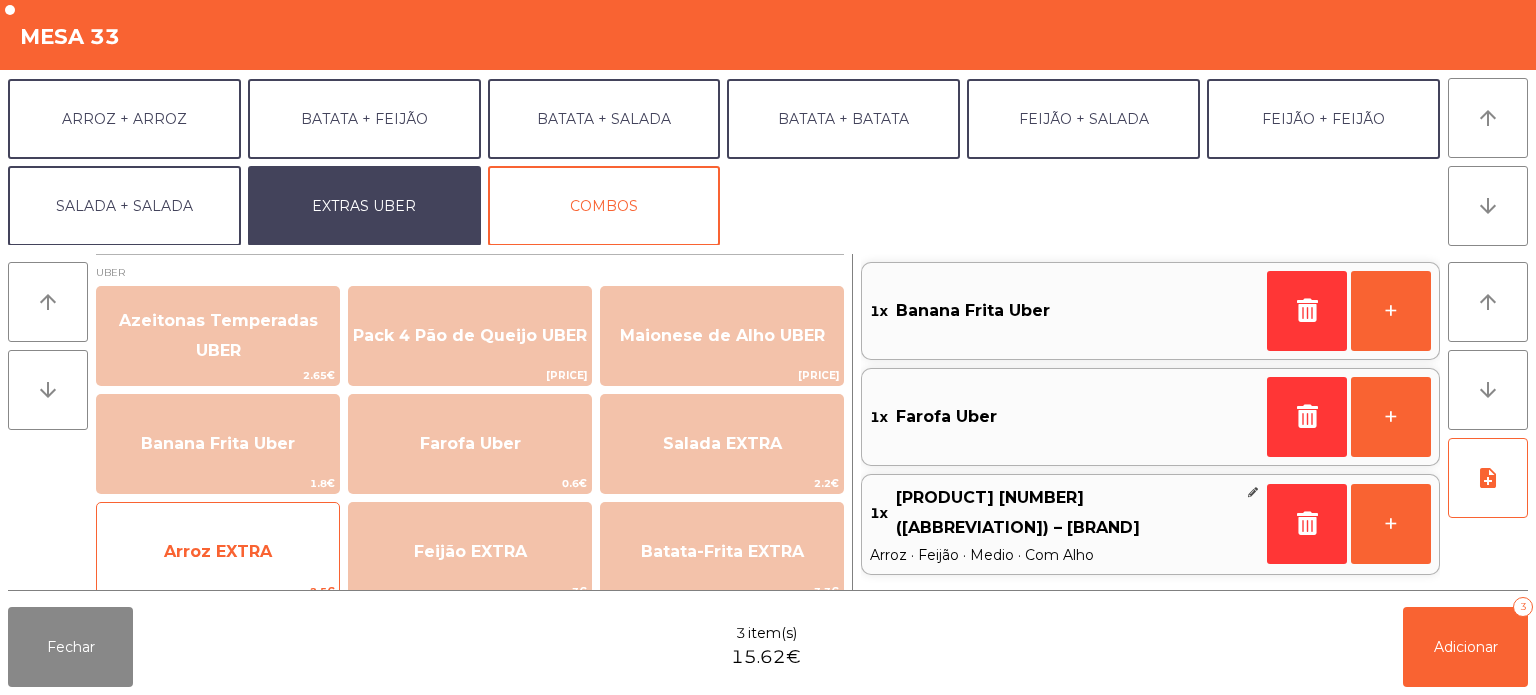 click on "Arroz EXTRA" 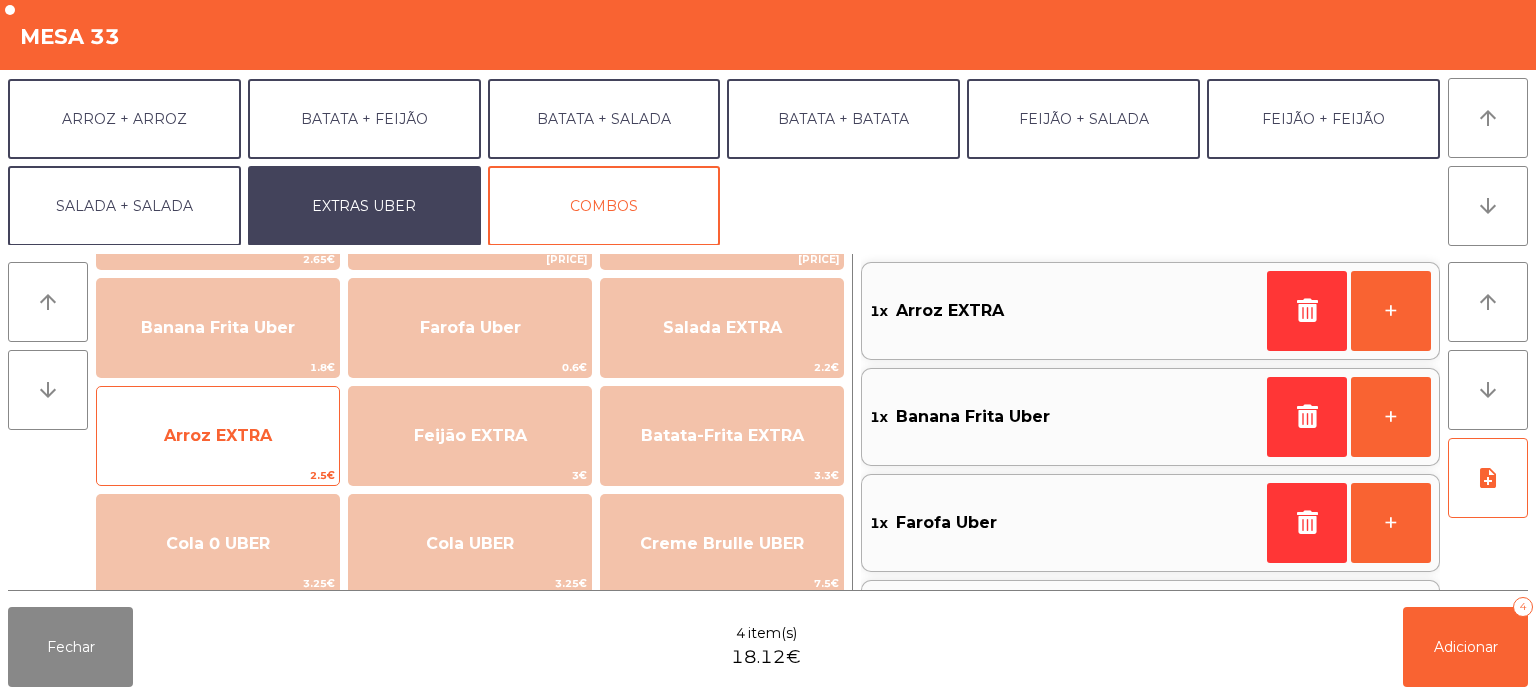 scroll, scrollTop: 124, scrollLeft: 0, axis: vertical 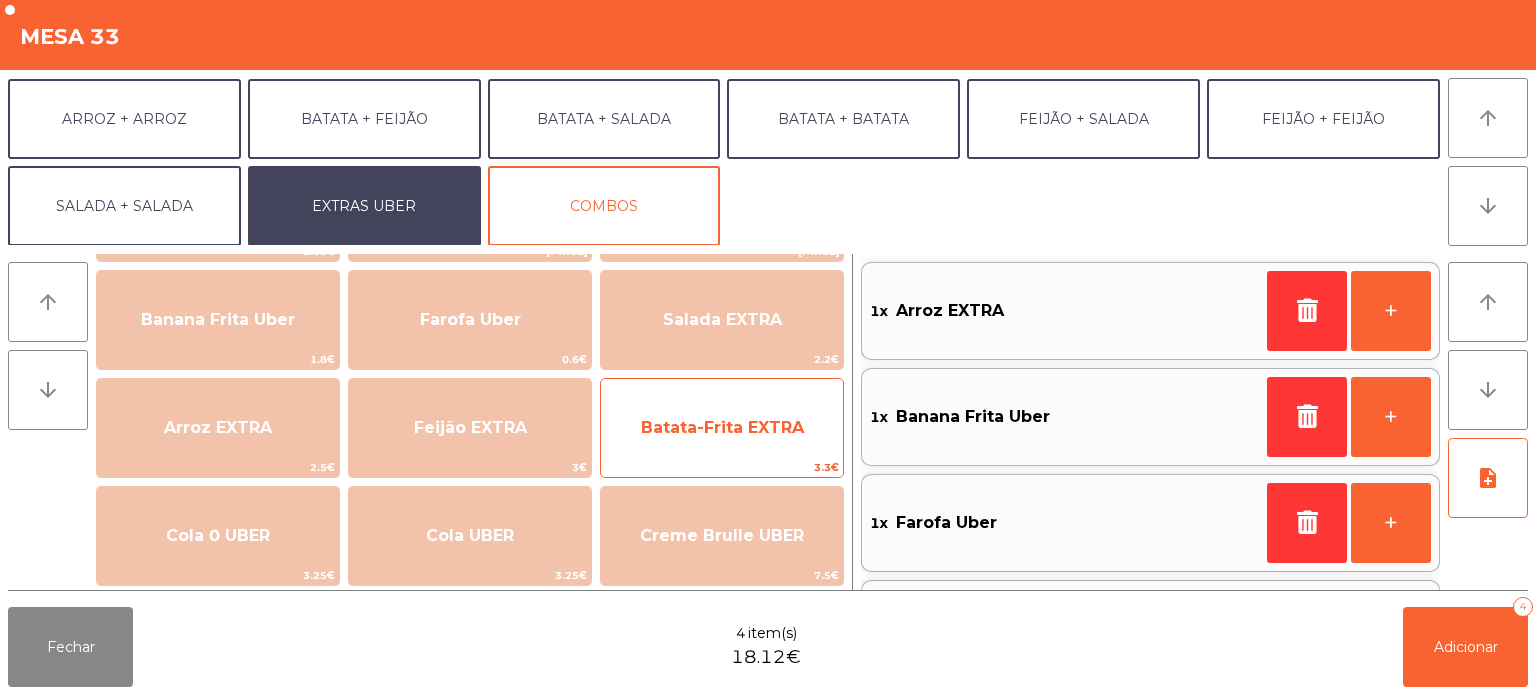 click on "Batata-Frita EXTRA" 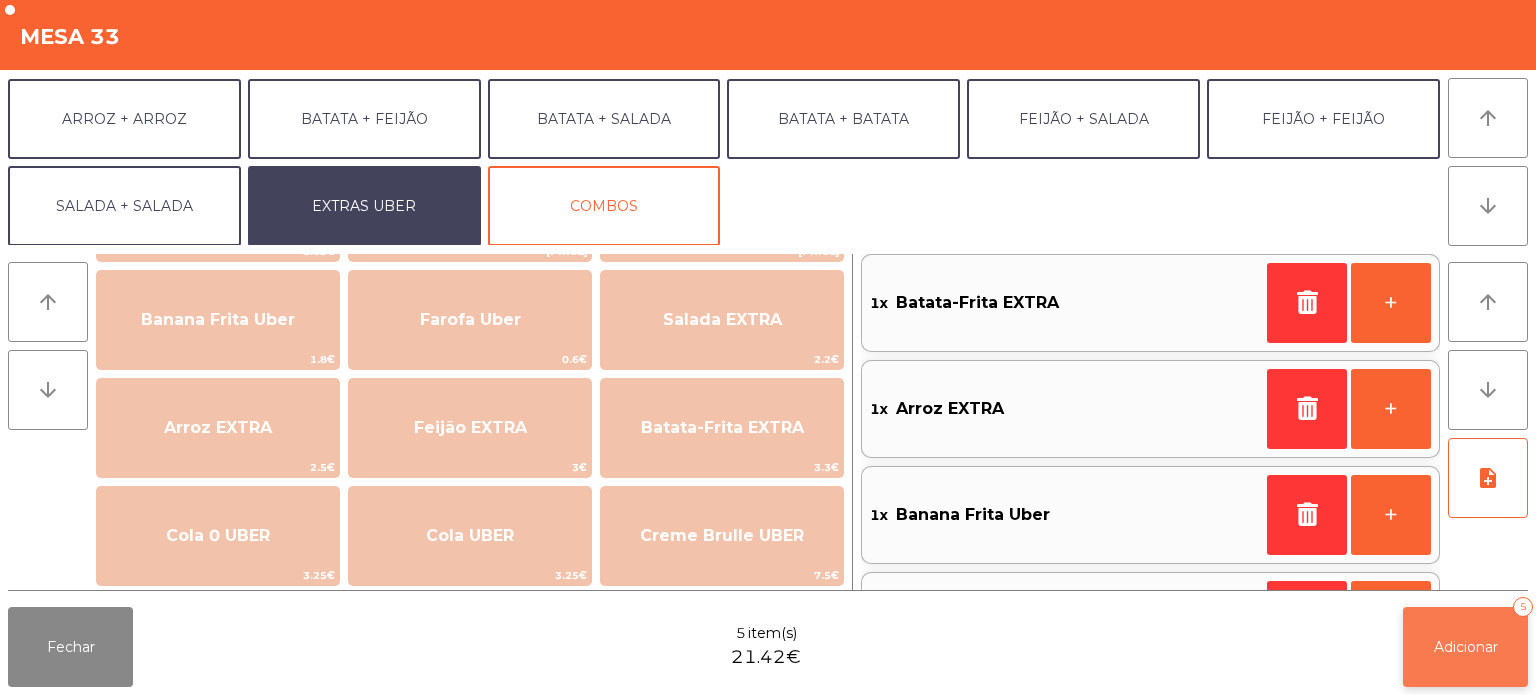 click on "Adicionar   5" 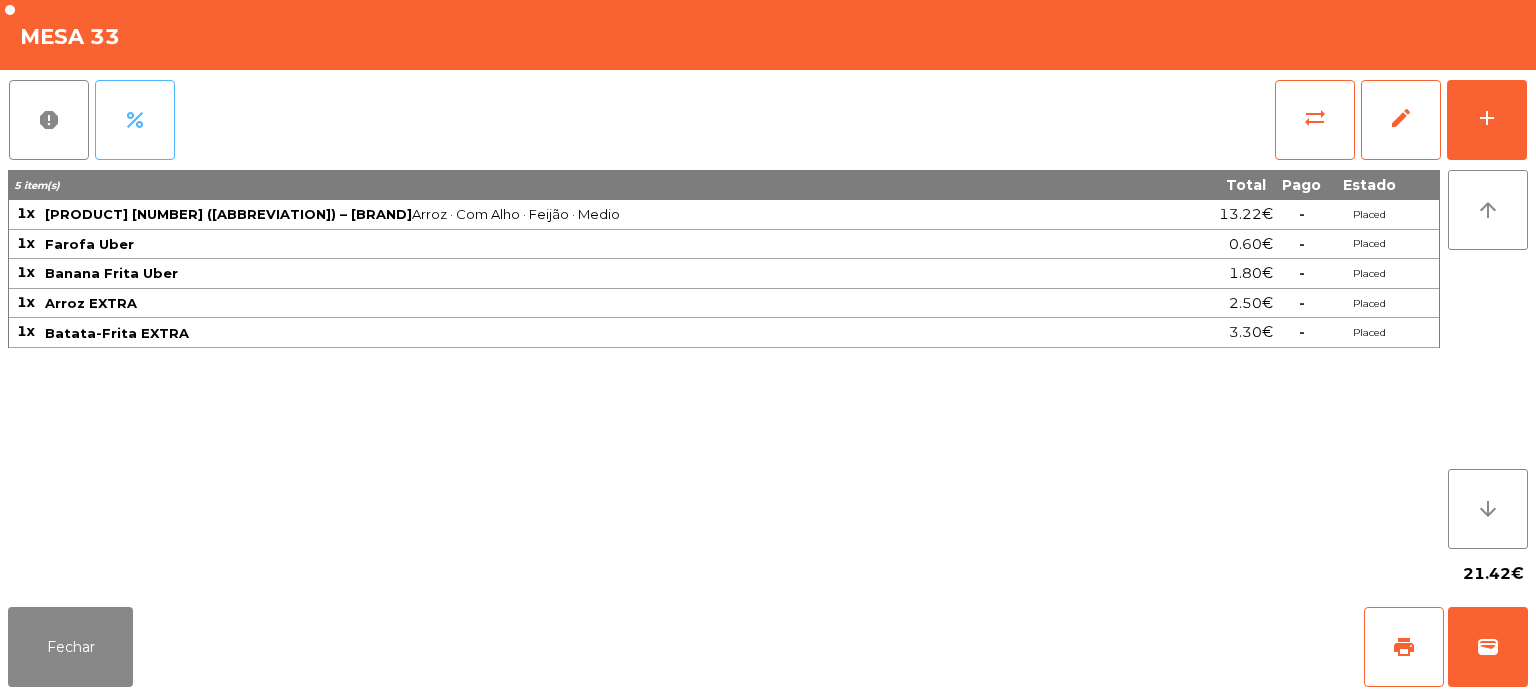 click on "percent" 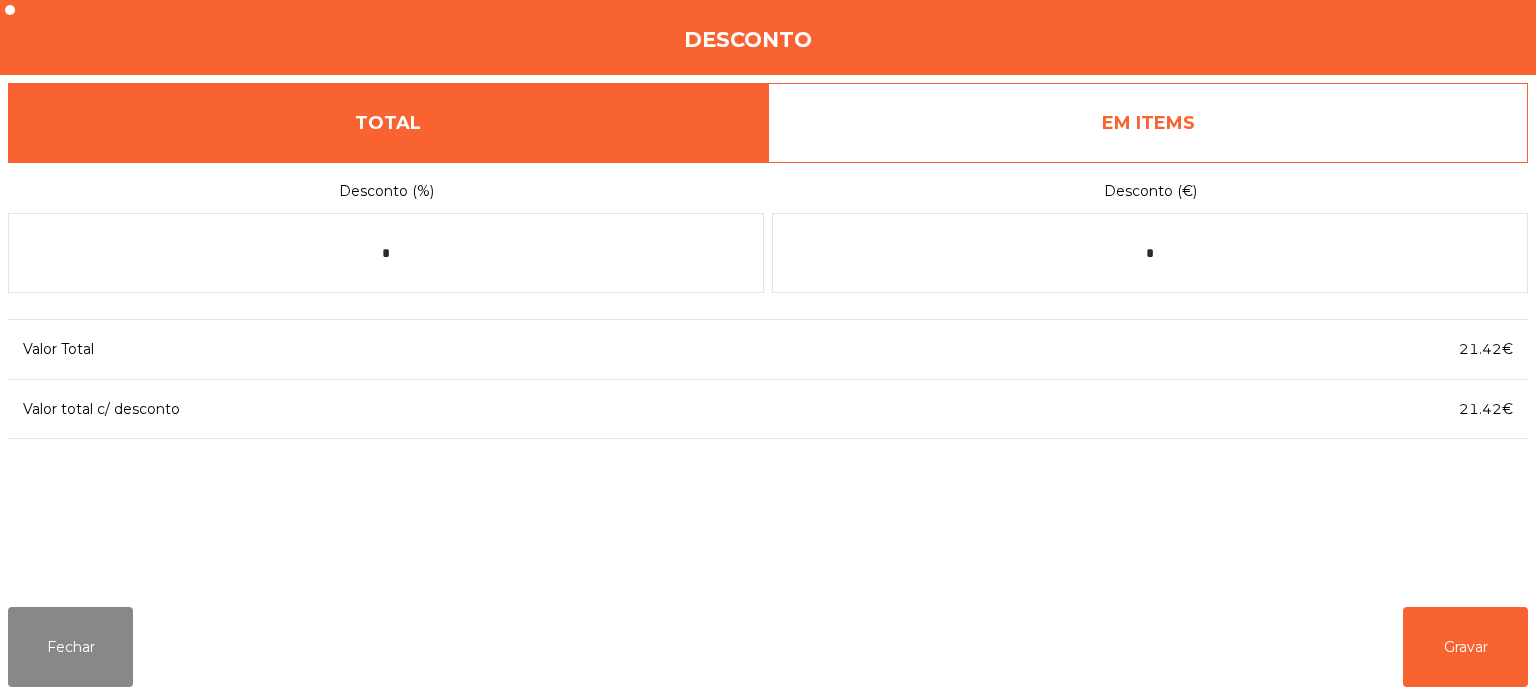 click on "EM ITEMS" at bounding box center [1148, 123] 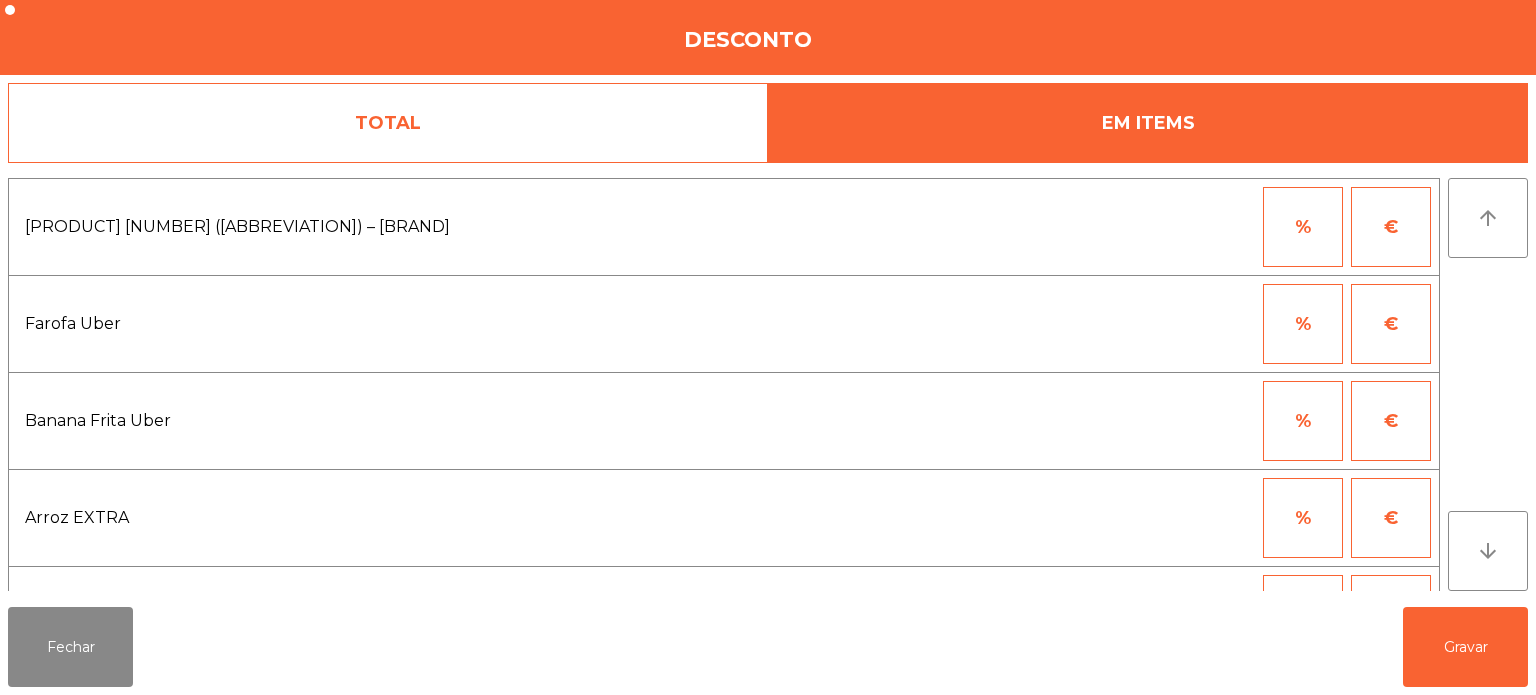 click on "€" at bounding box center [1391, 421] 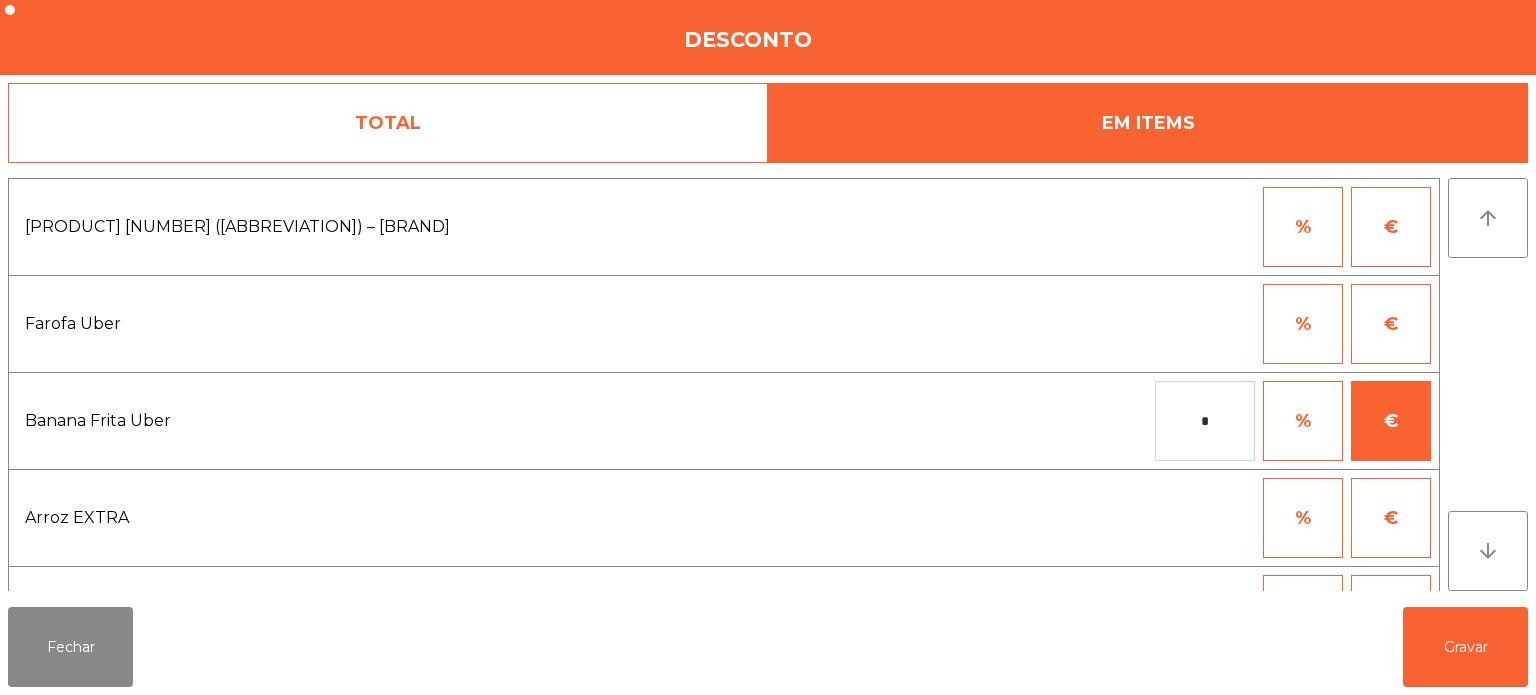 click on "*" at bounding box center (1205, 421) 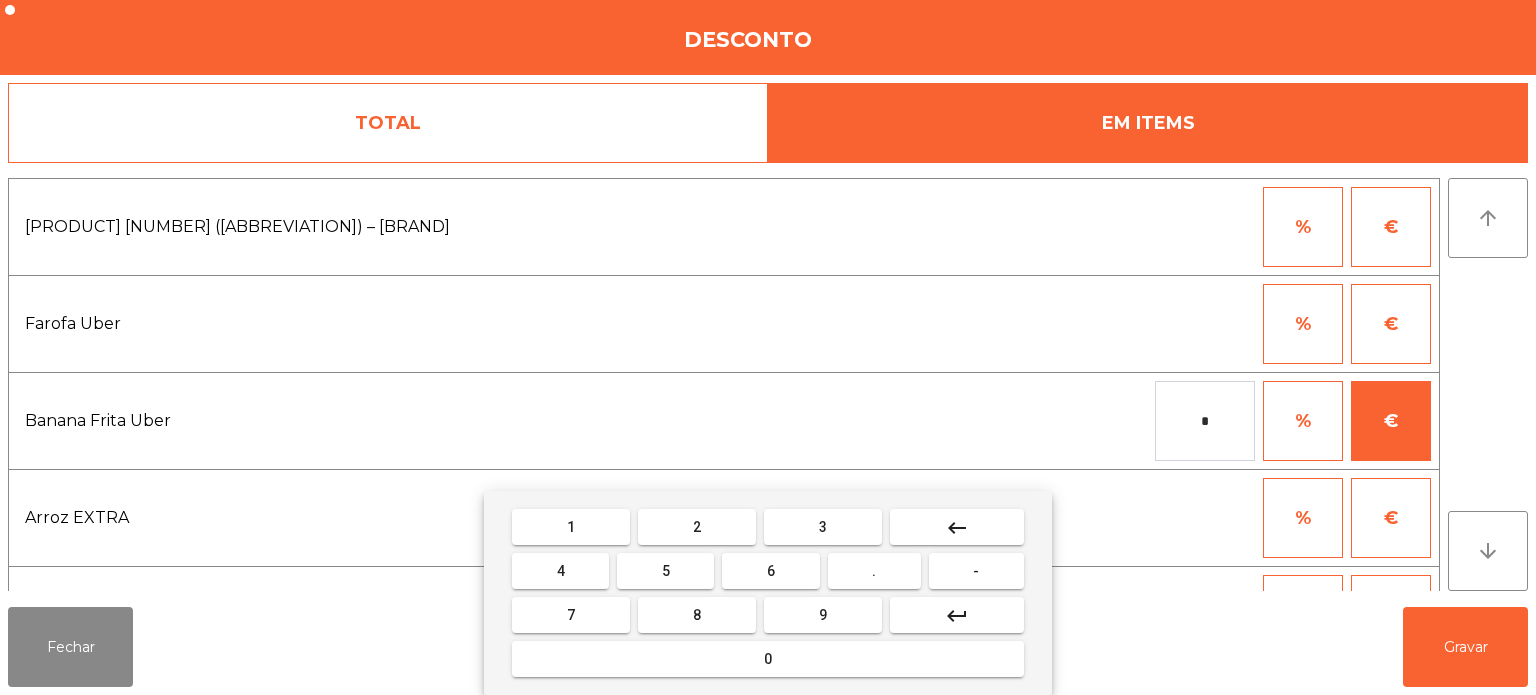 click on "0" at bounding box center [768, 659] 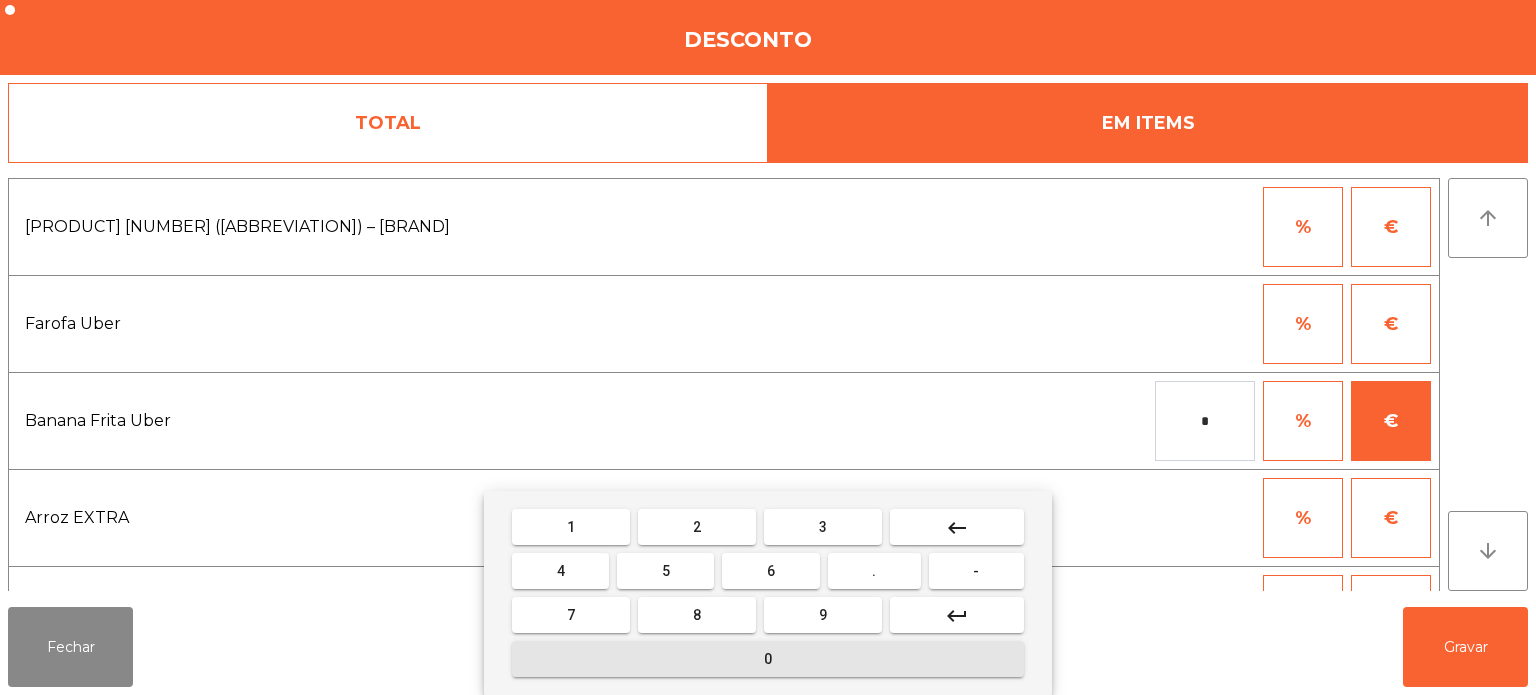 click on "." at bounding box center [874, 571] 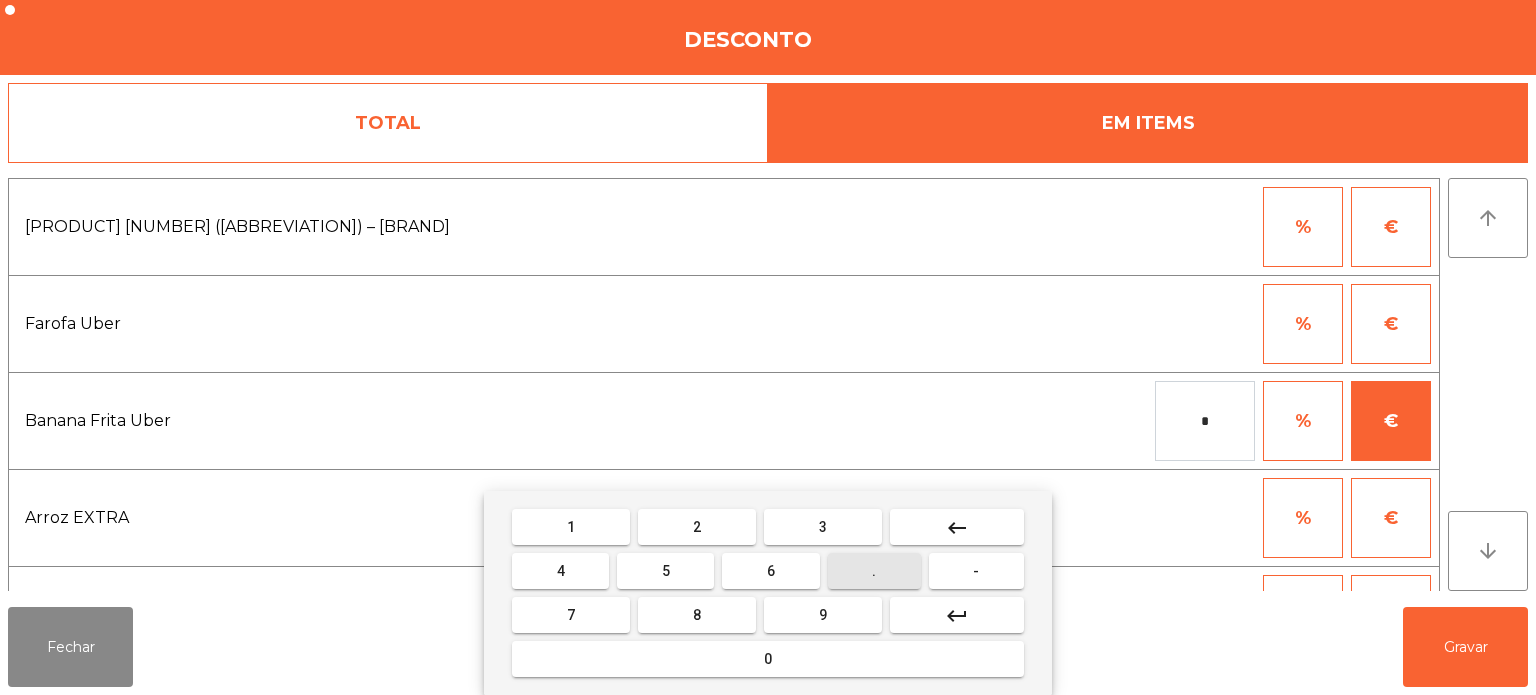 click on "3" at bounding box center [823, 527] 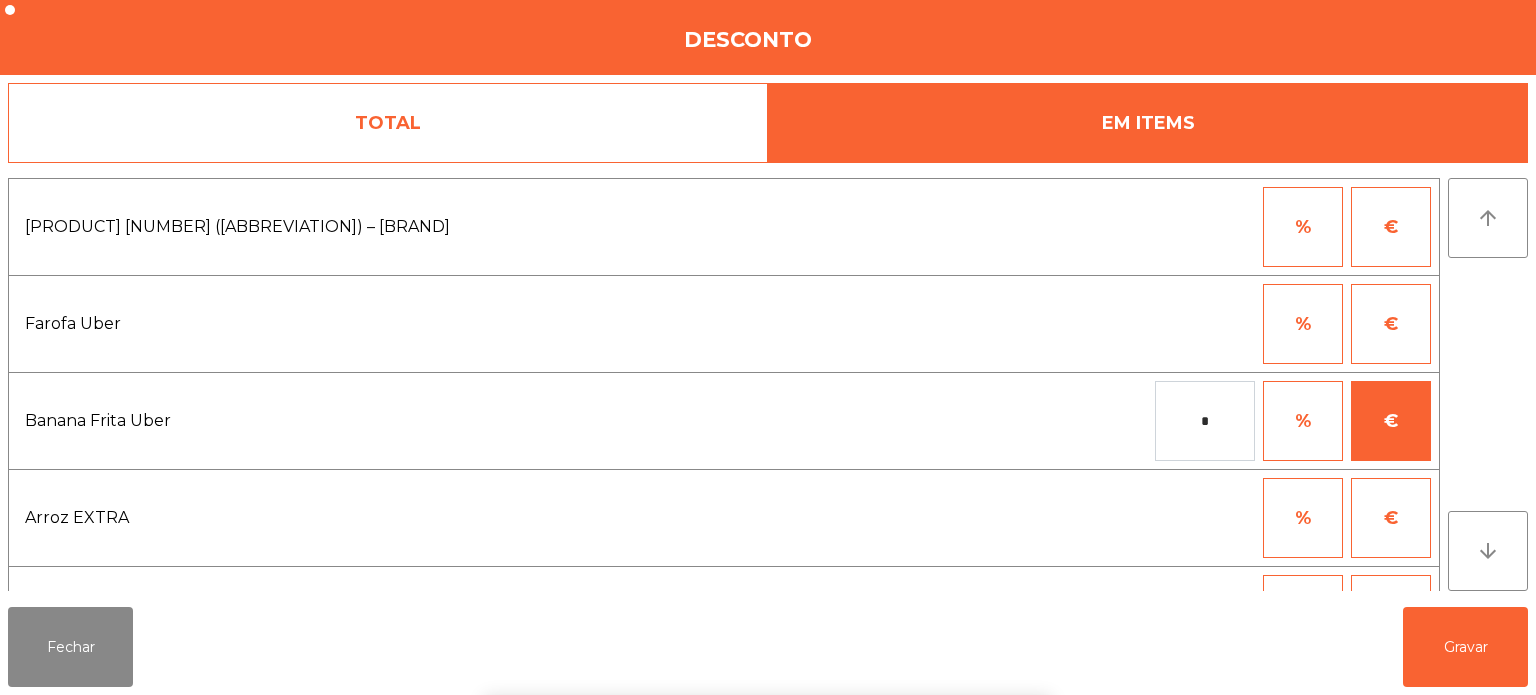 click on "1 2 3 keyboard_backspace 4 5 6 . - 7 8 9 keyboard_return 0" at bounding box center [768, 593] 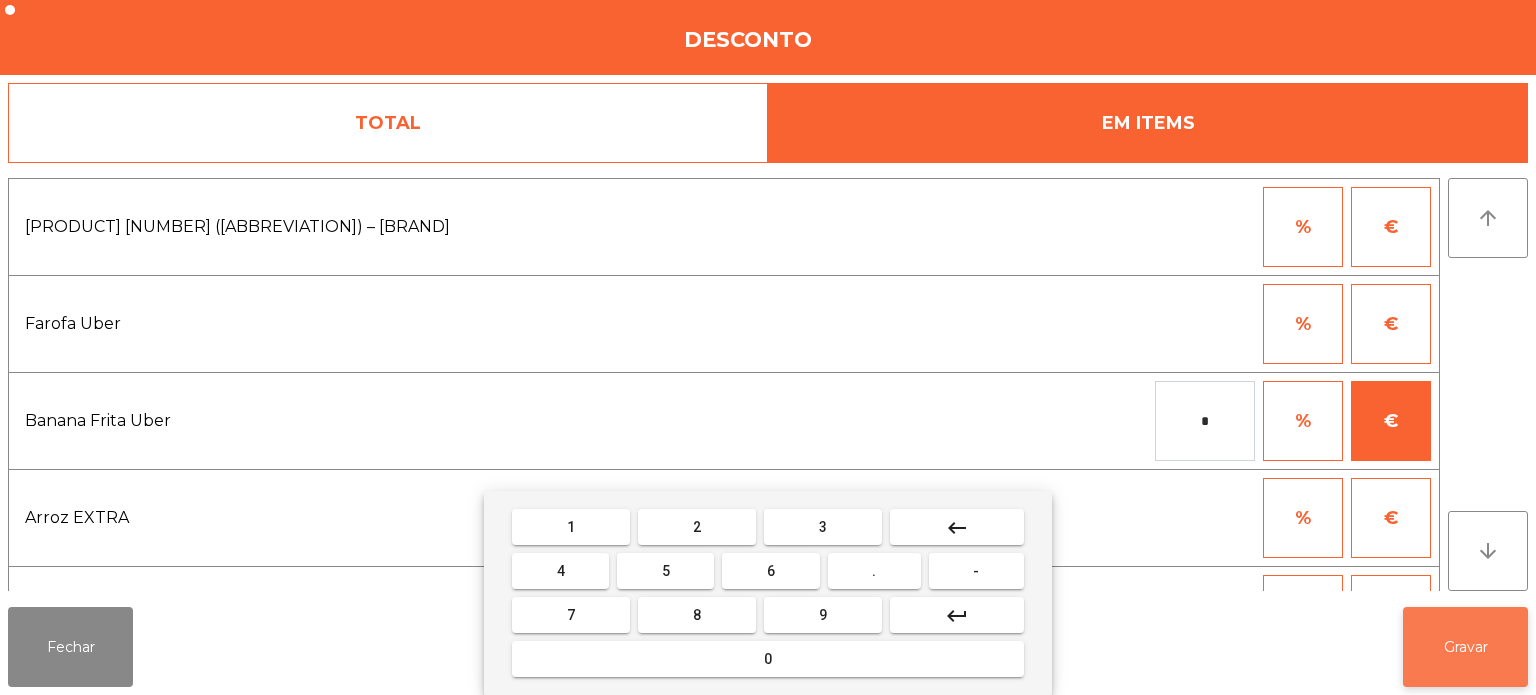 click on "Gravar" 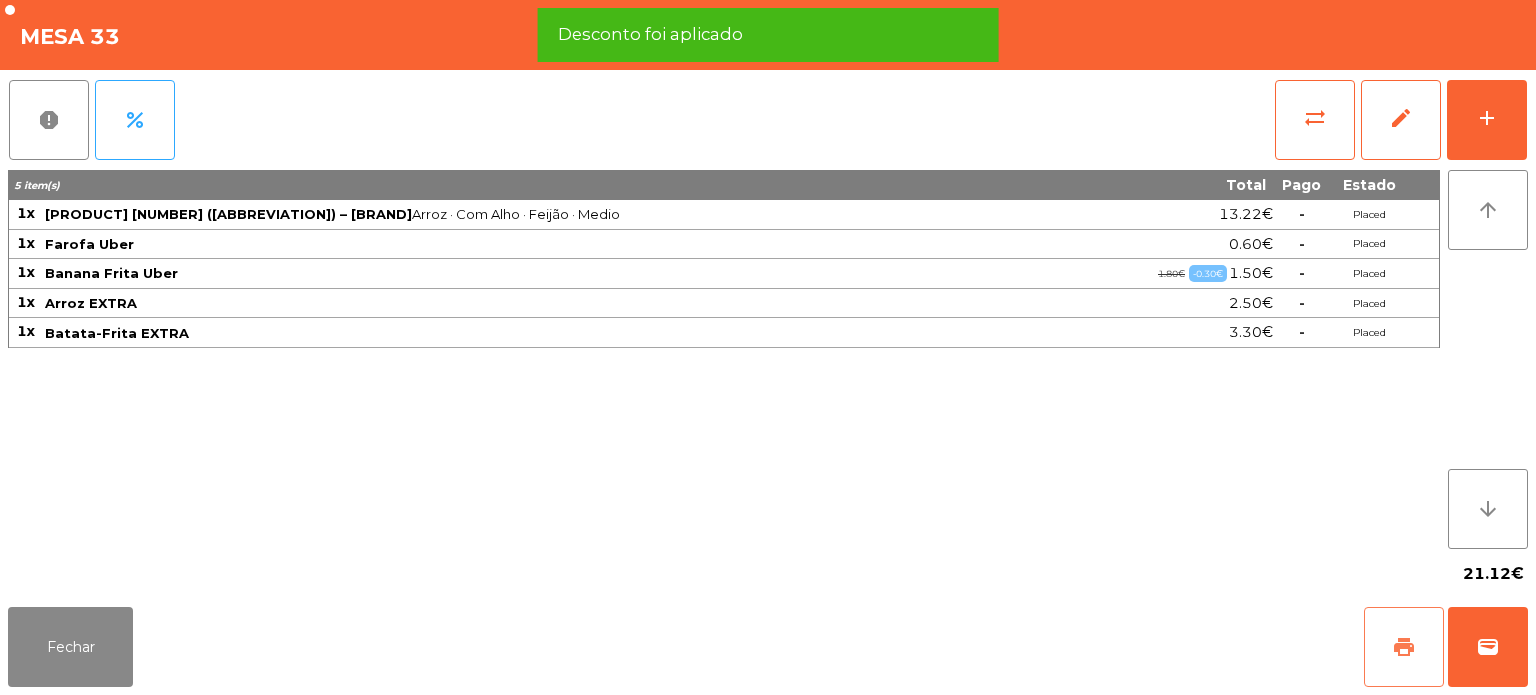 click on "print" 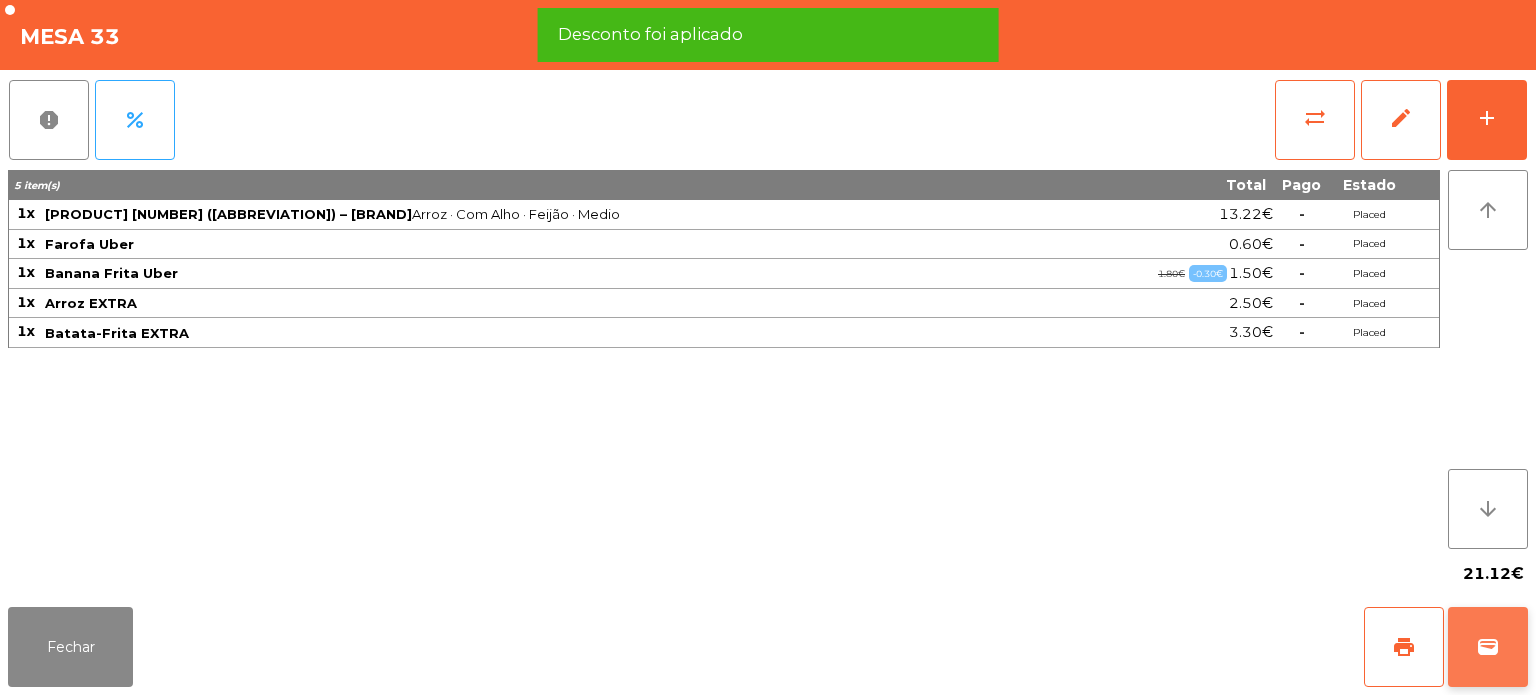 click on "wallet" 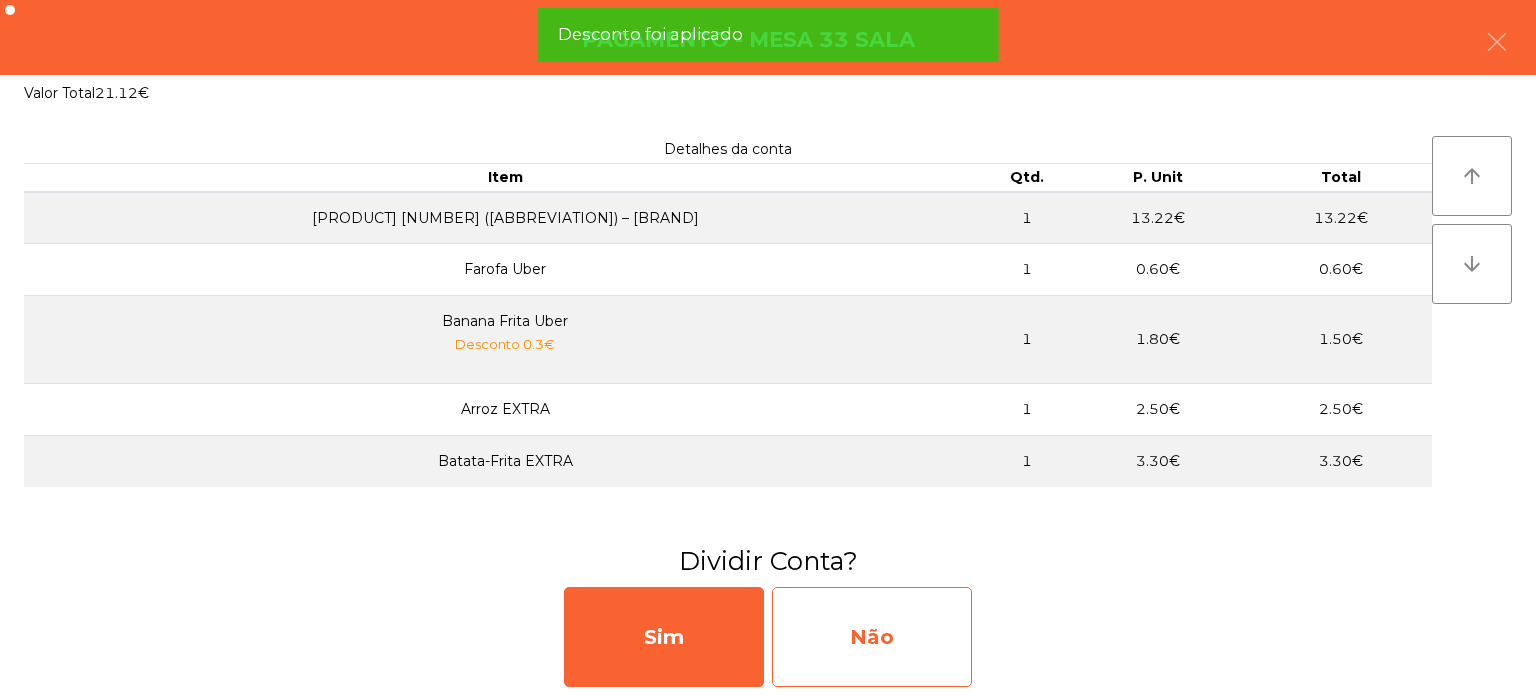 click on "Não" 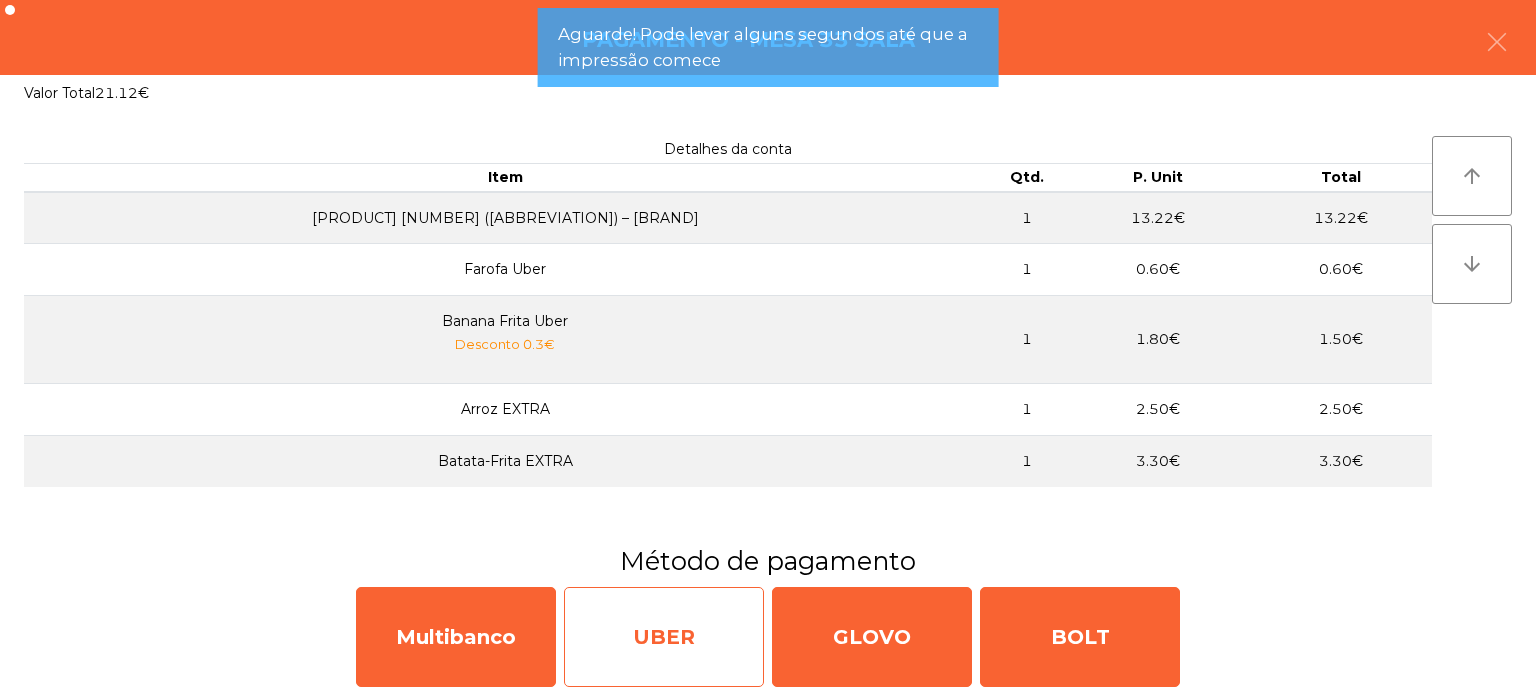click on "UBER" 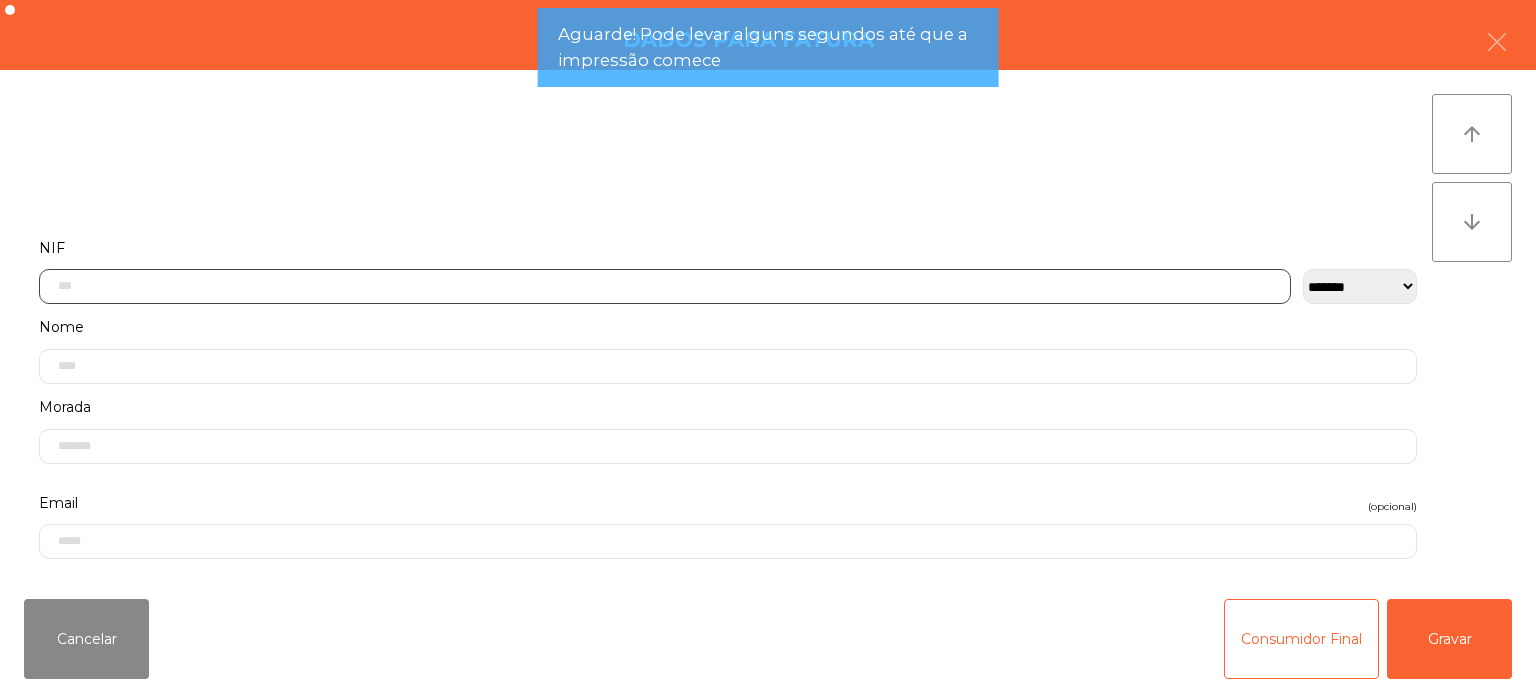 click 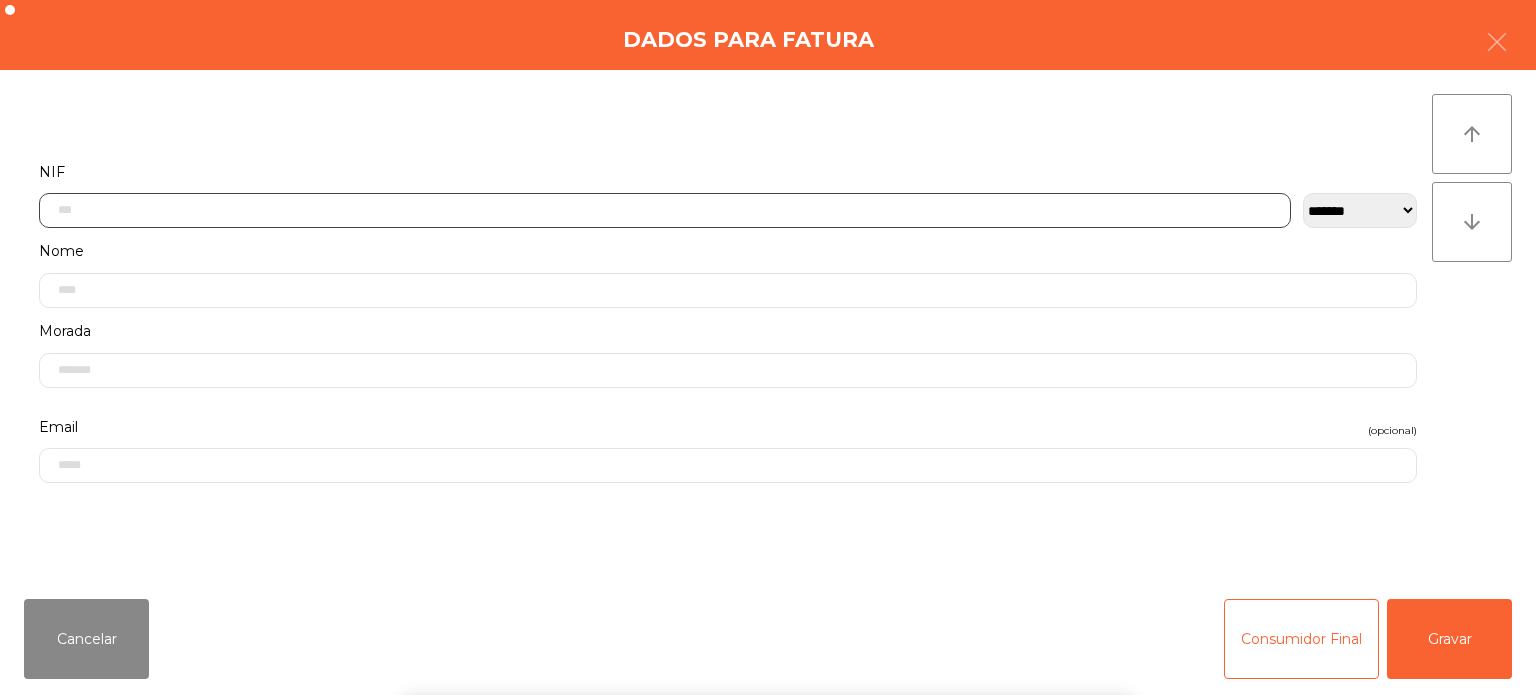 scroll, scrollTop: 139, scrollLeft: 0, axis: vertical 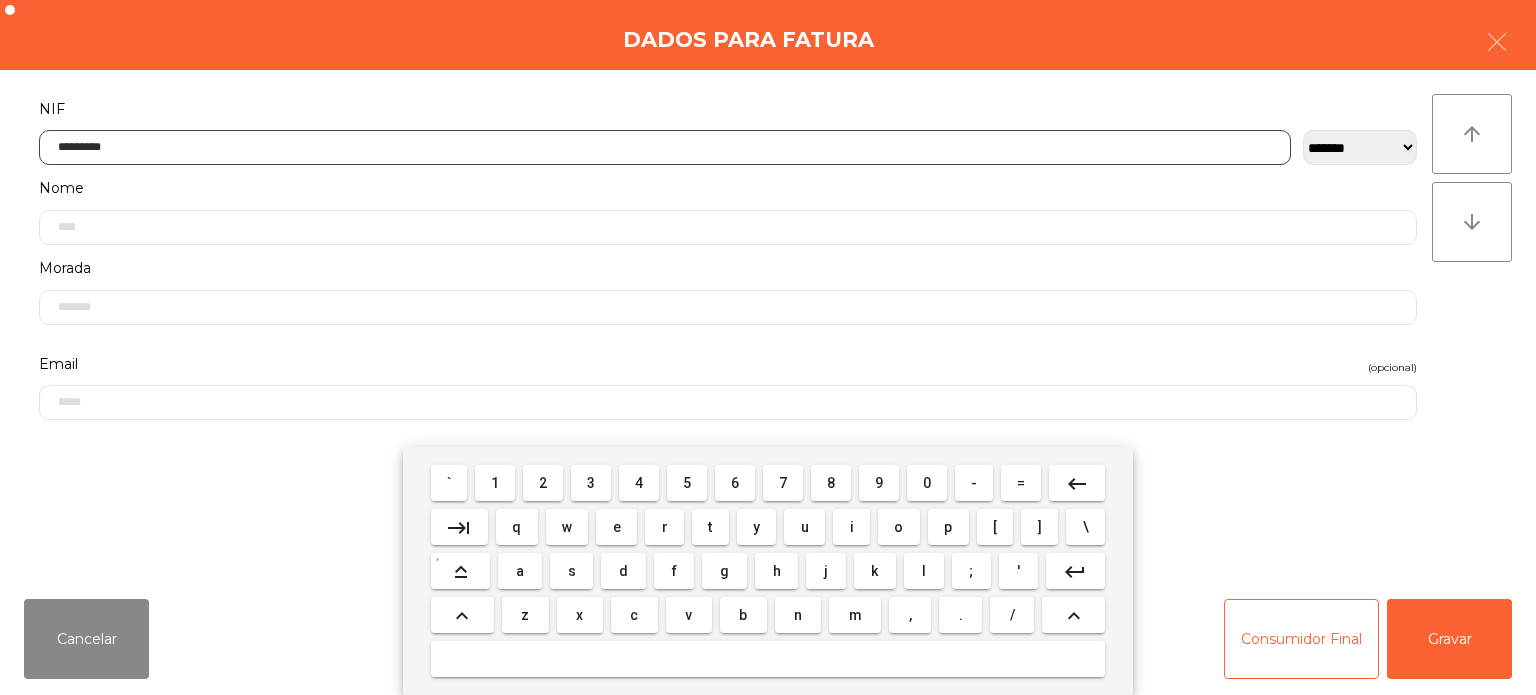 type on "*********" 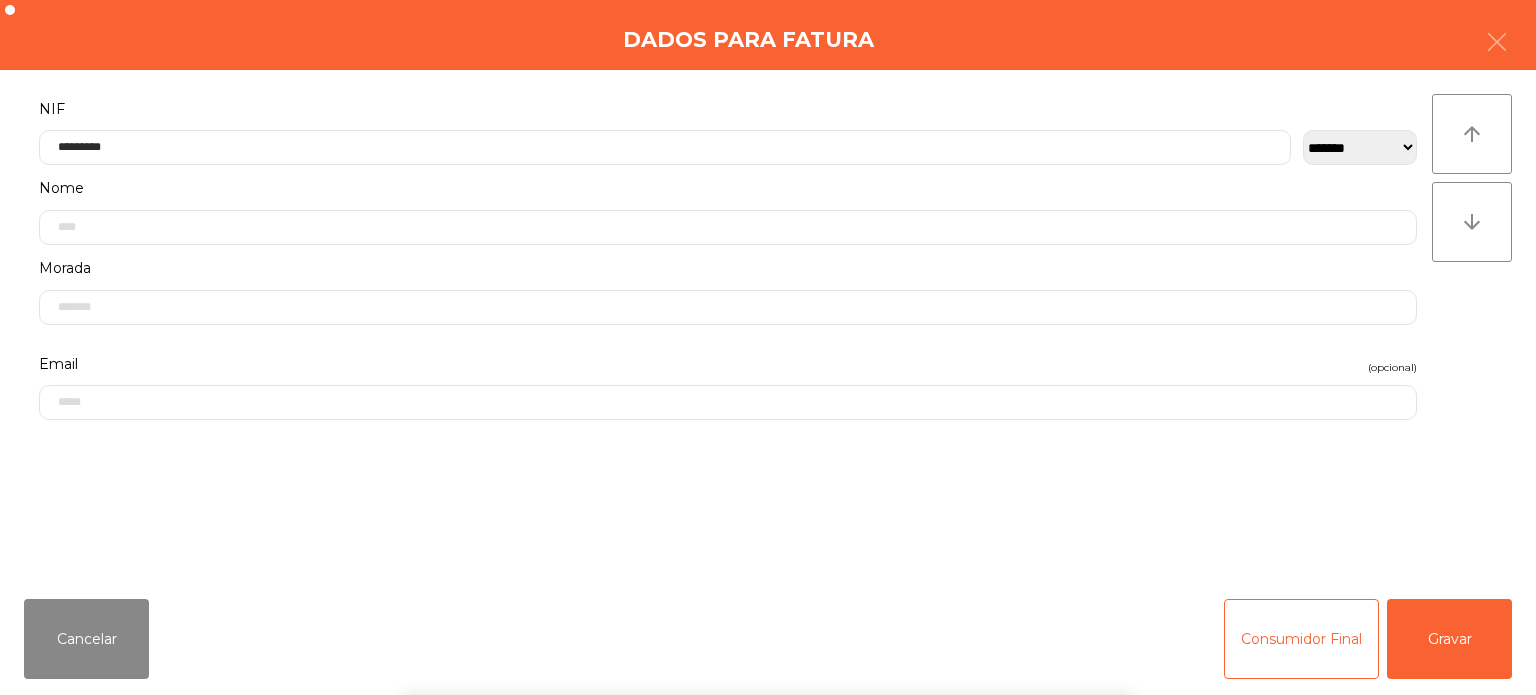 click on "` 1 2 3 4 5 6 7 8 9 0 - = keyboard_backspace keyboard_tab q w e r t y u i o p [ ] \ keyboard_capslock a s d f g h j k l ; ' keyboard_return keyboard_arrow_up z x c v b n m , . / keyboard_arrow_up" at bounding box center [768, 571] 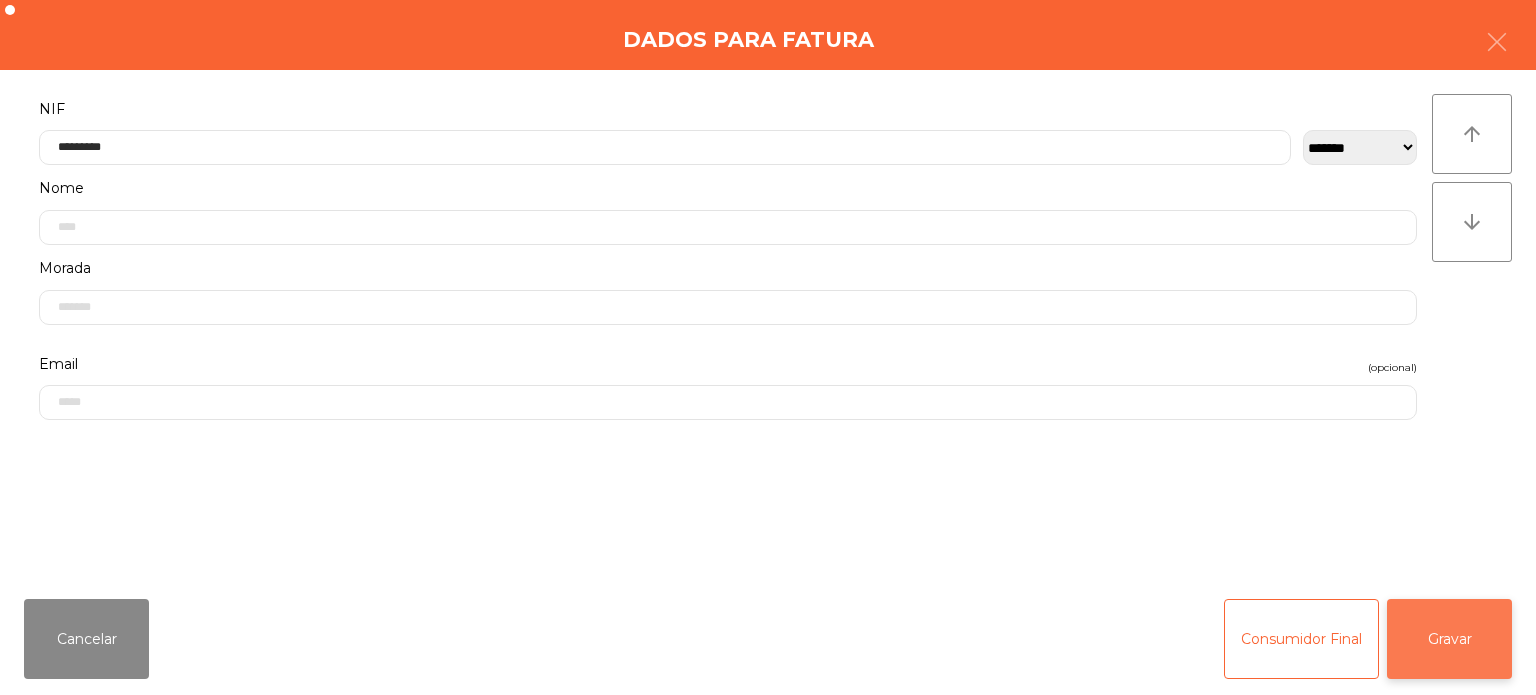 click on "Gravar" 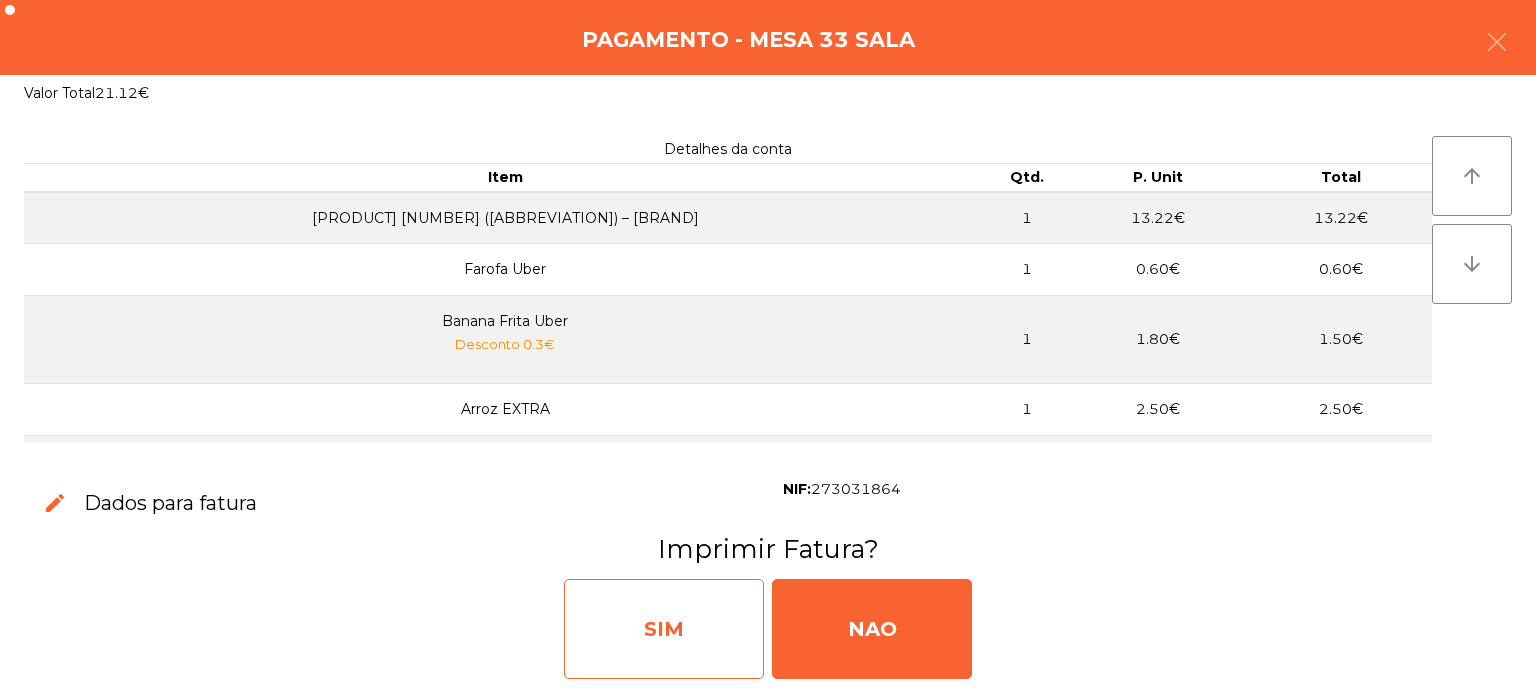 click on "SIM" 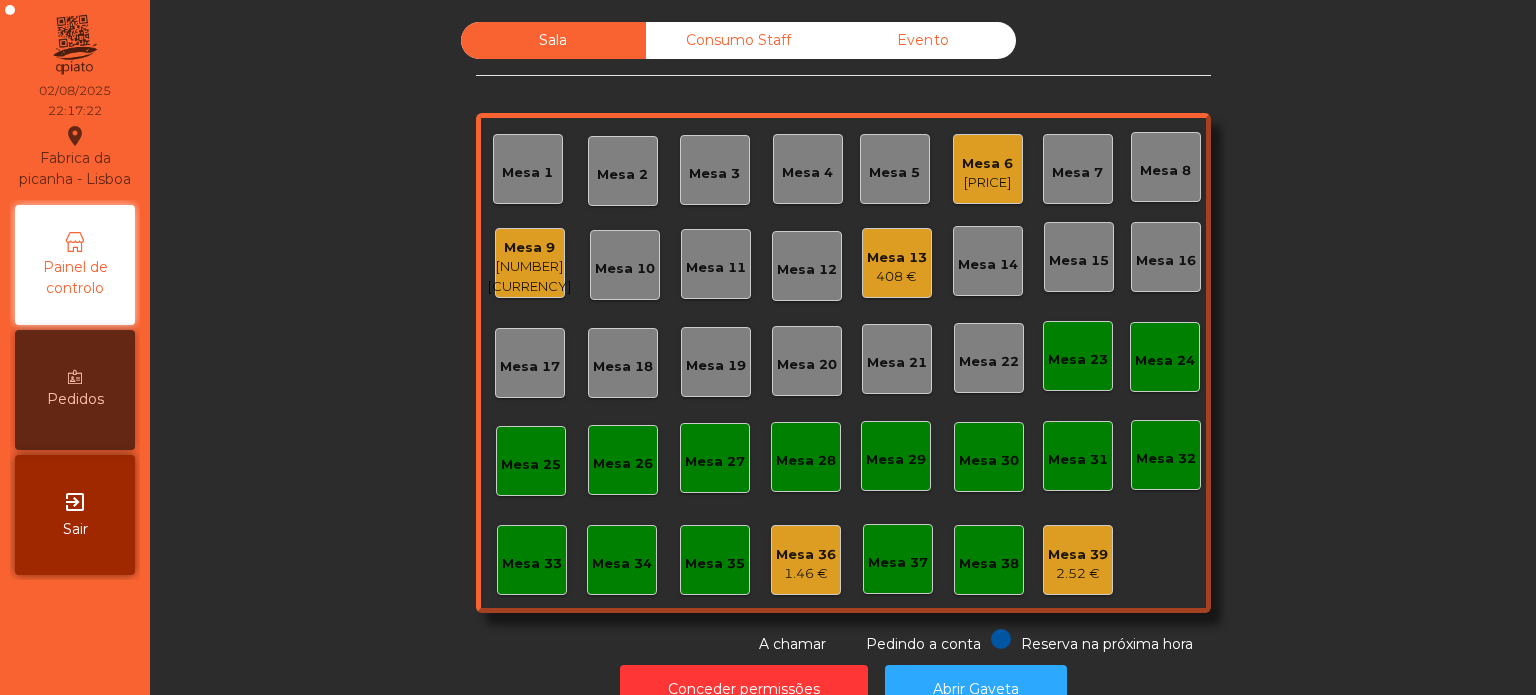 click on "Mesa 33" 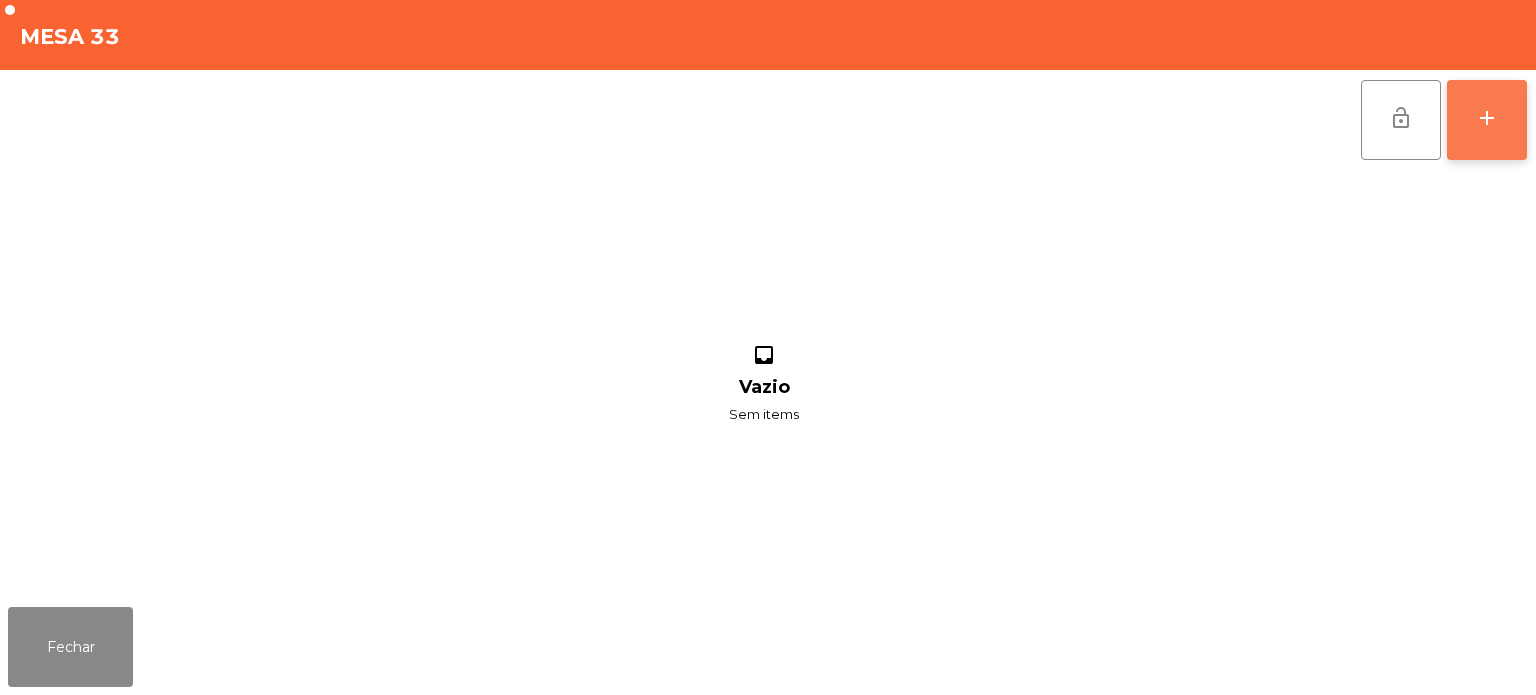 click on "add" 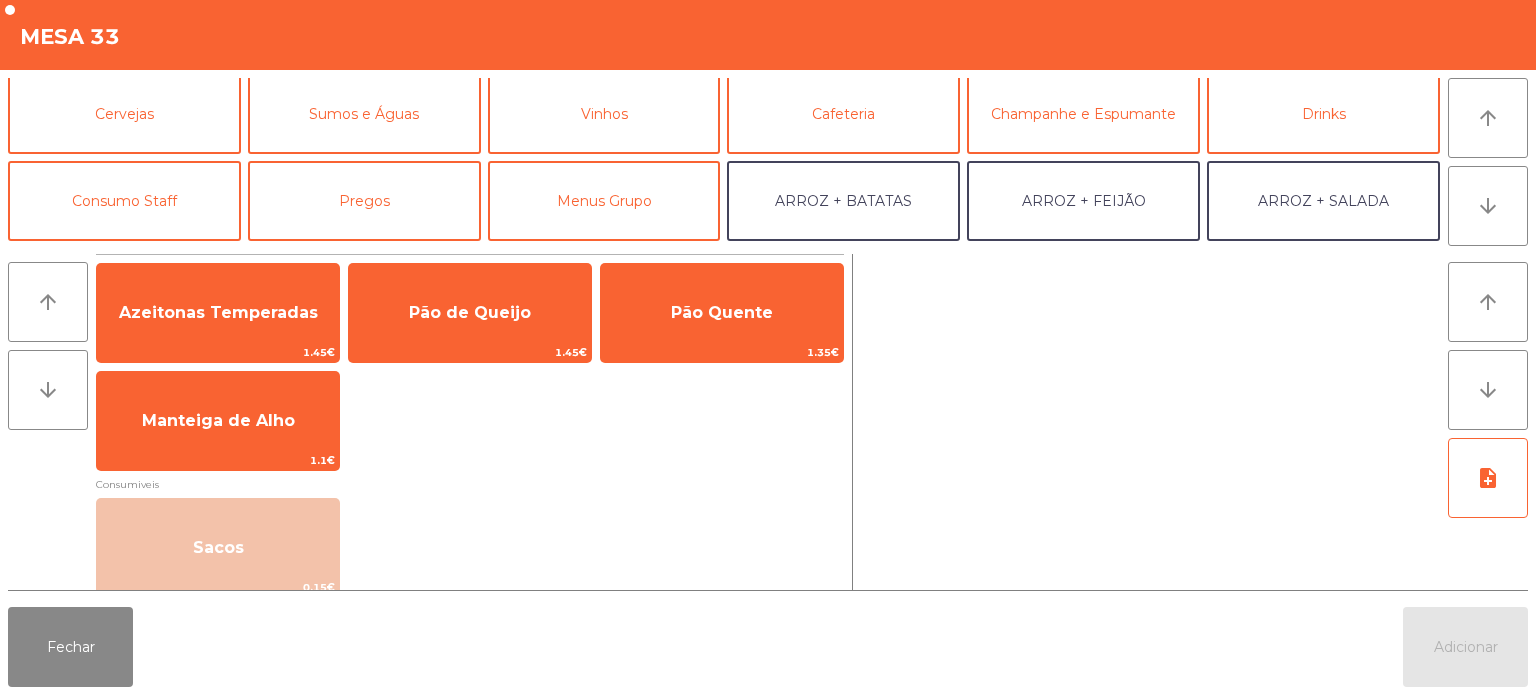 scroll, scrollTop: 108, scrollLeft: 0, axis: vertical 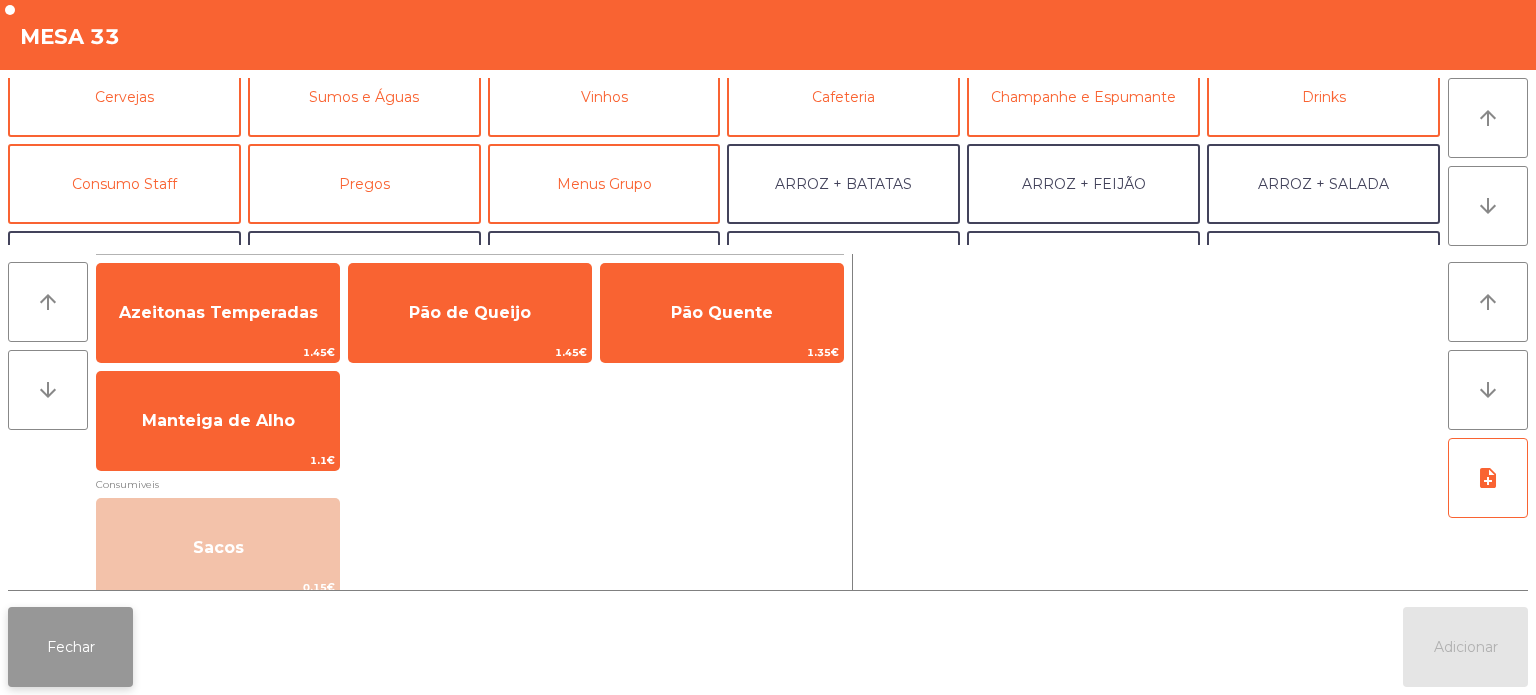 click on "Fechar" 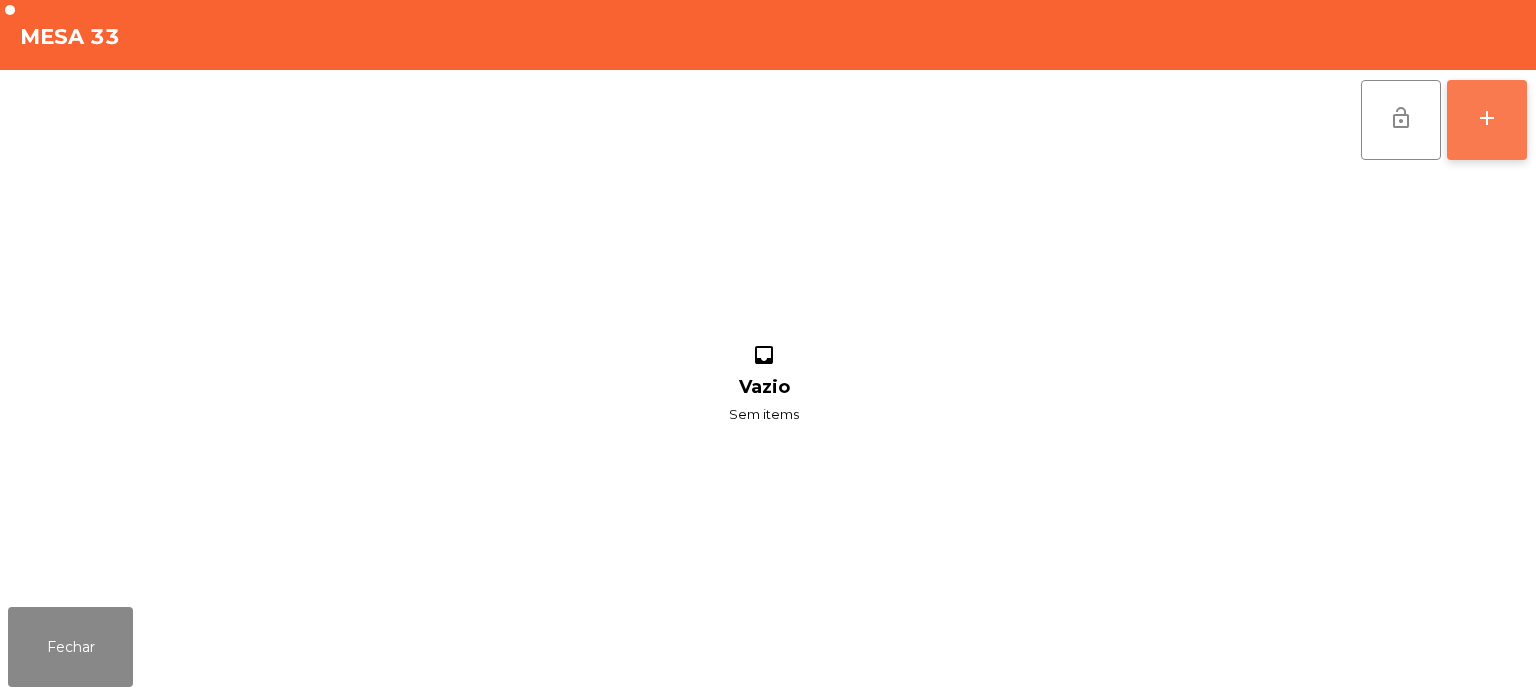 click on "add" 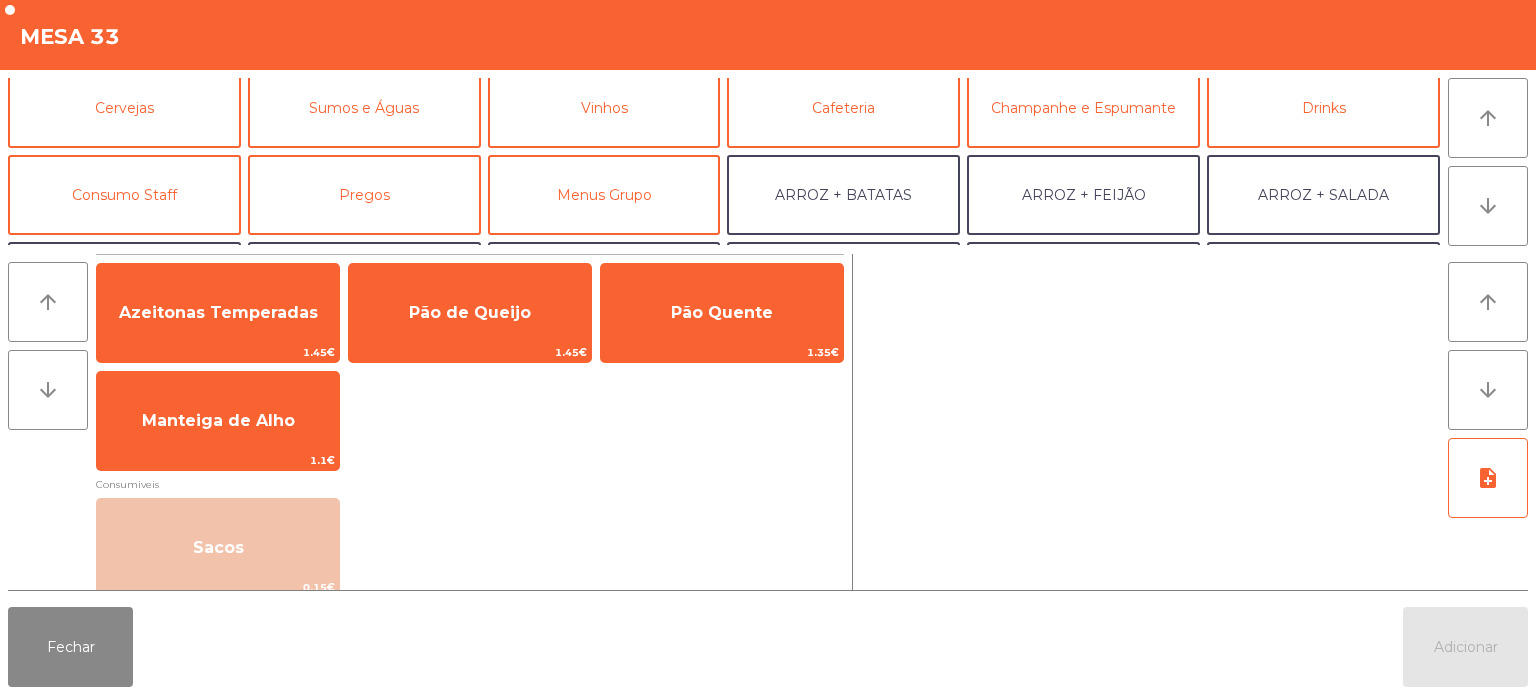 scroll, scrollTop: 120, scrollLeft: 0, axis: vertical 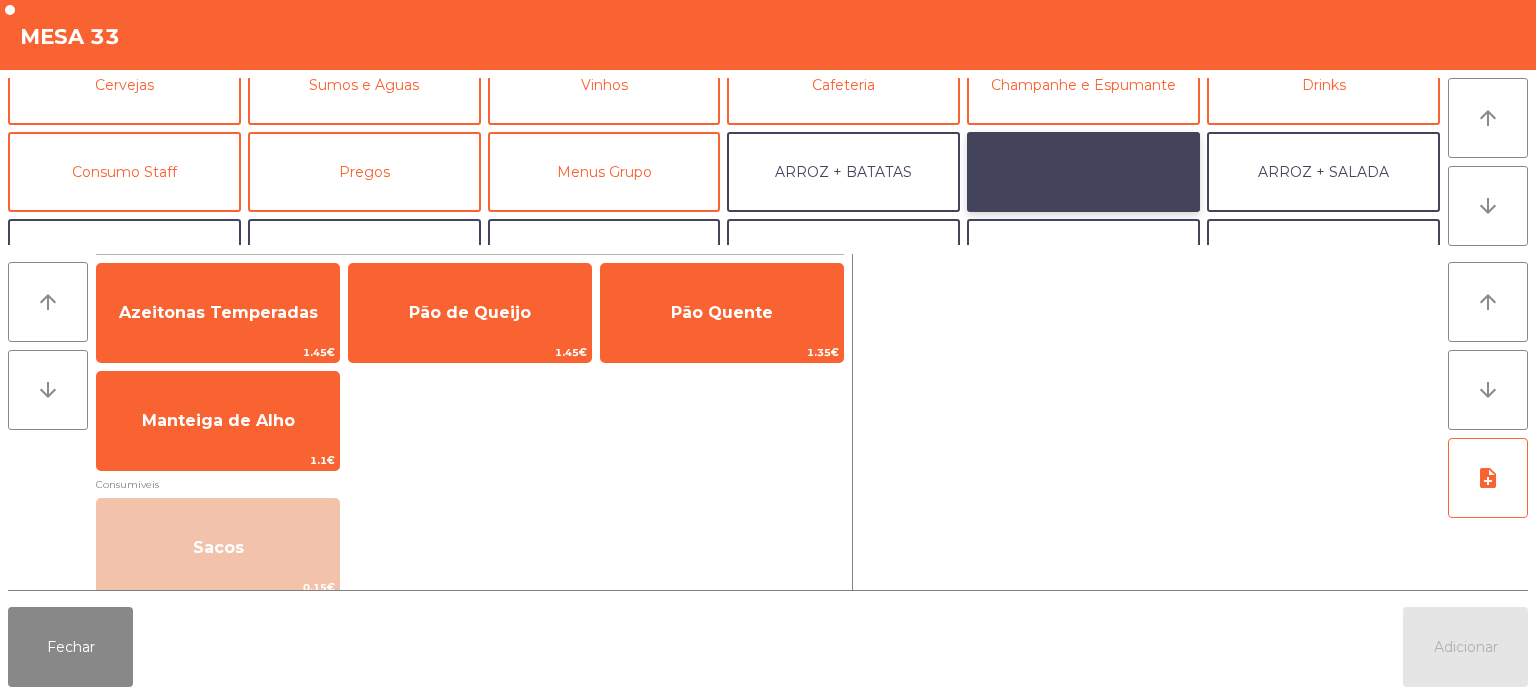 click on "ARROZ + FEIJÃO" 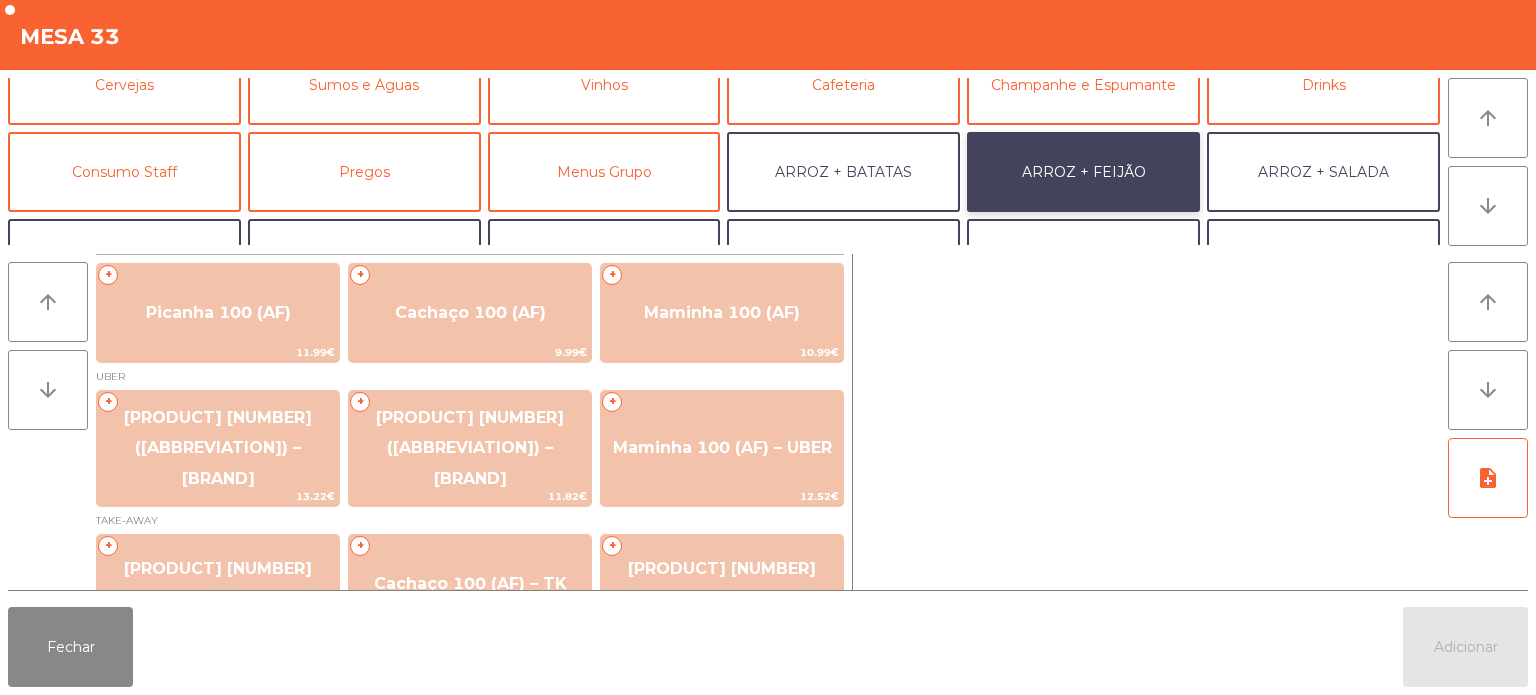 scroll, scrollTop: 2, scrollLeft: 0, axis: vertical 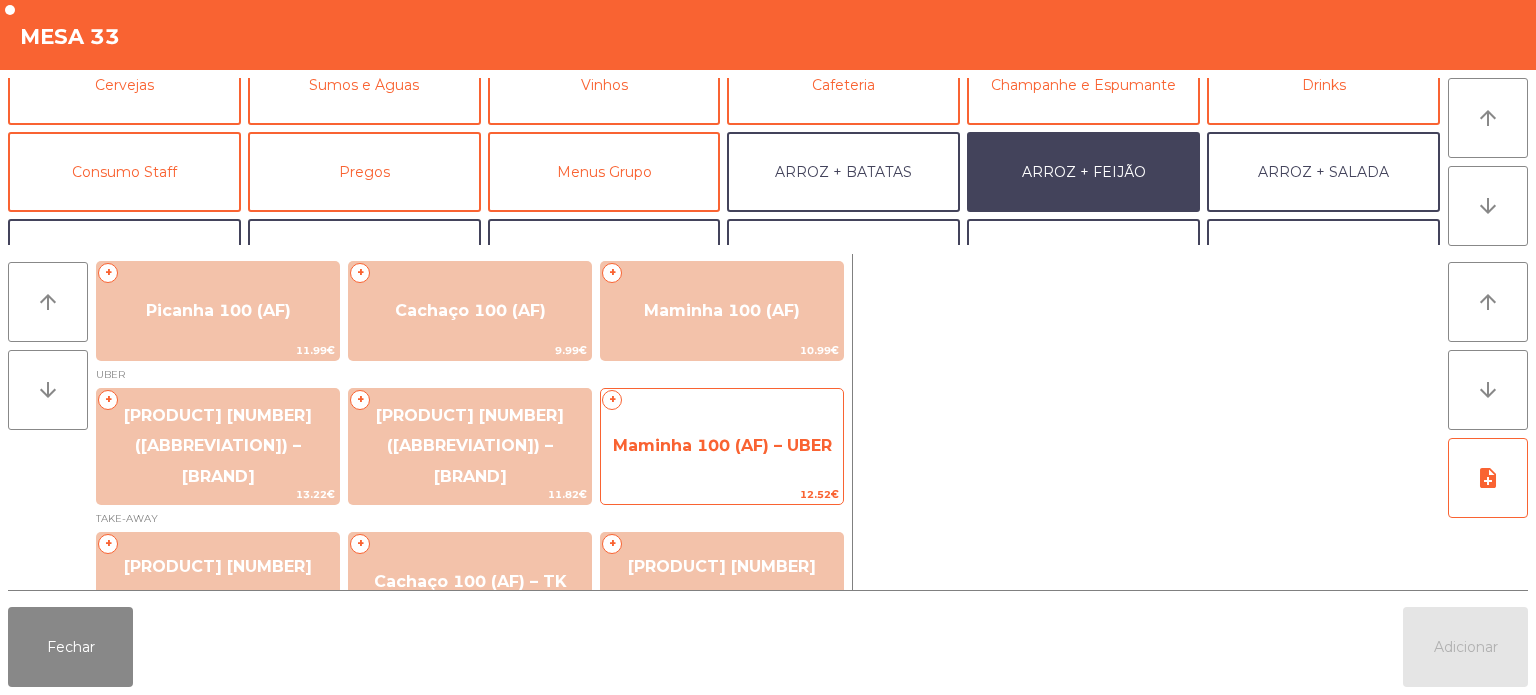 click on "12.52€" 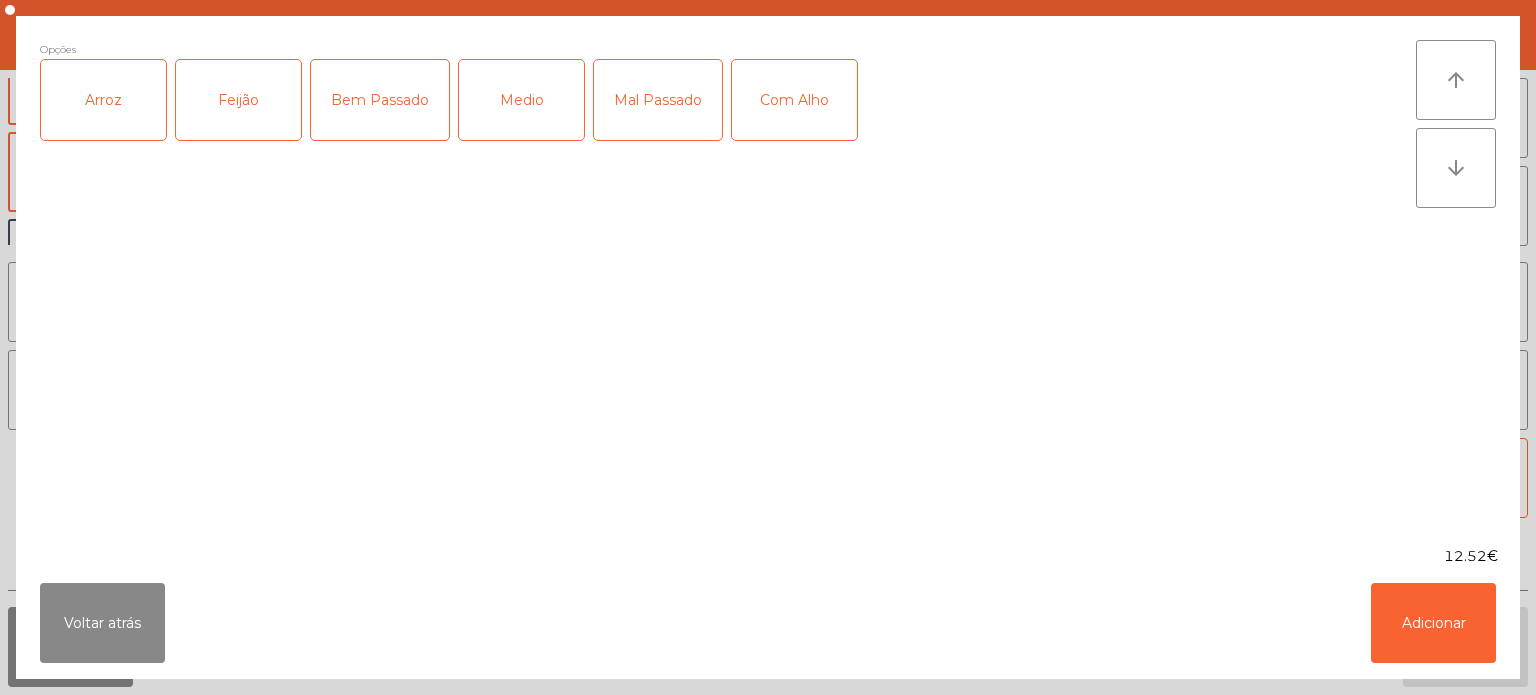 click on "Arroz" 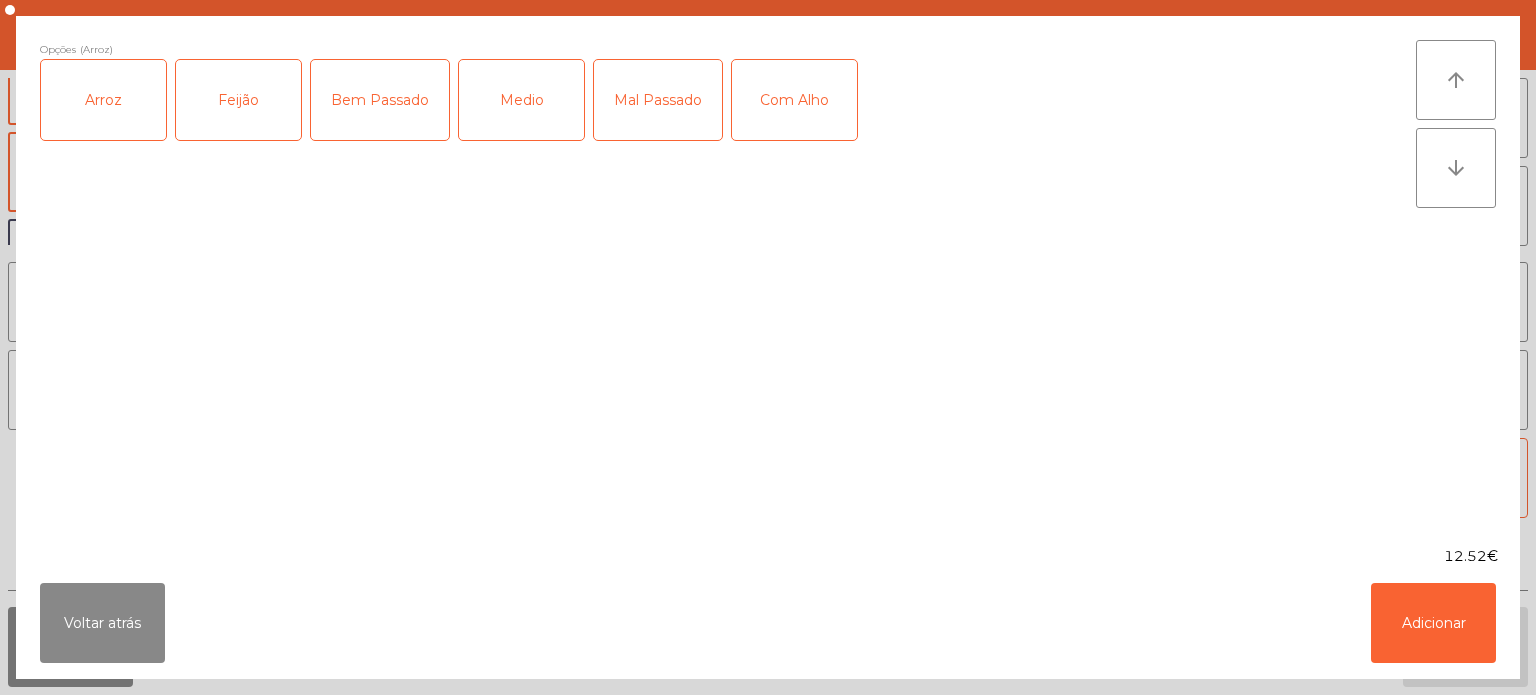 click on "Feijão" 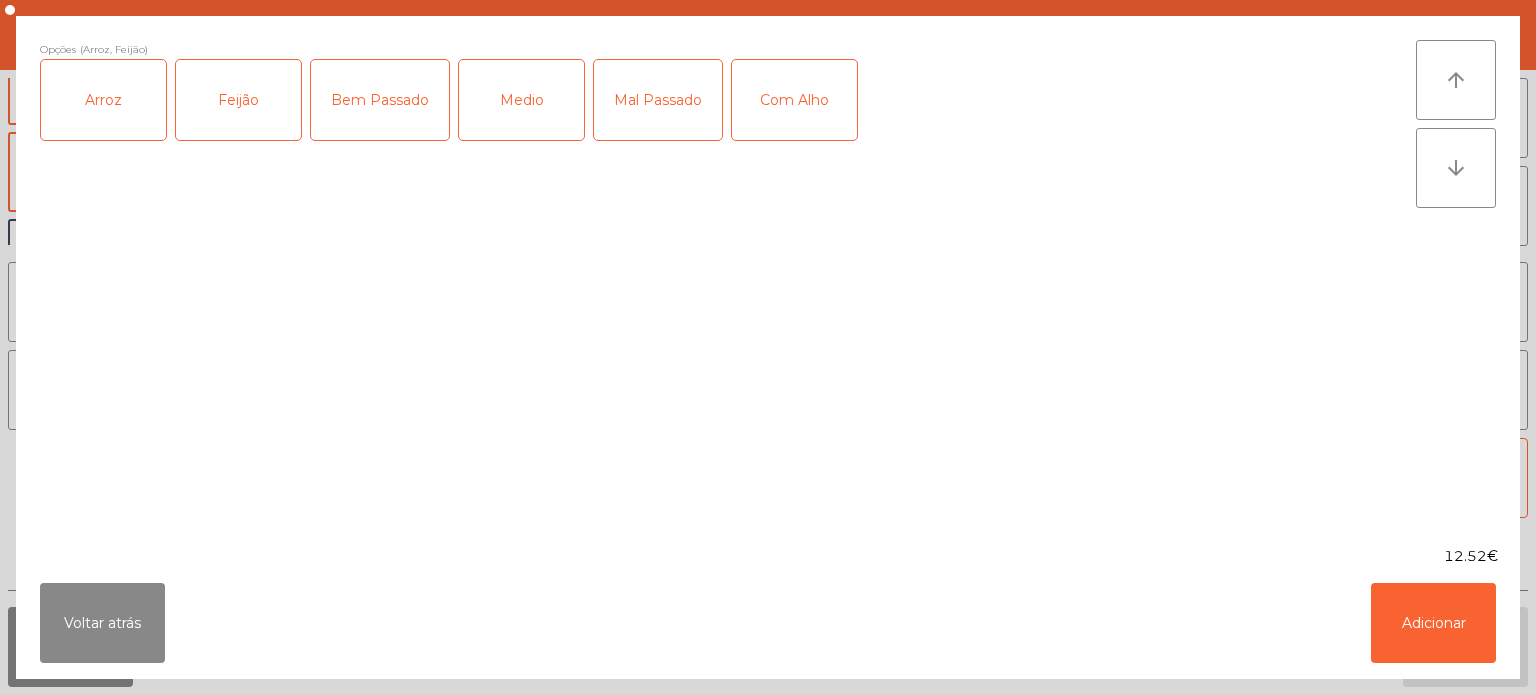 click on "Medio" 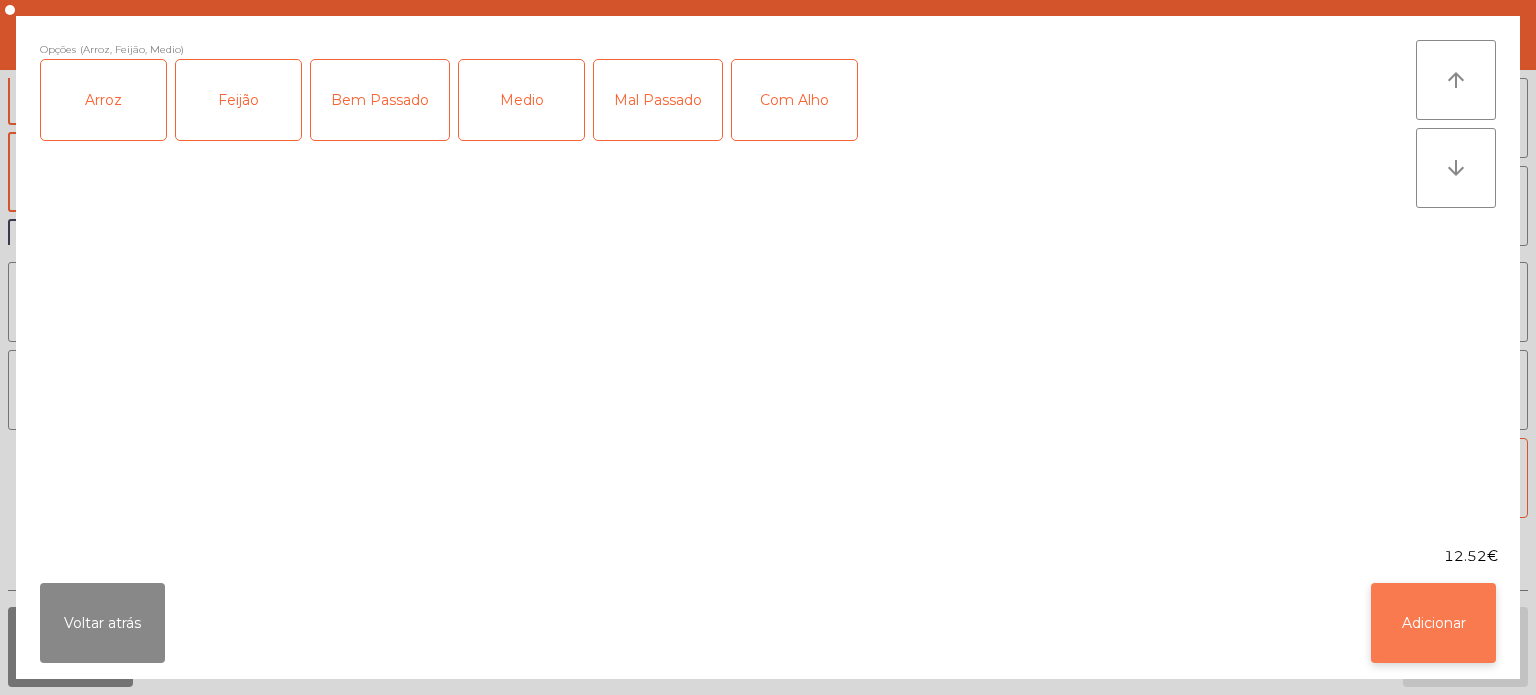 click on "Adicionar" 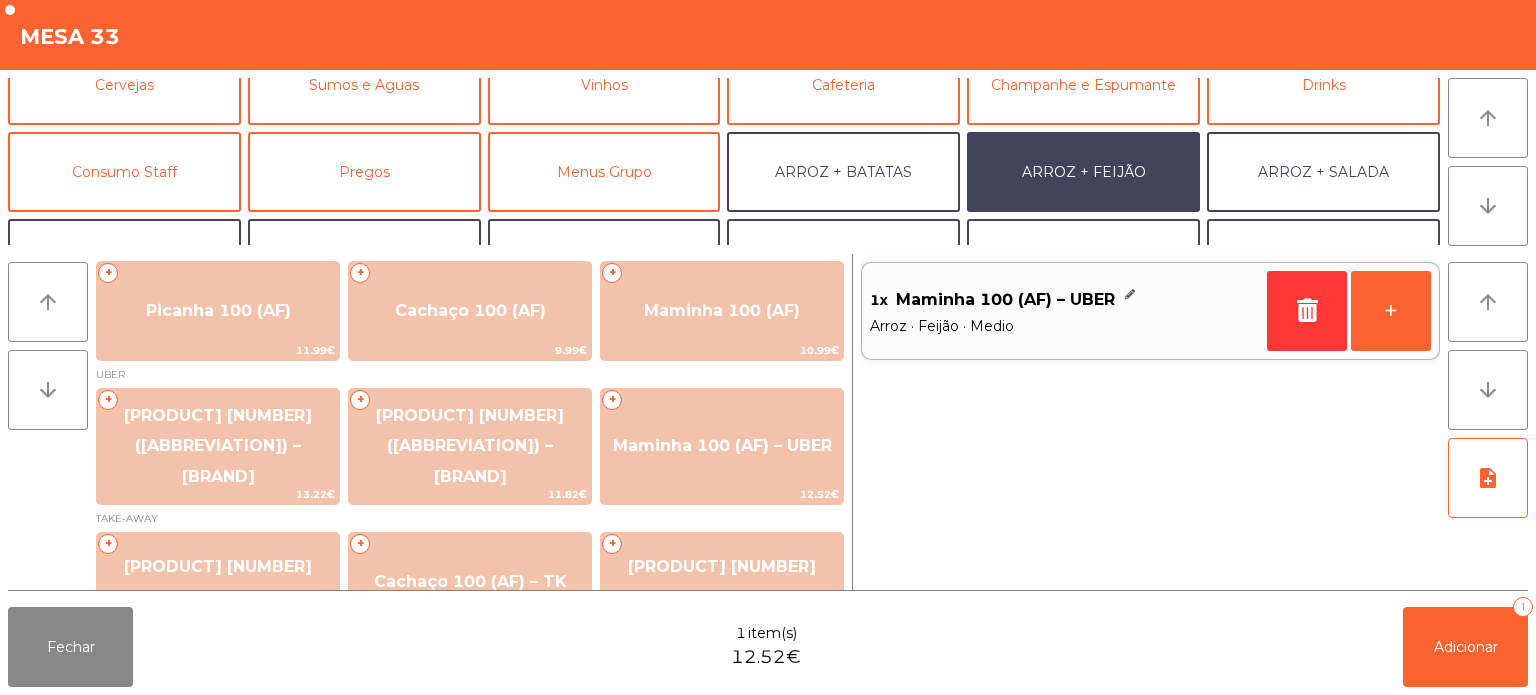 scroll, scrollTop: 260, scrollLeft: 0, axis: vertical 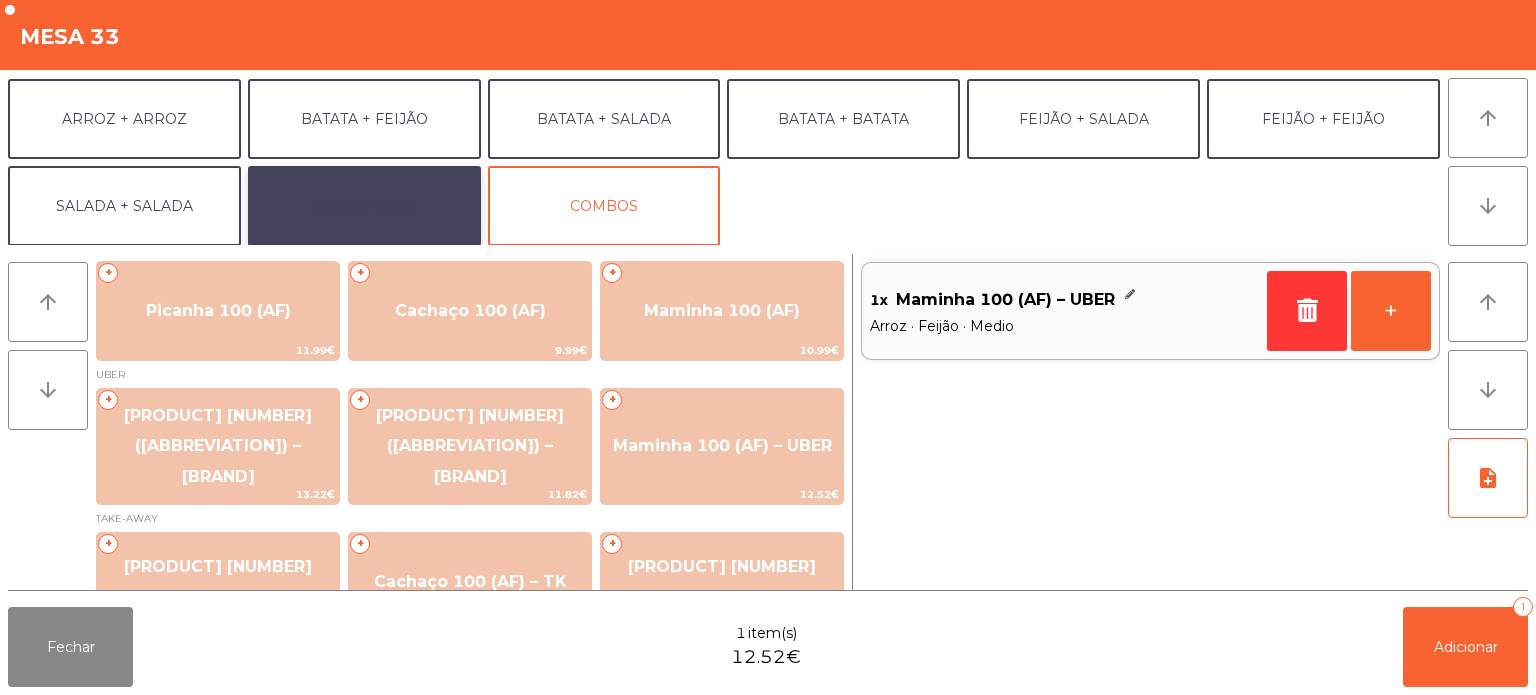 click on "EXTRAS UBER" 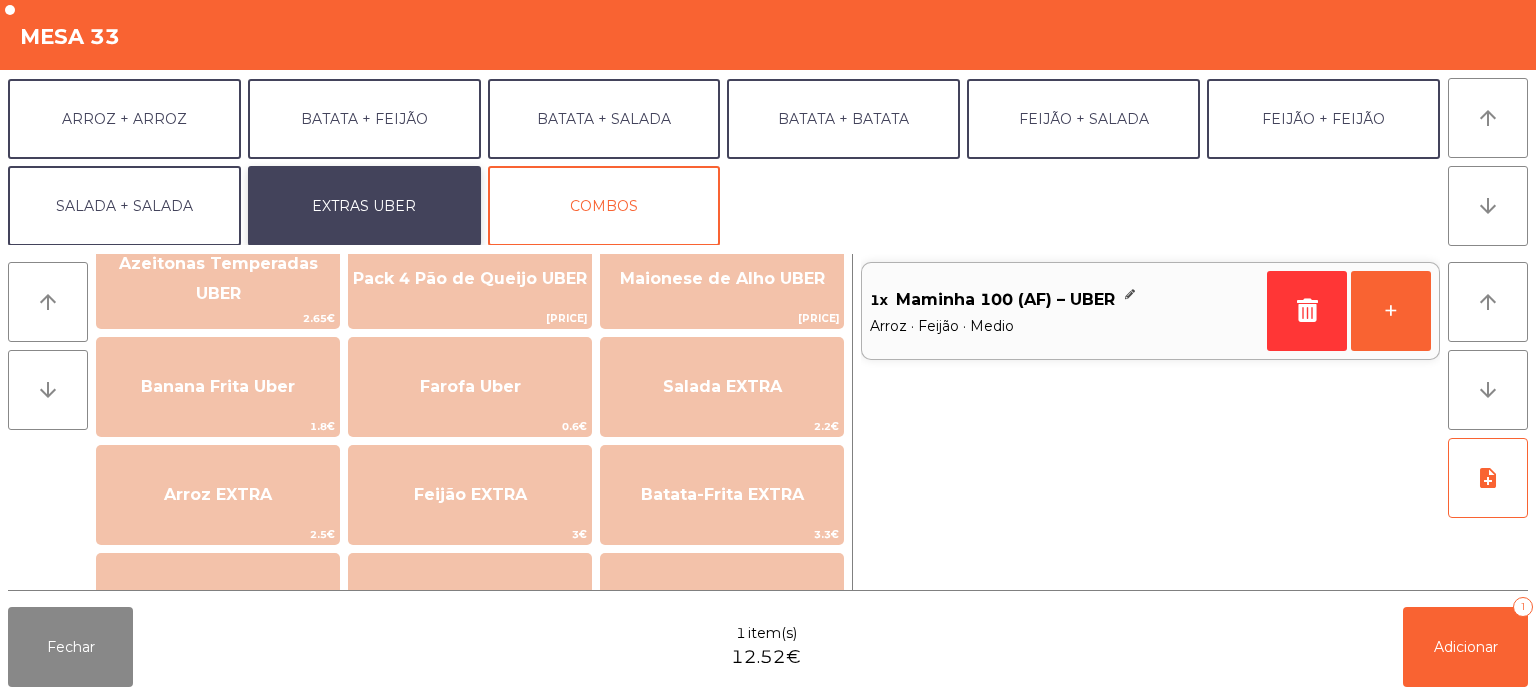scroll, scrollTop: 0, scrollLeft: 0, axis: both 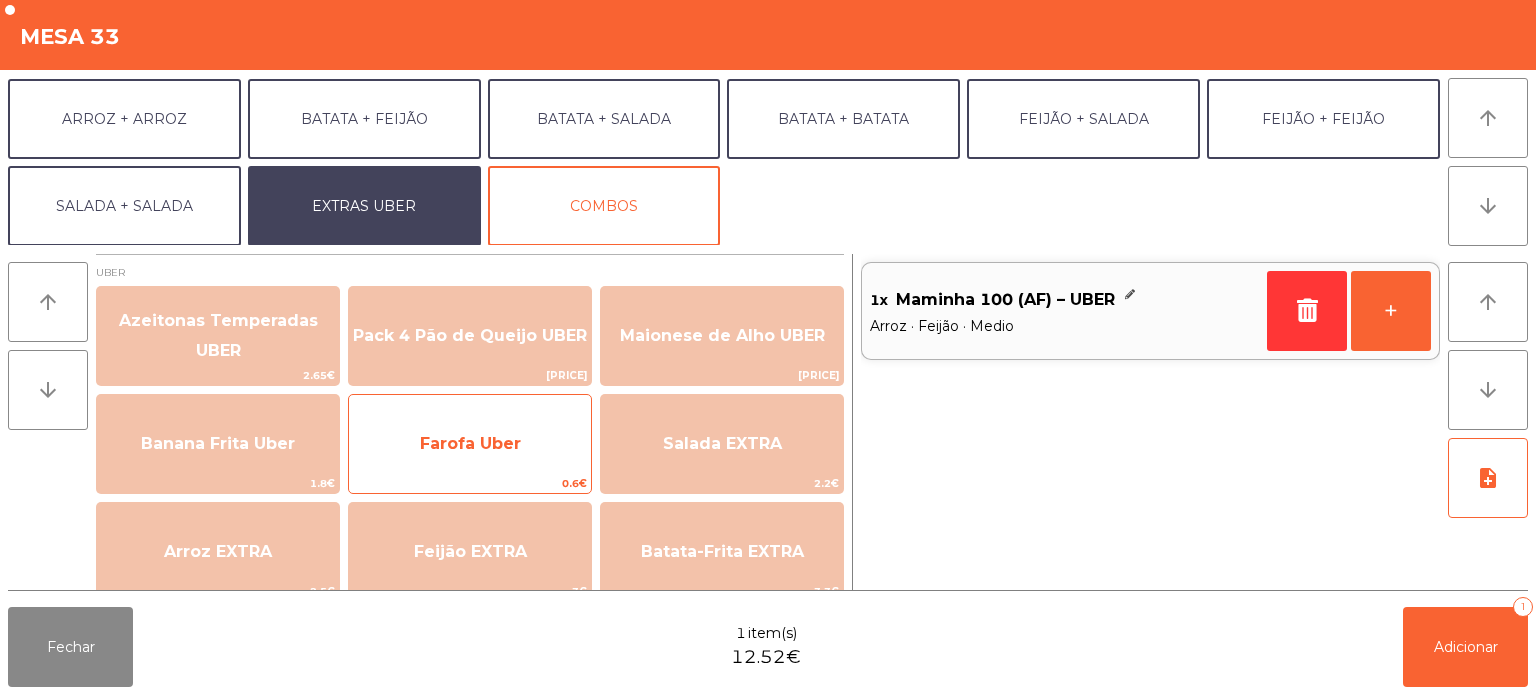 click on "Farofa Uber" 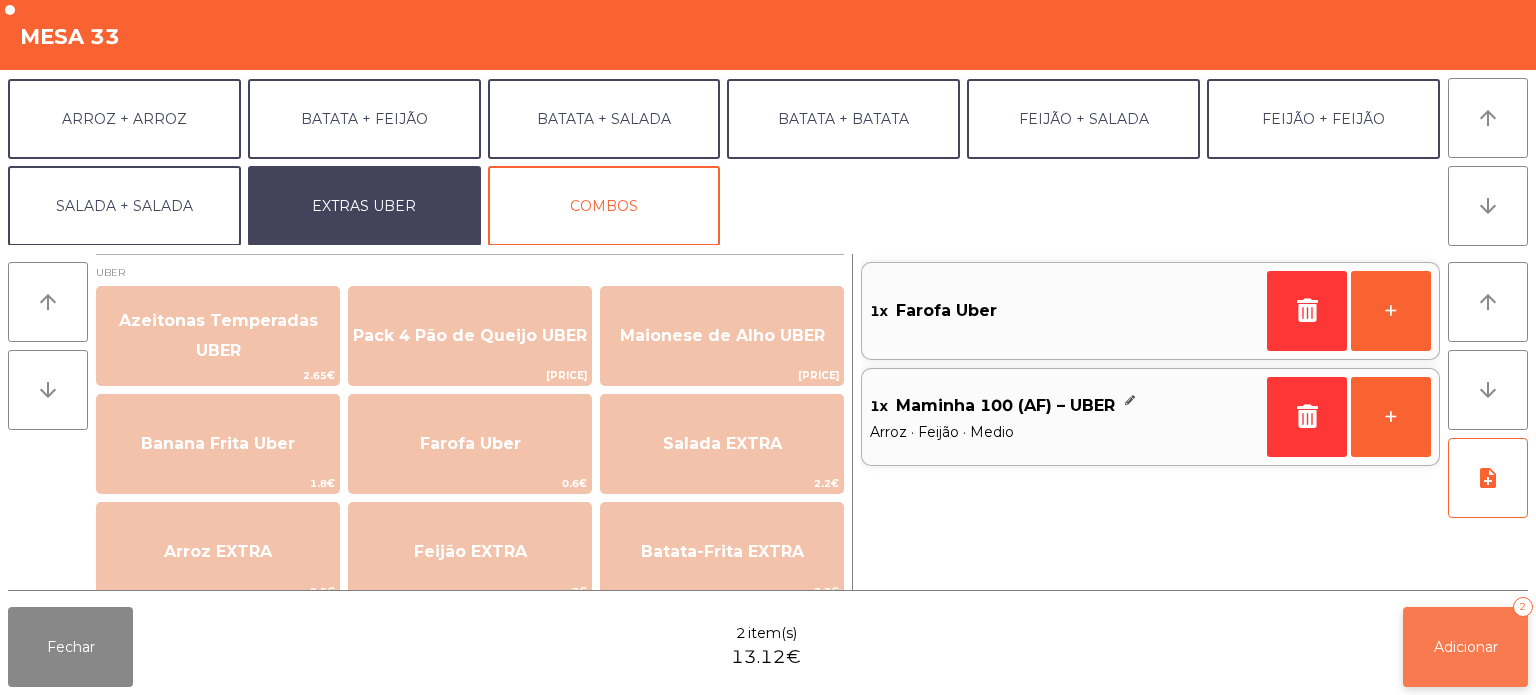 click on "Adicionar   2" 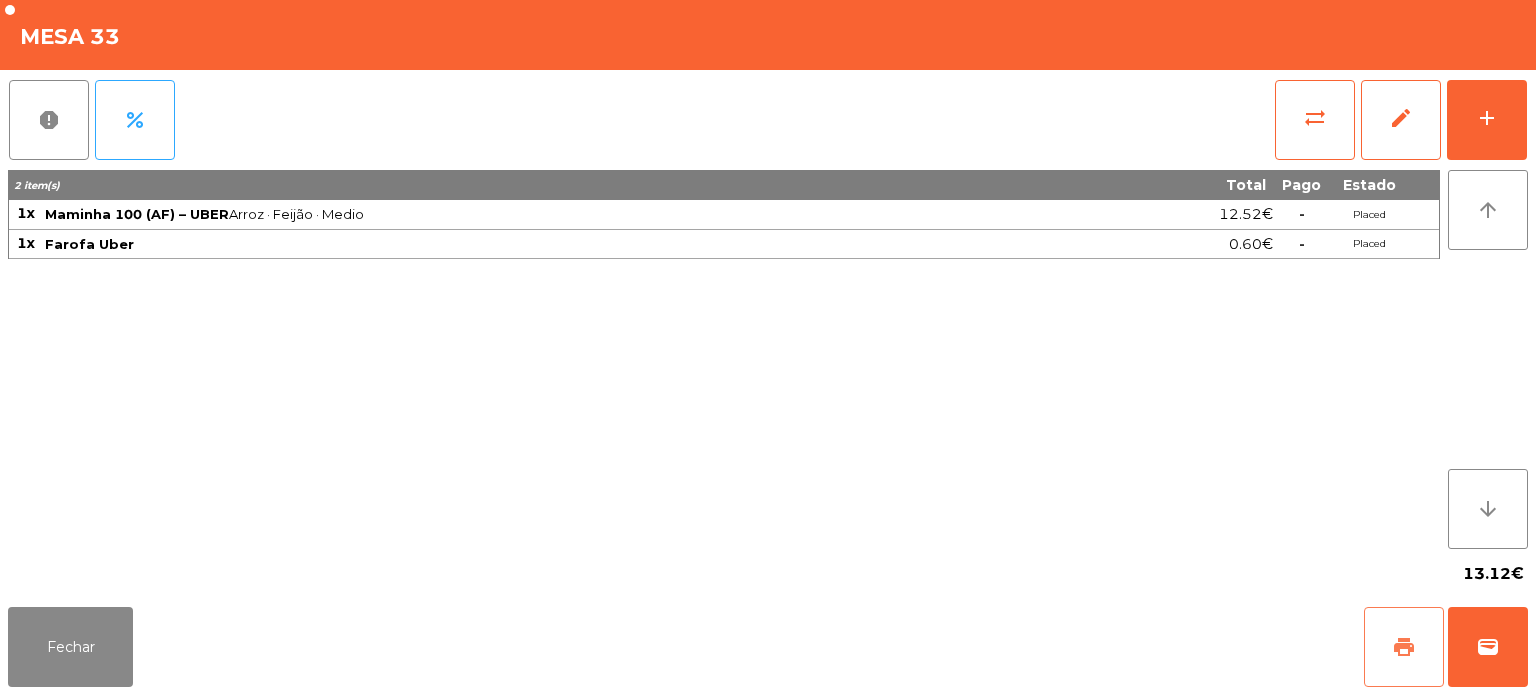 click on "print" 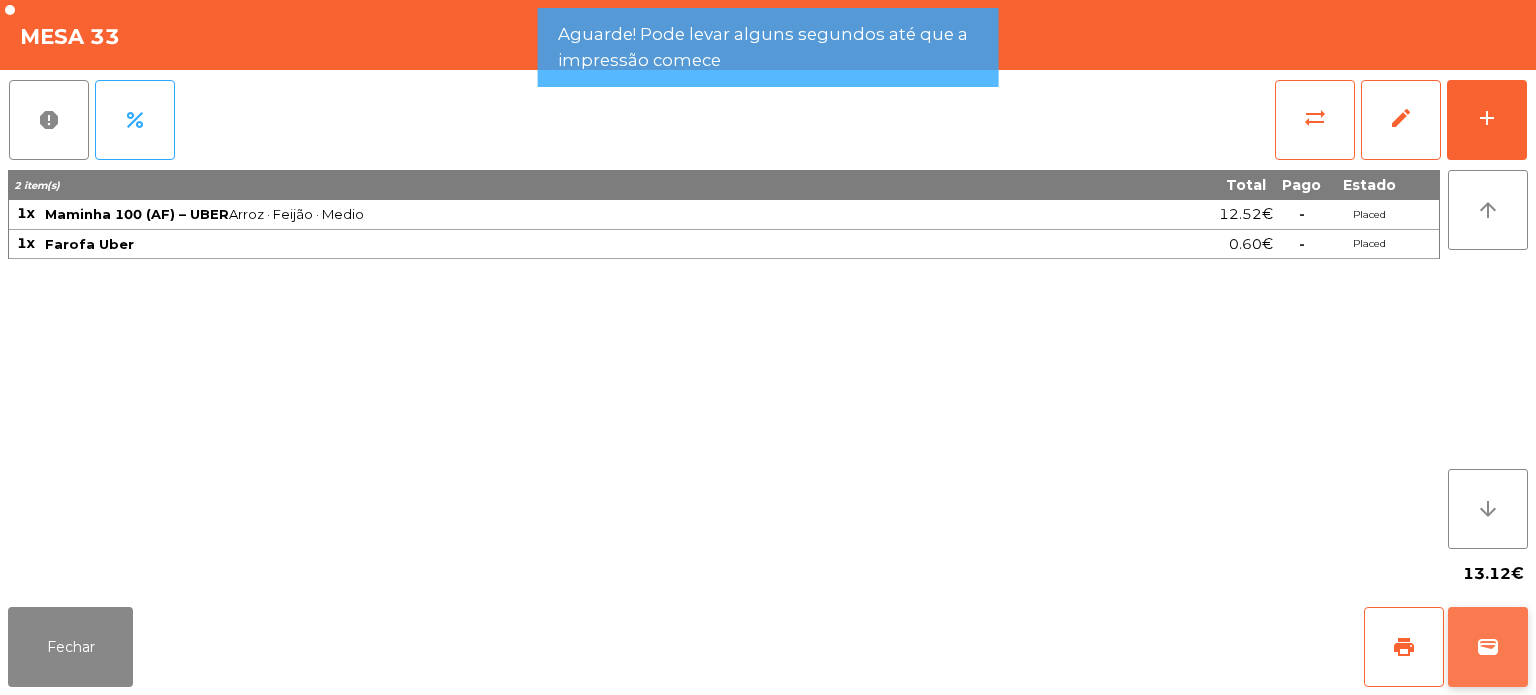 click on "wallet" 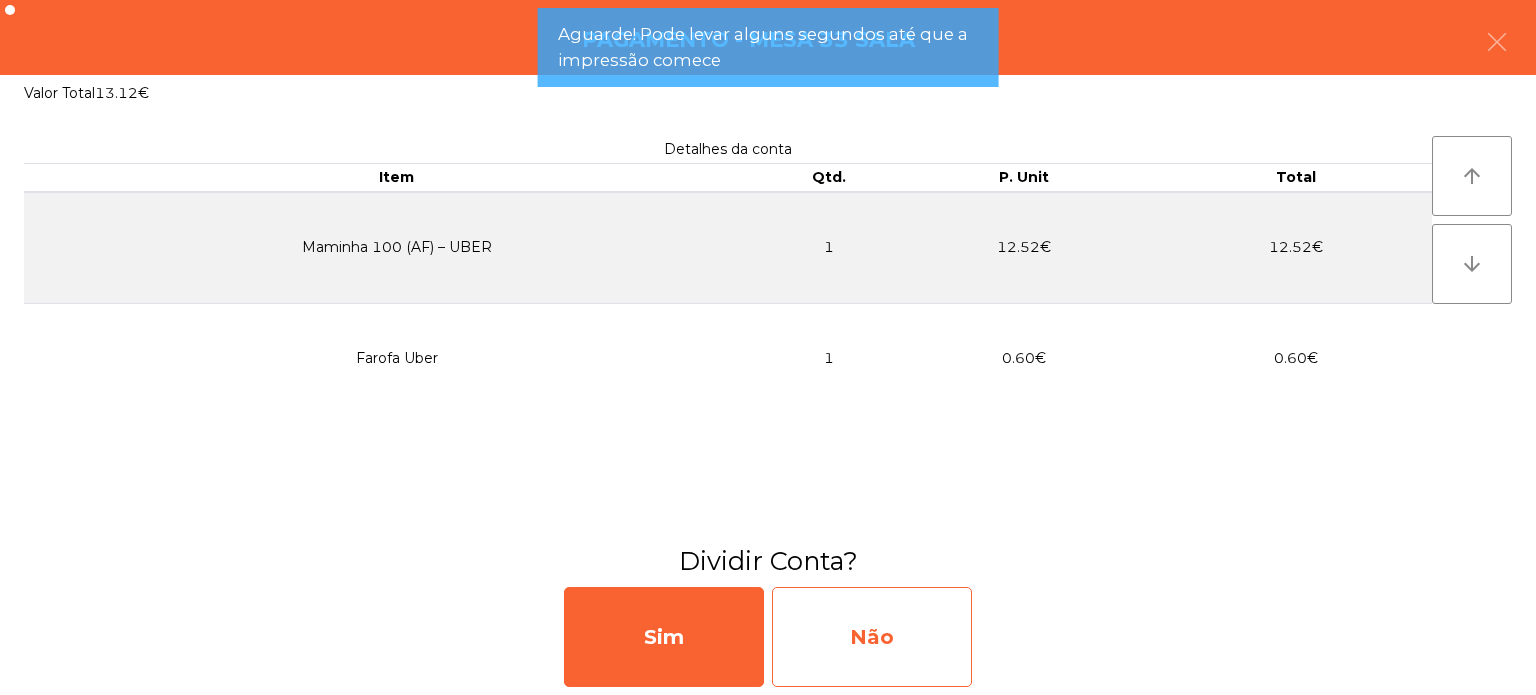 click on "Não" 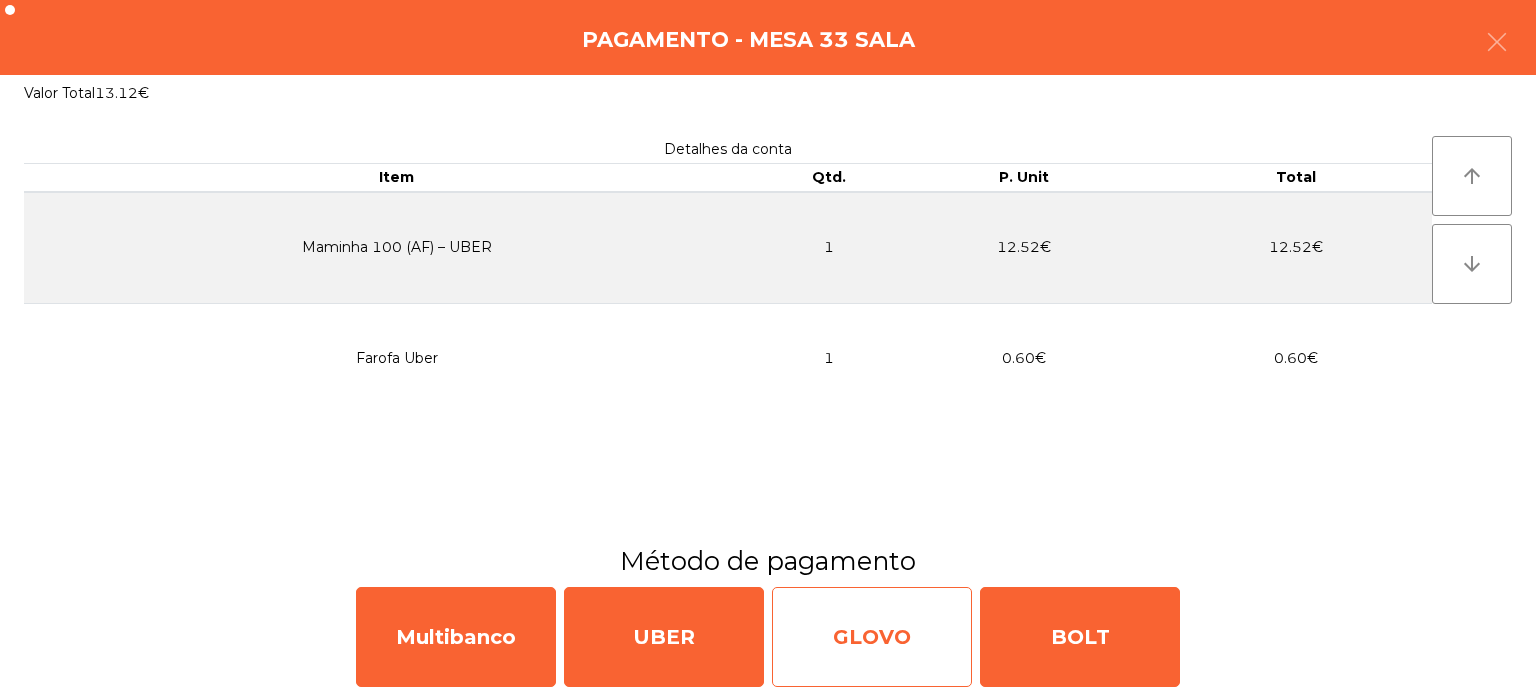 click on "GLOVO" 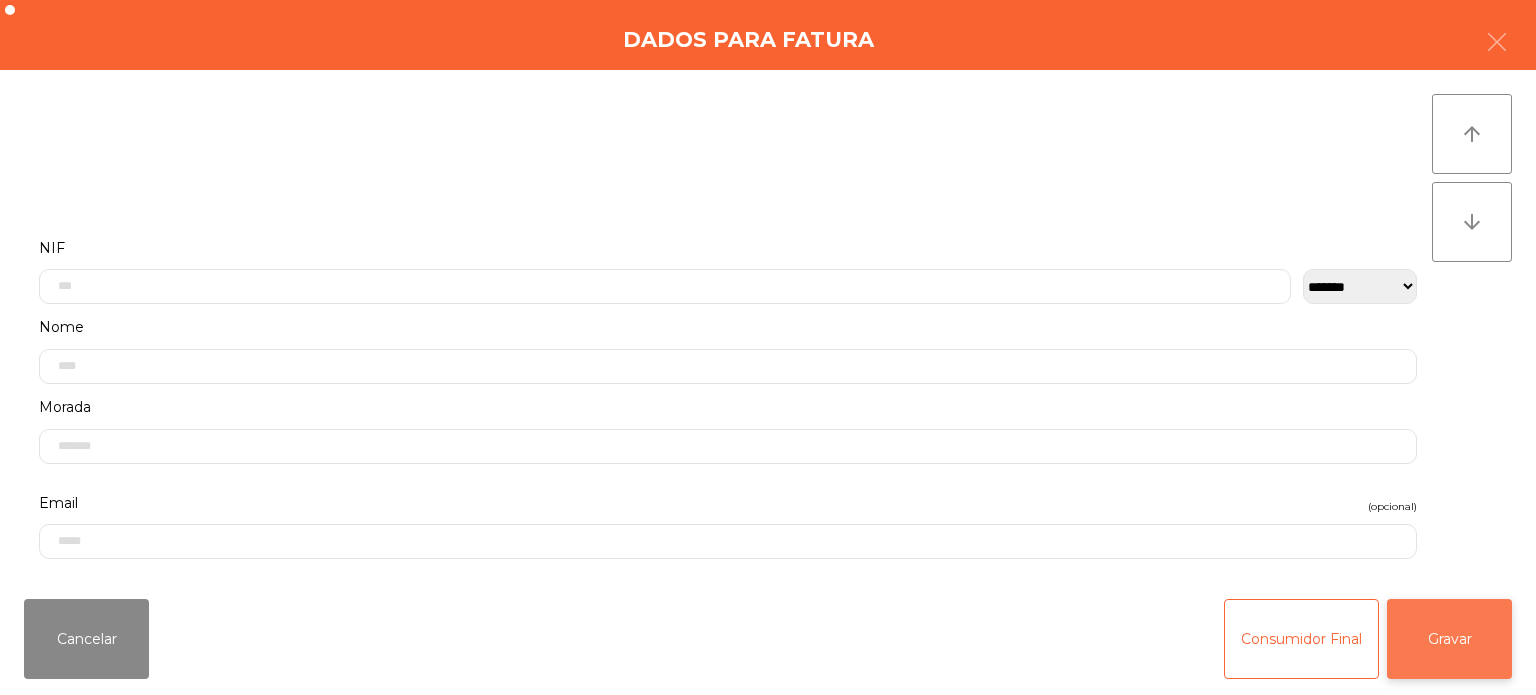 click on "Gravar" 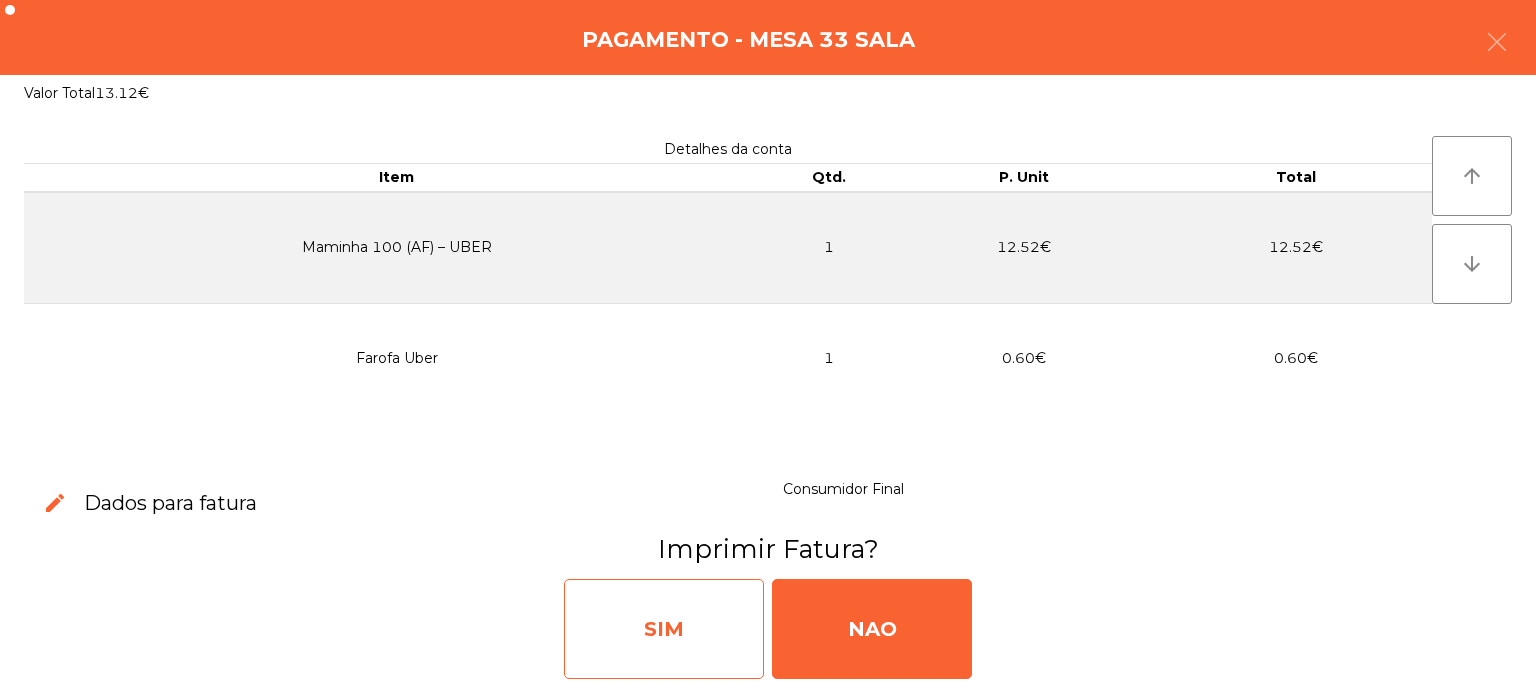 click on "SIM" 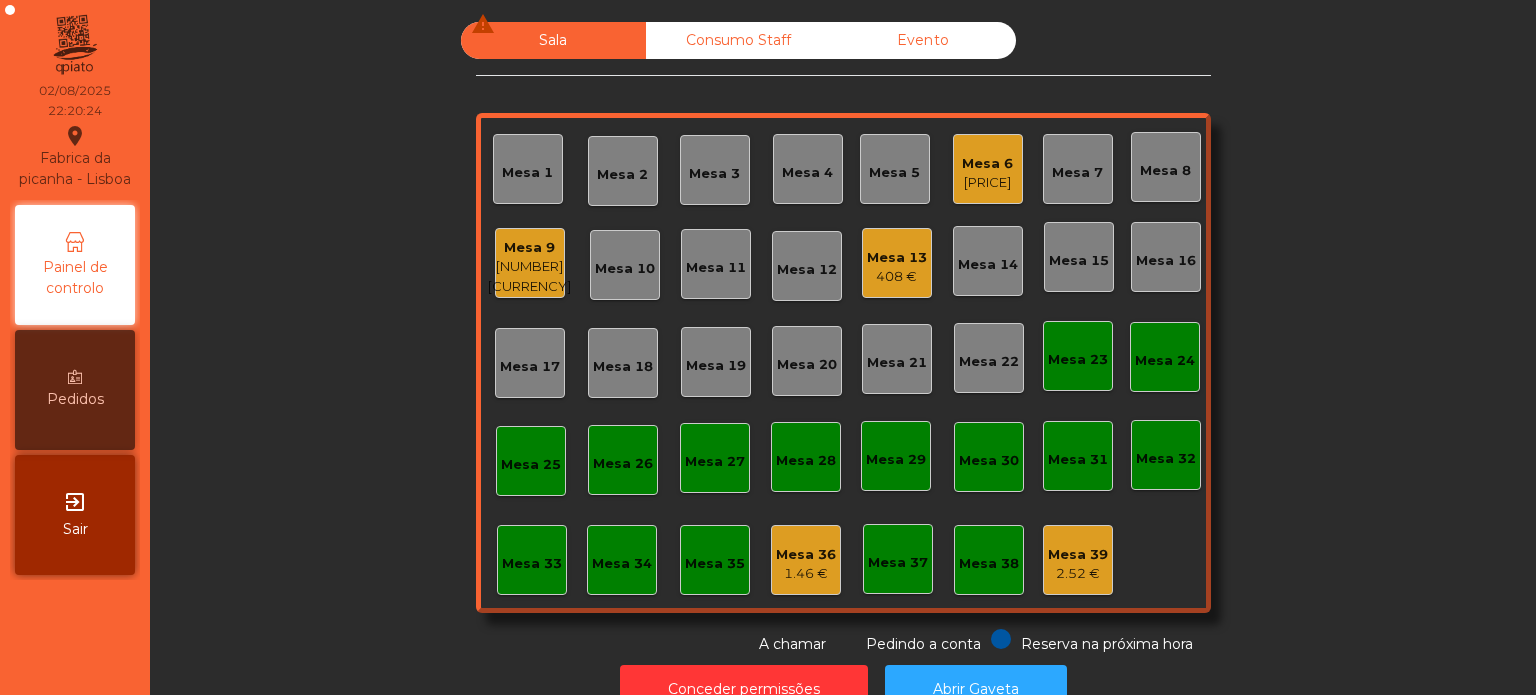 click on "Mesa 6" 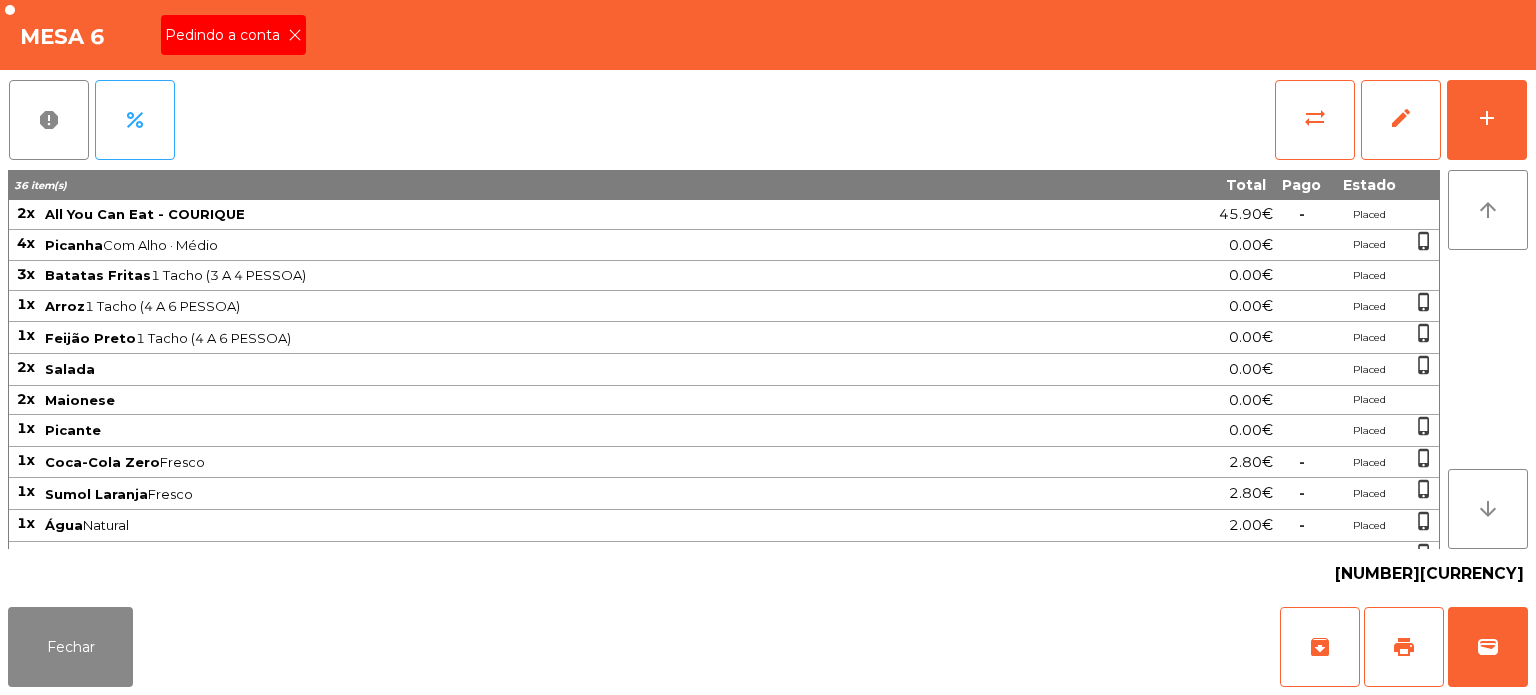 click 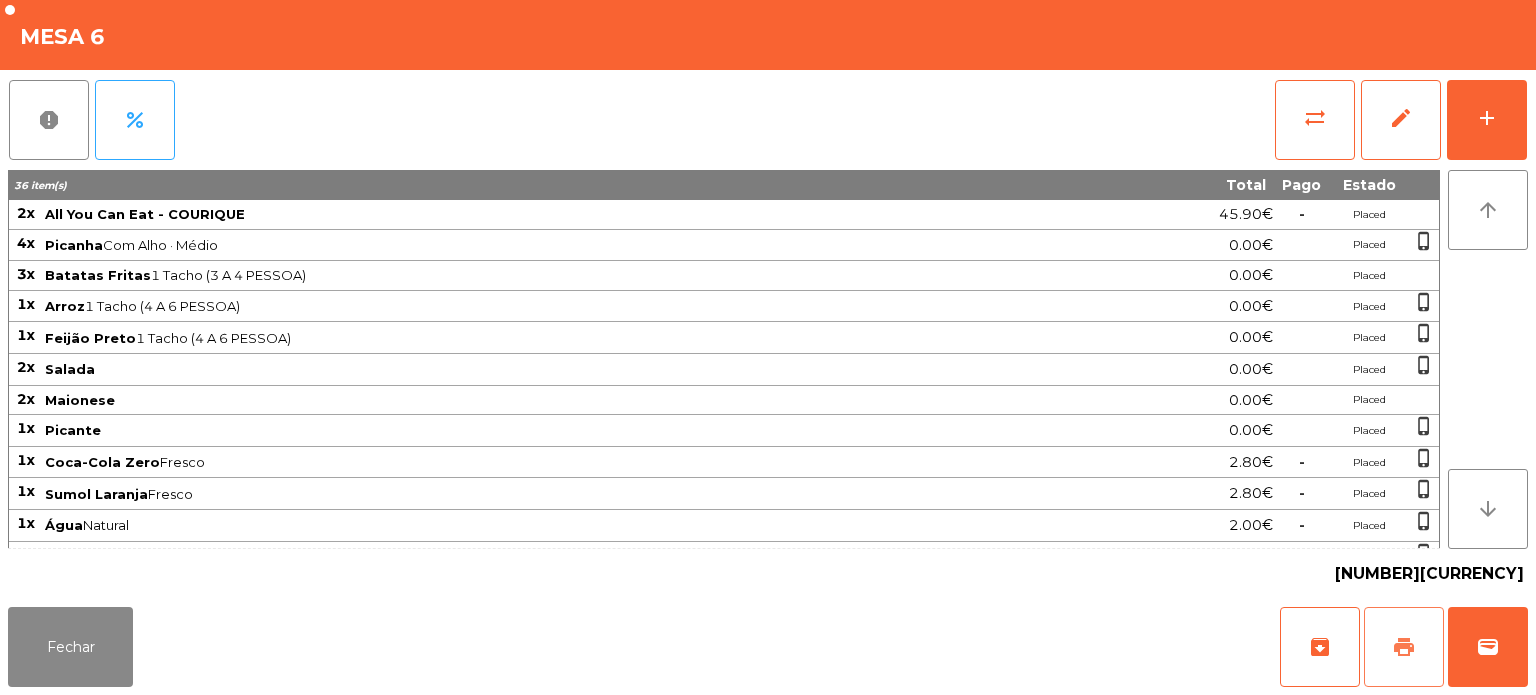 click on "print" 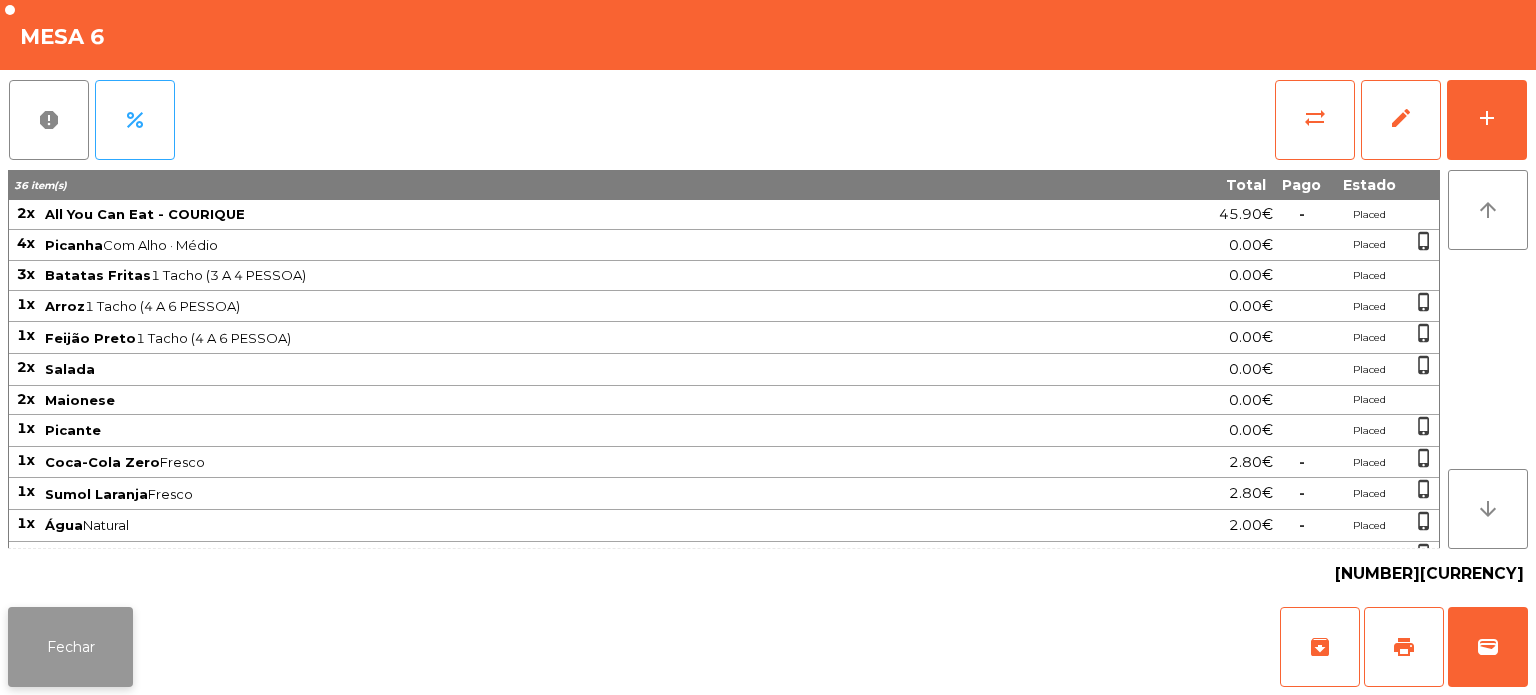 click on "Fechar" 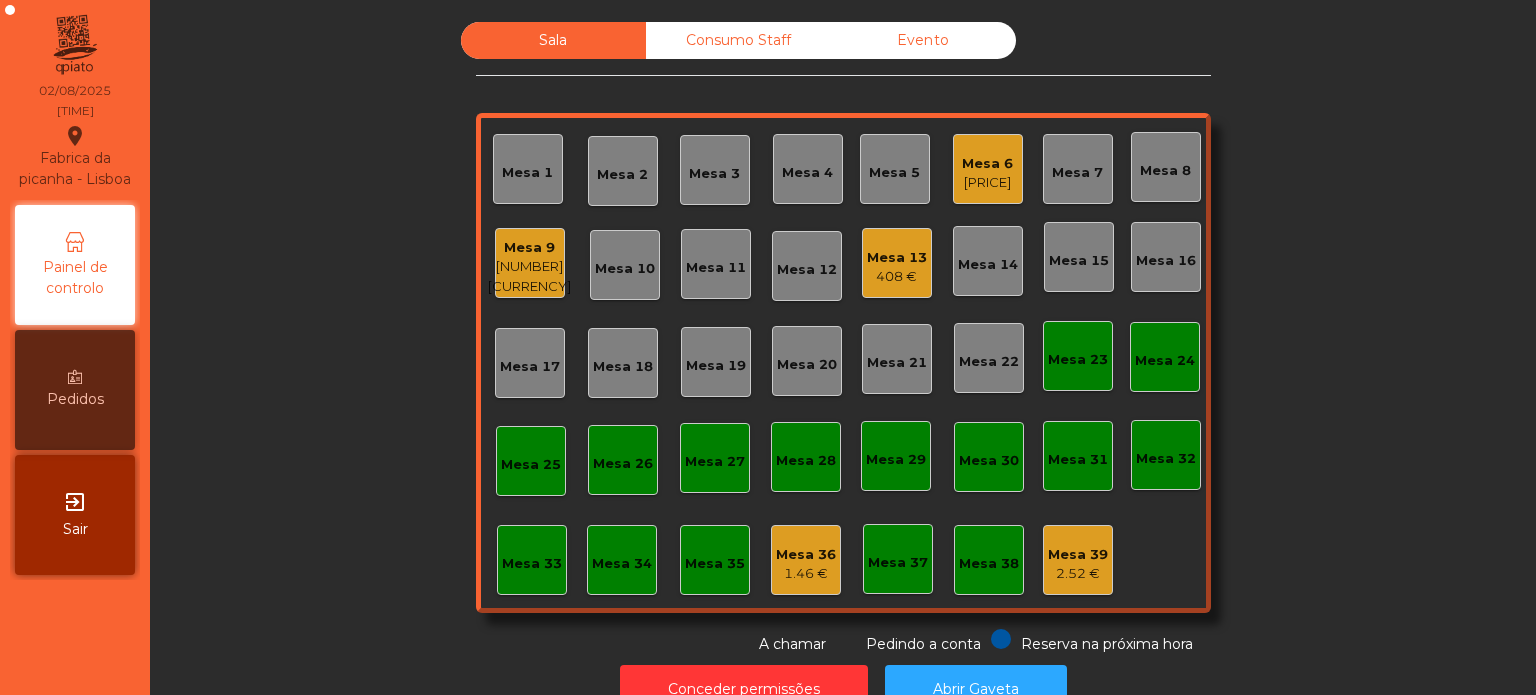 click on "72.35 €" 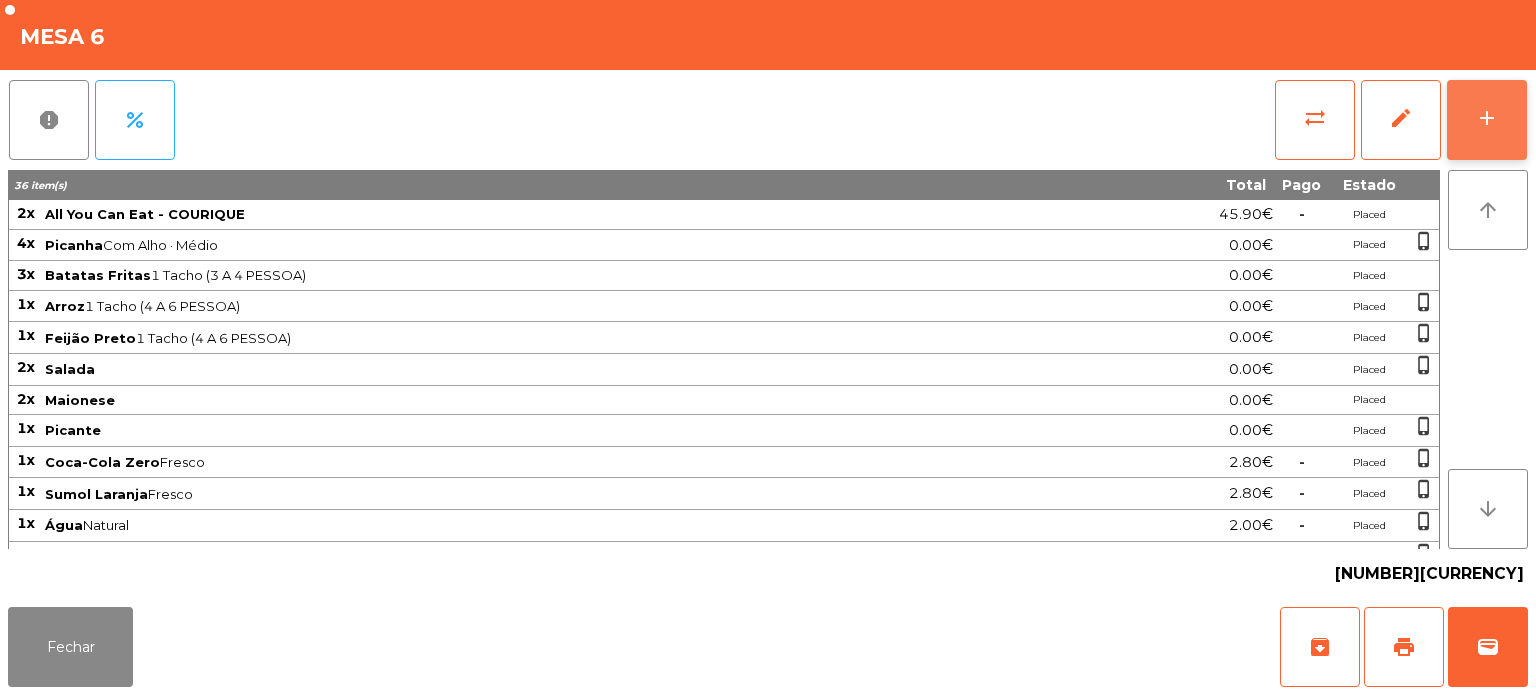 click on "add" 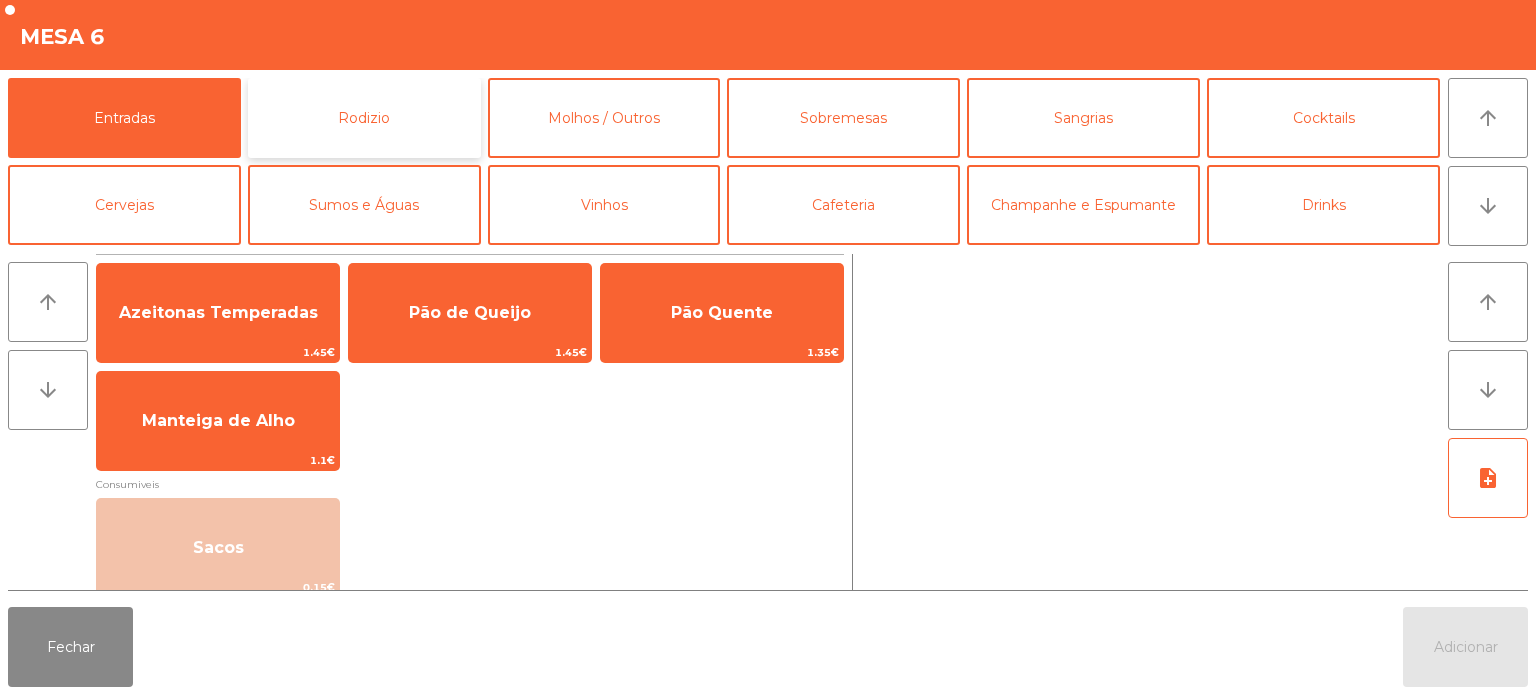 click on "Rodizio" 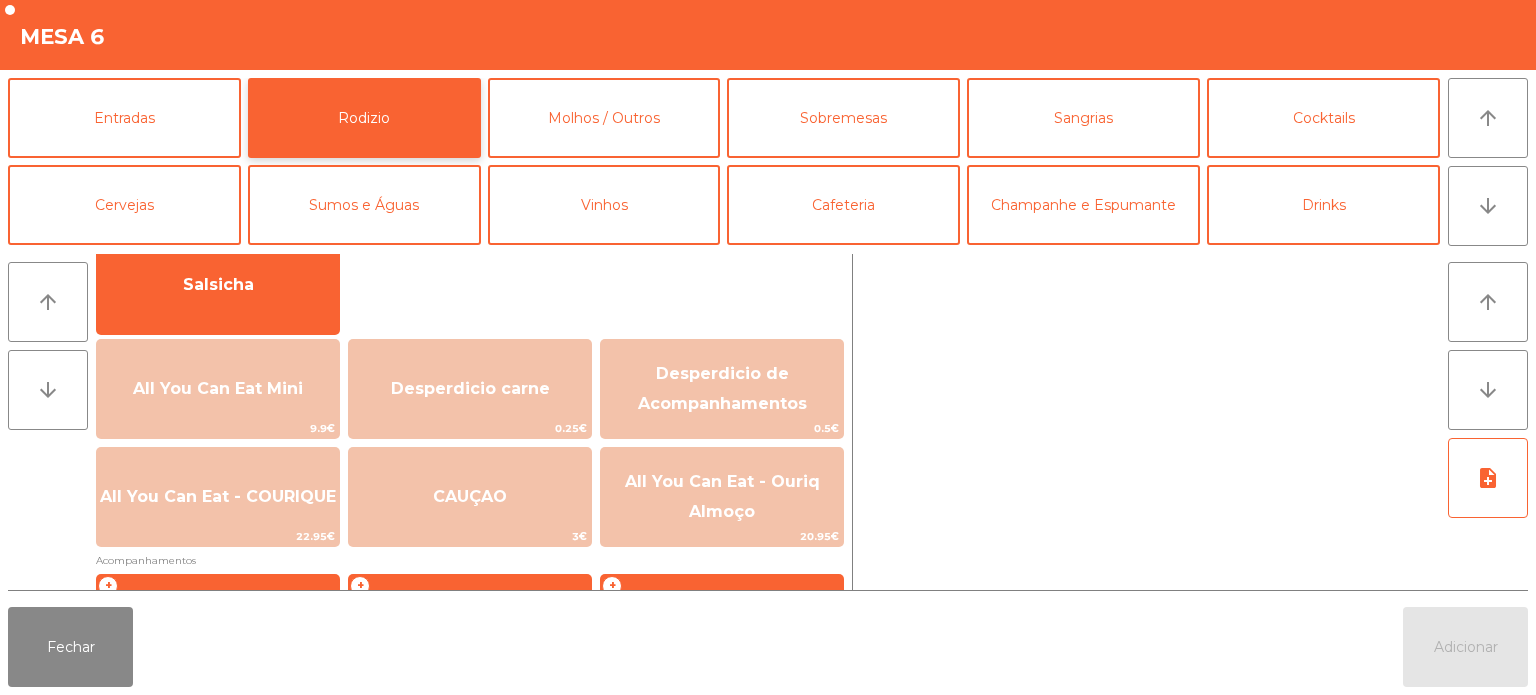scroll, scrollTop: 168, scrollLeft: 0, axis: vertical 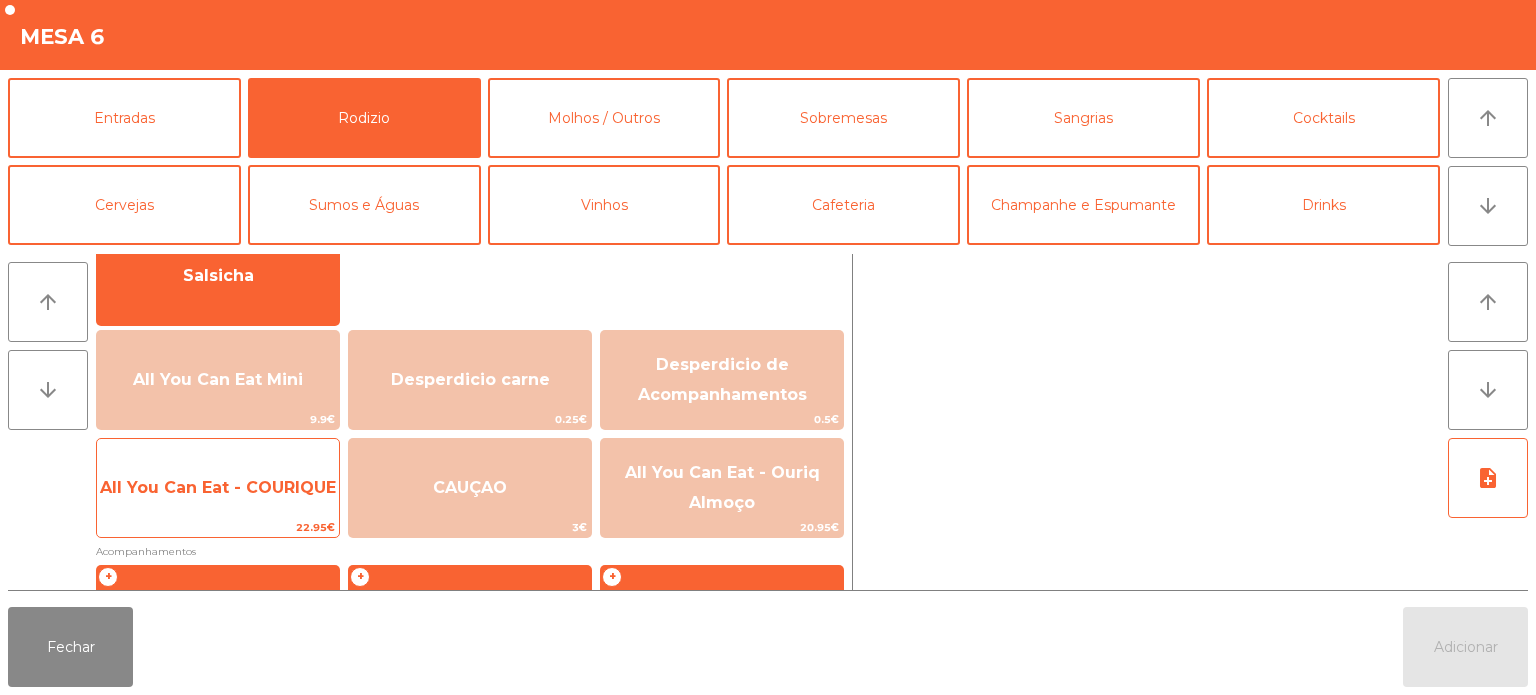 click on "All You Can Eat - COURIQUE" 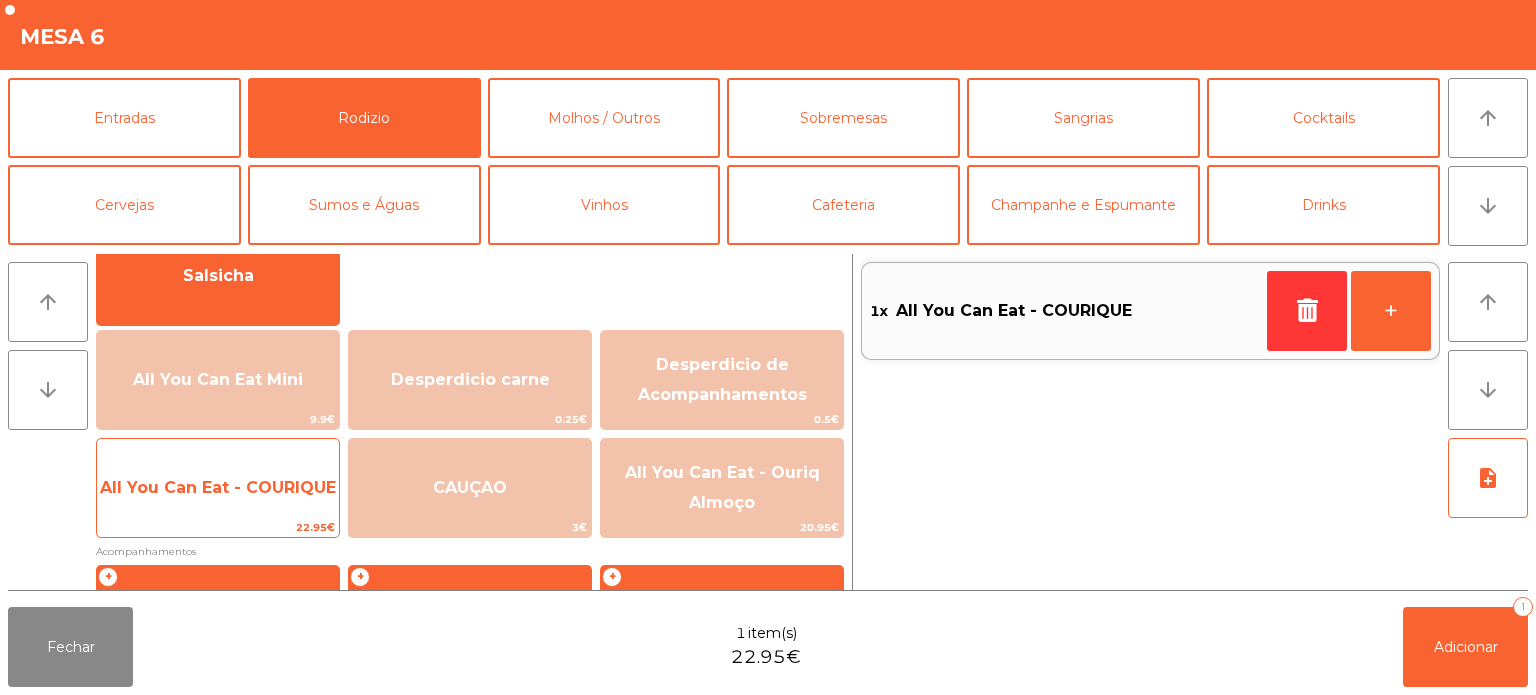 click on "All You Can Eat - COURIQUE" 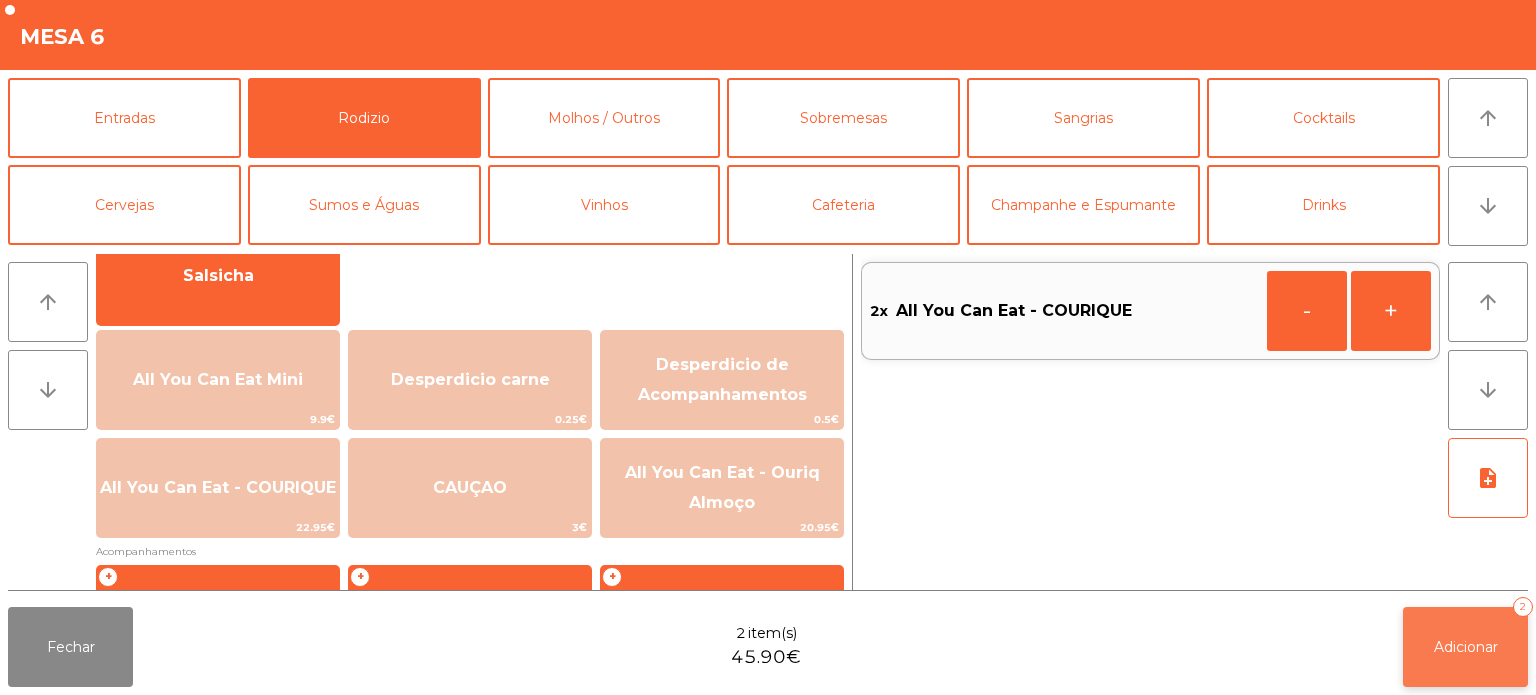 click on "Adicionar   2" 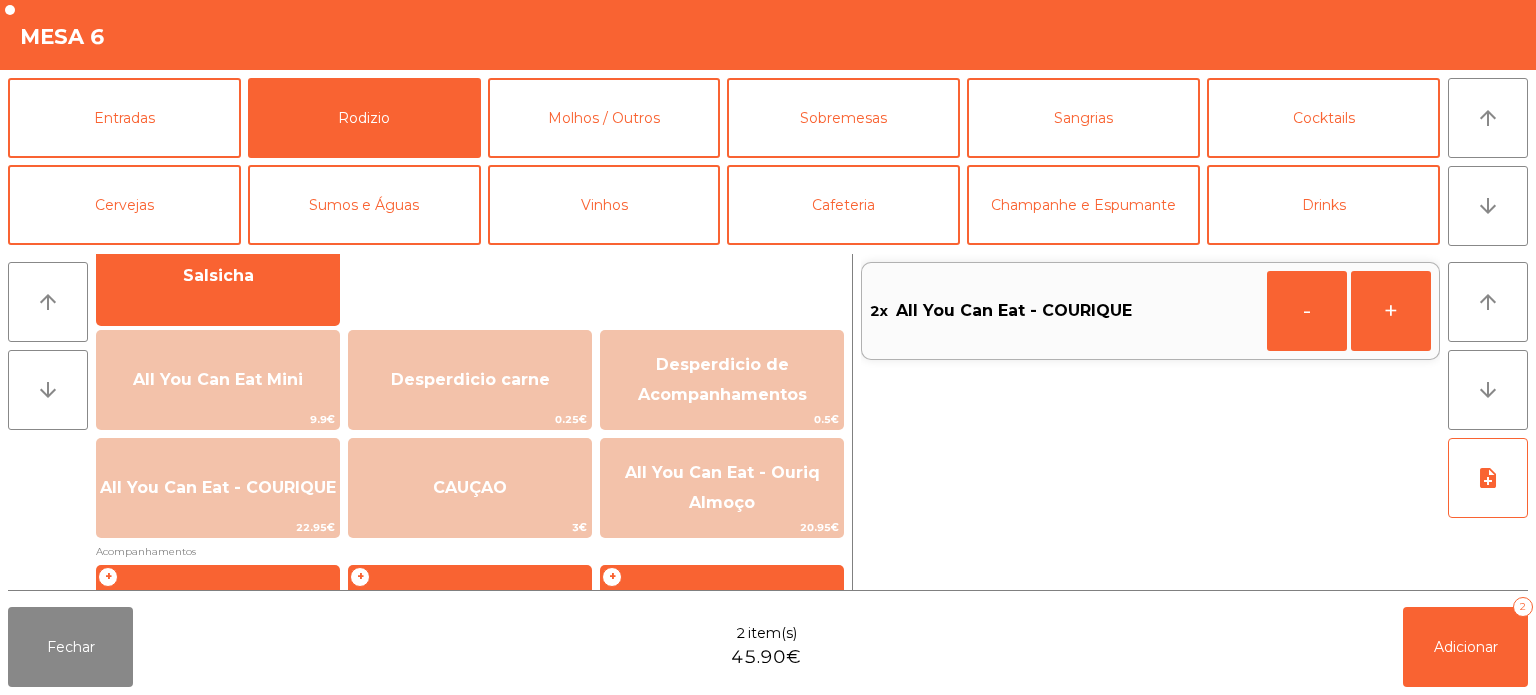 click on "wallet" 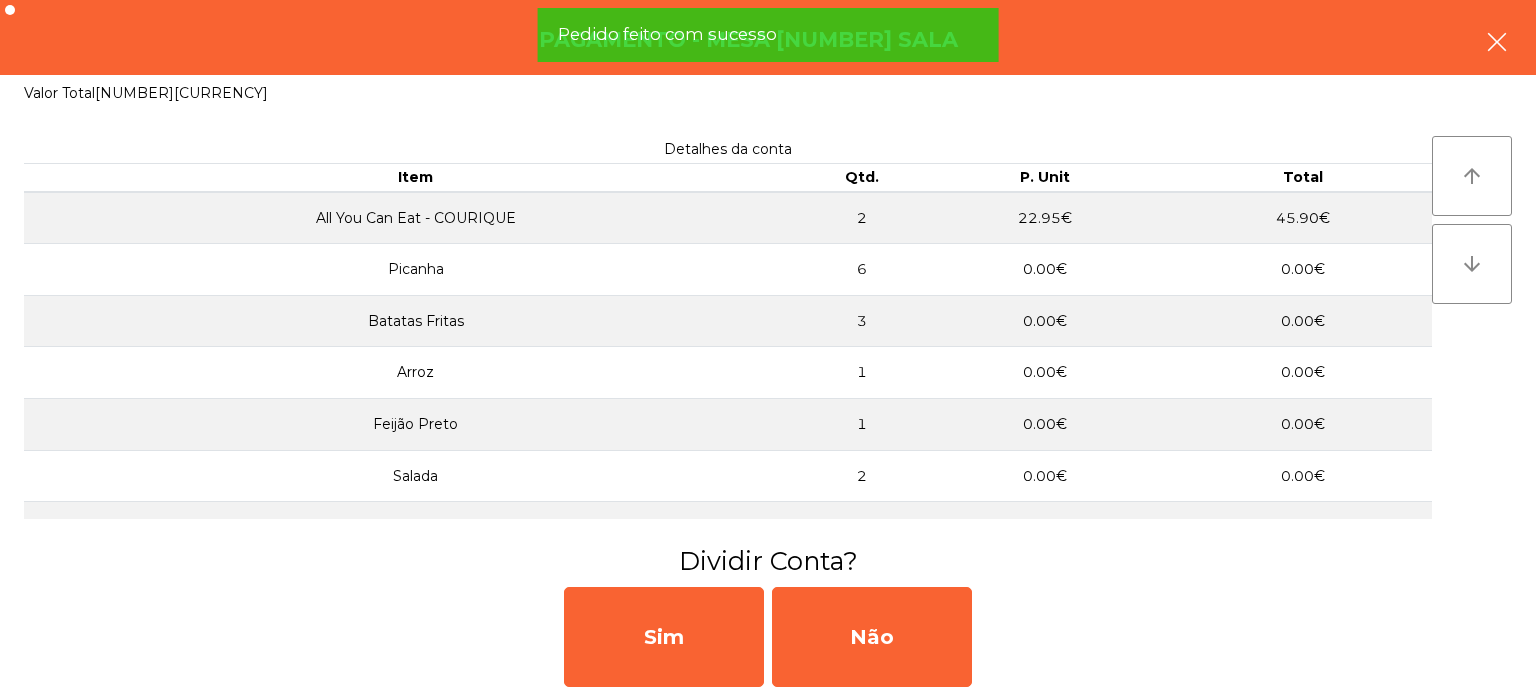 click 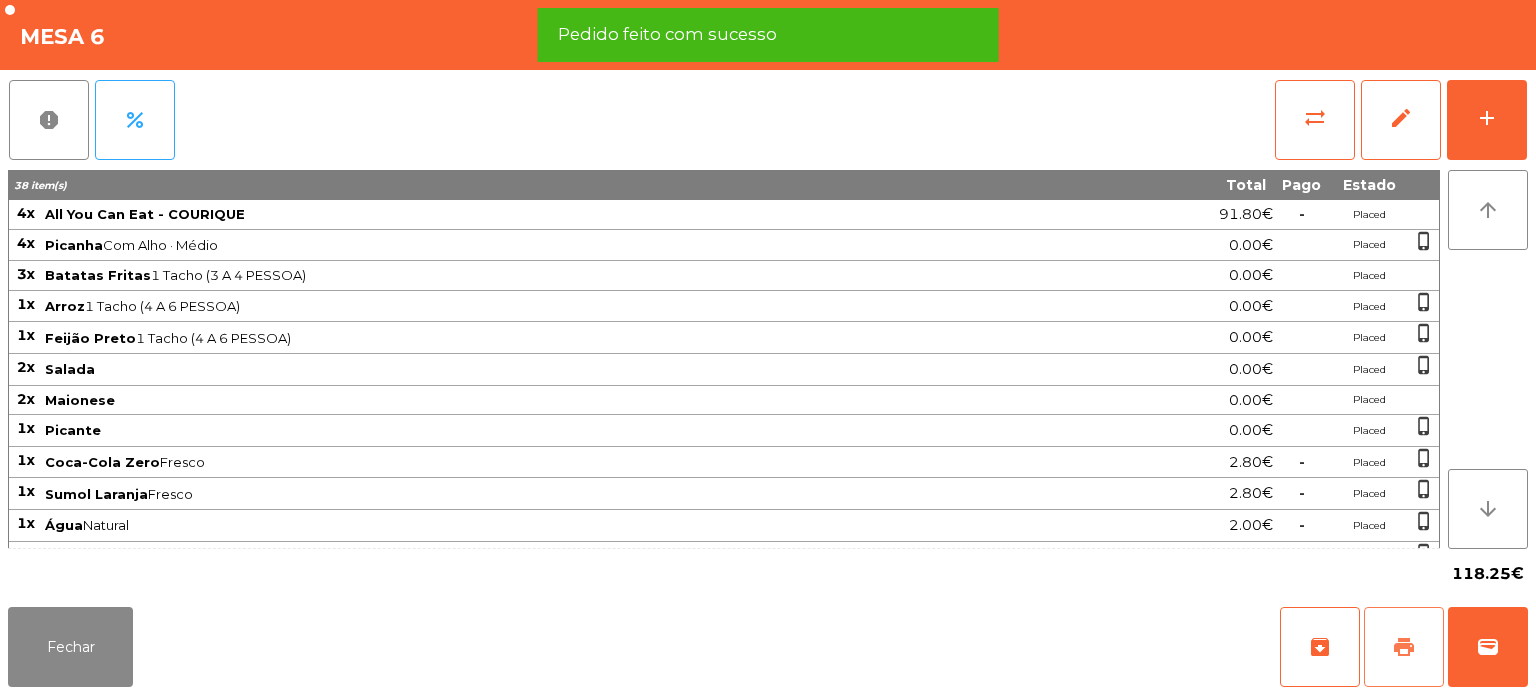 click on "print" 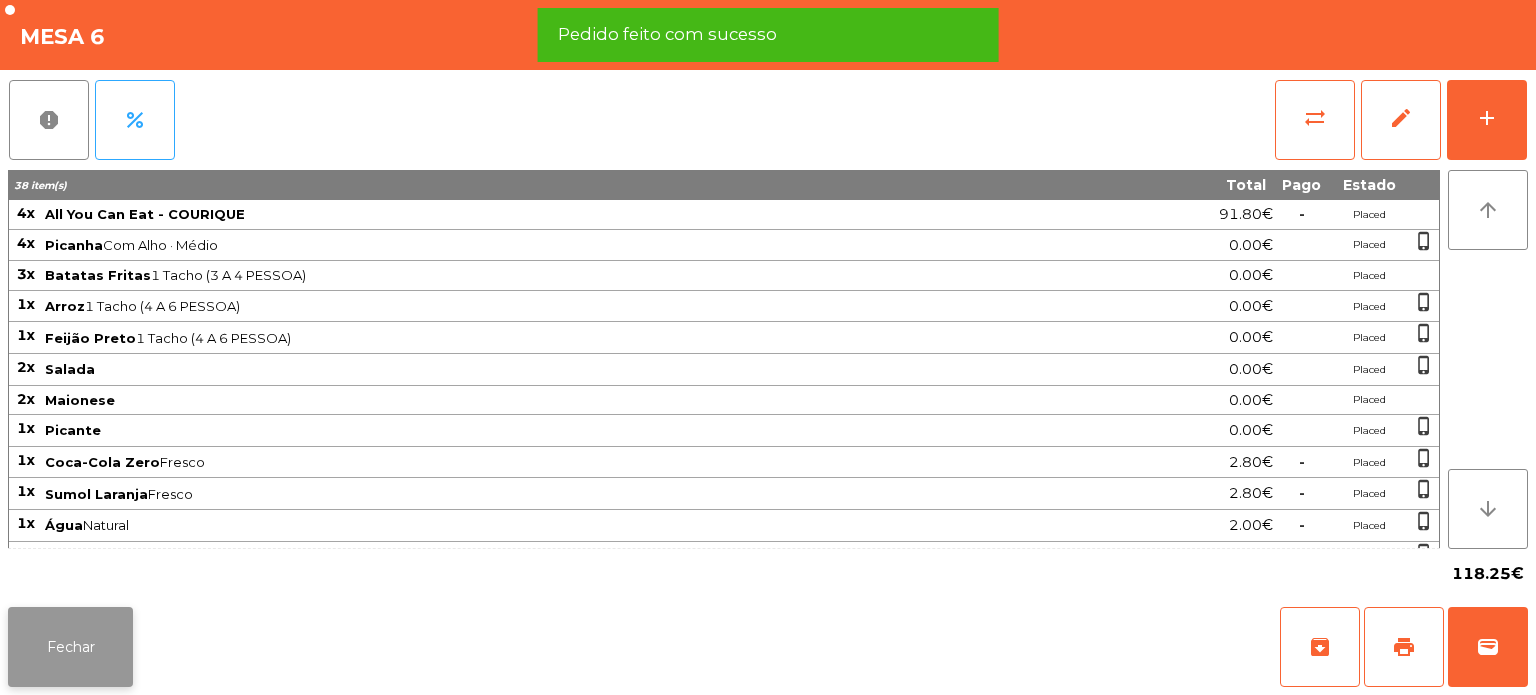 click on "Fechar" 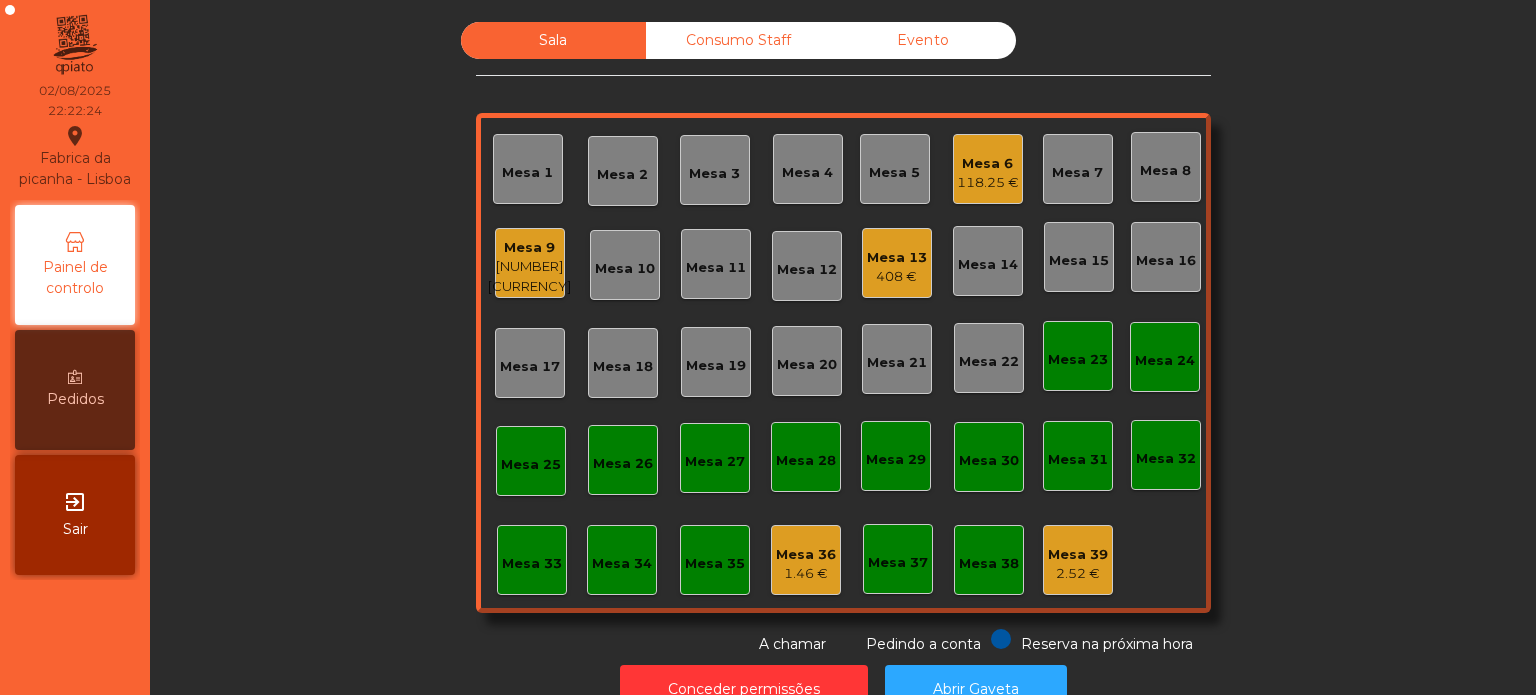 click on "Mesa 6" 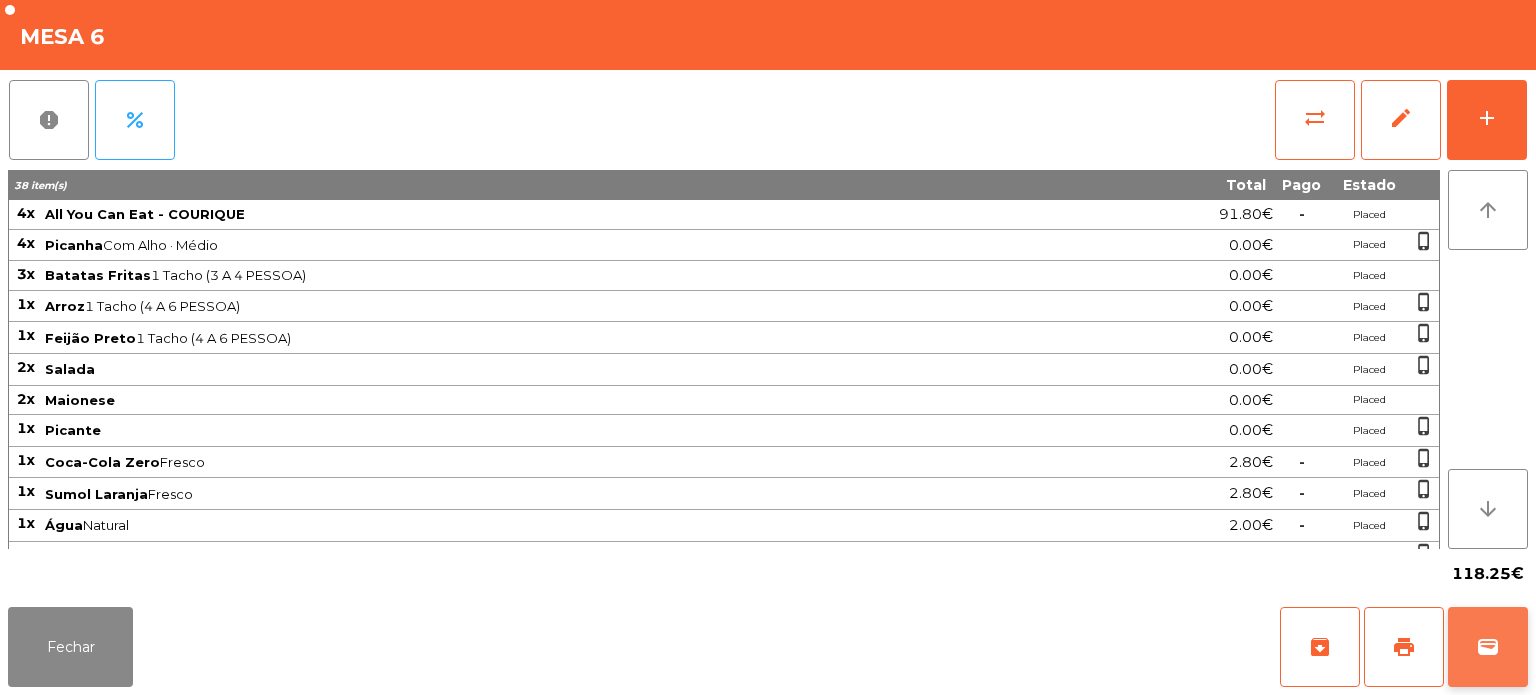 click on "wallet" 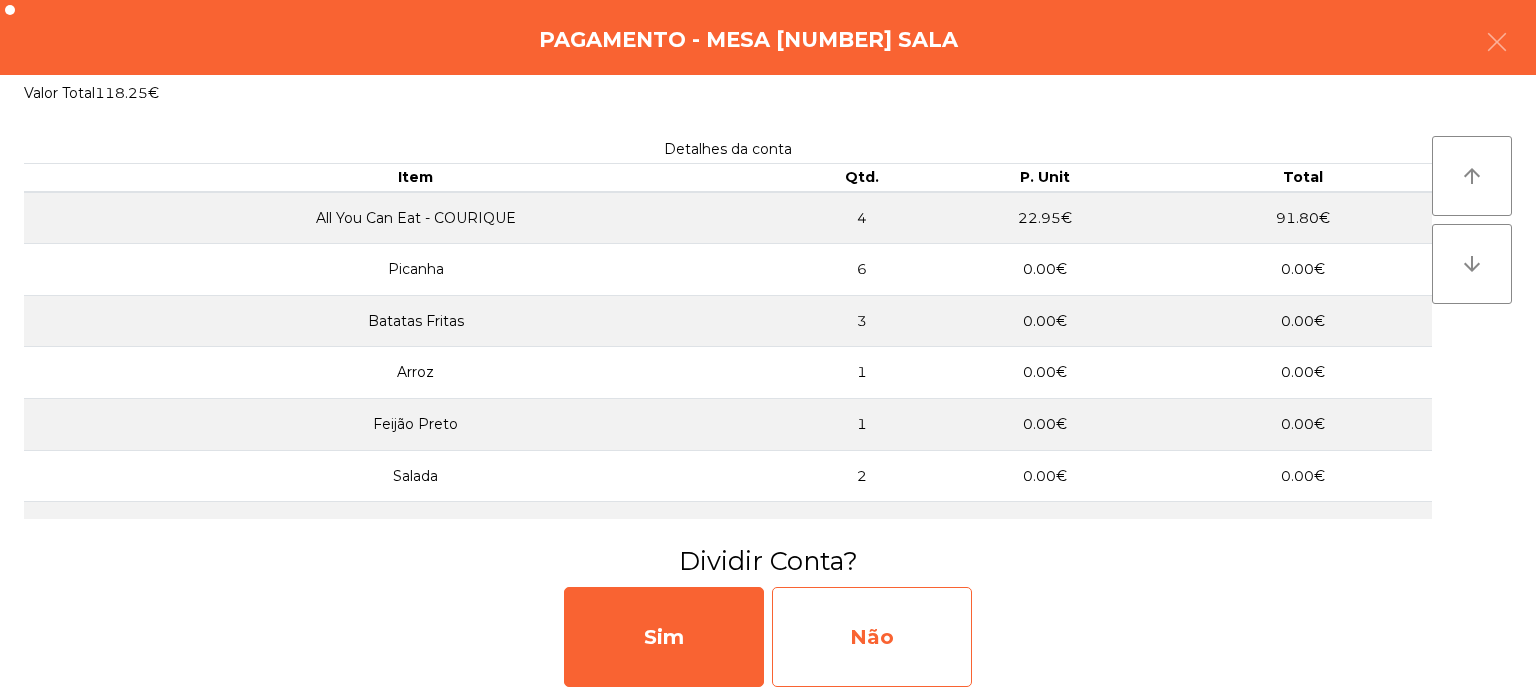 click on "Não" 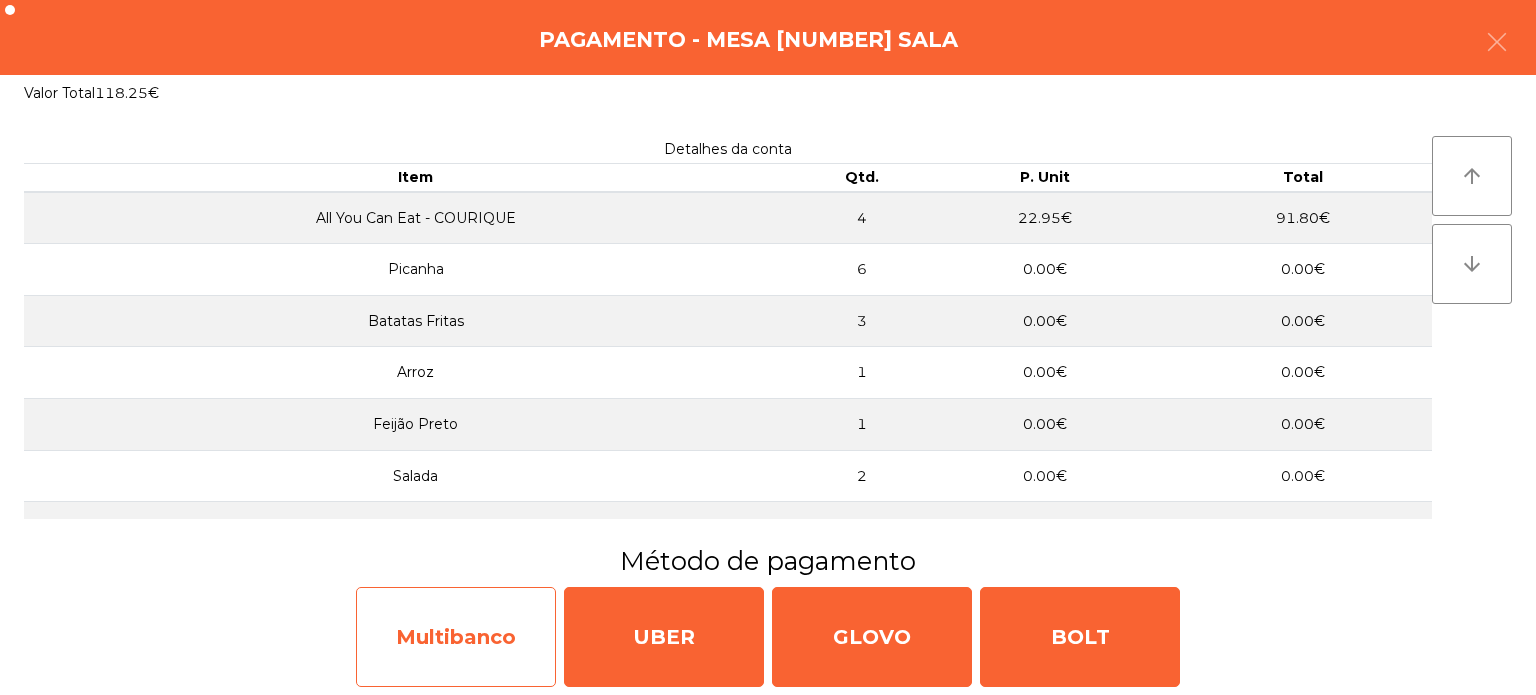 click on "Multibanco" 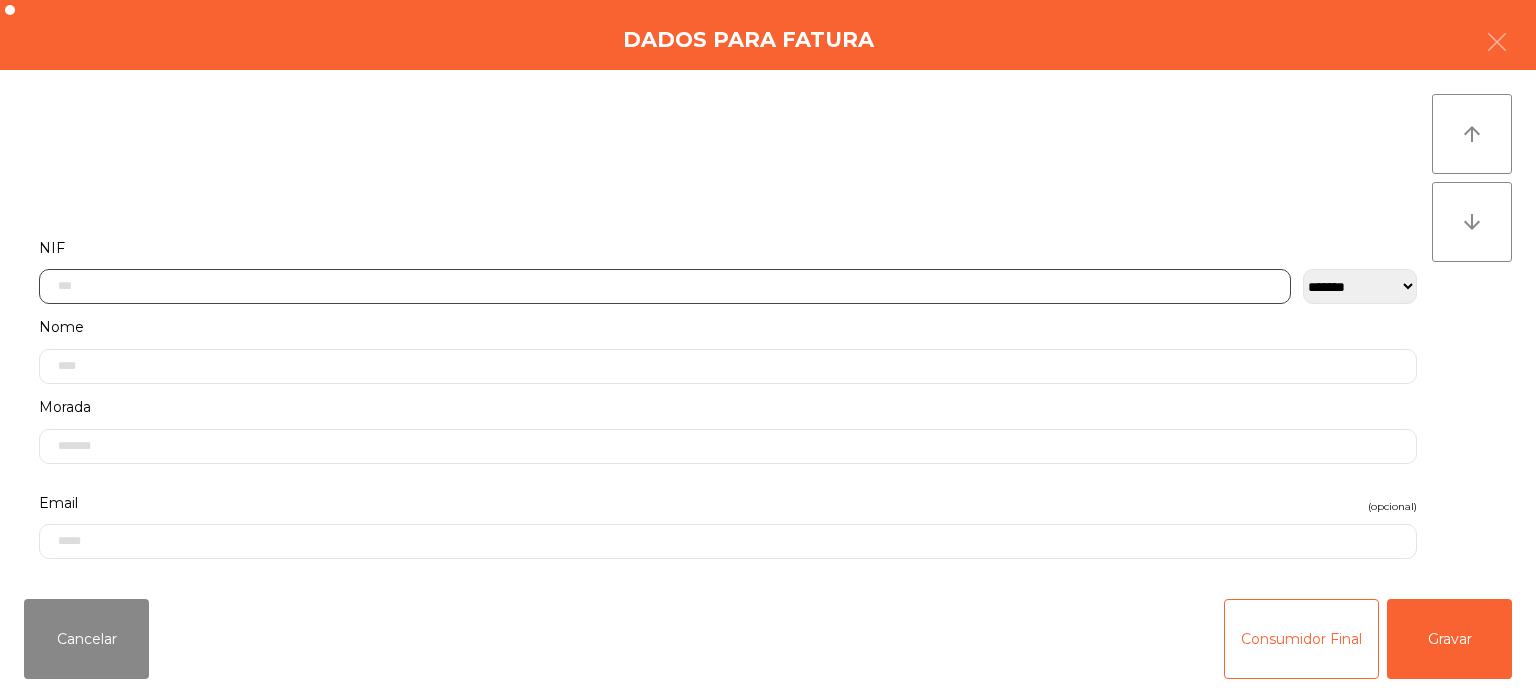 click 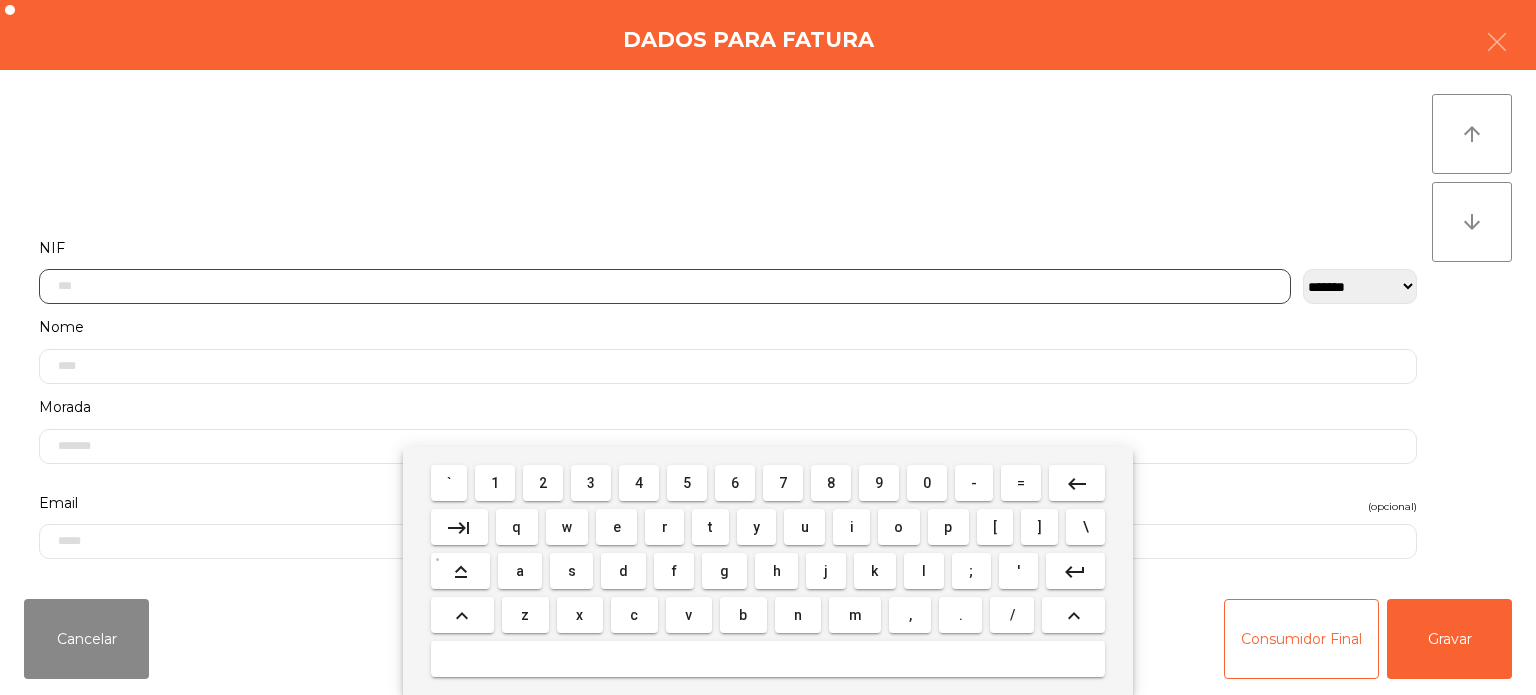 scroll, scrollTop: 139, scrollLeft: 0, axis: vertical 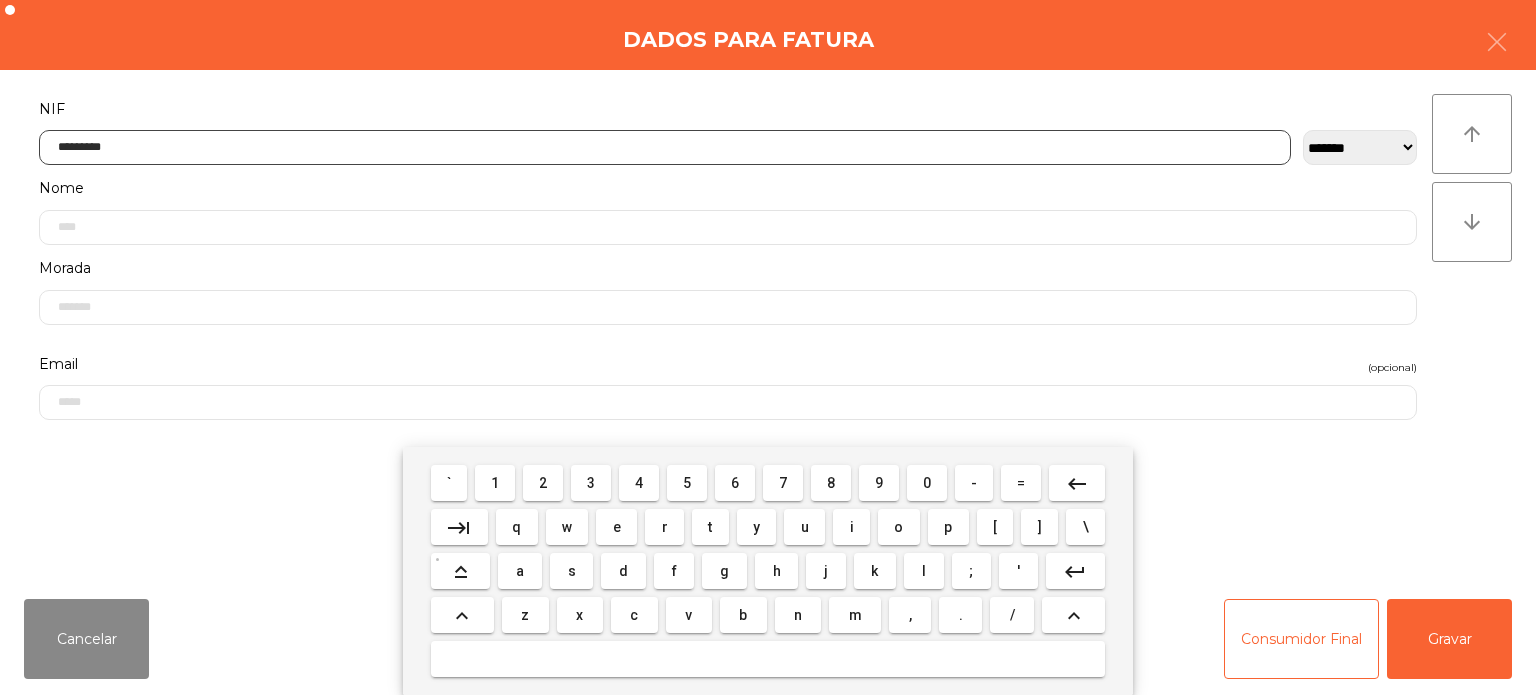 type on "*********" 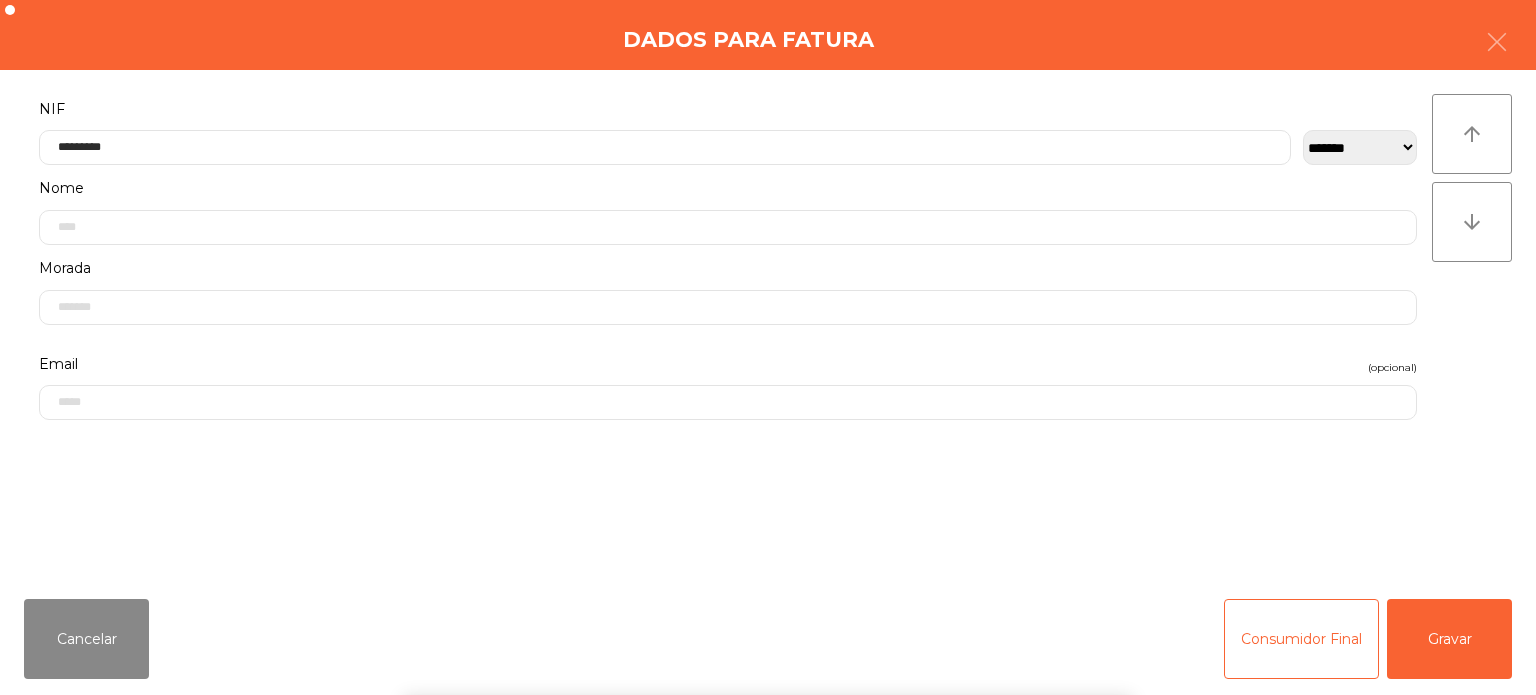 click on "` 1 2 3 4 5 6 7 8 9 0 - = keyboard_backspace keyboard_tab q w e r t y u i o p [ ] \ keyboard_capslock a s d f g h j k l ; ' keyboard_return keyboard_arrow_up z x c v b n m , . / keyboard_arrow_up" at bounding box center [768, 571] 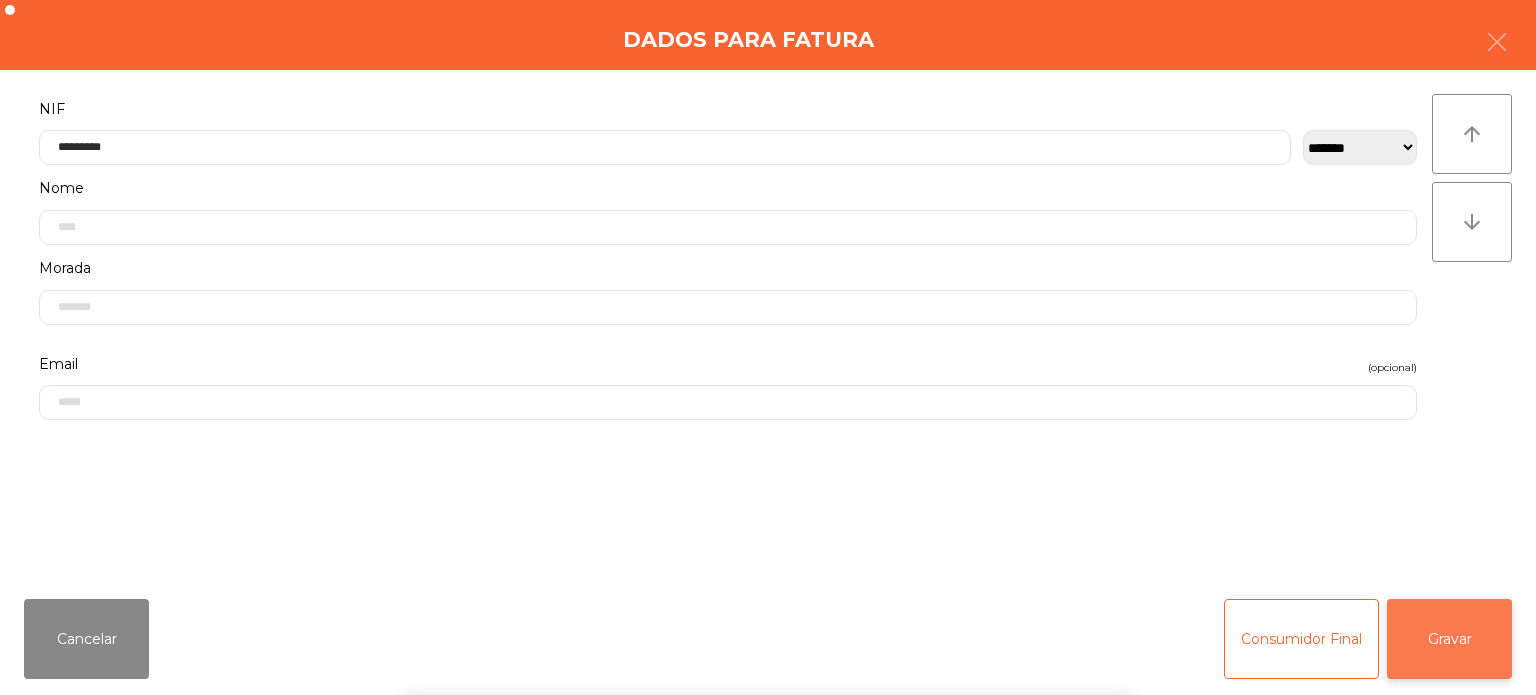 click on "Gravar" 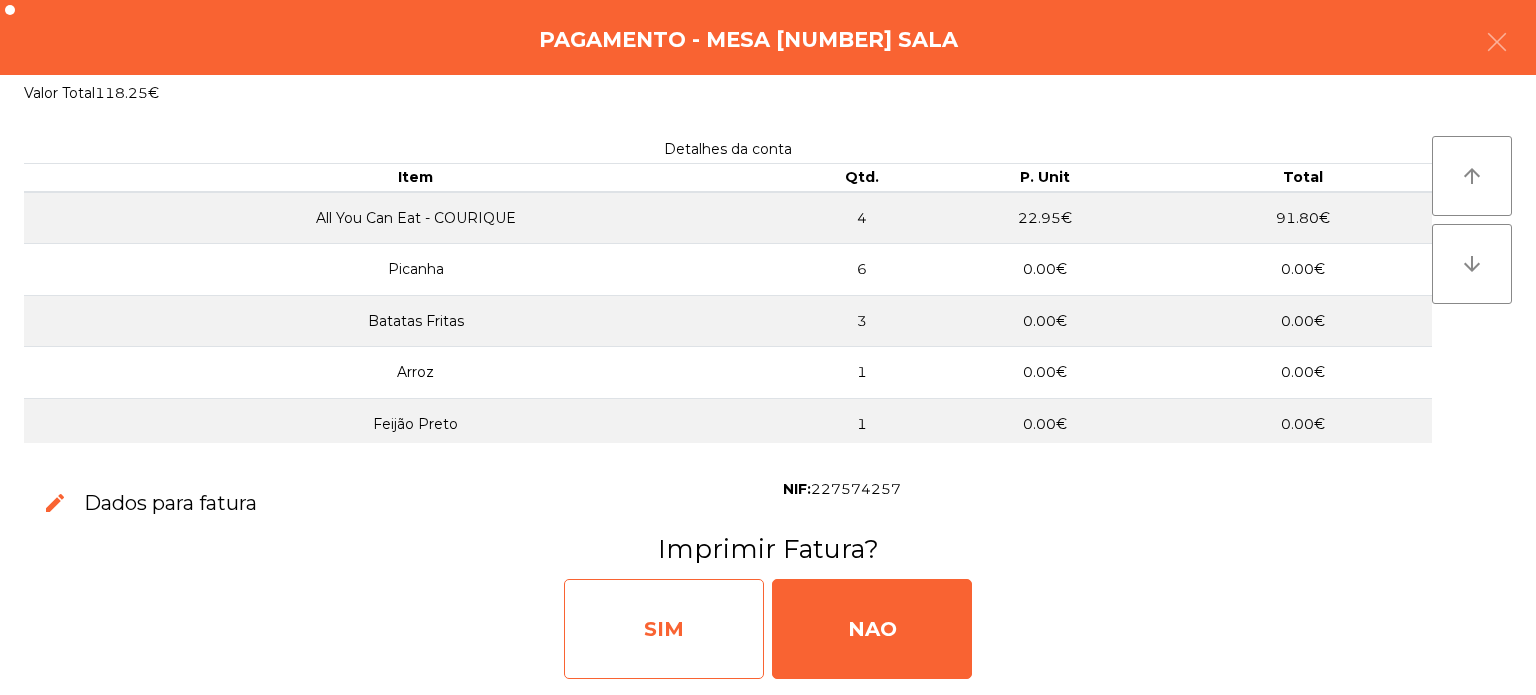 click on "SIM" 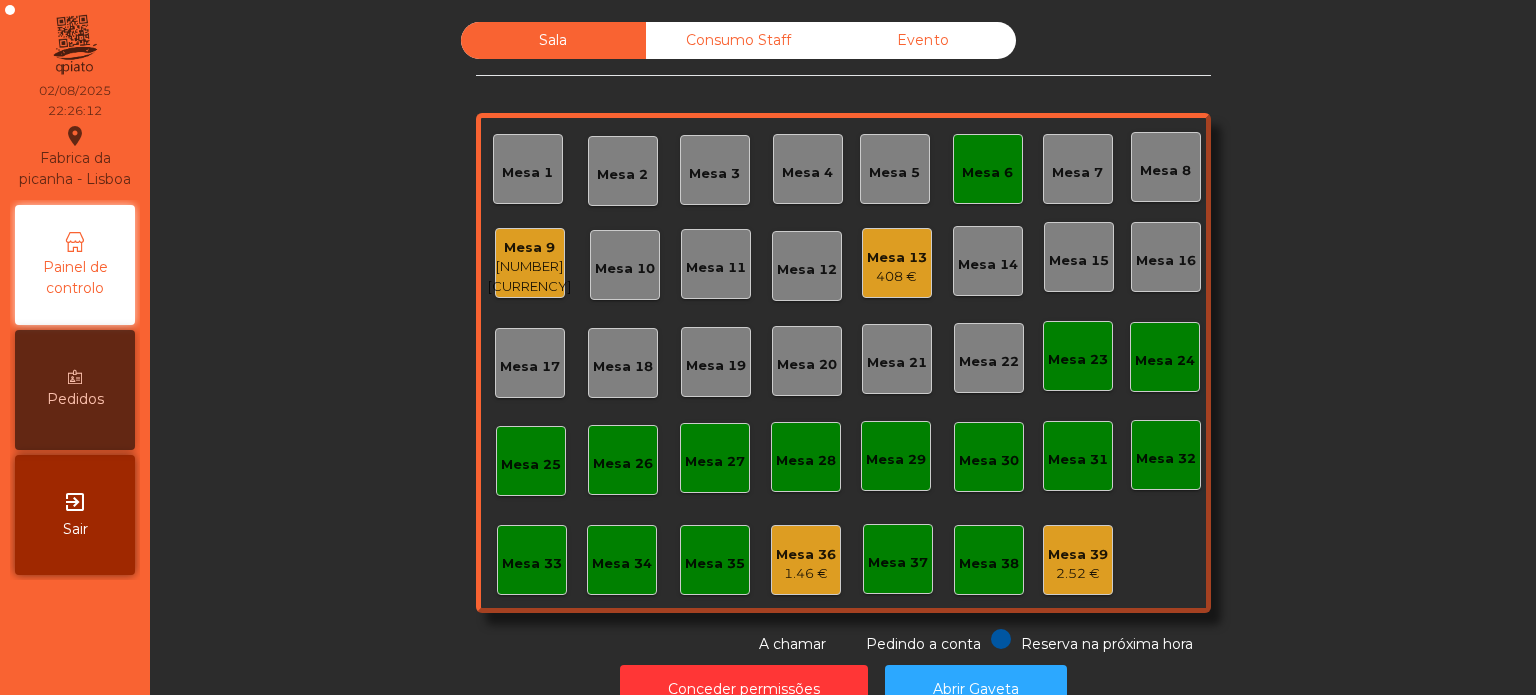 click on "Mesa 6" 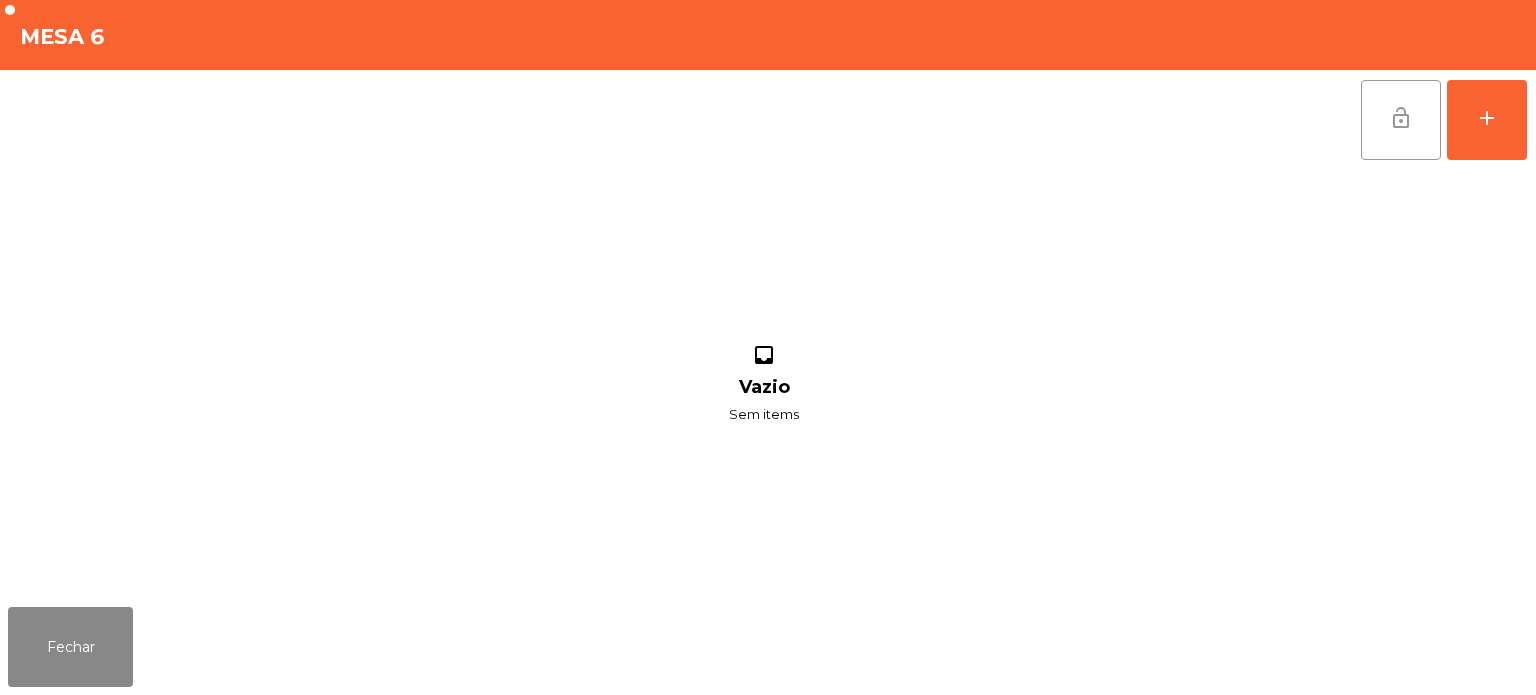 click on "lock_open" 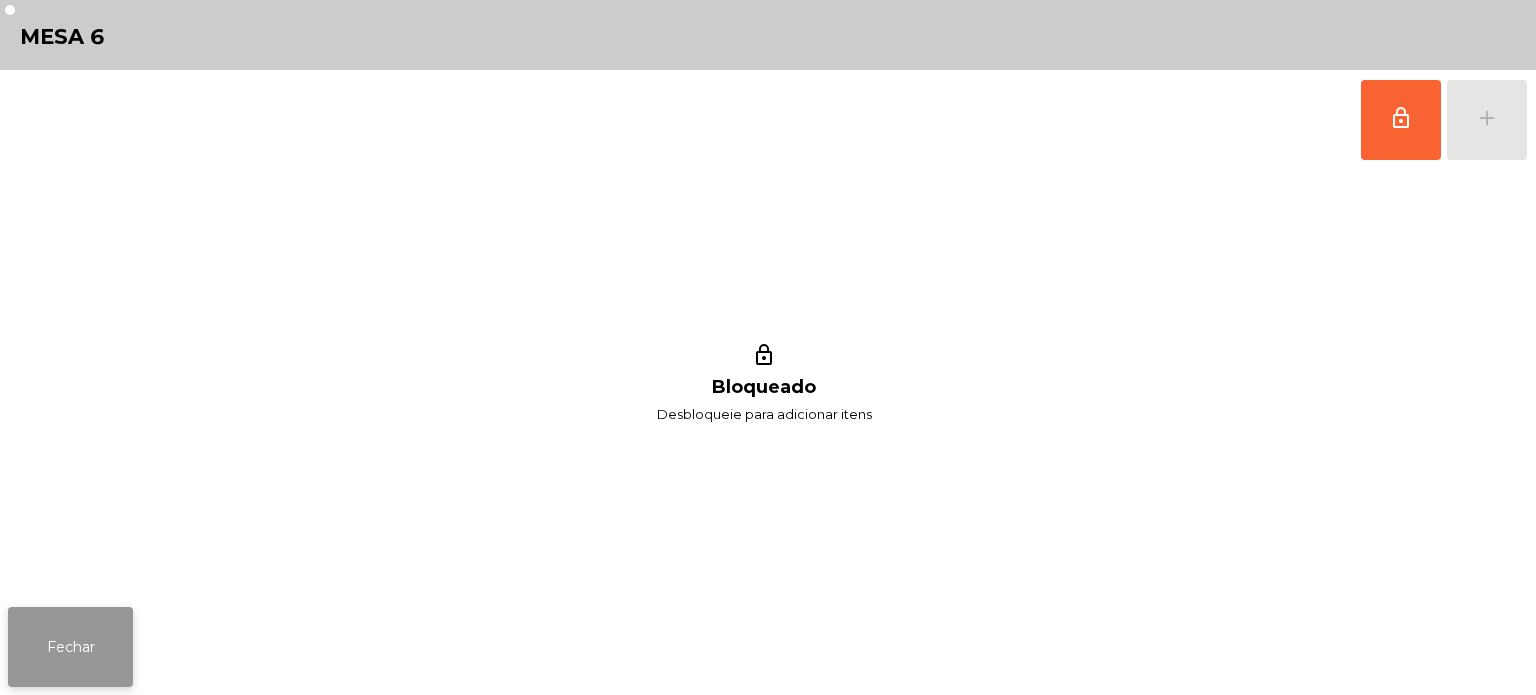 click on "Fechar" 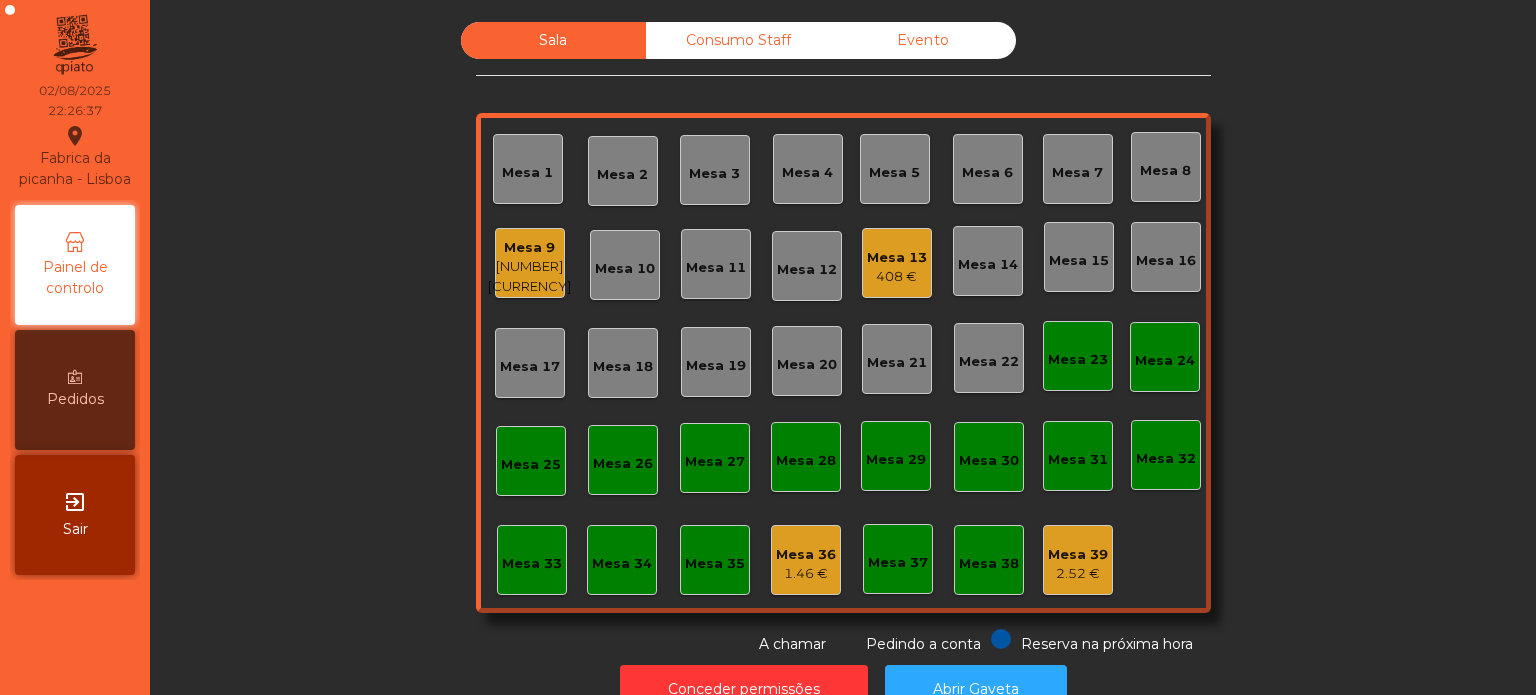 click on "Sala   Consumo Staff   Evento   Mesa 1   Mesa 2   Mesa 3   Mesa 4   Mesa 5   Mesa 6   Mesa 7   Mesa 8   Mesa 9   59.75 €   Mesa 10   Mesa 11   Mesa 12   Mesa 13   408 €   Mesa 14   Mesa 15   Mesa 16   Mesa 17   Mesa 18   Mesa 19   Mesa 20   Mesa 21   Mesa 22   Mesa 23   Mesa 24   Mesa 25   Mesa 26   Mesa 27   Mesa 28   Mesa 29   Mesa 30   Mesa 31   Mesa 32   Mesa 33   Mesa 34   Mesa 35   Mesa 36   1.46 €   Mesa 37   Mesa 38   Mesa 39   2.52 €  Reserva na próxima hora Pedindo a conta A chamar" 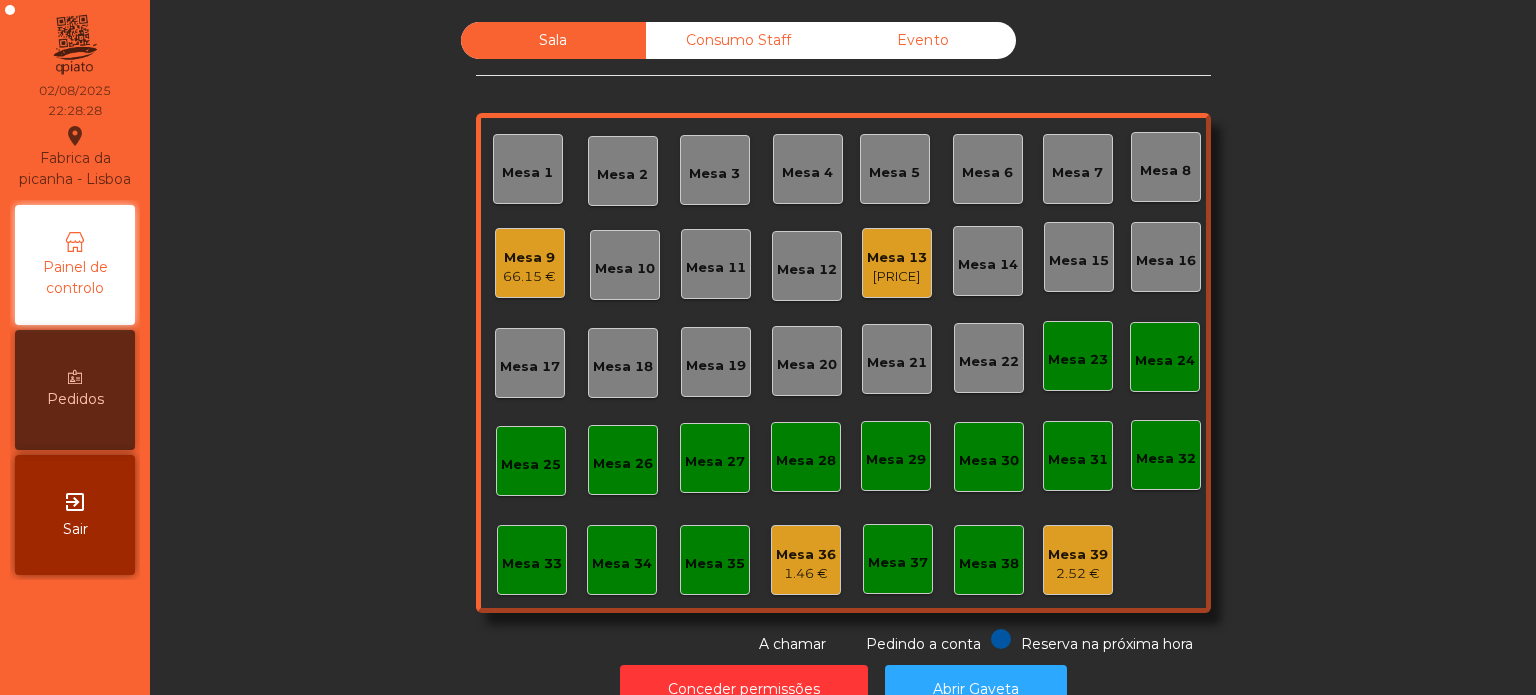 click on "Mesa 13" 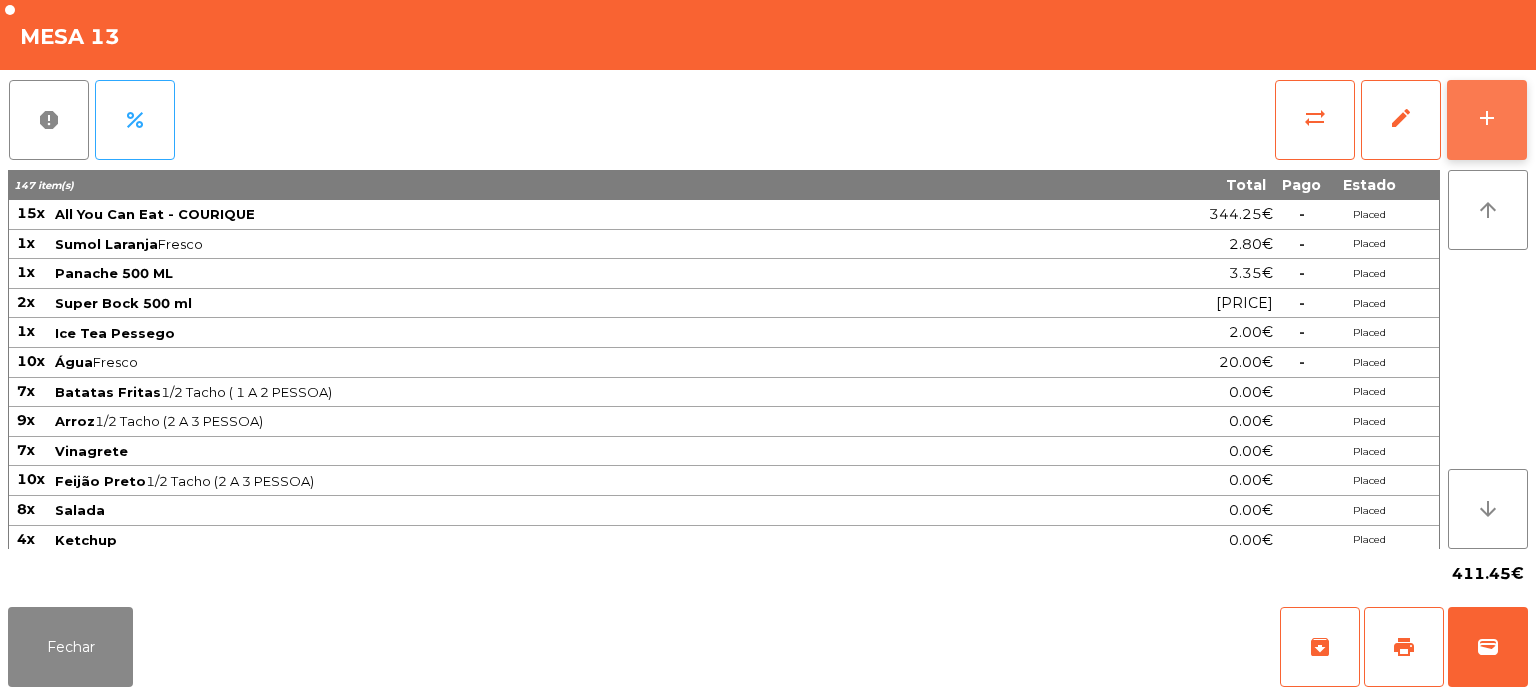 click on "add" 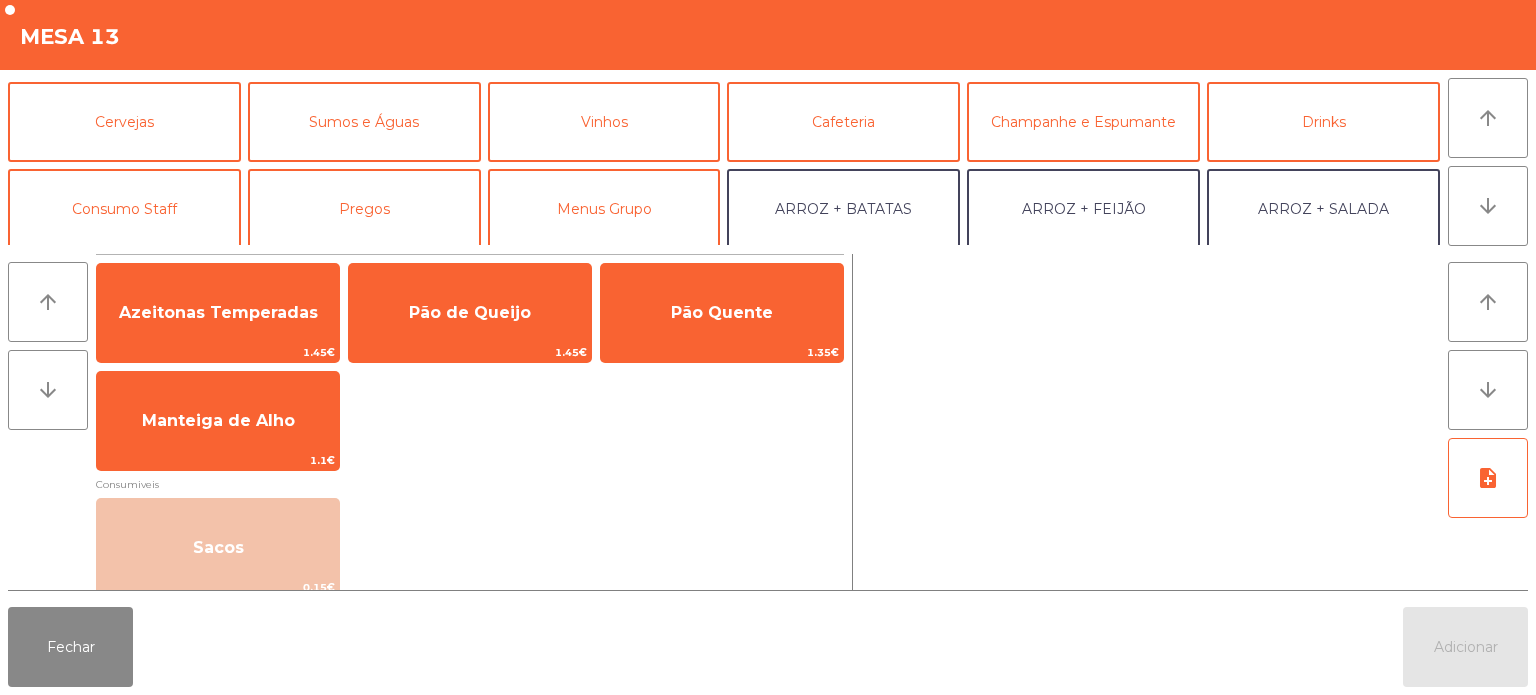 scroll, scrollTop: 0, scrollLeft: 0, axis: both 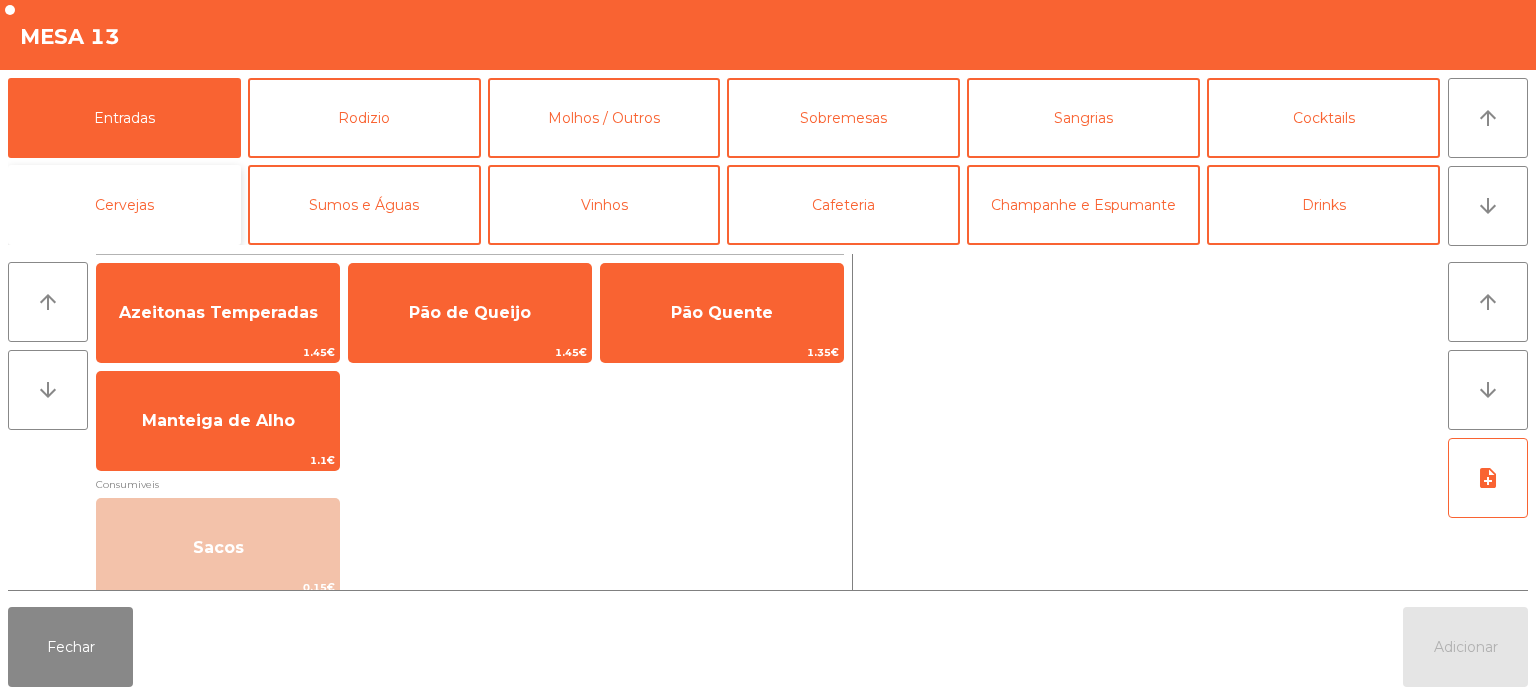 click on "Cervejas" 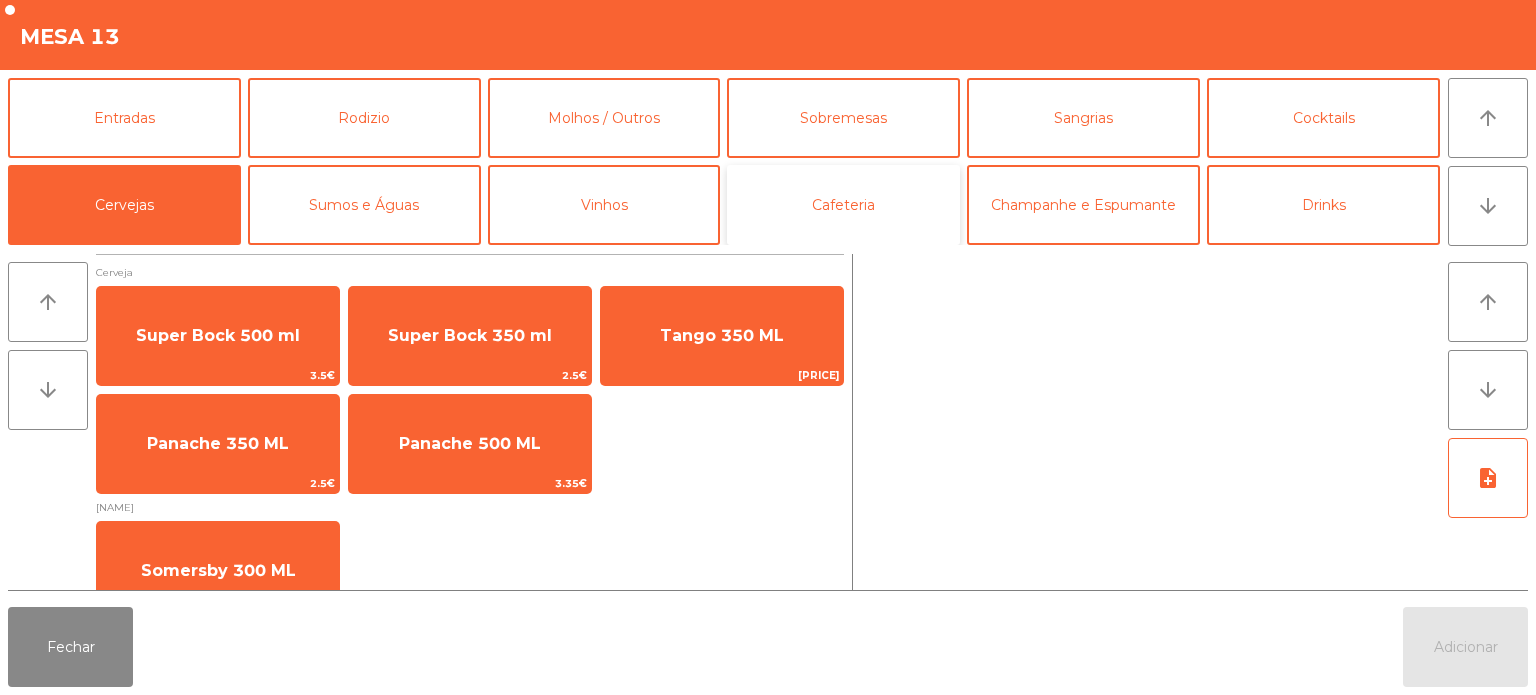 click on "Cafeteria" 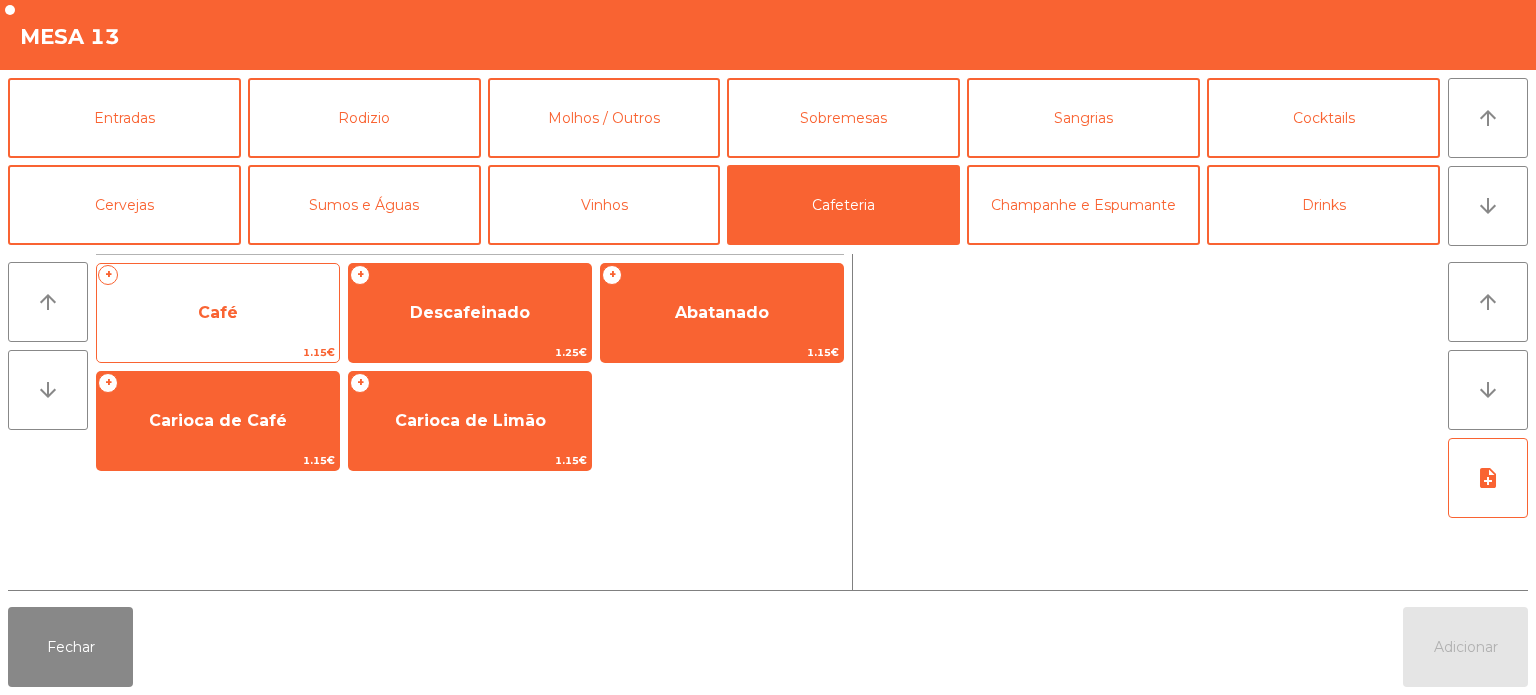 click on "Café" 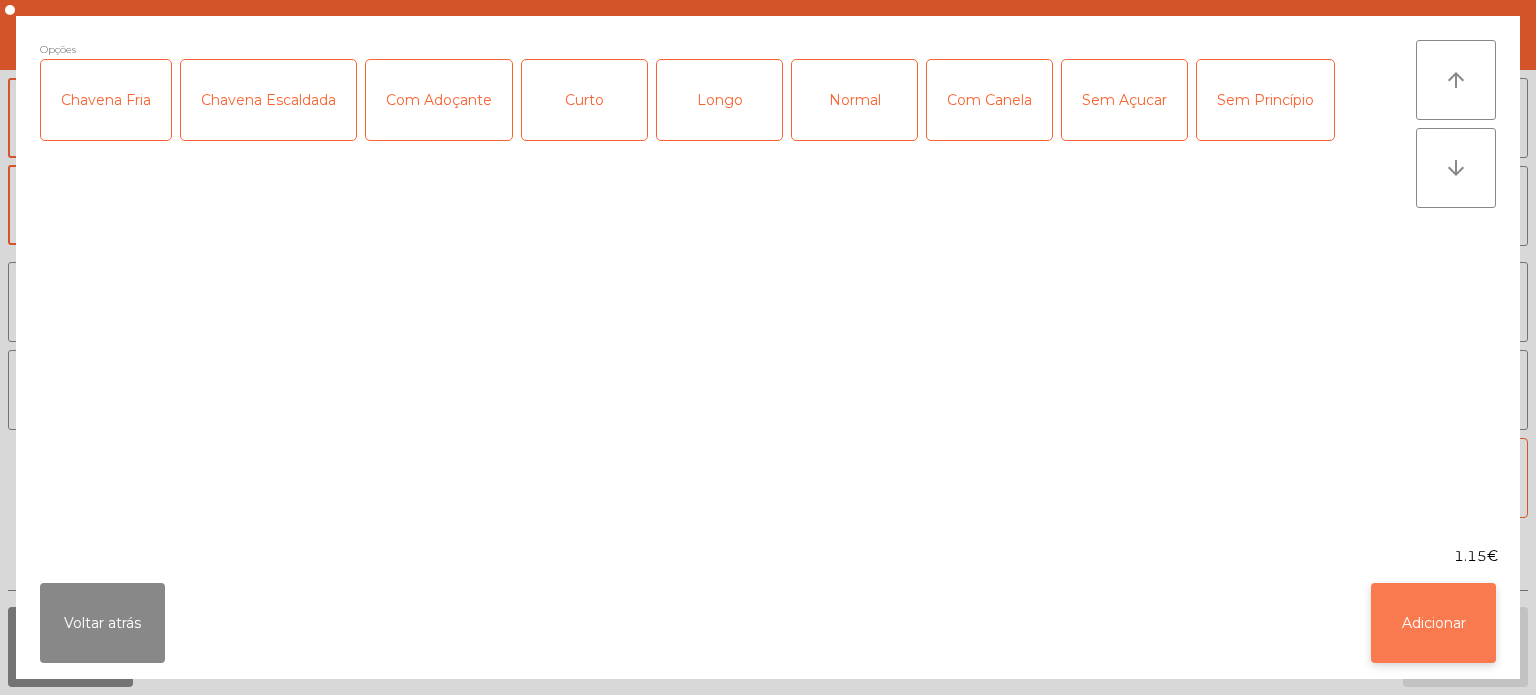 click on "Adicionar" 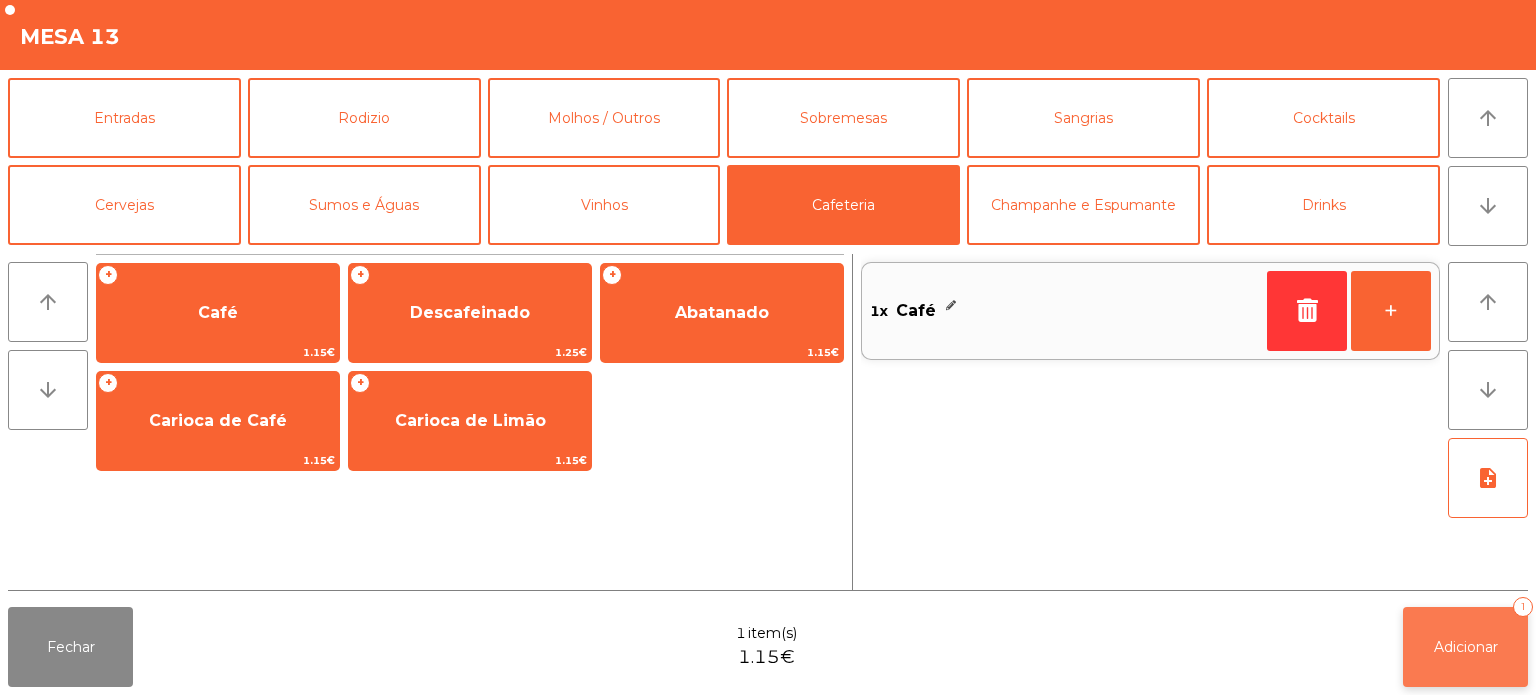 click on "Adicionar" 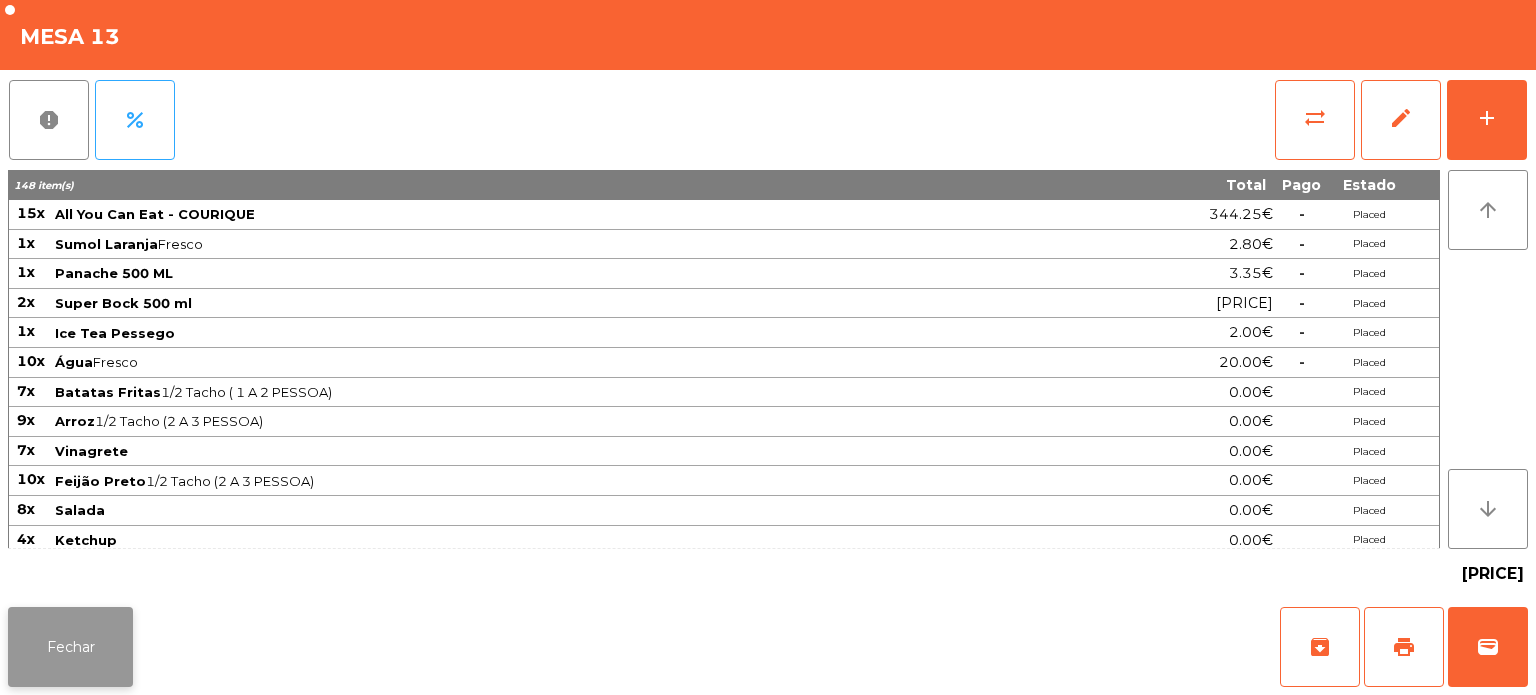 click on "Fechar" 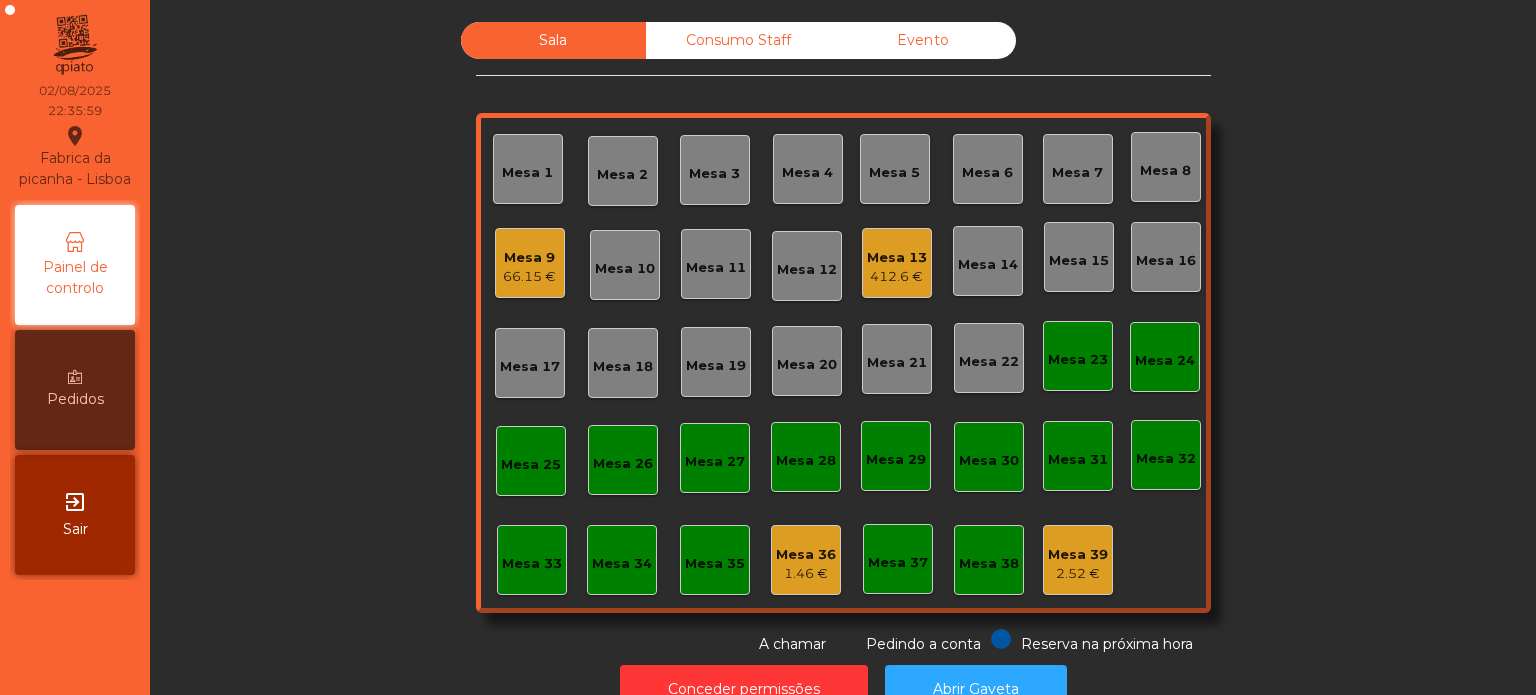 click on "Consumo Staff" 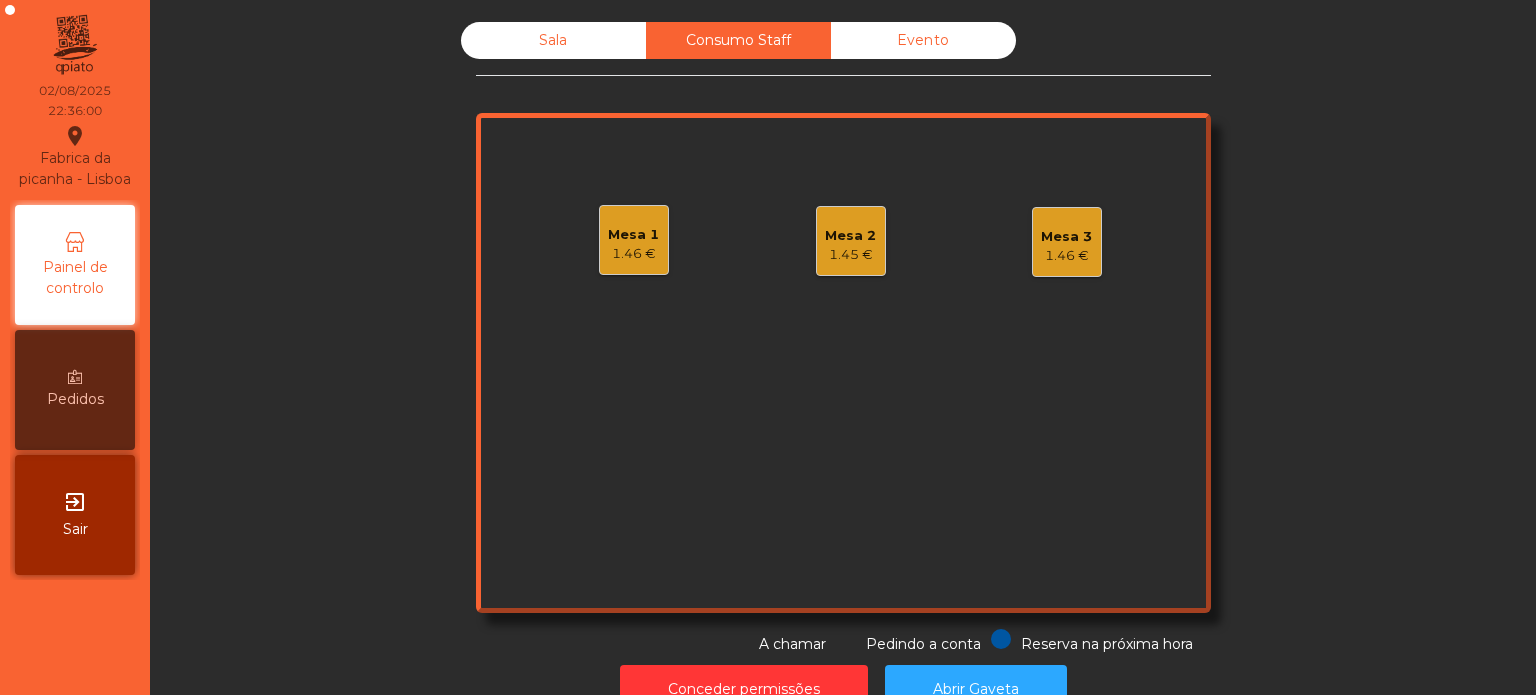 click on "Sala" 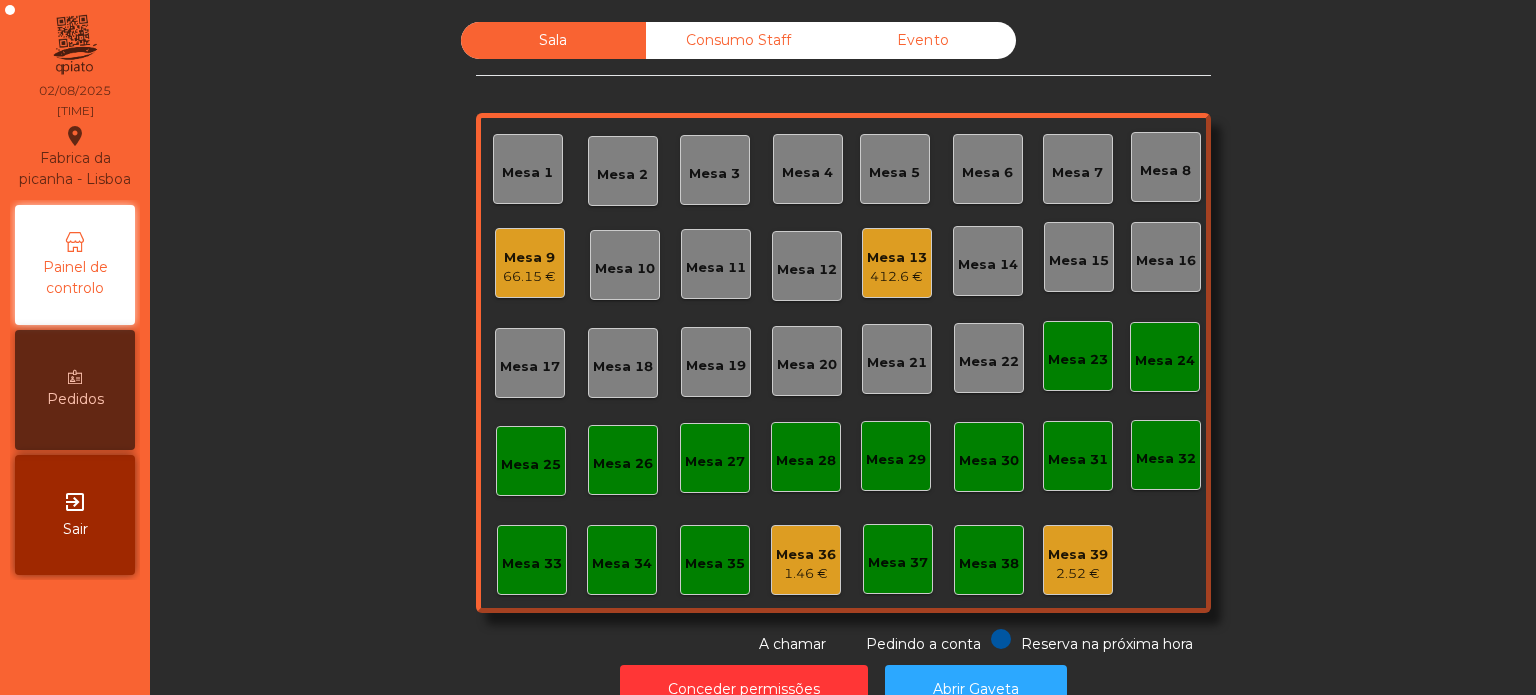 click on "Mesa 34" 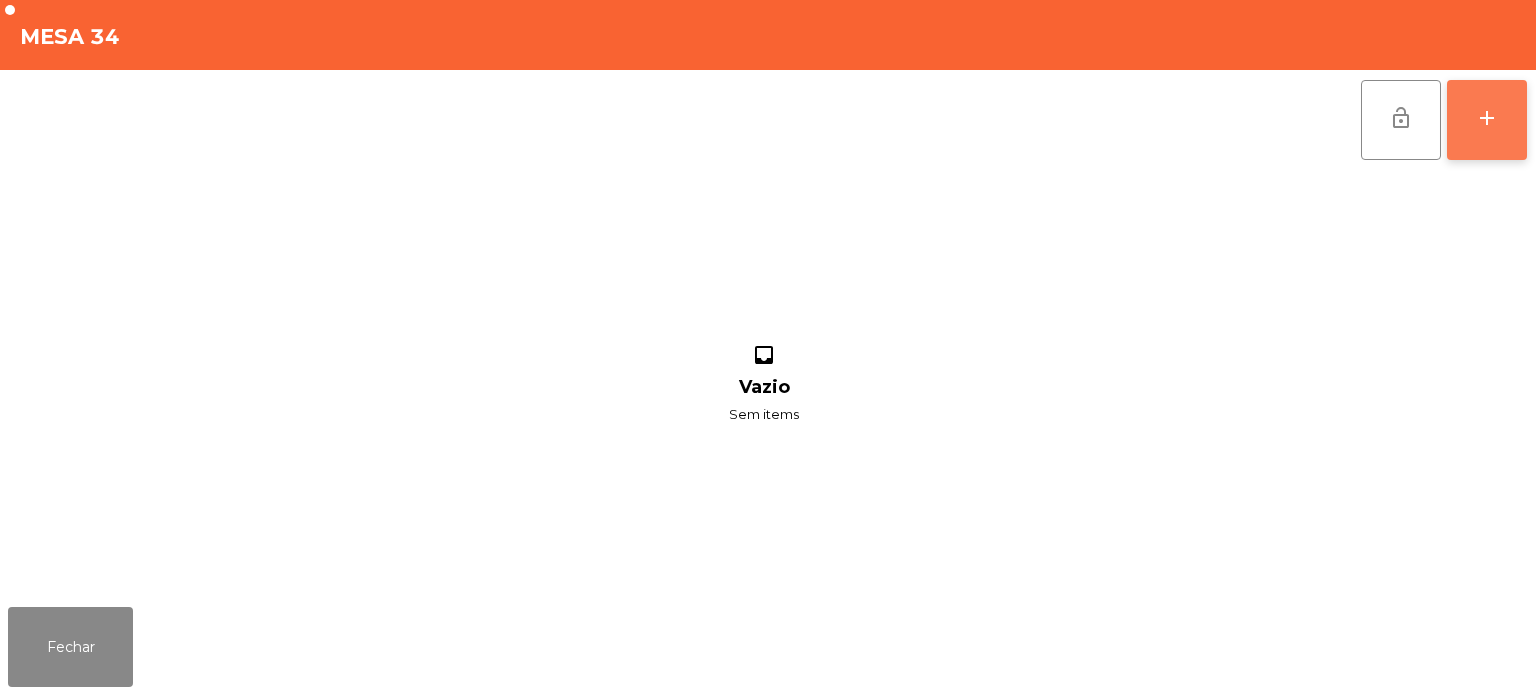 click on "add" 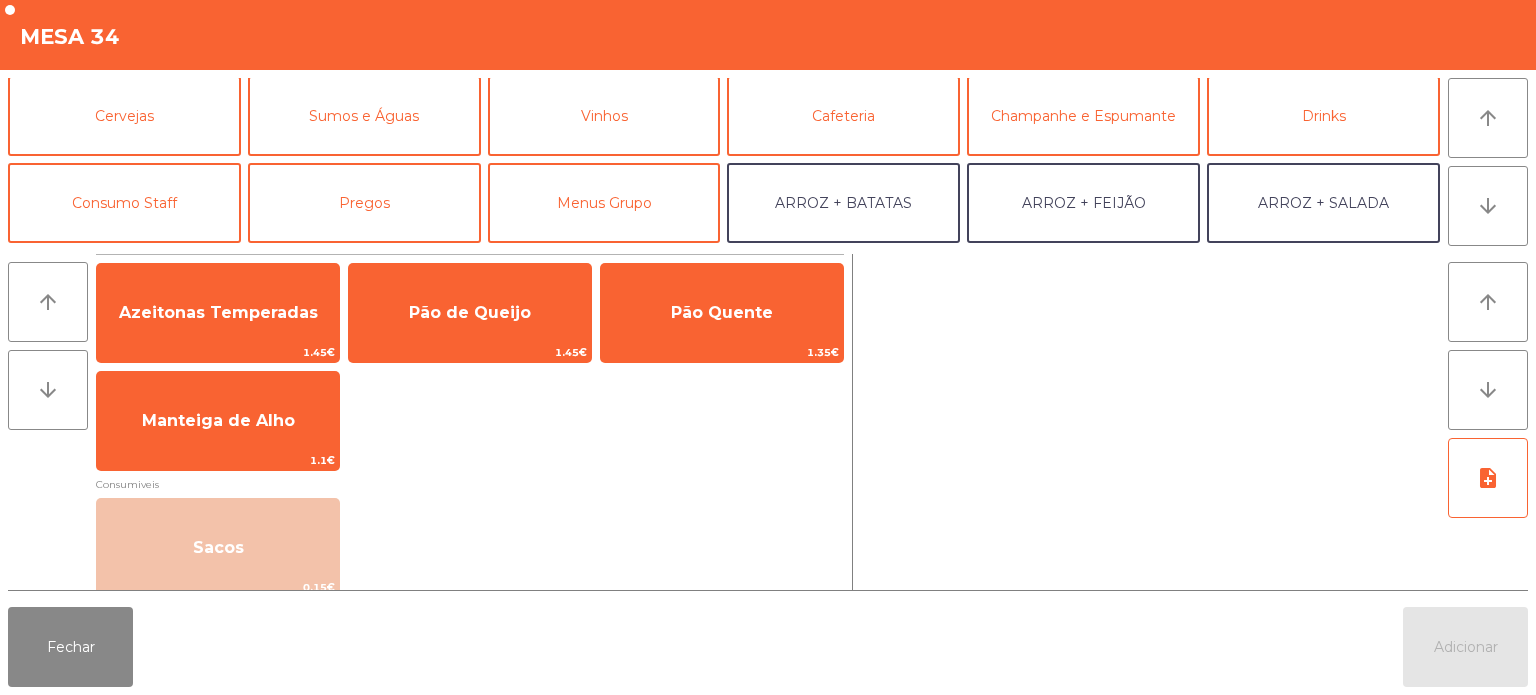 scroll, scrollTop: 95, scrollLeft: 0, axis: vertical 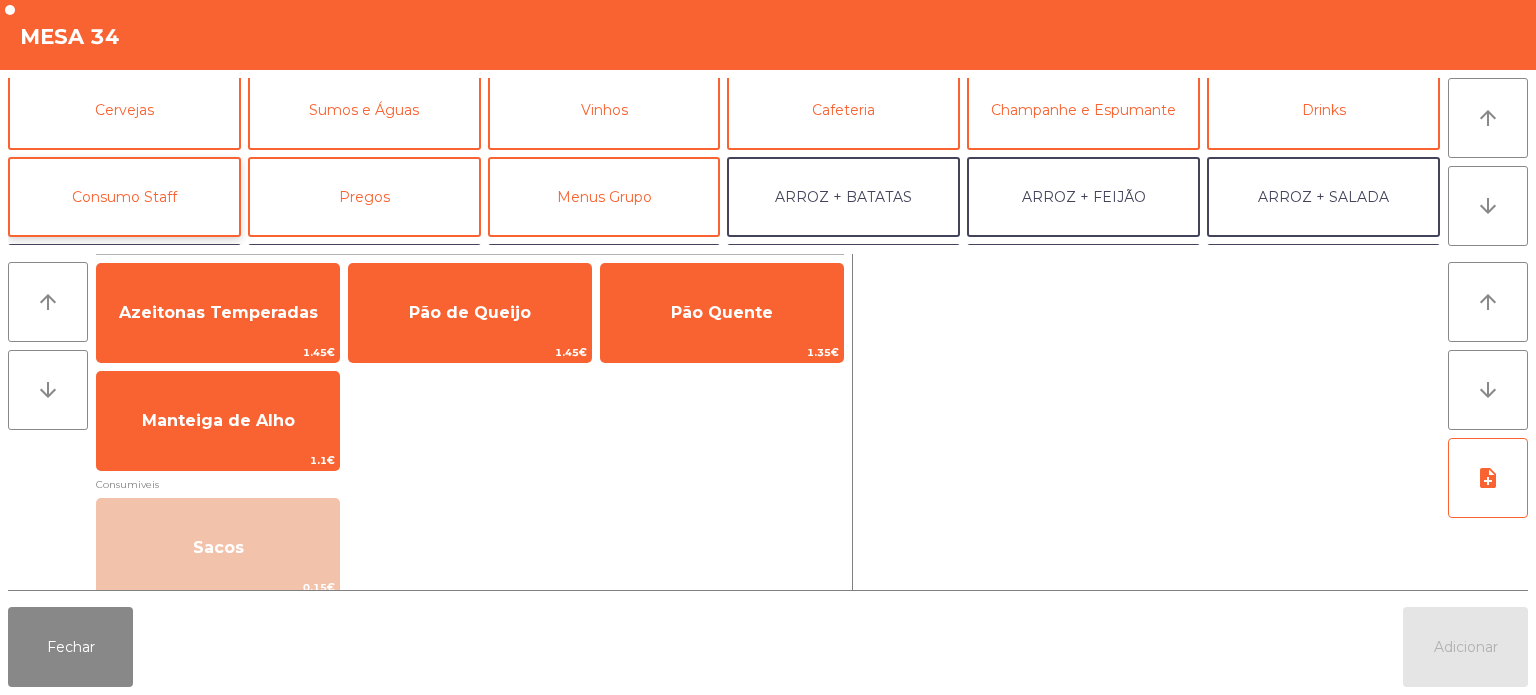 click on "Consumo Staff" 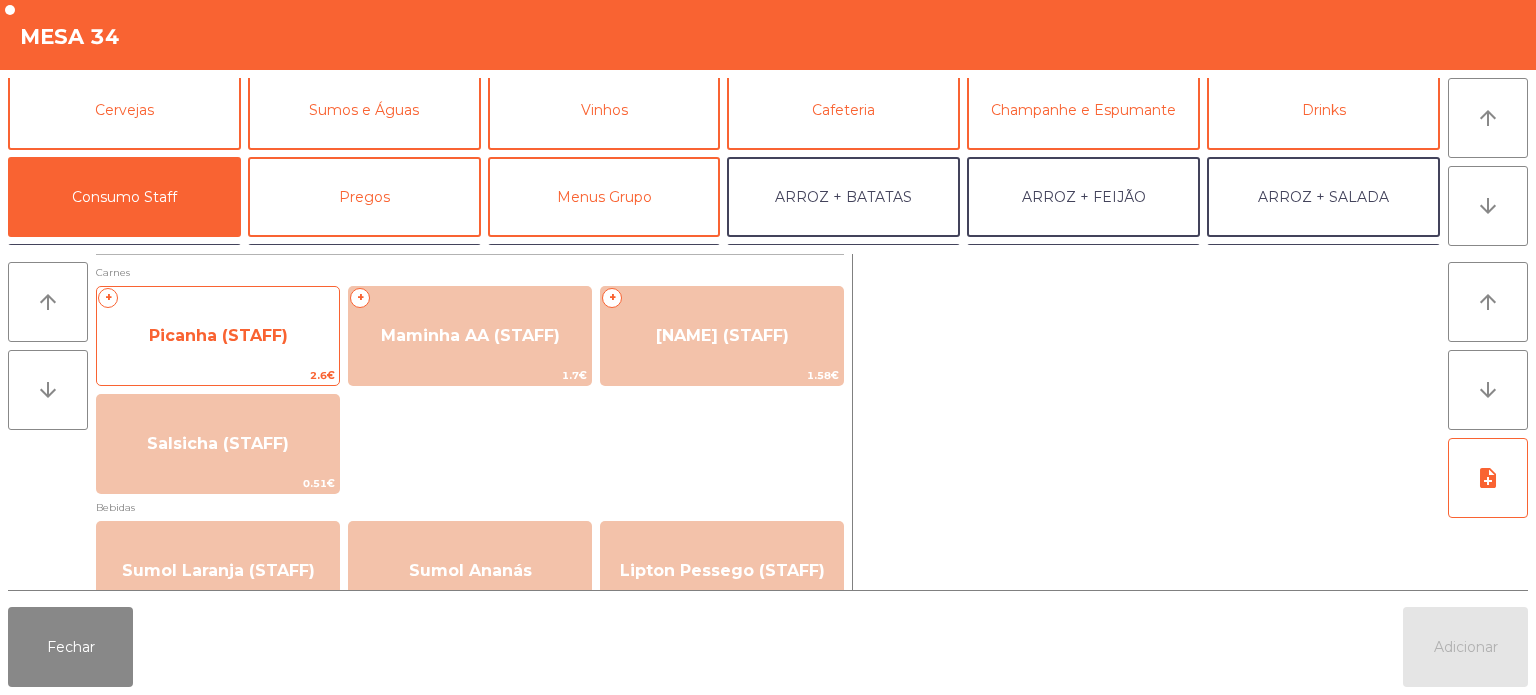 click on "Picanha (STAFF)" 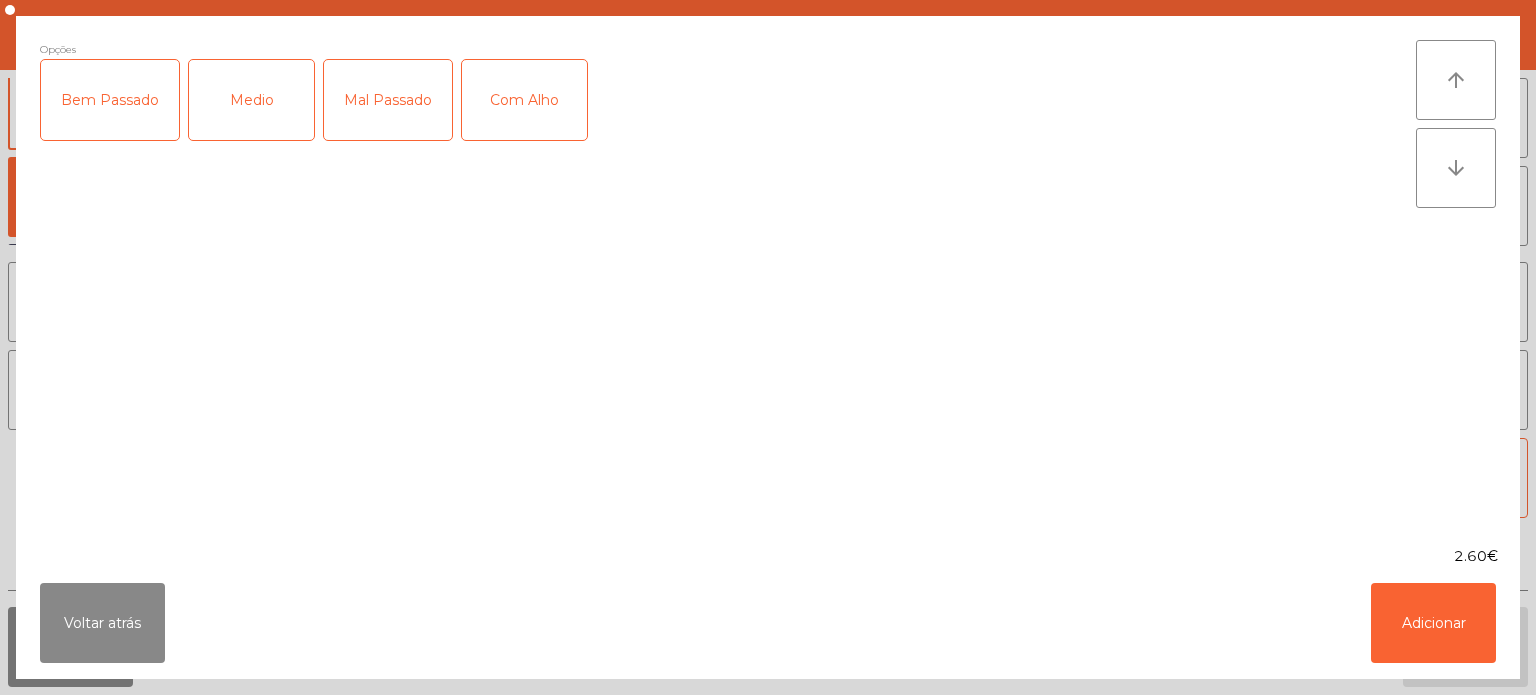 click on "Medio" 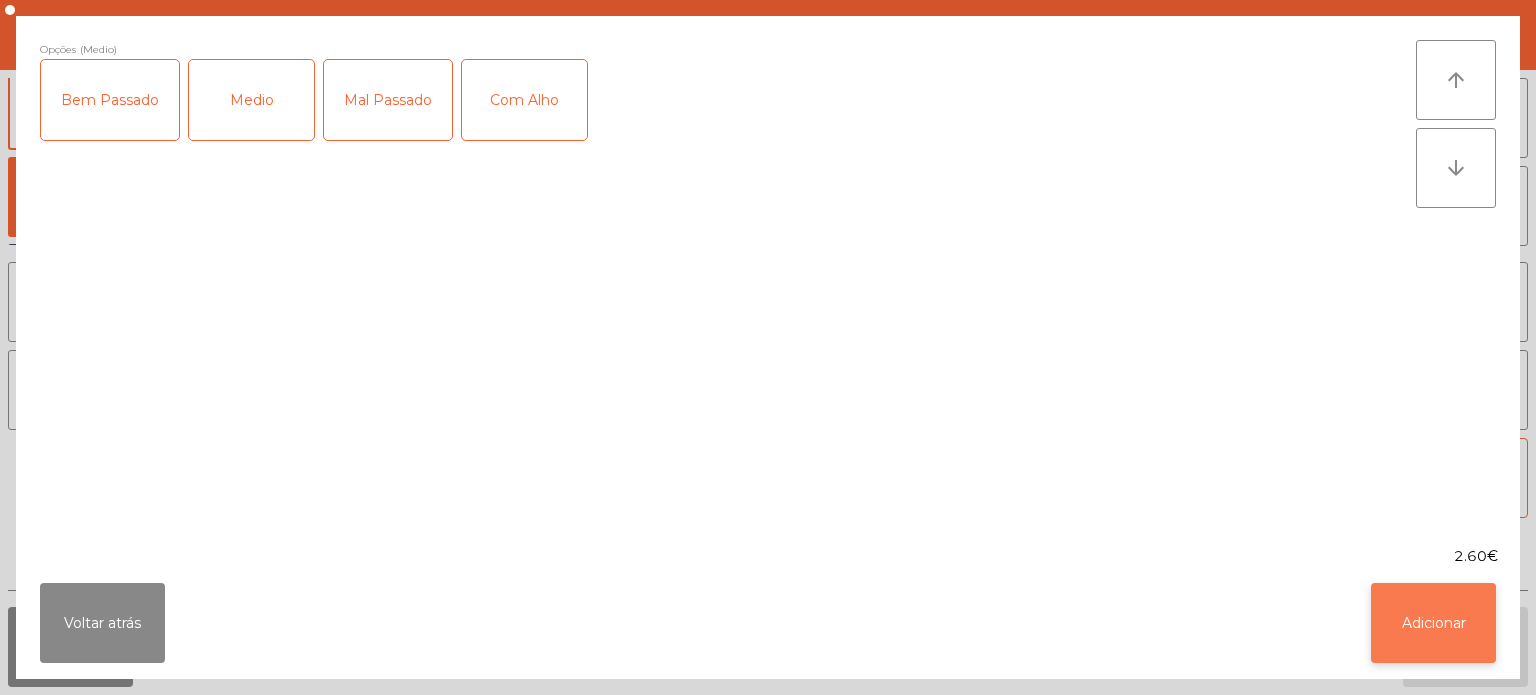 click on "Adicionar" 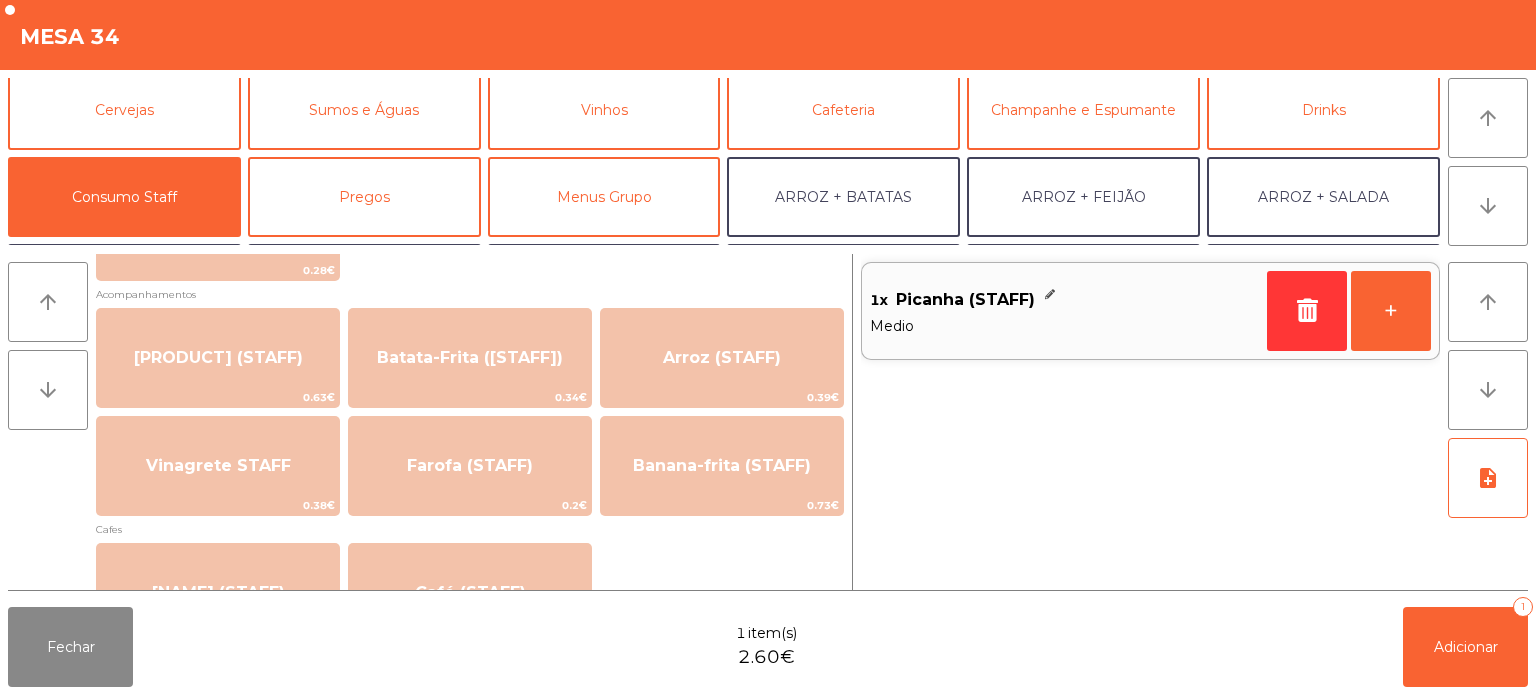 scroll, scrollTop: 913, scrollLeft: 0, axis: vertical 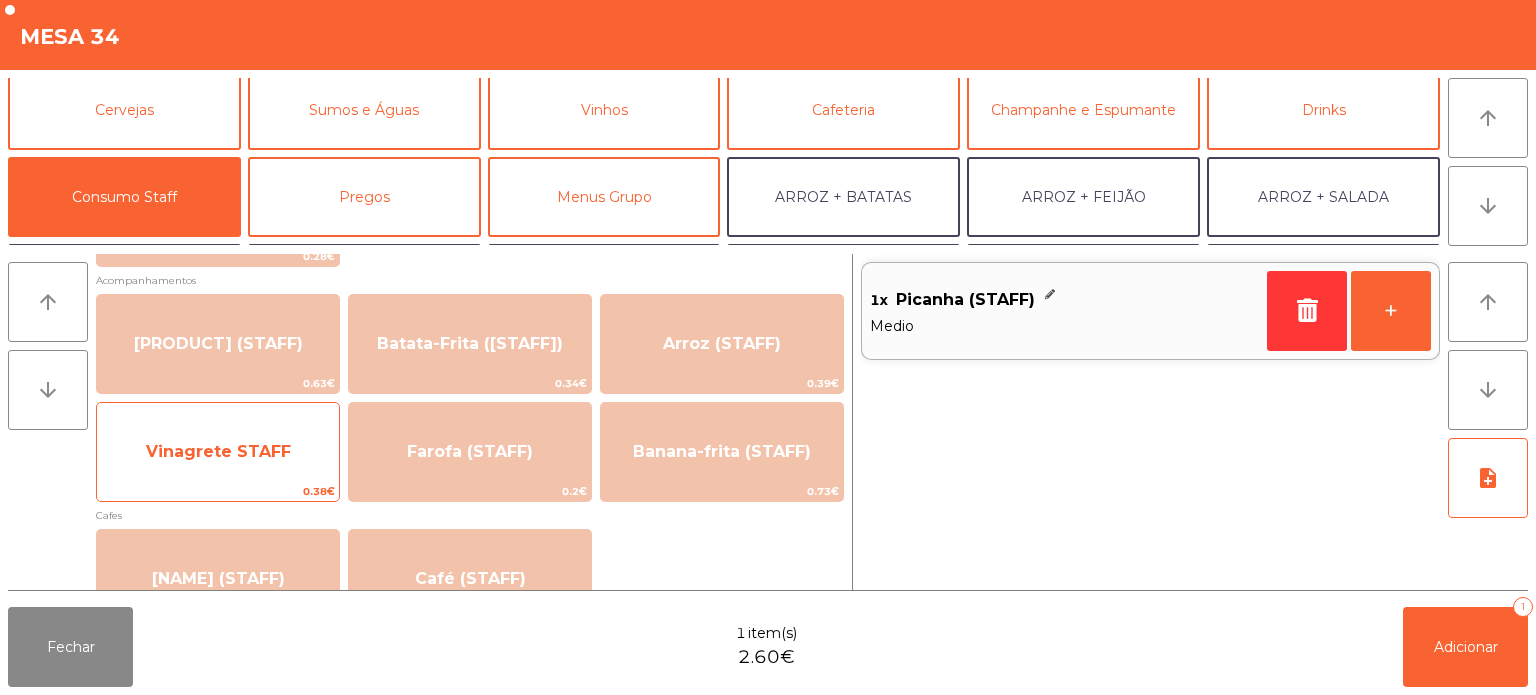 click on "Vinagrete STAFF" 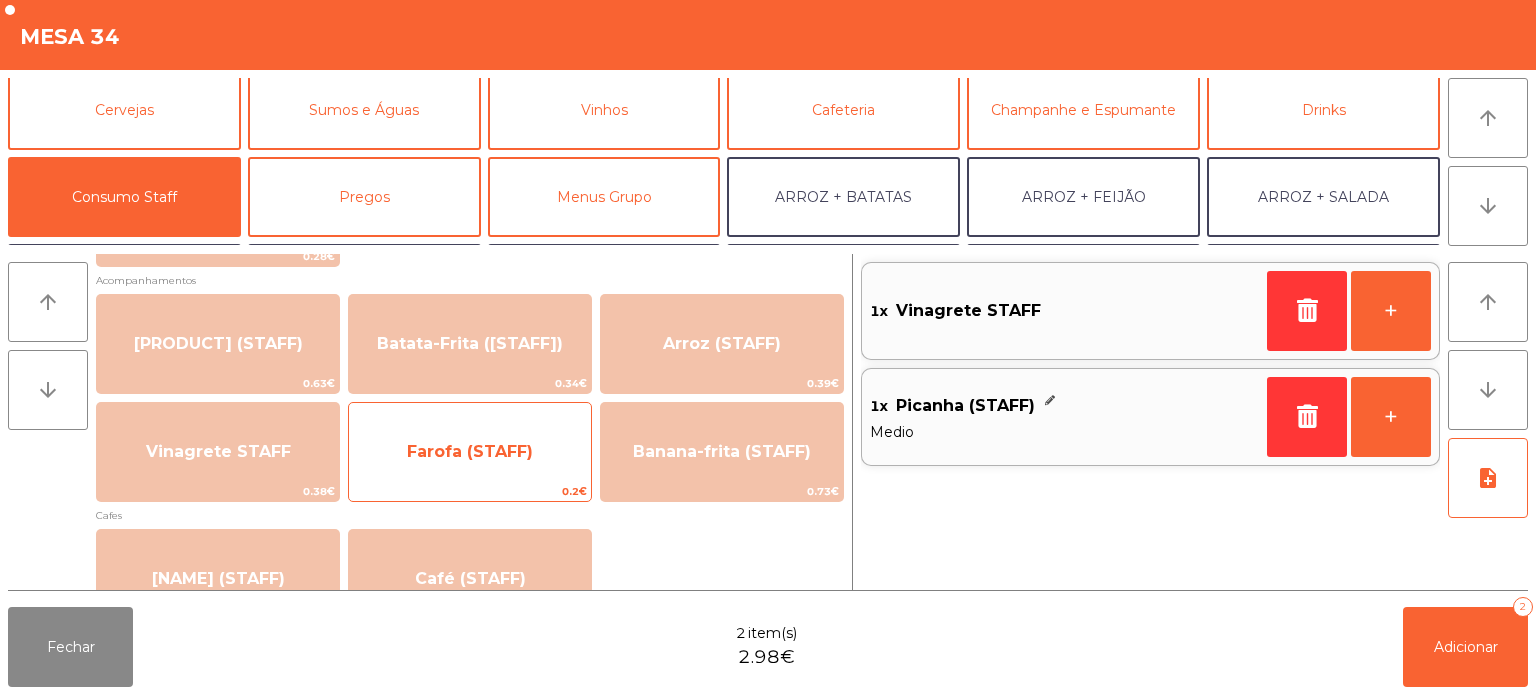 click on "Farofa (STAFF)   0.2€" 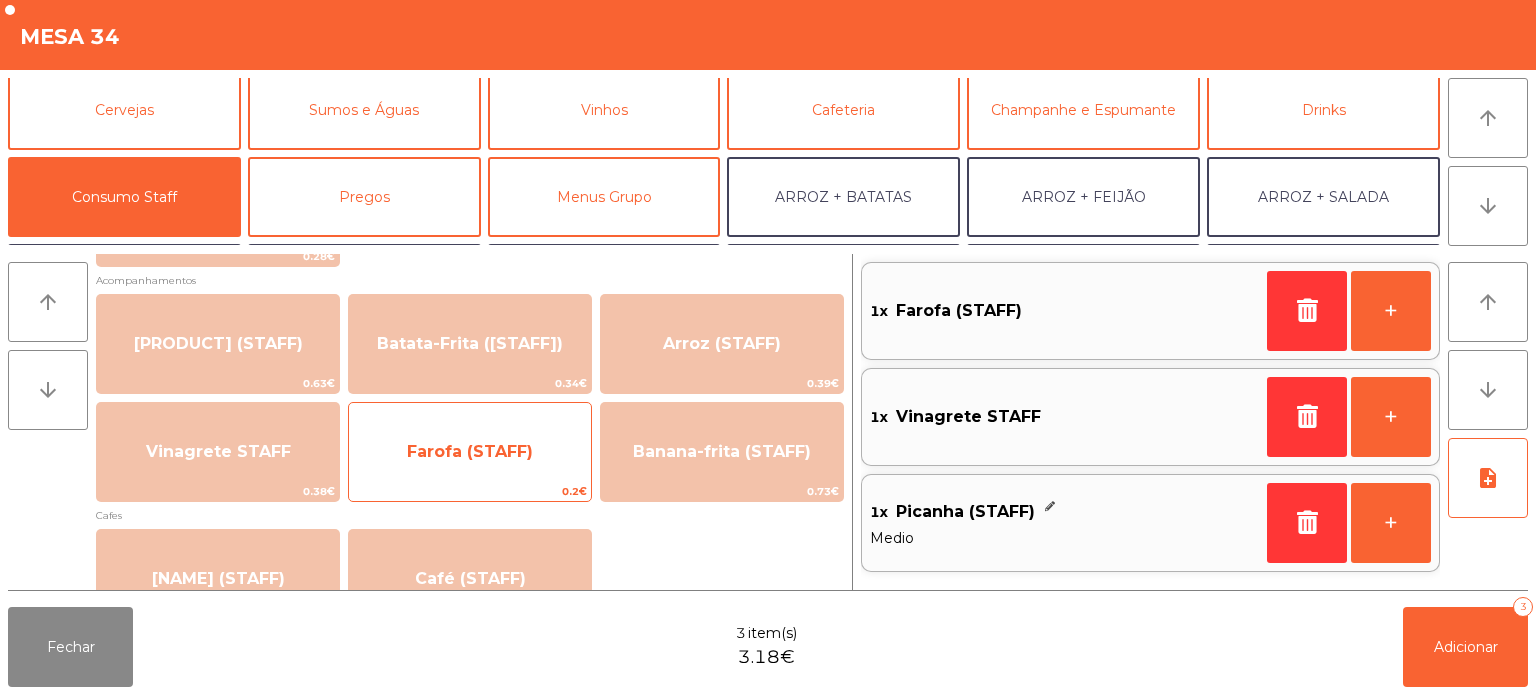 click on "Farofa (STAFF)" 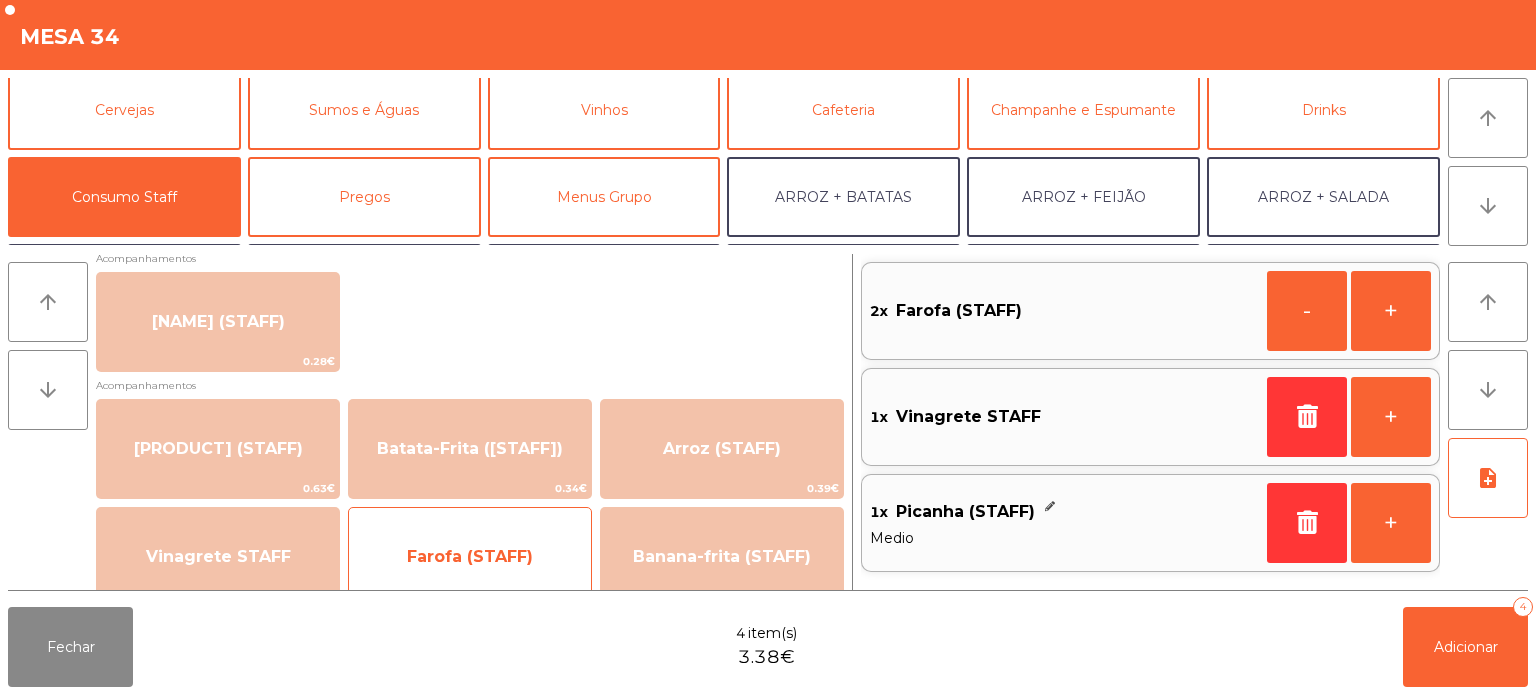 scroll, scrollTop: 813, scrollLeft: 0, axis: vertical 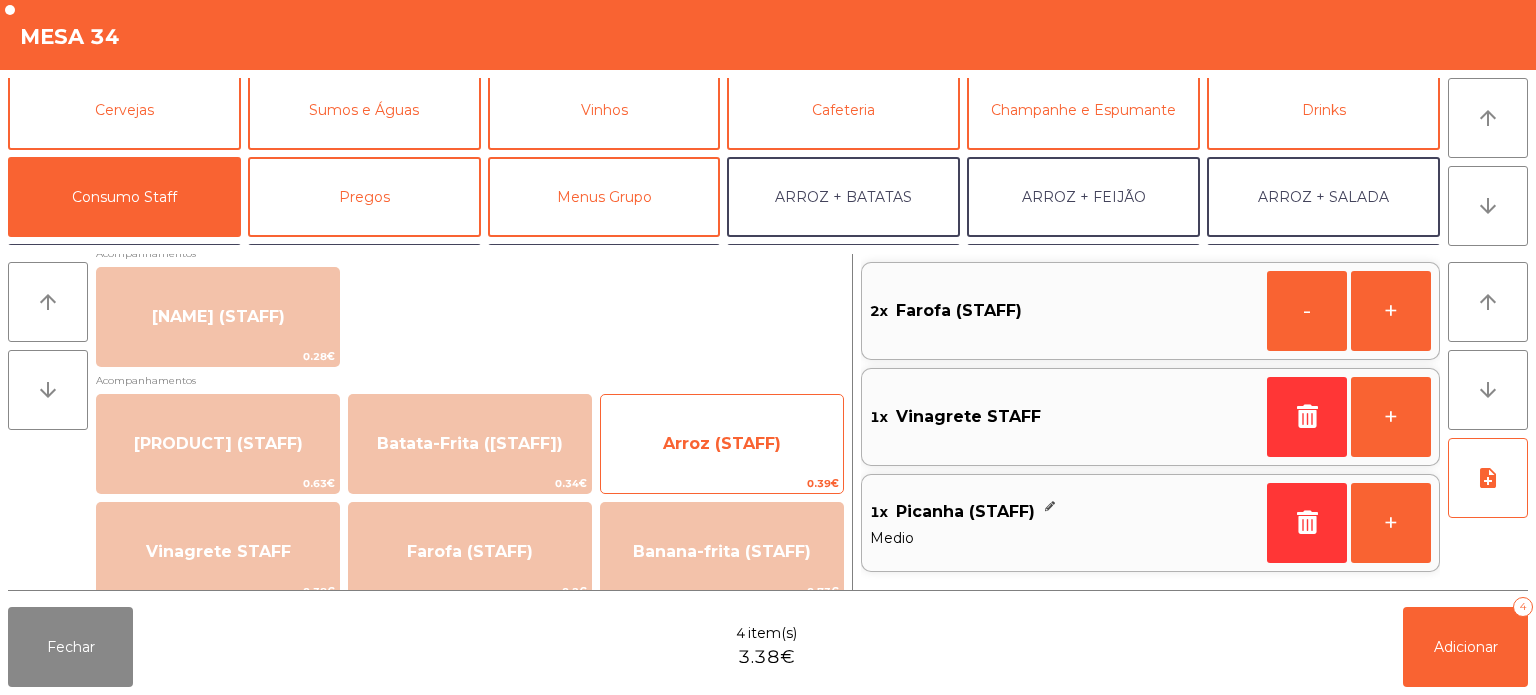 click on "Arroz (STAFF)" 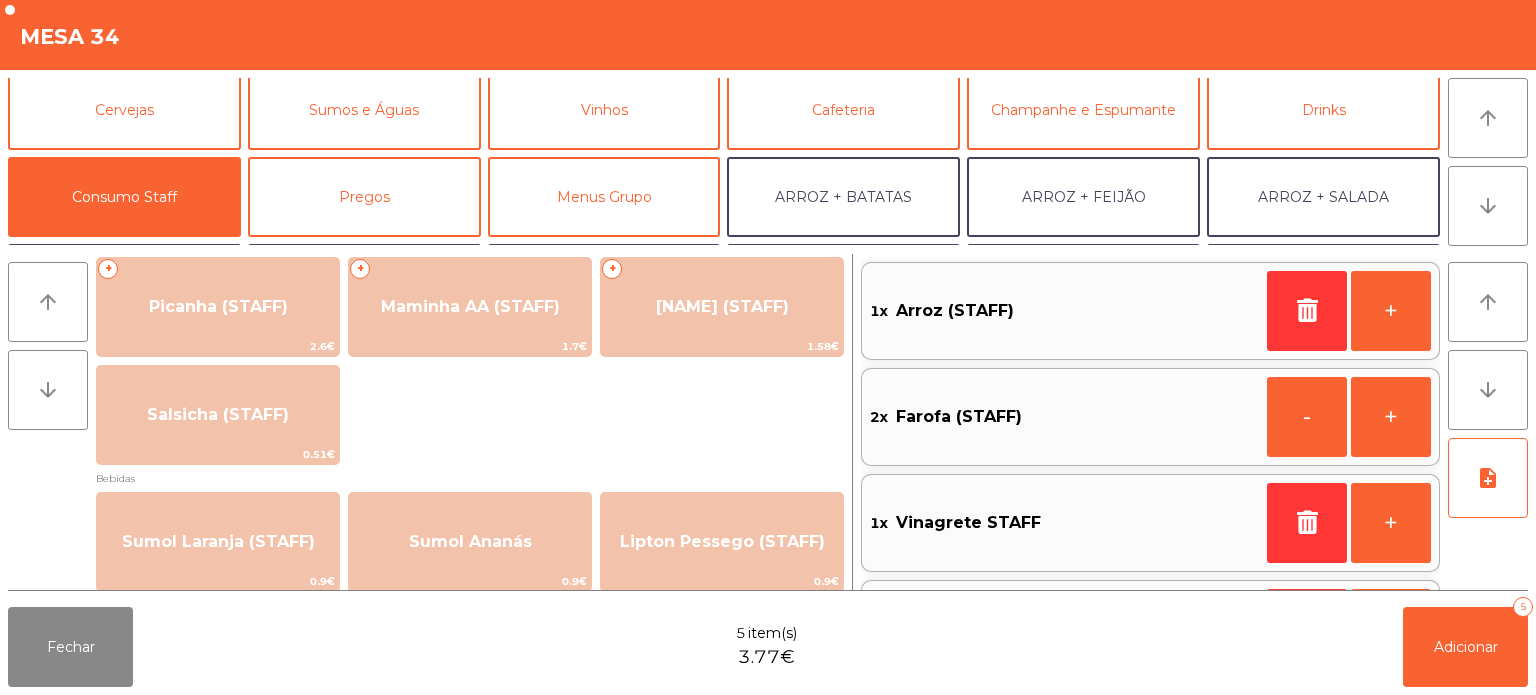 scroll, scrollTop: 0, scrollLeft: 0, axis: both 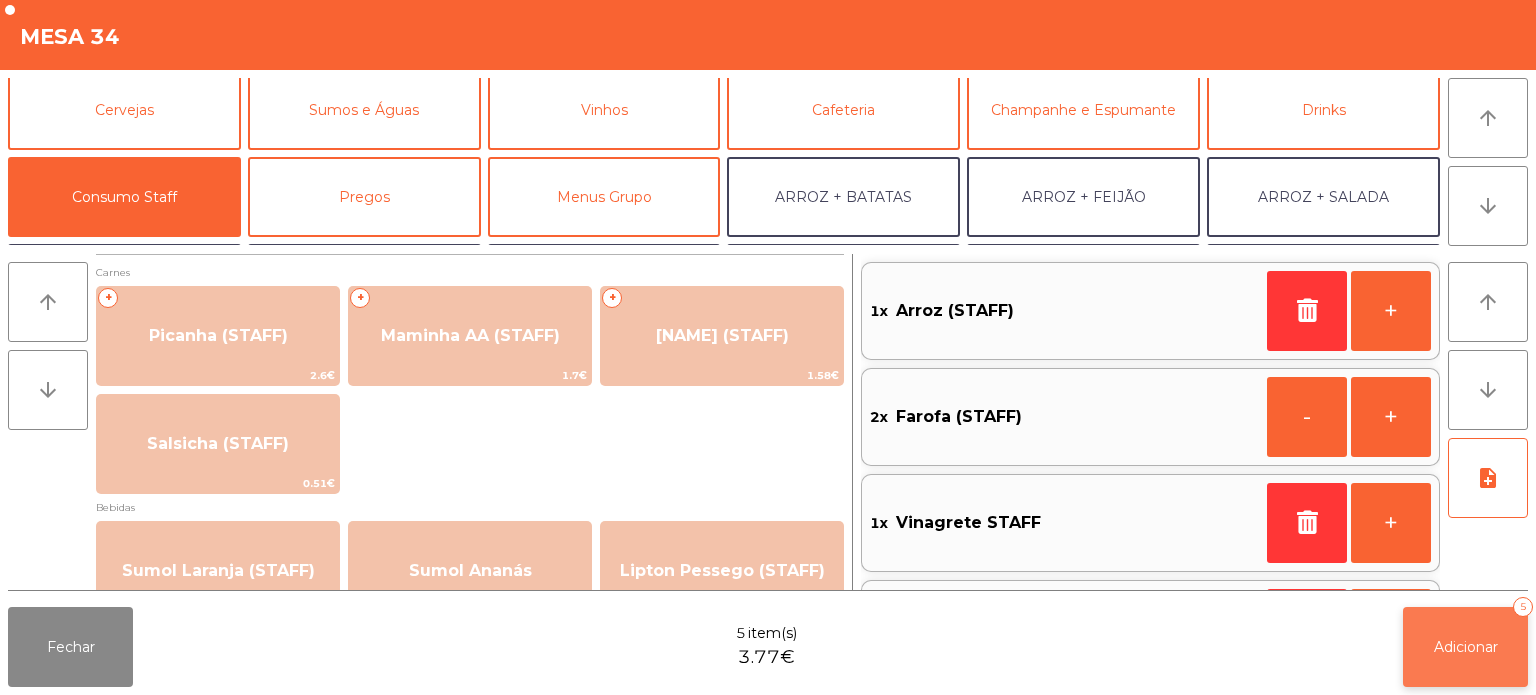 click on "Adicionar" 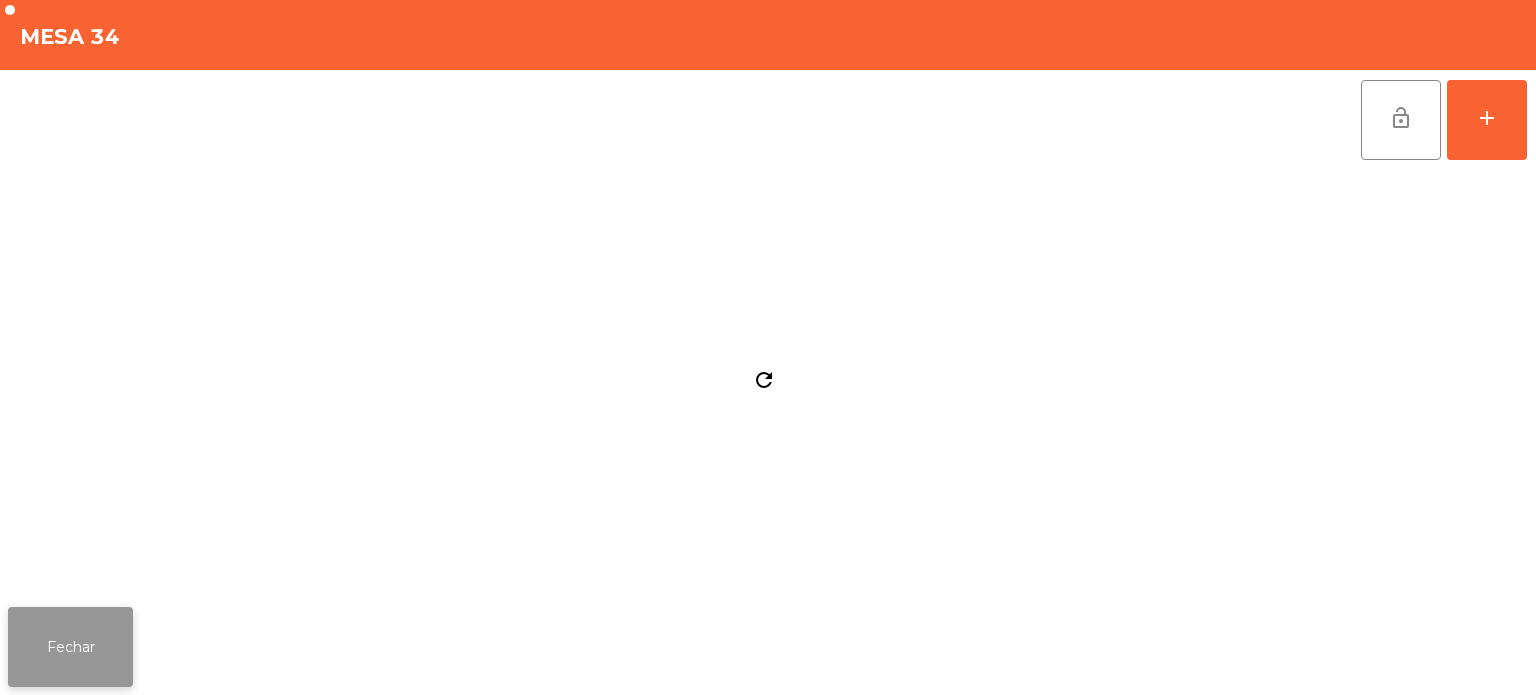 click on "Fechar" 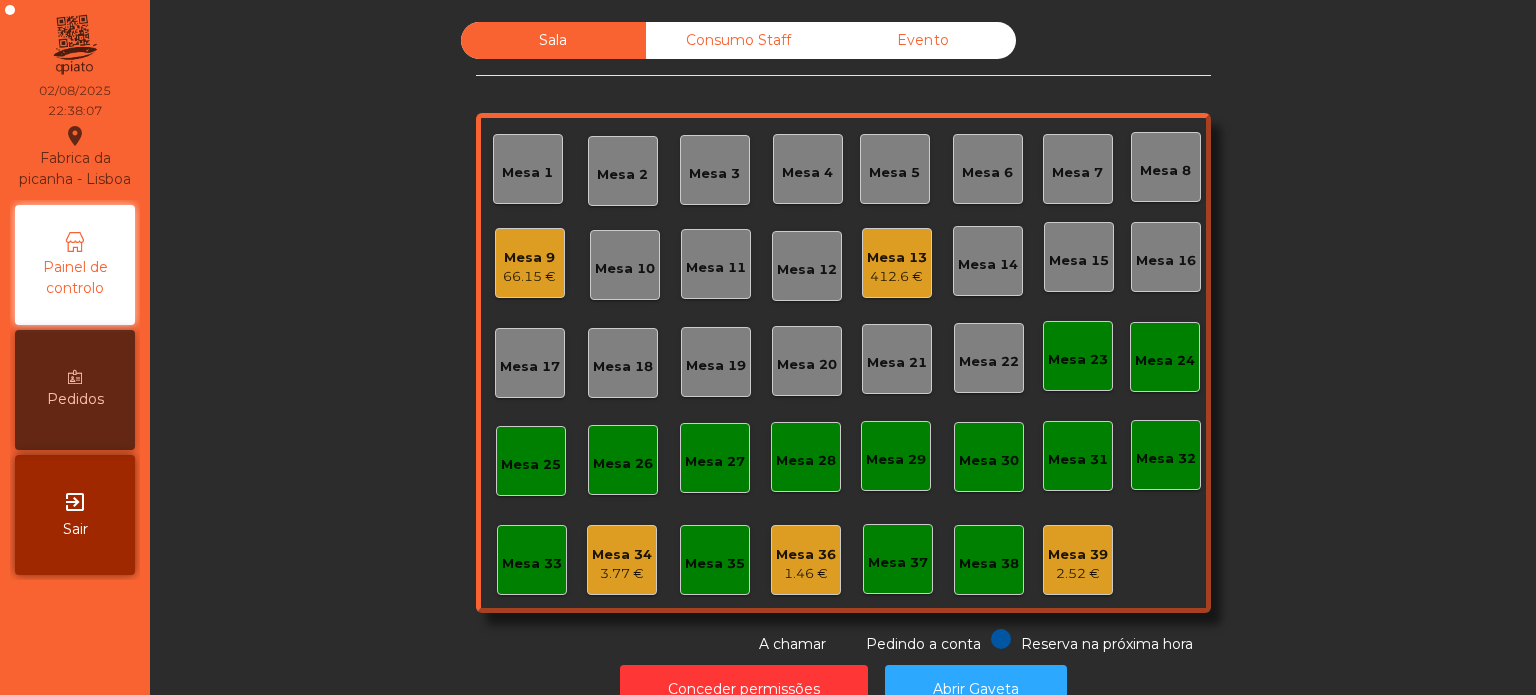 click on "Mesa 34" 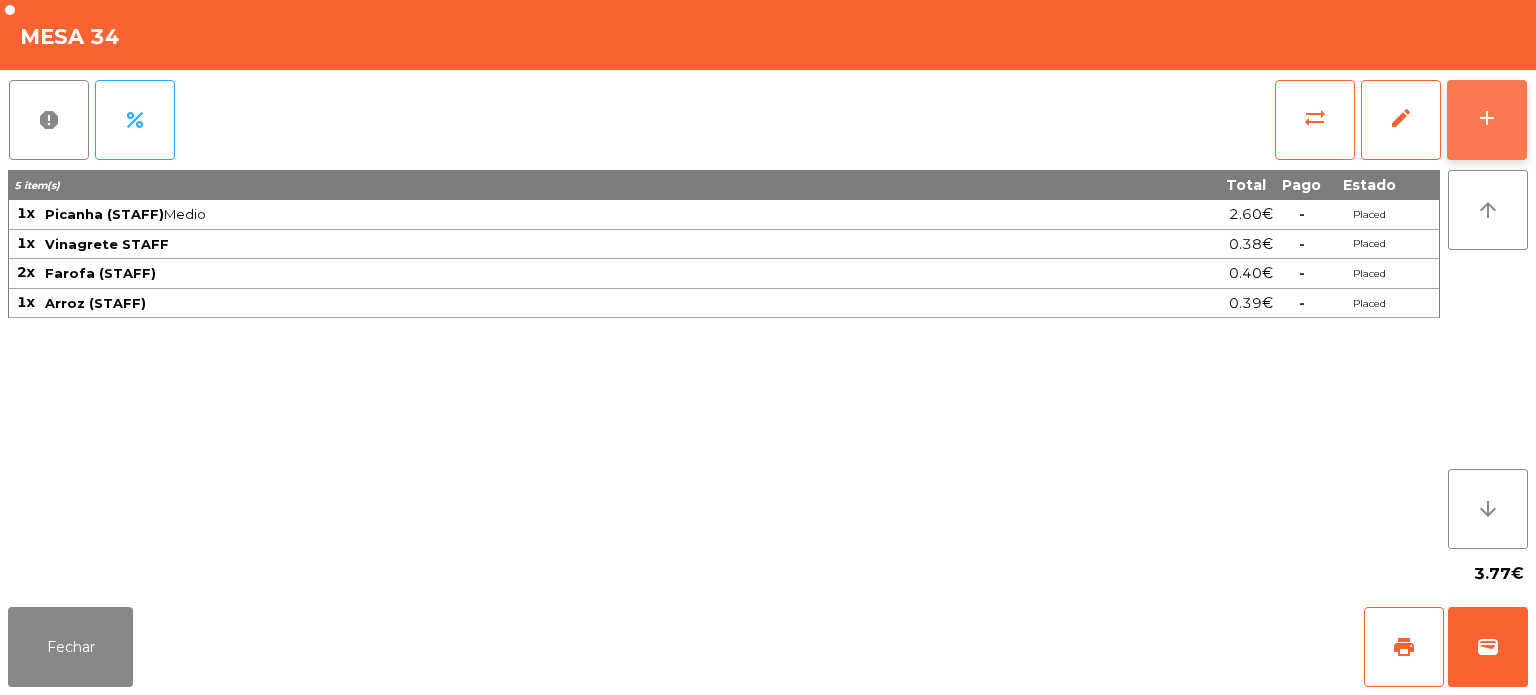 click on "add" 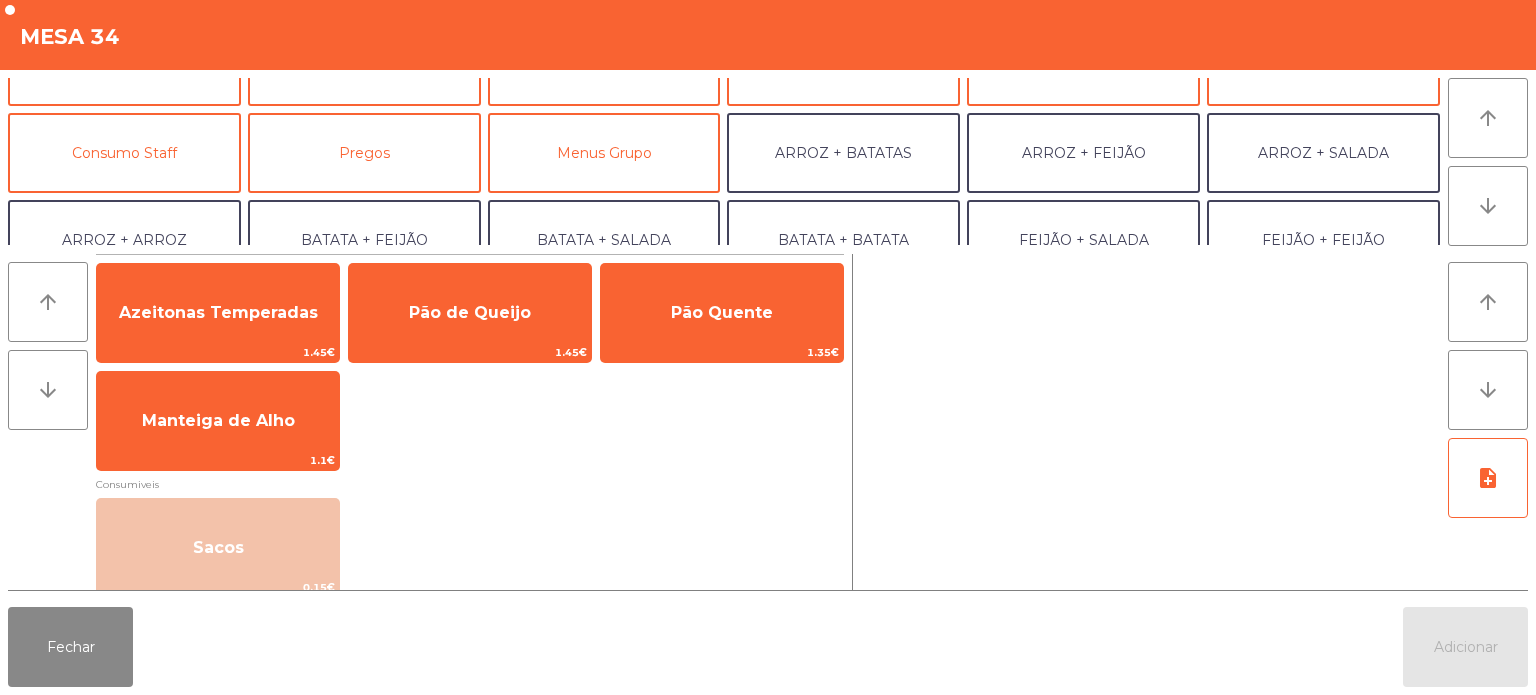 scroll, scrollTop: 137, scrollLeft: 0, axis: vertical 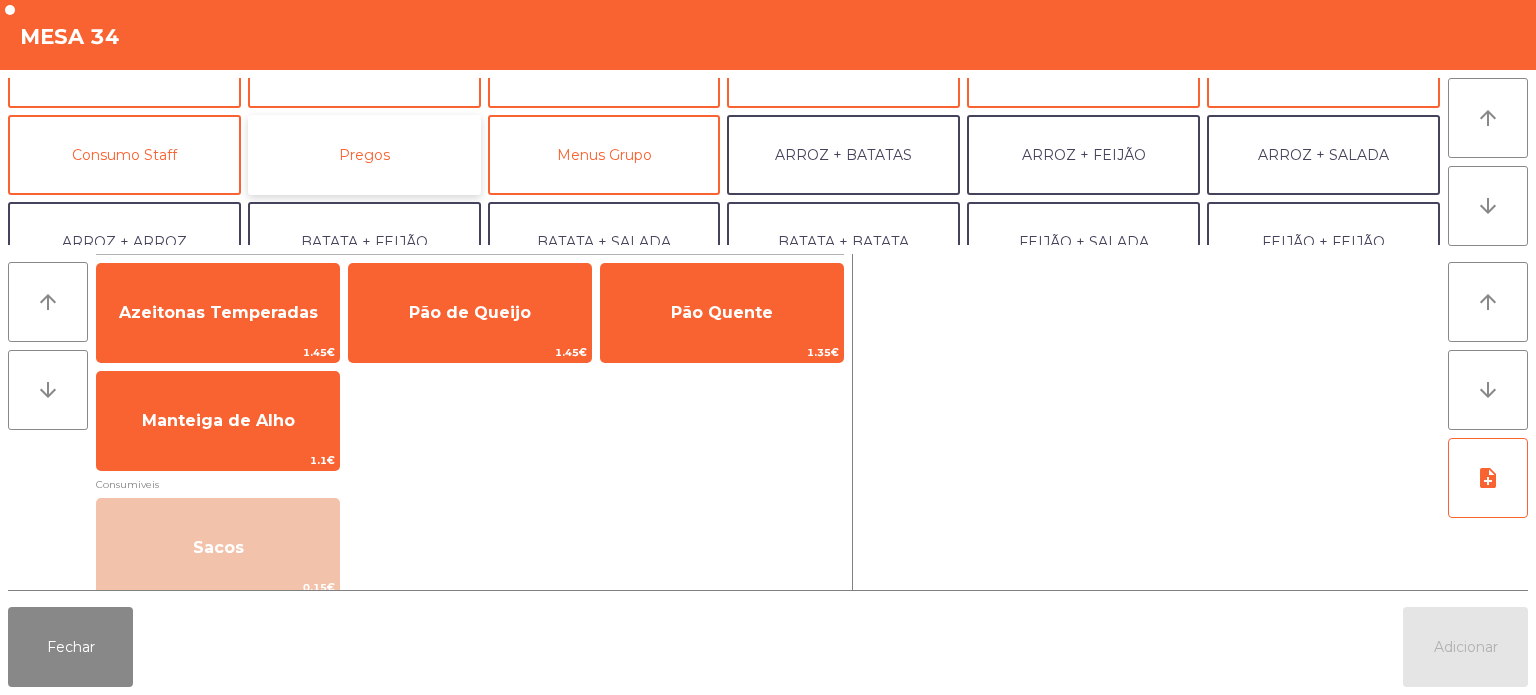 click on "Pregos" 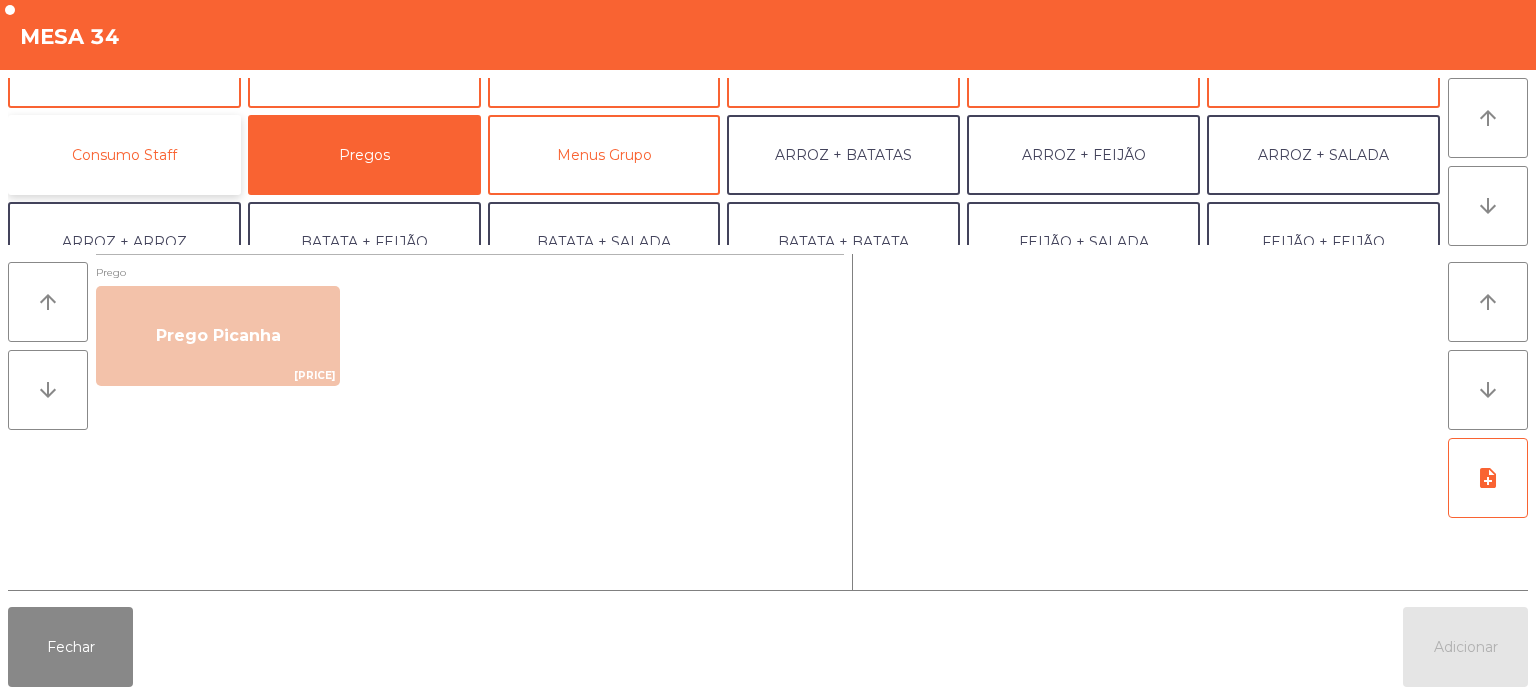 click on "Consumo Staff" 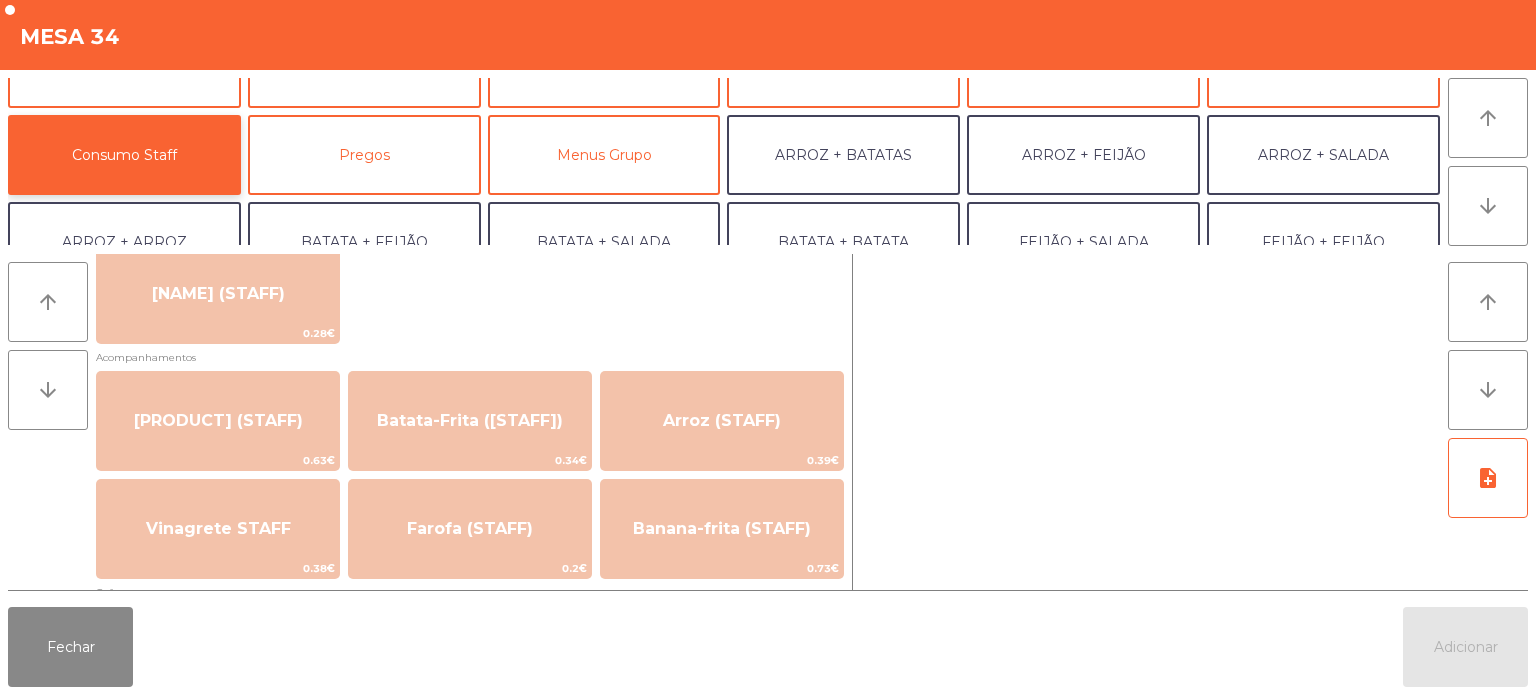scroll, scrollTop: 938, scrollLeft: 0, axis: vertical 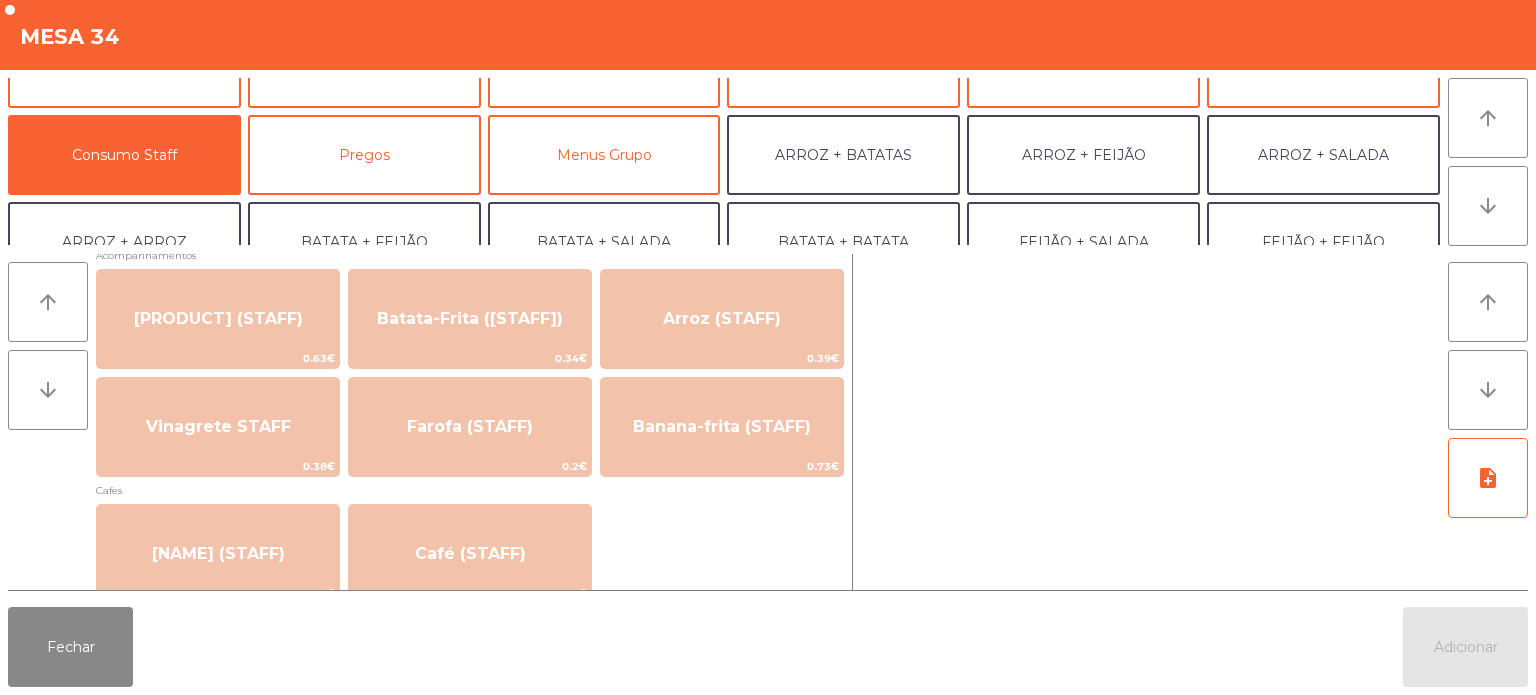 click 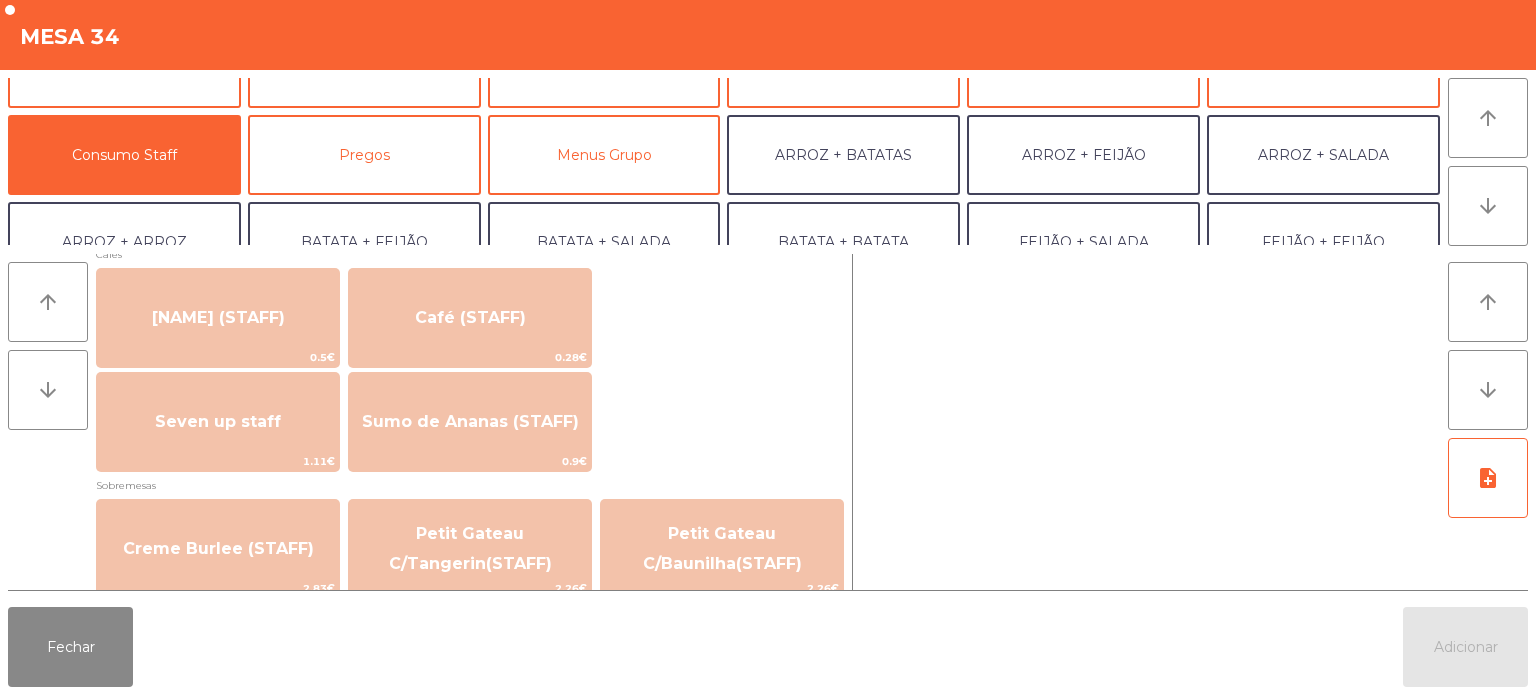 scroll, scrollTop: 1173, scrollLeft: 0, axis: vertical 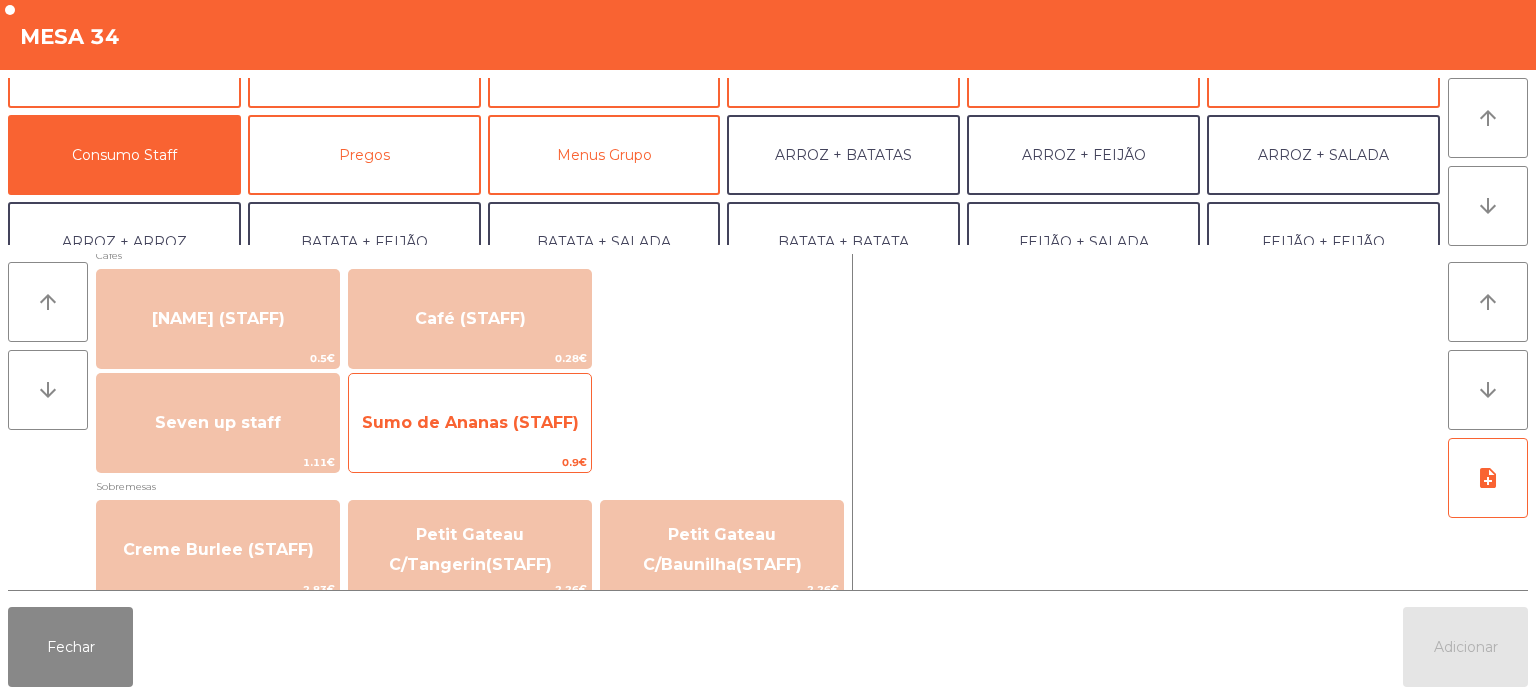 click on "Sumo de Ananas (STAFF)" 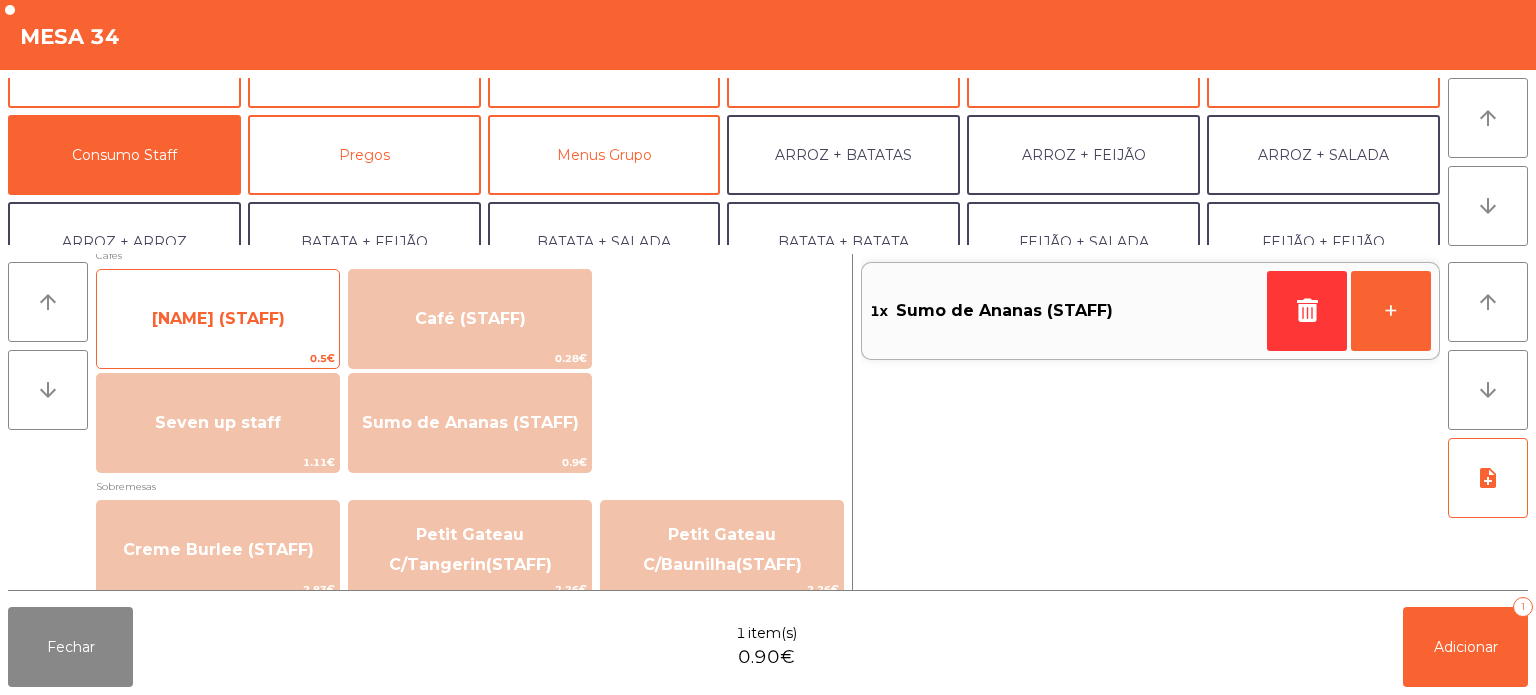 click on "Descafeinado (STAFF)" 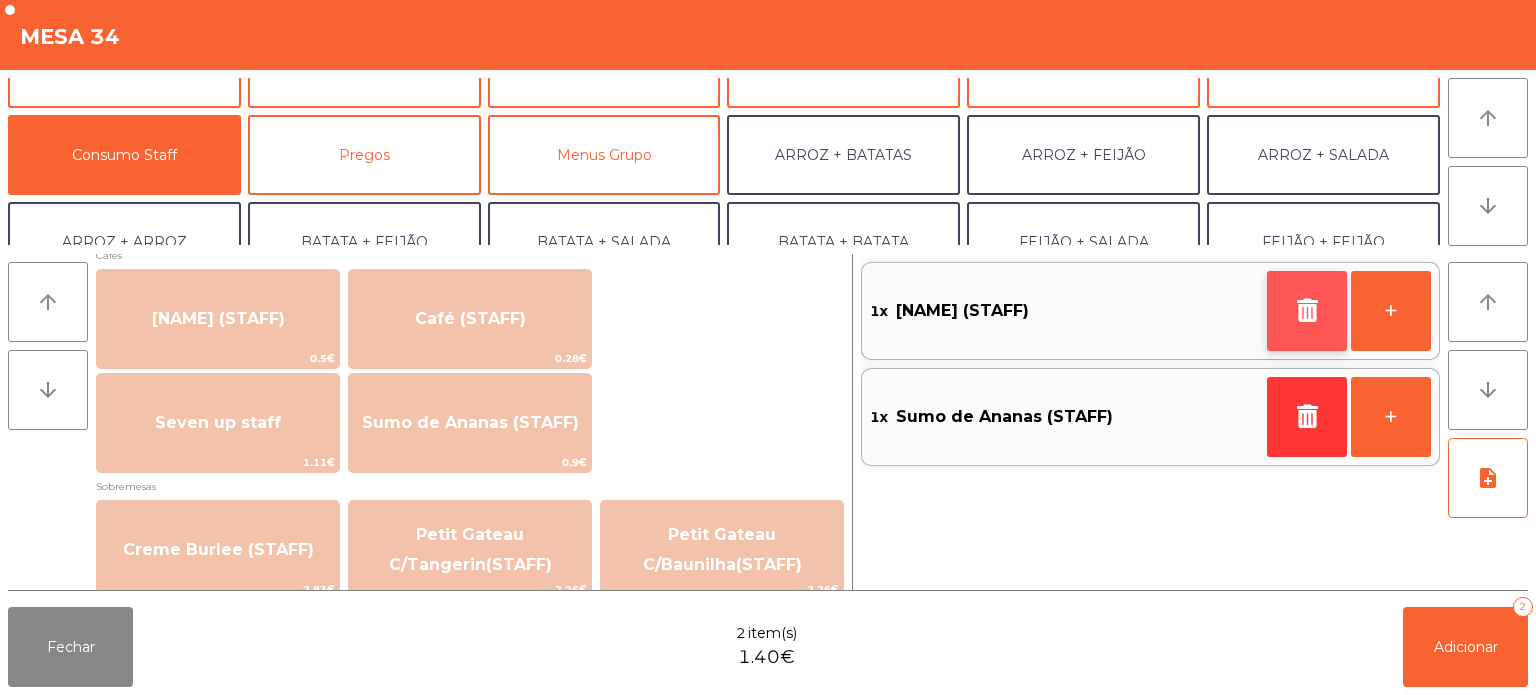click 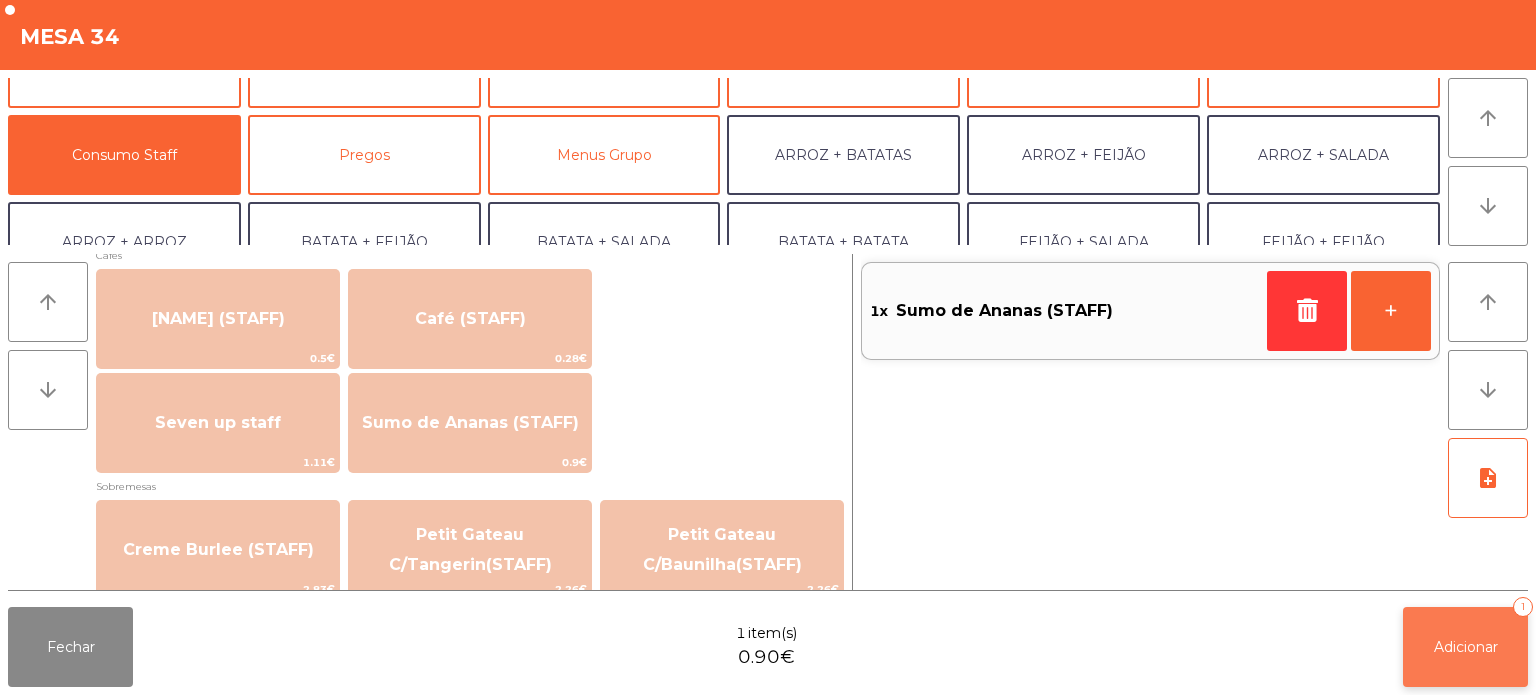 click on "Adicionar   1" 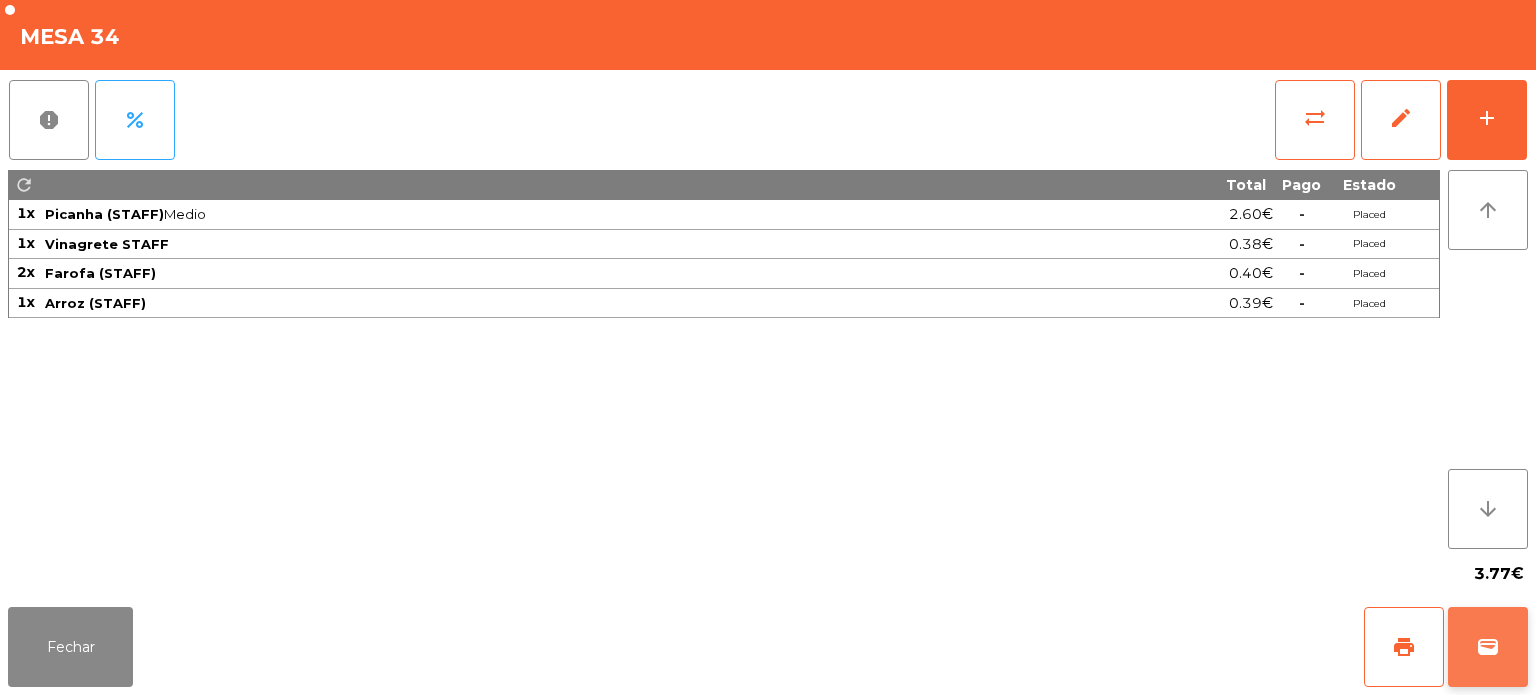 click on "wallet" 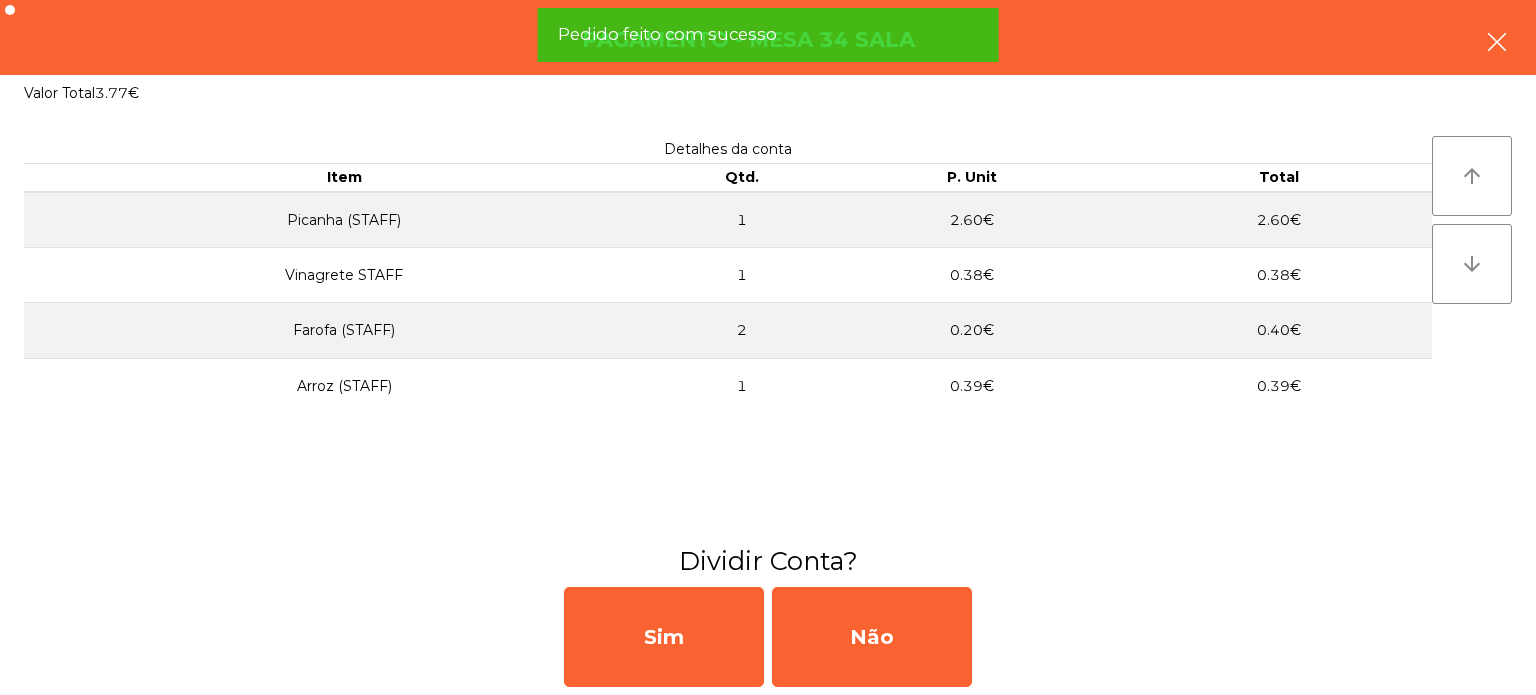 click 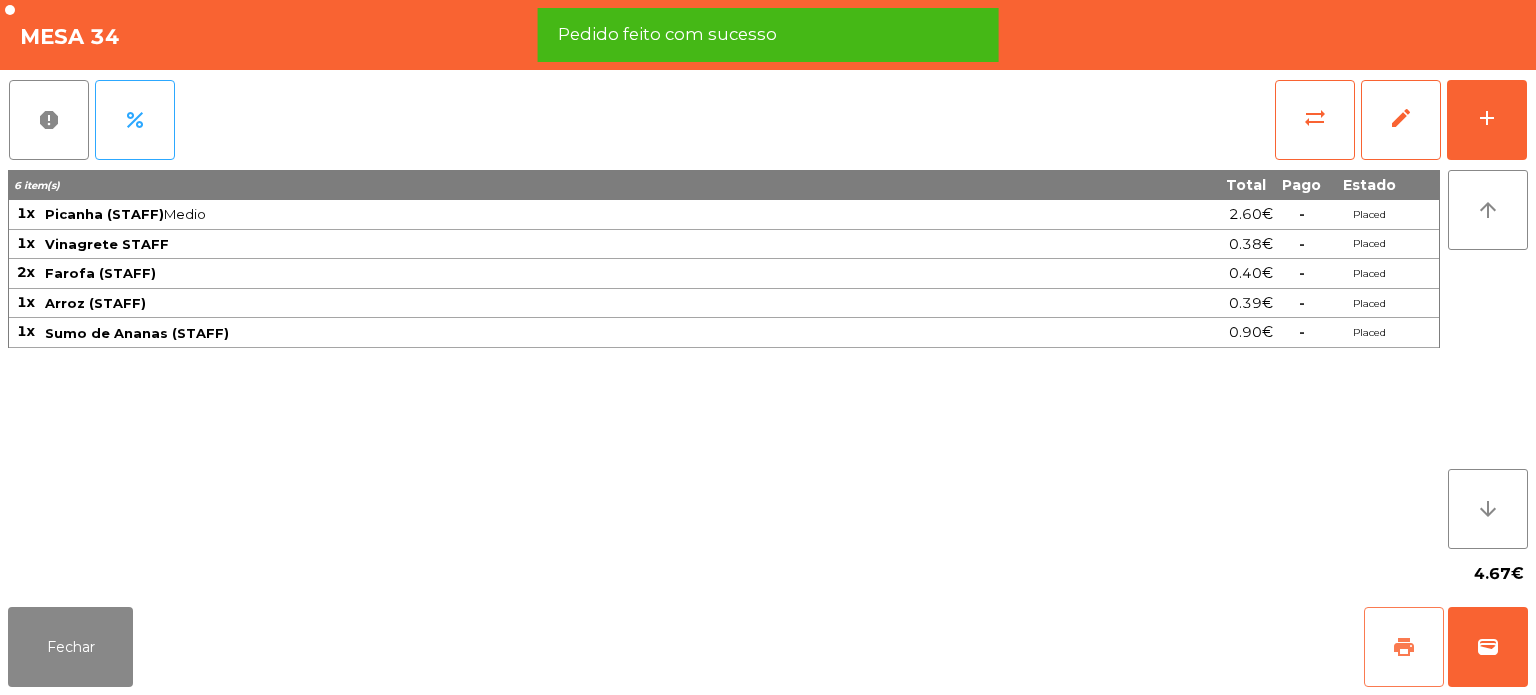 click on "print" 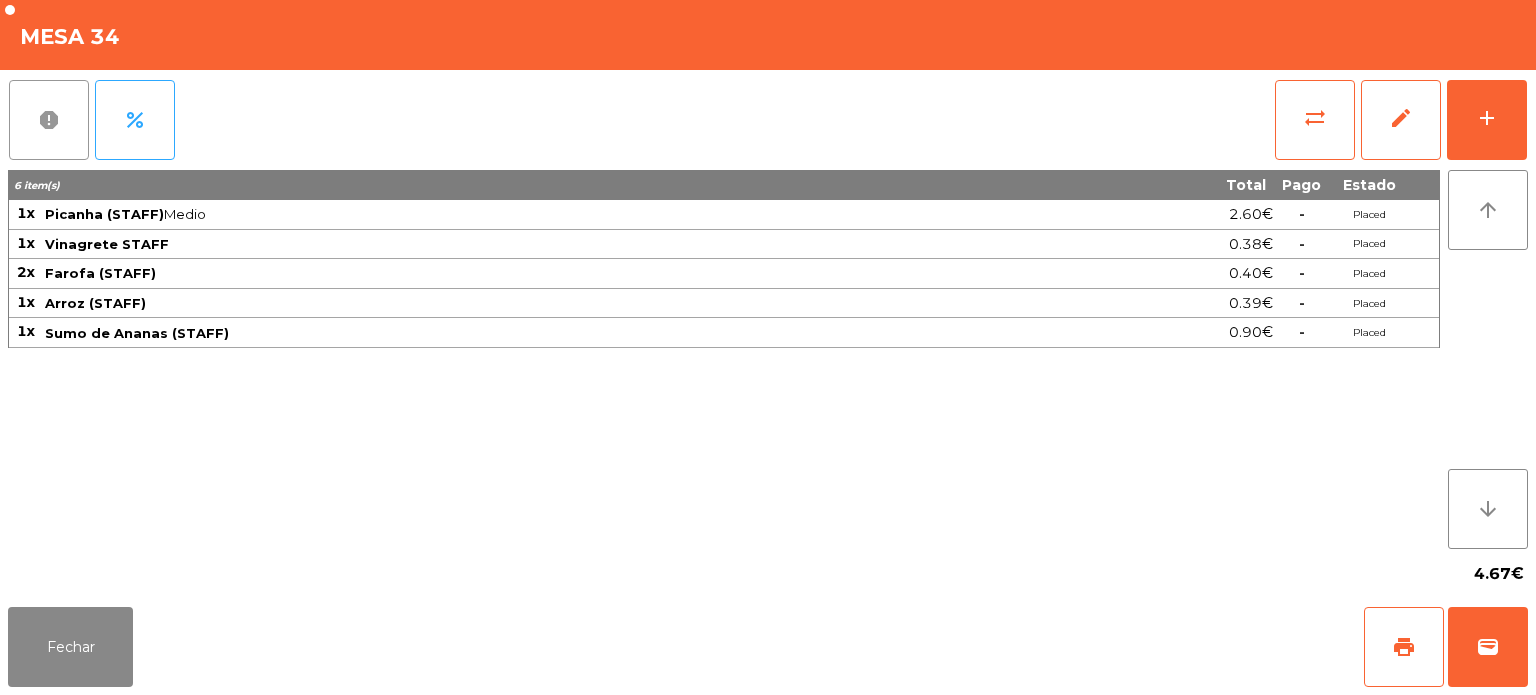 click on "report" 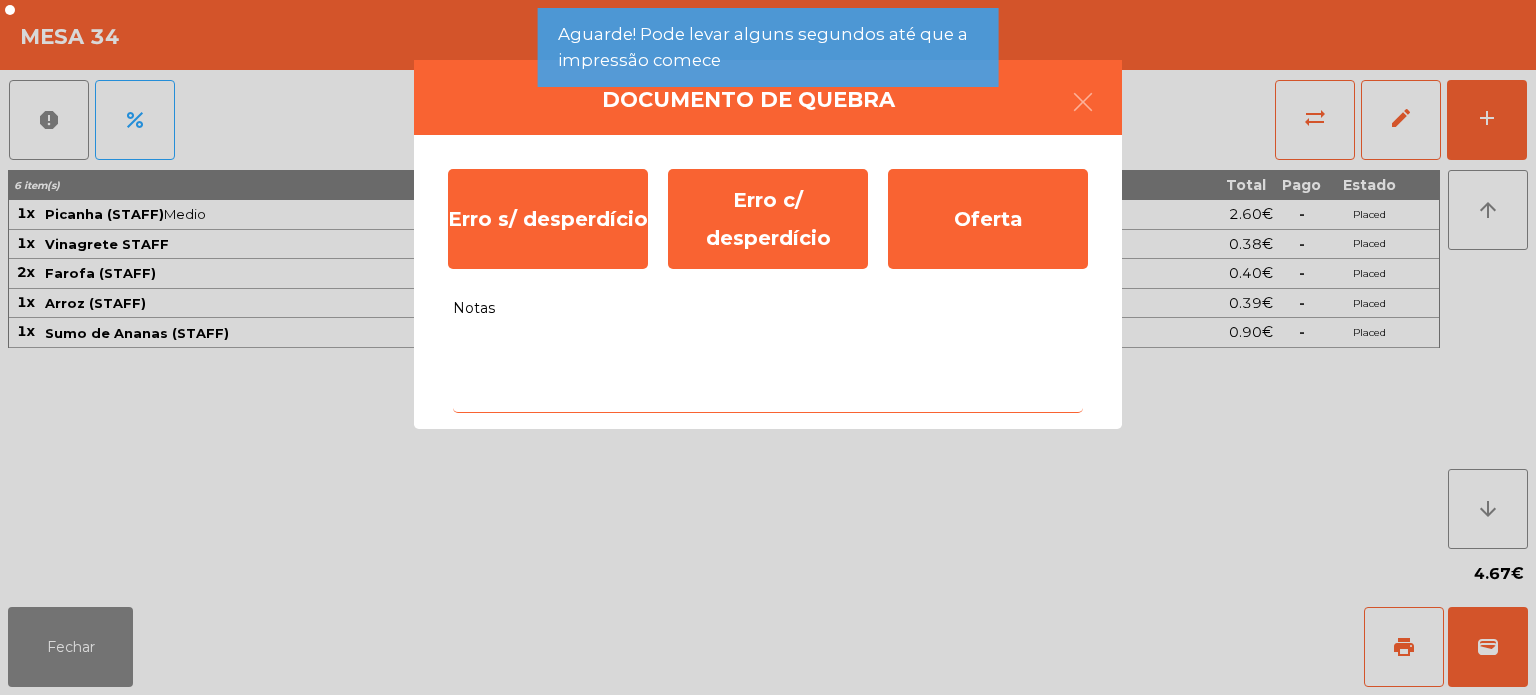 click on "Notas" at bounding box center (768, 371) 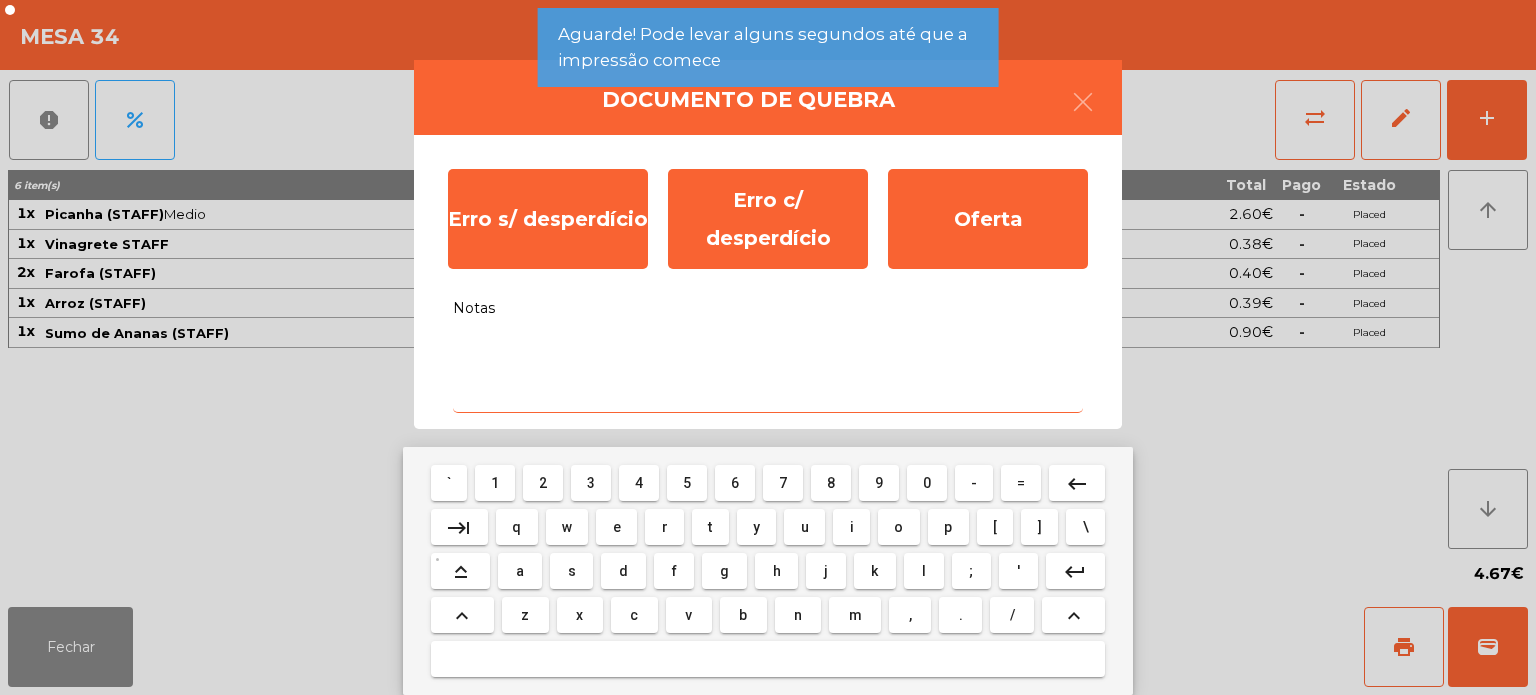 click on "w" at bounding box center (567, 527) 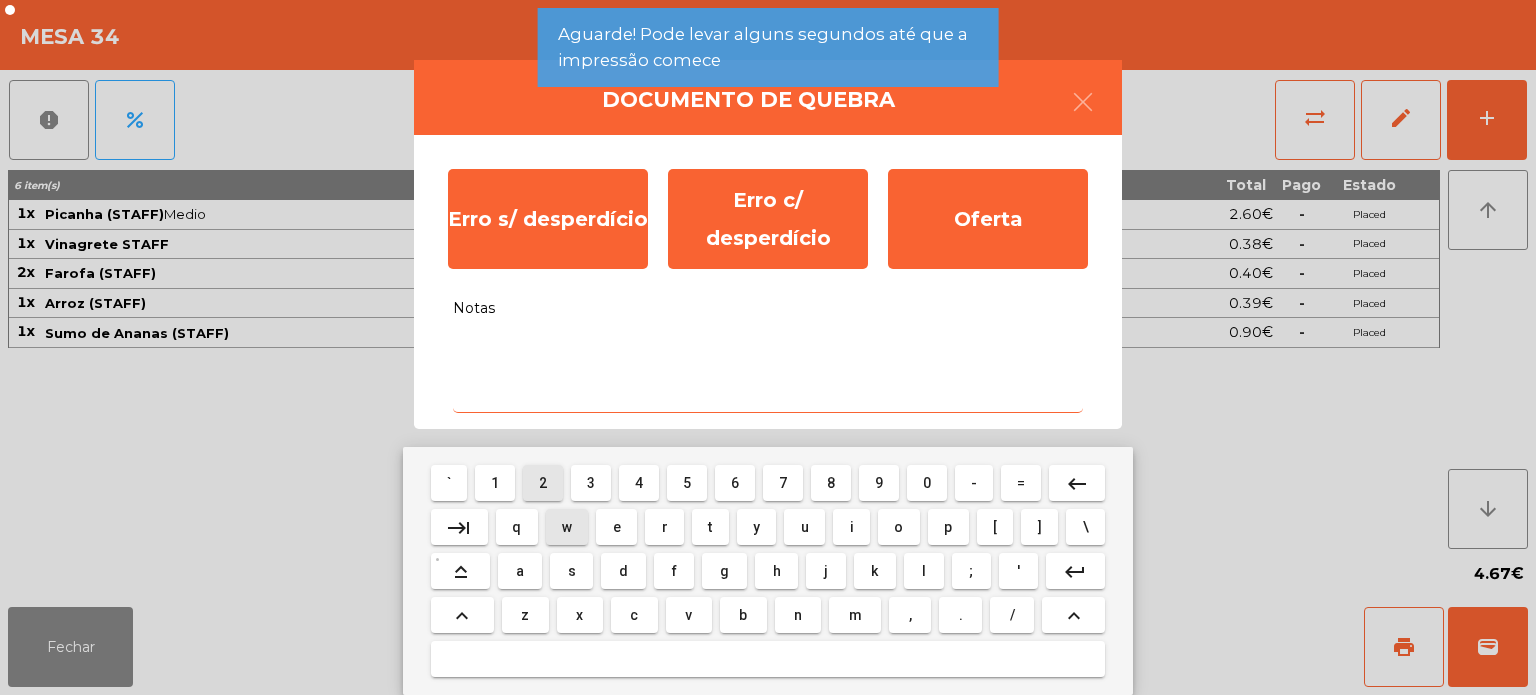 click on "s" at bounding box center [571, 571] 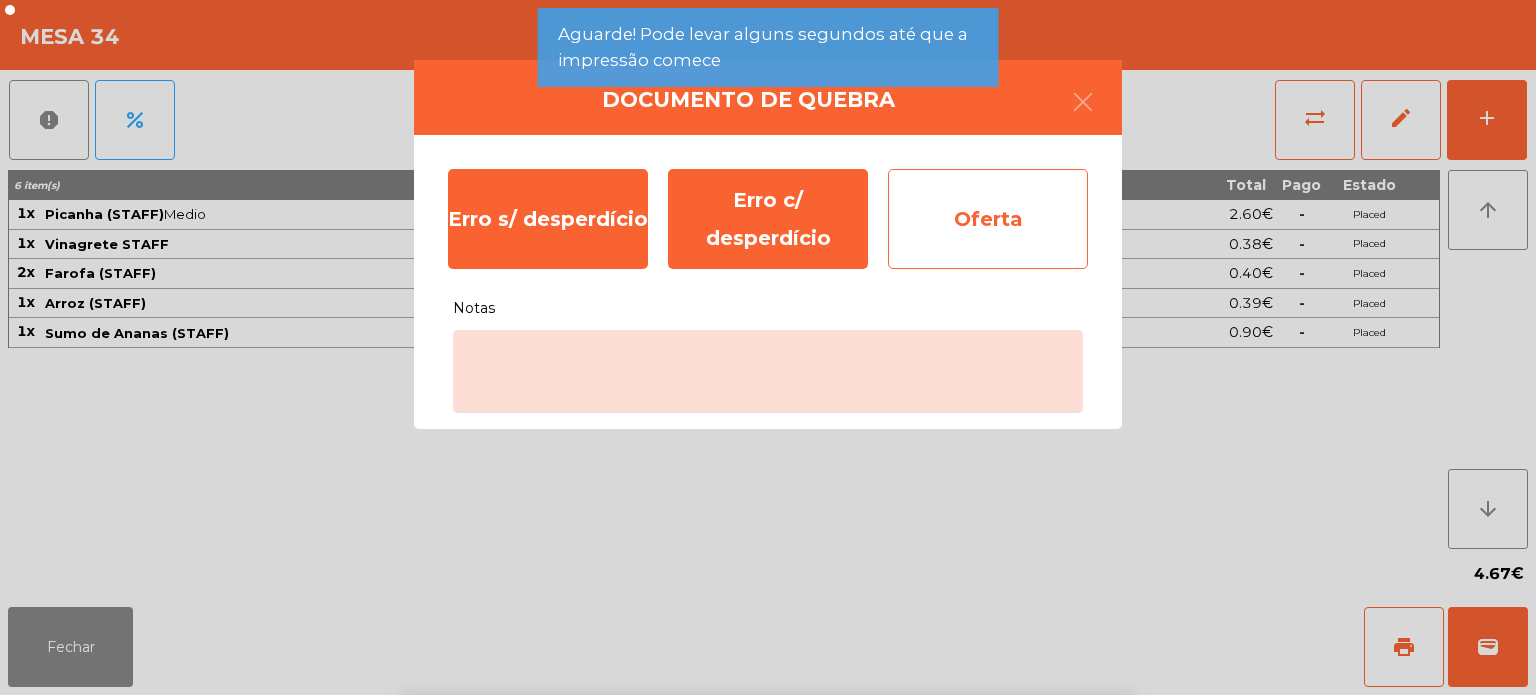 click on "Oferta" 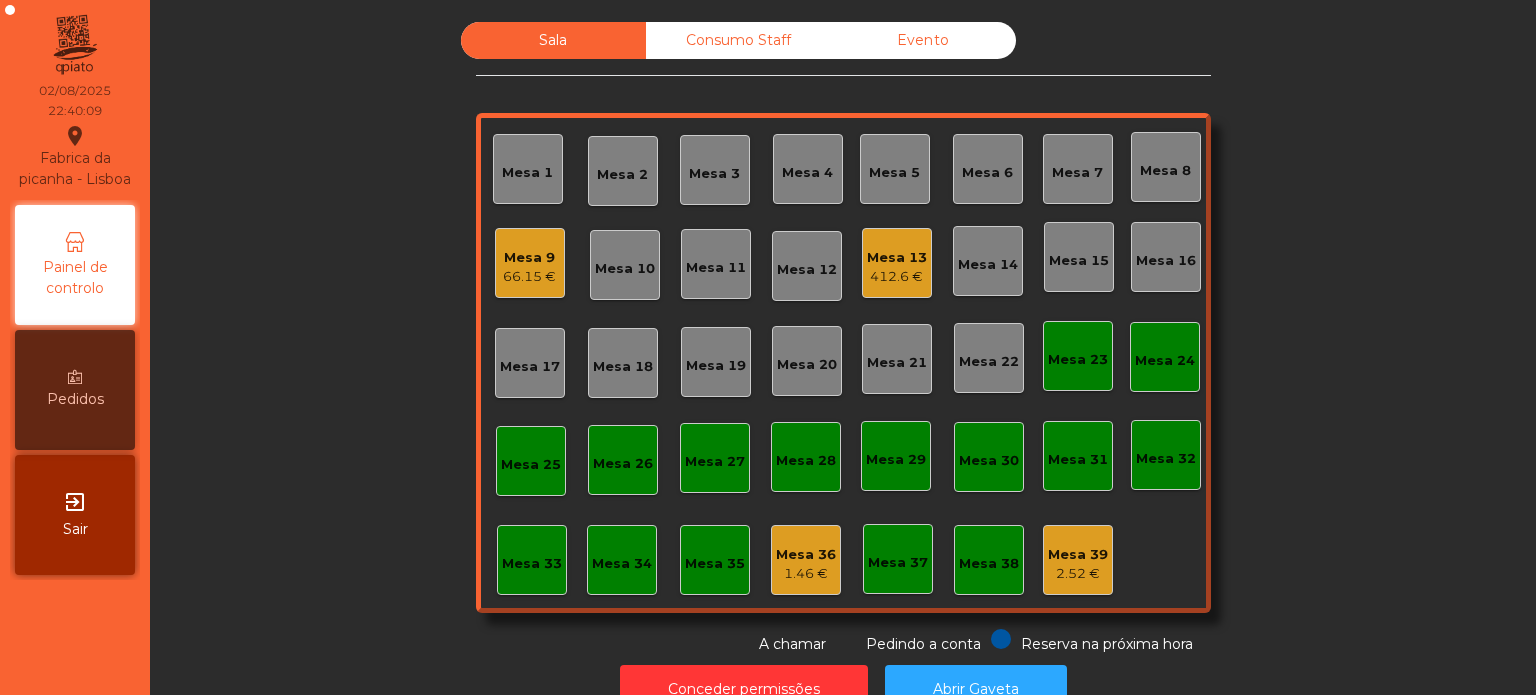 click on "Mesa 33" 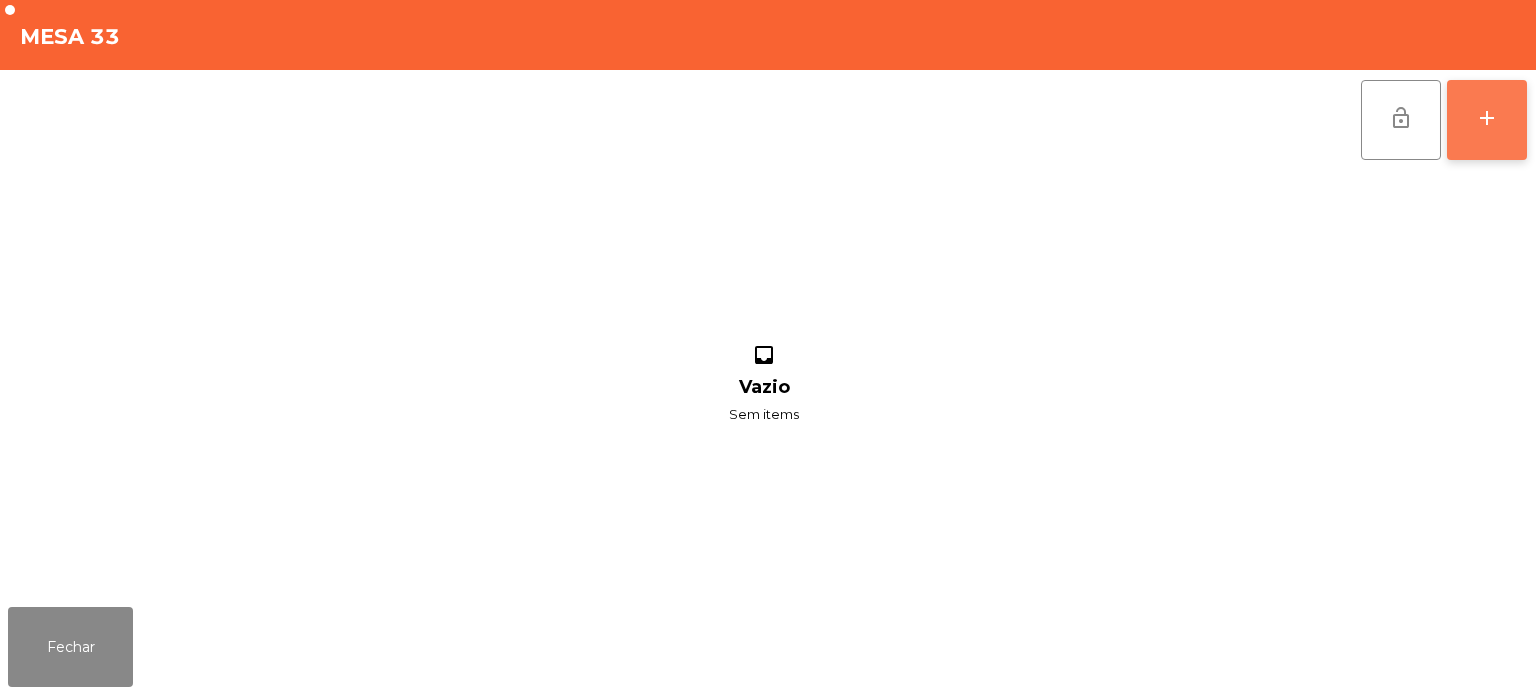 click on "add" 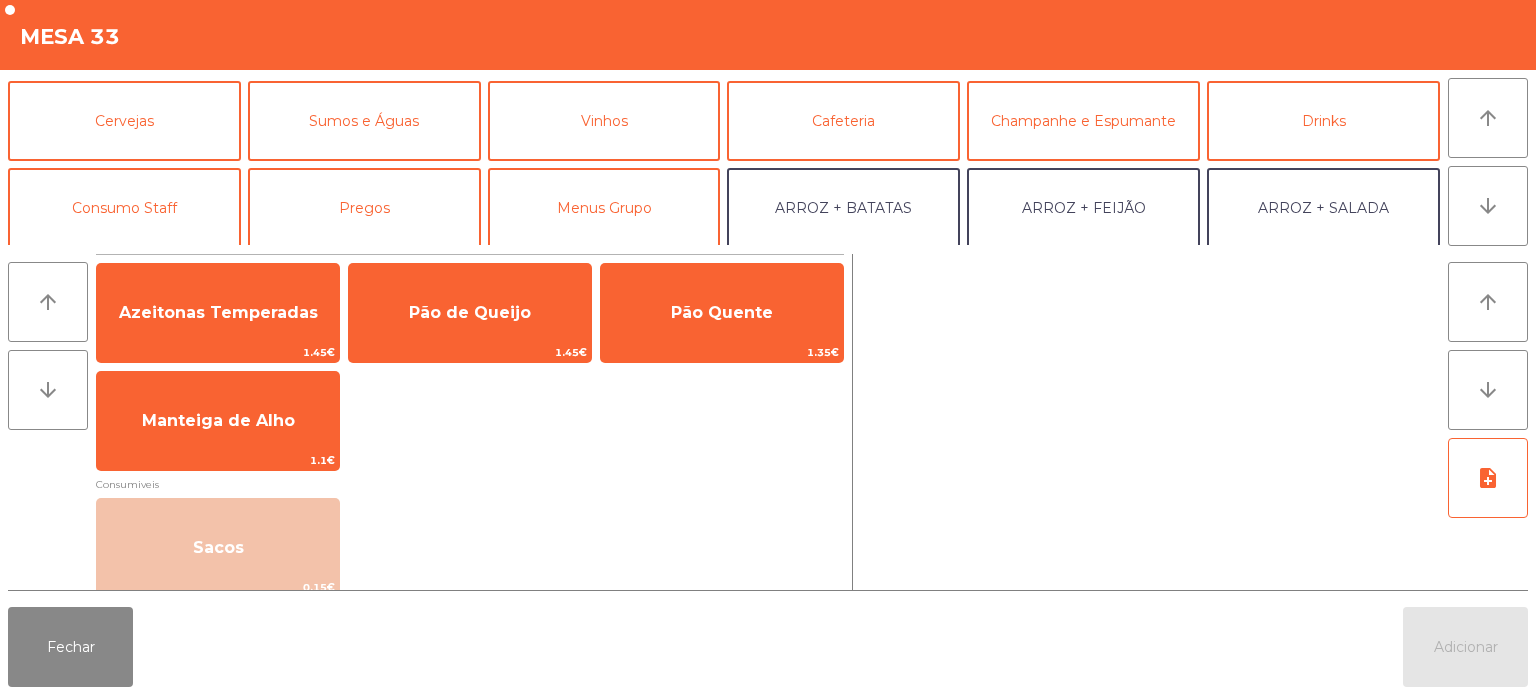 scroll, scrollTop: 125, scrollLeft: 0, axis: vertical 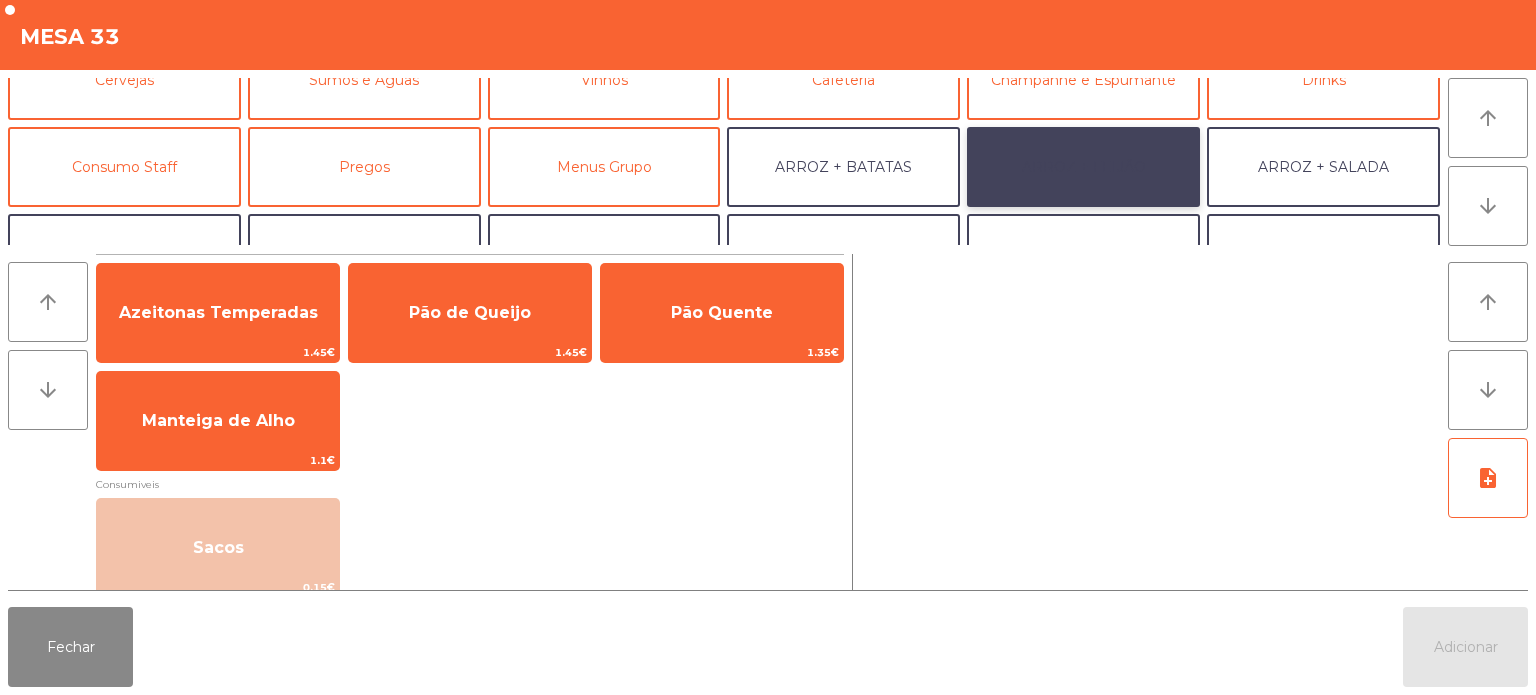 click on "ARROZ + FEIJÃO" 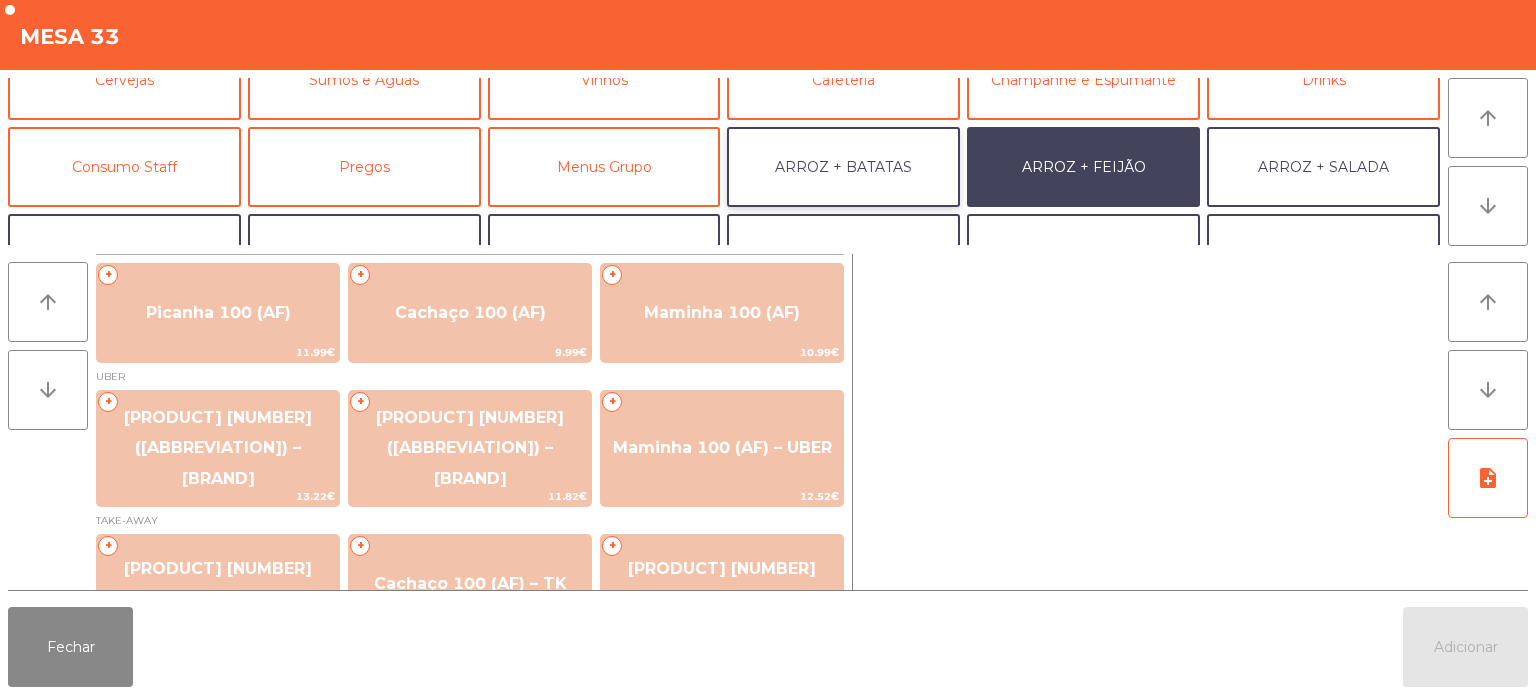 click on "ARROZ + BATATAS" 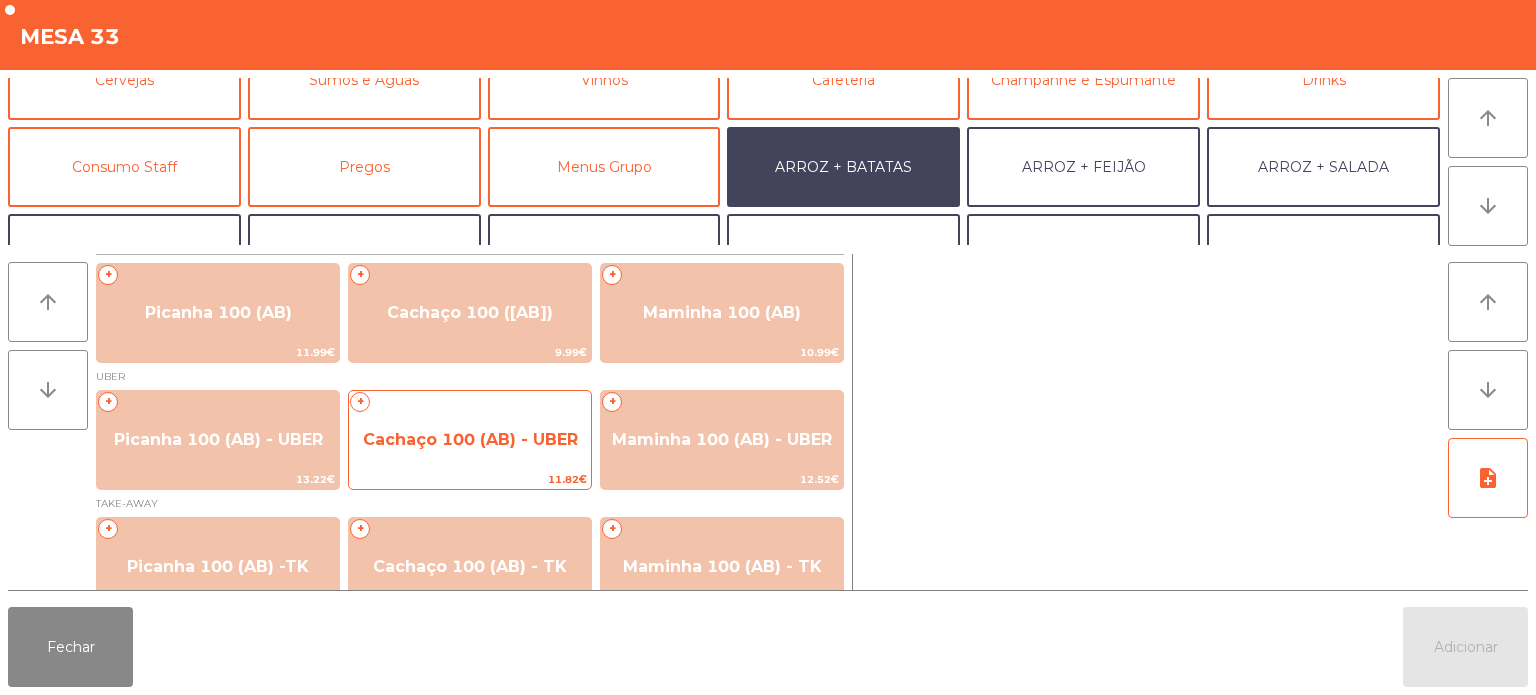 click on "+   Cachaço 100 (AB) - UBER   11.82€" 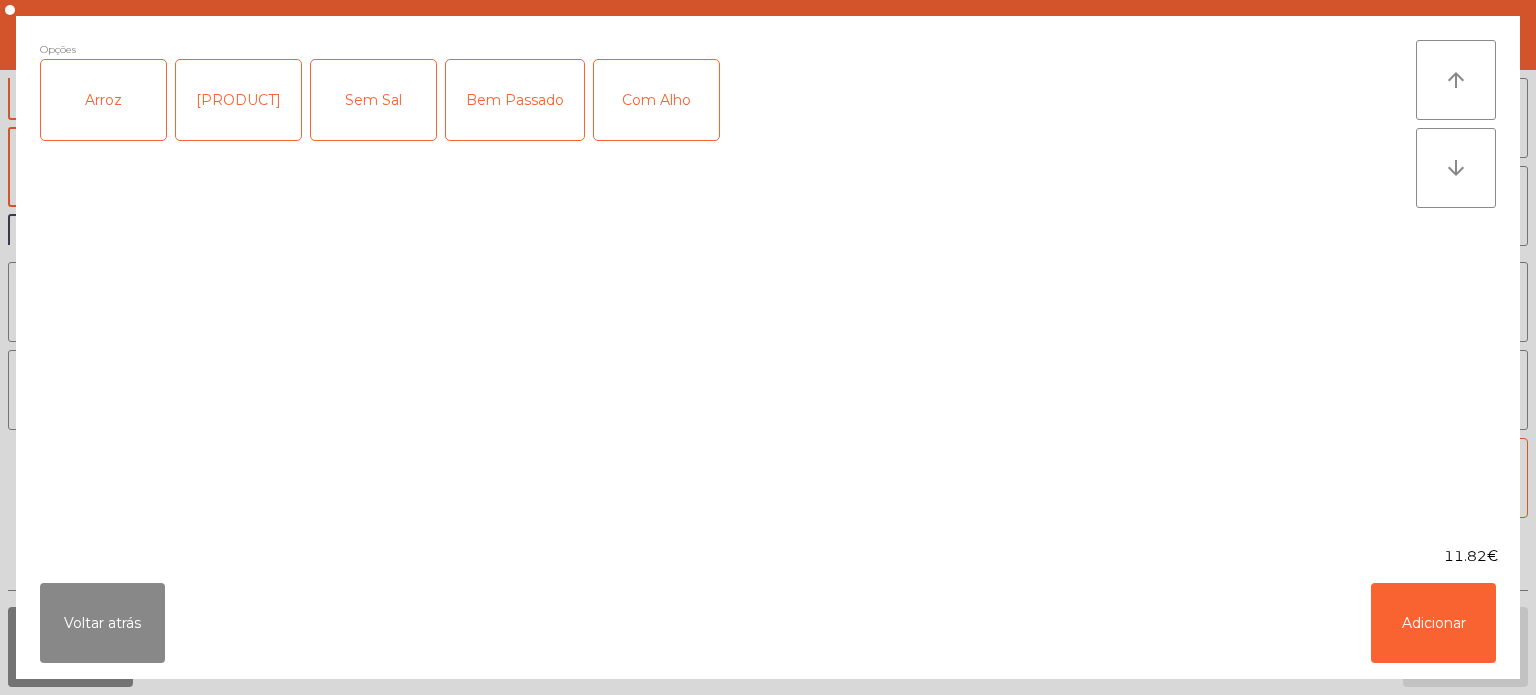 click on "Arroz" 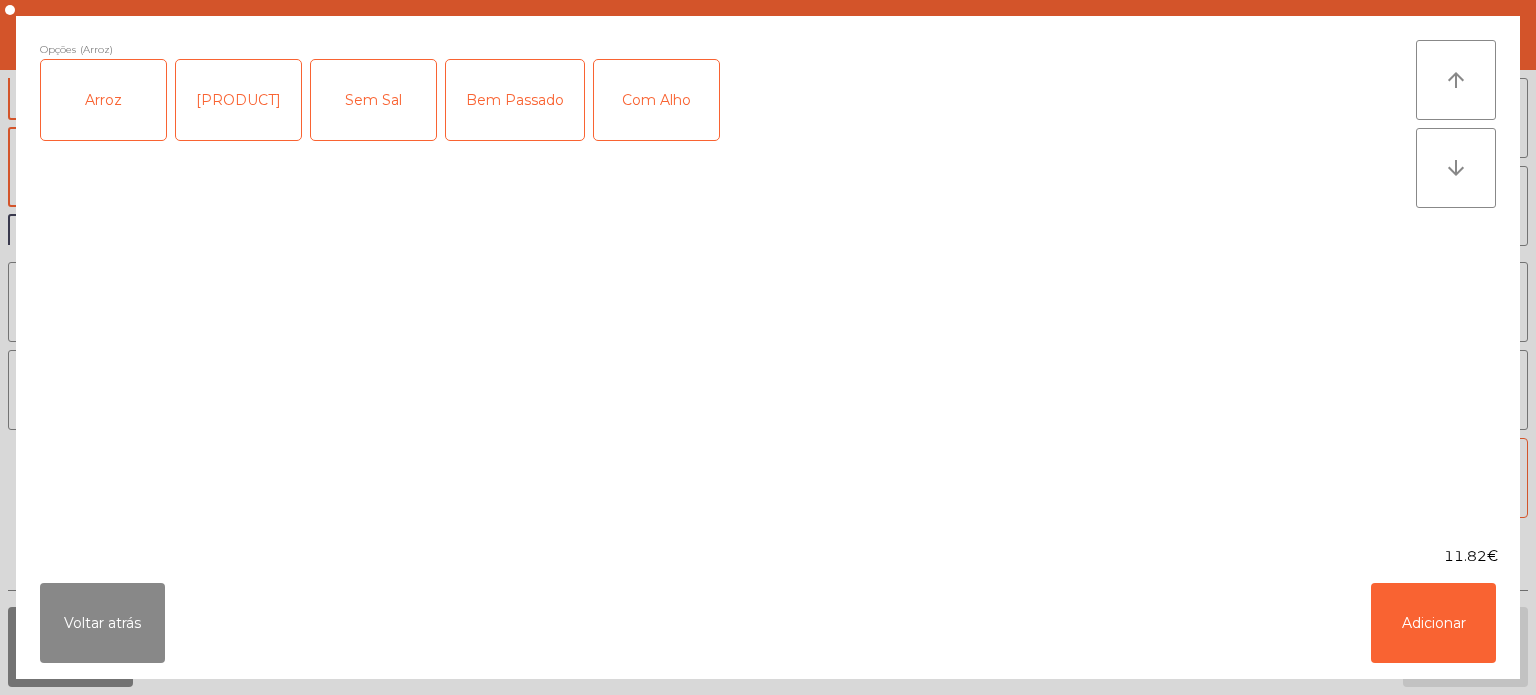 click on "Batata" 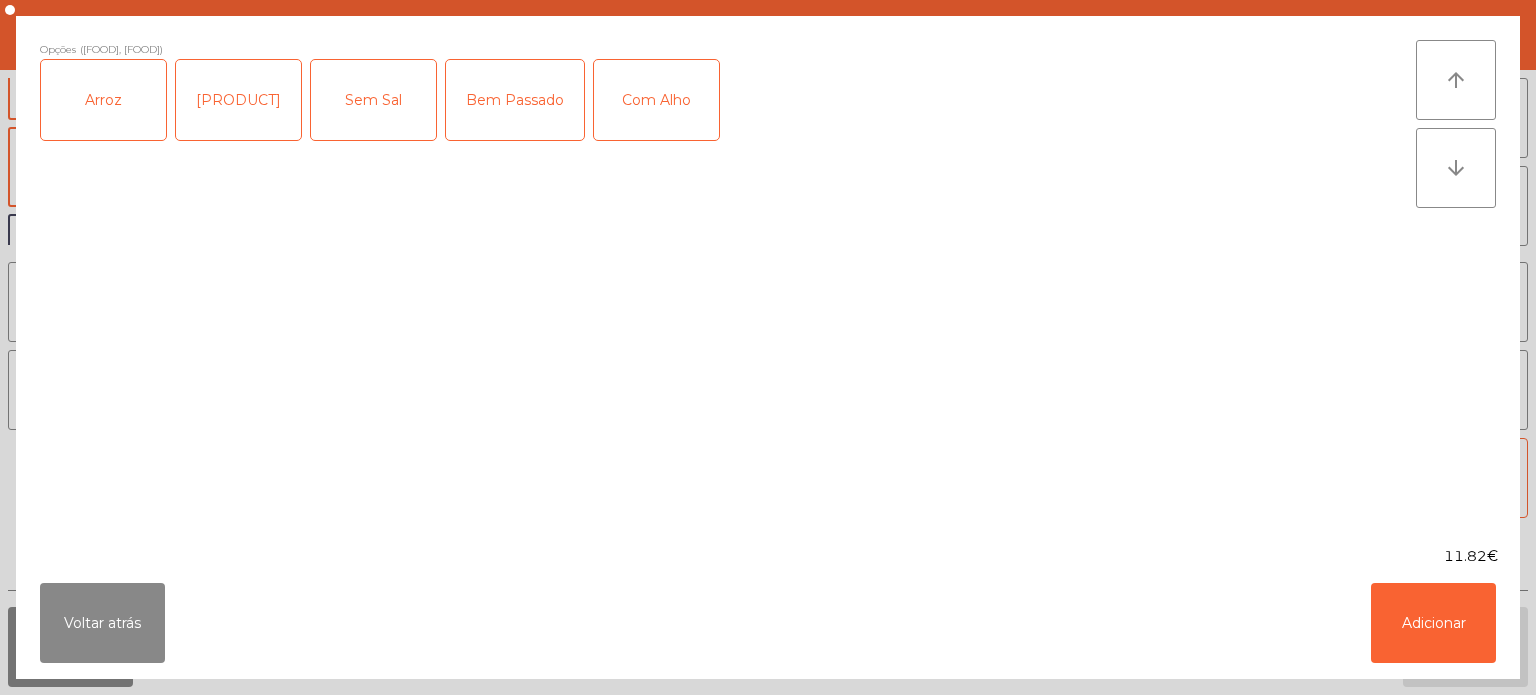 click on "Com Alho" 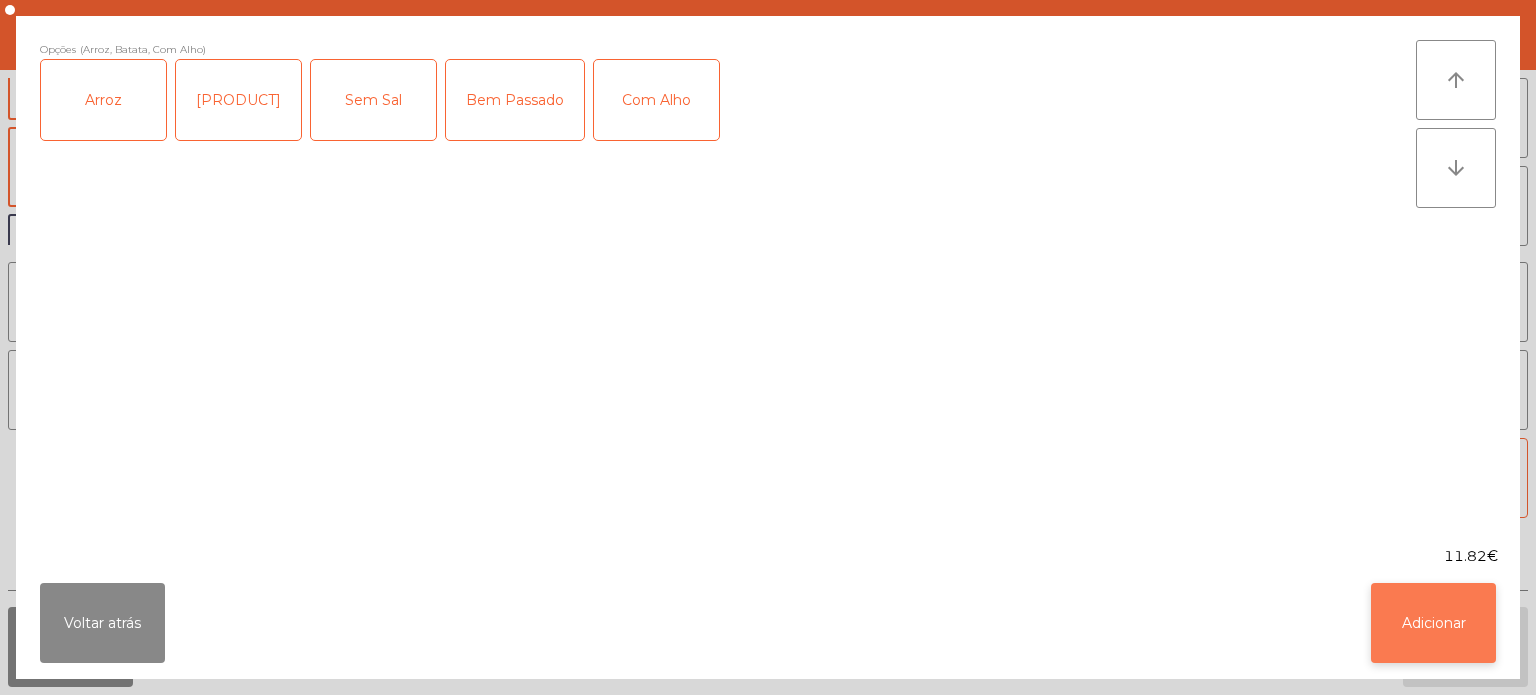 click on "Adicionar" 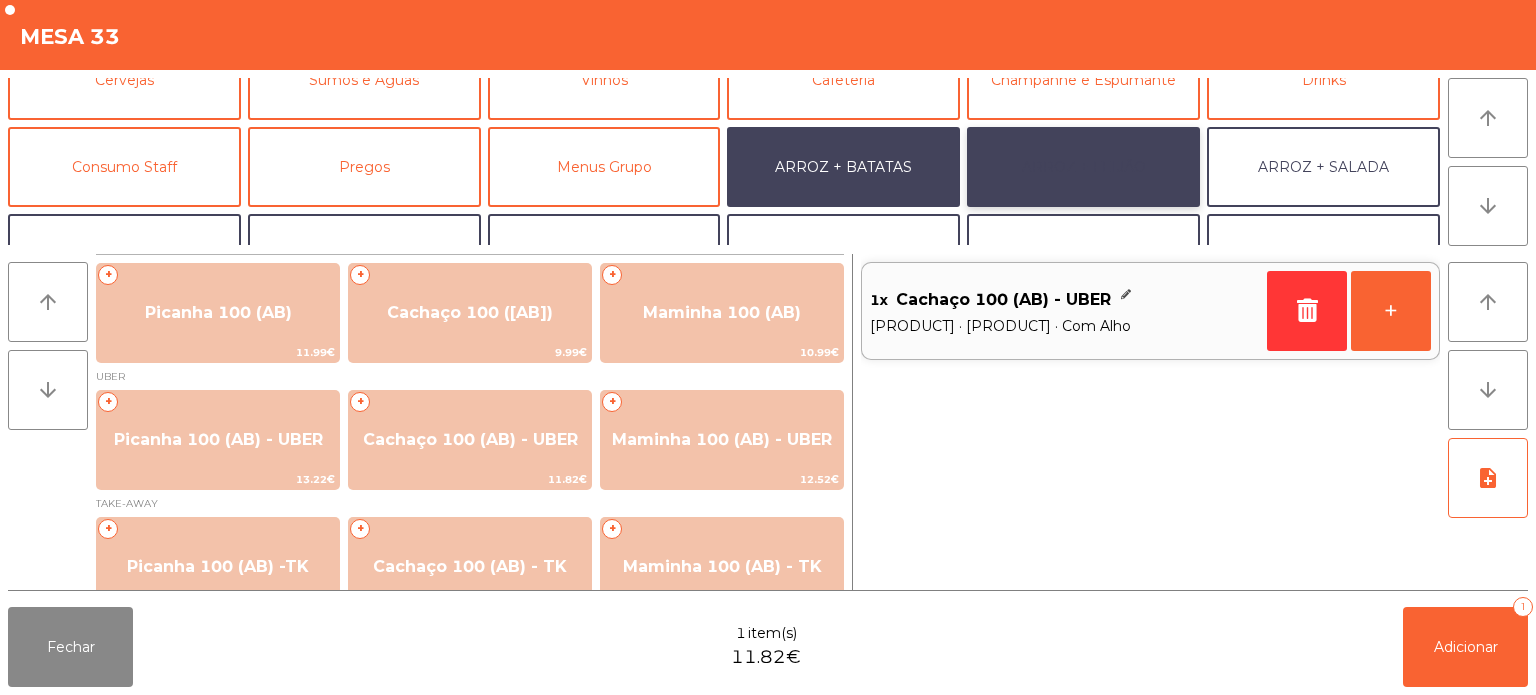 click on "ARROZ + FEIJÃO" 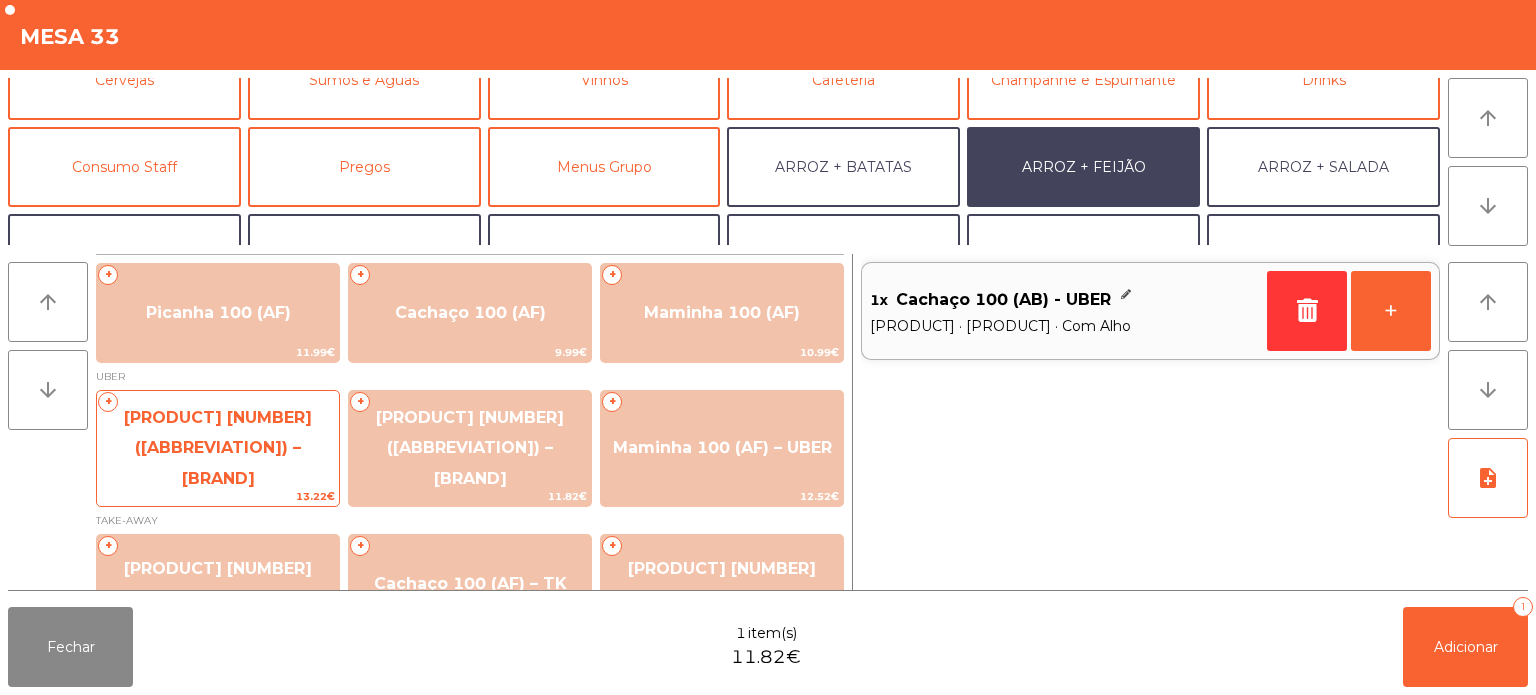 click on "Picanha 100 (AF) – UBER" 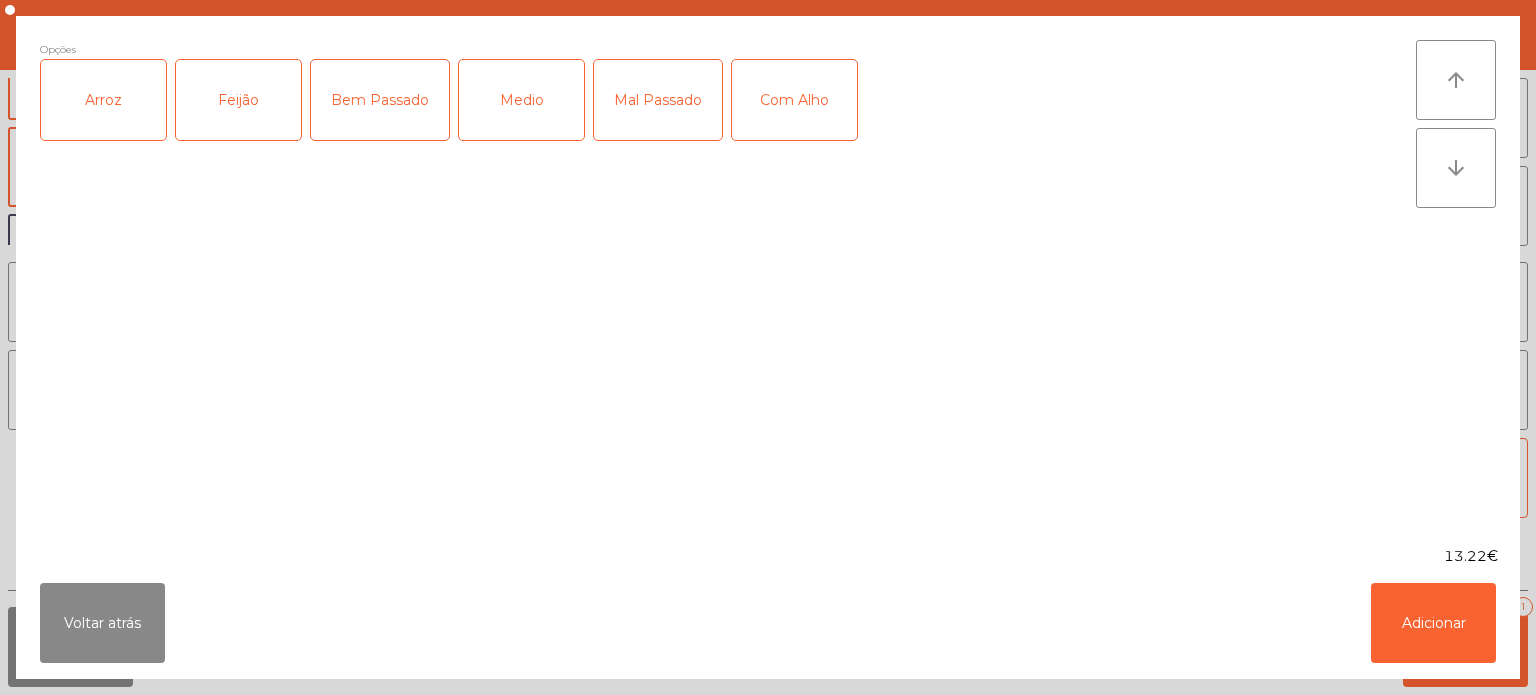 click on "Arroz" 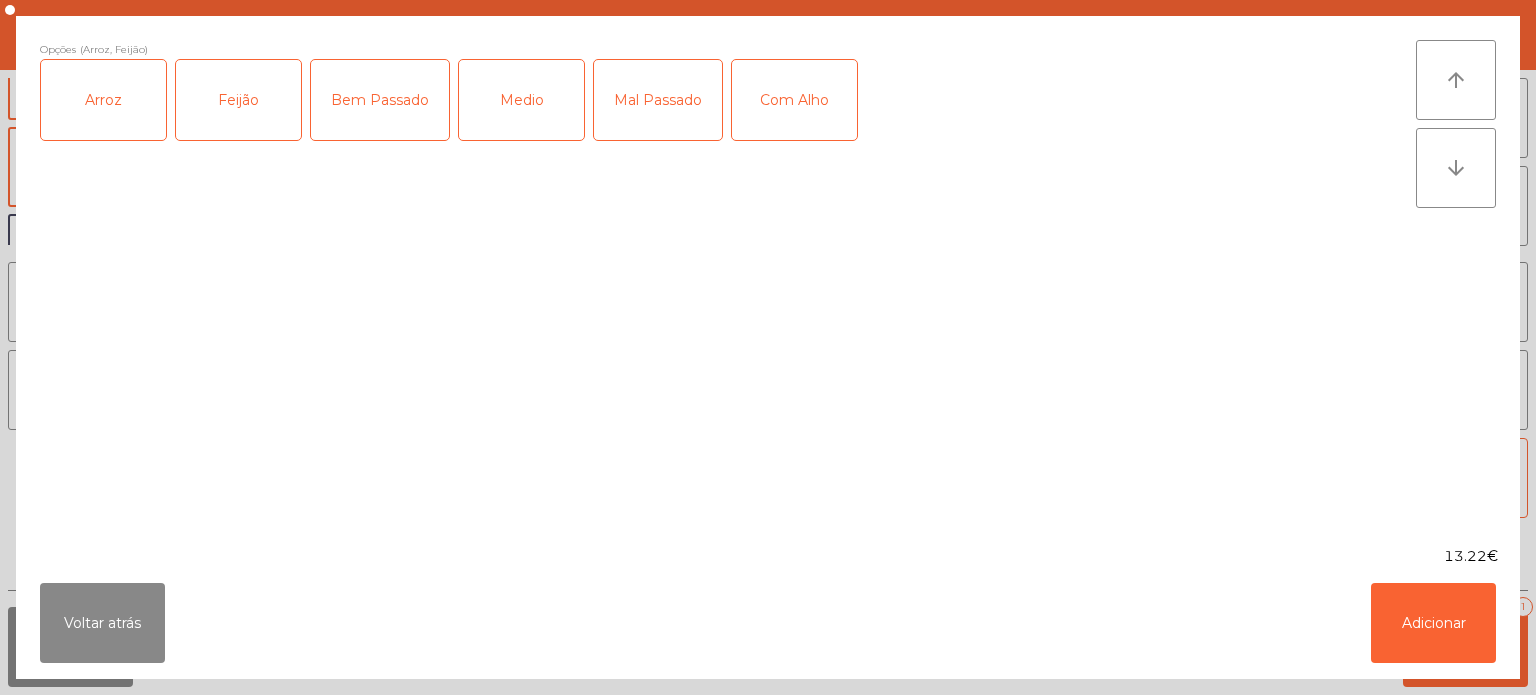 click on "Medio" 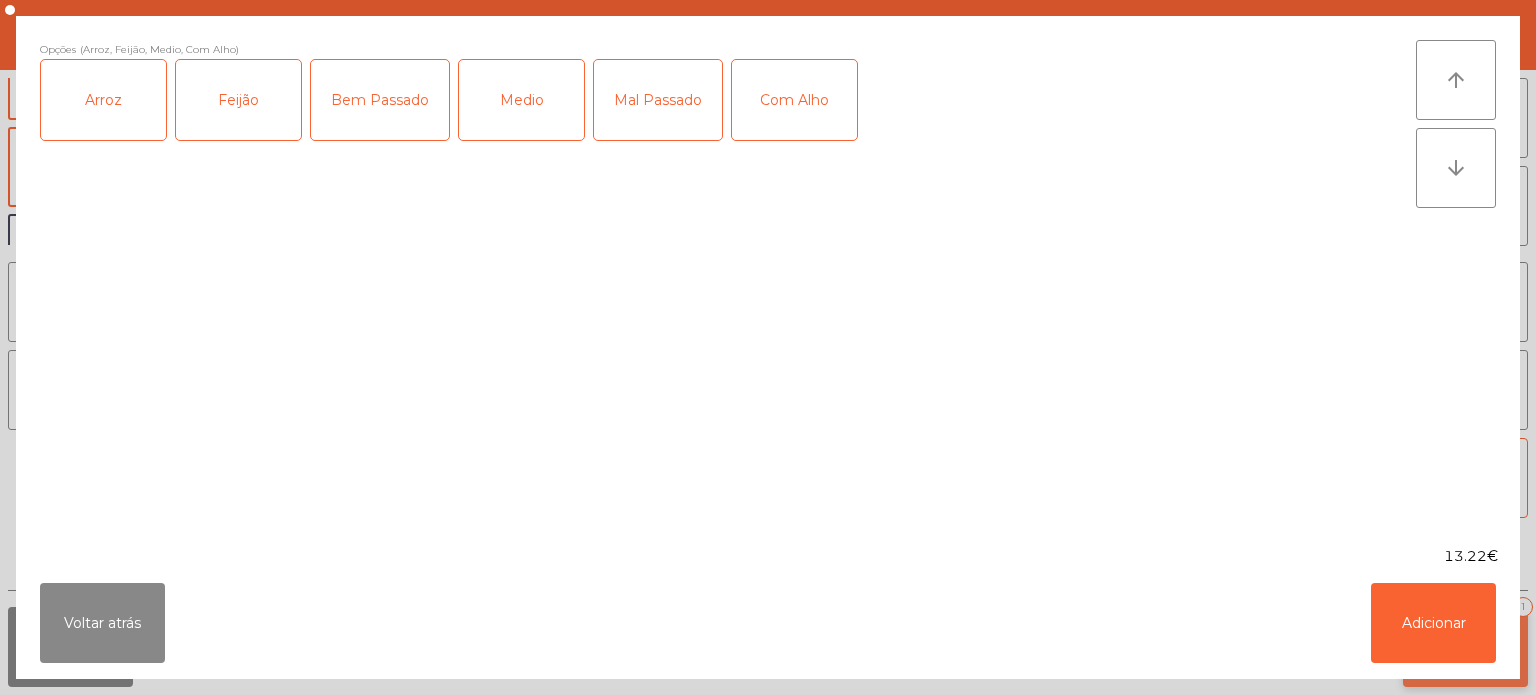click on "Adicionar" 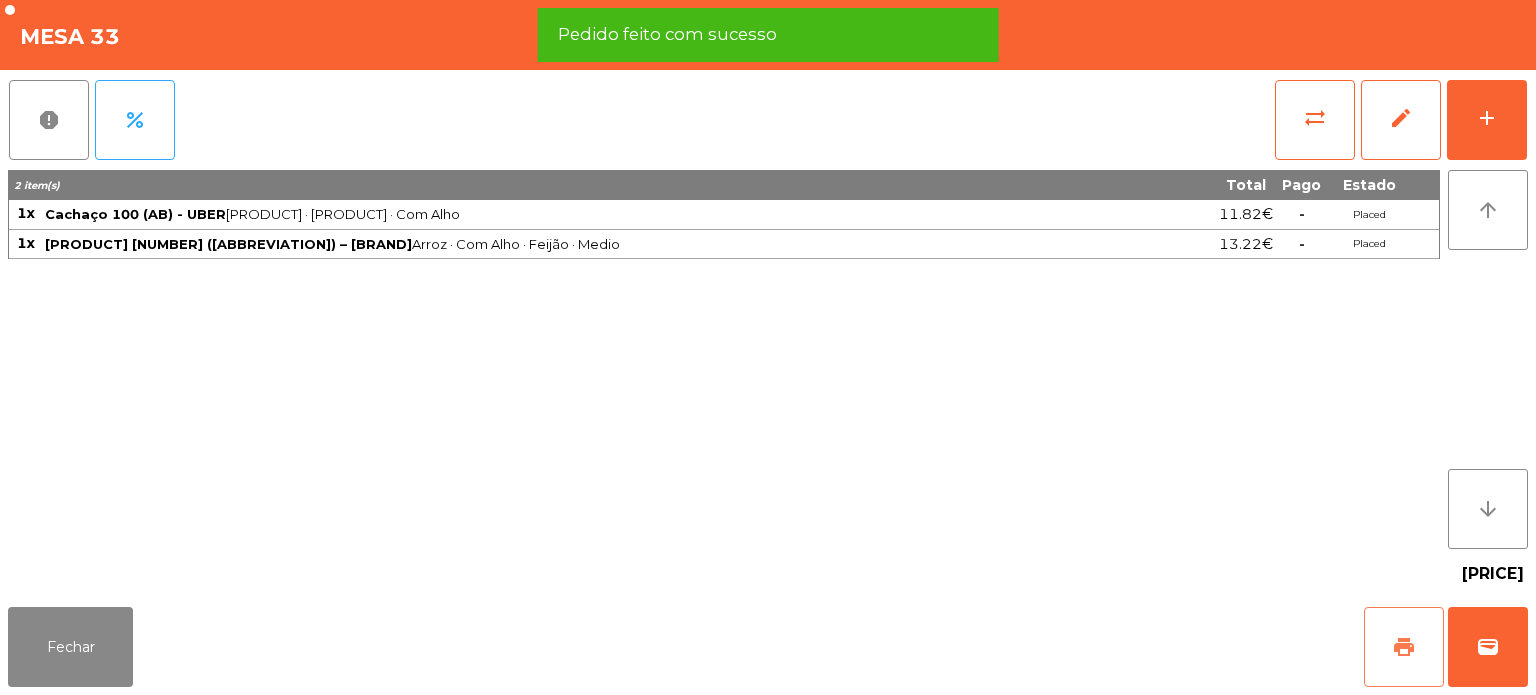 click on "print" 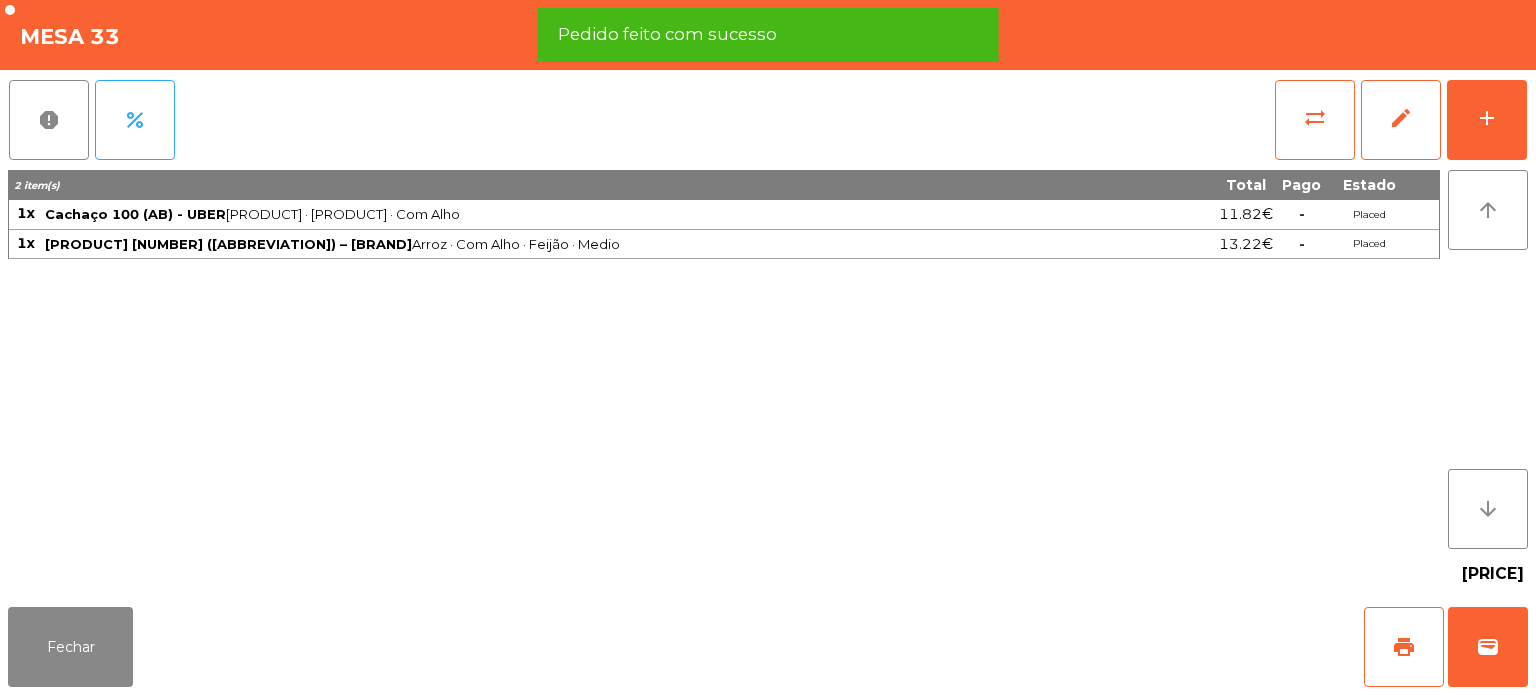 click on "Fechar   print   wallet" 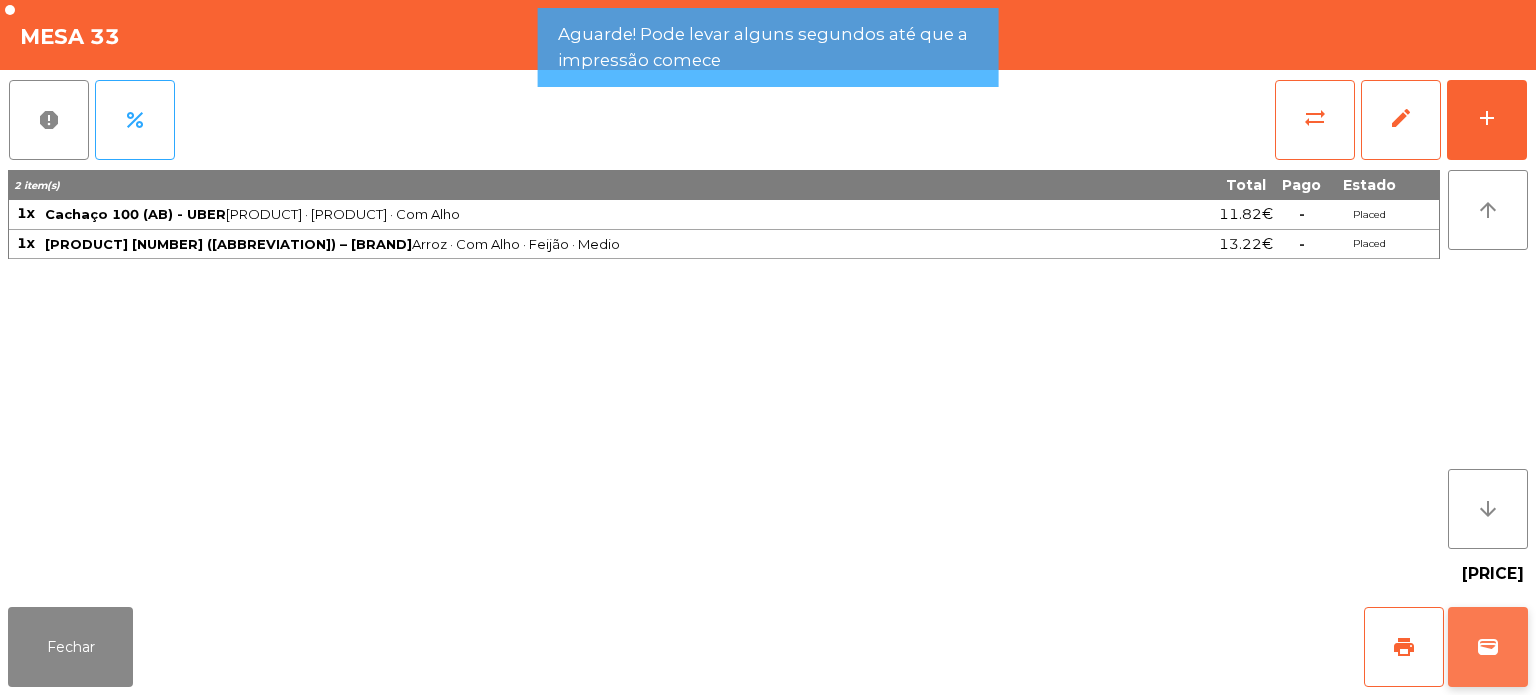 click on "wallet" 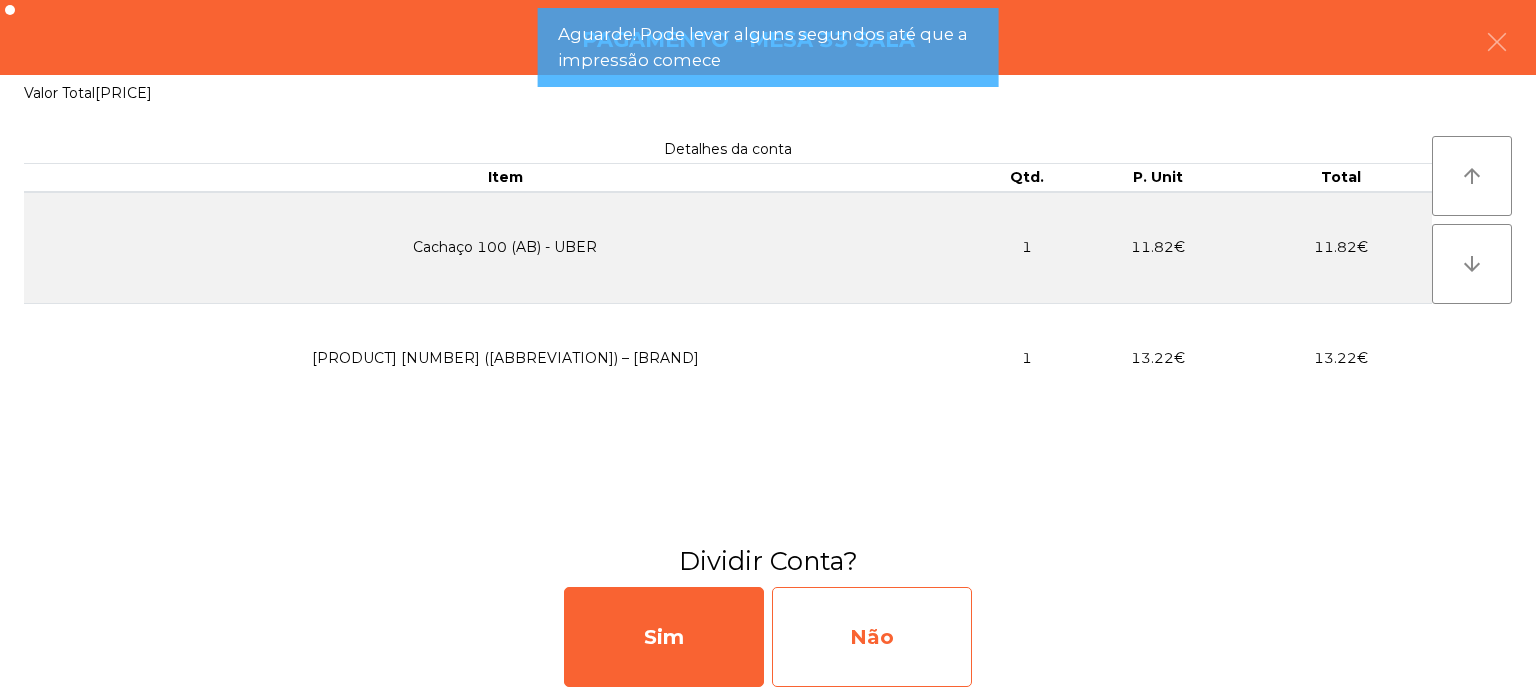 click on "Não" 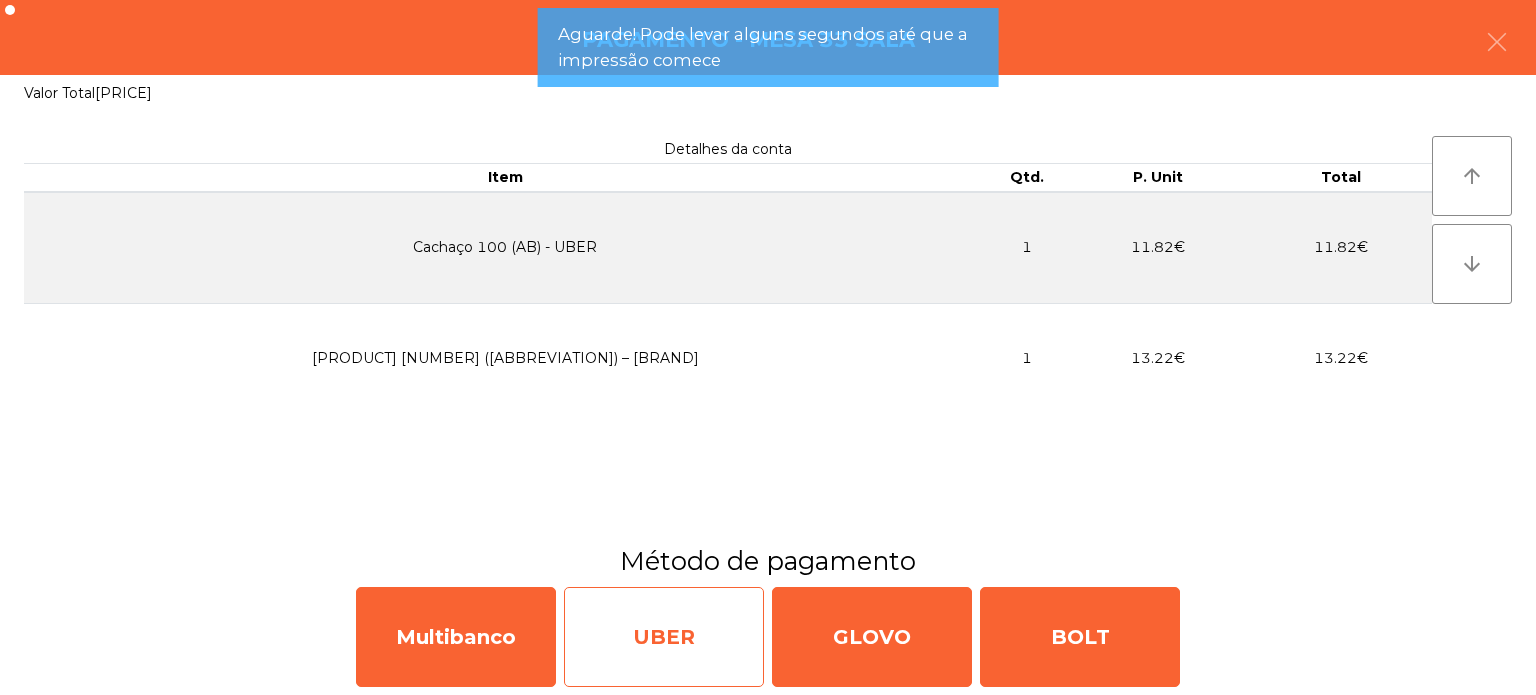 click on "UBER" 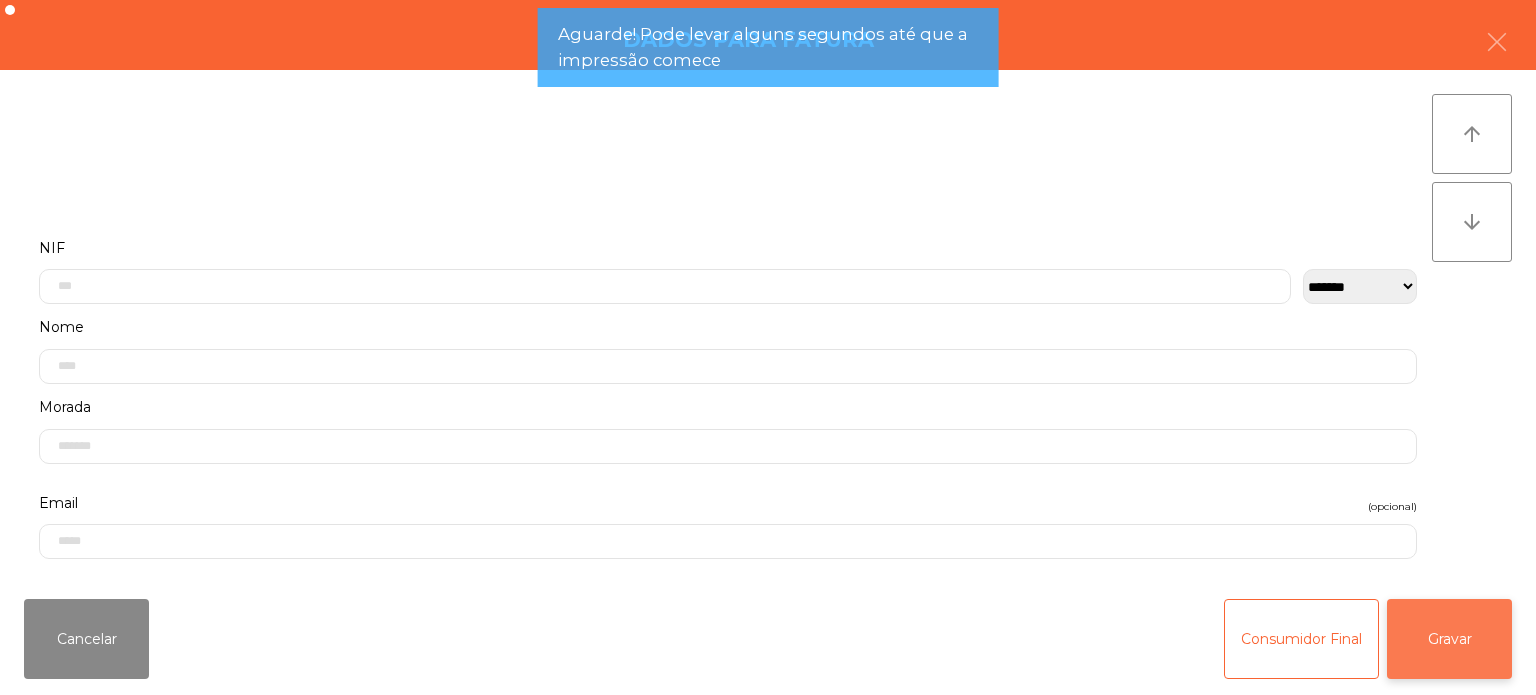 click on "Gravar" 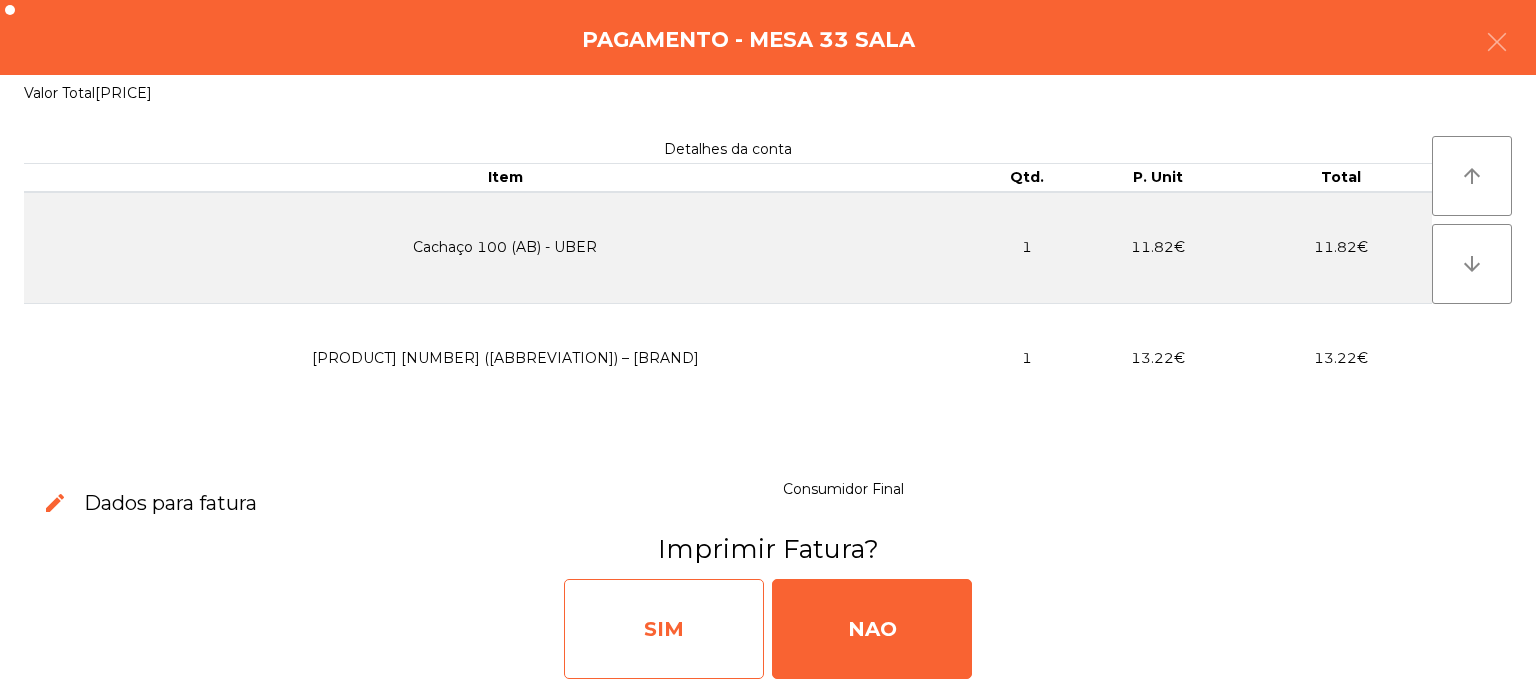 click on "SIM" 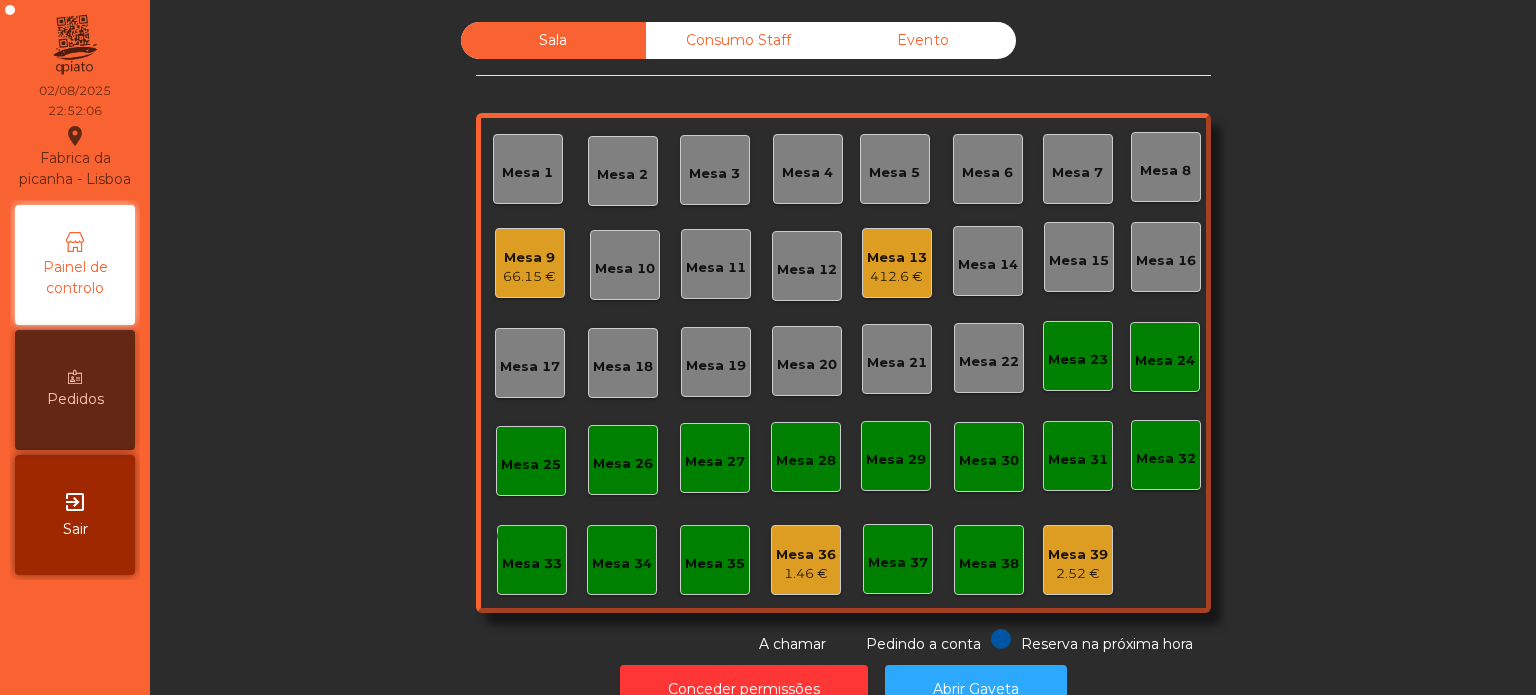click on "Mesa 13   412.6 €" 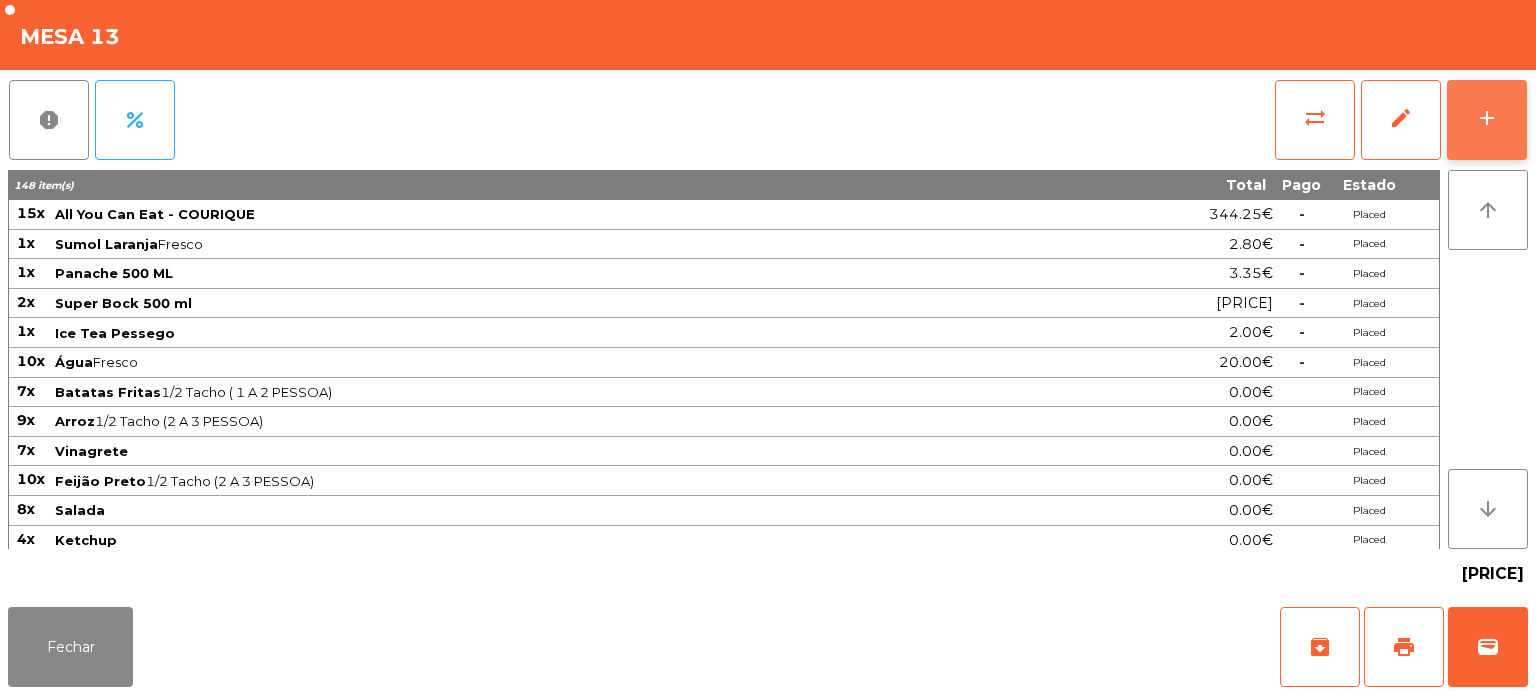 click on "add" 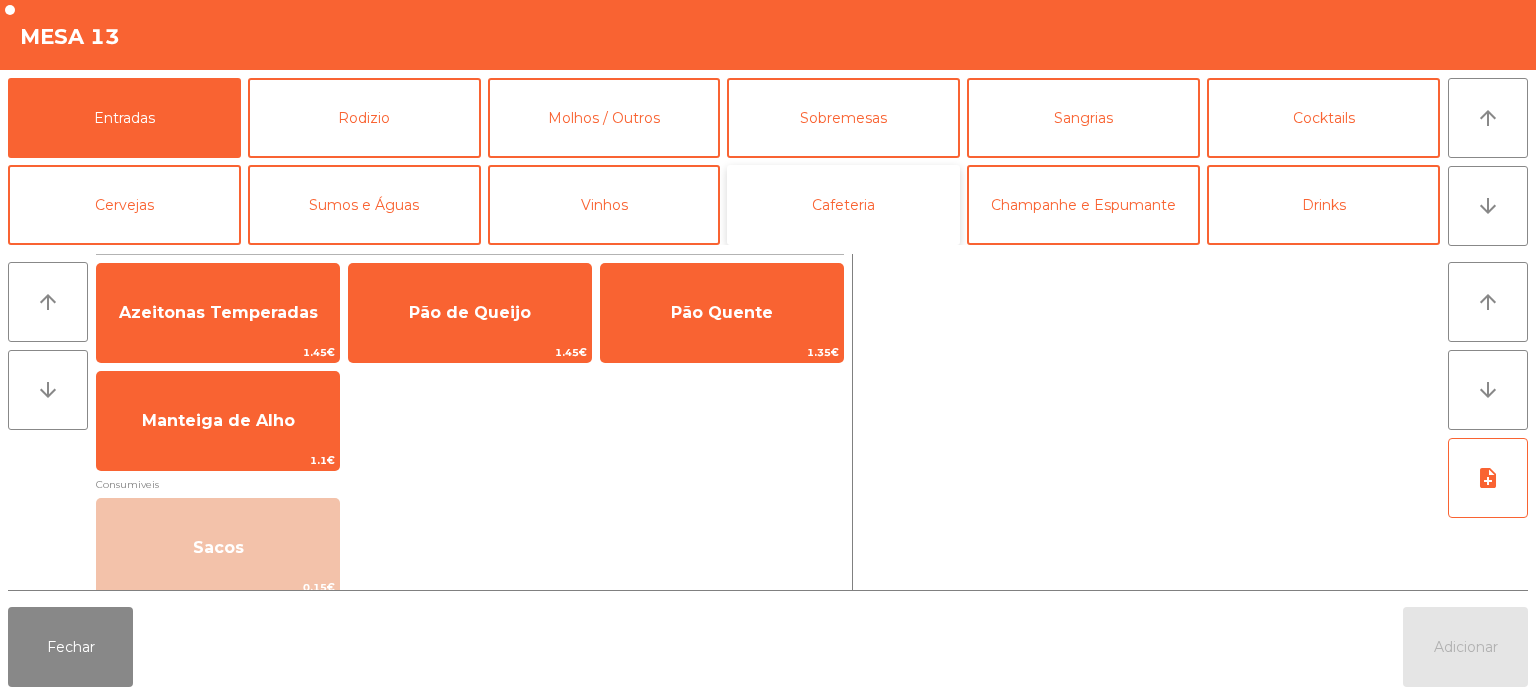 click on "Cafeteria" 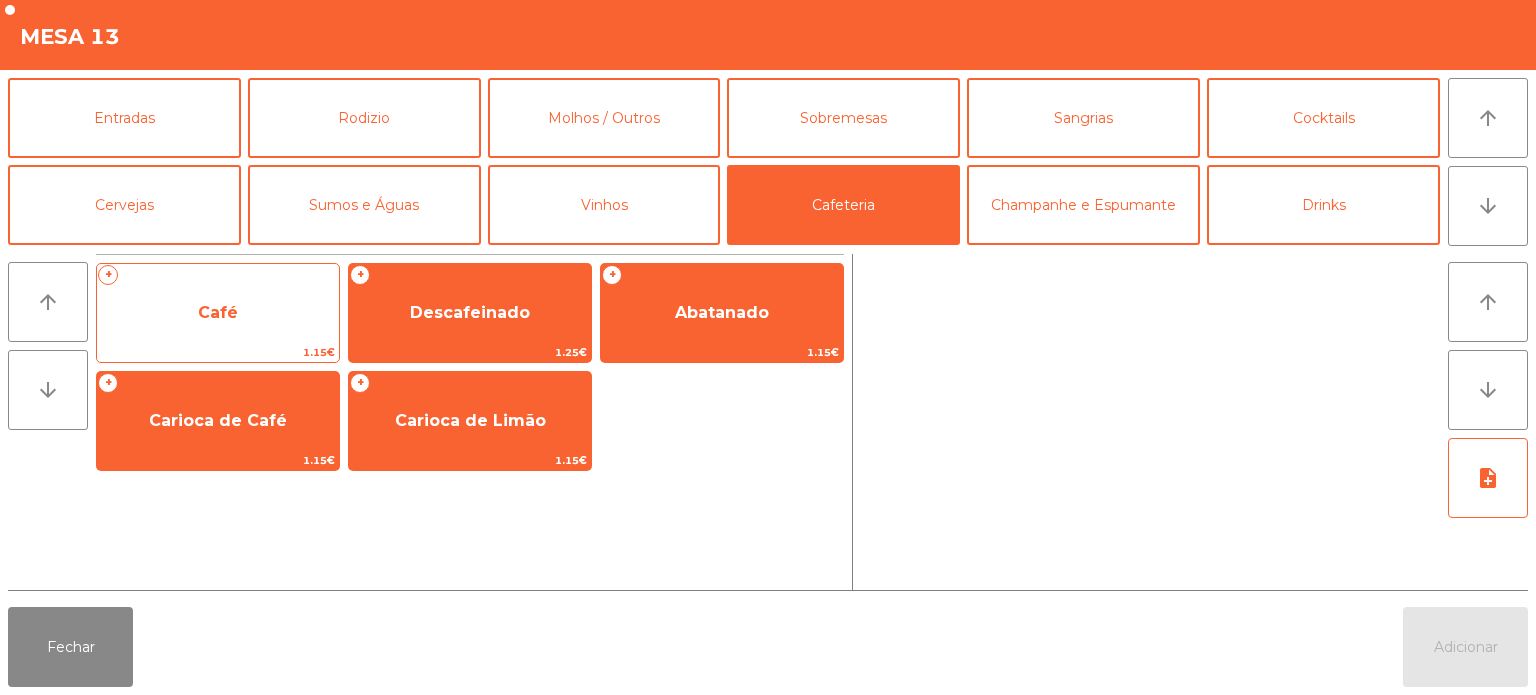 click on "1.15€" 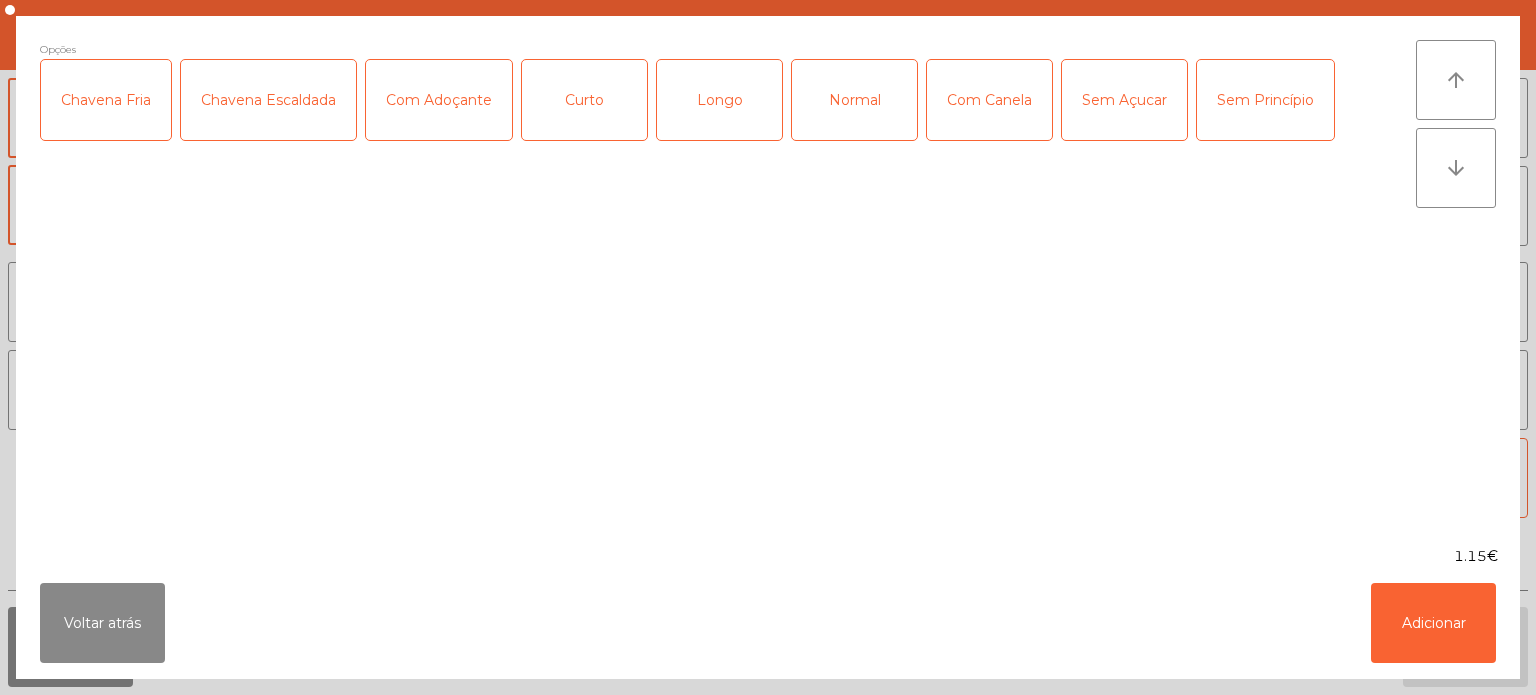 click on "Normal" 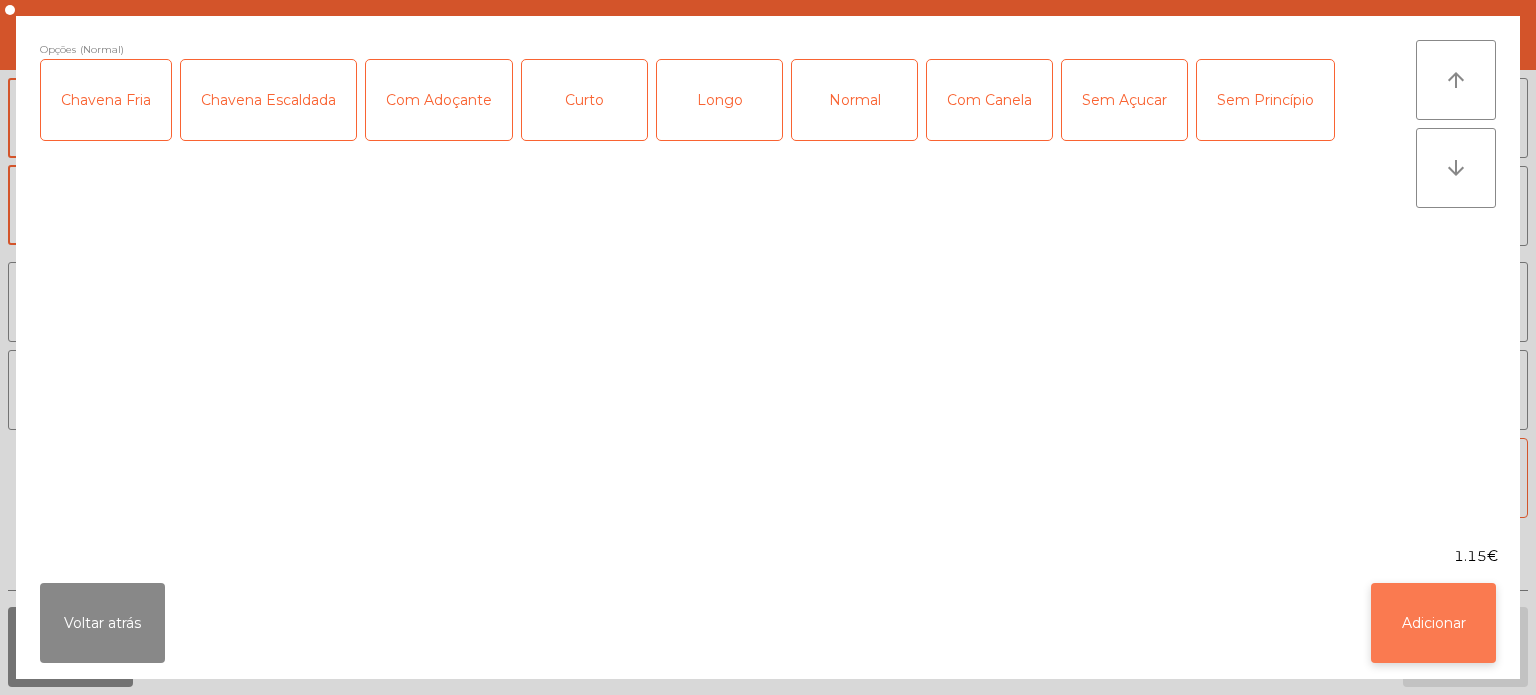 click on "Adicionar" 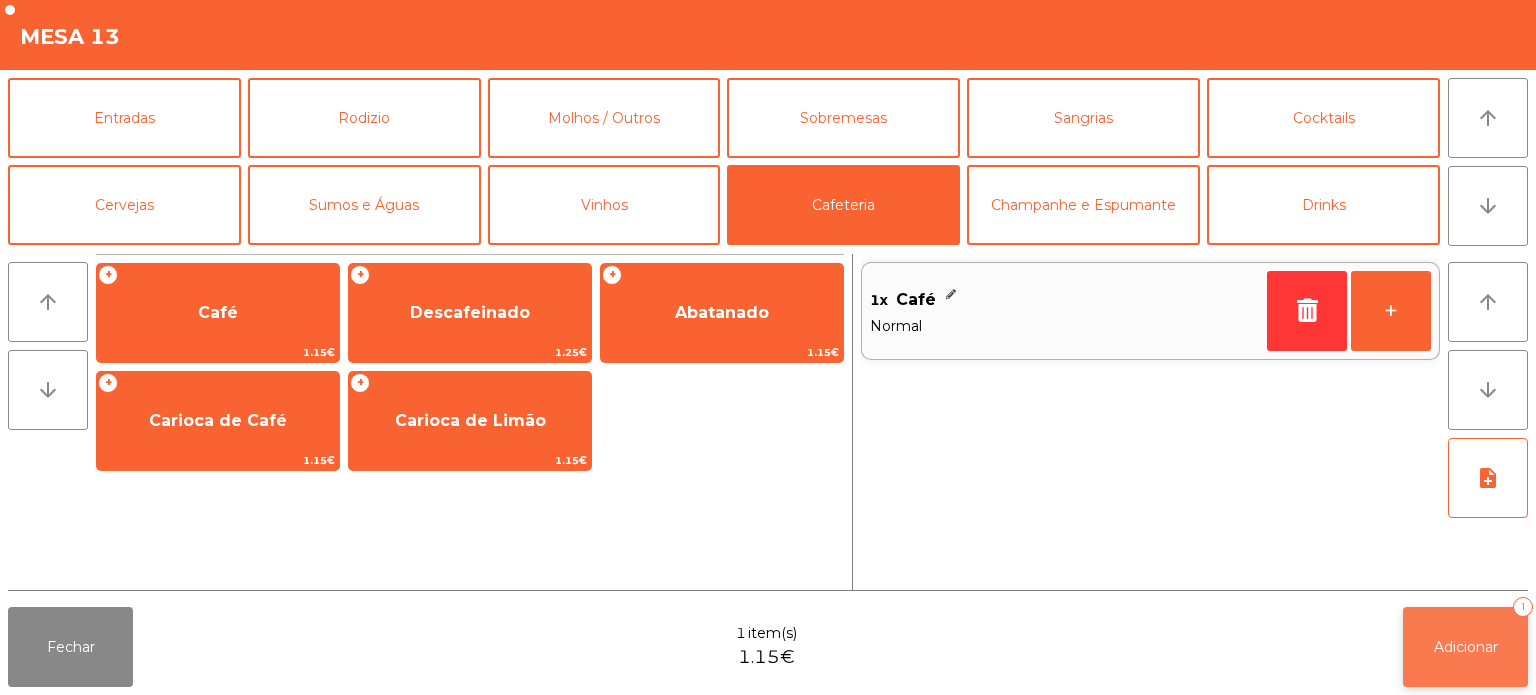 click on "Adicionar   1" 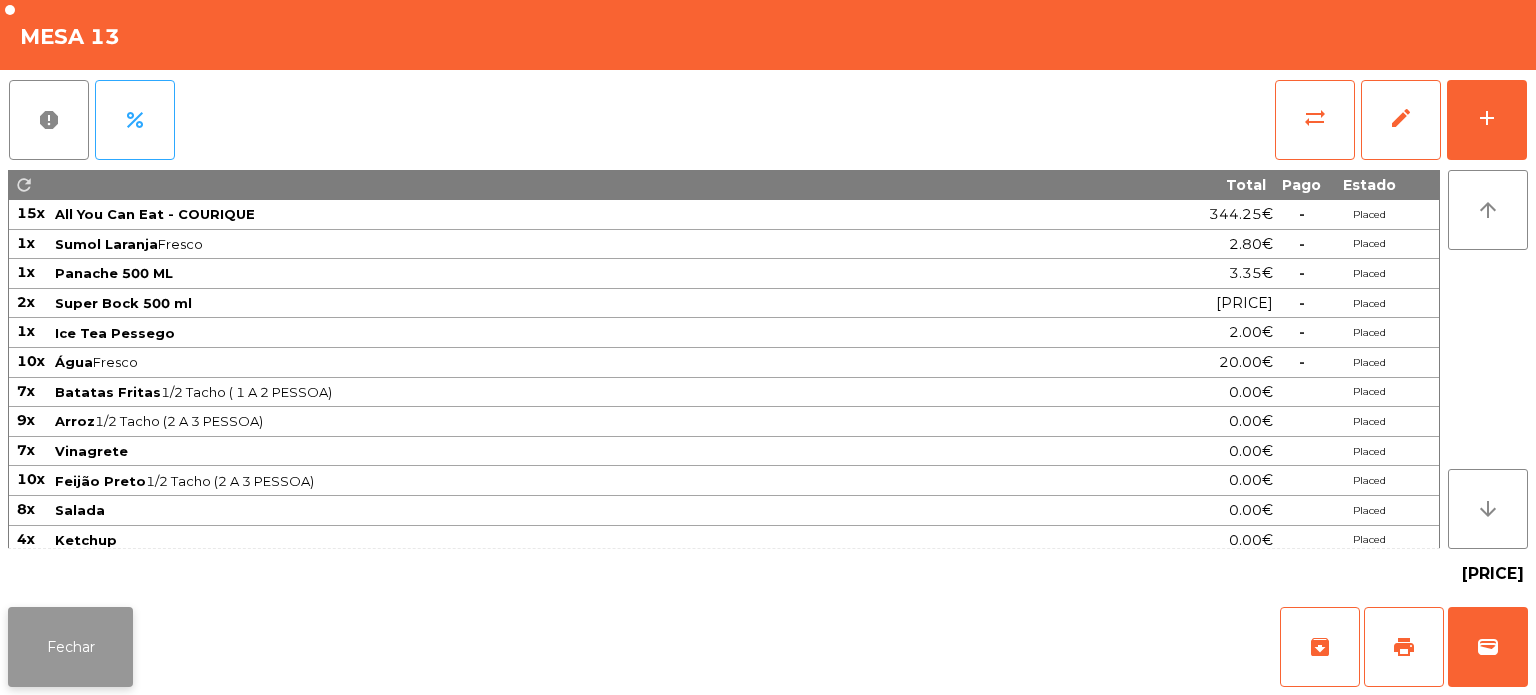 click on "Fechar" 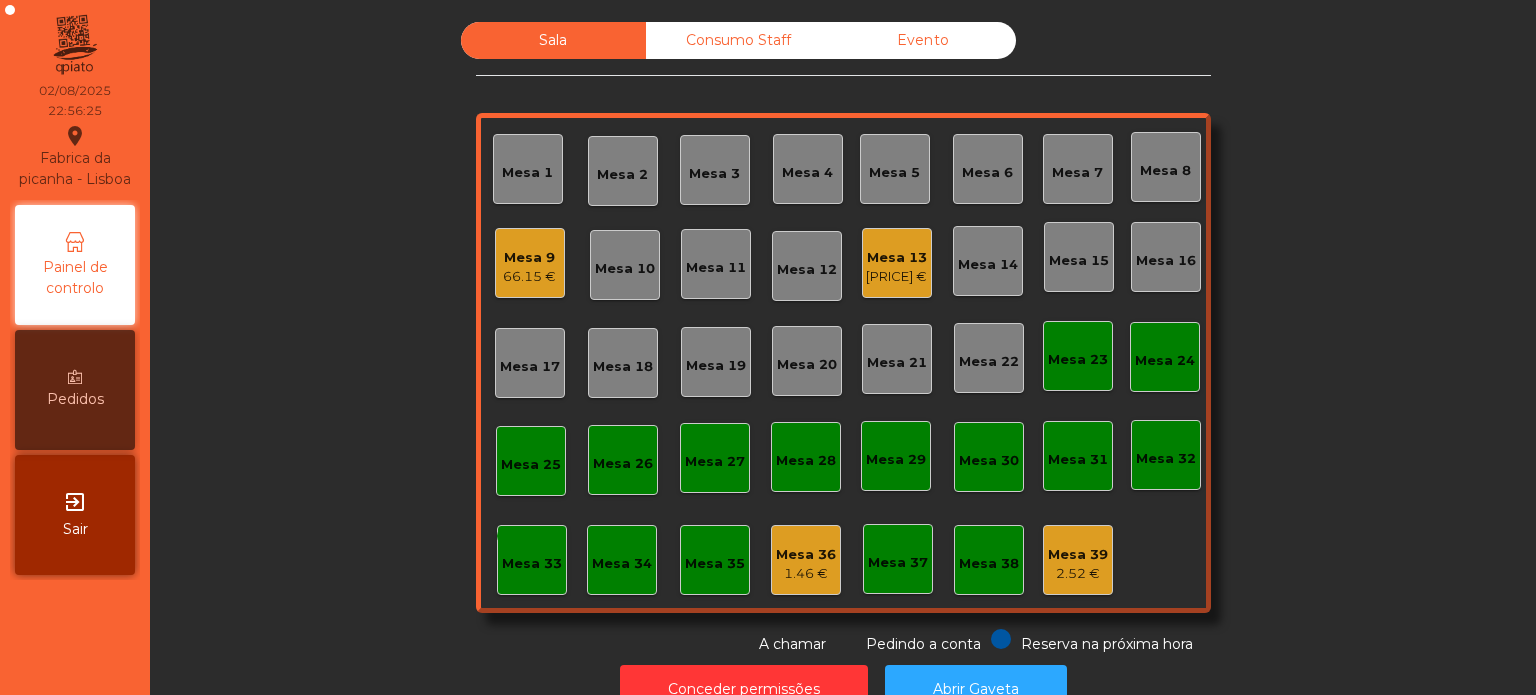 click on "Consumo Staff" 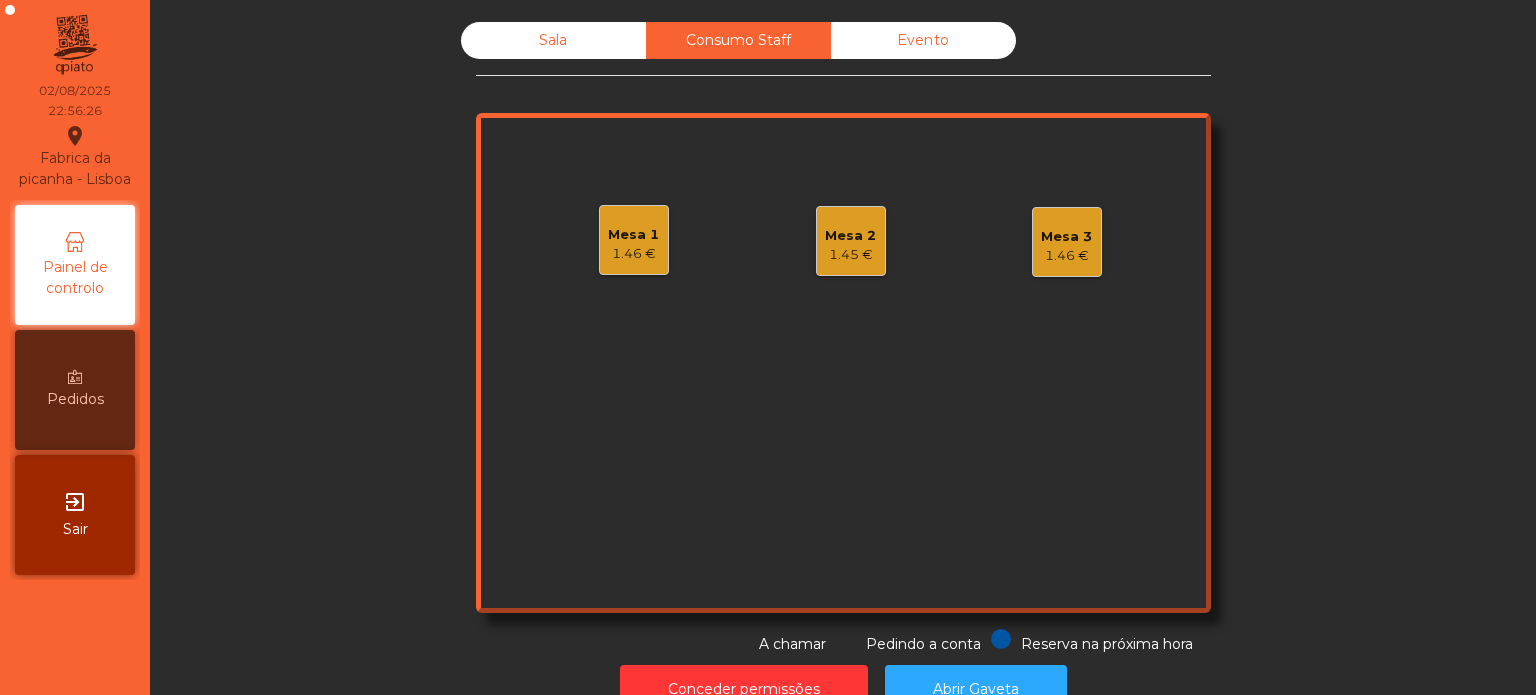 click on "Mesa 3   1.46 €" 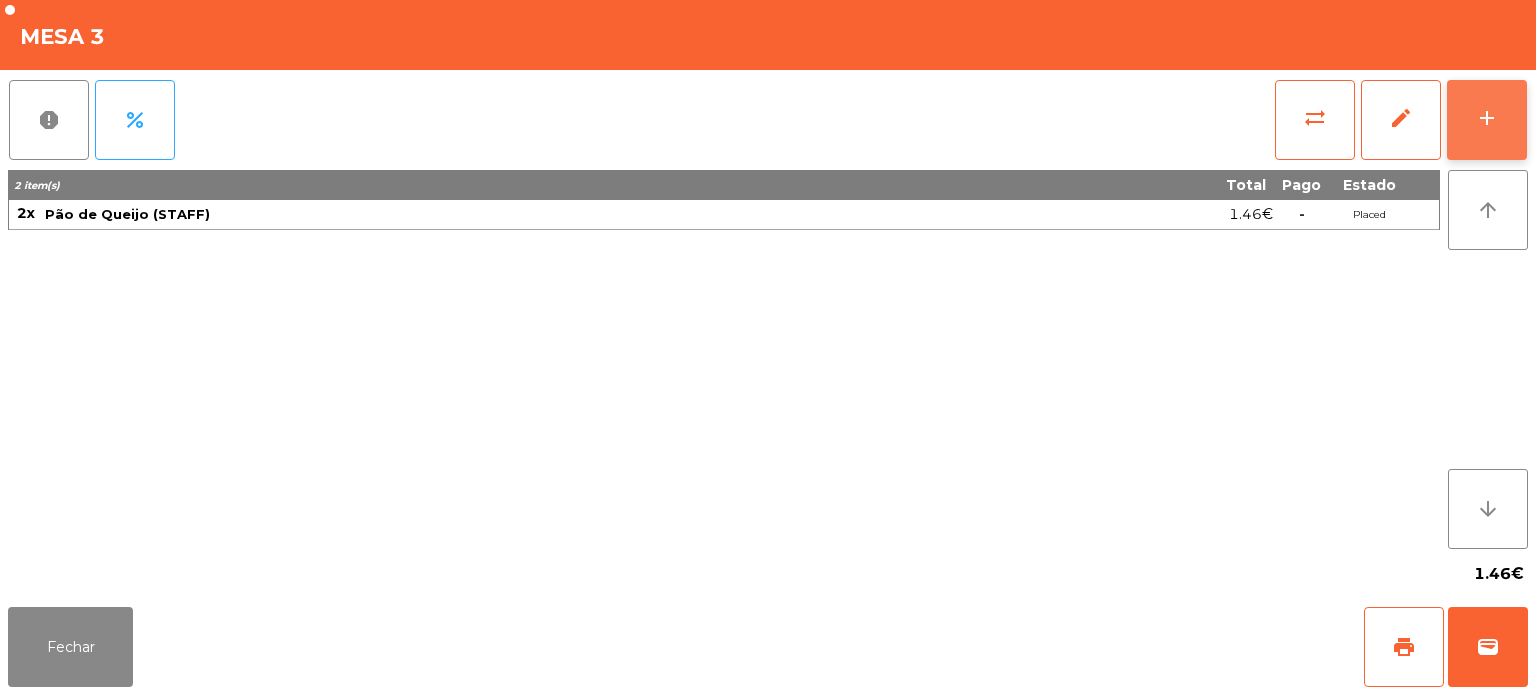 click on "add" 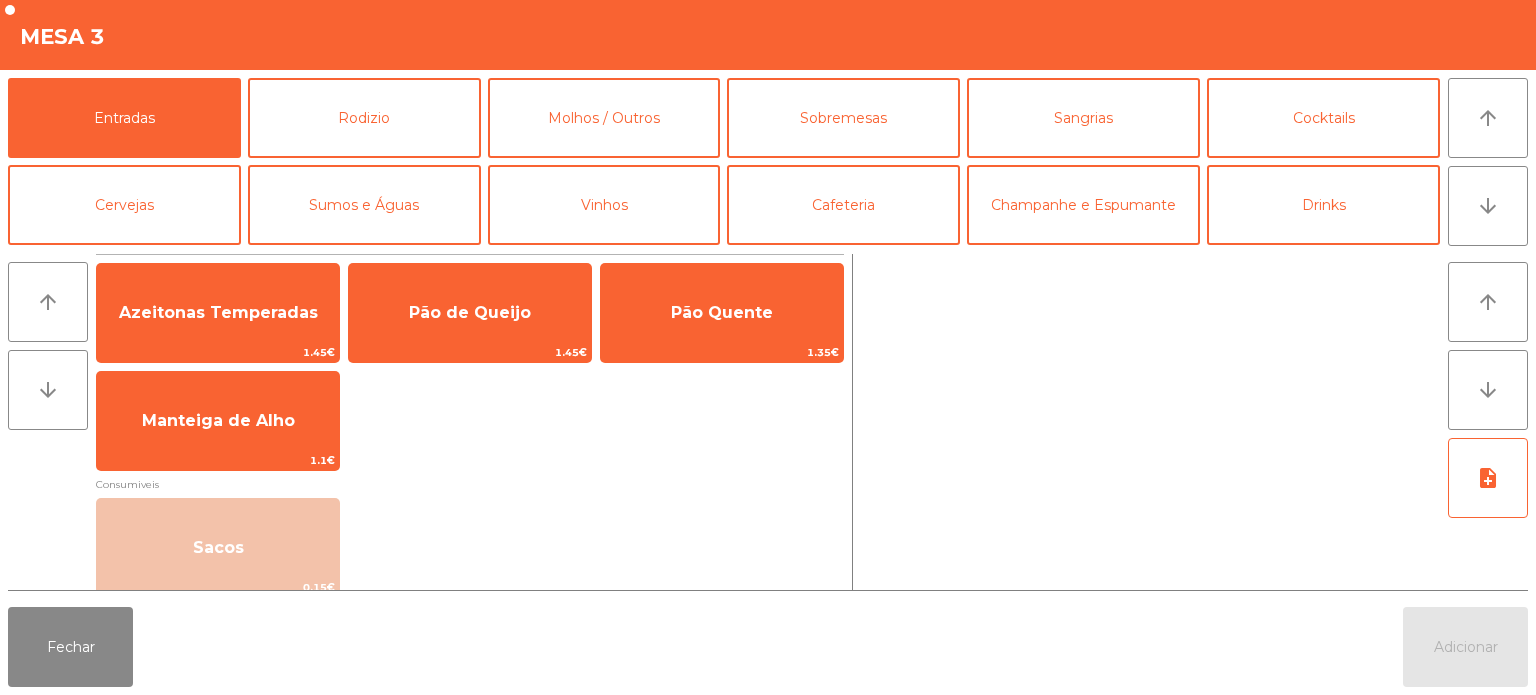 scroll, scrollTop: 15, scrollLeft: 0, axis: vertical 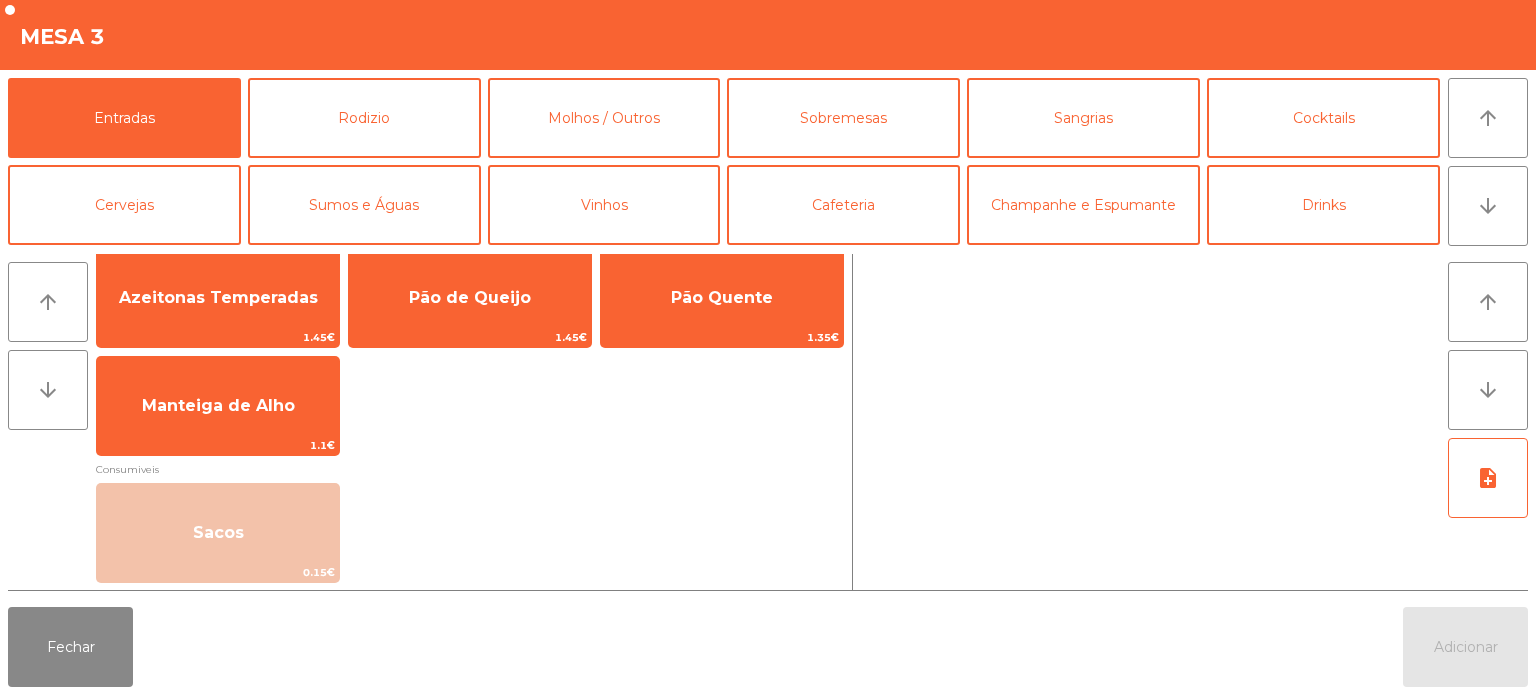click on "Consumiveis" 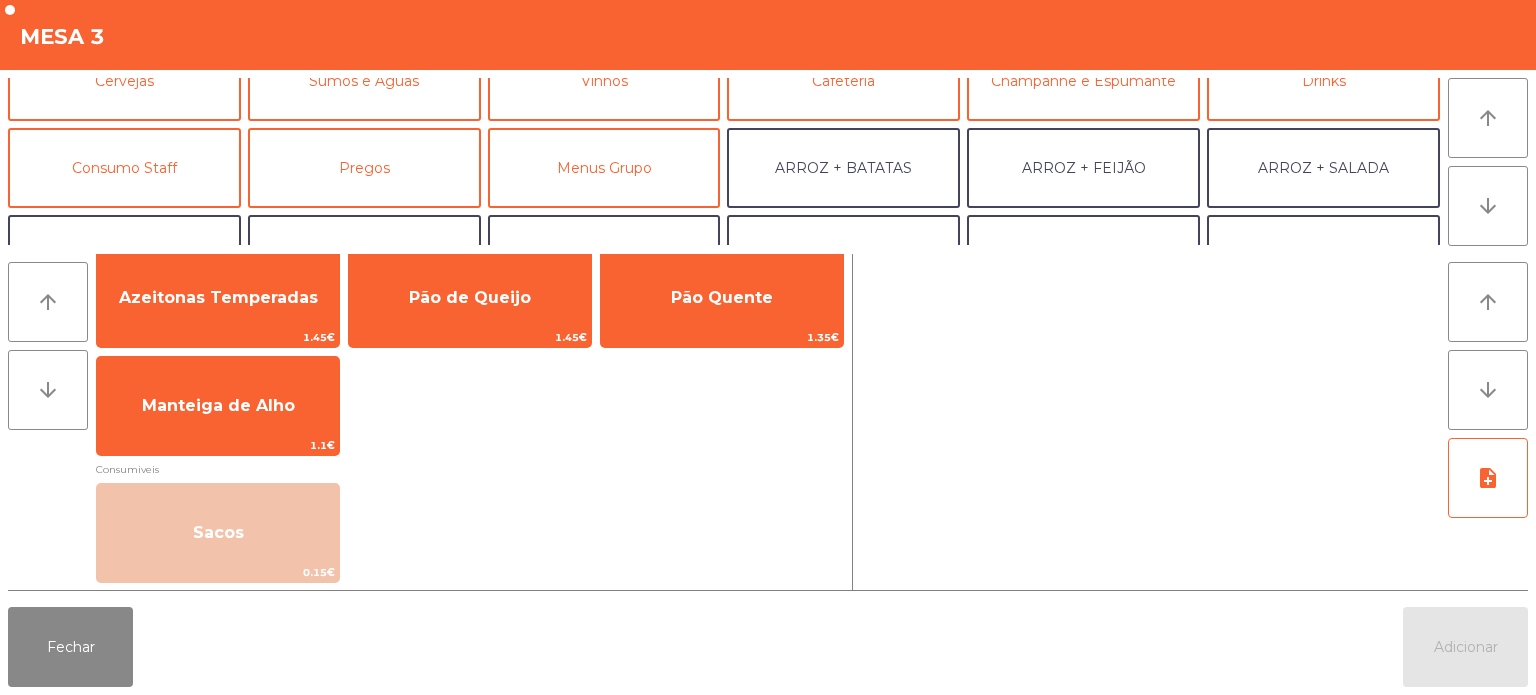 scroll, scrollTop: 126, scrollLeft: 0, axis: vertical 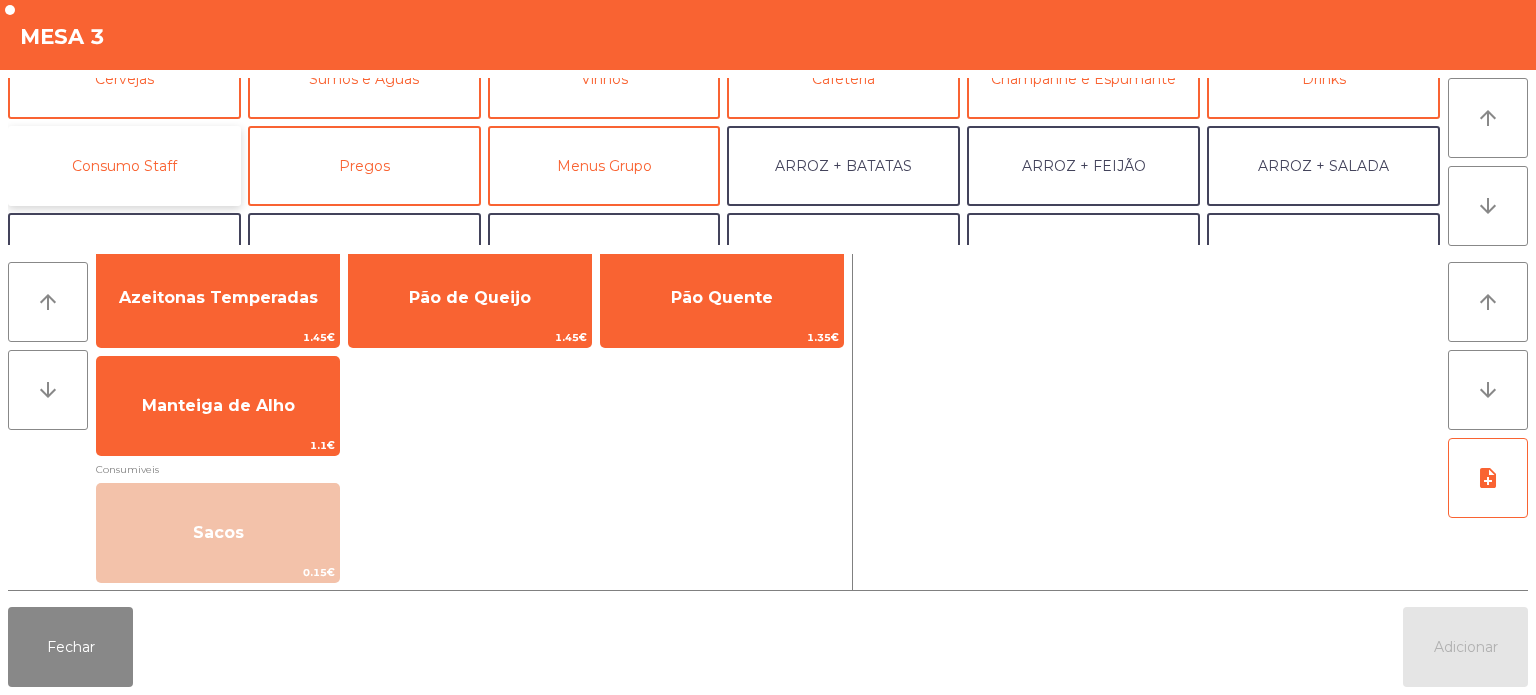 click on "Consumo Staff" 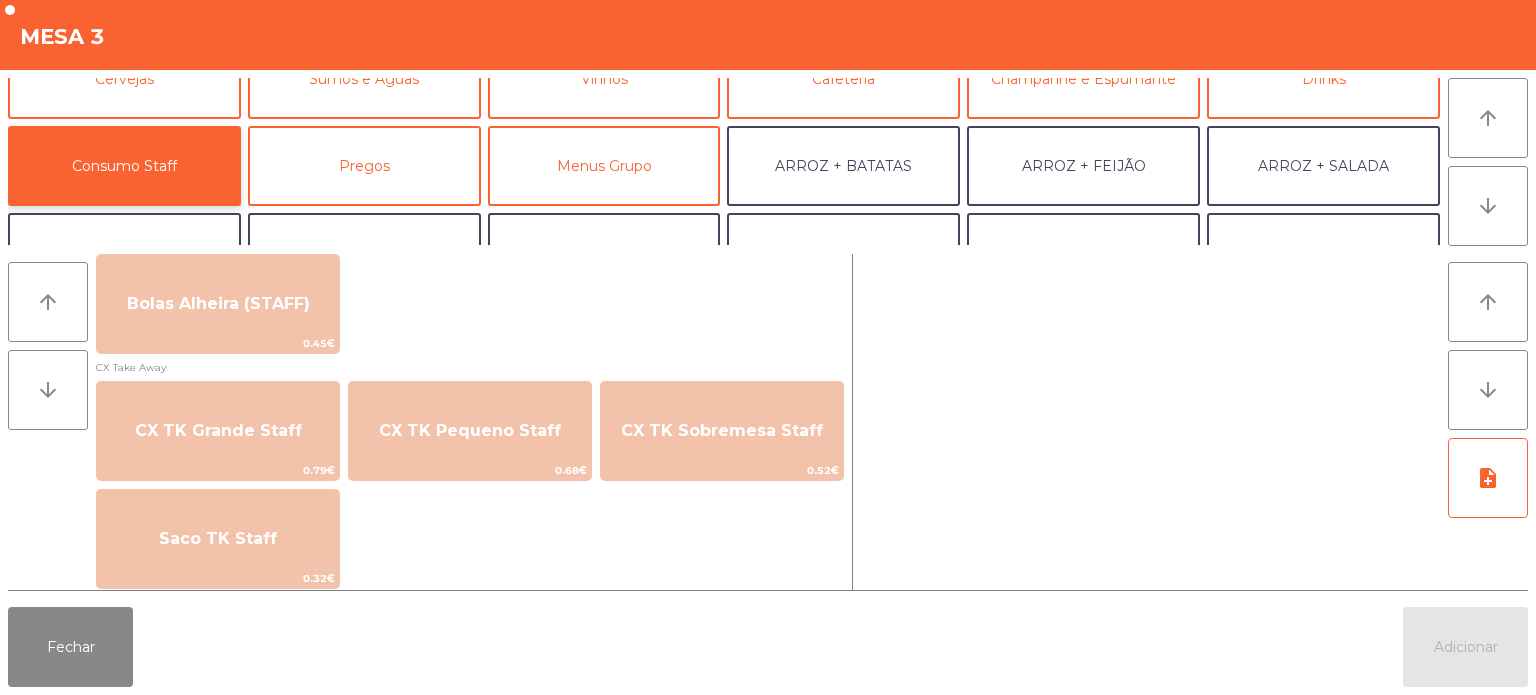 scroll, scrollTop: 1768, scrollLeft: 0, axis: vertical 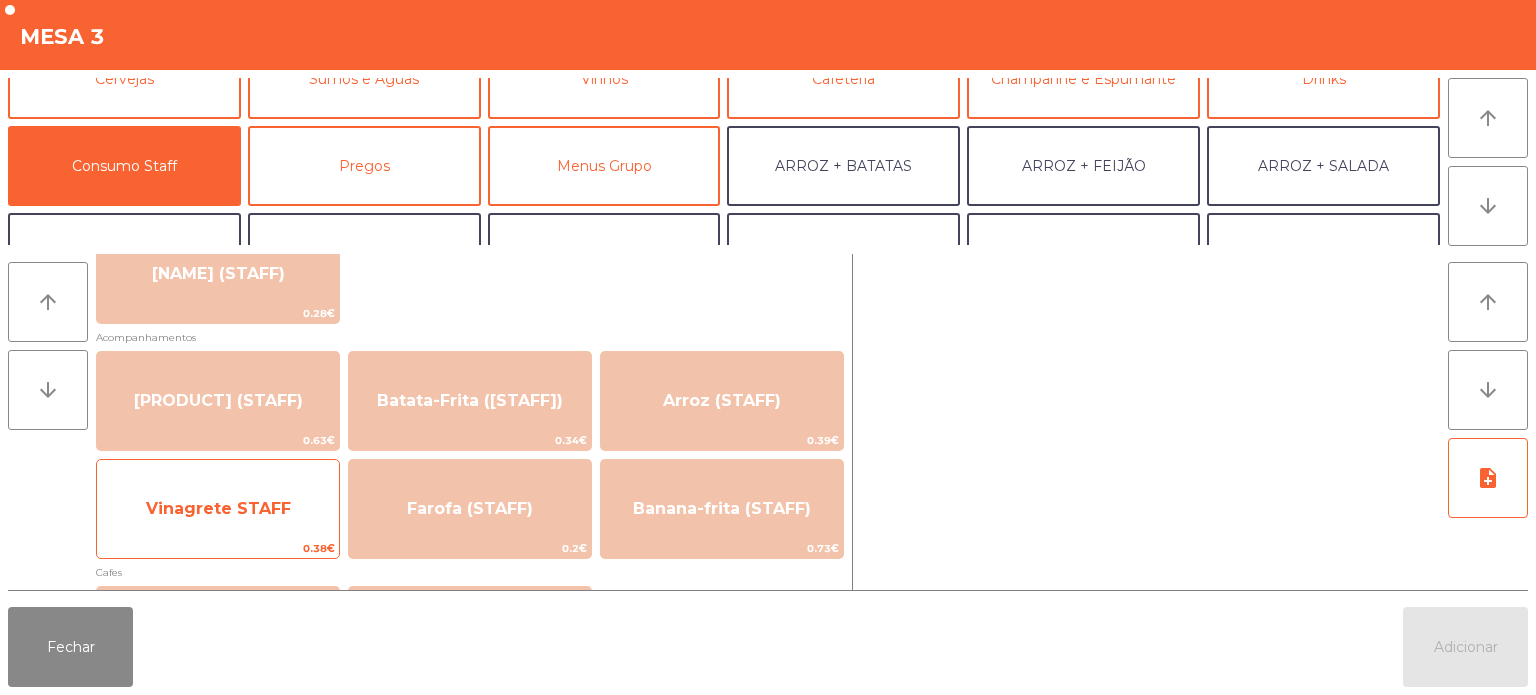 click on "Vinagrete STAFF" 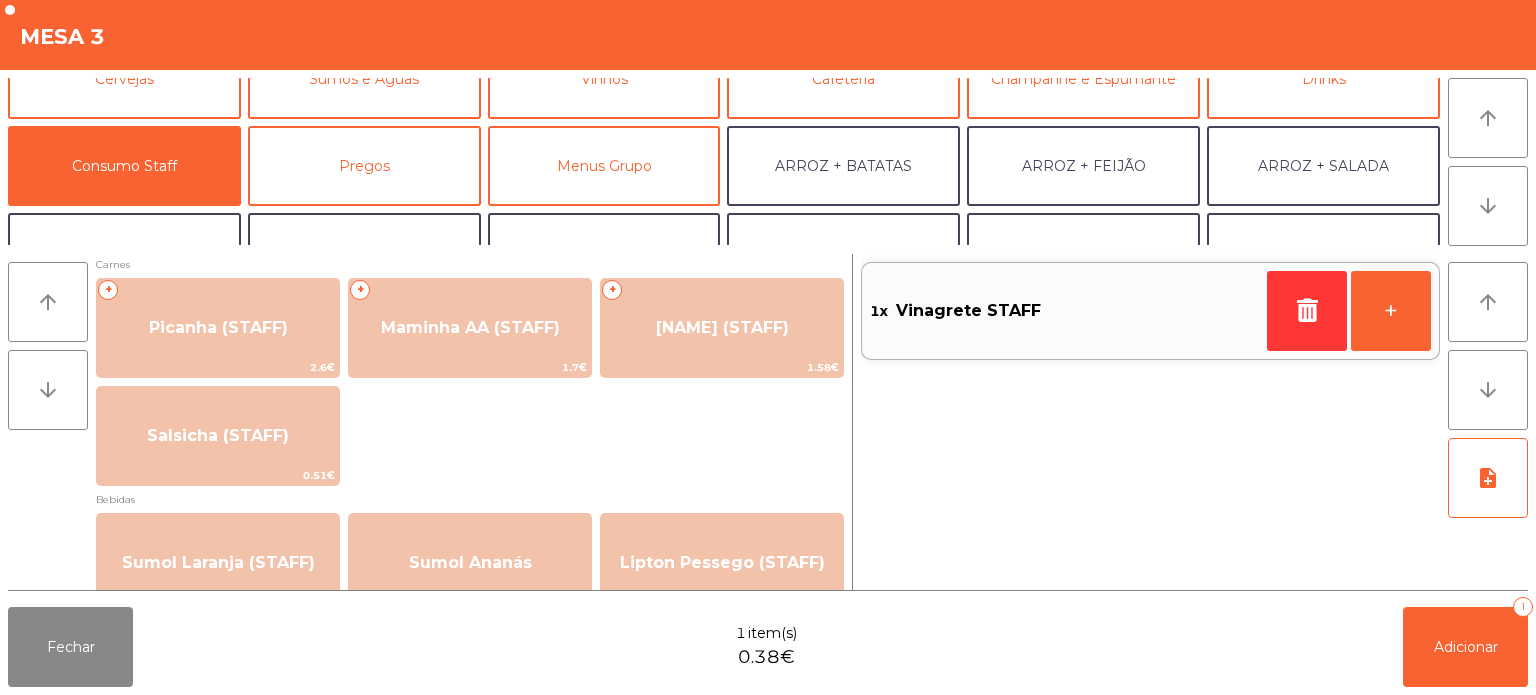 scroll, scrollTop: 0, scrollLeft: 0, axis: both 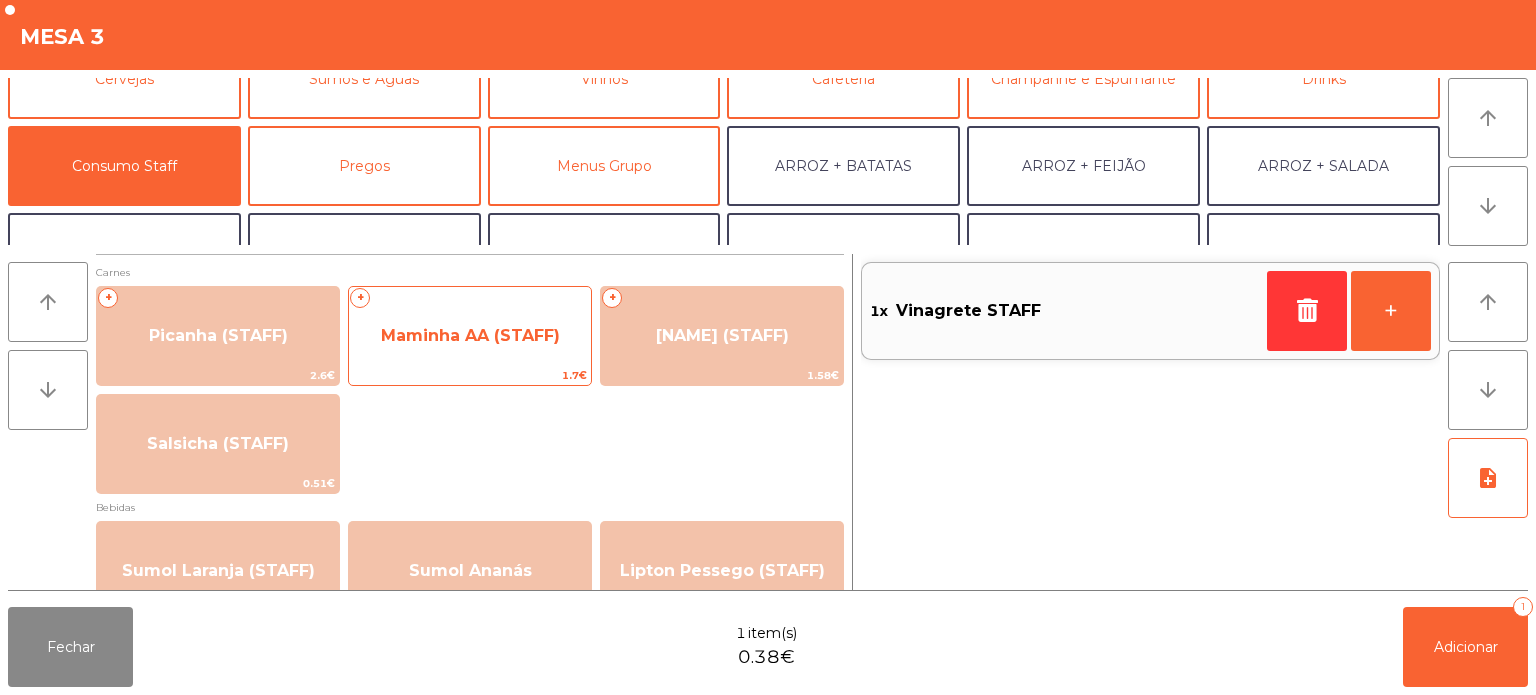click on "Maminha AA (STAFF)" 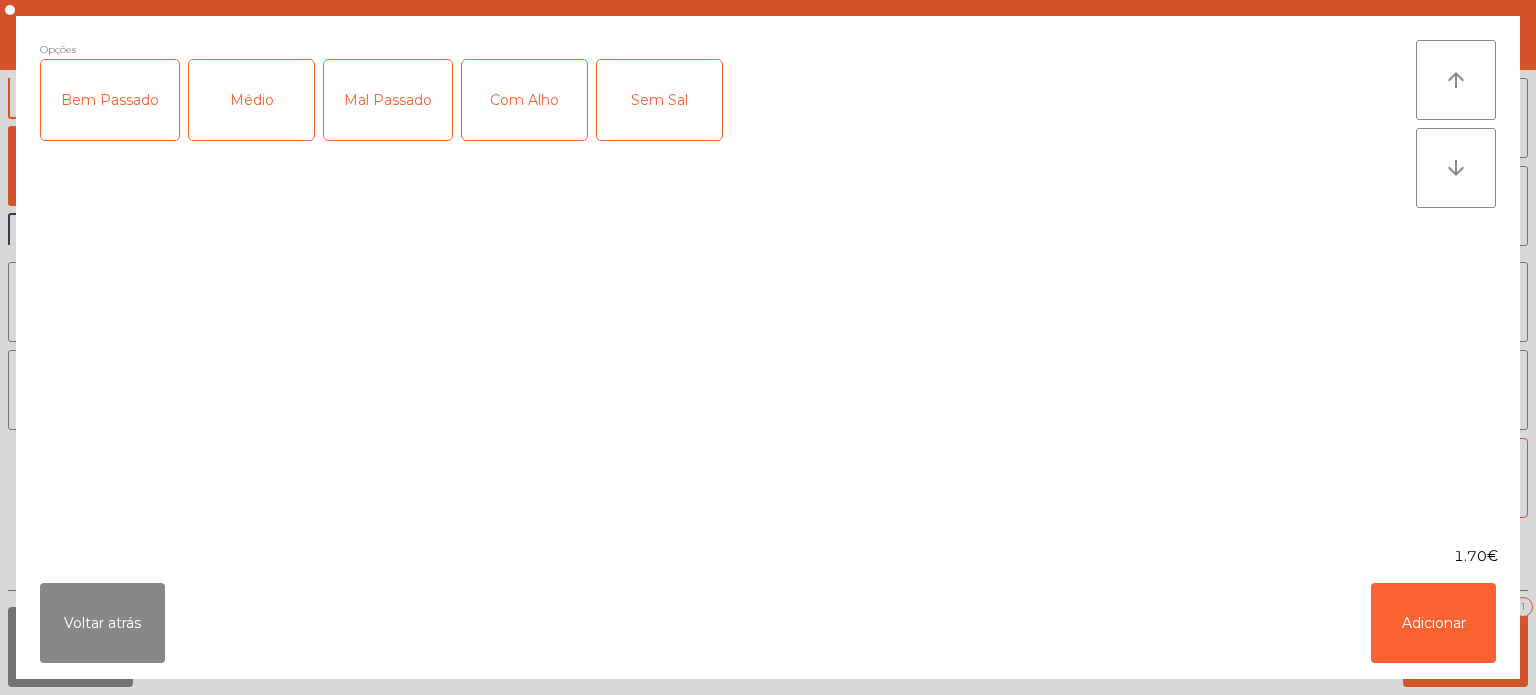 click on "Médio" 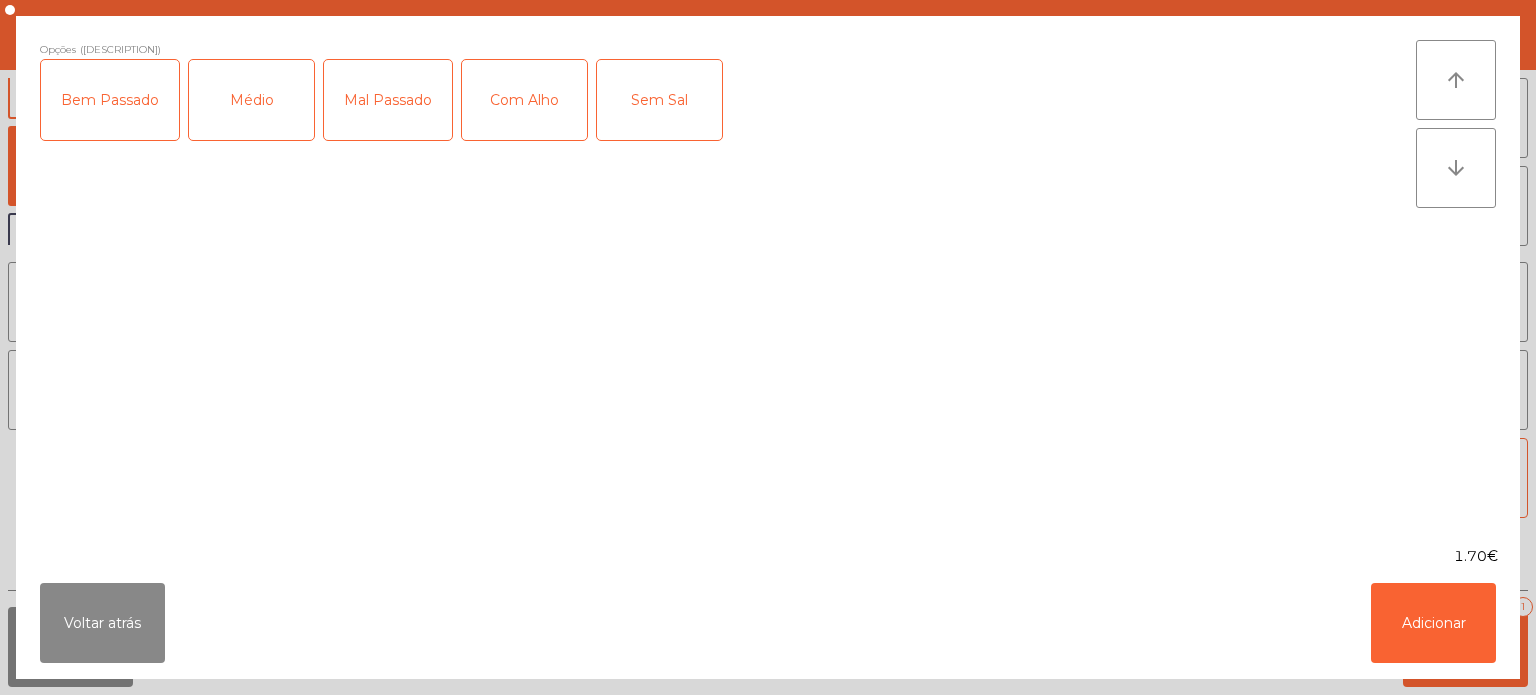 click on "Mal Passado" 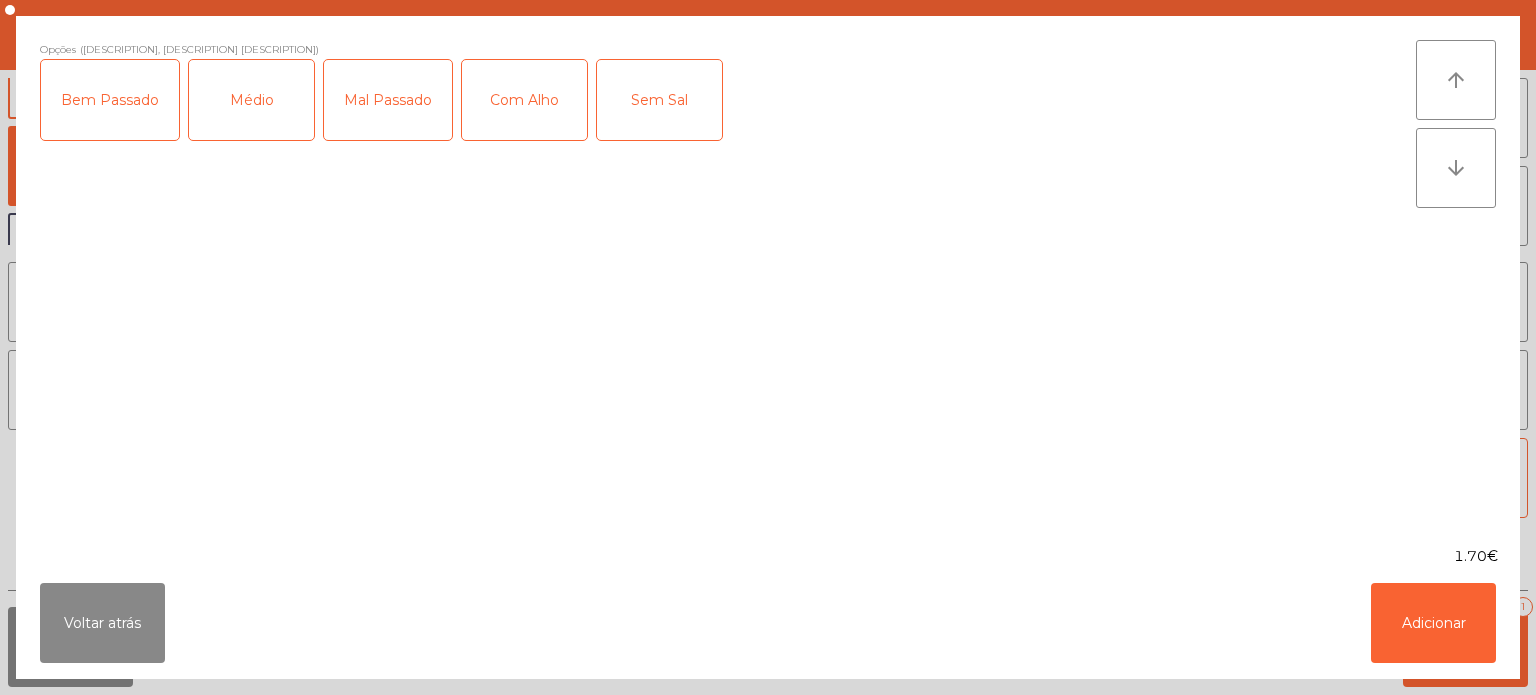 click on "Com Alho" 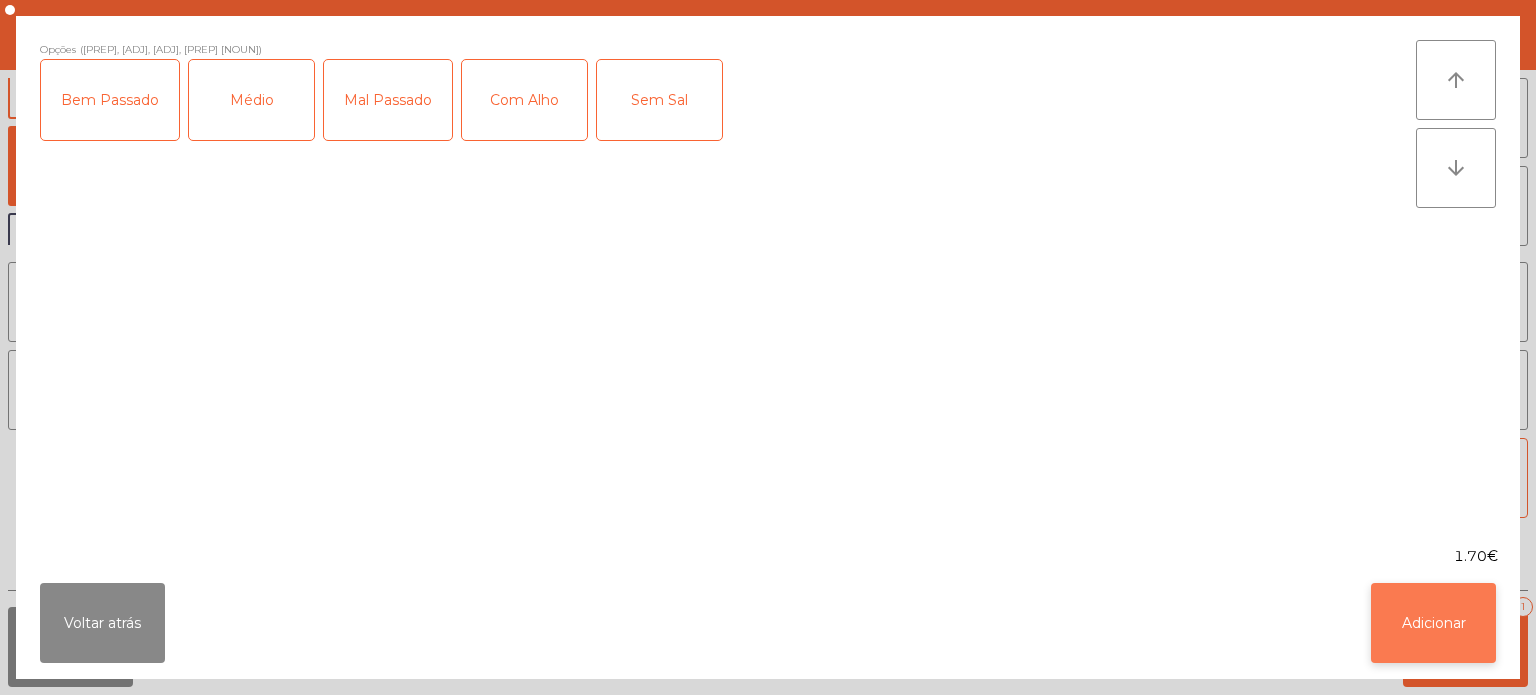 click on "Adicionar" 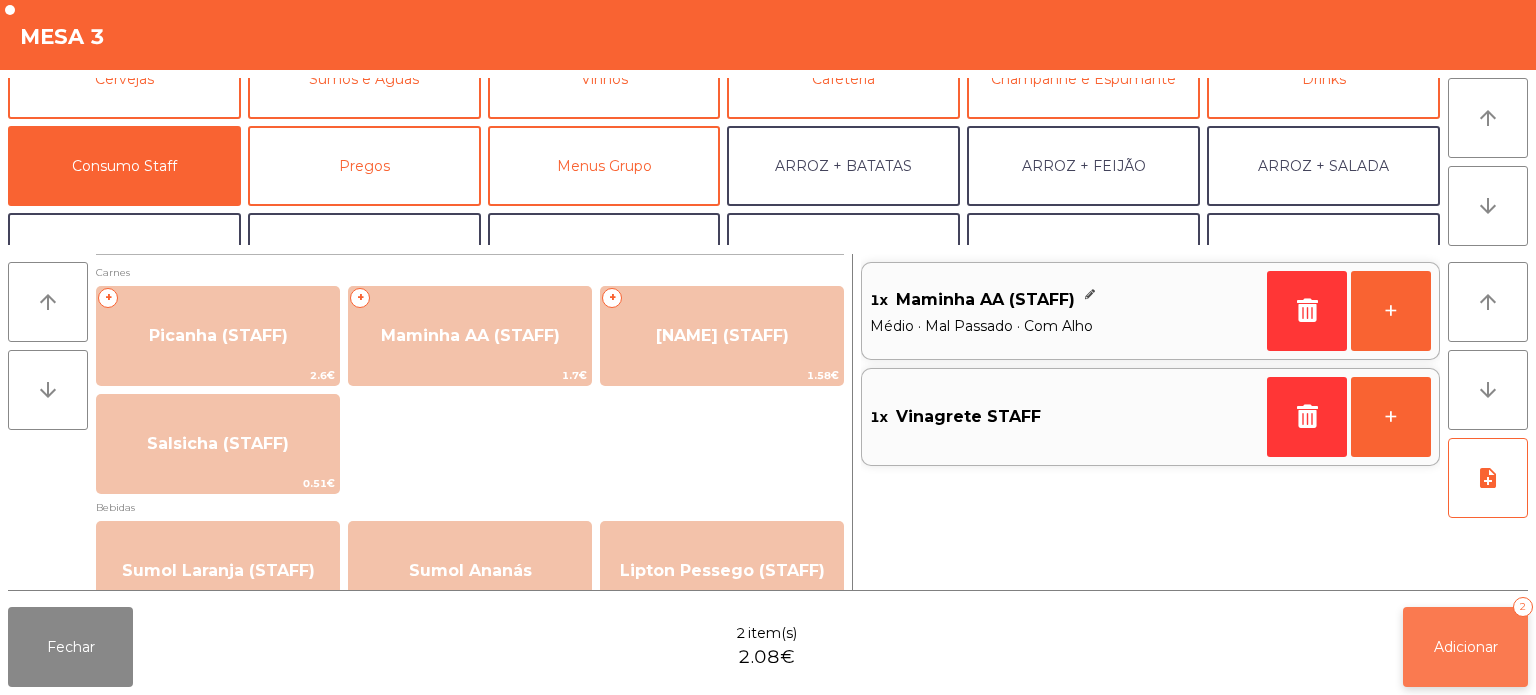 click on "Adicionar" 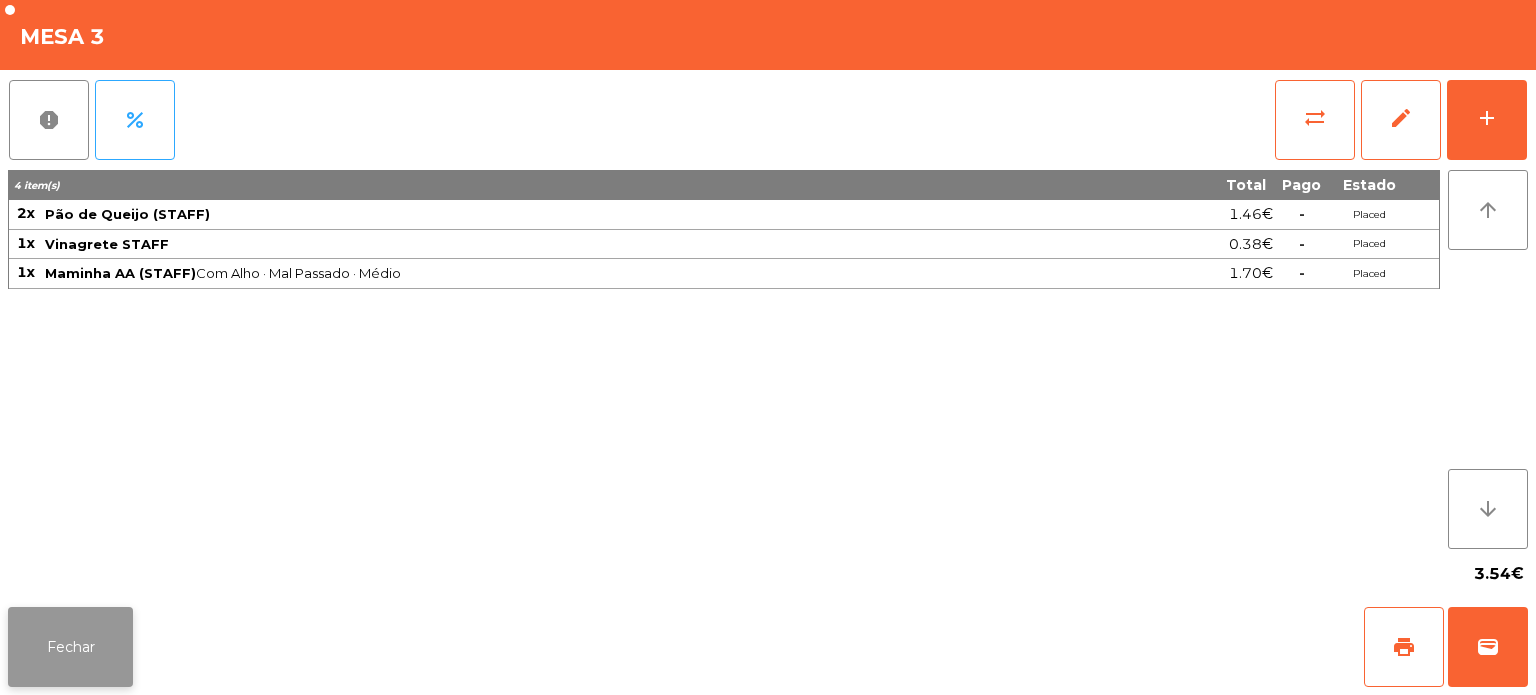click on "Fechar" 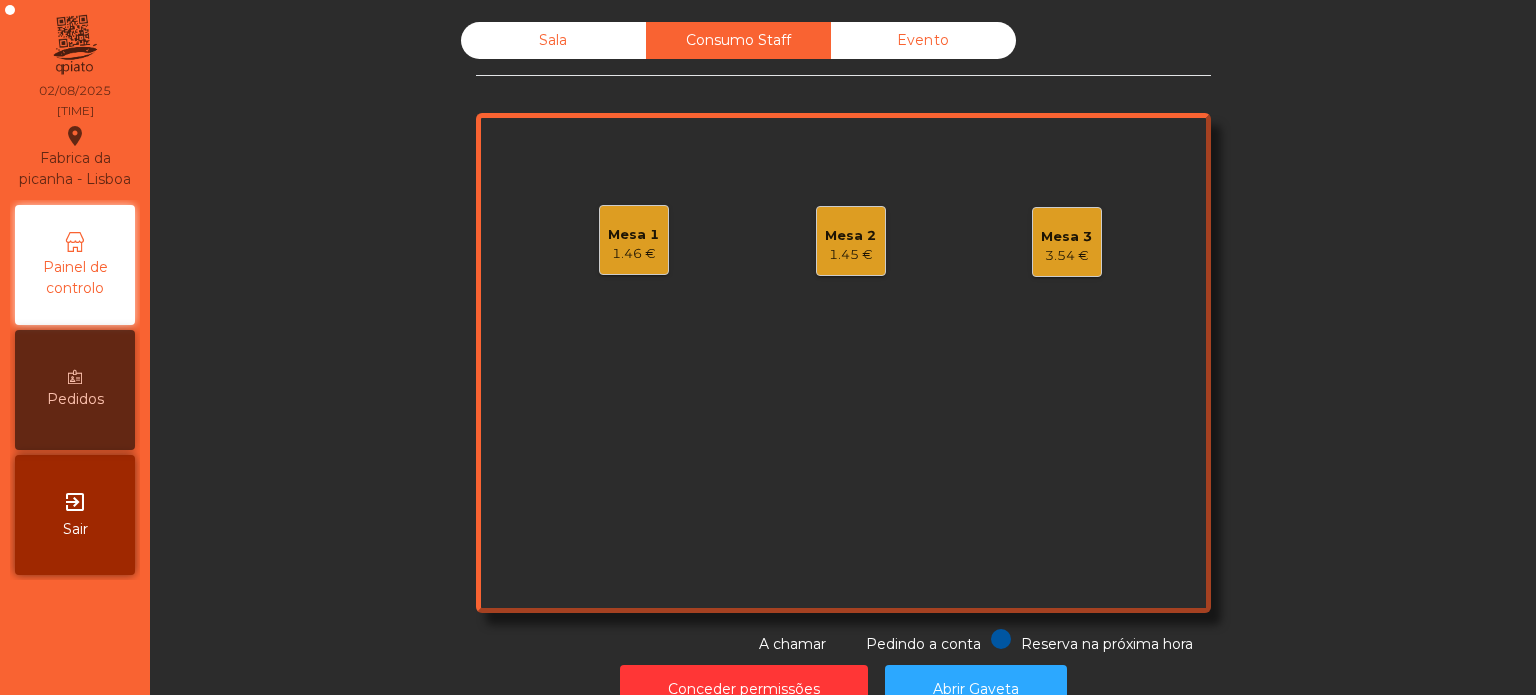 click on "Sala" 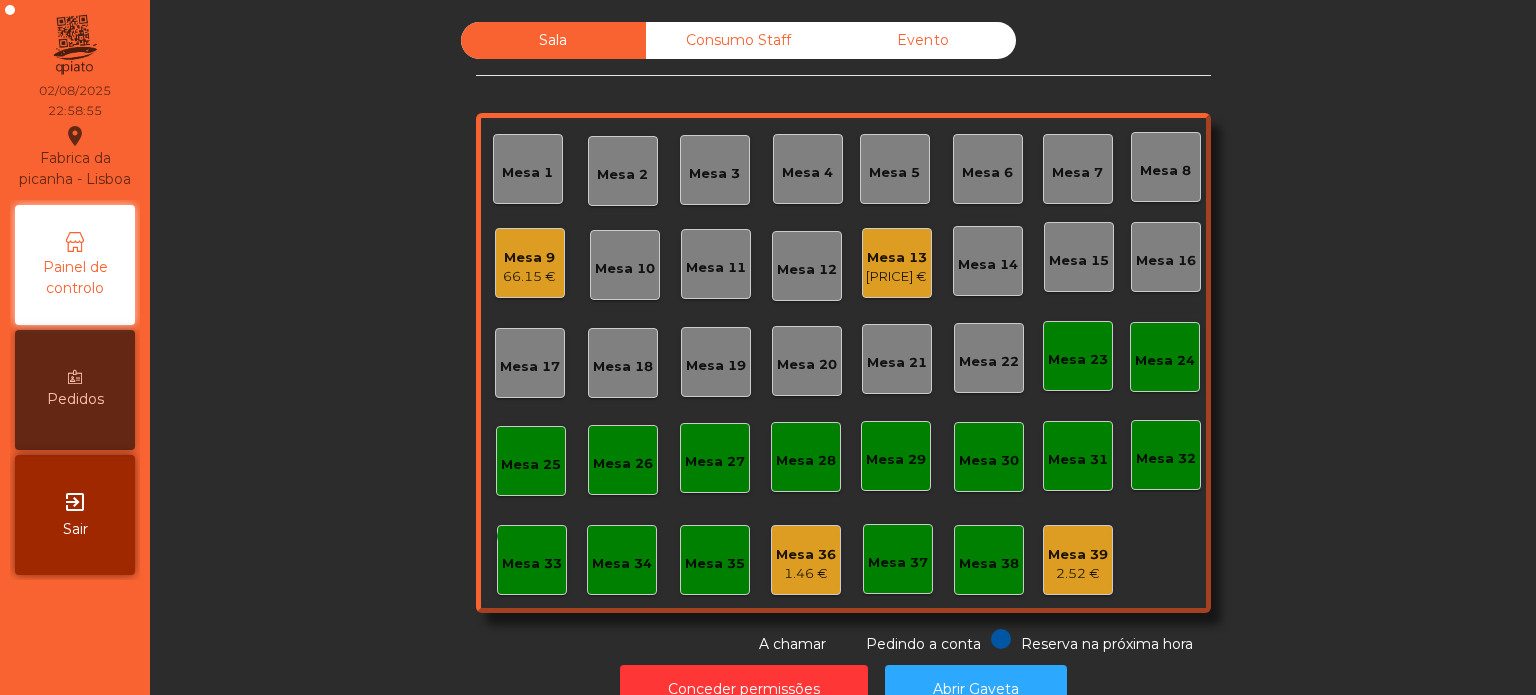 click on "Consumo Staff" 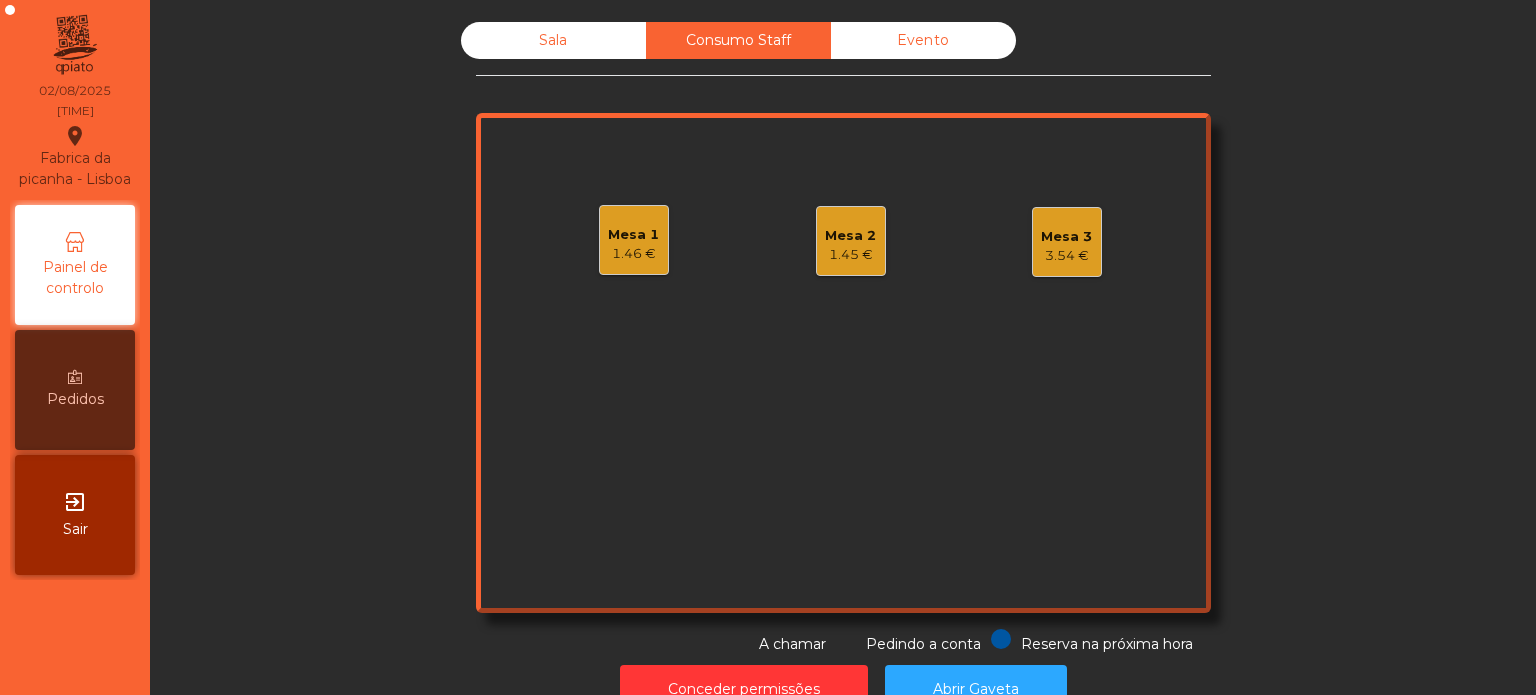 click on "3.54 €" 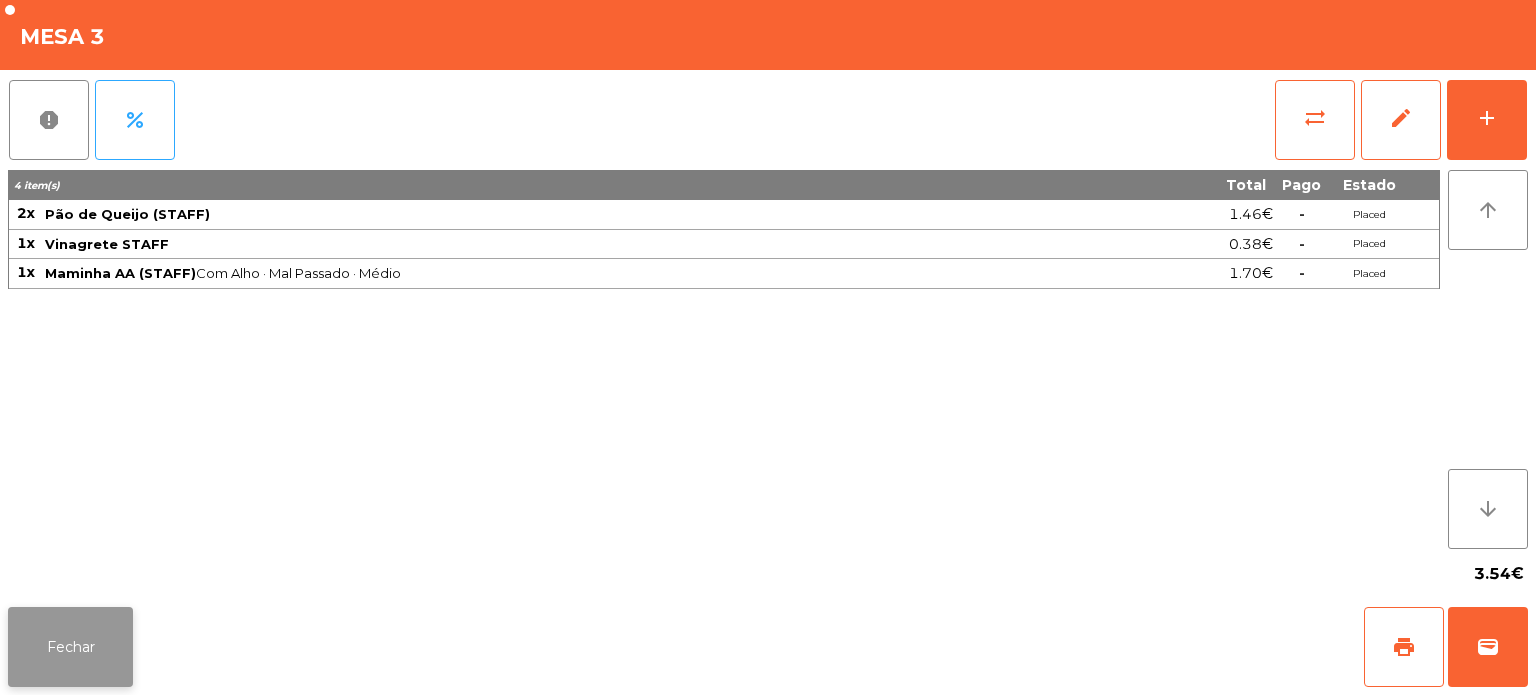 click on "Fechar" 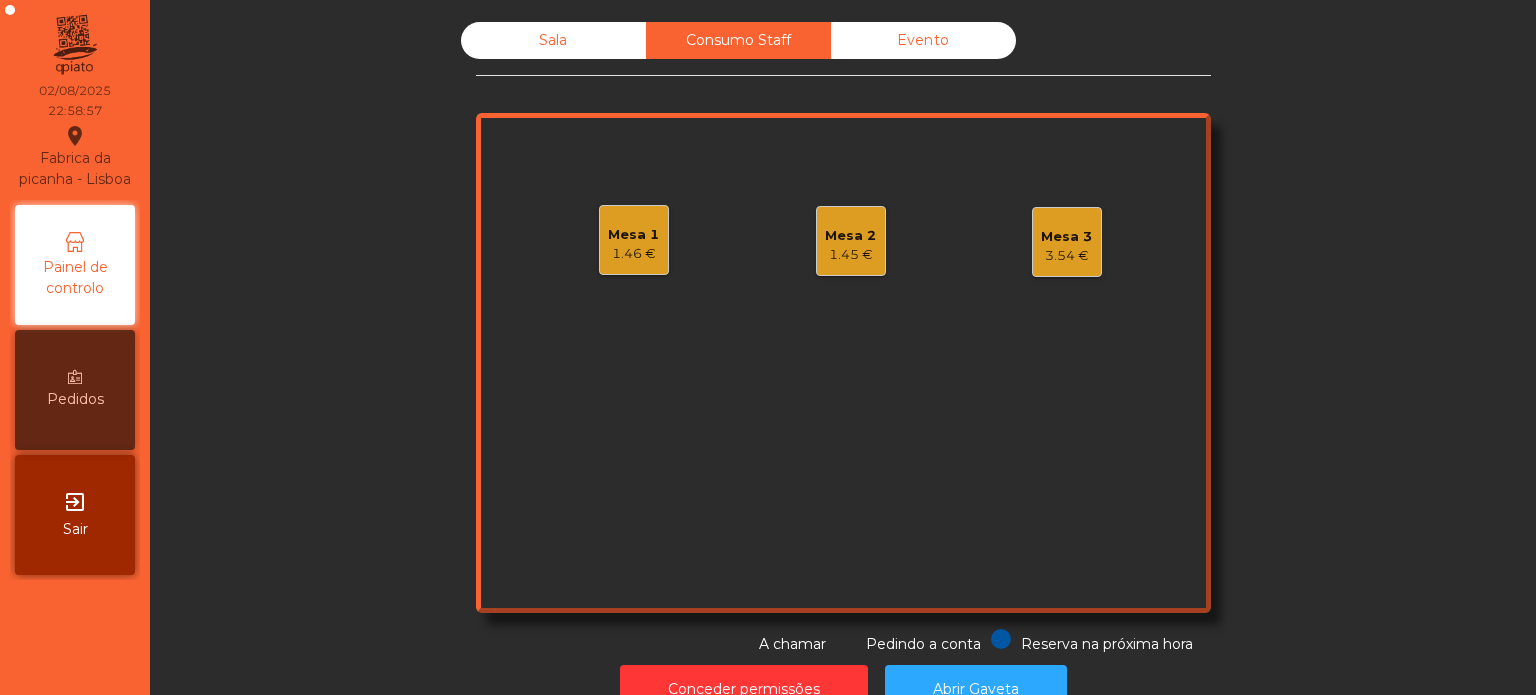 click on "Sala" 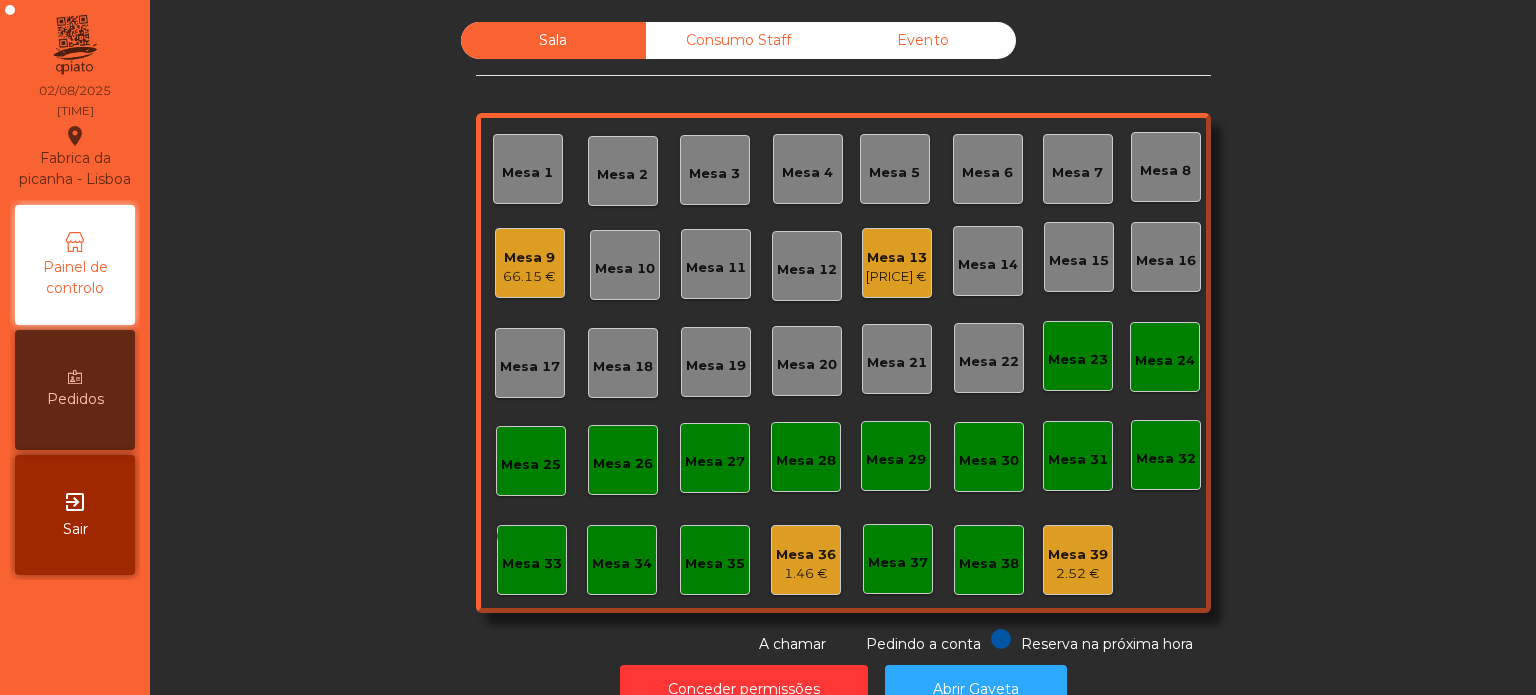 click on "1.46 €" 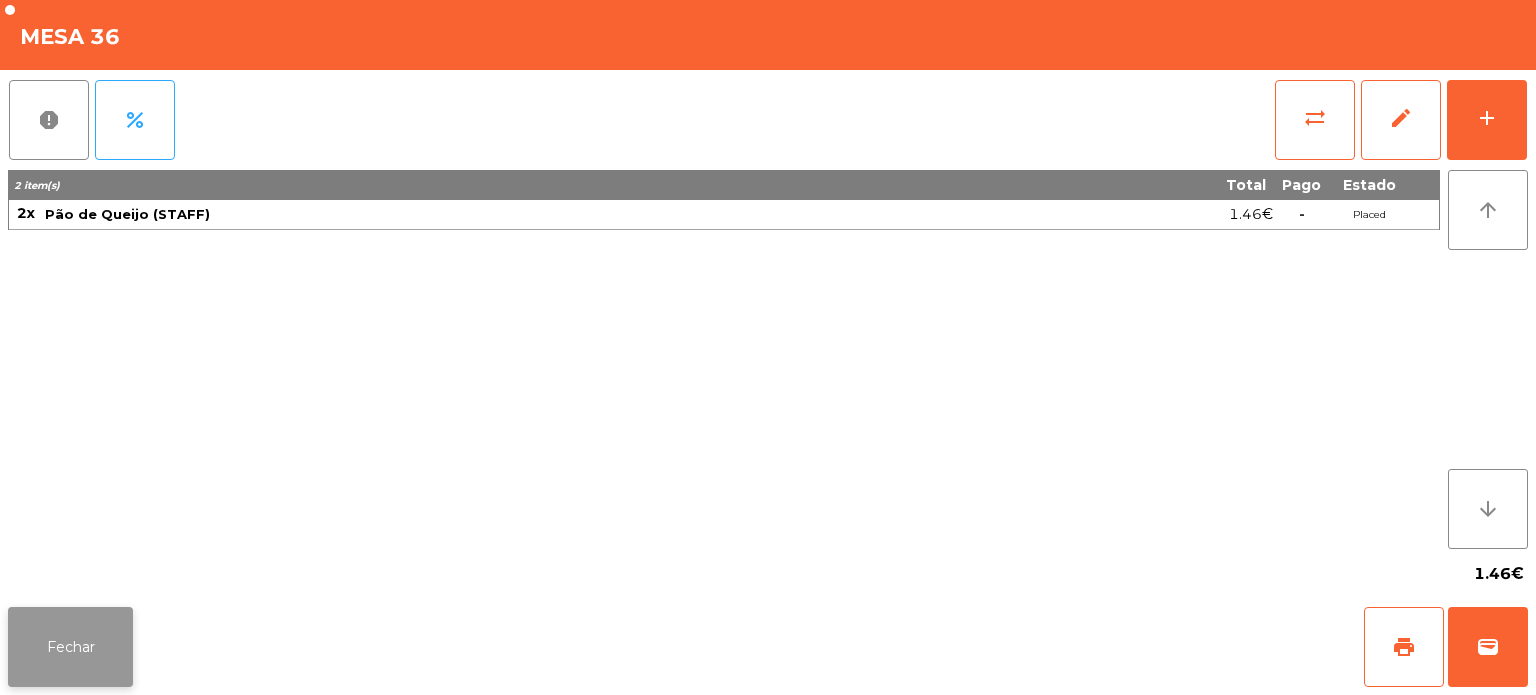 click on "Fechar" 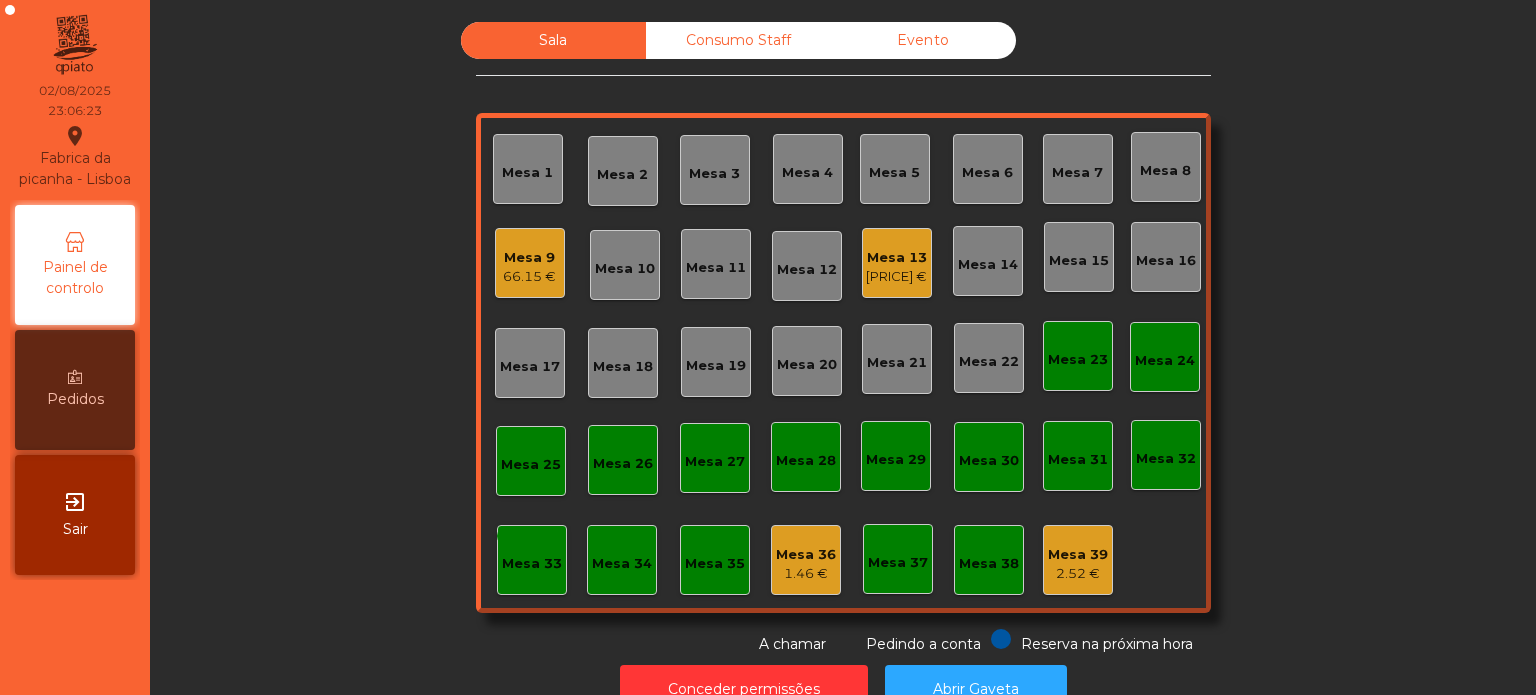 click on "66.15 €" 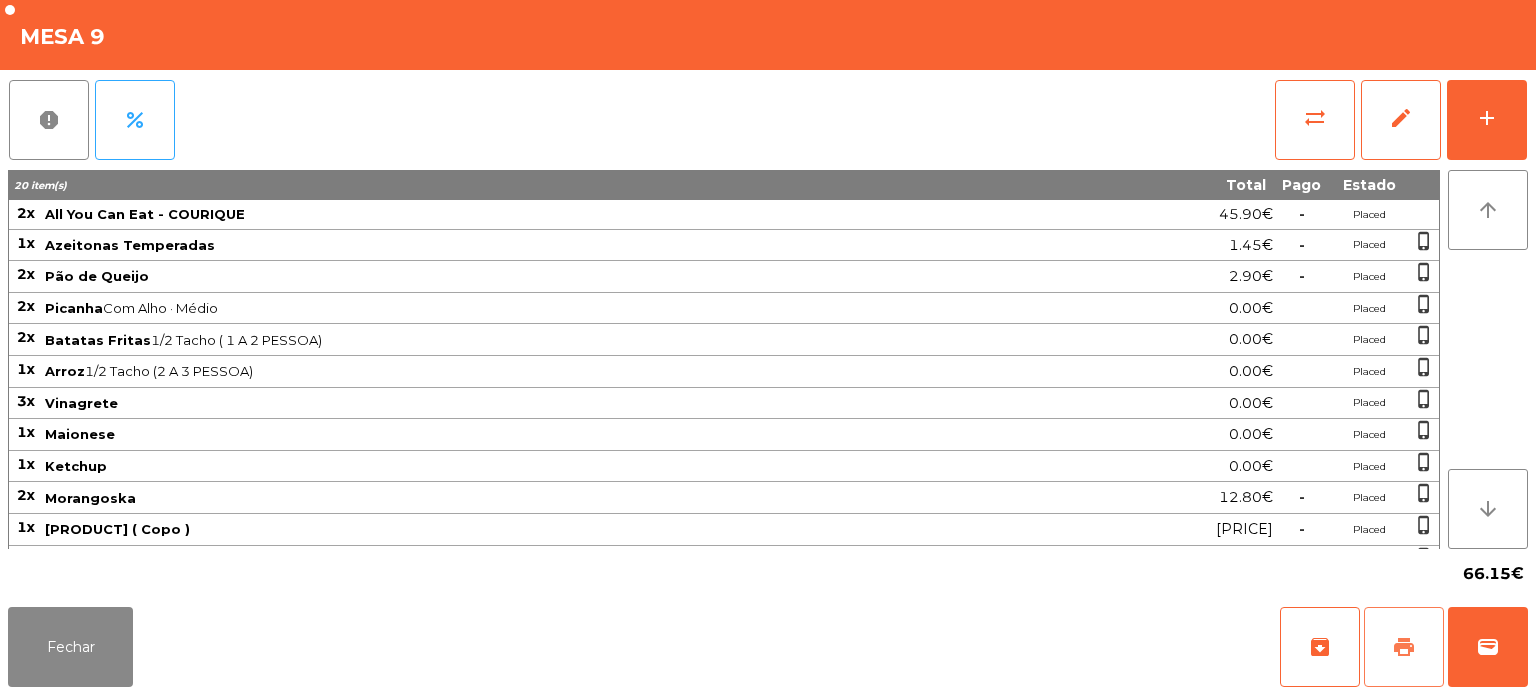 click on "print" 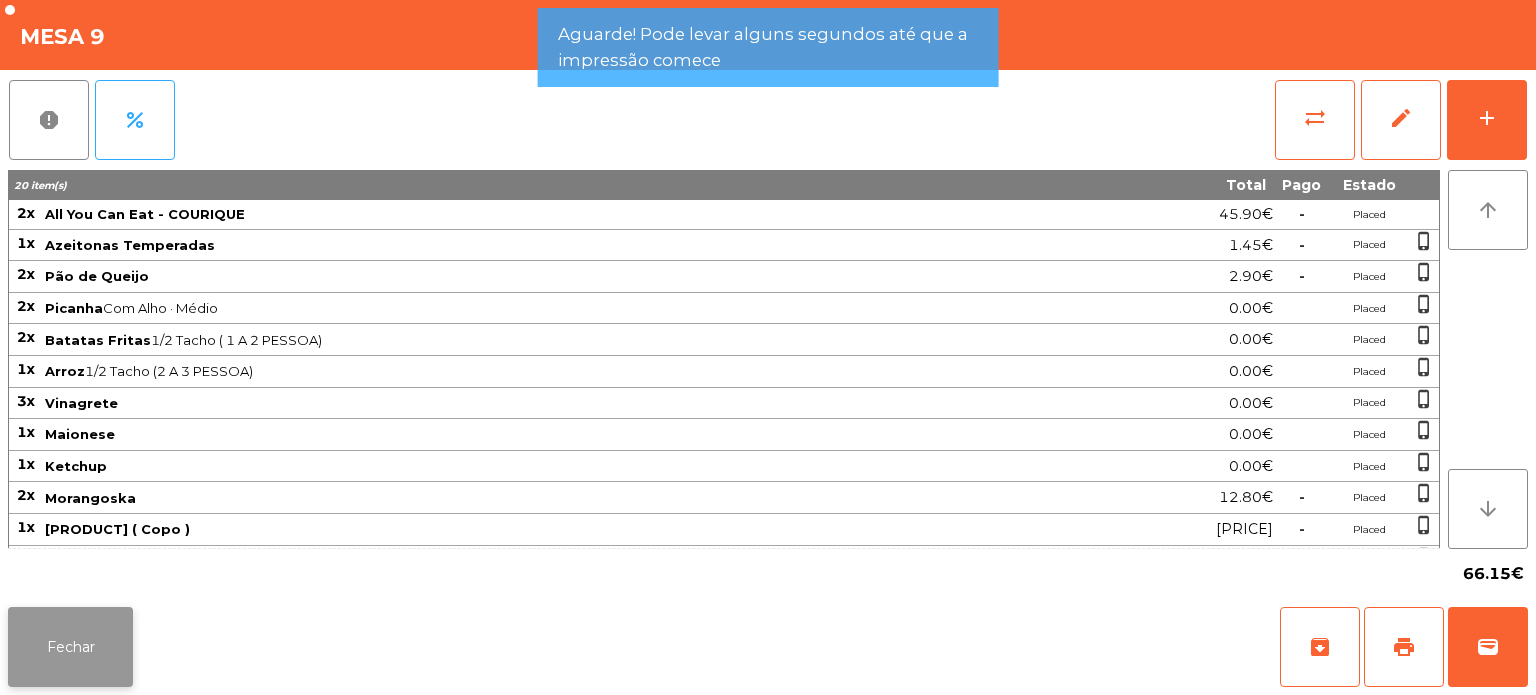 click on "Fechar" 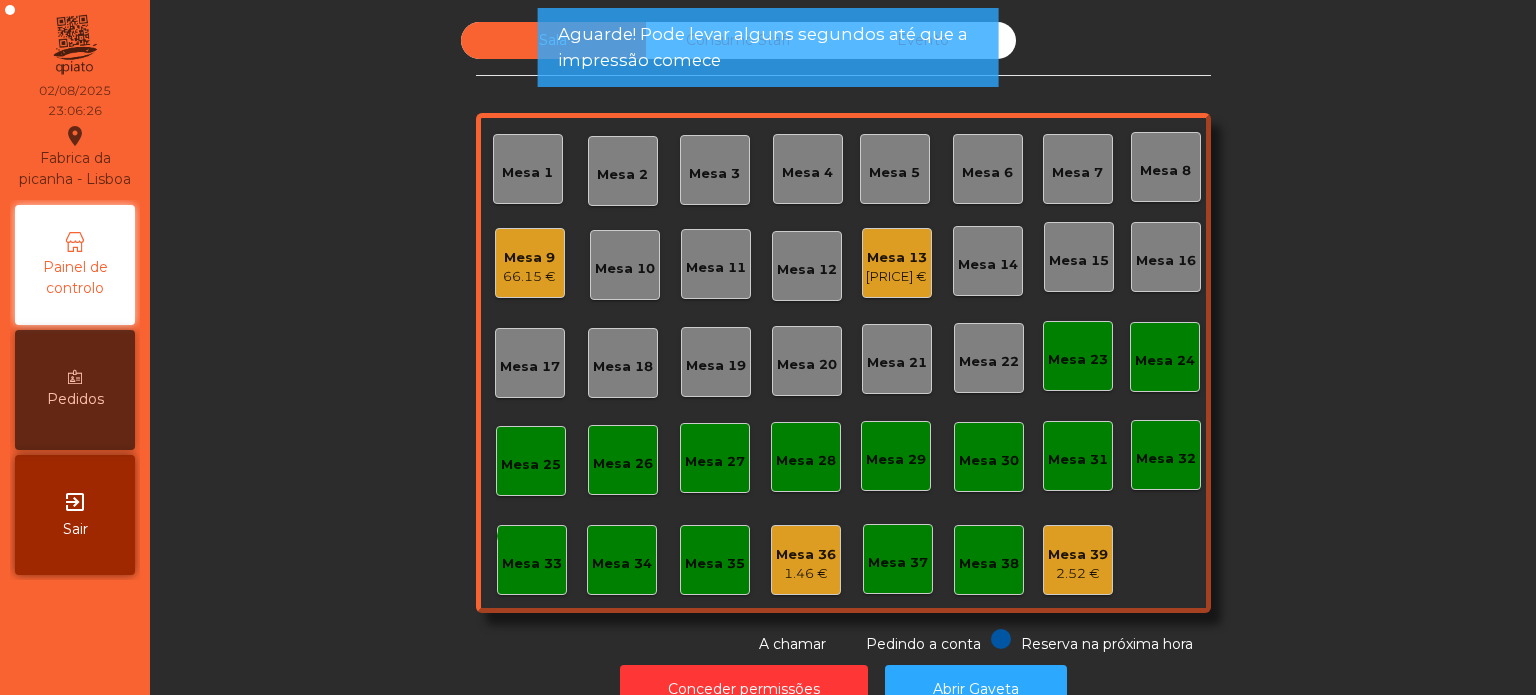 click on "Mesa 33" 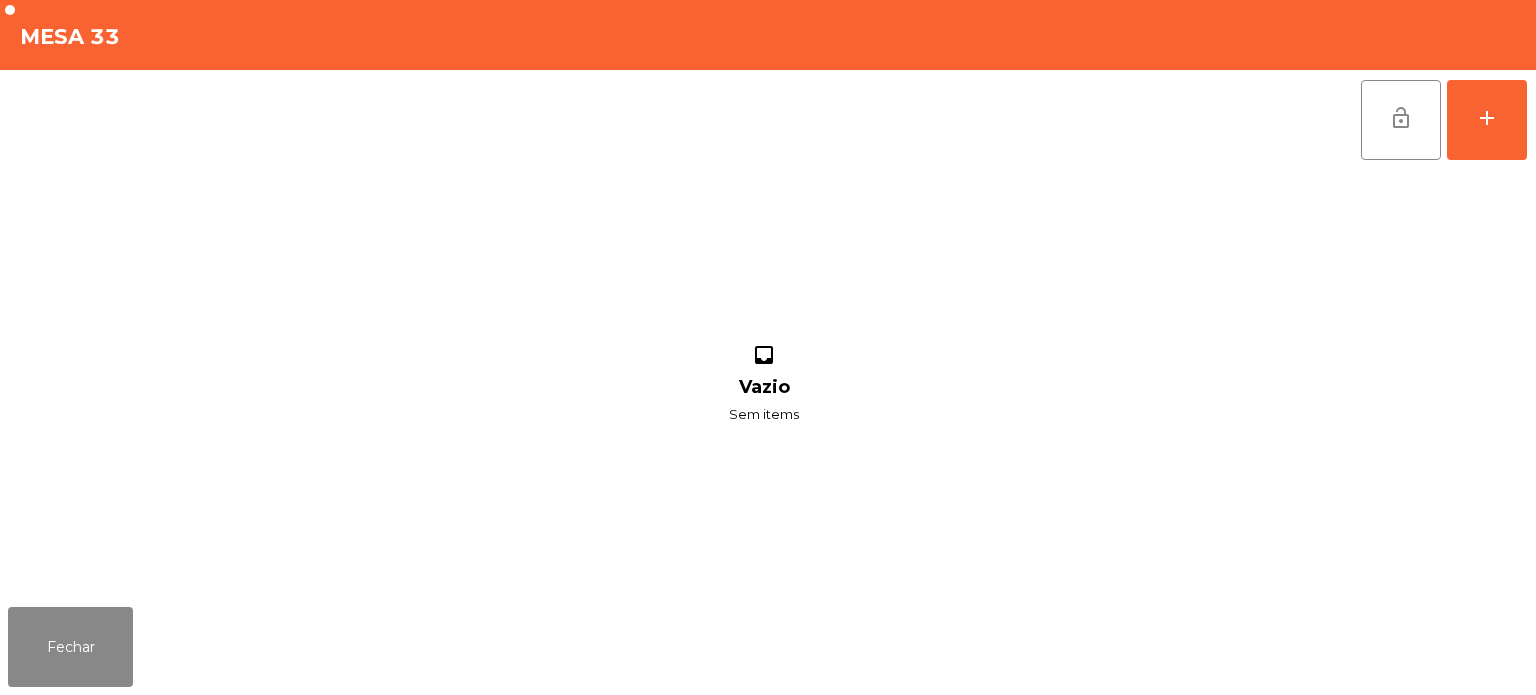 click on "lock_open   add  inbox Vazio Sem items" 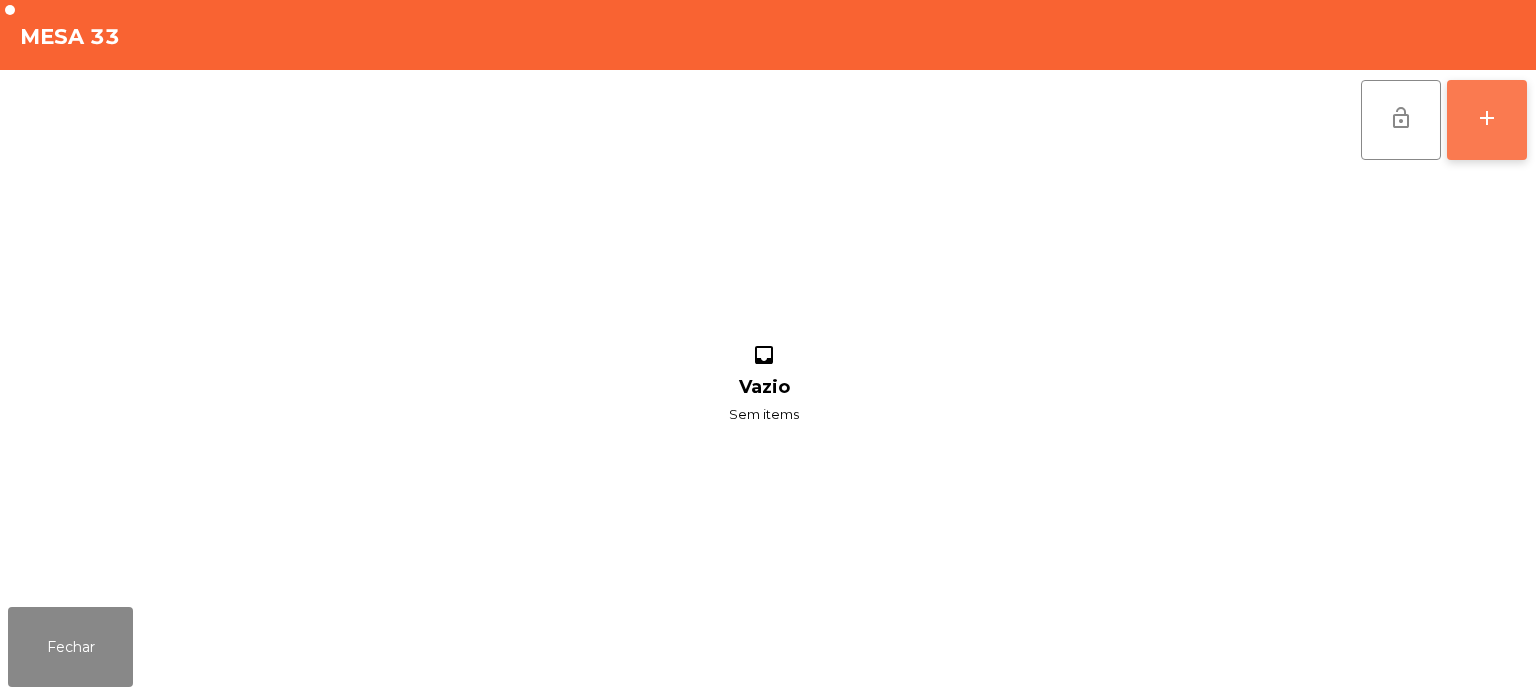 click on "add" 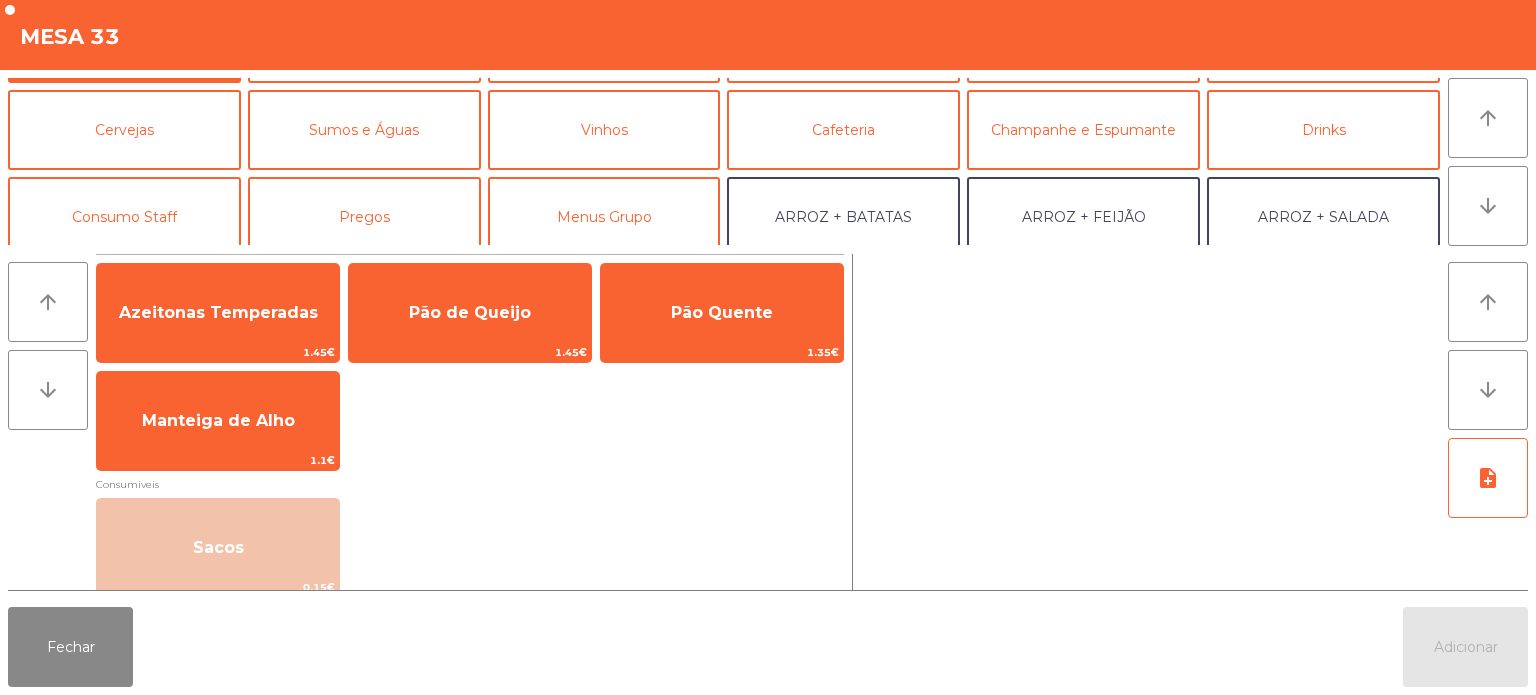 scroll, scrollTop: 78, scrollLeft: 0, axis: vertical 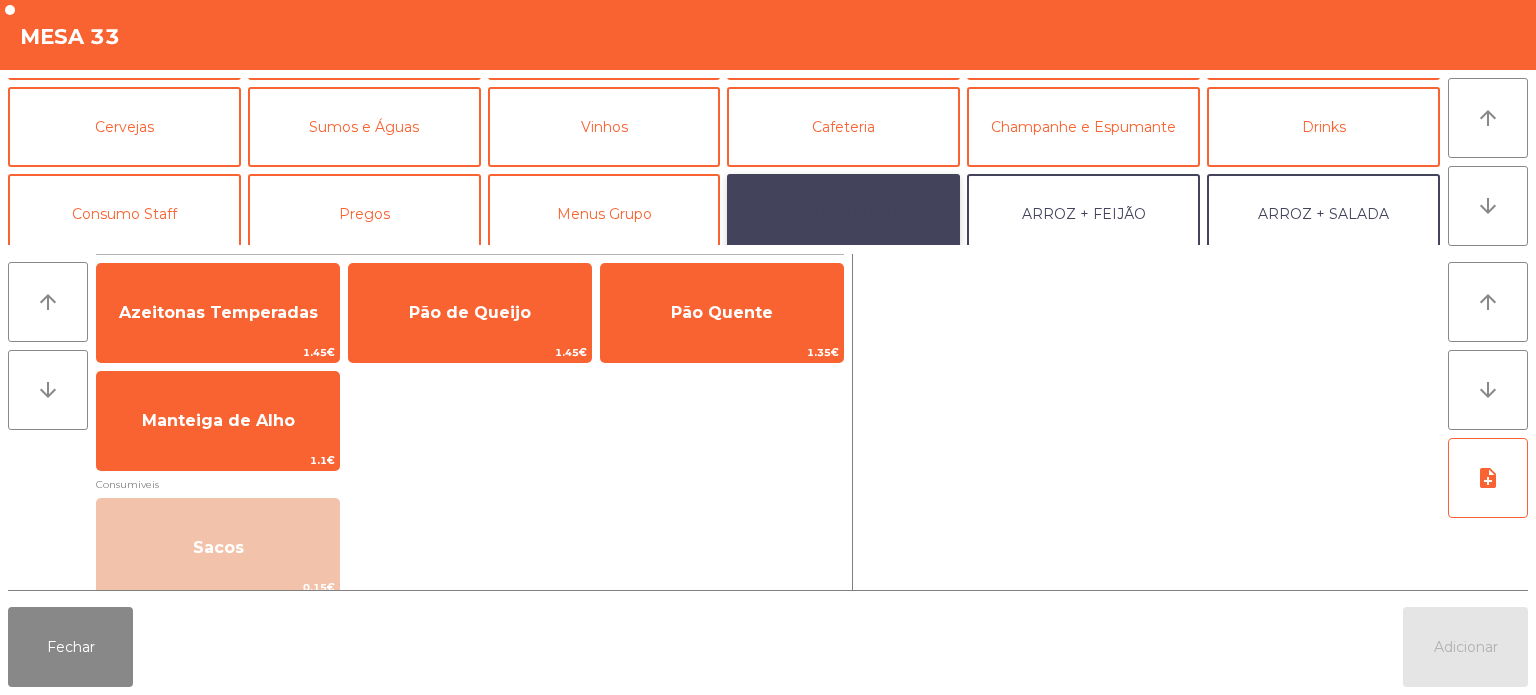 click on "ARROZ + BATATAS" 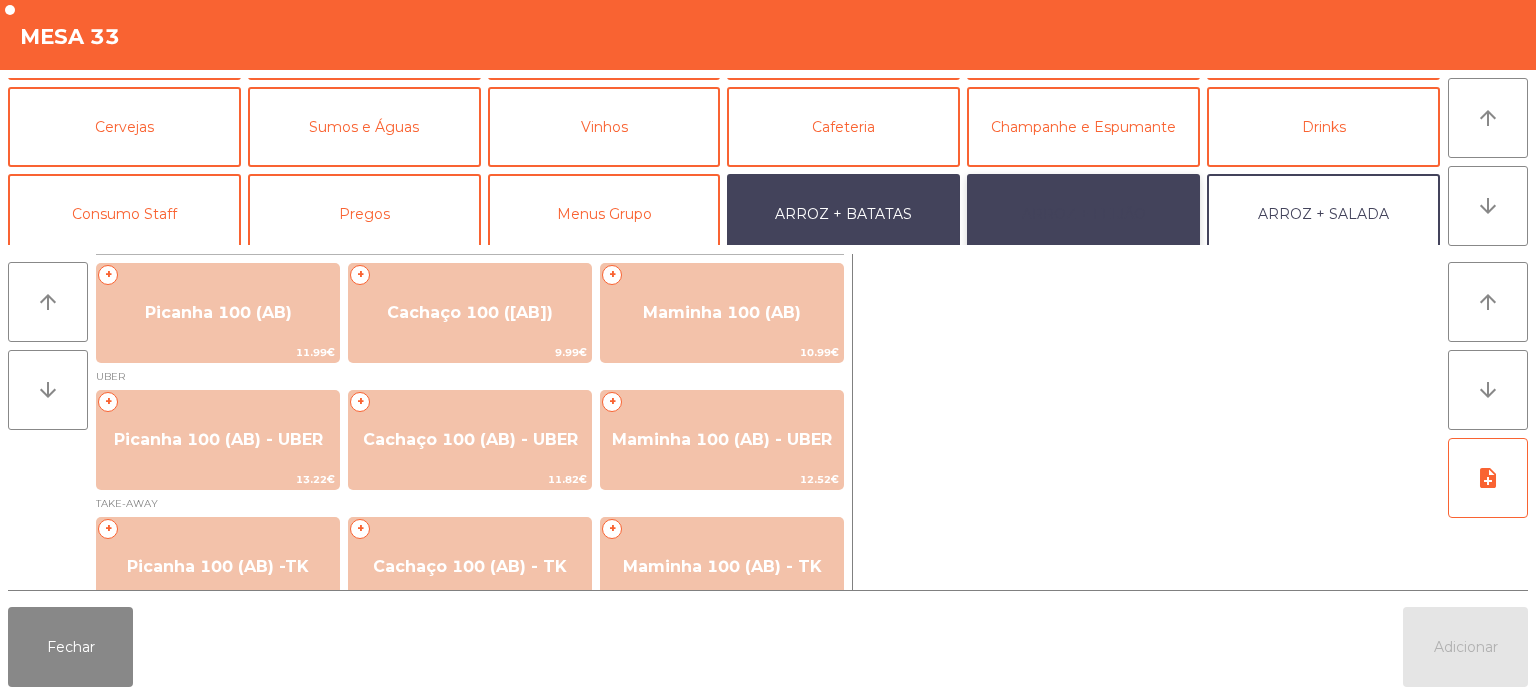 click on "ARROZ + FEIJÃO" 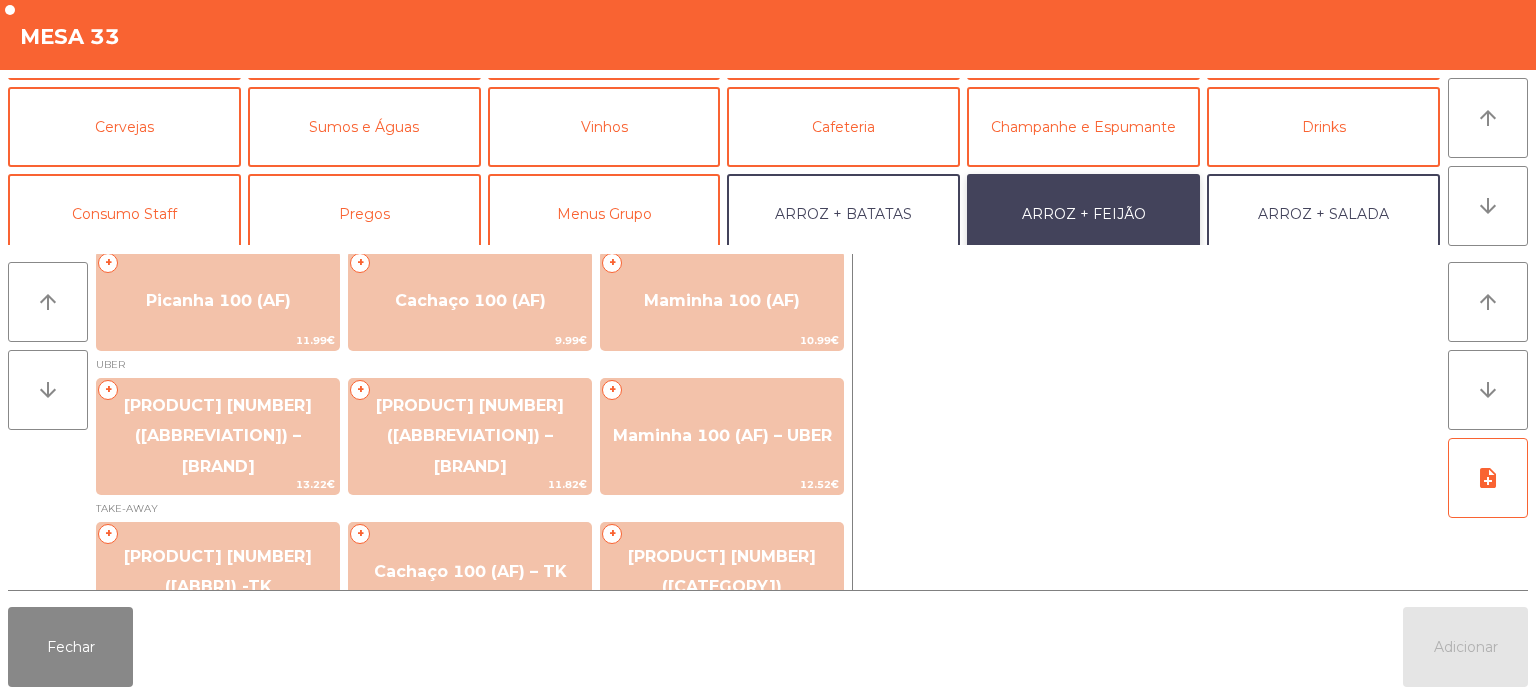 scroll, scrollTop: 0, scrollLeft: 0, axis: both 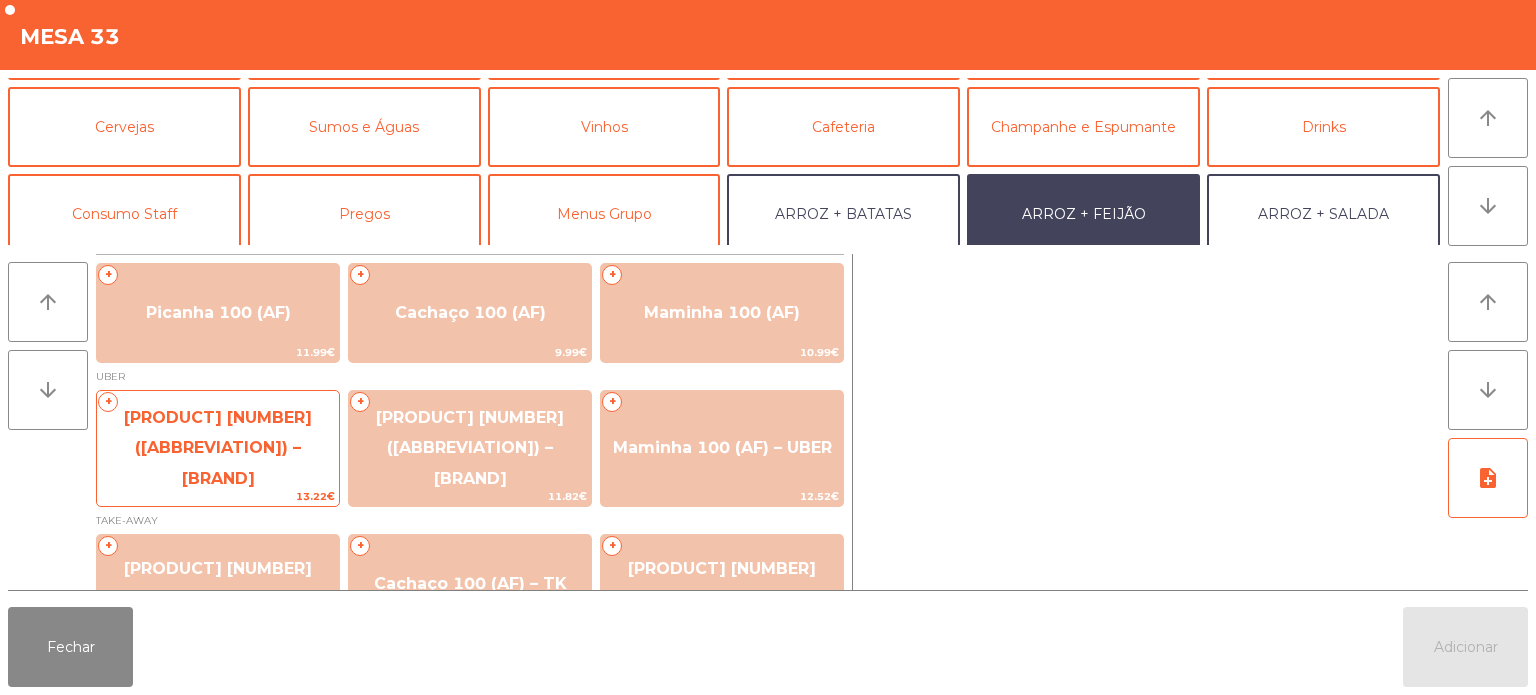 click on "Picanha 100 (AF) – UBER" 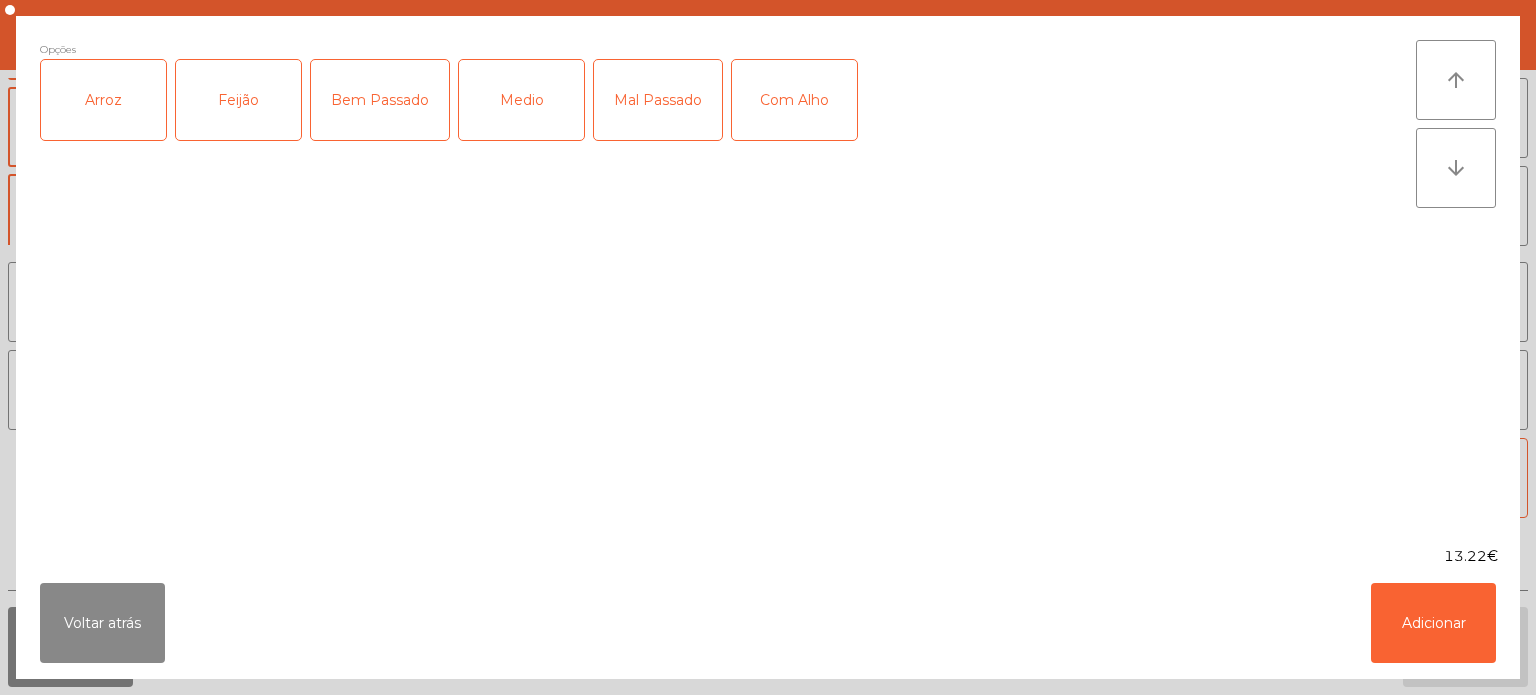 click on "Arroz" 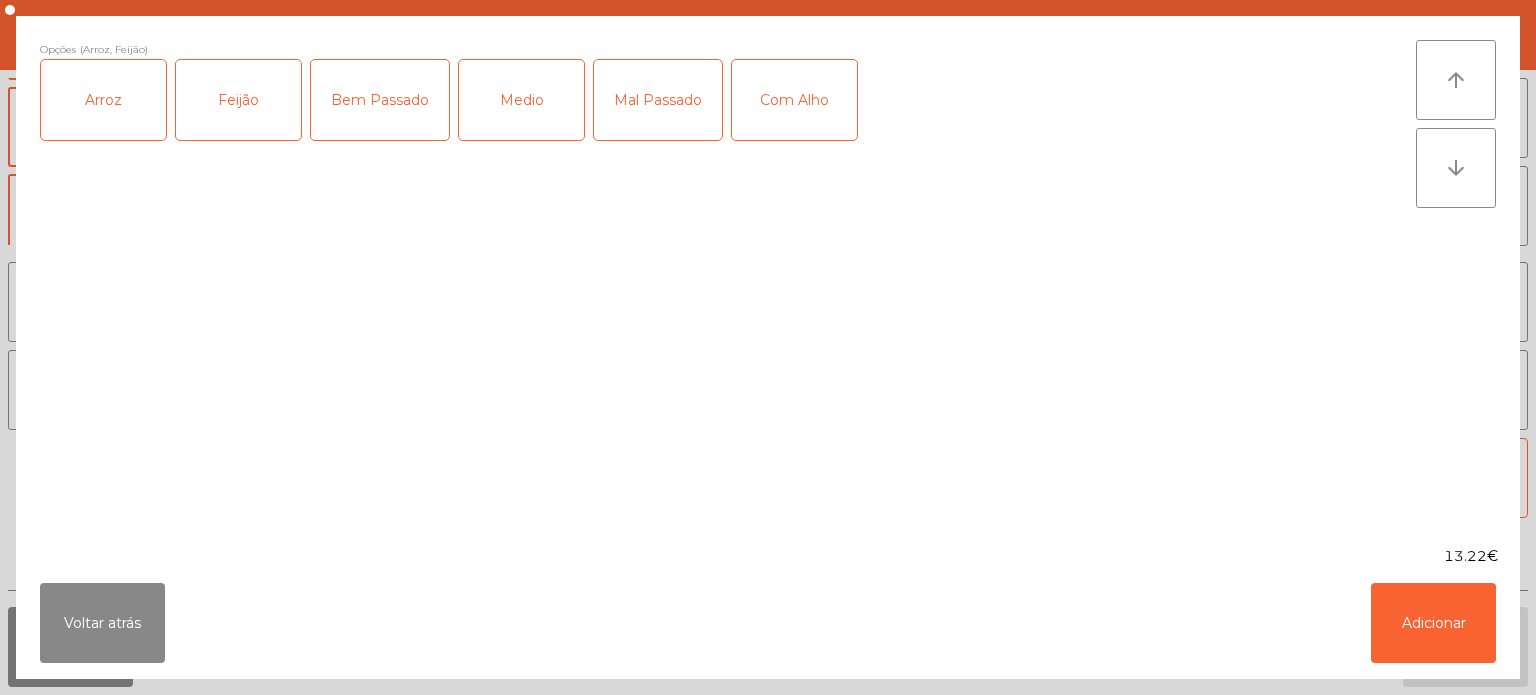 click on "Bem Passado" 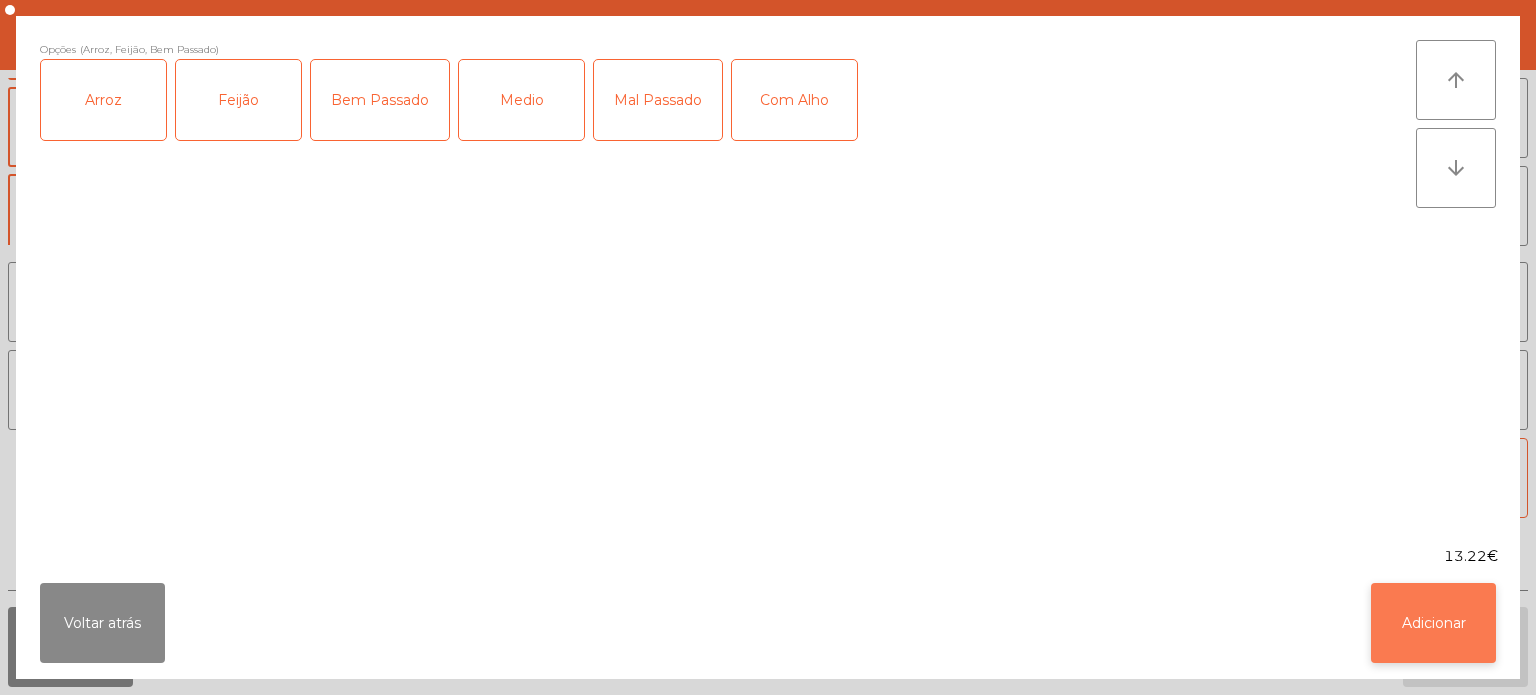 click on "Adicionar" 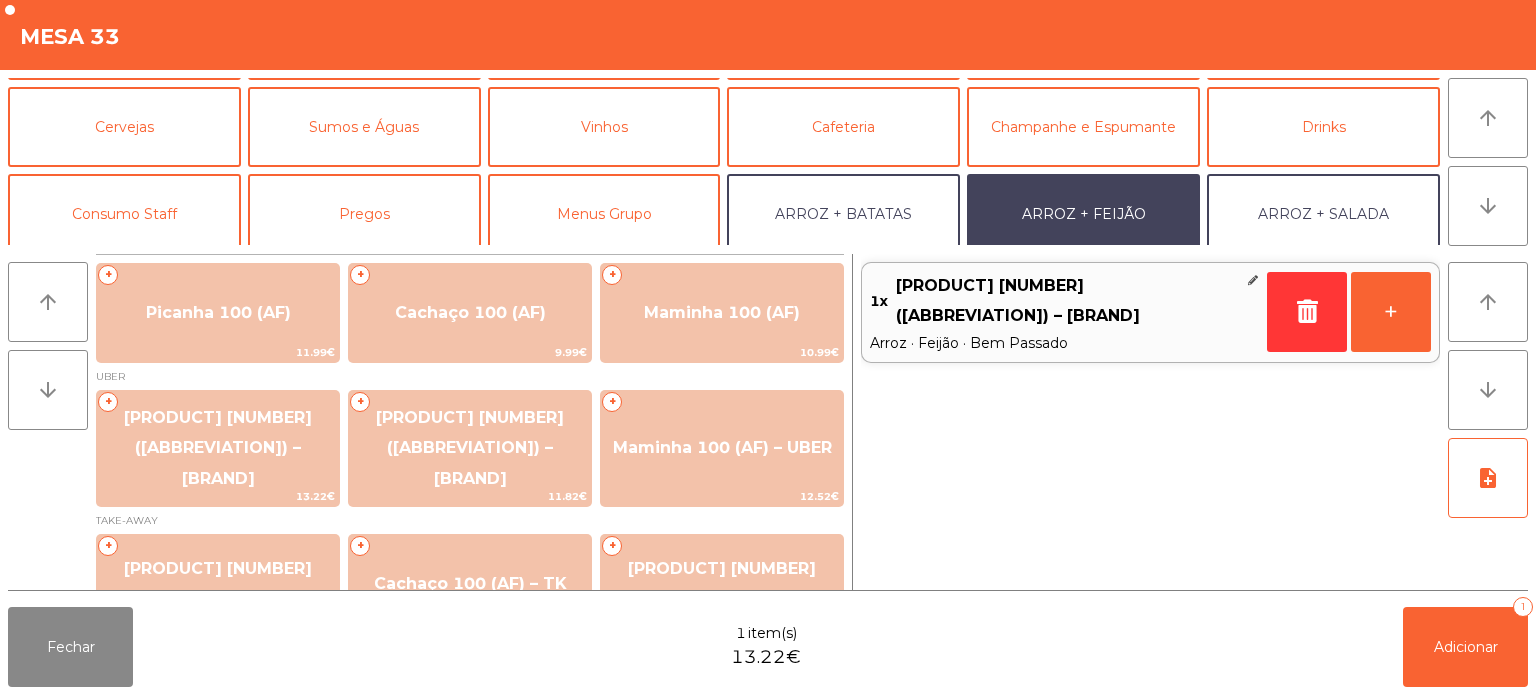 scroll, scrollTop: 260, scrollLeft: 0, axis: vertical 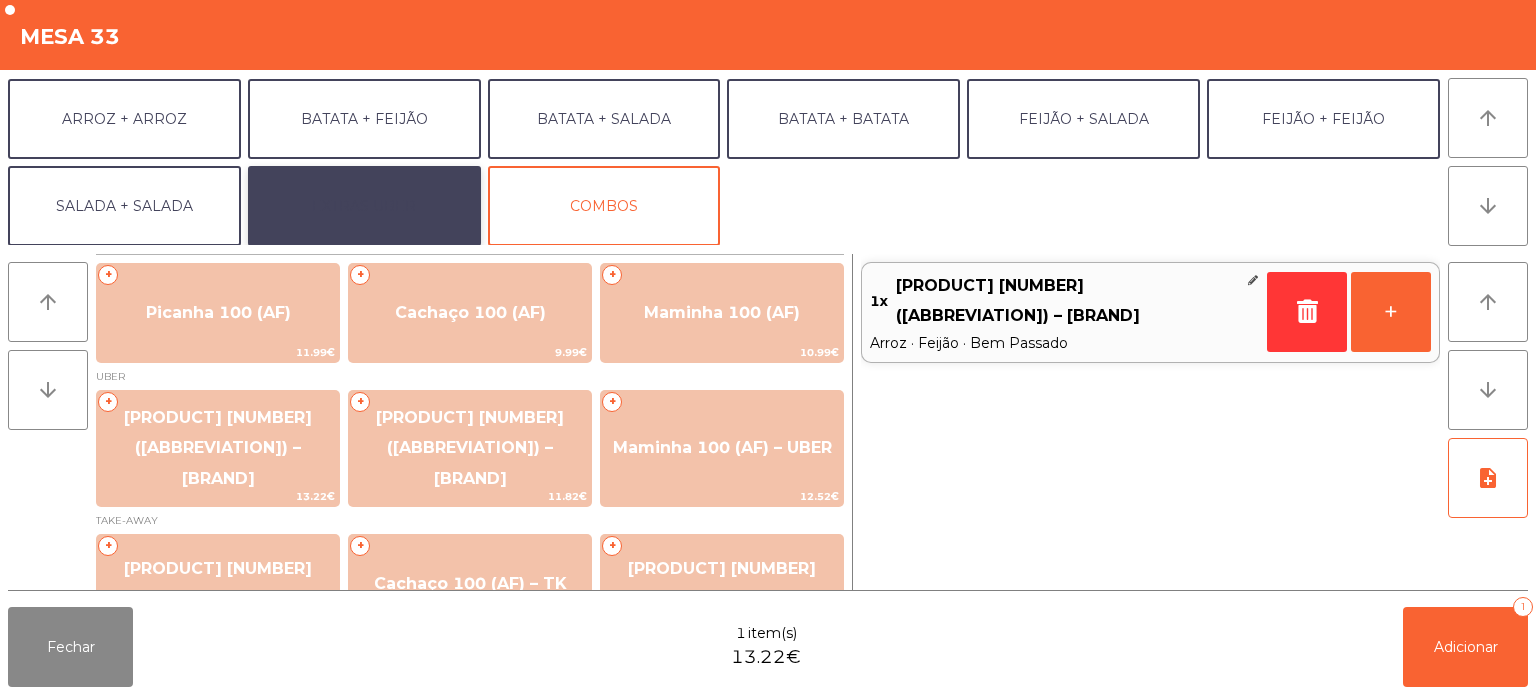 click on "EXTRAS UBER" 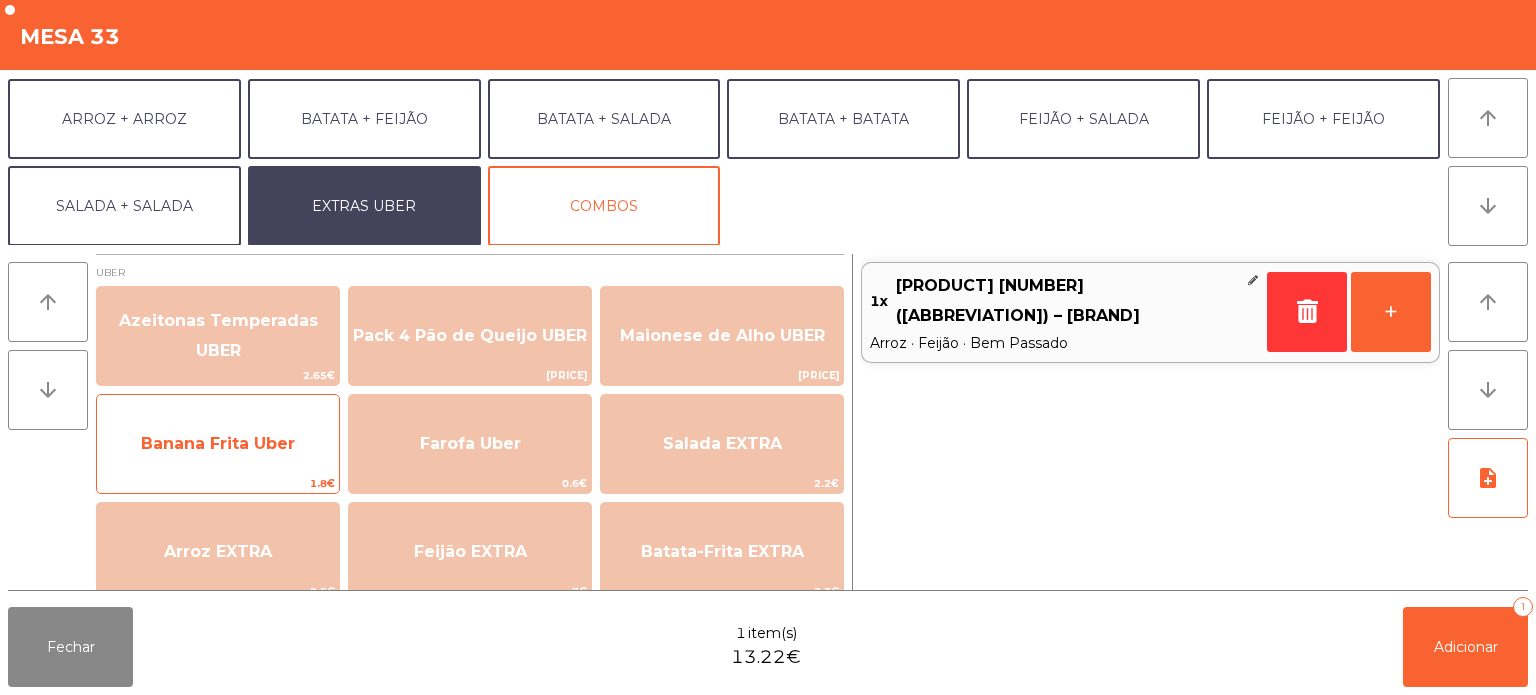 click on "Banana Frita Uber" 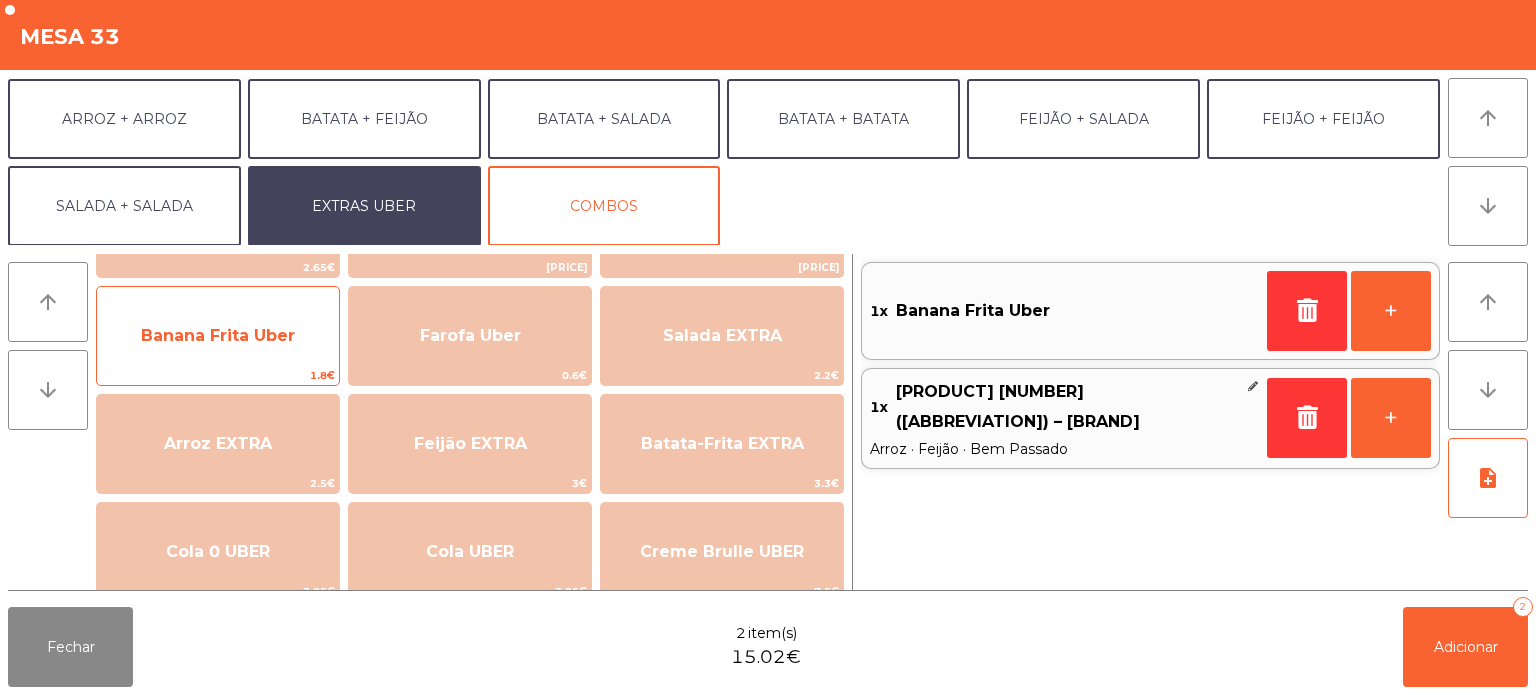 scroll, scrollTop: 121, scrollLeft: 0, axis: vertical 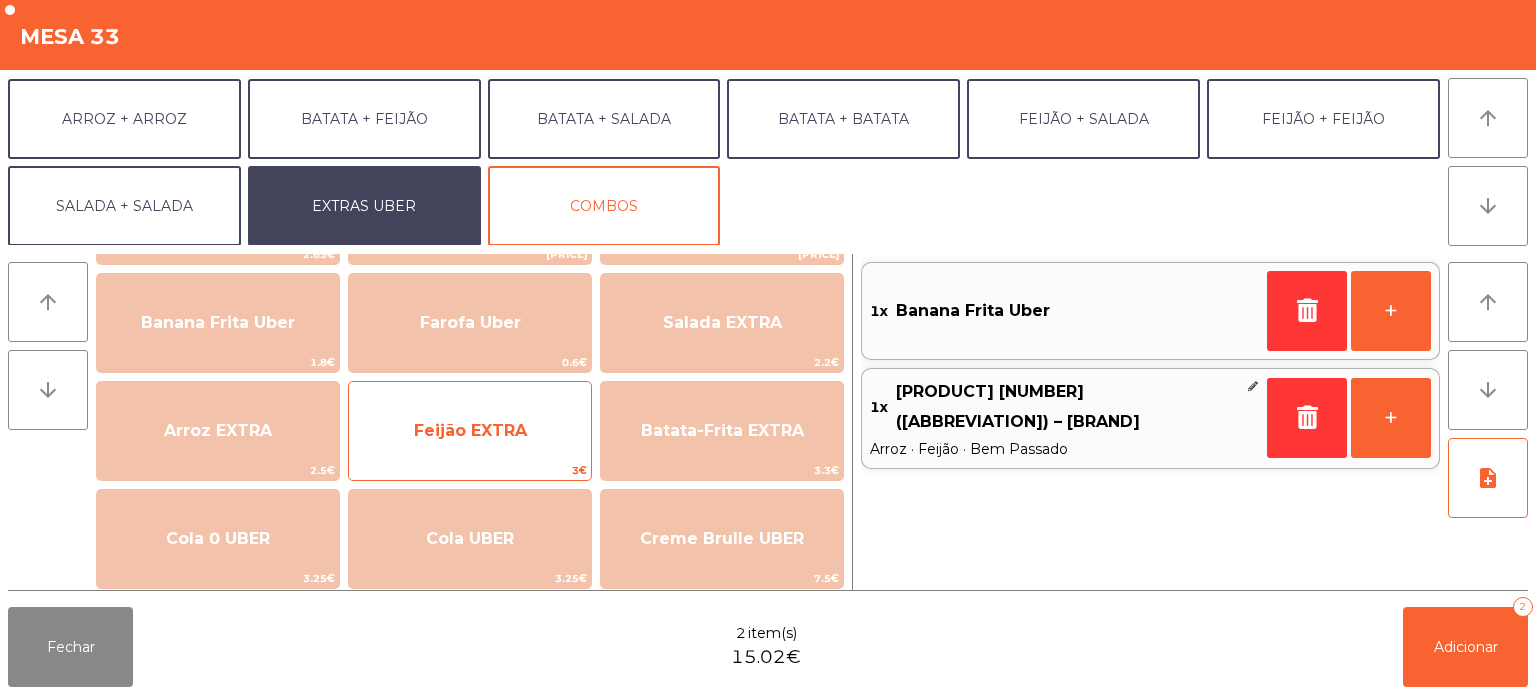 click on "Feijão EXTRA" 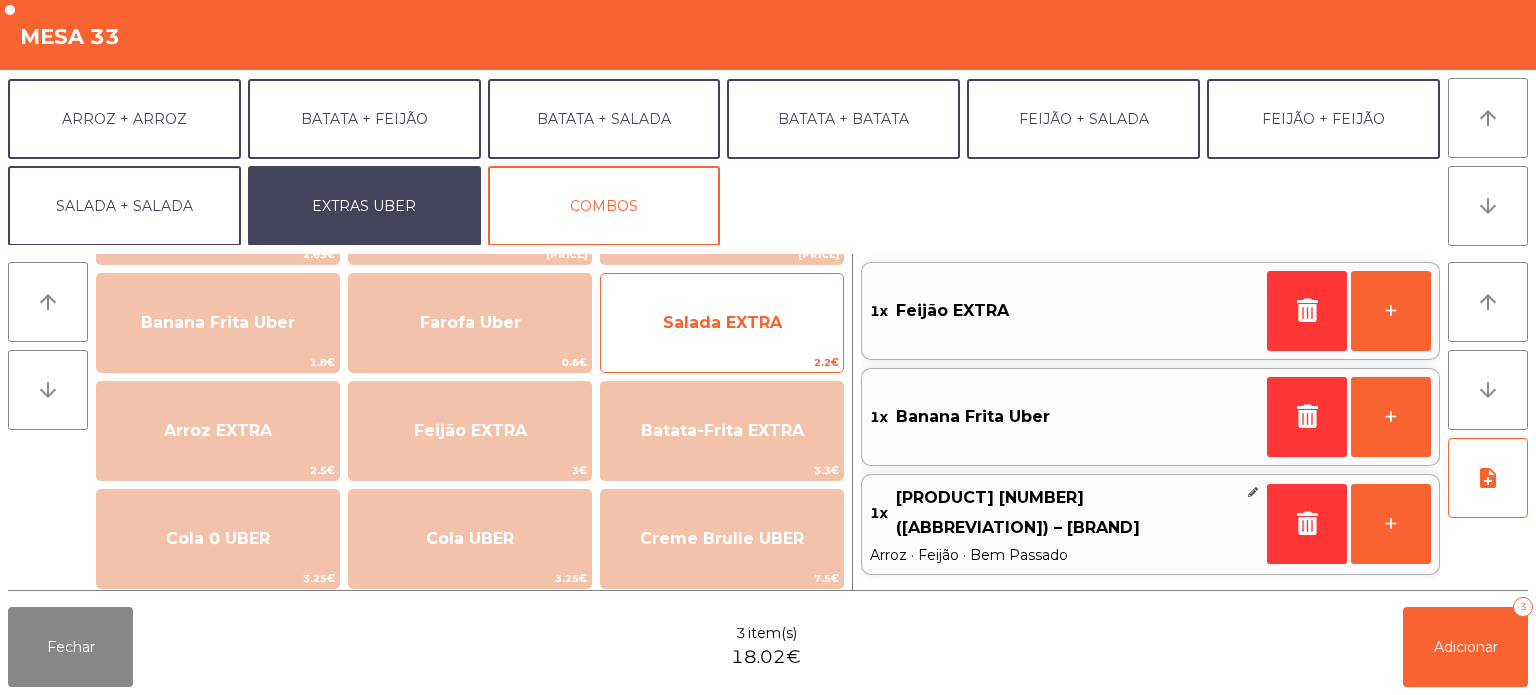 click on "Salada EXTRA" 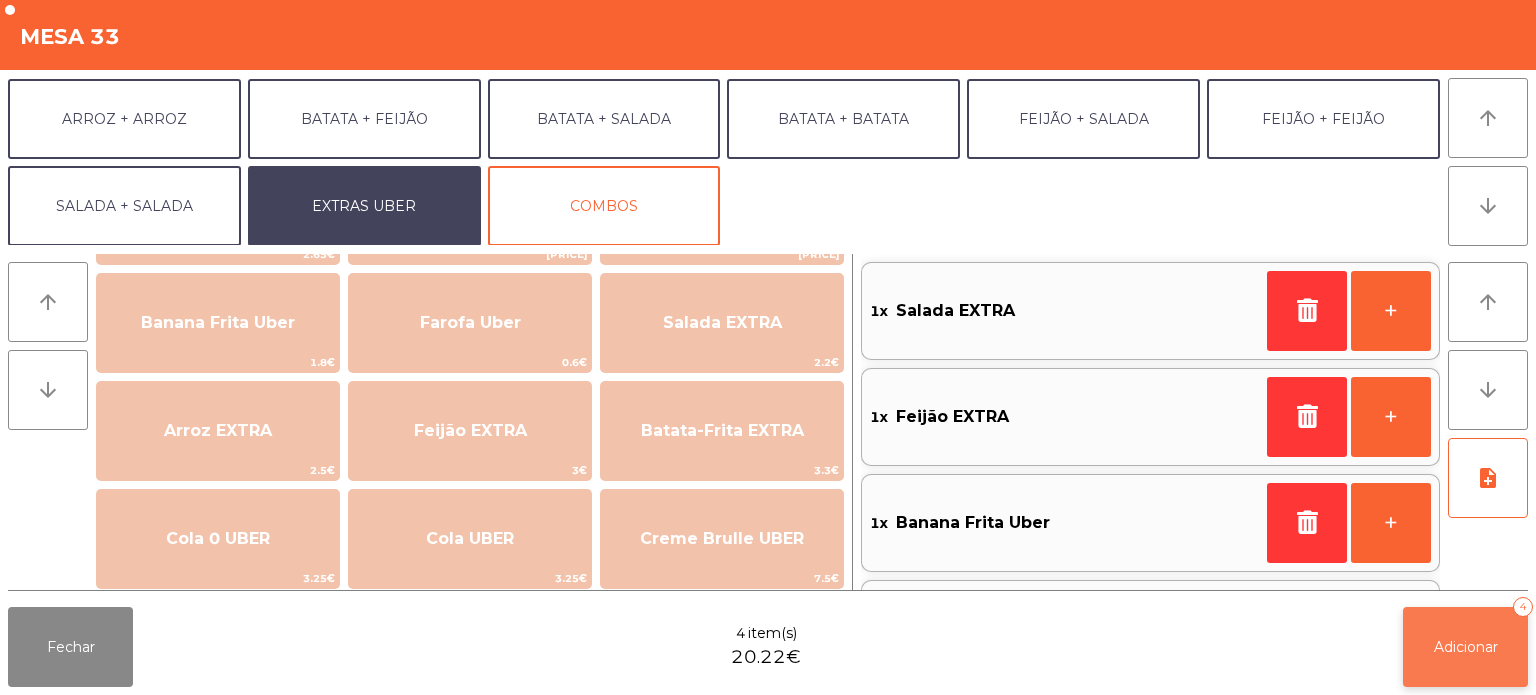 click on "Adicionar" 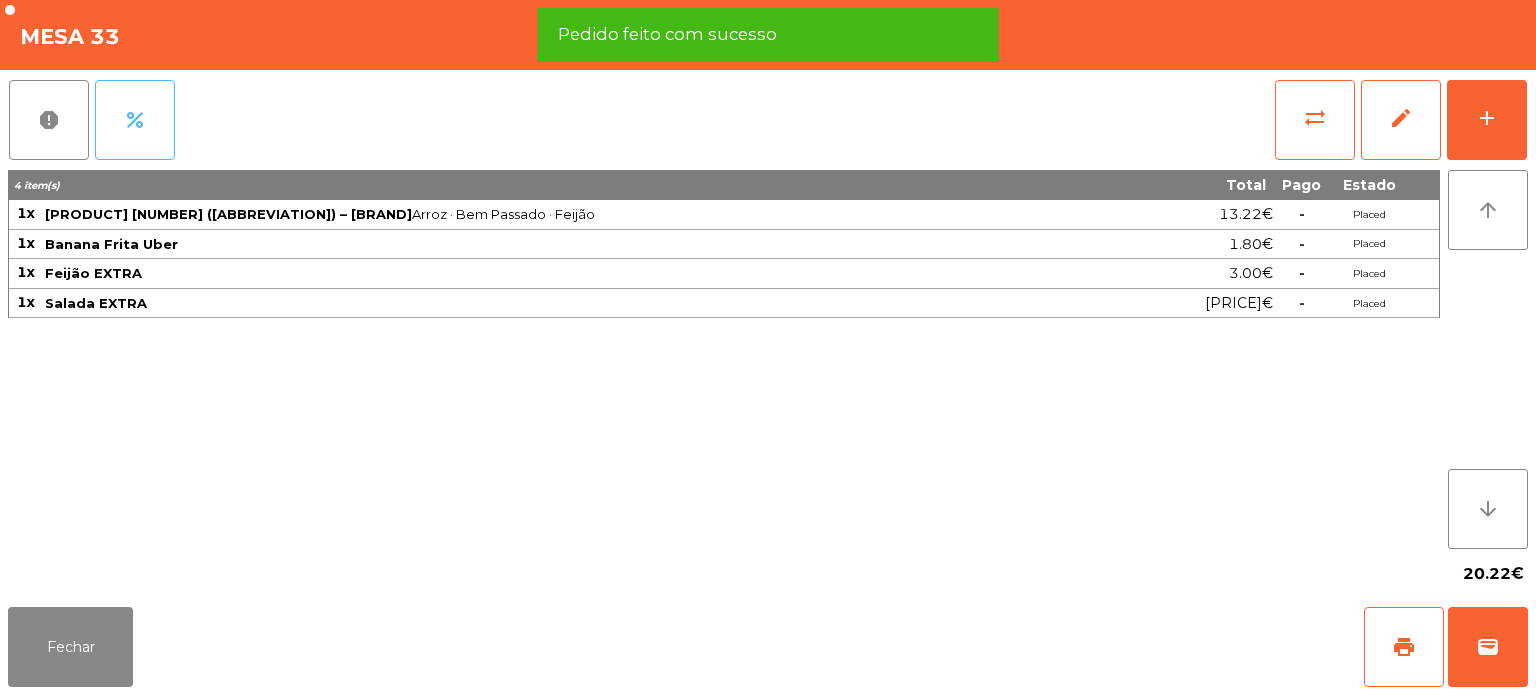 click on "percent" 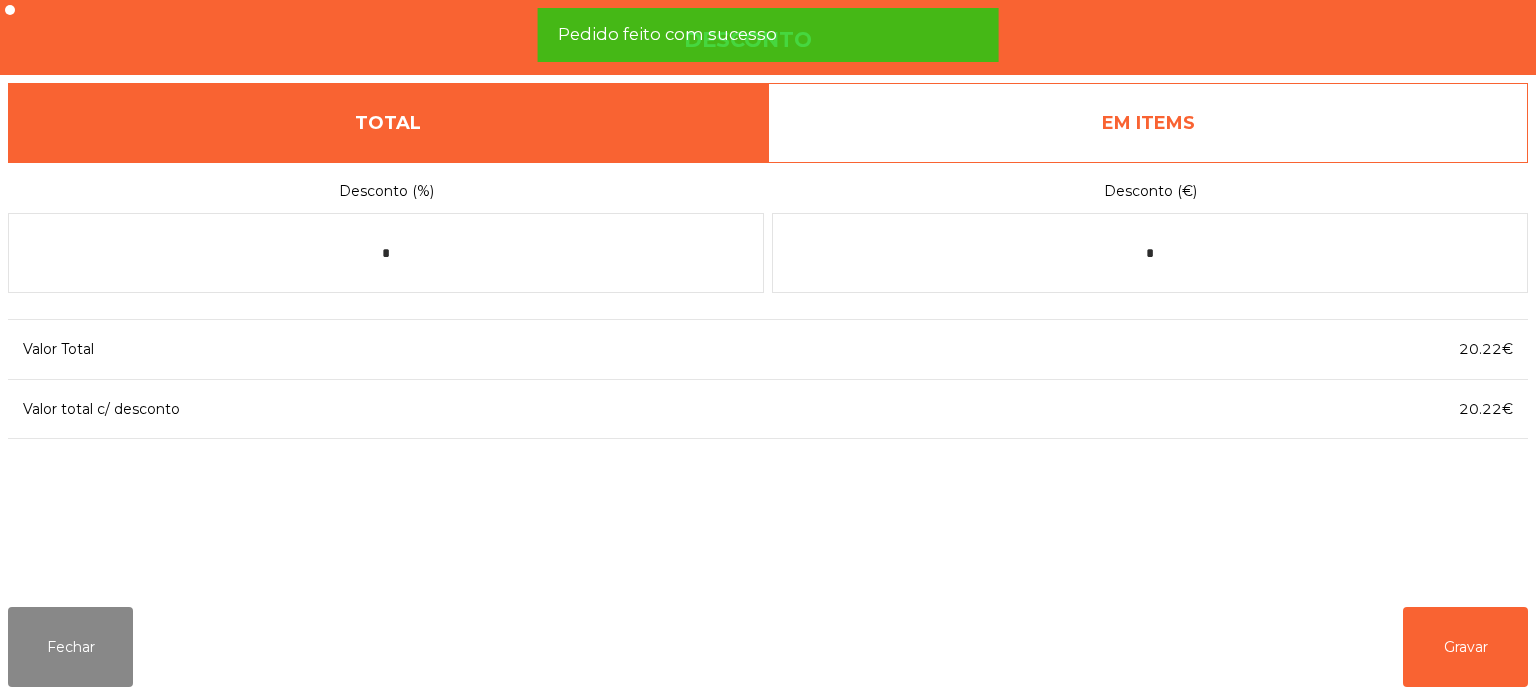 click on "EM ITEMS" at bounding box center (1148, 123) 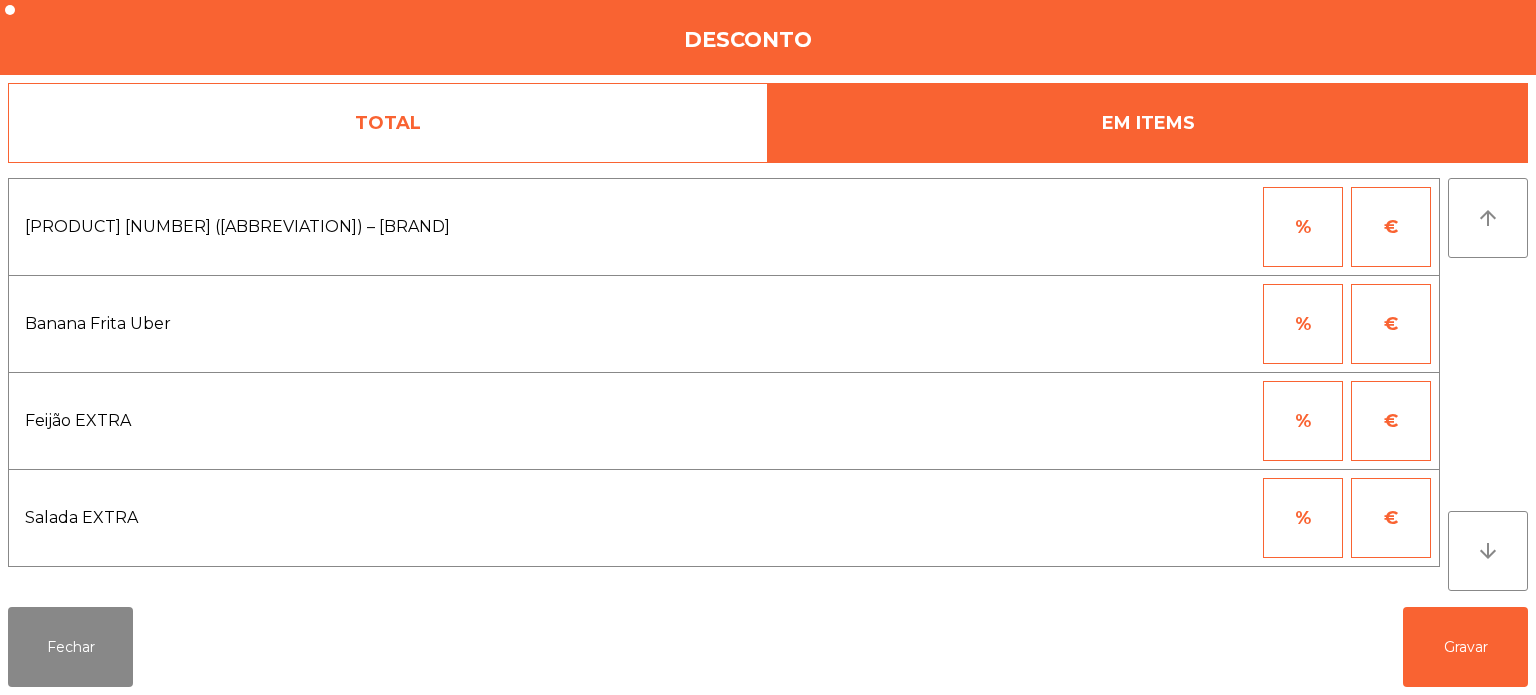click on "€" at bounding box center (1391, 324) 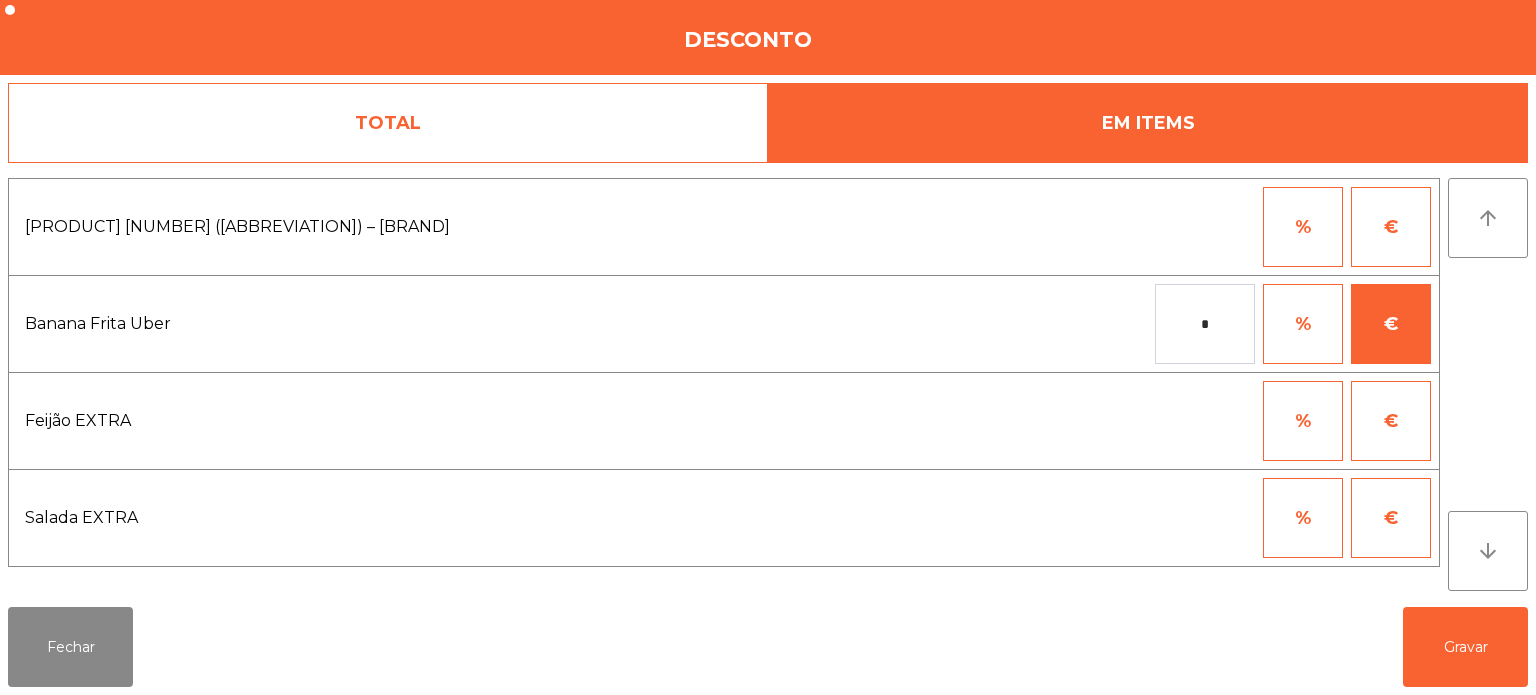 click on "*" at bounding box center [1205, 324] 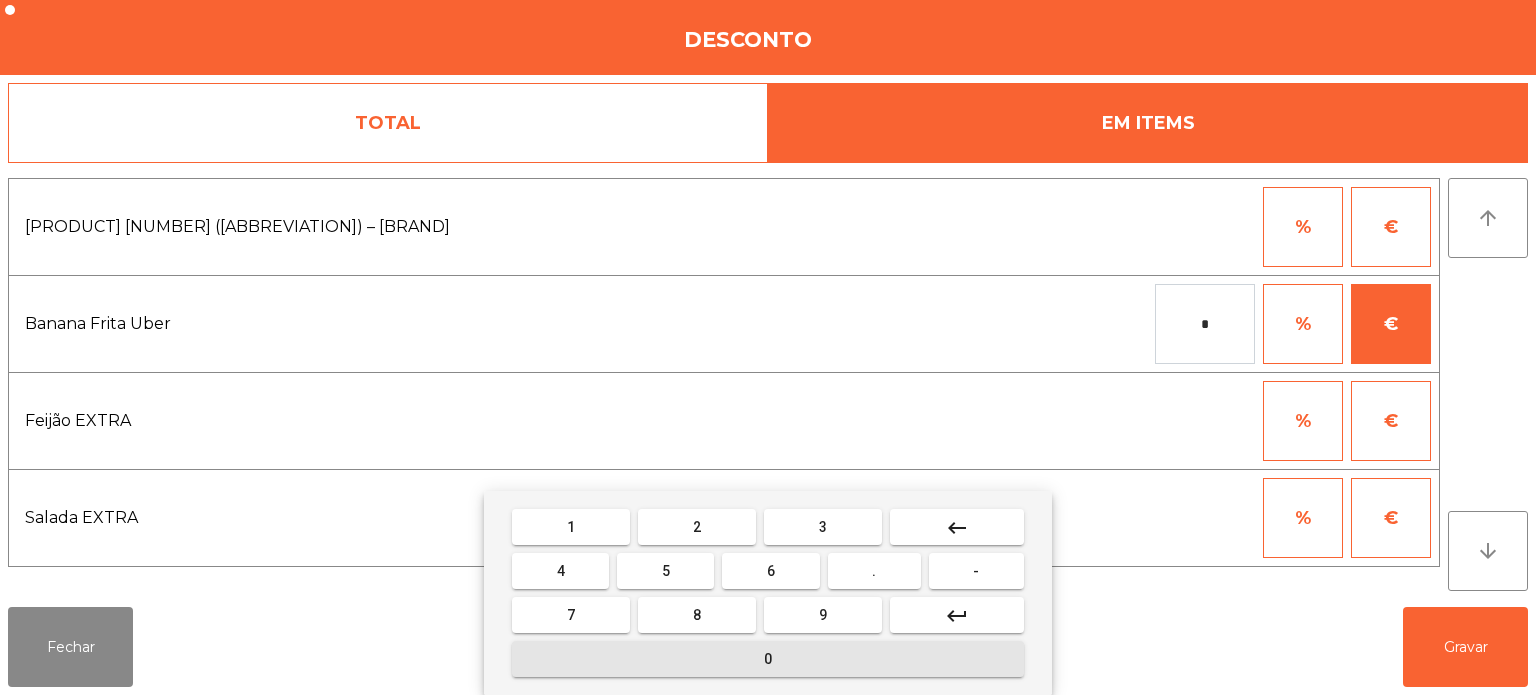 click on "0" at bounding box center [768, 659] 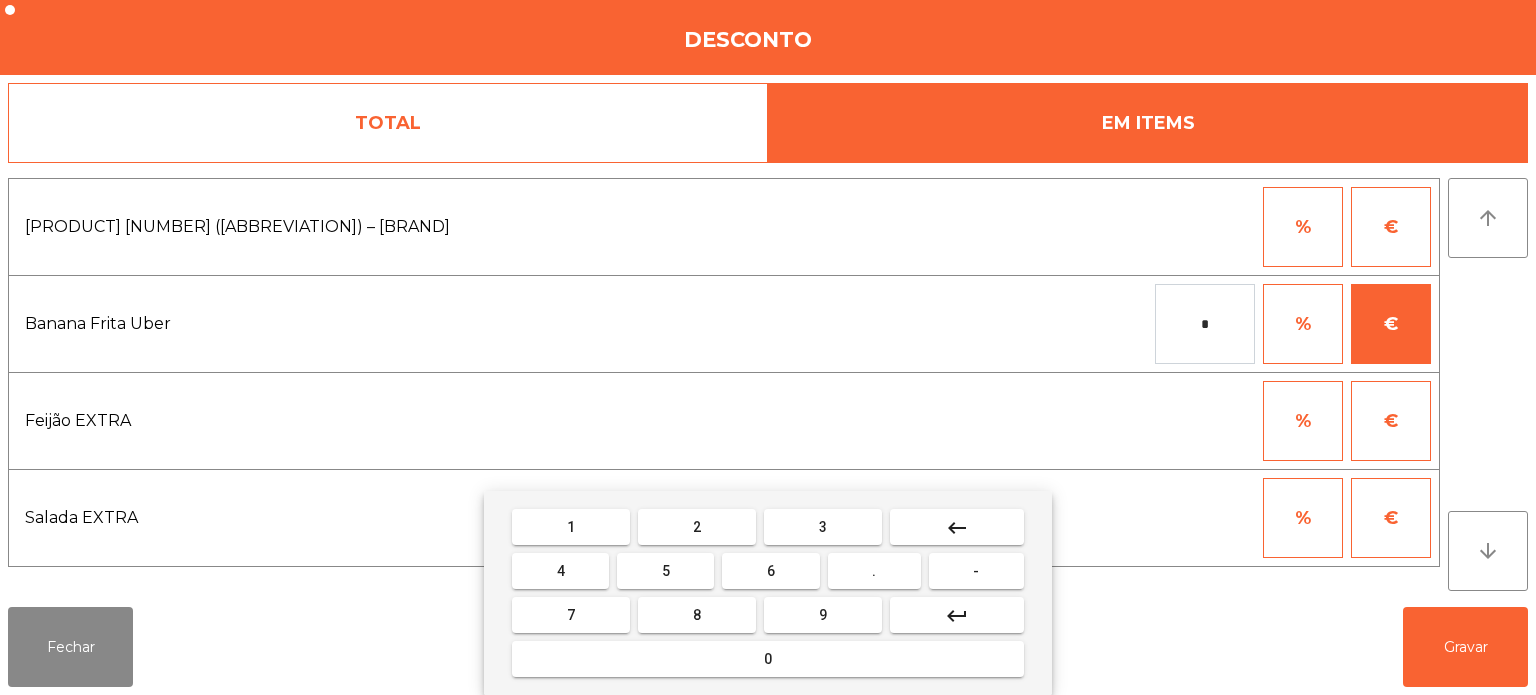 click on "." at bounding box center [874, 571] 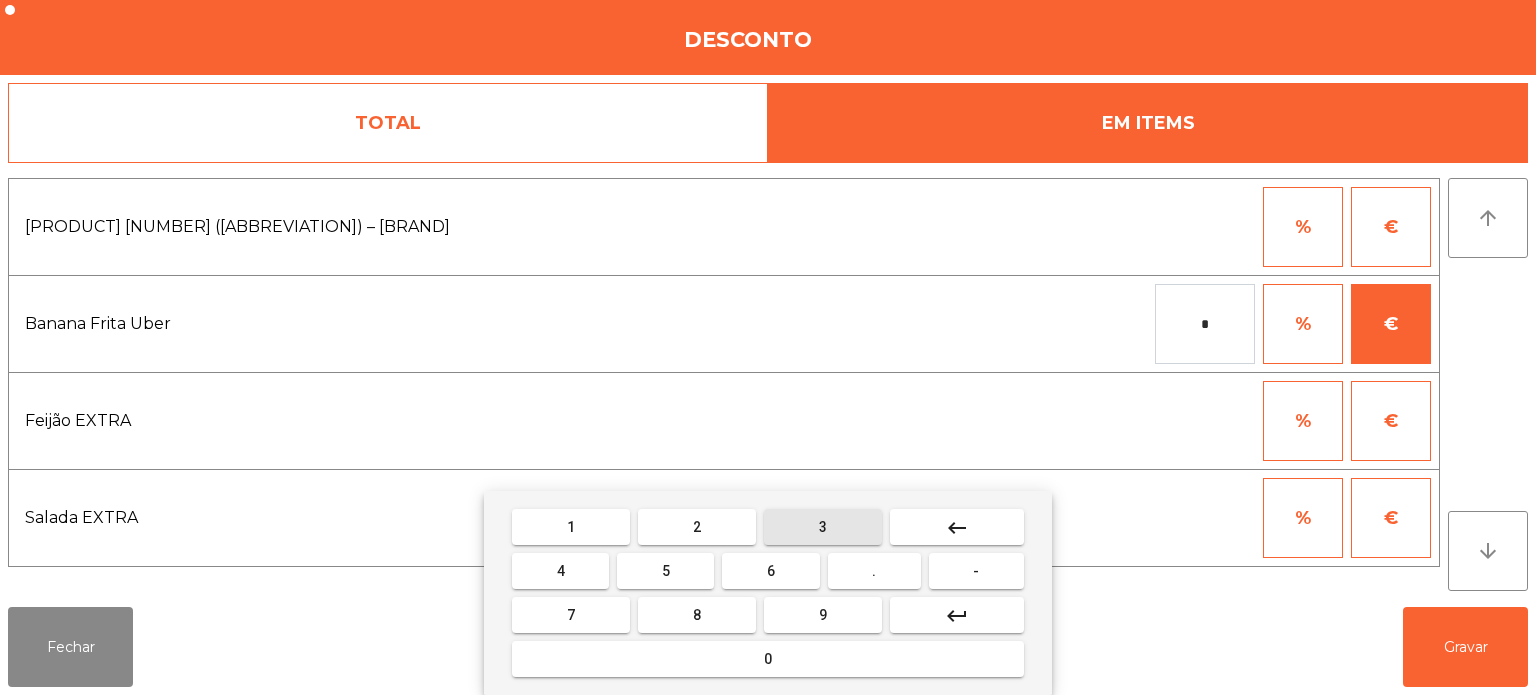 click on "3" at bounding box center (823, 527) 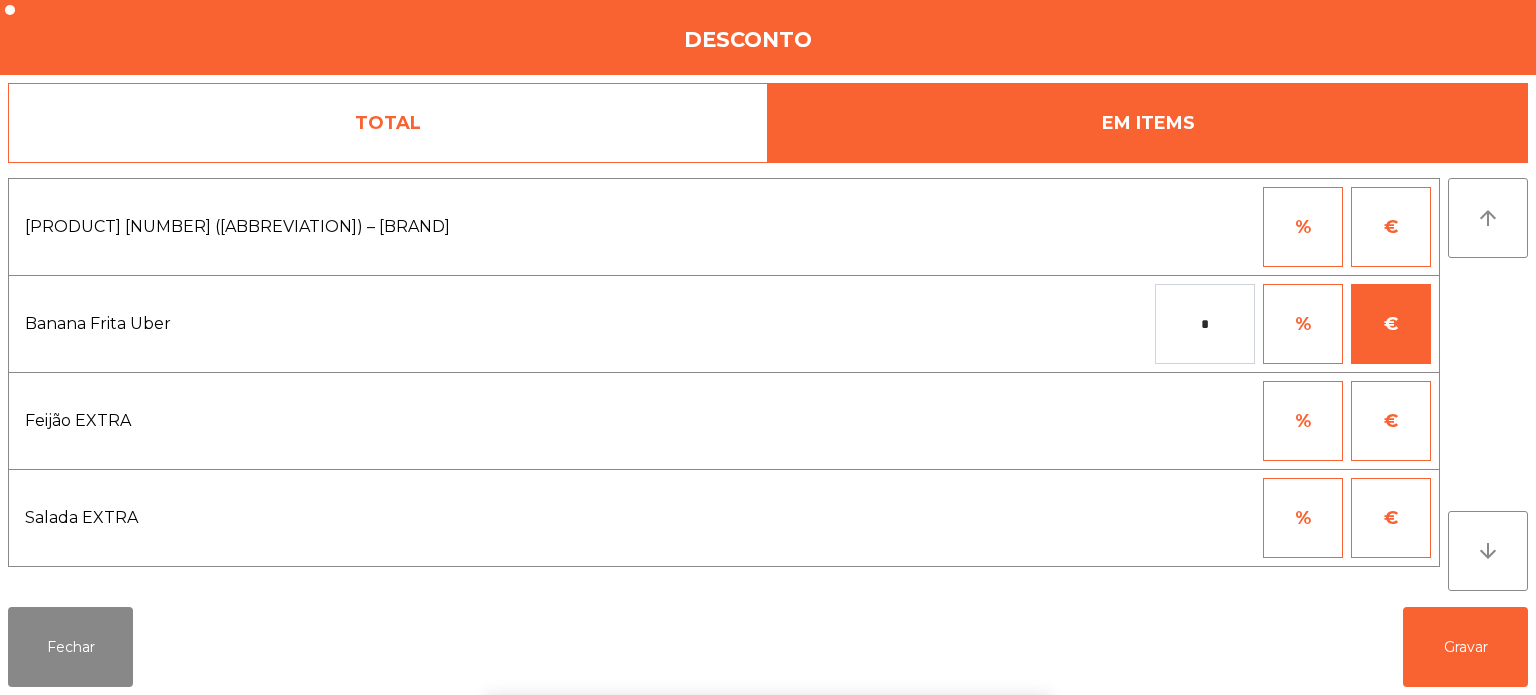 click on "1 2 3 keyboard_backspace 4 5 6 . - 7 8 9 keyboard_return 0" at bounding box center (768, 593) 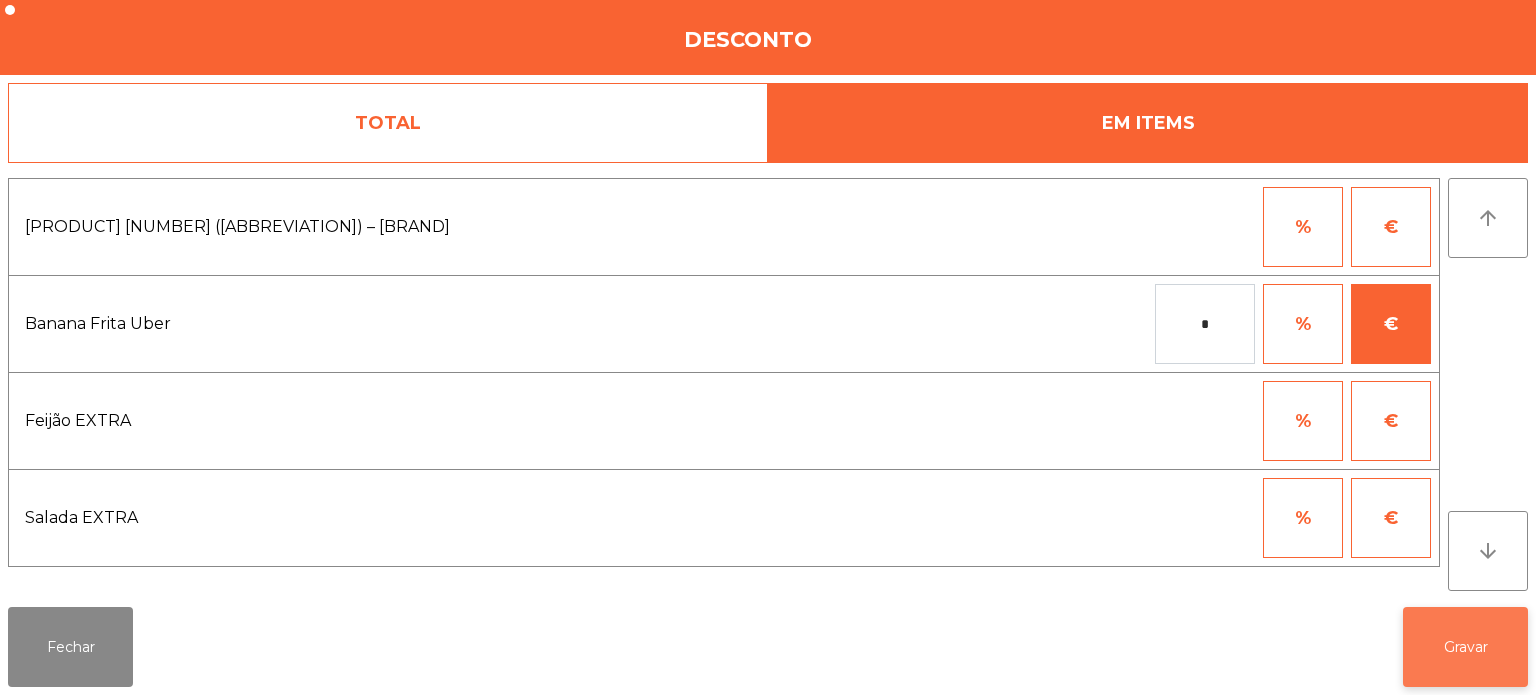 click on "Gravar" 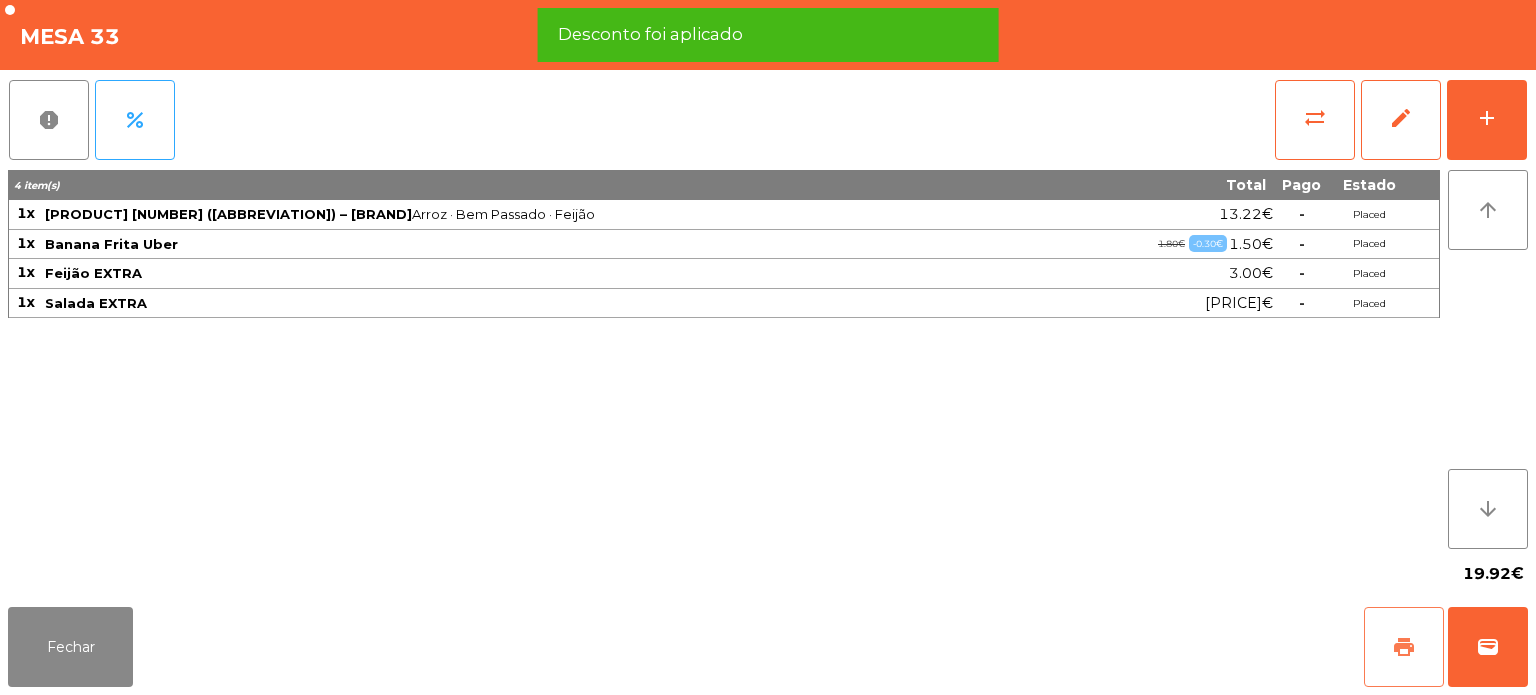 click on "print" 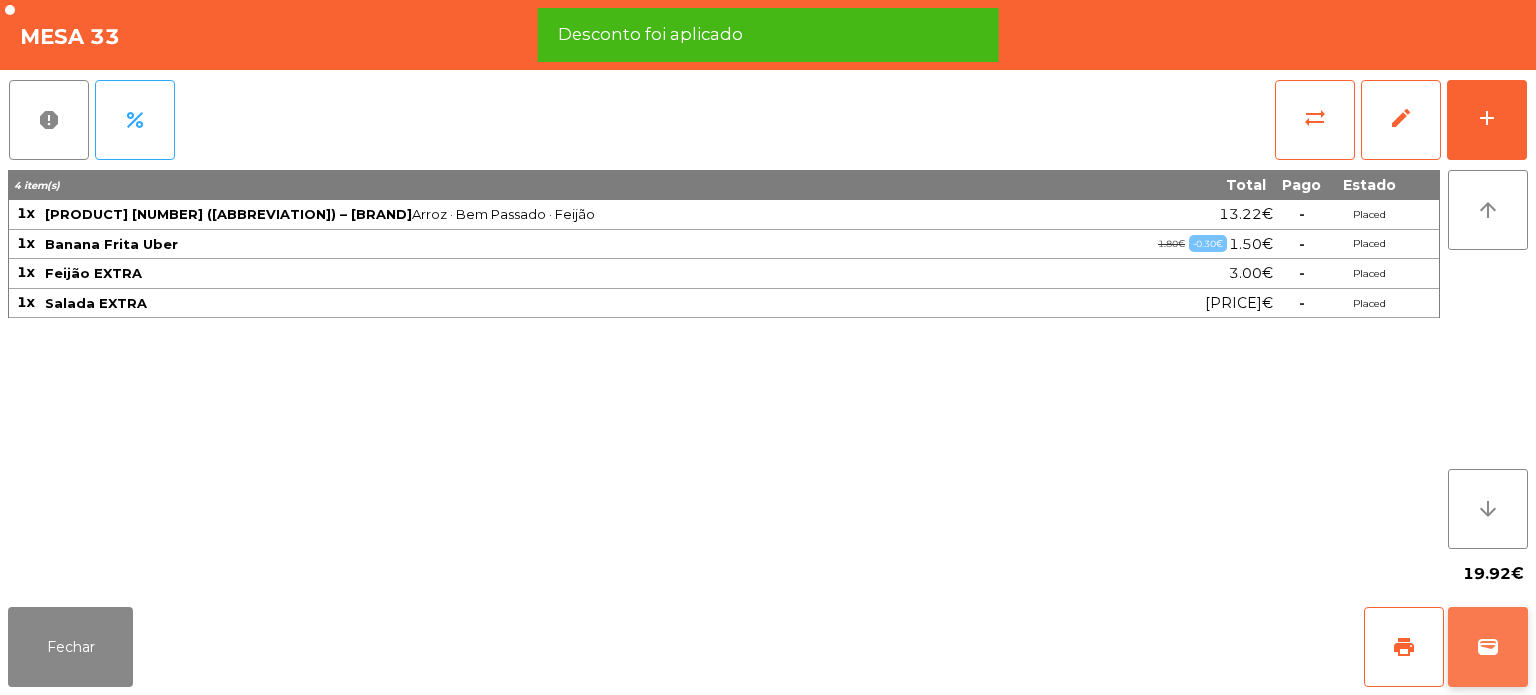 click on "wallet" 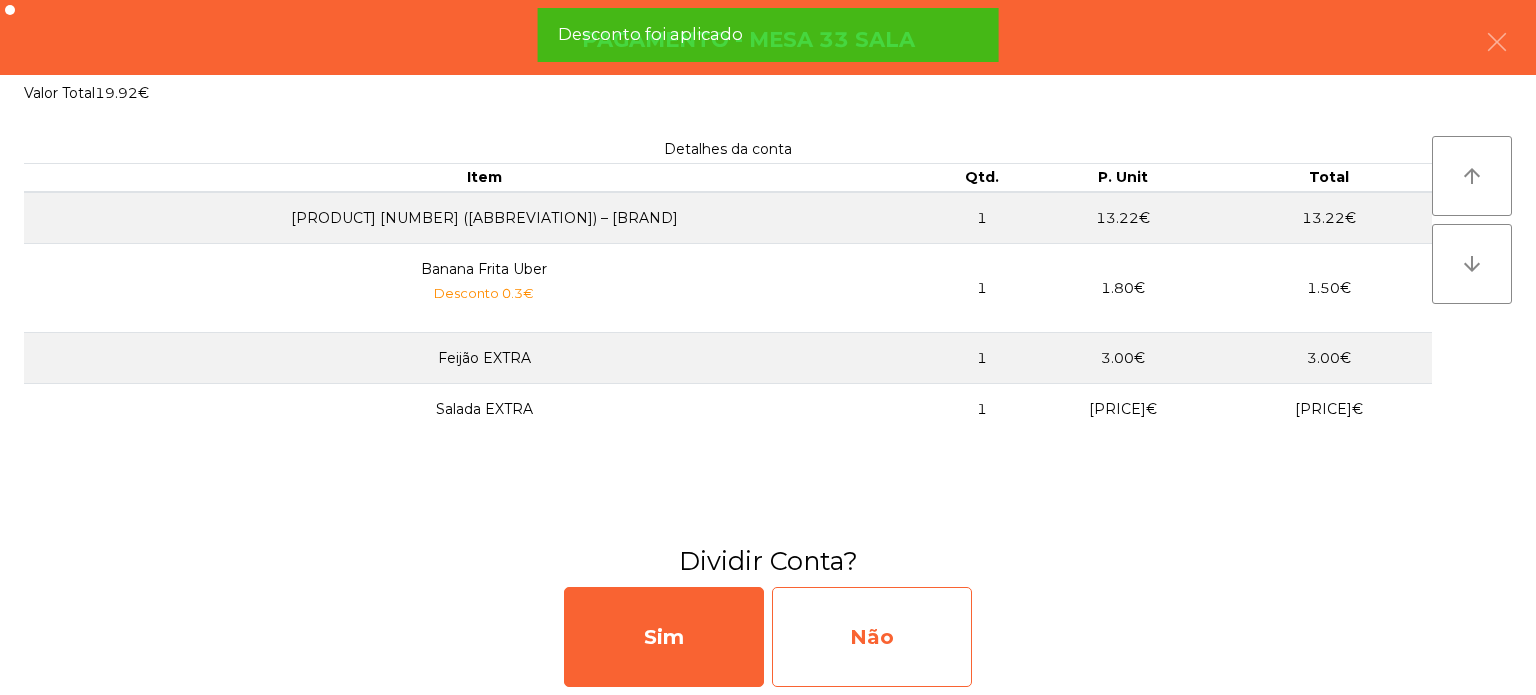 click on "Não" 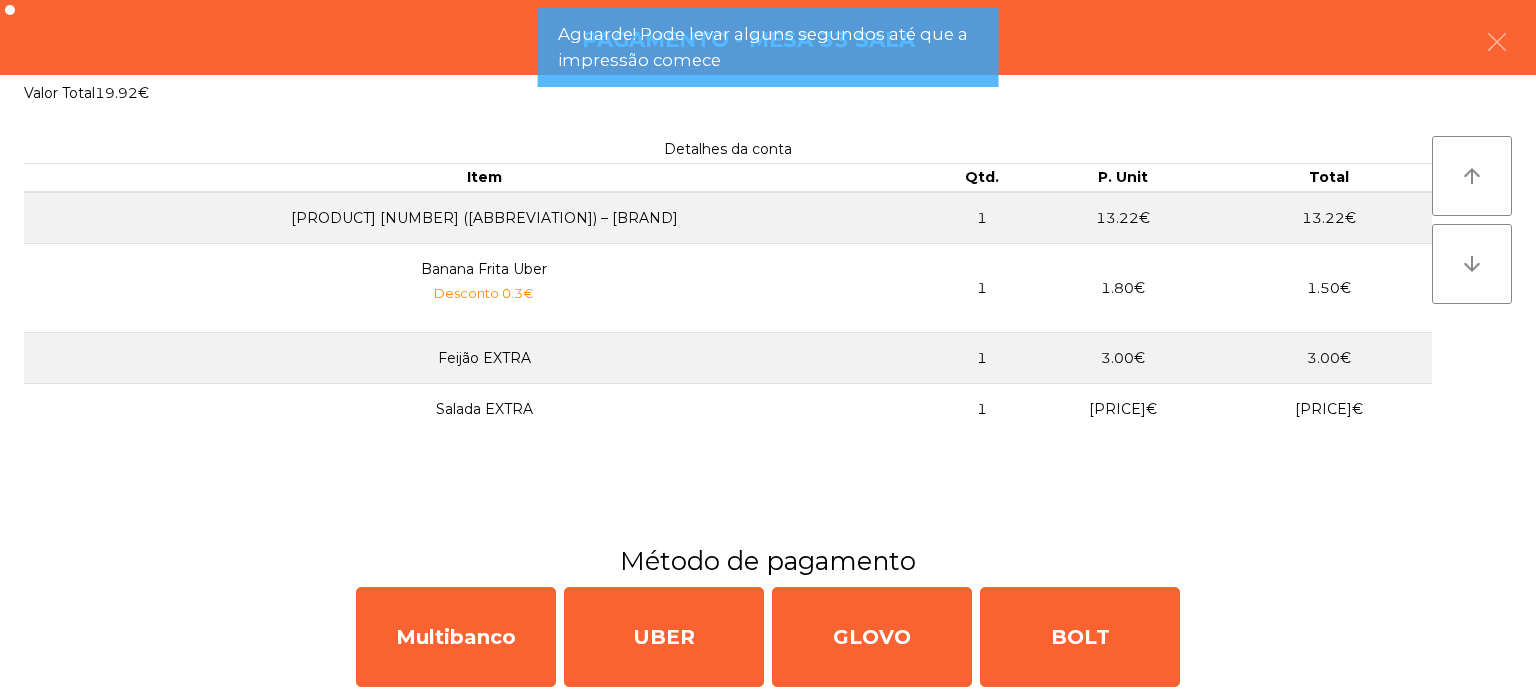 click on "Método de pagamento" 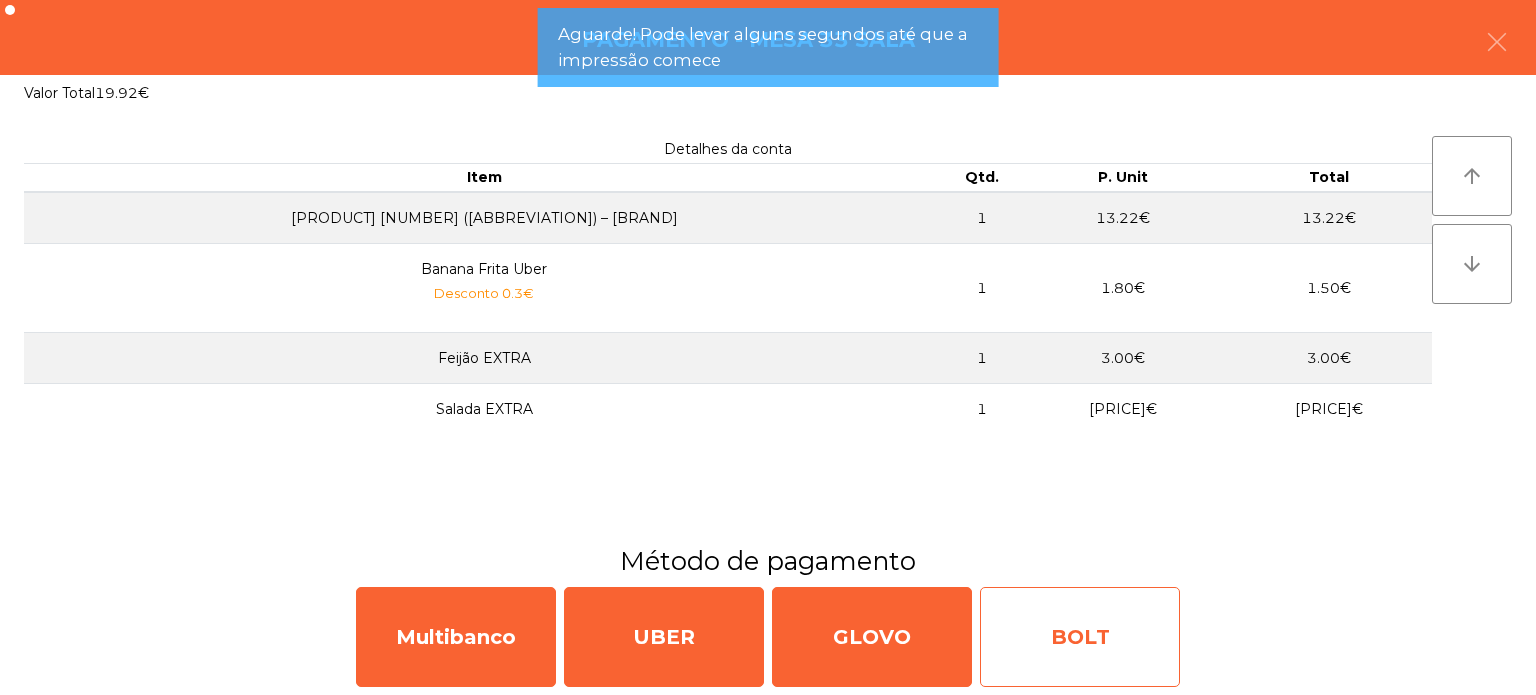 click on "BOLT" 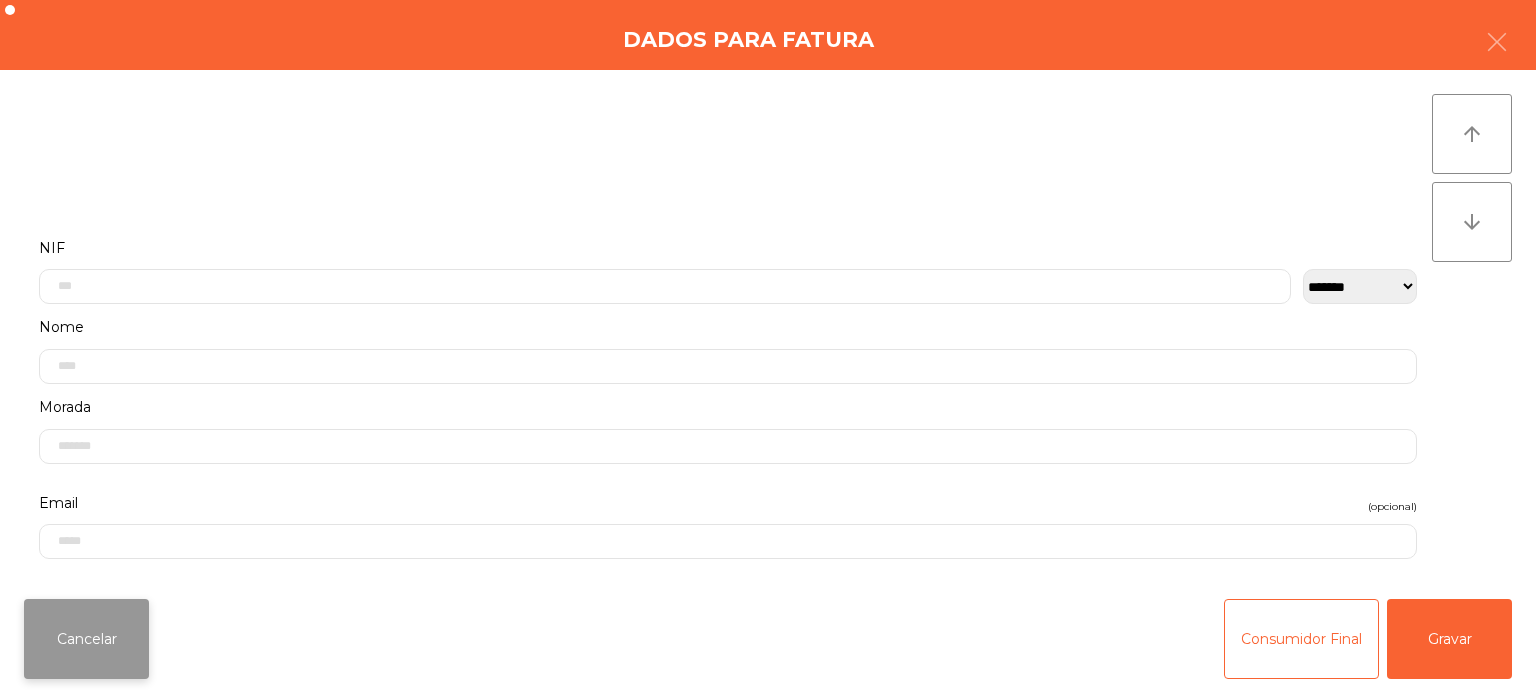 click on "Cancelar" 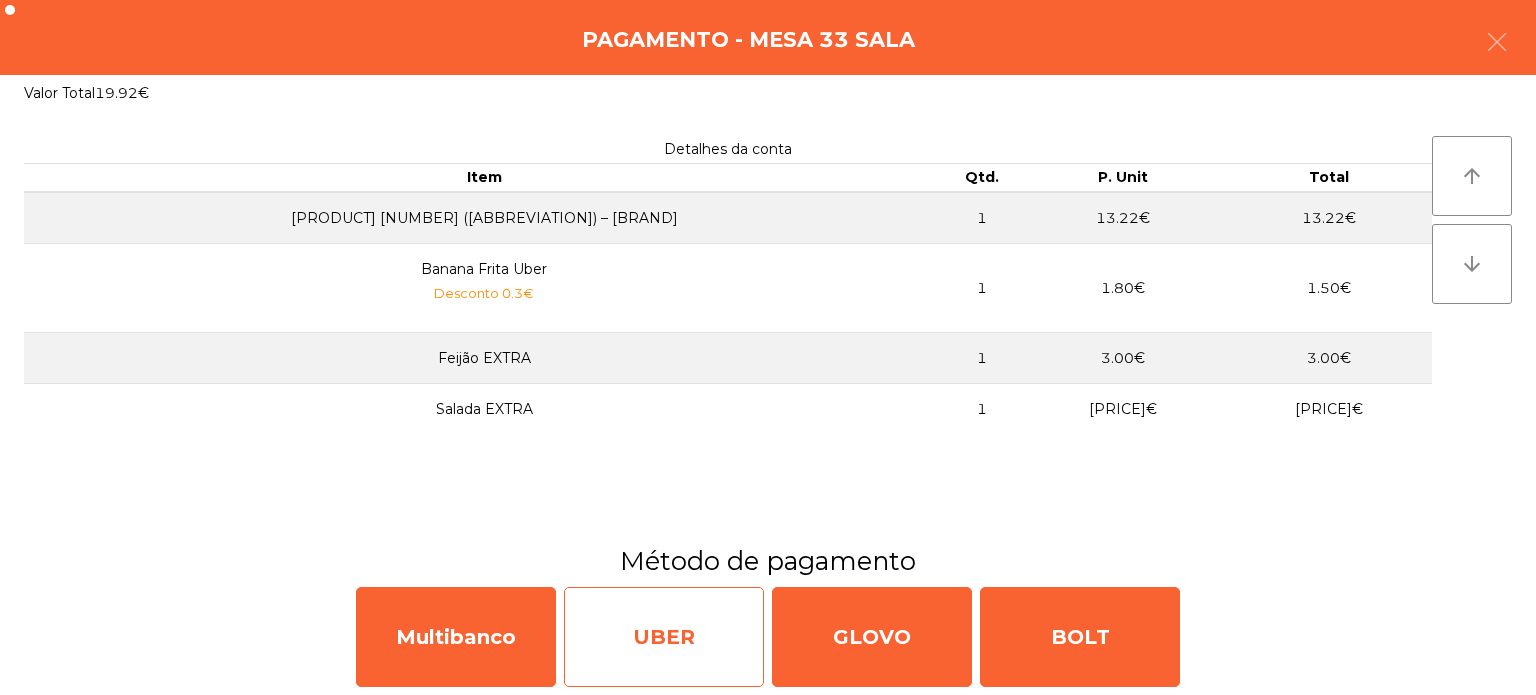 click on "UBER" 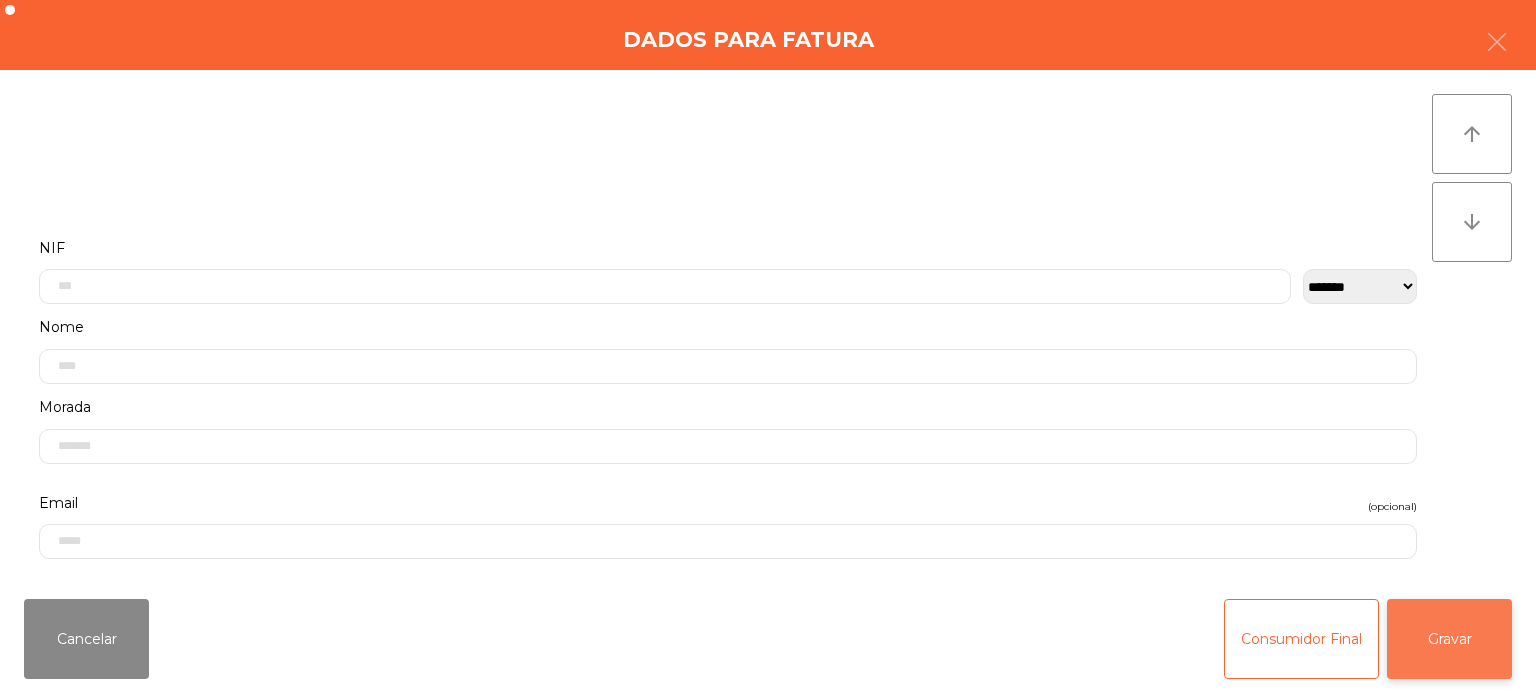 click on "Gravar" 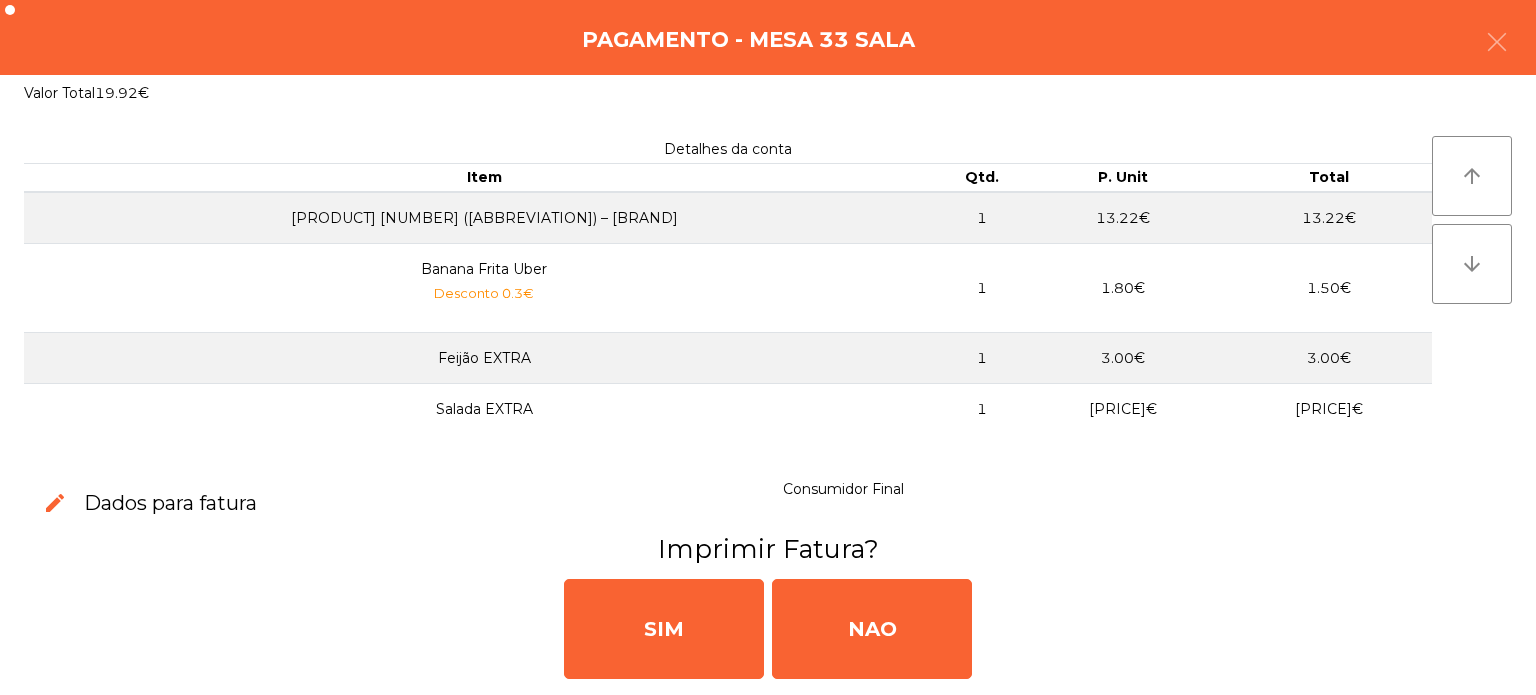 click on "SIM   NAO" 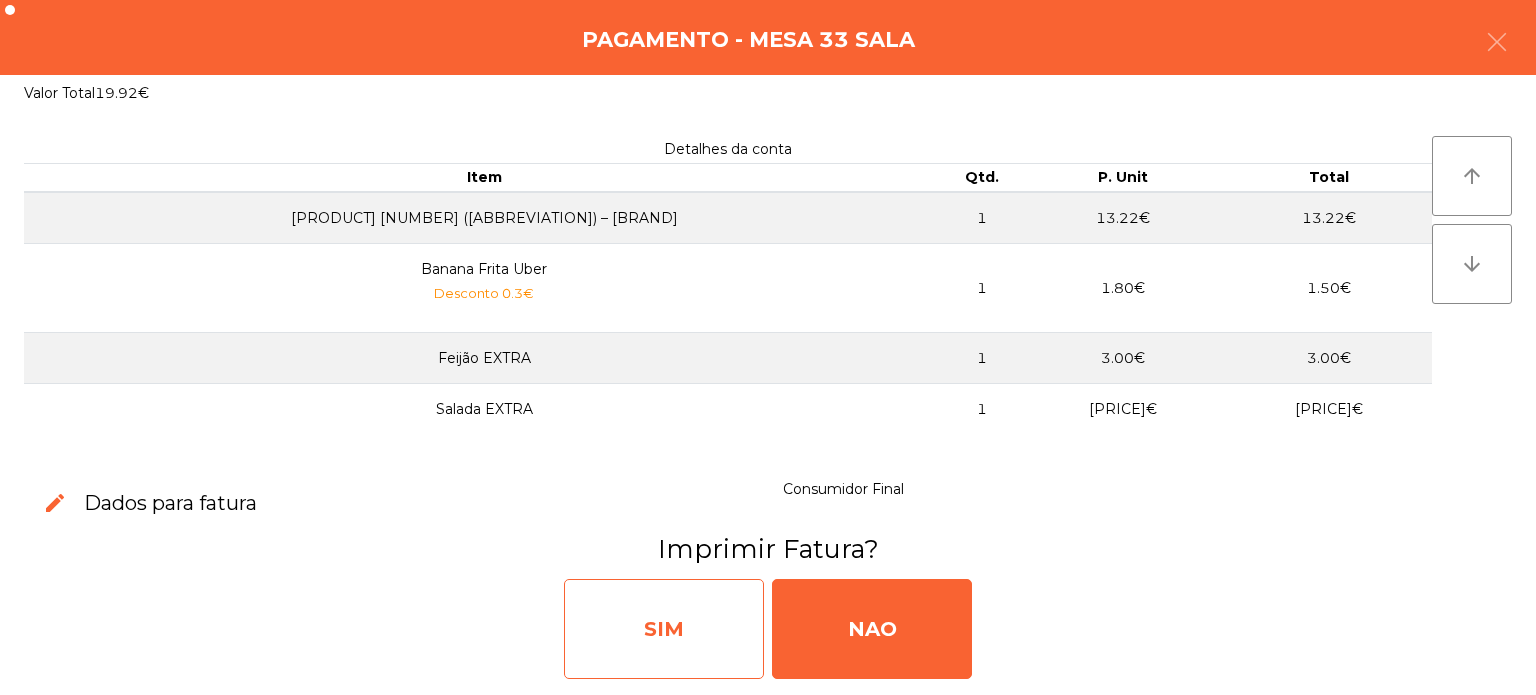 click on "SIM" 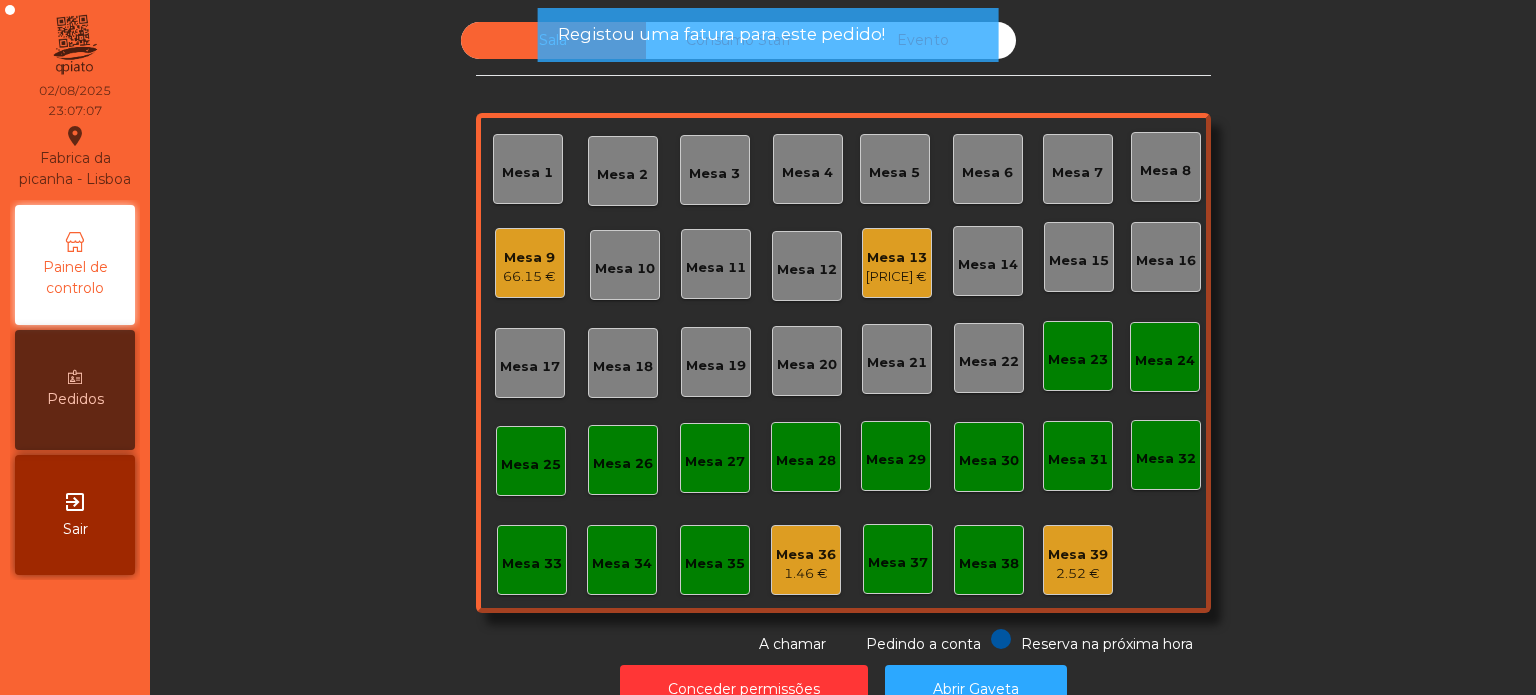 click on "Mesa 9" 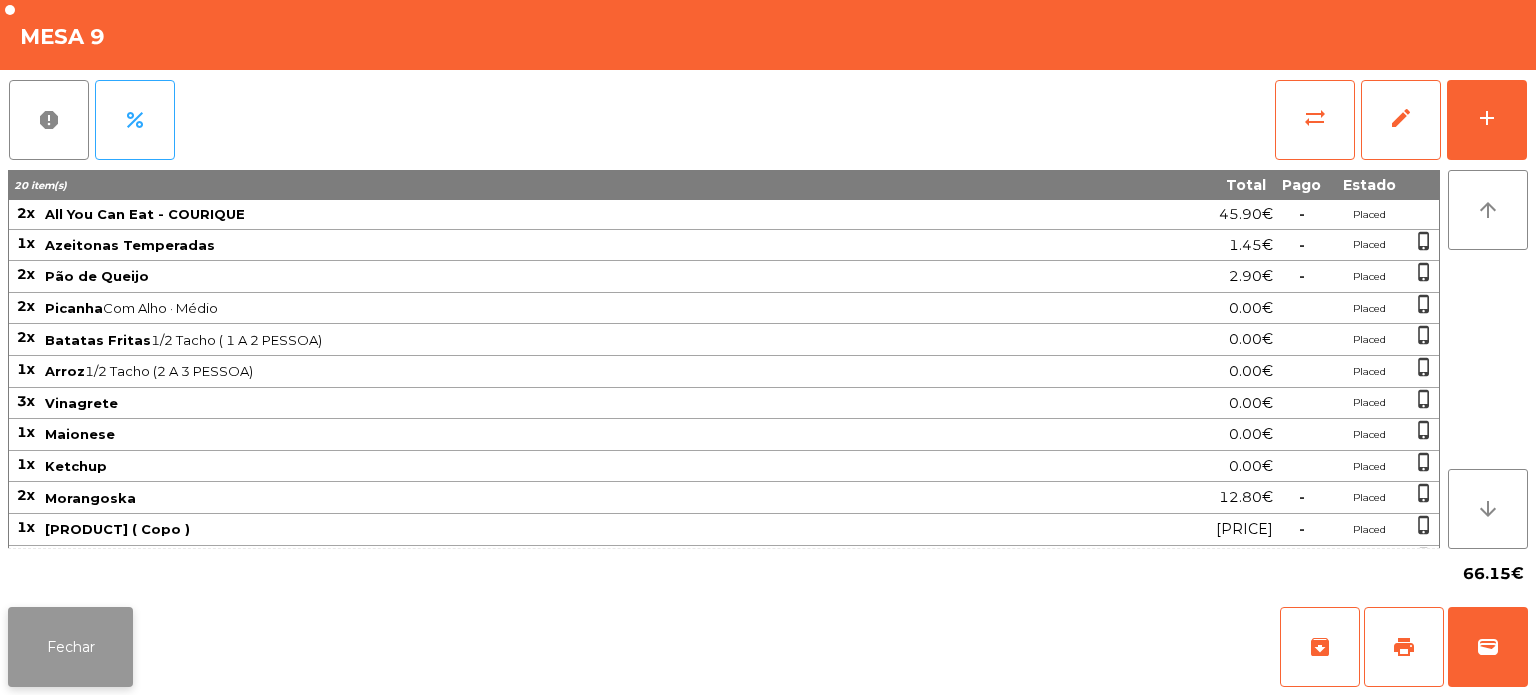 click on "Fechar" 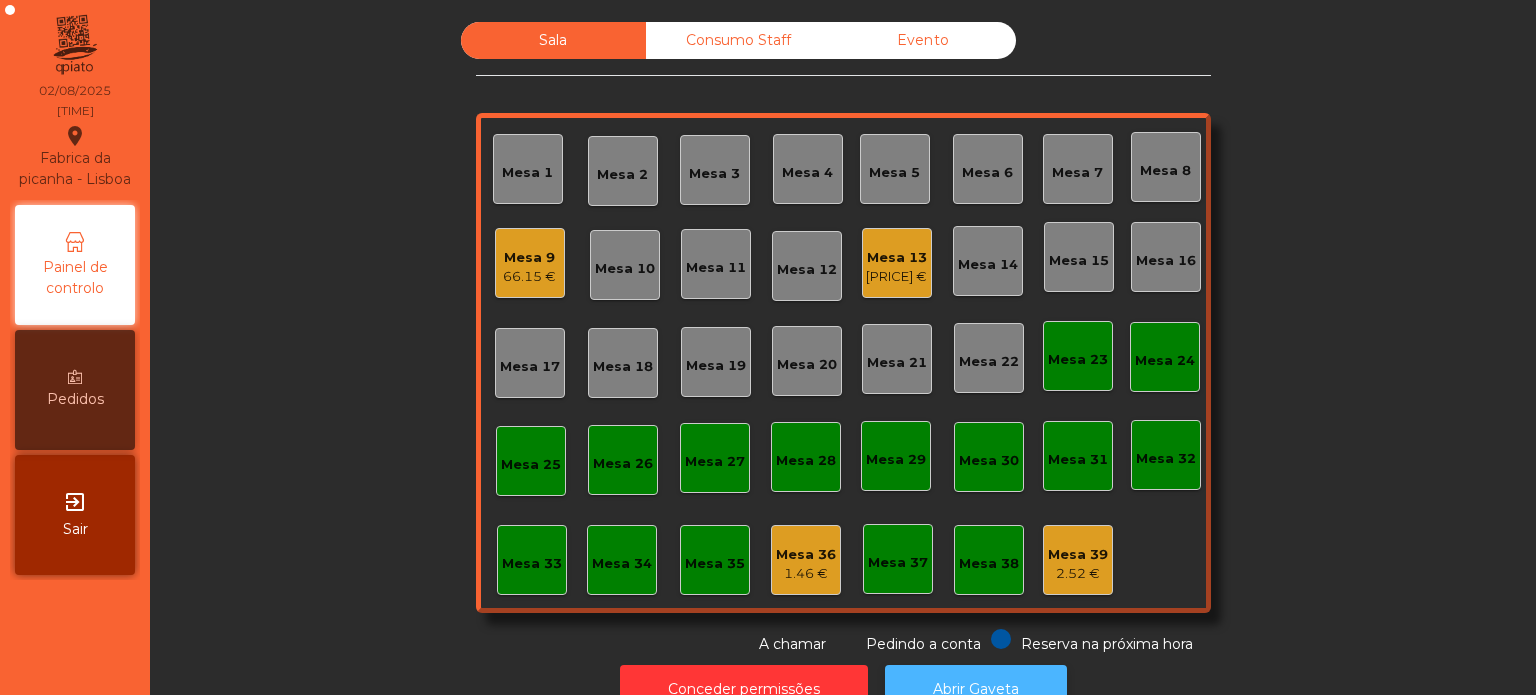 click on "Abrir Gaveta" 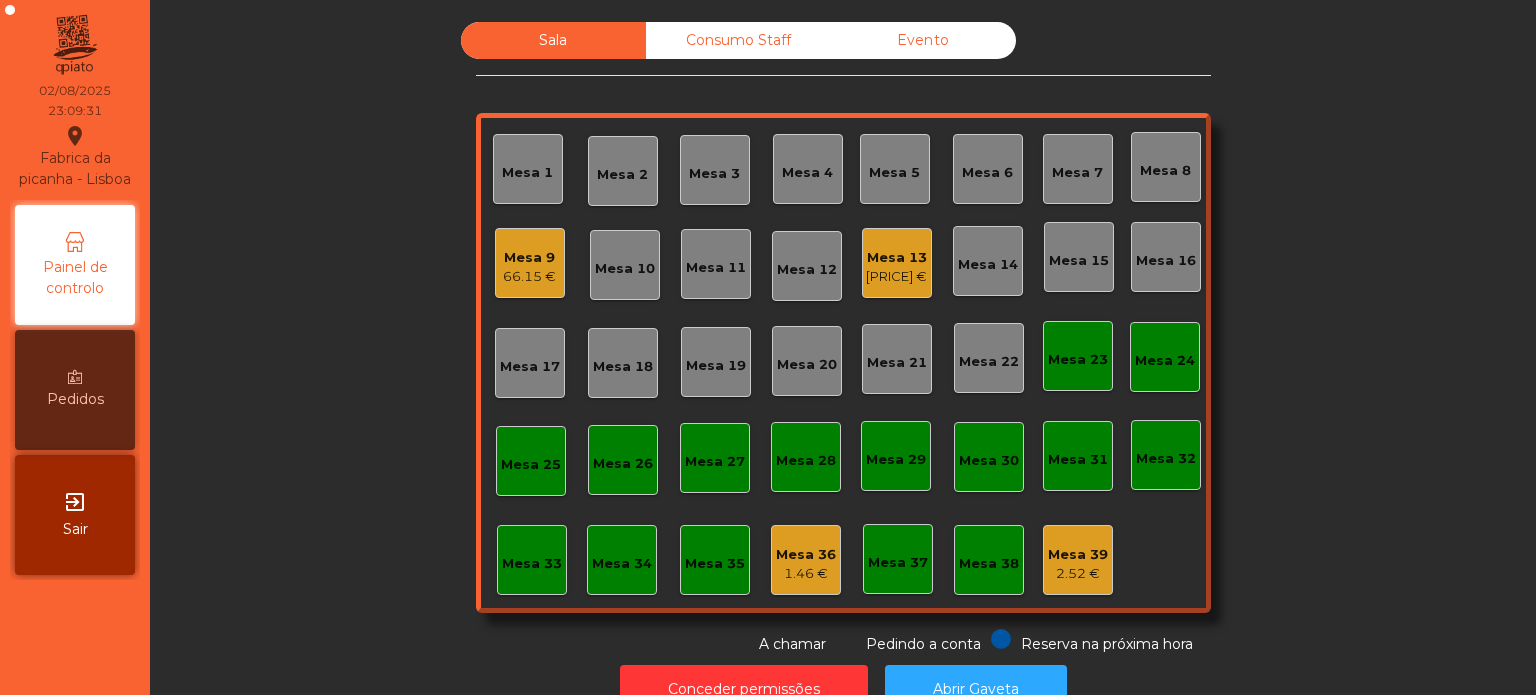 click on "66.15 €" 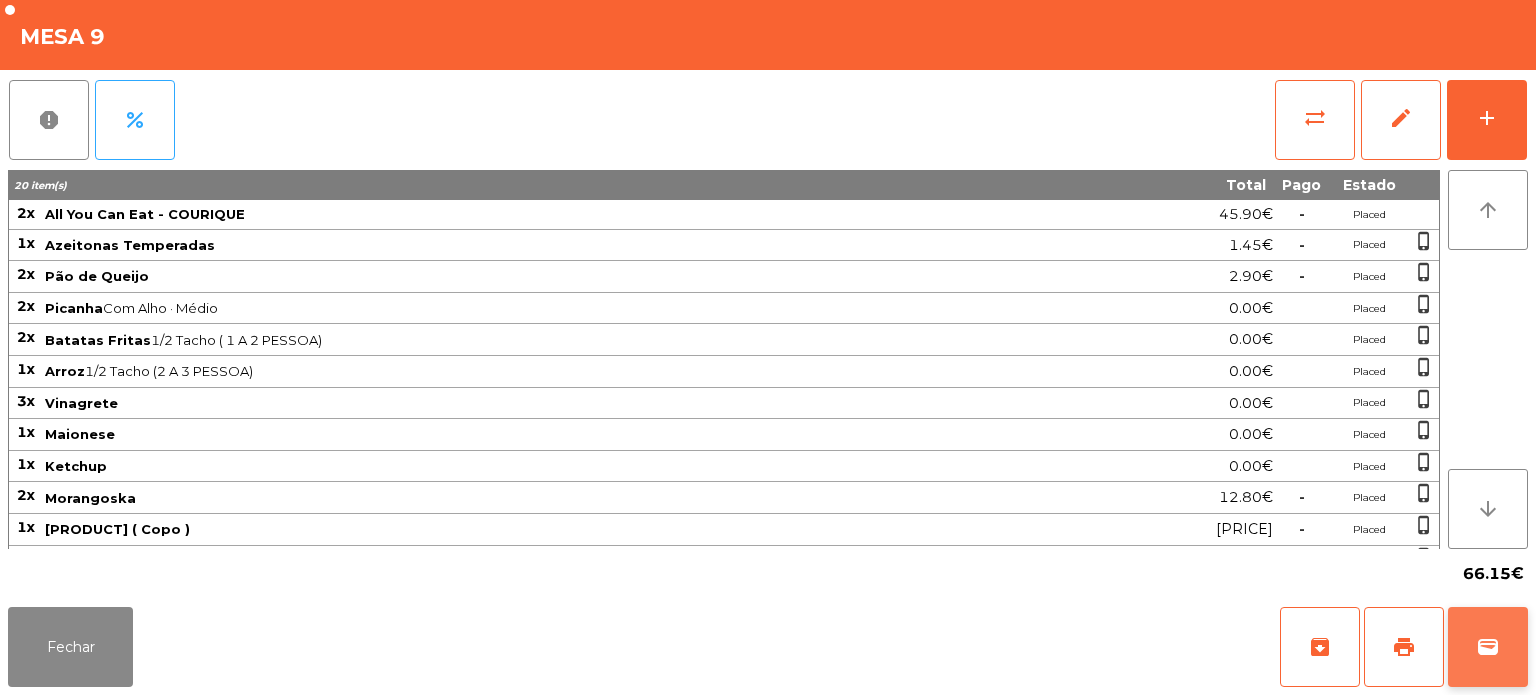 click on "wallet" 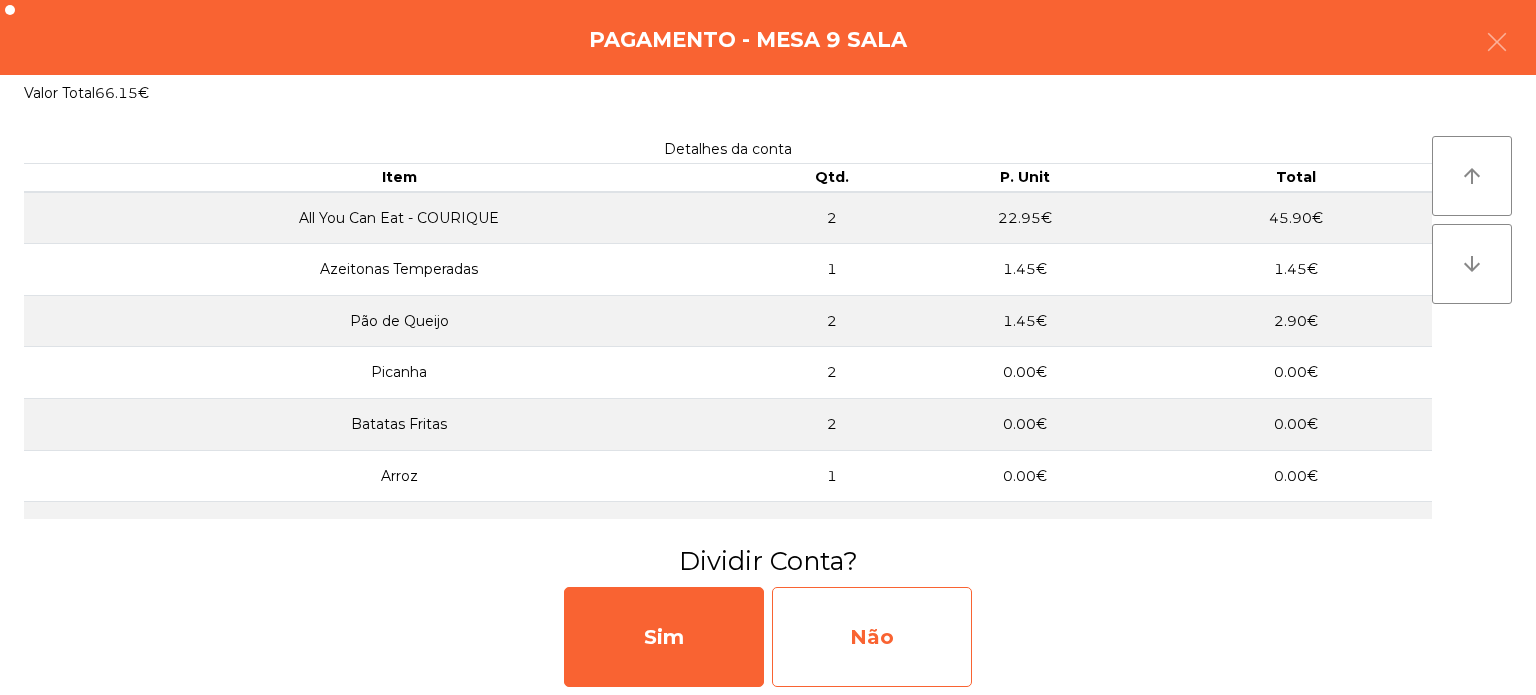 click on "Não" 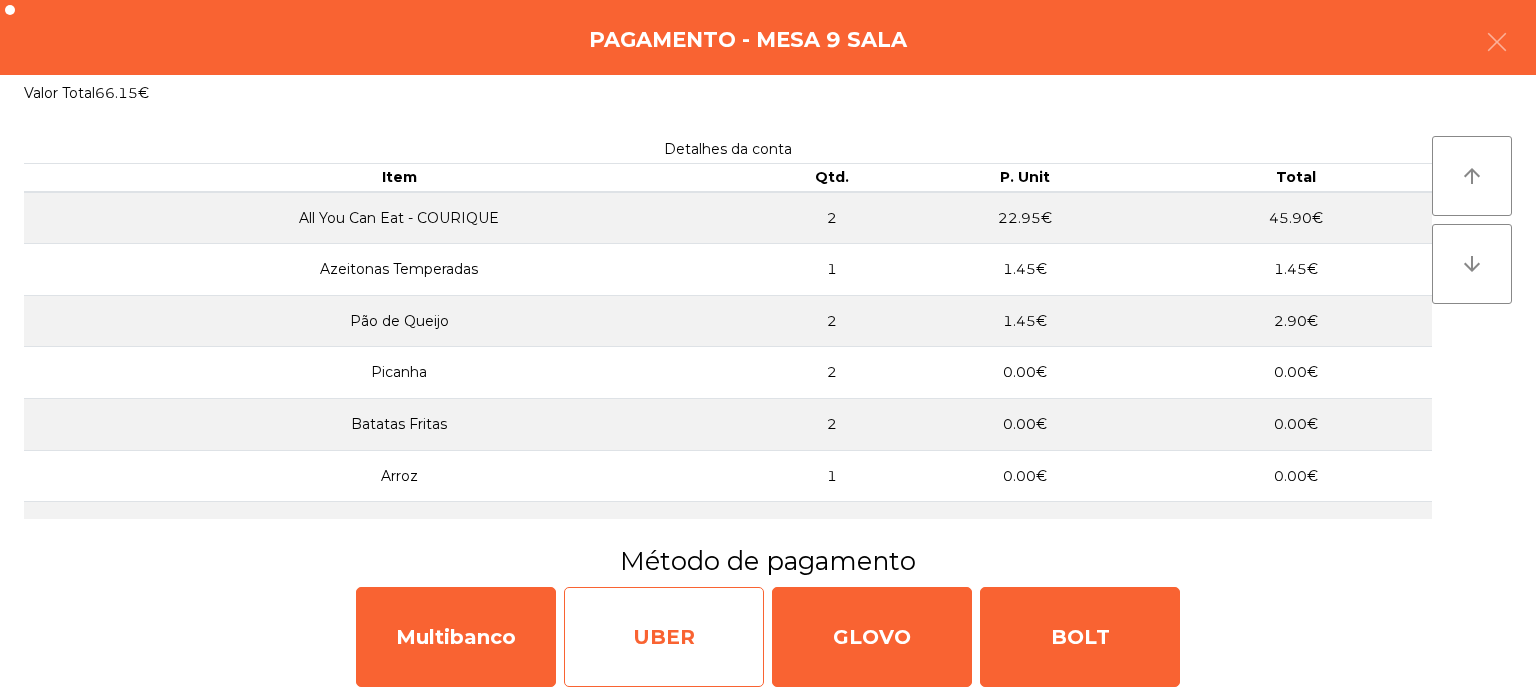 click on "UBER" 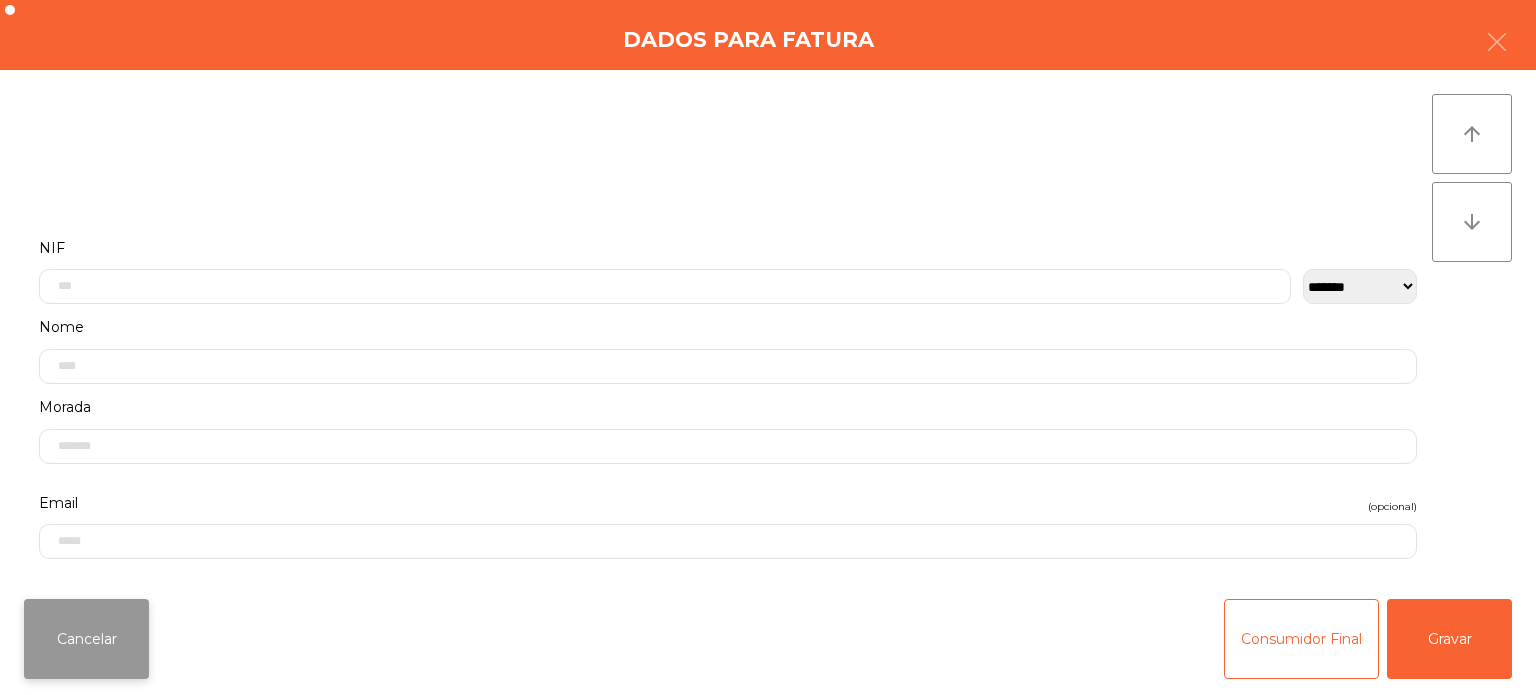 click on "Cancelar" 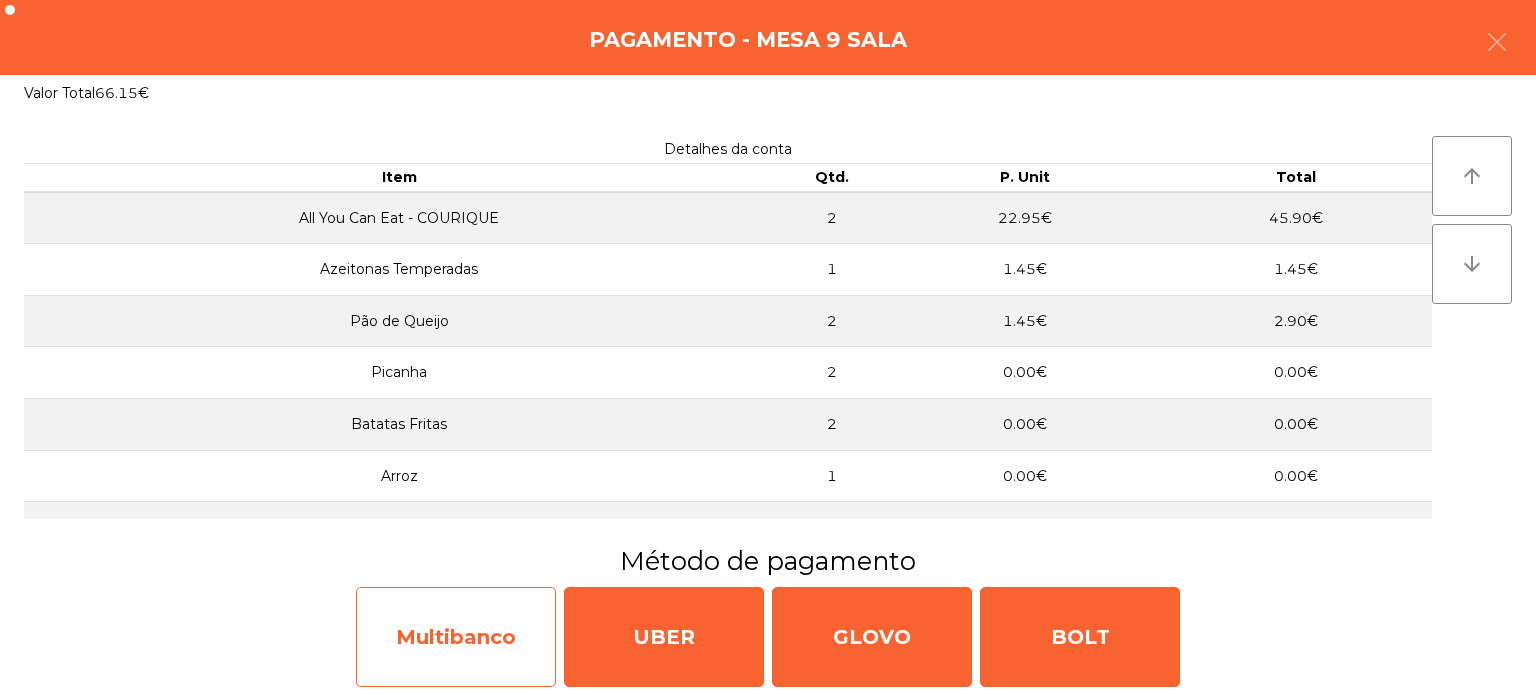 click on "Multibanco" 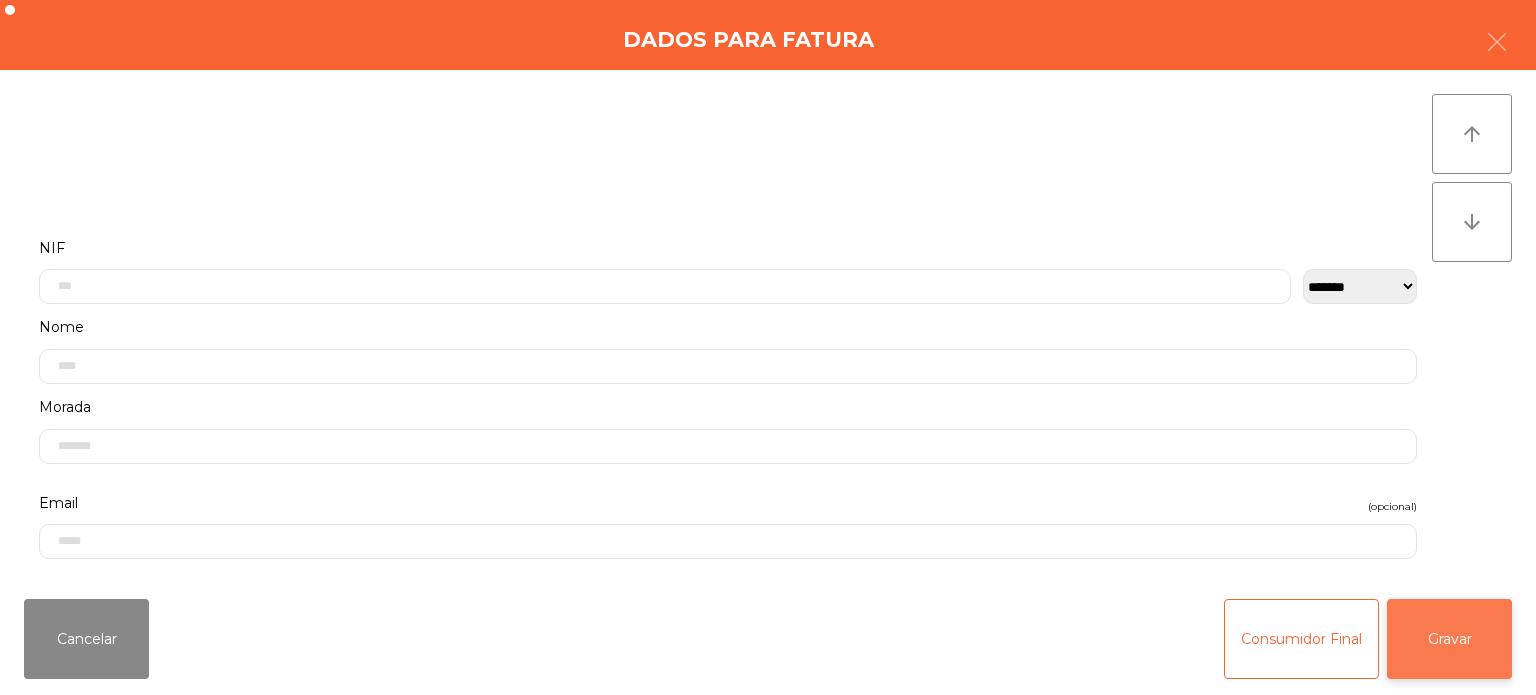 click on "Gravar" 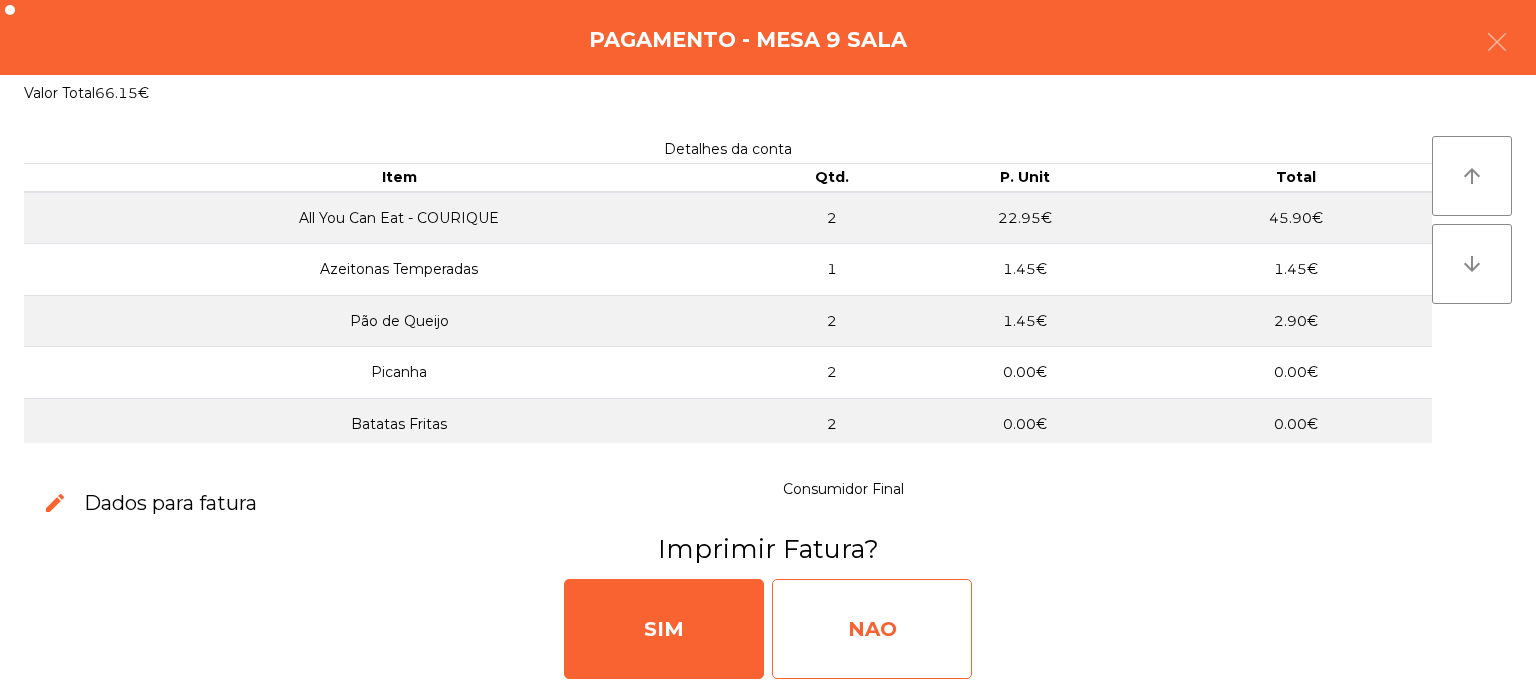 click on "NAO" 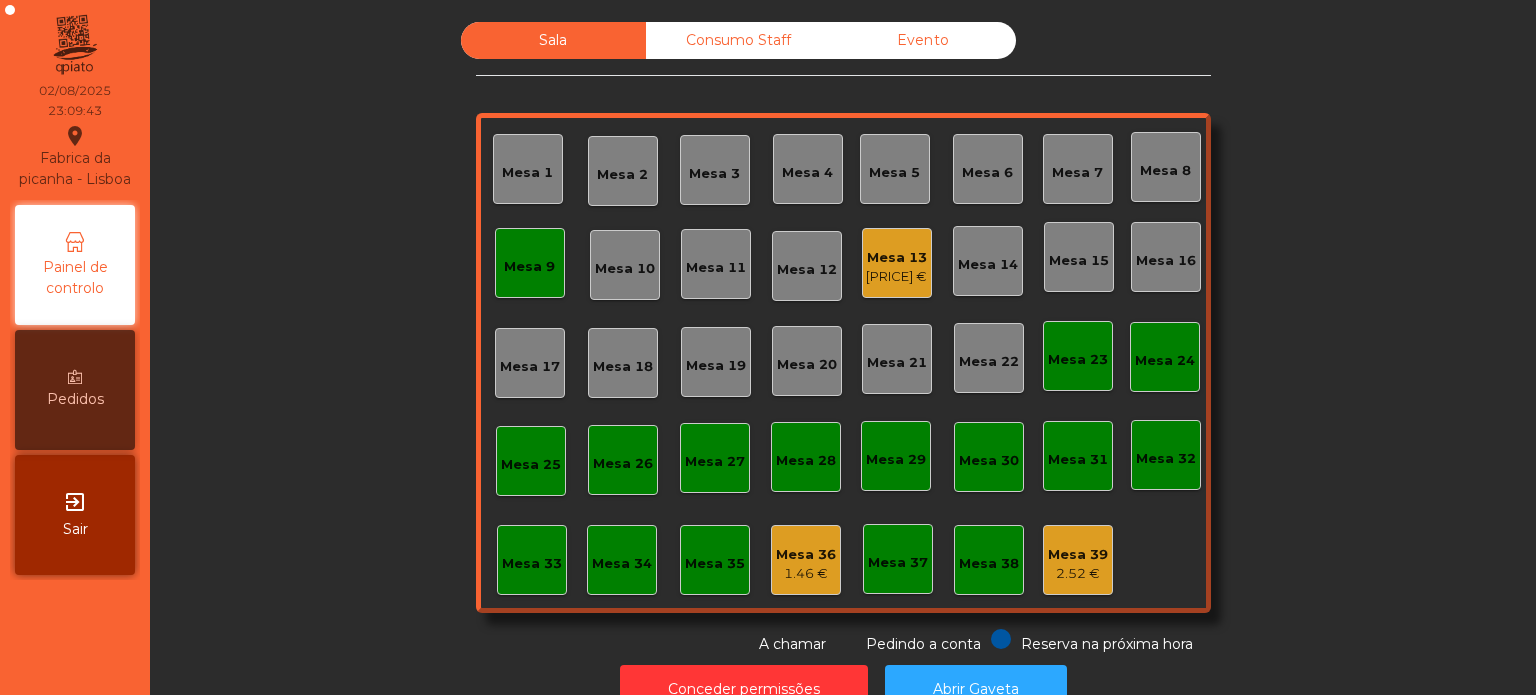 click on "Mesa 9" 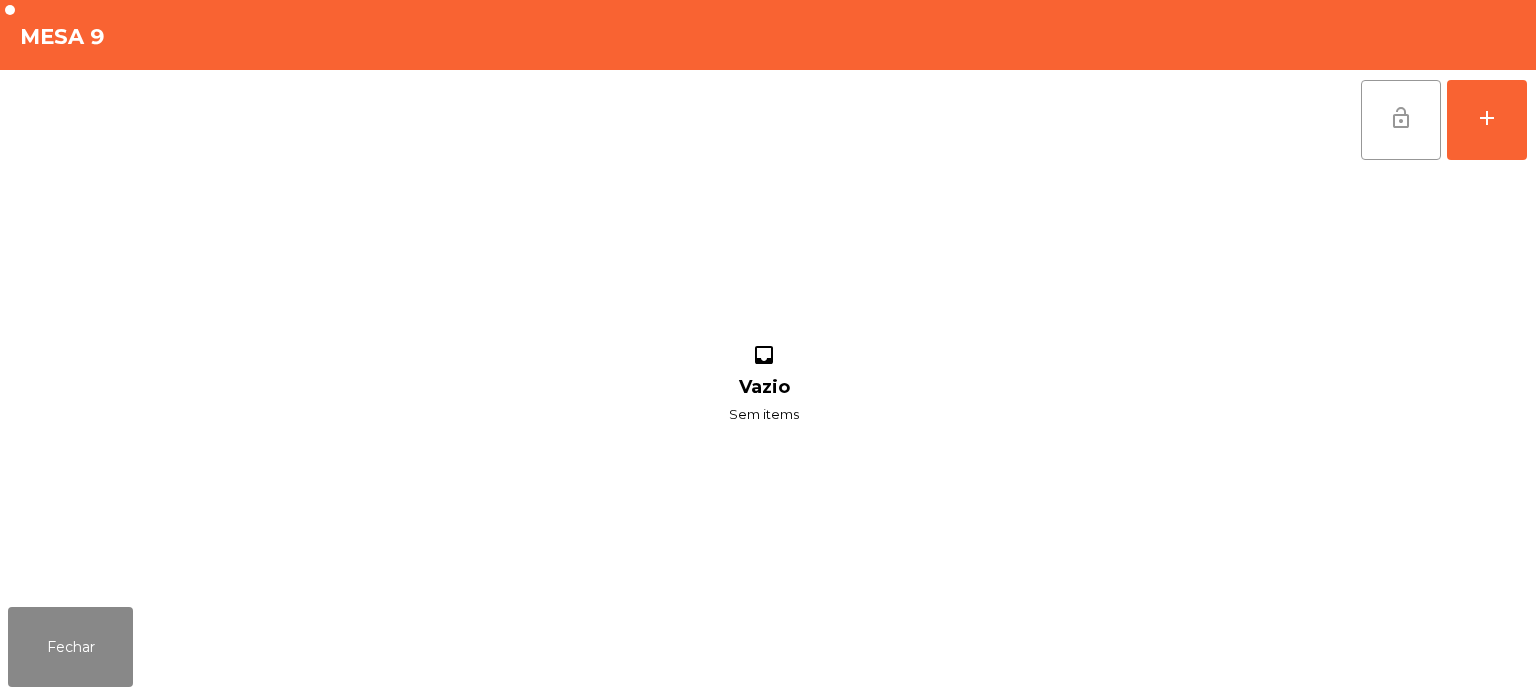 click on "lock_open" 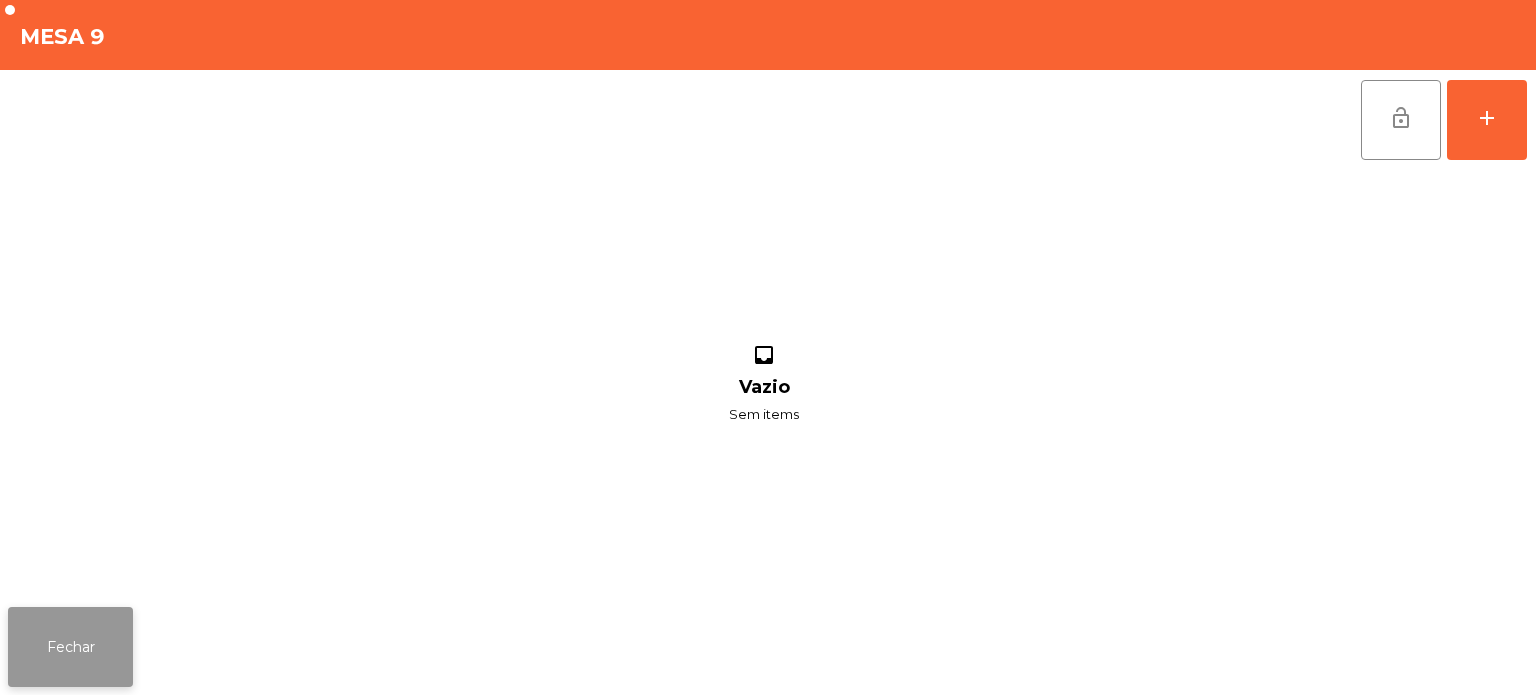 click on "Fechar" 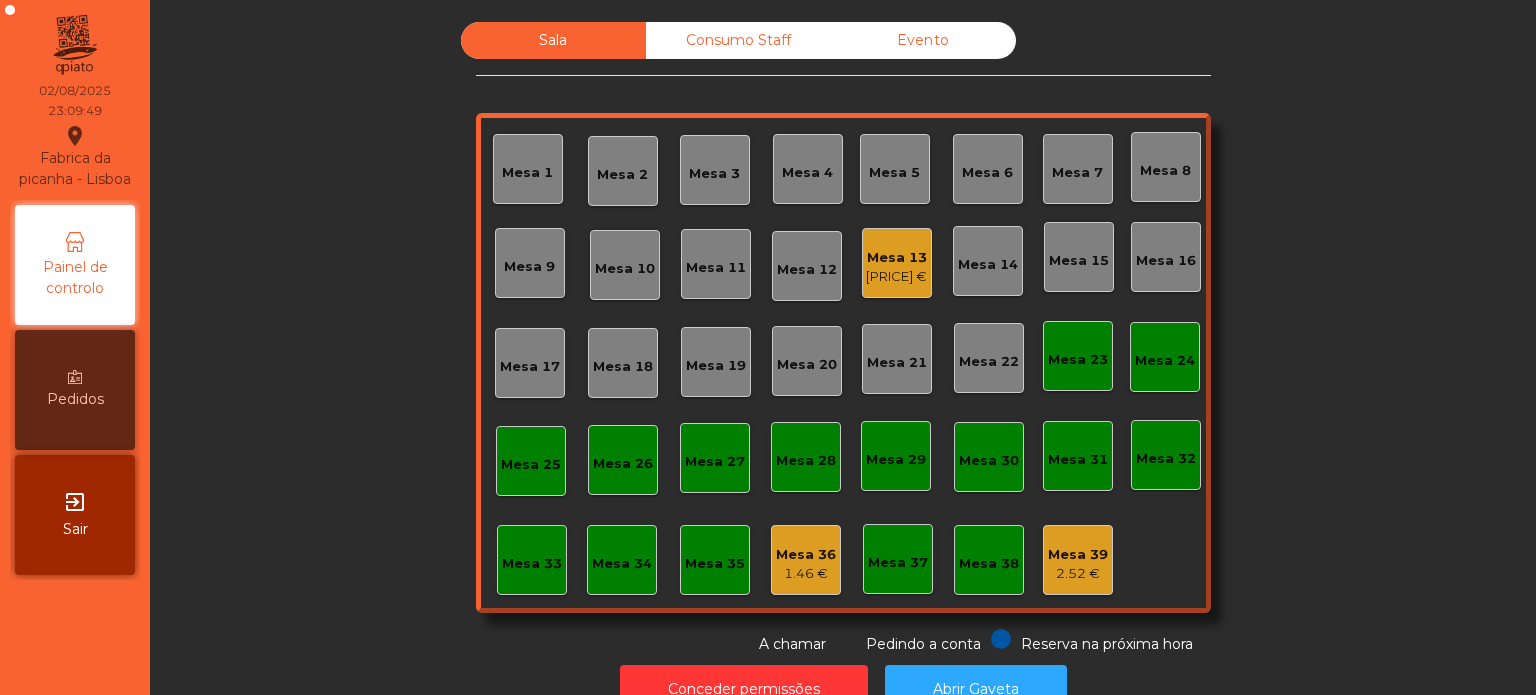 click on "Consumo Staff" 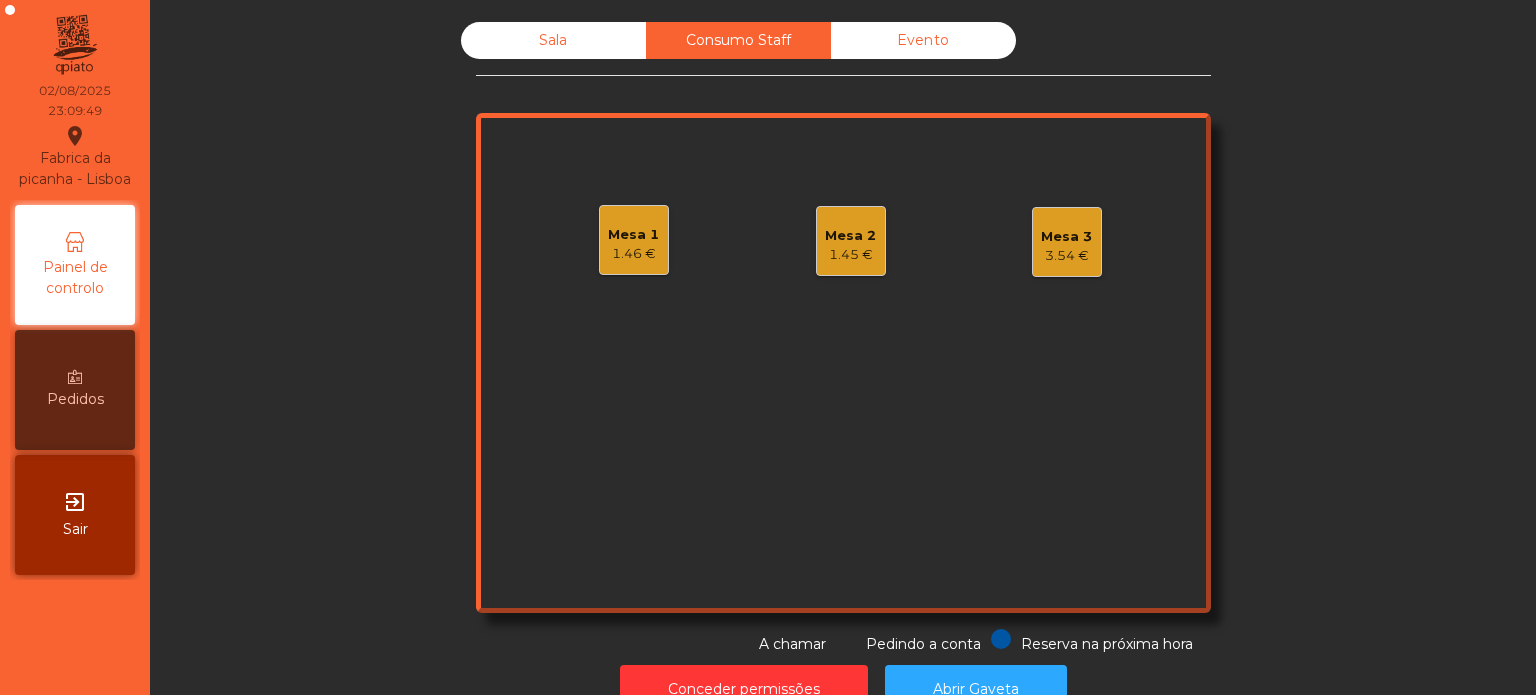 click on "Evento" 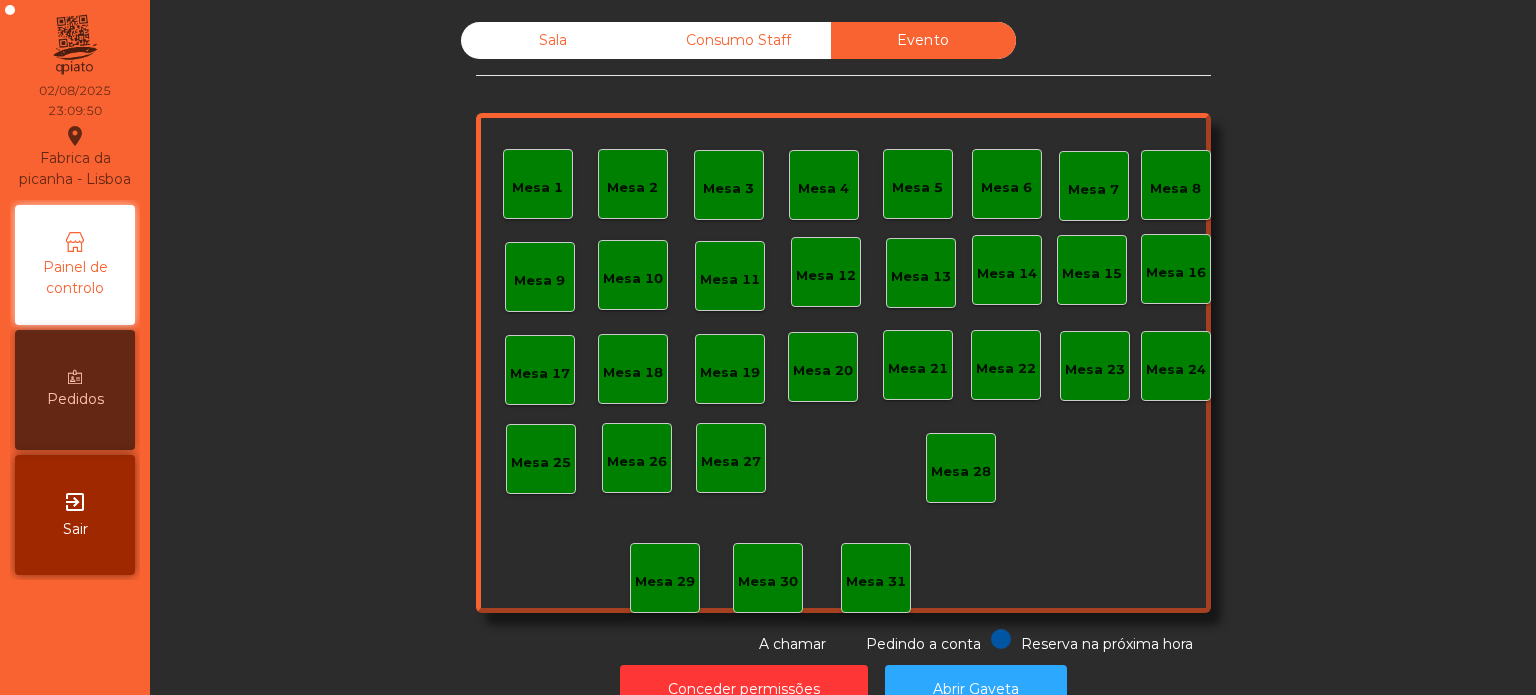 click on "Sala" 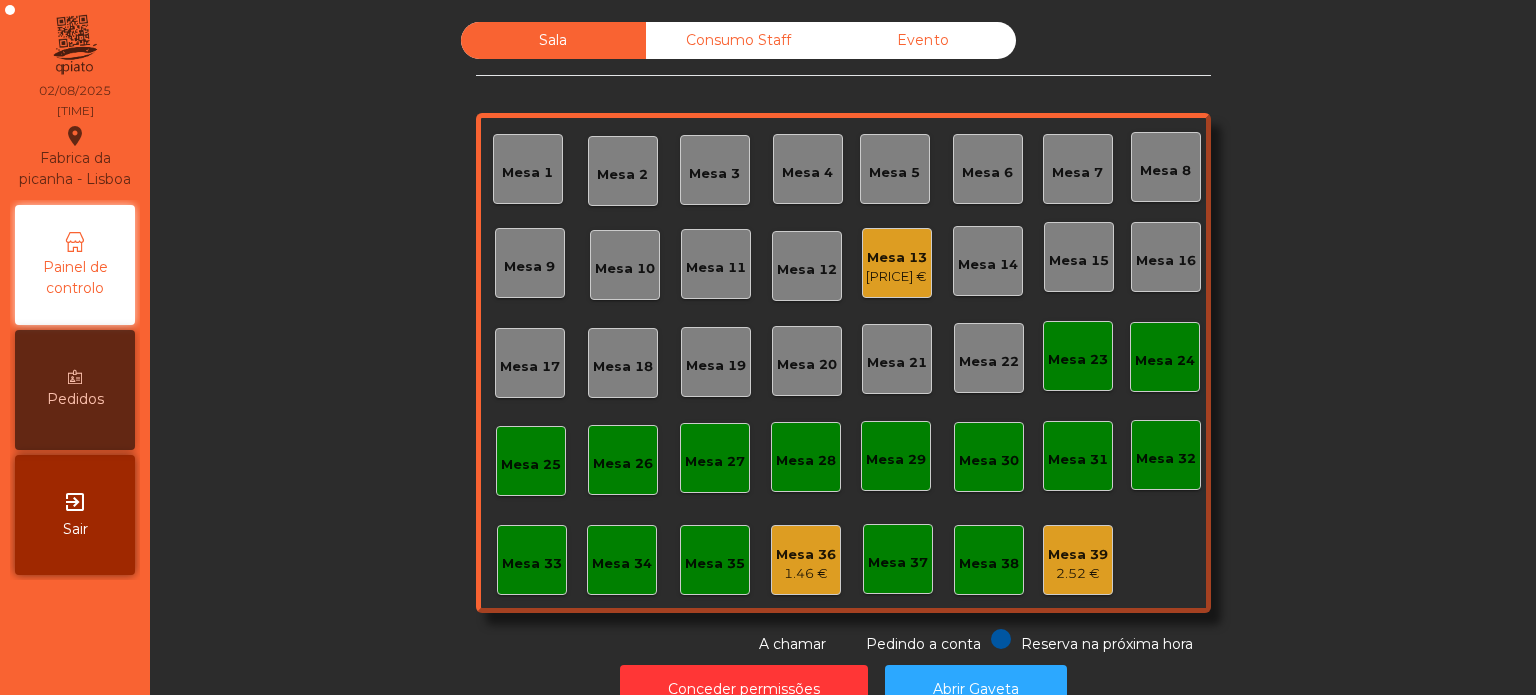 click on "413.75 €" 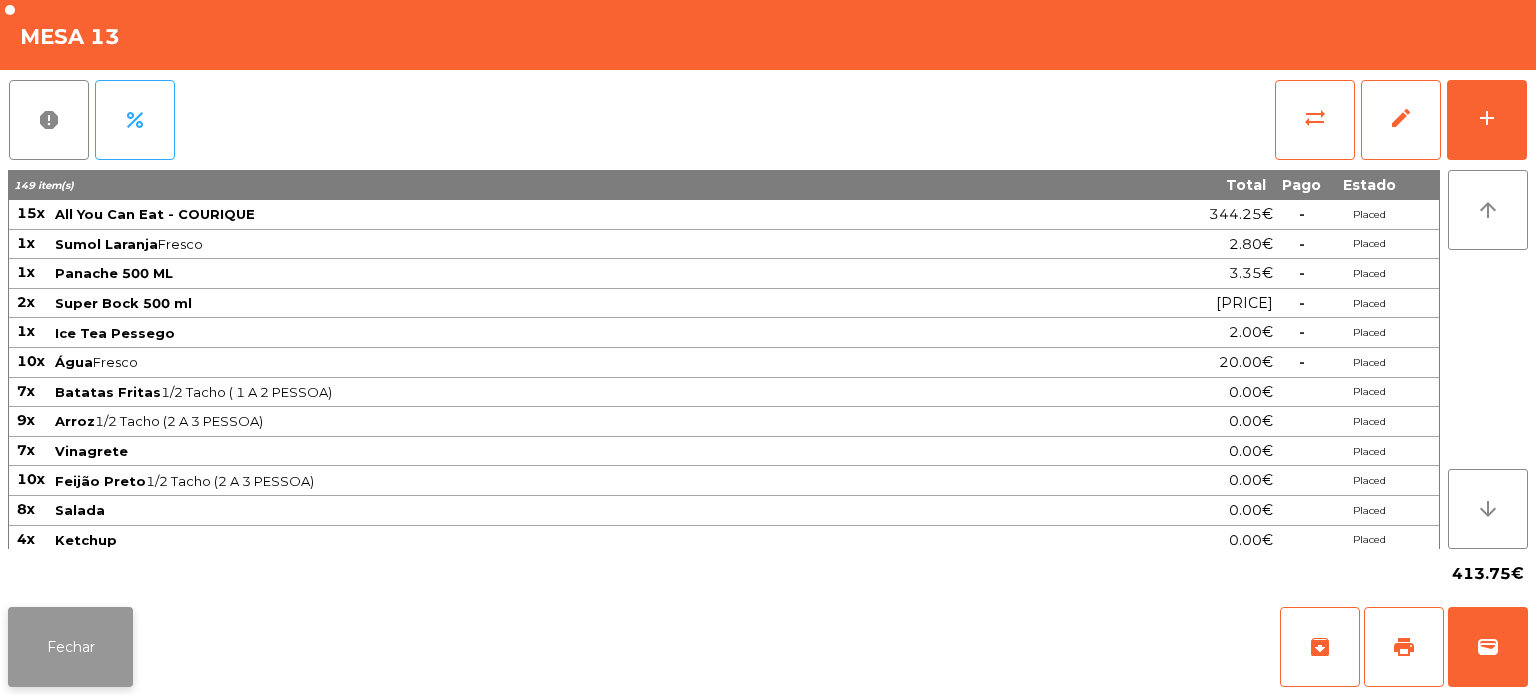 click on "Fechar" 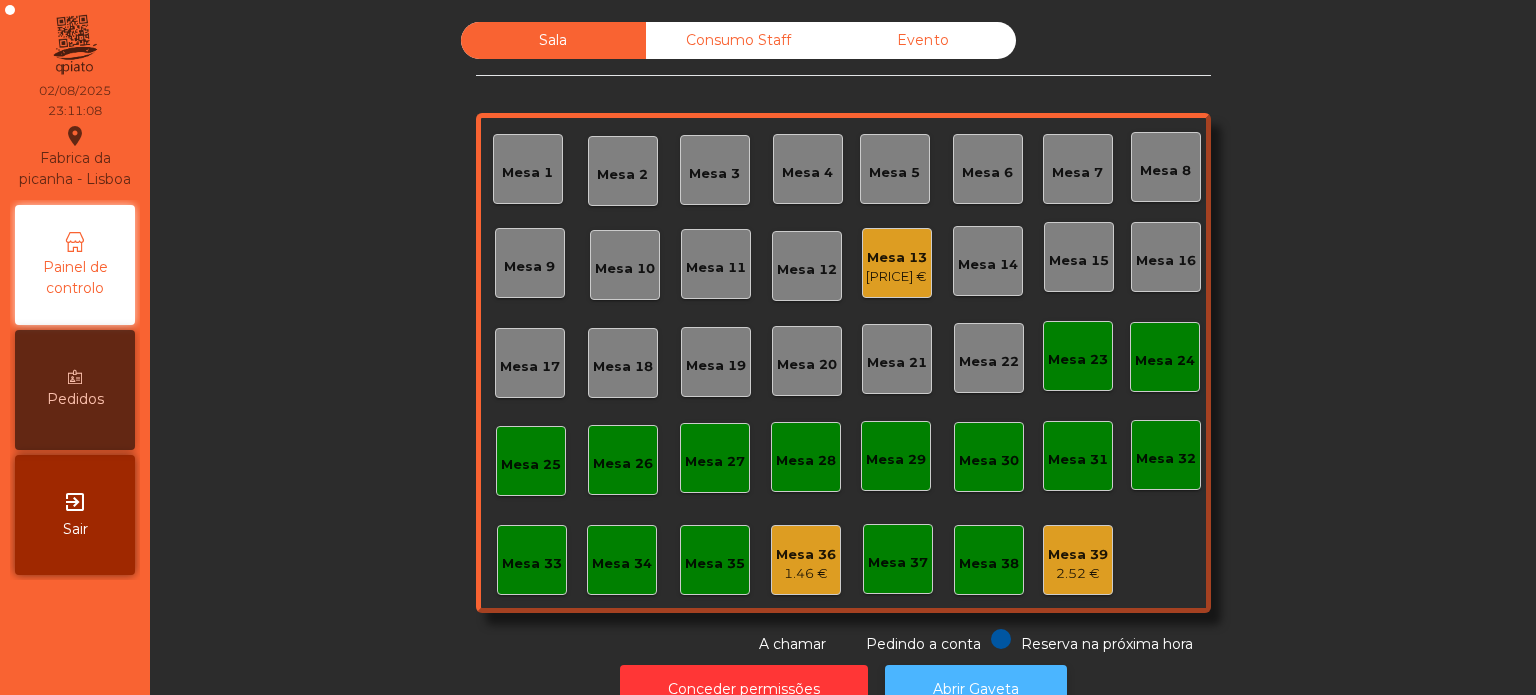click on "Abrir Gaveta" 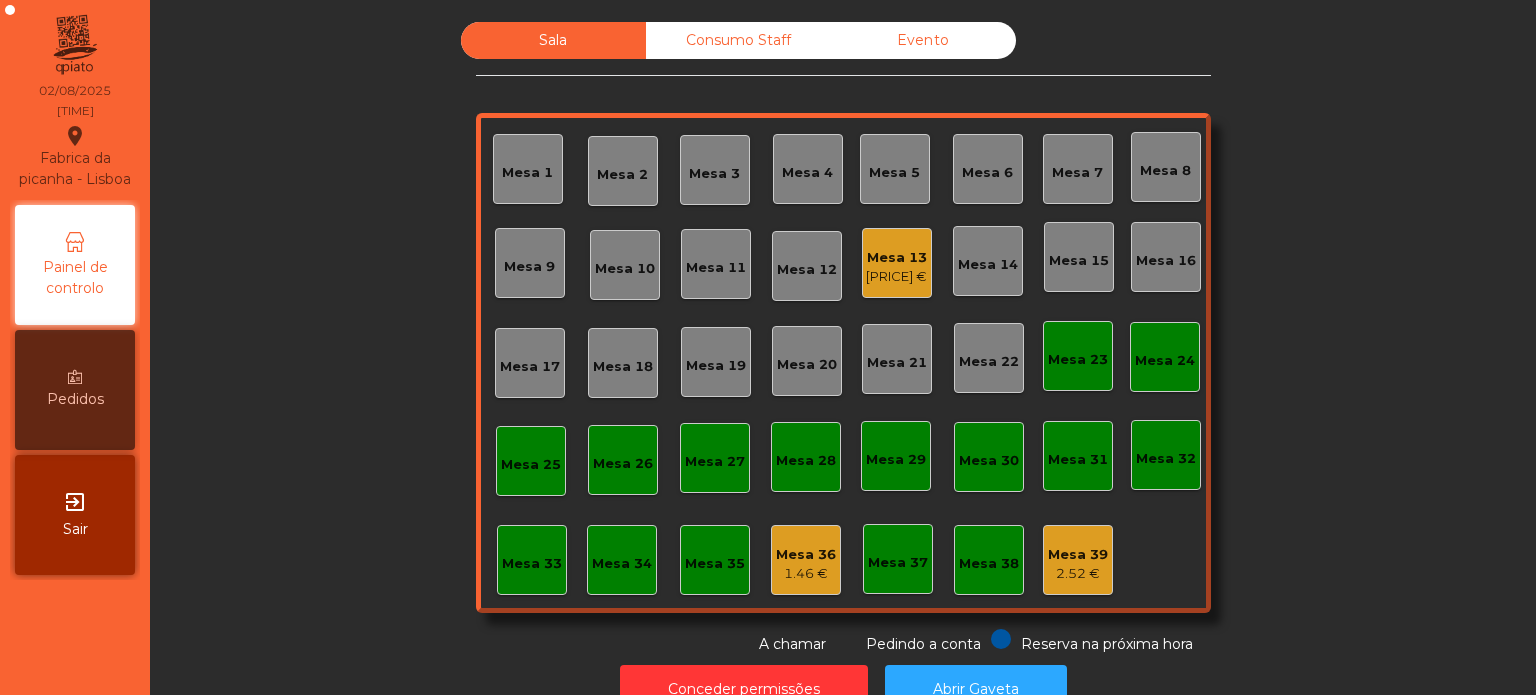 click on "Mesa 36" 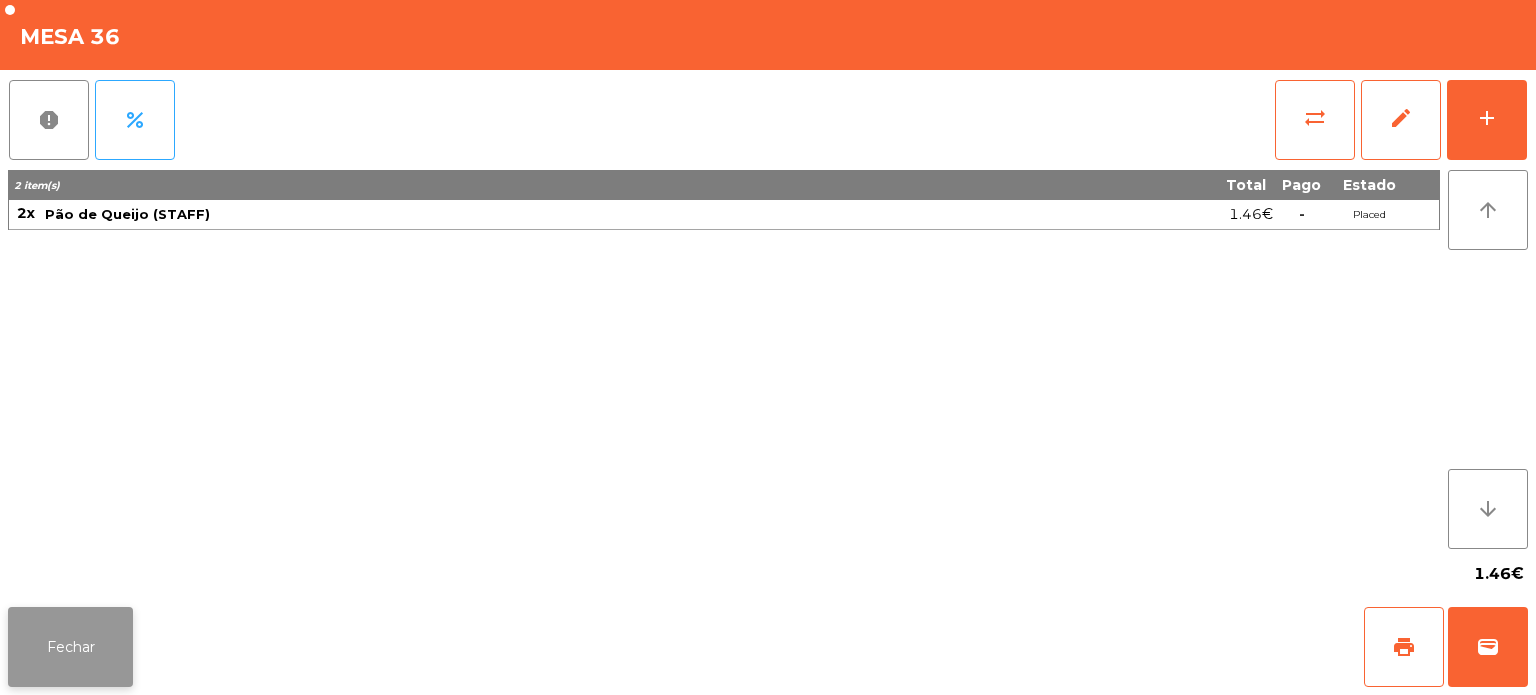 click on "Fechar" 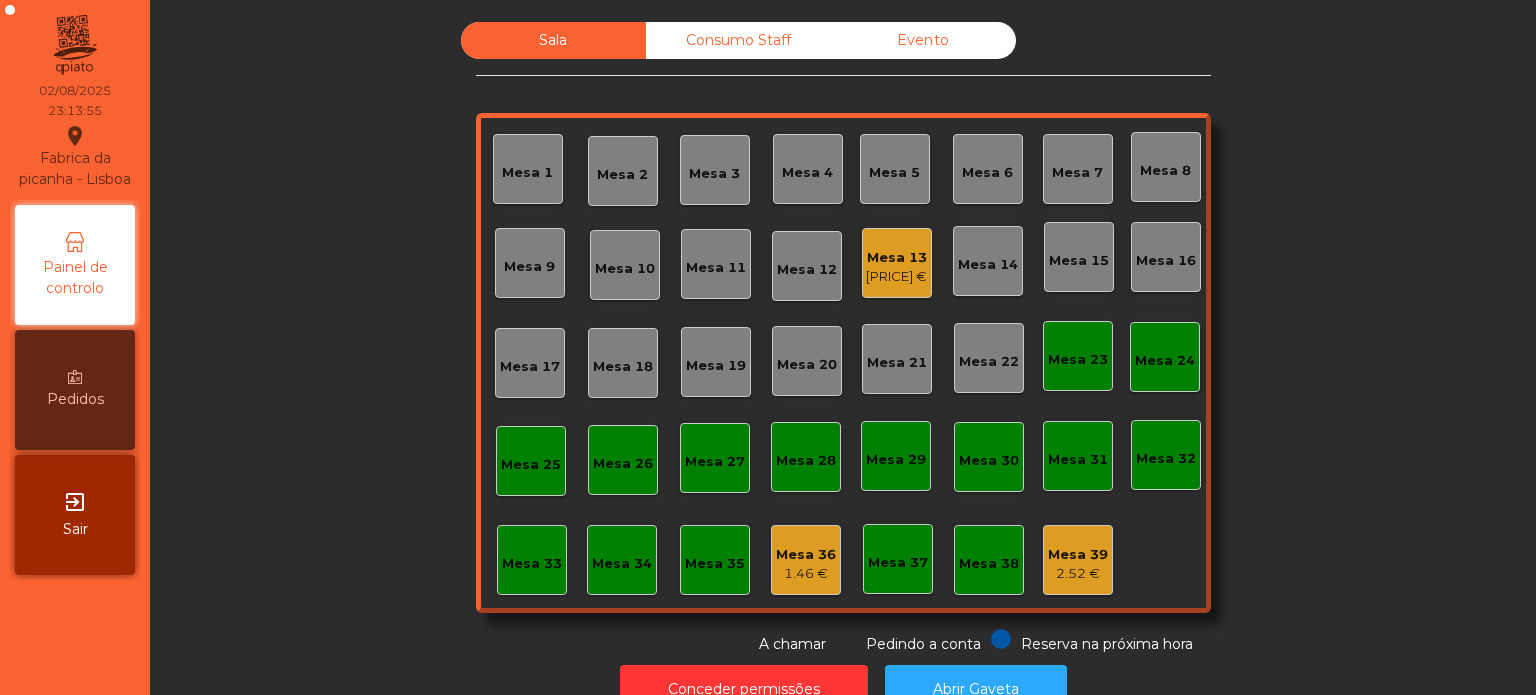 click on "Consumo Staff" 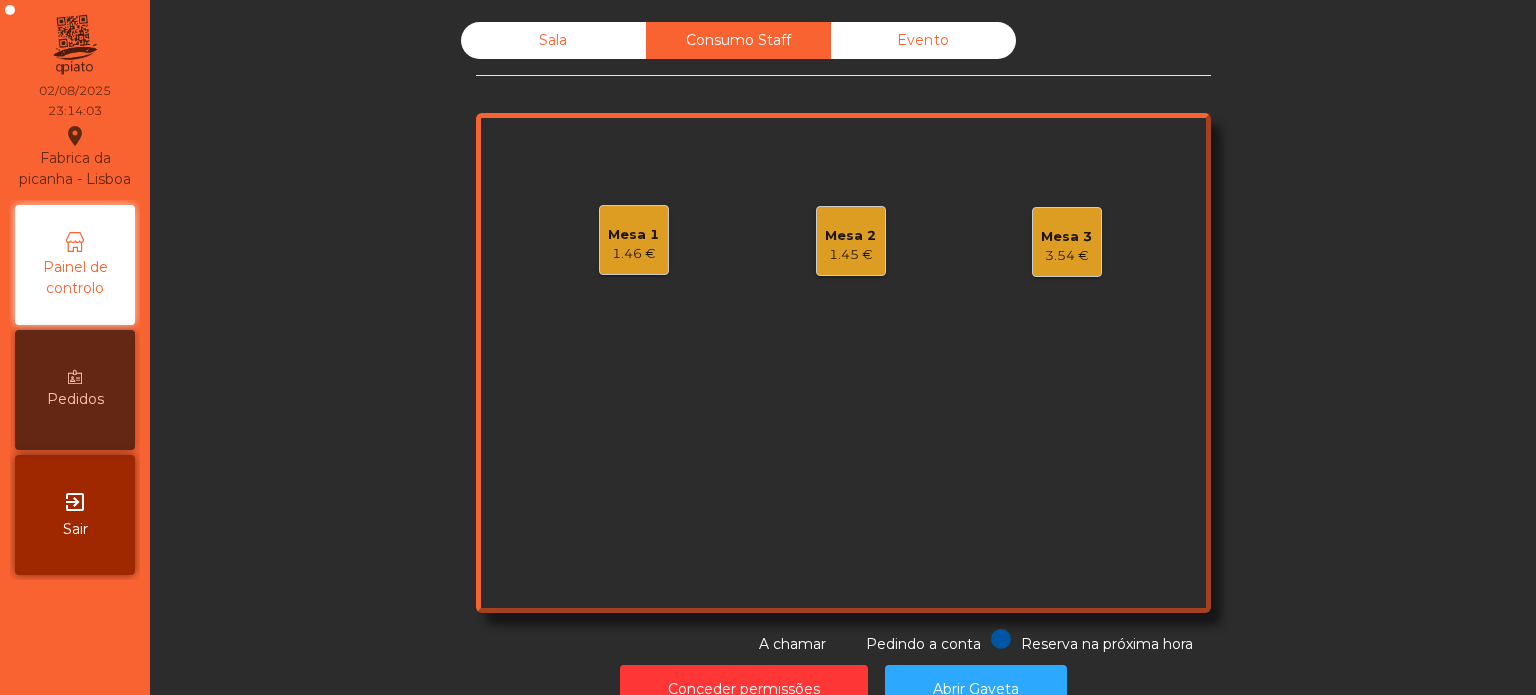 click on "Sala" 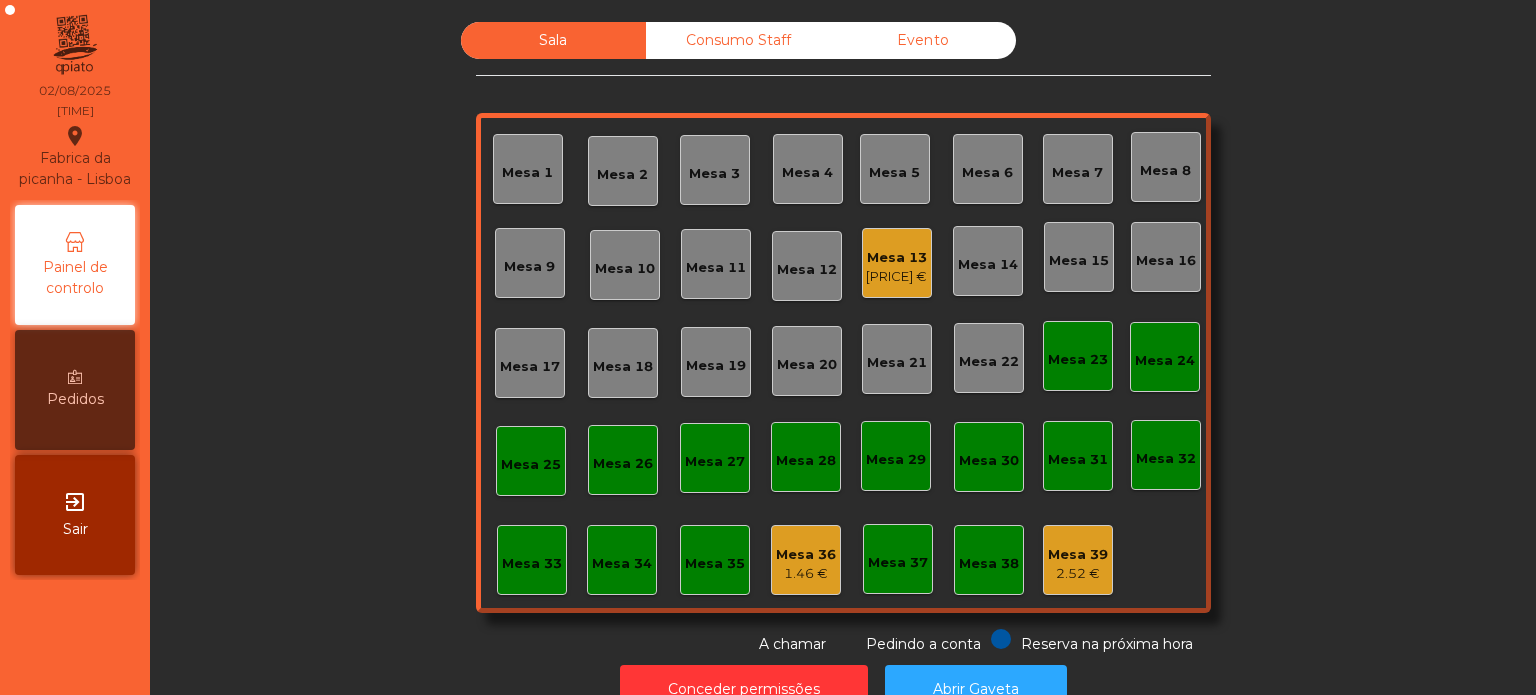 click on "Consumo Staff" 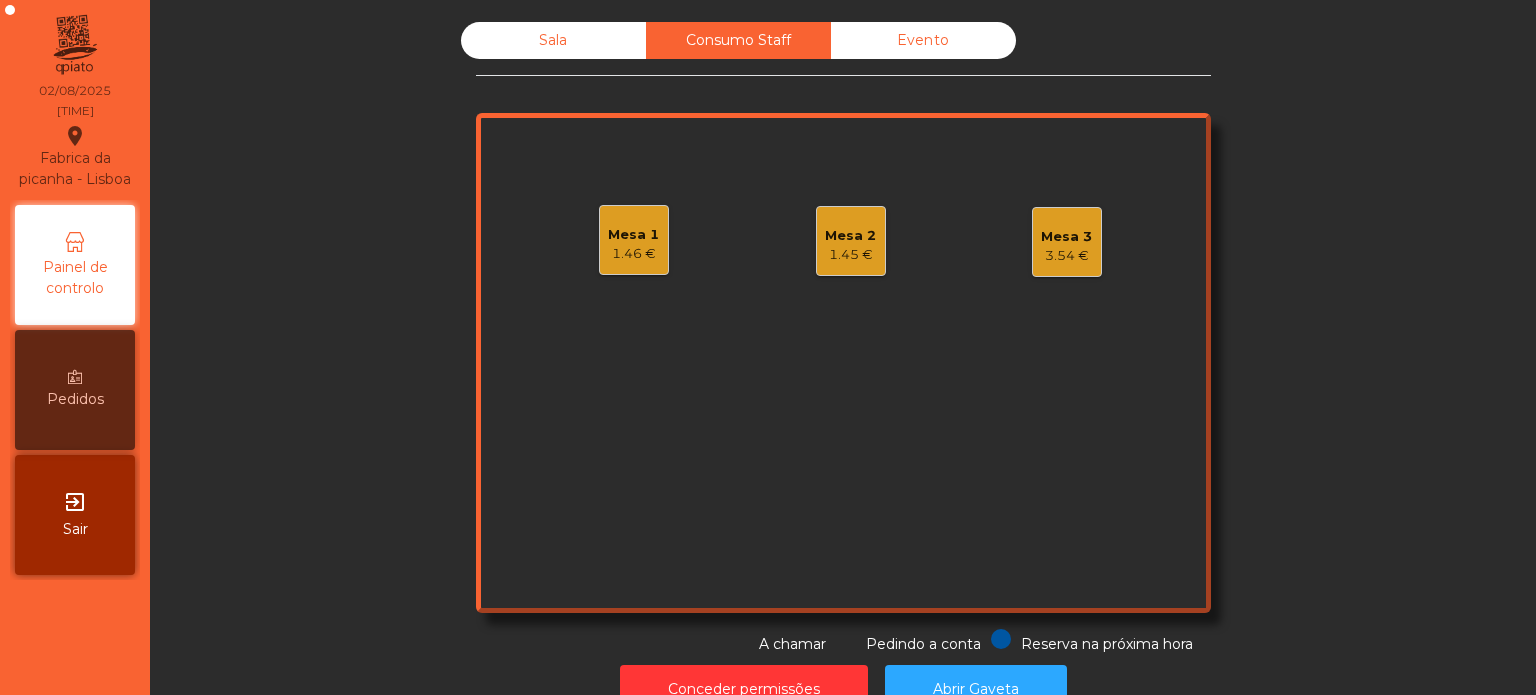 click on "Mesa 1   1.46 €" 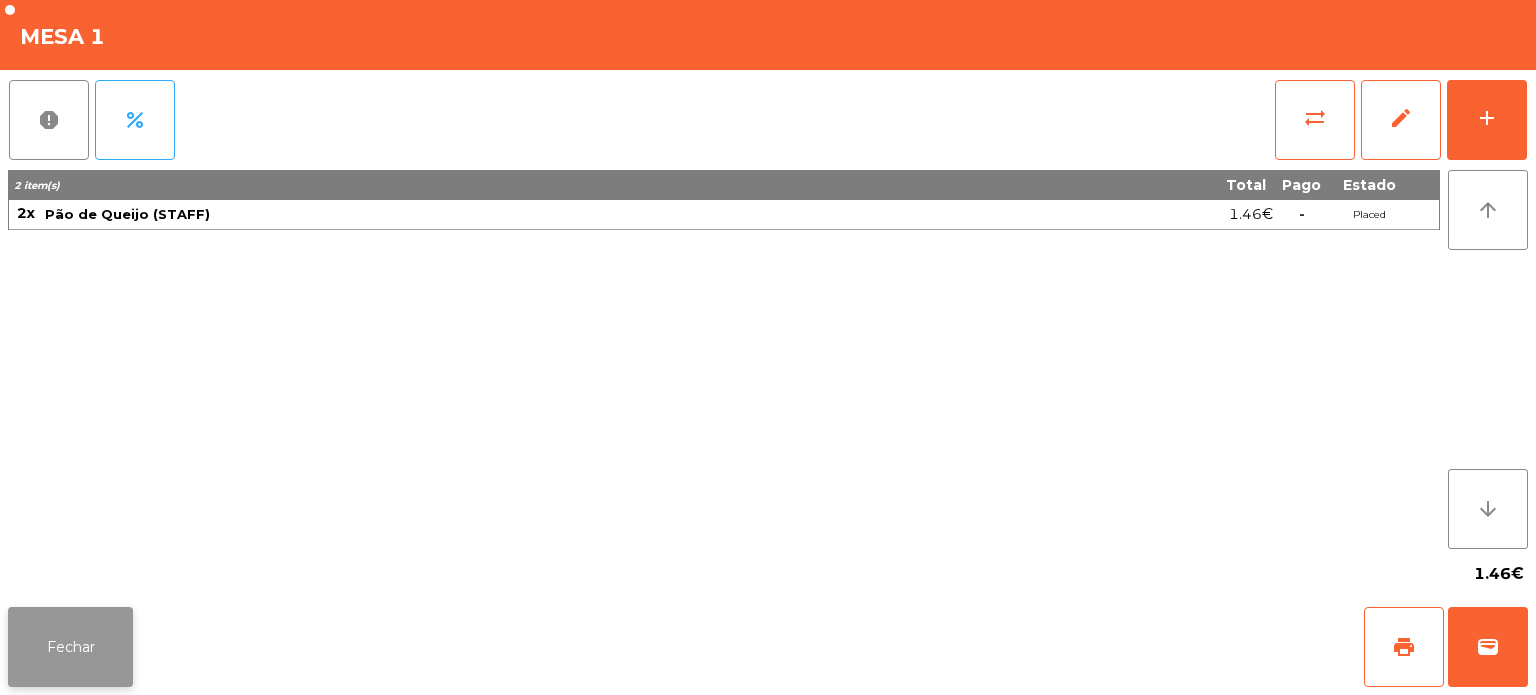 click on "Fechar" 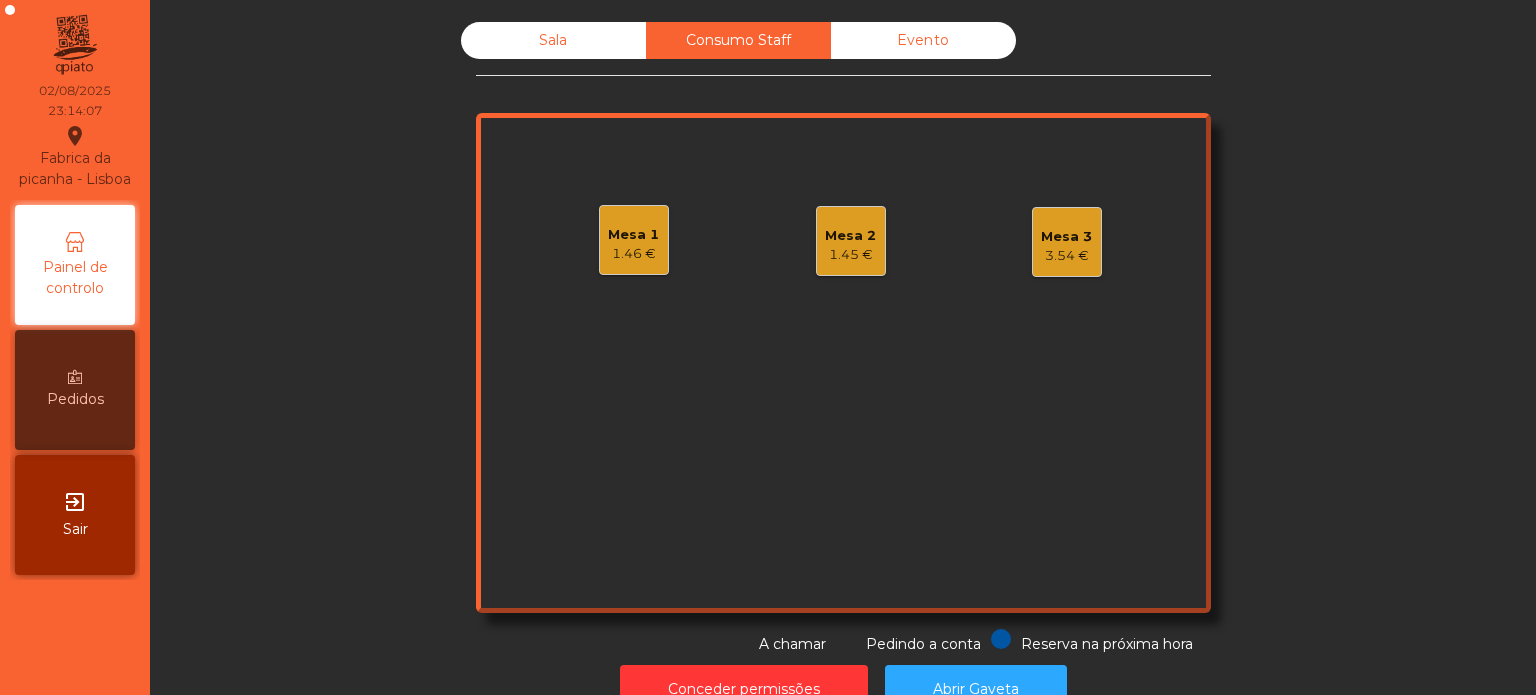 click on "1.46 €" 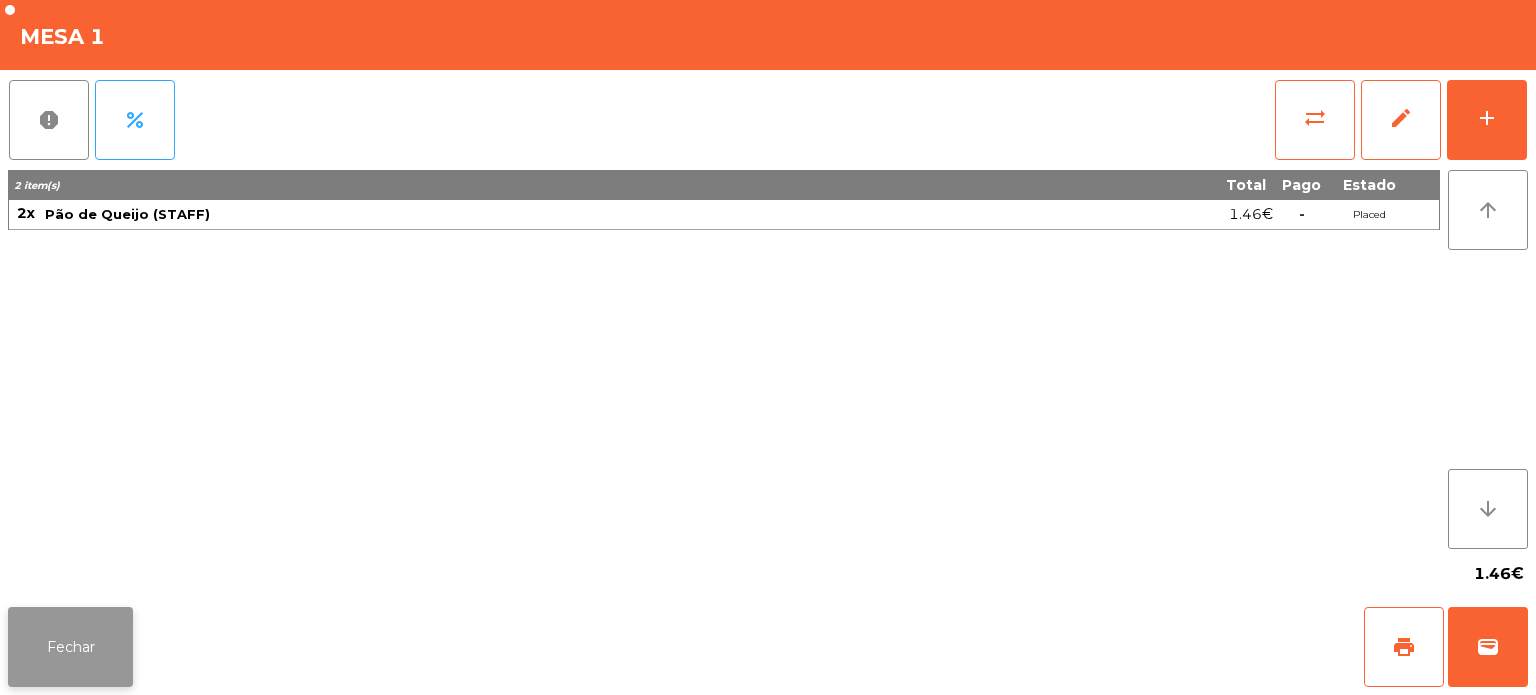 click on "Fechar" 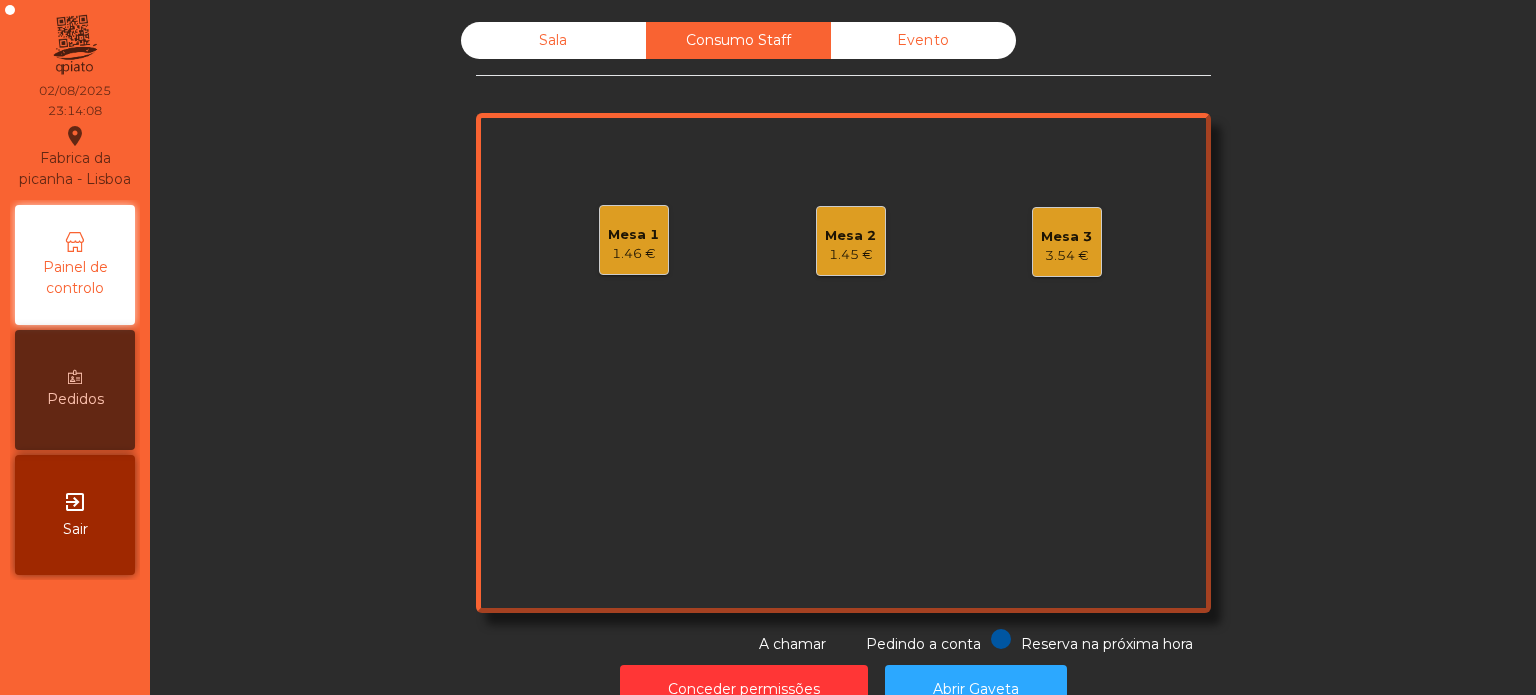 click on "Mesa 2   1.45 €" 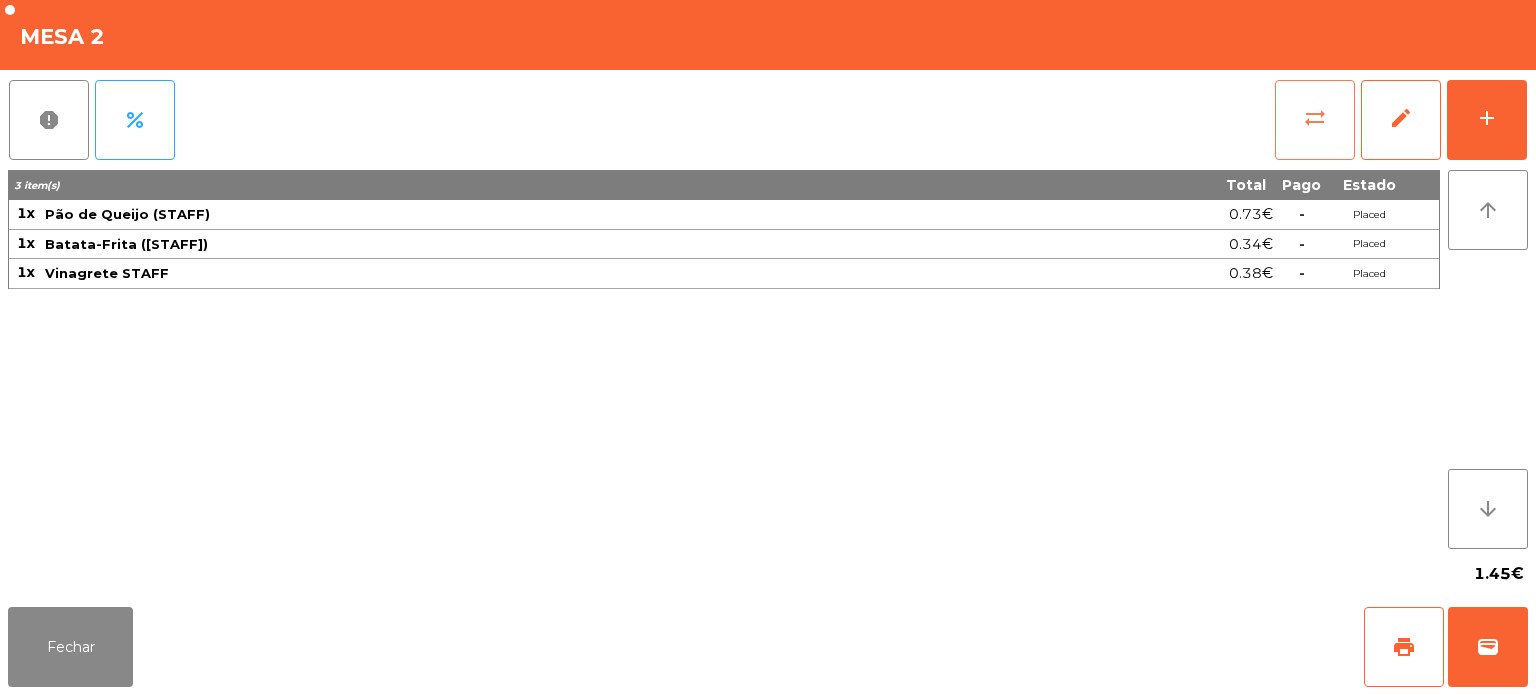 click on "sync_alt" 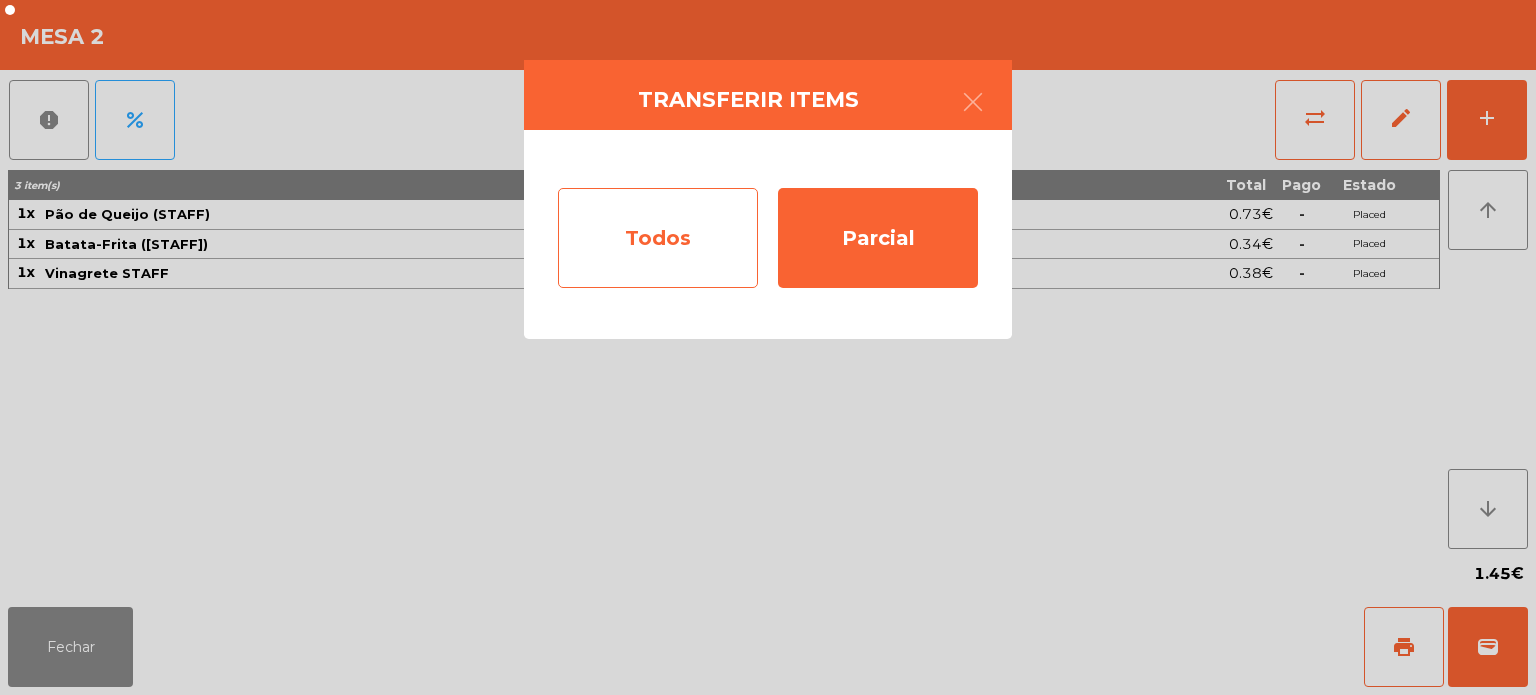 click on "Todos" 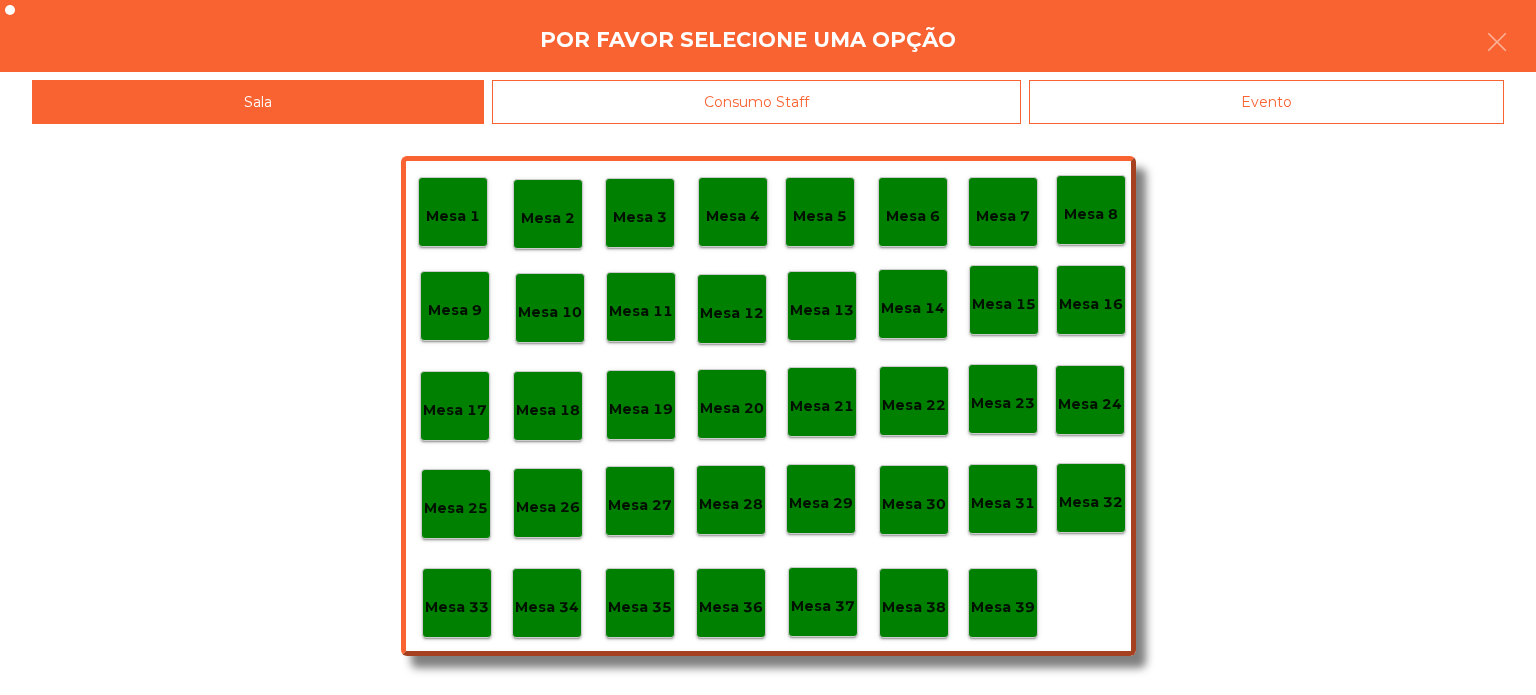 click on "Consumo Staff" 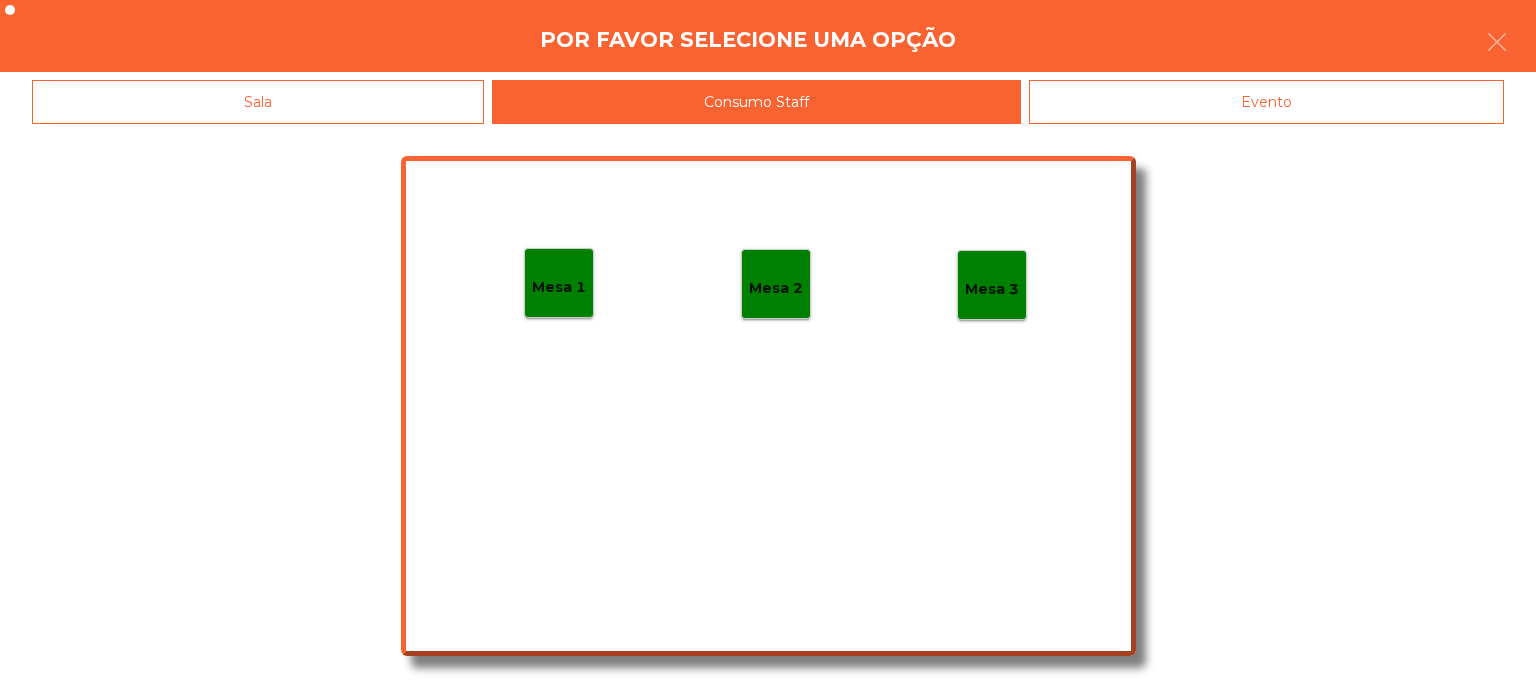 click on "Mesa 1" 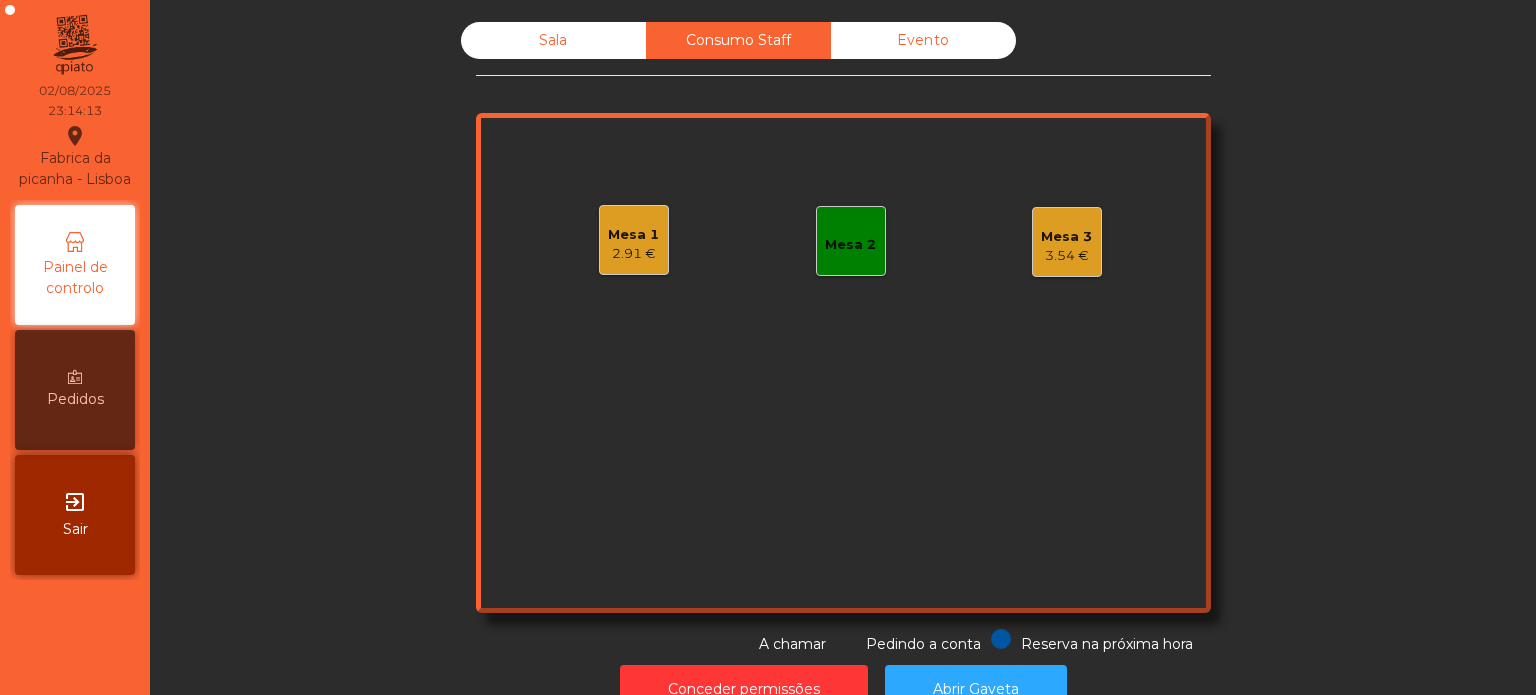 click on "Mesa 3   3.54 €" 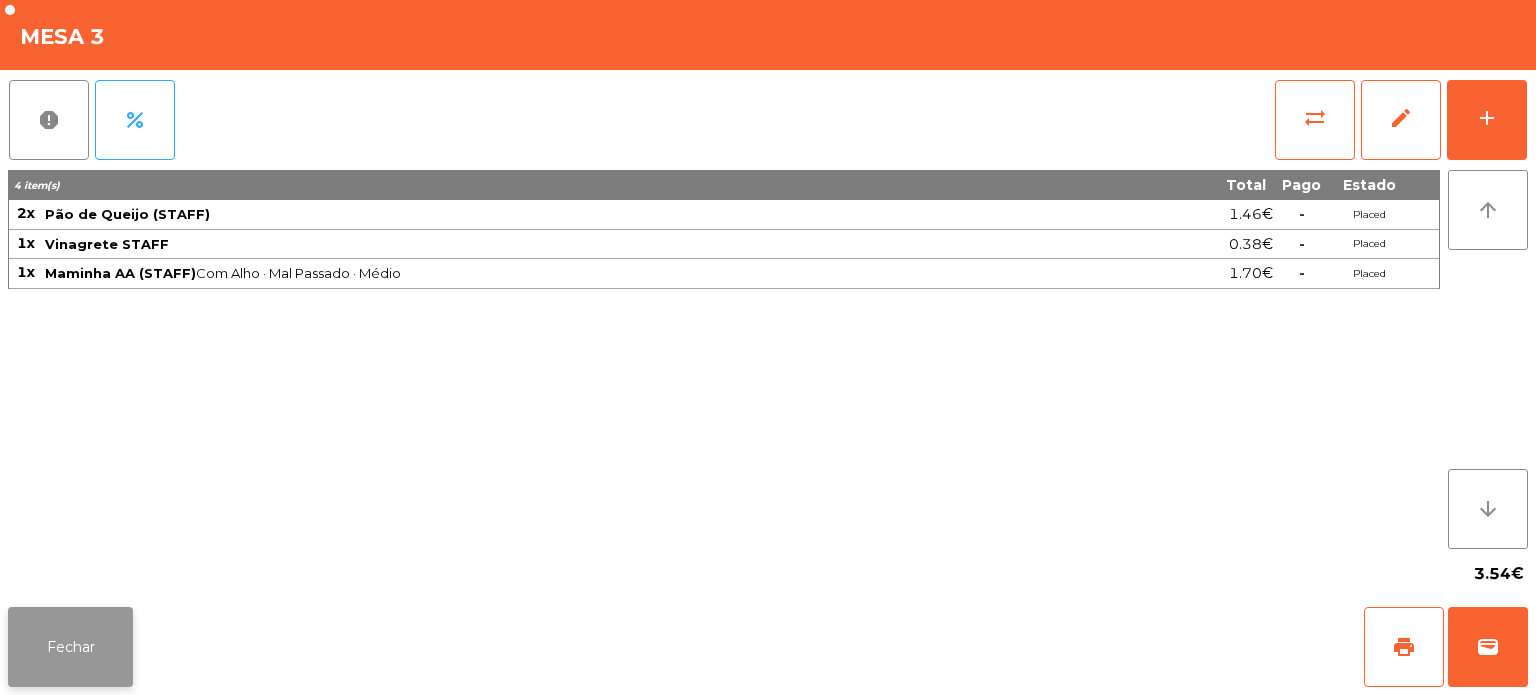 click on "Fechar" 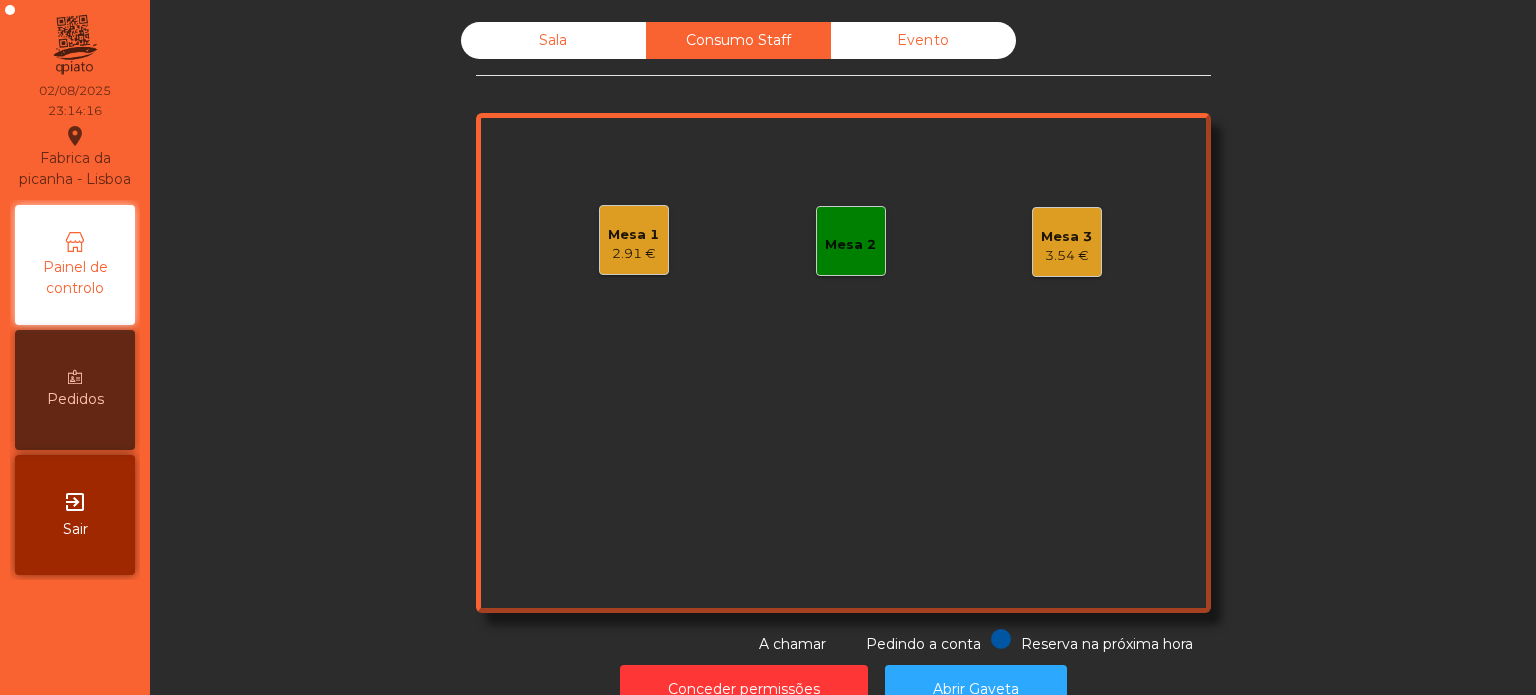click on "Sala" 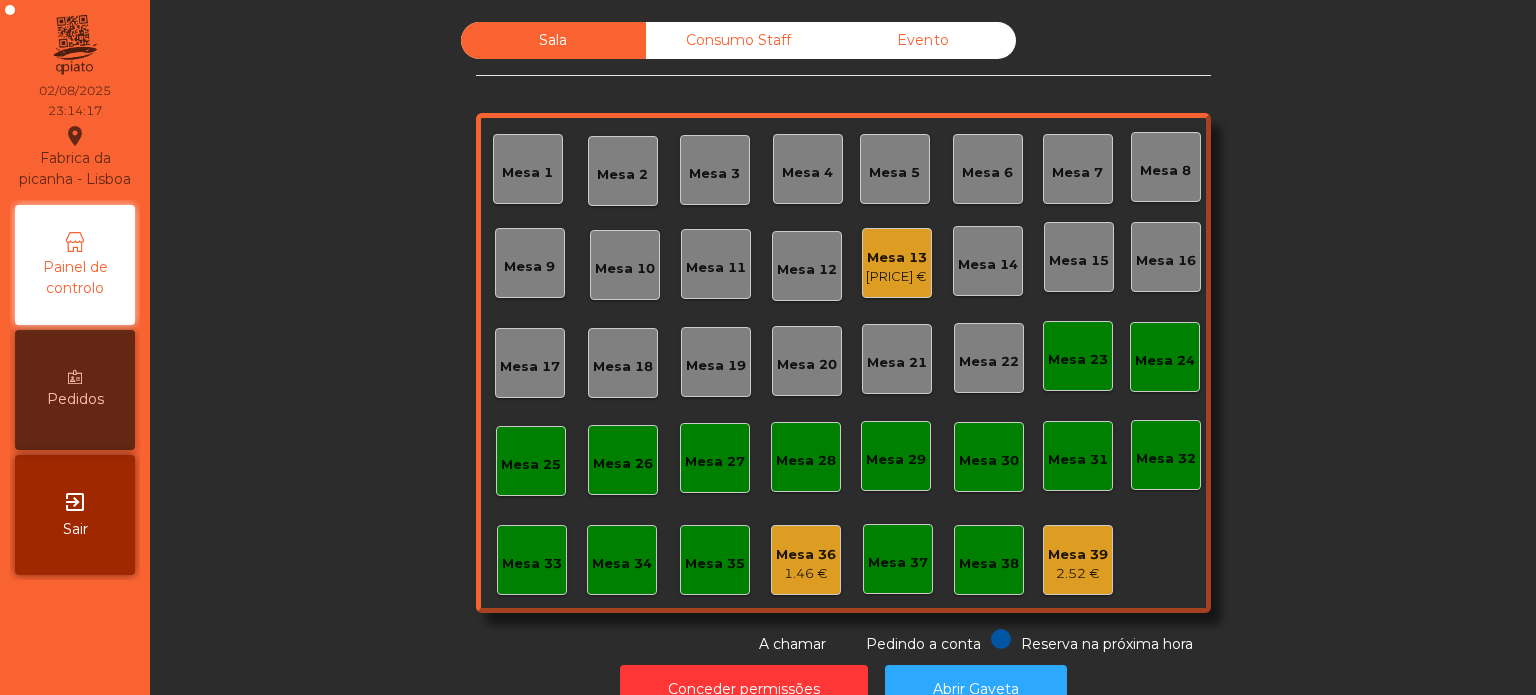 click on "Mesa 33" 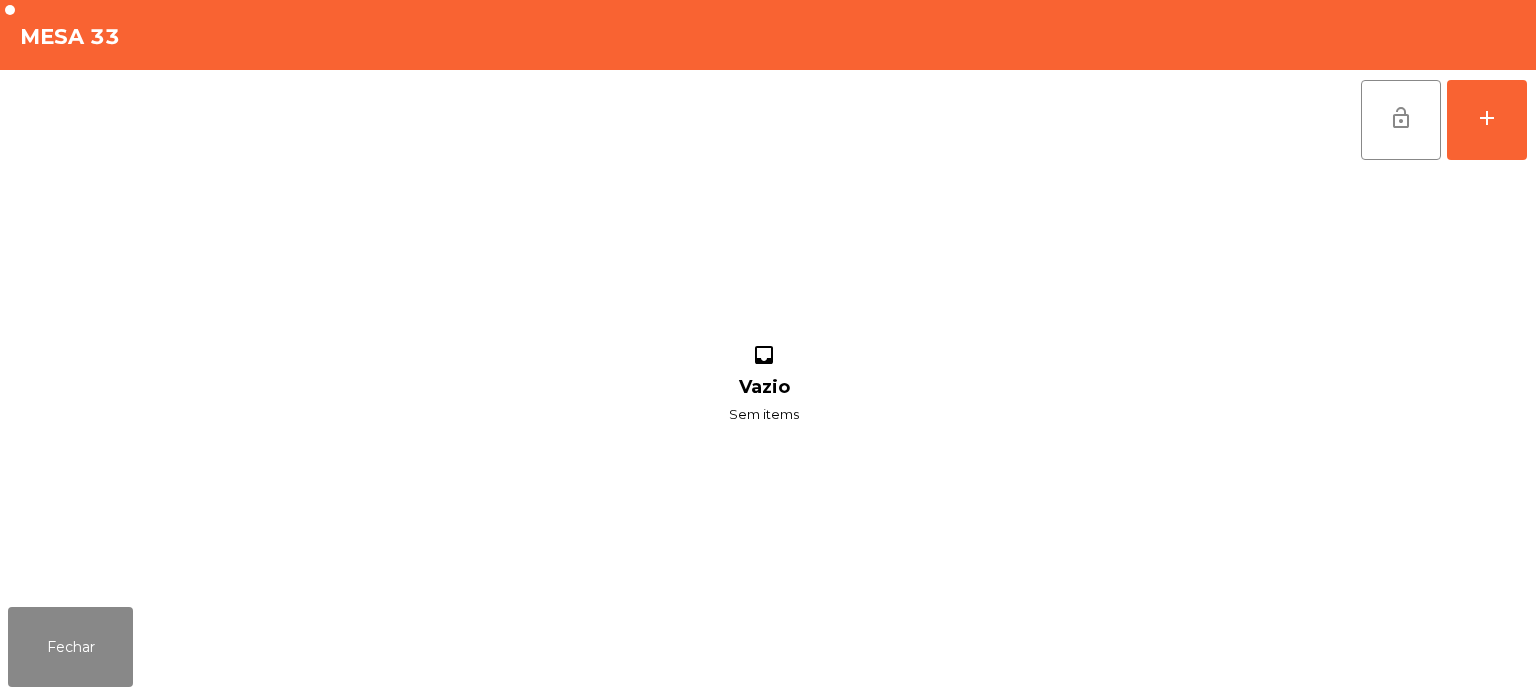 click on "lock_open   add  inbox Vazio Sem items" 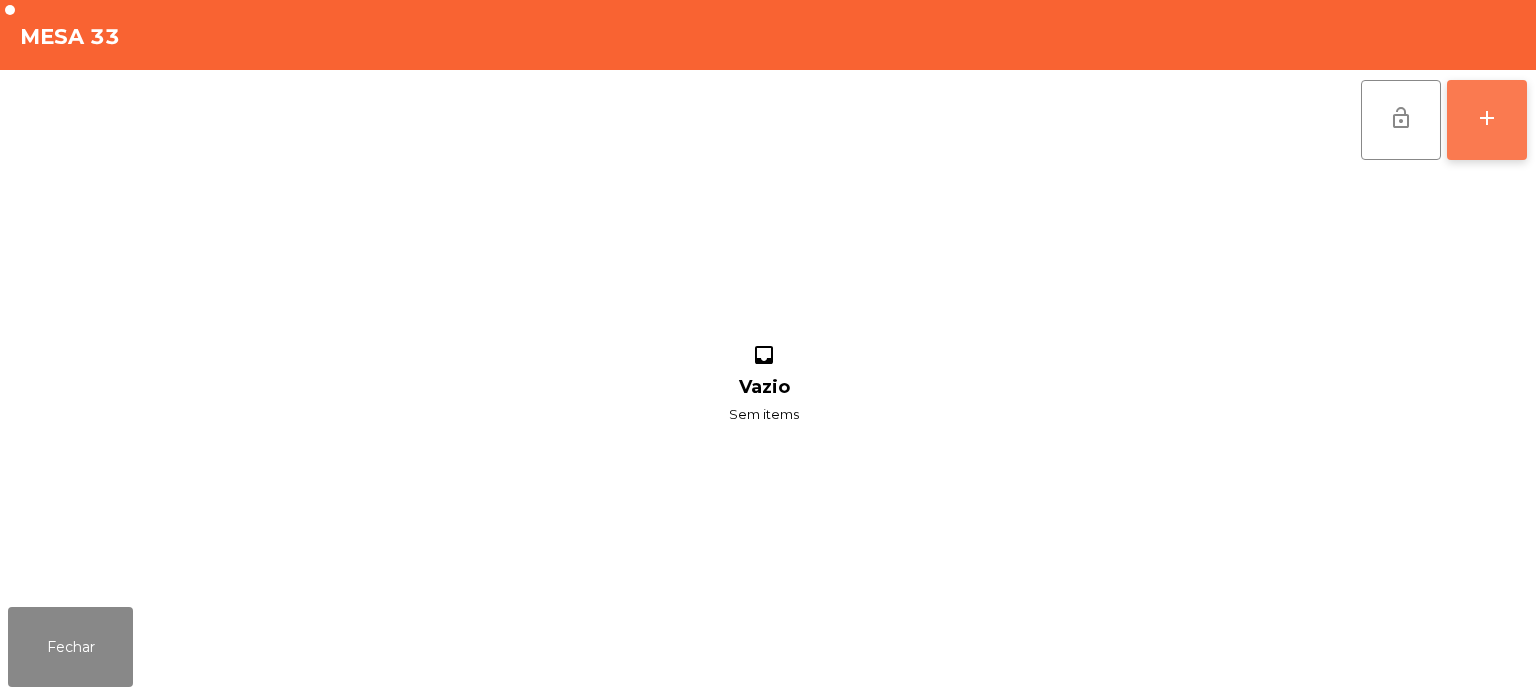 click on "add" 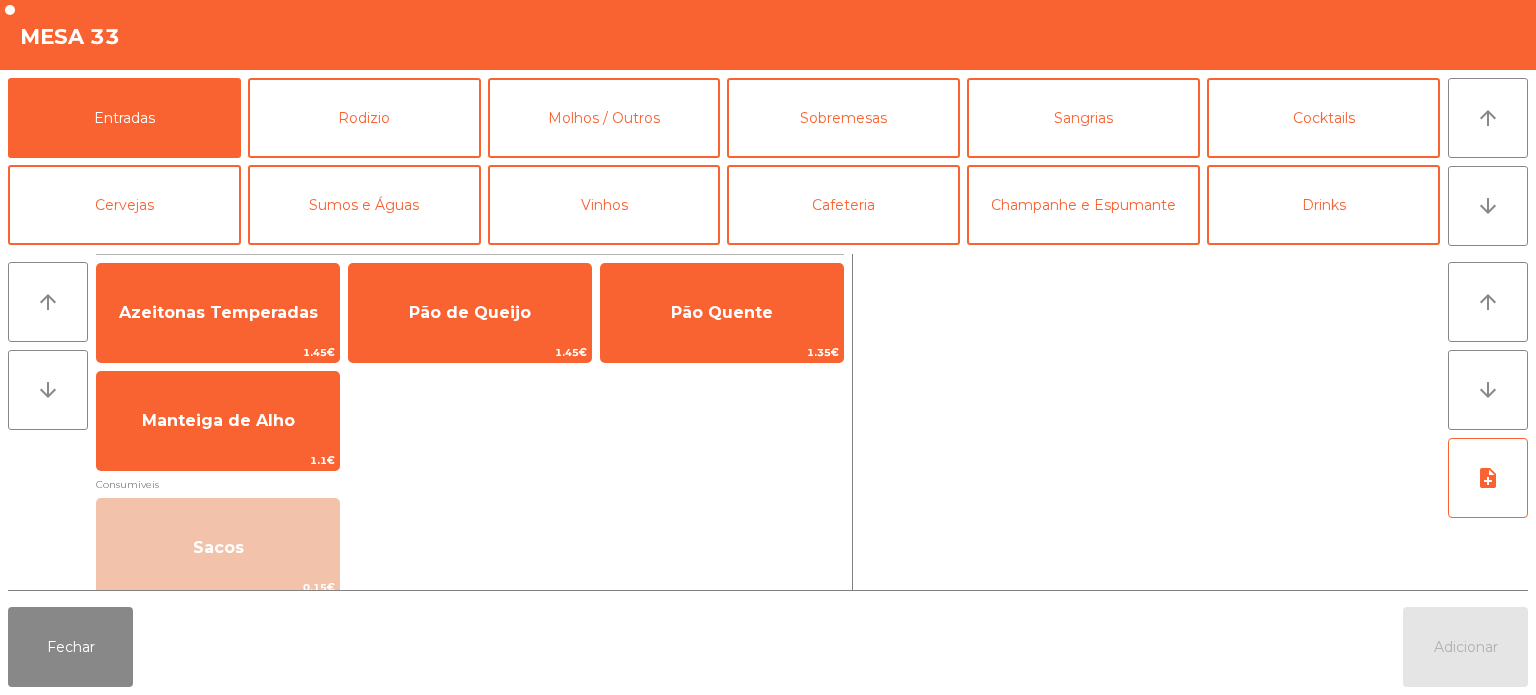 scroll, scrollTop: 260, scrollLeft: 0, axis: vertical 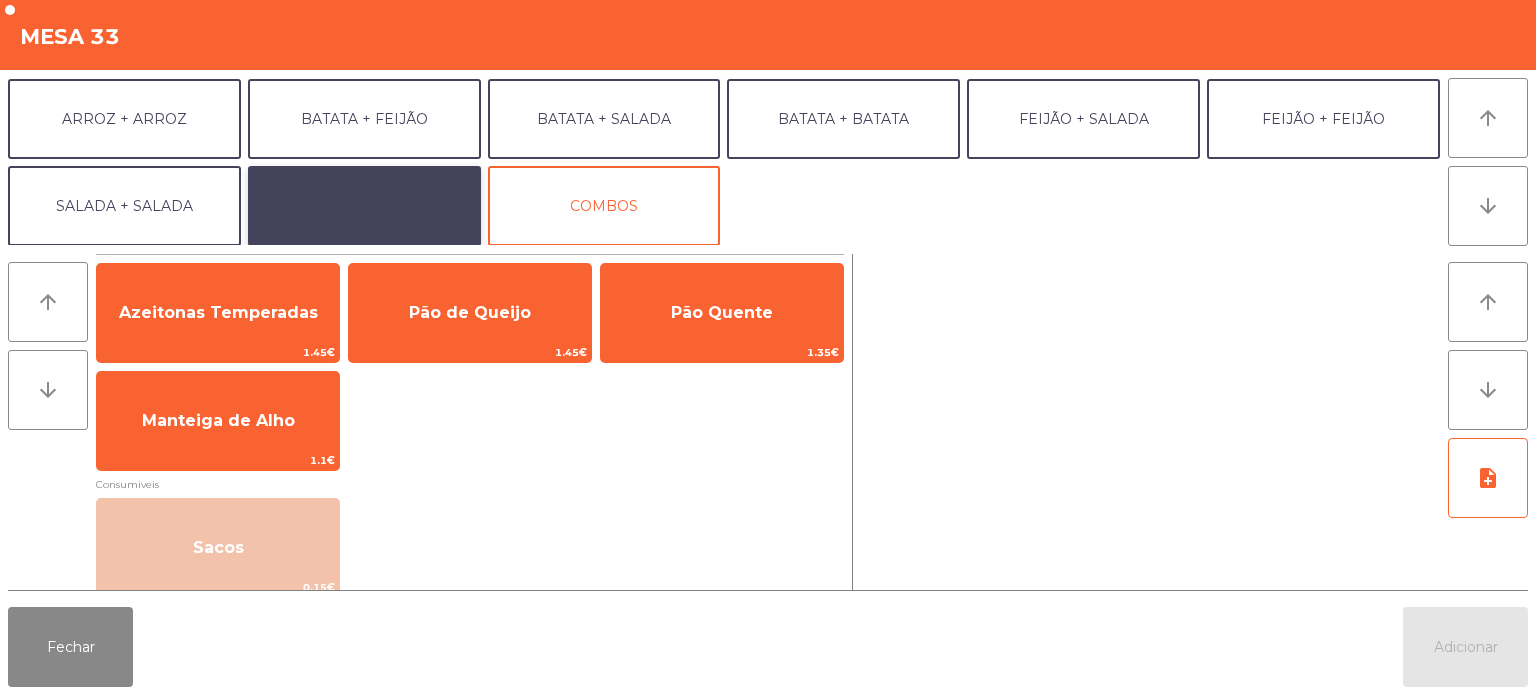 click on "EXTRAS UBER" 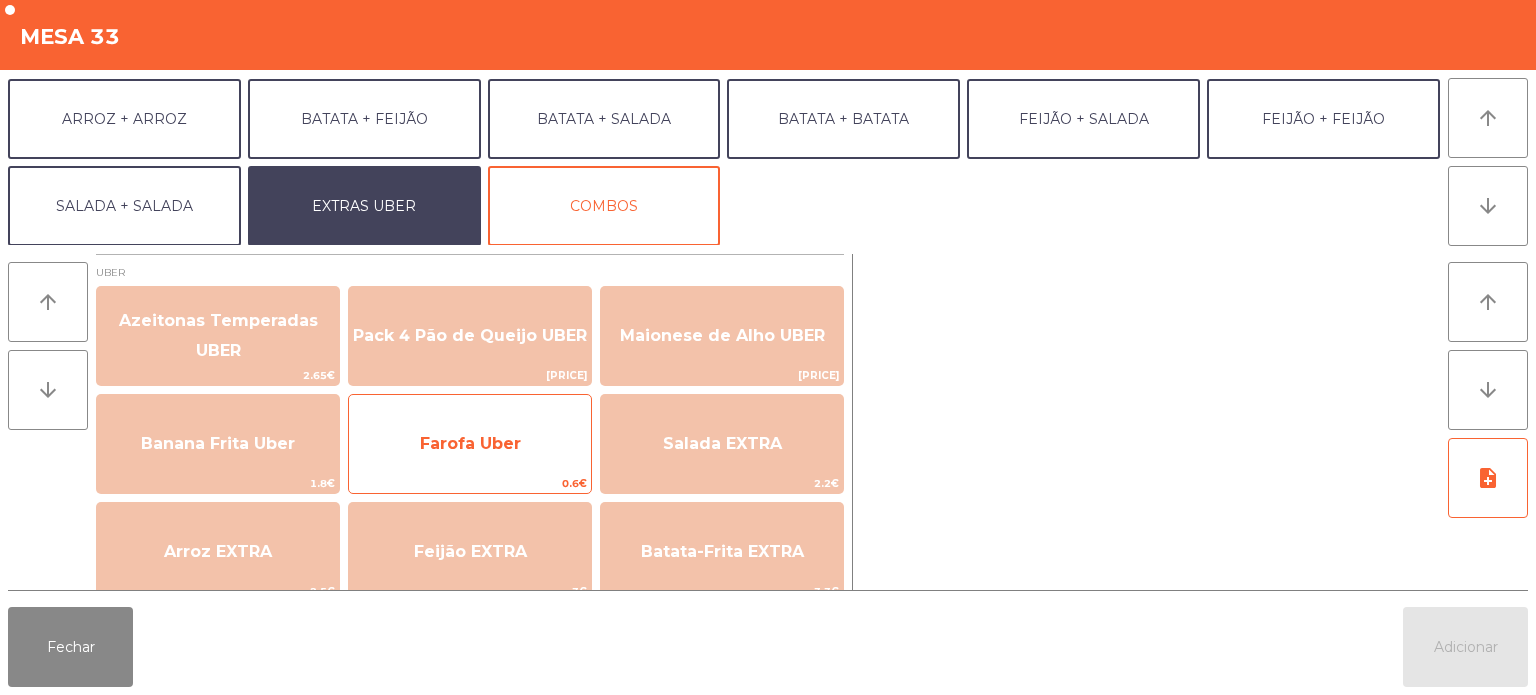 click on "Farofa Uber" 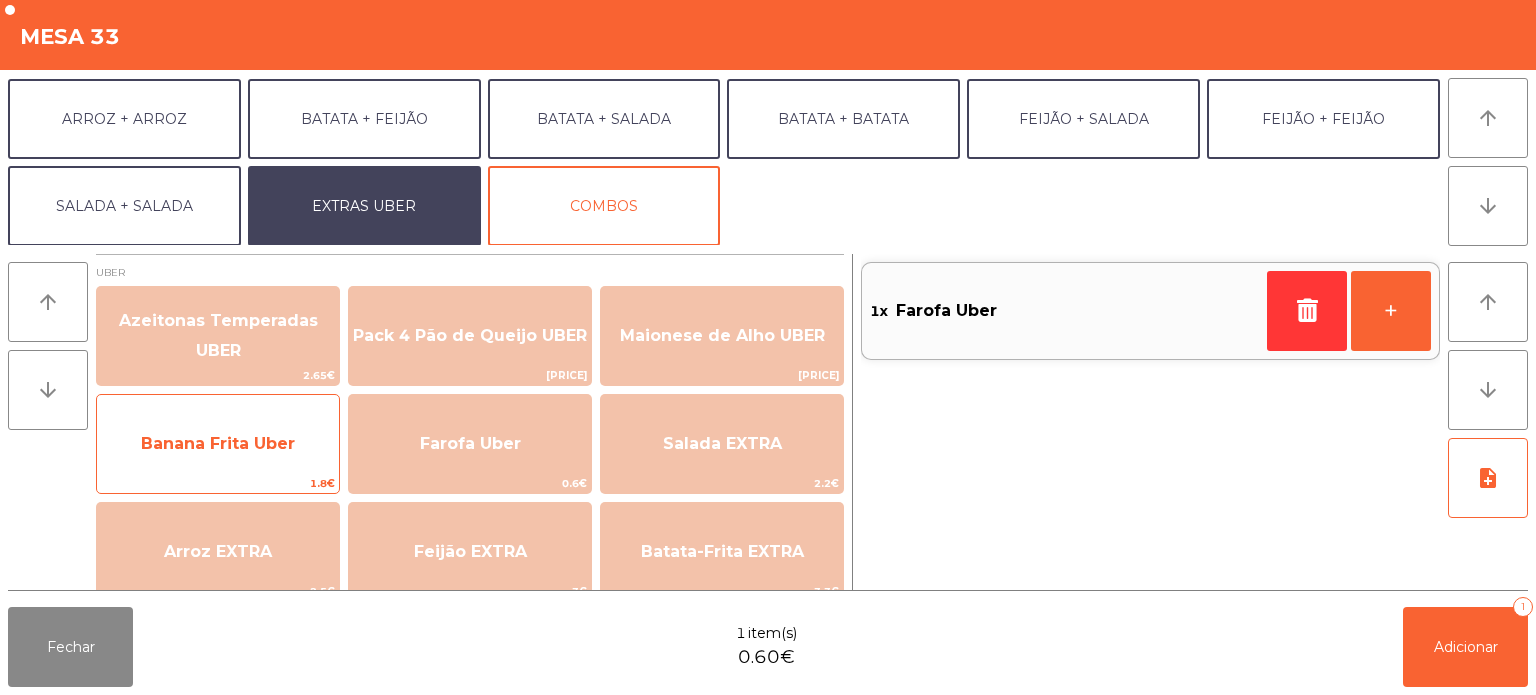 click on "Banana Frita Uber" 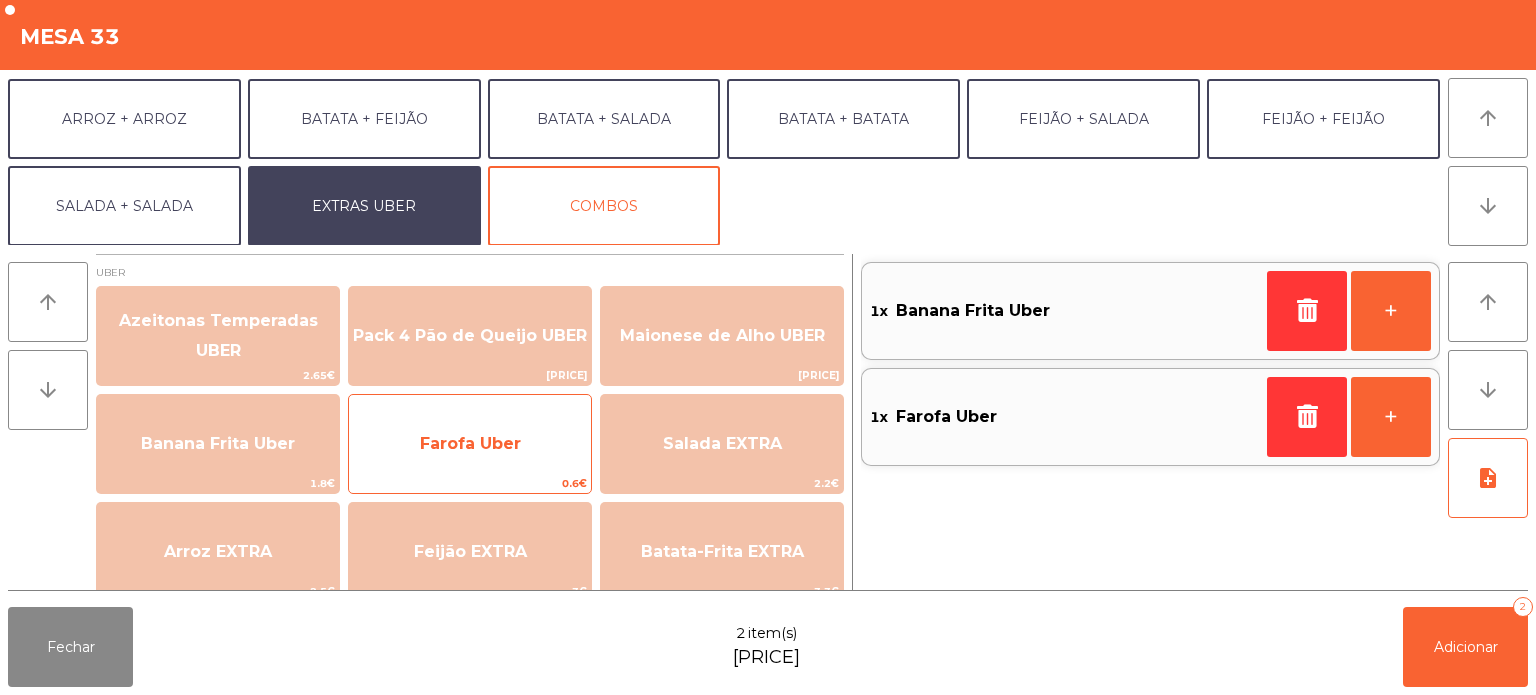 click on "Farofa Uber" 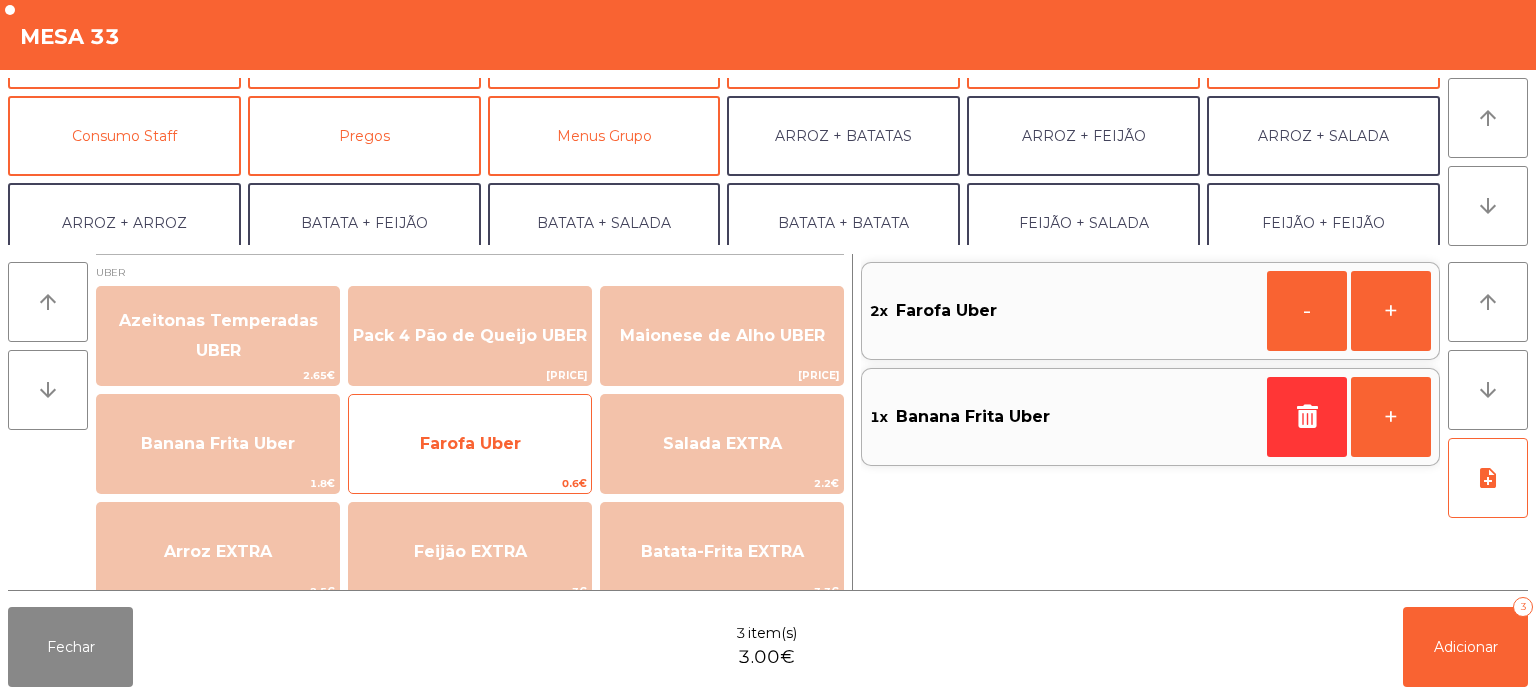 scroll, scrollTop: 166, scrollLeft: 0, axis: vertical 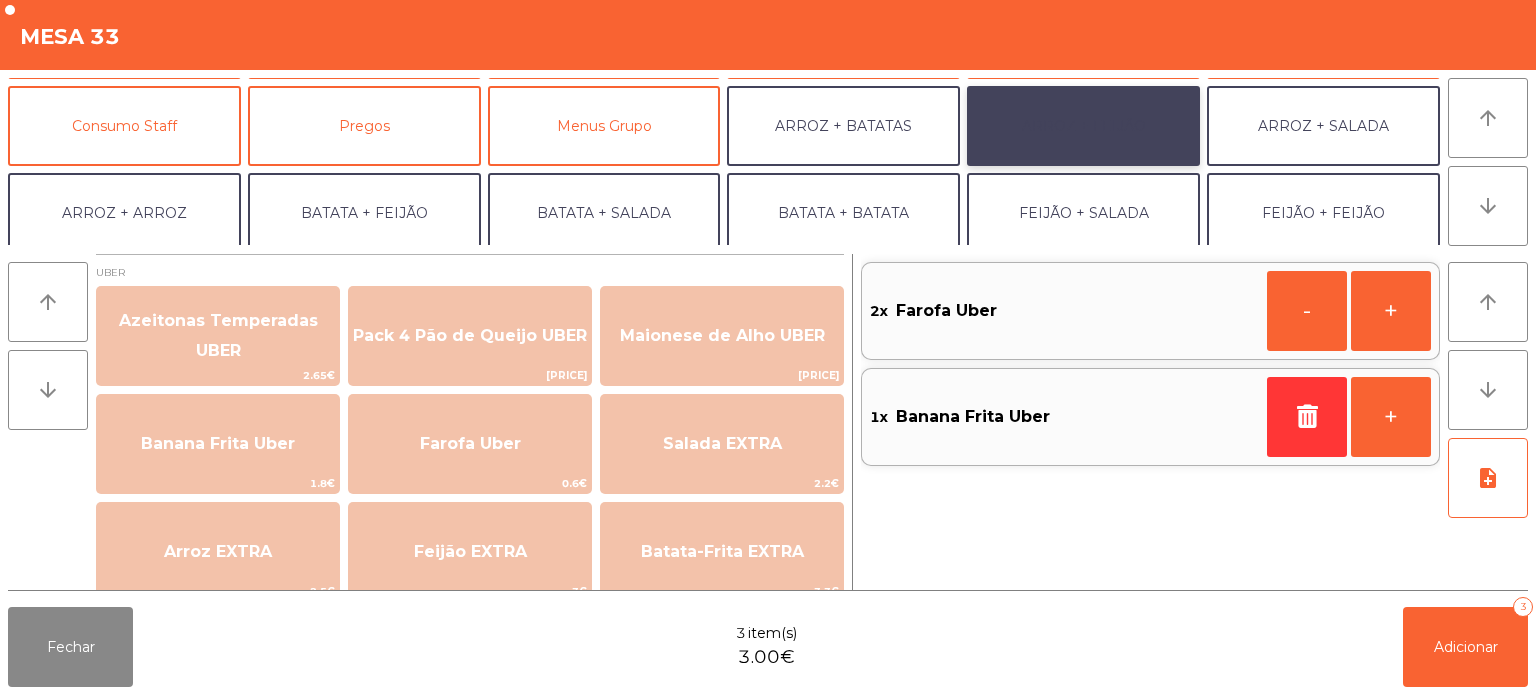 click on "ARROZ + FEIJÃO" 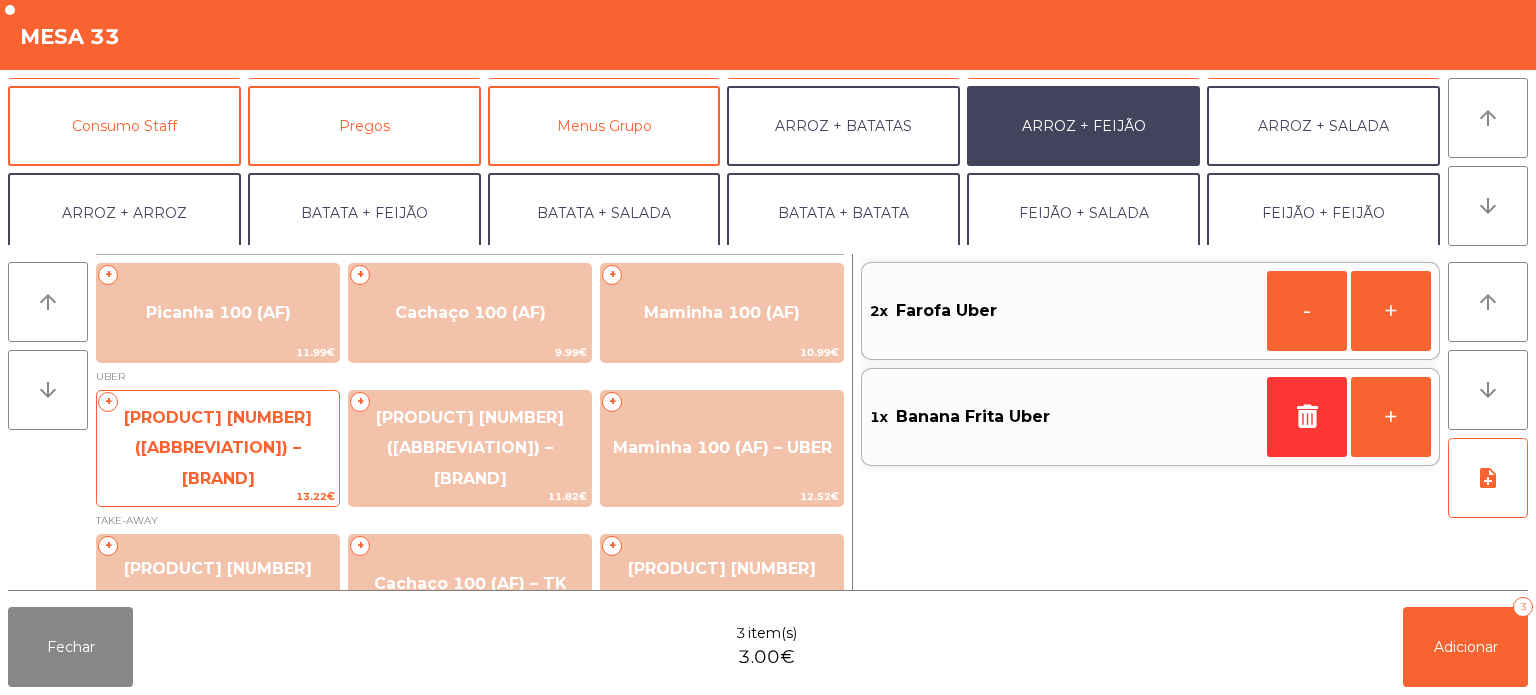 click on "13.22€" 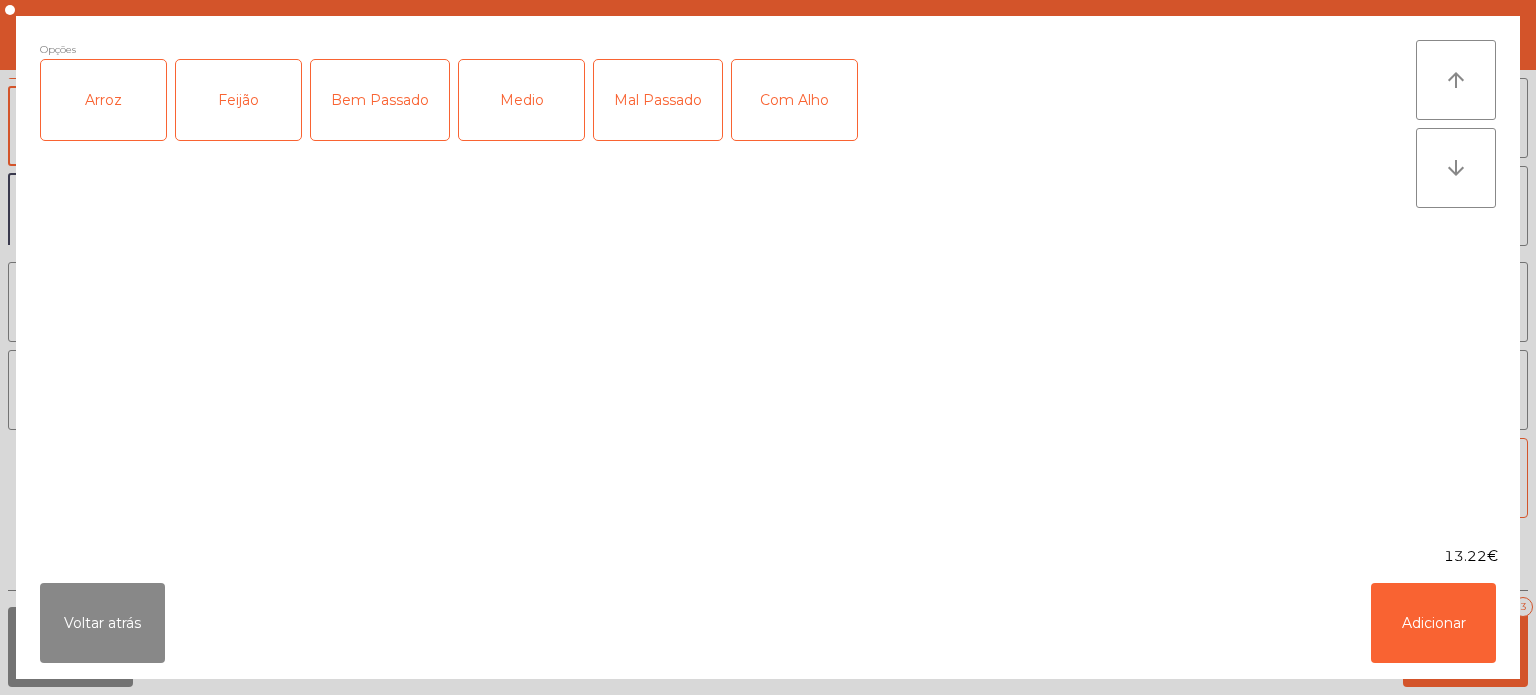 click on "Arroz" 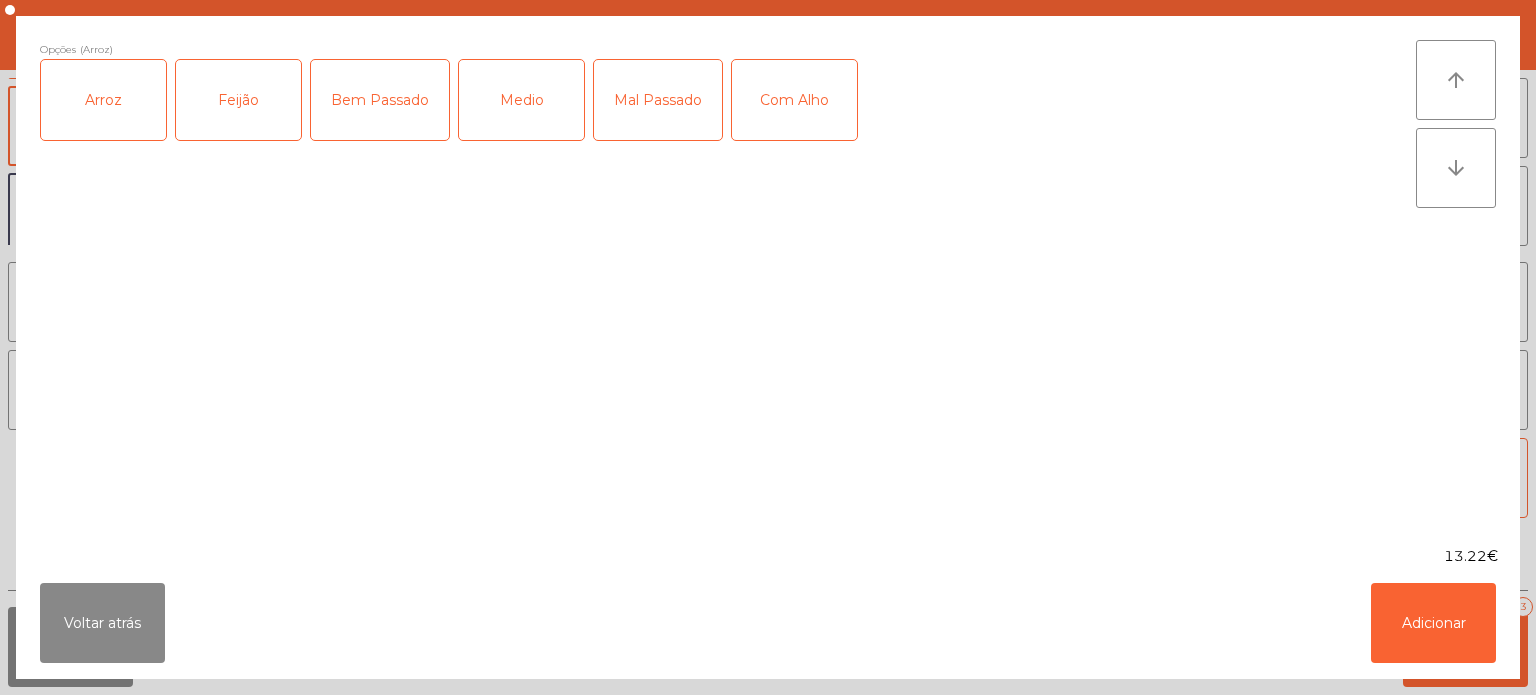 click on "Feijão" 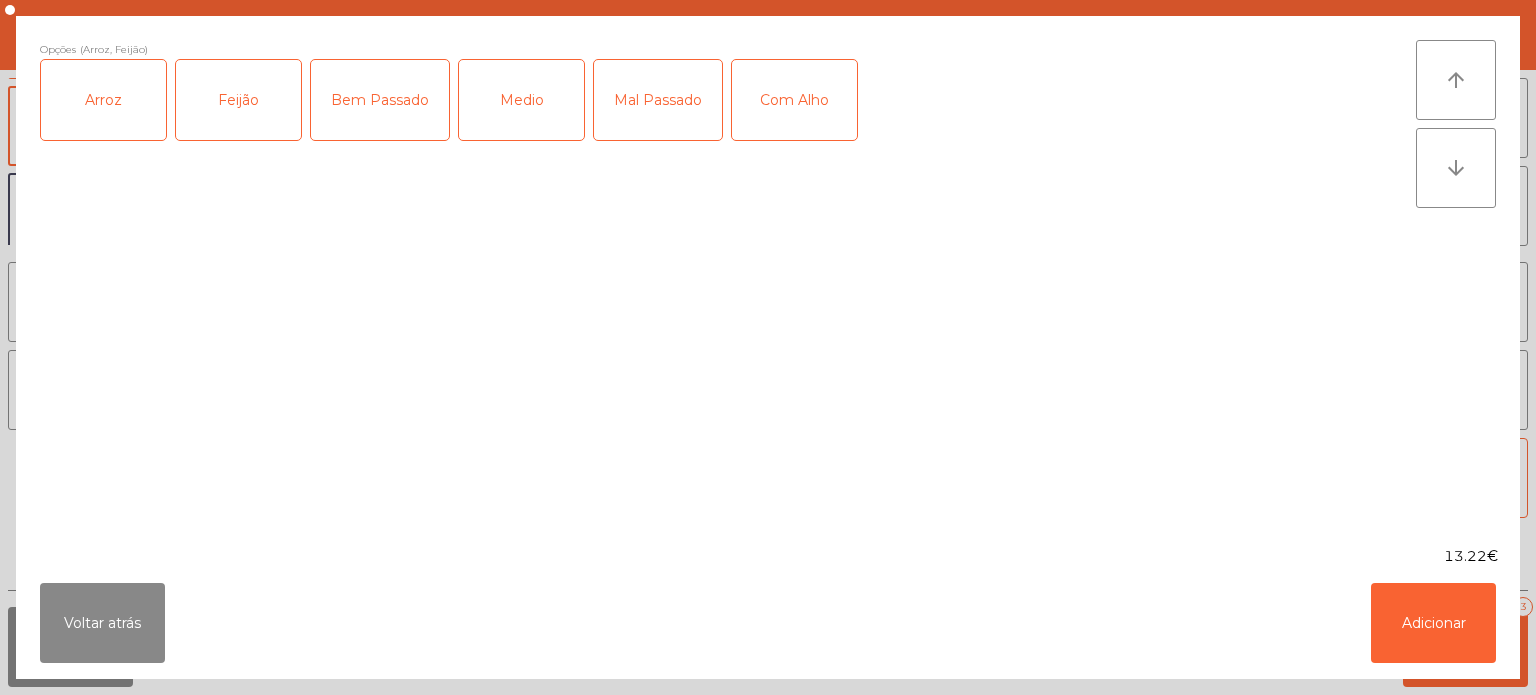 click on "Mal Passado" 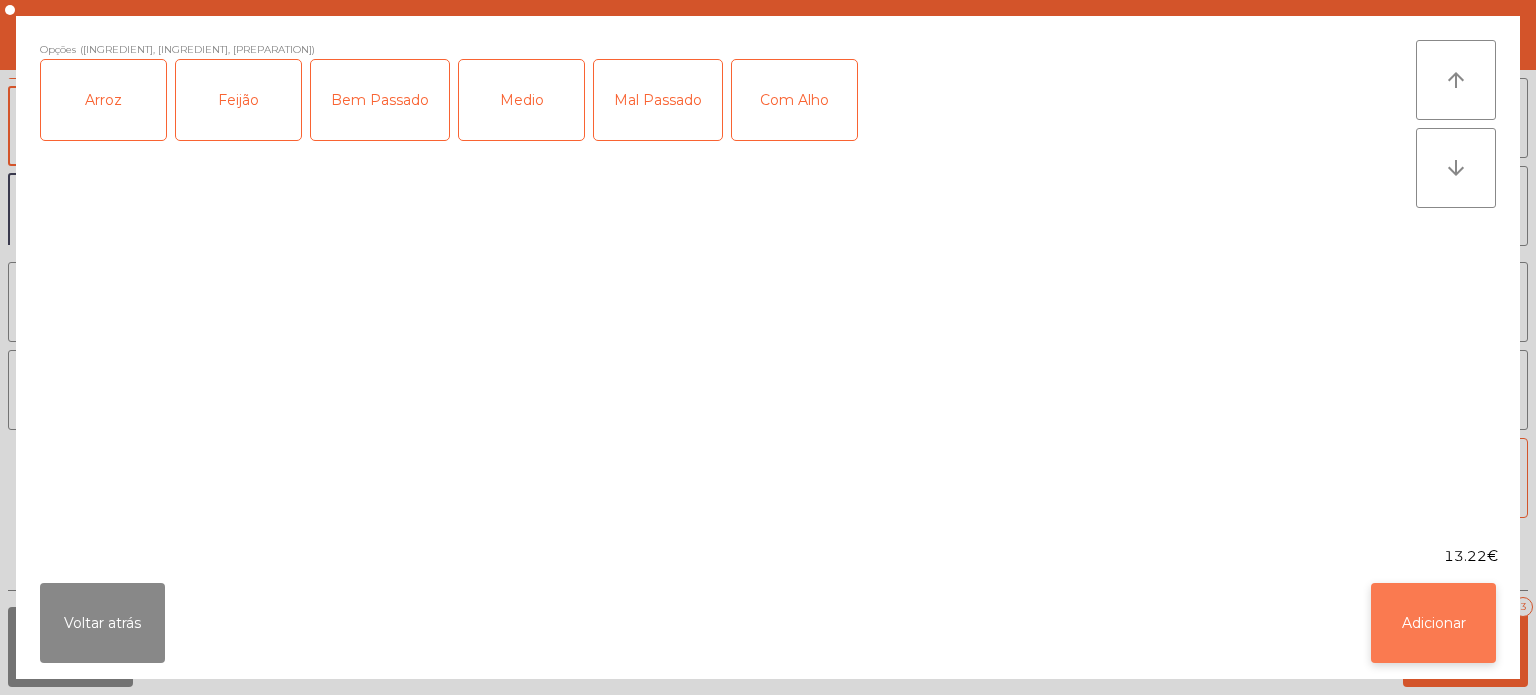 click on "Adicionar" 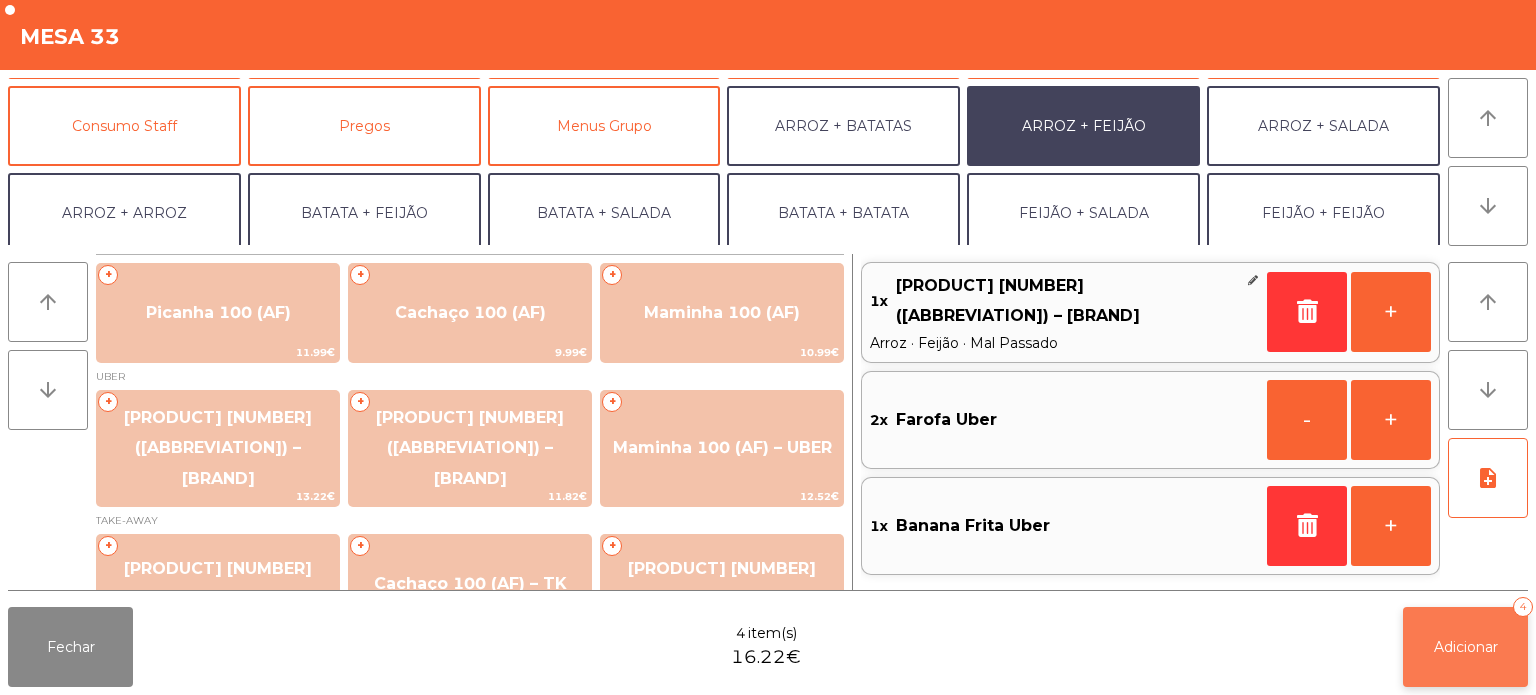 click on "Adicionar" 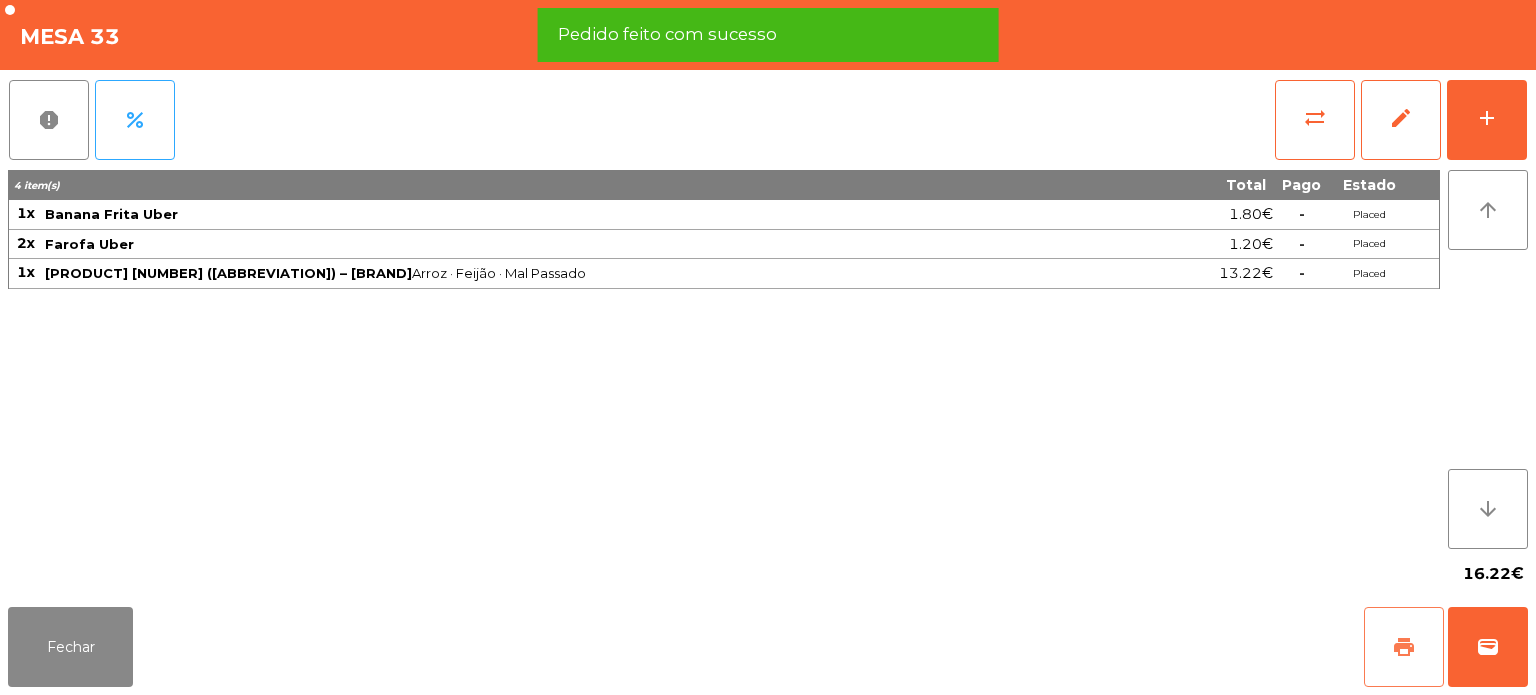 click on "print" 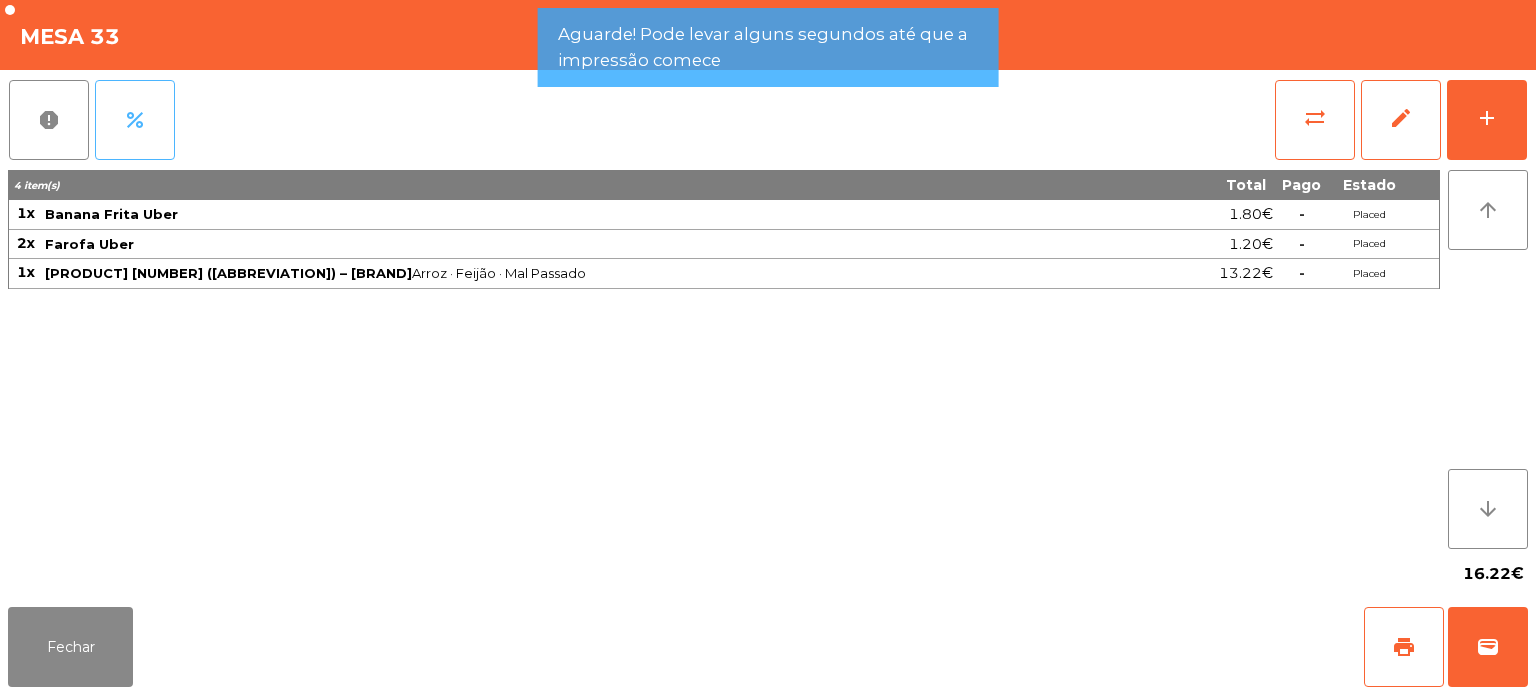 click on "percent" 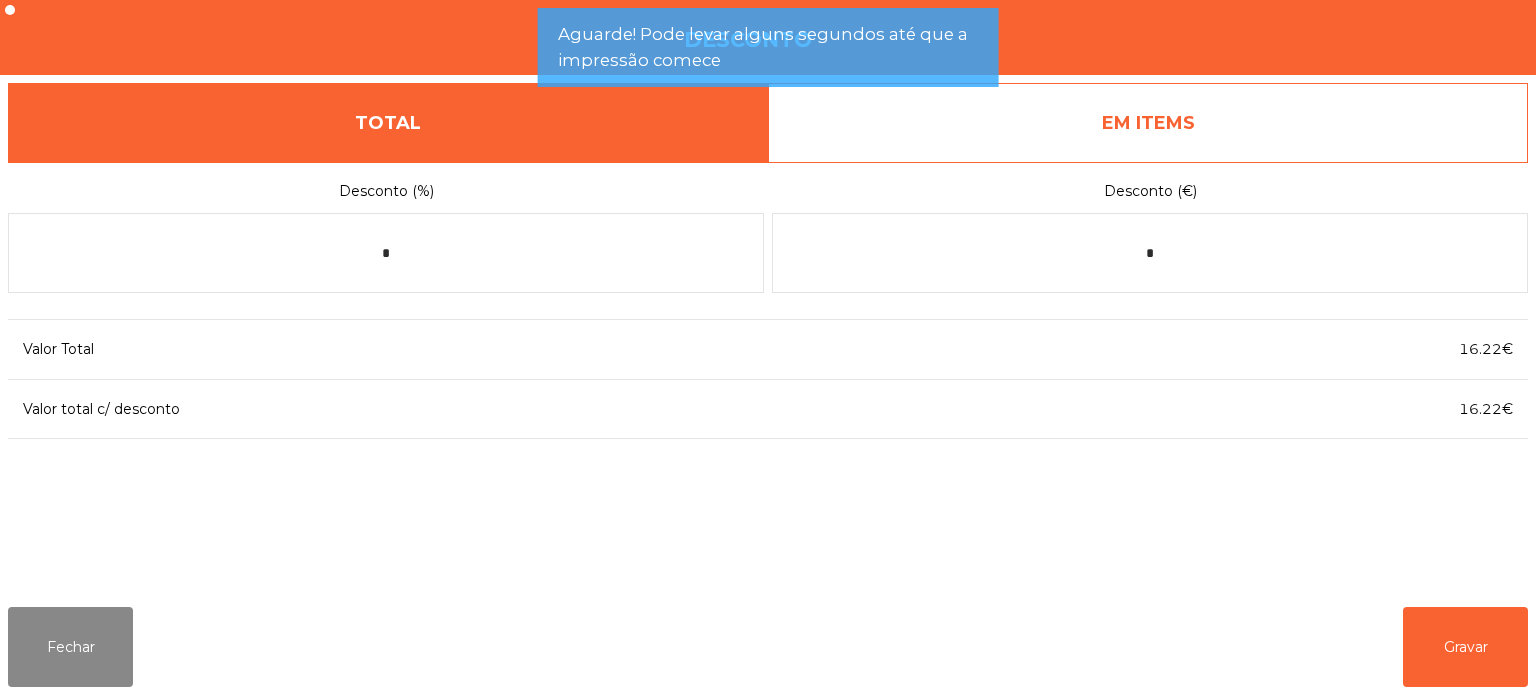 click on "EM ITEMS" at bounding box center [1148, 123] 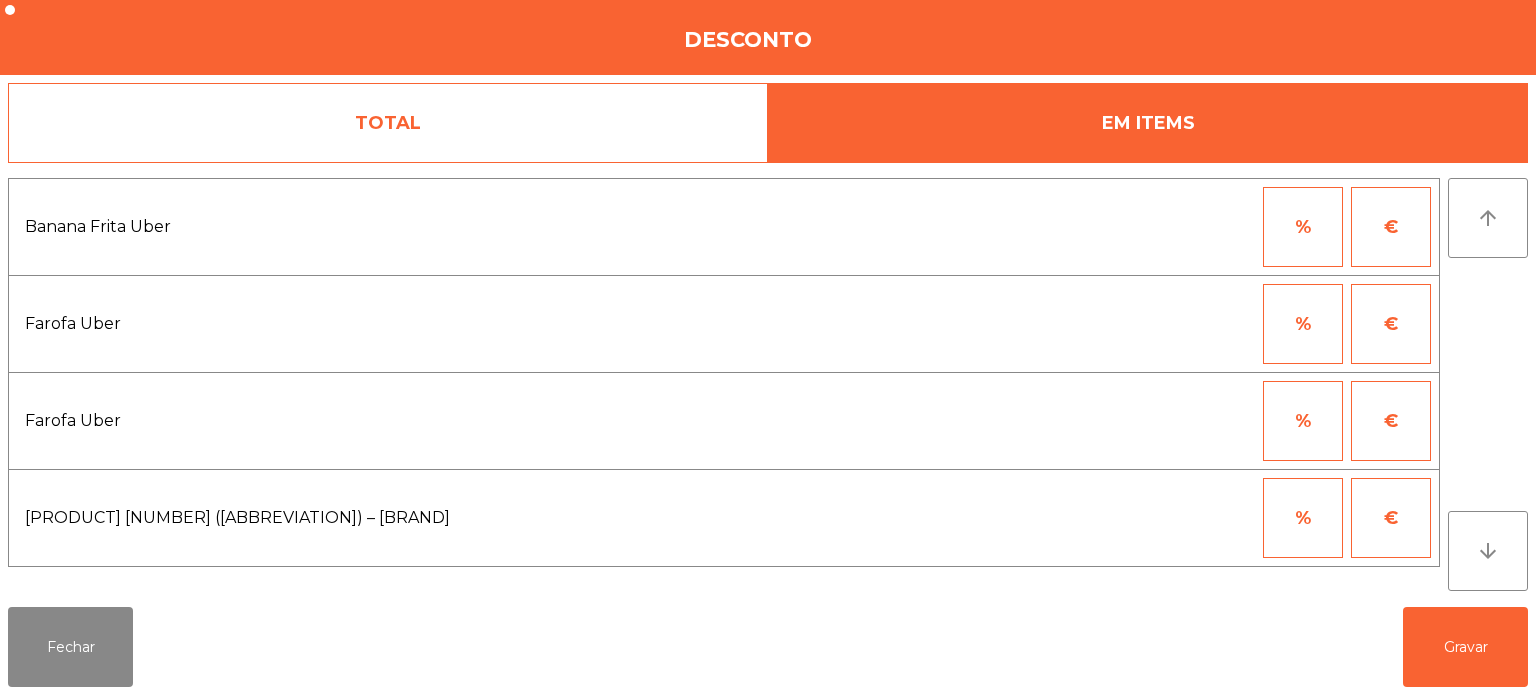 click on "%" at bounding box center (1303, 324) 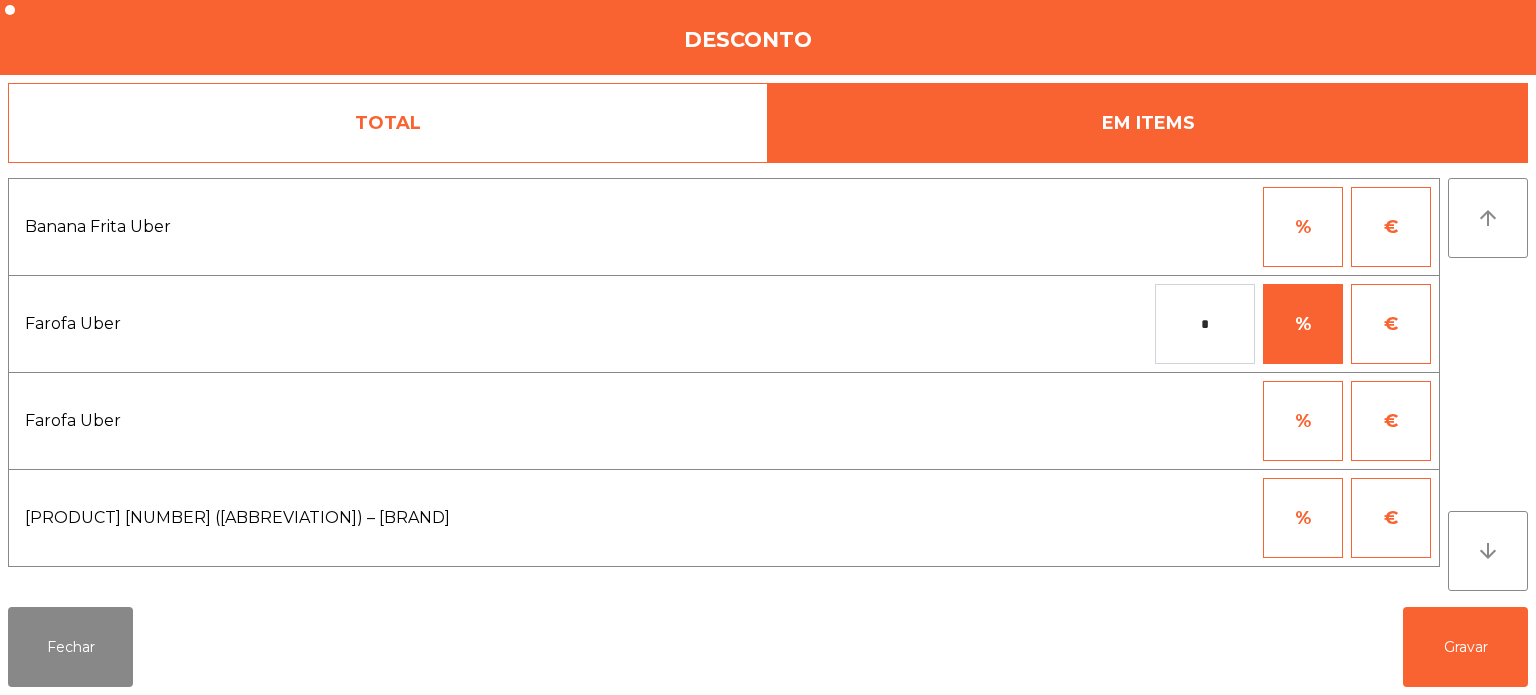 click on "€" at bounding box center [1391, 324] 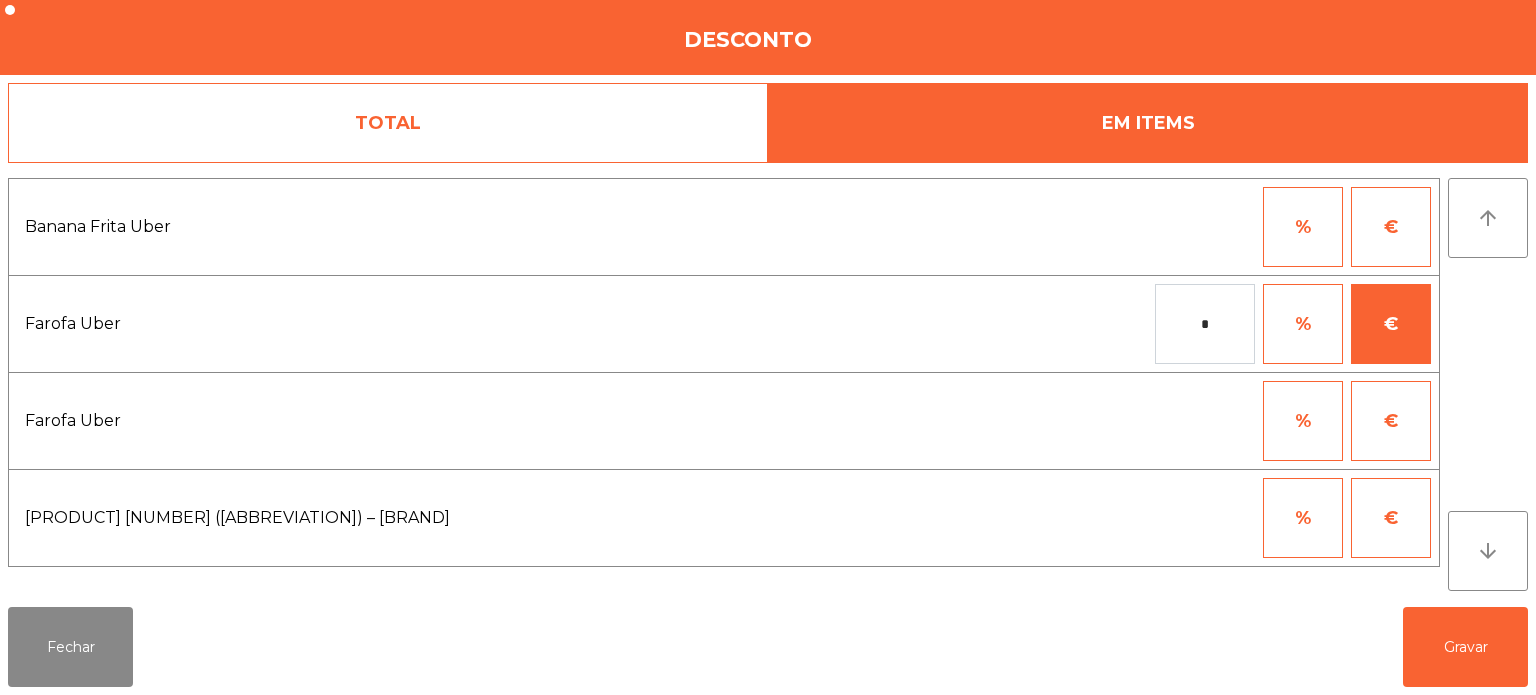 click on "*" at bounding box center (1205, 324) 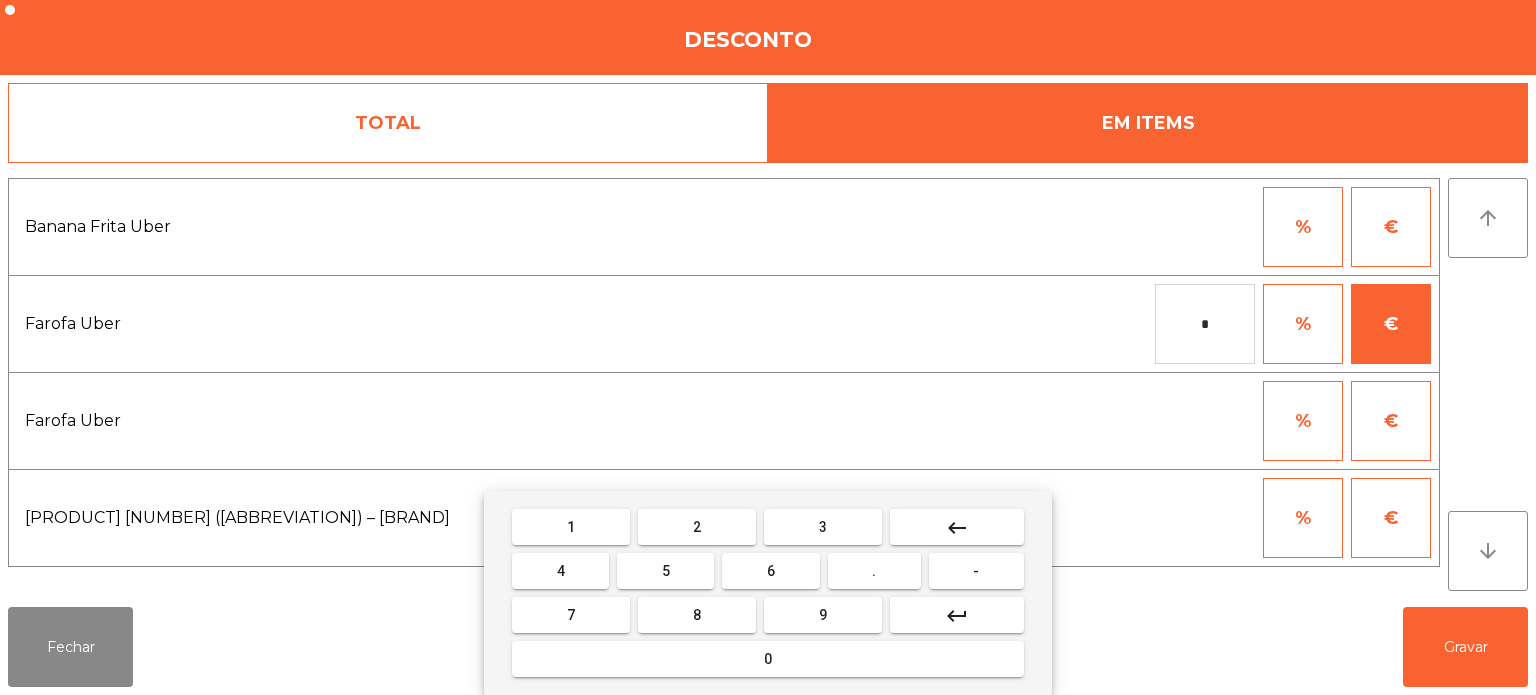click on "." at bounding box center (874, 571) 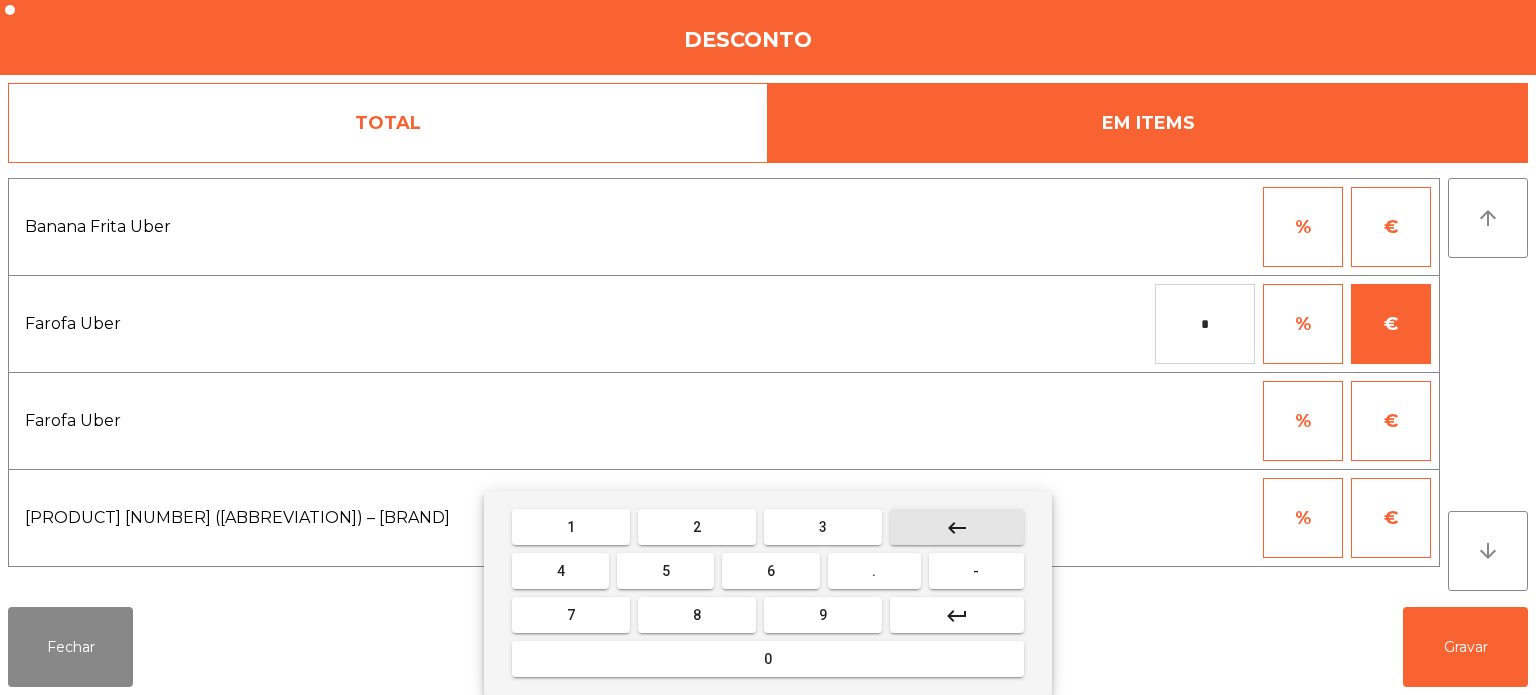 click on "0" at bounding box center [768, 659] 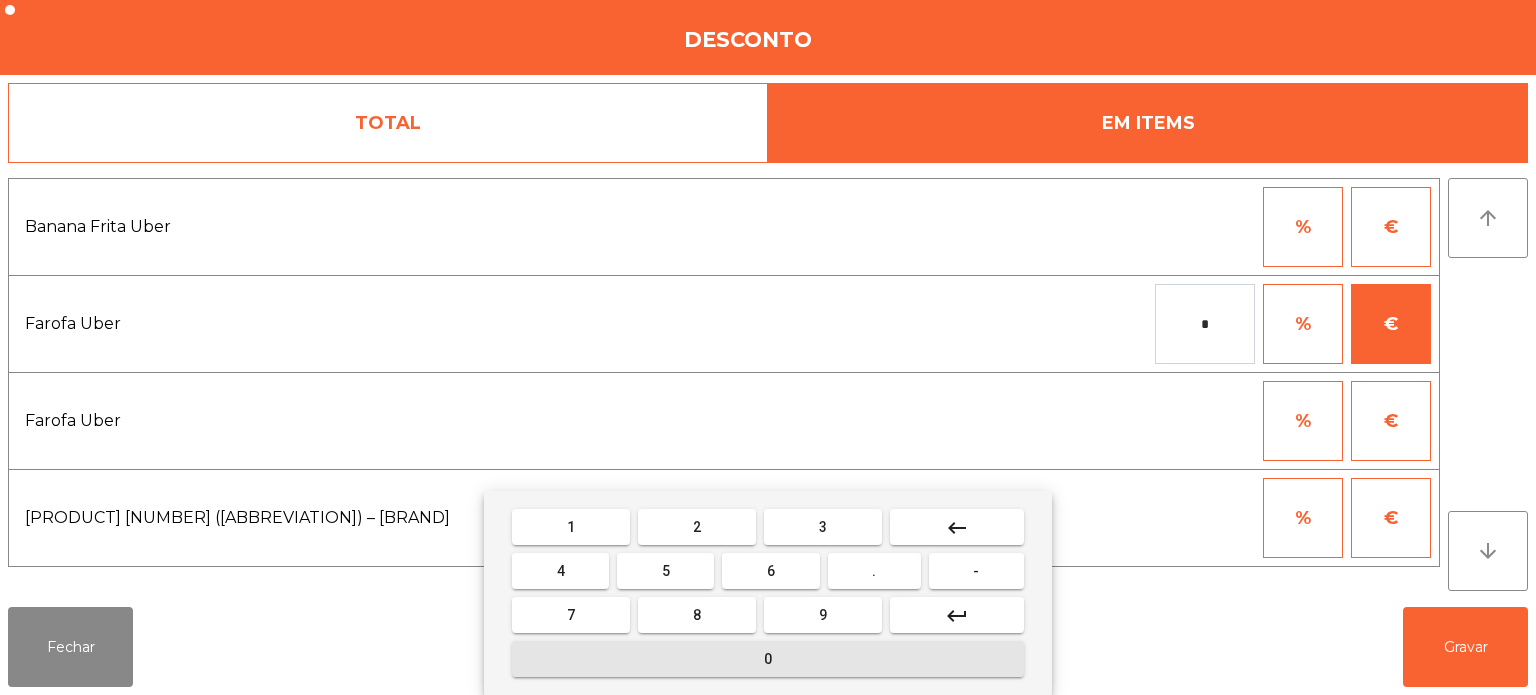 click on "." at bounding box center (874, 571) 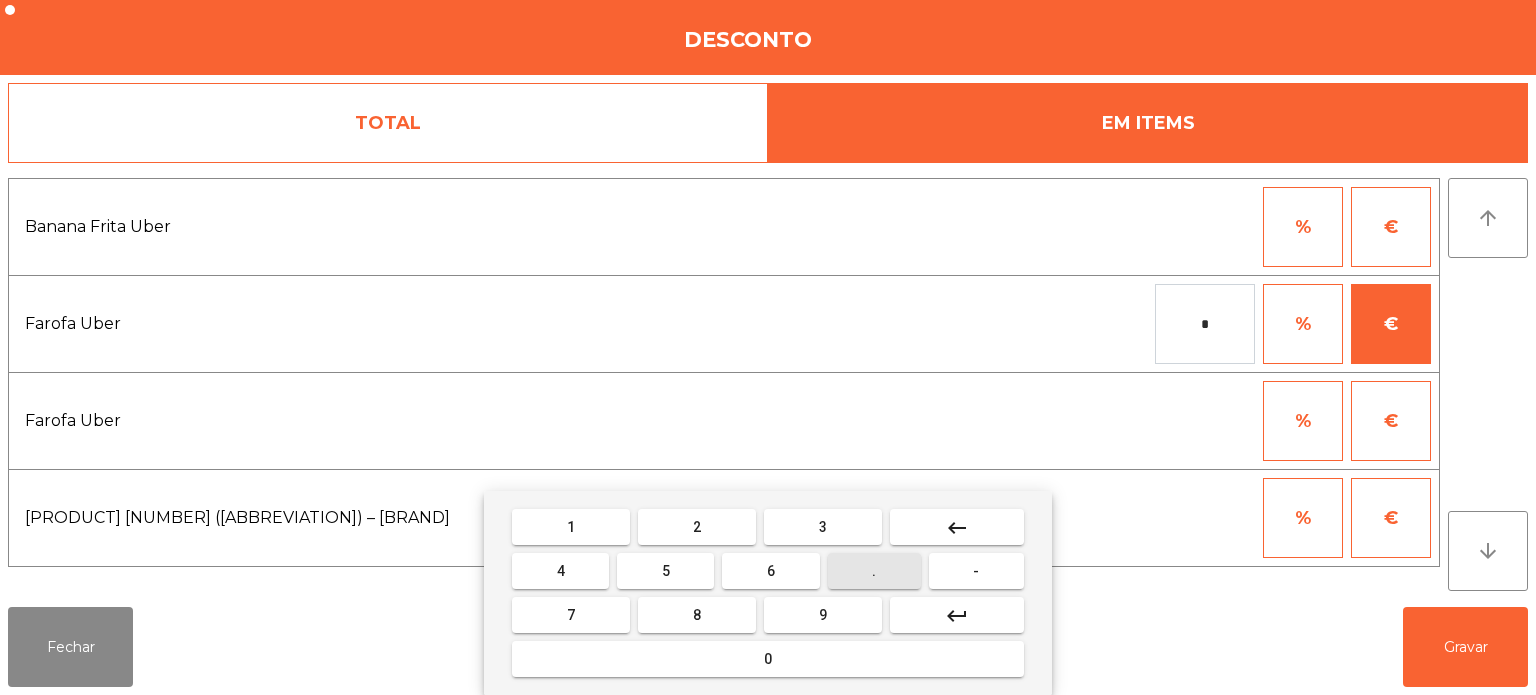 click on "1" at bounding box center [571, 527] 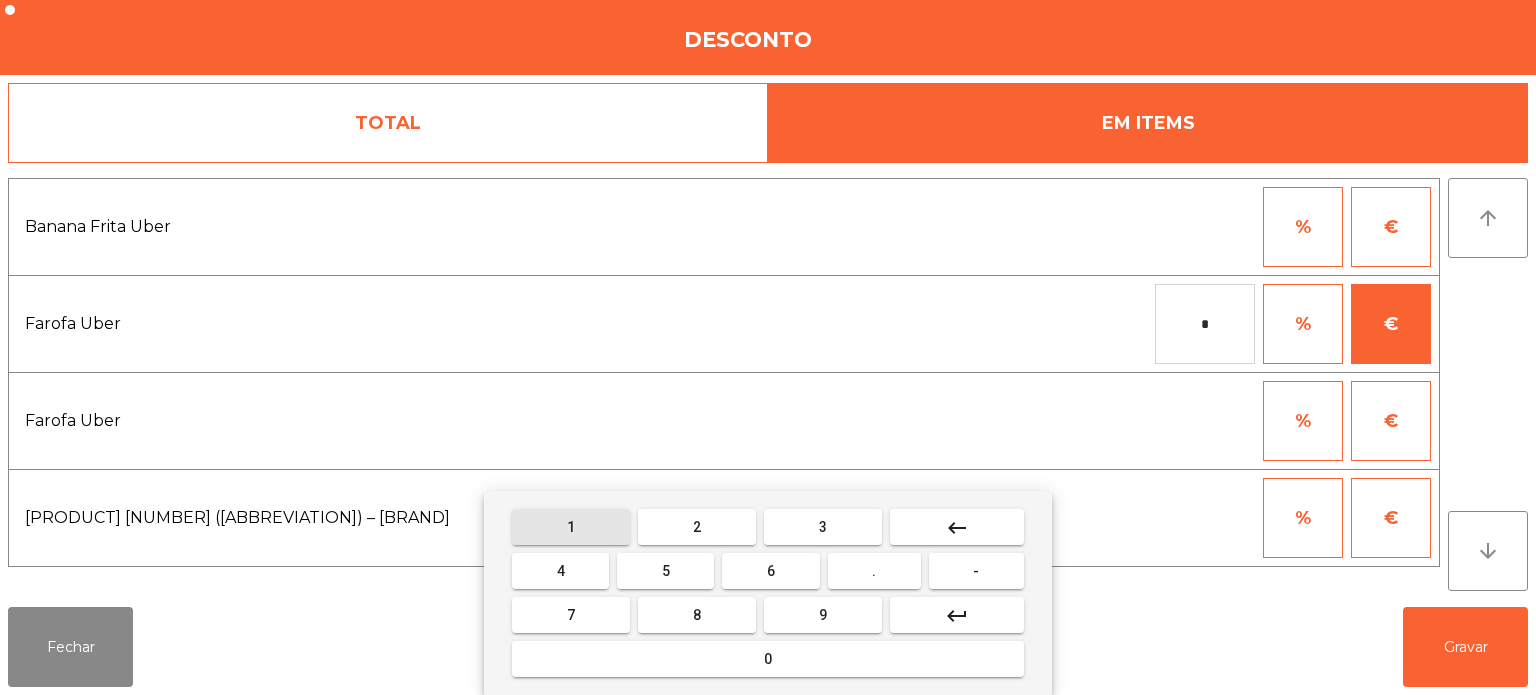 click on "0" at bounding box center (768, 659) 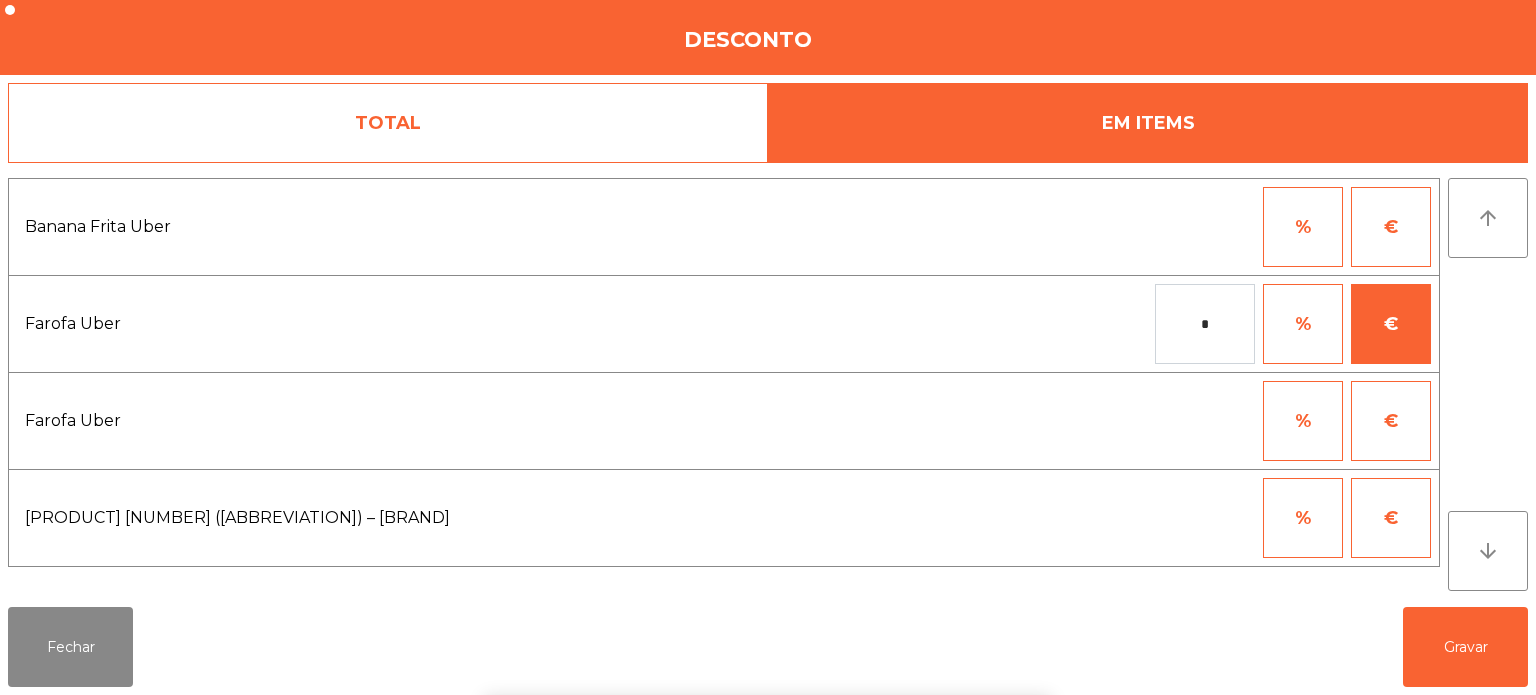 click on "%" at bounding box center [1303, 421] 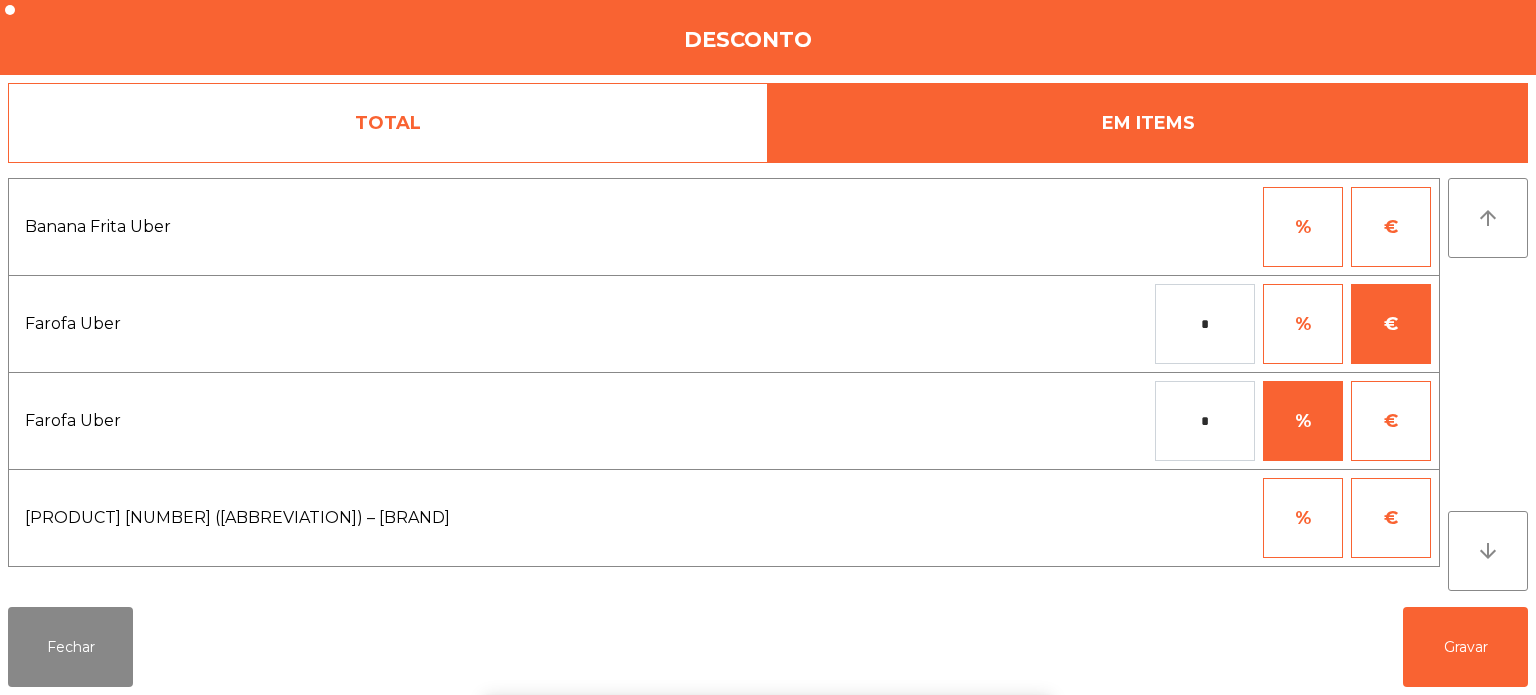 click on "€" at bounding box center [1391, 421] 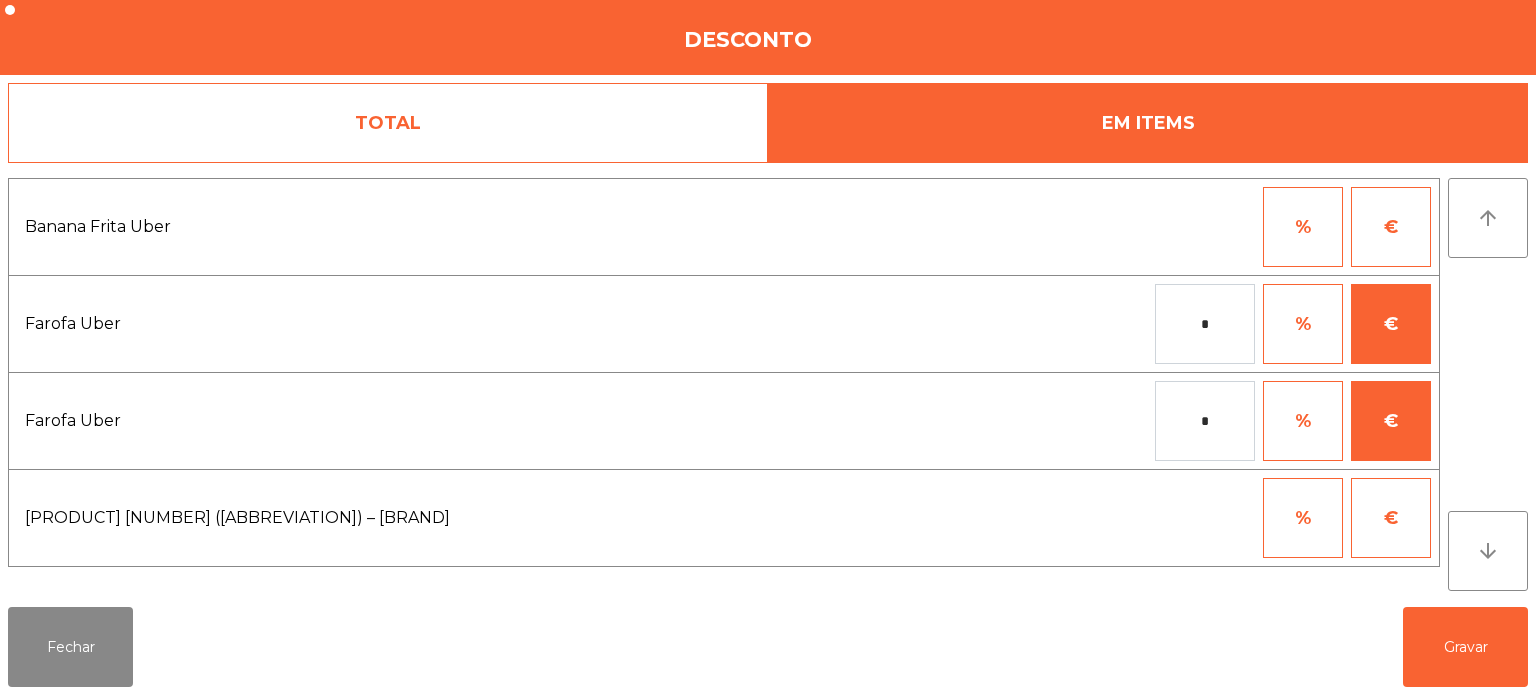 click on "*" at bounding box center (1205, 421) 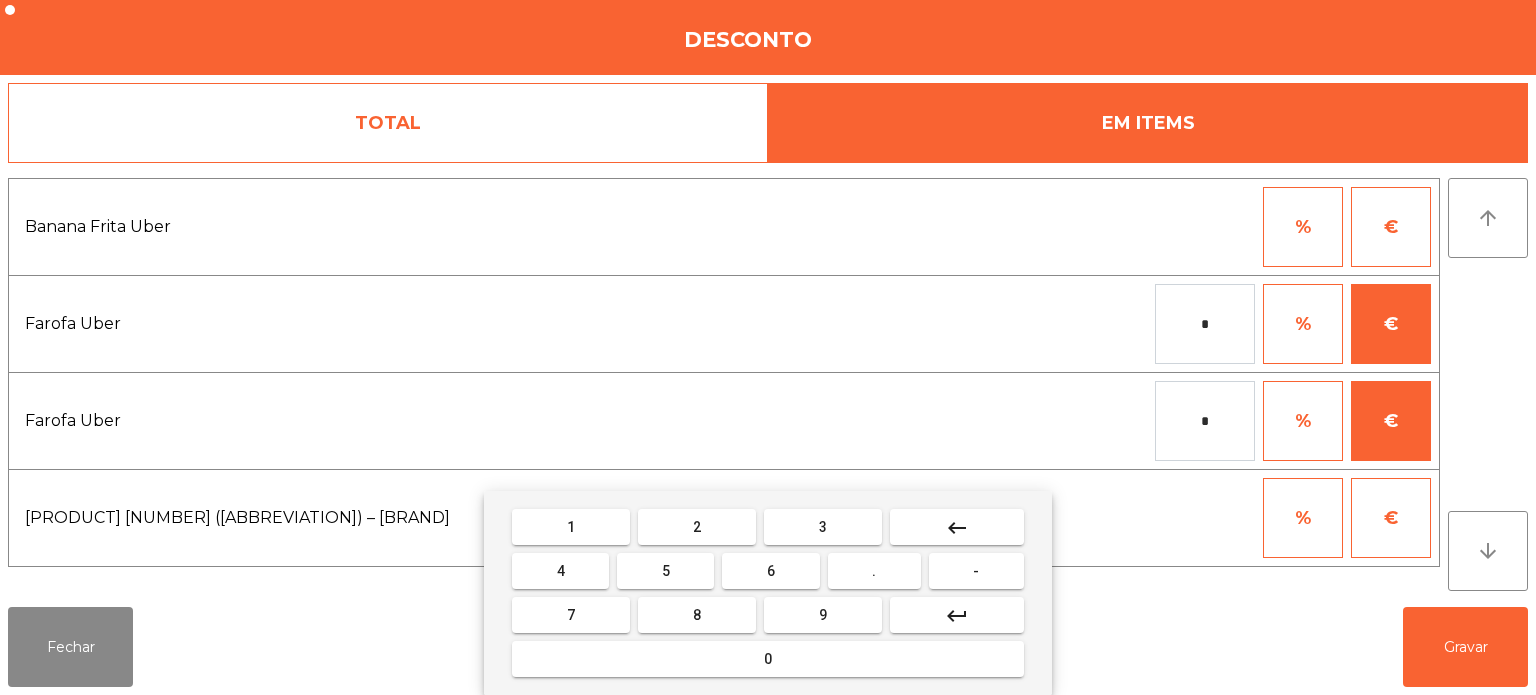 click on "0" at bounding box center (768, 659) 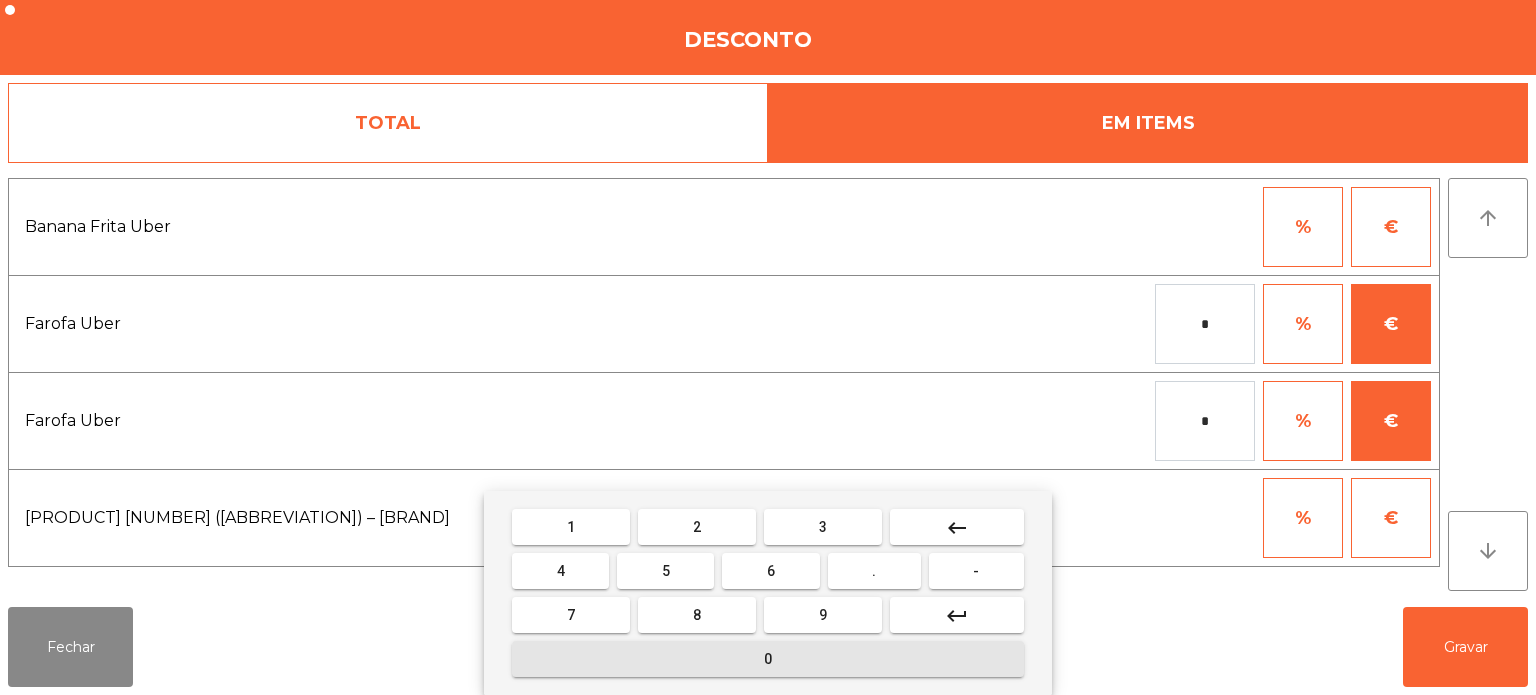 click on "." at bounding box center [874, 571] 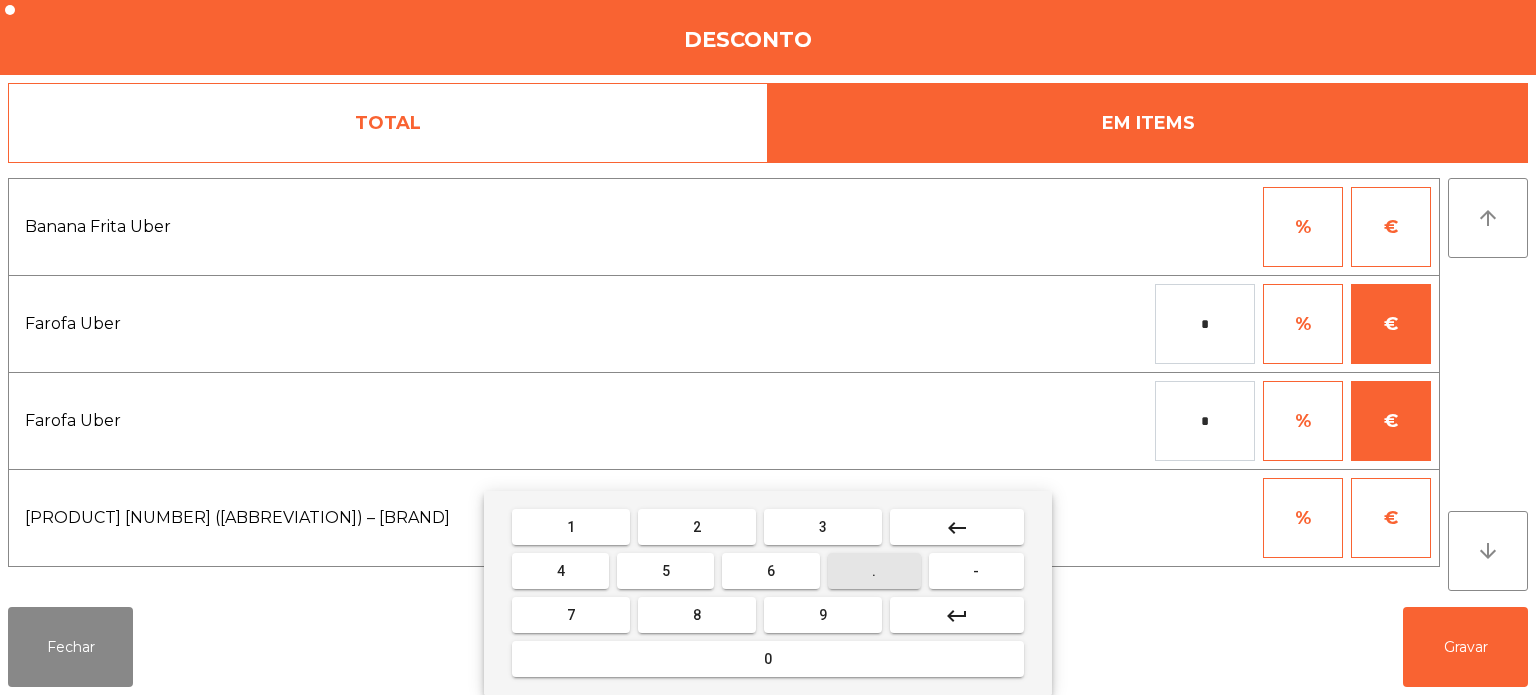 click on "1" at bounding box center [571, 527] 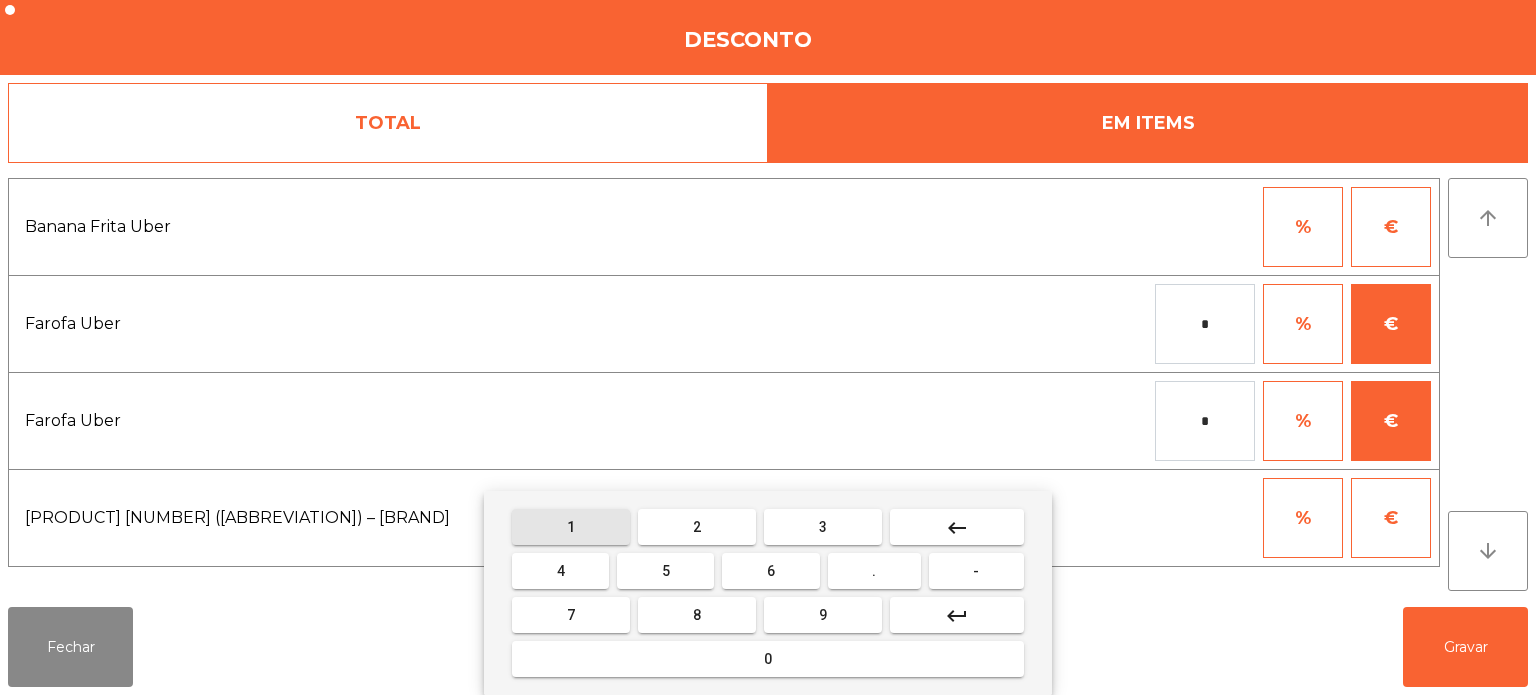 click on "0" at bounding box center [768, 659] 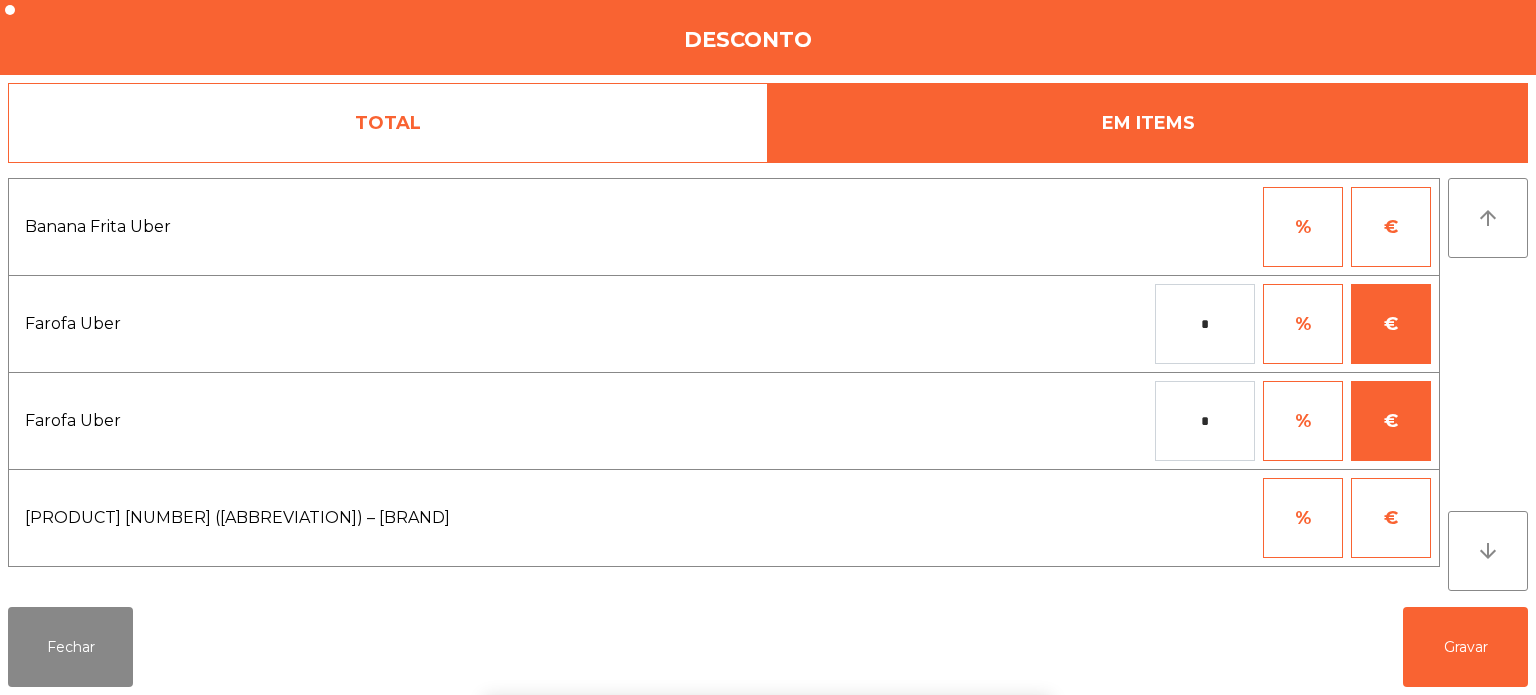 click on "€" at bounding box center [1391, 227] 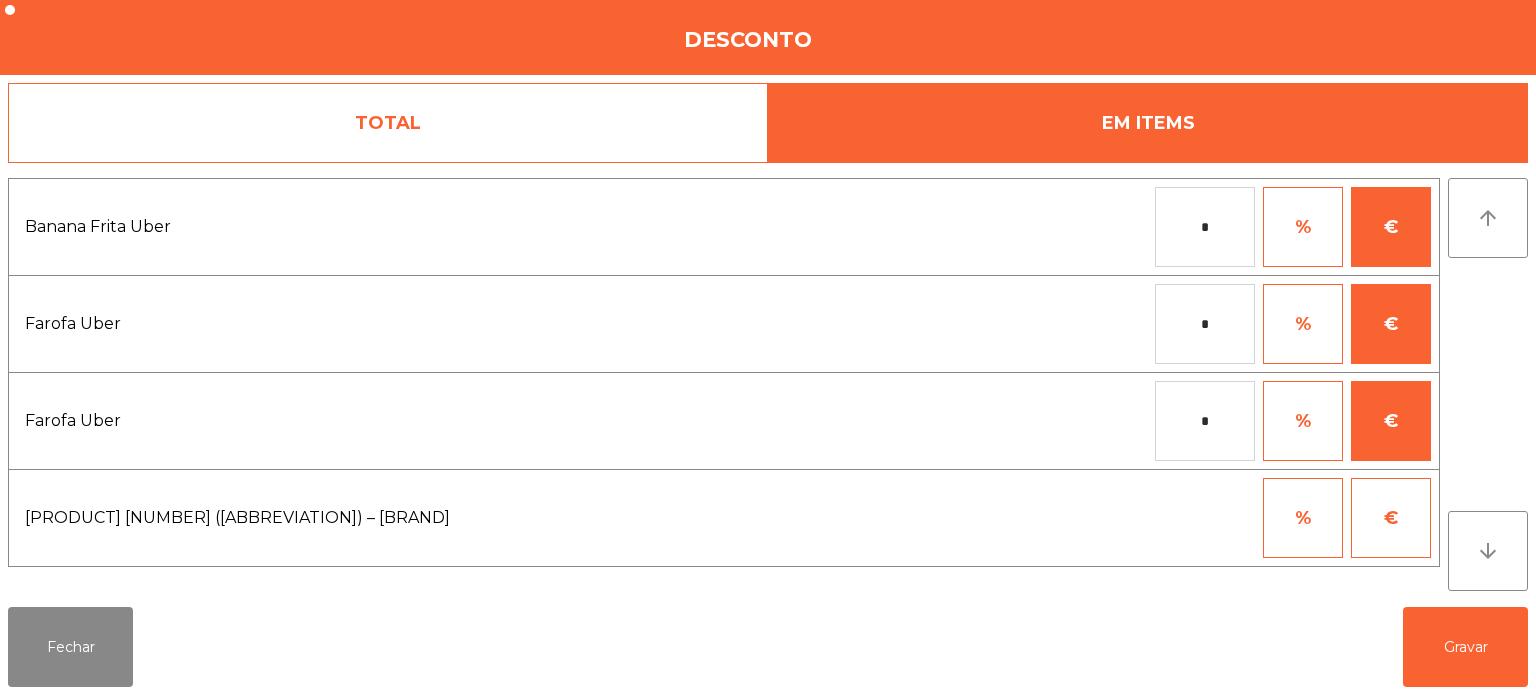 click on "€" at bounding box center (1391, 227) 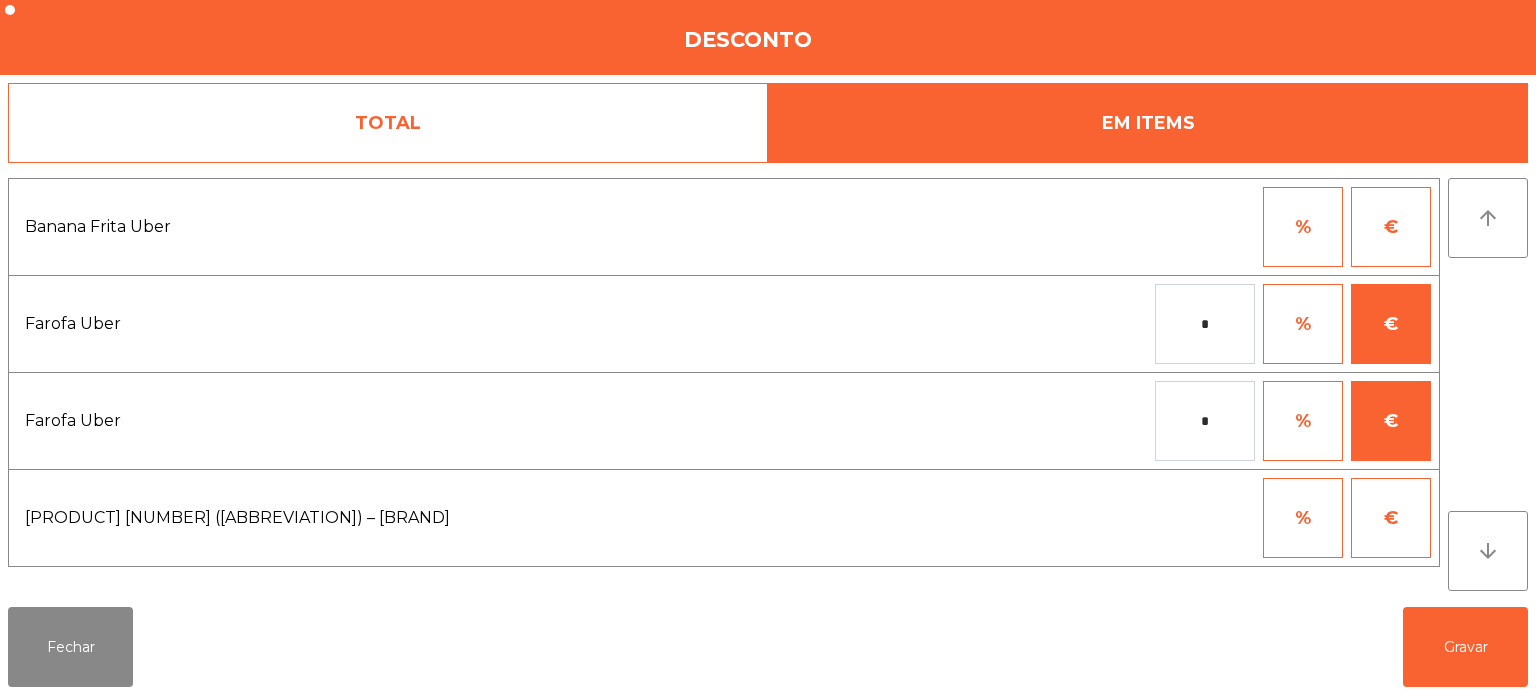 click at bounding box center (1205, 227) 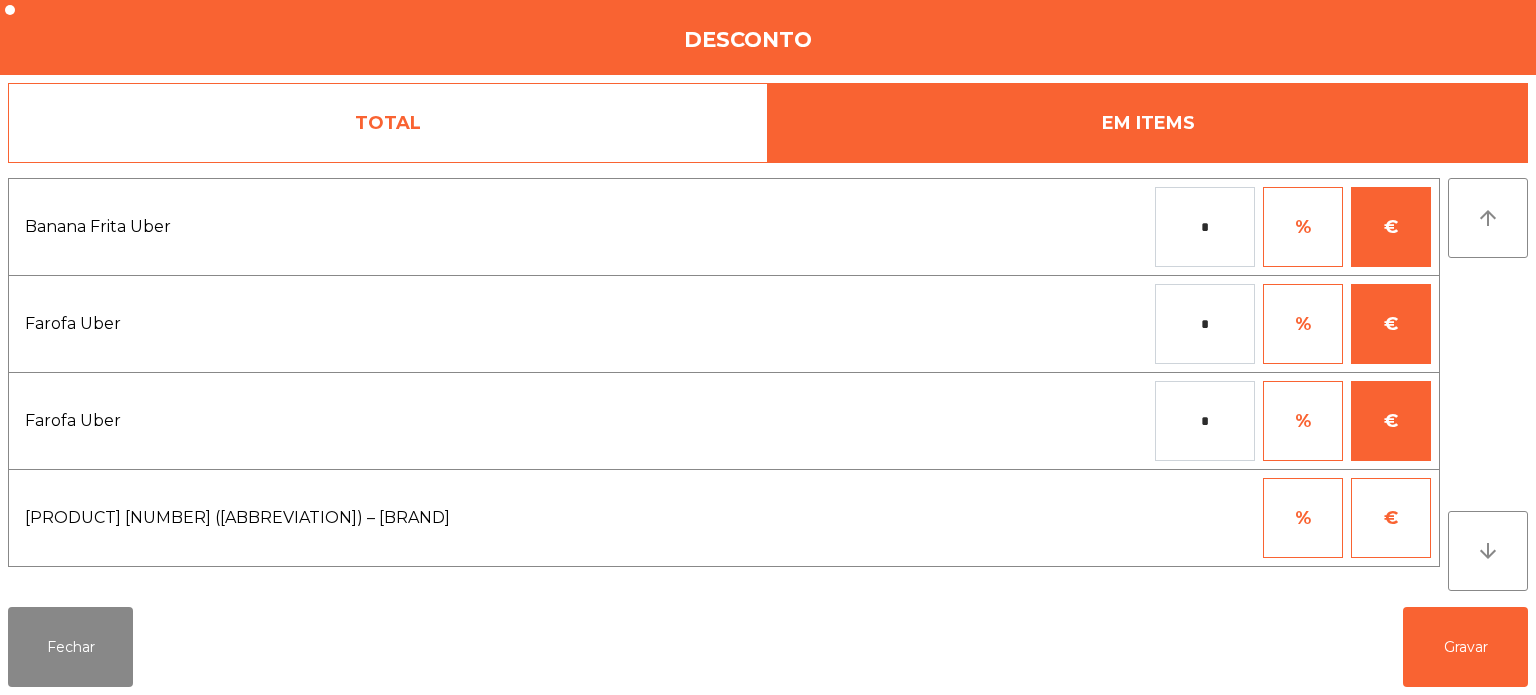 click on "*" at bounding box center [1205, 227] 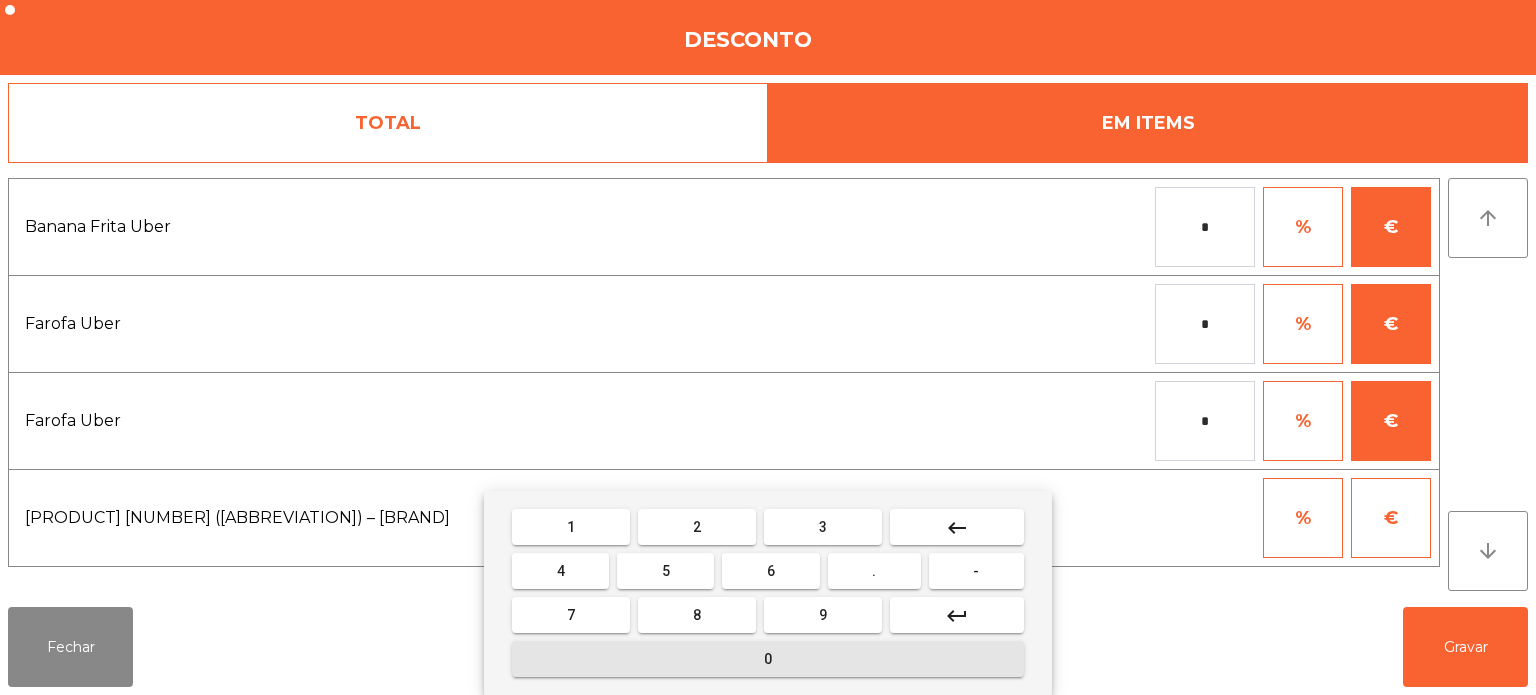 click on "0" at bounding box center (768, 659) 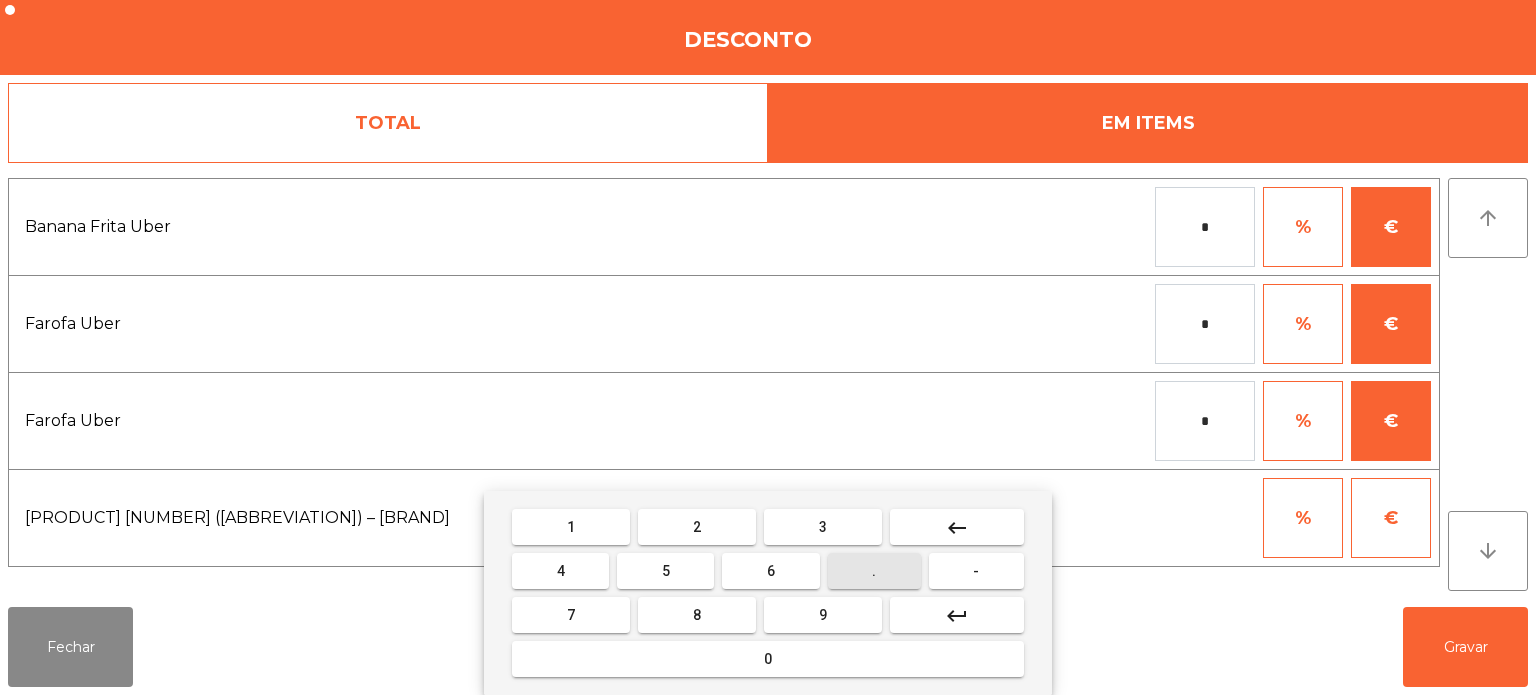 click on "3" at bounding box center [823, 527] 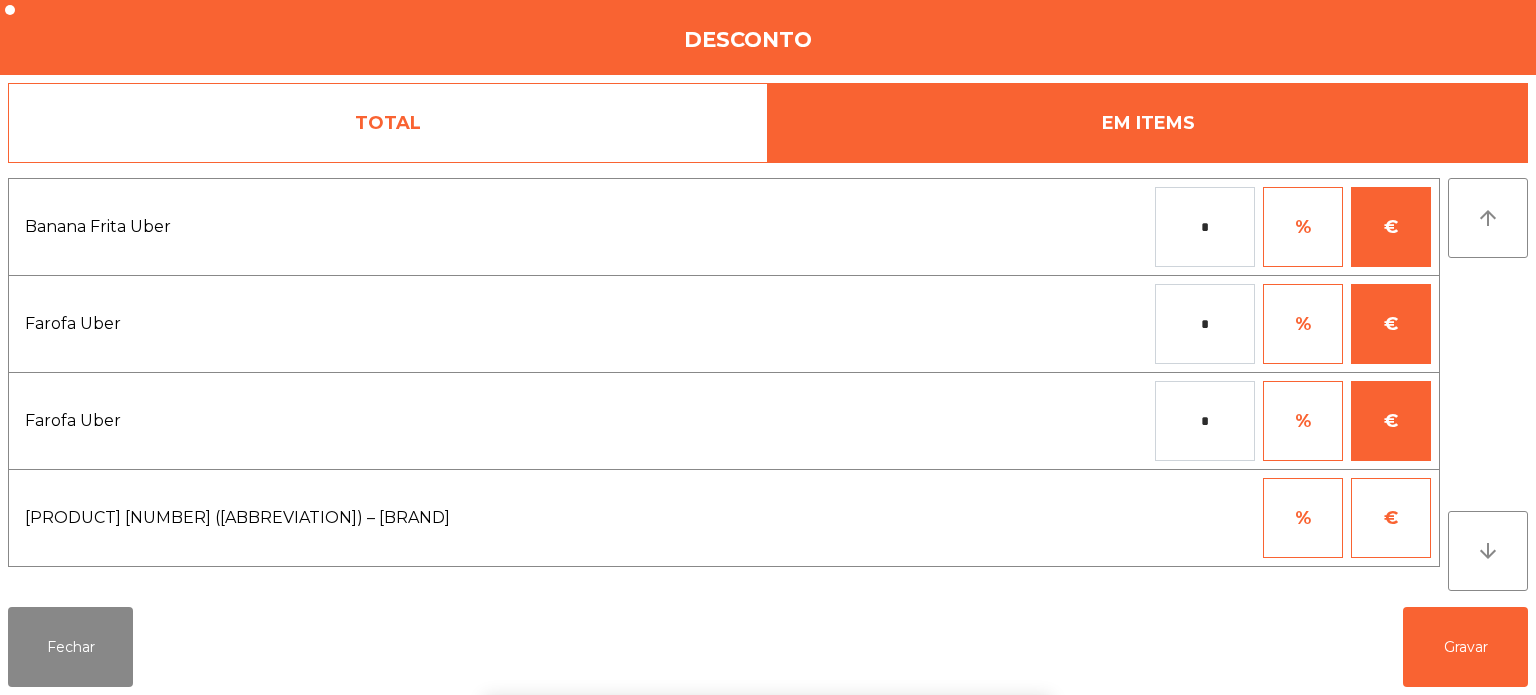 click on "1 2 3 keyboard_backspace 4 5 6 . - 7 8 9 keyboard_return 0" at bounding box center [768, 593] 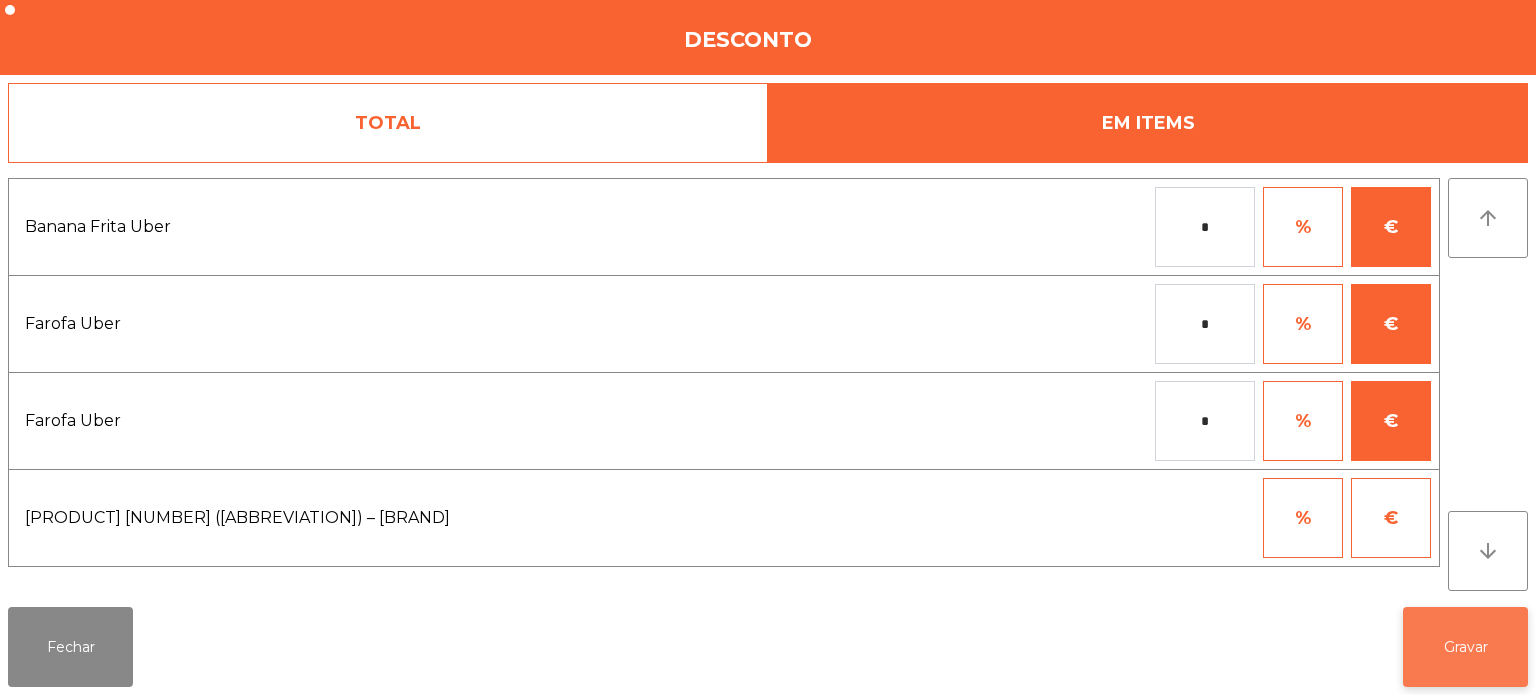 click on "Gravar" 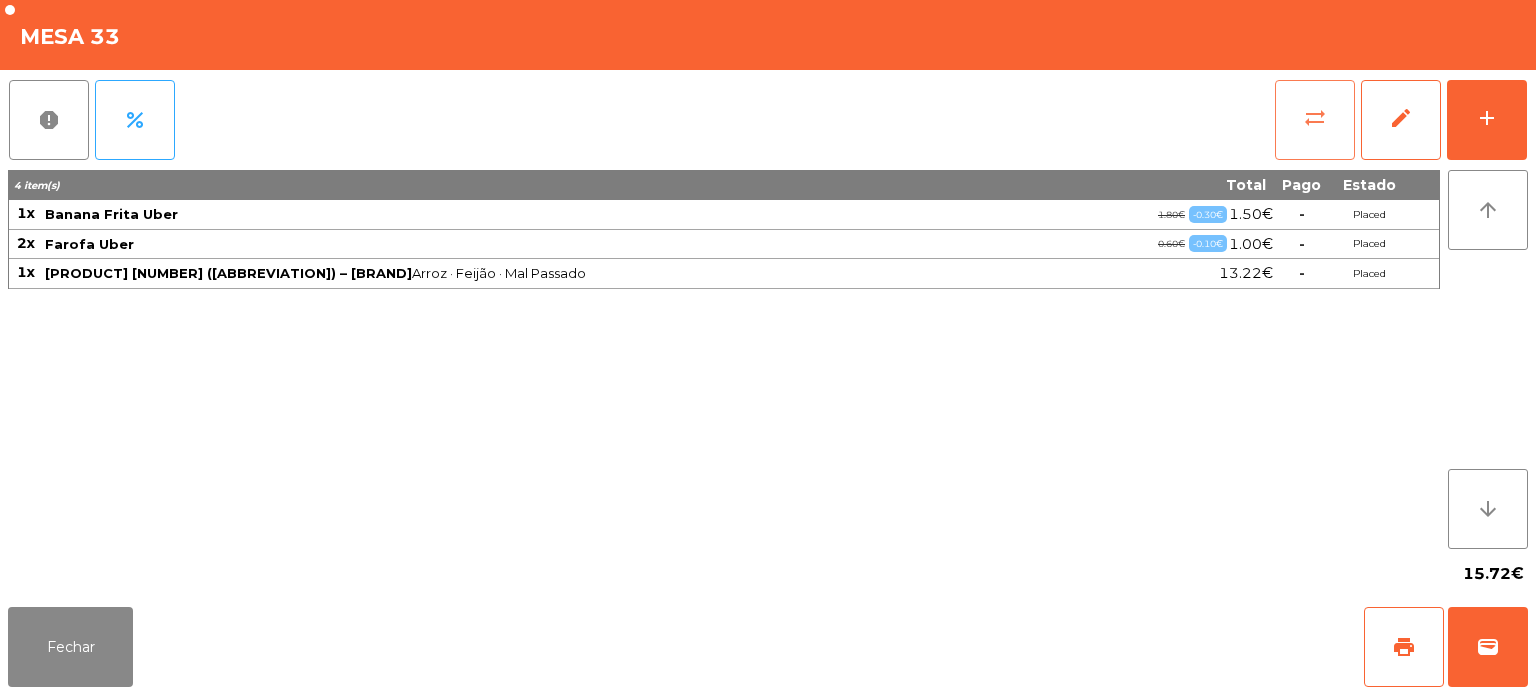 click on "sync_alt" 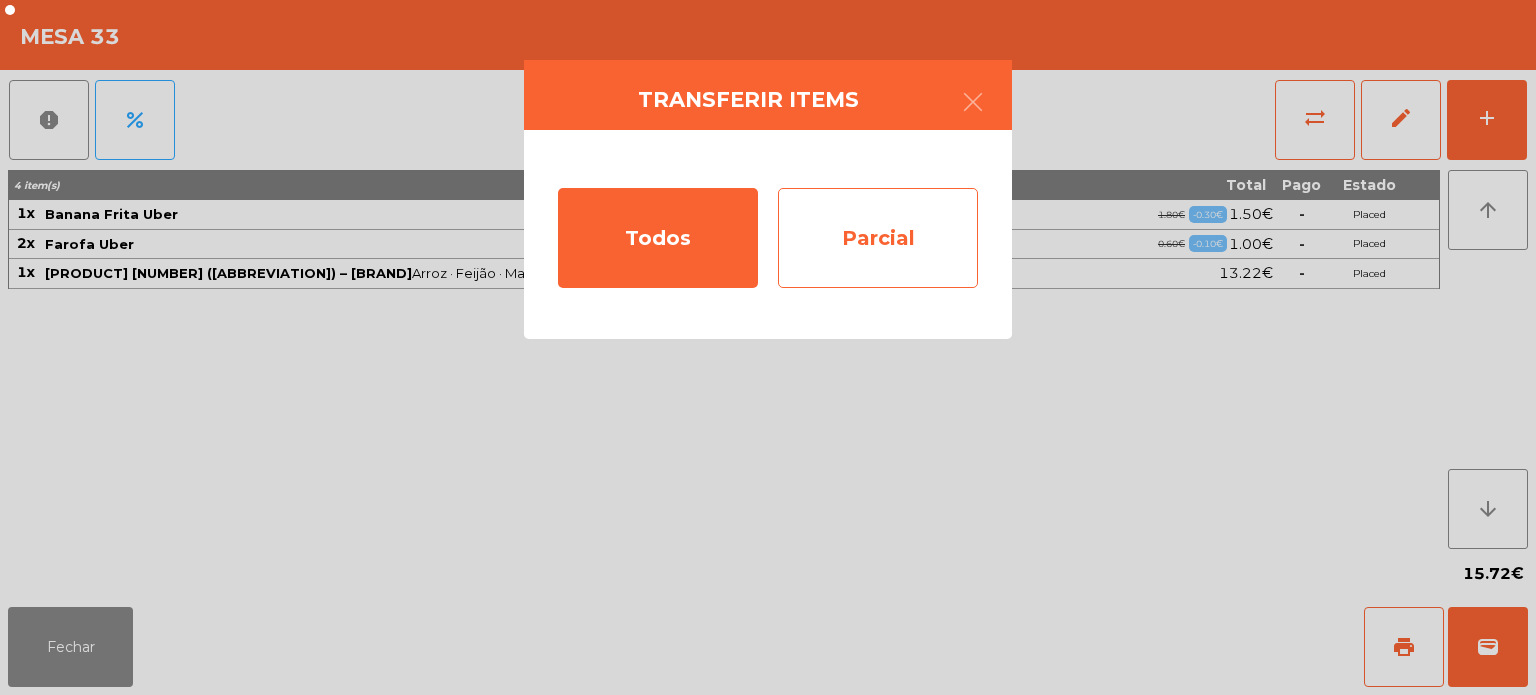 click on "Parcial" 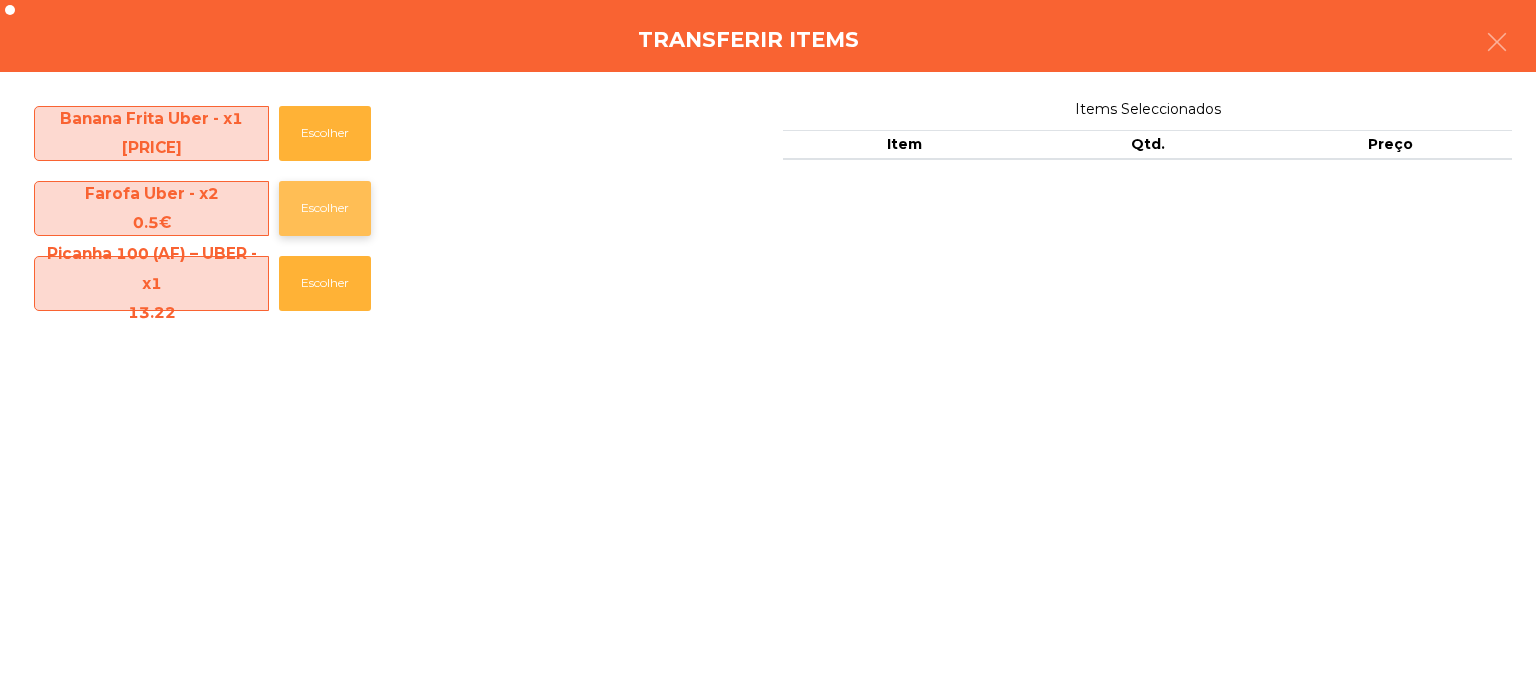 click on "Escolher" 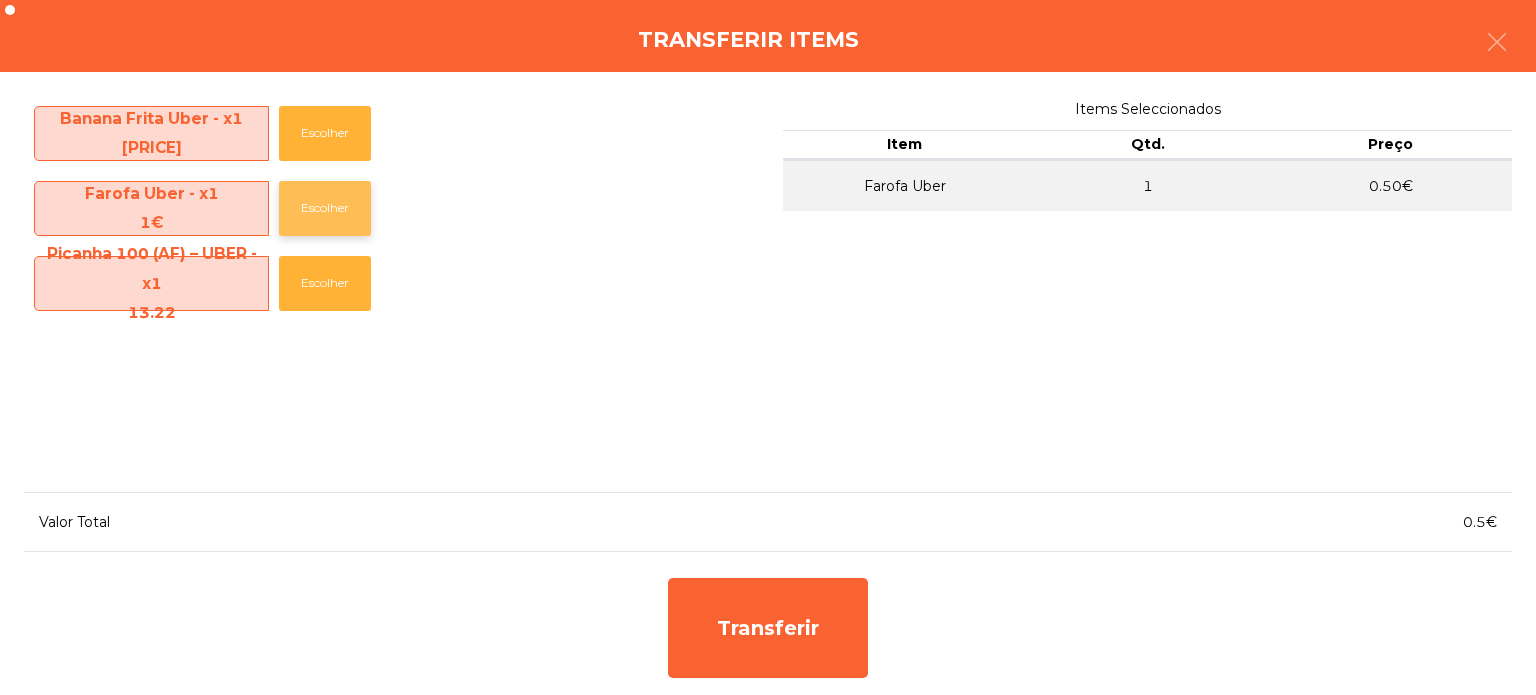click on "Escolher" 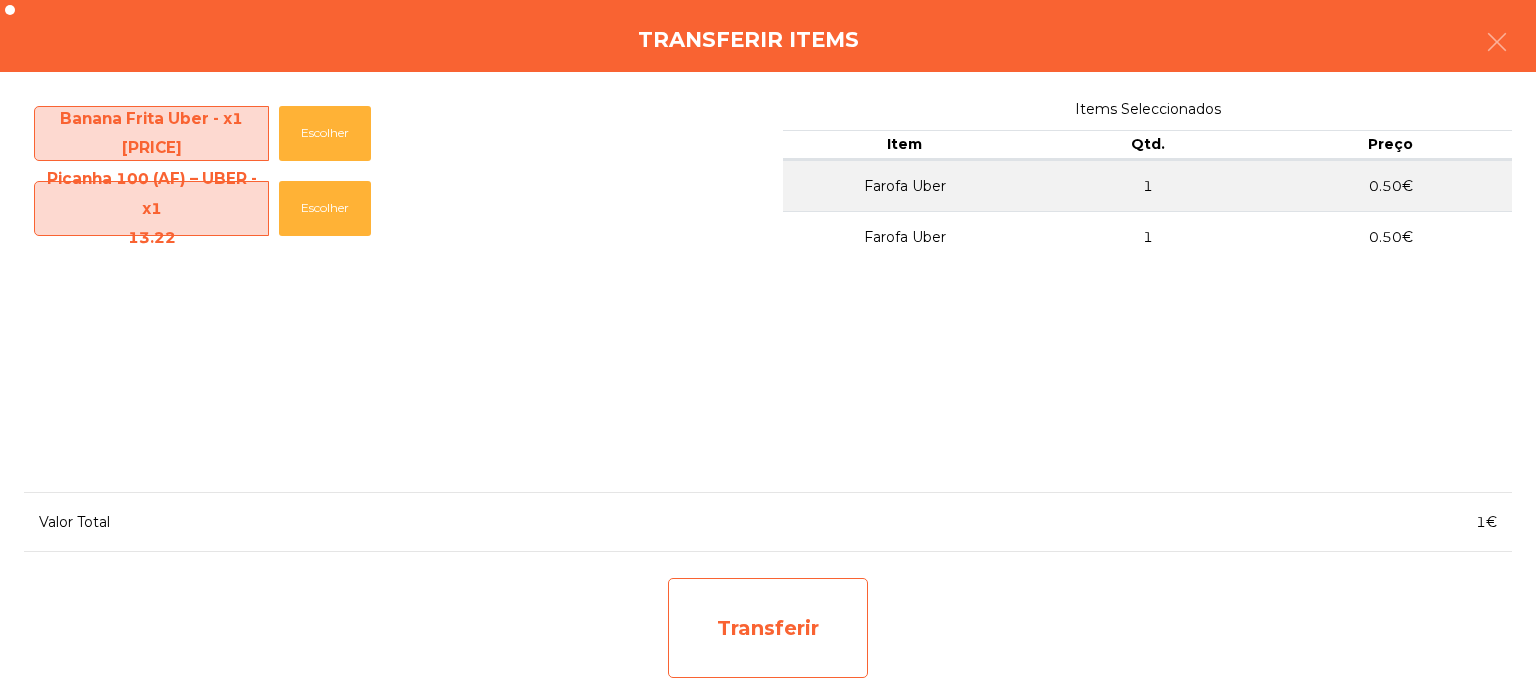 click on "Transferir" 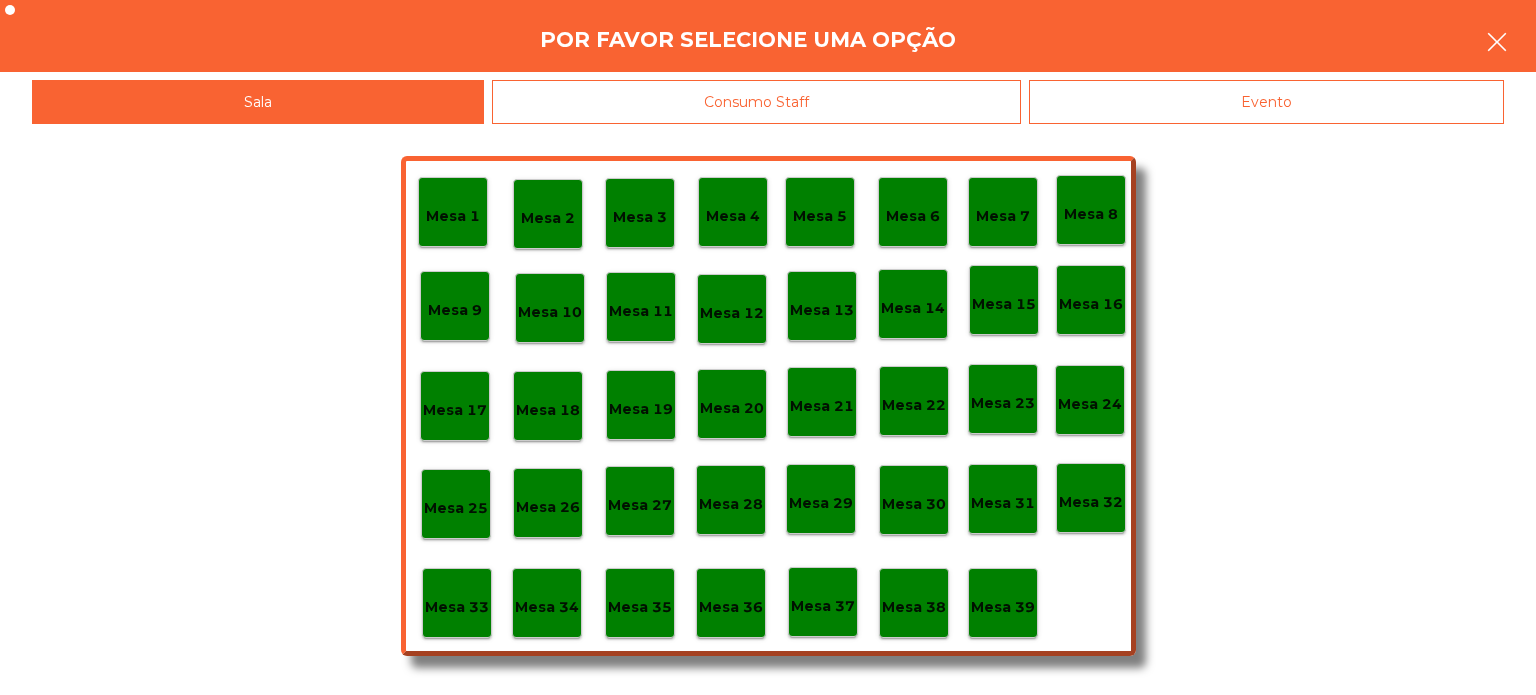 click 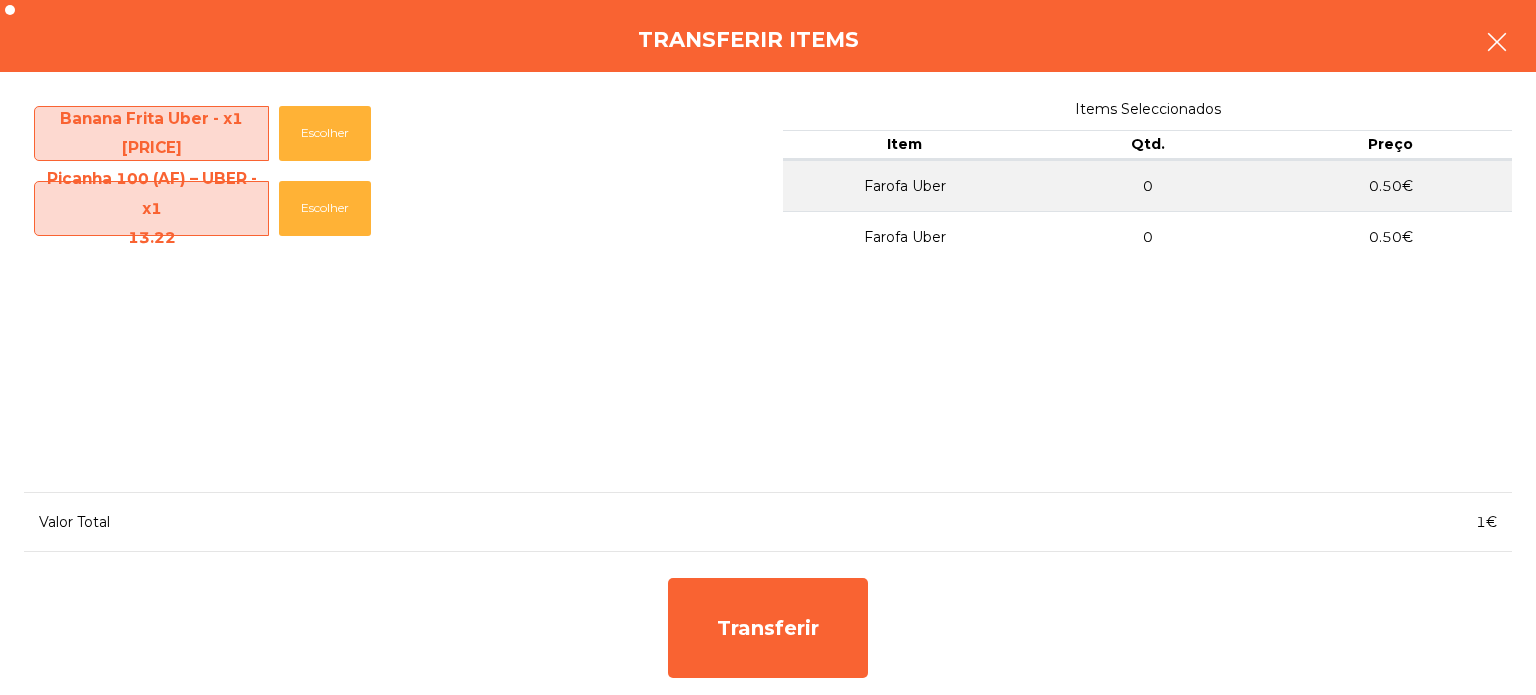 click 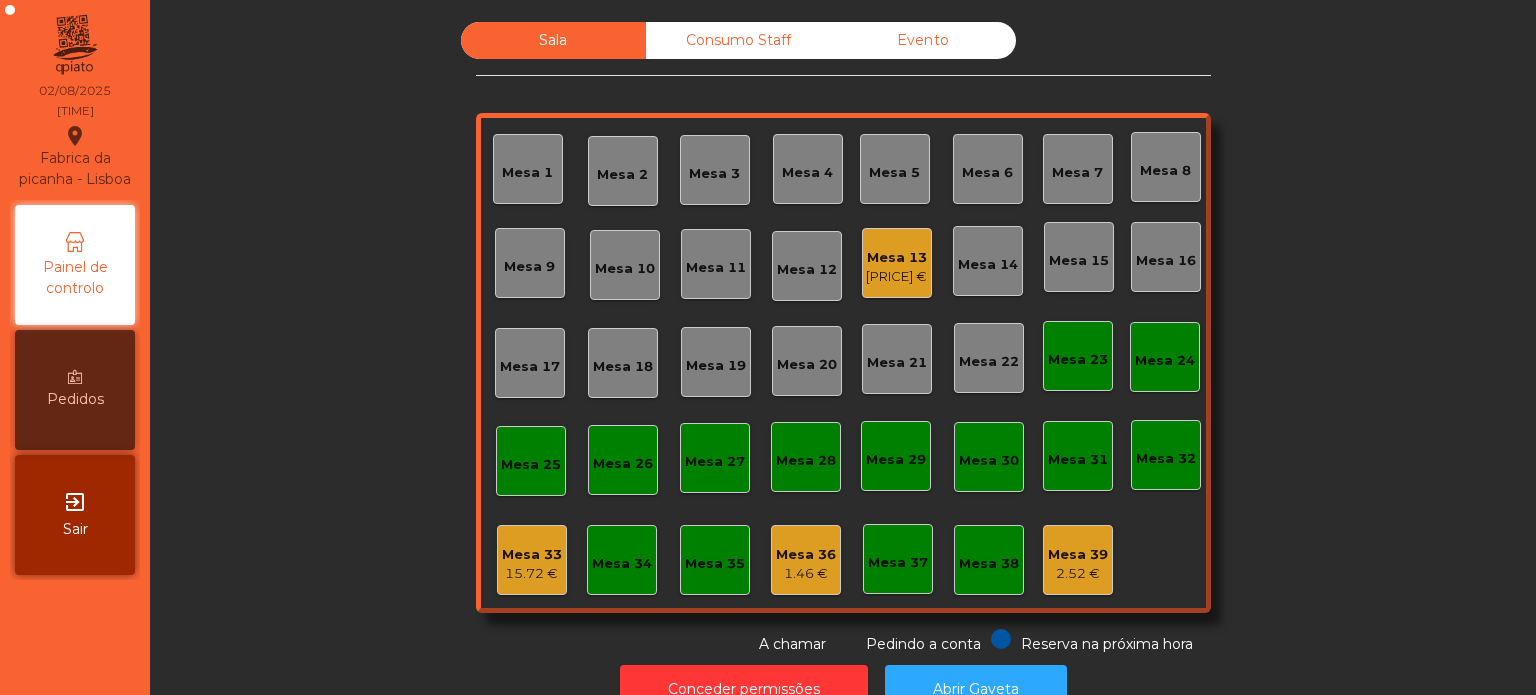 click on "413.75 €" 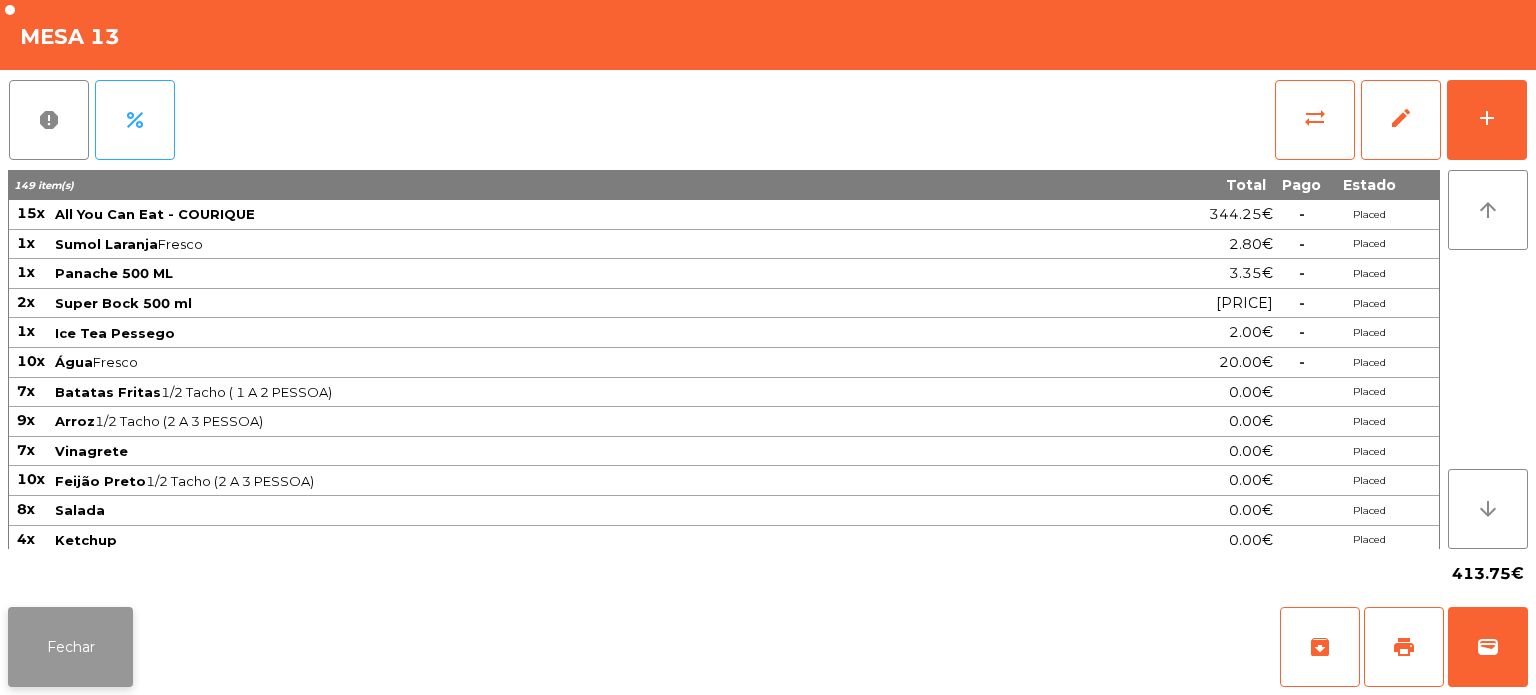 click on "Fechar" 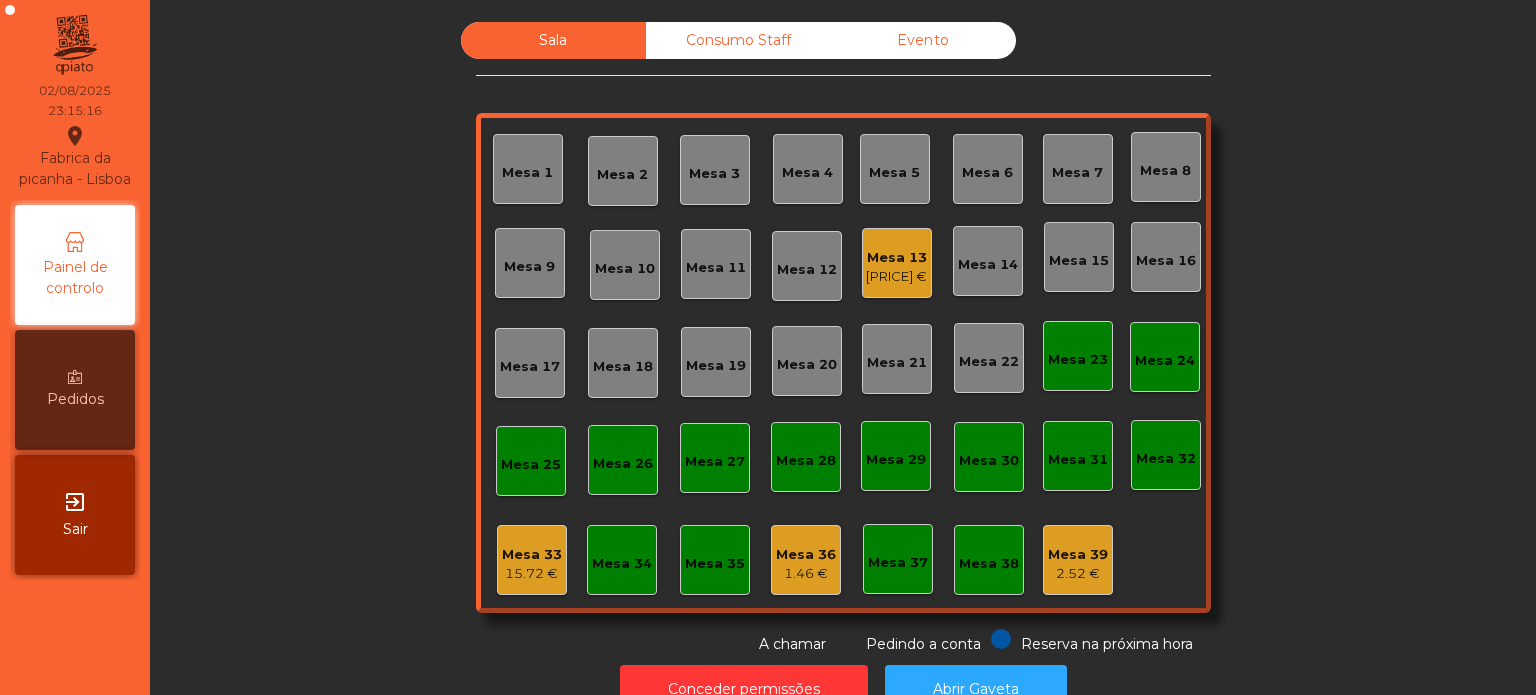 click on "15.72 €" 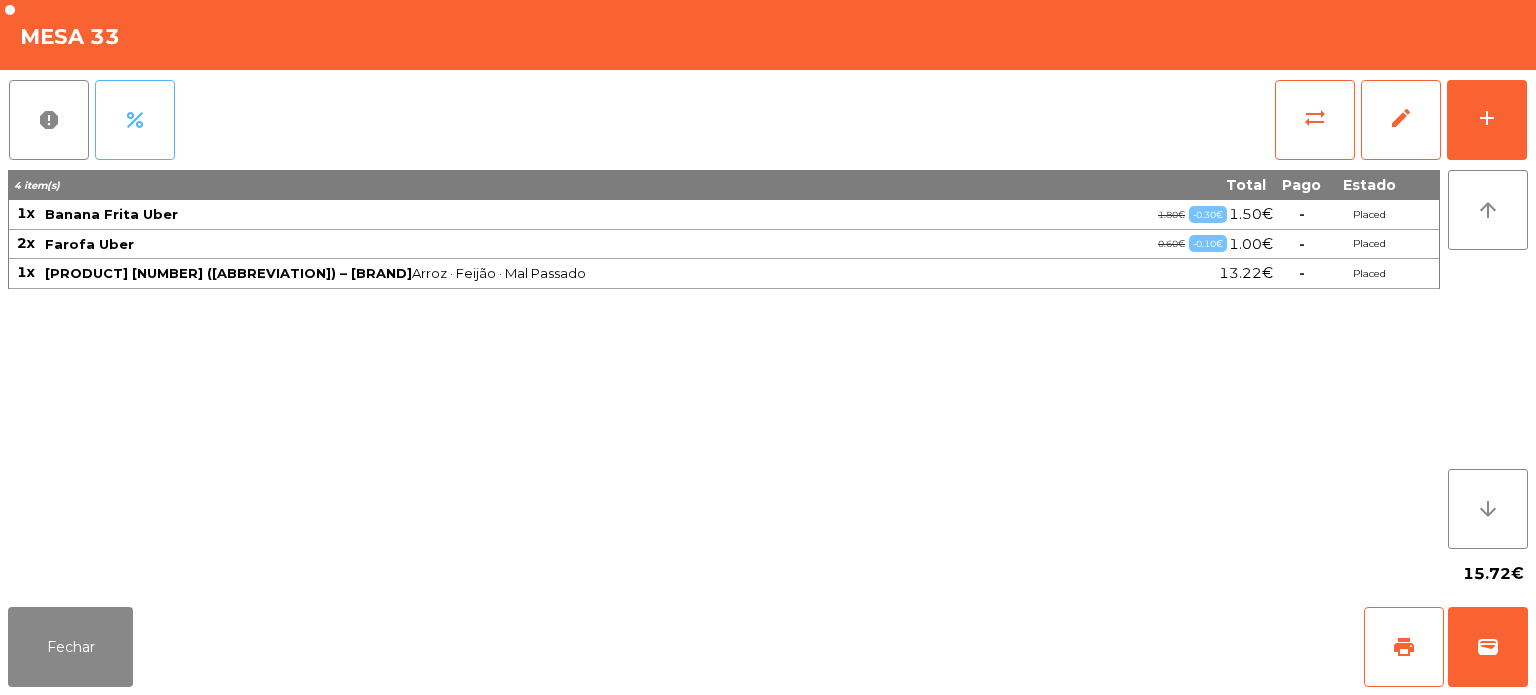 click on "percent" 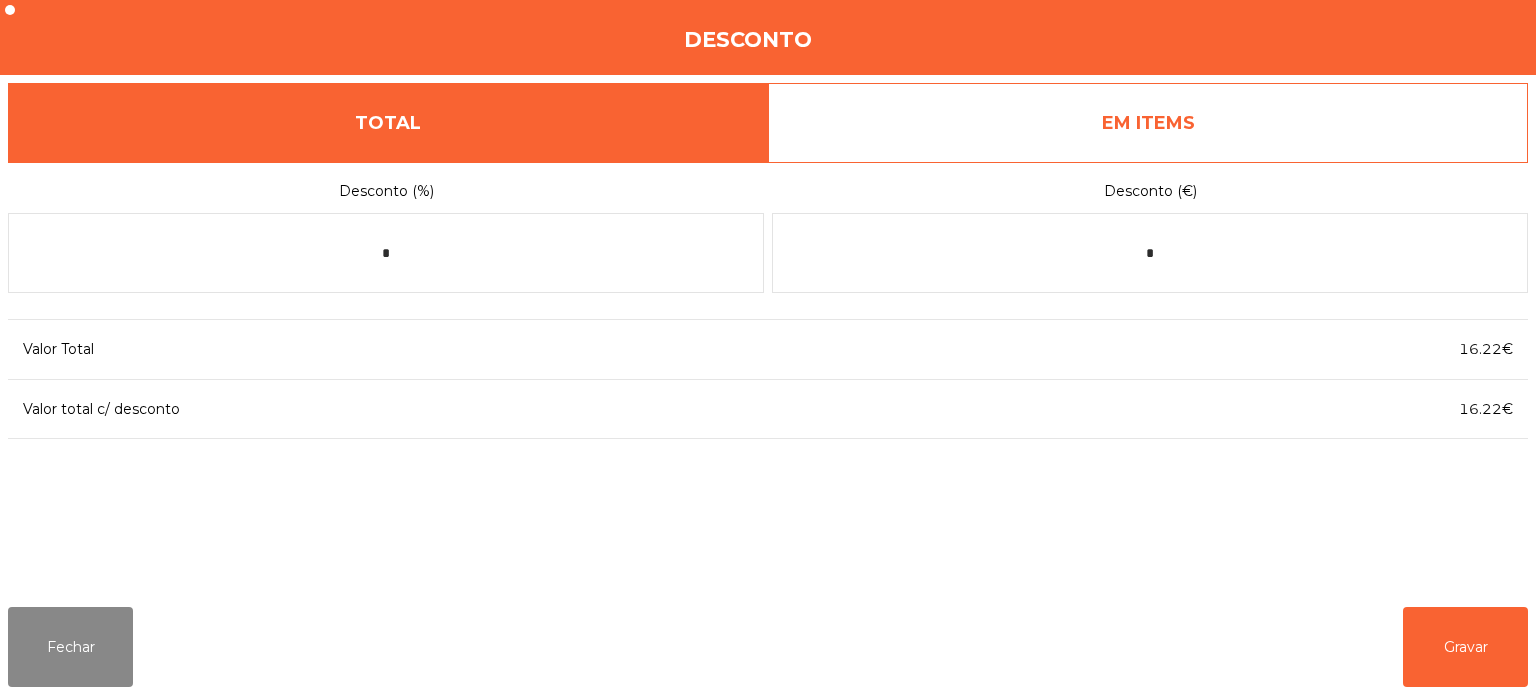 click on "EM ITEMS" at bounding box center [1148, 123] 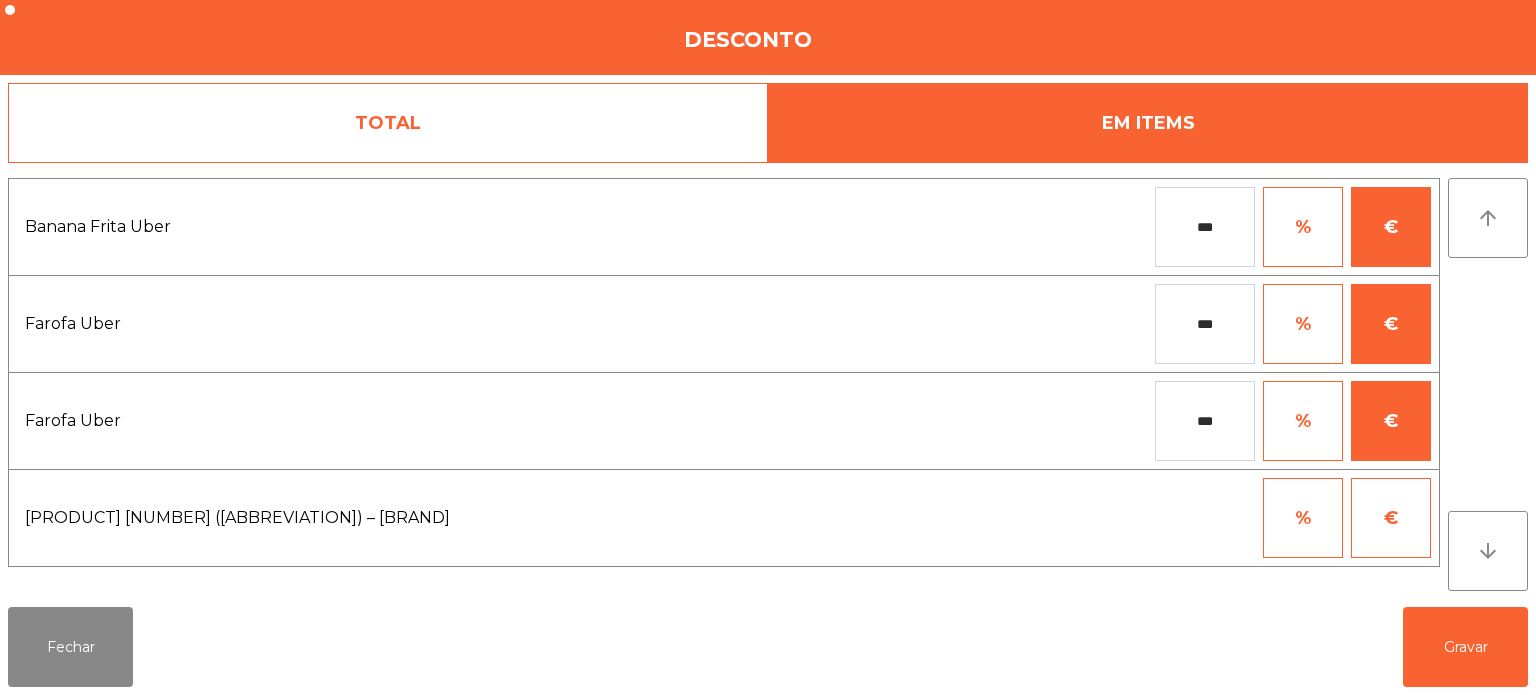 click on "***" at bounding box center (1205, 421) 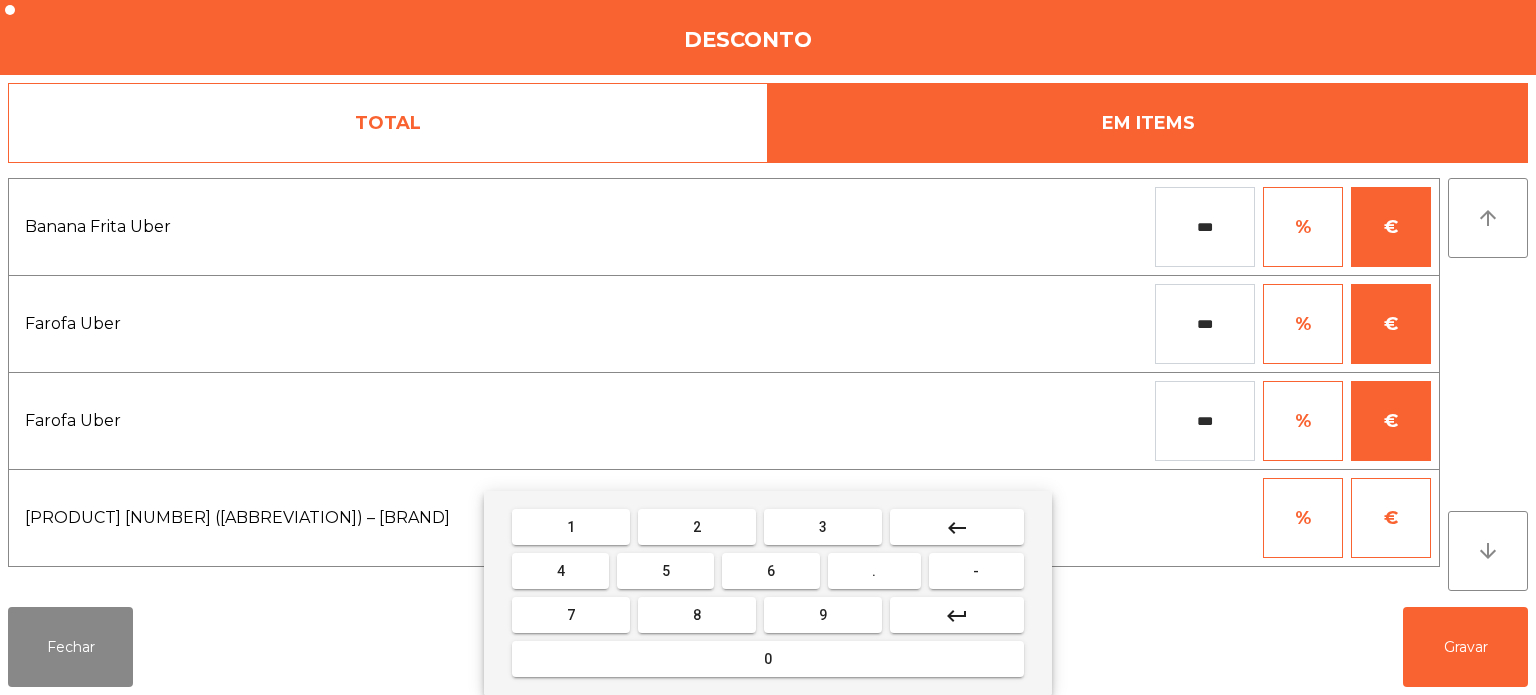 click on "keyboard_backspace" at bounding box center [957, 527] 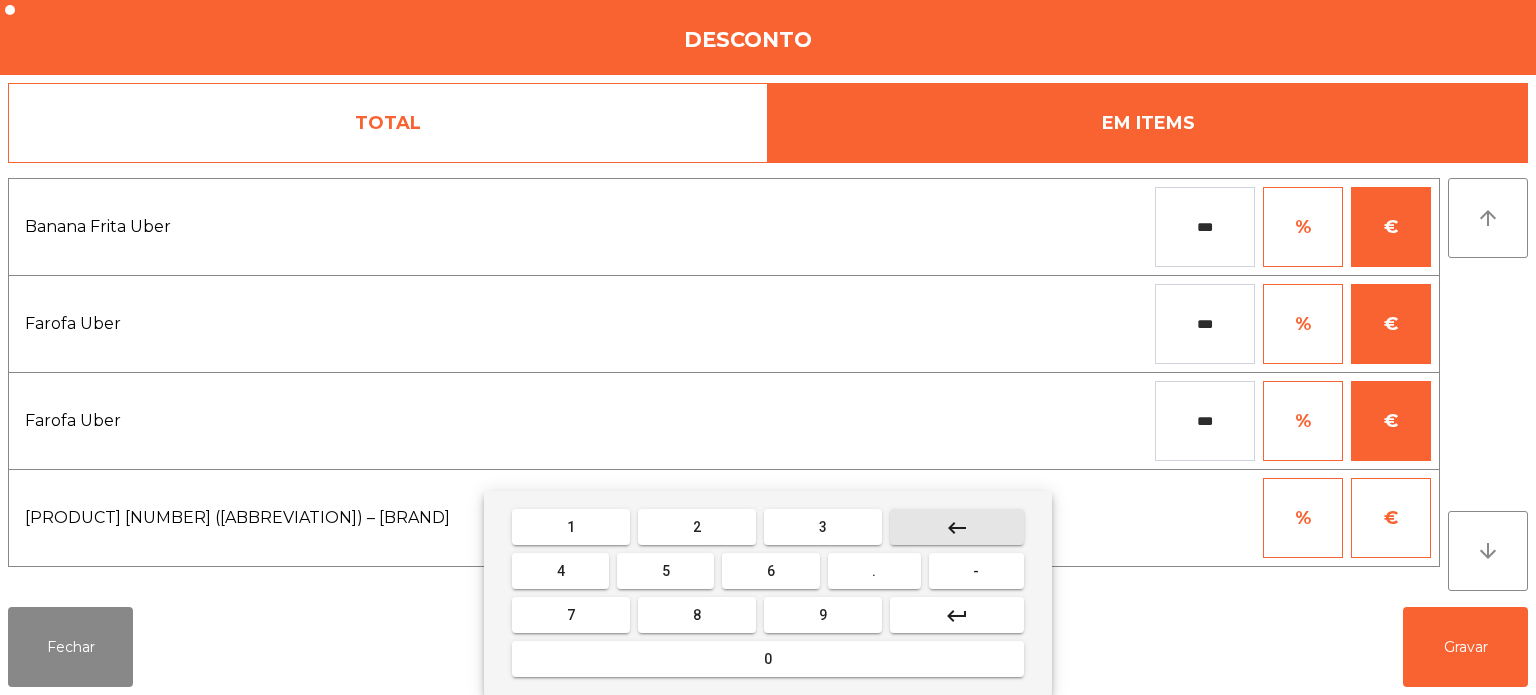 click on "keyboard_backspace" at bounding box center [957, 527] 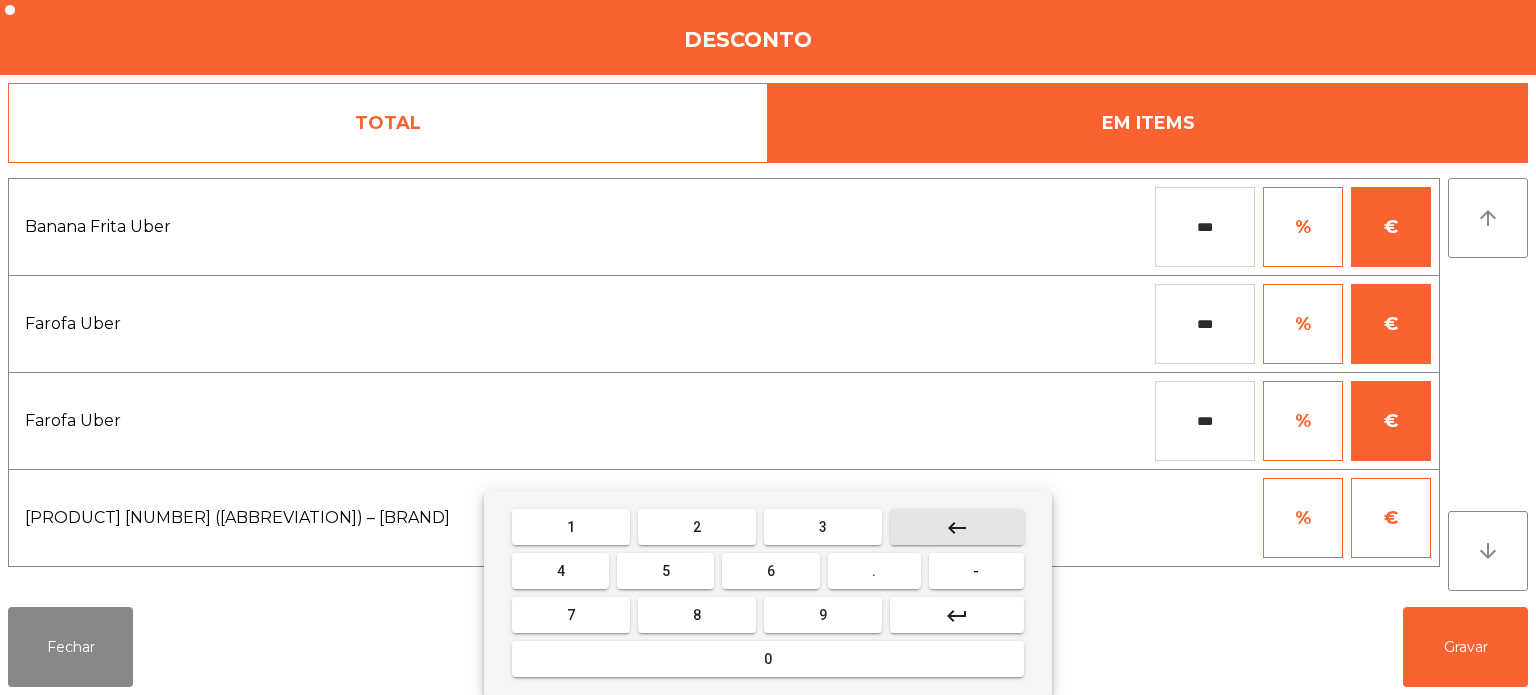 click on "keyboard_backspace" at bounding box center (957, 527) 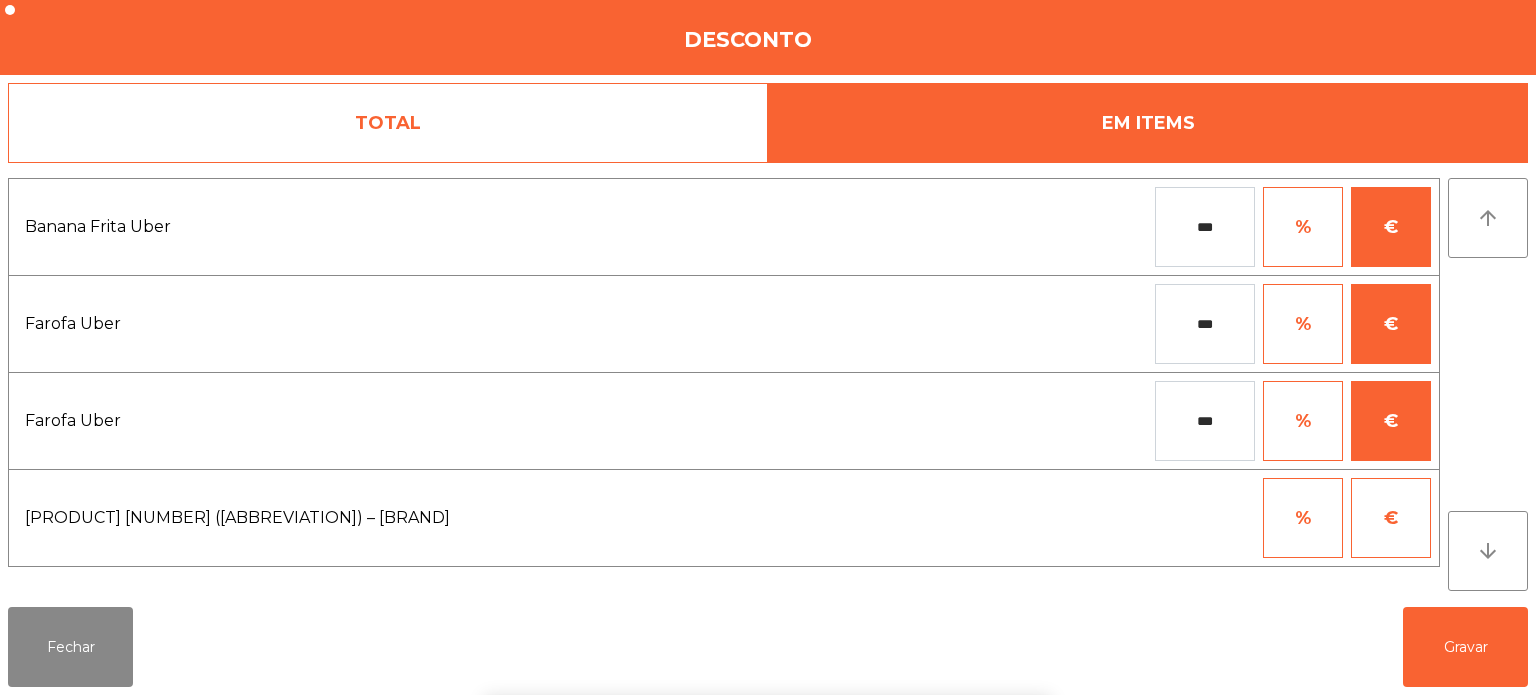 click on "1 2 3 keyboard_backspace 4 5 6 . - 7 8 9 keyboard_return 0" at bounding box center (768, 593) 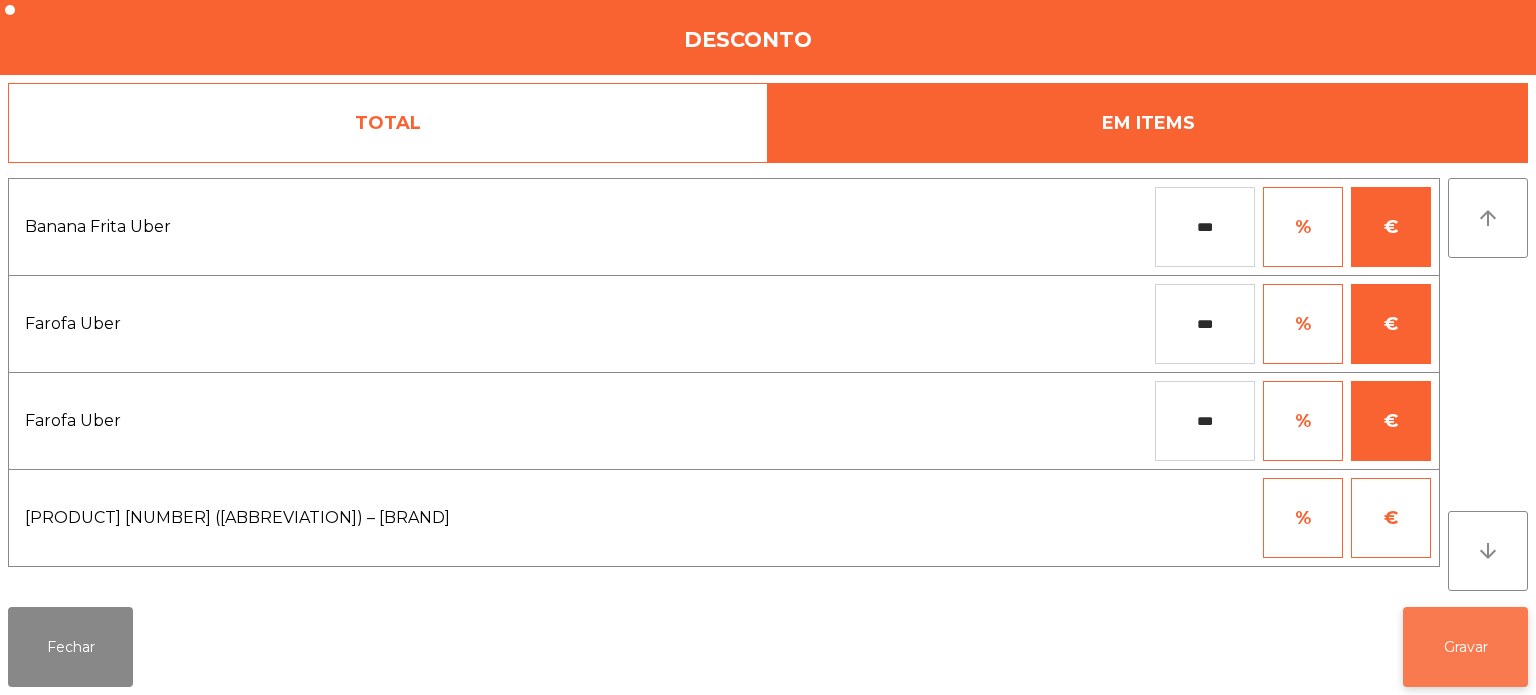 click on "Gravar" 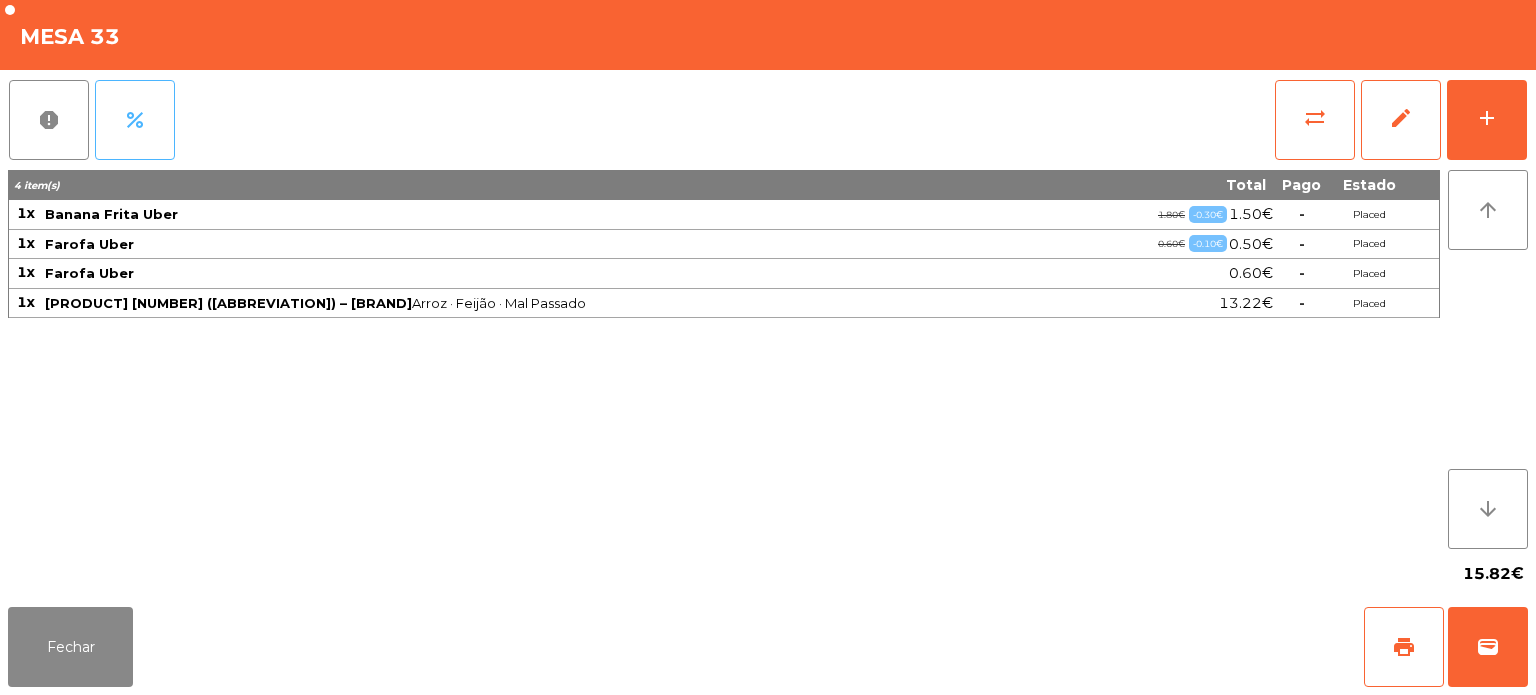 click on "percent" 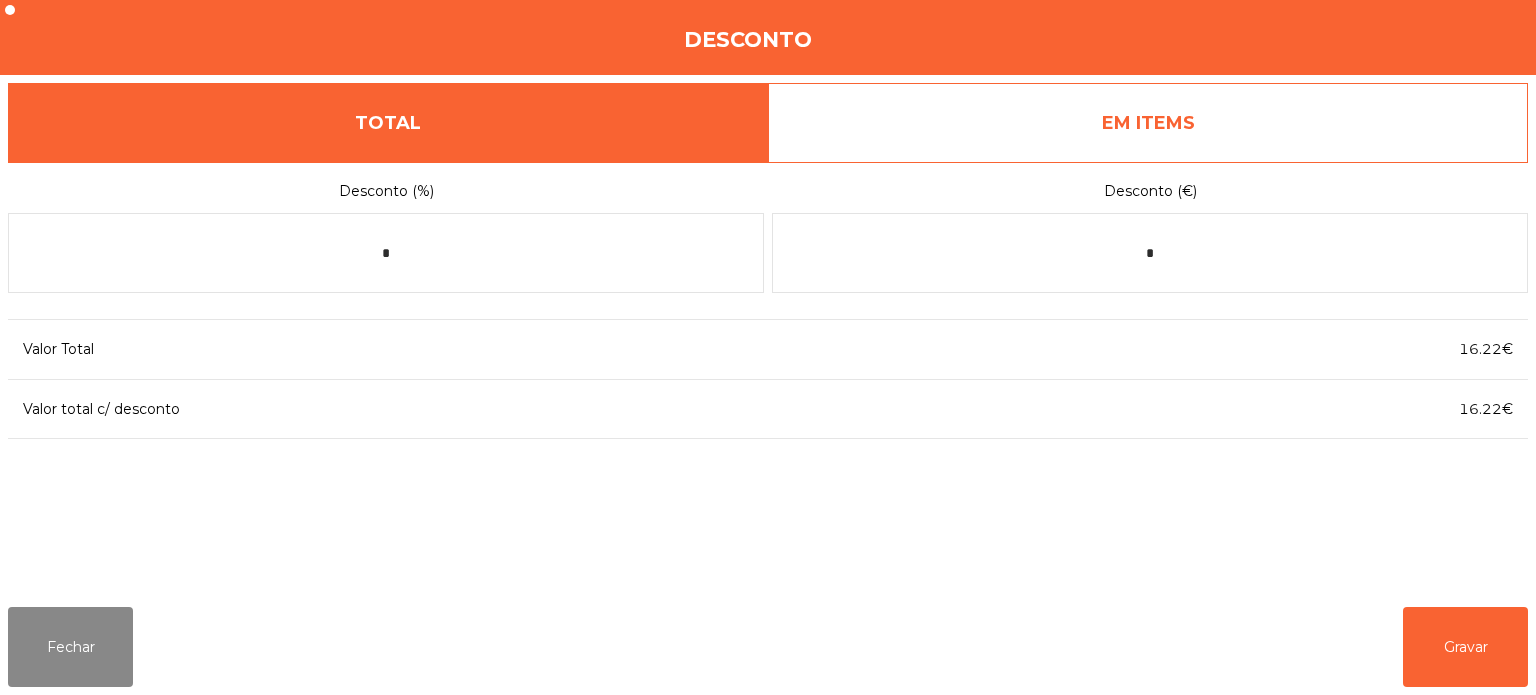 click on "EM ITEMS" at bounding box center (1148, 123) 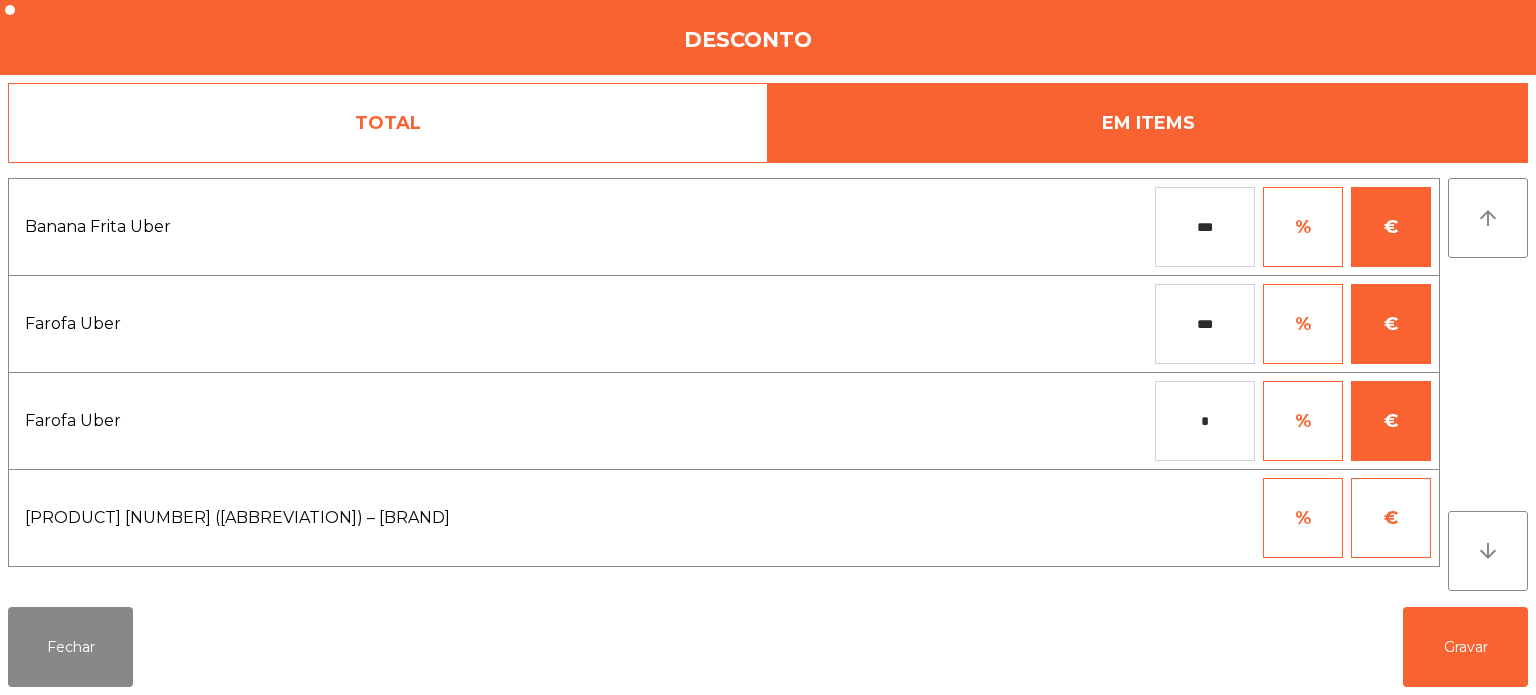 click on "***" at bounding box center [1205, 324] 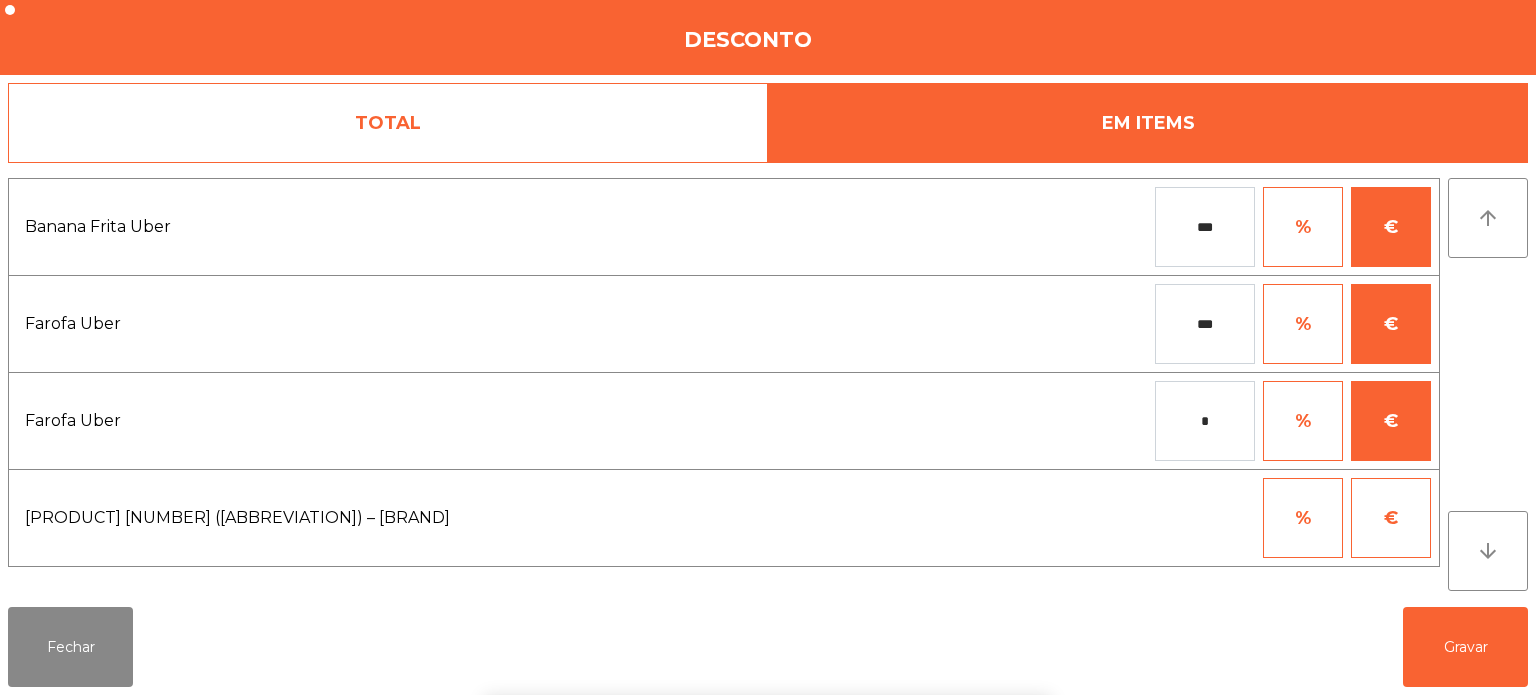 click on "***" at bounding box center [1205, 227] 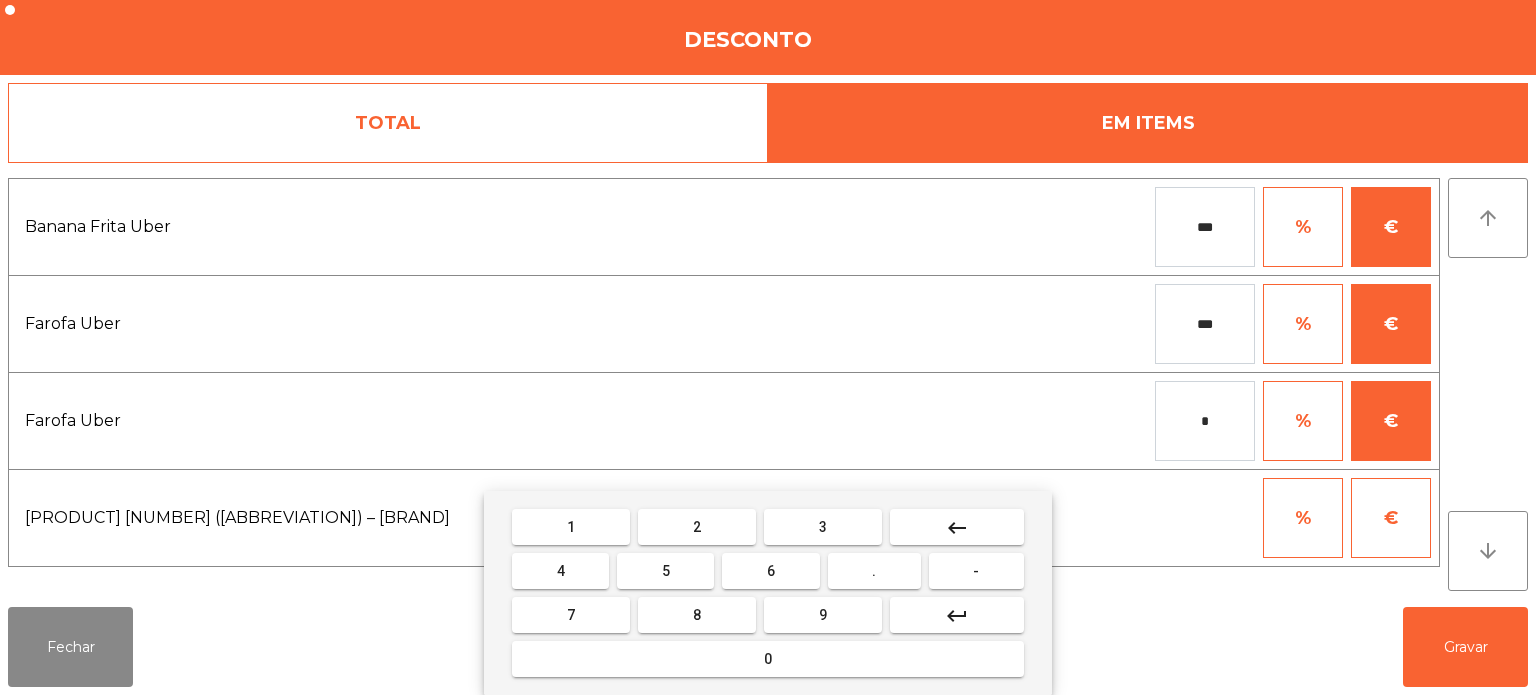 click on "keyboard_backspace" at bounding box center [957, 527] 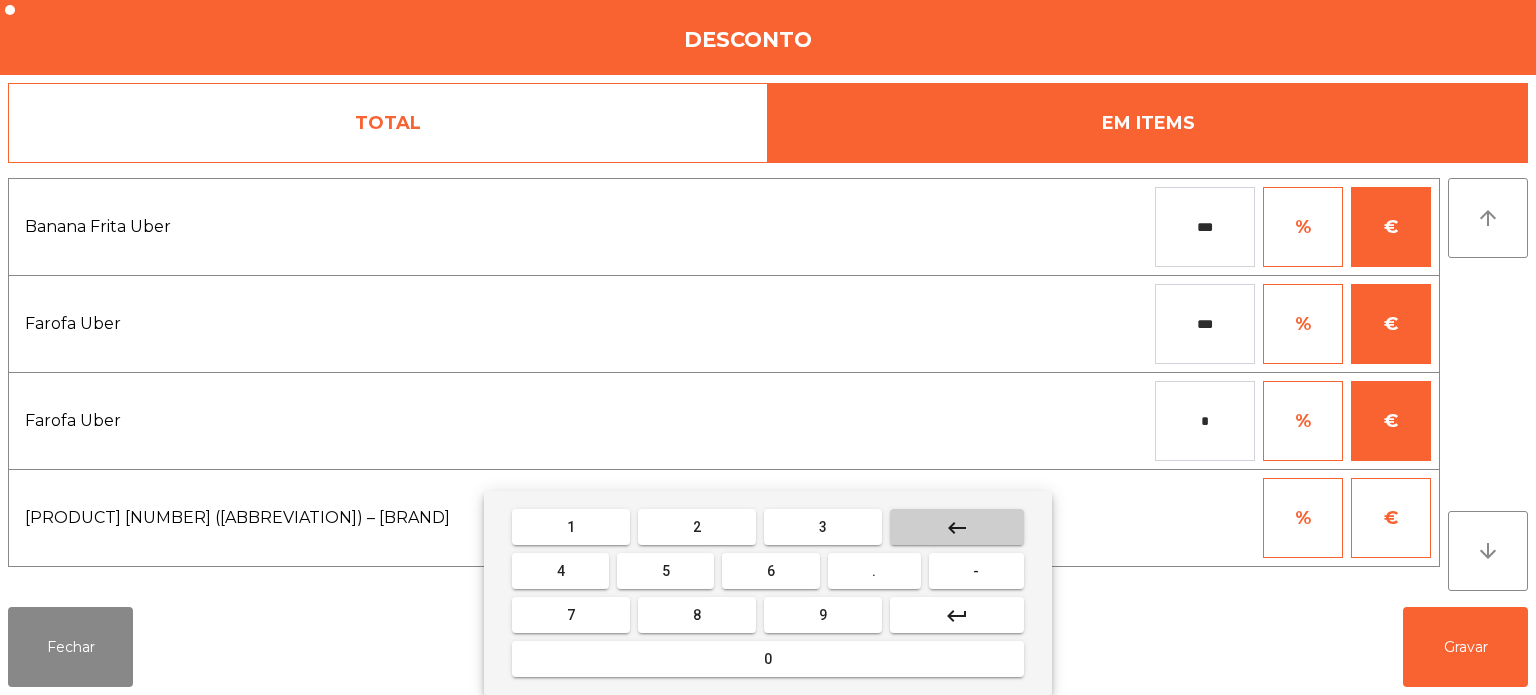 click on "keyboard_backspace" at bounding box center [957, 527] 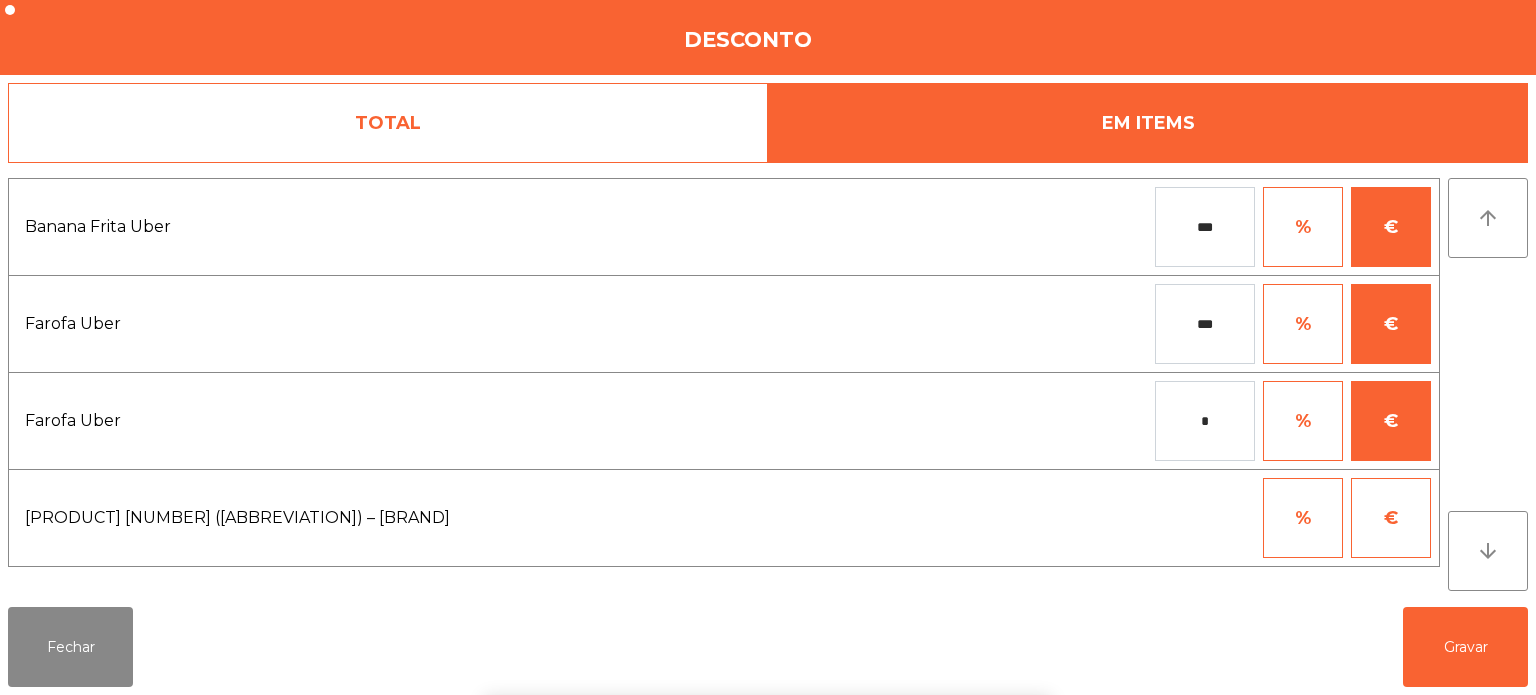 click on "1 2 3 keyboard_backspace 4 5 6 . - 7 8 9 keyboard_return 0" at bounding box center (768, 593) 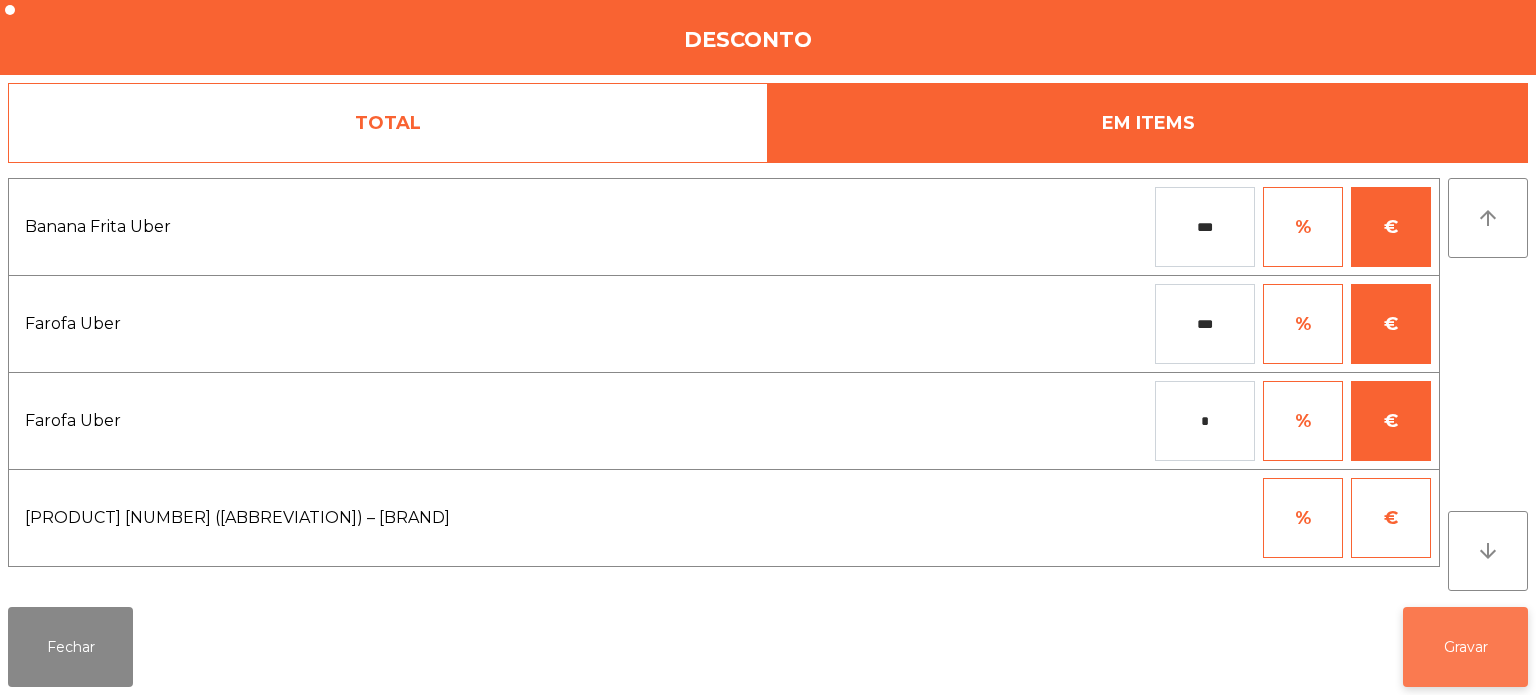 click on "Gravar" 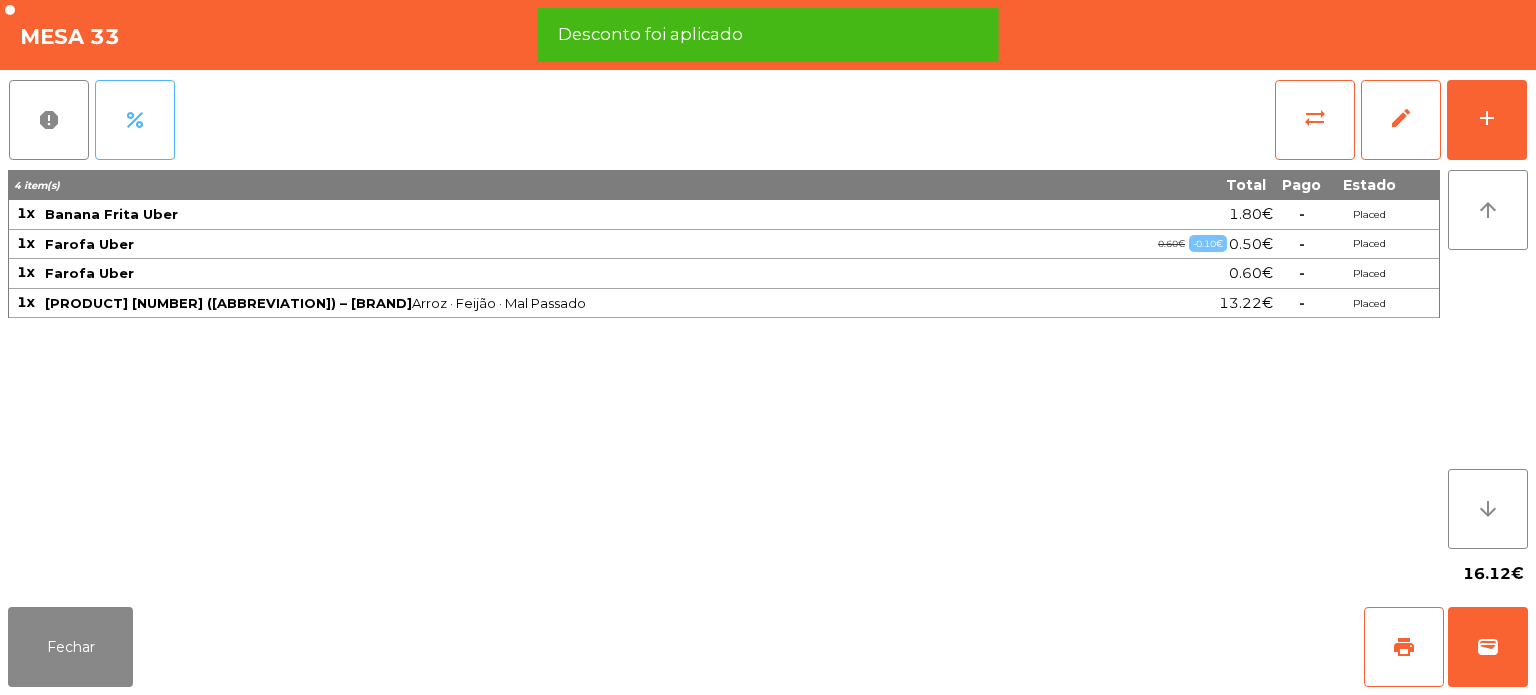 click on "percent" 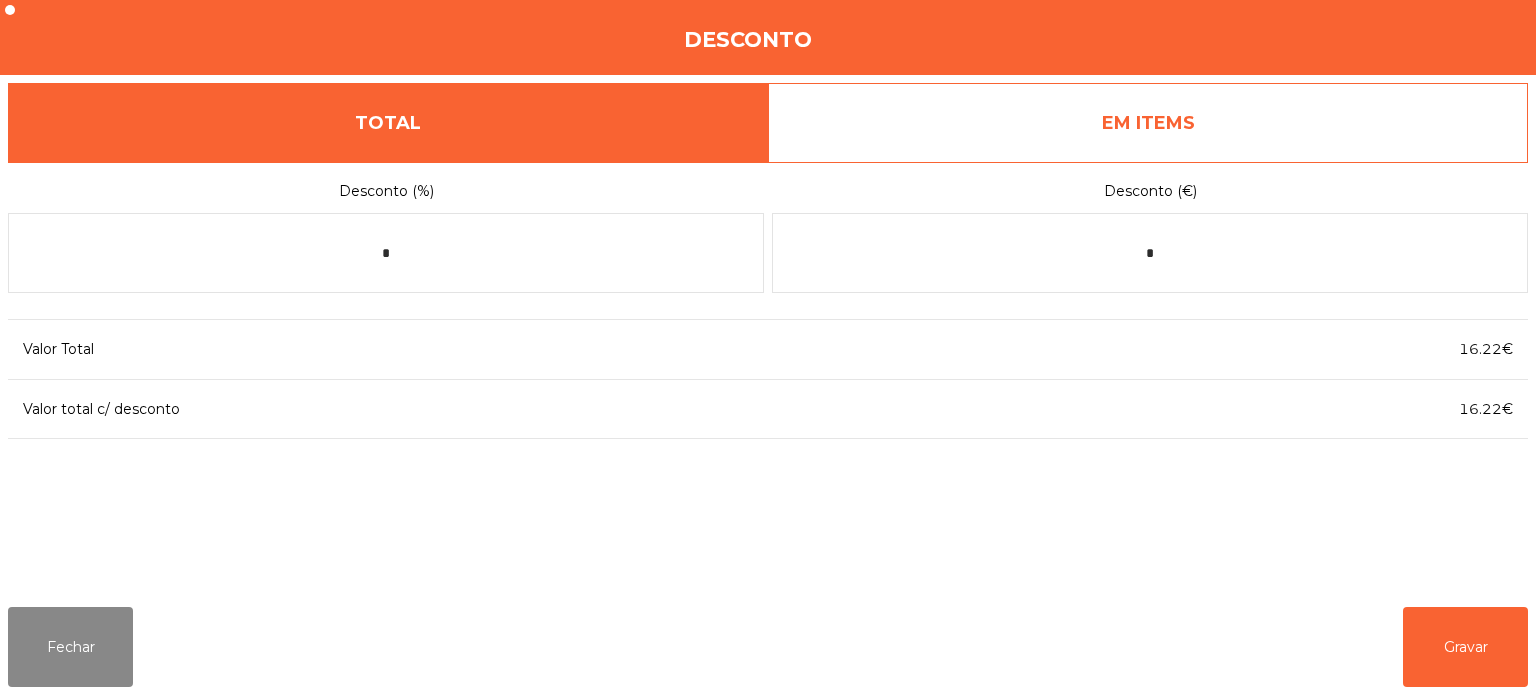 click on "EM ITEMS" at bounding box center (1148, 123) 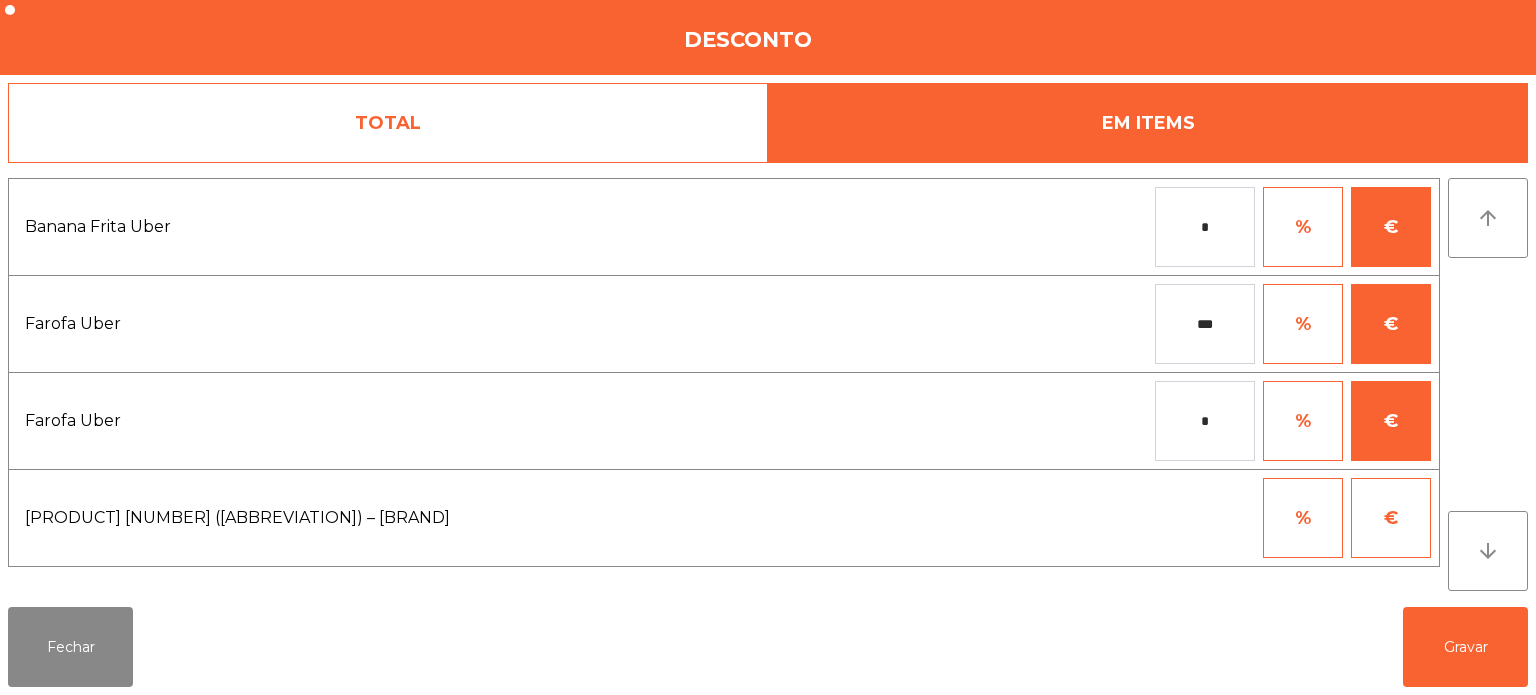 click on "*" at bounding box center (1205, 421) 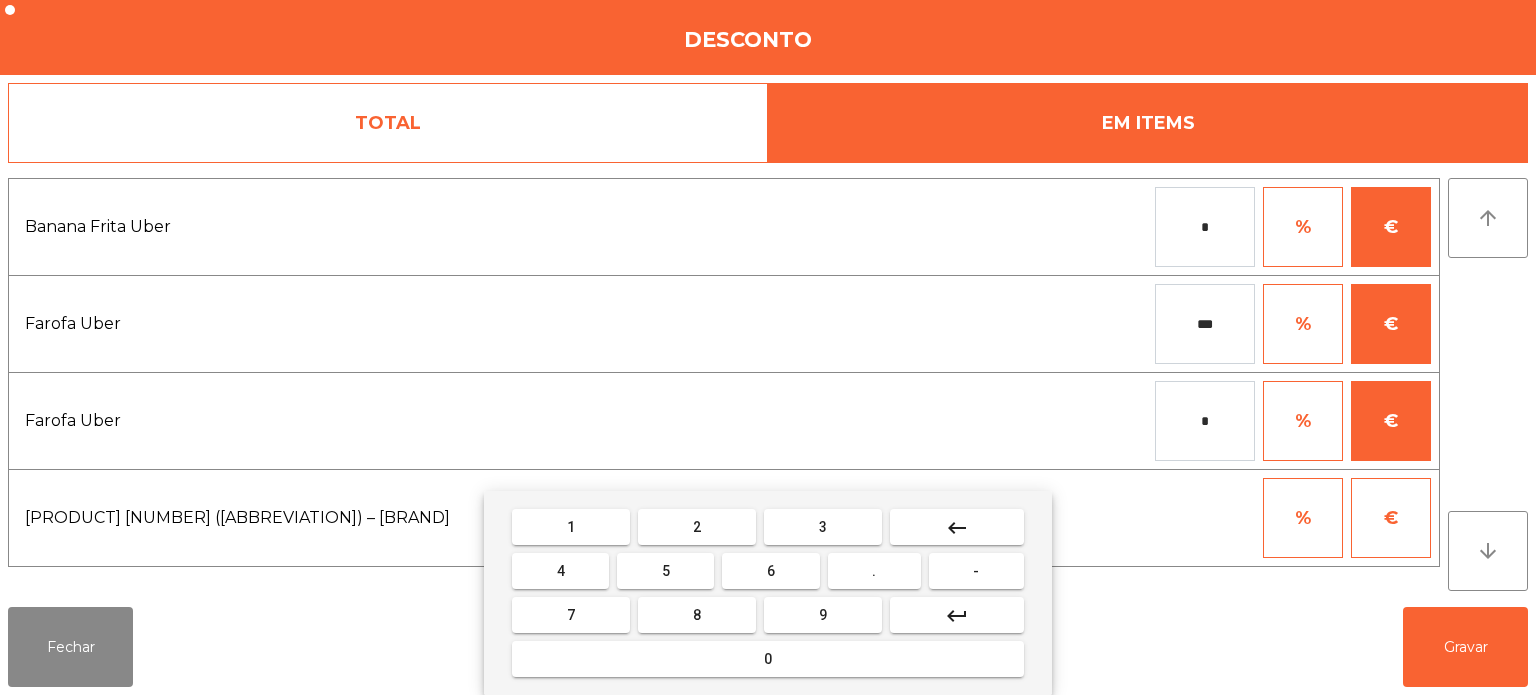 click on "0" at bounding box center [768, 659] 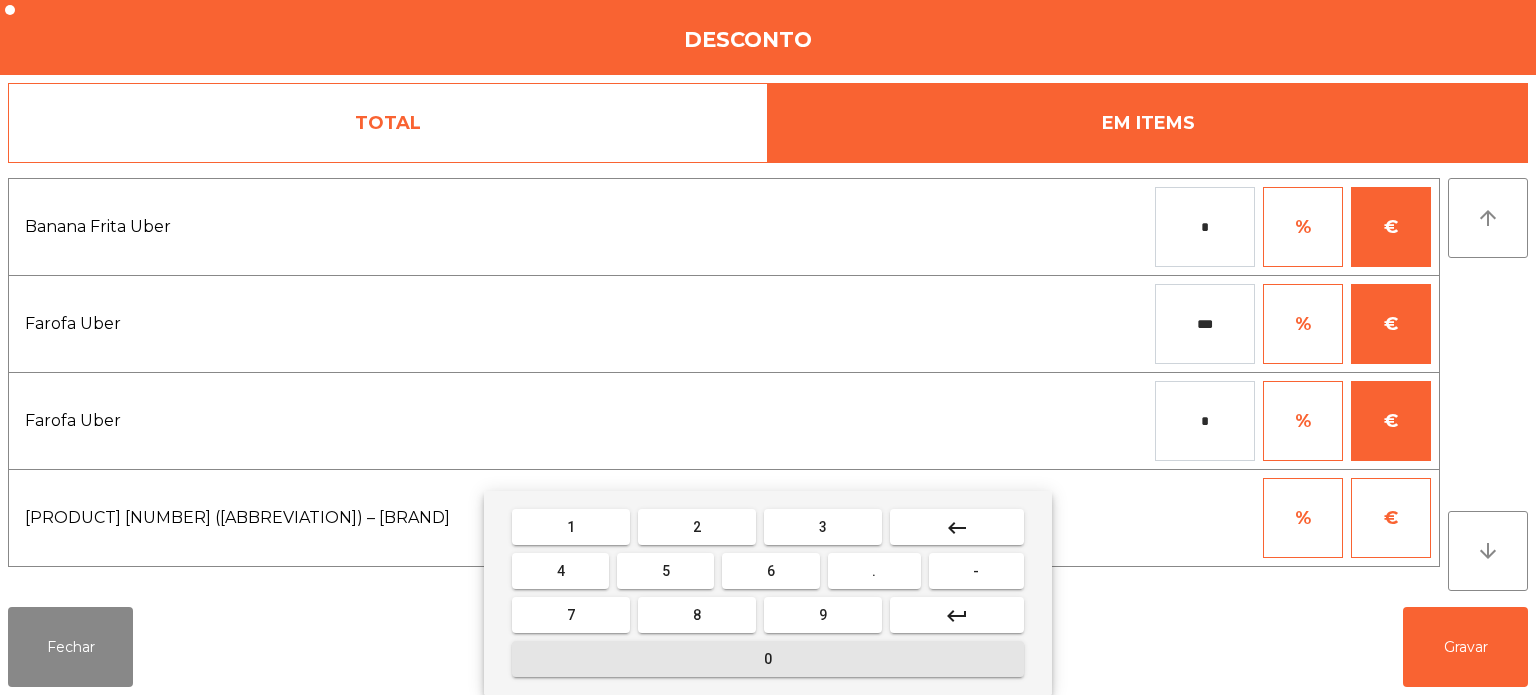 click on "." at bounding box center (874, 571) 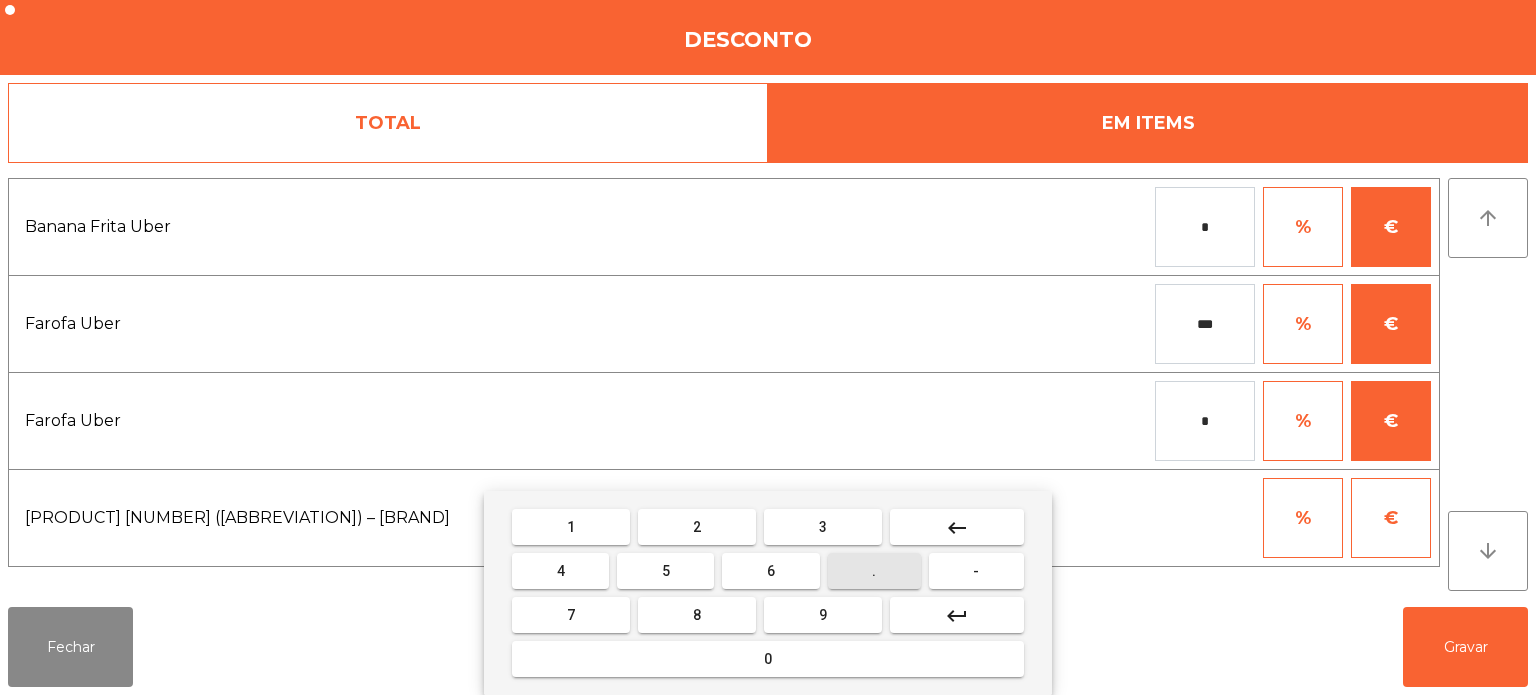 click on "1" at bounding box center (571, 527) 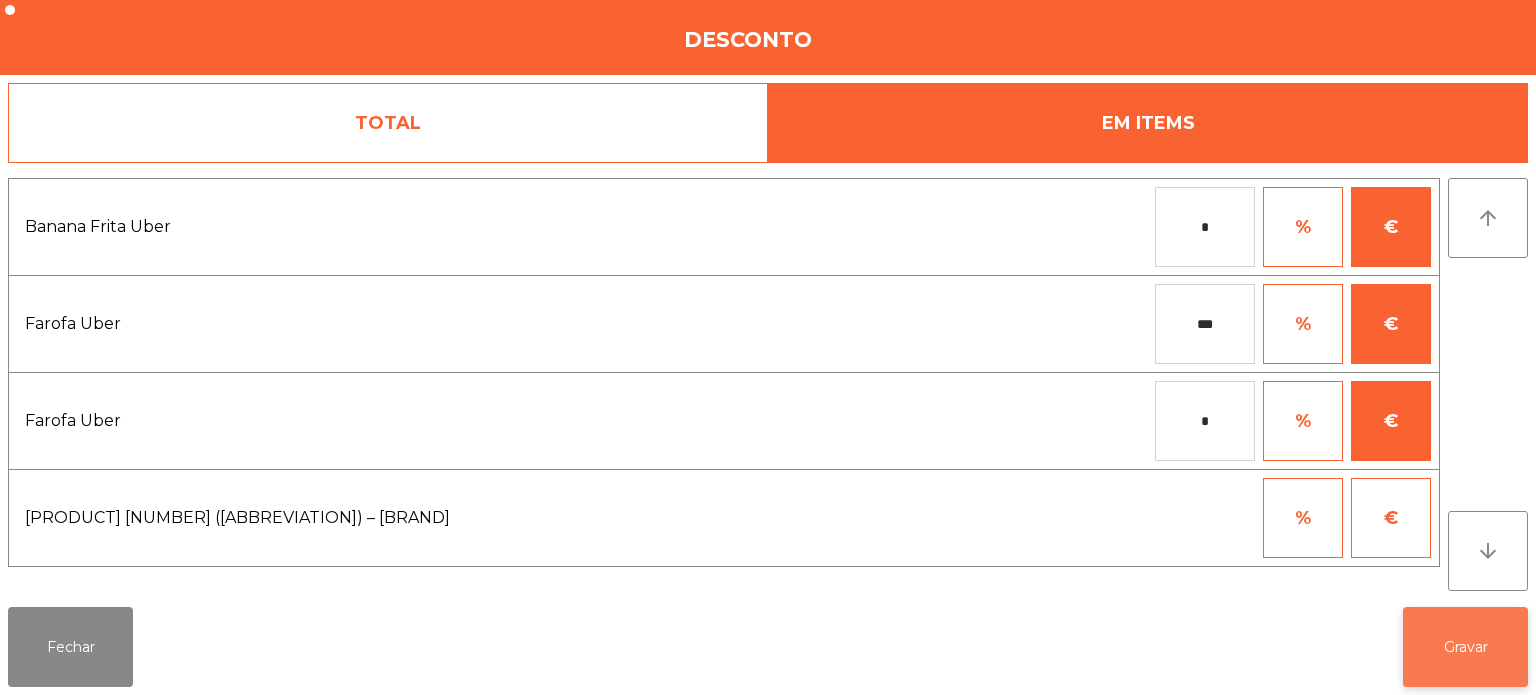 click on "Gravar" 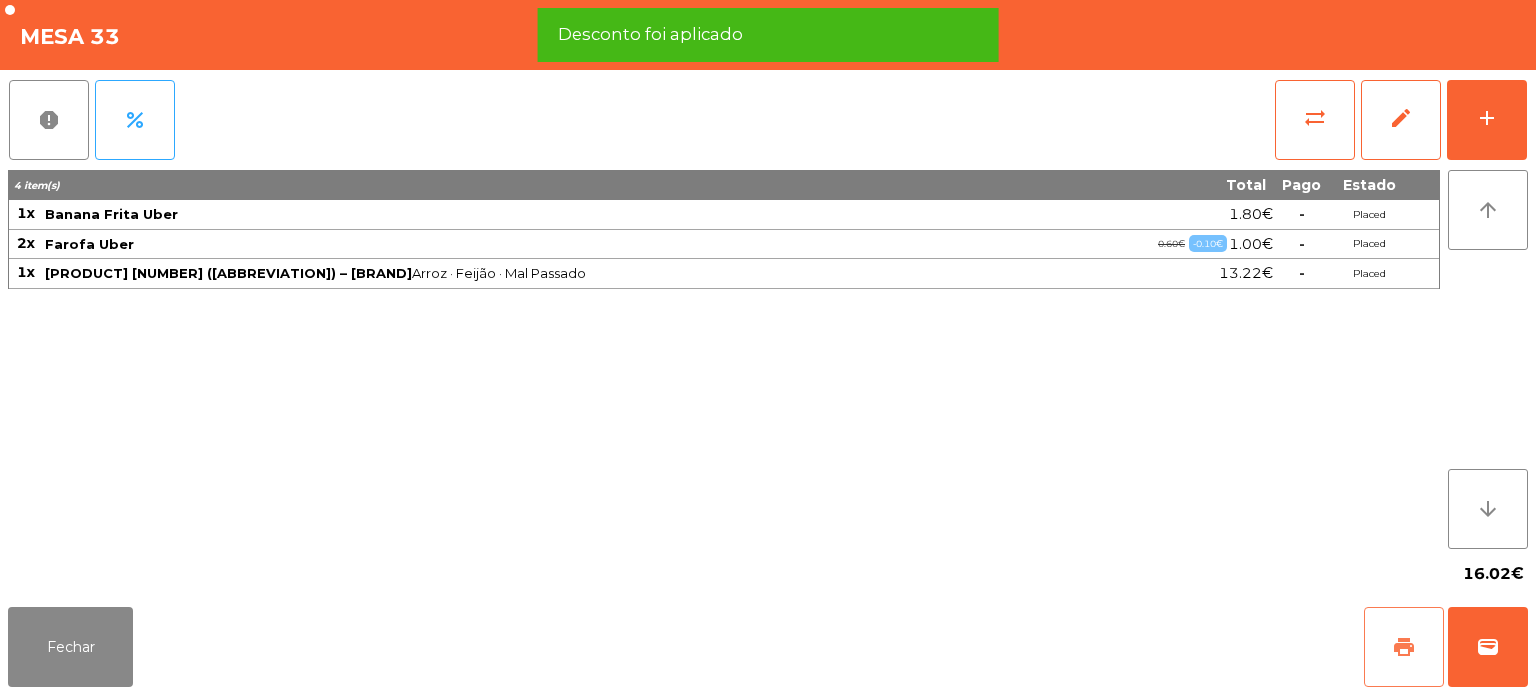 click on "print" 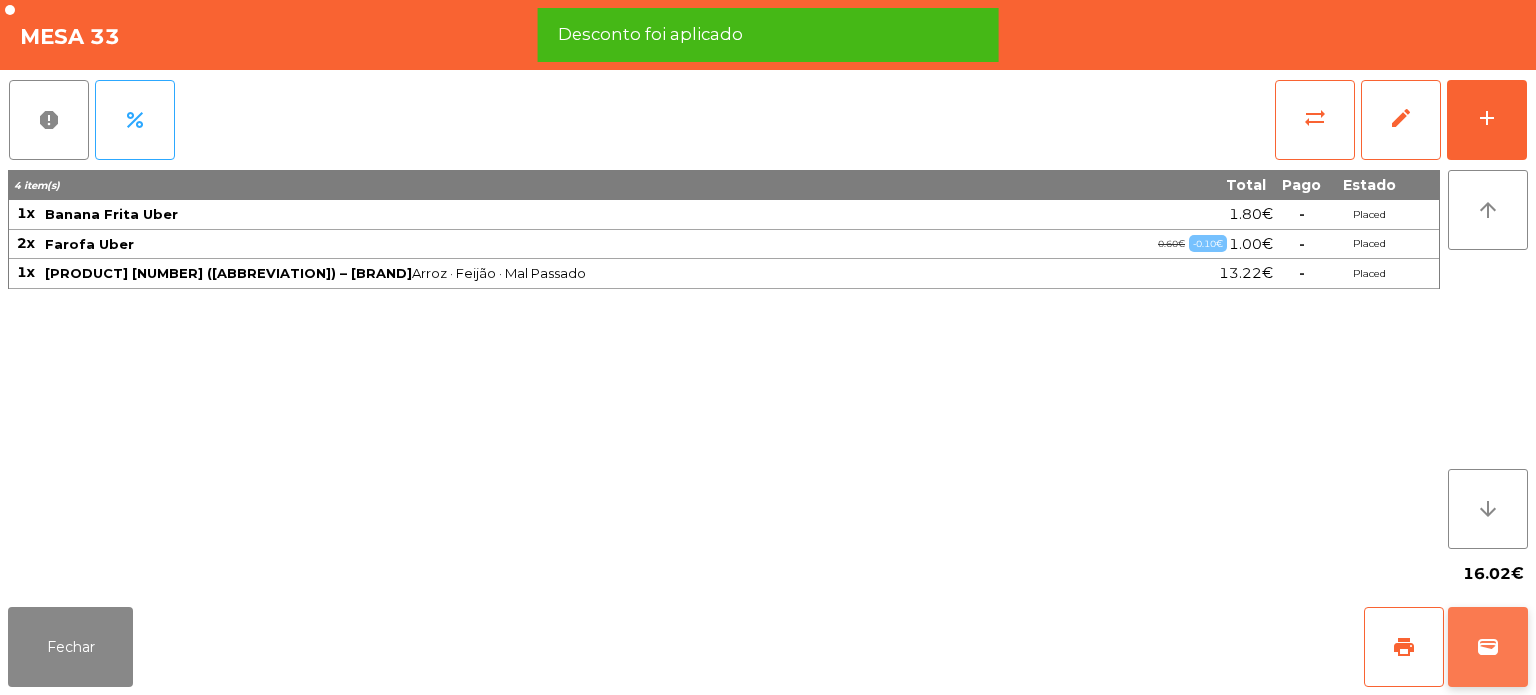 click on "wallet" 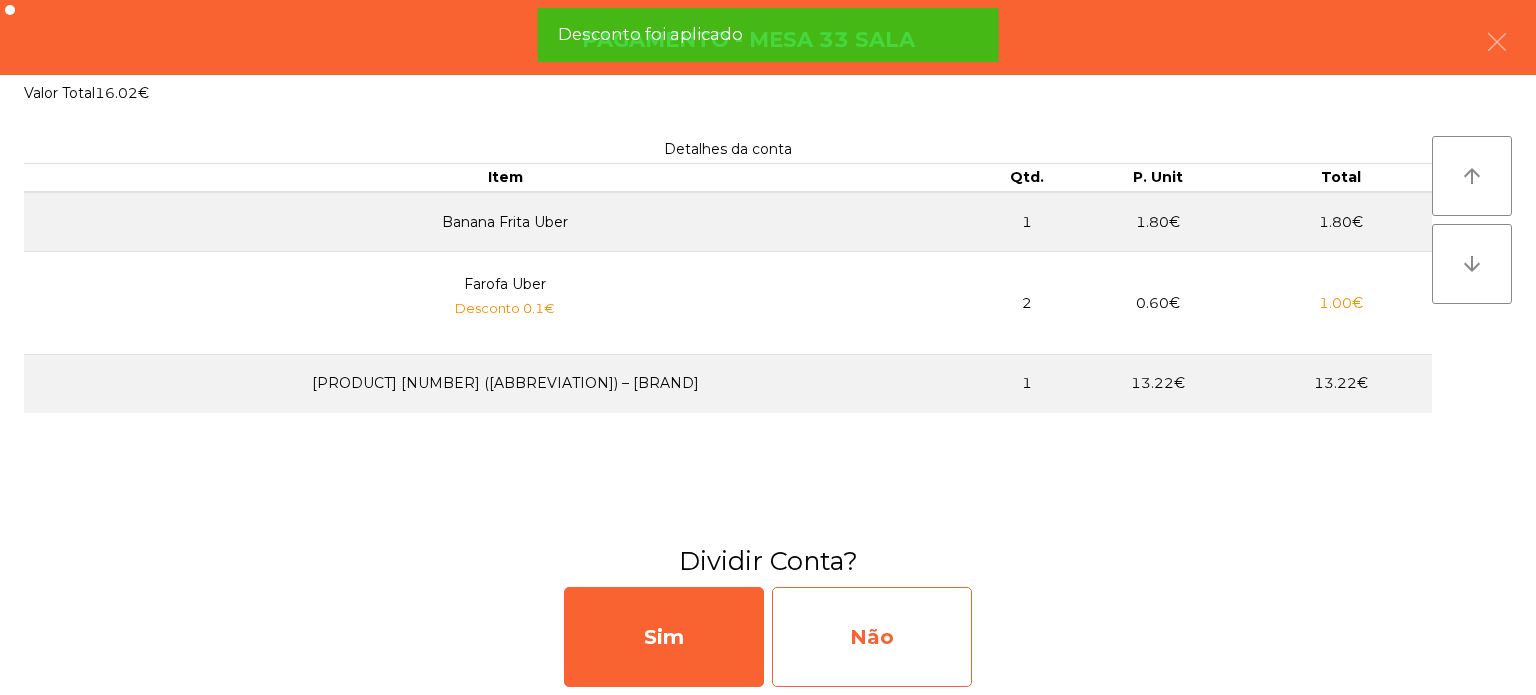 click on "Não" 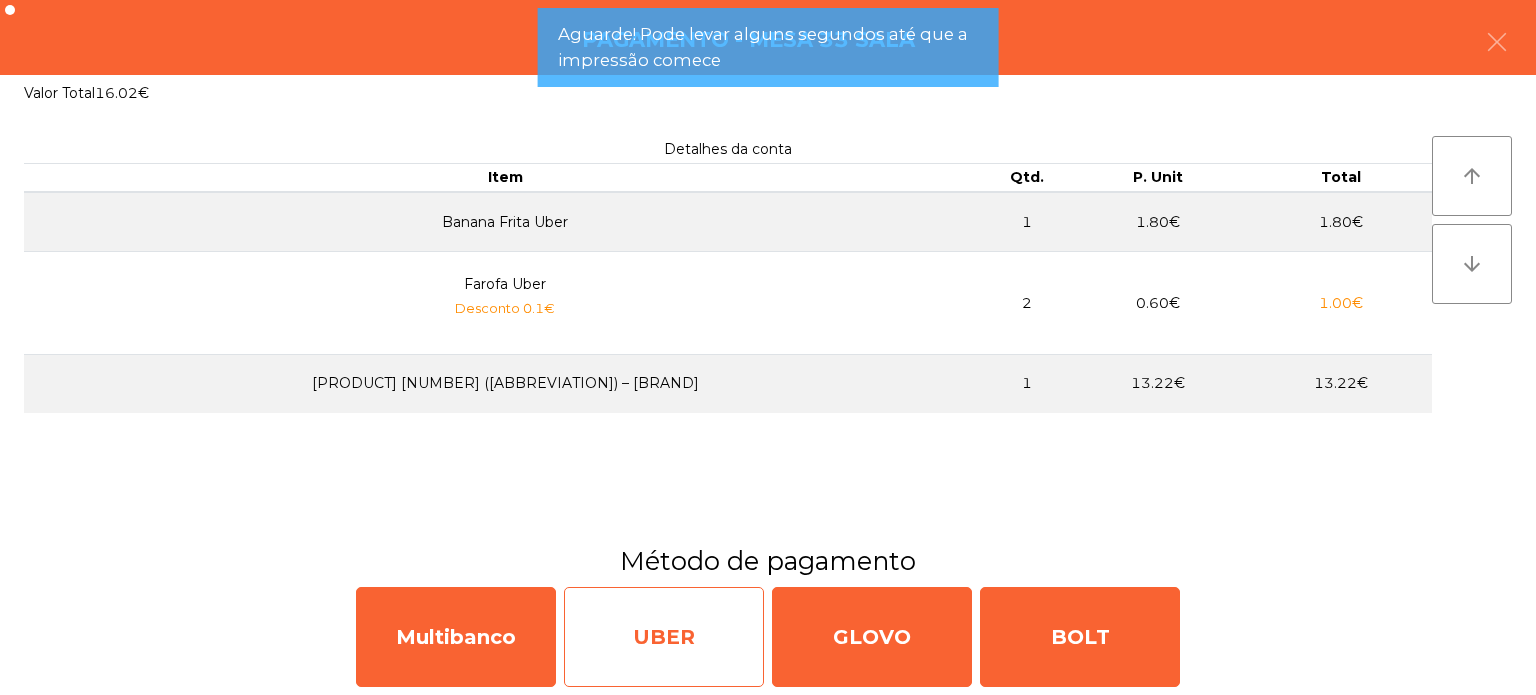 click on "UBER" 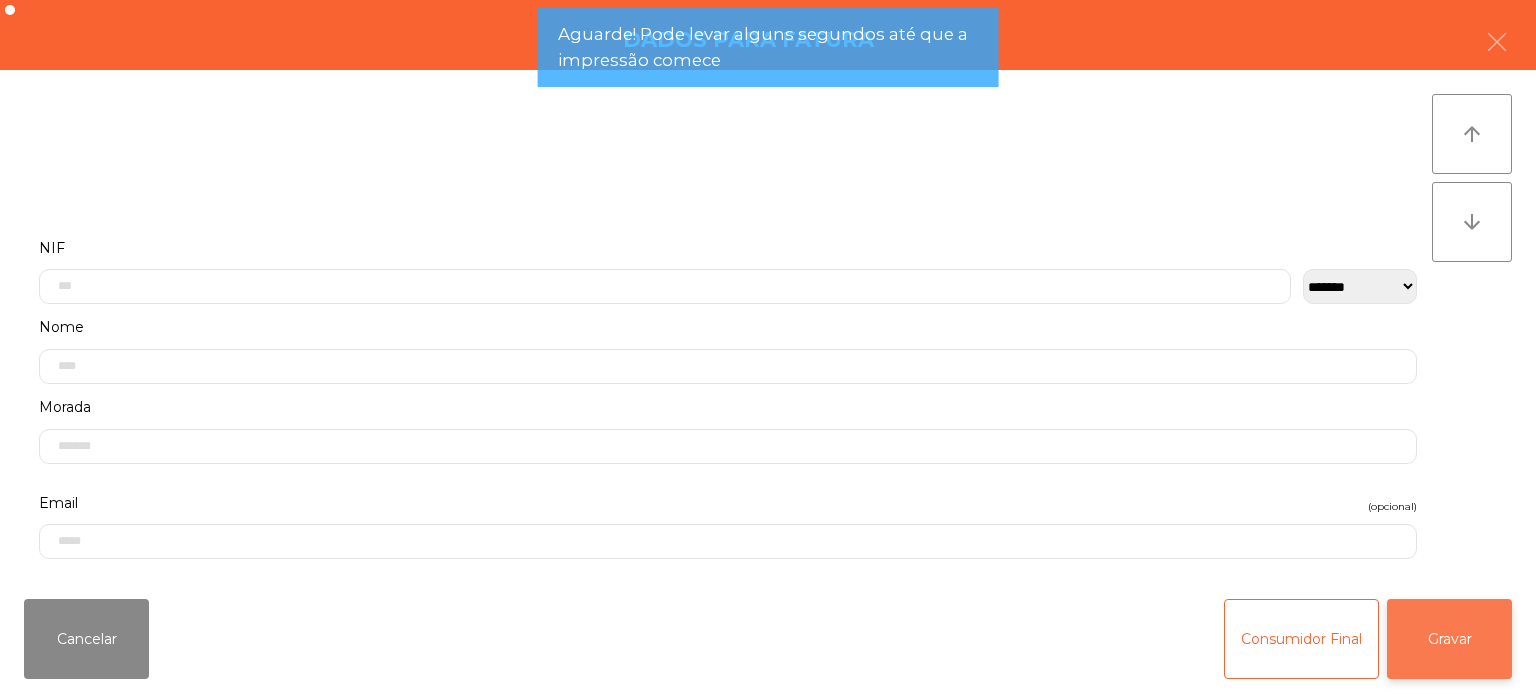click on "Gravar" 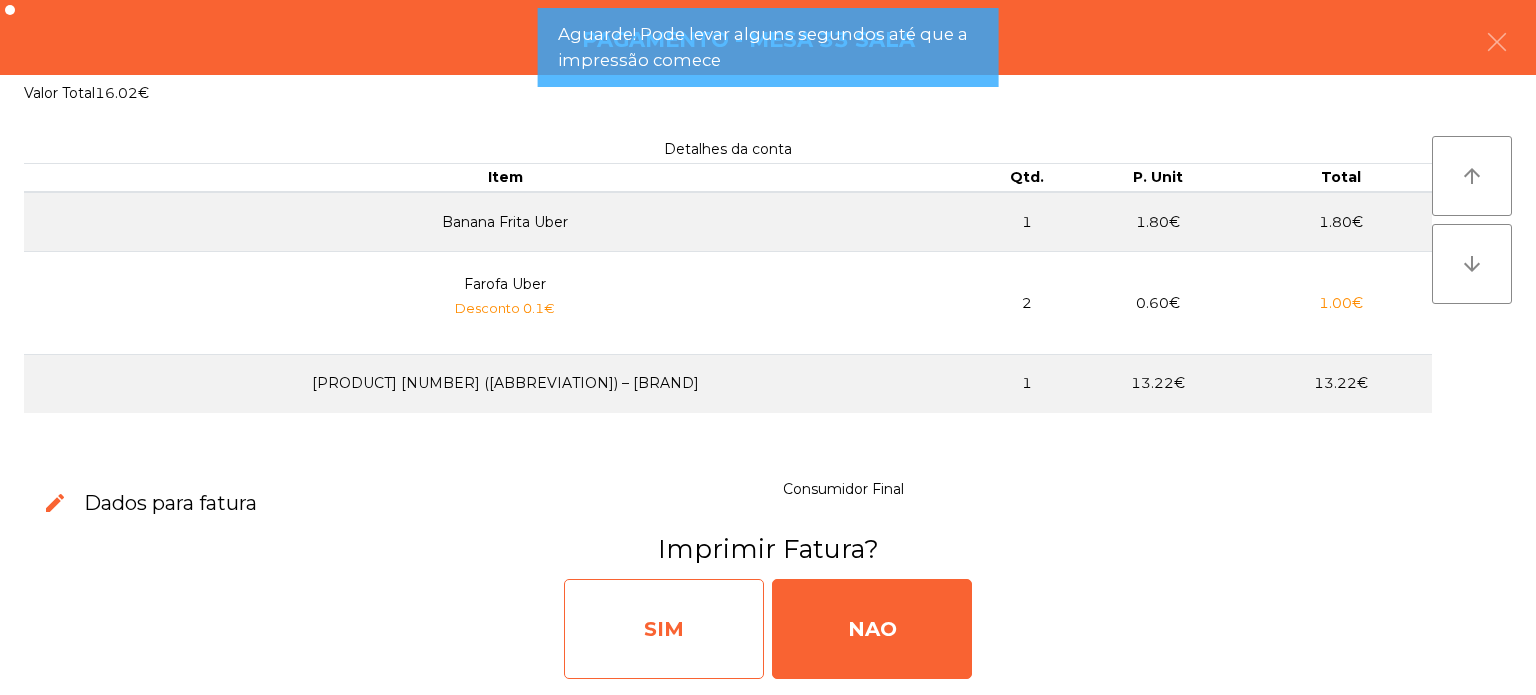 click on "SIM" 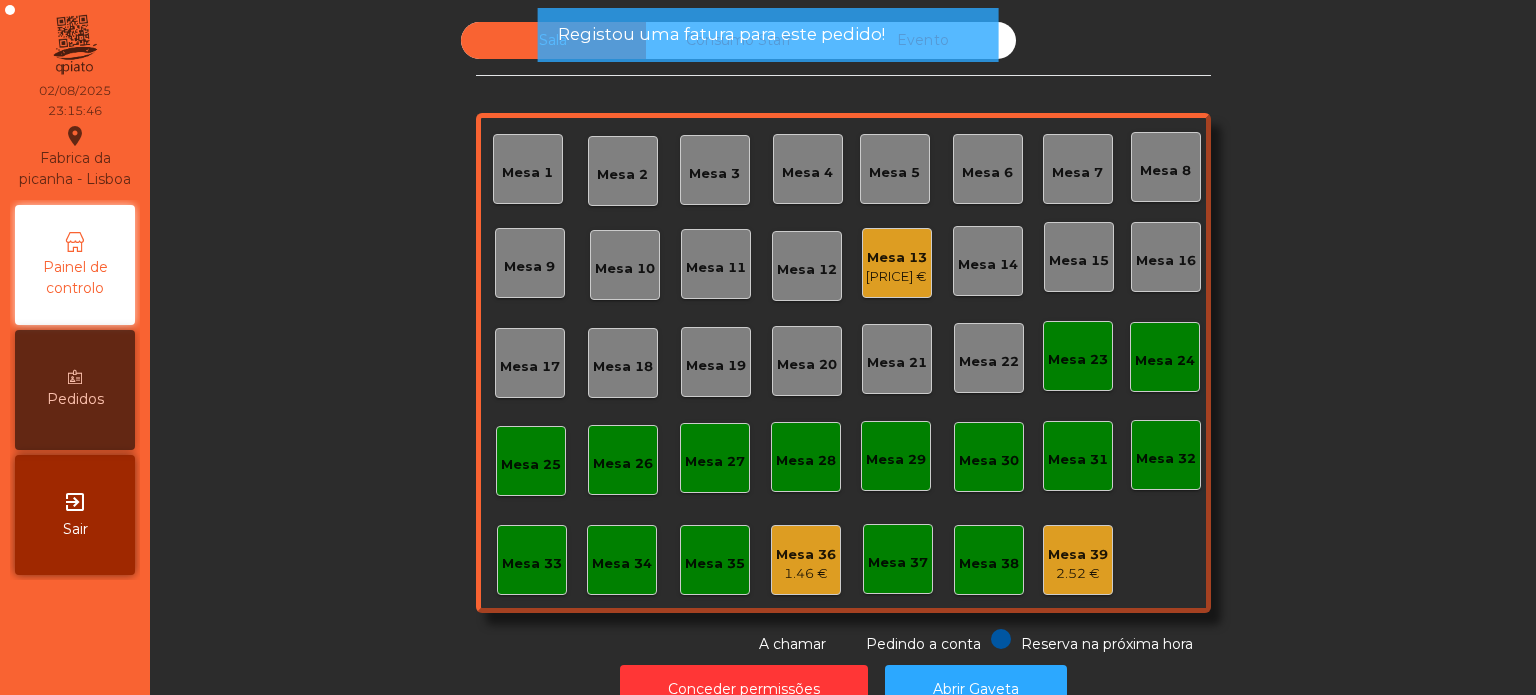click on "413.75 €" 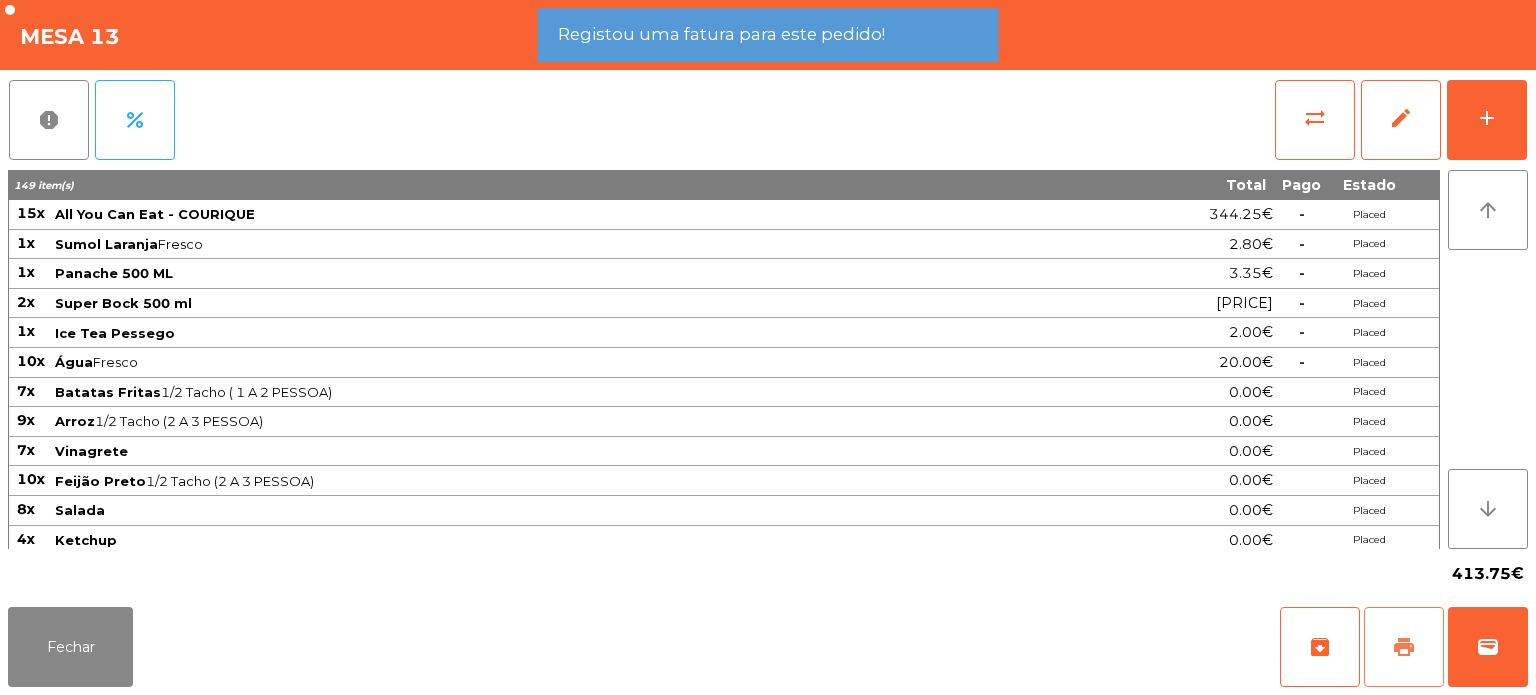 click on "print" 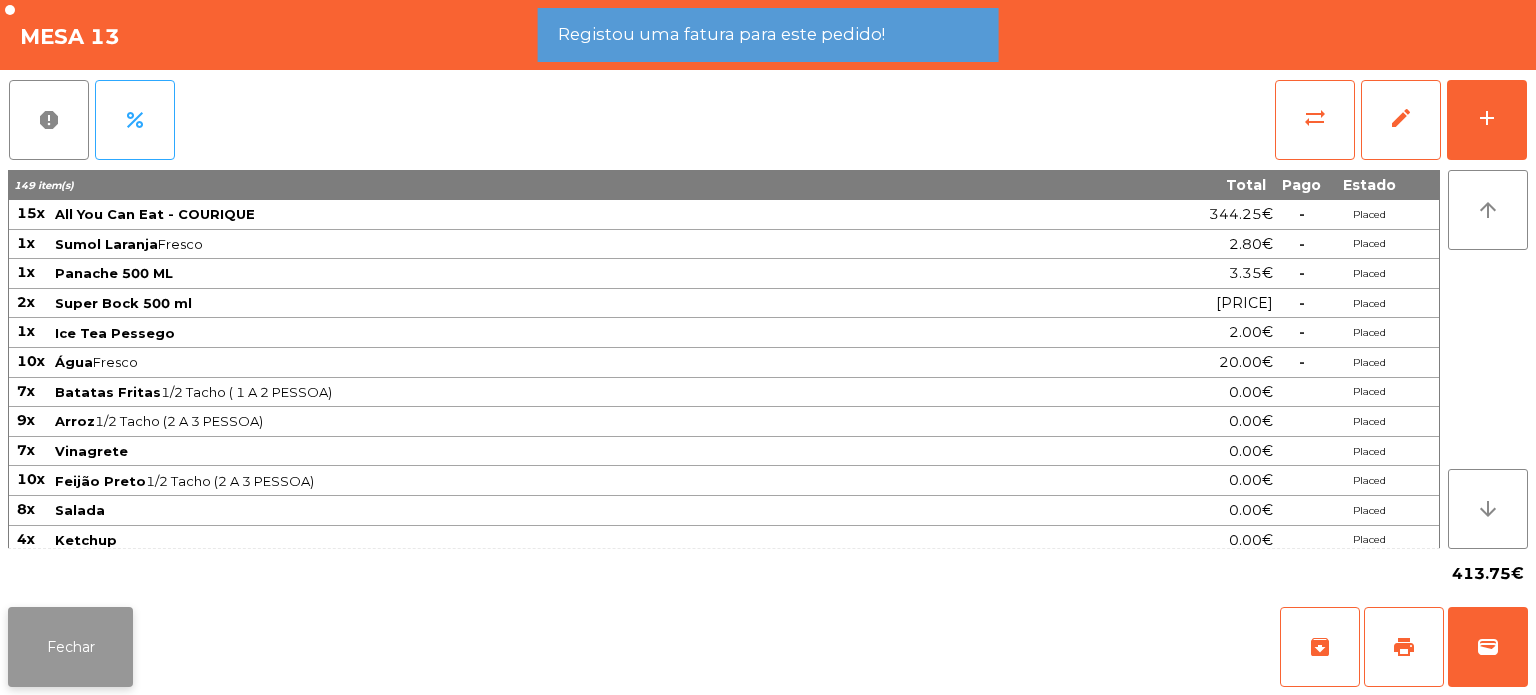 click on "Fechar" 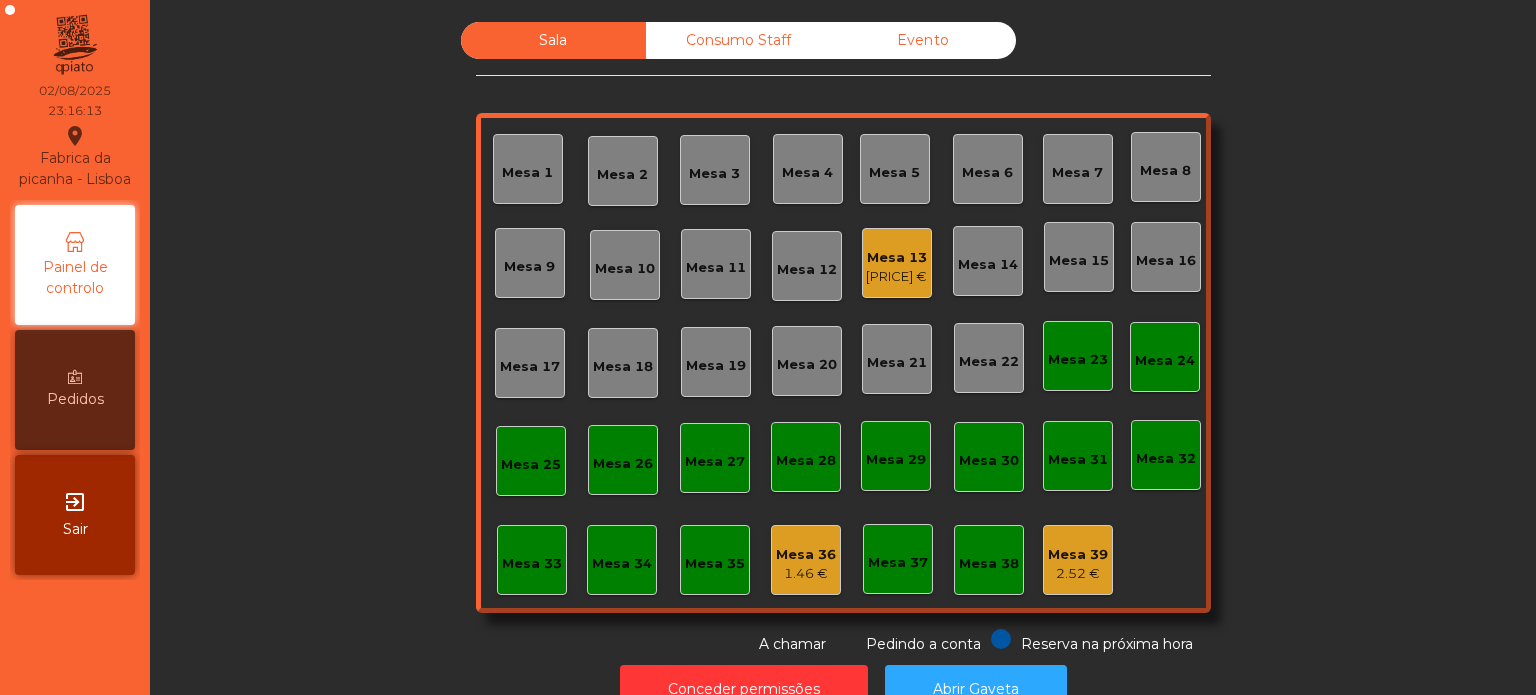 click on "Evento" 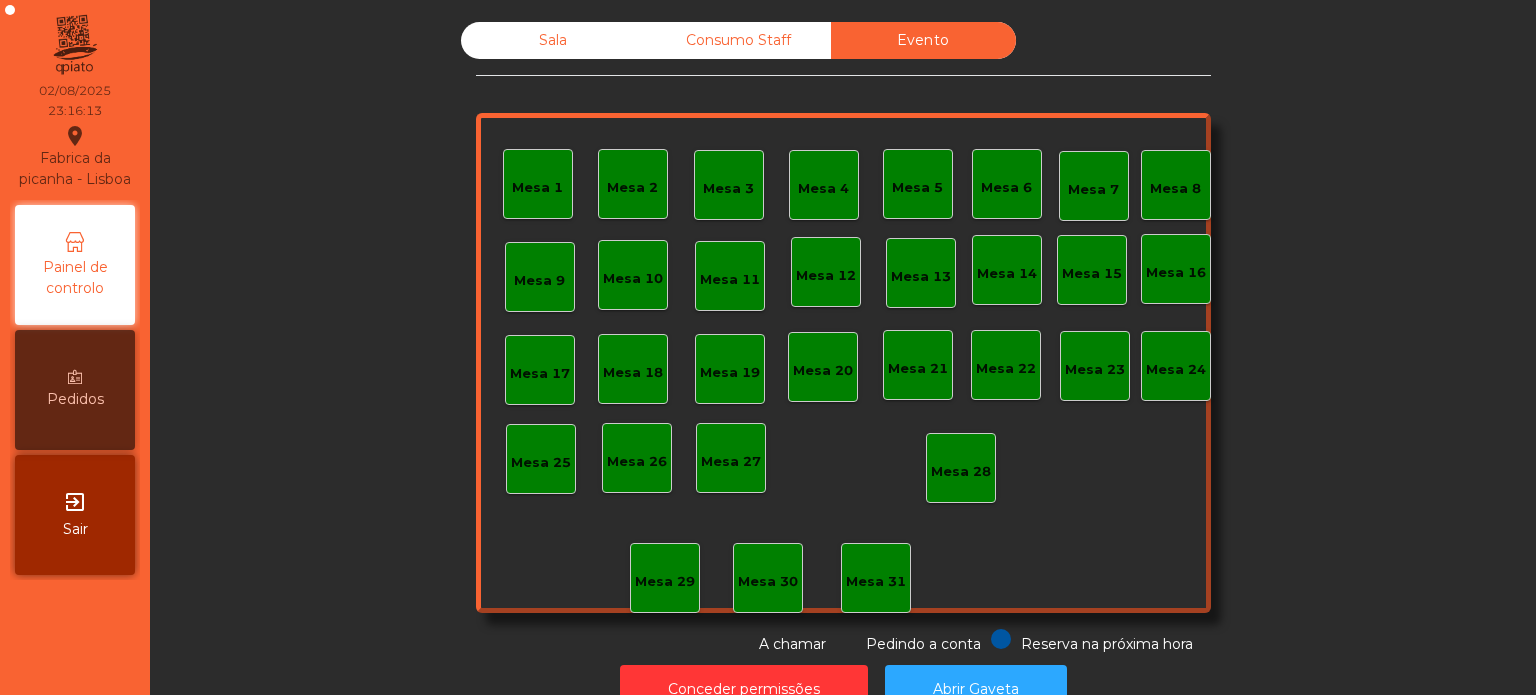 click on "Sala" 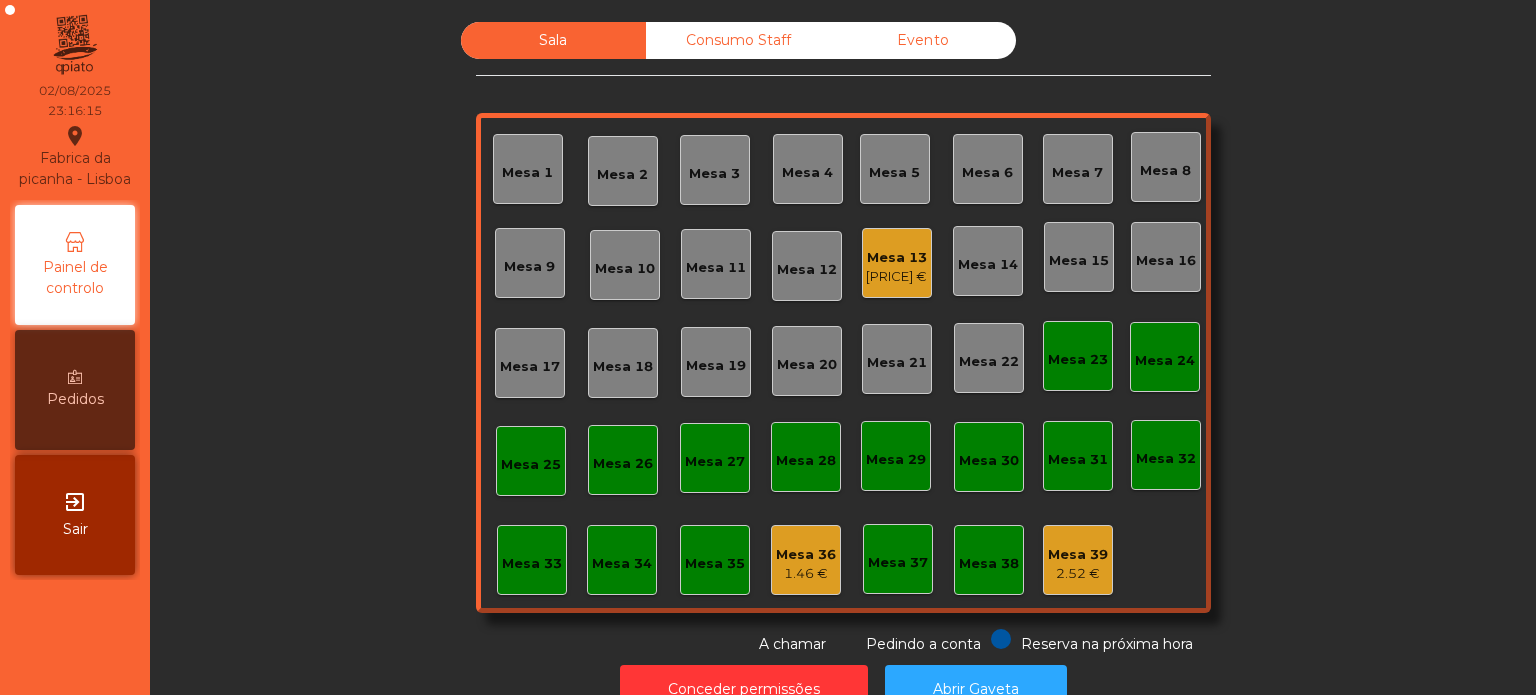 click on "413.75 €" 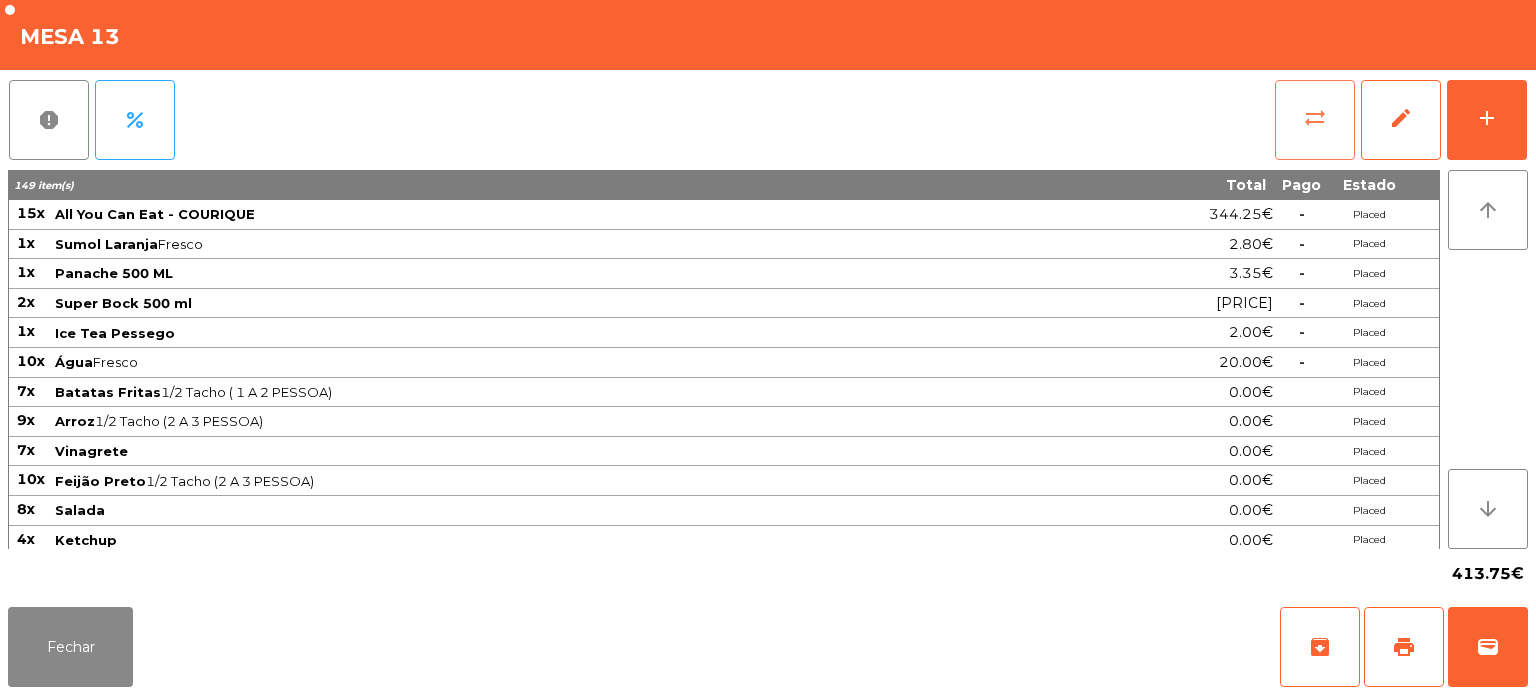 click on "sync_alt" 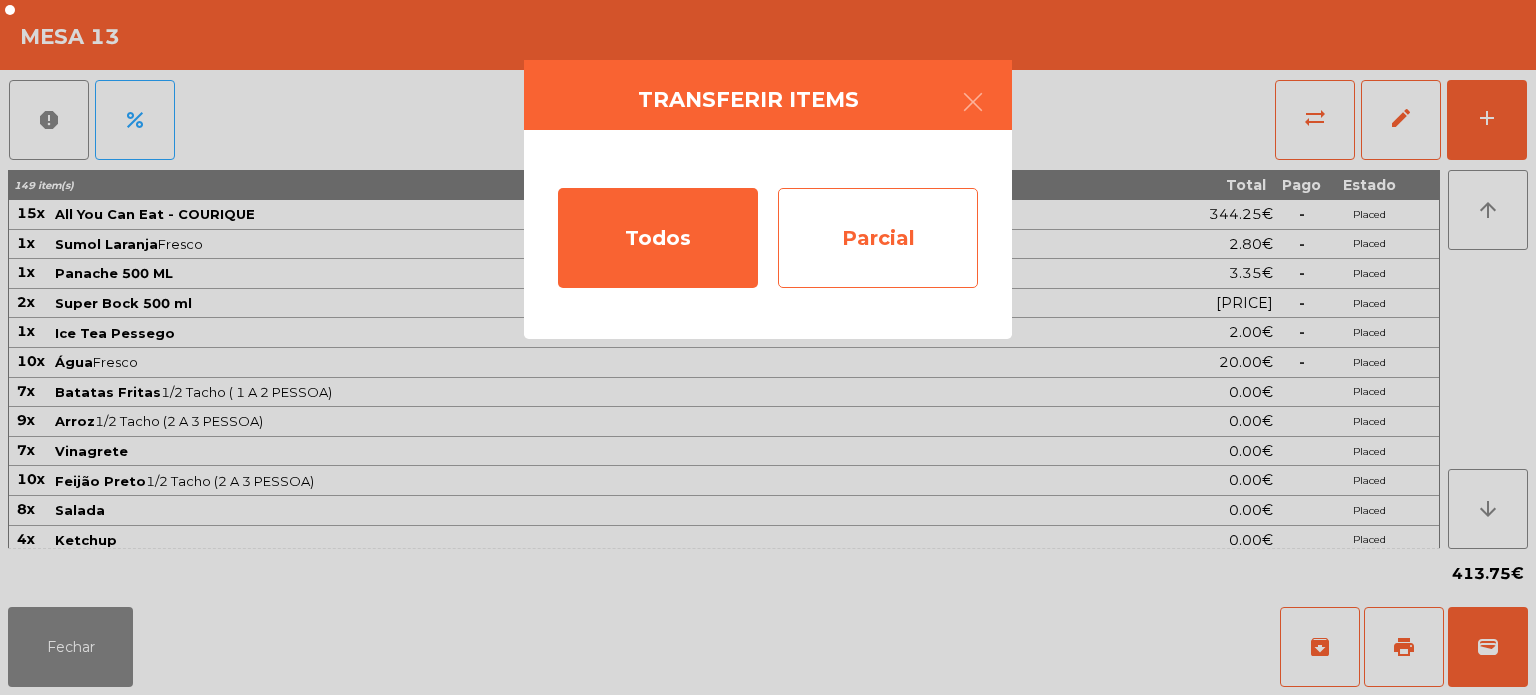 click on "Parcial" 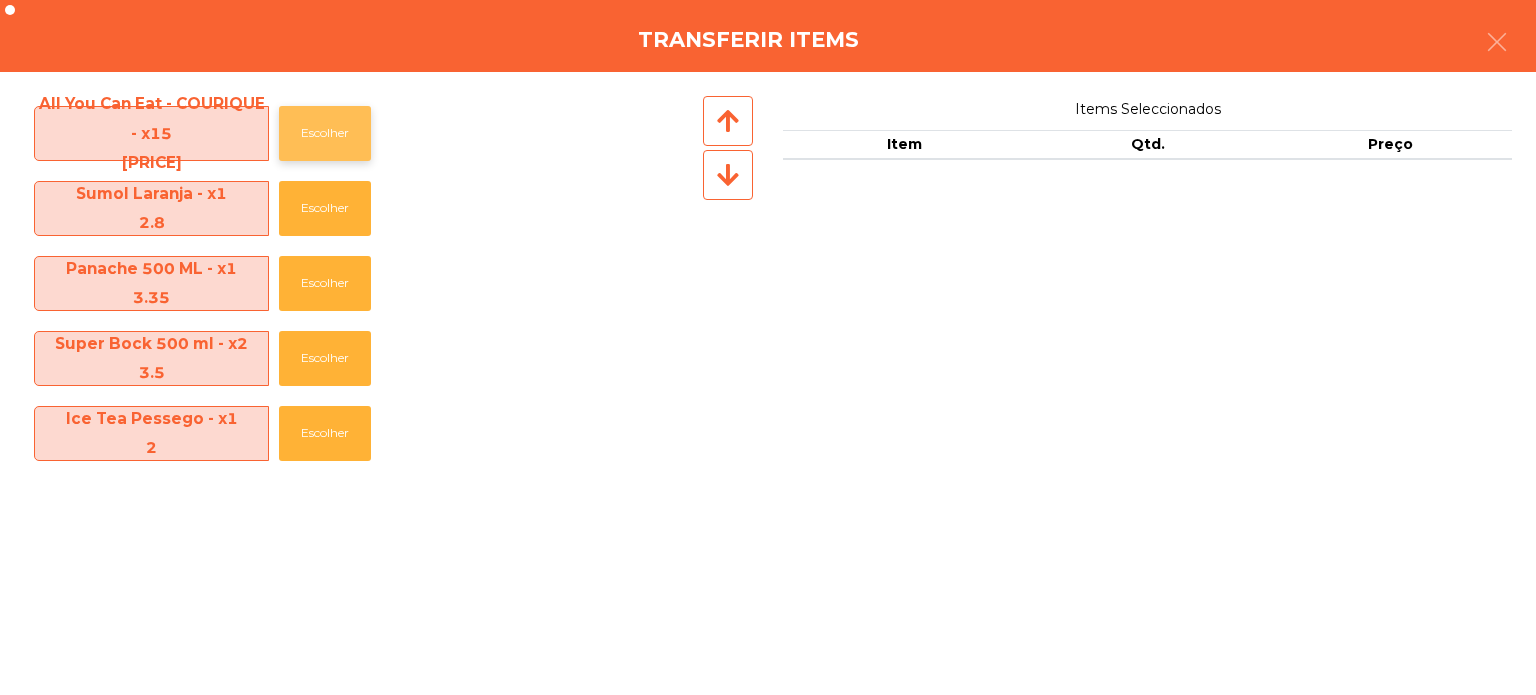 click on "Escolher" 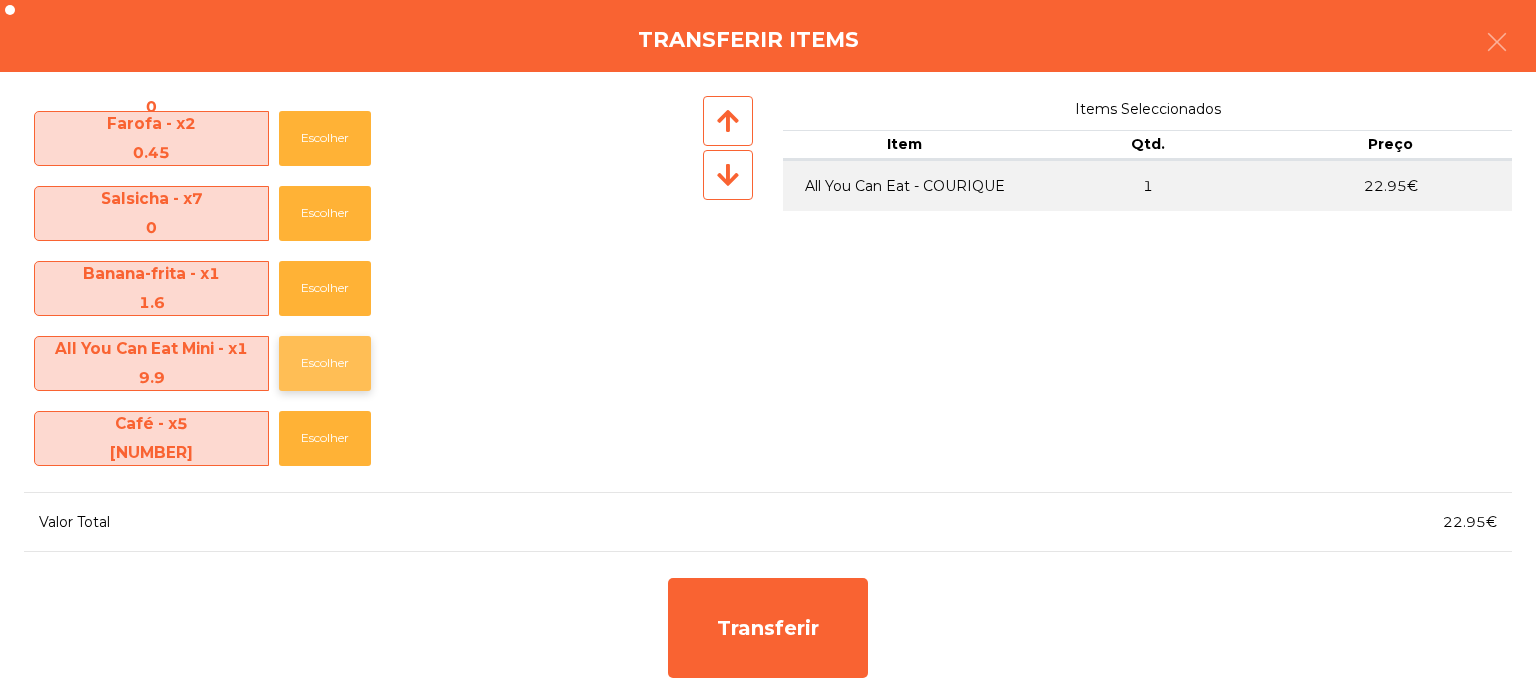 click on "Escolher" 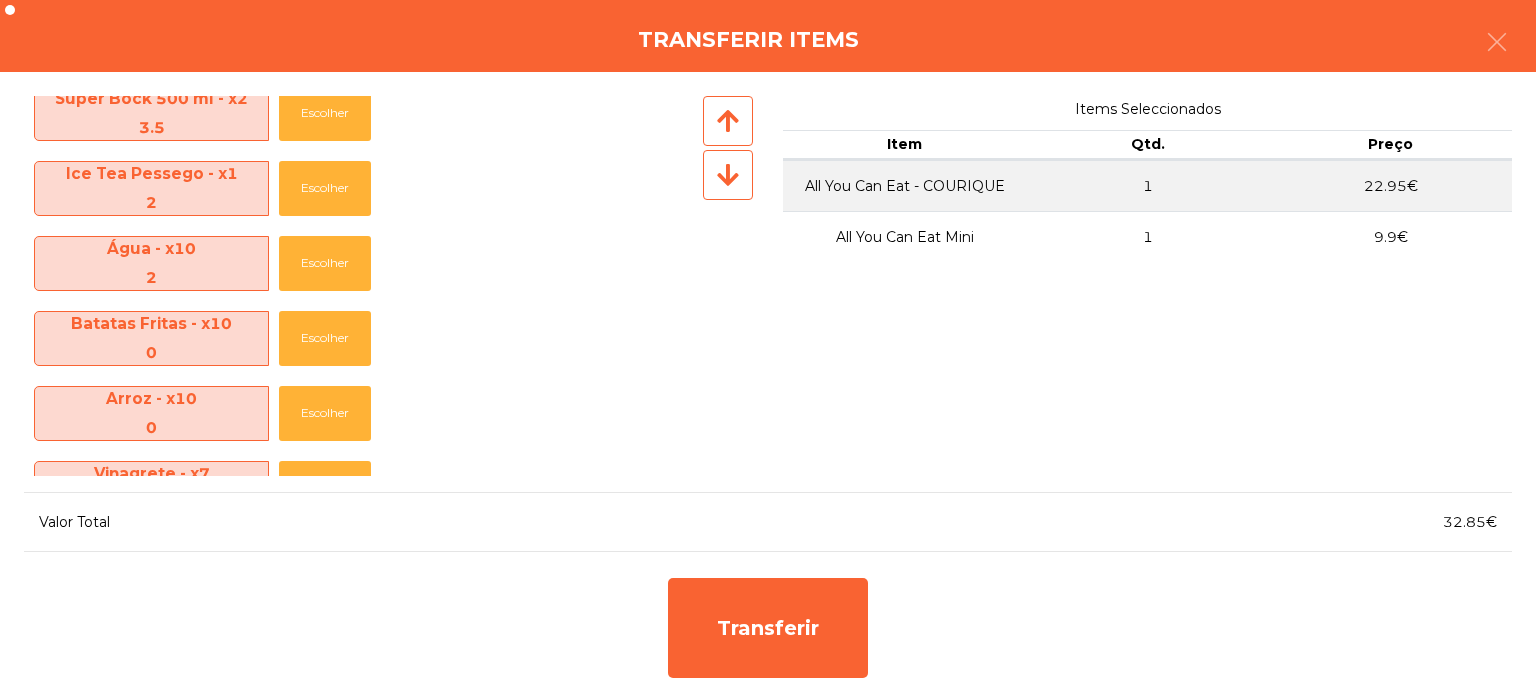 scroll, scrollTop: 260, scrollLeft: 0, axis: vertical 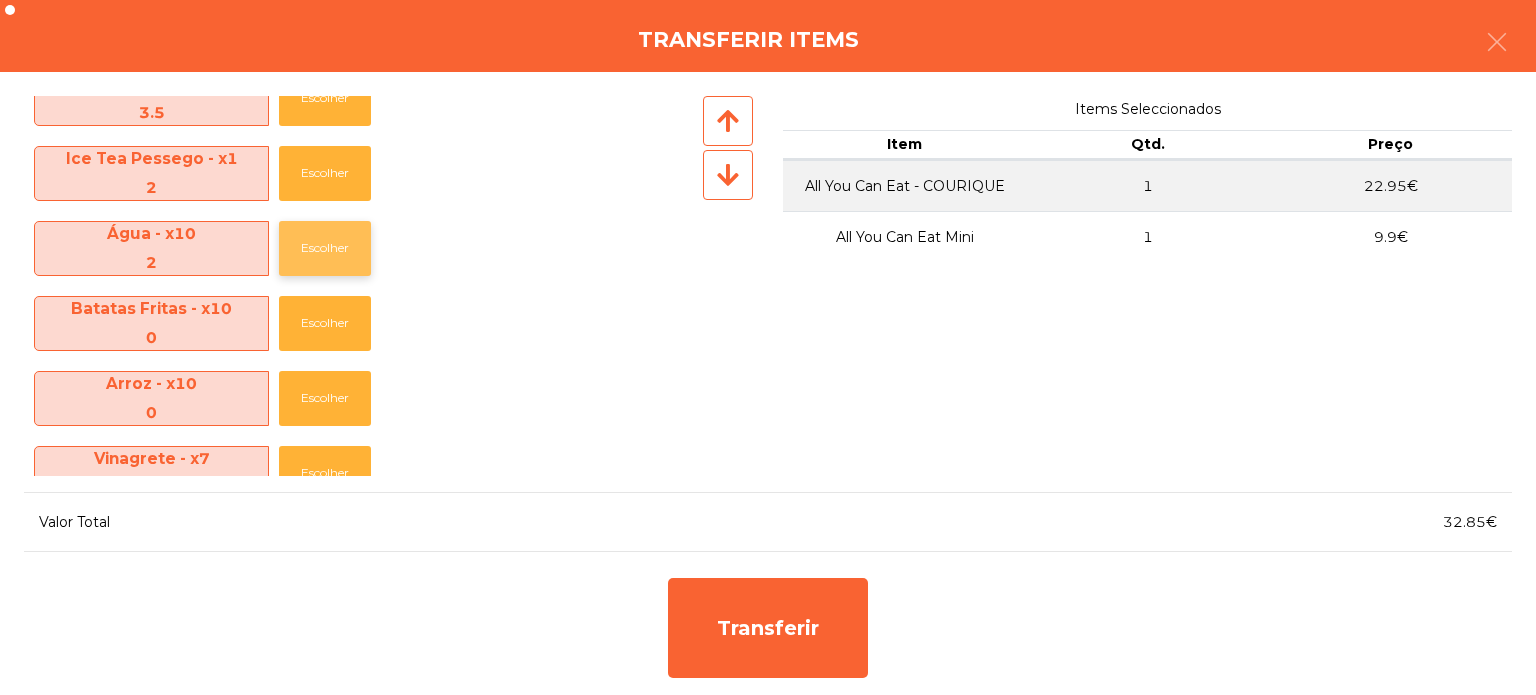 click on "Escolher" 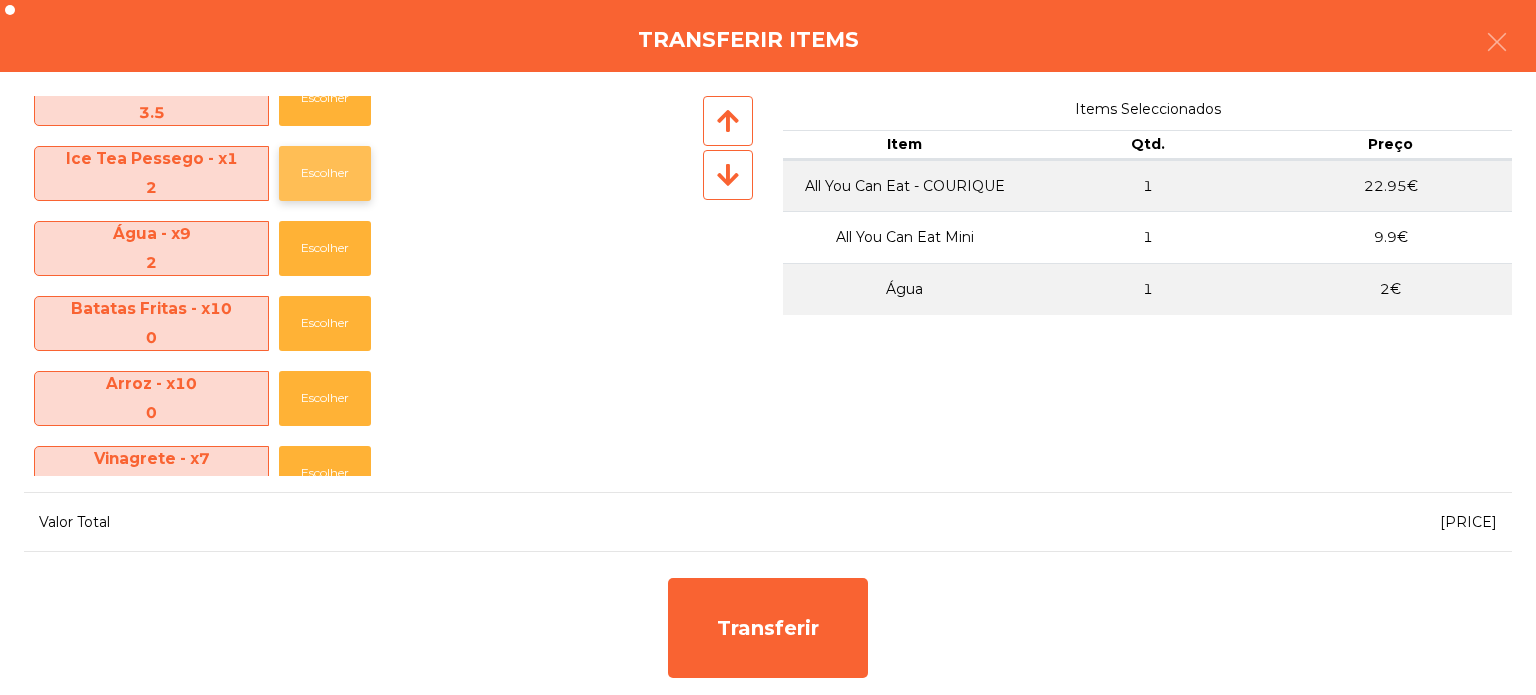 click on "Escolher" 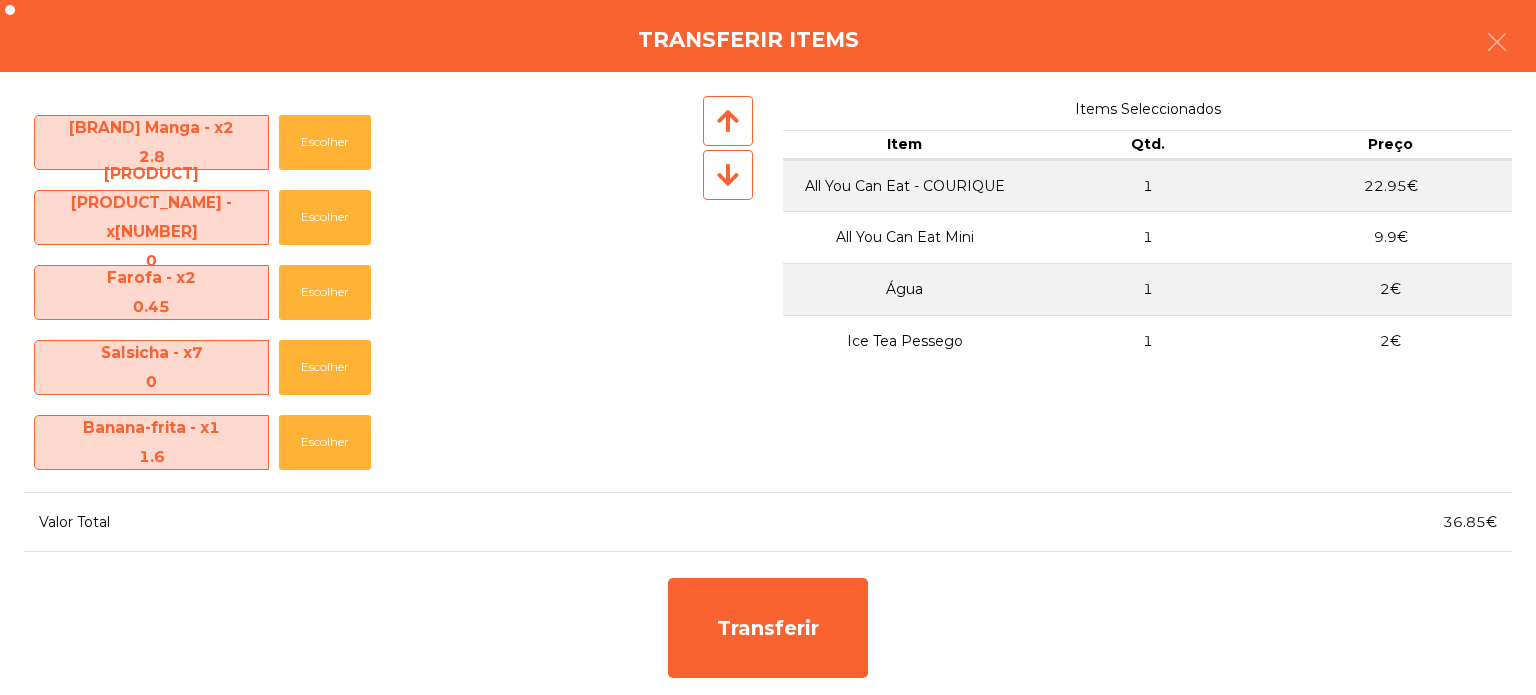 scroll, scrollTop: 1232, scrollLeft: 0, axis: vertical 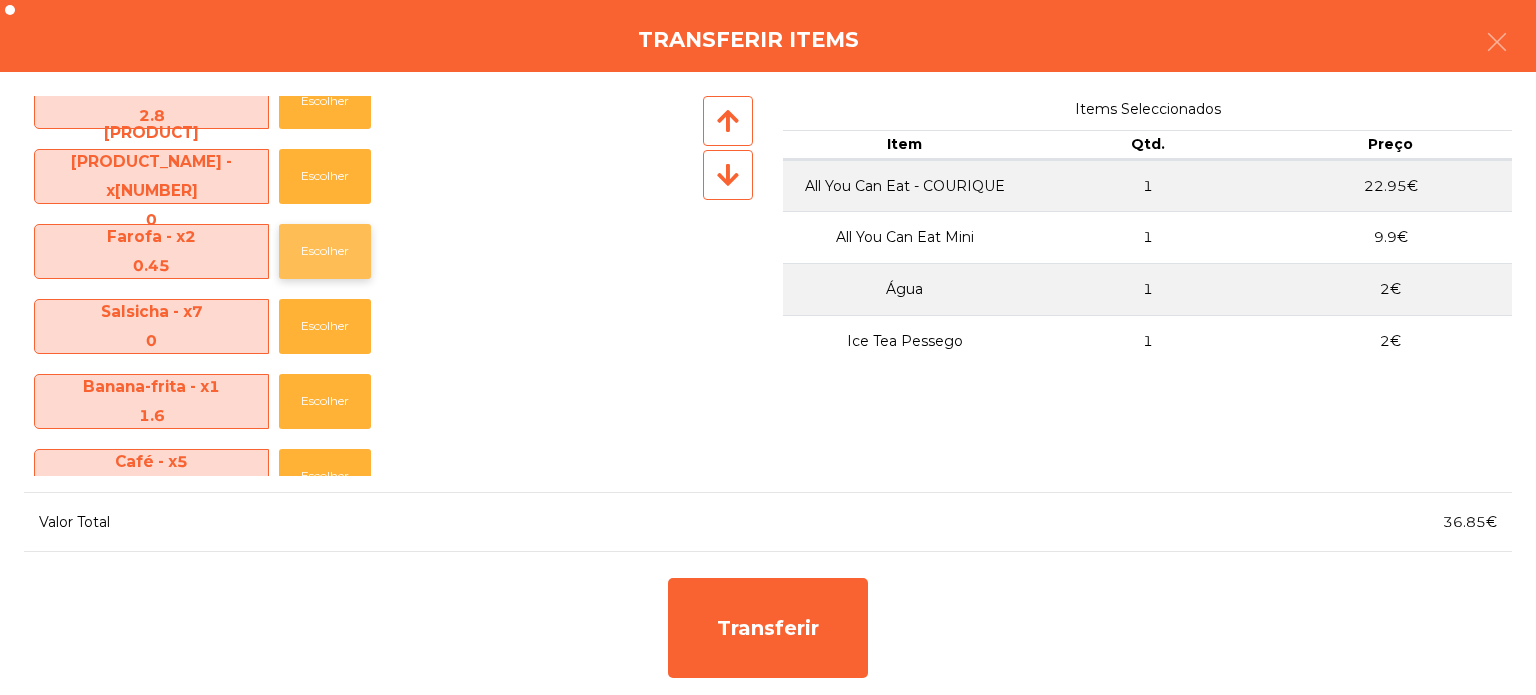 click on "Escolher" 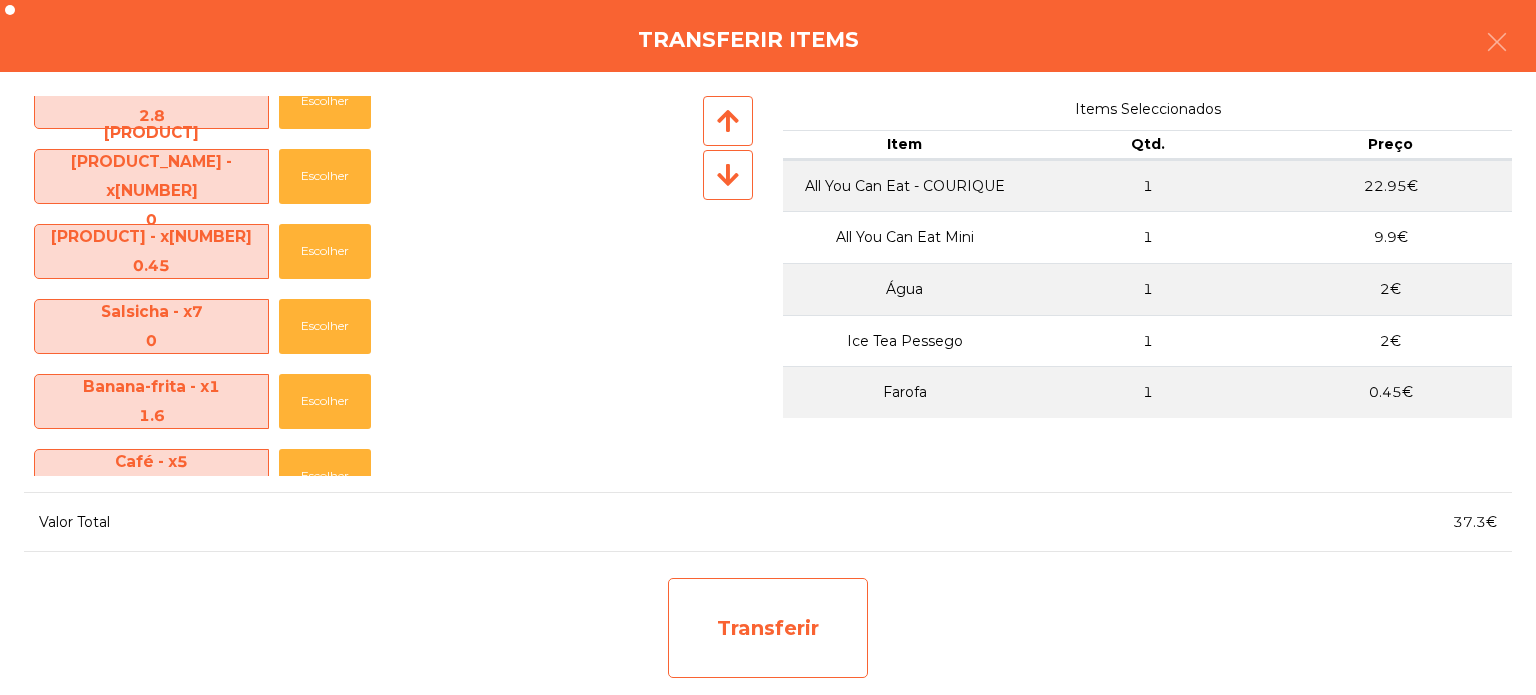 click on "Transferir" 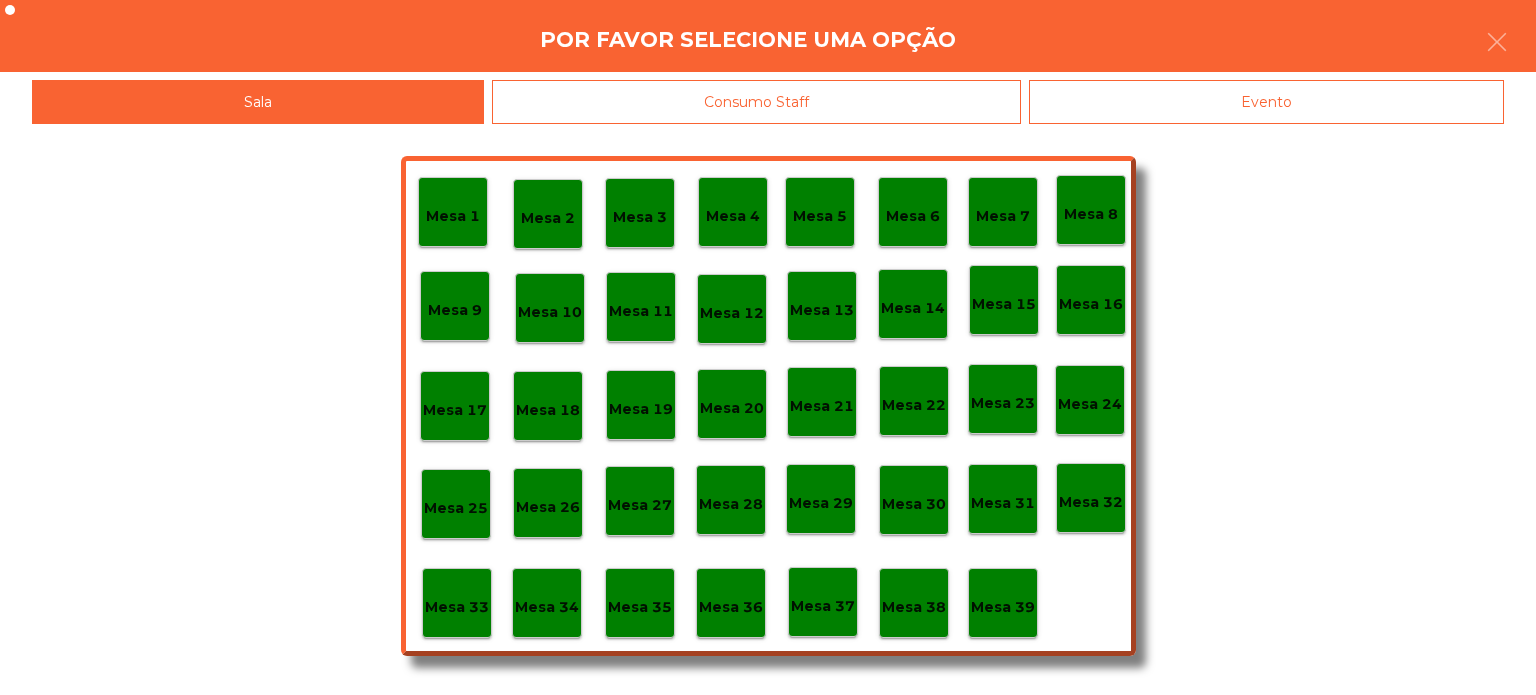 click on "Evento" 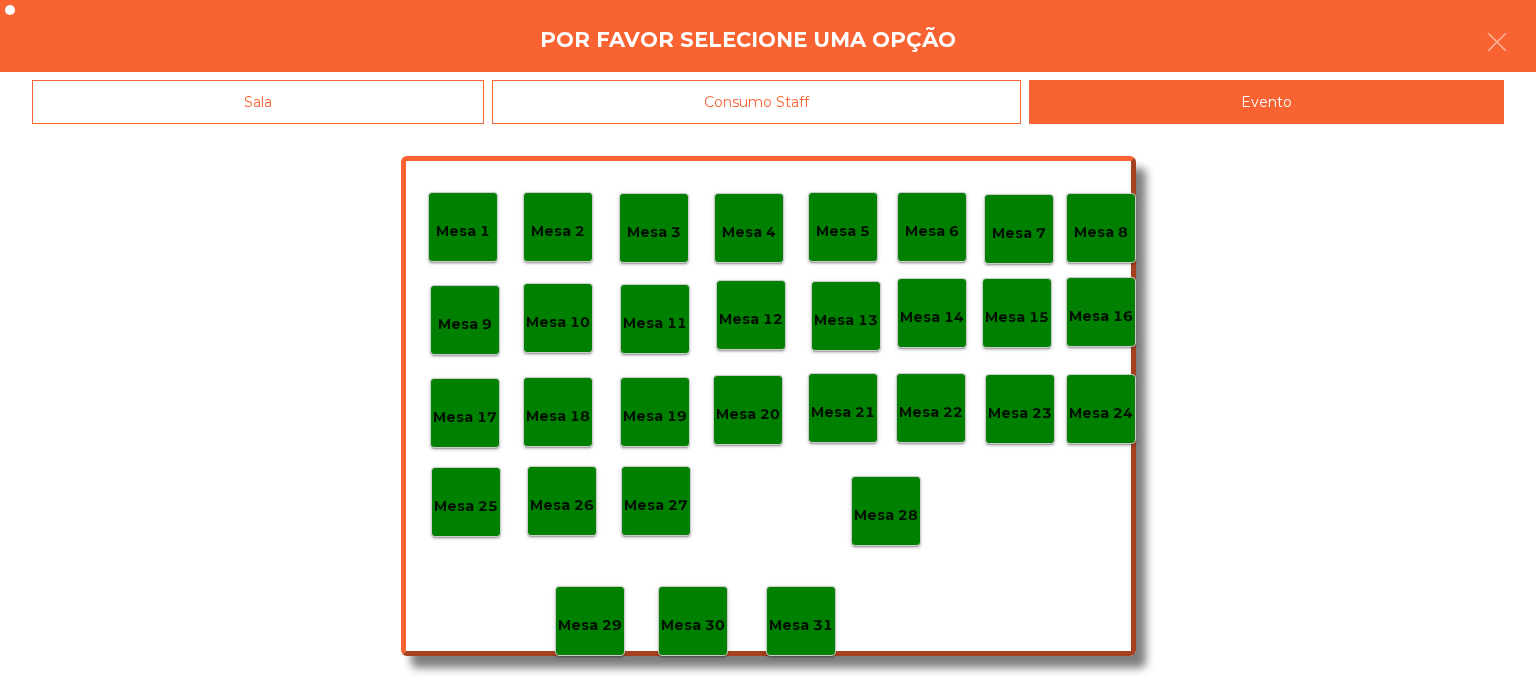 click on "Mesa 1" 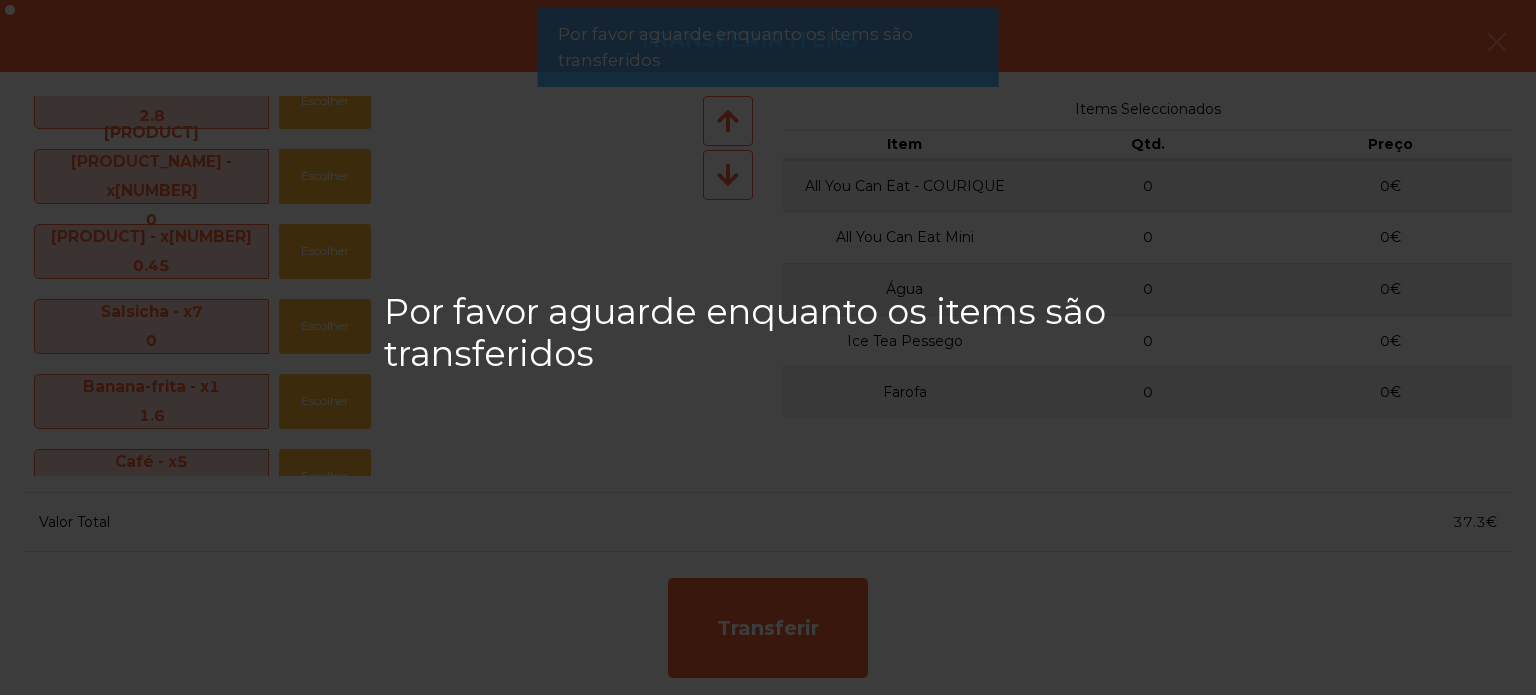 click on "Por favor aguarde enquanto os items são transferidos" 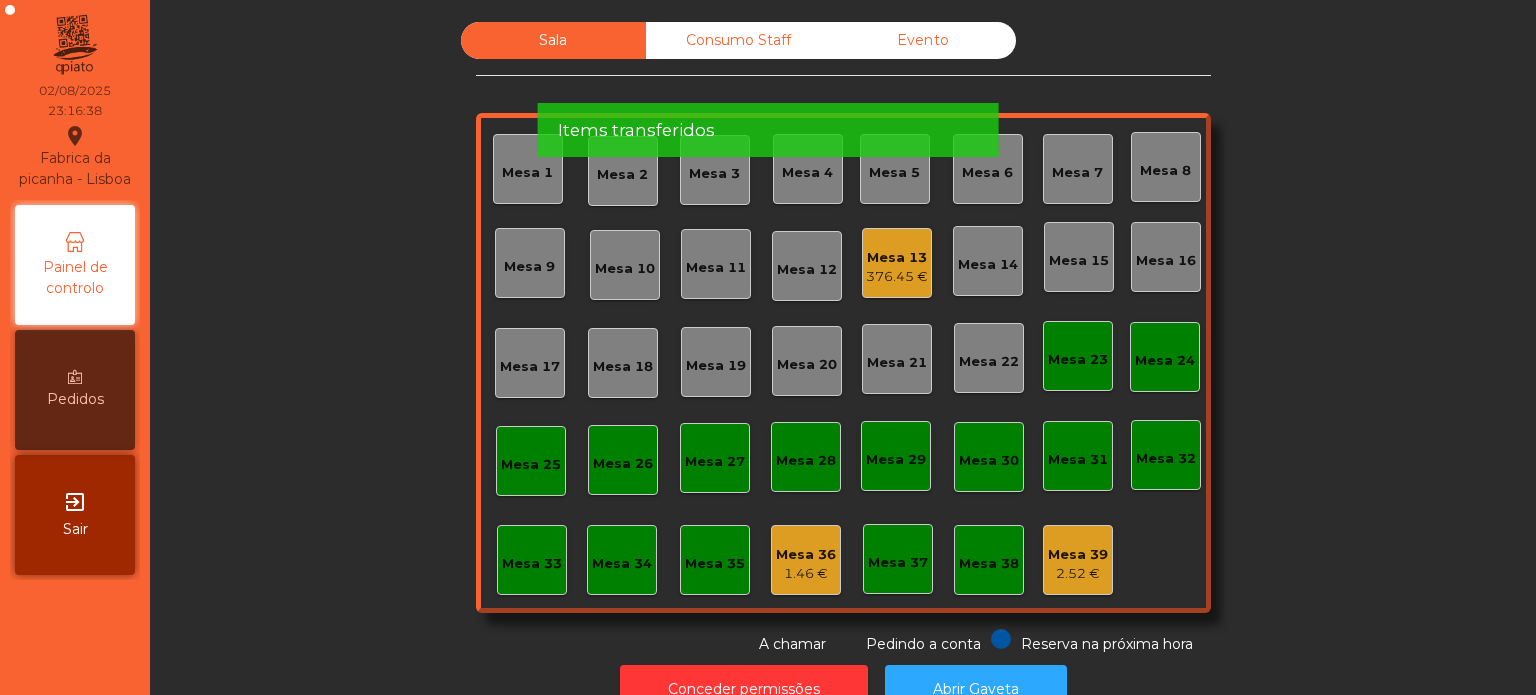 click on "Items transferidos" 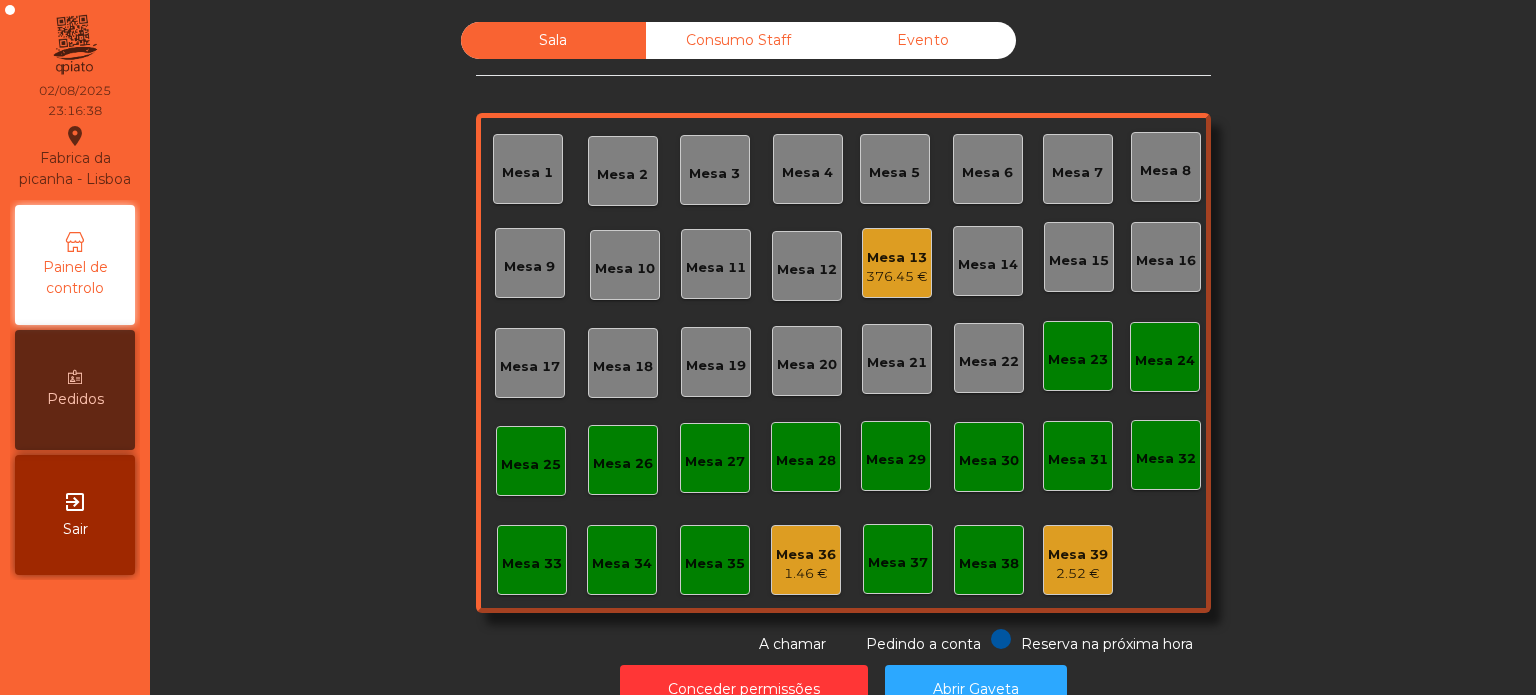 click on "Items transferidos" 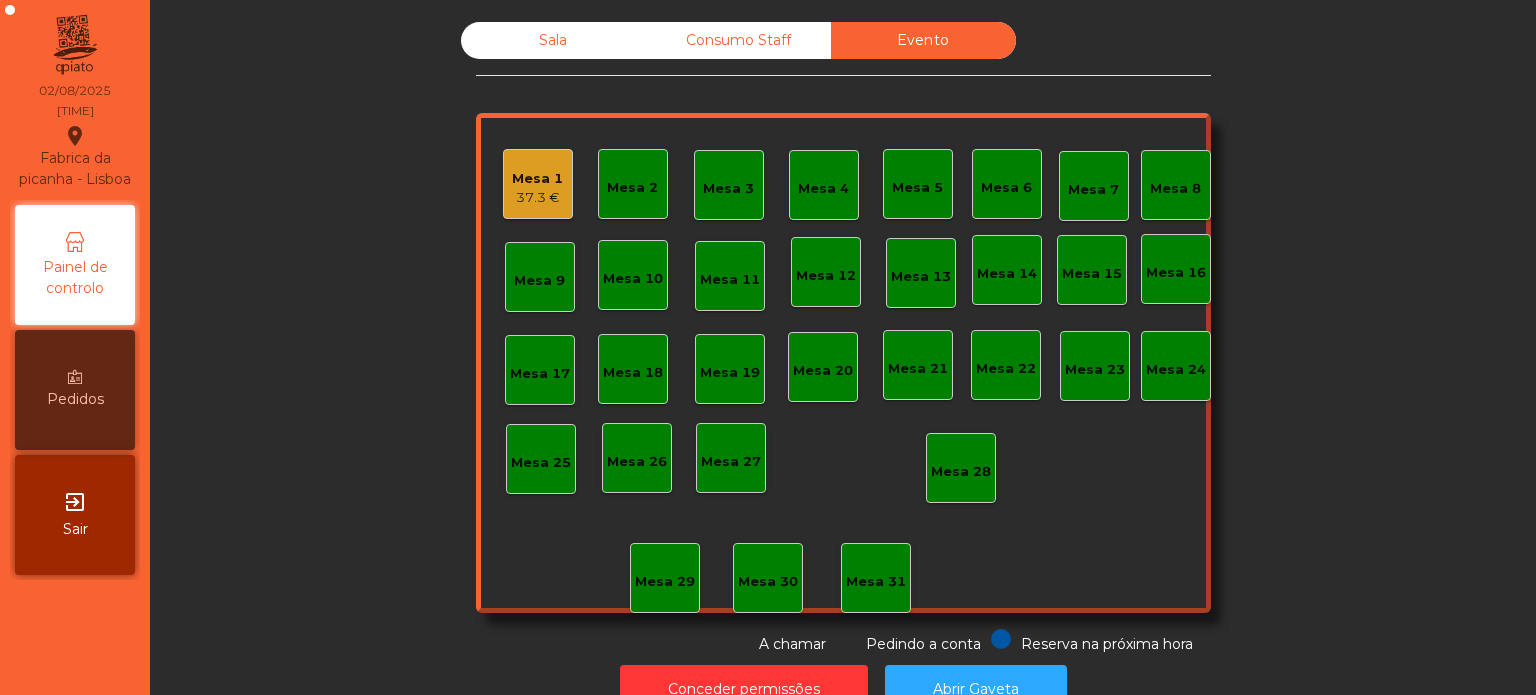 click on "Mesa 1   37.3 €" 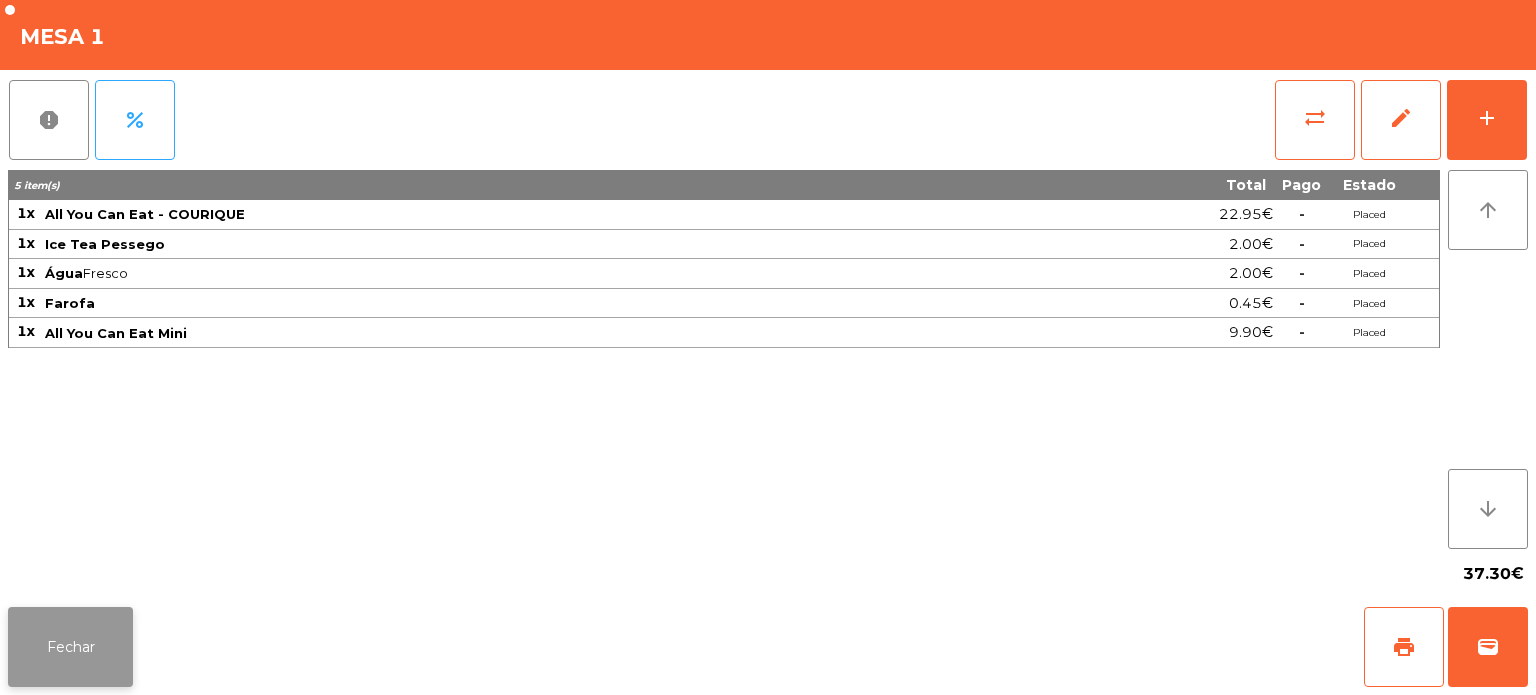 click on "Fechar" 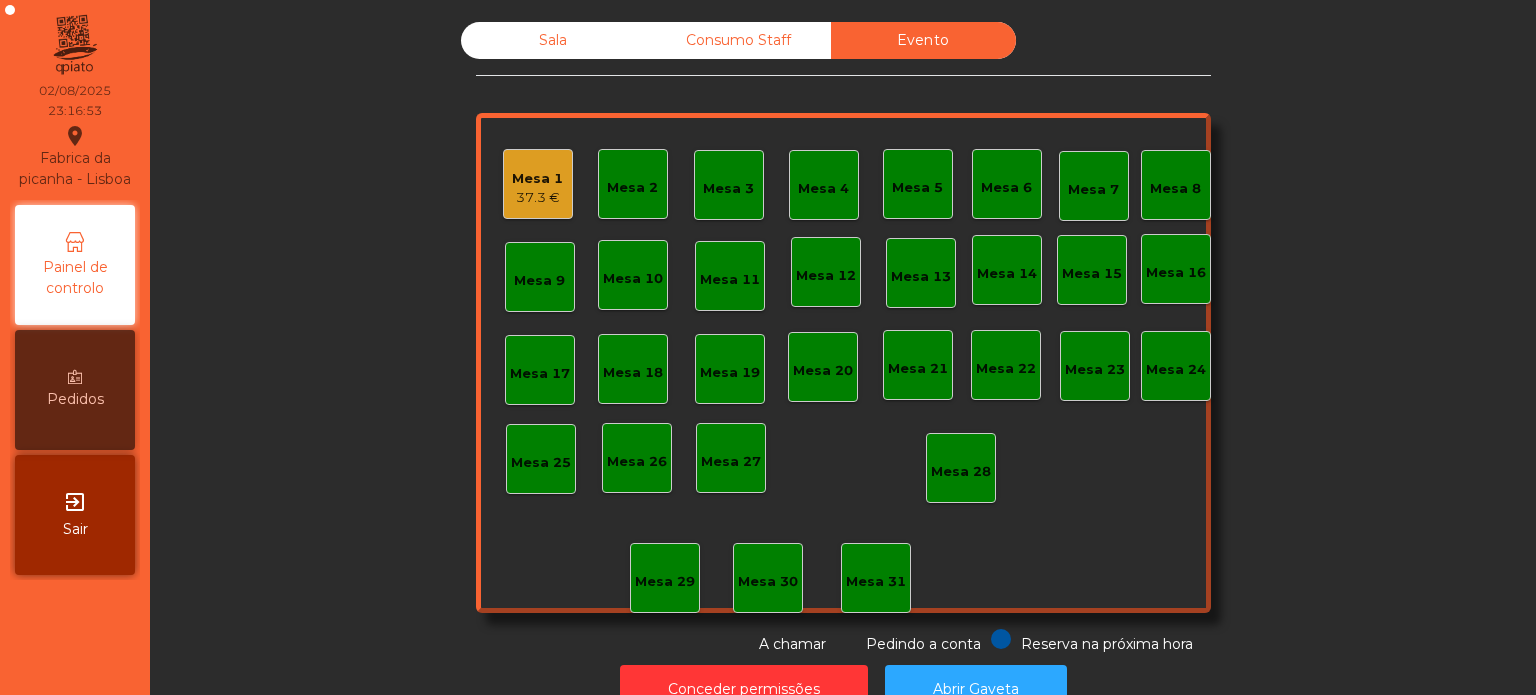 click on "Sala" 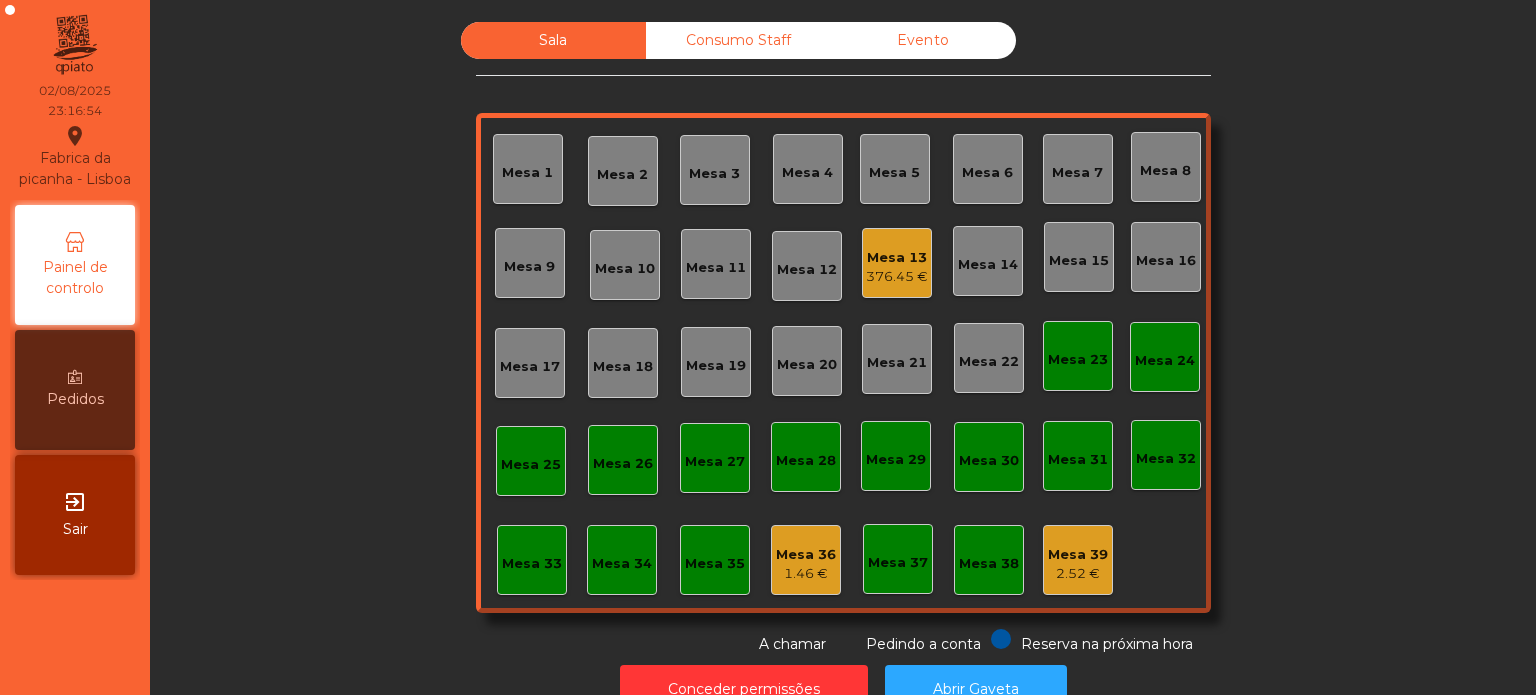 click on "376.45 €" 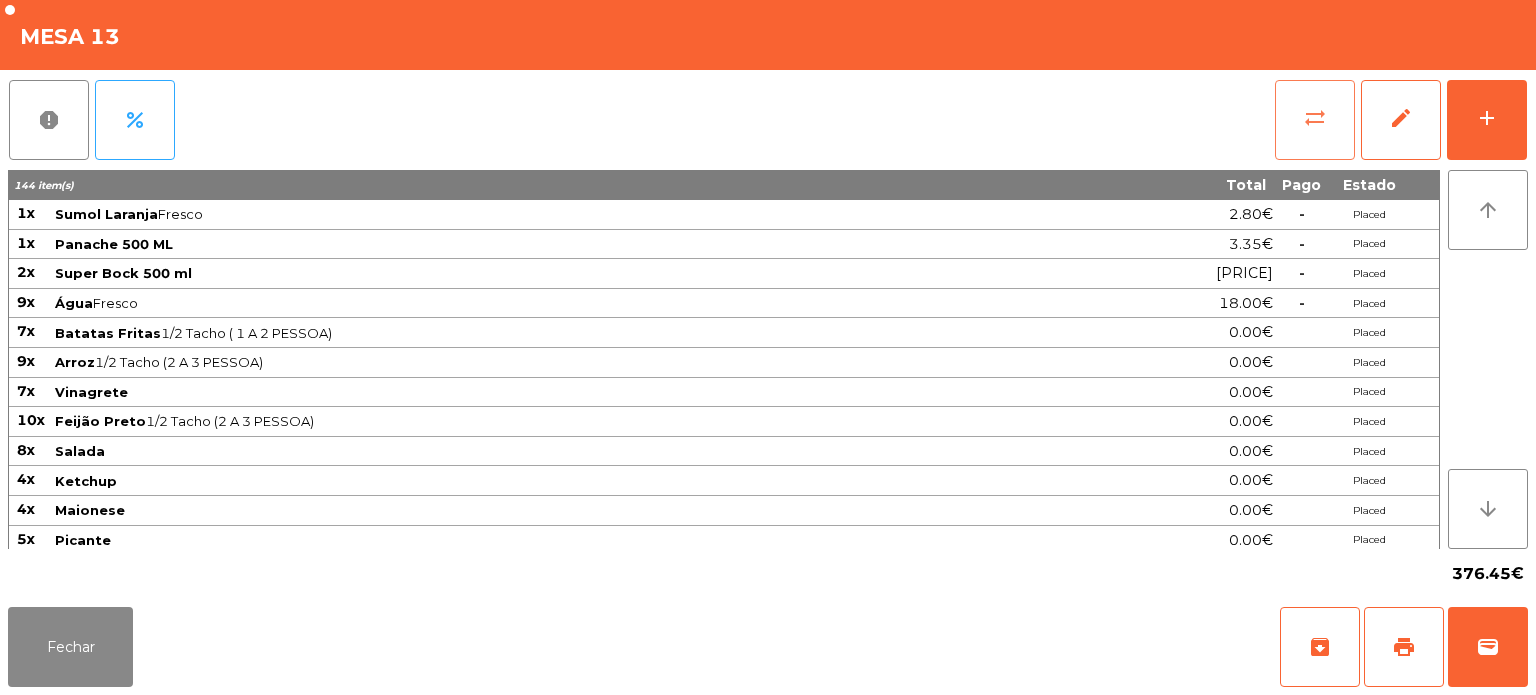click on "sync_alt" 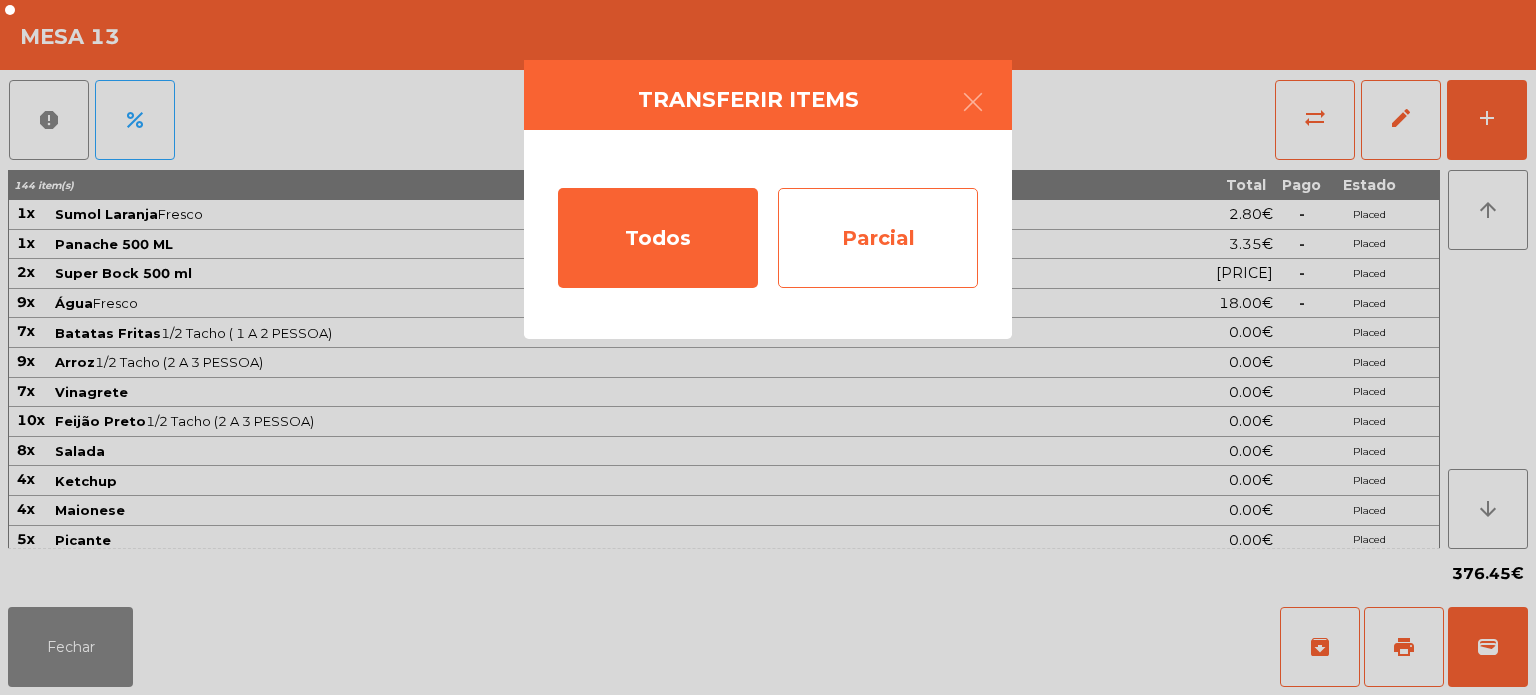 click on "Parcial" 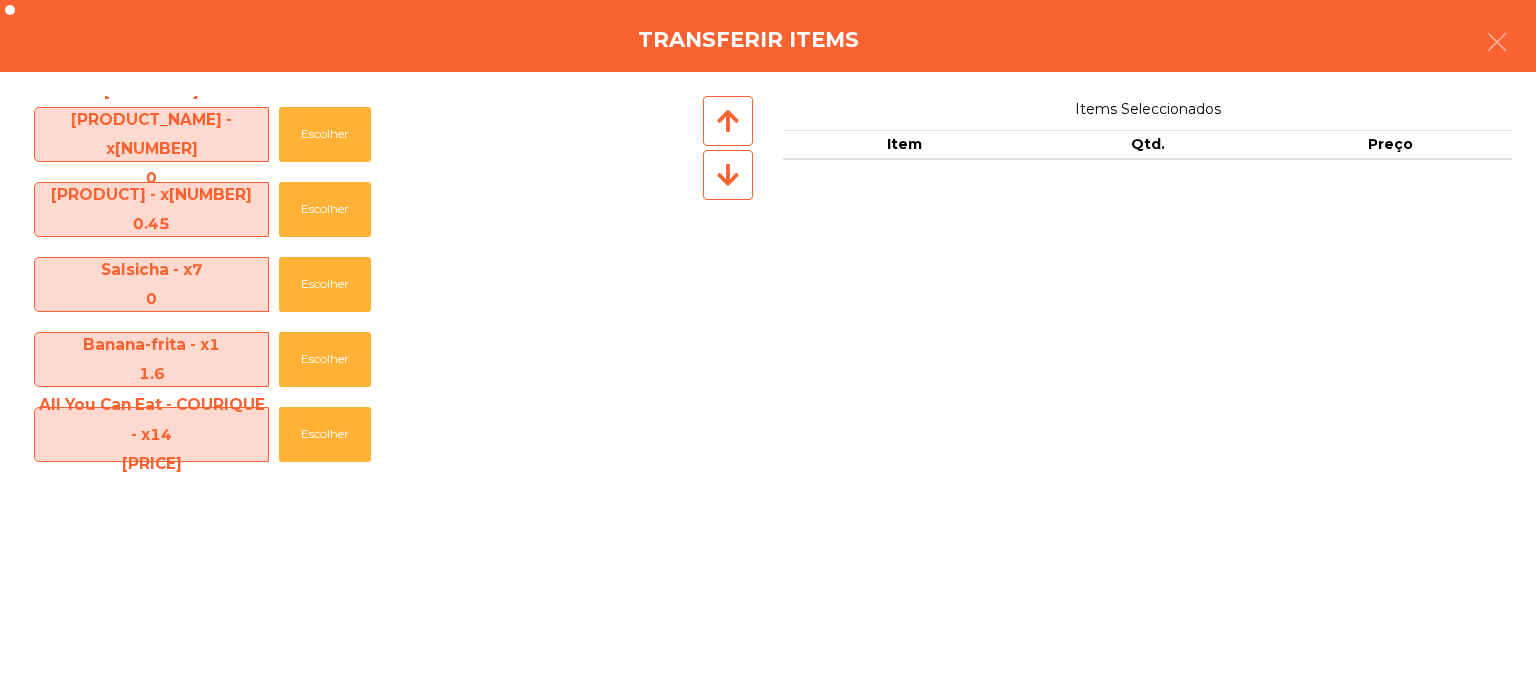 scroll, scrollTop: 1214, scrollLeft: 0, axis: vertical 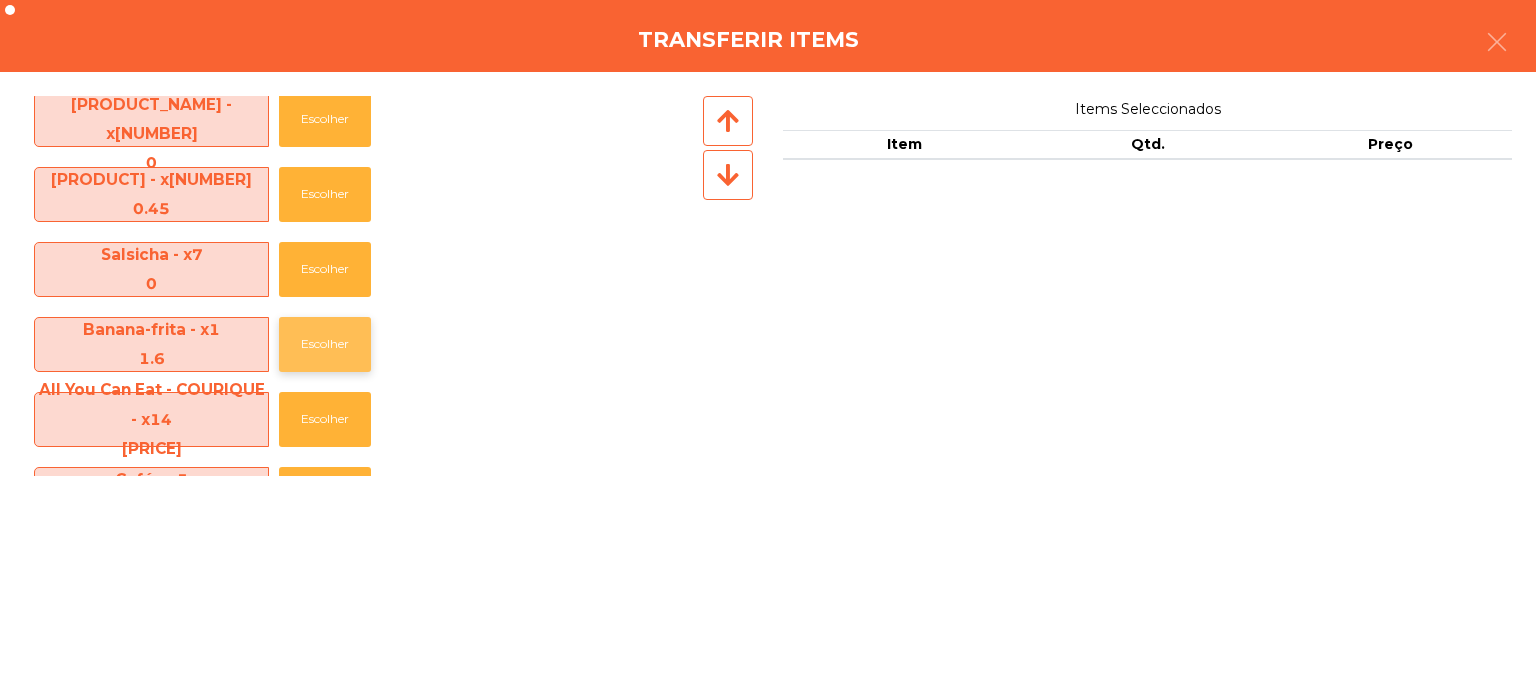 click on "Escolher" 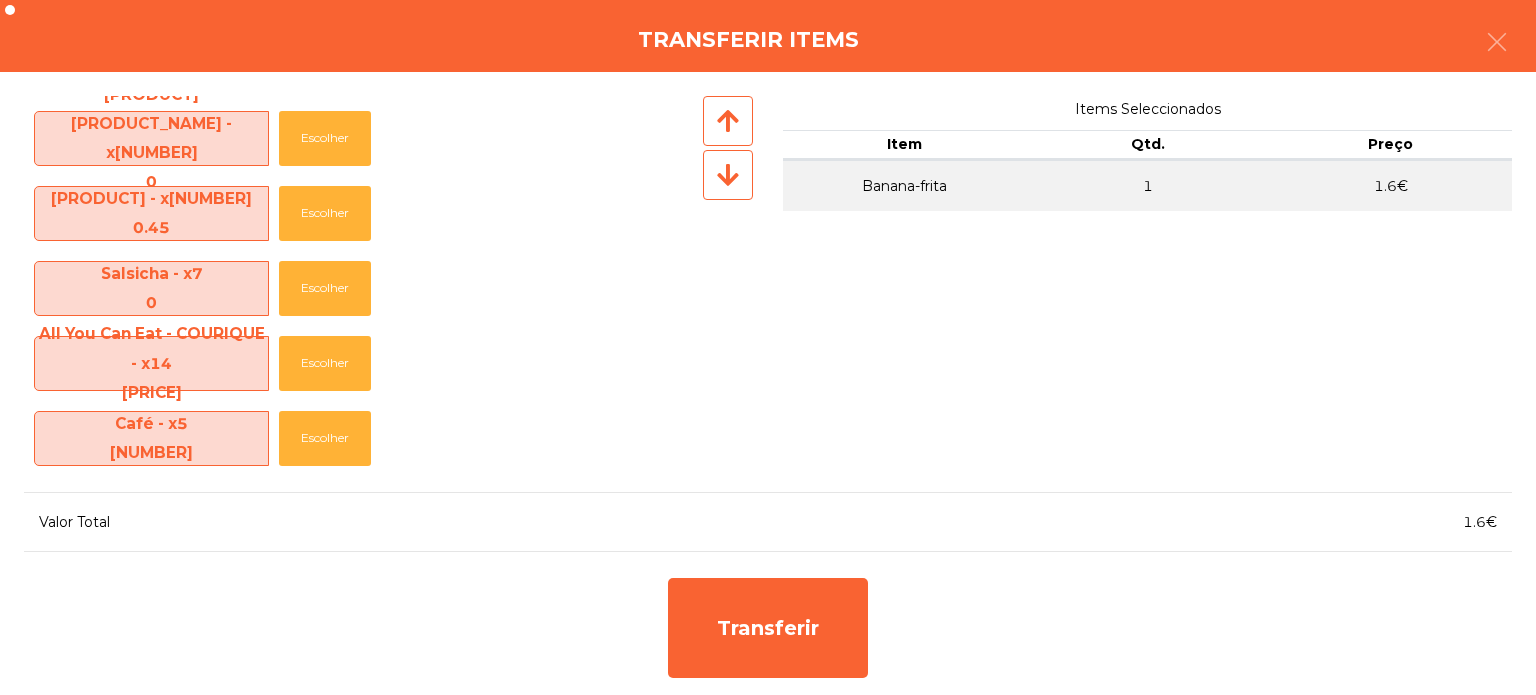scroll, scrollTop: 1195, scrollLeft: 0, axis: vertical 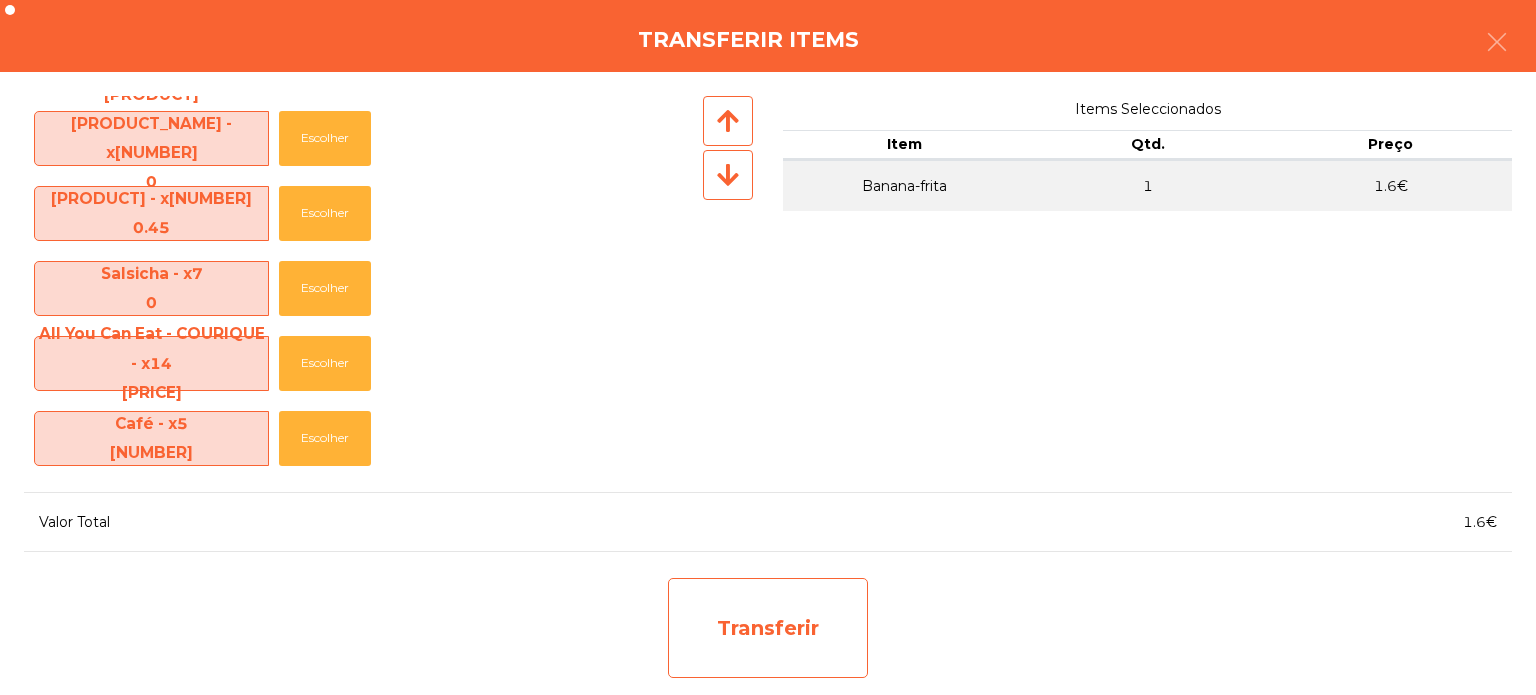 click on "Transferir" 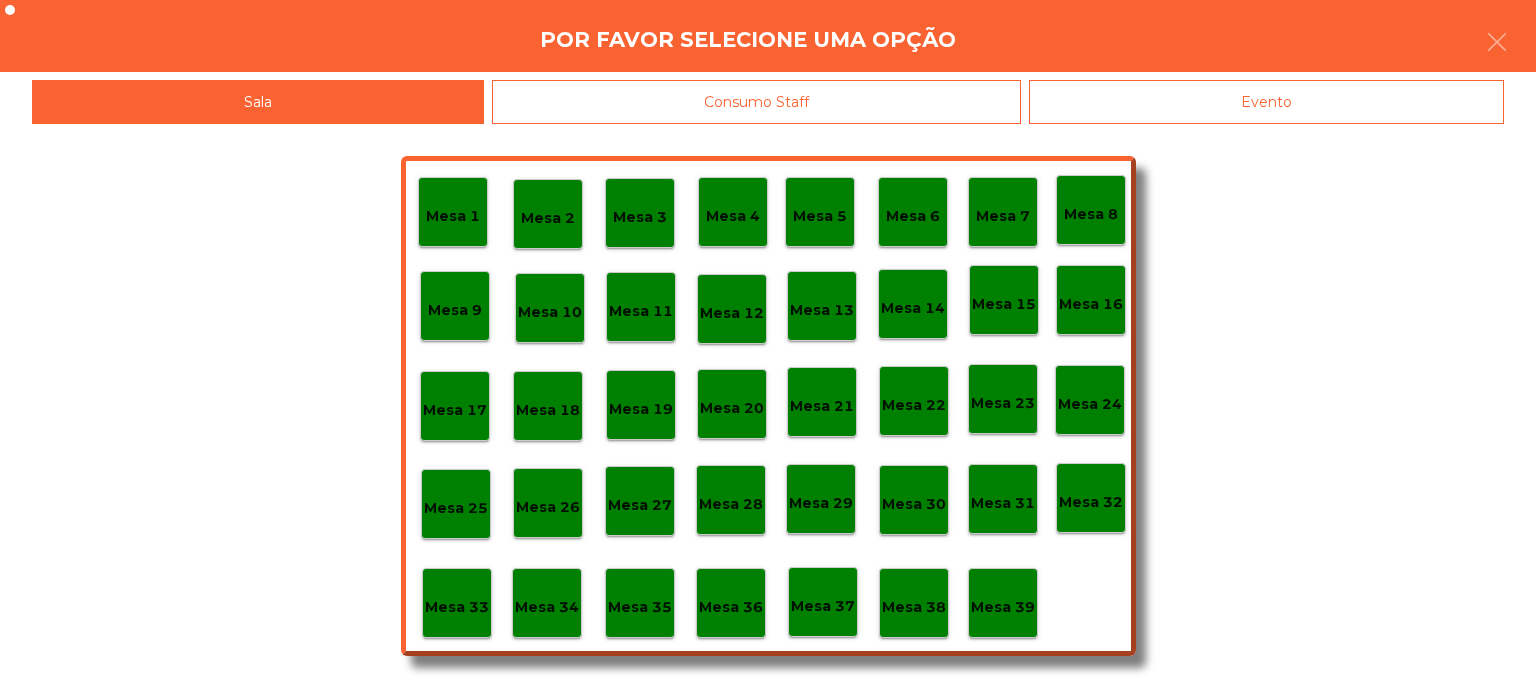 click on "Evento" 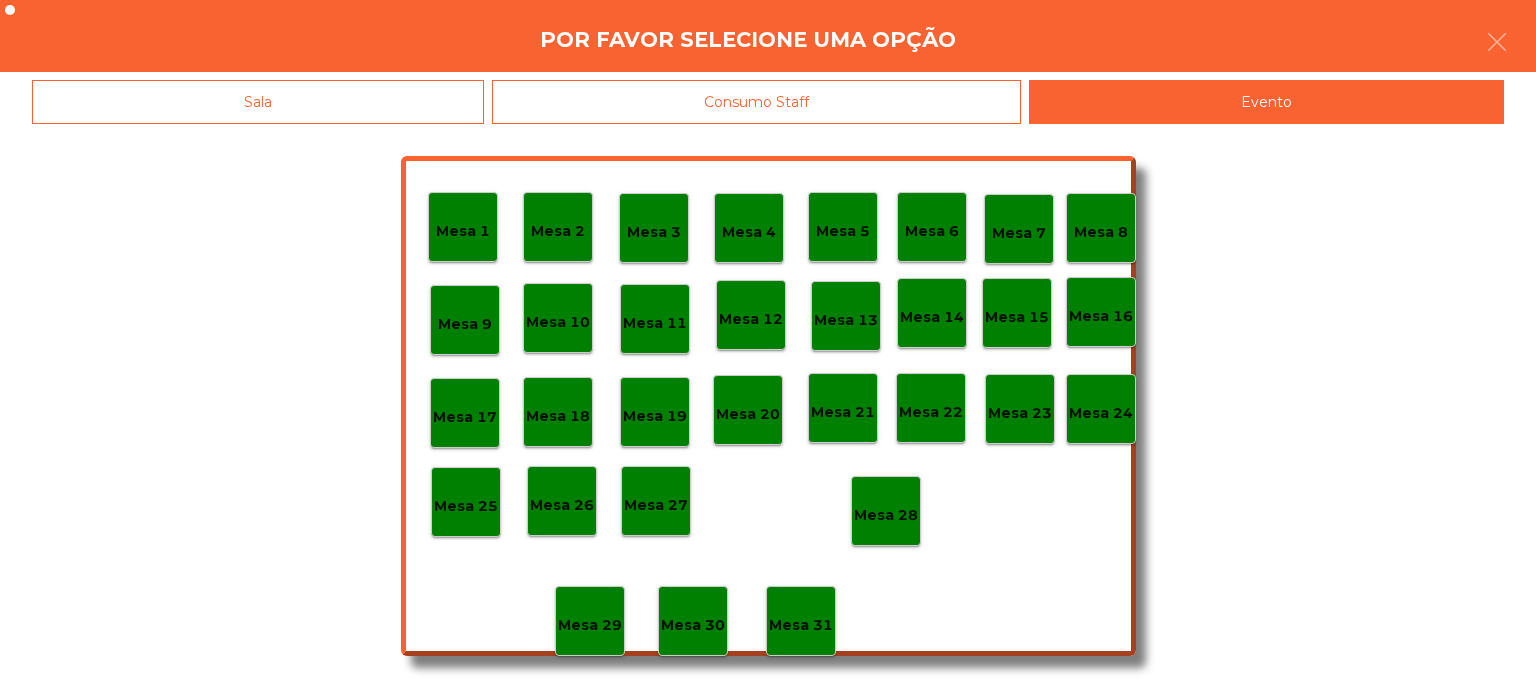 click on "Mesa 1" 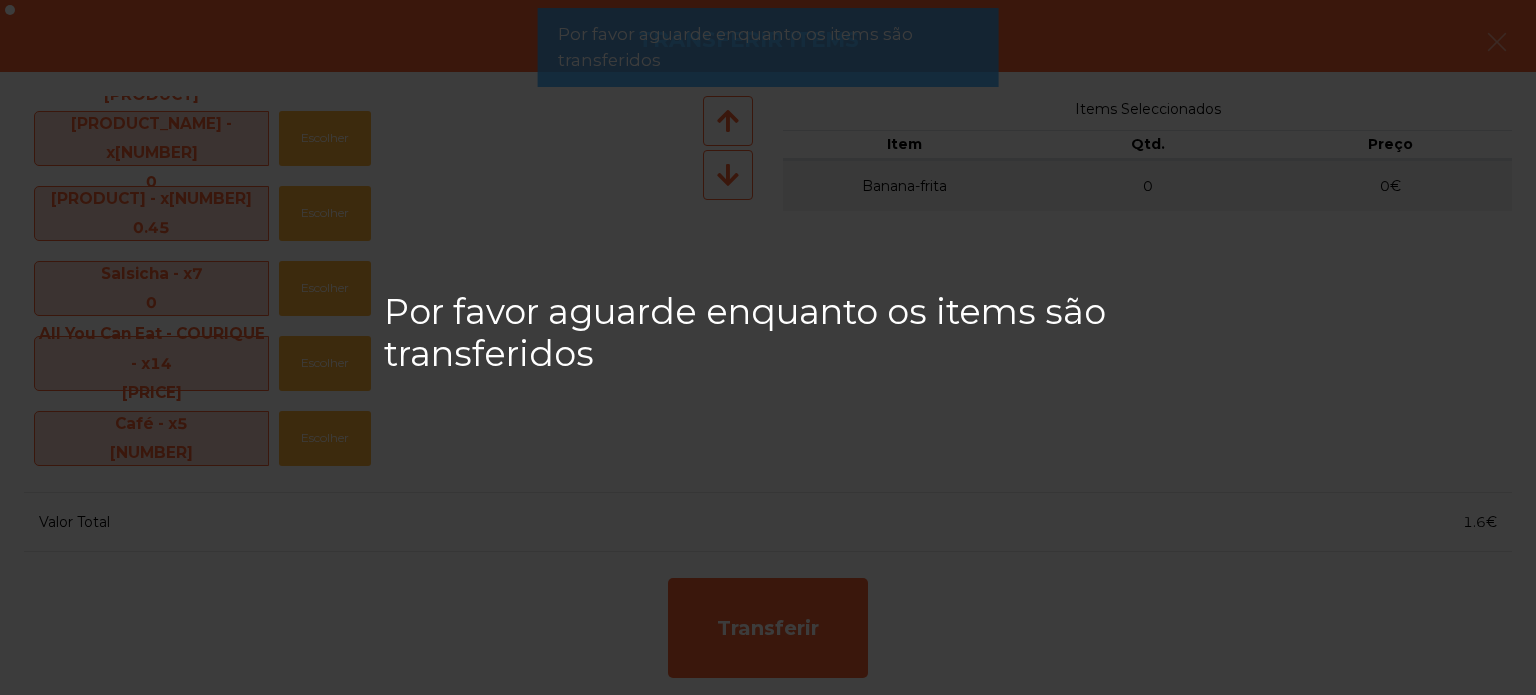click on "Por favor aguarde enquanto os items são transferidos" at bounding box center [768, 347] 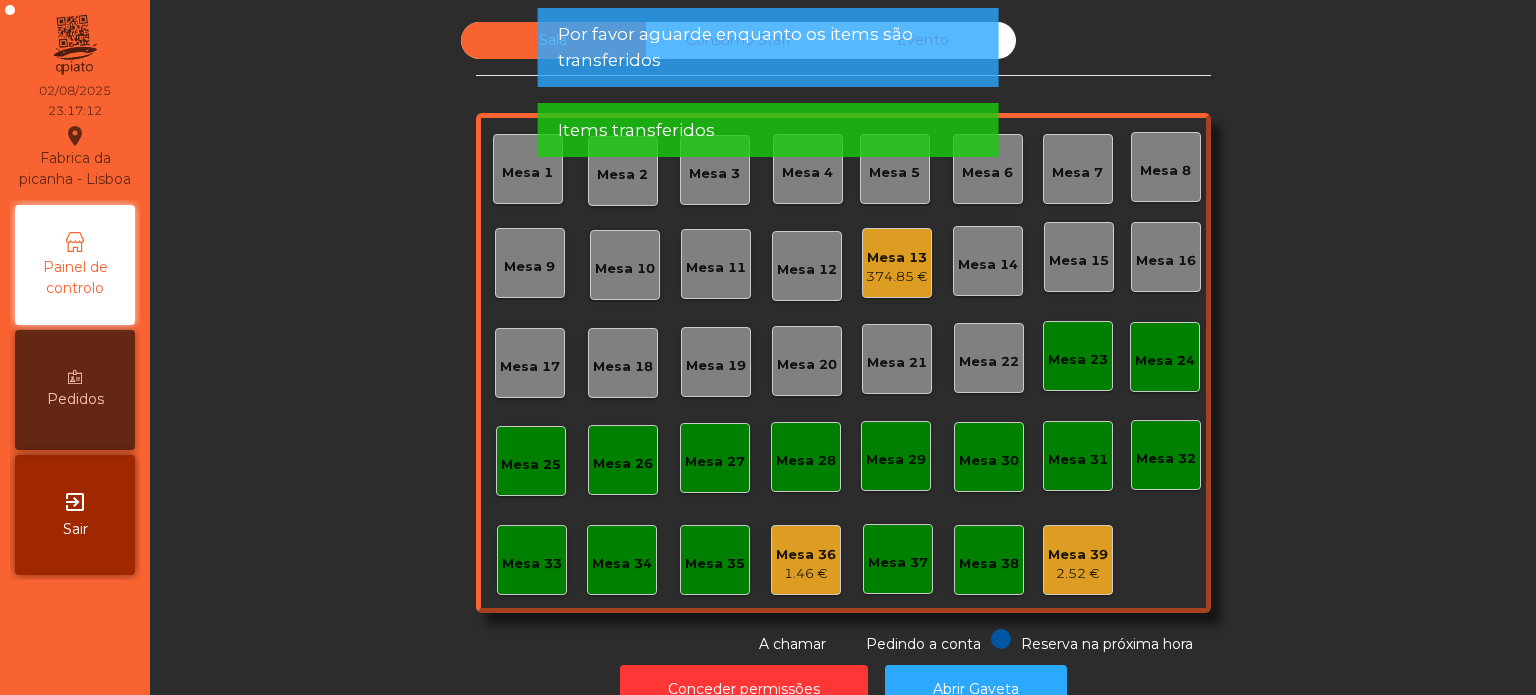 click on "Por favor aguarde enquanto os items são transferidos" 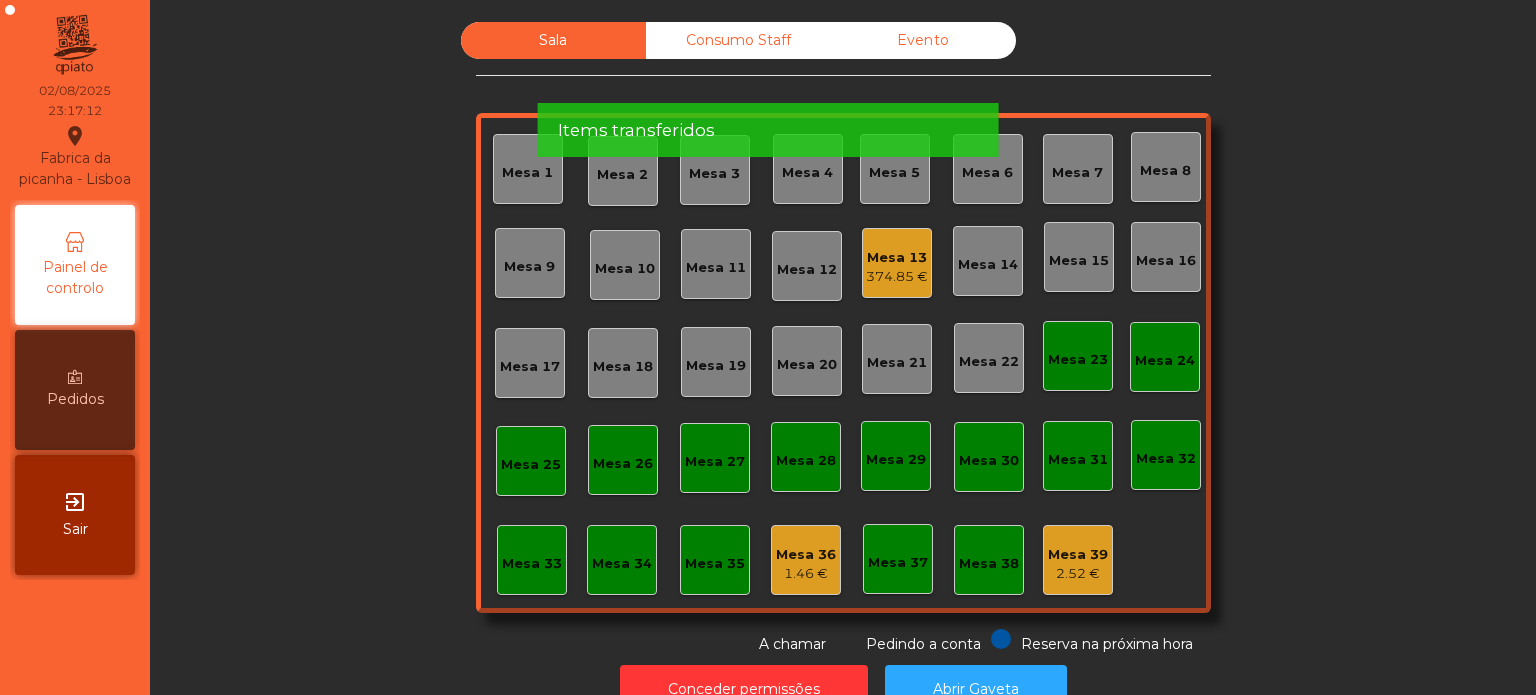 click on "Por favor aguarde enquanto os items são transferidos" 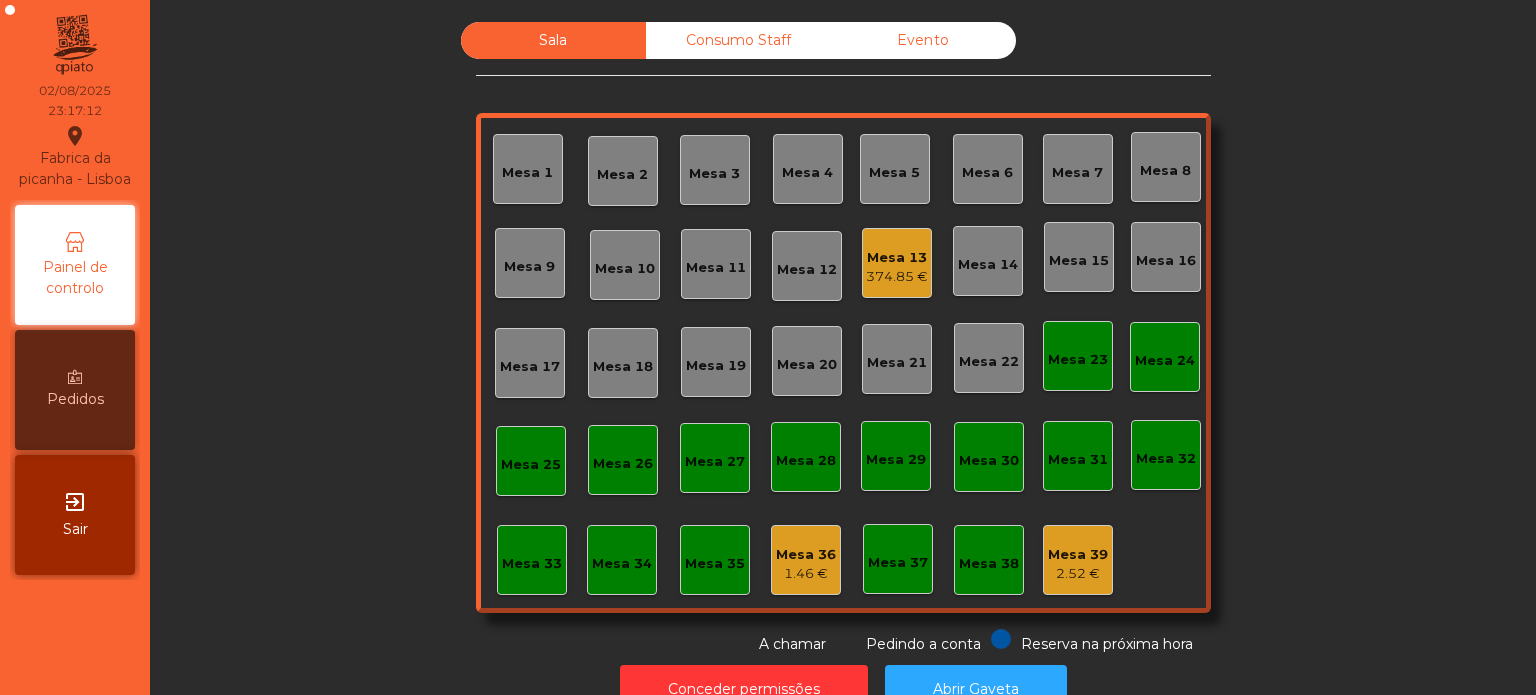 click on "Items transferidos" 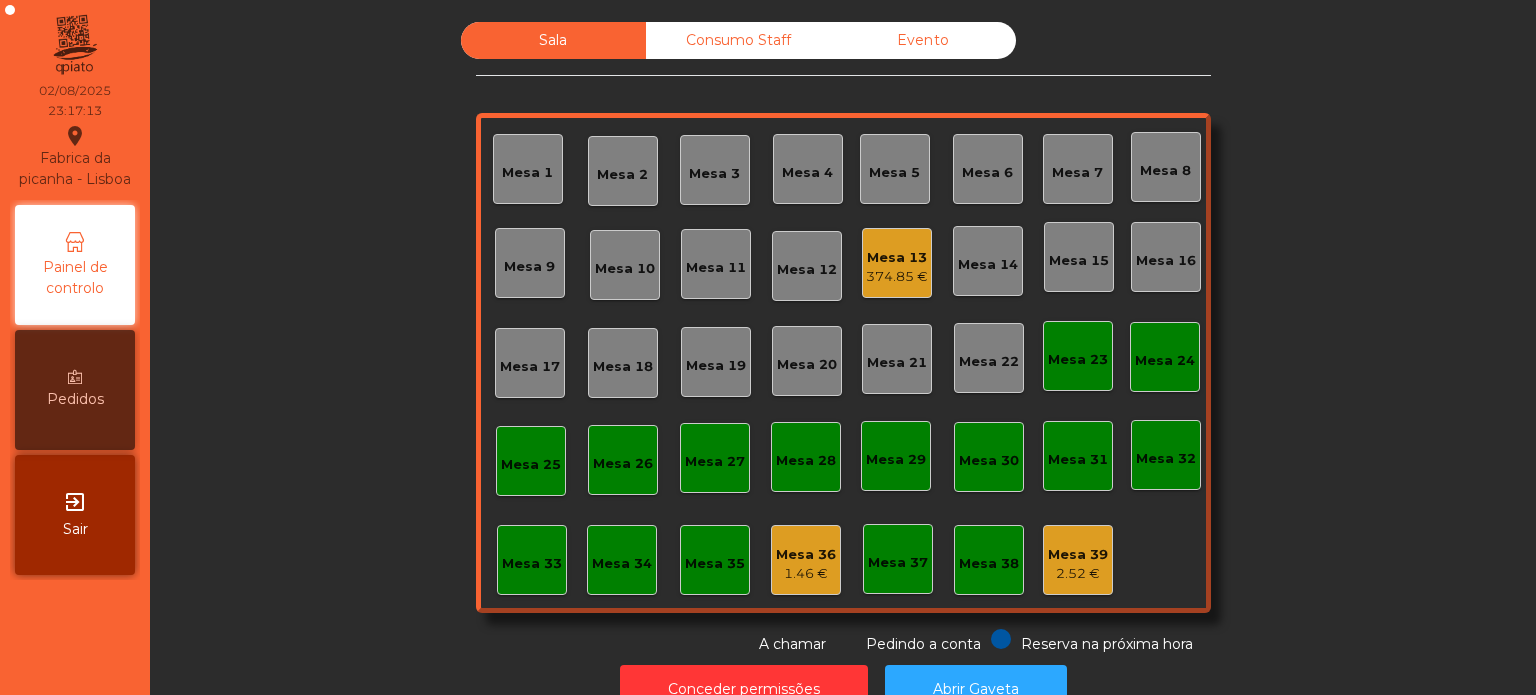 click on "Evento" 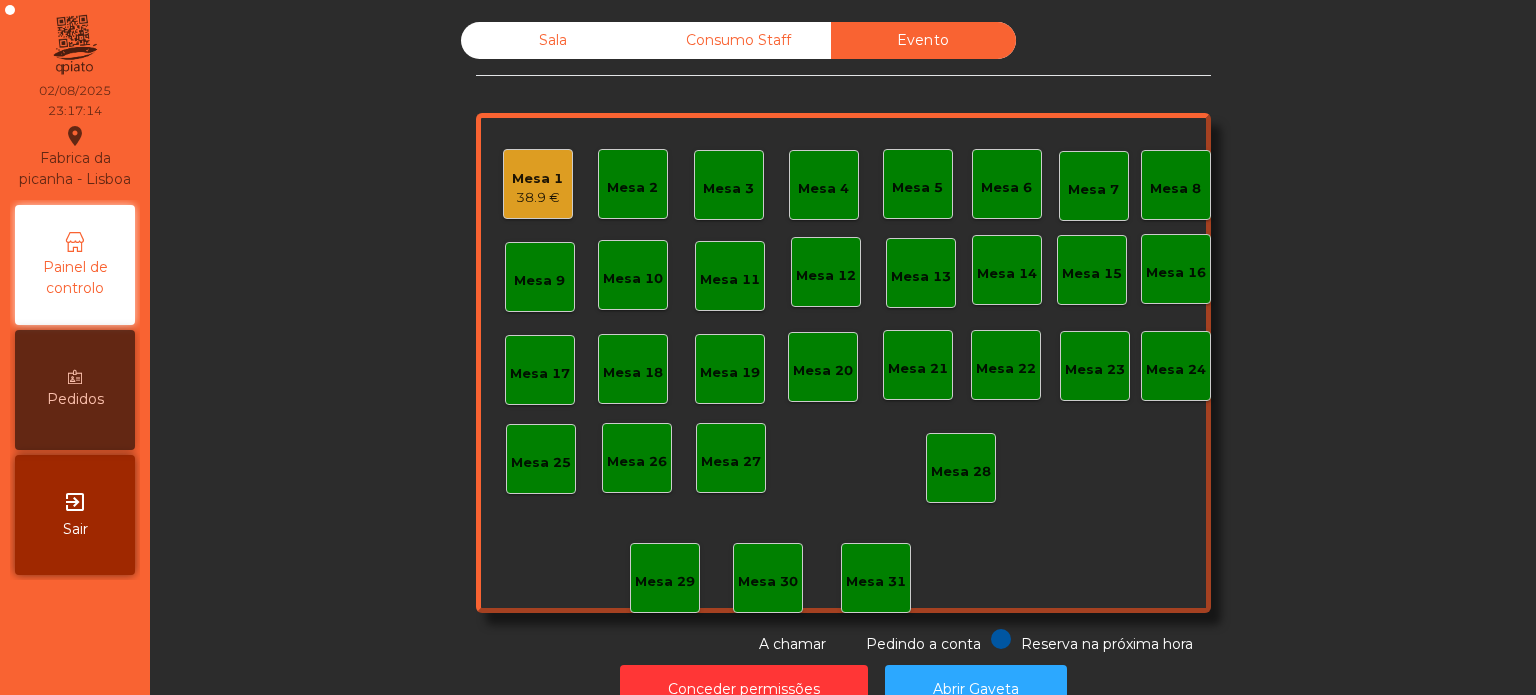 click on "Mesa 1   38.9 €" 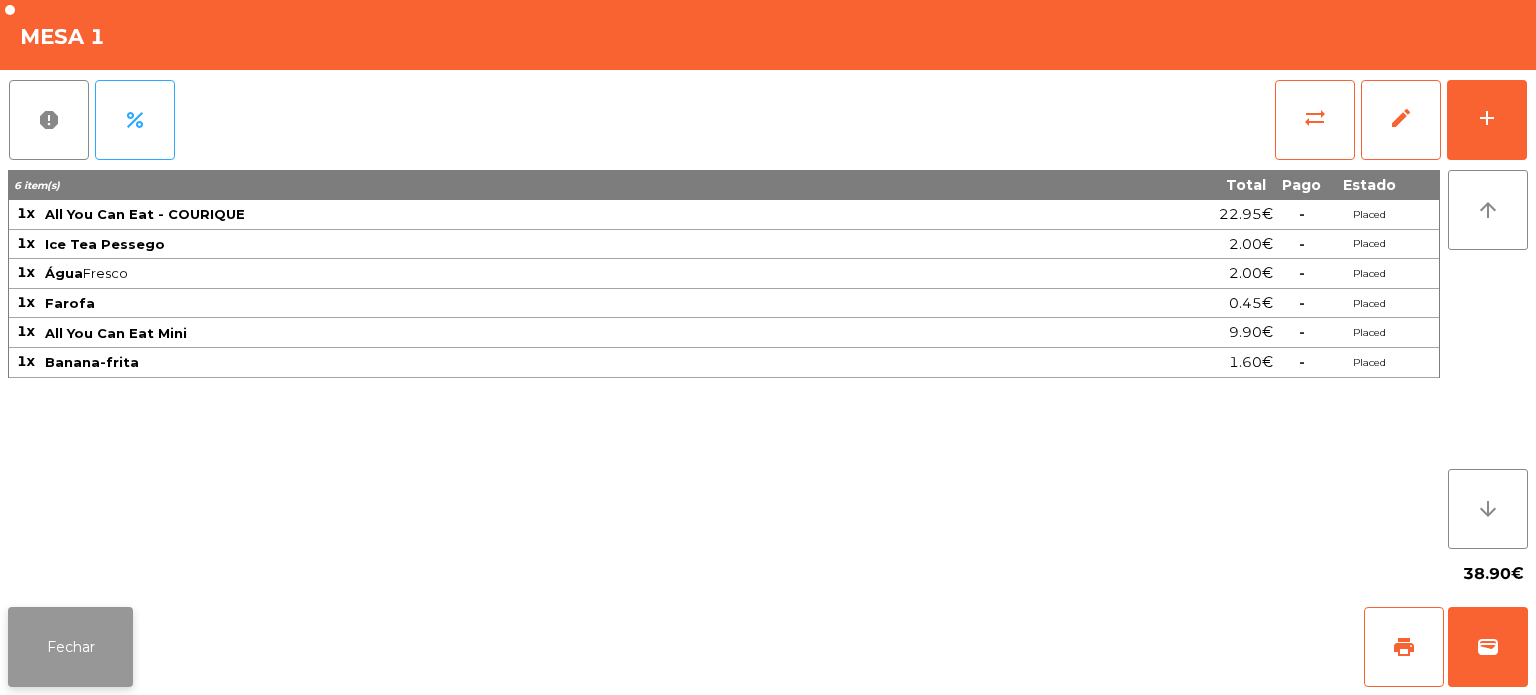 click on "Fechar" 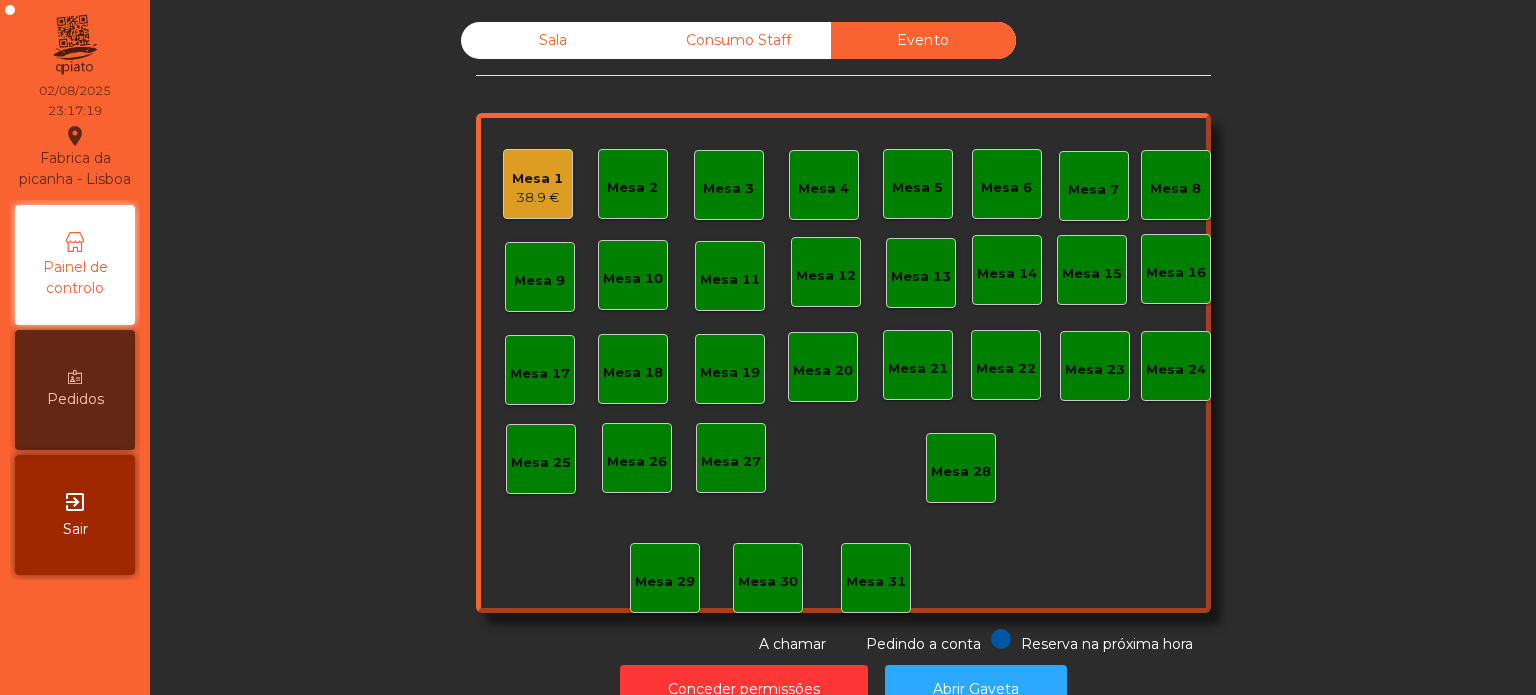 click on "Sala" 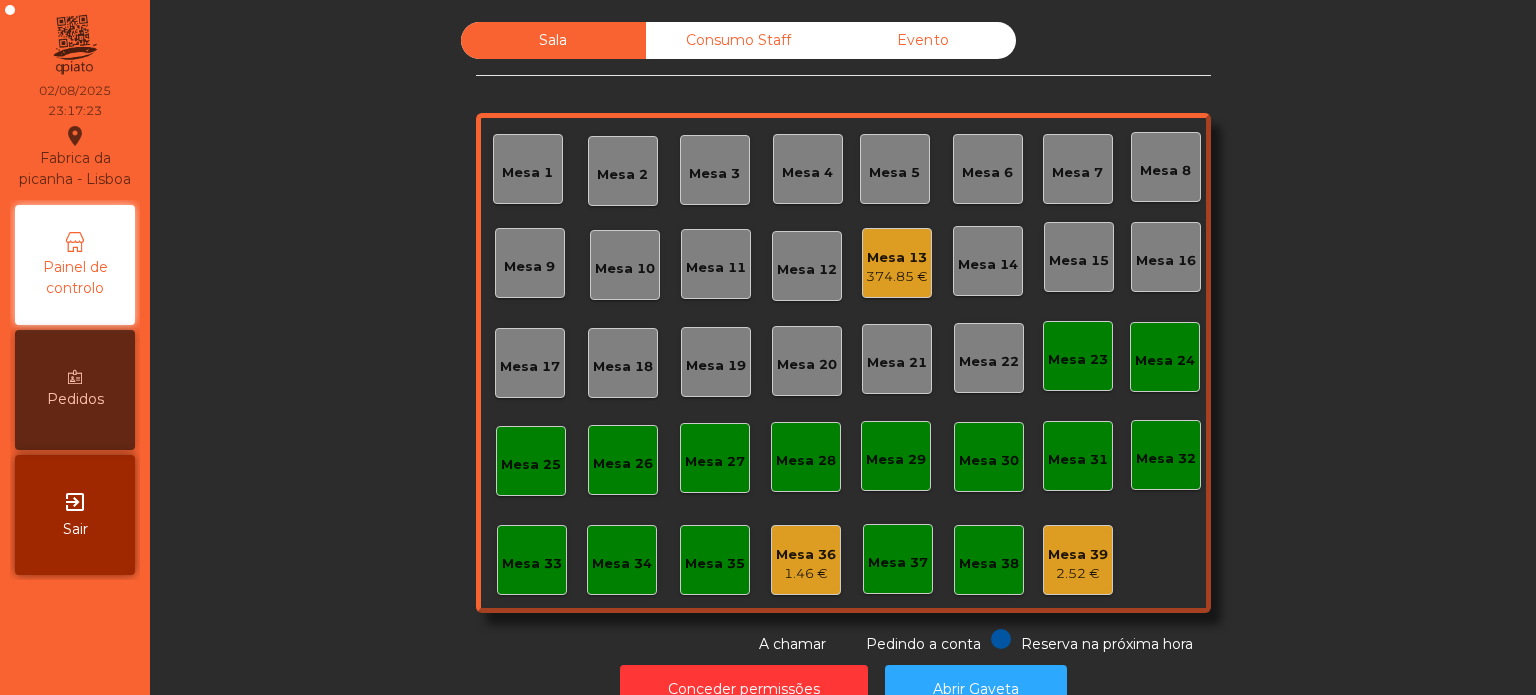 click on "374.85 €" 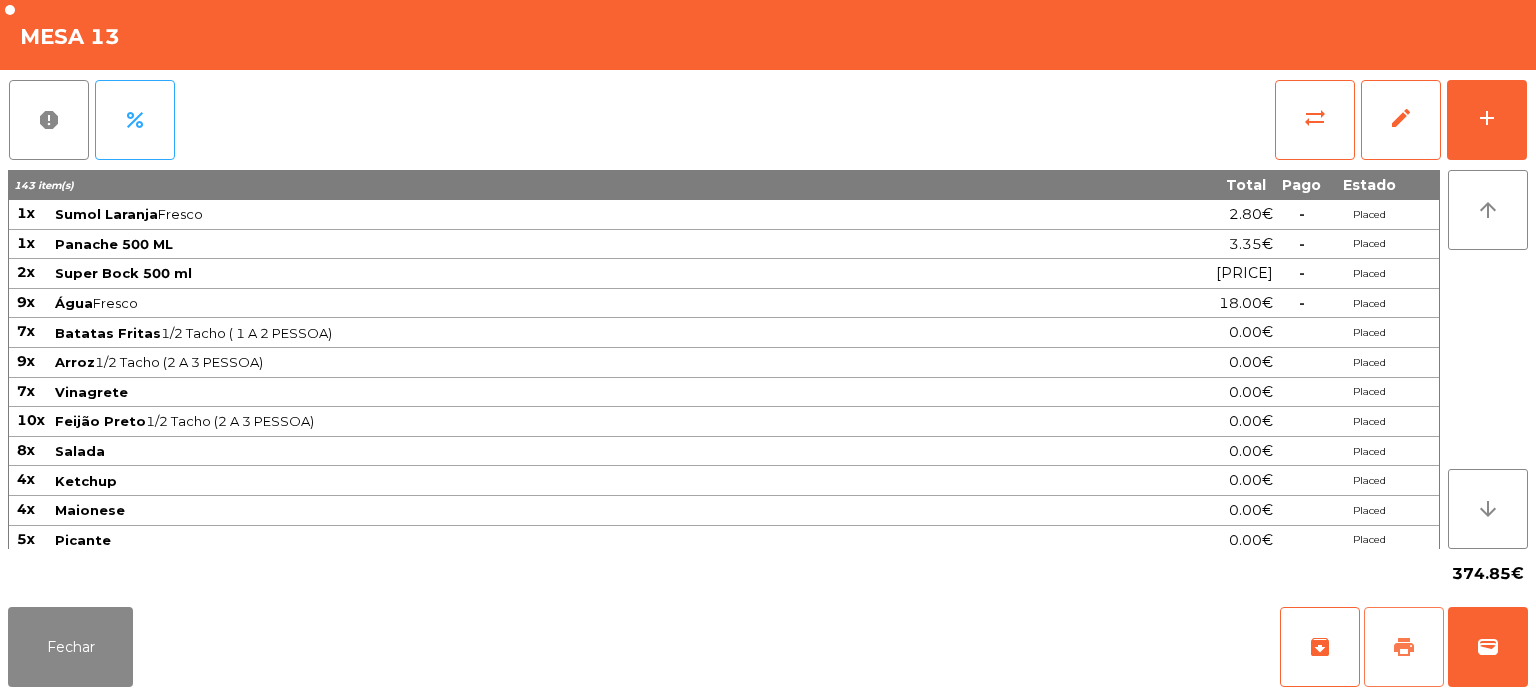click on "print" 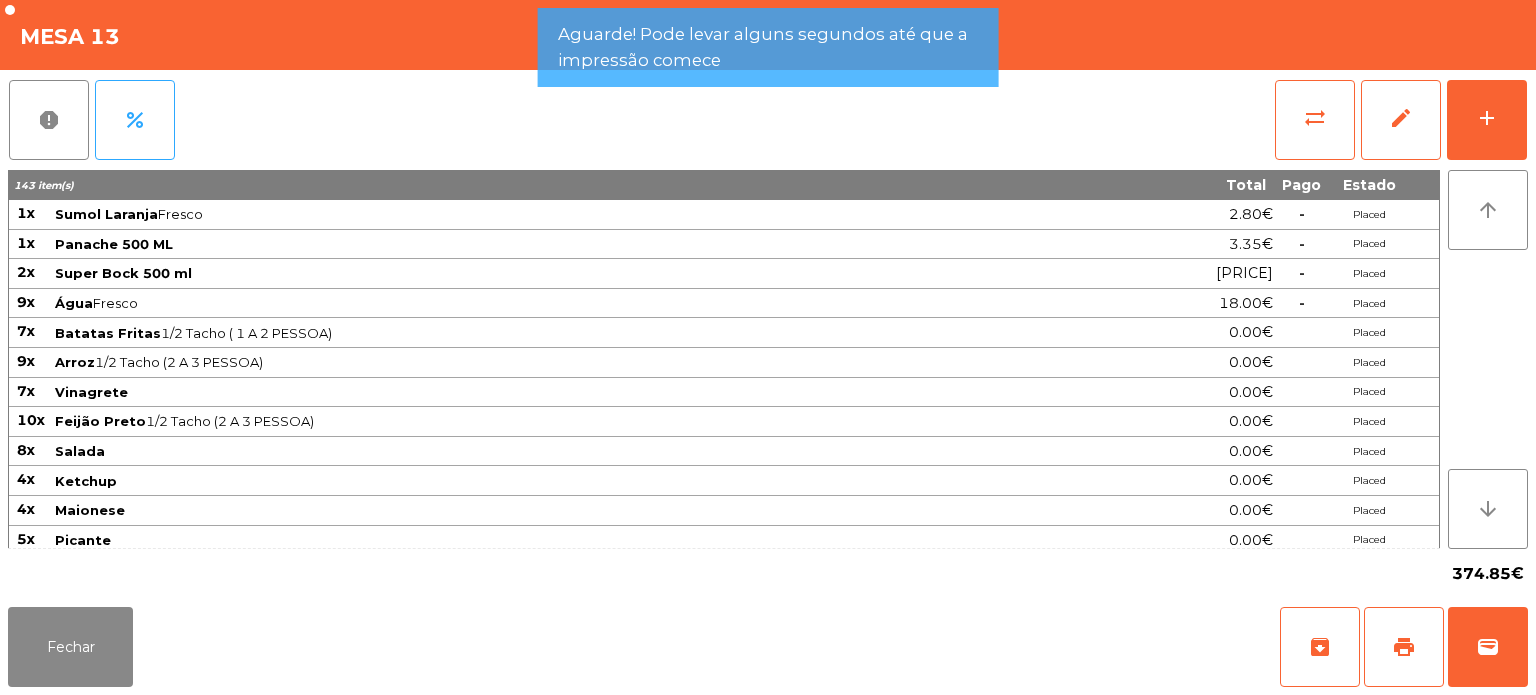click on "0.00€" 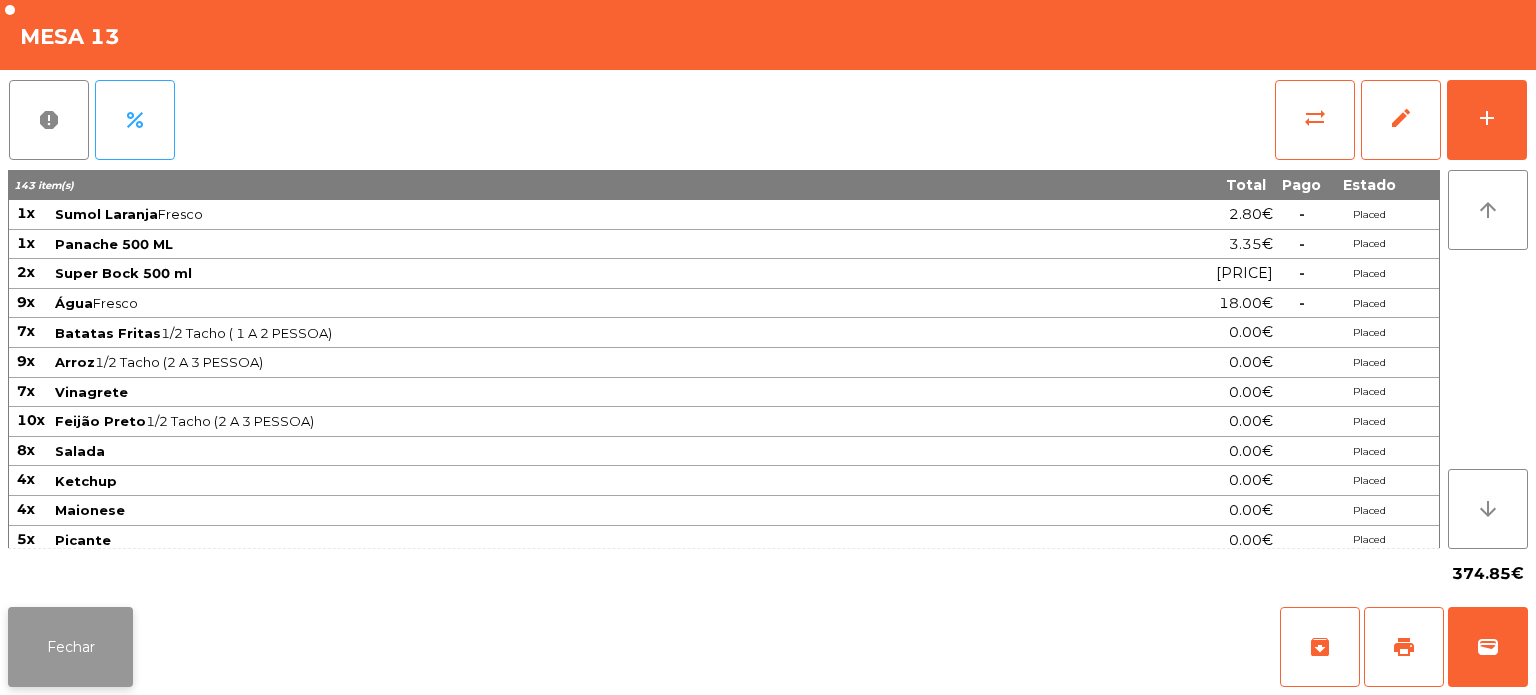 click on "Fechar" 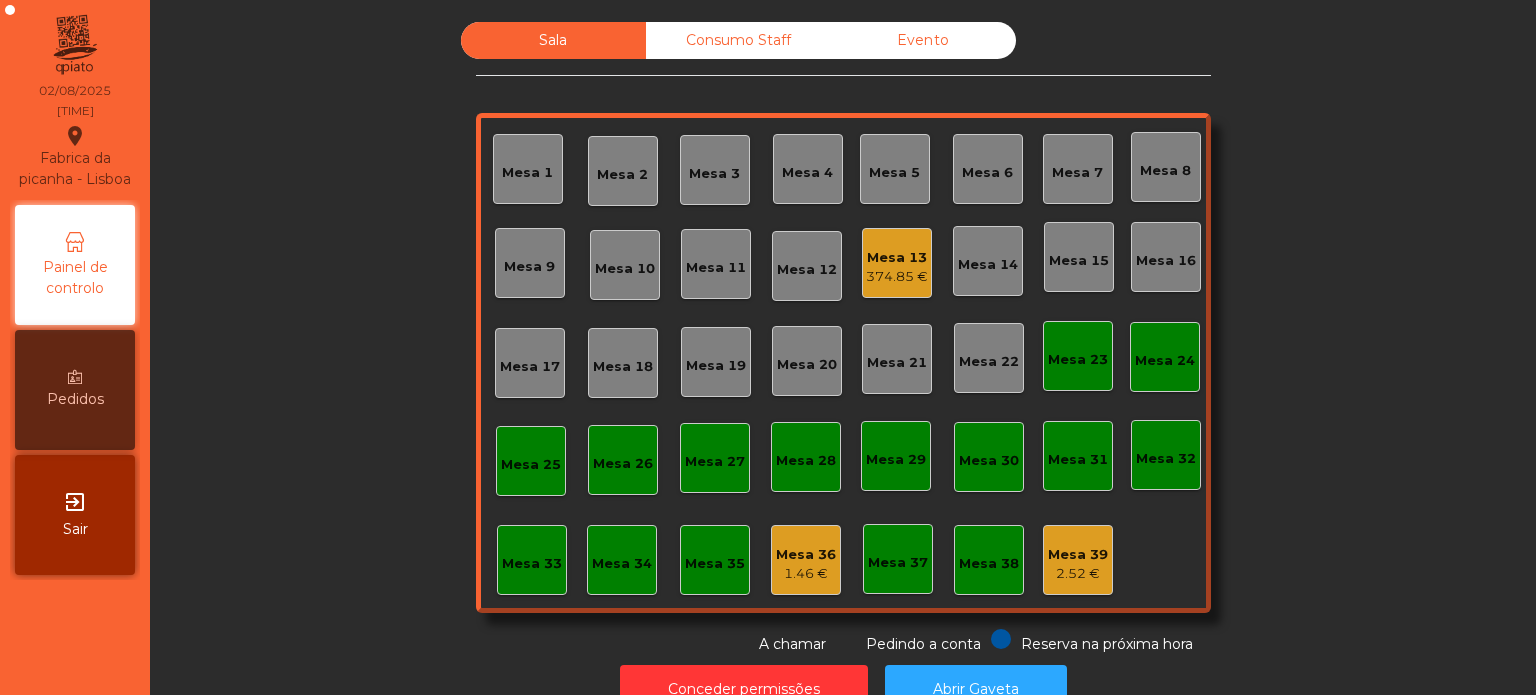 click on "Evento" 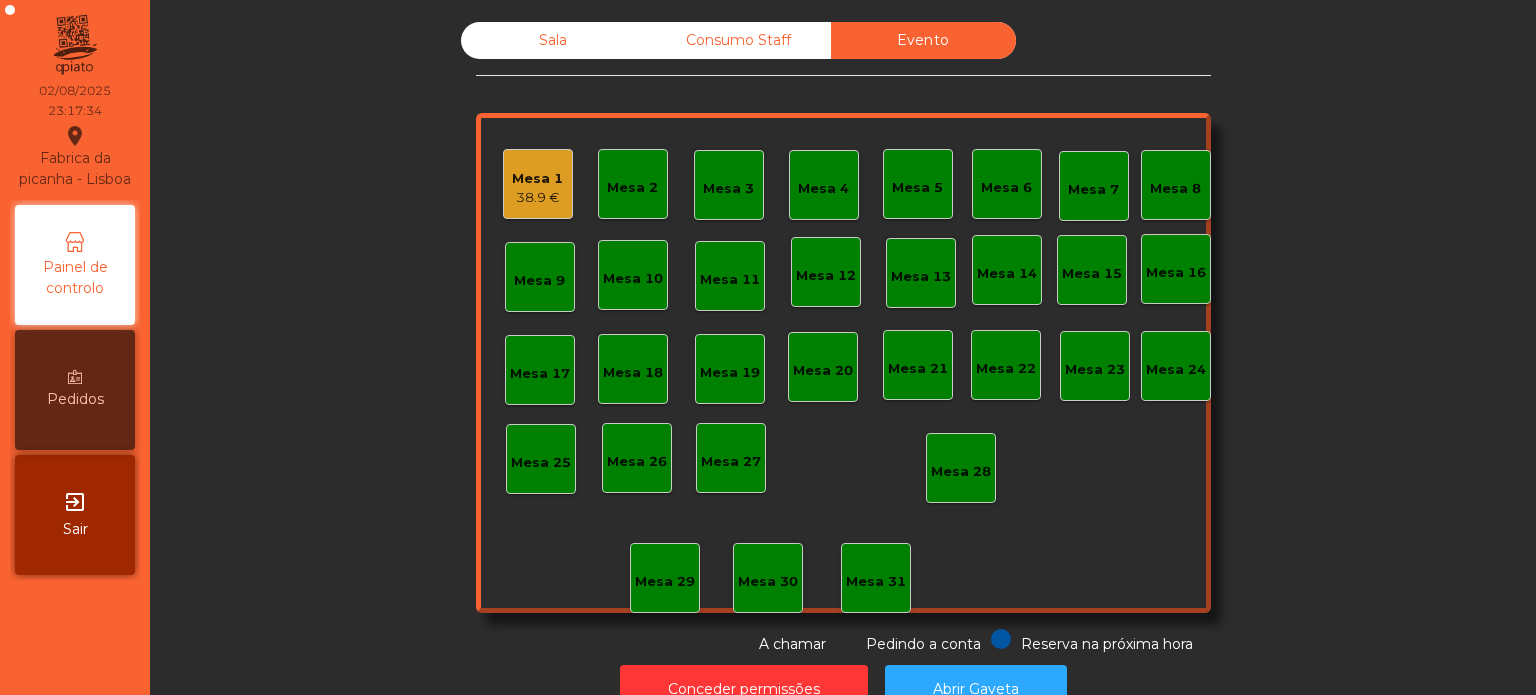 click on "Mesa 1" 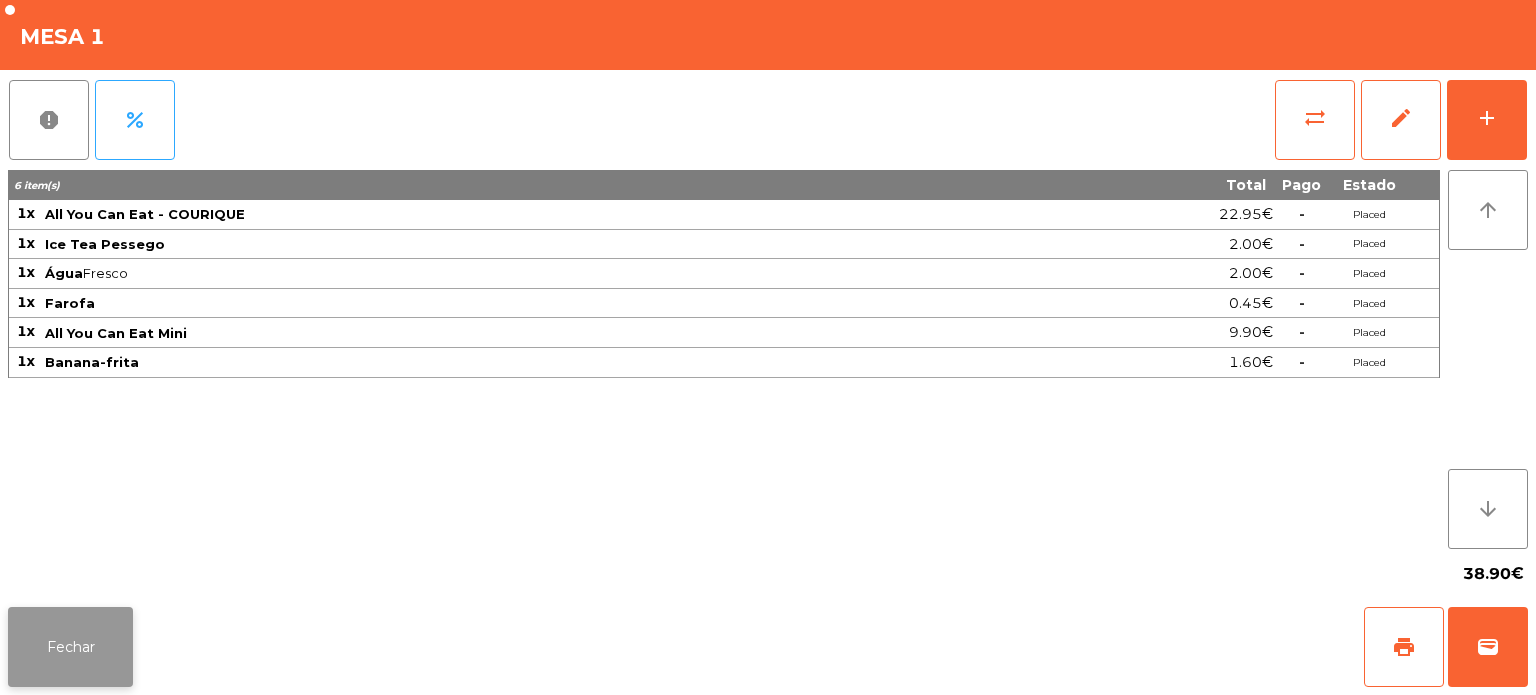click on "Fechar" 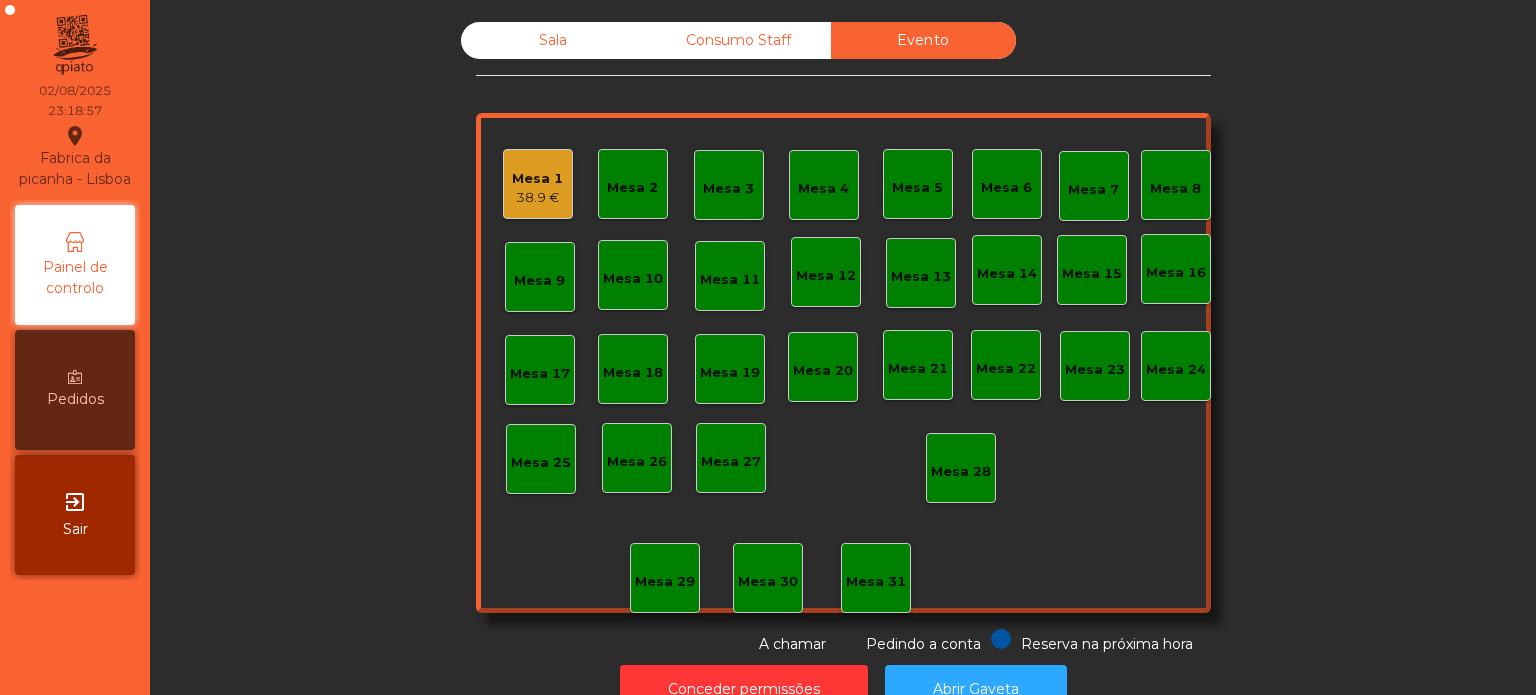 click on "Mesa 1   38.9 €" 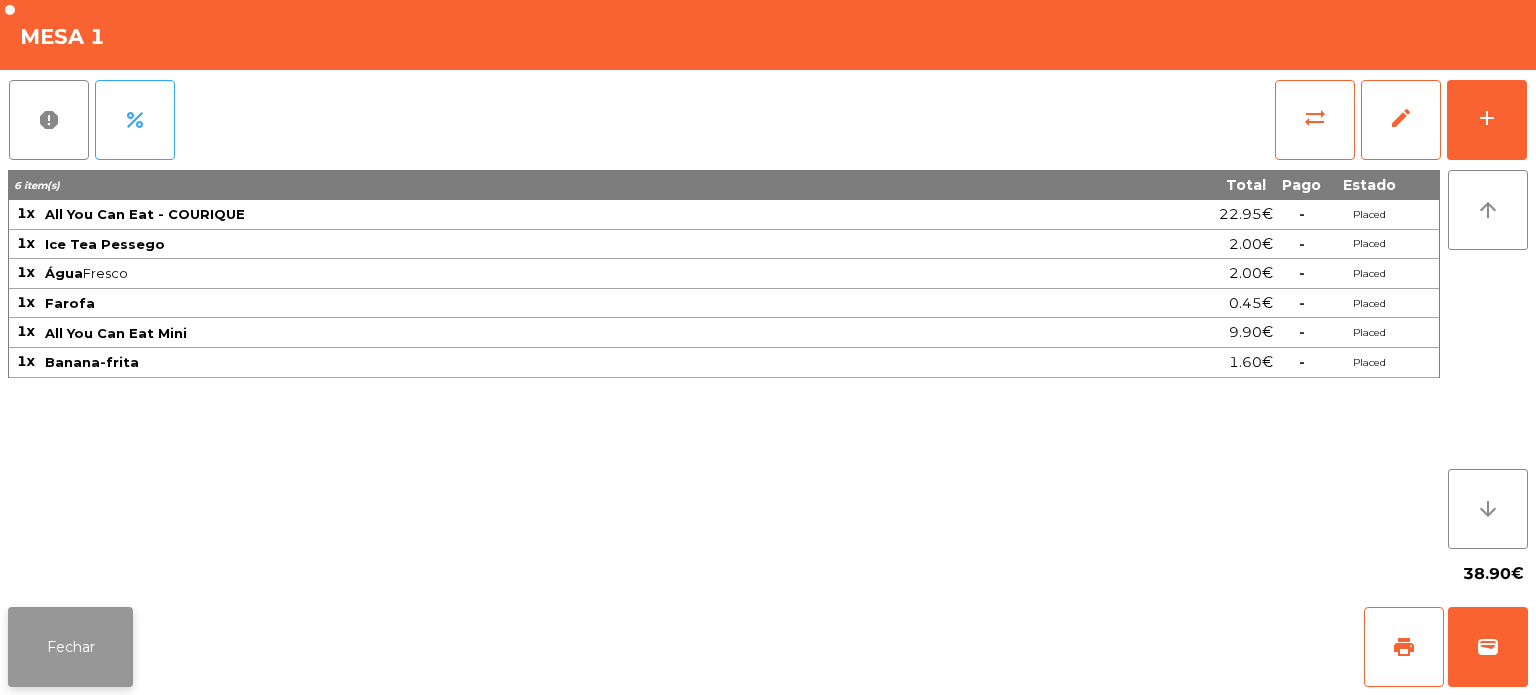 click on "Fechar" 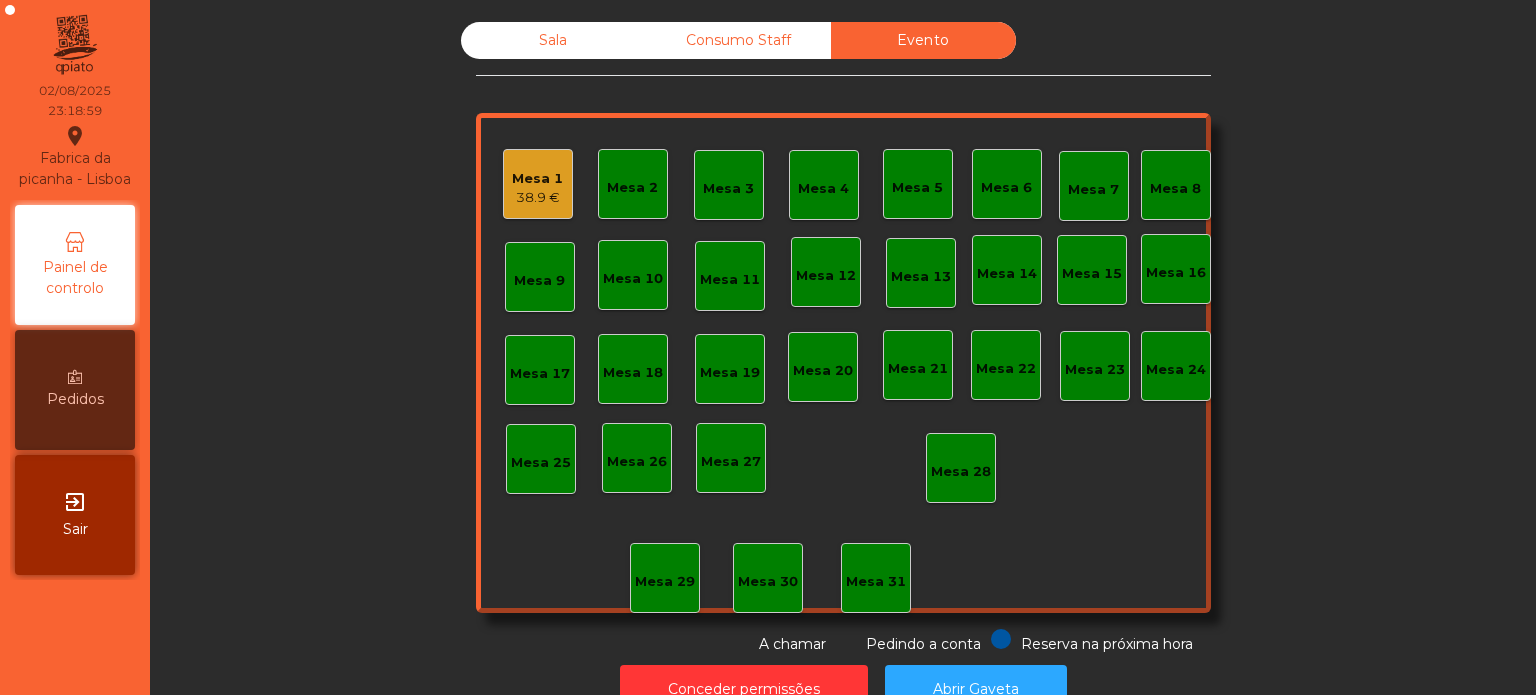 click on "Sala" 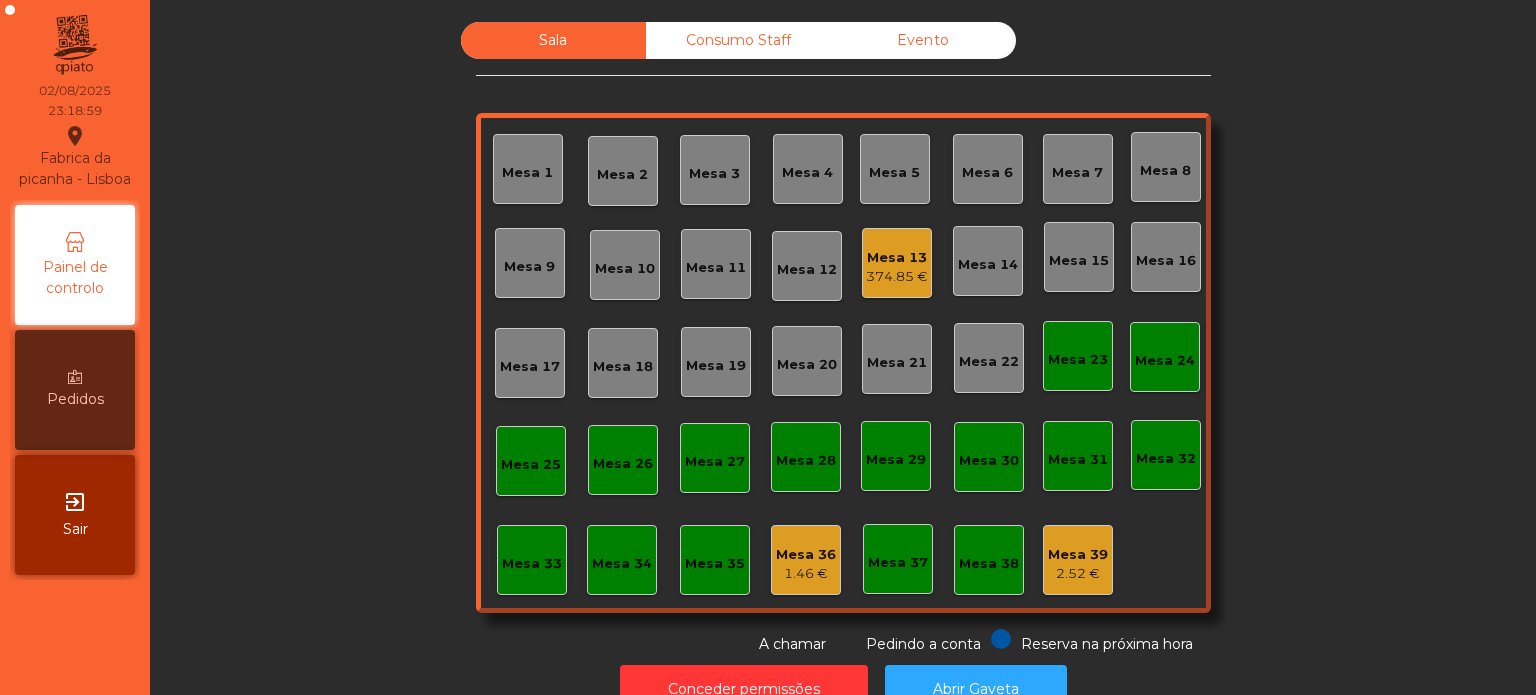 click on "Mesa 13   374.85 €" 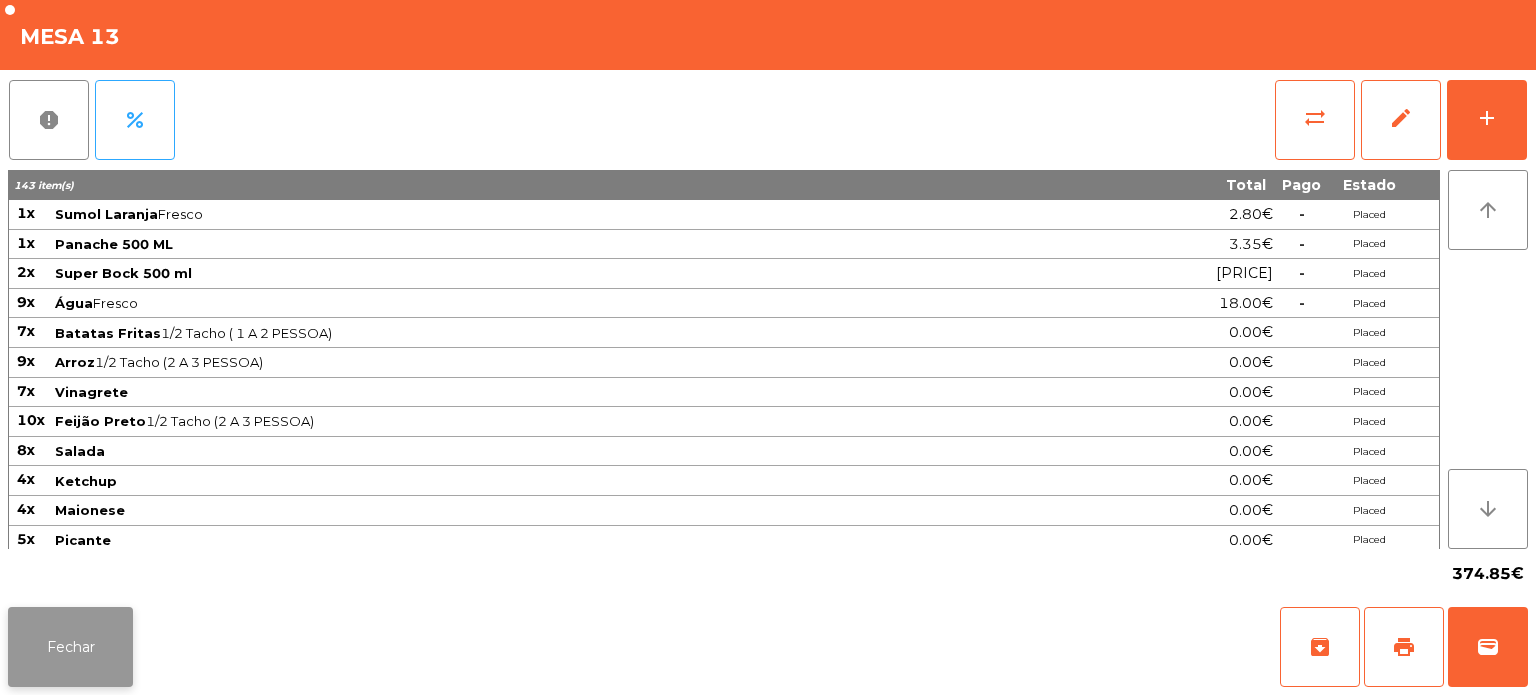 click on "Fechar" 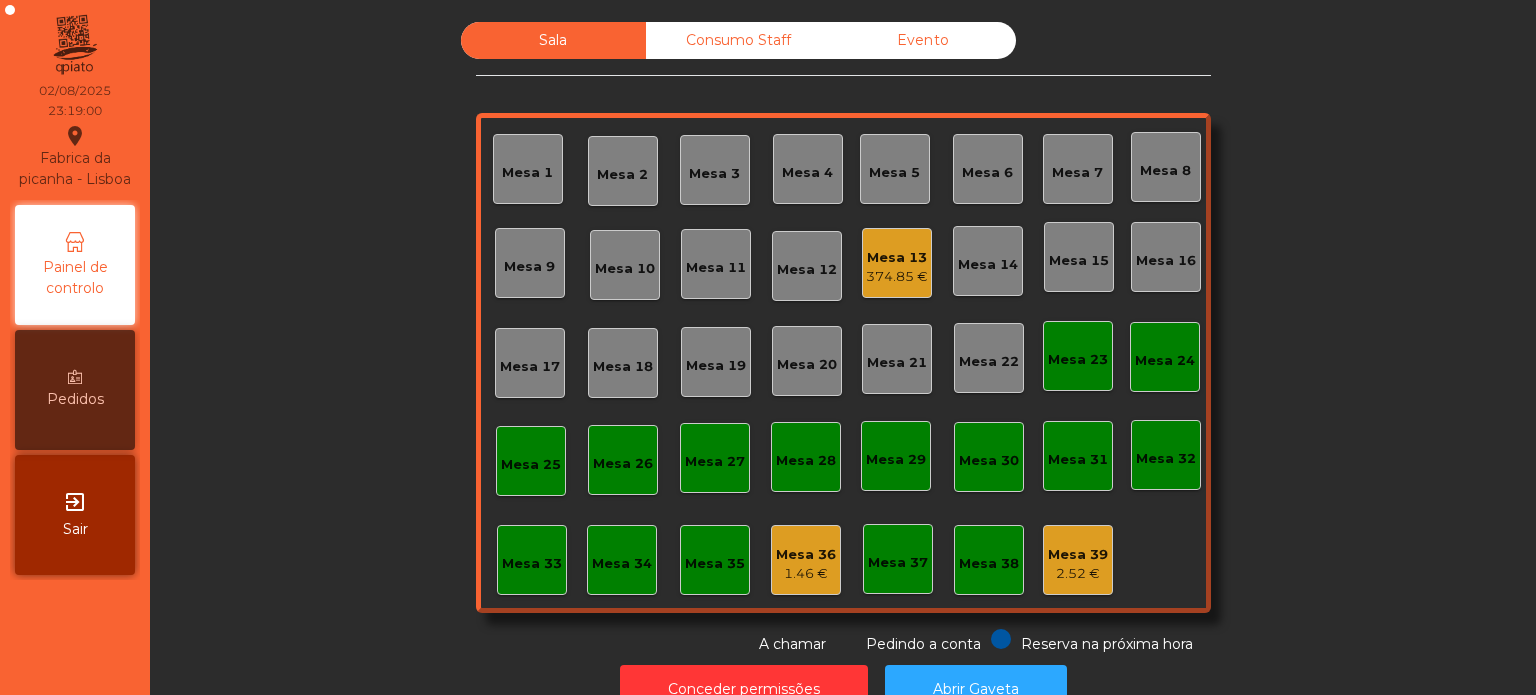 click on "Evento" 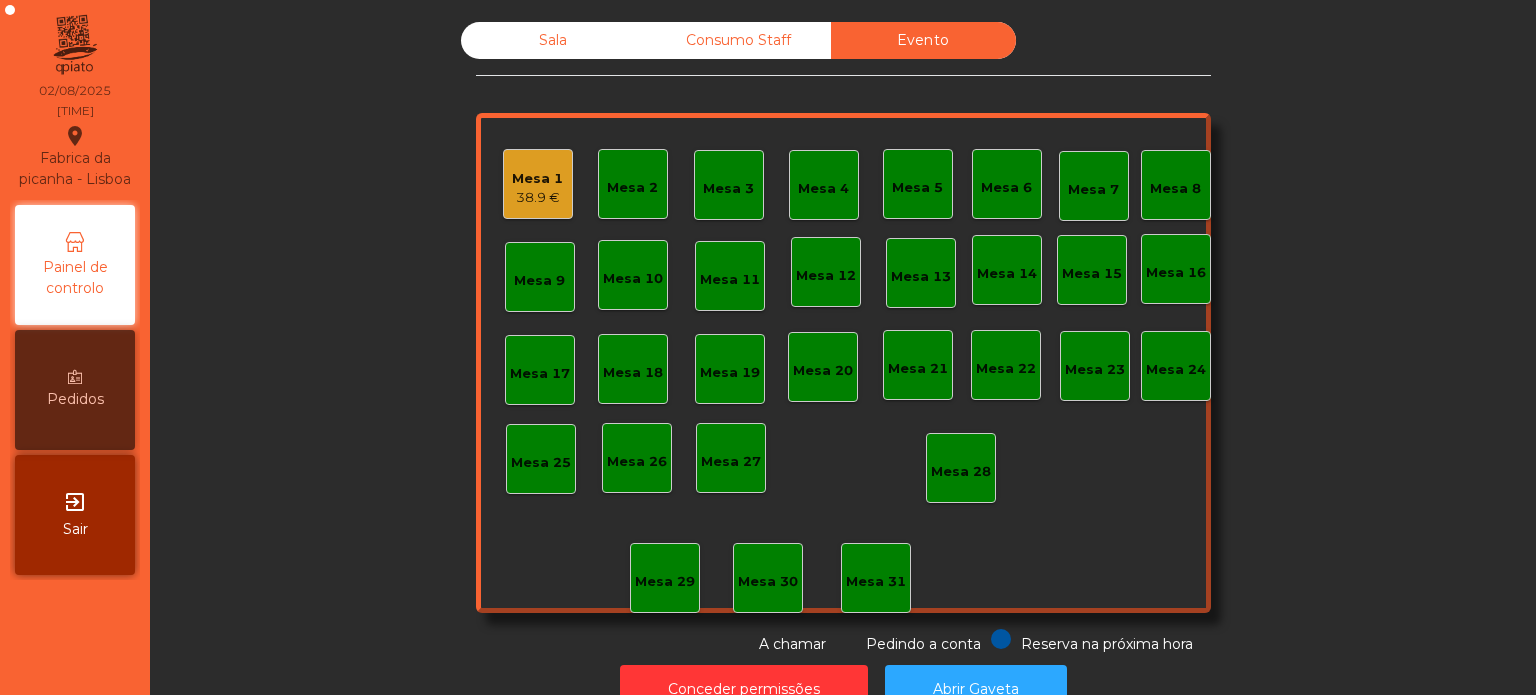 click on "Consumo Staff" 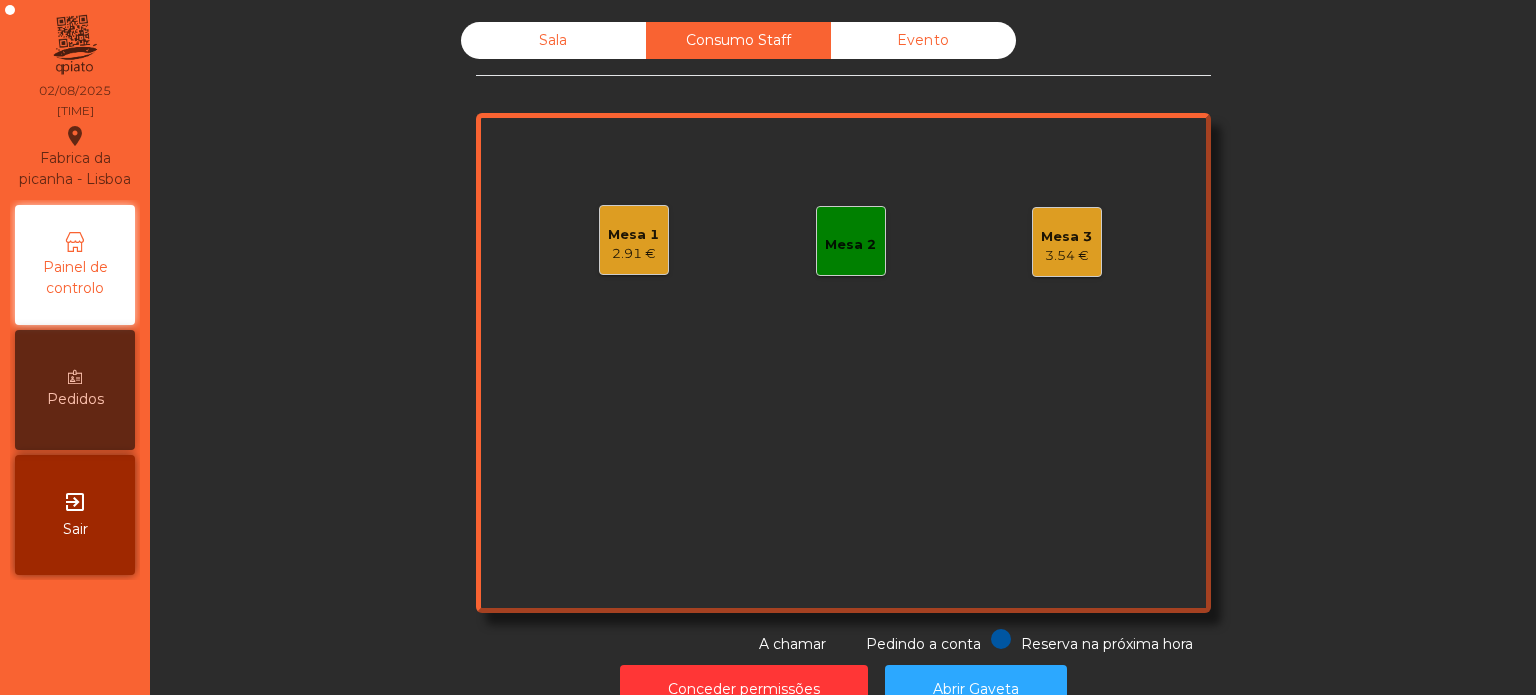 click on "Sala" 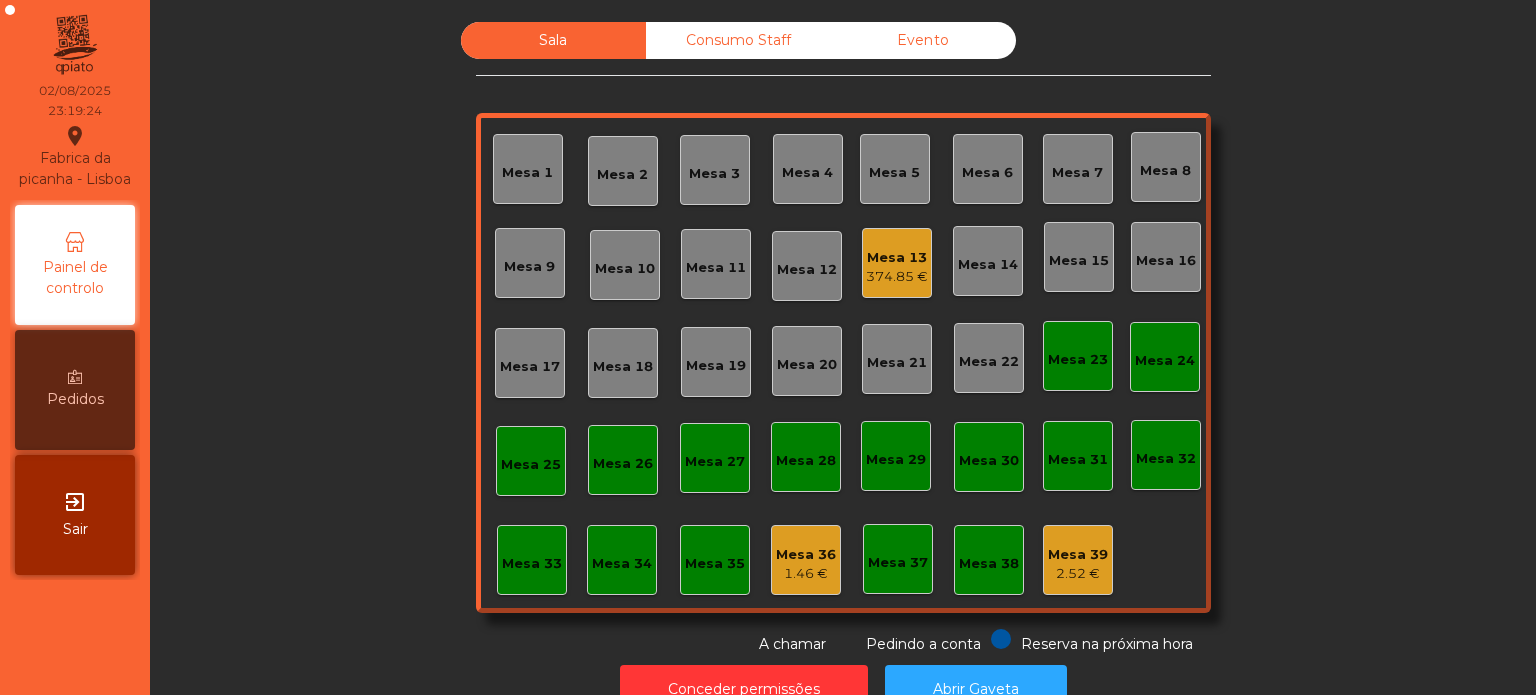 click on "Consumo Staff" 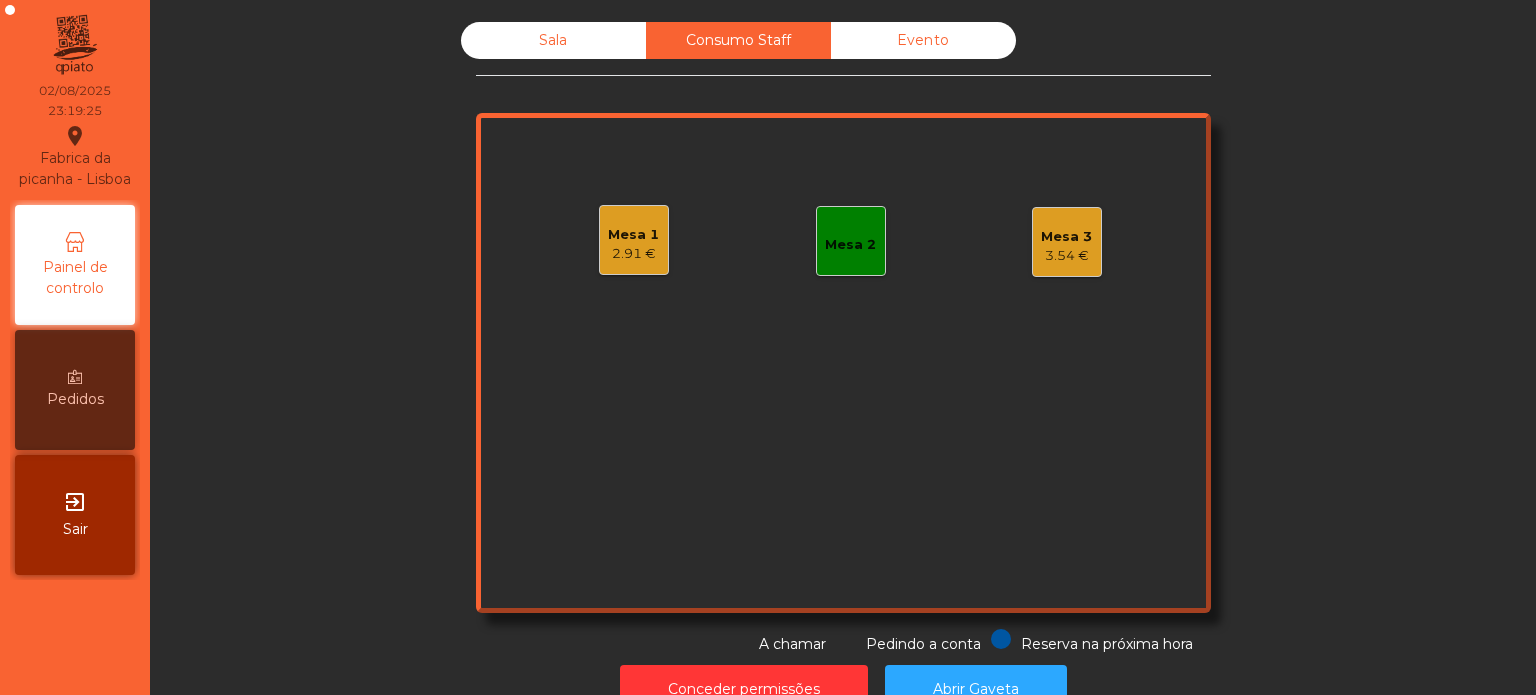 click on "Mesa 3" 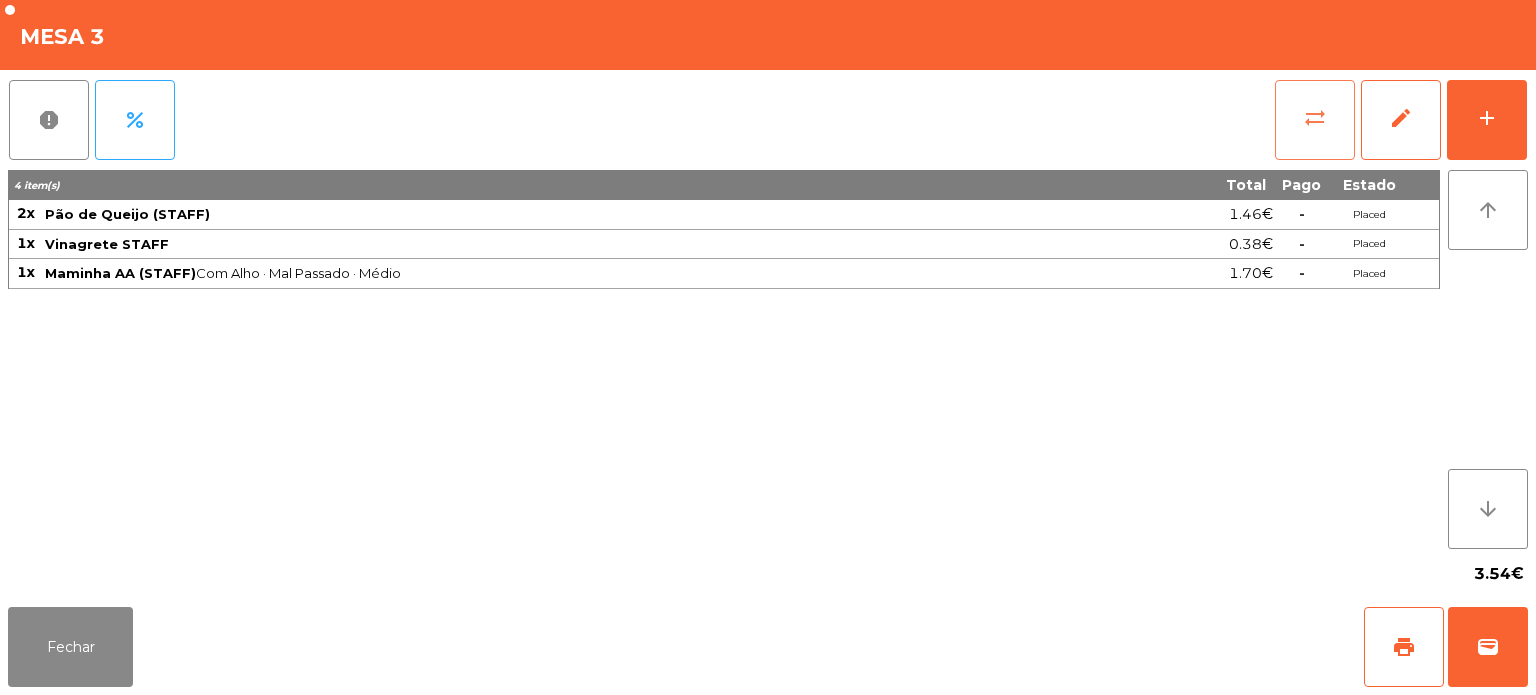 click on "sync_alt" 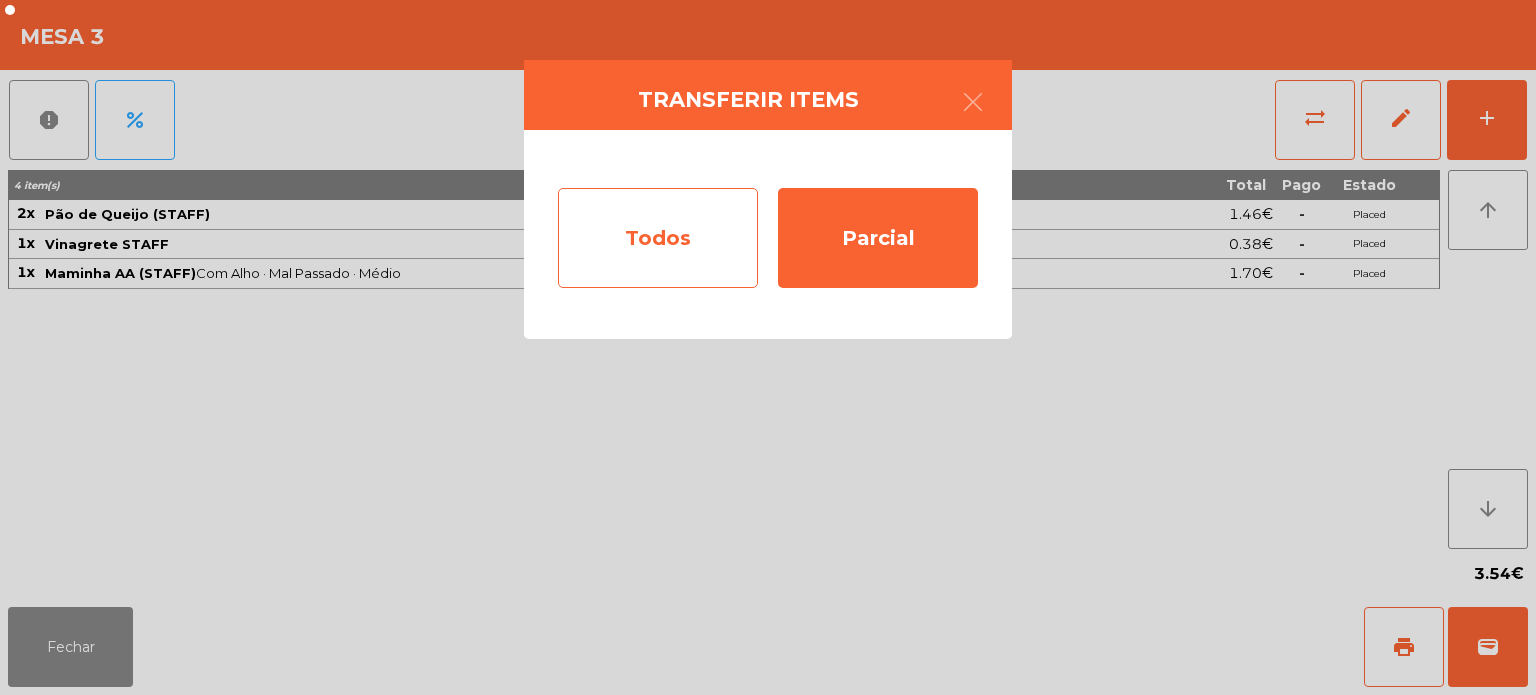 click on "Todos" 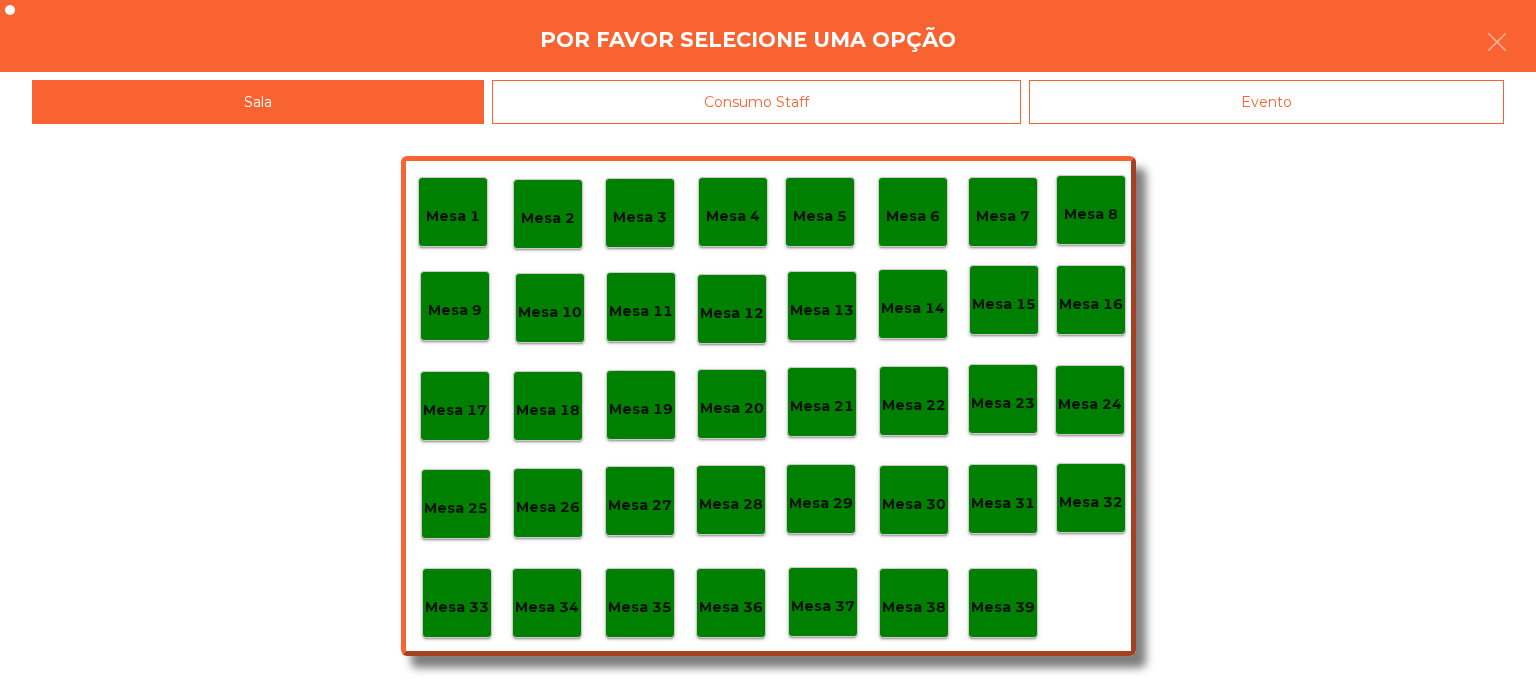 click on "Consumo Staff" 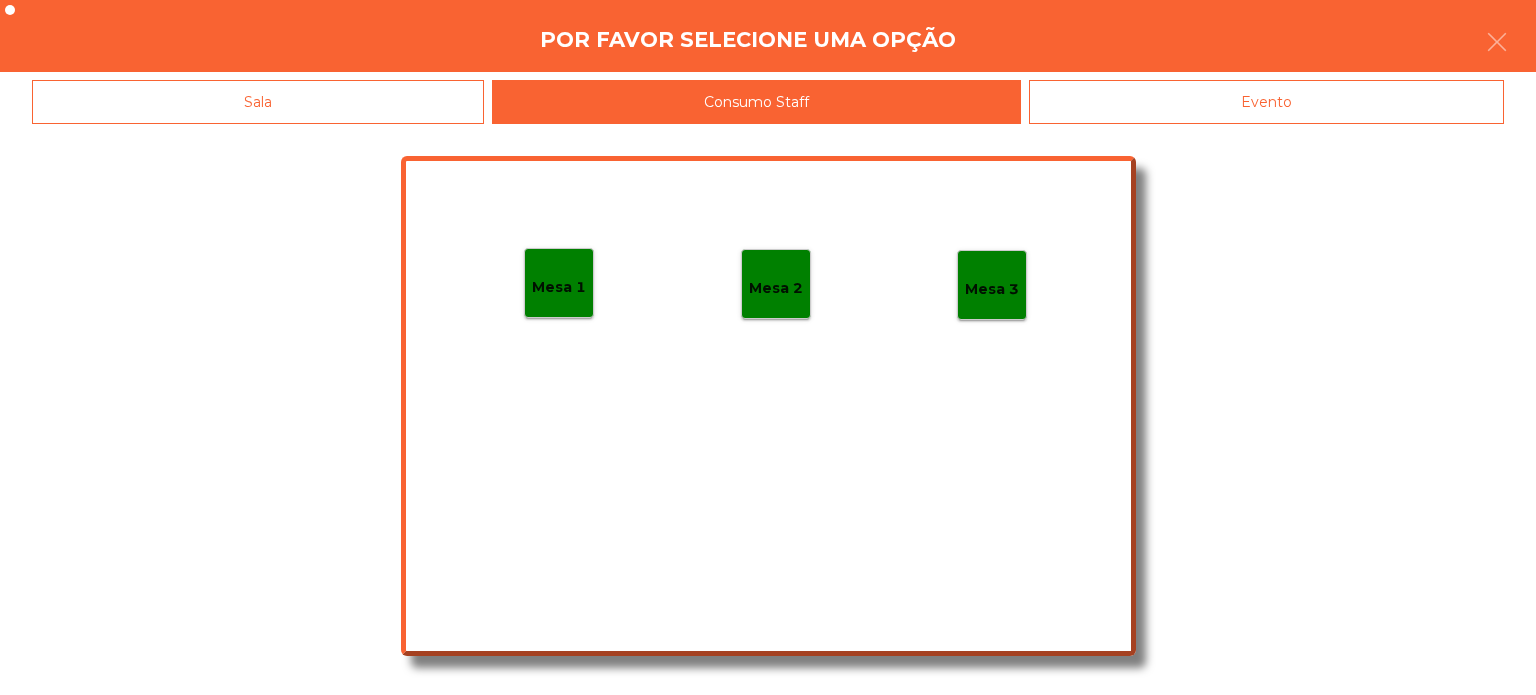 click on "Mesa 1" 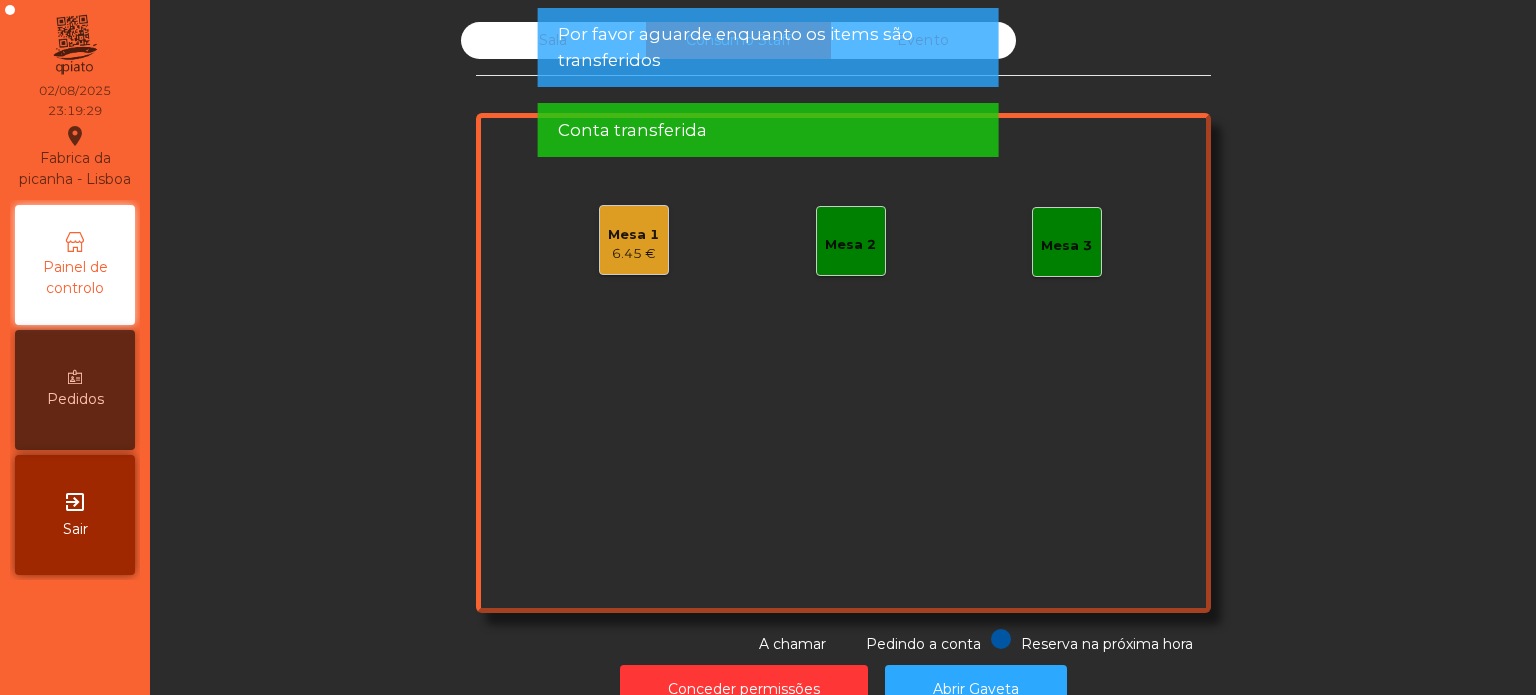 click on "Por favor aguarde enquanto os items são transferidos" 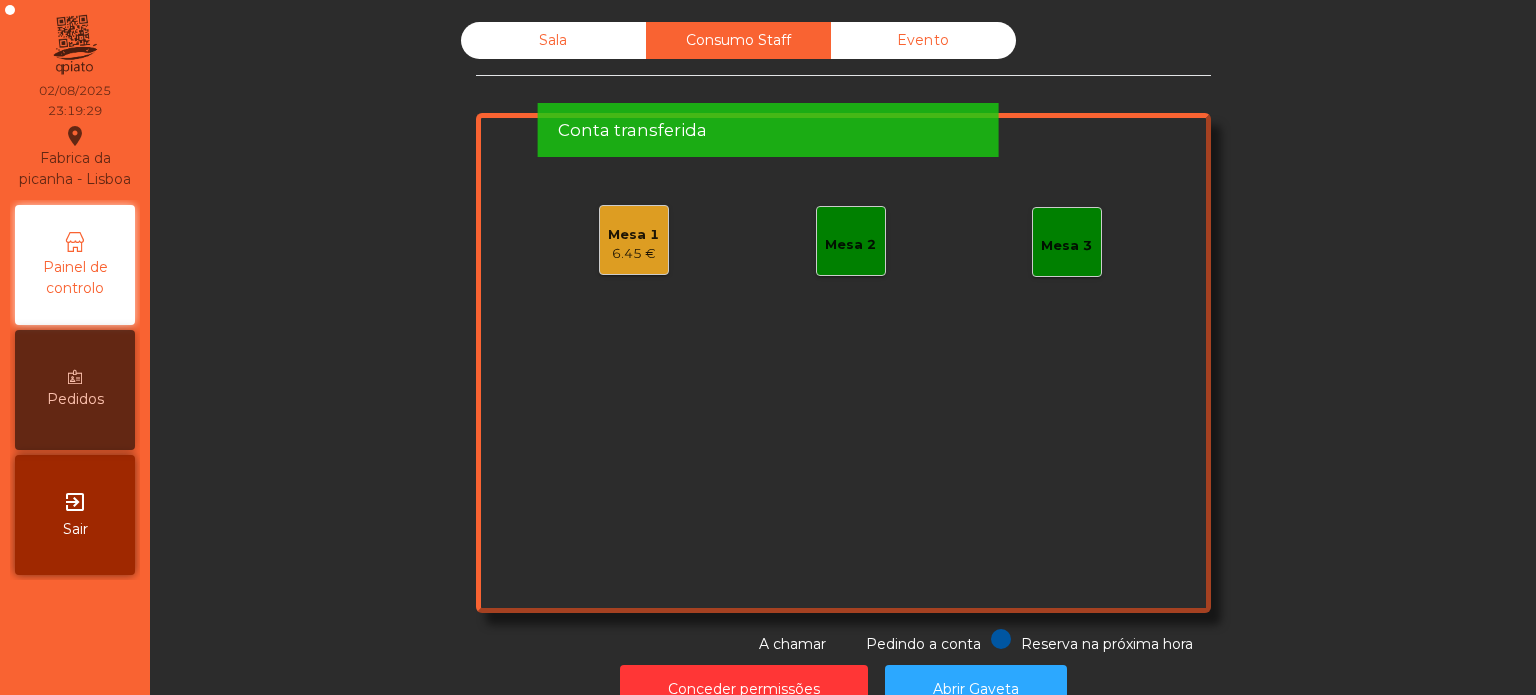 click on "Por favor aguarde enquanto os items são transferidos" 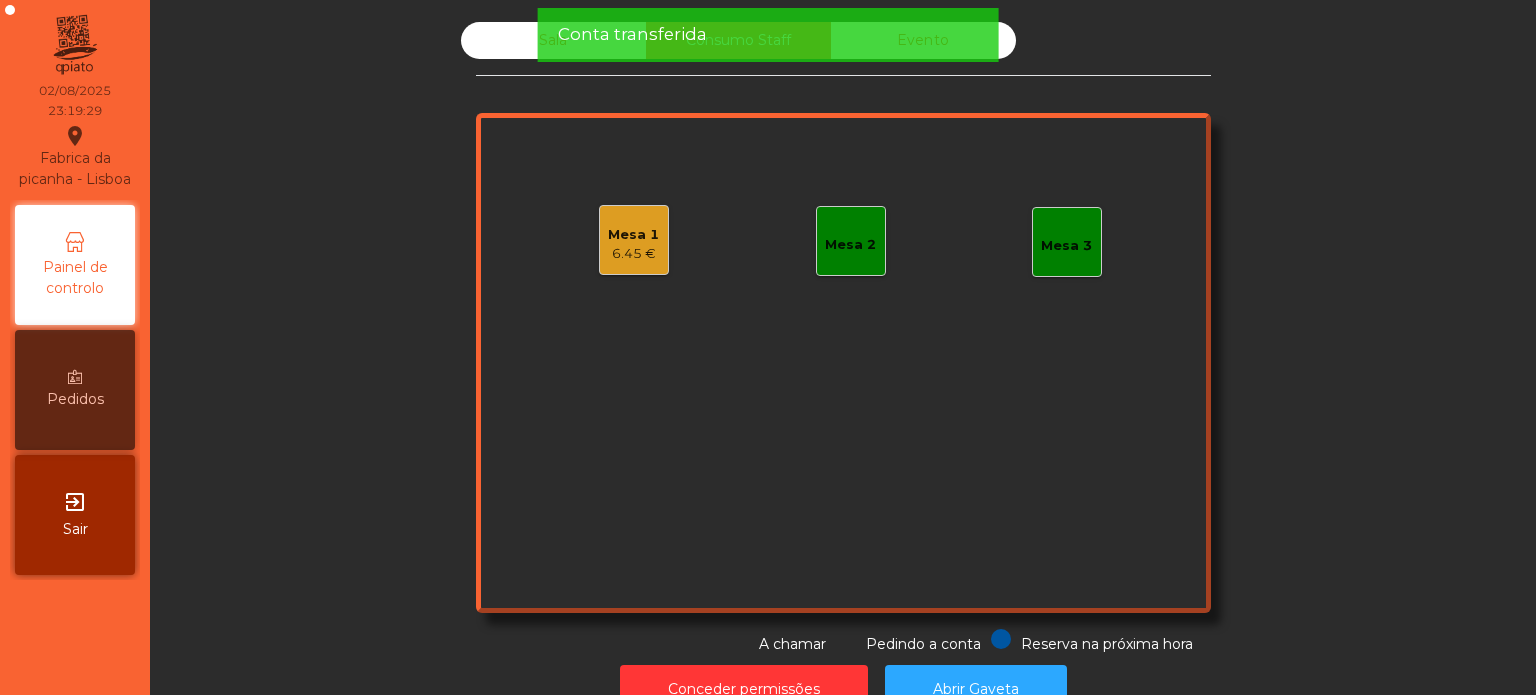 click on "Conta transferida" 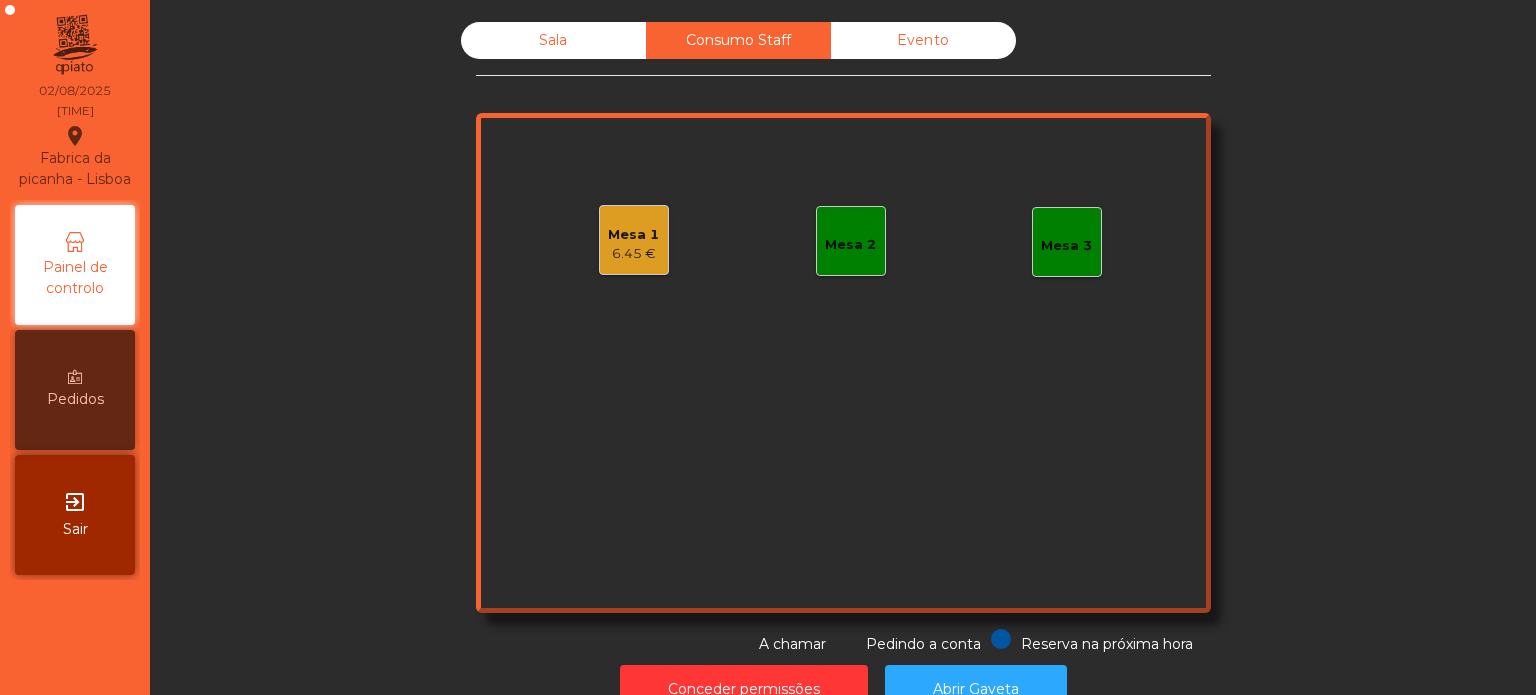 click on "Consumo Staff" 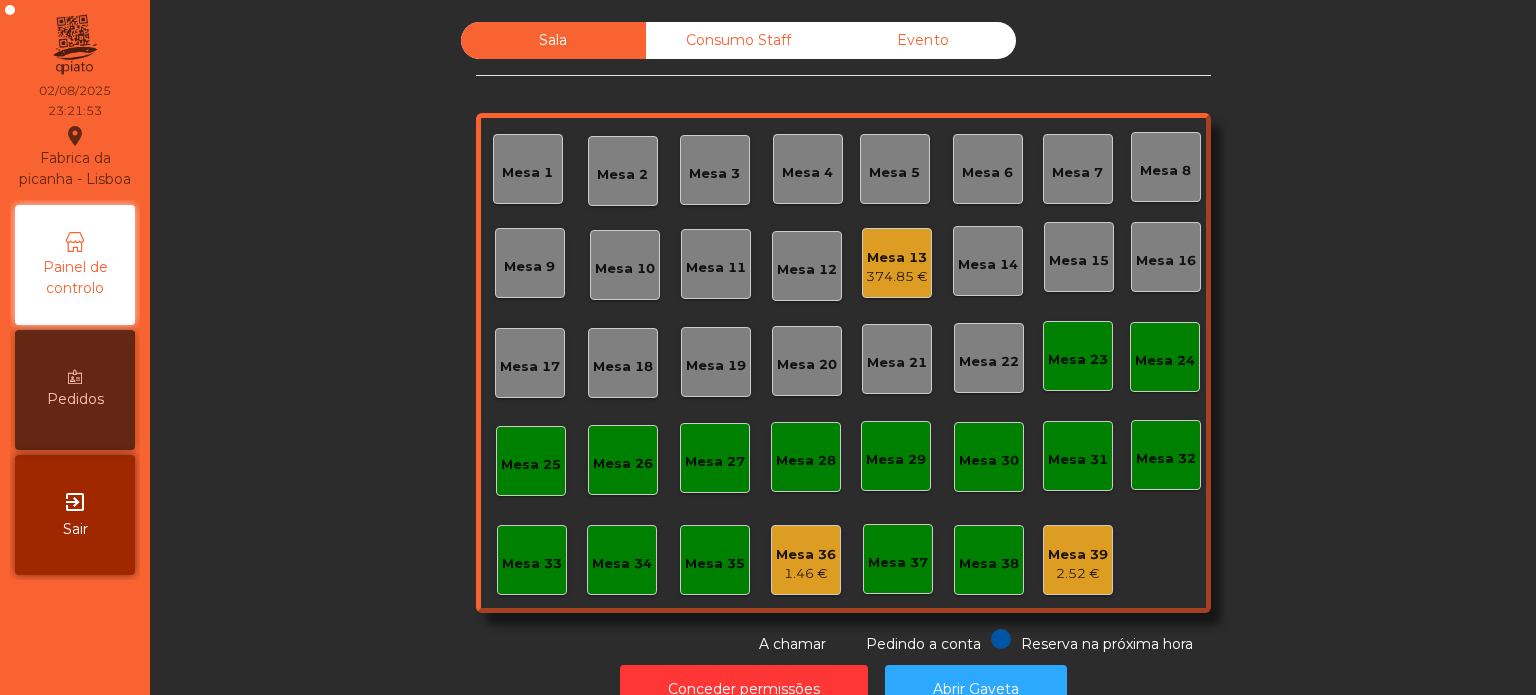 click on "374.85 €" 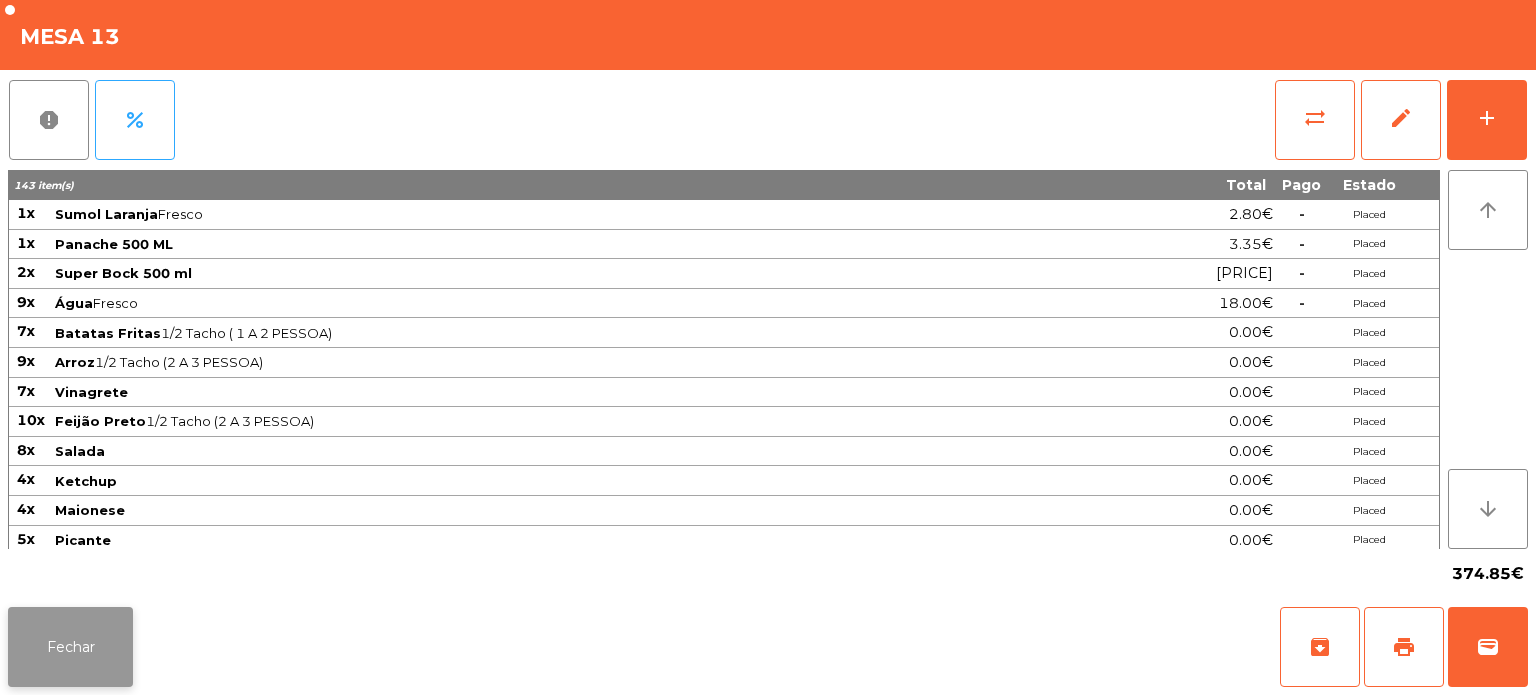 click on "Fechar" 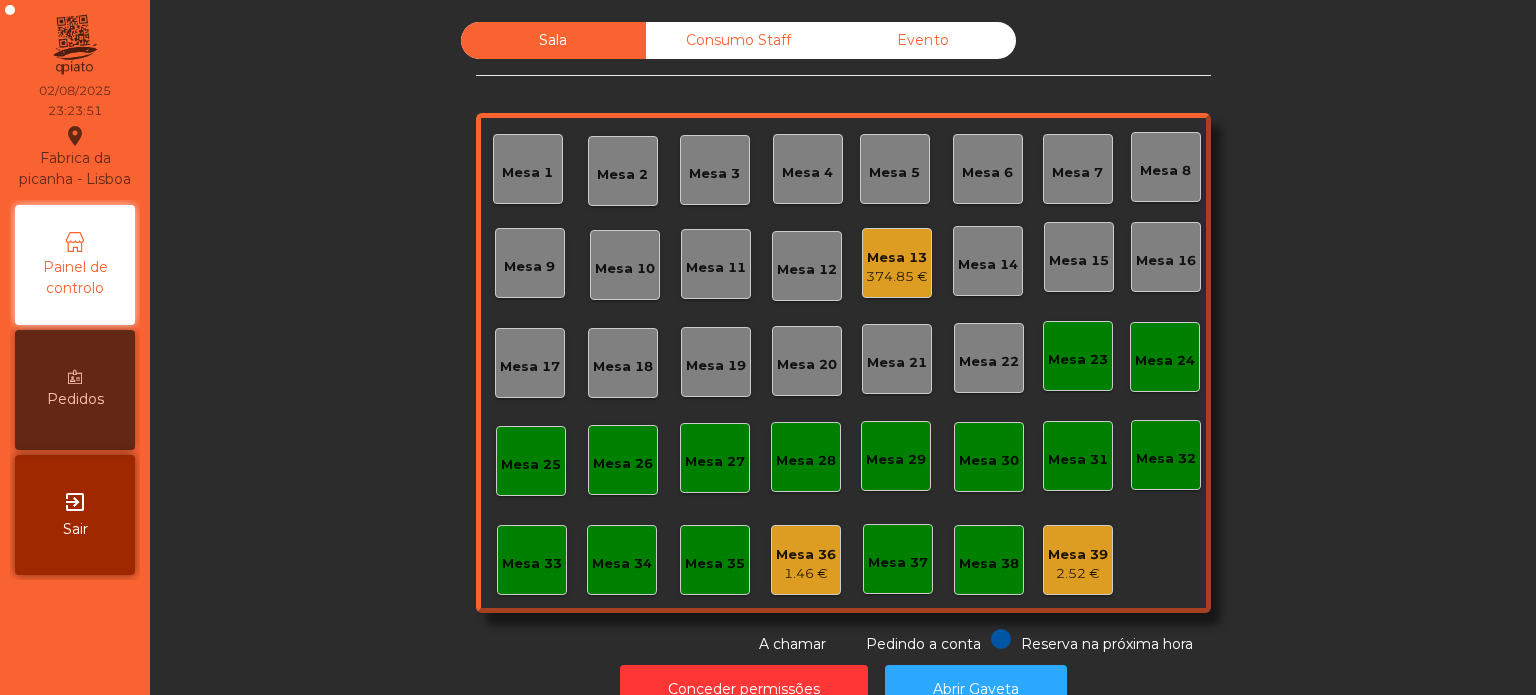 click on "1.46 €" 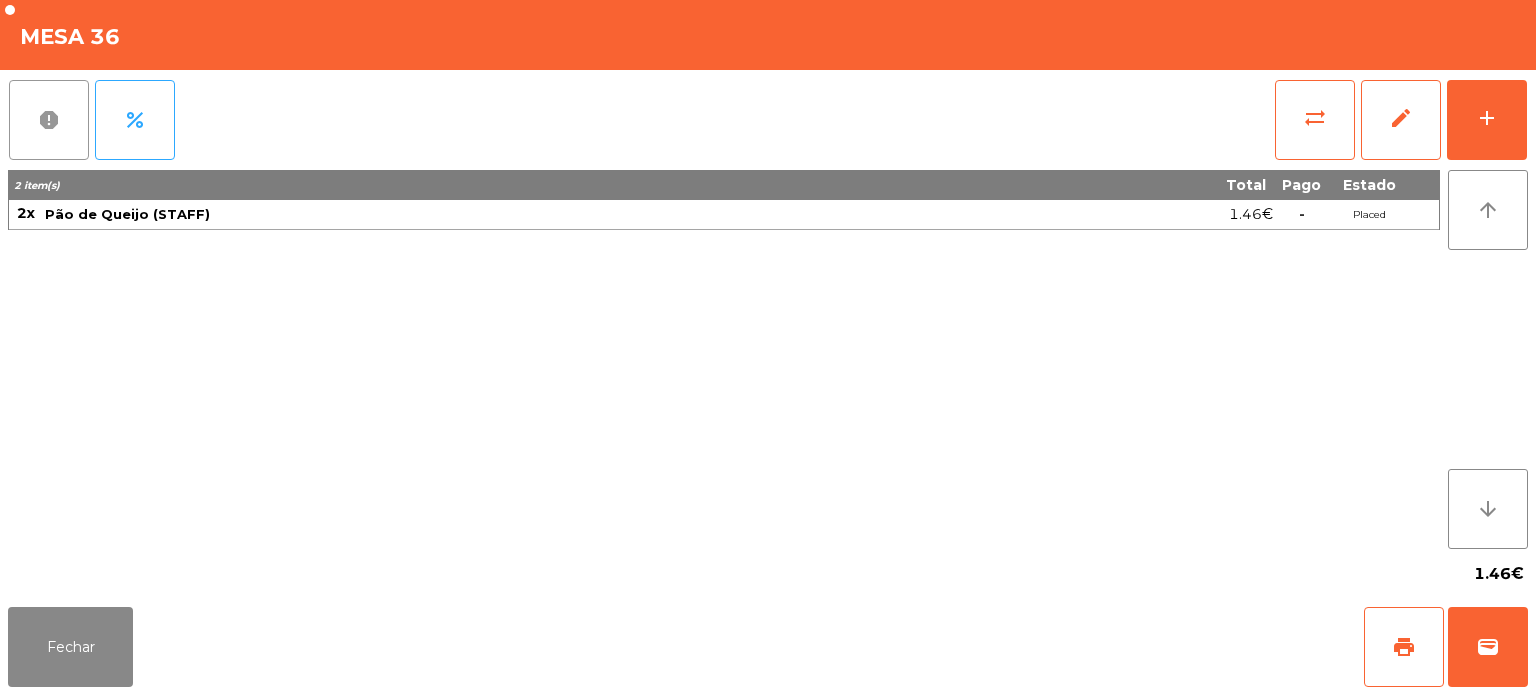 click on "report" 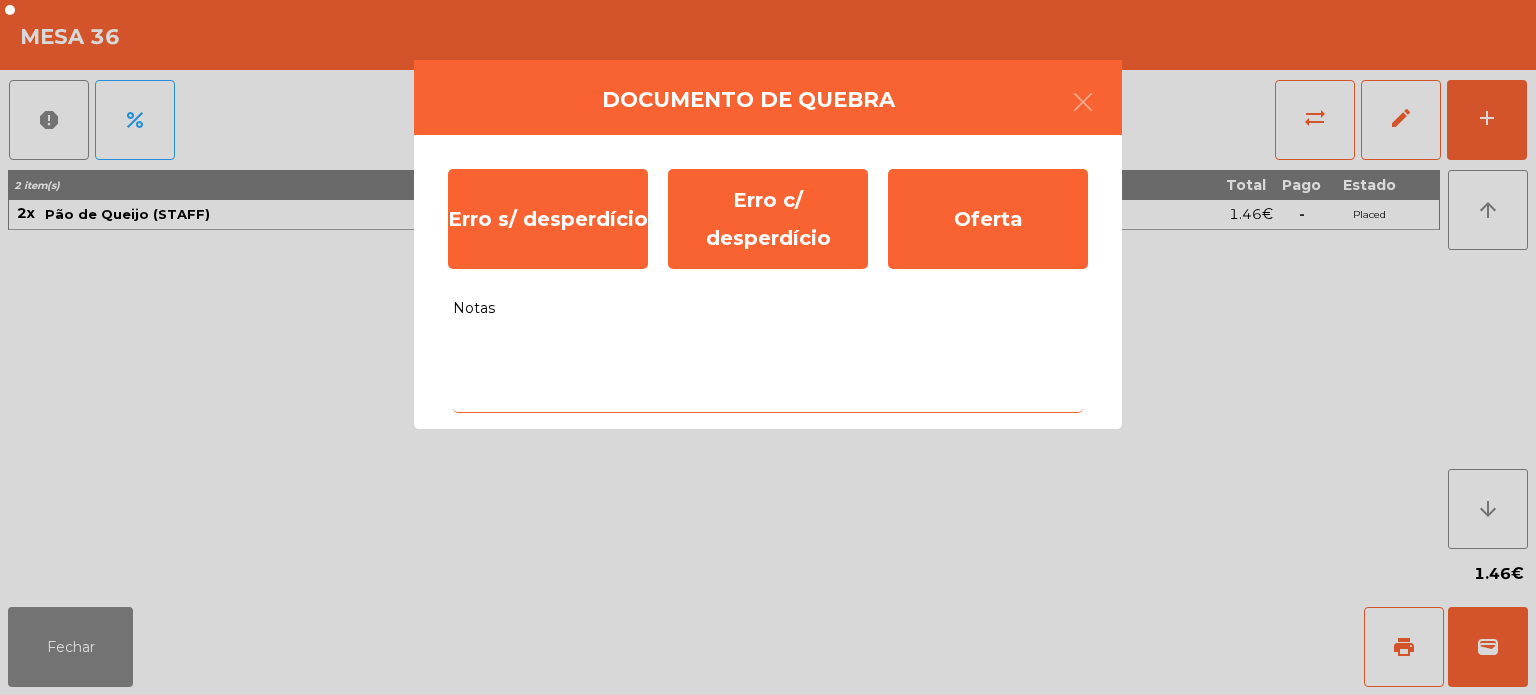 click on "Notas" at bounding box center (768, 371) 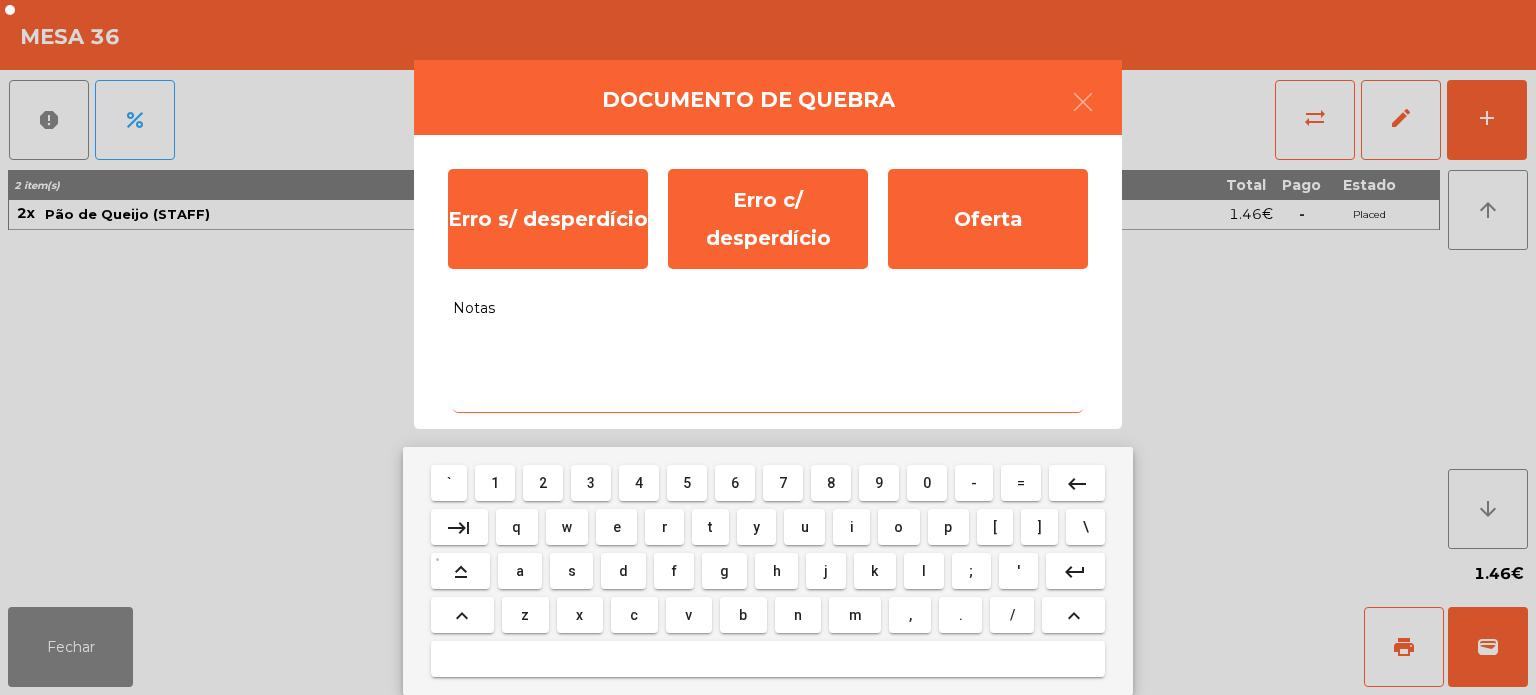 click on "a" at bounding box center [519, 571] 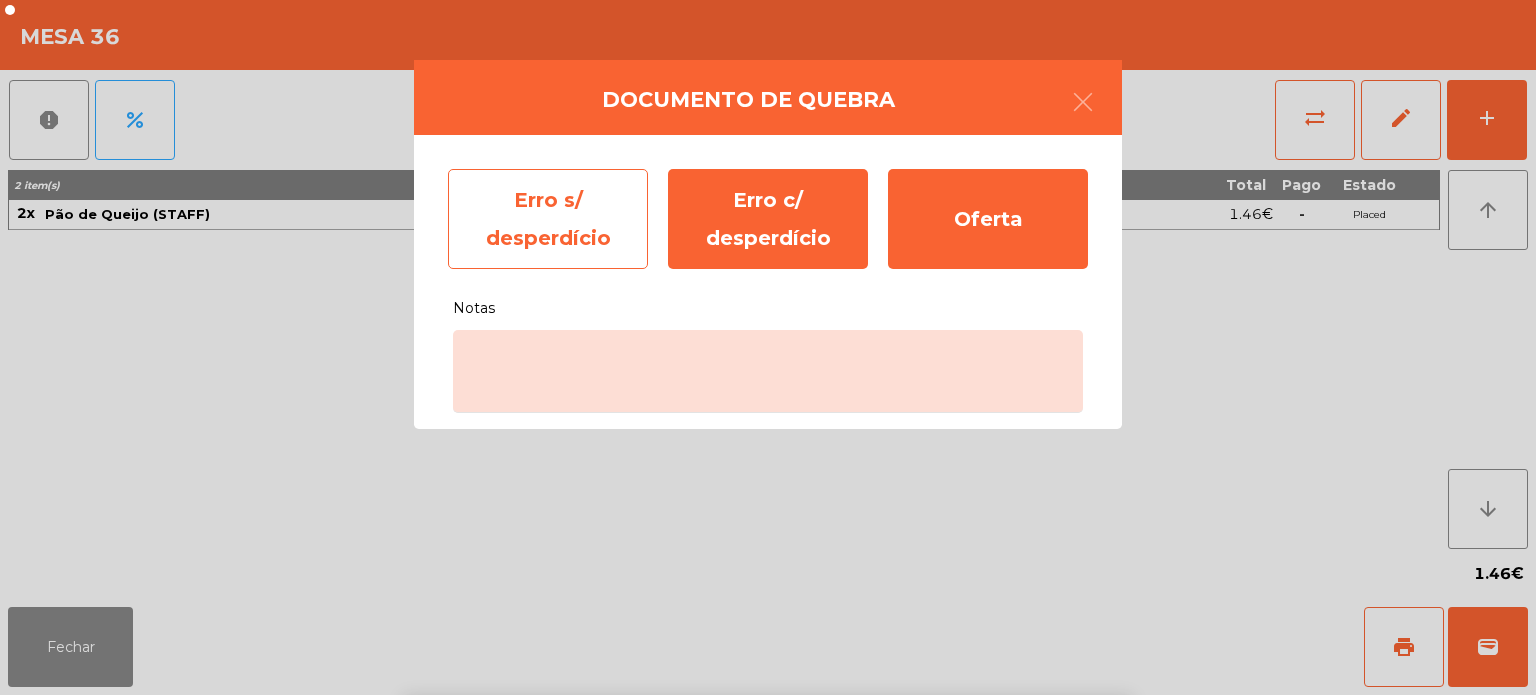 click on "Erro s/ desperdício" 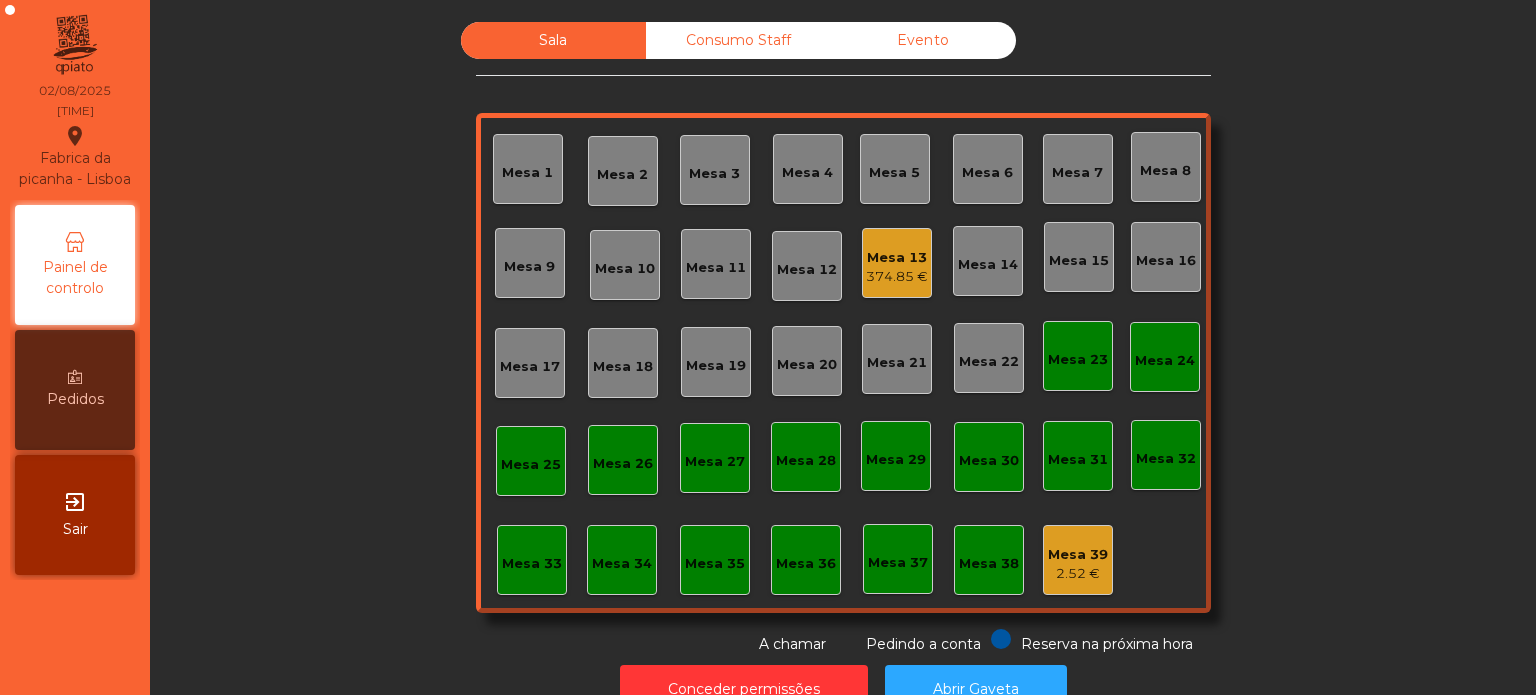 click on "Mesa 39" 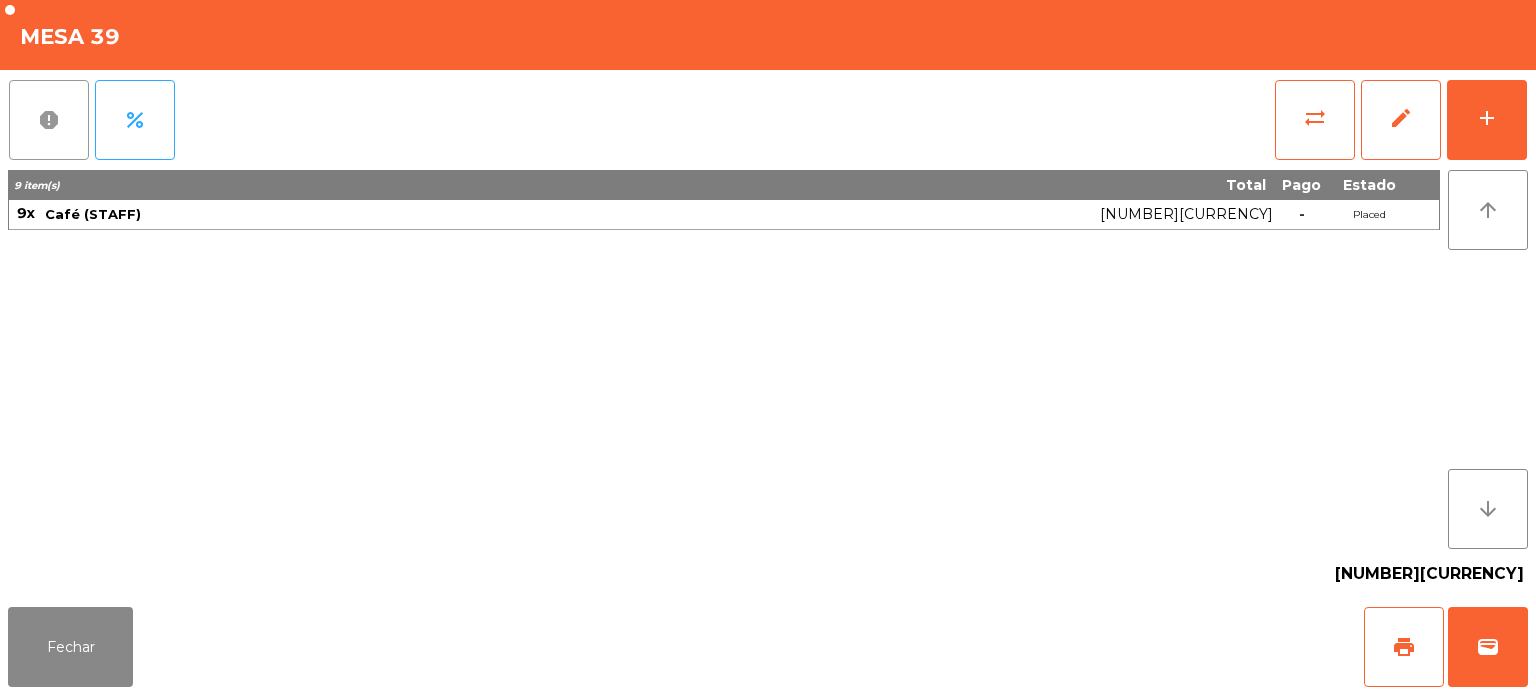 click on "report" 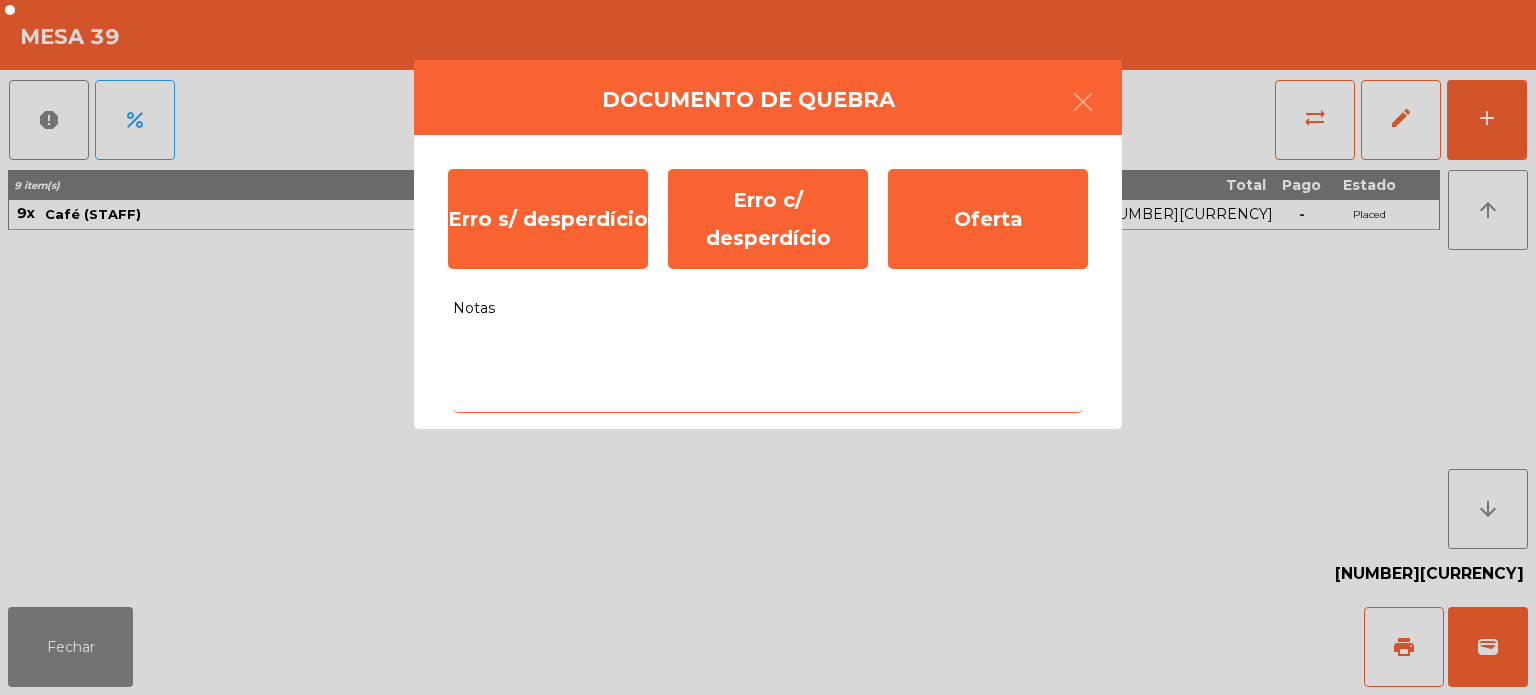 click on "Notas" at bounding box center [768, 371] 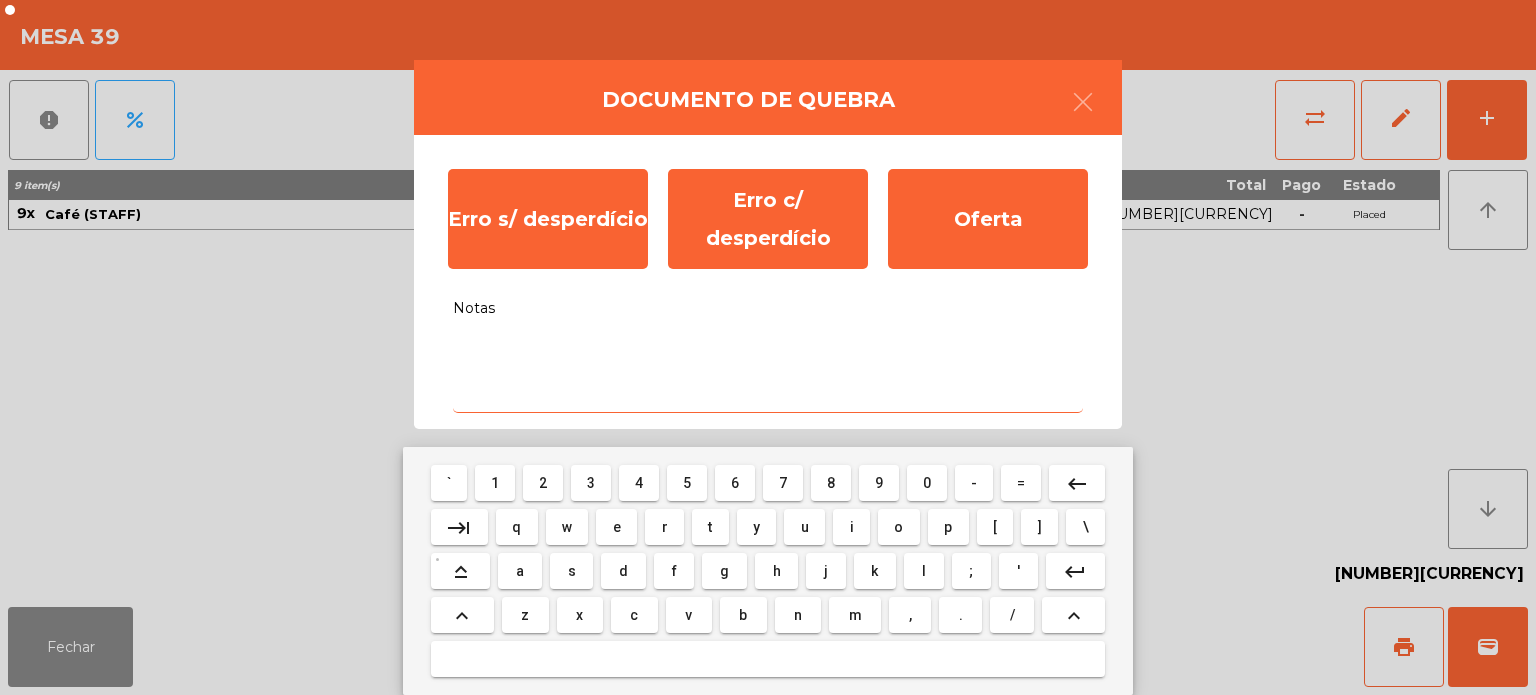 click on "c" at bounding box center (634, 615) 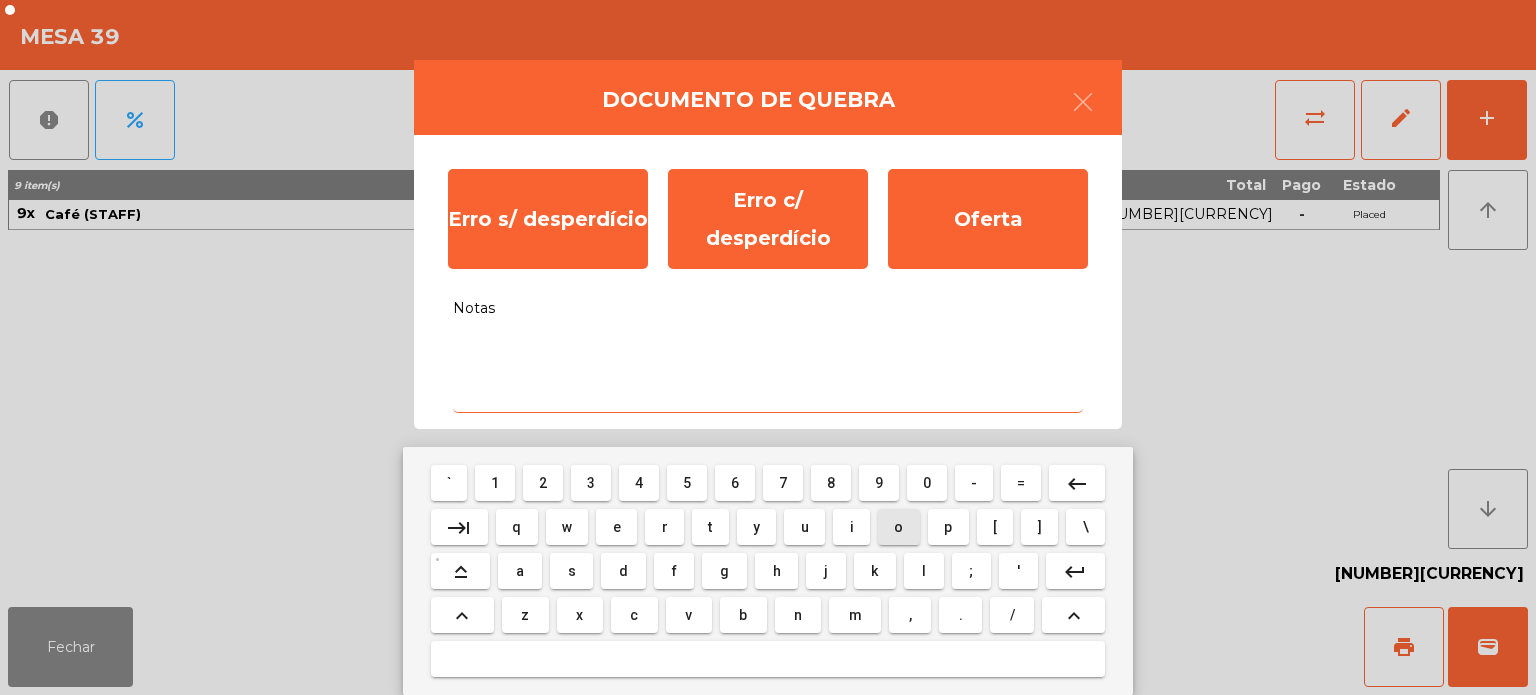 click on "m" at bounding box center (855, 615) 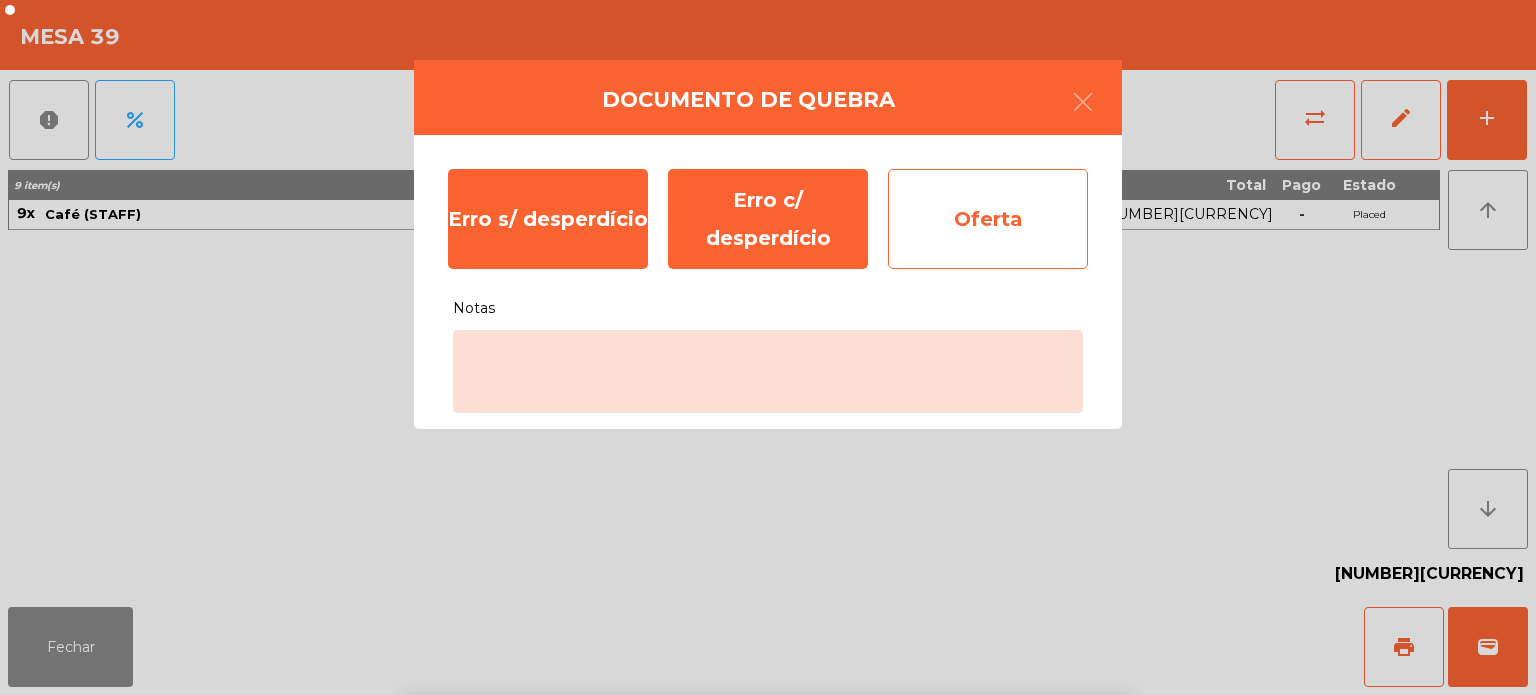 click on "Oferta" 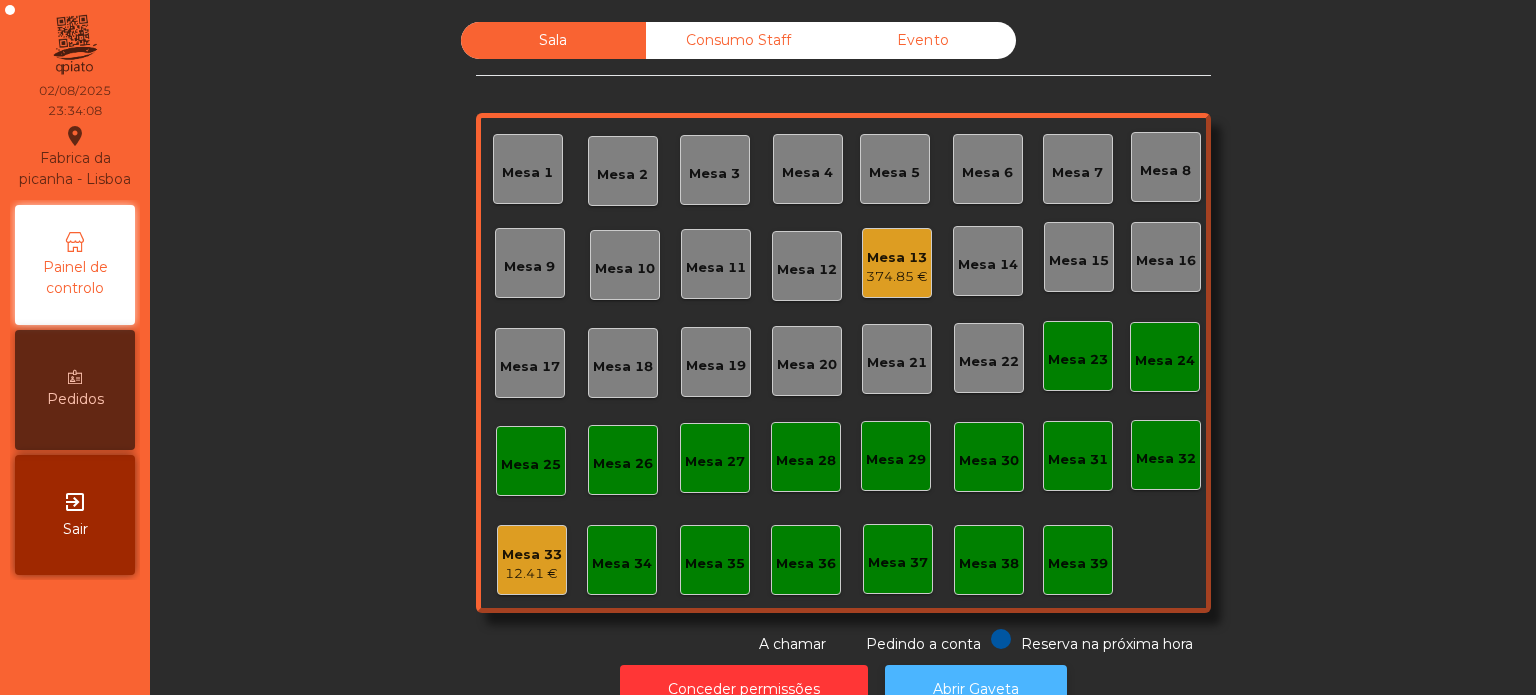 click on "Abrir Gaveta" 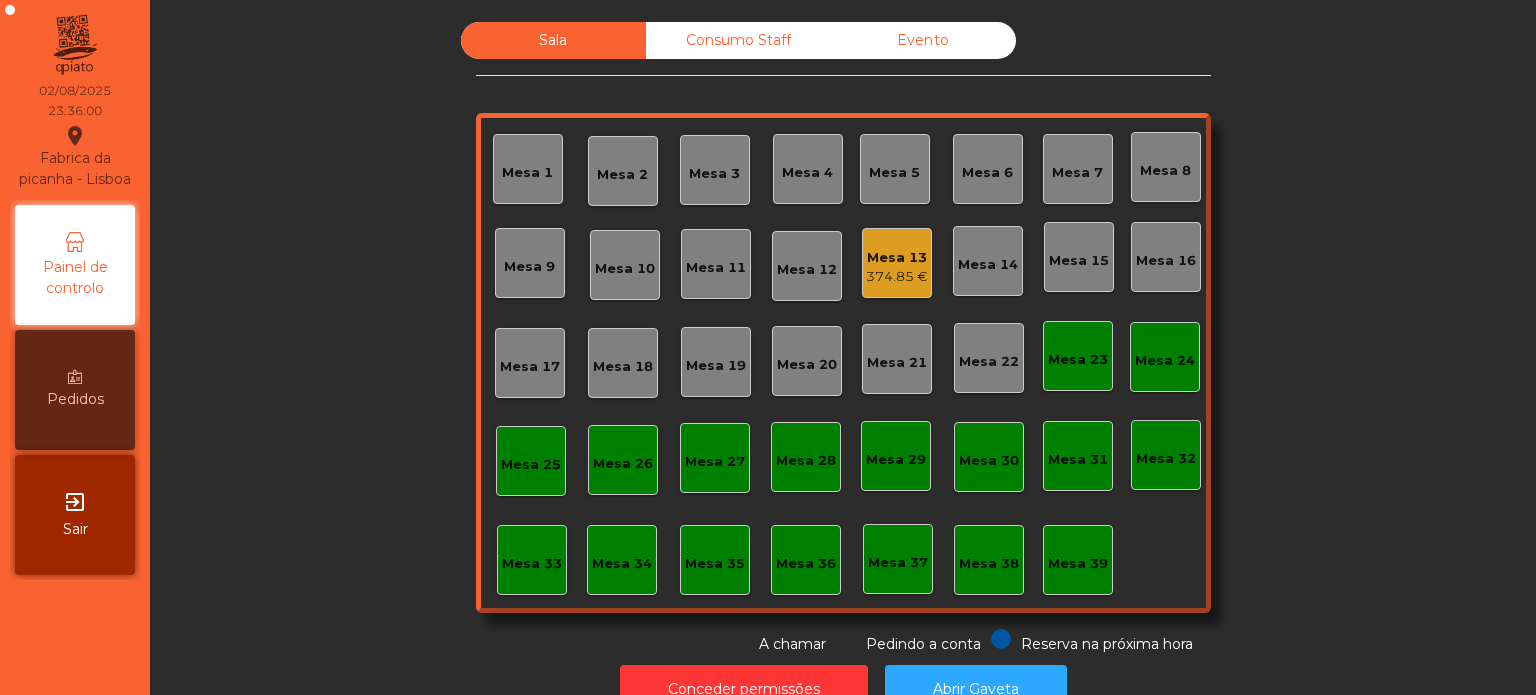 click on "Mesa 33" 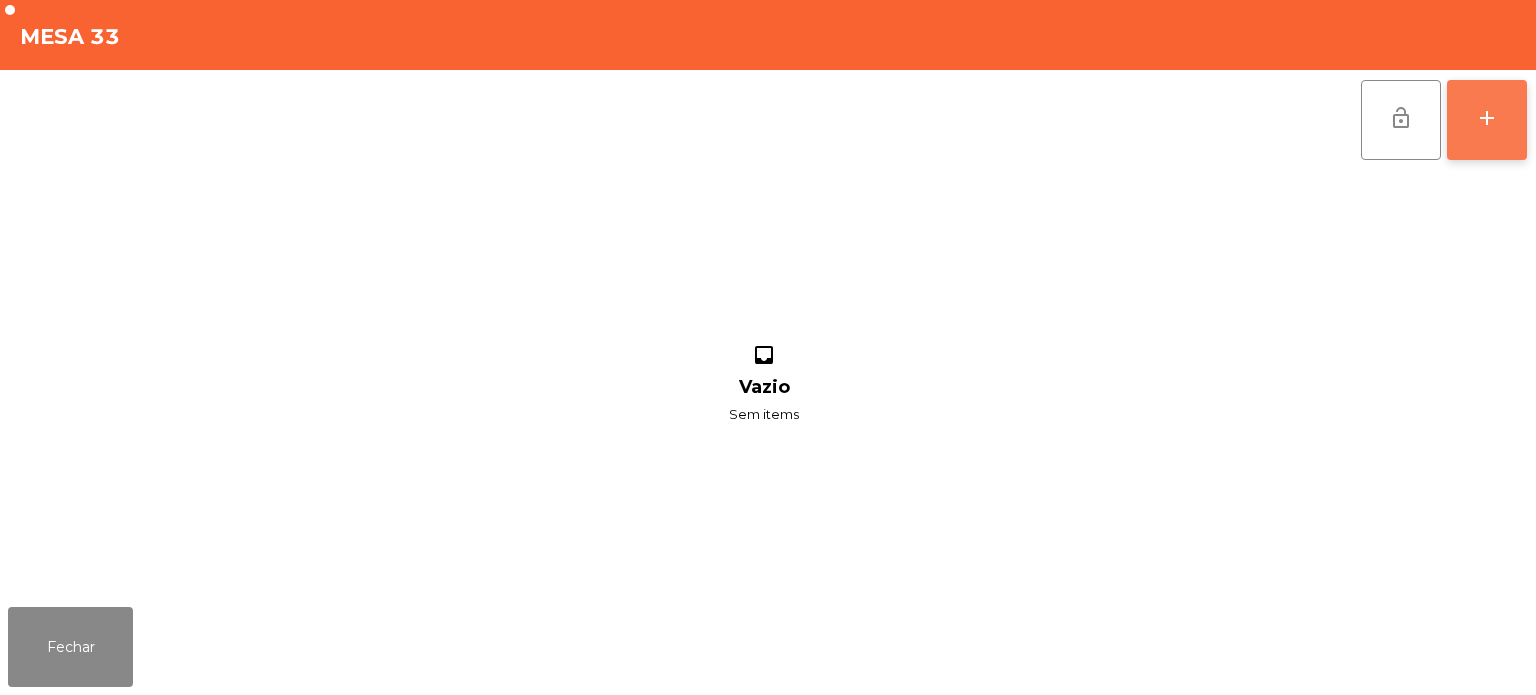 click on "add" 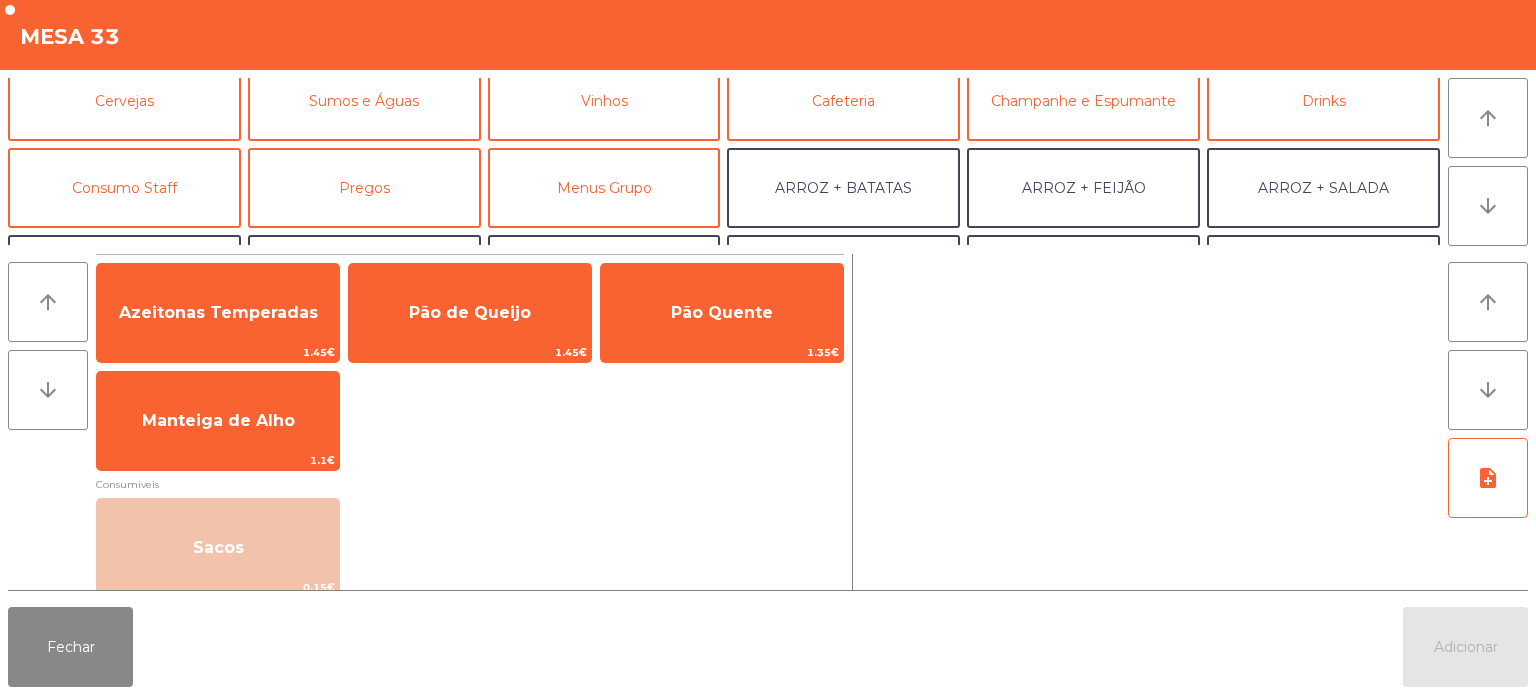 scroll, scrollTop: 102, scrollLeft: 0, axis: vertical 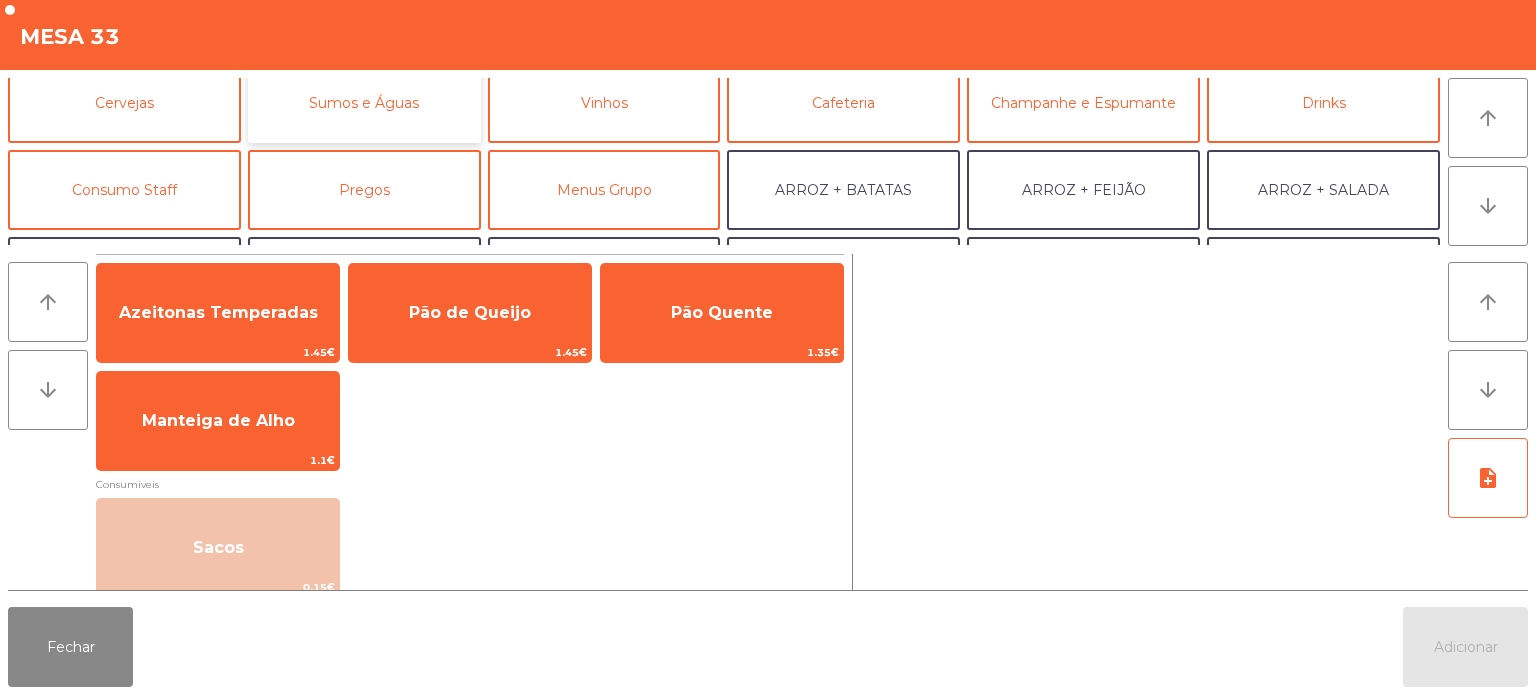 click on "Sumos e Águas" 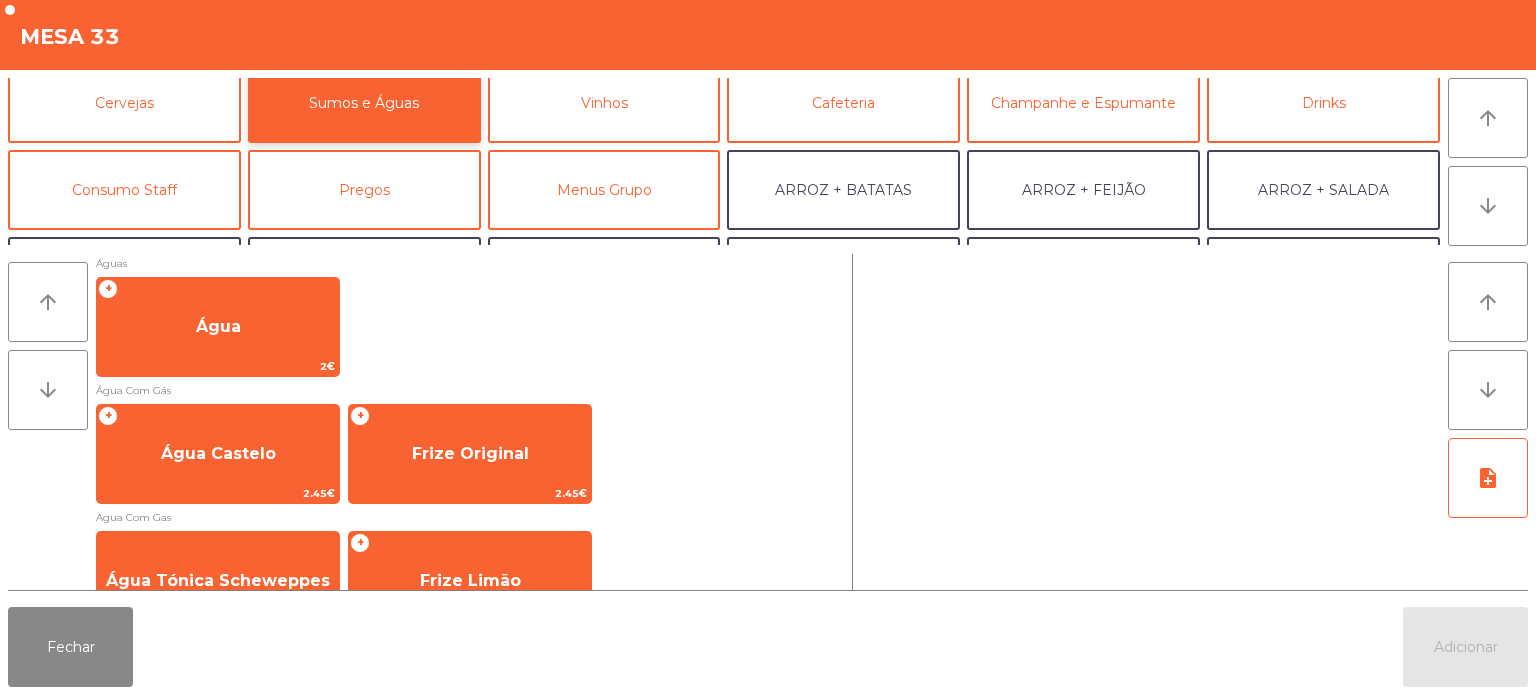 scroll, scrollTop: 446, scrollLeft: 0, axis: vertical 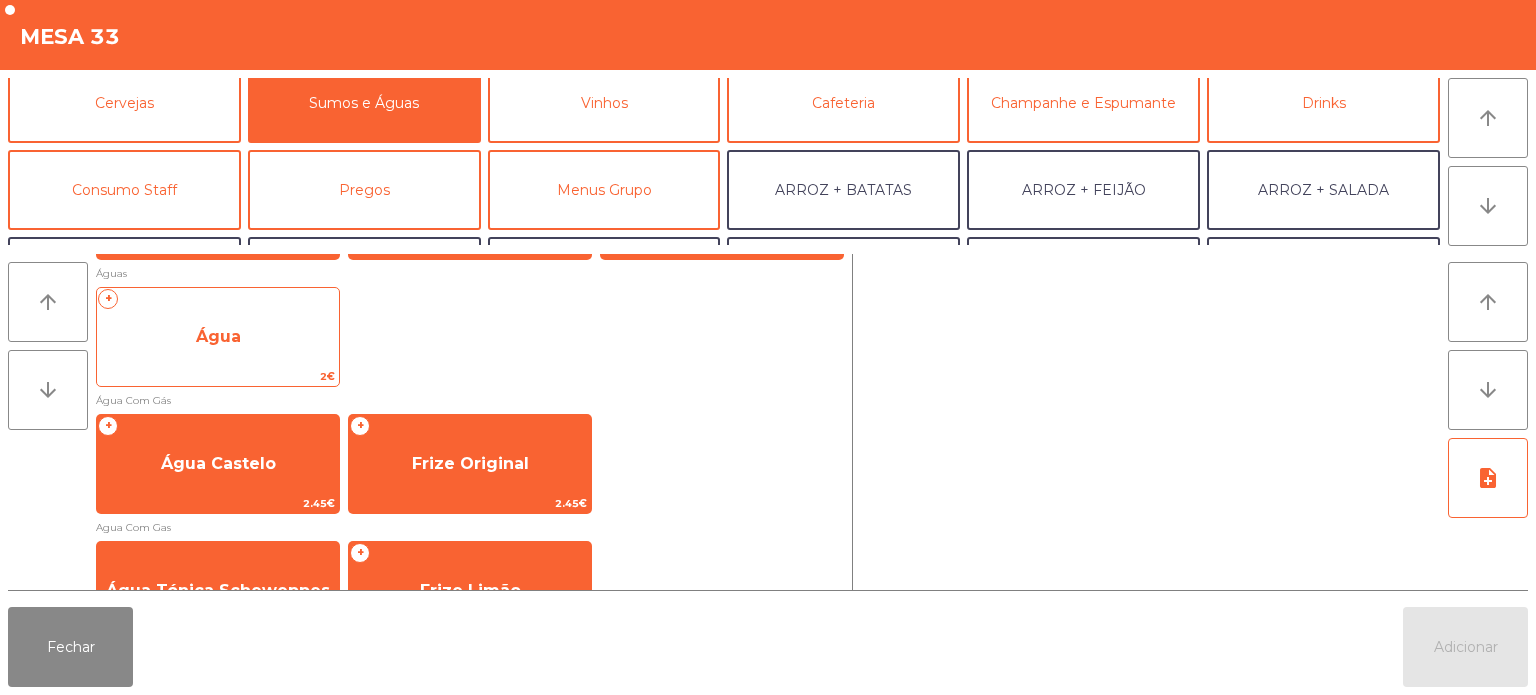 click on "Água" 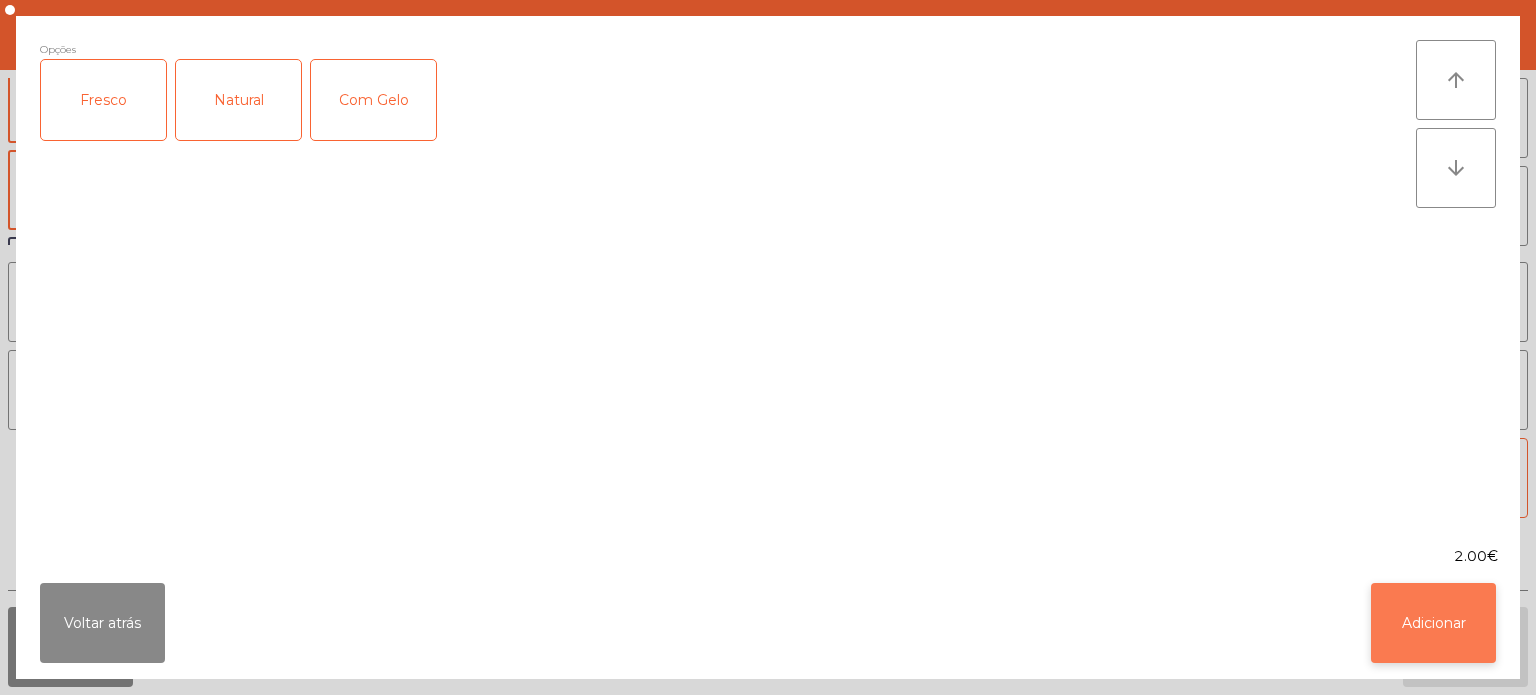click on "Adicionar" 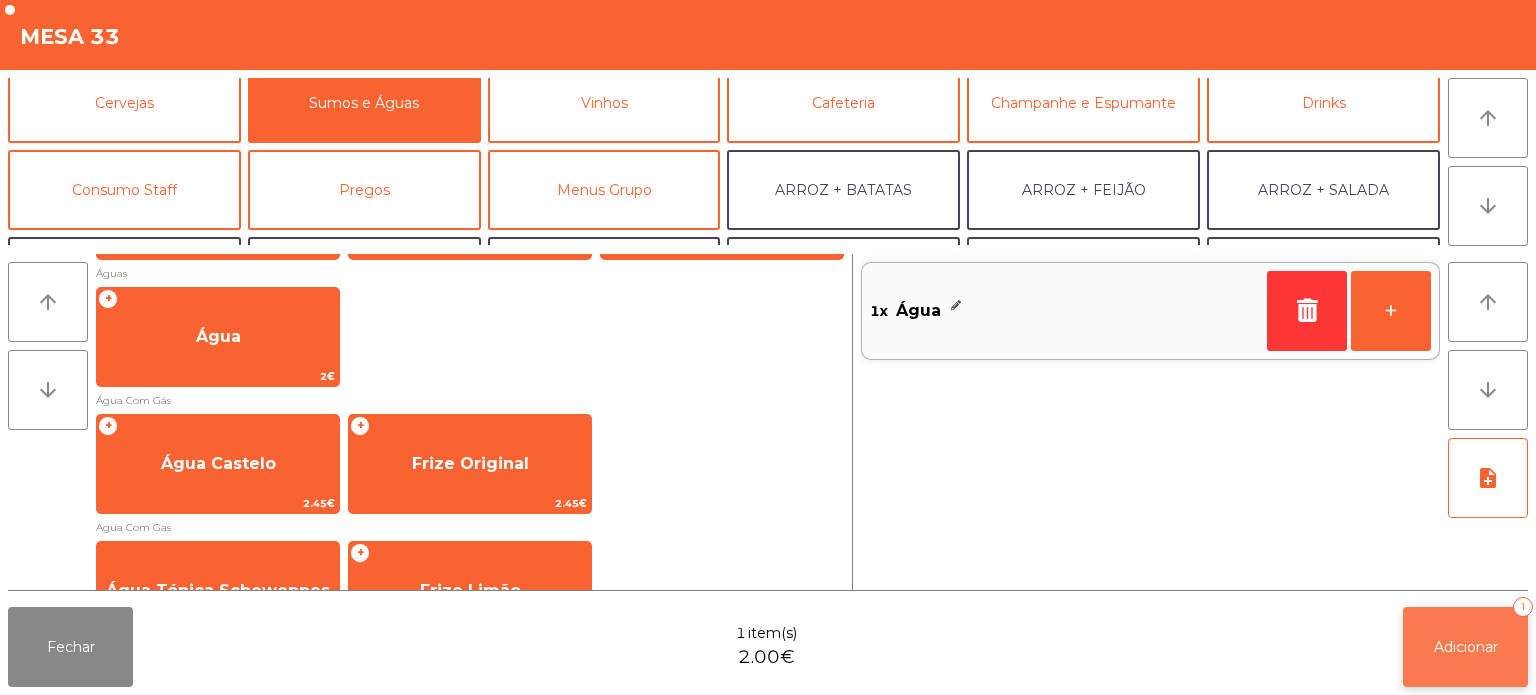 click on "Adicionar   1" 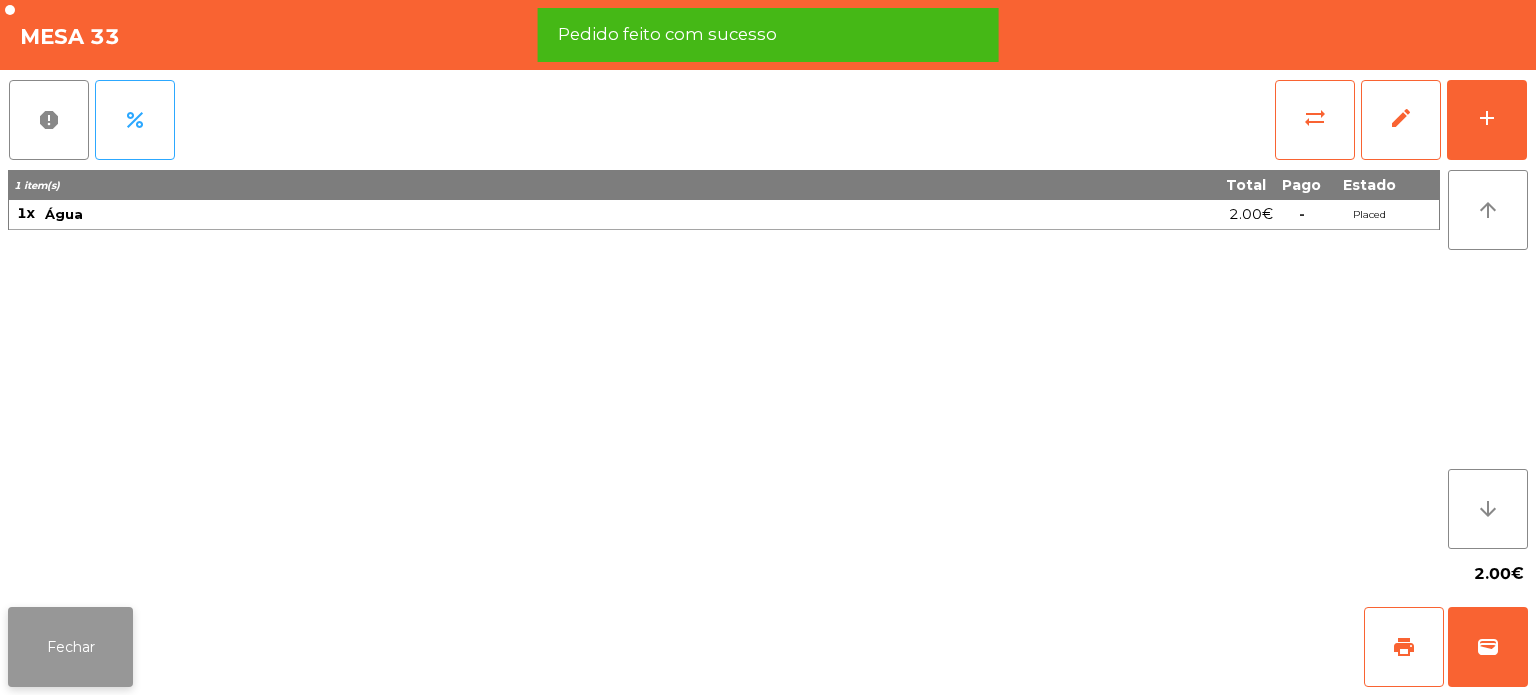 click on "Fechar" 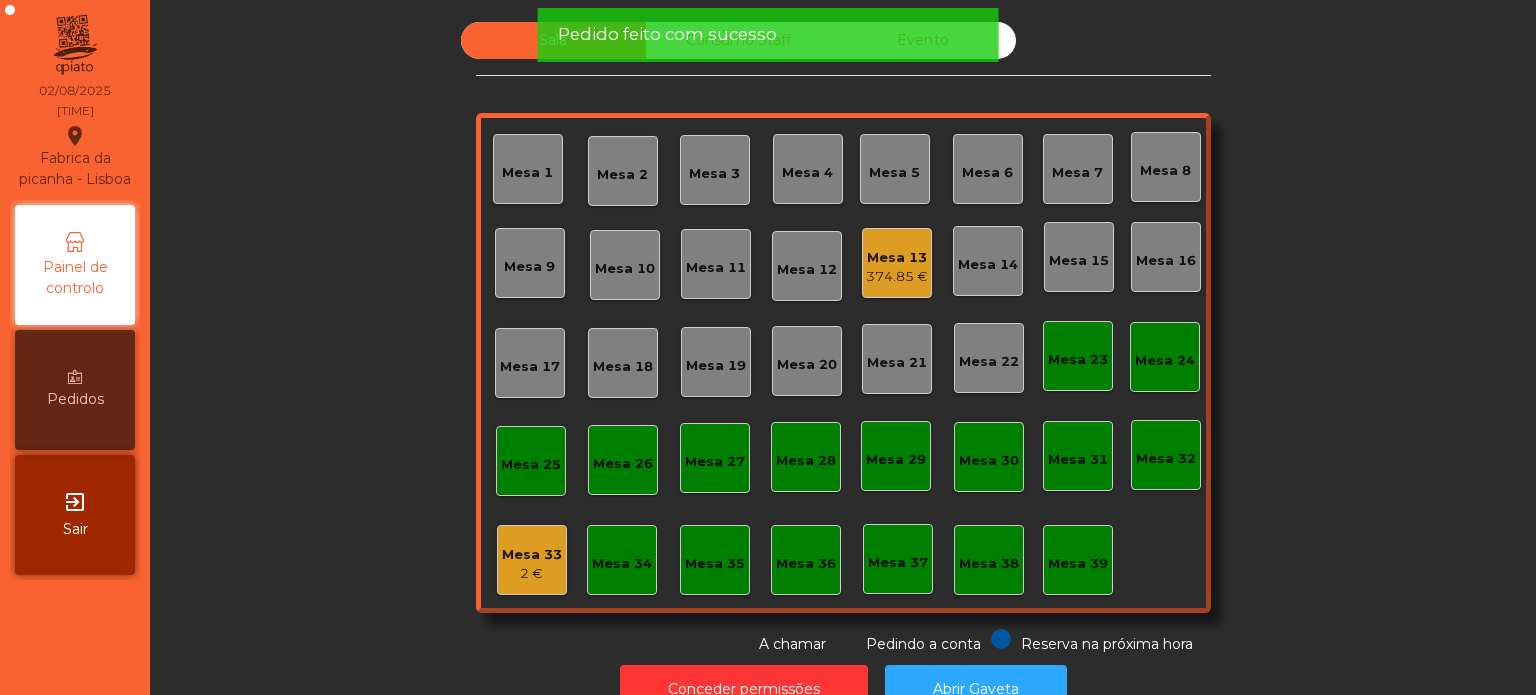click on "2 €" 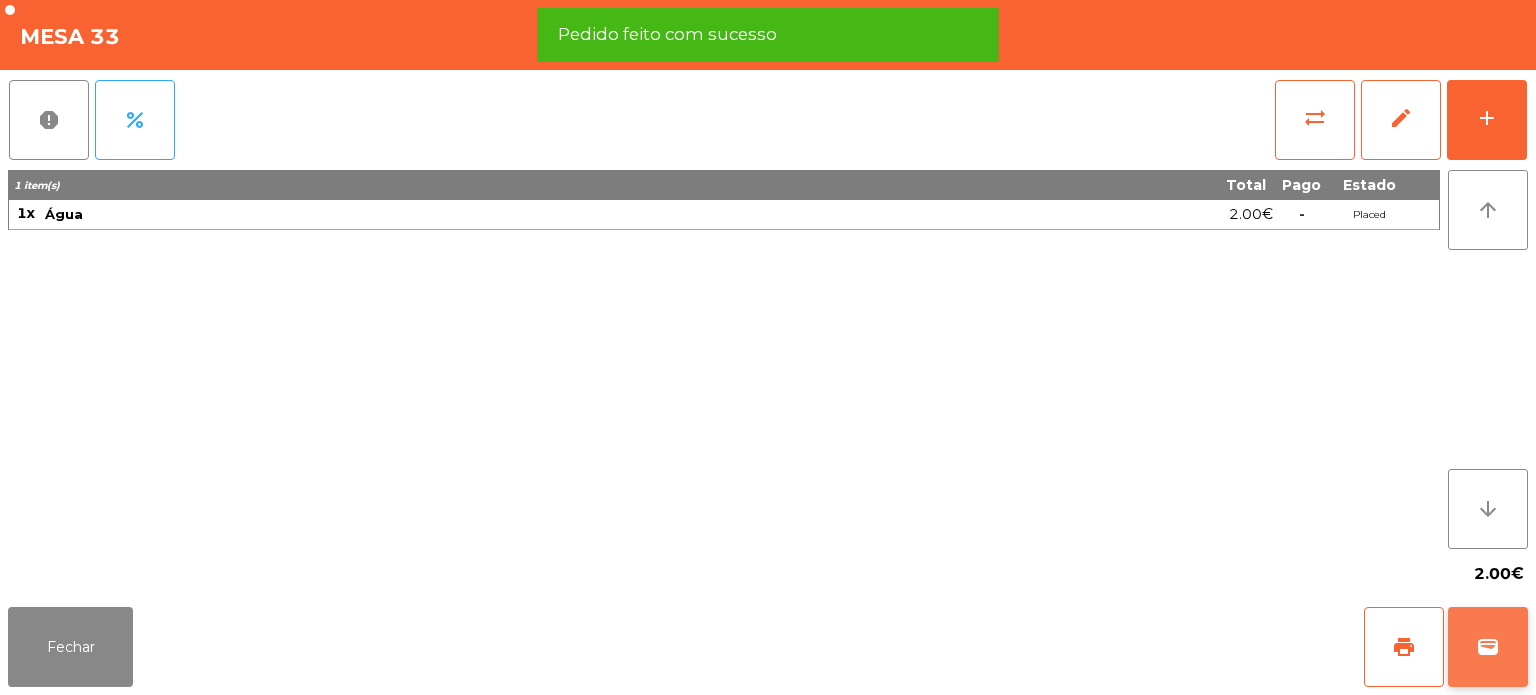 click on "wallet" 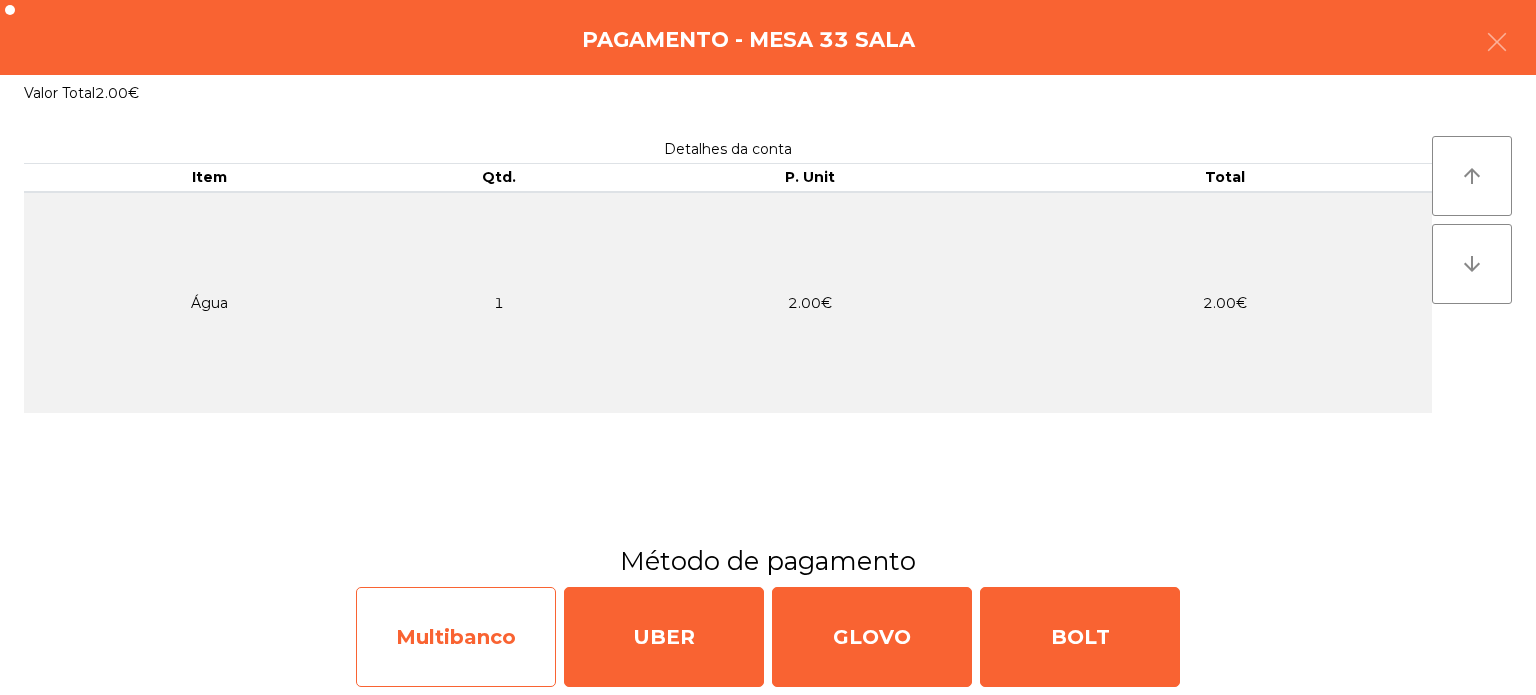 click on "Multibanco" 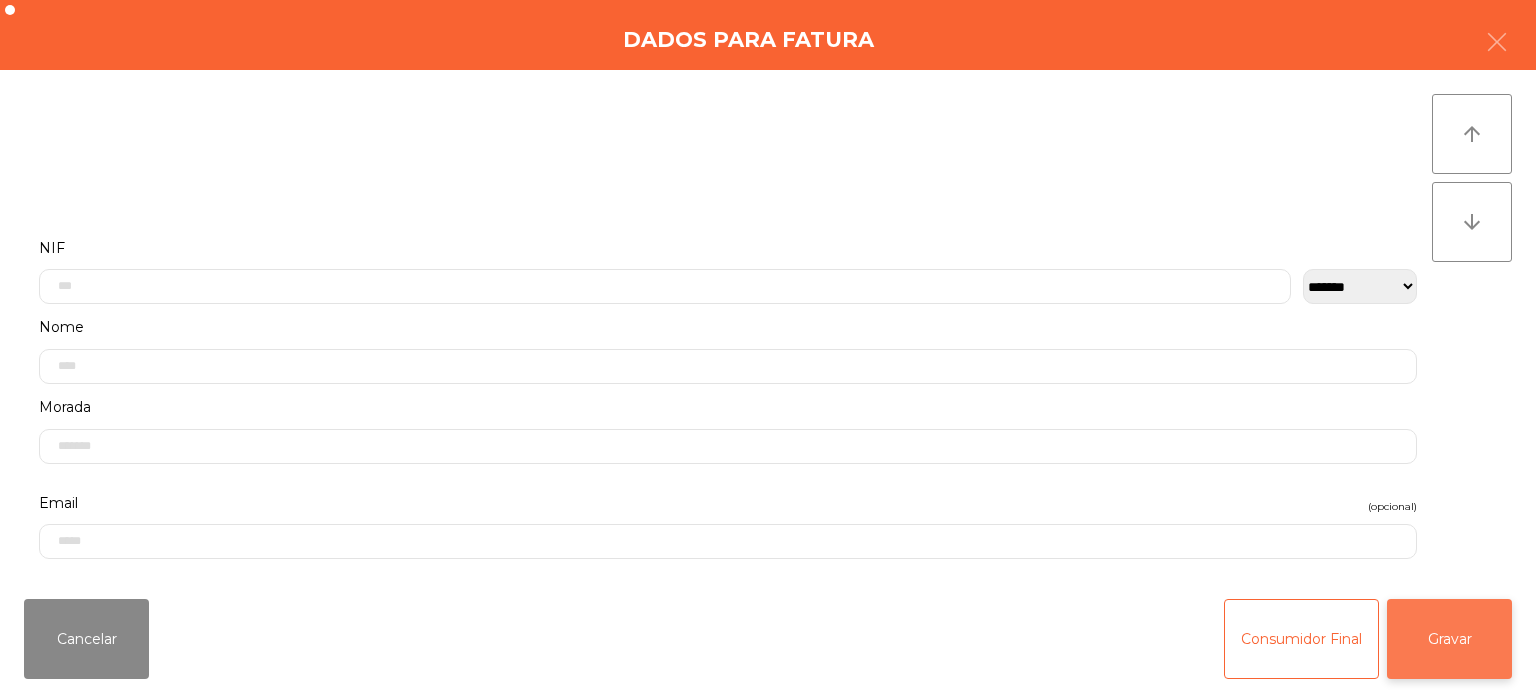 click on "Gravar" 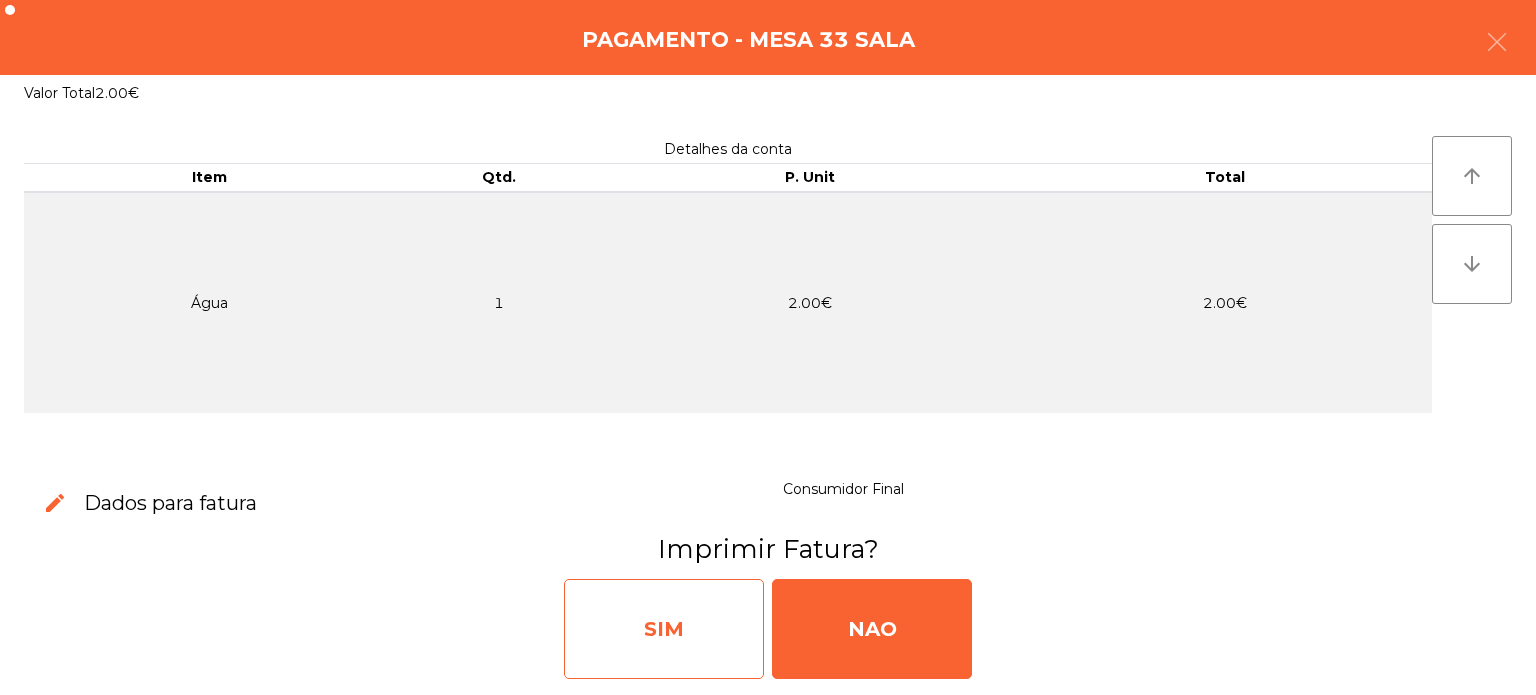 click on "SIM" 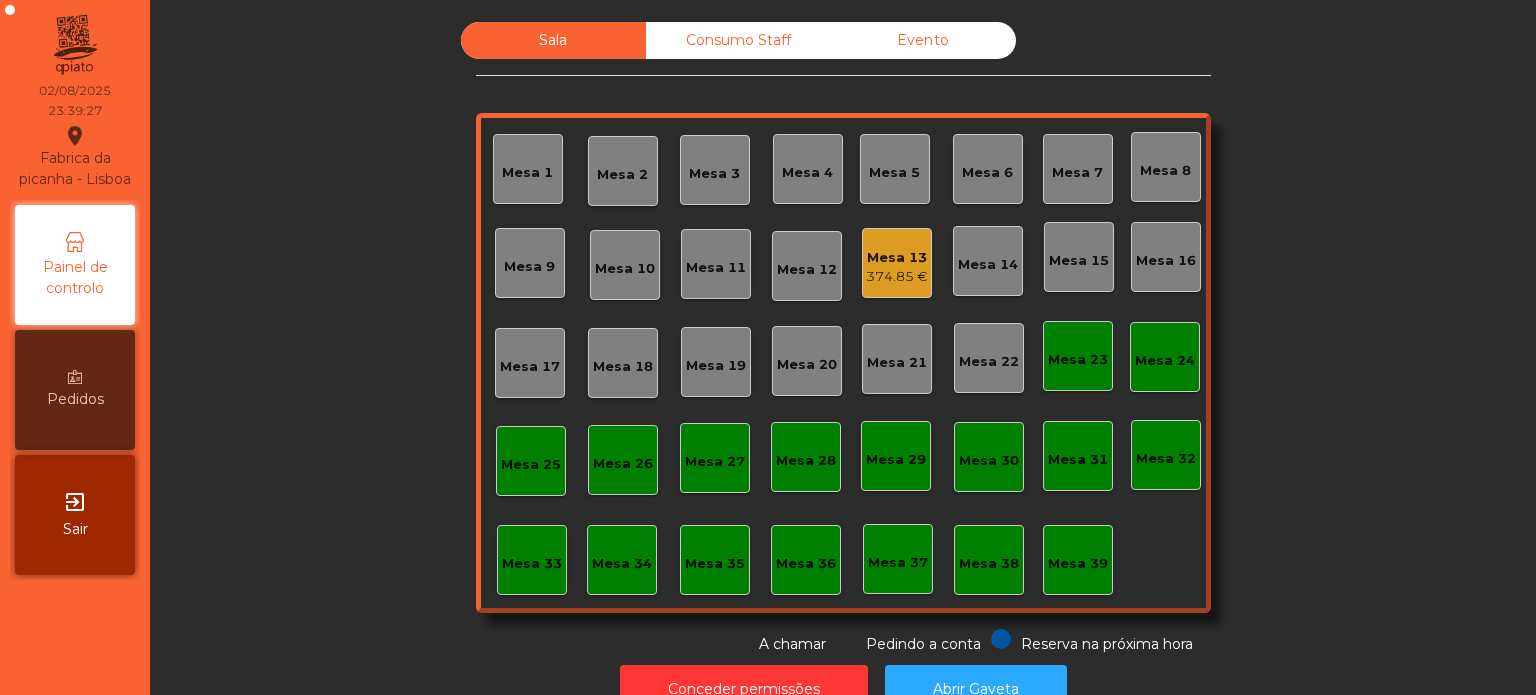 scroll, scrollTop: 0, scrollLeft: 0, axis: both 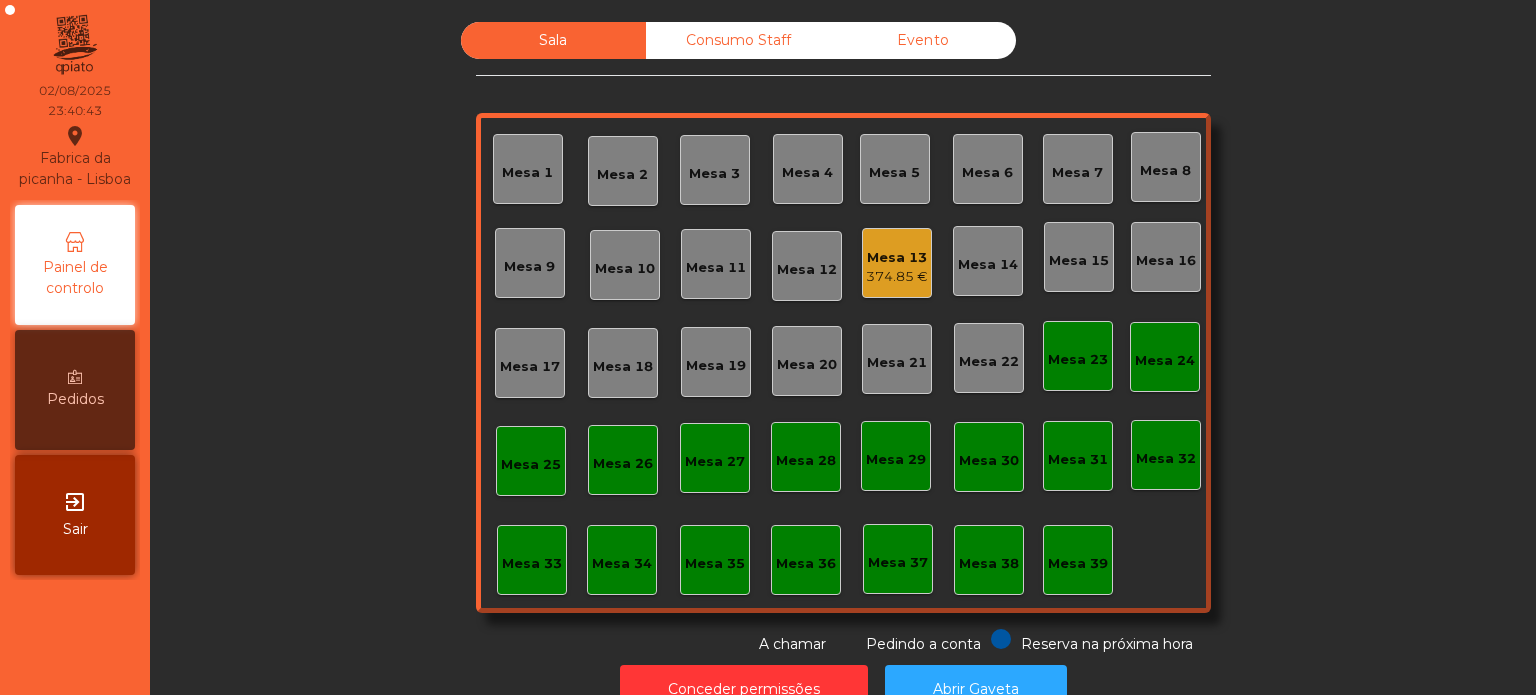 click on "Evento" 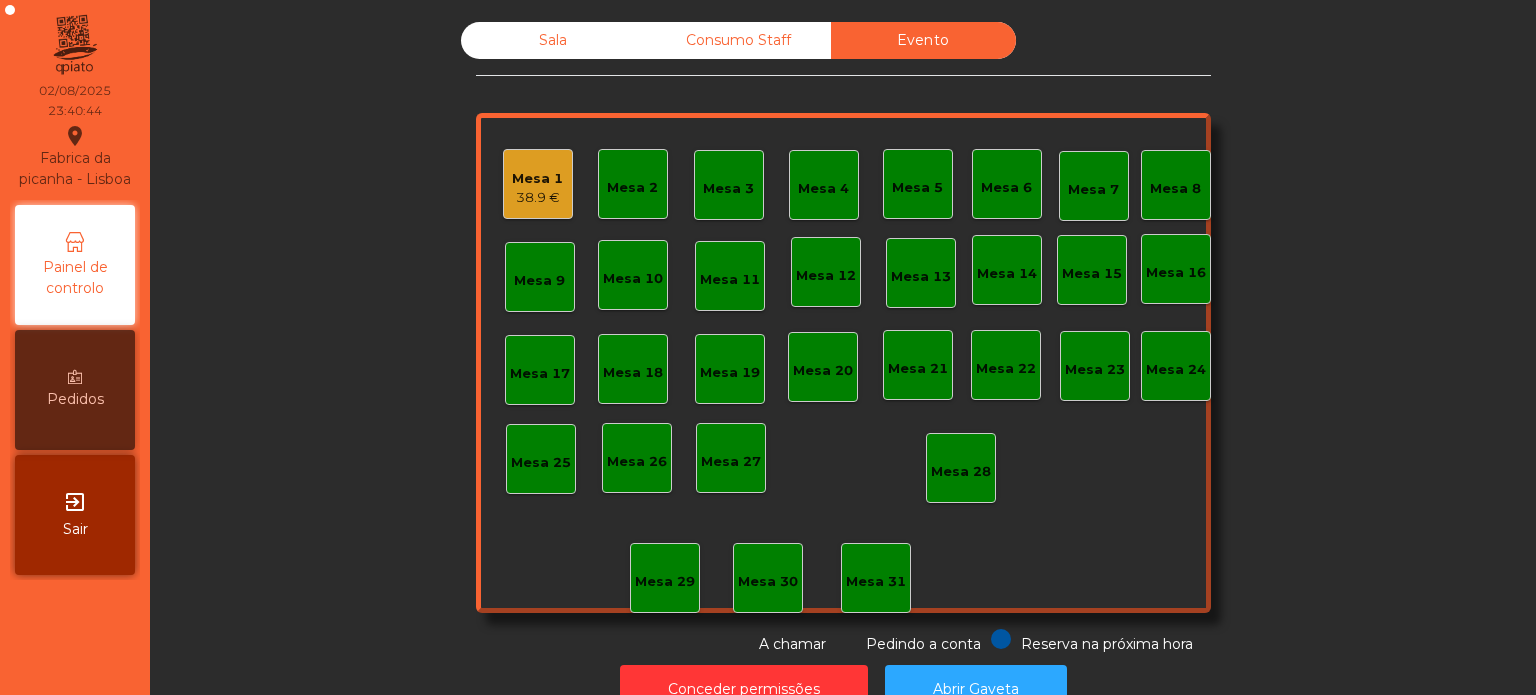 click on "Sala" 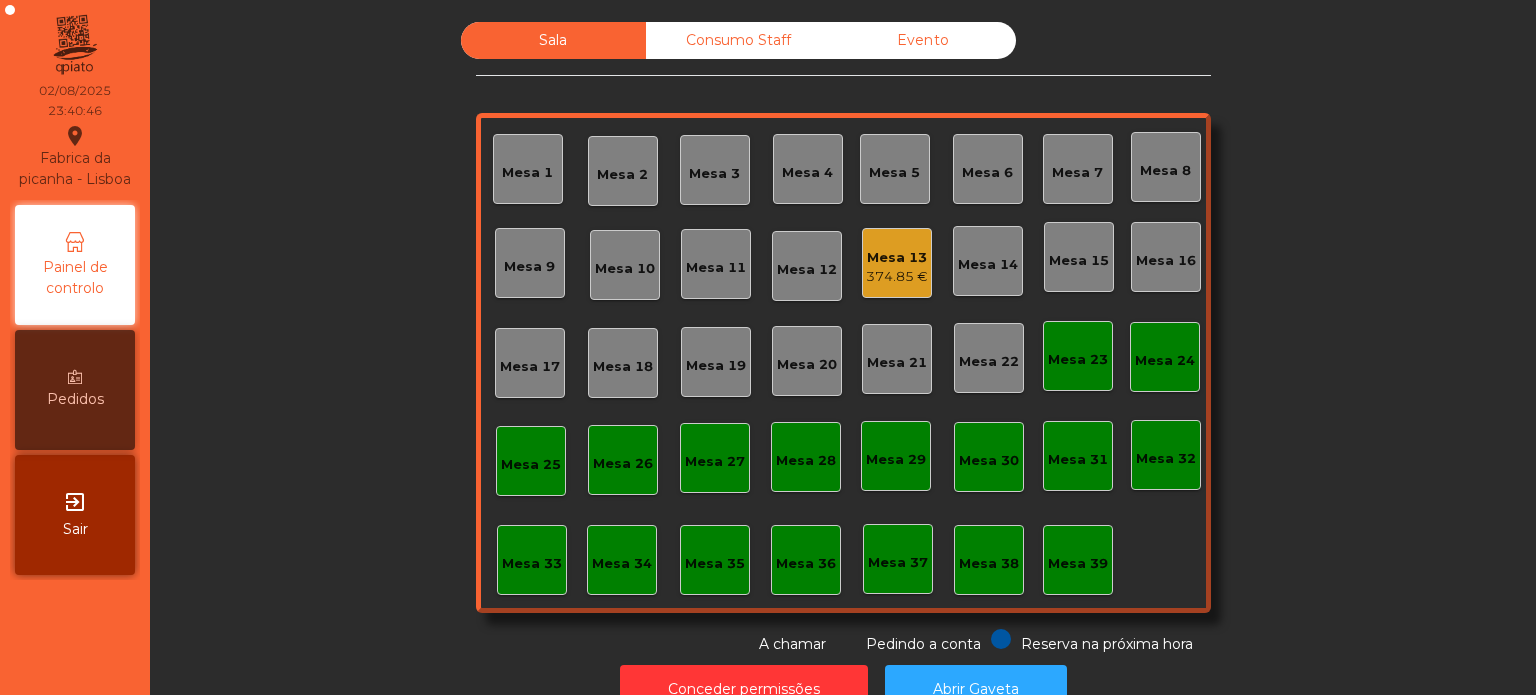 click on "374.85 €" 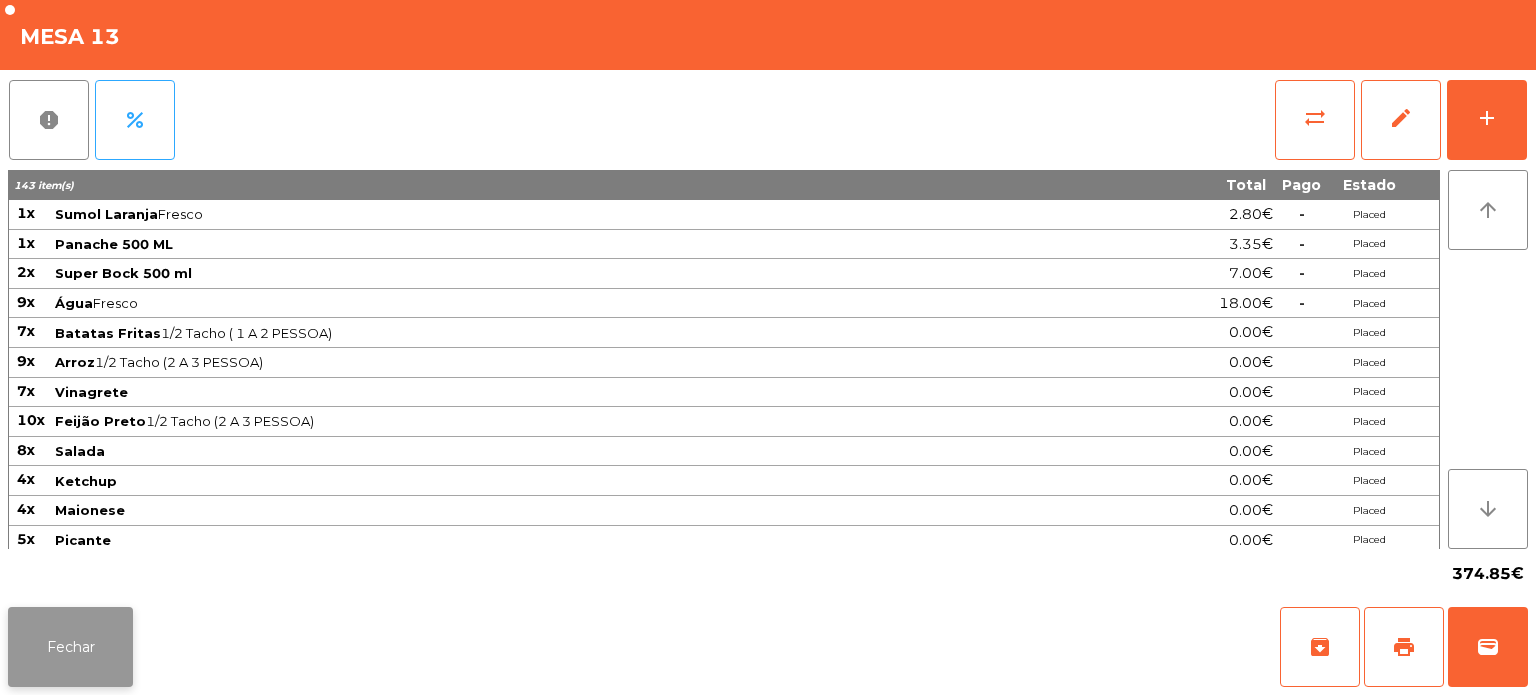 click on "Fechar" 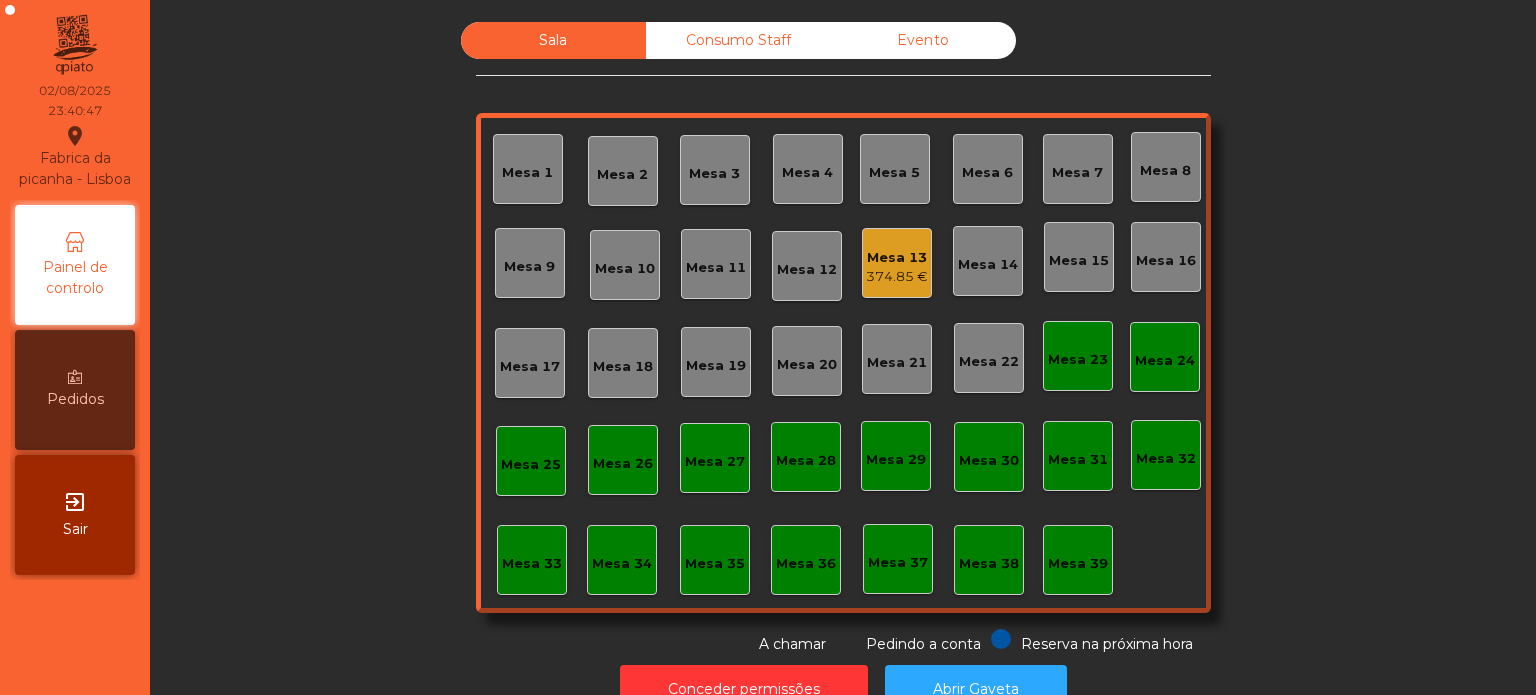 click on "Consumo Staff" 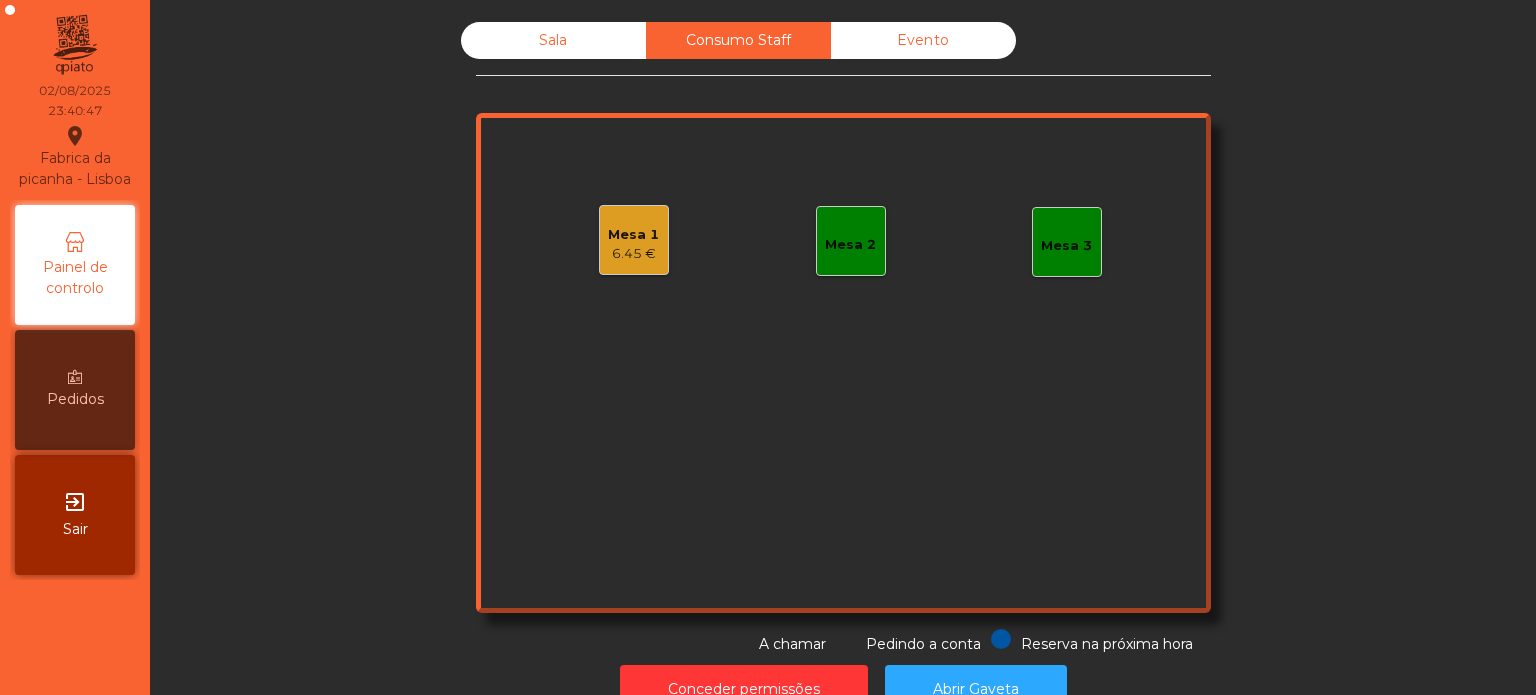 click on "Evento" 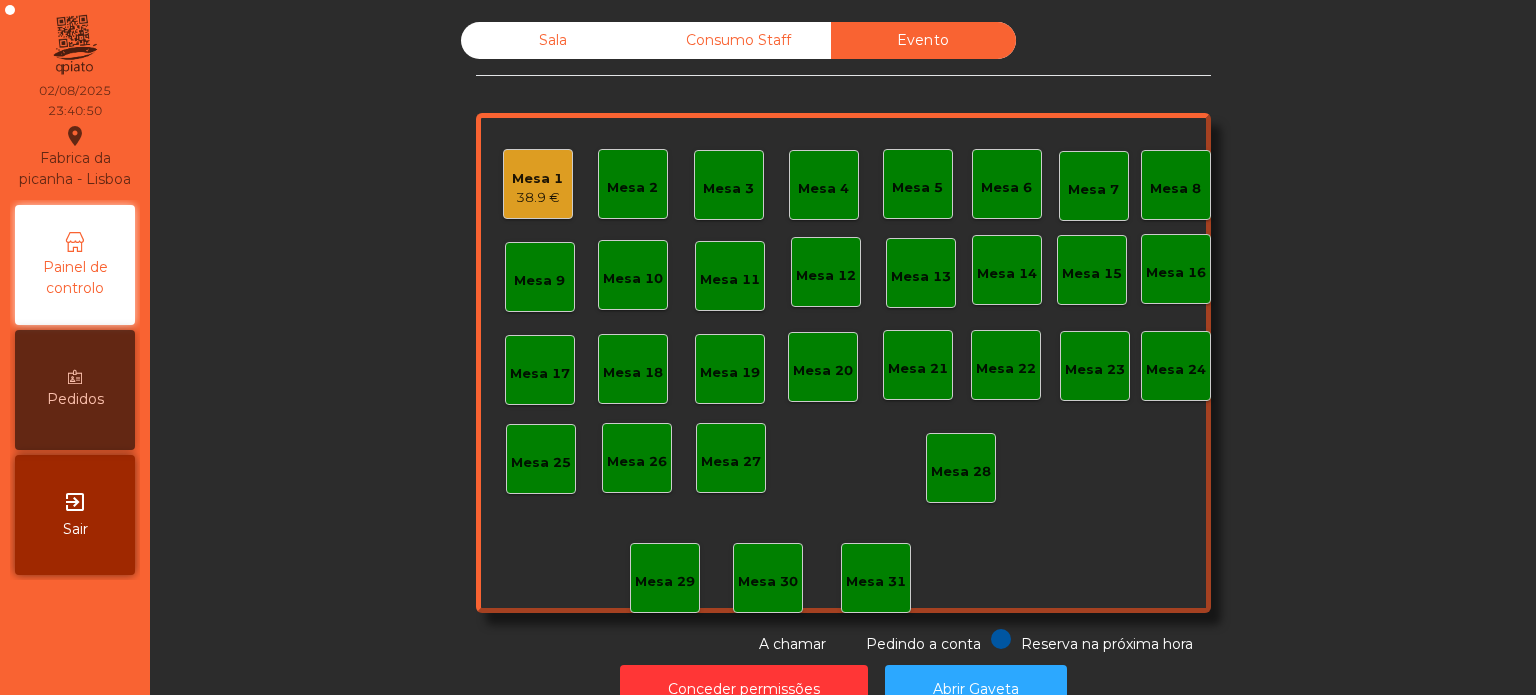 click on "Sala" 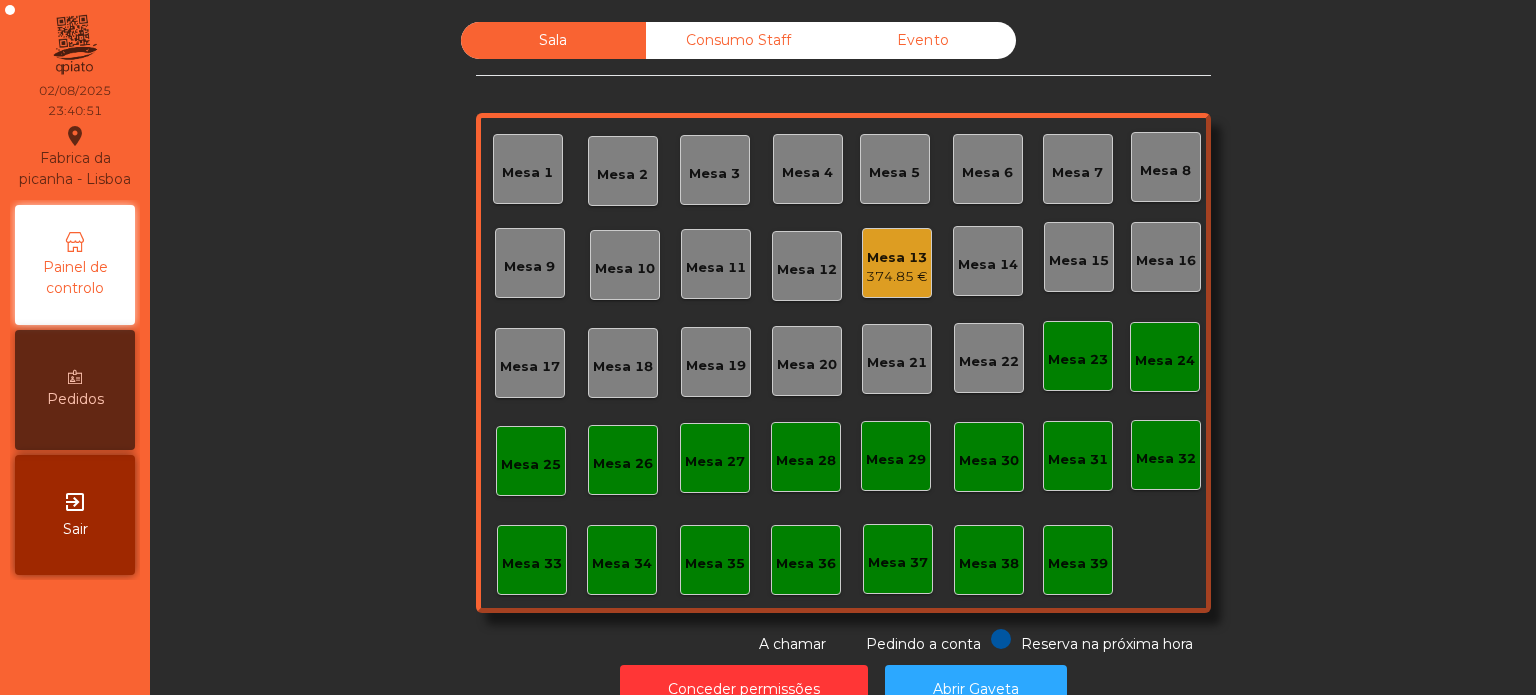 click on "Mesa 13   374.85 €" 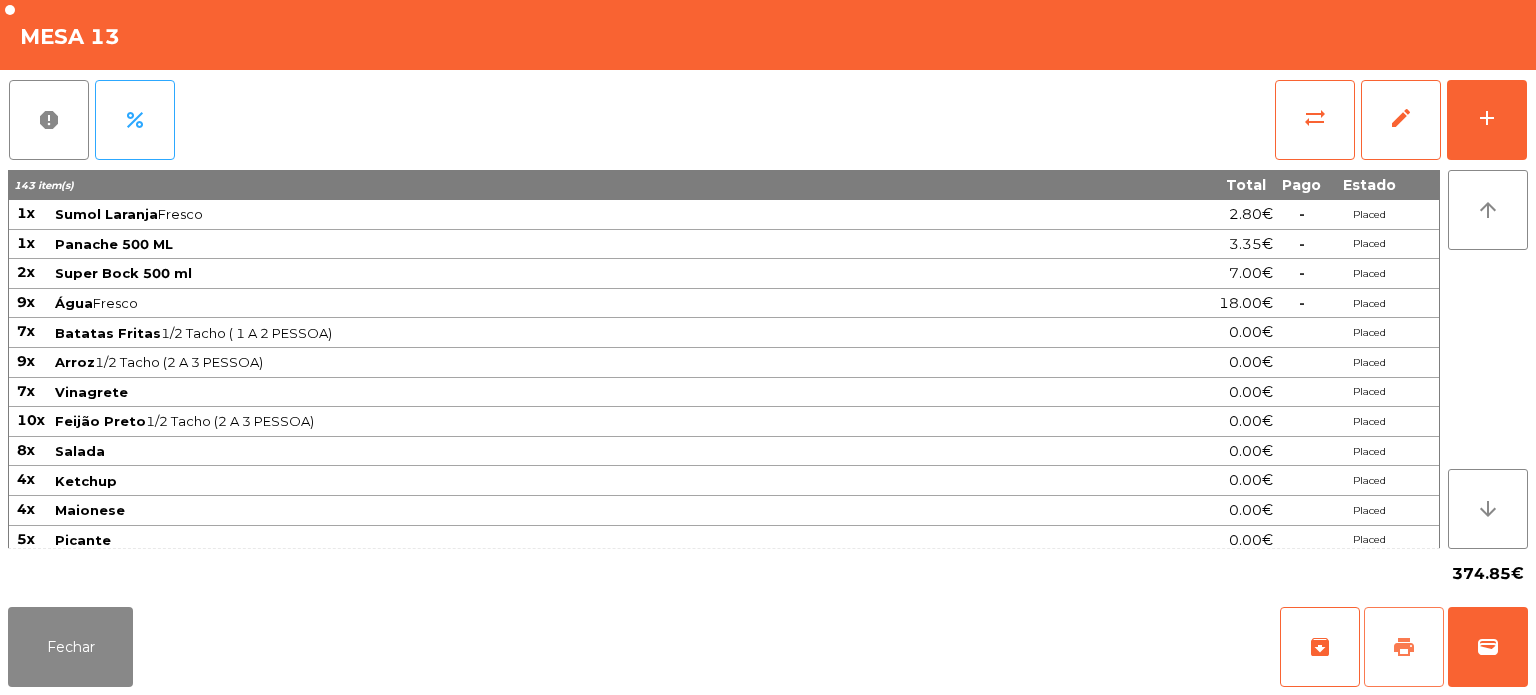 click on "print" 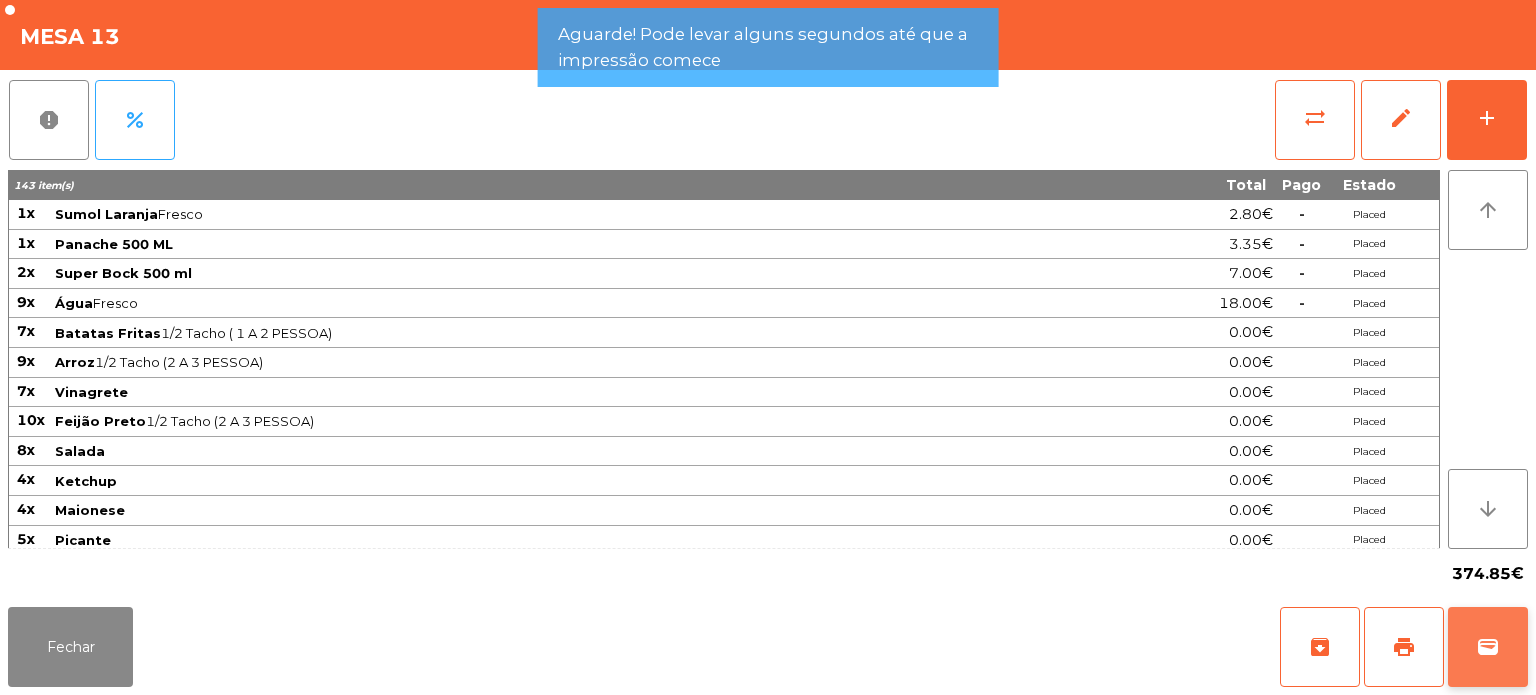 click on "wallet" 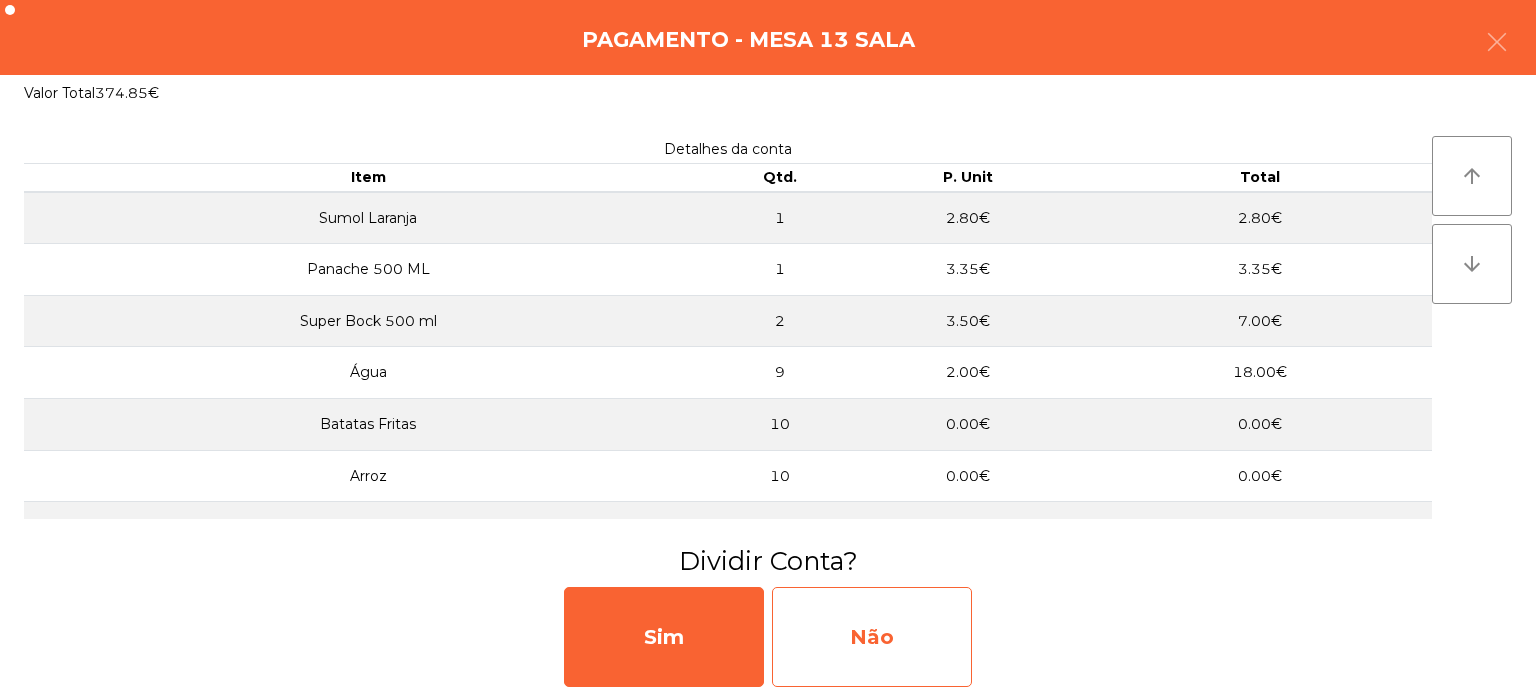 click on "Não" 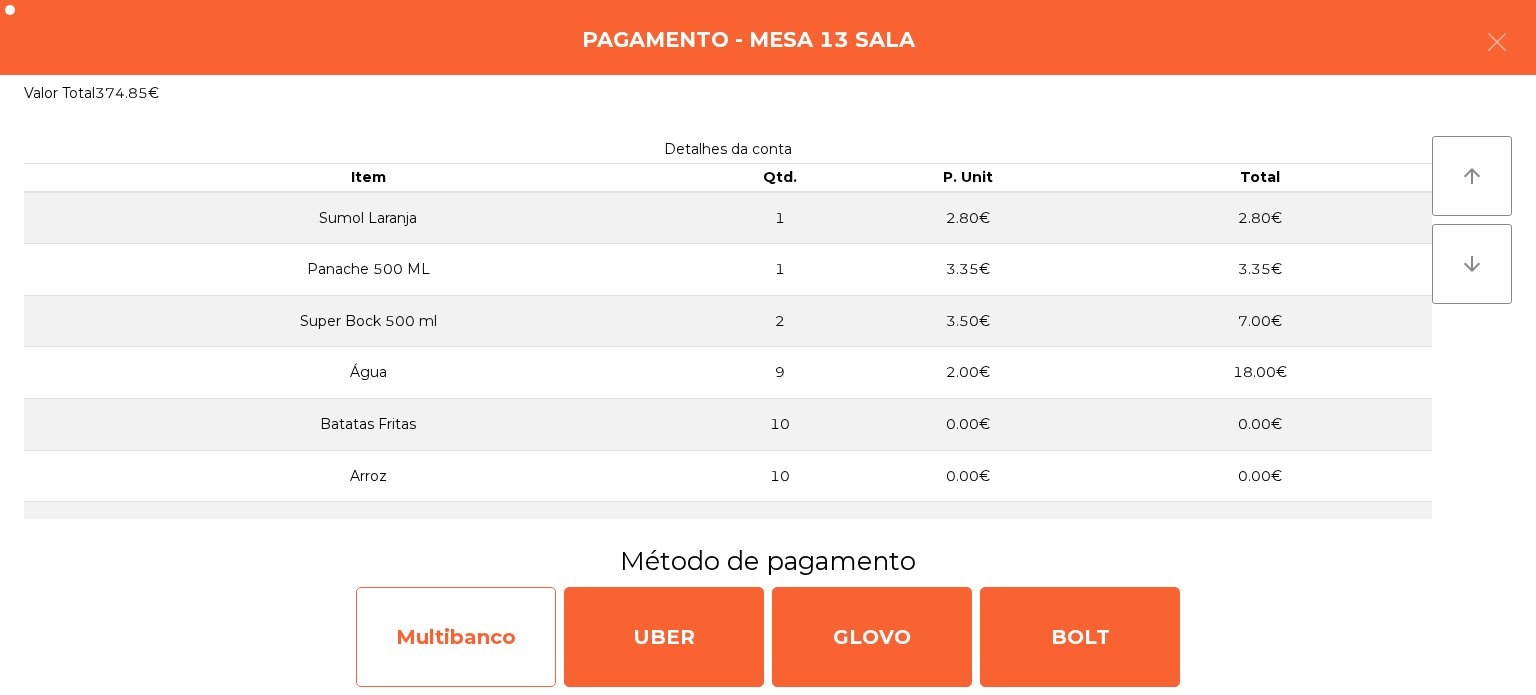 click on "Multibanco" 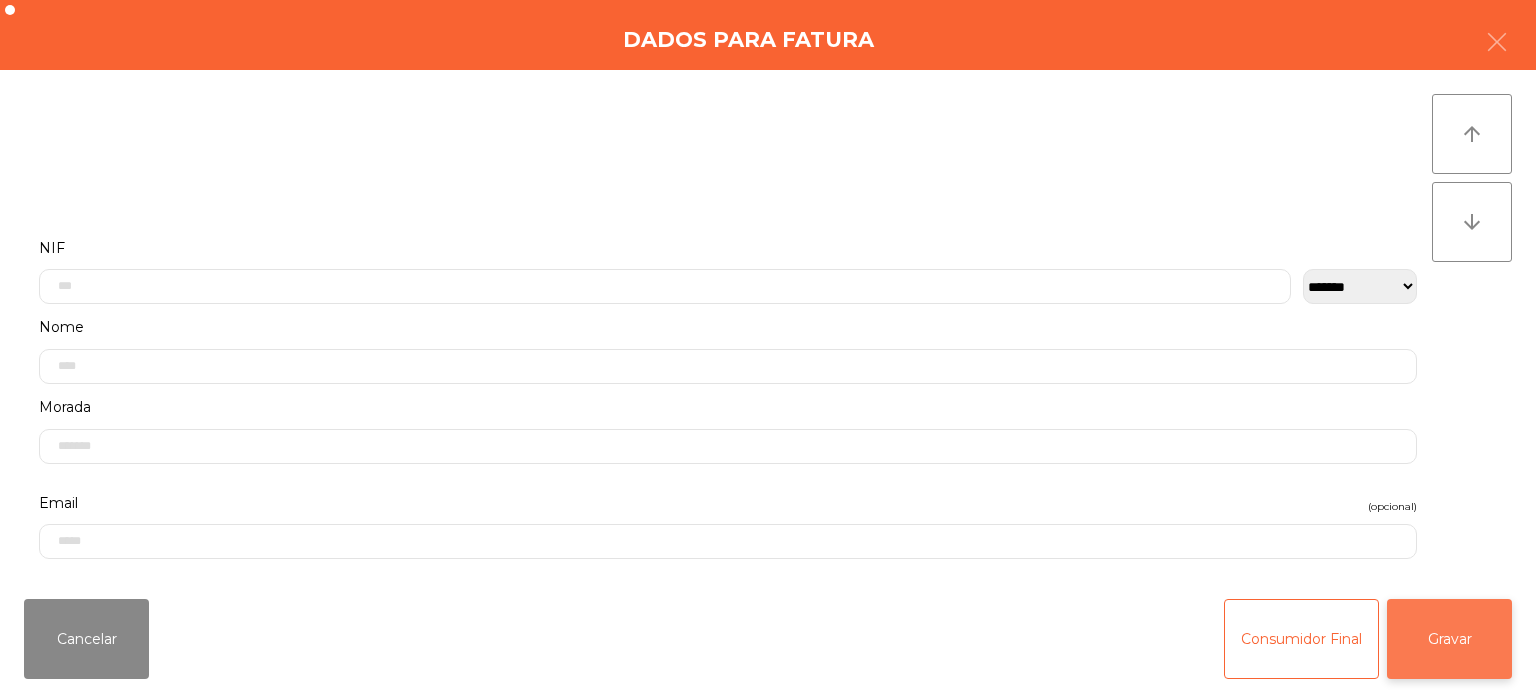 click on "Gravar" 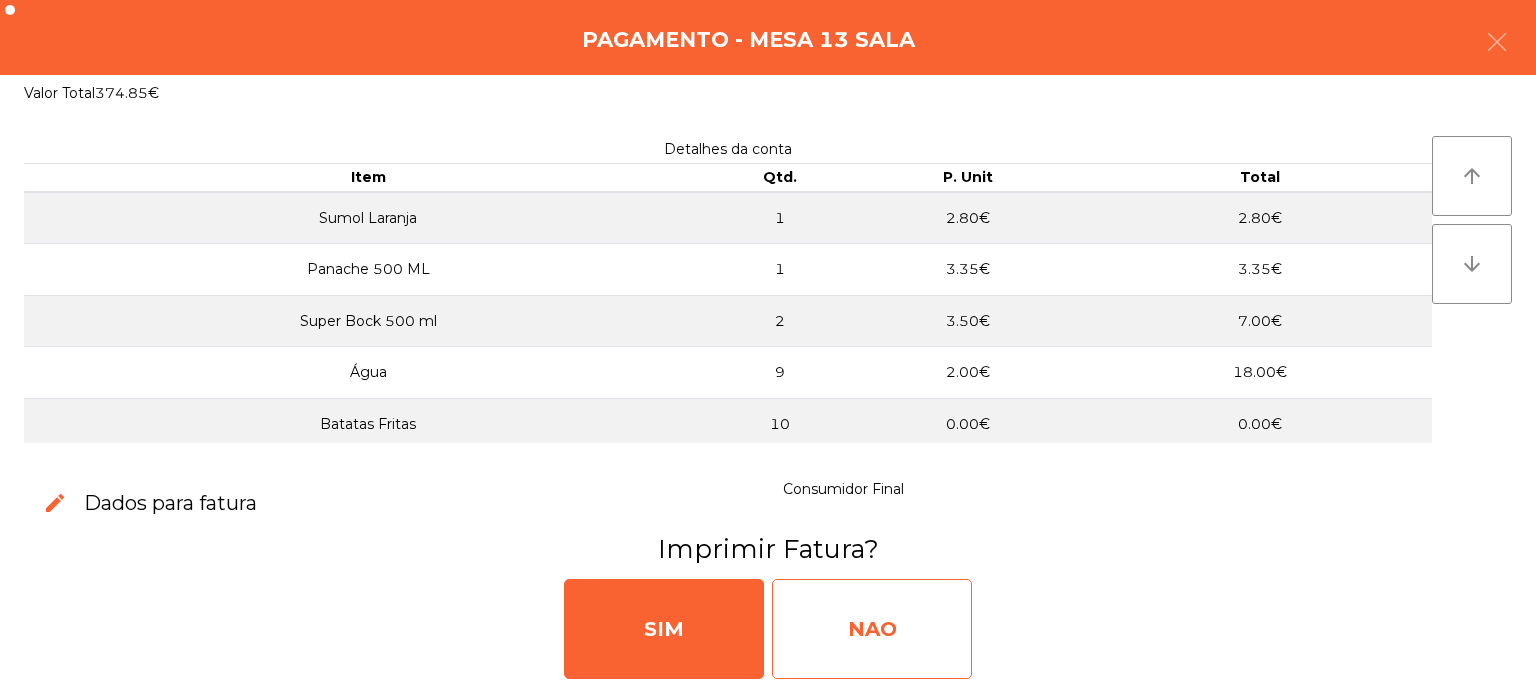 click on "NAO" 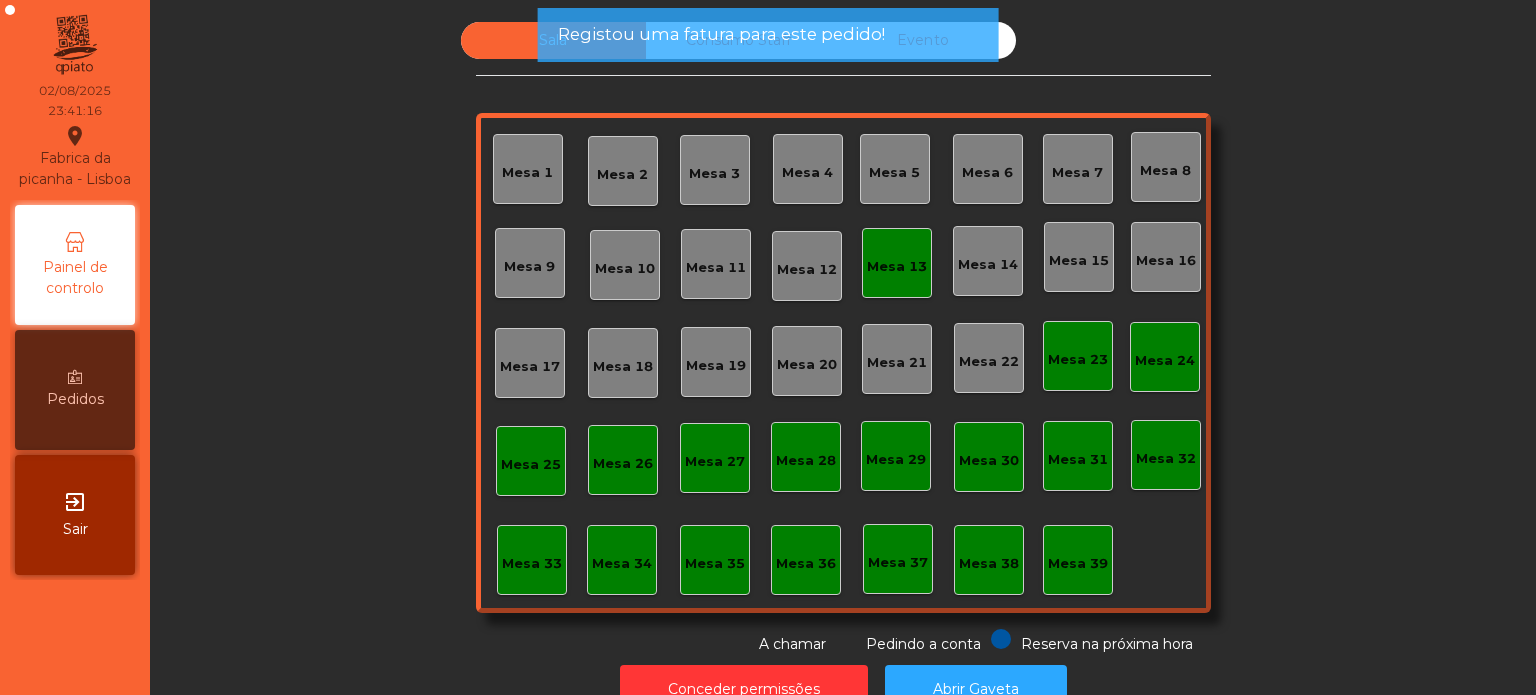 click on "Mesa 13" 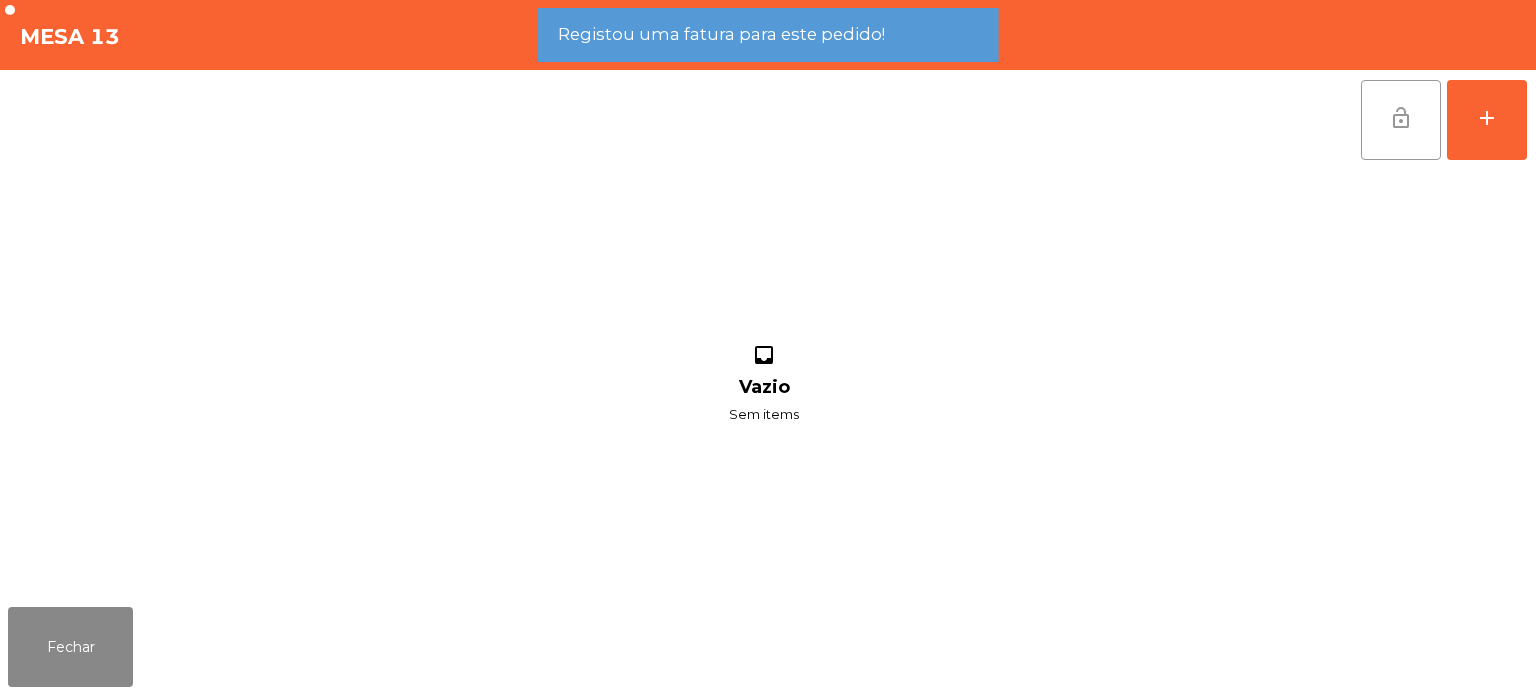 click on "lock_open" 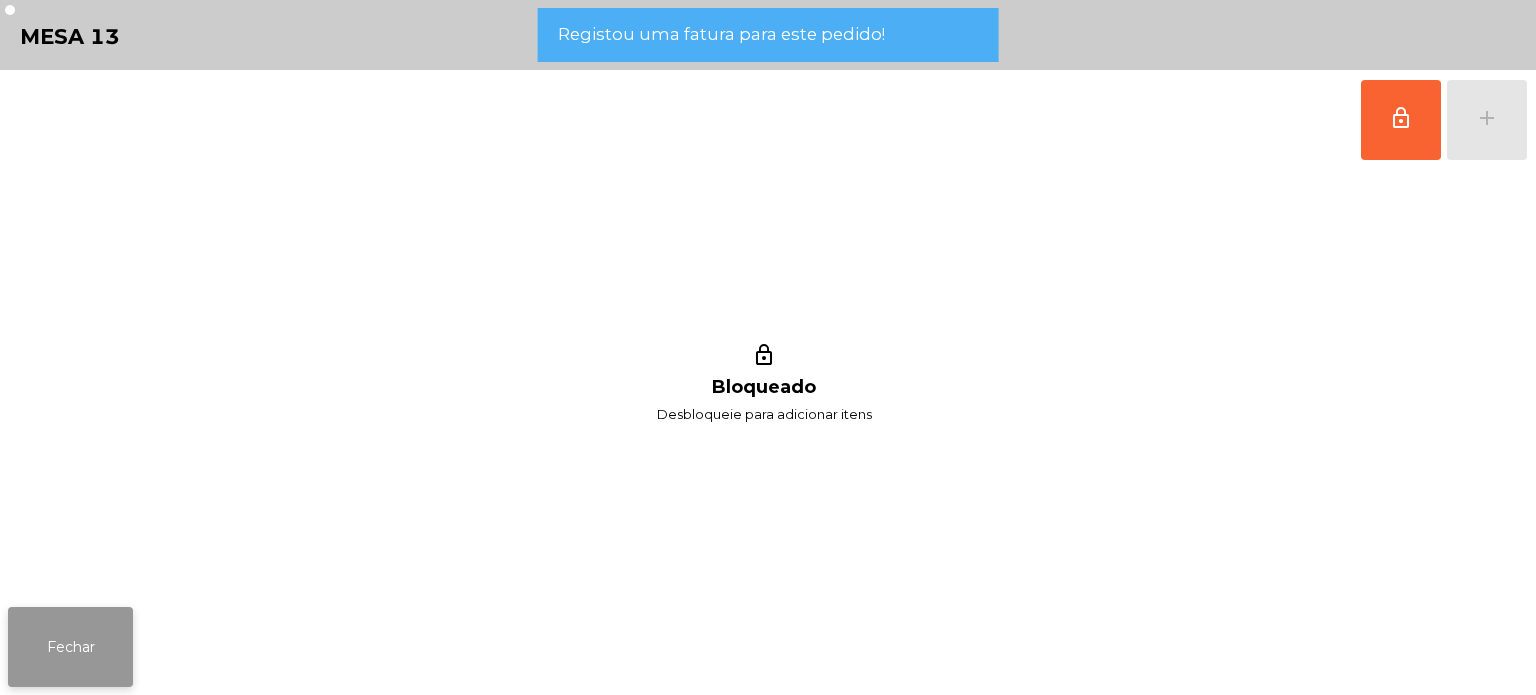 click on "Fechar" 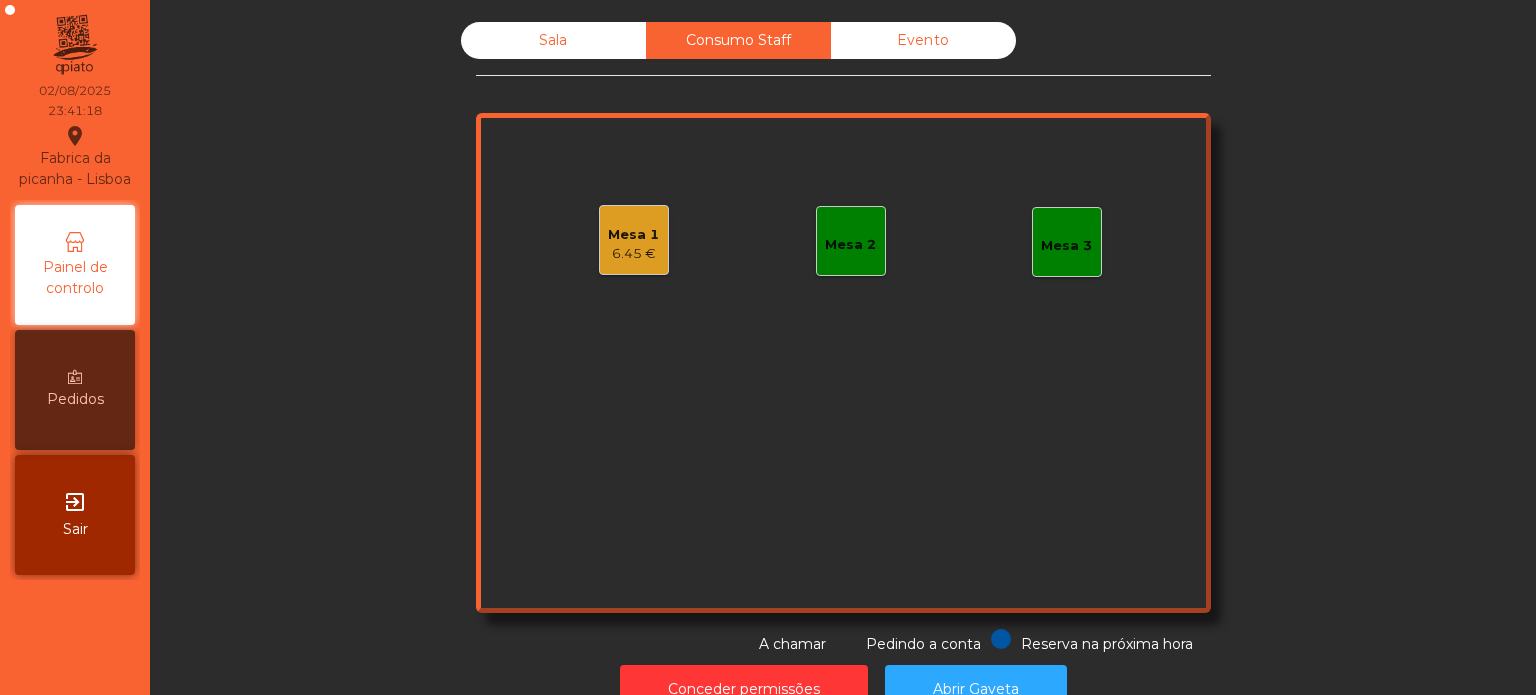 click on "Evento" 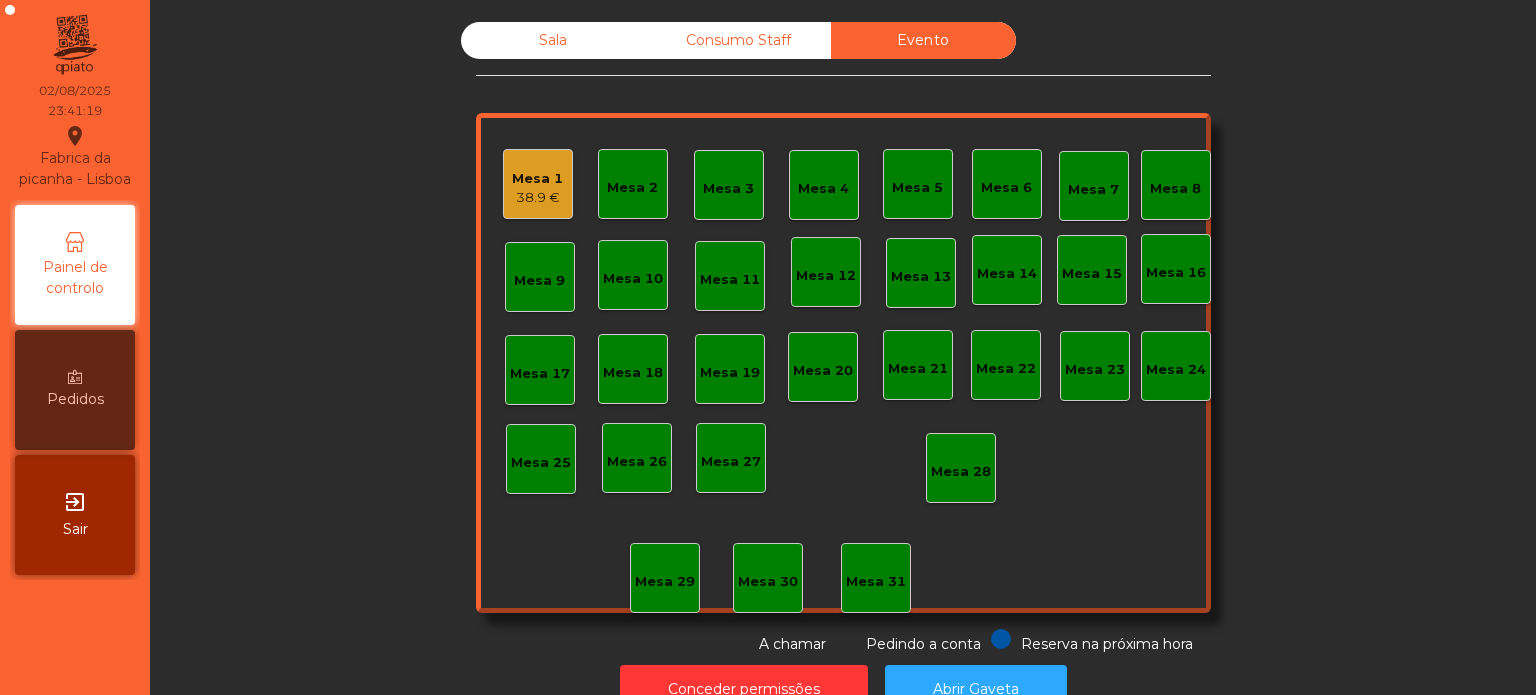 click on "Consumo Staff" 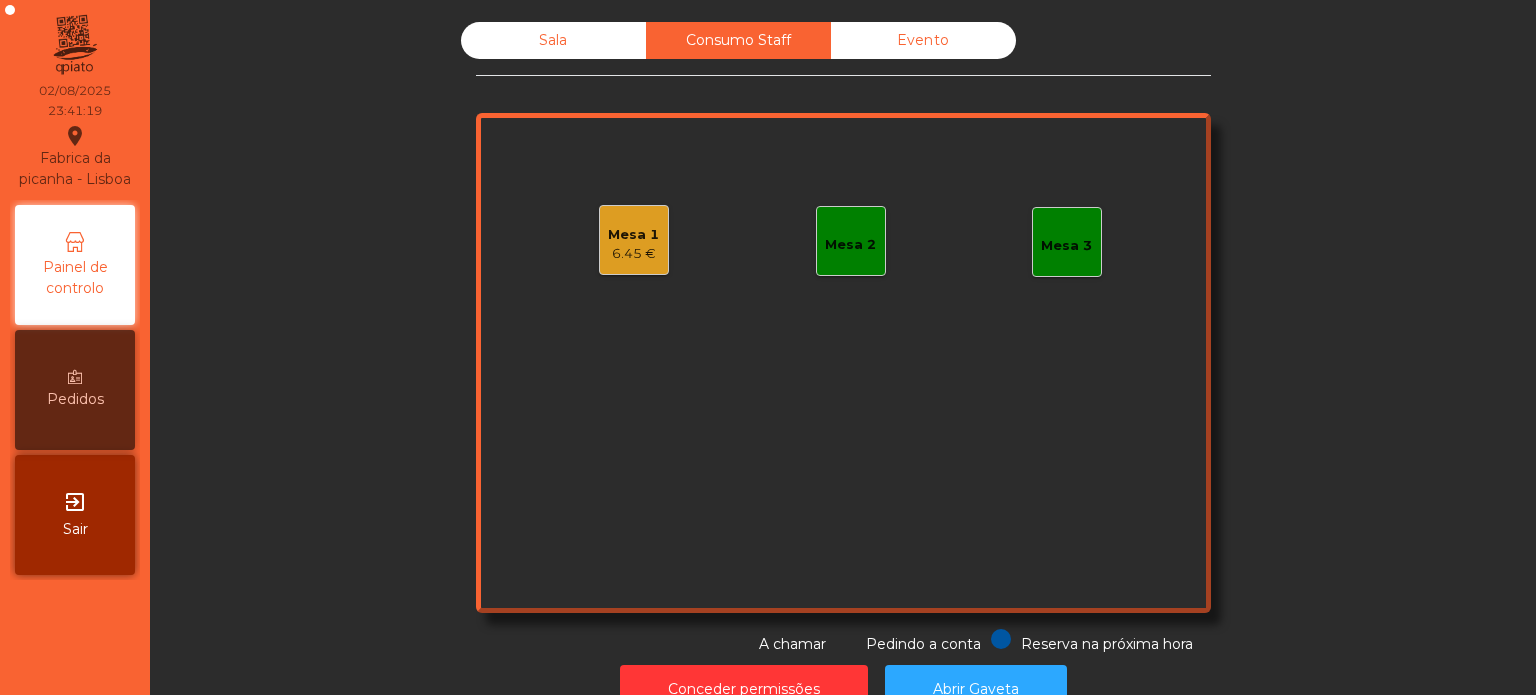 click on "Mesa 1   6.45 €   Mesa 2   Mesa 3" 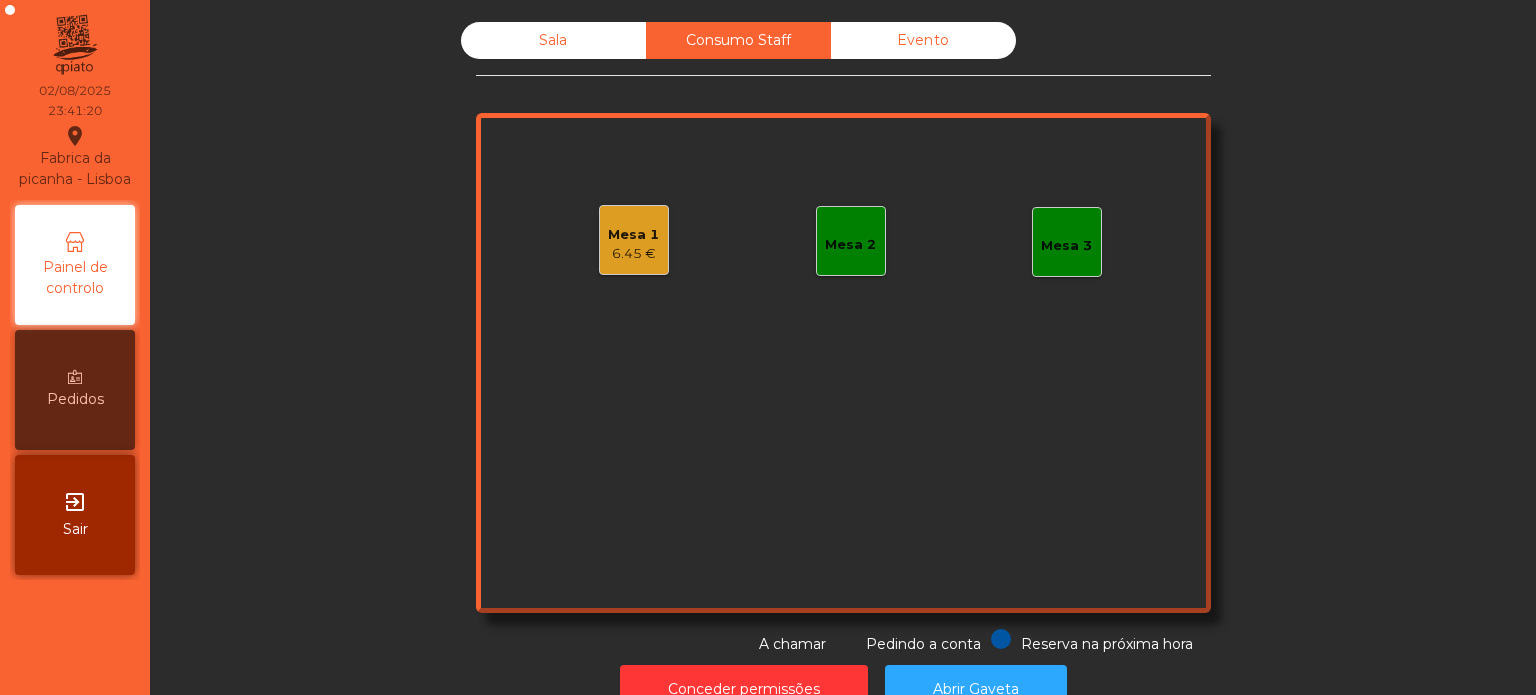 click on "Mesa 1" 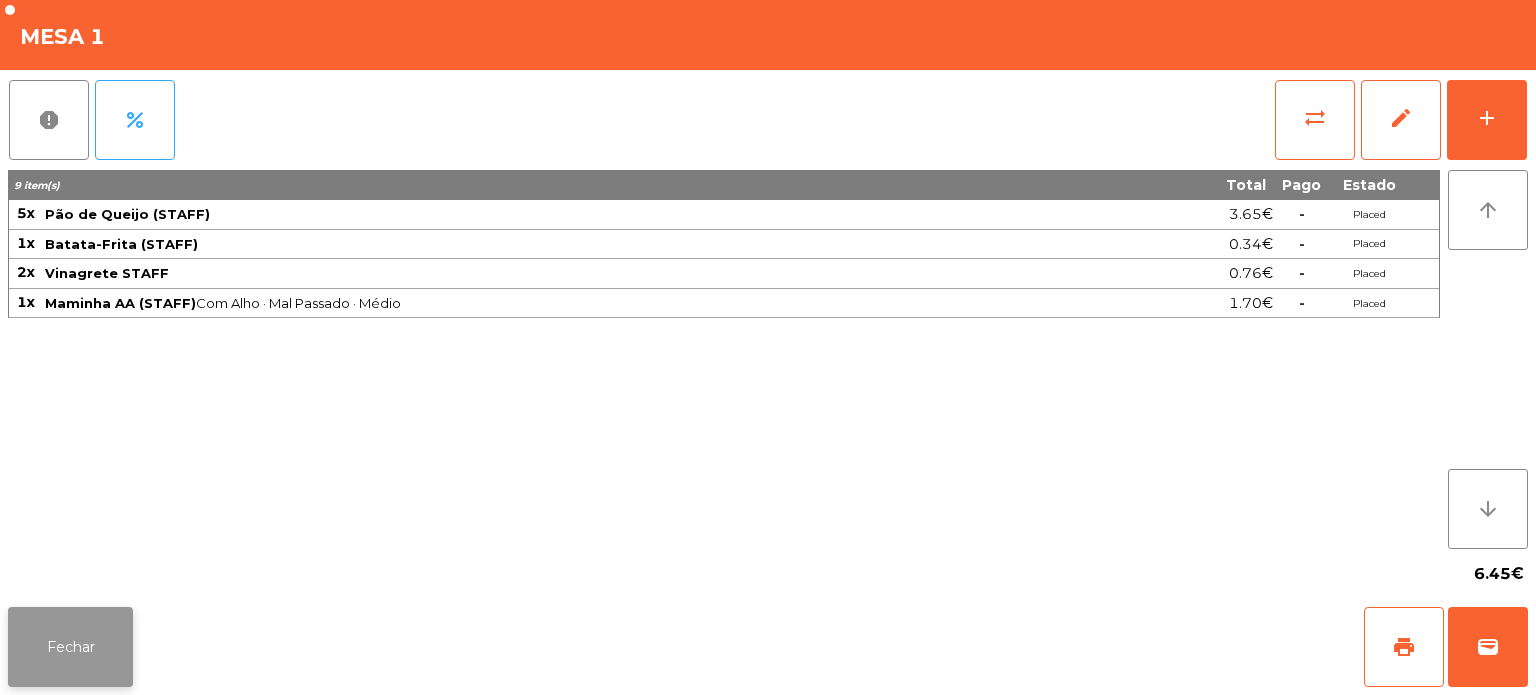 click on "Fechar" 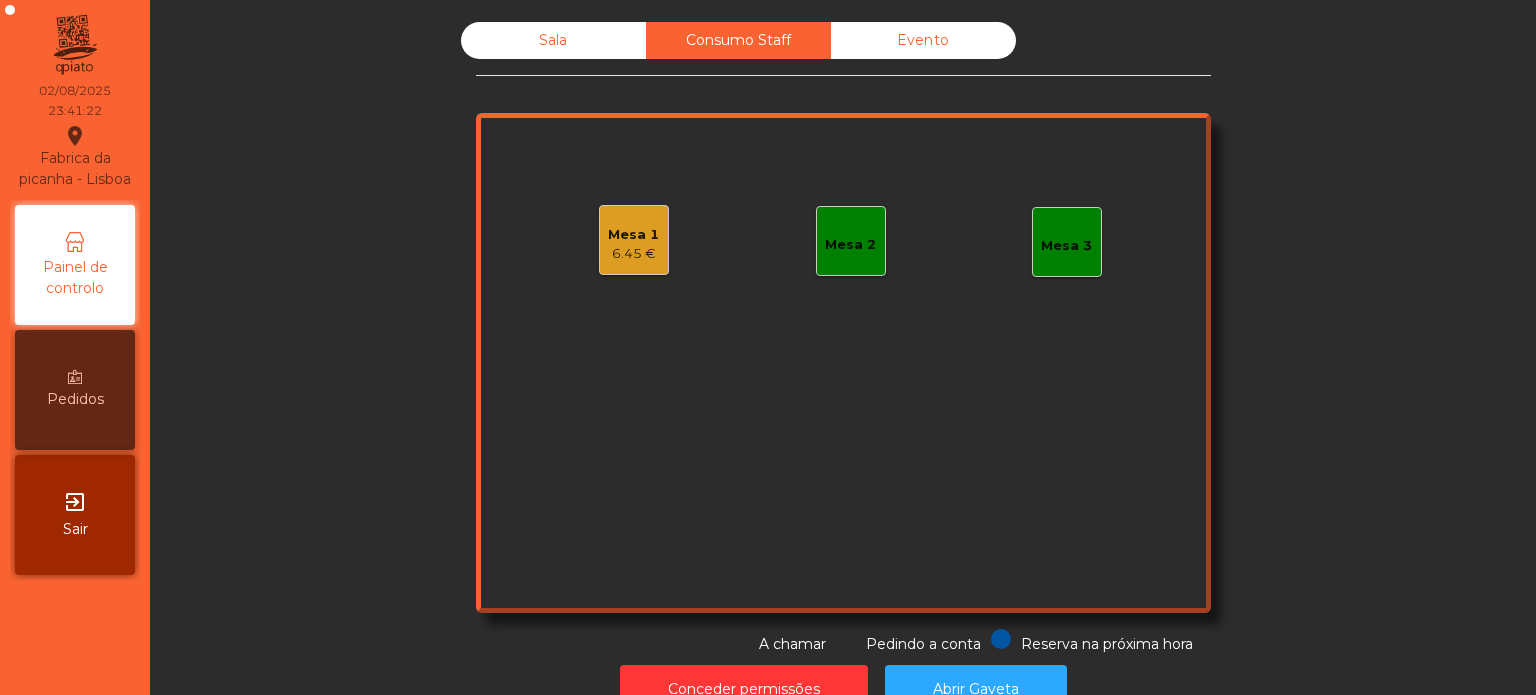 click on "Mesa 1" 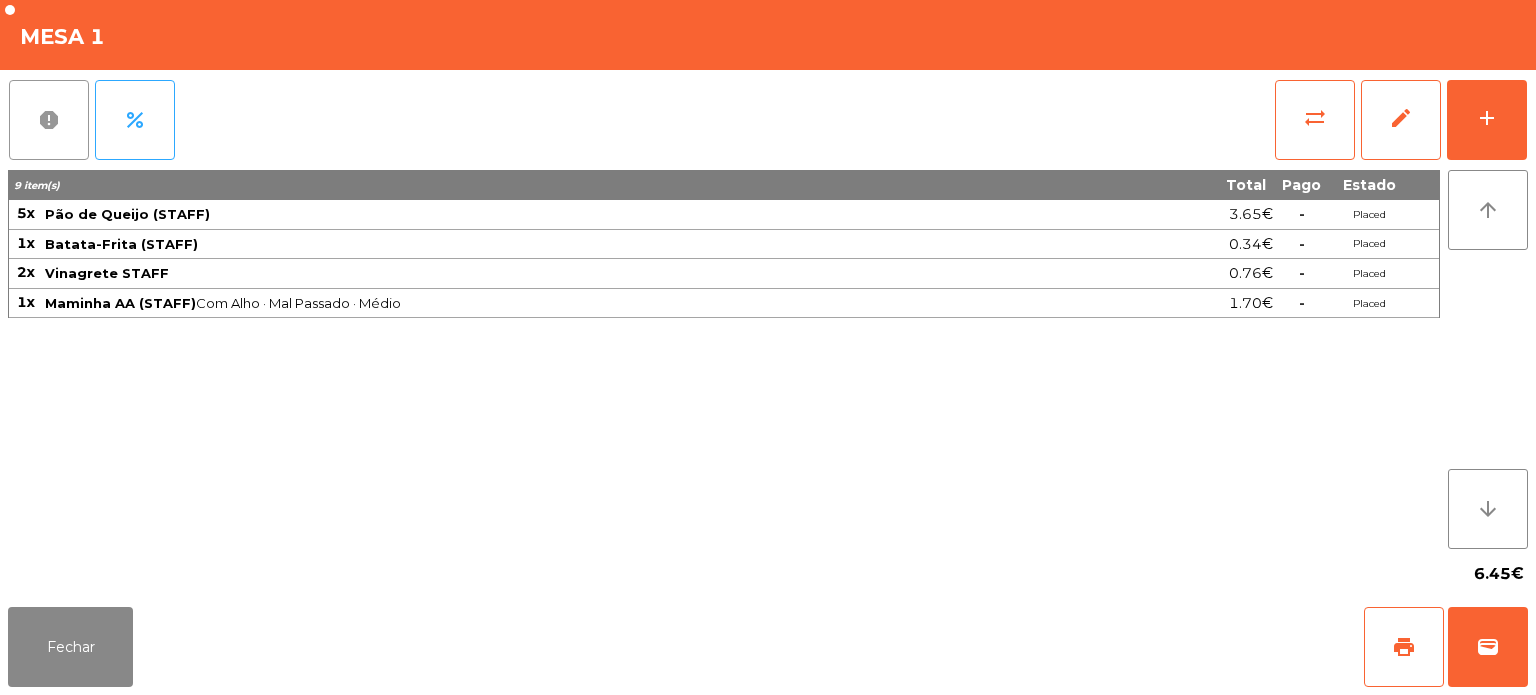 click on "report" 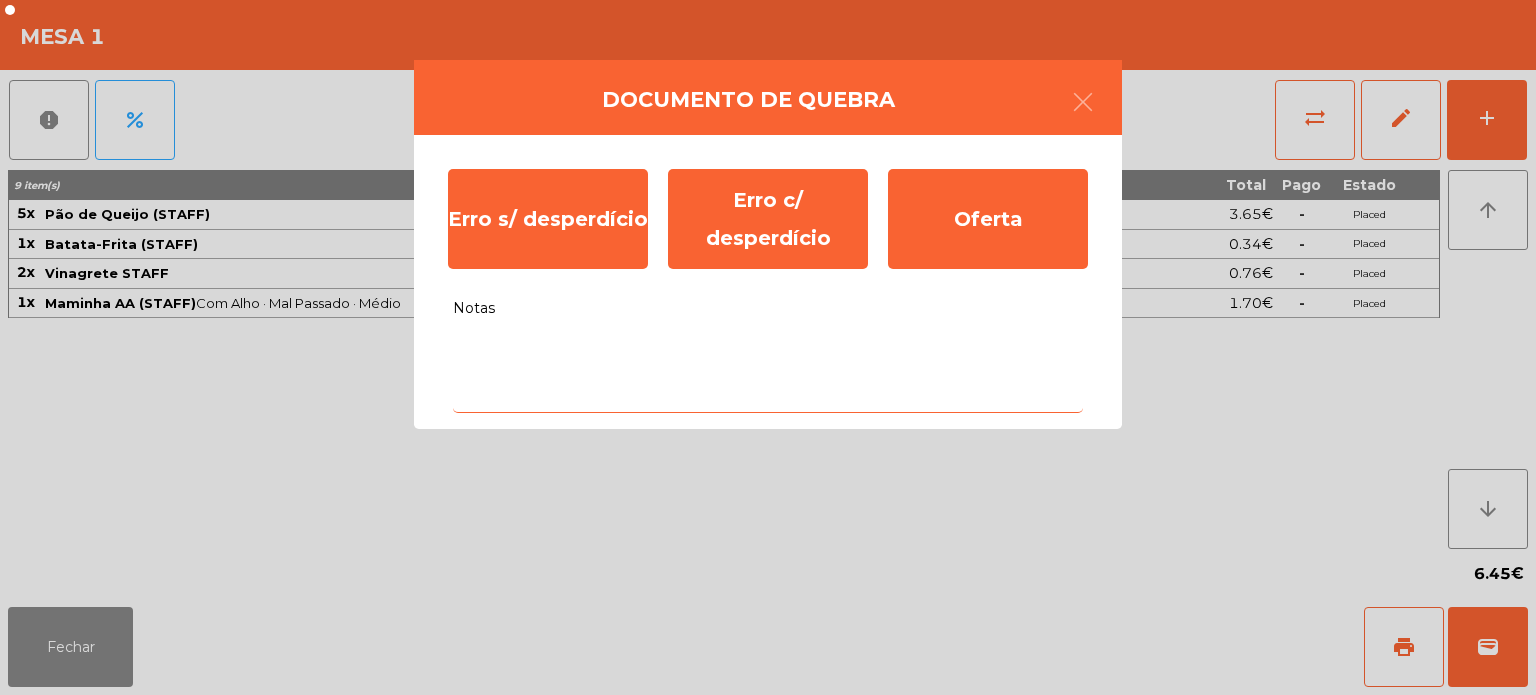click on "Notas" at bounding box center [768, 371] 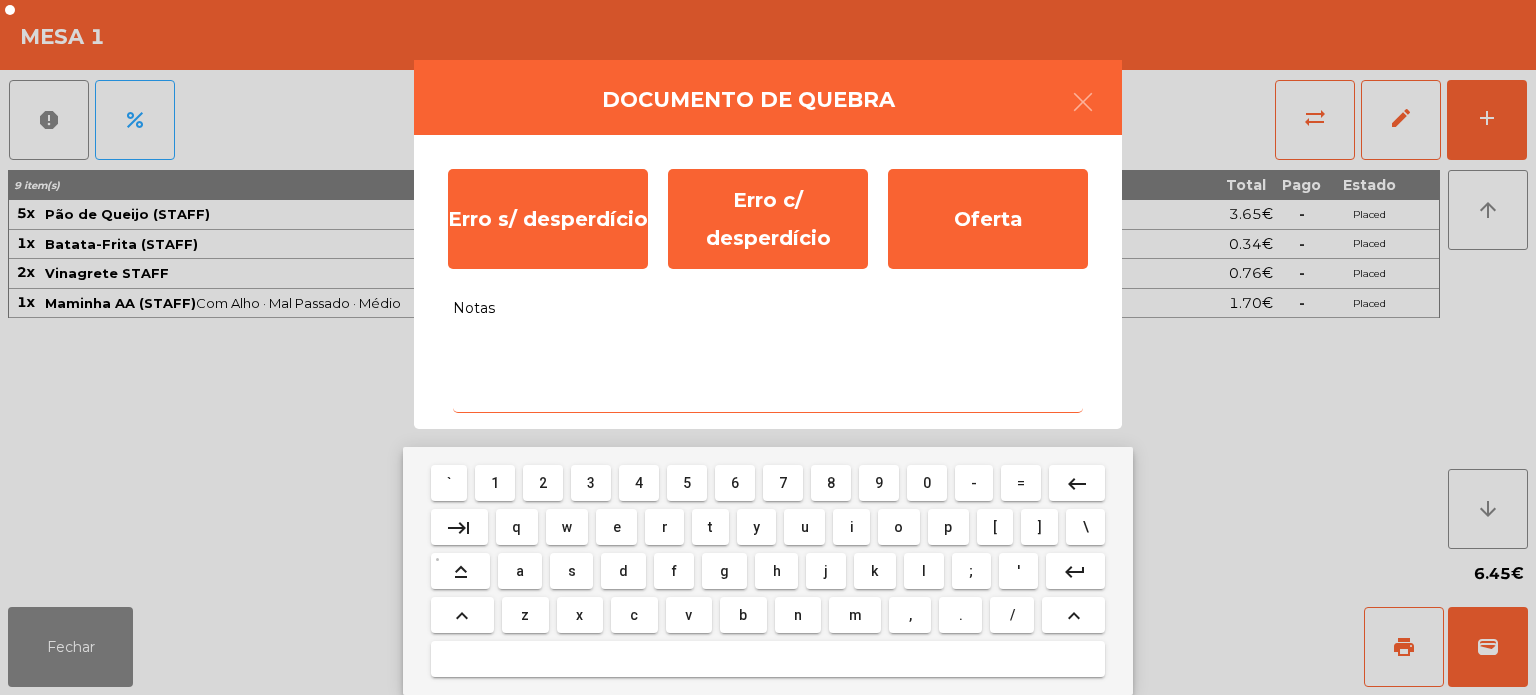 click on "f" at bounding box center [674, 571] 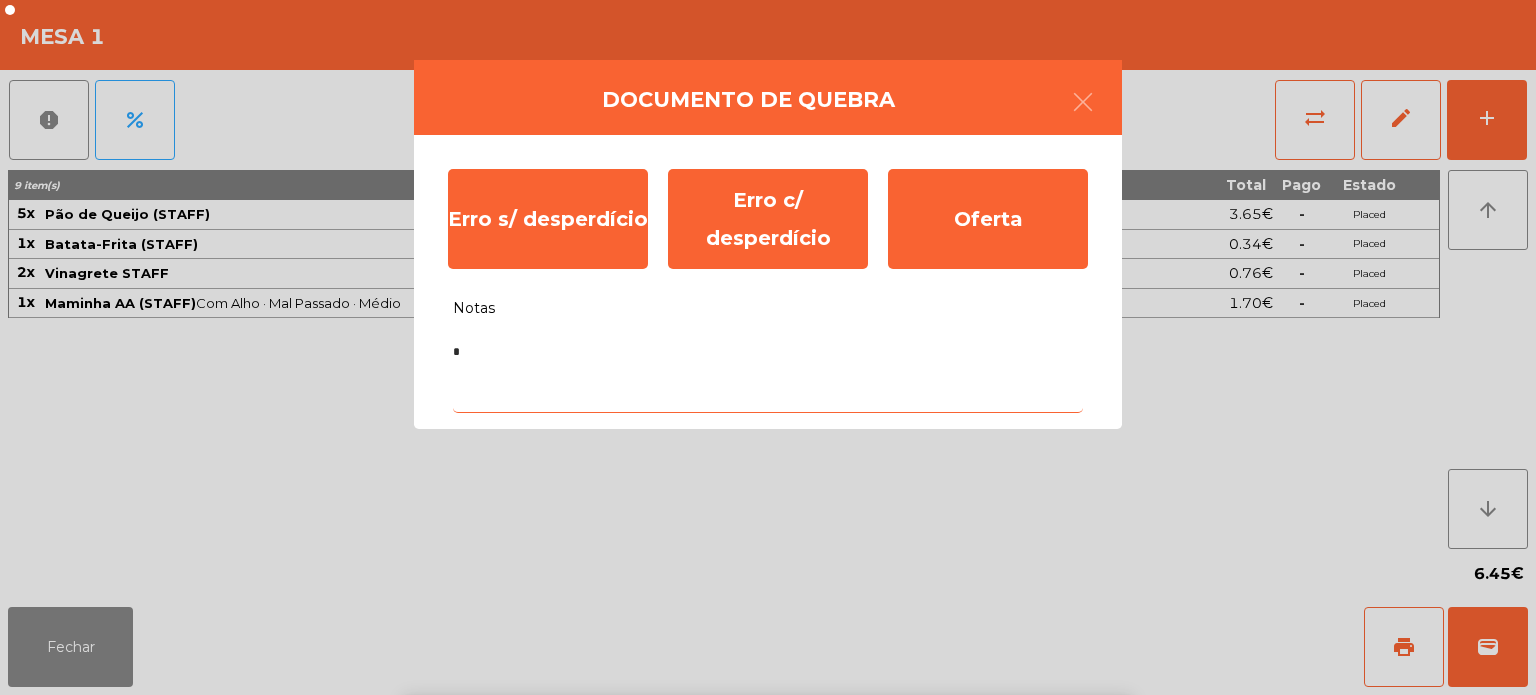 click on "f" at bounding box center (674, 819) 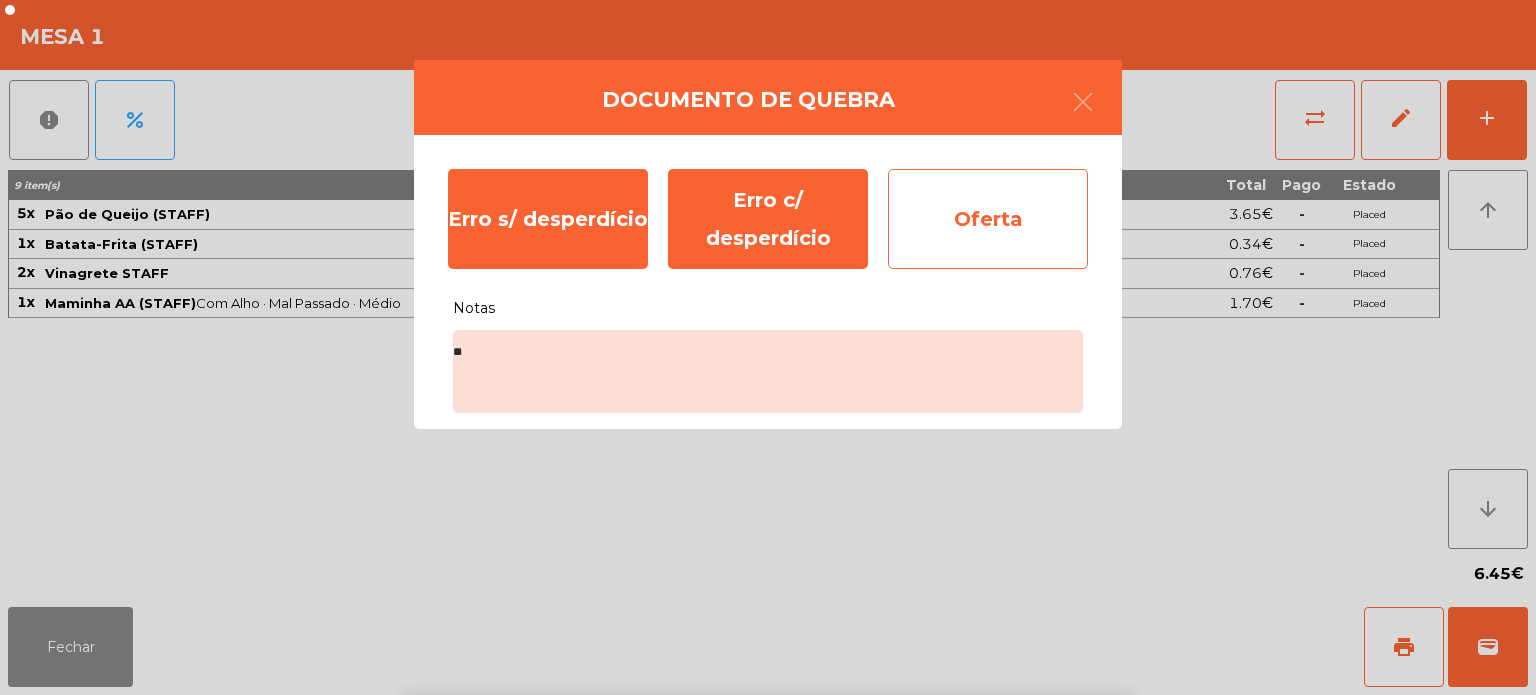 click on "Oferta" 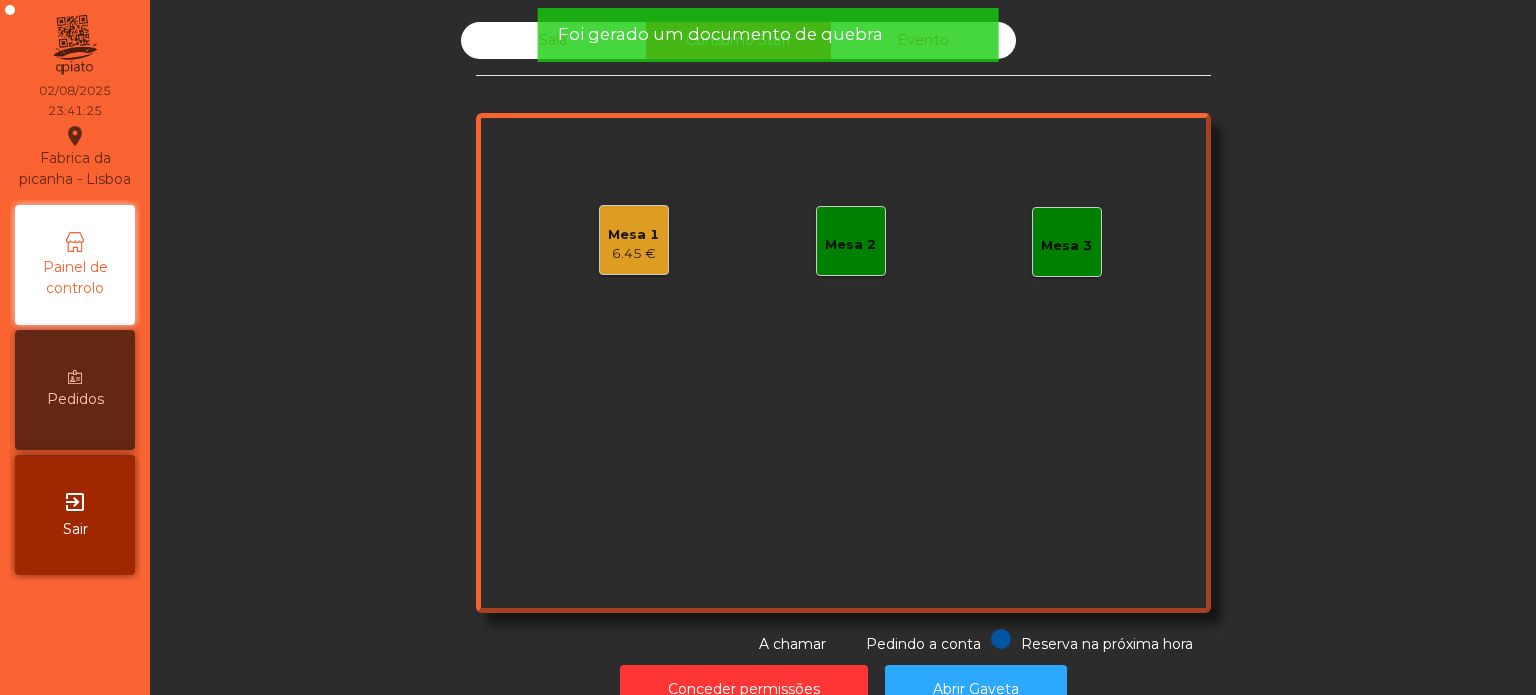 click on "Sala   Consumo Staff   Evento   Mesa 1   6.45 €   Mesa 2   Mesa 3  Reserva na próxima hora Pedindo a conta A chamar" 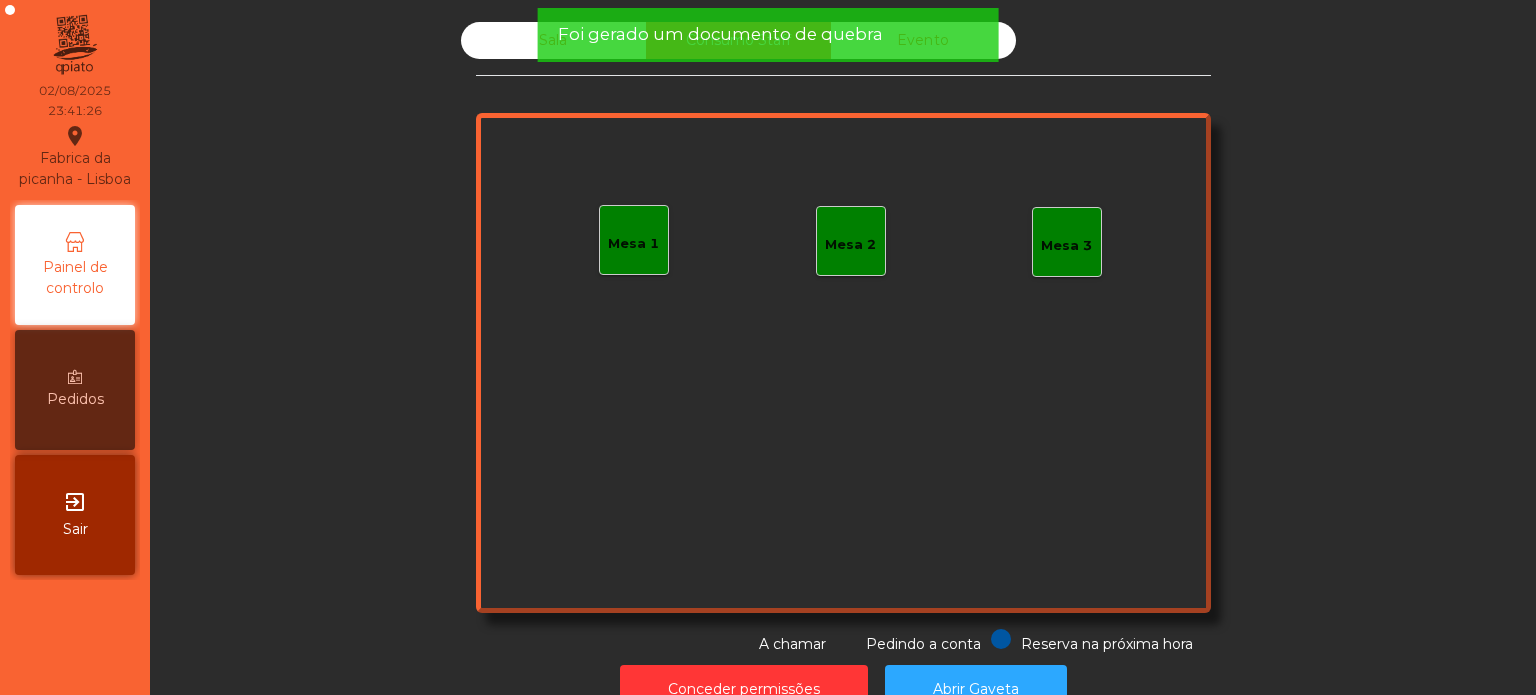 click on "Foi gerado um documento de quebra" 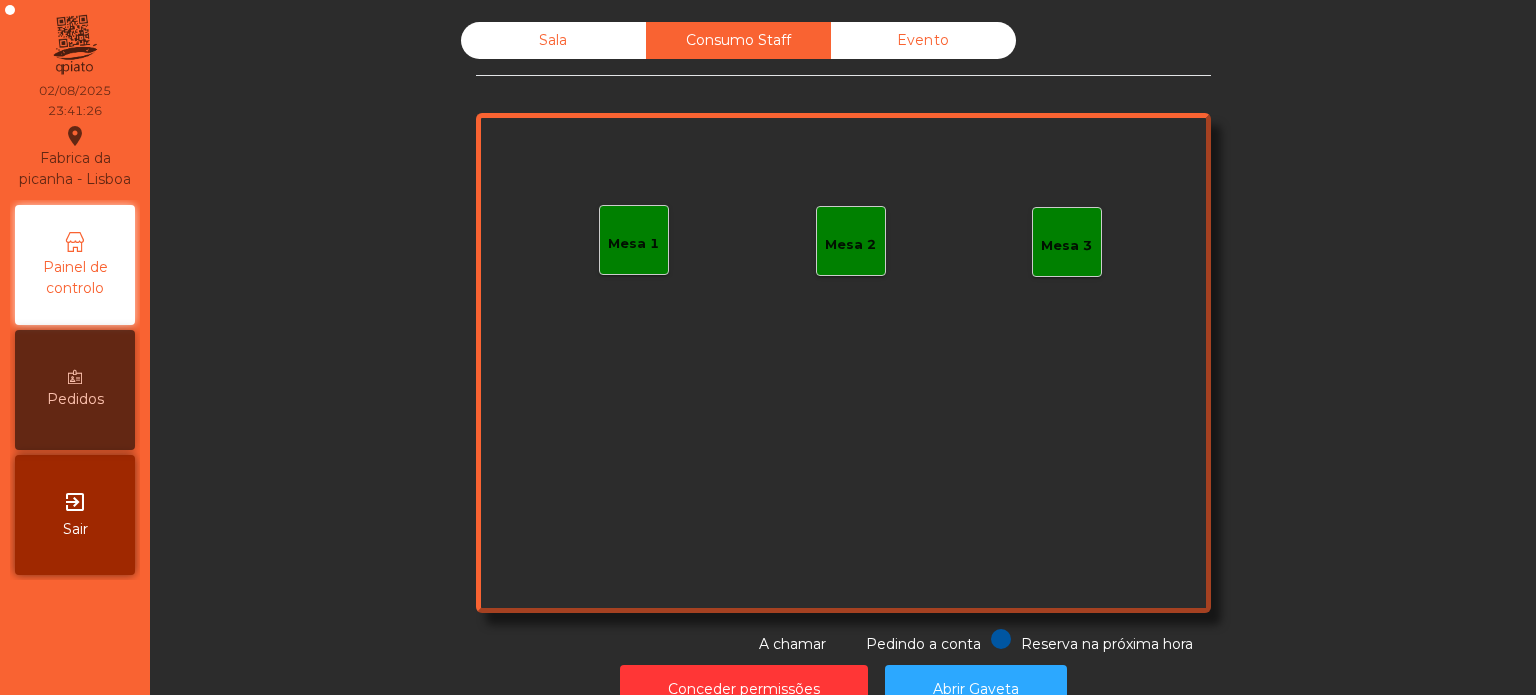 click on "Evento" 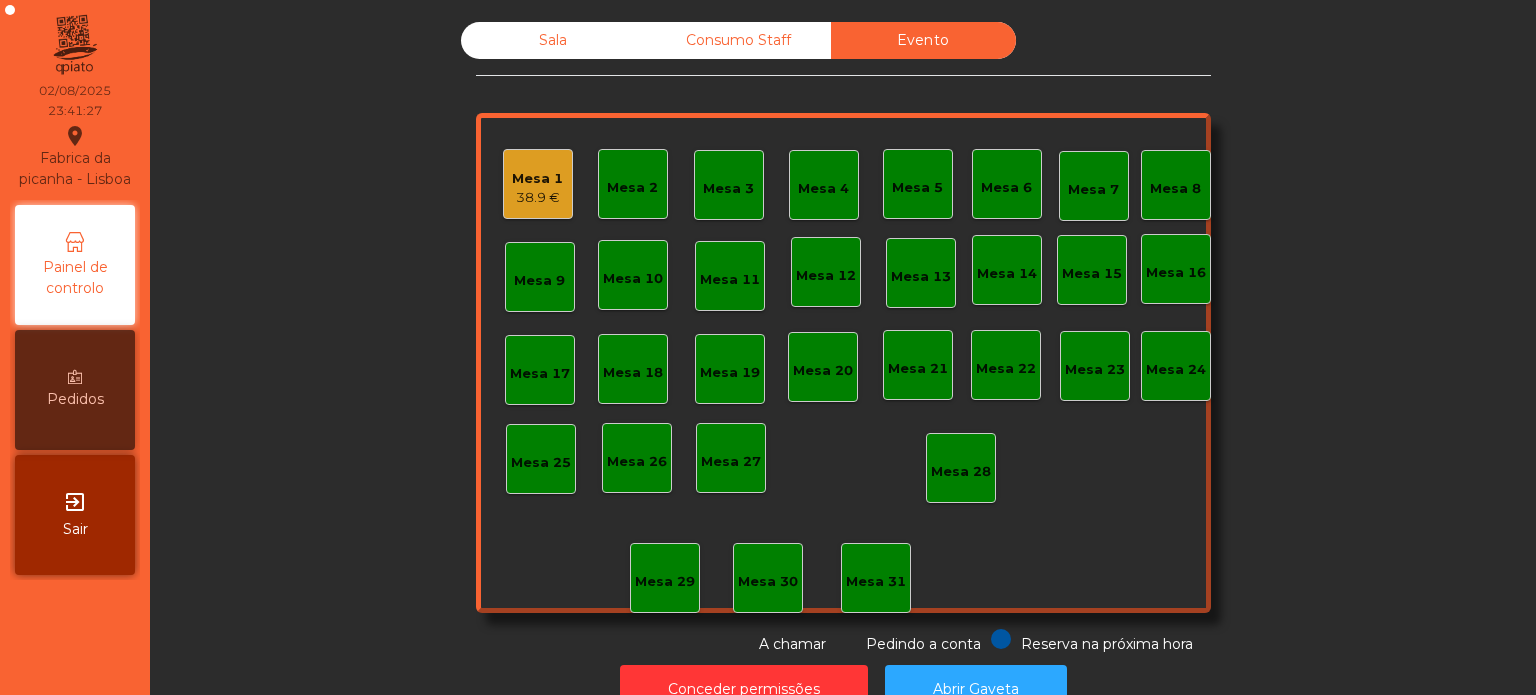 click on "38.9 €" 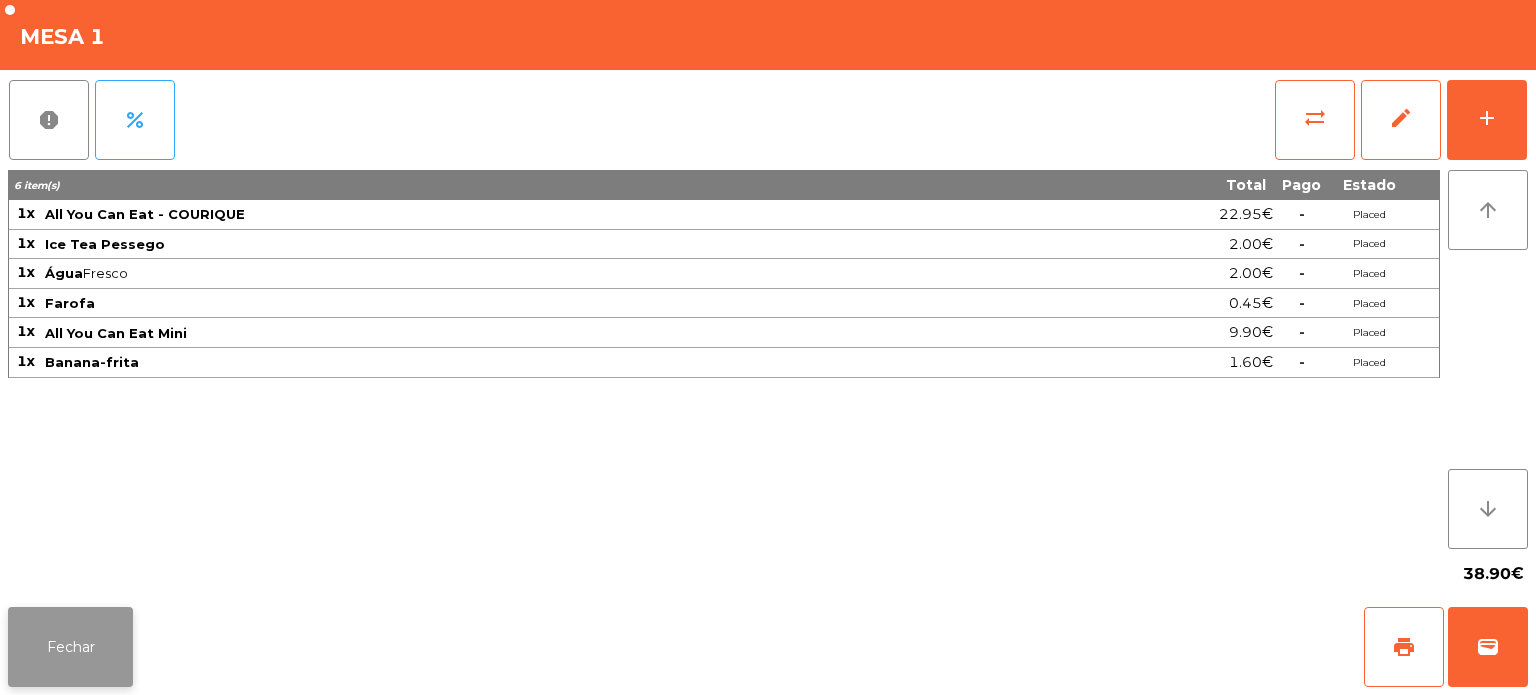 click on "Fechar" 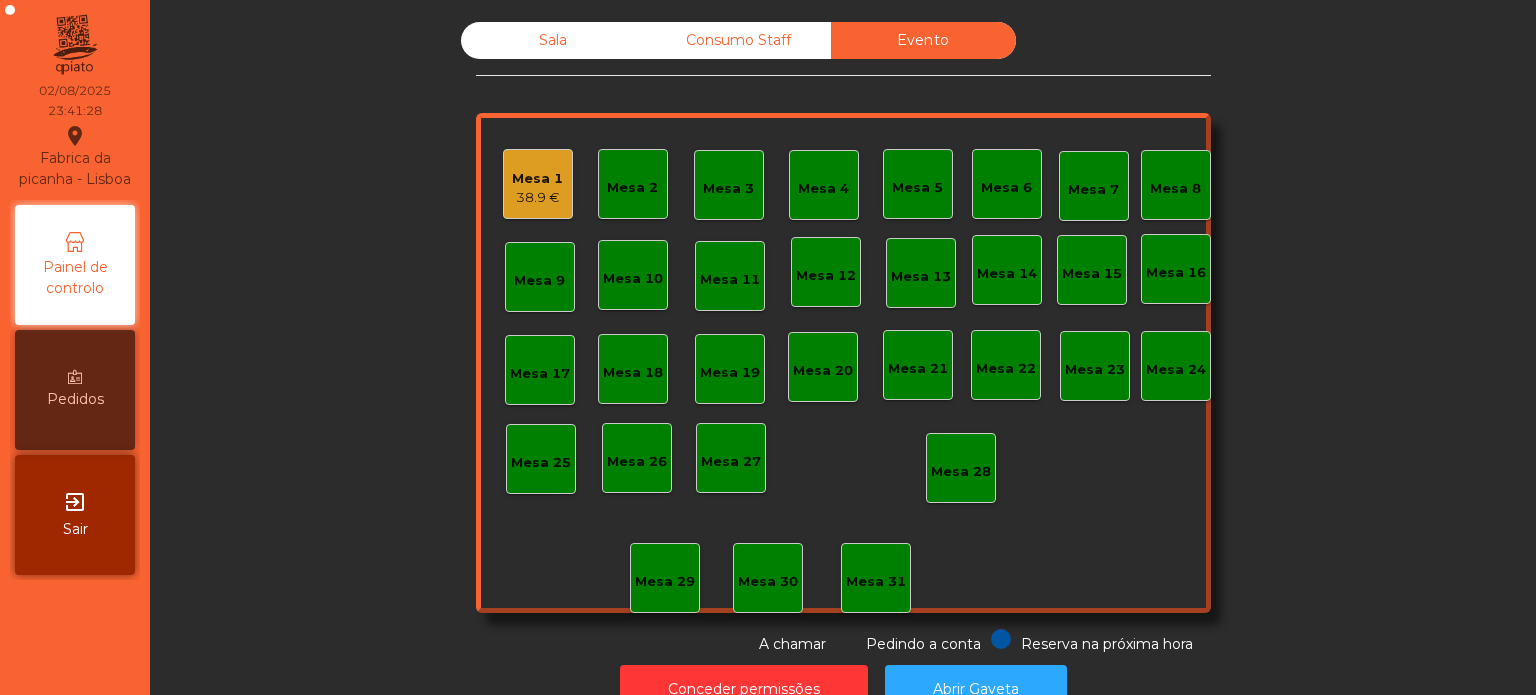 click on "38.9 €" 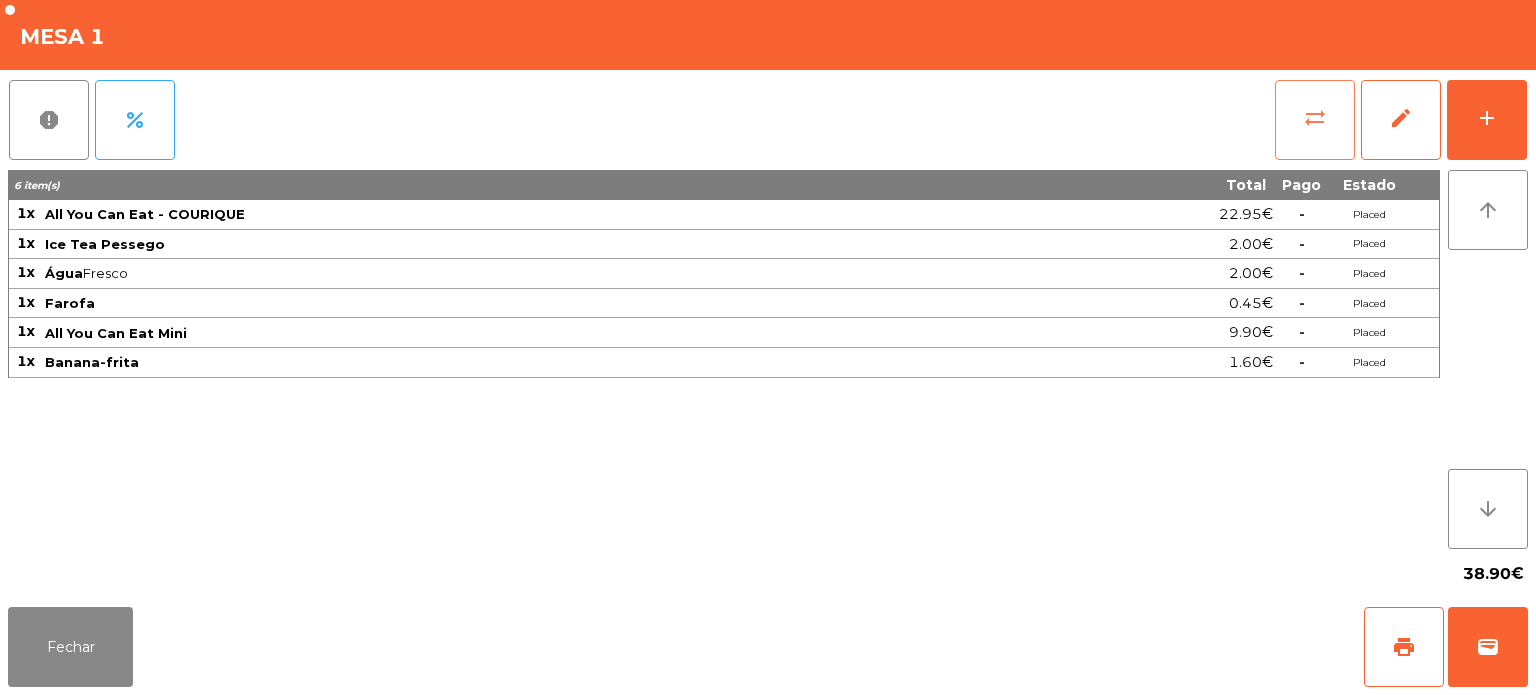 click on "sync_alt" 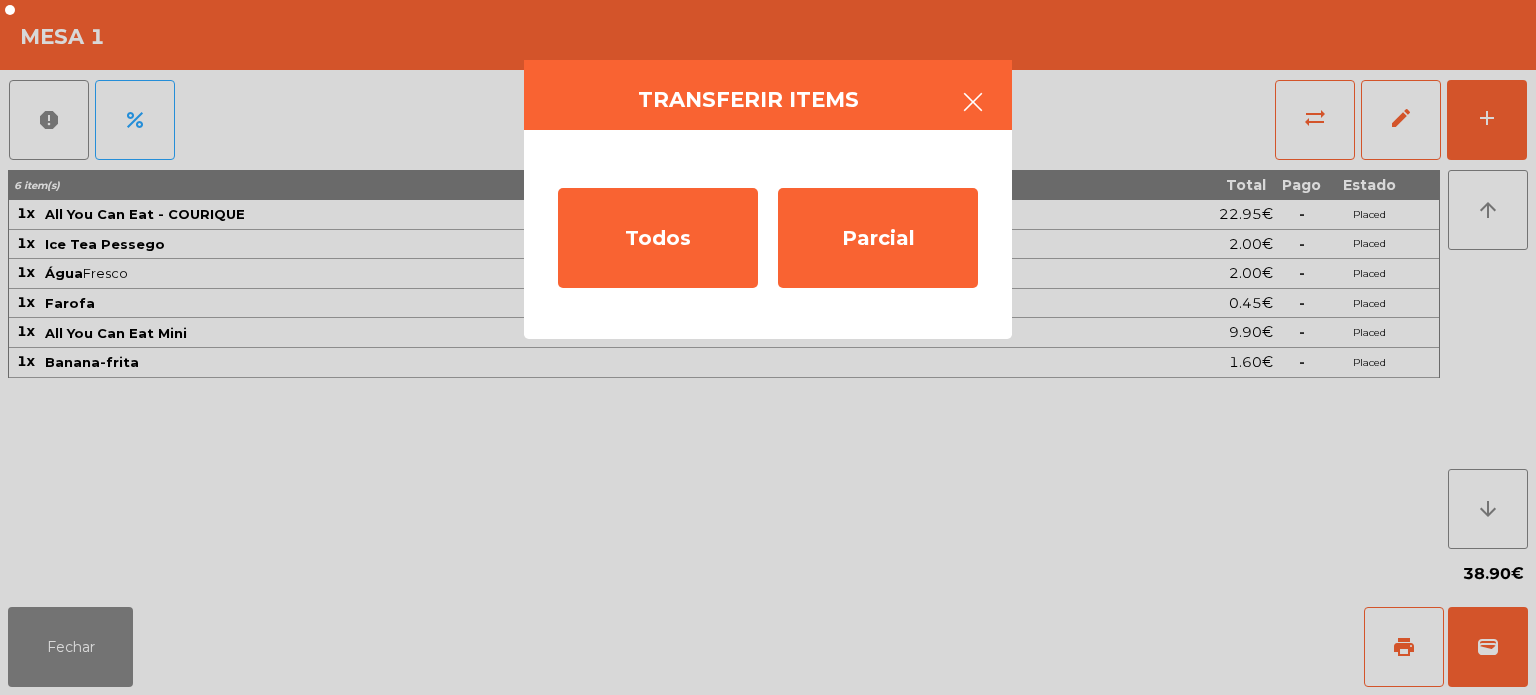 click 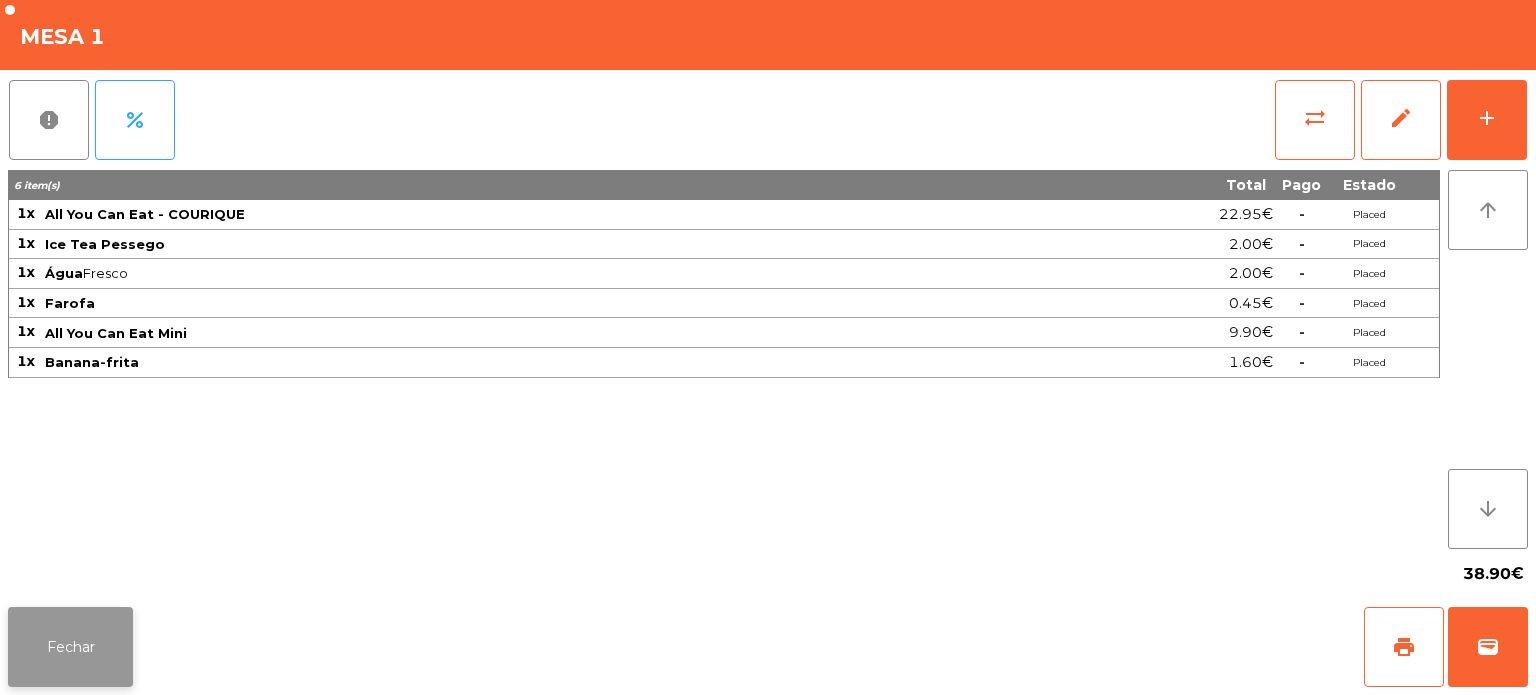 click on "Fechar" 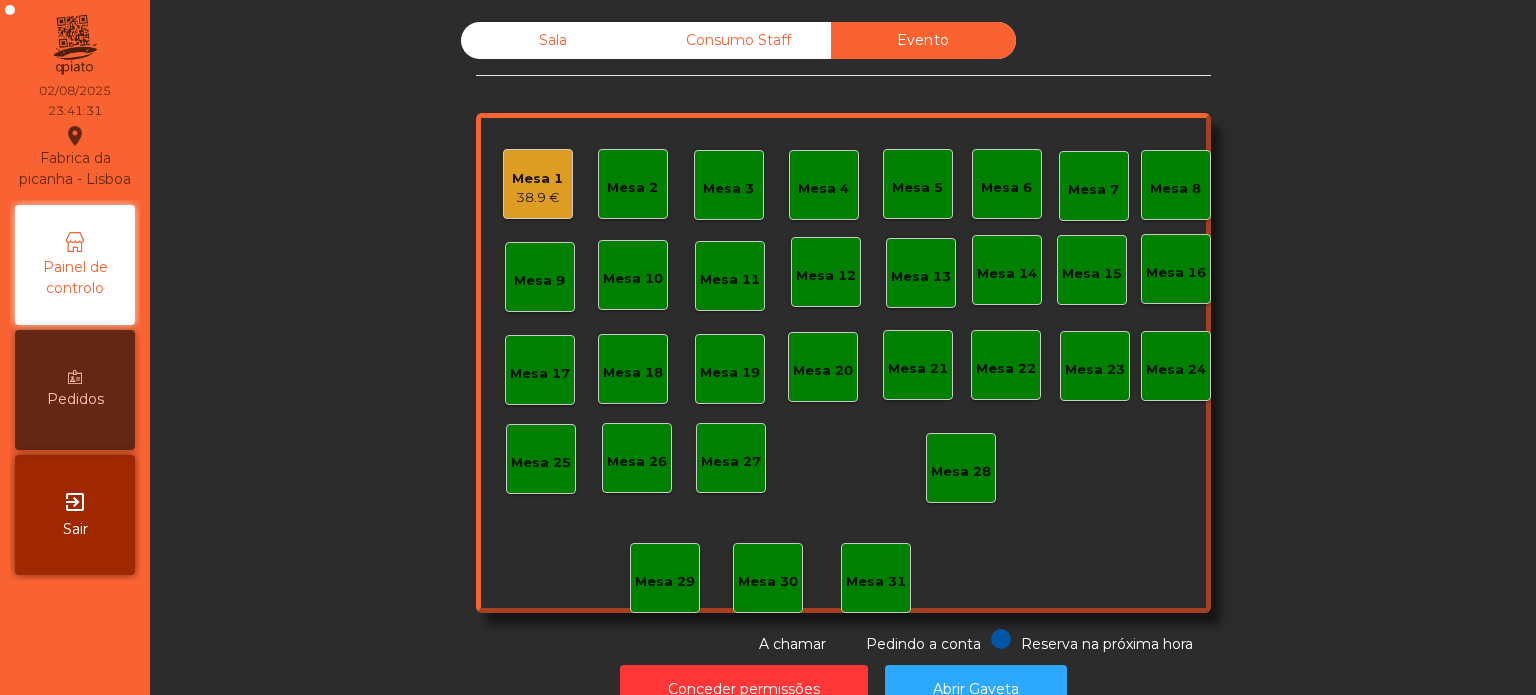 click on "Consumo Staff" 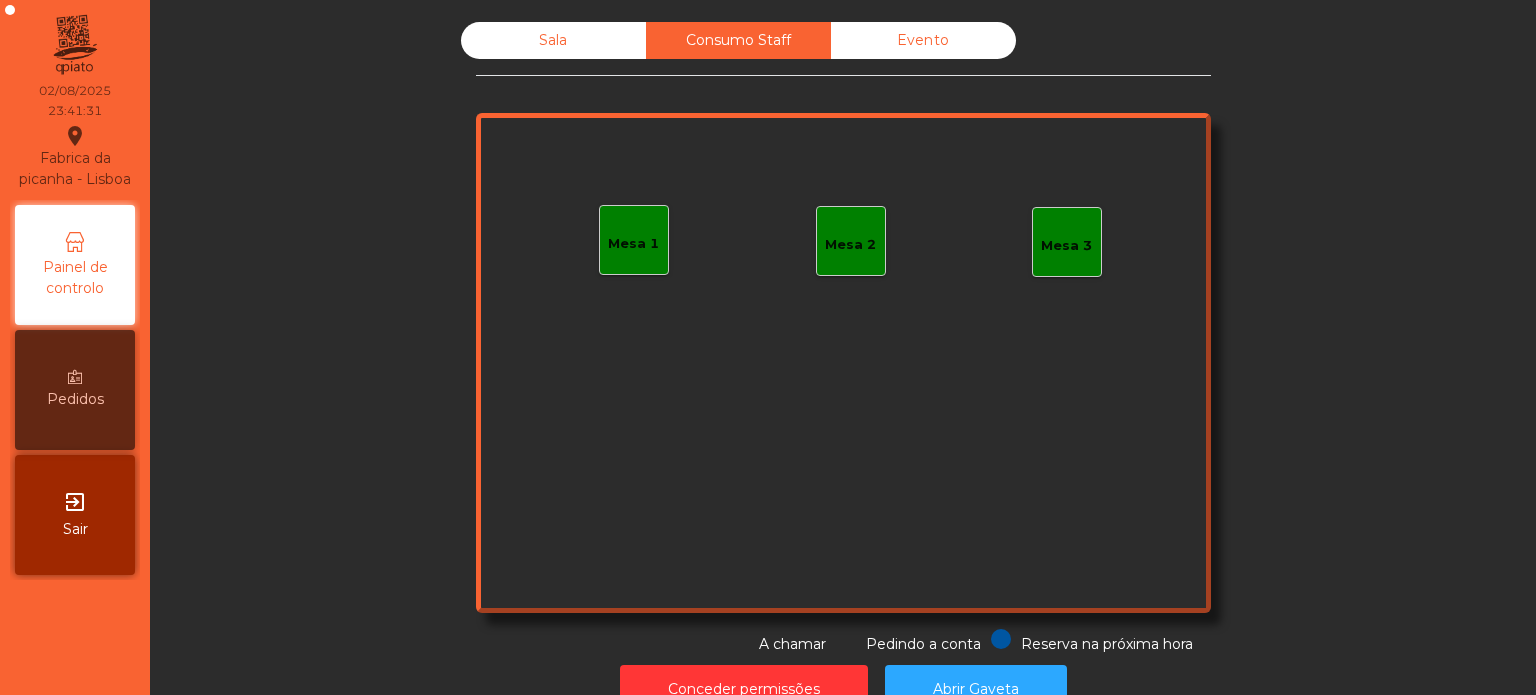 click on "Sala" 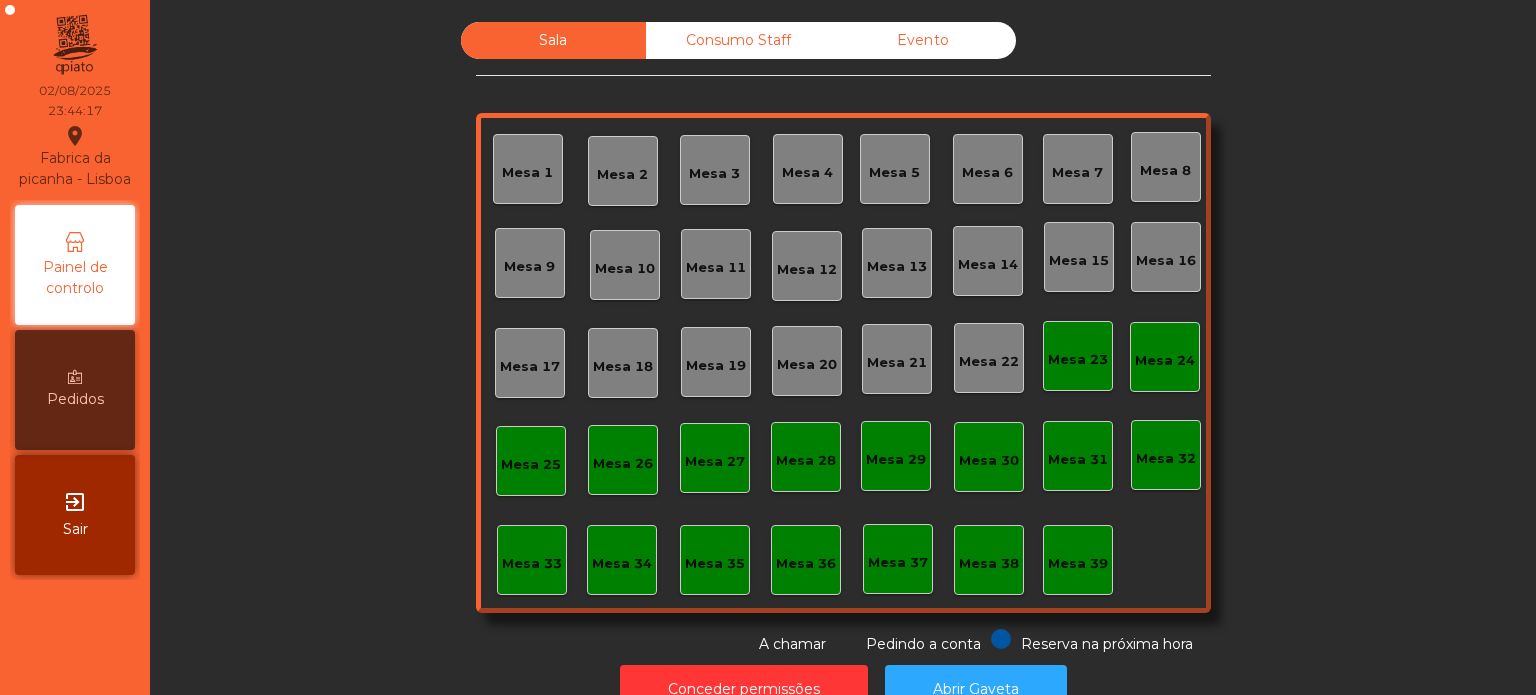 click on "Consumo Staff" 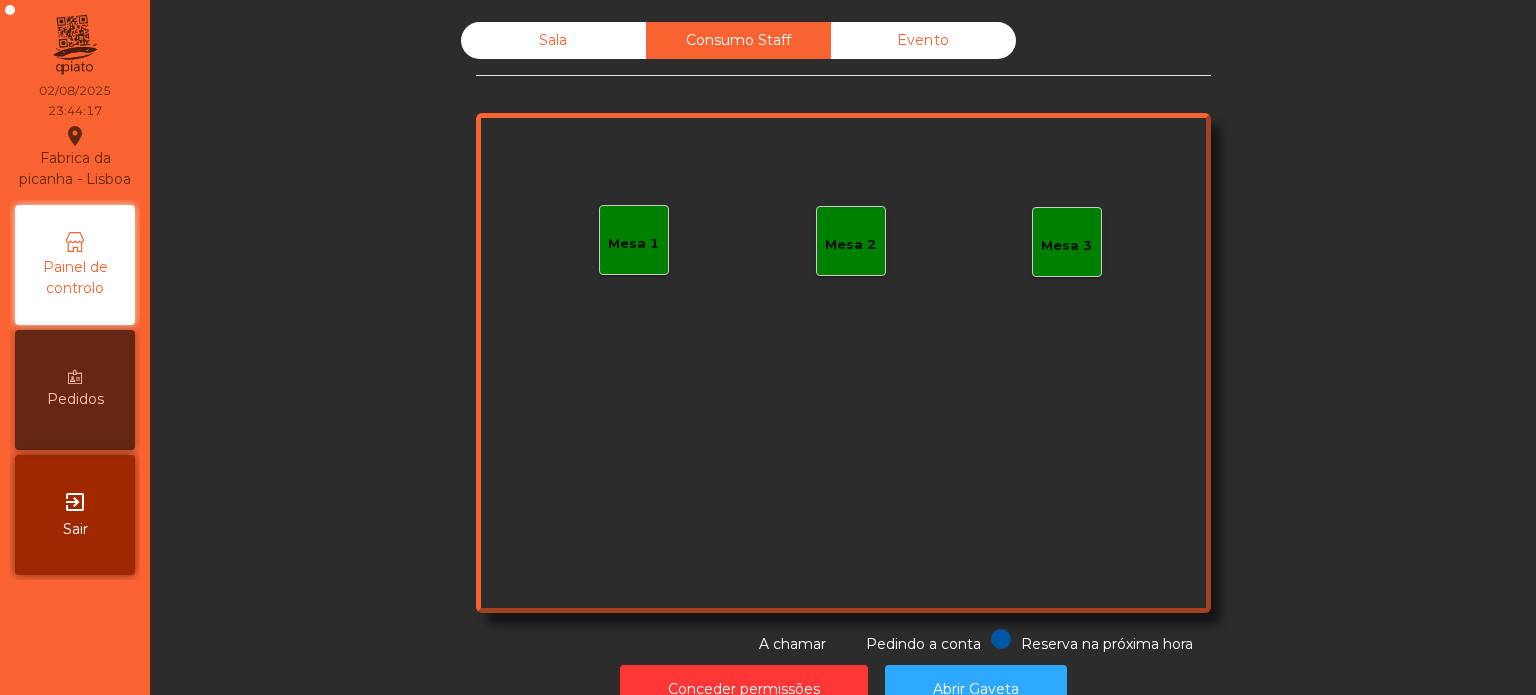 click on "Evento" 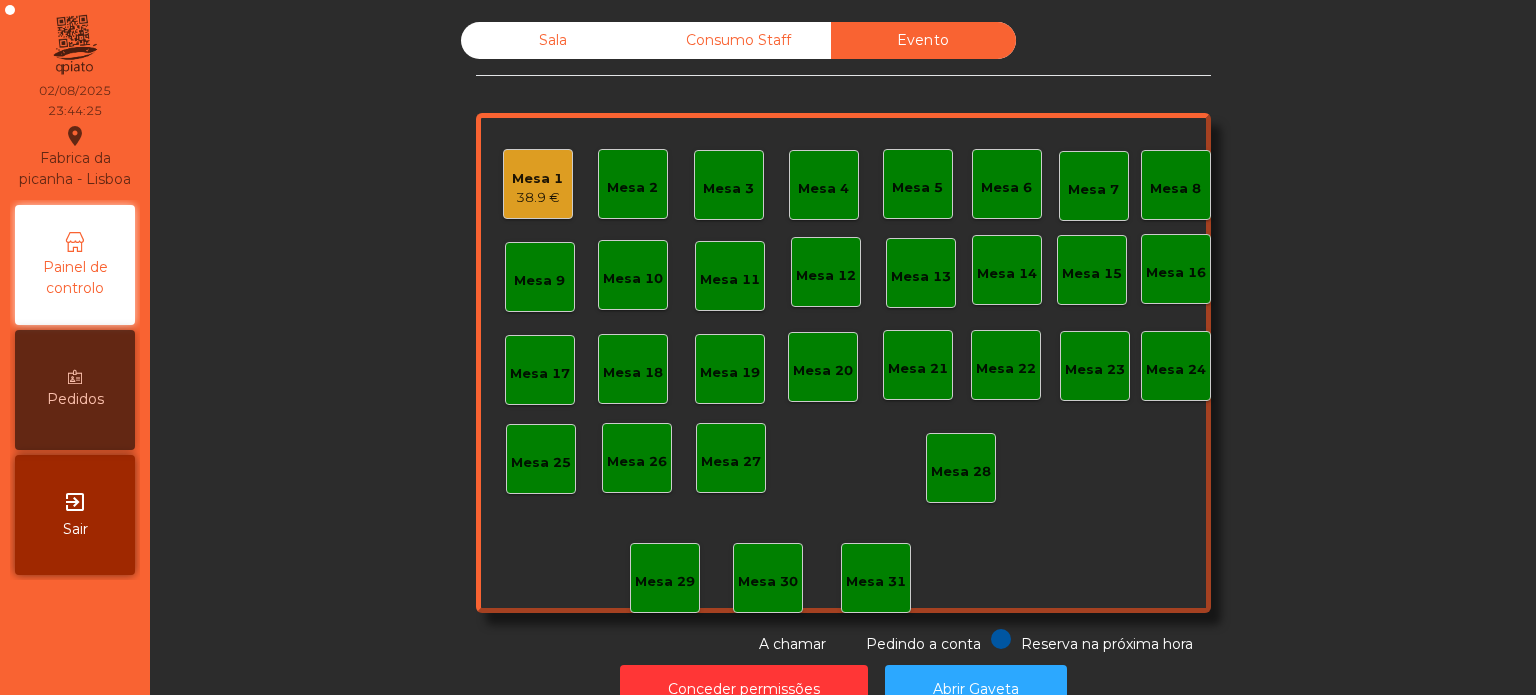 click on "Sala" 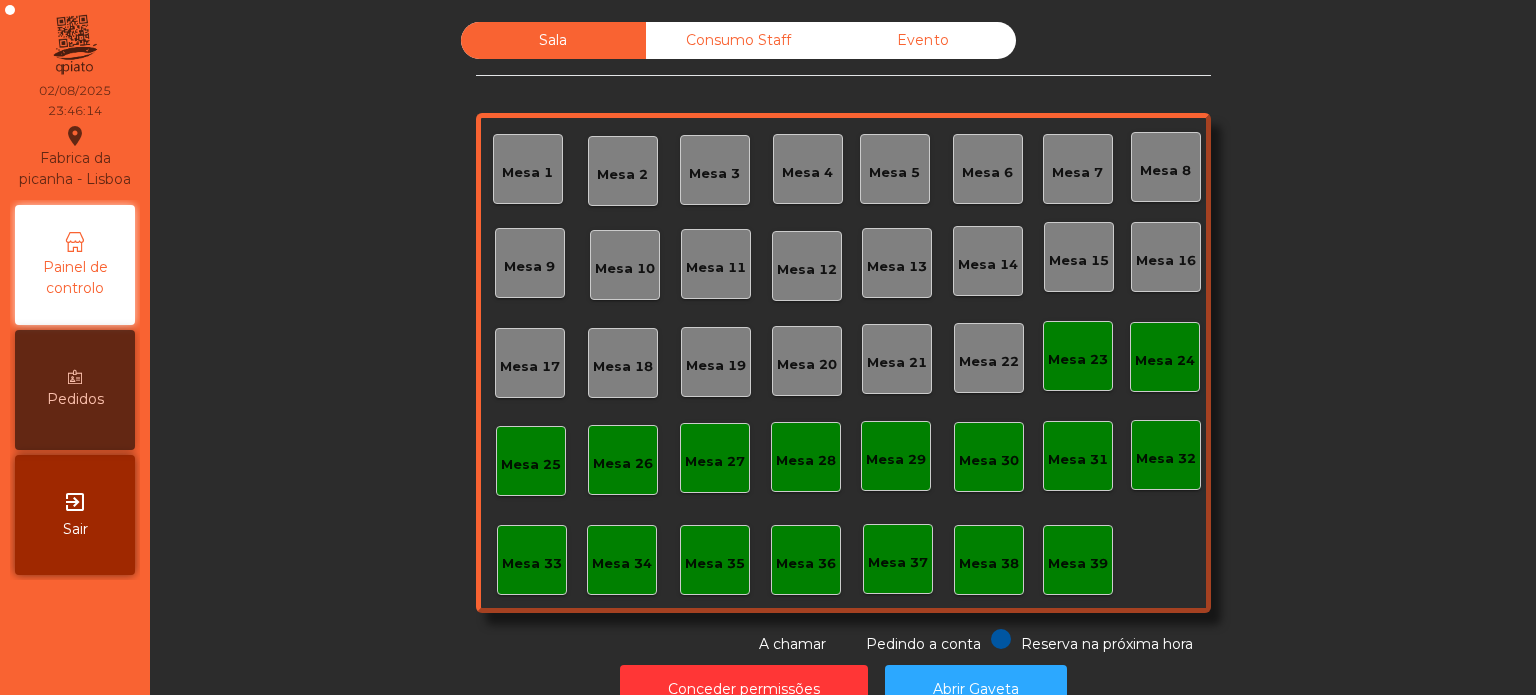 click on "Consumo Staff" 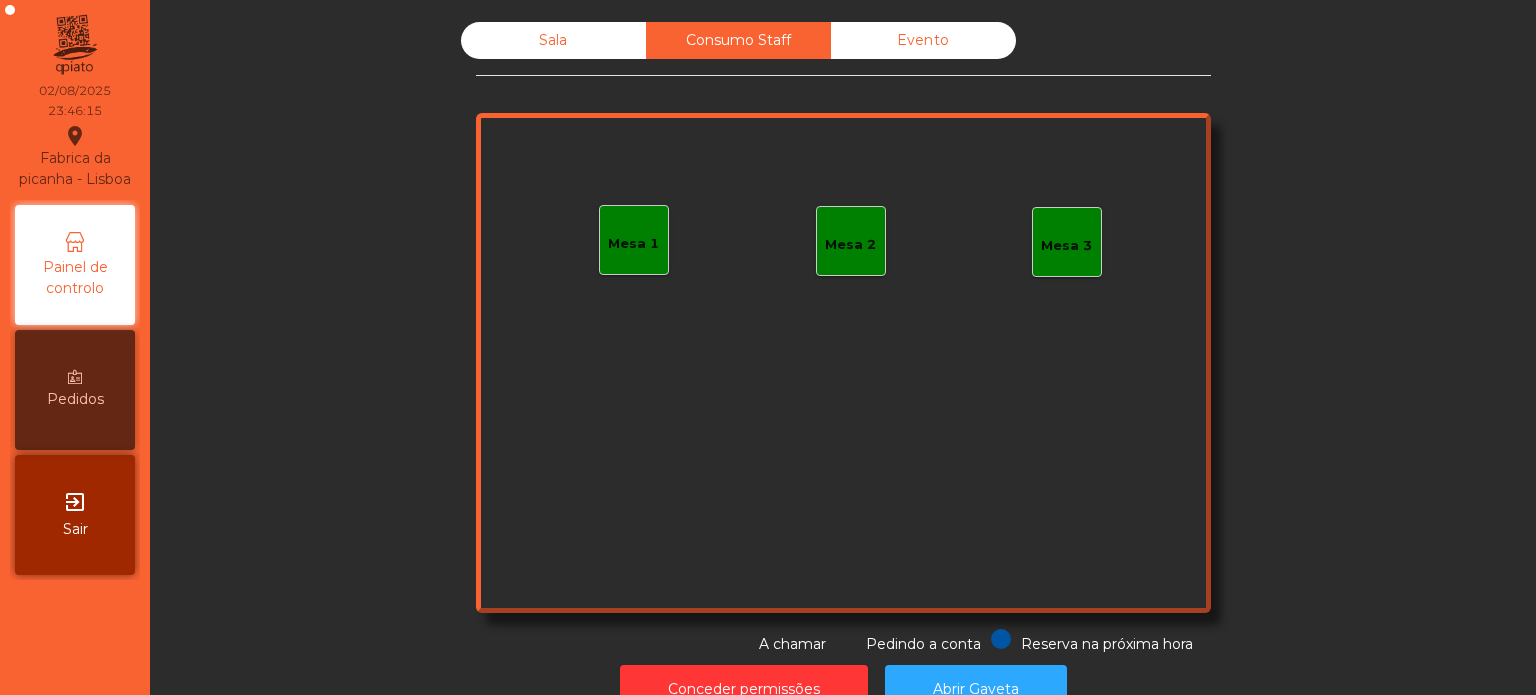 click on "Evento" 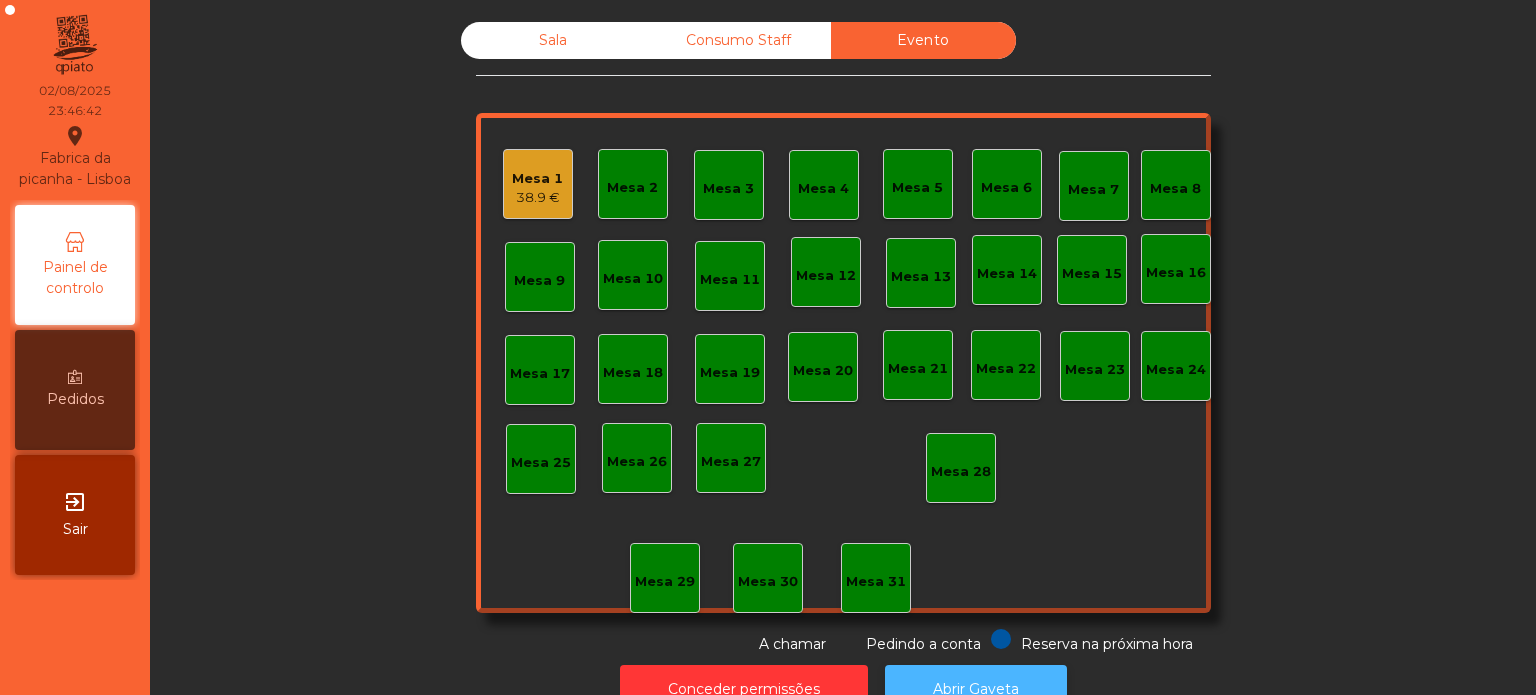 click on "Abrir Gaveta" 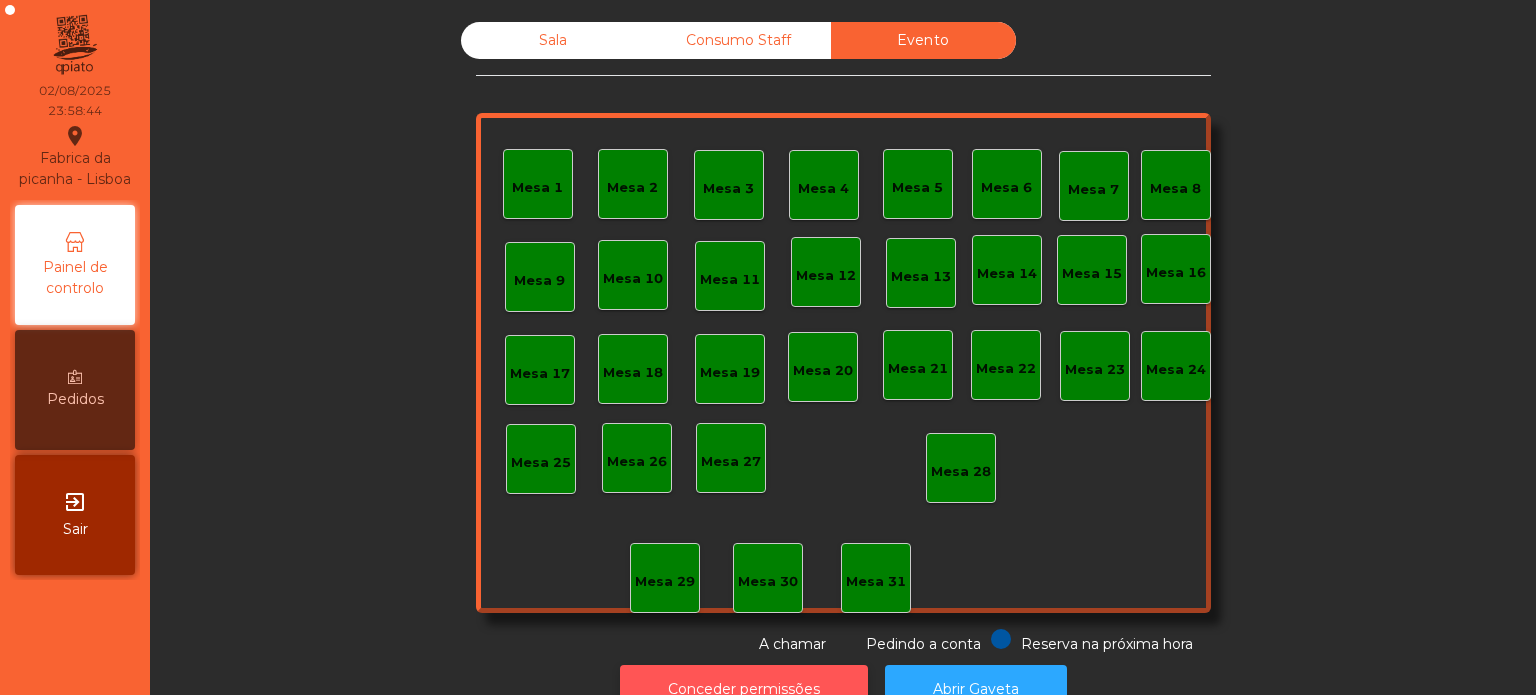 click on "Conceder permissões" 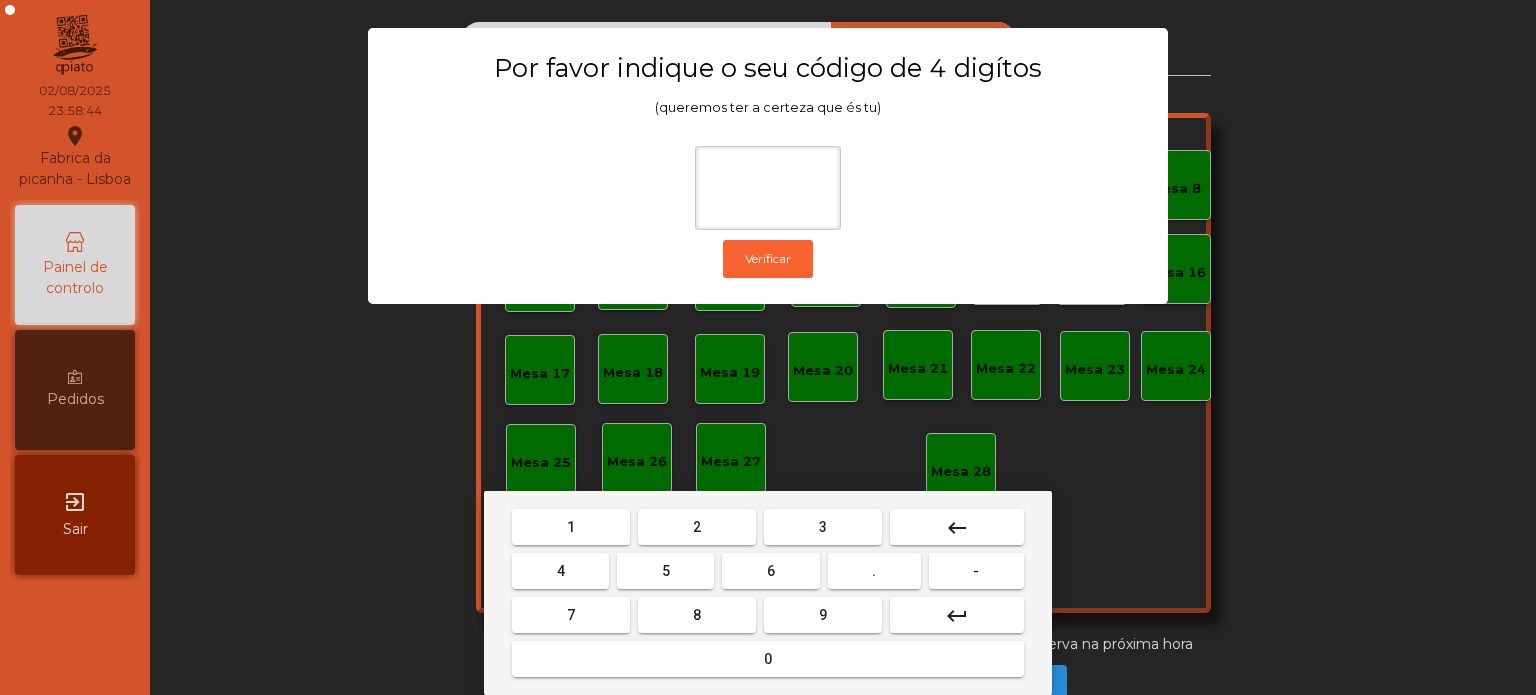 click on "1" at bounding box center (571, 527) 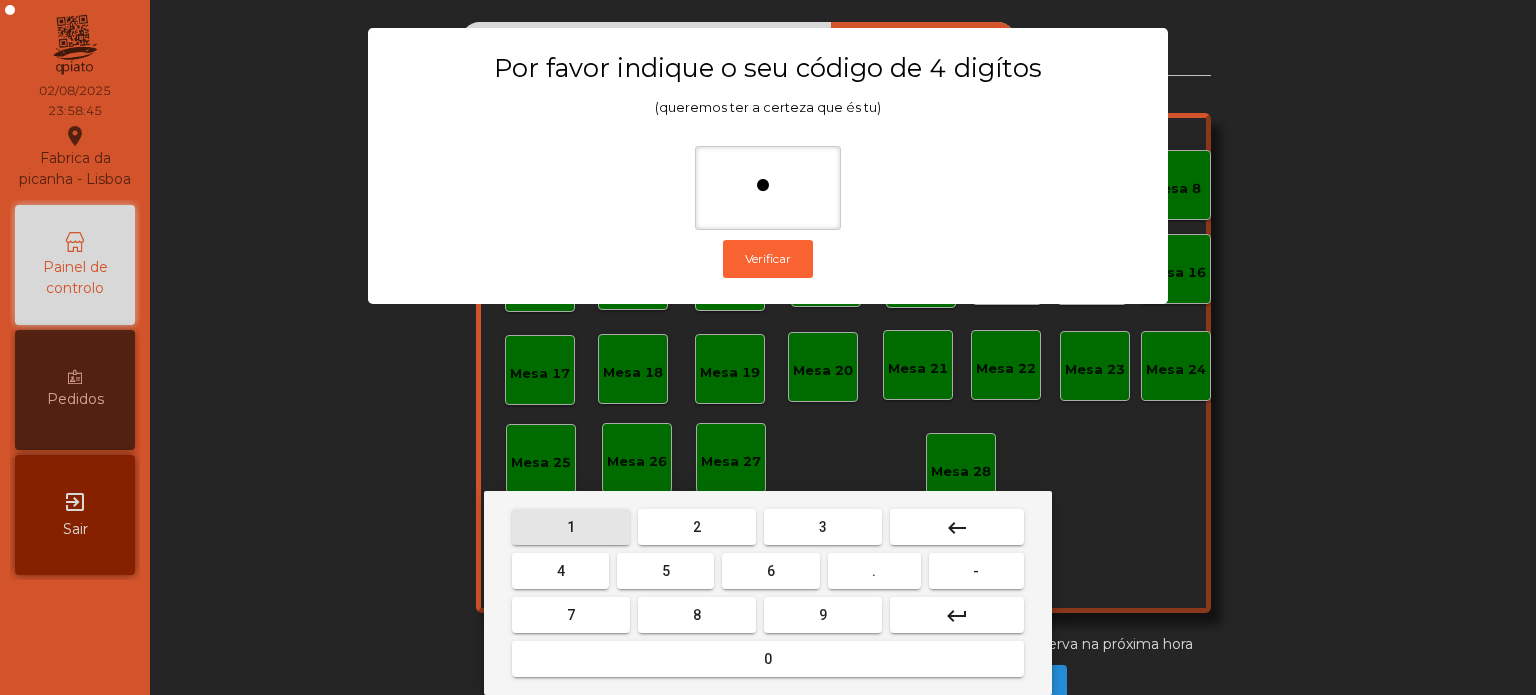 click on "3" at bounding box center [823, 527] 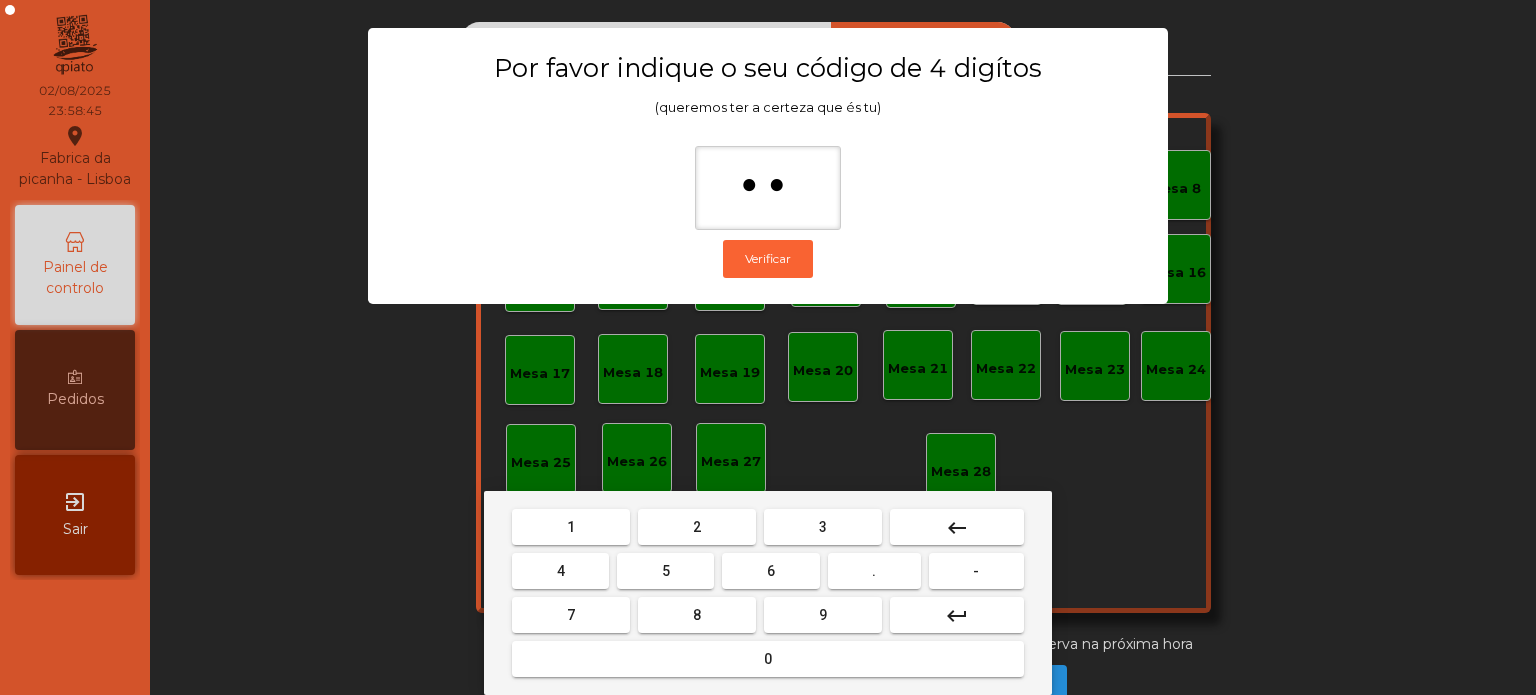 click on "5" at bounding box center (666, 571) 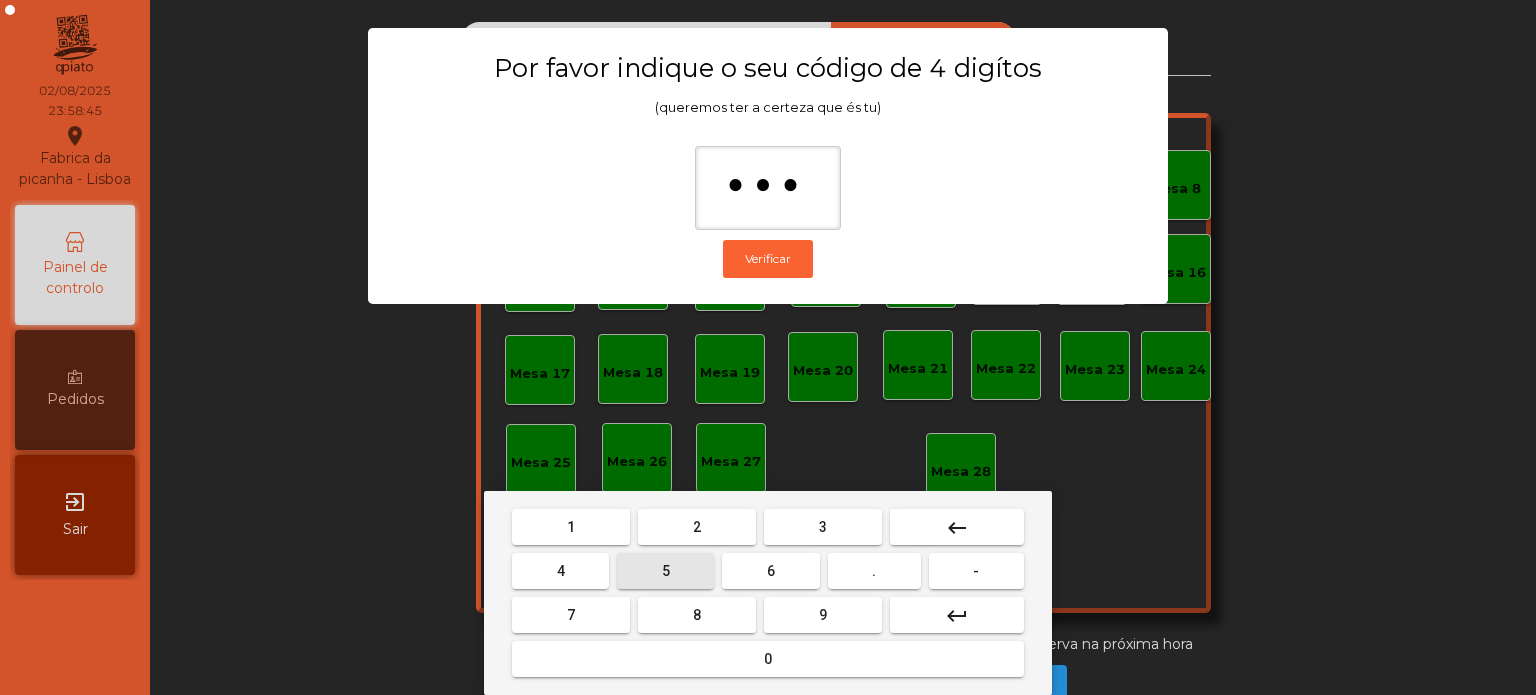 click on "0" at bounding box center (768, 659) 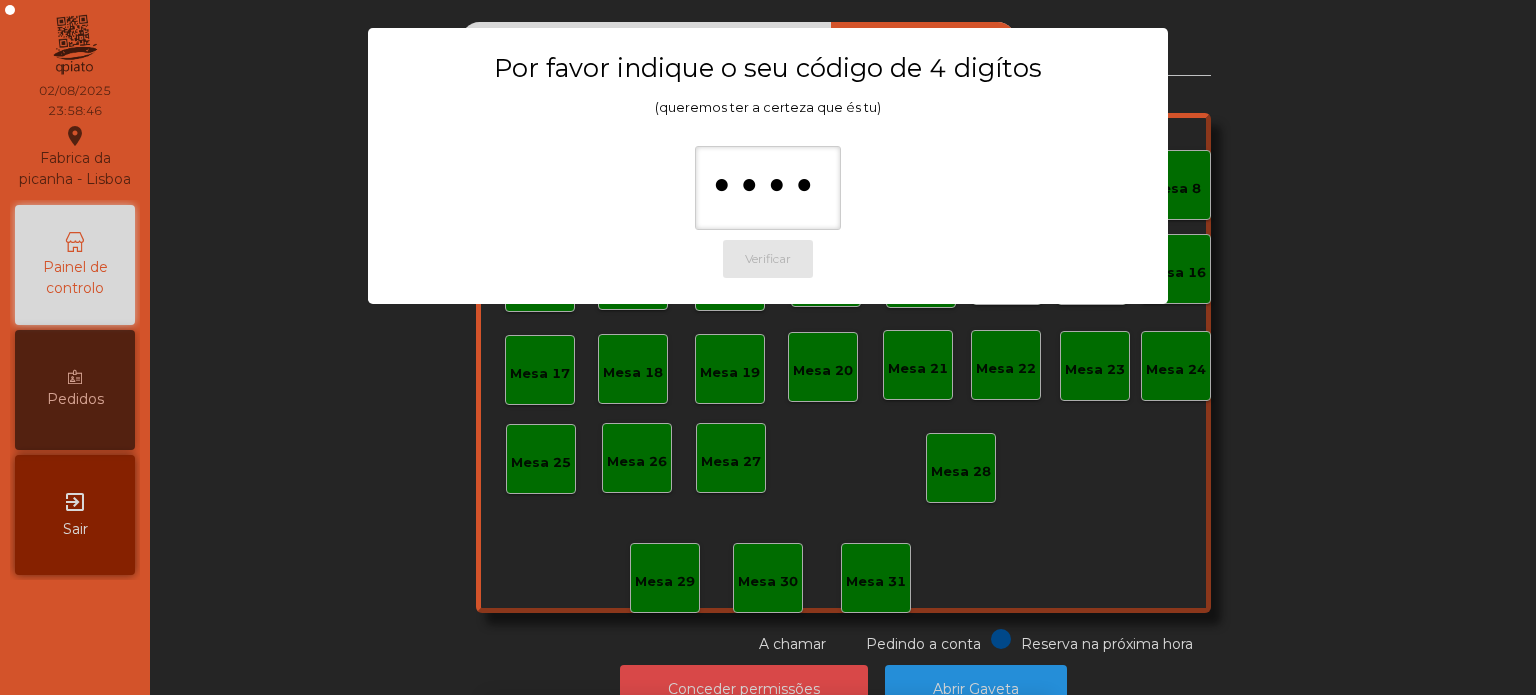 scroll, scrollTop: 33, scrollLeft: 0, axis: vertical 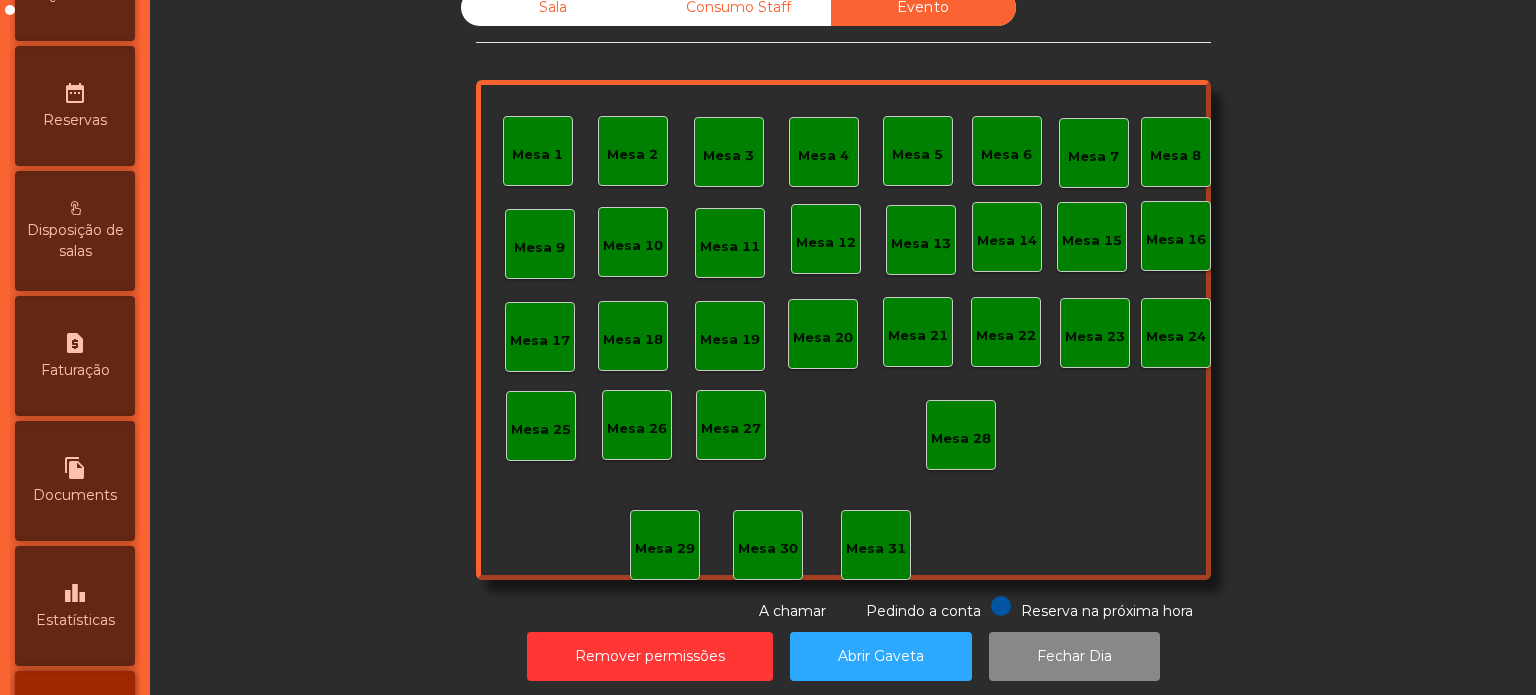 click on "request_page Faturação" at bounding box center [75, 356] 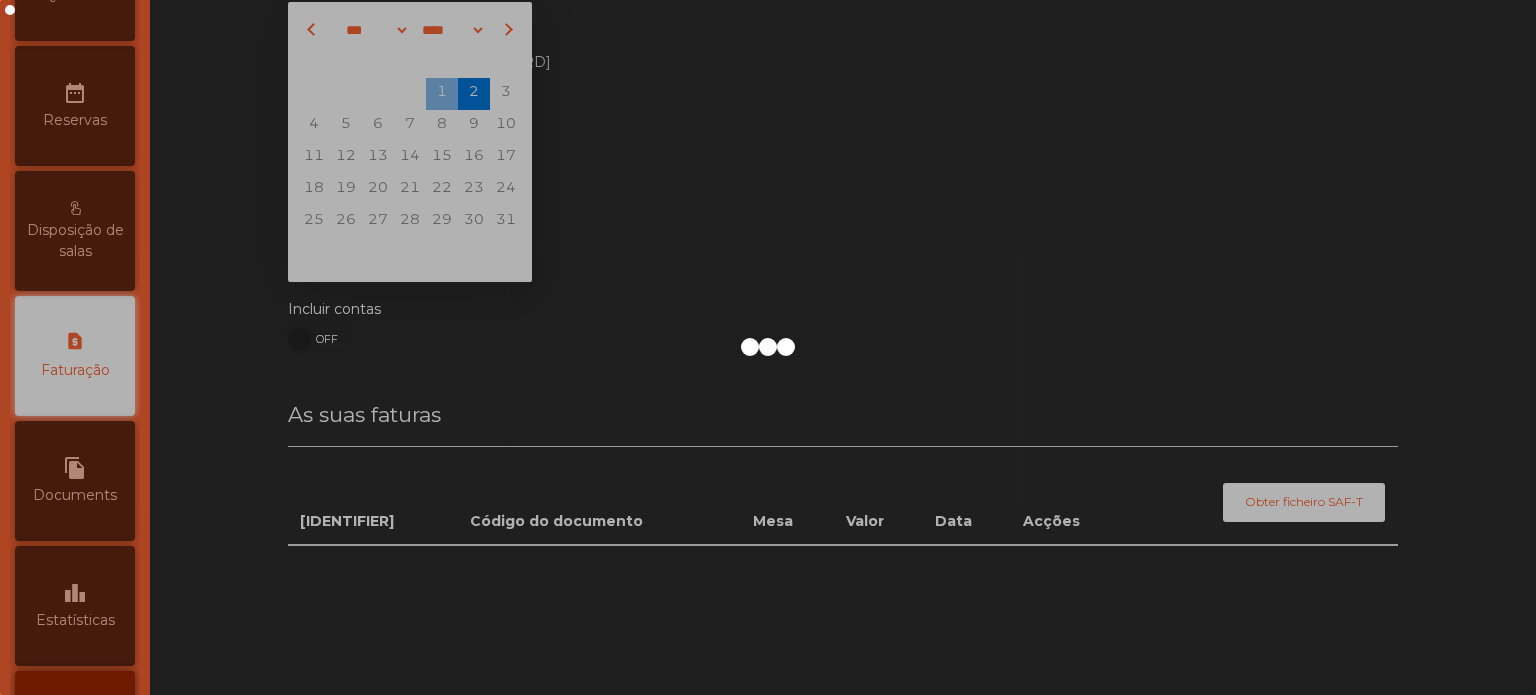scroll, scrollTop: 688, scrollLeft: 0, axis: vertical 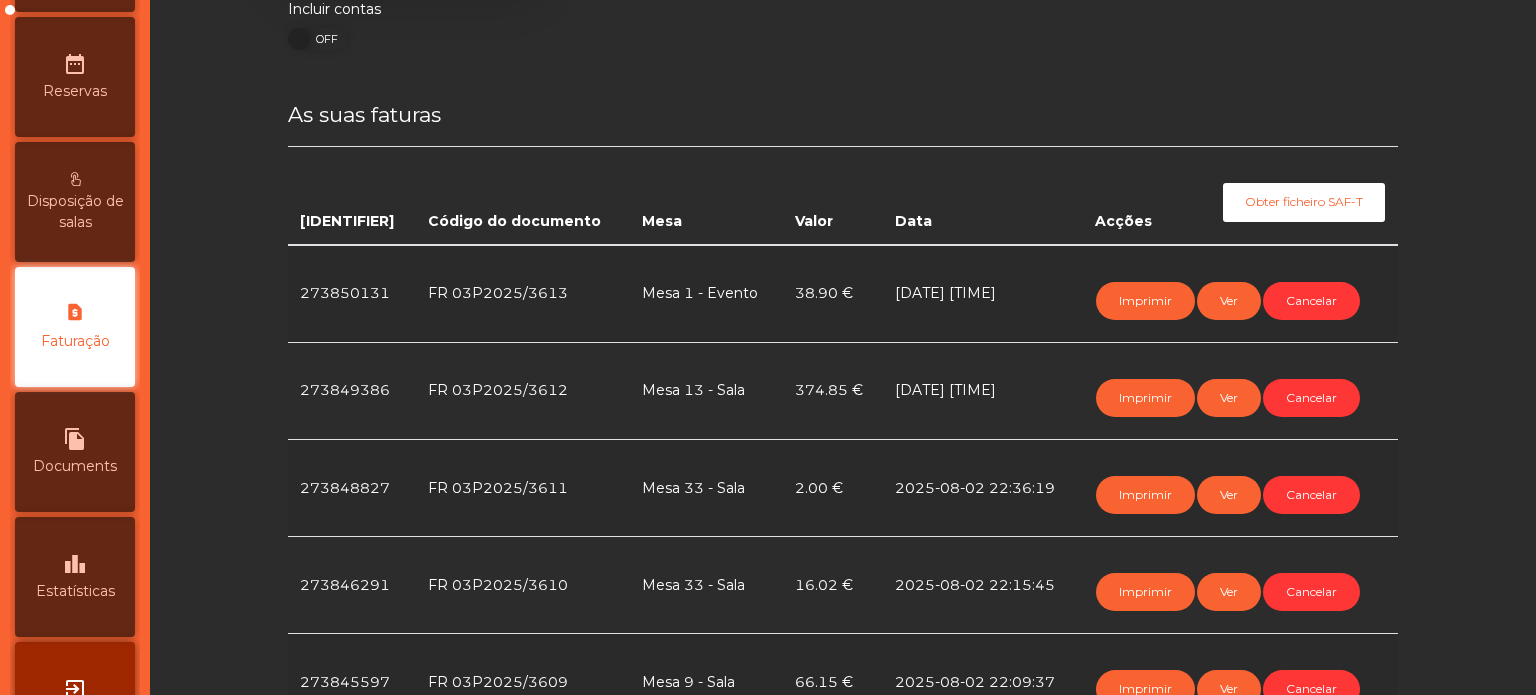 click on "leaderboard  Estatísticas" at bounding box center (75, 577) 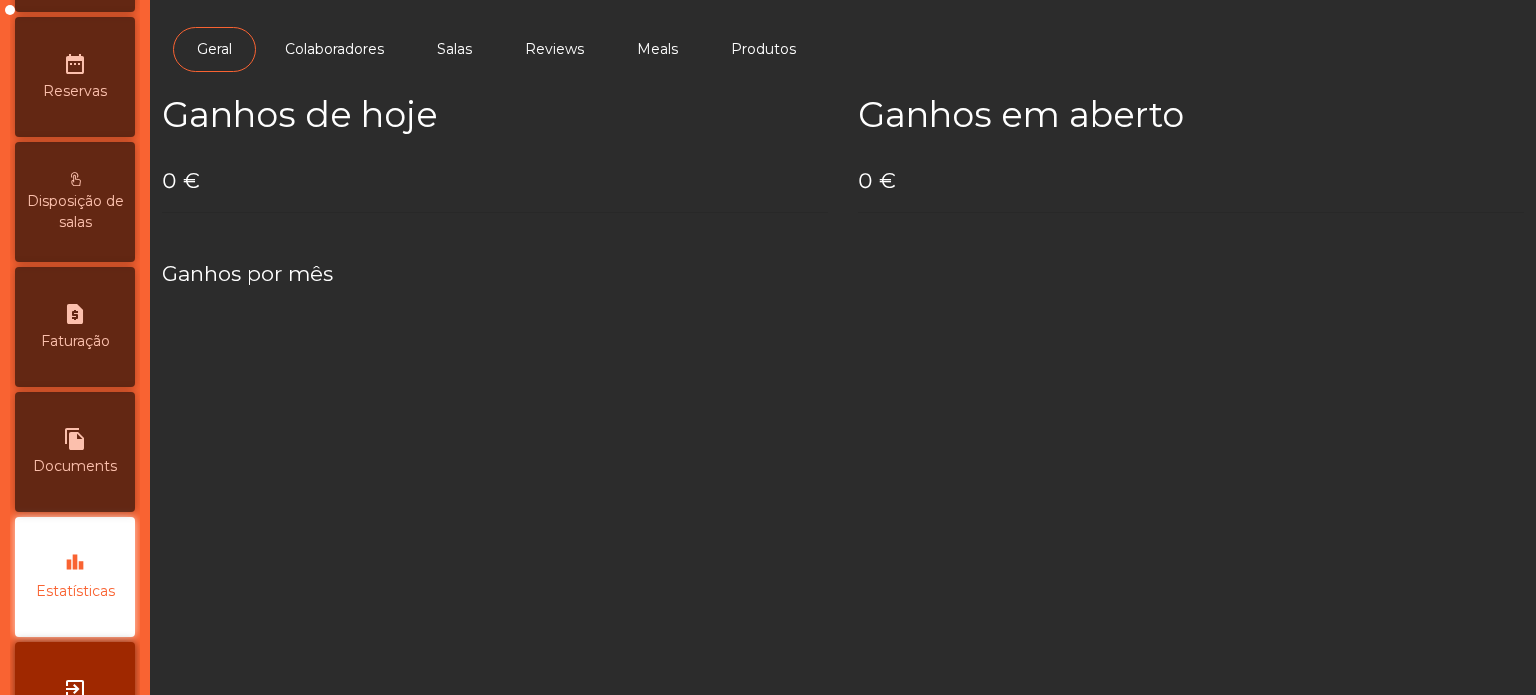 scroll, scrollTop: 0, scrollLeft: 0, axis: both 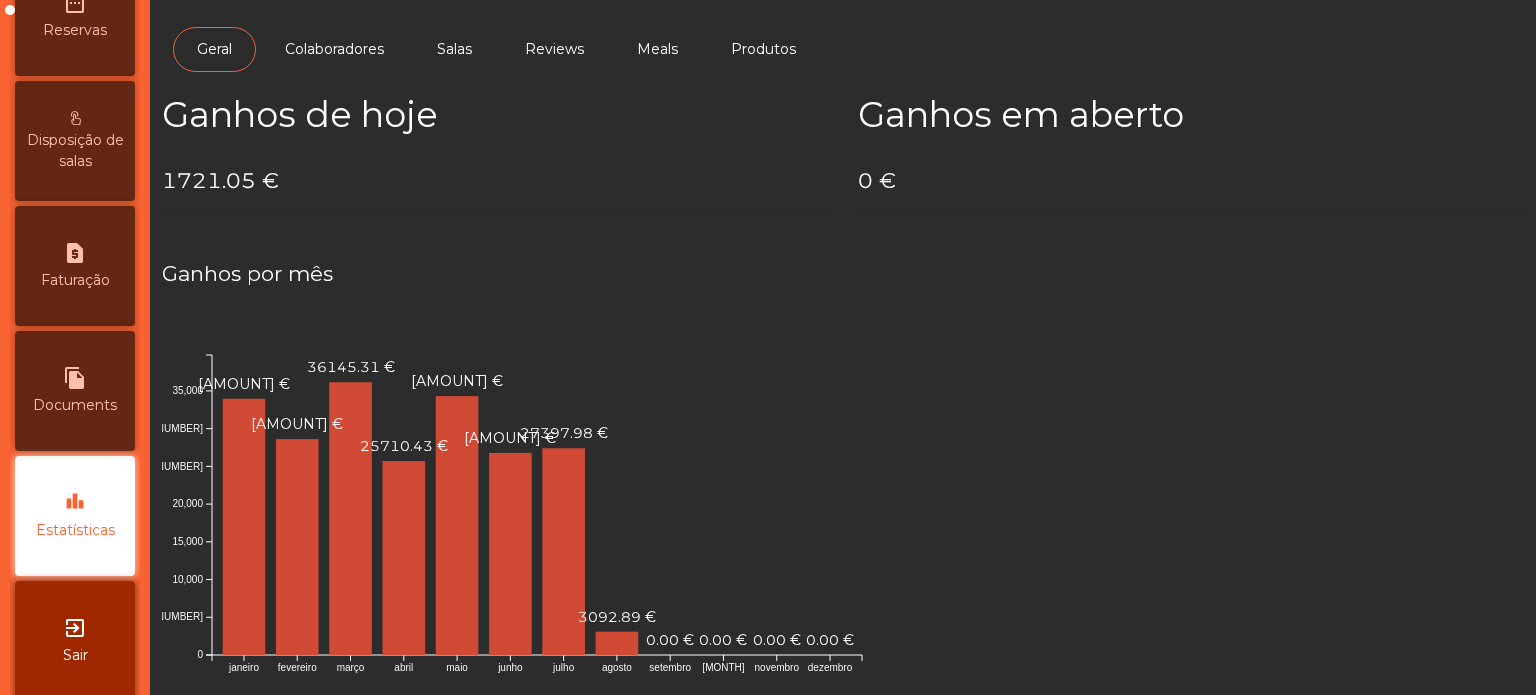 click on "Faturação" at bounding box center (75, 280) 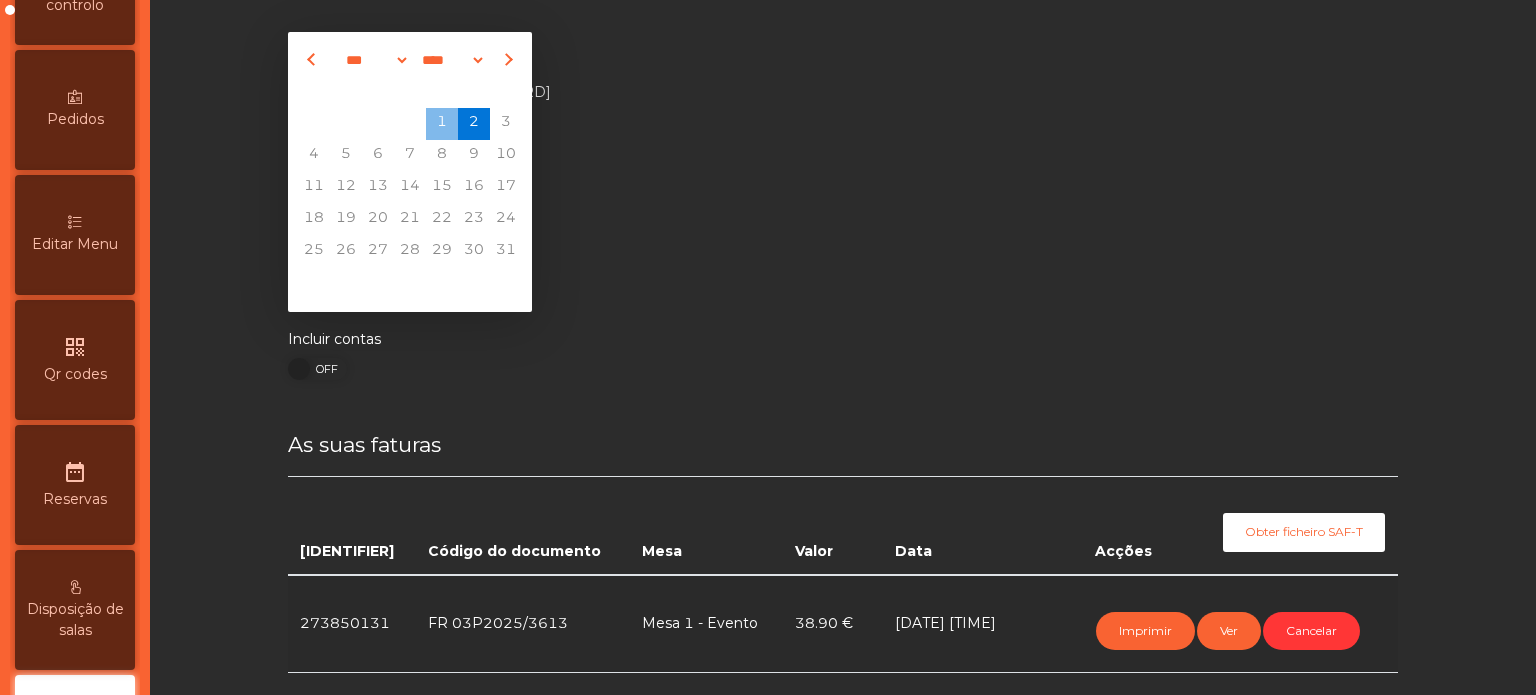 scroll, scrollTop: 0, scrollLeft: 0, axis: both 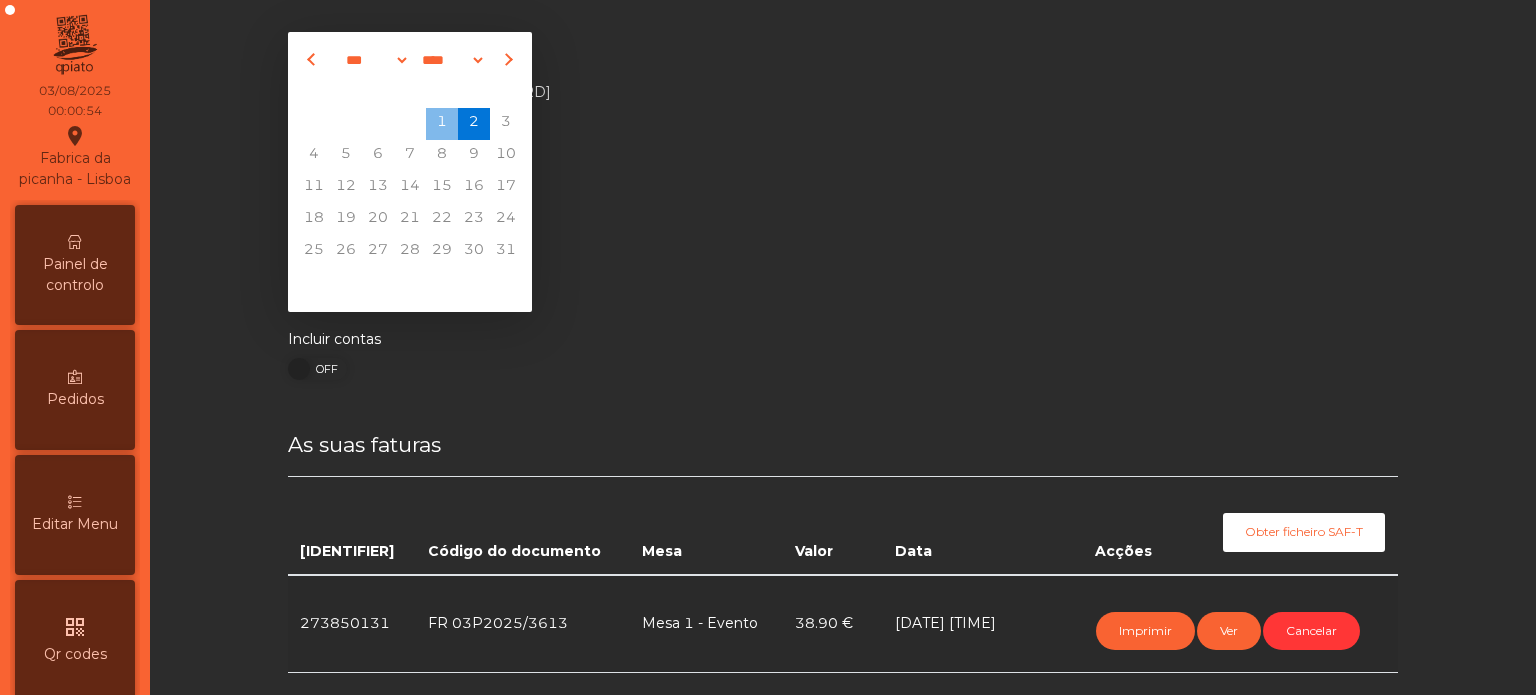 click on "Painel de controlo" at bounding box center [75, 275] 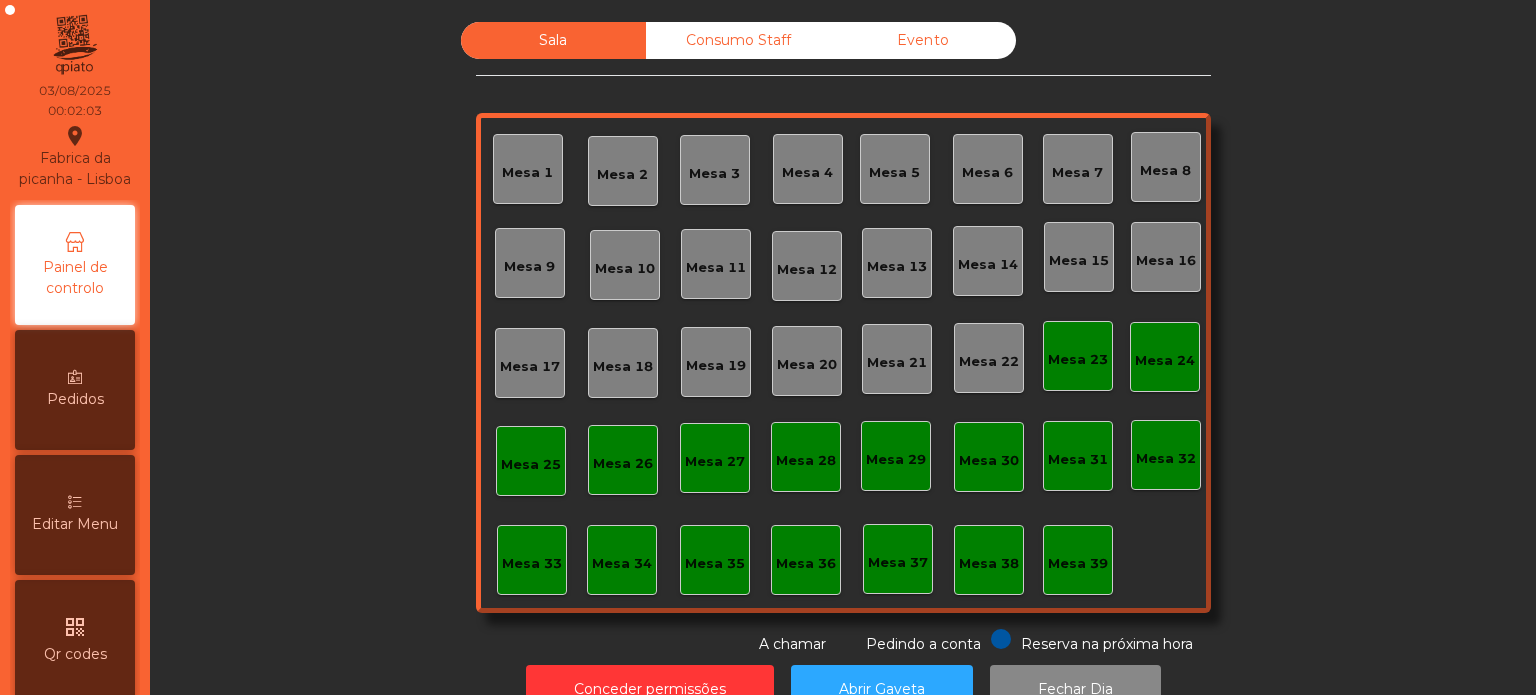 click on "Consumo Staff" 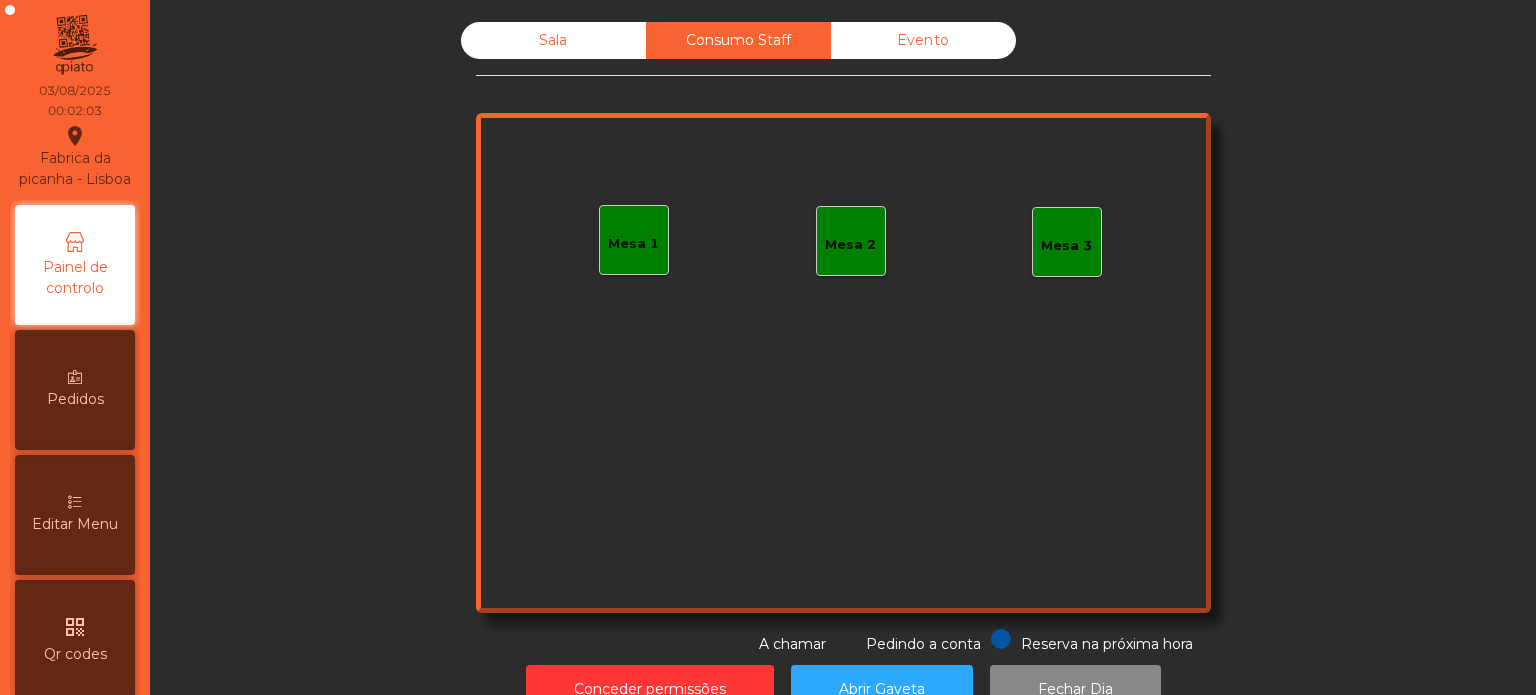 click on "Evento" 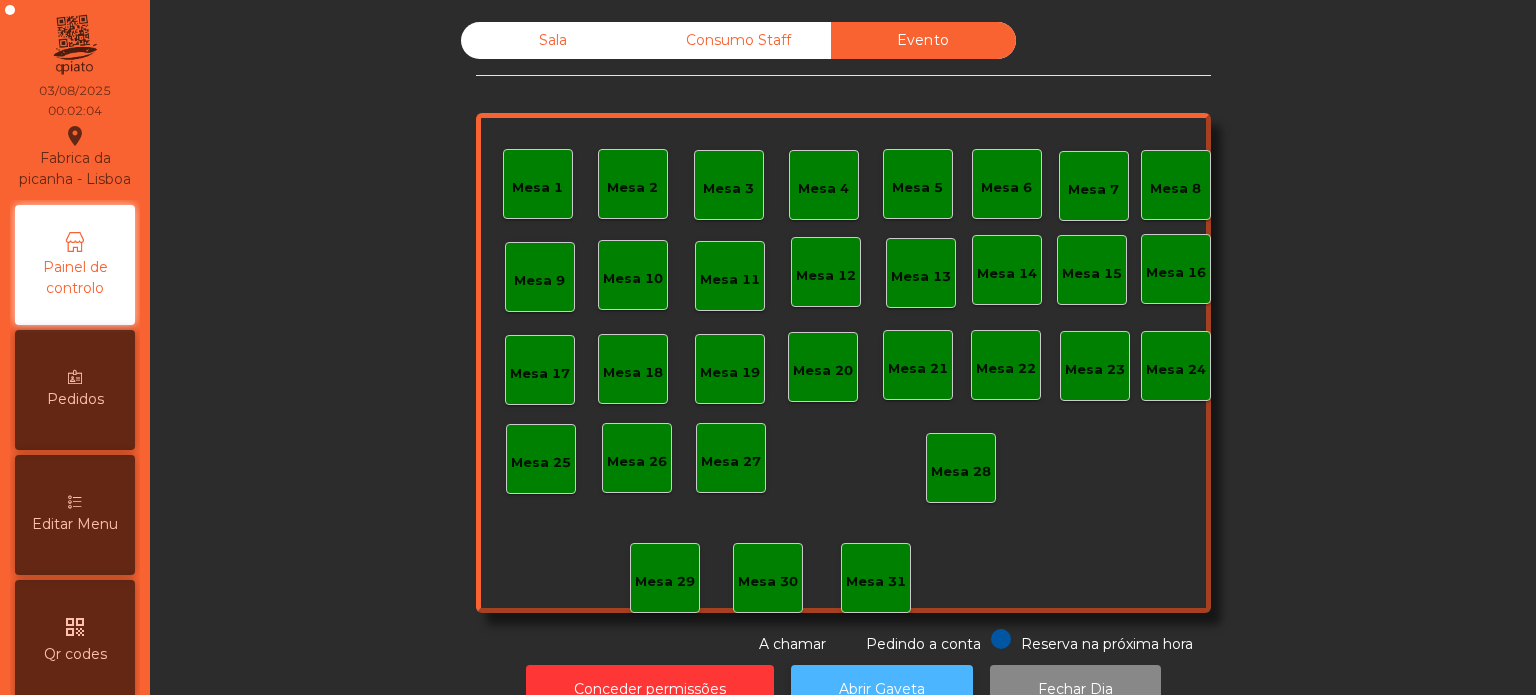 click on "Abrir Gaveta" 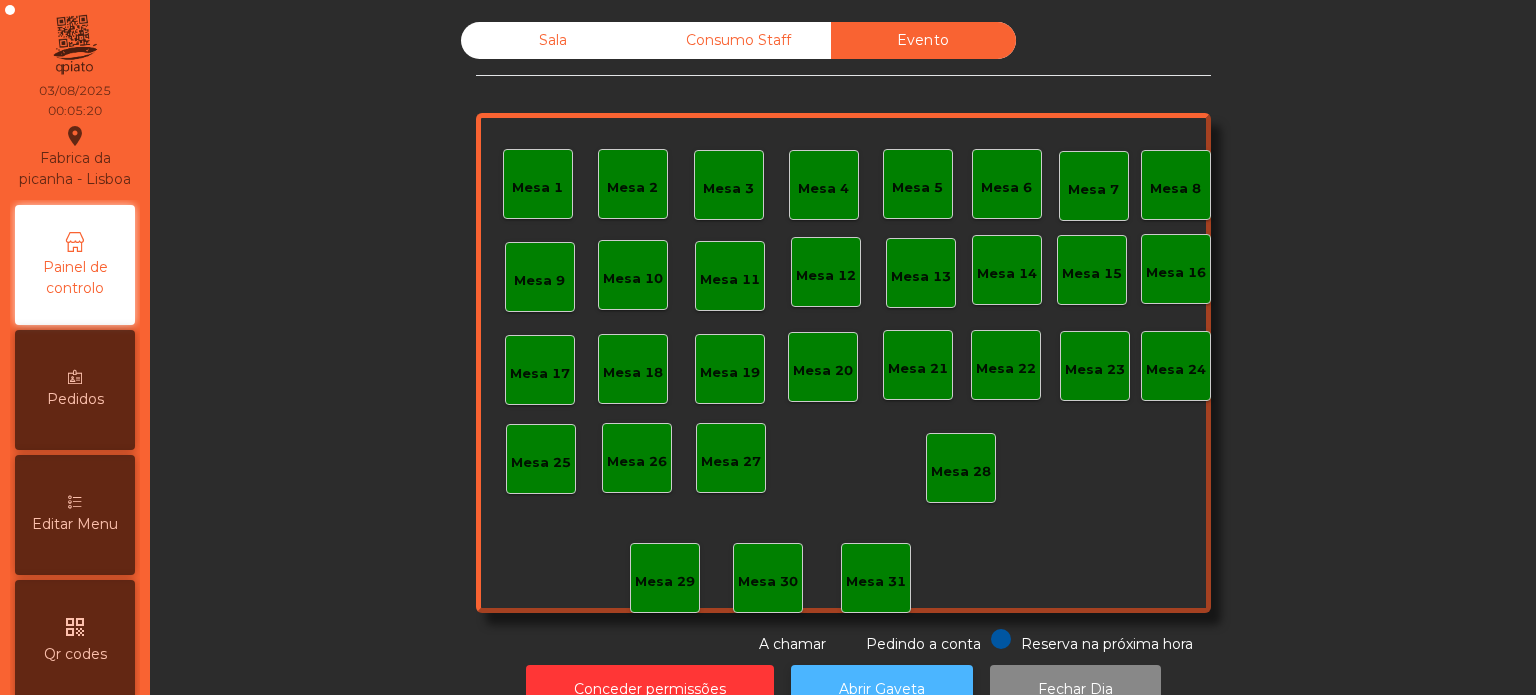 click on "Abrir Gaveta" 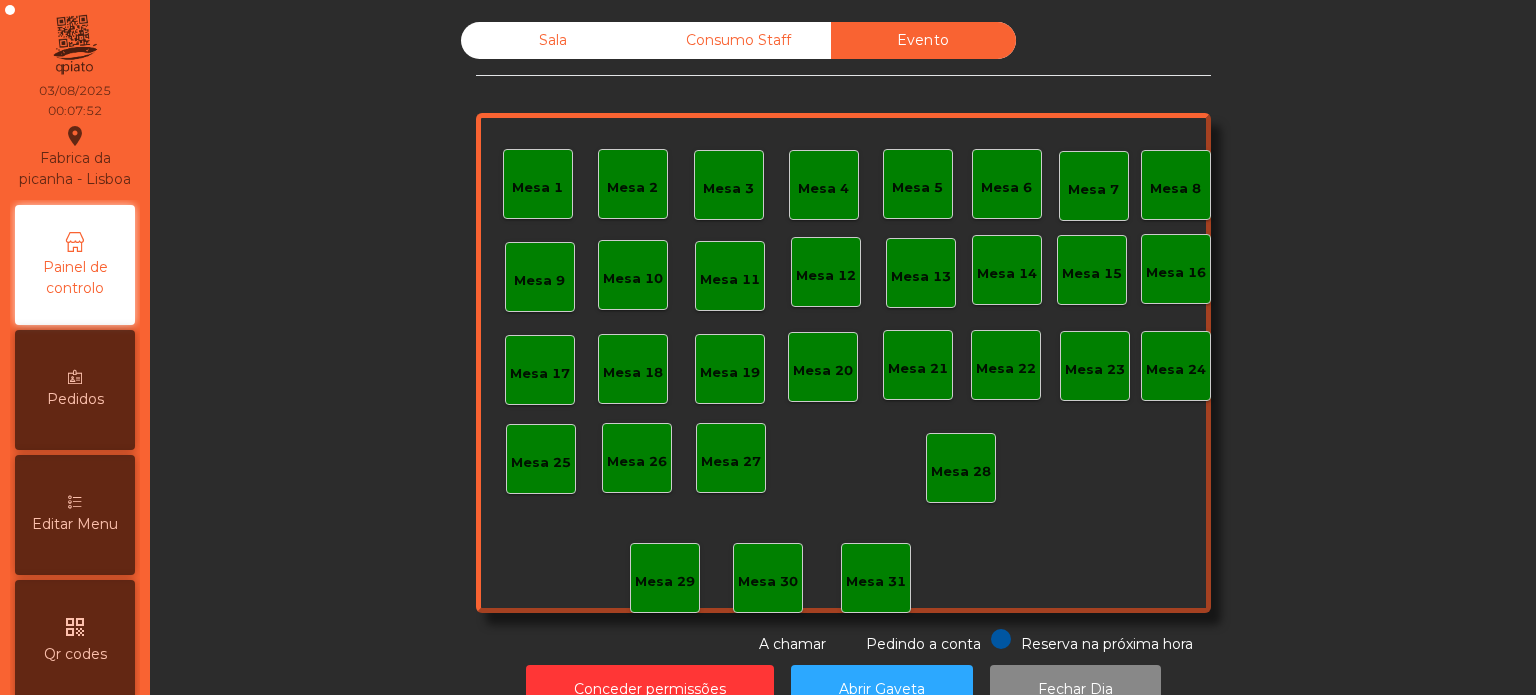 click on "Pedindo a conta" 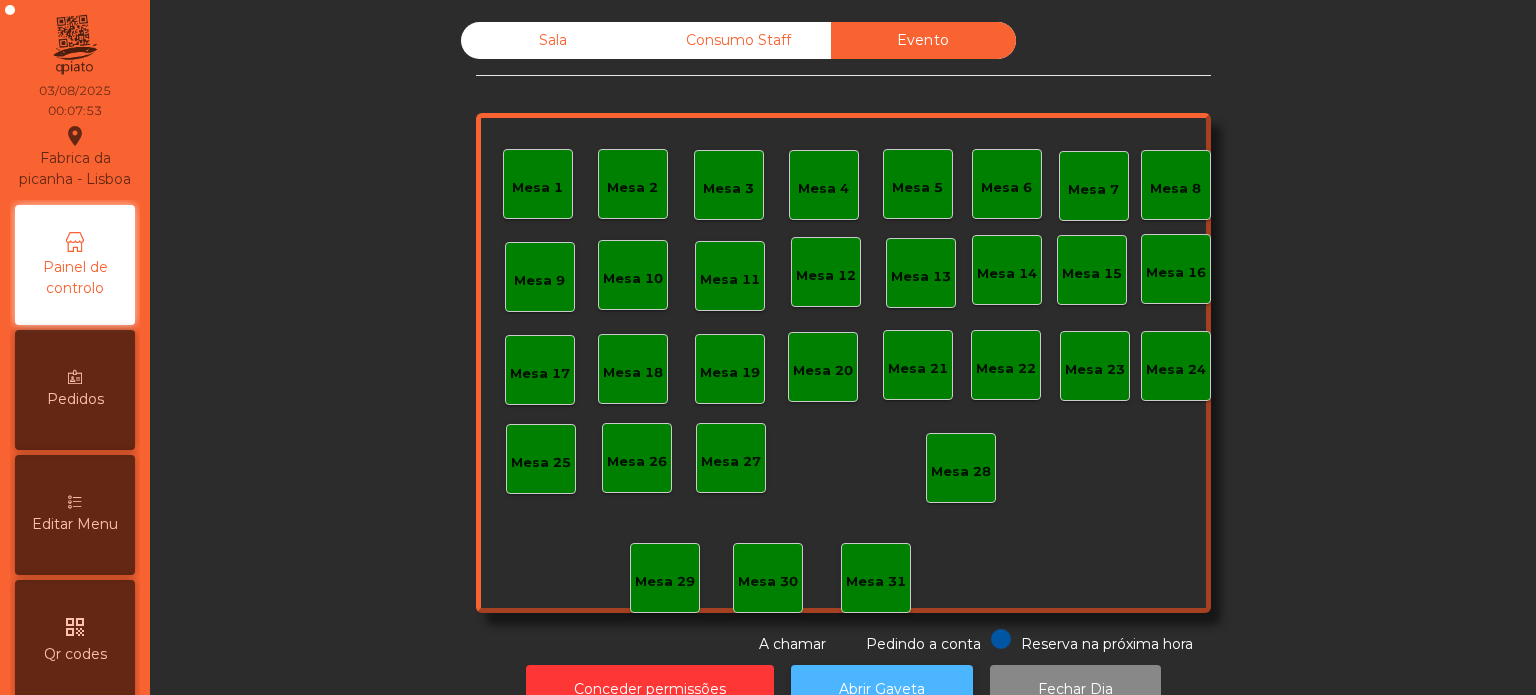 click on "Abrir Gaveta" 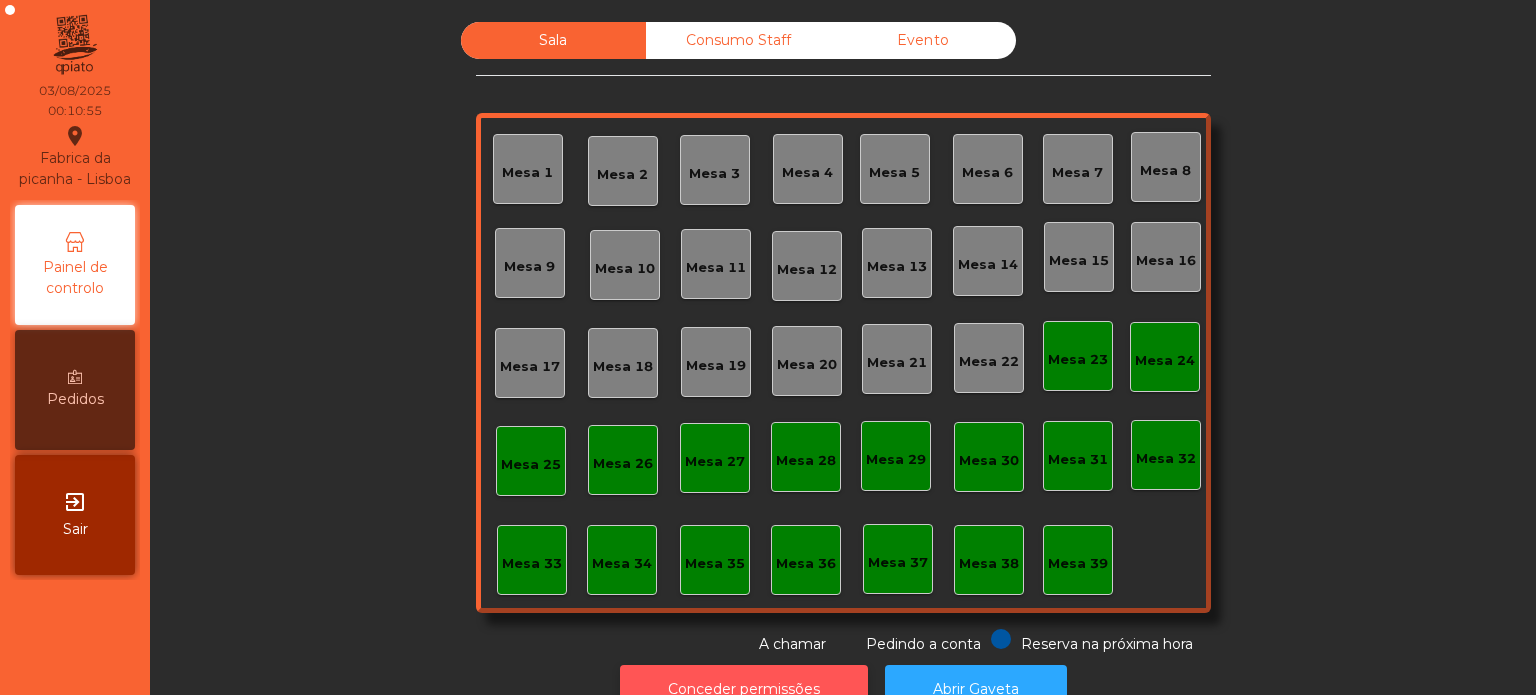 click on "Conceder permissões" 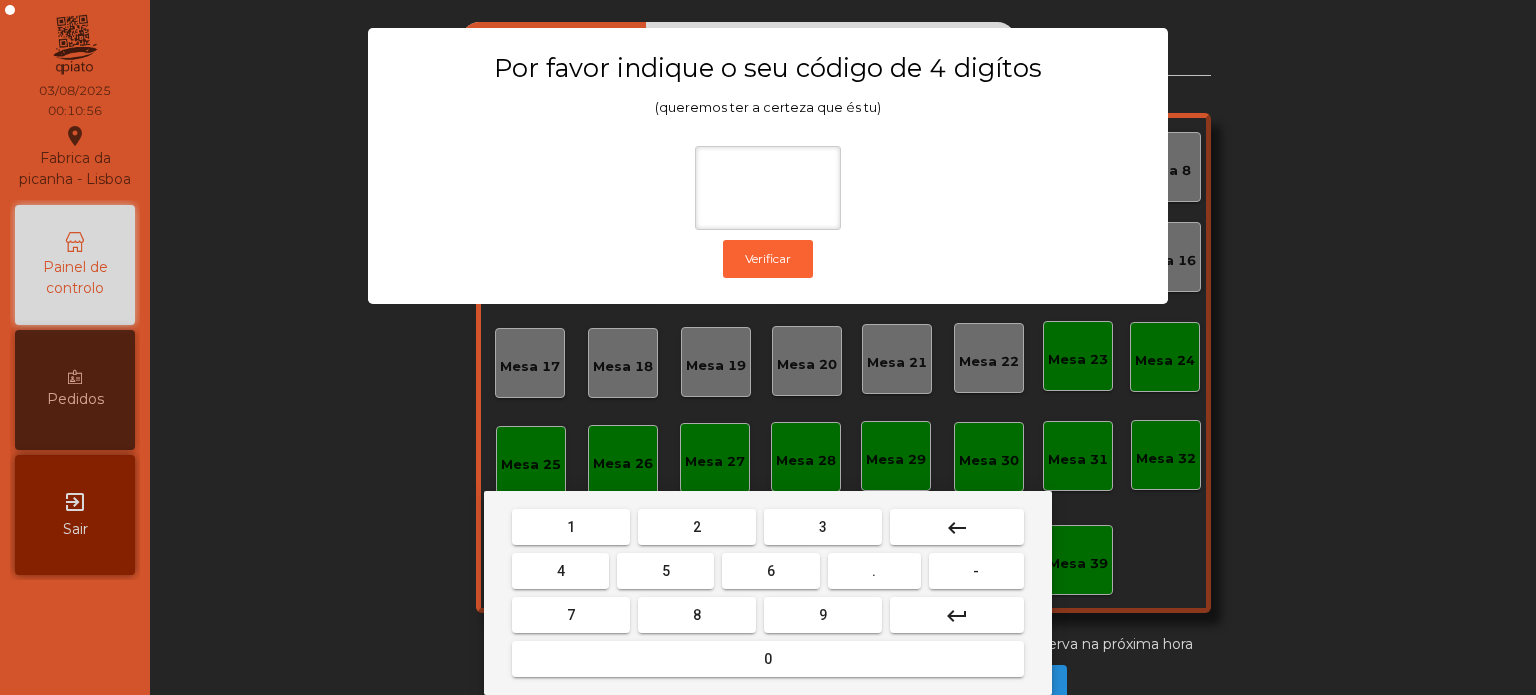 click on "1" at bounding box center [571, 527] 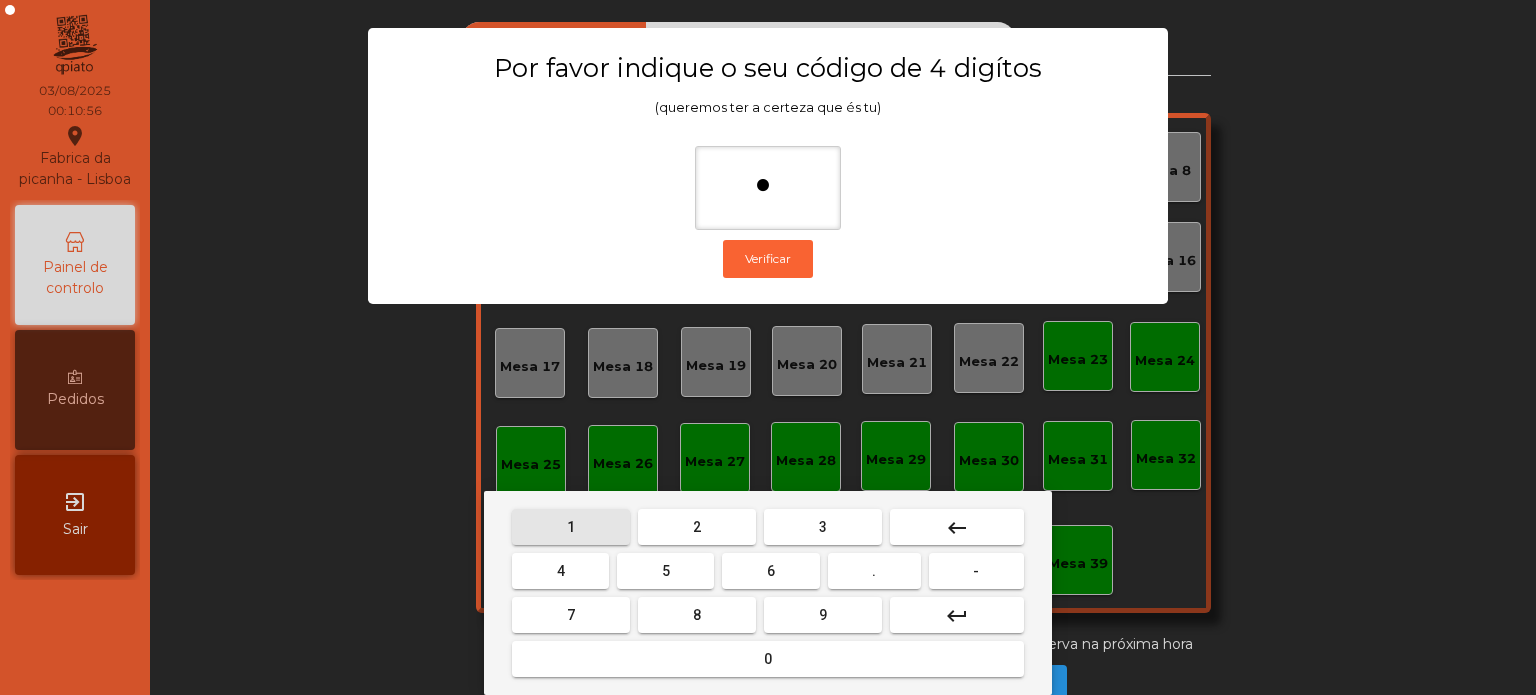 click on "3" at bounding box center (823, 527) 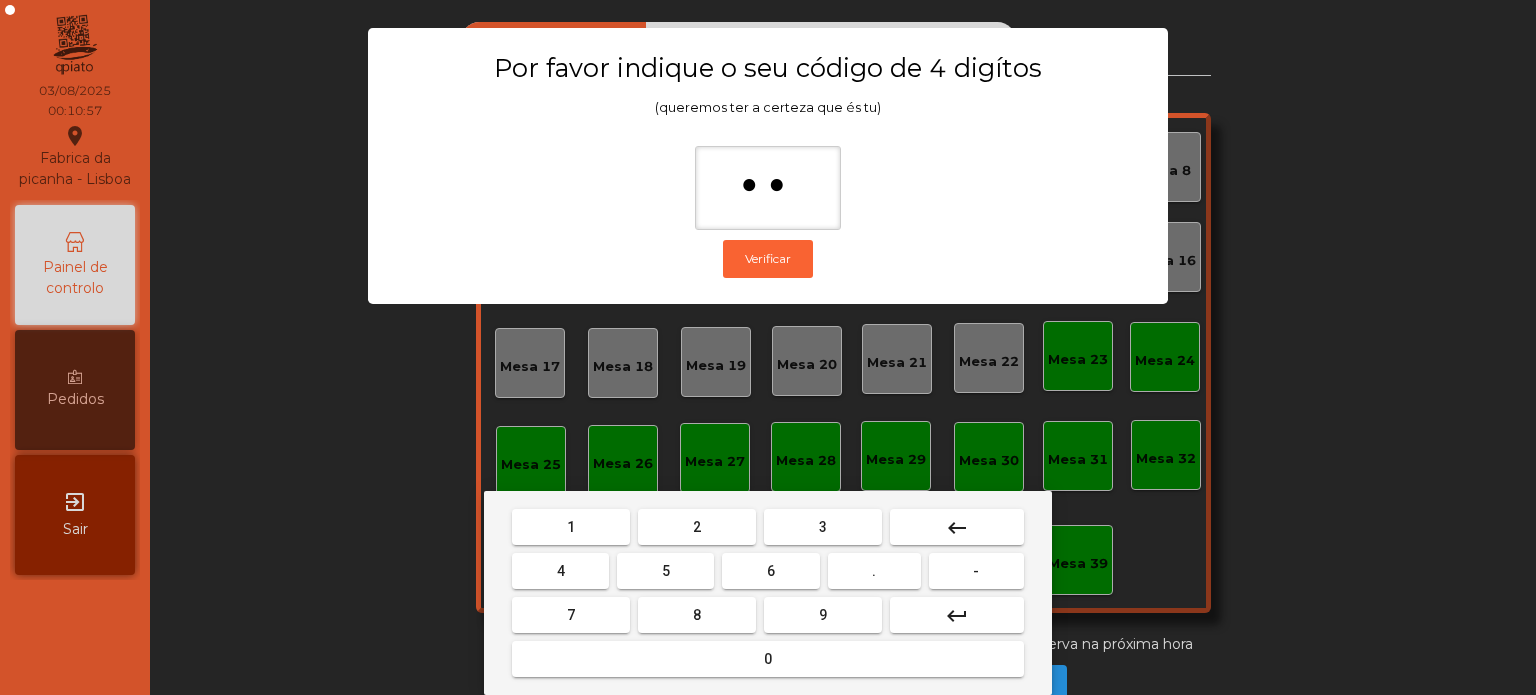 click on "5" at bounding box center (665, 571) 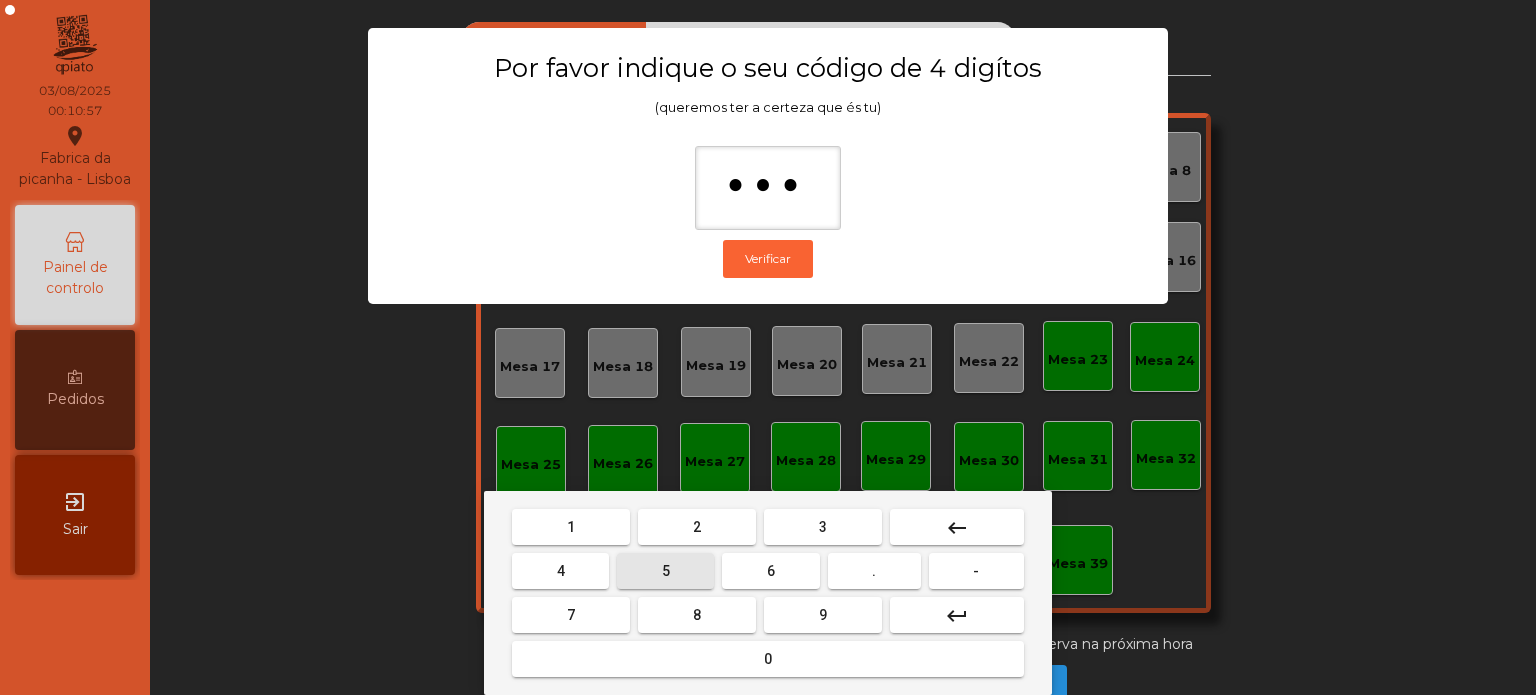click on "0" at bounding box center [768, 659] 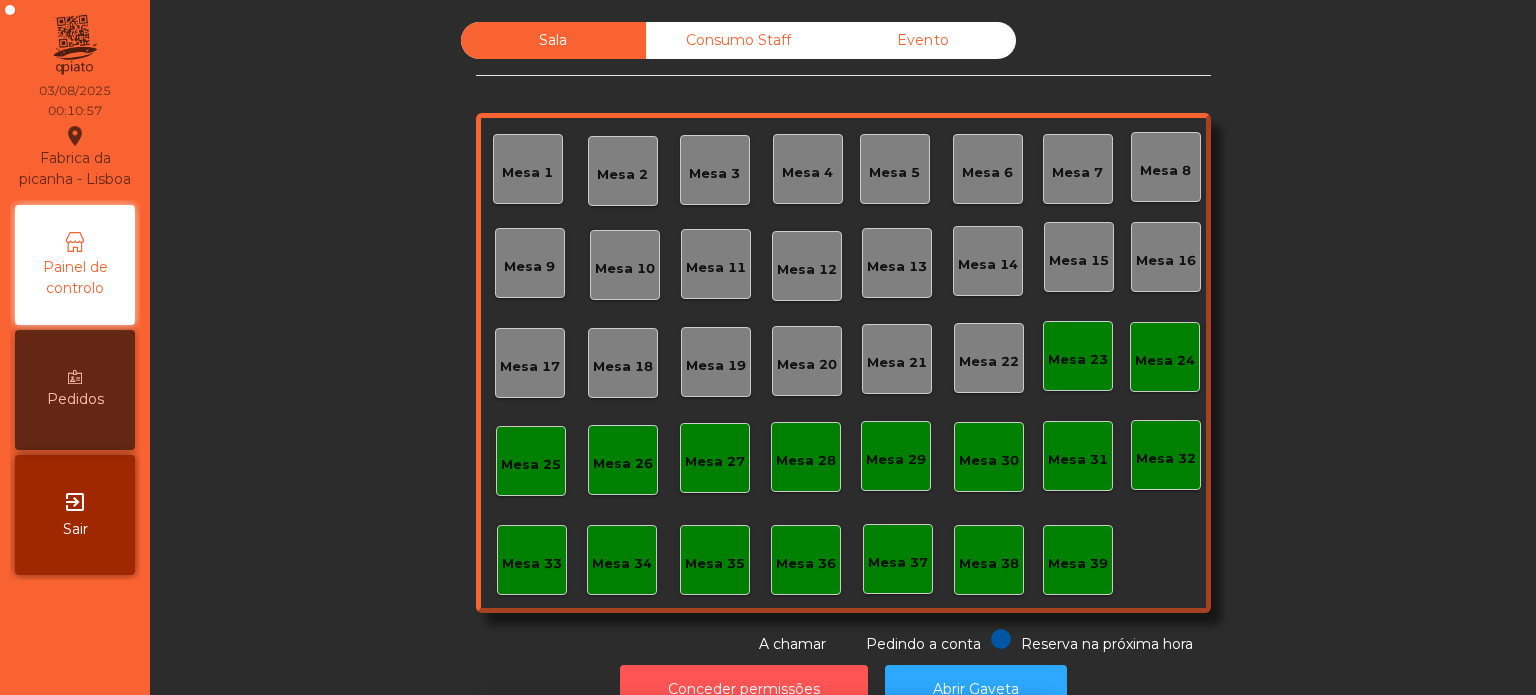 scroll, scrollTop: 33, scrollLeft: 0, axis: vertical 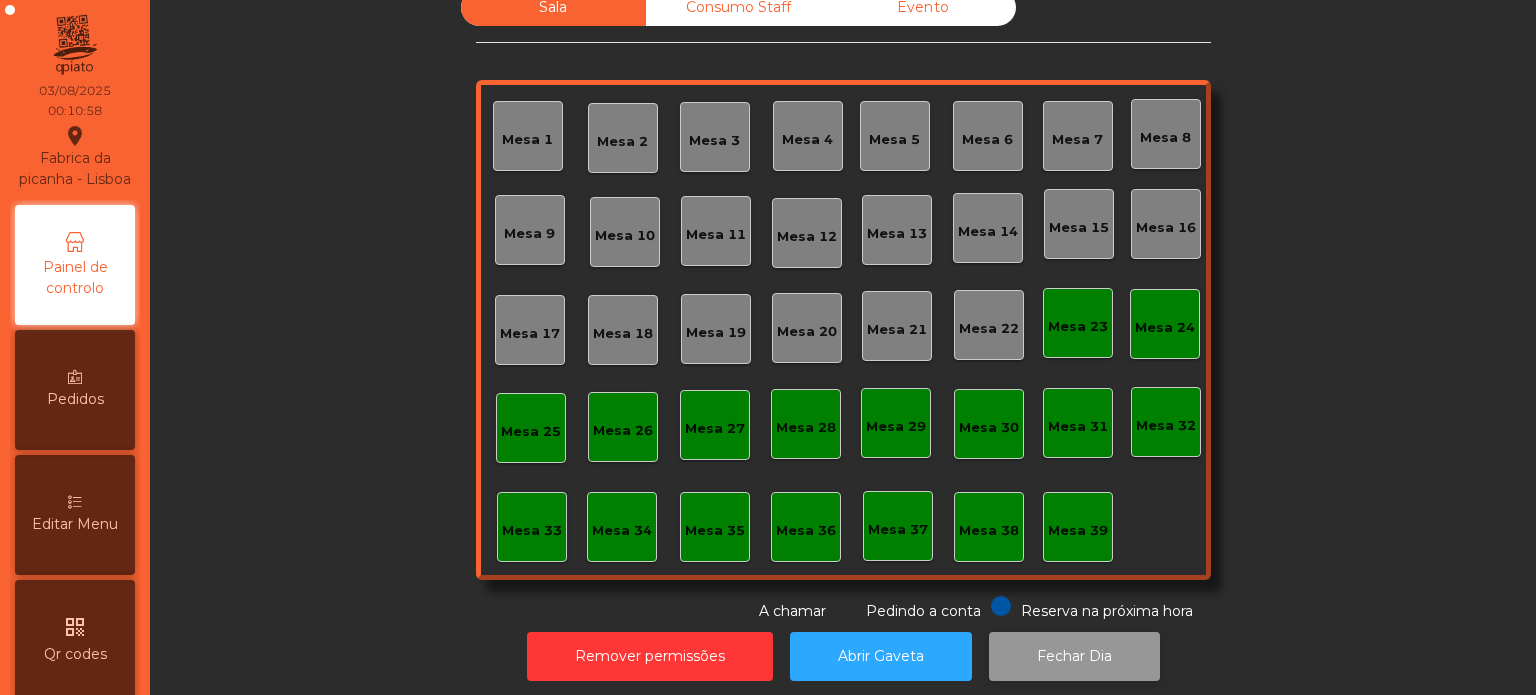 click on "Fechar Dia" 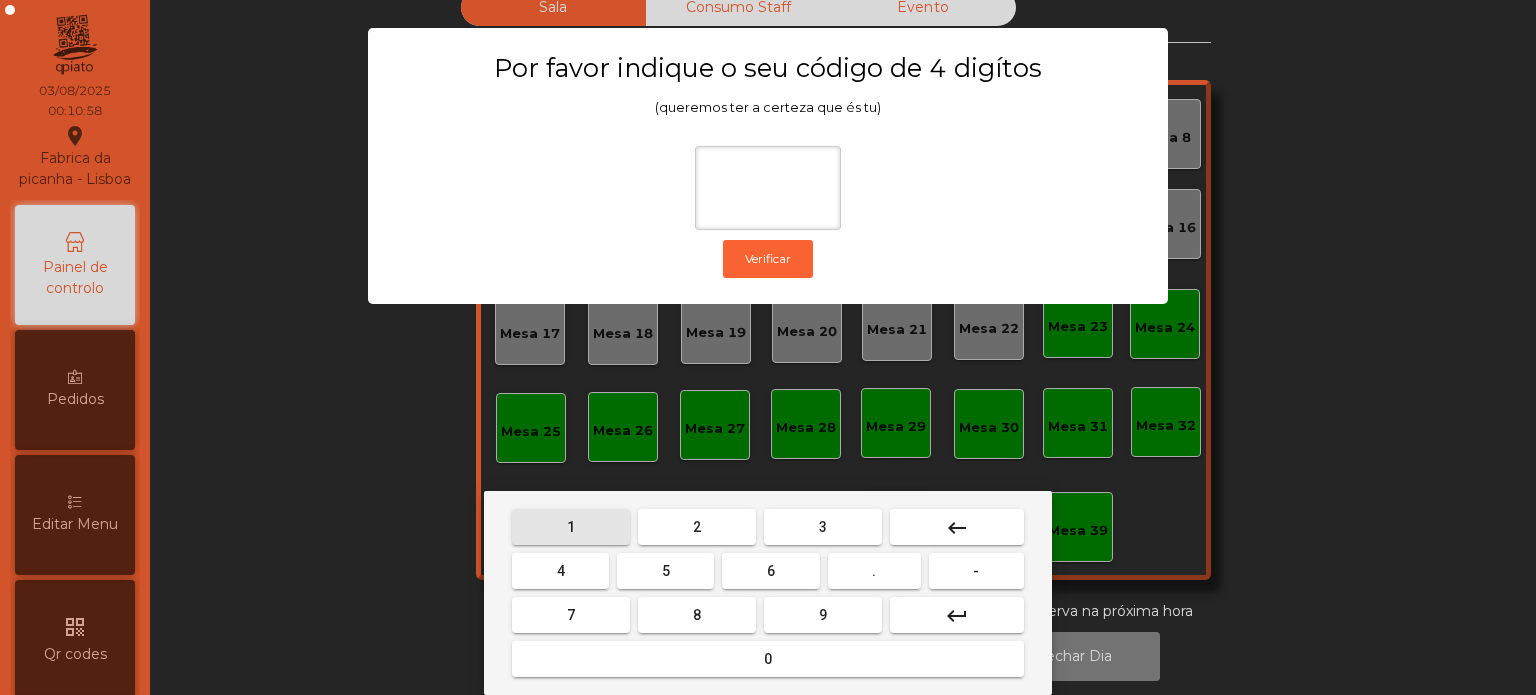 click on "1" at bounding box center (571, 527) 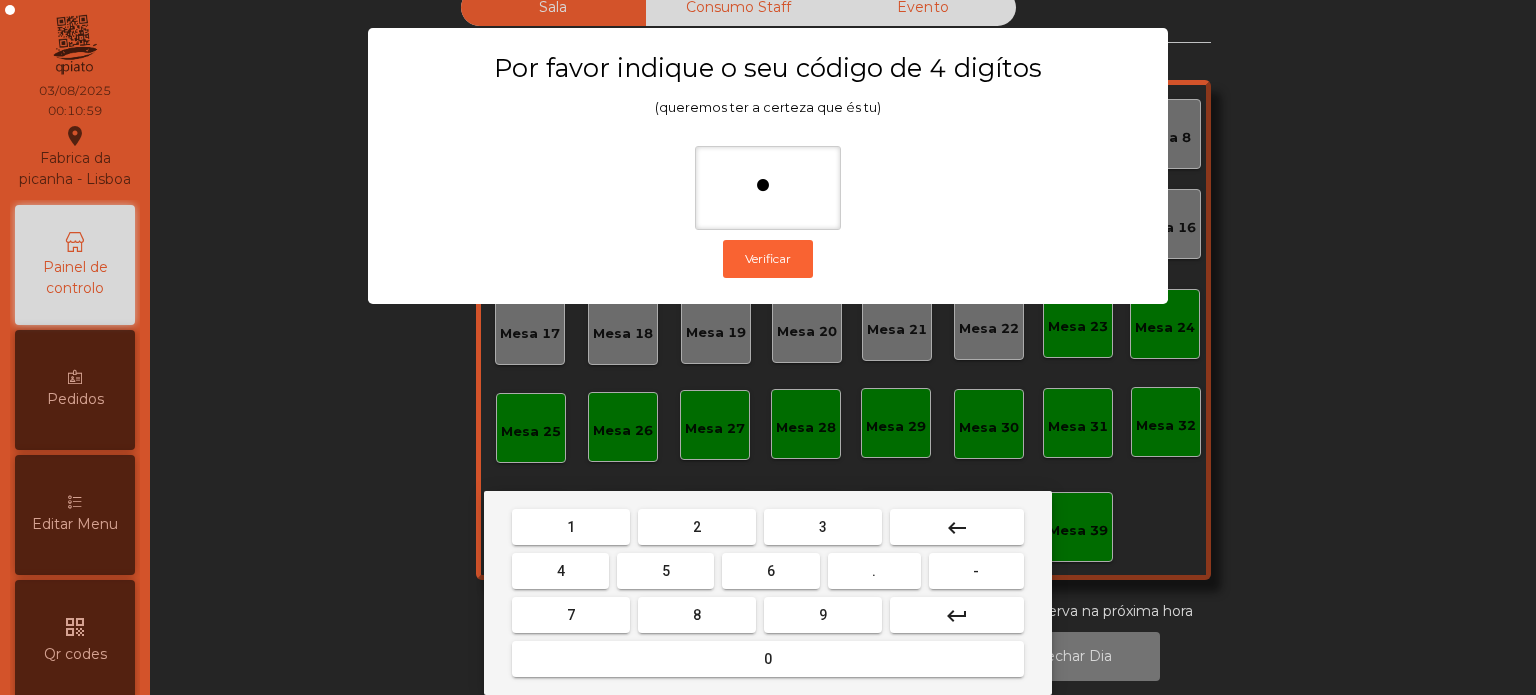 click on "3" at bounding box center (823, 527) 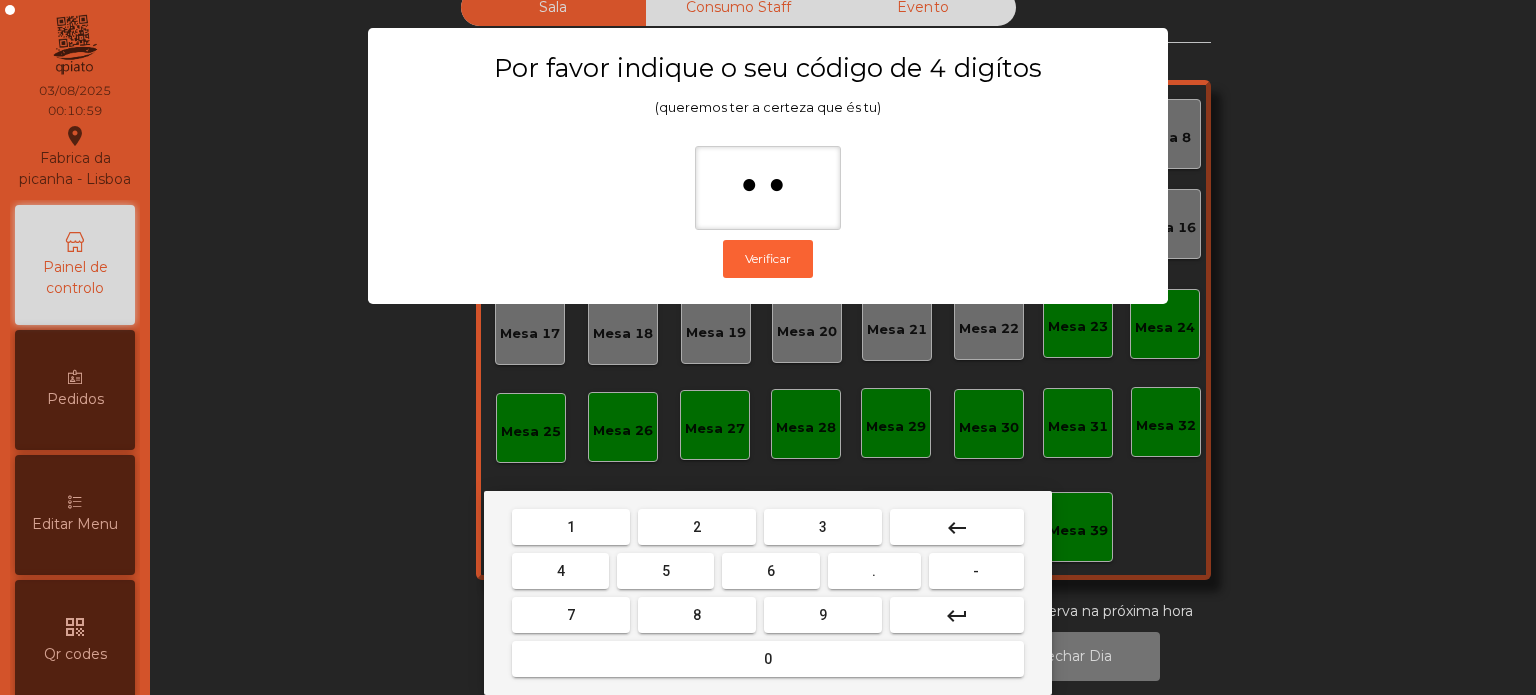 click on "5" at bounding box center [666, 571] 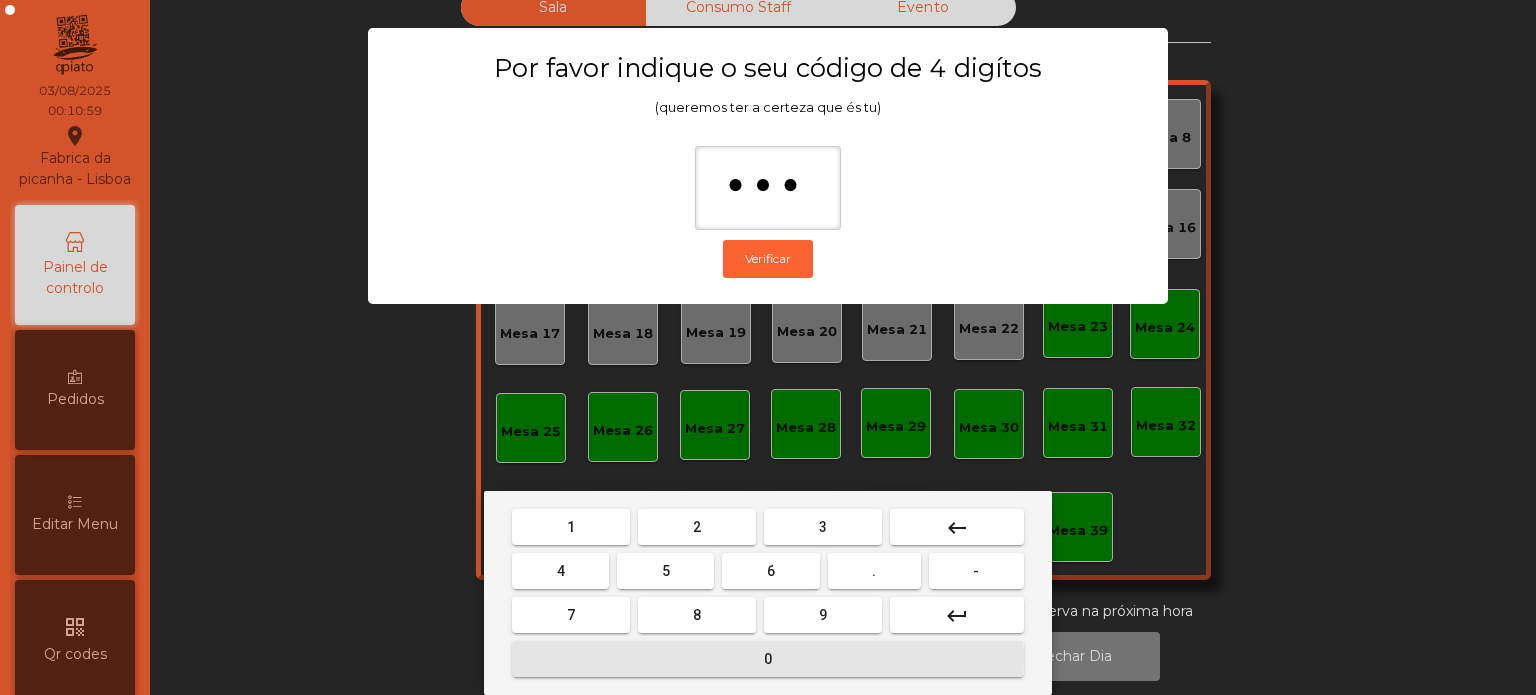 click on "0" at bounding box center [768, 659] 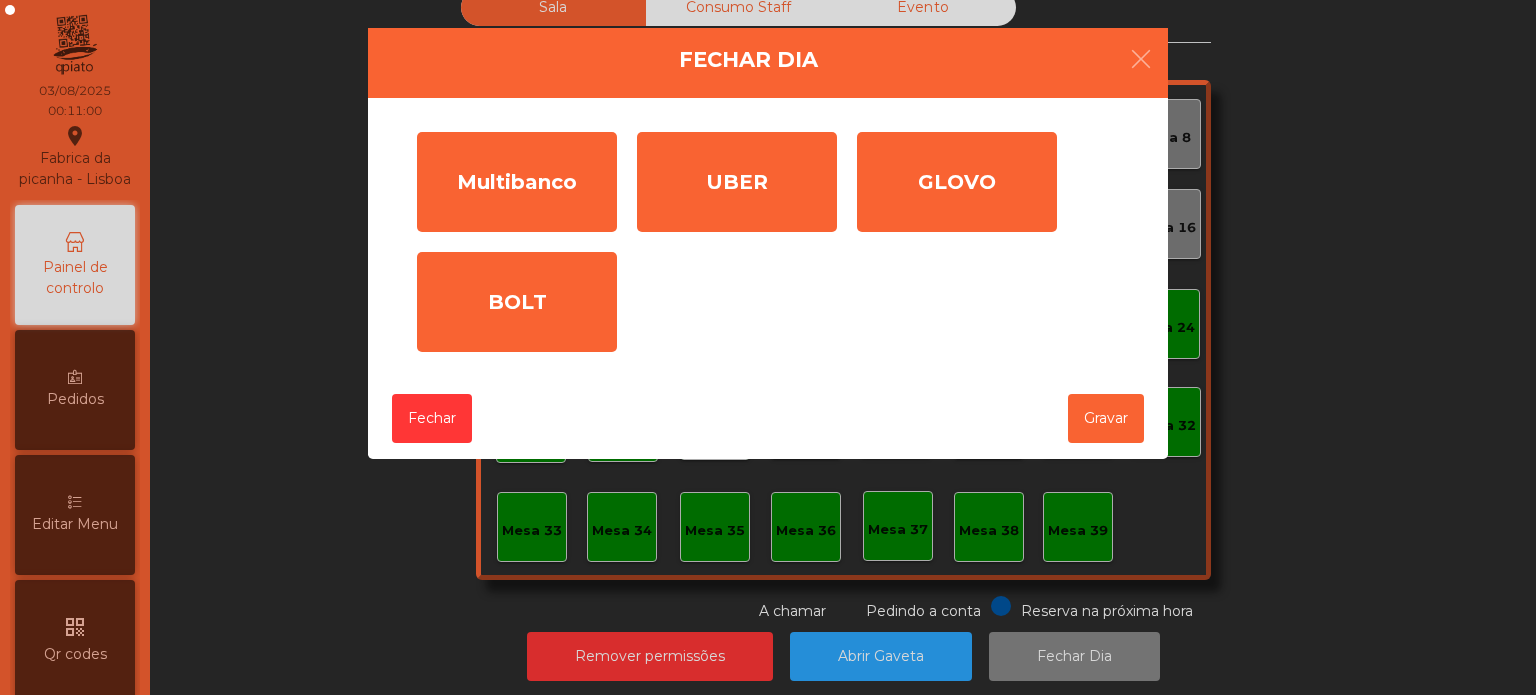 click on "Multibanco" 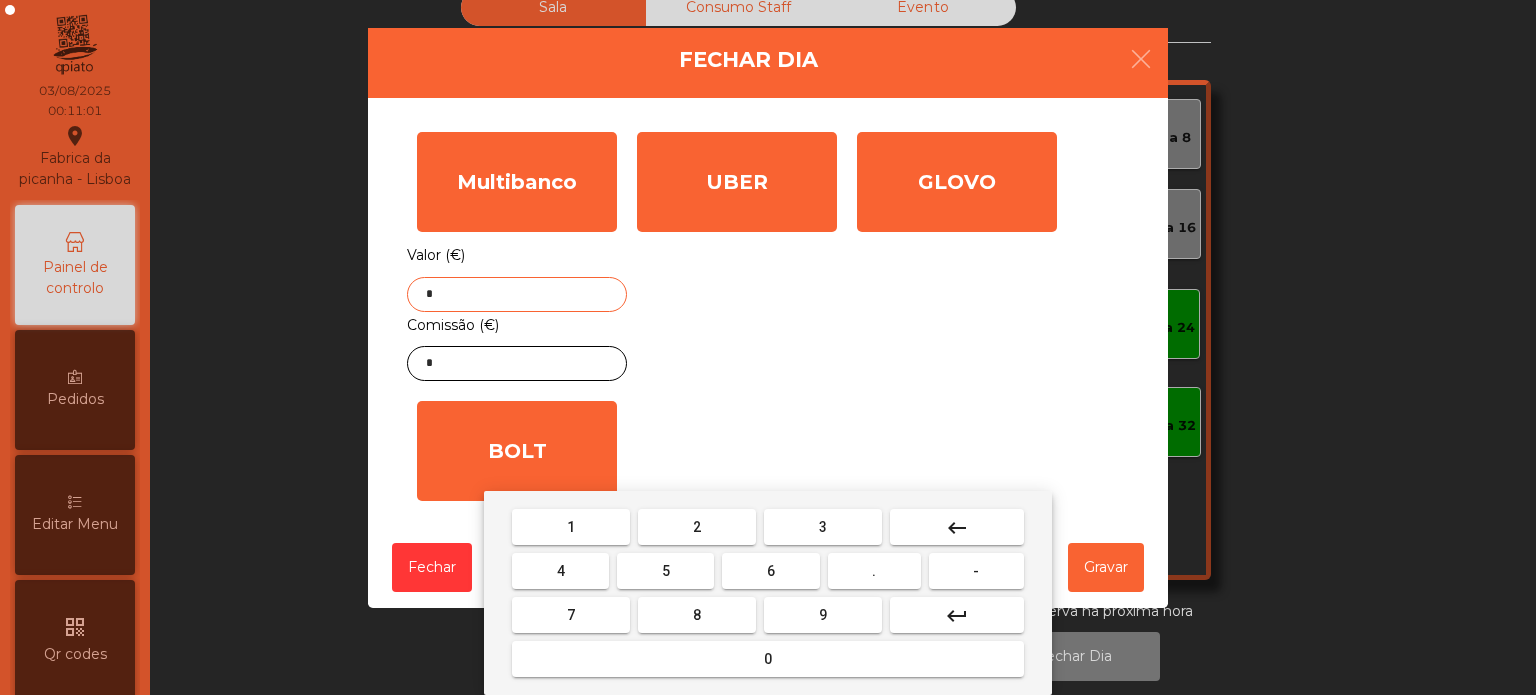 click on "keyboard_backspace" at bounding box center (957, 528) 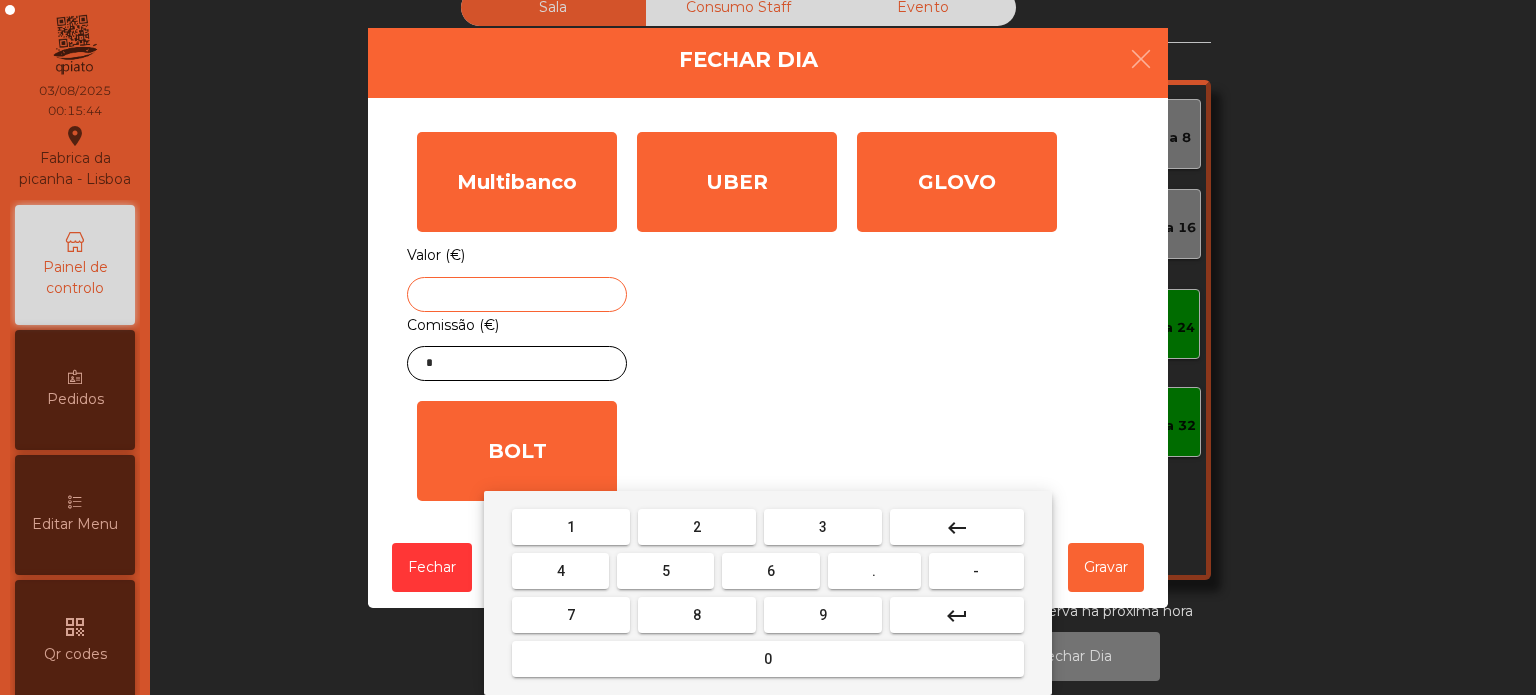 click on "1" at bounding box center [571, 527] 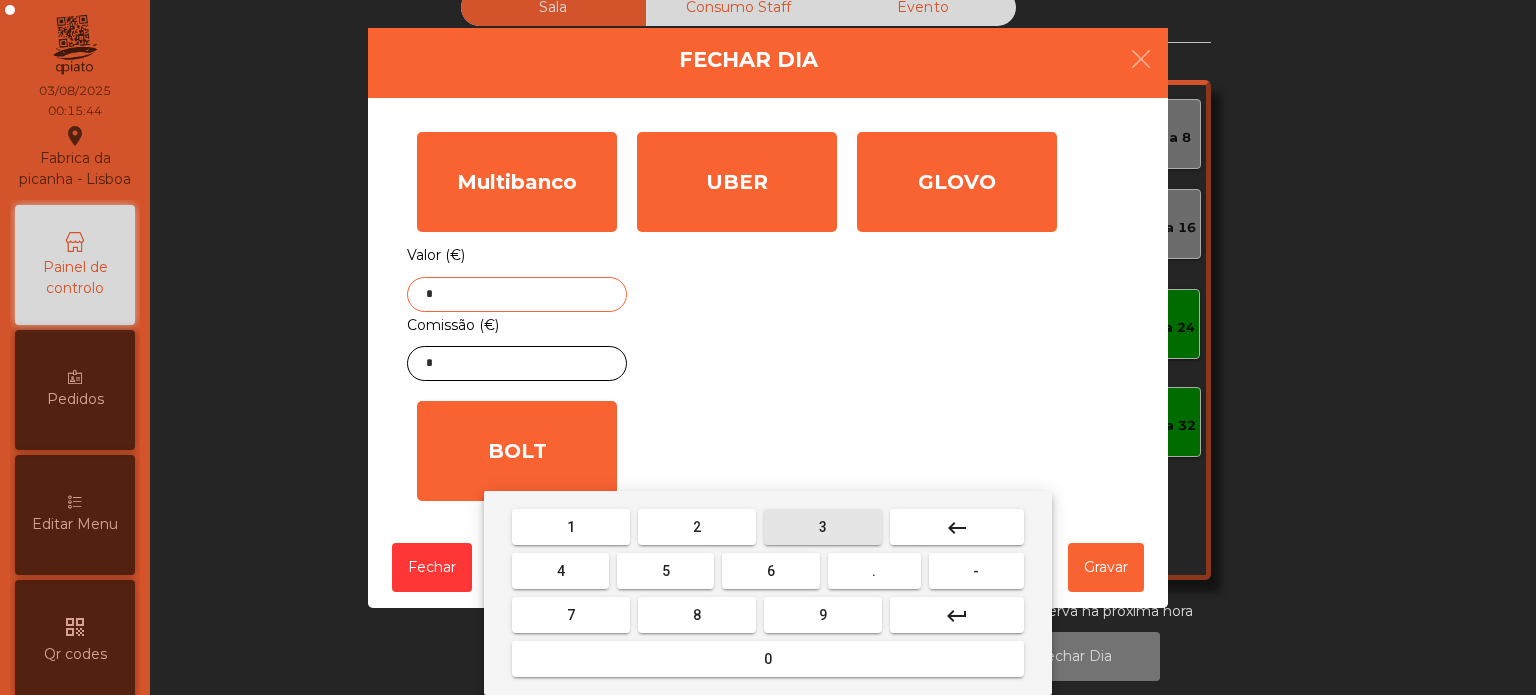 click on "3" at bounding box center (823, 527) 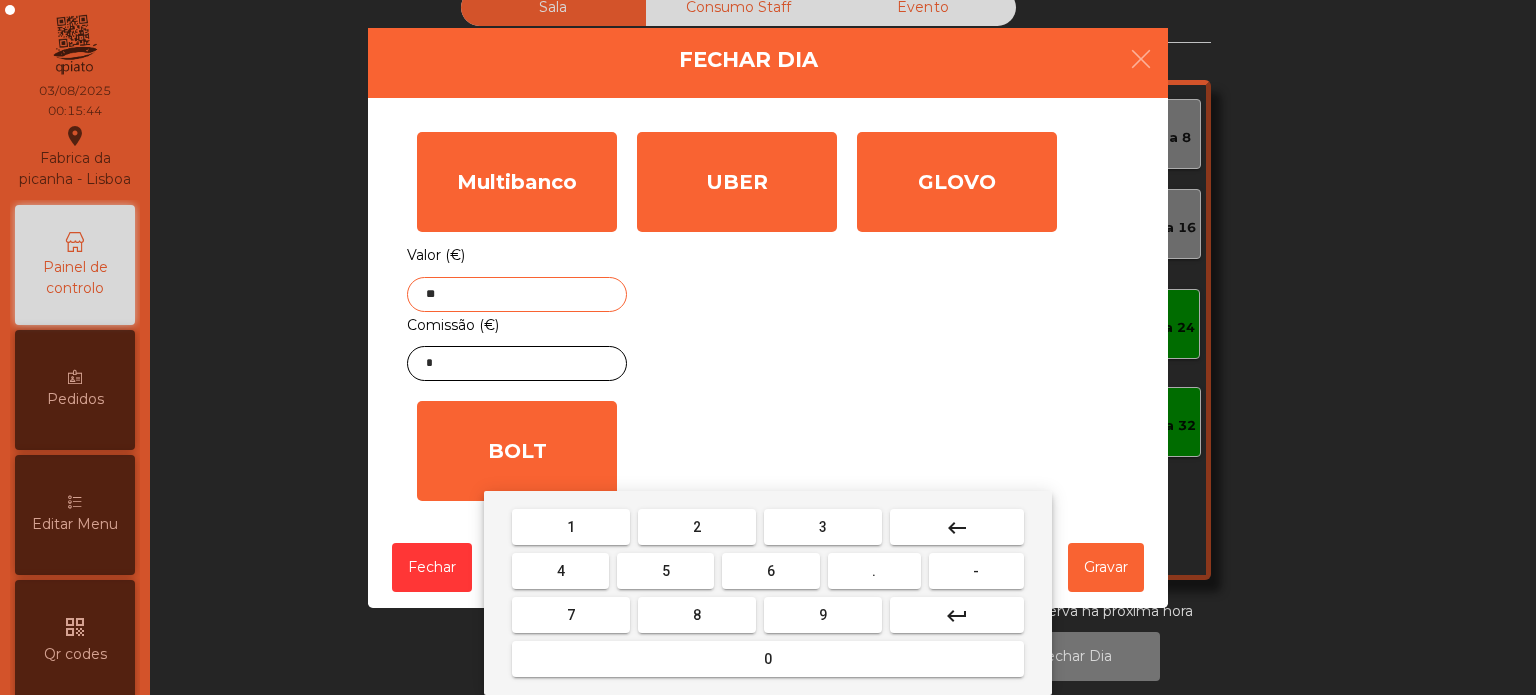 click on "5" at bounding box center [666, 571] 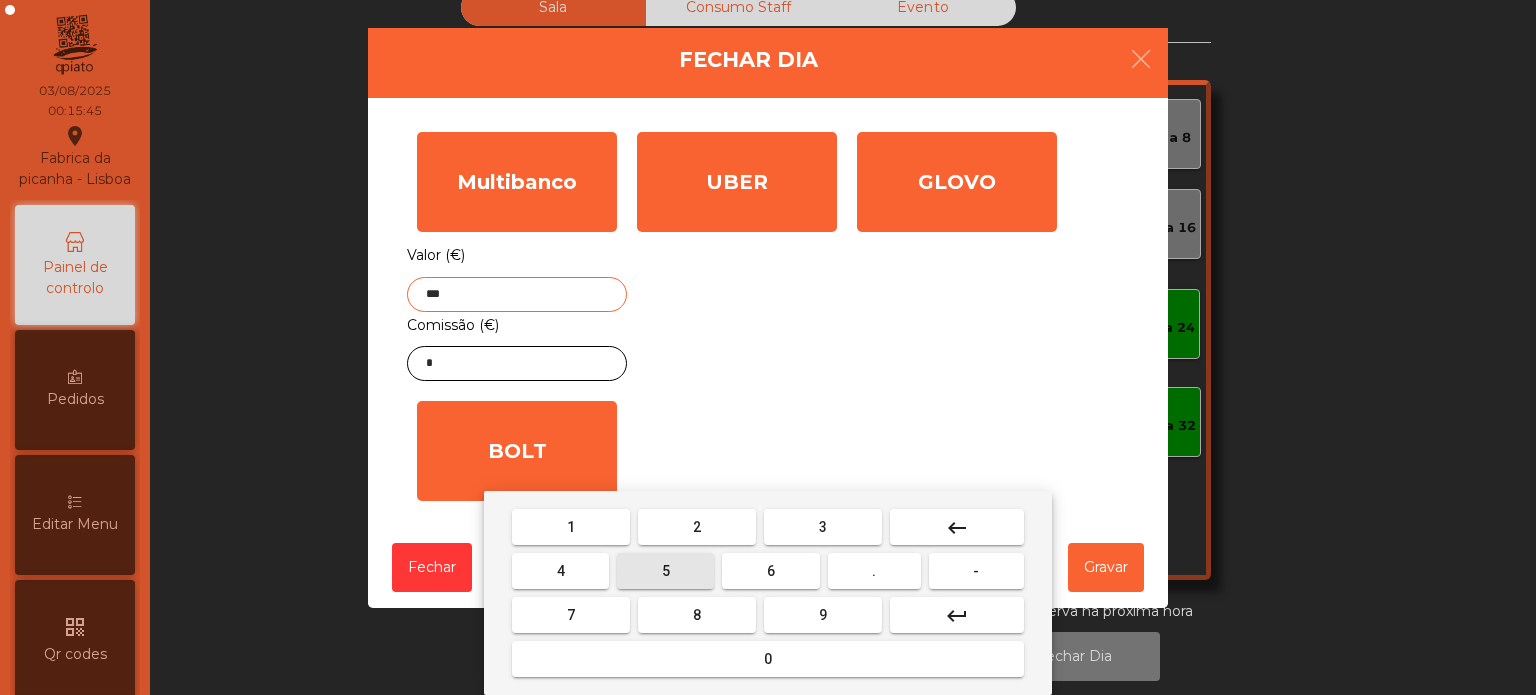 click on "1" at bounding box center (571, 527) 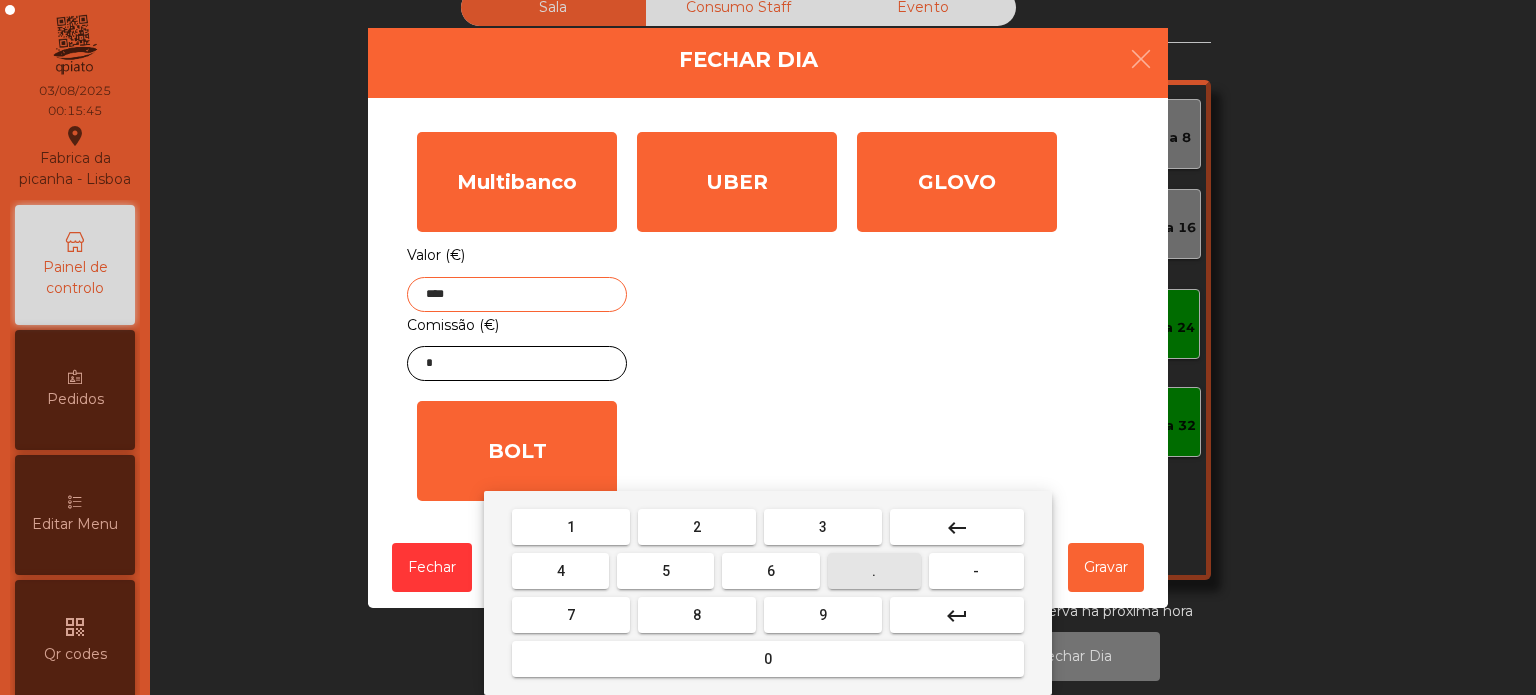 click on "." at bounding box center (874, 571) 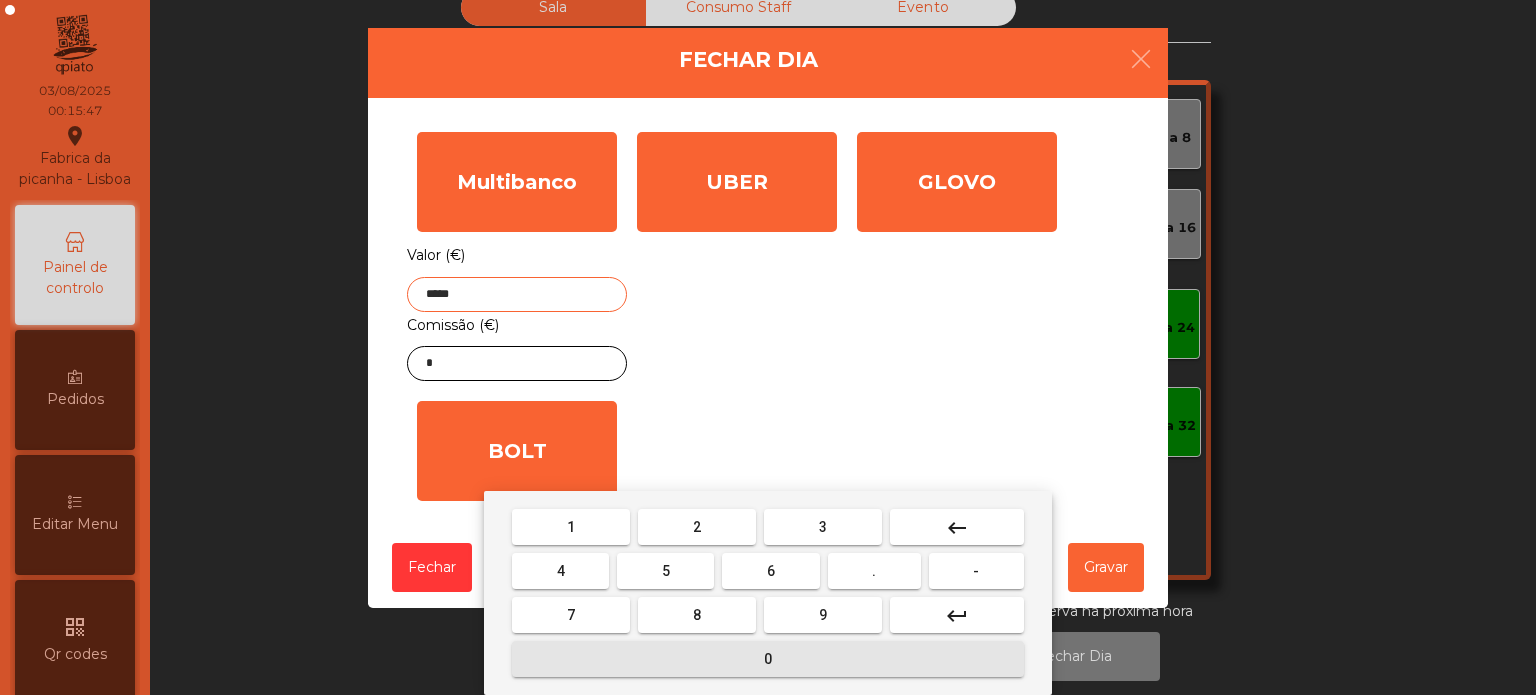 click on "0" at bounding box center (768, 659) 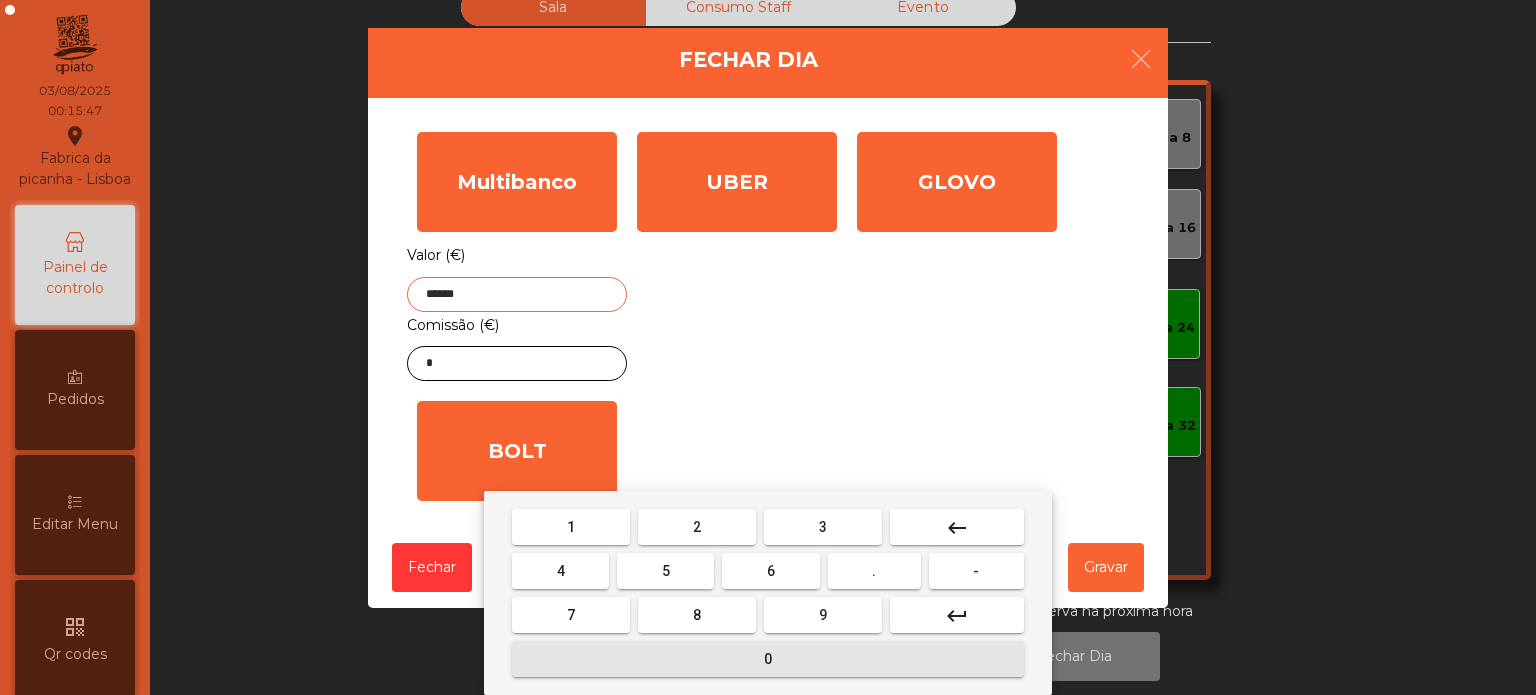 click on "9" at bounding box center [823, 615] 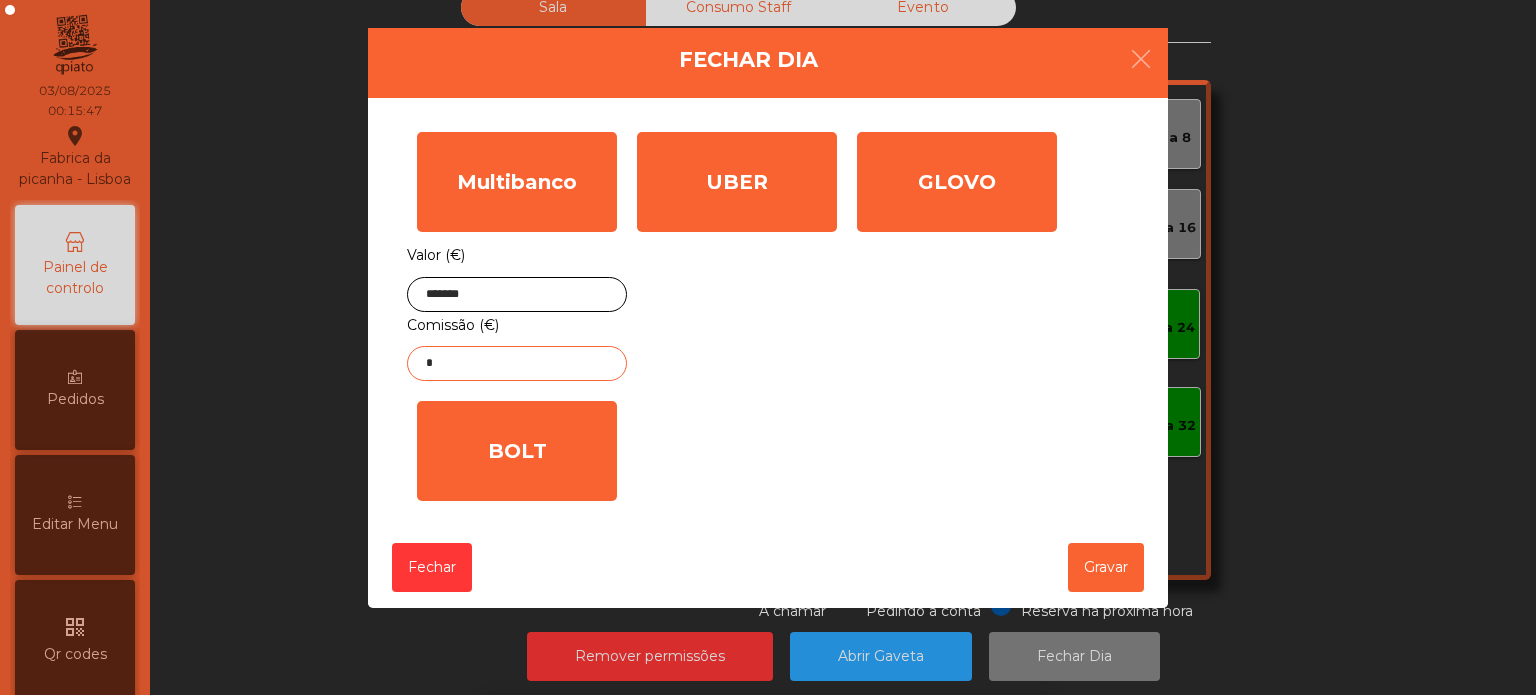 click on "*" 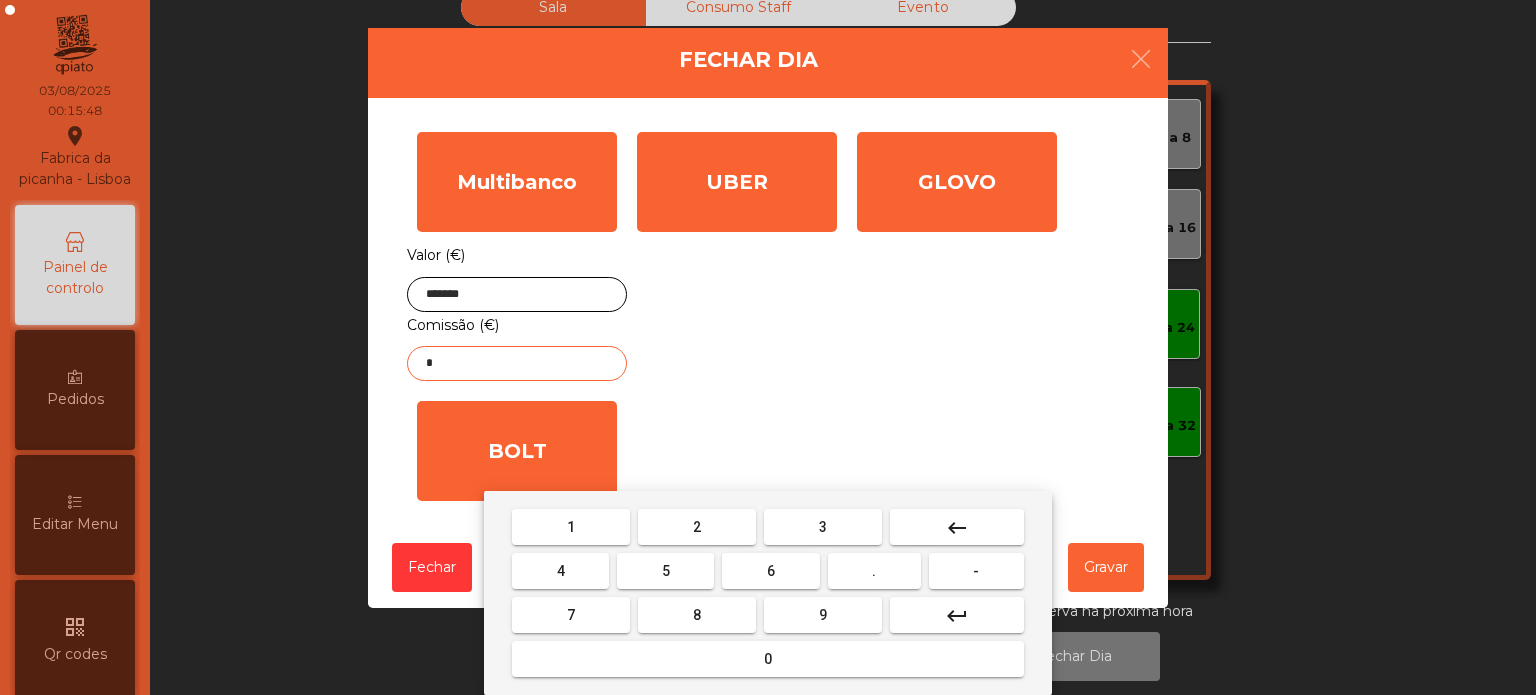 click on "keyboard_backspace" at bounding box center (957, 527) 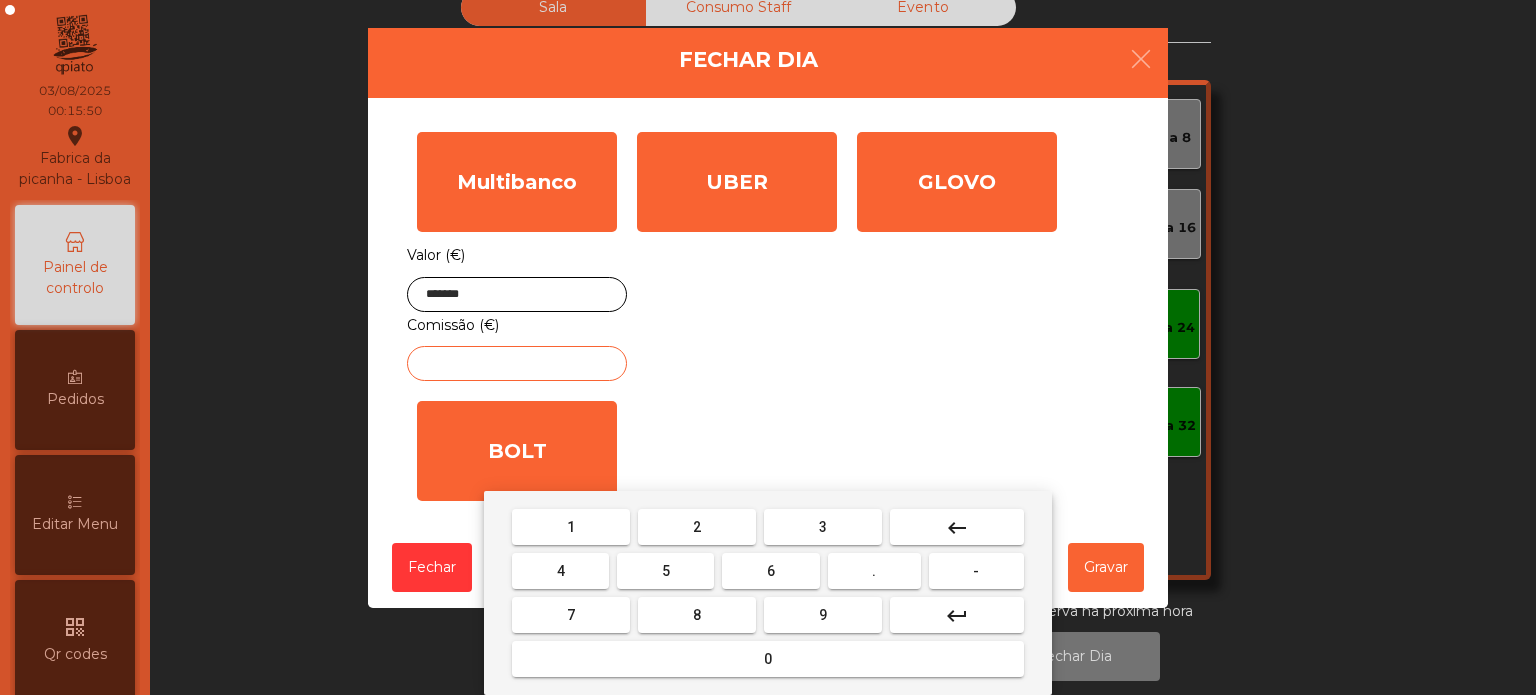 click on "9" at bounding box center (823, 615) 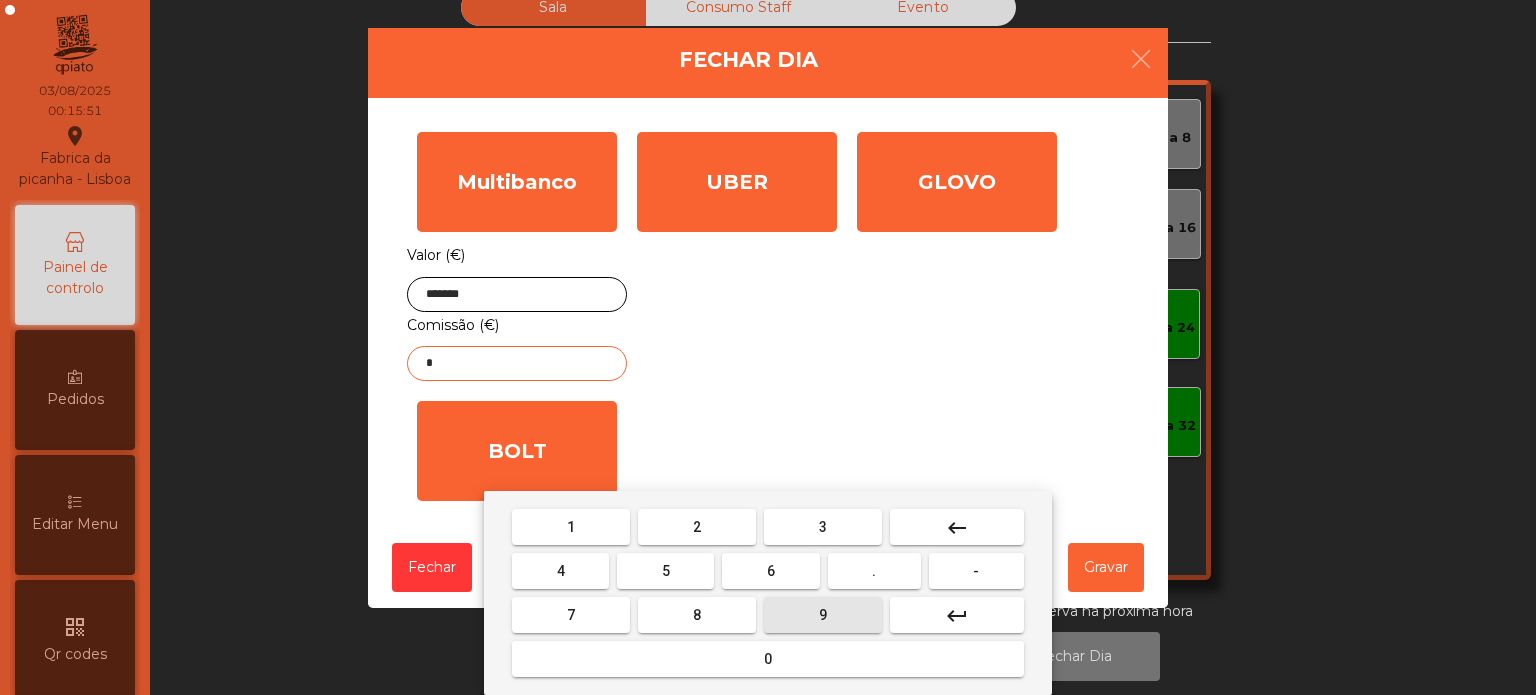 click on "." at bounding box center [874, 571] 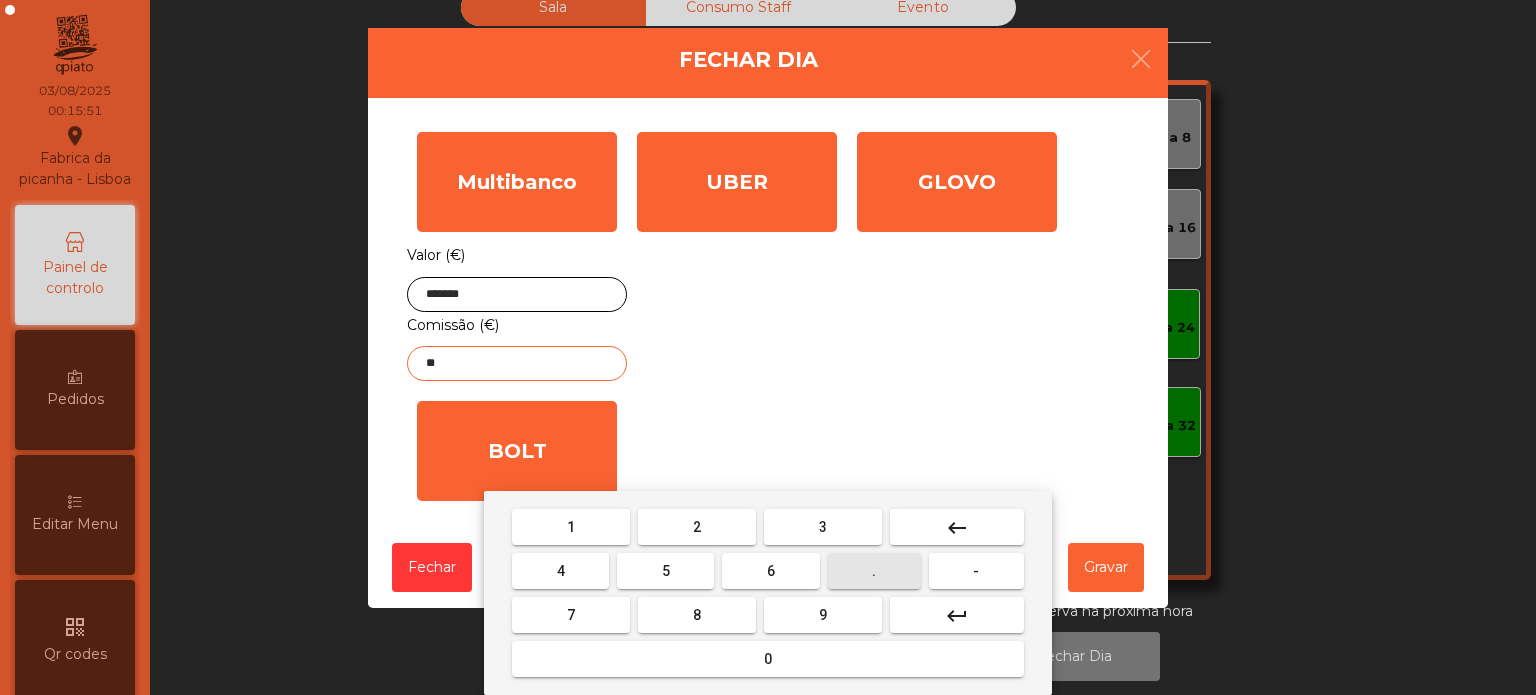 click on "3" at bounding box center [823, 527] 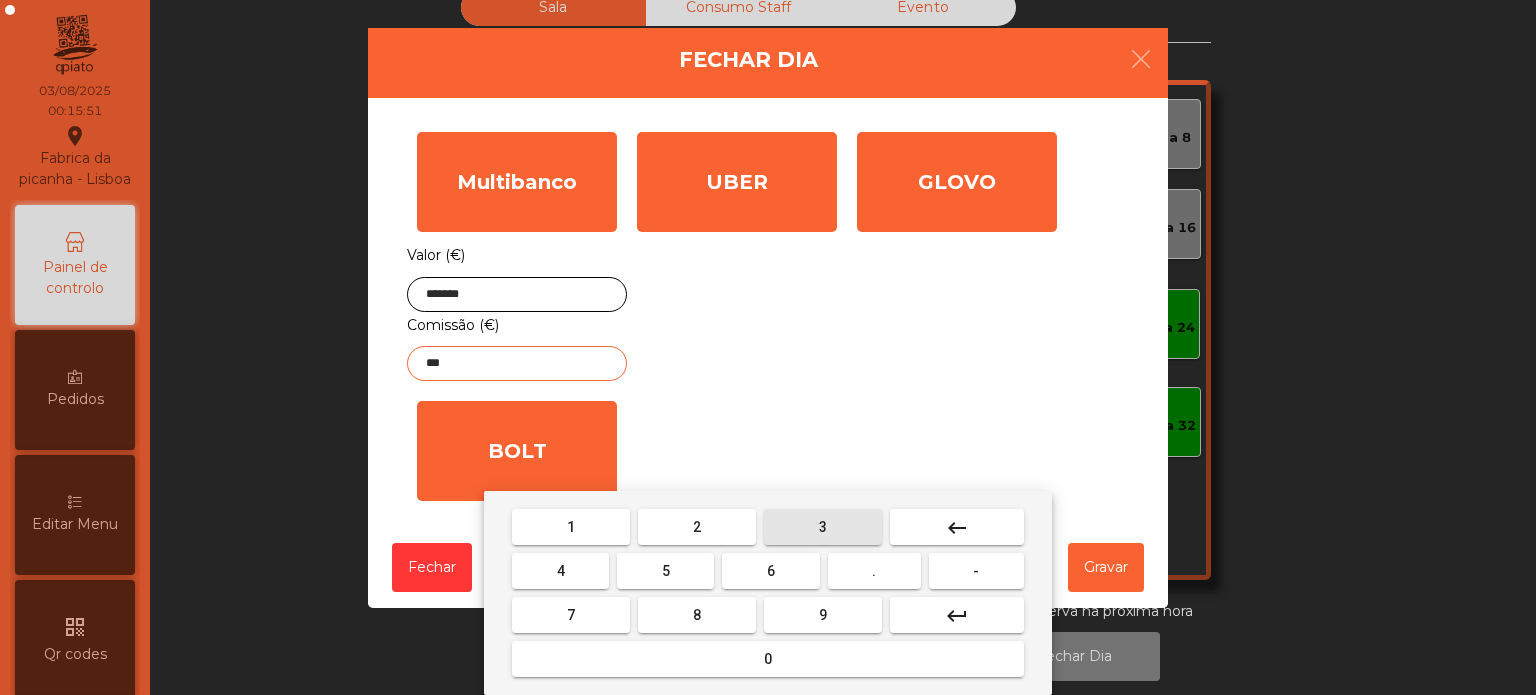 click on "9" at bounding box center (823, 615) 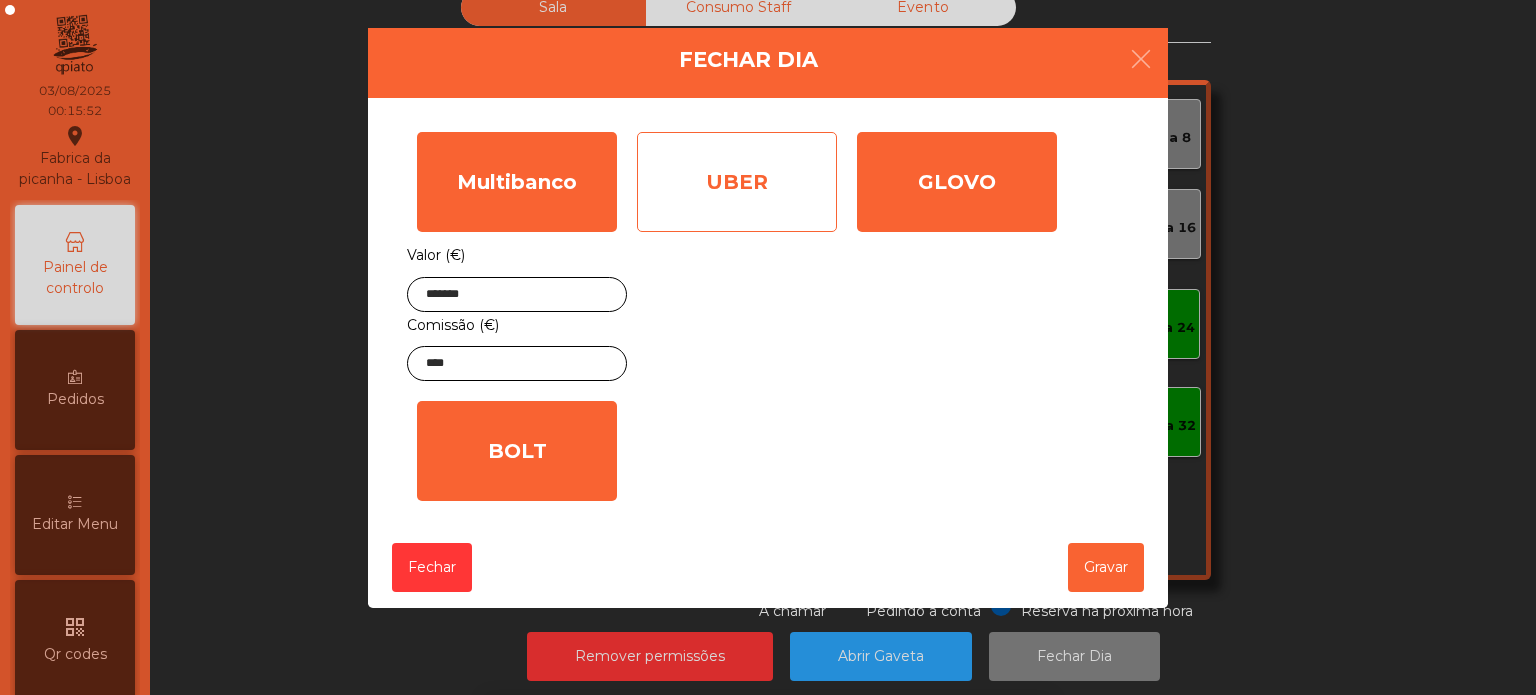 click on "UBER" 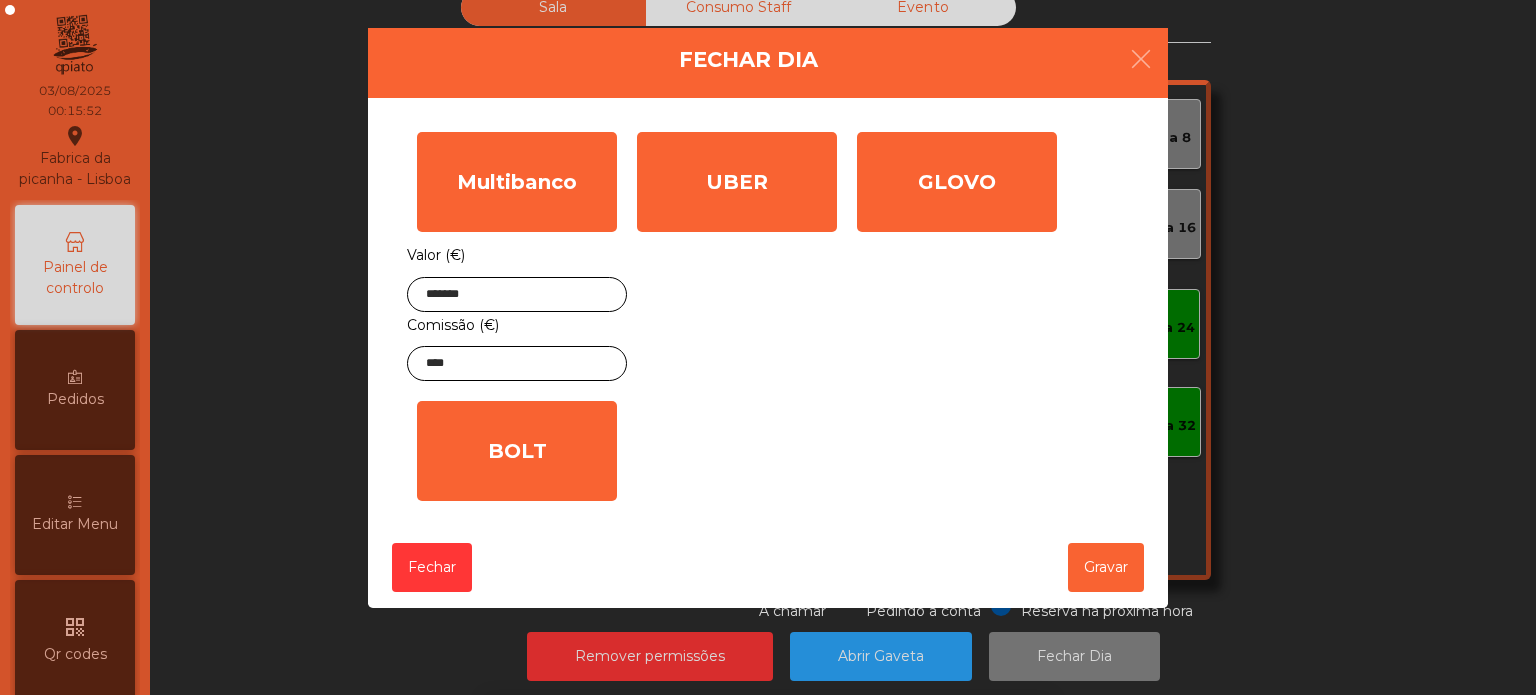 click on "*" 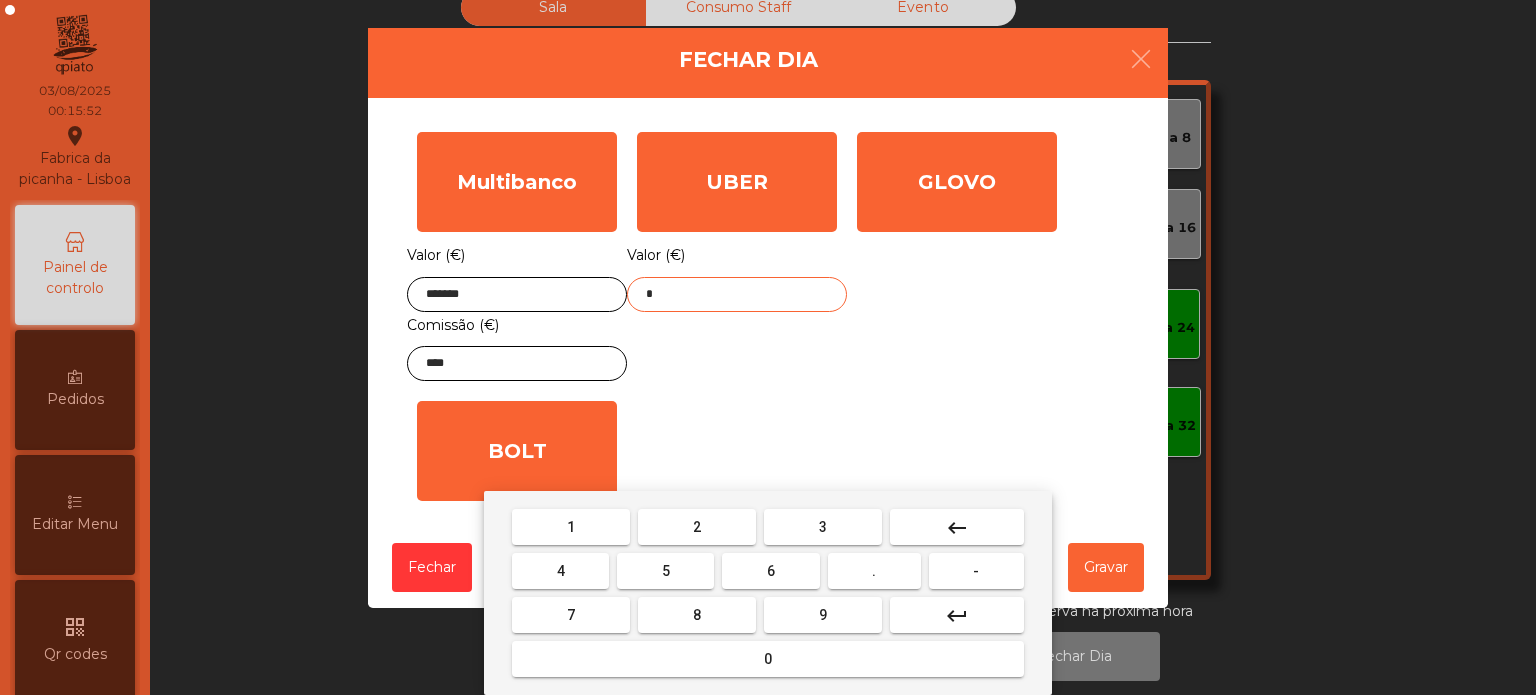 click on "keyboard_backspace" at bounding box center [957, 527] 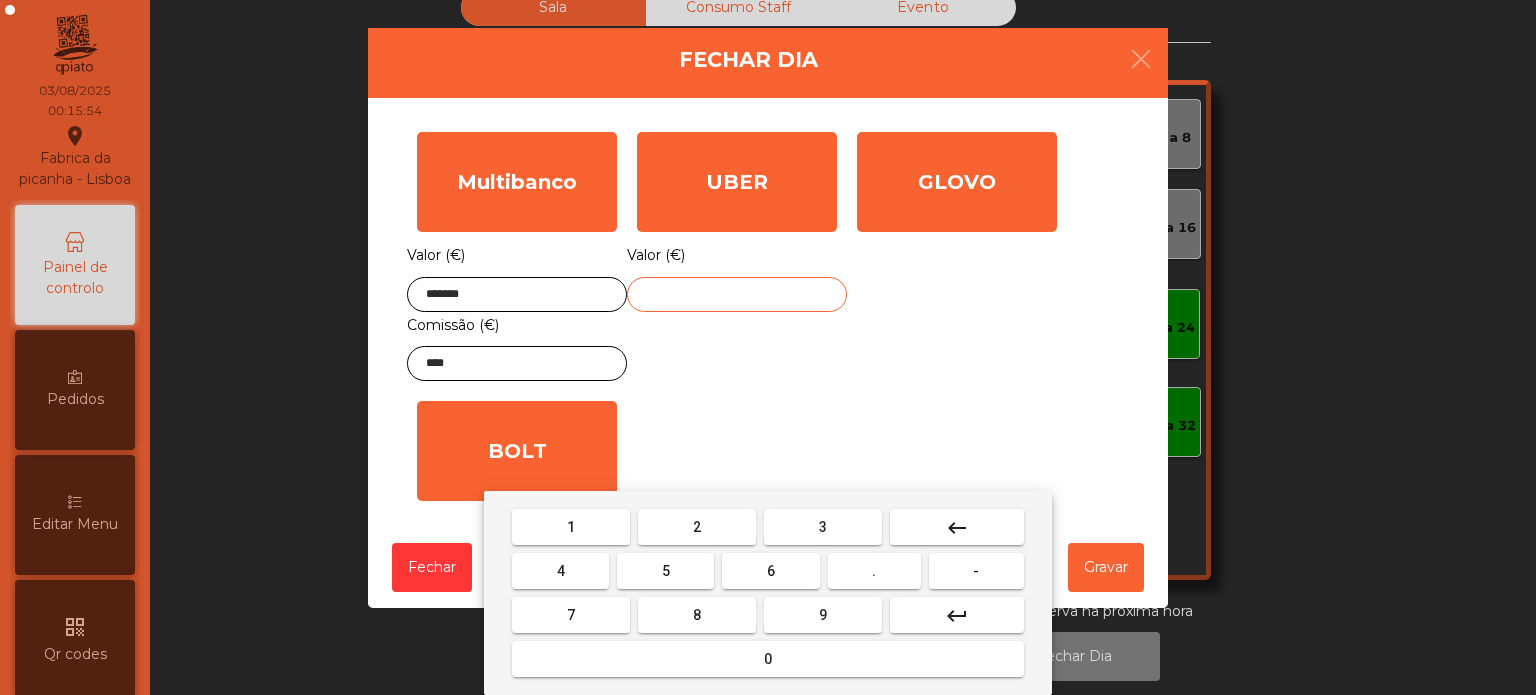click on "2" at bounding box center [697, 527] 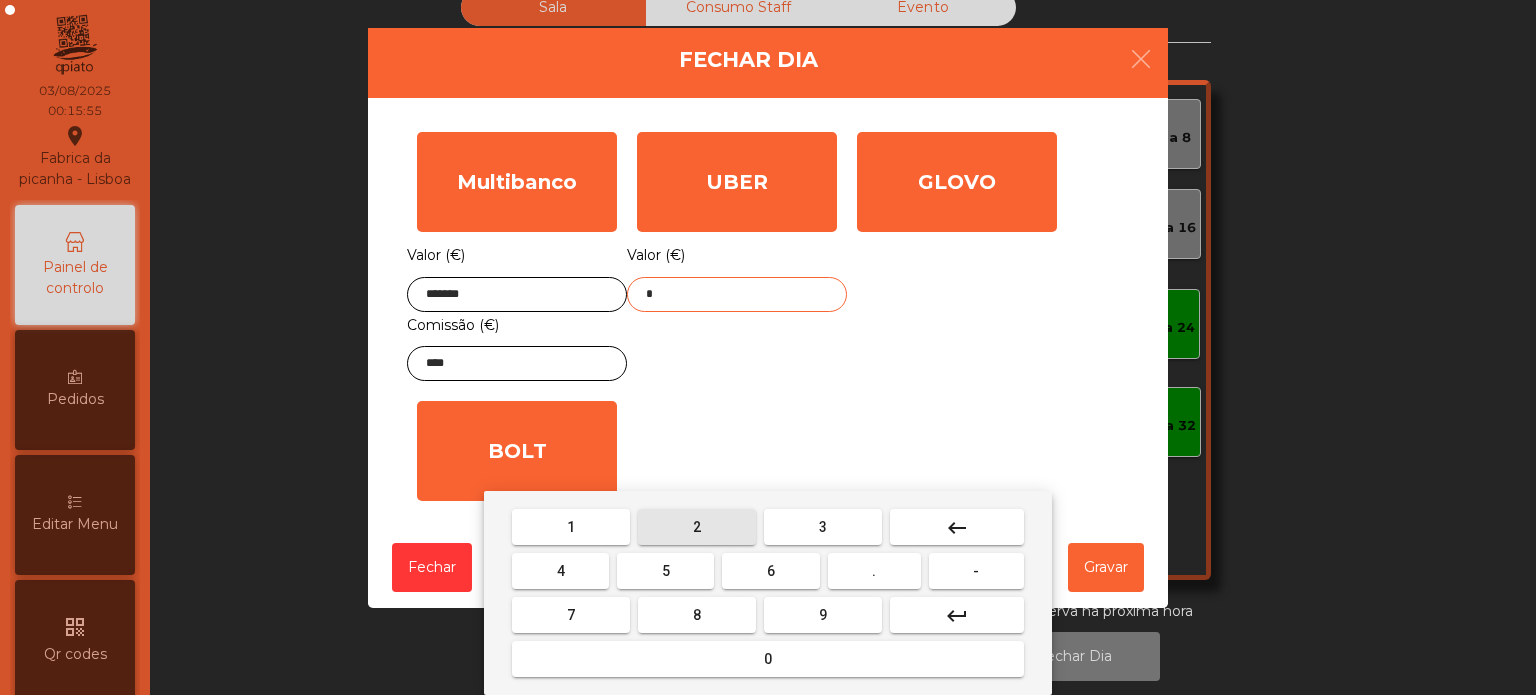 click on "1" at bounding box center (571, 527) 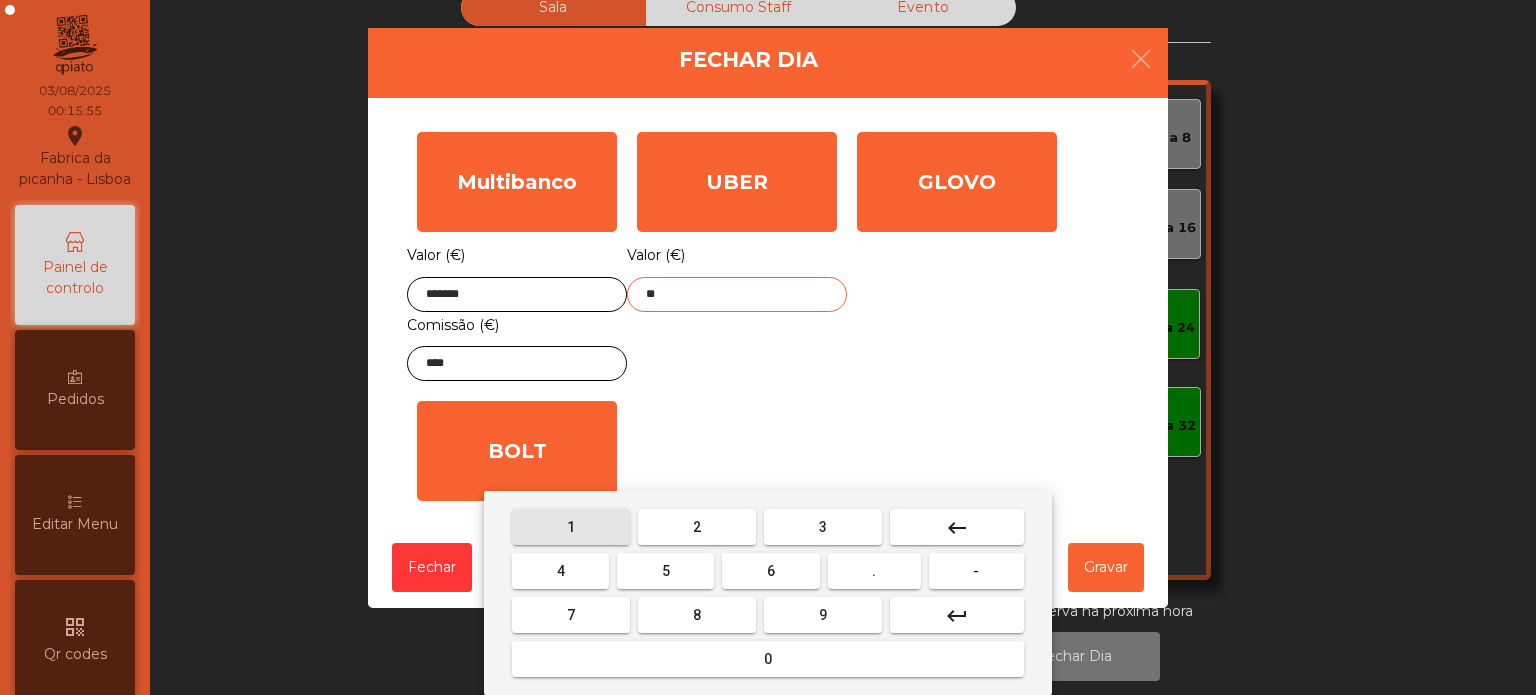 click on "7" at bounding box center [571, 615] 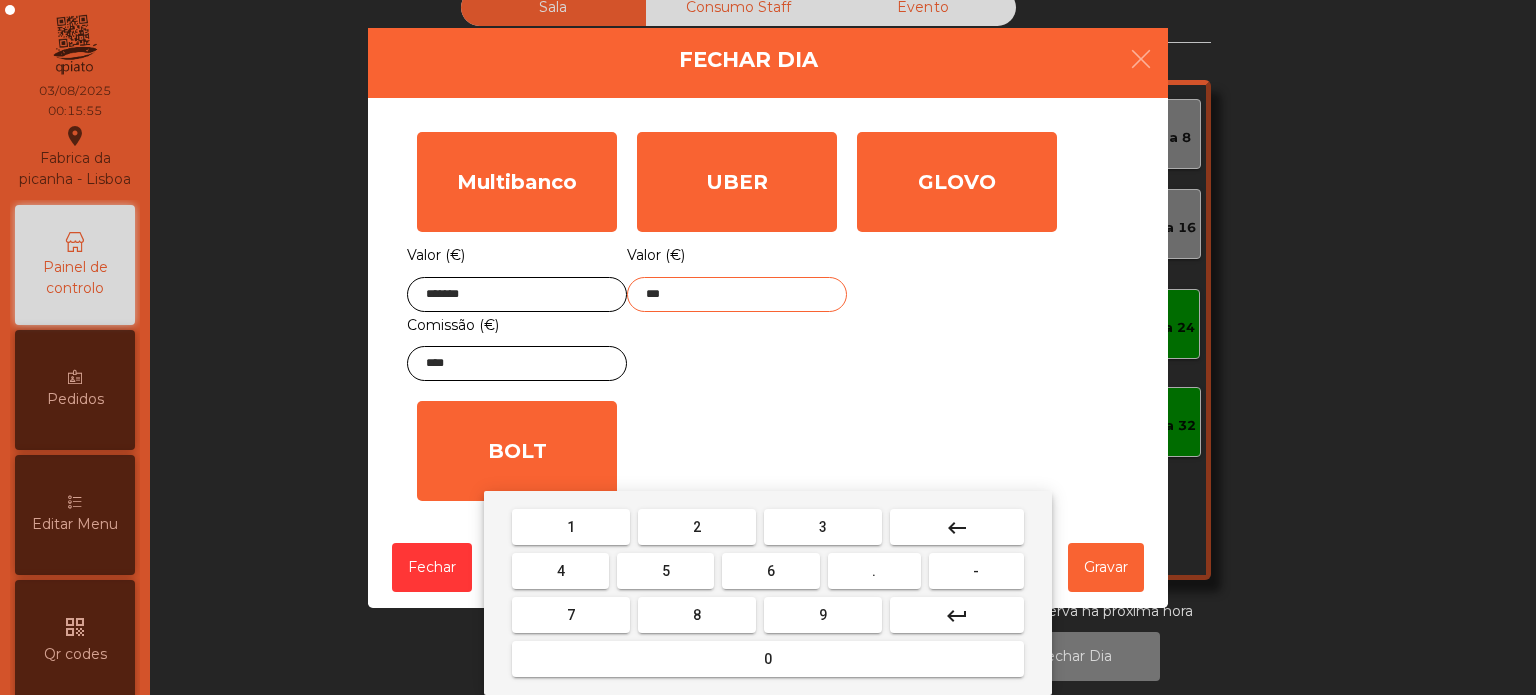 click on "." at bounding box center (874, 571) 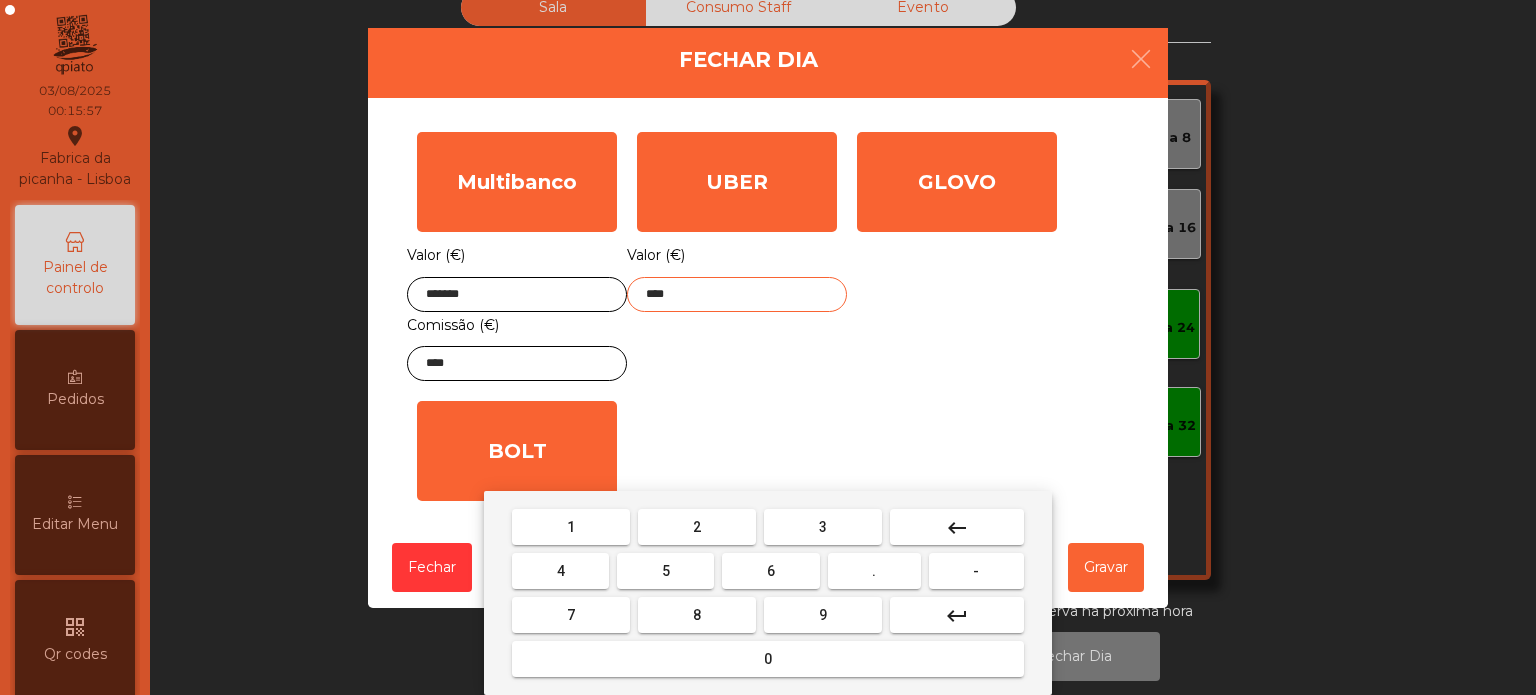 click on "6" at bounding box center [770, 571] 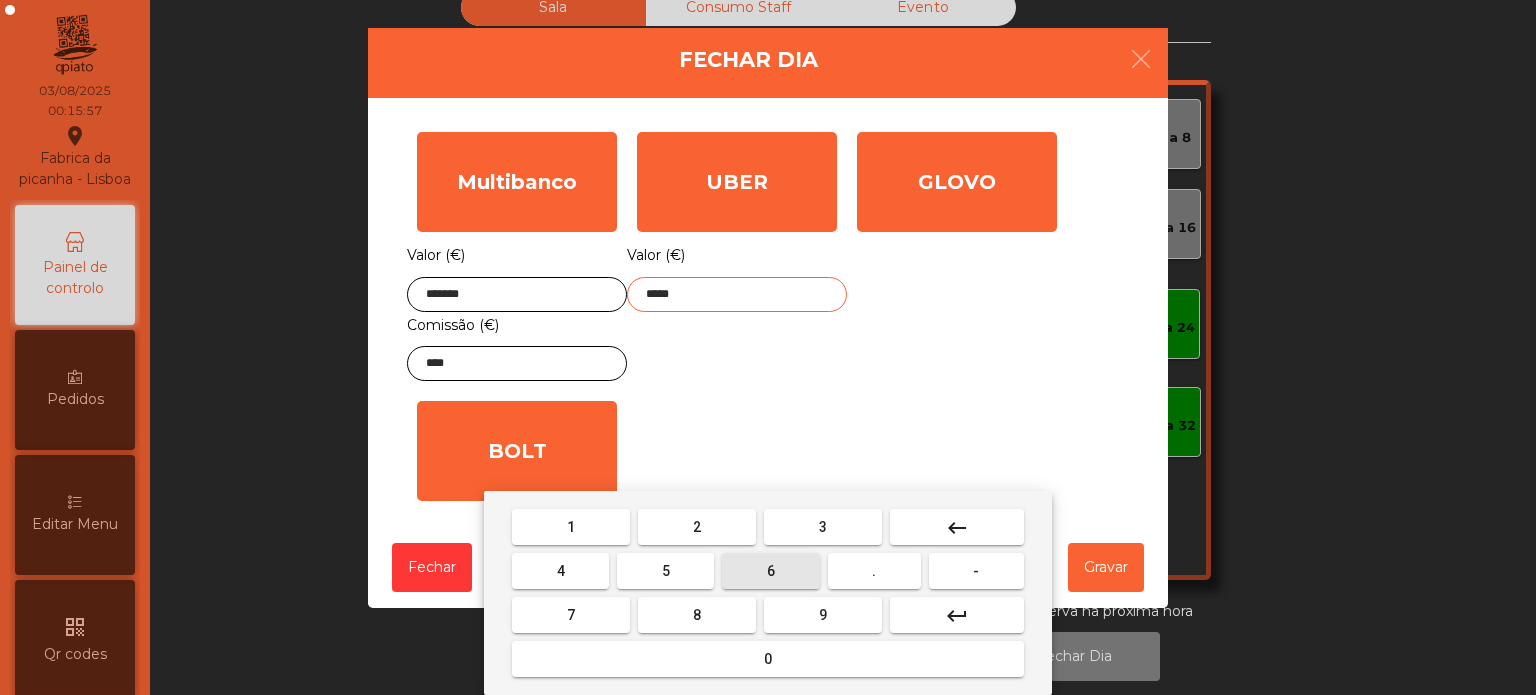 click on "6" at bounding box center (770, 571) 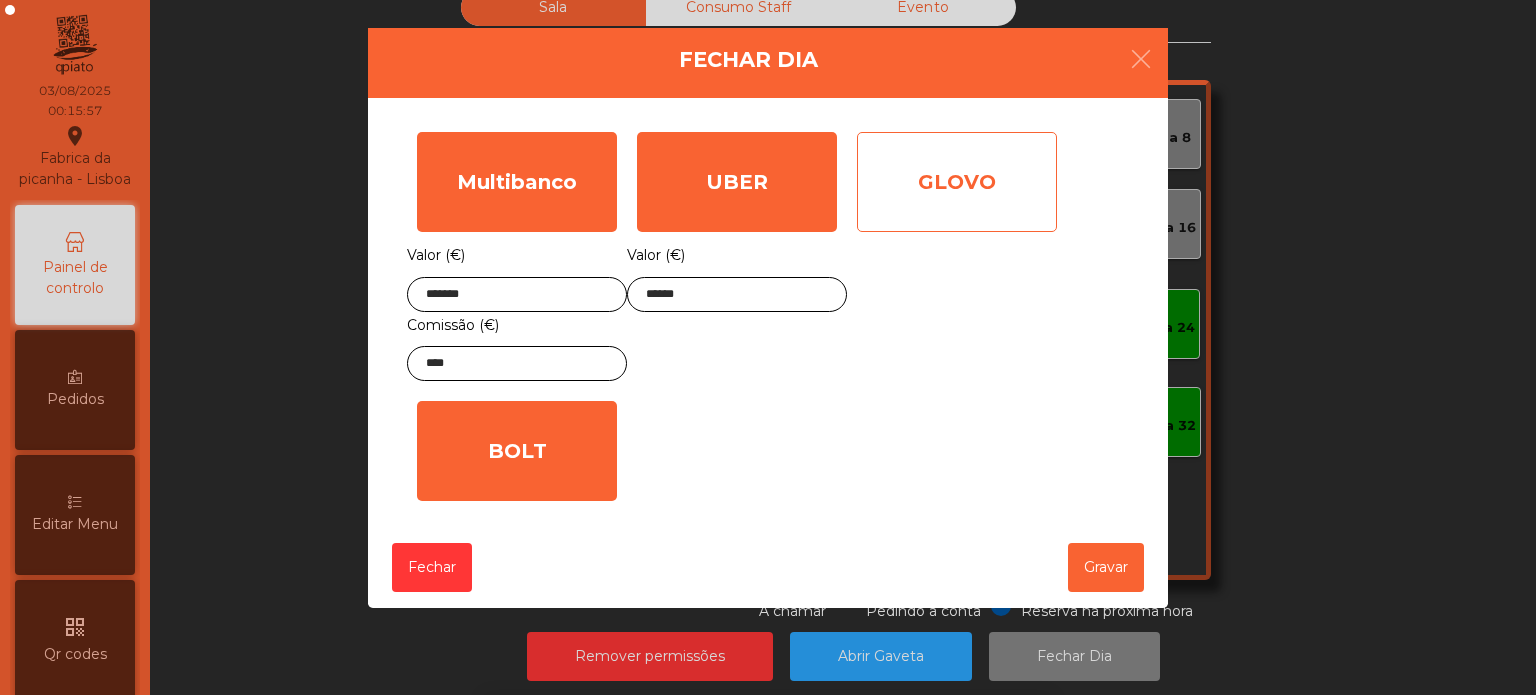 click on "GLOVO" 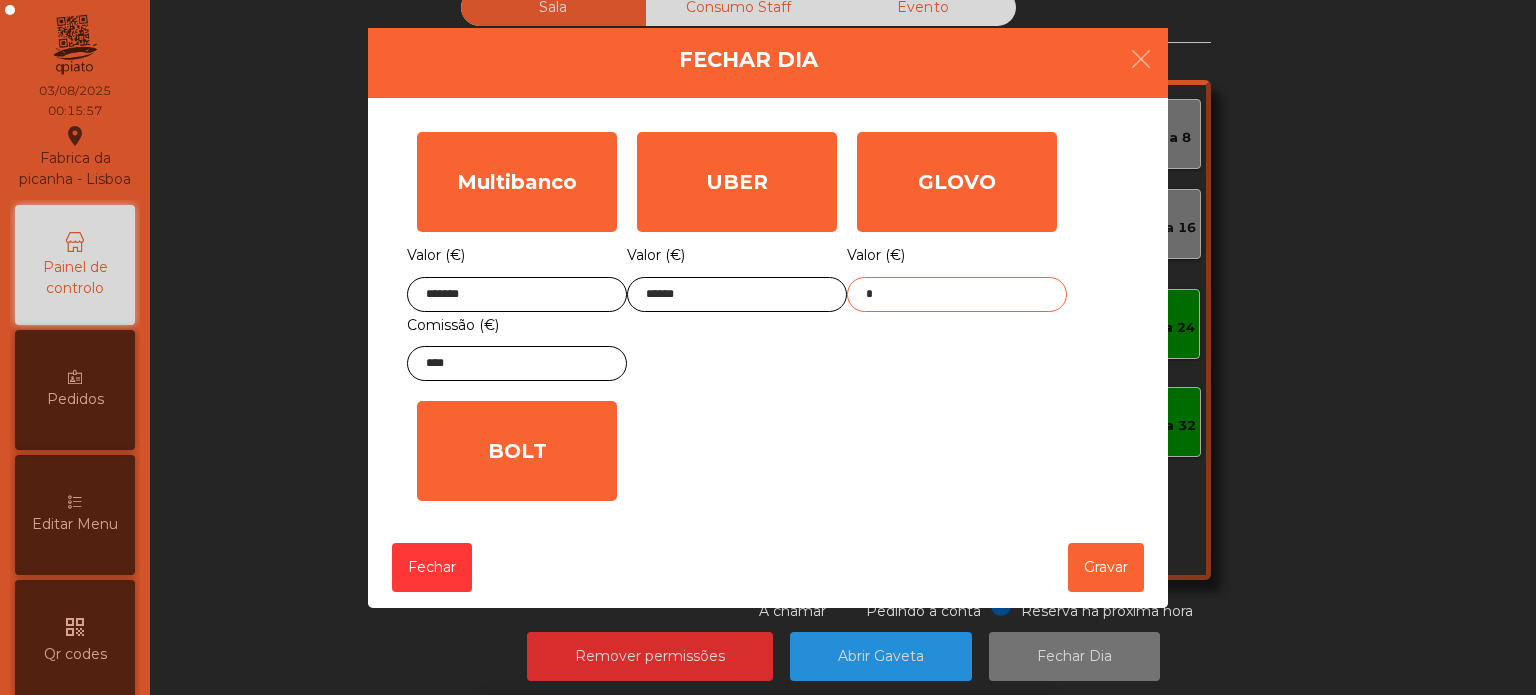 click on "*" 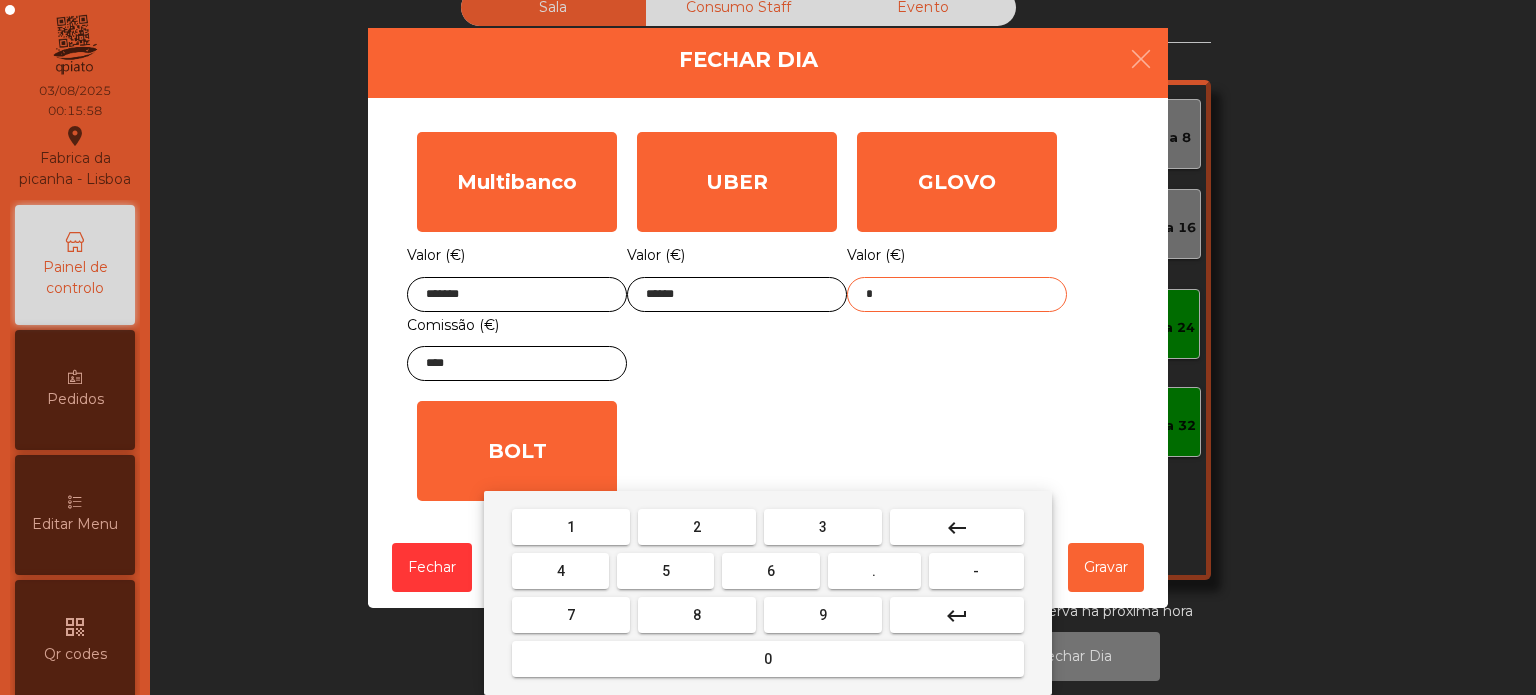 click on "keyboard_backspace" at bounding box center (957, 528) 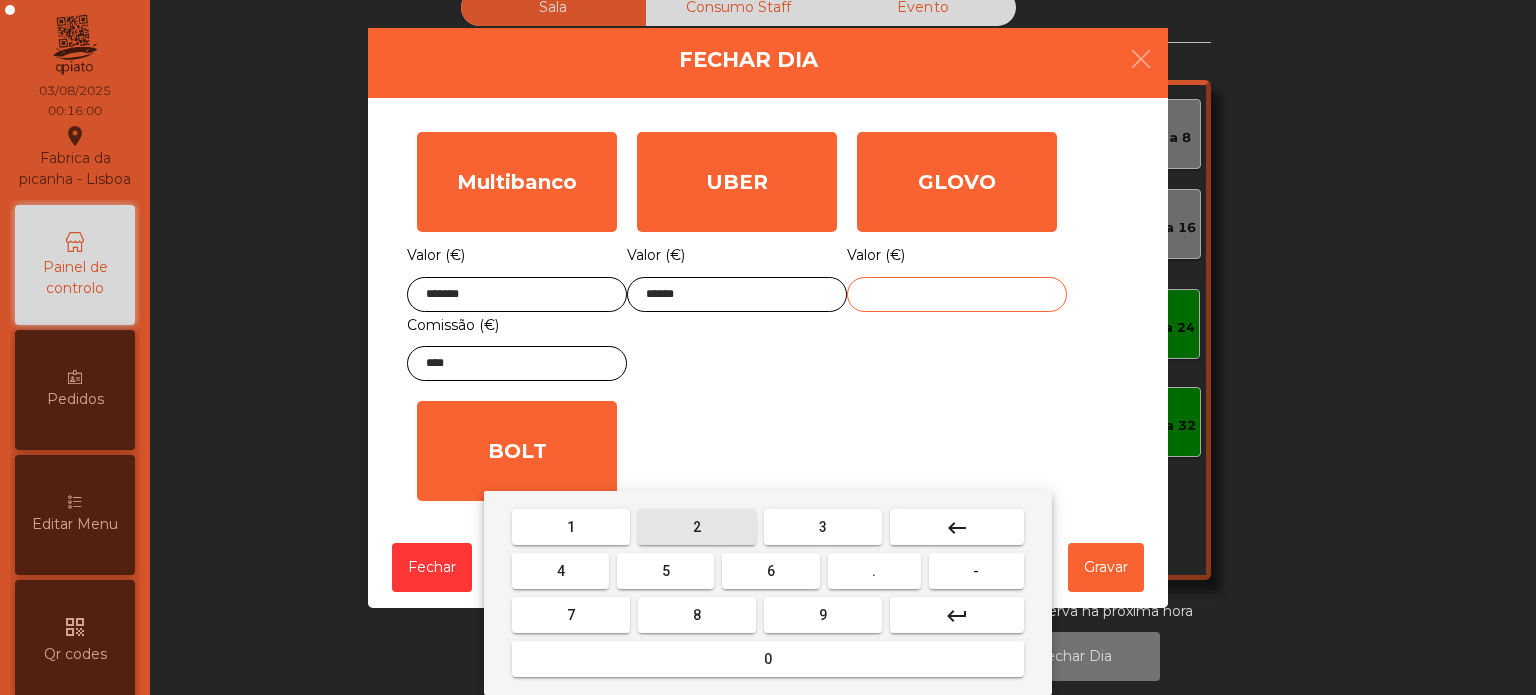 click on "2" at bounding box center [697, 527] 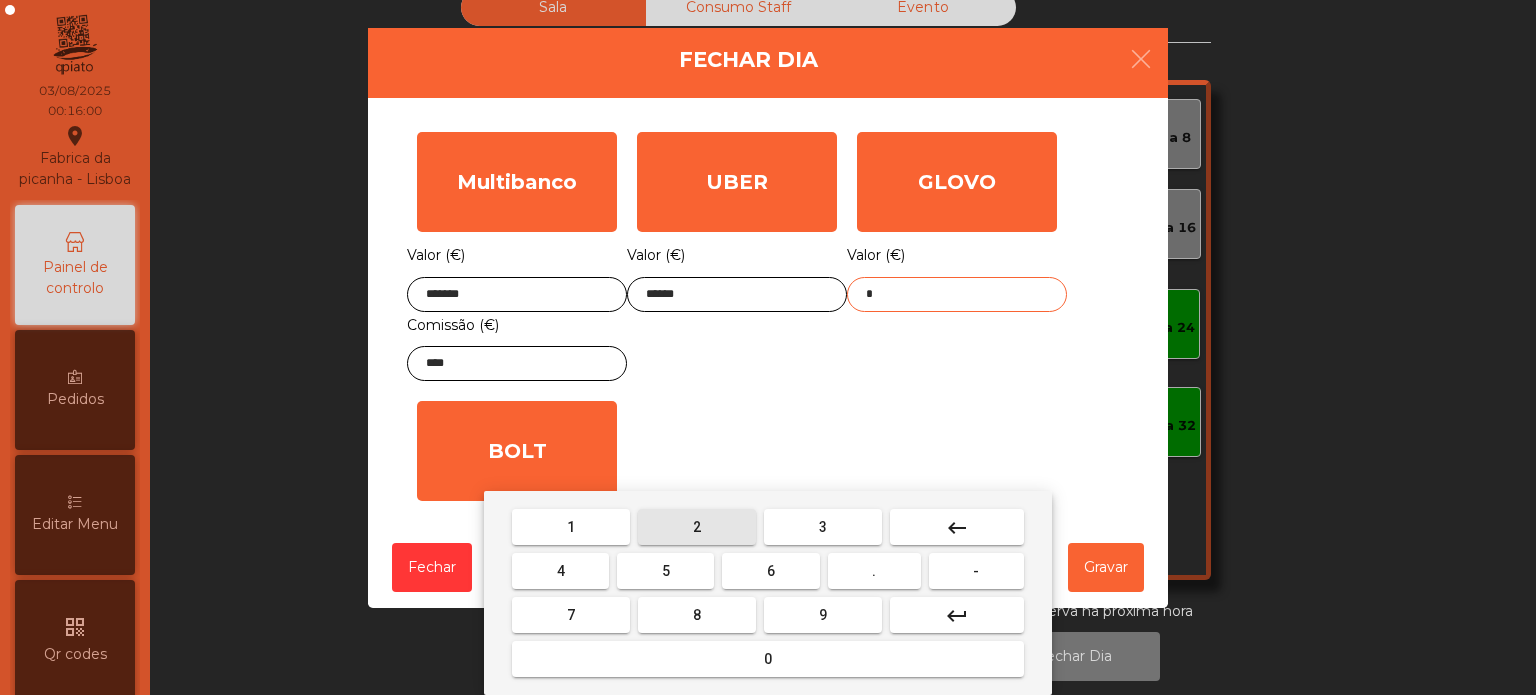 click on "5" at bounding box center (666, 571) 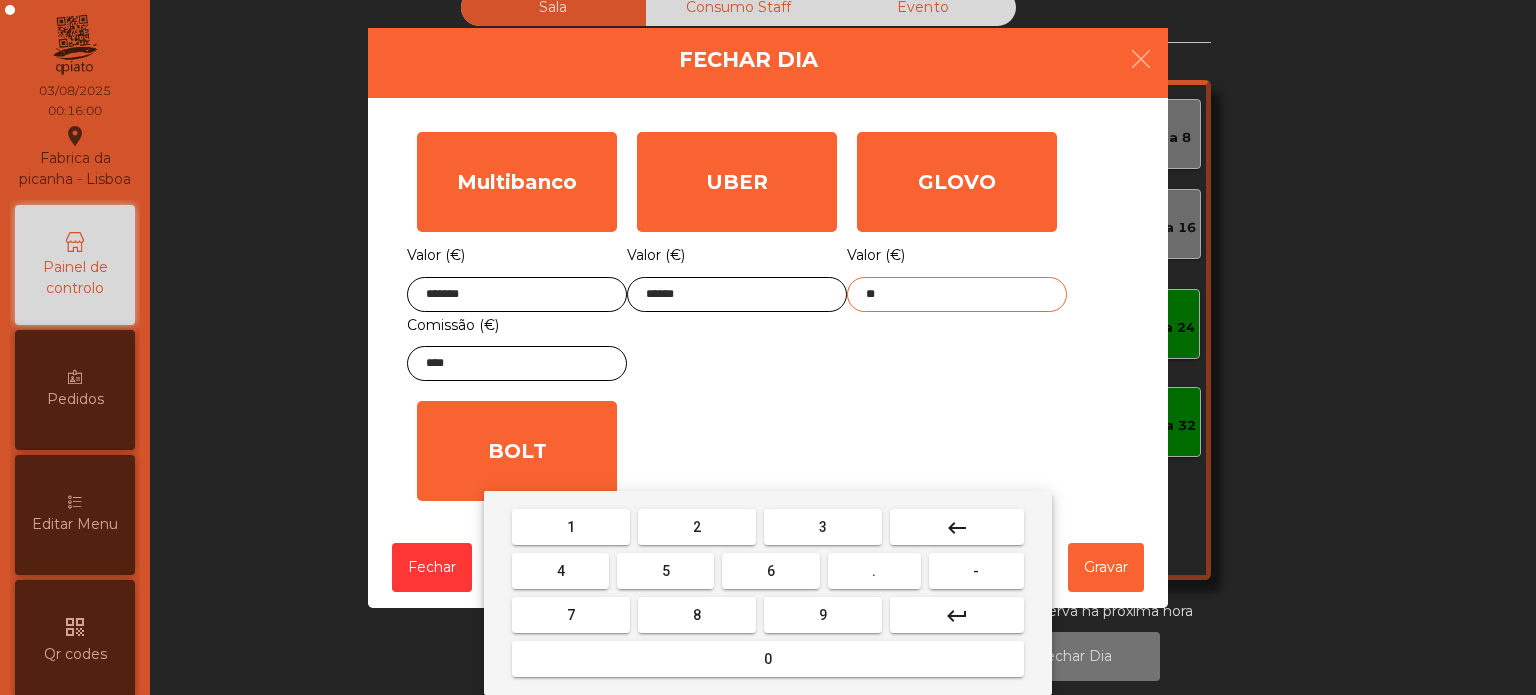 click on "." at bounding box center [874, 571] 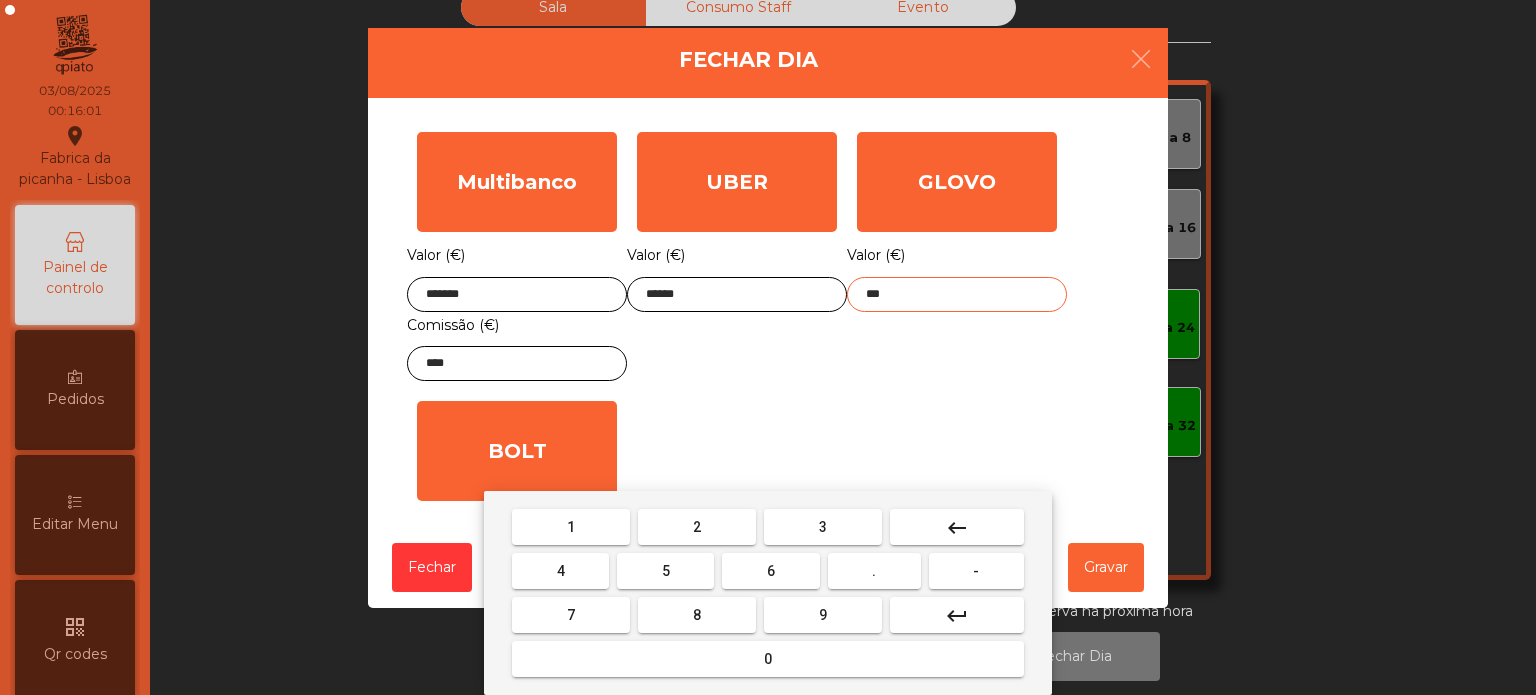 click on "7" at bounding box center (571, 615) 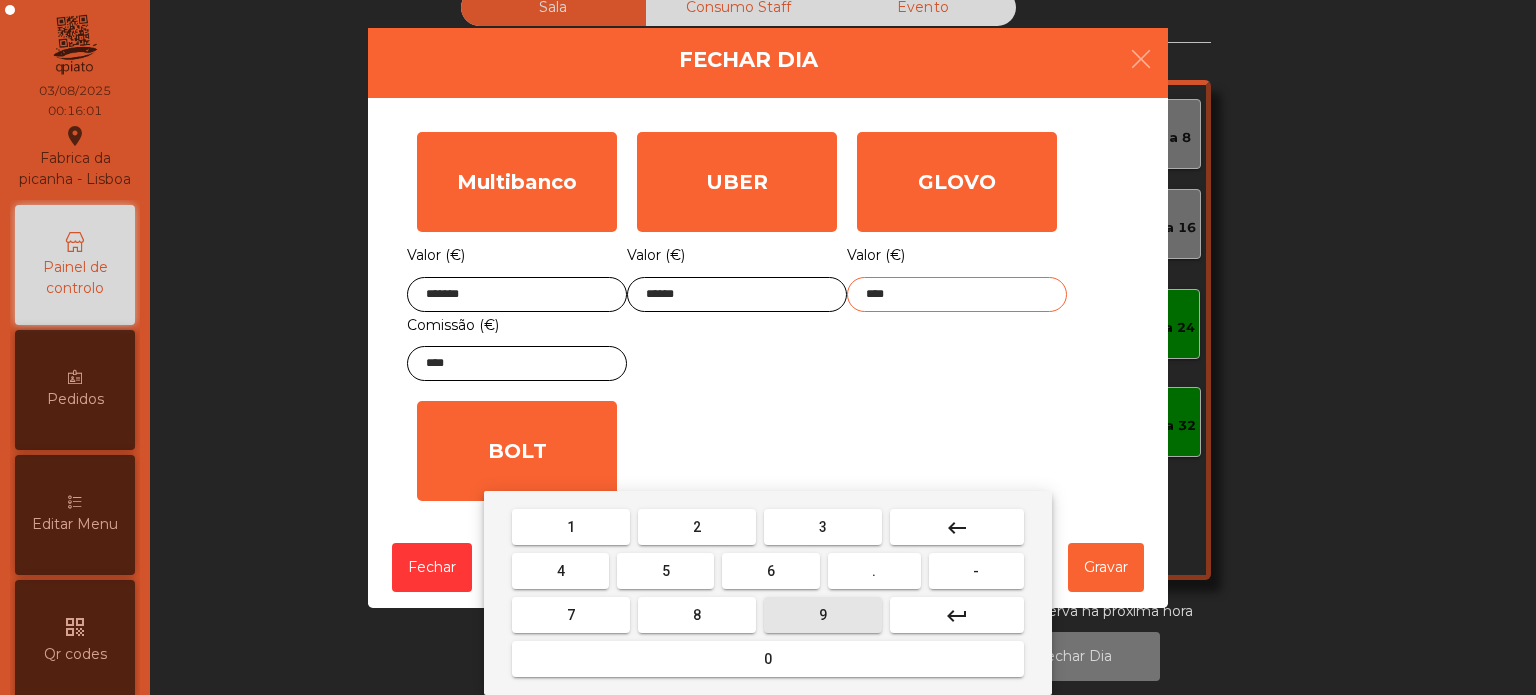 click on "9" at bounding box center (823, 615) 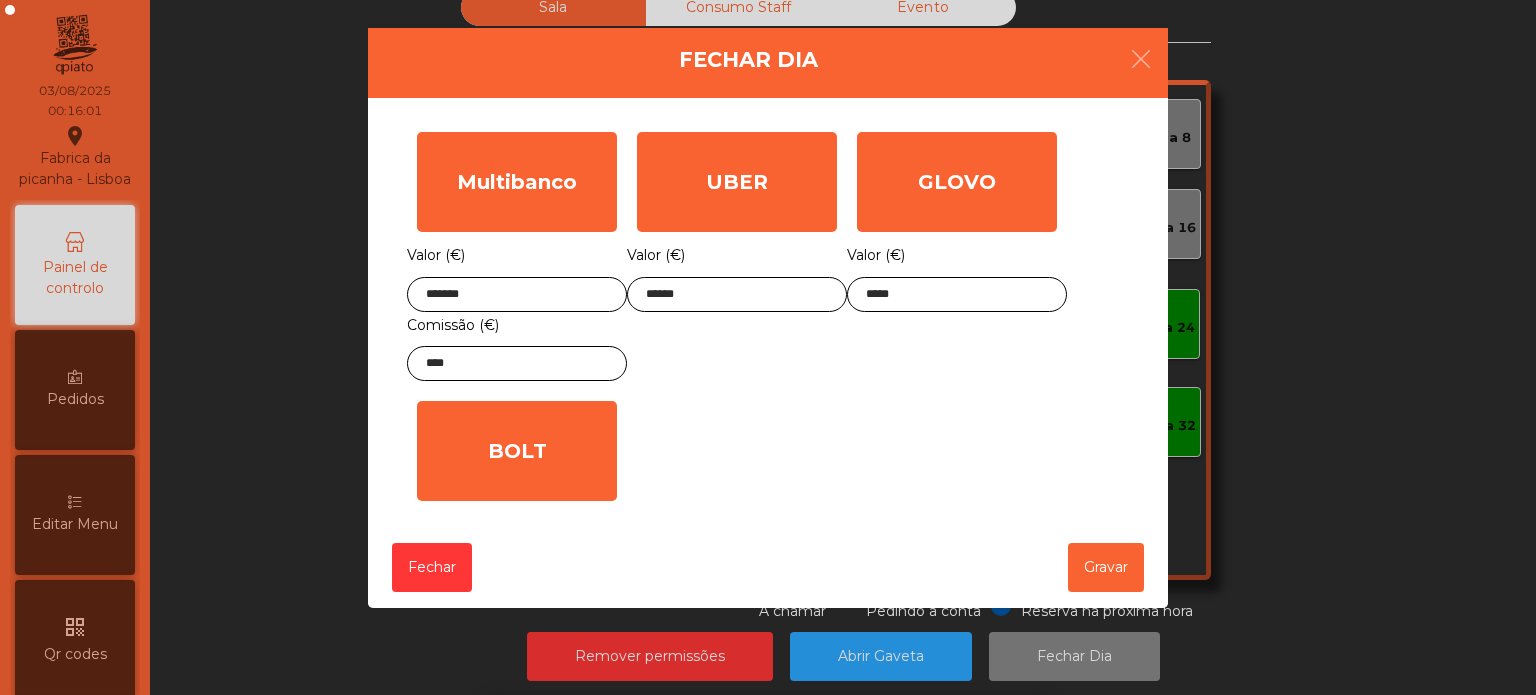 click on "1 2 3 keyboard_backspace 4 5 6 . - 7 8 9 keyboard_return 0" at bounding box center [768, 593] 